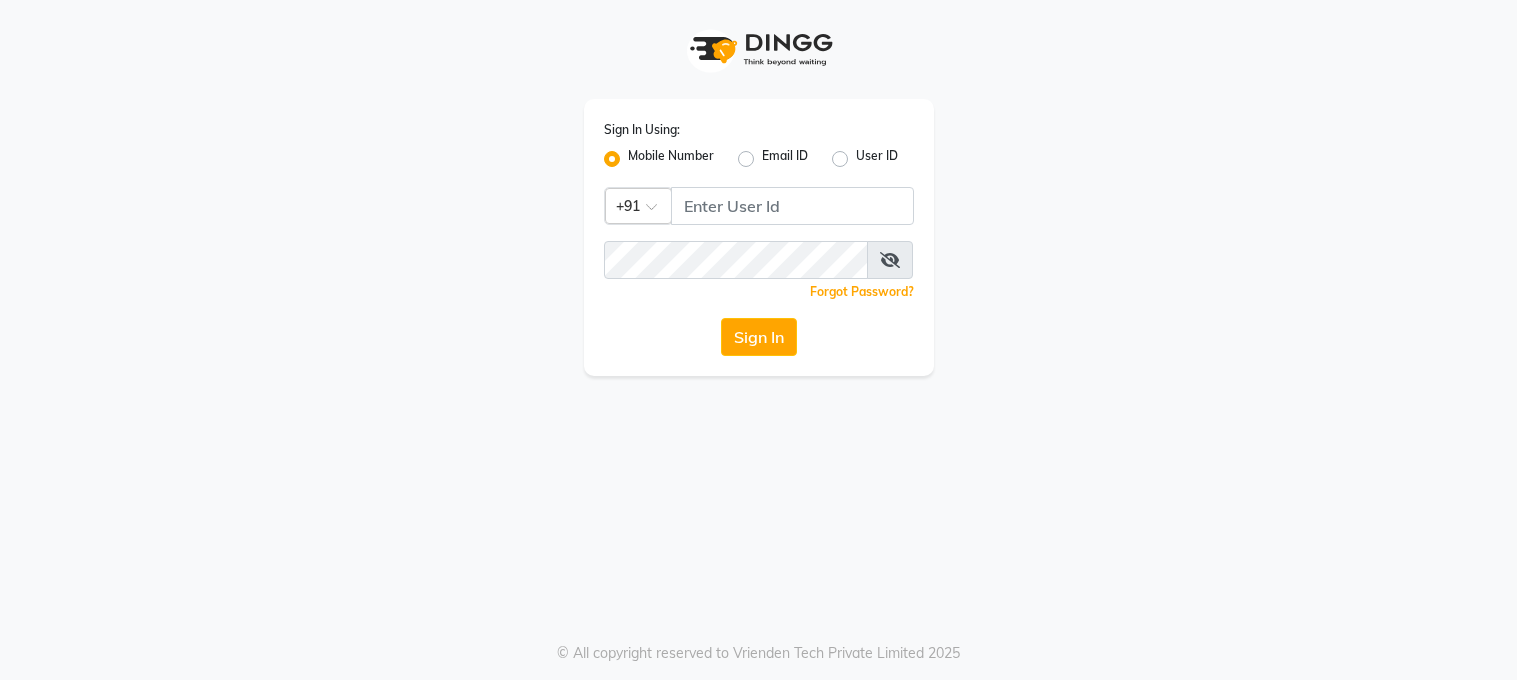 scroll, scrollTop: 0, scrollLeft: 0, axis: both 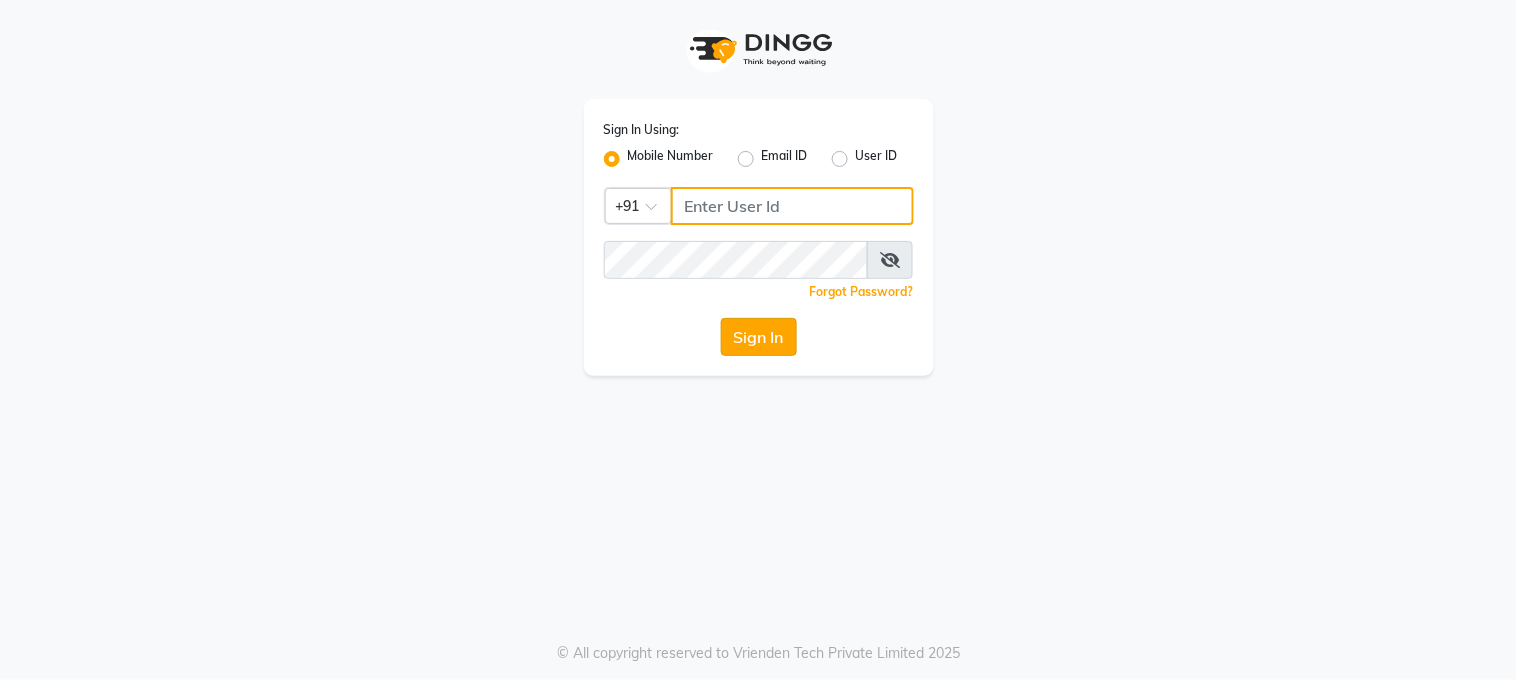 type on "[PHONE]" 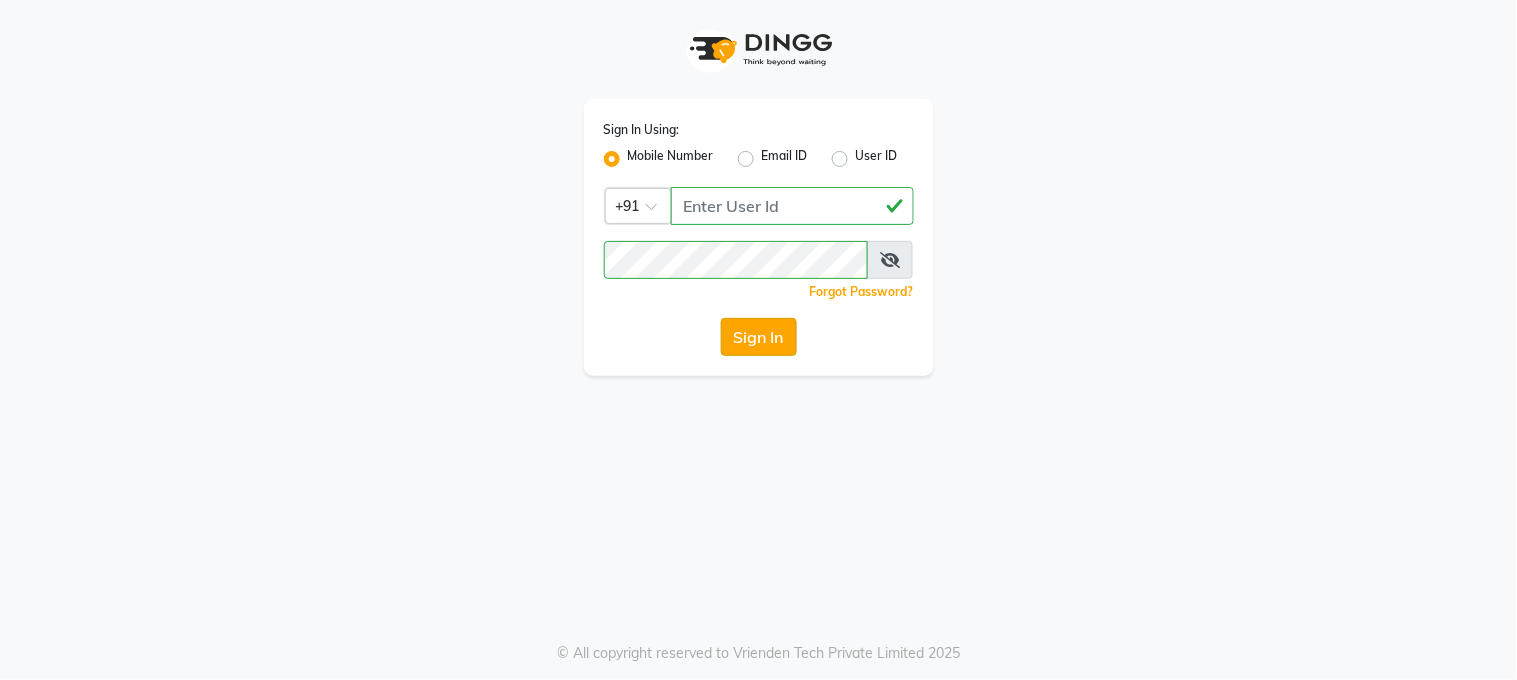 click on "Sign In" 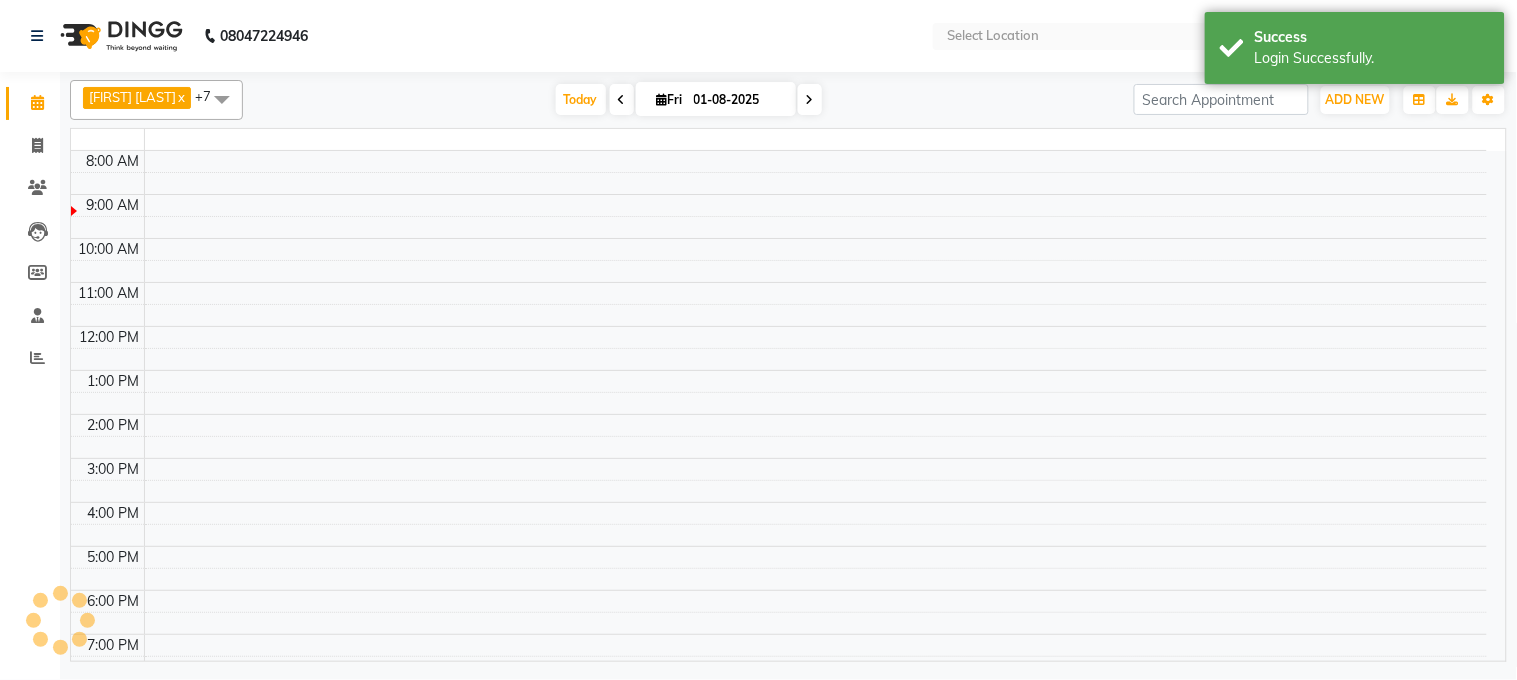 select on "en" 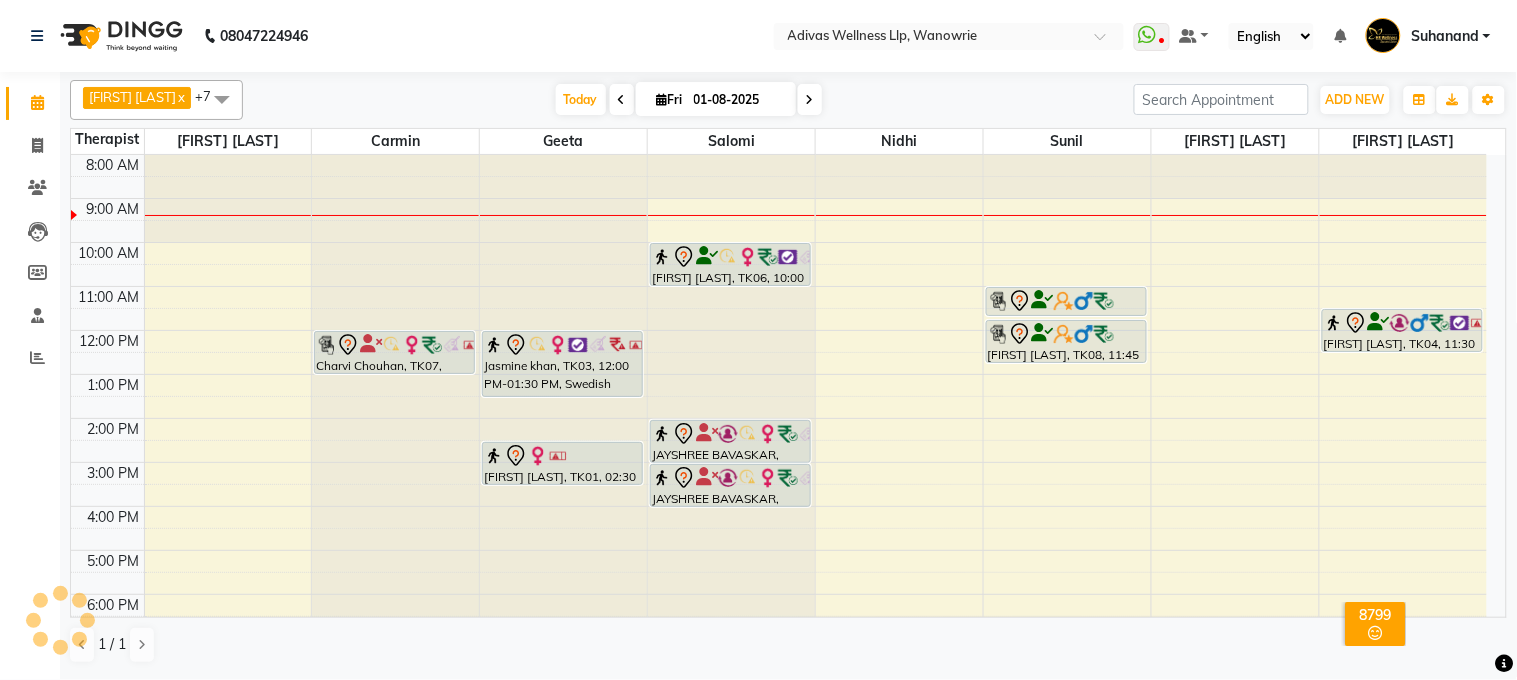 scroll, scrollTop: 0, scrollLeft: 0, axis: both 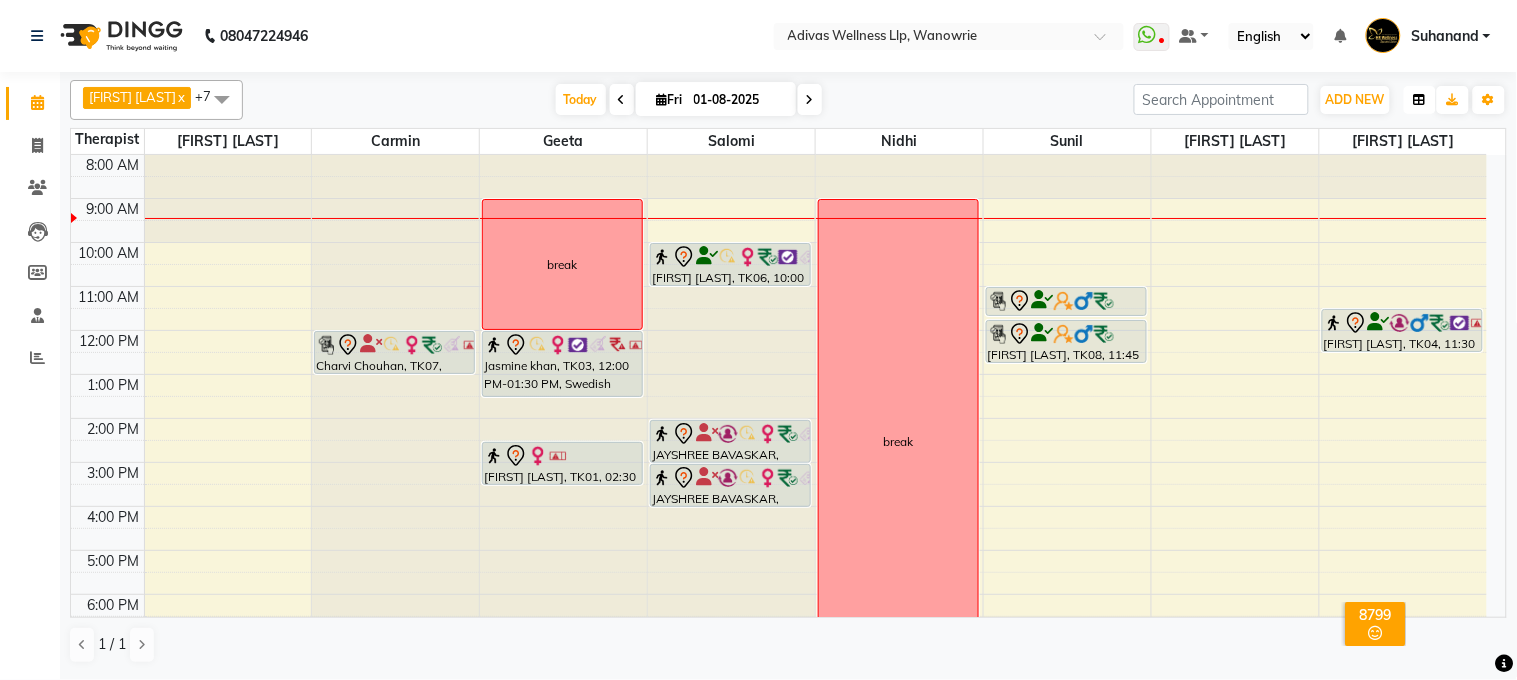 click at bounding box center [1420, 100] 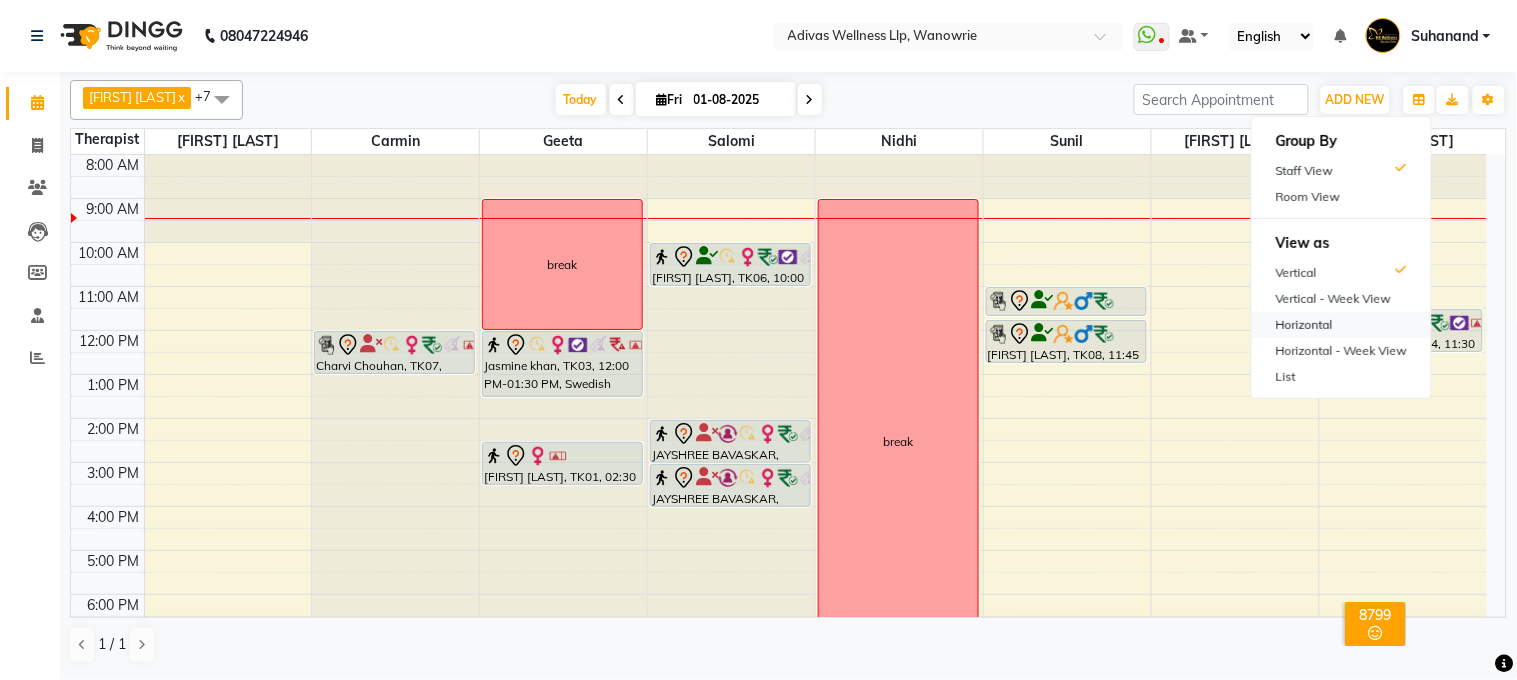 click on "Horizontal" at bounding box center (1341, 325) 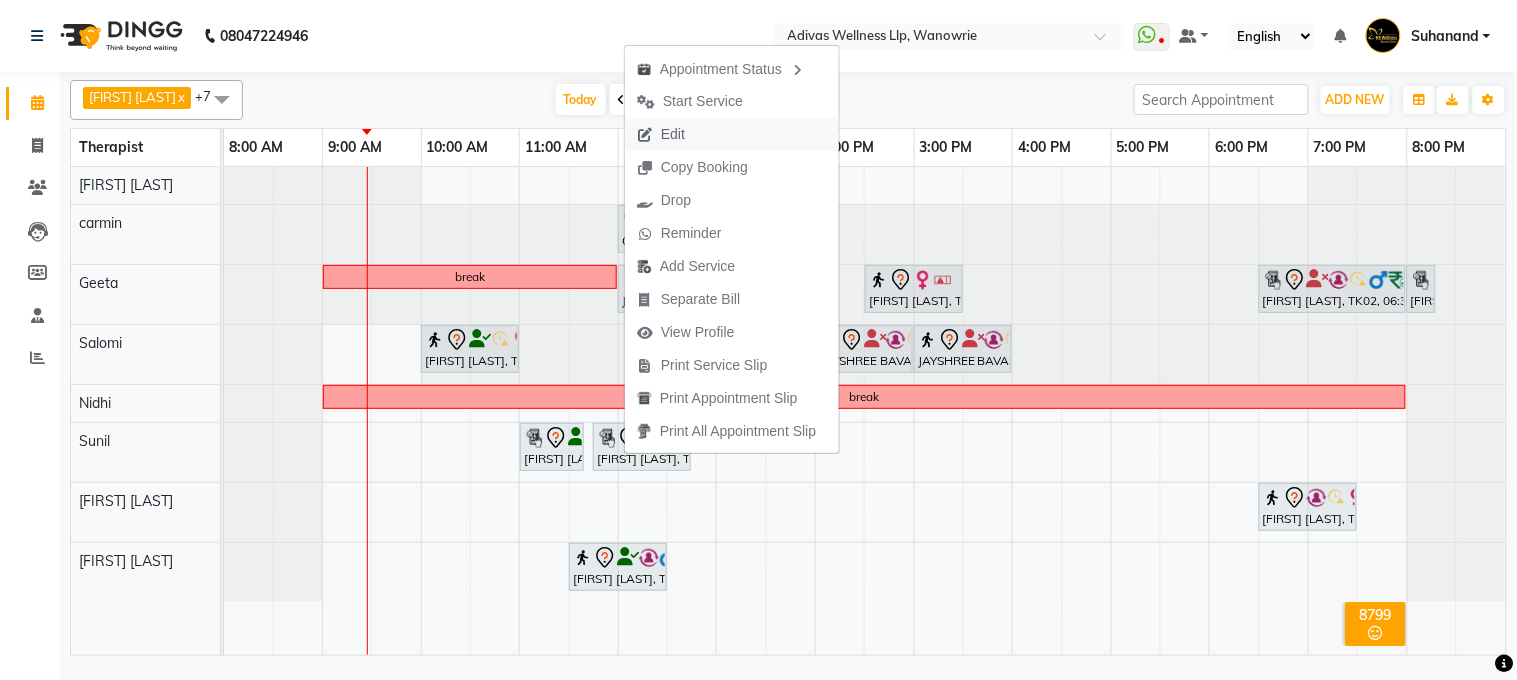 click on "Edit" at bounding box center (673, 134) 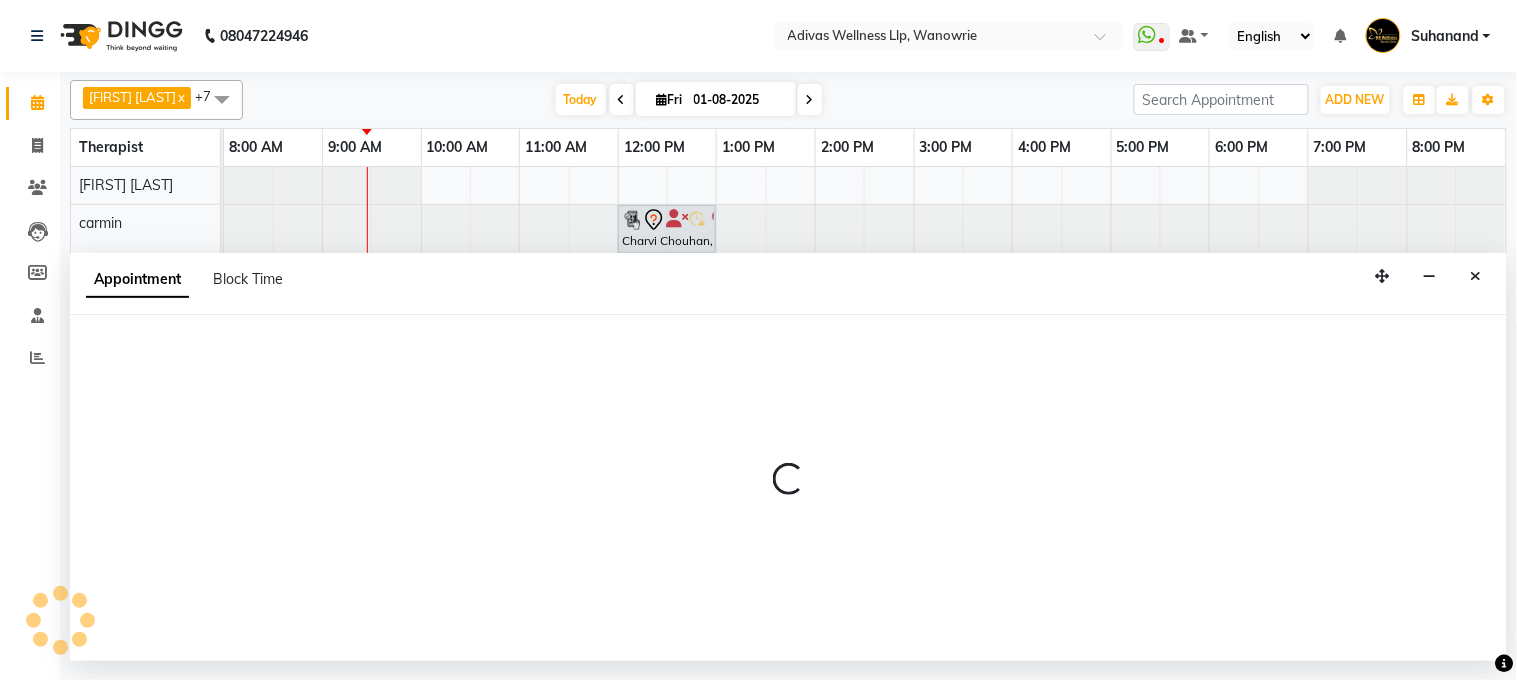 select on "tentative" 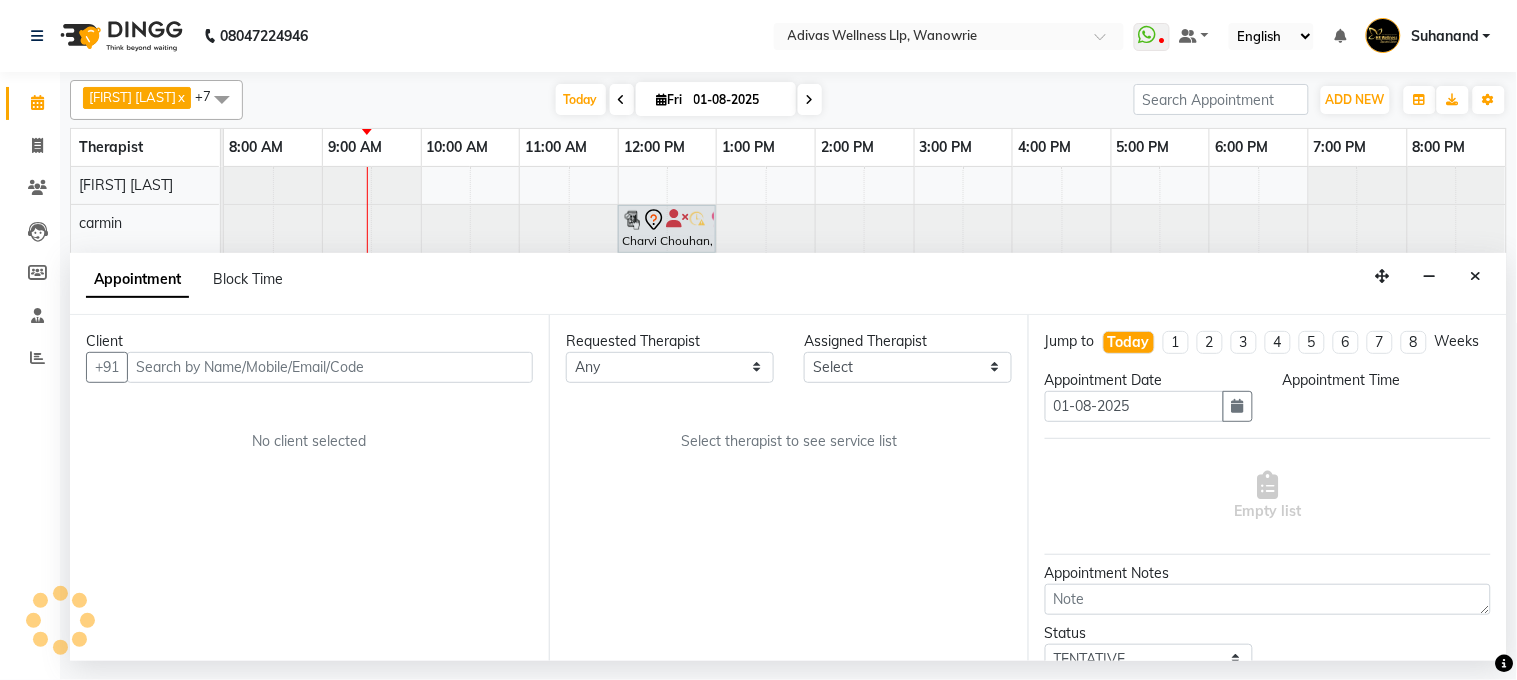 select on "660" 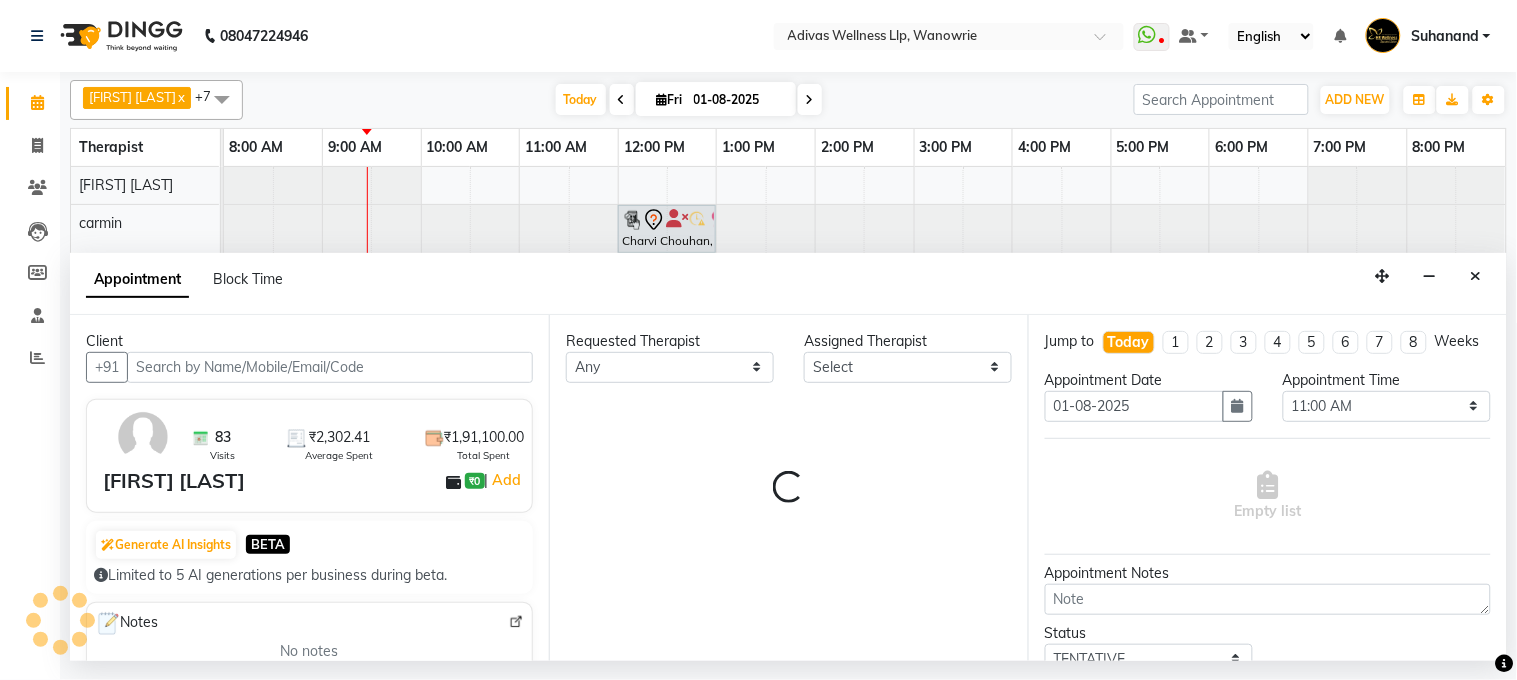 select on "24579" 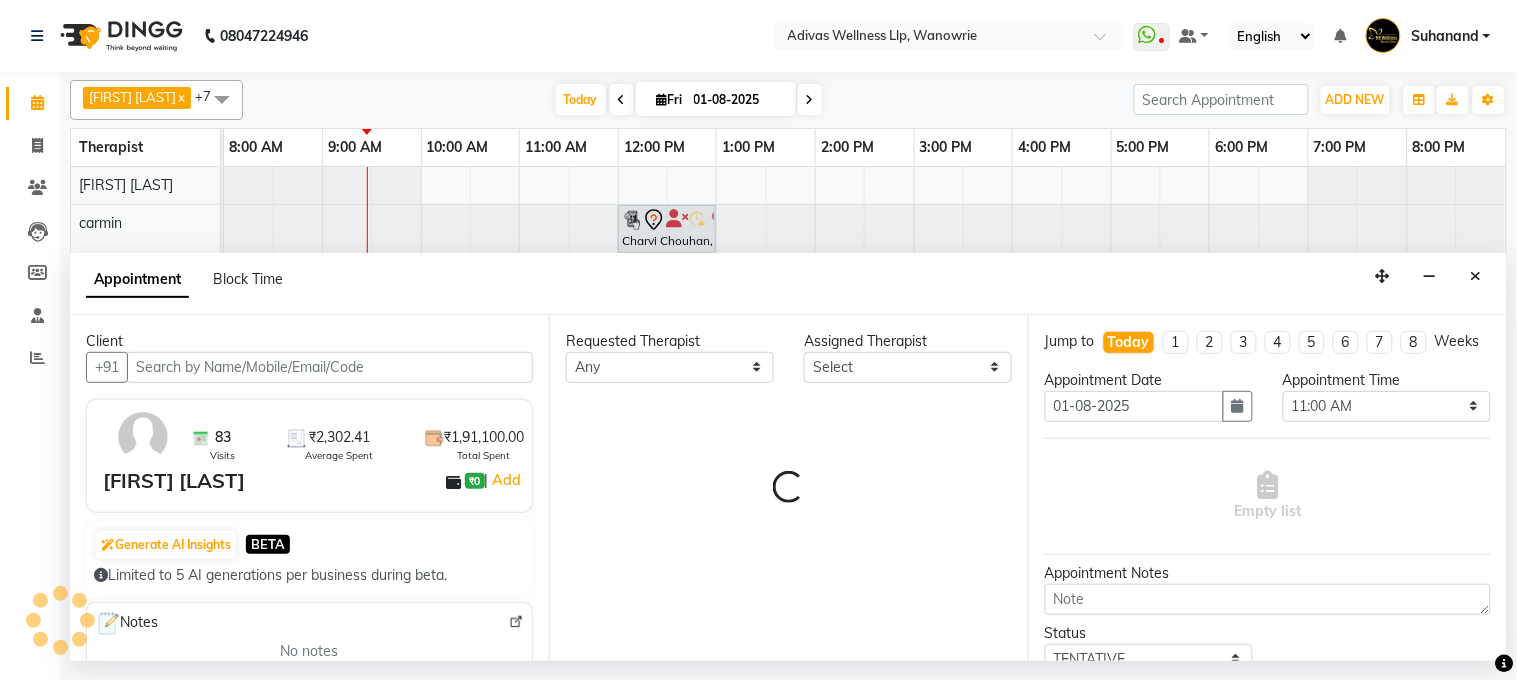 select on "24579" 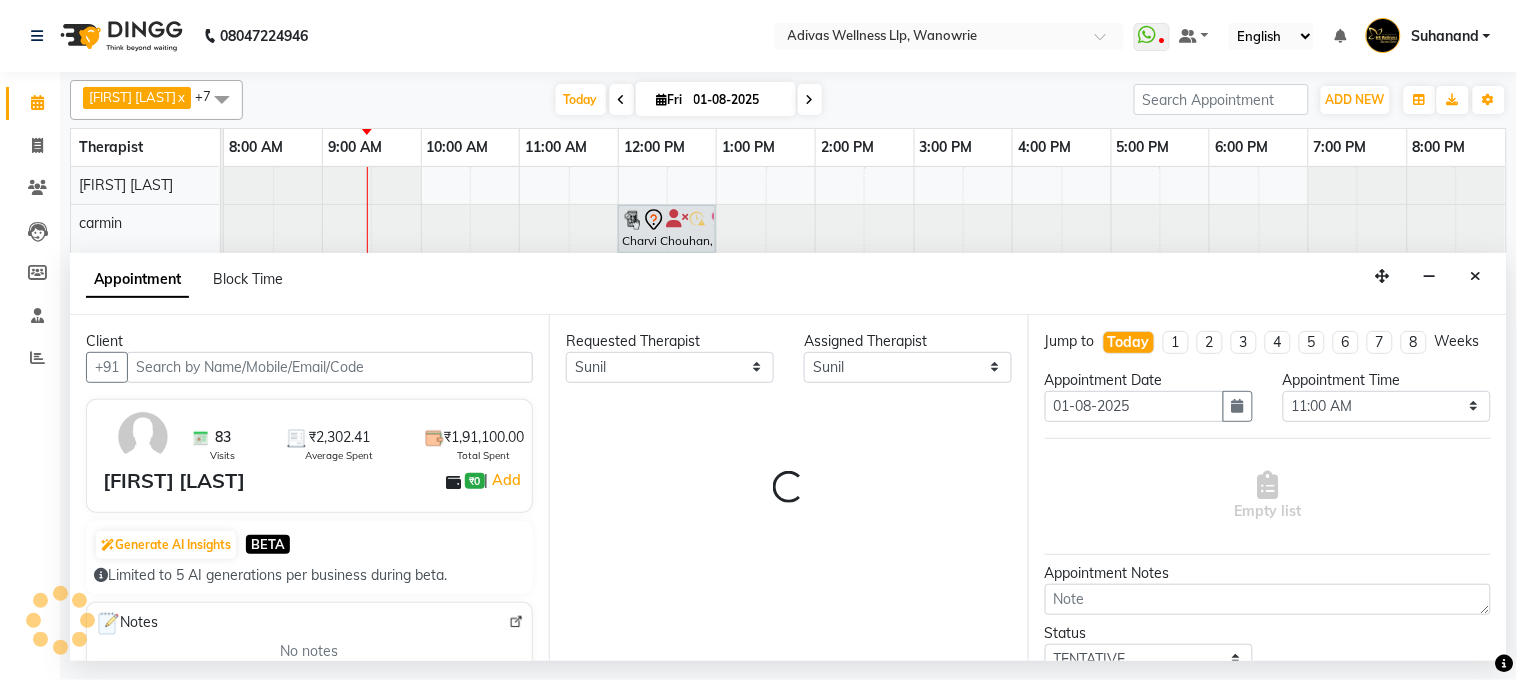 select on "1462" 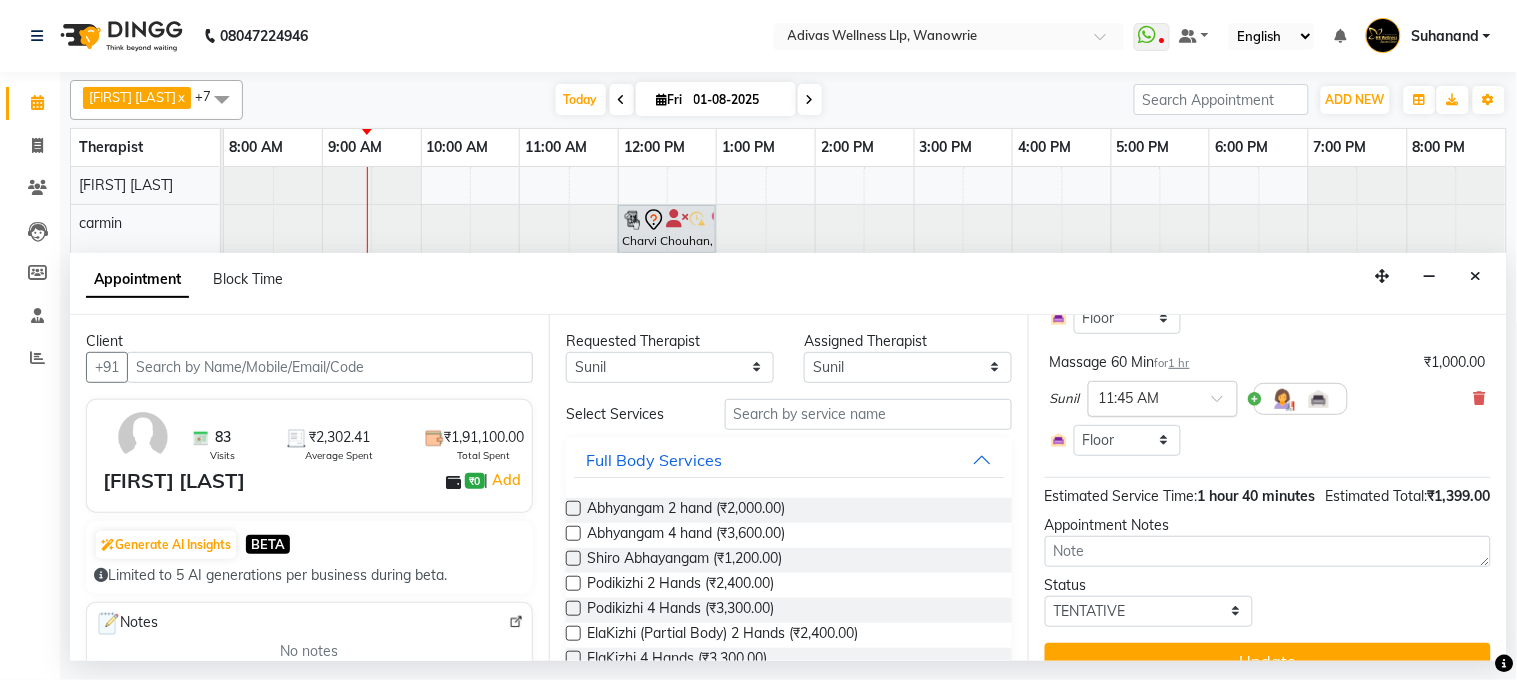 scroll, scrollTop: 0, scrollLeft: 0, axis: both 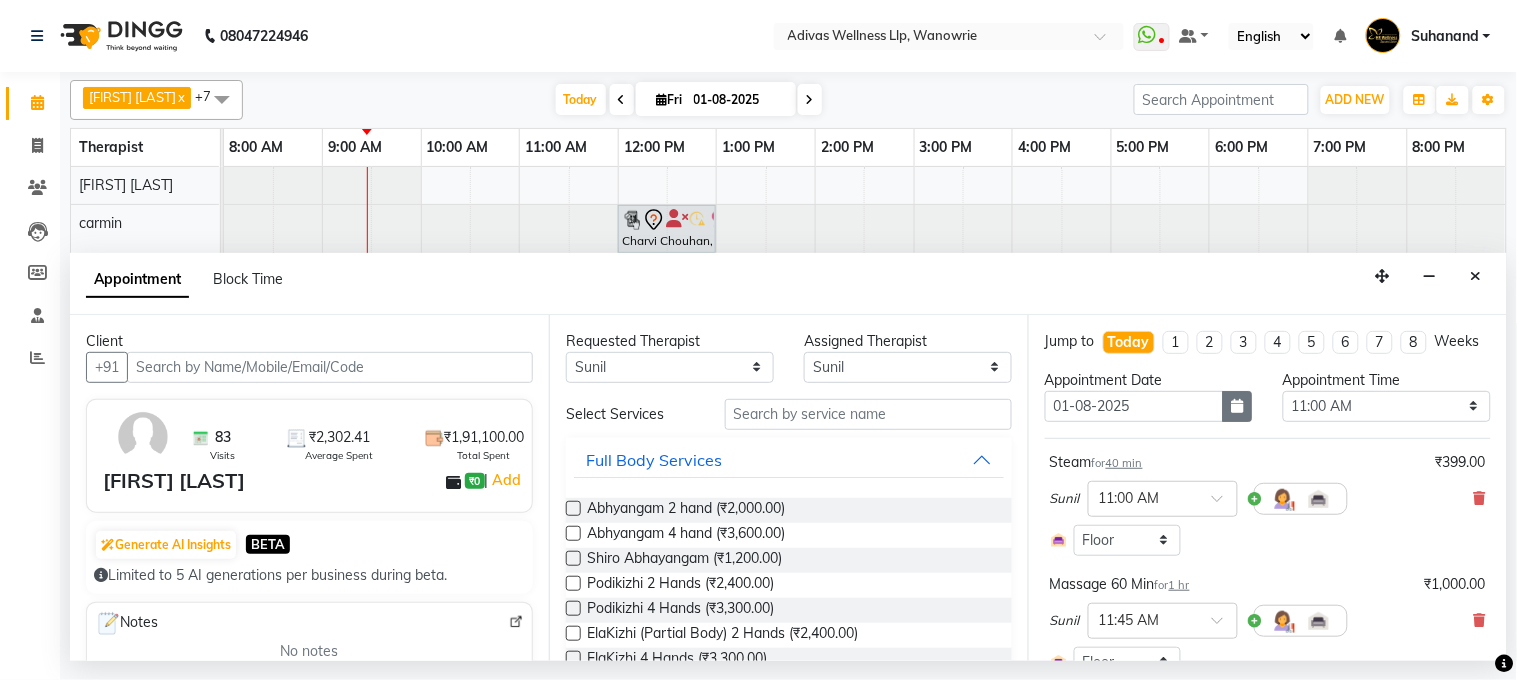 click at bounding box center [1238, 406] 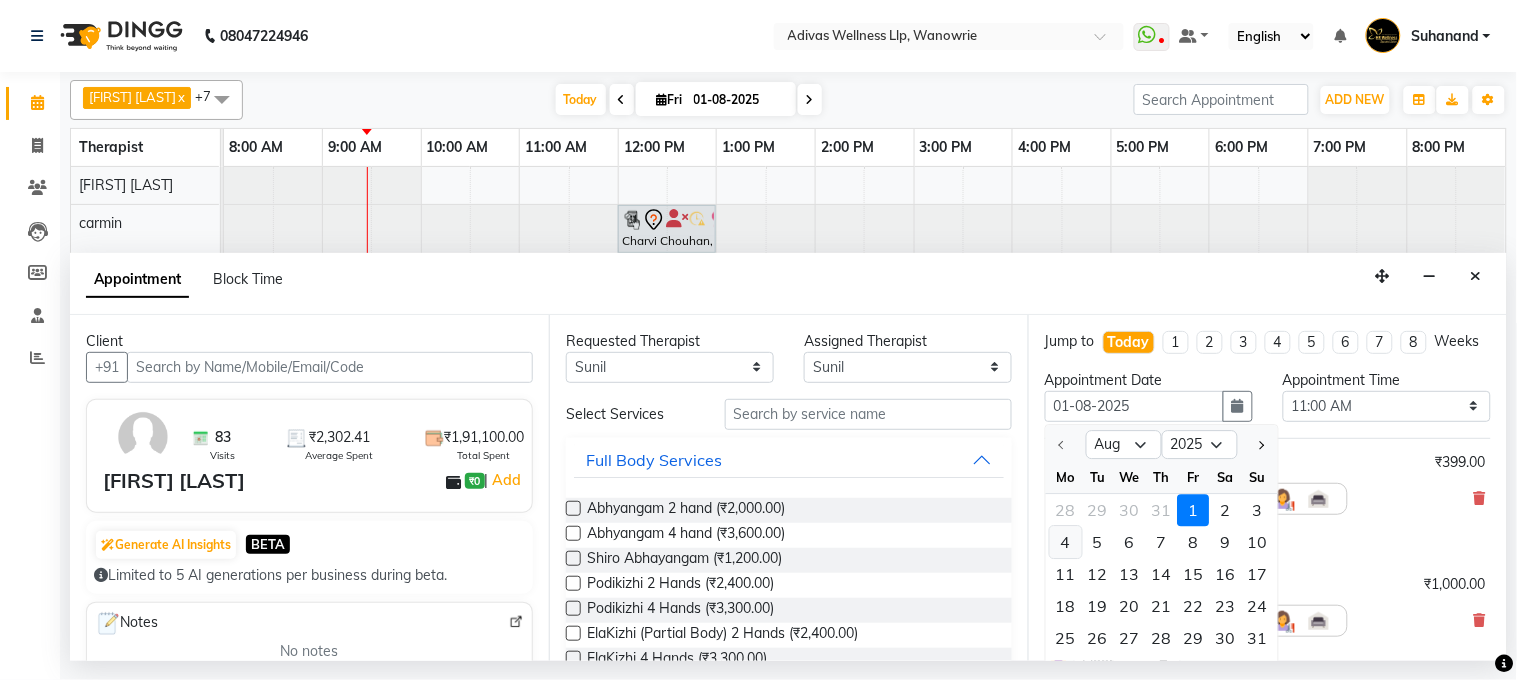 click on "4" at bounding box center (1066, 542) 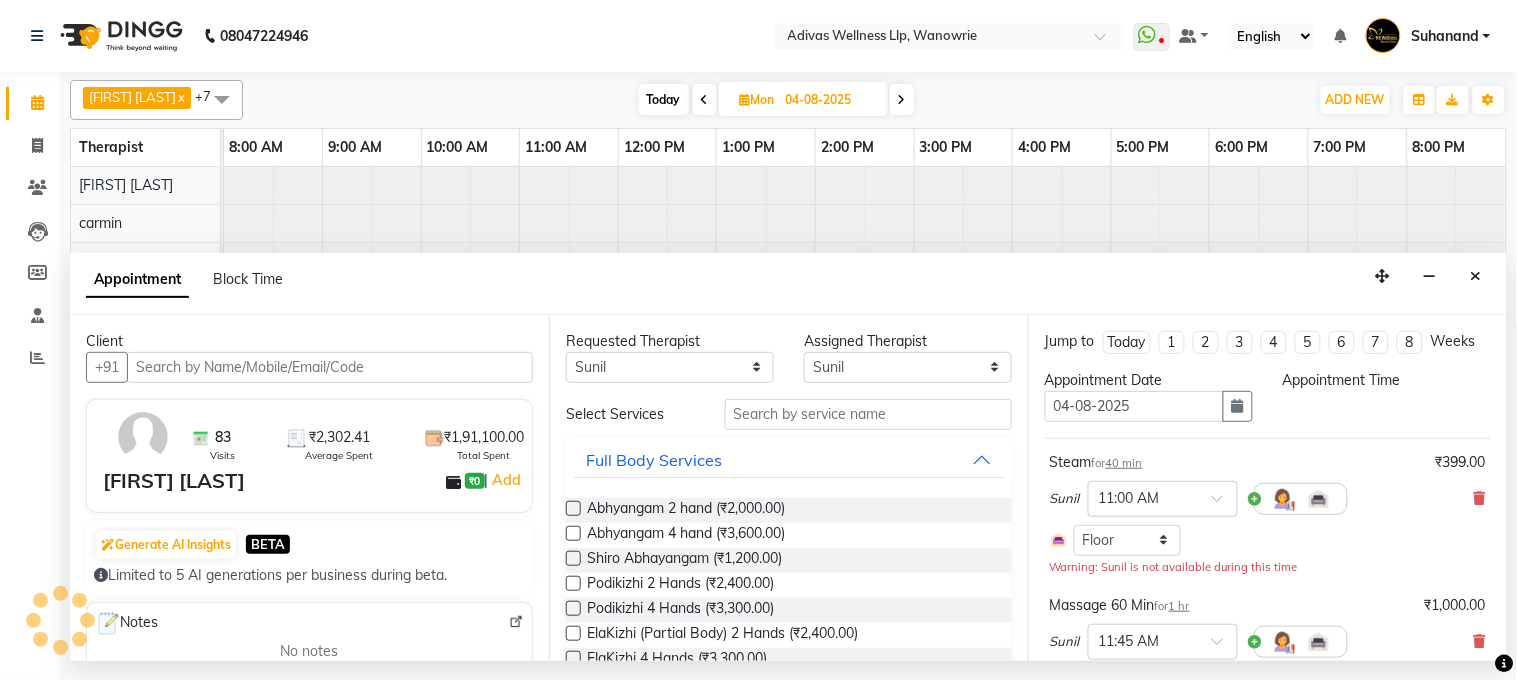 select on "660" 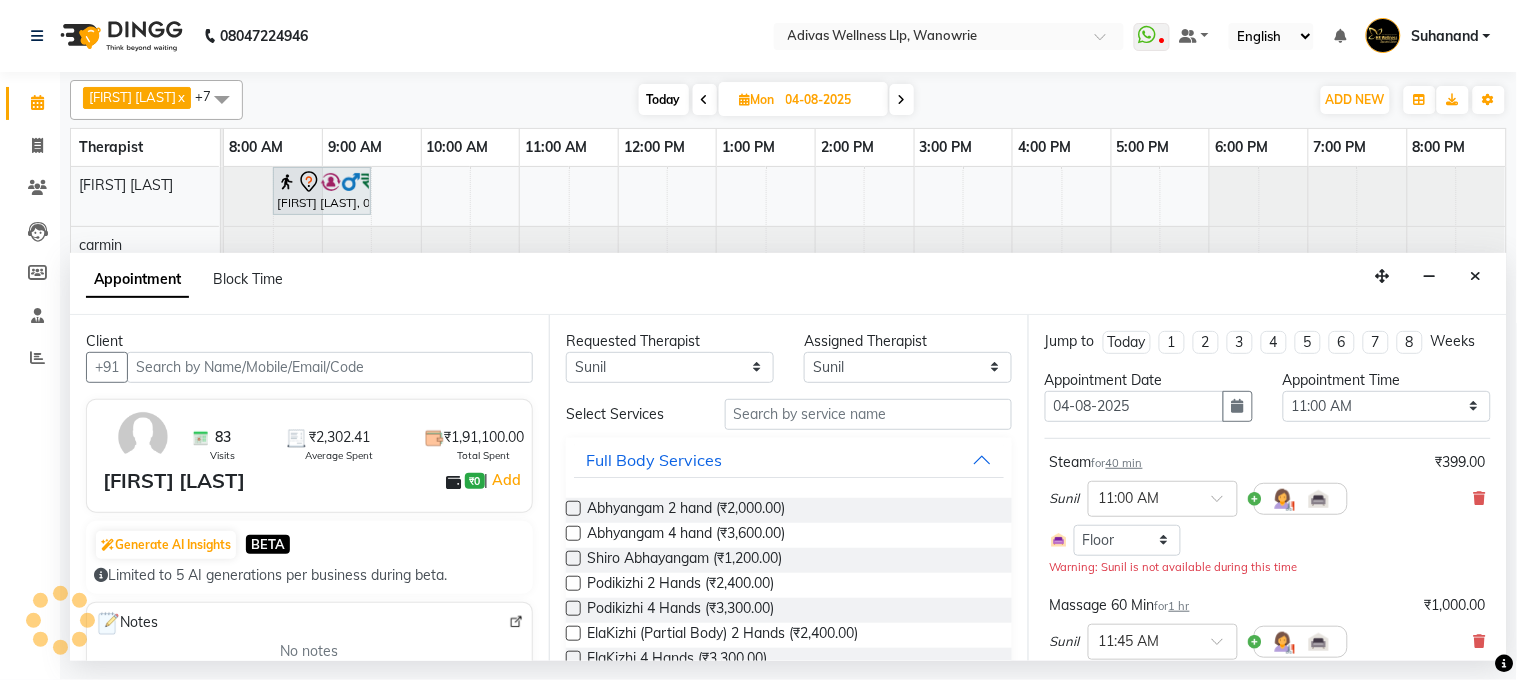 scroll, scrollTop: 316, scrollLeft: 0, axis: vertical 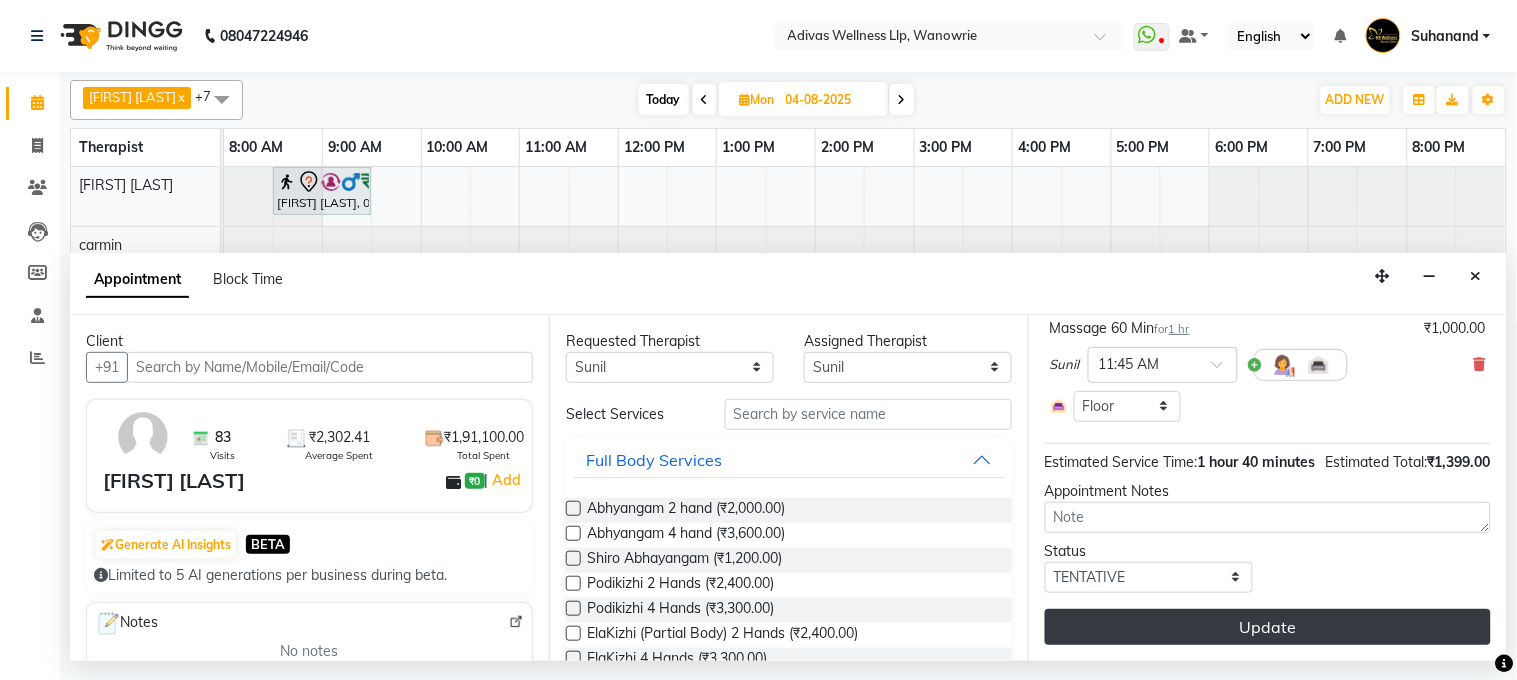 click on "Update" at bounding box center [1268, 627] 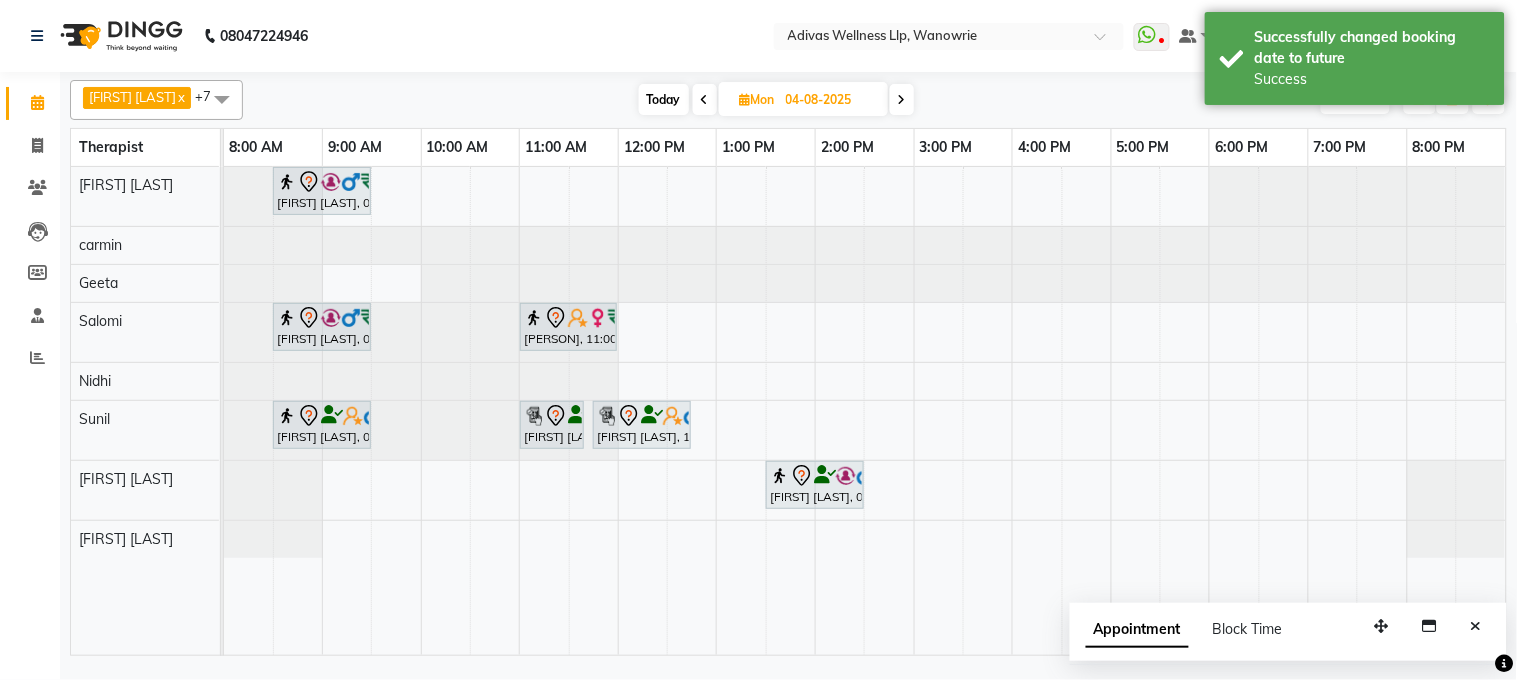 click on "Today" at bounding box center (664, 99) 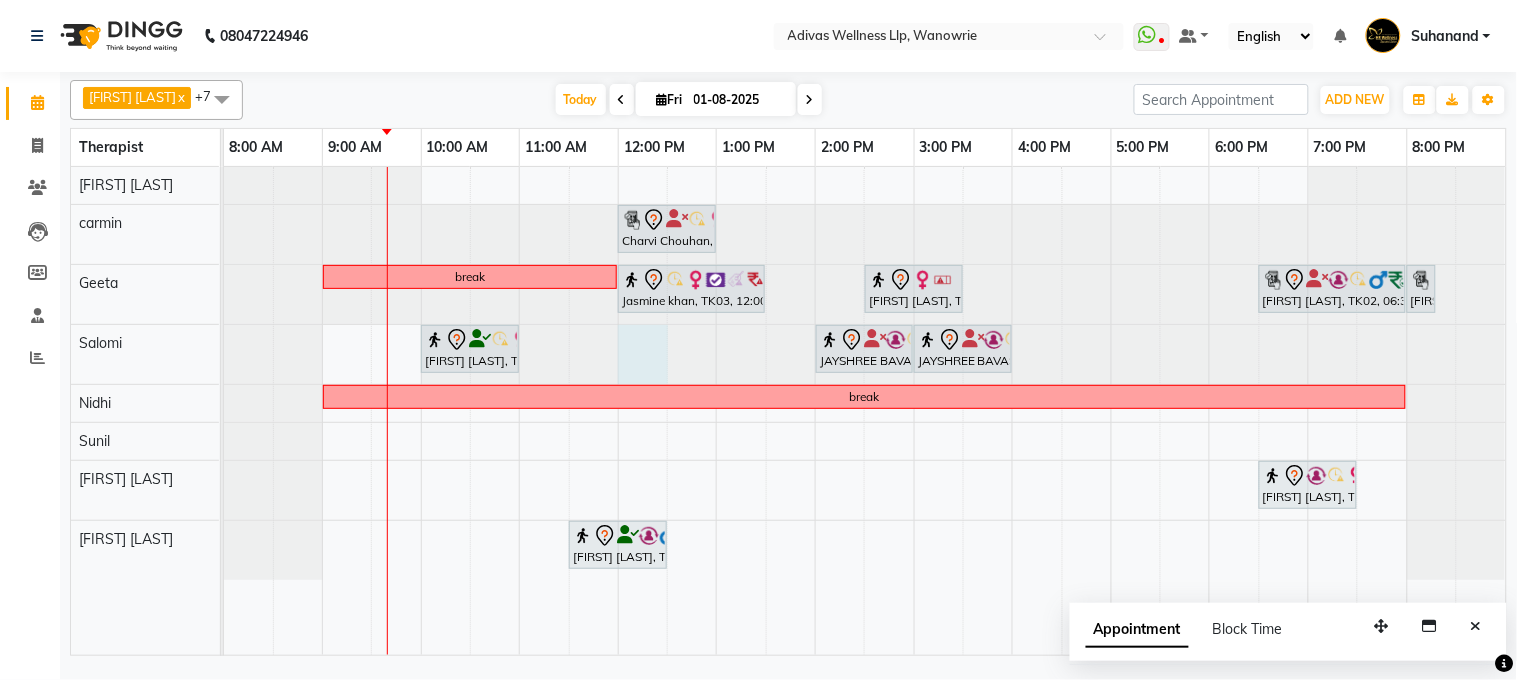 click at bounding box center (224, 354) 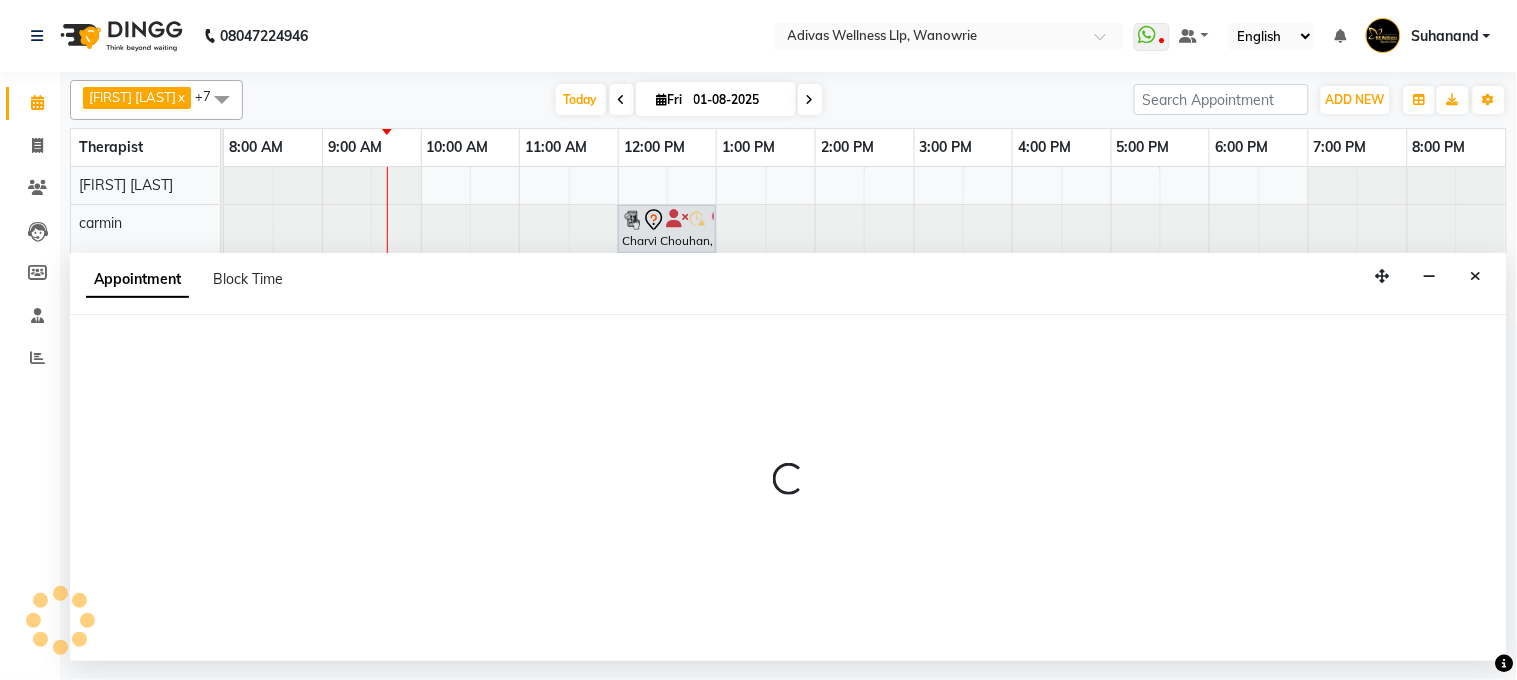 select on "18769" 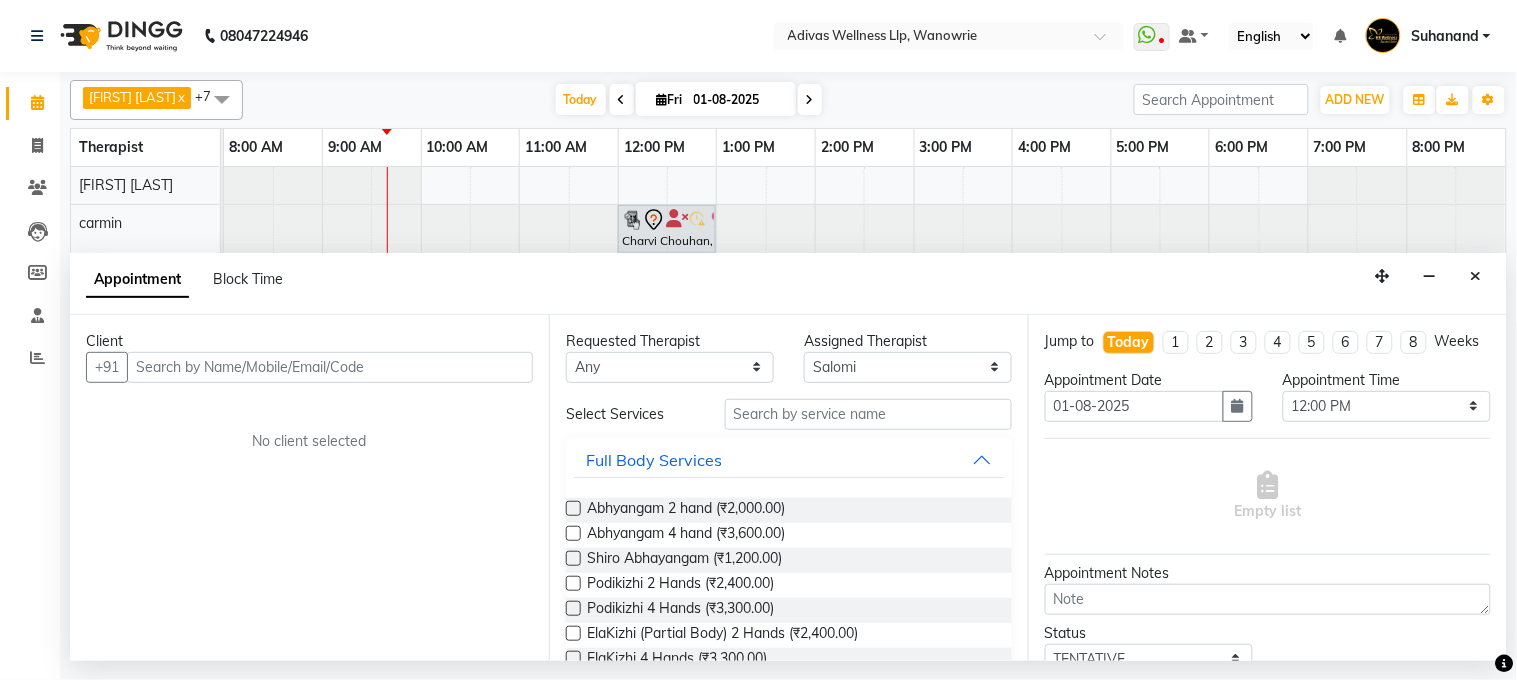 click at bounding box center [330, 367] 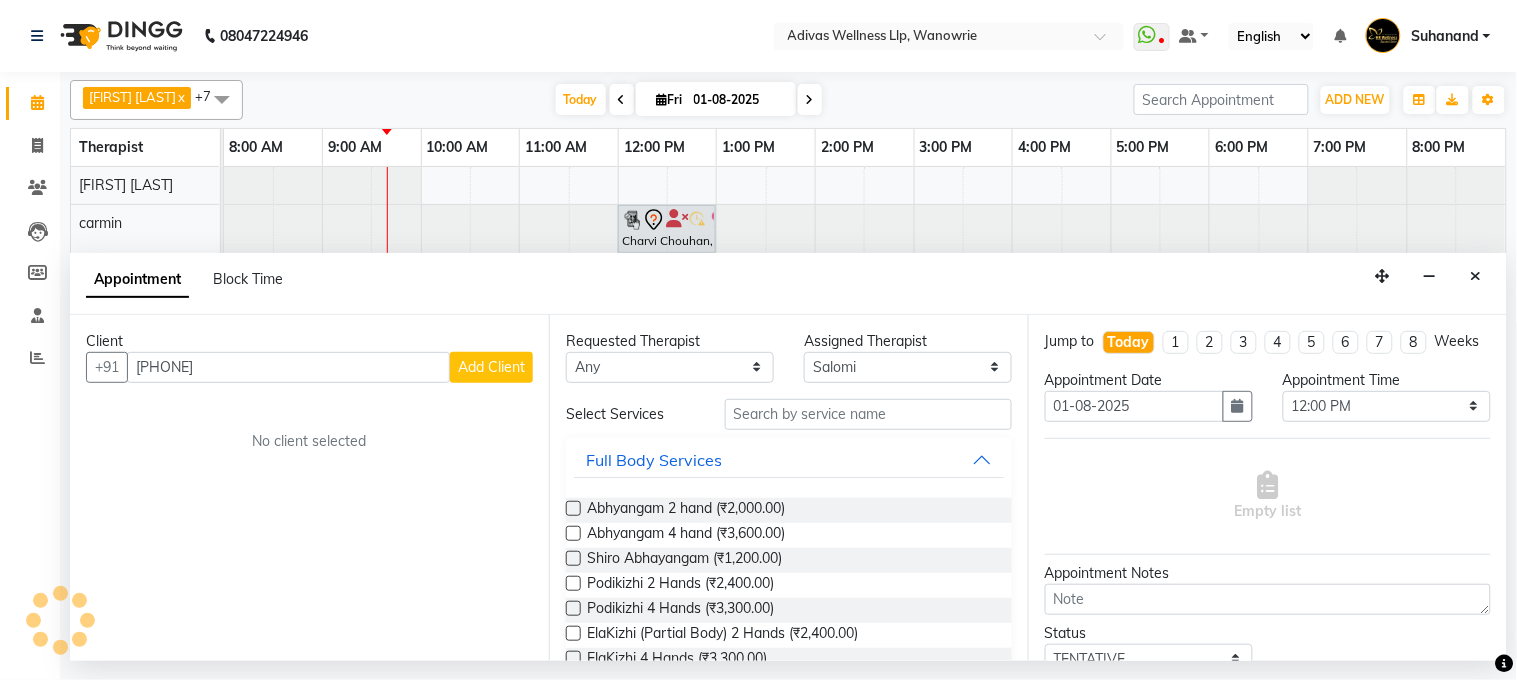 click on "98349 38814" at bounding box center (288, 367) 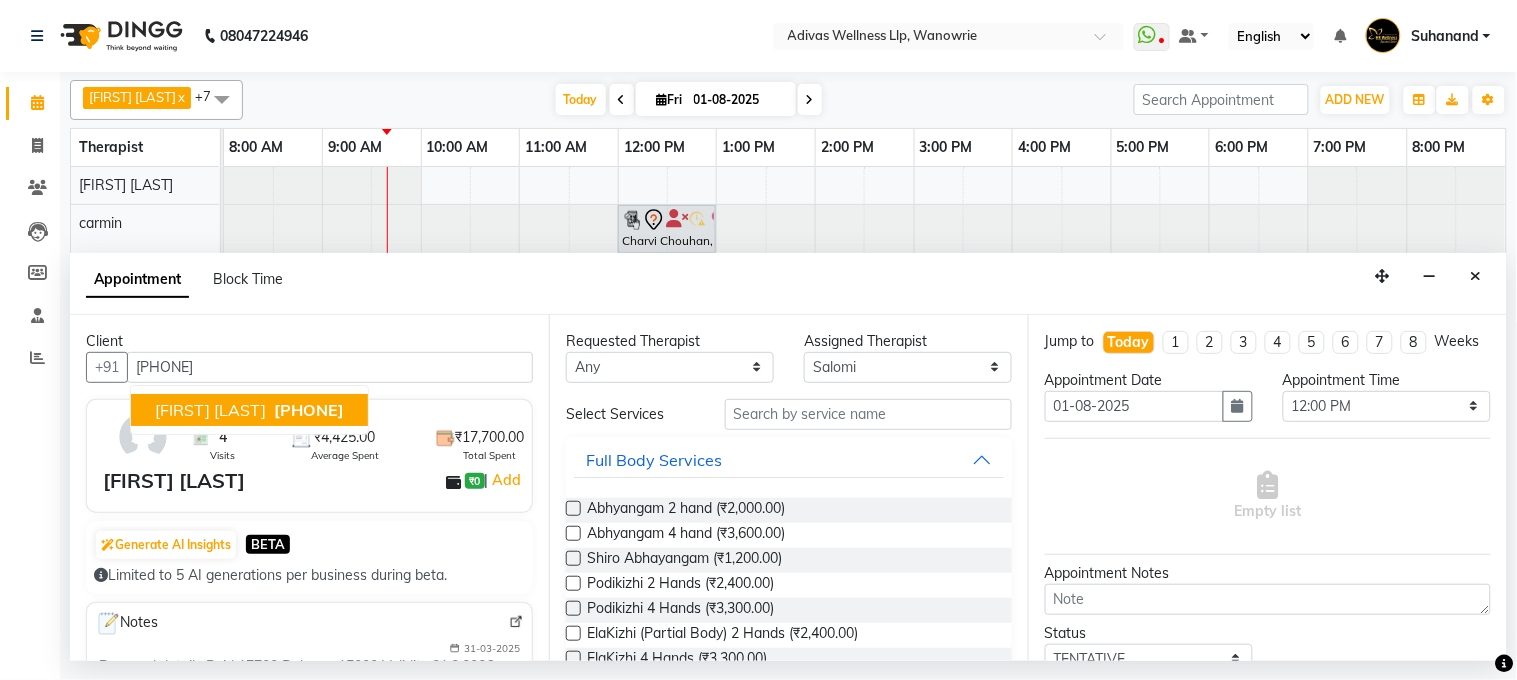 click on "Munira Qamri   9834938814" at bounding box center (249, 410) 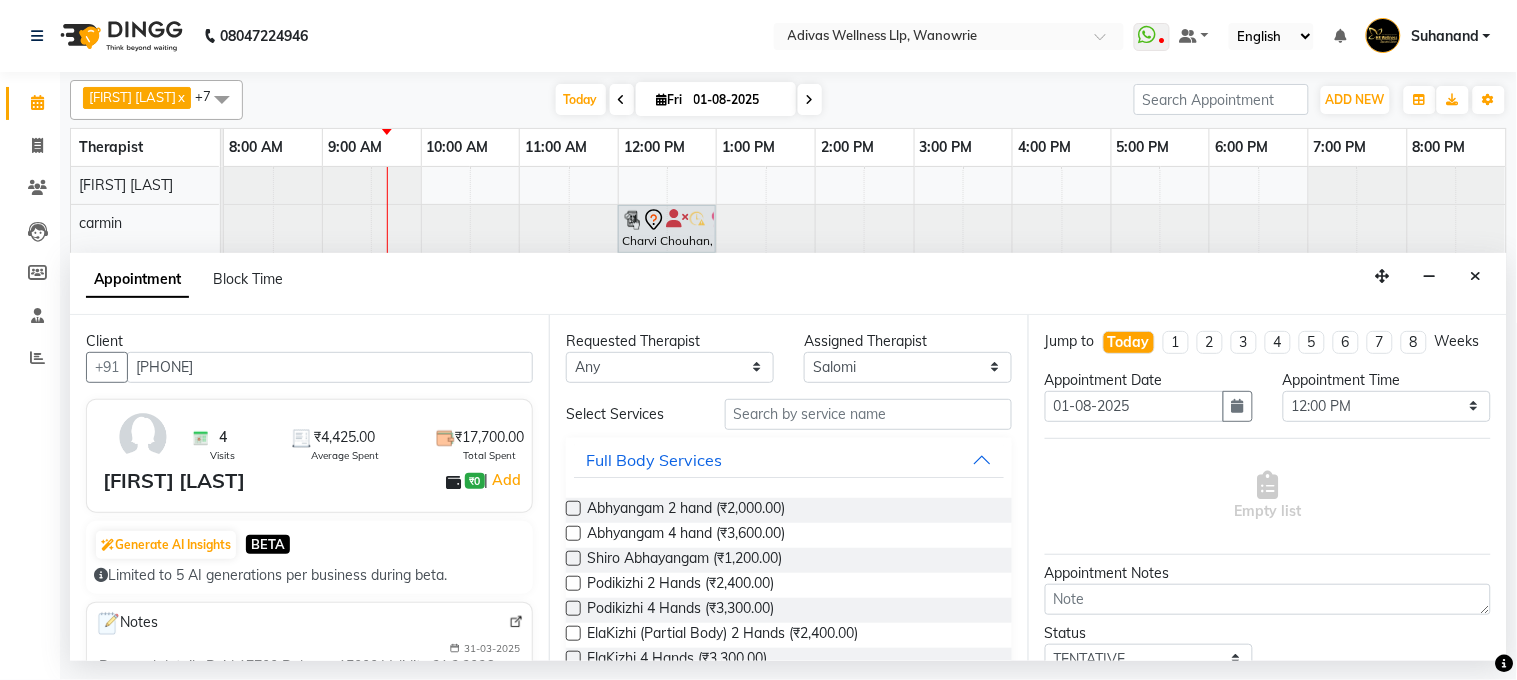type on "[PHONE]" 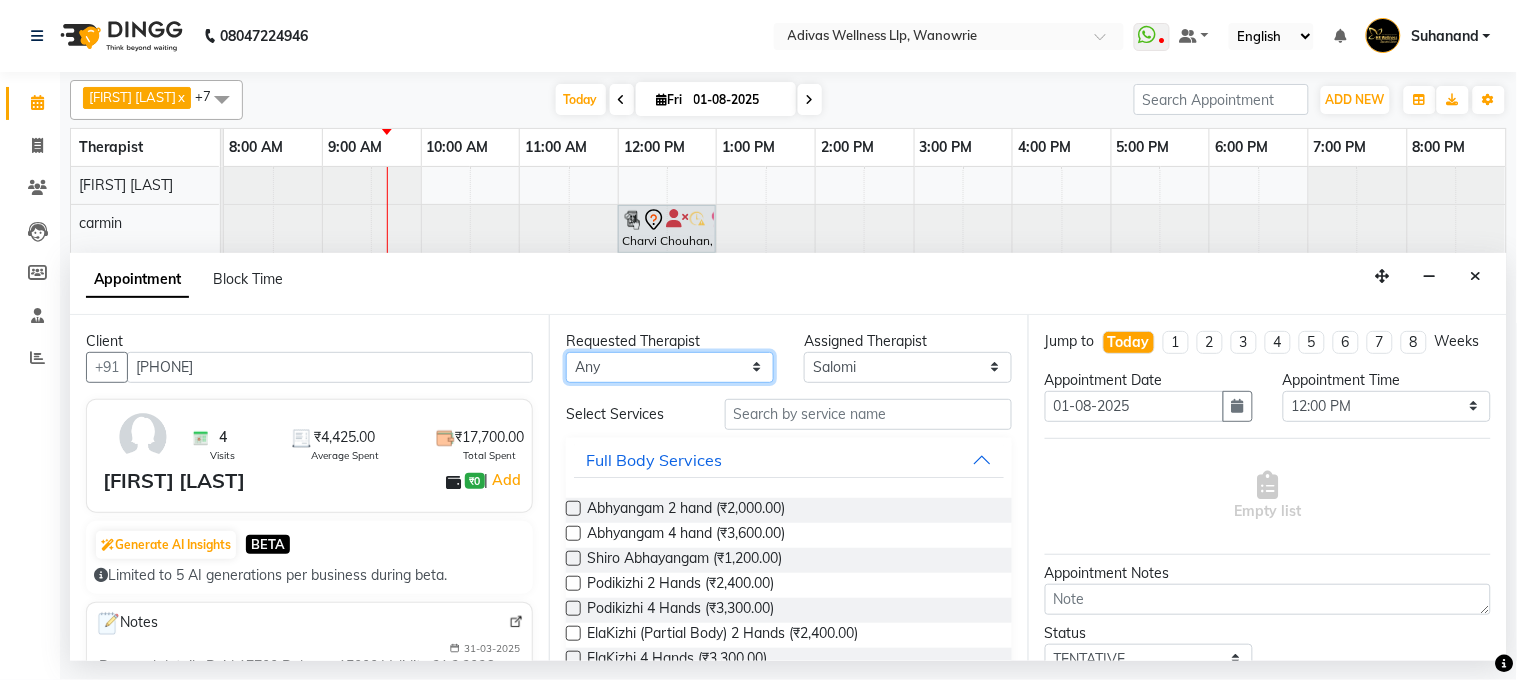 click on "Any Amit Bakala carmin Geeta Nidhi Nikhil  yadav  Rajesh tanaji Rishikesh karande Salomi Sunil" at bounding box center [670, 367] 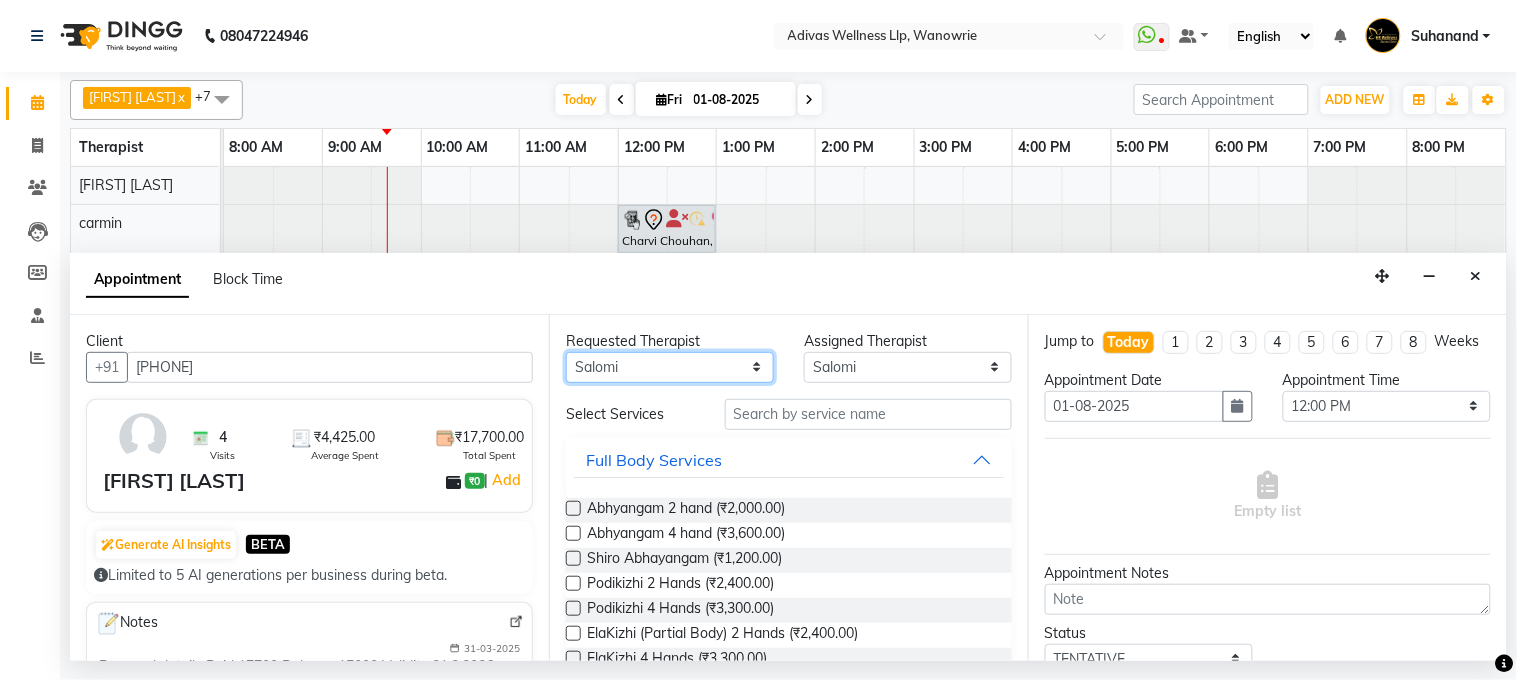 click on "Any Amit Bakala carmin Geeta Nidhi Nikhil  yadav  Rajesh tanaji Rishikesh karande Salomi Sunil" at bounding box center (670, 367) 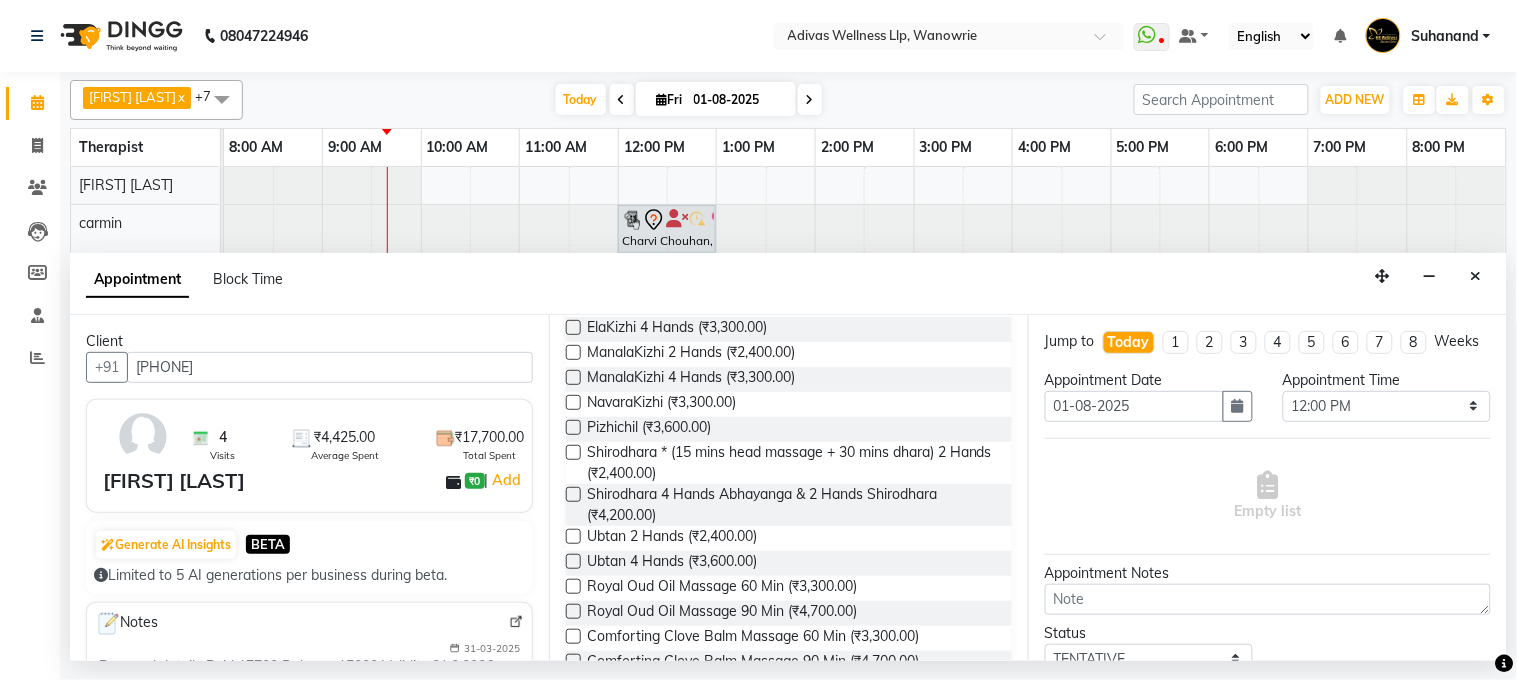 scroll, scrollTop: 333, scrollLeft: 0, axis: vertical 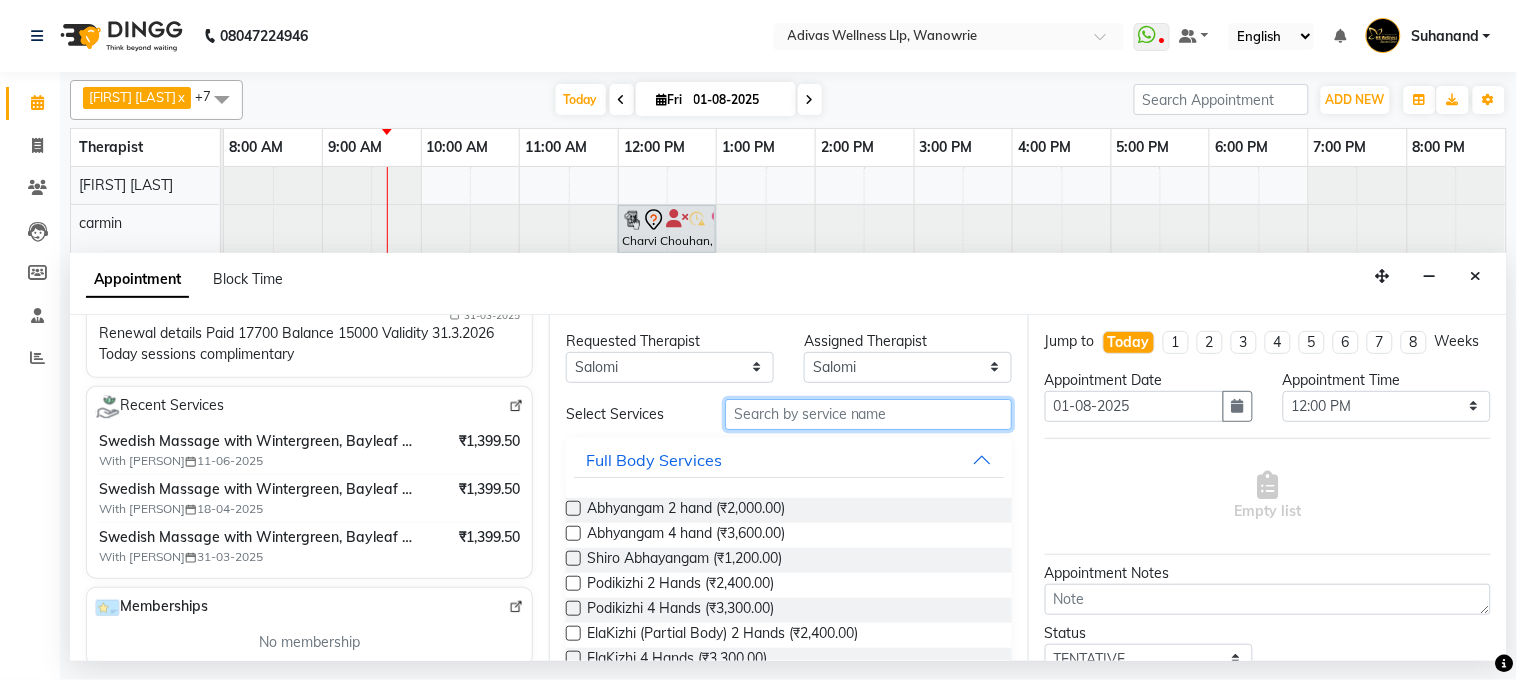 click at bounding box center (868, 414) 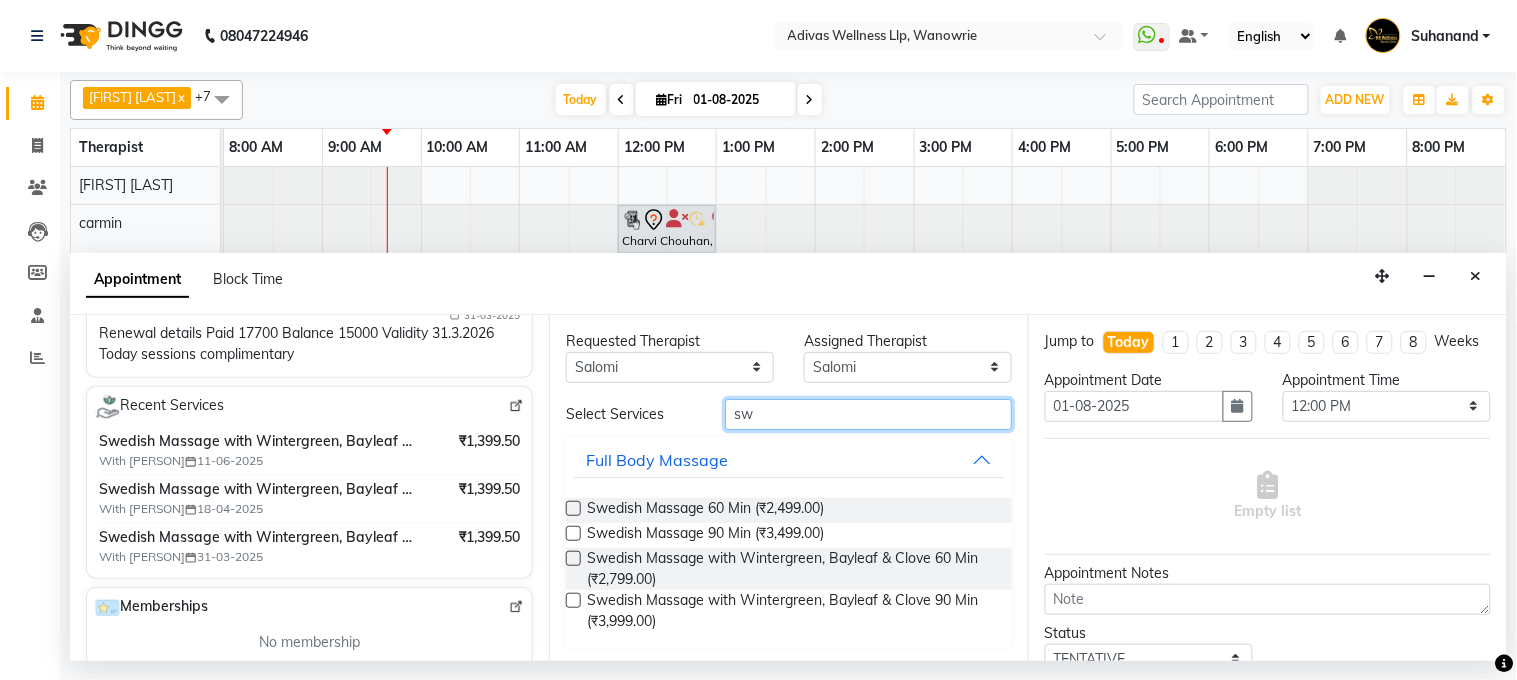 type on "sw" 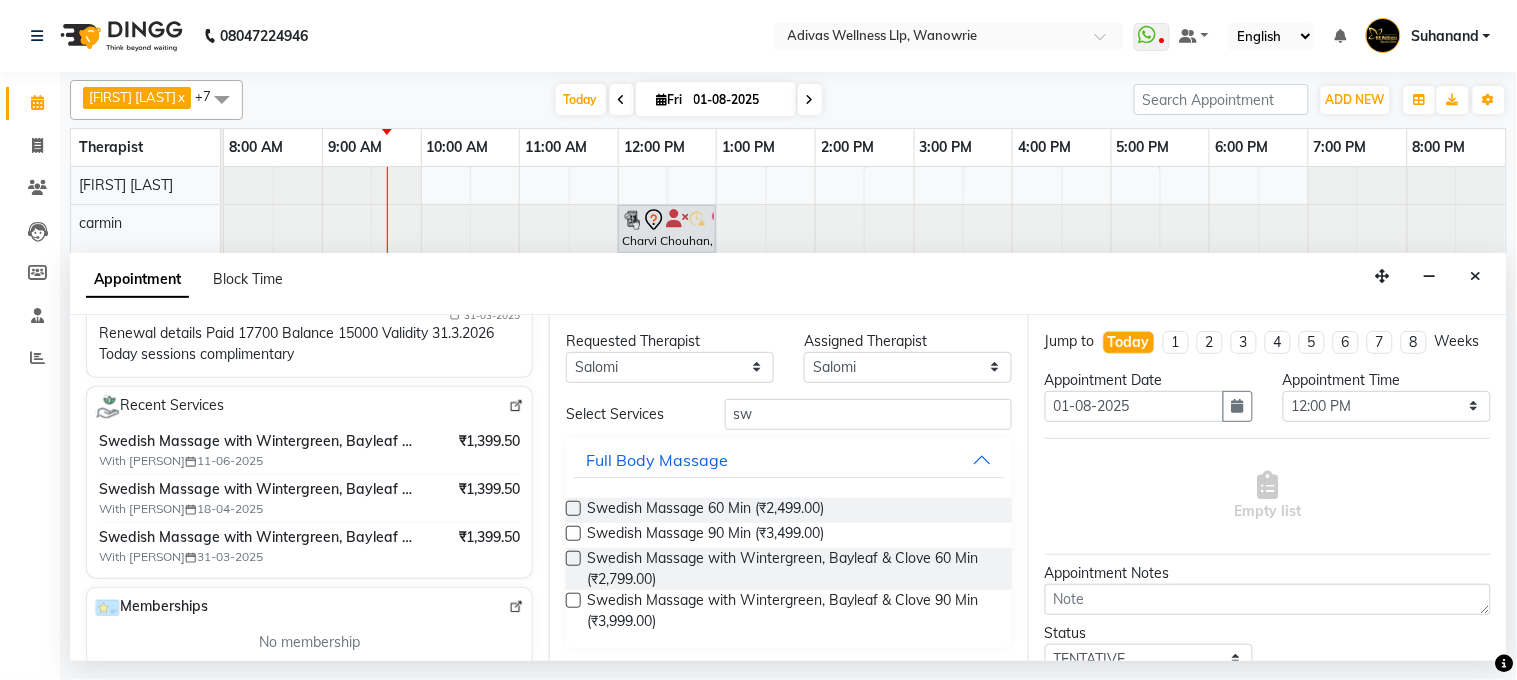 click at bounding box center (573, 558) 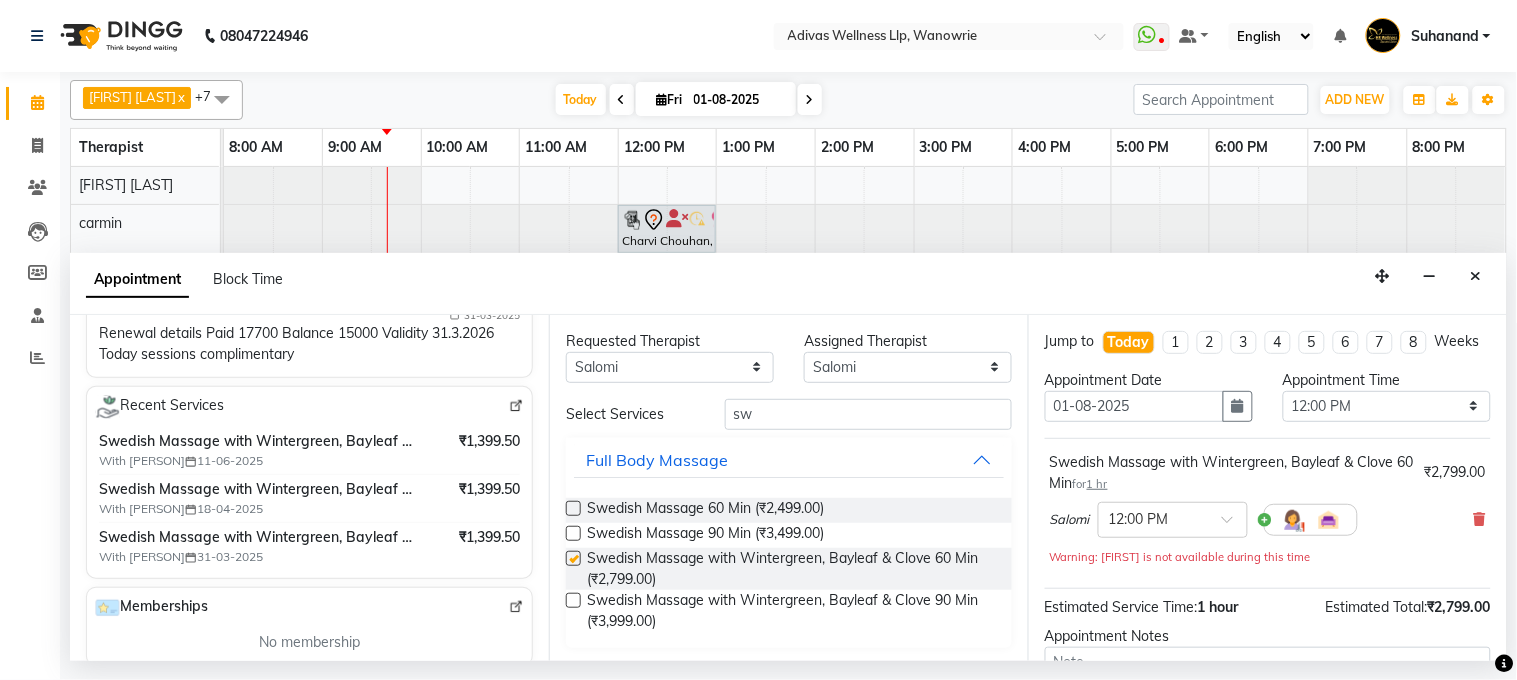 checkbox on "false" 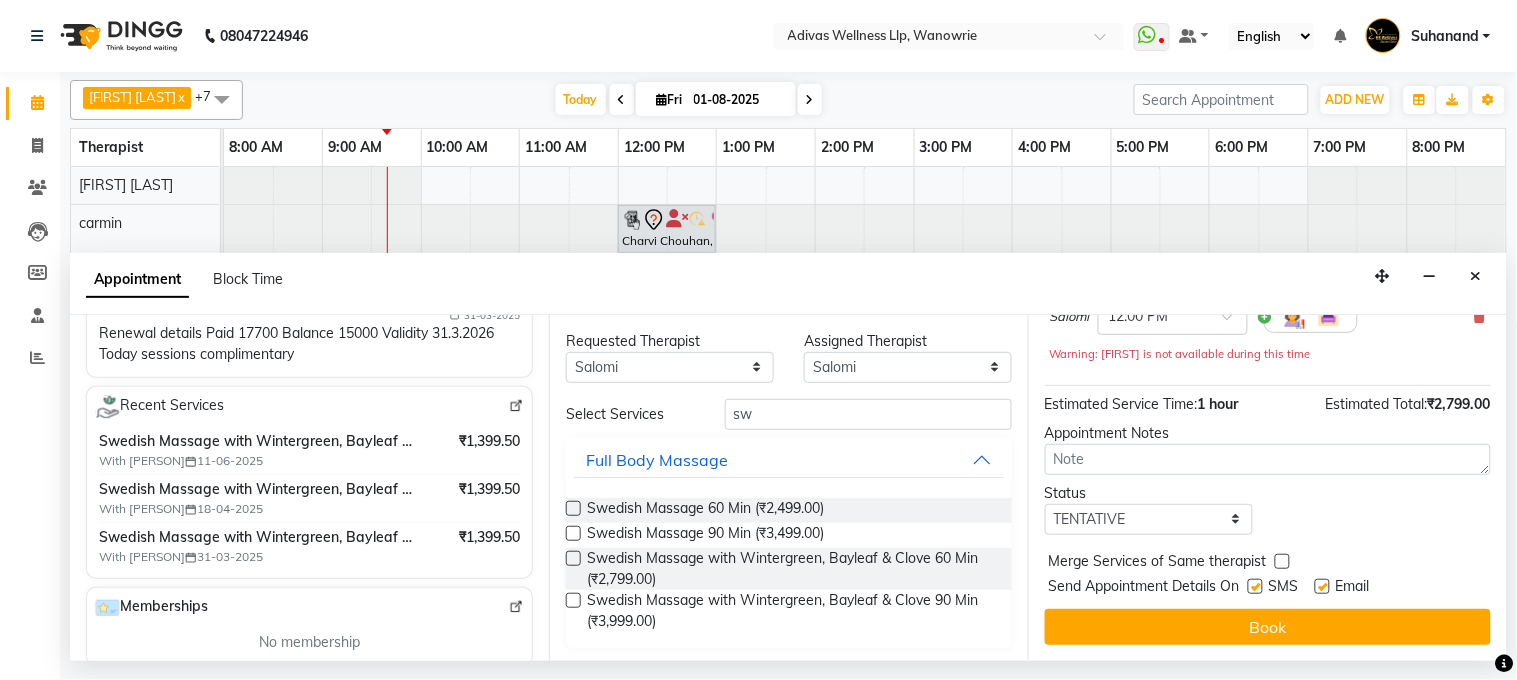 scroll, scrollTop: 222, scrollLeft: 0, axis: vertical 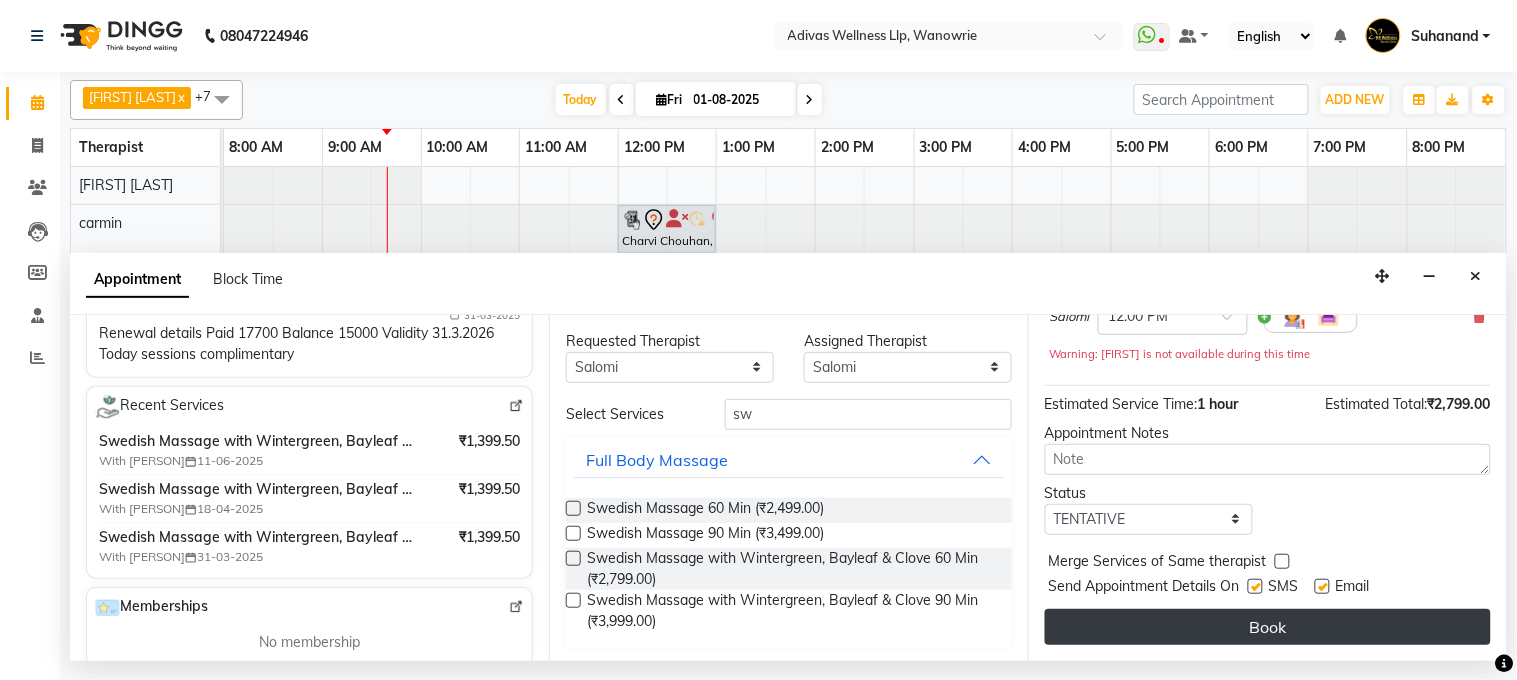 click on "Book" at bounding box center (1268, 627) 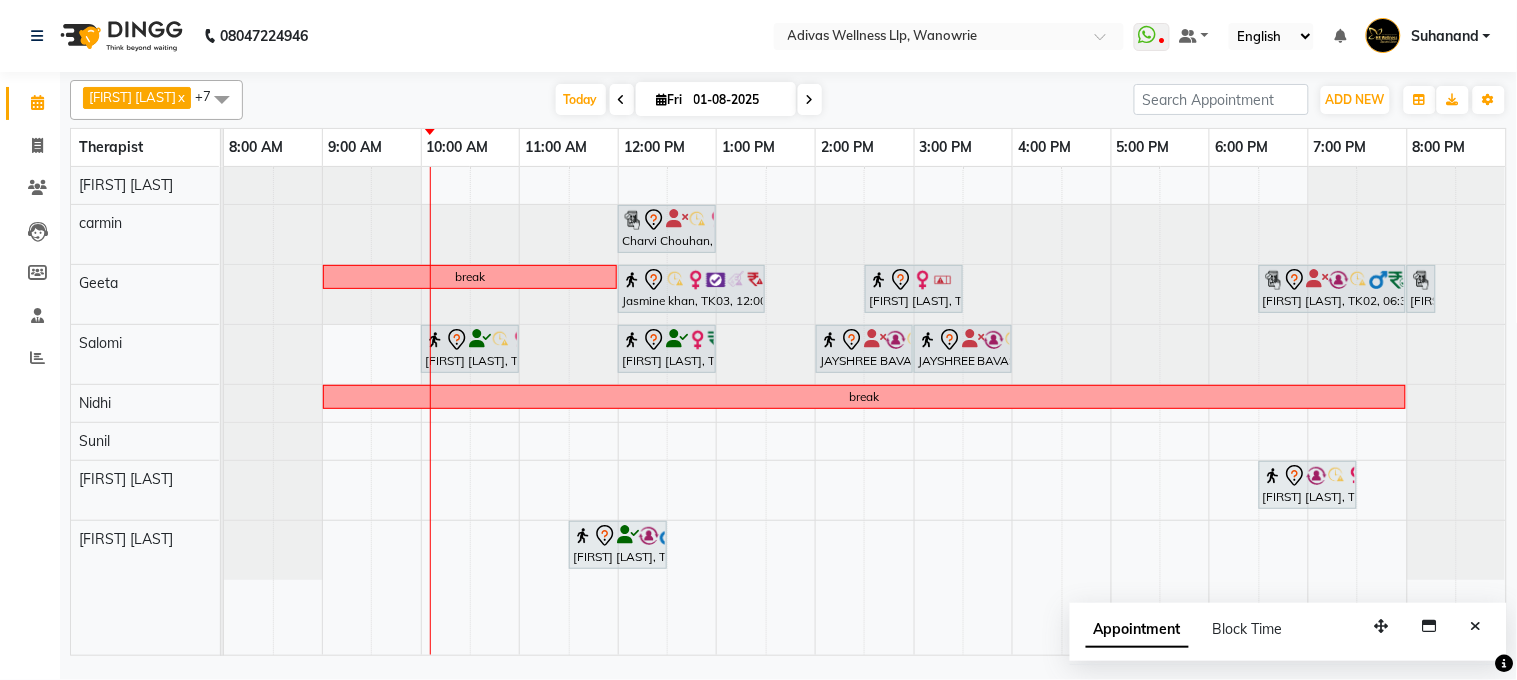 click on "01-08-2025" at bounding box center [738, 100] 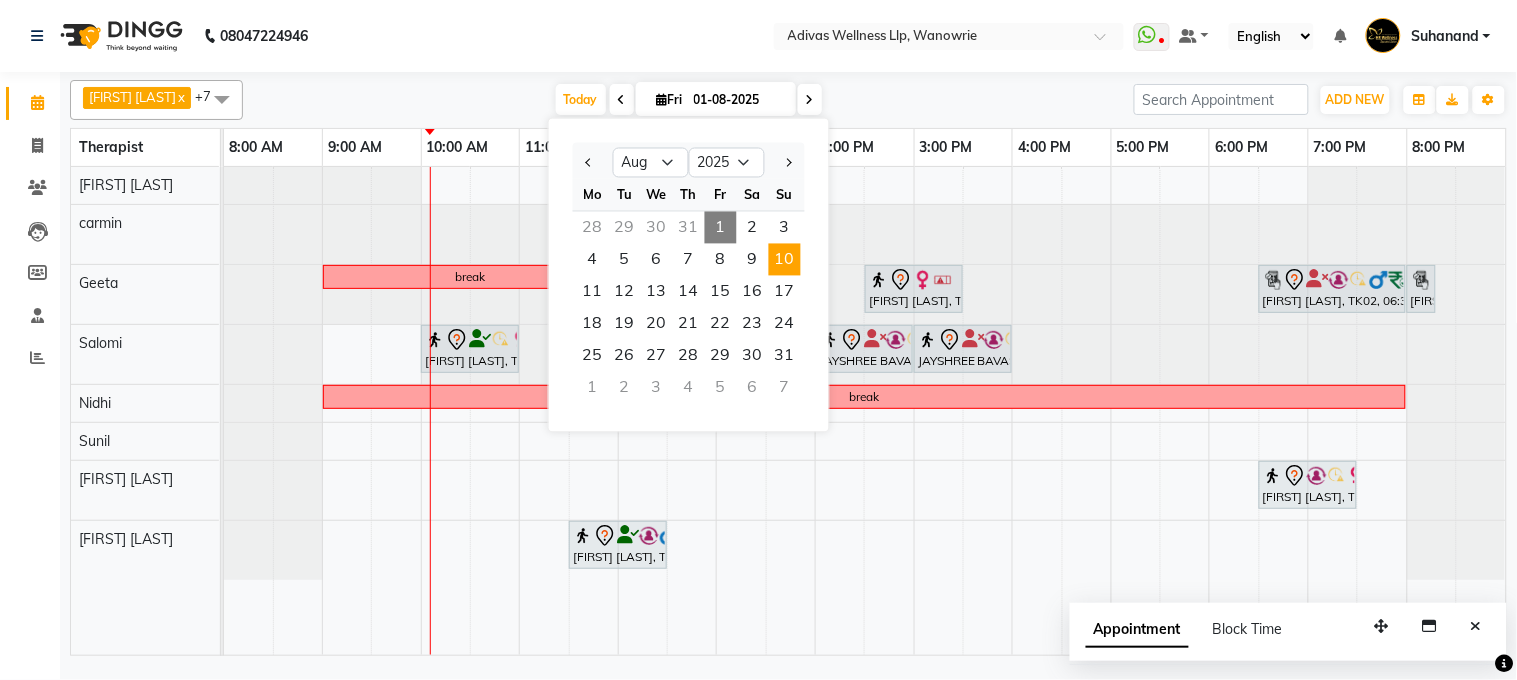 click on "10" at bounding box center [785, 260] 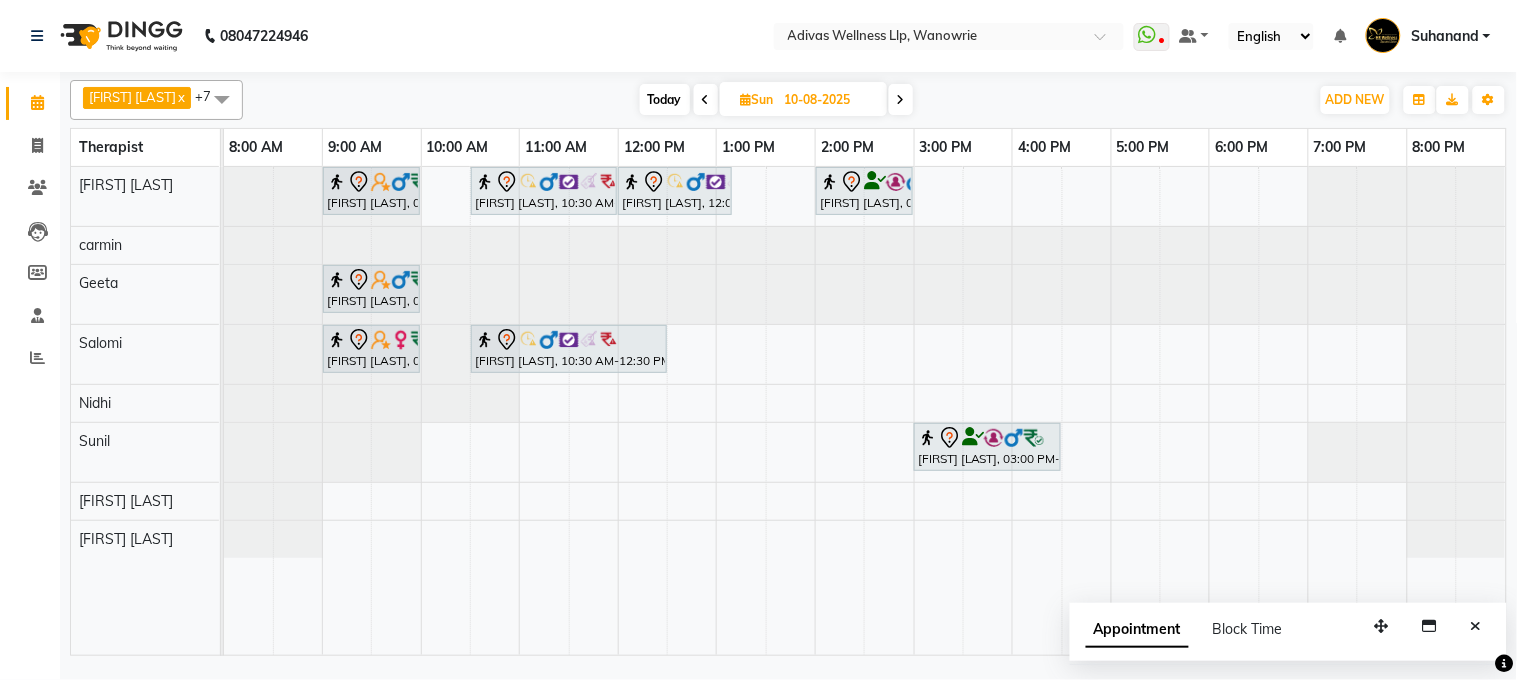 click on "Divyaraj Ranawat, 09:00 AM-10:00 AM, Massage 60 Min             Vinod BATRA, 10:30 AM-12:00 PM, Swedish Massage 90 Min             Vinod BATRA, 12:00 PM-01:10 PM, Steam             Sagar Daniel, 02:00 PM-03:00 PM, Swedish Massage 60 Min             Divyaraj Ranawat, 09:00 AM-10:00 AM, Massage 60 Min             sarita fernandez, 09:00 AM-10:00 AM, Massage 60 Min             Vinod BATRA, 10:30 AM-12:30 PM, Swedish Massage 90 Min             Durga das Mishra, 03:00 PM-04:30 PM, Swedish Massage with Wintergreen, Bayleaf & Clove 90 Min" at bounding box center [865, 411] 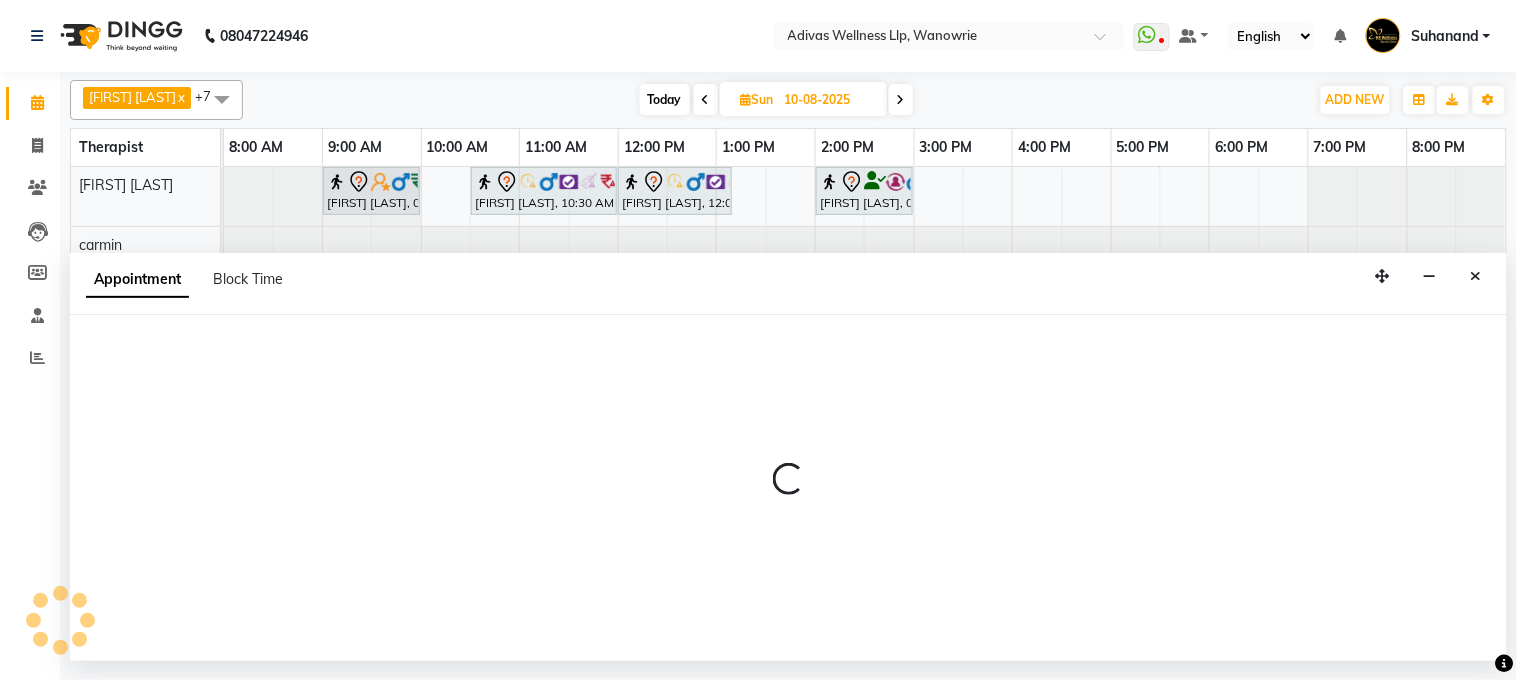 select on "18769" 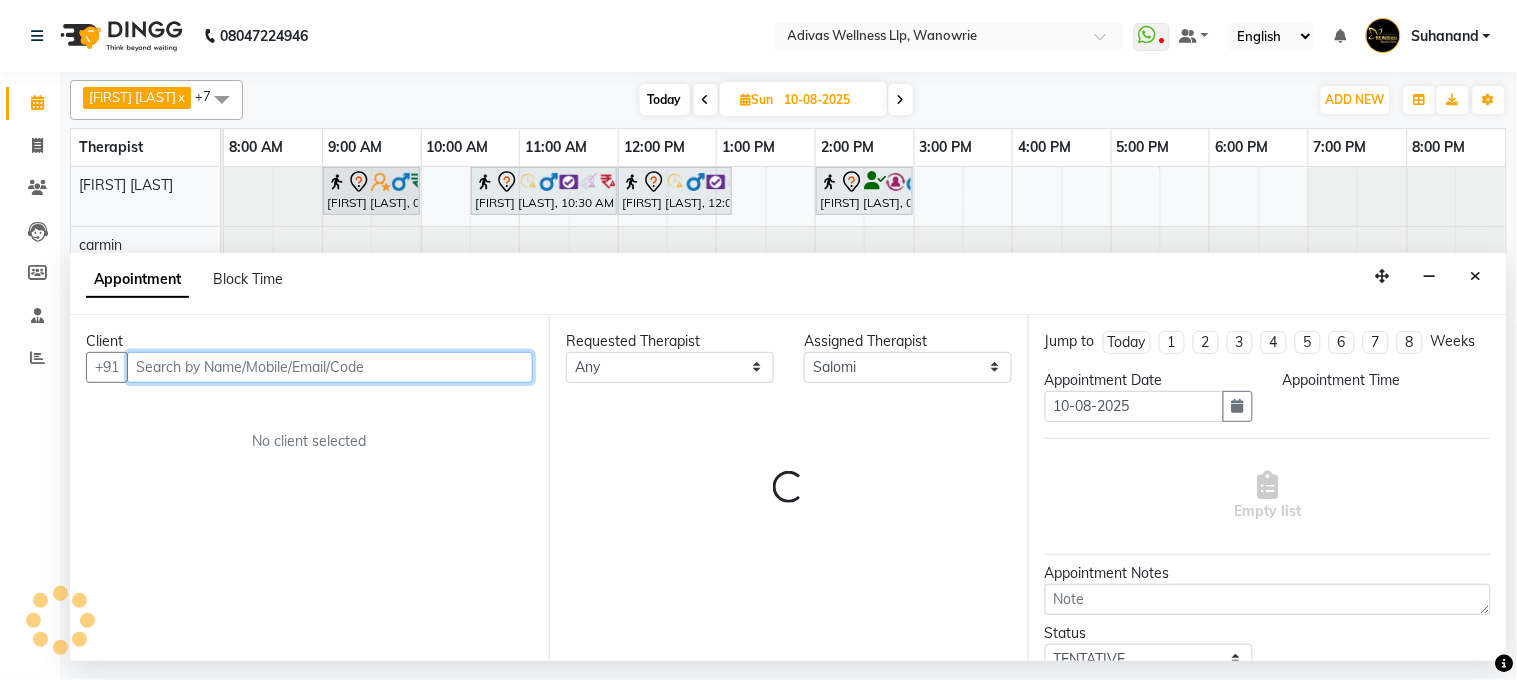 select on "840" 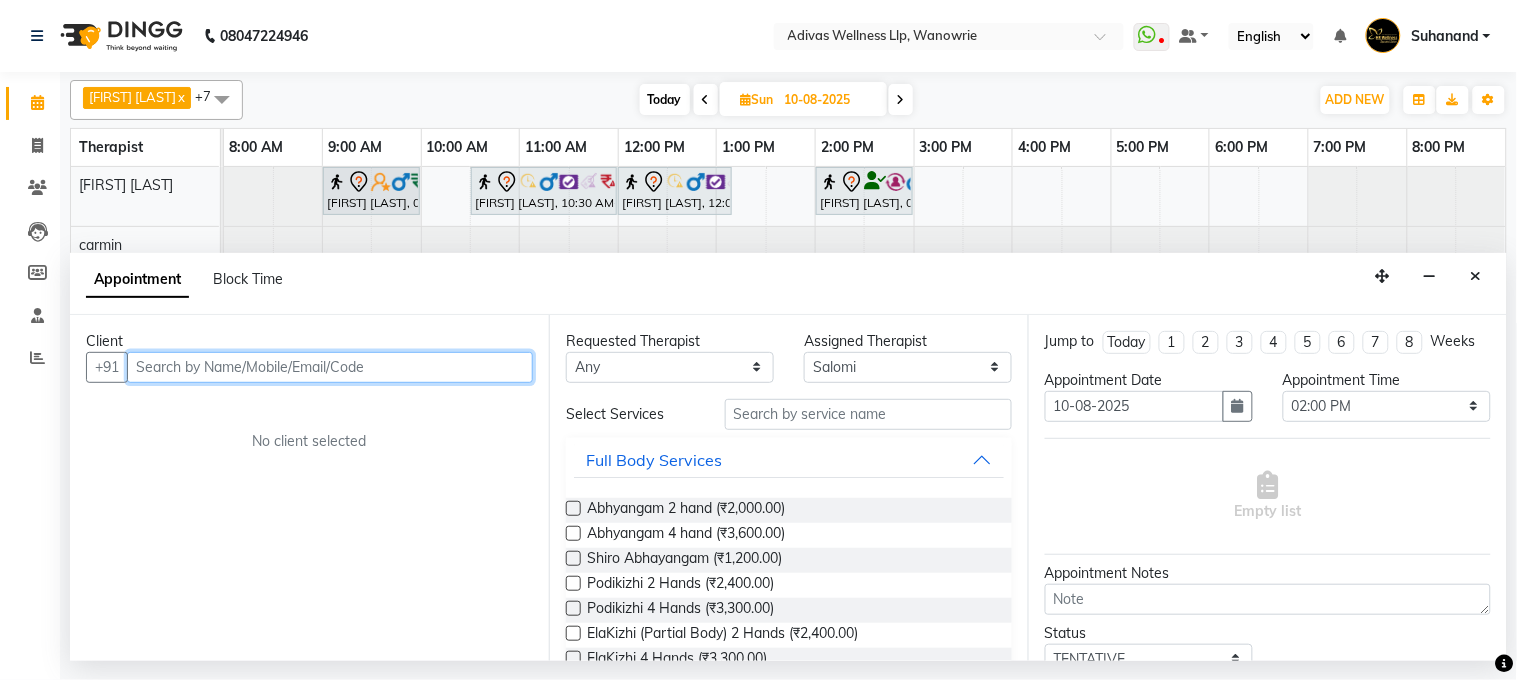 click at bounding box center (330, 367) 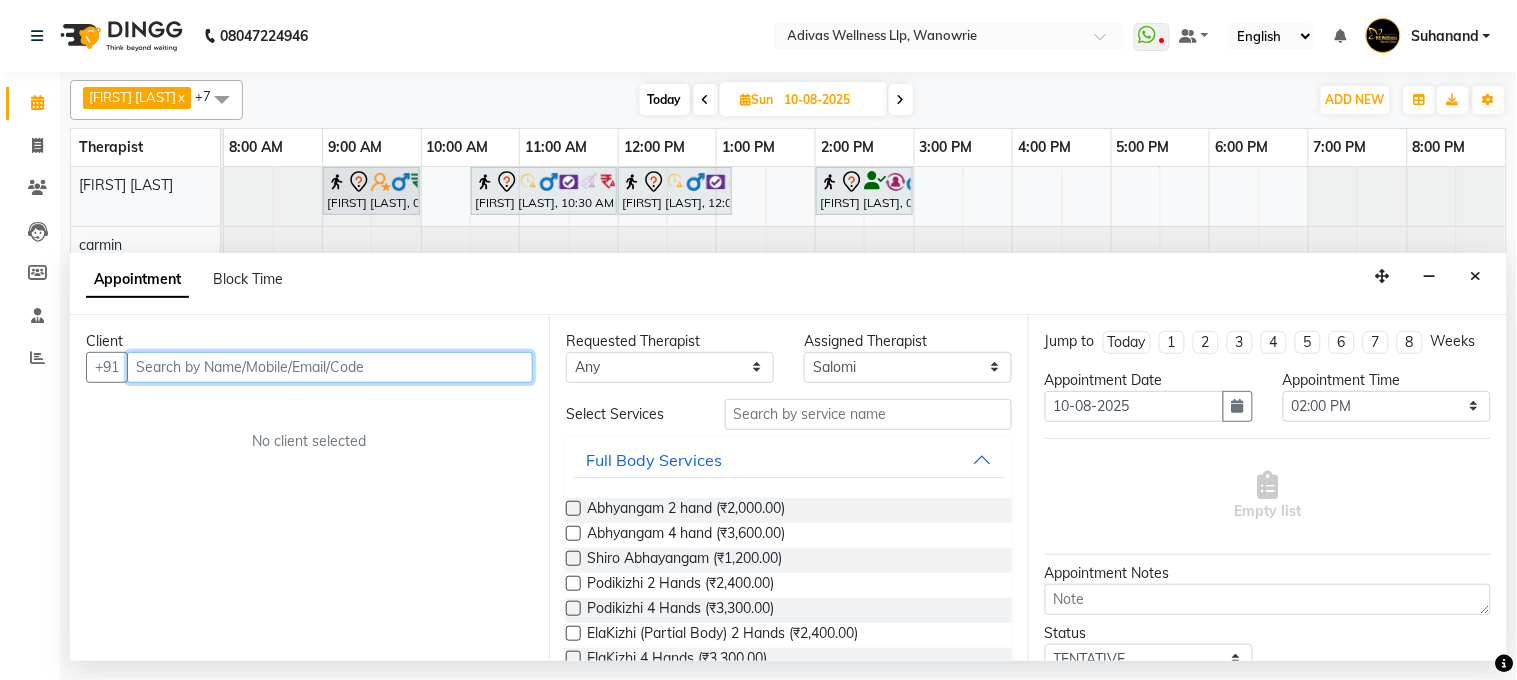 paste on "83474 04141" 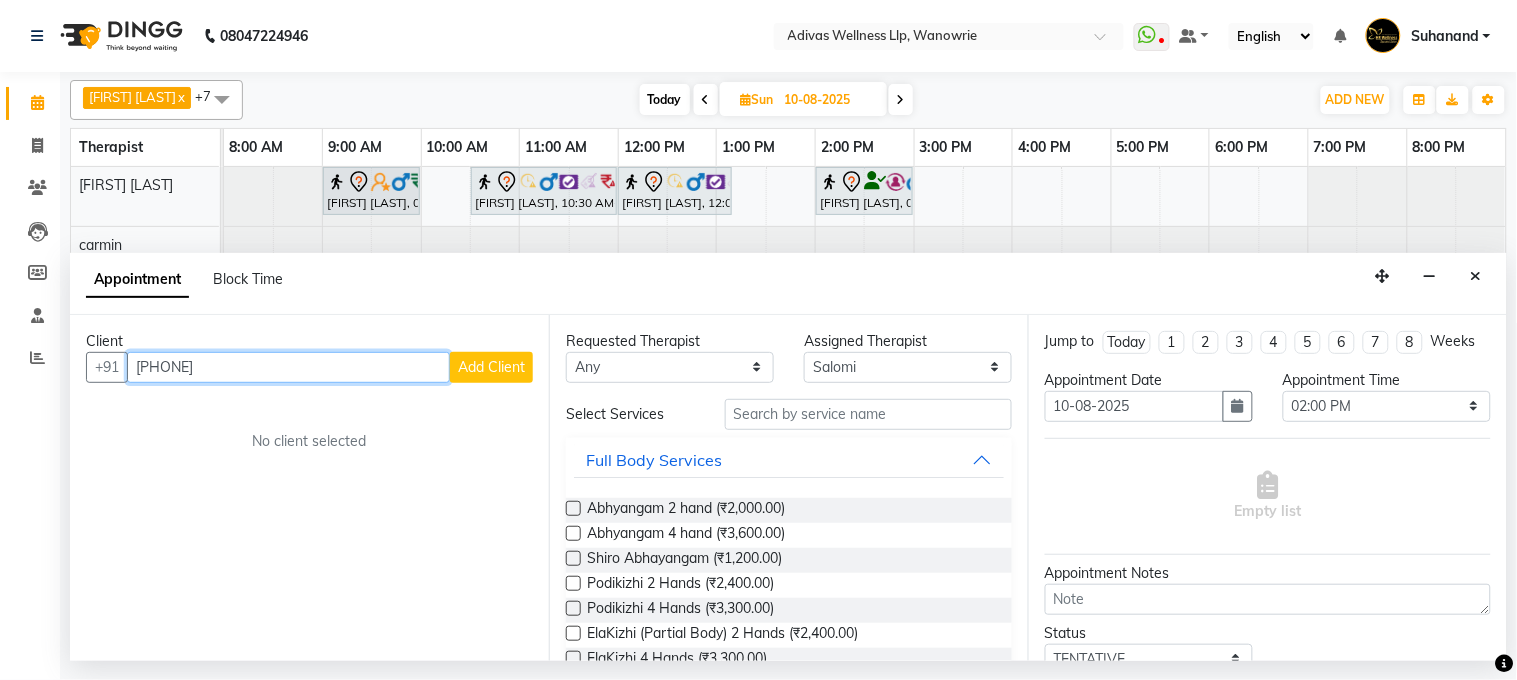 click on "83474 04141" at bounding box center [288, 367] 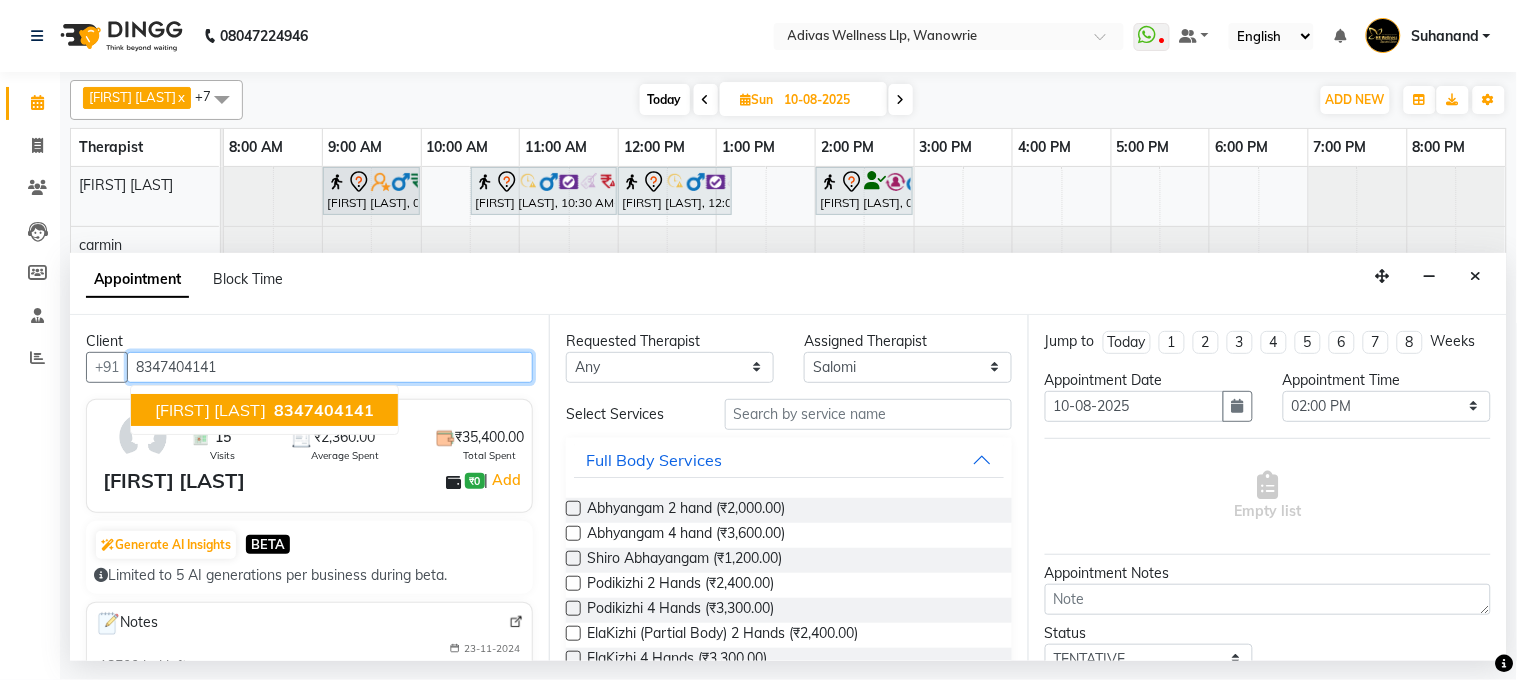 click on "8347404141" at bounding box center [324, 410] 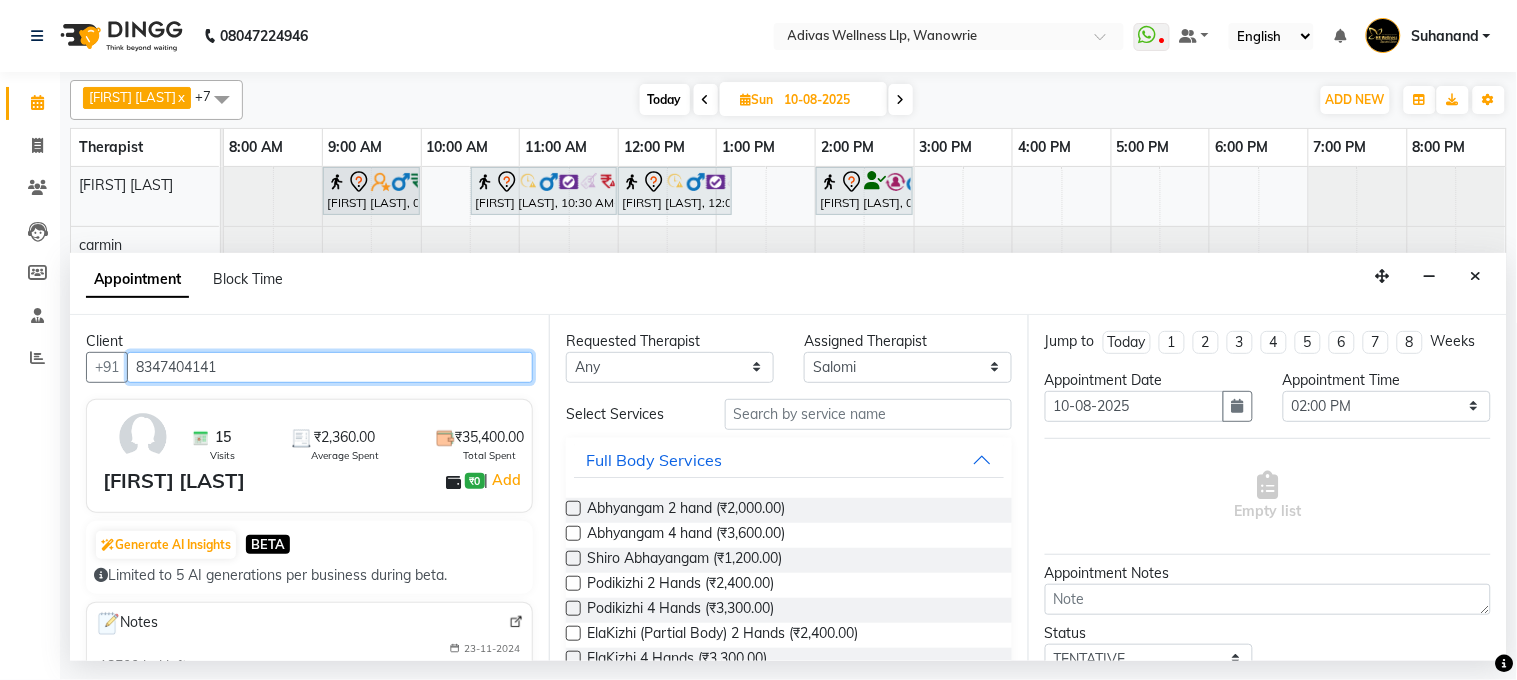 type on "8347404141" 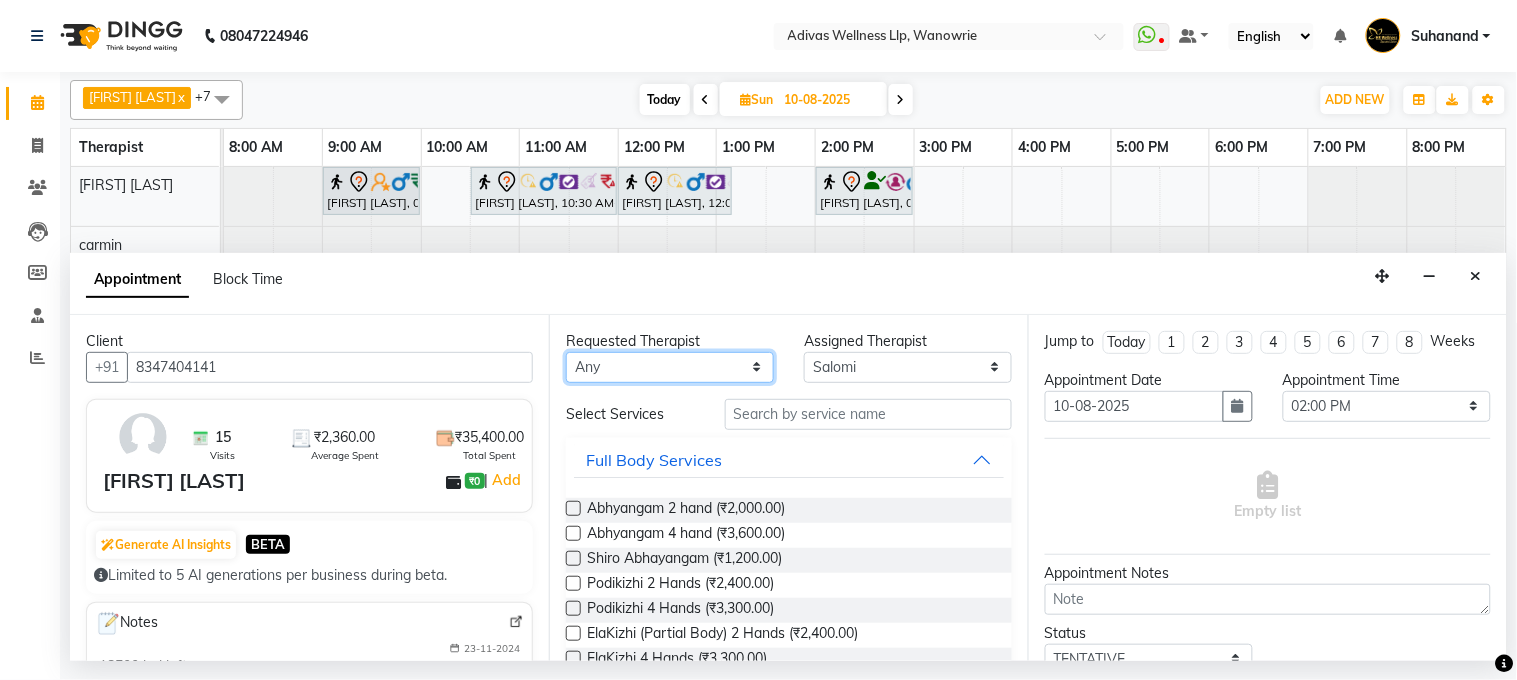 click on "Any Amit Bakala carmin Geeta Nidhi Nikhil  yadav  Rajesh tanaji Rishikesh karande Salomi Sunil" at bounding box center (670, 367) 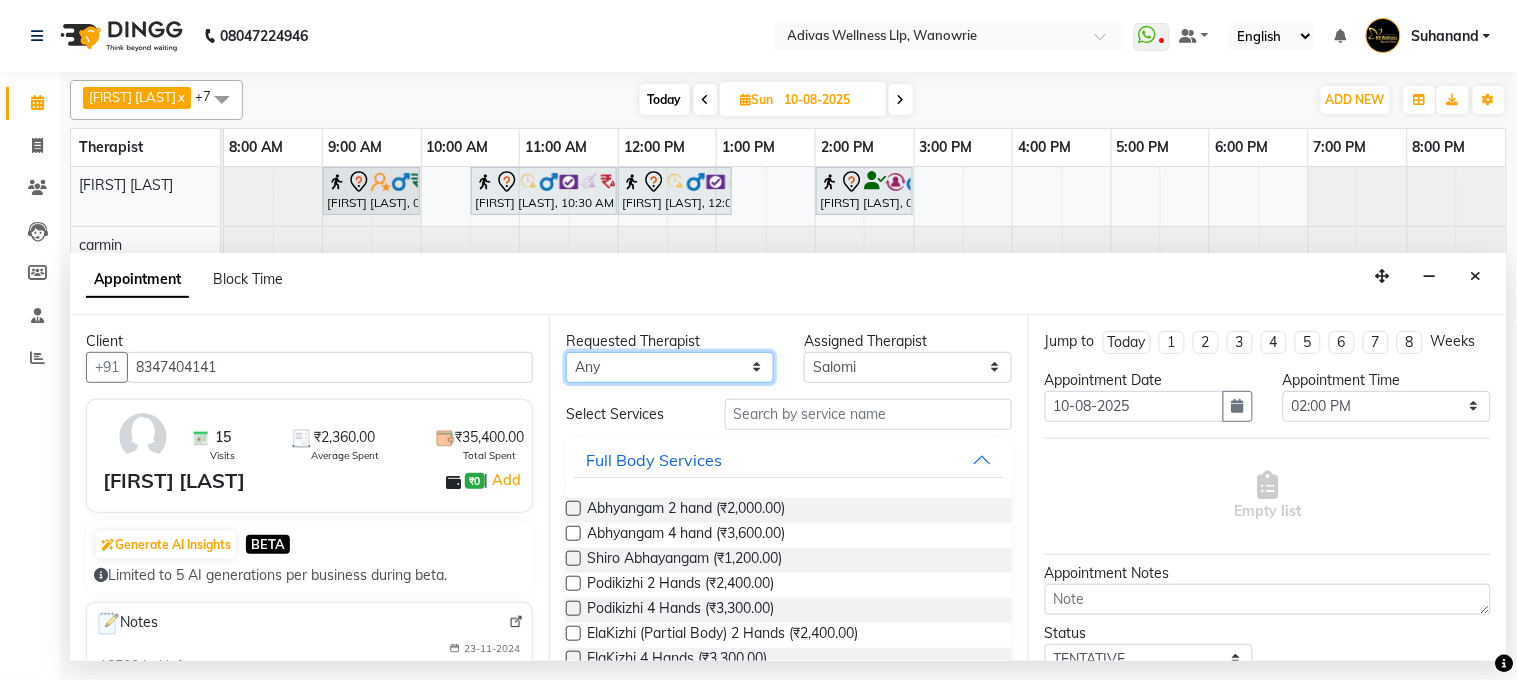 select on "18769" 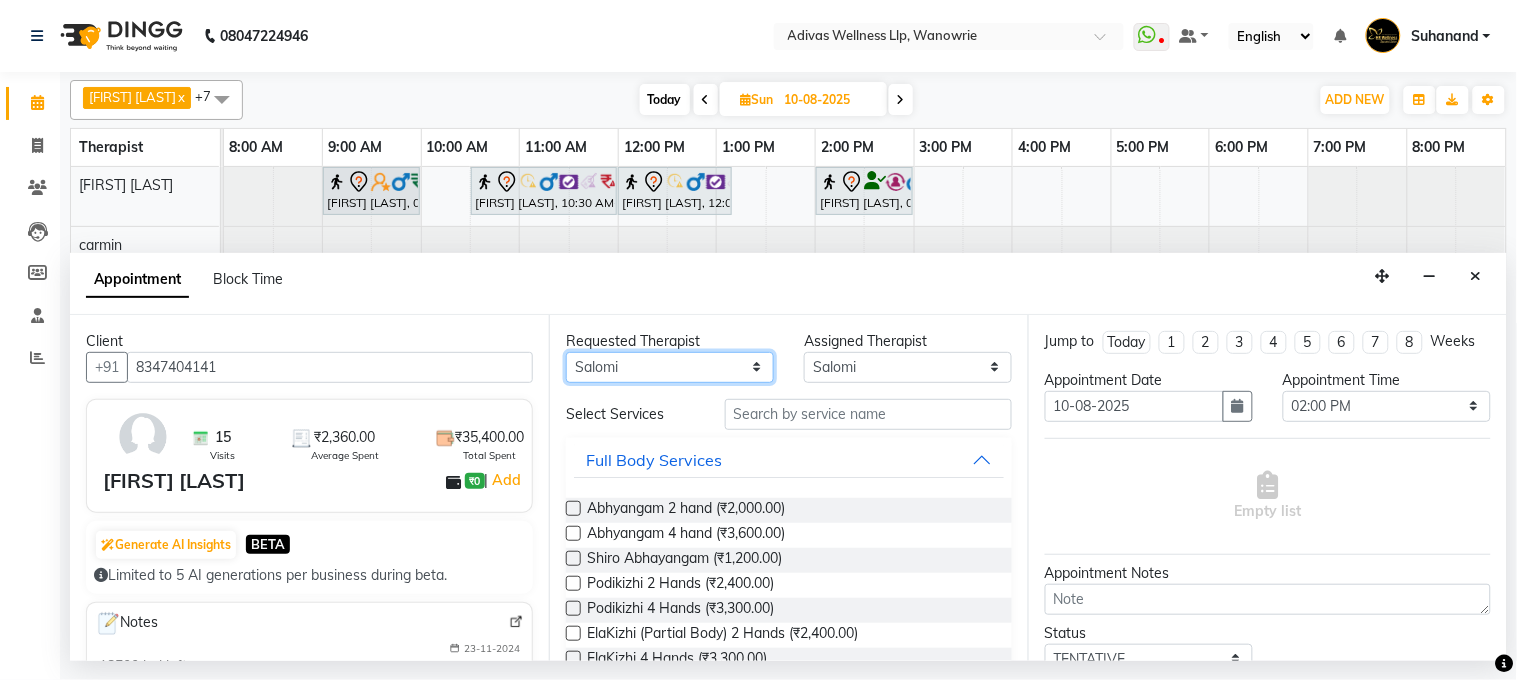 click on "Any Amit Bakala carmin Geeta Nidhi Nikhil  yadav  Rajesh tanaji Rishikesh karande Salomi Sunil" at bounding box center [670, 367] 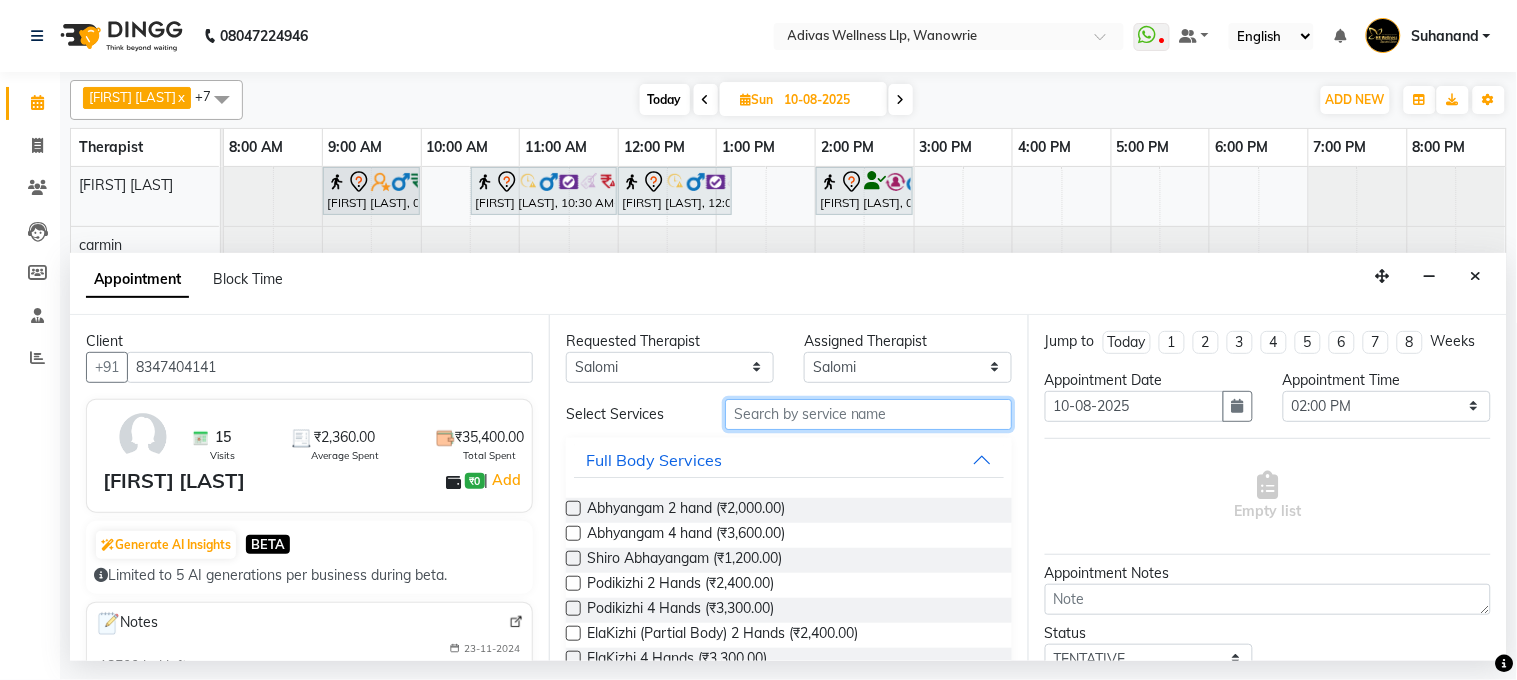 click at bounding box center (868, 414) 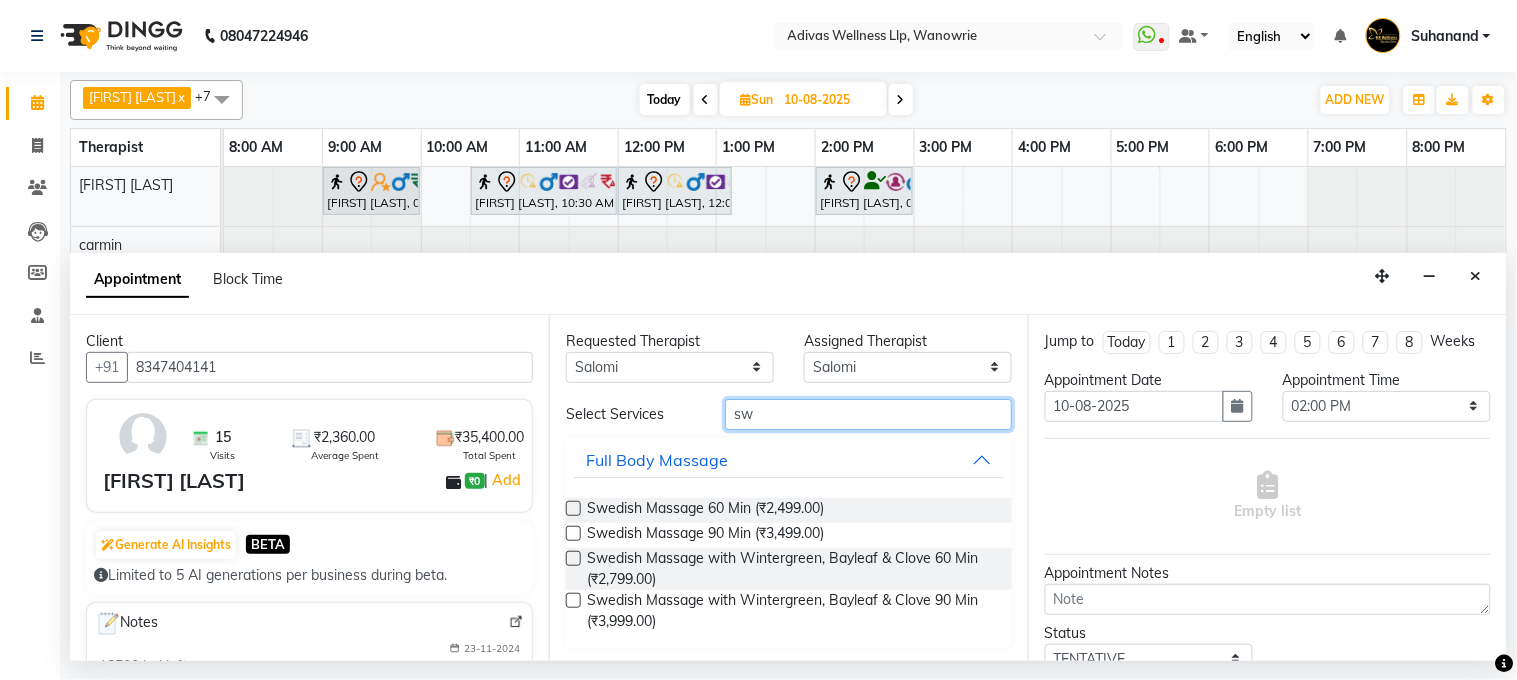 type on "sw" 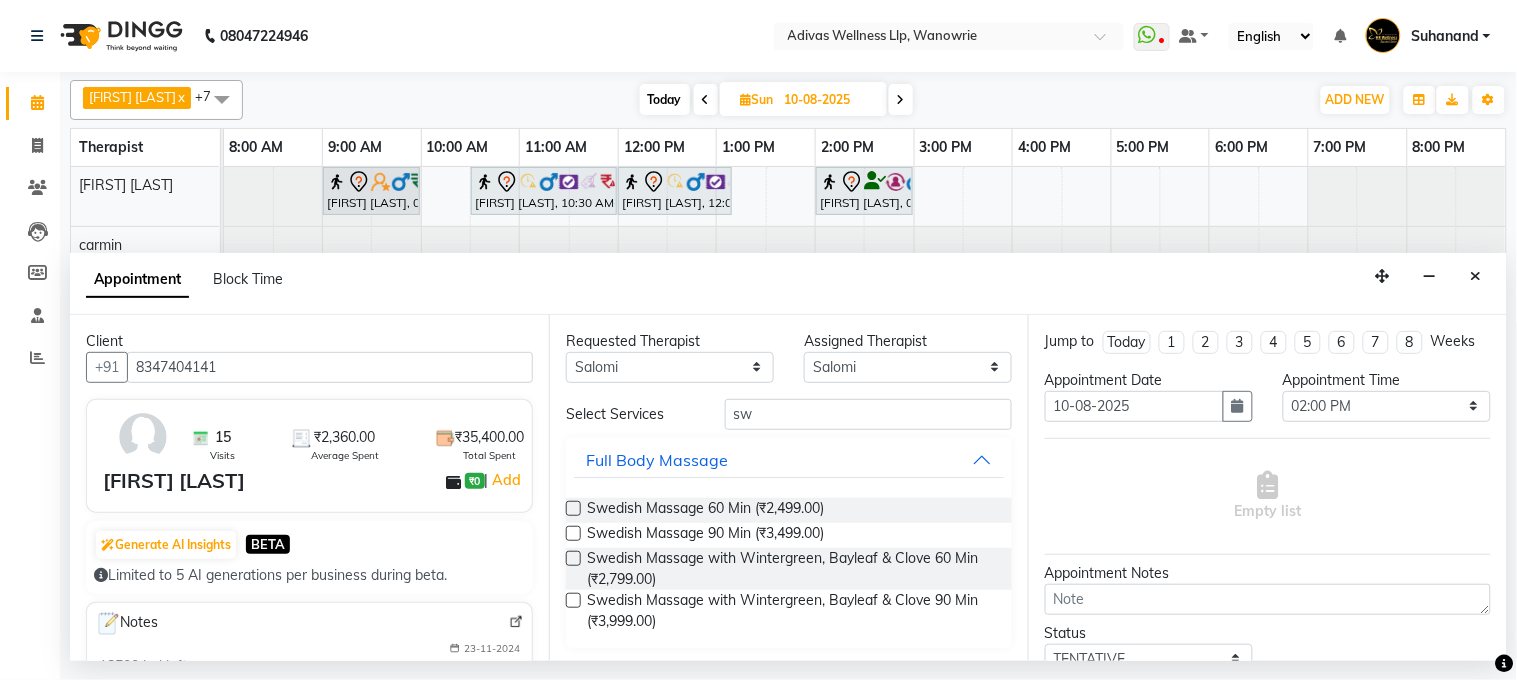 click at bounding box center (573, 558) 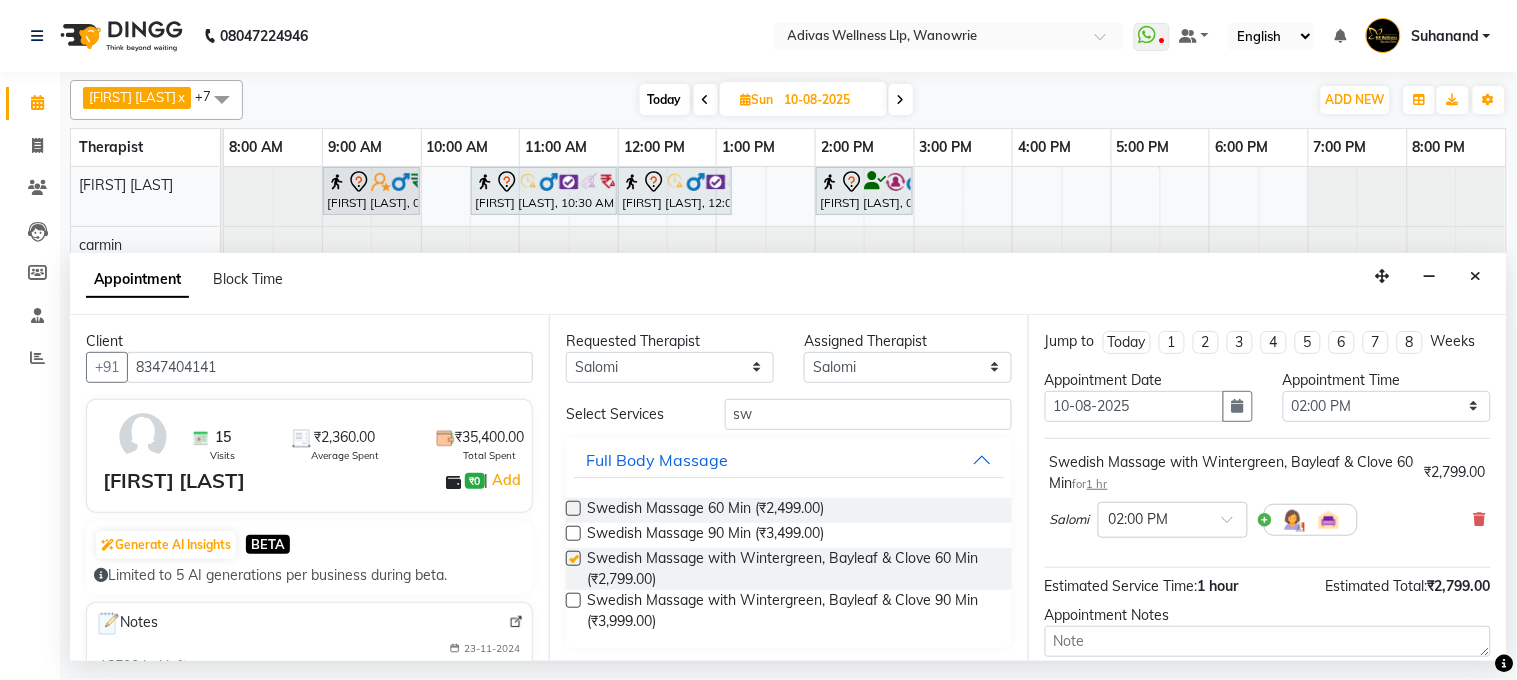 checkbox on "false" 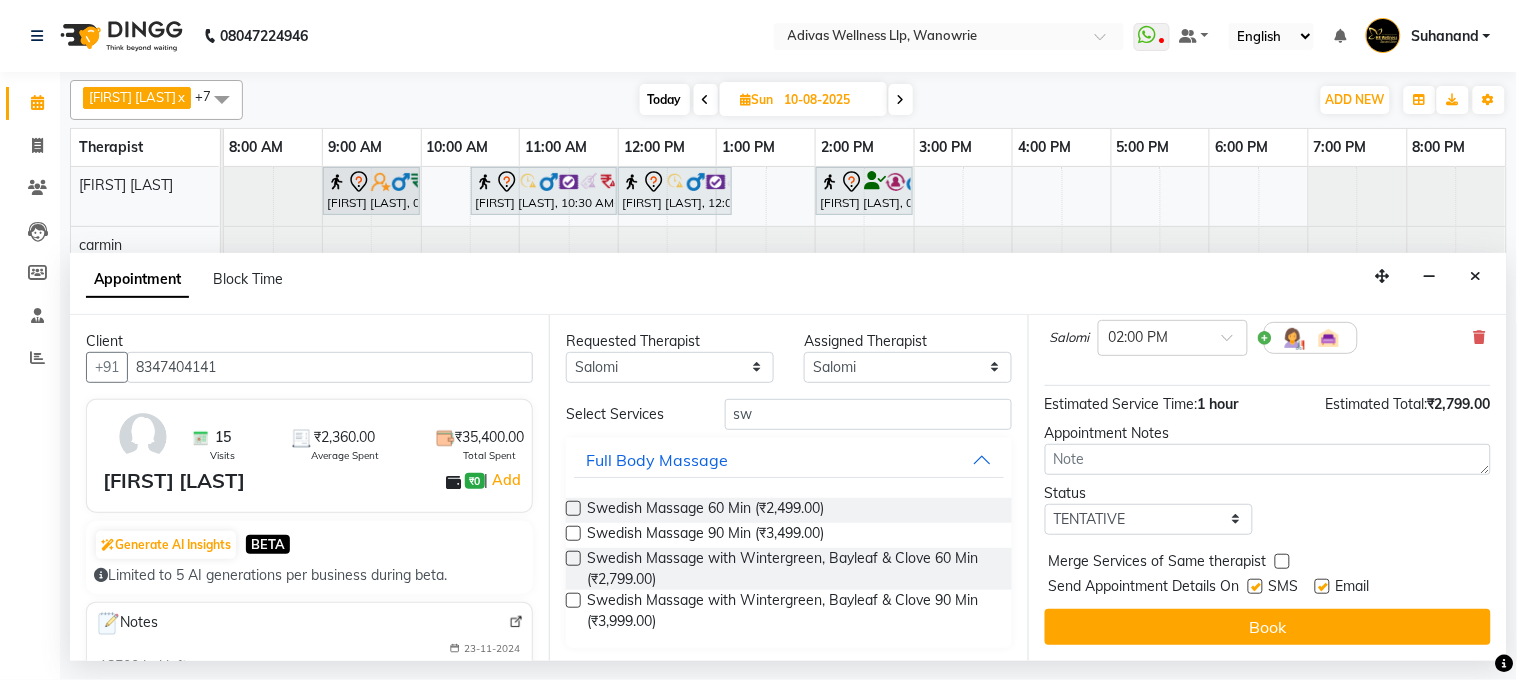 scroll, scrollTop: 201, scrollLeft: 0, axis: vertical 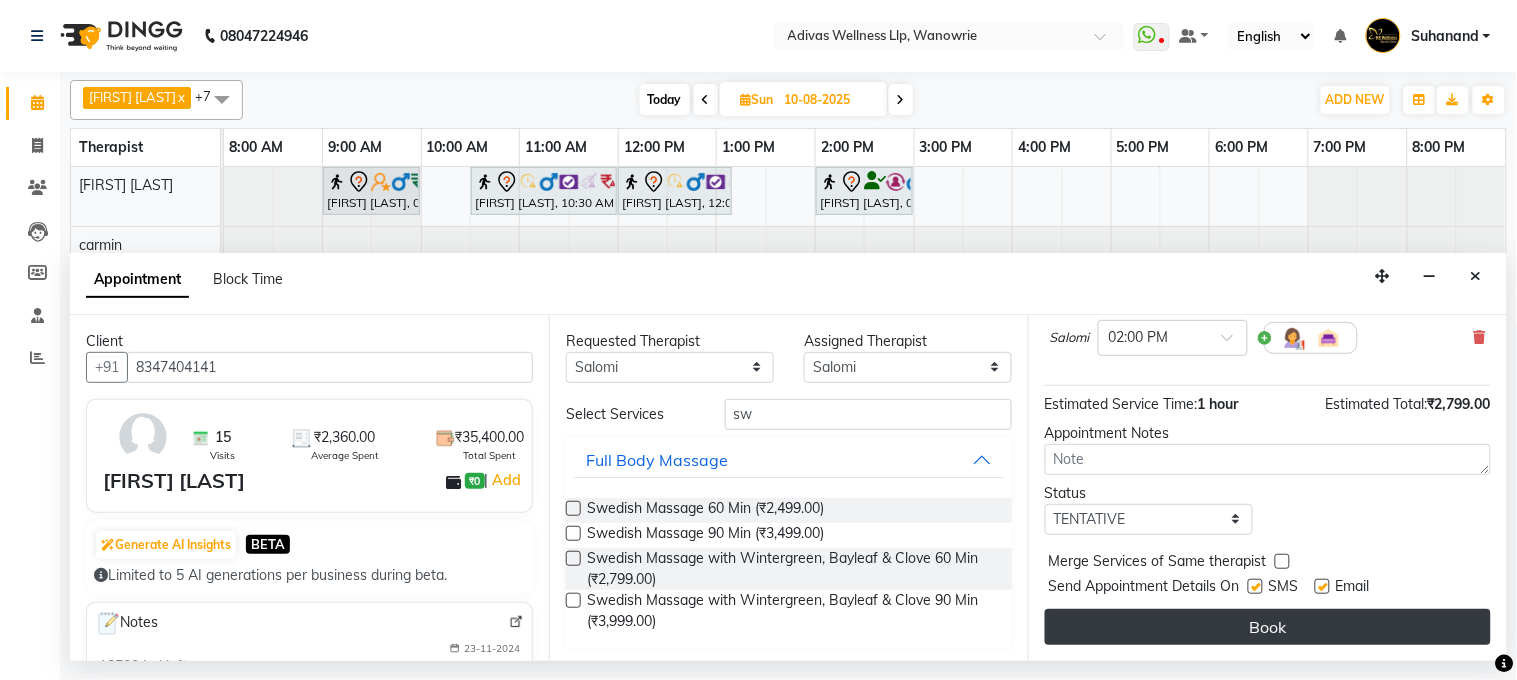 click on "Book" at bounding box center (1268, 627) 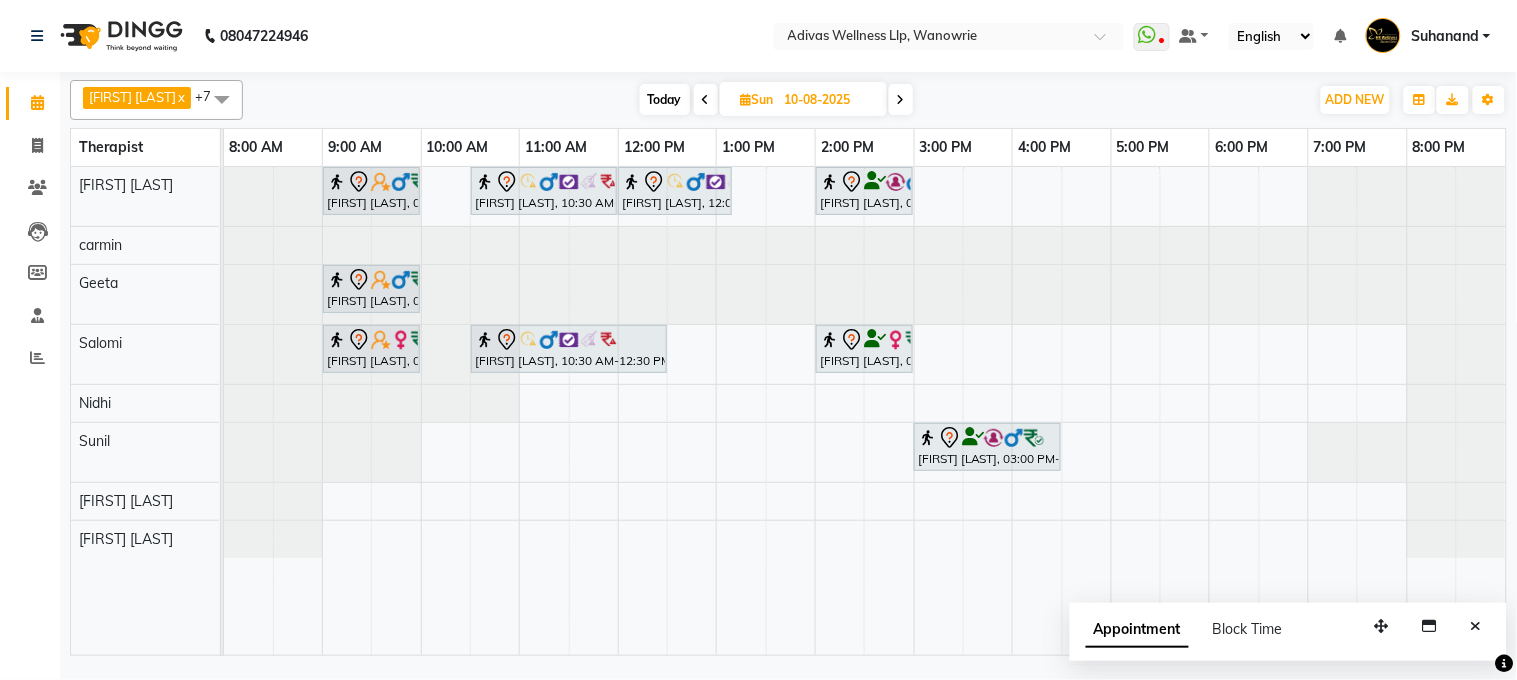 click on "Today" at bounding box center [665, 99] 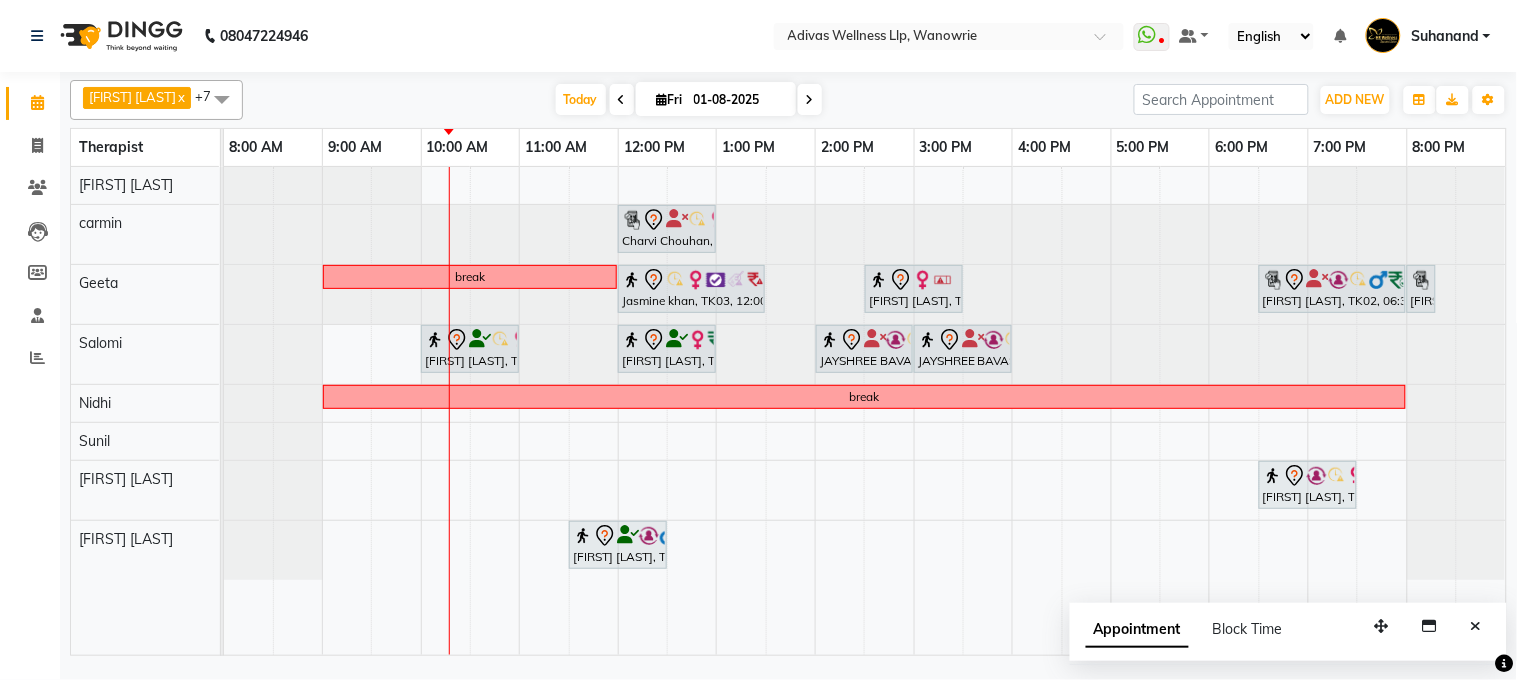click on "[FIRST] [LAST], TK06, [TIME]-[TIME], Massage 60 Min" at bounding box center (470, 349) 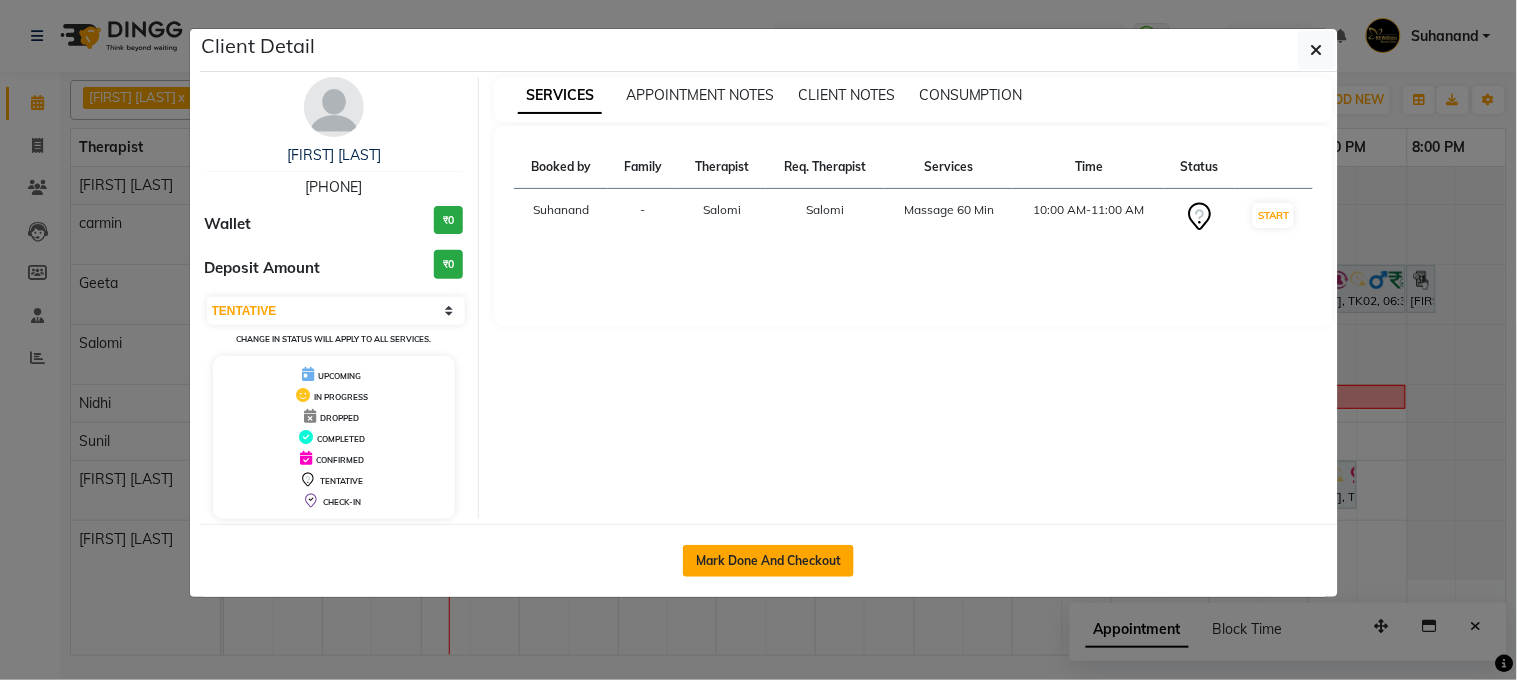click on "Mark Done And Checkout" 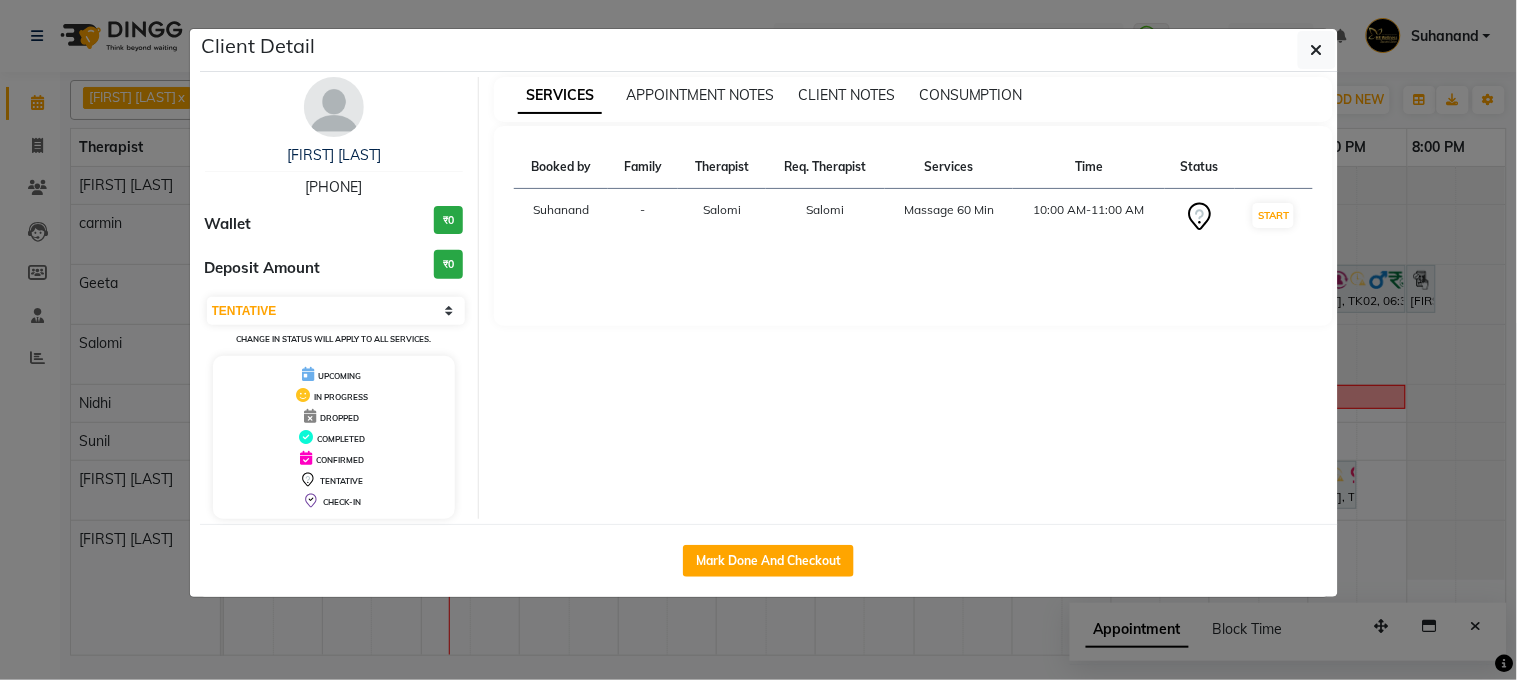 select on "service" 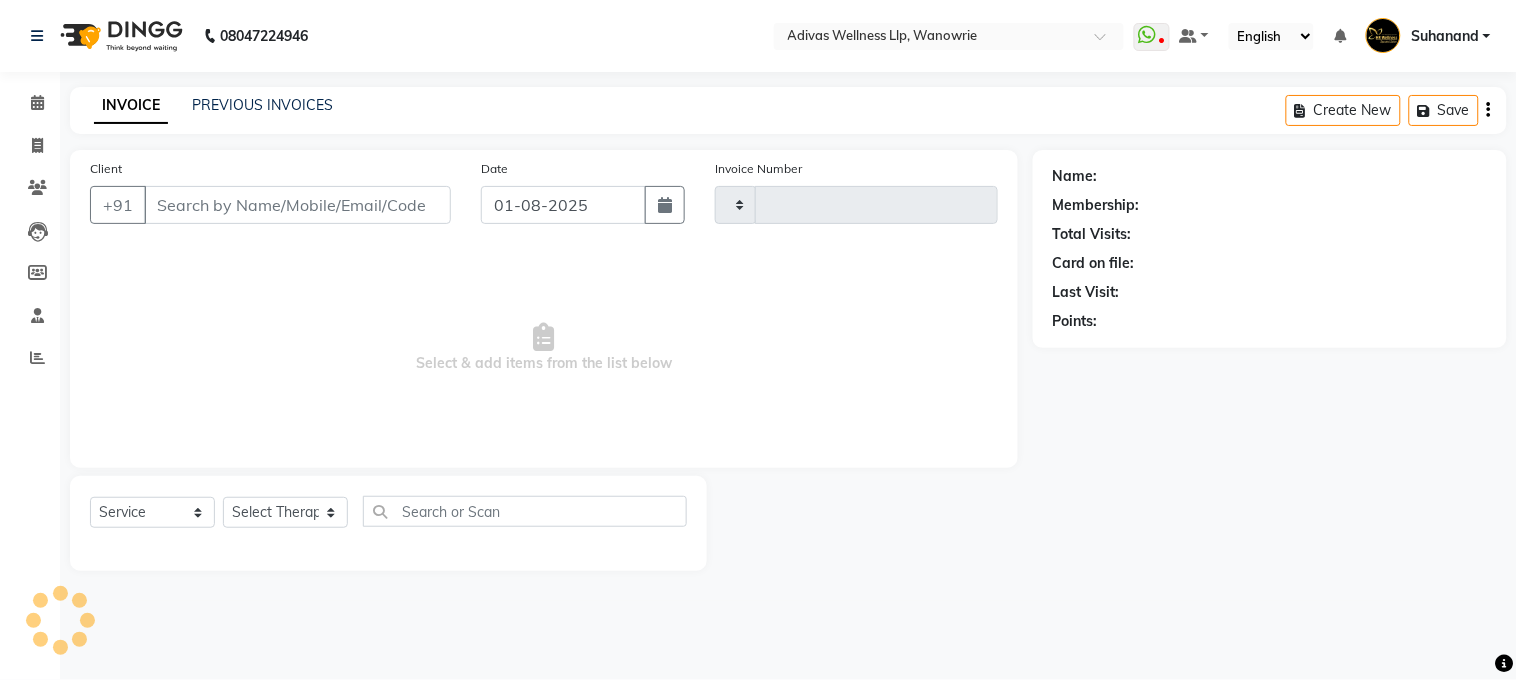 type on "1312" 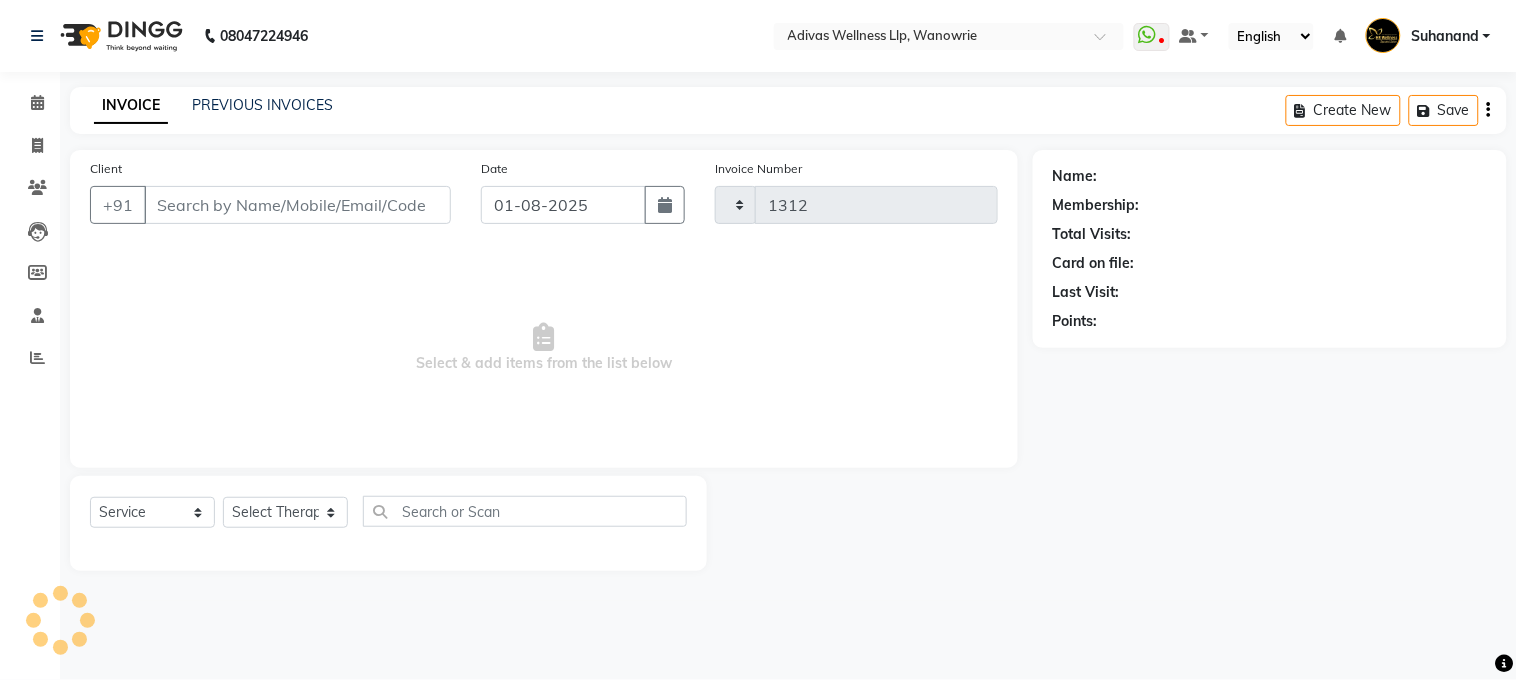 select on "4294" 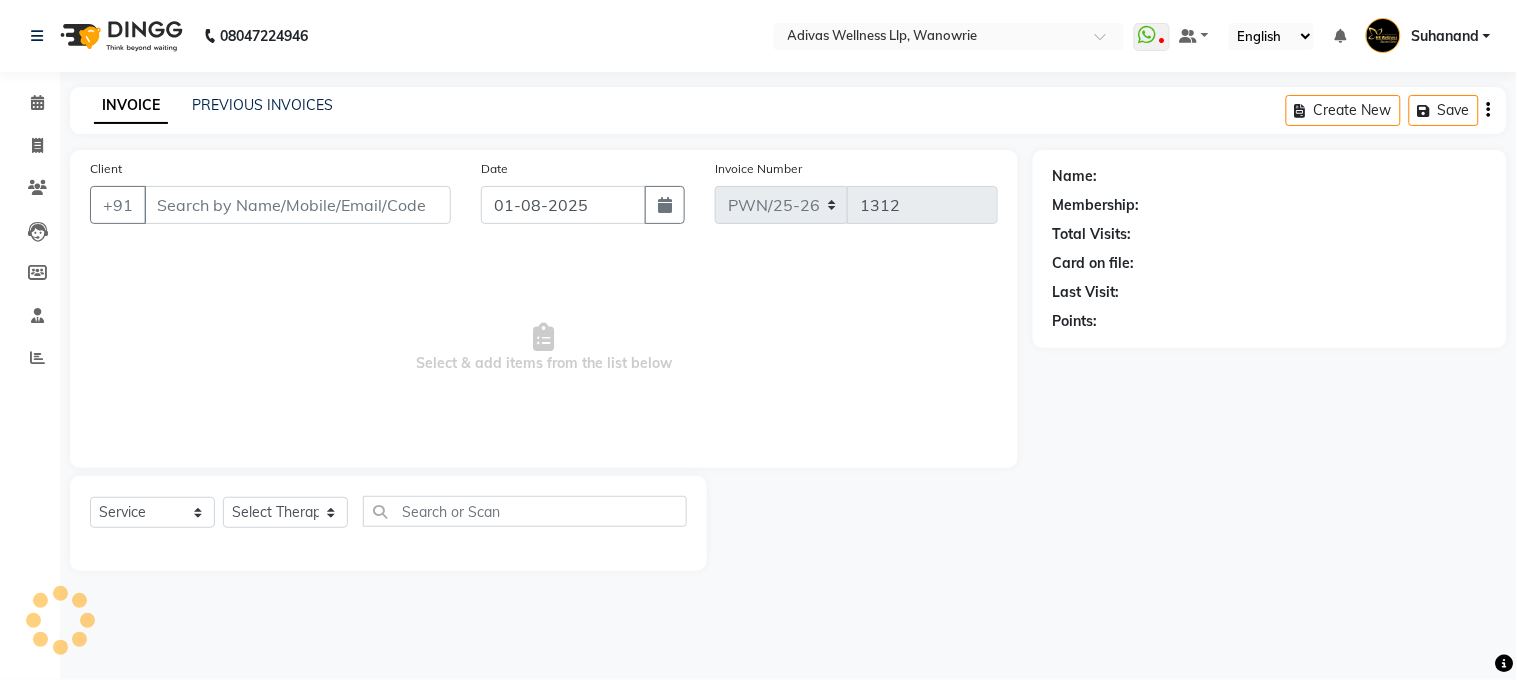 select on "P" 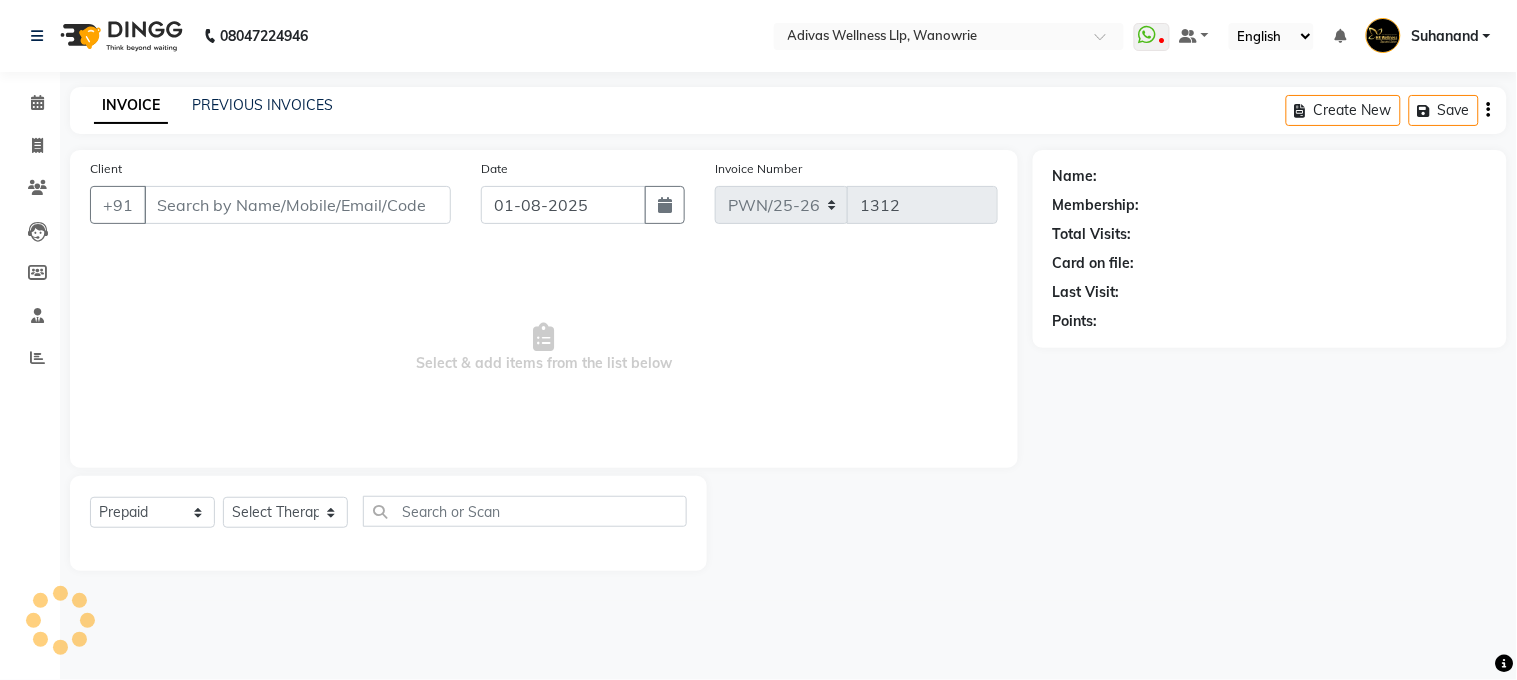 type on "[PHONE]" 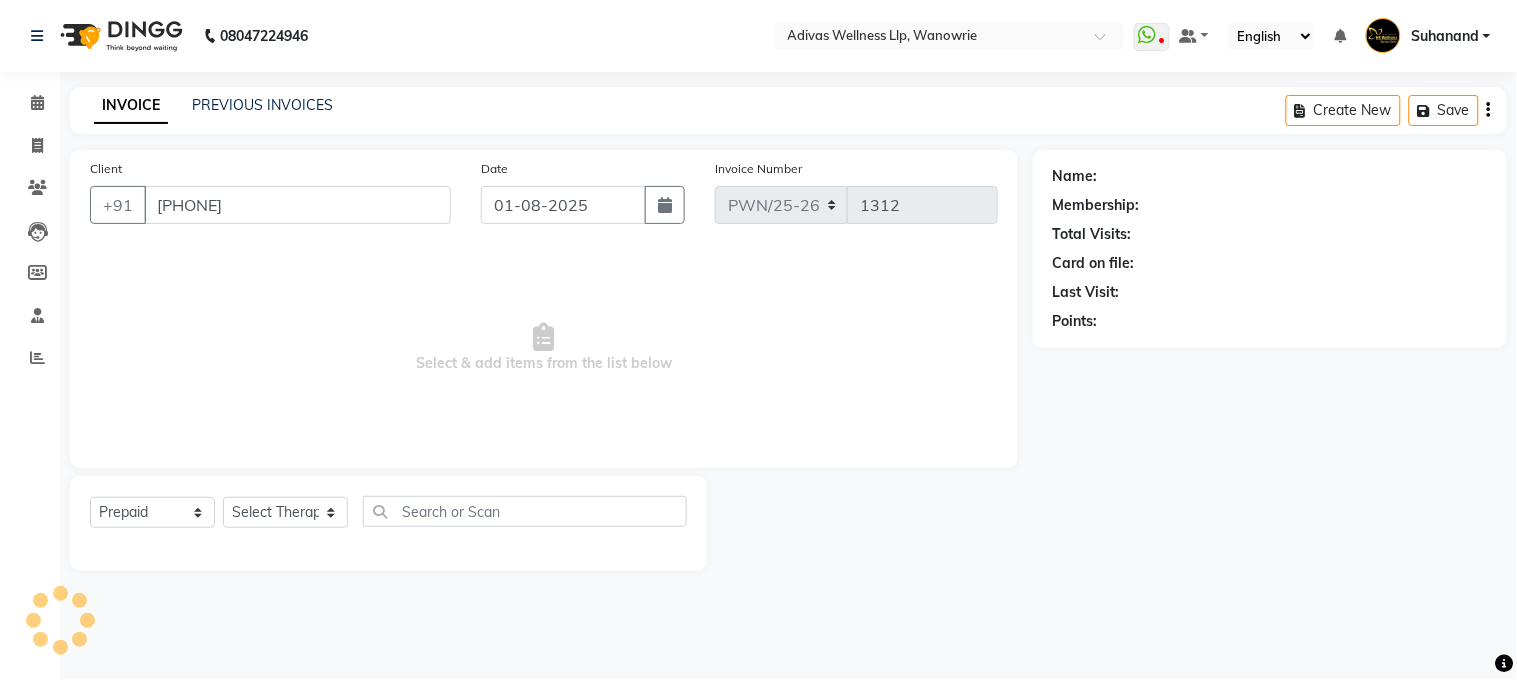 select on "18769" 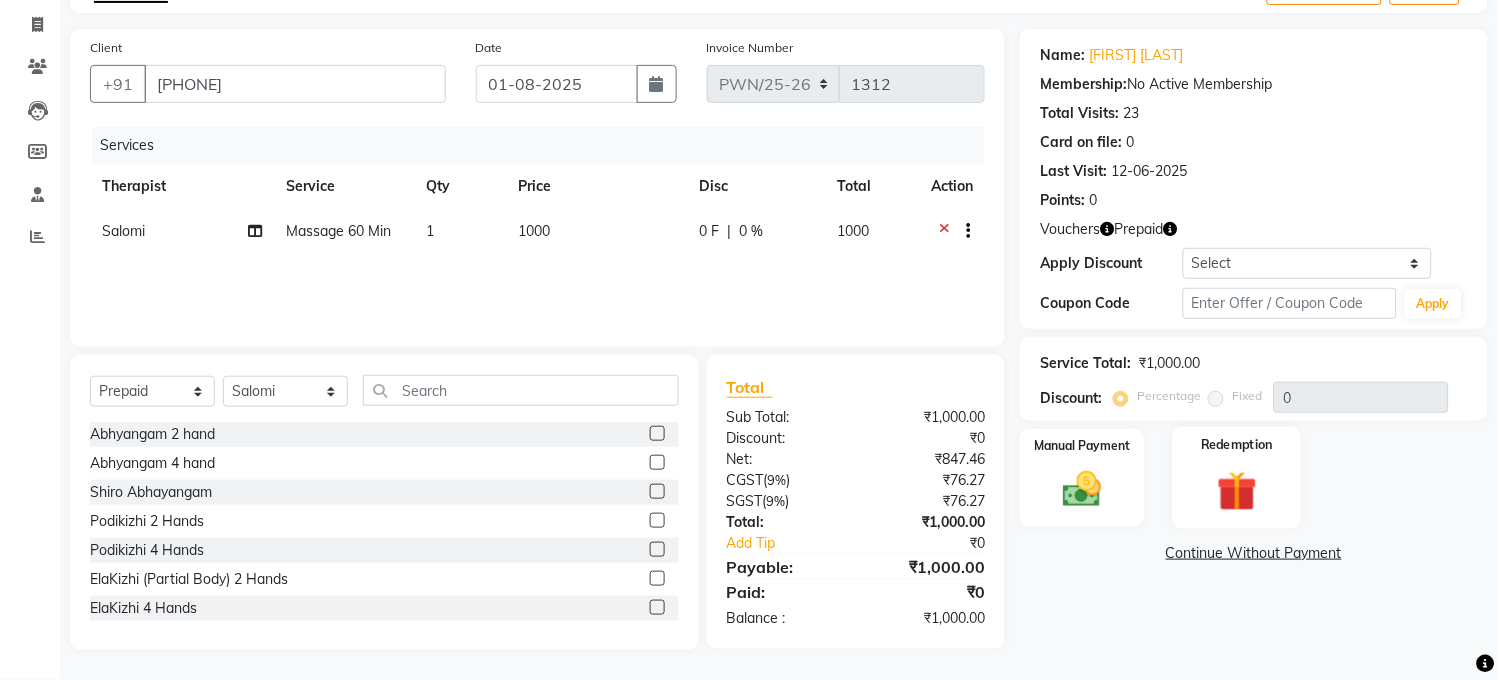 click 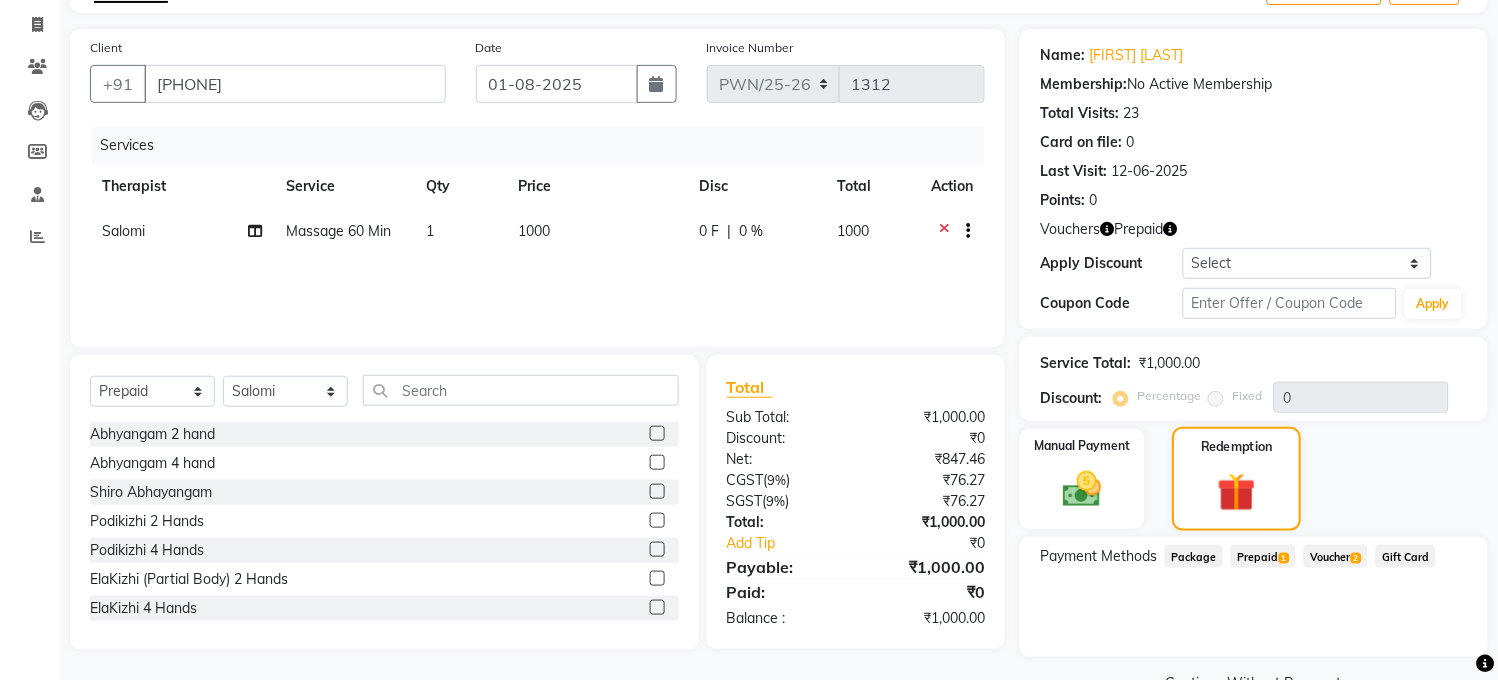 scroll, scrollTop: 167, scrollLeft: 0, axis: vertical 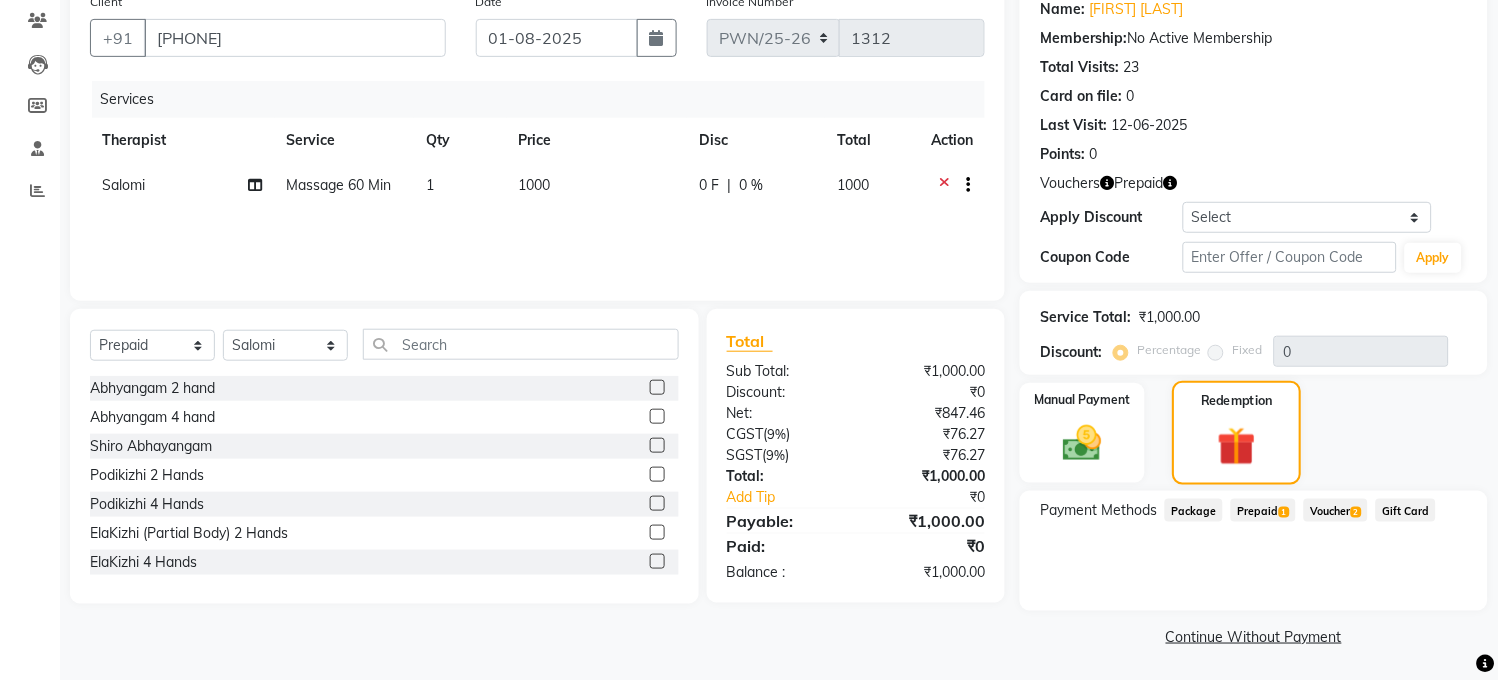 click on "Prepaid  1" 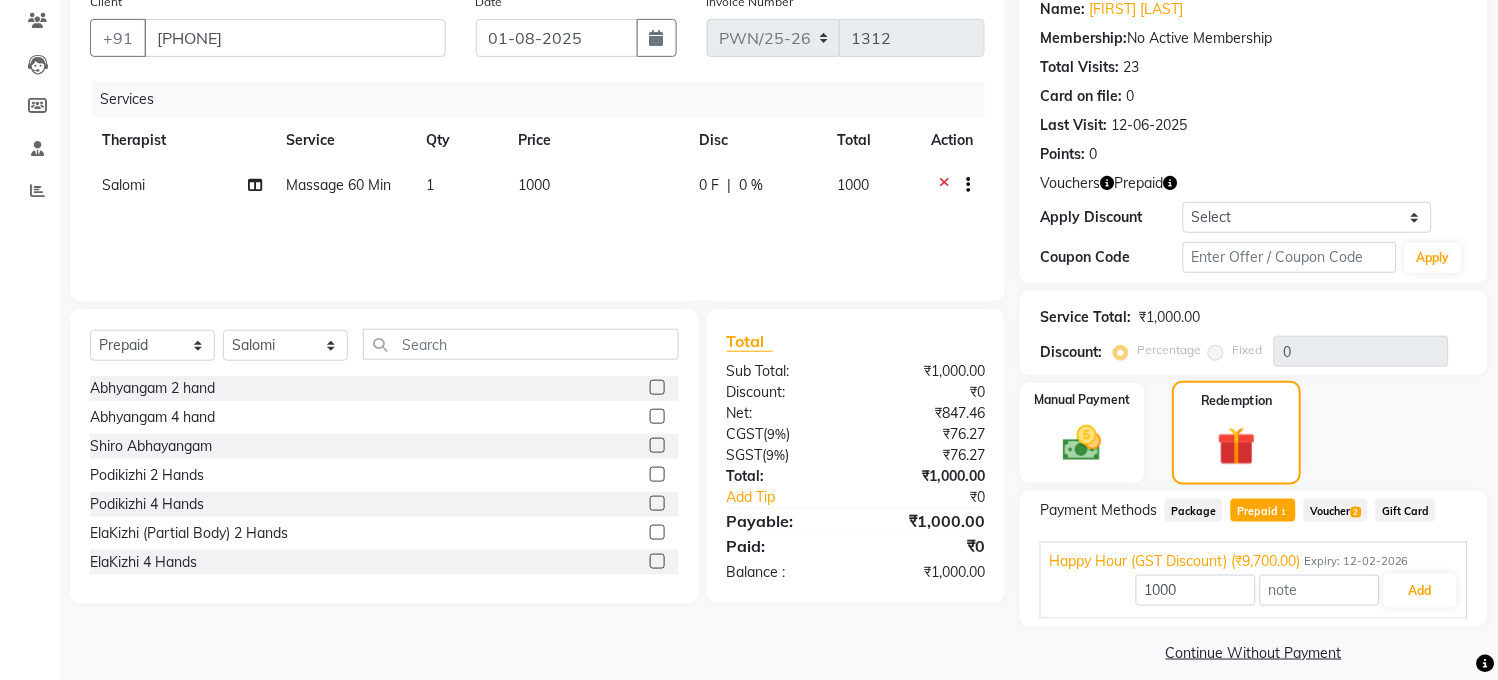 scroll, scrollTop: 184, scrollLeft: 0, axis: vertical 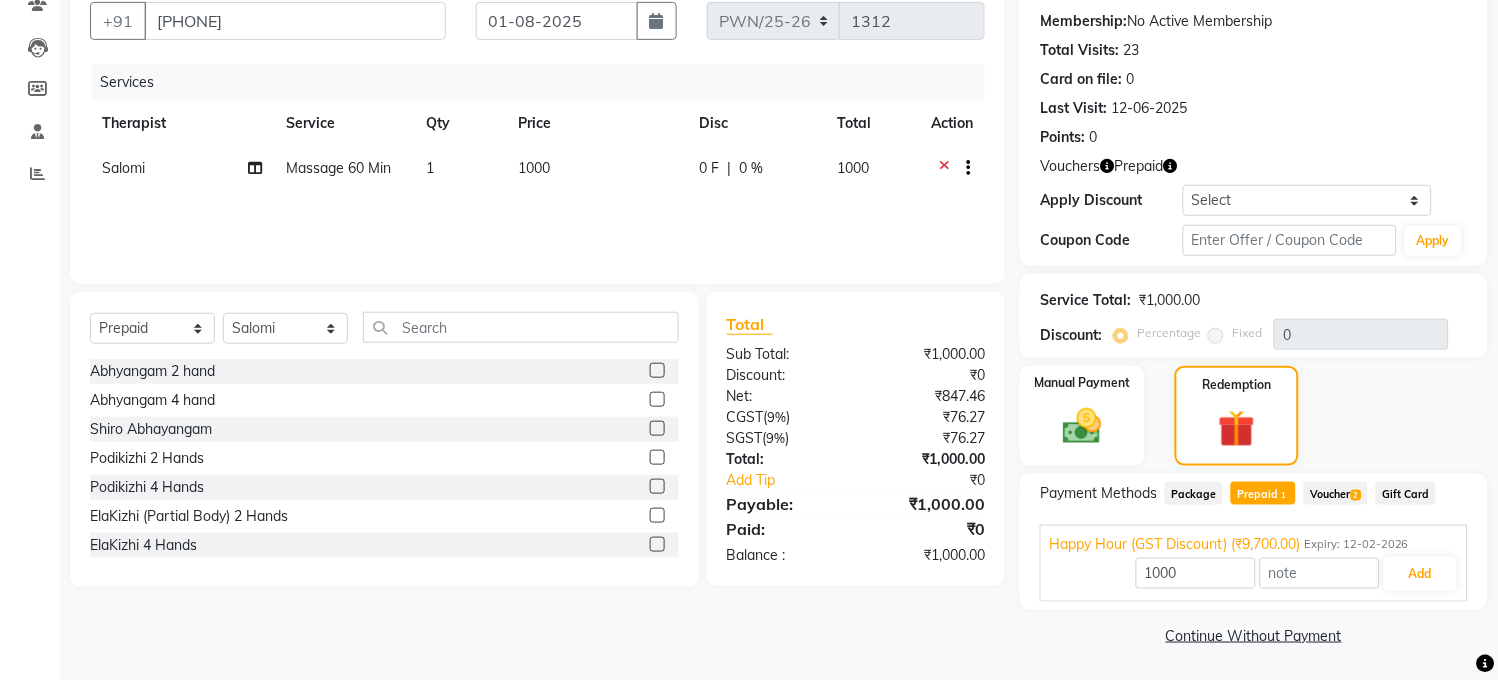 click on "Voucher  2" 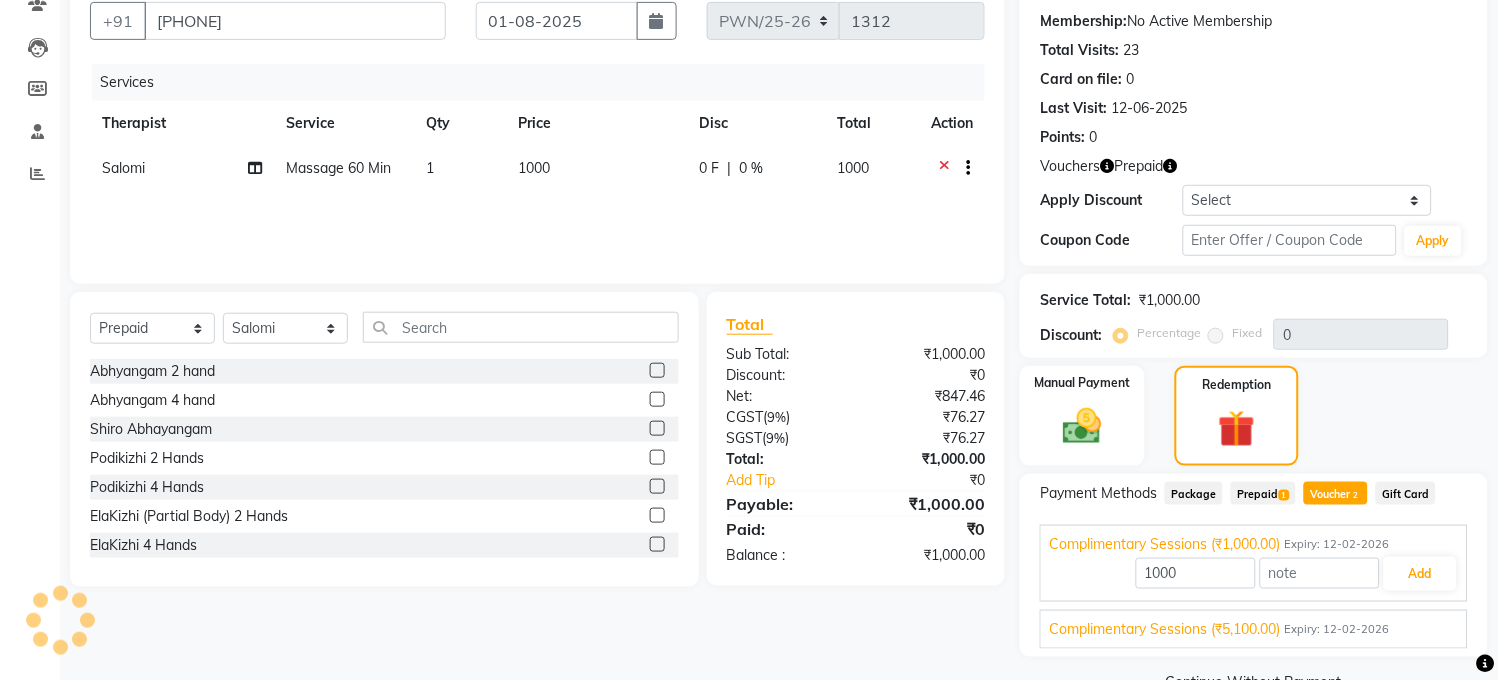 scroll, scrollTop: 231, scrollLeft: 0, axis: vertical 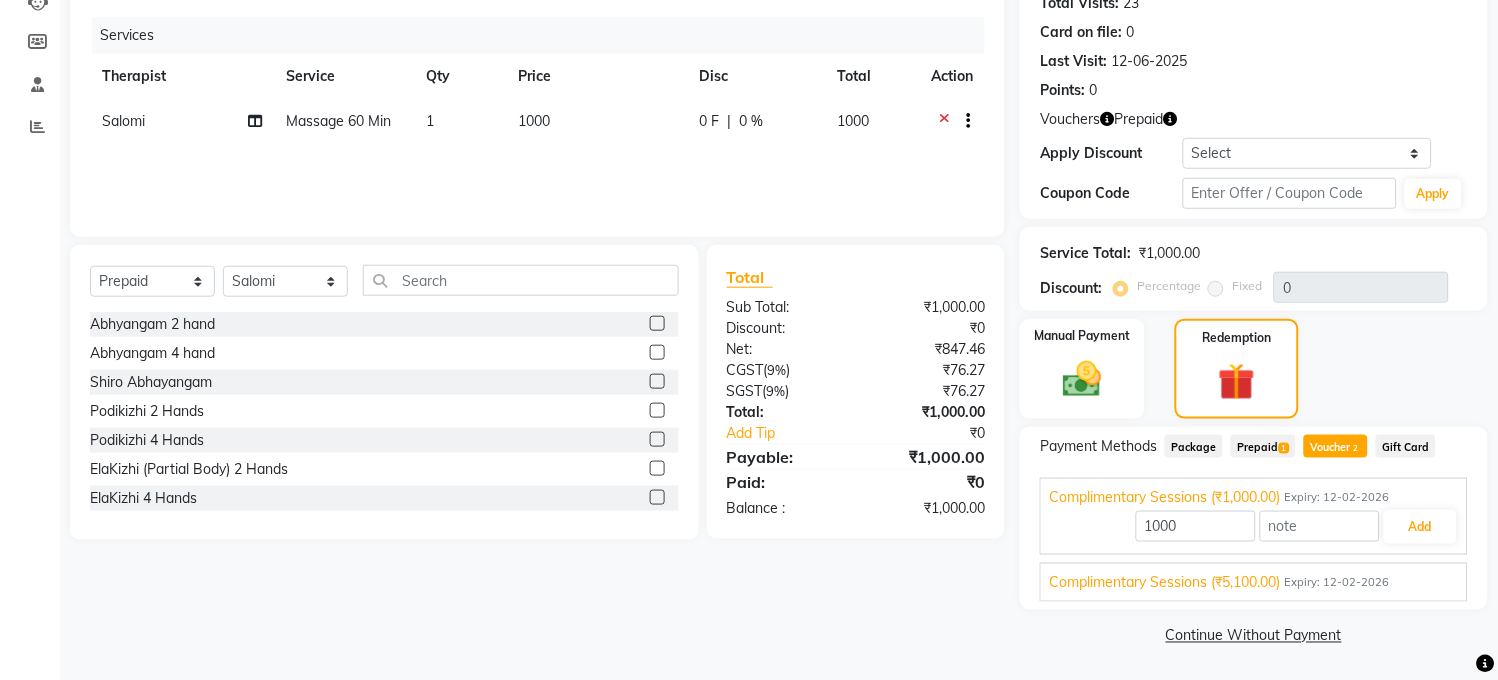 click on "Prepaid  1" 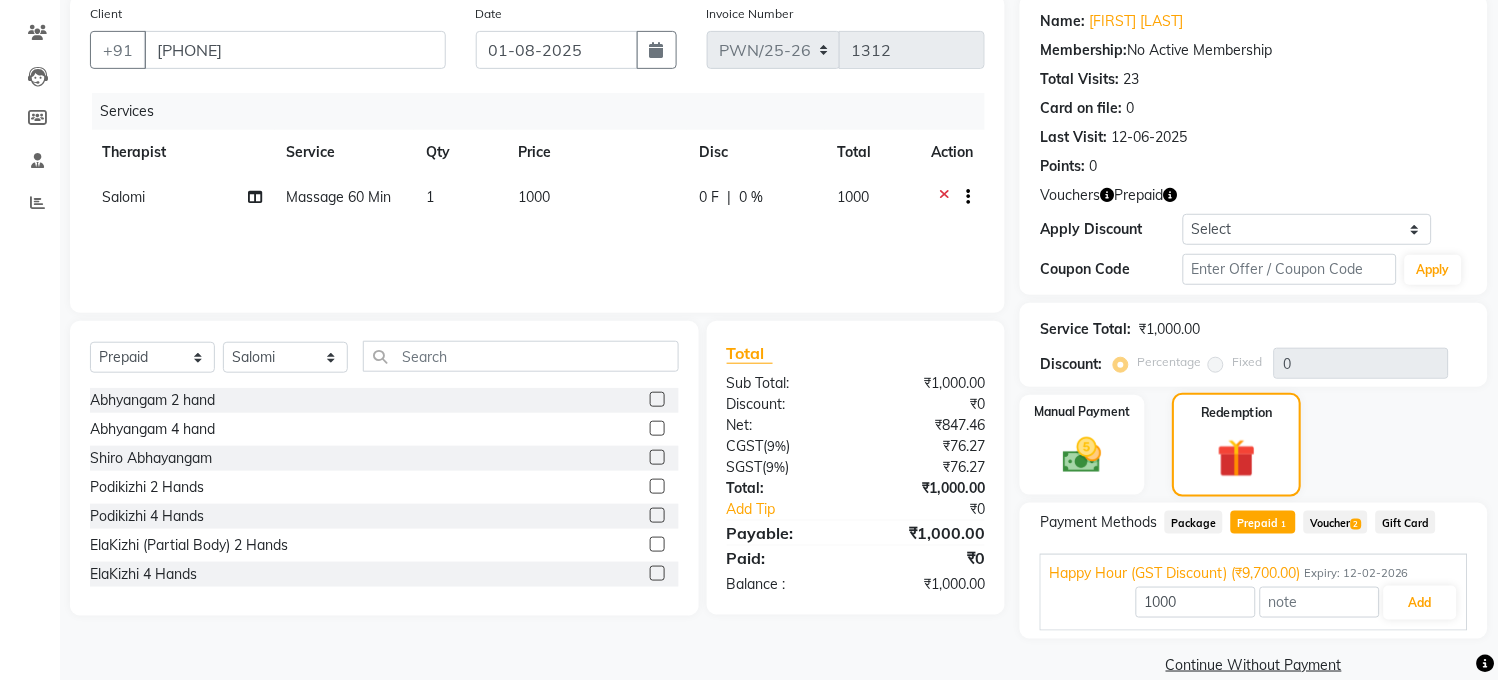 scroll, scrollTop: 184, scrollLeft: 0, axis: vertical 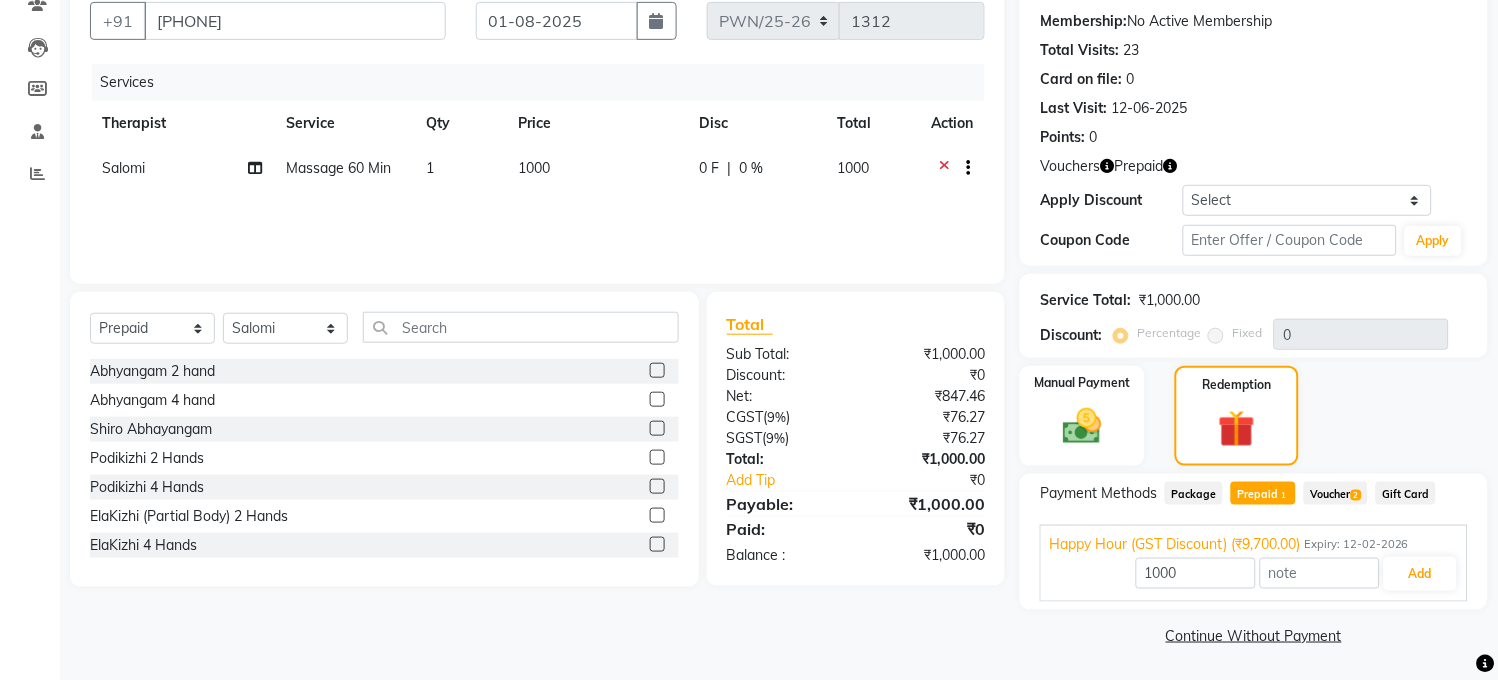 click on "Package" 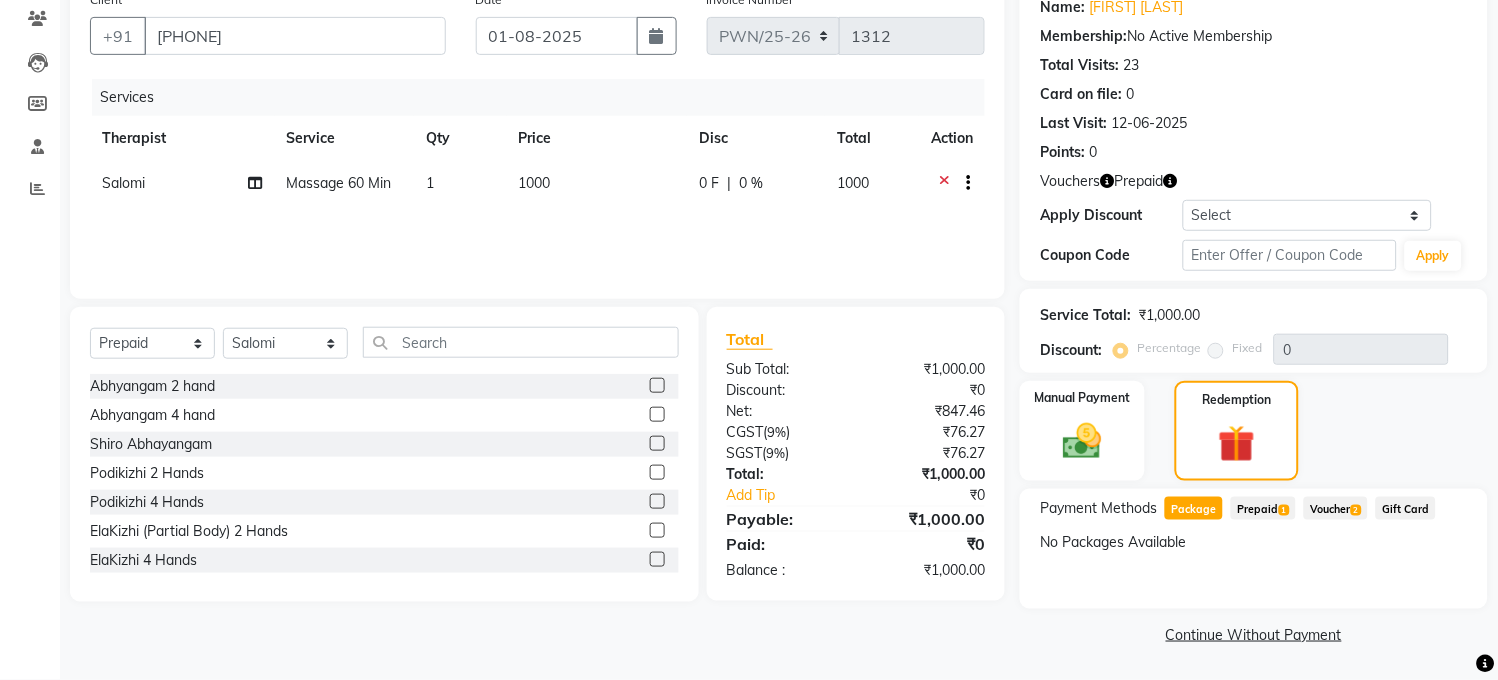 scroll, scrollTop: 167, scrollLeft: 0, axis: vertical 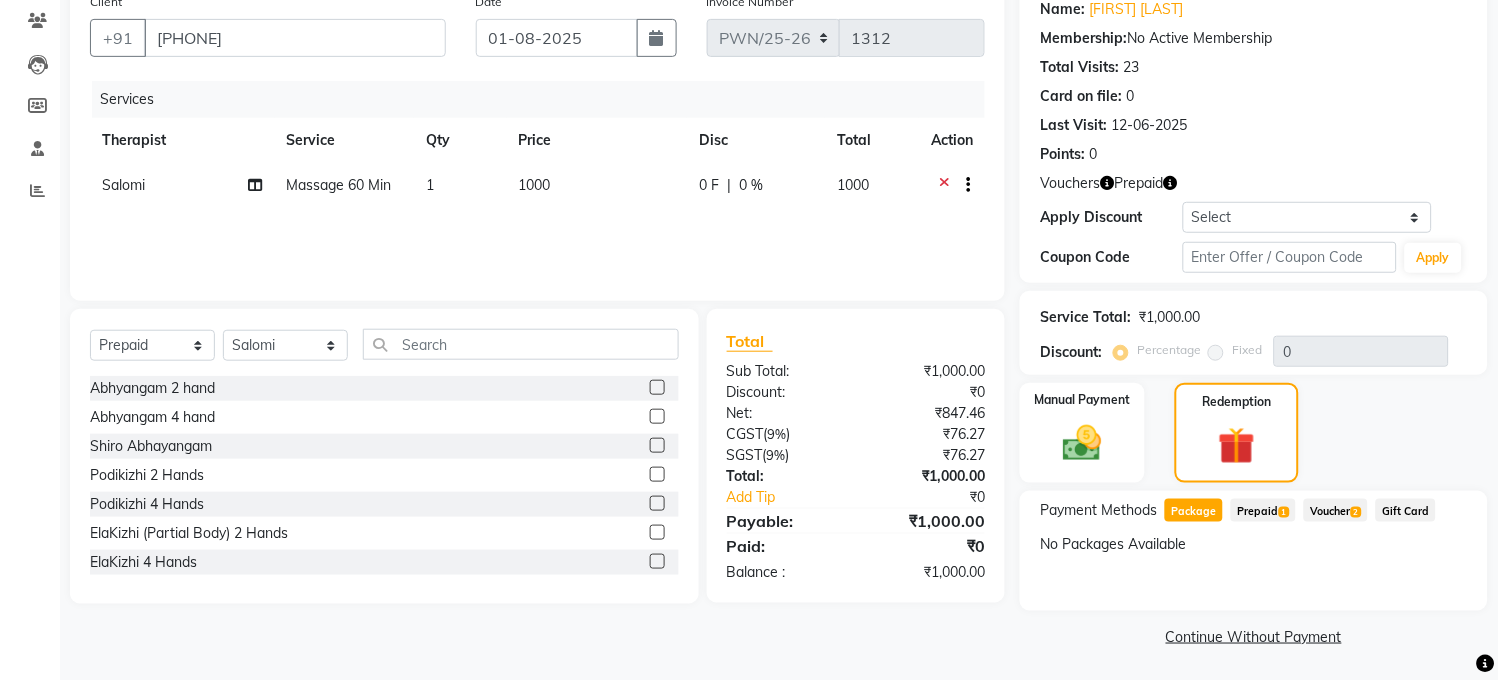 click on "Payment Methods  Package   Prepaid  1  Voucher  2  Gift Card   No Packages Available" 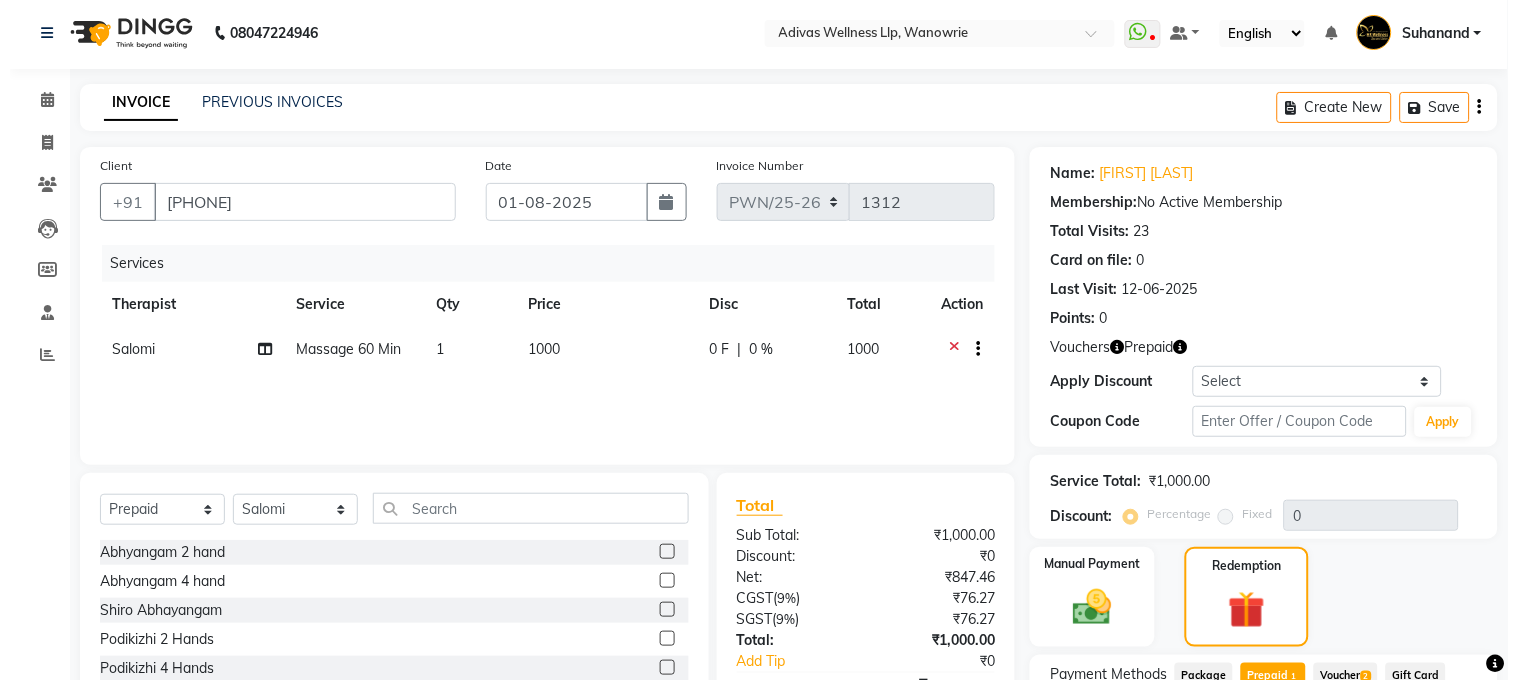 scroll, scrollTop: 0, scrollLeft: 0, axis: both 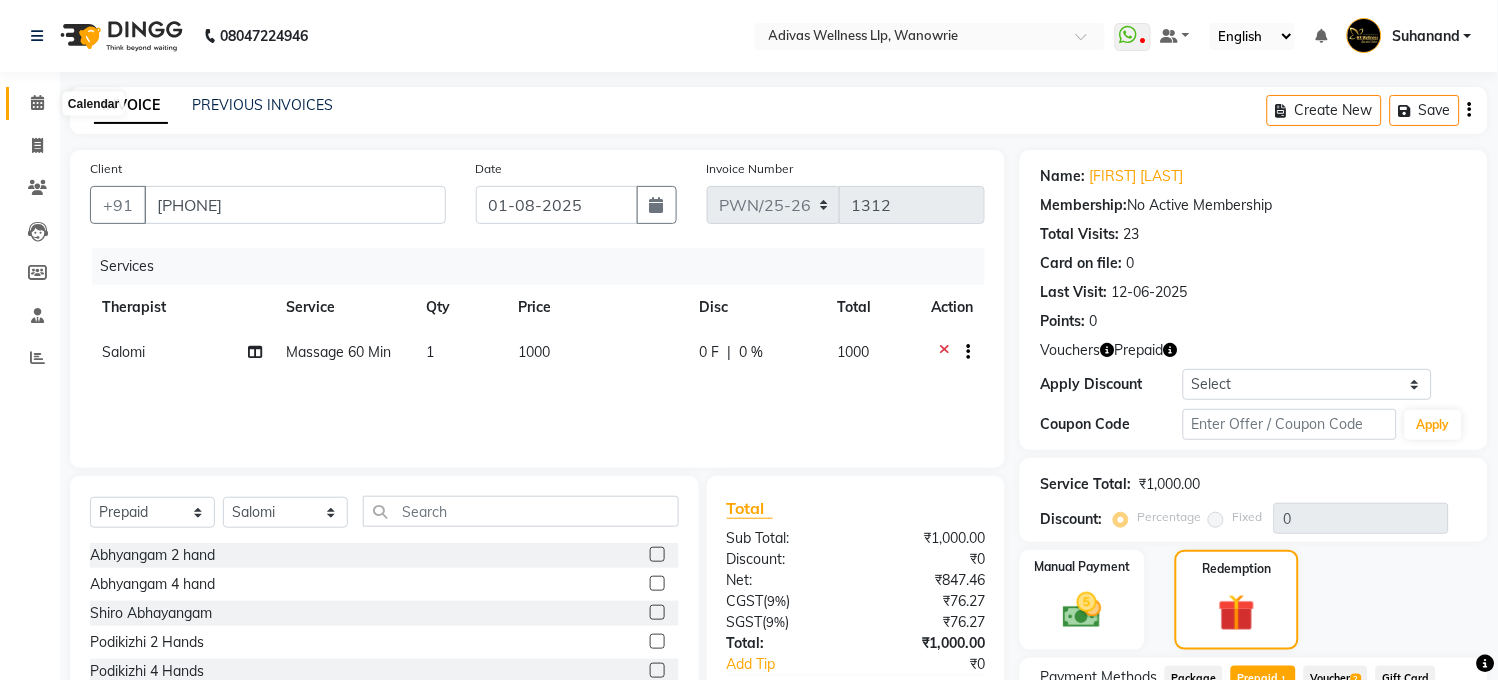 click 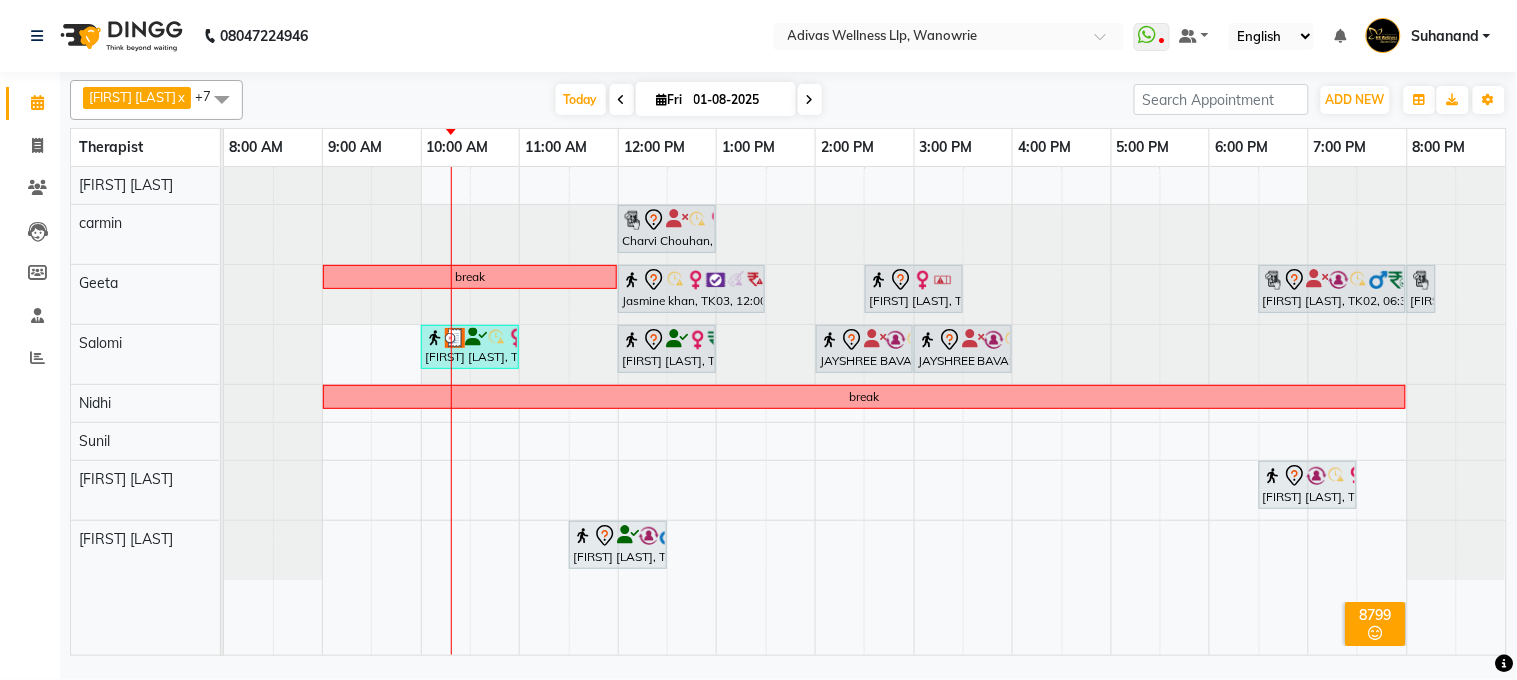 click on "01-08-2025" at bounding box center (738, 100) 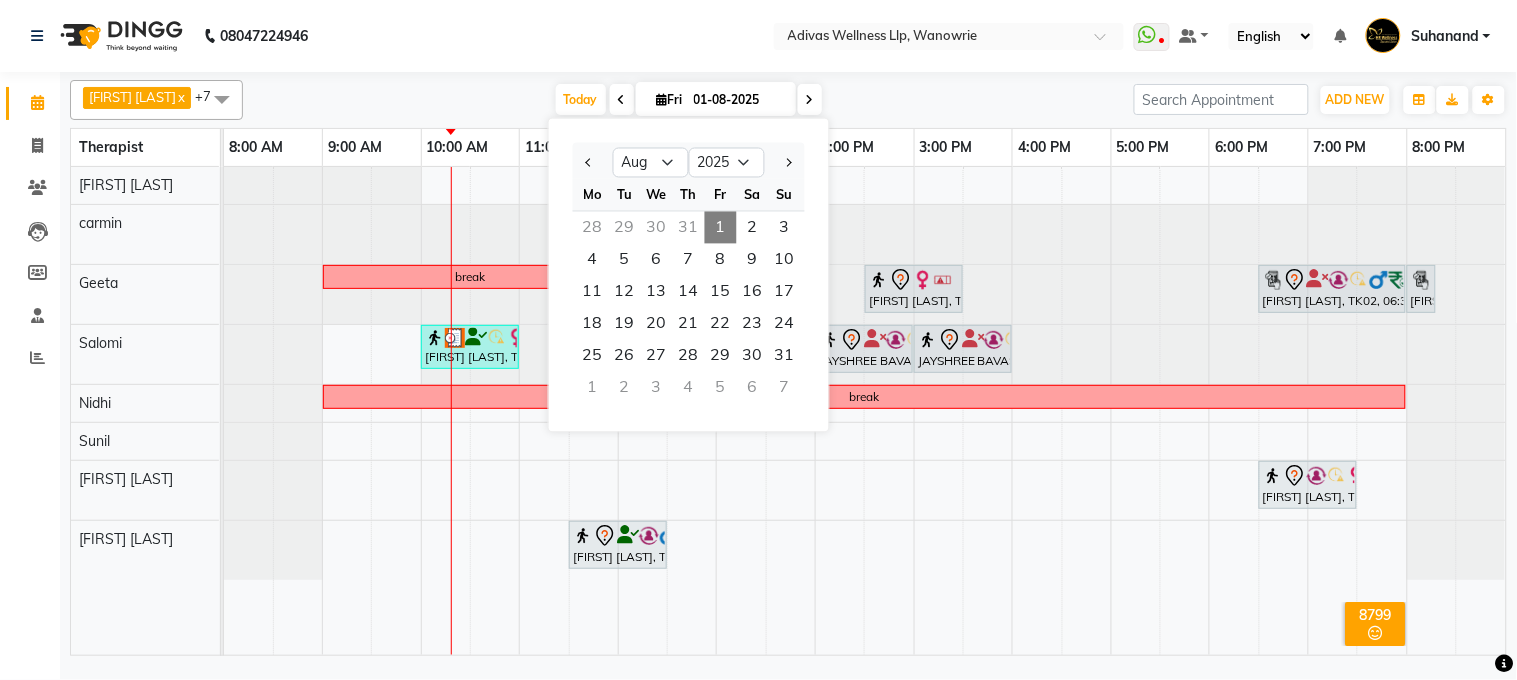 click on "28" at bounding box center [593, 228] 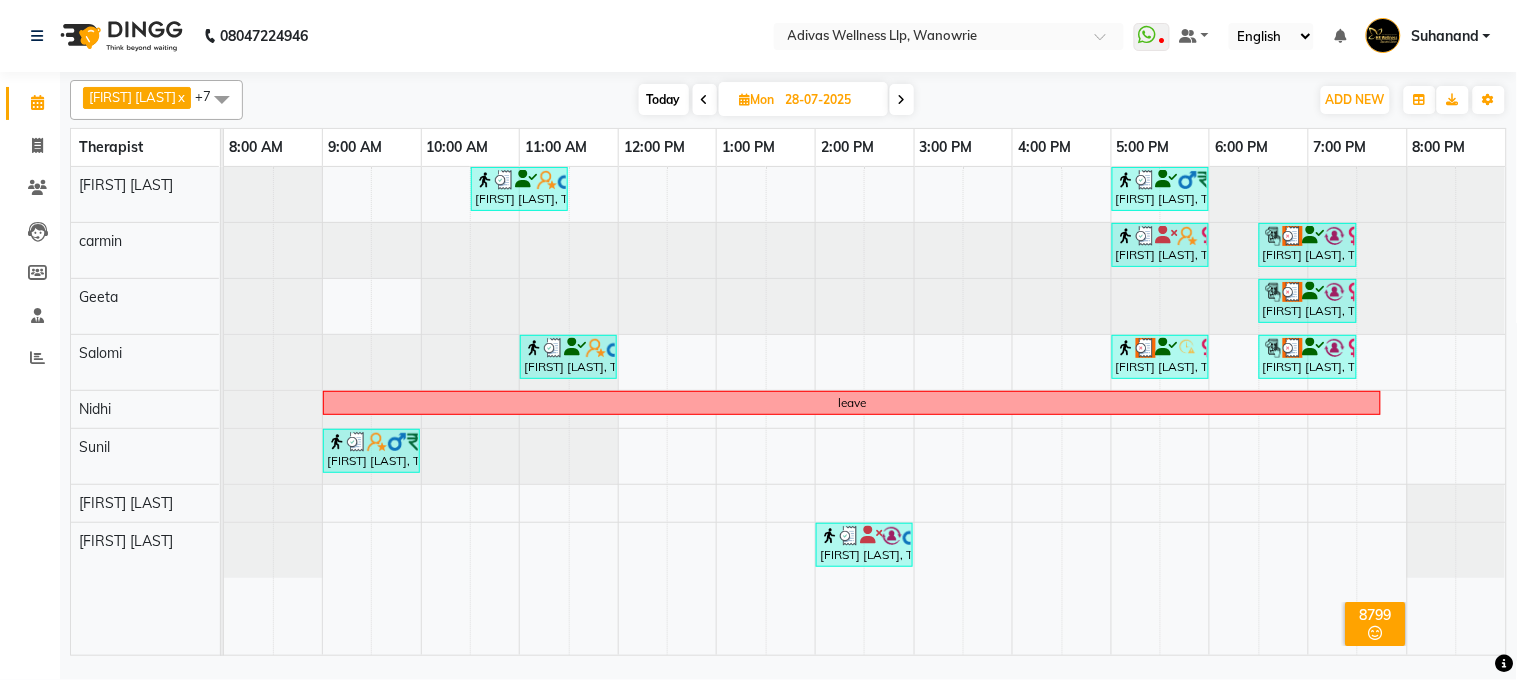 click on "Today" at bounding box center [664, 99] 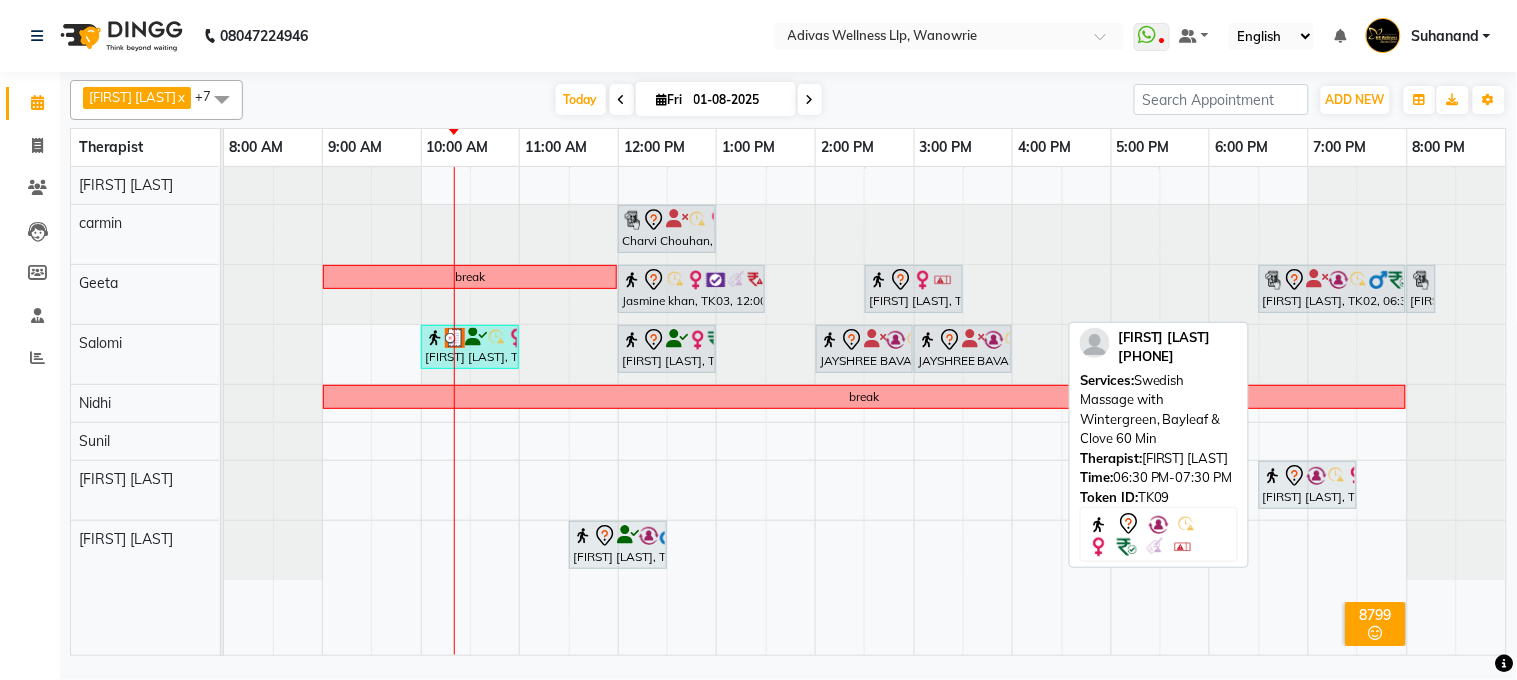 click on "[FIRST] [LAST], TK09, 06:30 PM-07:30 PM, Swedish Massage with Wintergreen, Bayleaf & Clove 60 Min" at bounding box center [1308, 485] 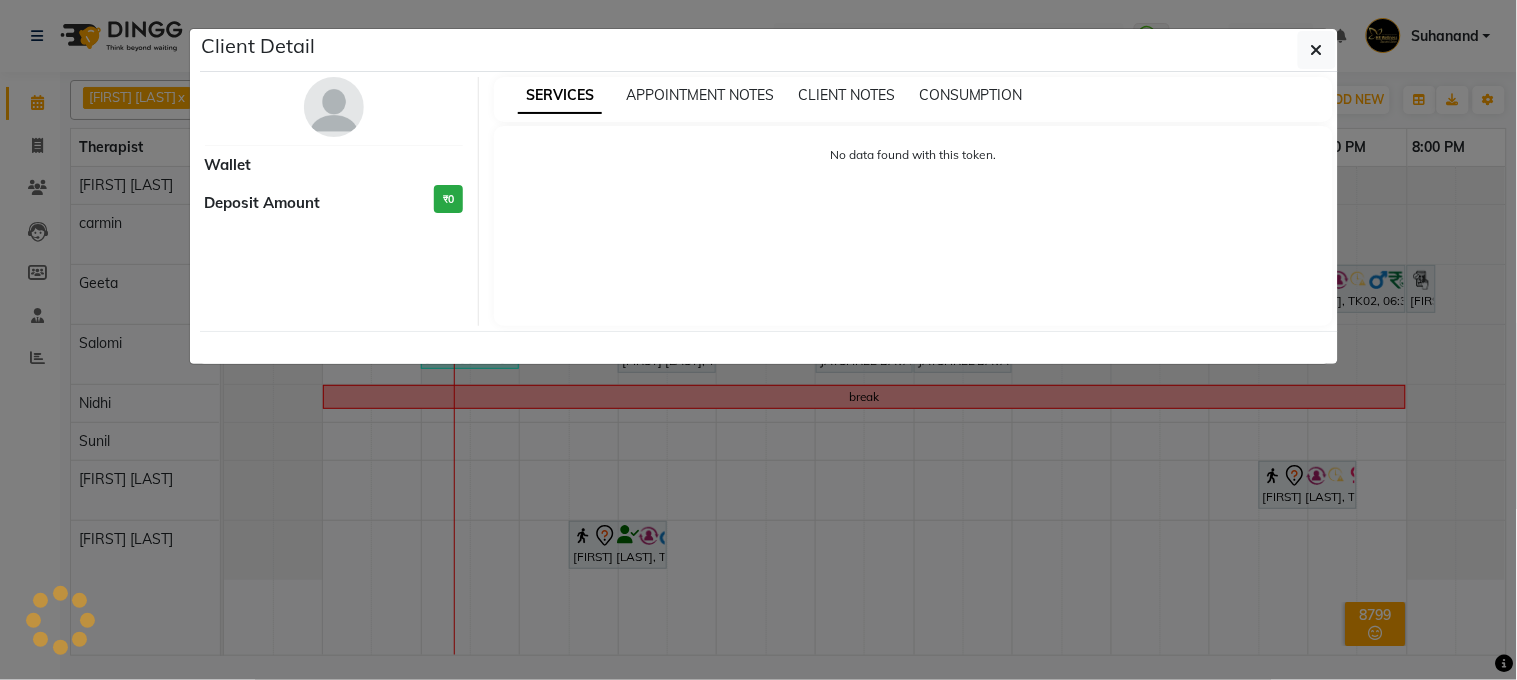 select on "7" 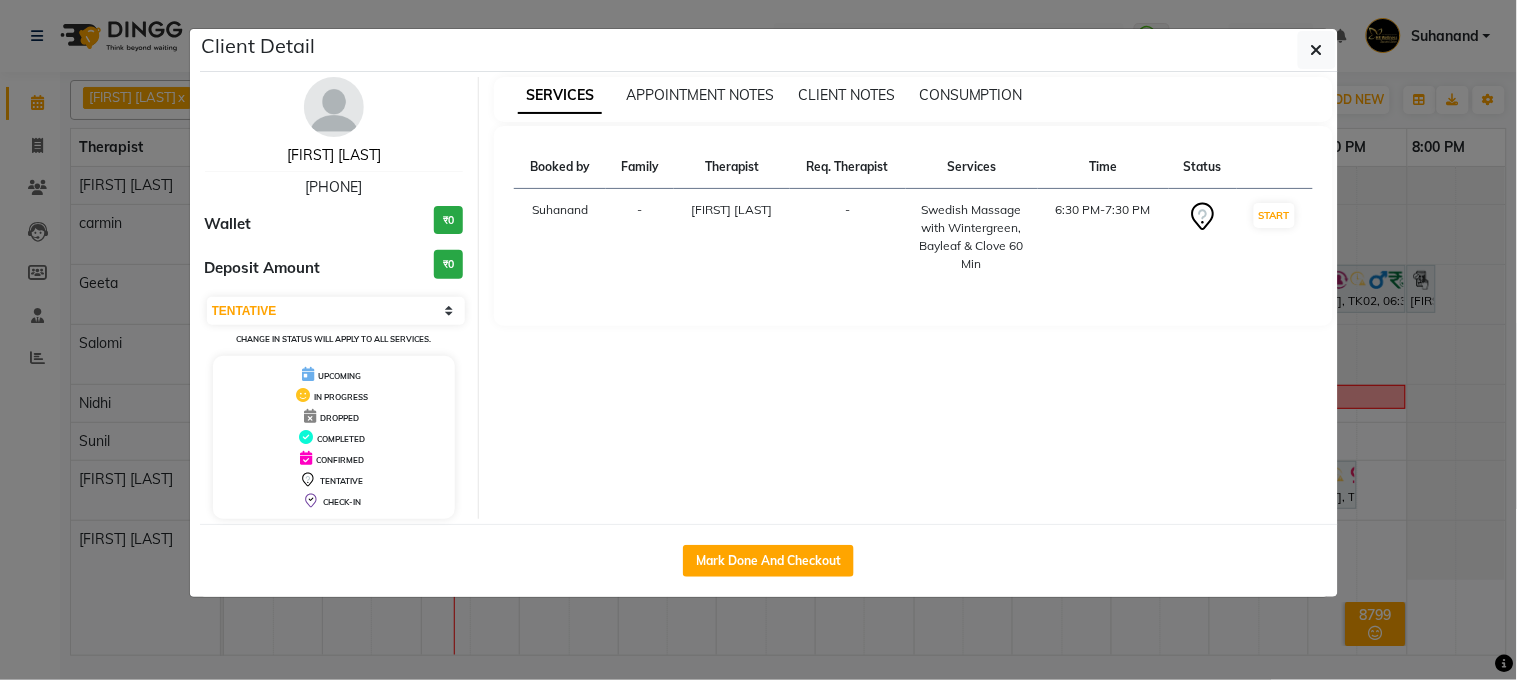 click on "[FIRST] [LAST]" at bounding box center [334, 155] 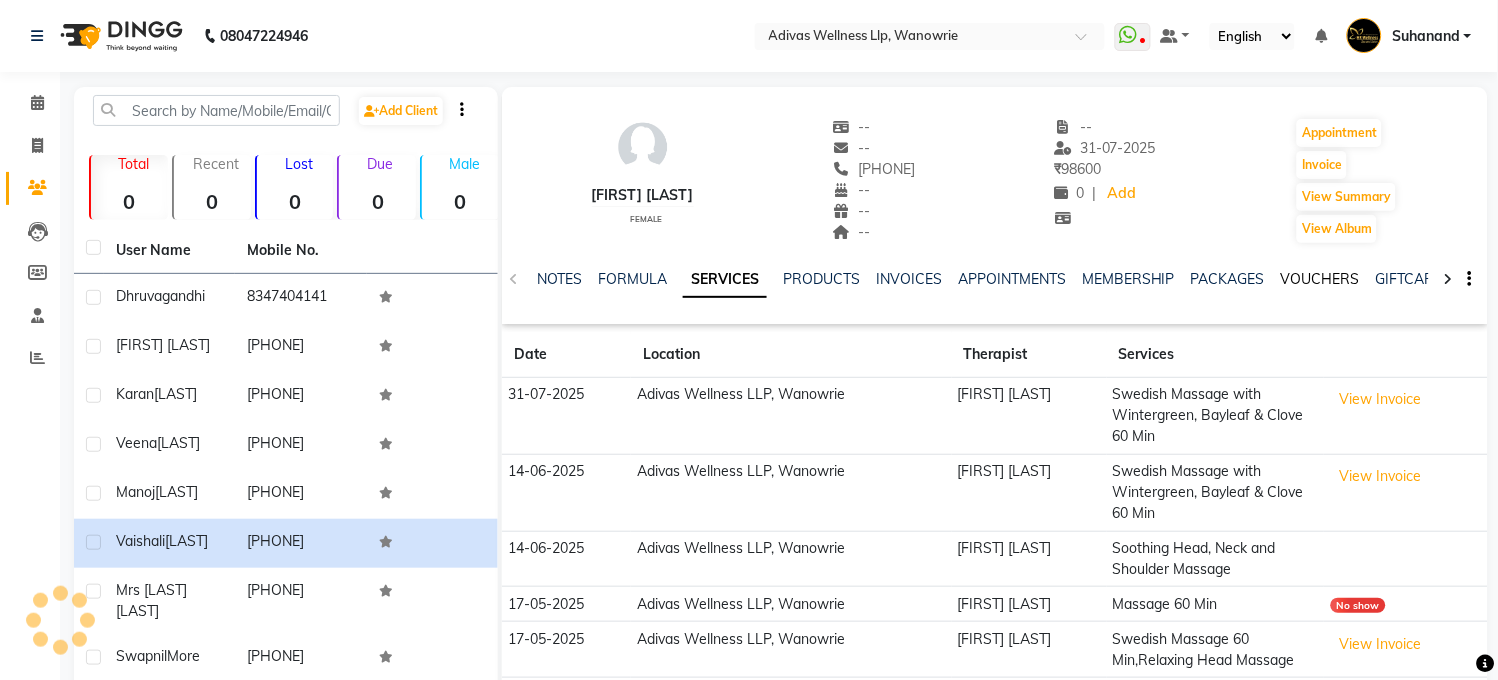 click on "VOUCHERS" 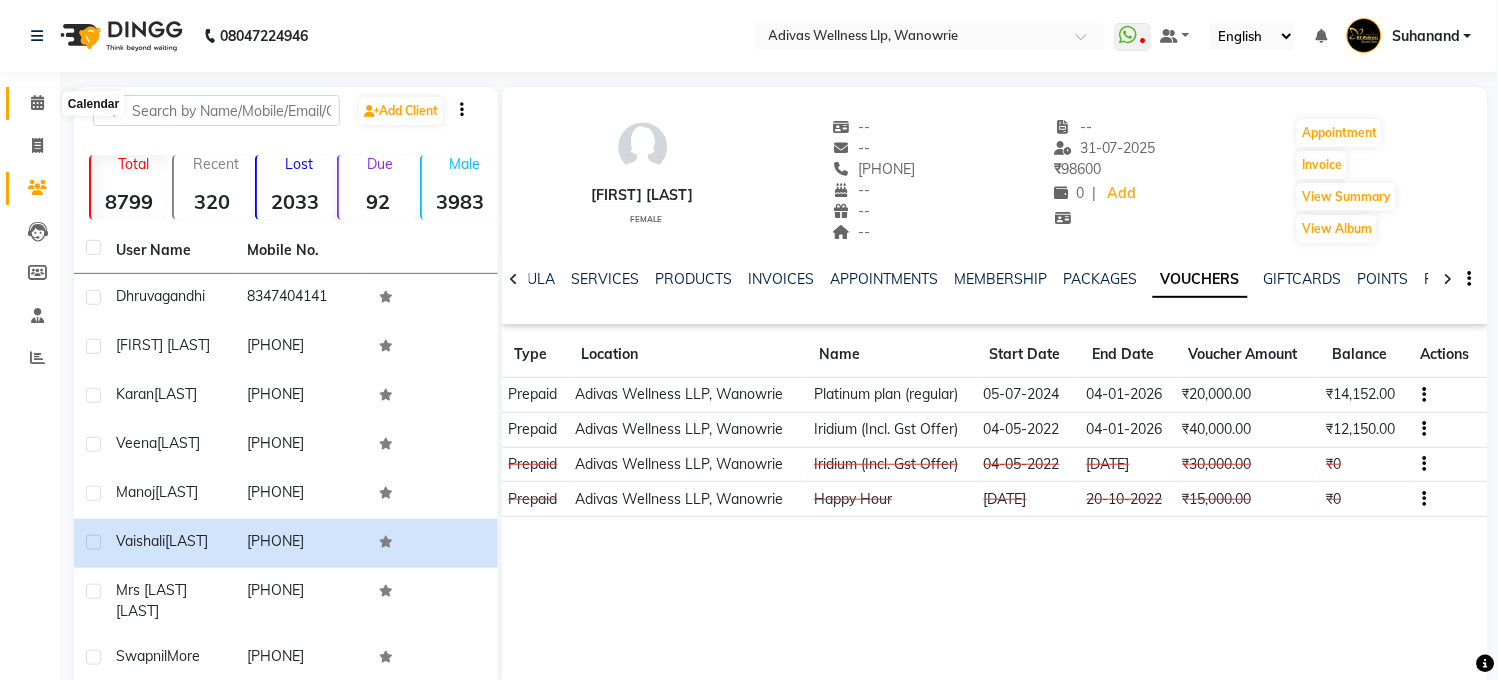 click 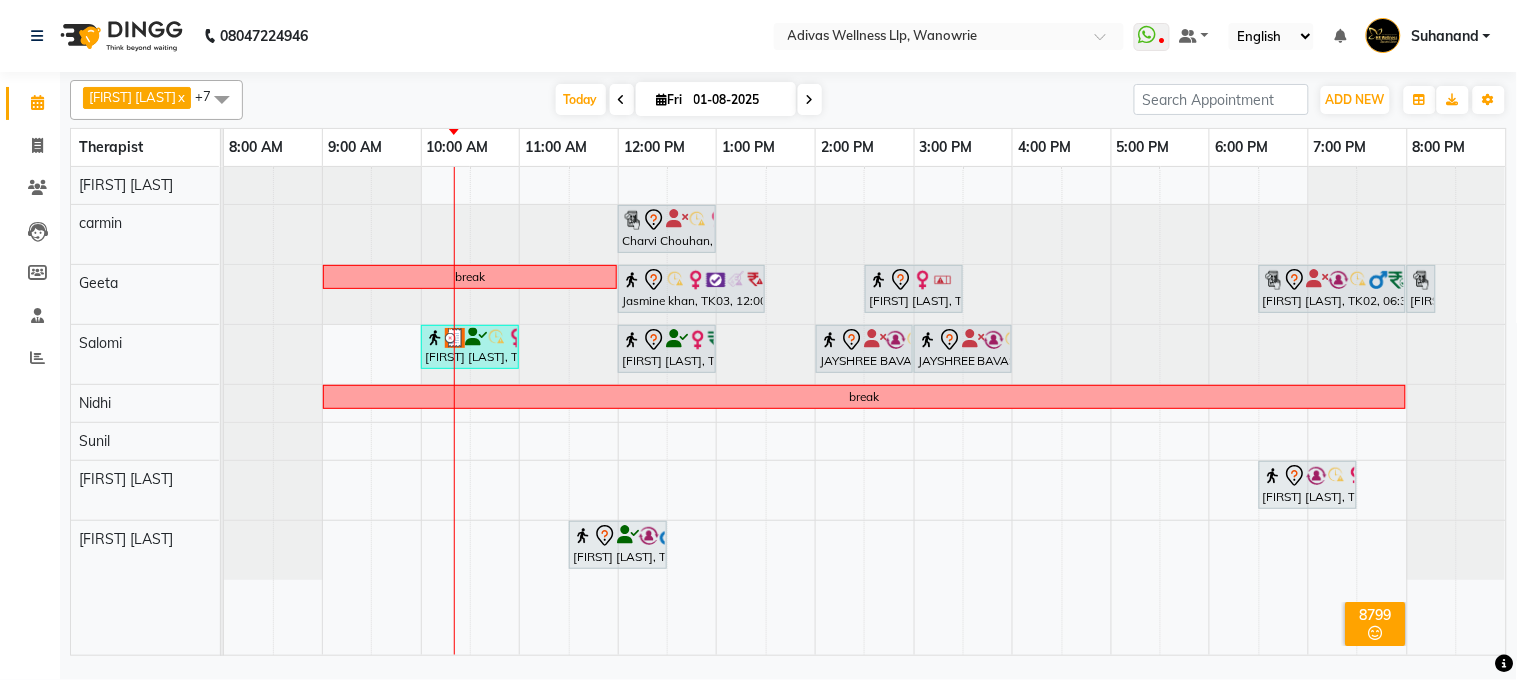 click at bounding box center [622, 99] 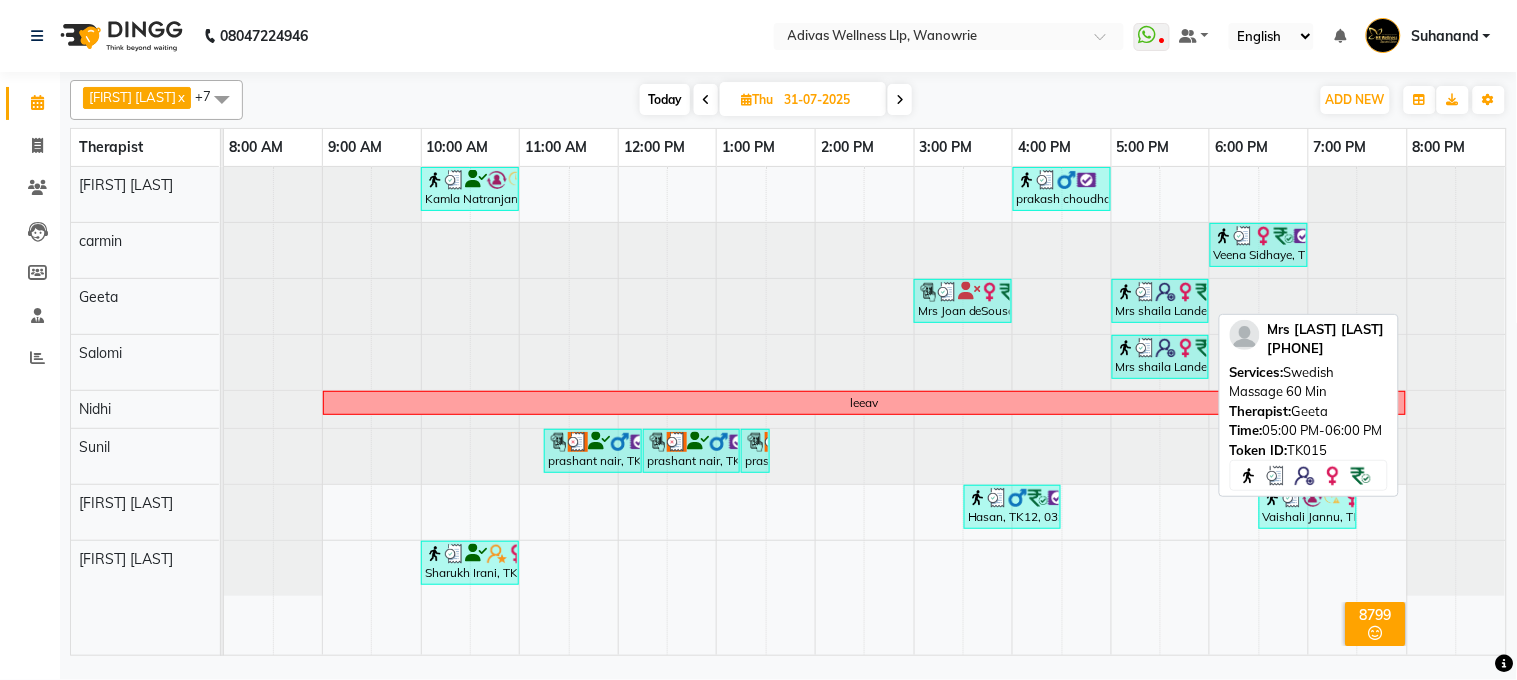 click at bounding box center (1186, 292) 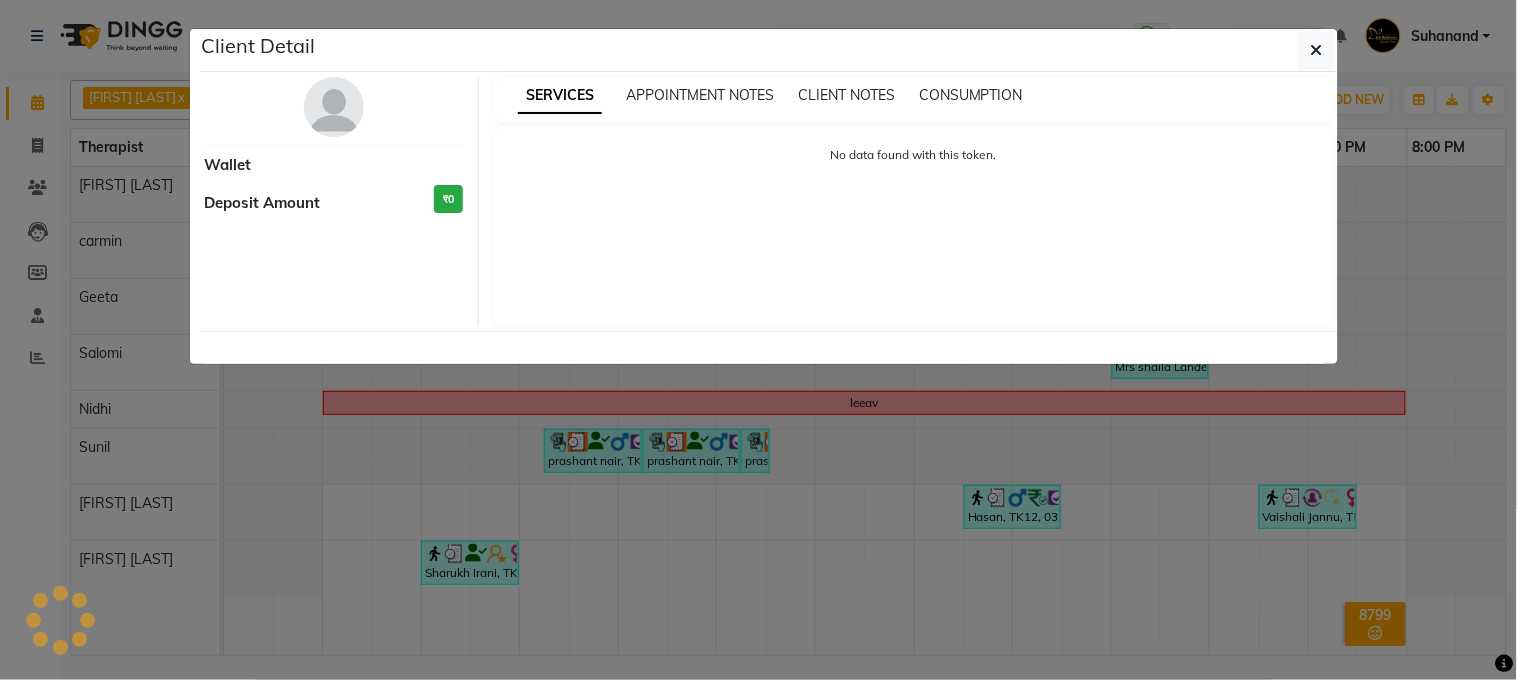 select on "3" 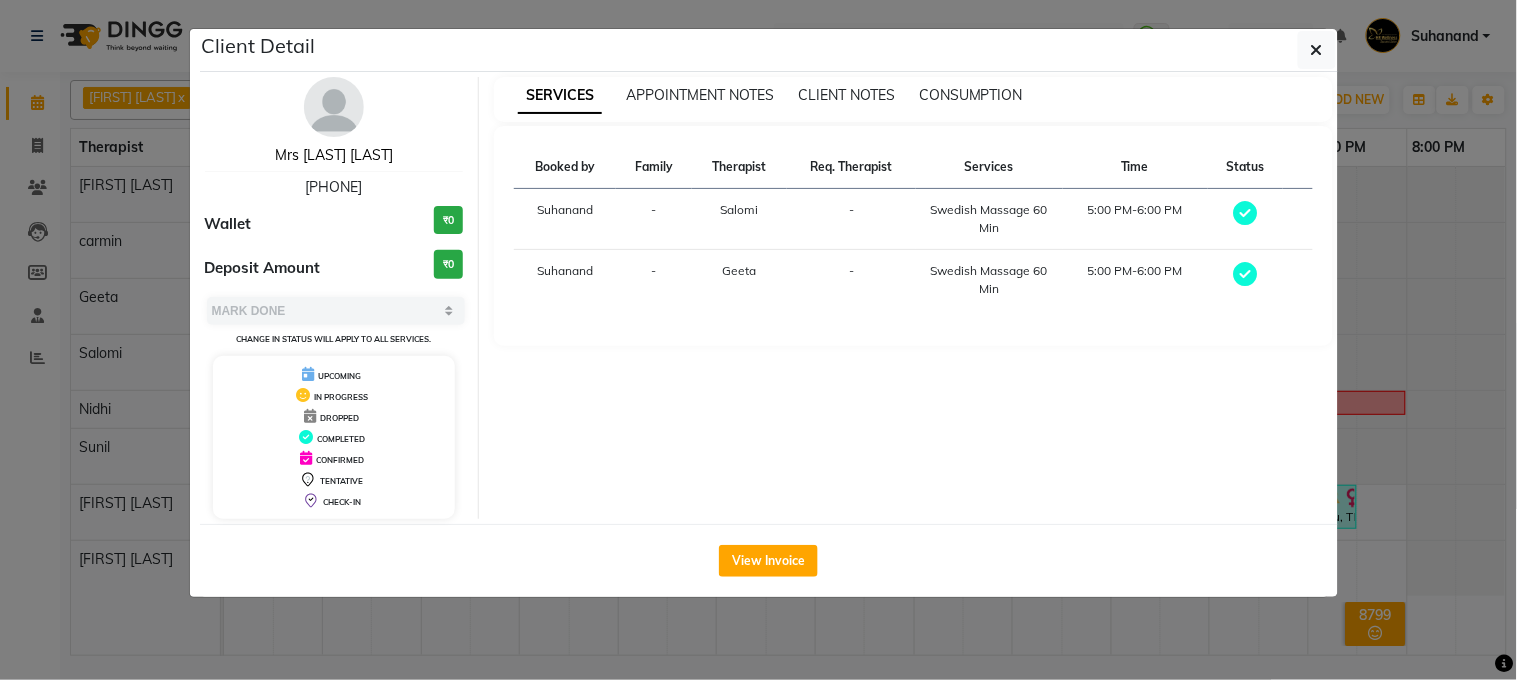 click on "Mrs shaila Lande" at bounding box center [334, 155] 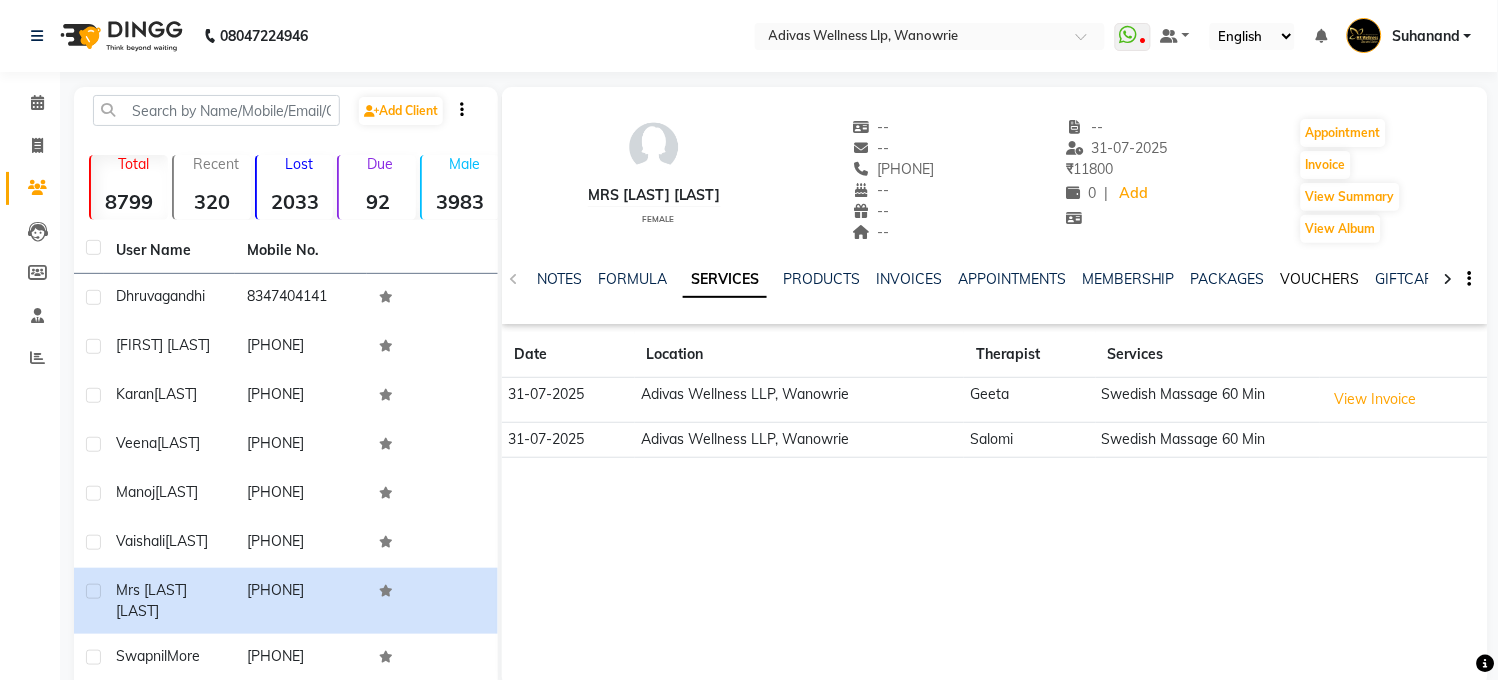 click on "VOUCHERS" 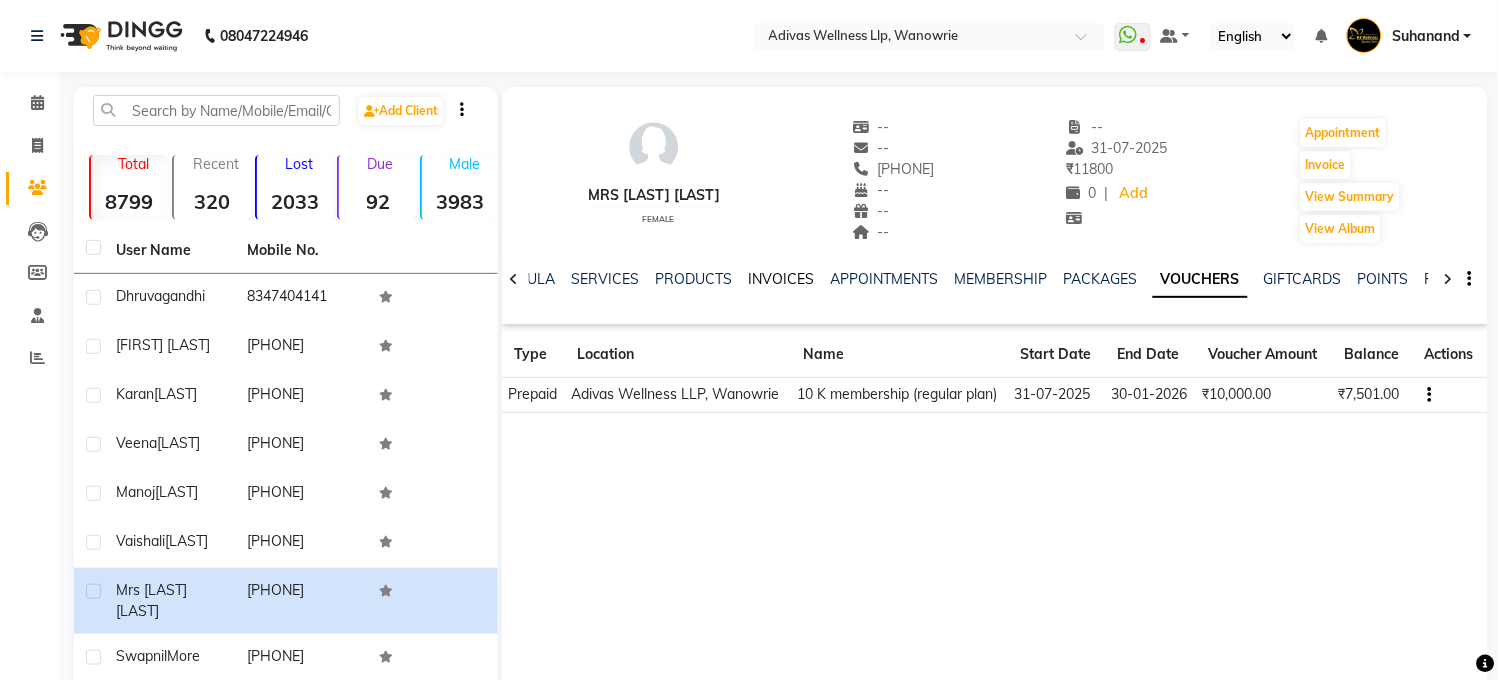 click on "INVOICES" 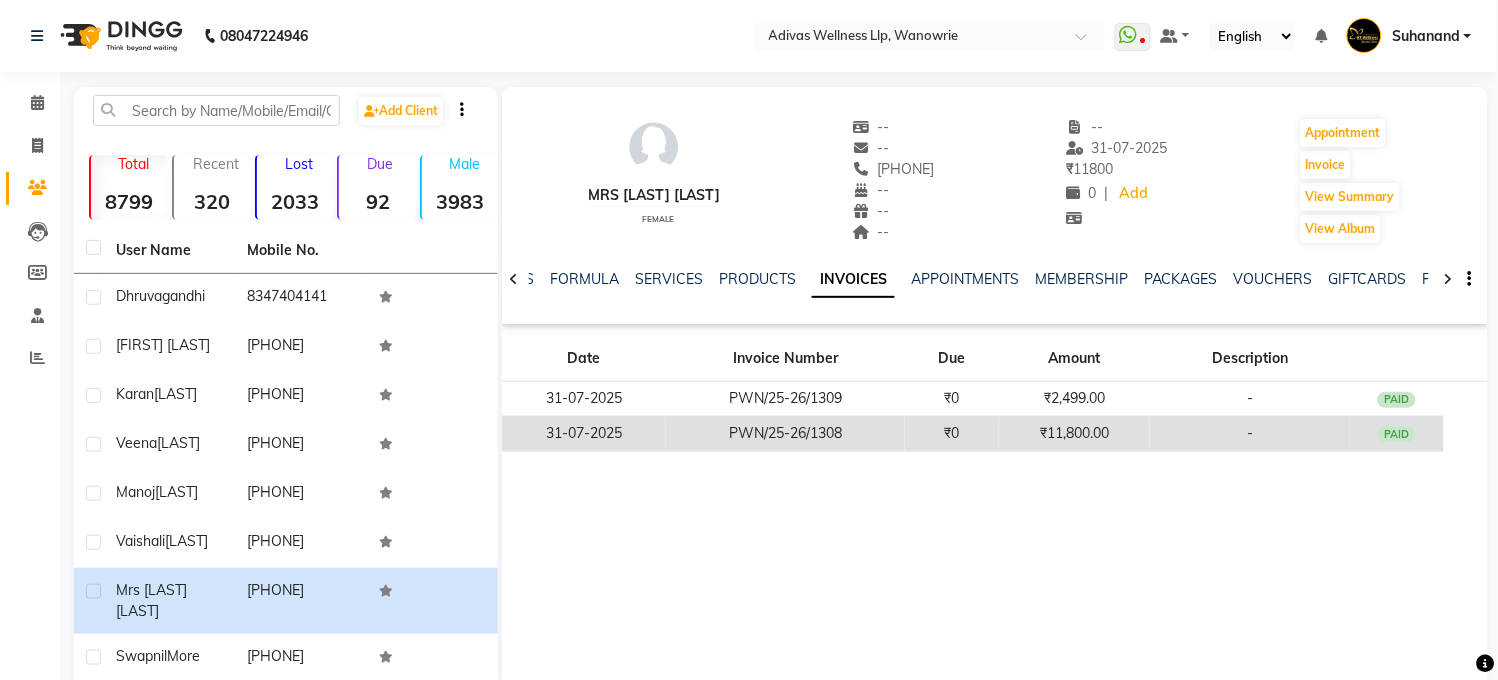 click on "₹0" 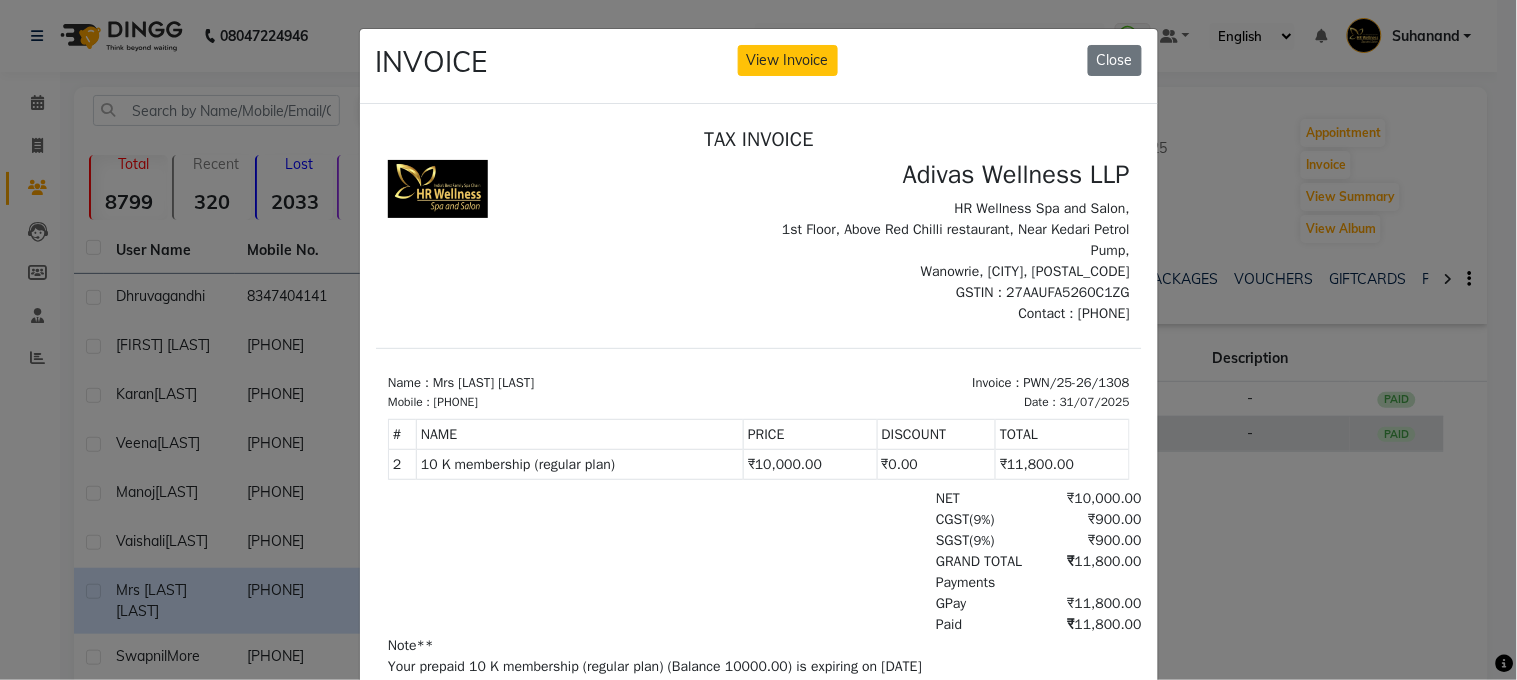 scroll, scrollTop: 15, scrollLeft: 0, axis: vertical 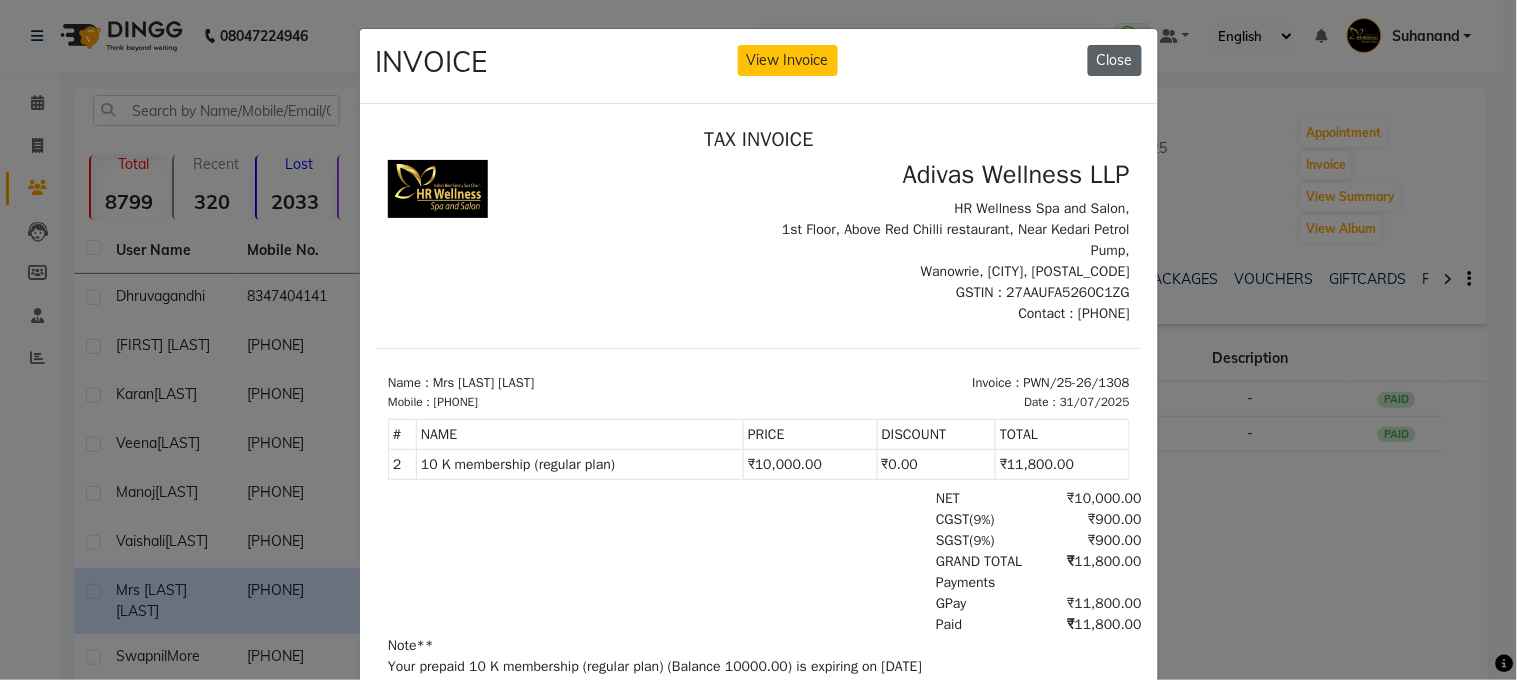 click on "Close" 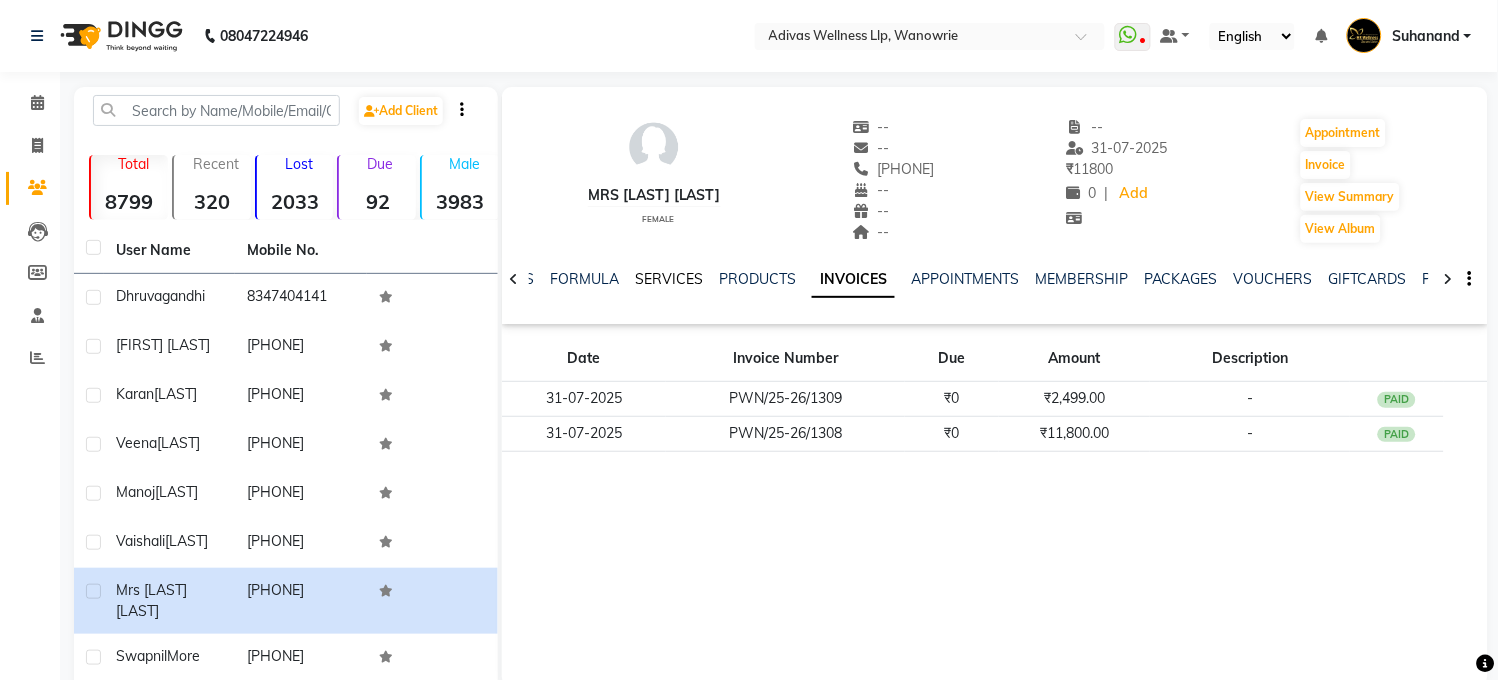 click on "SERVICES" 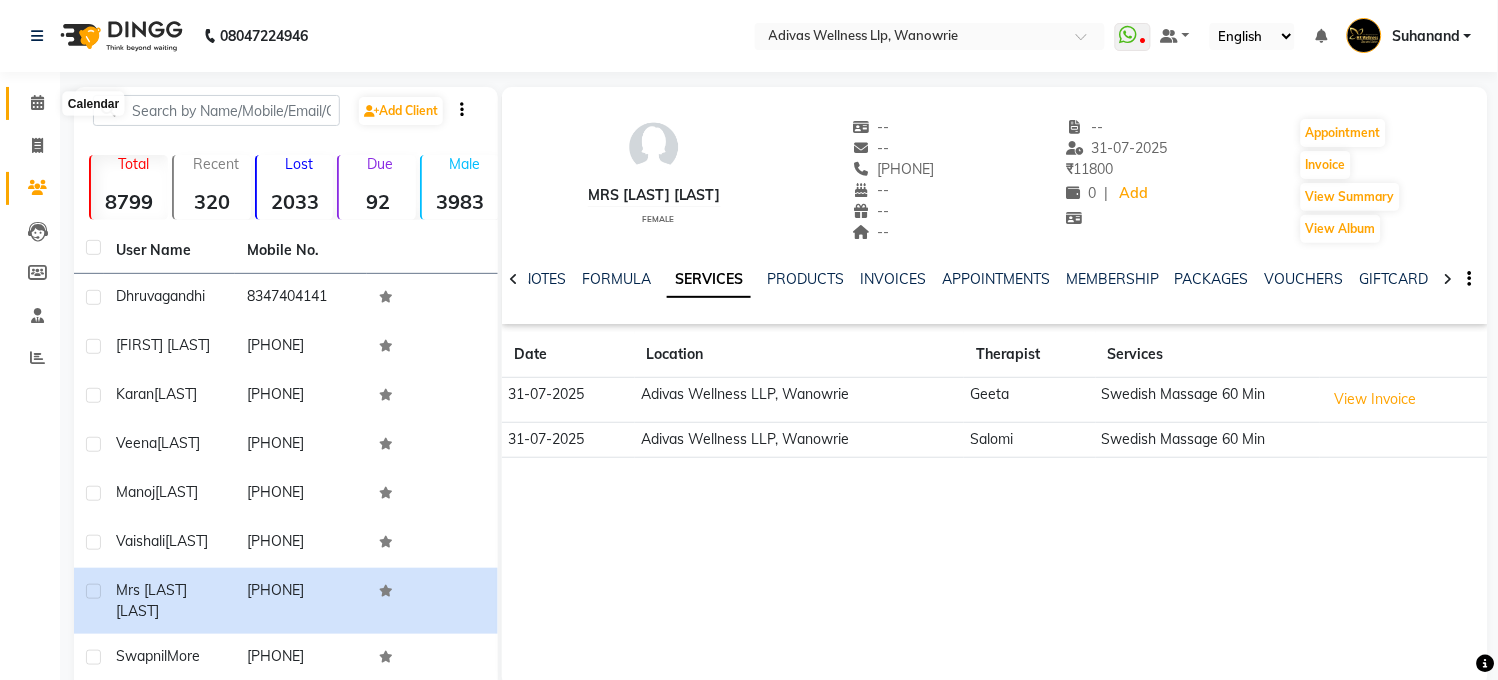 click 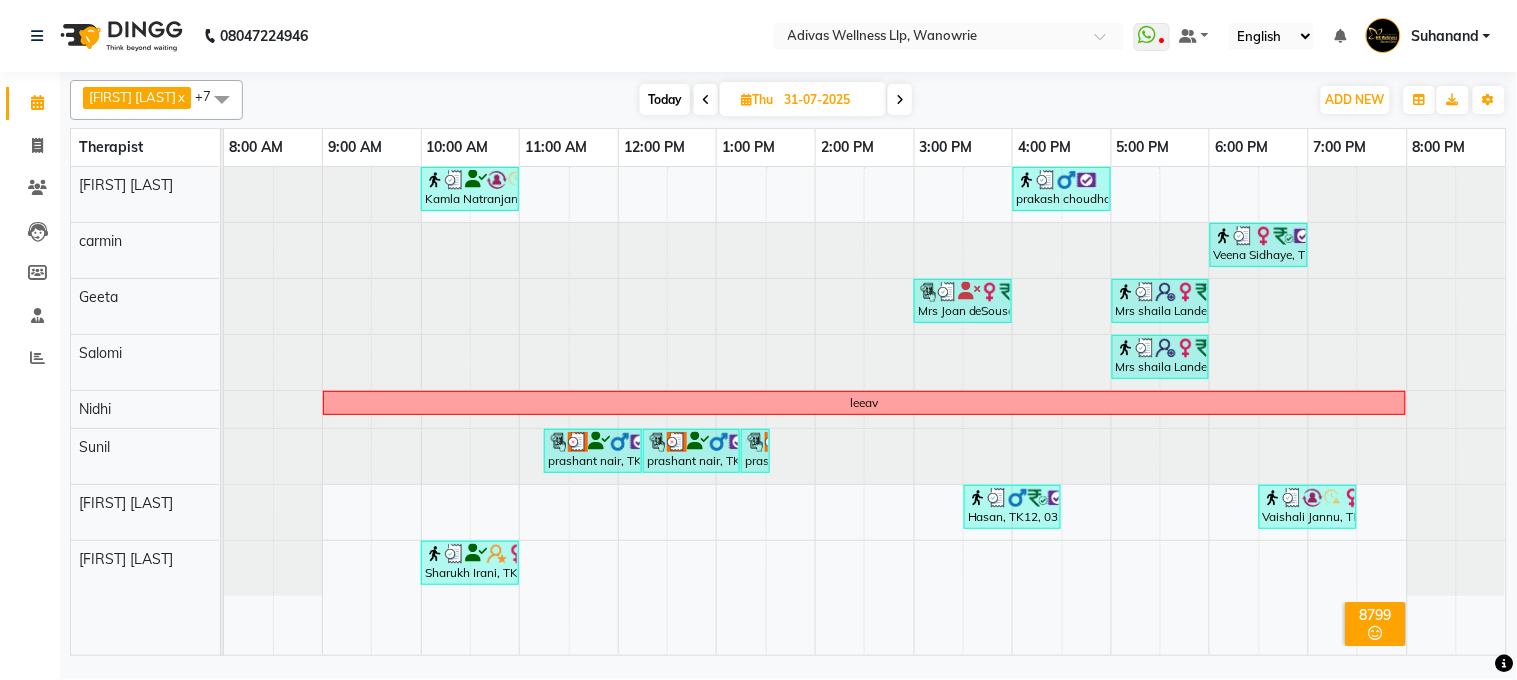 click on "Today" at bounding box center [665, 99] 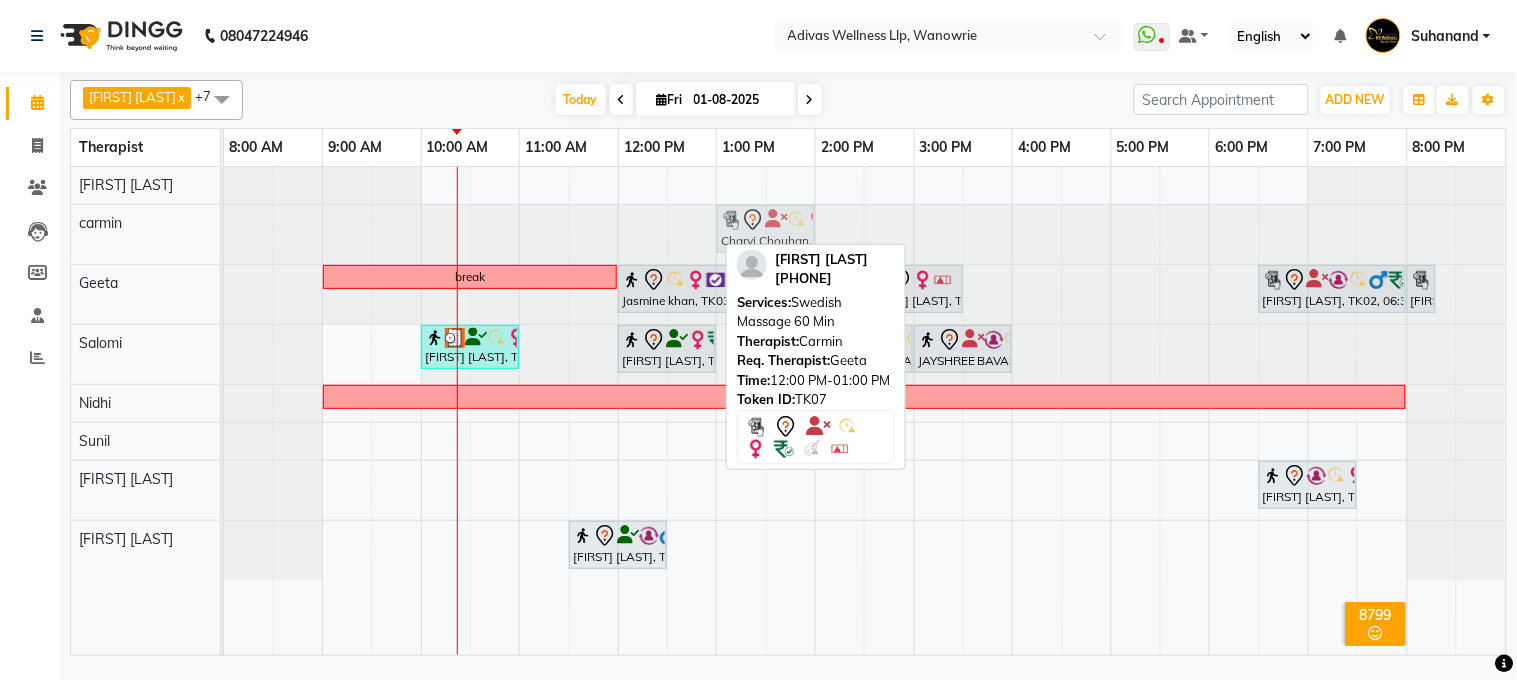 drag, startPoint x: 644, startPoint y: 220, endPoint x: 730, endPoint y: 222, distance: 86.023254 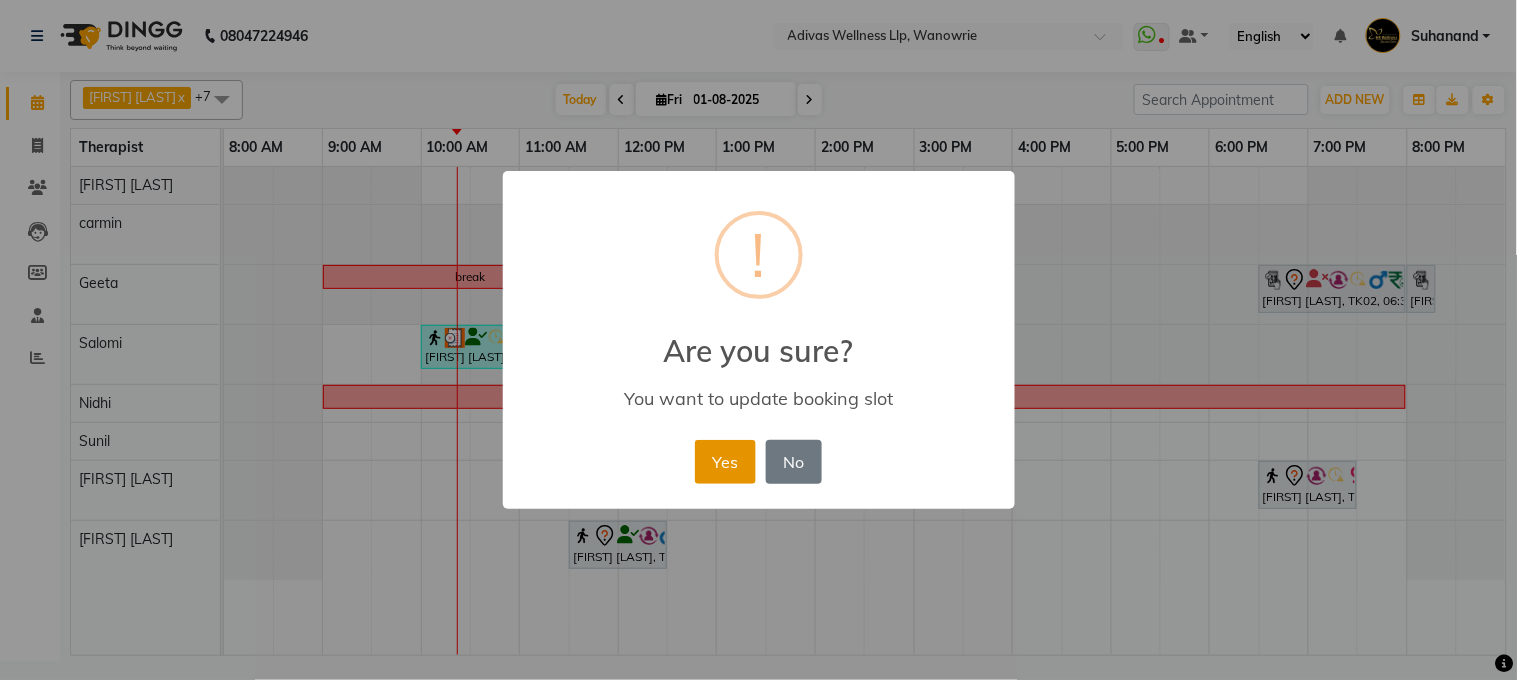 click on "Yes" at bounding box center [725, 462] 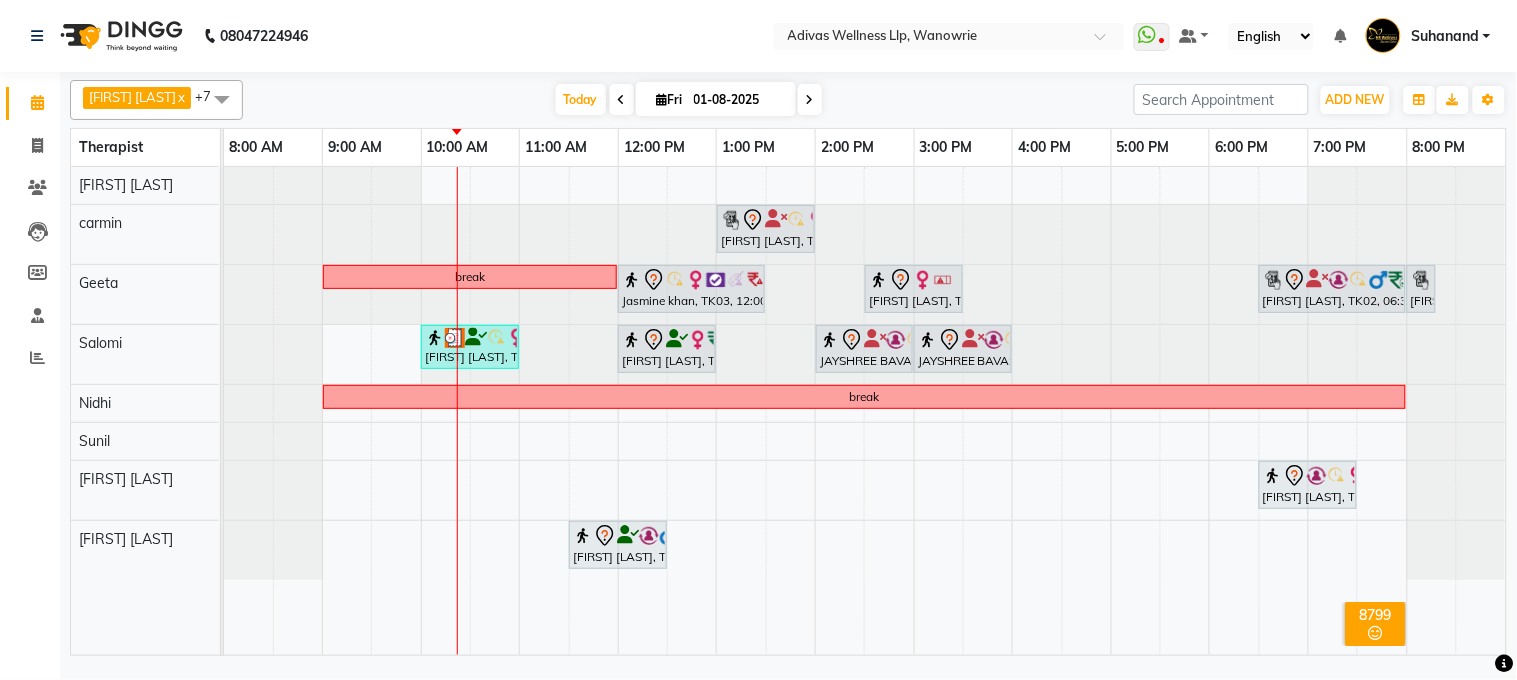 click on "Charvi Chouhan, TK07, 01:00 PM-02:00 PM, Swedish Massage 60 Min  break              Jasmine khan, TK03, 12:00 PM-01:30 PM, Swedish Massage with Wintergreen, Bayleaf & Clove 90 Min             Akshta Suri, TK01, 02:30 PM-03:30 PM, Swedish Massage with Wintergreen, Bayleaf & Clove 60 Min             KANCHAN G, TK02, 06:30 PM-08:00 PM, Swedish Massage with Wintergreen, Bayleaf & Clove 90 Min             KANCHAN G, TK02, 08:00 PM-08:10 PM, Steam     POONAM PHULE, TK06, 10:00 AM-11:00 AM, Massage 60 Min             Munira Qamri, TK10, 12:00 PM-01:00 PM, Swedish Massage with Wintergreen, Bayleaf & Clove 60 Min             JAYSHREE BAVASKAR, TK05, 02:00 PM-03:00 PM, Swedish Massage with Wintergreen, Bayleaf & Clove 60 Min             JAYSHREE BAVASKAR, TK05, 03:00 PM-04:00 PM, Lightening Facial  break              Vaishali Jannu, TK09, 06:30 PM-07:30 PM, Swedish Massage with Wintergreen, Bayleaf & Clove 60 Min             SANJAY BHAGWAT, TK04, 11:30 AM-12:30 PM, Massage 60 Min" at bounding box center [865, 411] 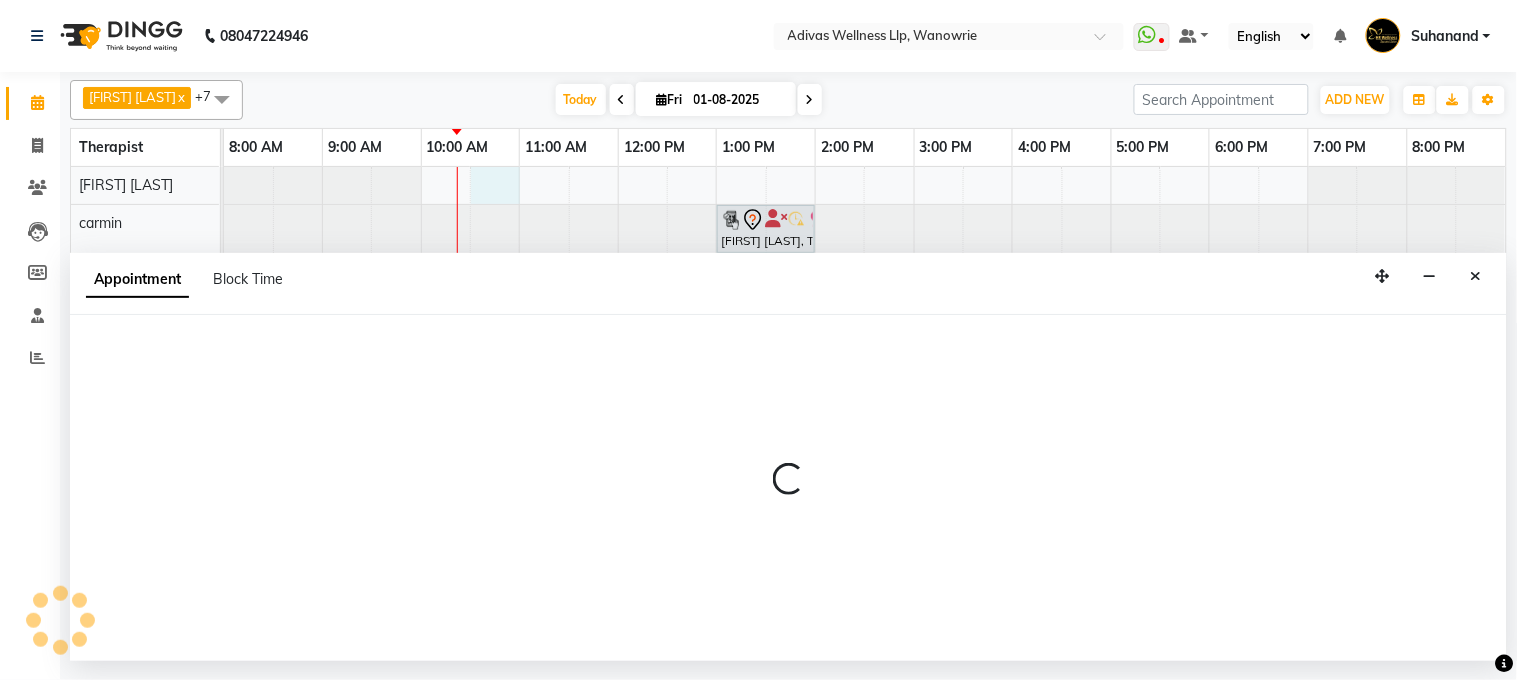 select on "17276" 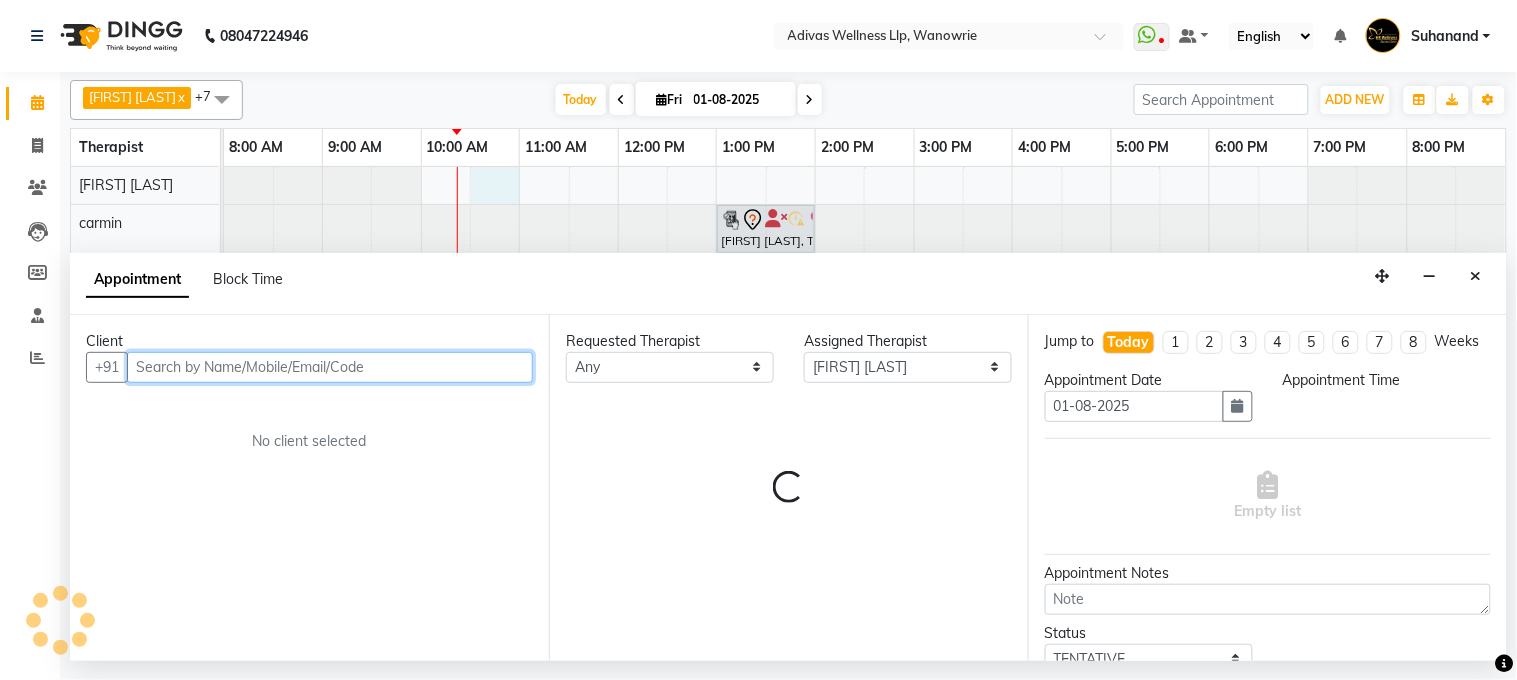 select on "630" 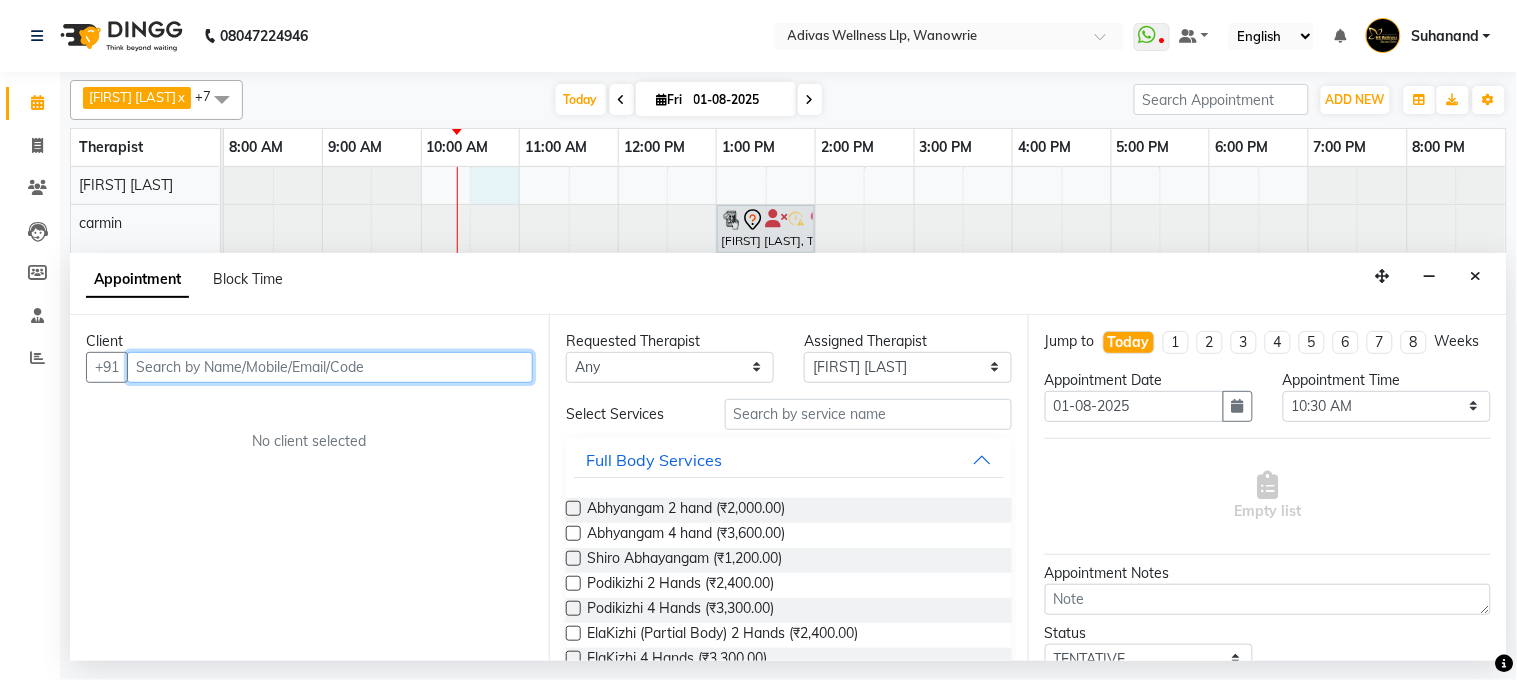 click at bounding box center (330, 367) 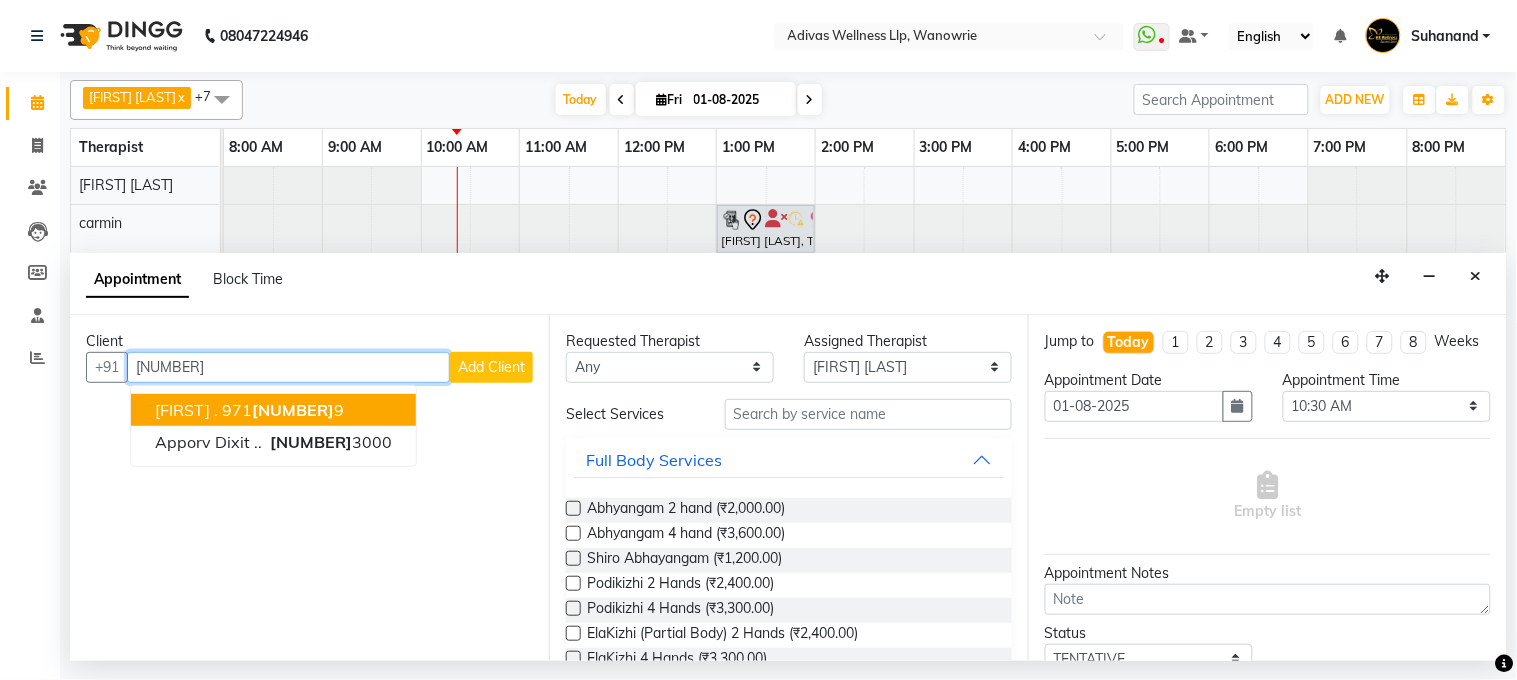click on "Shashi .  971 855199 9" at bounding box center (273, 410) 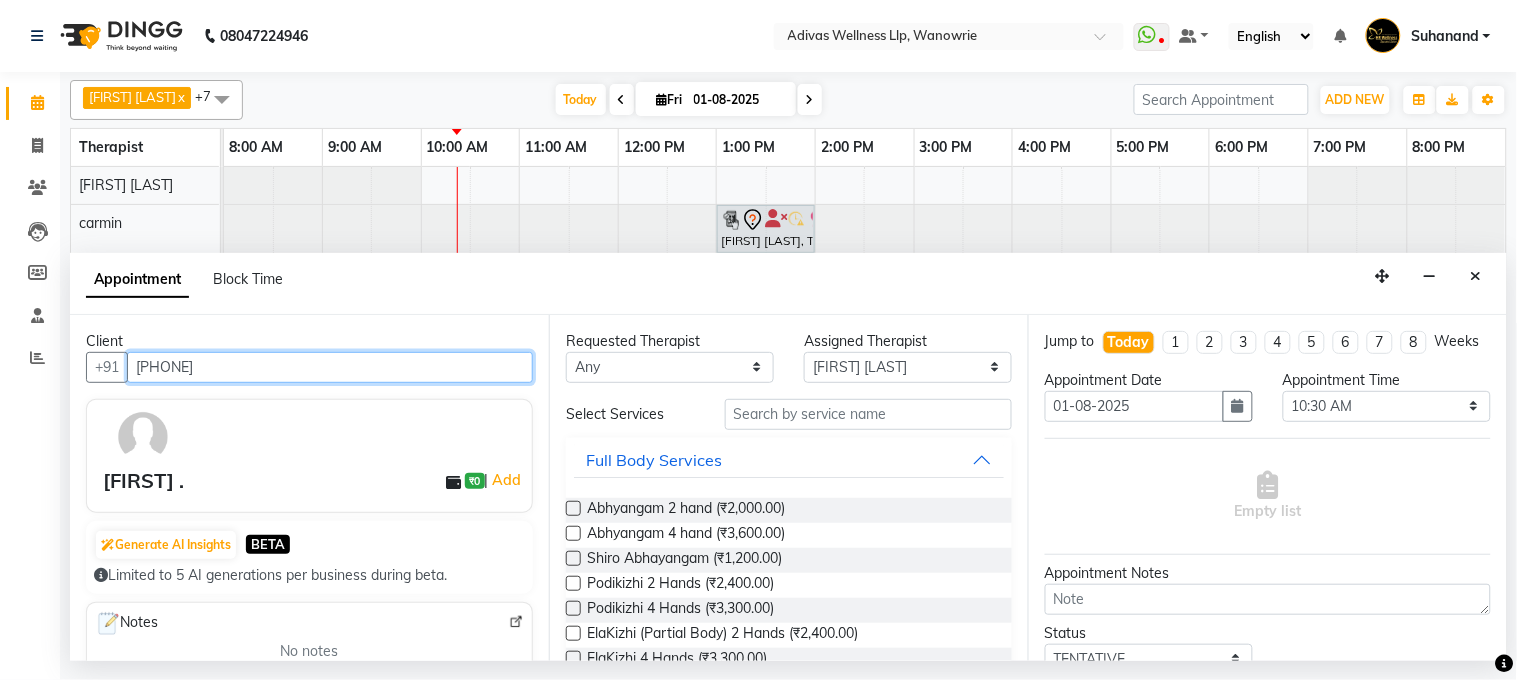 drag, startPoint x: 323, startPoint y: 366, endPoint x: 138, endPoint y: 367, distance: 185.0027 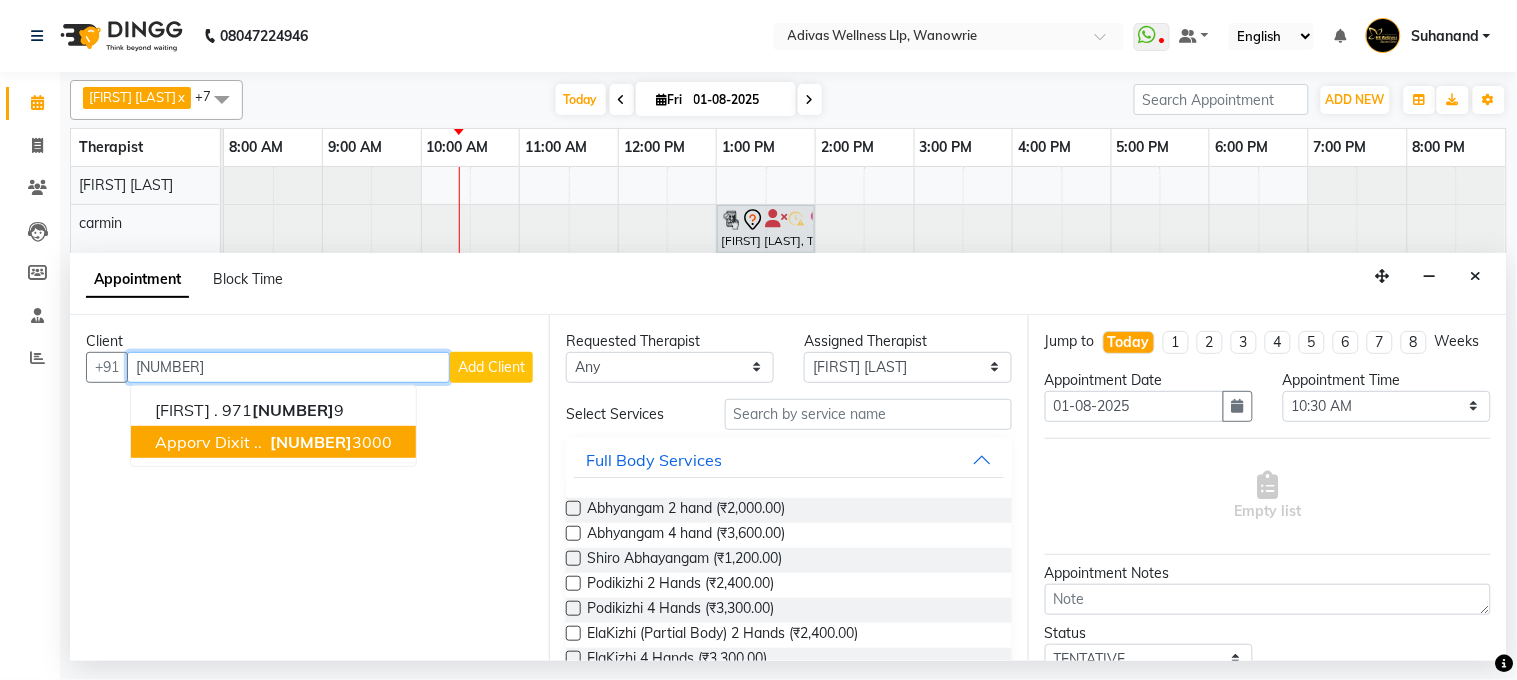 click on "855199" at bounding box center [311, 442] 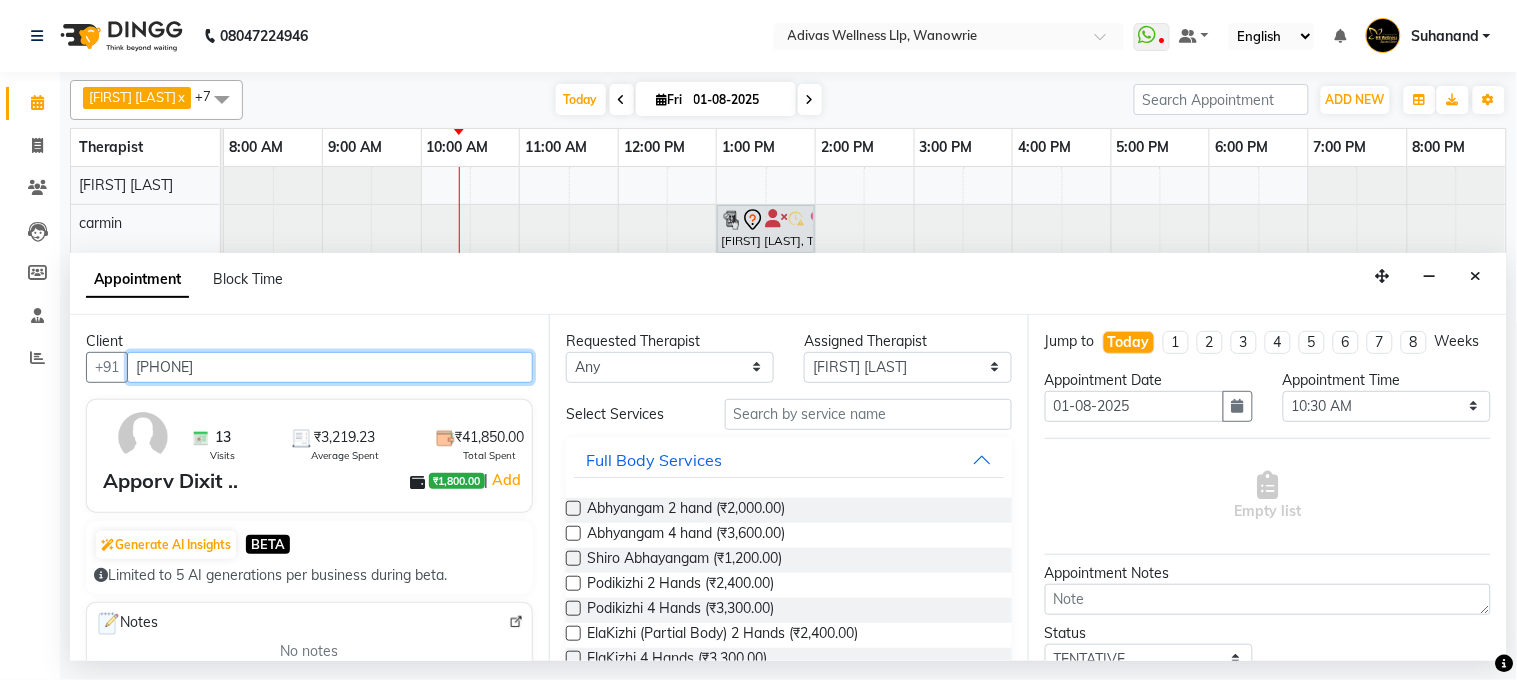 type on "[PHONE]" 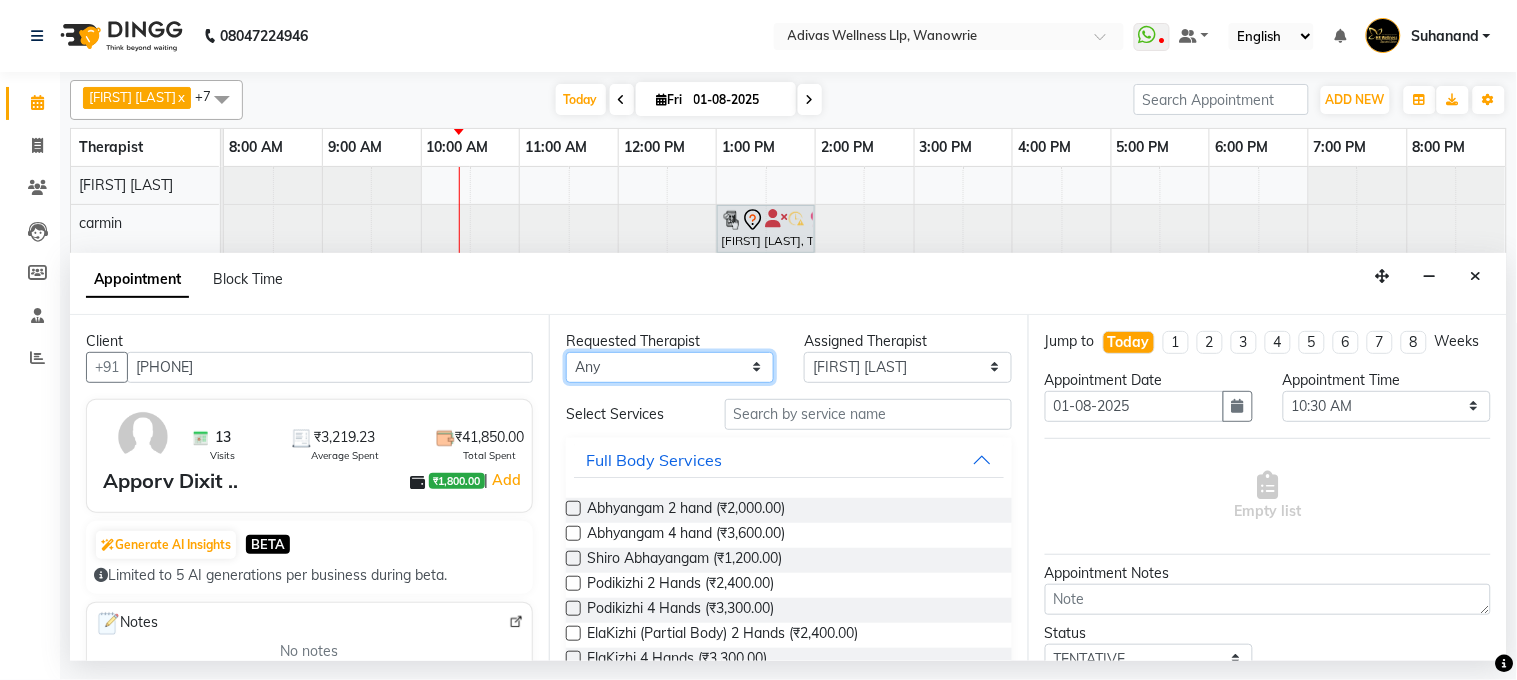 click on "Any Amit Bakala carmin Geeta Nidhi Nikhil  yadav  Rajesh tanaji Rishikesh karande Salomi Sunil" at bounding box center [670, 367] 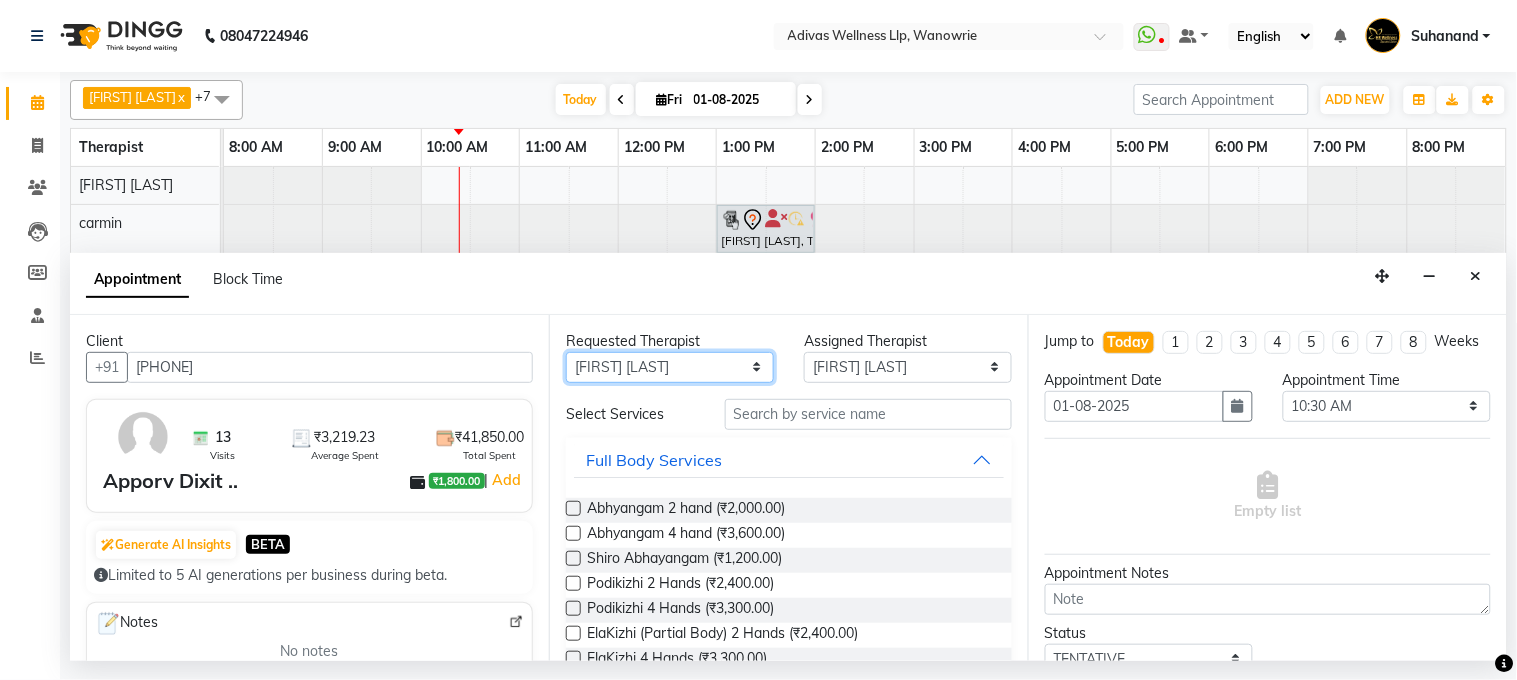 click on "Any Amit Bakala carmin Geeta Nidhi Nikhil  yadav  Rajesh tanaji Rishikesh karande Salomi Sunil" at bounding box center [670, 367] 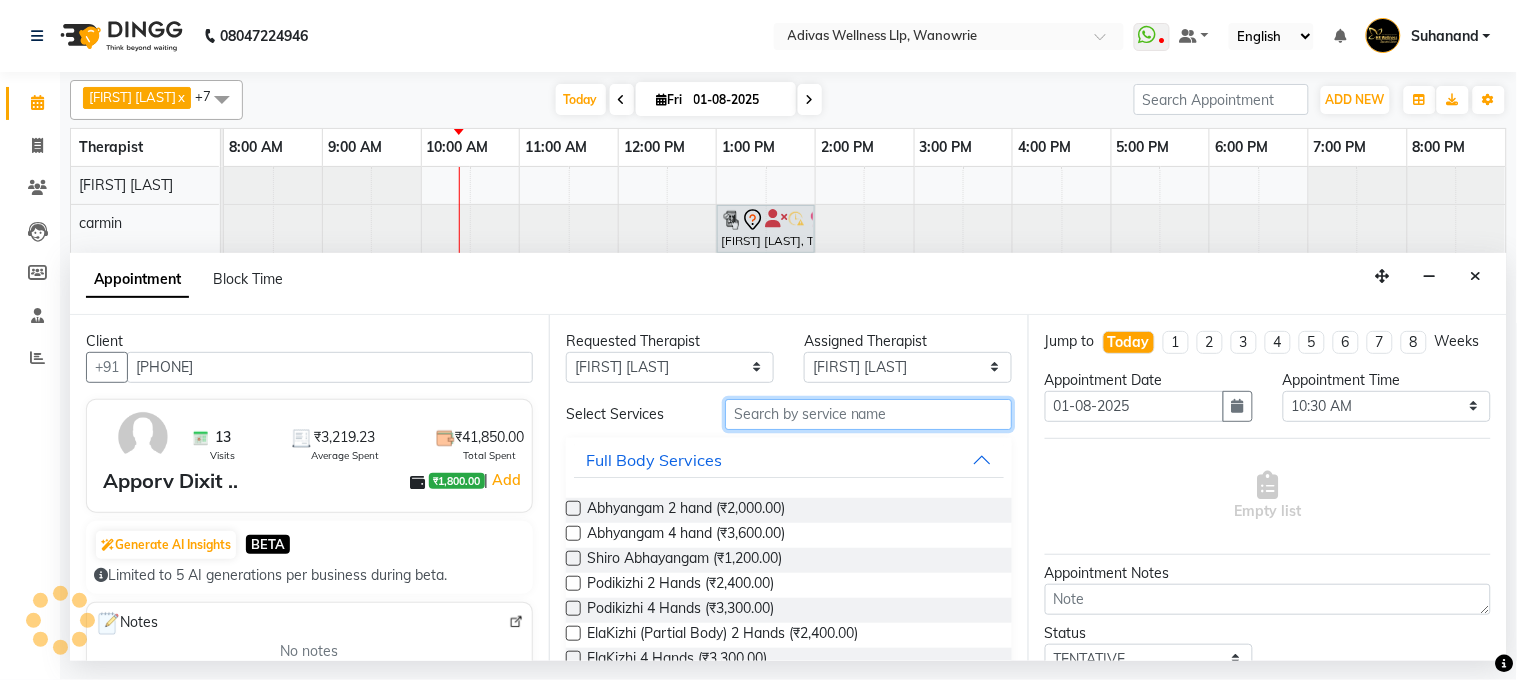 click at bounding box center (868, 414) 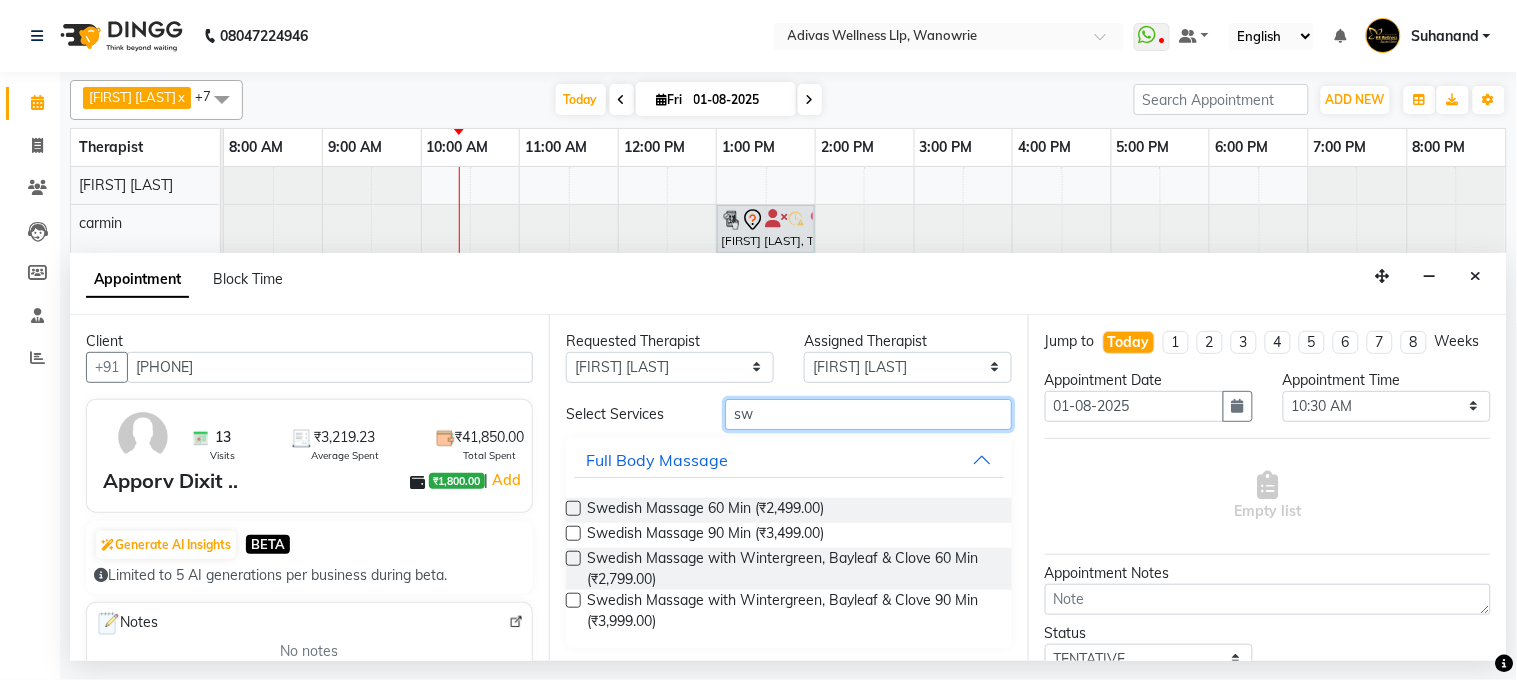 type on "sw" 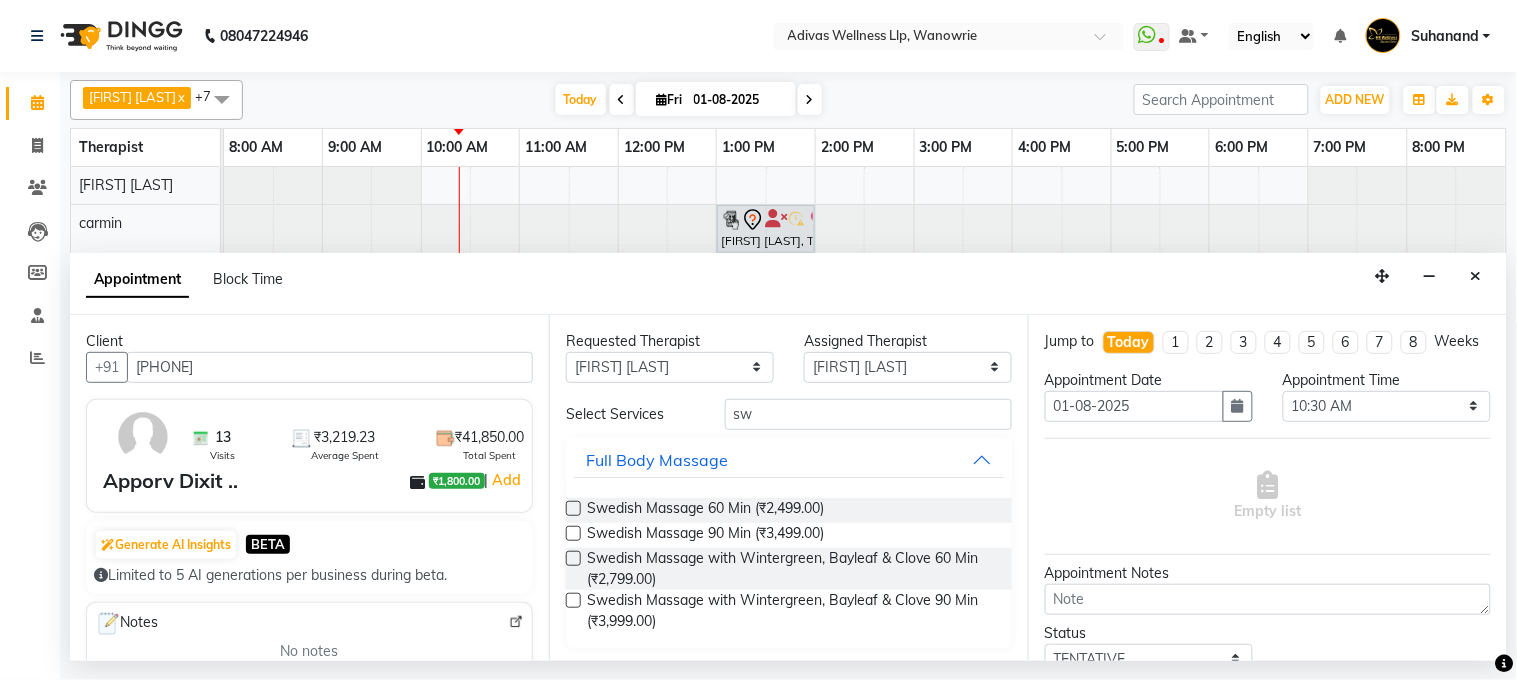 click on "Swedish Massage with Wintergreen, Bayleaf & Clove 60 Min (₹2,799.00)" at bounding box center [789, 569] 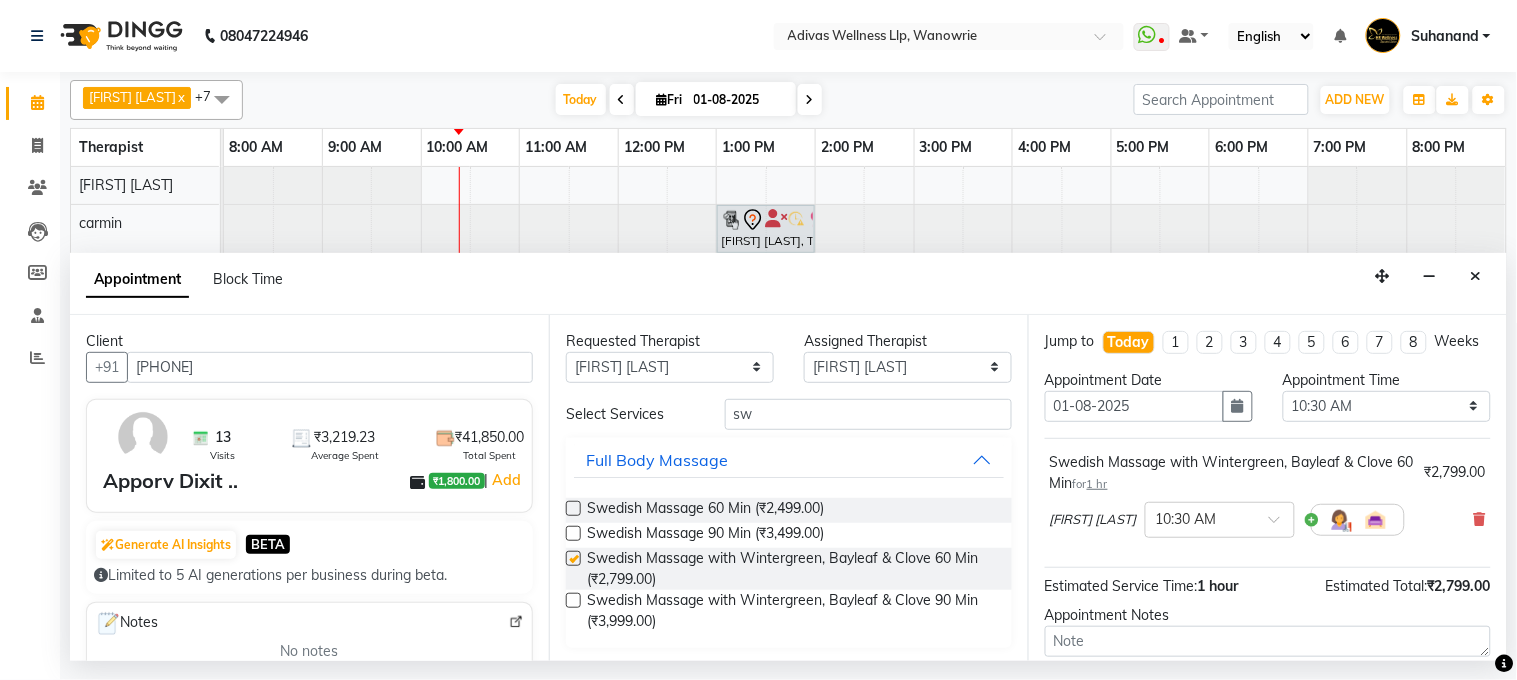 checkbox on "false" 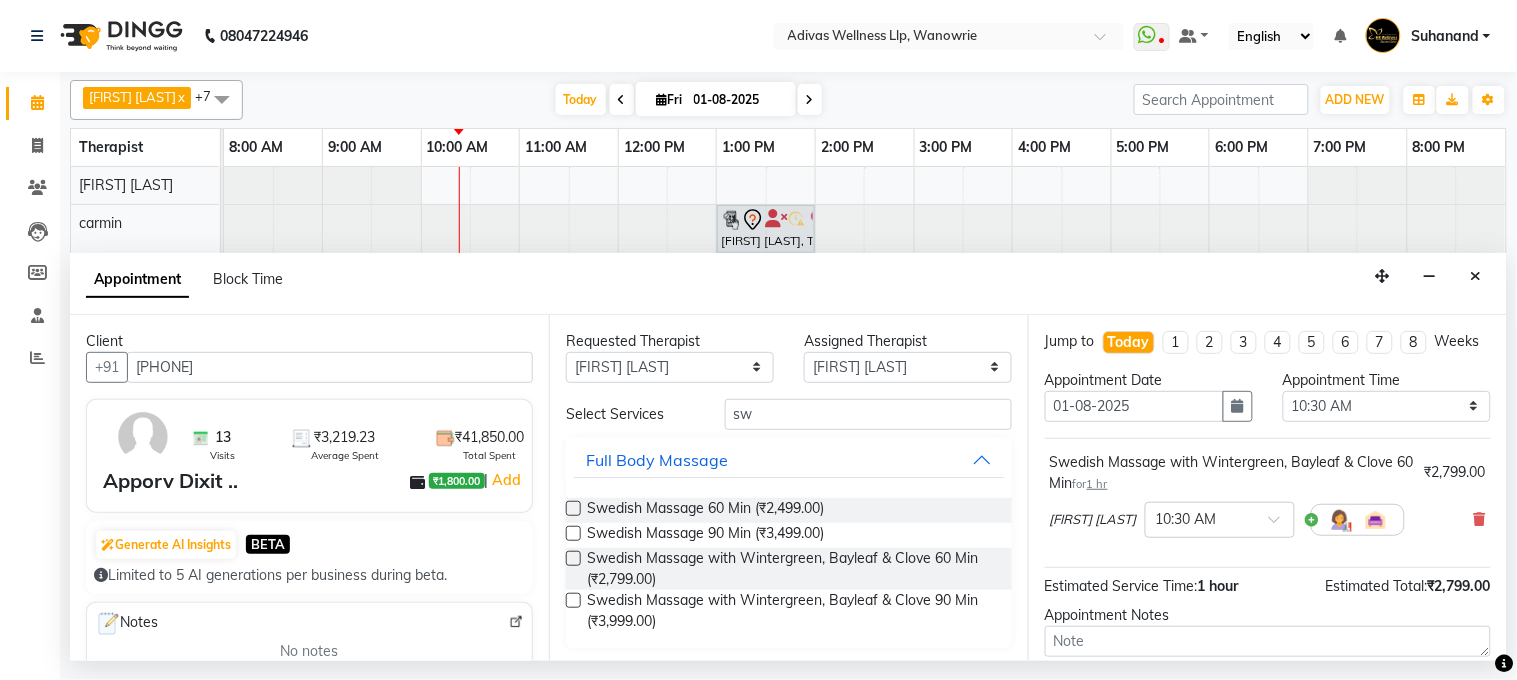 scroll, scrollTop: 201, scrollLeft: 0, axis: vertical 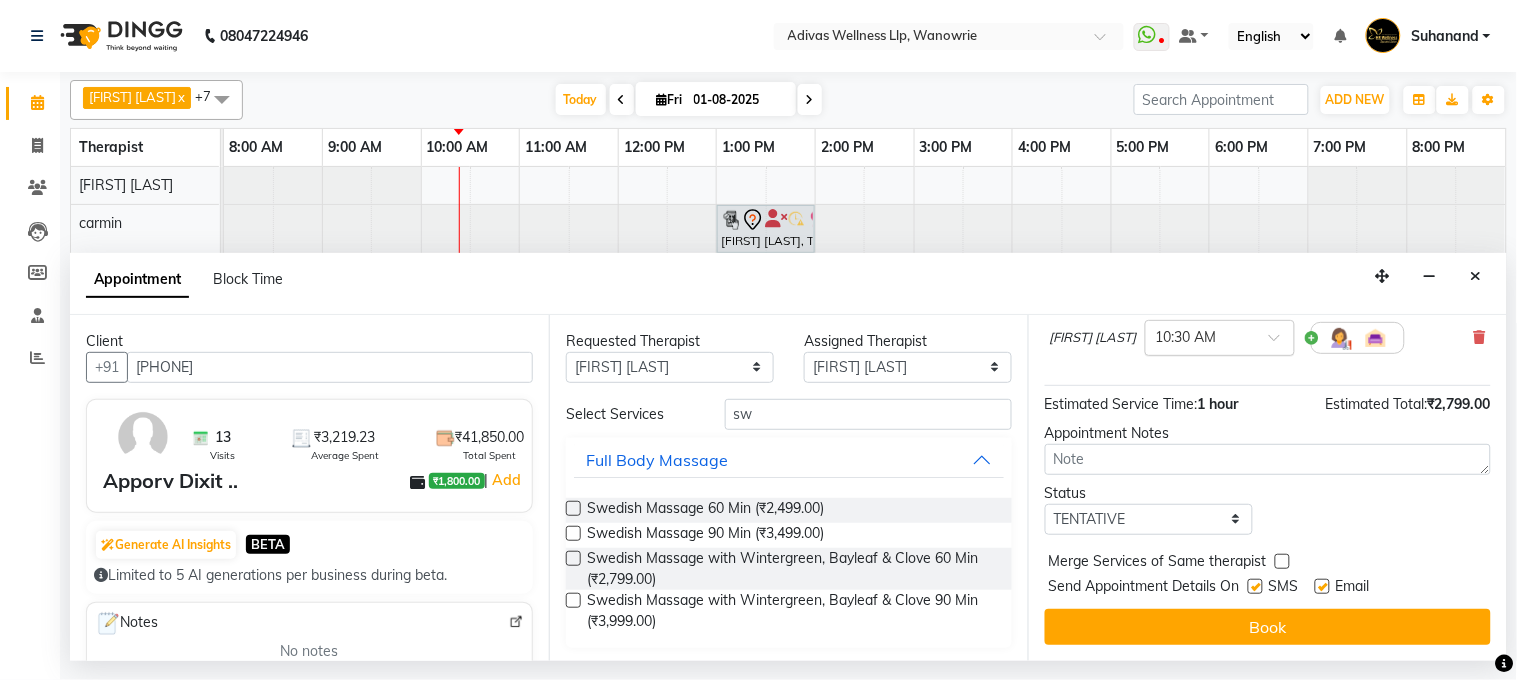 click at bounding box center [1220, 336] 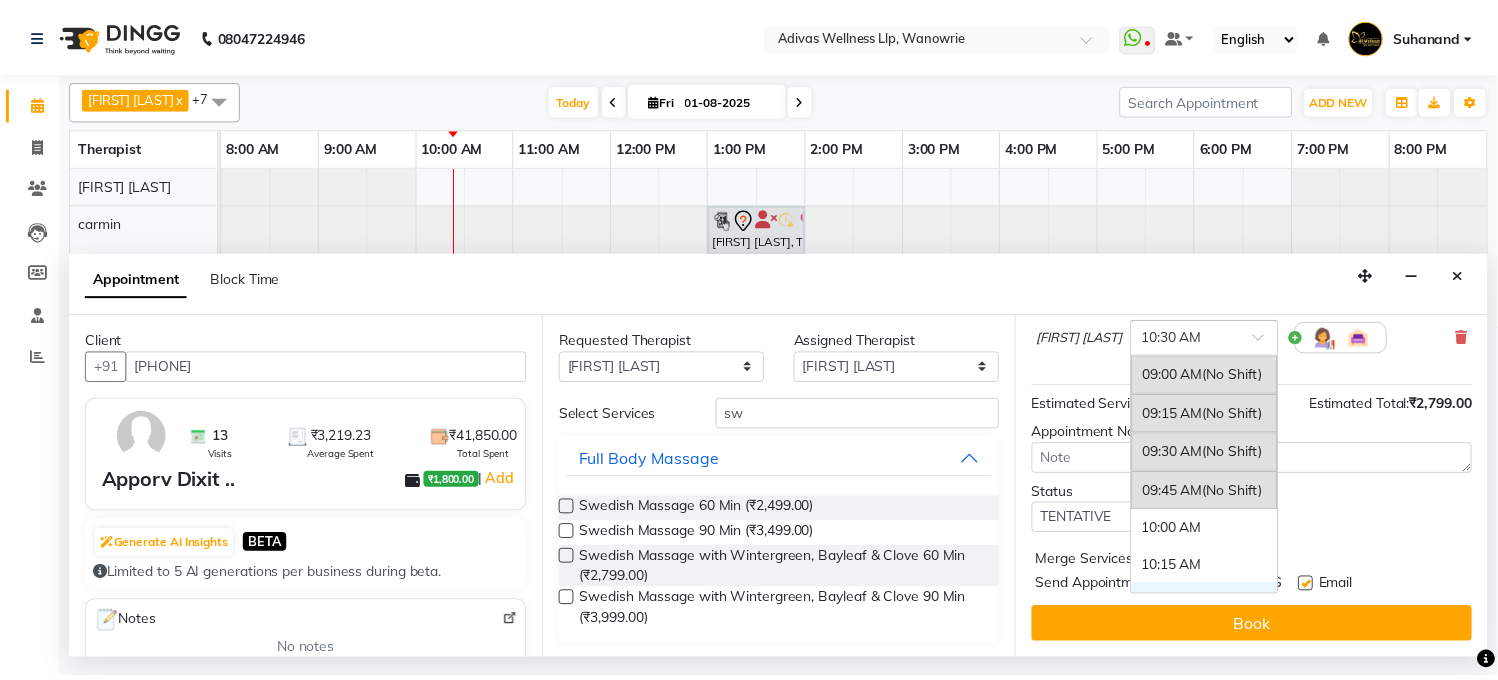 scroll, scrollTop: 230, scrollLeft: 0, axis: vertical 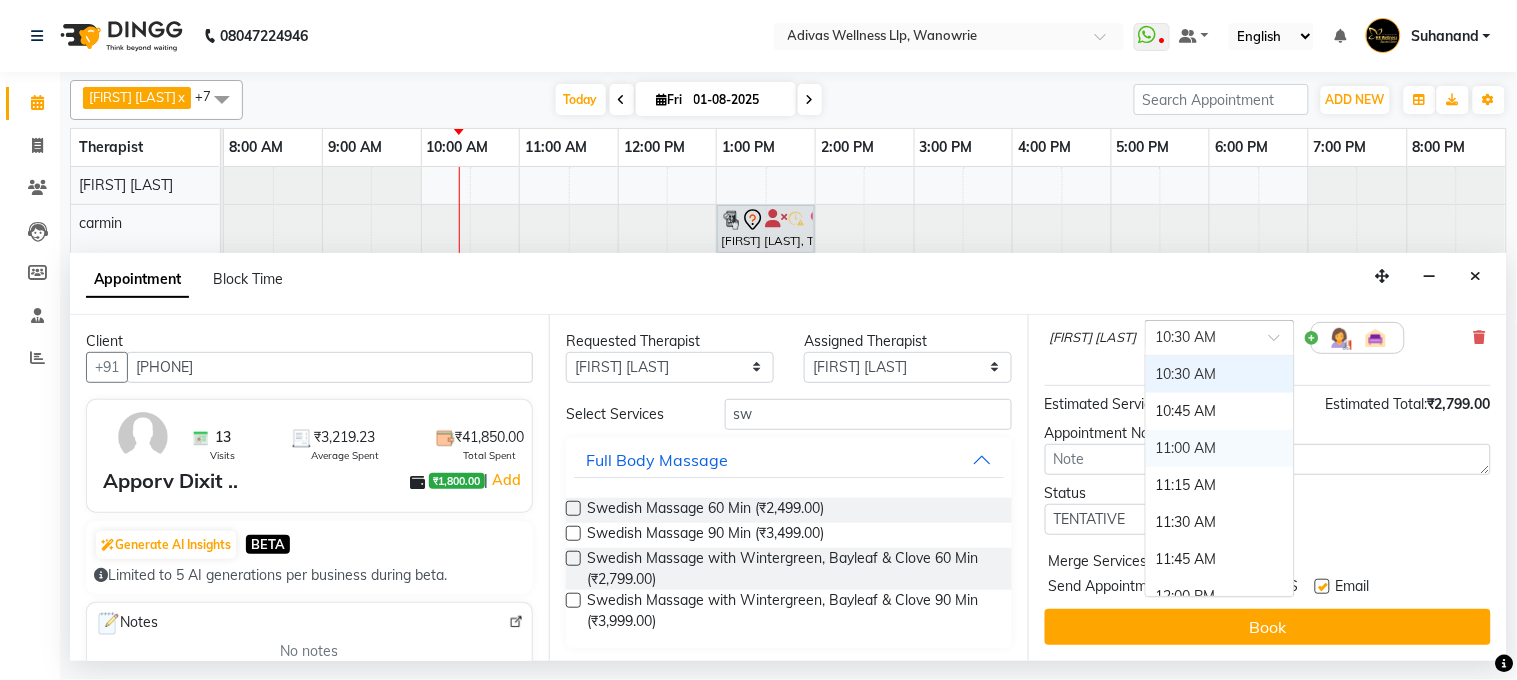 click on "11:00 AM" at bounding box center (1220, 448) 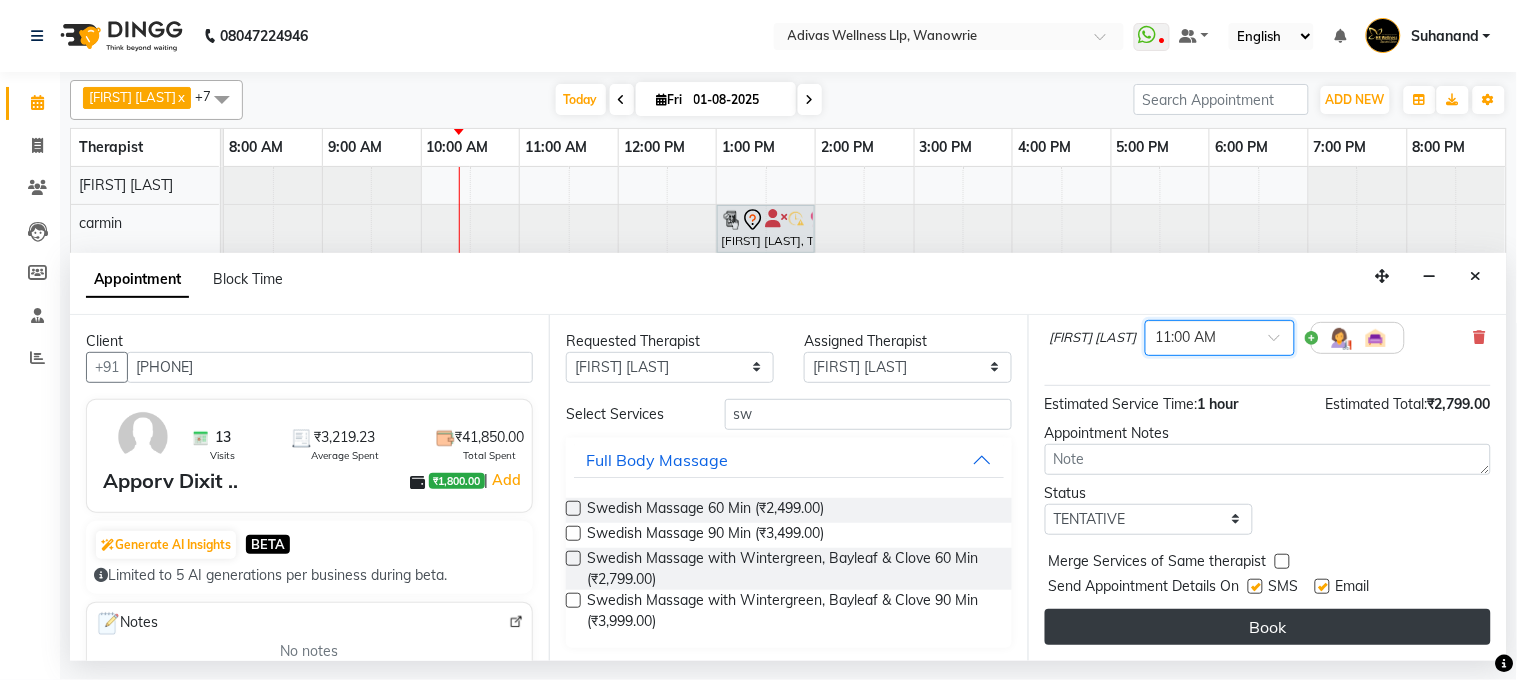 click on "Book" at bounding box center [1268, 627] 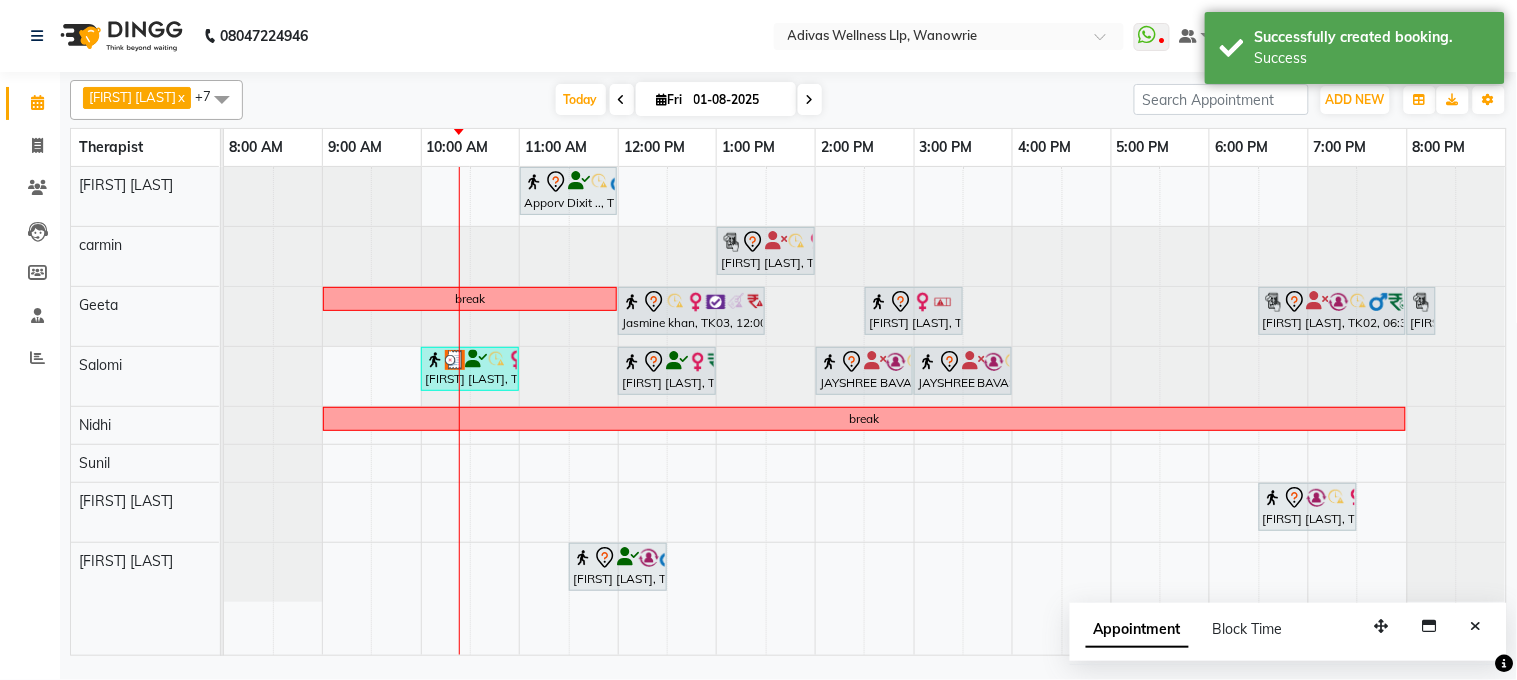 click on "[FIRST] [LAST] .., TK11, 11:00 AM-12:00 PM, Swedish Massage with Wintergreen, Bayleaf & Clove 60 Min" at bounding box center (568, 191) 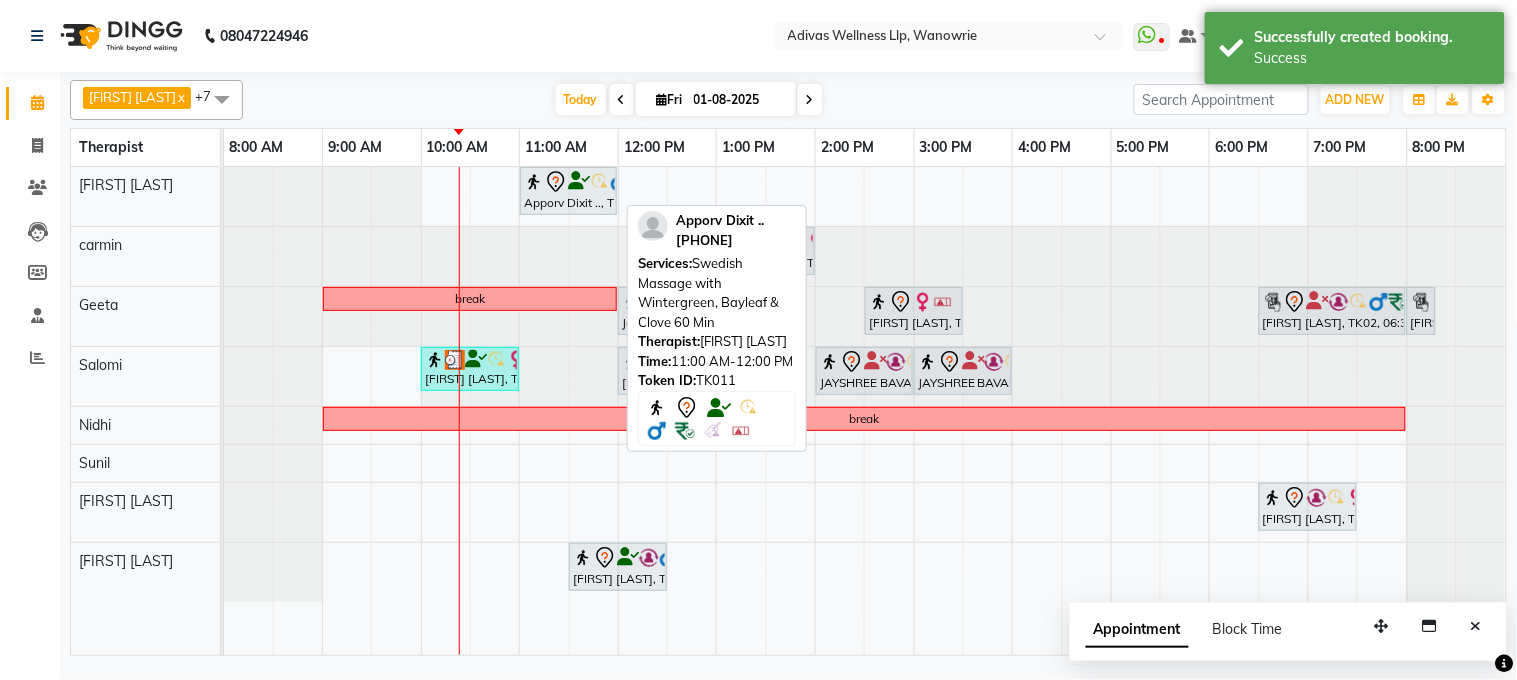 click on "[FIRST] [LAST] .., TK11, 11:00 AM-12:00 PM, Swedish Massage with Wintergreen, Bayleaf & Clove 60 Min" at bounding box center [568, 191] 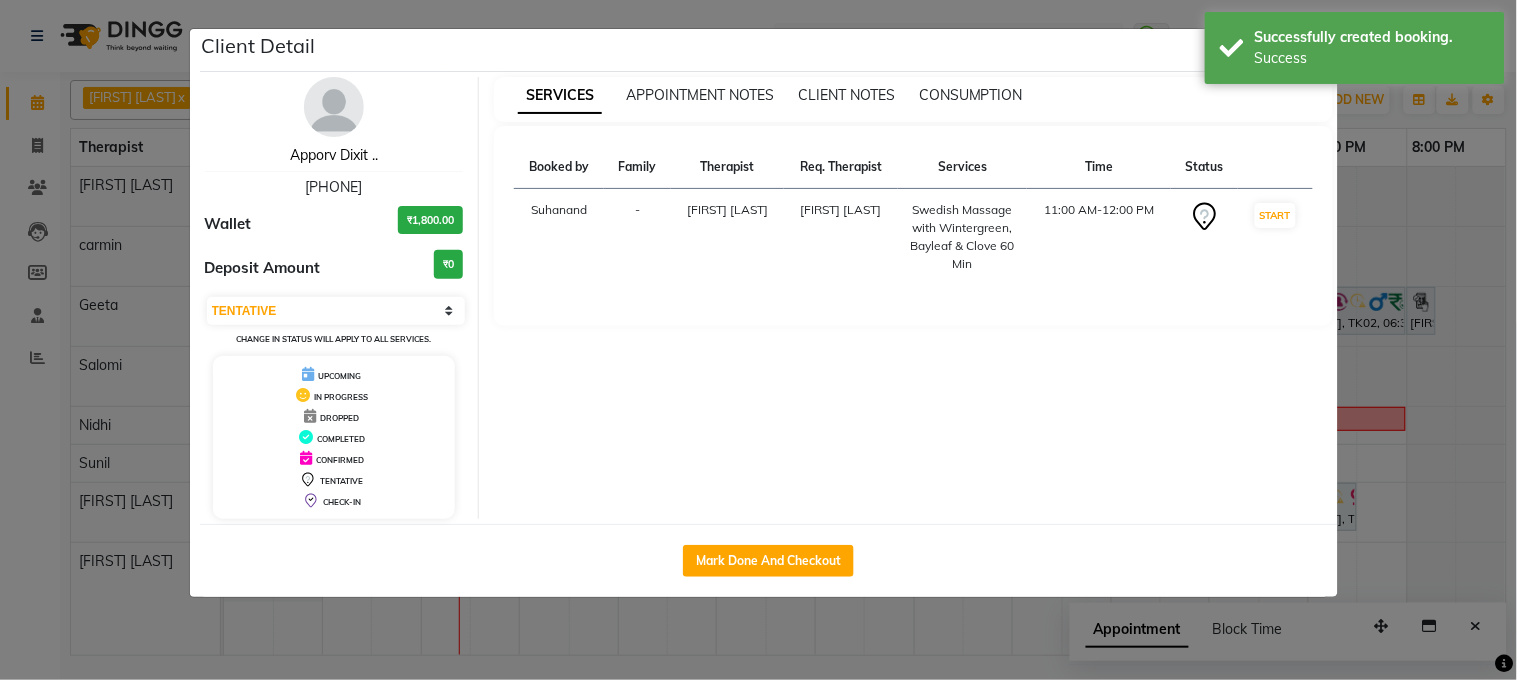 click on "[FIRST] [LAST] .." at bounding box center (334, 155) 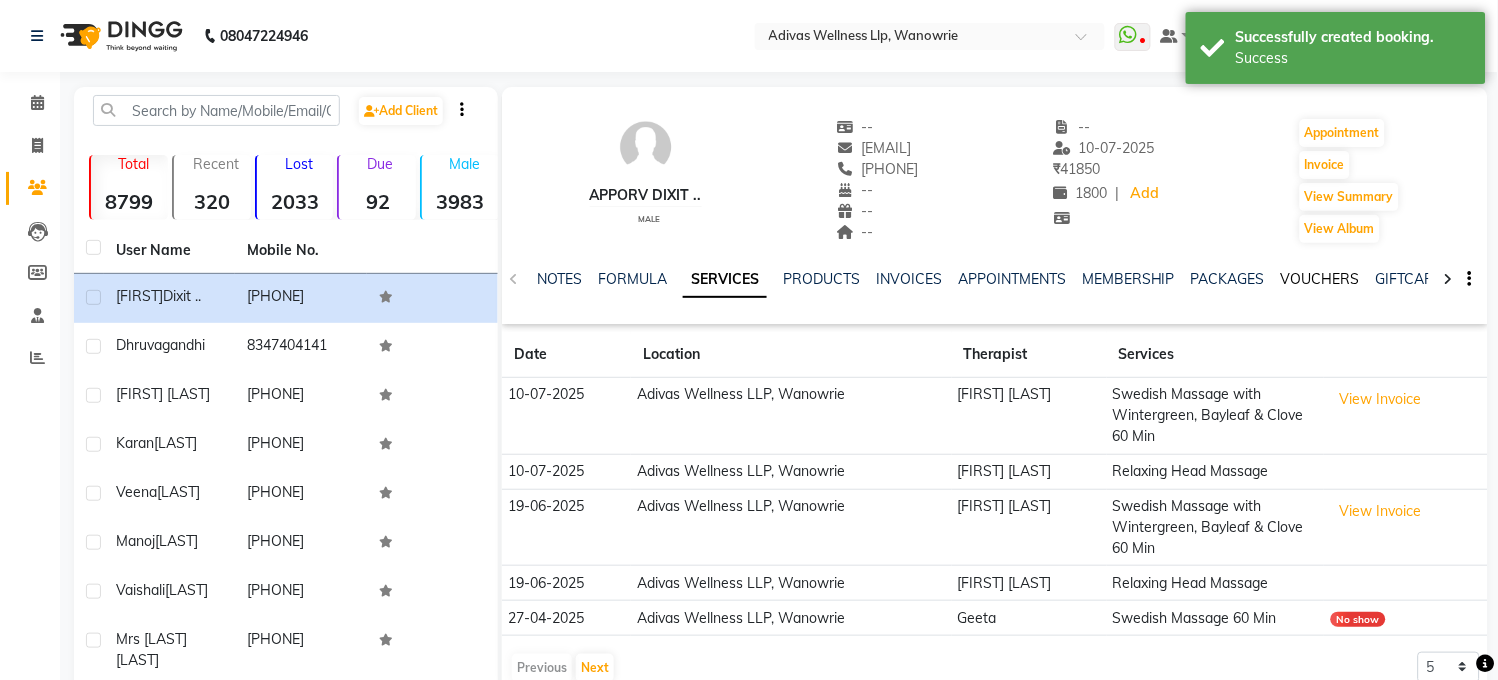 click on "VOUCHERS" 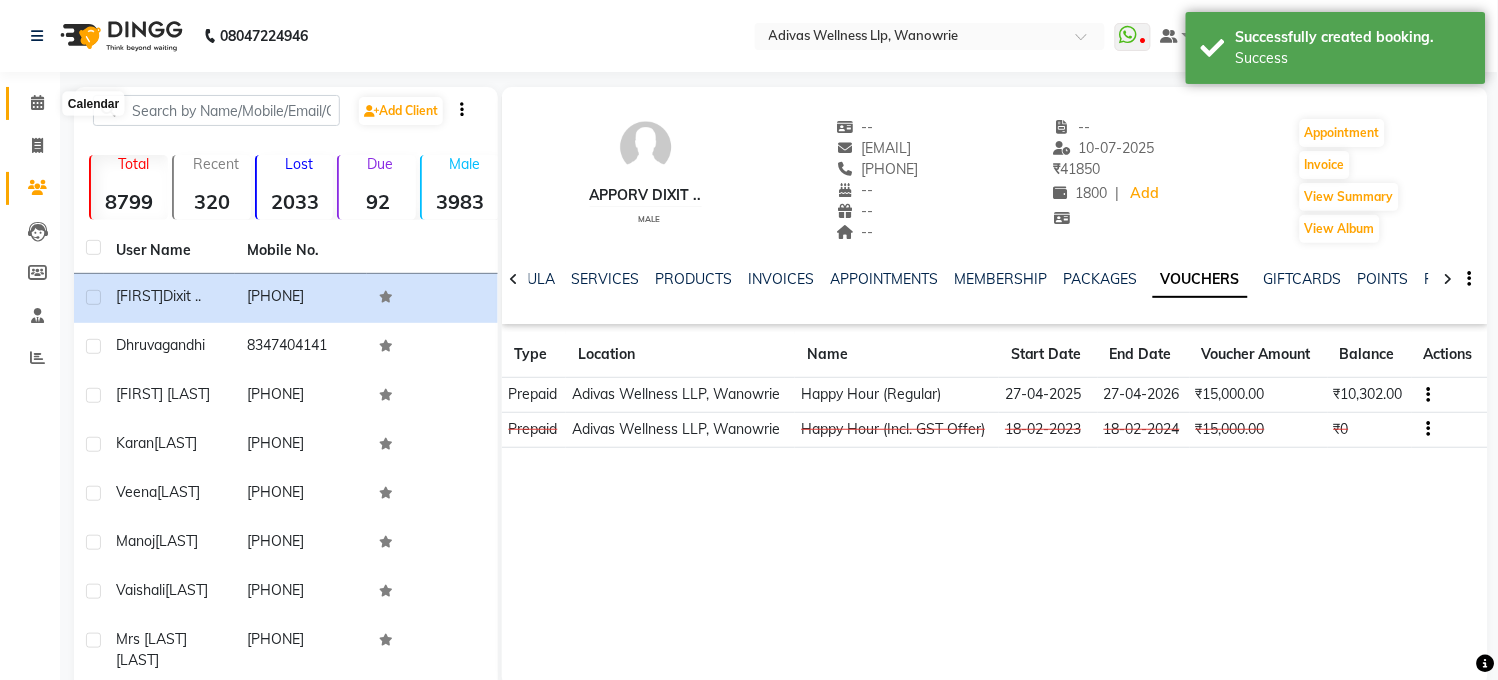 click 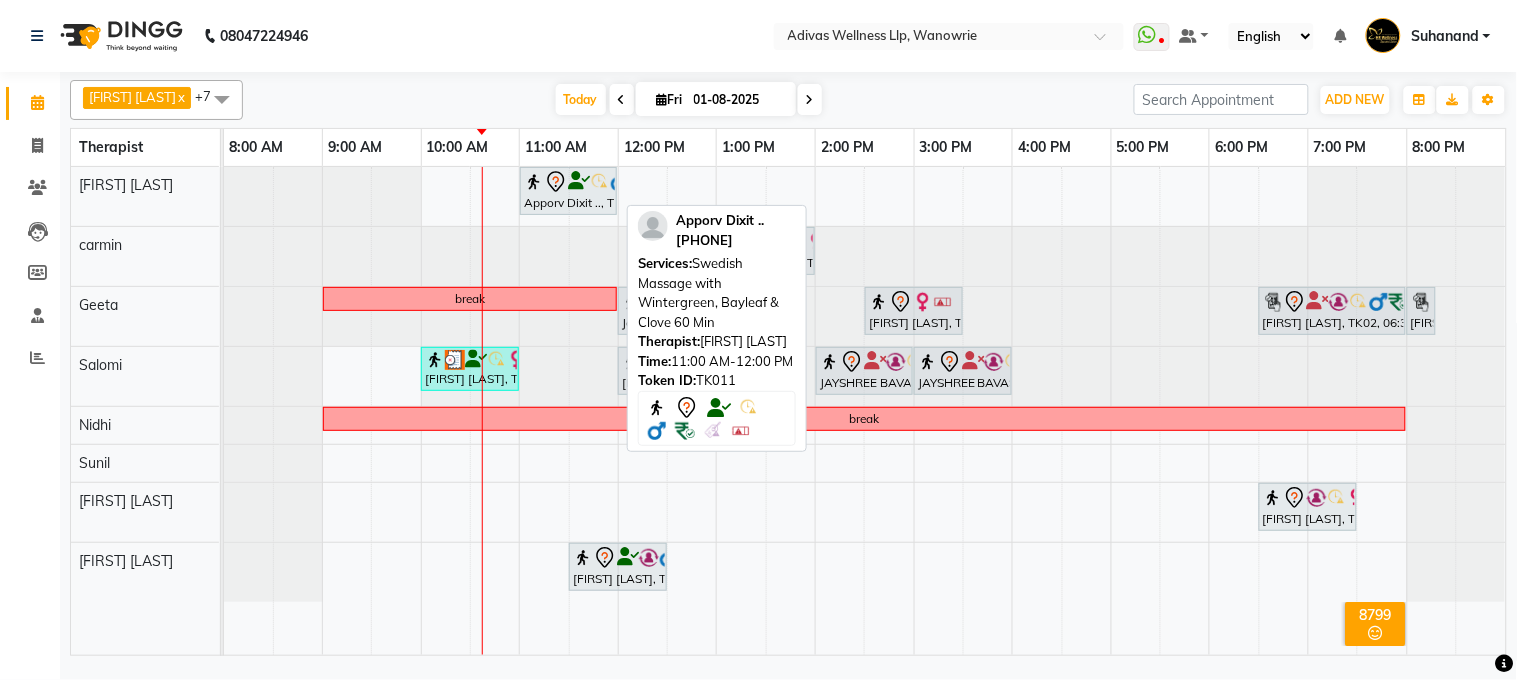 click 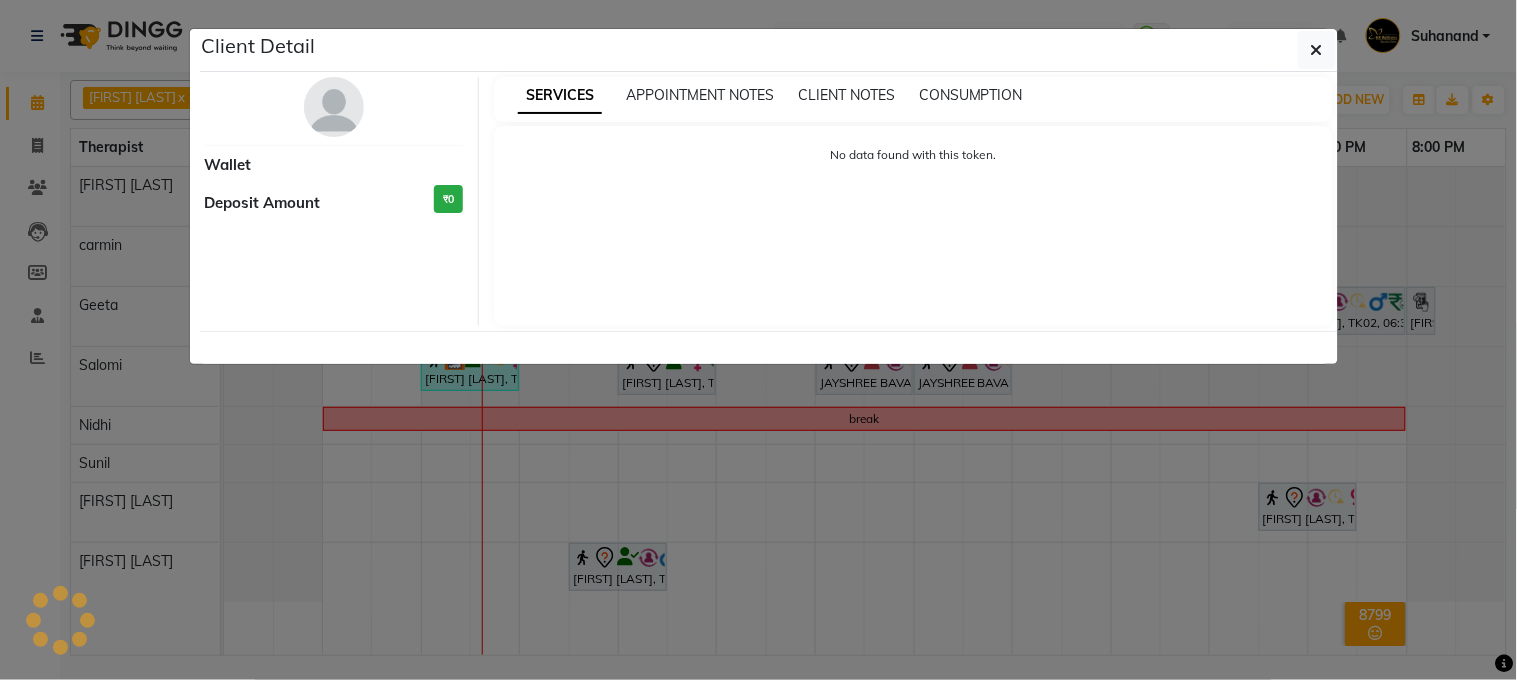 select on "7" 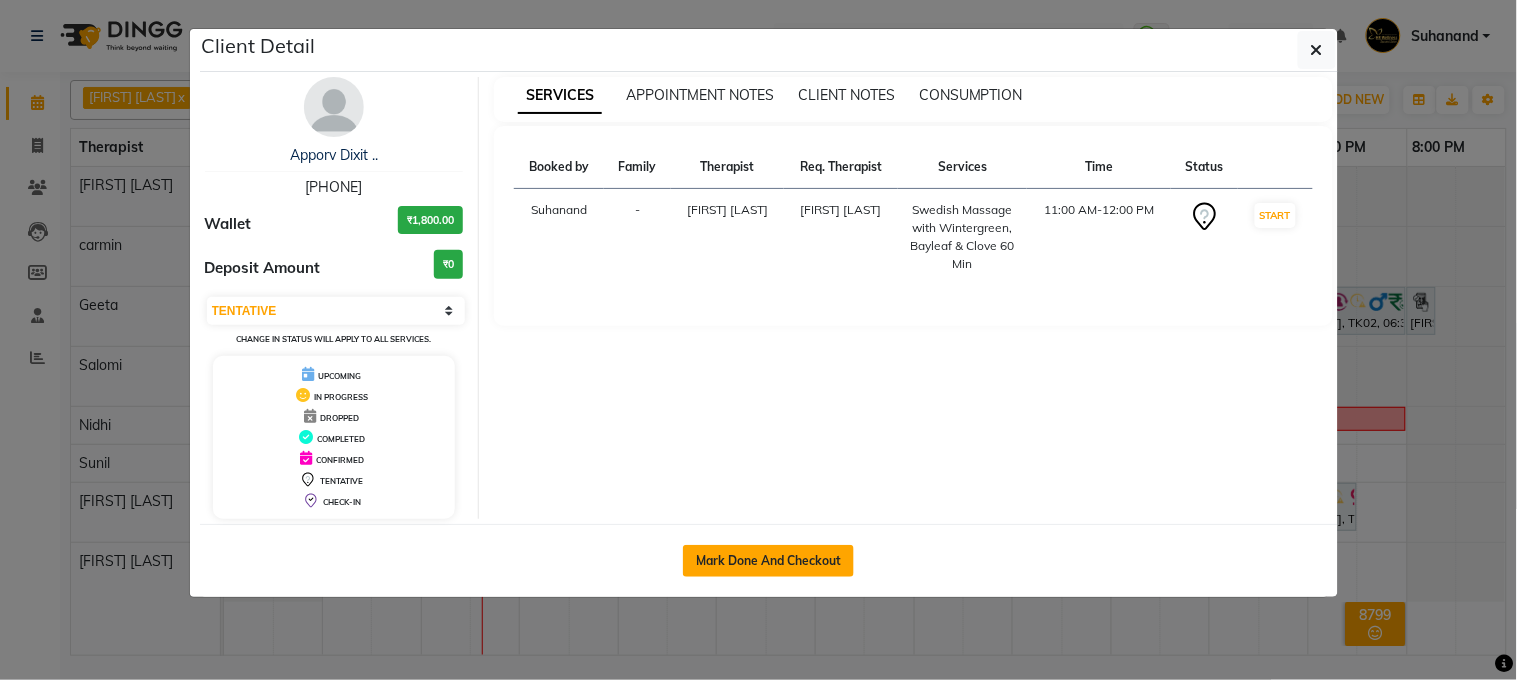 click on "Mark Done And Checkout" 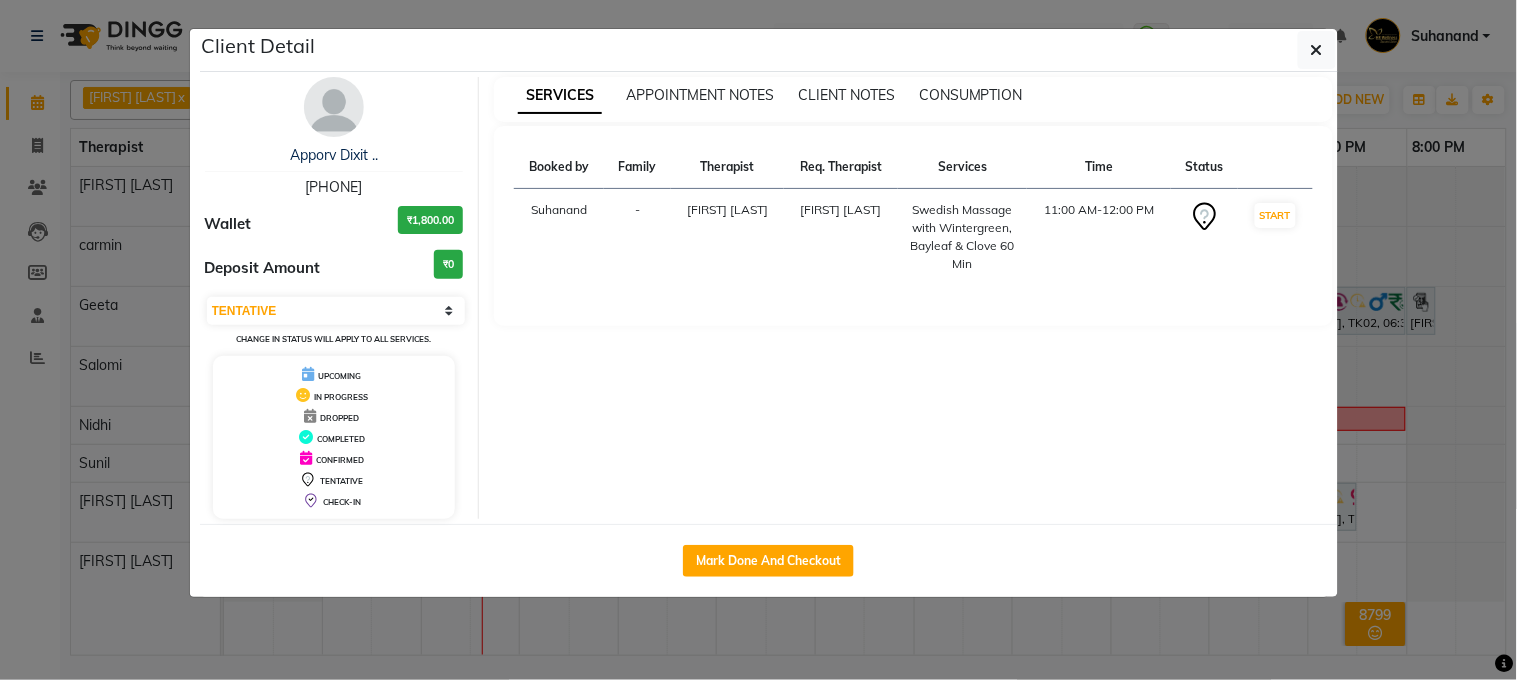 select on "service" 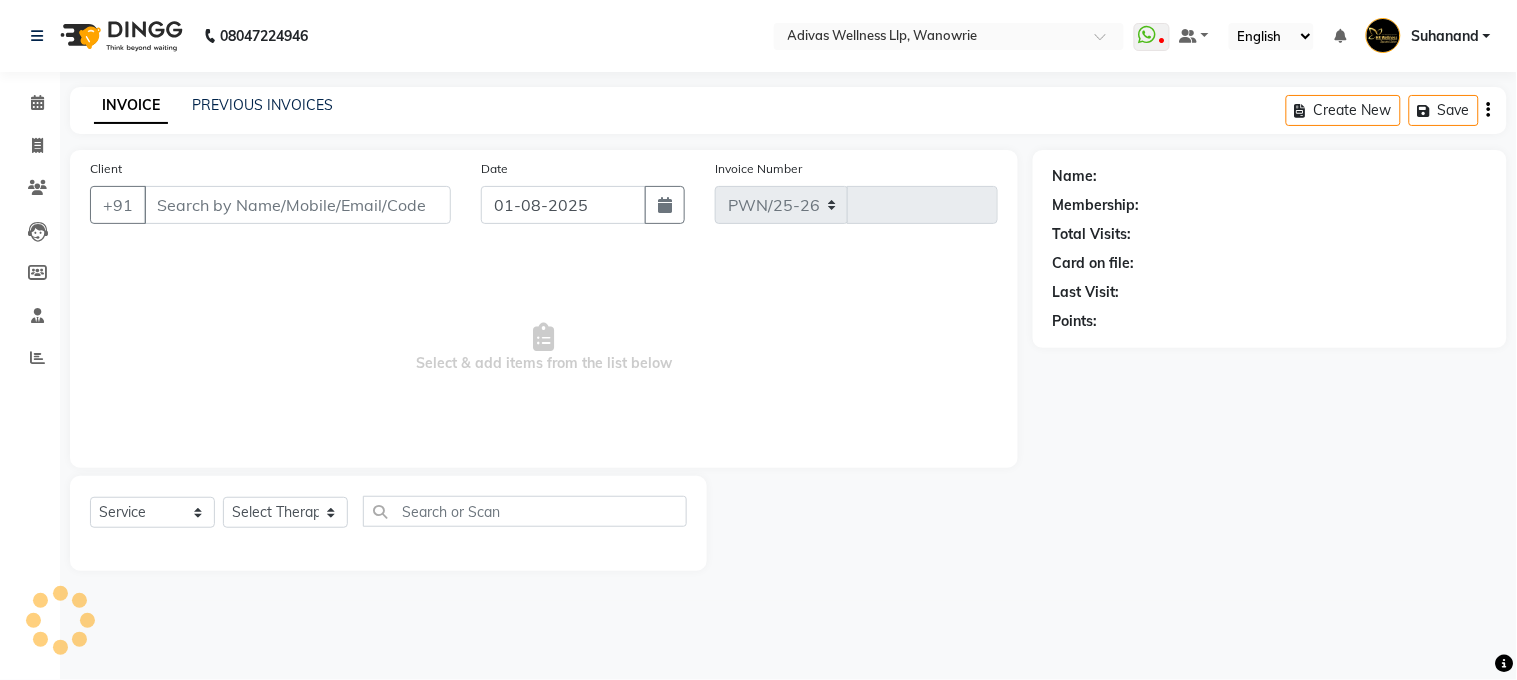 select on "4294" 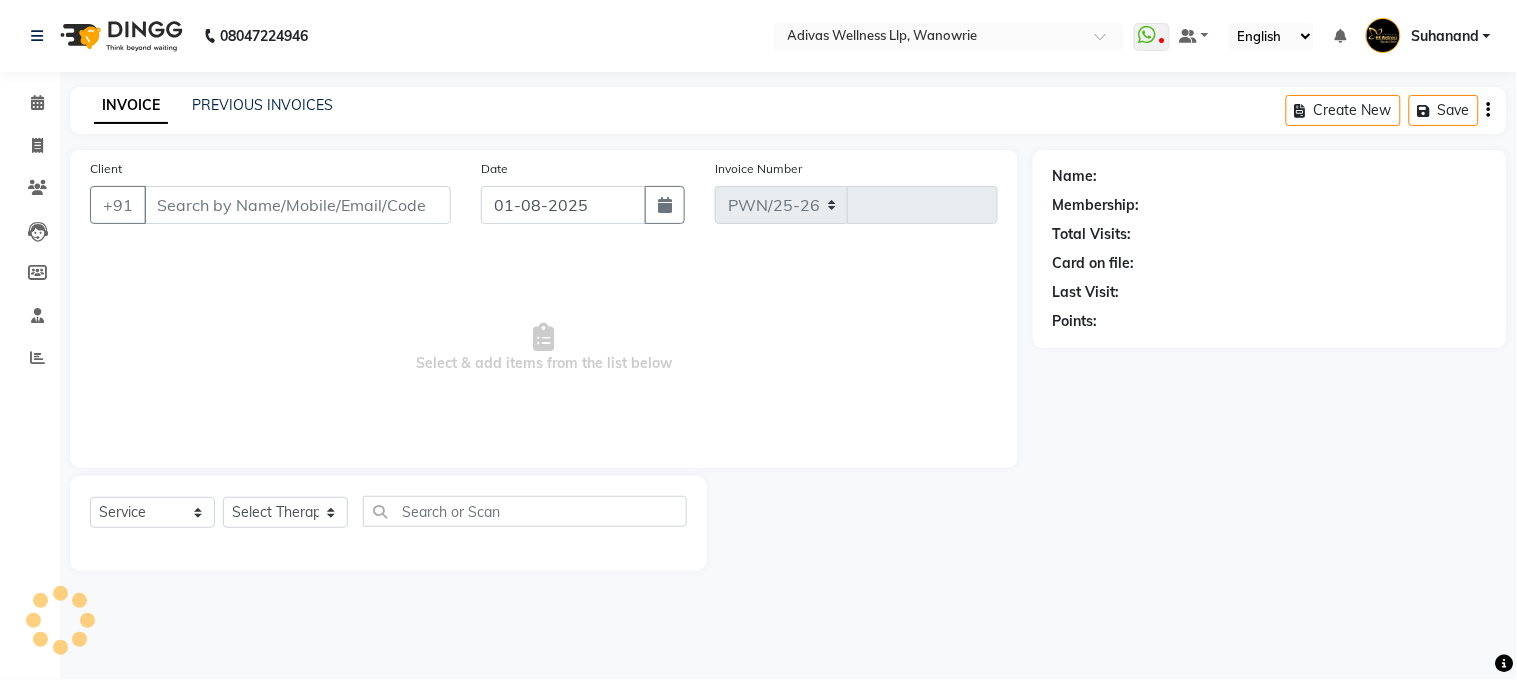 type on "1312" 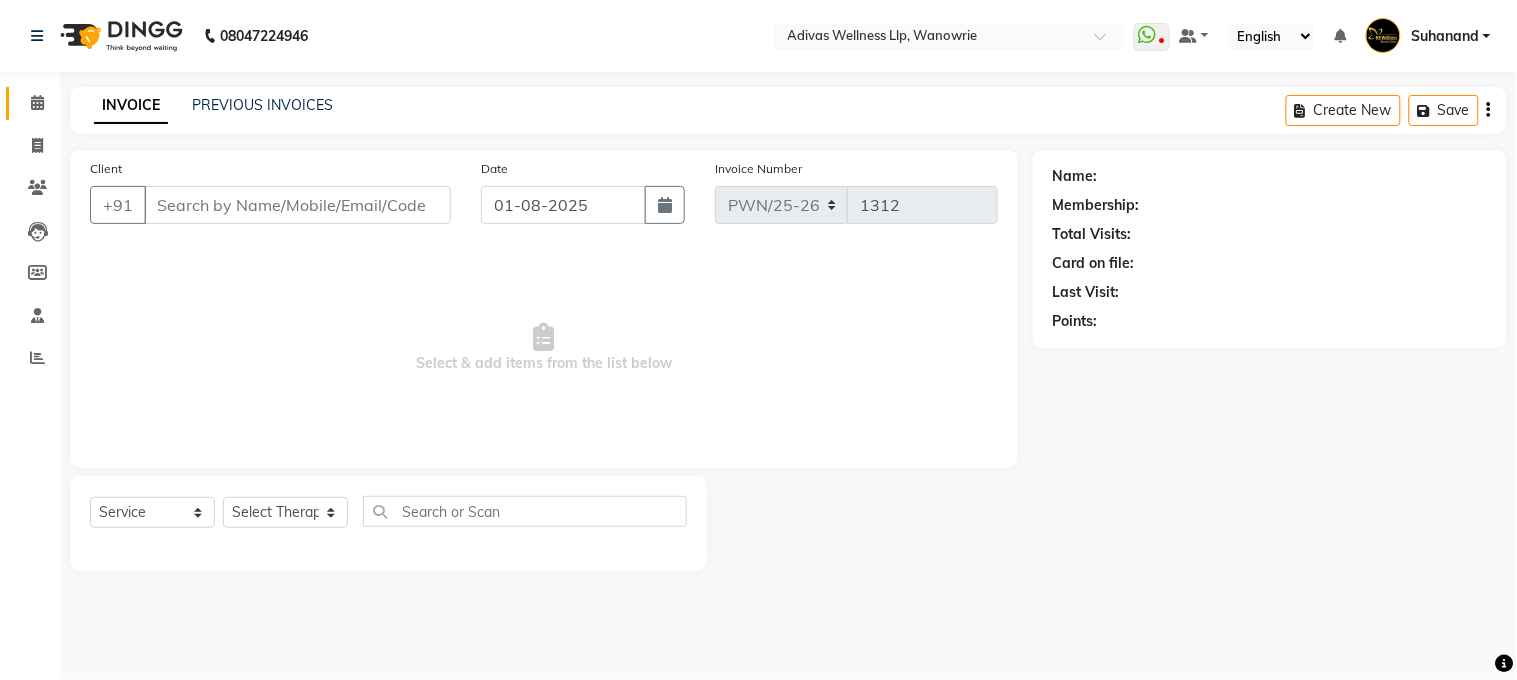 select on "P" 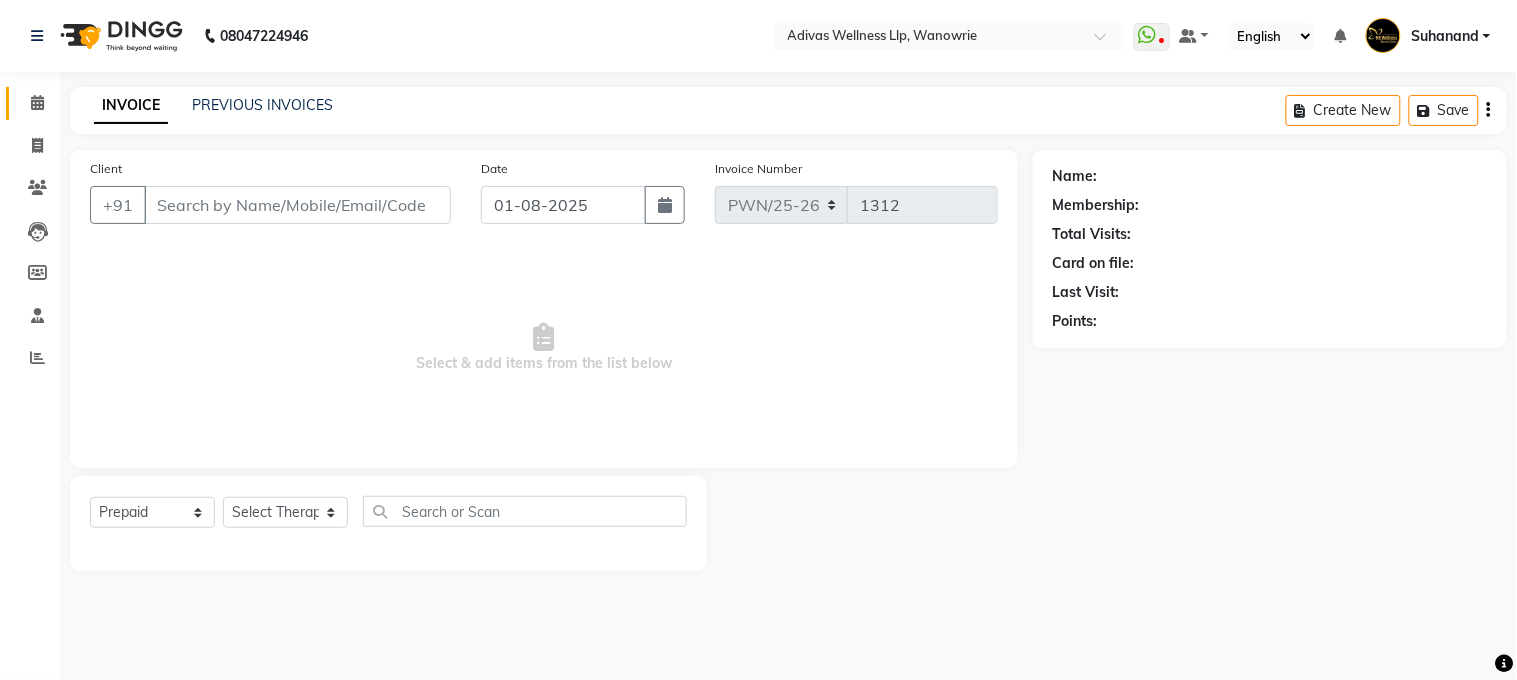 type on "[PHONE]" 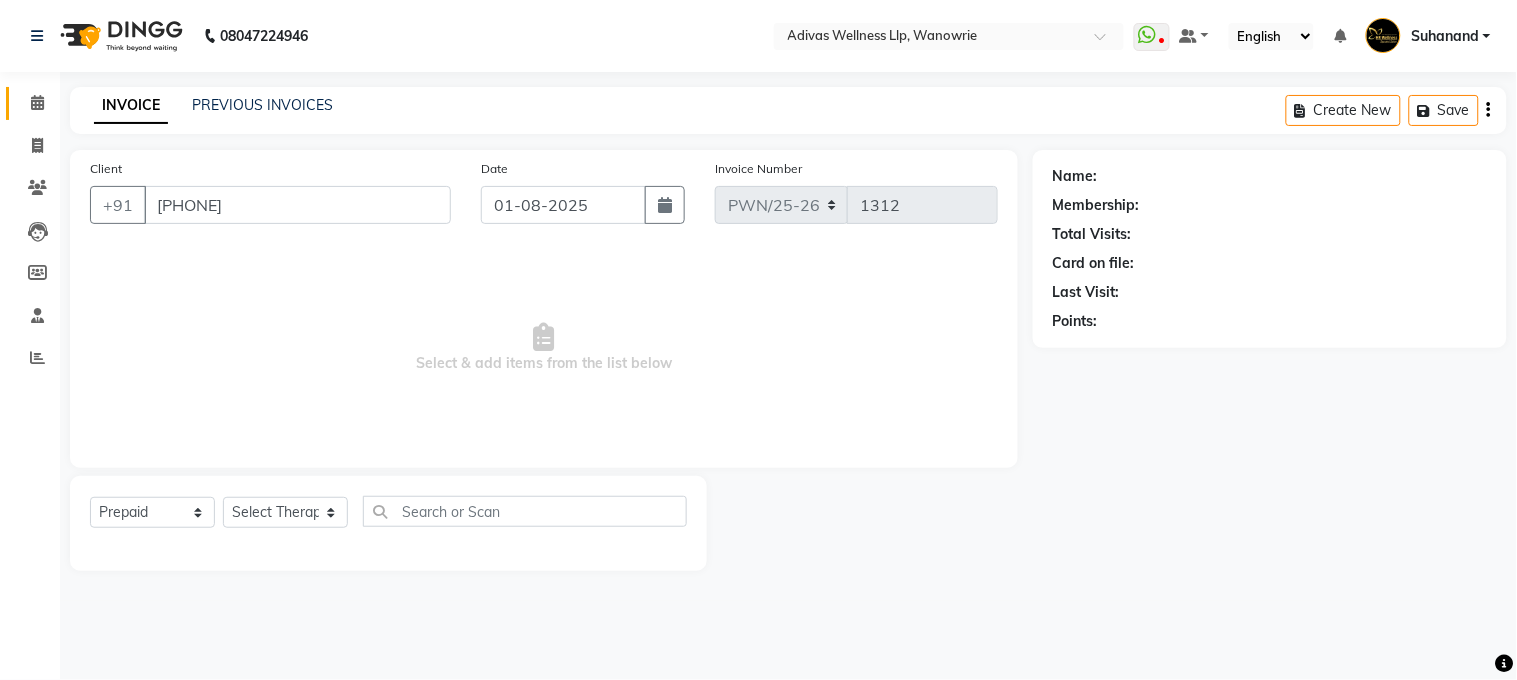 select on "17276" 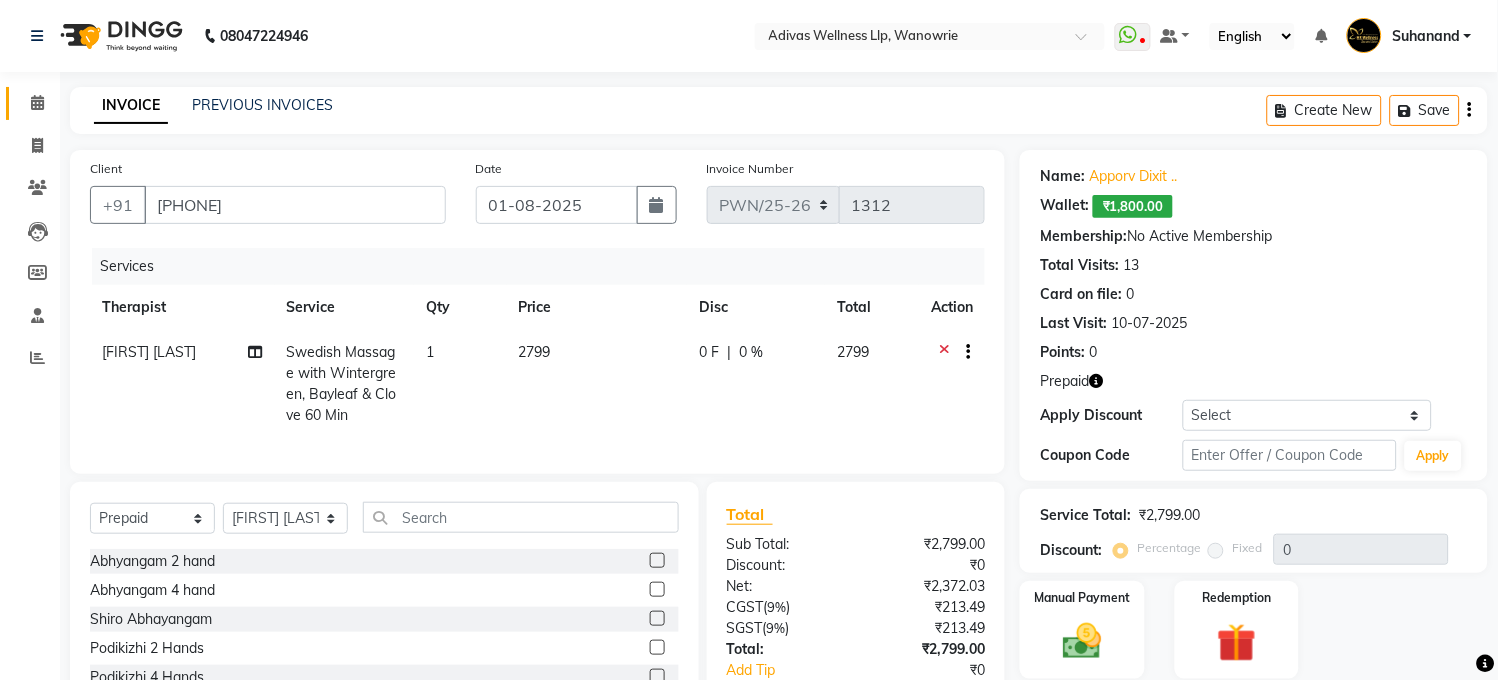 scroll, scrollTop: 111, scrollLeft: 0, axis: vertical 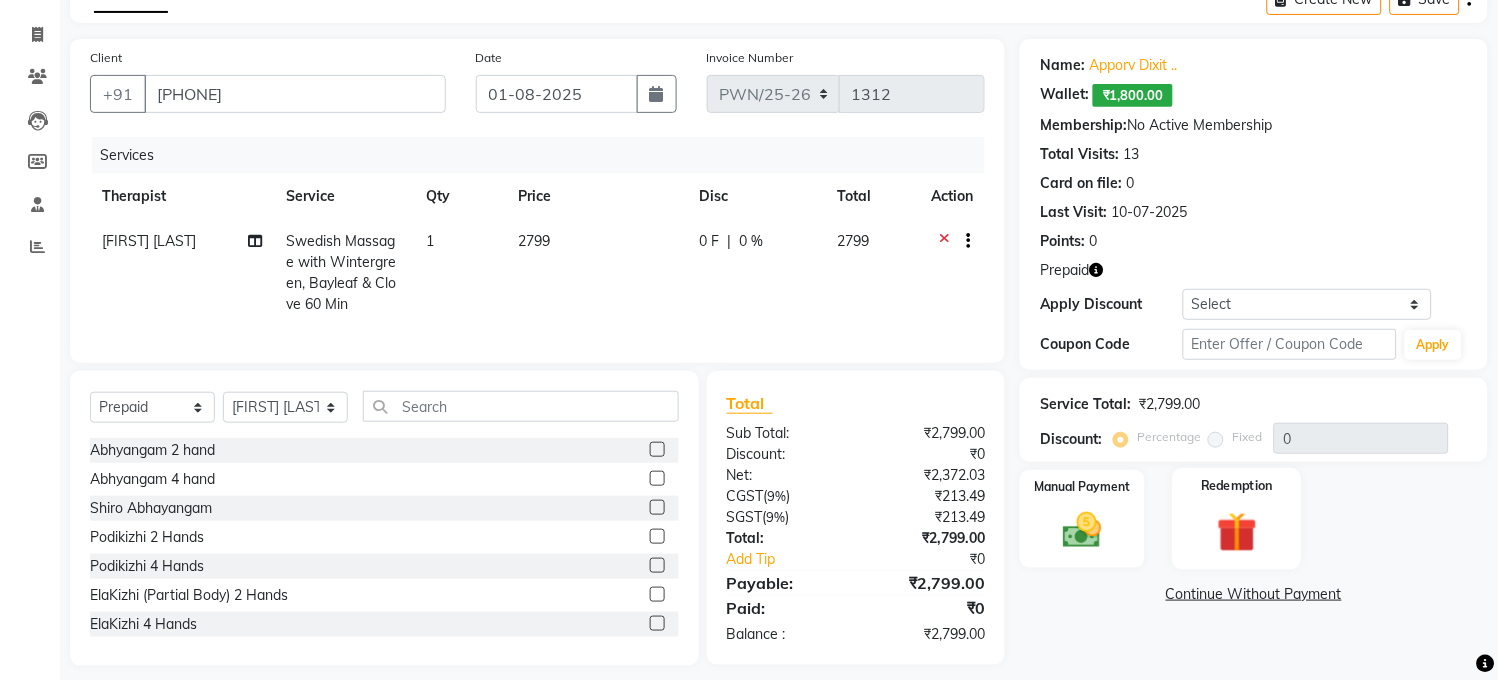 click 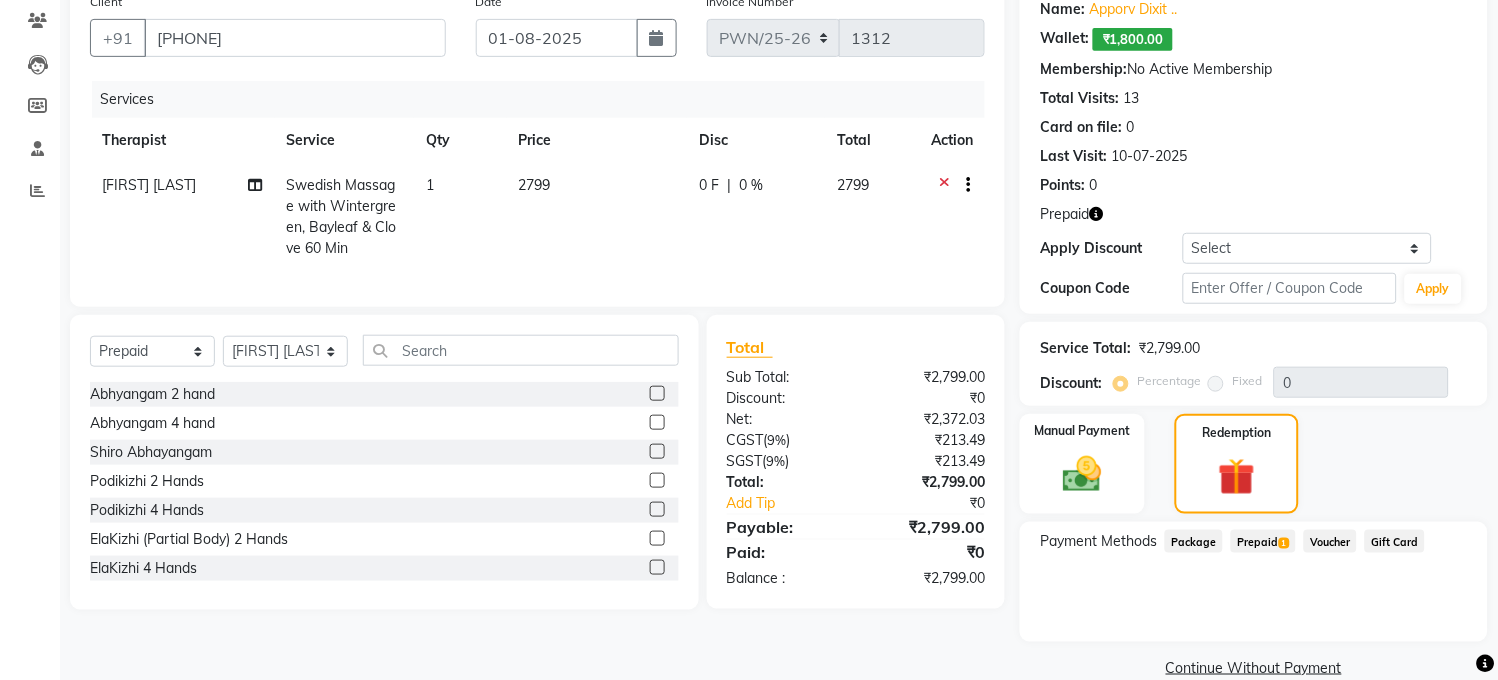 scroll, scrollTop: 198, scrollLeft: 0, axis: vertical 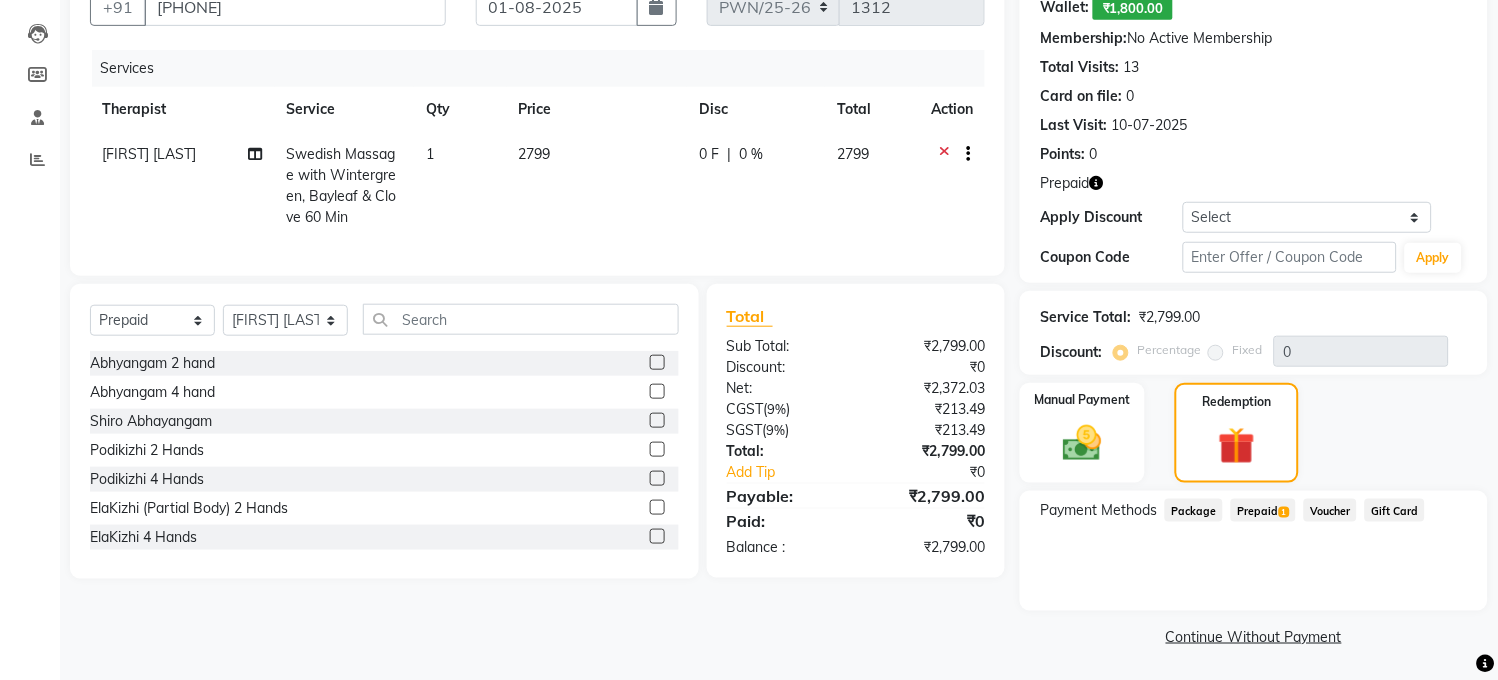 click on "Prepaid  1" 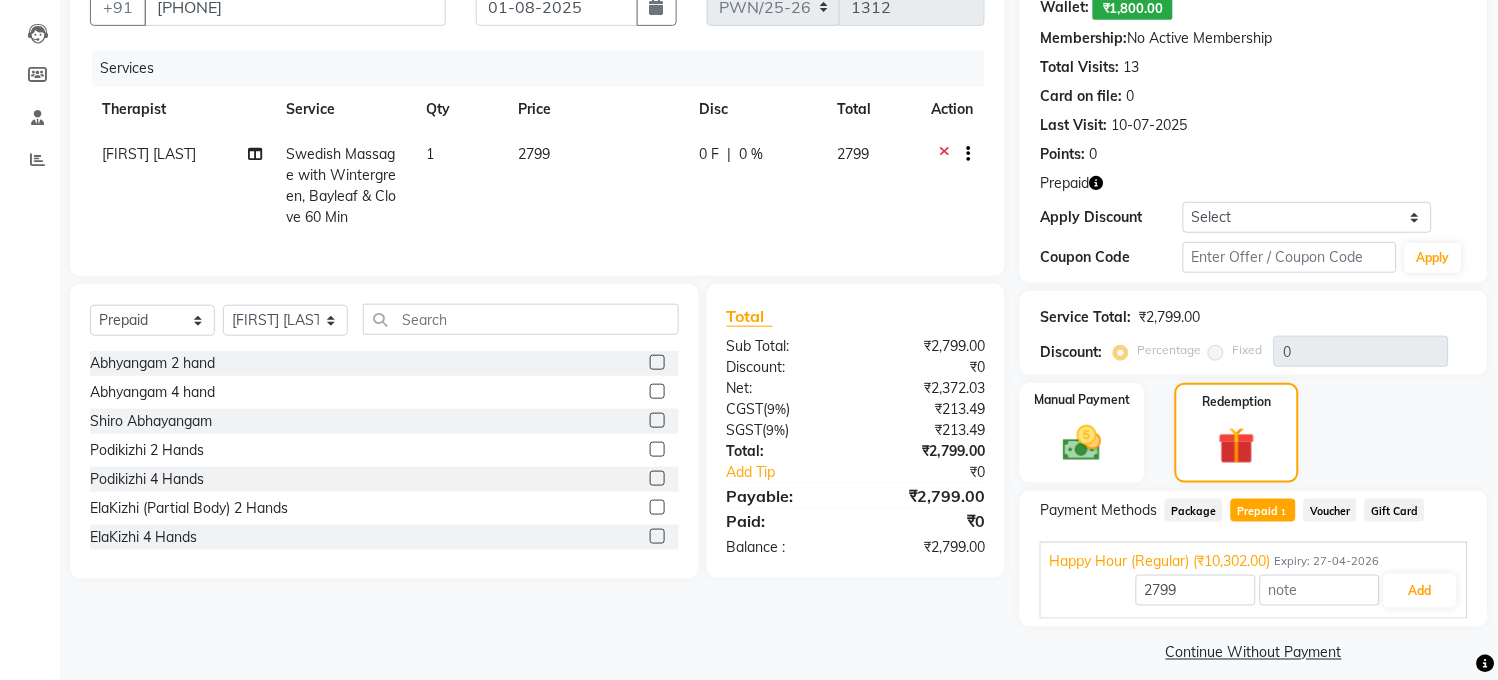 scroll, scrollTop: 215, scrollLeft: 0, axis: vertical 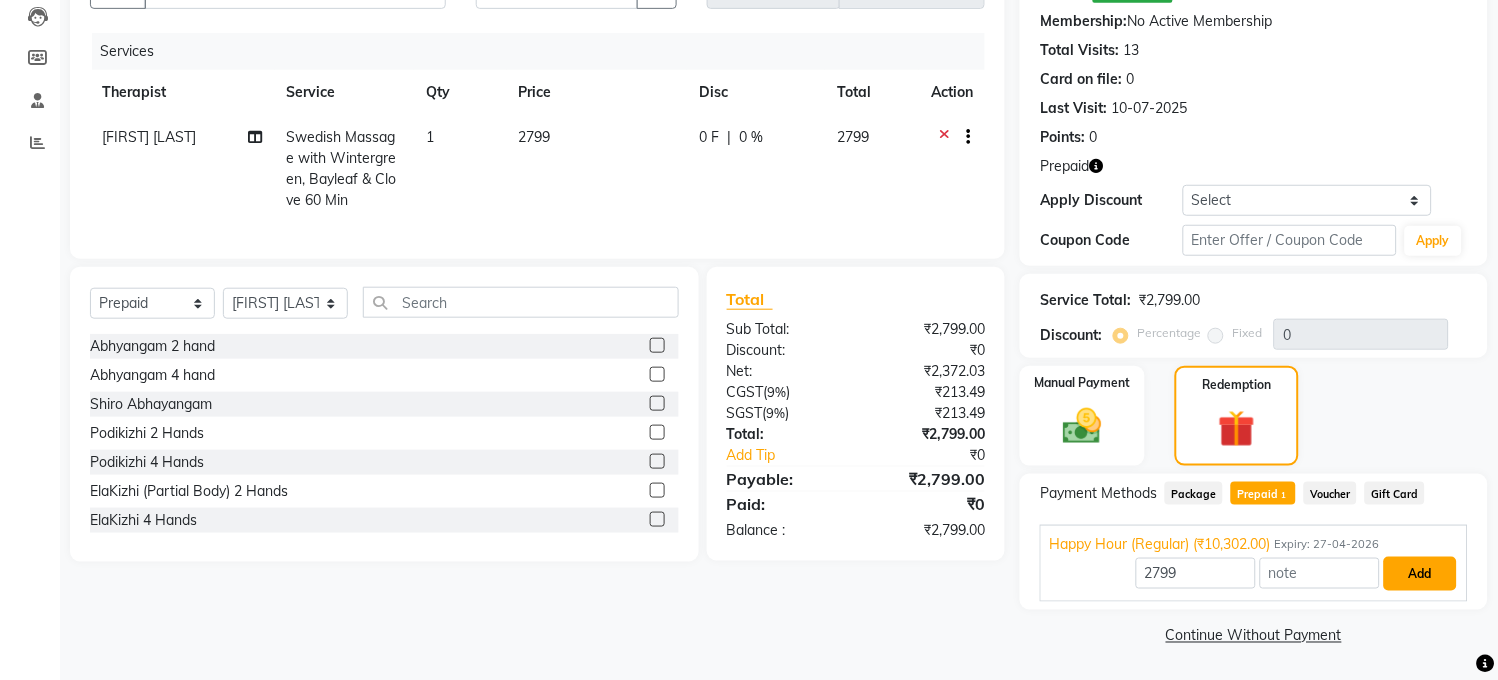 click on "Add" at bounding box center (1420, 574) 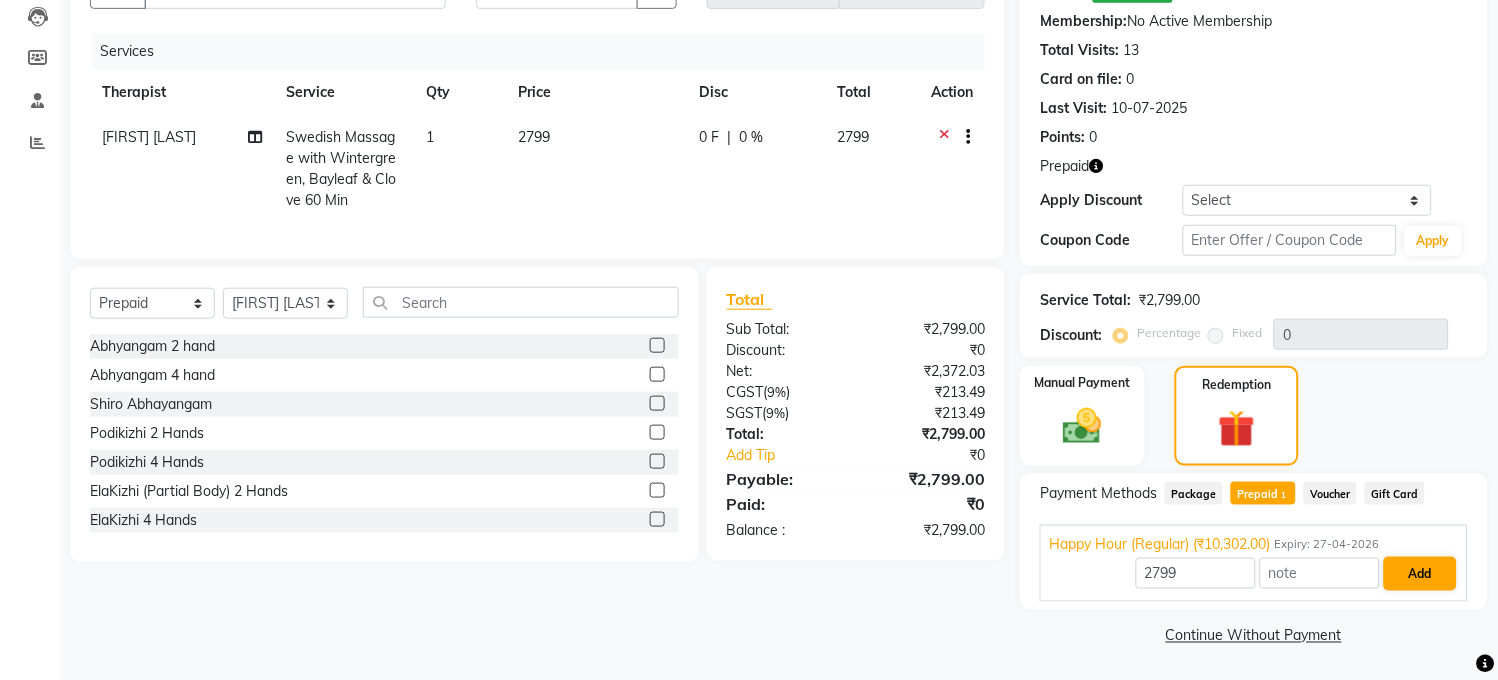 scroll, scrollTop: 198, scrollLeft: 0, axis: vertical 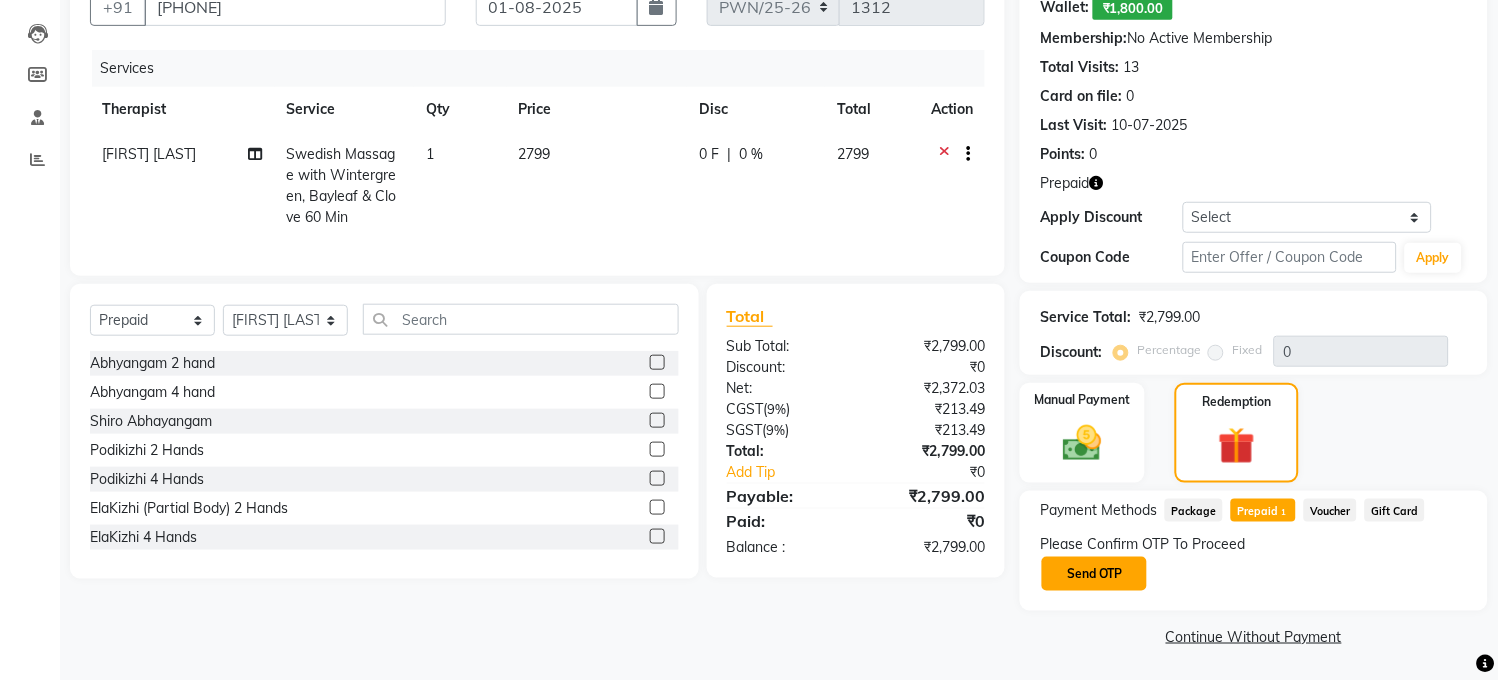 click on "Send OTP" 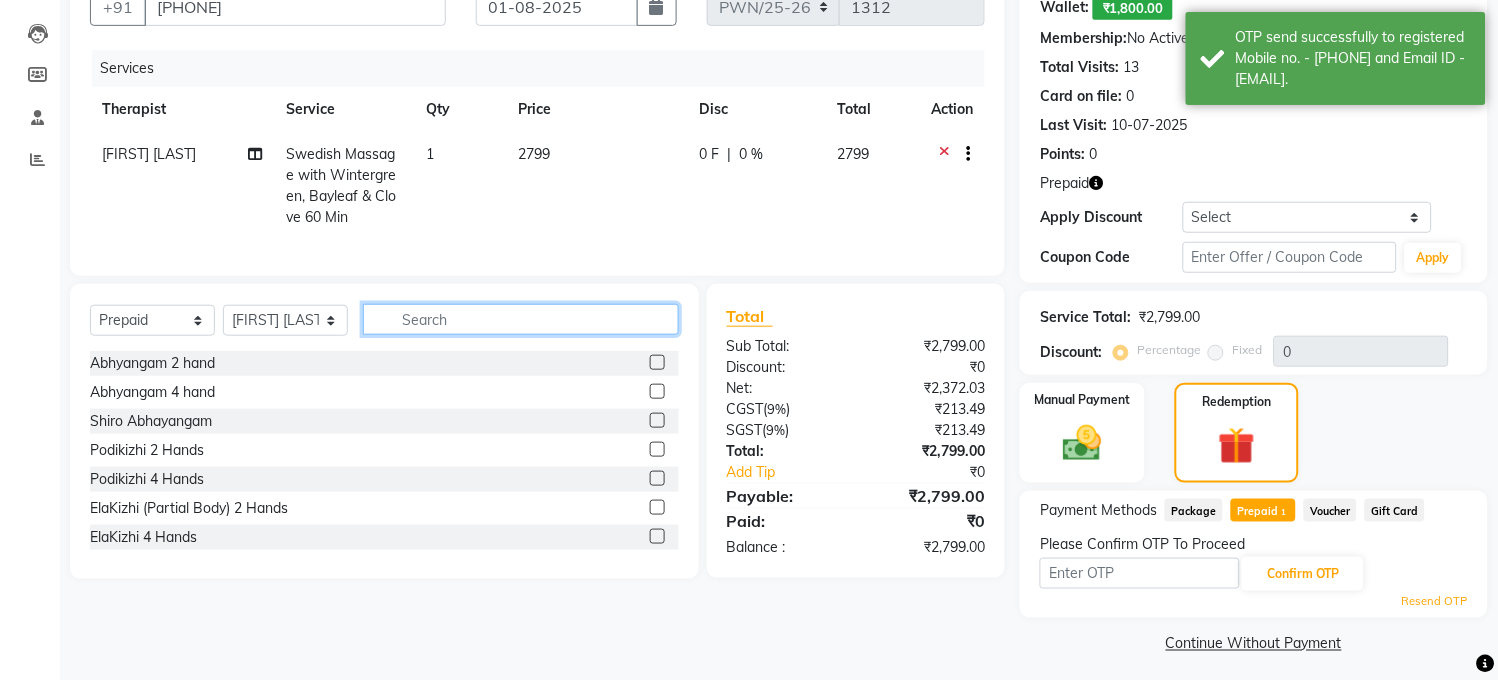 click 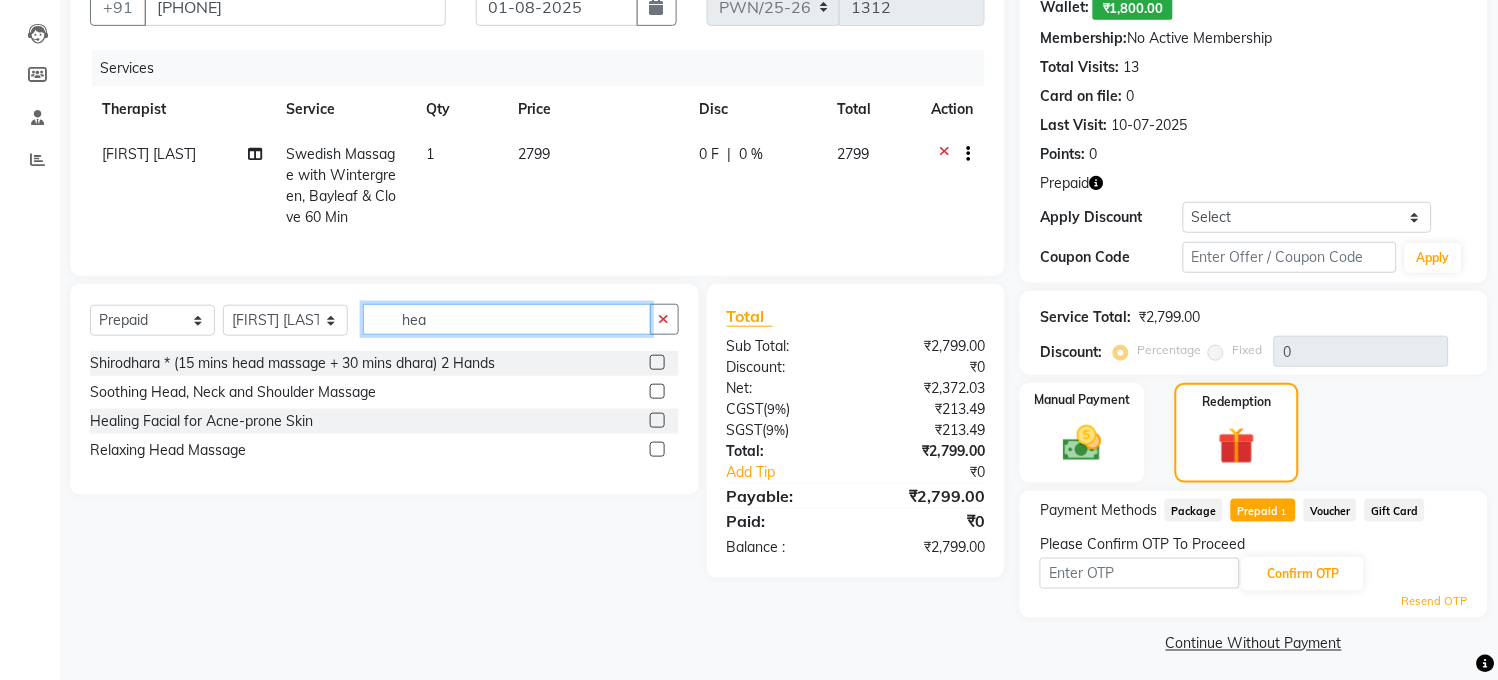 type on "hea" 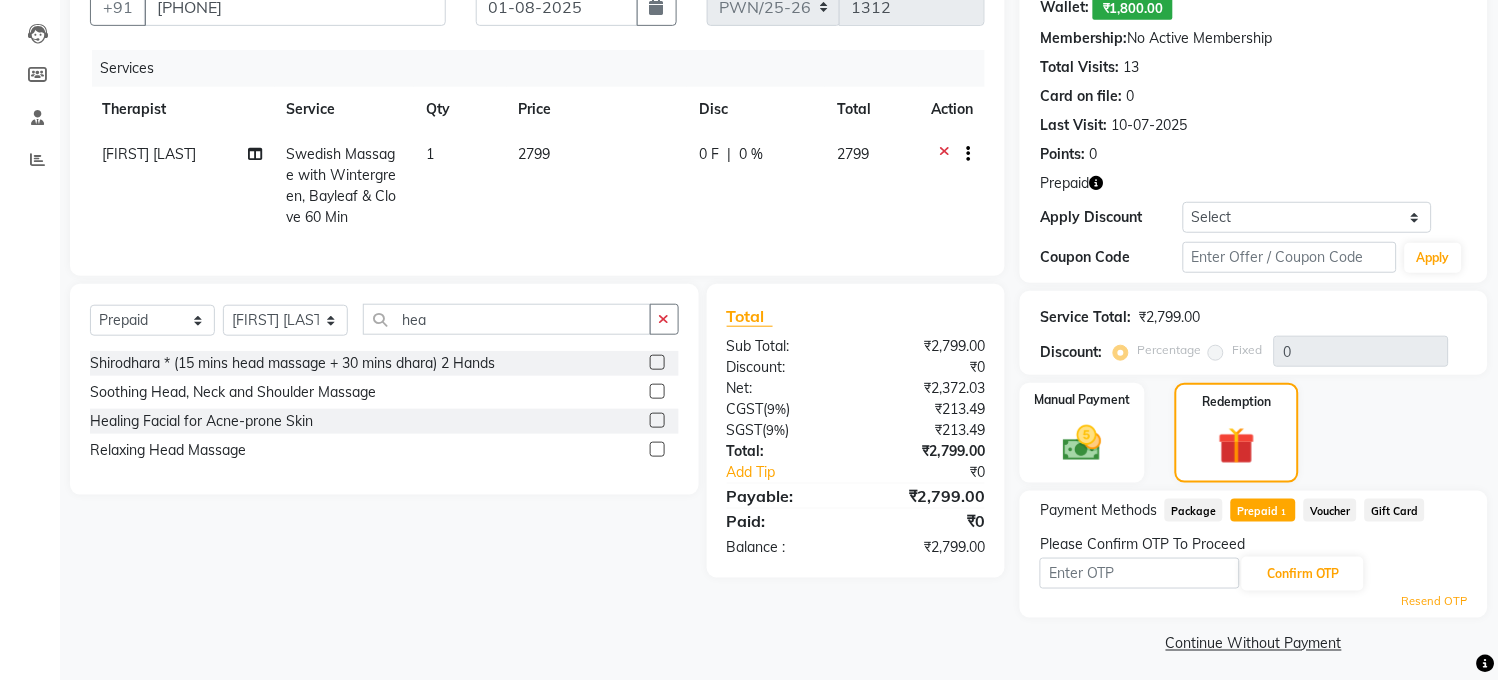 click on "Relaxing Head Massage" 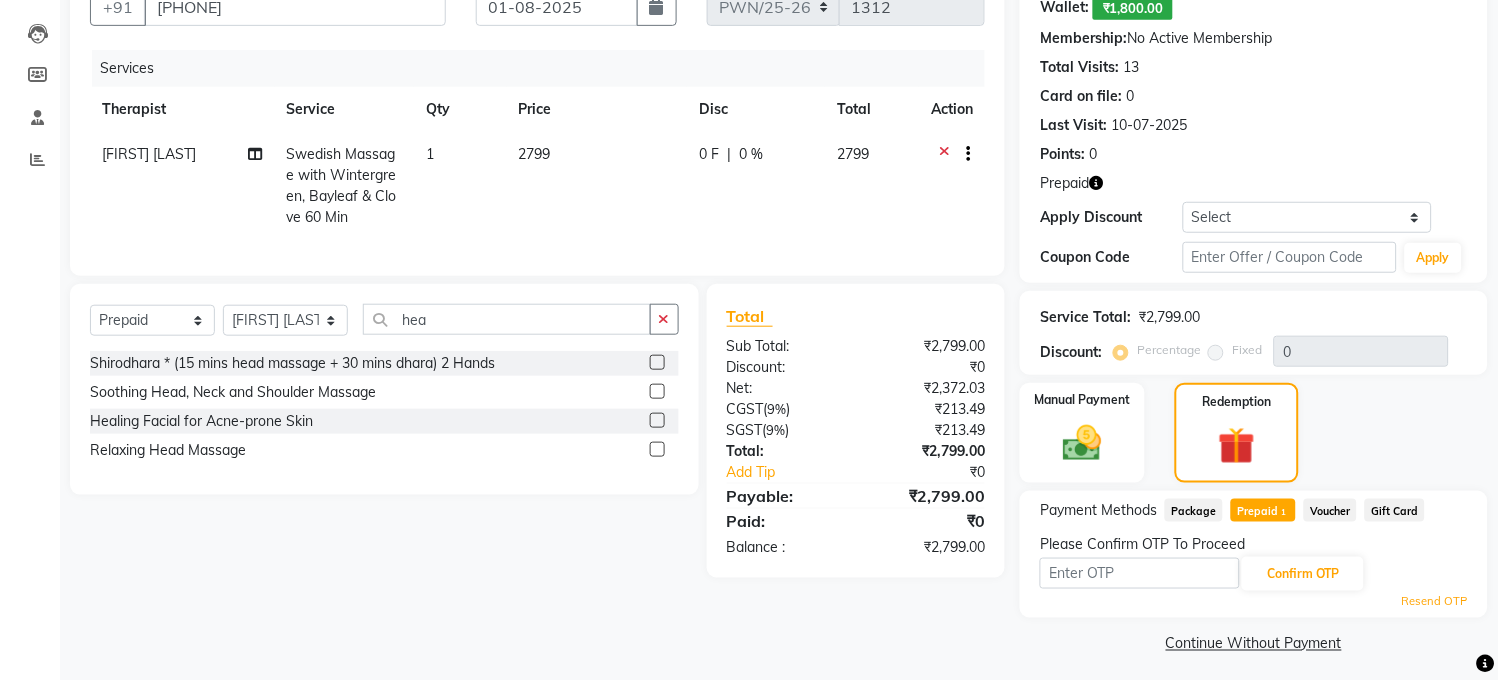 click 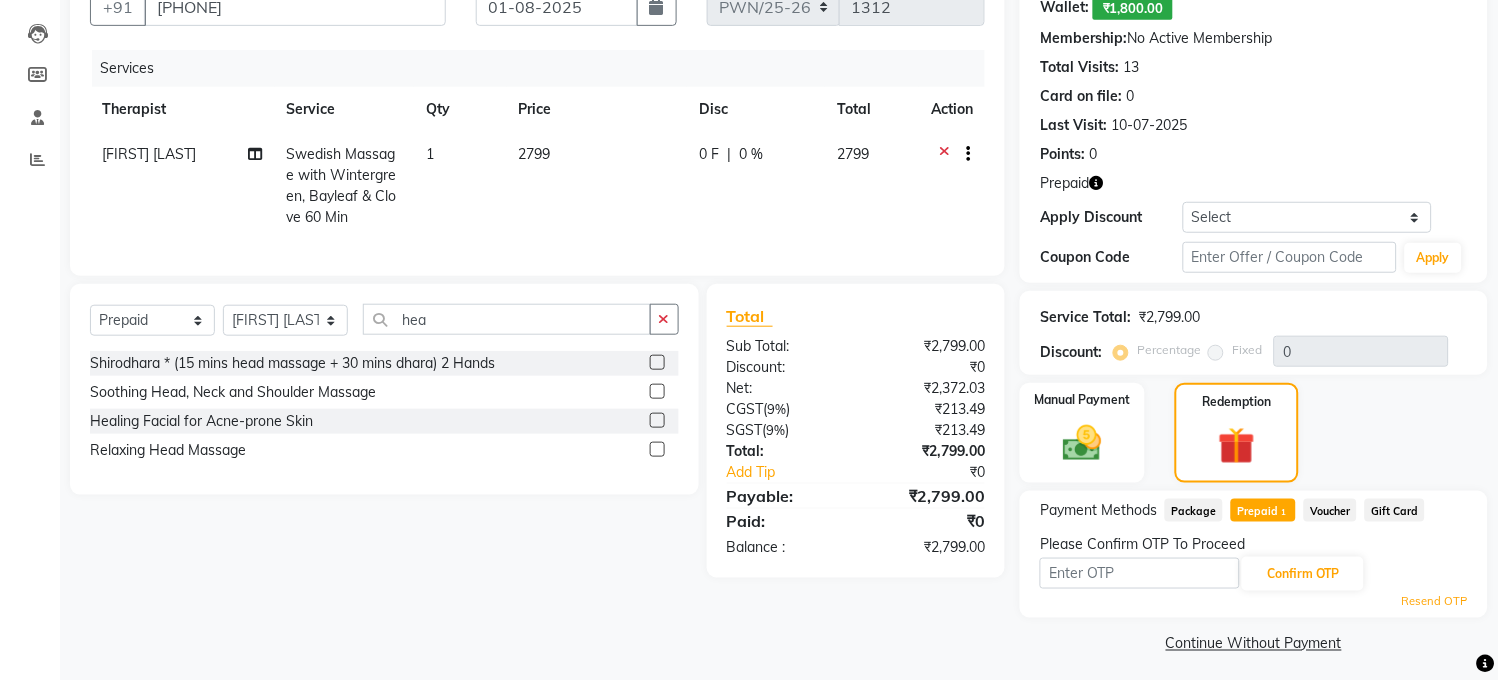 click on "Select  Service  Product  Membership  Package Voucher Prepaid Gift Card  Select Therapist Aditya Amit Bakala carmin Geeta jaya Khileswari Nidhi Nikhil  yadav  Rajesh tanaji Rajiv Wano Rishikesh karande Salomi Suhanand Sunil Wanowrie hea Shirodhara * (15 mins head massage + 30 mins dhara) 2 Hands  Soothing Head, Neck and Shoulder Massage  Healing Facial for Acne-prone Skin  Relaxing Head Massage" 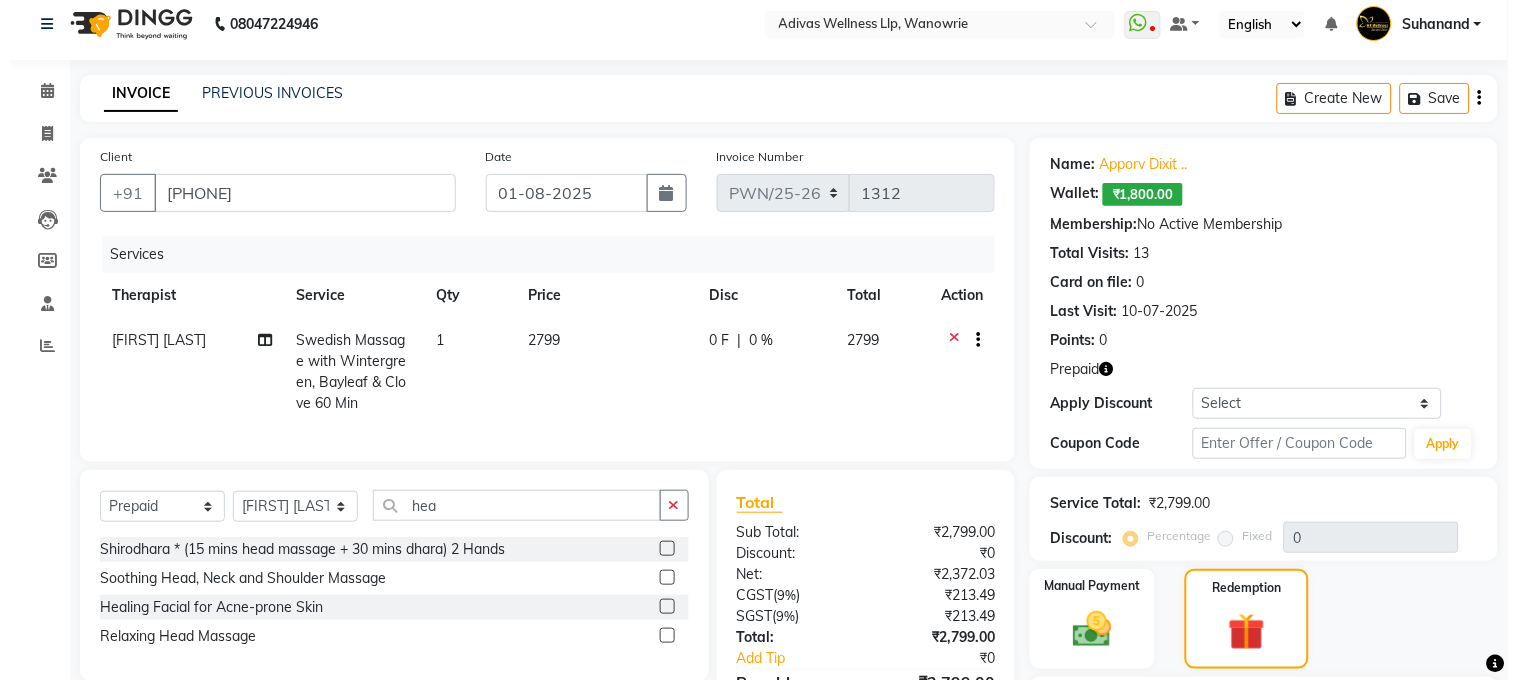 scroll, scrollTop: 0, scrollLeft: 0, axis: both 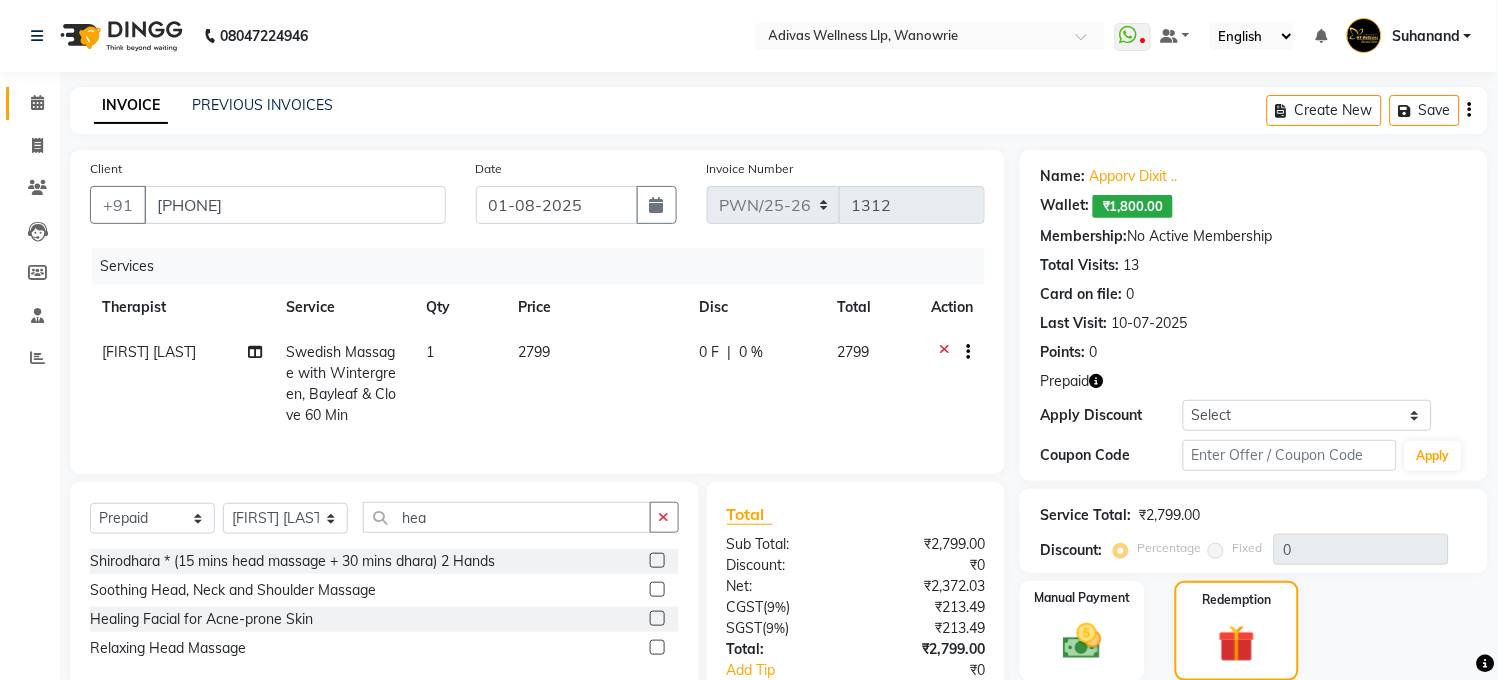 click 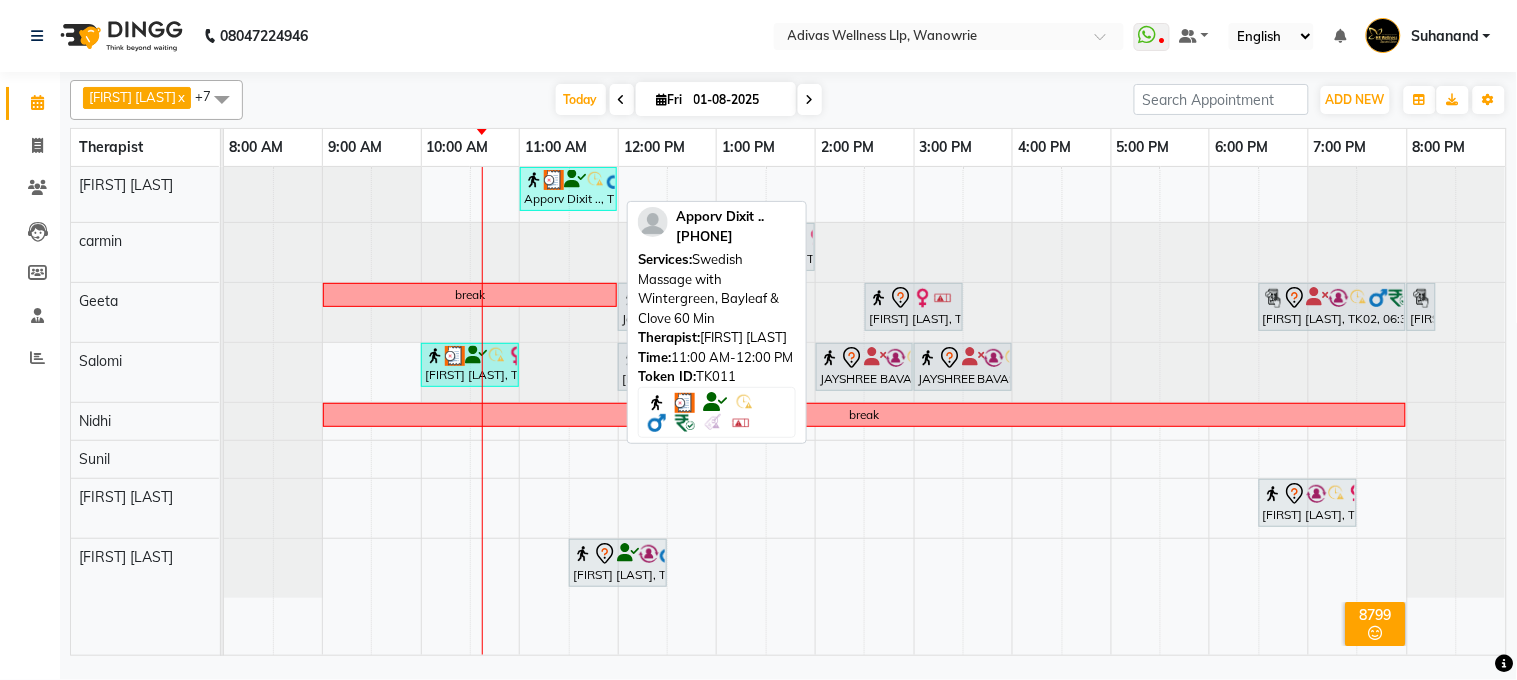 click at bounding box center [575, 179] 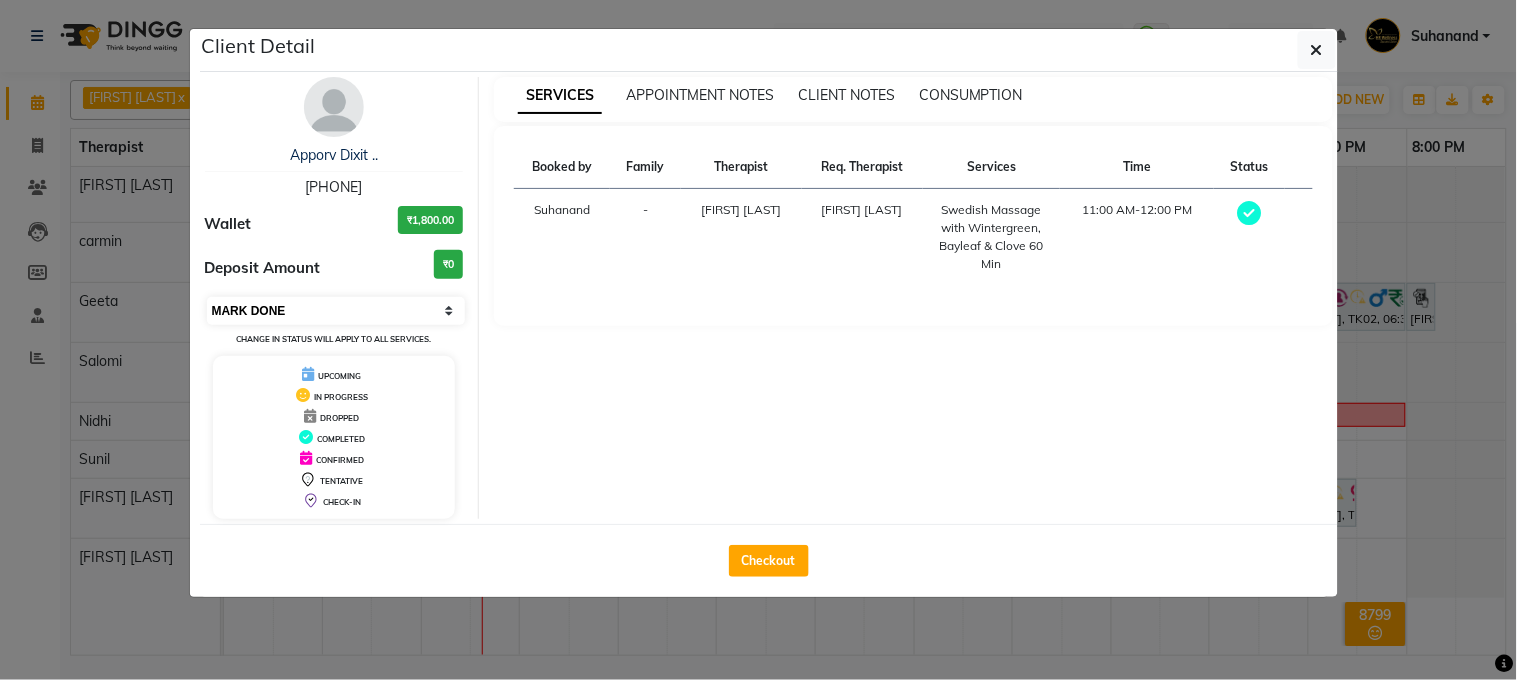 click on "Select MARK DONE UPCOMING" at bounding box center (336, 311) 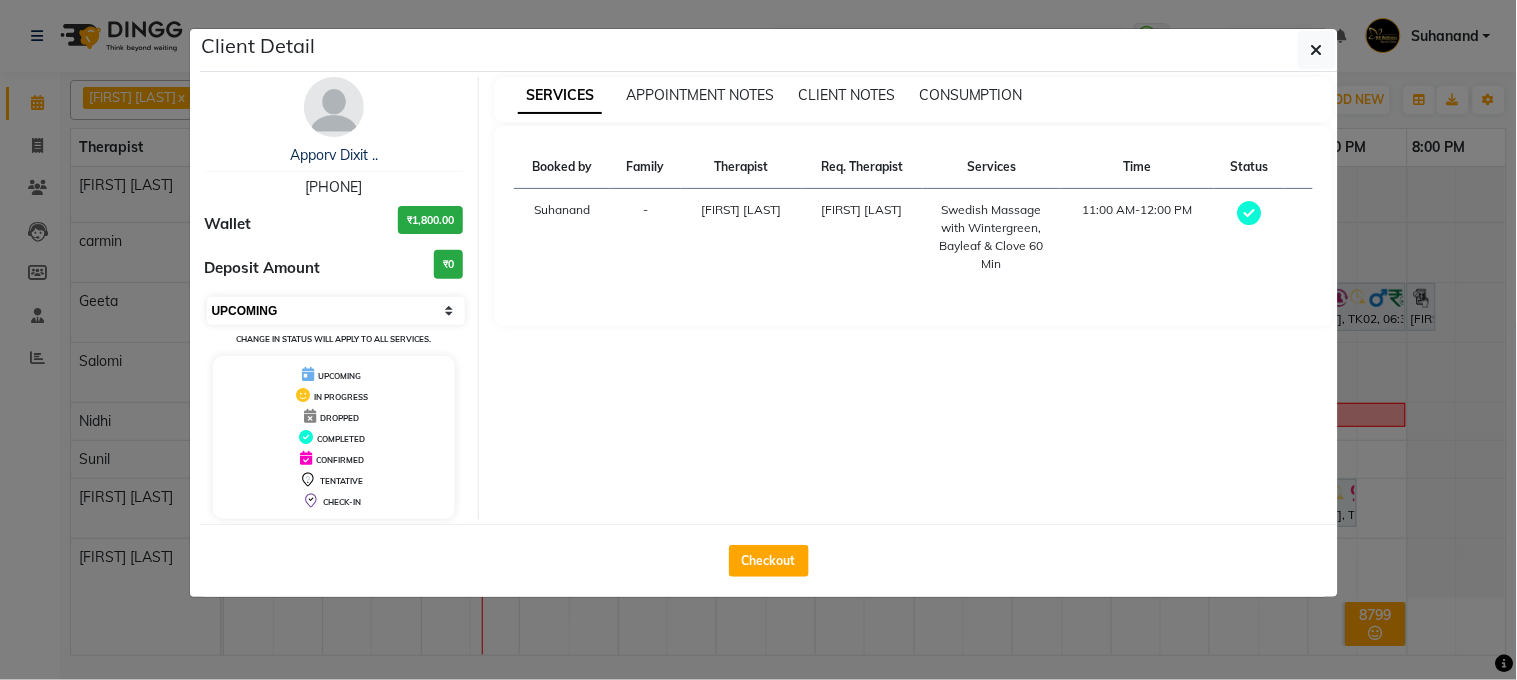 click on "Select MARK DONE UPCOMING" at bounding box center [336, 311] 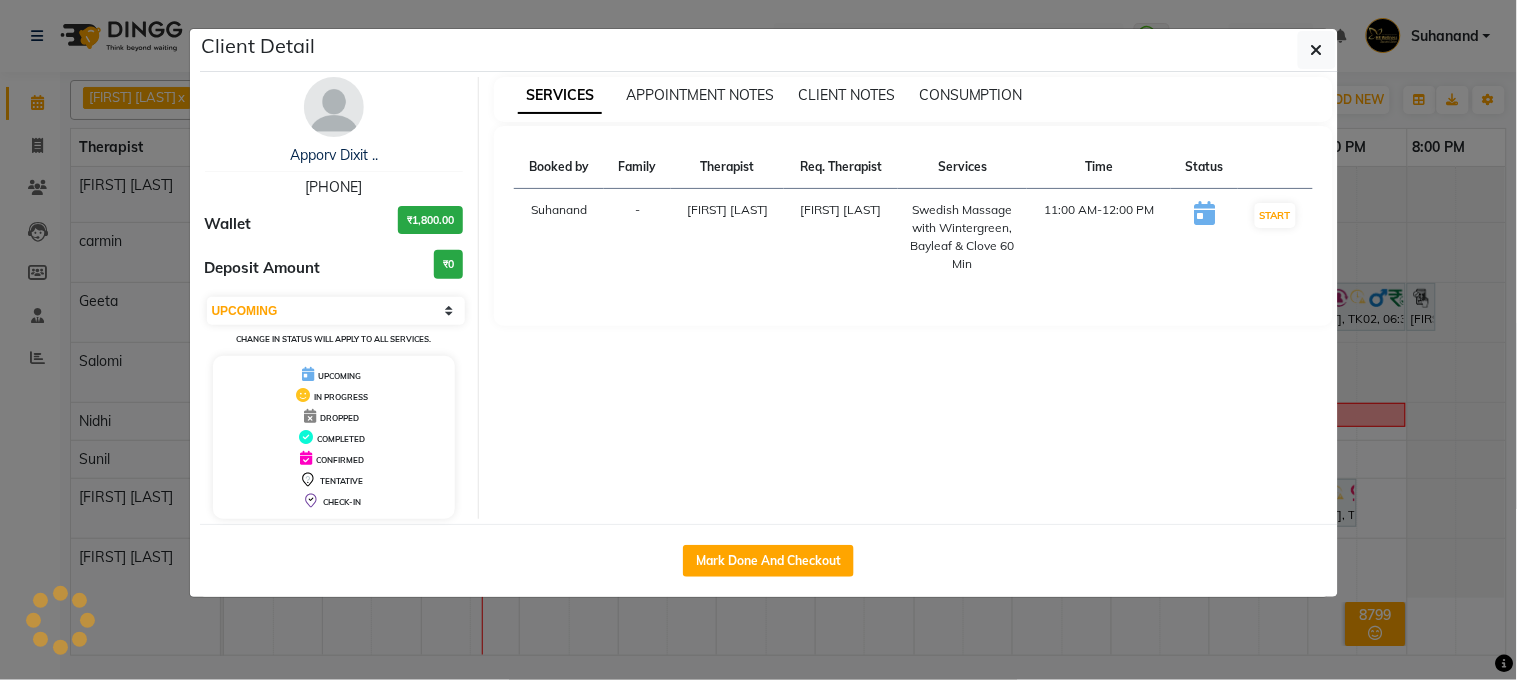 click on "Client Detail  Apporv Dixit ..   8551993000 Wallet ₹1,800.00 Deposit Amount  ₹0  Select IN SERVICE CONFIRMED TENTATIVE CHECK IN MARK DONE DROPPED UPCOMING Change in status will apply to all services. UPCOMING IN PROGRESS DROPPED COMPLETED CONFIRMED TENTATIVE CHECK-IN SERVICES APPOINTMENT NOTES CLIENT NOTES CONSUMPTION Booked by Family Therapist Req. Therapist Services Time Status  Suhanand  - Amit Bakala Amit Bakala  Swedish Massage with Wintergreen, Bayleaf & Clove 60 Min   11:00 AM-12:00 PM   START   Mark Done And Checkout" 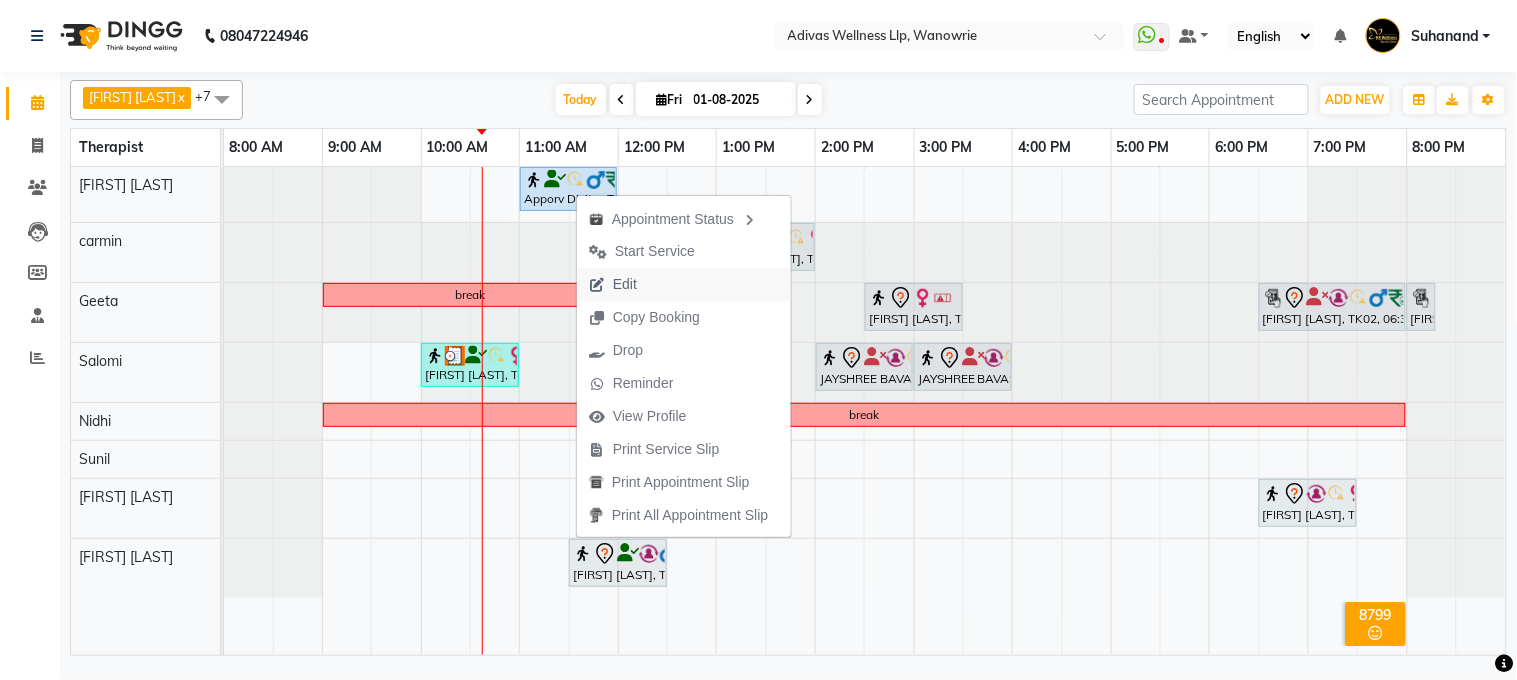 click on "Edit" at bounding box center [625, 284] 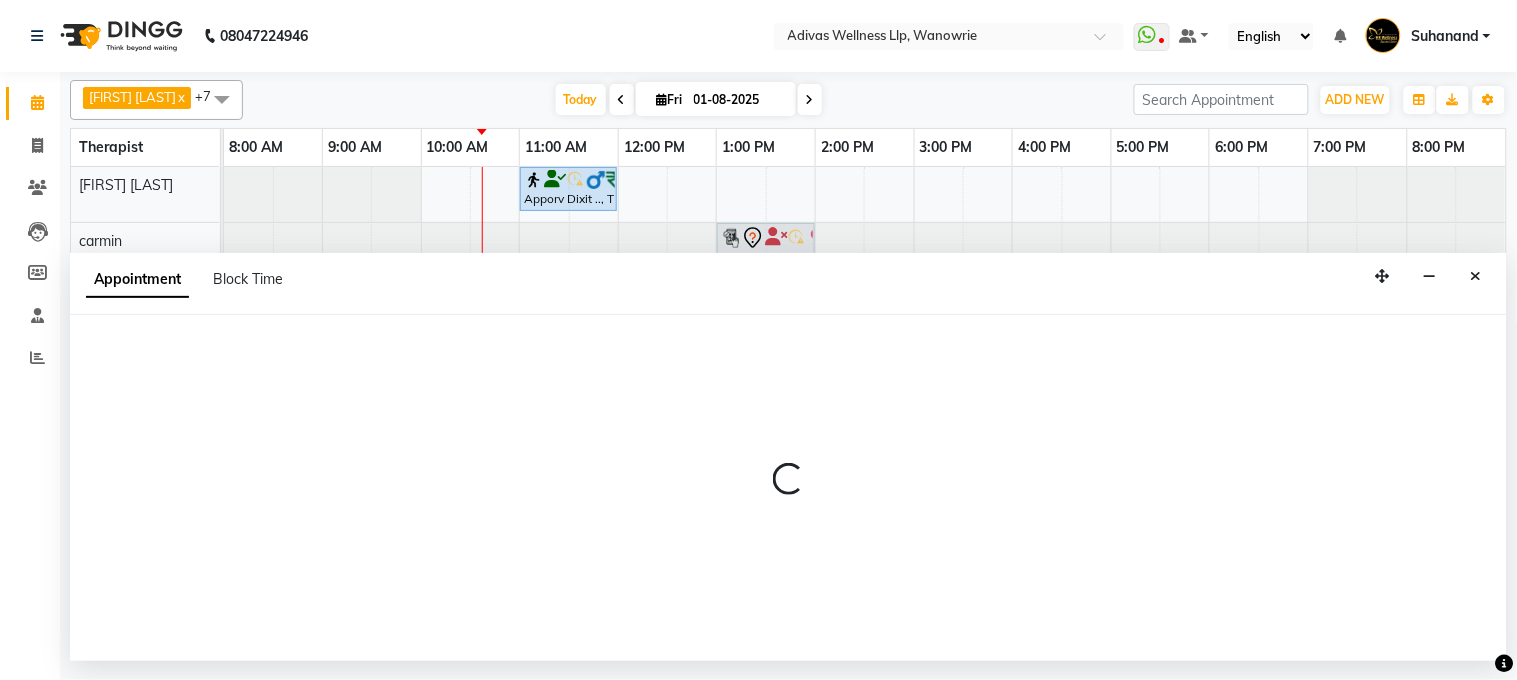 select on "upcoming" 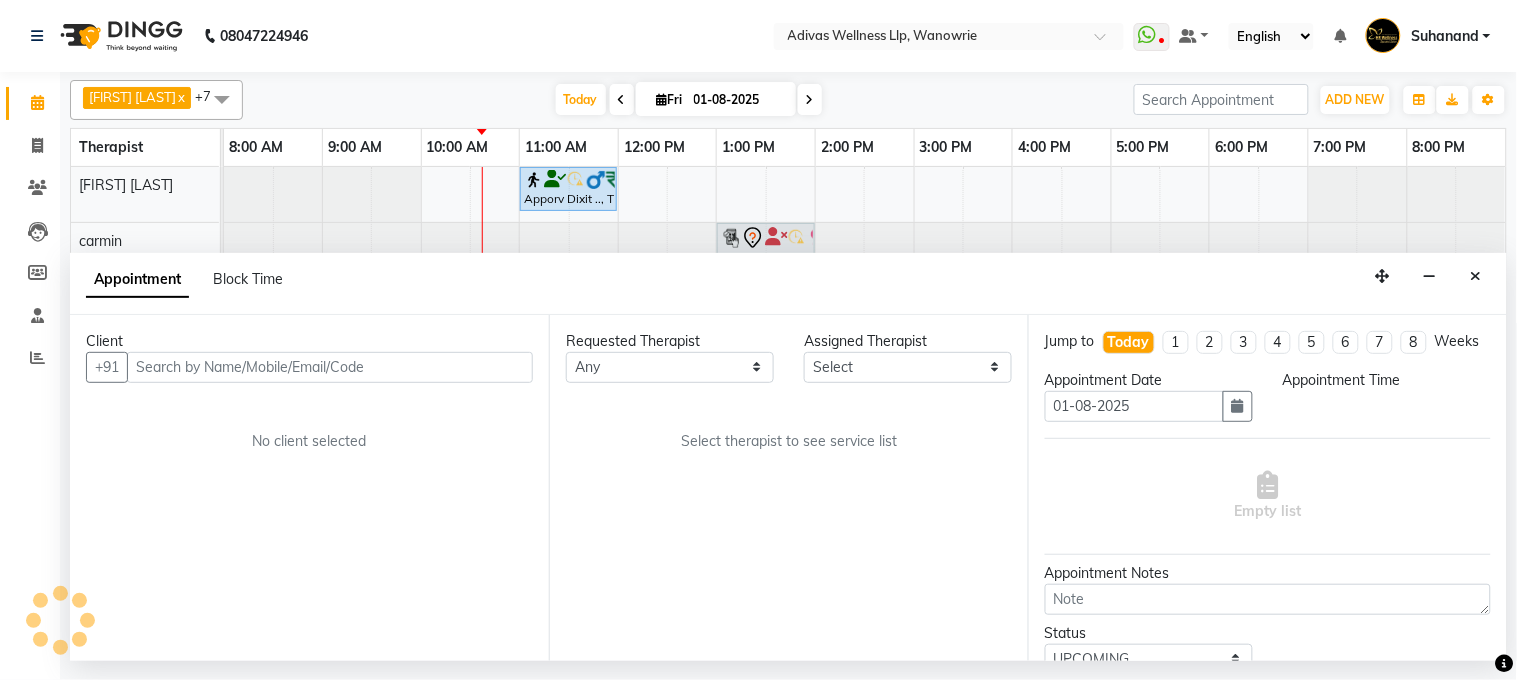 select on "17276" 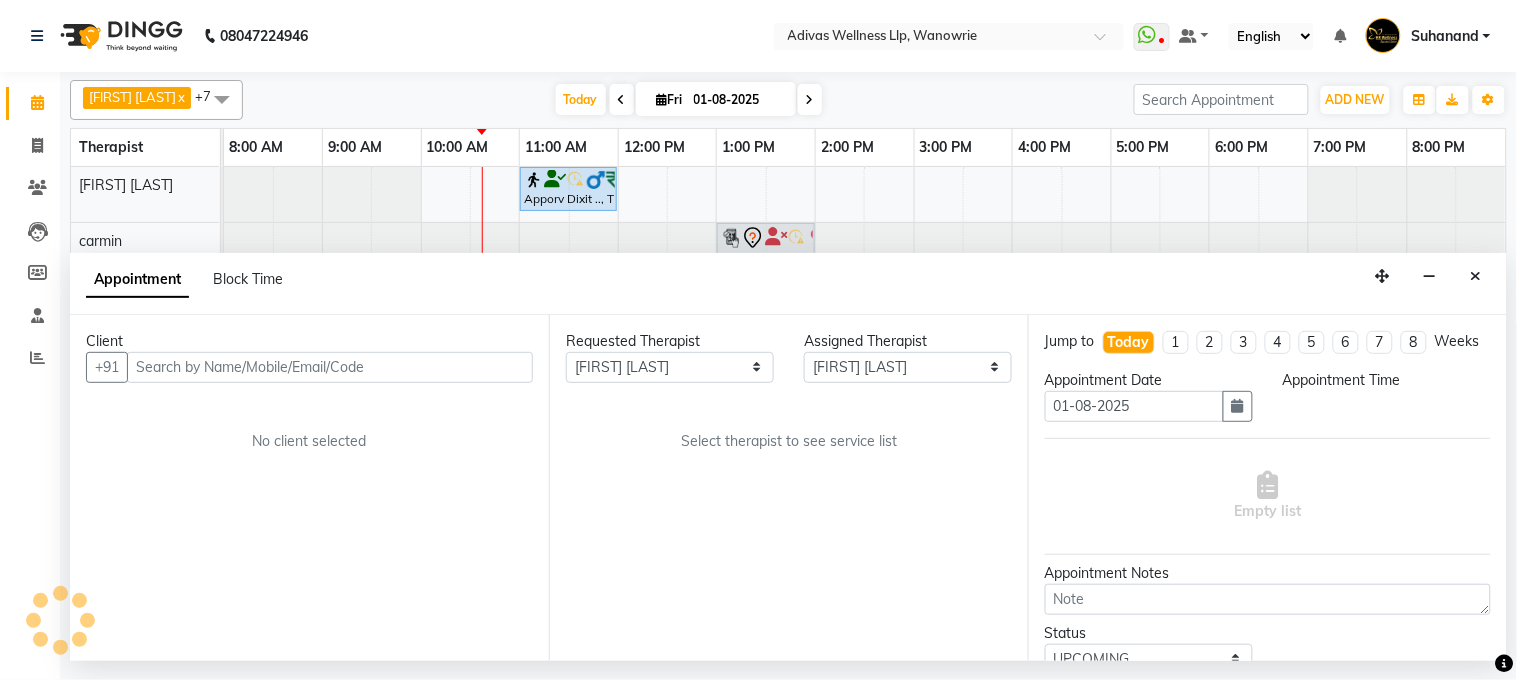 select on "660" 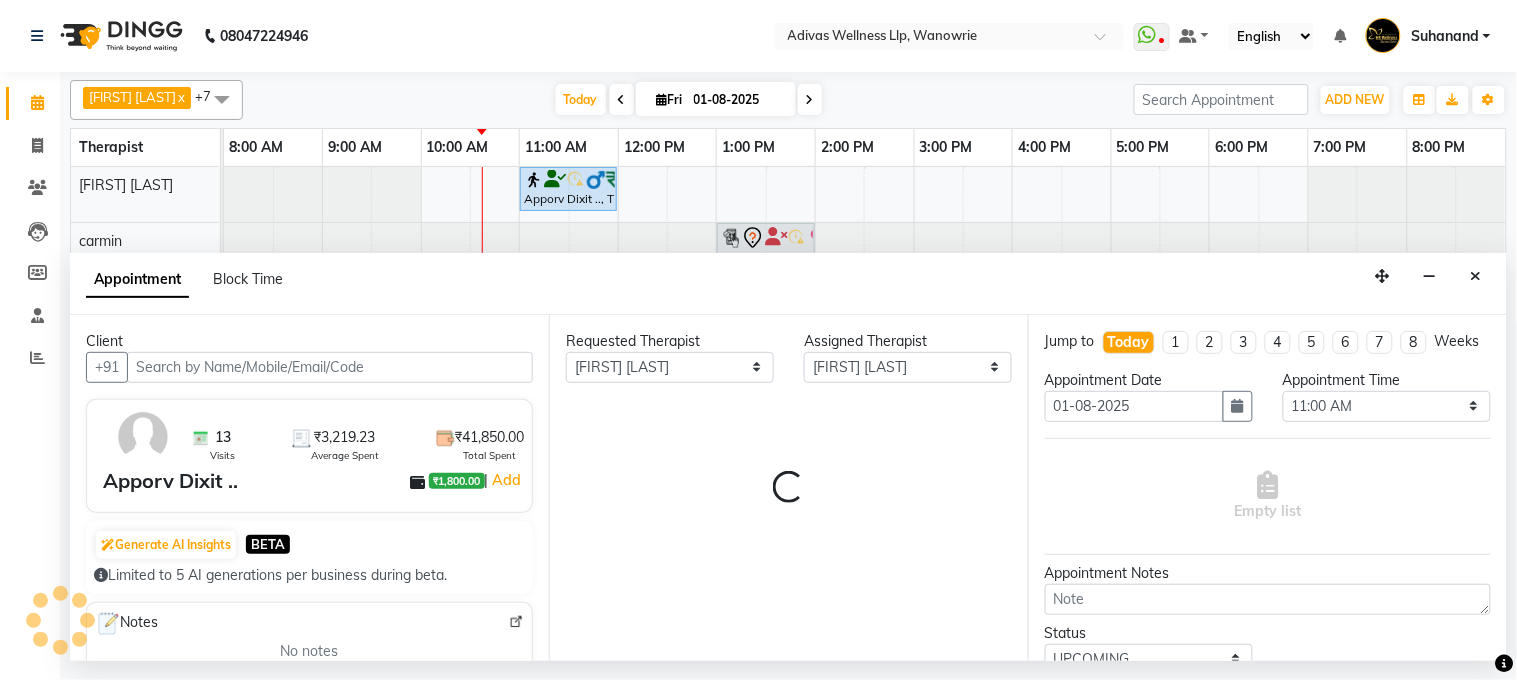 select on "1462" 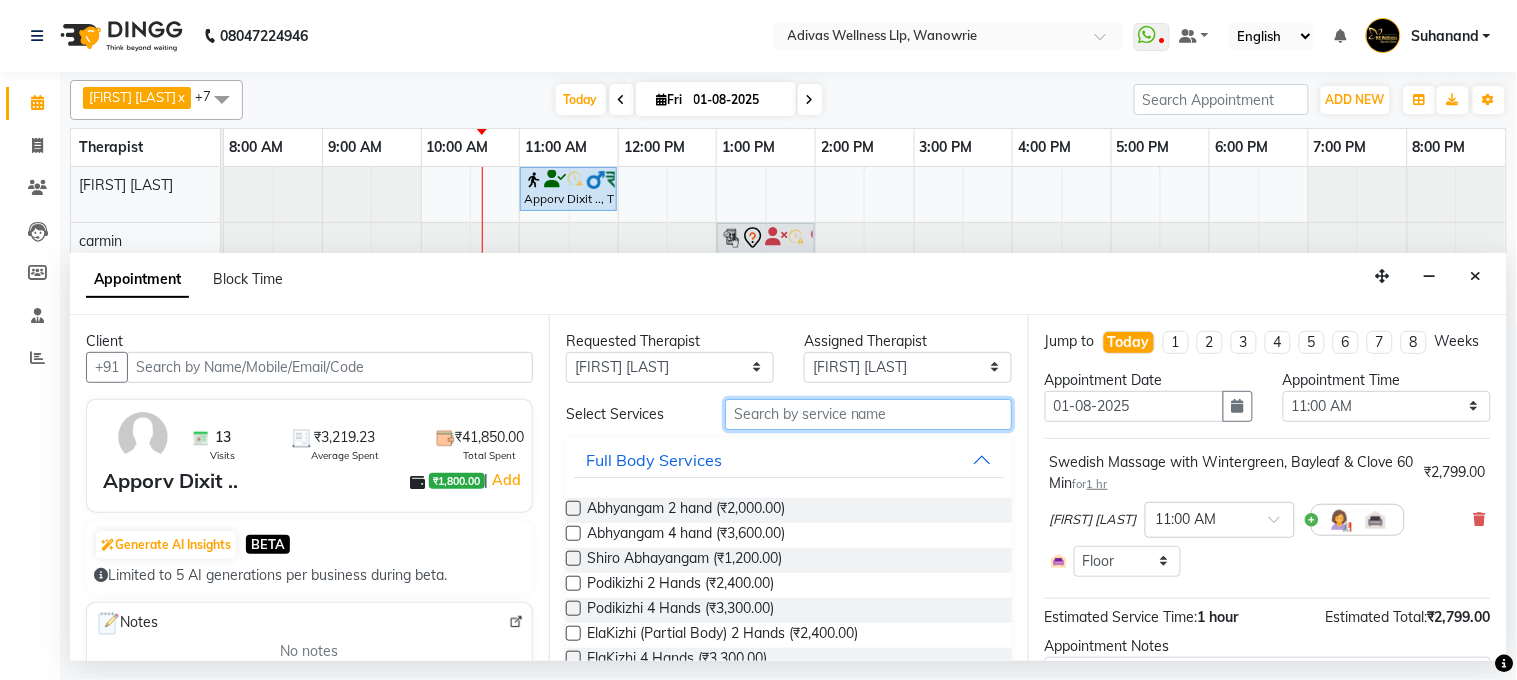 click at bounding box center (868, 414) 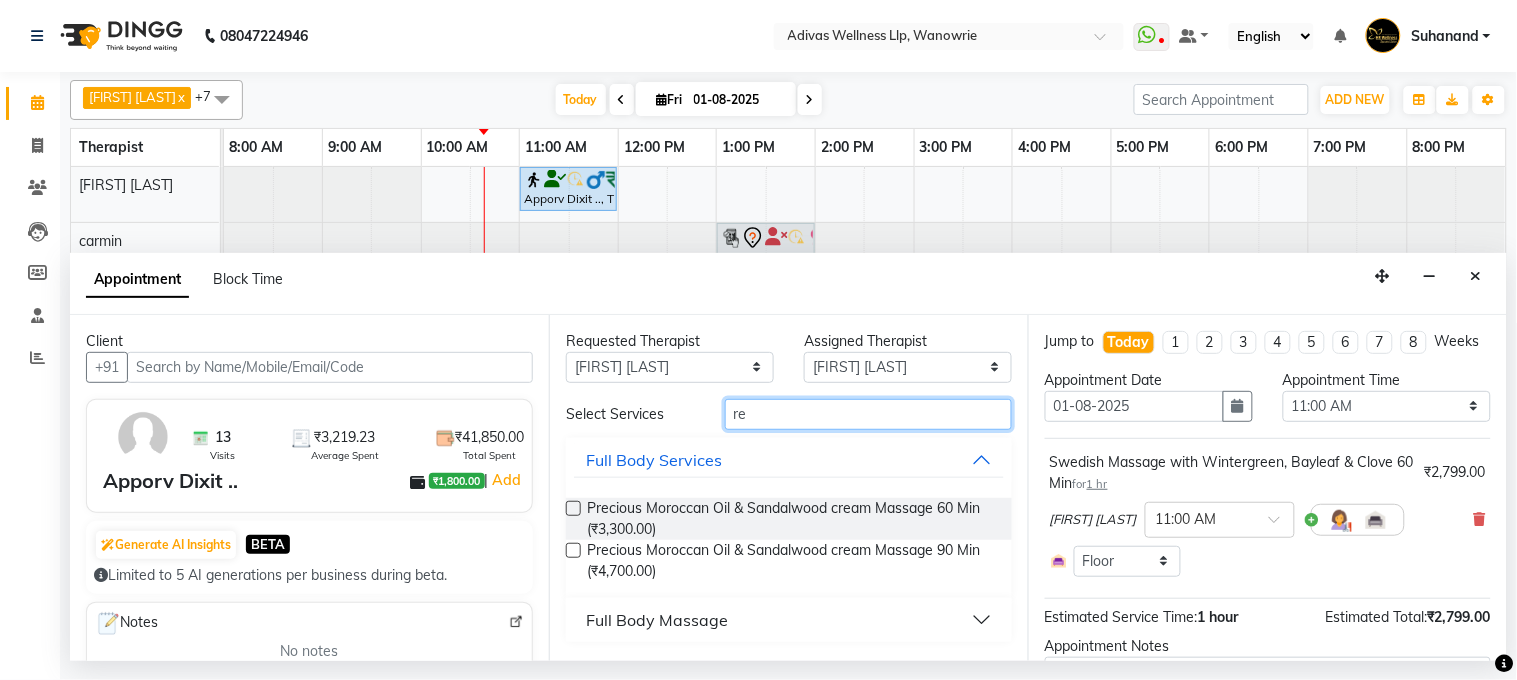 type on "r" 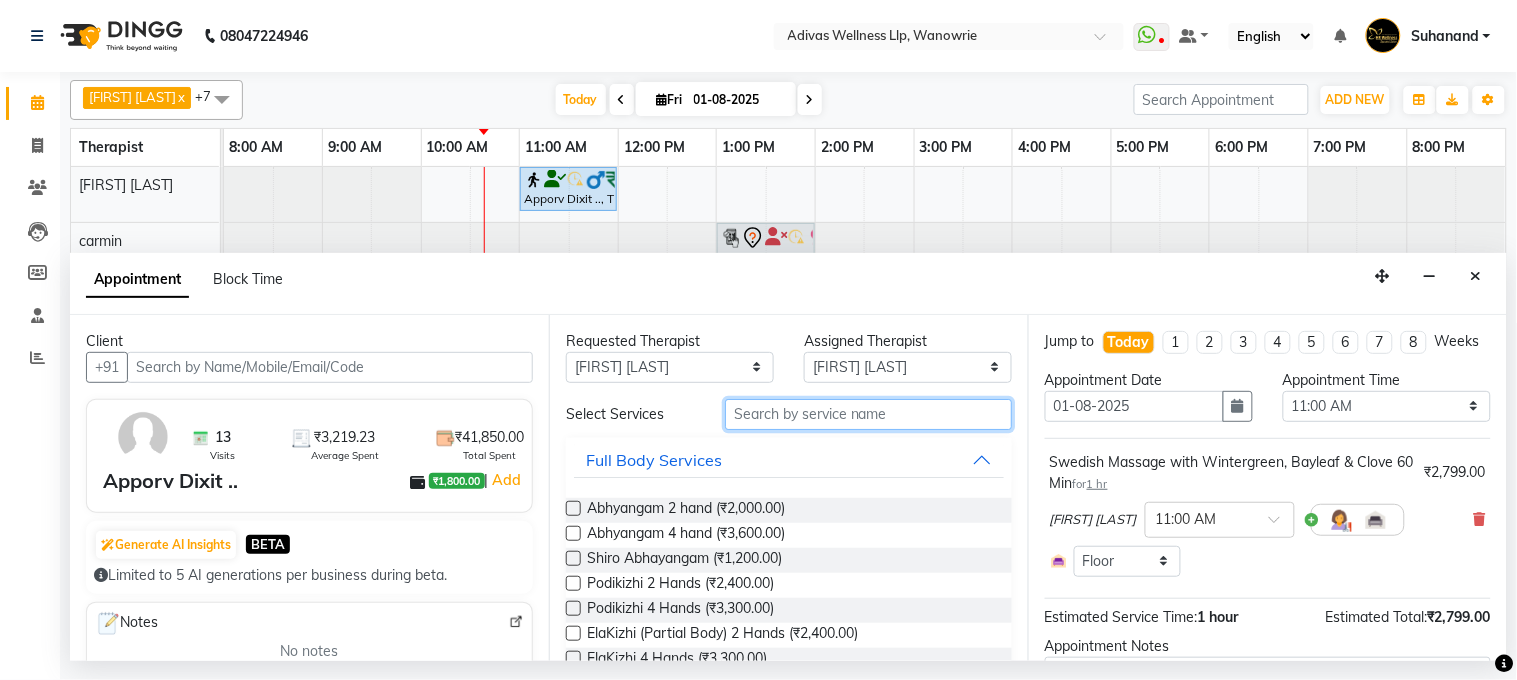 type on "r" 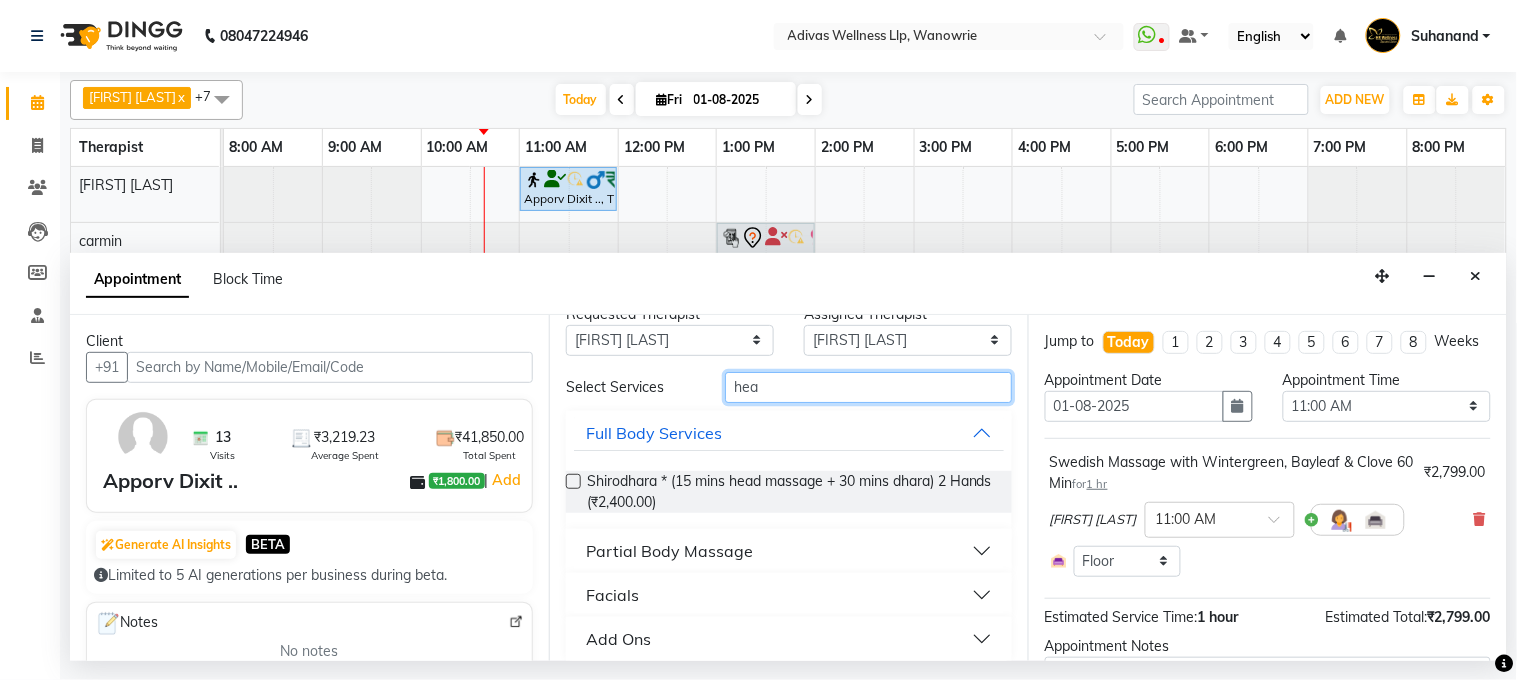 scroll, scrollTop: 42, scrollLeft: 0, axis: vertical 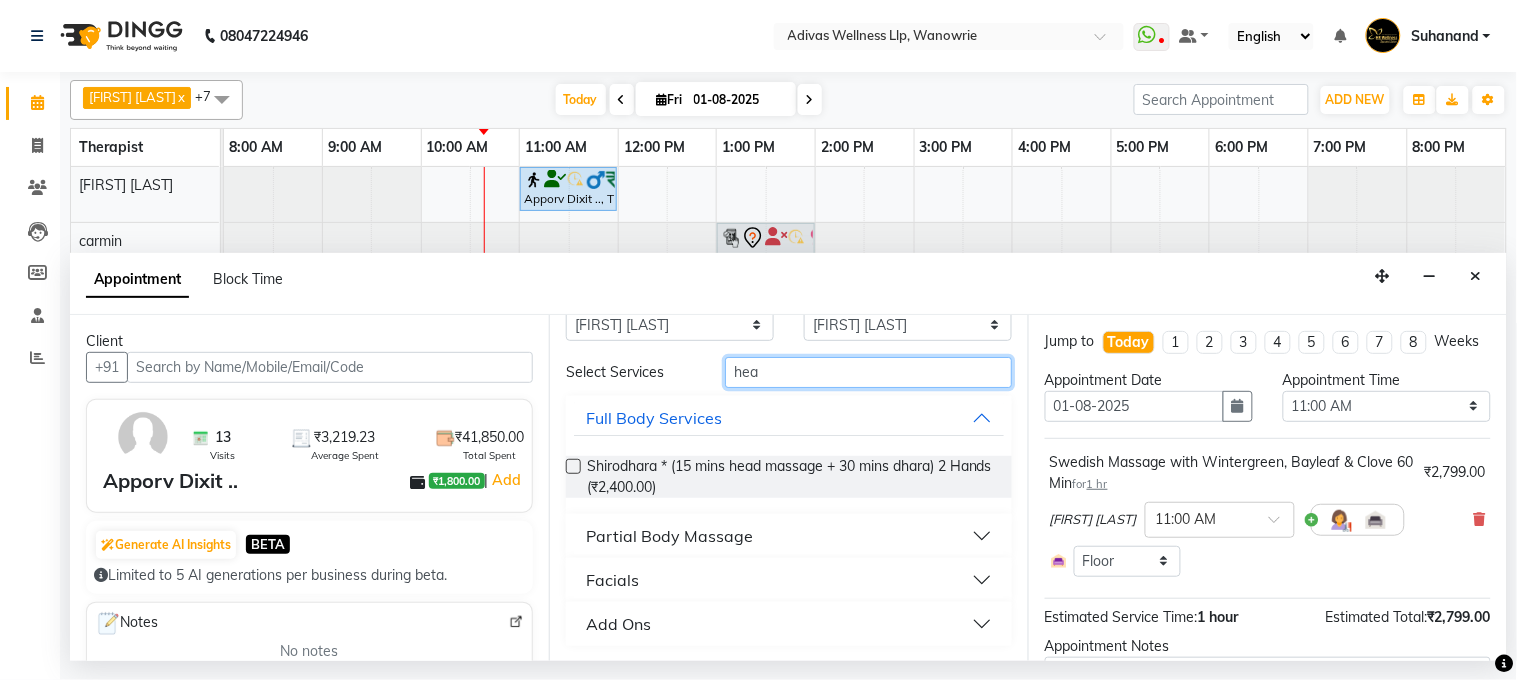 type on "hea" 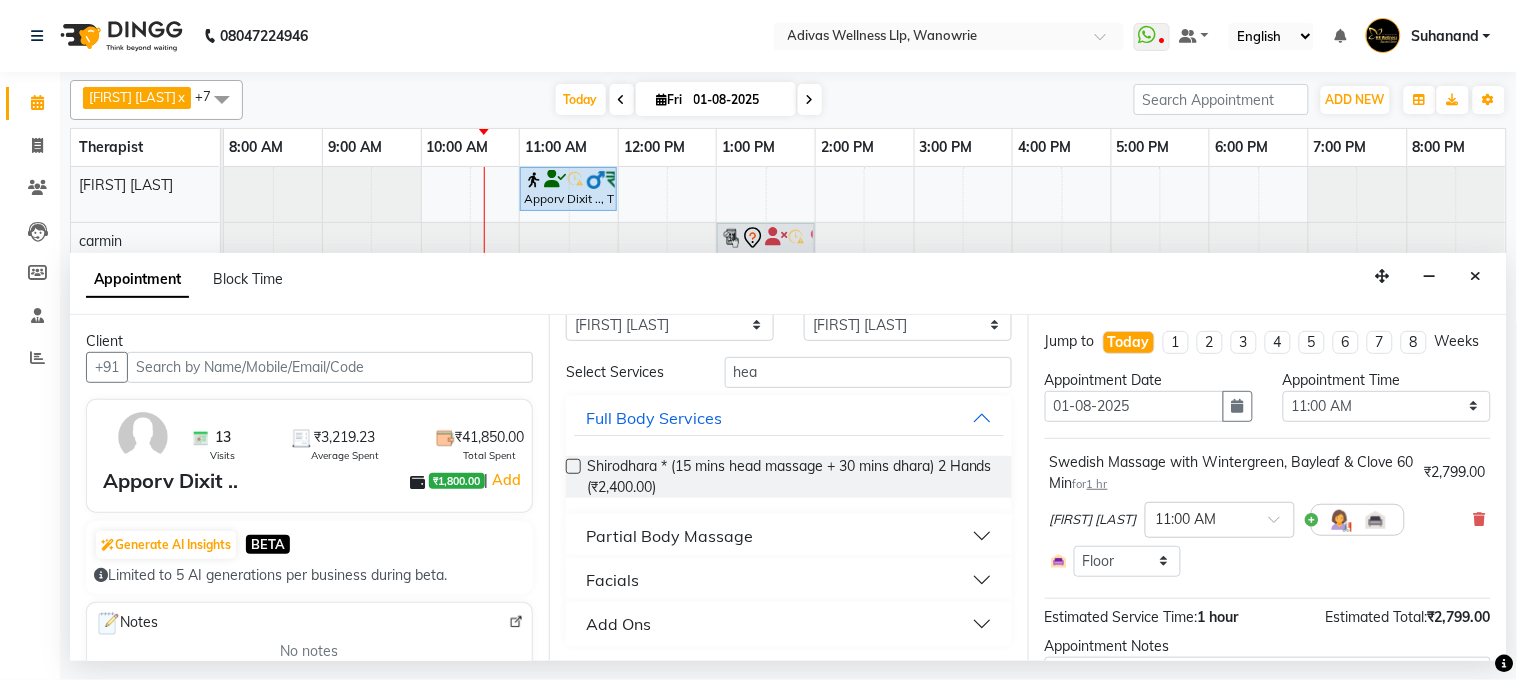 click on "Add Ons" at bounding box center [789, 624] 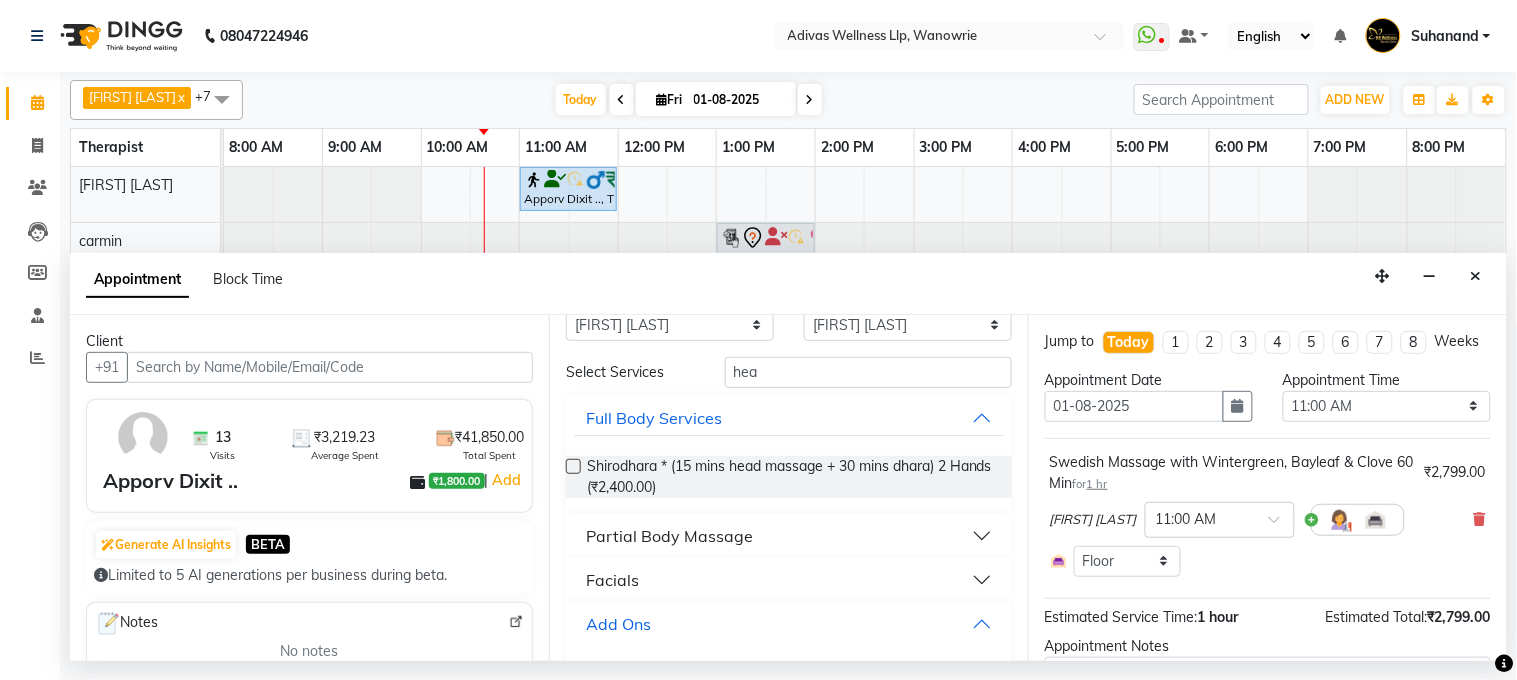 click on "Add Ons" at bounding box center (618, 624) 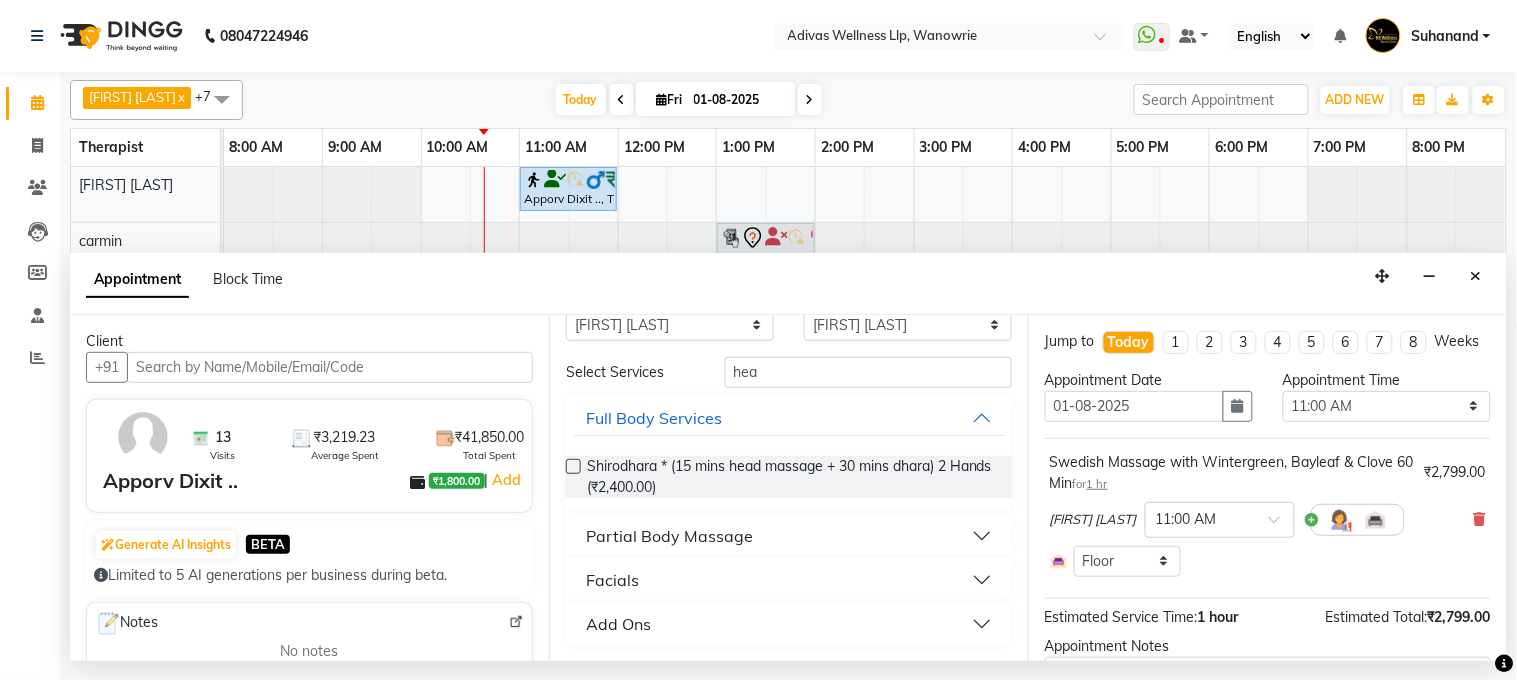 click on "Add Ons" at bounding box center (789, 624) 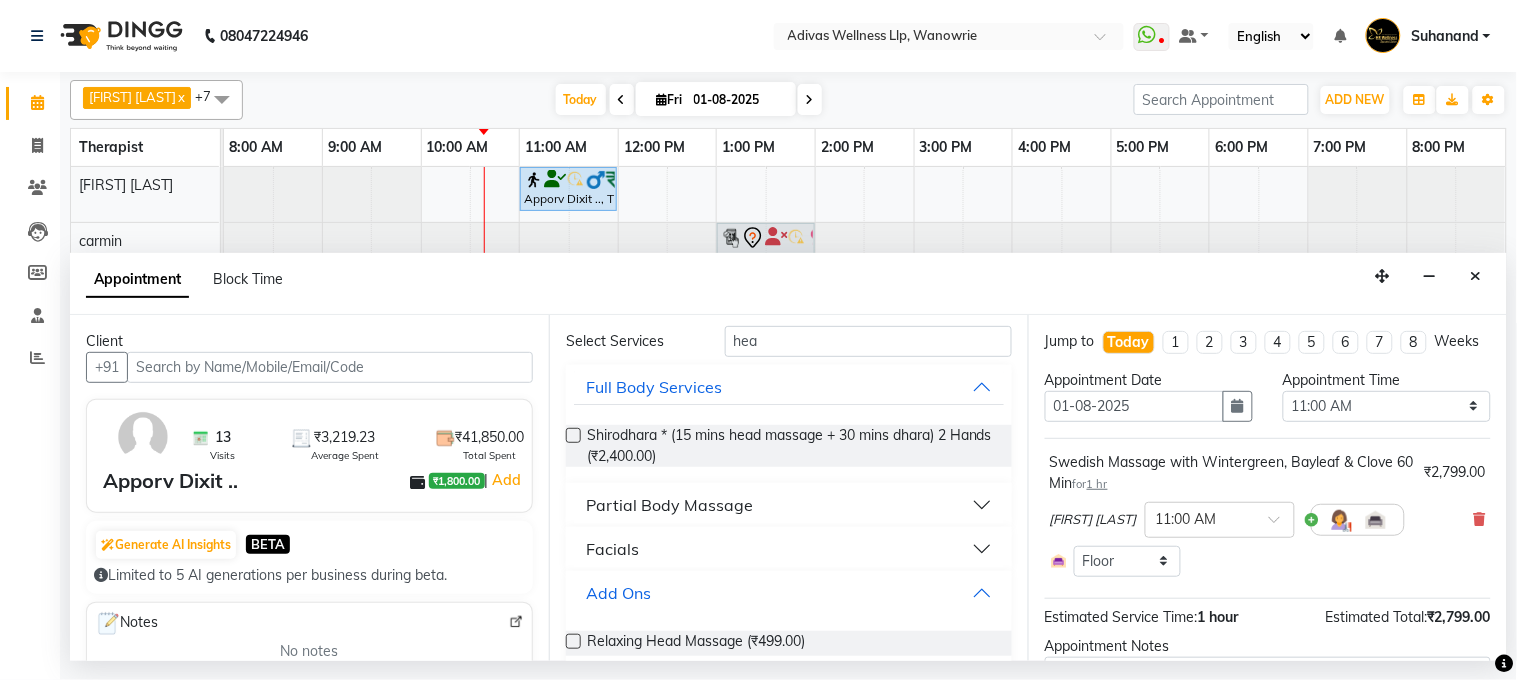 scroll, scrollTop: 100, scrollLeft: 0, axis: vertical 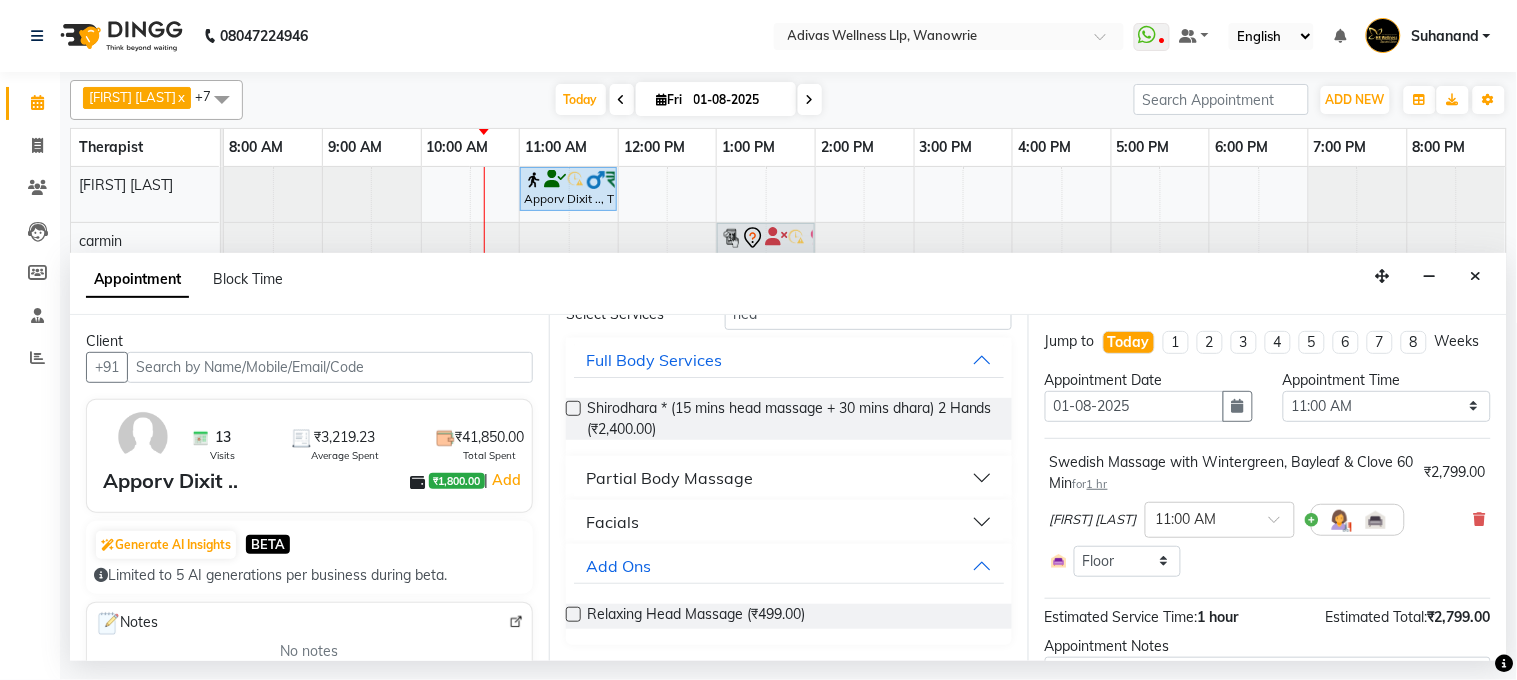 click at bounding box center [573, 614] 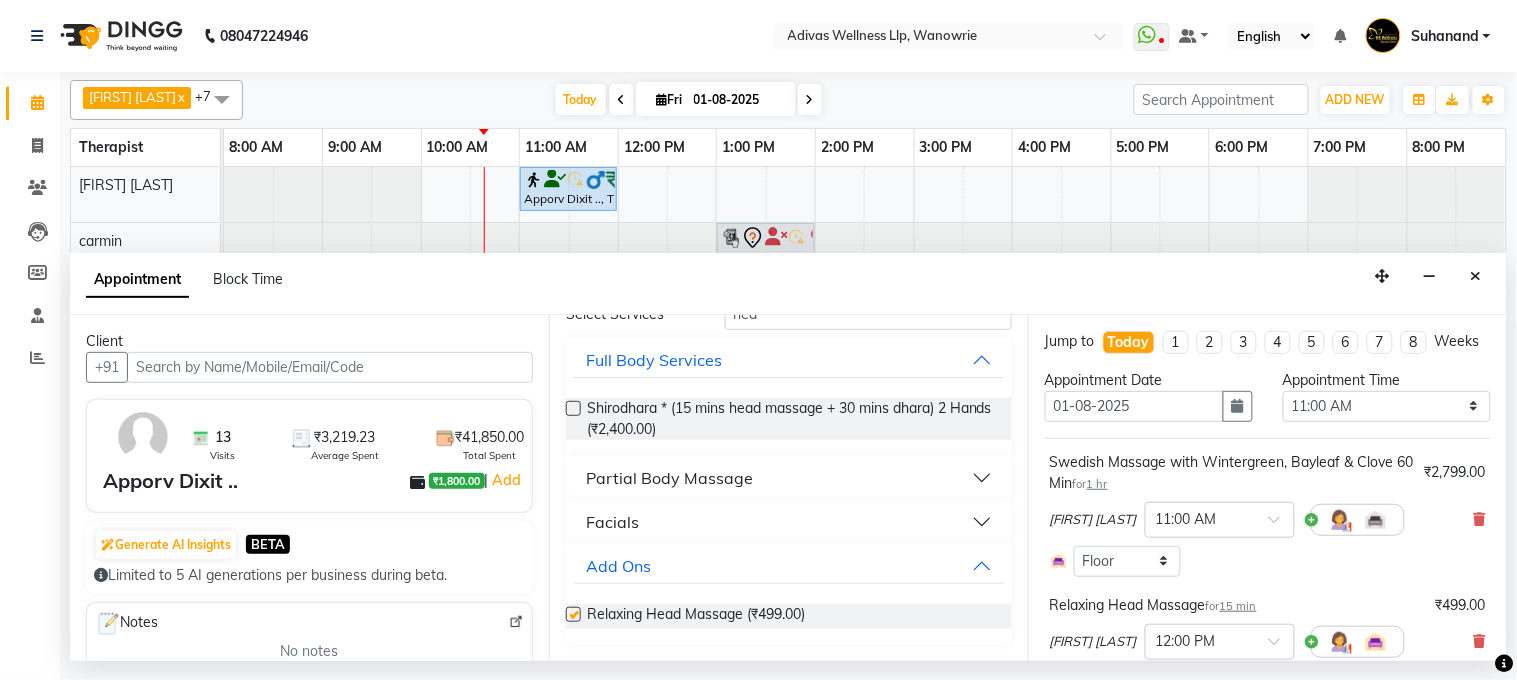 checkbox on "false" 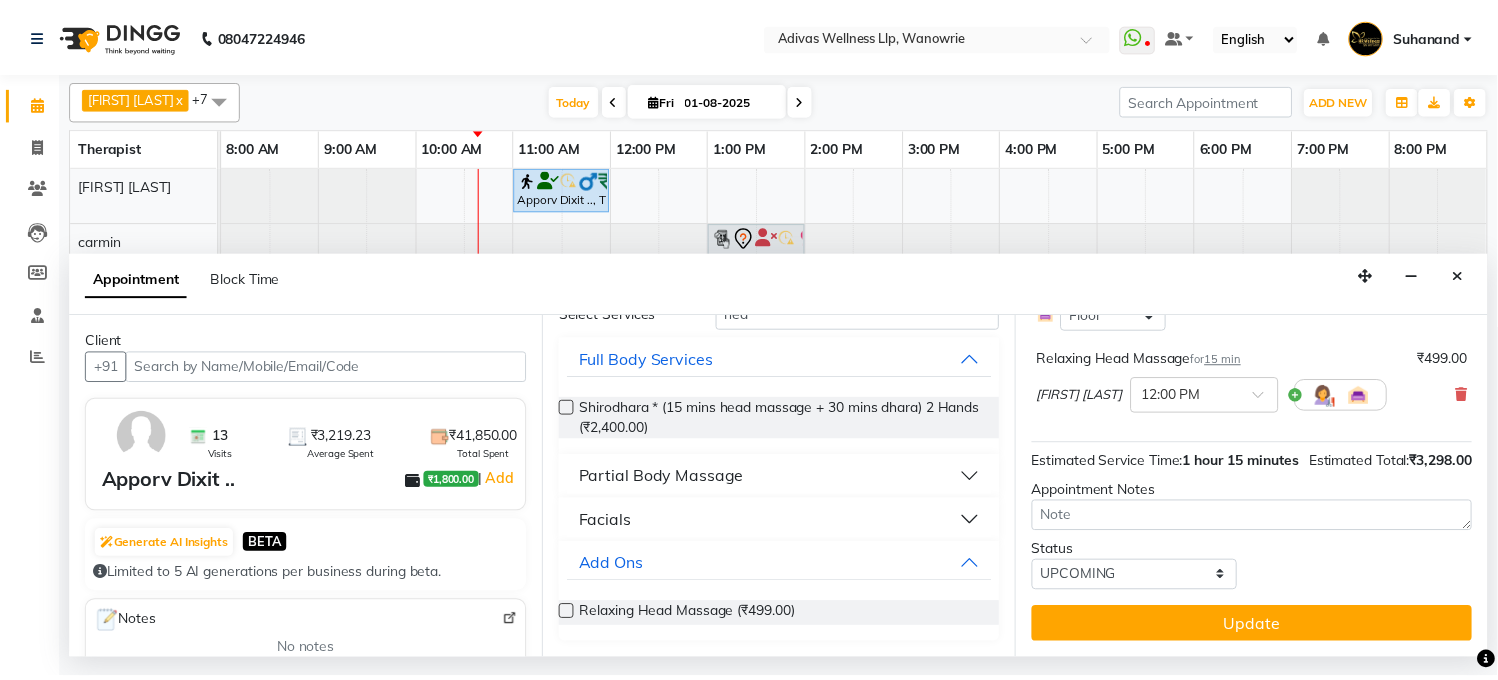 scroll, scrollTop: 286, scrollLeft: 0, axis: vertical 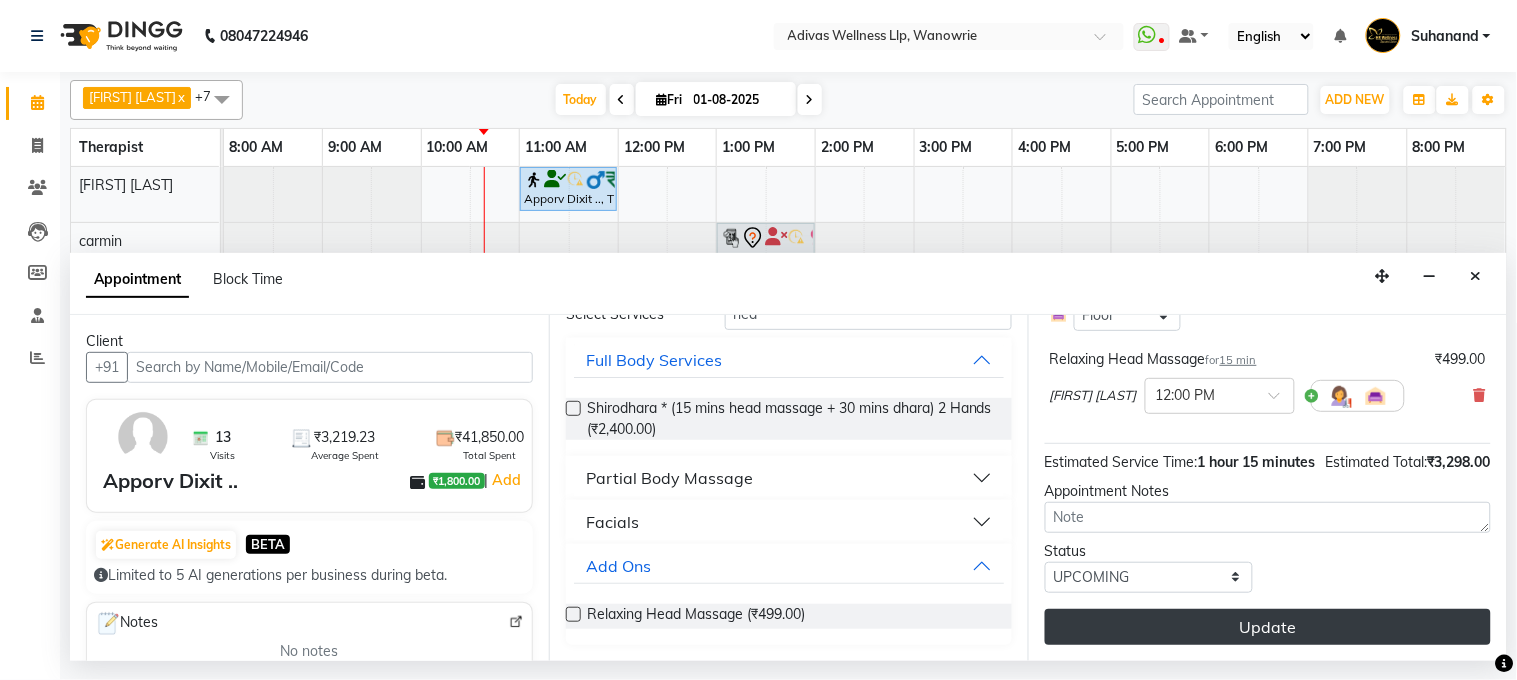 click on "Update" at bounding box center (1268, 627) 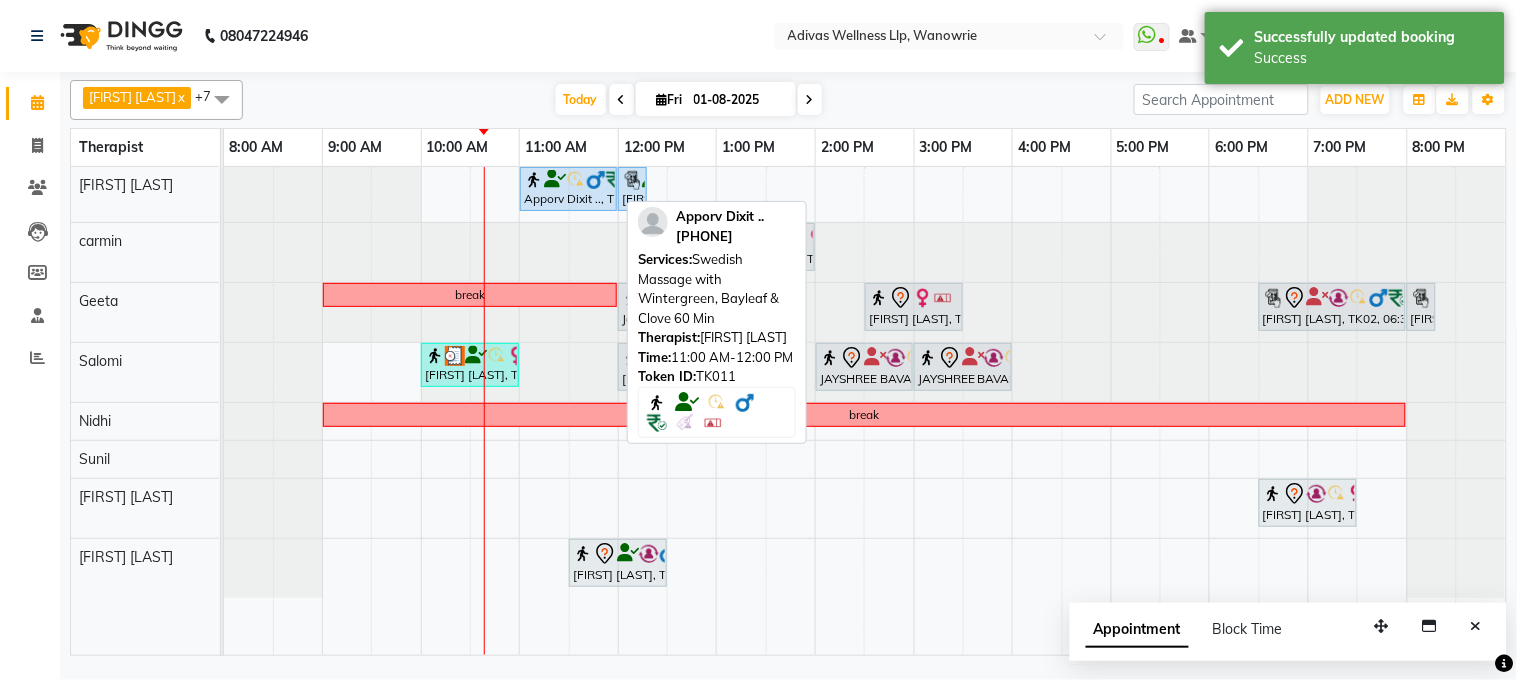 click on "[FIRST] [LAST] .., TK11, 11:00 AM-12:00 PM, Swedish Massage with Wintergreen, Bayleaf & Clove 60 Min" at bounding box center (568, 189) 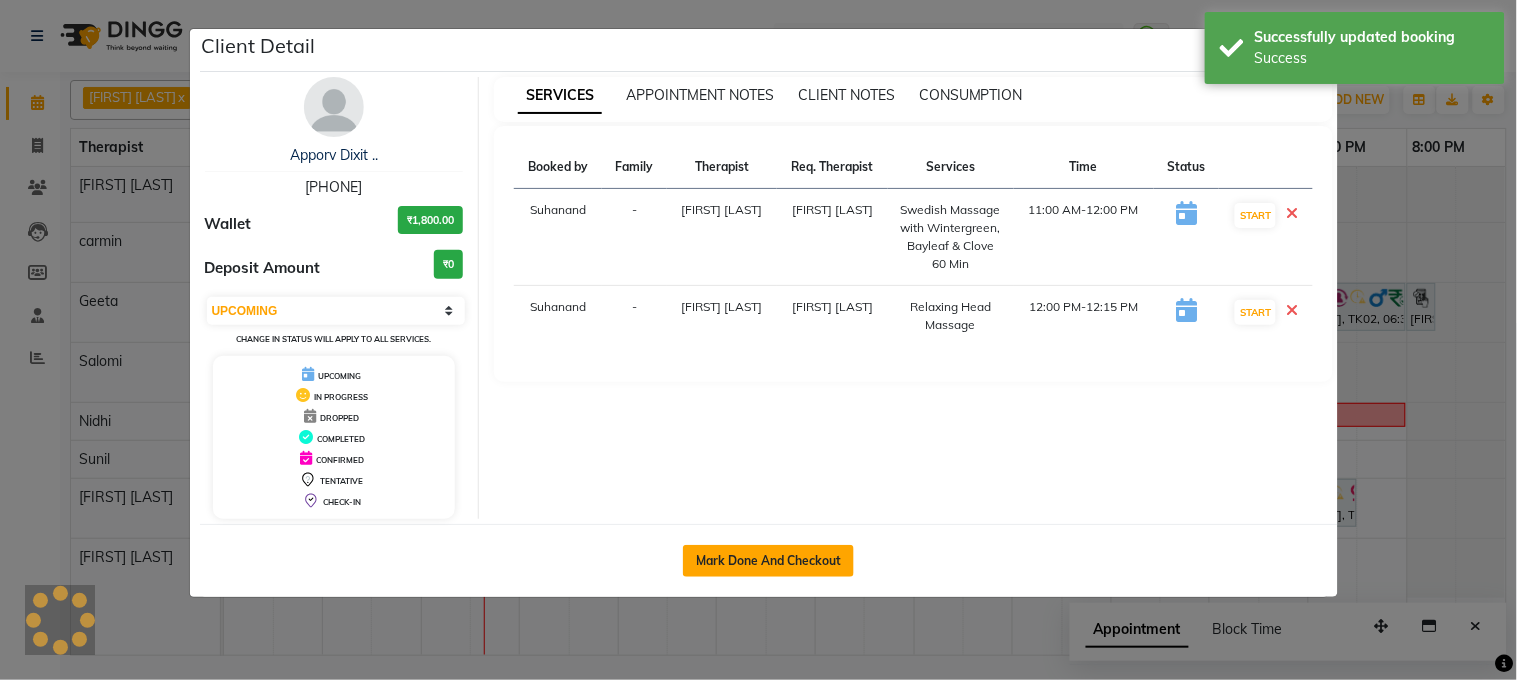 click on "Mark Done And Checkout" 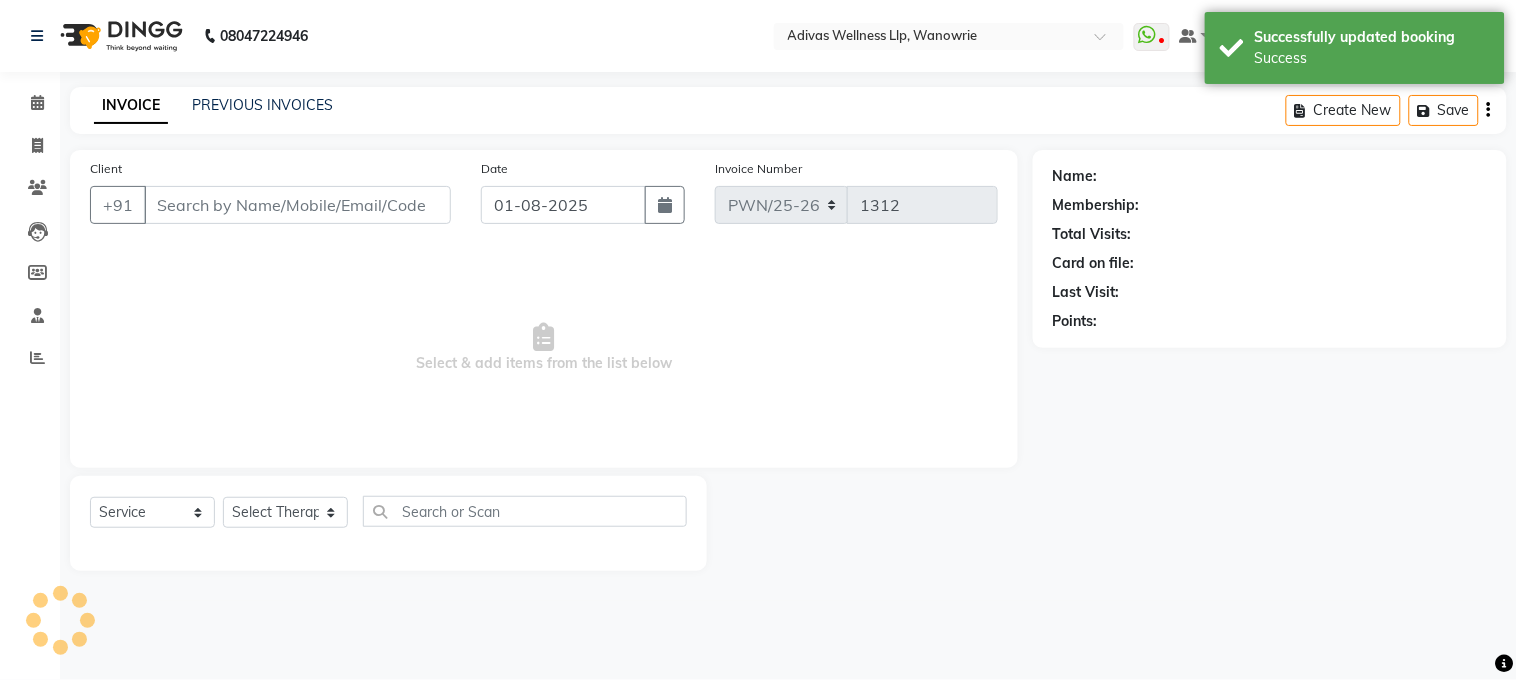 select on "P" 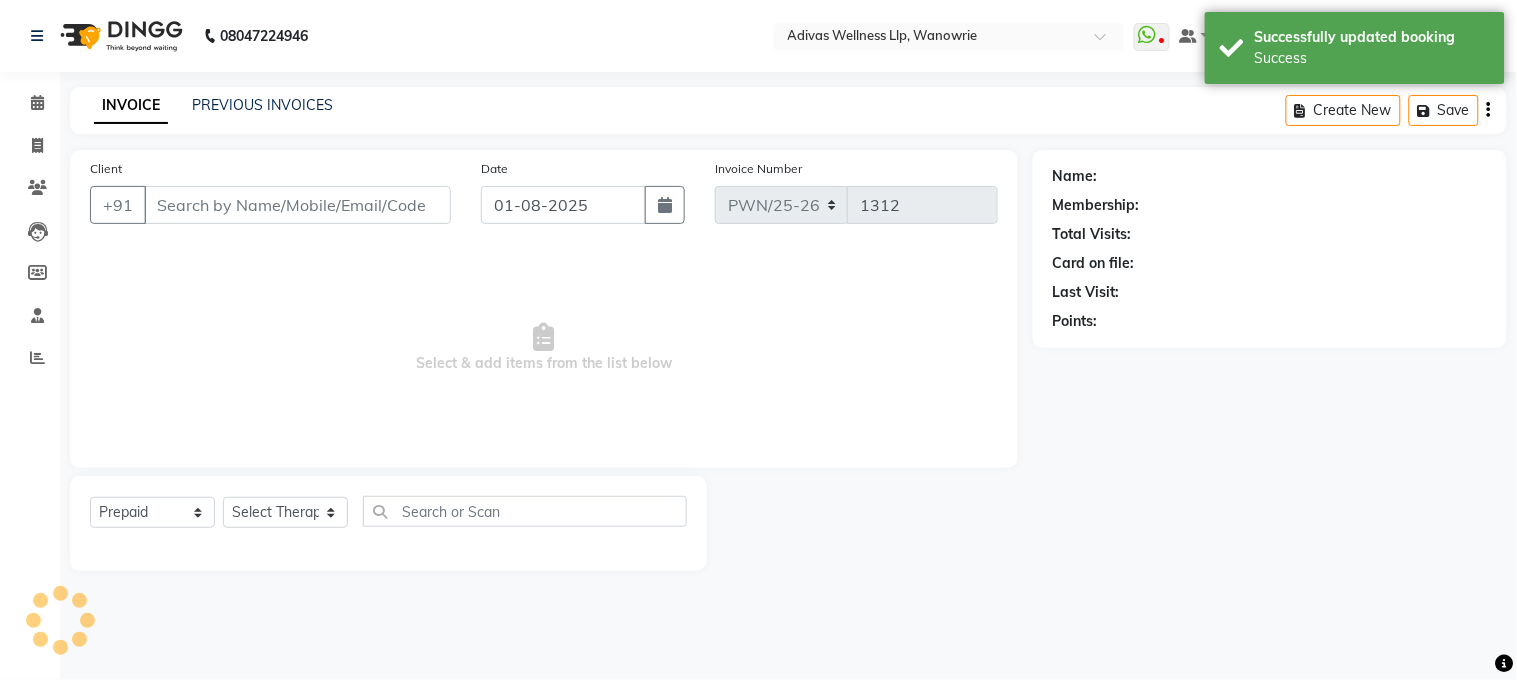 type on "[PHONE]" 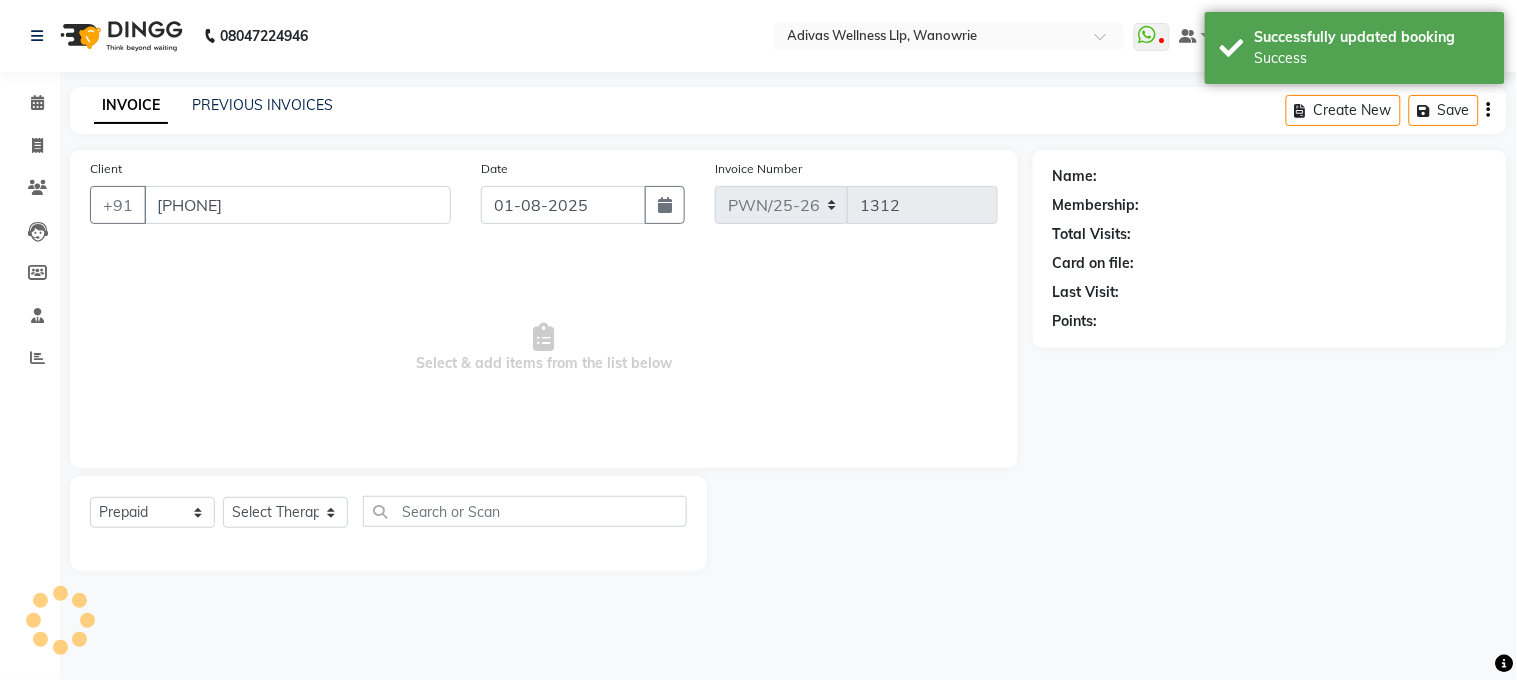 select on "17276" 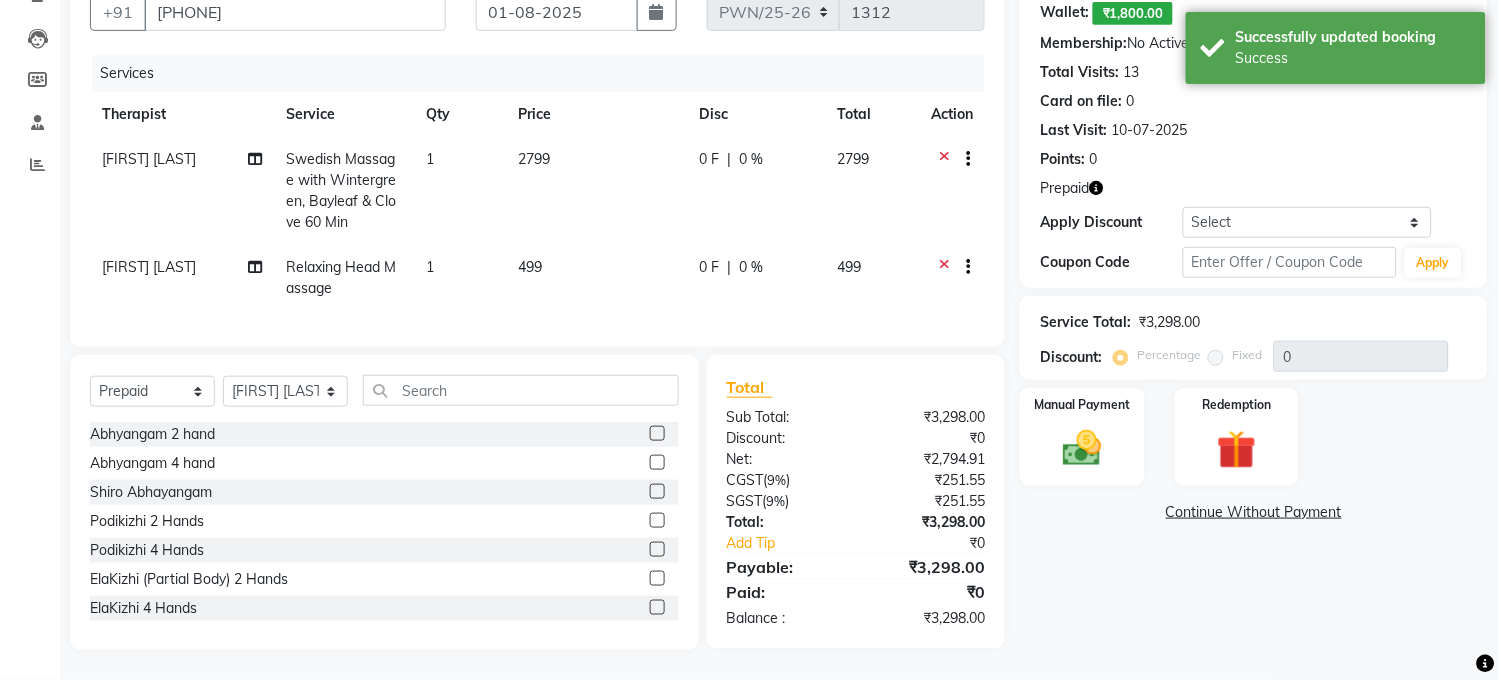 scroll, scrollTop: 212, scrollLeft: 0, axis: vertical 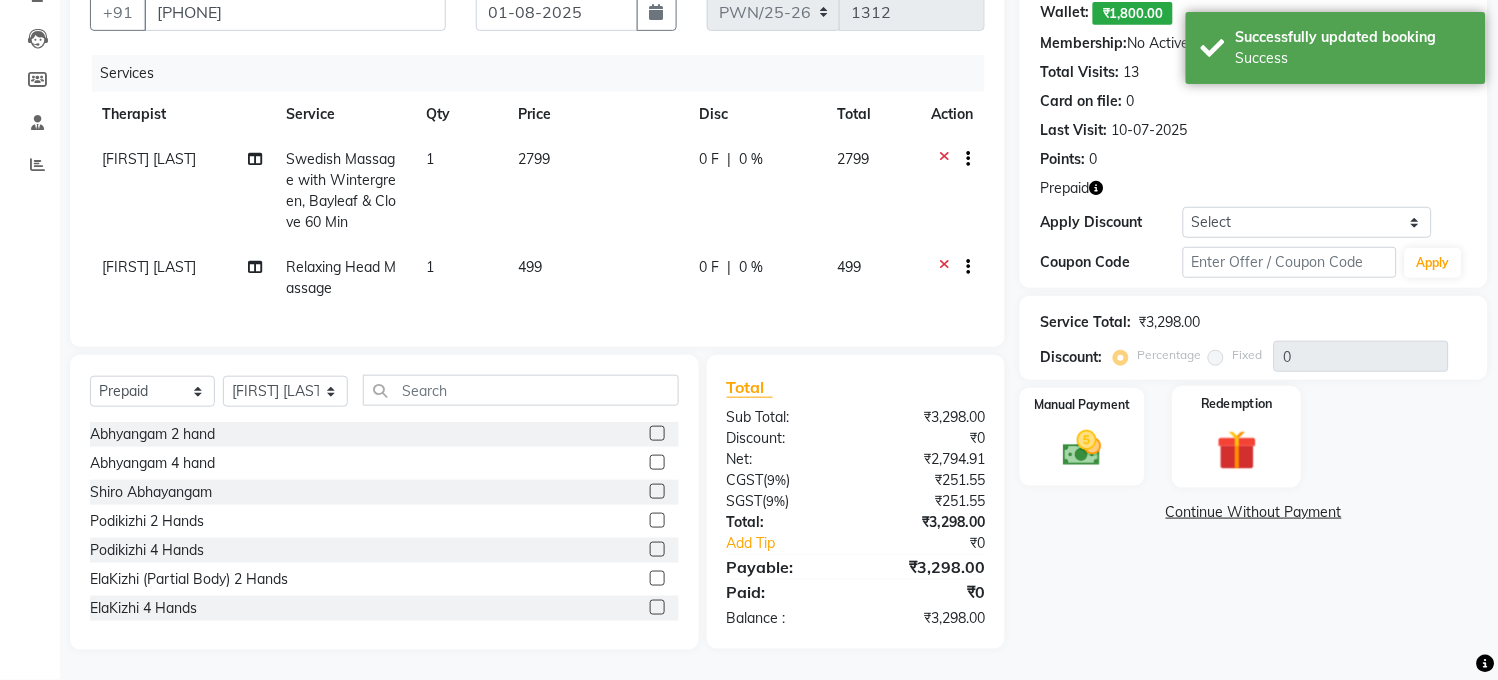 click 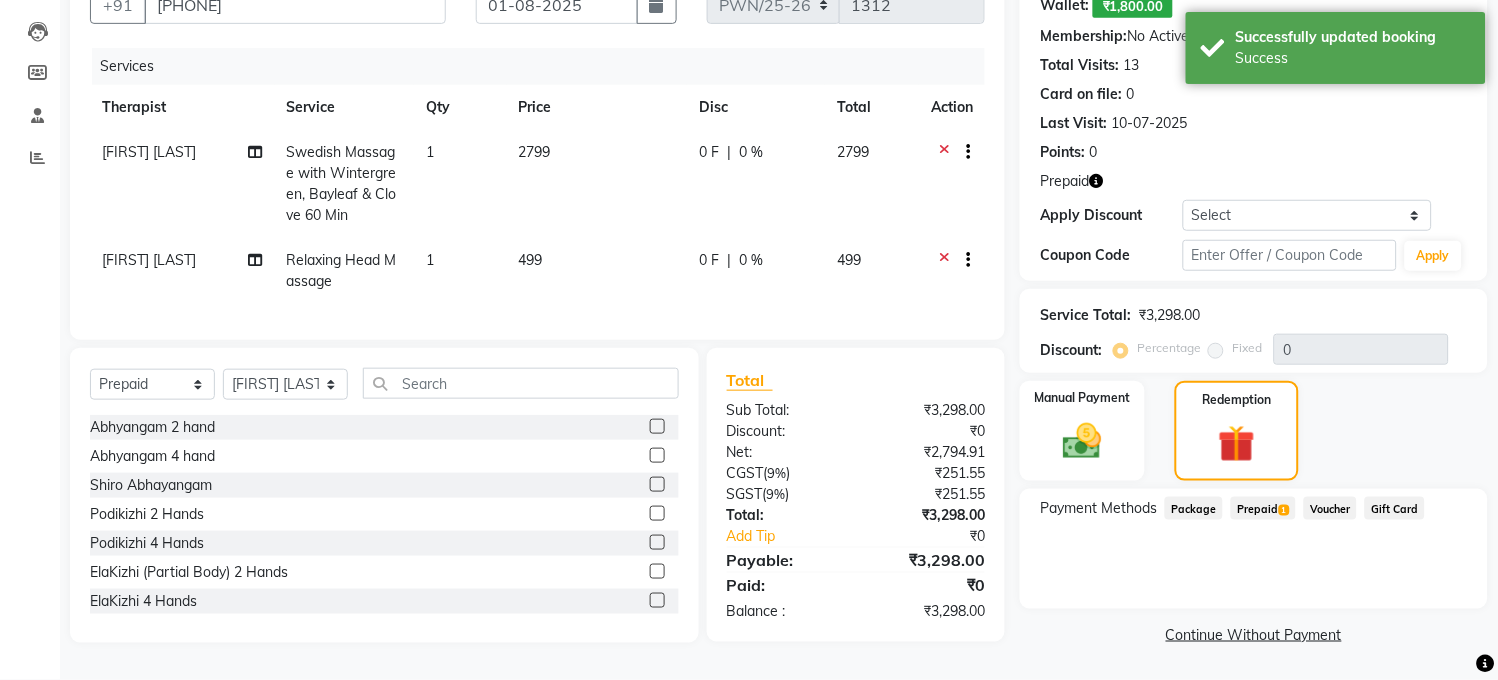 click on "Prepaid  1" 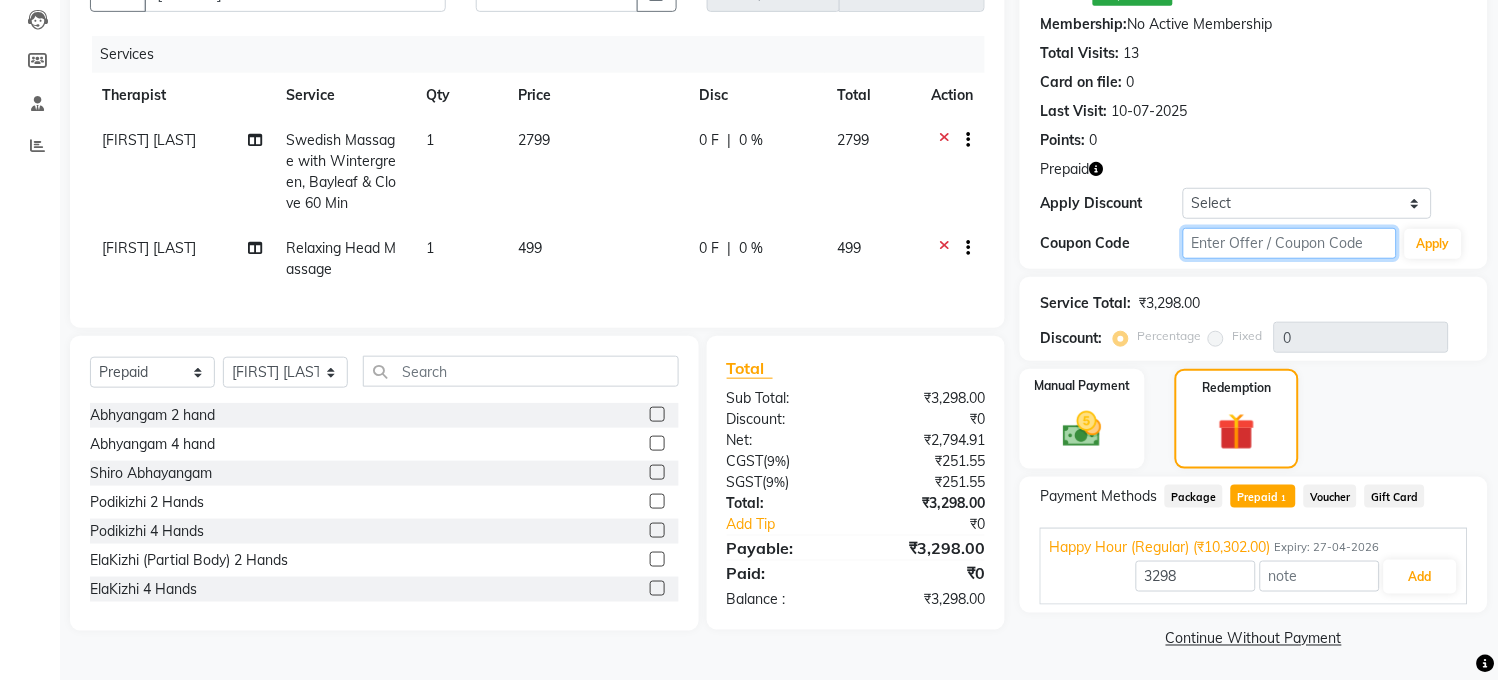 click 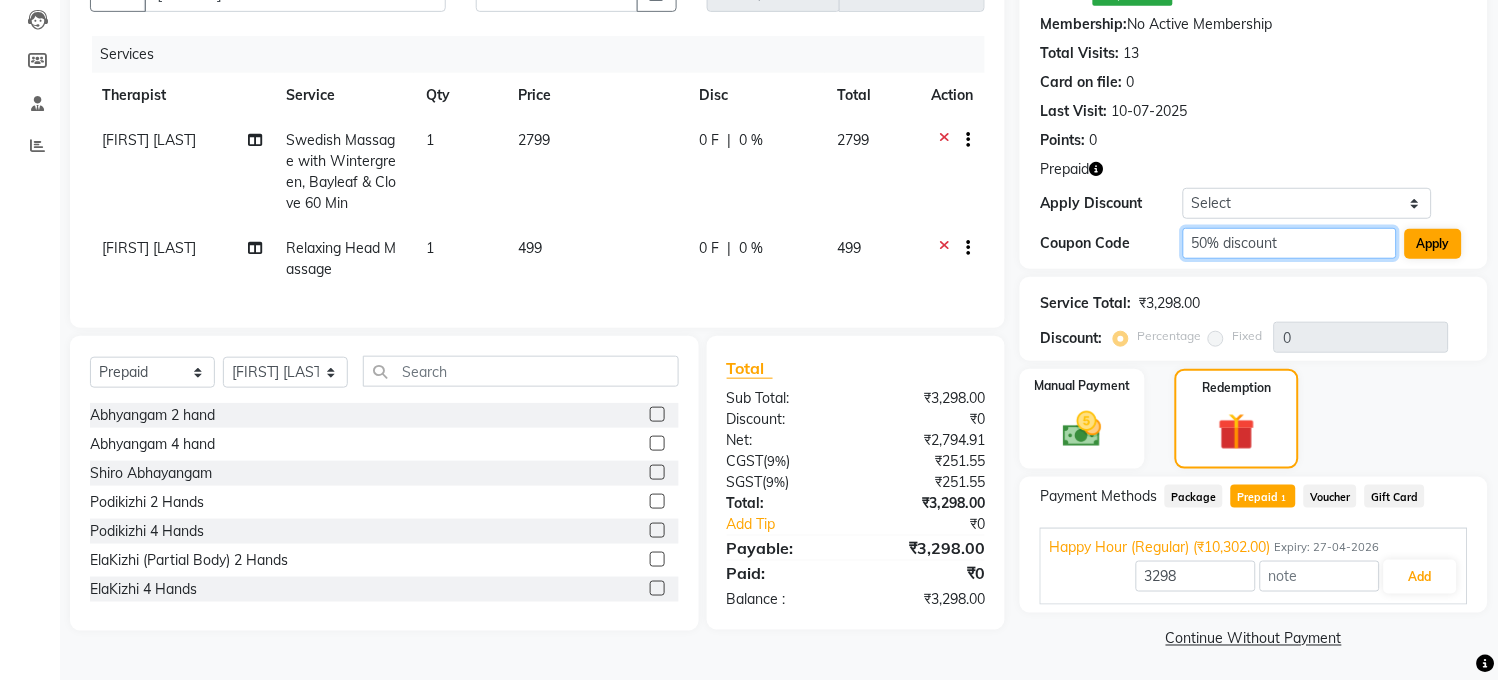 type on "50% discount" 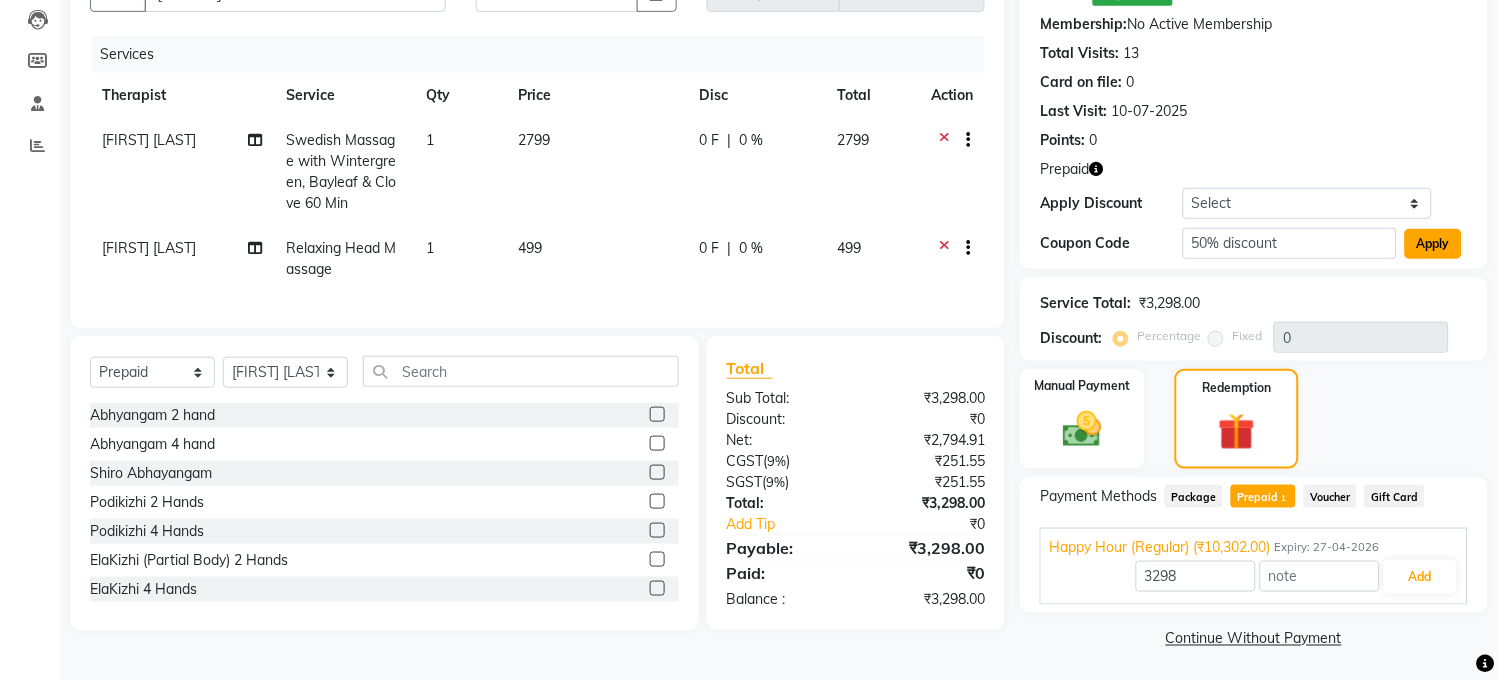 click on "Apply" 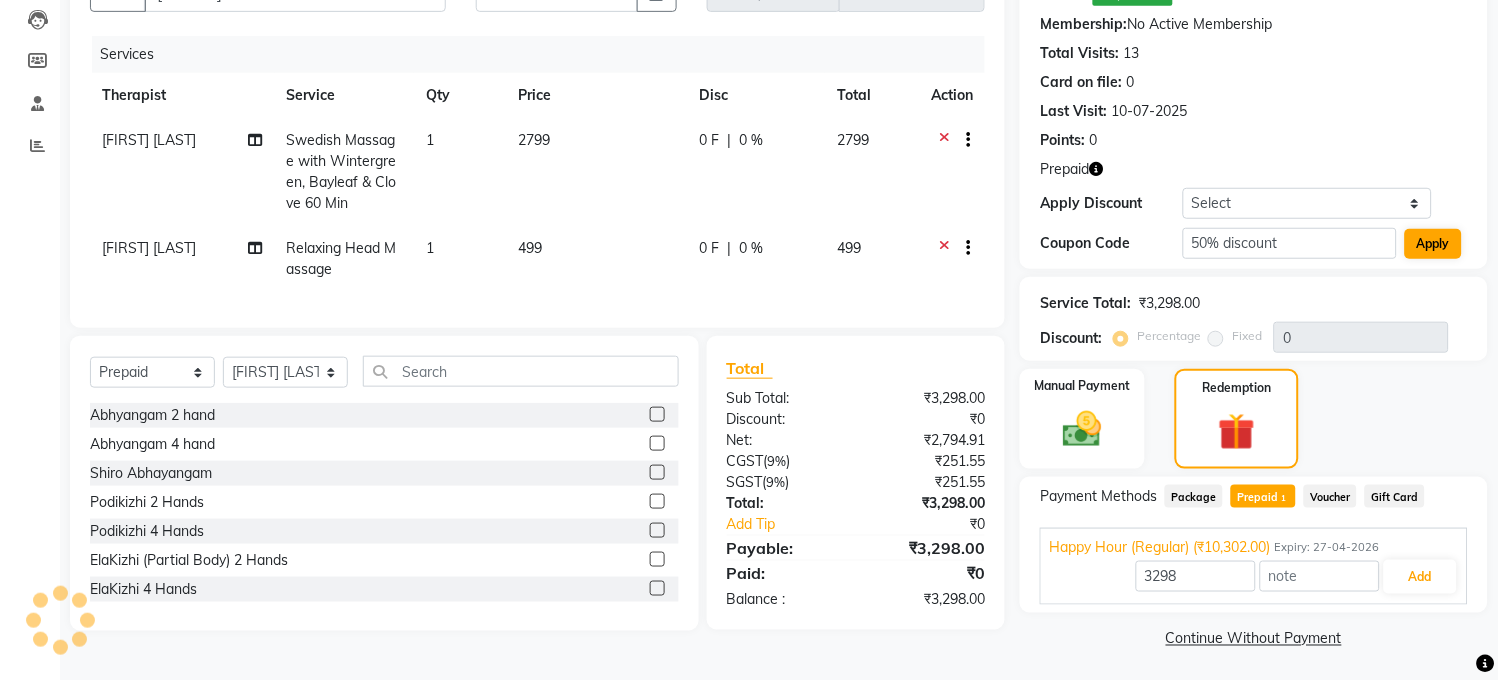type on "50" 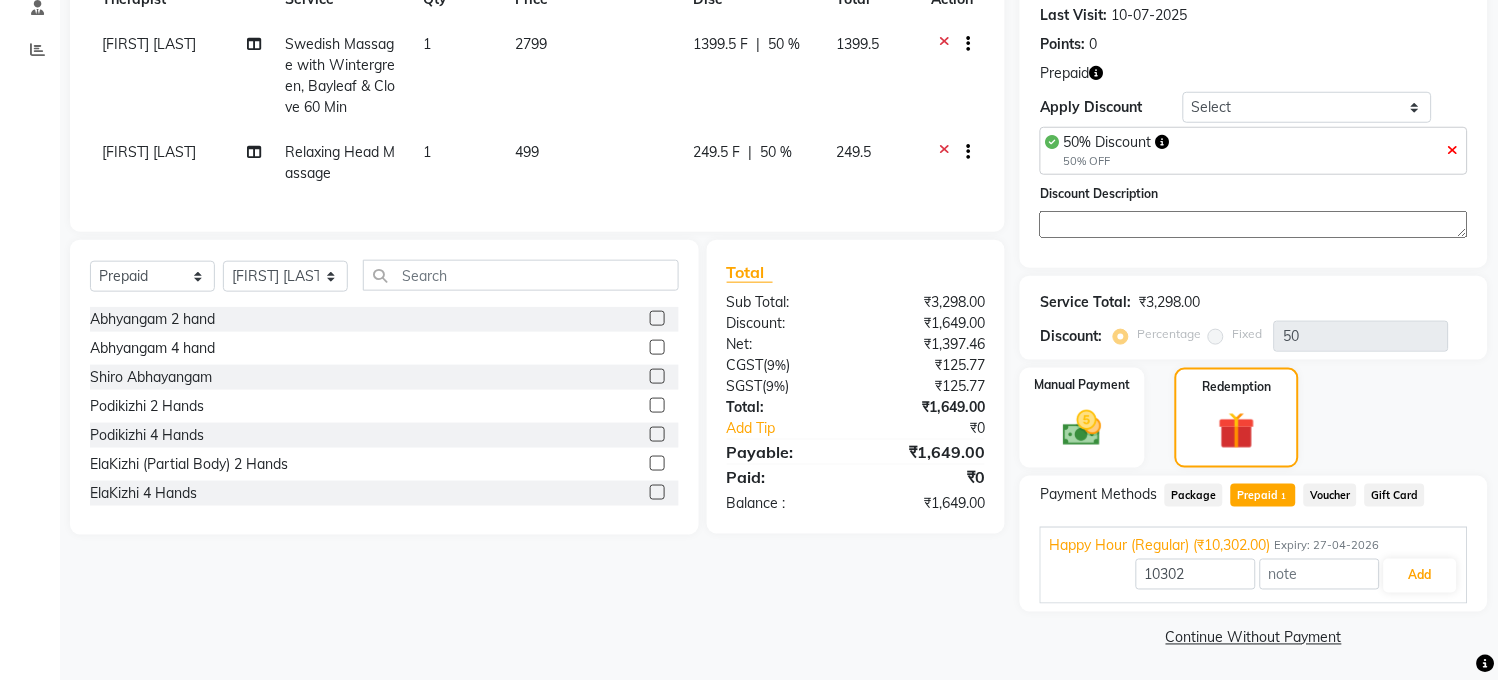 scroll, scrollTop: 310, scrollLeft: 0, axis: vertical 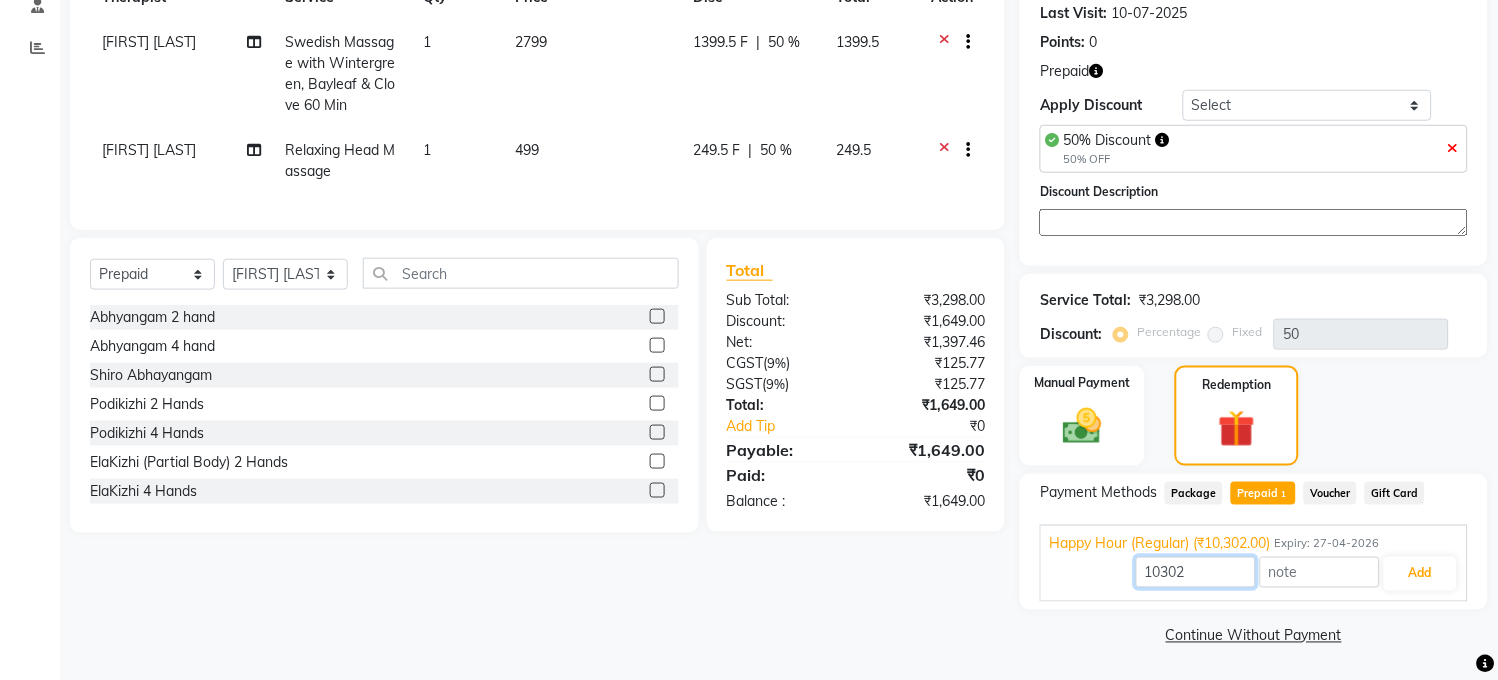 drag, startPoint x: 1206, startPoint y: 575, endPoint x: 980, endPoint y: 581, distance: 226.07964 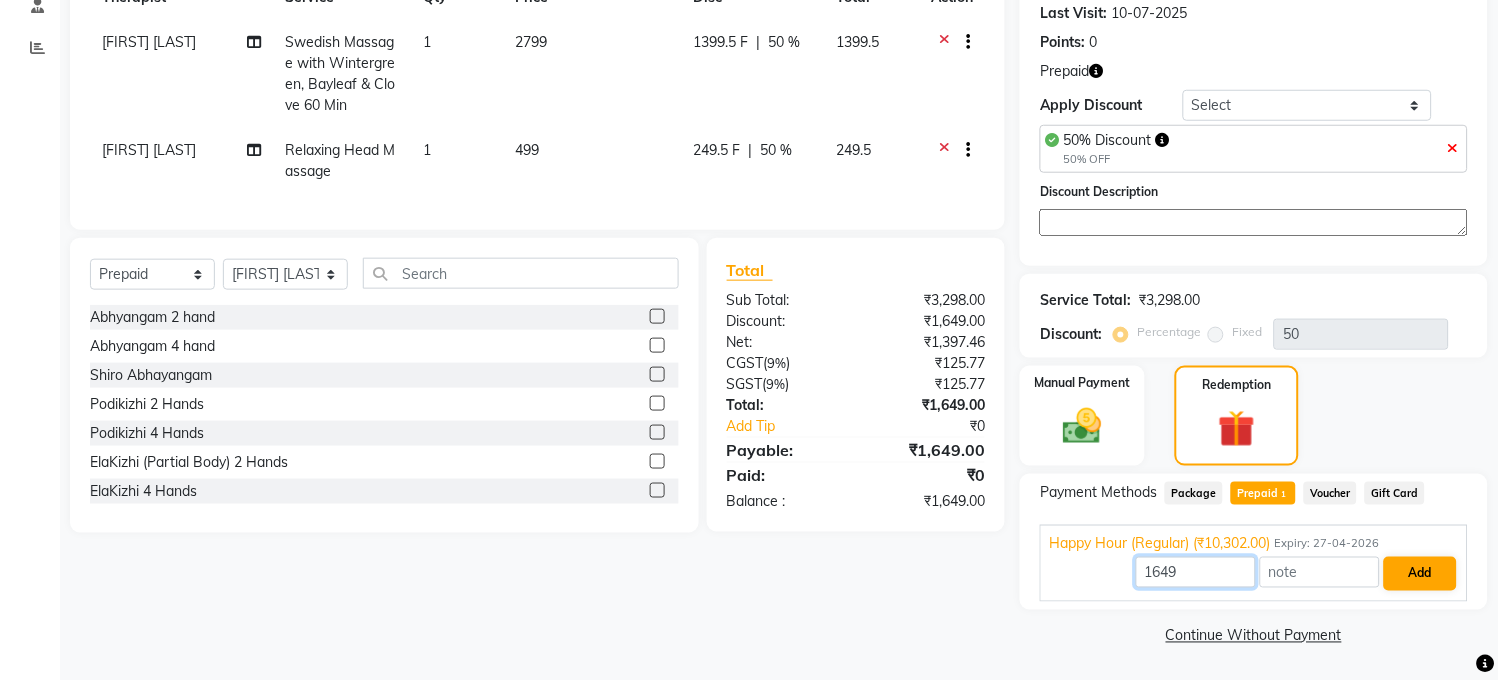 type on "1649" 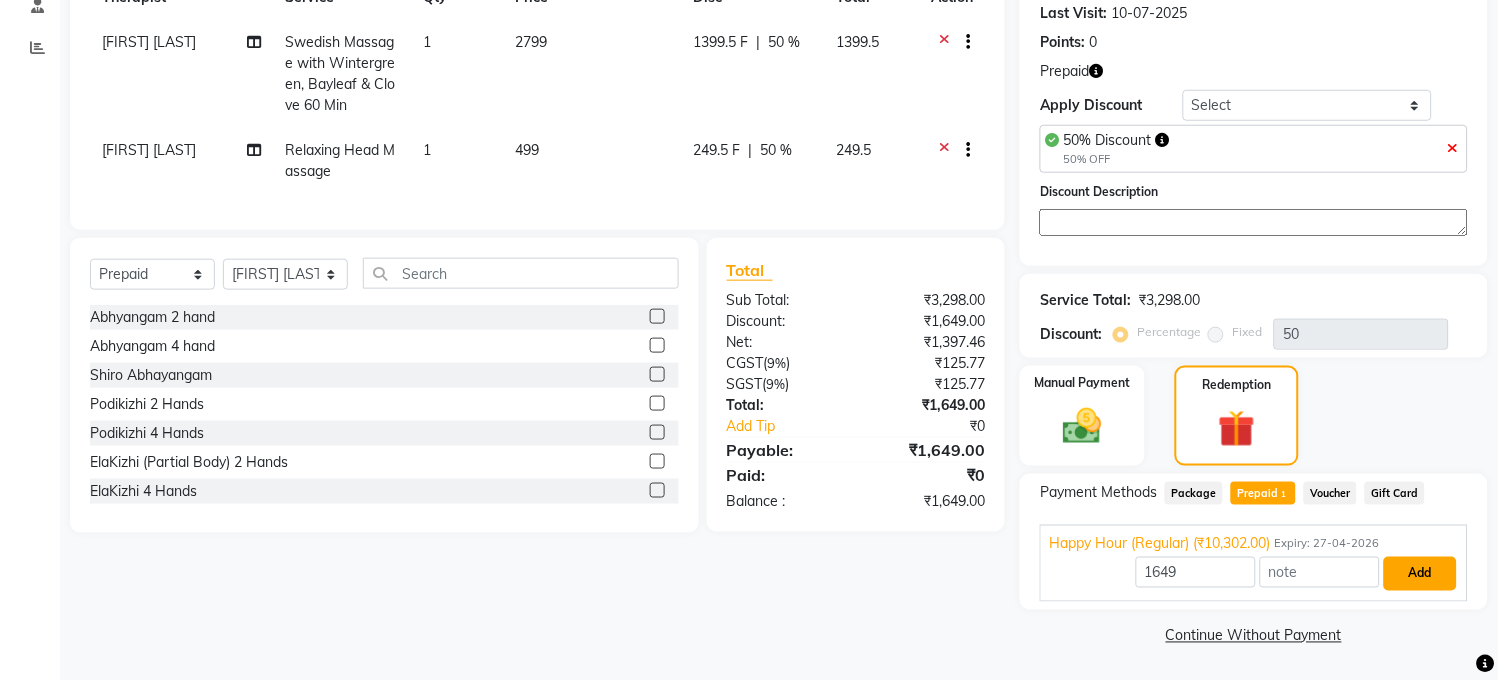 click on "Add" at bounding box center (1420, 574) 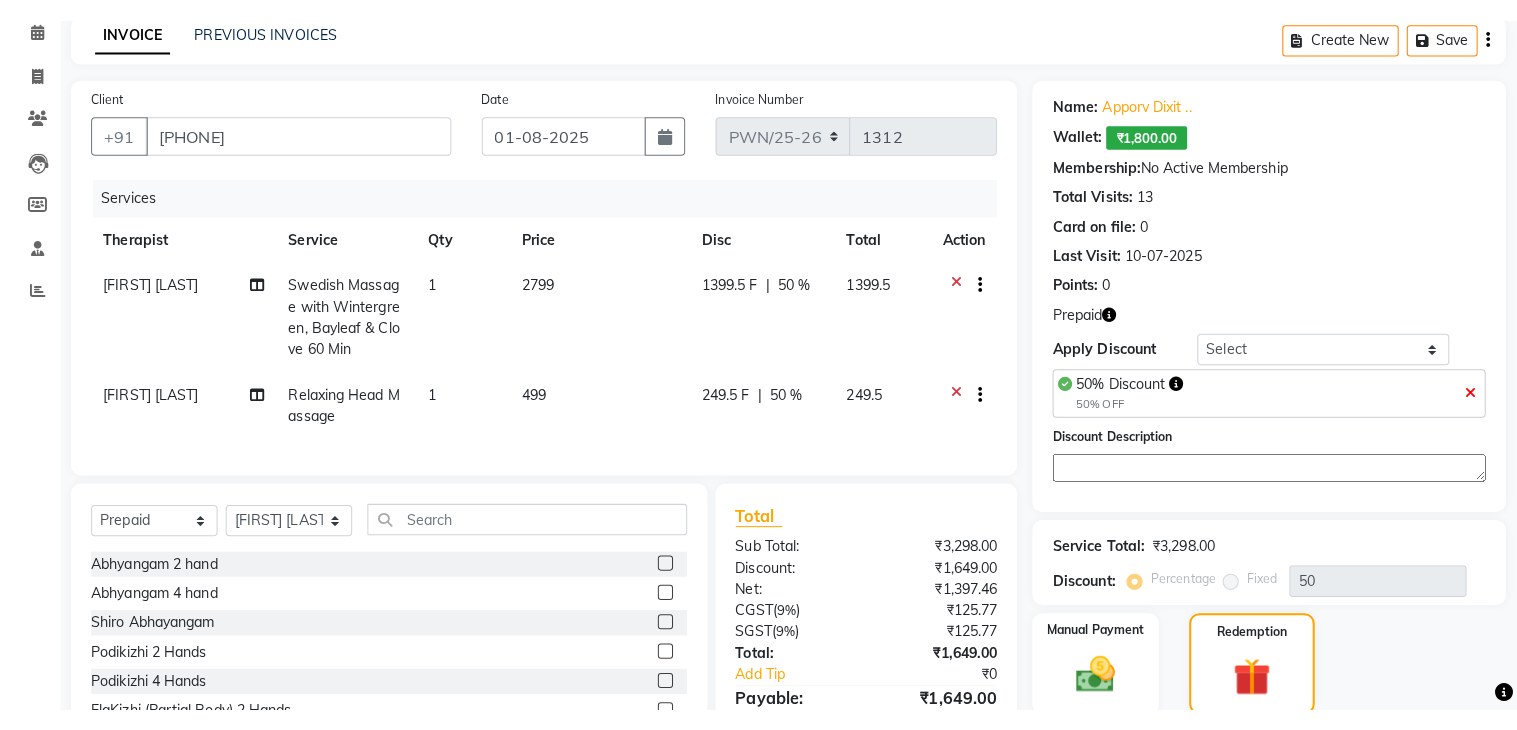 scroll, scrollTop: 0, scrollLeft: 0, axis: both 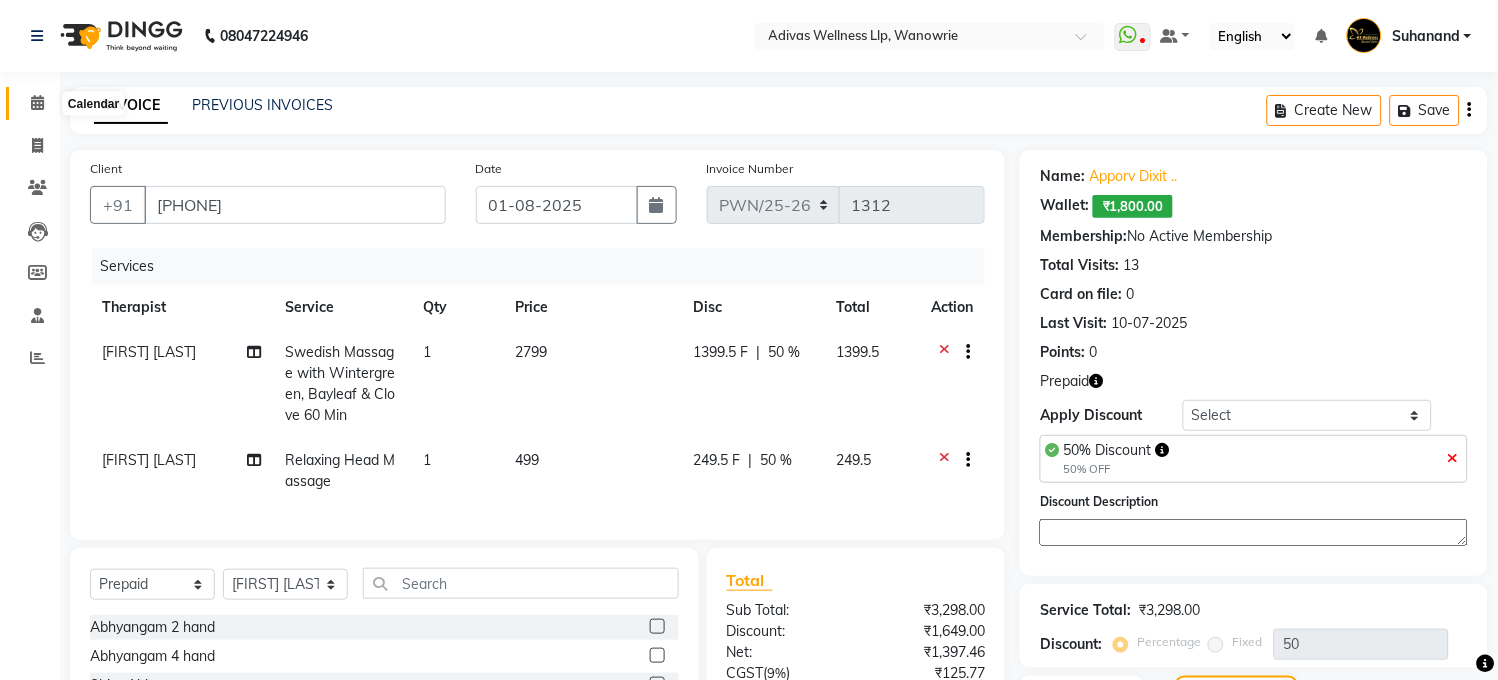 click 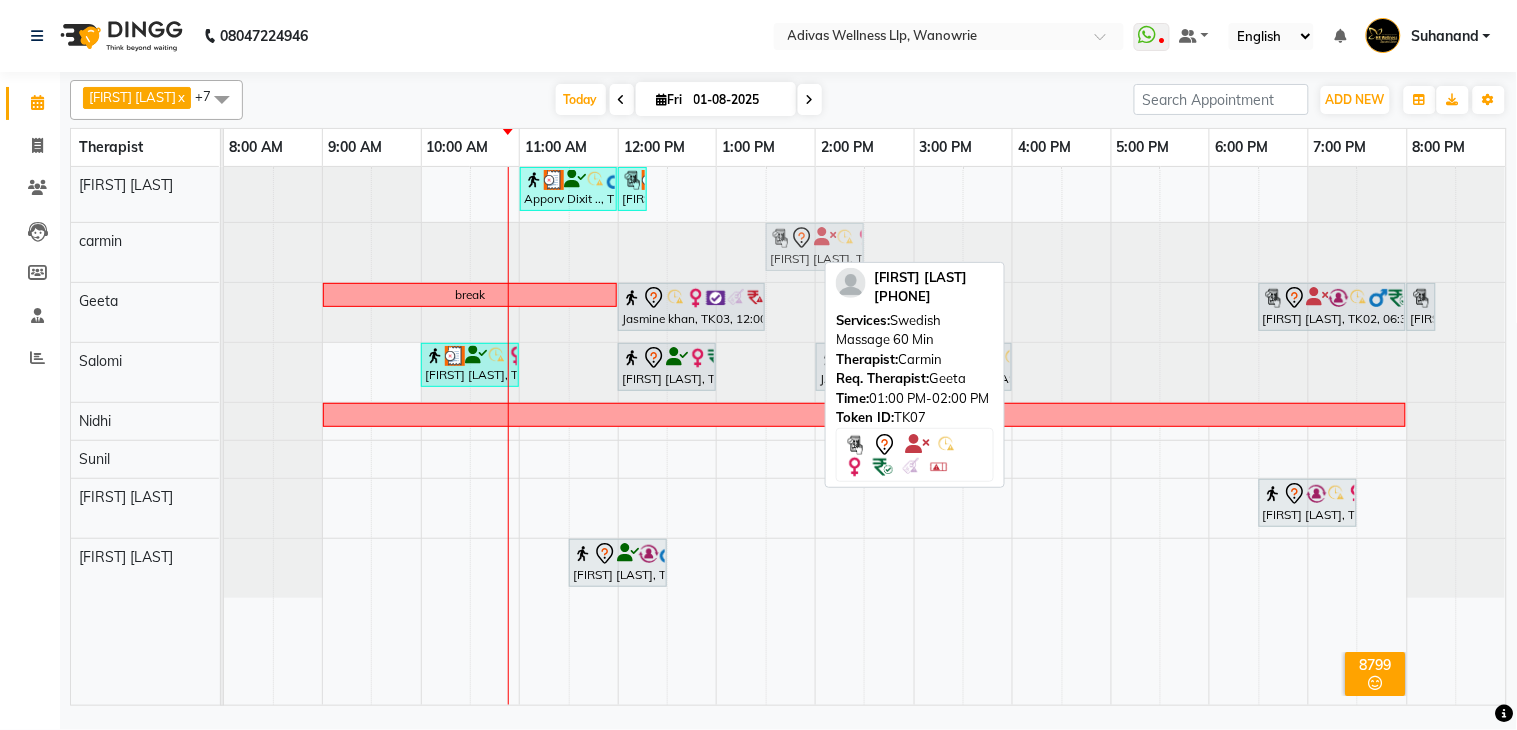 drag, startPoint x: 765, startPoint y: 236, endPoint x: 816, endPoint y: 248, distance: 52.392746 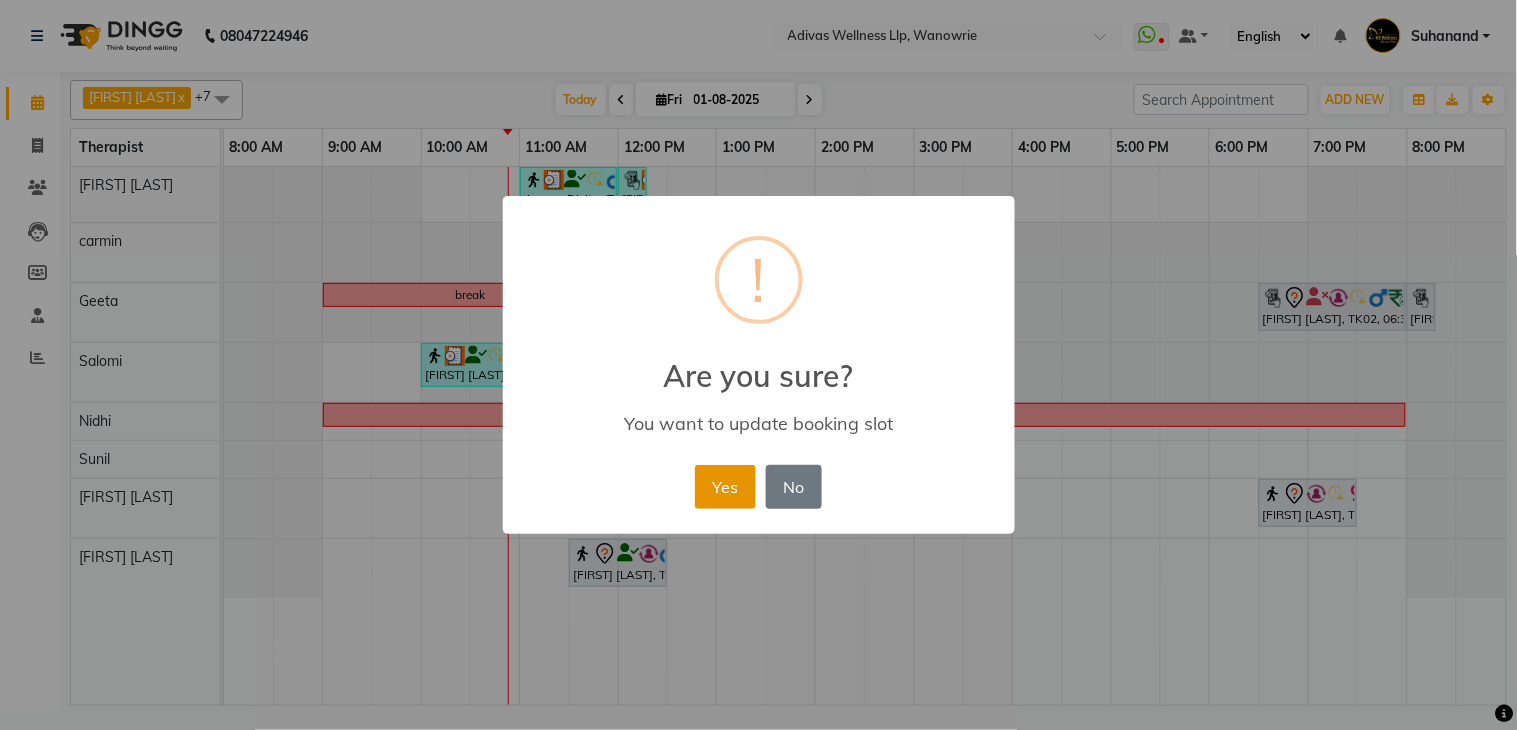click on "Yes" at bounding box center [725, 487] 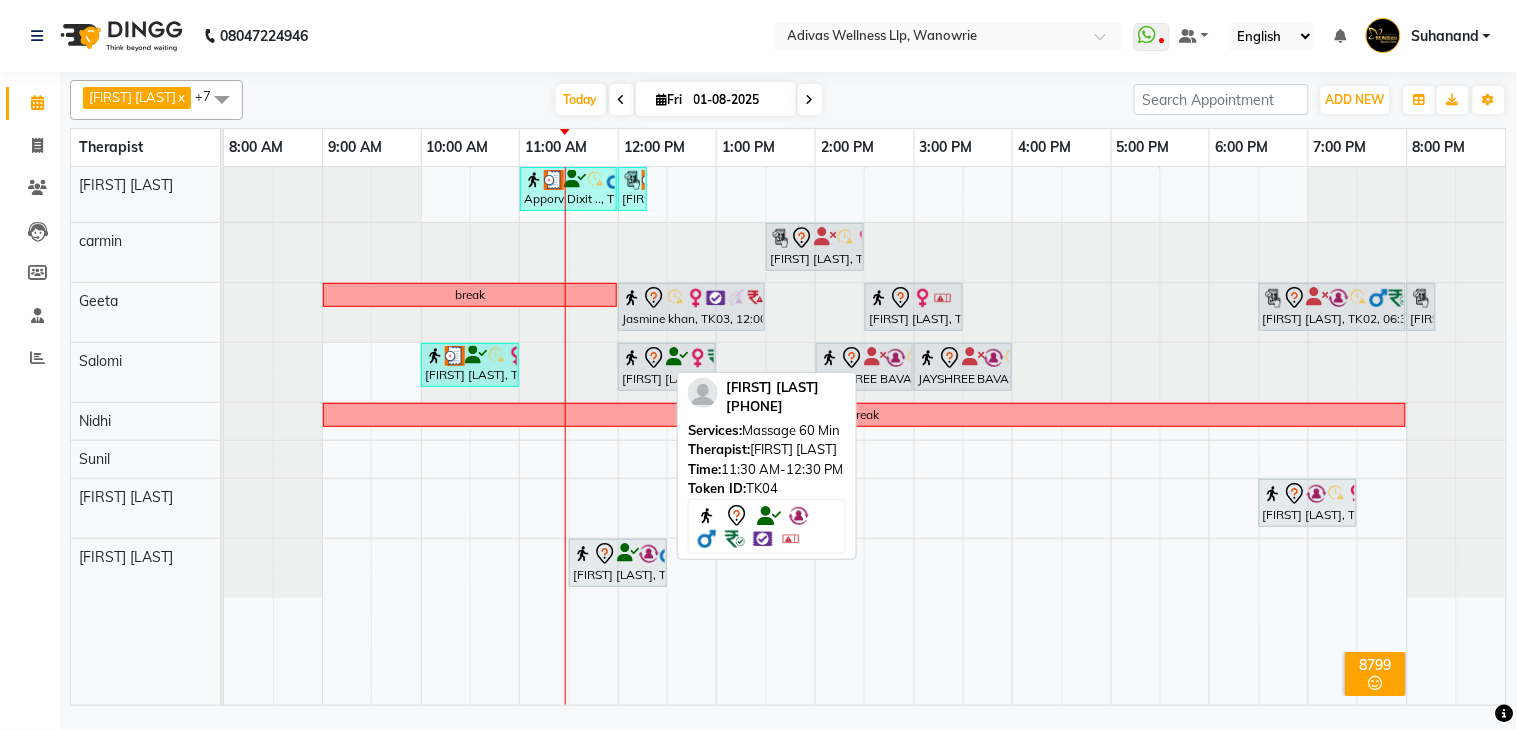 click on "[FIRST] [LAST], TK04, [TIME]-[TIME], Massage 60 Min" at bounding box center [618, 563] 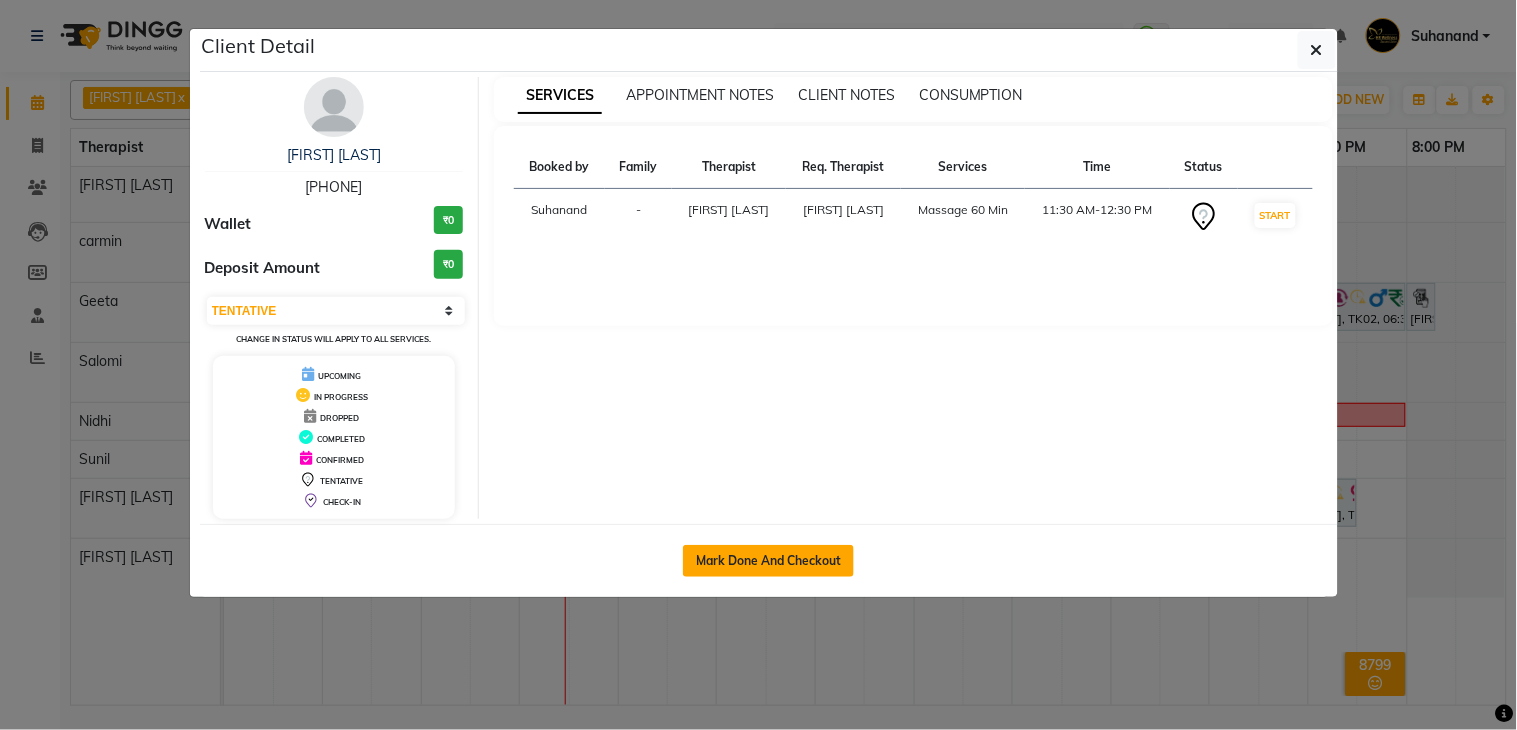 click on "Mark Done And Checkout" 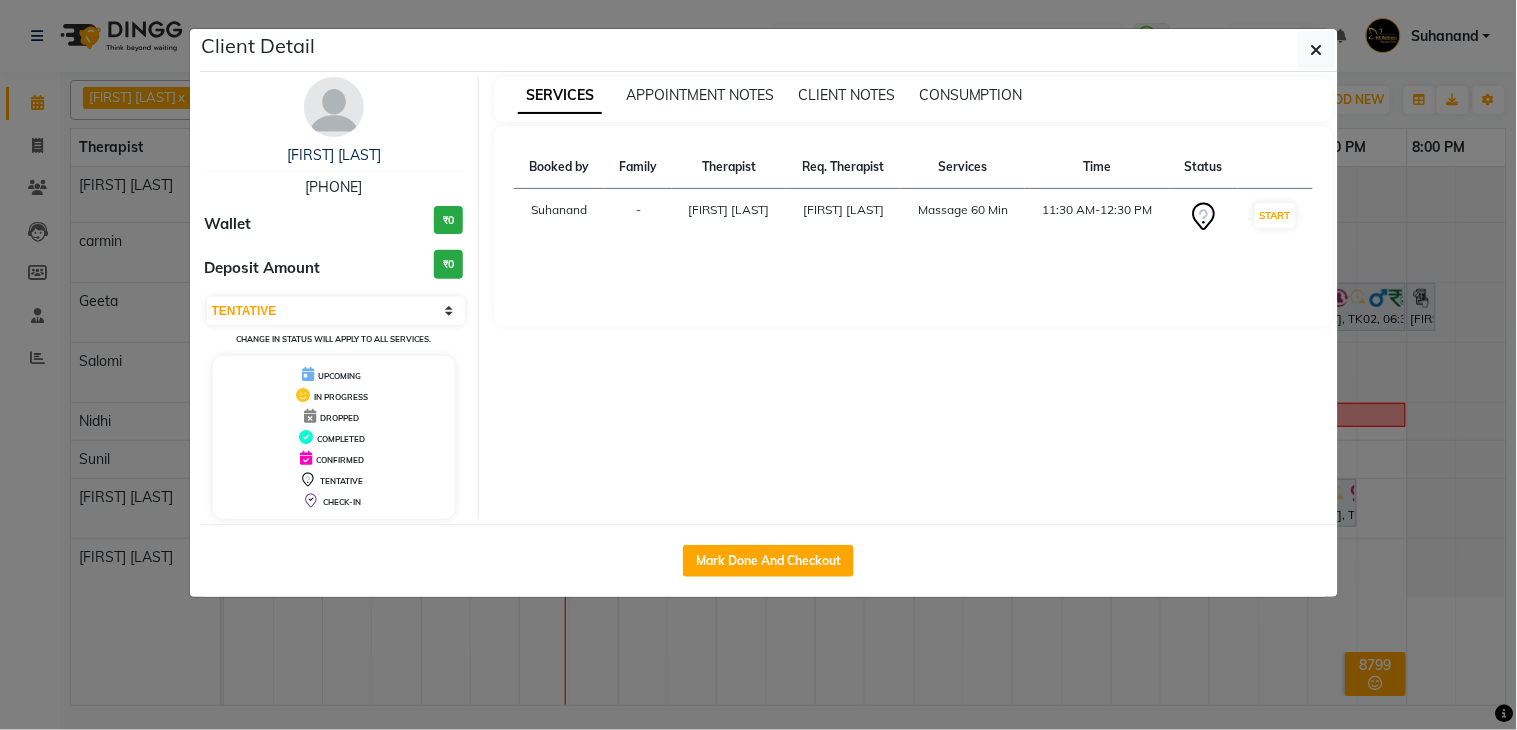 select on "service" 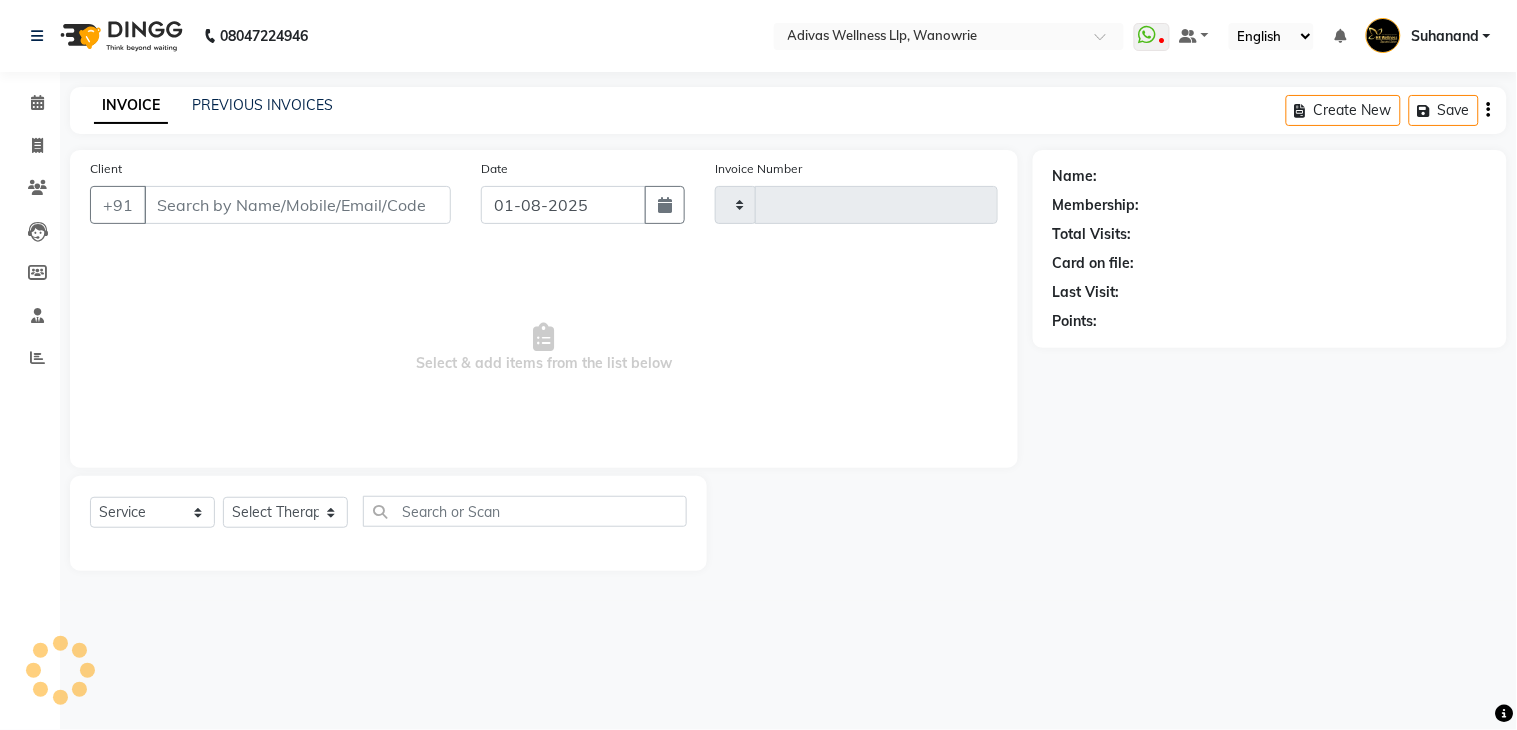 type on "1312" 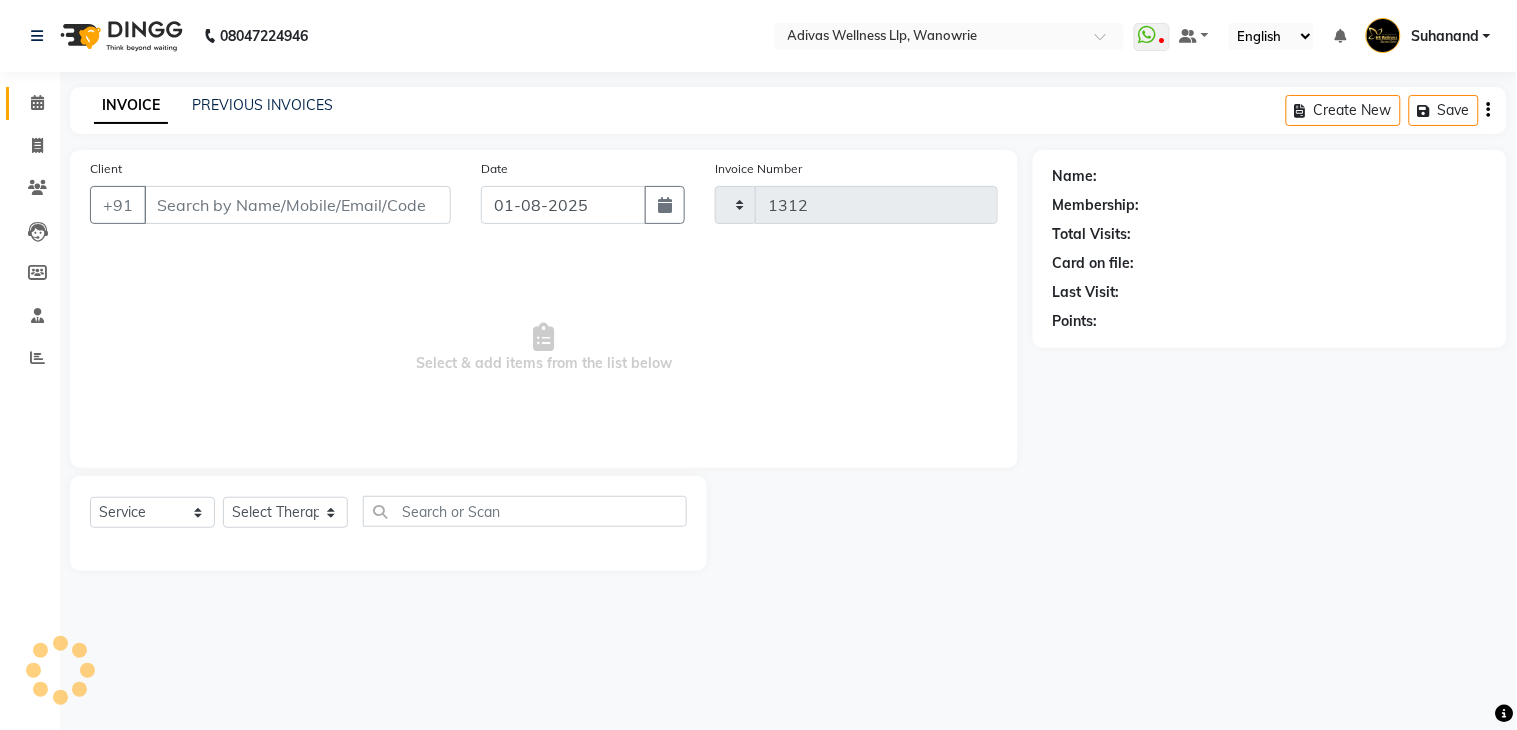 select on "4294" 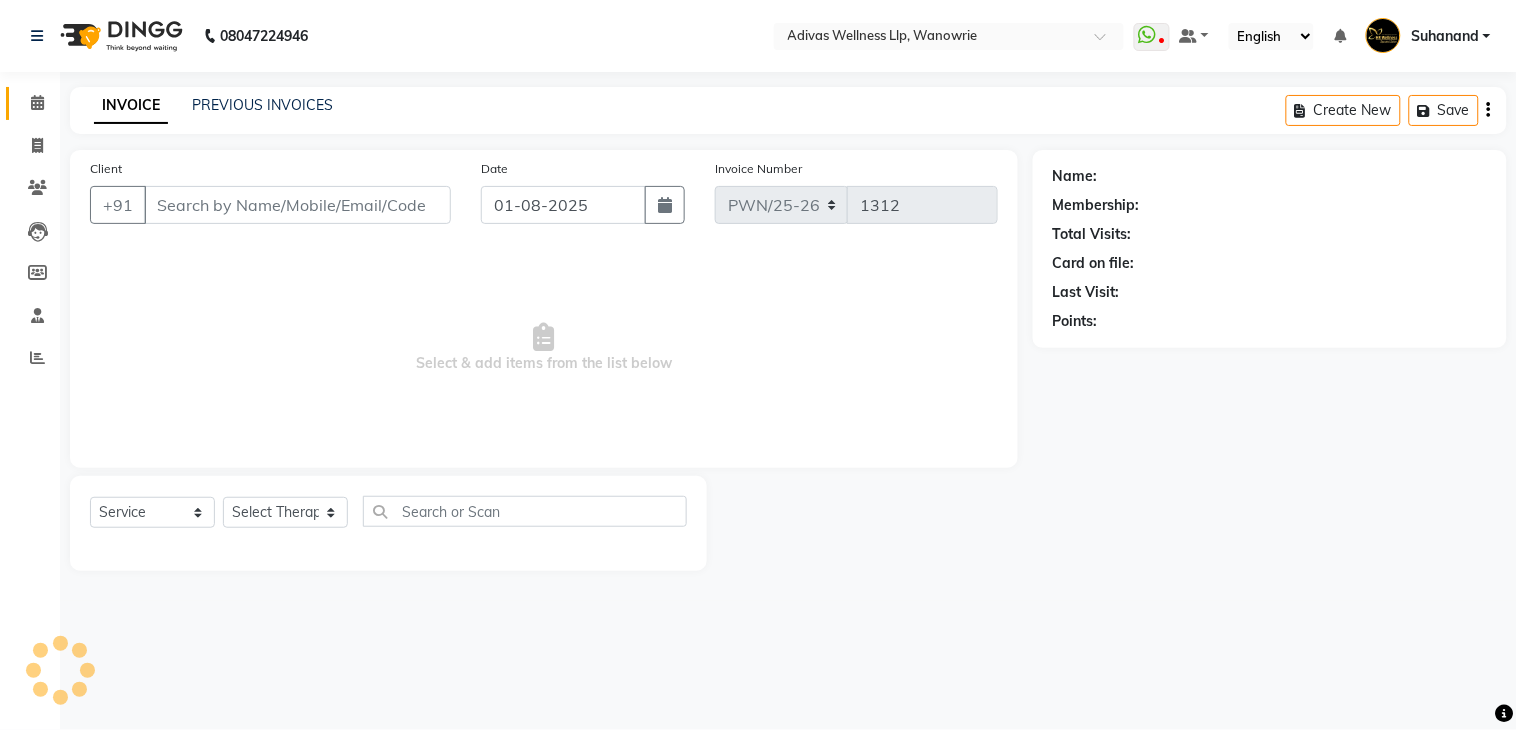 select on "P" 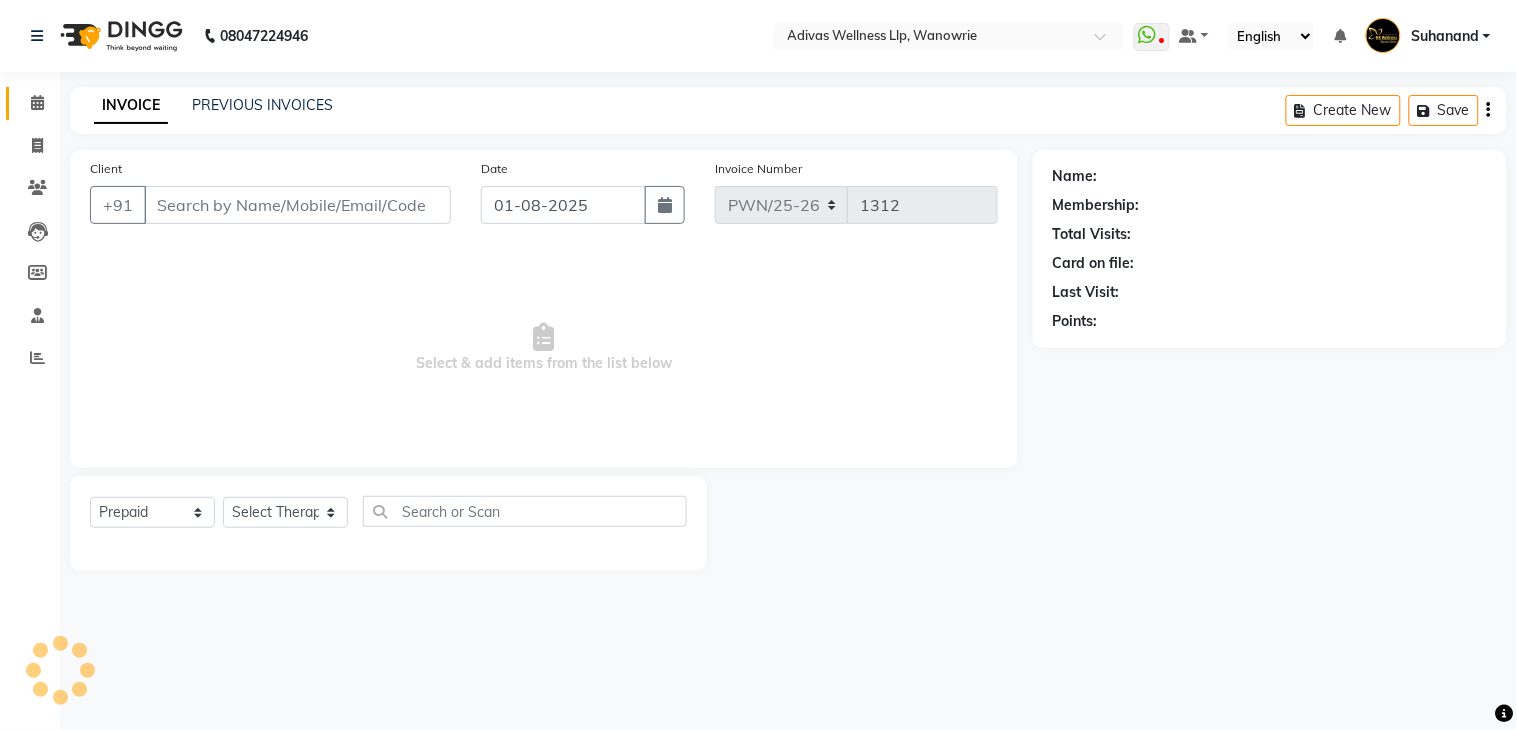 type on "[PHONE]" 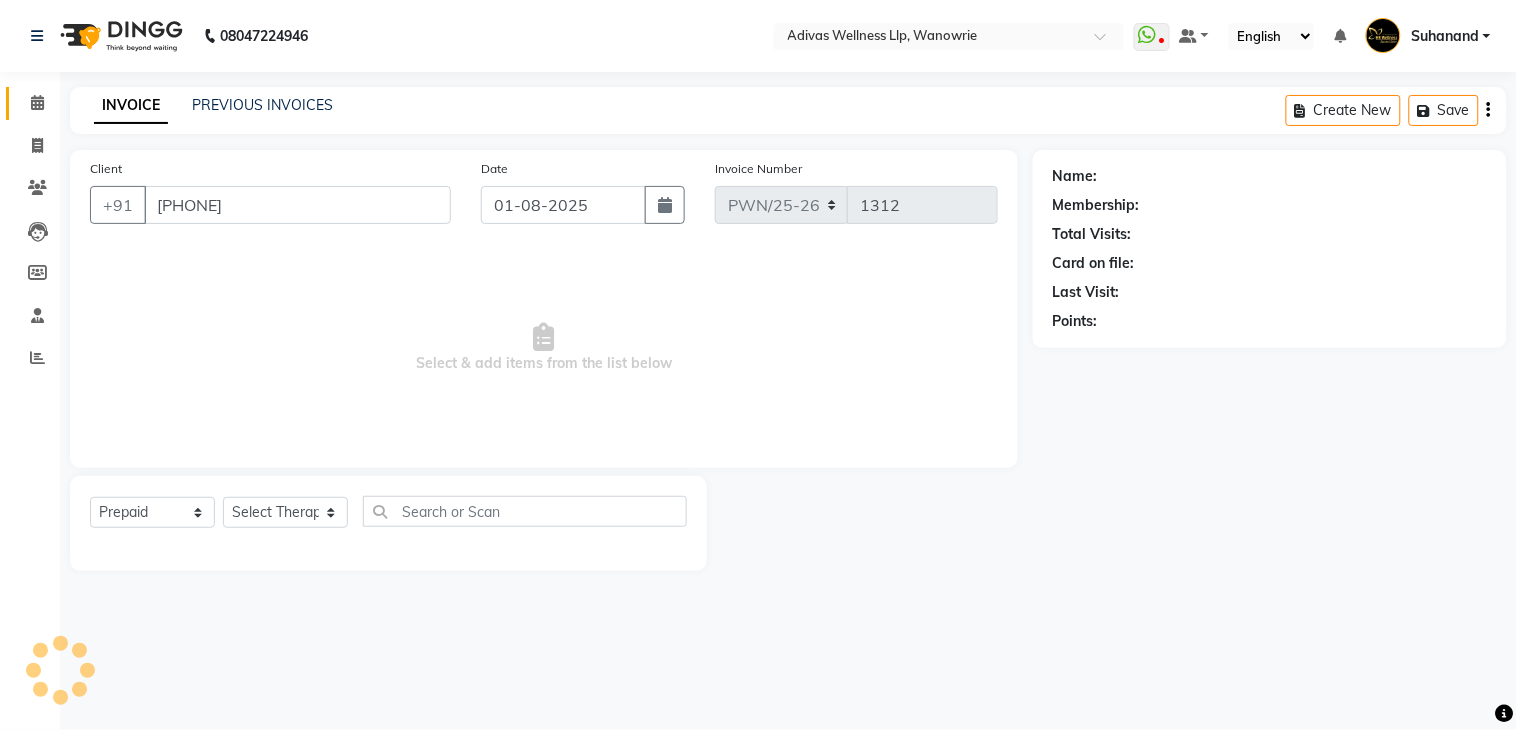 select on "71736" 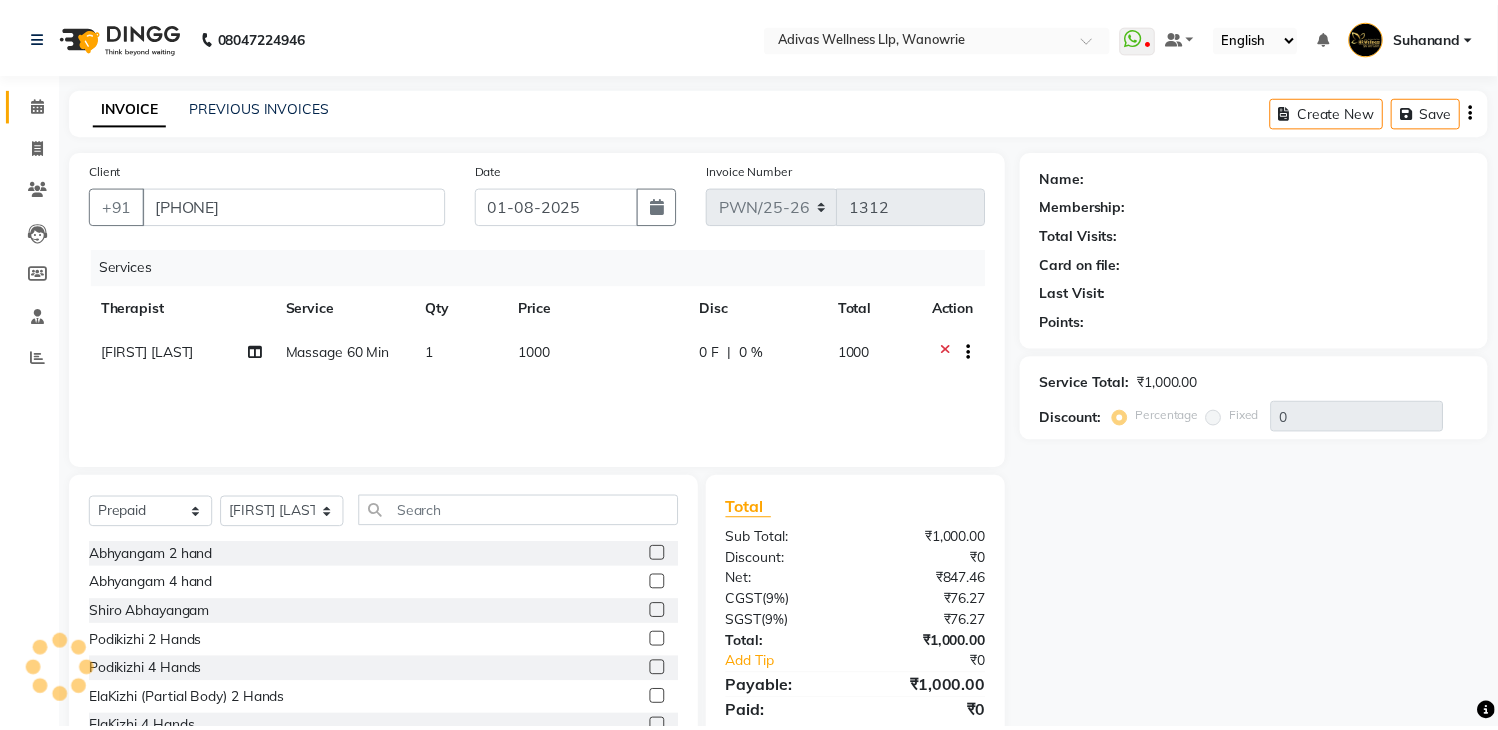 scroll, scrollTop: 71, scrollLeft: 0, axis: vertical 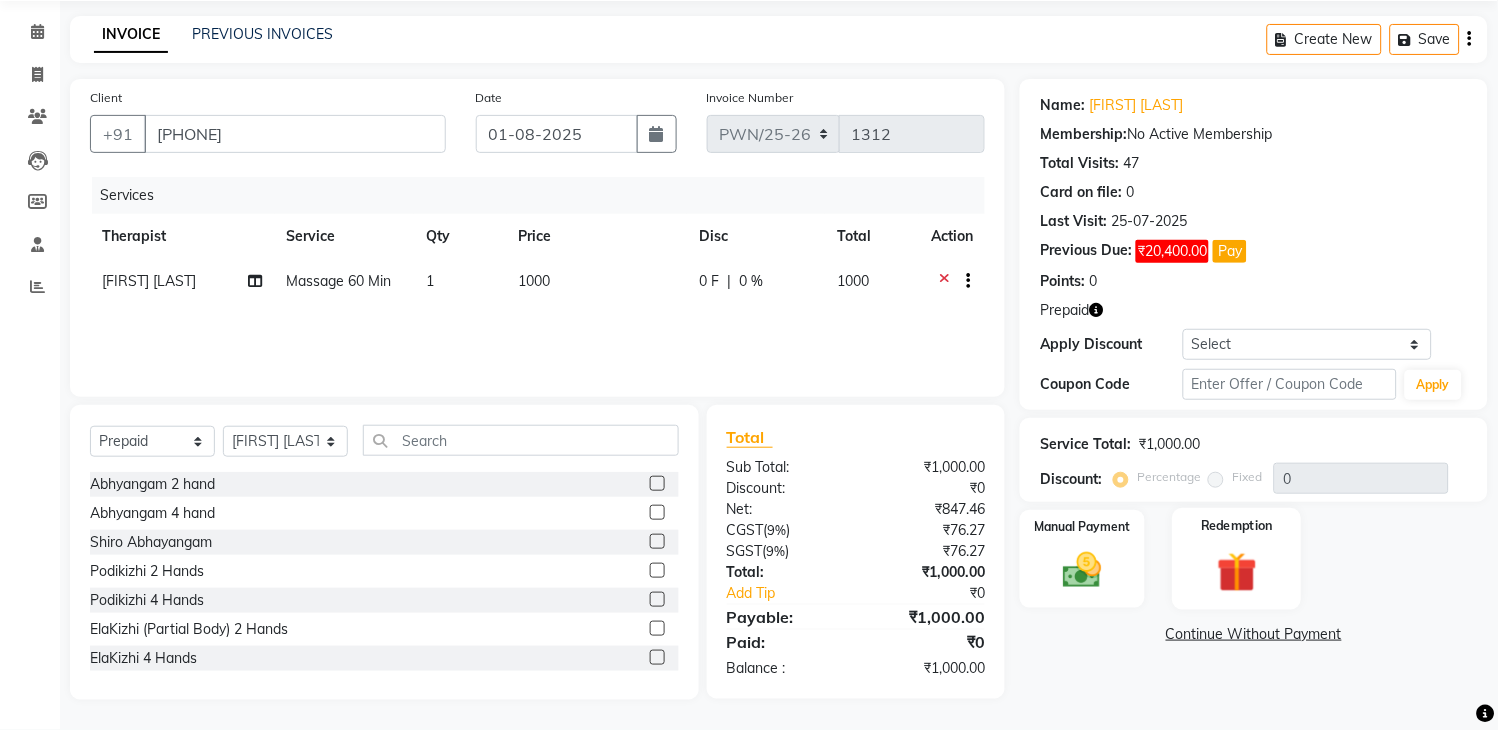 click 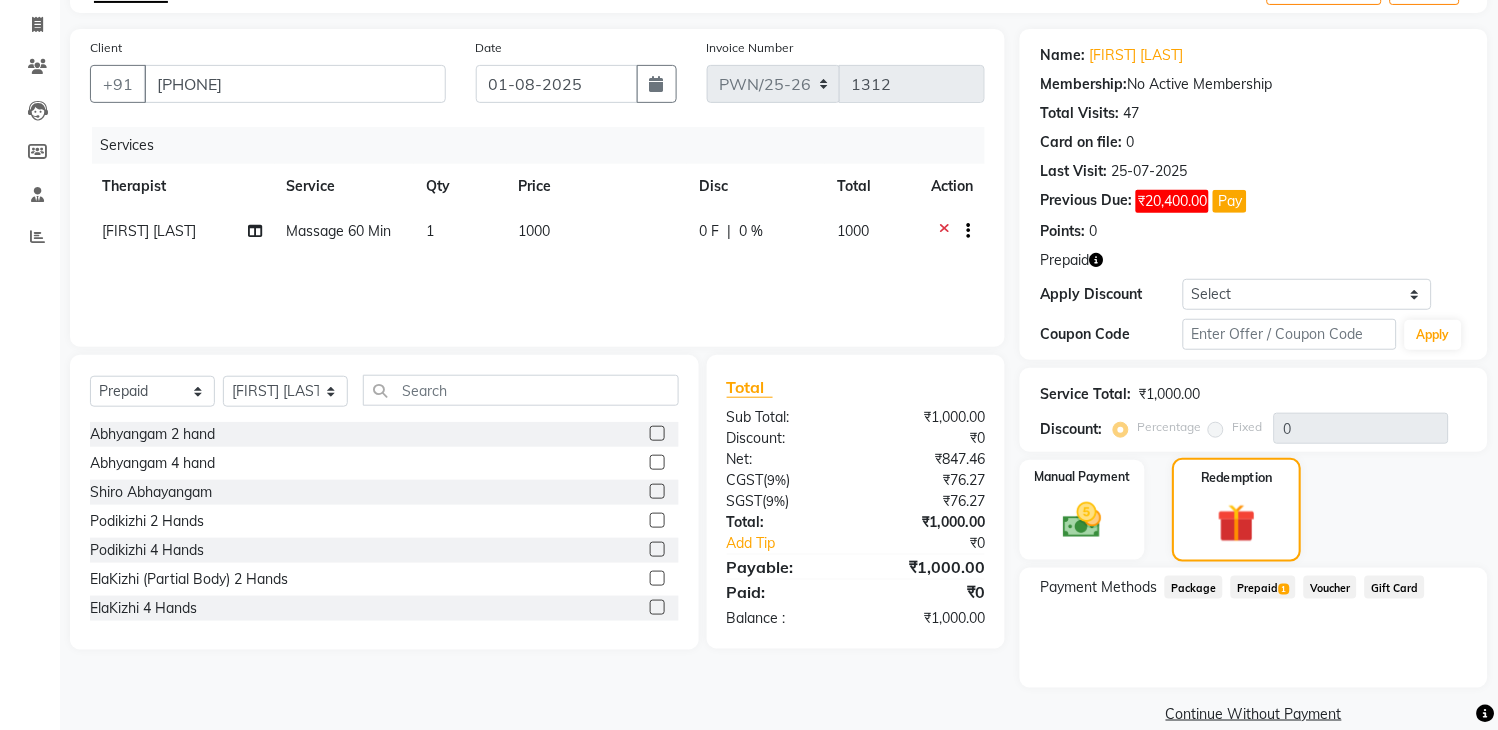 scroll, scrollTop: 148, scrollLeft: 0, axis: vertical 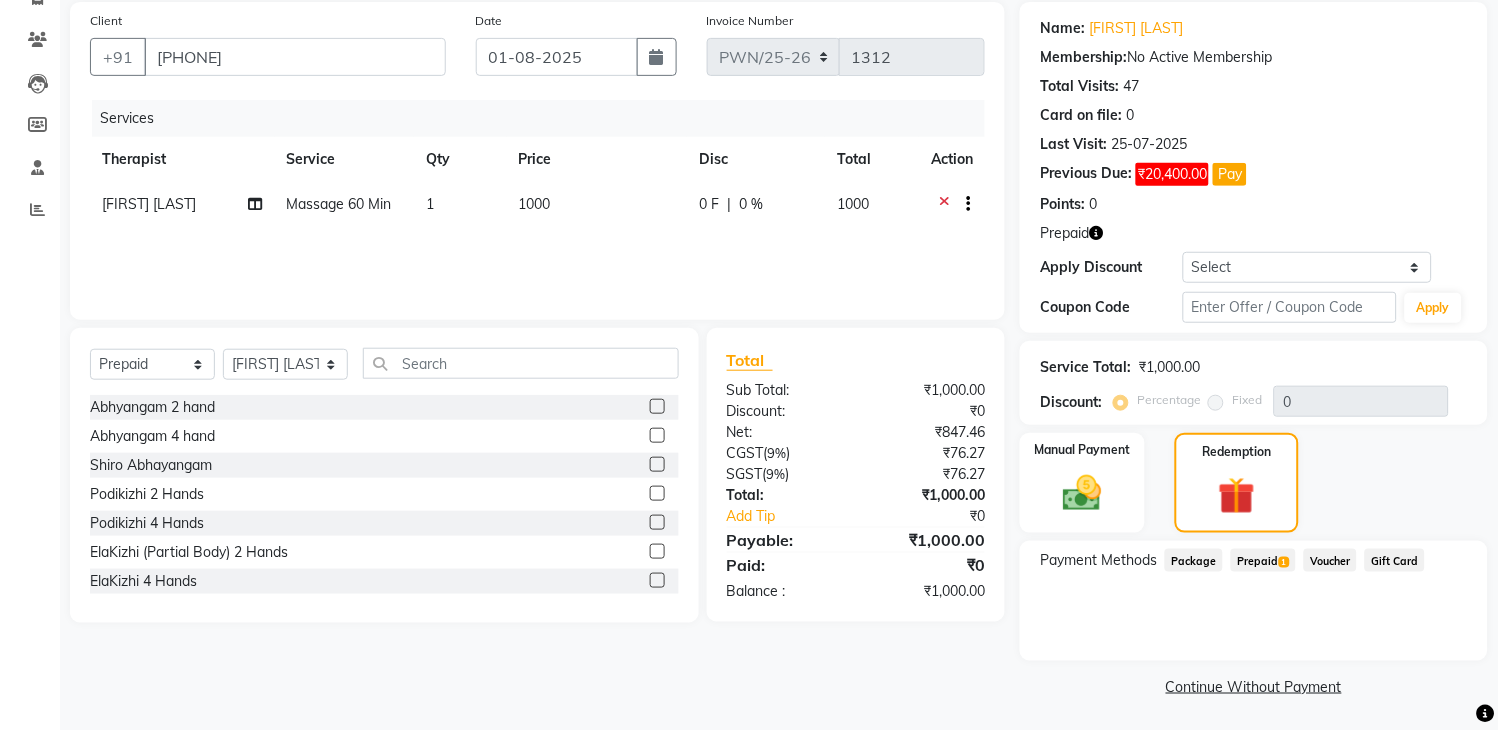click on "Prepaid  1" 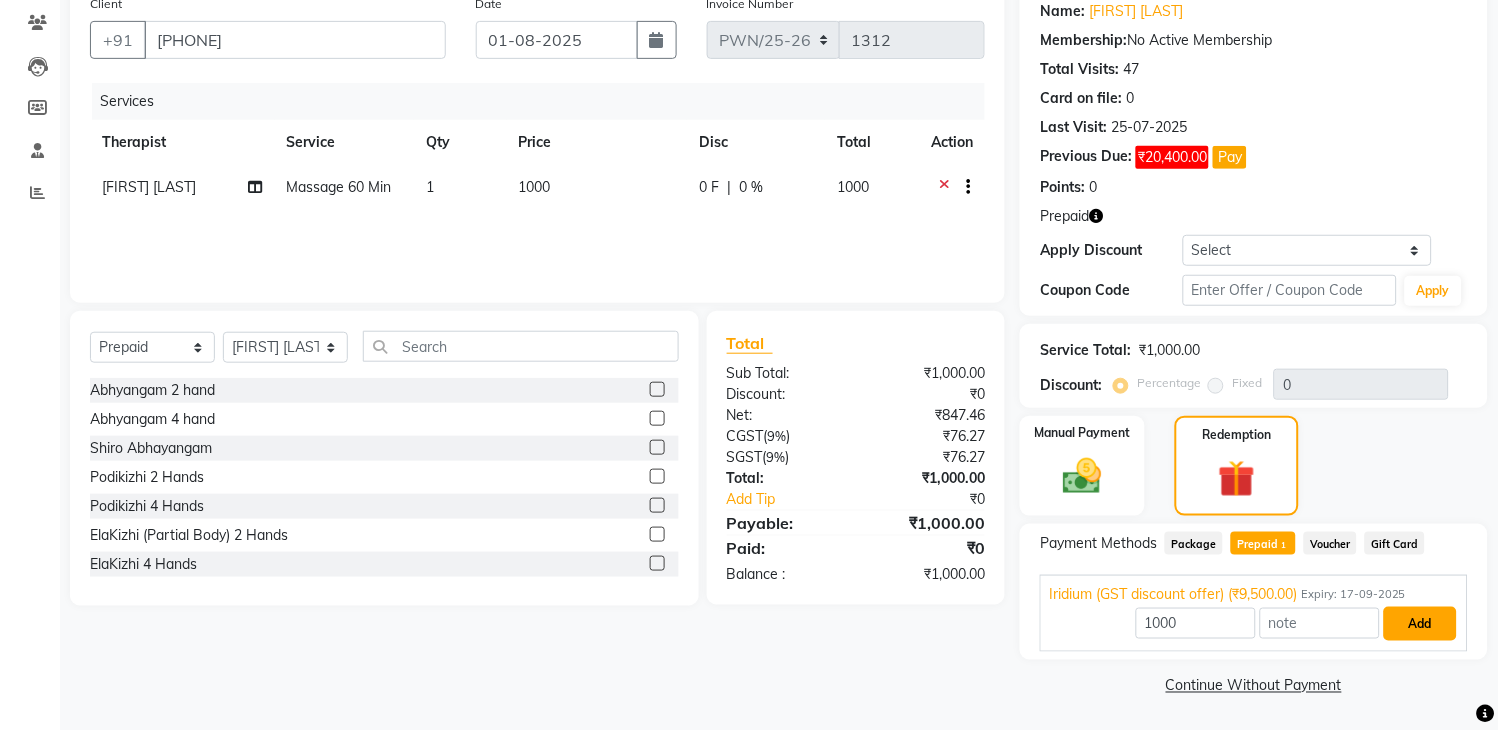 click on "Add" at bounding box center [1420, 624] 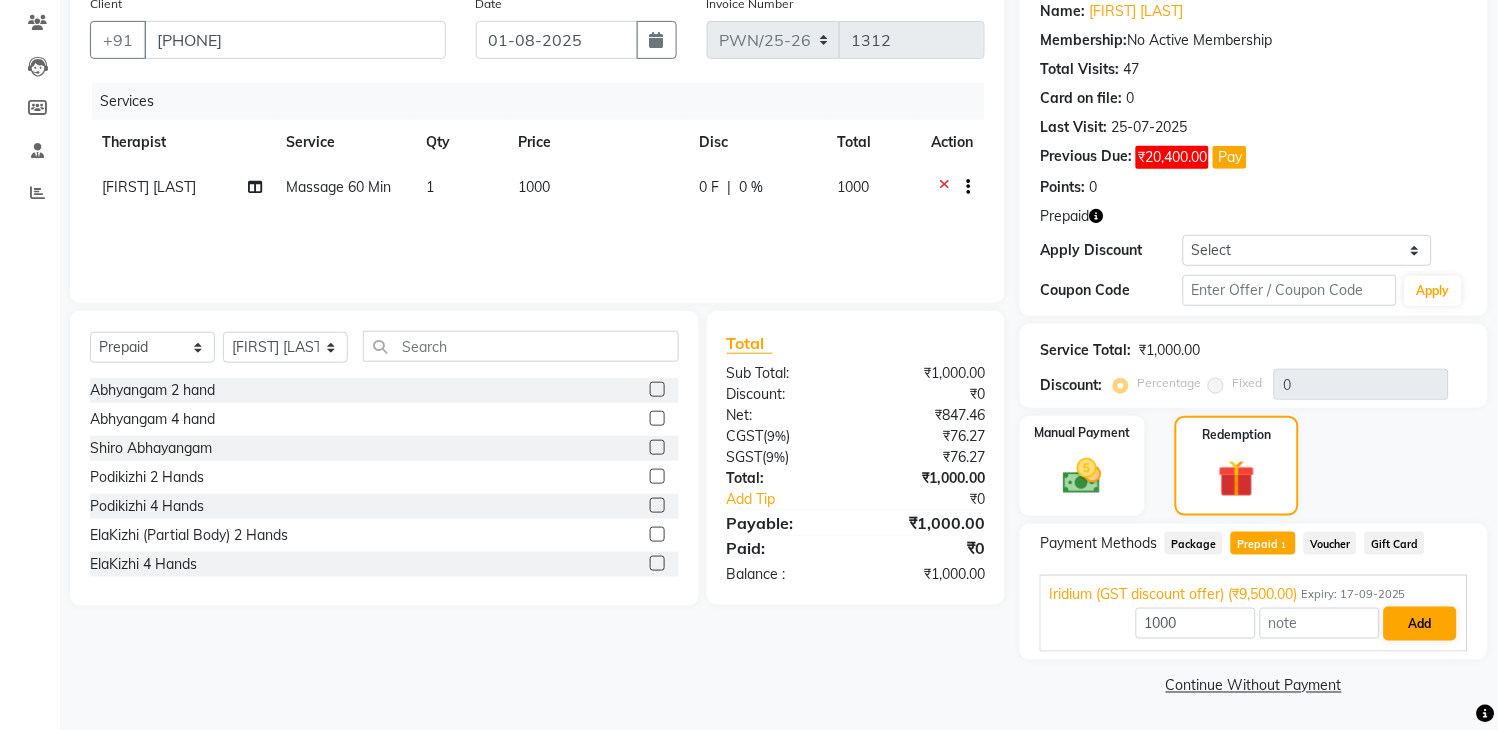 scroll, scrollTop: 148, scrollLeft: 0, axis: vertical 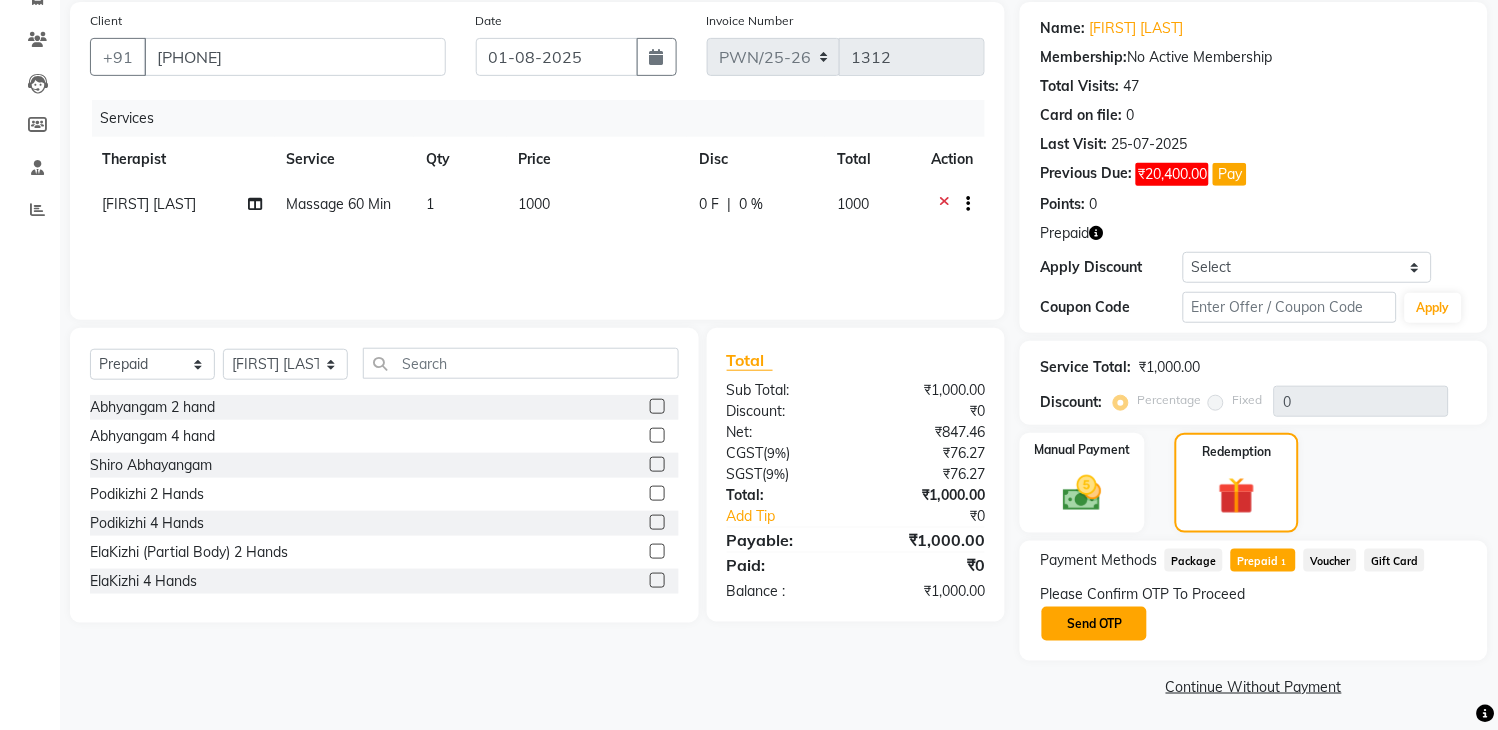 click on "Send OTP" 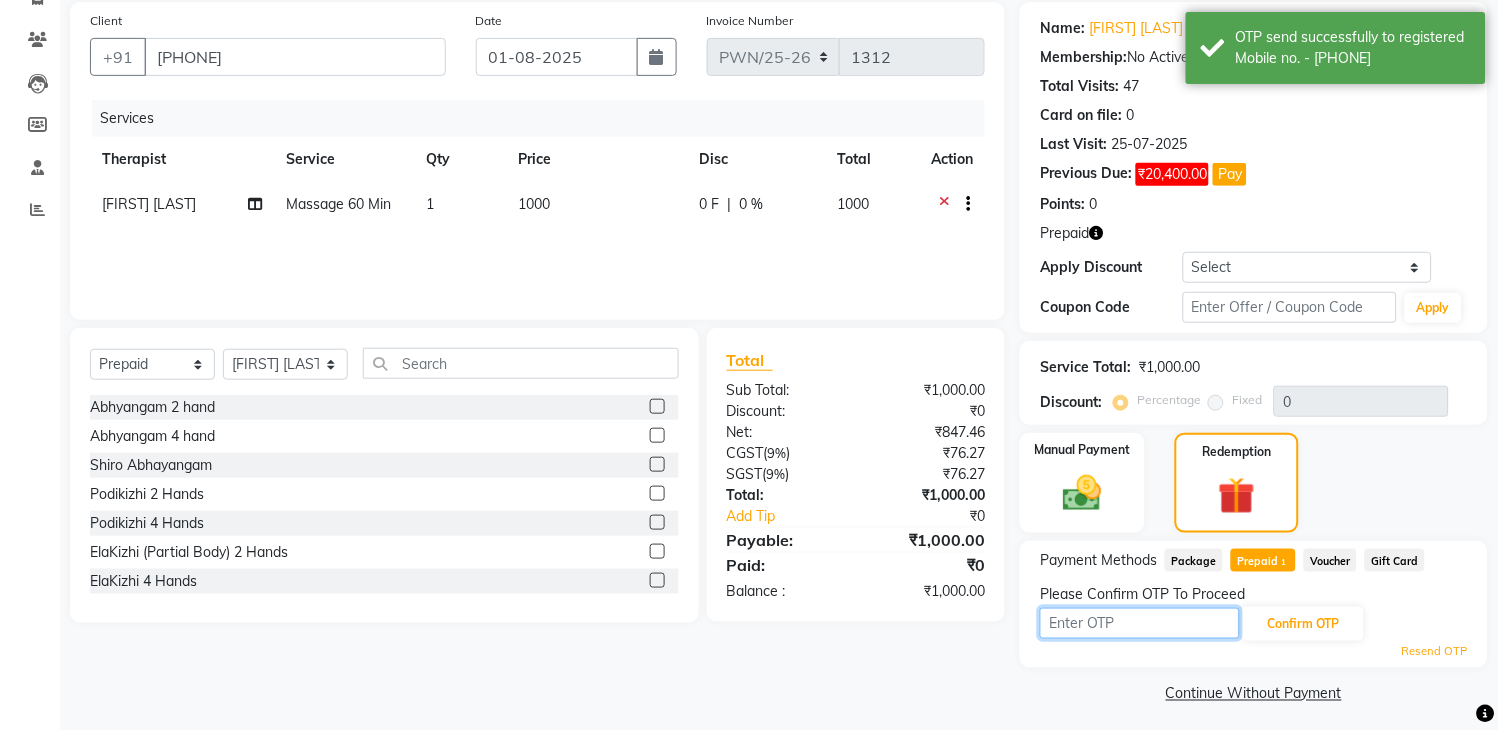 click at bounding box center (1140, 623) 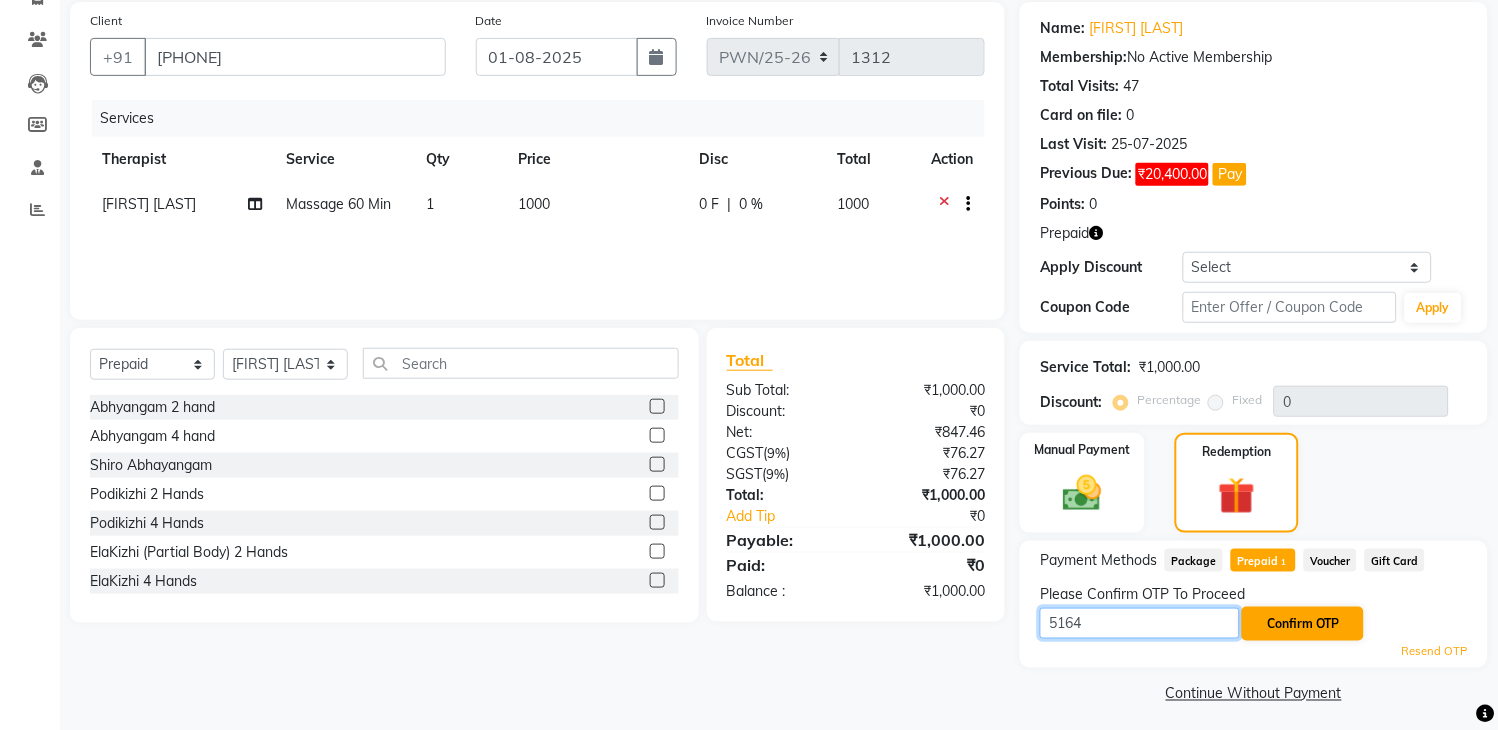 type on "5164" 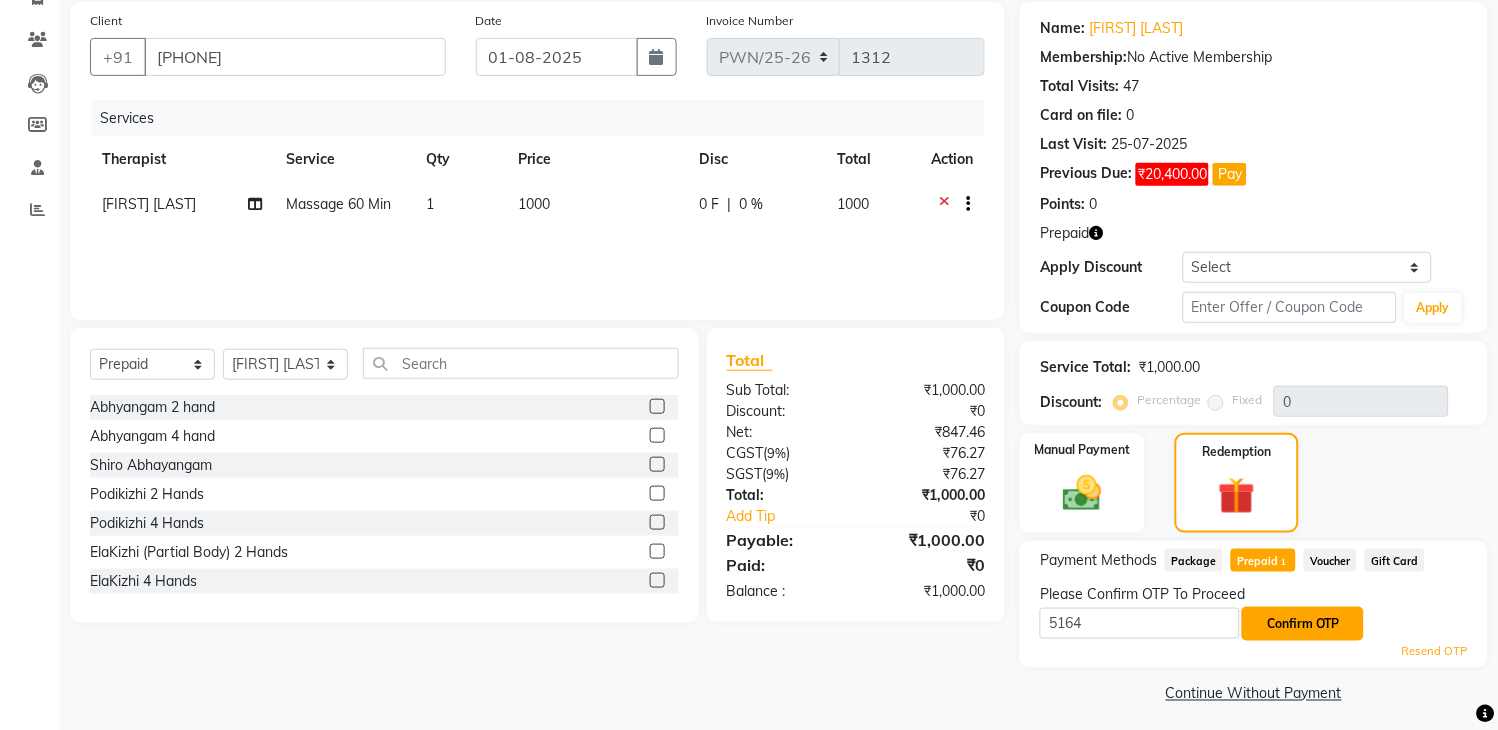 click on "Confirm OTP" 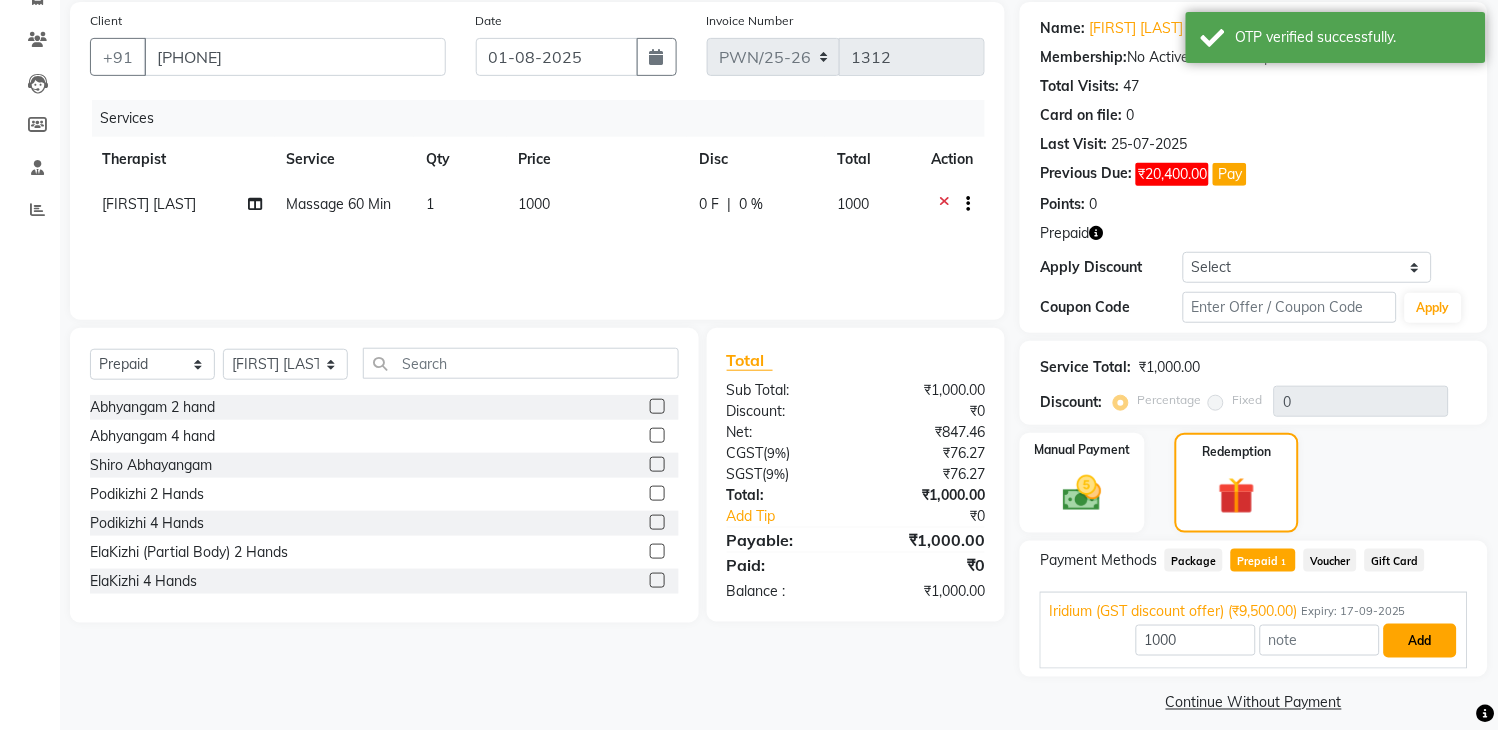 click on "Add" at bounding box center [1420, 641] 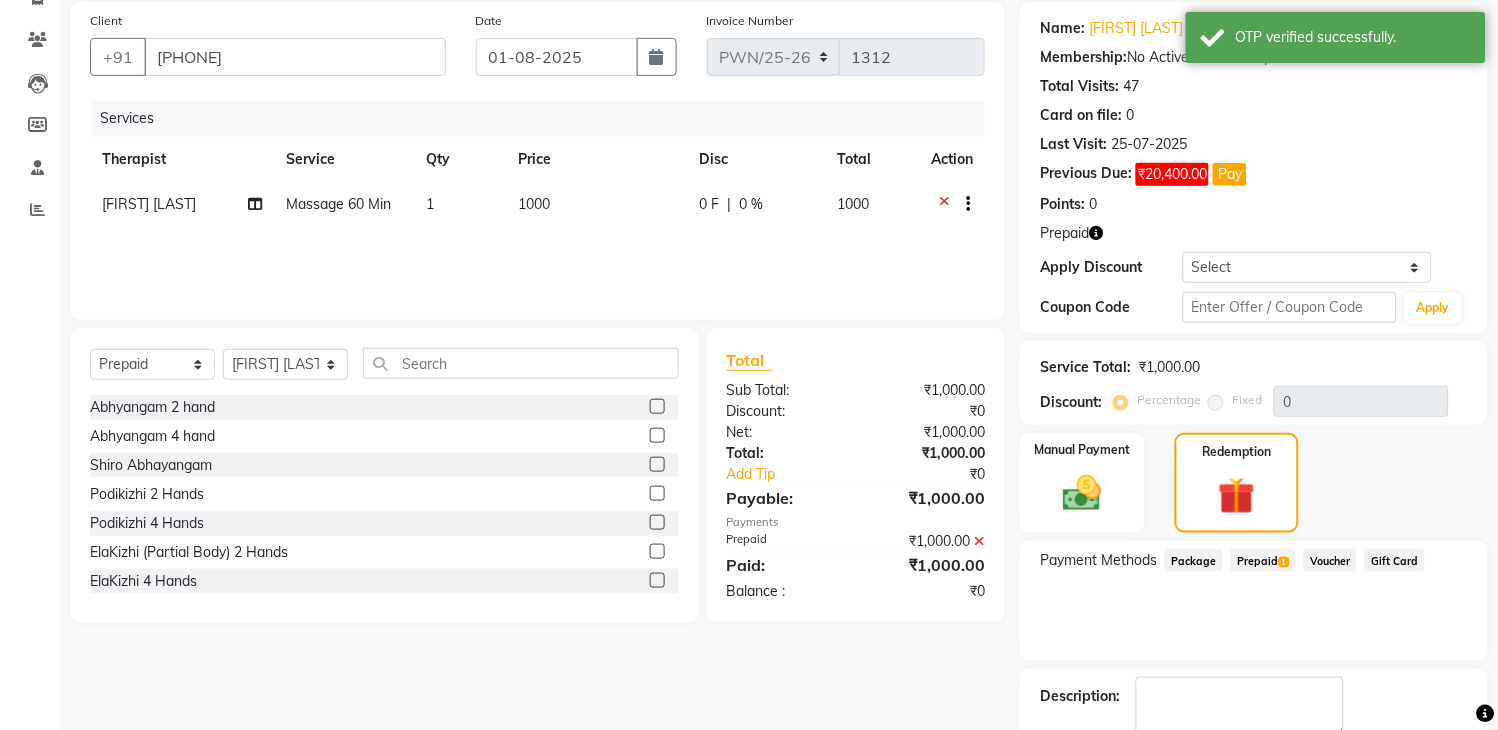scroll, scrollTop: 262, scrollLeft: 0, axis: vertical 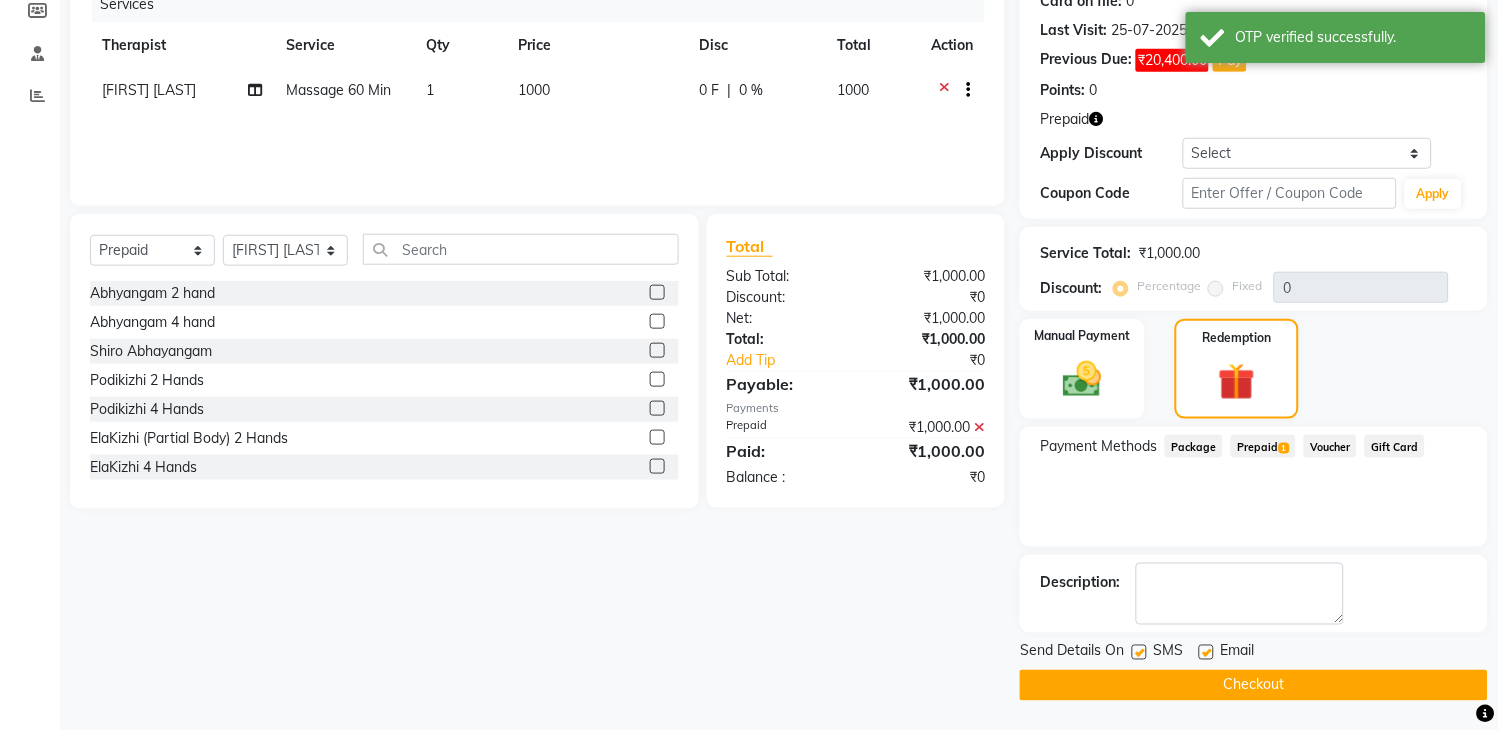 click on "Checkout" 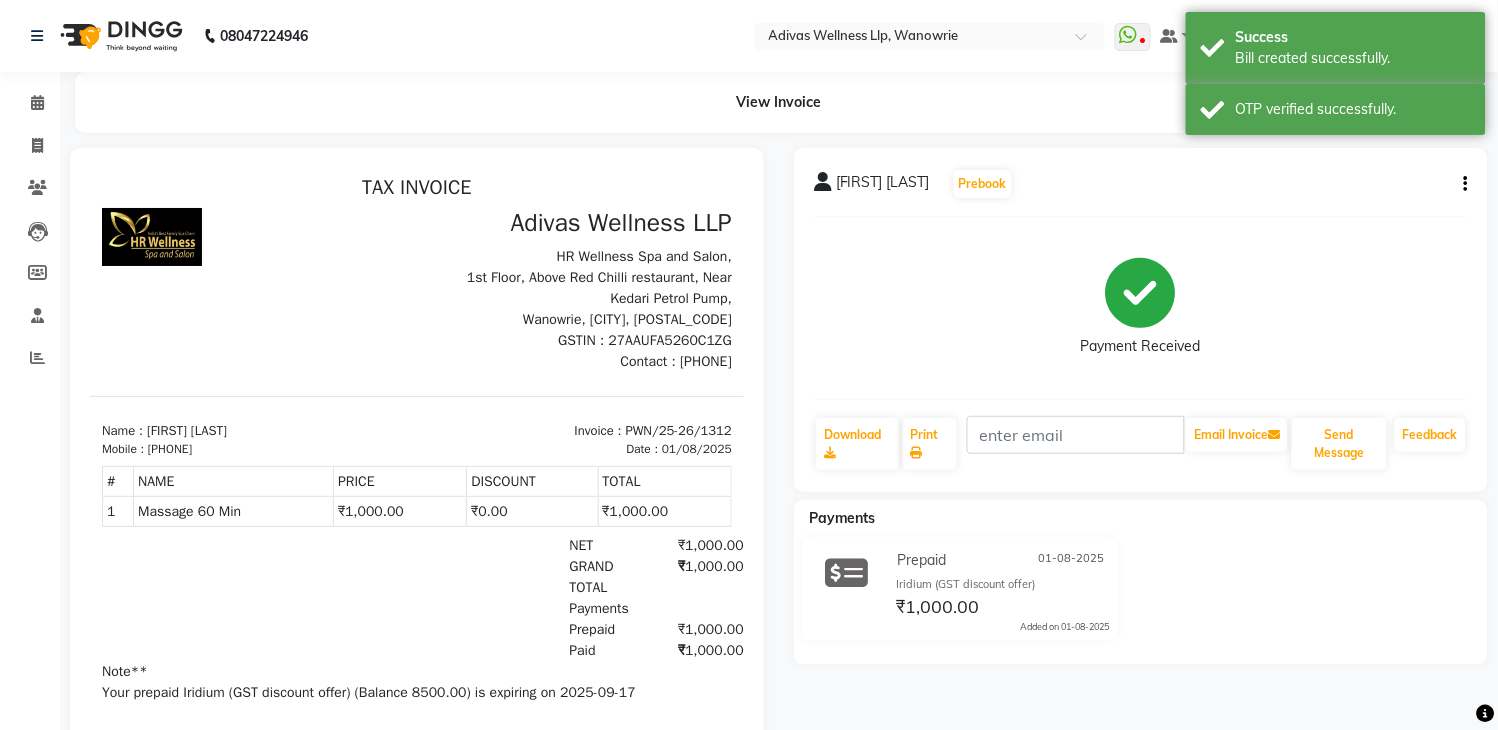 scroll, scrollTop: 0, scrollLeft: 0, axis: both 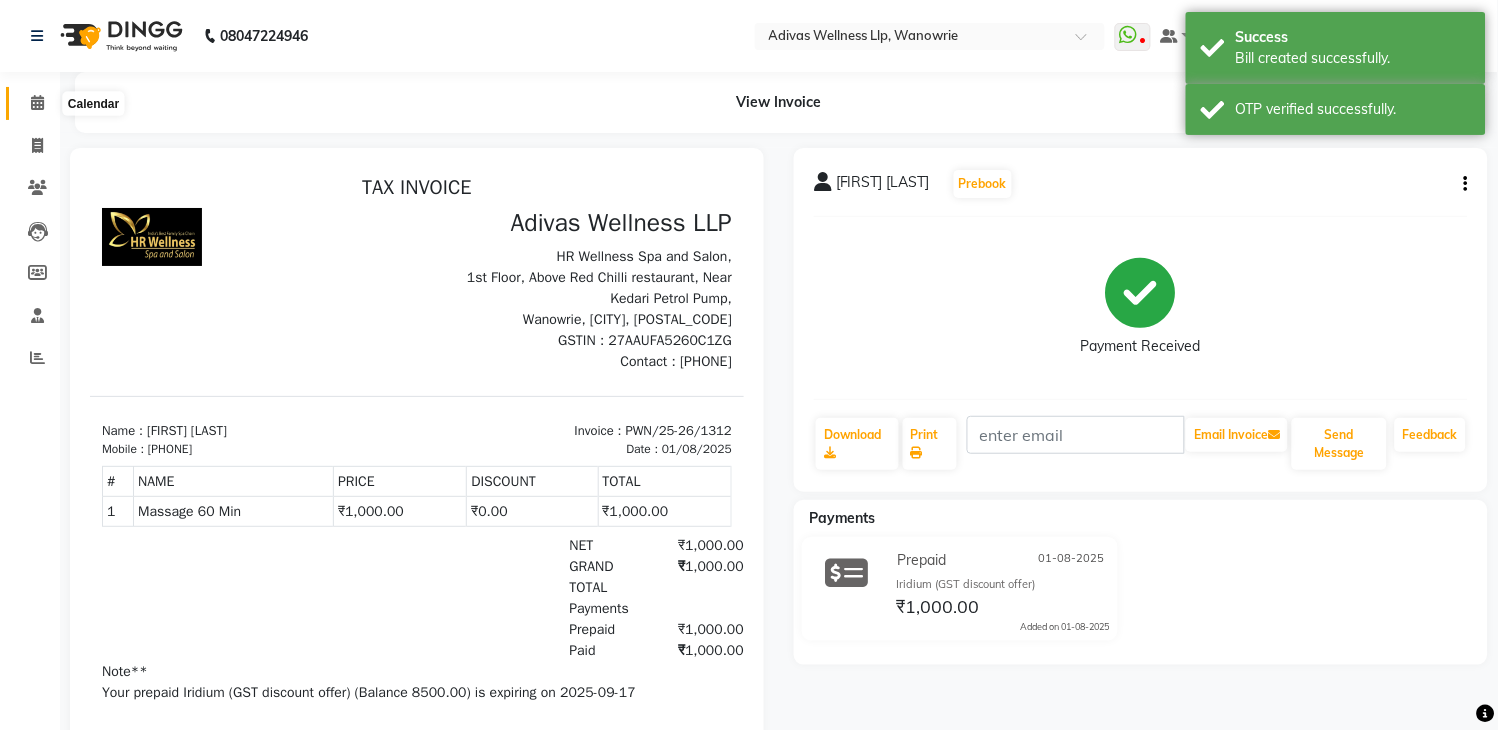 click 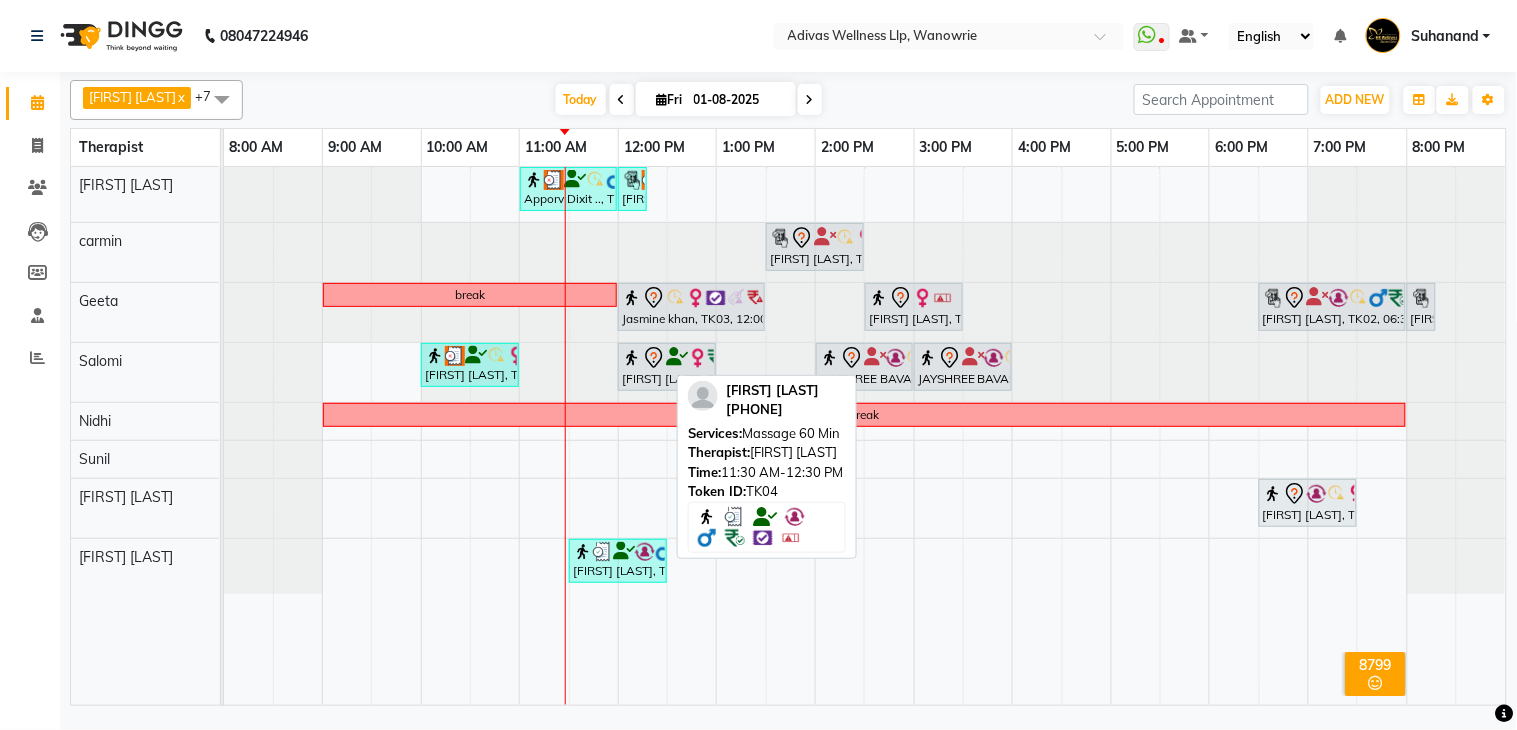 click on "[FIRST] [LAST], TK04, [TIME]-[TIME], Massage 60 Min" at bounding box center (618, 561) 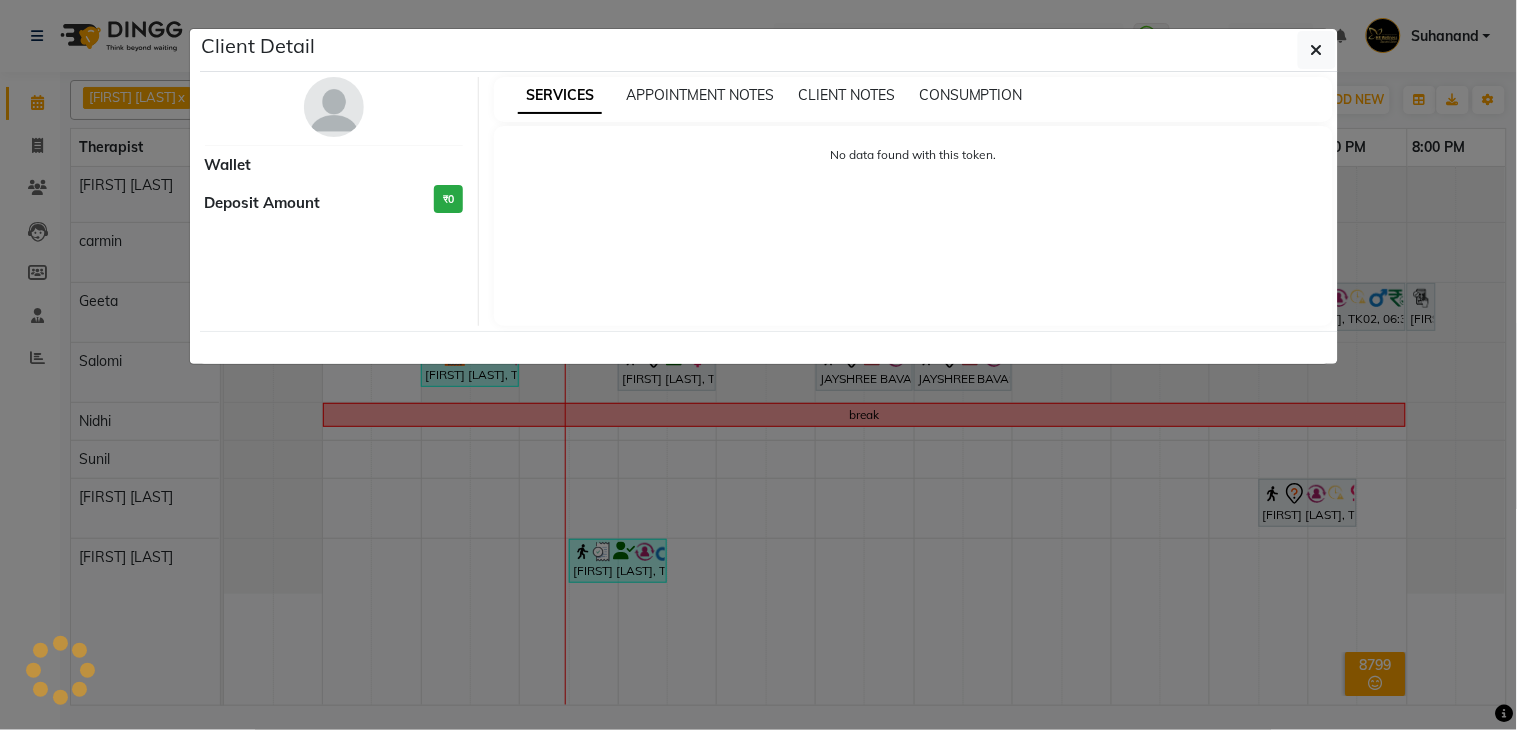 select on "3" 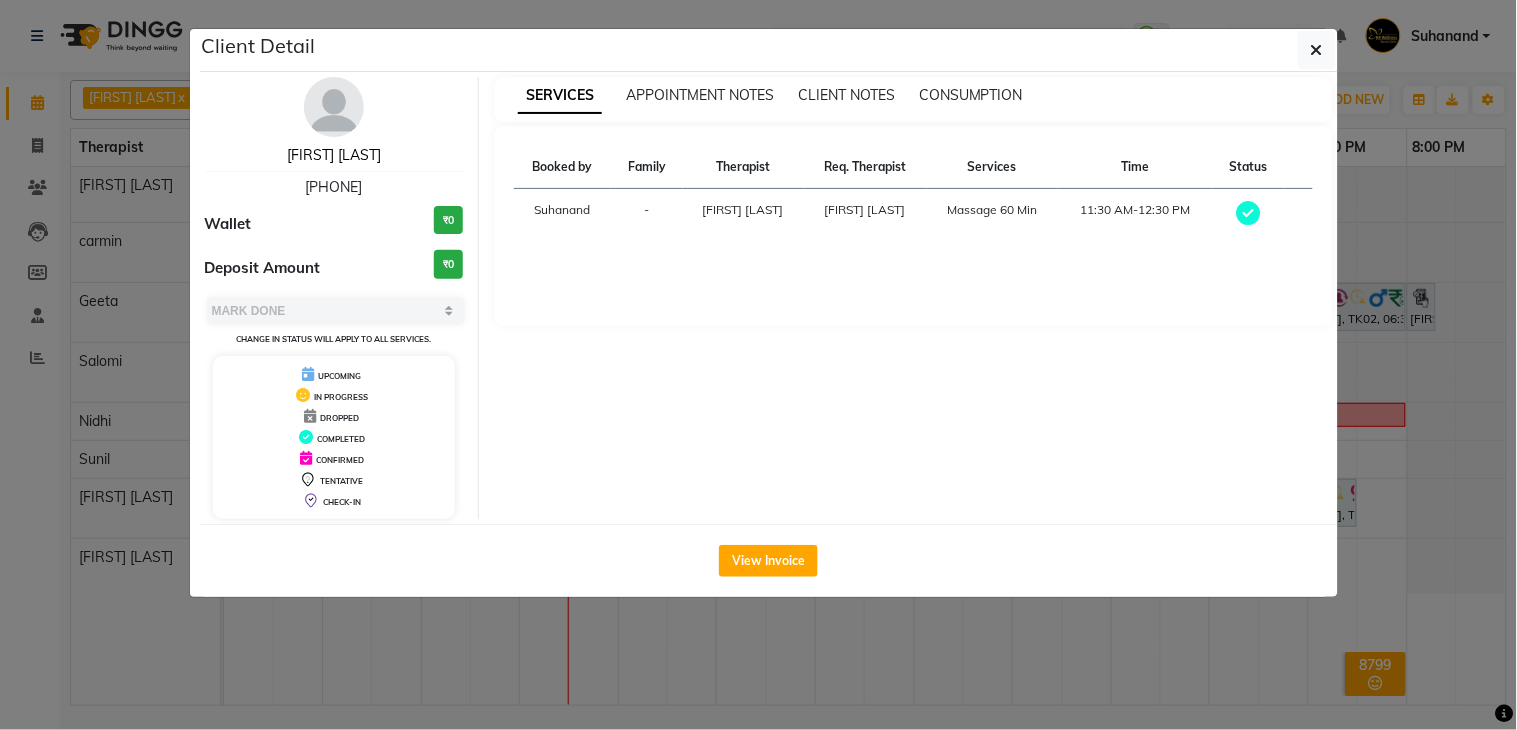 click on "SANJAY BHAGWAT" at bounding box center (334, 155) 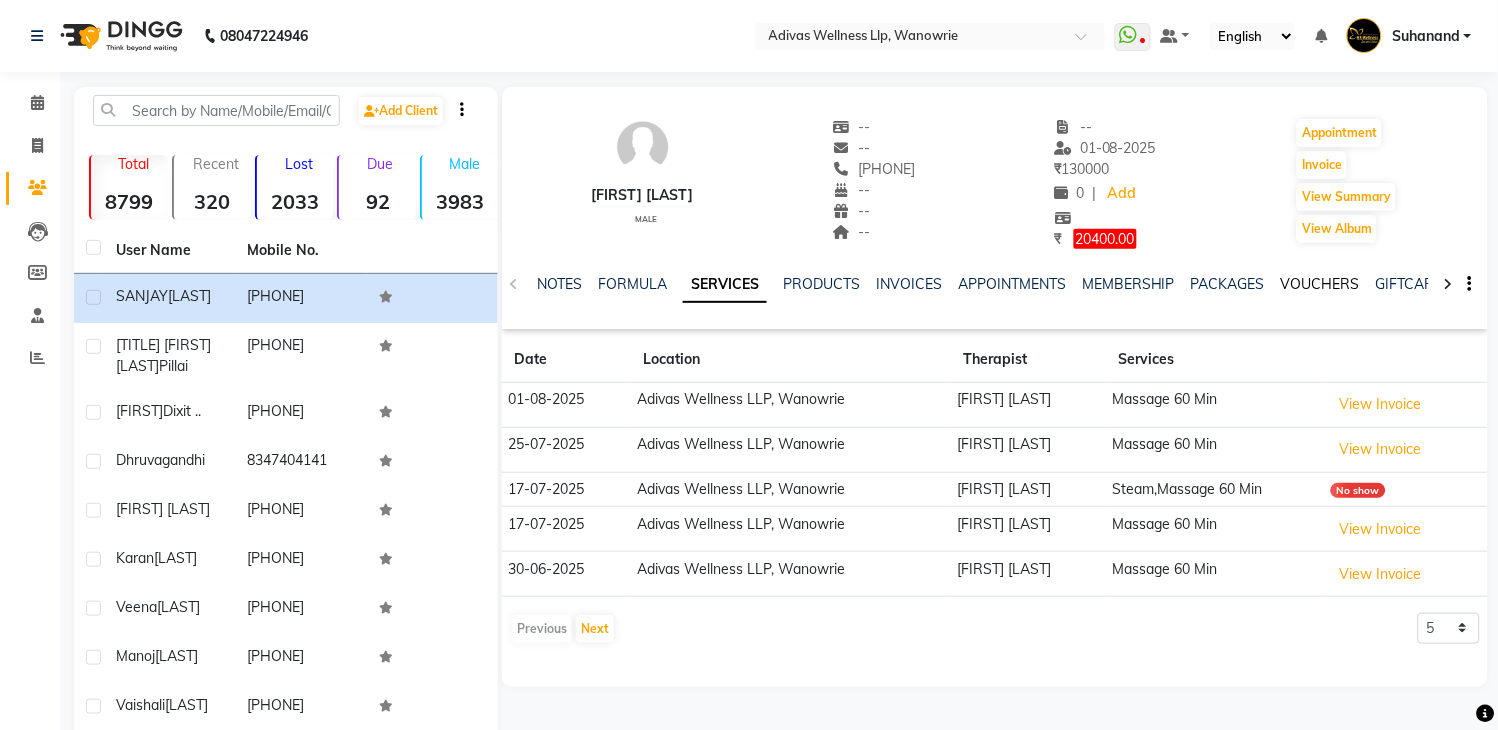 click on "VOUCHERS" 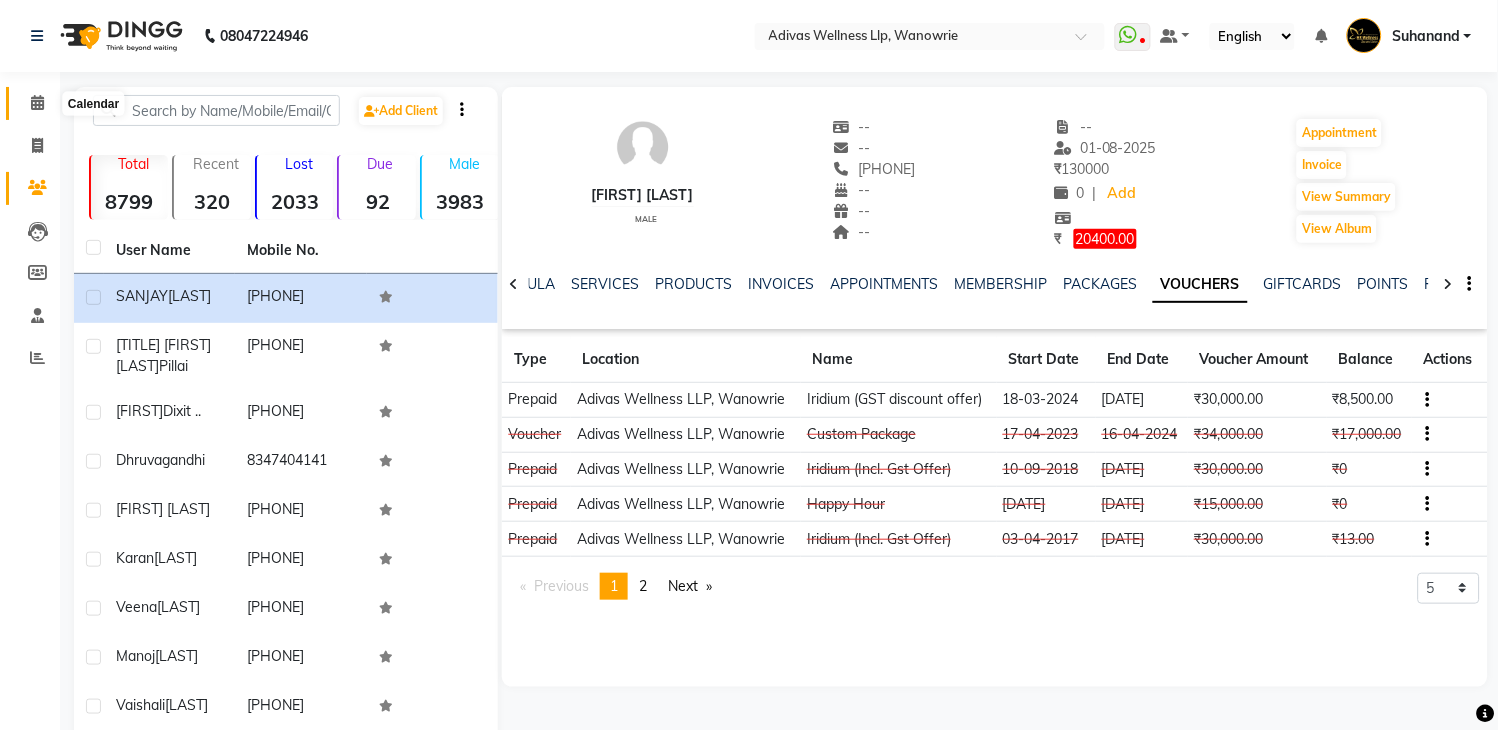 click 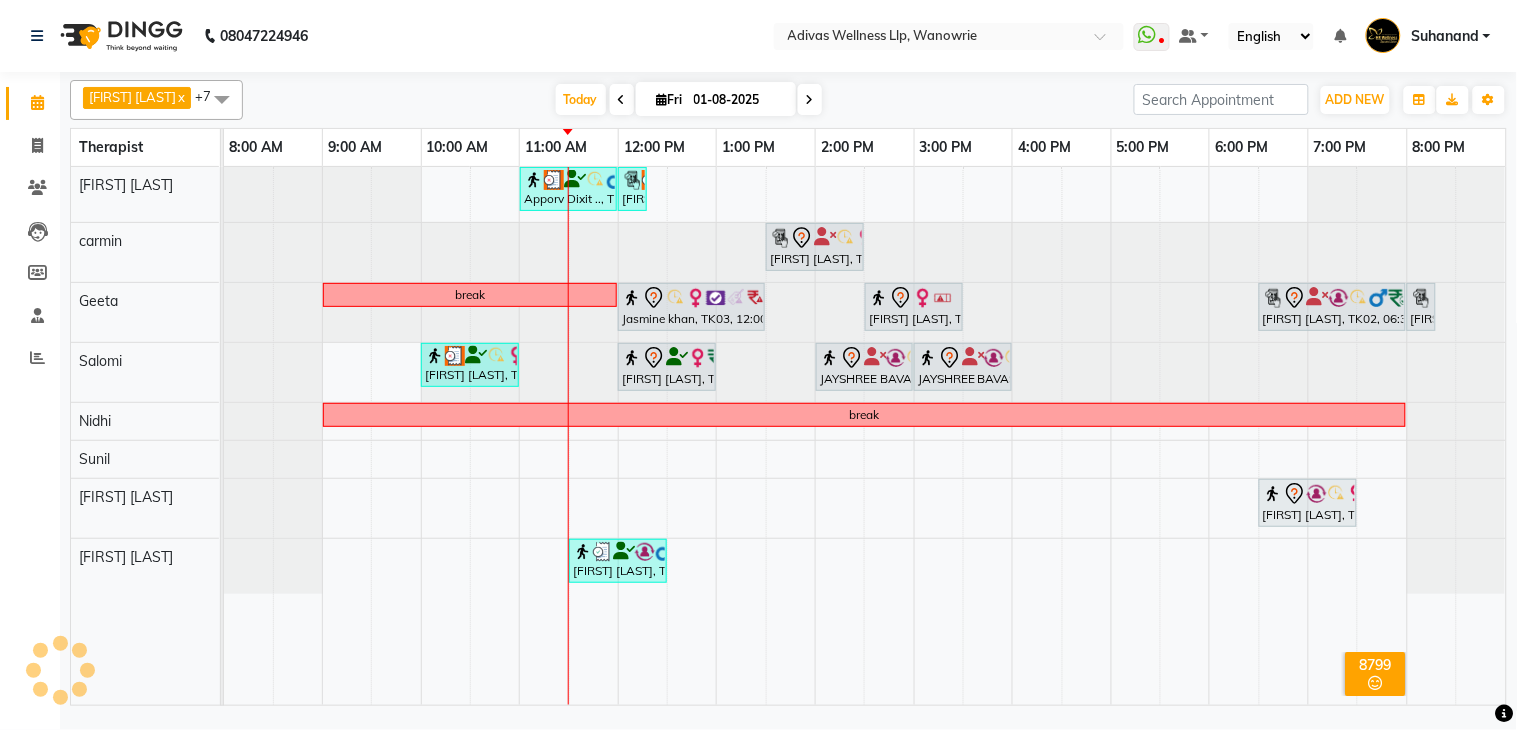 click on "01-08-2025" at bounding box center (738, 100) 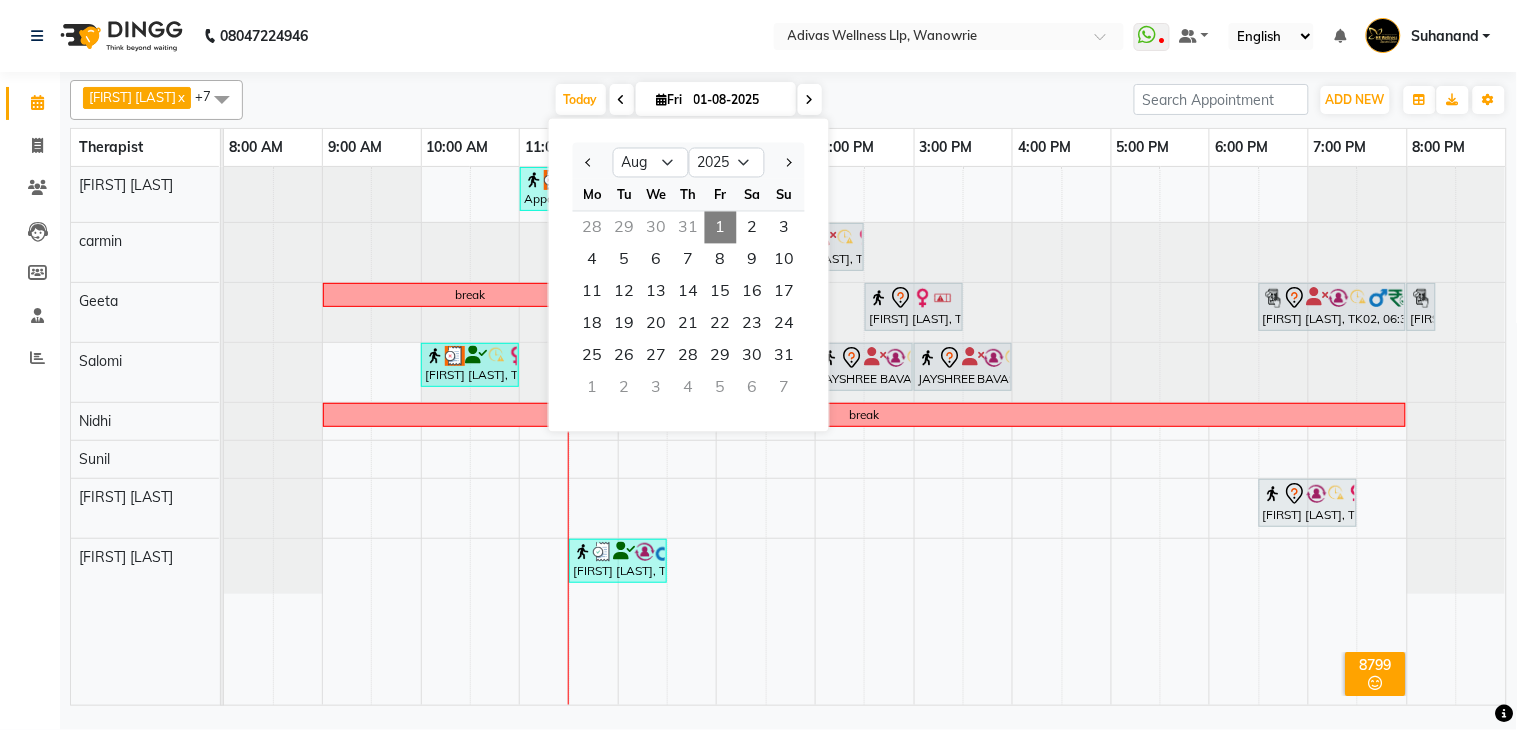 click on "28" at bounding box center [593, 228] 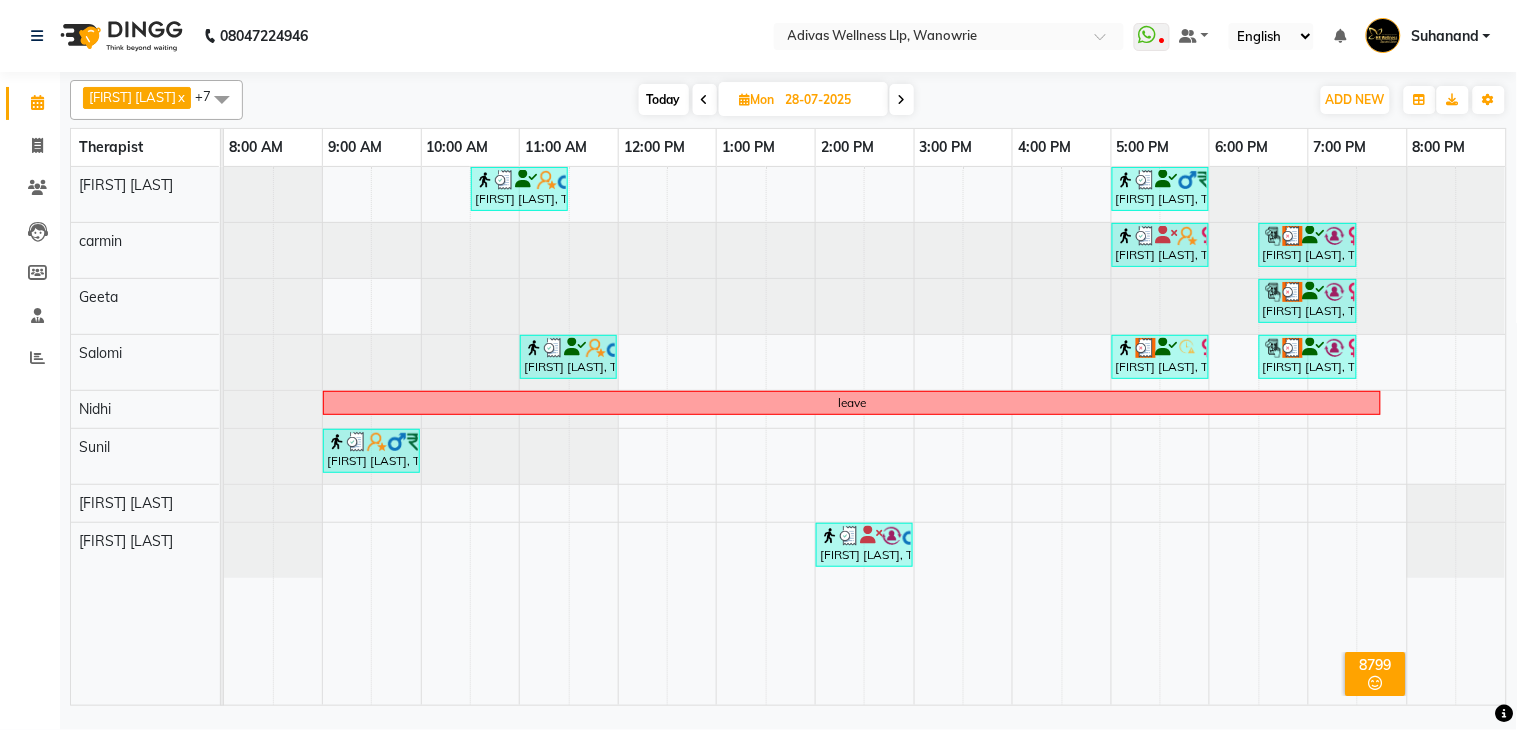 click on "moiz lakdawala, TK01, 10:30 AM-11:30 AM, Massage 60 Min" at bounding box center [519, 189] 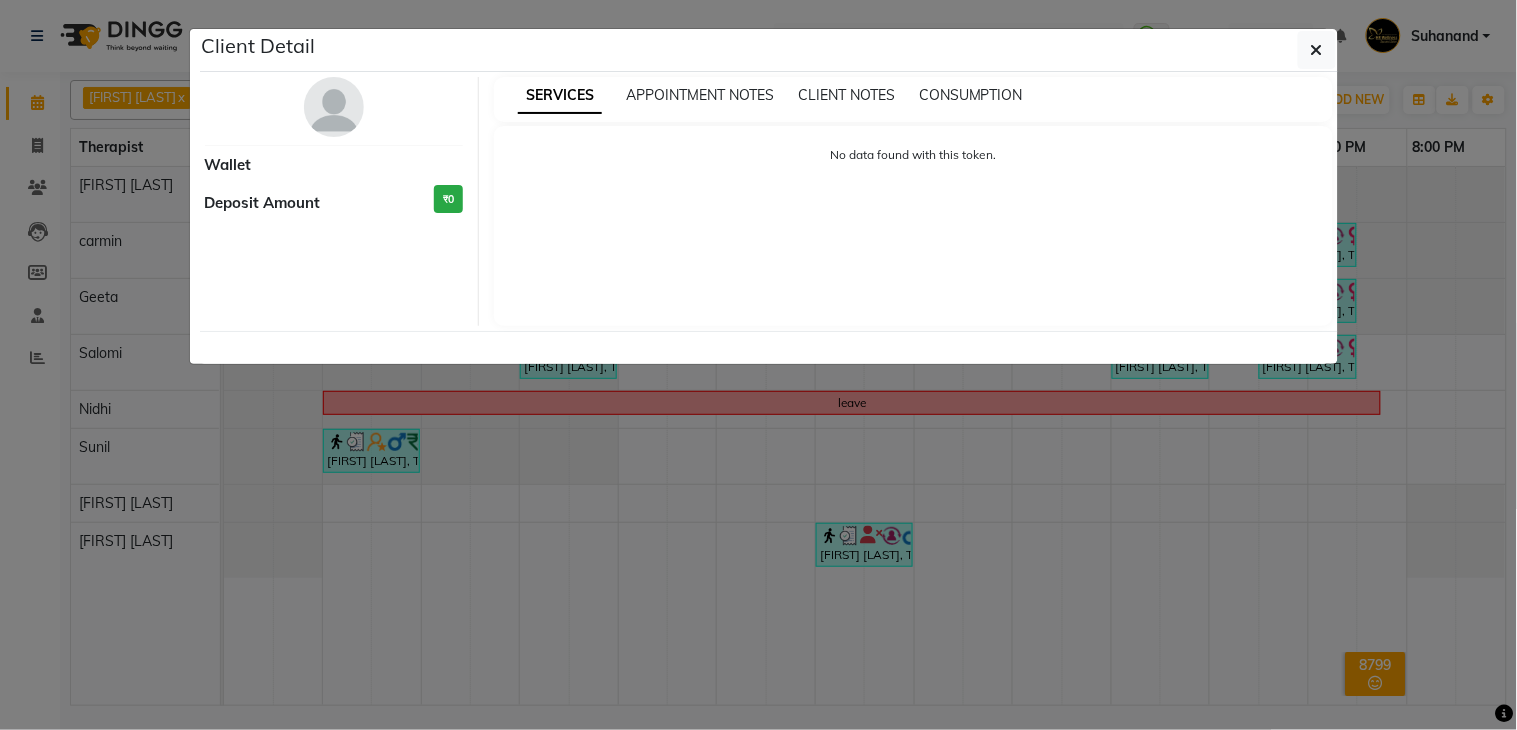 select on "3" 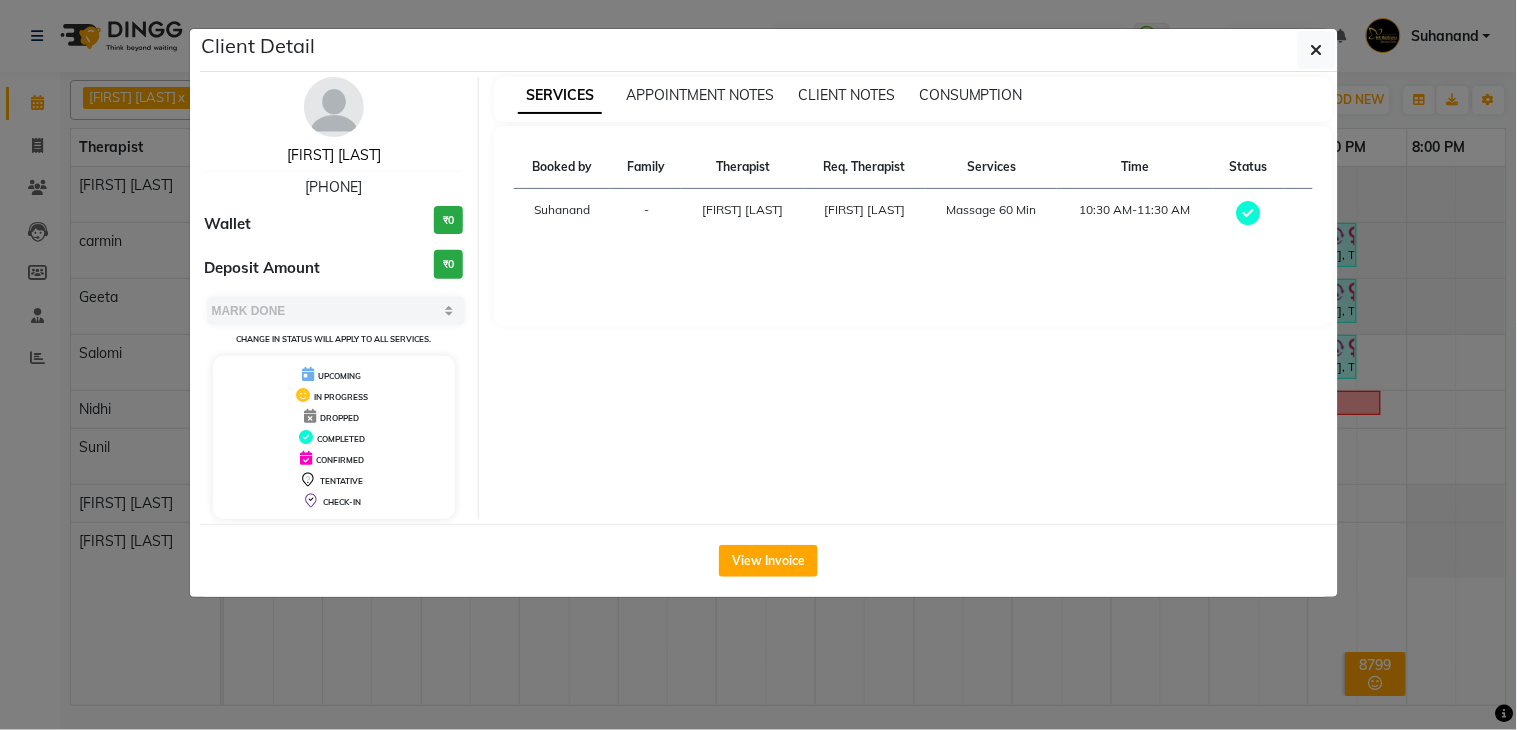 click on "moiz lakdawala" at bounding box center [334, 155] 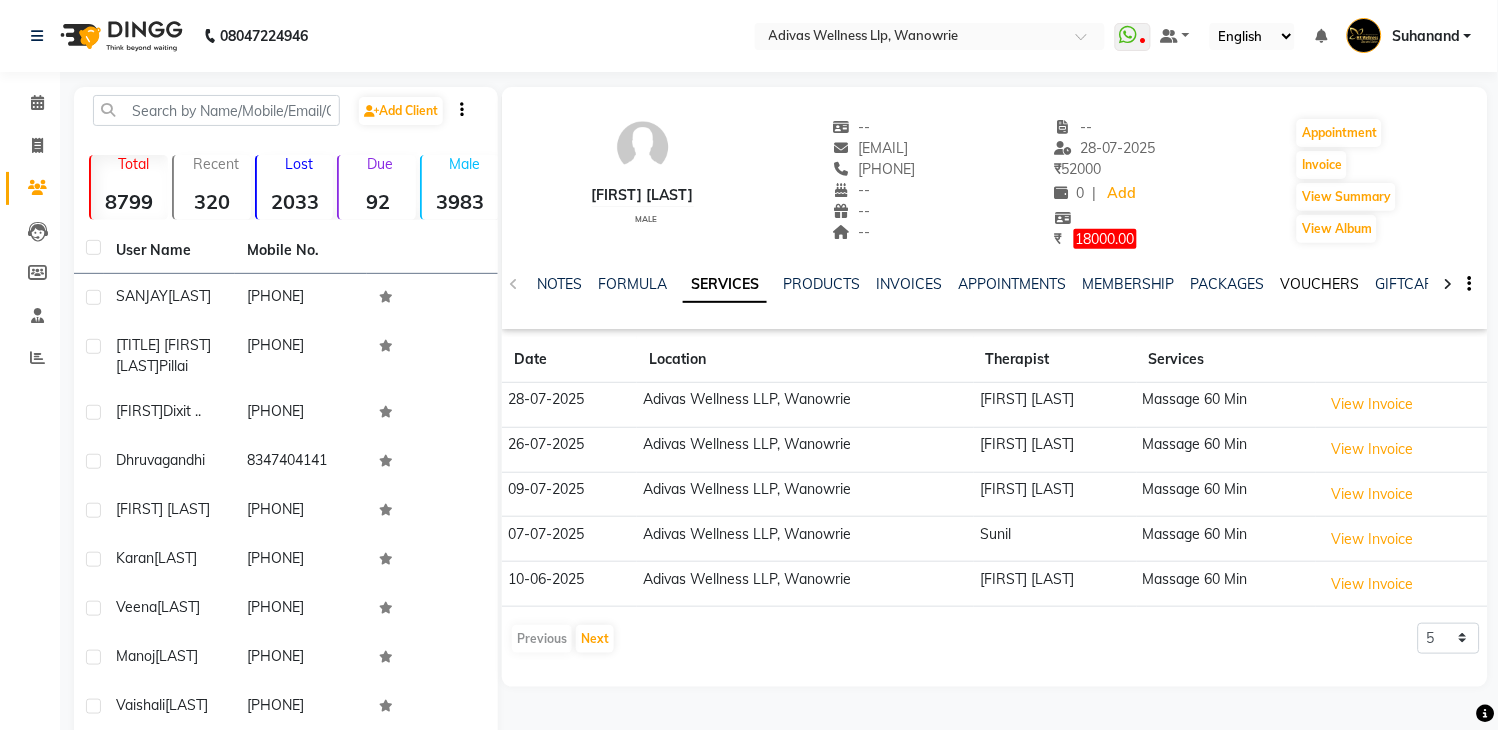 click on "VOUCHERS" 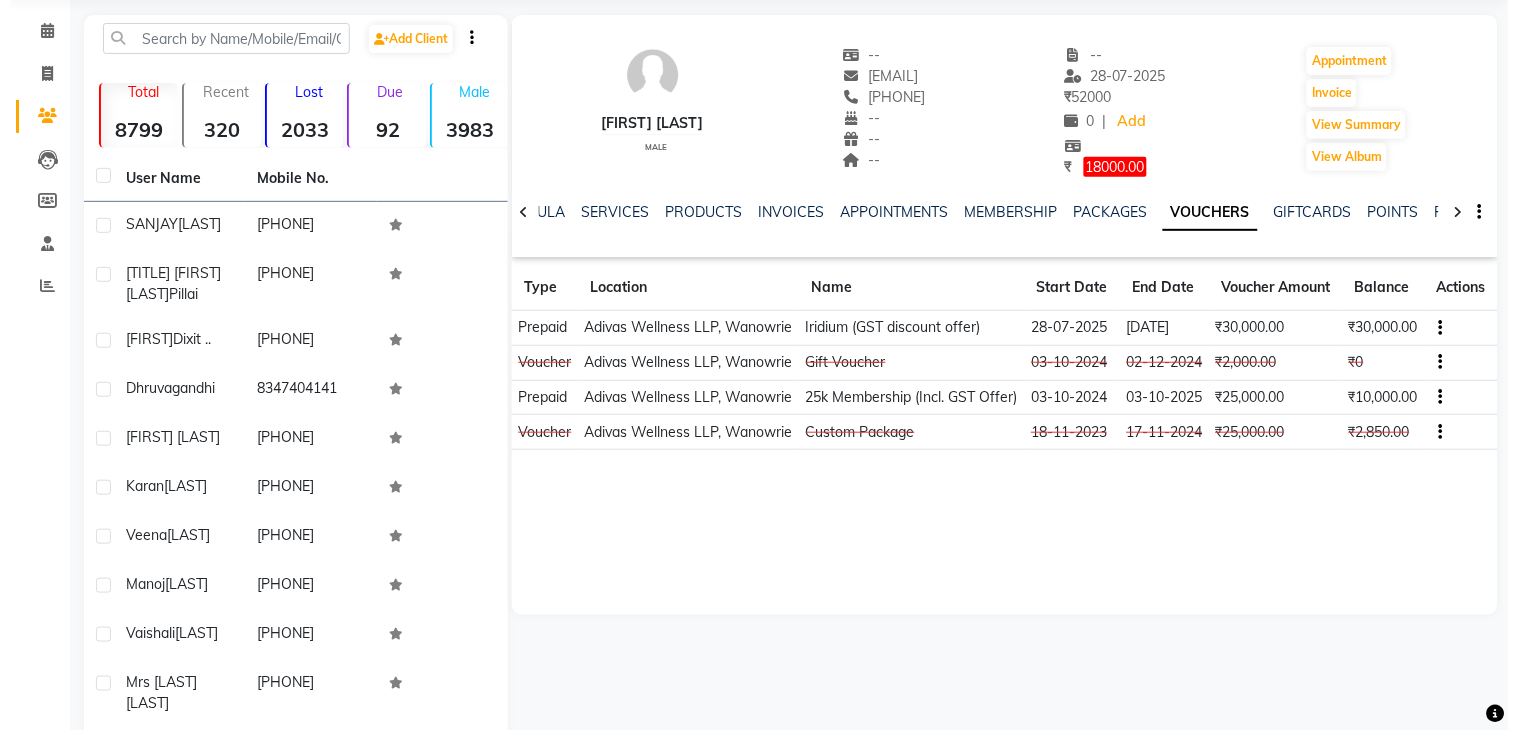 scroll, scrollTop: 111, scrollLeft: 0, axis: vertical 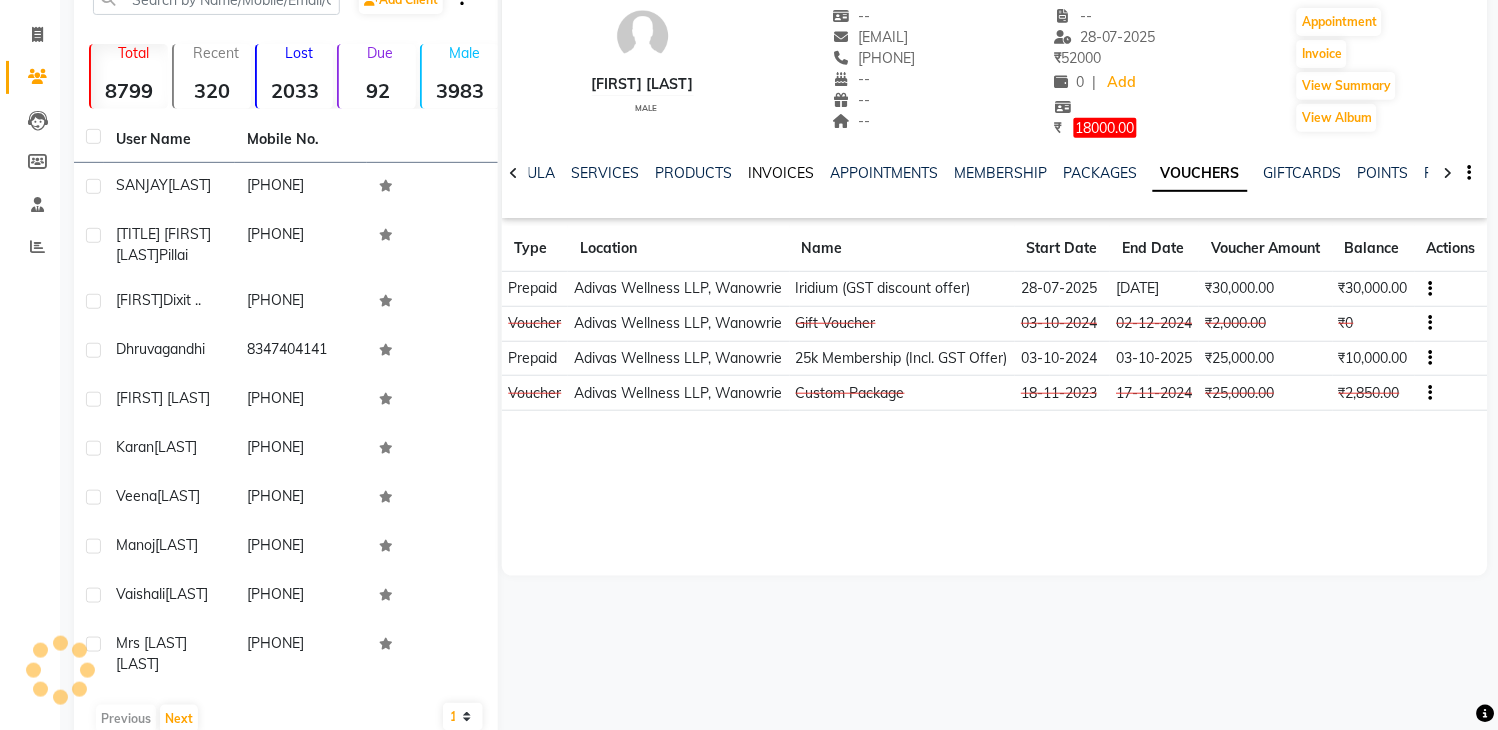 click on "INVOICES" 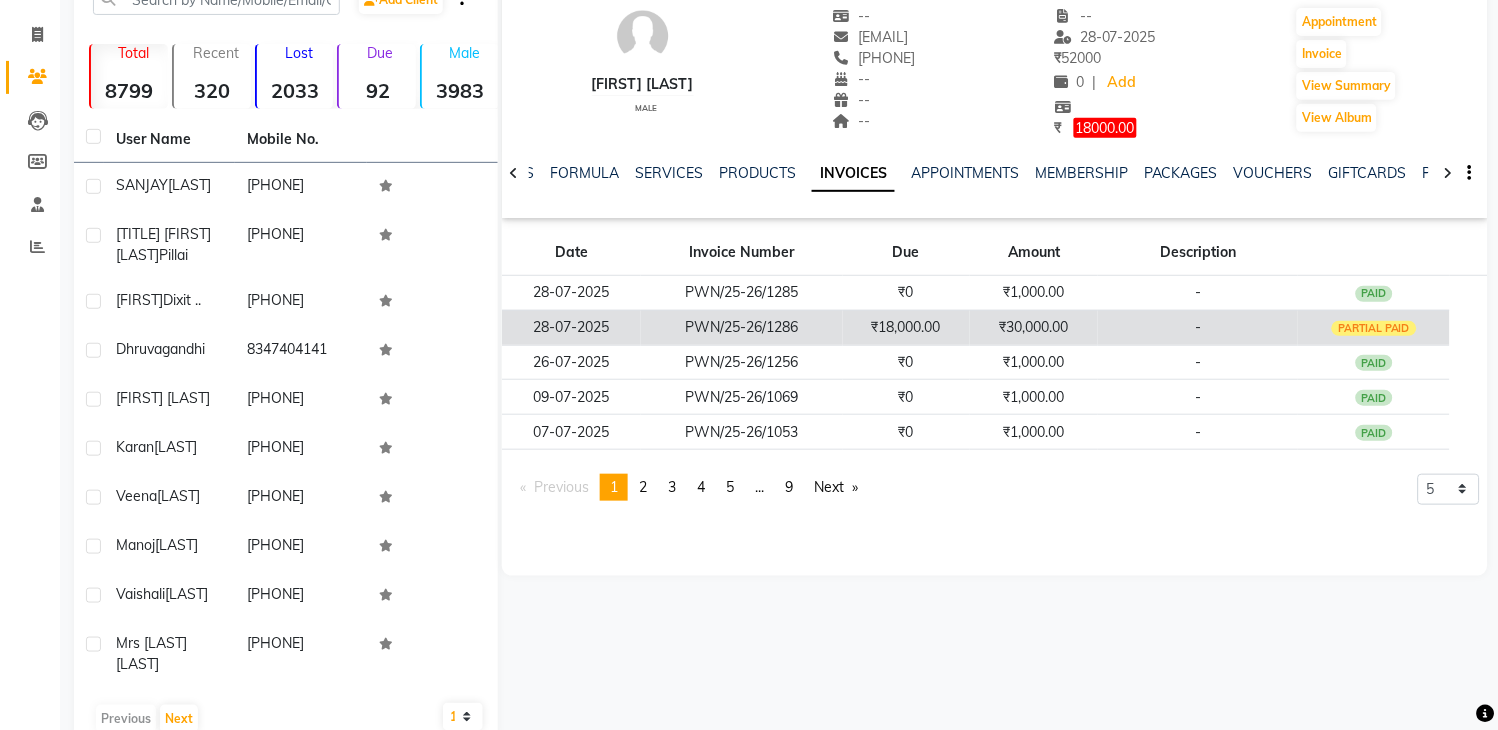 click on "₹30,000.00" 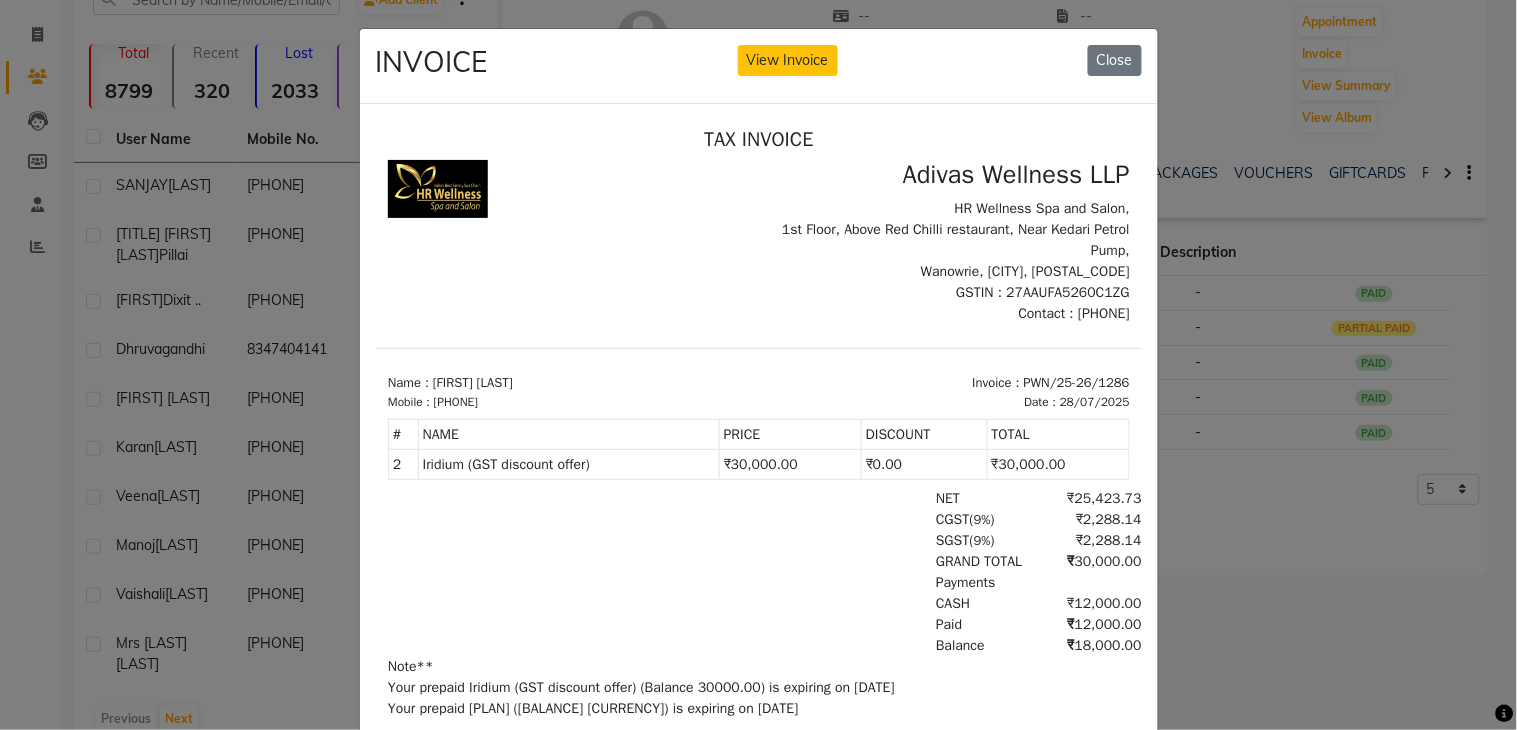 scroll, scrollTop: 15, scrollLeft: 0, axis: vertical 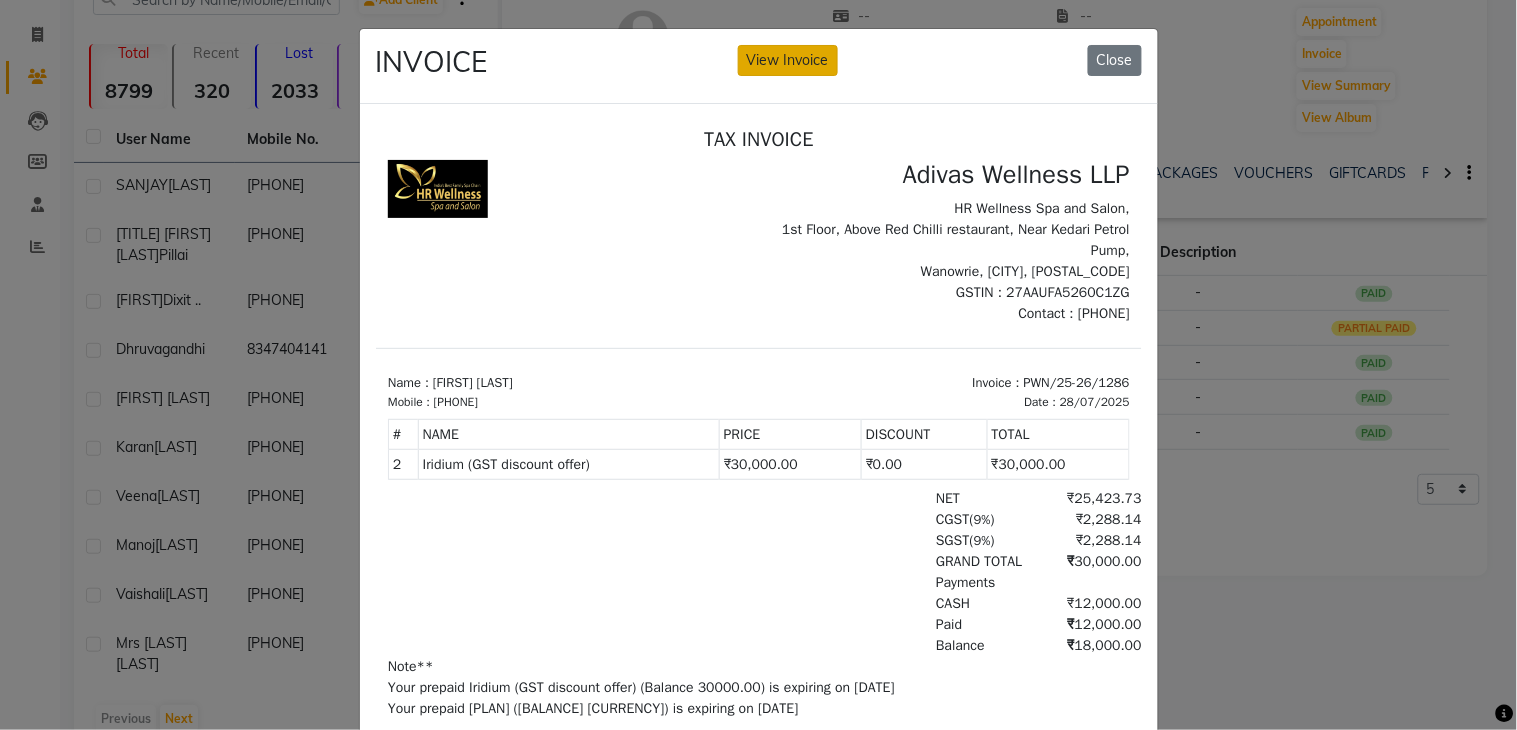 click on "View Invoice" 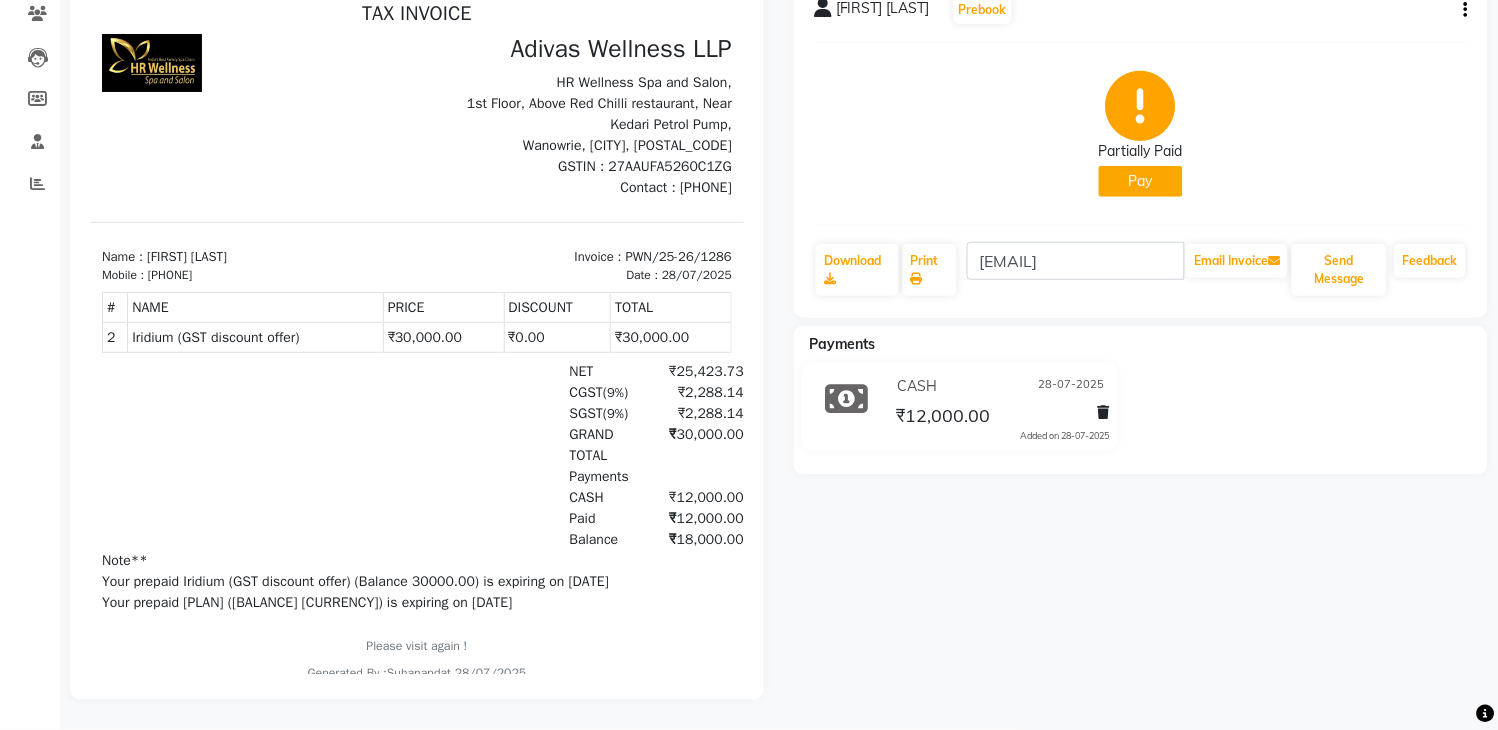 scroll, scrollTop: 192, scrollLeft: 0, axis: vertical 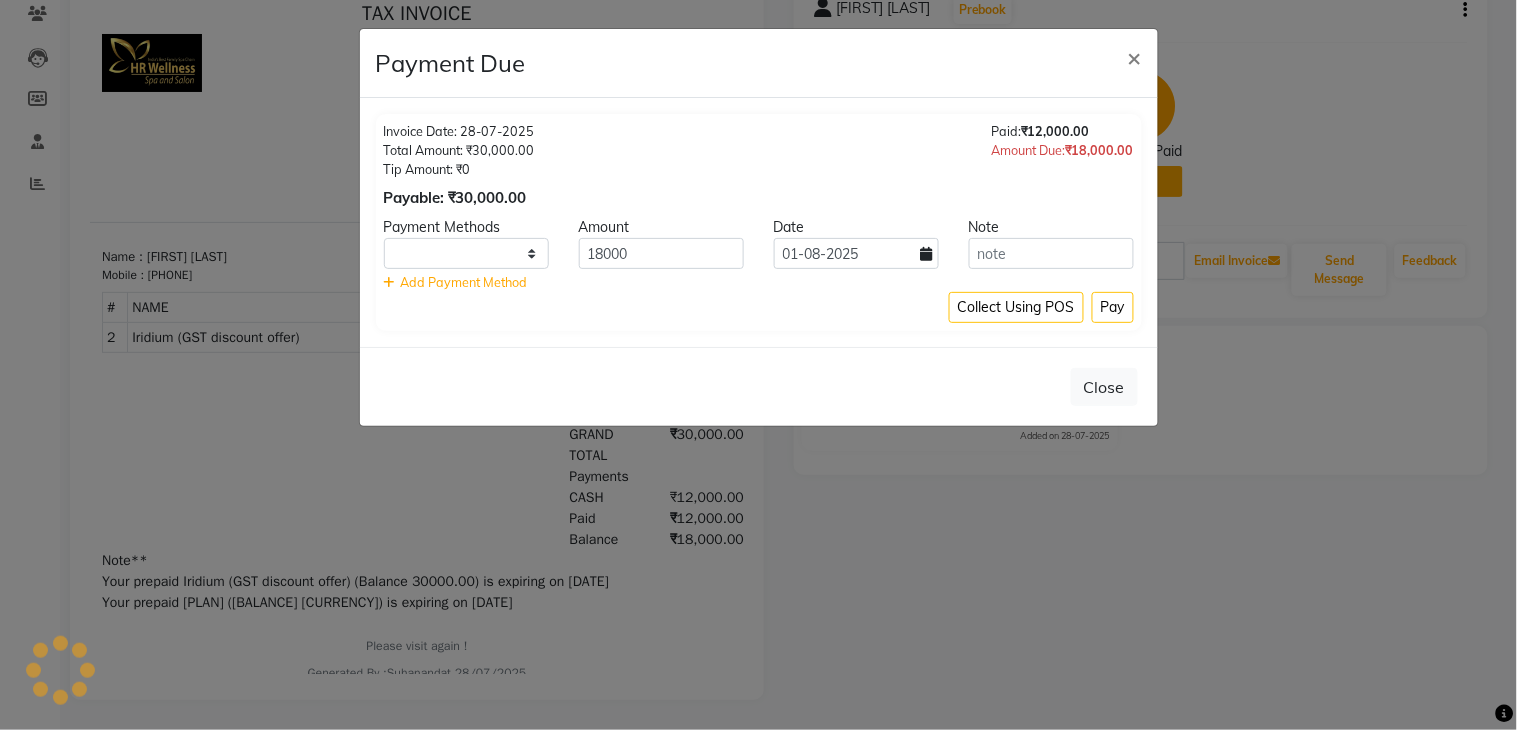 select on "1" 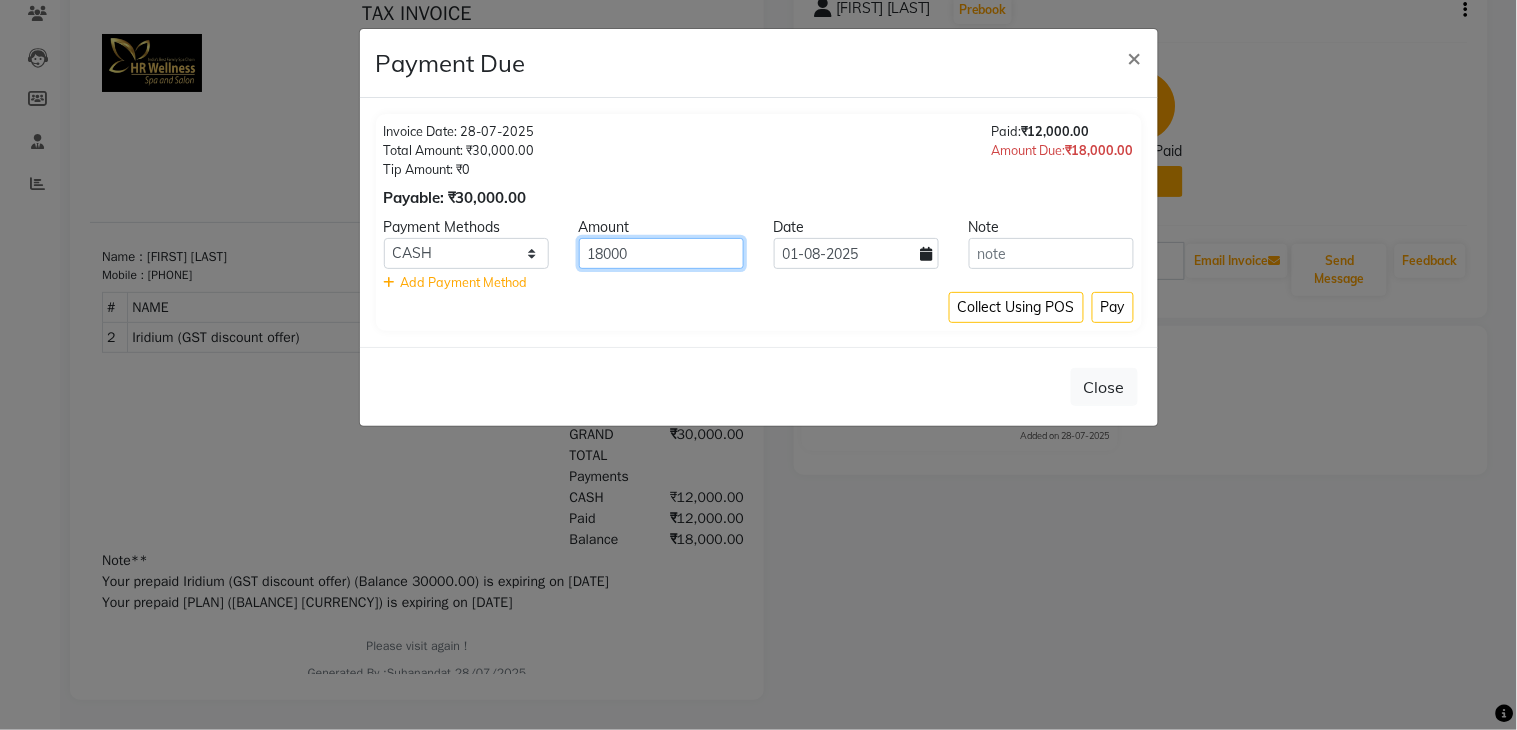 drag, startPoint x: 675, startPoint y: 260, endPoint x: 583, endPoint y: 267, distance: 92.26592 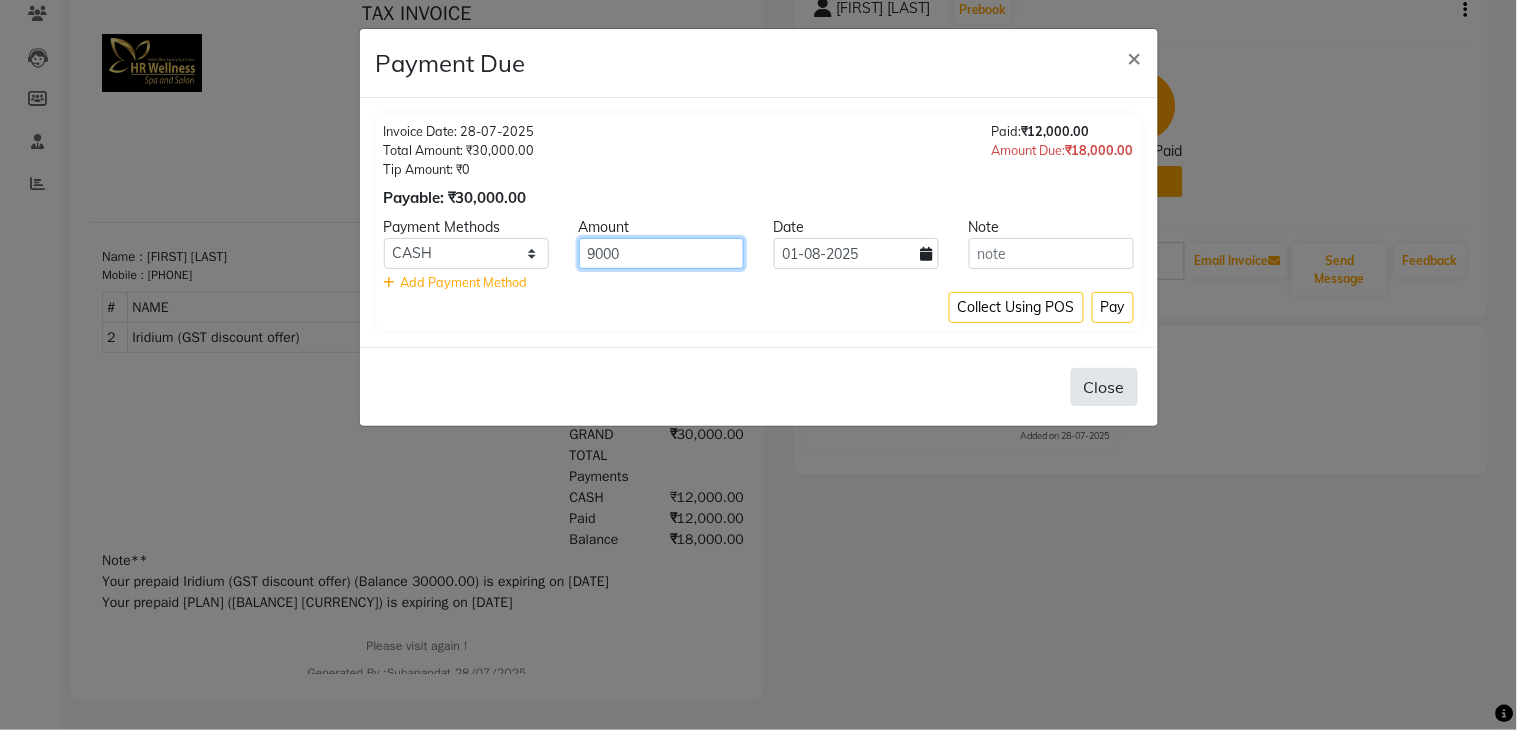 type on "9000" 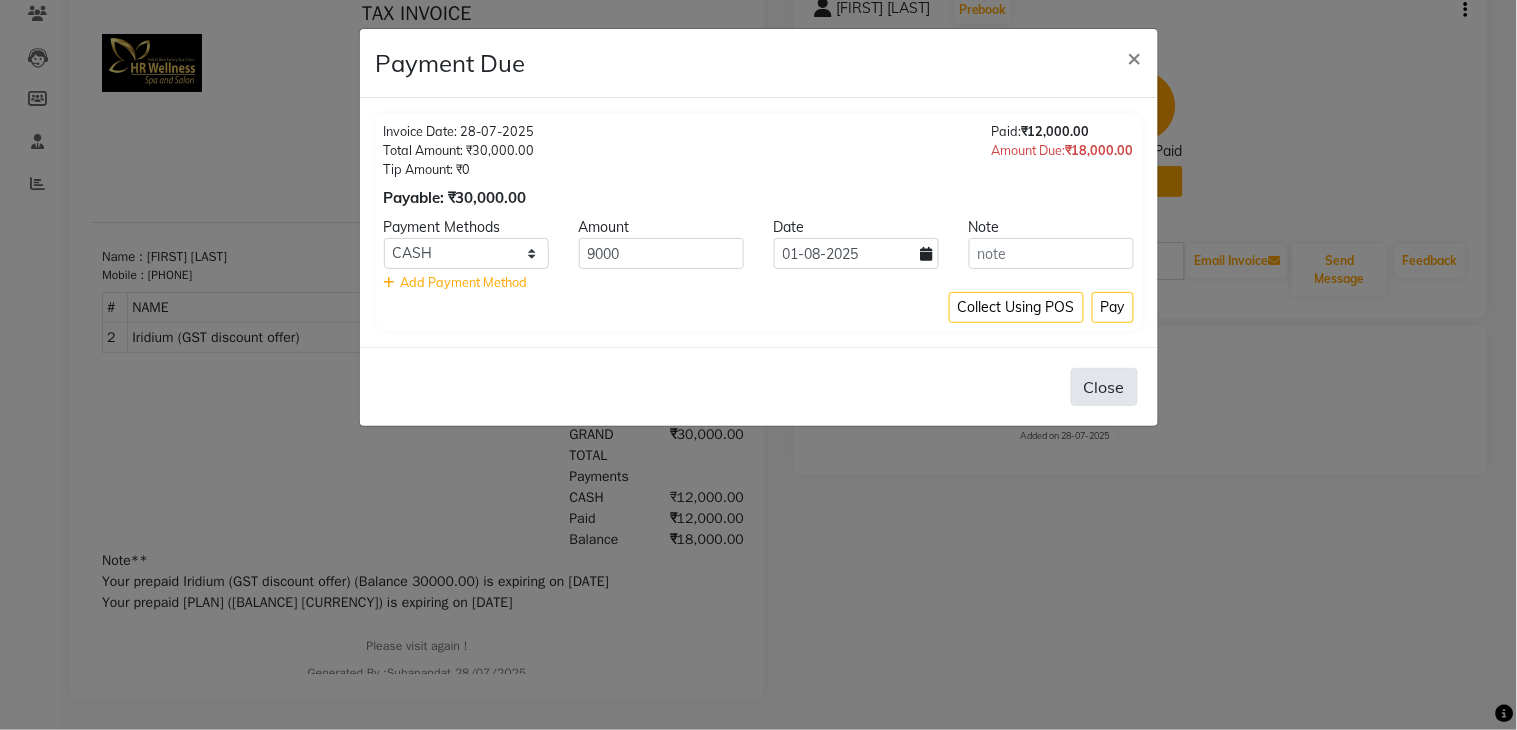click on "Close" 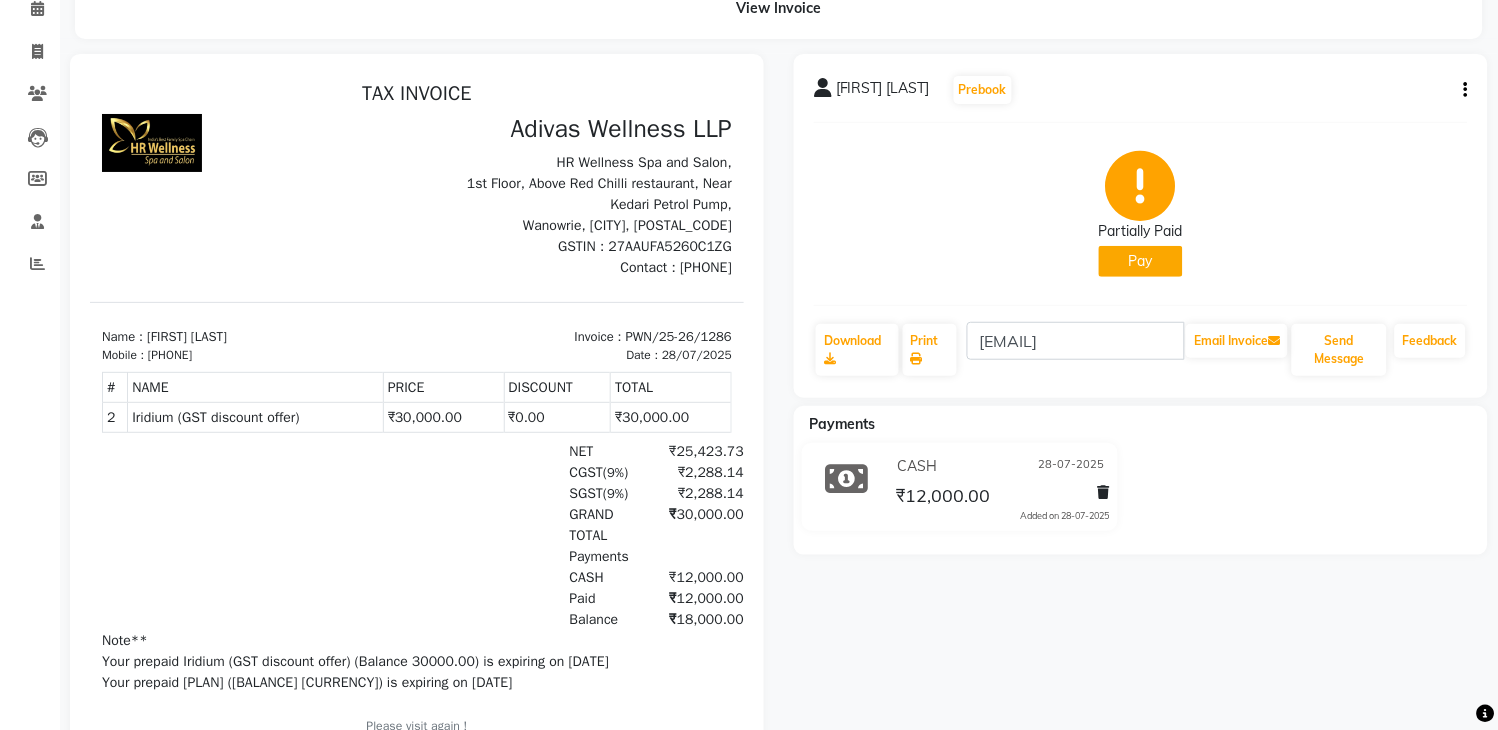 scroll, scrollTop: 0, scrollLeft: 0, axis: both 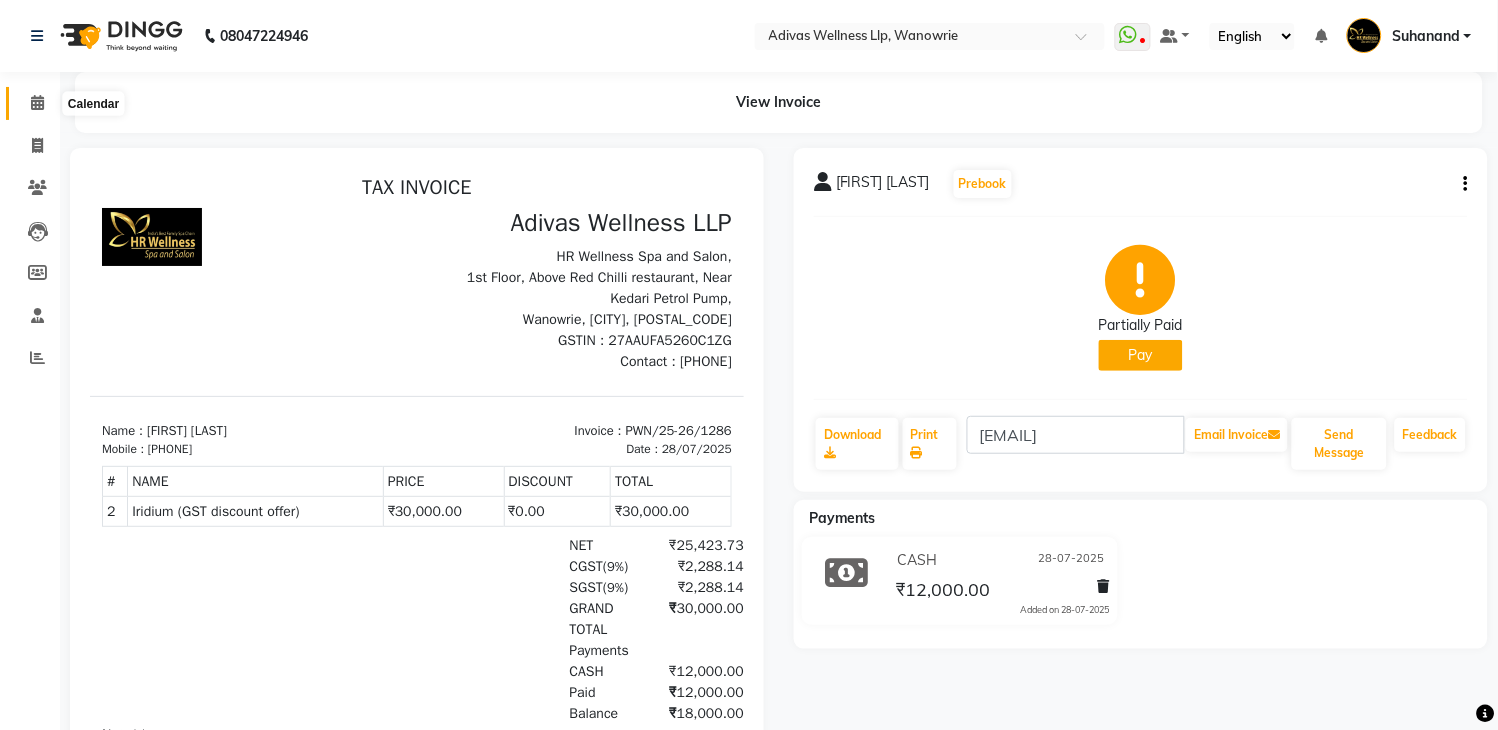 click 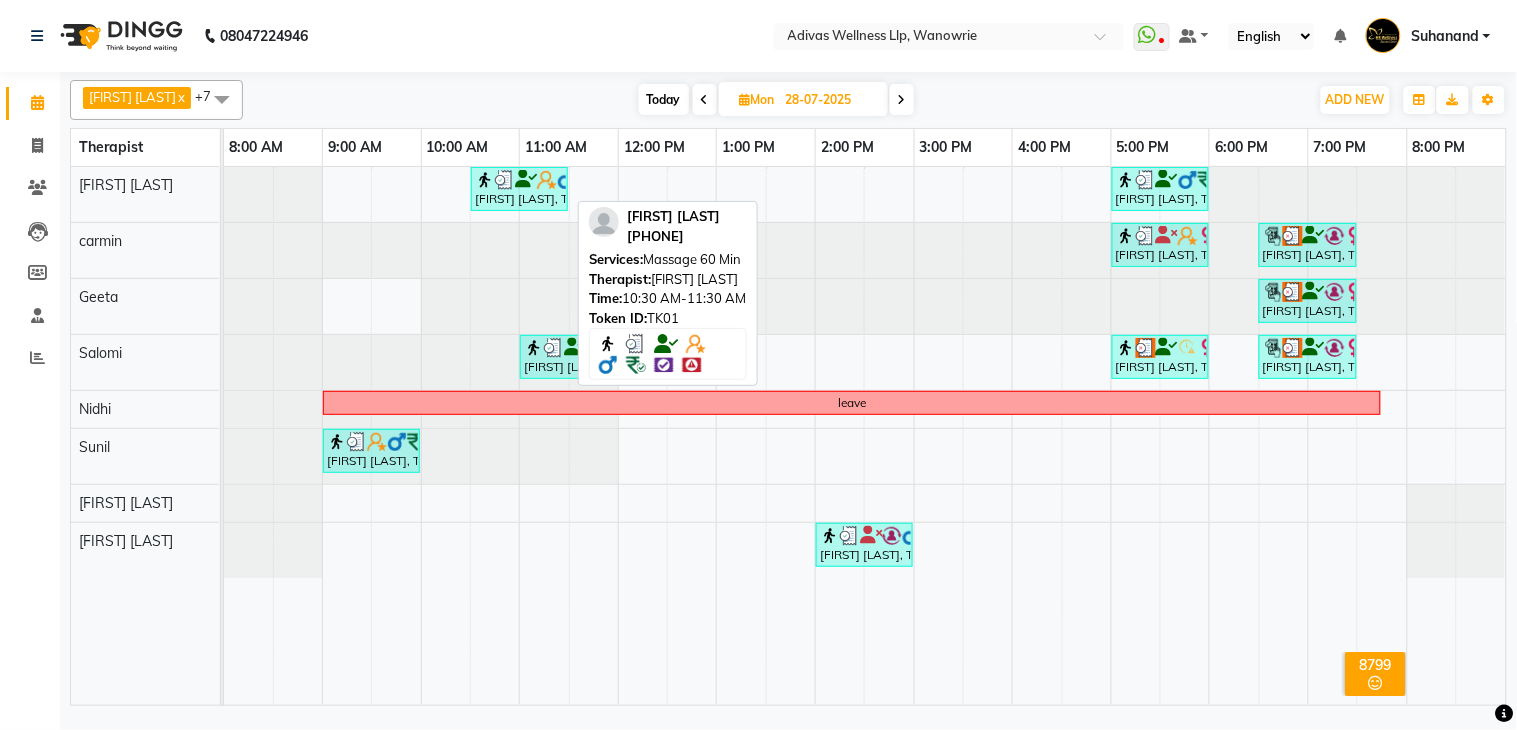 click at bounding box center [505, 180] 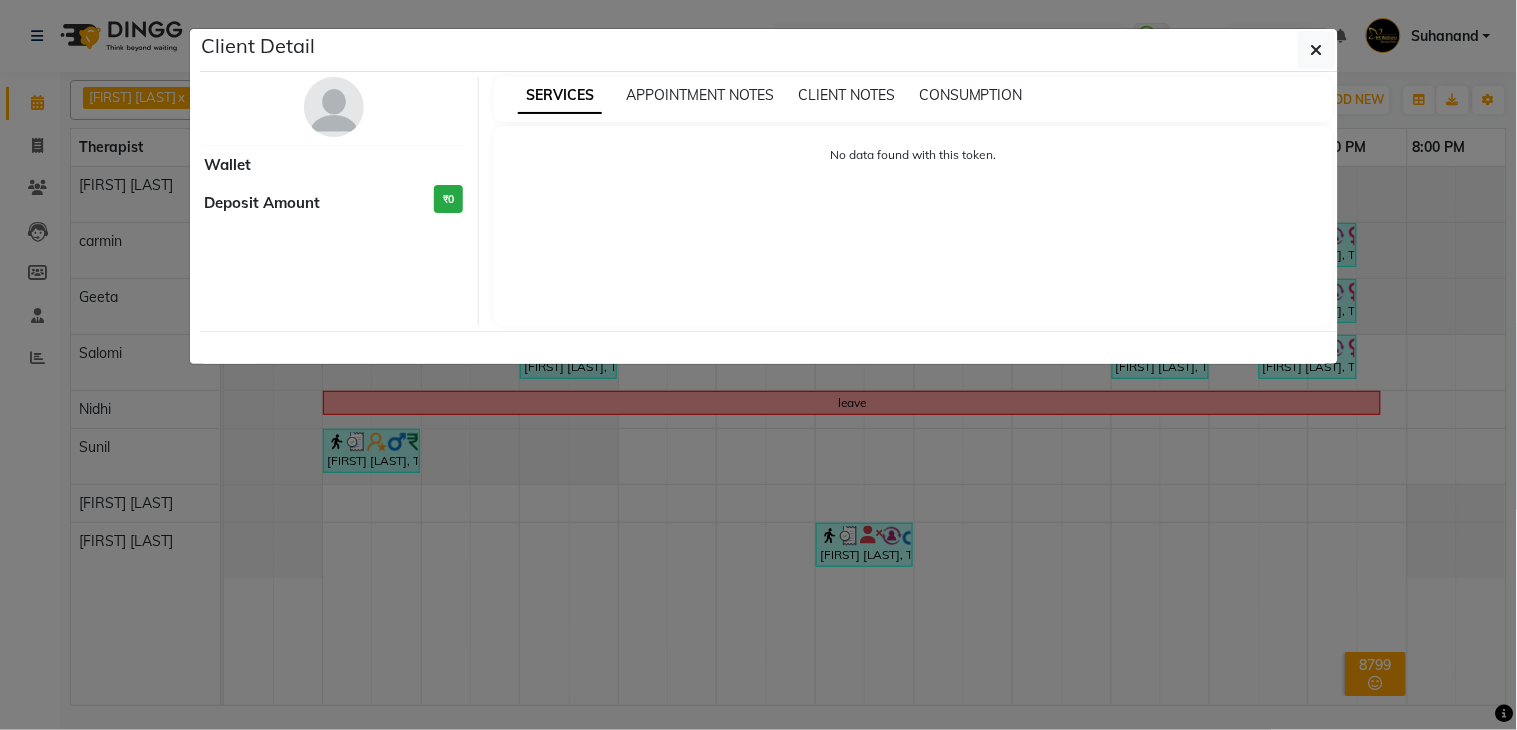 select on "3" 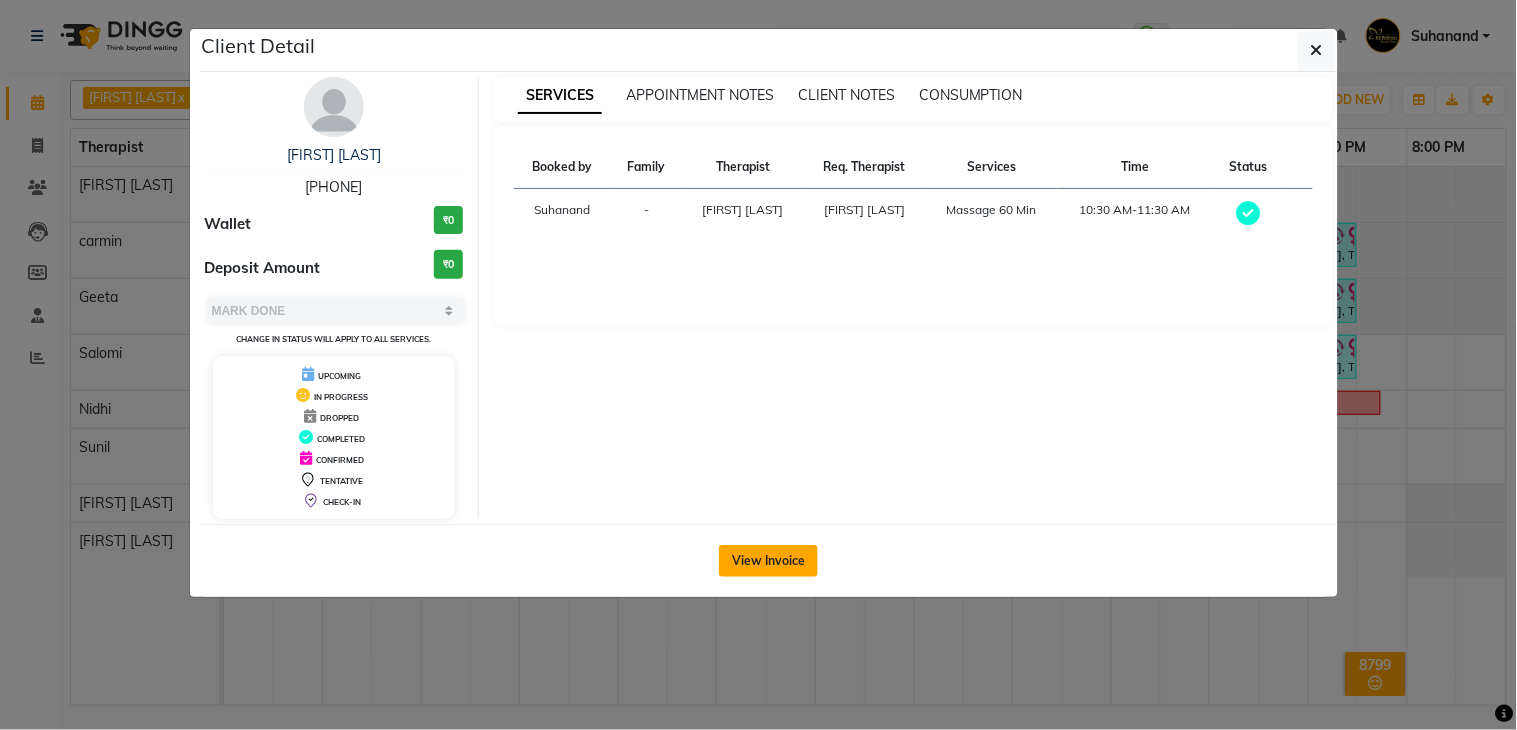 click on "View Invoice" 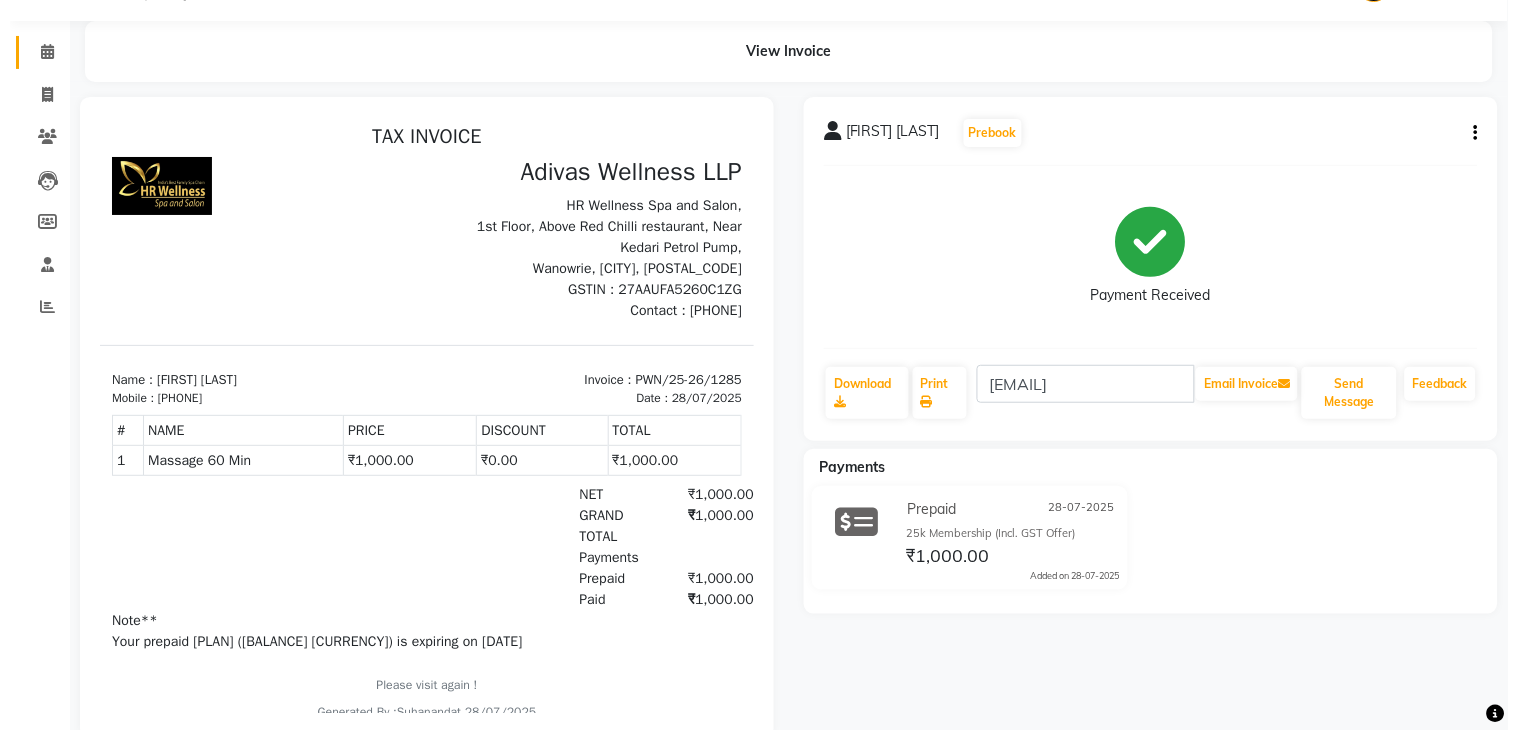 scroll, scrollTop: 0, scrollLeft: 0, axis: both 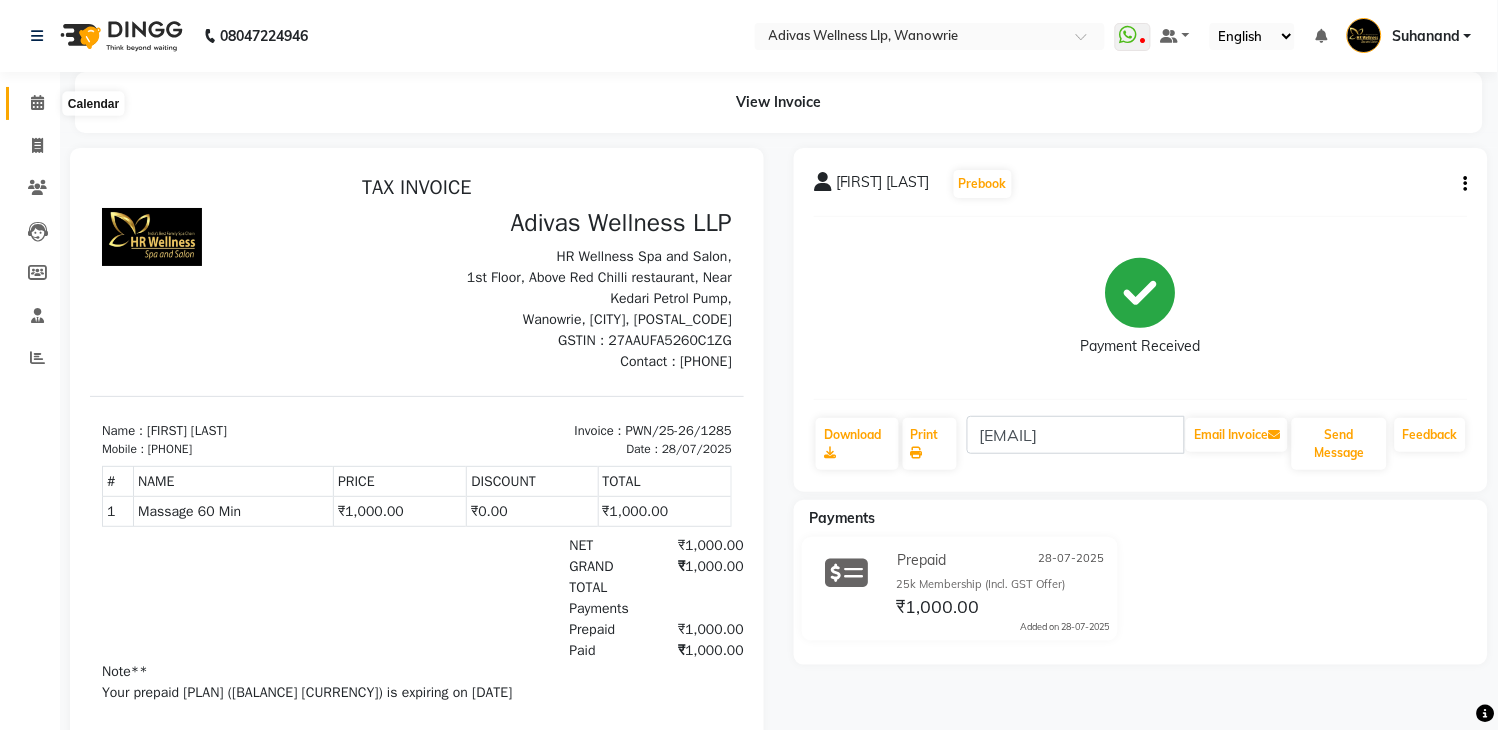 click 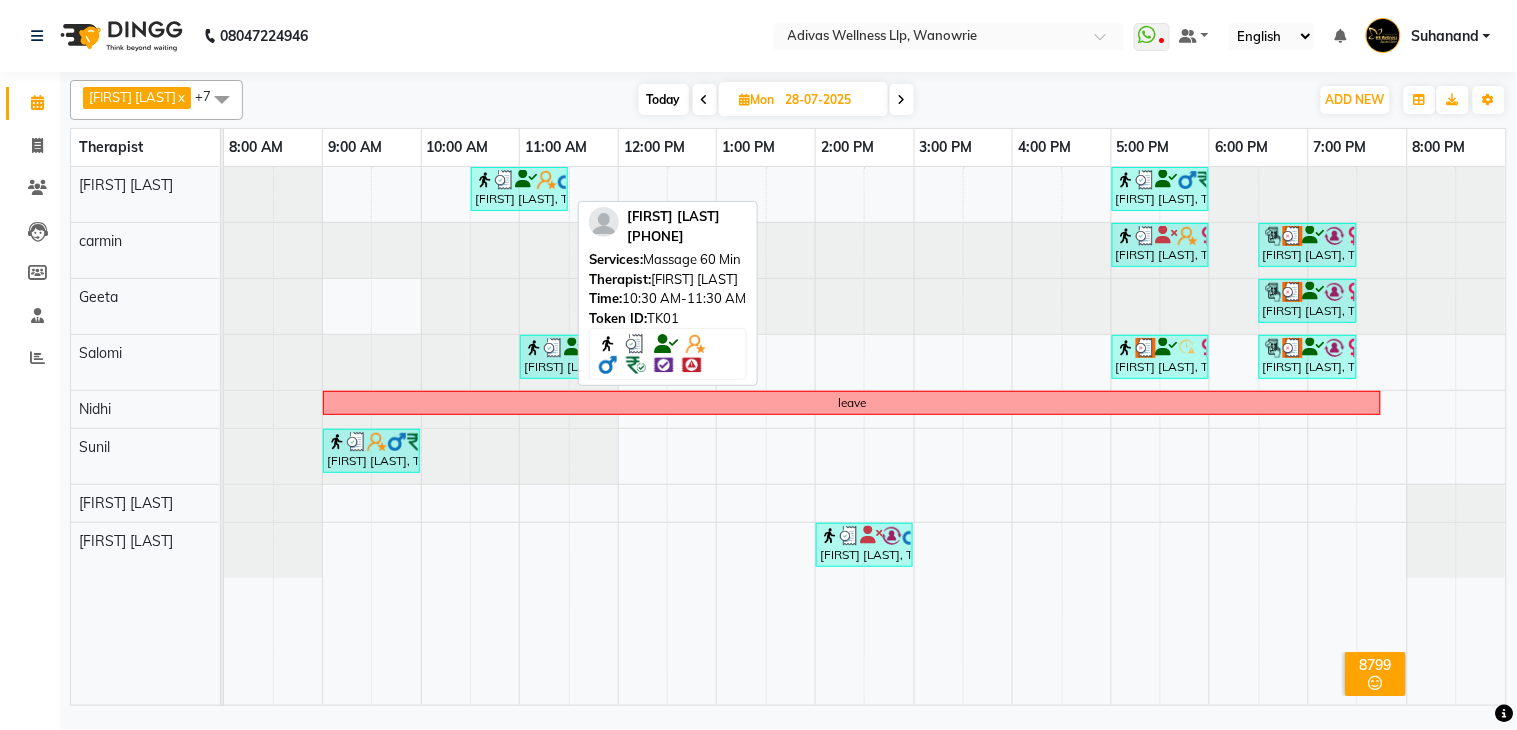 click on "moiz lakdawala, TK01, 10:30 AM-11:30 AM, Massage 60 Min" at bounding box center (519, 189) 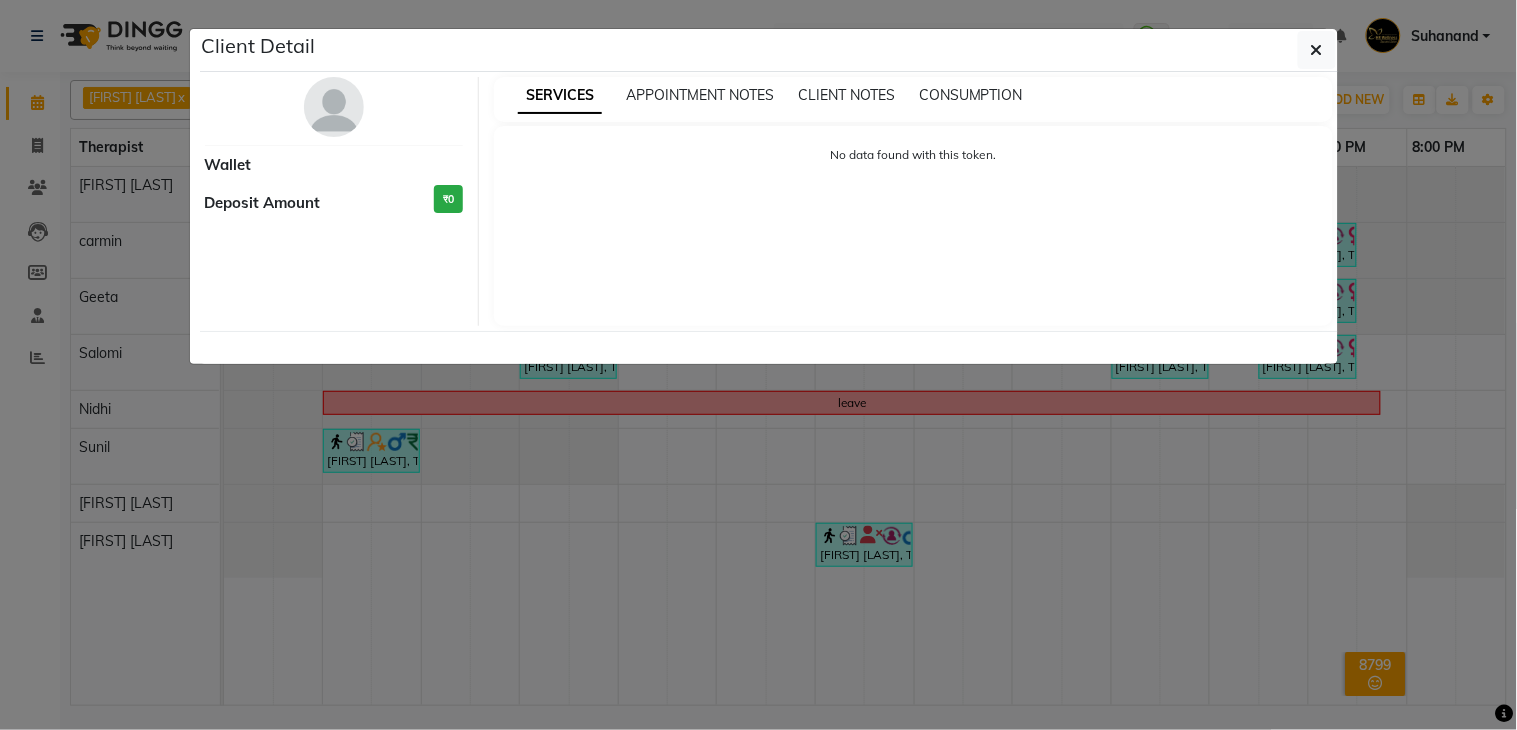 select on "3" 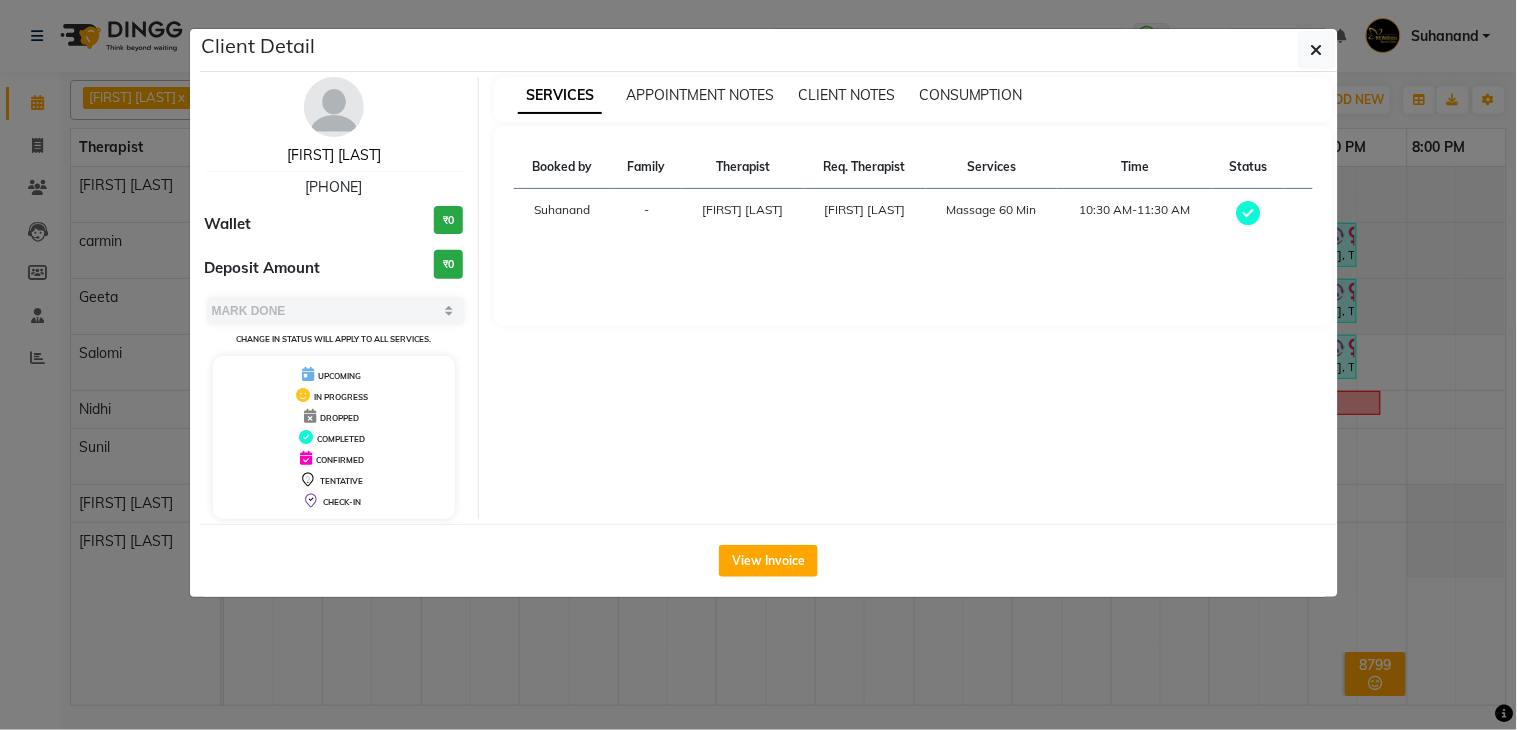 click on "moiz lakdawala" at bounding box center (334, 155) 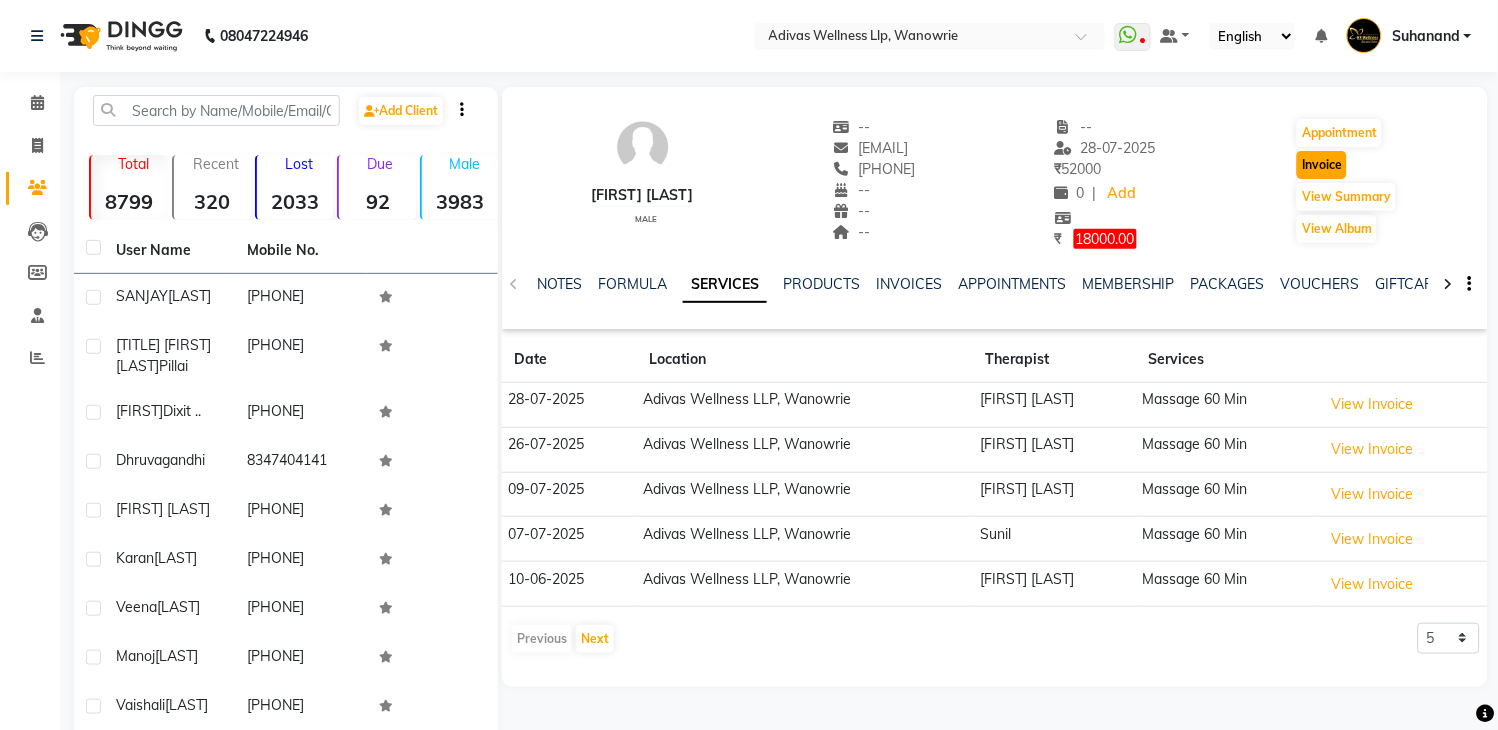 click on "Invoice" 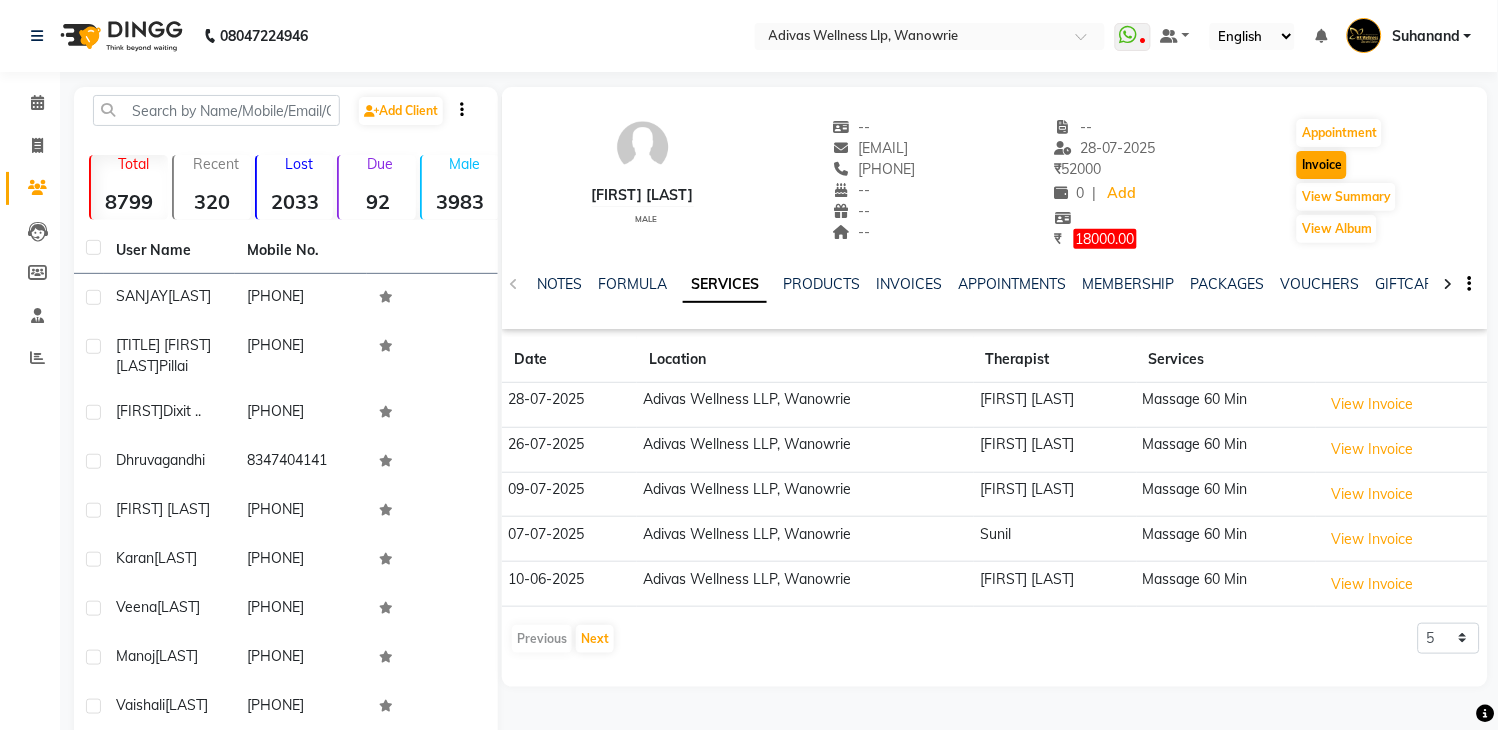 select on "service" 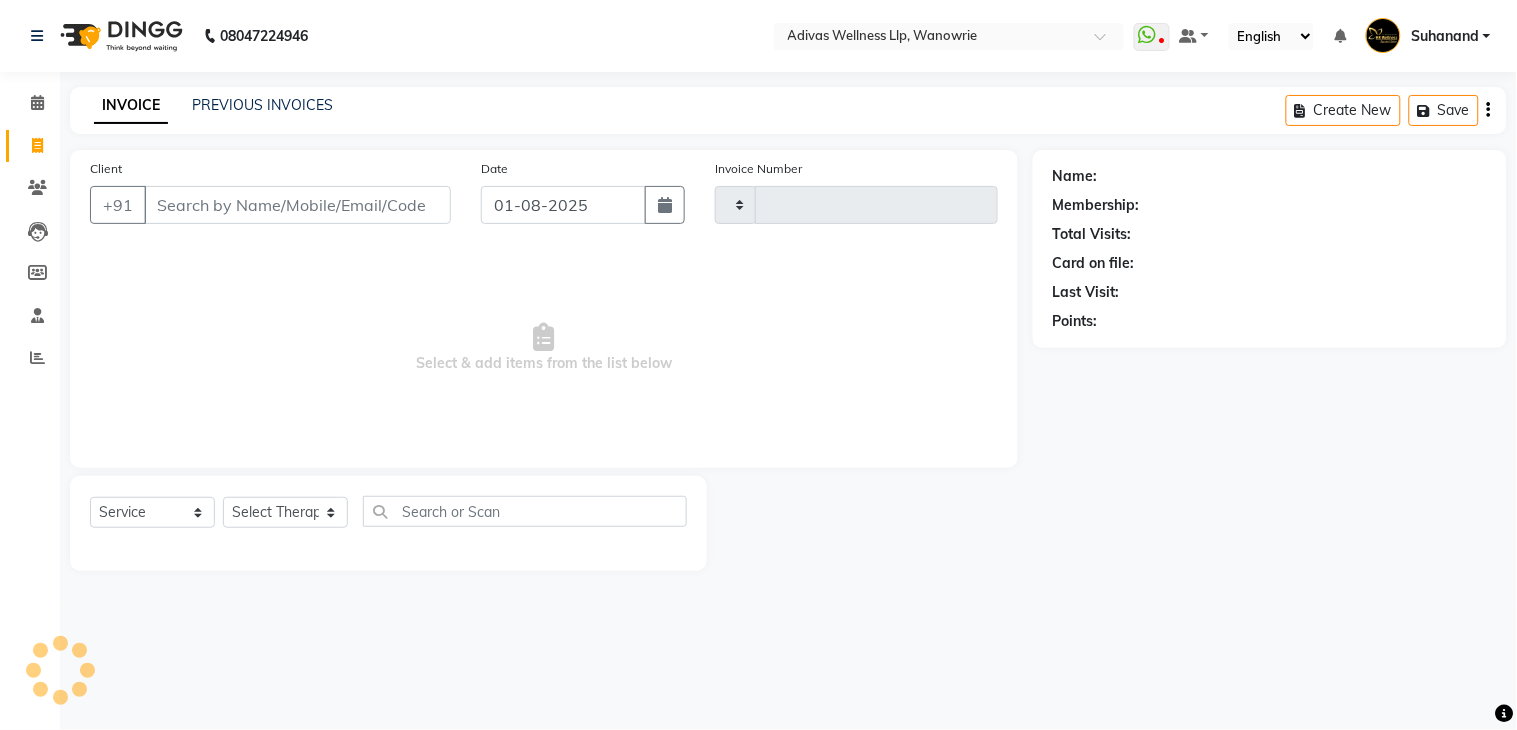 type on "1313" 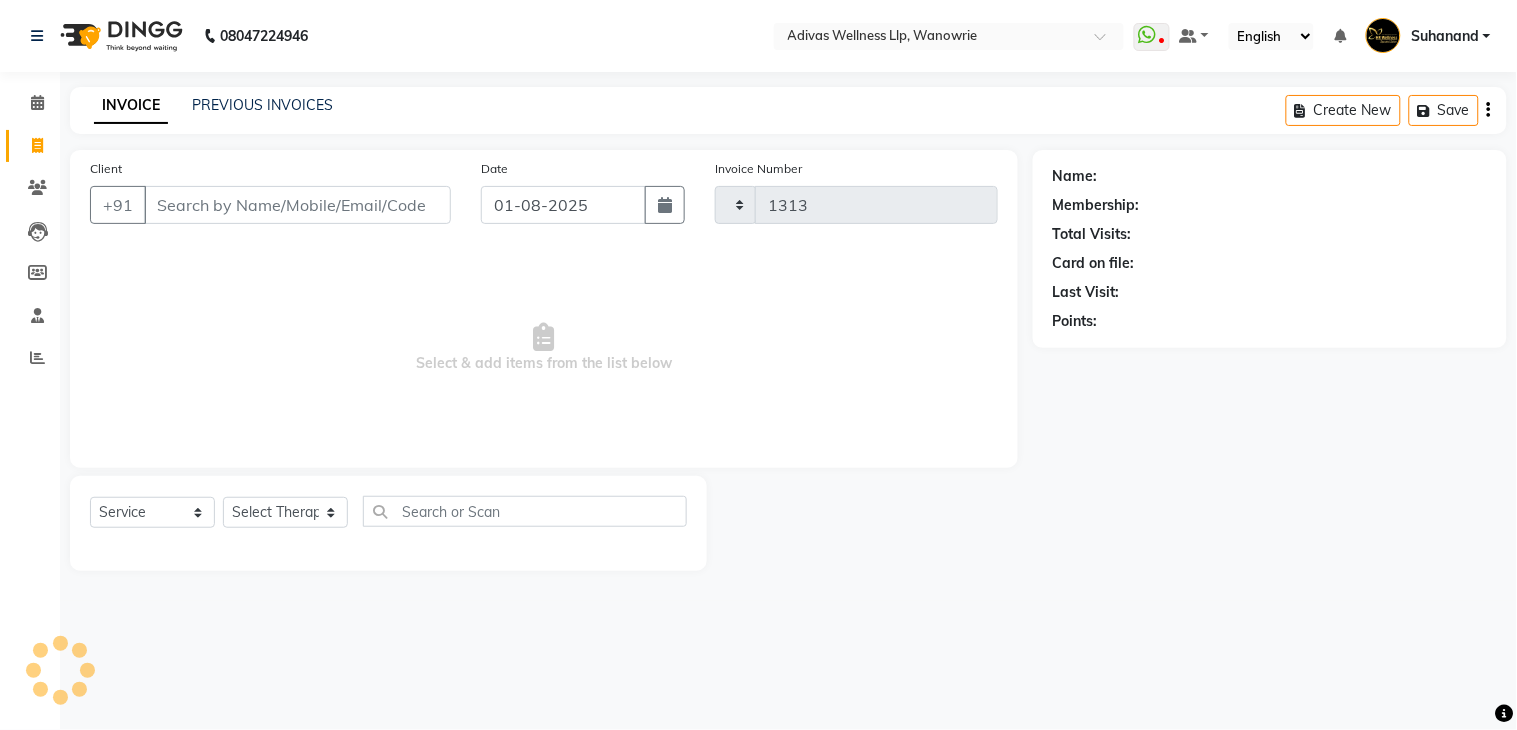 select on "4294" 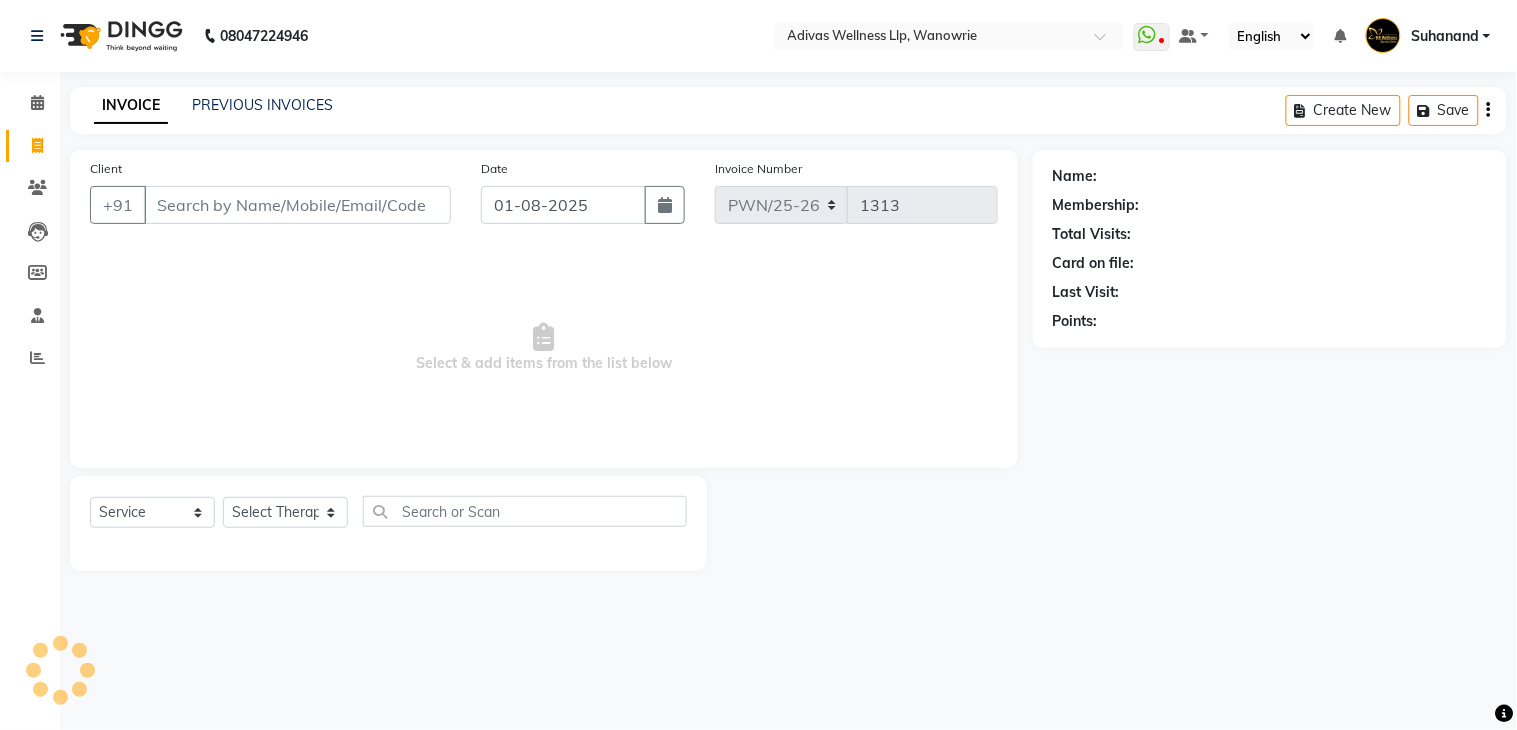 type on "9860639081" 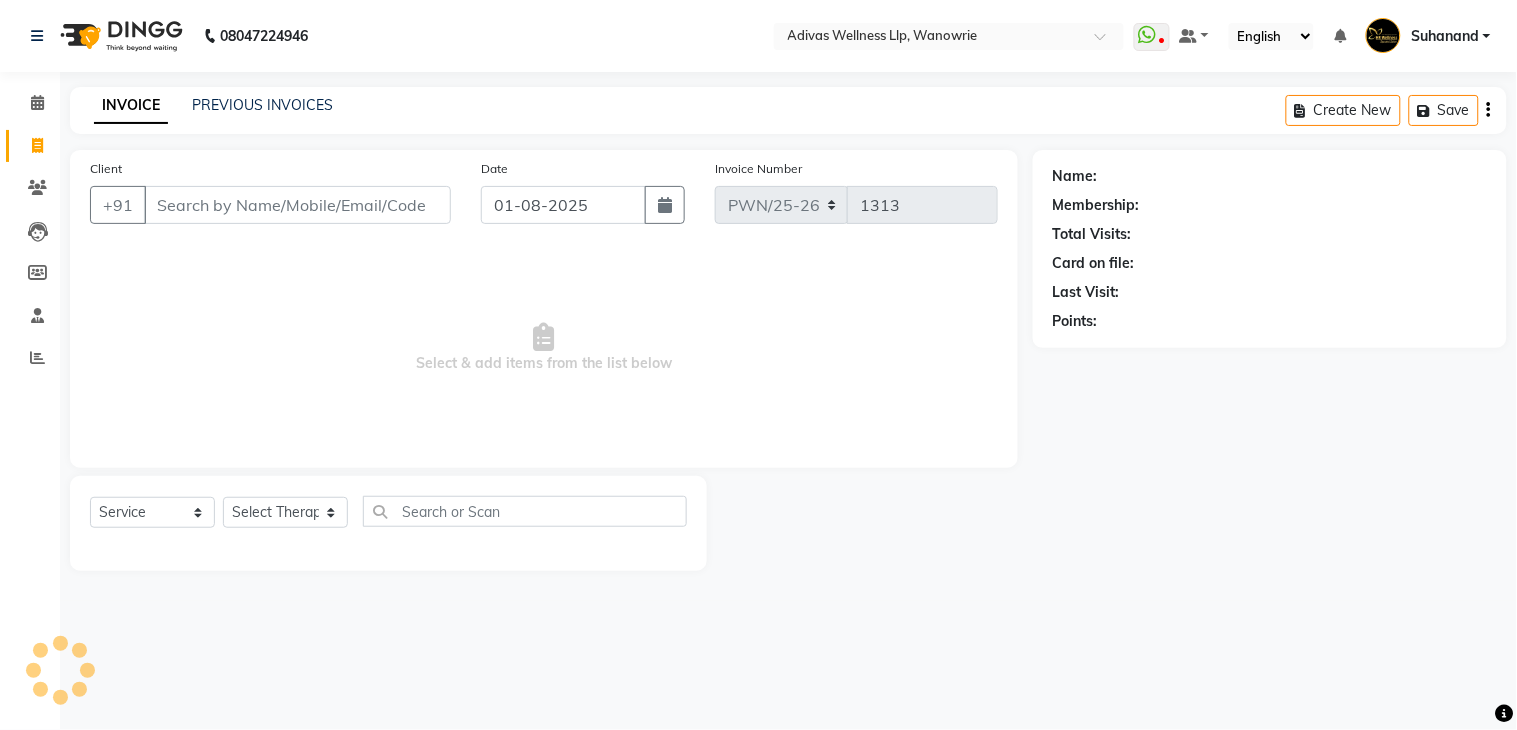 select on "P" 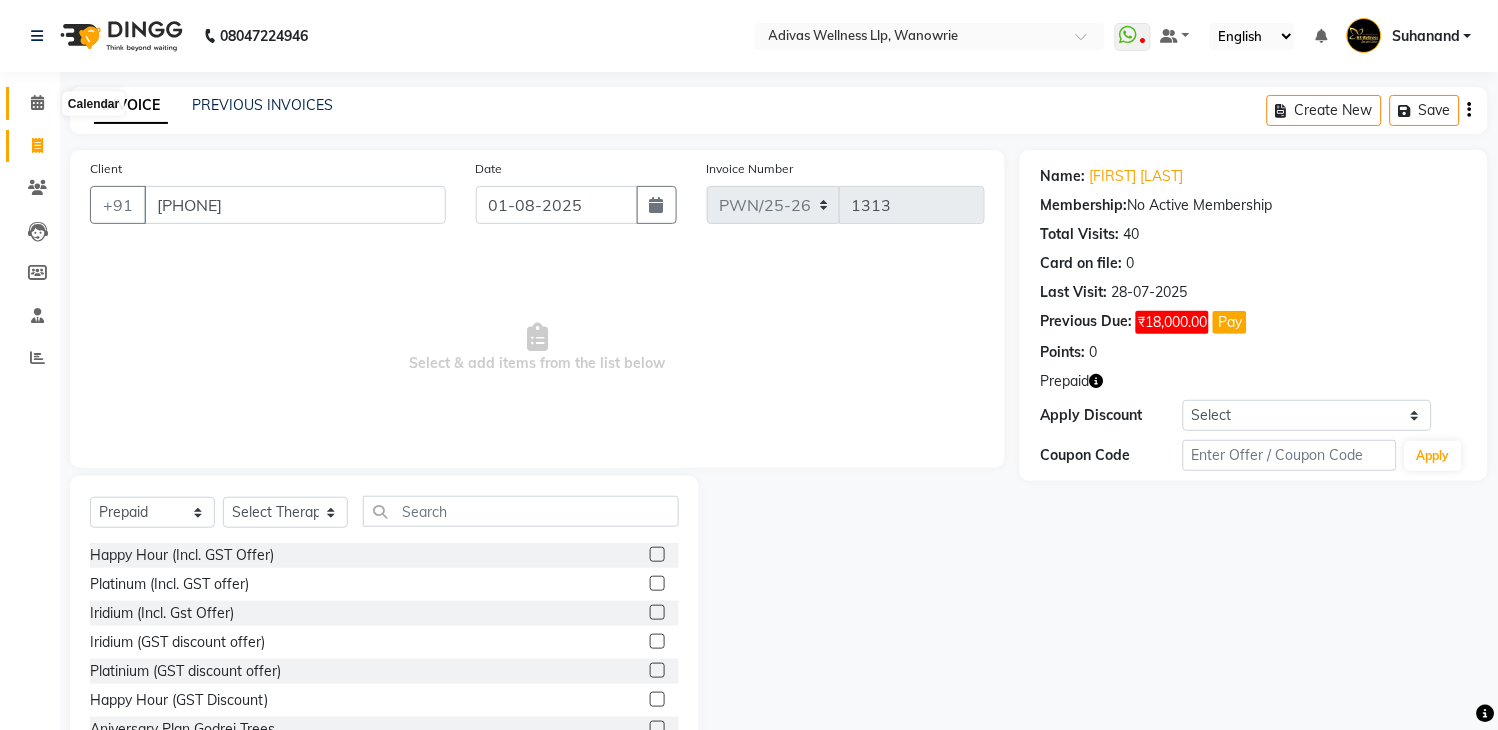 click 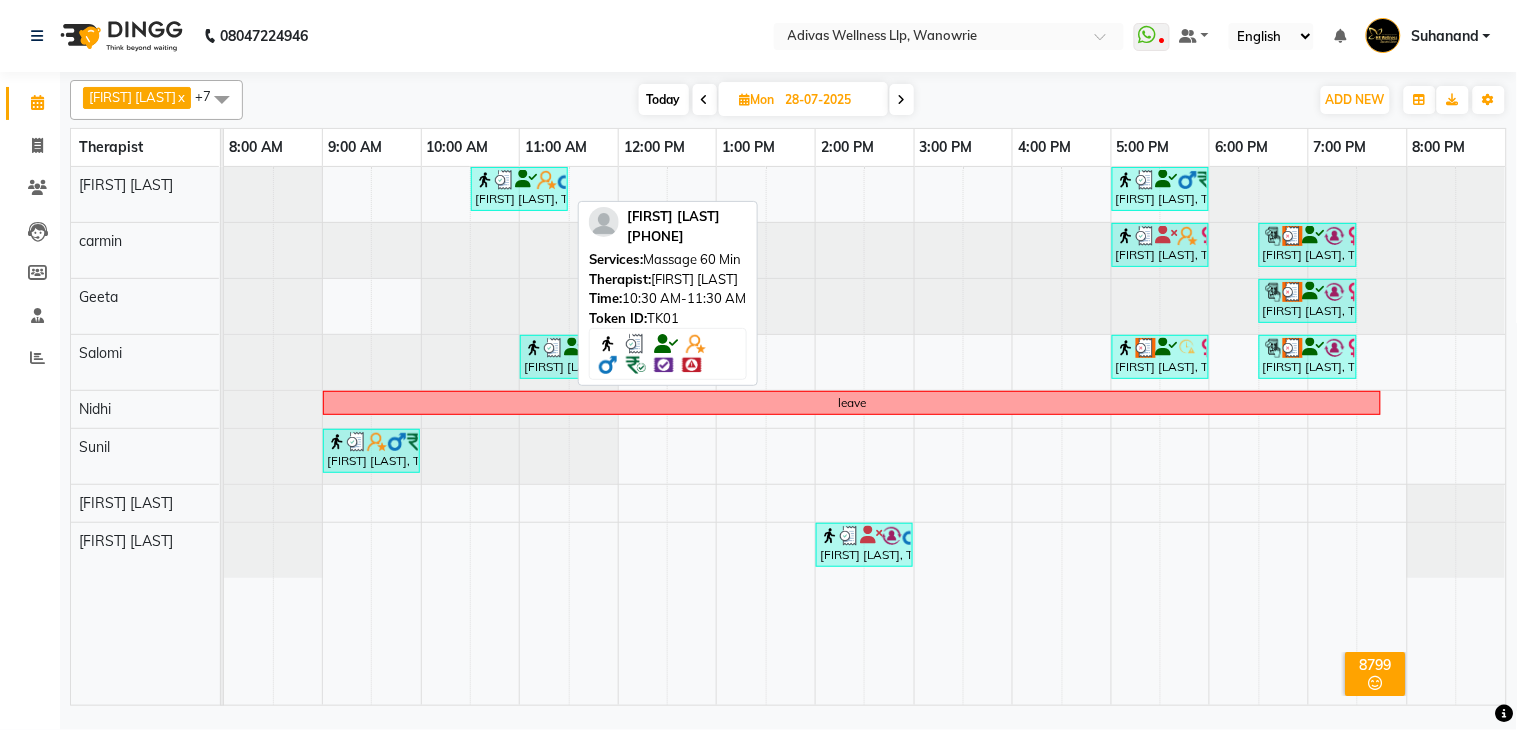 click on "moiz lakdawala, TK01, 10:30 AM-11:30 AM, Massage 60 Min" at bounding box center [519, 189] 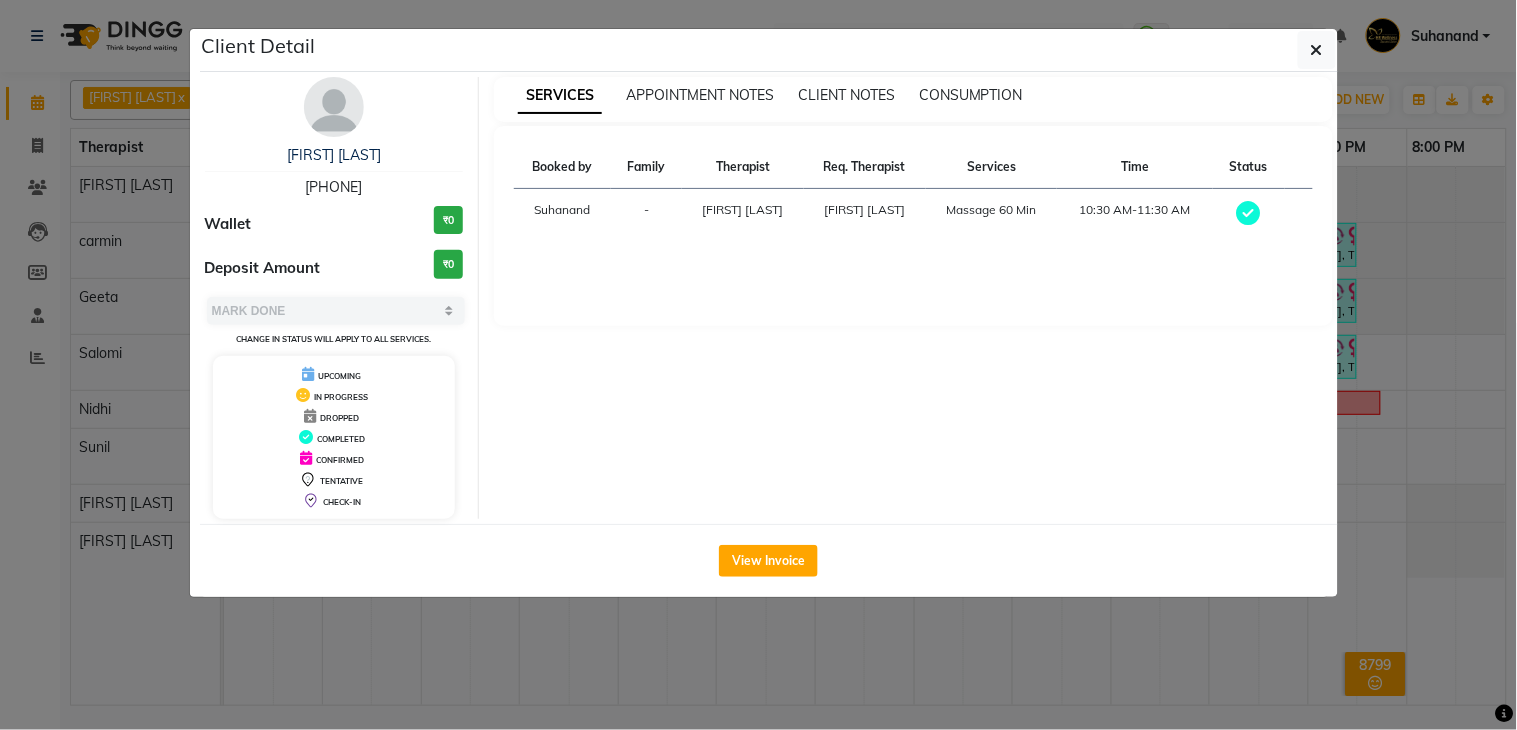 click on "moiz lakdawala" at bounding box center [334, 155] 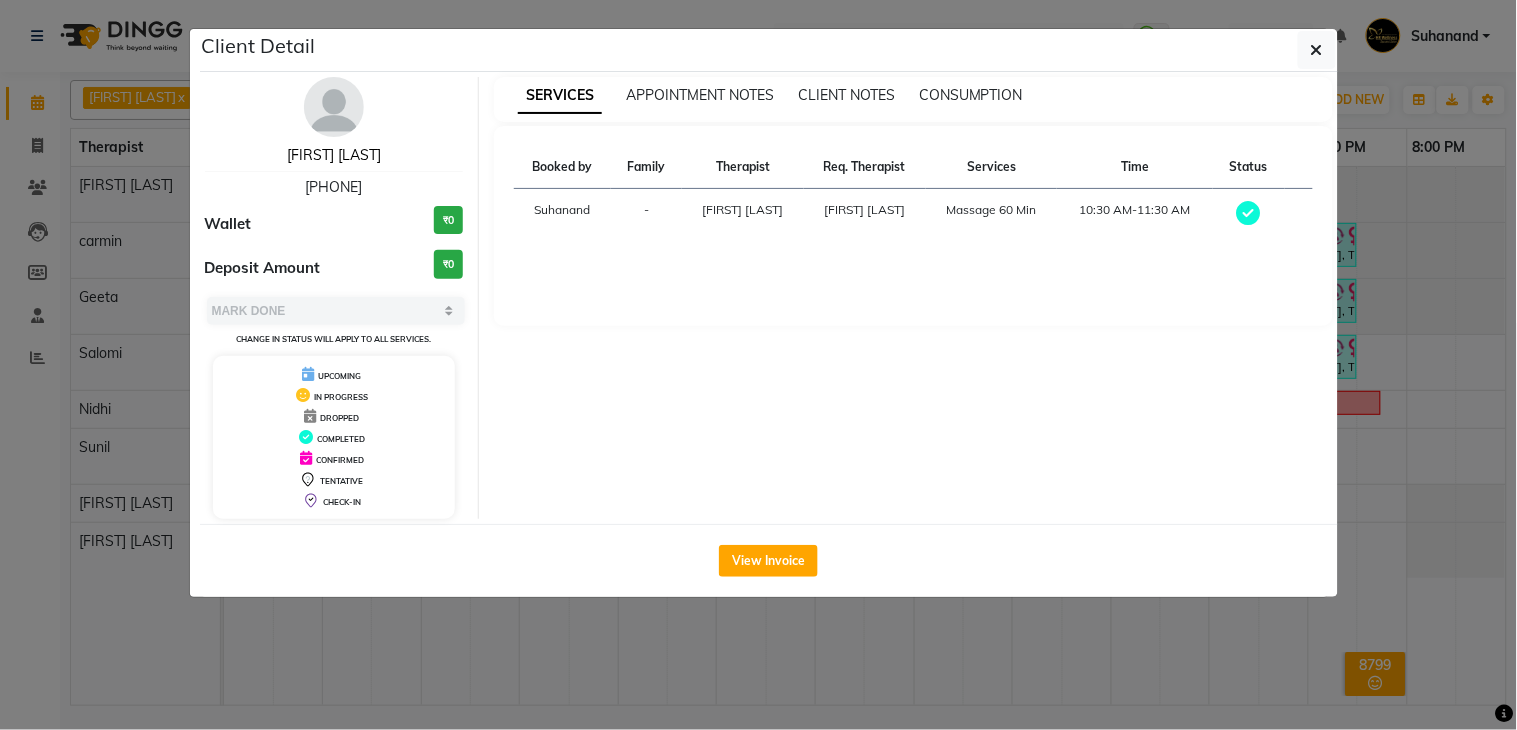 click on "moiz lakdawala" at bounding box center [334, 155] 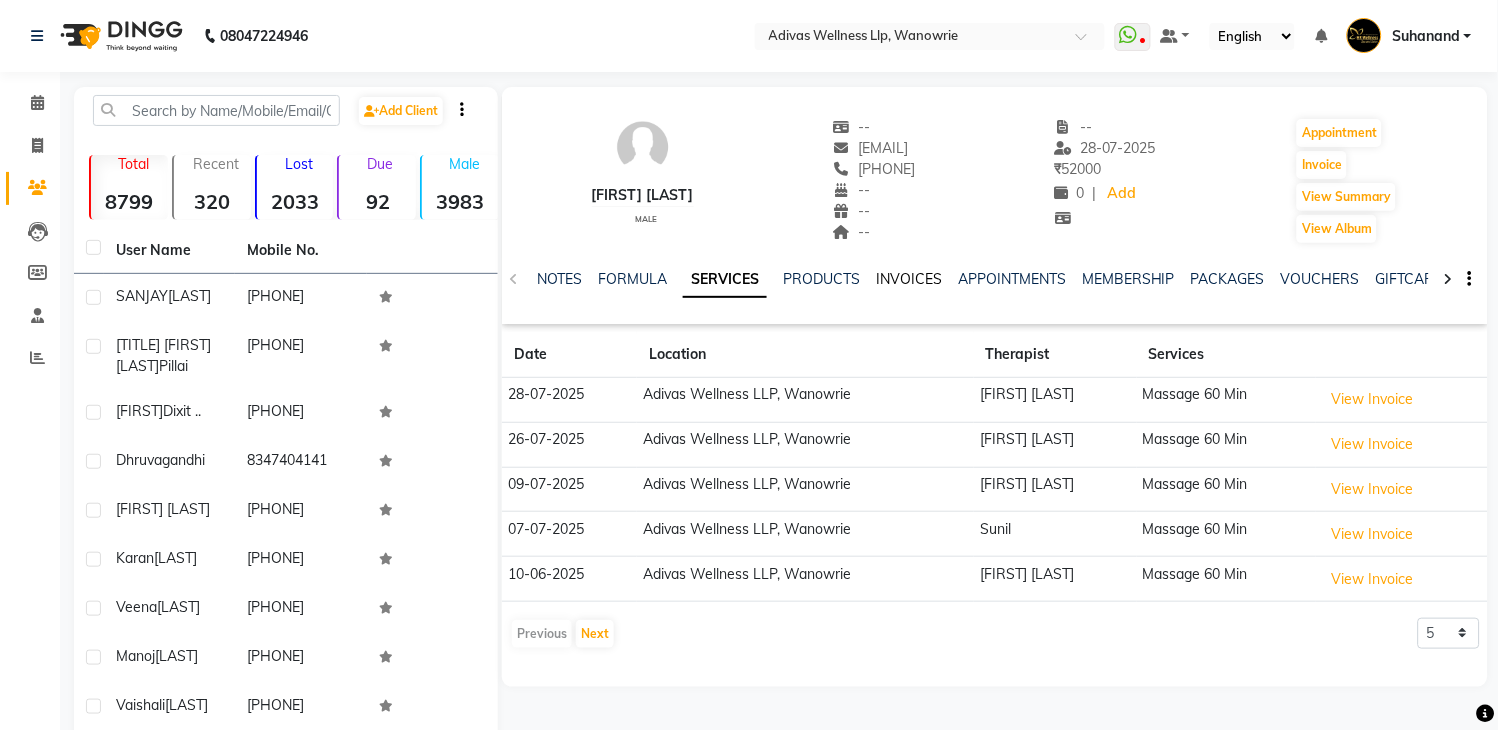 click on "INVOICES" 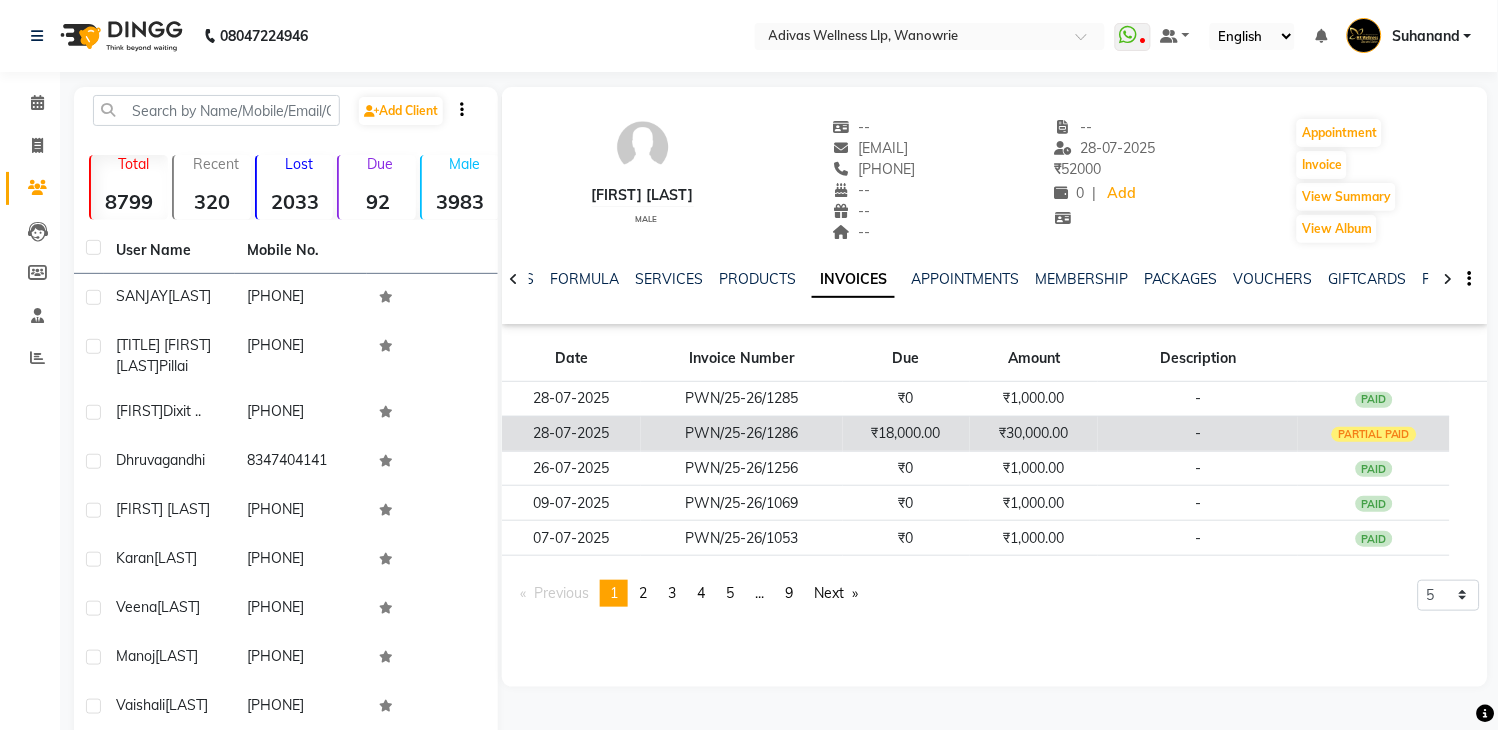 click on "₹30,000.00" 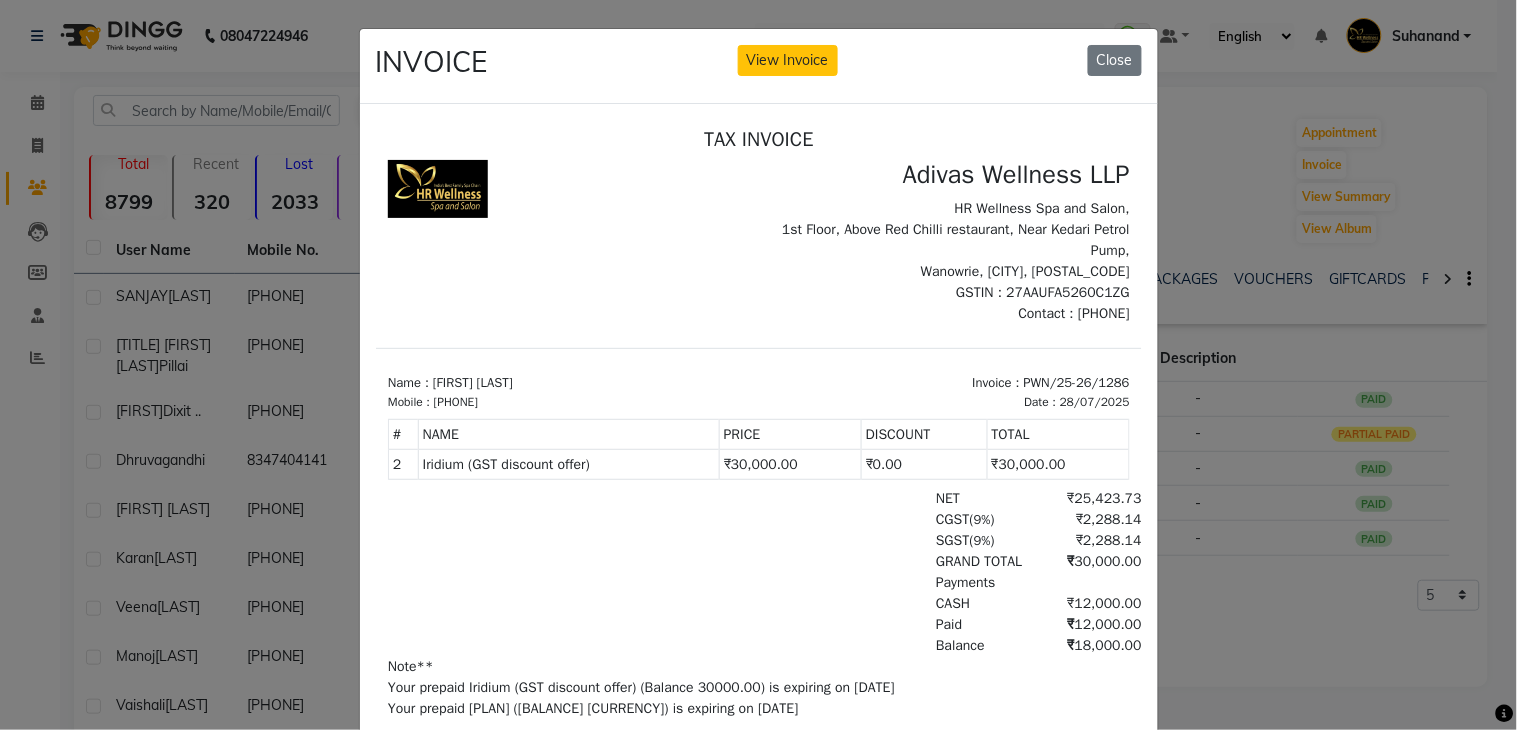 scroll, scrollTop: 15, scrollLeft: 0, axis: vertical 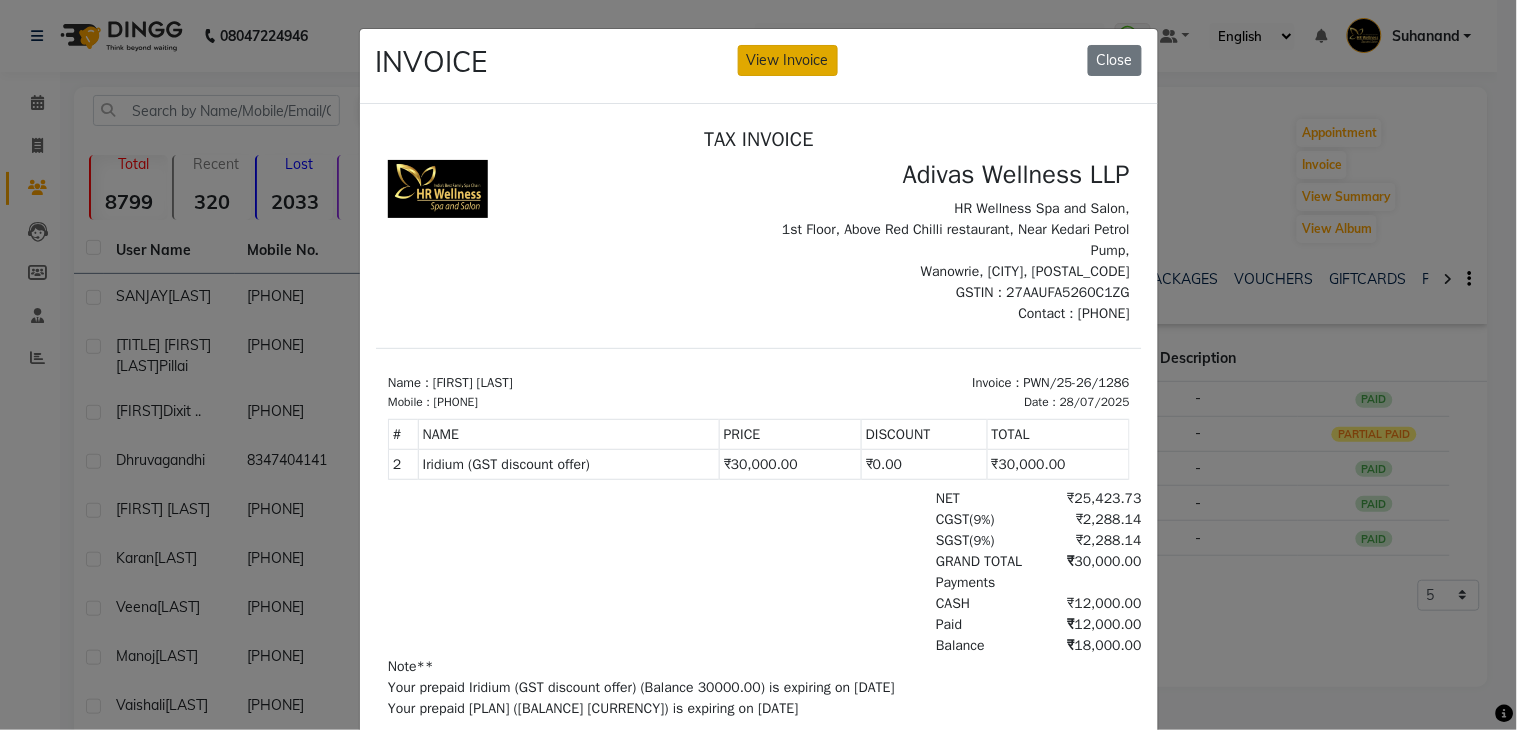 click on "View Invoice" 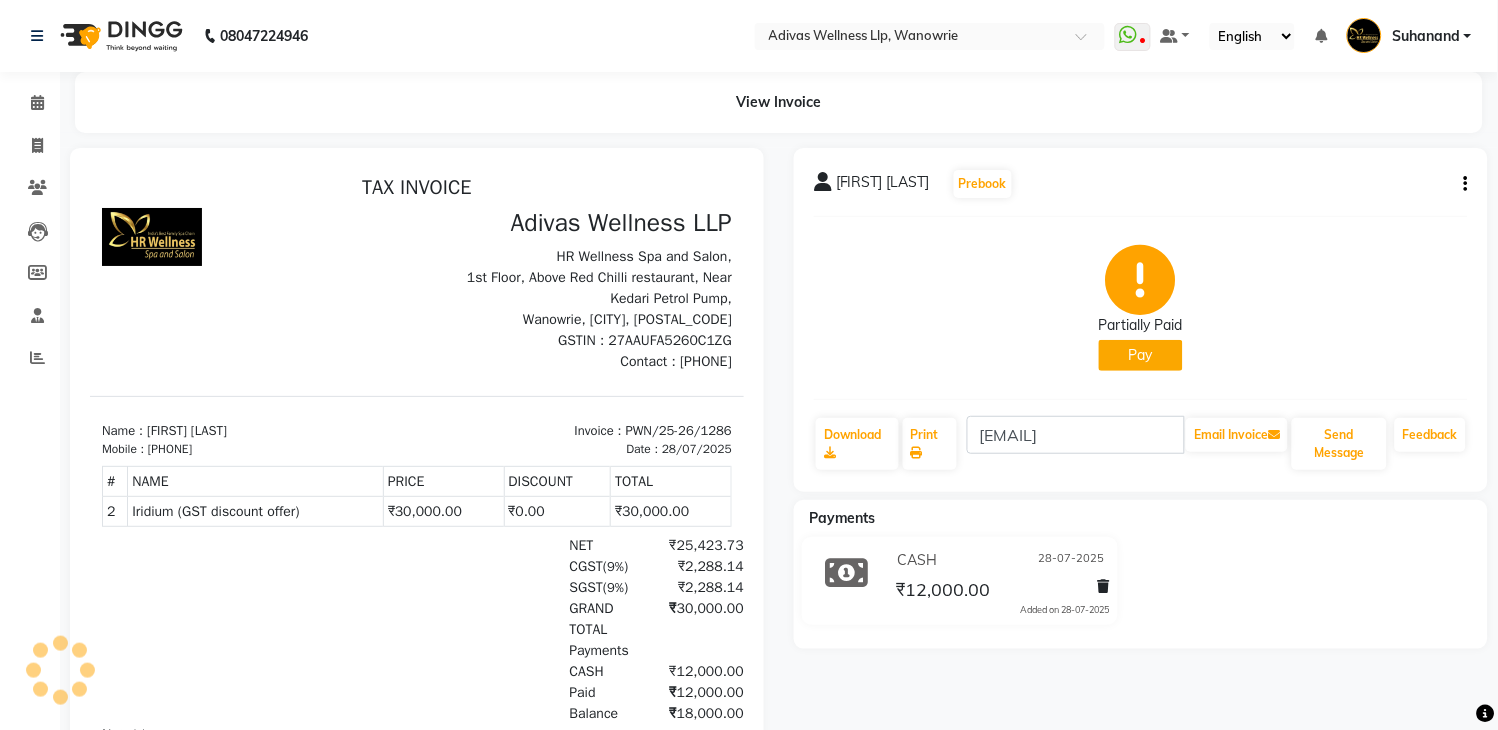 scroll, scrollTop: 0, scrollLeft: 0, axis: both 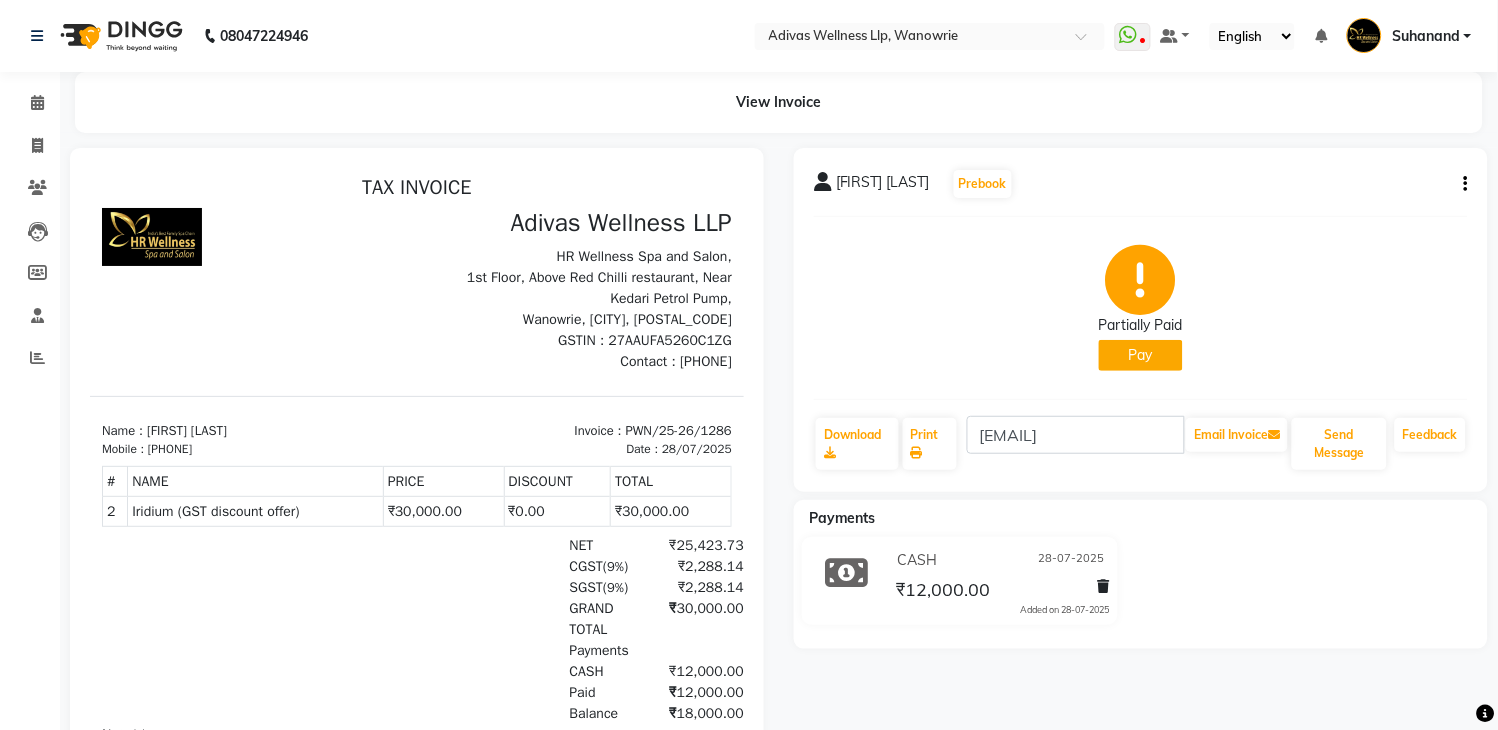 click on "Pay" 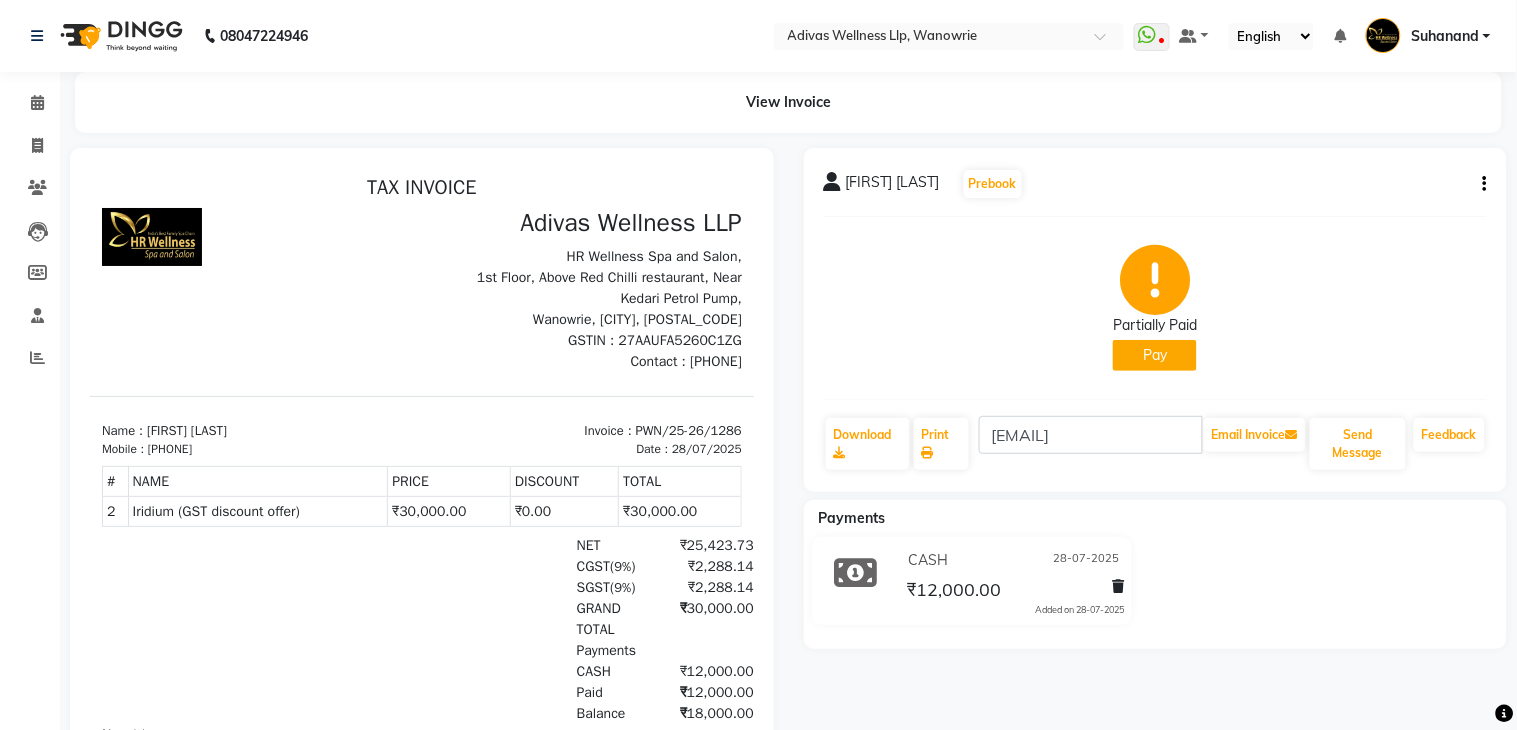select on "1" 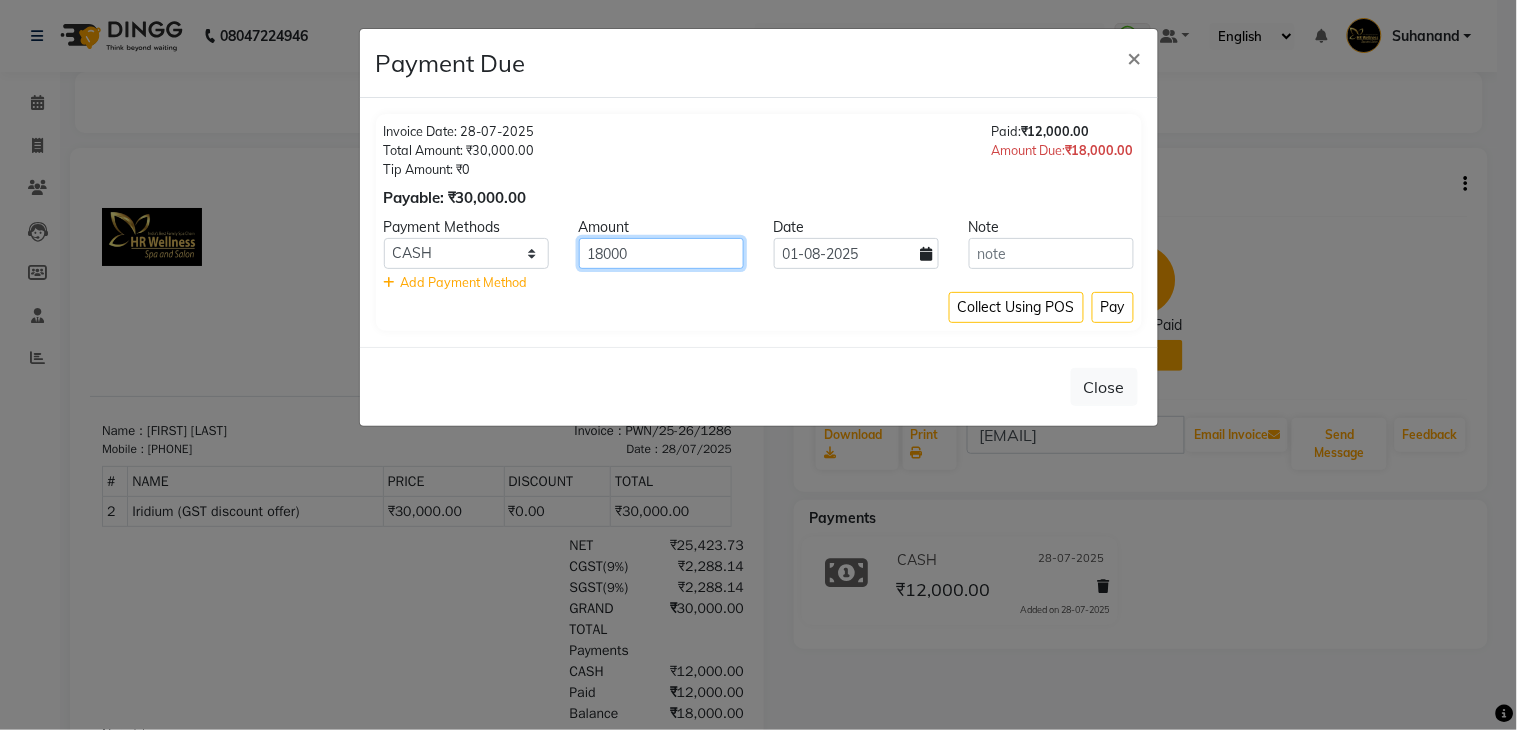 drag, startPoint x: 671, startPoint y: 245, endPoint x: 552, endPoint y: 281, distance: 124.32619 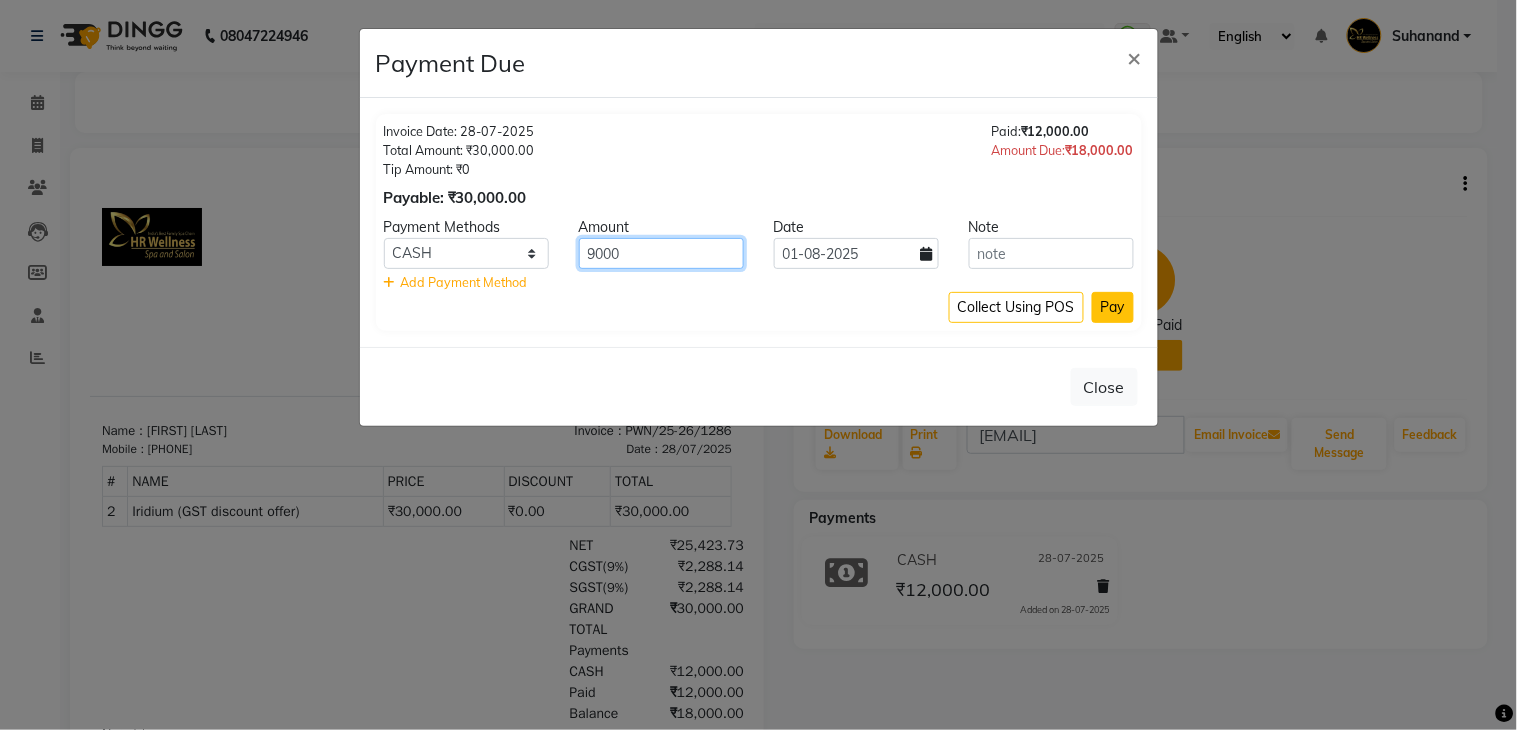 type on "9000" 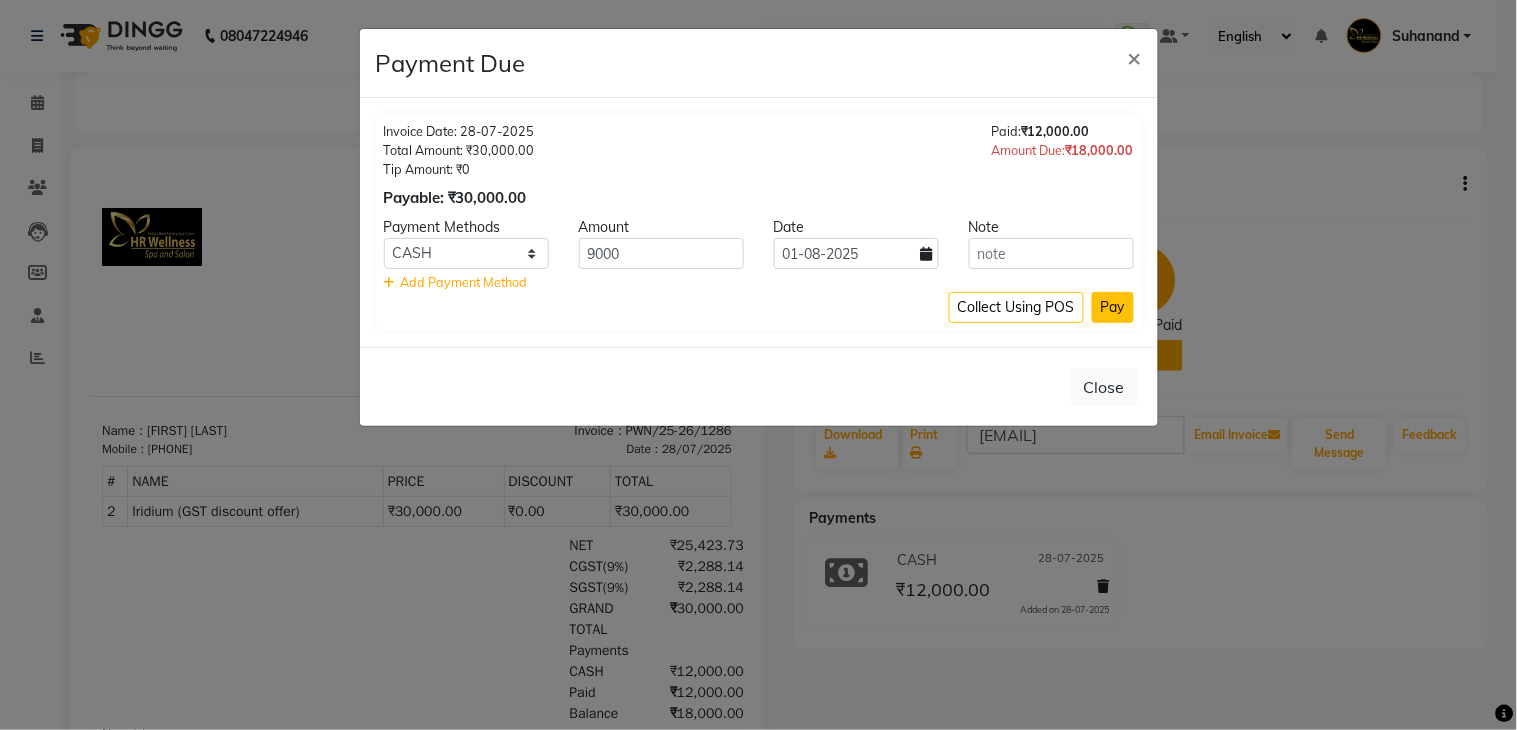 click on "Pay" 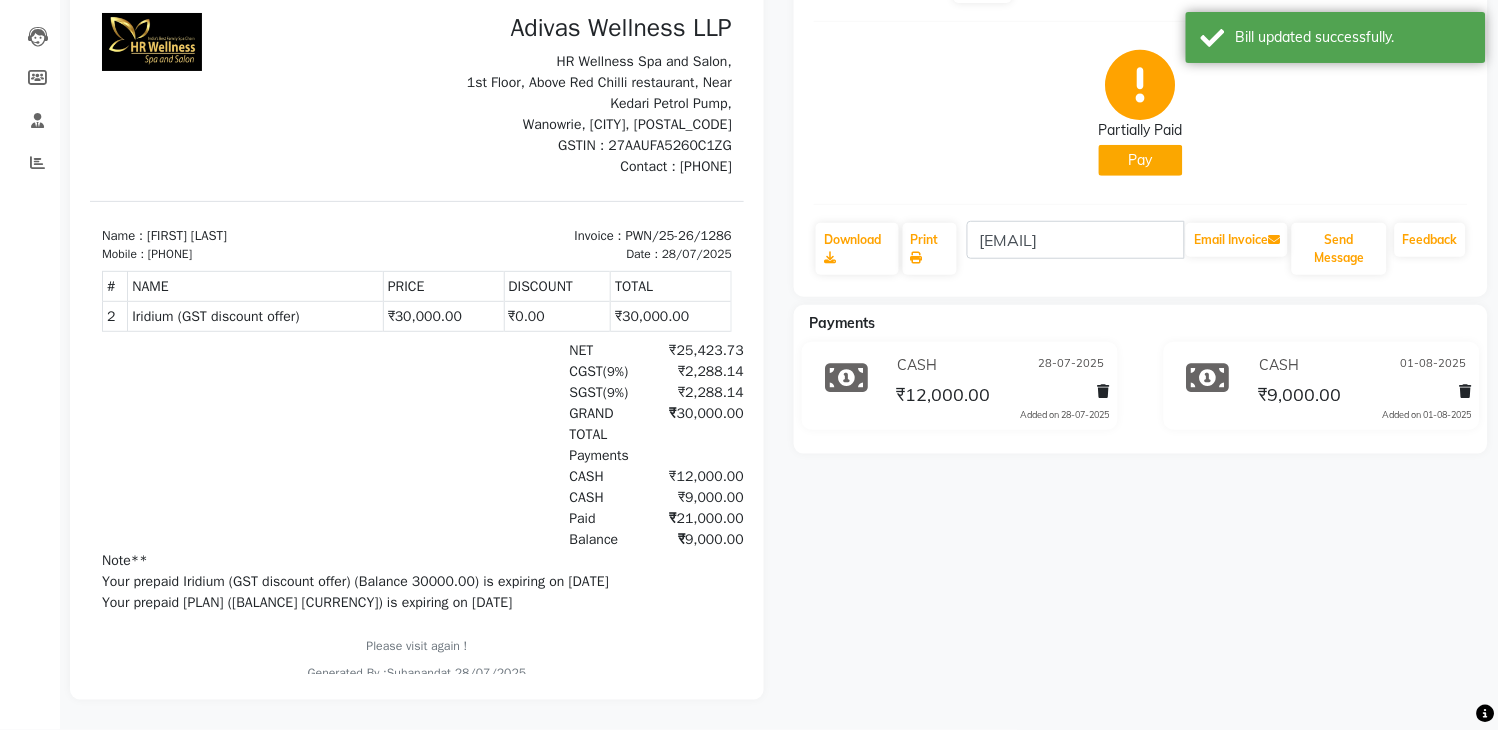 scroll, scrollTop: 213, scrollLeft: 0, axis: vertical 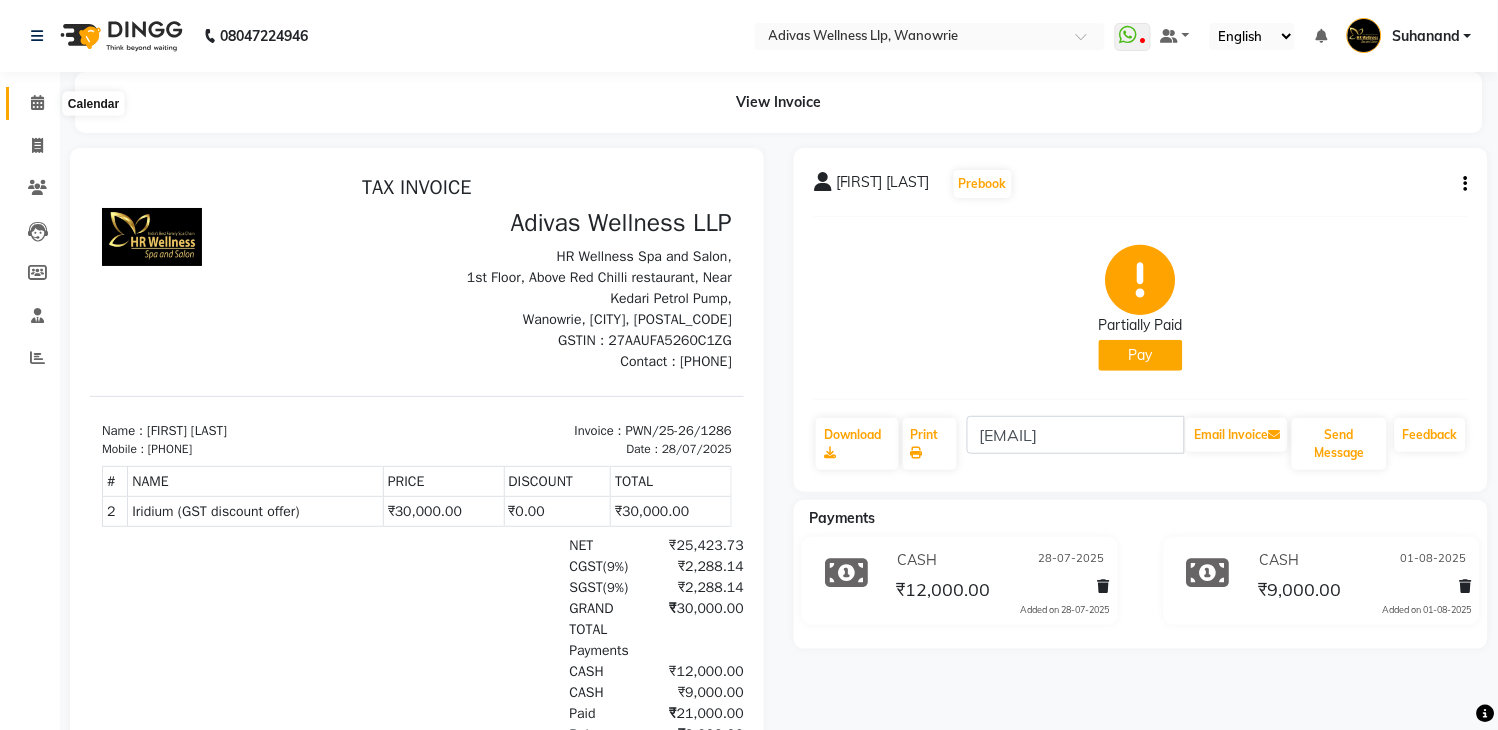 click 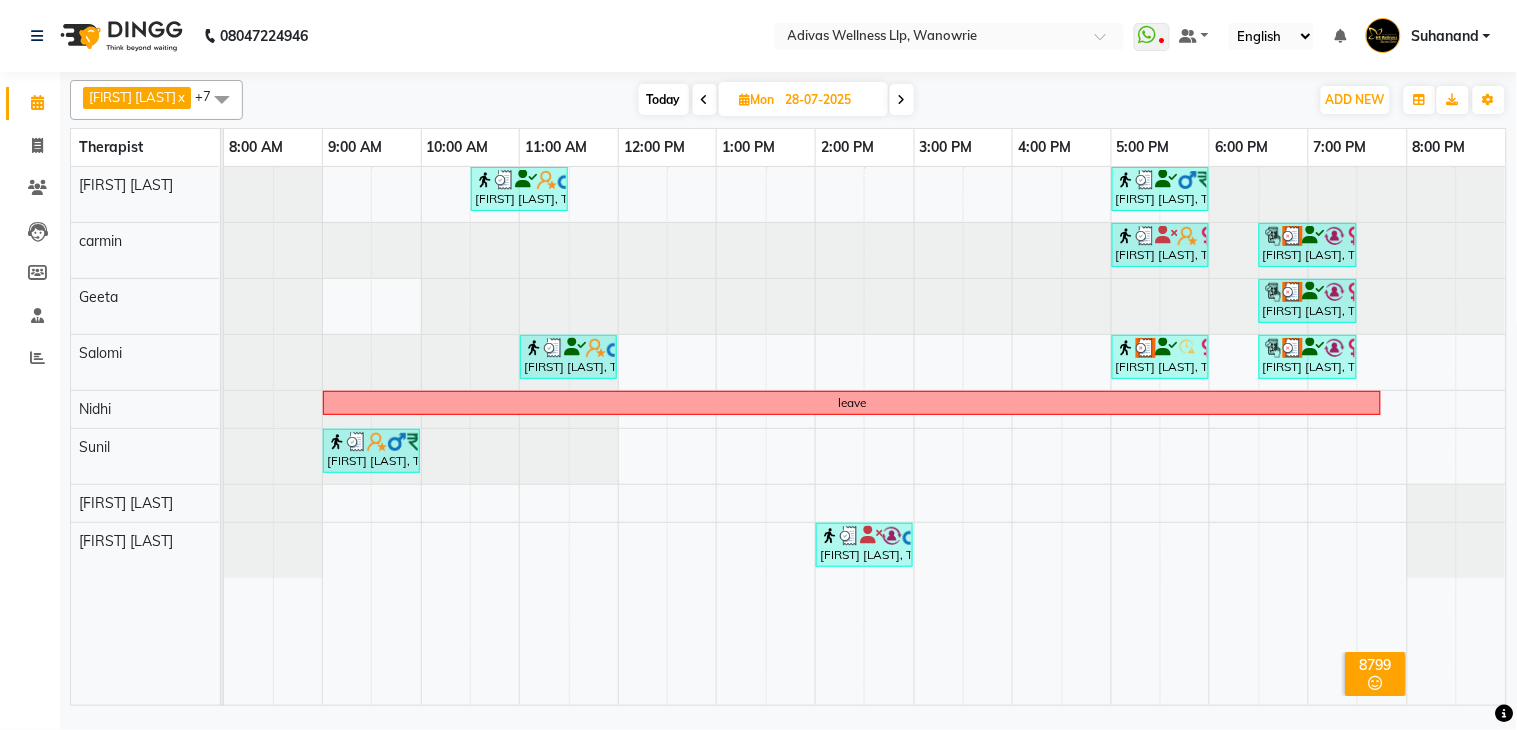 click on "Today" at bounding box center (664, 99) 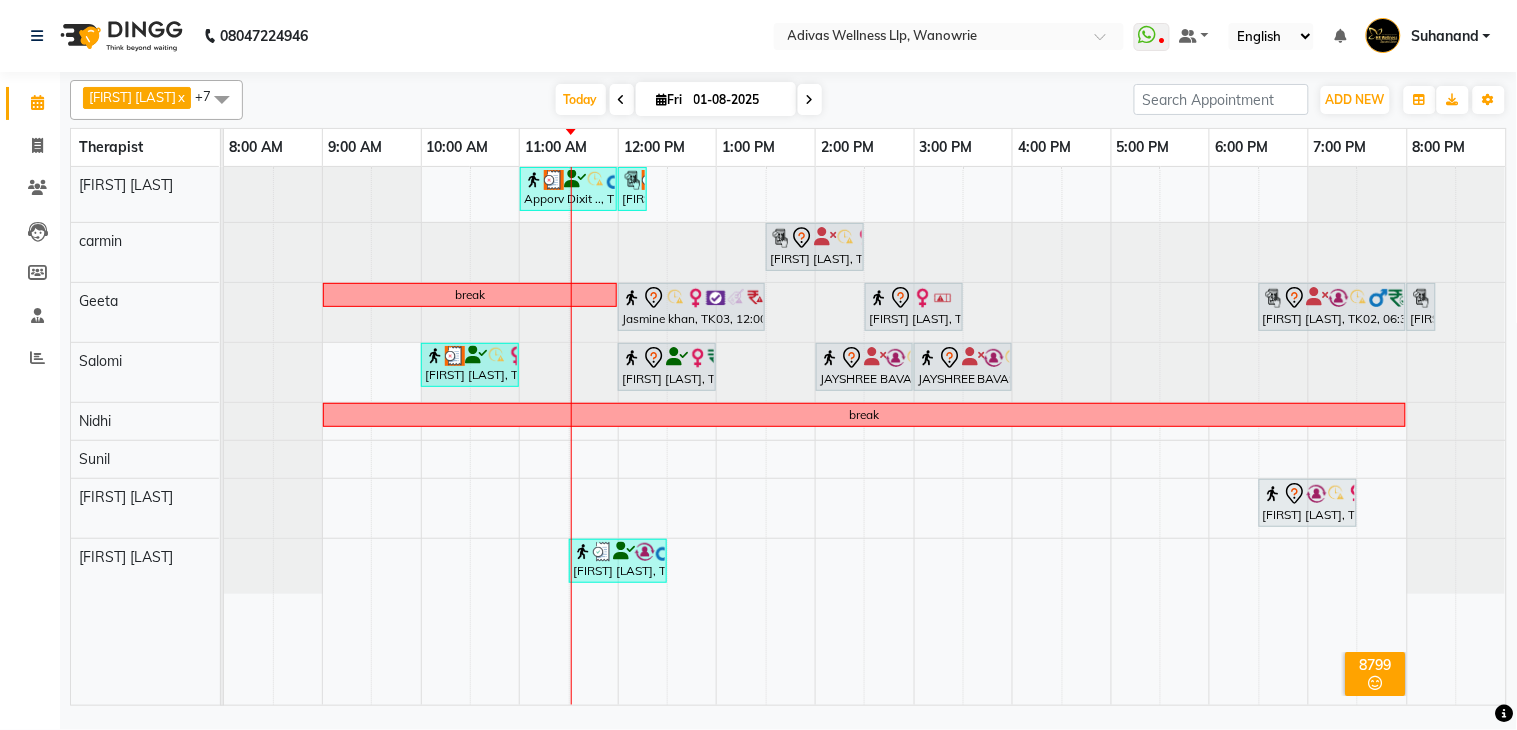 click on "Apporv Dixit .., TK11, 11:00 AM-12:00 PM, Swedish Massage with Wintergreen, Bayleaf & Clove 60 Min     Apporv Dixit .., TK11, 12:00 PM-12:15 PM, Relaxing Head Massage             Charvi Chouhan, TK07, 01:30 PM-02:30 PM, Swedish Massage 60 Min  break              Jasmine khan, TK03, 12:00 PM-01:30 PM, Swedish Massage with Wintergreen, Bayleaf & Clove 90 Min             Akshta Suri, TK01, 02:30 PM-03:30 PM, Swedish Massage with Wintergreen, Bayleaf & Clove 60 Min             KANCHAN G, TK02, 06:30 PM-08:00 PM, Swedish Massage with Wintergreen, Bayleaf & Clove 90 Min             KANCHAN G, TK02, 08:00 PM-08:10 PM, Steam     POONAM PHULE, TK06, 10:00 AM-11:00 AM, Massage 60 Min             Munira Qamri, TK10, 12:00 PM-01:00 PM, Swedish Massage with Wintergreen, Bayleaf & Clove 60 Min             JAYSHREE BAVASKAR, TK05, 02:00 PM-03:00 PM, Swedish Massage with Wintergreen, Bayleaf & Clove 60 Min             JAYSHREE BAVASKAR, TK05, 03:00 PM-04:00 PM, Lightening Facial  break" at bounding box center (865, 436) 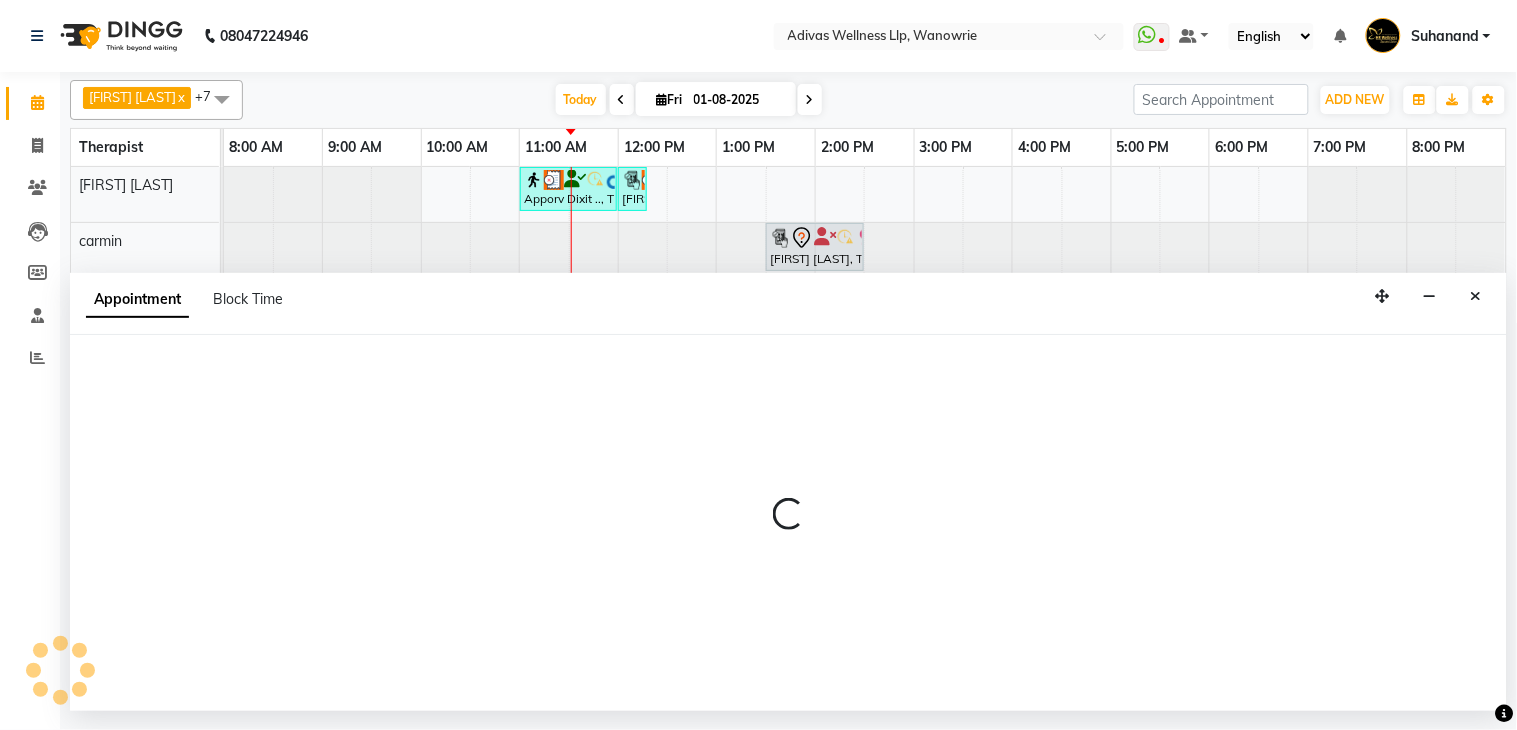 select on "24579" 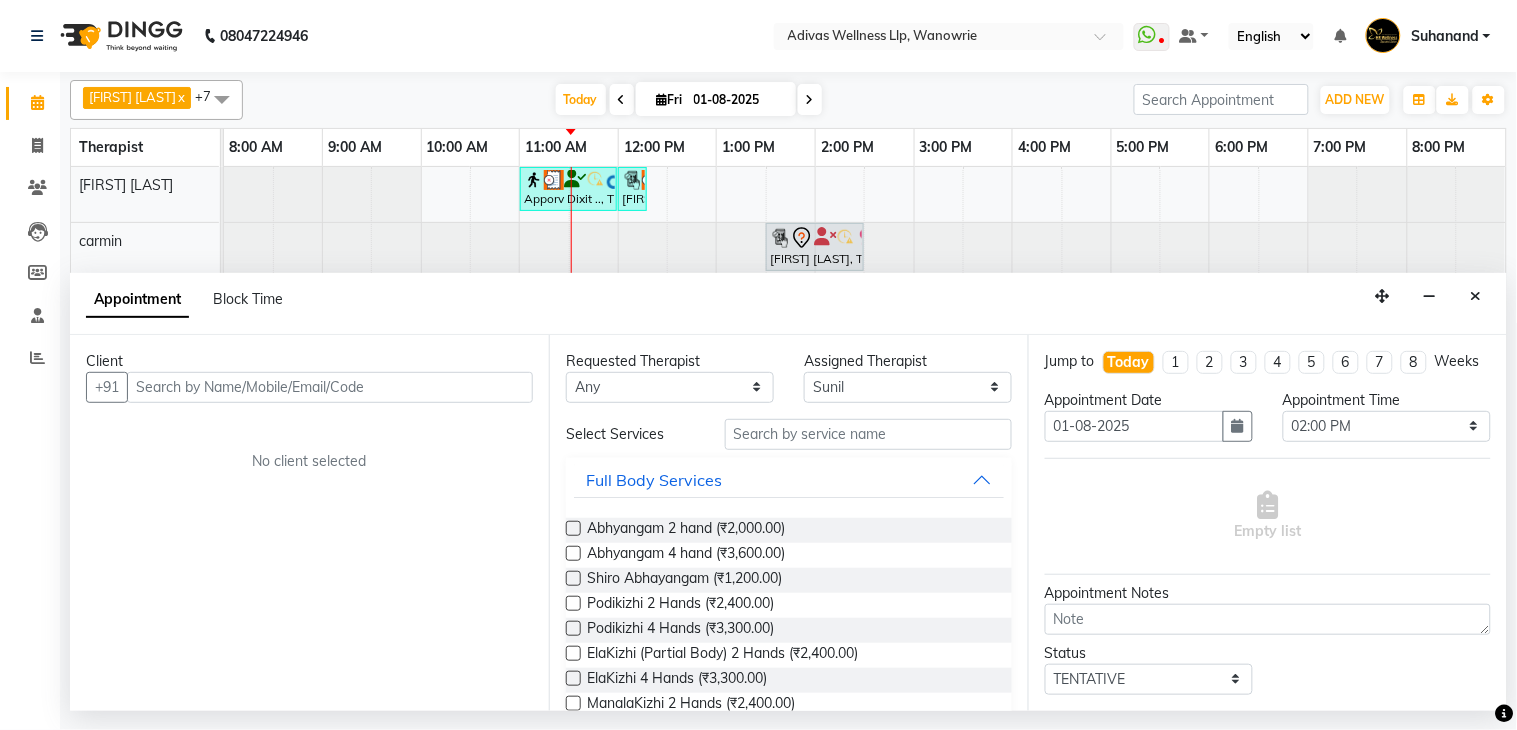 click at bounding box center [330, 387] 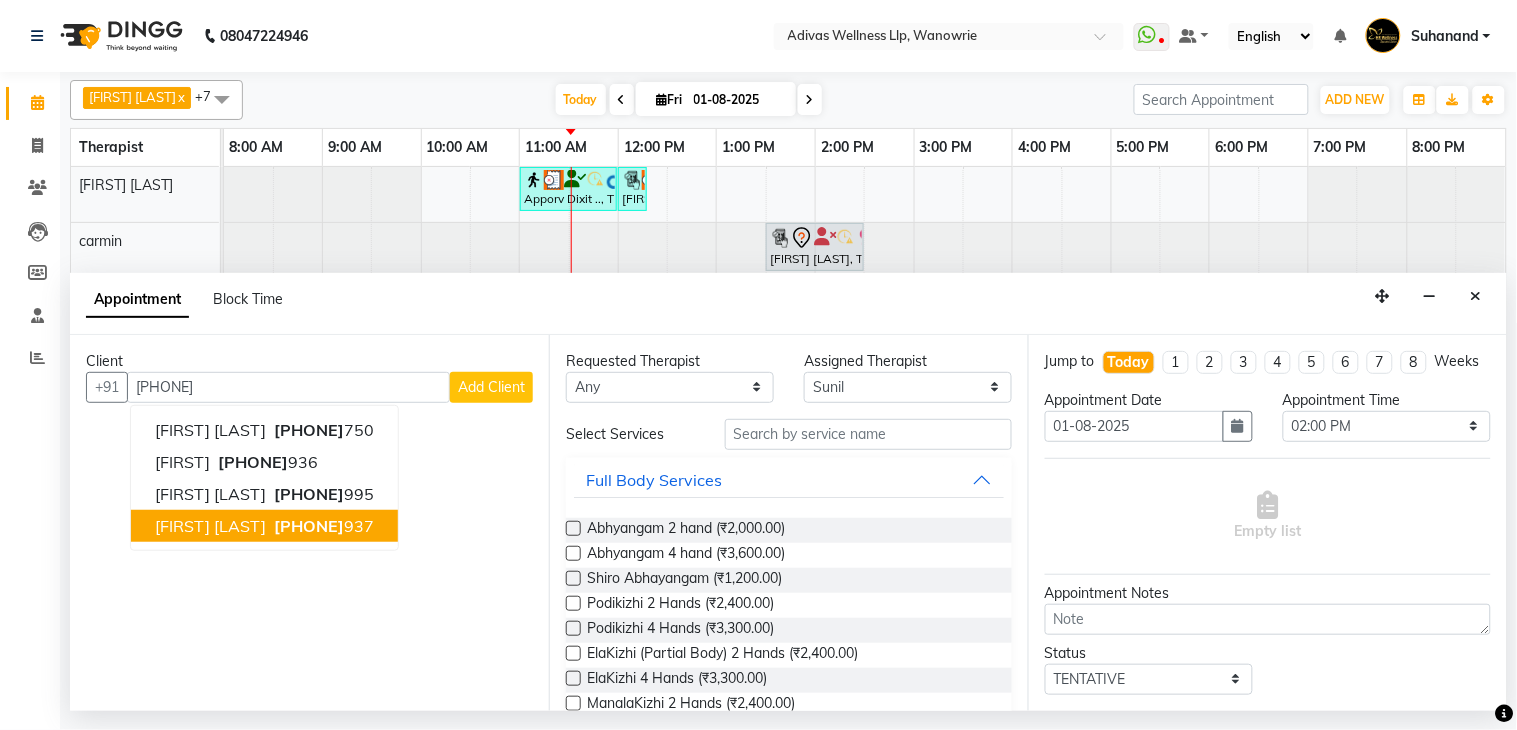 click on "9922945 937" at bounding box center (322, 526) 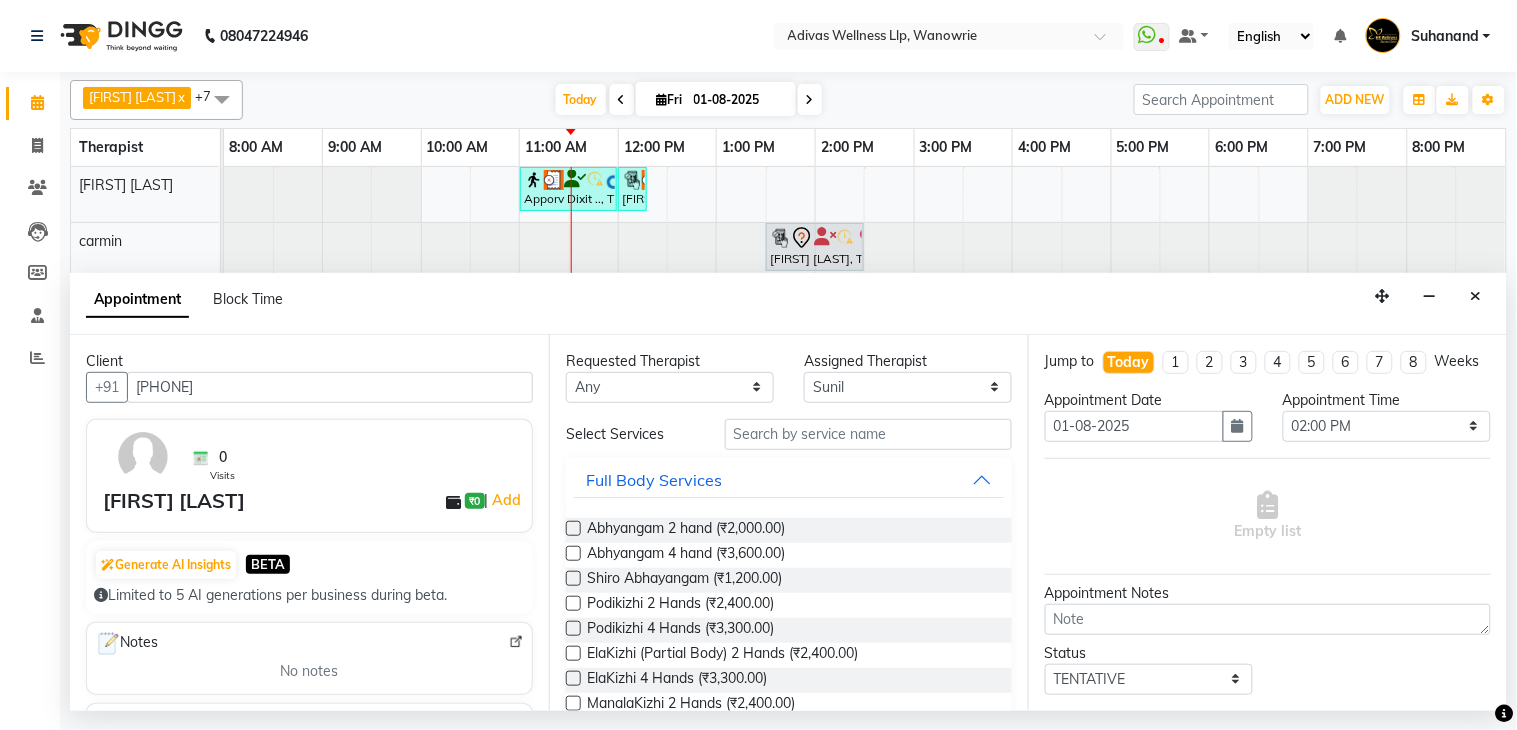 type on "9922945937" 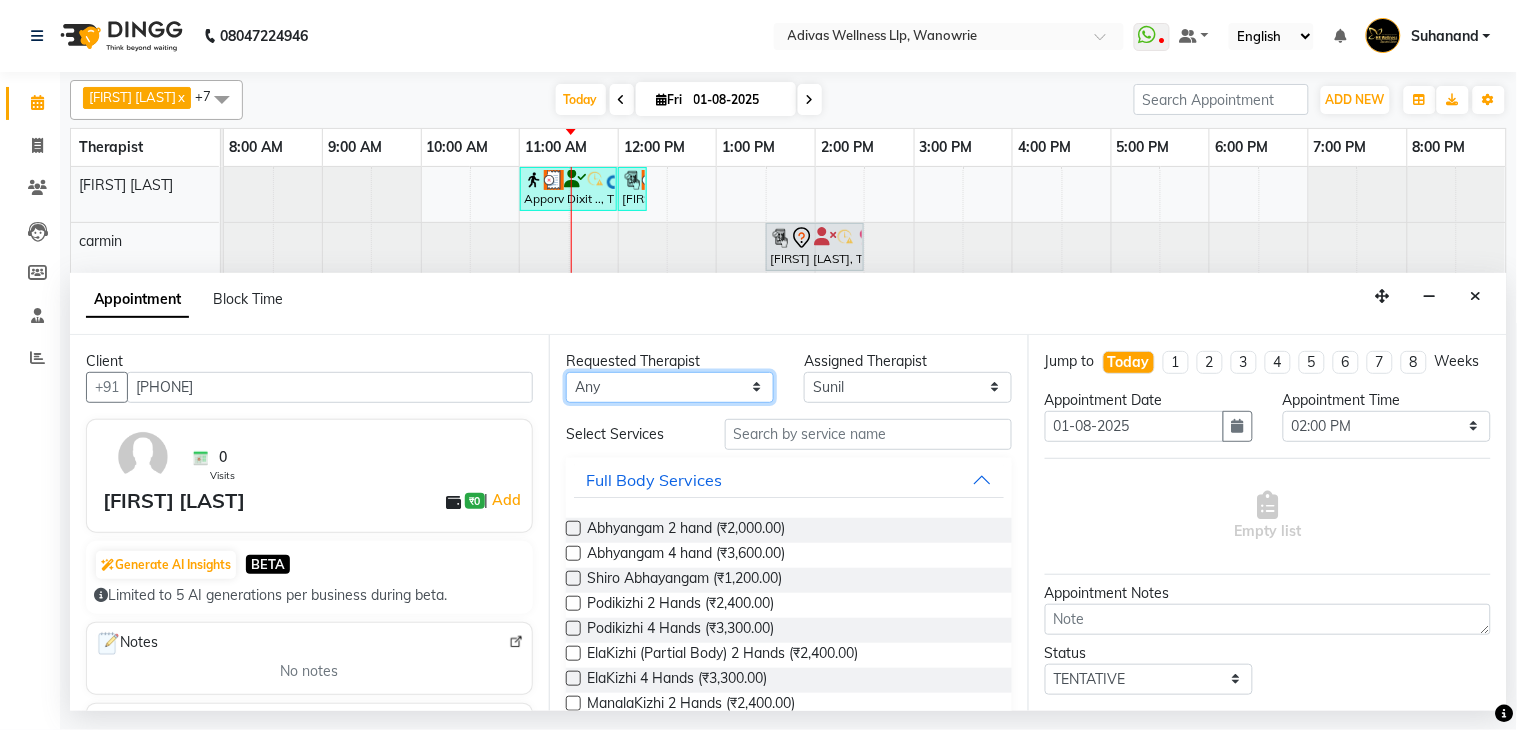 click on "Any Amit Bakala carmin Geeta Nidhi Nikhil  yadav  Rajesh tanaji Rishikesh karande Salomi Sunil" at bounding box center (670, 387) 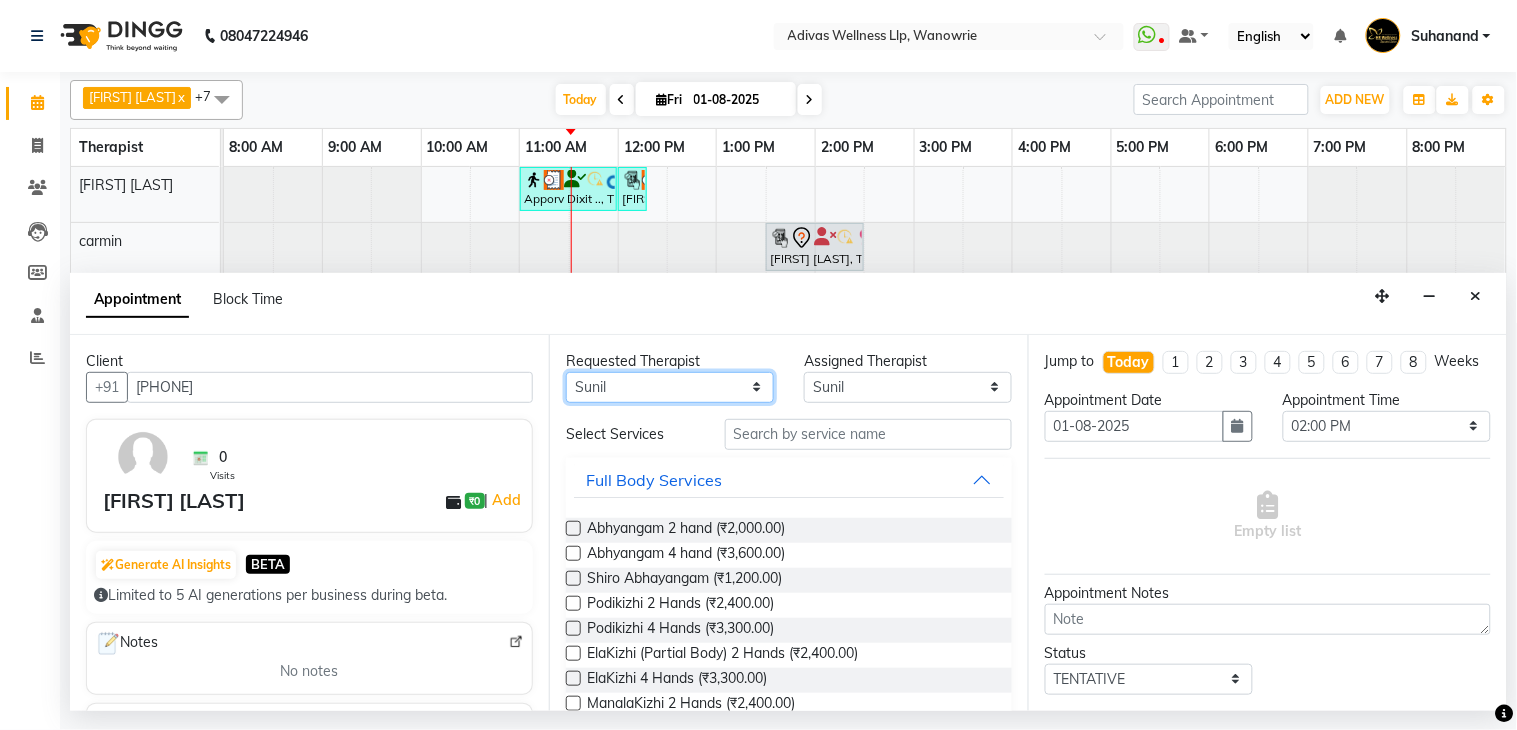 click on "Any Amit Bakala carmin Geeta Nidhi Nikhil  yadav  Rajesh tanaji Rishikesh karande Salomi Sunil" at bounding box center (670, 387) 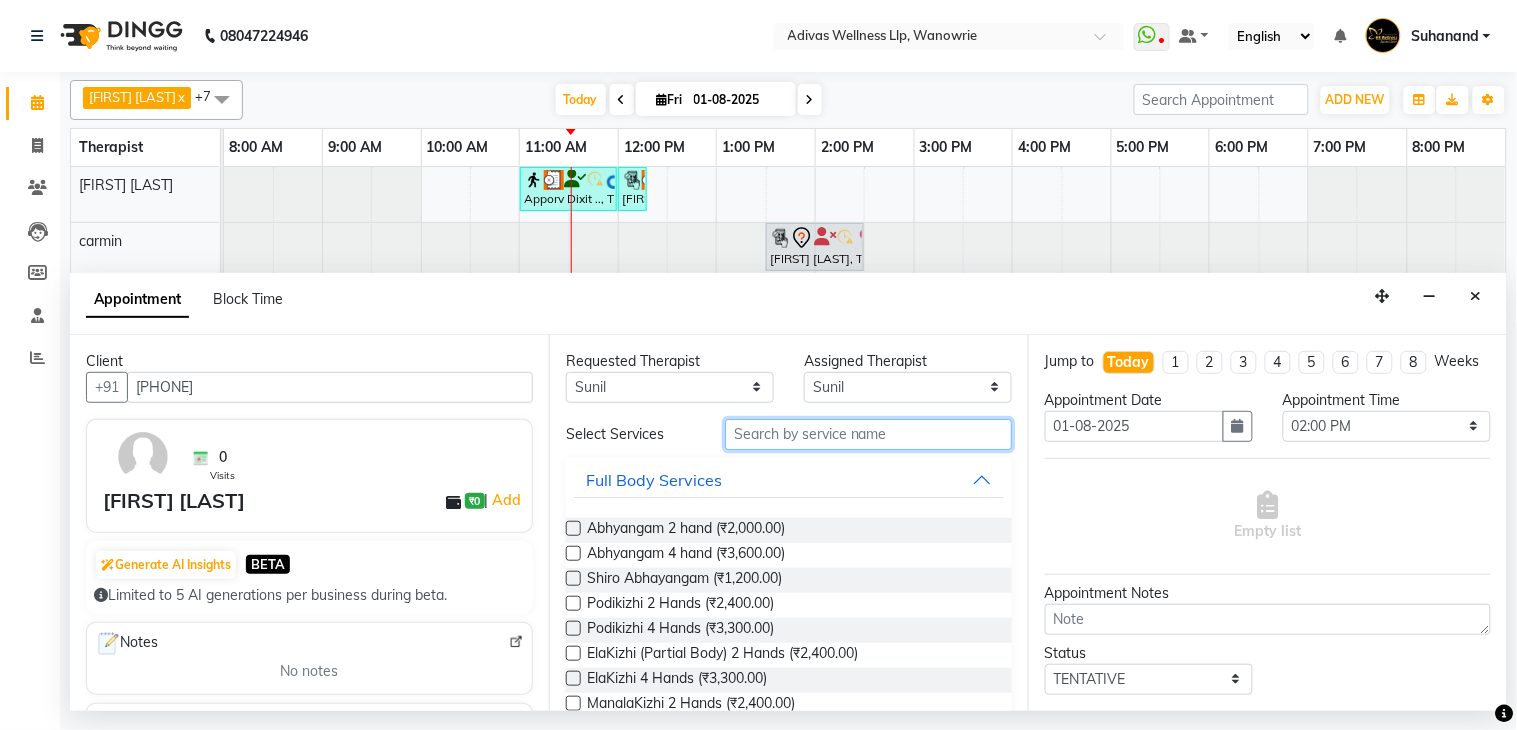 click at bounding box center [868, 434] 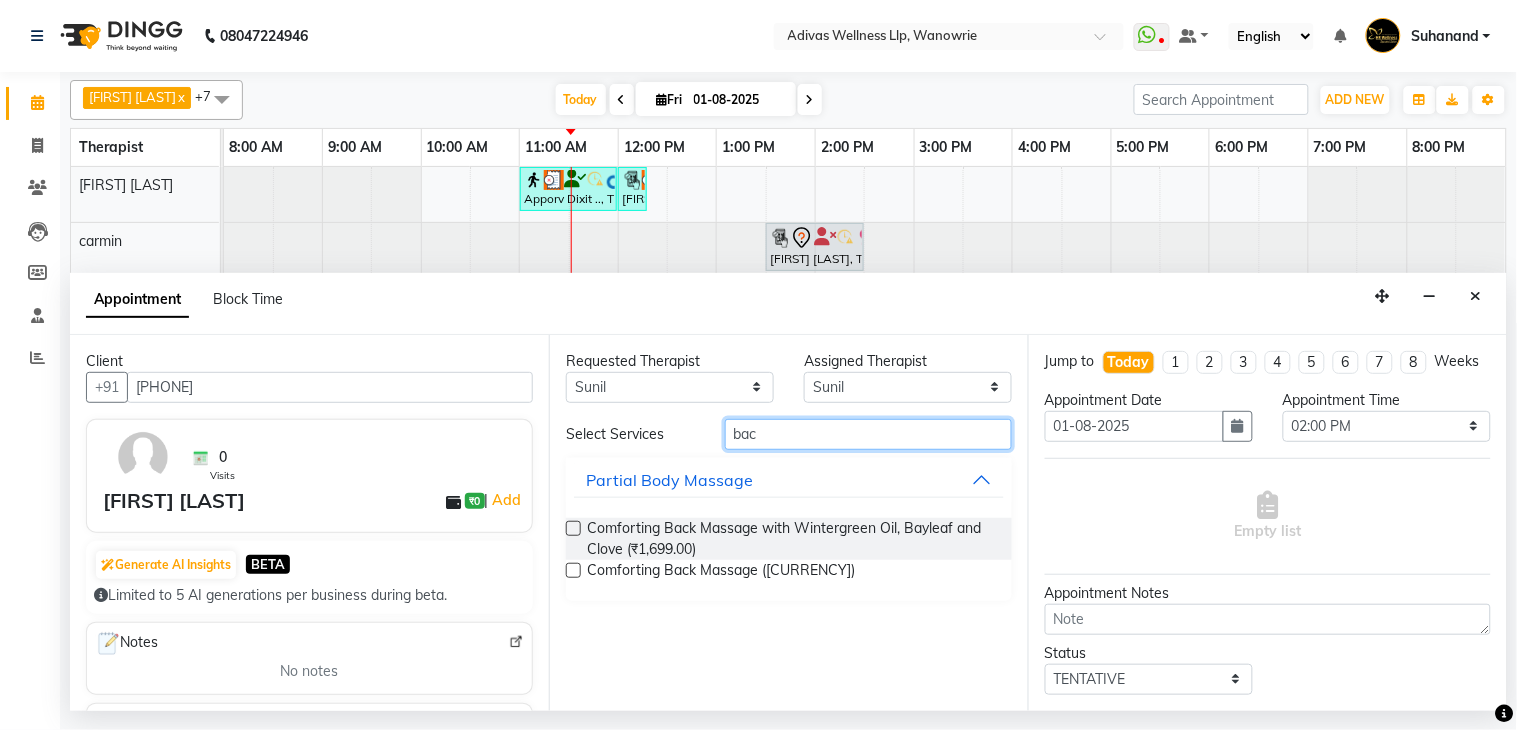 type on "bac" 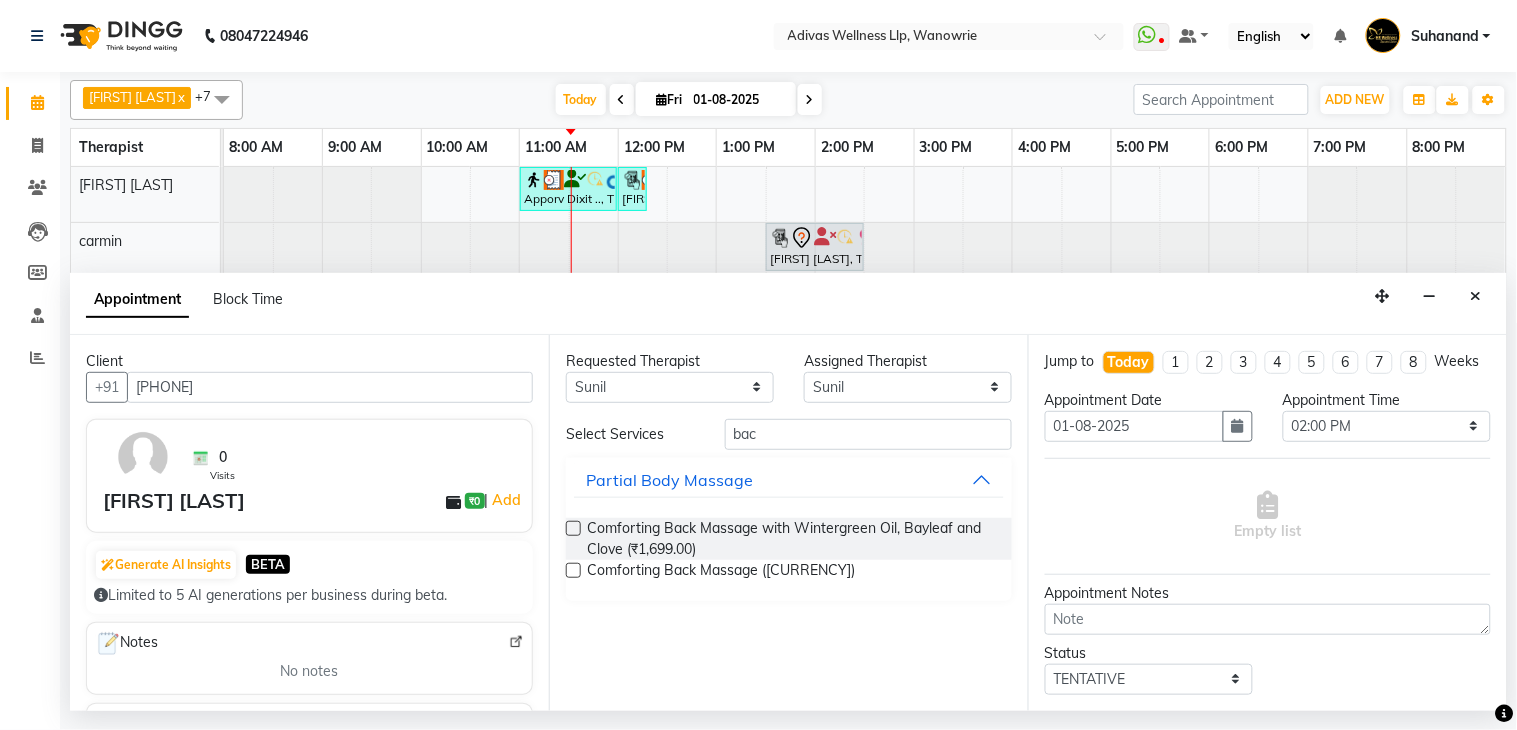 click at bounding box center (573, 570) 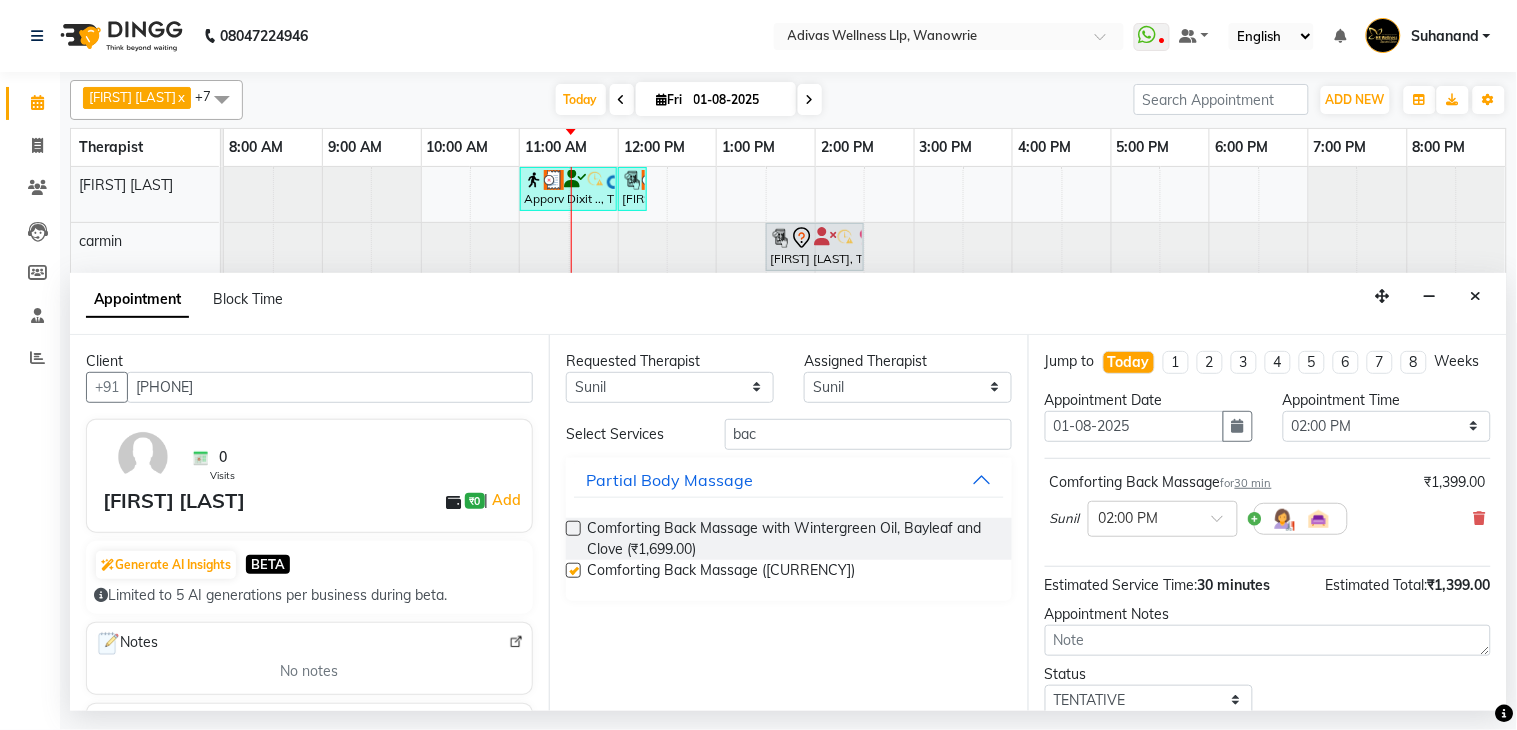 checkbox on "false" 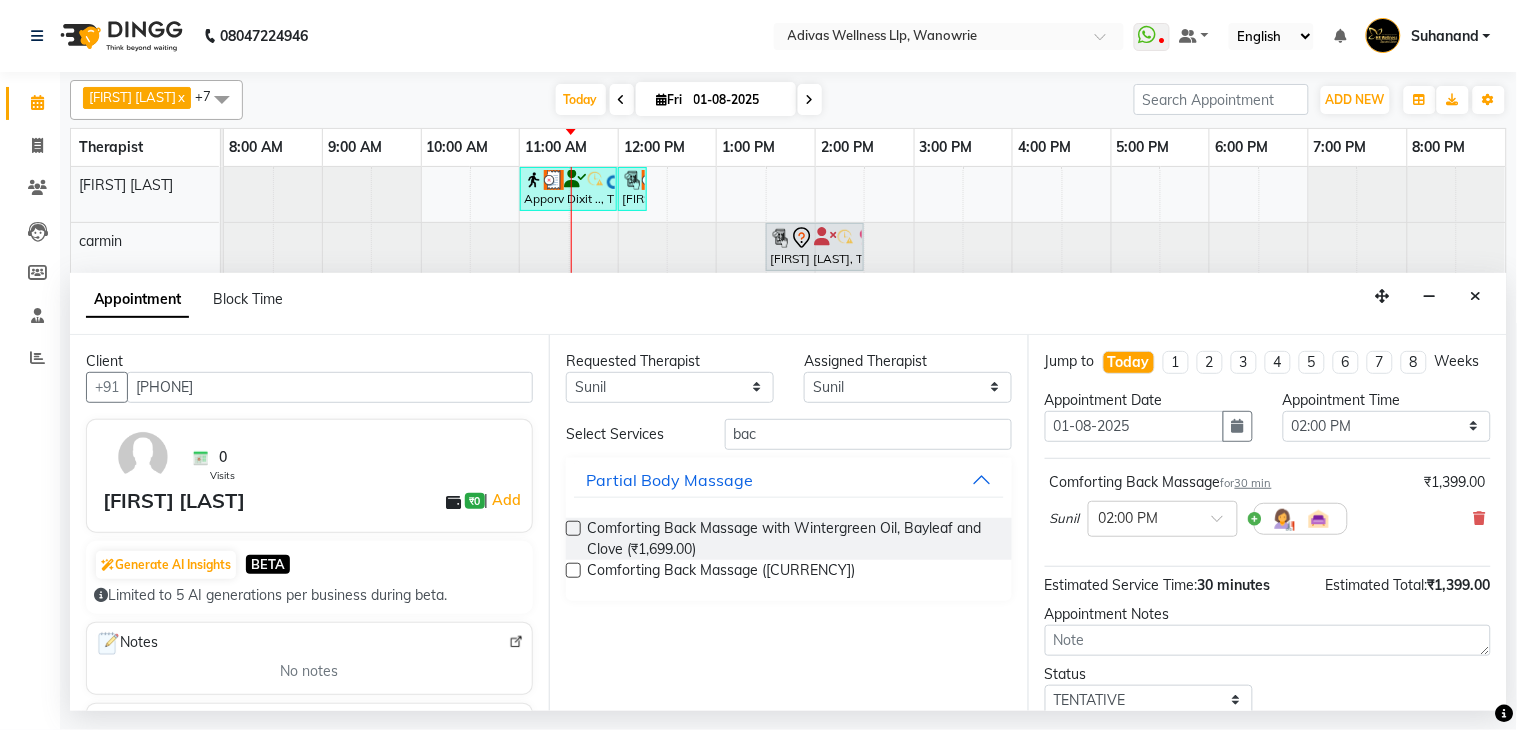 scroll, scrollTop: 150, scrollLeft: 0, axis: vertical 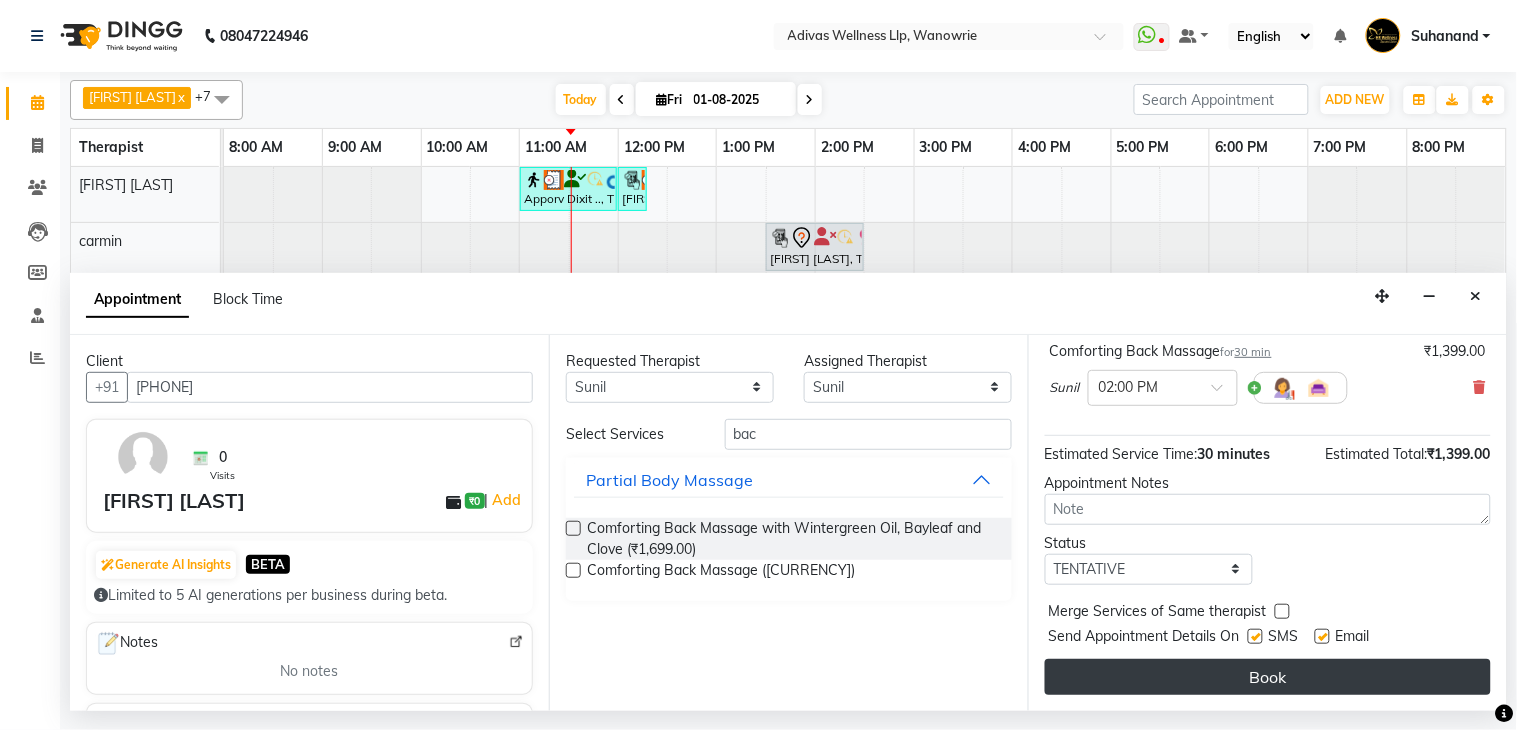 click on "Book" at bounding box center [1268, 677] 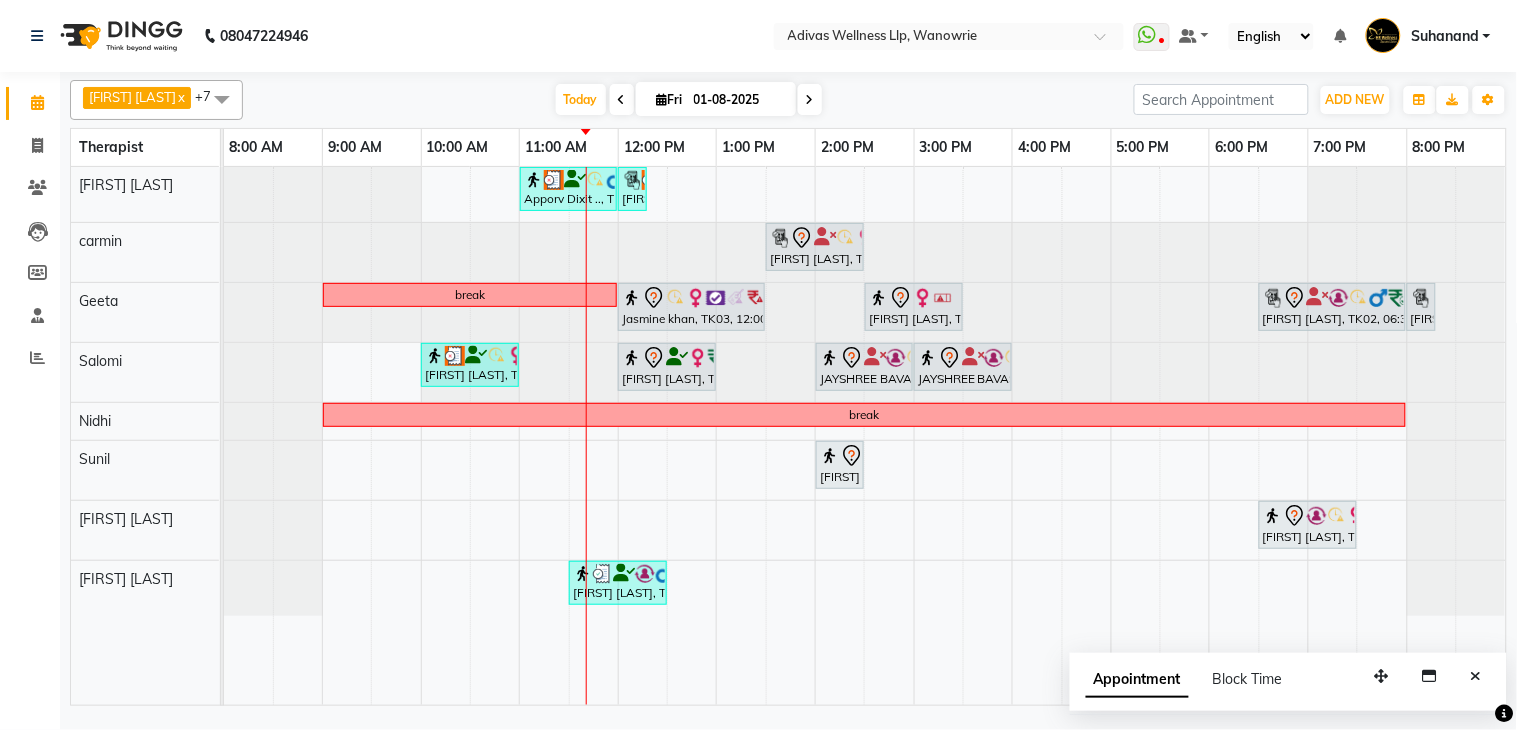 click on "Fri" at bounding box center (670, 99) 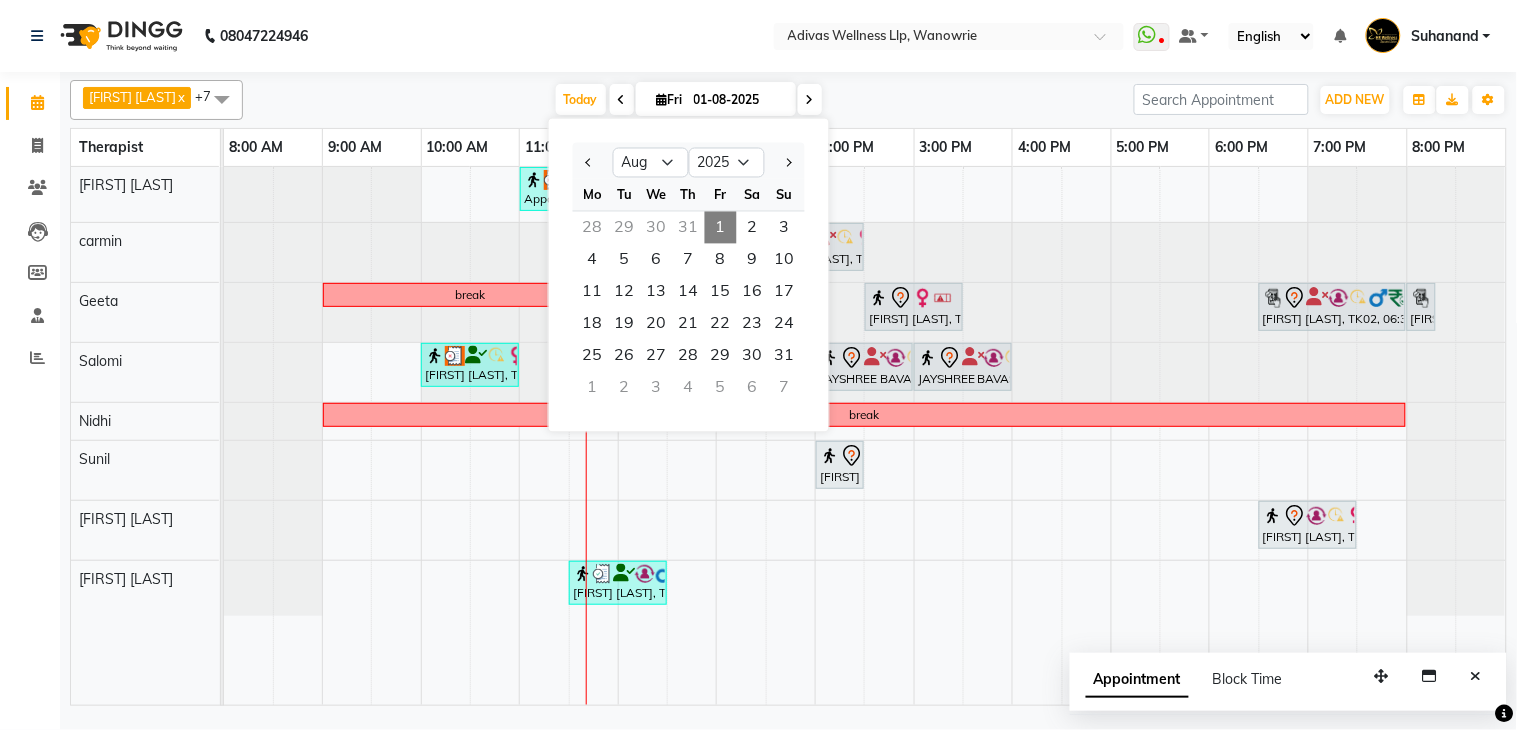 click on "28" at bounding box center [593, 228] 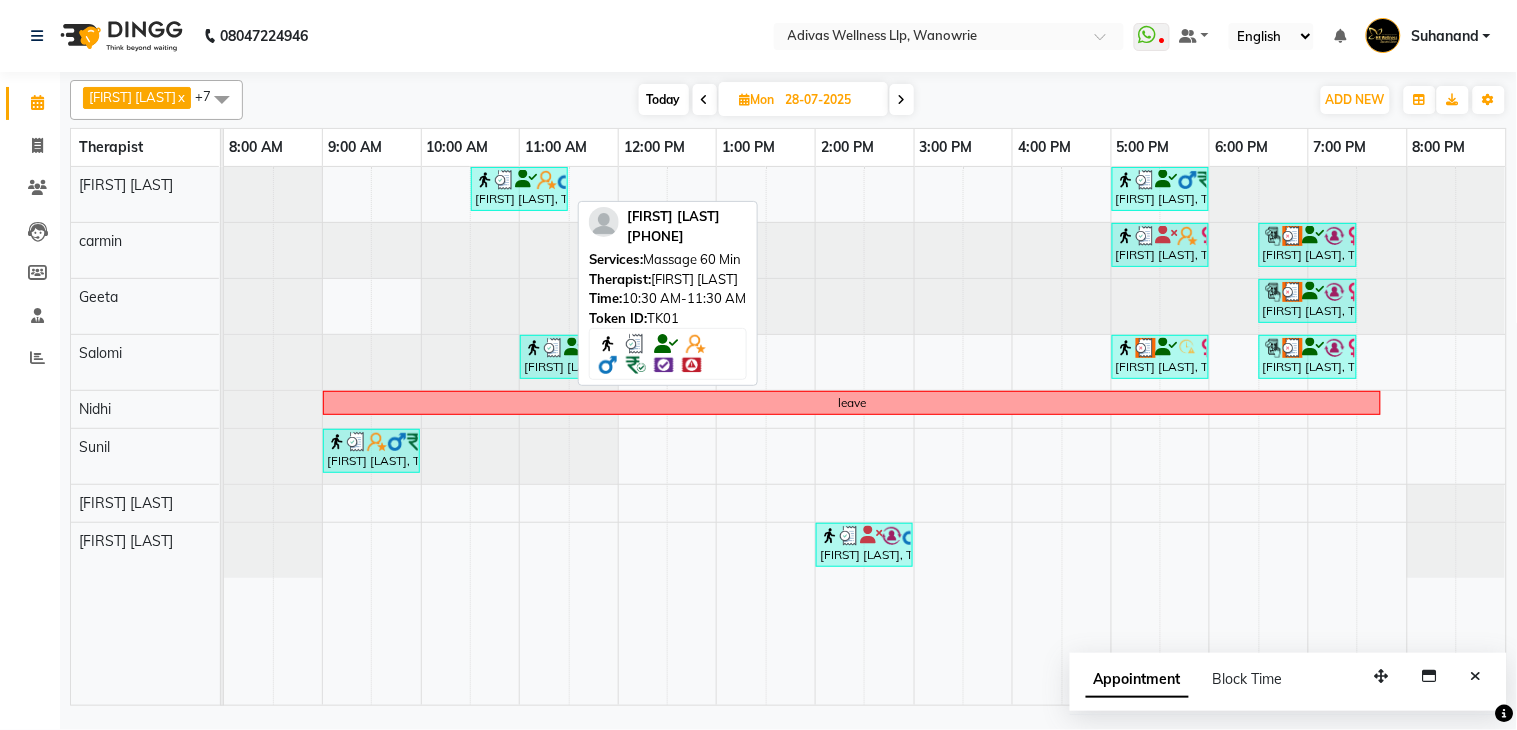 click on "moiz lakdawala, TK01, 10:30 AM-11:30 AM, Massage 60 Min" at bounding box center [519, 189] 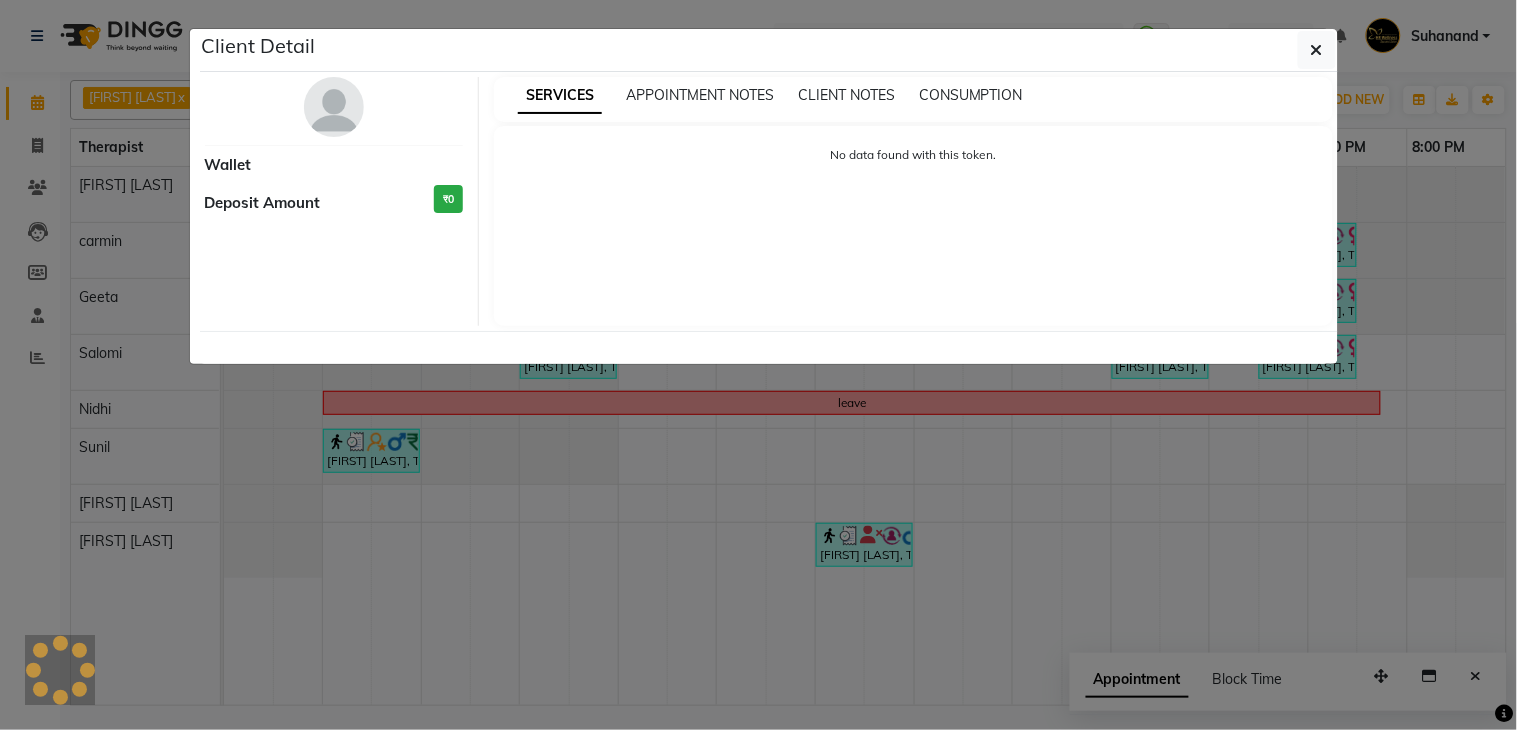 select on "3" 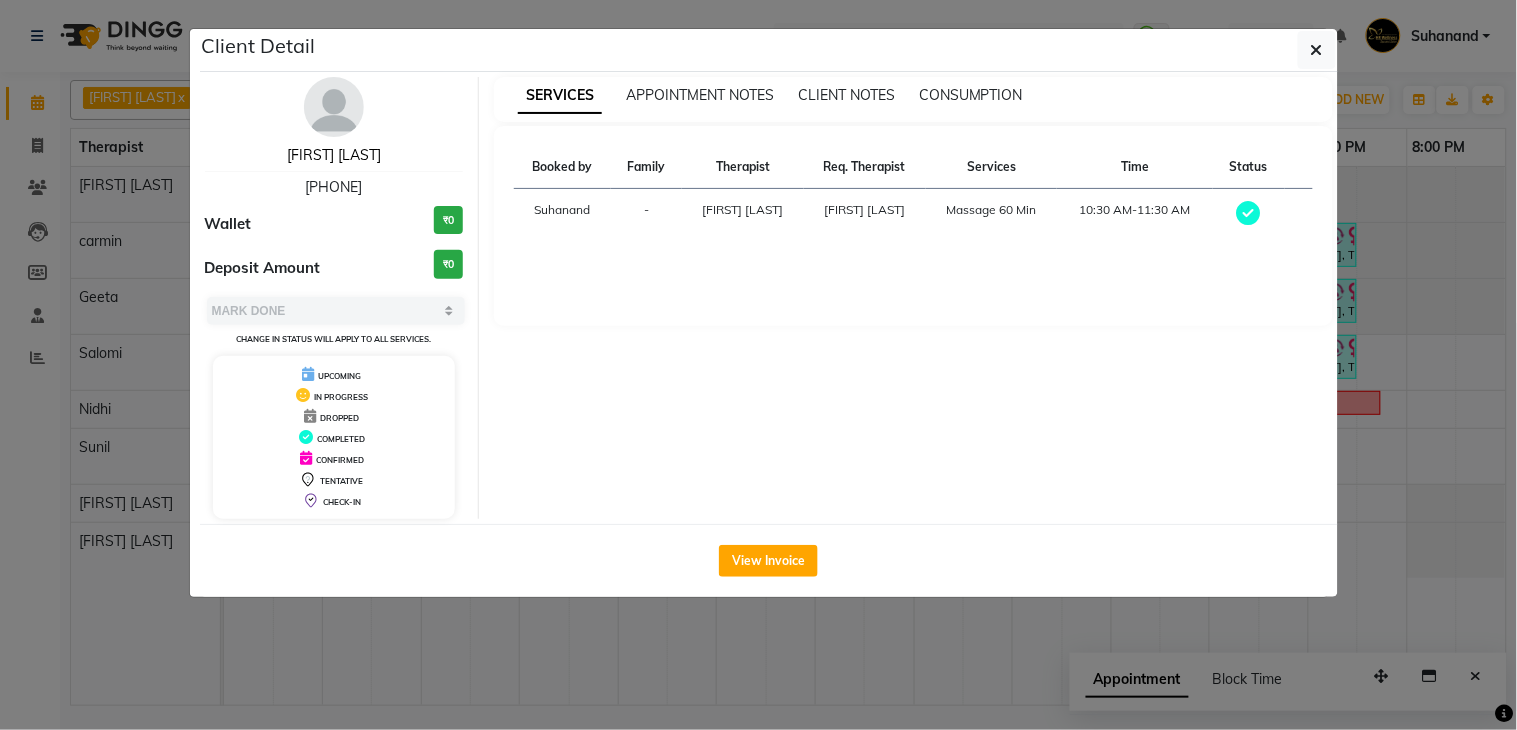click on "moiz lakdawala" at bounding box center [334, 155] 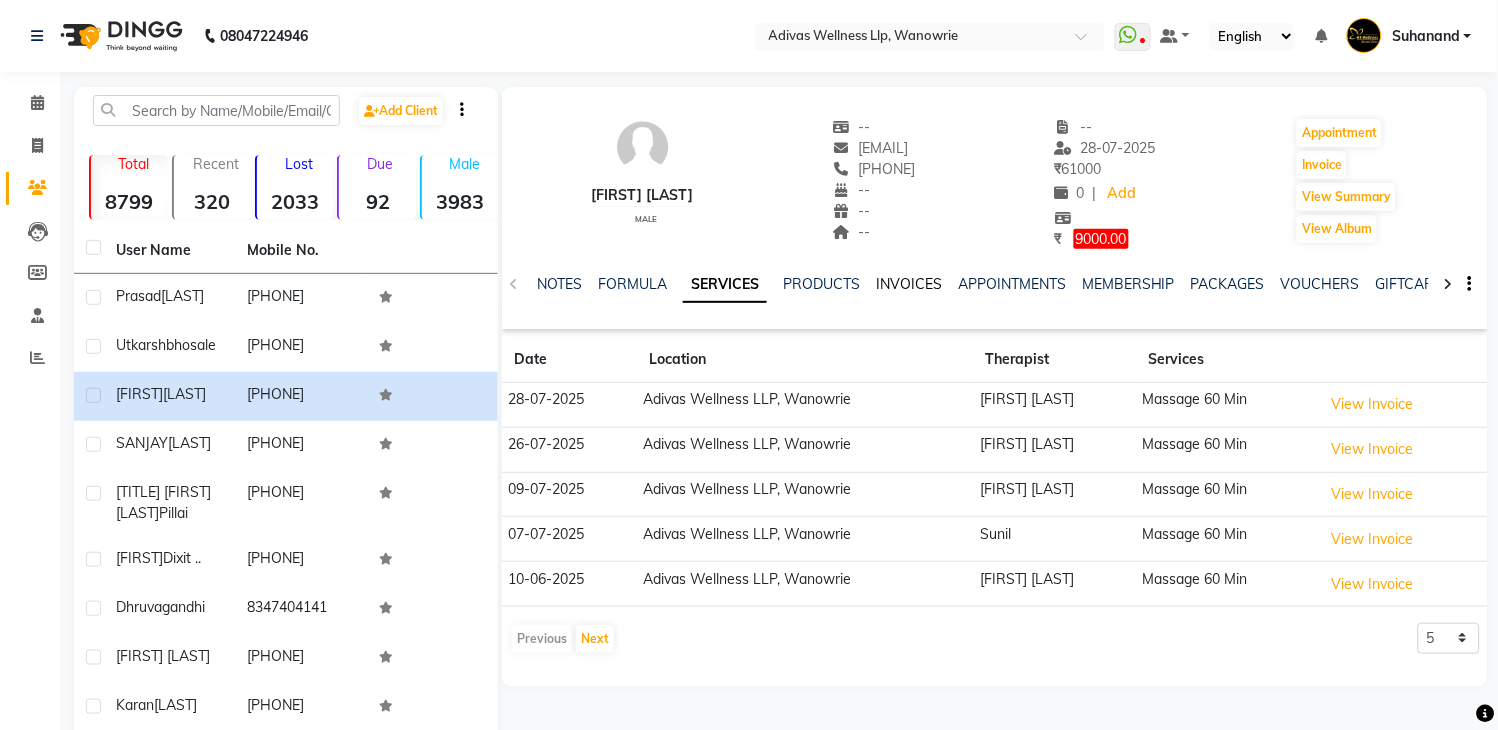 click on "INVOICES" 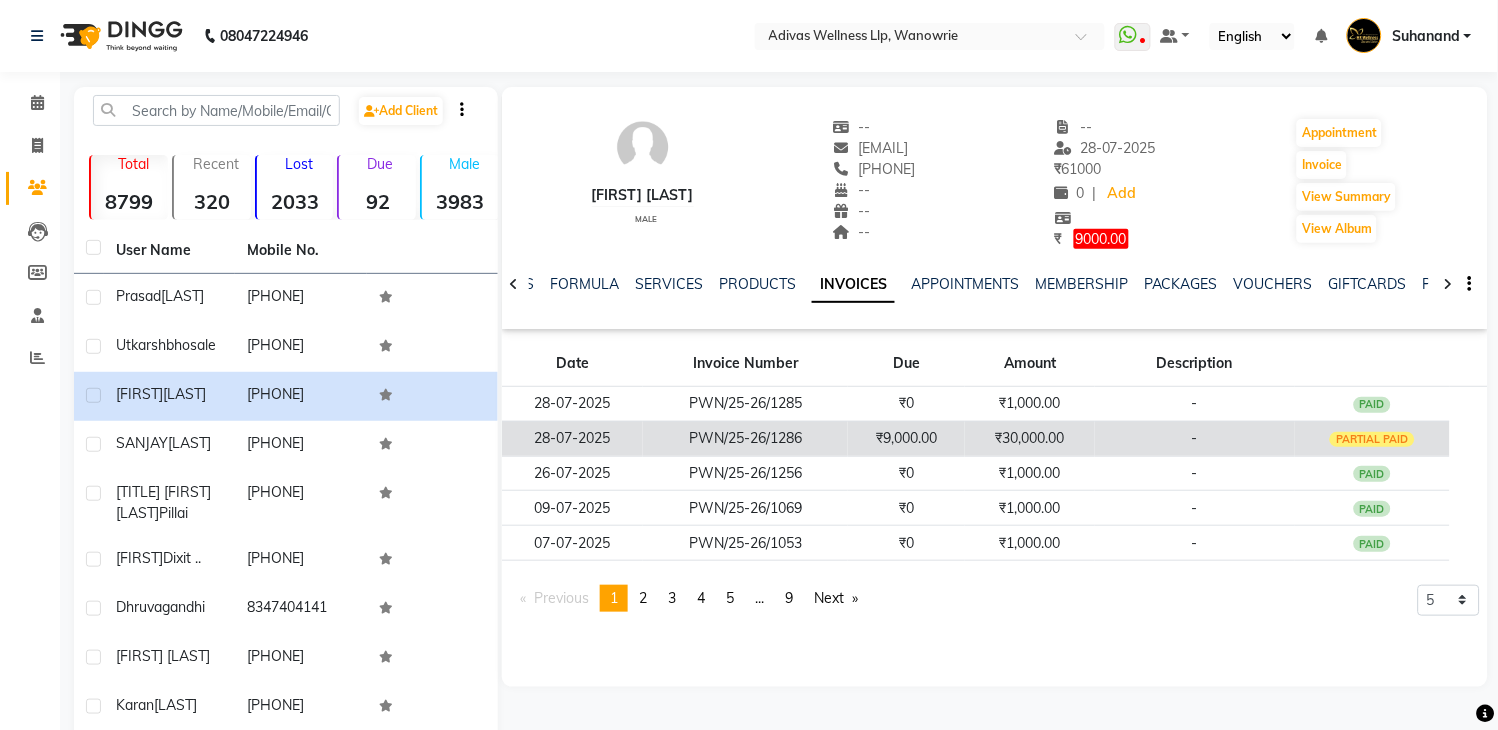 click on "-" 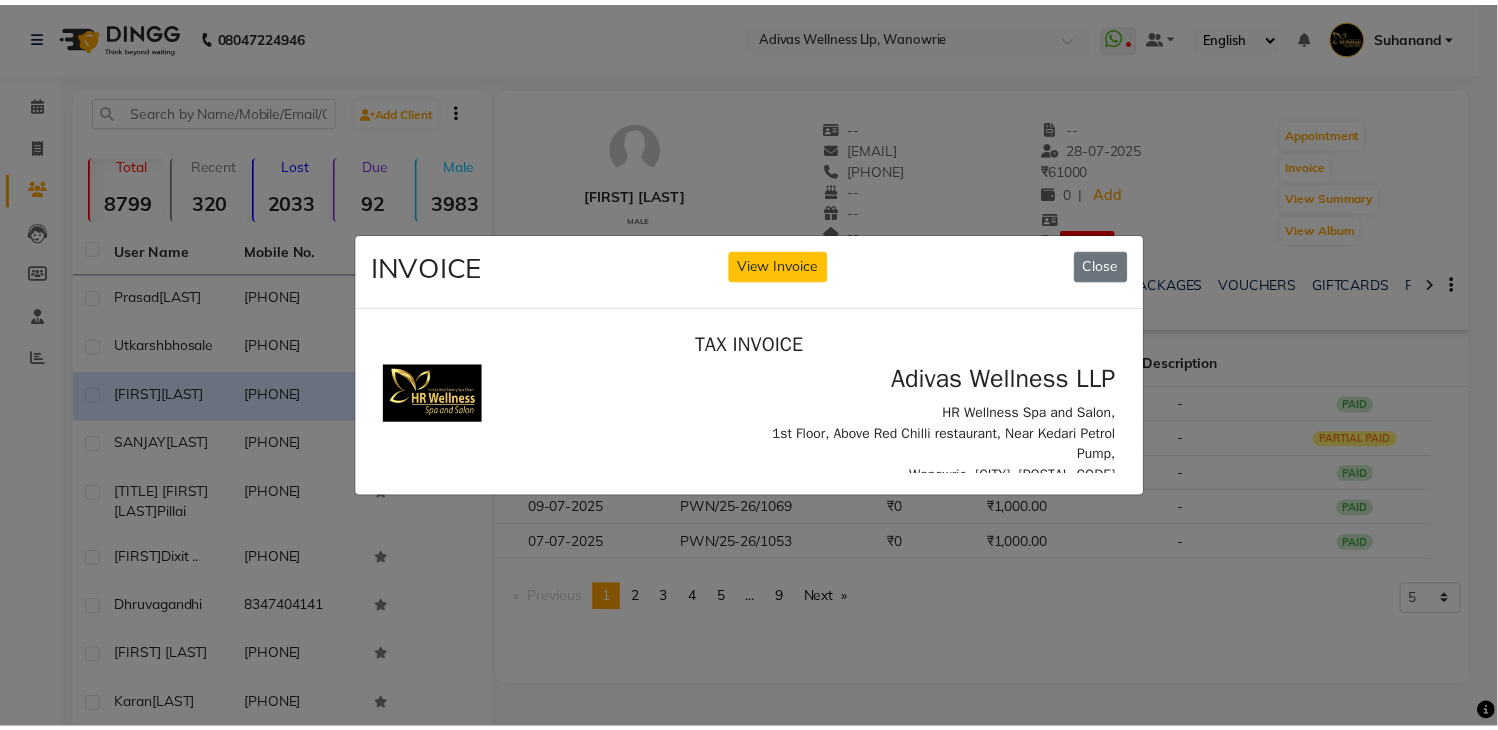 scroll, scrollTop: 0, scrollLeft: 0, axis: both 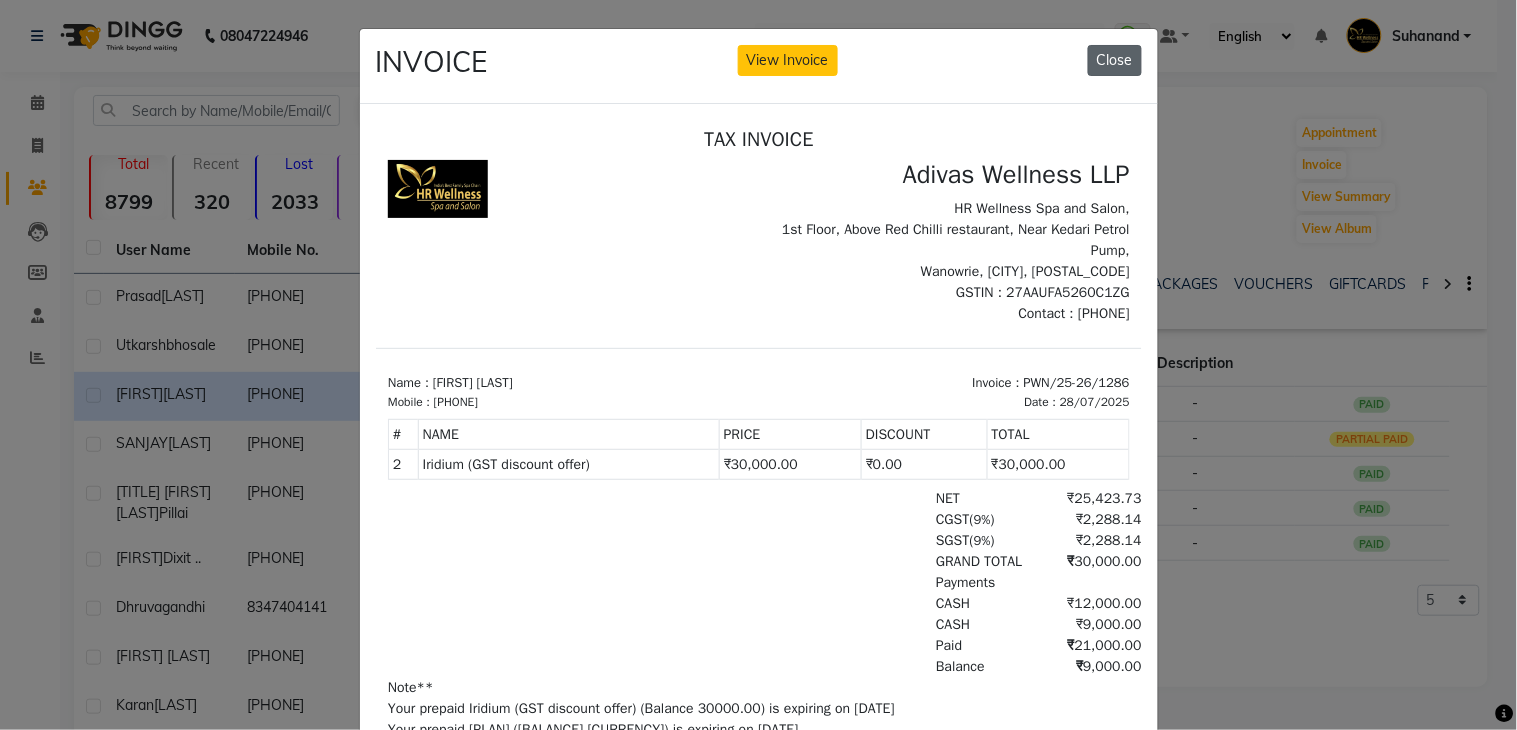 click on "Close" 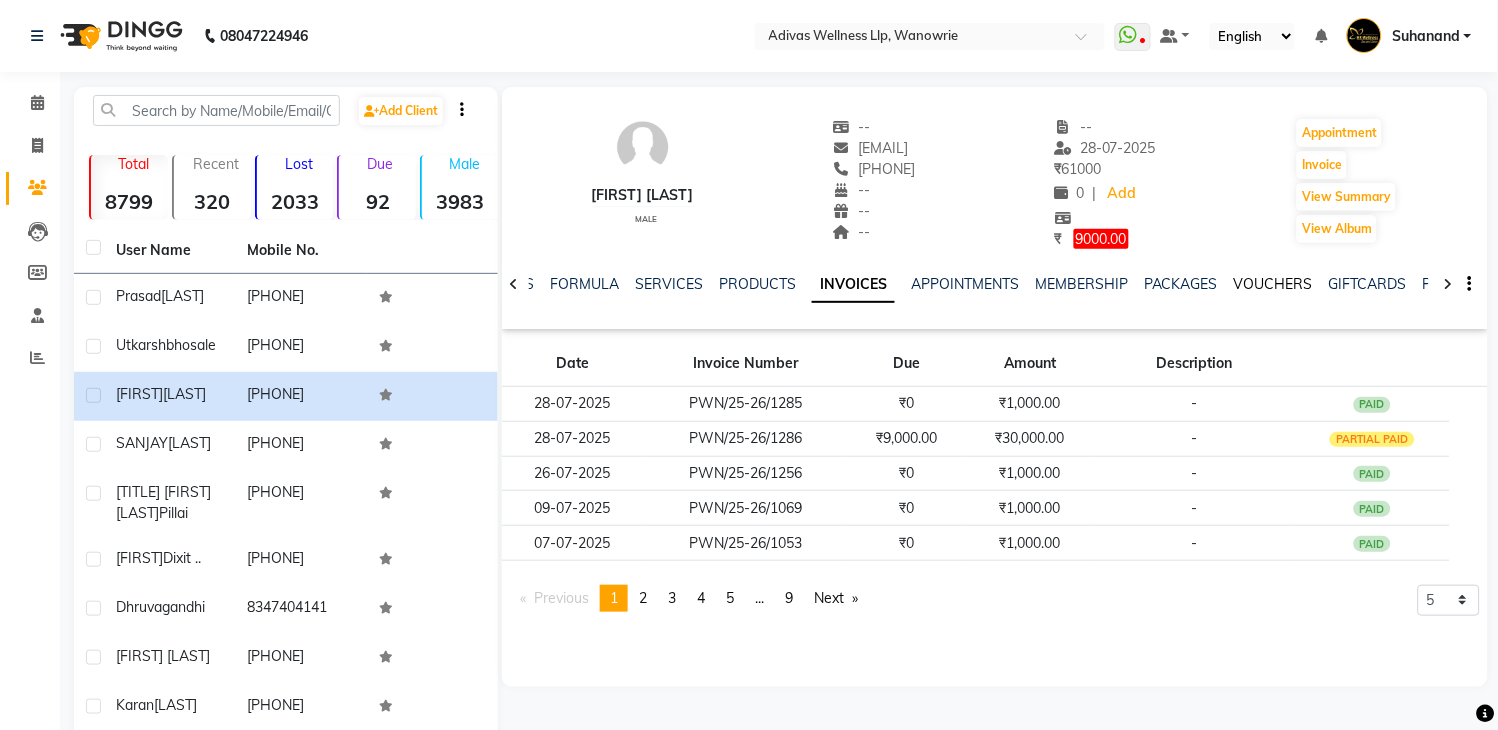 click on "VOUCHERS" 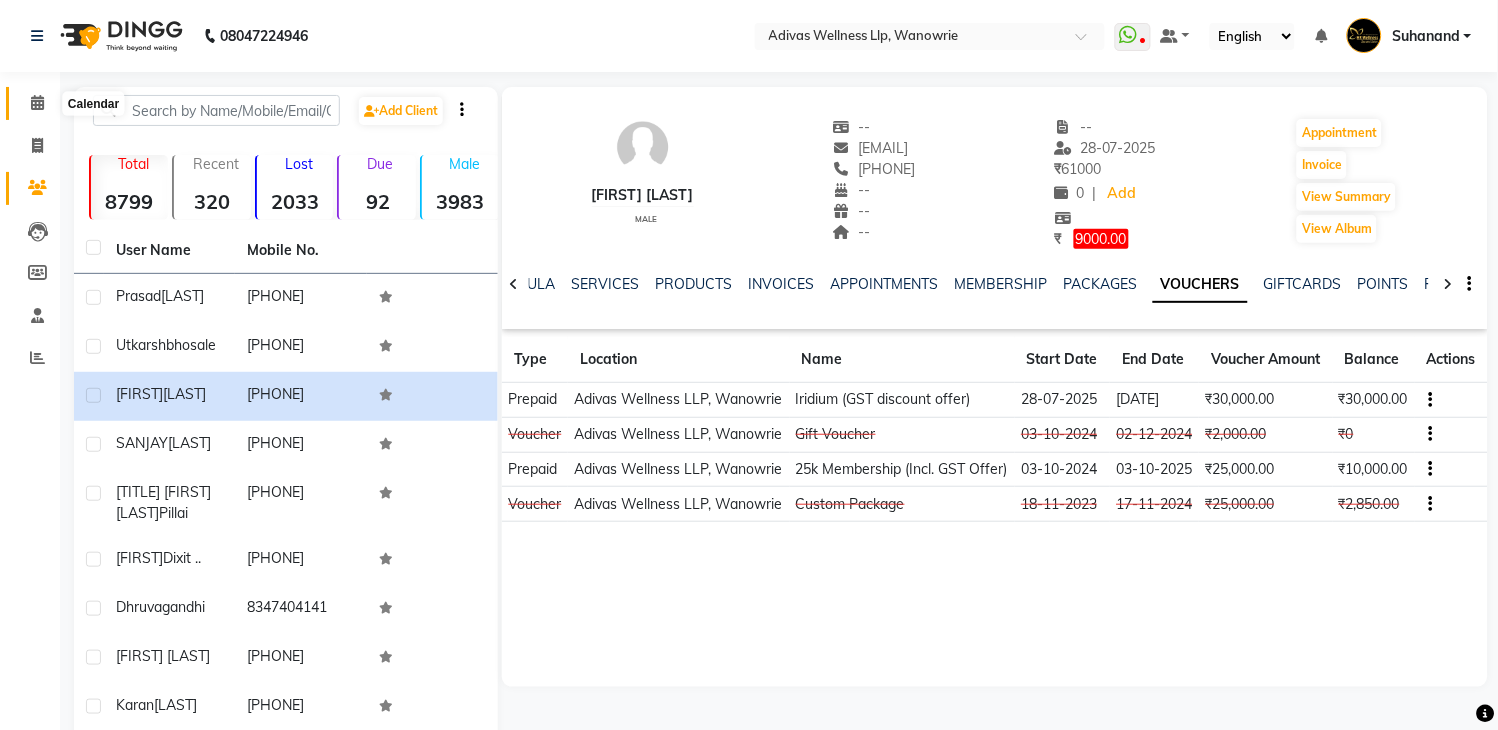 click 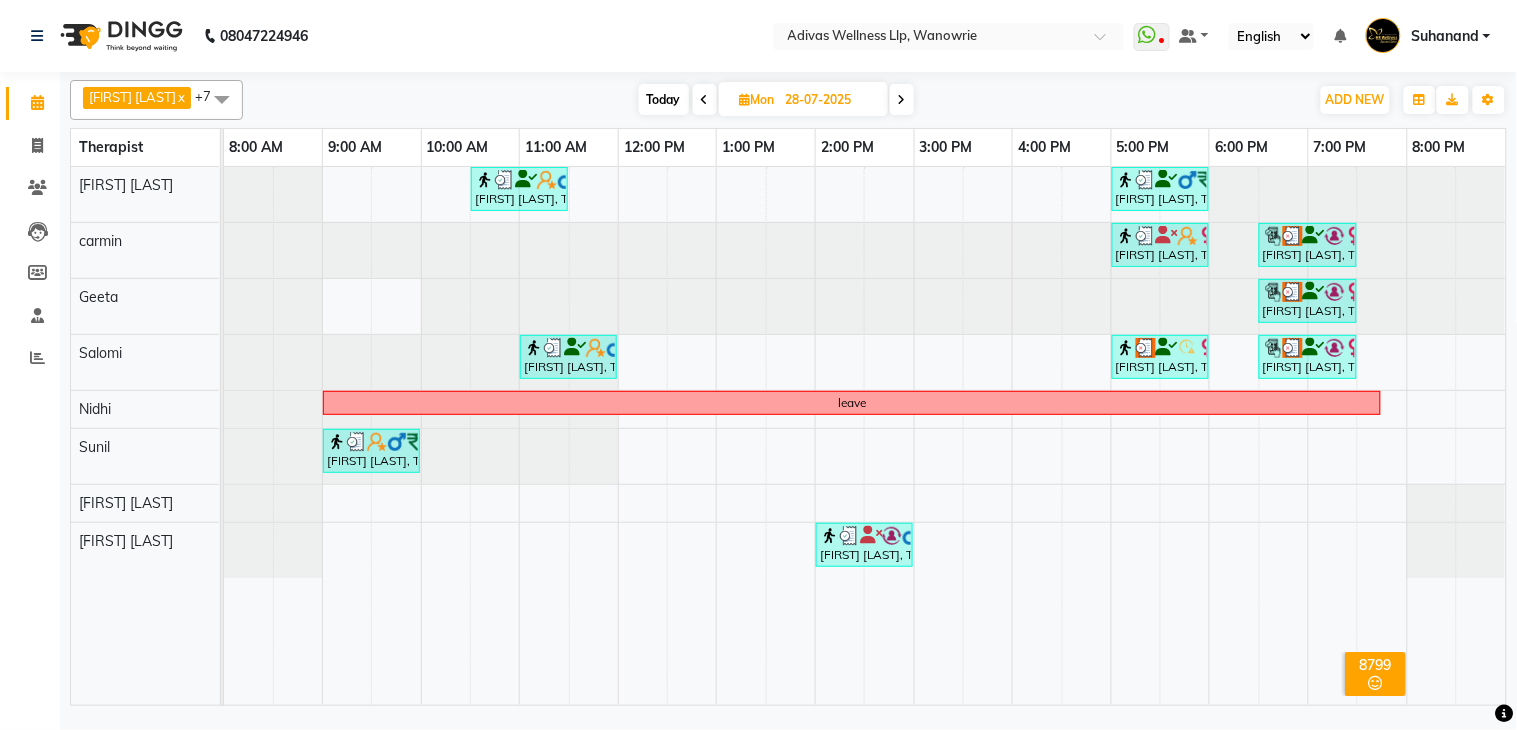 click on "Today" at bounding box center [664, 99] 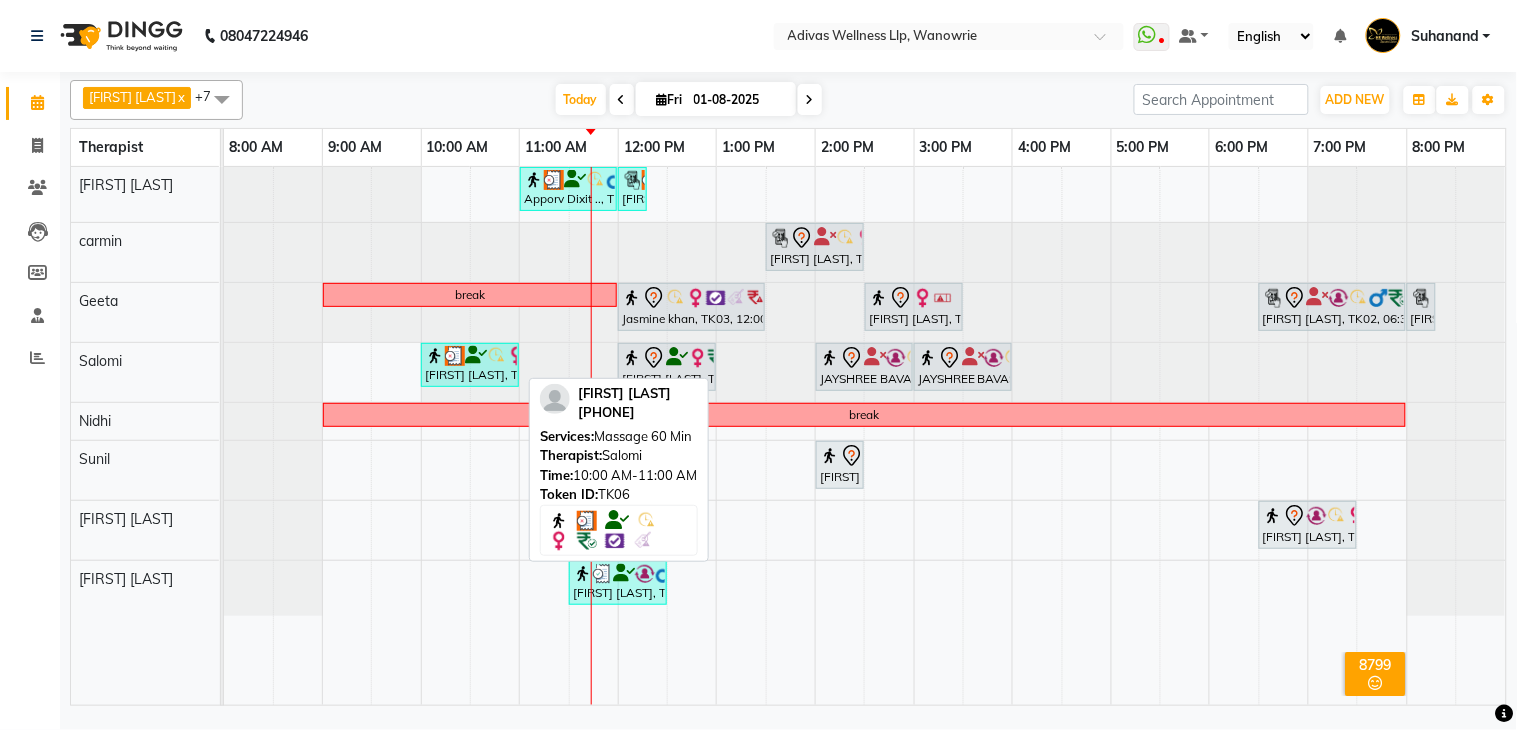 click on "[FIRST] [LAST], TK06, [TIME]-[TIME], Massage 60 Min" at bounding box center (470, 365) 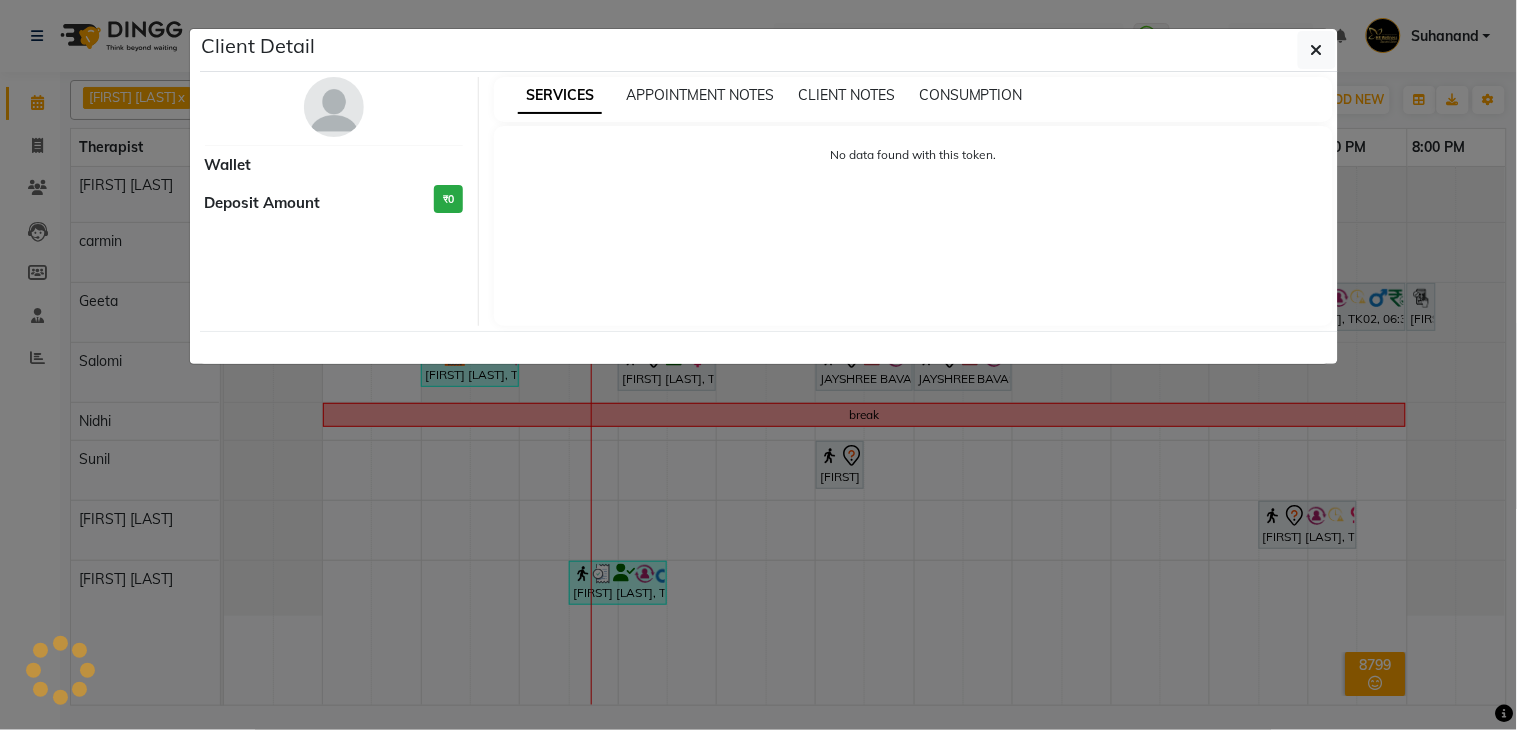 select on "3" 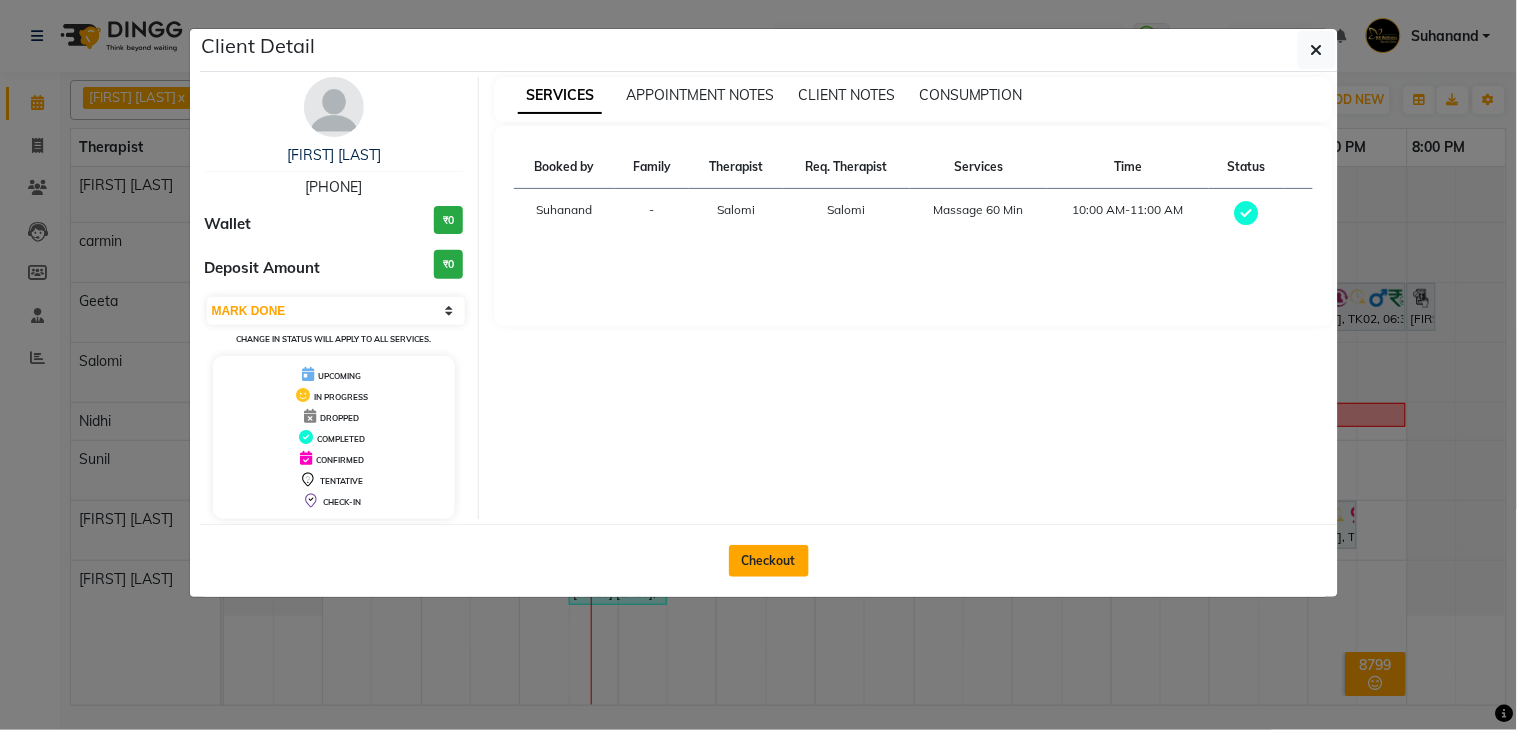 click on "Checkout" 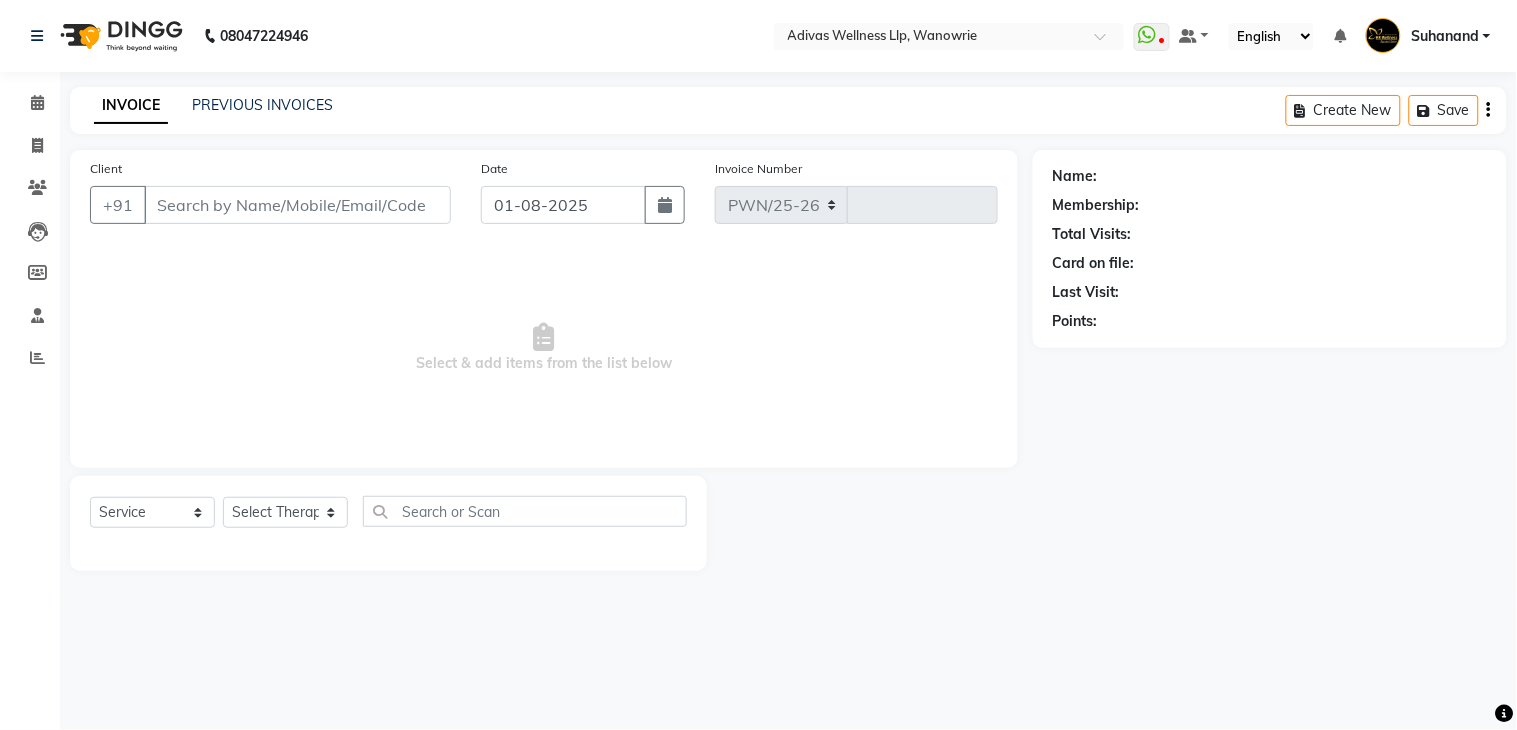 select on "4294" 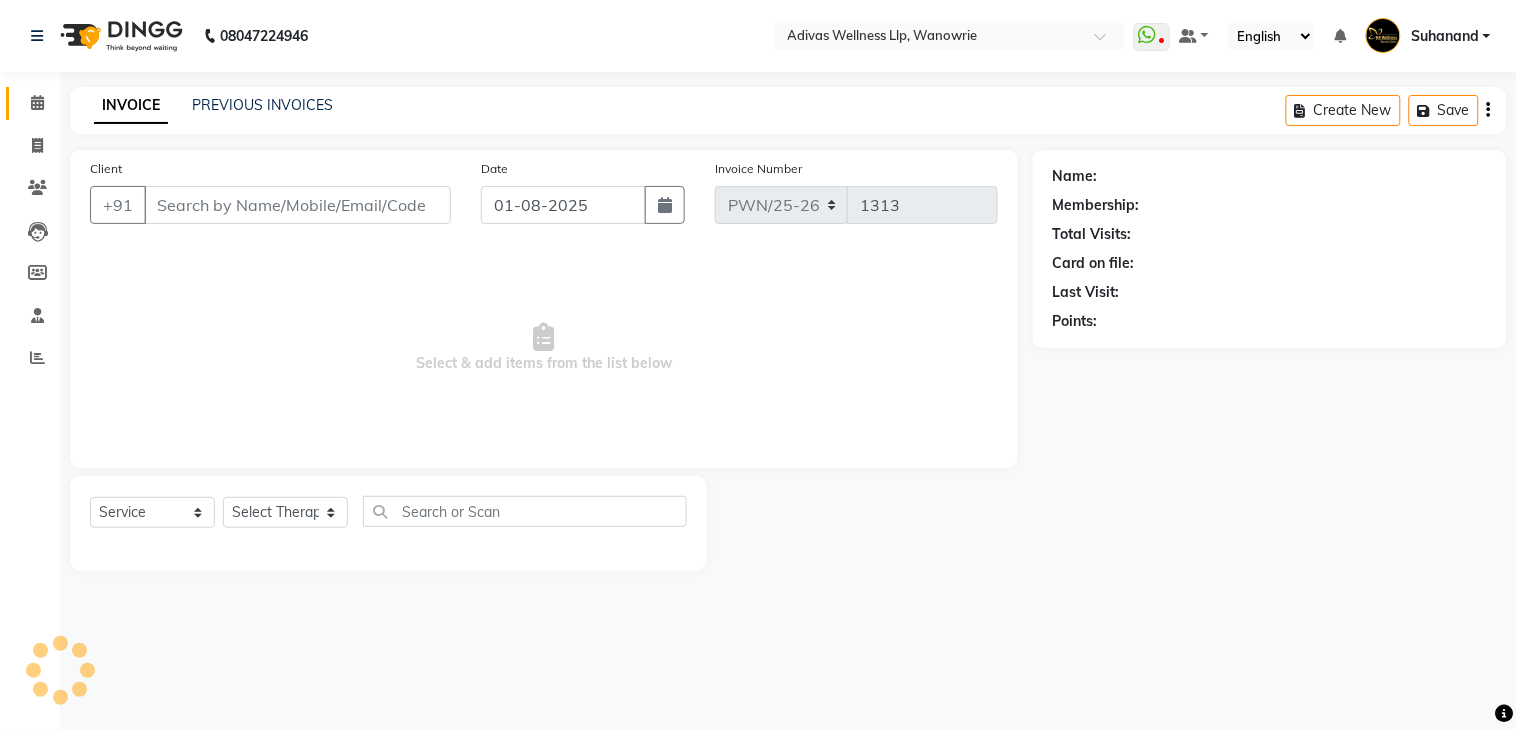 select on "P" 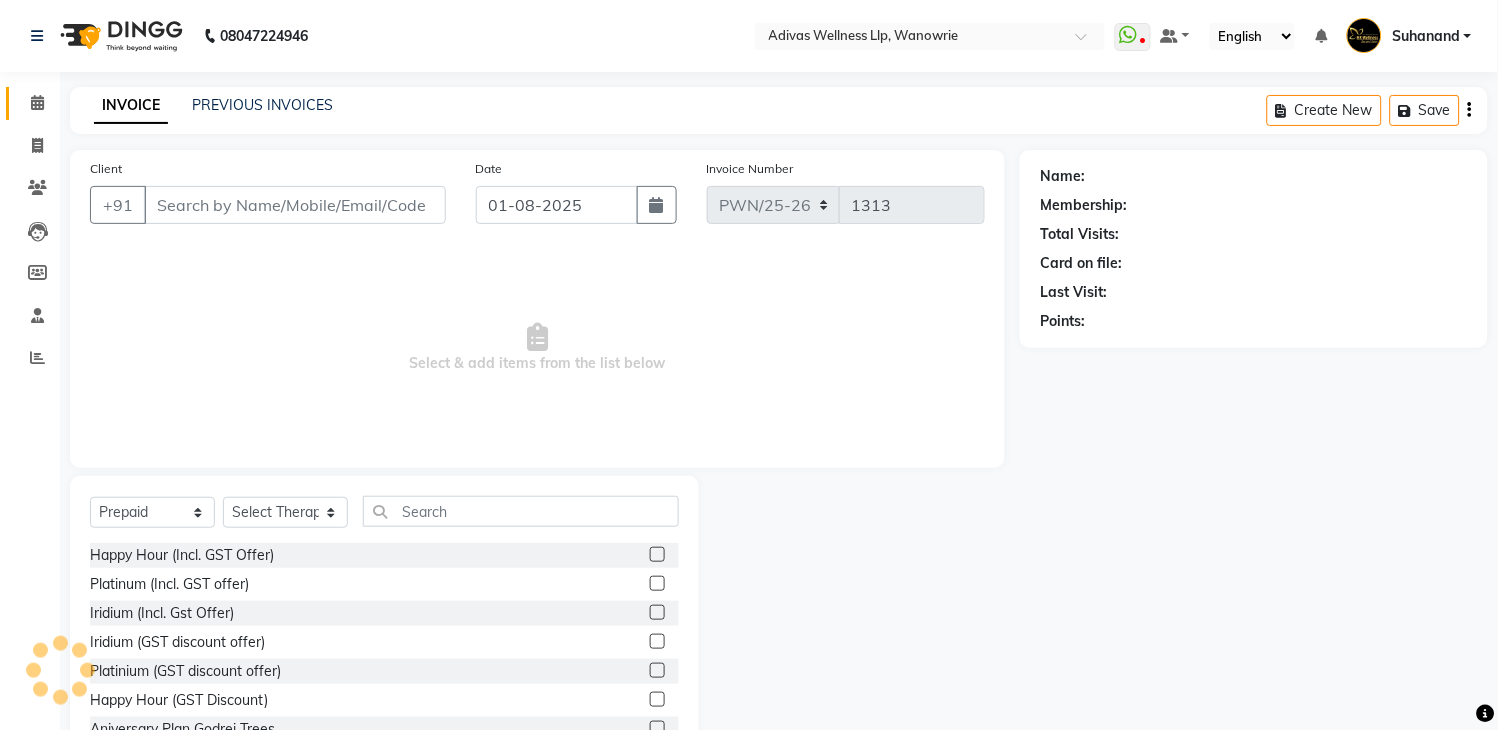 type on "[PHONE]" 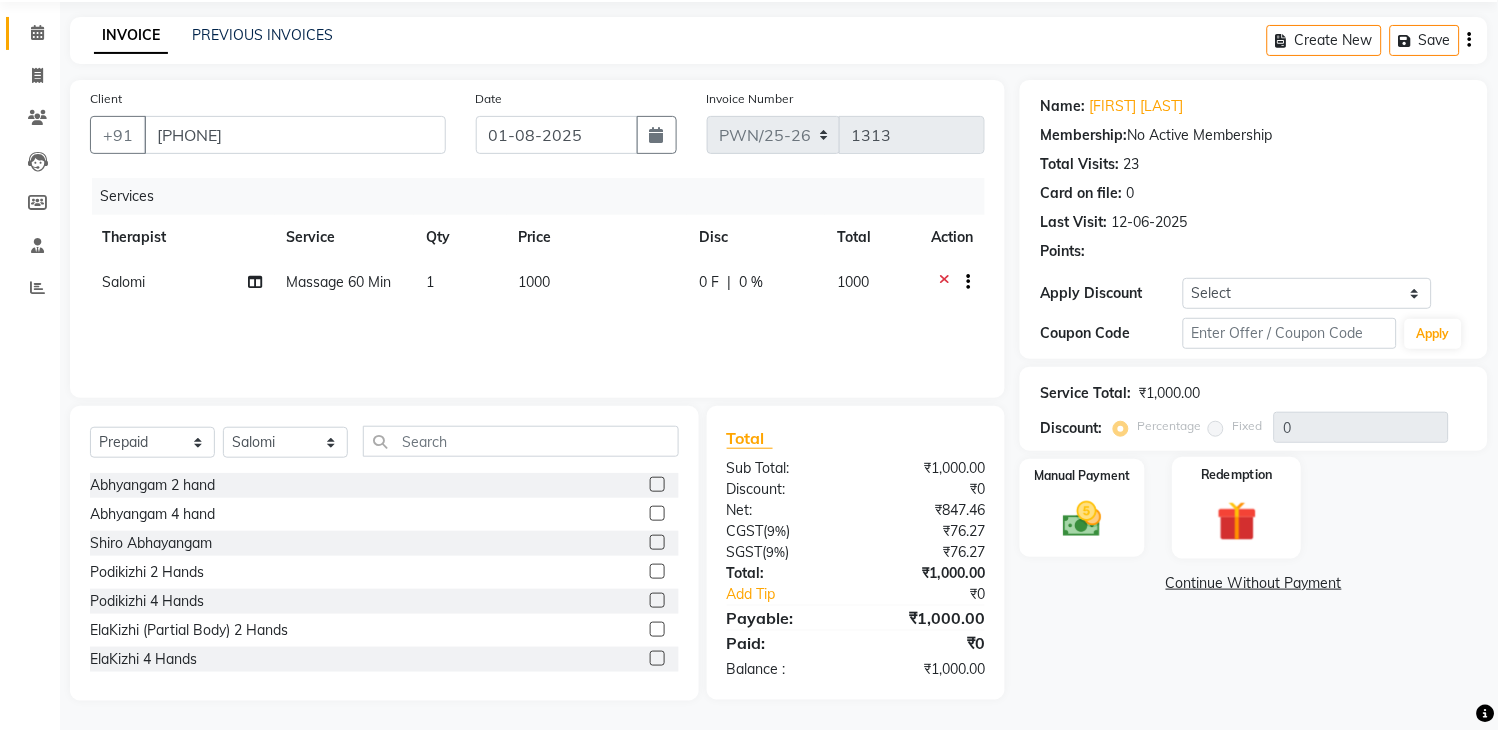 scroll, scrollTop: 71, scrollLeft: 0, axis: vertical 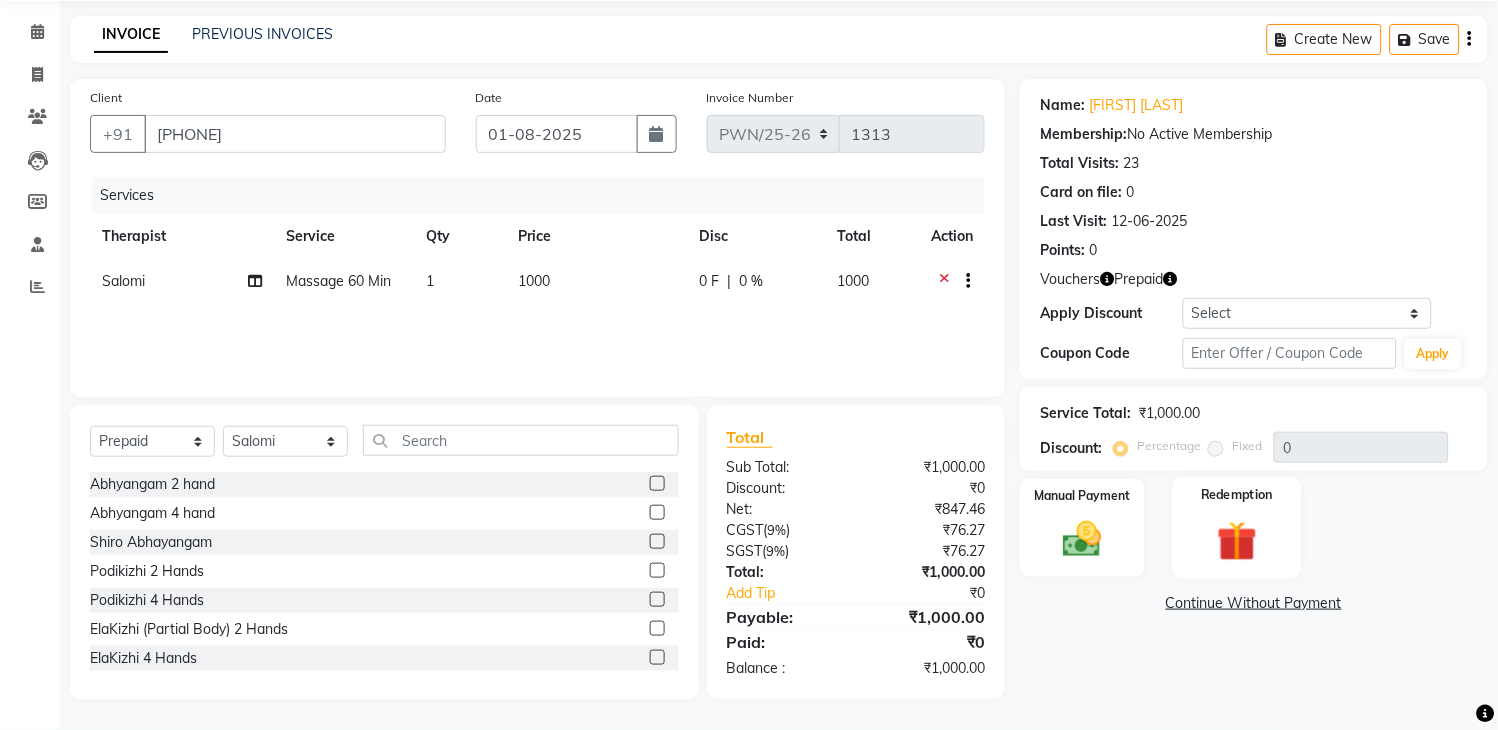 click on "Redemption" 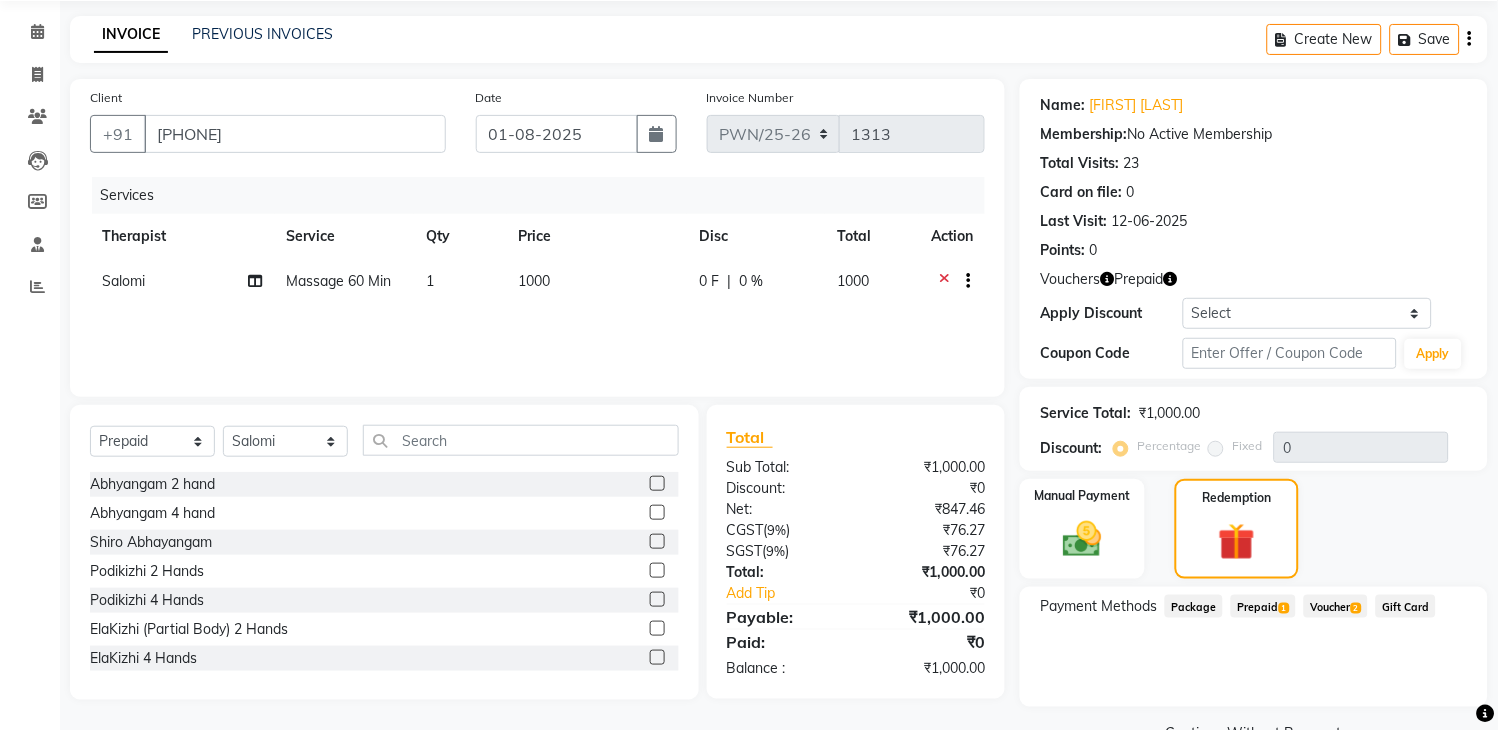 click on "Prepaid  1" 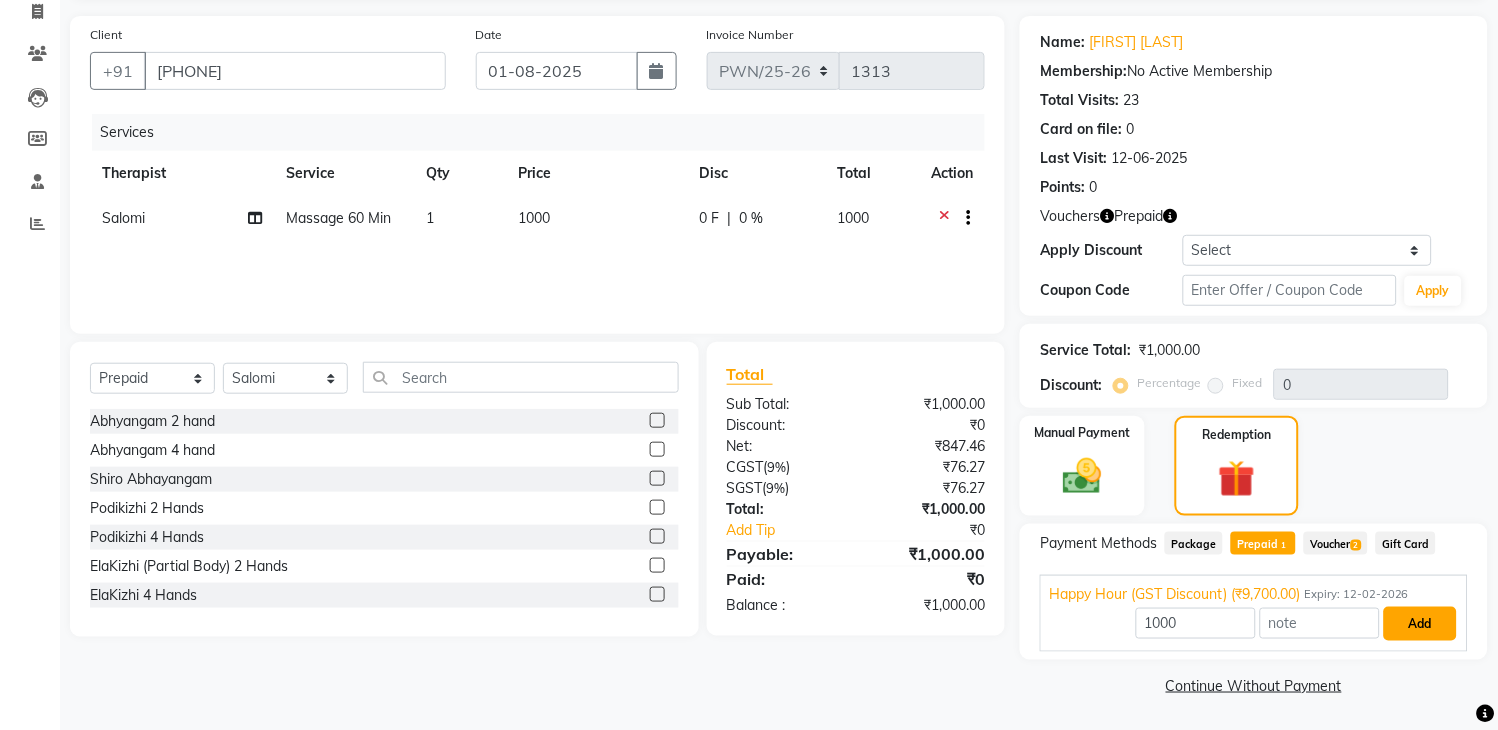 click on "Add" at bounding box center [1420, 624] 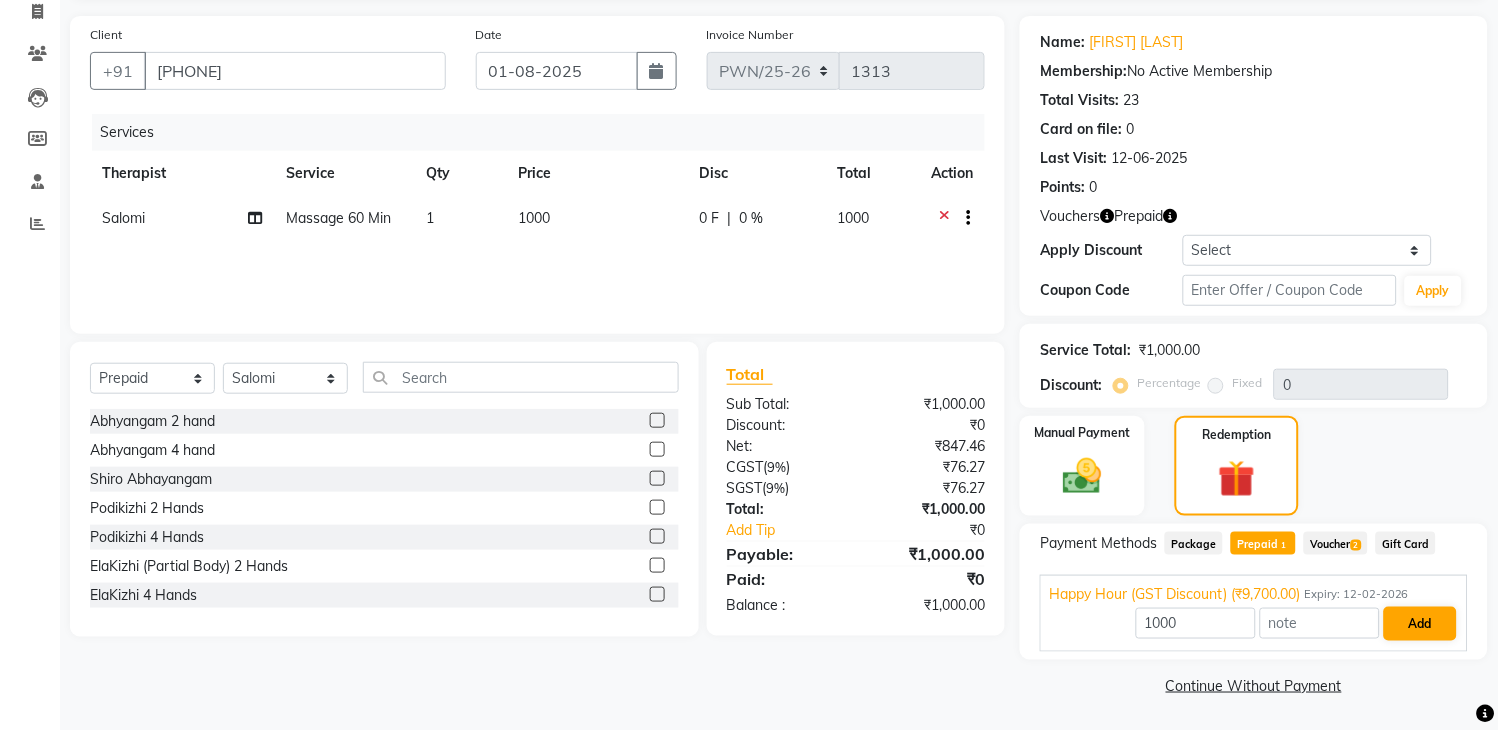 scroll, scrollTop: 117, scrollLeft: 0, axis: vertical 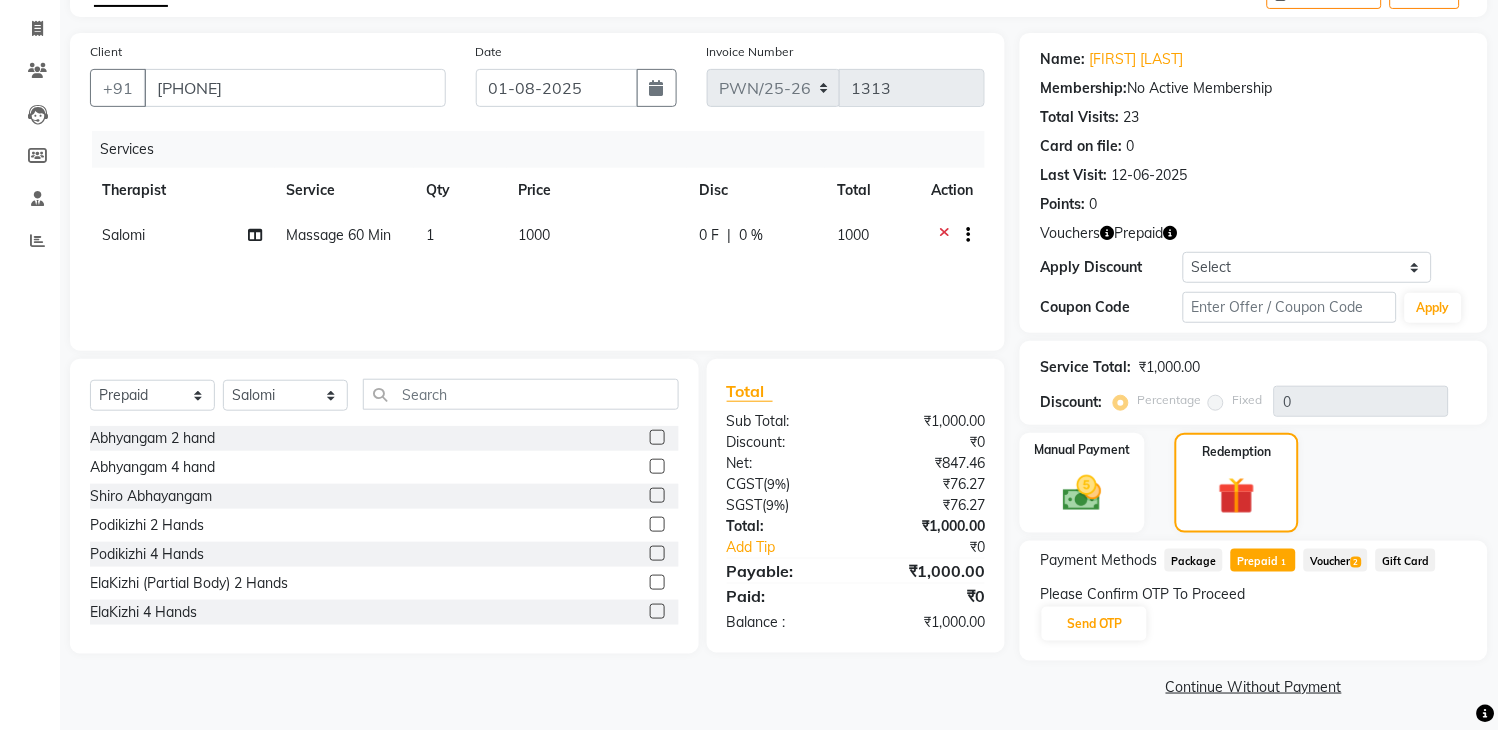click on "Please Confirm OTP To Proceed Send OTP" 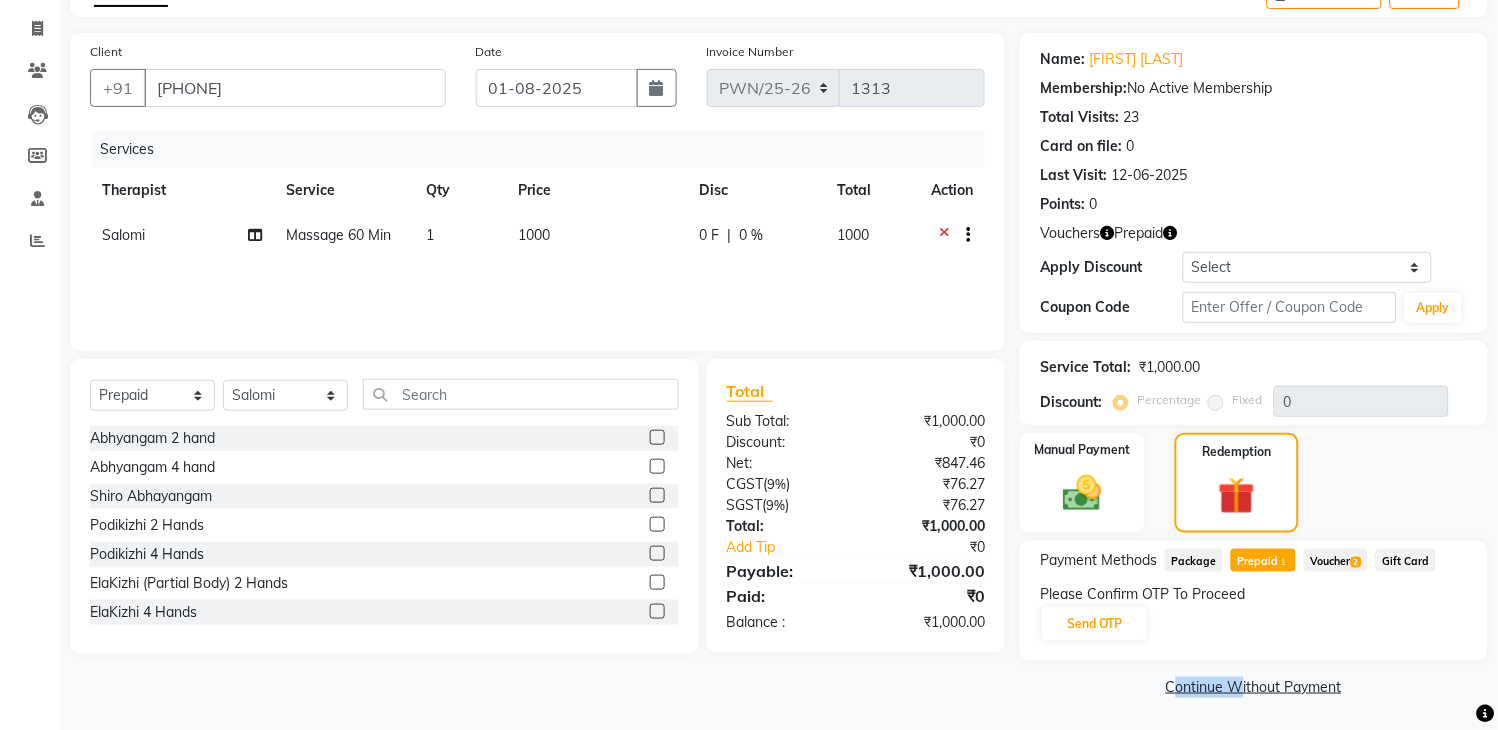 click on "Please Confirm OTP To Proceed Send OTP" 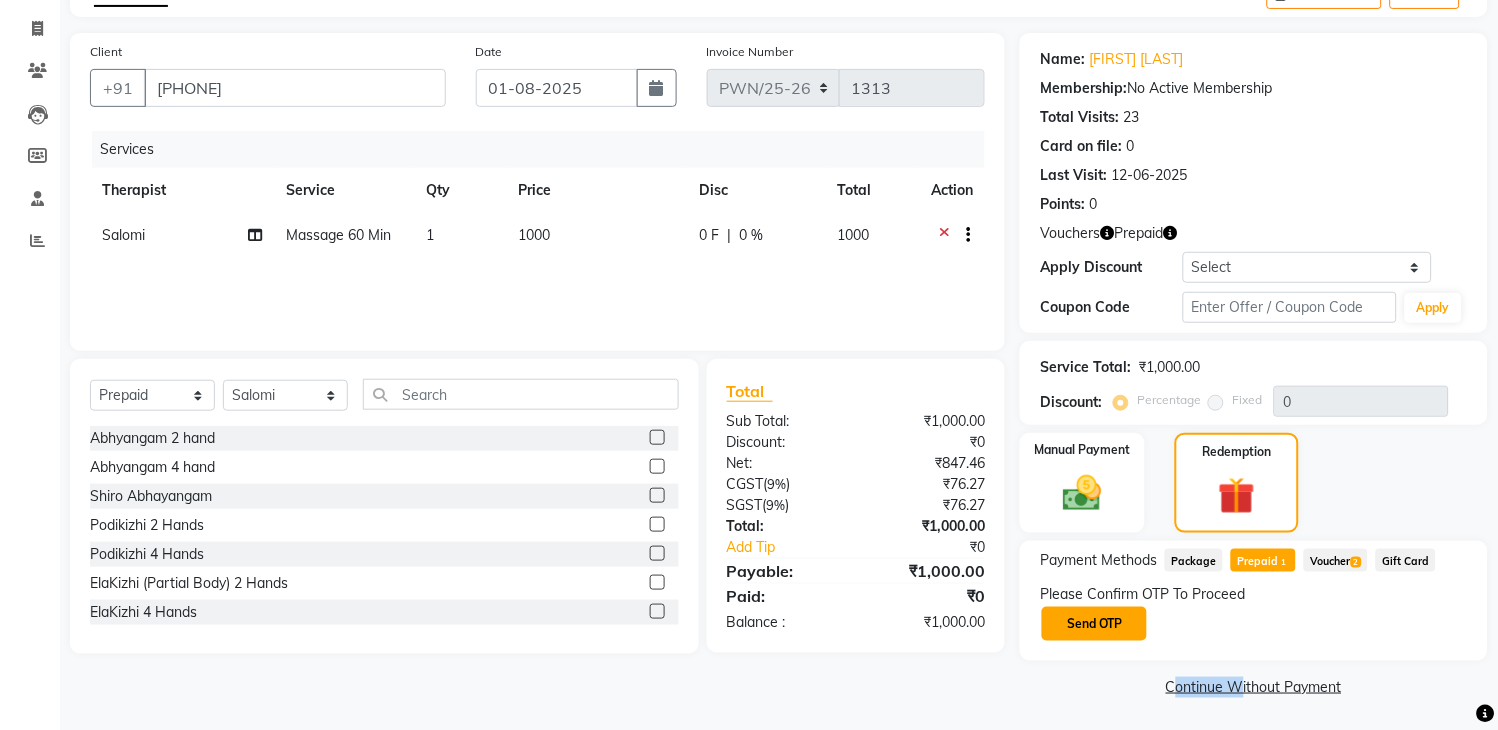 click on "Send OTP" 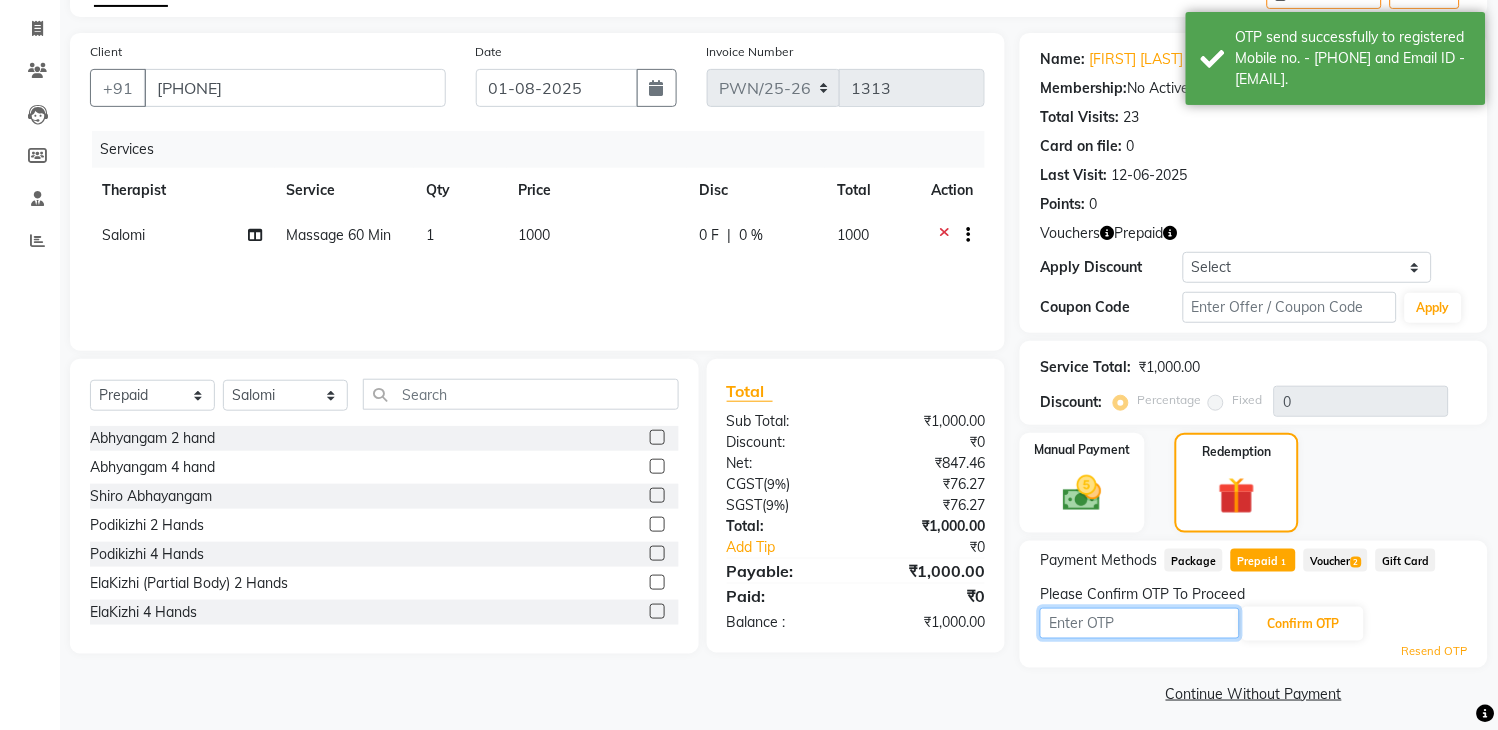 click at bounding box center [1140, 623] 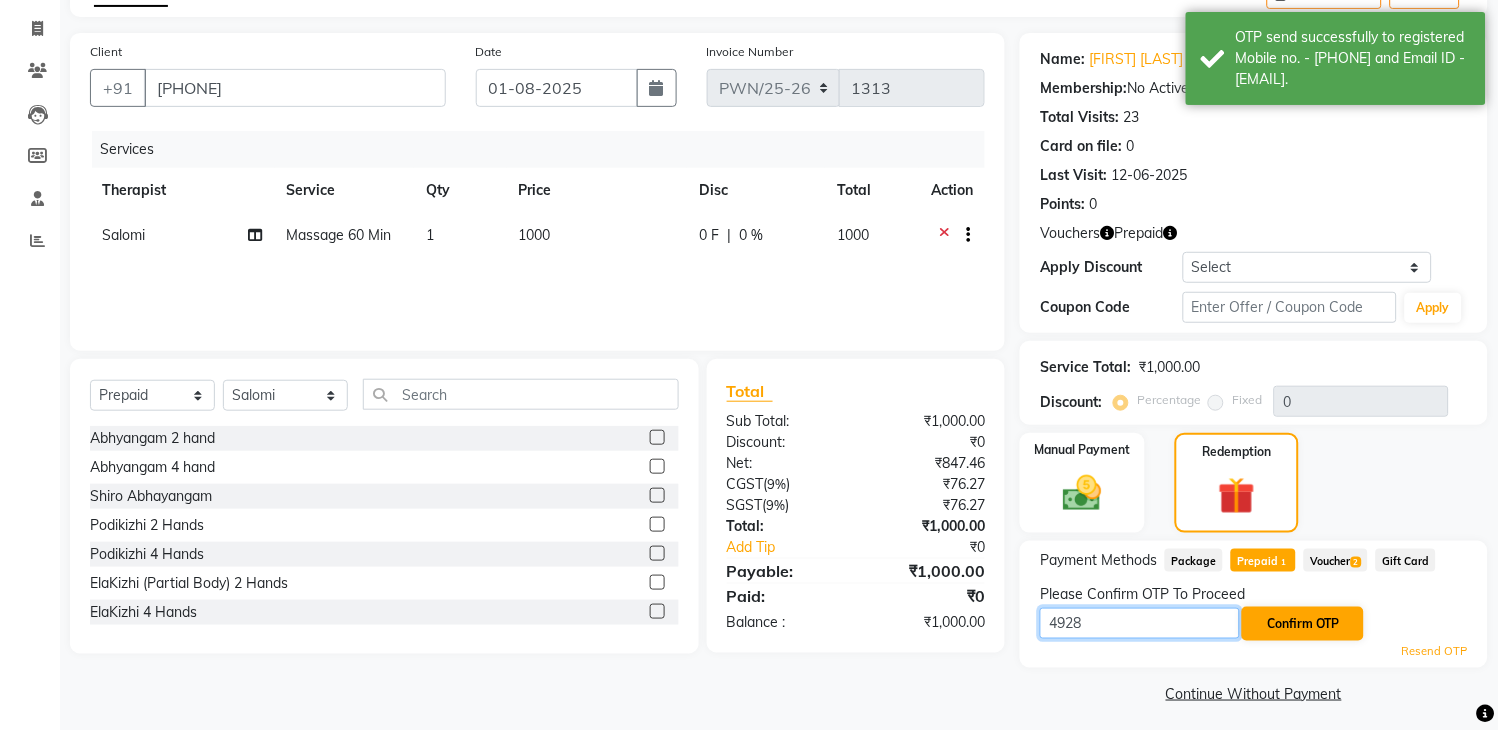 type on "4928" 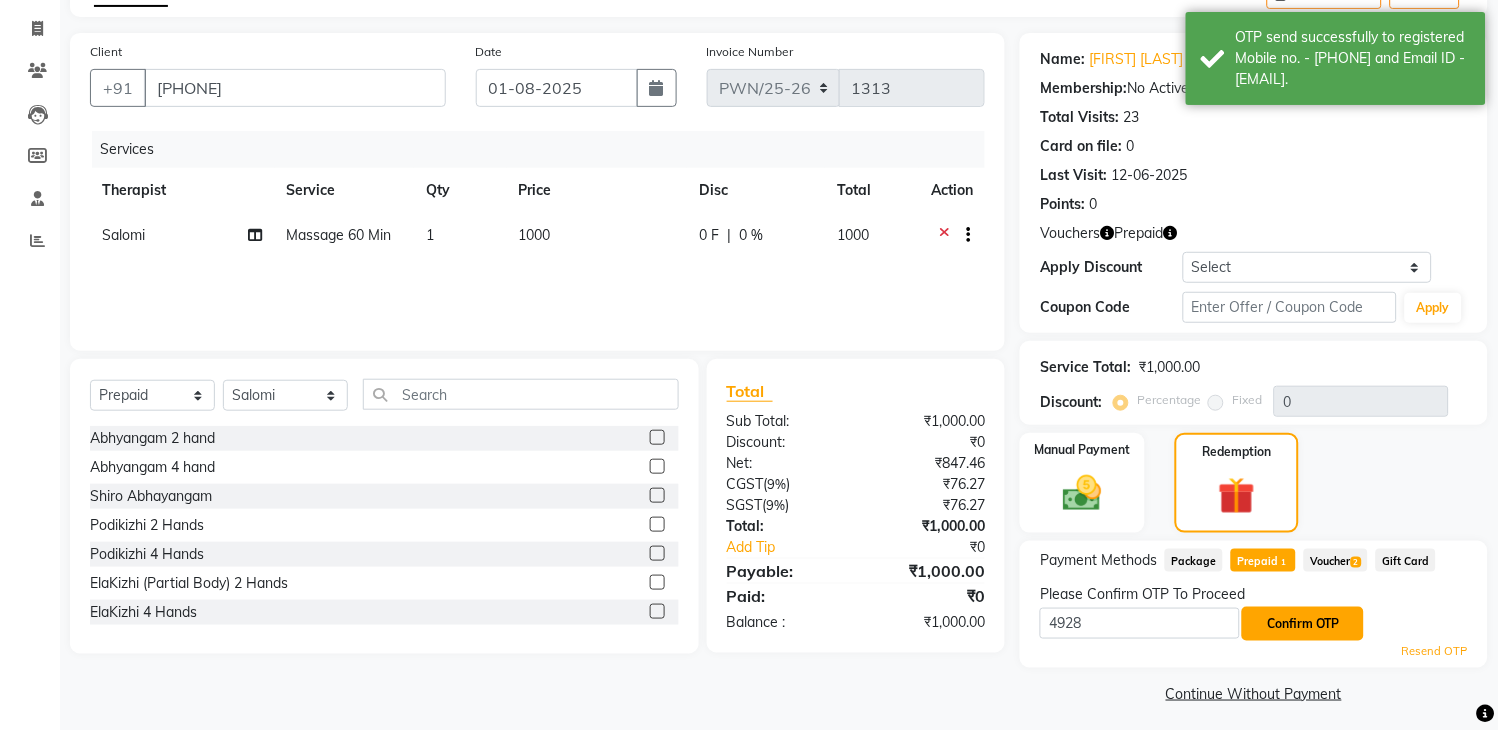 click on "Confirm OTP" 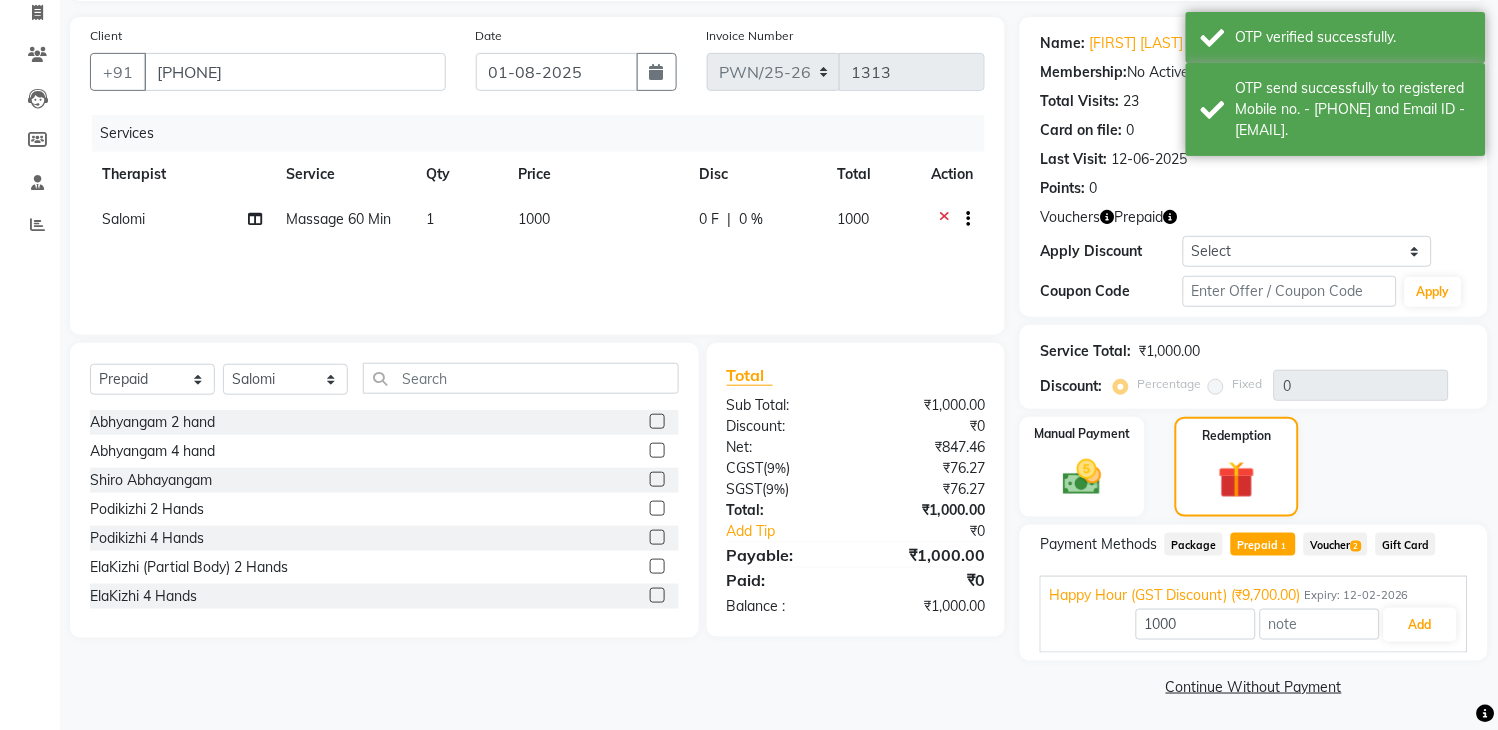 scroll, scrollTop: 134, scrollLeft: 0, axis: vertical 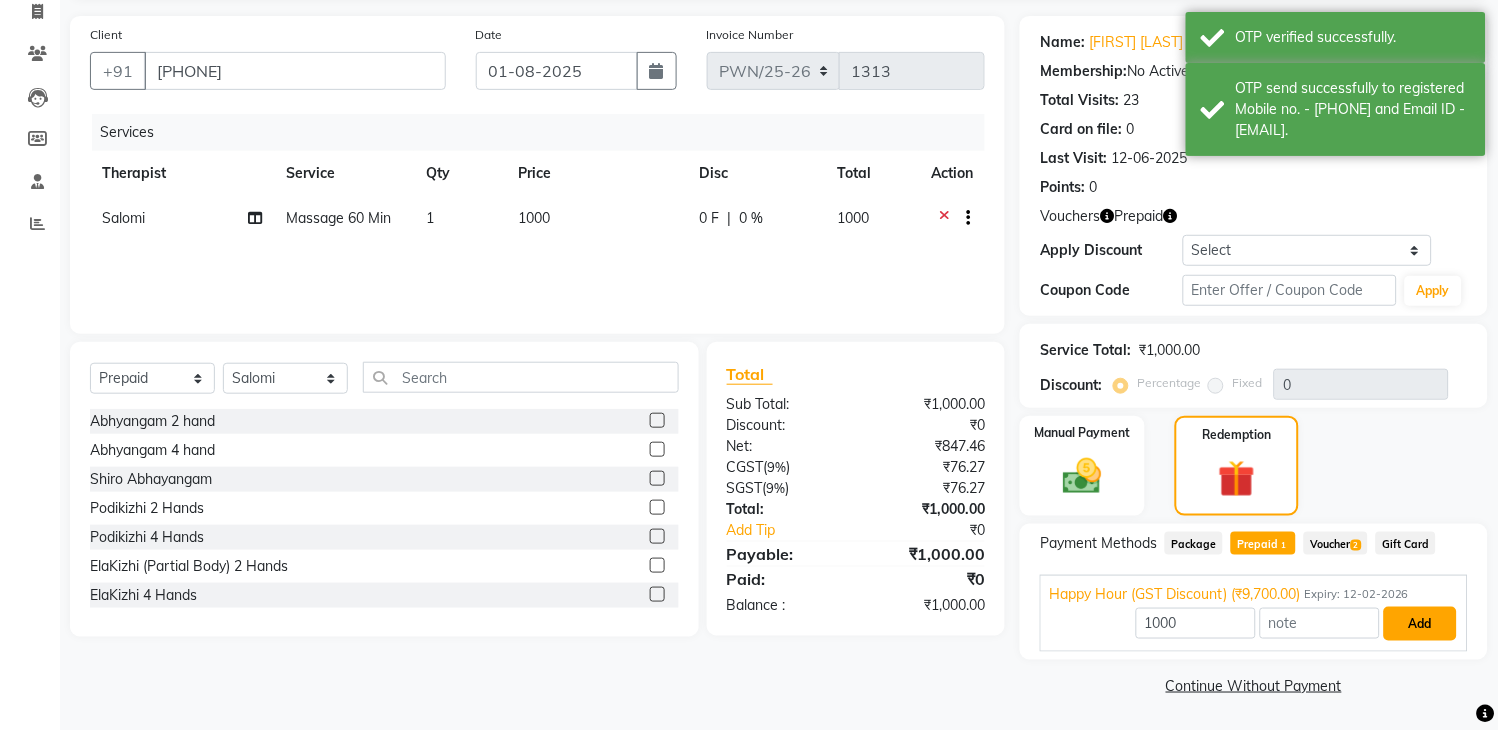 click on "Add" at bounding box center [1420, 624] 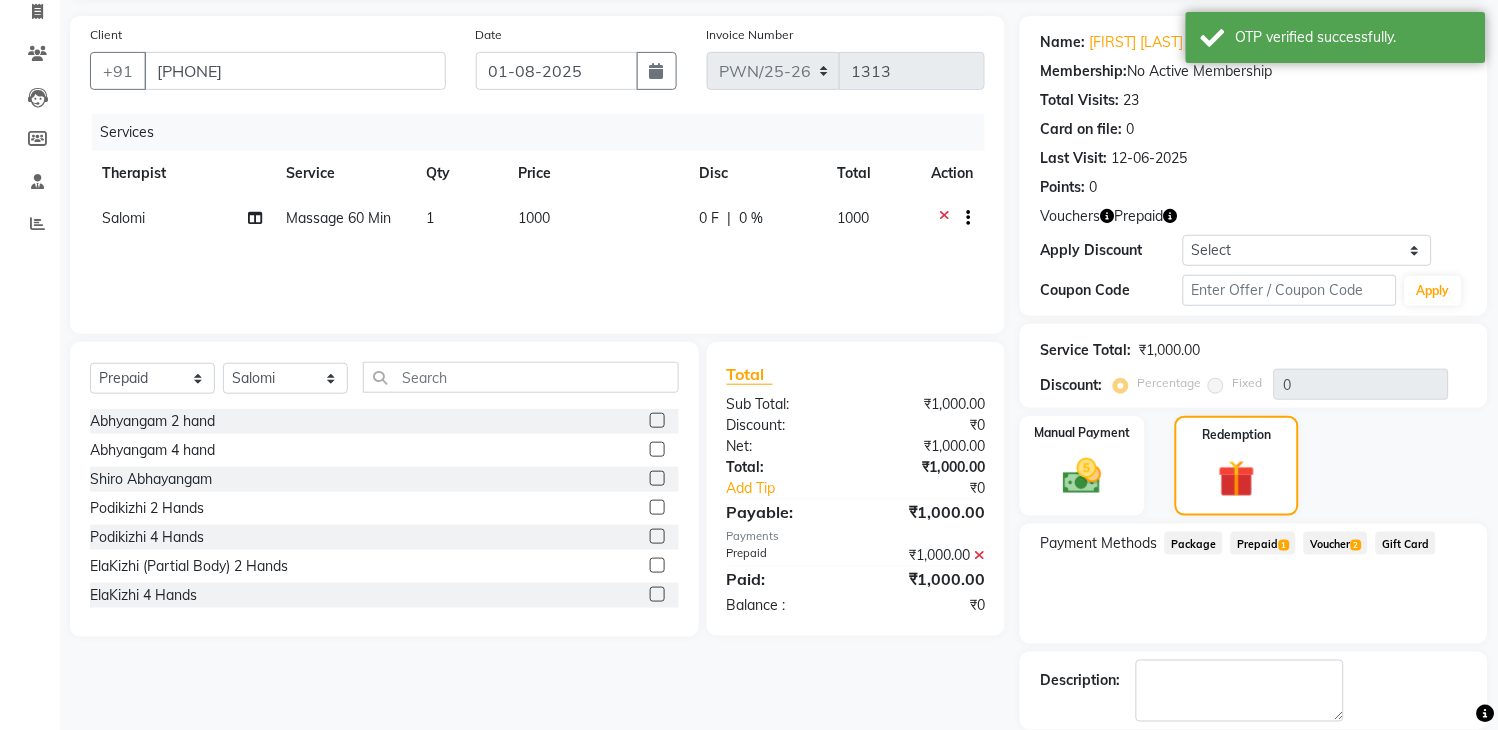 scroll, scrollTop: 231, scrollLeft: 0, axis: vertical 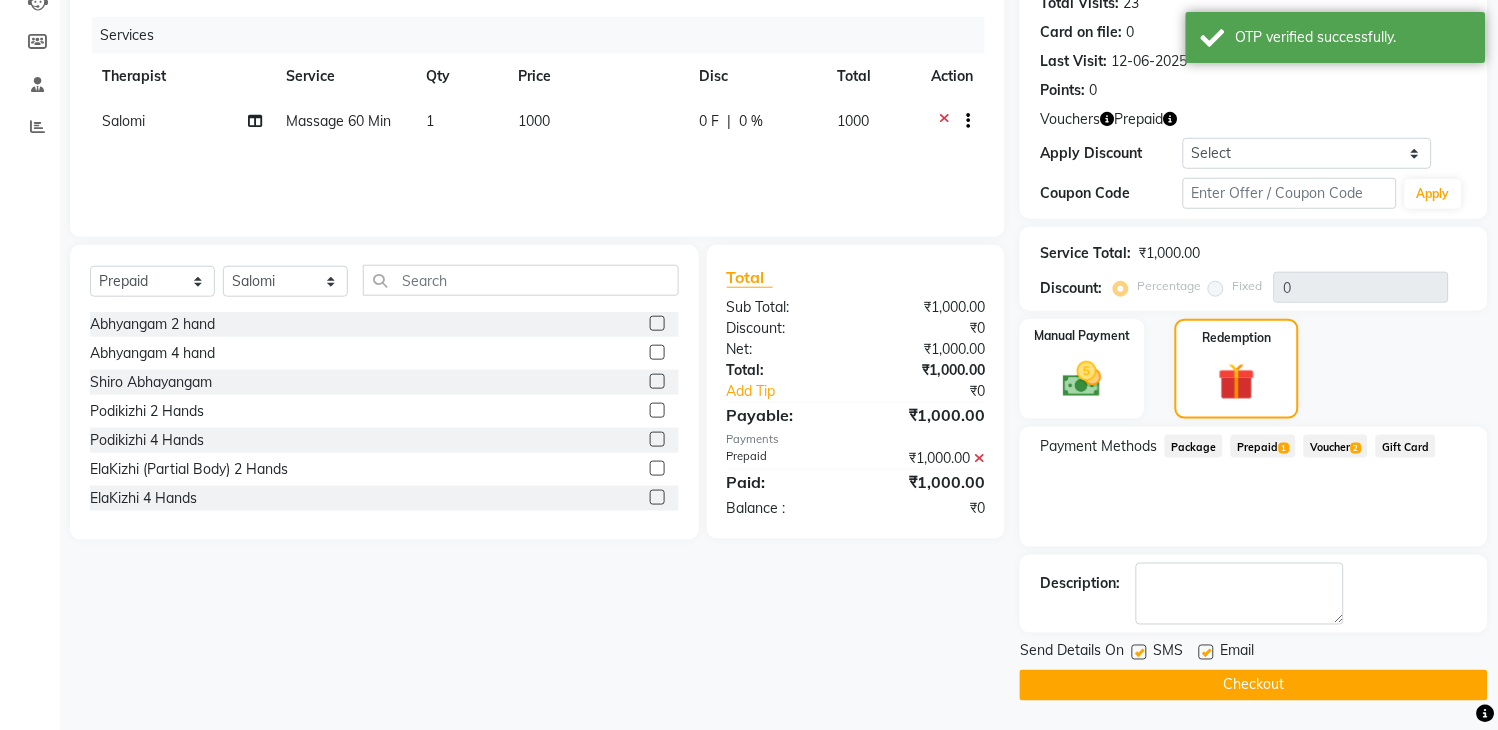 click on "Checkout" 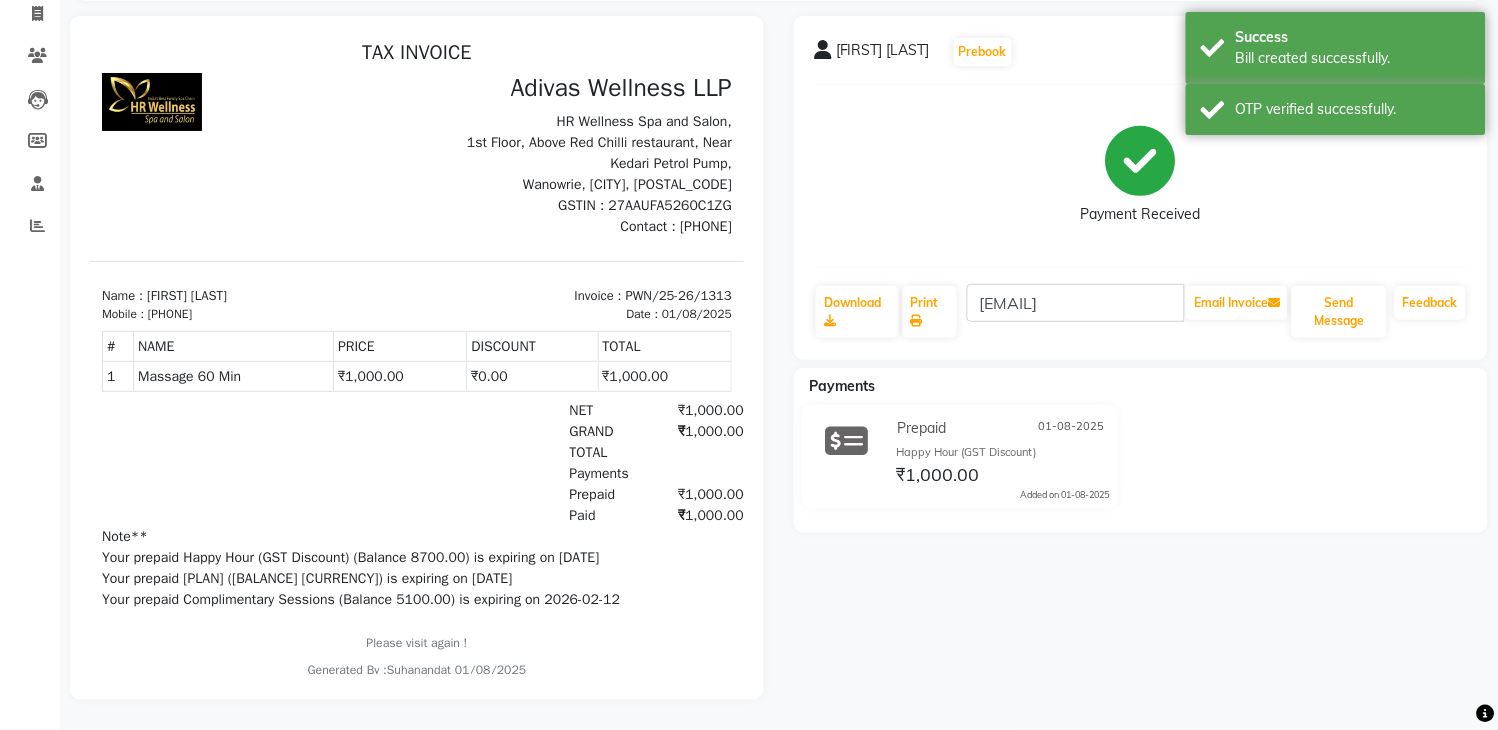 scroll, scrollTop: 0, scrollLeft: 0, axis: both 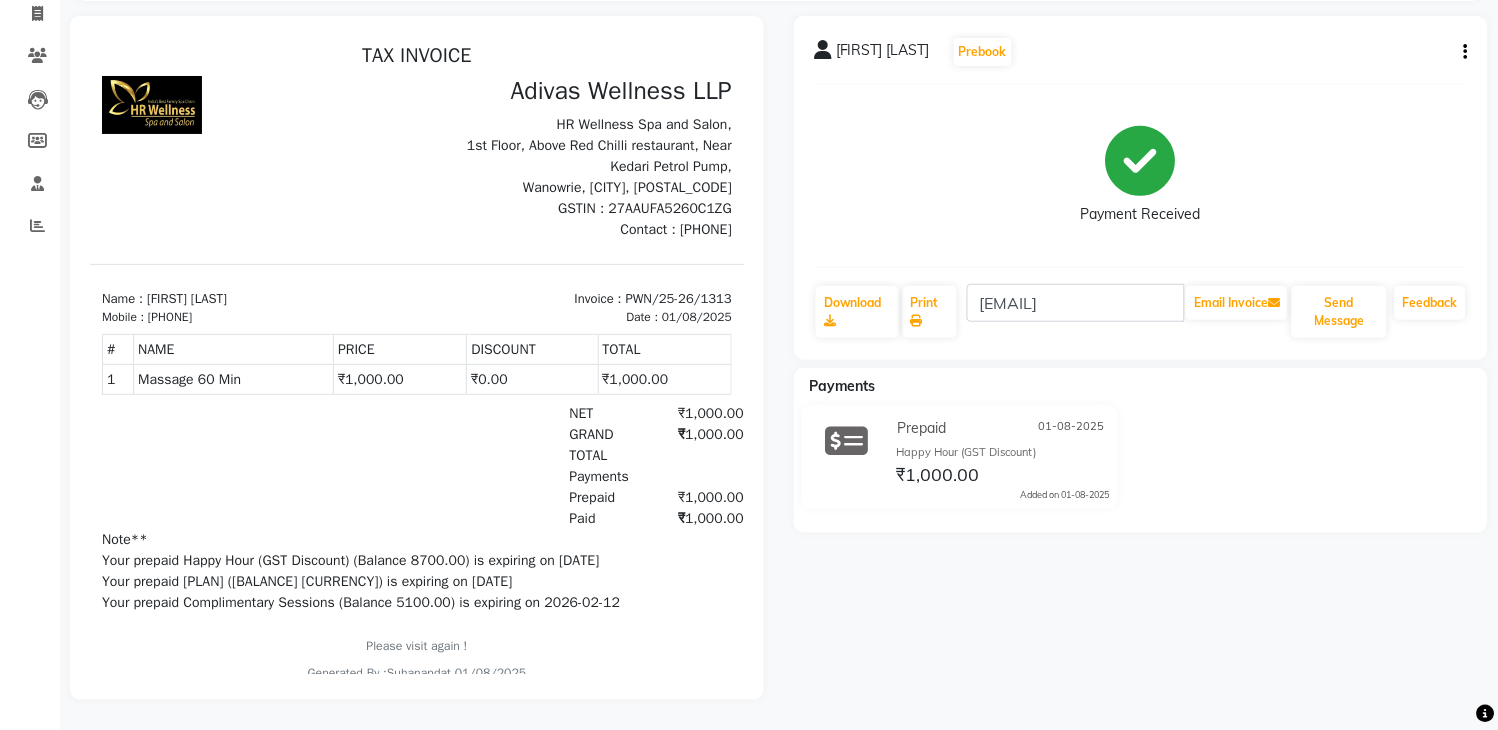 drag, startPoint x: 244, startPoint y: 315, endPoint x: 166, endPoint y: 318, distance: 78.05767 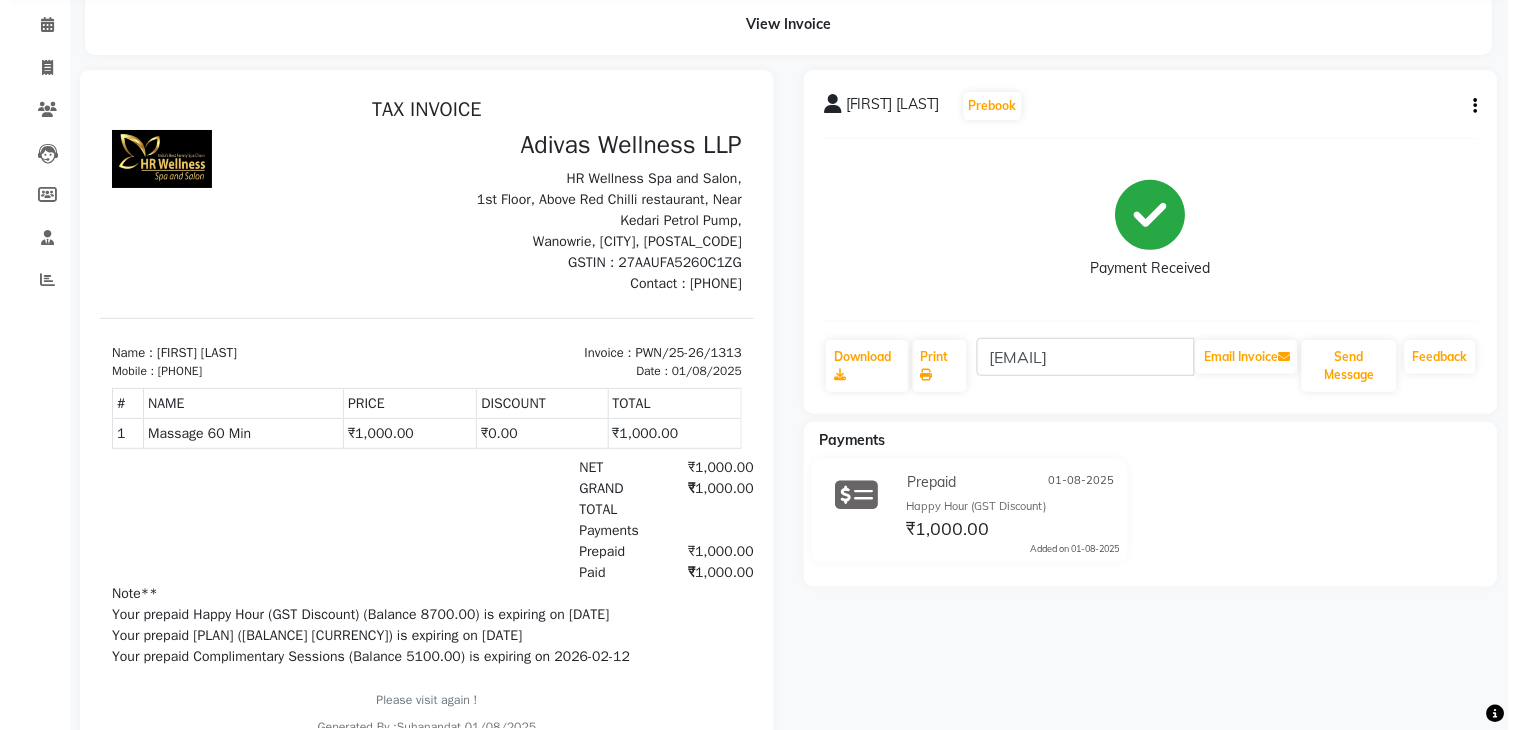 scroll, scrollTop: 0, scrollLeft: 0, axis: both 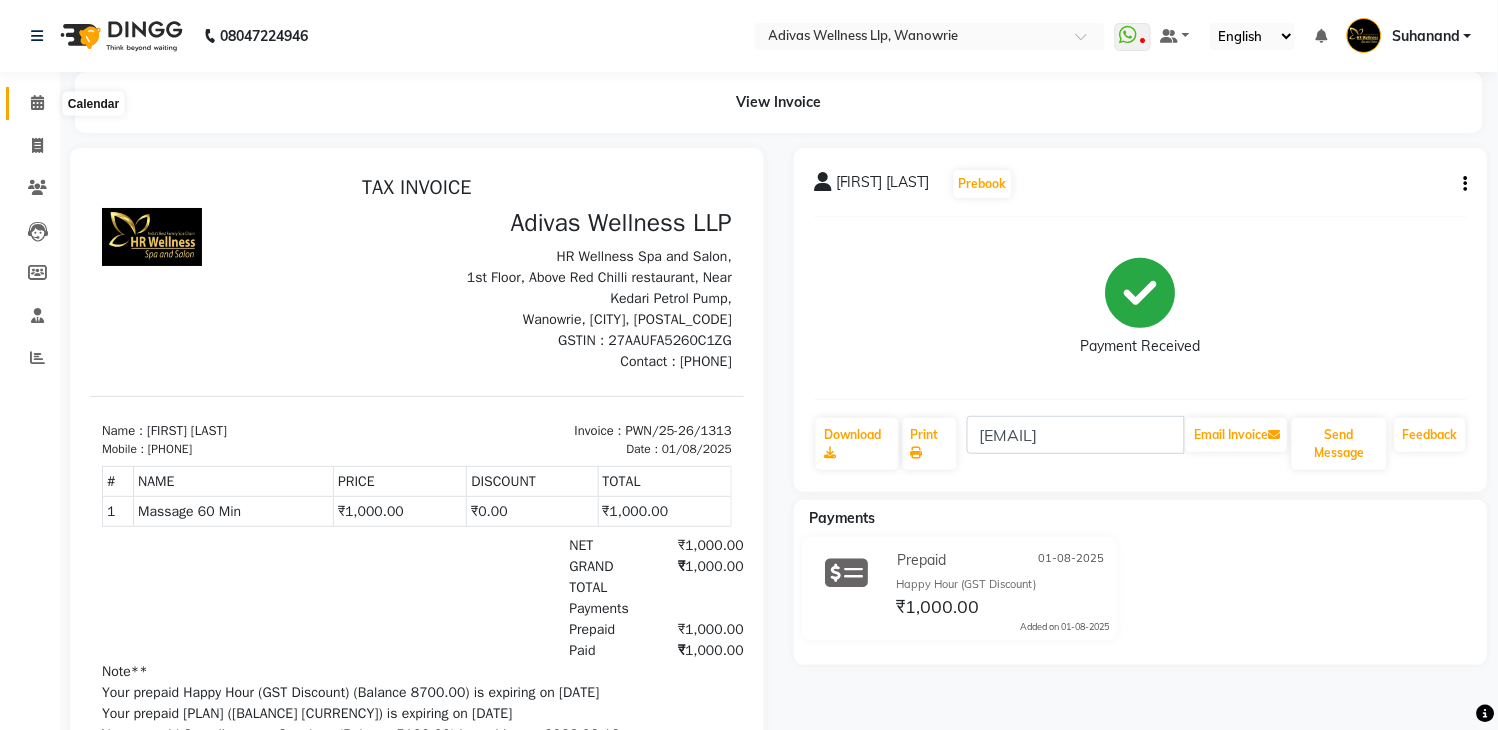 click 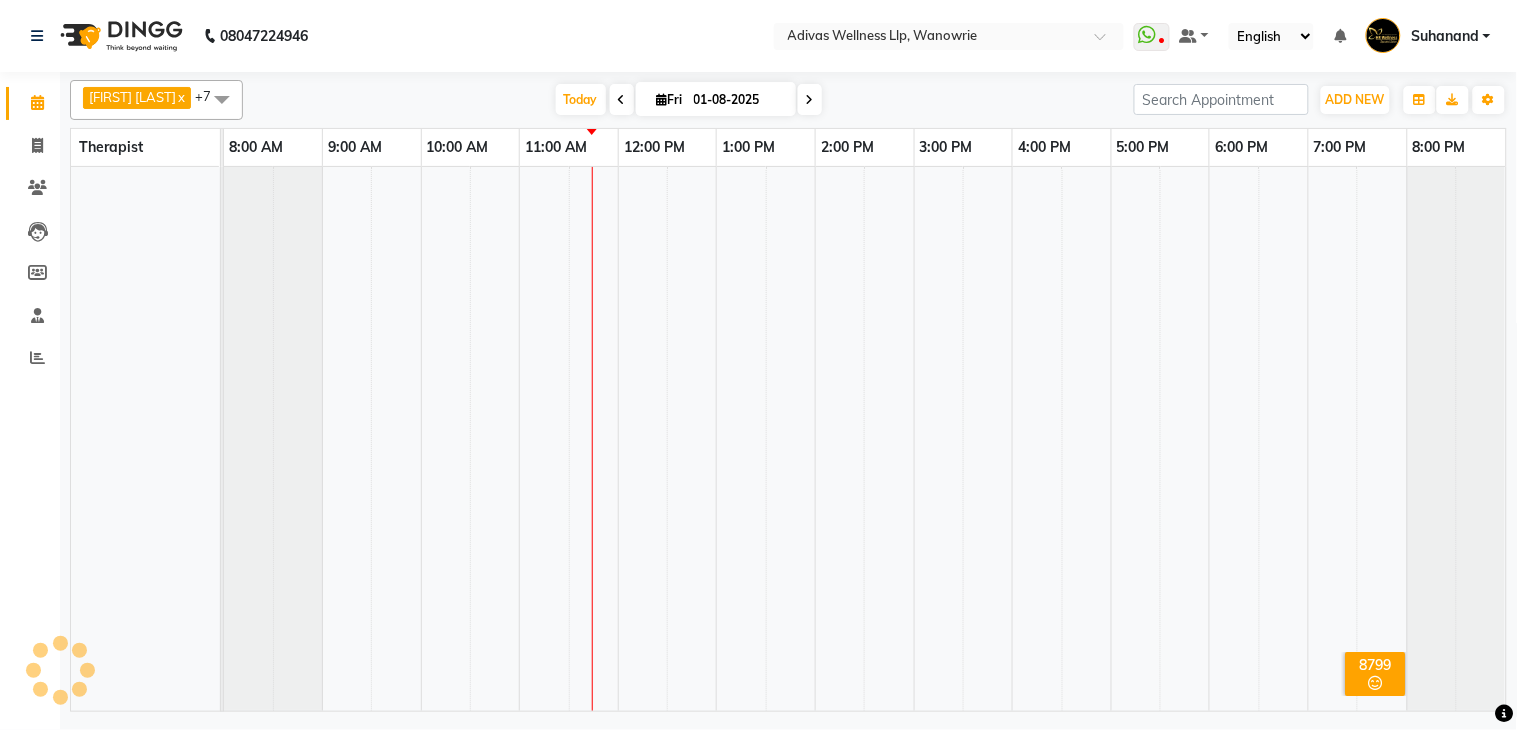 click on "01-08-2025" at bounding box center (738, 100) 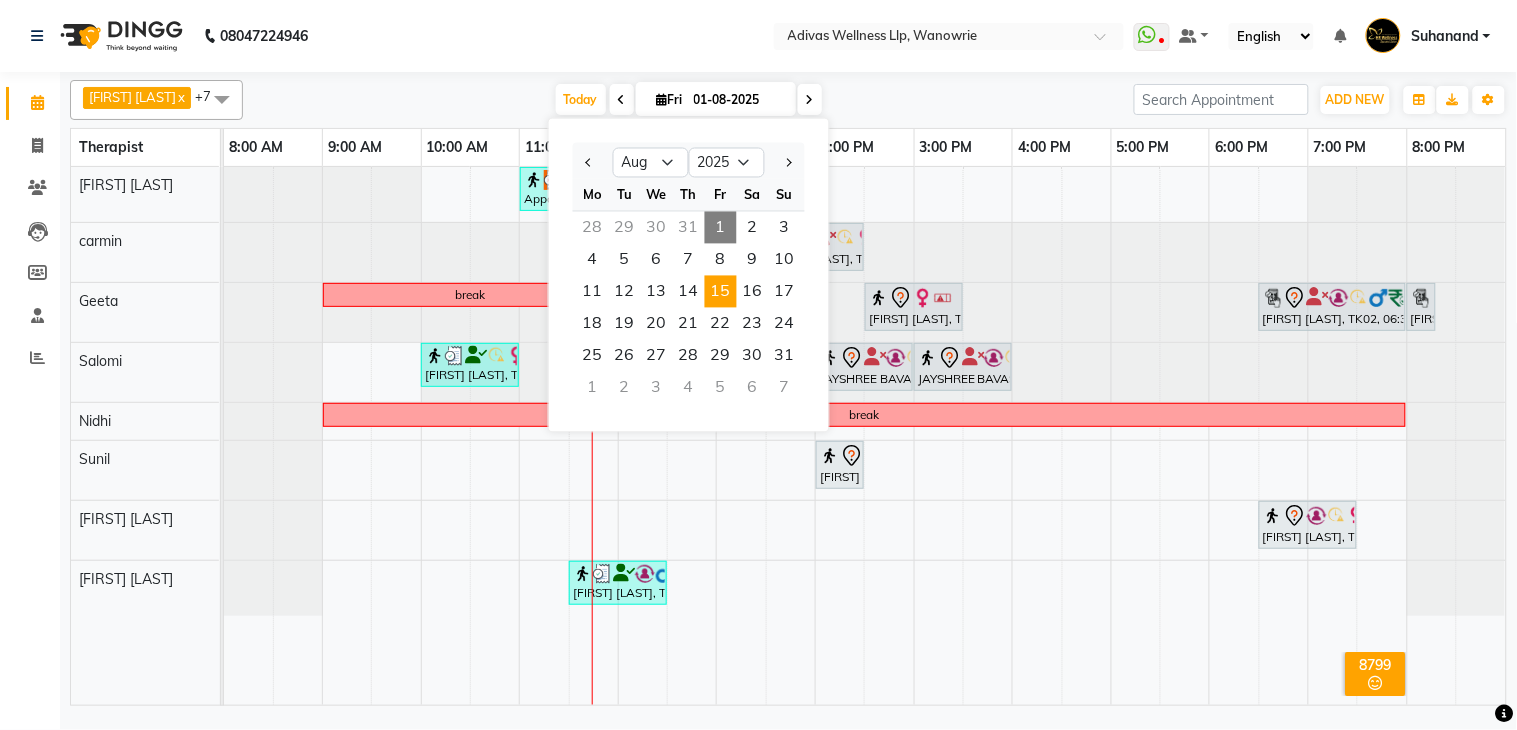 click on "15" at bounding box center (721, 292) 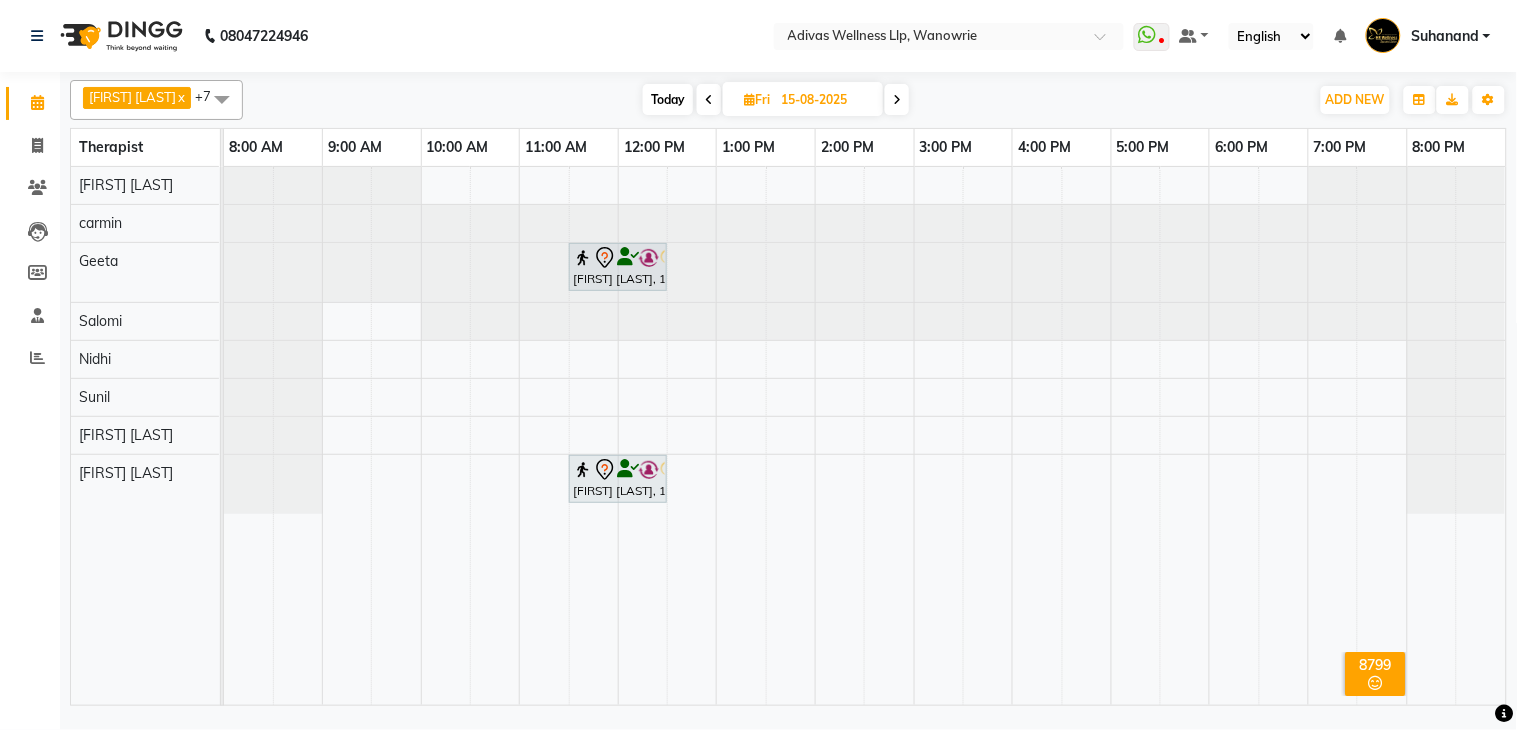 click at bounding box center (709, 100) 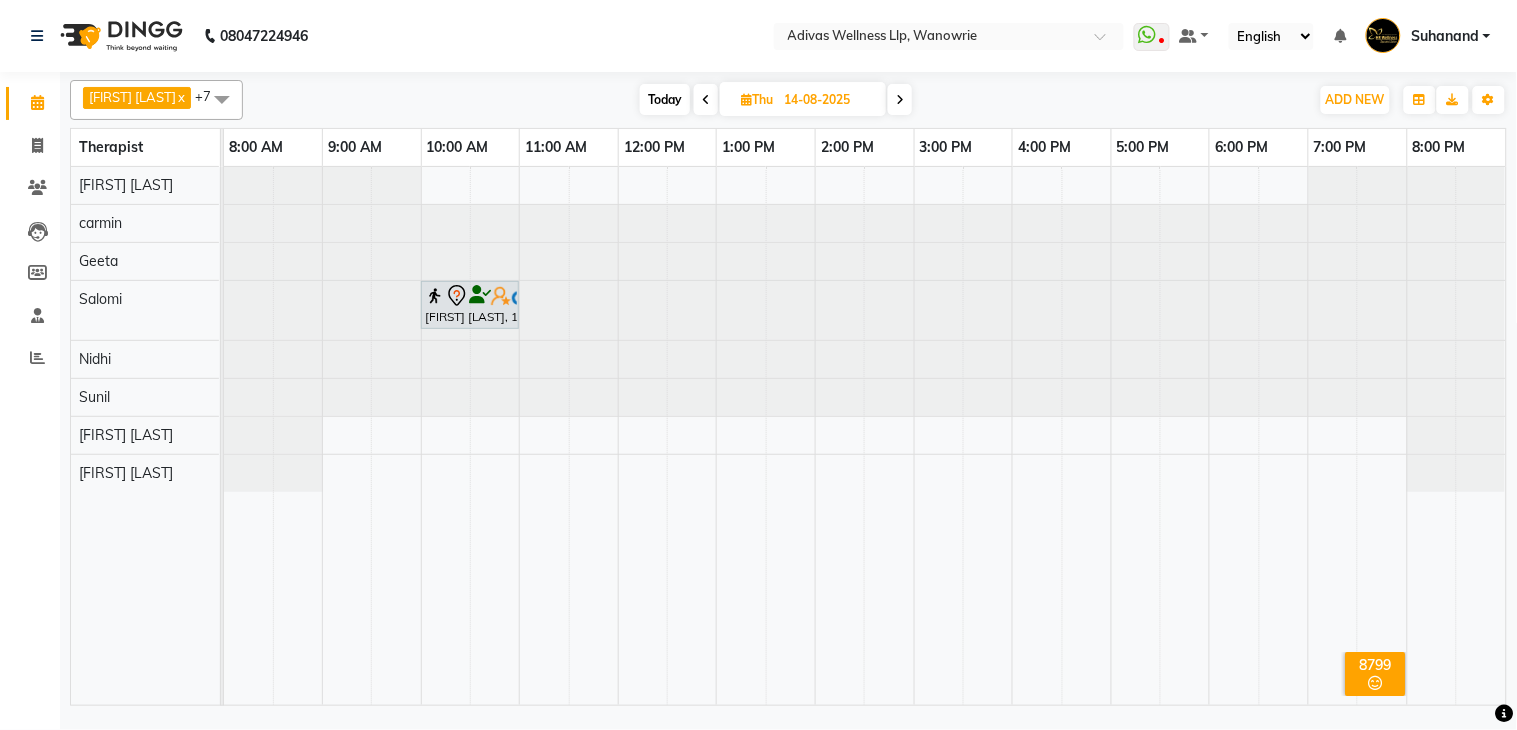 click at bounding box center (224, 261) 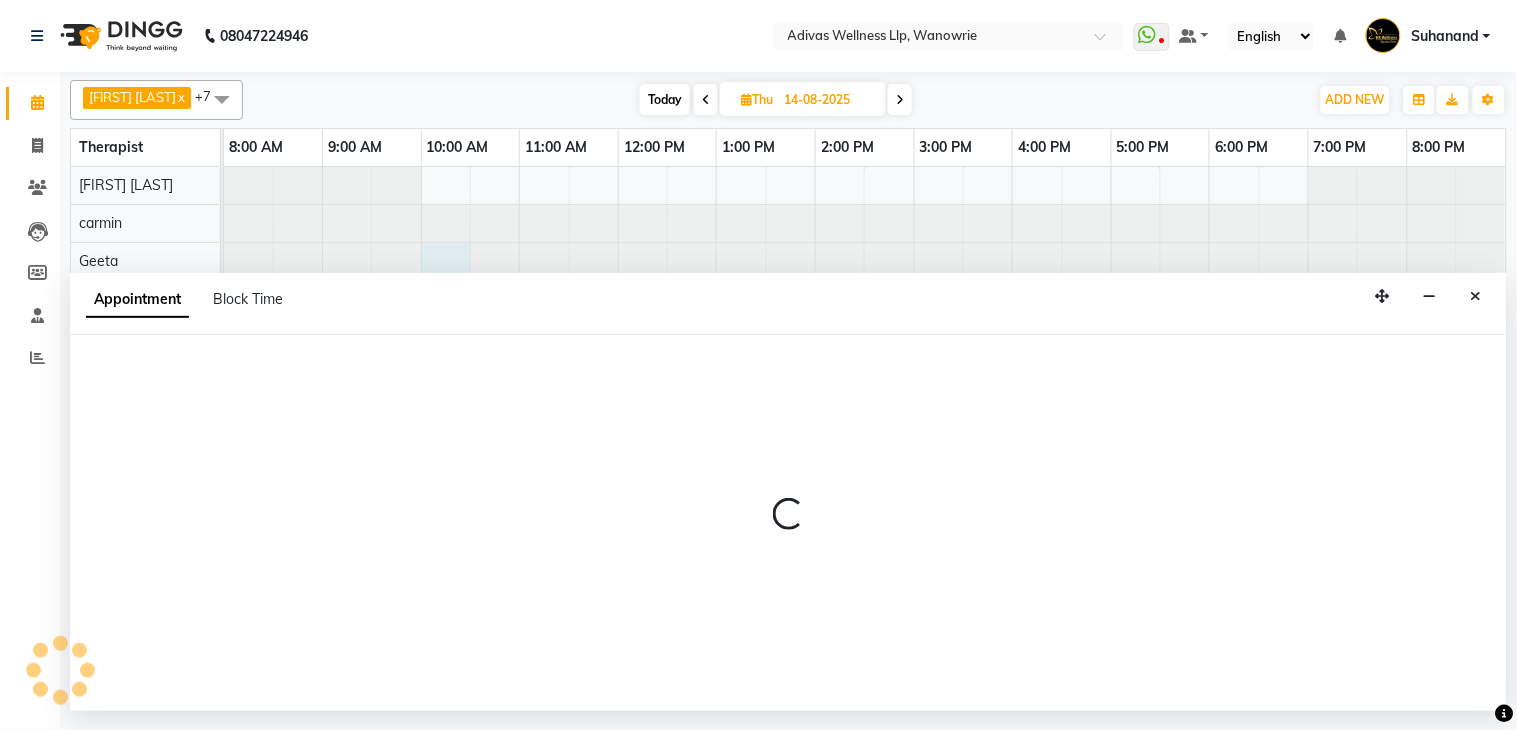 select on "17283" 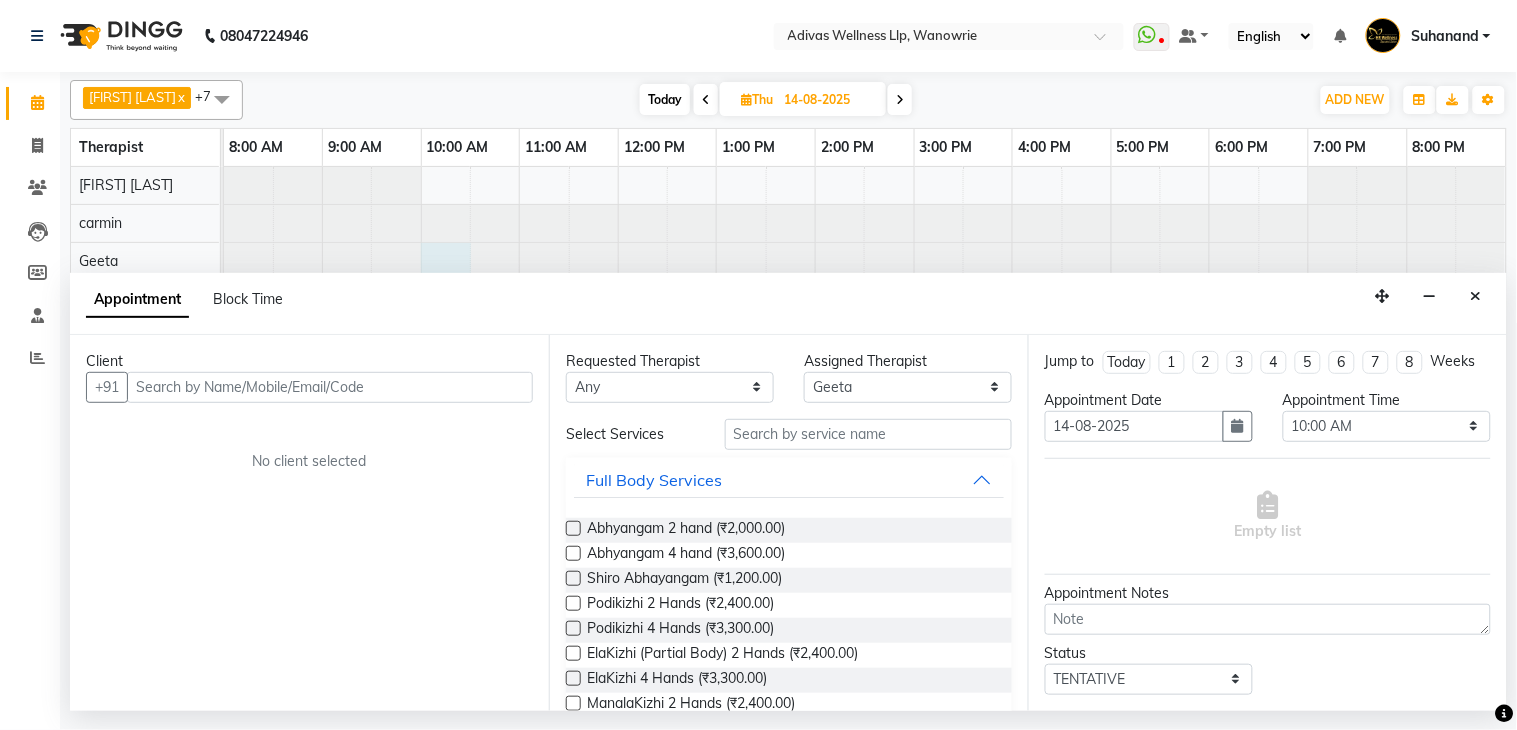 click at bounding box center (330, 387) 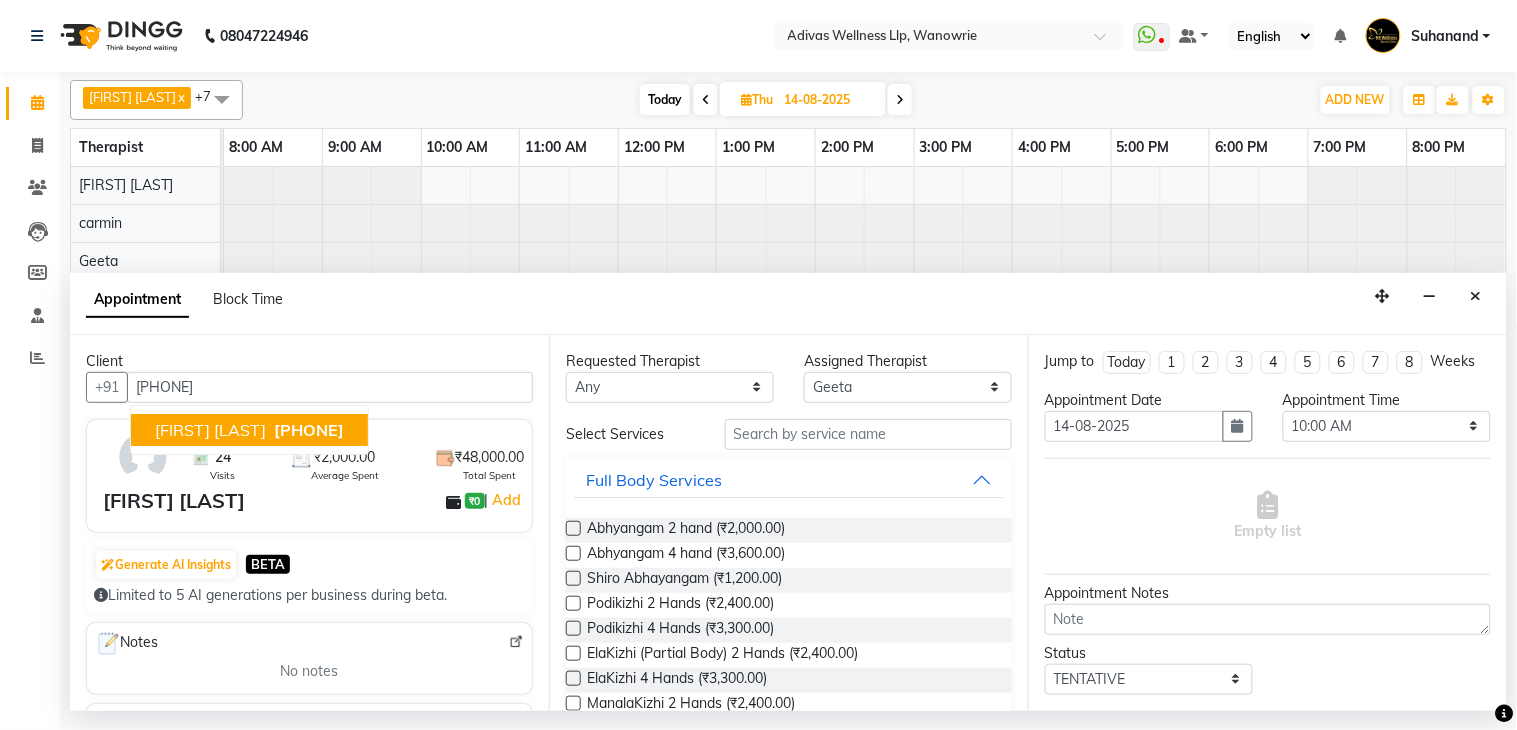 click on "[FIRST] [LAST]" at bounding box center [210, 430] 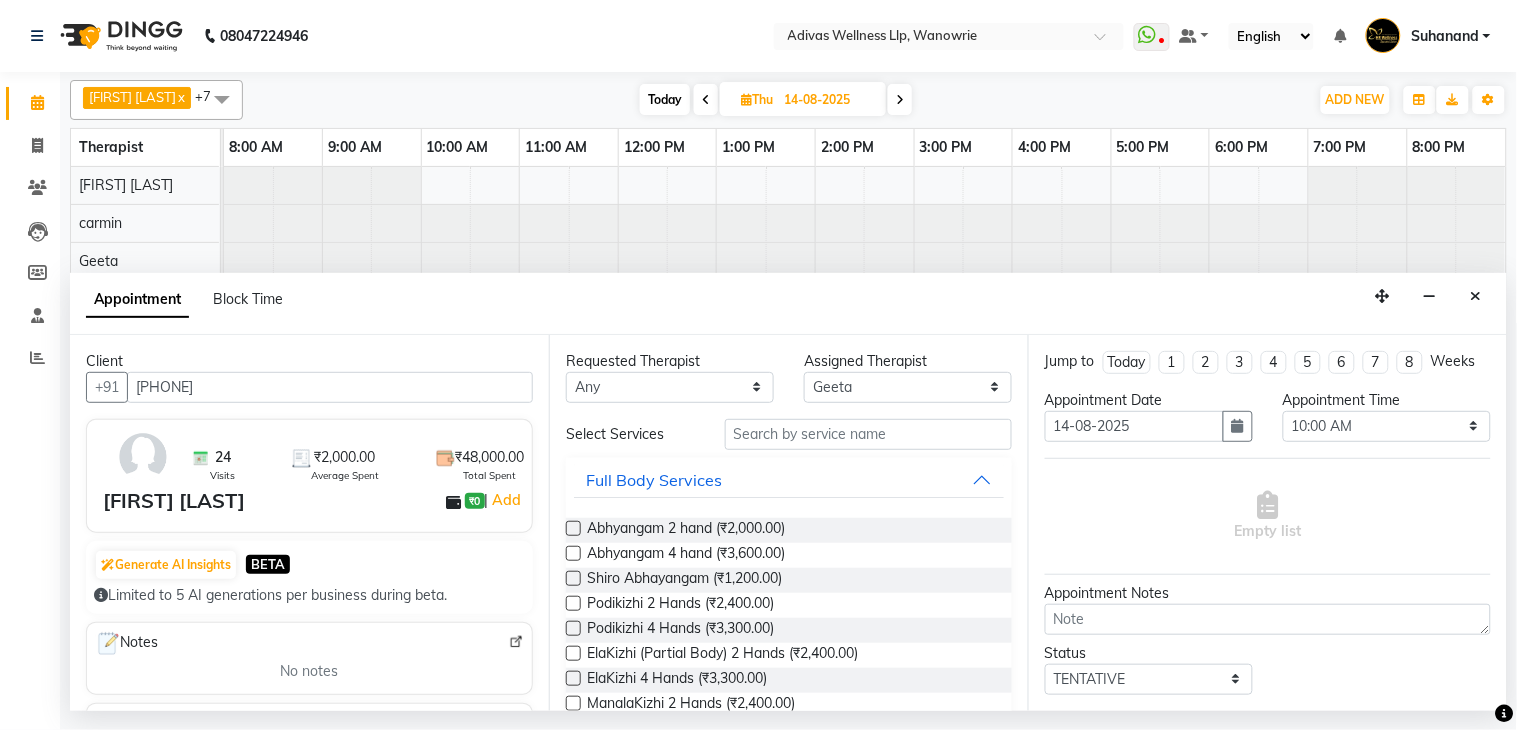 type on "[PHONE]" 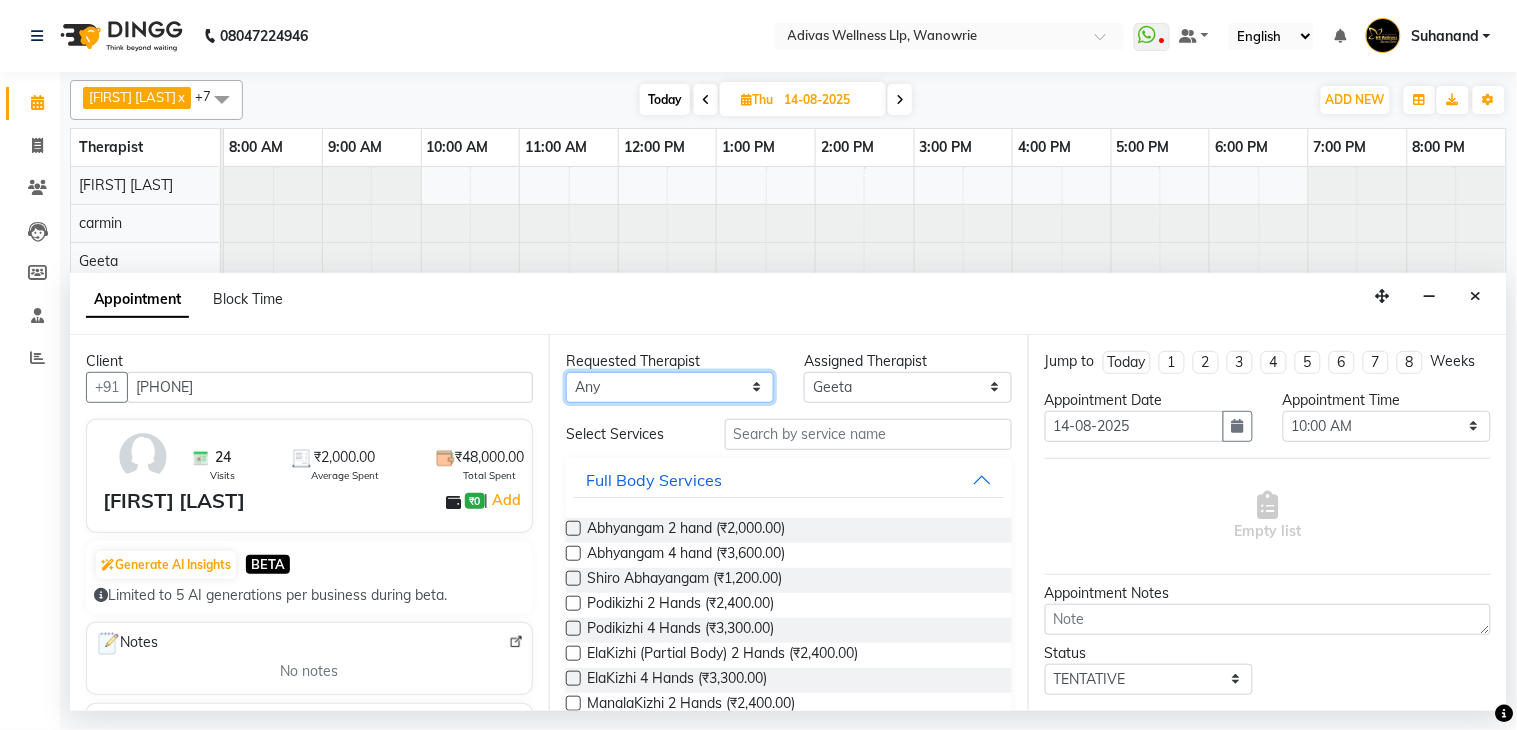 click on "Any Amit Bakala carmin Geeta Nidhi Nikhil  yadav  Rajesh tanaji Rishikesh karande Salomi Sunil" at bounding box center (670, 387) 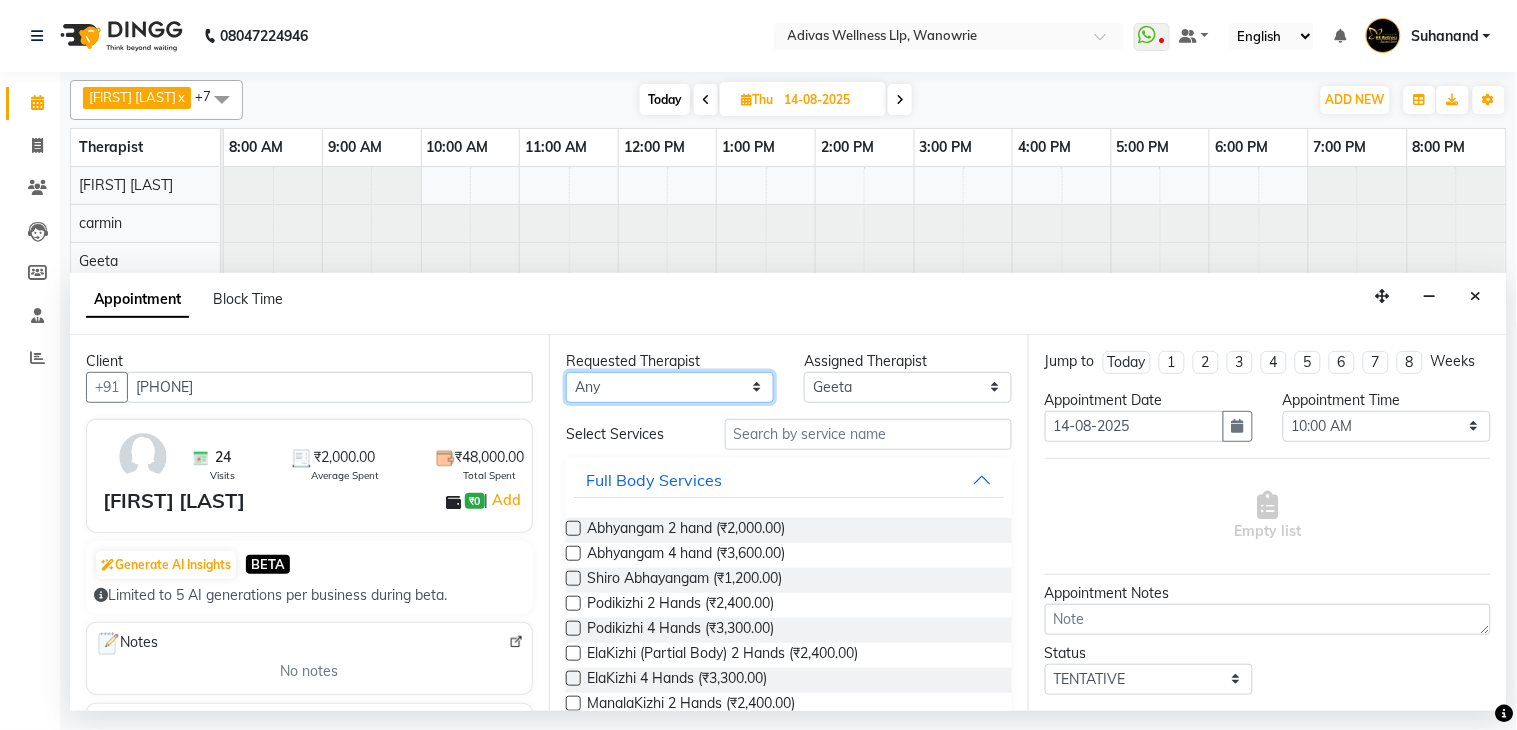 select on "17283" 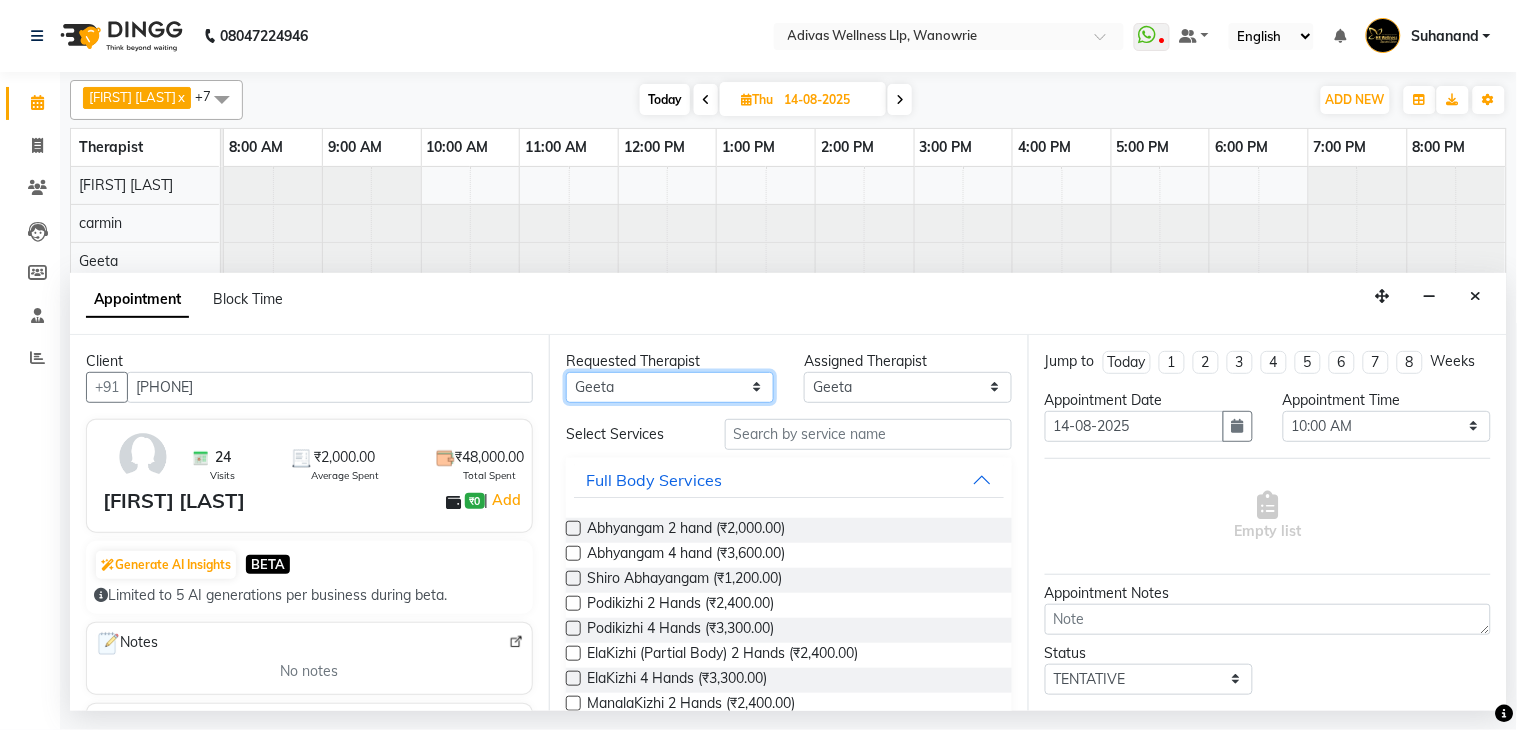 click on "Any Amit Bakala carmin Geeta Nidhi Nikhil  yadav  Rajesh tanaji Rishikesh karande Salomi Sunil" at bounding box center [670, 387] 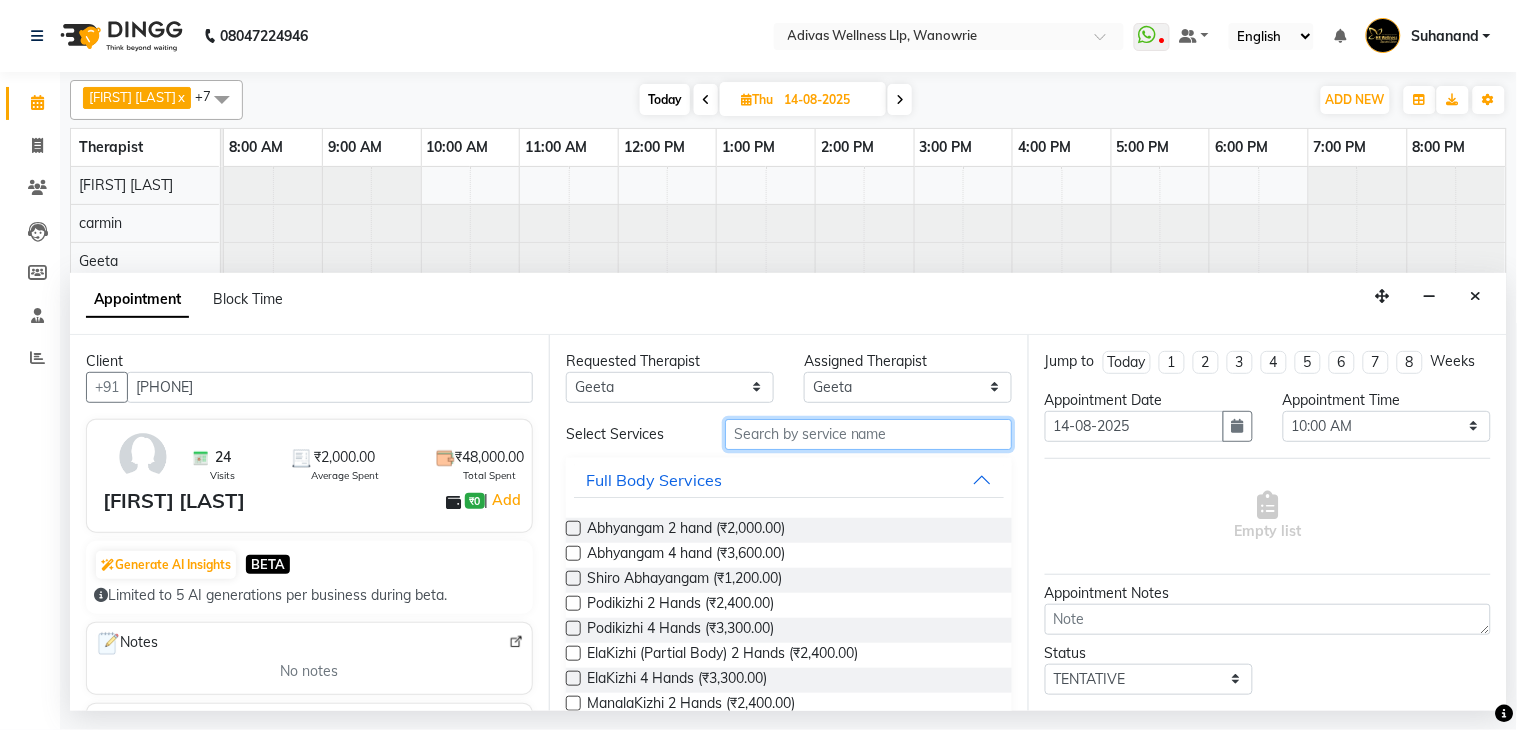 click at bounding box center [868, 434] 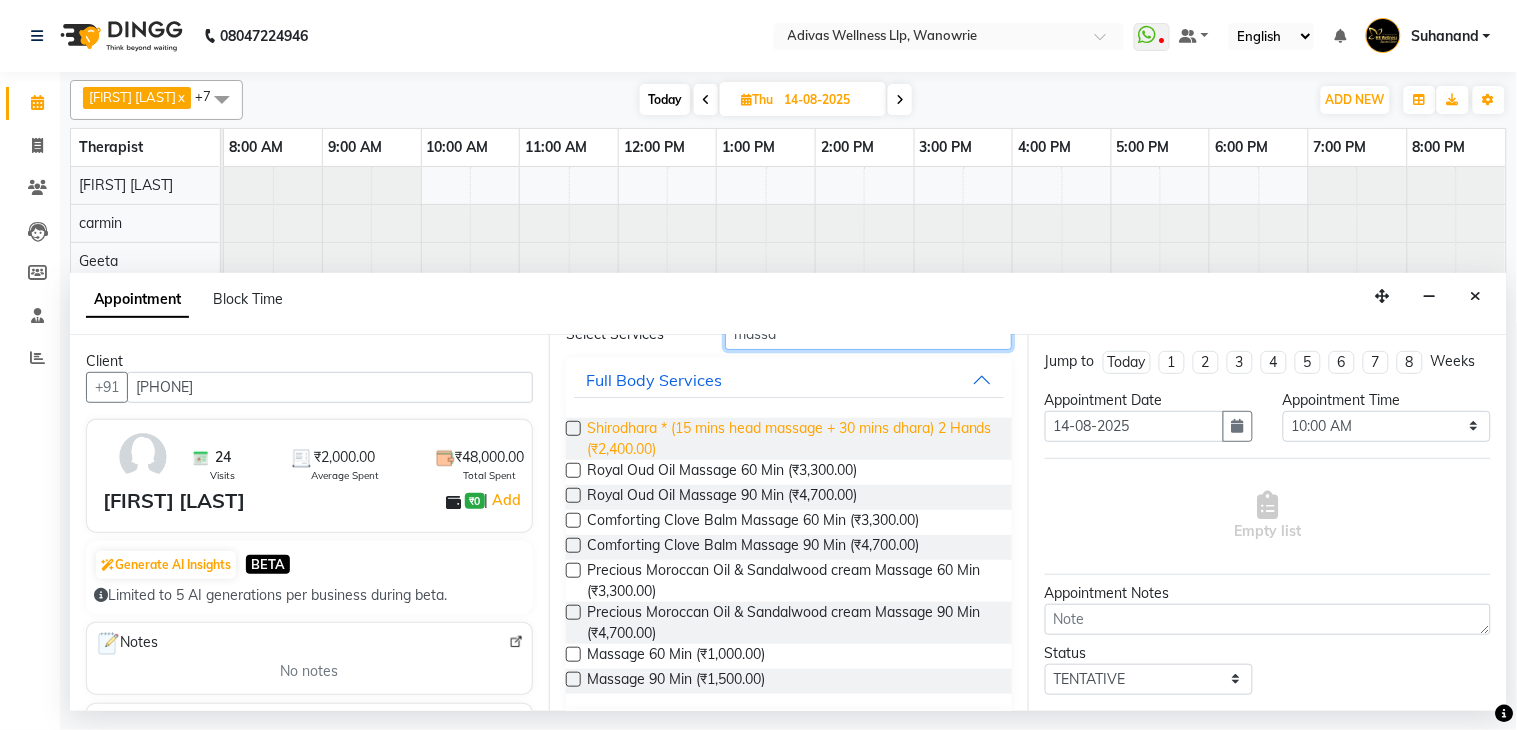 scroll, scrollTop: 222, scrollLeft: 0, axis: vertical 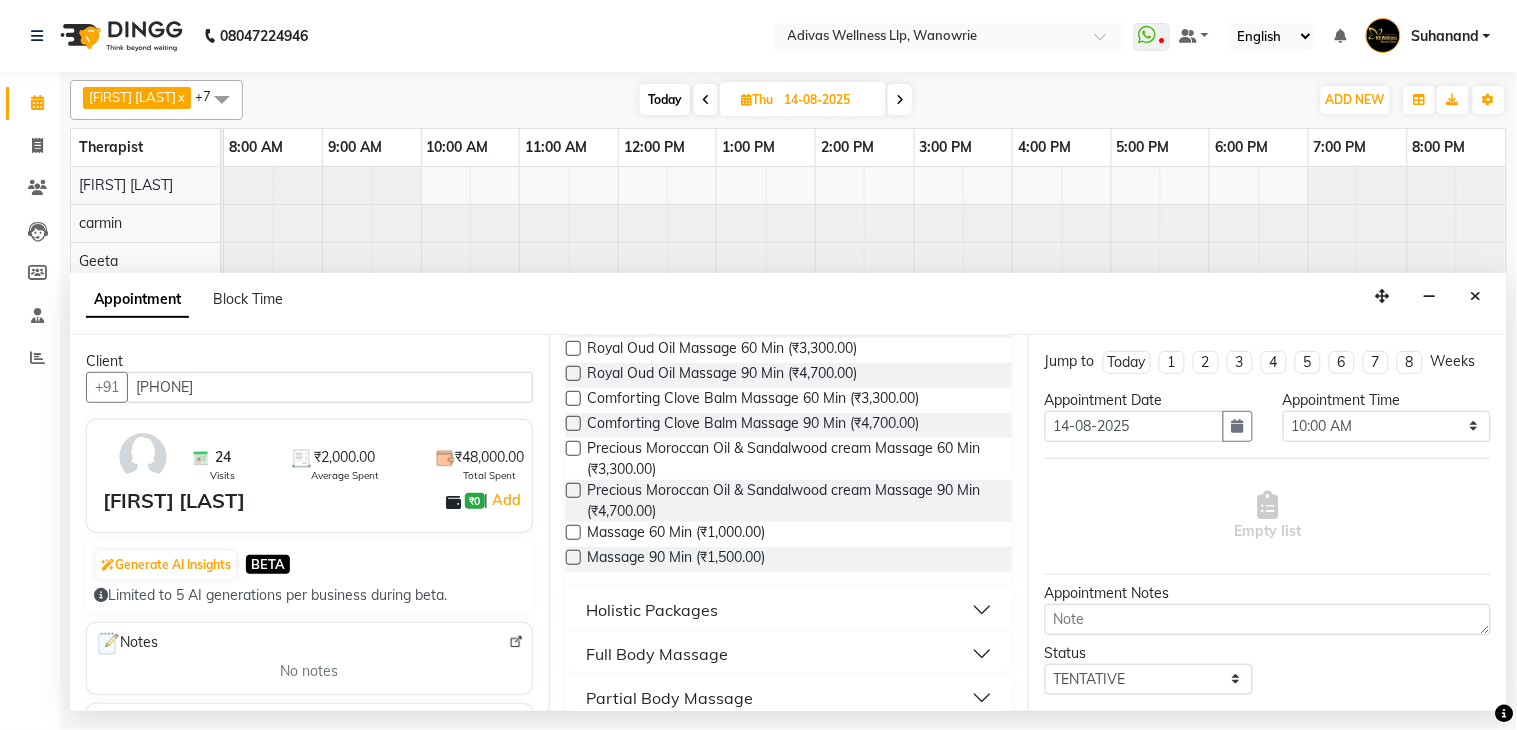 type on "massa" 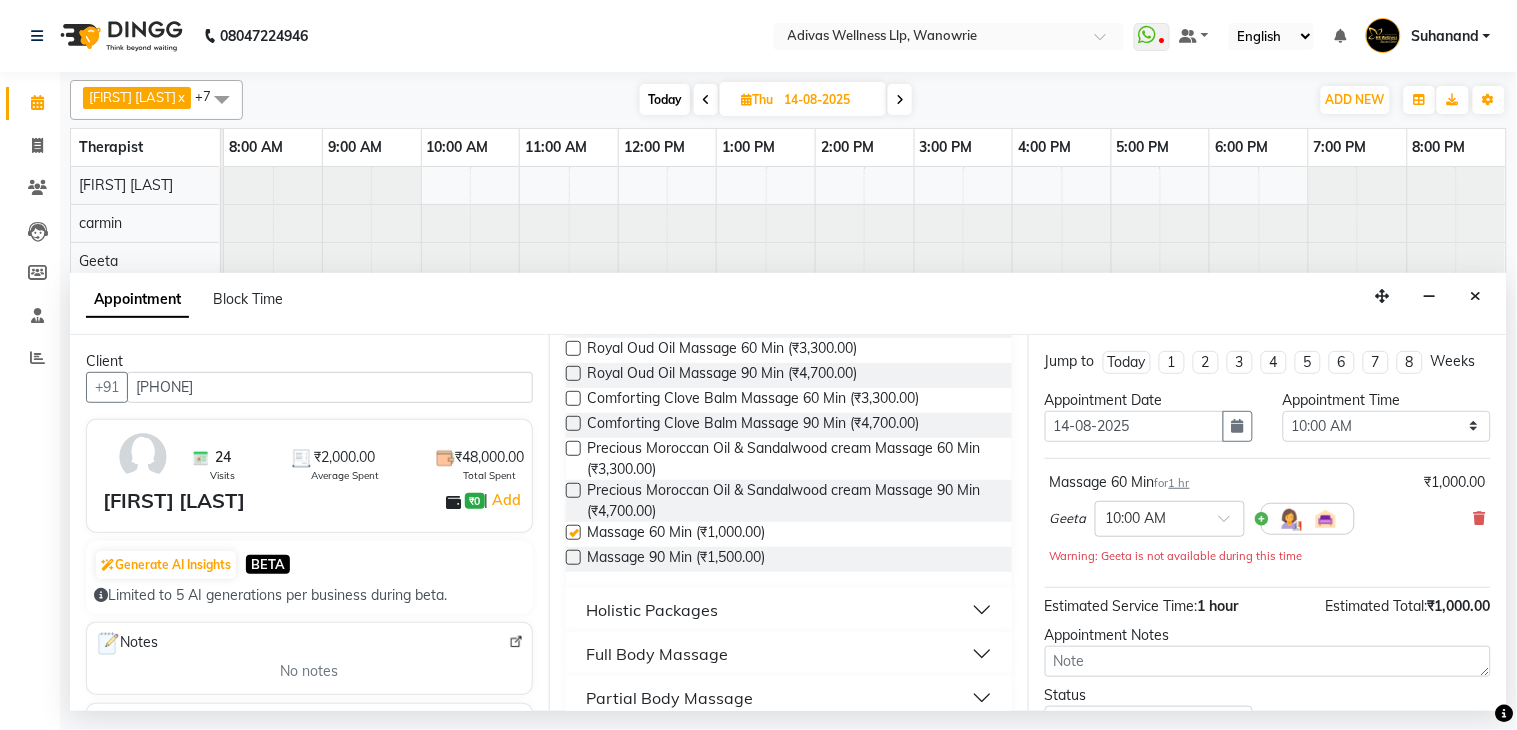 checkbox on "false" 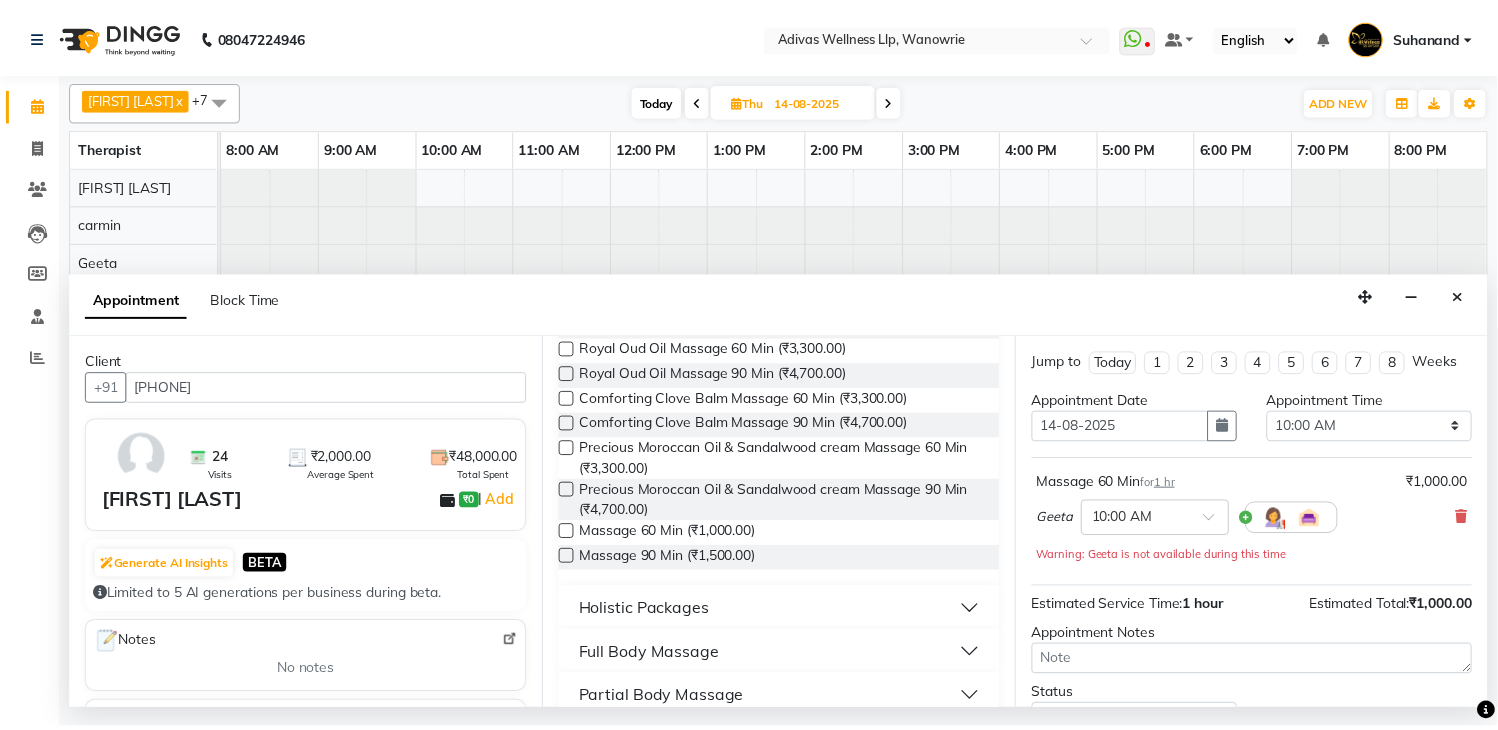 scroll, scrollTop: 171, scrollLeft: 0, axis: vertical 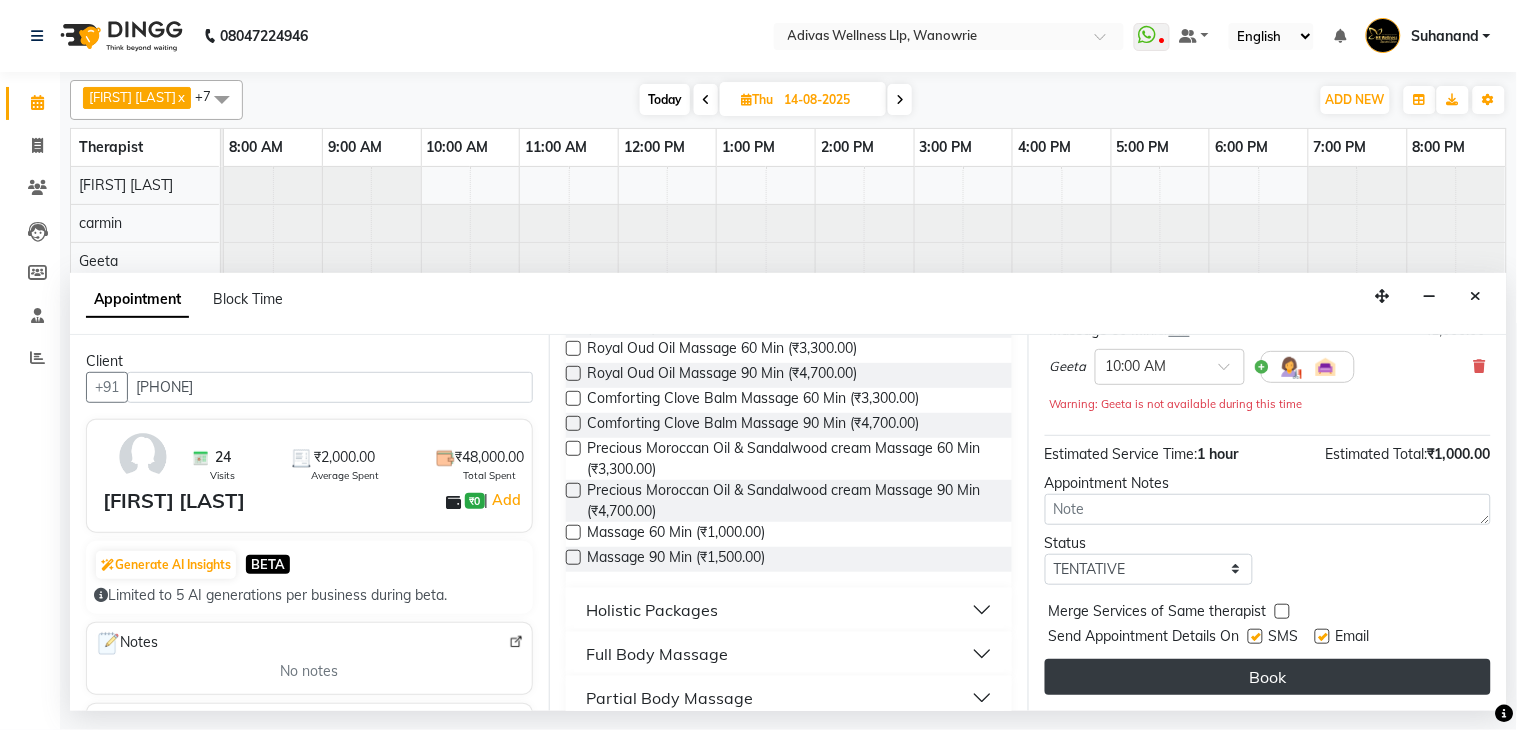 click on "Book" at bounding box center (1268, 677) 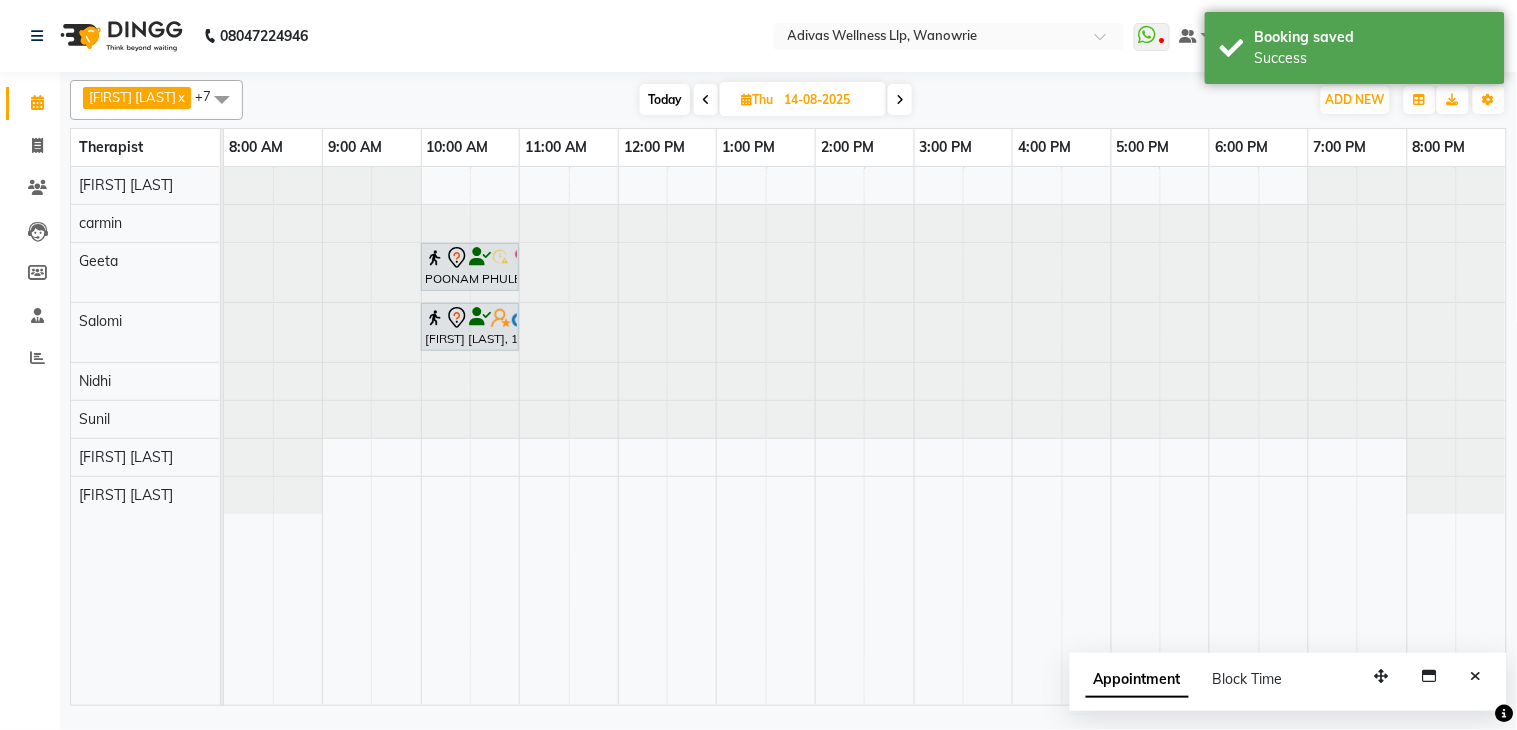 click on "Today" at bounding box center (665, 99) 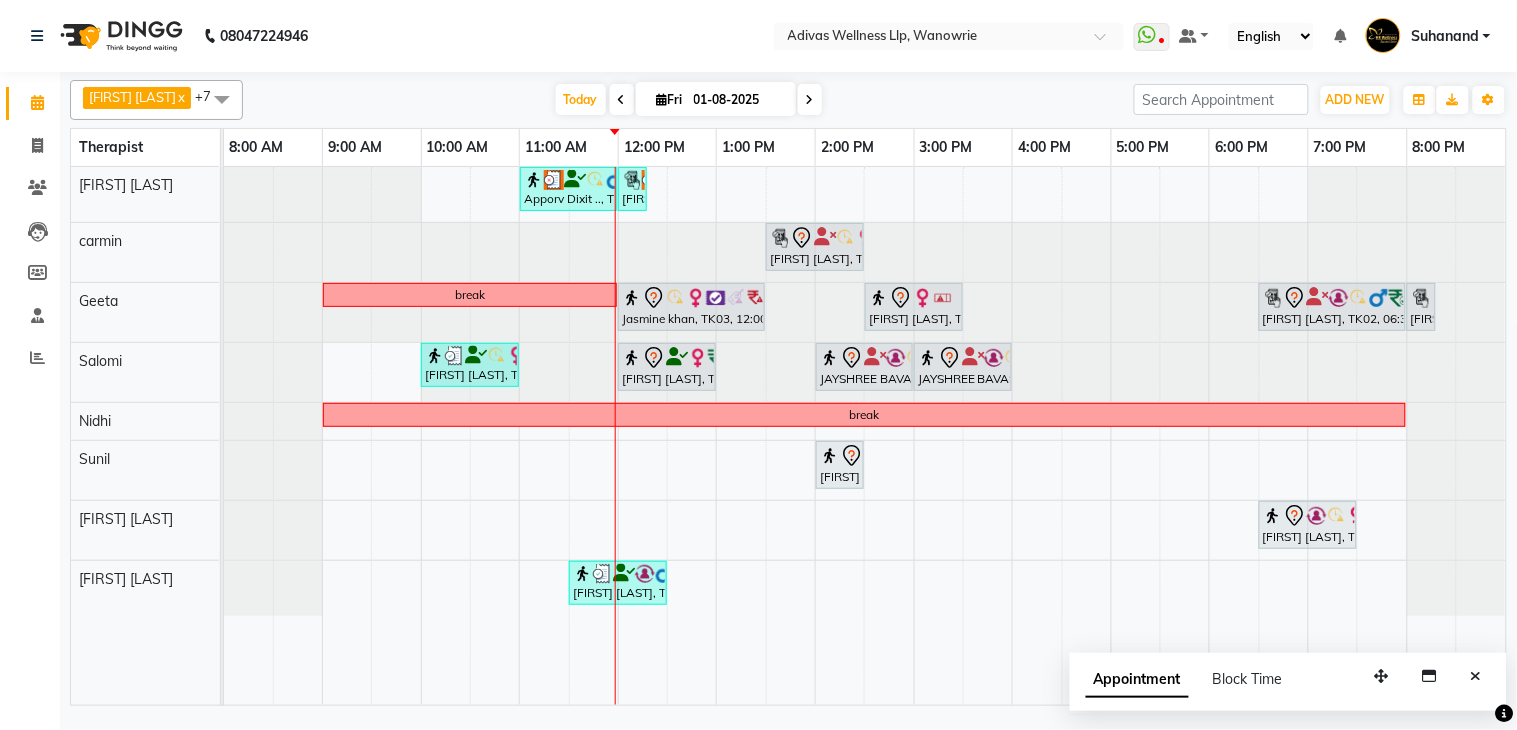 click on "01-08-2025" at bounding box center (738, 100) 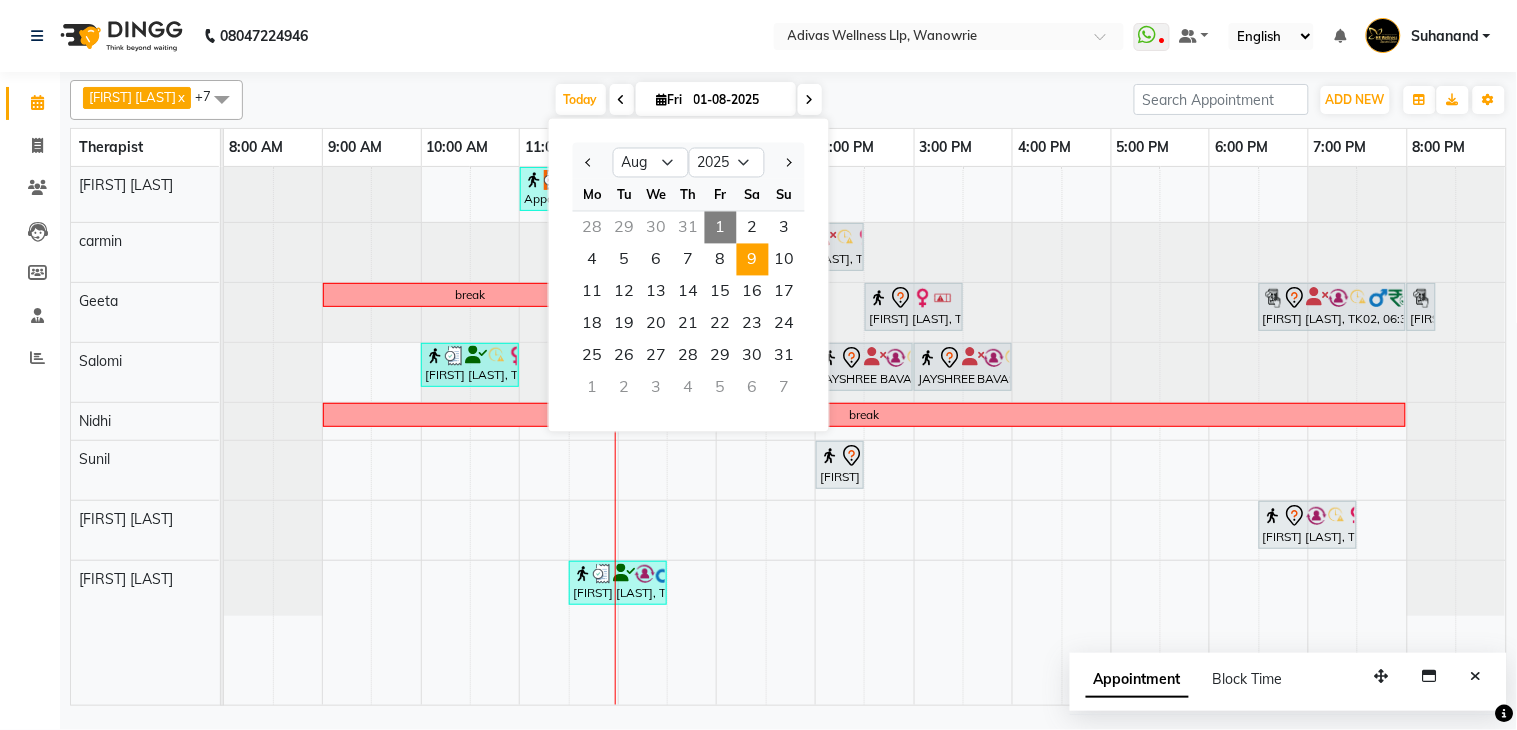 click on "9" at bounding box center [753, 260] 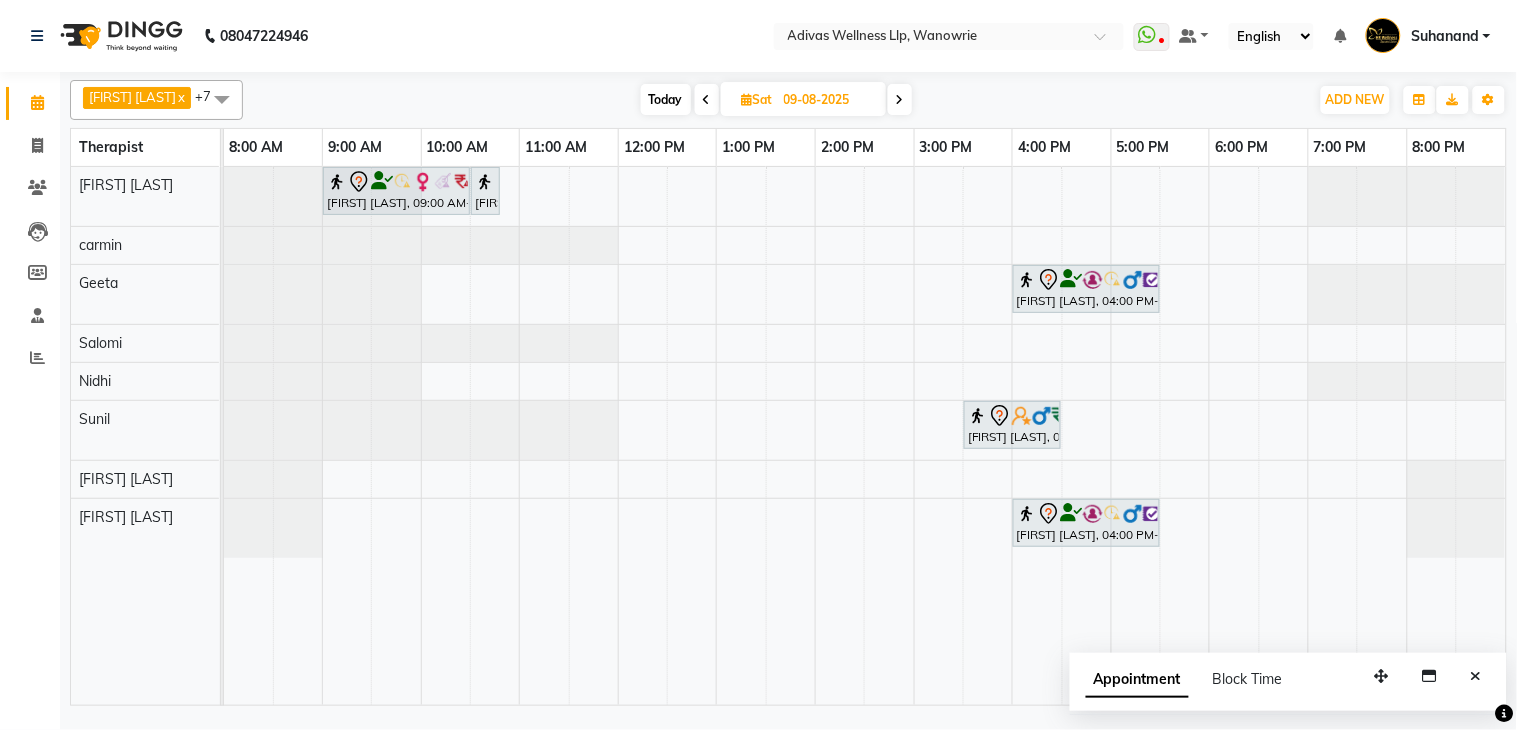 click on "Today" at bounding box center [666, 99] 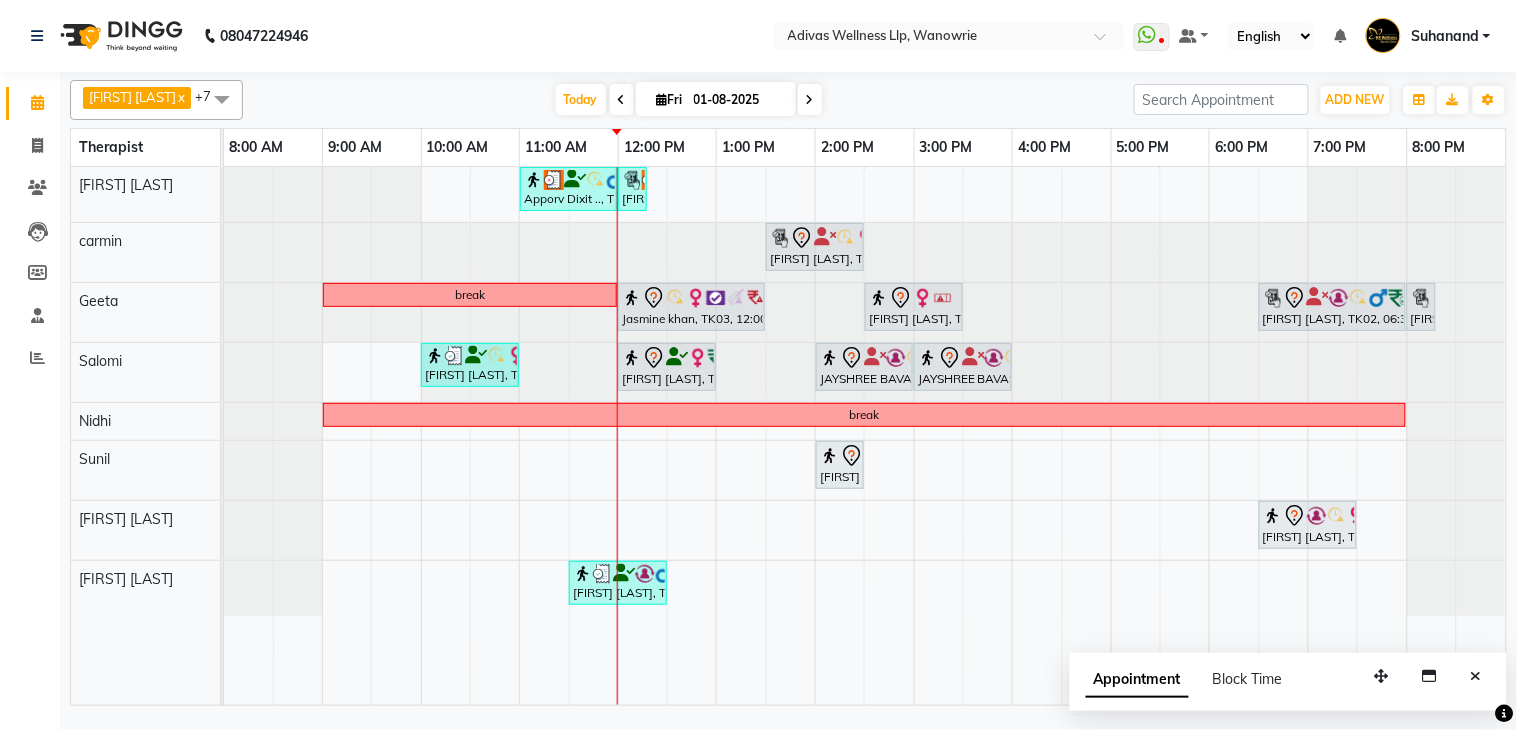 click on "01-08-2025" at bounding box center (738, 100) 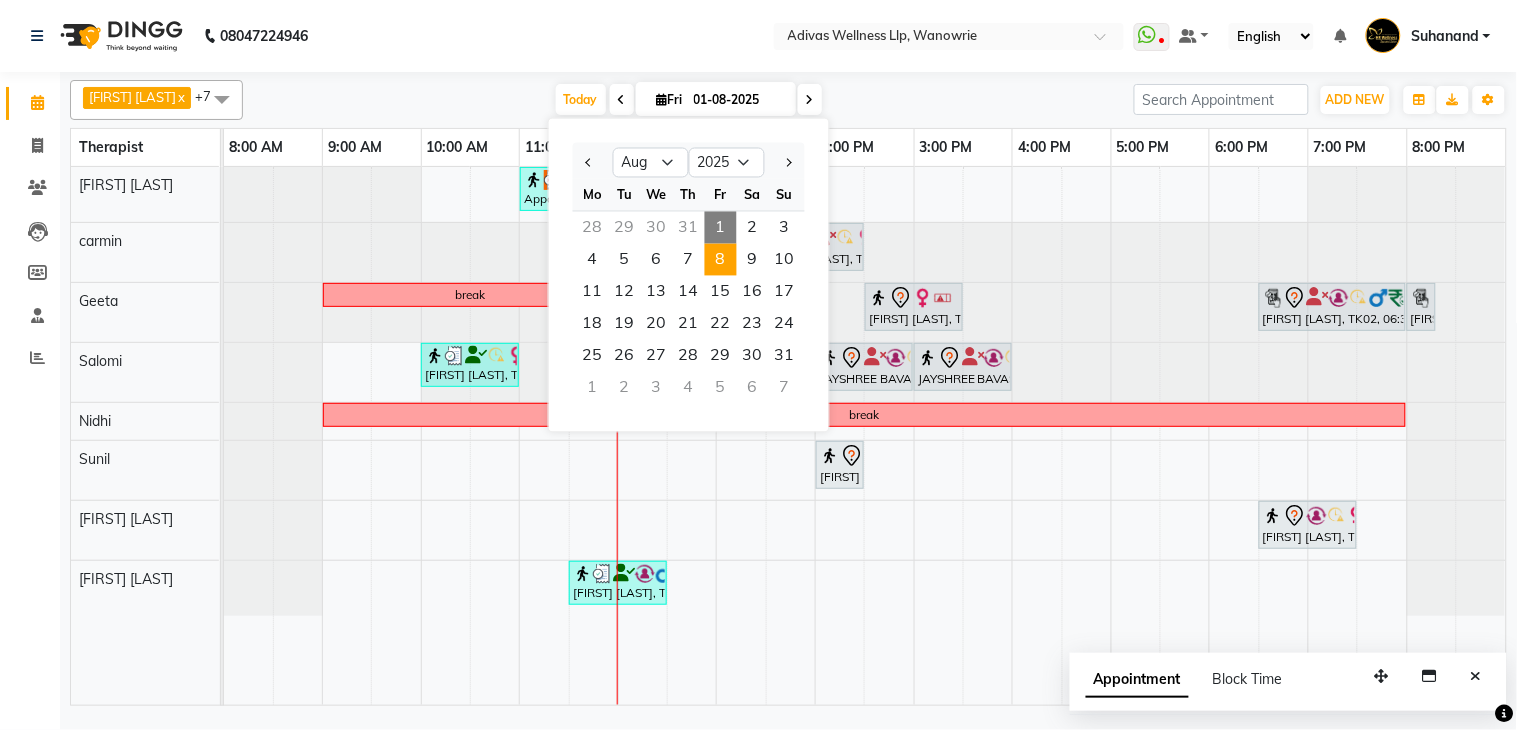 click on "8" at bounding box center [721, 260] 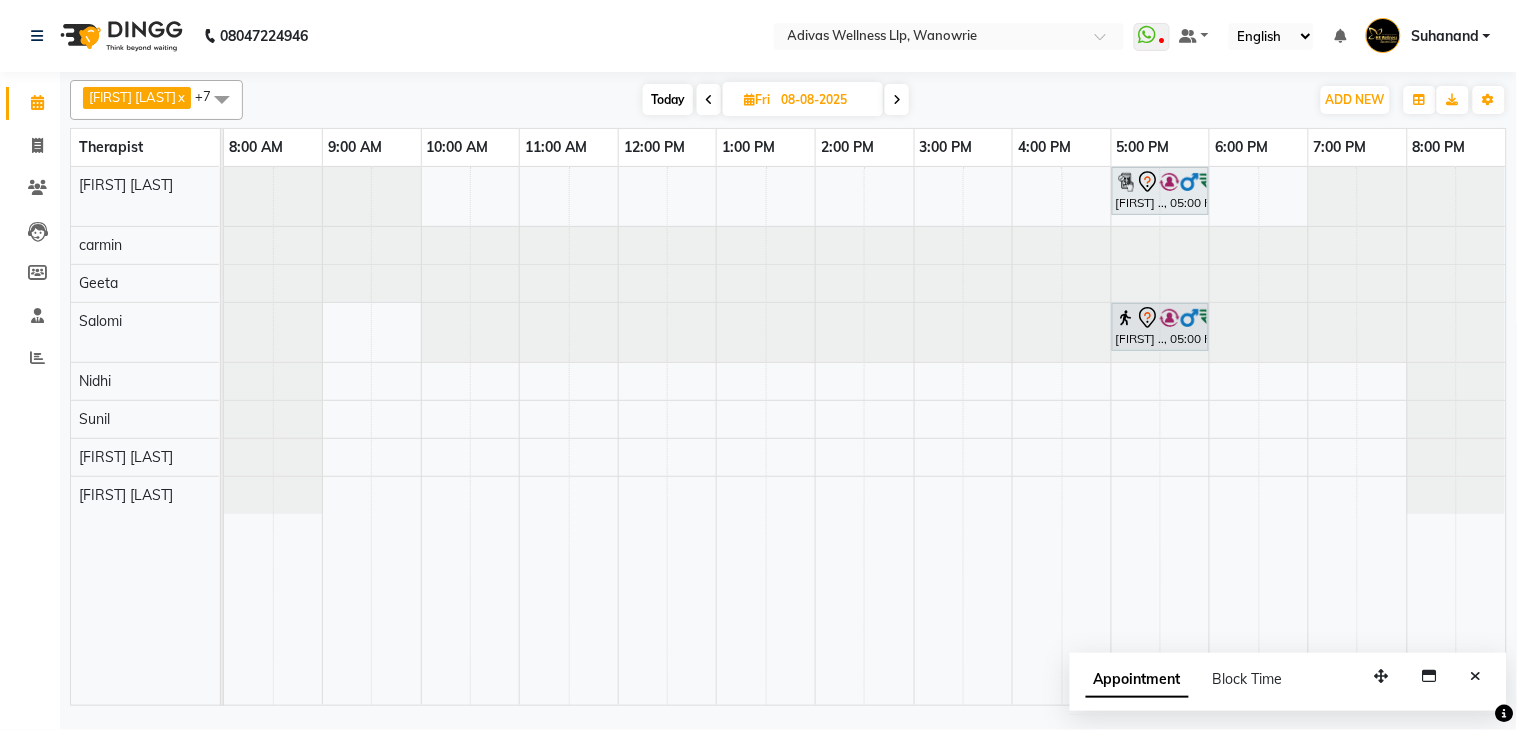 click at bounding box center (897, 99) 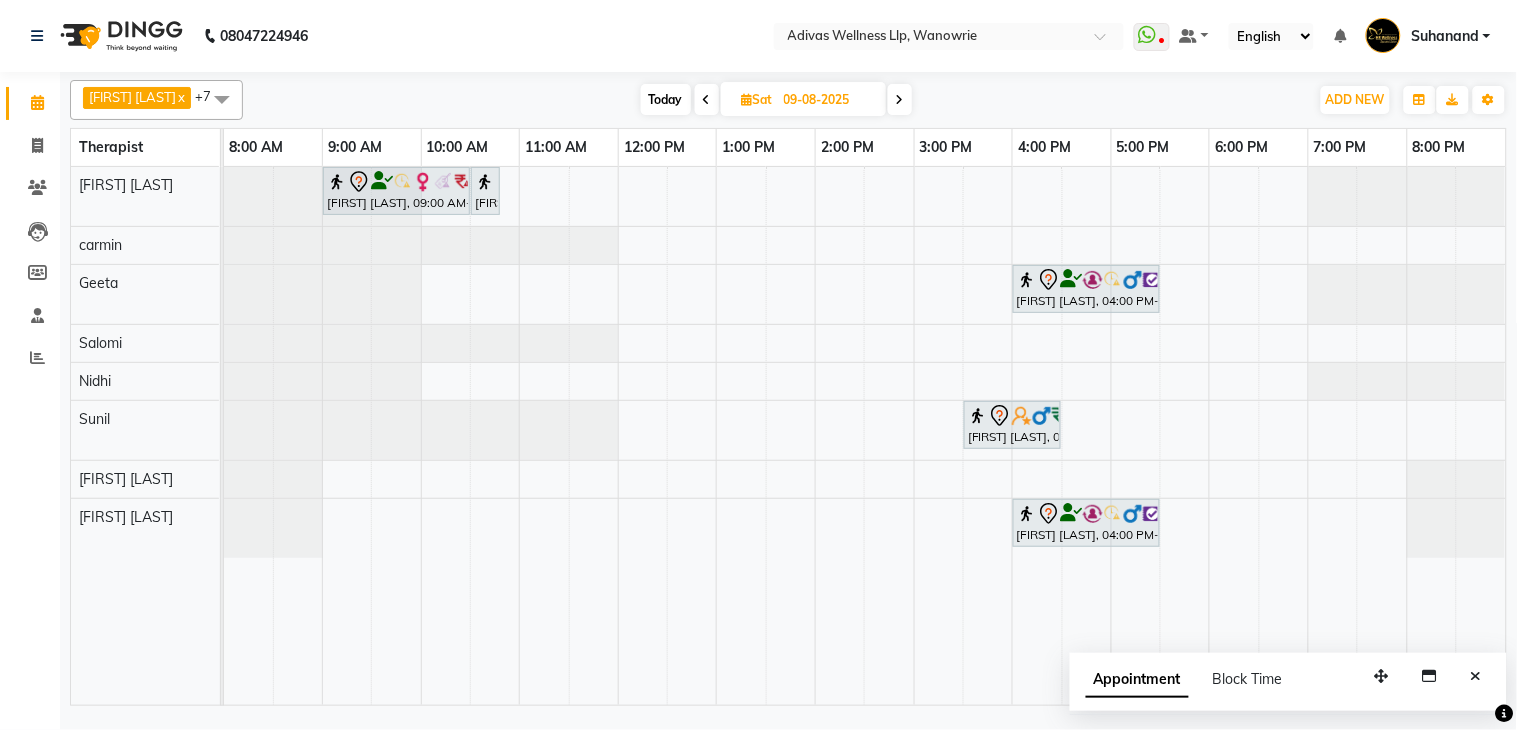 click on "Today" at bounding box center [666, 99] 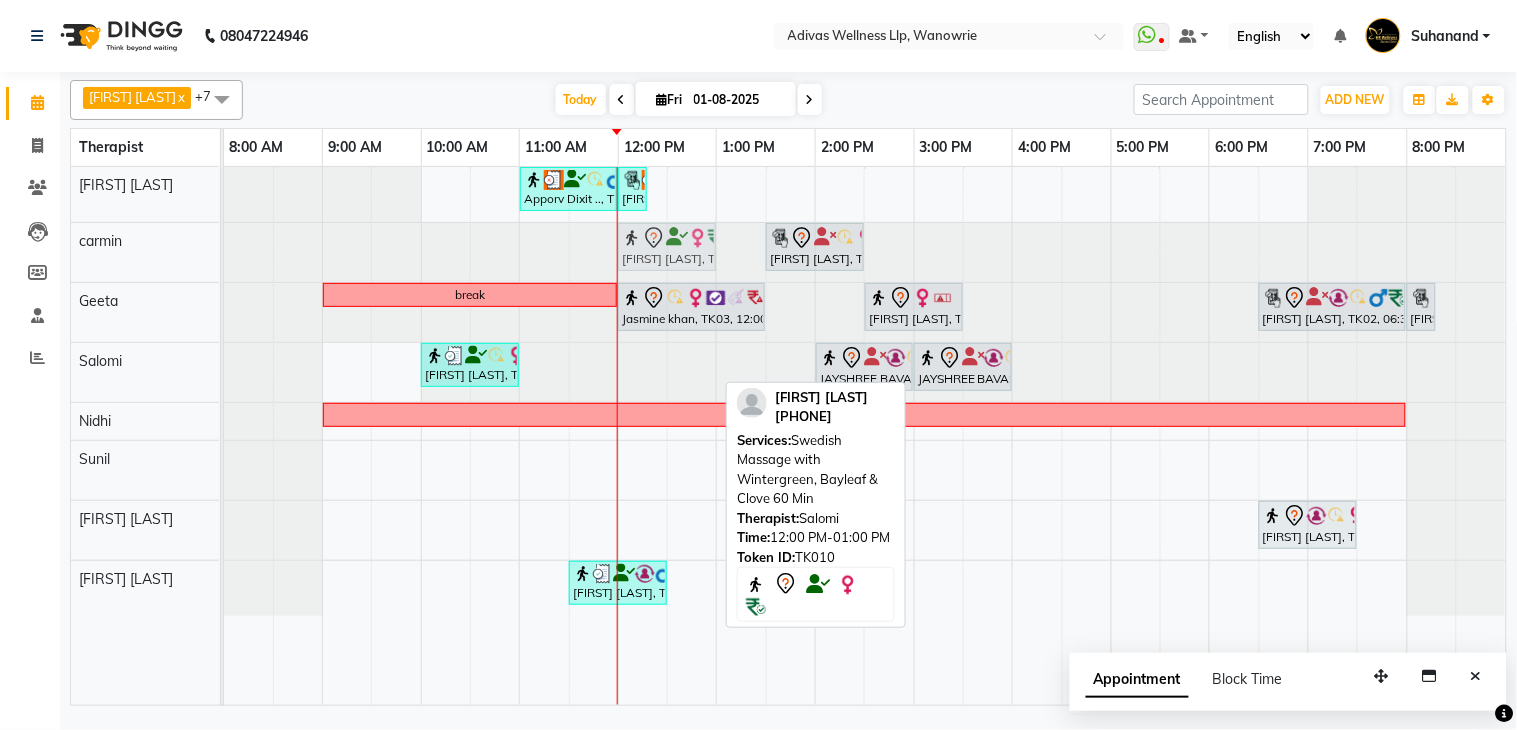 drag, startPoint x: 668, startPoint y: 374, endPoint x: 671, endPoint y: 277, distance: 97.04638 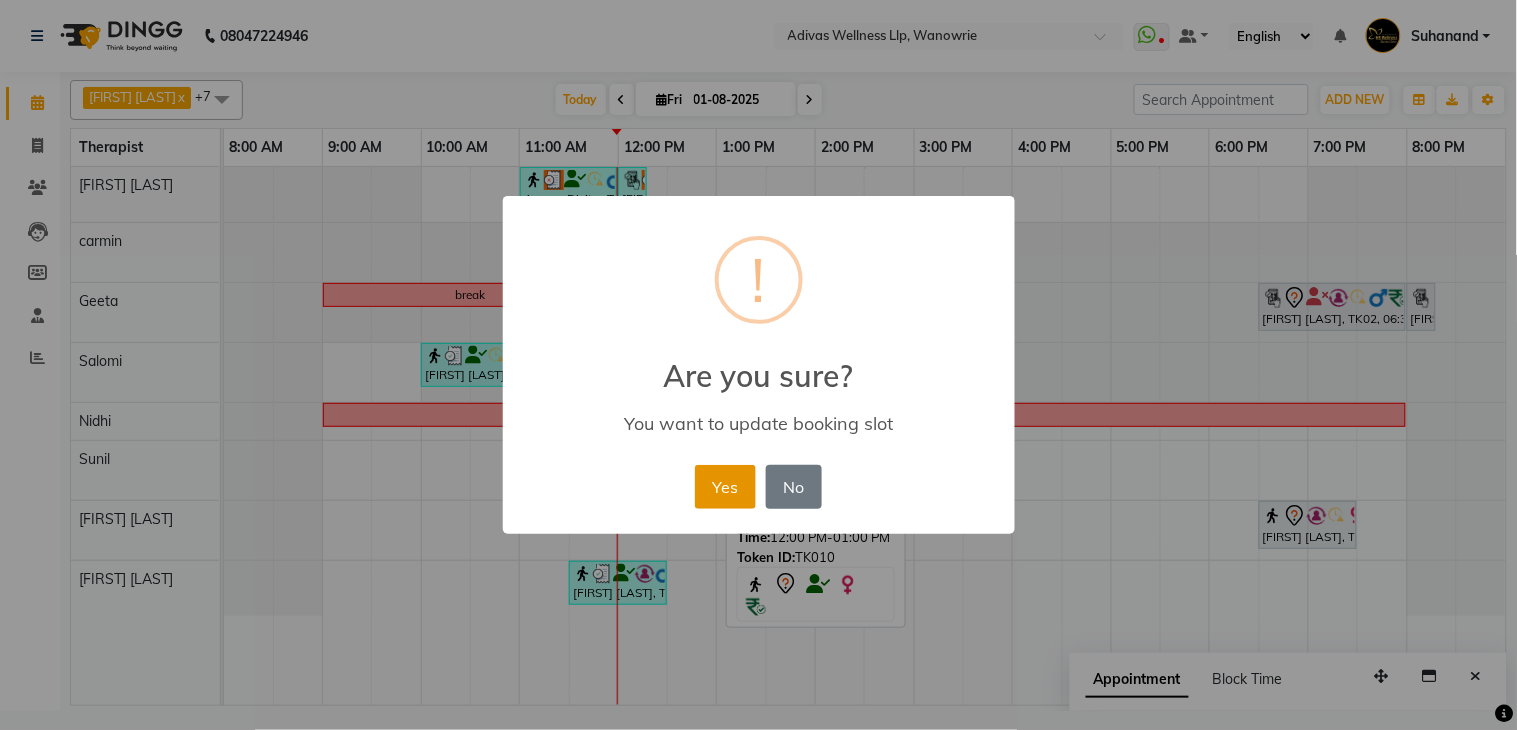 click on "Yes" at bounding box center [725, 487] 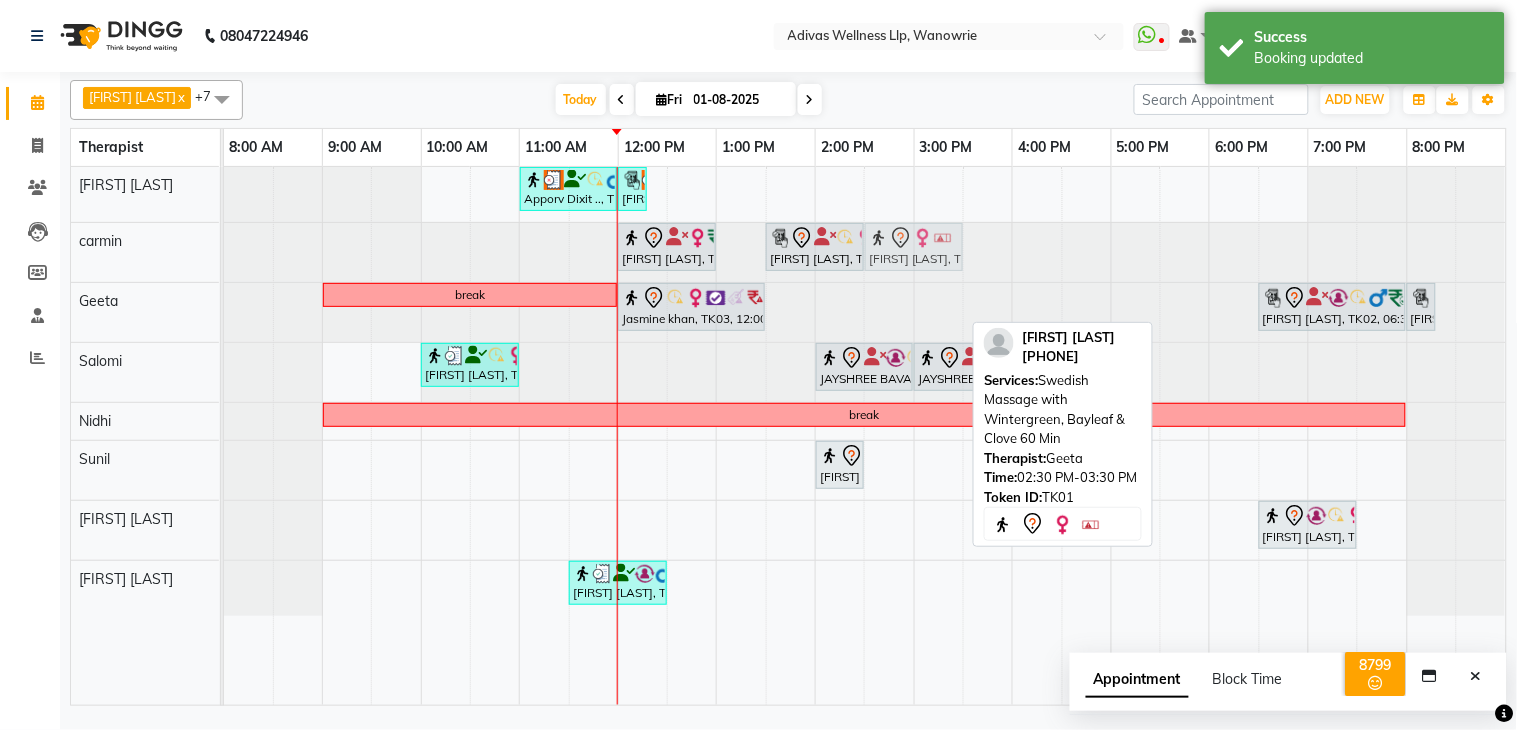drag, startPoint x: 911, startPoint y: 304, endPoint x: 917, endPoint y: 264, distance: 40.4475 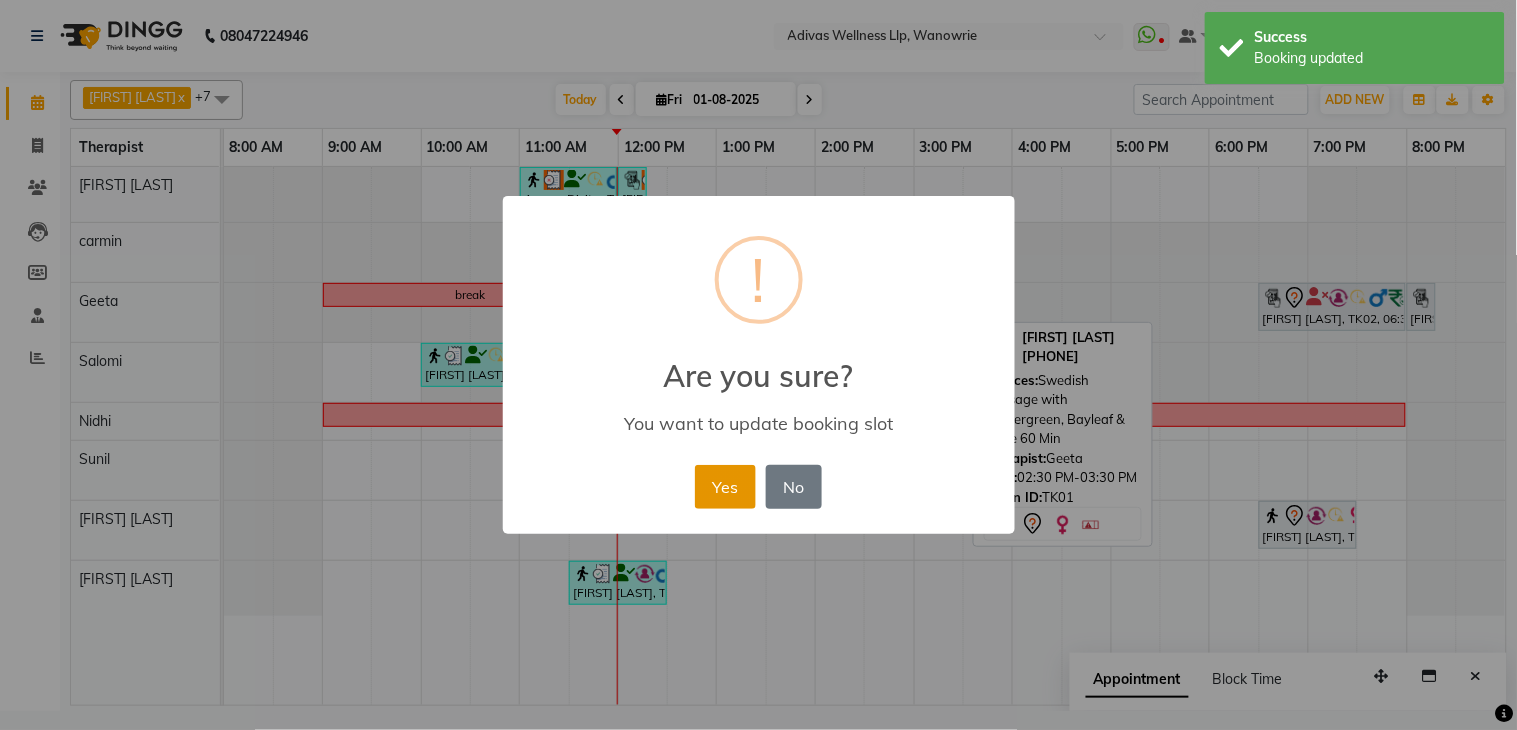 click on "Yes" at bounding box center (725, 487) 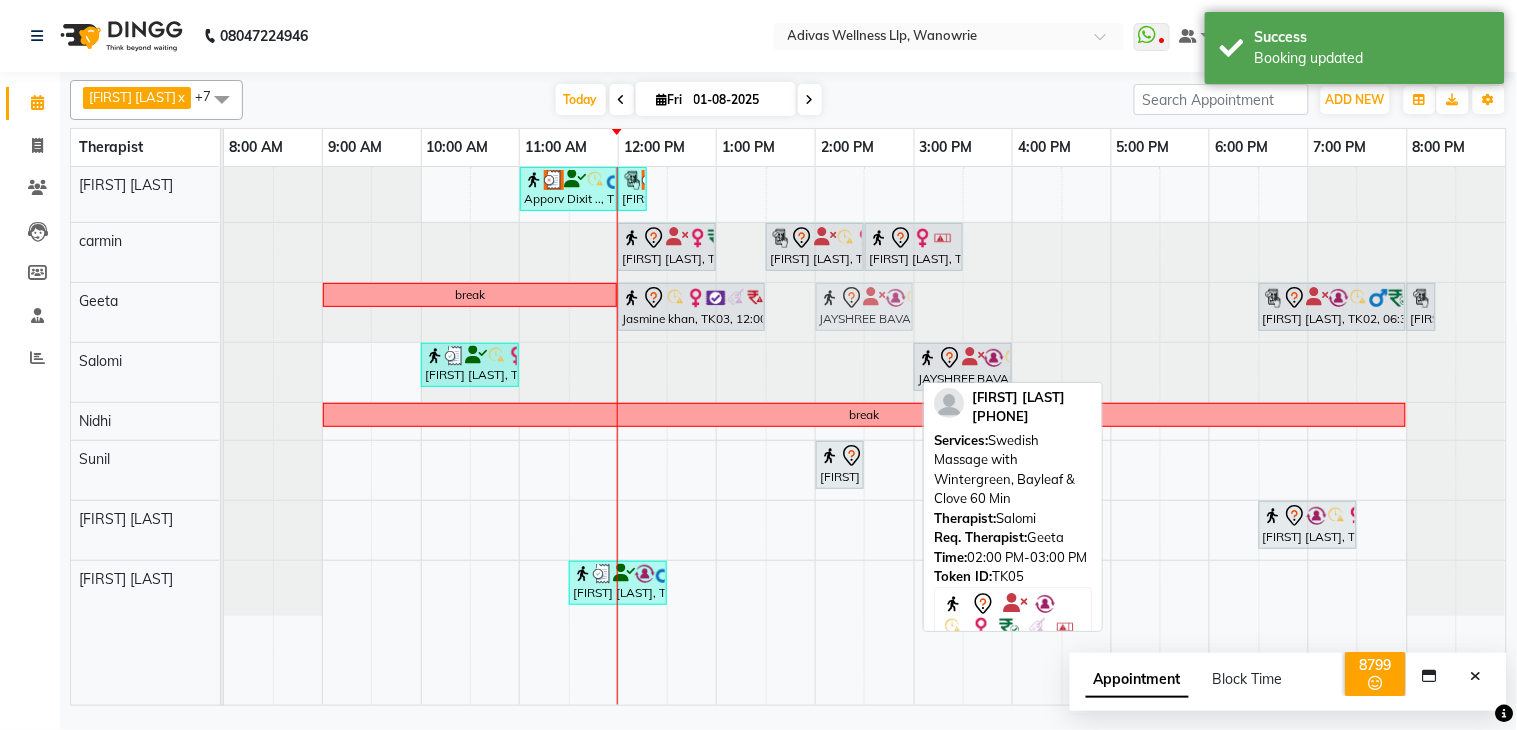 drag, startPoint x: 851, startPoint y: 372, endPoint x: 857, endPoint y: 334, distance: 38.470768 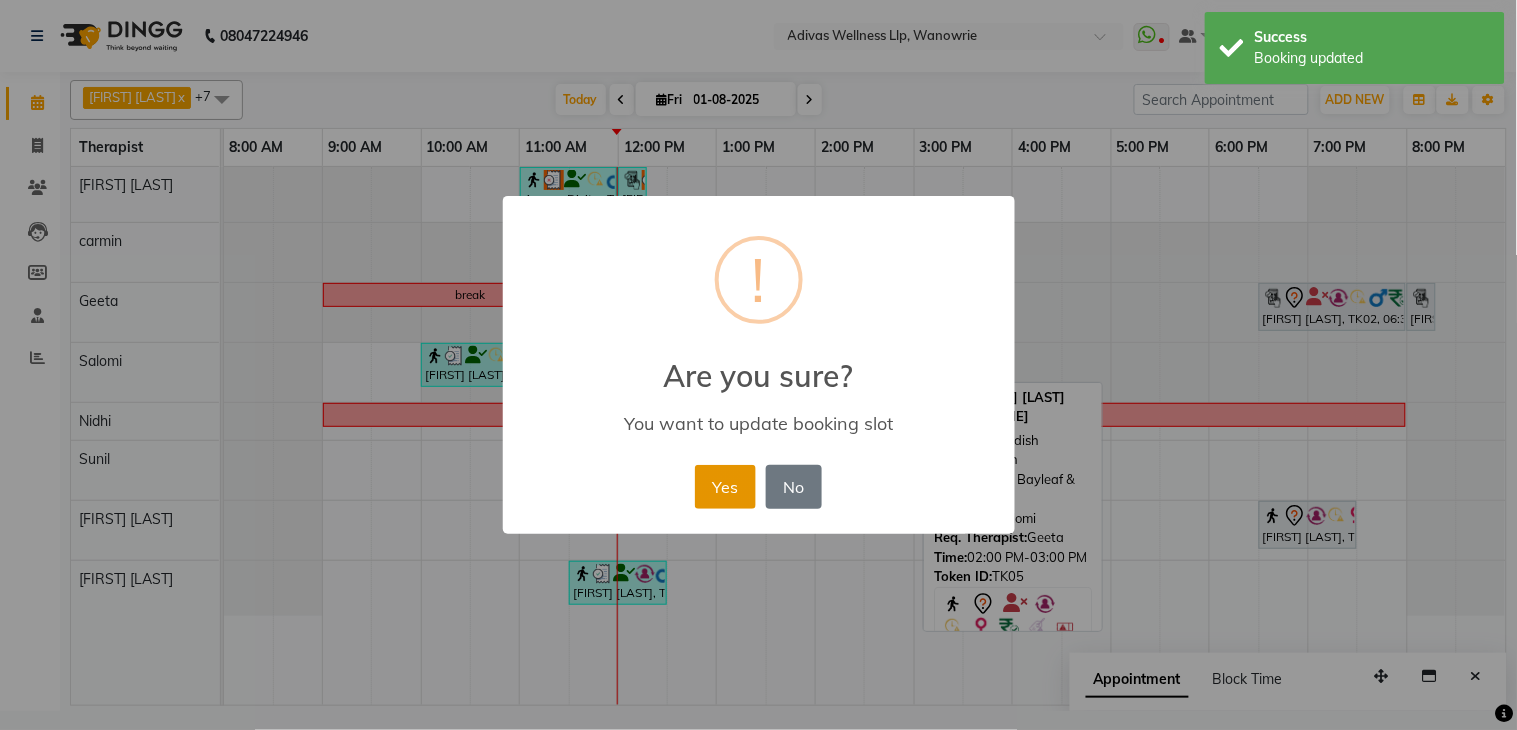 click on "Yes" at bounding box center [725, 487] 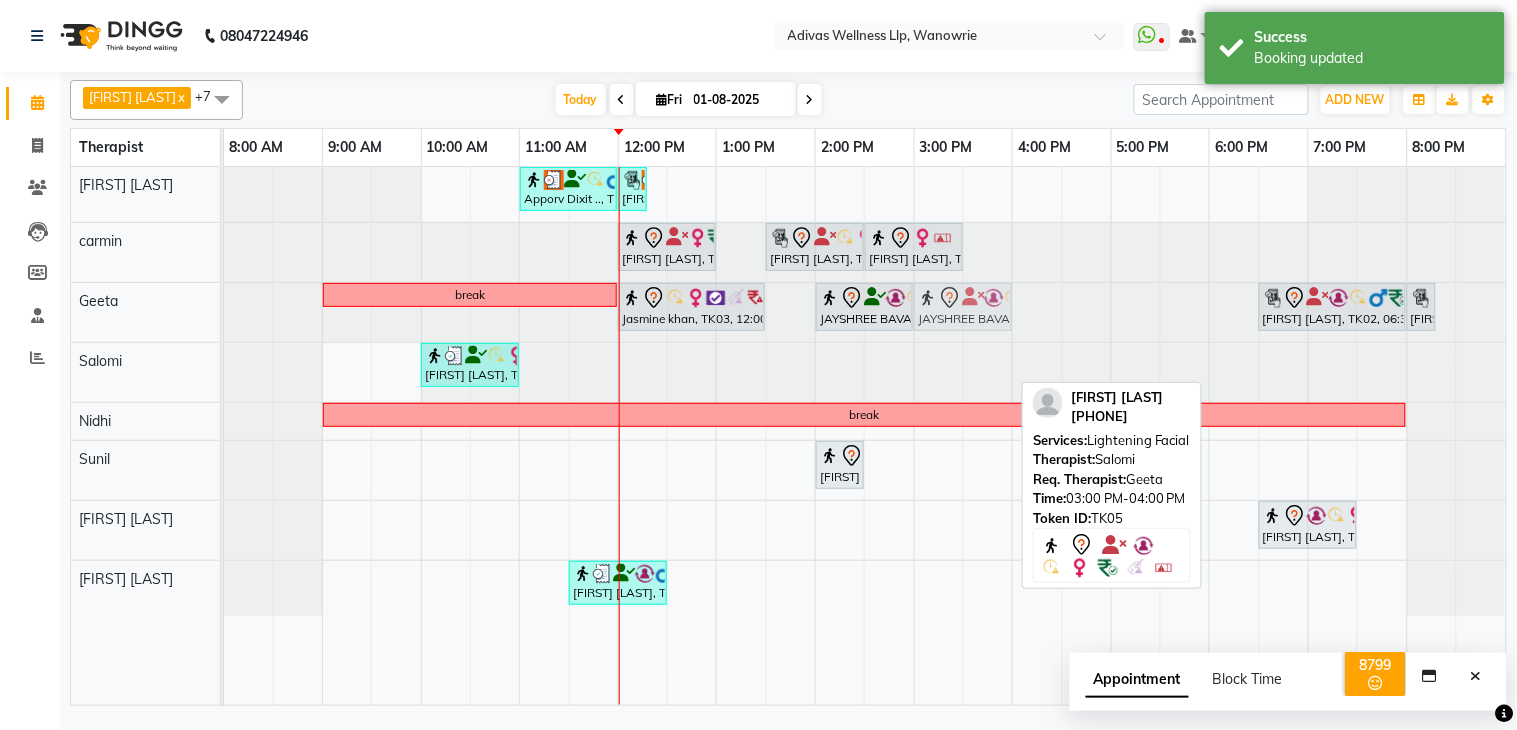 drag, startPoint x: 934, startPoint y: 368, endPoint x: 941, endPoint y: 323, distance: 45.54119 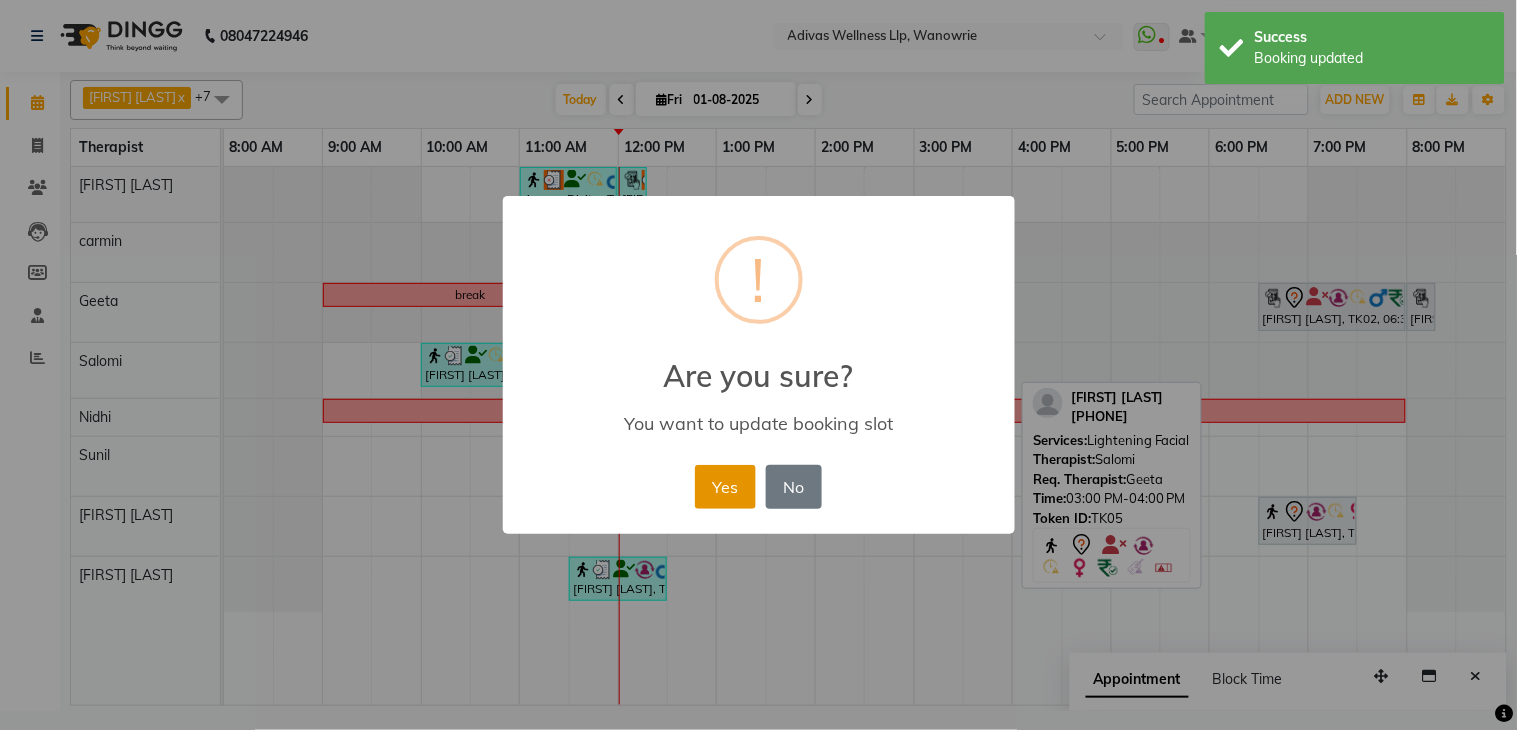 click on "Yes" at bounding box center (725, 487) 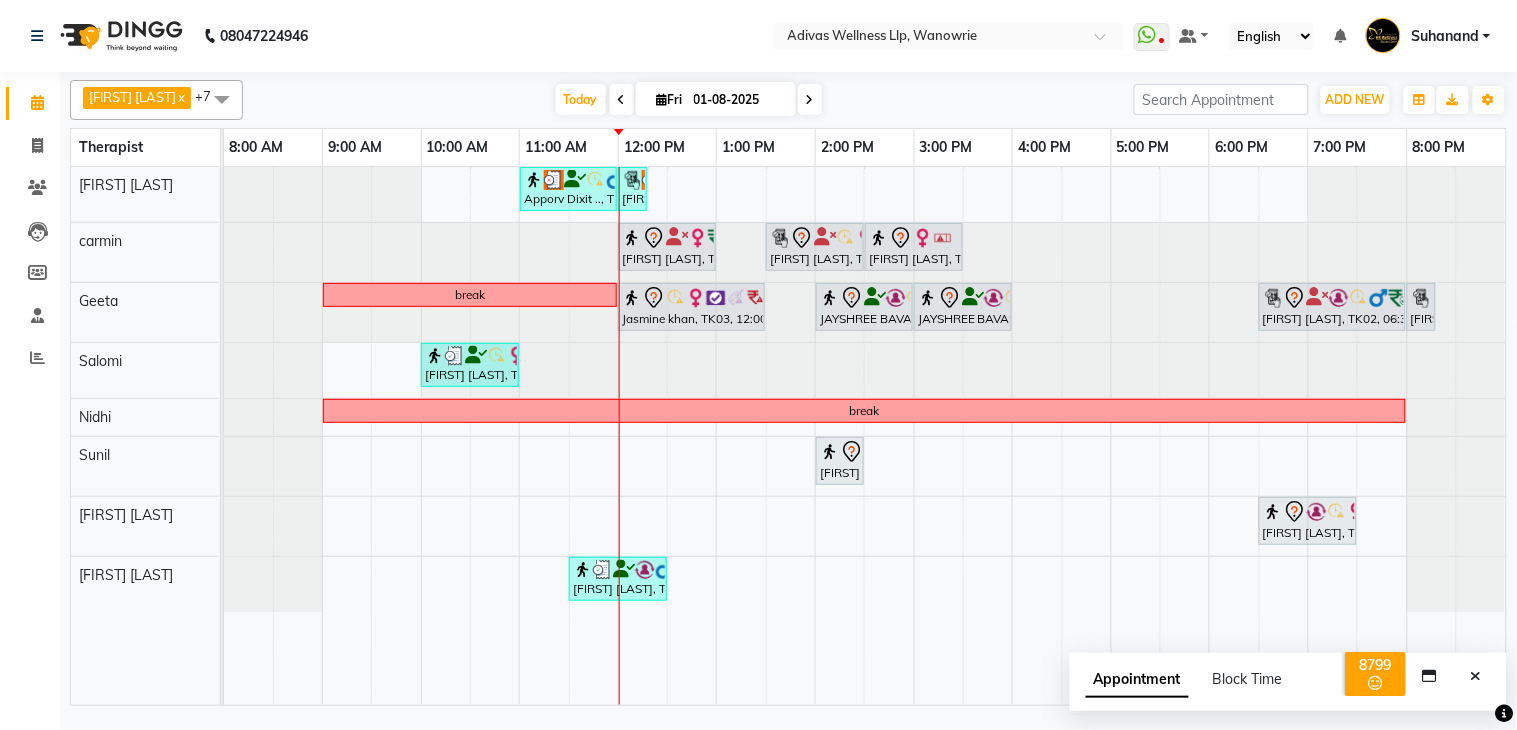 click on "Today  Fri 01-08-2025" at bounding box center [688, 100] 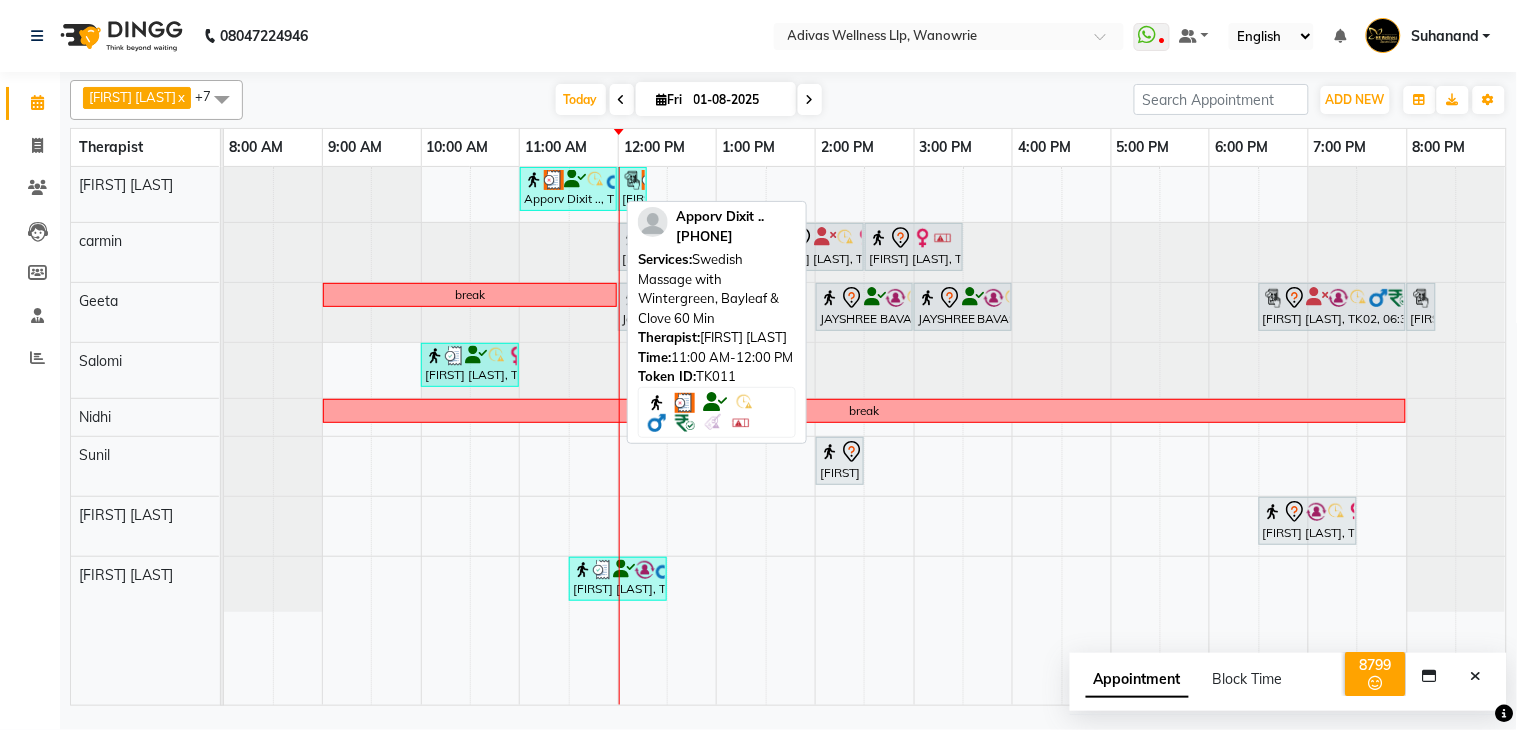 click at bounding box center (616, 180) 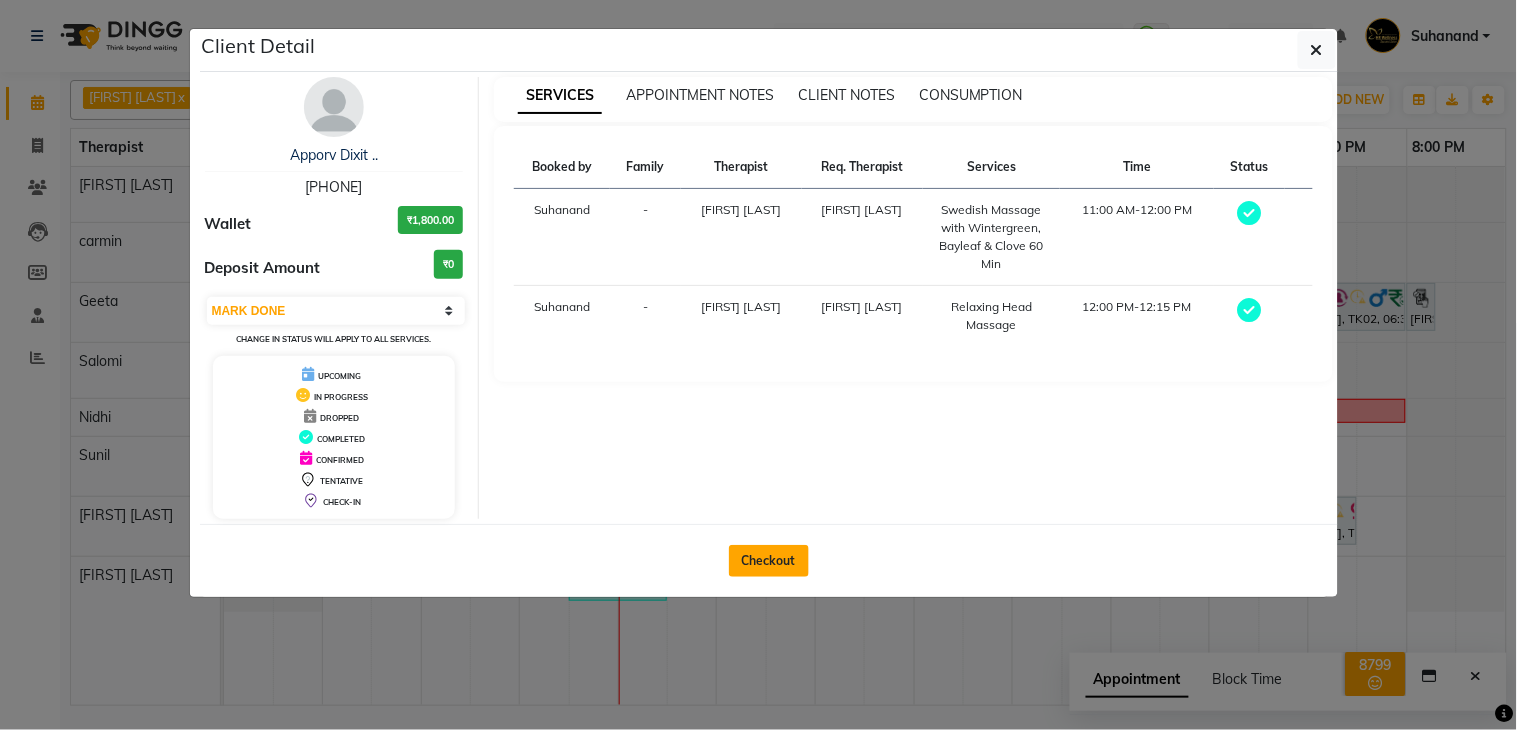 click on "Checkout" 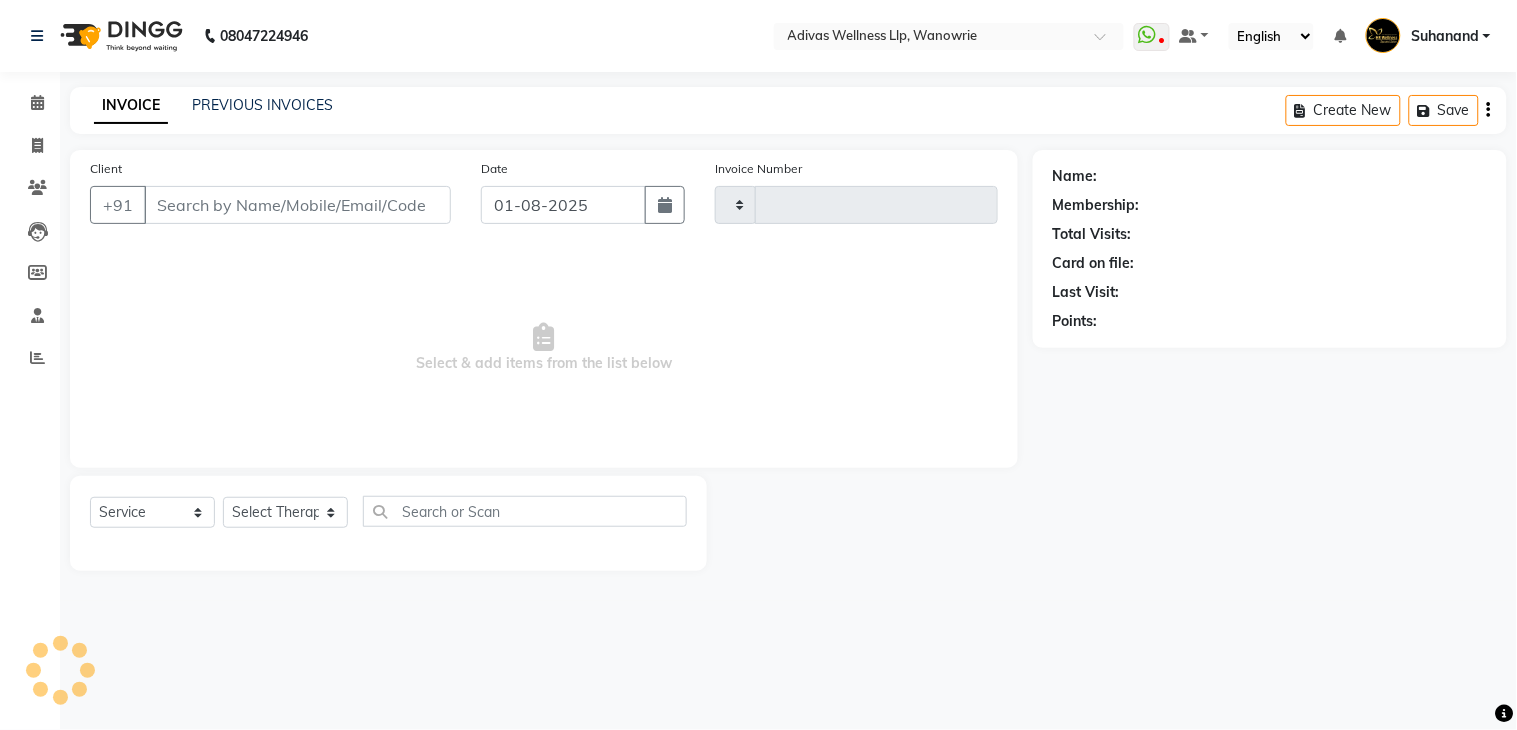 type on "1314" 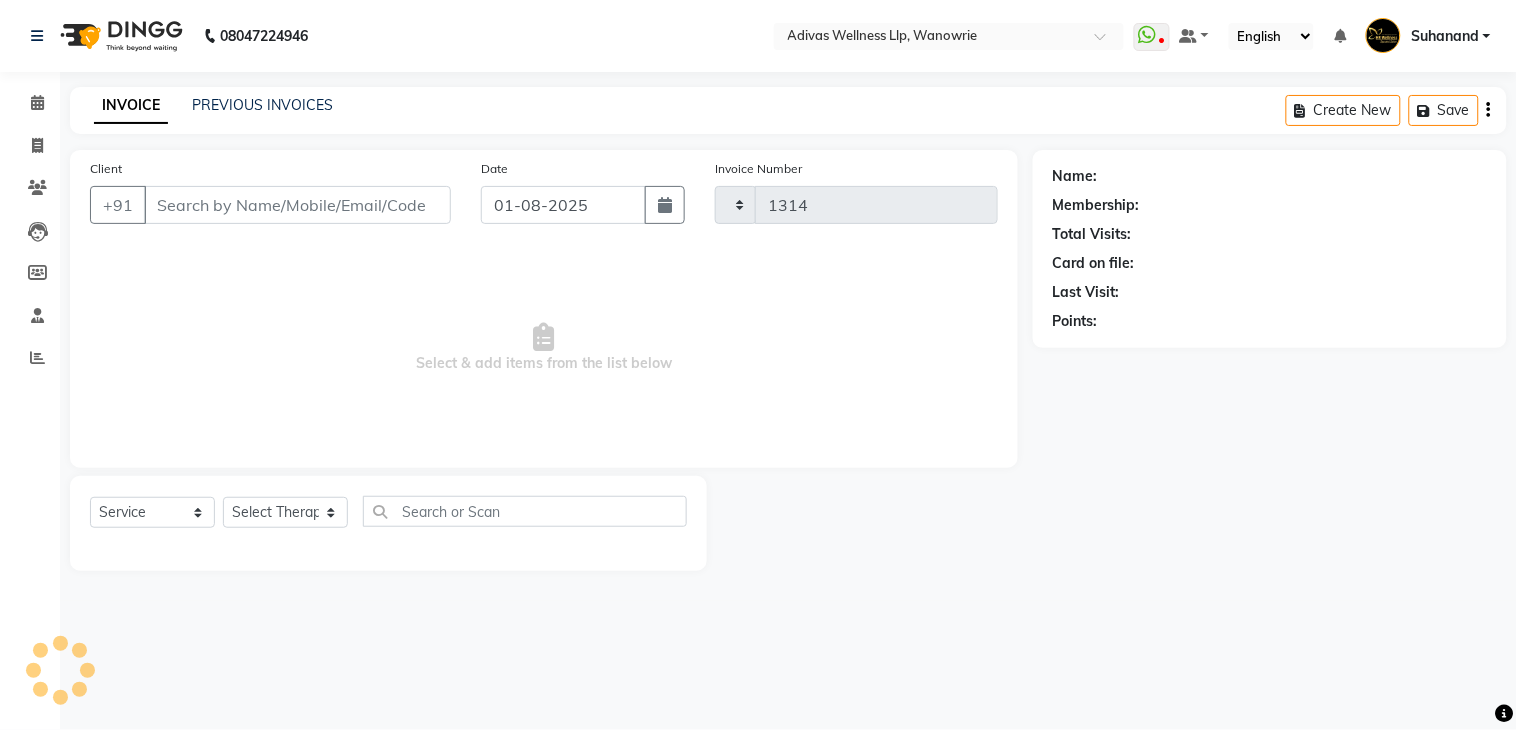 select on "P" 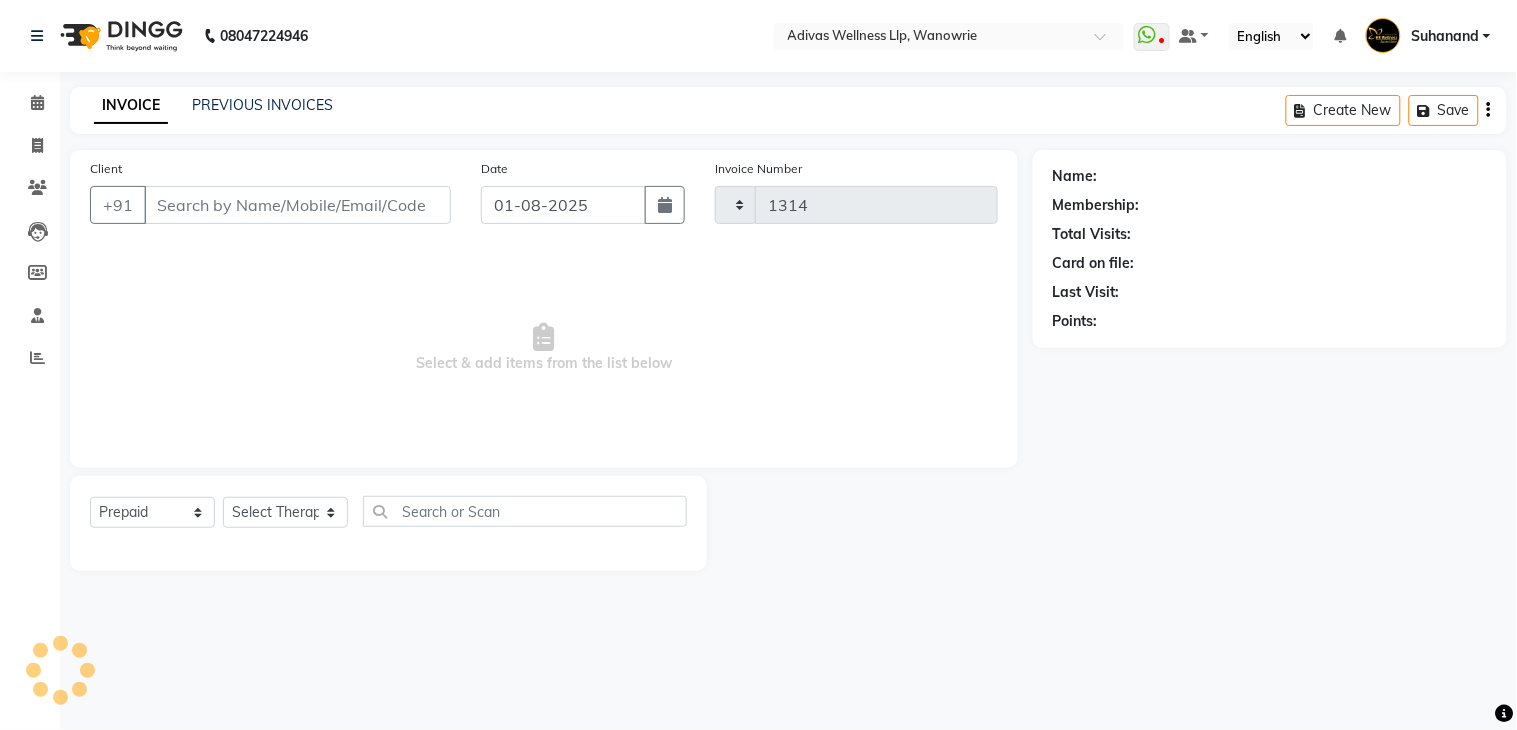 select on "4294" 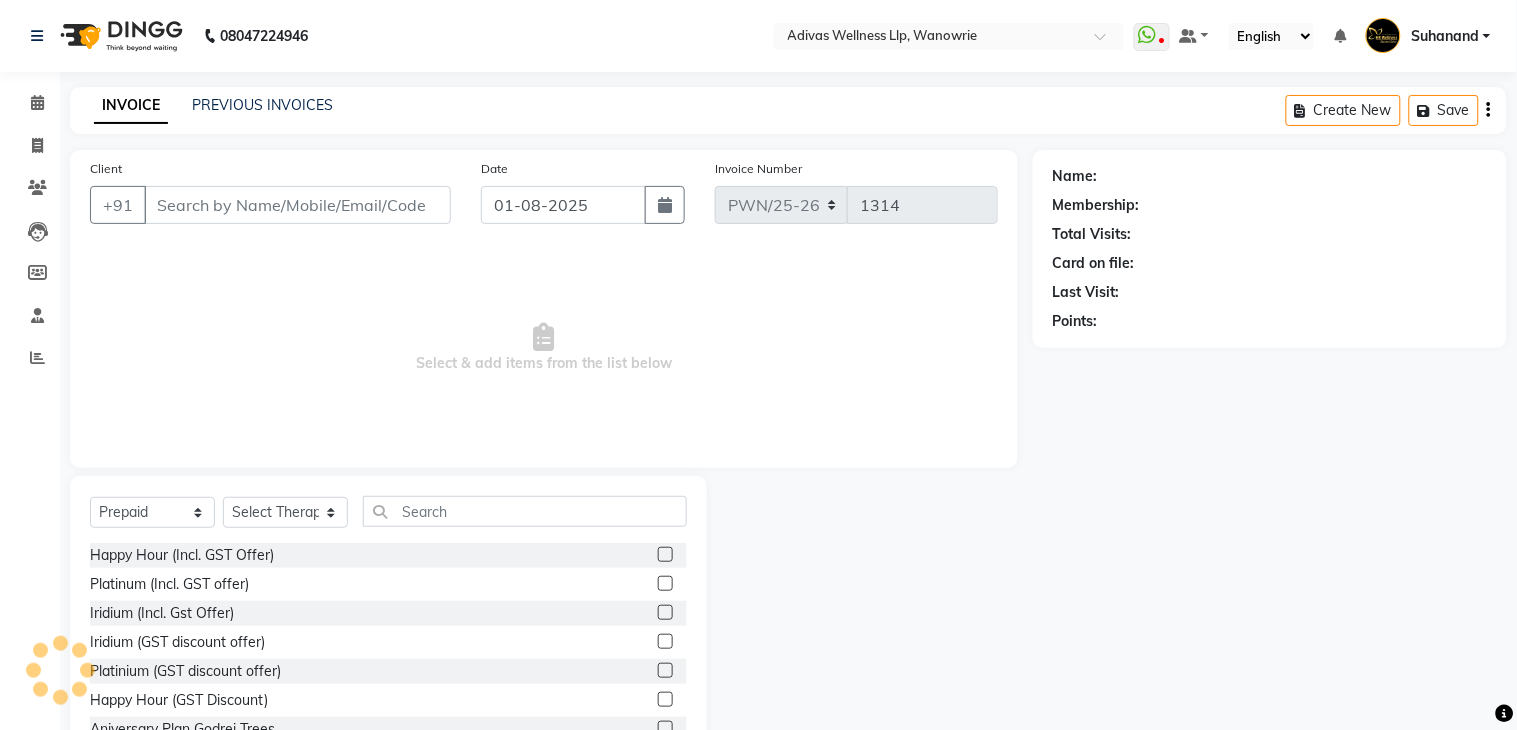 type on "[PHONE]" 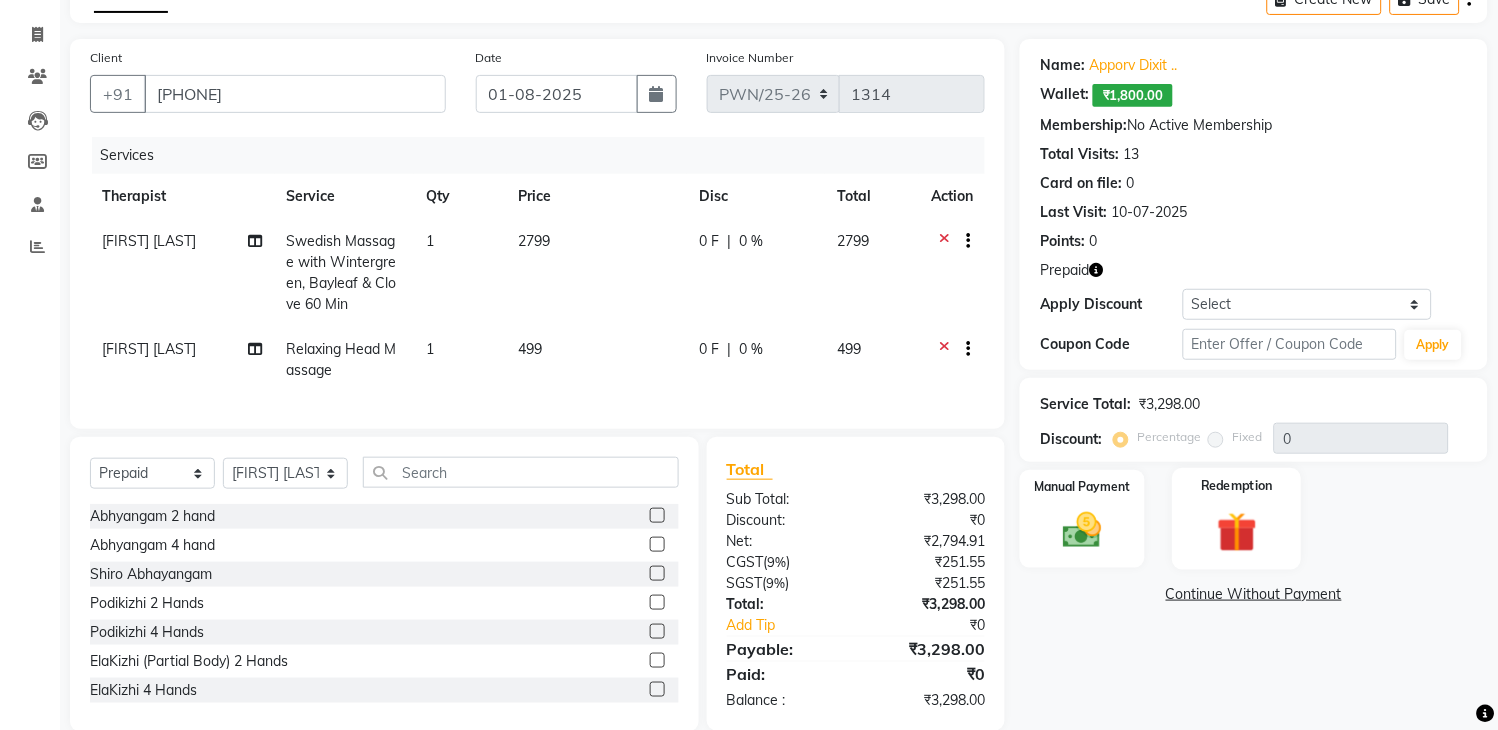 click 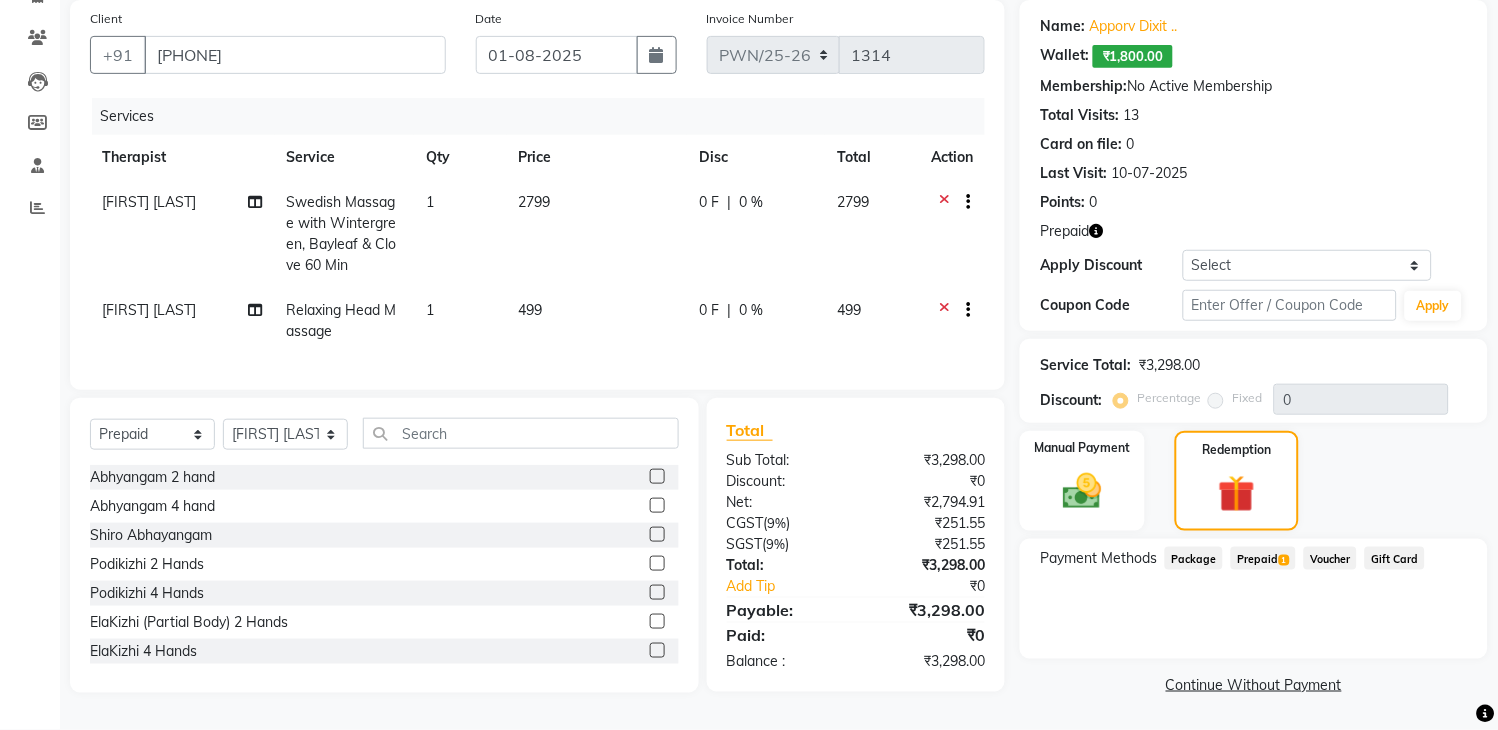 scroll, scrollTop: 162, scrollLeft: 0, axis: vertical 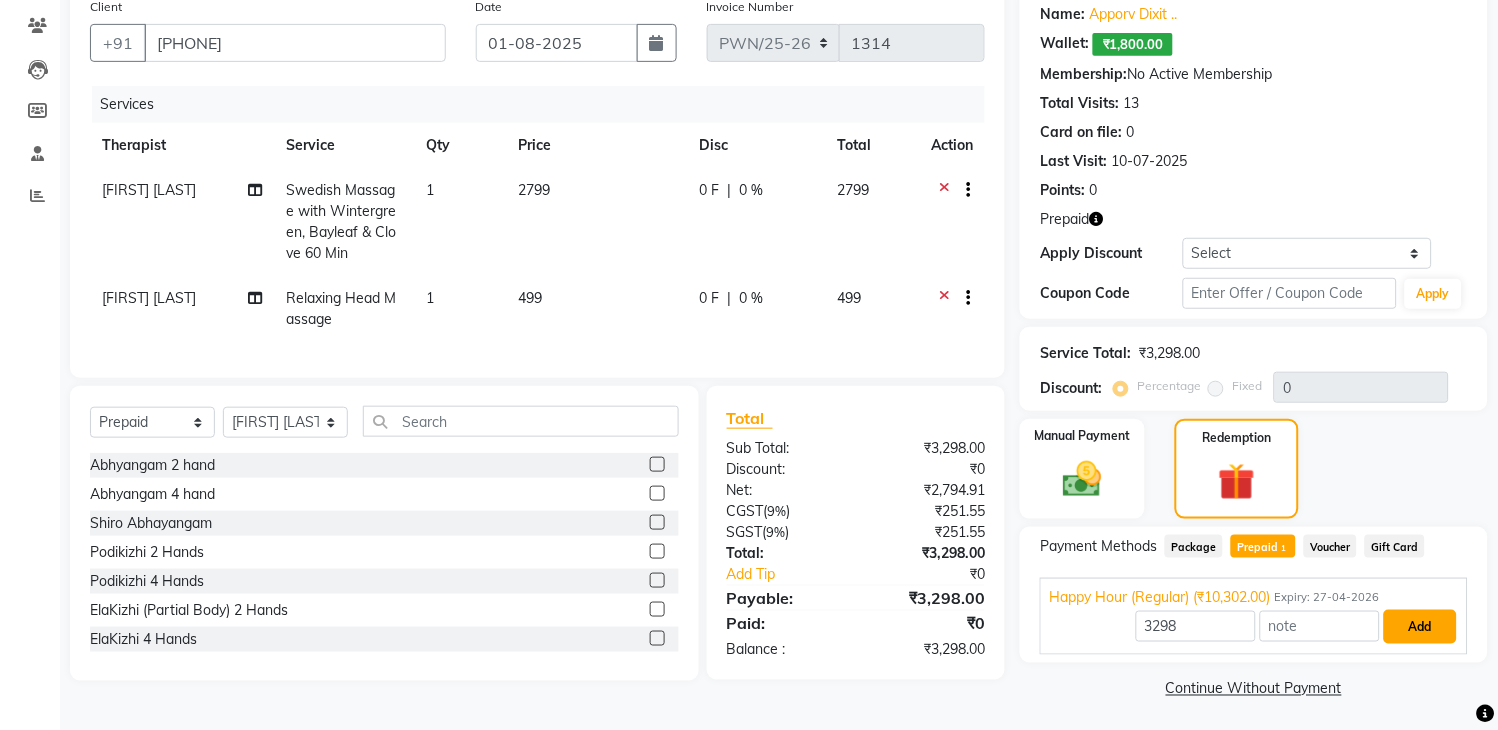 click on "Add" at bounding box center (1420, 627) 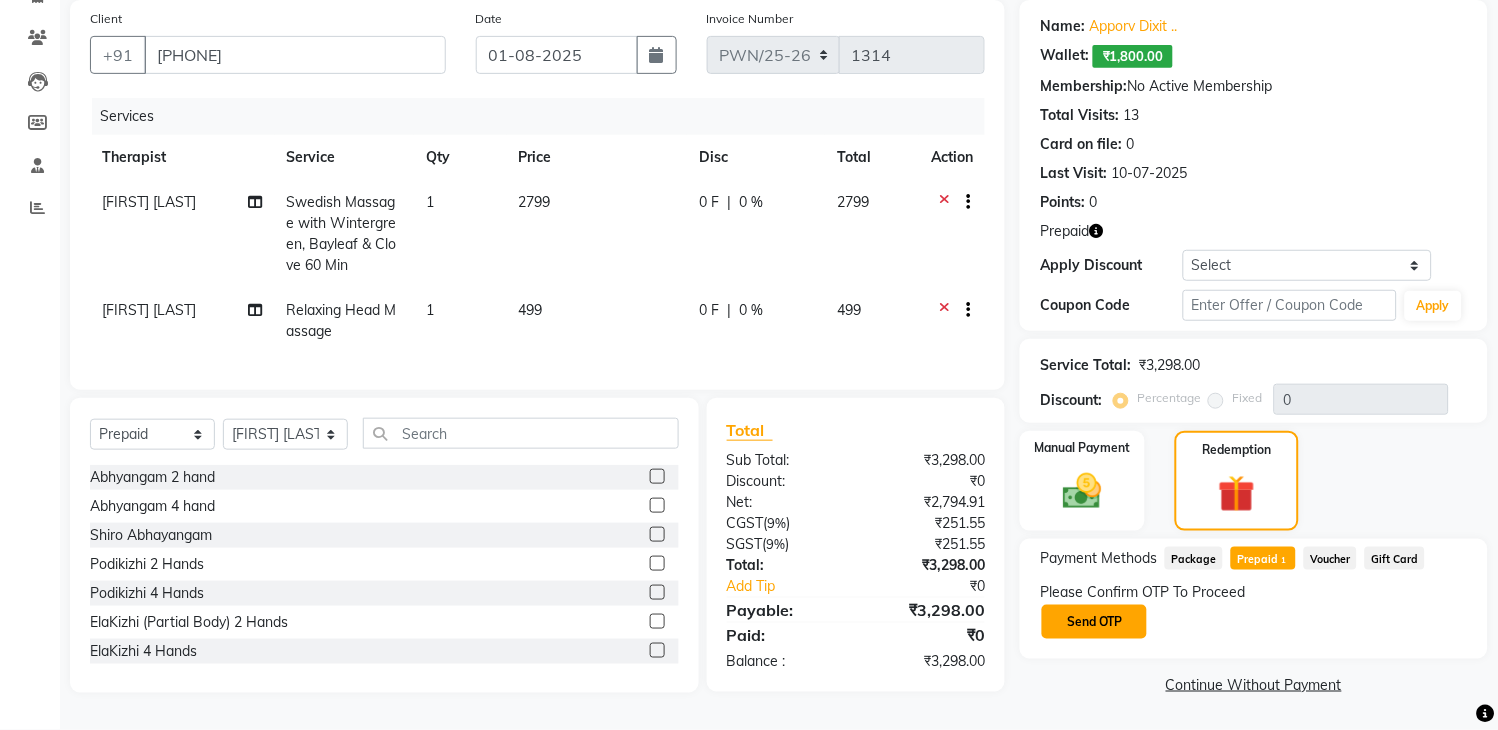 click on "Send OTP" 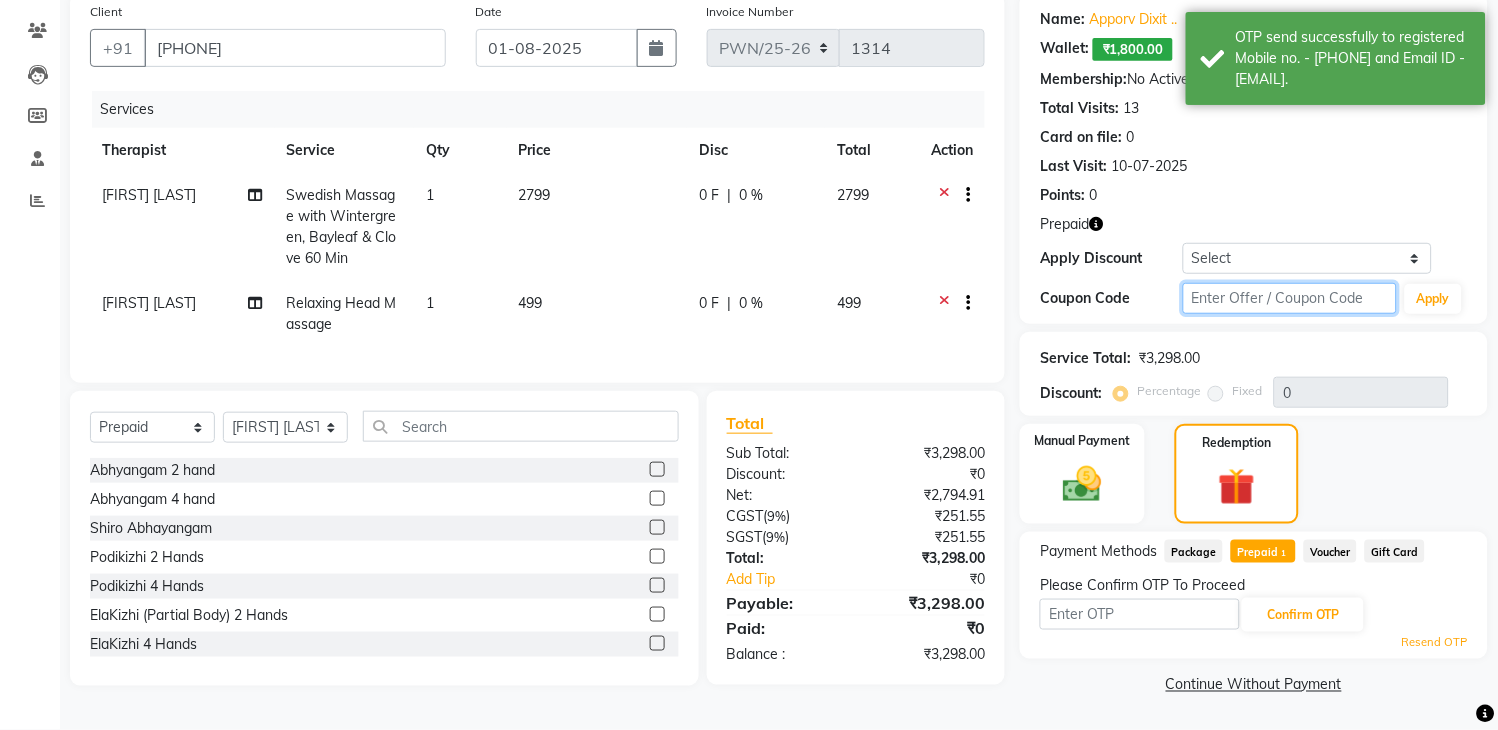 click 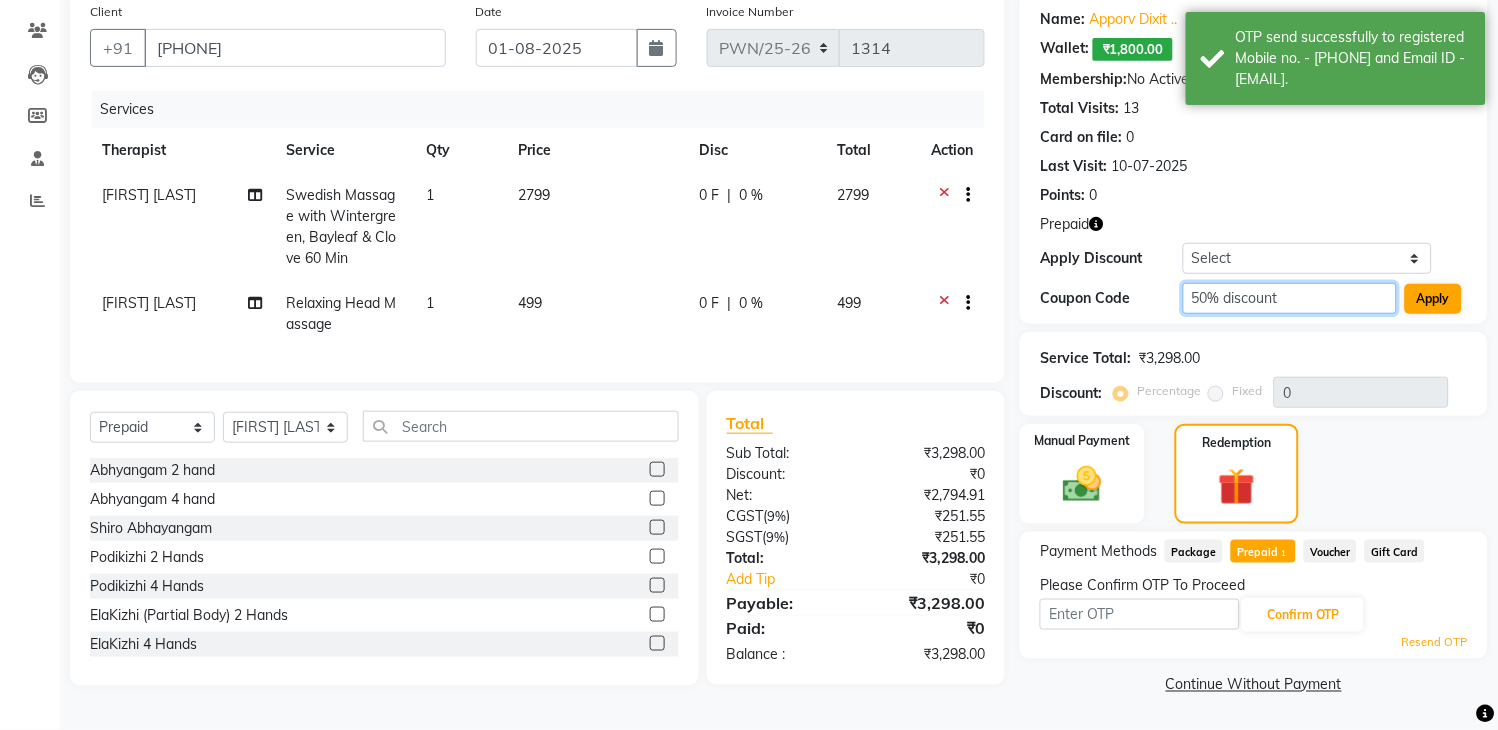 type on "50% discount" 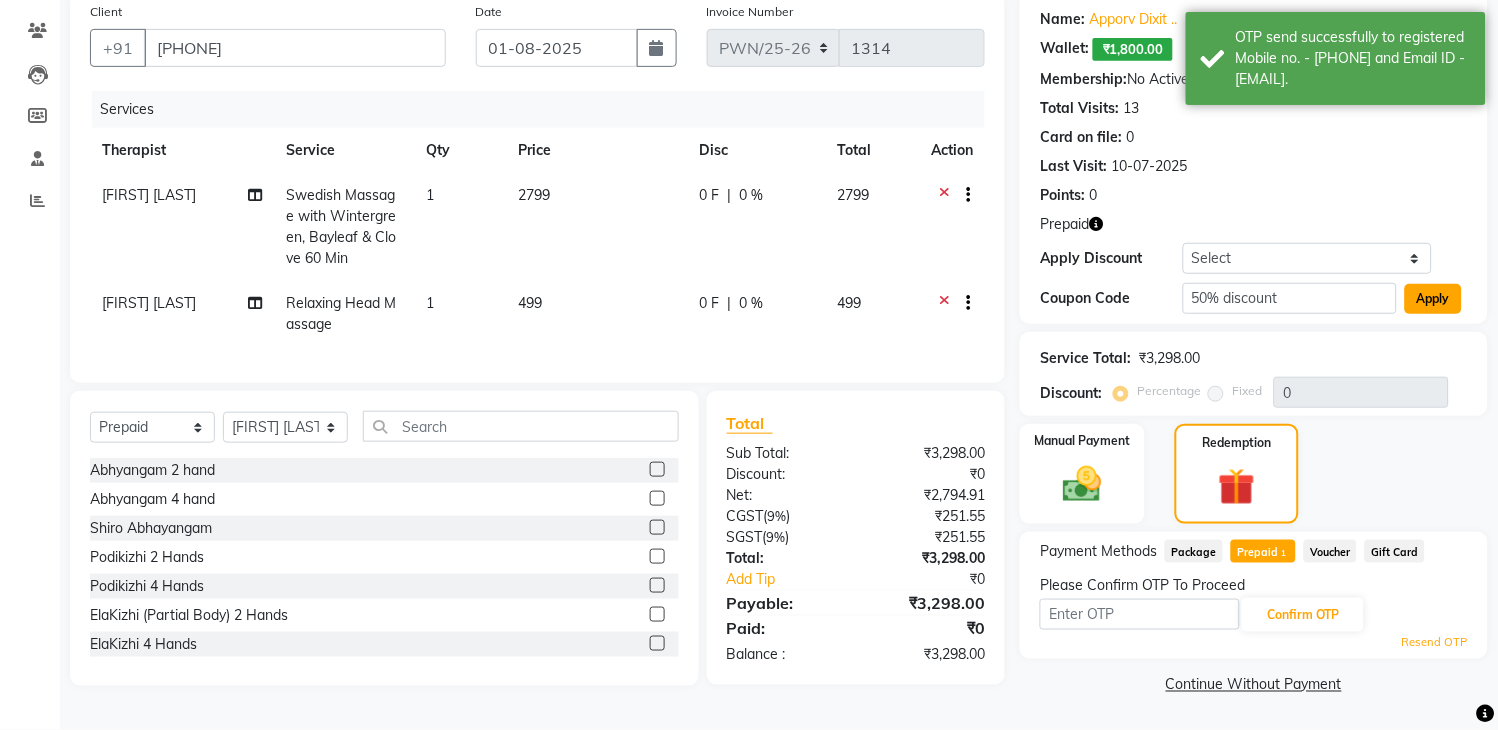 click on "Apply" 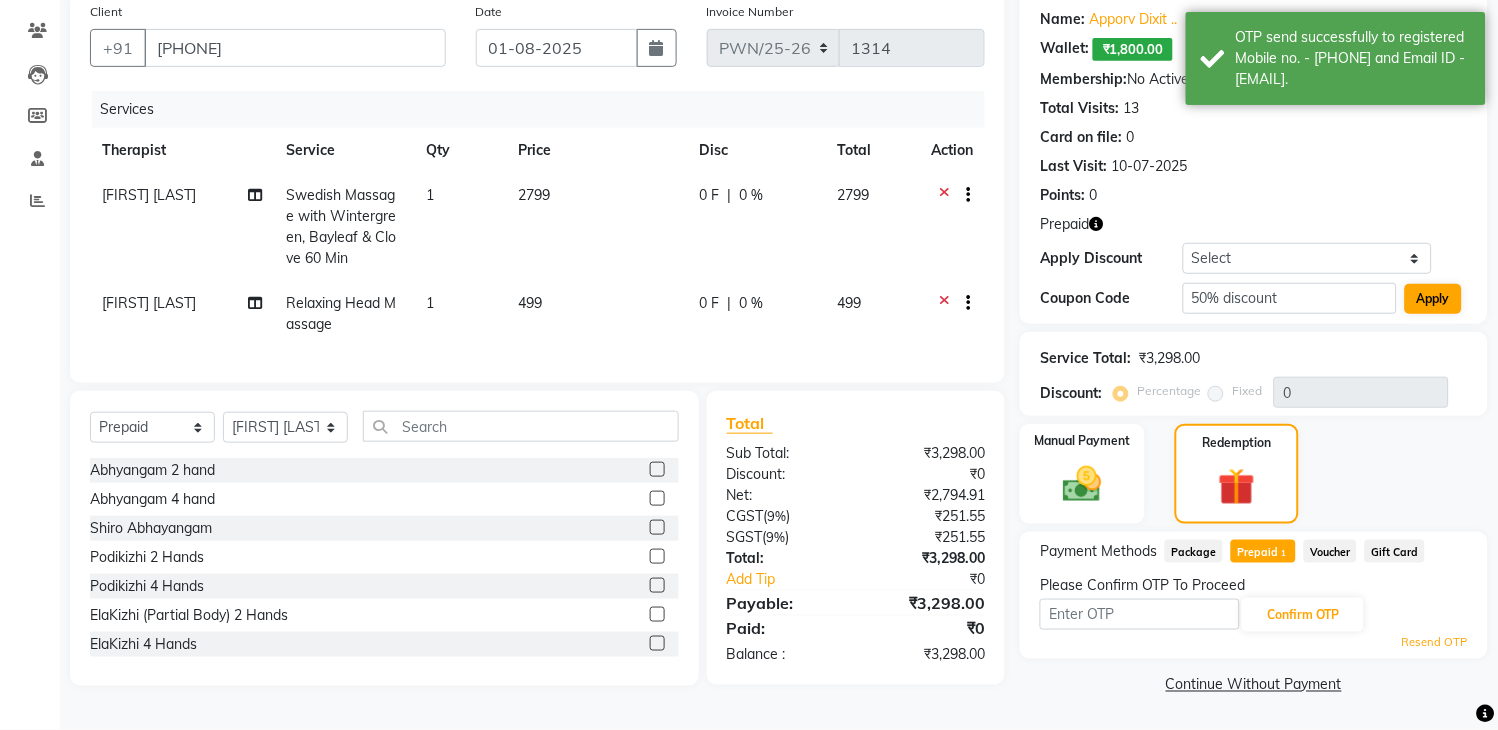 type on "50" 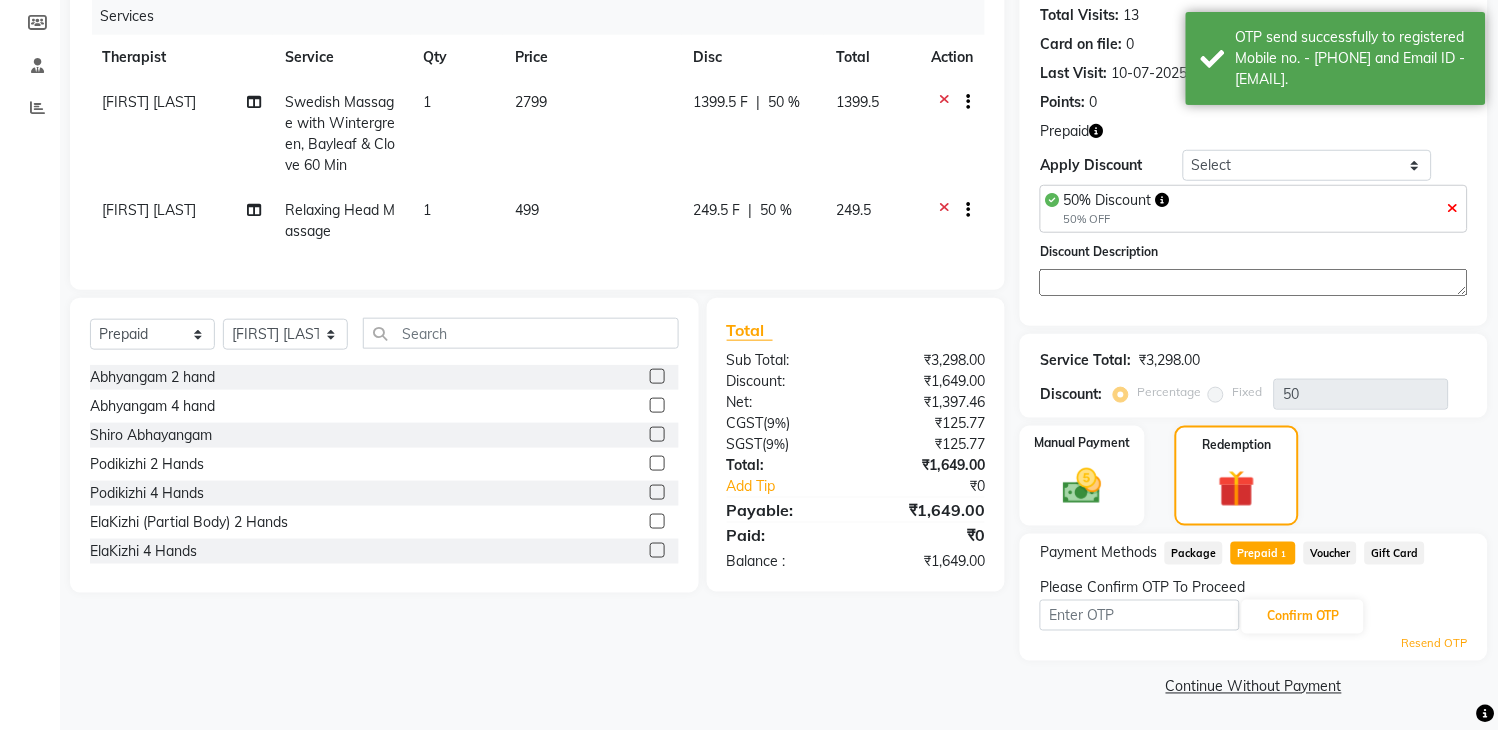 scroll, scrollTop: 251, scrollLeft: 0, axis: vertical 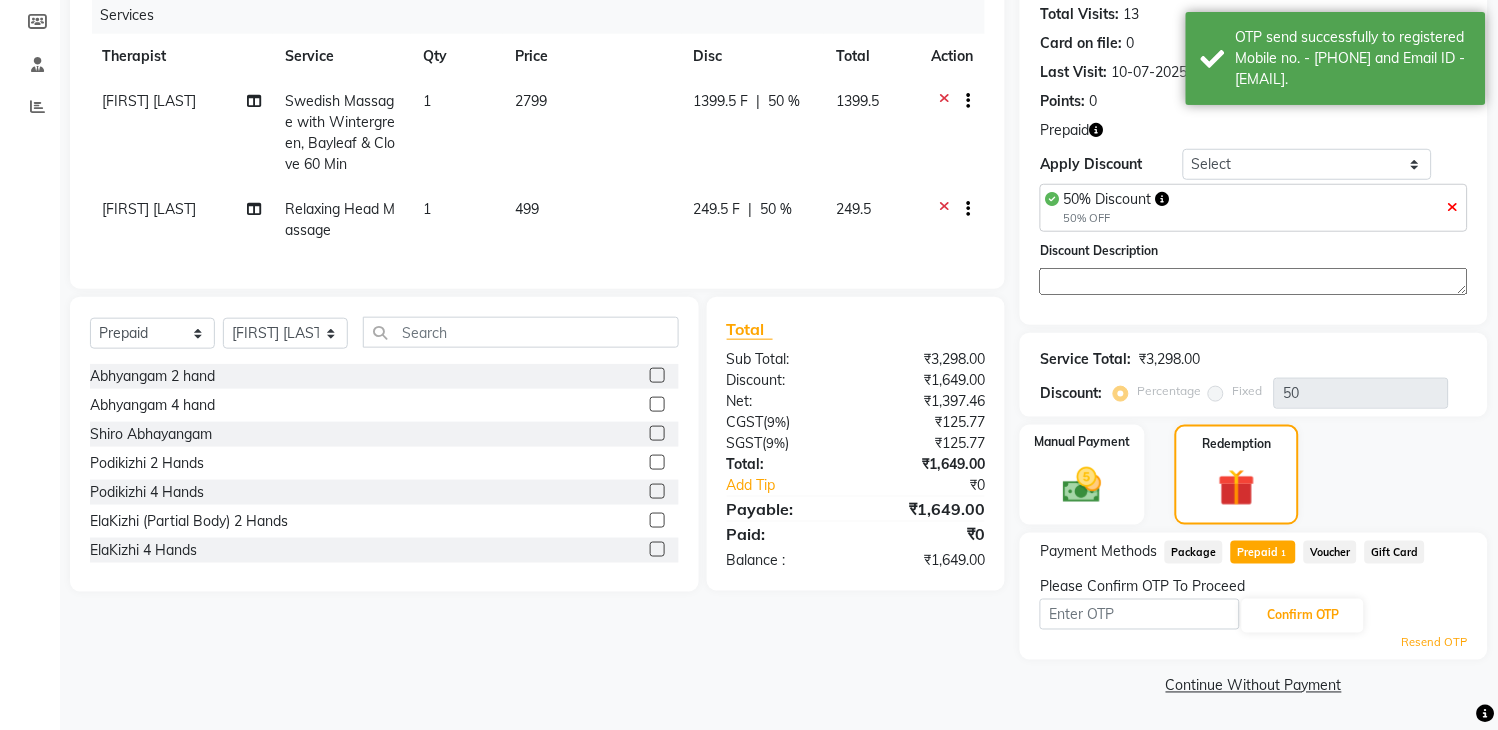 click on "Please Confirm OTP To Proceed" 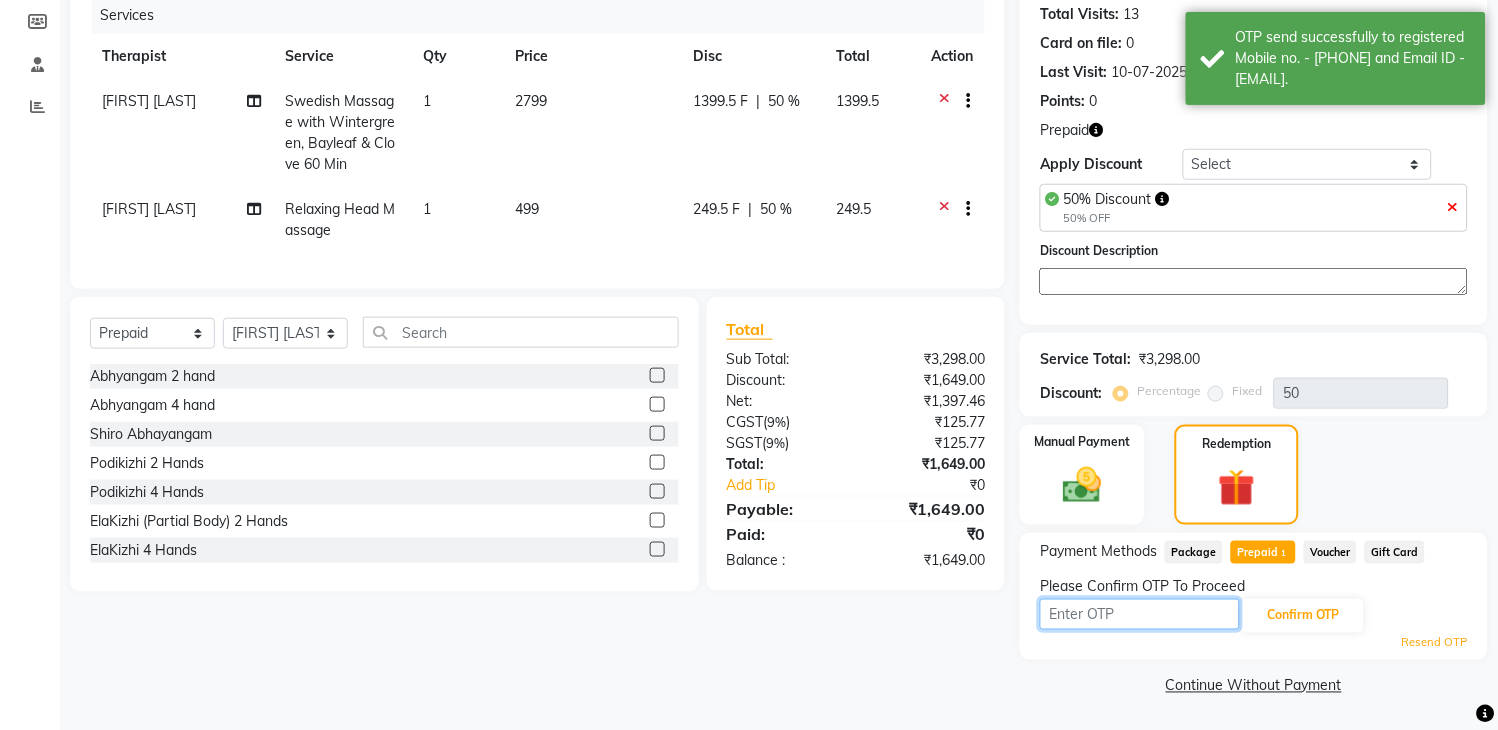 click at bounding box center (1140, 614) 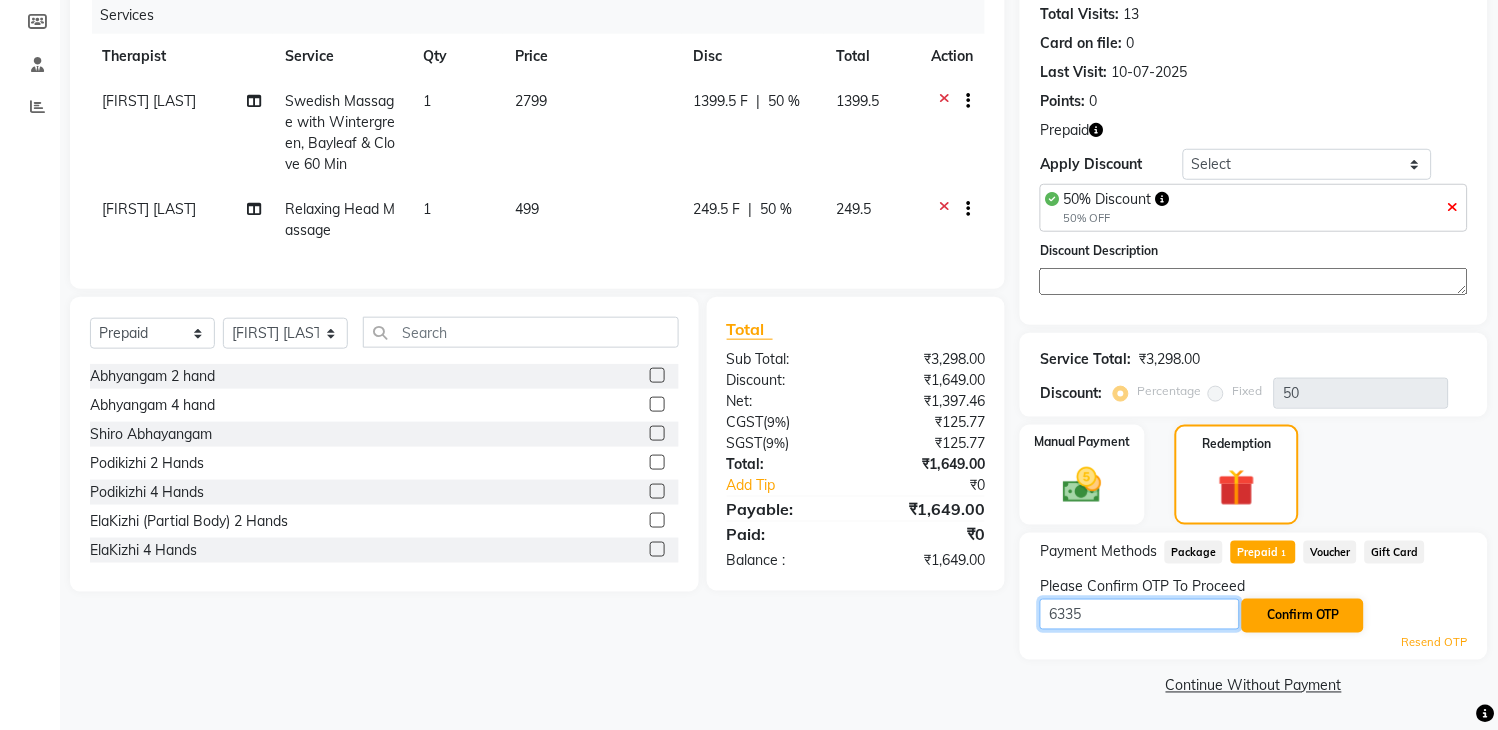 type on "6335" 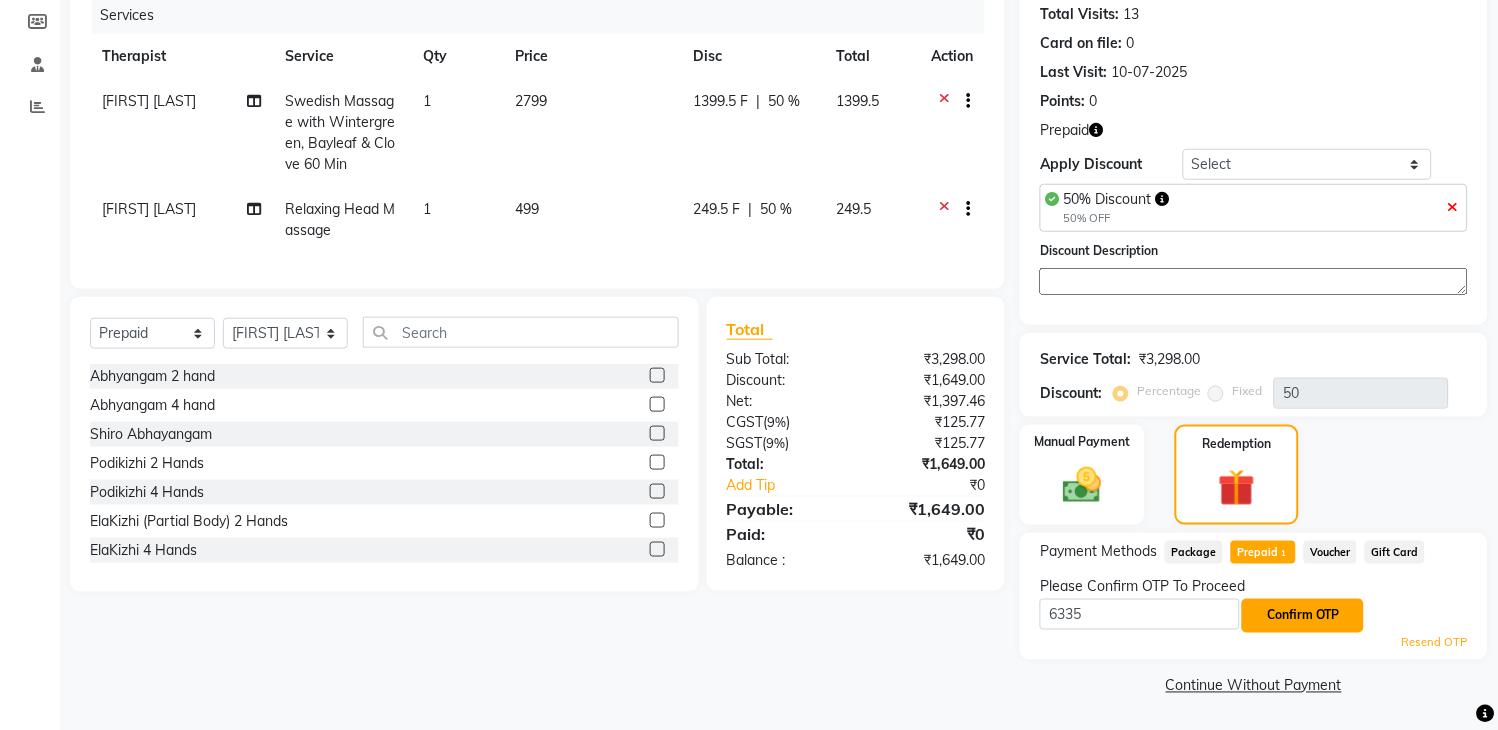 click on "Confirm OTP" 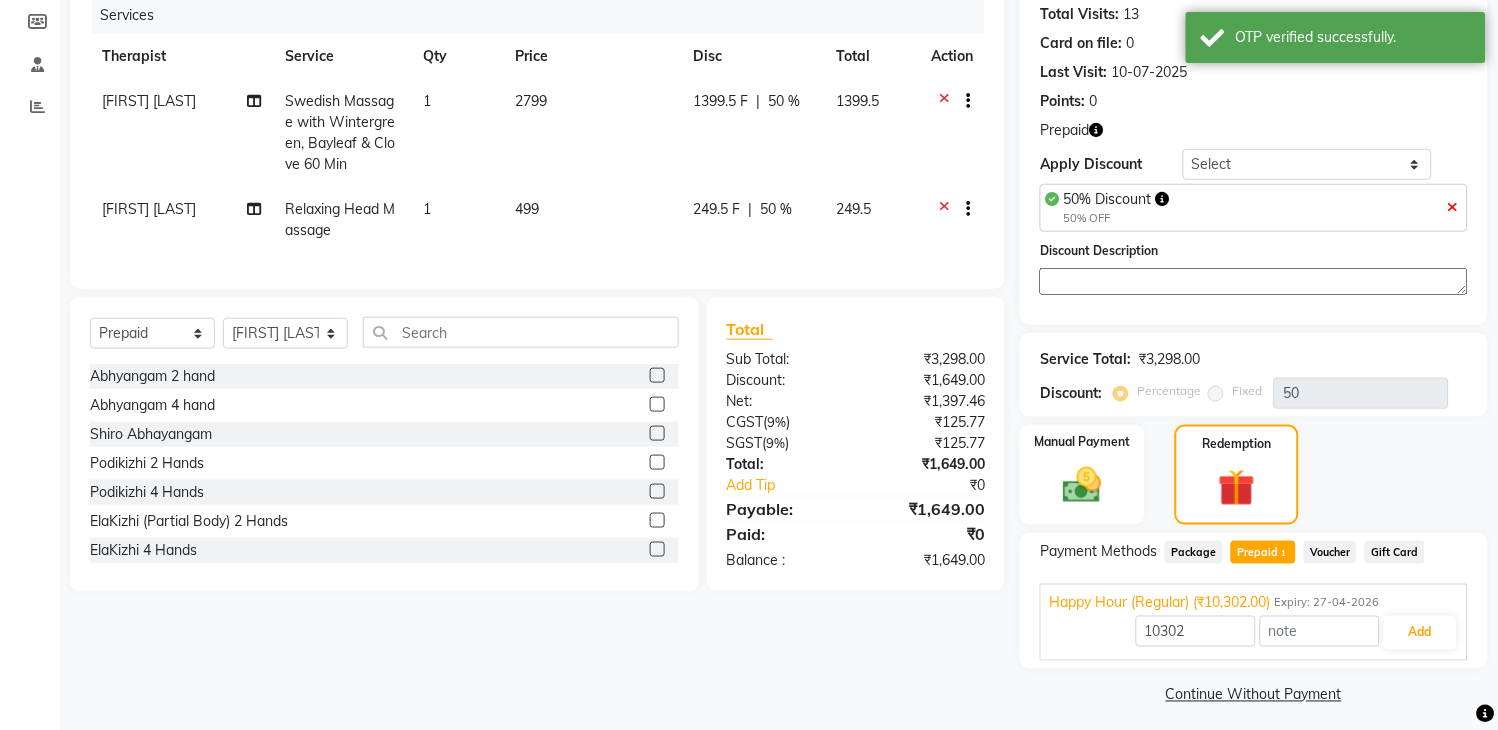scroll, scrollTop: 260, scrollLeft: 0, axis: vertical 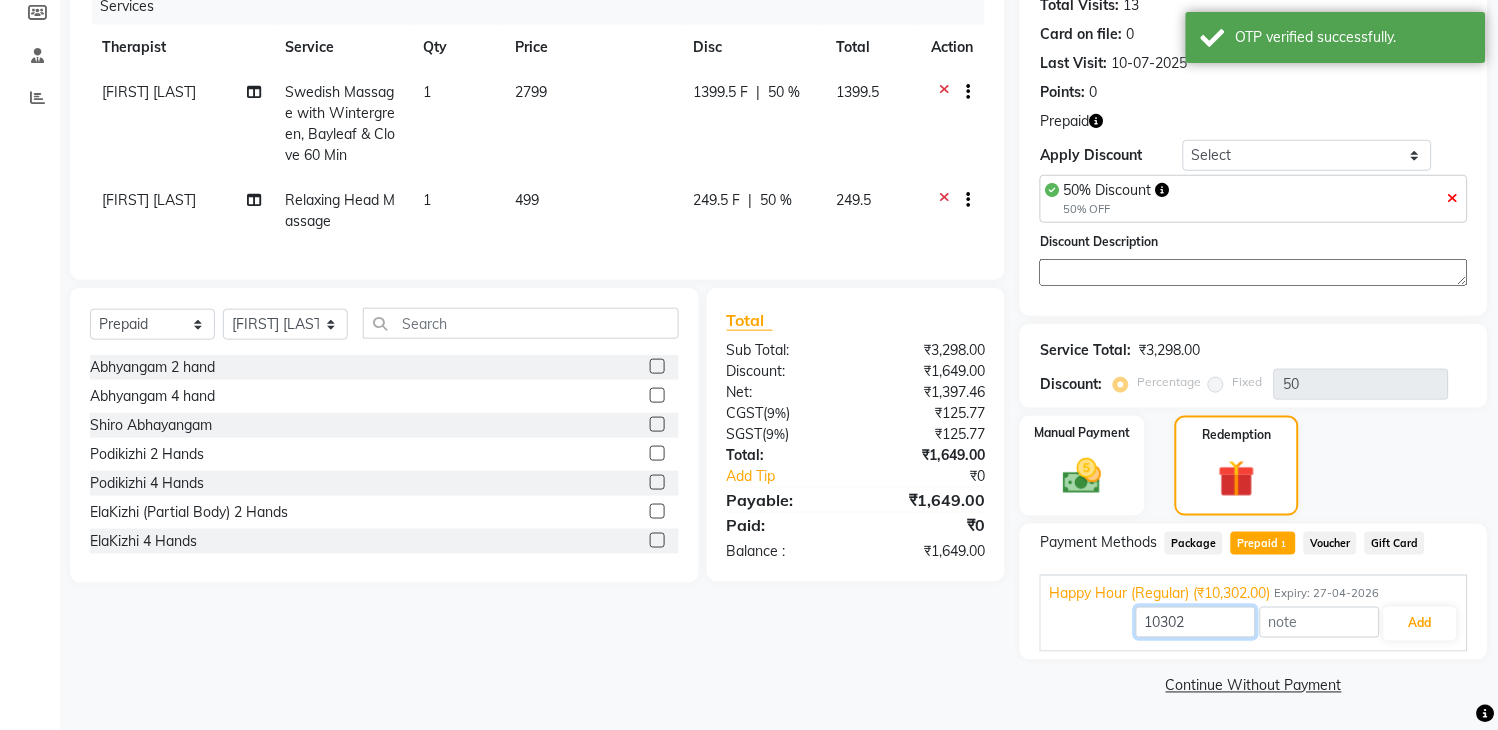 drag, startPoint x: 1193, startPoint y: 634, endPoint x: 1036, endPoint y: 638, distance: 157.05095 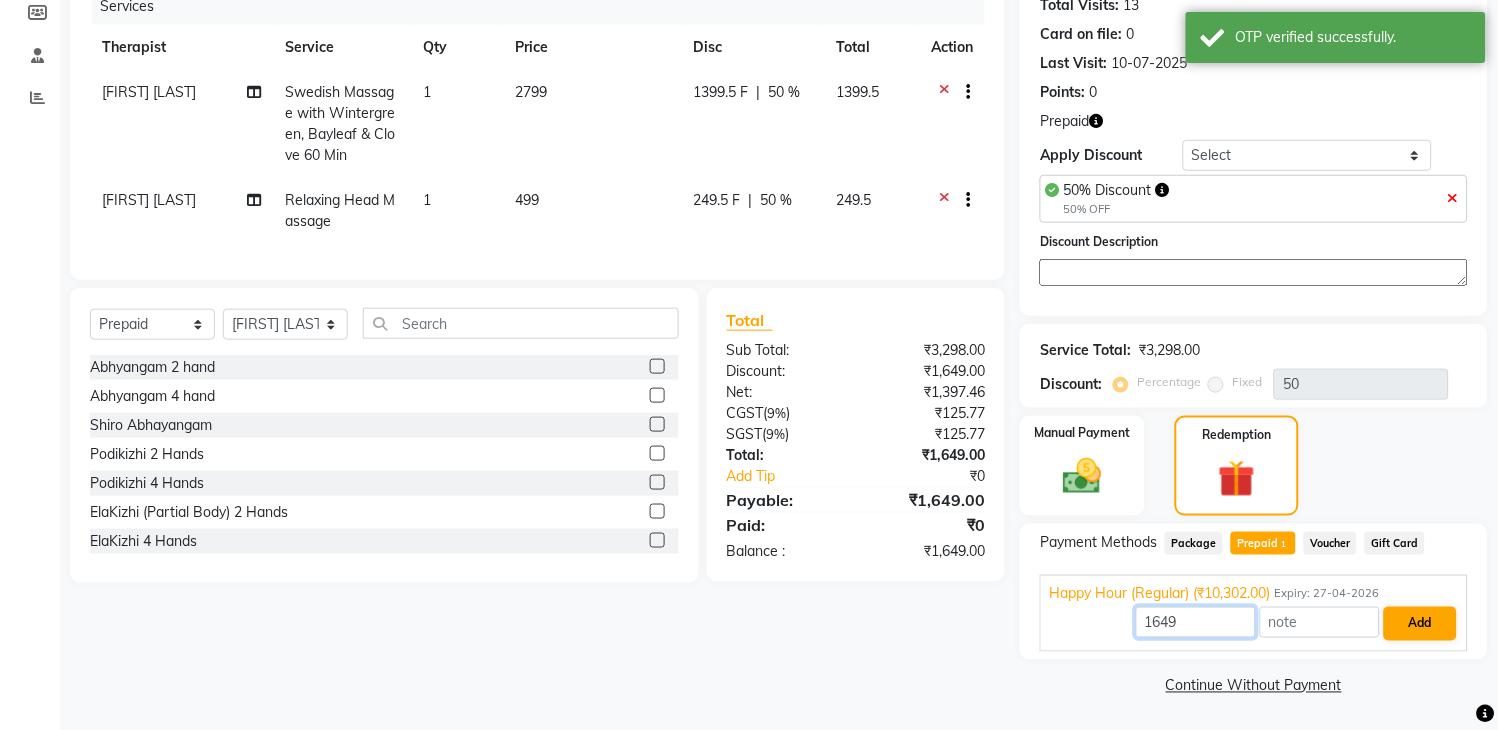 type on "1649" 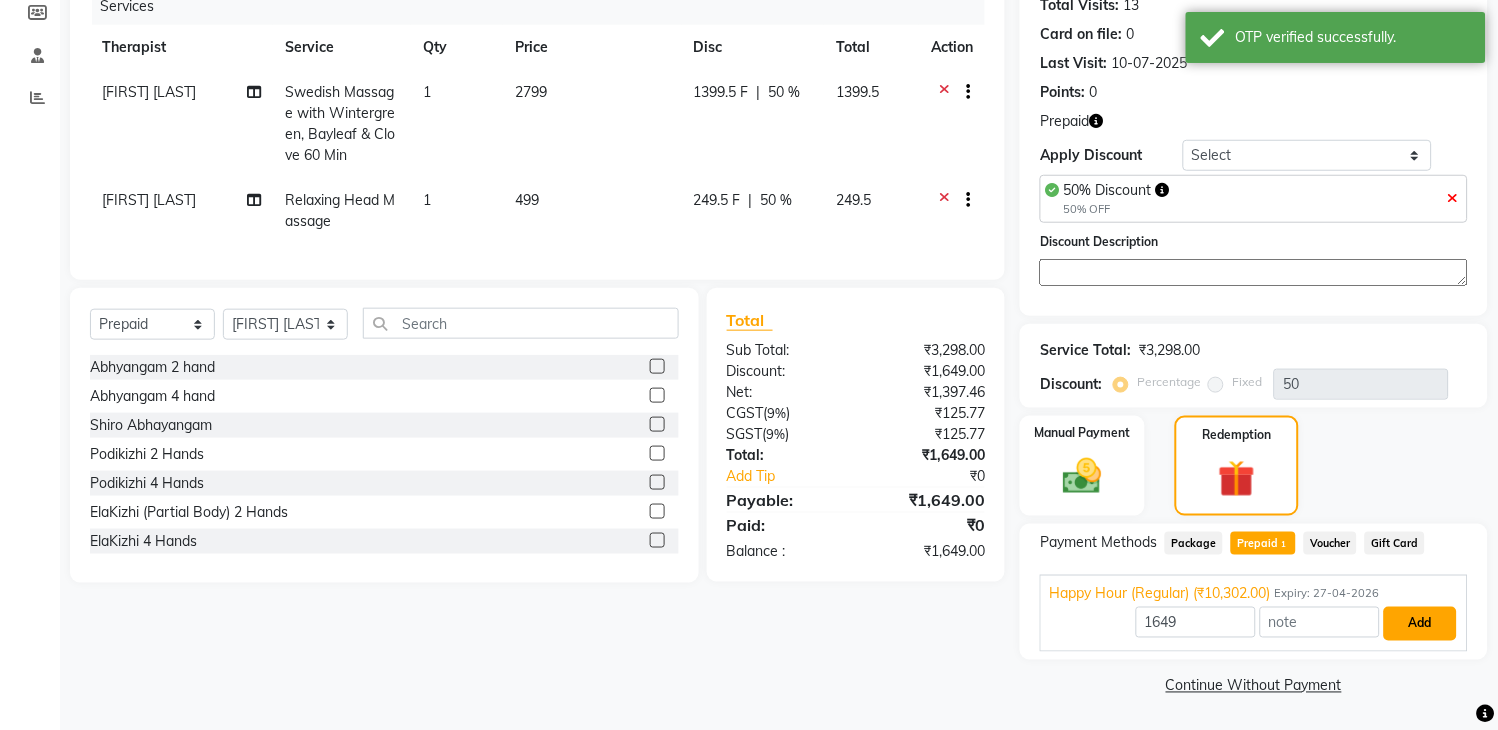 click on "Add" at bounding box center [1420, 624] 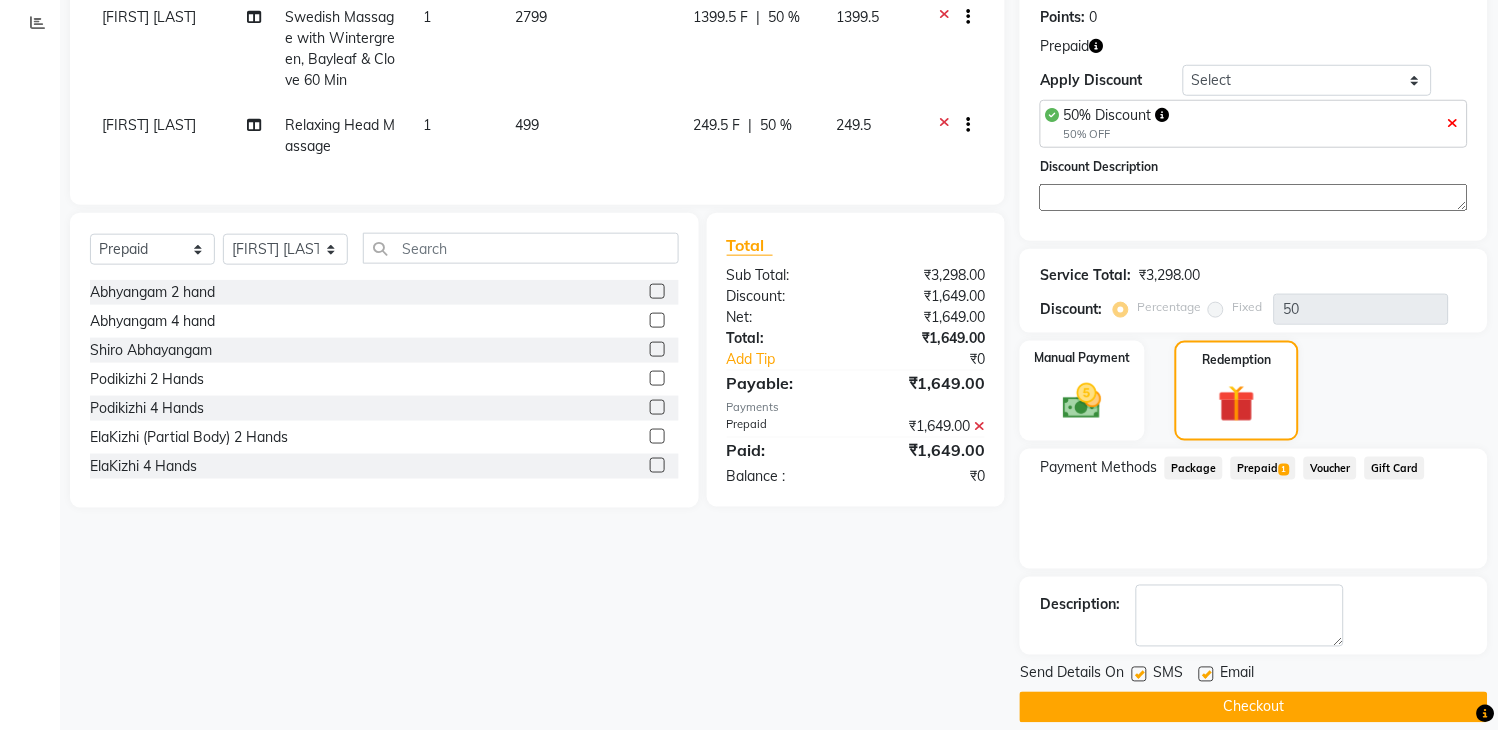 scroll, scrollTop: 356, scrollLeft: 0, axis: vertical 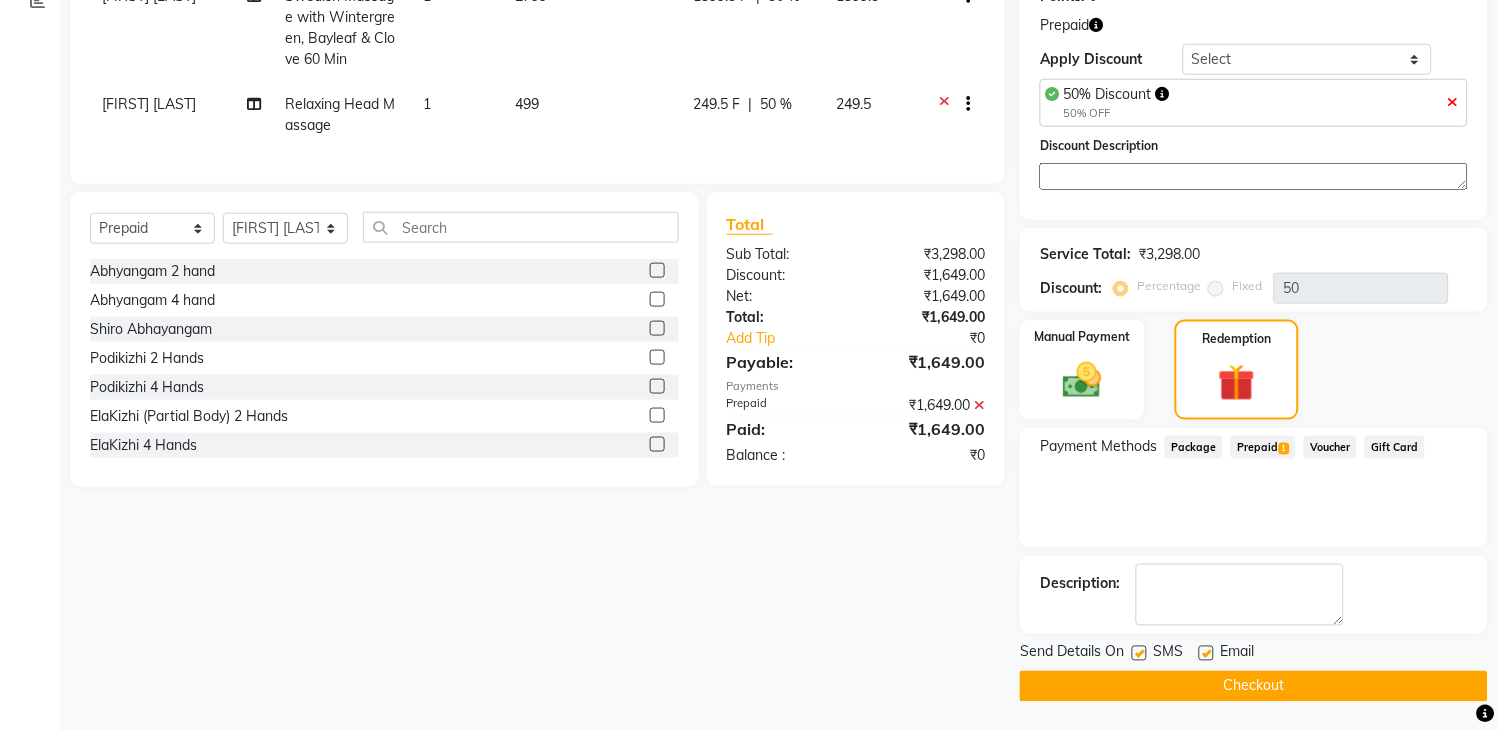 click on "Checkout" 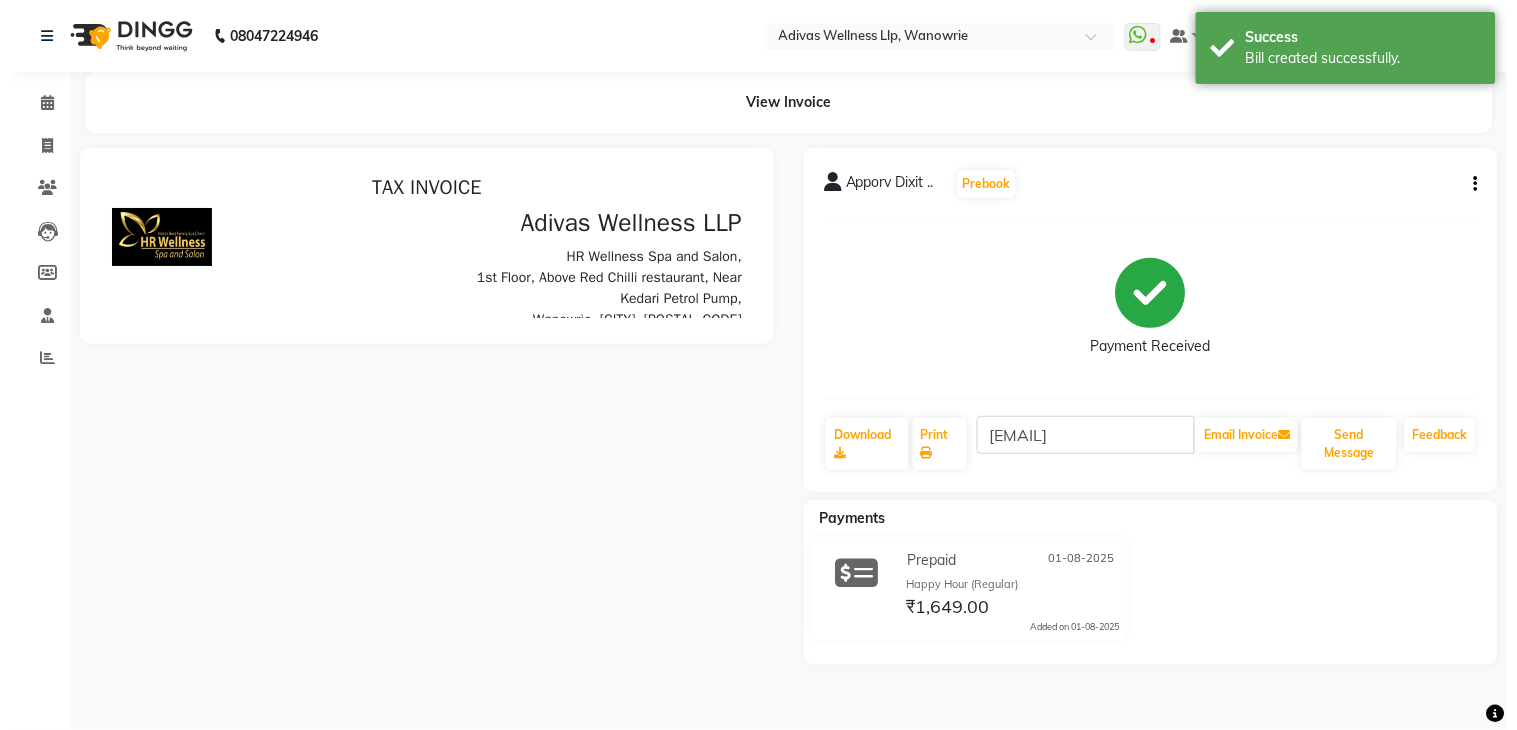 scroll, scrollTop: 0, scrollLeft: 0, axis: both 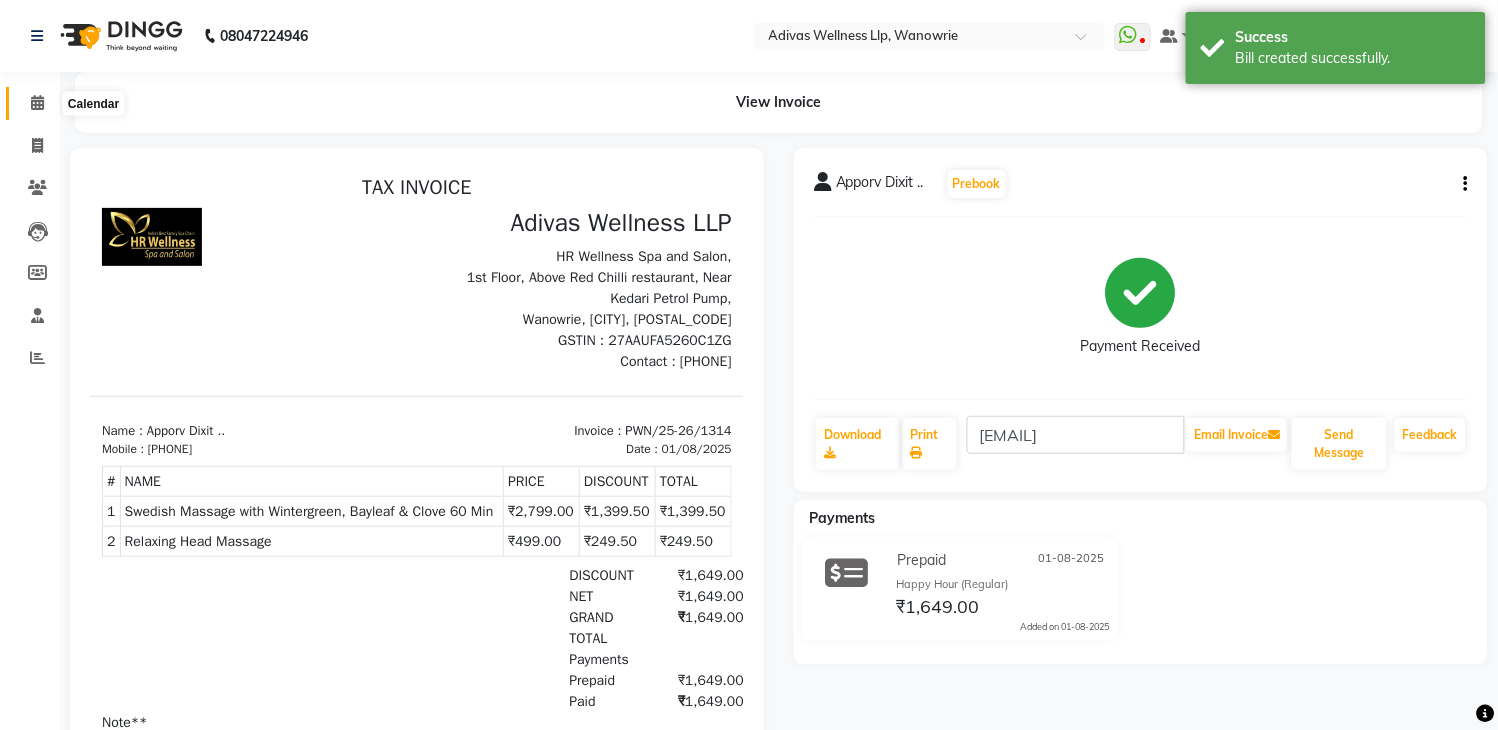 click 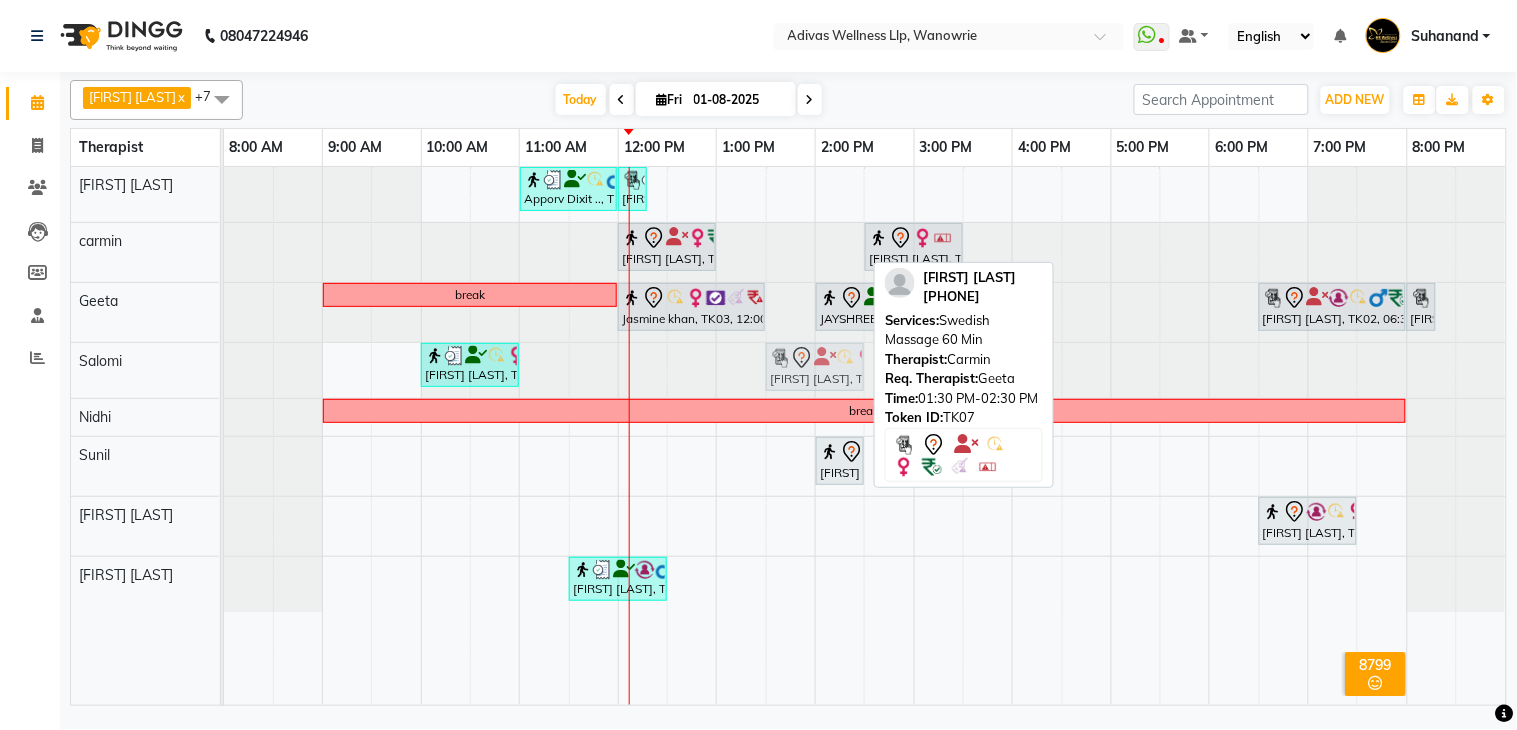 drag, startPoint x: 836, startPoint y: 238, endPoint x: 835, endPoint y: 341, distance: 103.00485 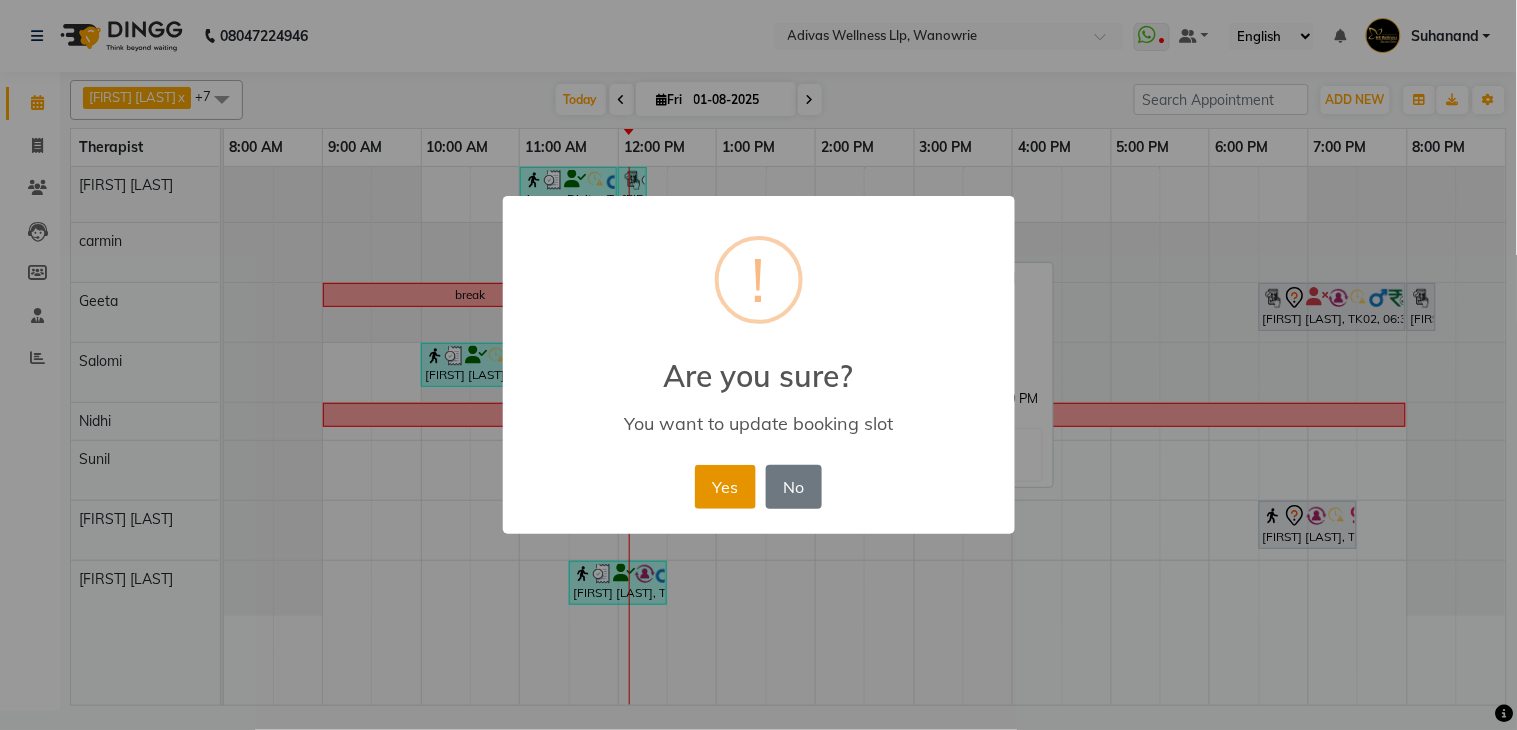 click on "Yes" at bounding box center (725, 487) 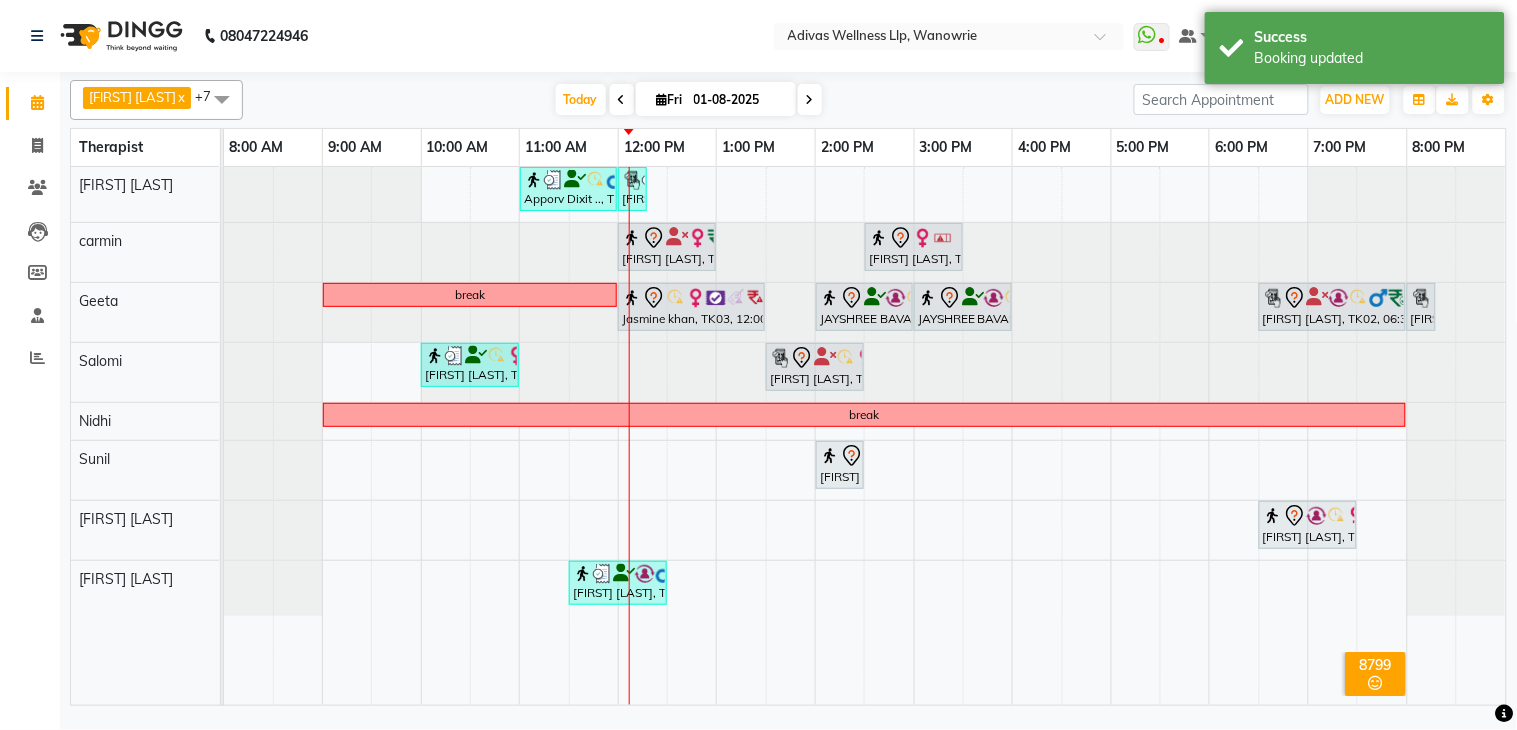 click on "08047224946 Select Location × Adivas Wellness Llp, Wanowrie  WhatsApp Status  ✕ Status:  Disconnected Recent Service Activity: 01-01-1970     05:30 AM  08047224946 Whatsapp Settings Default Panel My Panel English ENGLISH Español العربية मराठी हिंदी ગુજરાતી தமிழ் 中文 Notifications nothing to show Suhanand Manage Profile Change Password Sign out  Version:3.15.9" 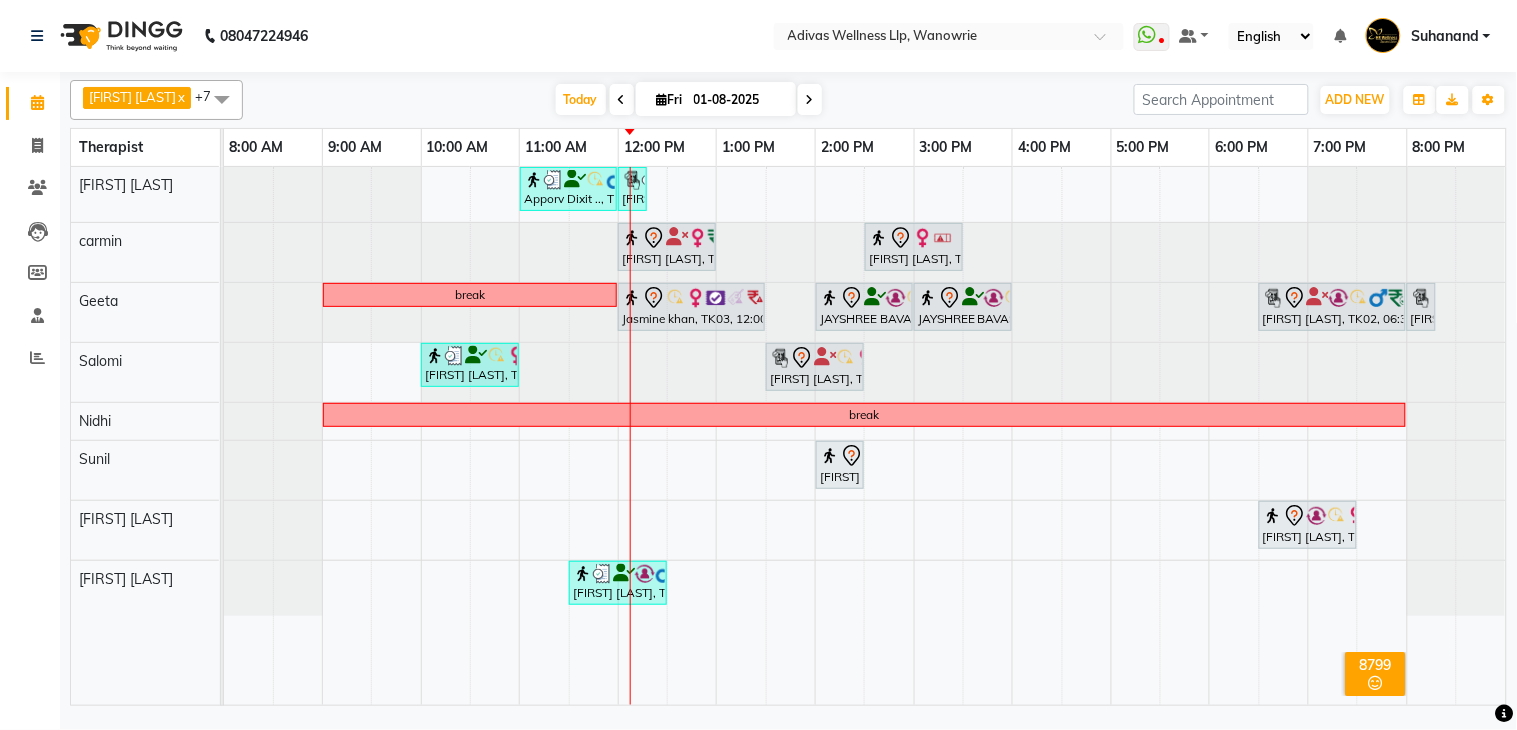 click on "08047224946 Select Location × Adivas Wellness Llp, Wanowrie  WhatsApp Status  ✕ Status:  Disconnected Recent Service Activity: 01-01-1970     05:30 AM  08047224946 Whatsapp Settings Default Panel My Panel English ENGLISH Español العربية मराठी हिंदी ગુજરાતી தமிழ் 中文 Notifications nothing to show Suhanand Manage Profile Change Password Sign out  Version:3.15.9" 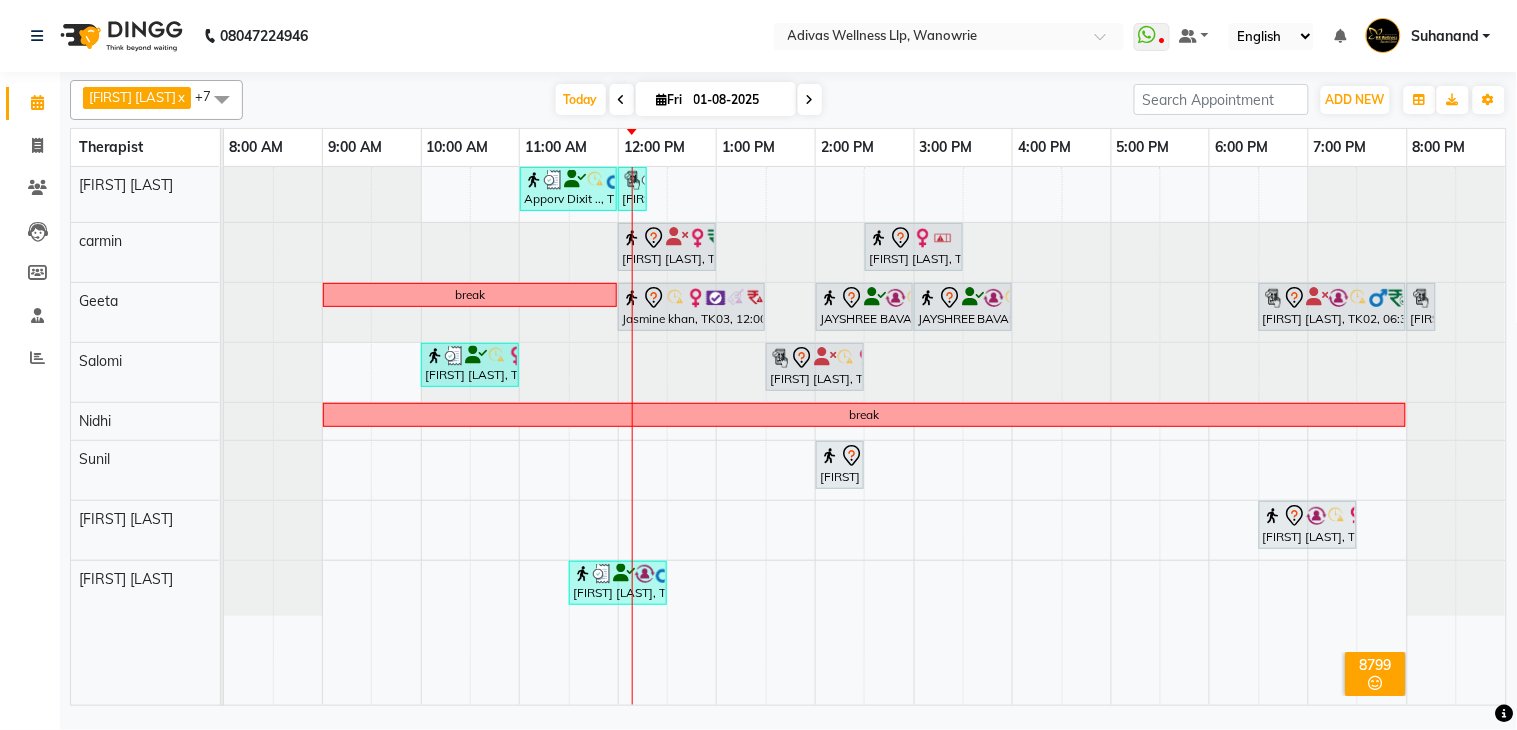 click on "08047224946 Select Location × Adivas Wellness Llp, Wanowrie  WhatsApp Status  ✕ Status:  Disconnected Recent Service Activity: 01-01-1970     05:30 AM  08047224946 Whatsapp Settings Default Panel My Panel English ENGLISH Español العربية मराठी हिंदी ગુજરાતી தமிழ் 中文 Notifications nothing to show Suhanand Manage Profile Change Password Sign out  Version:3.15.9" 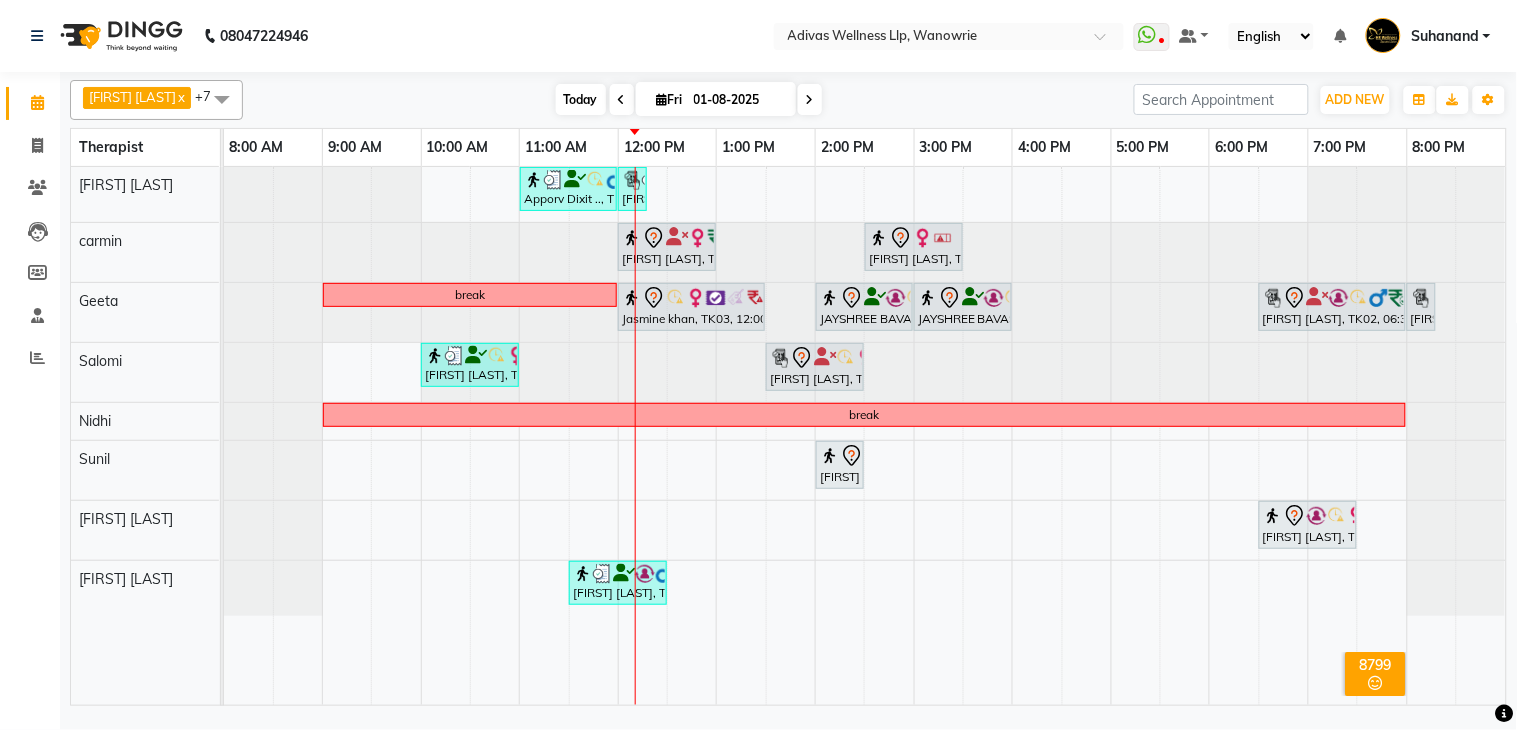 click on "Today" at bounding box center (581, 99) 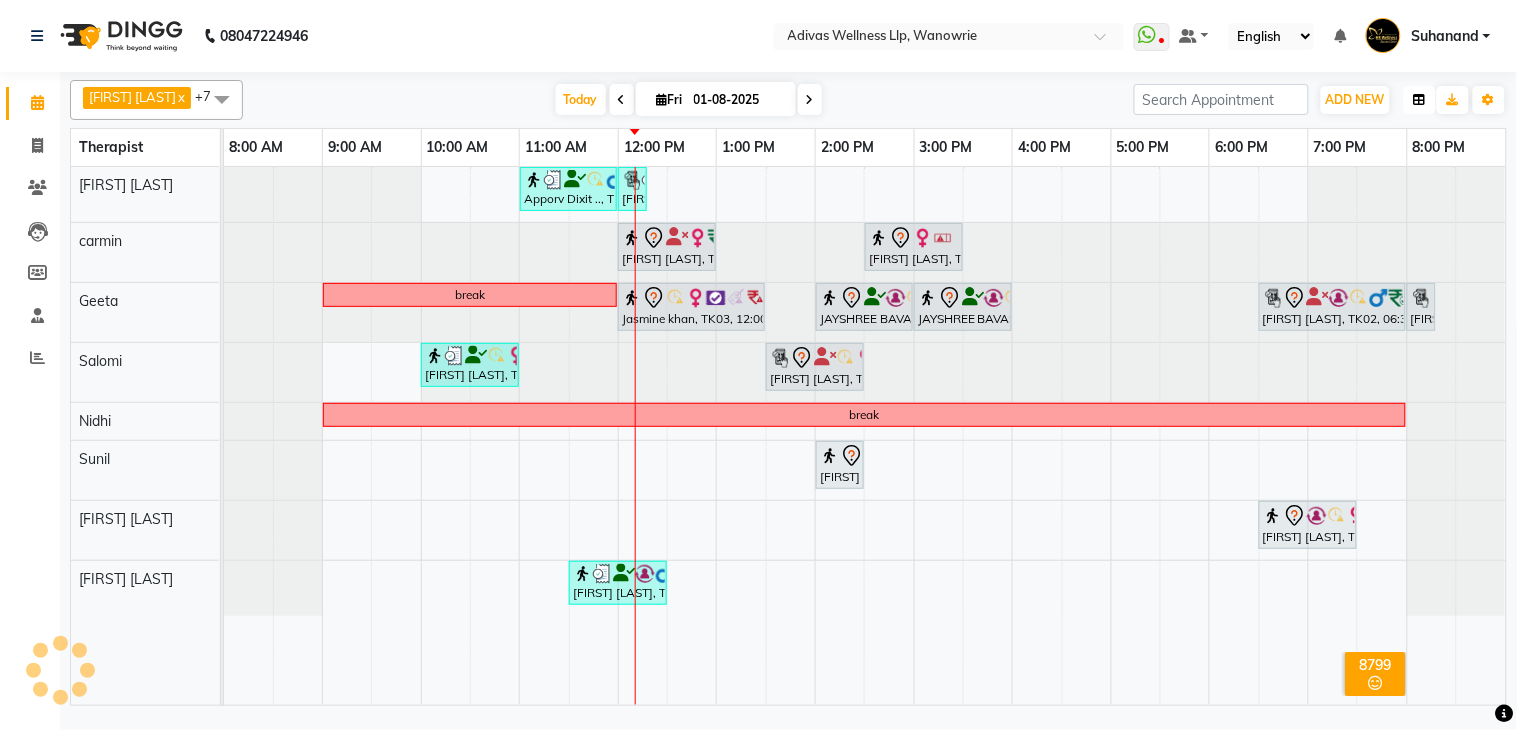 click at bounding box center (1420, 100) 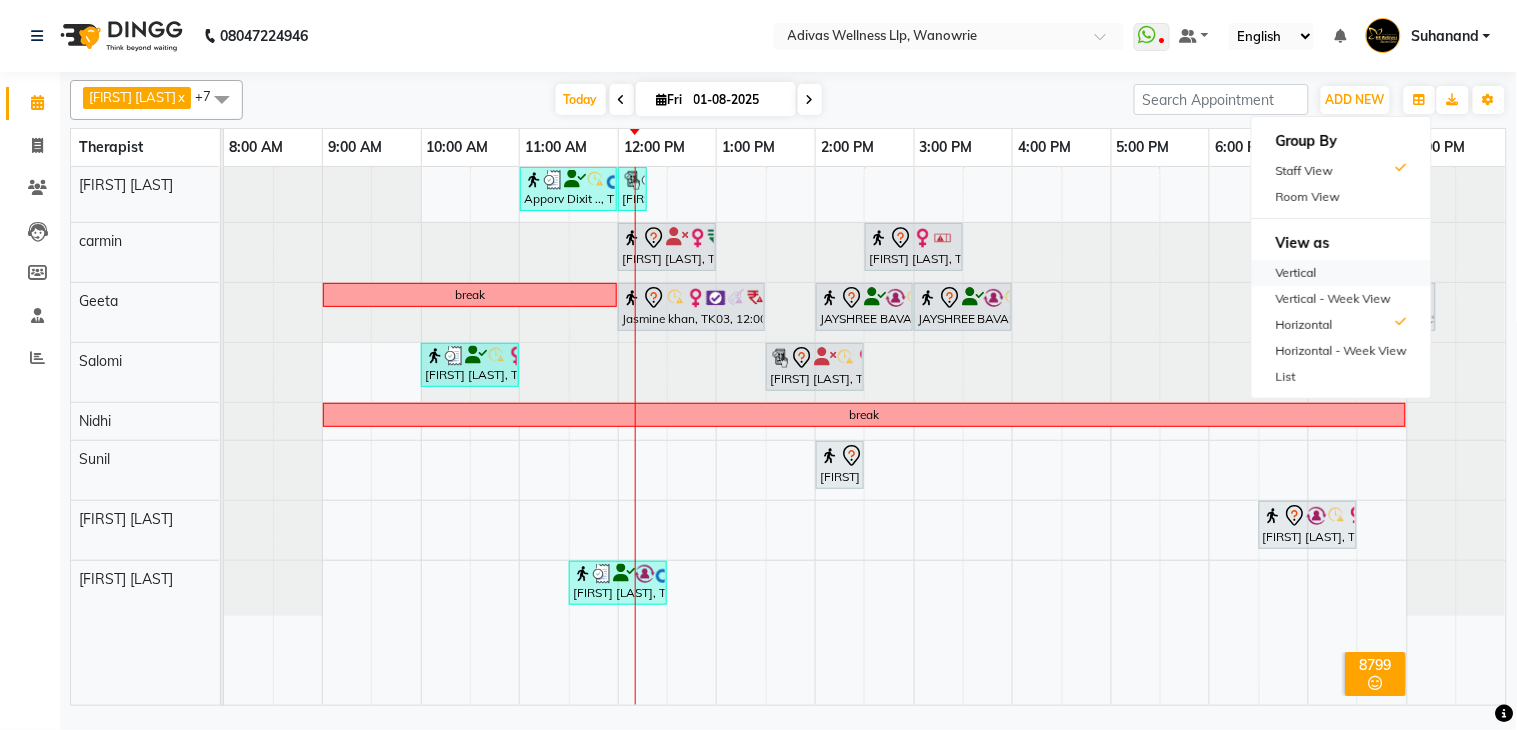 click on "Vertical" at bounding box center (1341, 273) 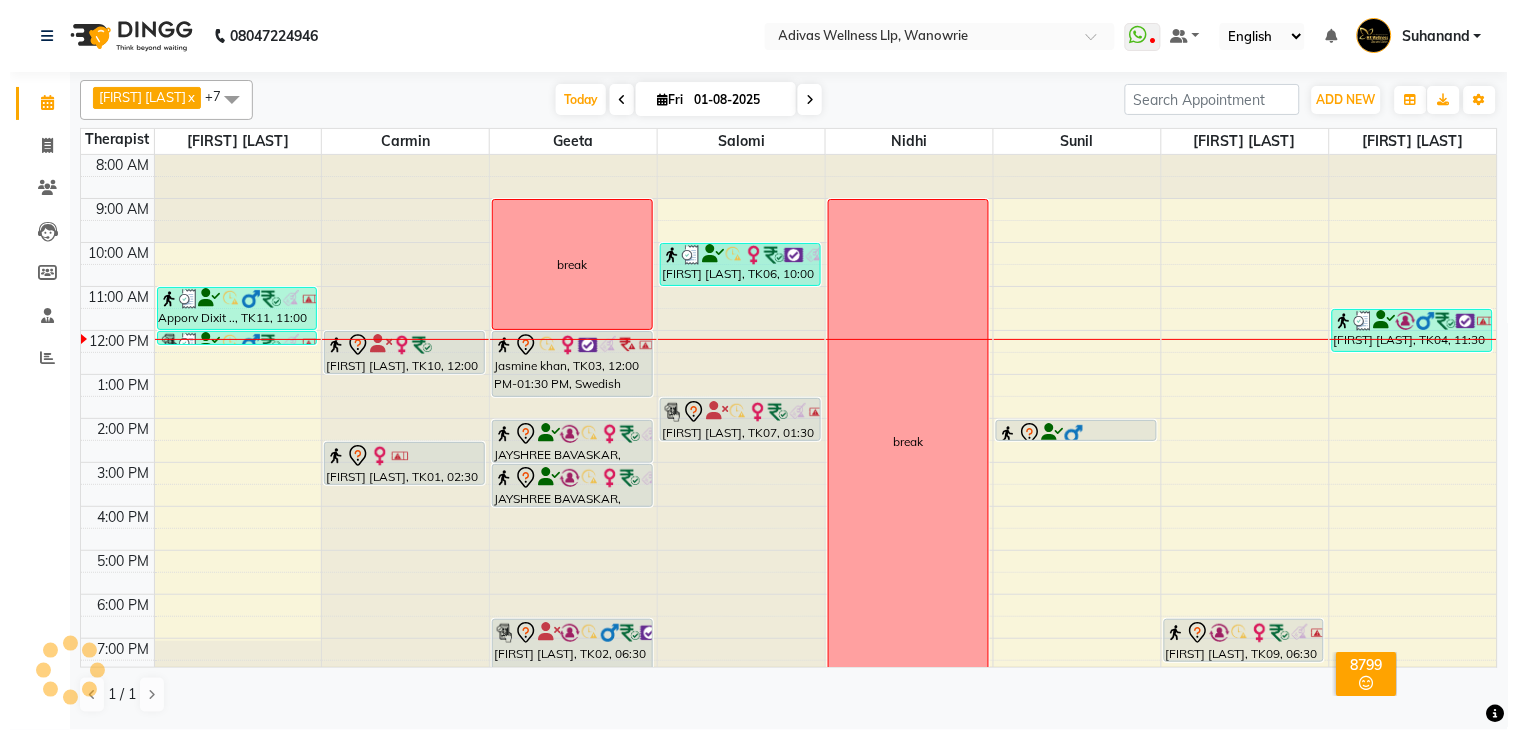 scroll, scrollTop: 24, scrollLeft: 0, axis: vertical 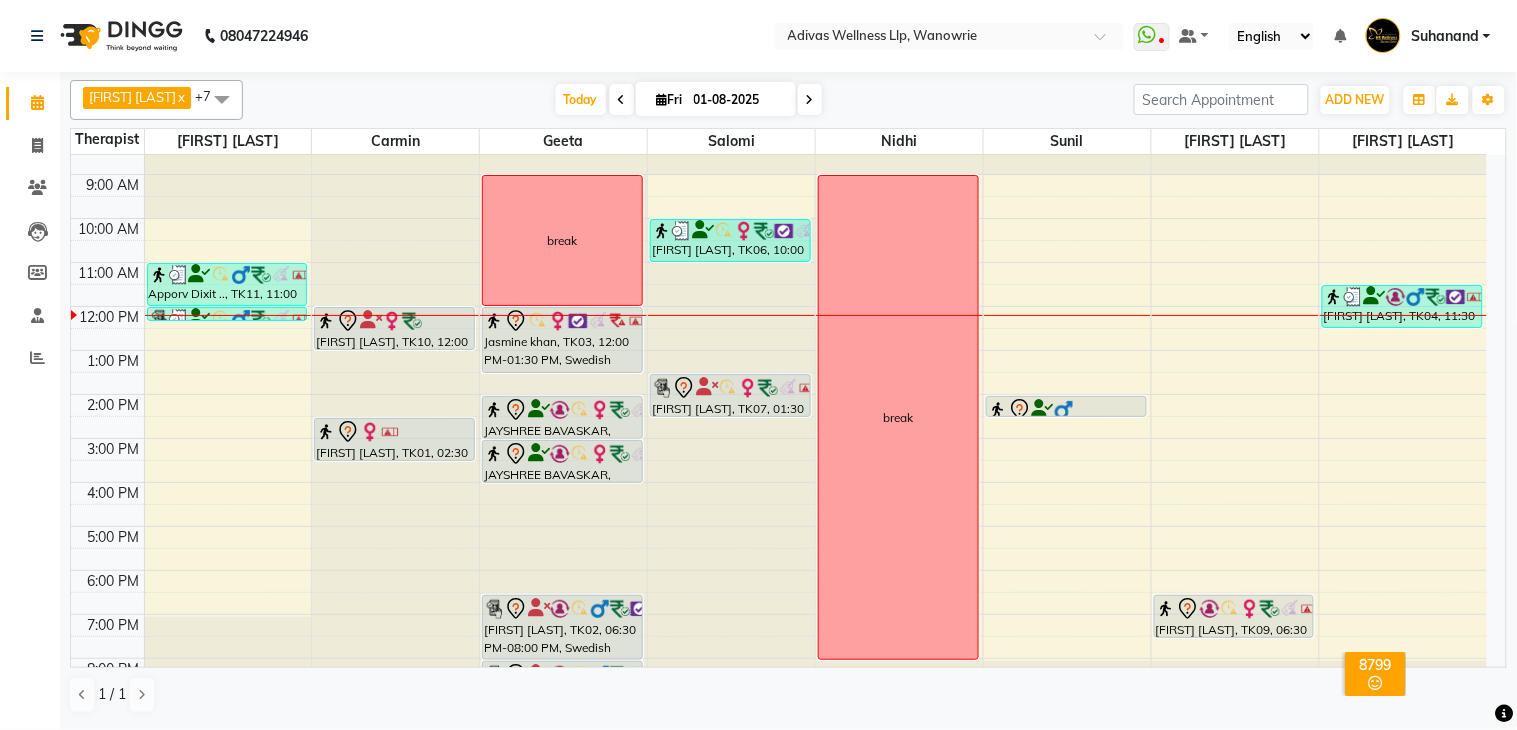 click on "08047224946 Select Location × Adivas Wellness Llp, Wanowrie  WhatsApp Status  ✕ Status:  Disconnected Recent Service Activity: 01-01-1970     05:30 AM  08047224946 Whatsapp Settings Default Panel My Panel English ENGLISH Español العربية मराठी हिंदी ગુજરાતી தமிழ் 中文 Notifications nothing to show Suhanand Manage Profile Change Password Sign out  Version:3.15.9" 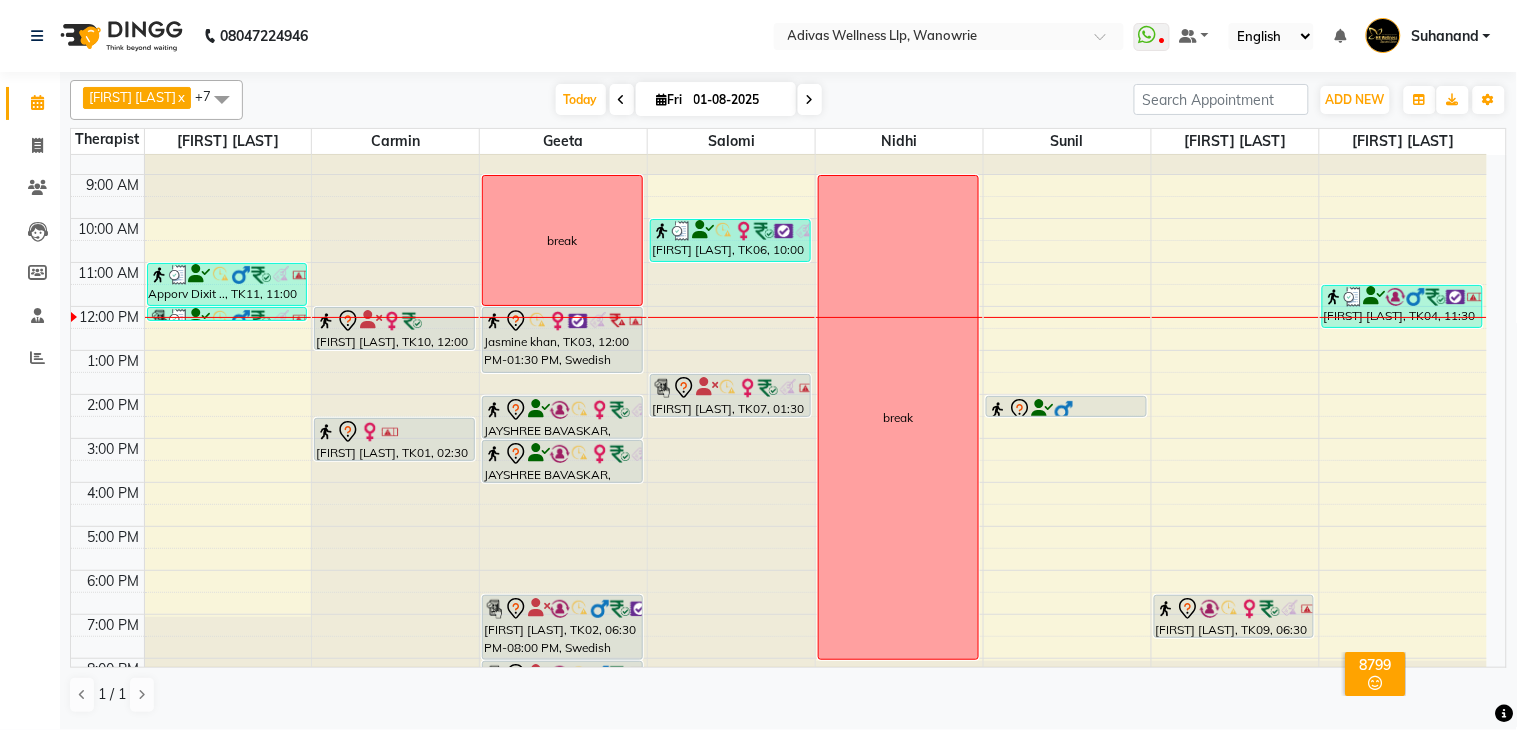 click on "08047224946 Select Location × Adivas Wellness Llp, Wanowrie  WhatsApp Status  ✕ Status:  Disconnected Recent Service Activity: 01-01-1970     05:30 AM  08047224946 Whatsapp Settings Default Panel My Panel English ENGLISH Español العربية मराठी हिंदी ગુજરાતી தமிழ் 中文 Notifications nothing to show Suhanand Manage Profile Change Password Sign out  Version:3.15.9" 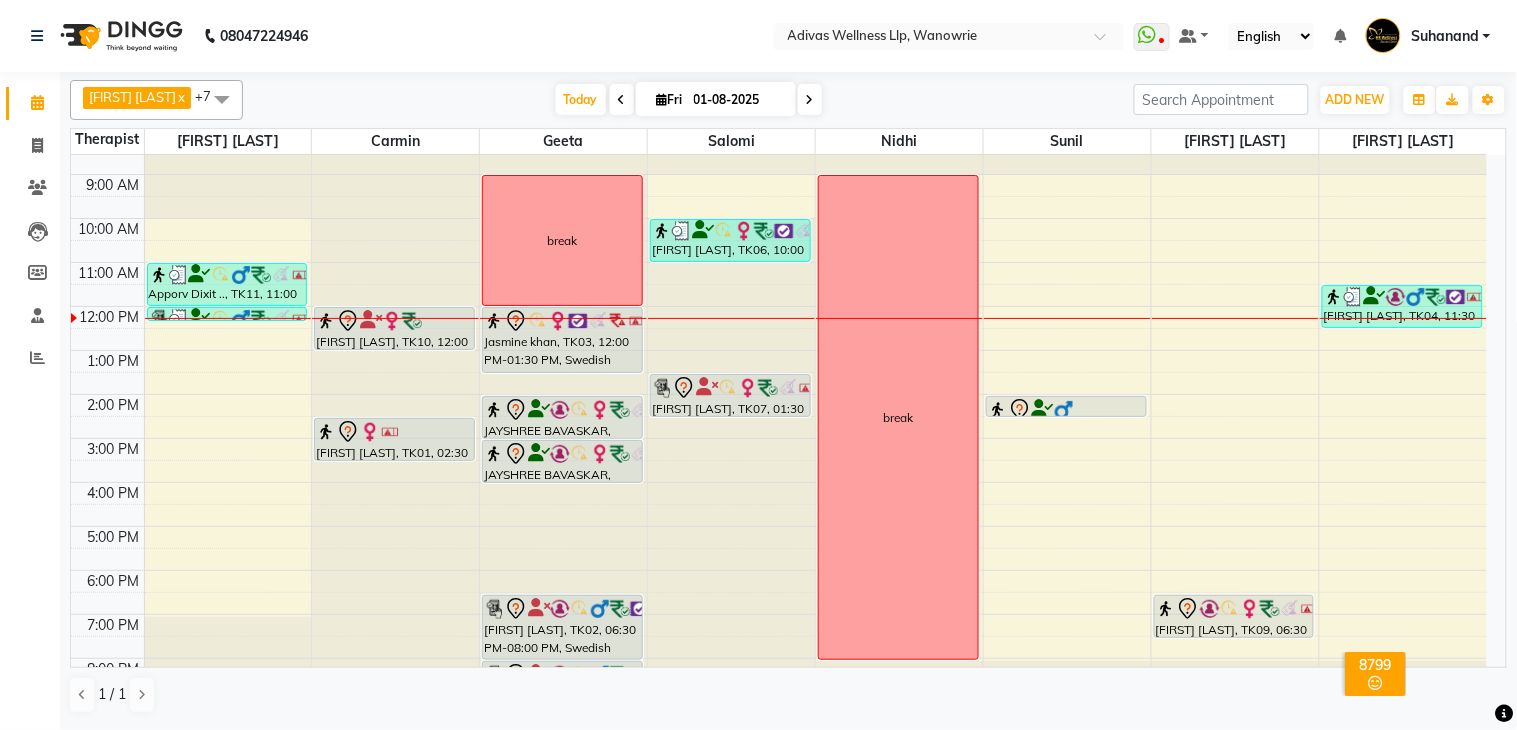 click on "08047224946 Select Location × Adivas Wellness Llp, Wanowrie  WhatsApp Status  ✕ Status:  Disconnected Recent Service Activity: 01-01-1970     05:30 AM  08047224946 Whatsapp Settings Default Panel My Panel English ENGLISH Español العربية मराठी हिंदी ગુજરાતી தமிழ் 中文 Notifications nothing to show Suhanand Manage Profile Change Password Sign out  Version:3.15.9" 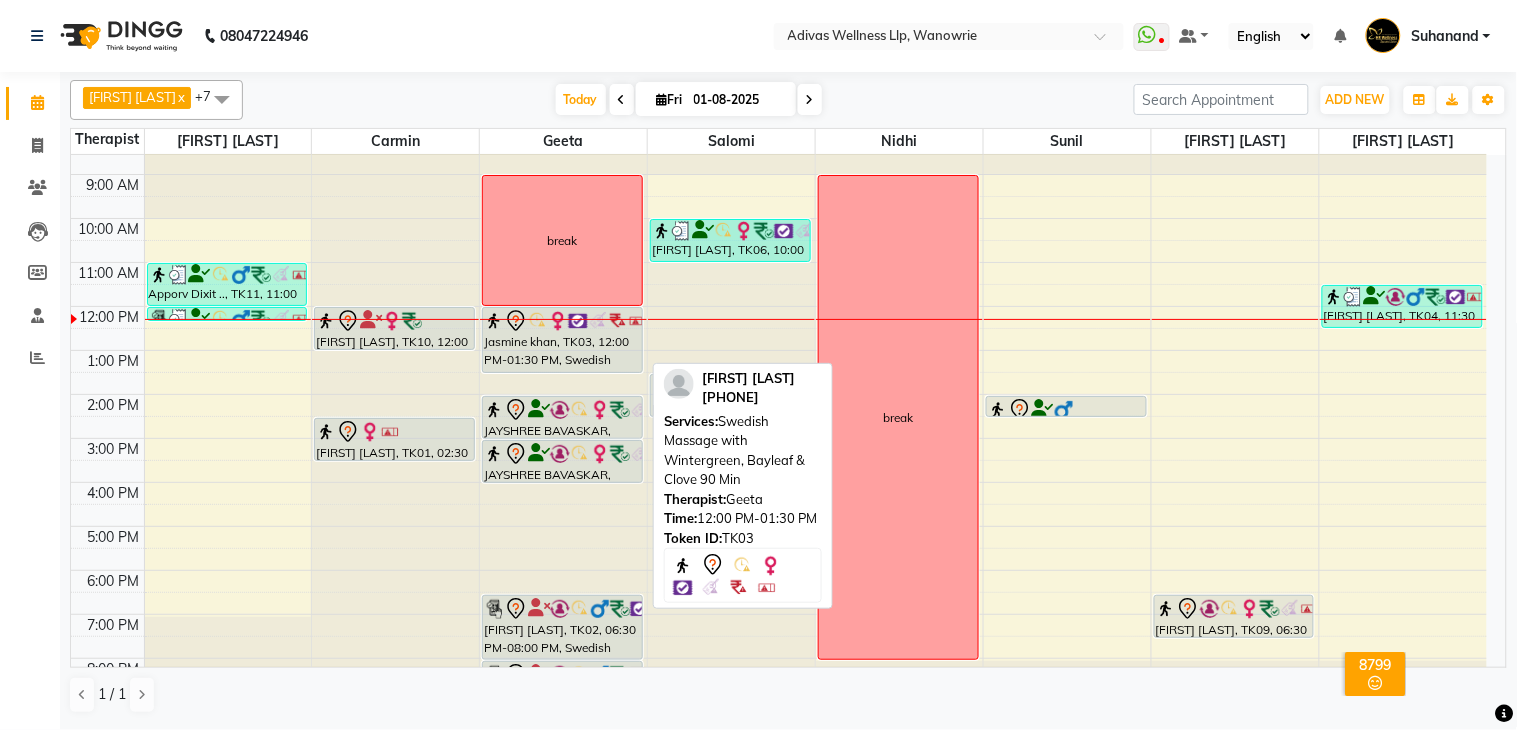 click on "break              Jasmine khan, TK03, 12:00 PM-01:30 PM, Swedish Massage with Wintergreen, Bayleaf & Clove 90 Min             JAYSHREE BAVASKAR, TK05, 02:00 PM-03:00 PM, Swedish Massage with Wintergreen, Bayleaf & Clove 60 Min             JAYSHREE BAVASKAR, TK05, 03:00 PM-04:00 PM, Lightening Facial             KANCHAN G, TK02, 06:30 PM-08:00 PM, Swedish Massage with Wintergreen, Bayleaf & Clove 90 Min             KANCHAN G, TK02, 08:00 PM-08:10 PM, Steam" at bounding box center [563, 416] 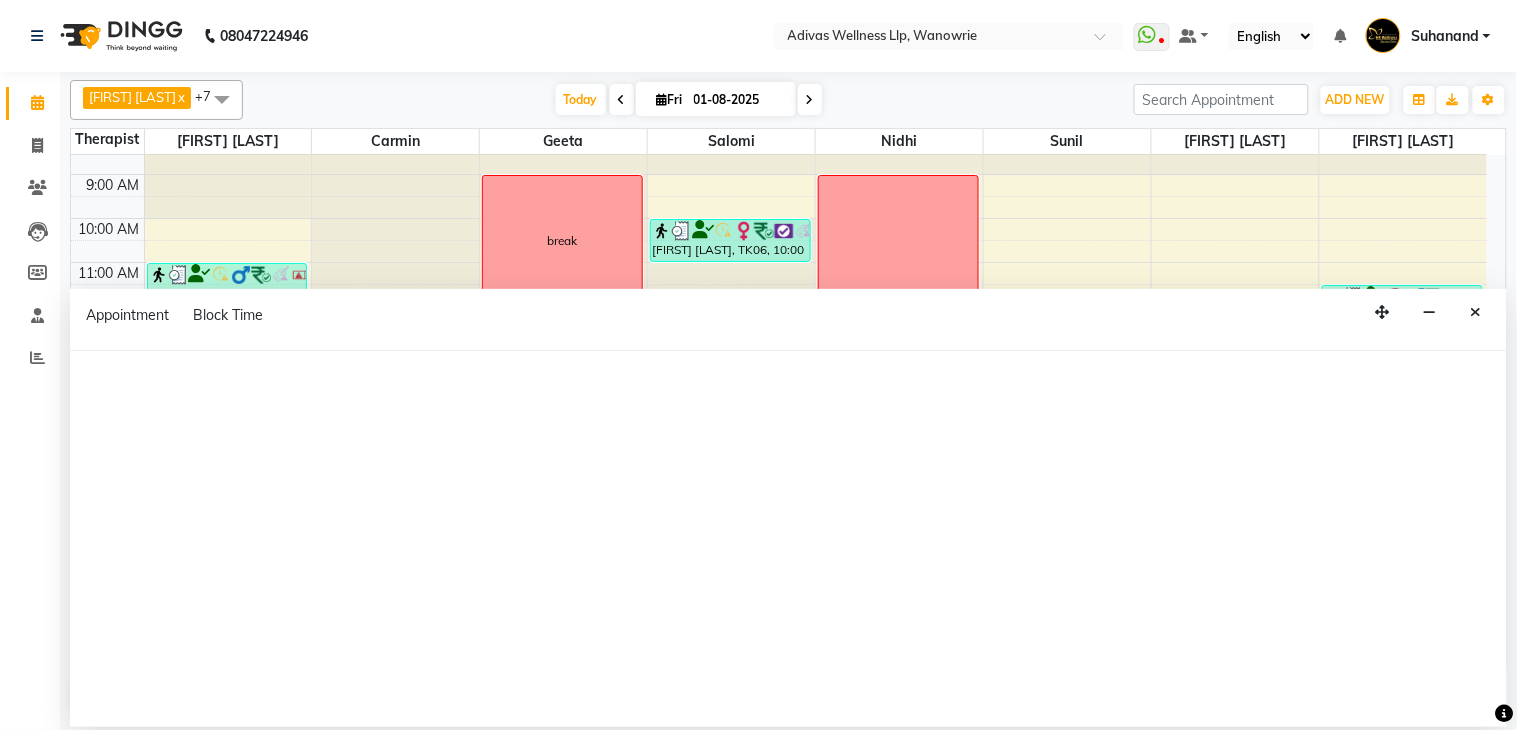 select on "17283" 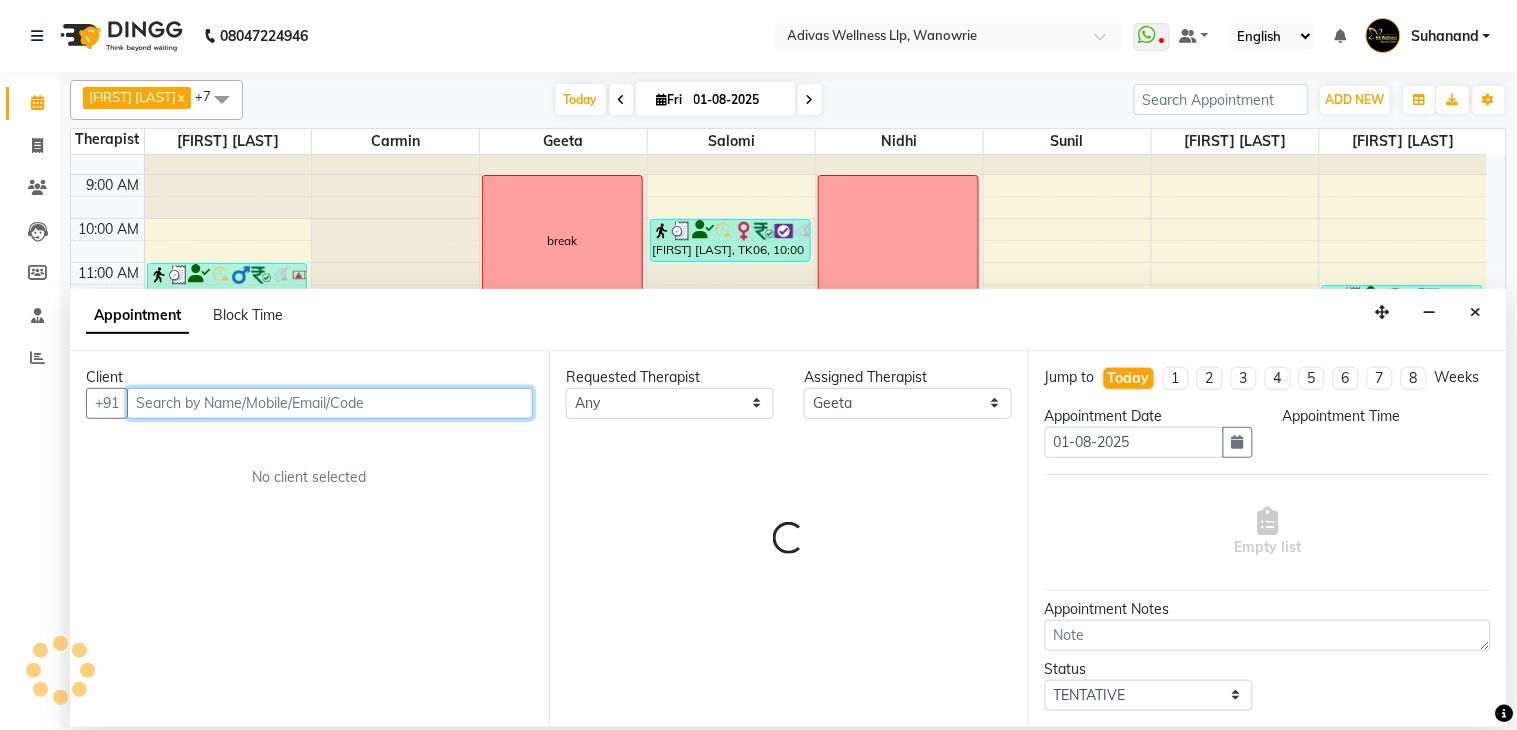 select on "720" 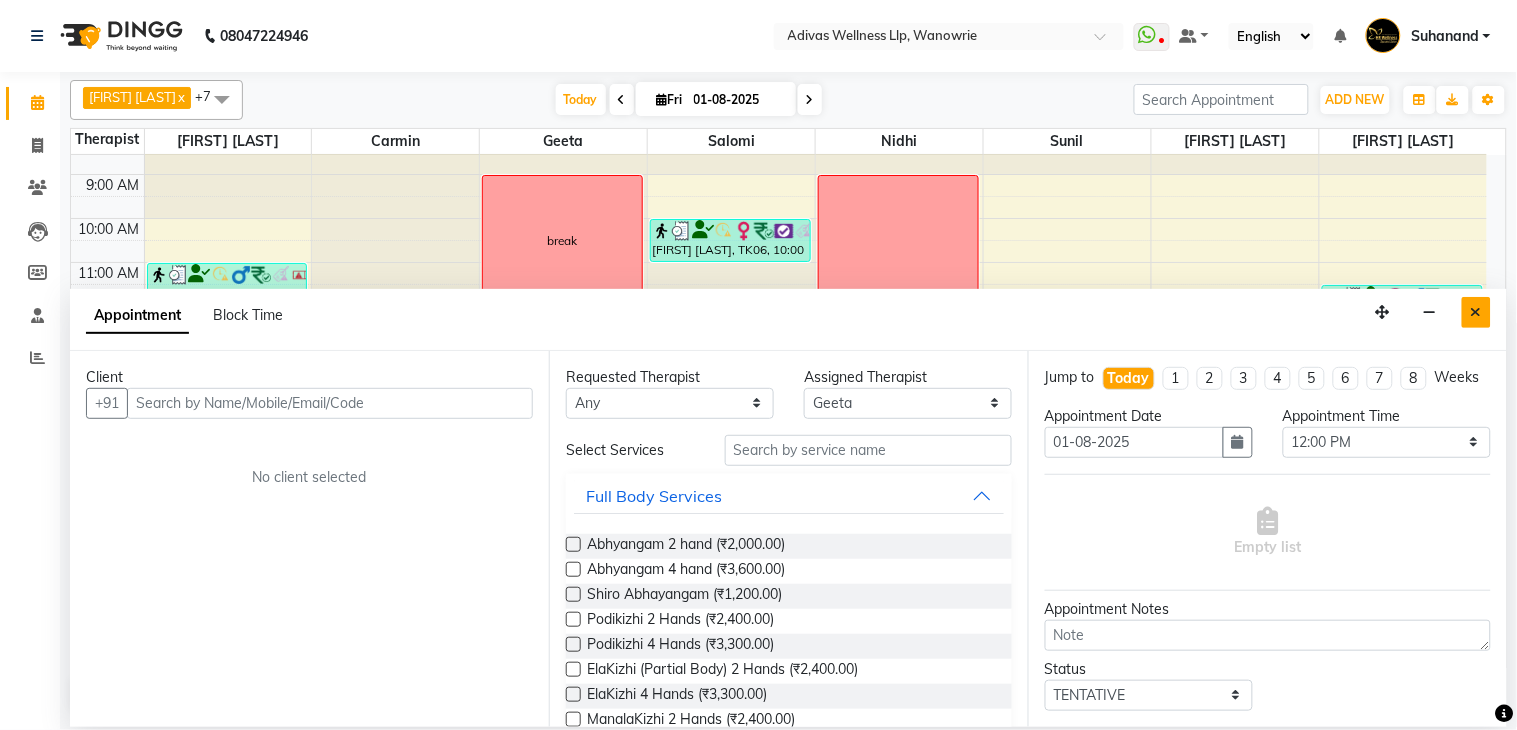 click at bounding box center [1476, 312] 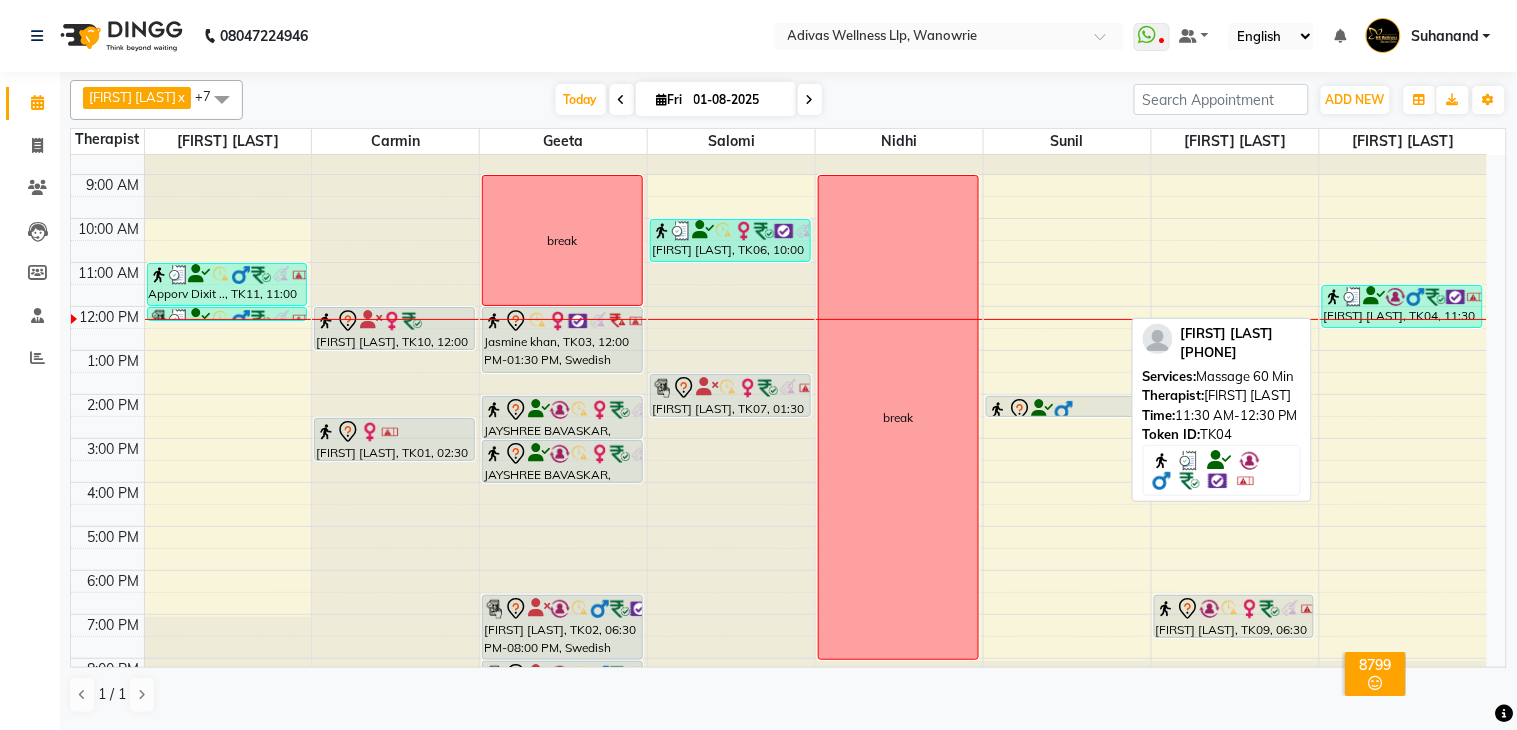 click at bounding box center [1396, 297] 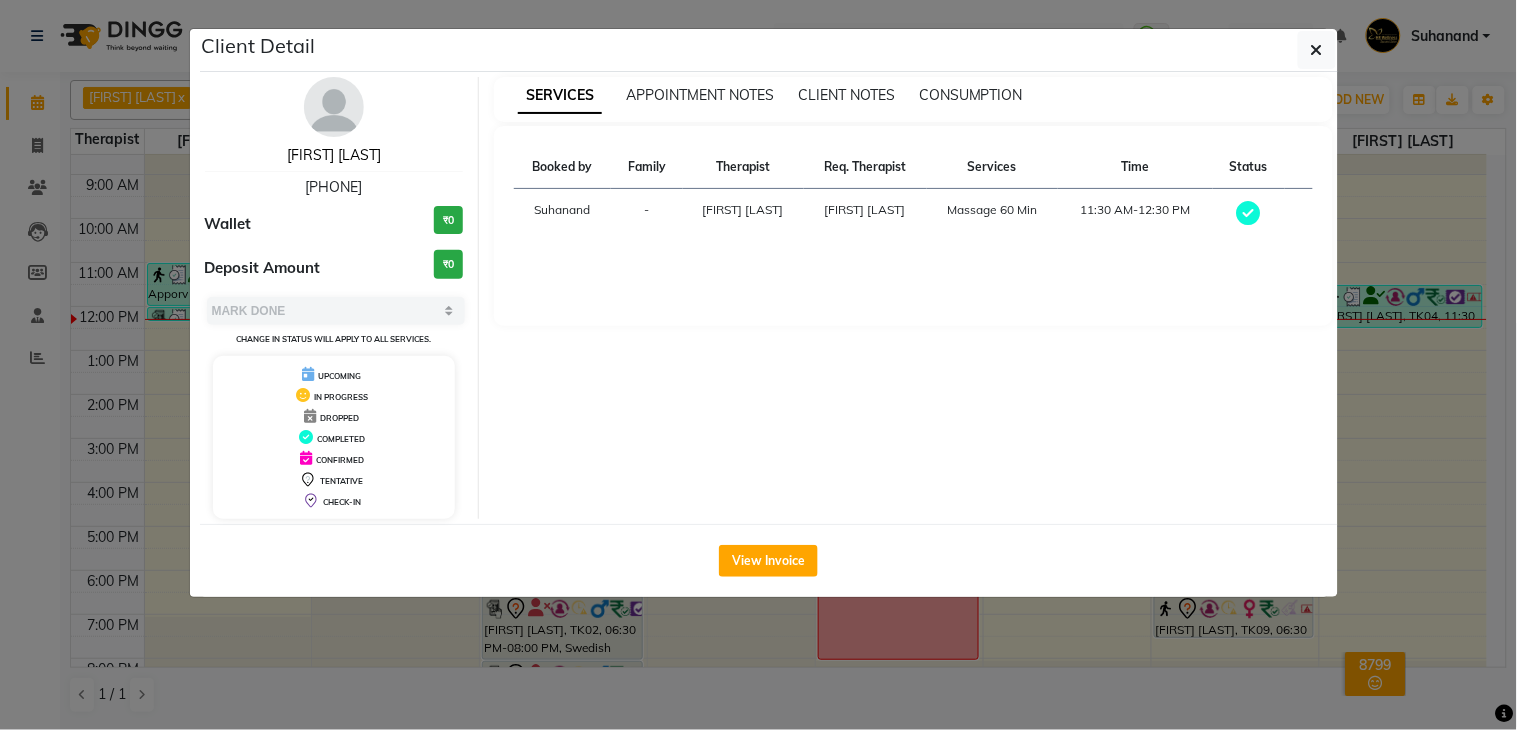 click on "SANJAY BHAGWAT" at bounding box center (334, 155) 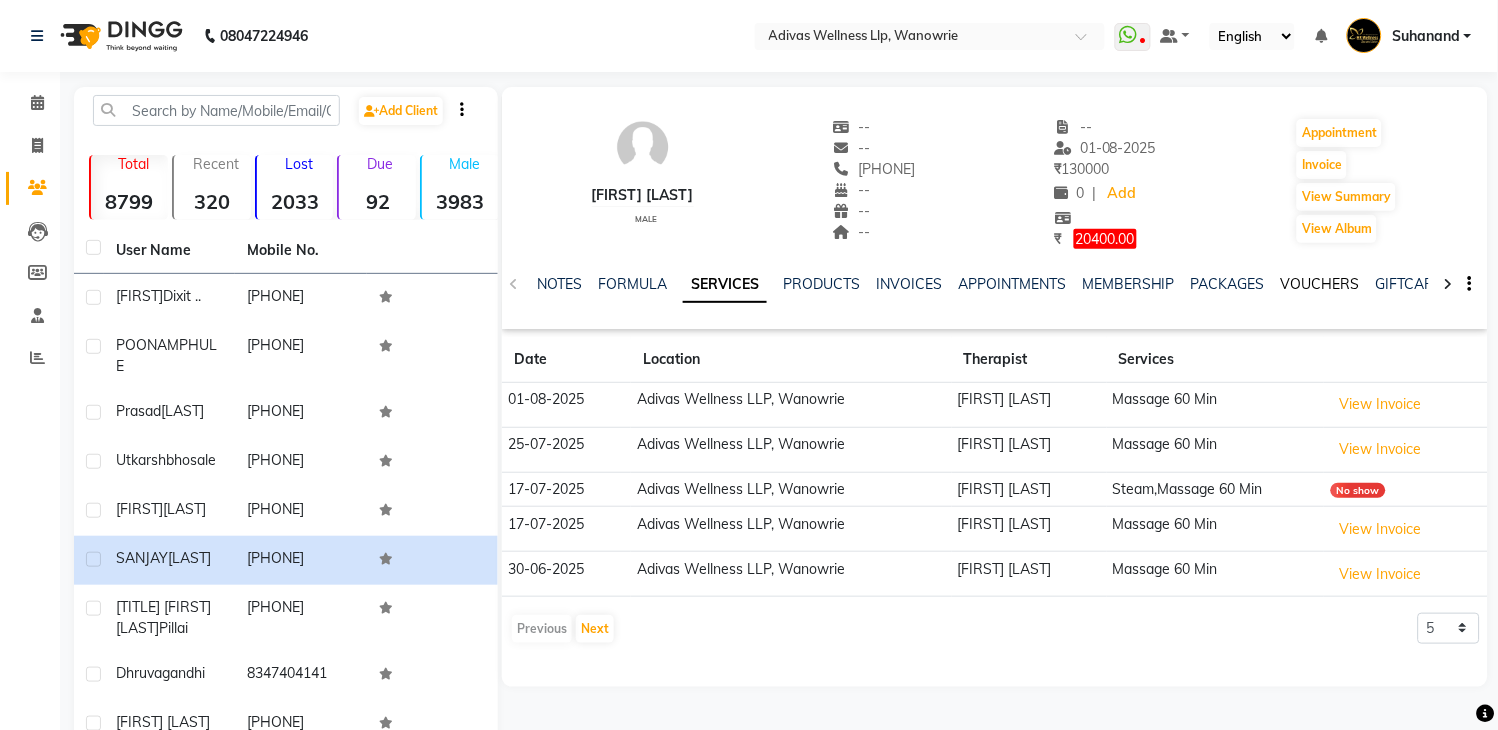 click on "VOUCHERS" 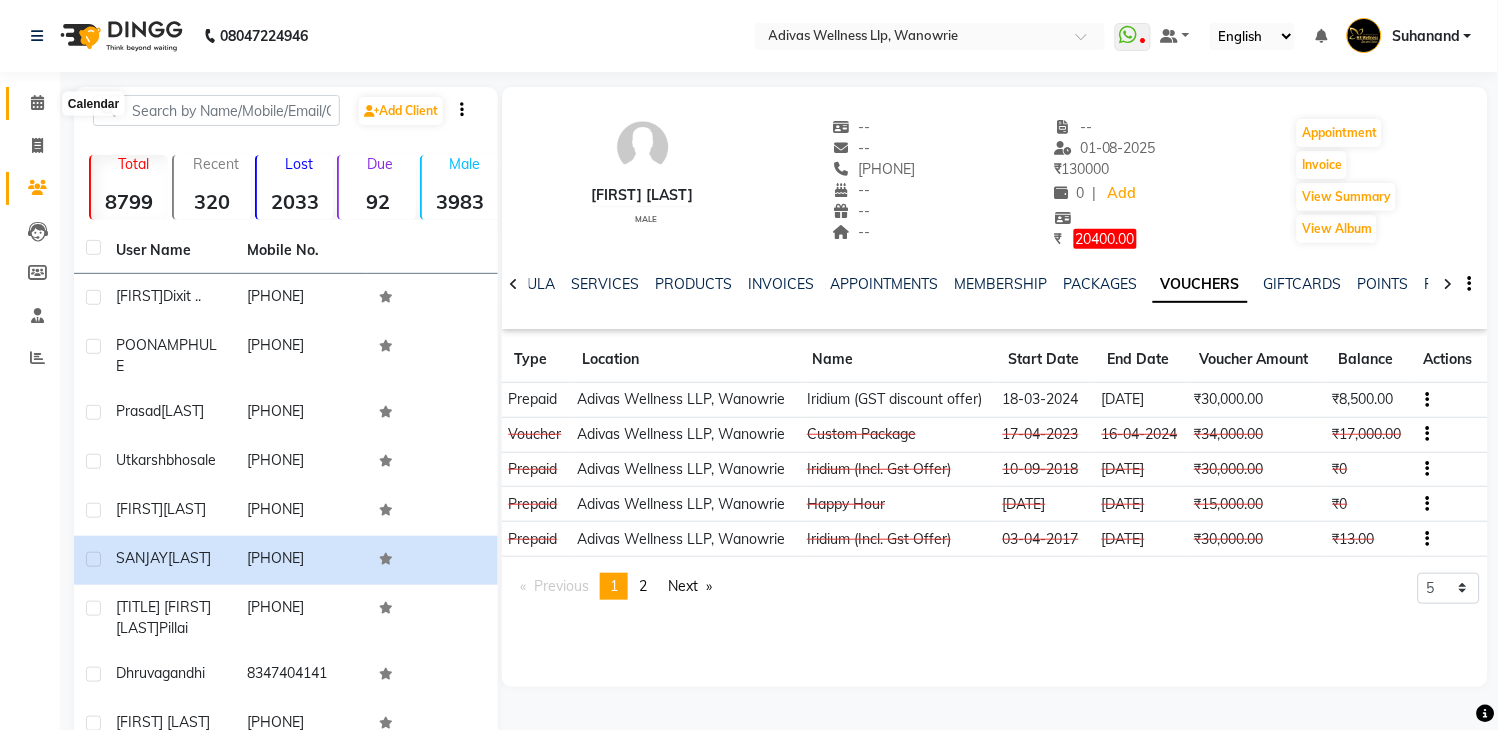 click 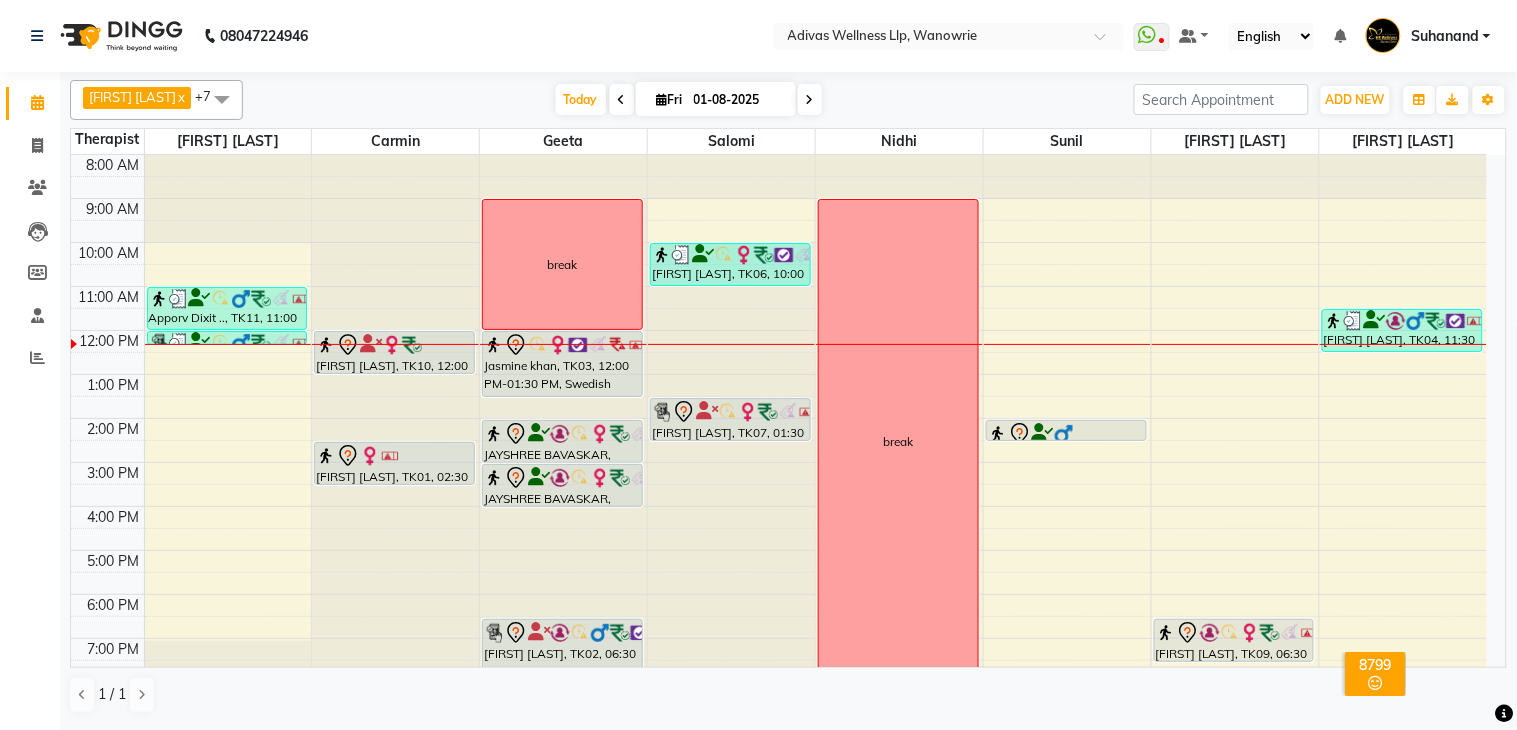 scroll, scrollTop: 0, scrollLeft: 0, axis: both 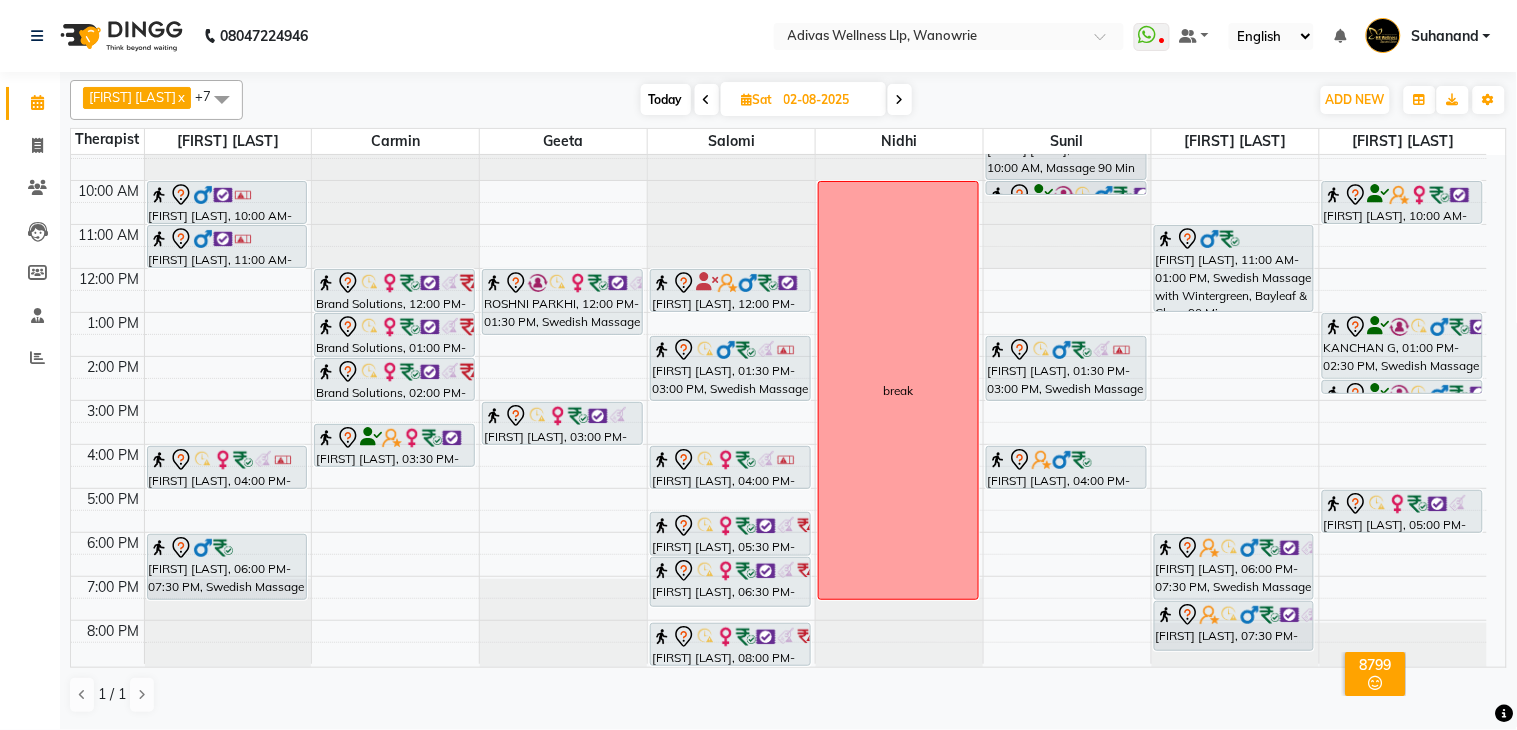 click on "Today" at bounding box center [666, 99] 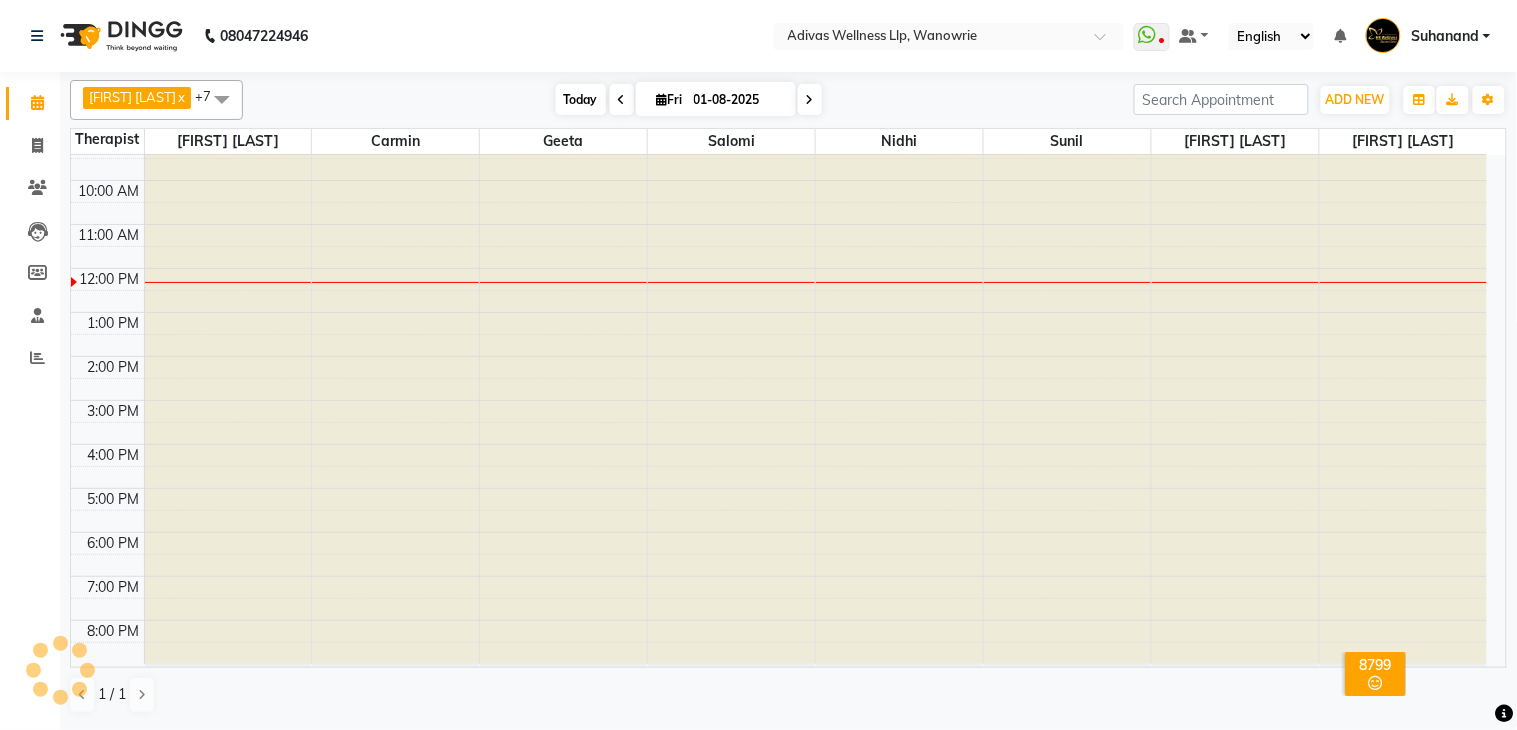 scroll, scrollTop: 63, scrollLeft: 0, axis: vertical 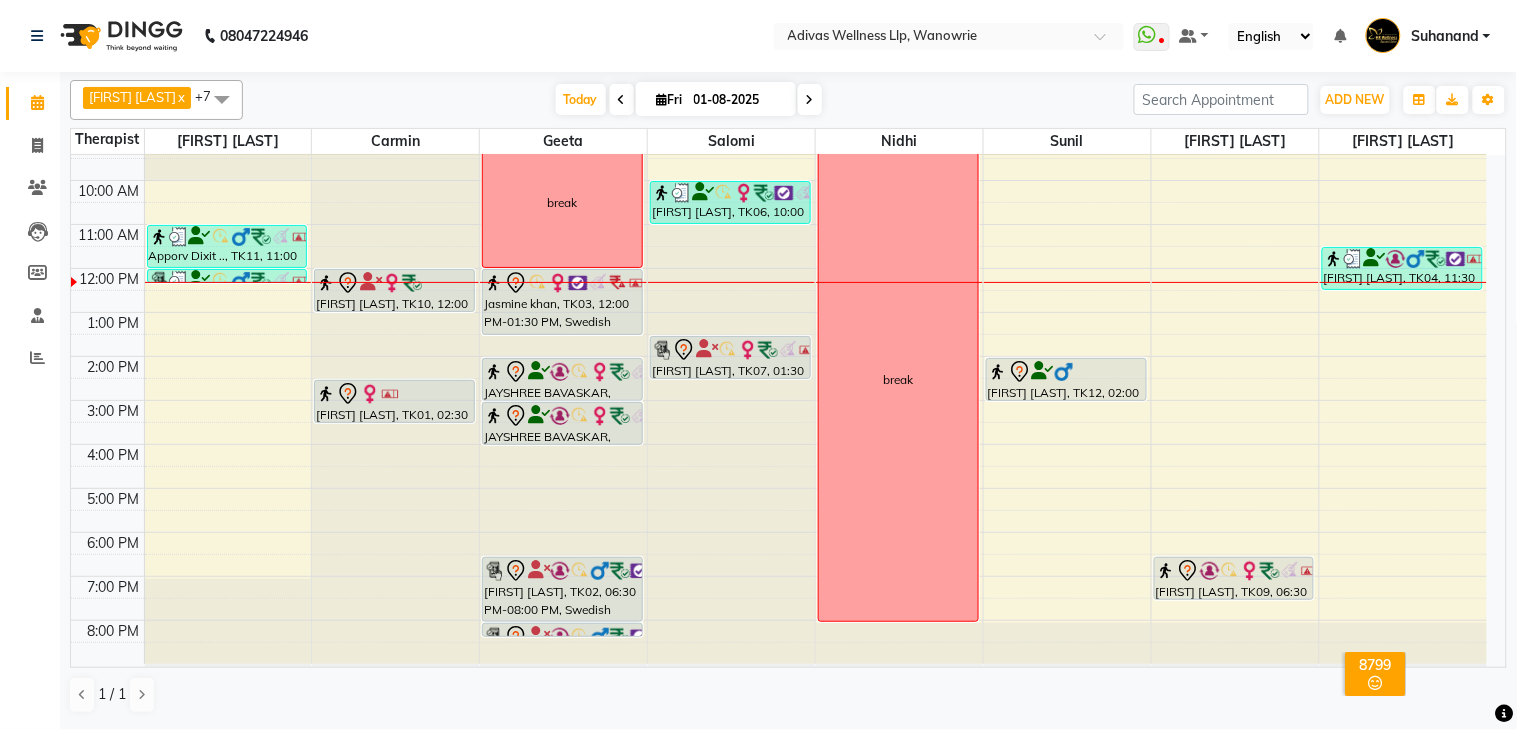 click on "utkarsh bhosale, TK12, 02:00 PM-02:30 PM, Comforting Back Massage             utkarsh bhosale, TK12, 02:00 PM-02:30 PM, Comforting Back Massage" at bounding box center [1067, 378] 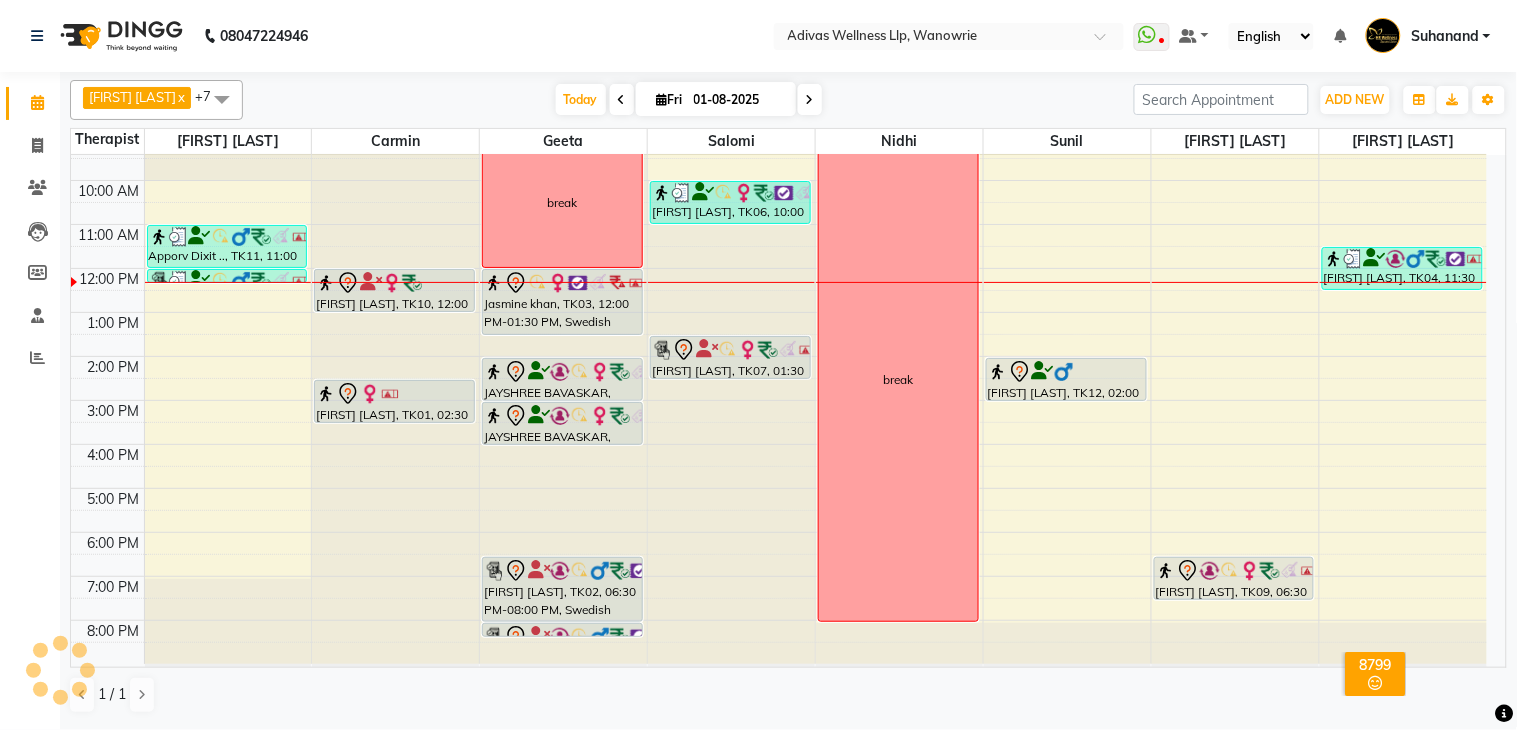 scroll, scrollTop: 0, scrollLeft: 0, axis: both 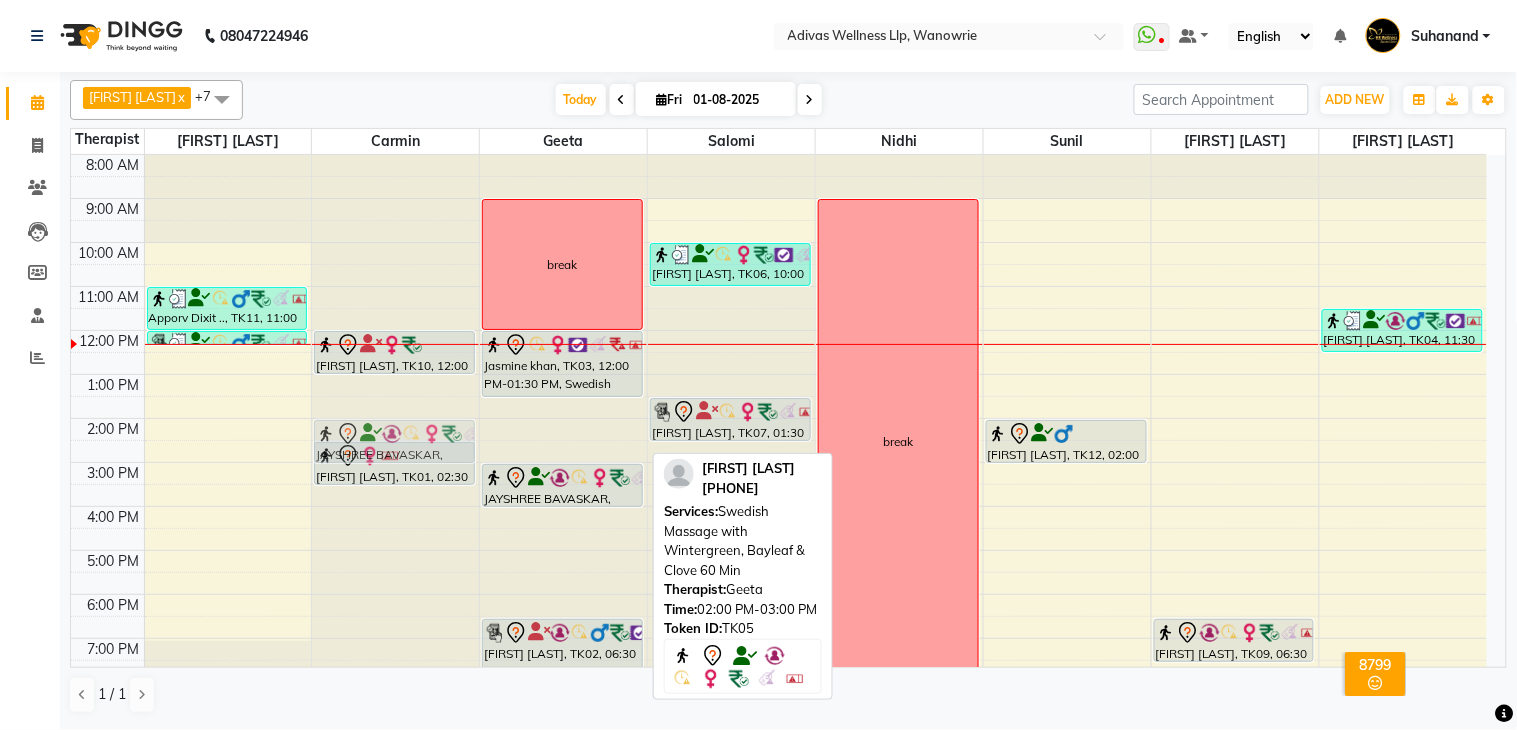 drag, startPoint x: 552, startPoint y: 445, endPoint x: 447, endPoint y: 444, distance: 105.00476 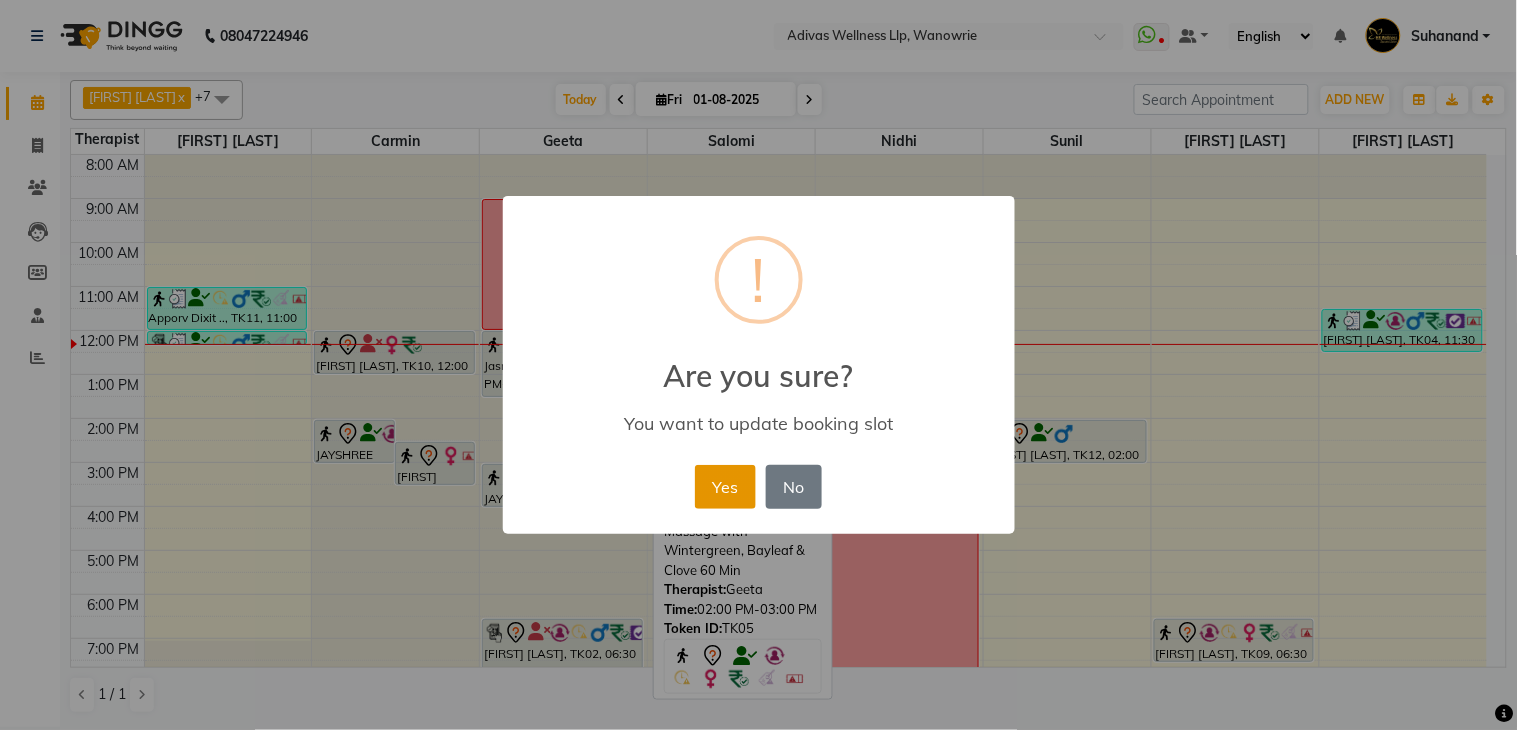 click on "Yes" at bounding box center [725, 487] 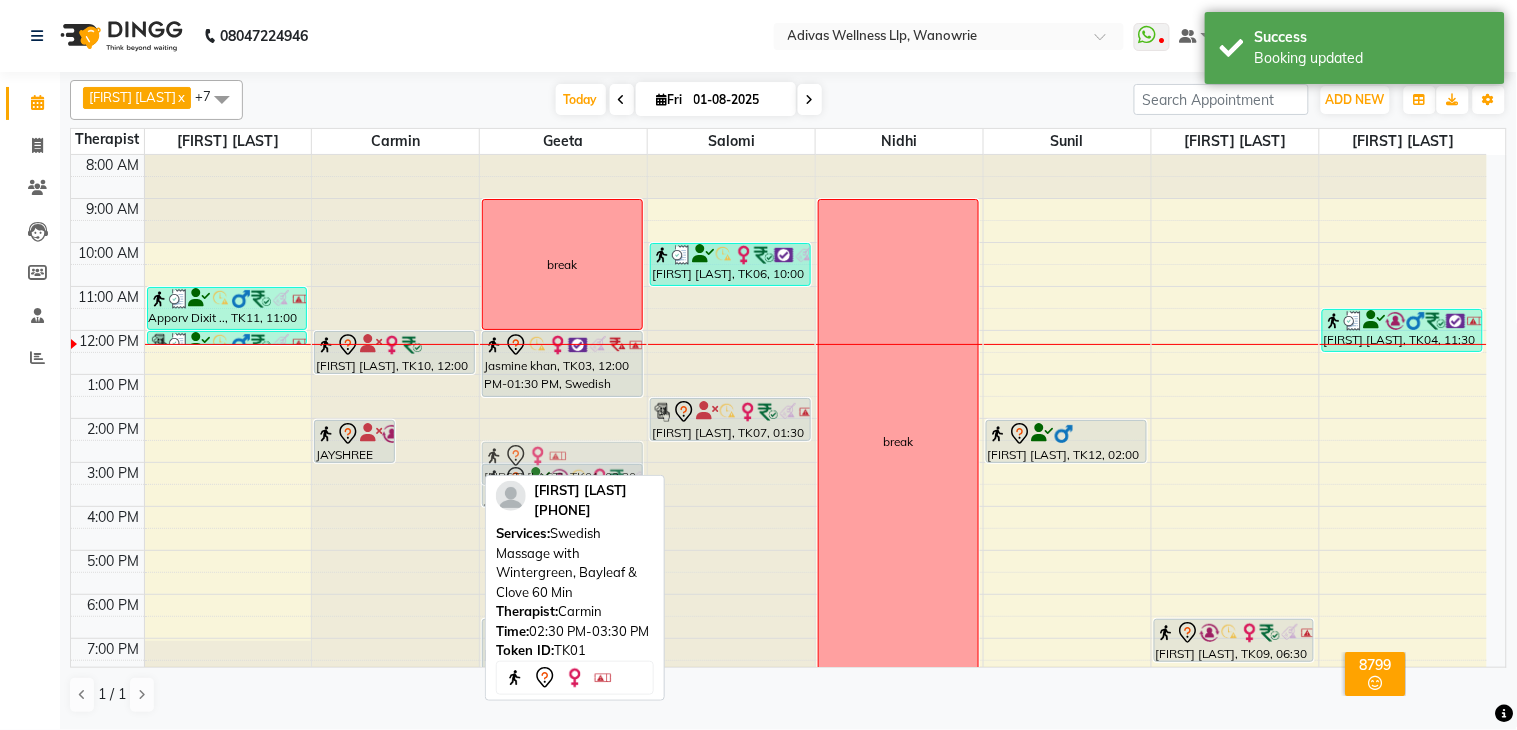 drag, startPoint x: 438, startPoint y: 460, endPoint x: 516, endPoint y: 463, distance: 78.05767 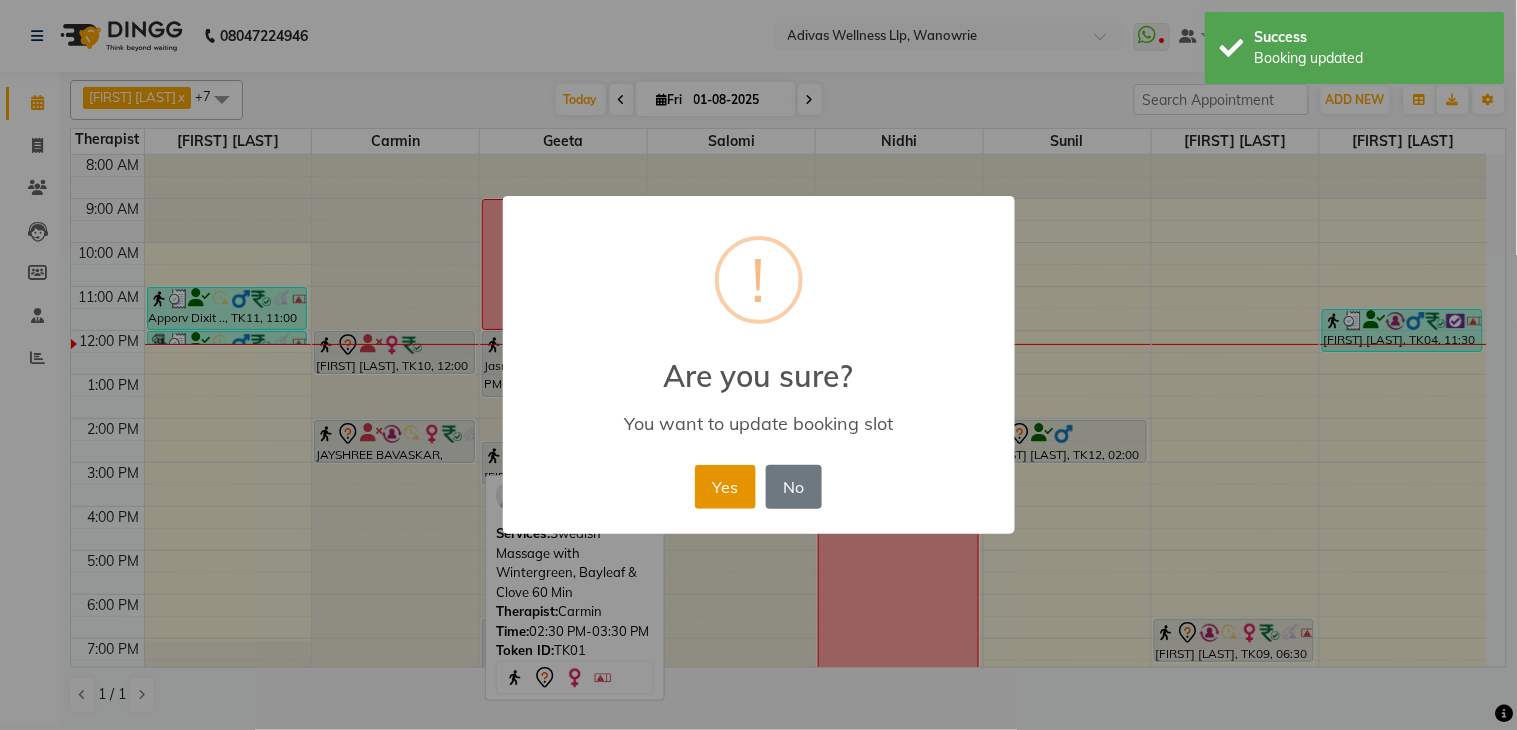 click on "Yes" at bounding box center [725, 487] 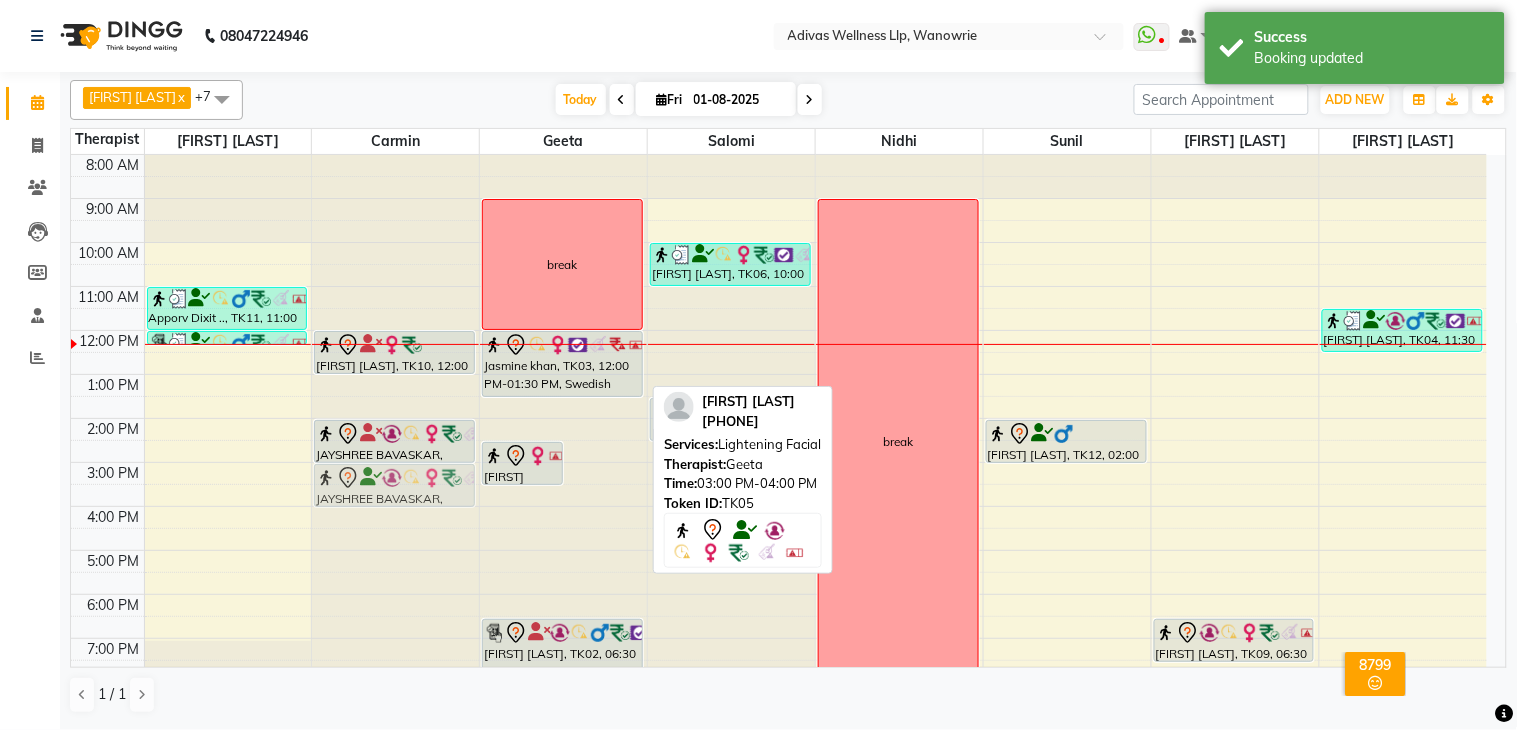 drag, startPoint x: 605, startPoint y: 483, endPoint x: 462, endPoint y: 483, distance: 143 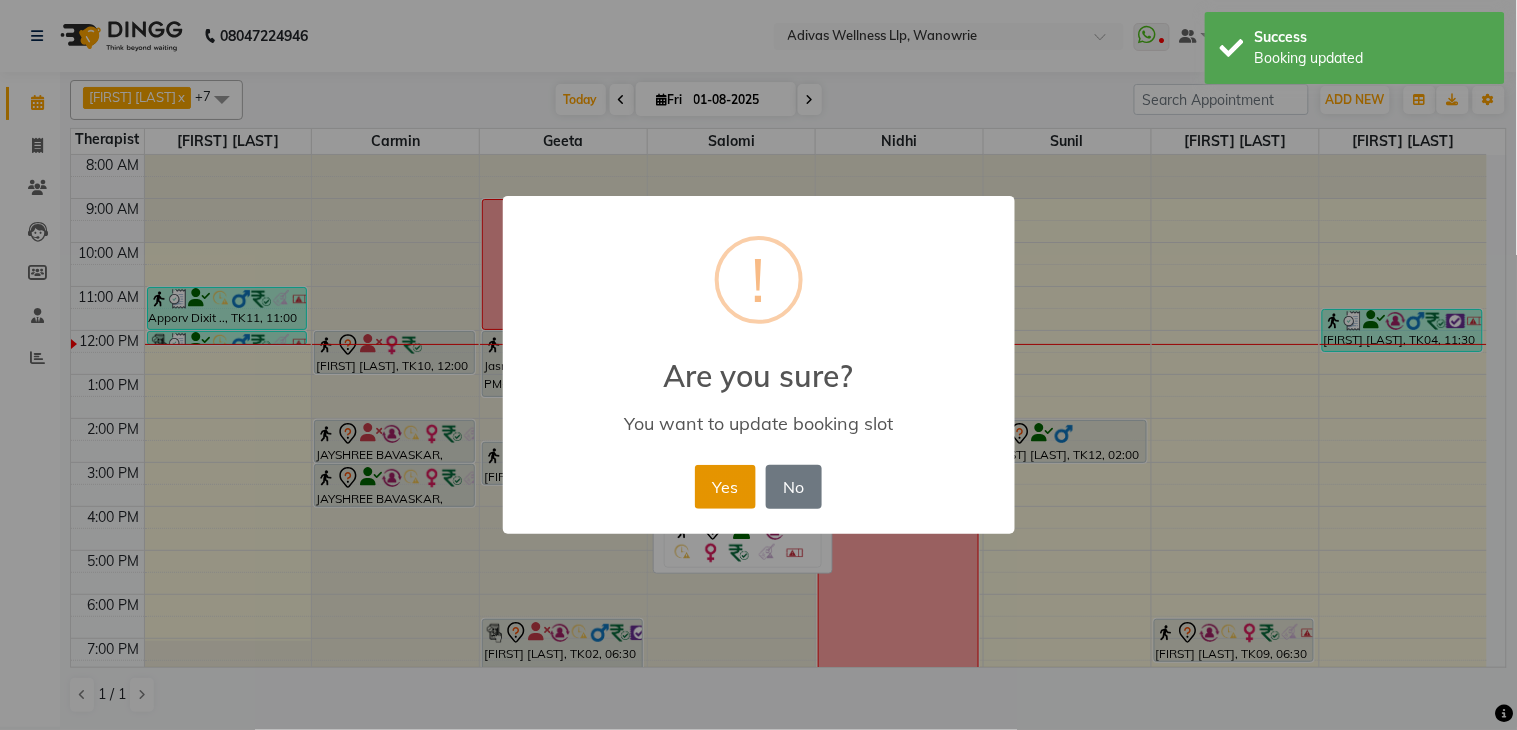 click on "Yes" at bounding box center [725, 487] 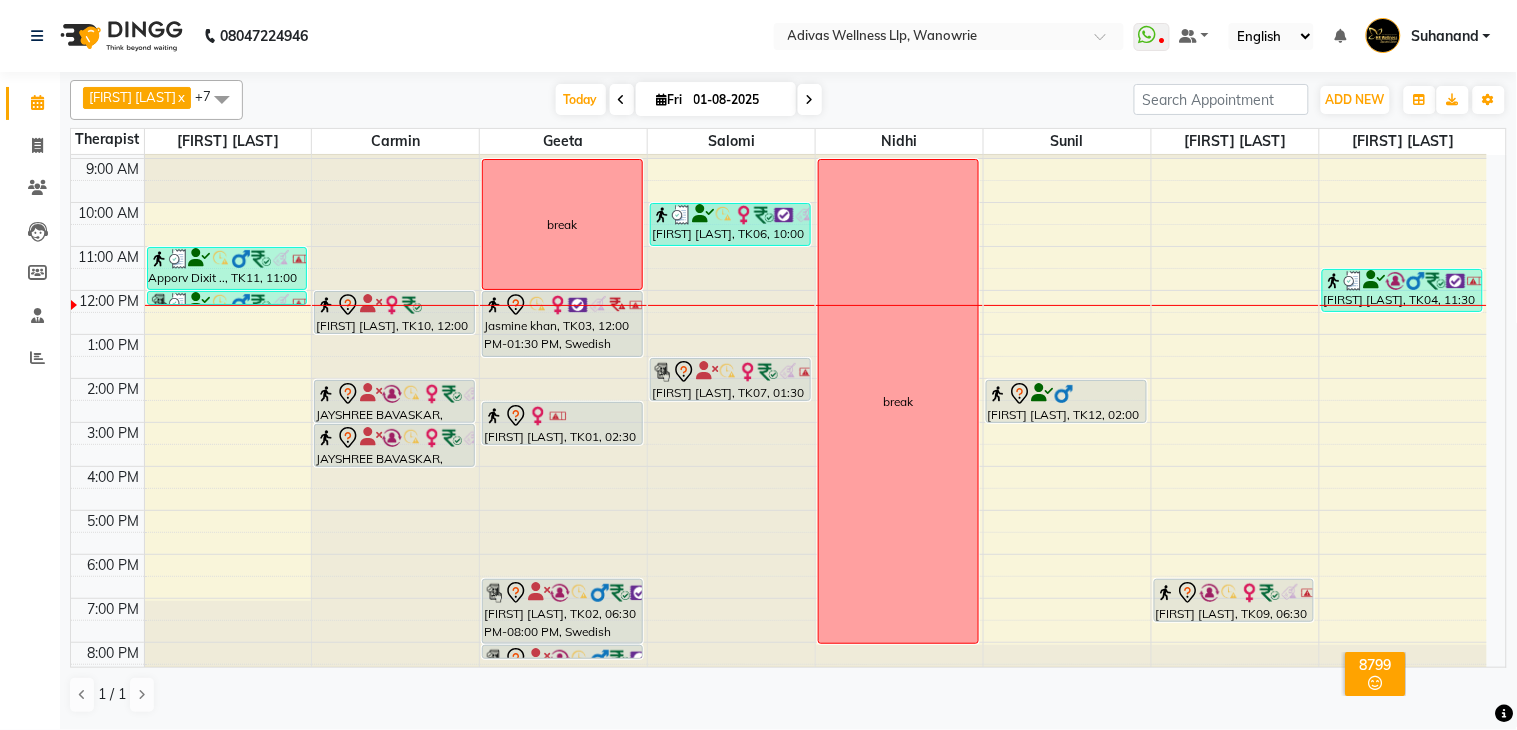 scroll, scrollTop: 62, scrollLeft: 0, axis: vertical 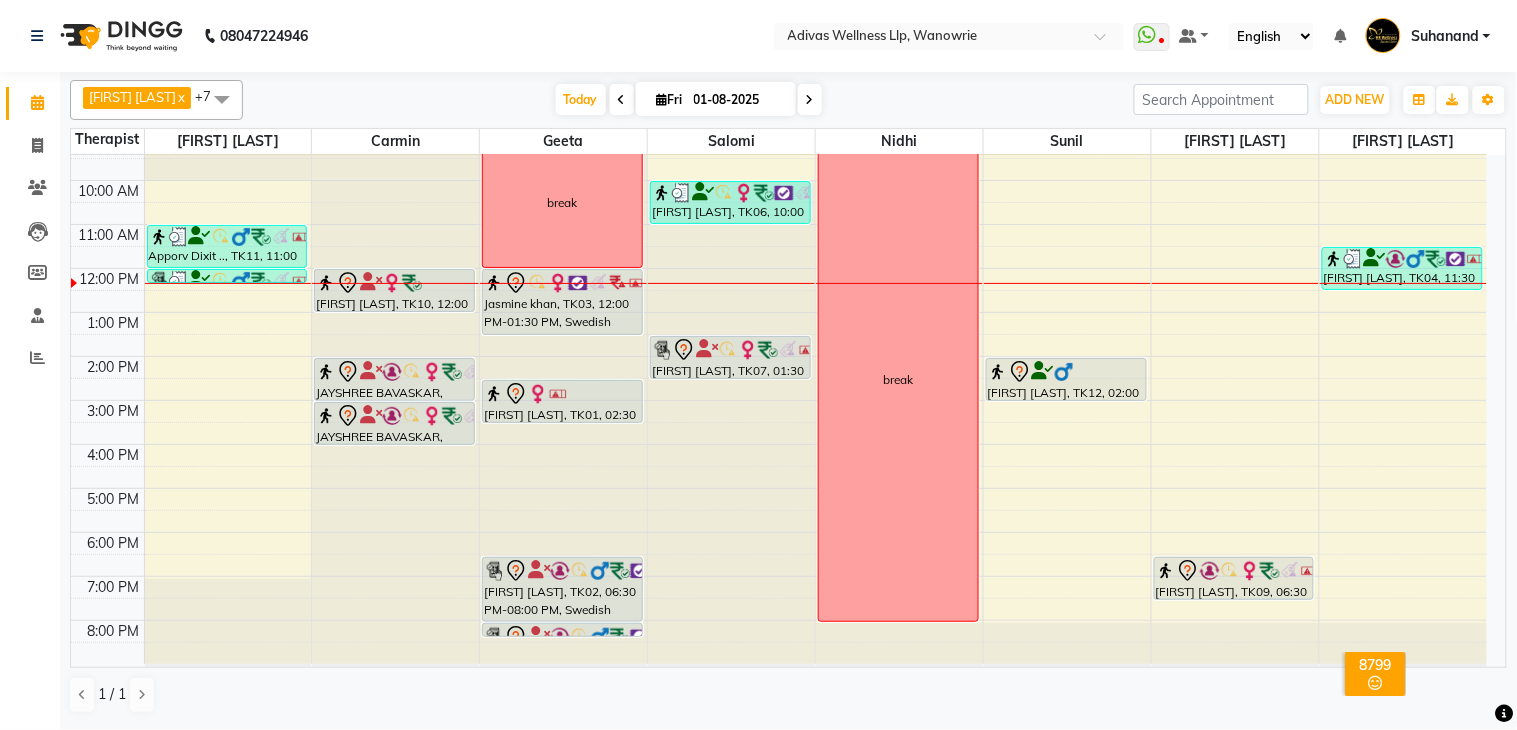 click on "08047224946 Select Location × Adivas Wellness Llp, Wanowrie  WhatsApp Status  ✕ Status:  Disconnected Recent Service Activity: 01-01-1970     05:30 AM  08047224946 Whatsapp Settings Default Panel My Panel English ENGLISH Español العربية मराठी हिंदी ગુજરાતી தமிழ் 中文 Notifications nothing to show Suhanand Manage Profile Change Password Sign out  Version:3.15.9" 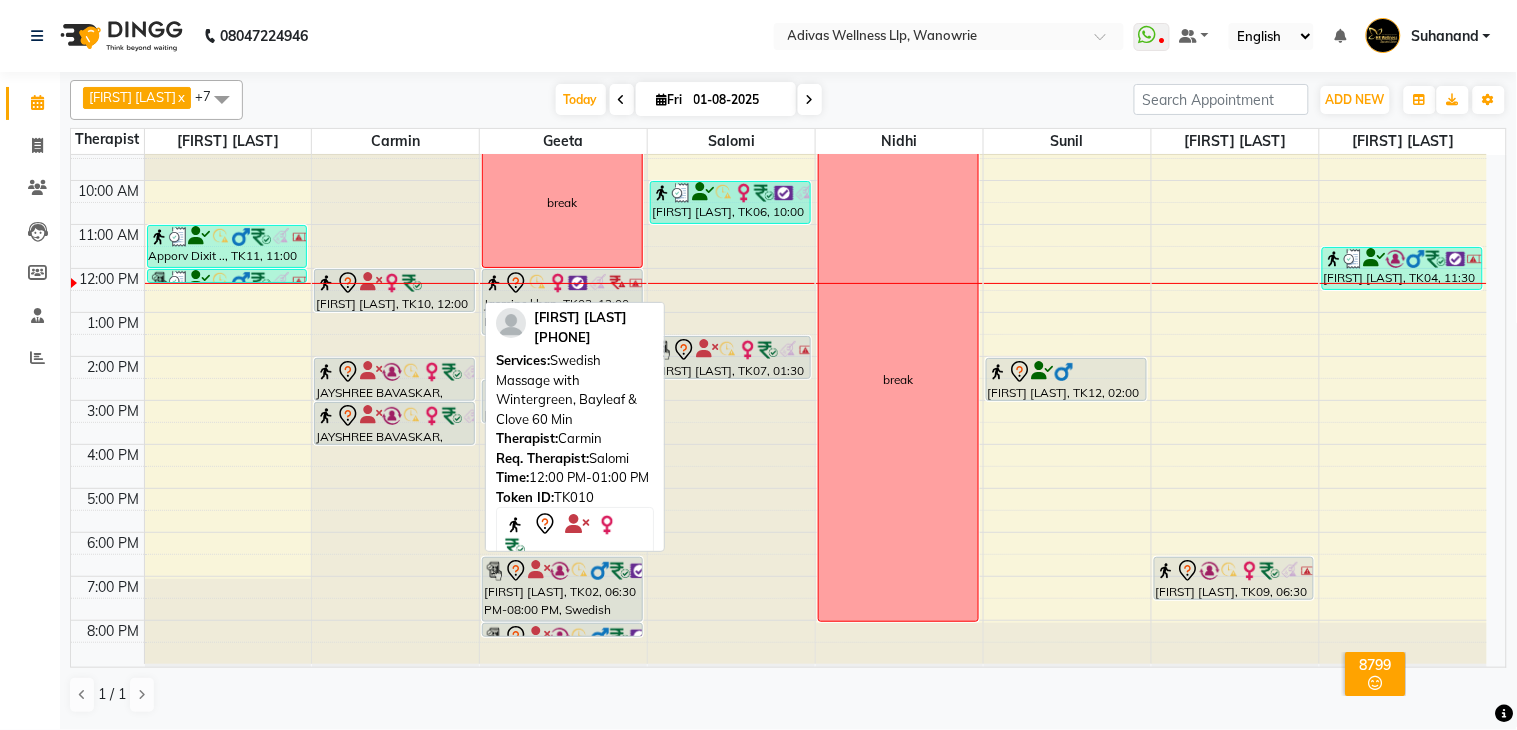 click at bounding box center [394, 283] 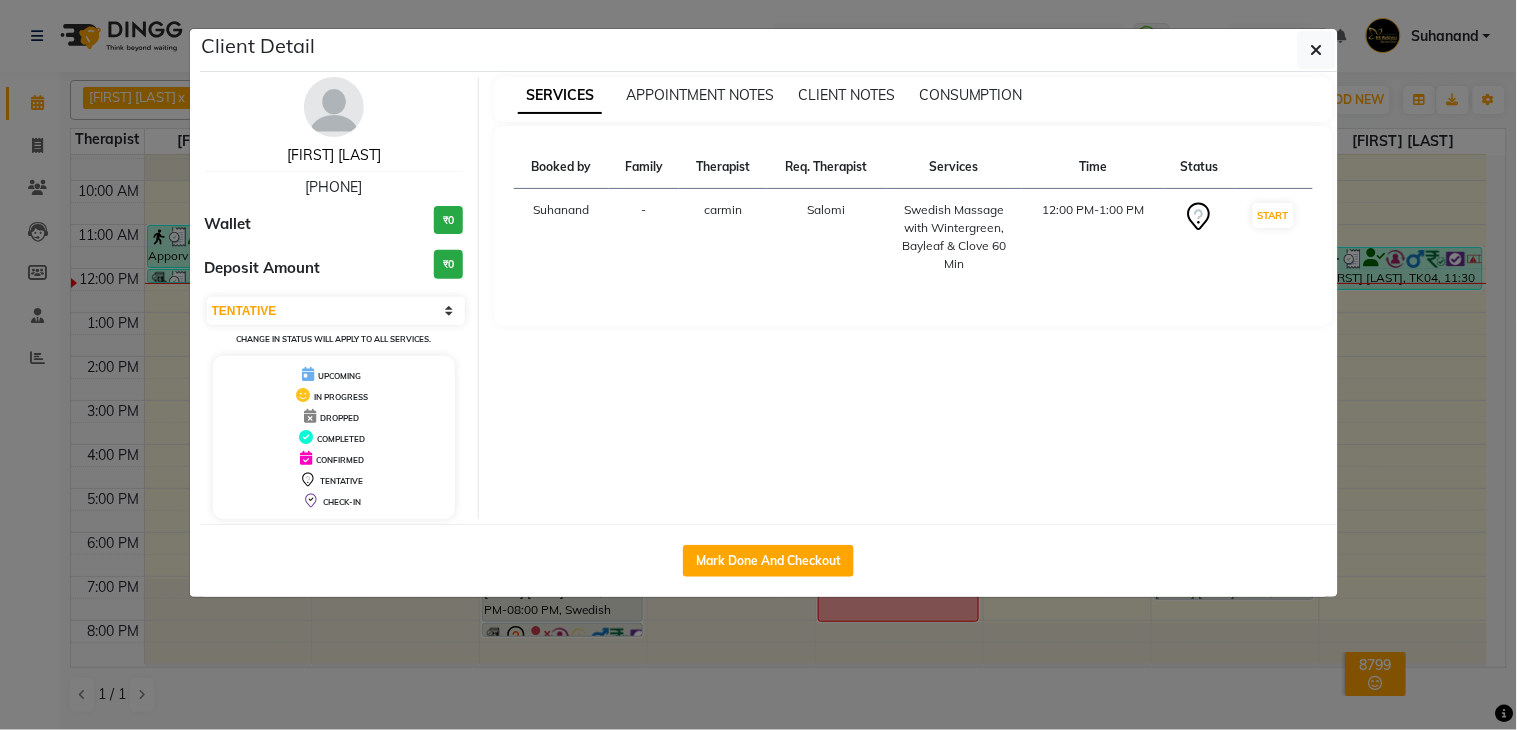 click on "[FIRST] [LAST]" at bounding box center [334, 155] 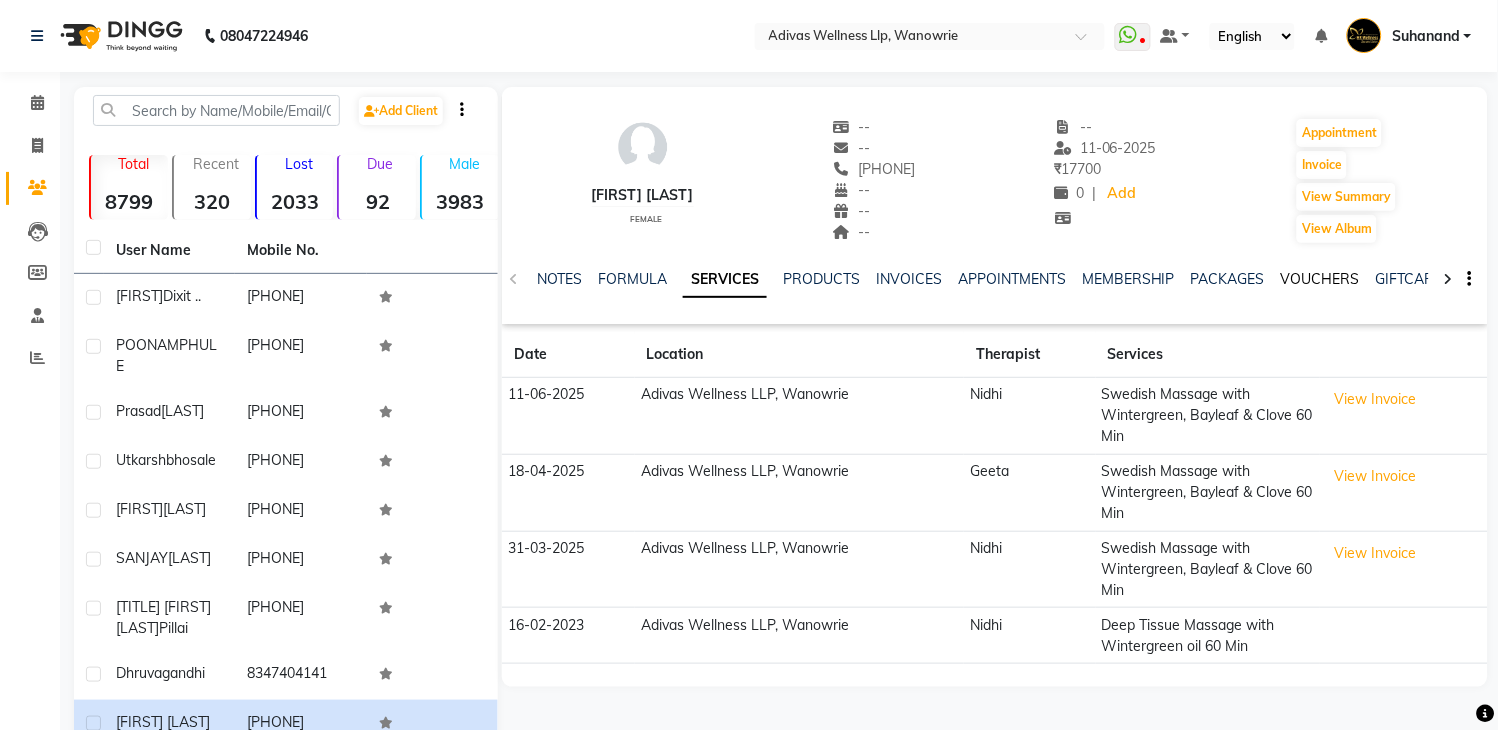 click on "VOUCHERS" 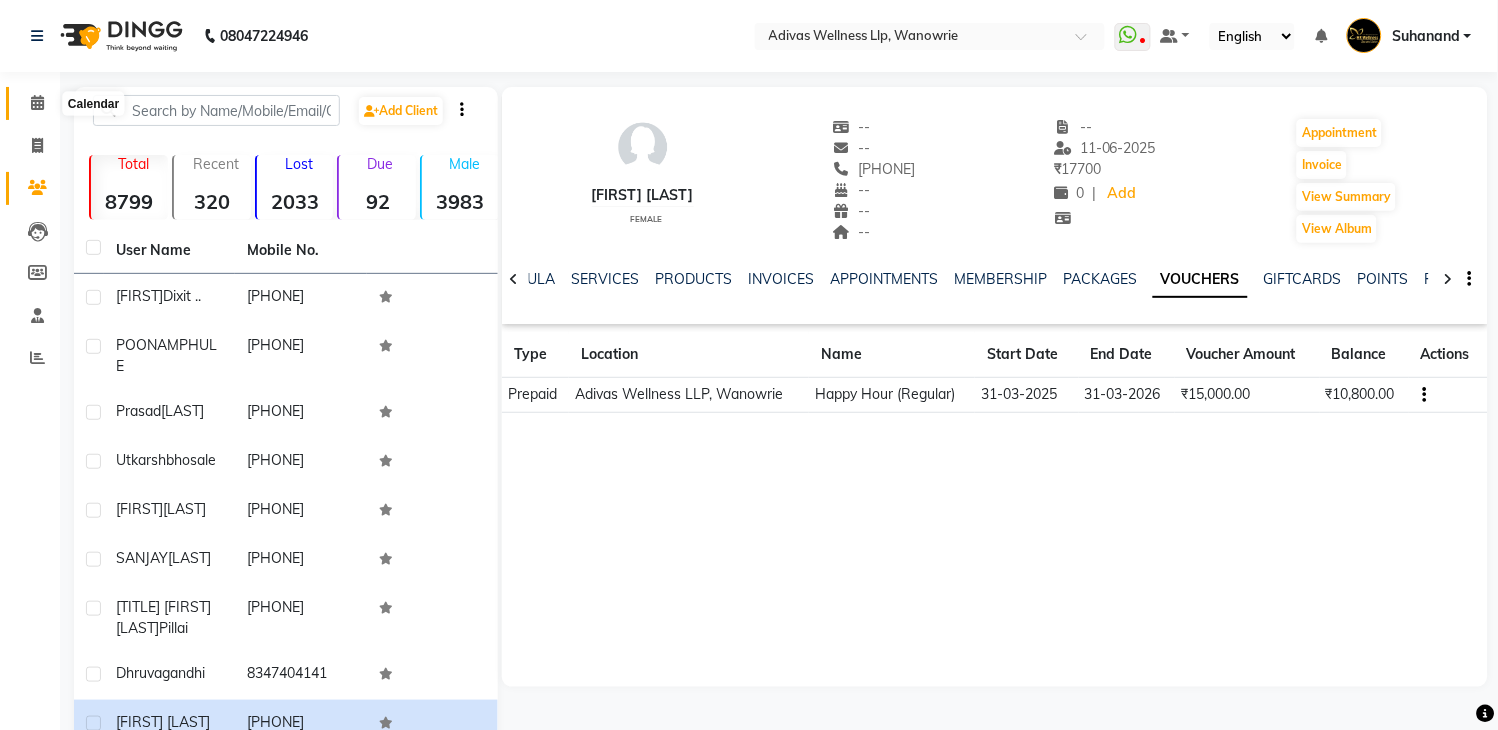 click 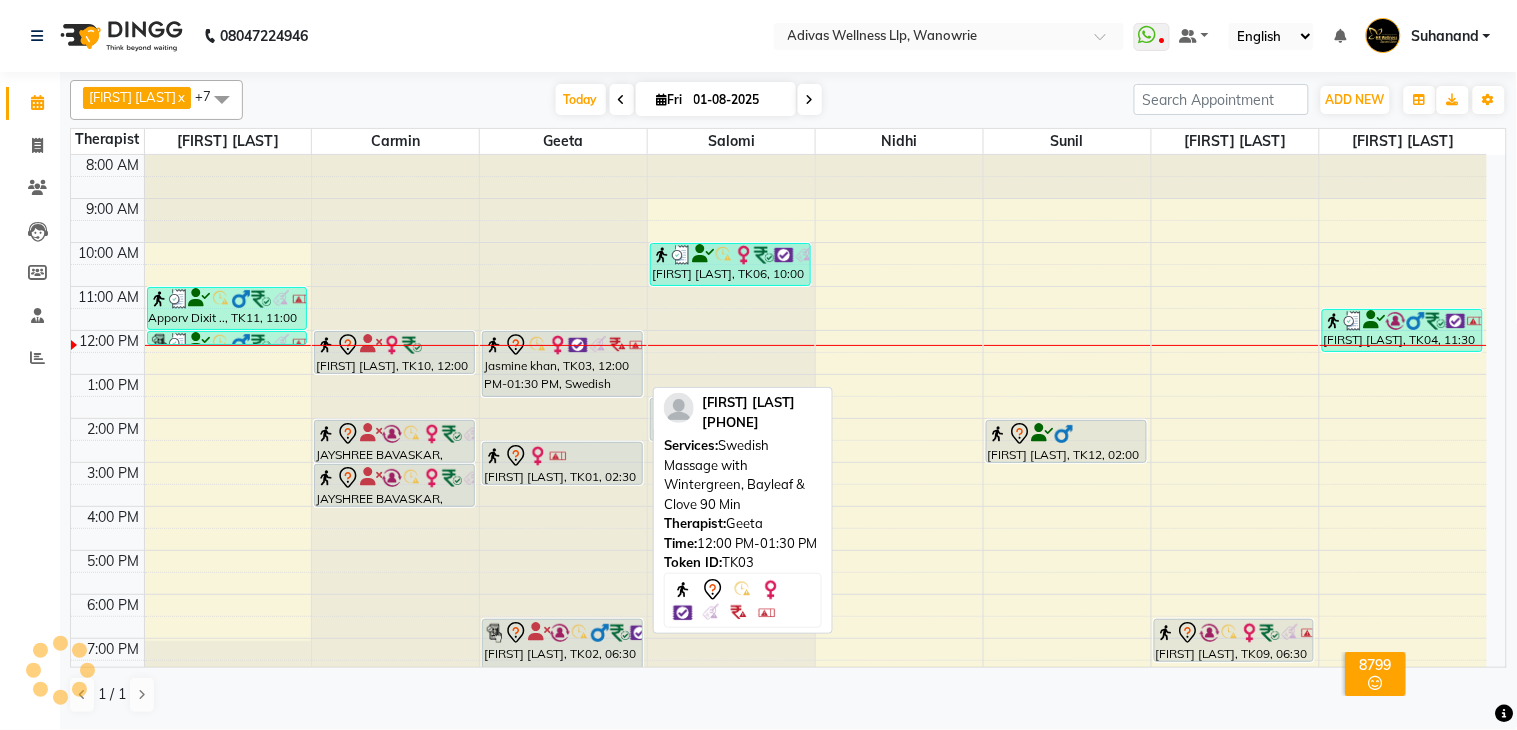 click at bounding box center (394, 345) 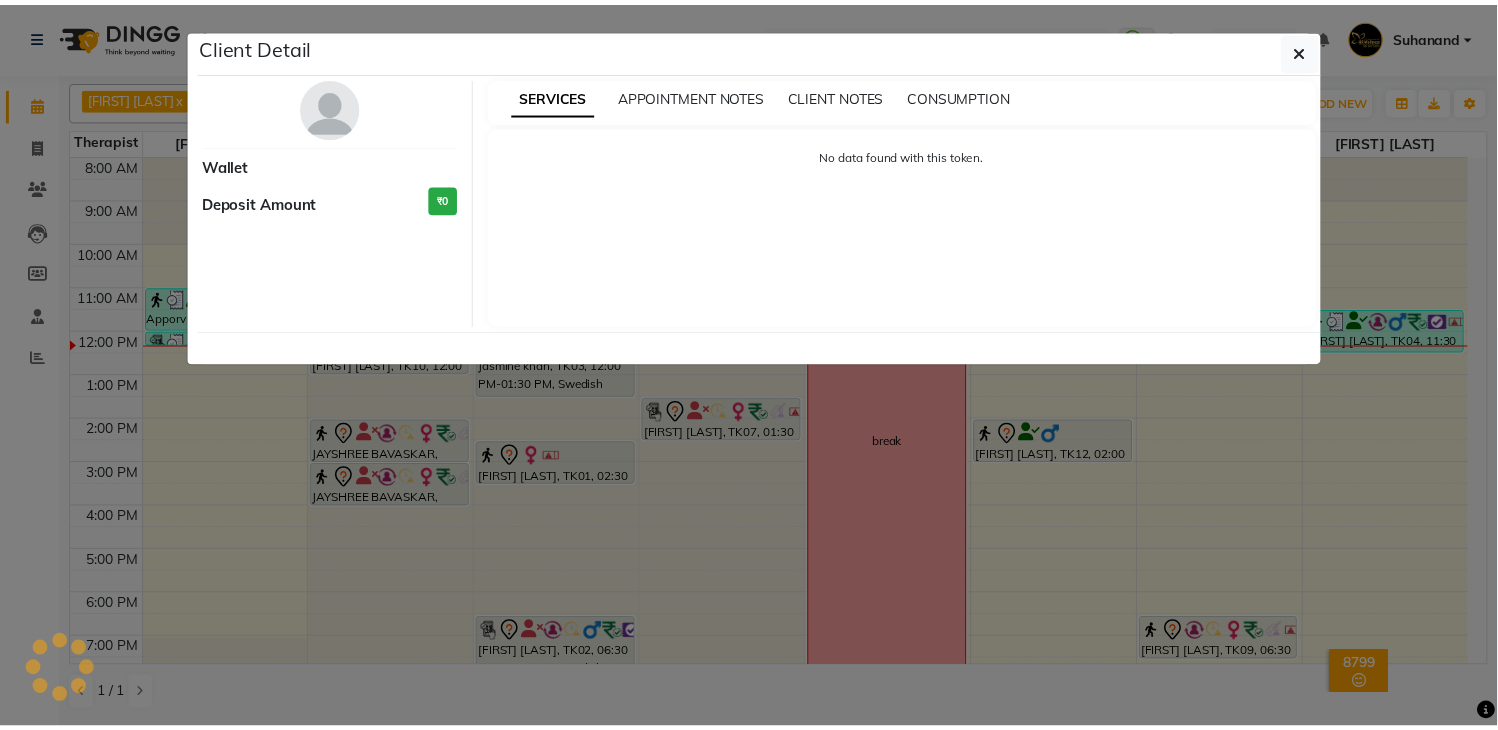 scroll, scrollTop: 0, scrollLeft: 0, axis: both 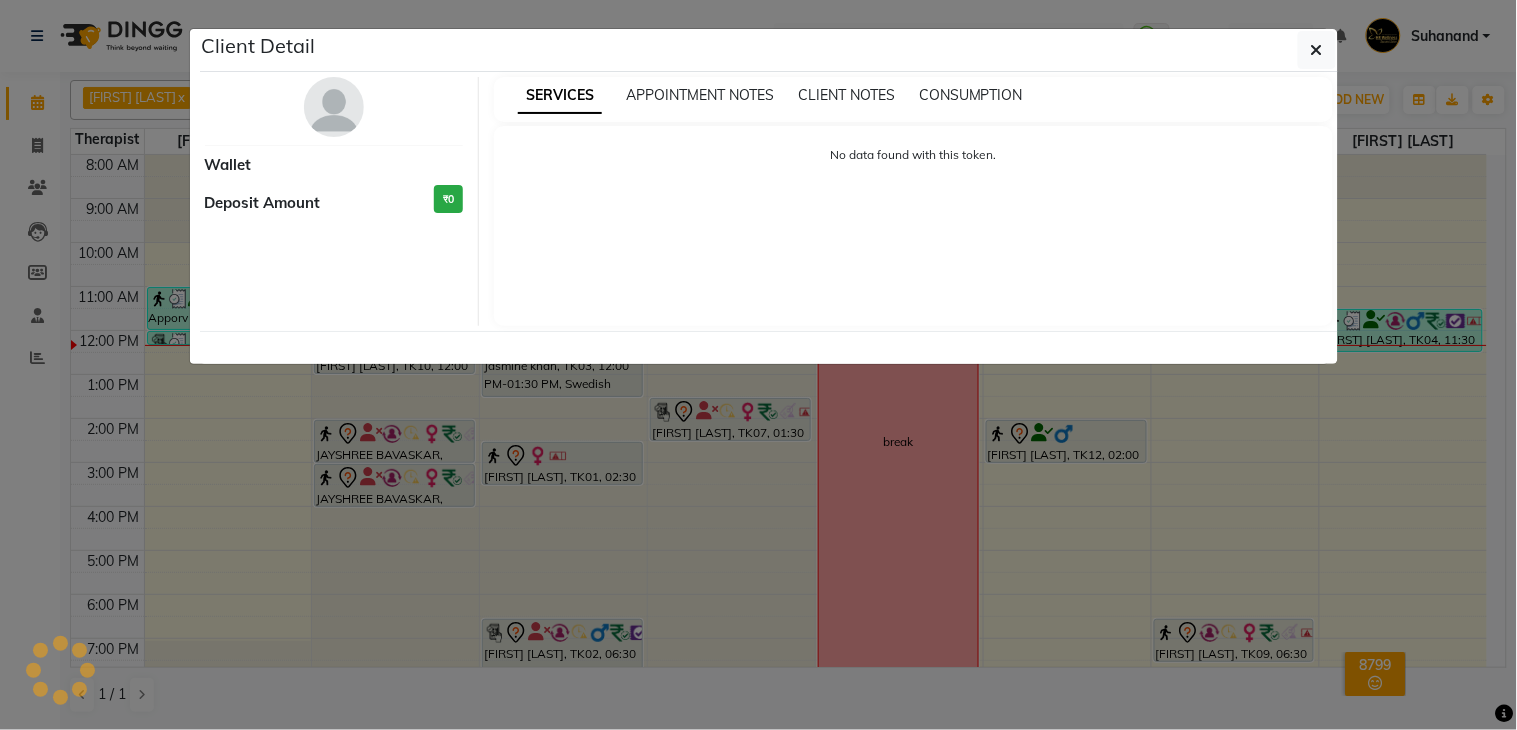 select on "7" 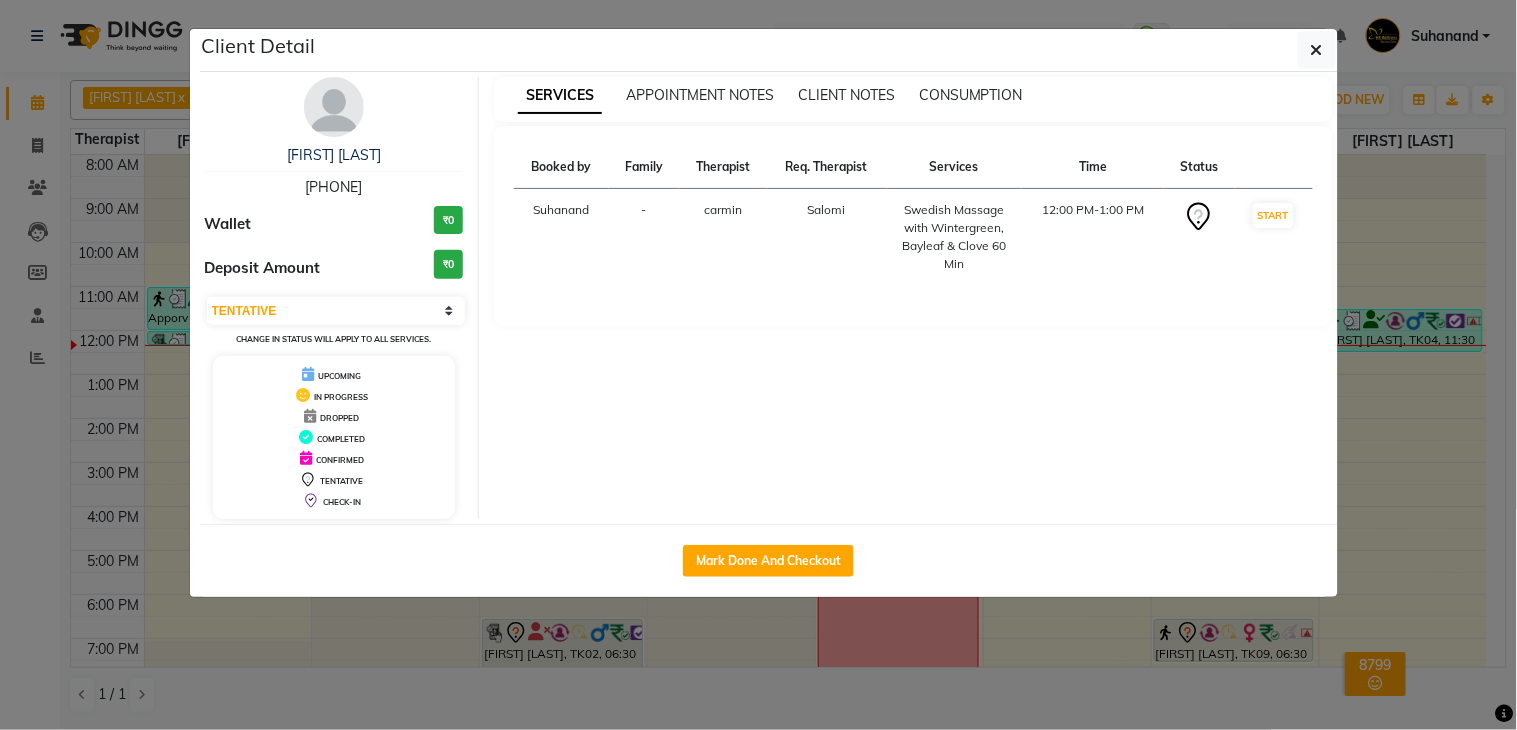 click on "Mark Done And Checkout" 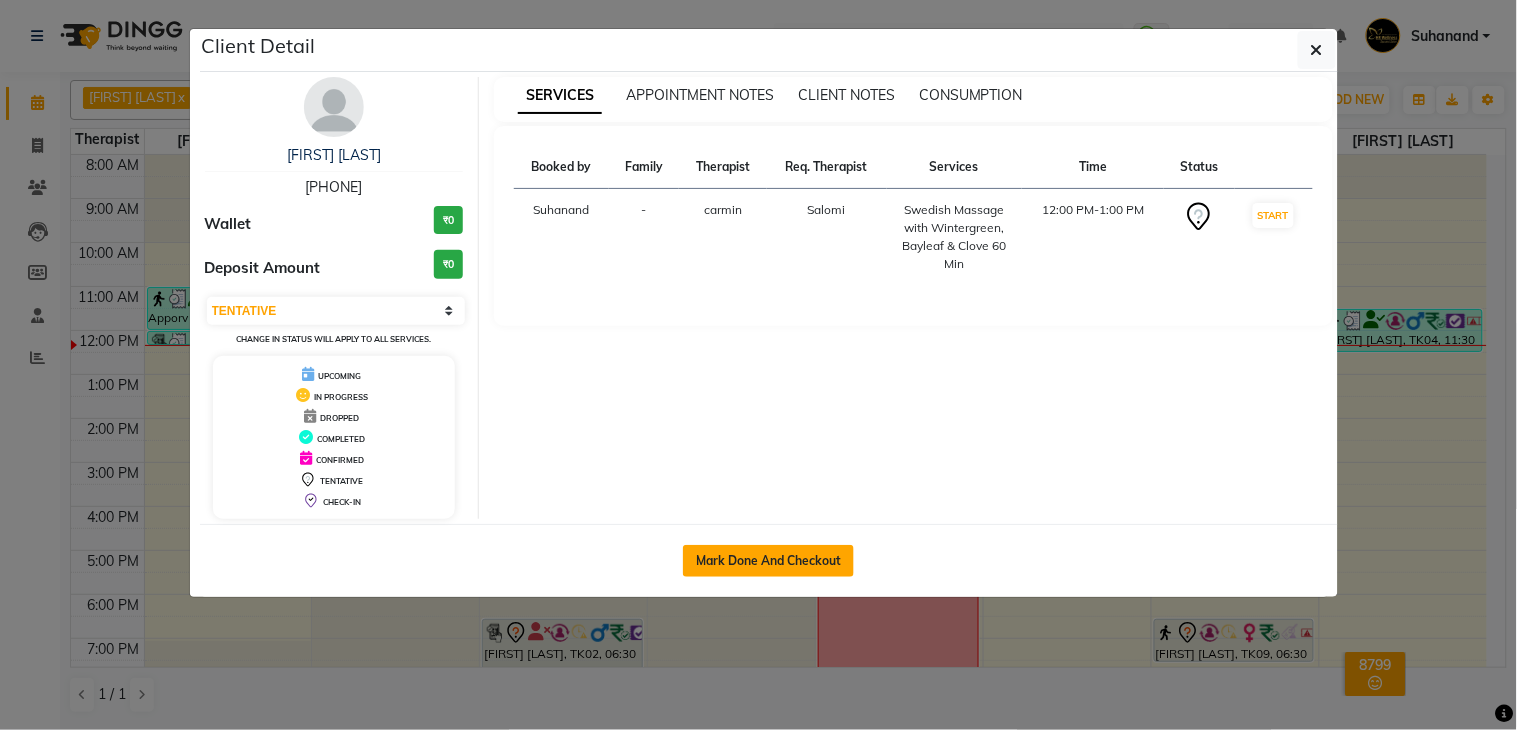 click on "Mark Done And Checkout" 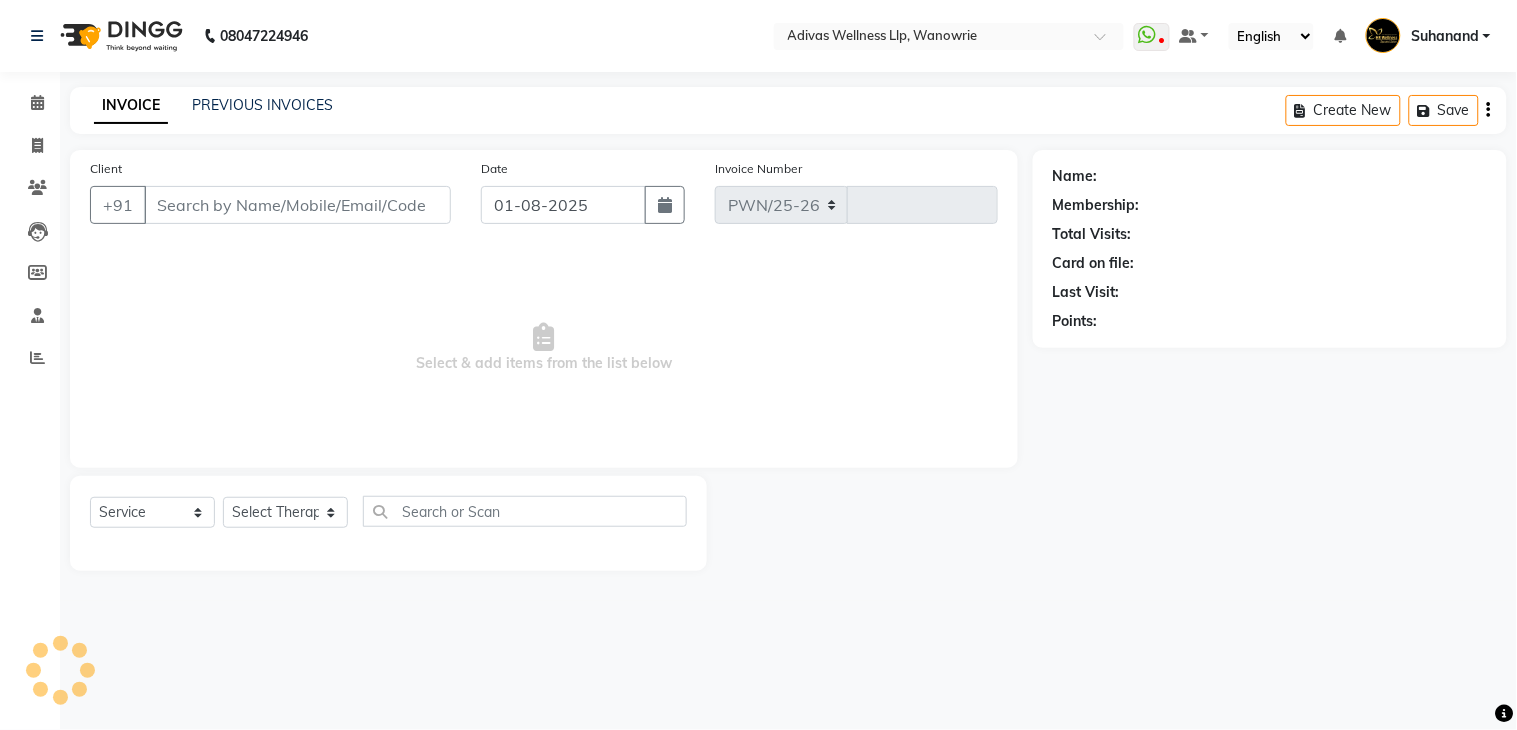 select on "4294" 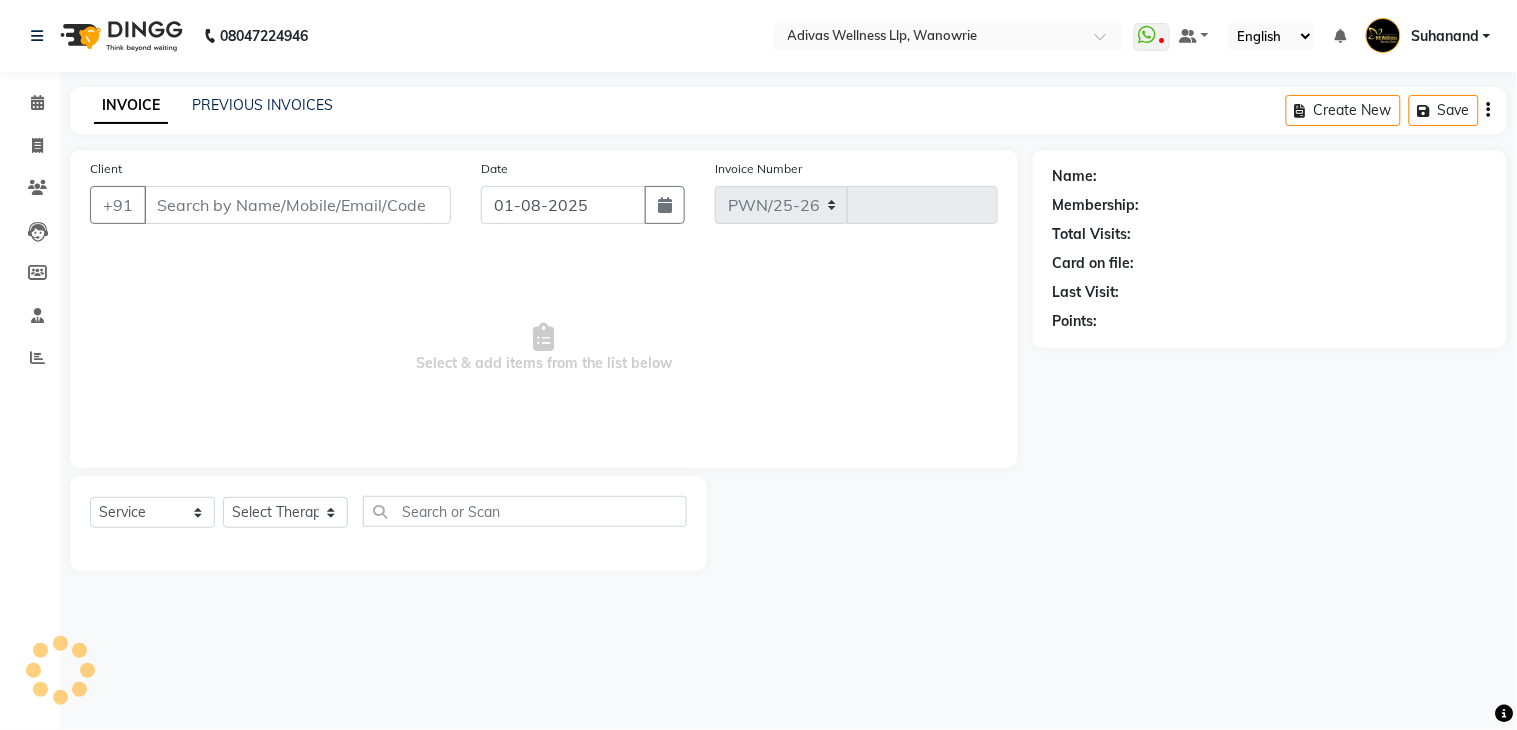 type on "1315" 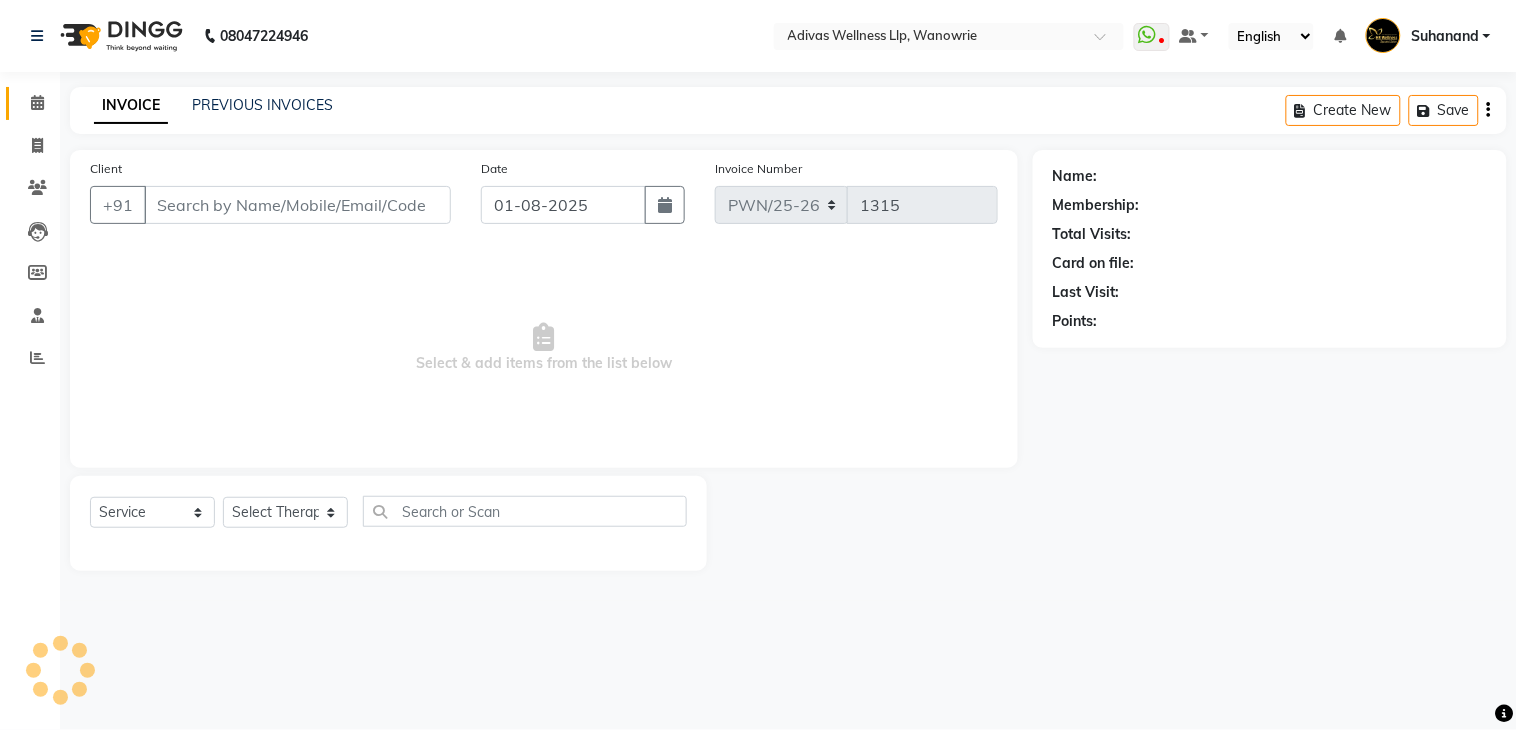 select on "P" 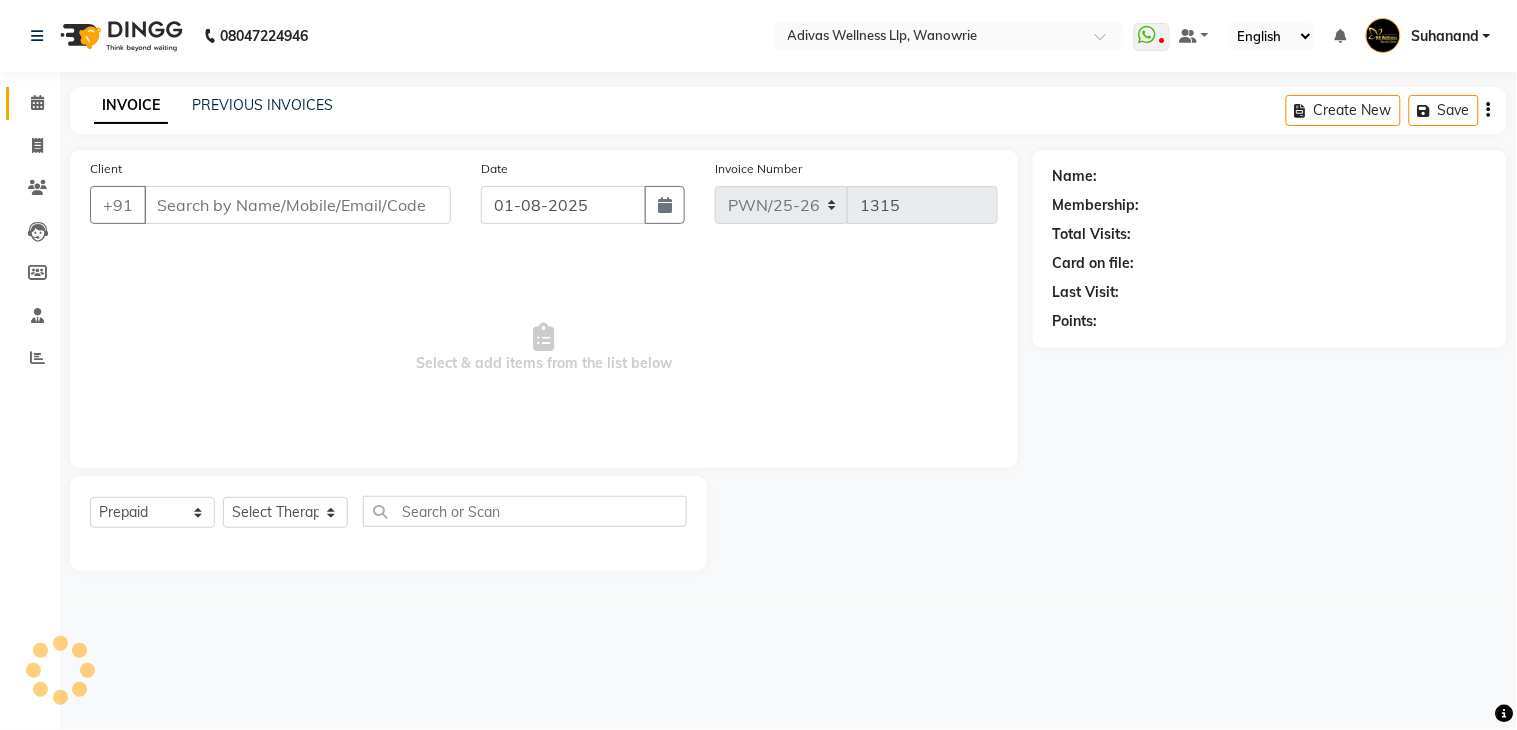 type on "[PHONE]" 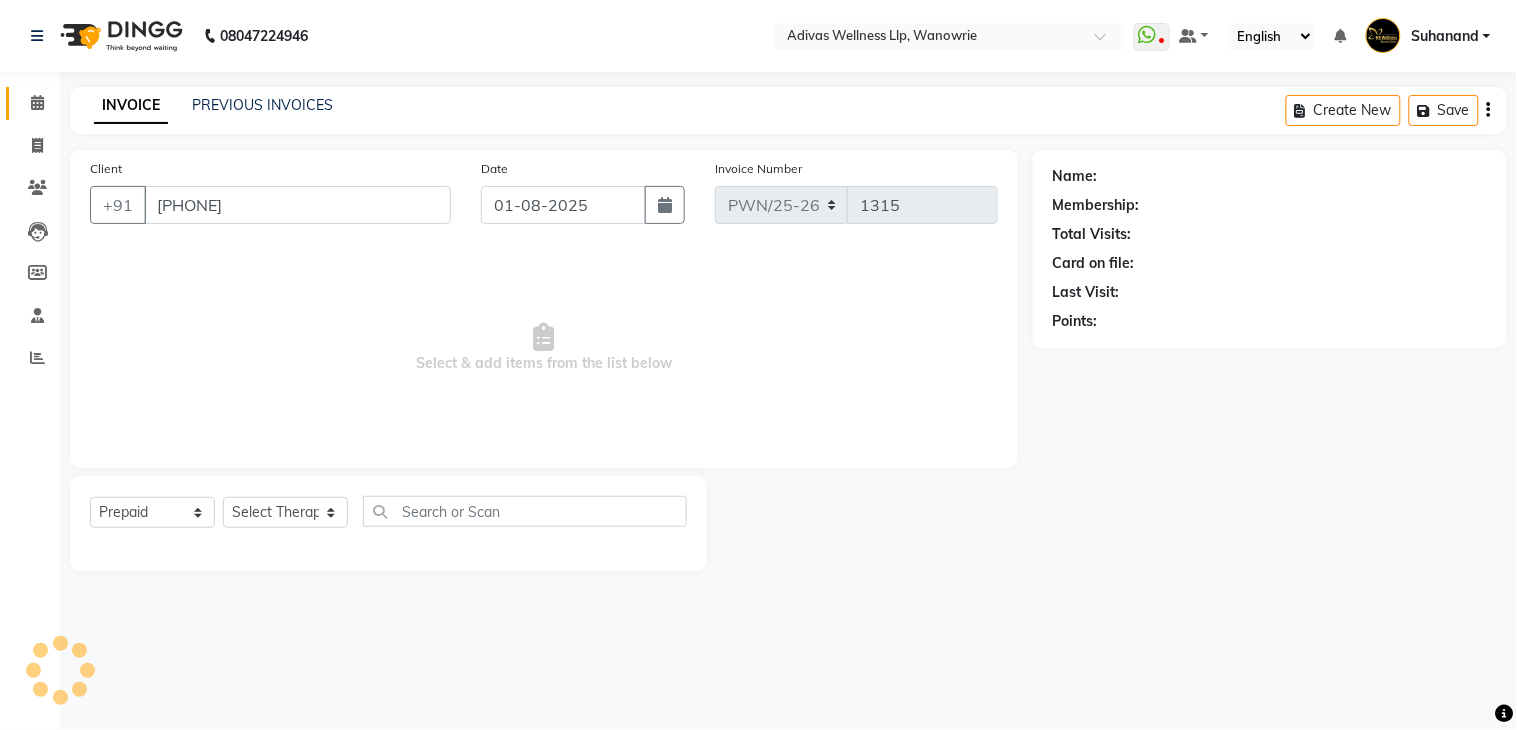 select on "17281" 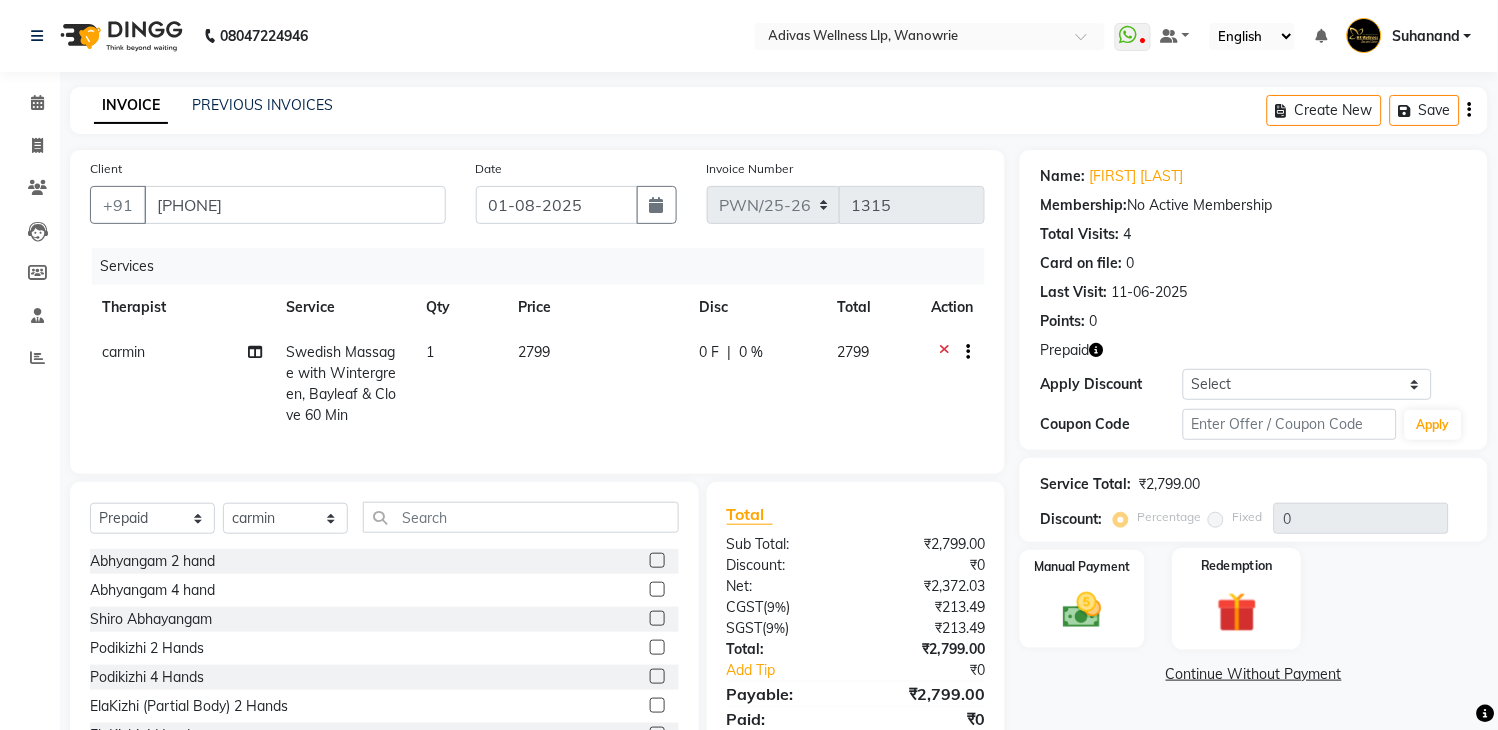 click on "Redemption" 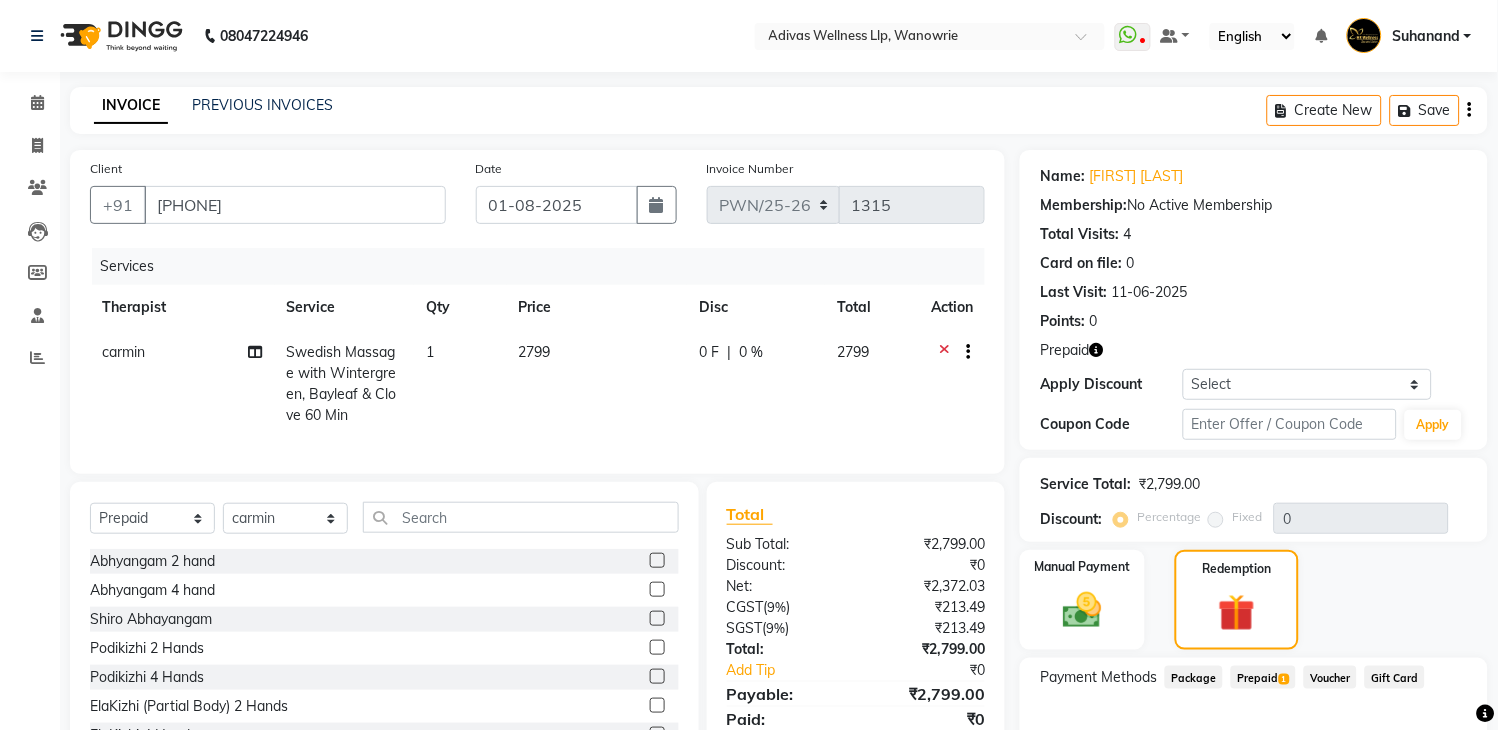 click on "1" 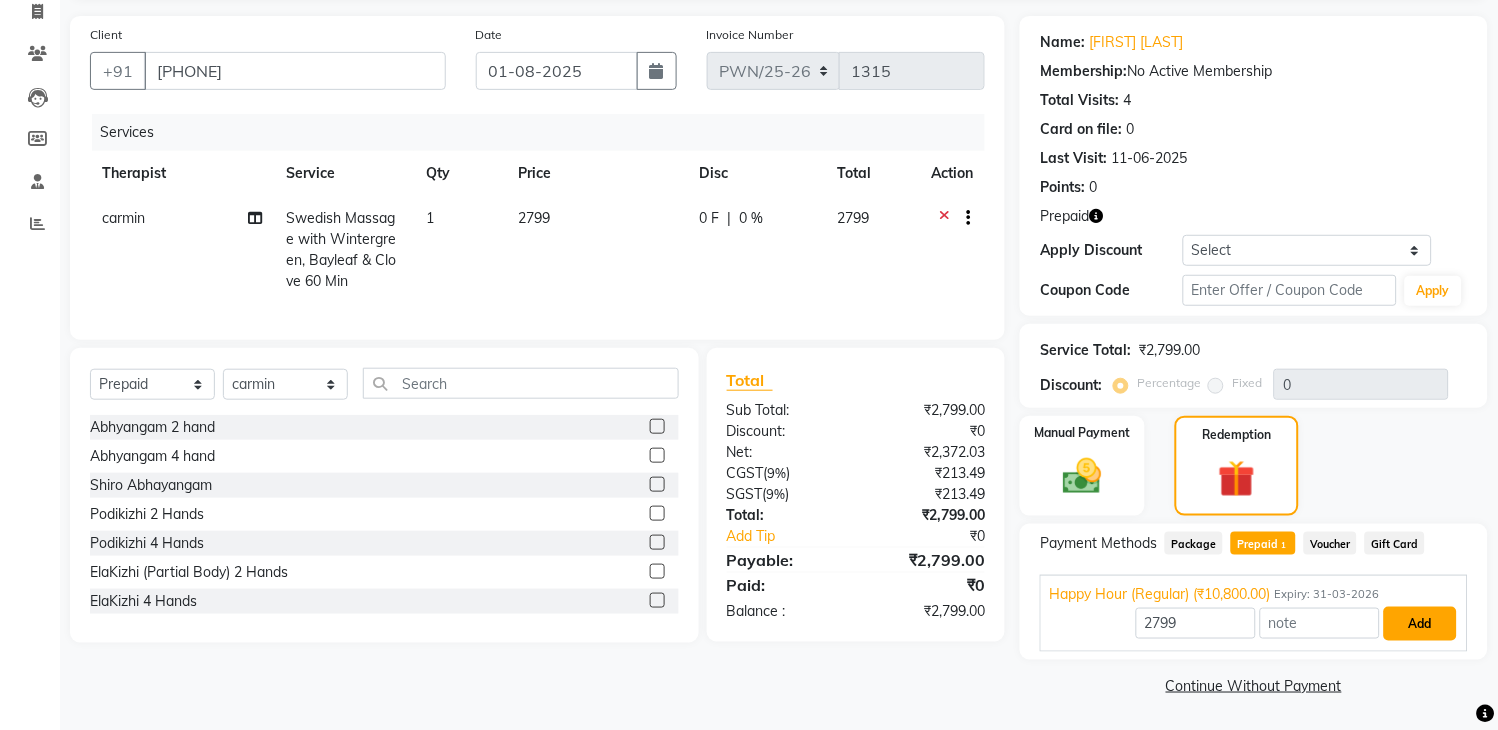 click on "Add" at bounding box center (1420, 624) 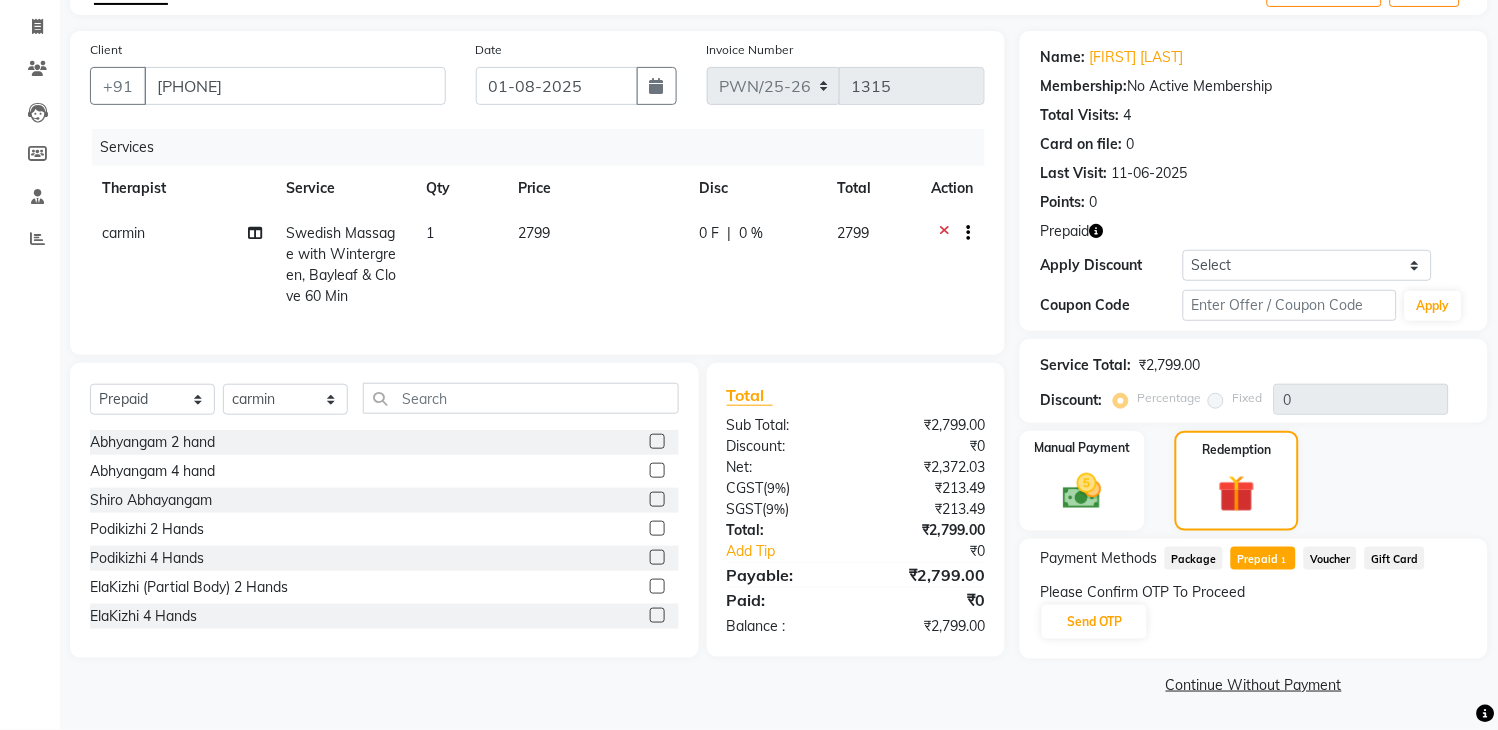 scroll, scrollTop: 117, scrollLeft: 0, axis: vertical 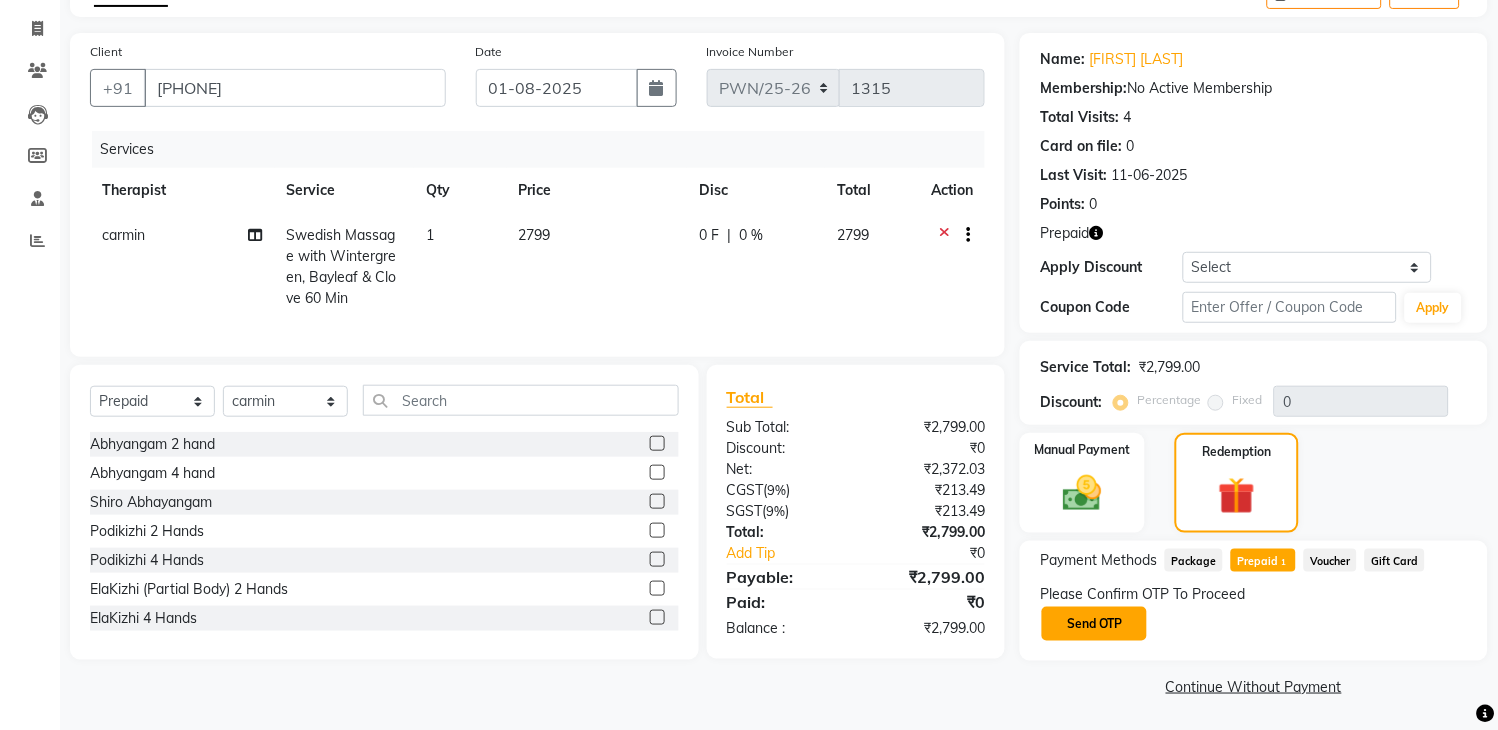 click on "Send OTP" 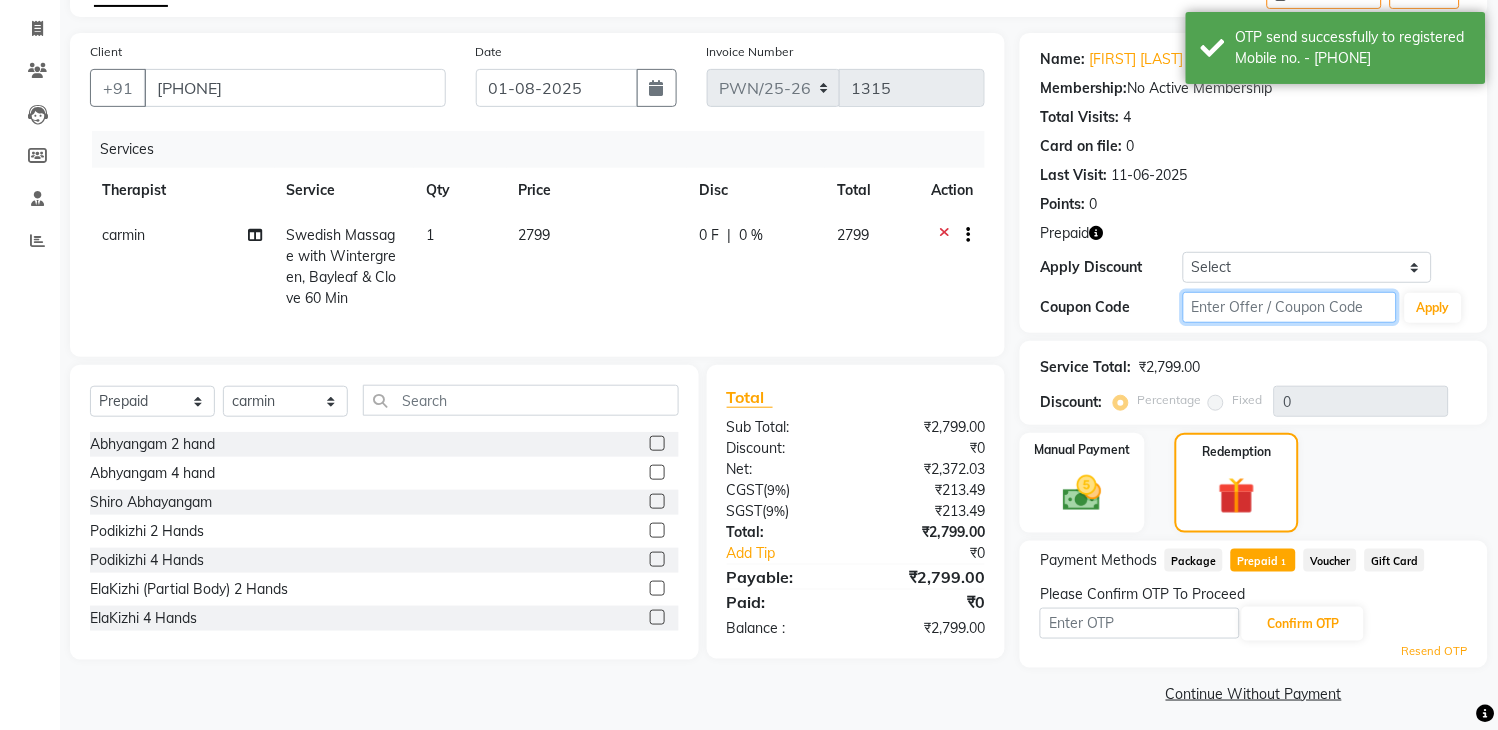 click 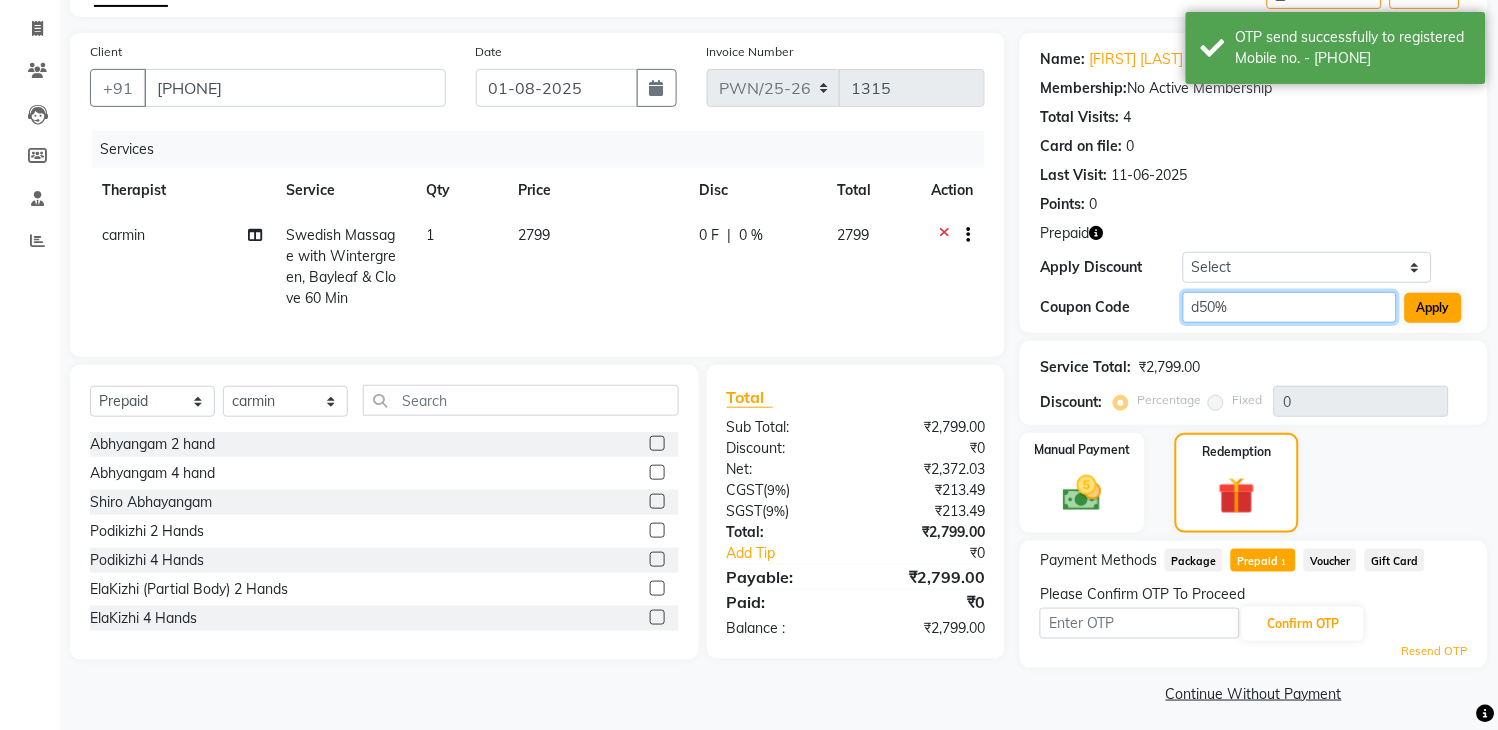 type on "d50%" 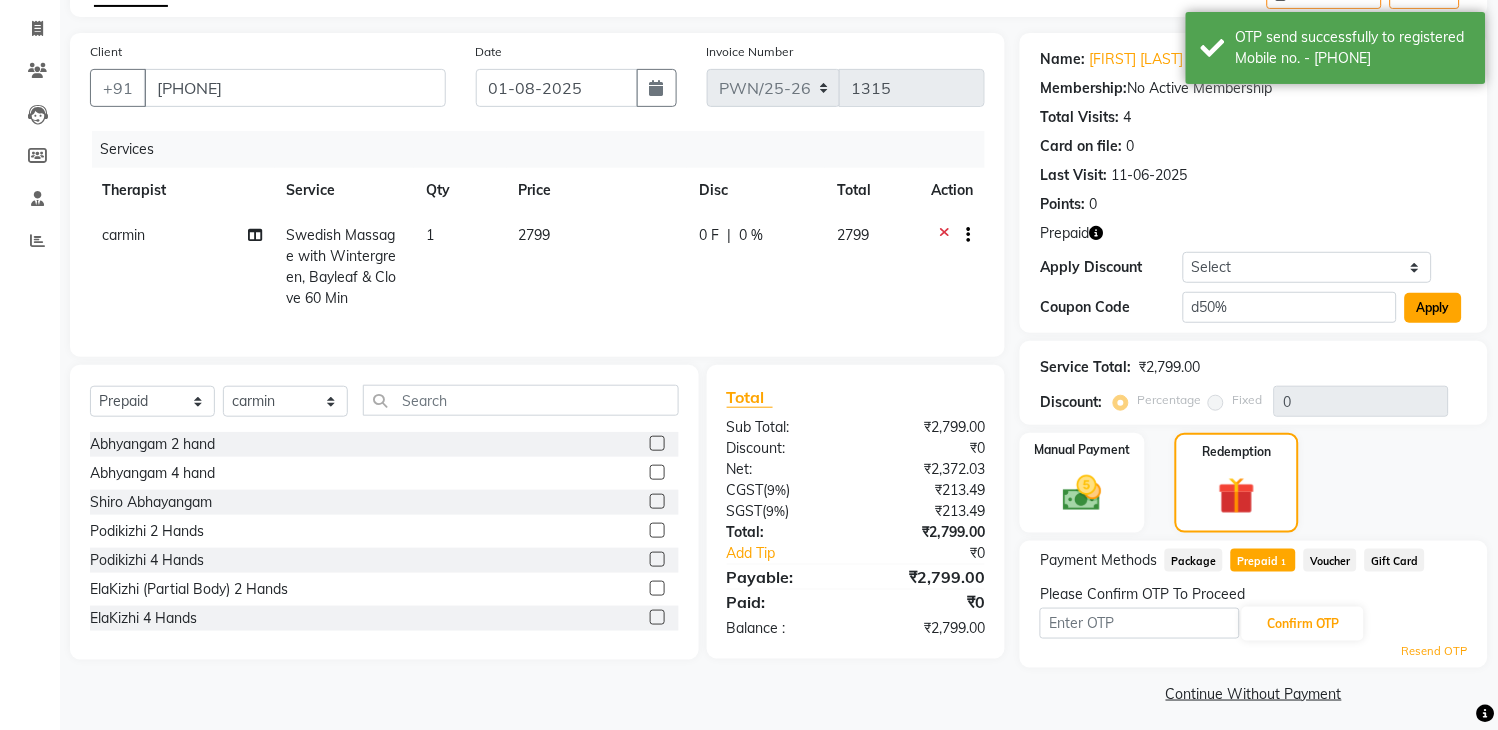 click on "Apply" 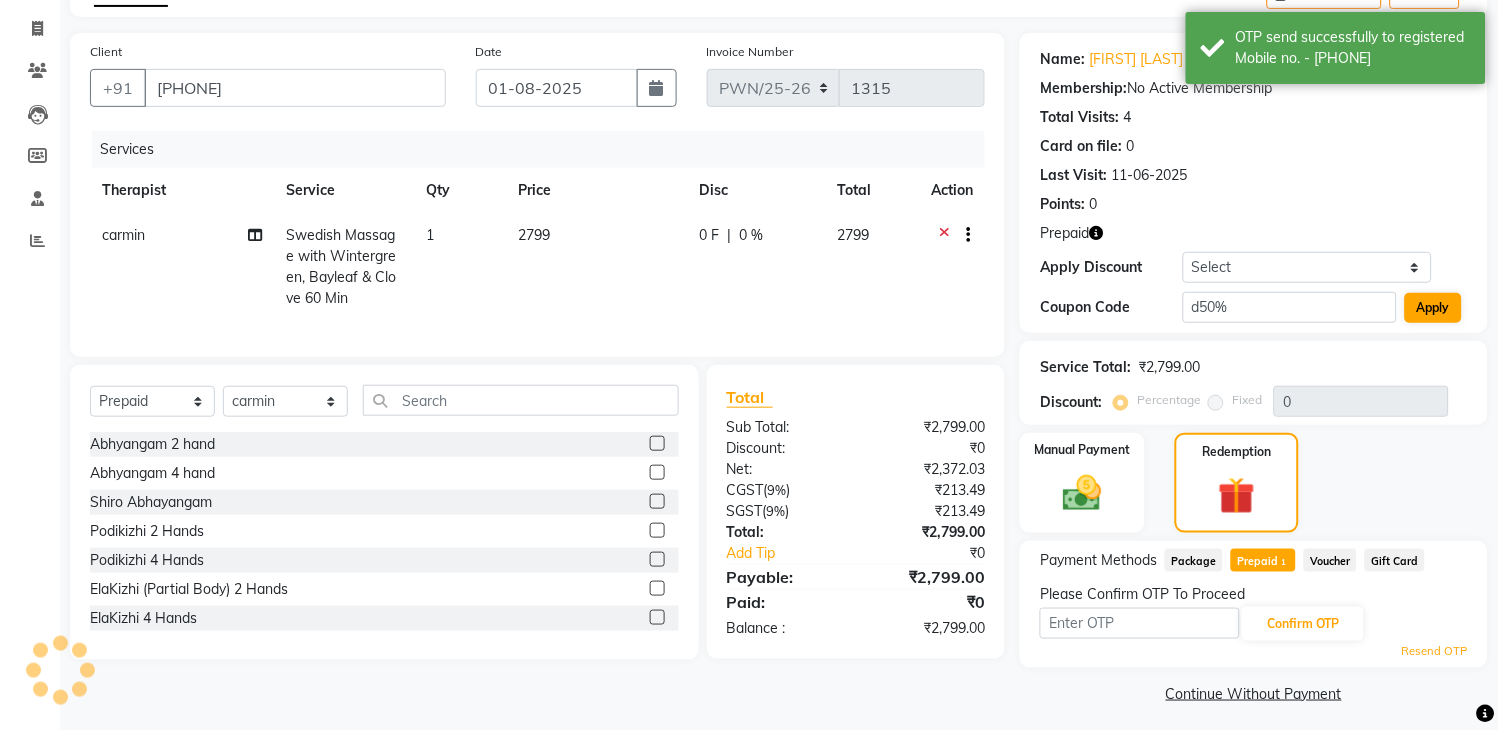 type on "50" 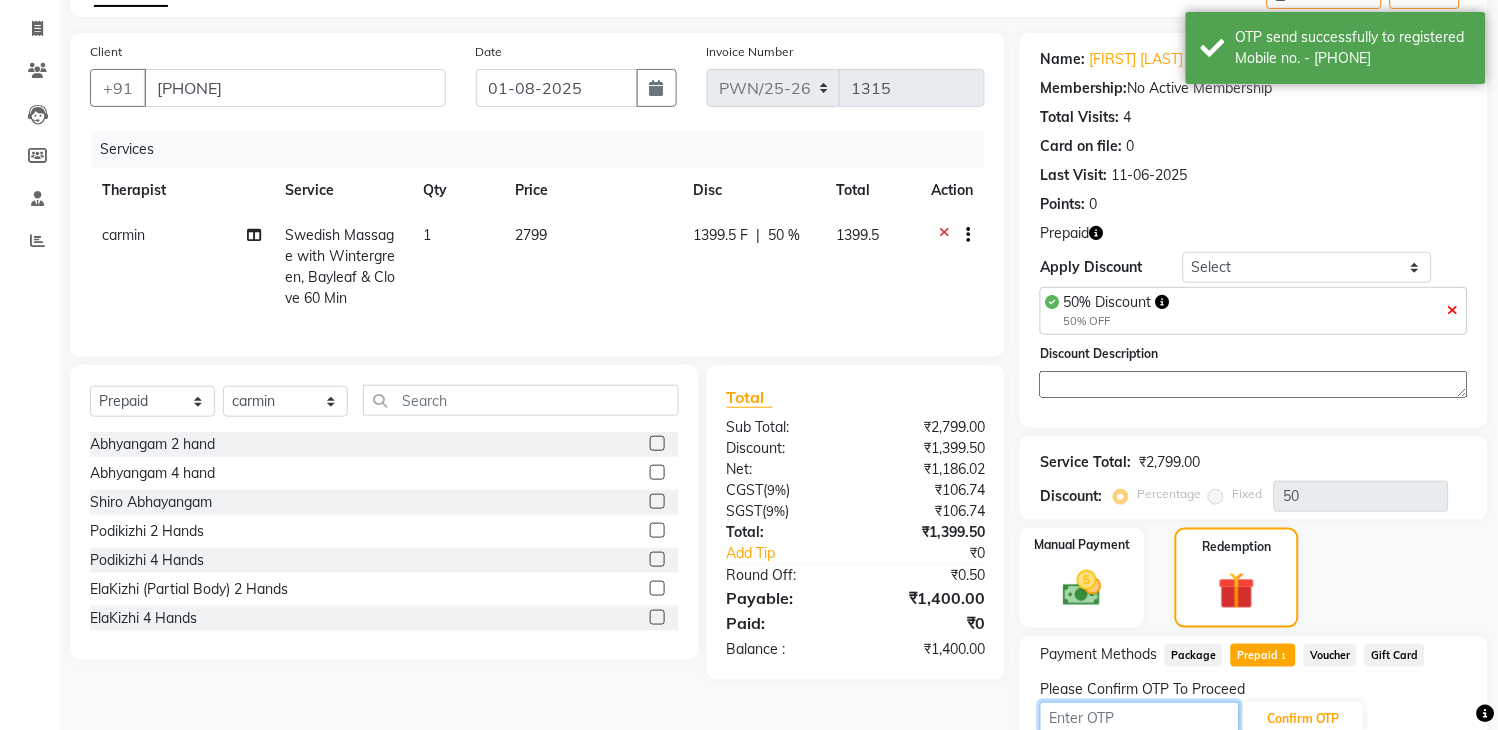 click at bounding box center [1140, 717] 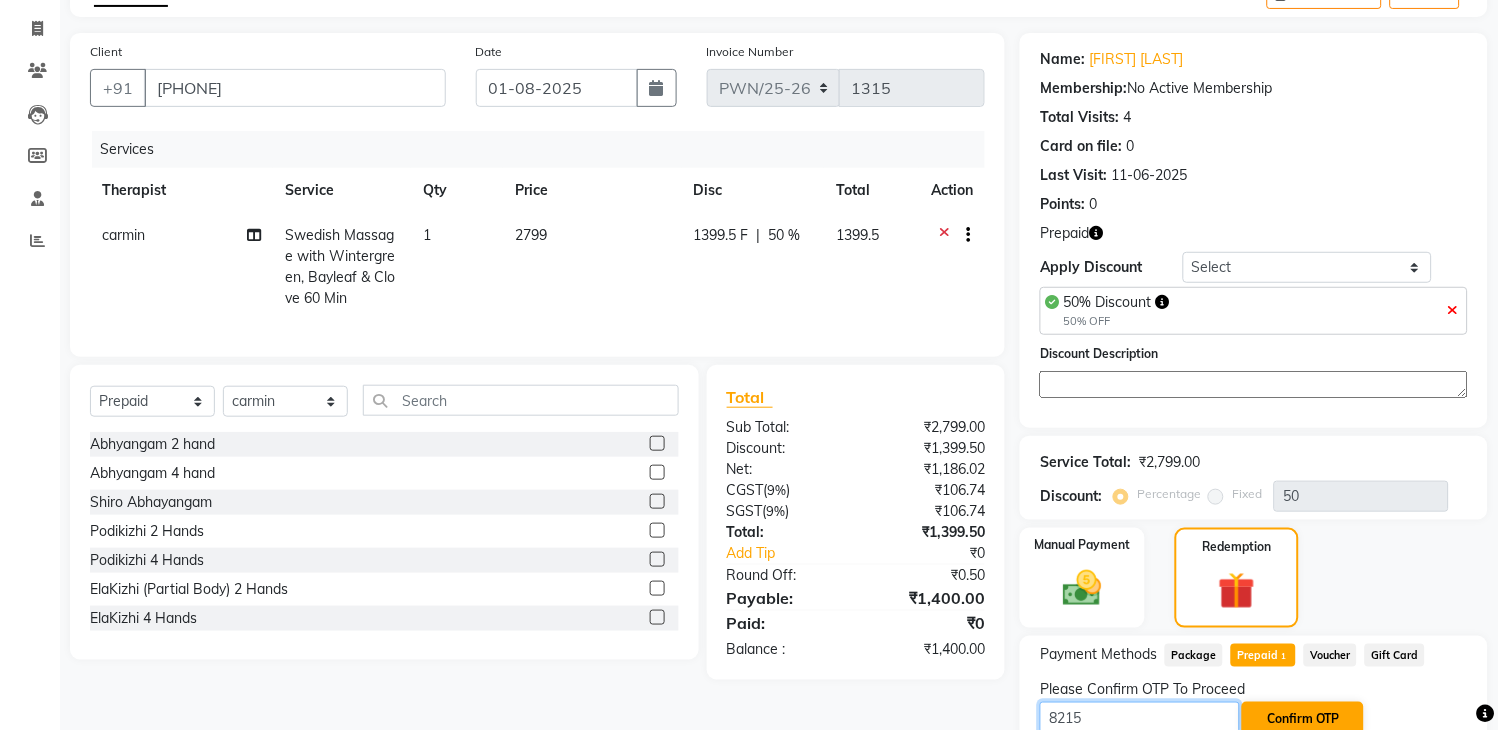 type on "8215" 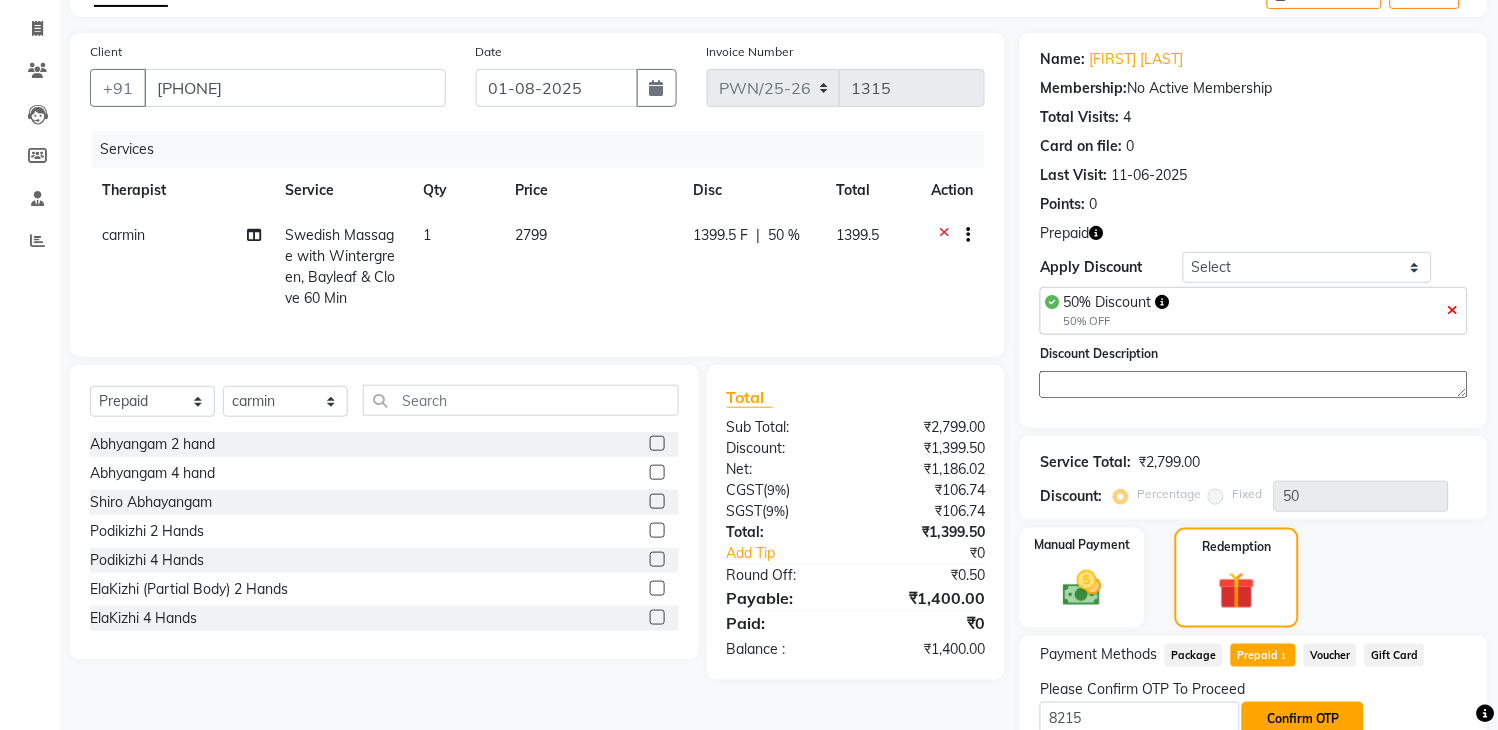 click on "Confirm OTP" 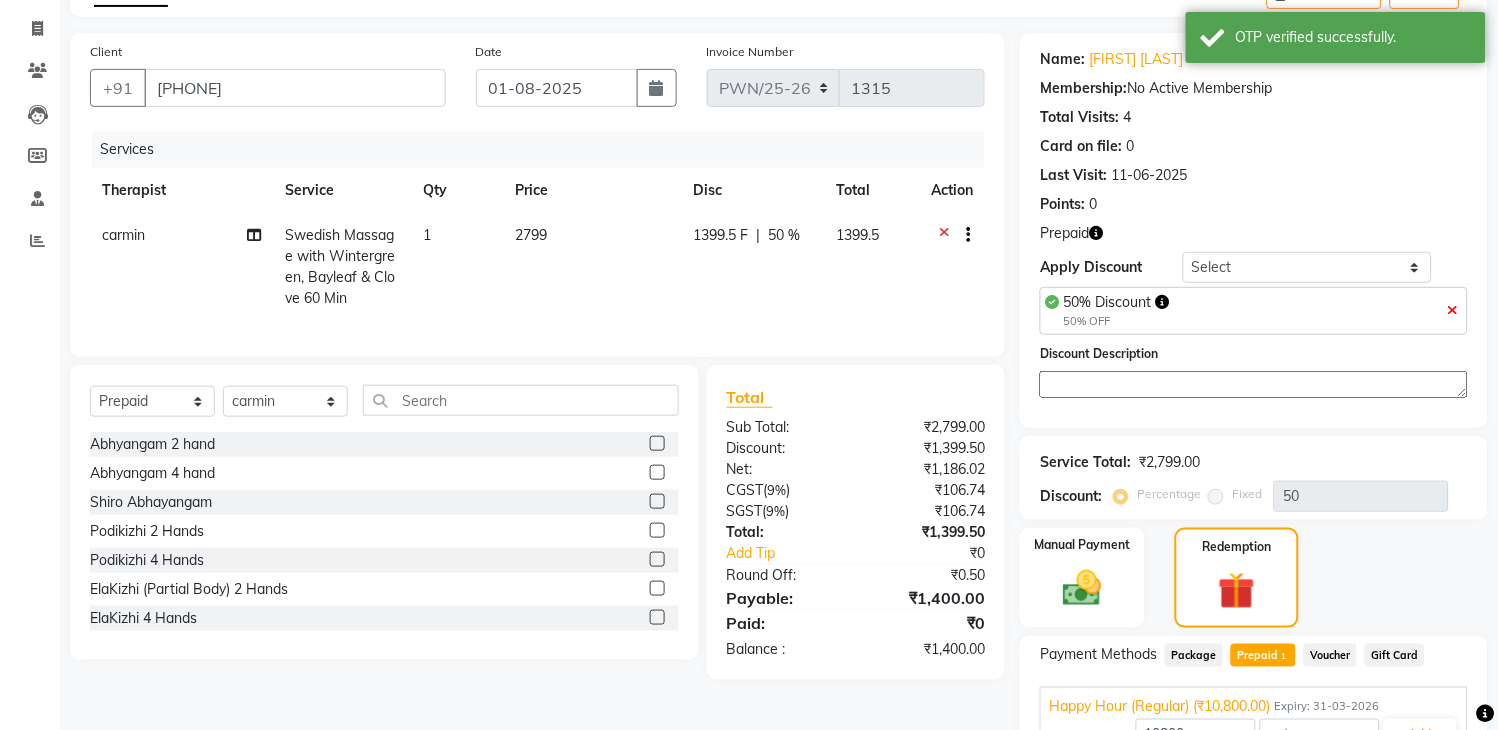 scroll, scrollTop: 220, scrollLeft: 0, axis: vertical 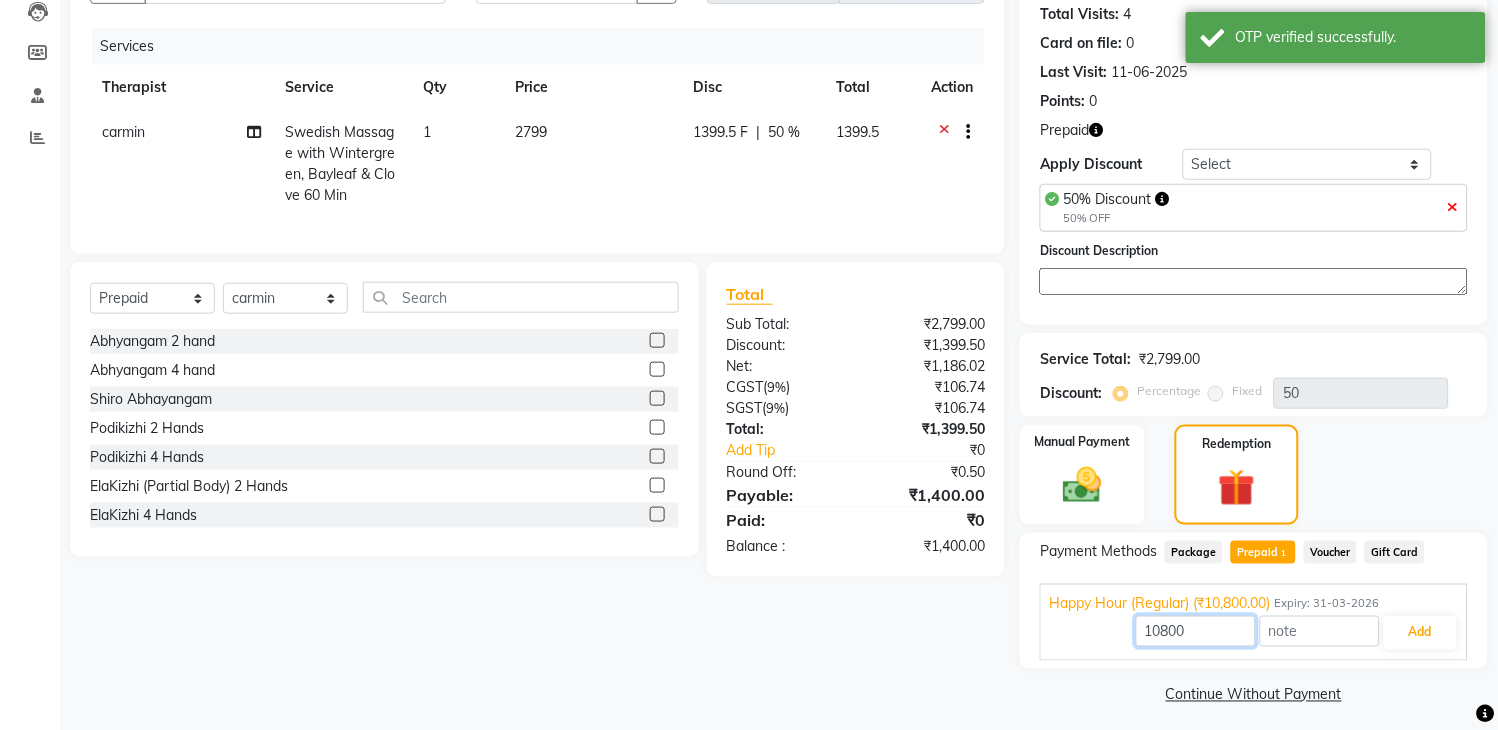 drag, startPoint x: 1204, startPoint y: 638, endPoint x: 1117, endPoint y: 634, distance: 87.0919 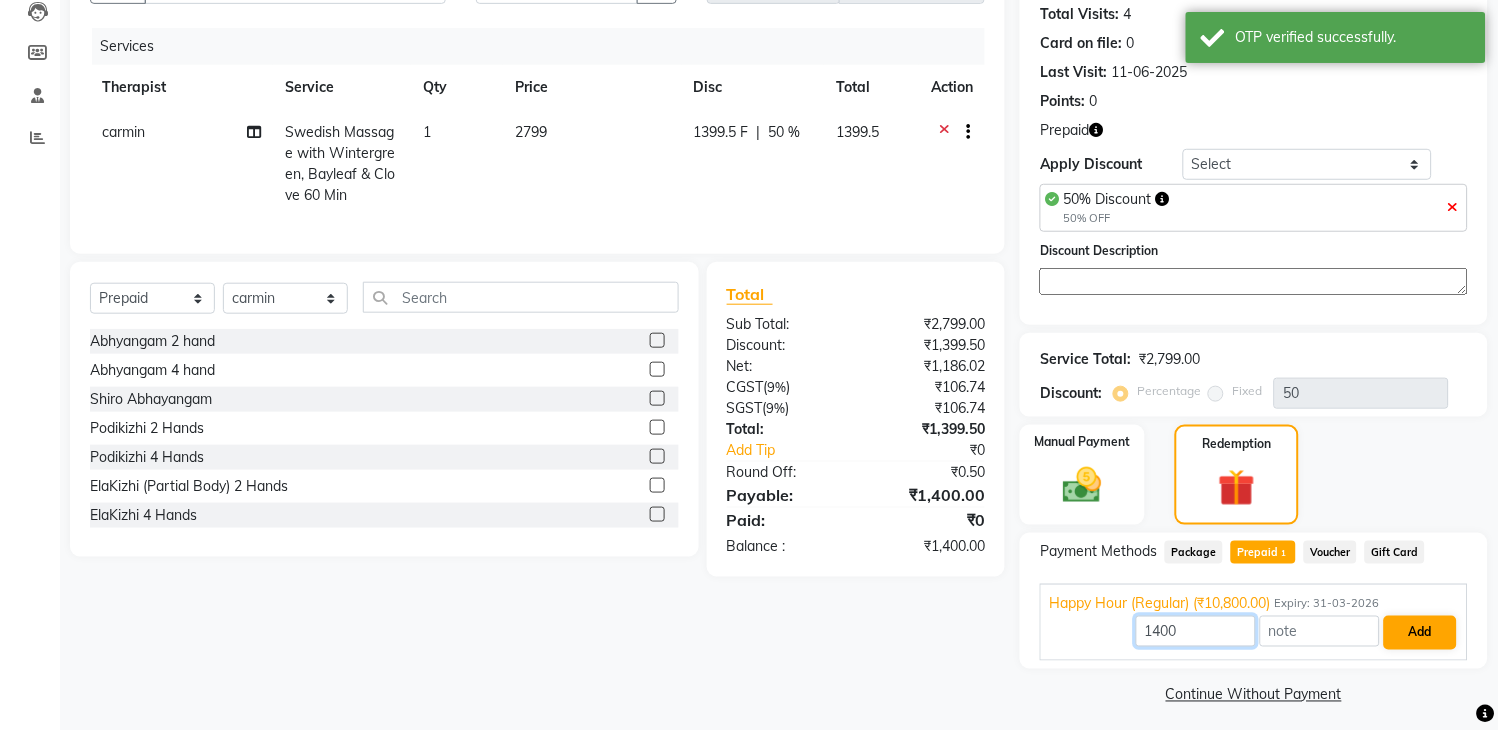 type on "1400" 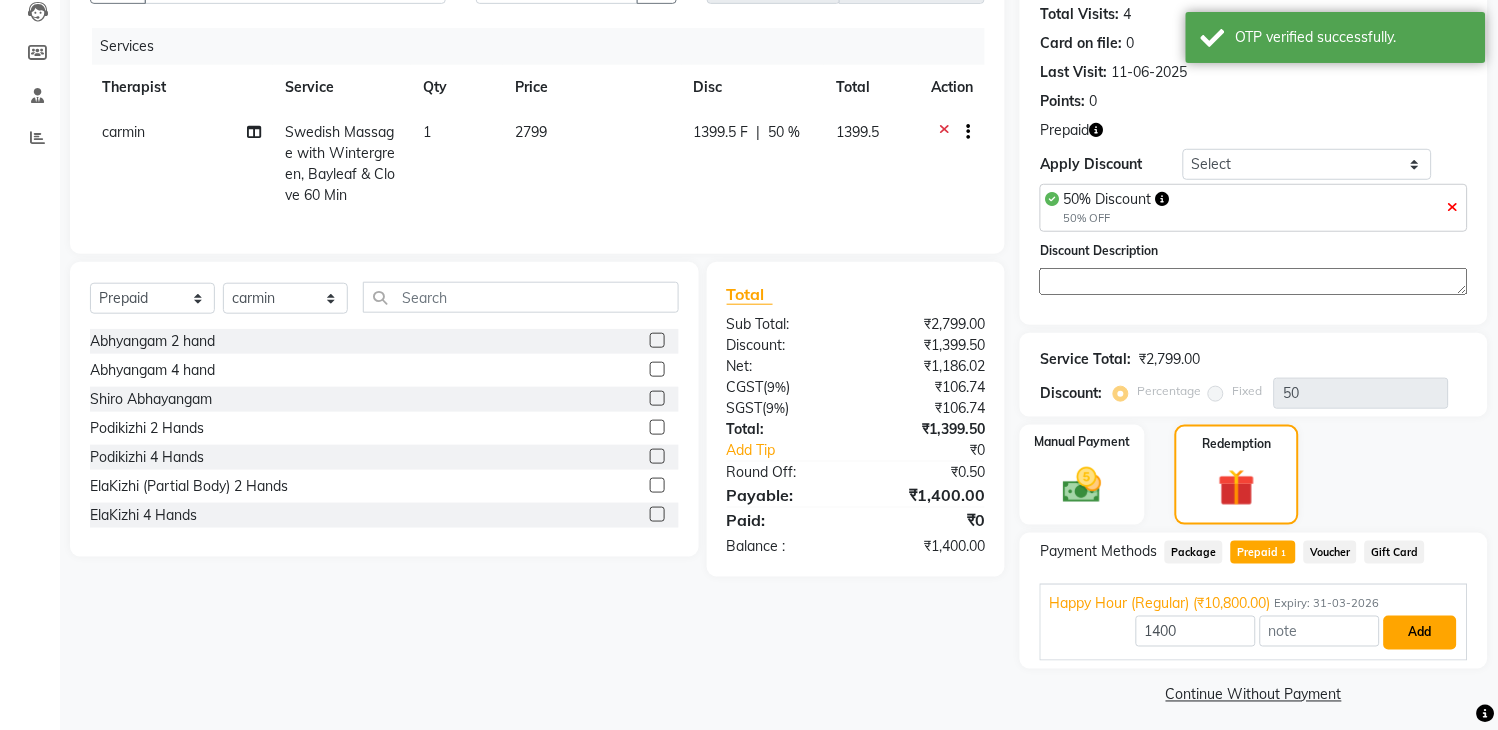 click on "Add" at bounding box center (1420, 633) 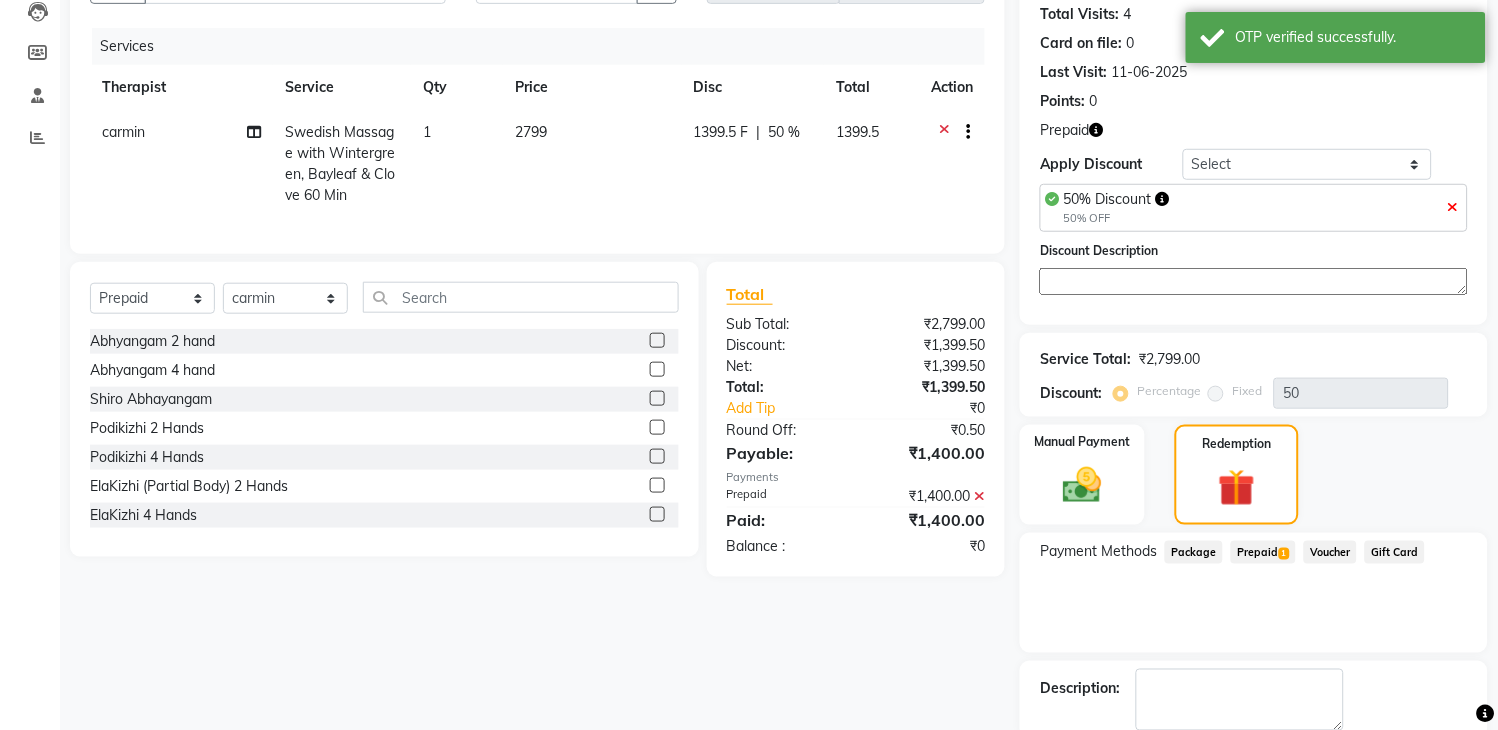 scroll, scrollTop: 326, scrollLeft: 0, axis: vertical 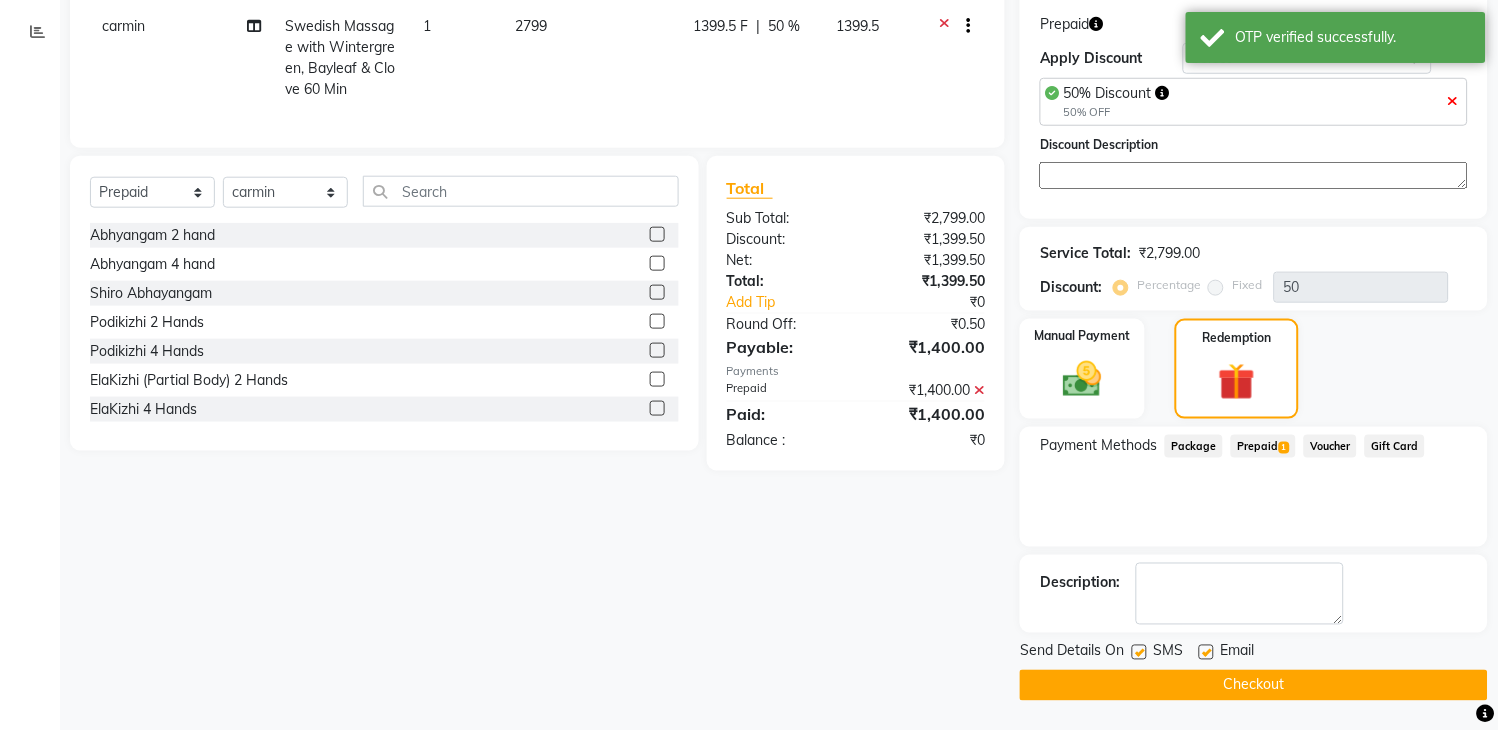 click on "Checkout" 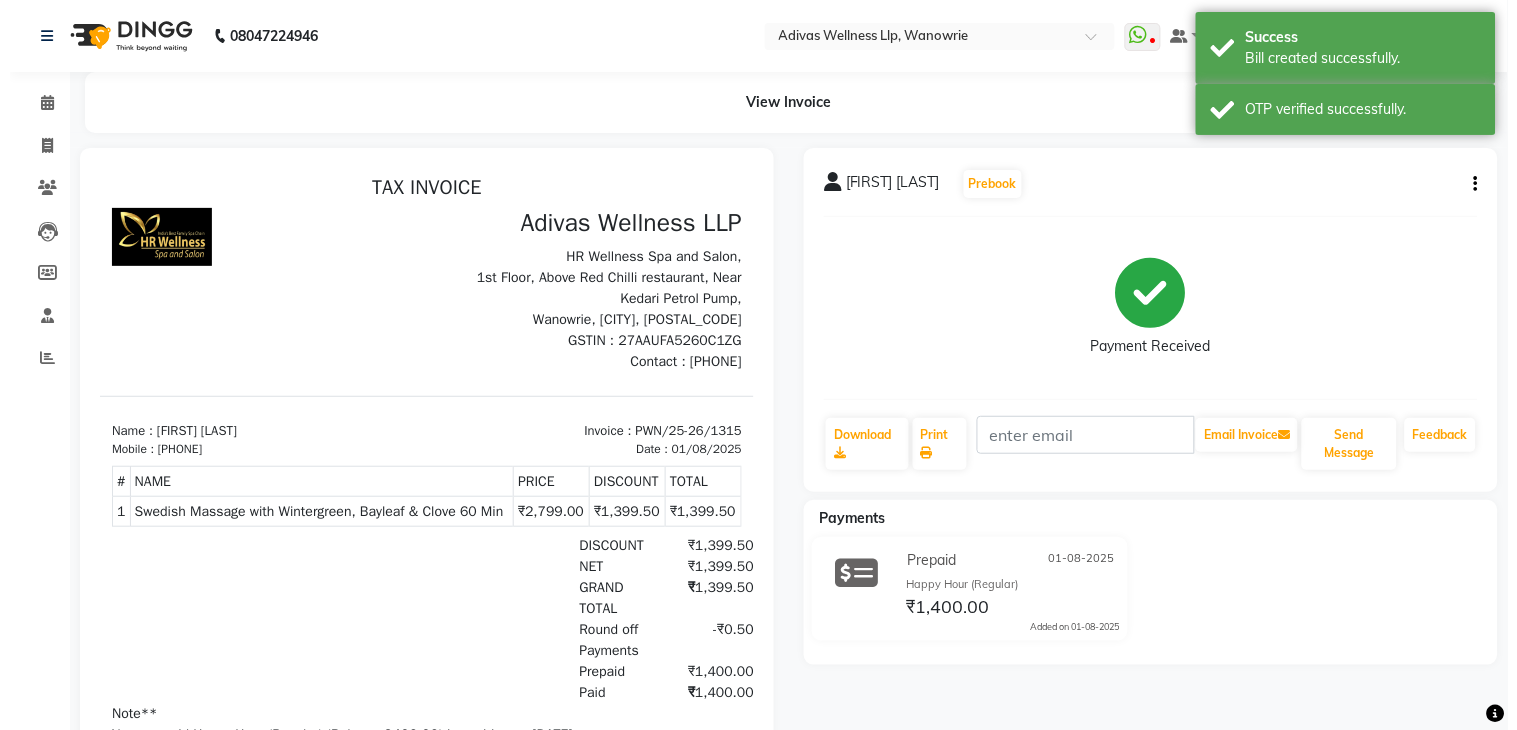 scroll, scrollTop: 0, scrollLeft: 0, axis: both 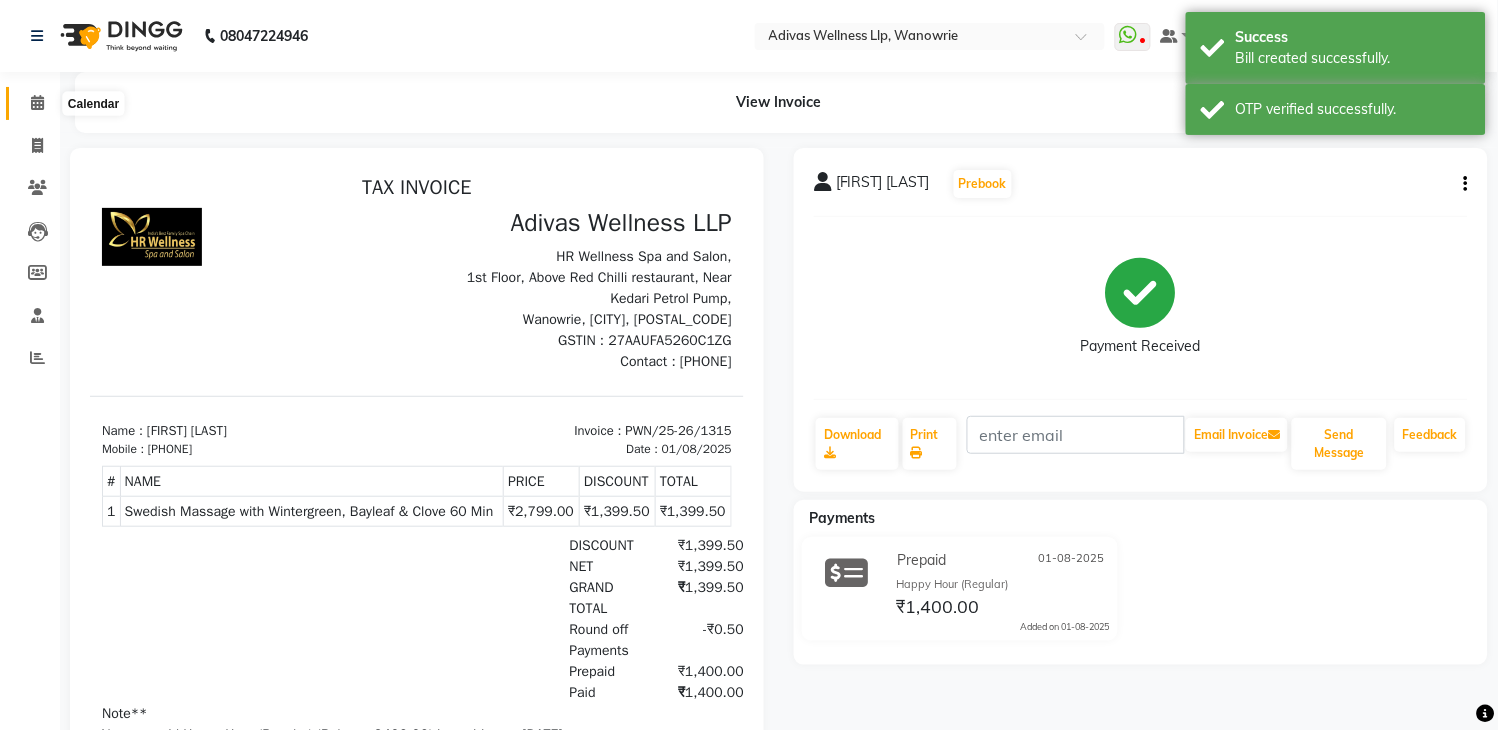 click 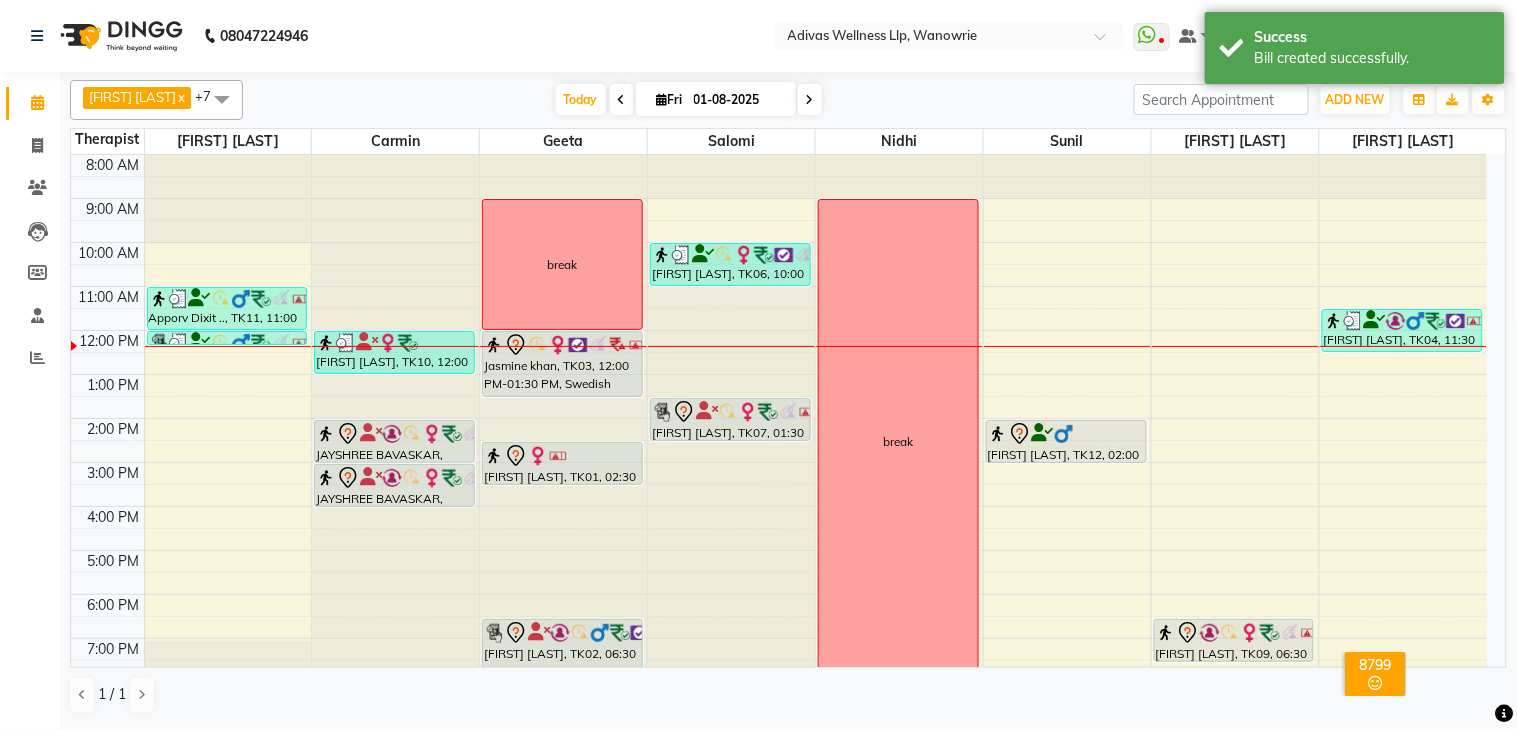 click on "08047224946 Select Location × Adivas Wellness Llp, Wanowrie  WhatsApp Status  ✕ Status:  Disconnected Recent Service Activity: 01-01-1970     05:30 AM  08047224946 Whatsapp Settings Default Panel My Panel English ENGLISH Español العربية मराठी हिंदी ગુજરાતી தமிழ் 中文 Notifications nothing to show Suhanand Manage Profile Change Password Sign out  Version:3.15.9" 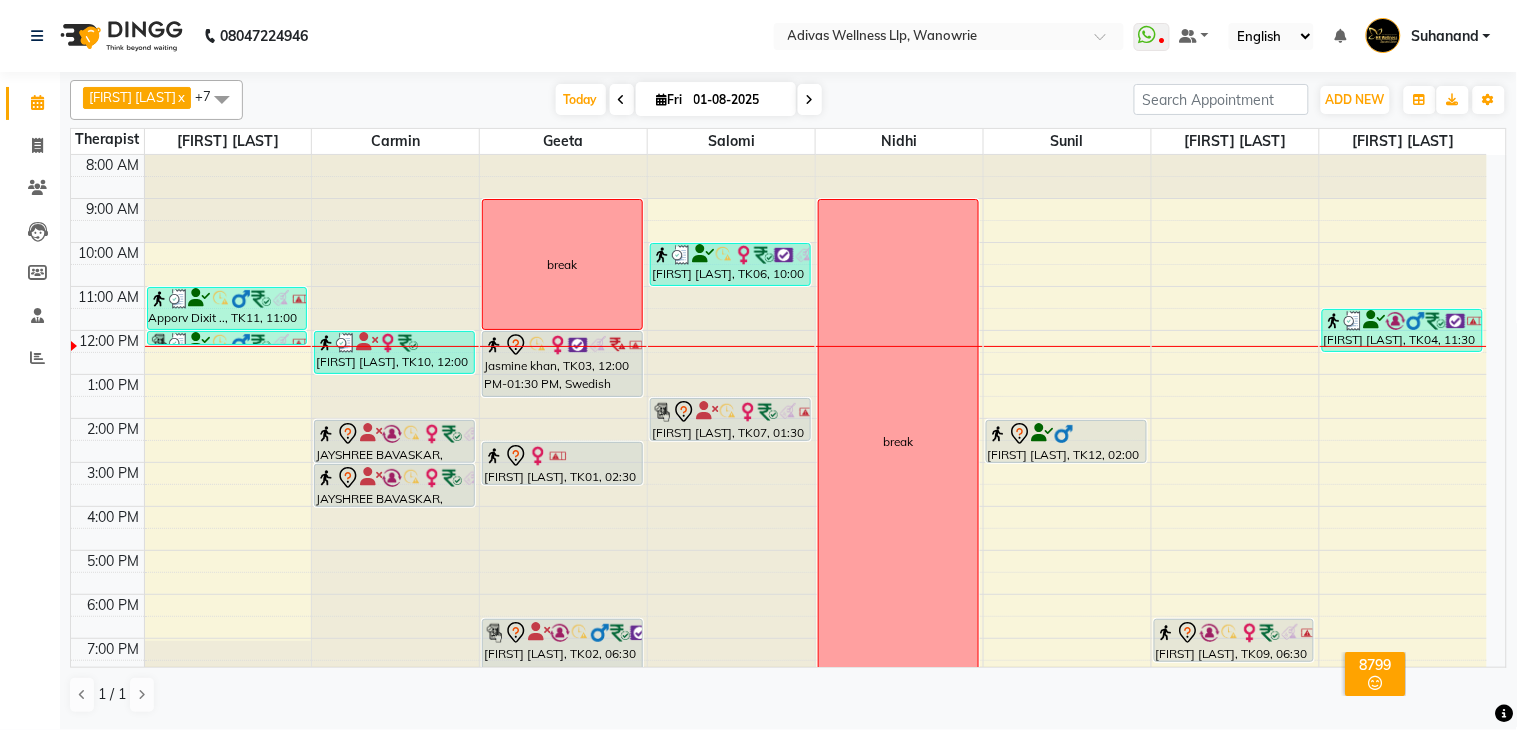 scroll, scrollTop: 62, scrollLeft: 0, axis: vertical 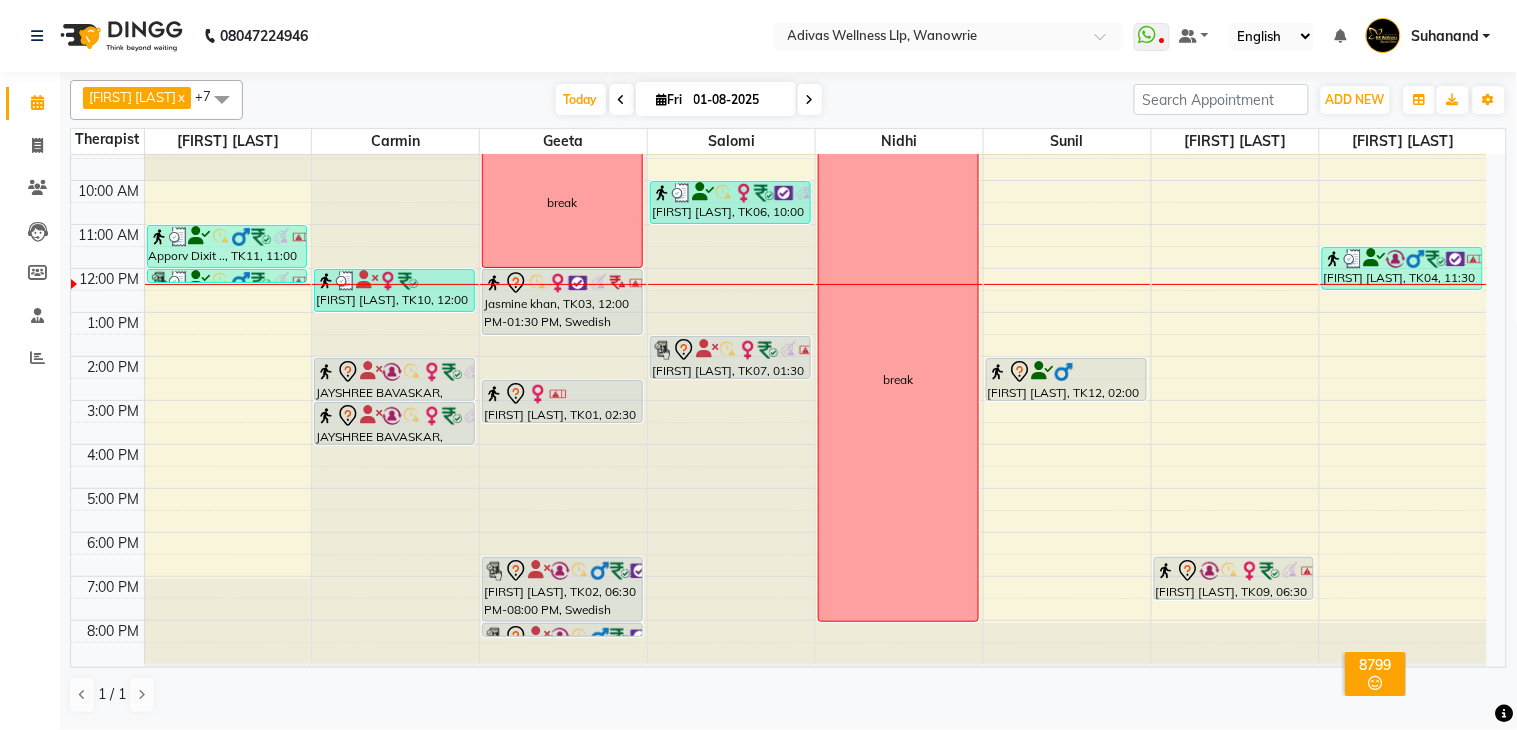 click on "08047224946 Select Location × Adivas Wellness Llp, Wanowrie  WhatsApp Status  ✕ Status:  Disconnected Recent Service Activity: 01-01-1970     05:30 AM  08047224946 Whatsapp Settings Default Panel My Panel English ENGLISH Español العربية मराठी हिंदी ગુજરાતી தமிழ் 中文 Notifications nothing to show Suhanand Manage Profile Change Password Sign out  Version:3.15.9" 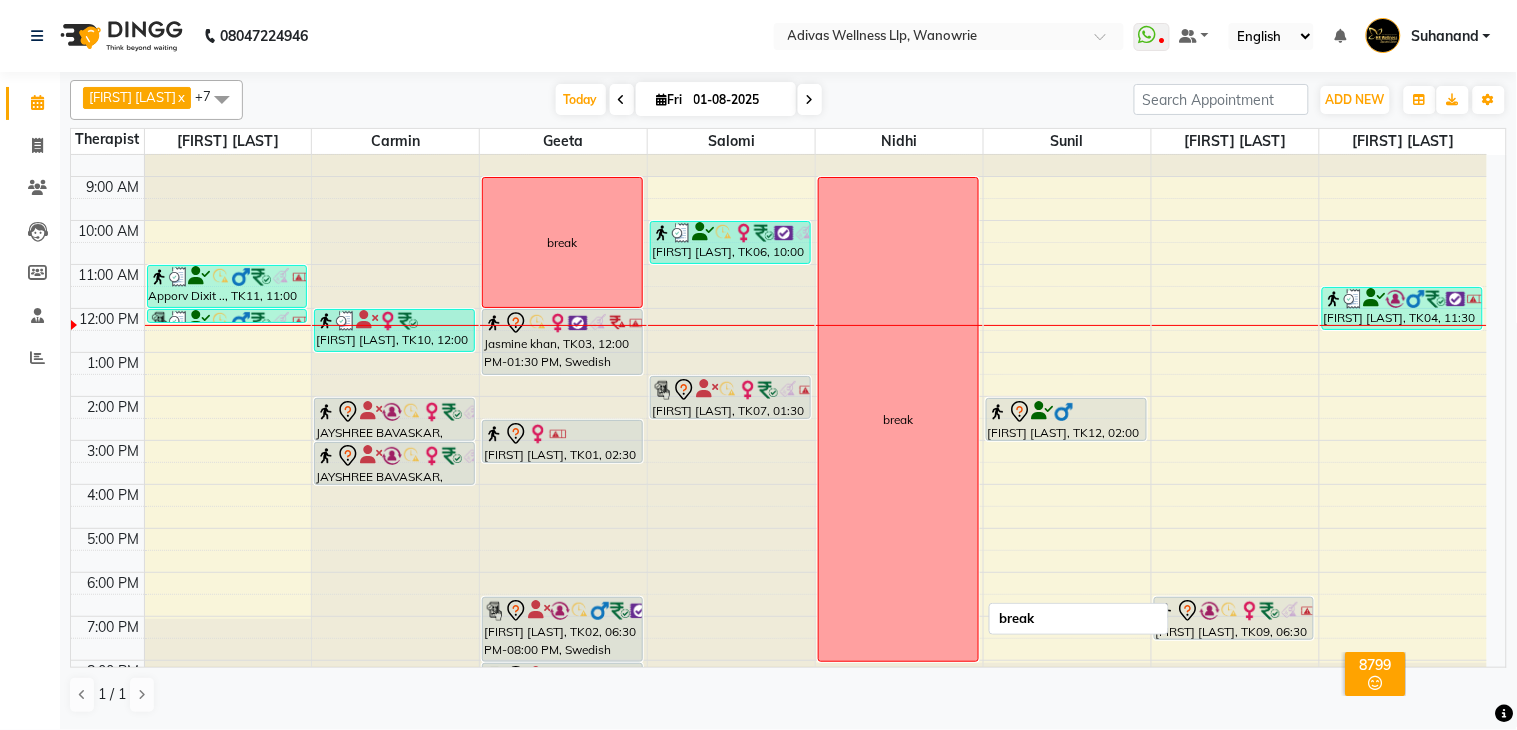 scroll, scrollTop: 0, scrollLeft: 0, axis: both 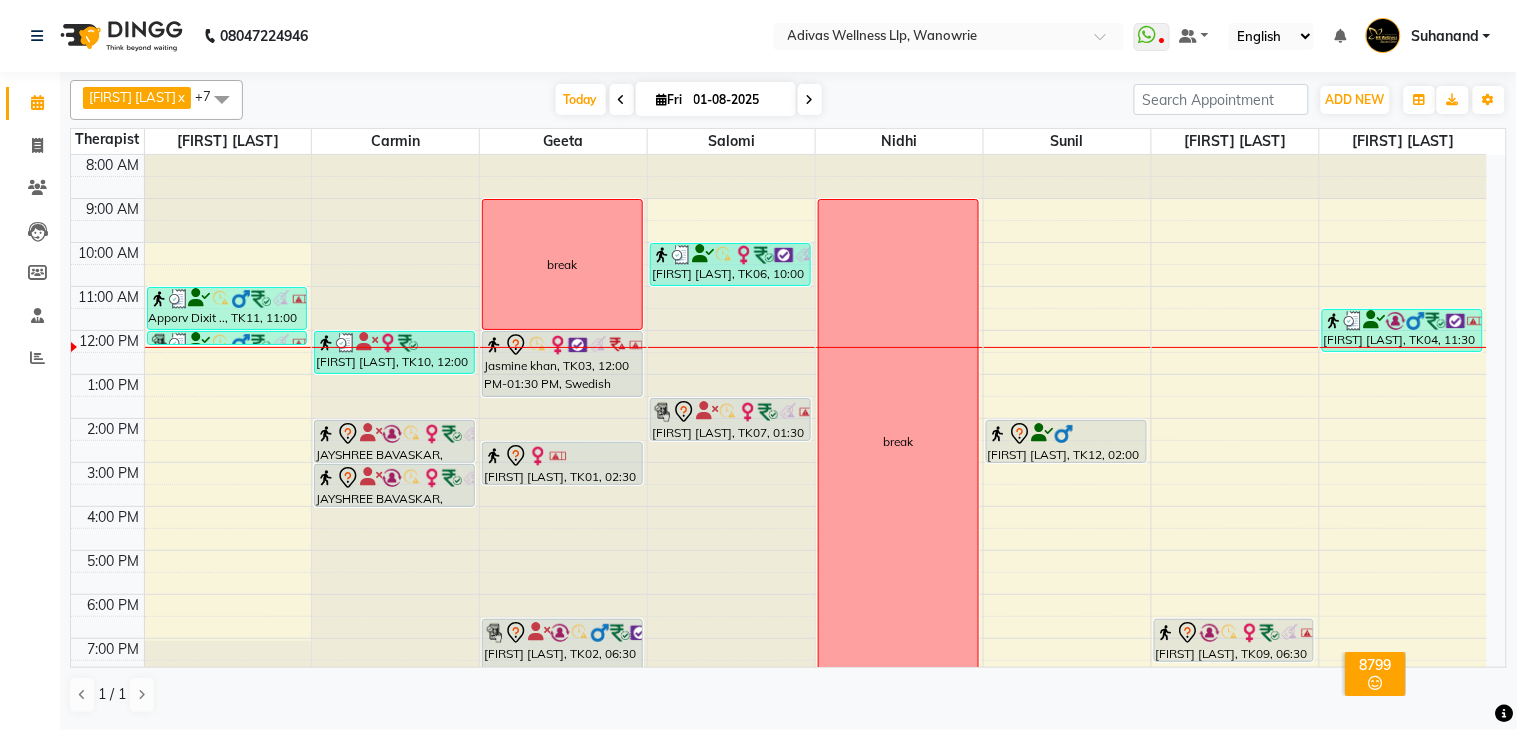 click at bounding box center (810, 100) 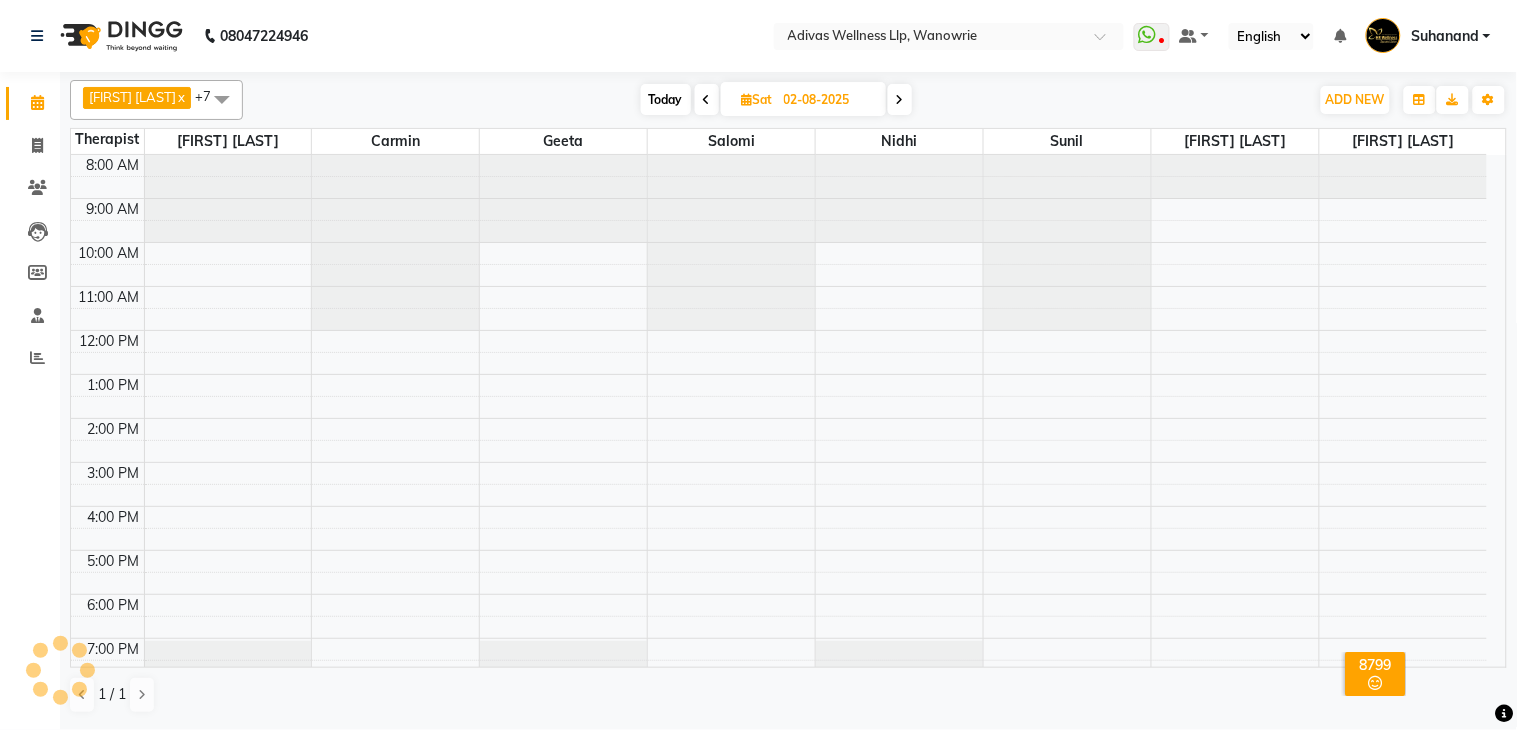 scroll, scrollTop: 63, scrollLeft: 0, axis: vertical 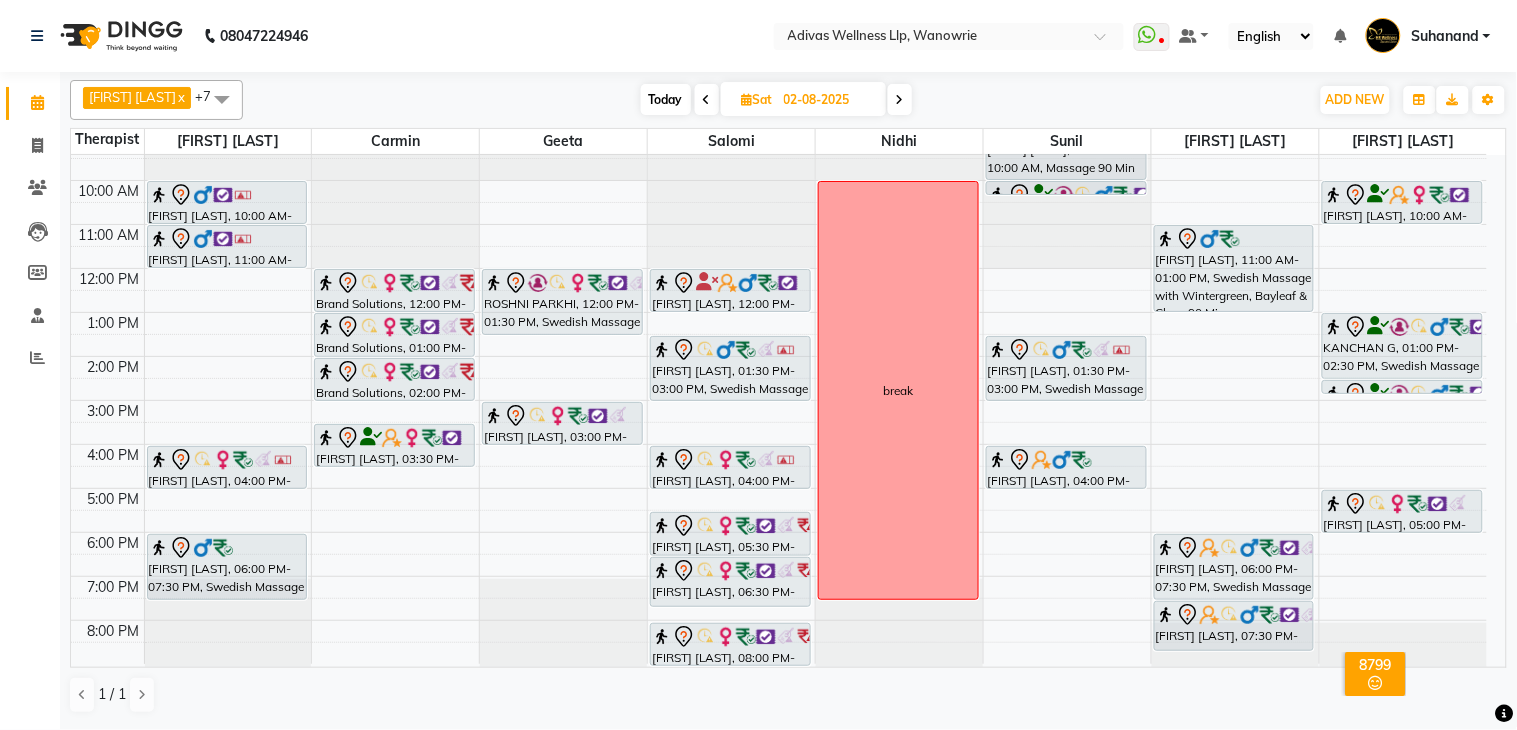 click on "02-08-2025" at bounding box center [828, 100] 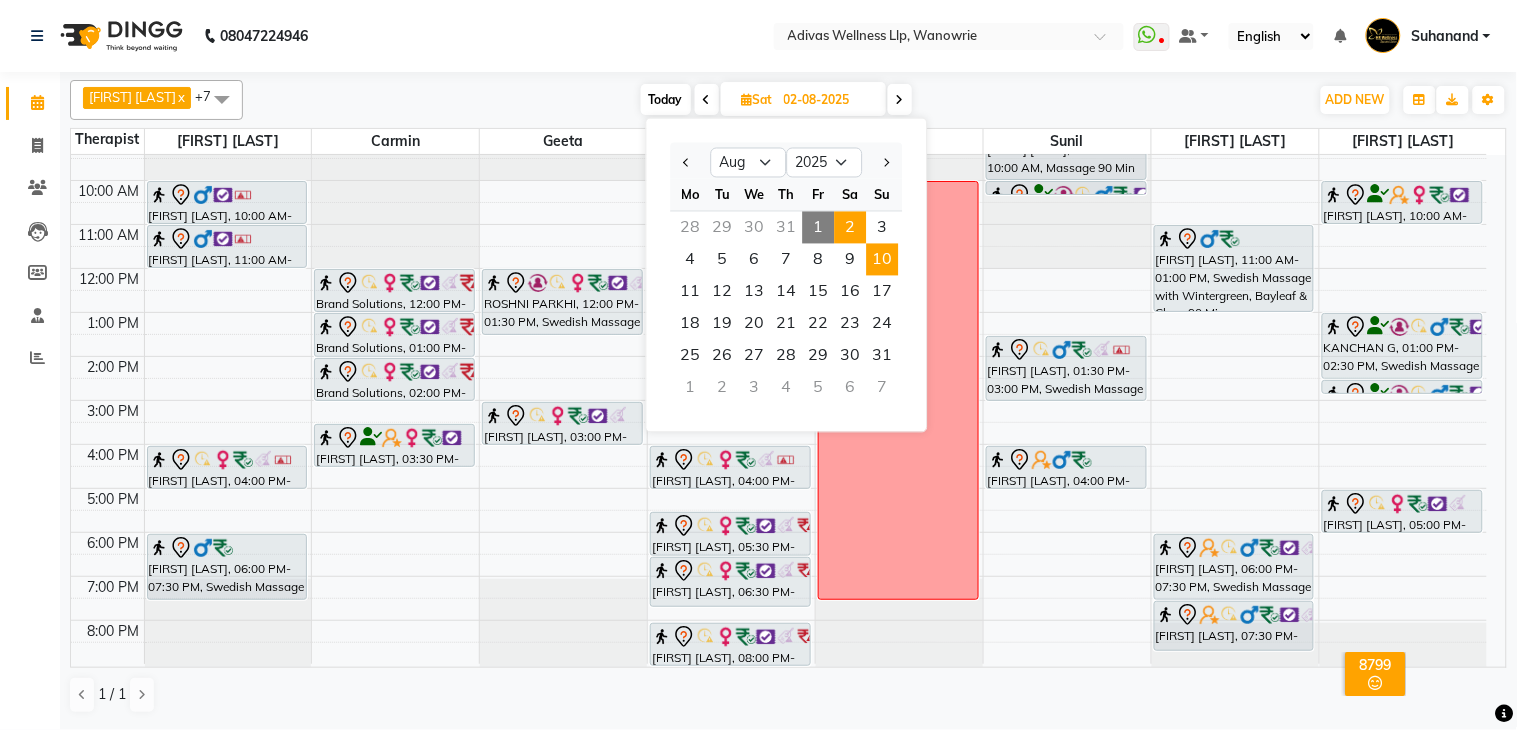 click on "10" at bounding box center (883, 260) 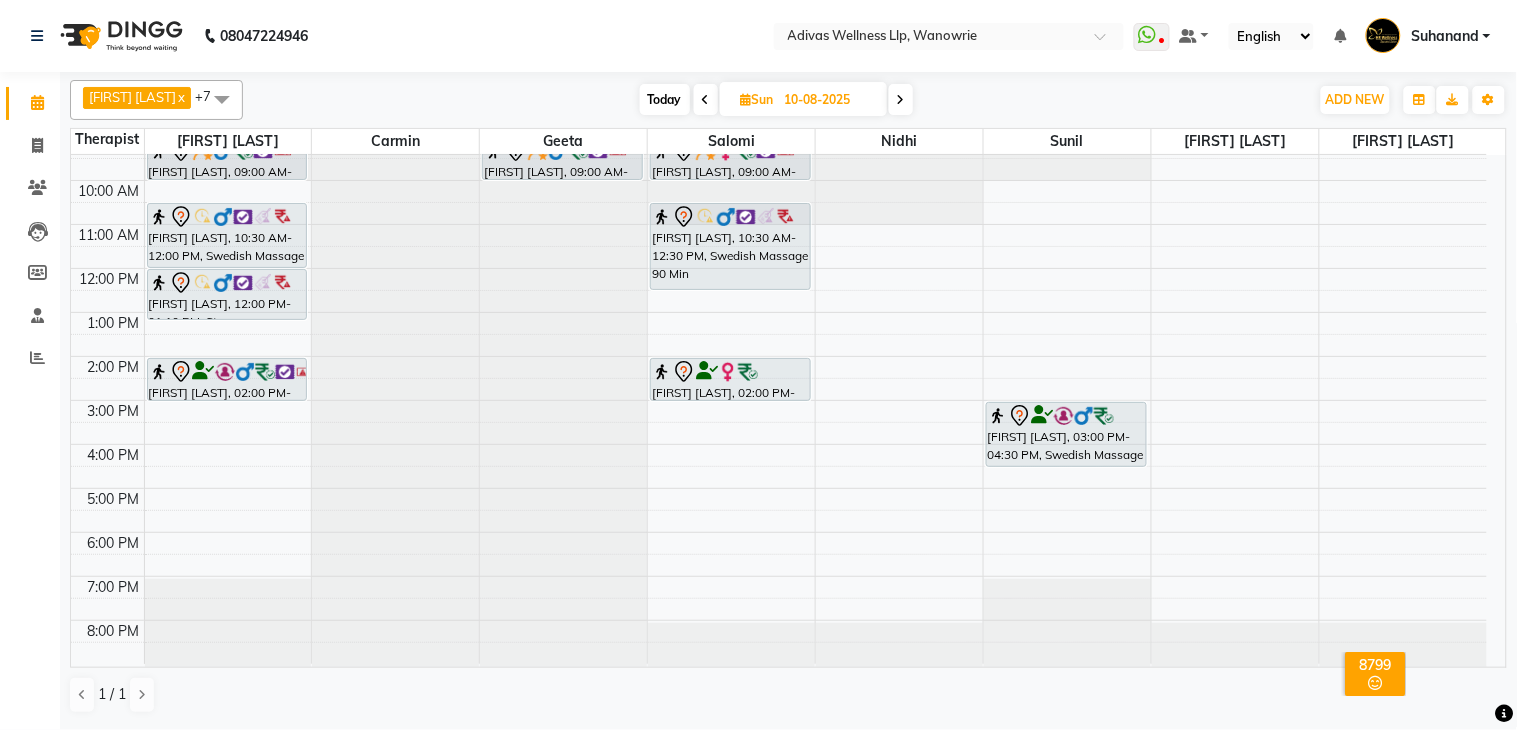 scroll, scrollTop: 0, scrollLeft: 0, axis: both 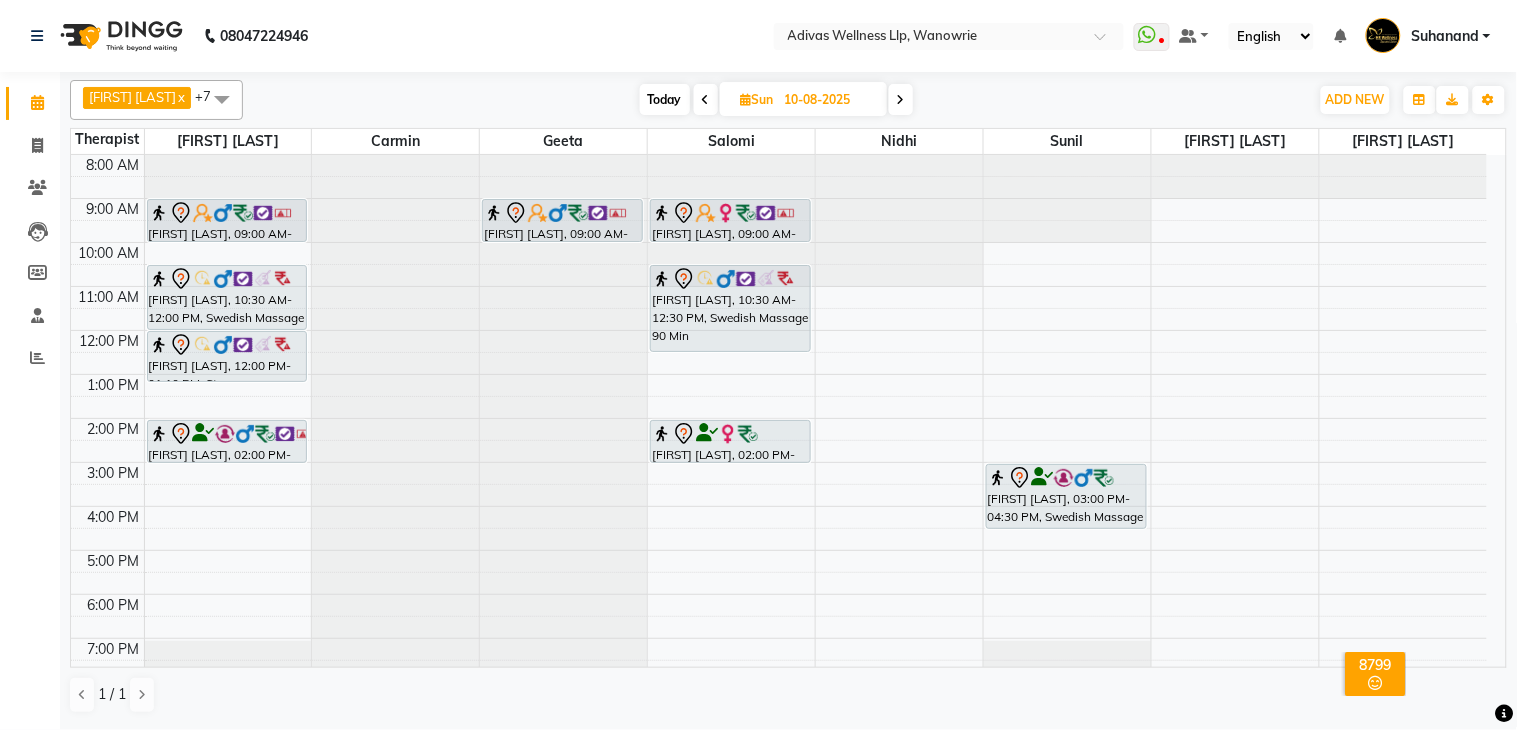 click on "Today" at bounding box center [665, 99] 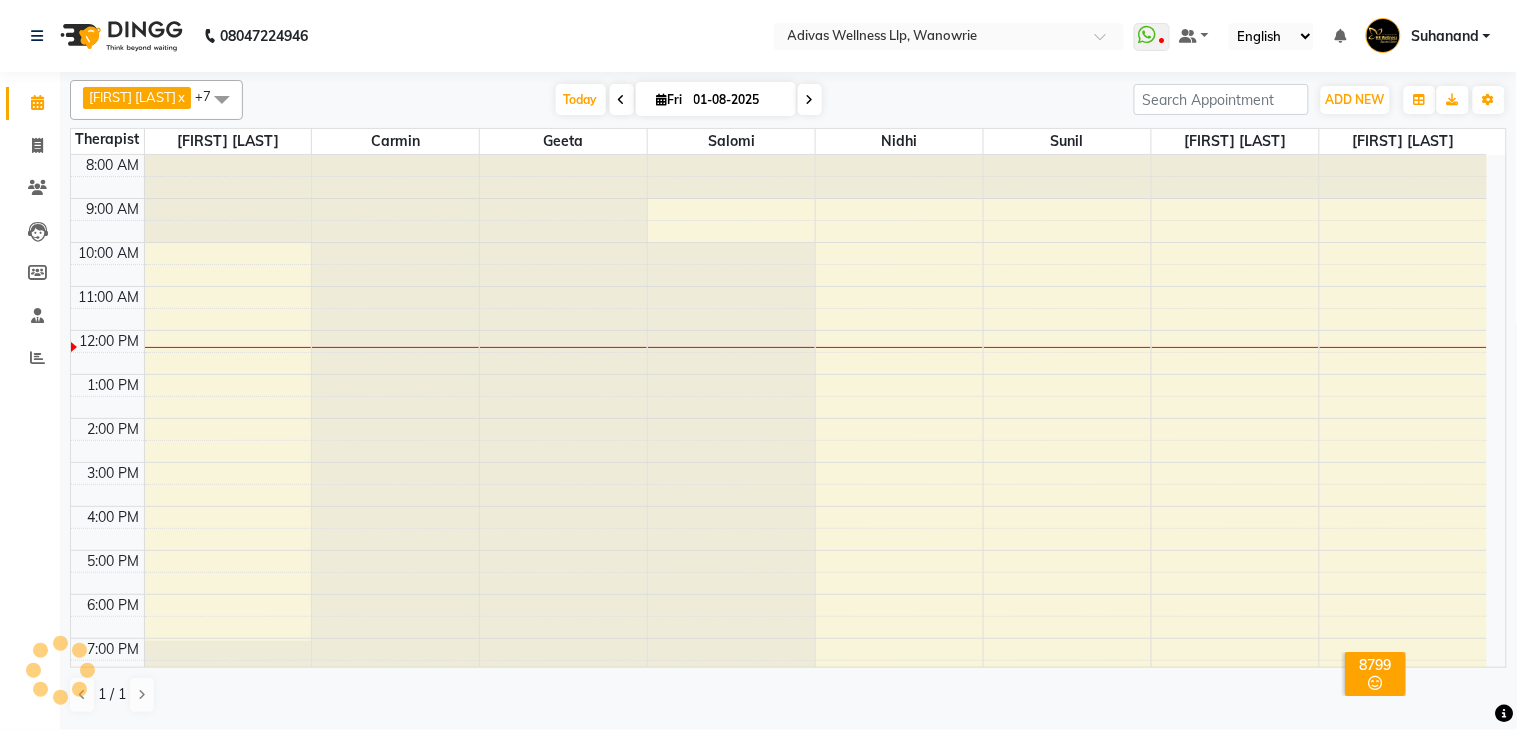 scroll, scrollTop: 63, scrollLeft: 0, axis: vertical 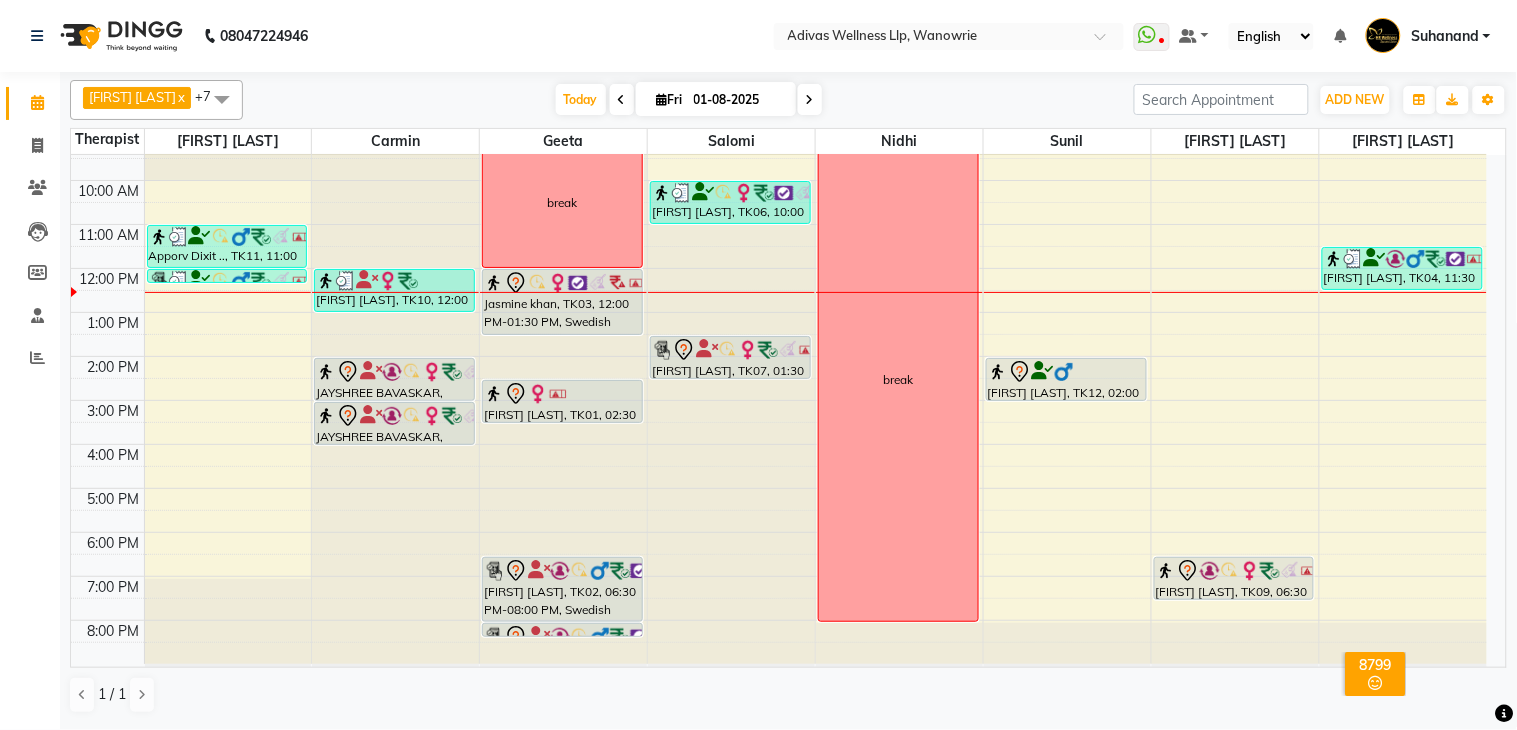 click on "01-08-2025" at bounding box center [738, 100] 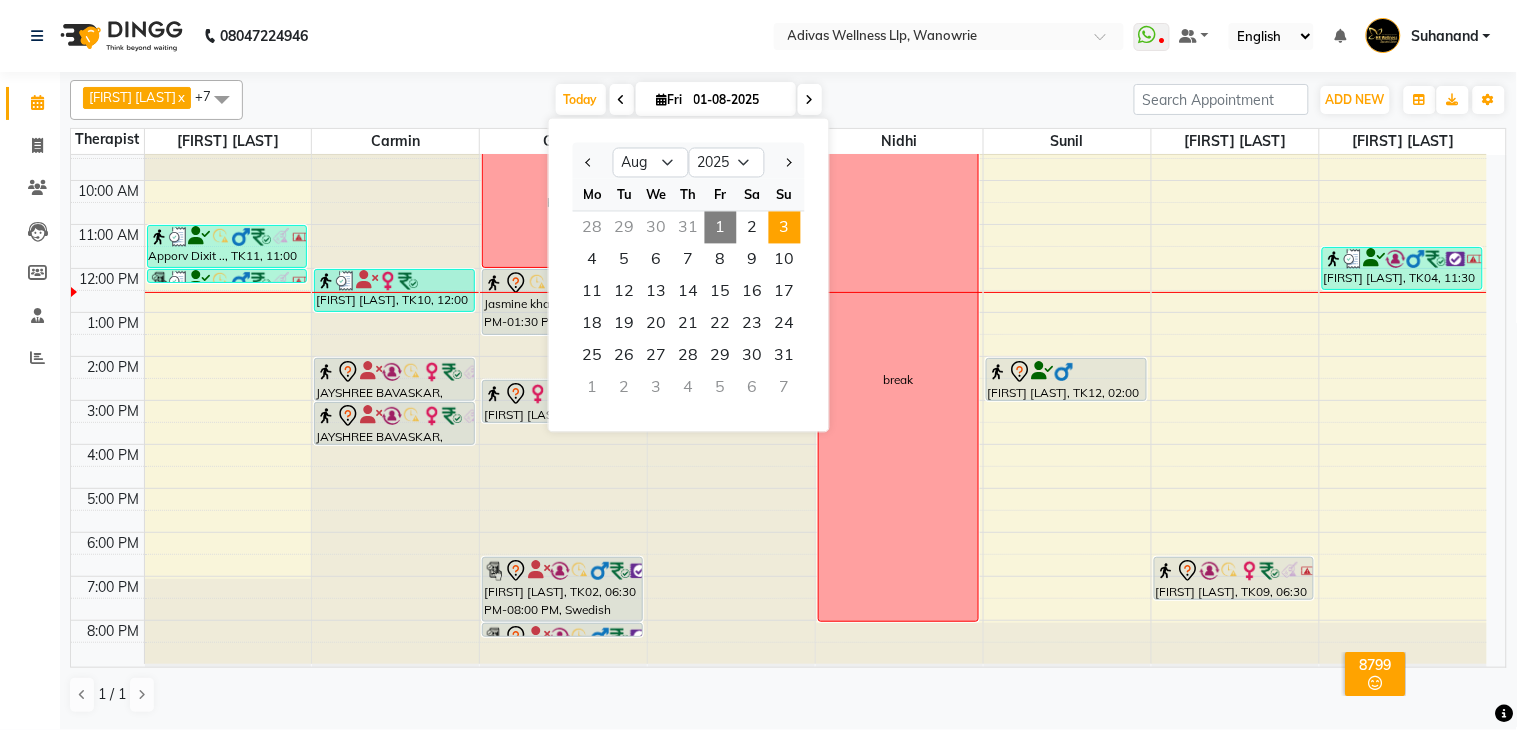 click on "3" at bounding box center [785, 228] 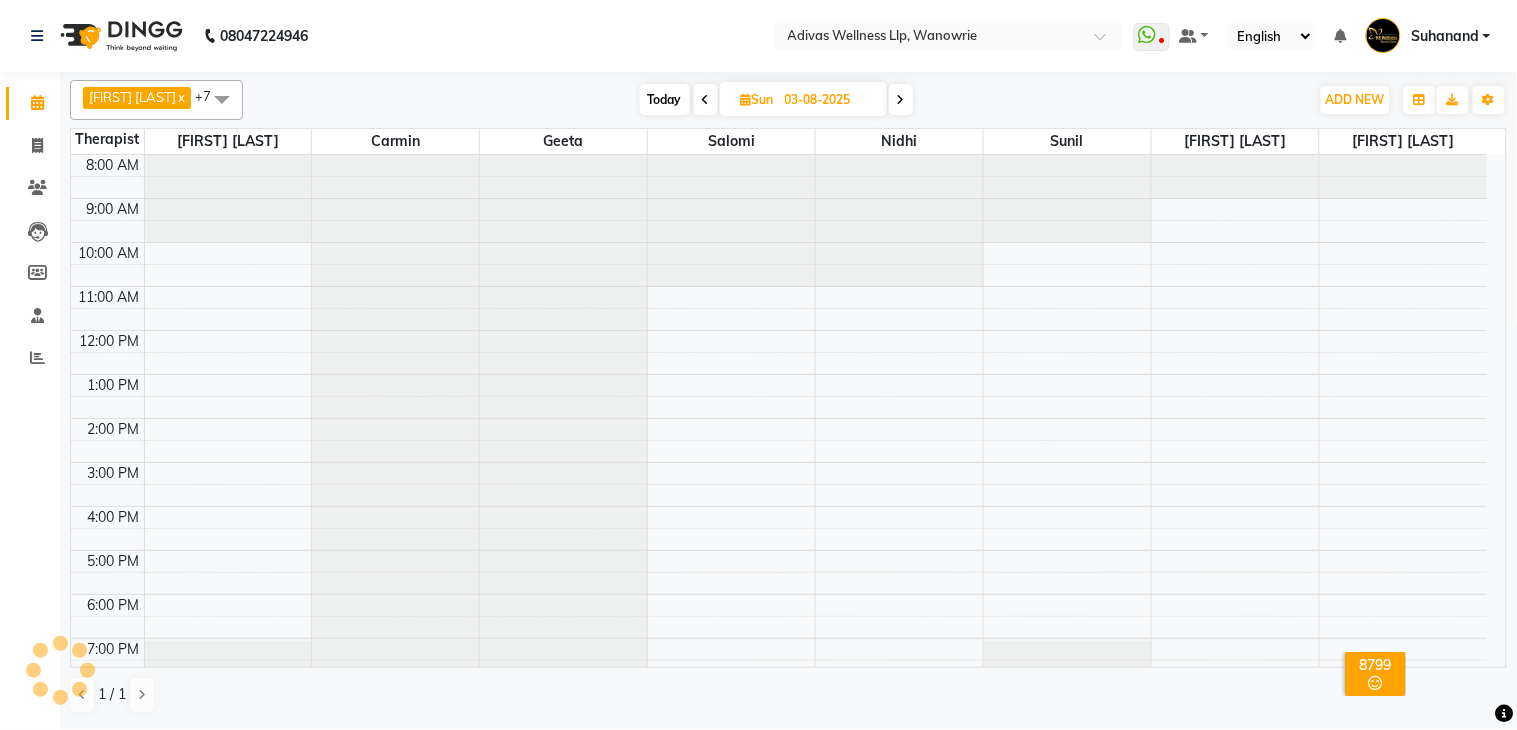 scroll, scrollTop: 63, scrollLeft: 0, axis: vertical 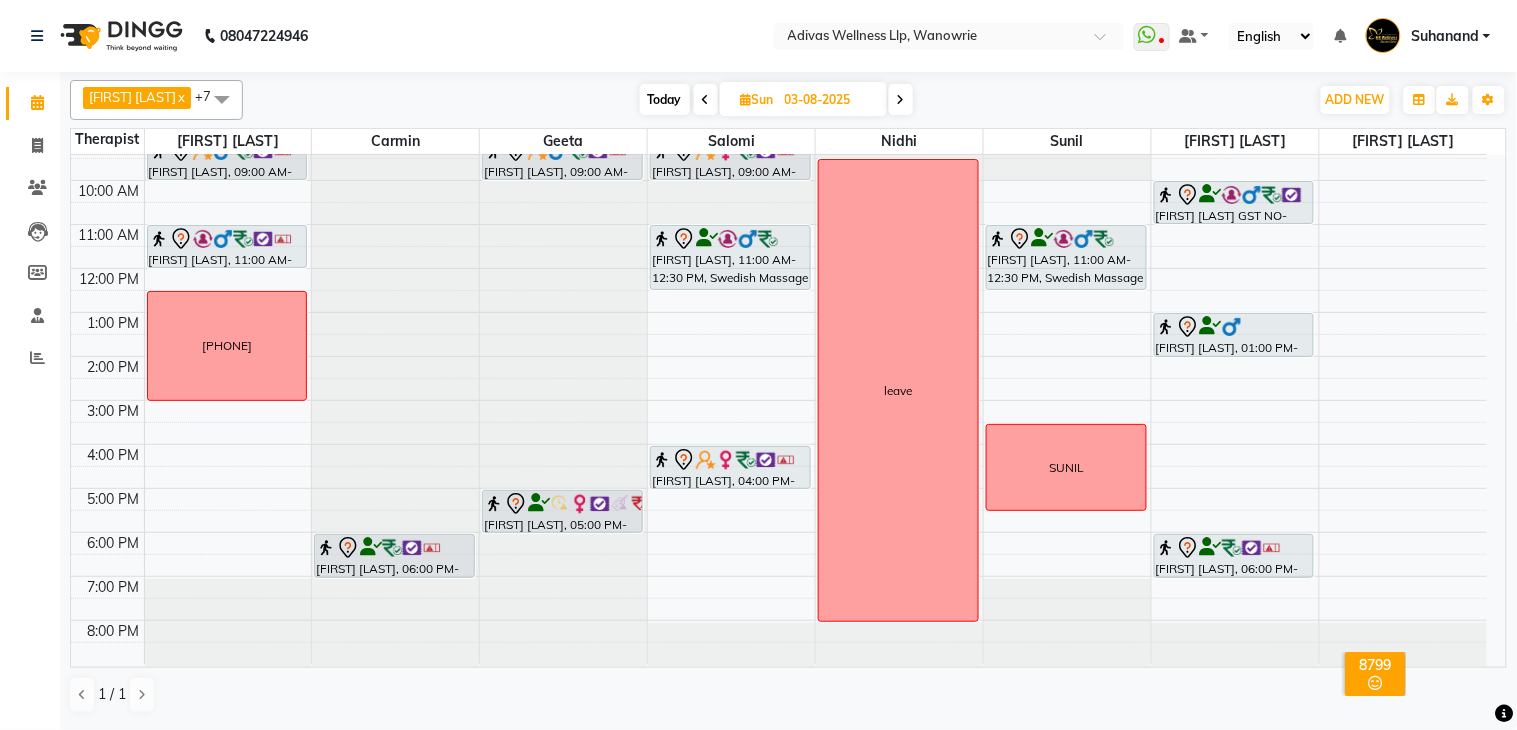 click at bounding box center [706, 100] 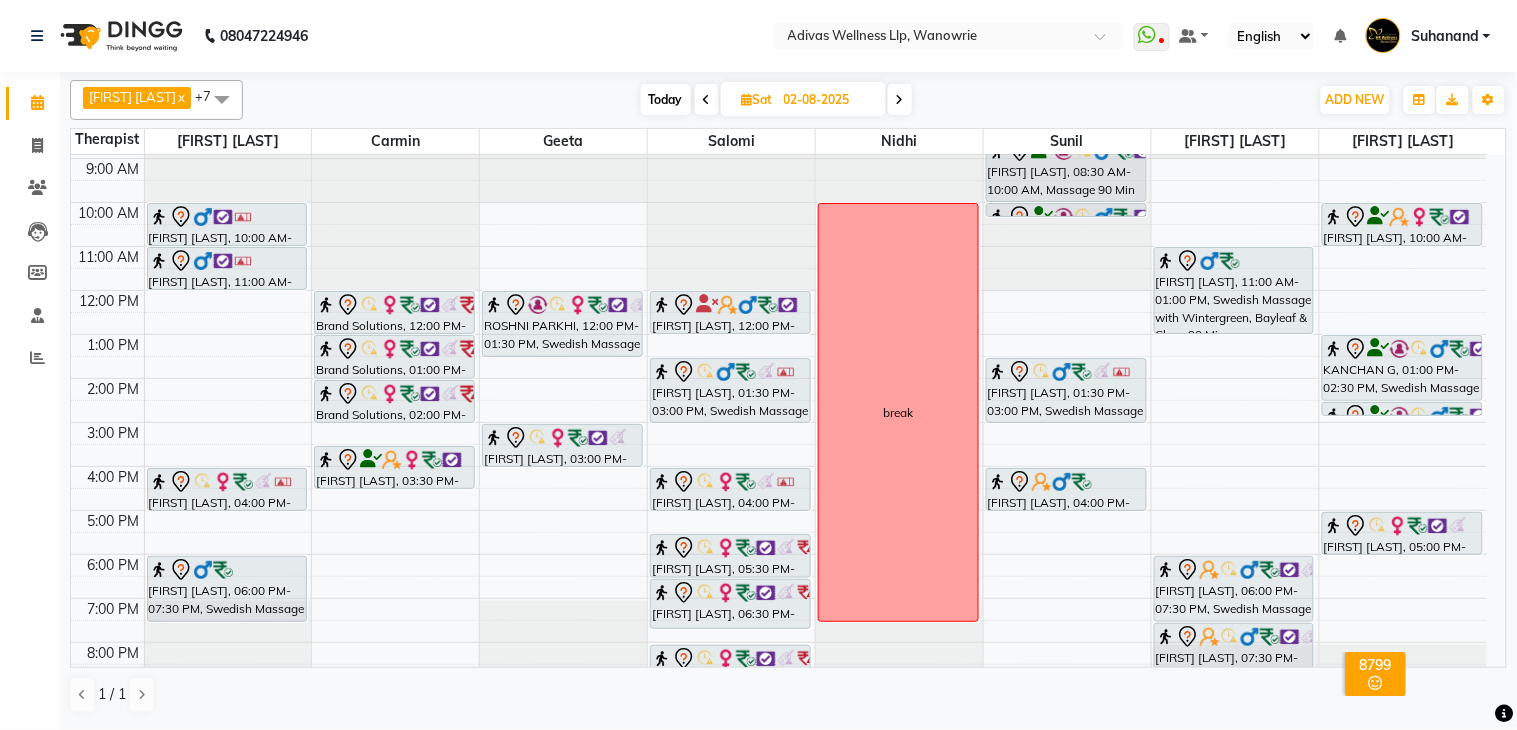scroll, scrollTop: 62, scrollLeft: 0, axis: vertical 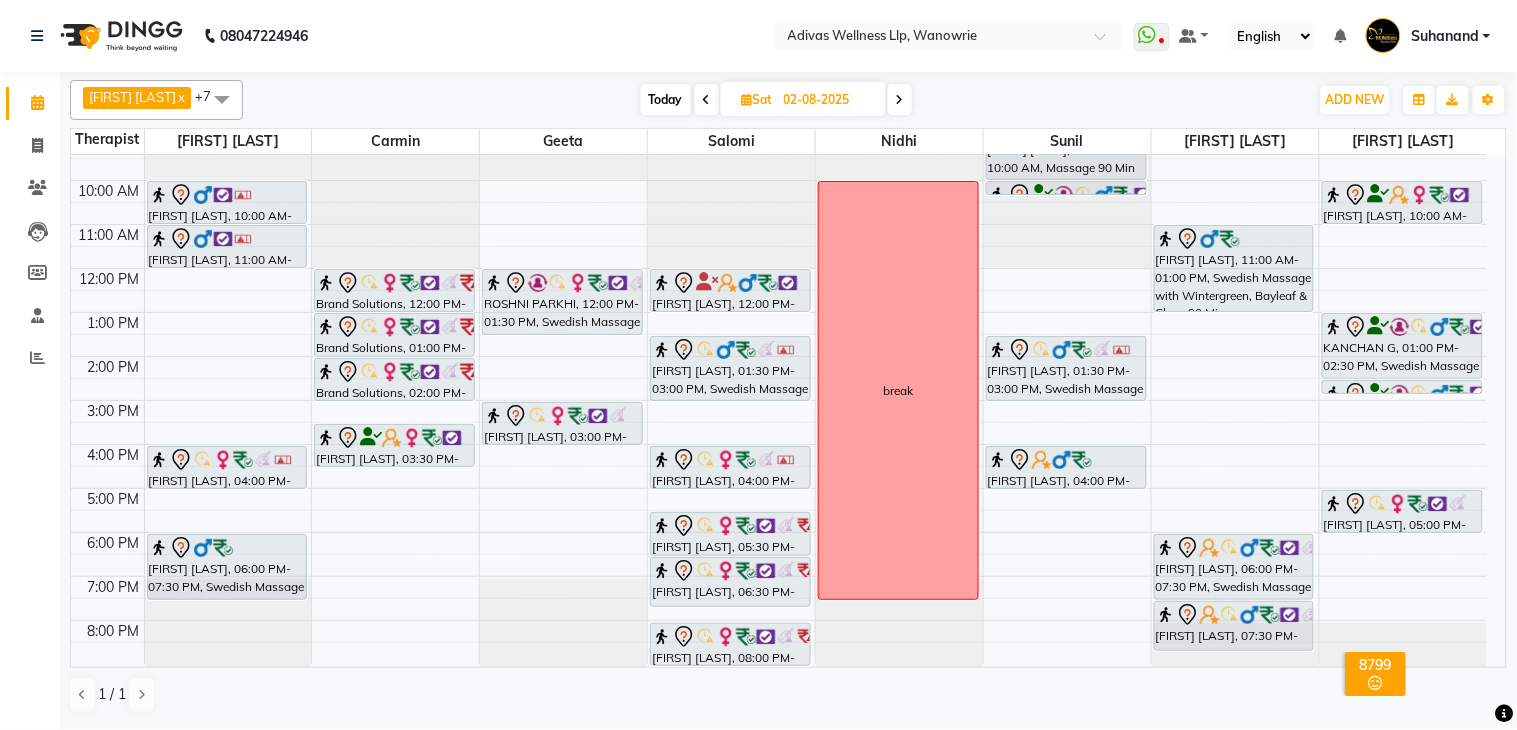 click on "Today" at bounding box center (666, 99) 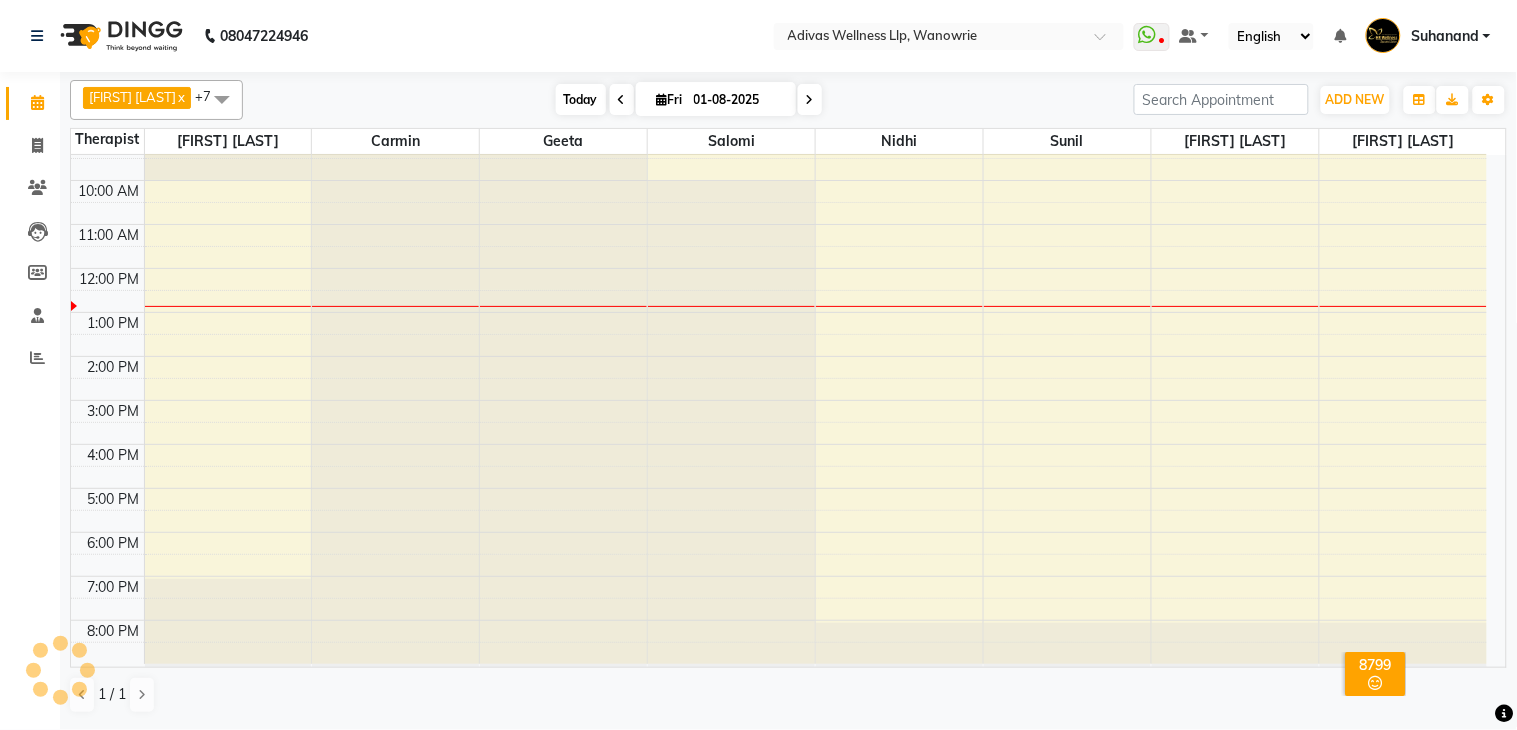 scroll, scrollTop: 63, scrollLeft: 0, axis: vertical 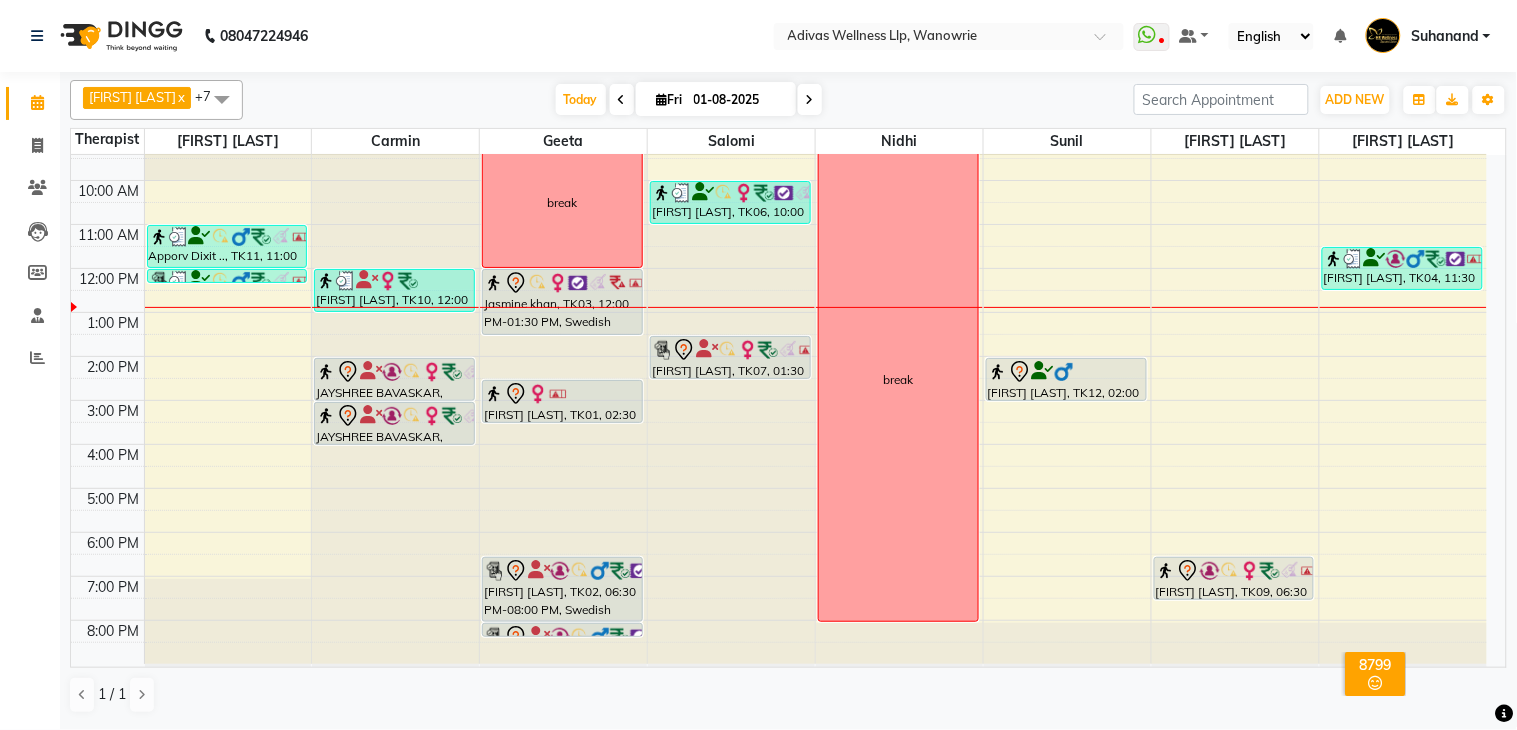click at bounding box center (810, 99) 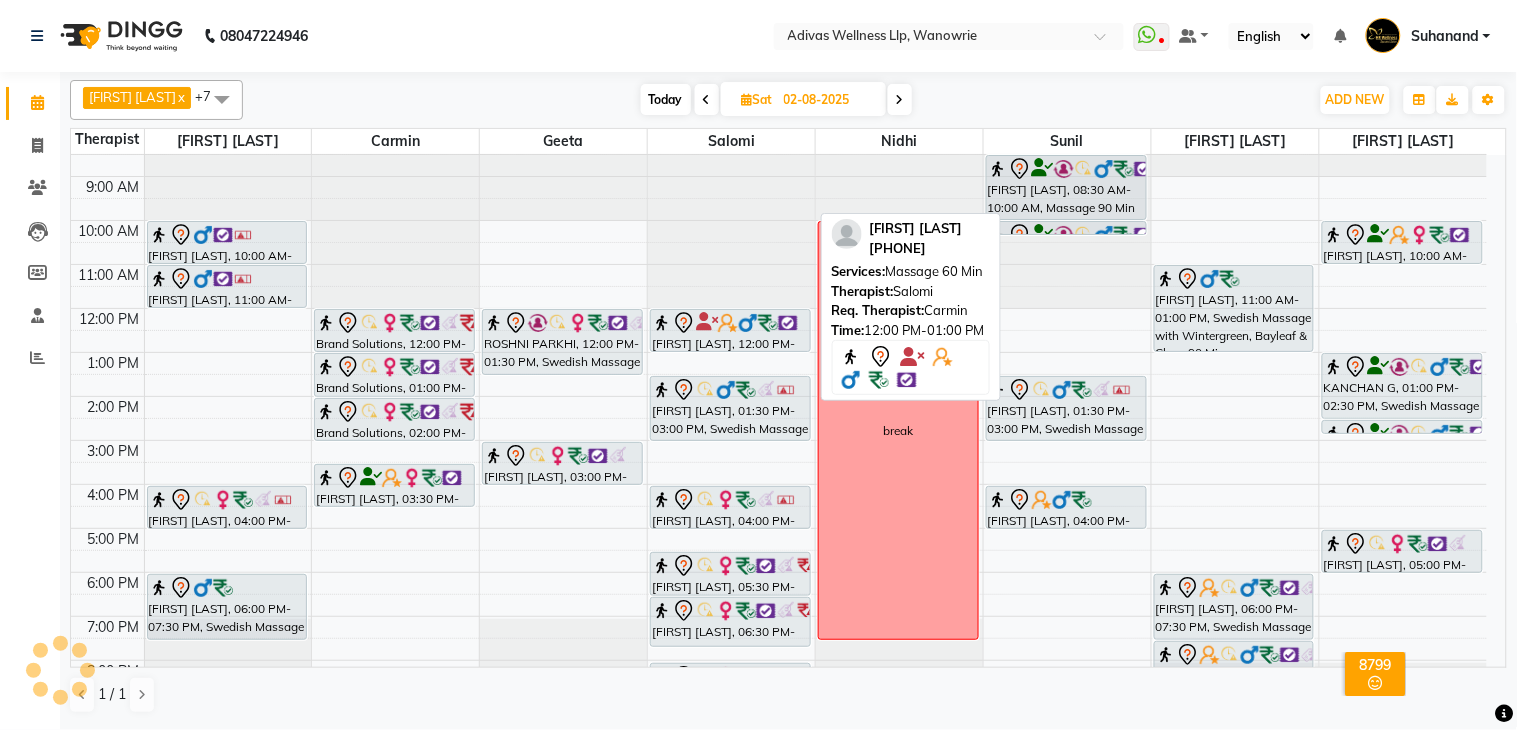 scroll, scrollTop: 0, scrollLeft: 0, axis: both 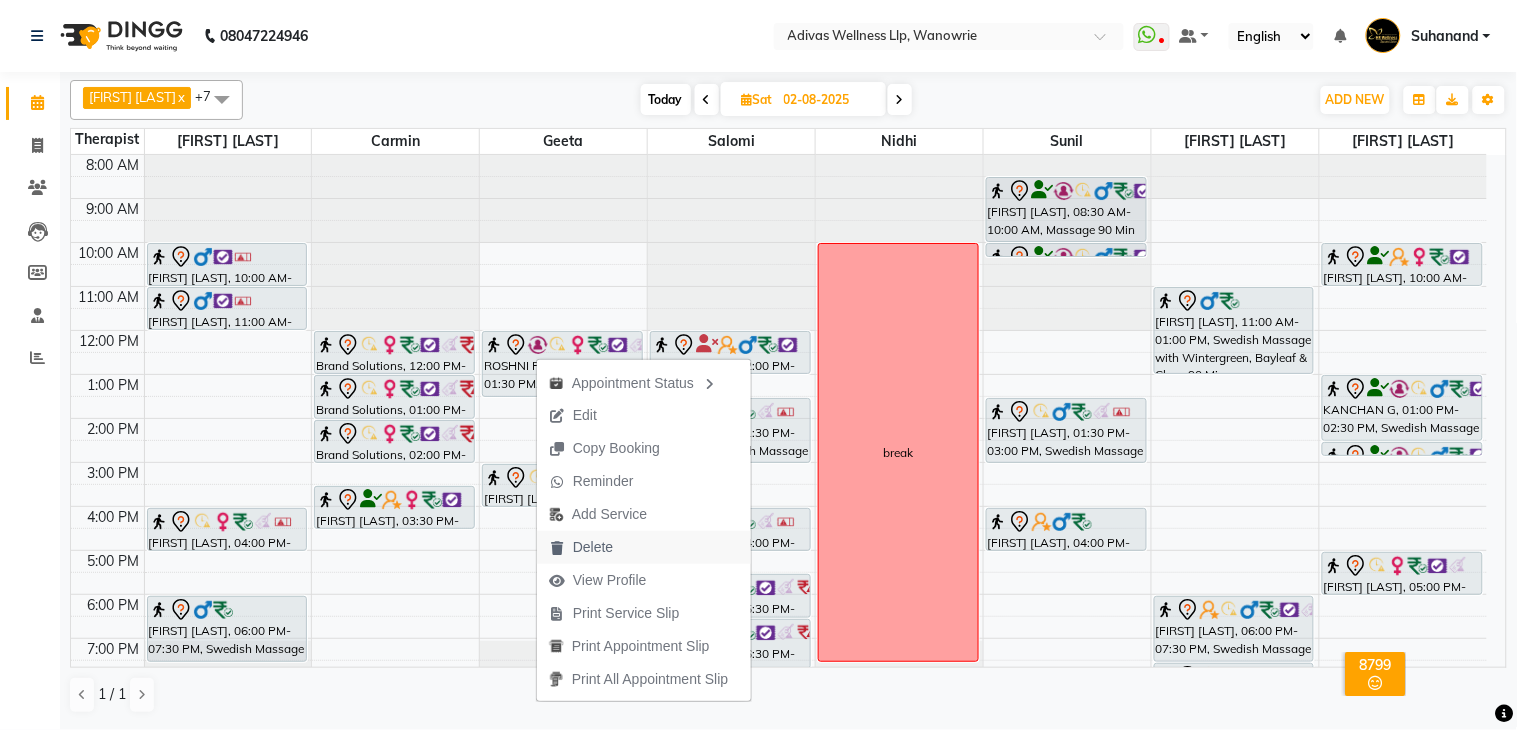 click on "Delete" at bounding box center (593, 547) 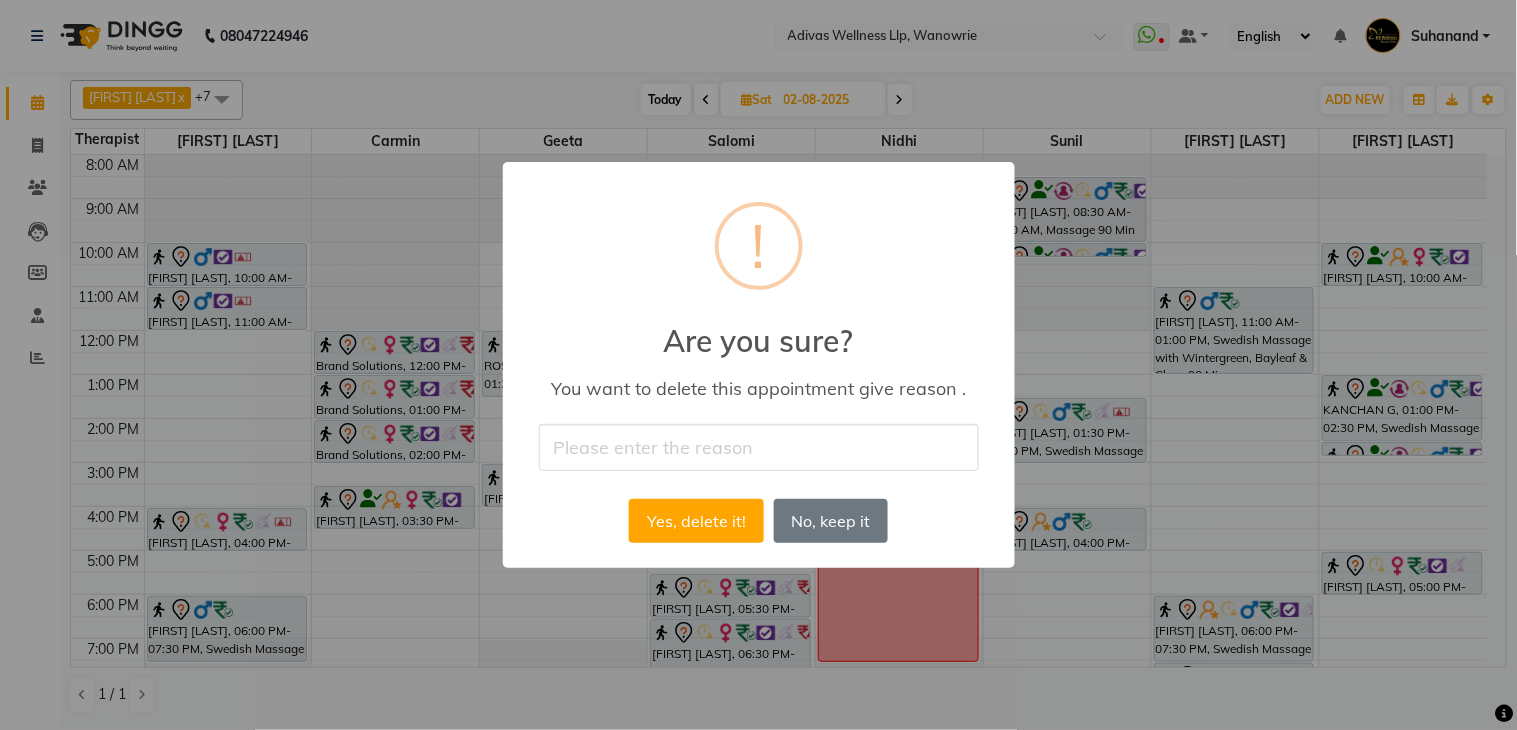click at bounding box center [759, 447] 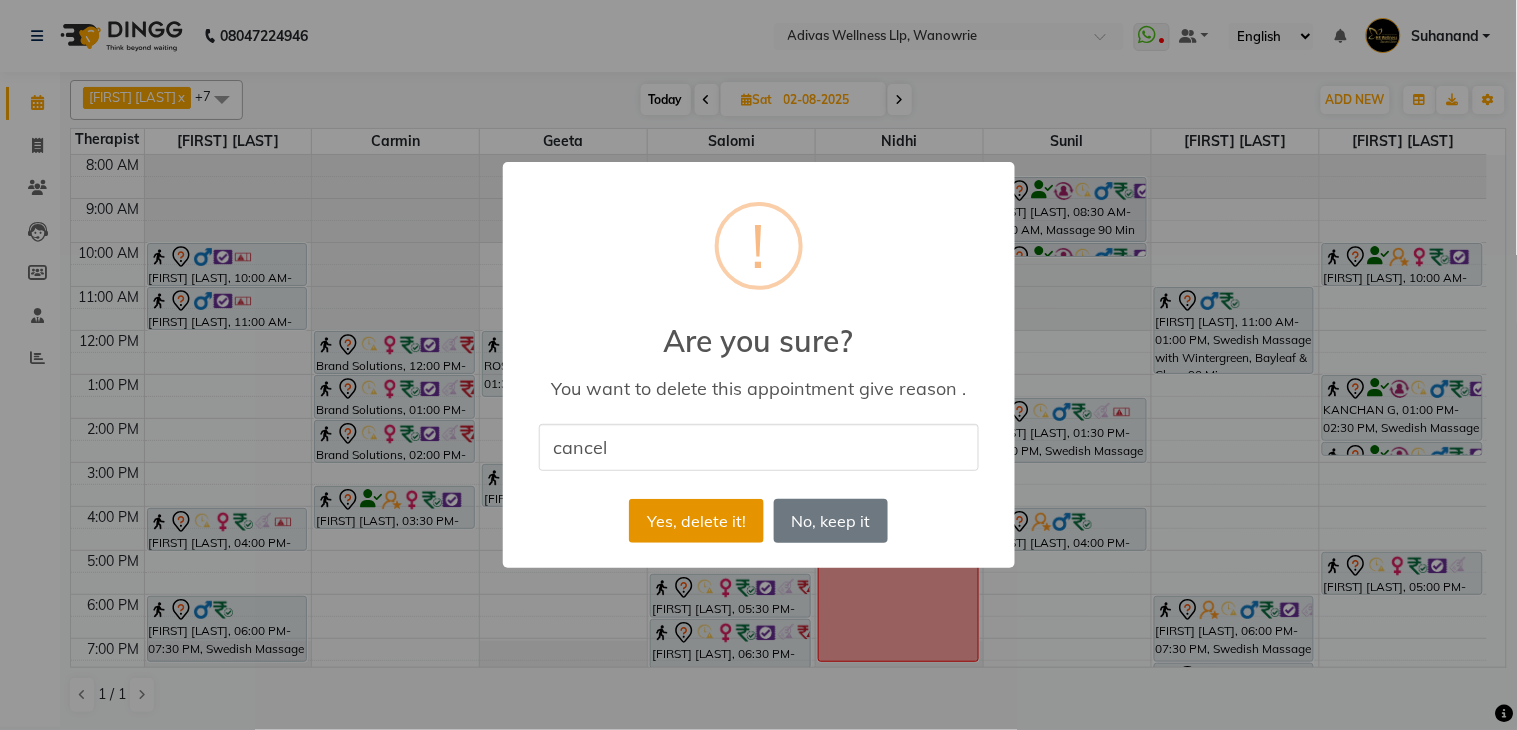 click on "Yes, delete it!" at bounding box center (696, 521) 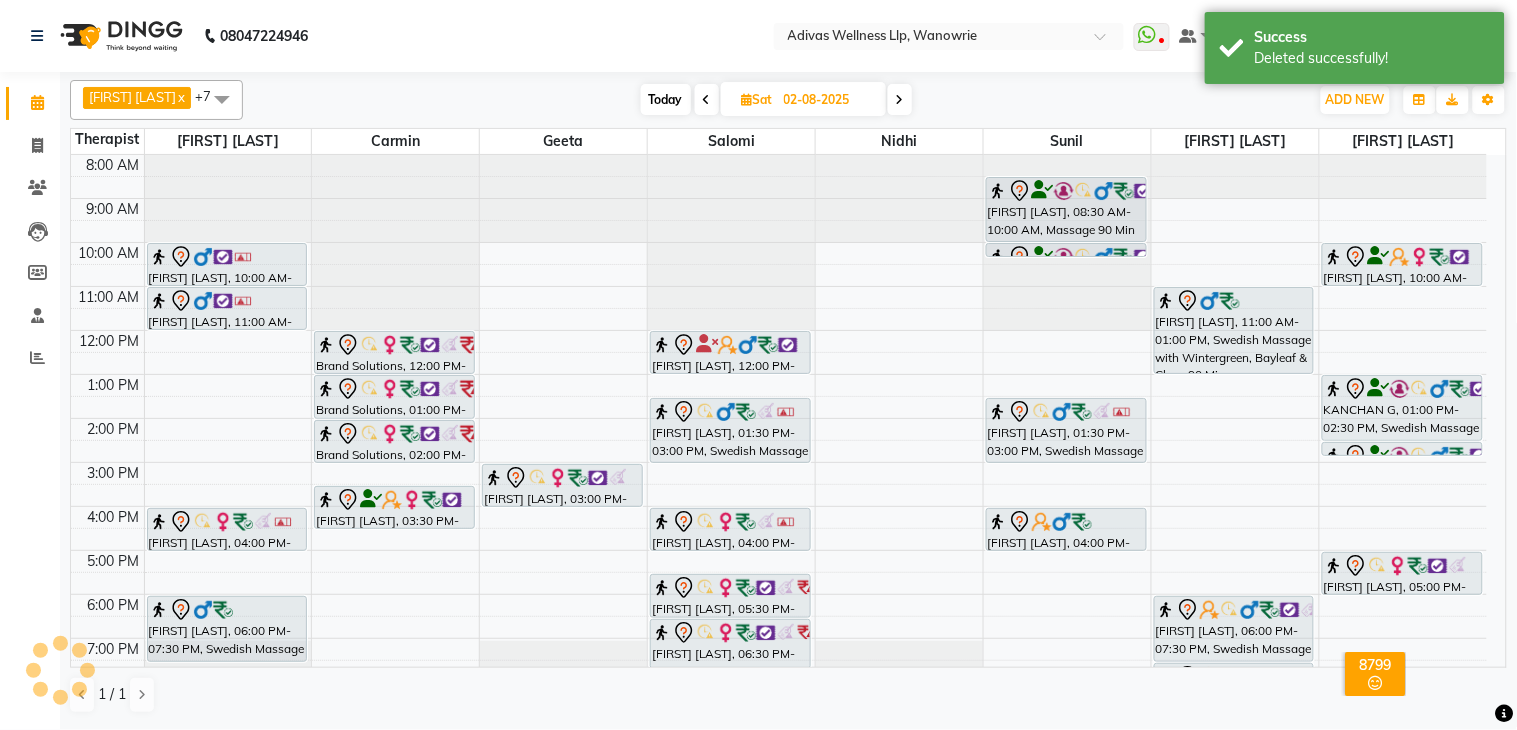 click on "08047224946 Select Location × Adivas Wellness Llp, Wanowrie  WhatsApp Status  ✕ Status:  Disconnected Recent Service Activity: 01-01-1970     05:30 AM  08047224946 Whatsapp Settings Default Panel My Panel English ENGLISH Español العربية मराठी हिंदी ગુજરાતી தமிழ் 中文 Notifications nothing to show Suhanand Manage Profile Change Password Sign out  Version:3.15.9" 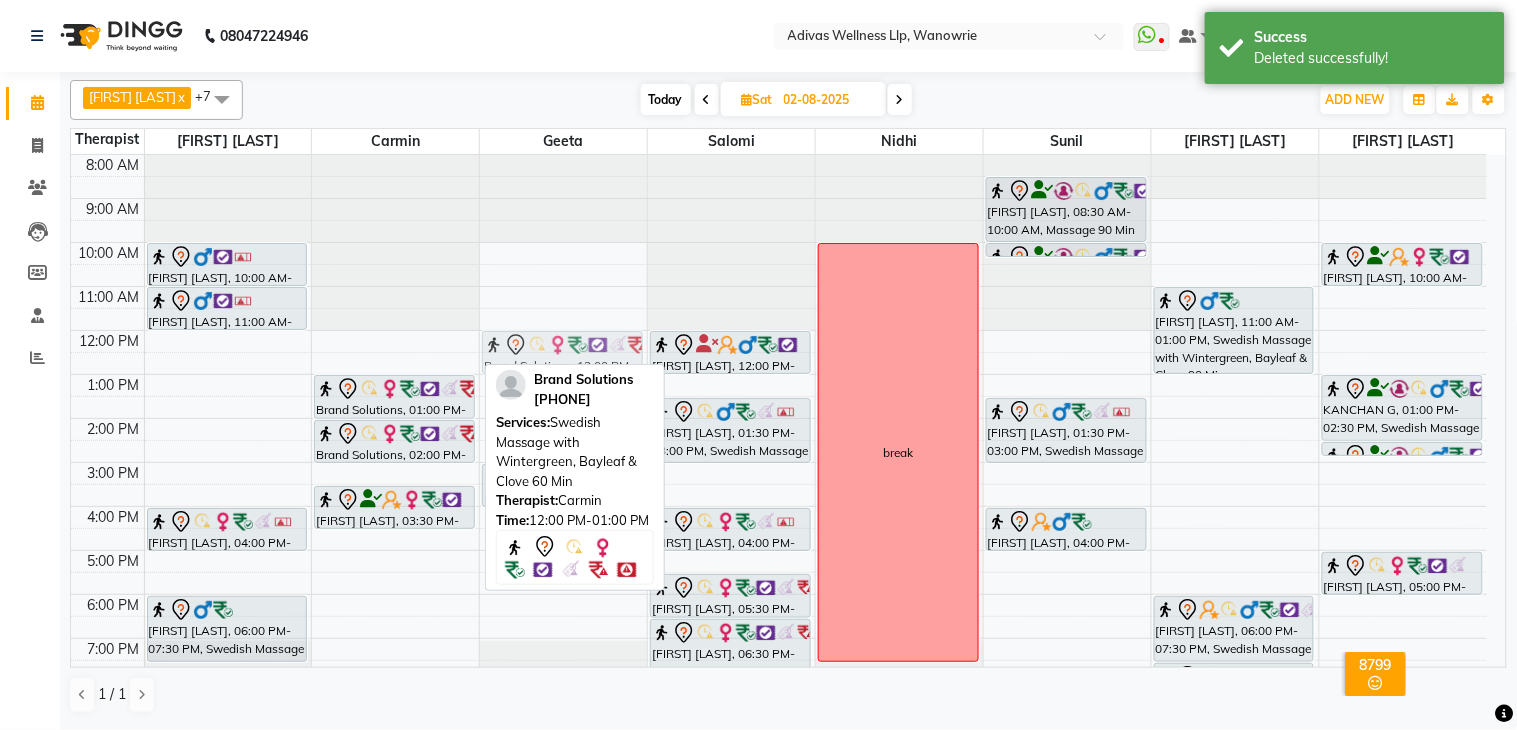 drag, startPoint x: 425, startPoint y: 353, endPoint x: 517, endPoint y: 342, distance: 92.65527 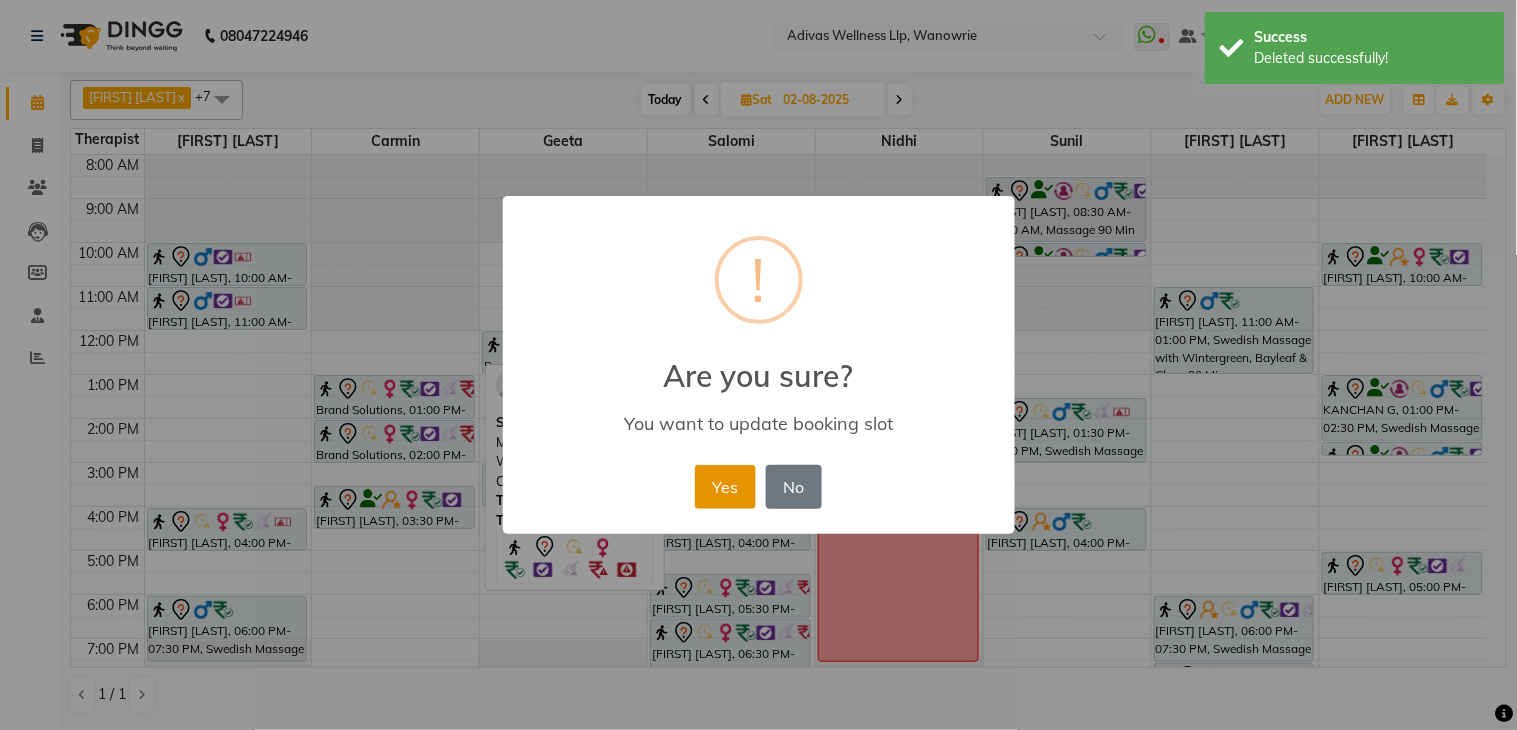 click on "Yes" at bounding box center [725, 487] 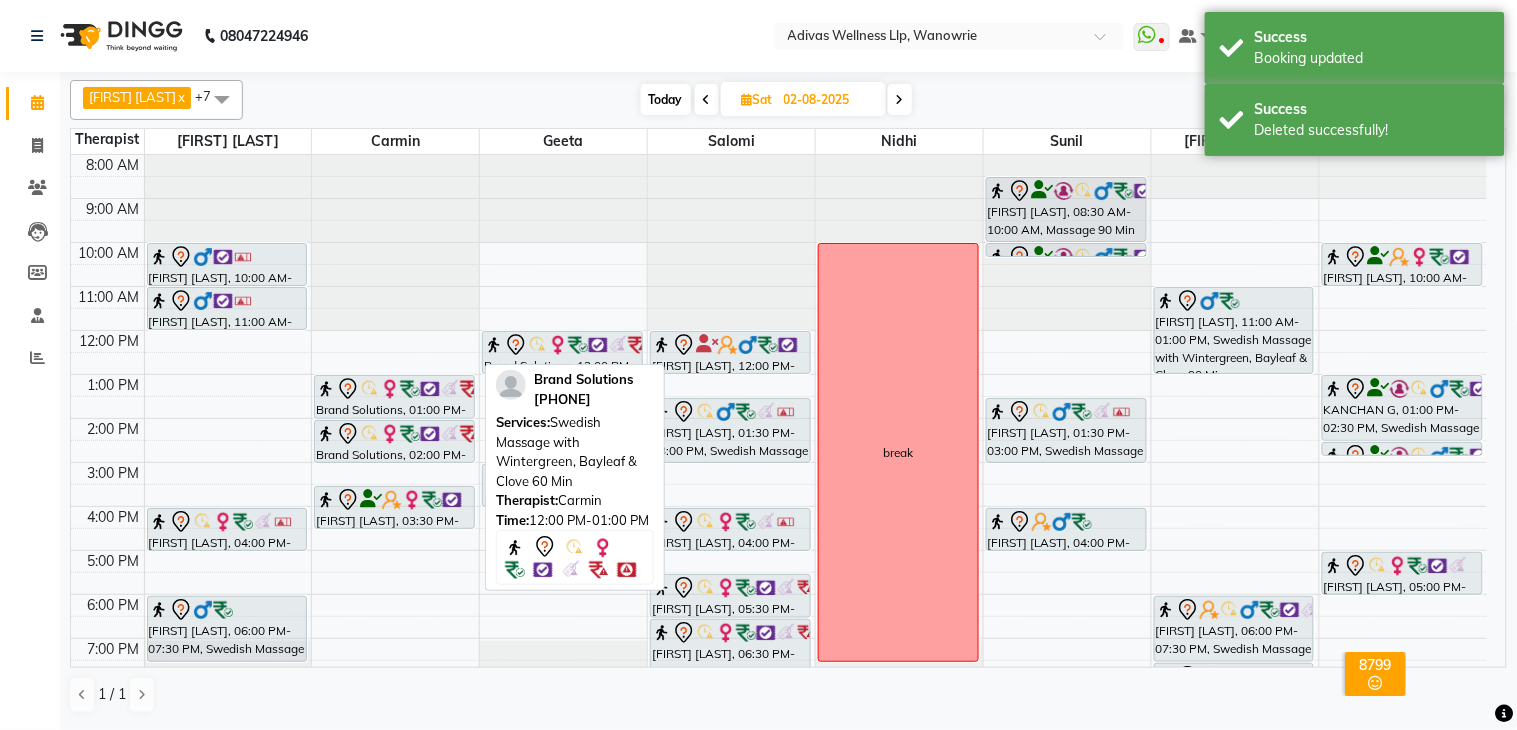 click on "08047224946 Select Location × Adivas Wellness Llp, Wanowrie  WhatsApp Status  ✕ Status:  Disconnected Recent Service Activity: 01-01-1970     05:30 AM  08047224946 Whatsapp Settings Default Panel My Panel English ENGLISH Español العربية मराठी हिंदी ગુજરાતી தமிழ் 中文 Notifications nothing to show Suhanand Manage Profile Change Password Sign out  Version:3.15.9" 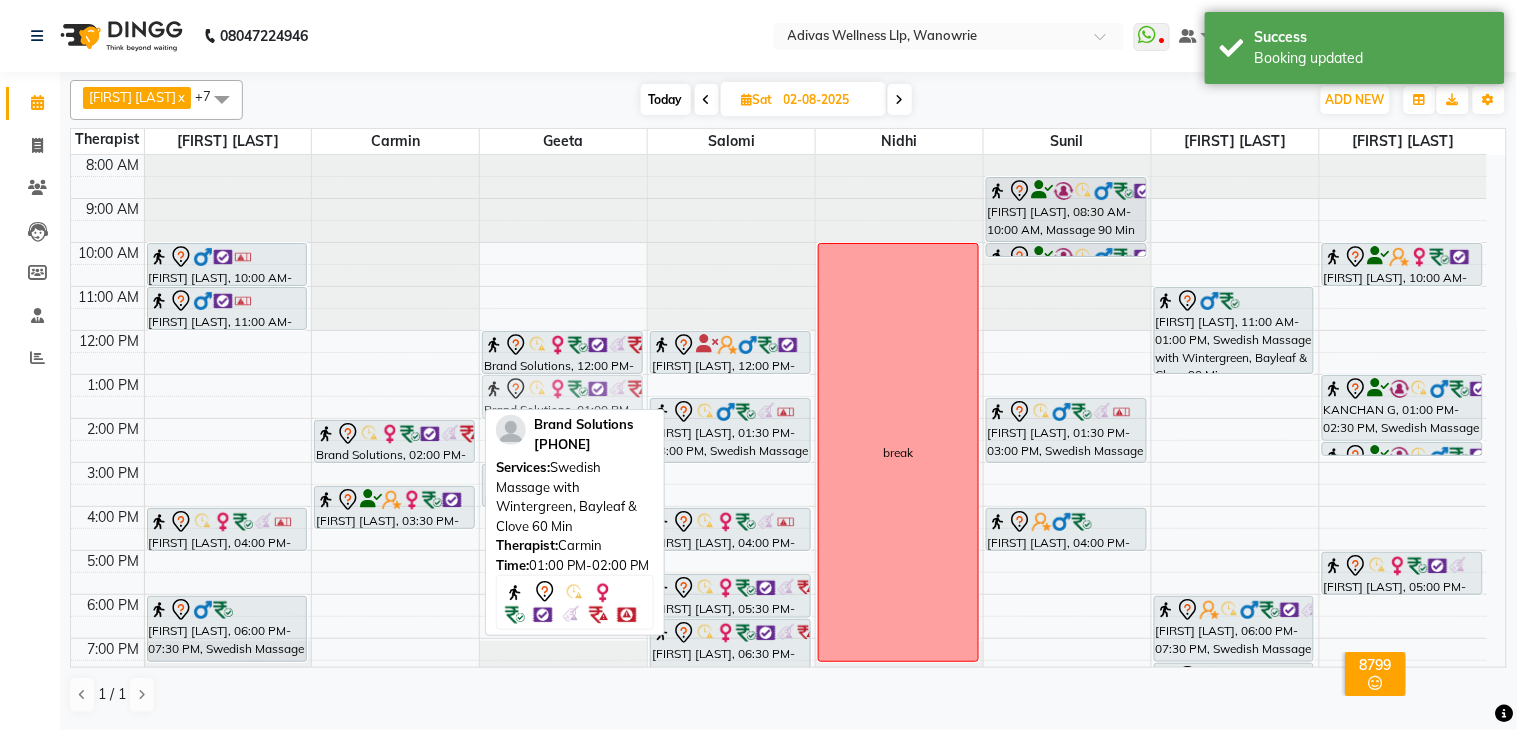 drag, startPoint x: 417, startPoint y: 390, endPoint x: 503, endPoint y: 388, distance: 86.023254 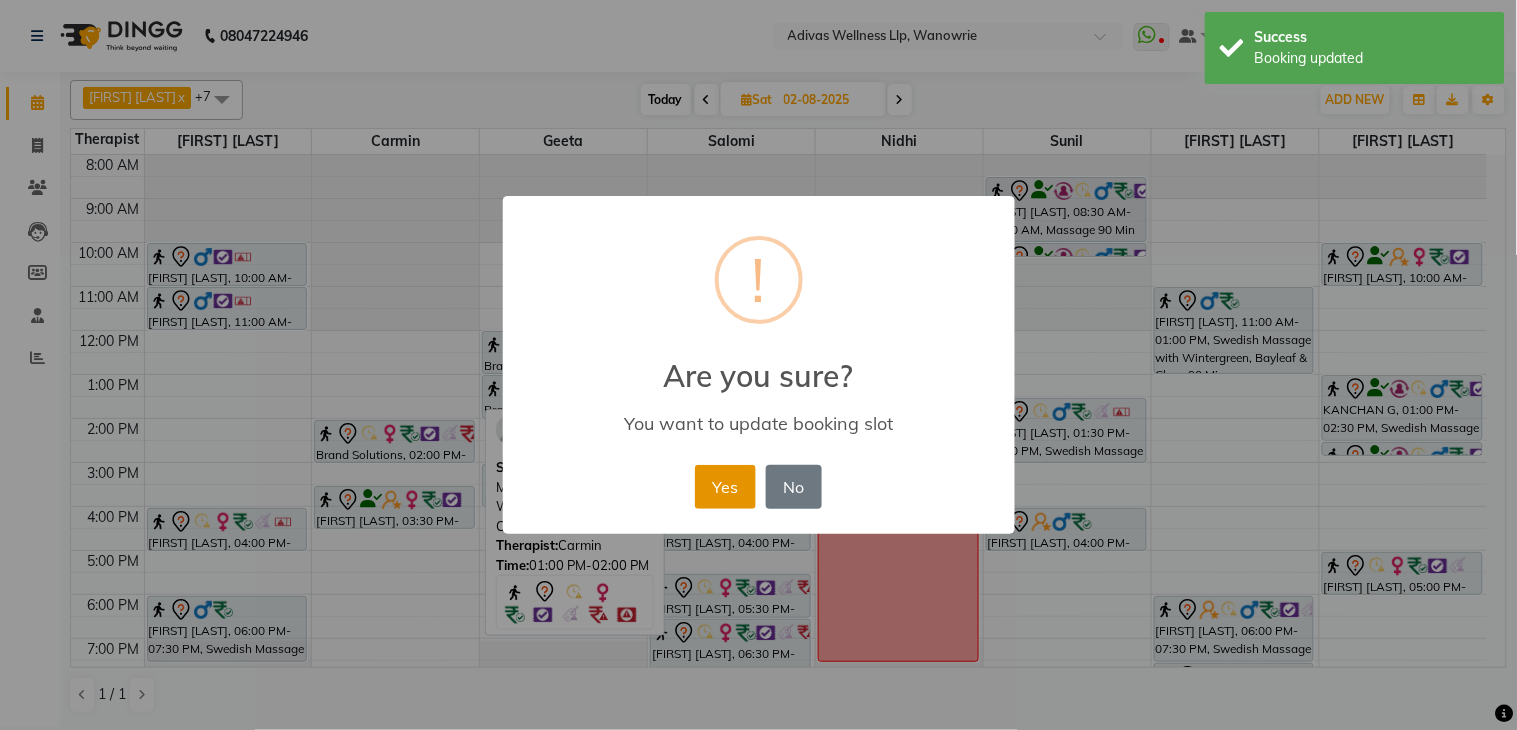 click on "Yes" at bounding box center (725, 487) 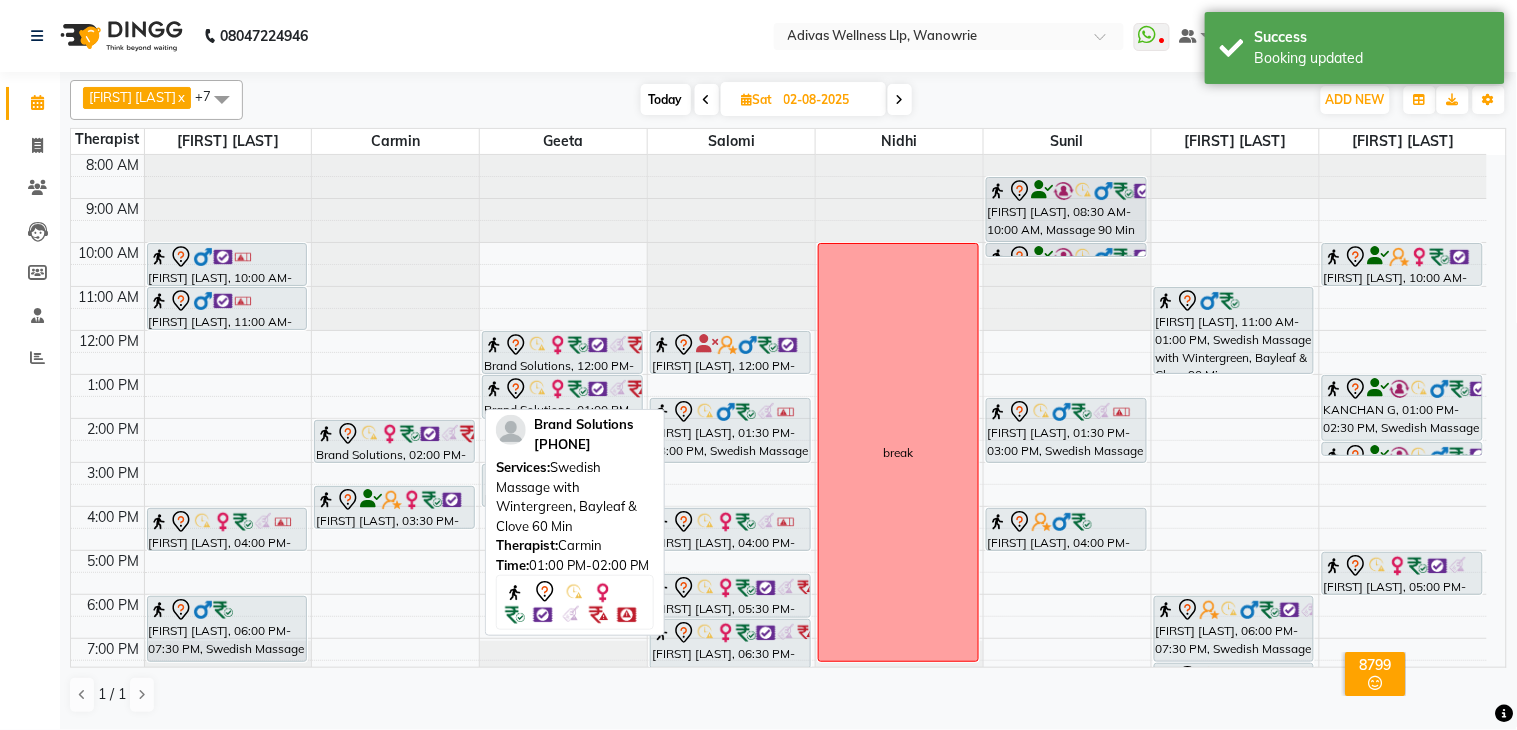 click on "08047224946 Select Location × Adivas Wellness Llp, Wanowrie  WhatsApp Status  ✕ Status:  Disconnected Recent Service Activity: 01-01-1970     05:30 AM  08047224946 Whatsapp Settings Default Panel My Panel English ENGLISH Español العربية मराठी हिंदी ગુજરાતી தமிழ் 中文 Notifications nothing to show Suhanand Manage Profile Change Password Sign out  Version:3.15.9" 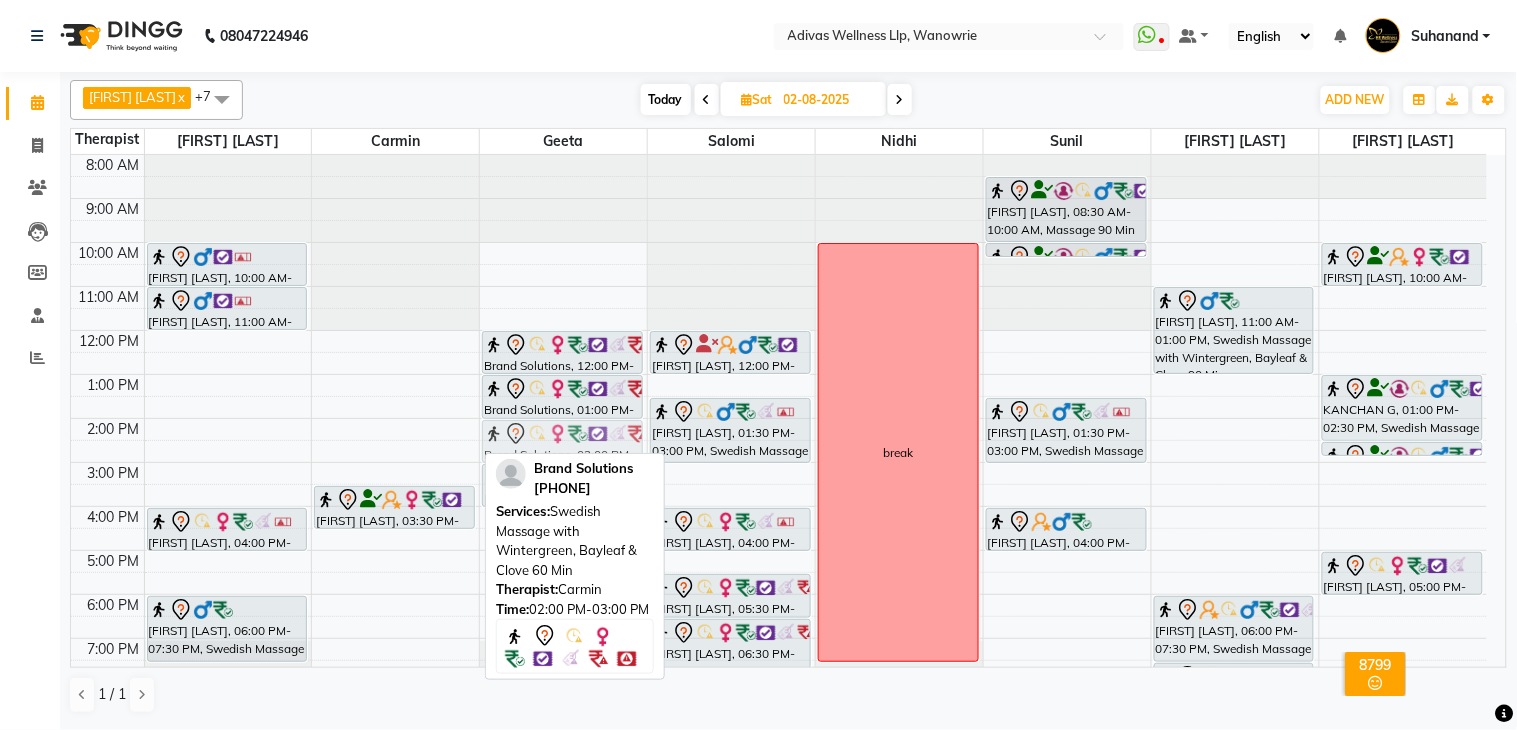 drag, startPoint x: 385, startPoint y: 441, endPoint x: 532, endPoint y: 436, distance: 147.085 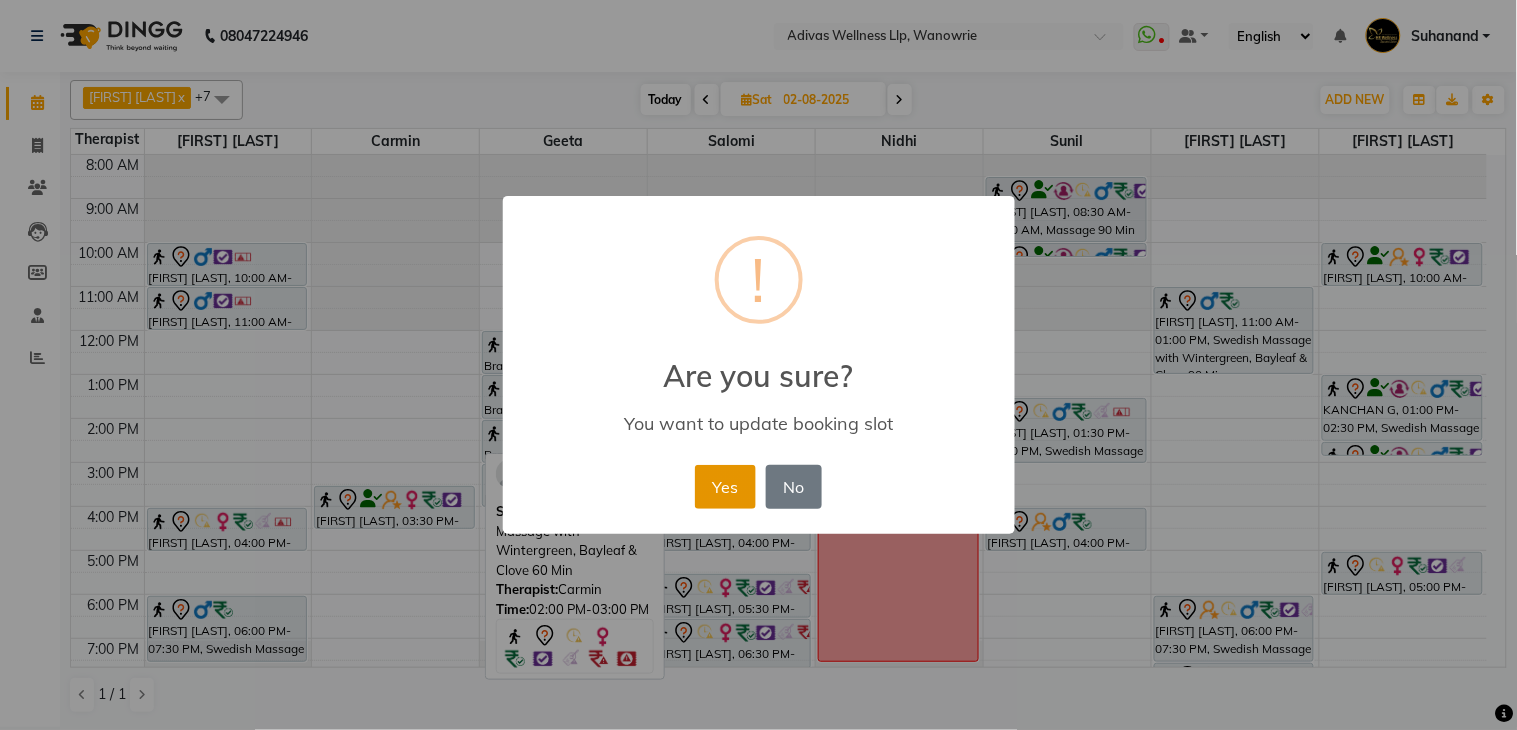 click on "Yes" at bounding box center [725, 487] 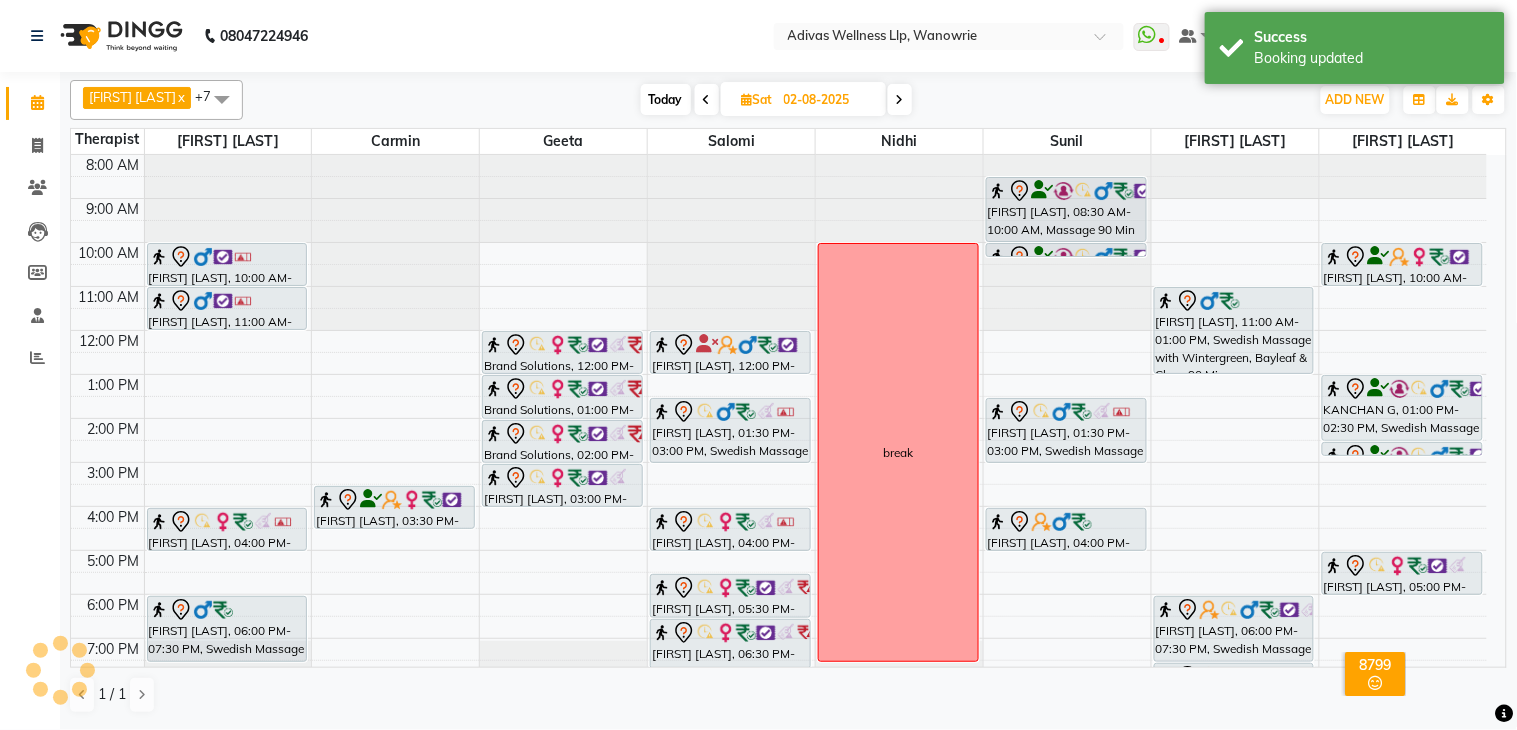 click on "08047224946 Select Location × Adivas Wellness Llp, Wanowrie  WhatsApp Status  ✕ Status:  Disconnected Recent Service Activity: 01-01-1970     05:30 AM  08047224946 Whatsapp Settings Default Panel My Panel English ENGLISH Español العربية मराठी हिंदी ગુજરાતી தமிழ் 中文 Notifications nothing to show Suhanand Manage Profile Change Password Sign out  Version:3.15.9" 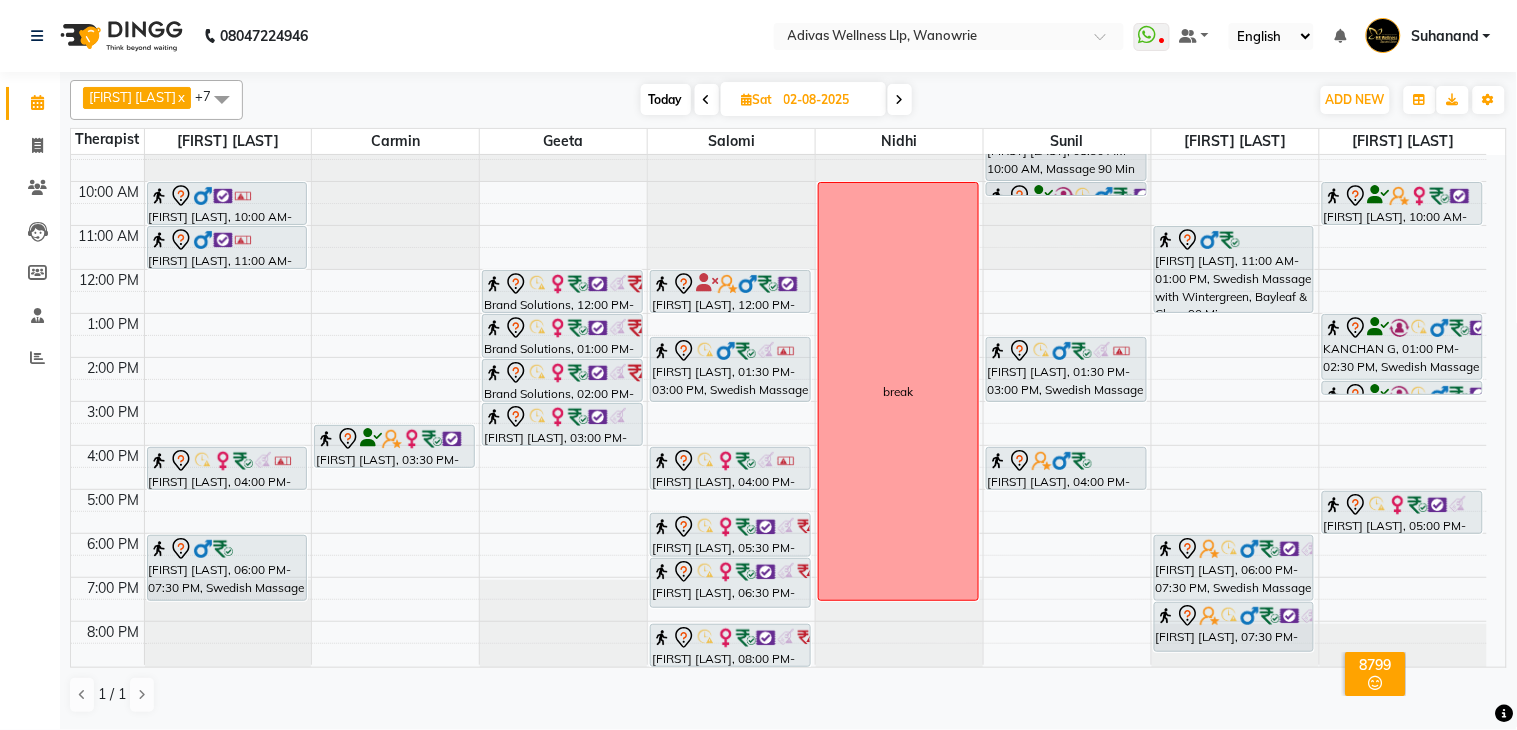scroll, scrollTop: 62, scrollLeft: 0, axis: vertical 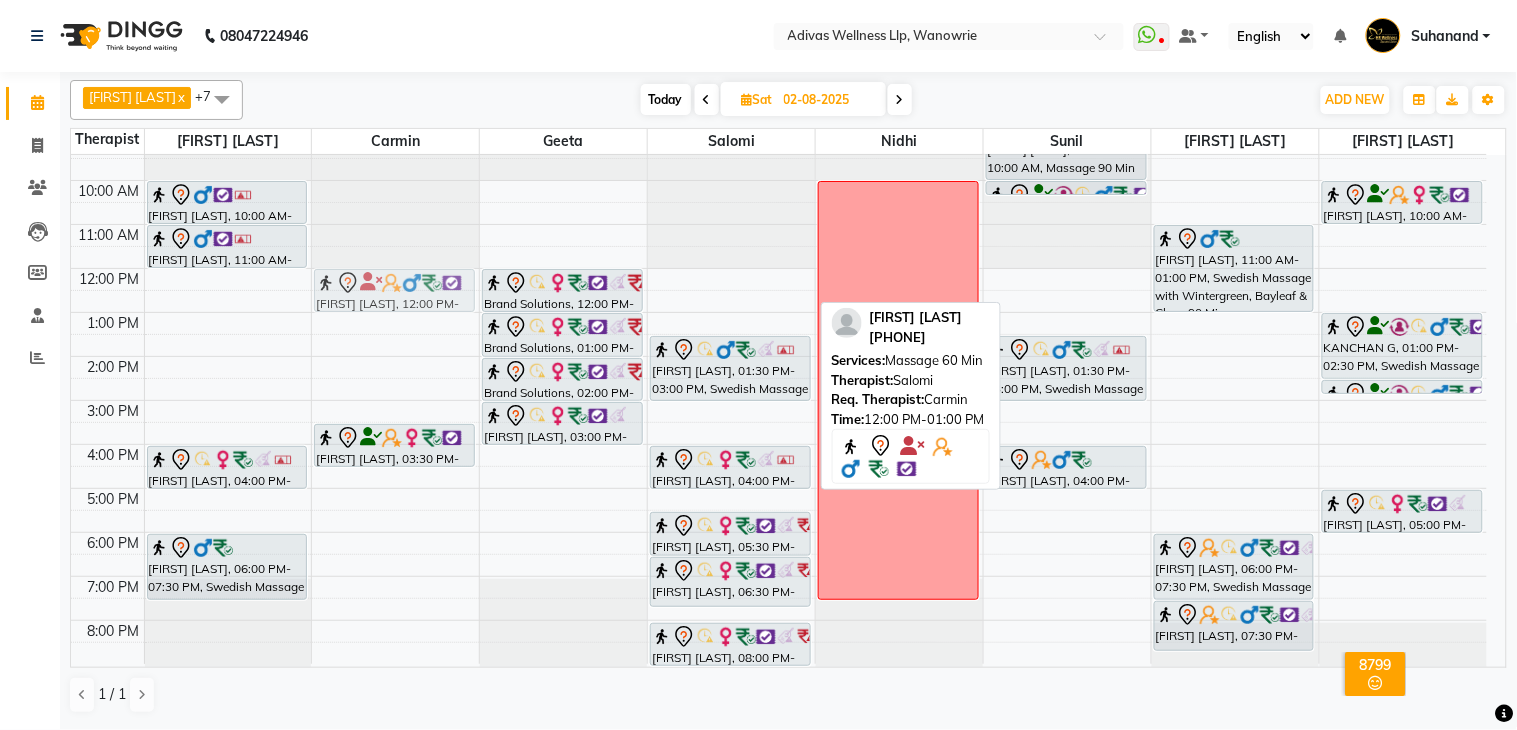 drag, startPoint x: 725, startPoint y: 285, endPoint x: 424, endPoint y: 282, distance: 301.01495 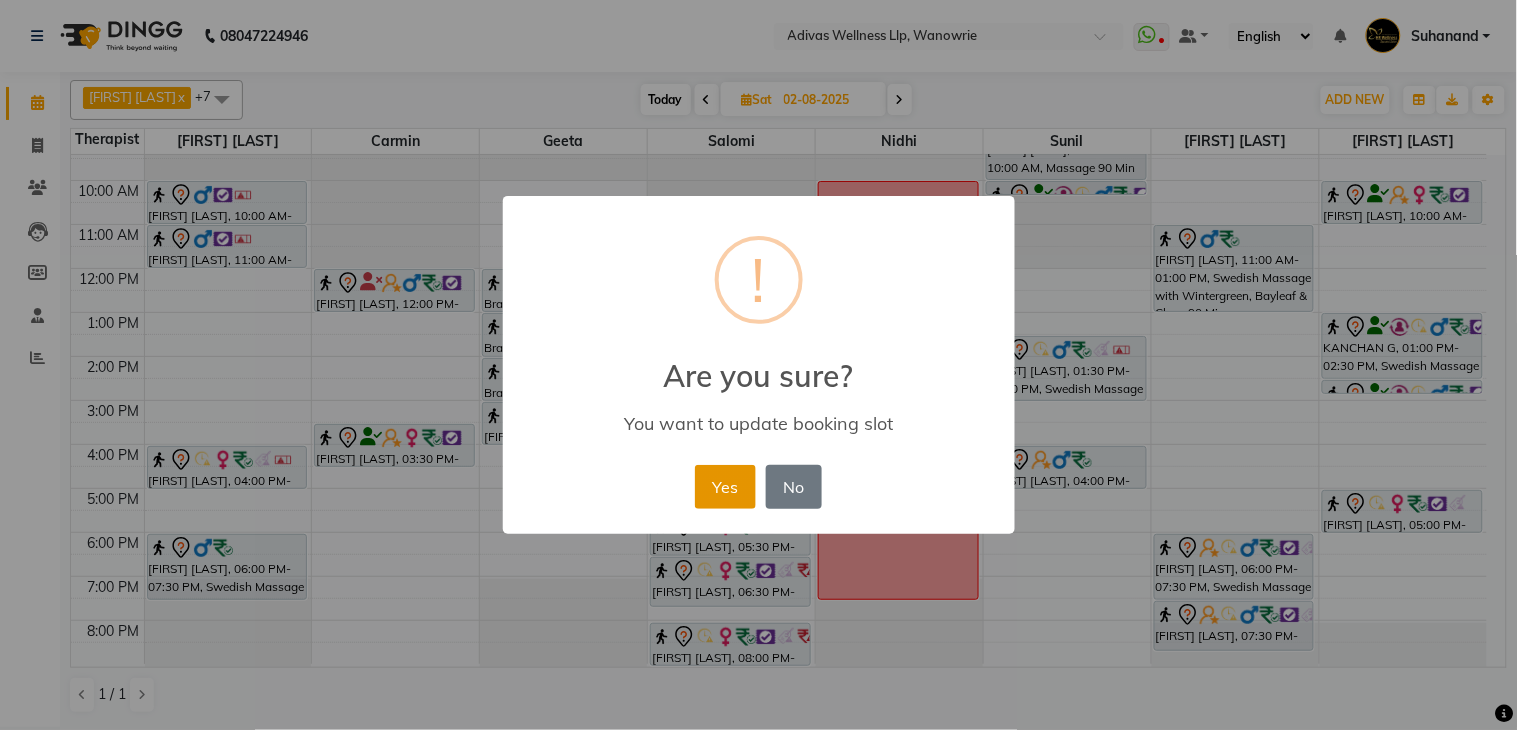 click on "Yes" at bounding box center [725, 487] 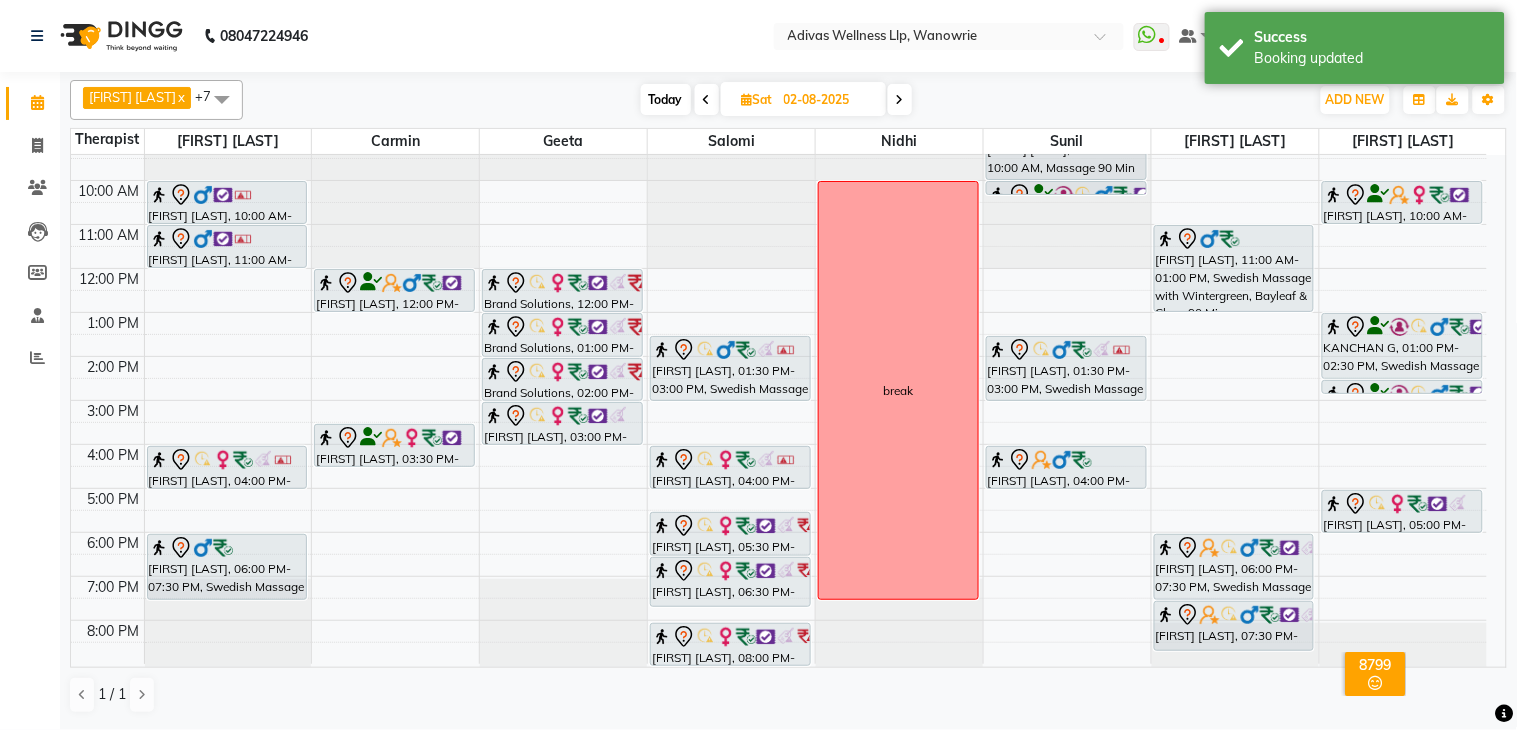 click on "08047224946 Select Location × Adivas Wellness Llp, Wanowrie  WhatsApp Status  ✕ Status:  Disconnected Recent Service Activity: 01-01-1970     05:30 AM  08047224946 Whatsapp Settings Default Panel My Panel English ENGLISH Español العربية मराठी हिंदी ગુજરાતી தமிழ் 中文 Notifications nothing to show Suhanand Manage Profile Change Password Sign out  Version:3.15.9" 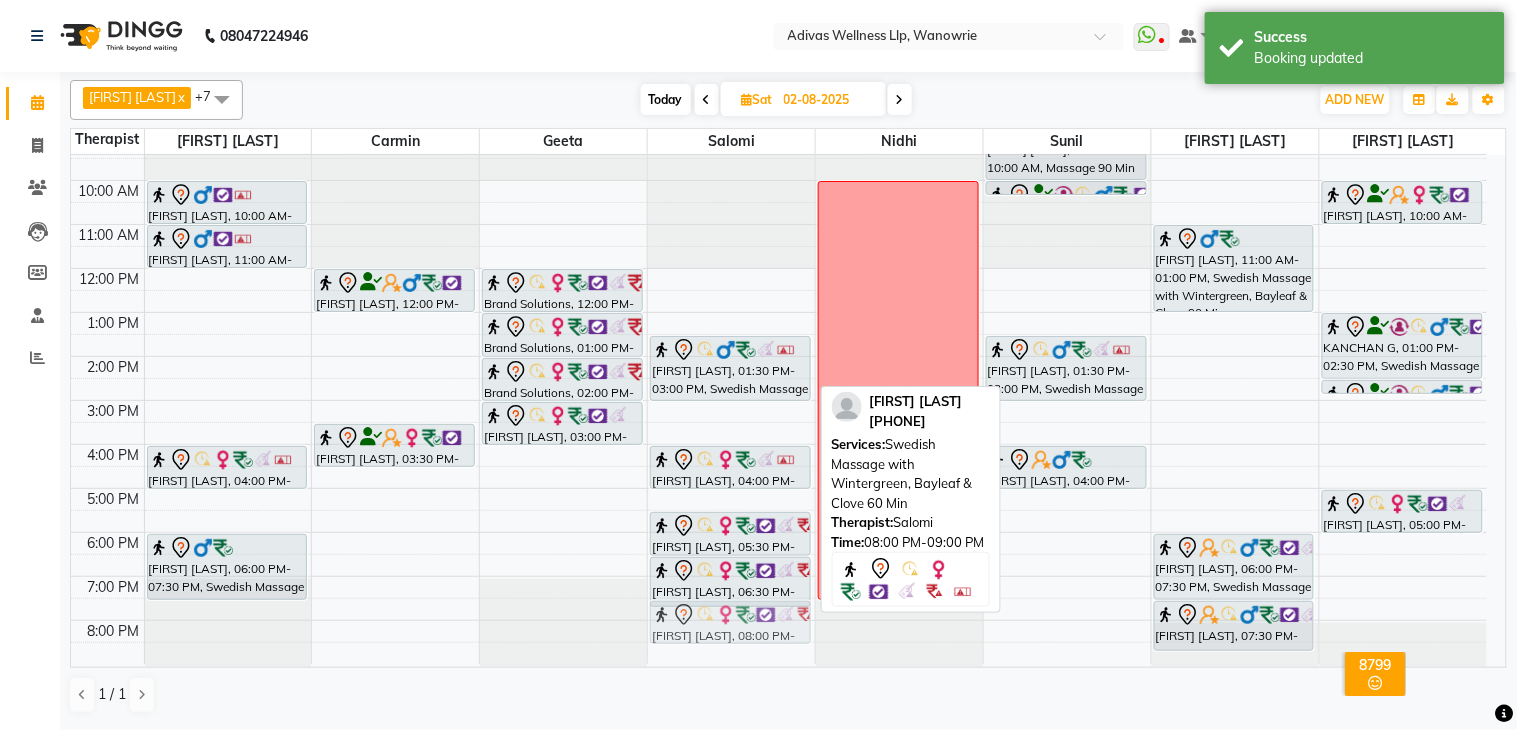 click on "Nazneen Mannan, 01:30 PM-03:00 PM, Swedish Massage with Wintergreen, Bayleaf & Clove 90 Min             Namita buchade, 04:00 PM-05:00 PM, Swedish Massage with Wintergreen, Bayleaf & Clove 60 Min             SONIA PRASAD, 05:30 PM-06:30 PM, Swedish Massage with Wintergreen, Bayleaf & Clove 60 Min             SONIA PRASAD, 06:30 PM-07:40 PM, Steam             SONIA PRASAD, 08:00 PM-09:00 PM, Swedish Massage with Wintergreen, Bayleaf & Clove 60 Min             SONIA PRASAD, 08:00 PM-09:00 PM, Swedish Massage with Wintergreen, Bayleaf & Clove 60 Min" at bounding box center (731, 378) 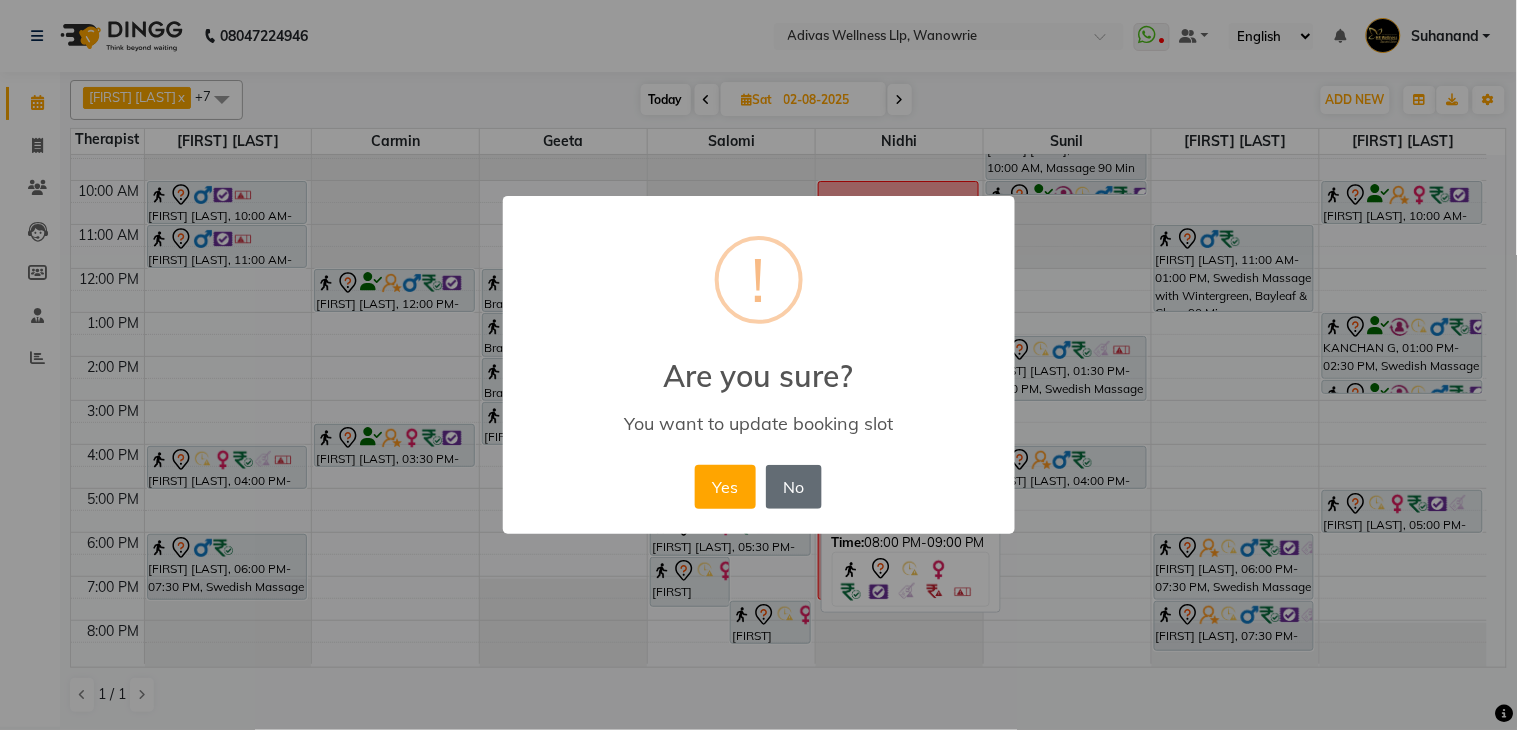 click on "No" at bounding box center (794, 487) 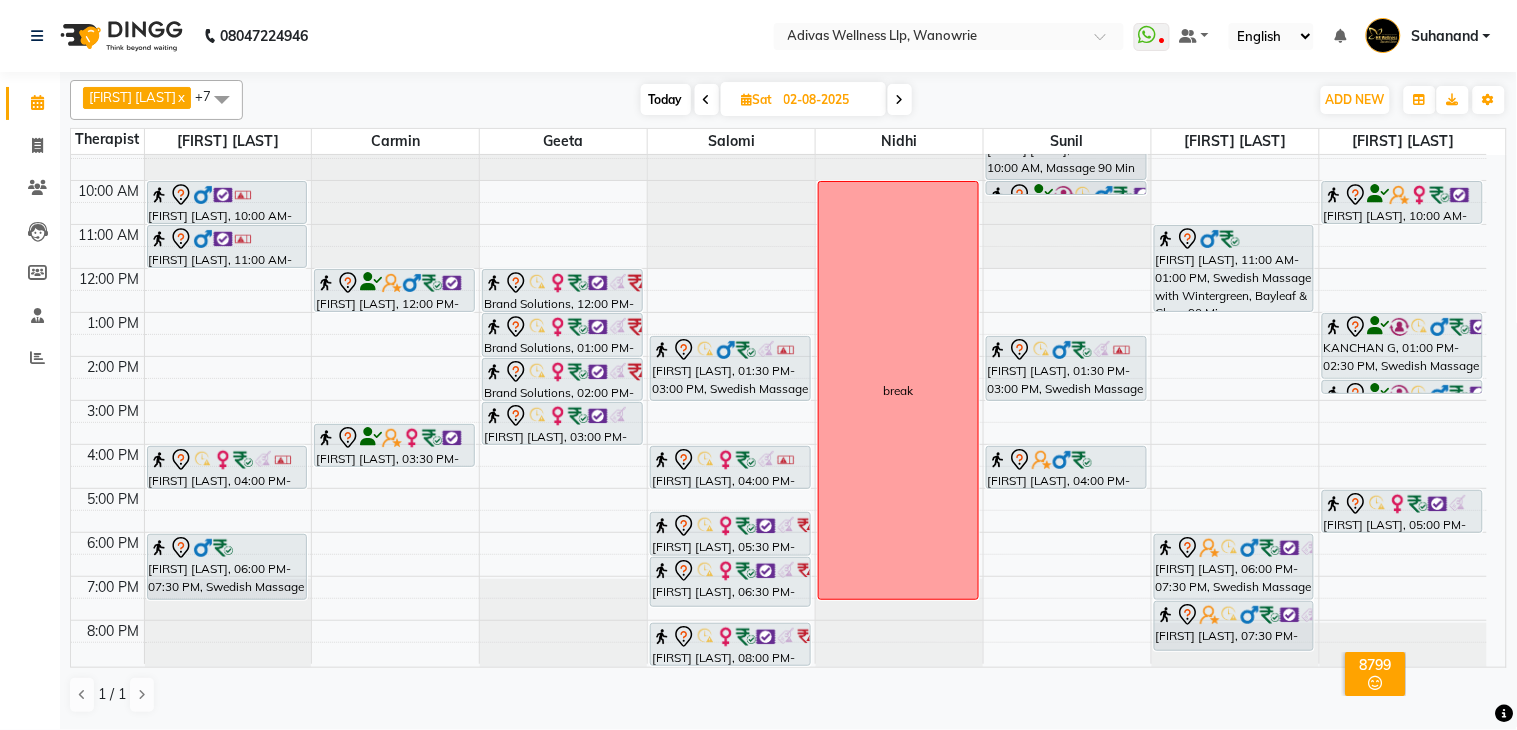 click at bounding box center (900, 99) 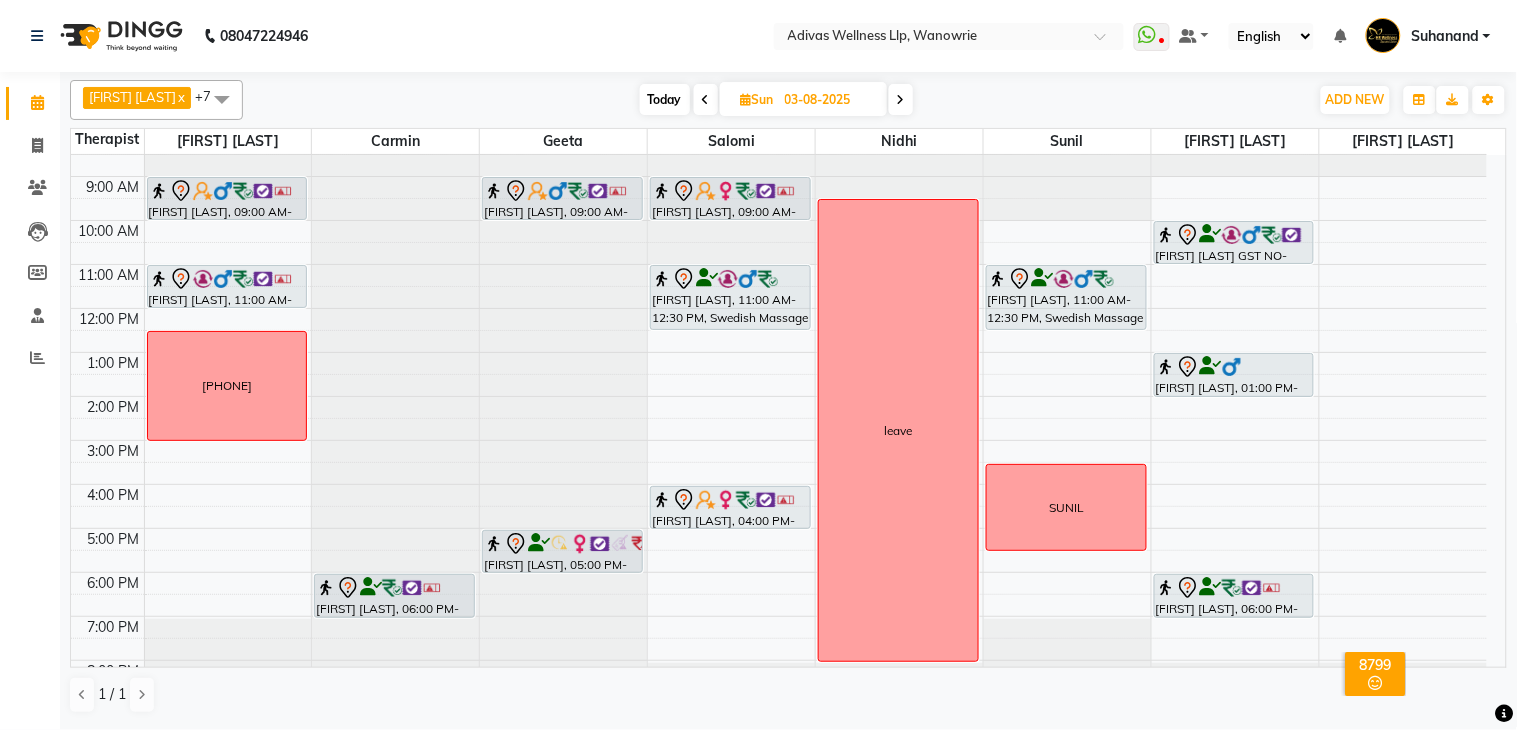 scroll, scrollTop: 0, scrollLeft: 0, axis: both 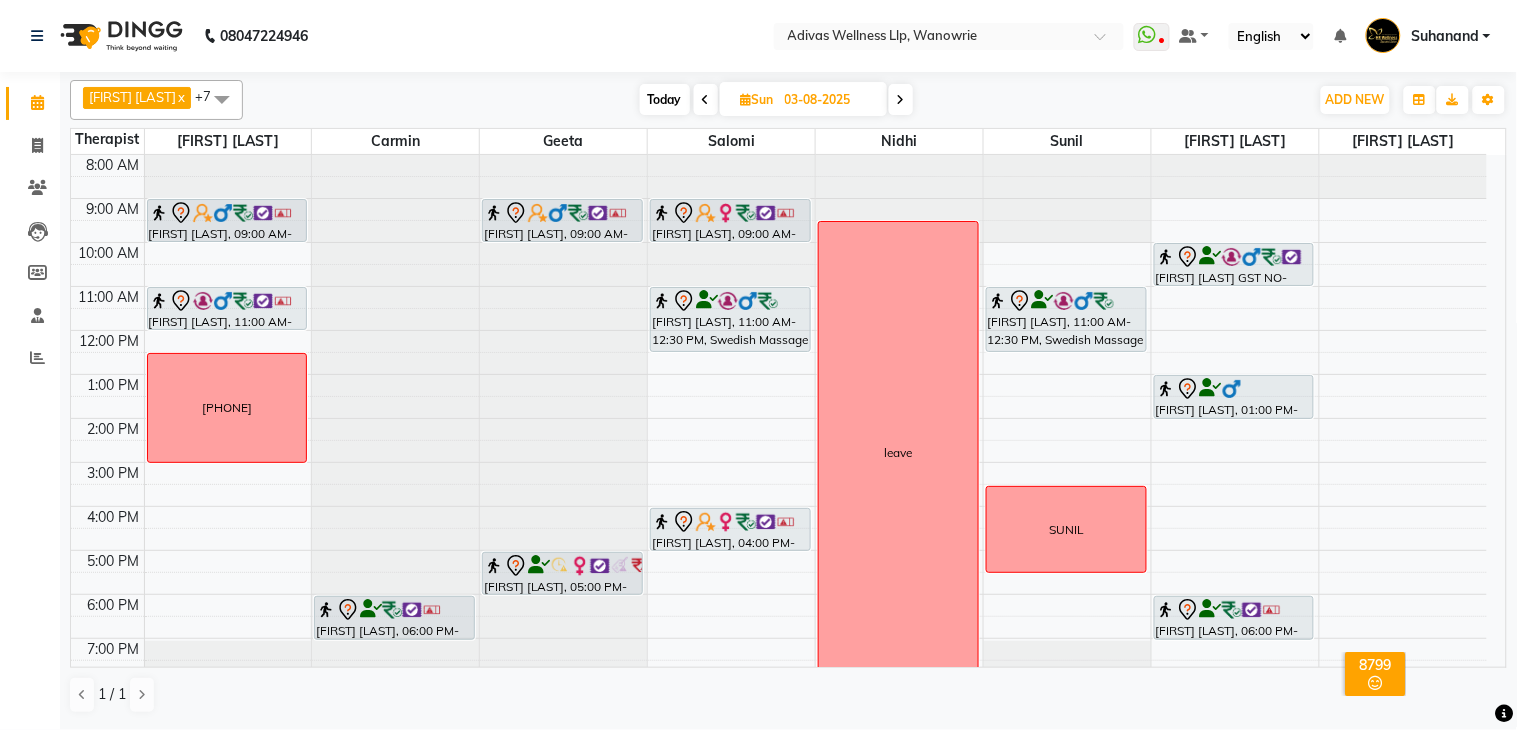 click on "Today" at bounding box center [665, 99] 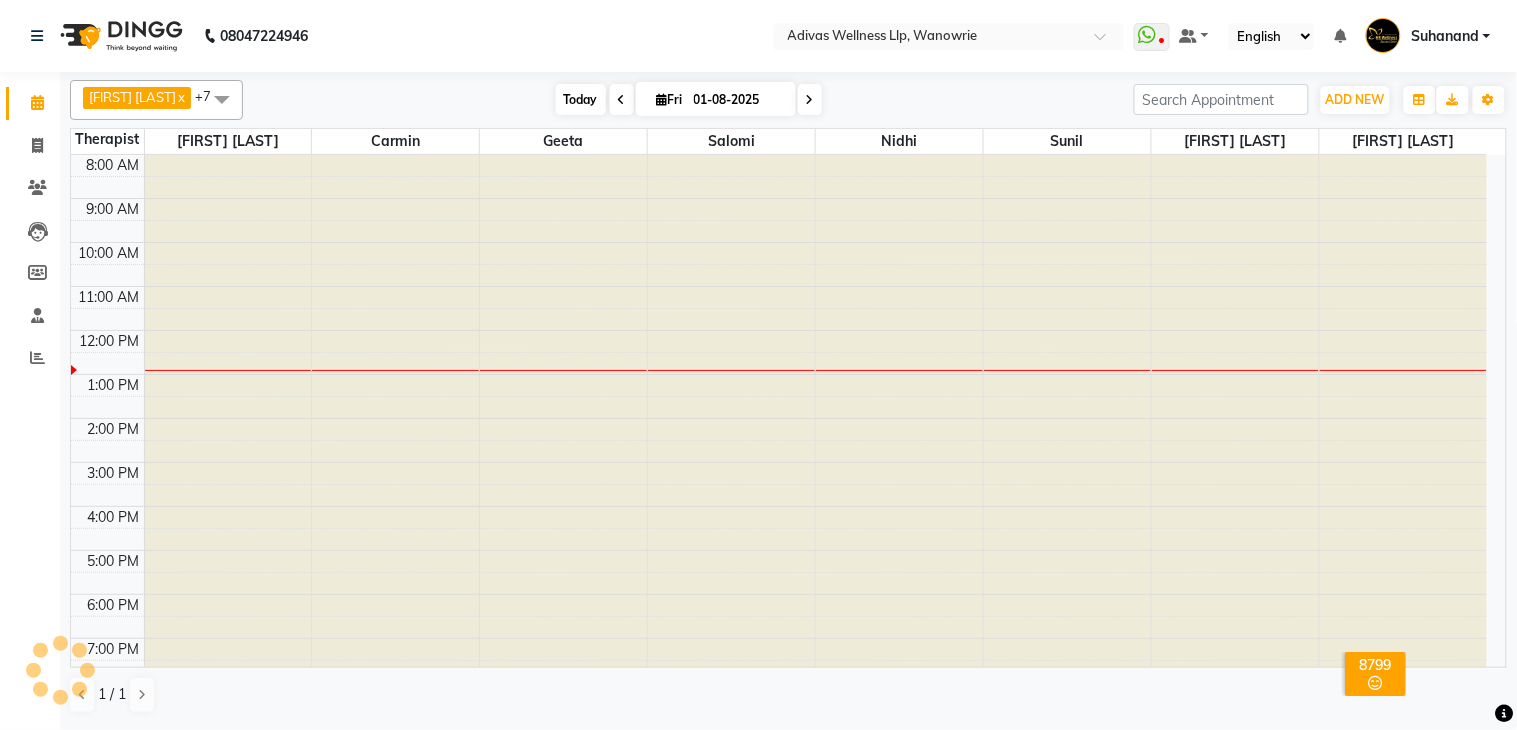 scroll, scrollTop: 63, scrollLeft: 0, axis: vertical 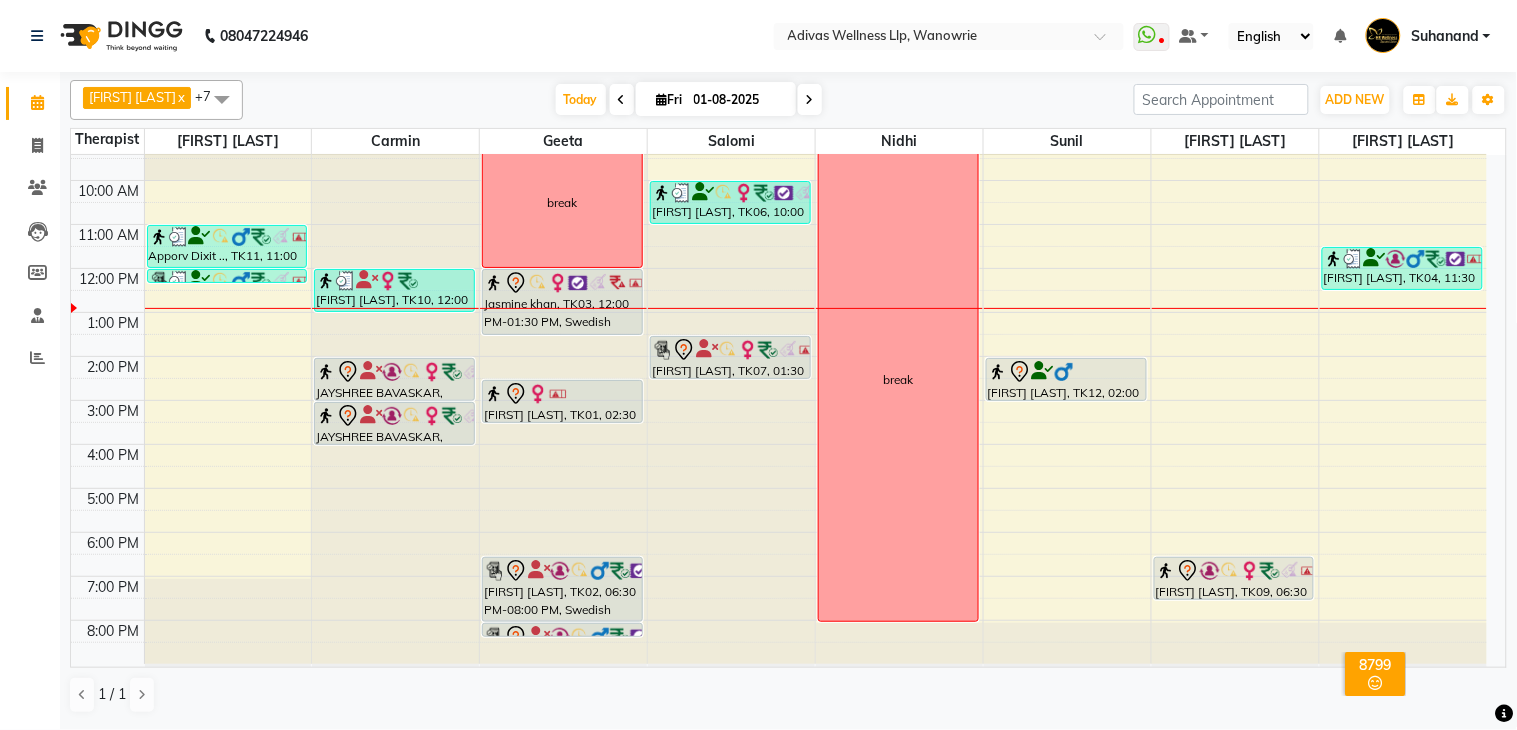 click at bounding box center [810, 100] 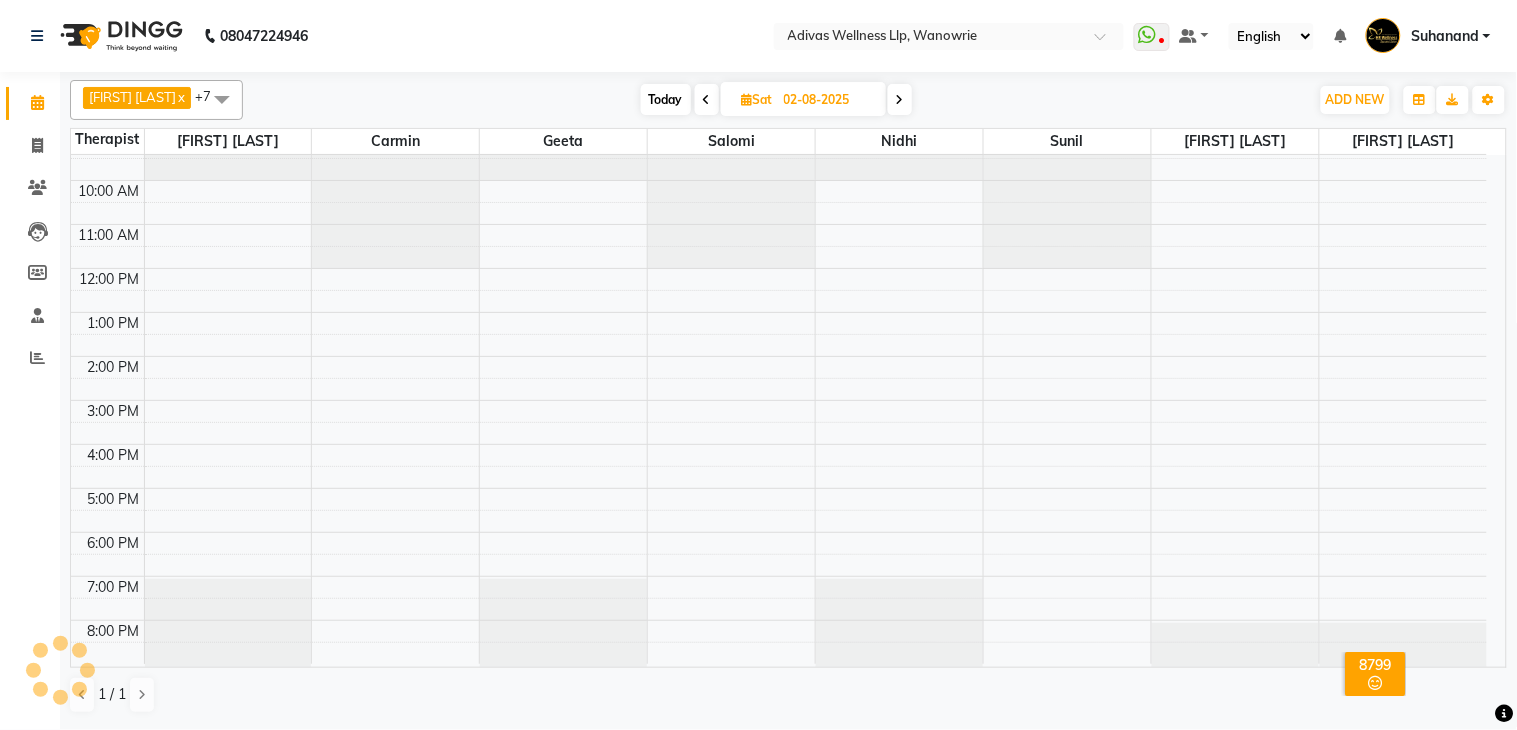 scroll, scrollTop: 63, scrollLeft: 0, axis: vertical 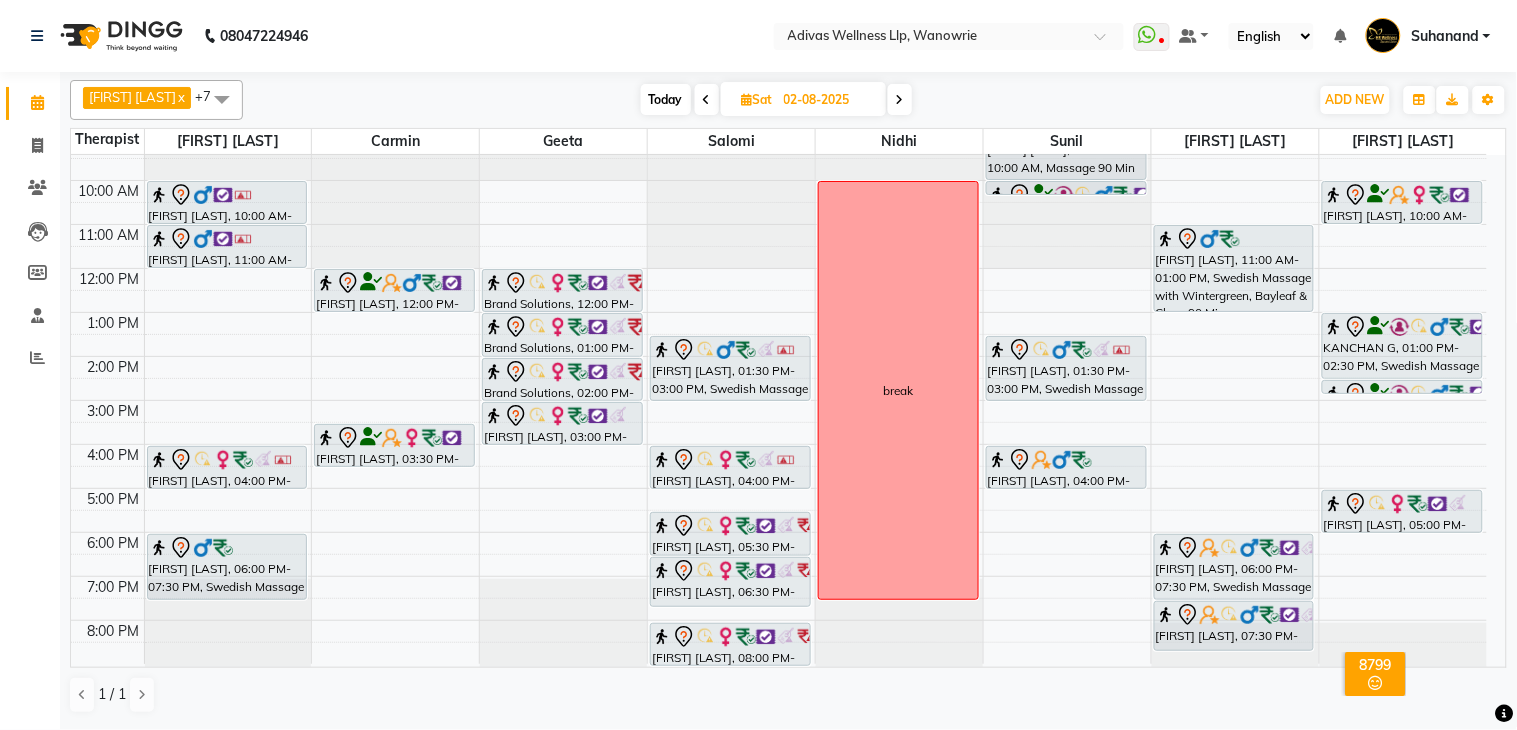 click on "08047224946 Select Location × Adivas Wellness Llp, Wanowrie  WhatsApp Status  ✕ Status:  Disconnected Recent Service Activity: 01-01-1970     05:30 AM  08047224946 Whatsapp Settings Default Panel My Panel English ENGLISH Español العربية मराठी हिंदी ગુજરાતી தமிழ் 中文 Notifications nothing to show Suhanand Manage Profile Change Password Sign out  Version:3.15.9" 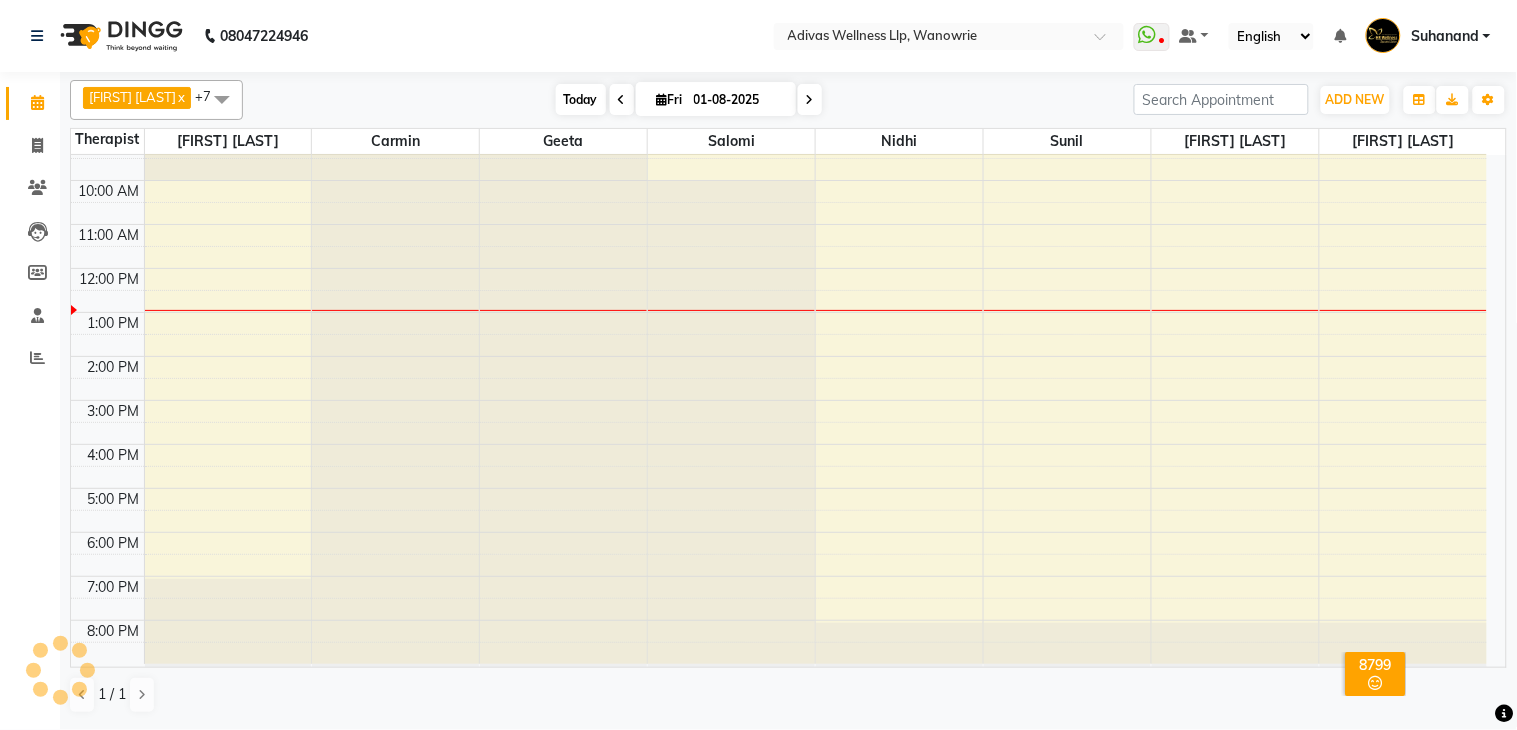 scroll, scrollTop: 63, scrollLeft: 0, axis: vertical 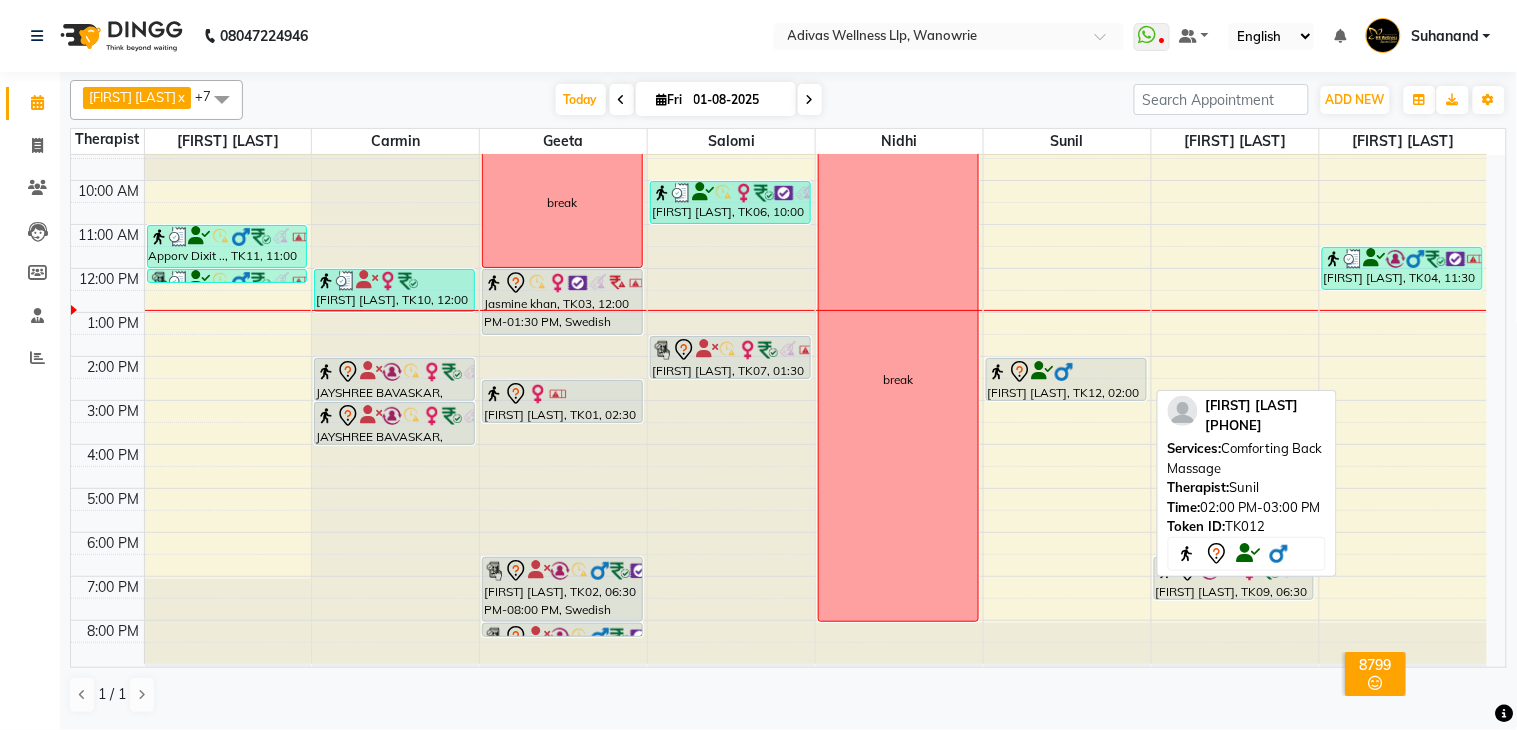 click on "utkarsh bhosale, TK12, 02:00 PM-03:00 PM, Comforting Back Massage" at bounding box center [1066, 379] 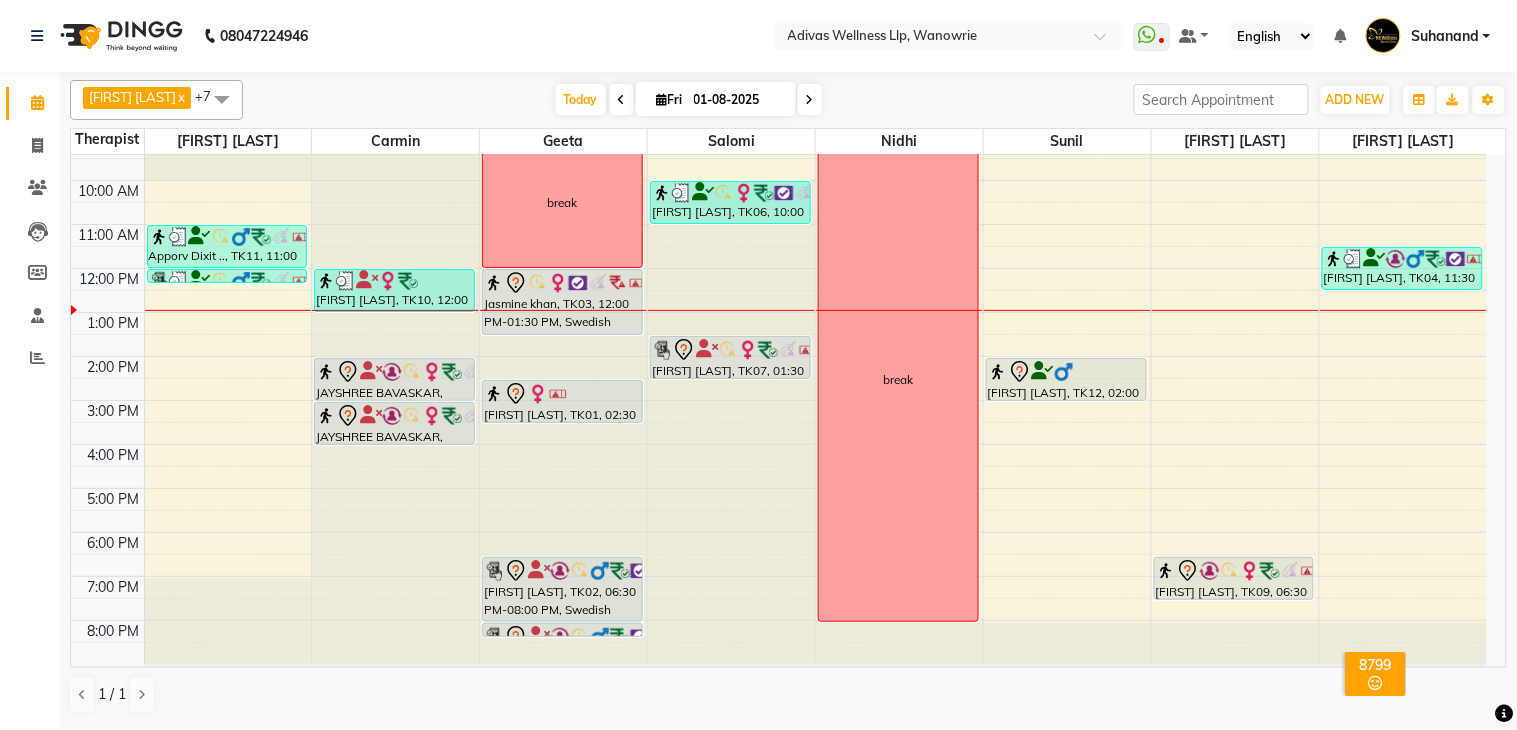 click on "08047224946 Select Location × Adivas Wellness Llp, Wanowrie  WhatsApp Status  ✕ Status:  Disconnected Recent Service Activity: 01-01-1970     05:30 AM  08047224946 Whatsapp Settings Default Panel My Panel English ENGLISH Español العربية मराठी हिंदी ગુજરાતી தமிழ் 中文 Notifications nothing to show Suhanand Manage Profile Change Password Sign out  Version:3.15.9" 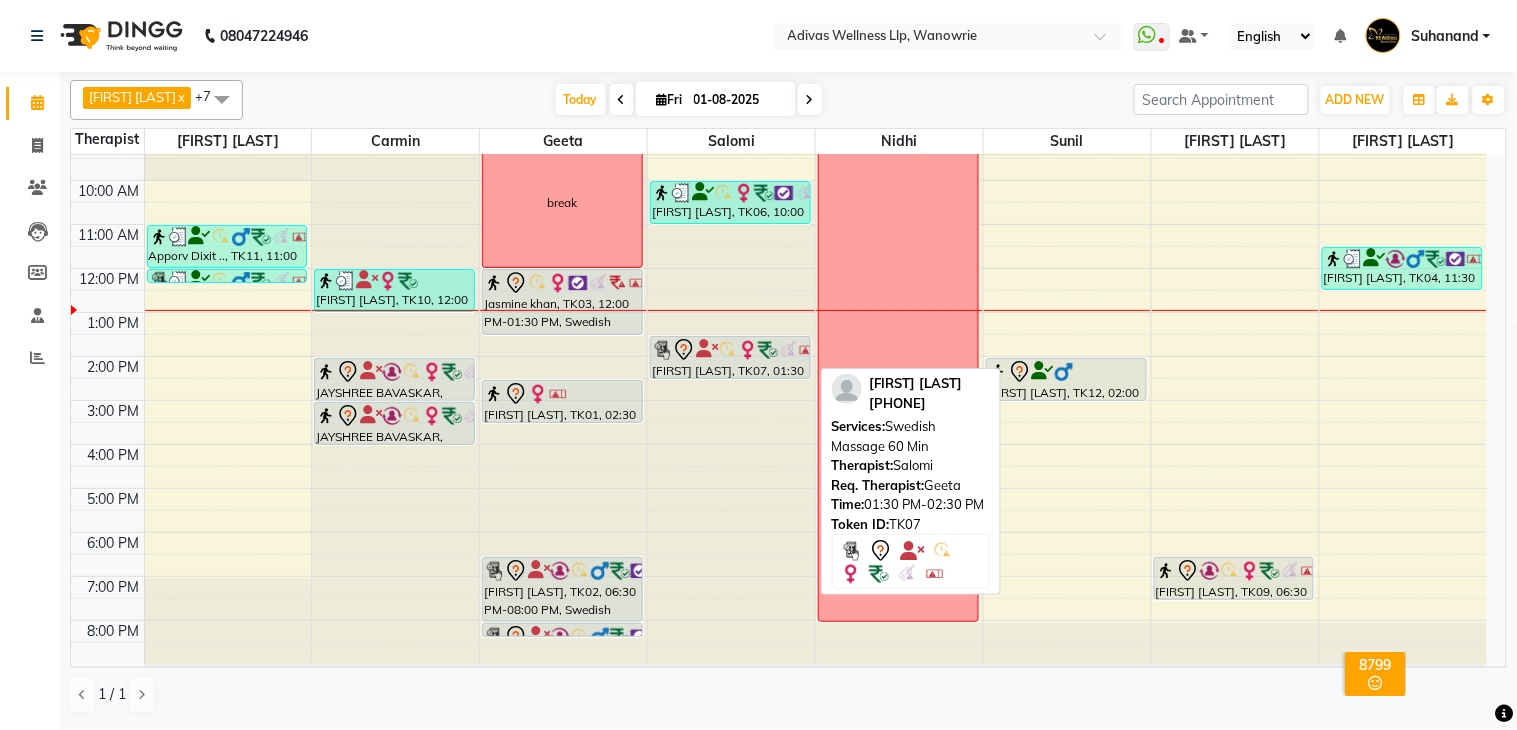 scroll, scrollTop: 0, scrollLeft: 0, axis: both 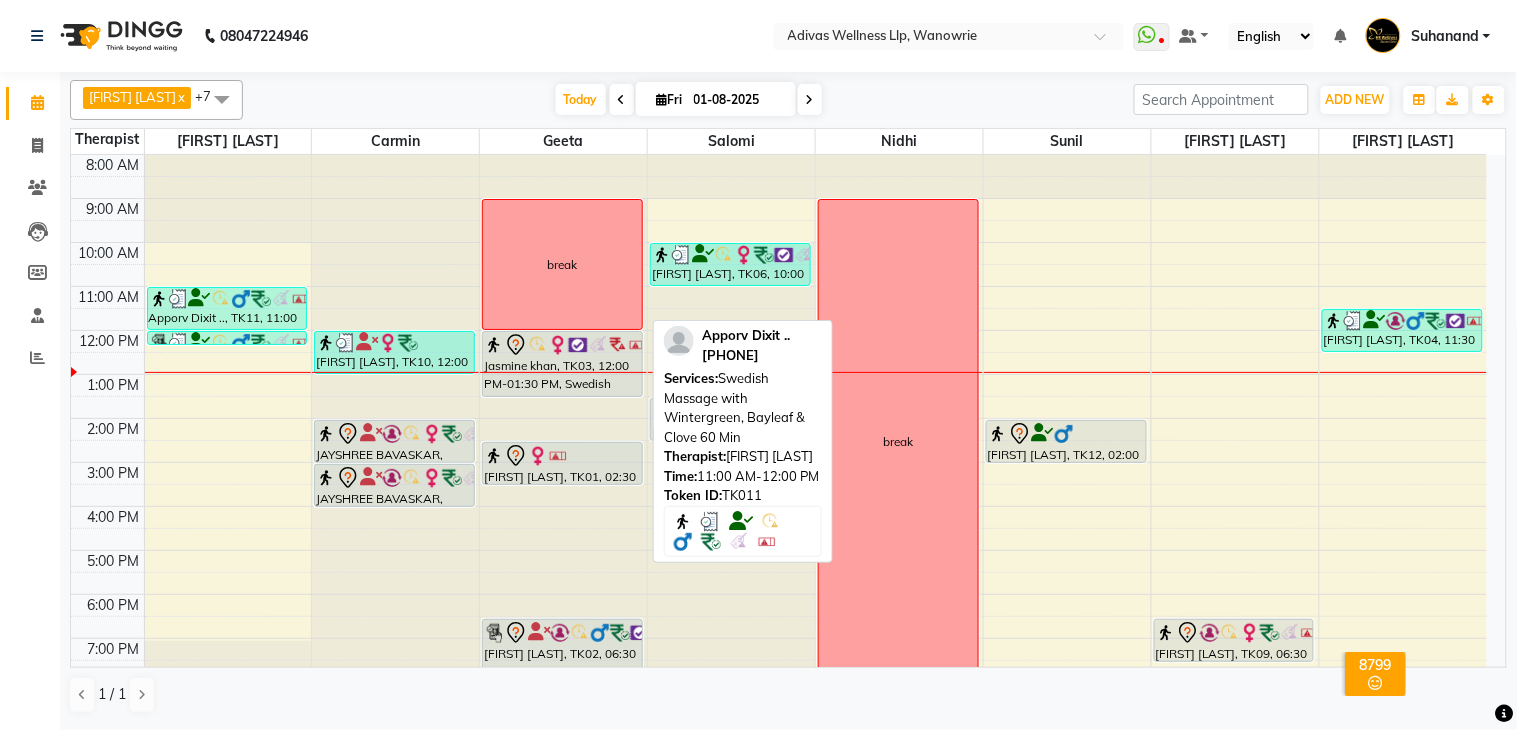 click at bounding box center (200, 298) 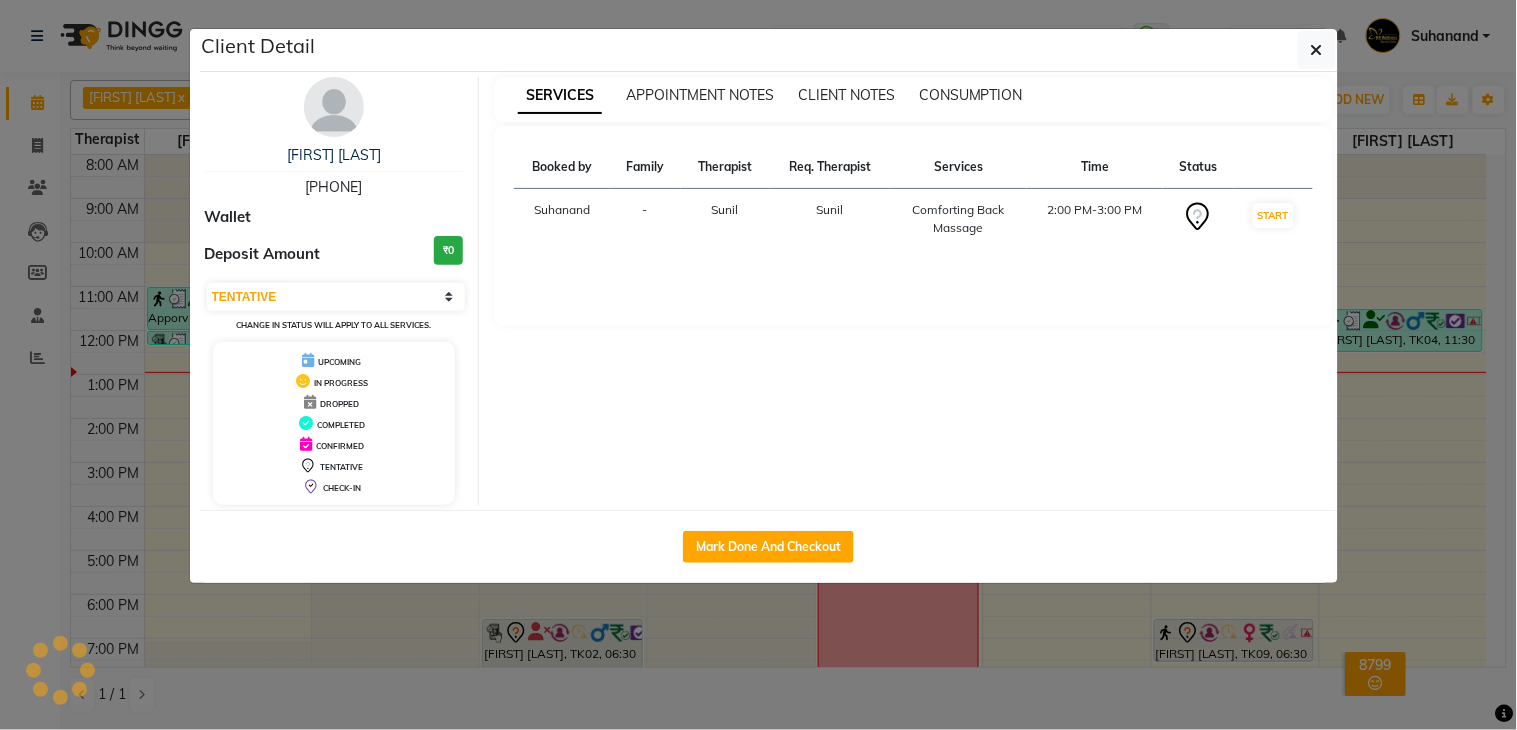 select on "3" 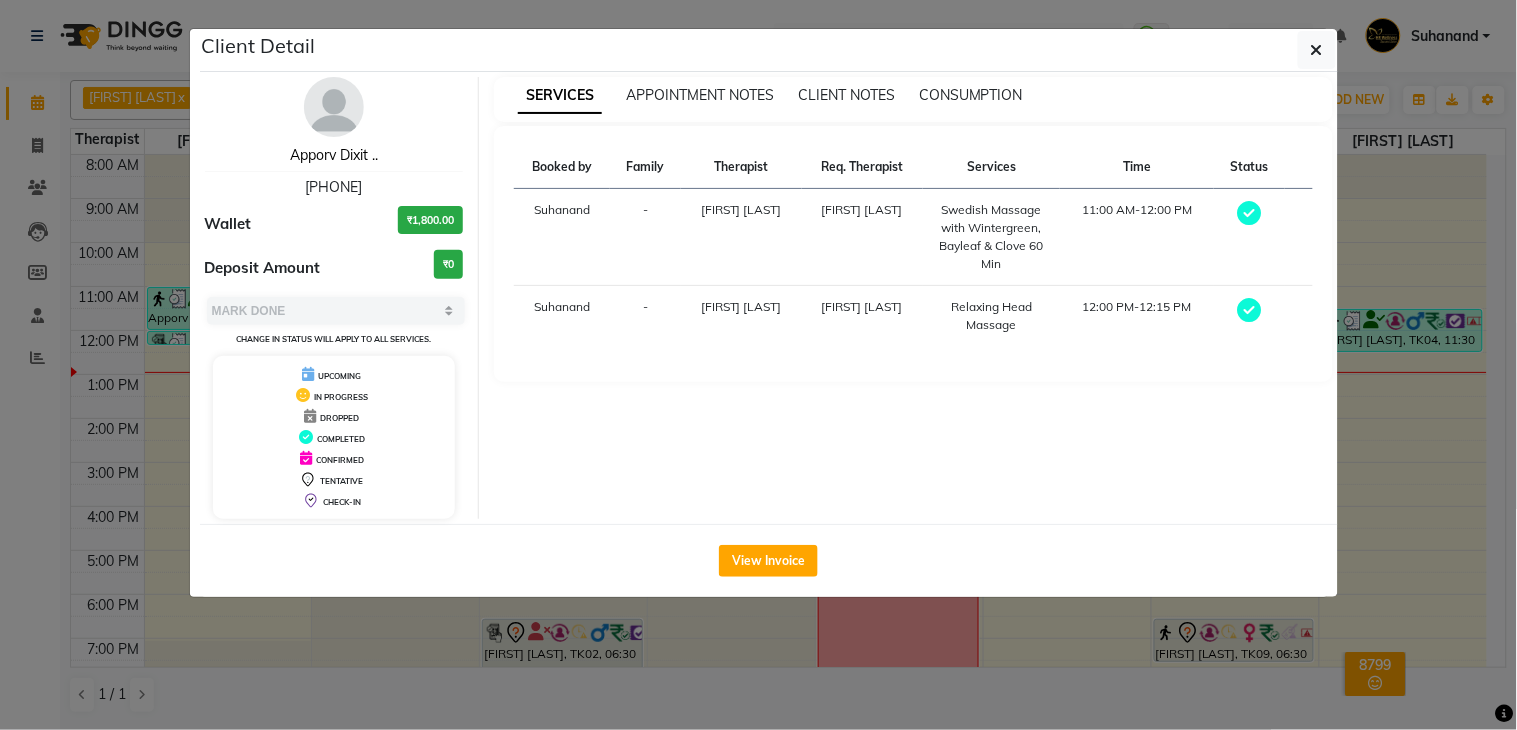 click on "[FIRST] [LAST] .." at bounding box center [334, 155] 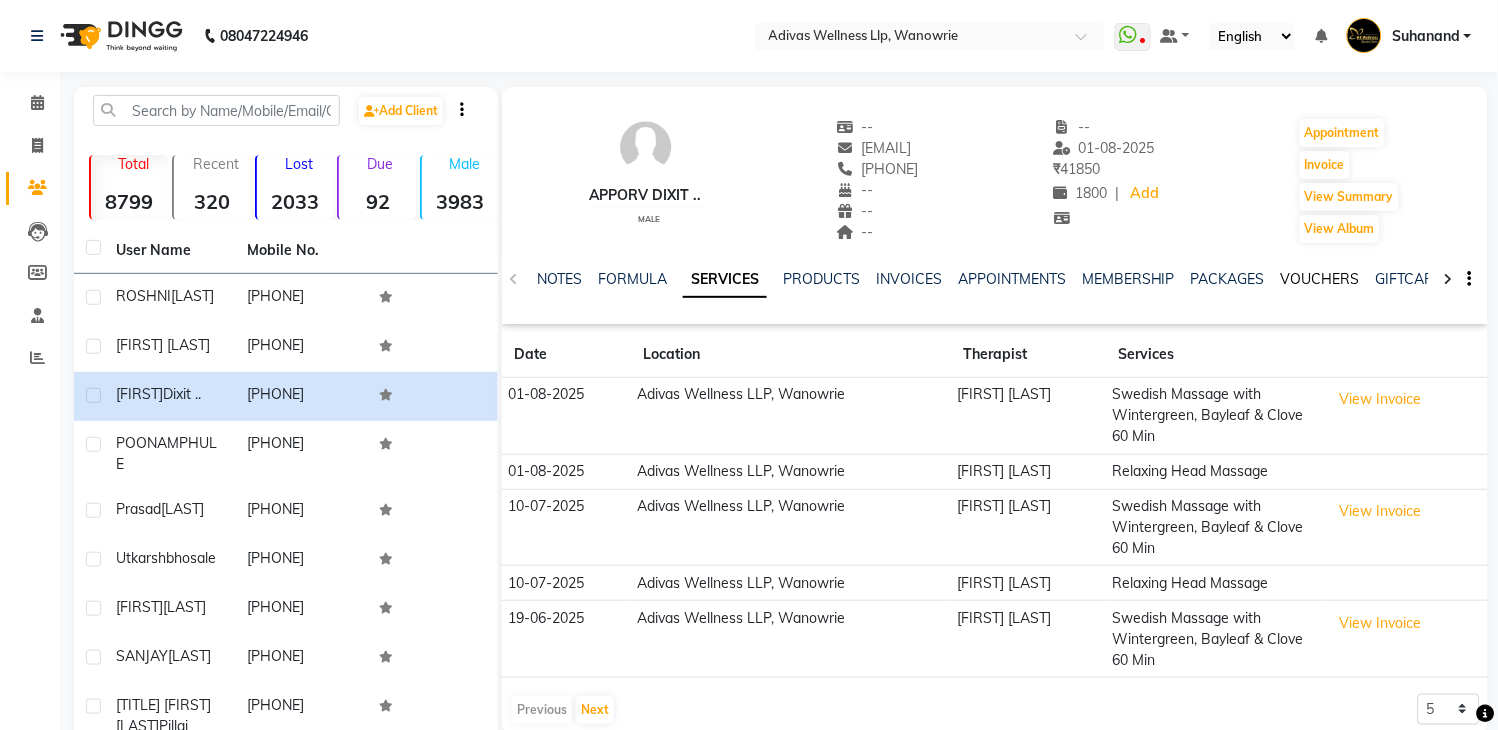click on "VOUCHERS" 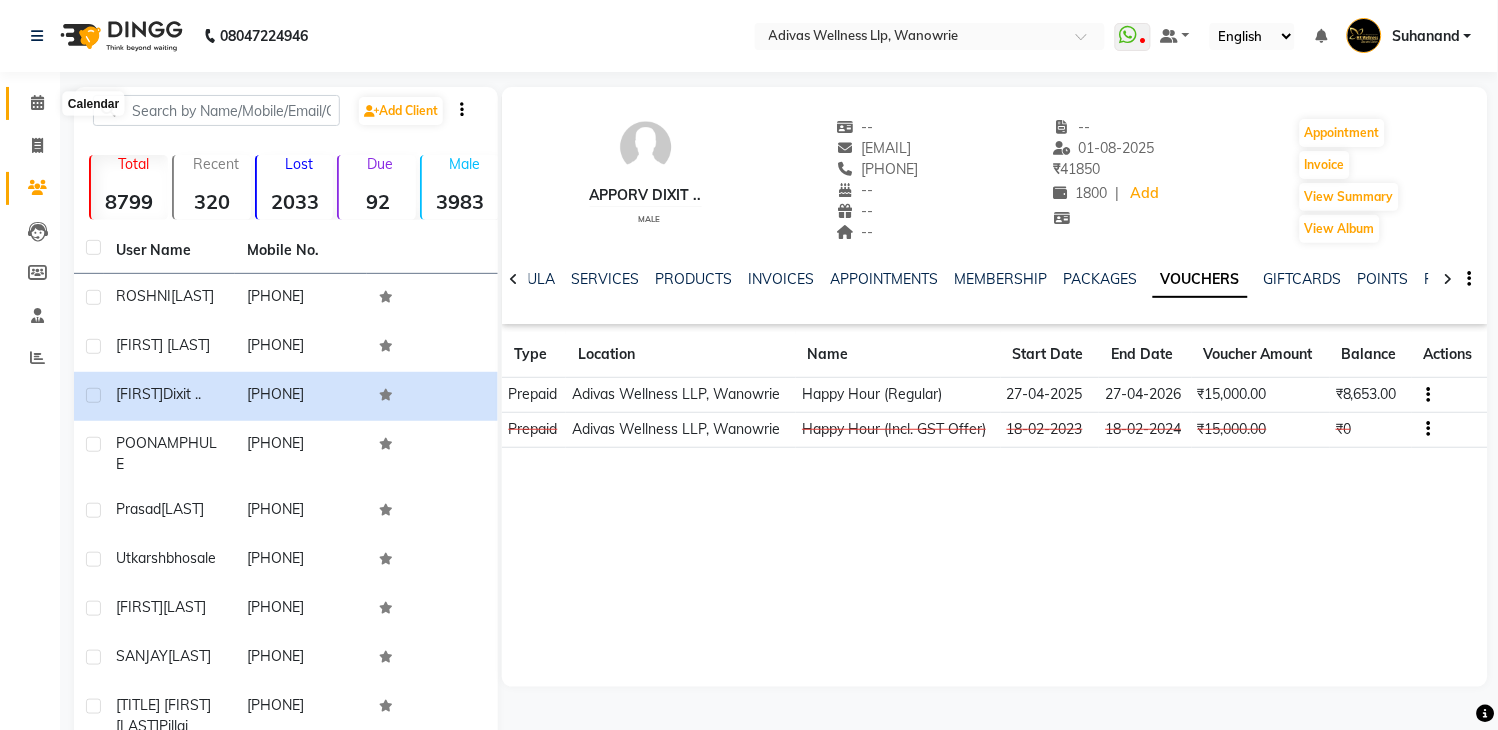 click 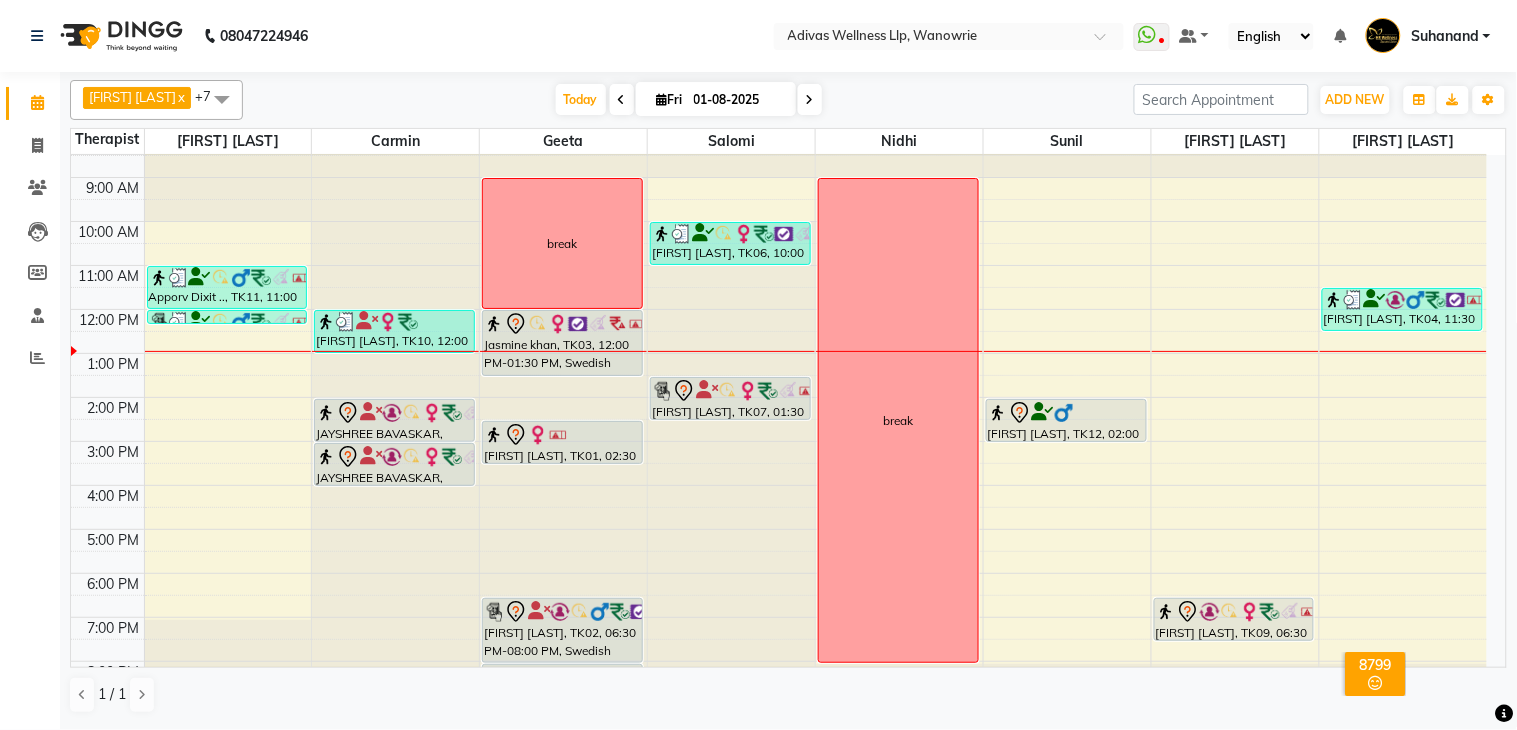 scroll, scrollTop: 0, scrollLeft: 0, axis: both 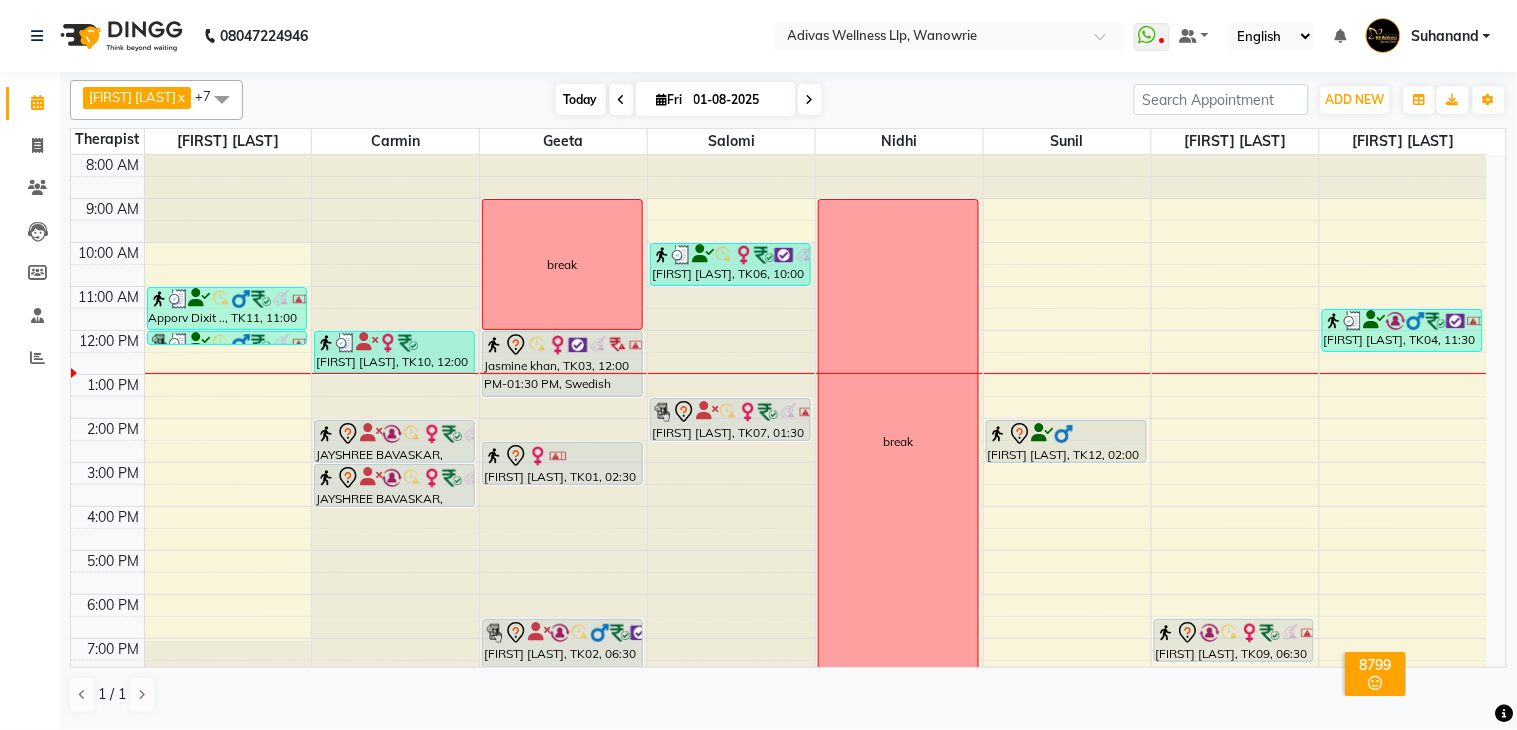 click on "Today" at bounding box center (581, 99) 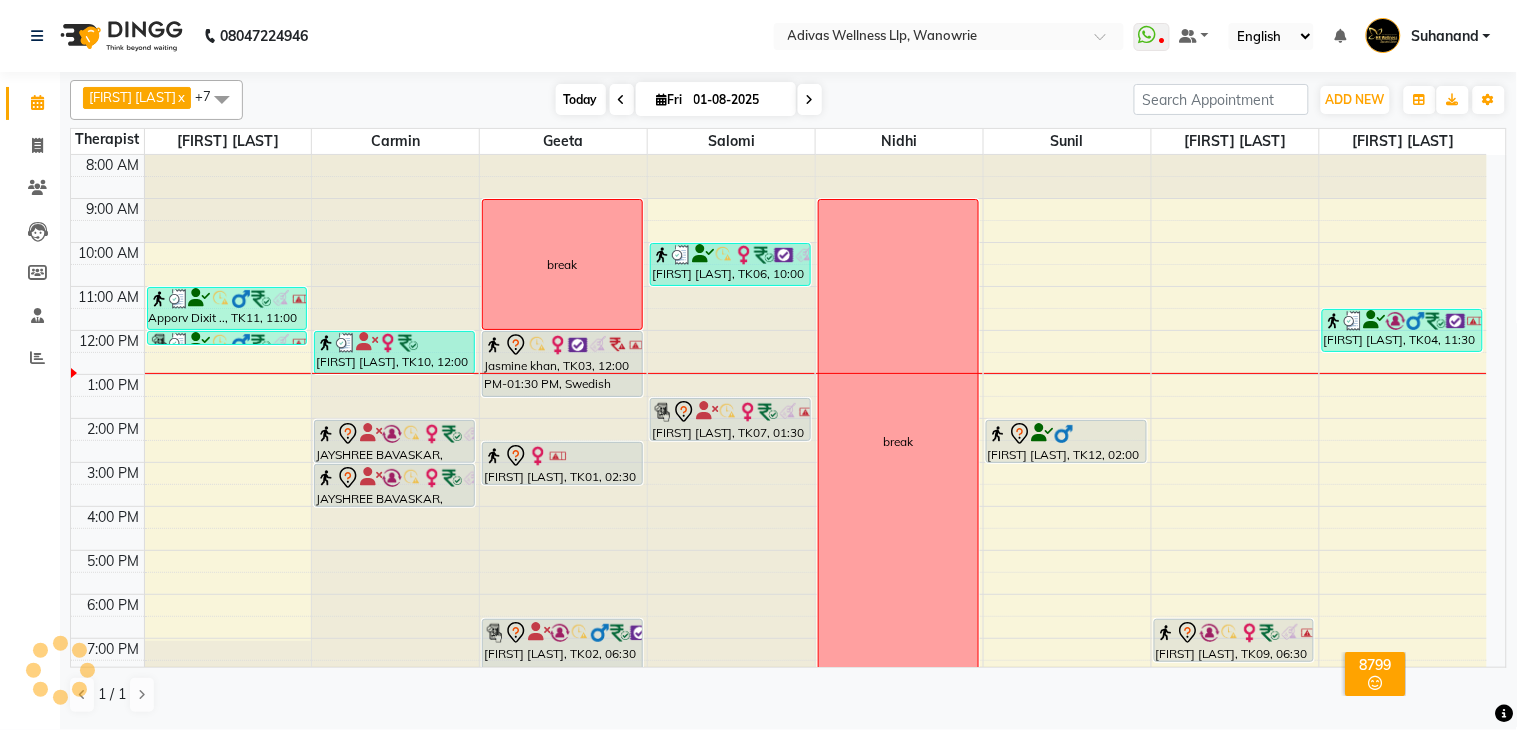 scroll, scrollTop: 63, scrollLeft: 0, axis: vertical 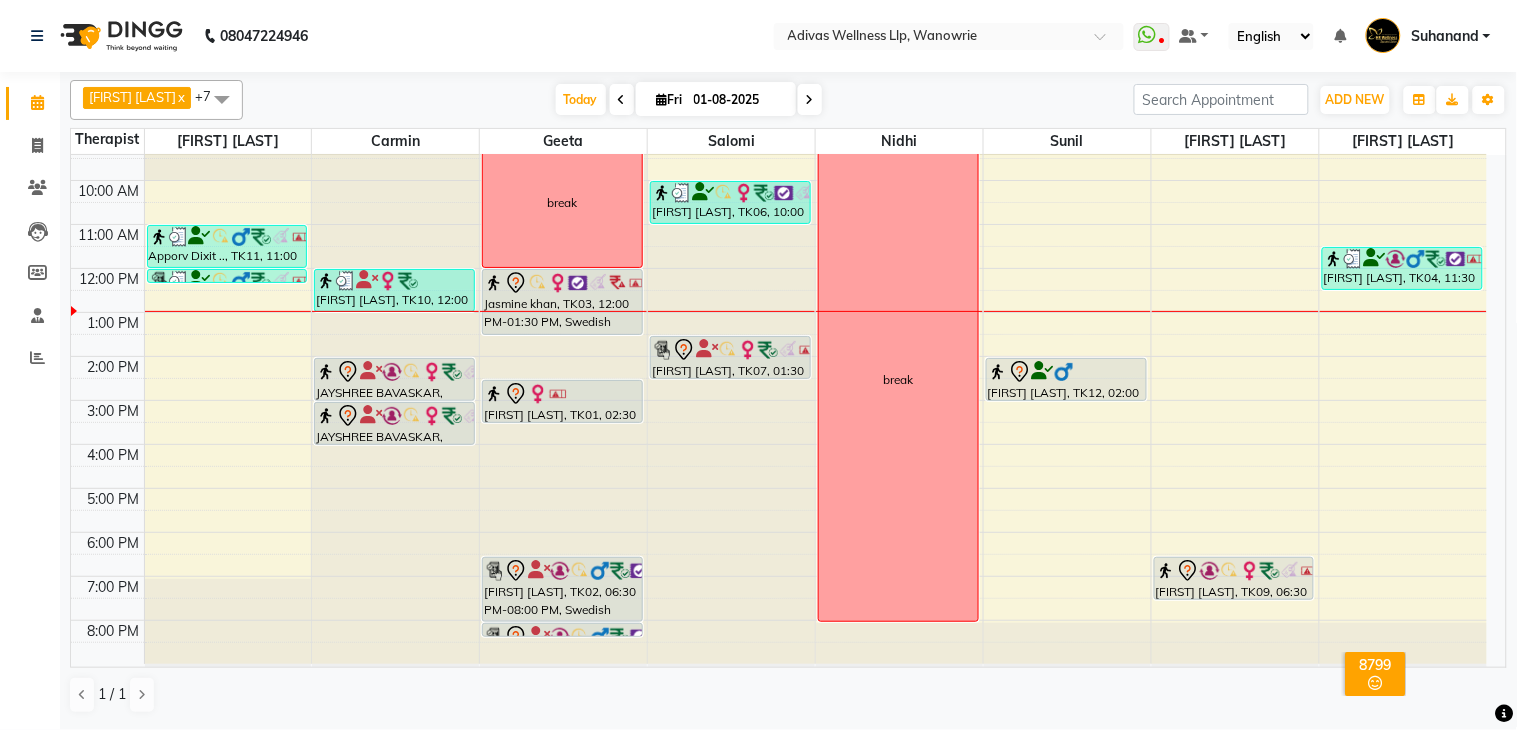 click on "08047224946 Select Location × Adivas Wellness Llp, Wanowrie  WhatsApp Status  ✕ Status:  Disconnected Recent Service Activity: 01-01-1970     05:30 AM  08047224946 Whatsapp Settings Default Panel My Panel English ENGLISH Español العربية मराठी हिंदी ગુજરાતી தமிழ் 中文 Notifications nothing to show Suhanand Manage Profile Change Password Sign out  Version:3.15.9" 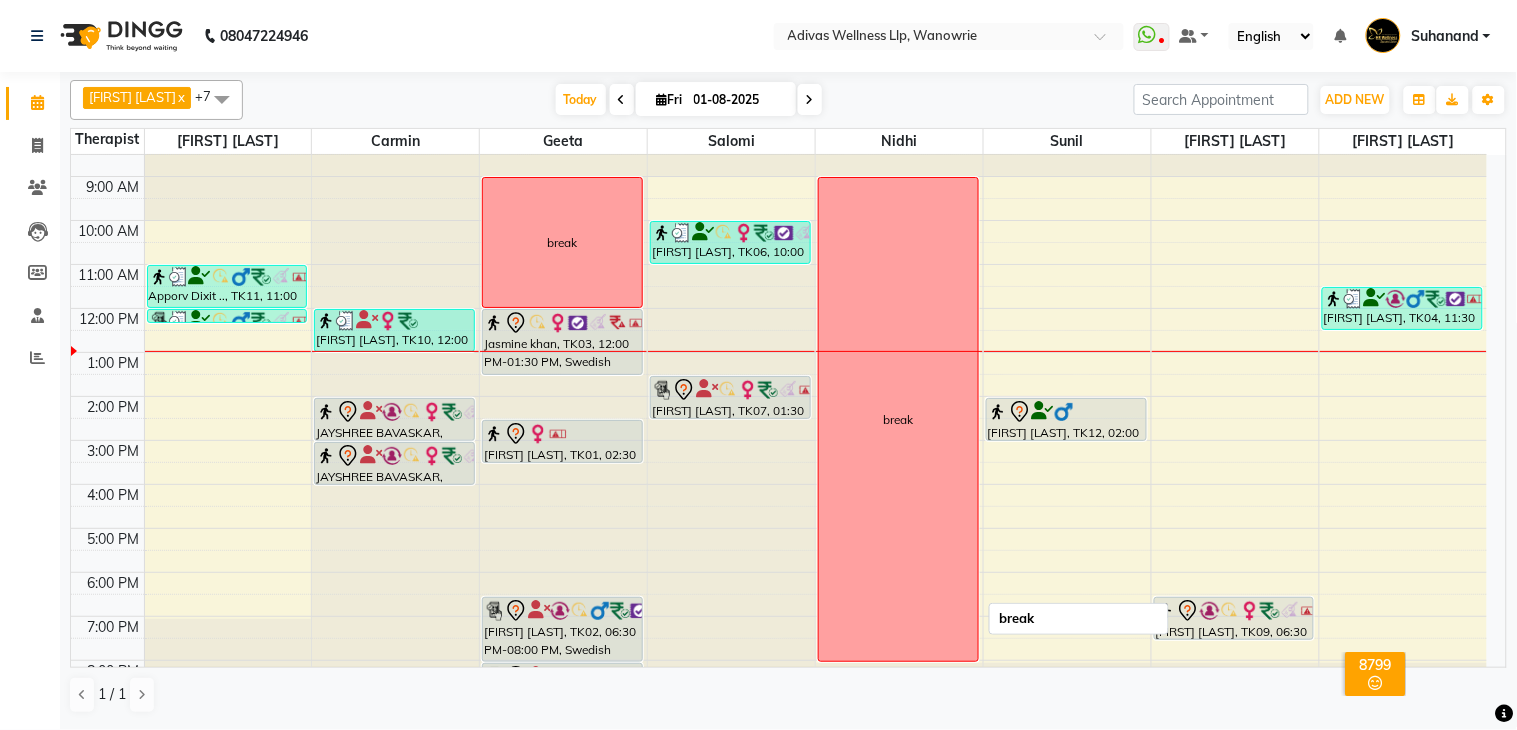scroll, scrollTop: 0, scrollLeft: 0, axis: both 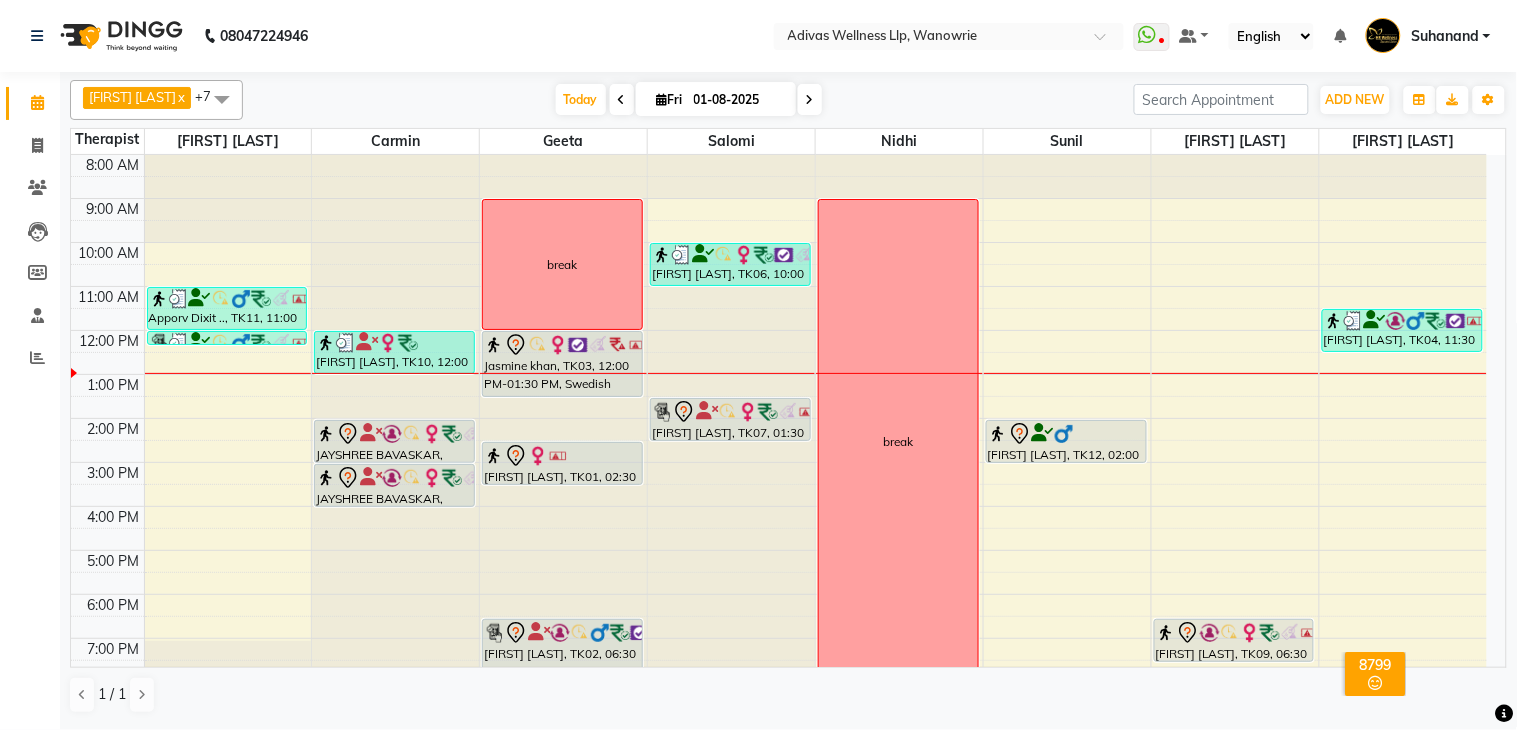 click on "08047224946 Select Location × Adivas Wellness Llp, Wanowrie  WhatsApp Status  ✕ Status:  Disconnected Recent Service Activity: 01-01-1970     05:30 AM  08047224946 Whatsapp Settings Default Panel My Panel English ENGLISH Español العربية मराठी हिंदी ગુજરાતી தமிழ் 中文 Notifications nothing to show Suhanand Manage Profile Change Password Sign out  Version:3.15.9" 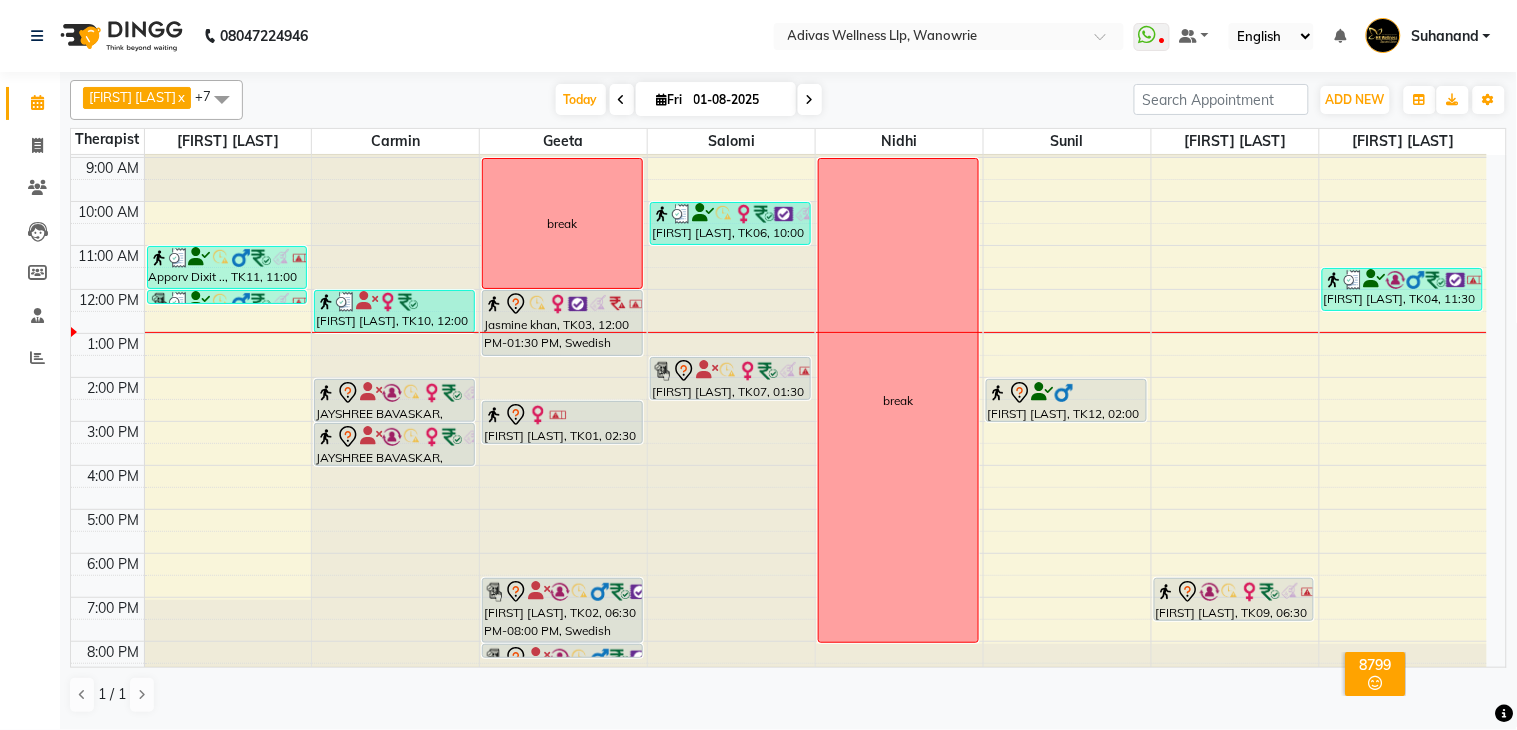 scroll, scrollTop: 62, scrollLeft: 0, axis: vertical 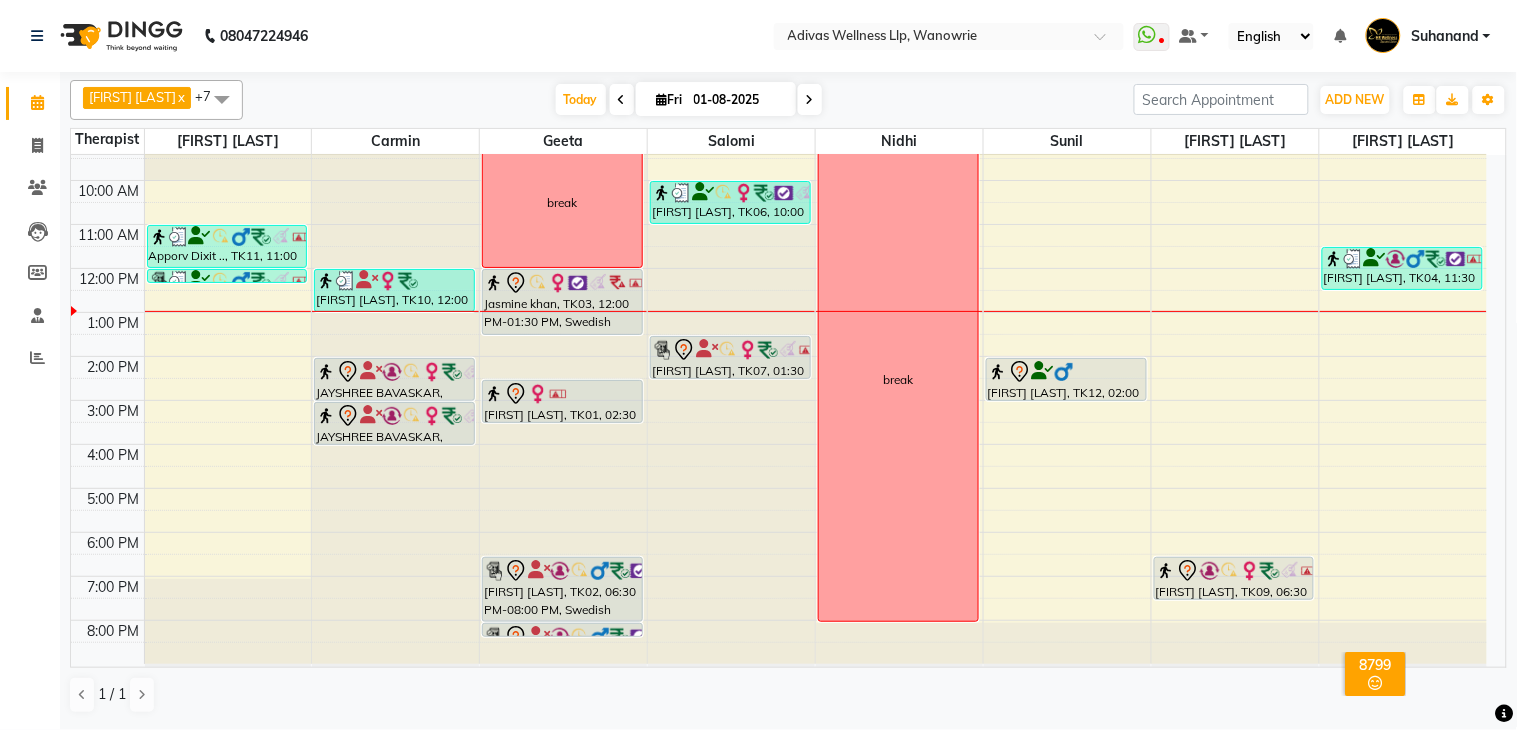 click on "08047224946 Select Location × Adivas Wellness Llp, Wanowrie  WhatsApp Status  ✕ Status:  Disconnected Recent Service Activity: 01-01-1970     05:30 AM  08047224946 Whatsapp Settings Default Panel My Panel English ENGLISH Español العربية मराठी हिंदी ગુજરાતી தமிழ் 中文 Notifications nothing to show Suhanand Manage Profile Change Password Sign out  Version:3.15.9" 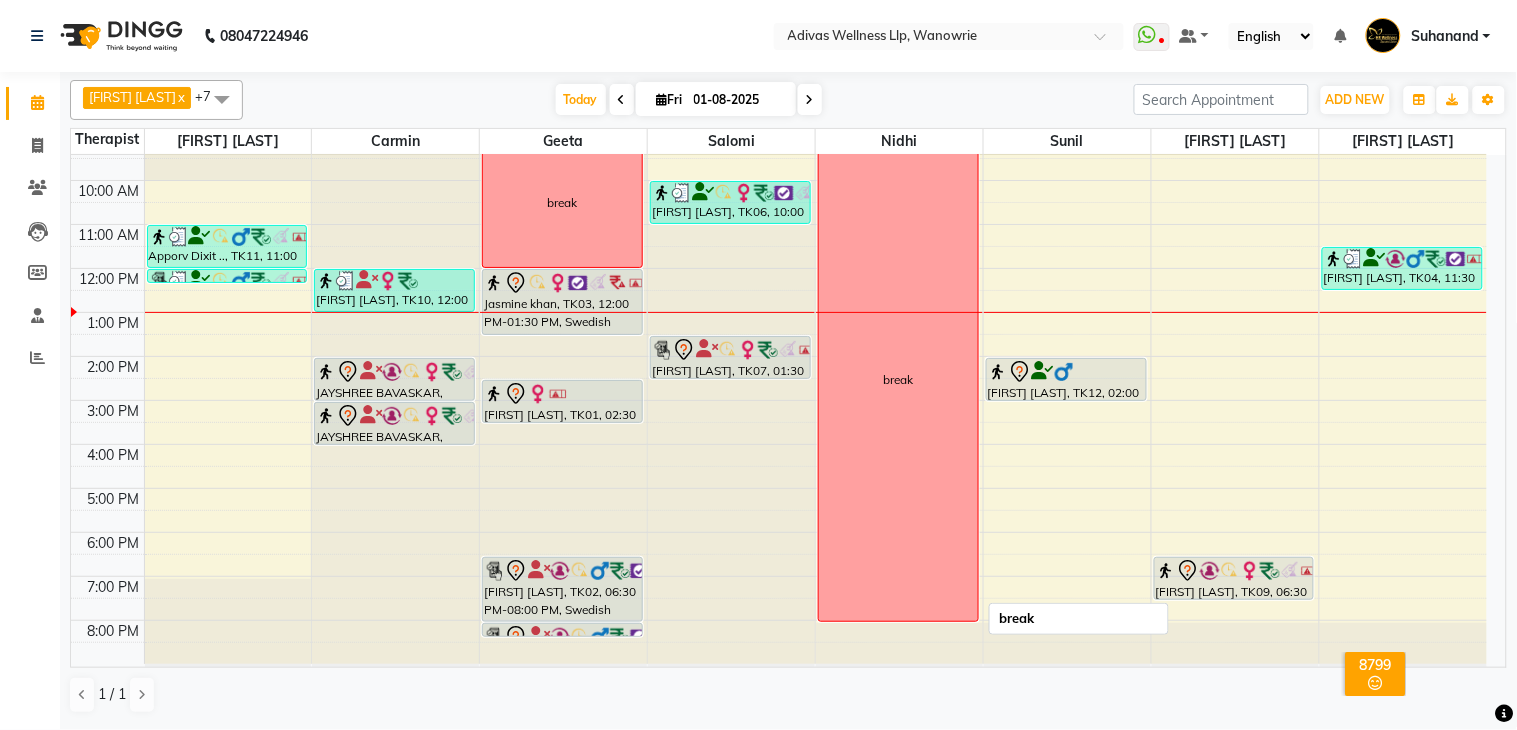 scroll, scrollTop: 0, scrollLeft: 0, axis: both 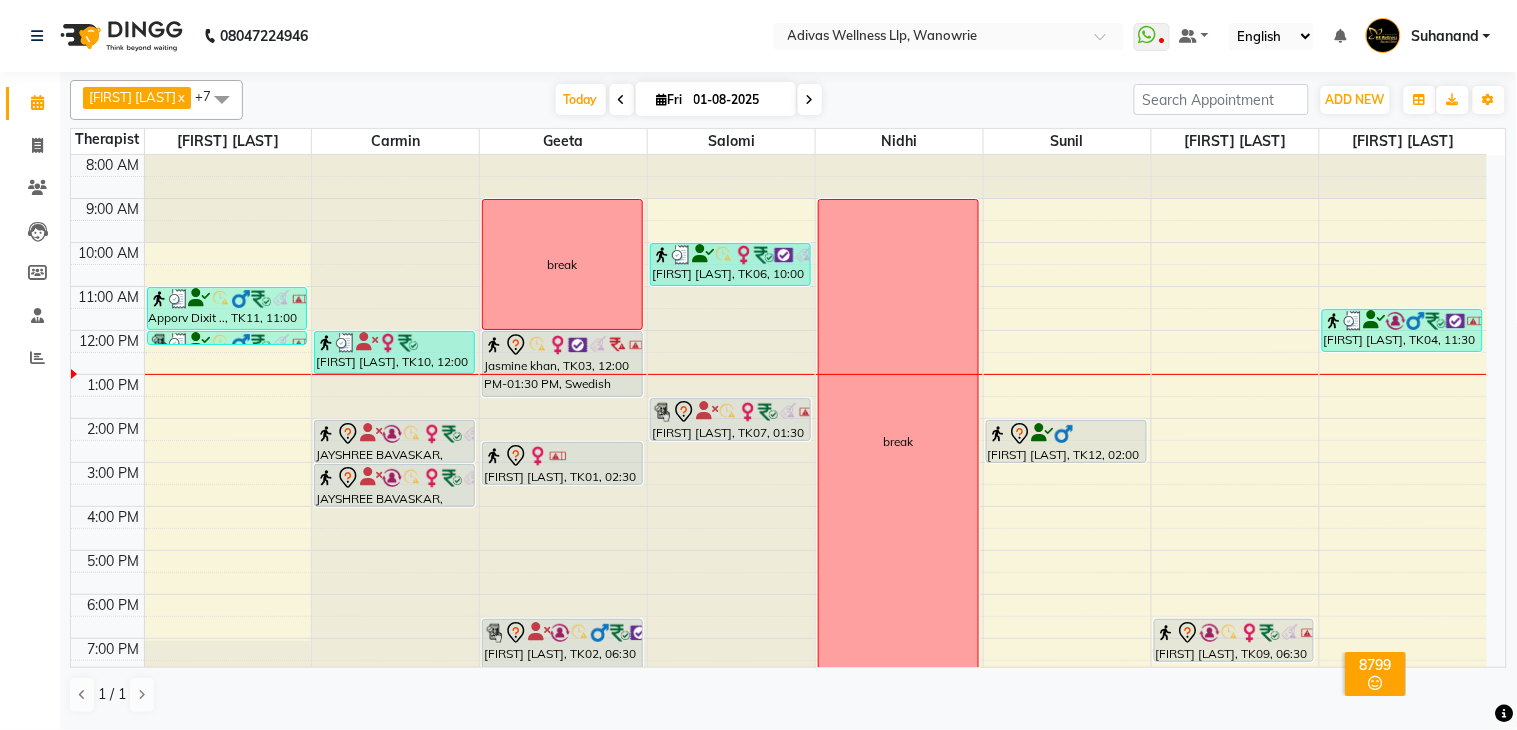 click on "08047224946 Select Location × Adivas Wellness Llp, Wanowrie  WhatsApp Status  ✕ Status:  Disconnected Recent Service Activity: 01-01-1970     05:30 AM  08047224946 Whatsapp Settings Default Panel My Panel English ENGLISH Español العربية मराठी हिंदी ગુજરાતી தமிழ் 中文 Notifications nothing to show Suhanand Manage Profile Change Password Sign out  Version:3.15.9" 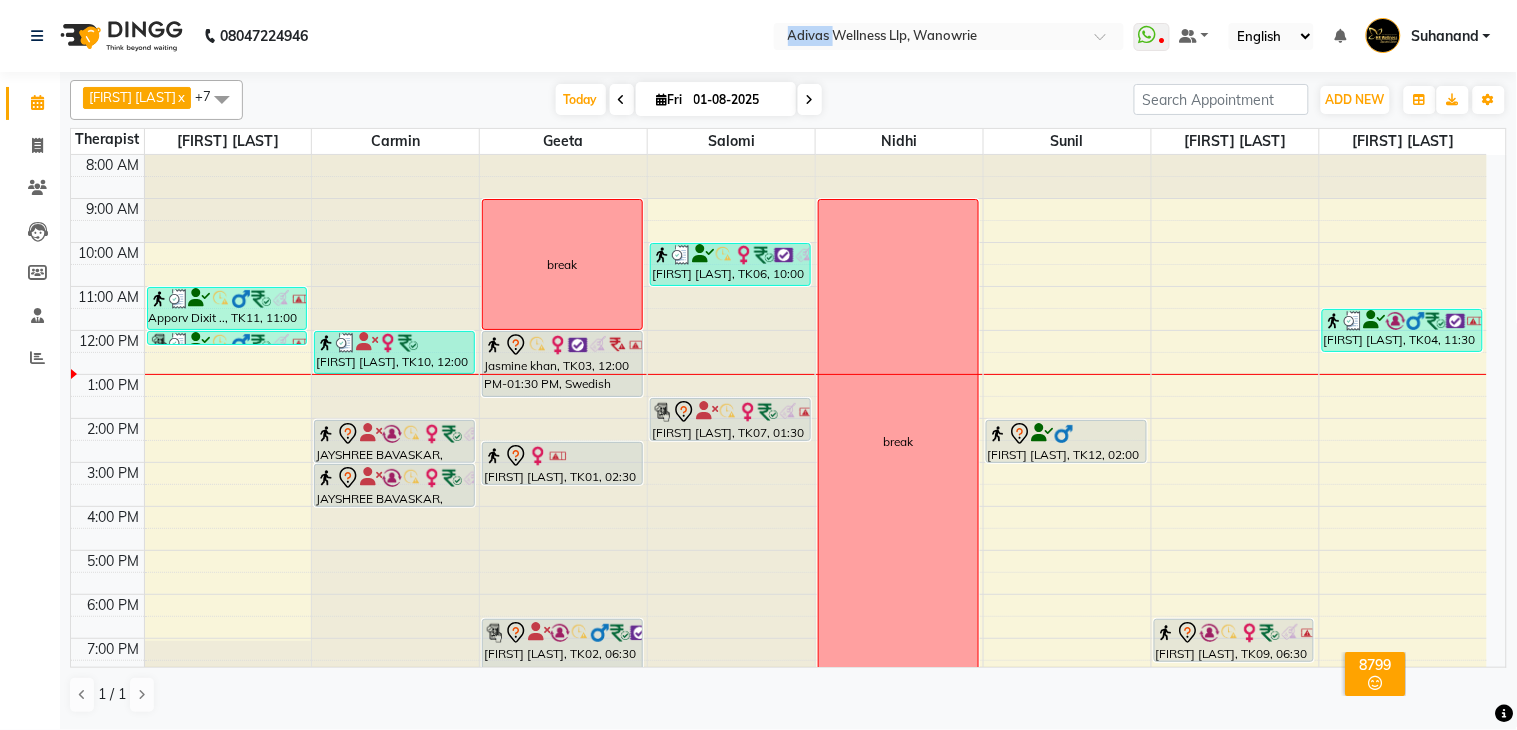 click on "08047224946 Select Location × Adivas Wellness Llp, Wanowrie  WhatsApp Status  ✕ Status:  Disconnected Recent Service Activity: 01-01-1970     05:30 AM  08047224946 Whatsapp Settings Default Panel My Panel English ENGLISH Español العربية मराठी हिंदी ગુજરાતી தமிழ் 中文 Notifications nothing to show Suhanand Manage Profile Change Password Sign out  Version:3.15.9" 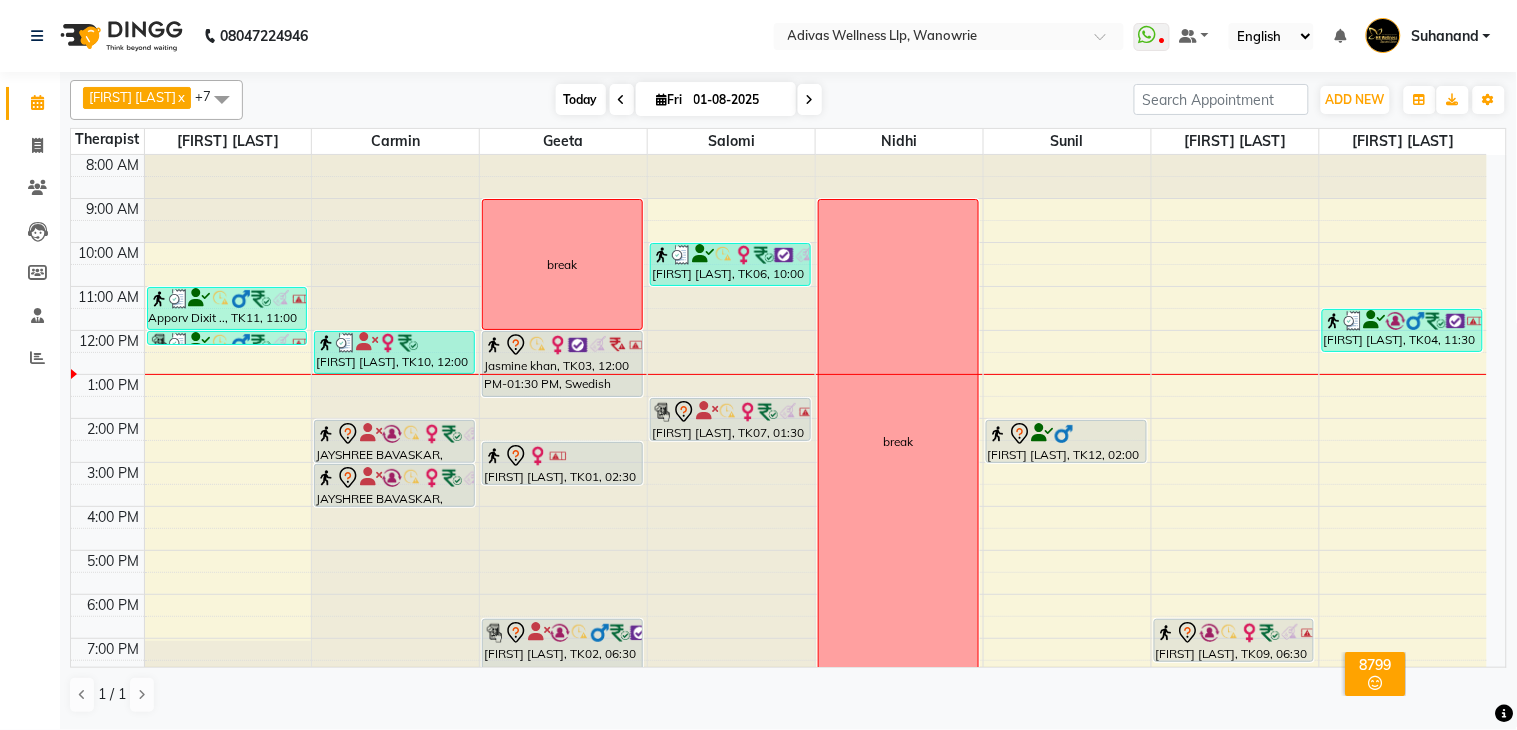 click on "Today" at bounding box center [581, 99] 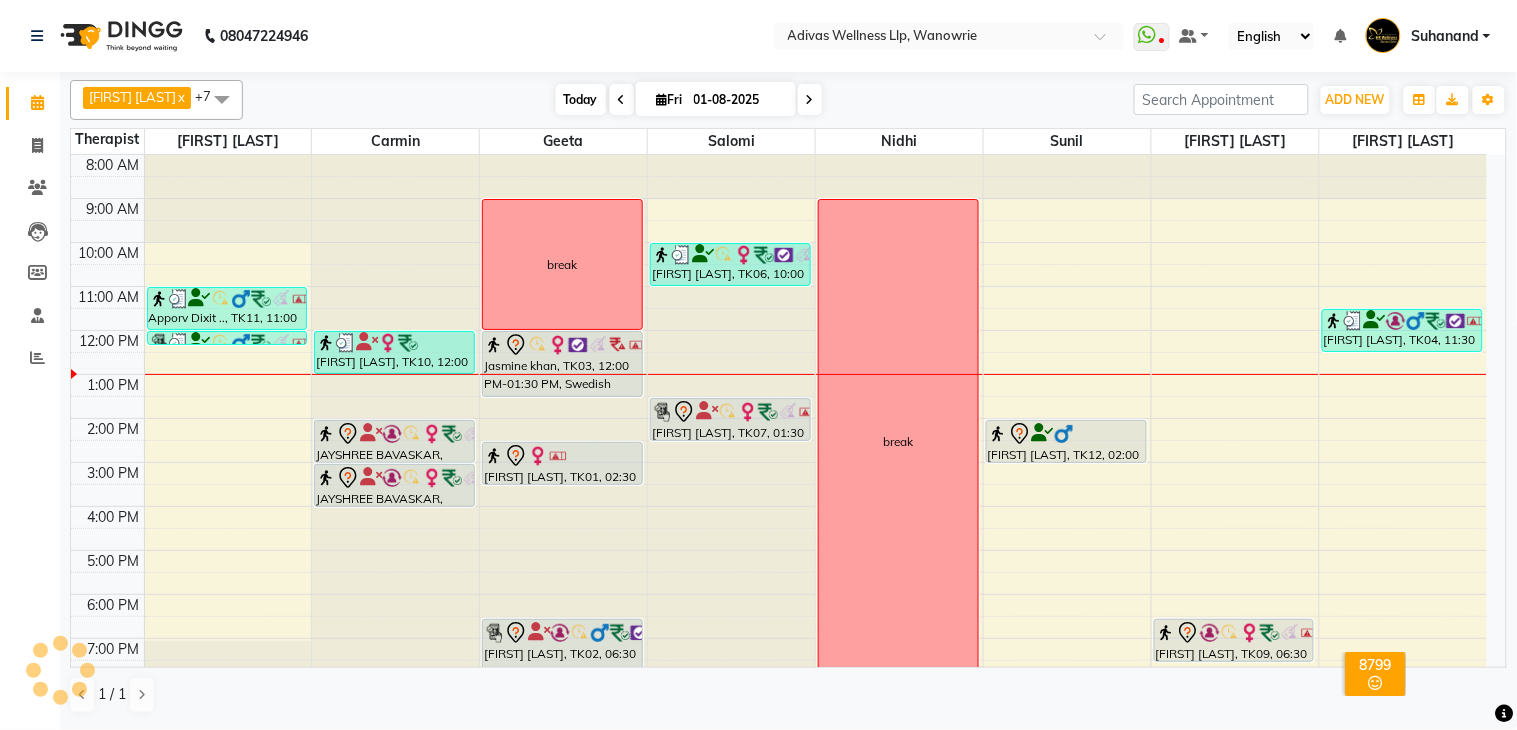 scroll, scrollTop: 63, scrollLeft: 0, axis: vertical 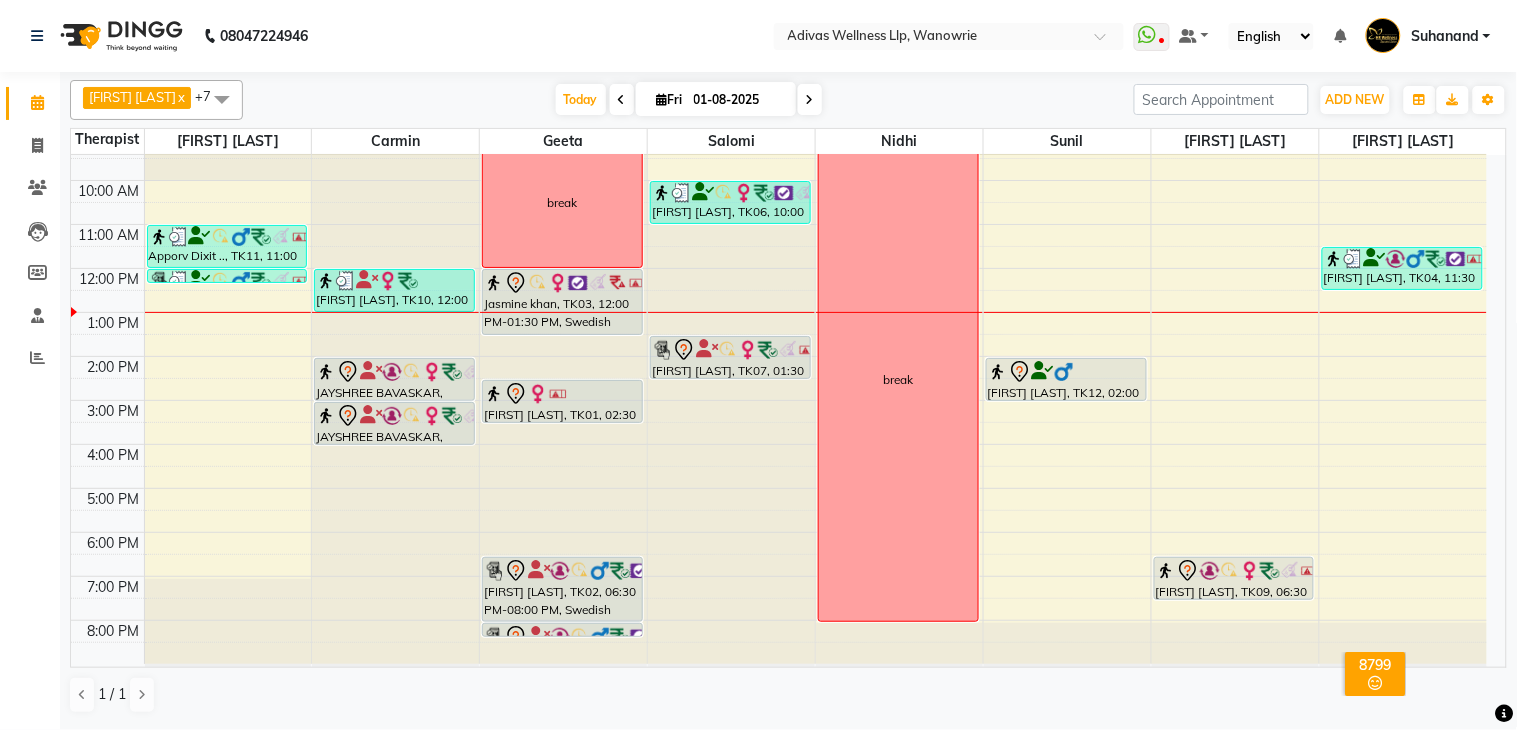 click on "01-08-2025" at bounding box center [738, 100] 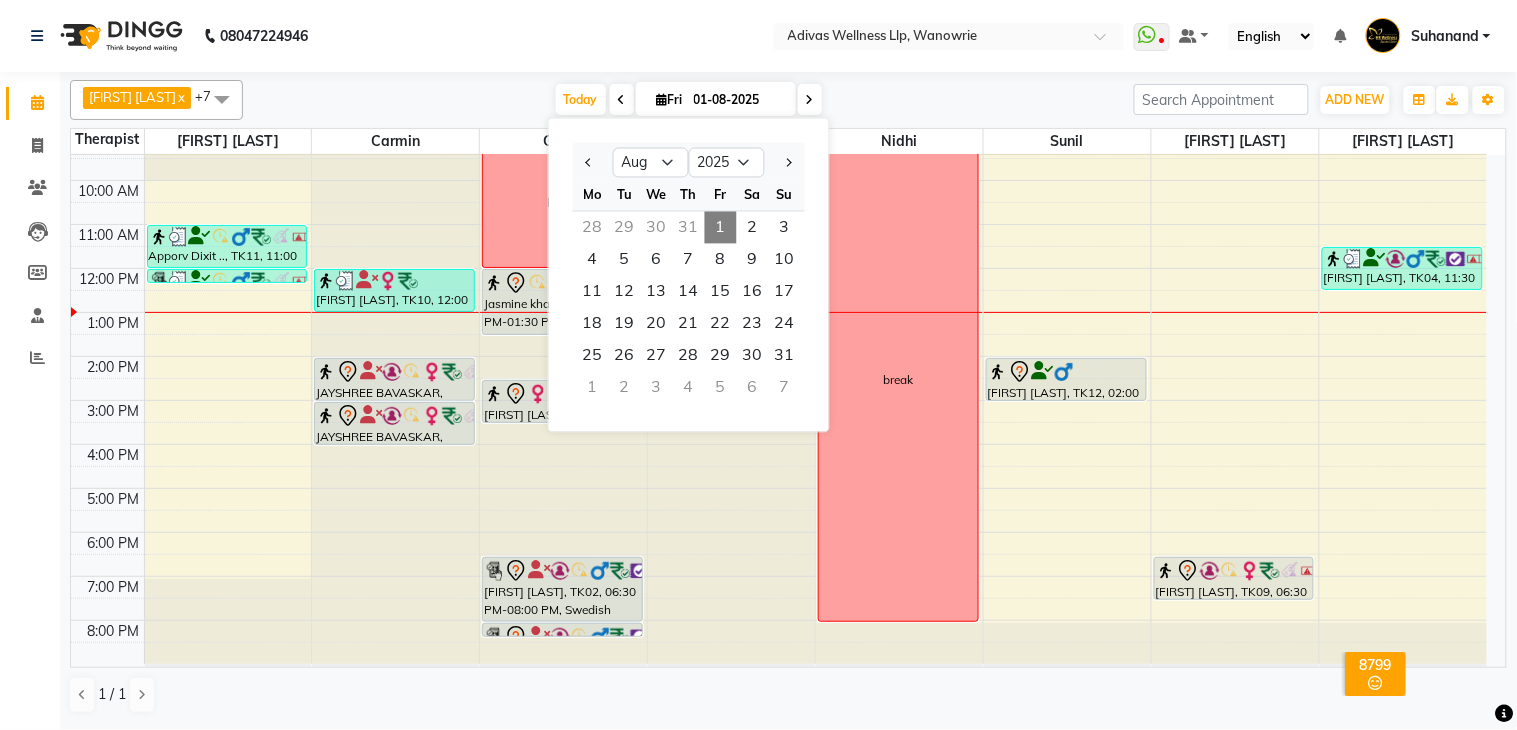 click on "01-08-2025" at bounding box center [738, 100] 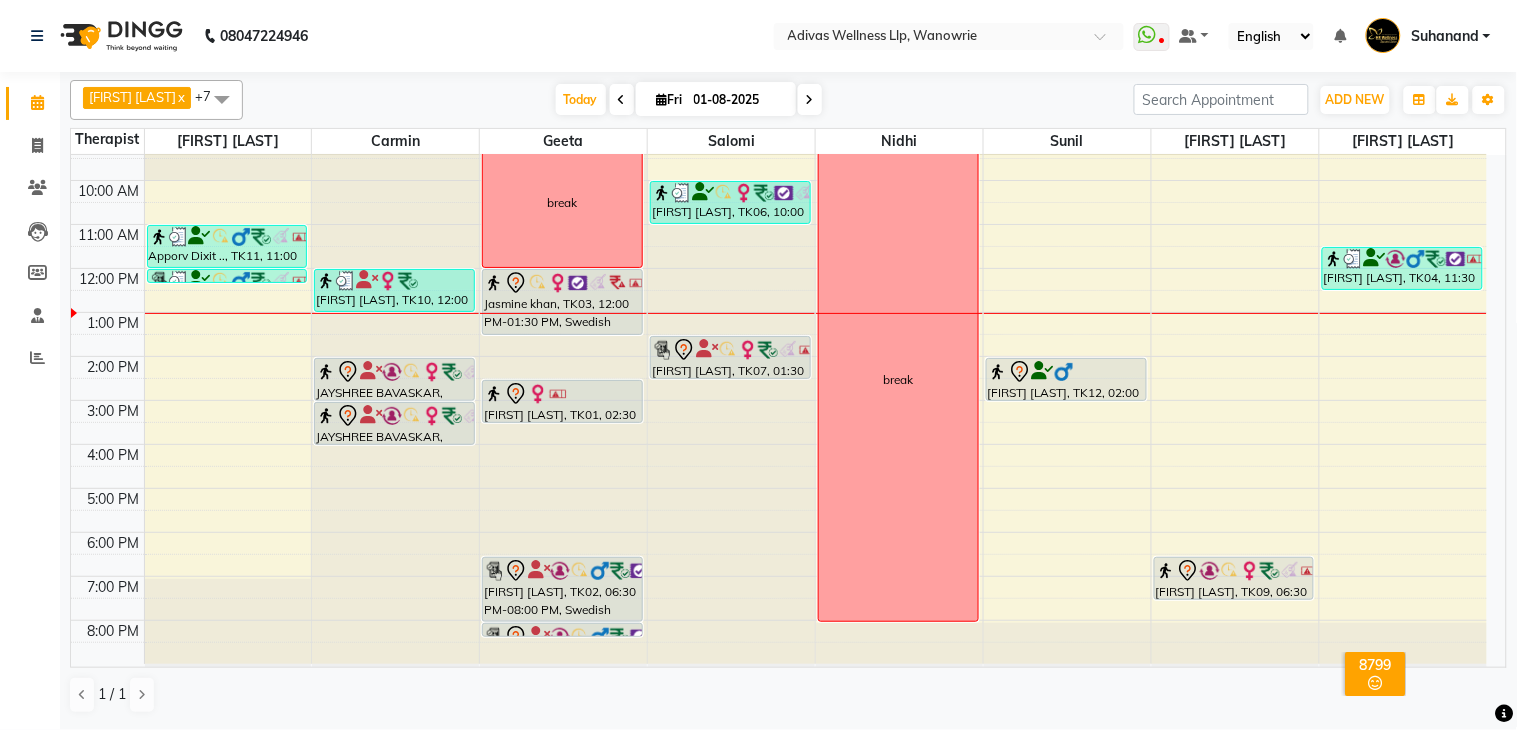 click on "Fri" at bounding box center [670, 99] 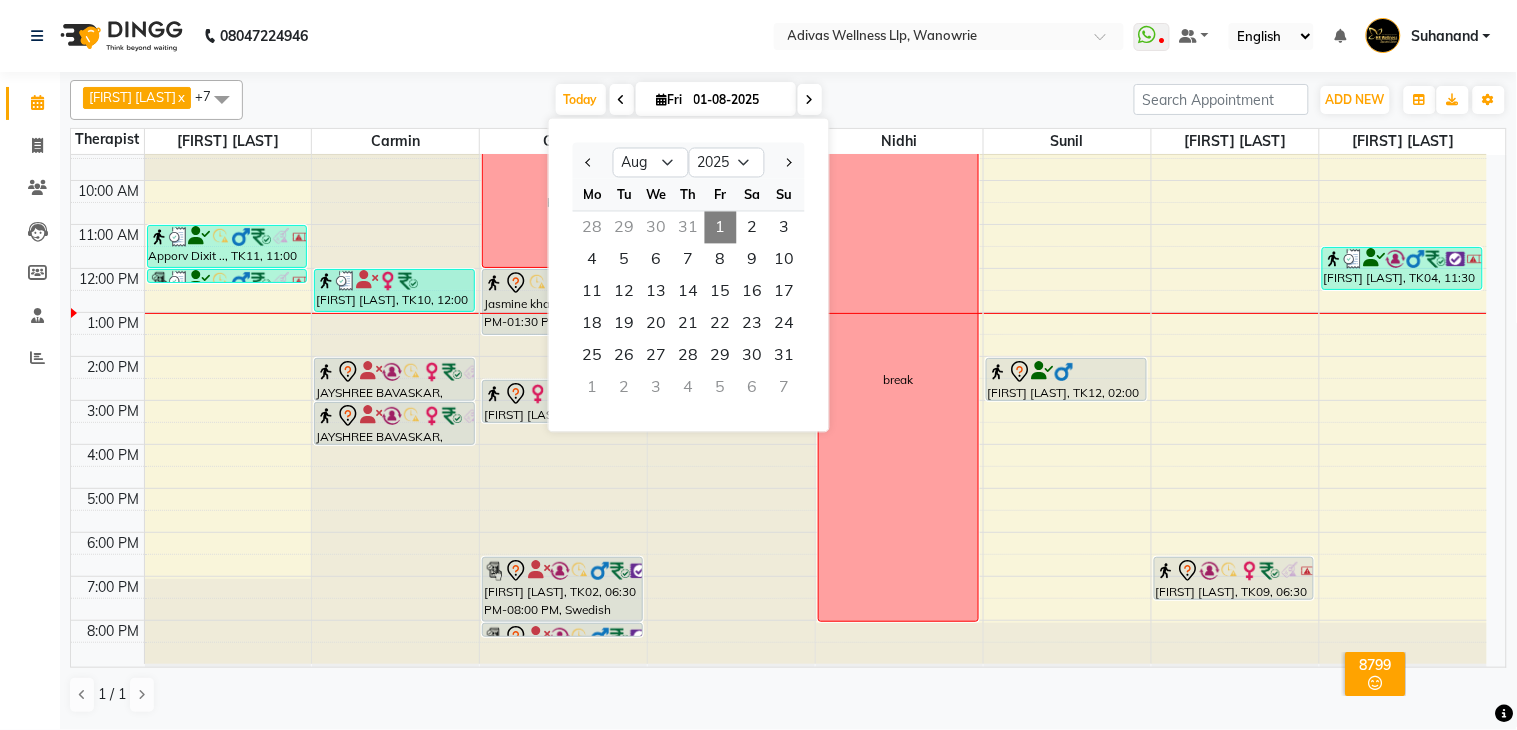click on "28" at bounding box center (593, 228) 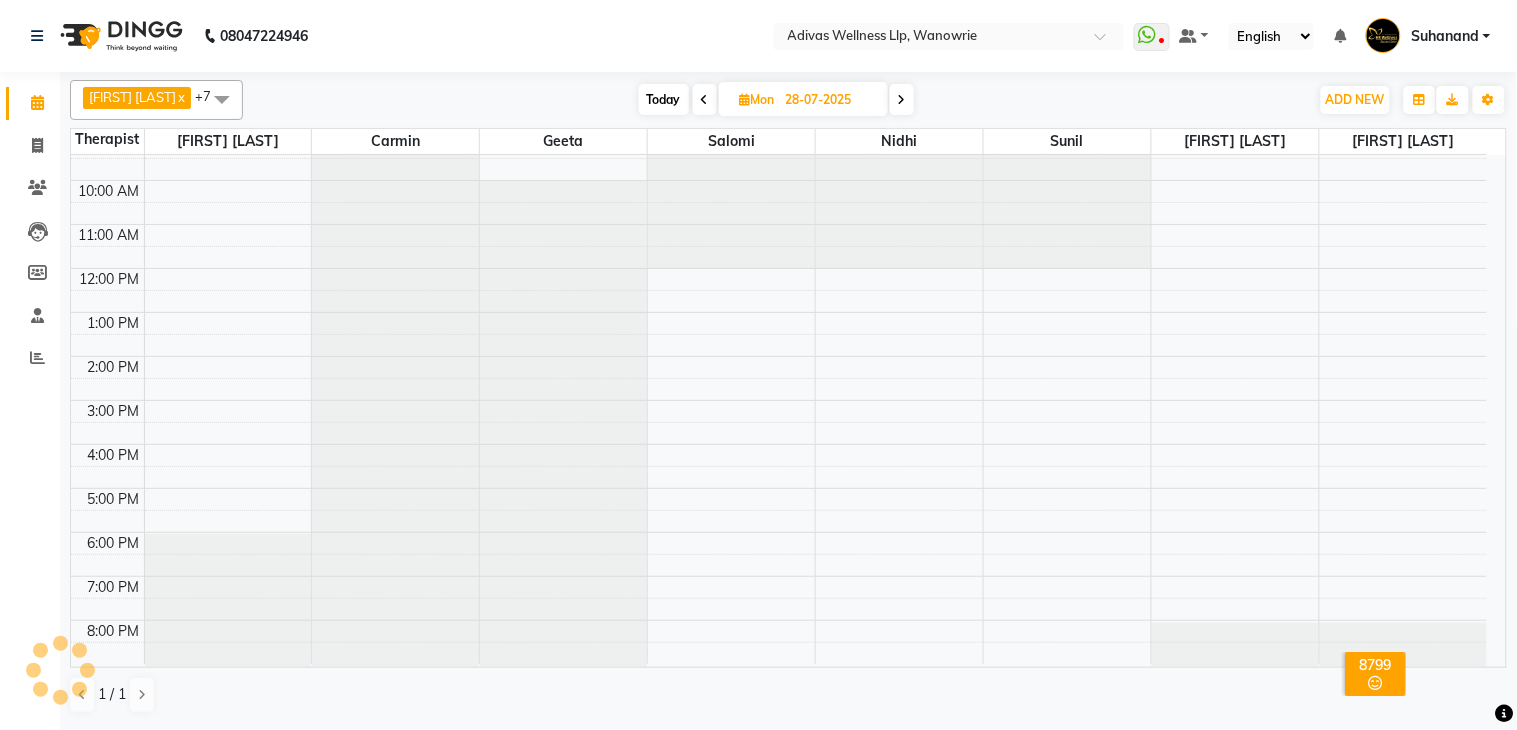 scroll, scrollTop: 63, scrollLeft: 0, axis: vertical 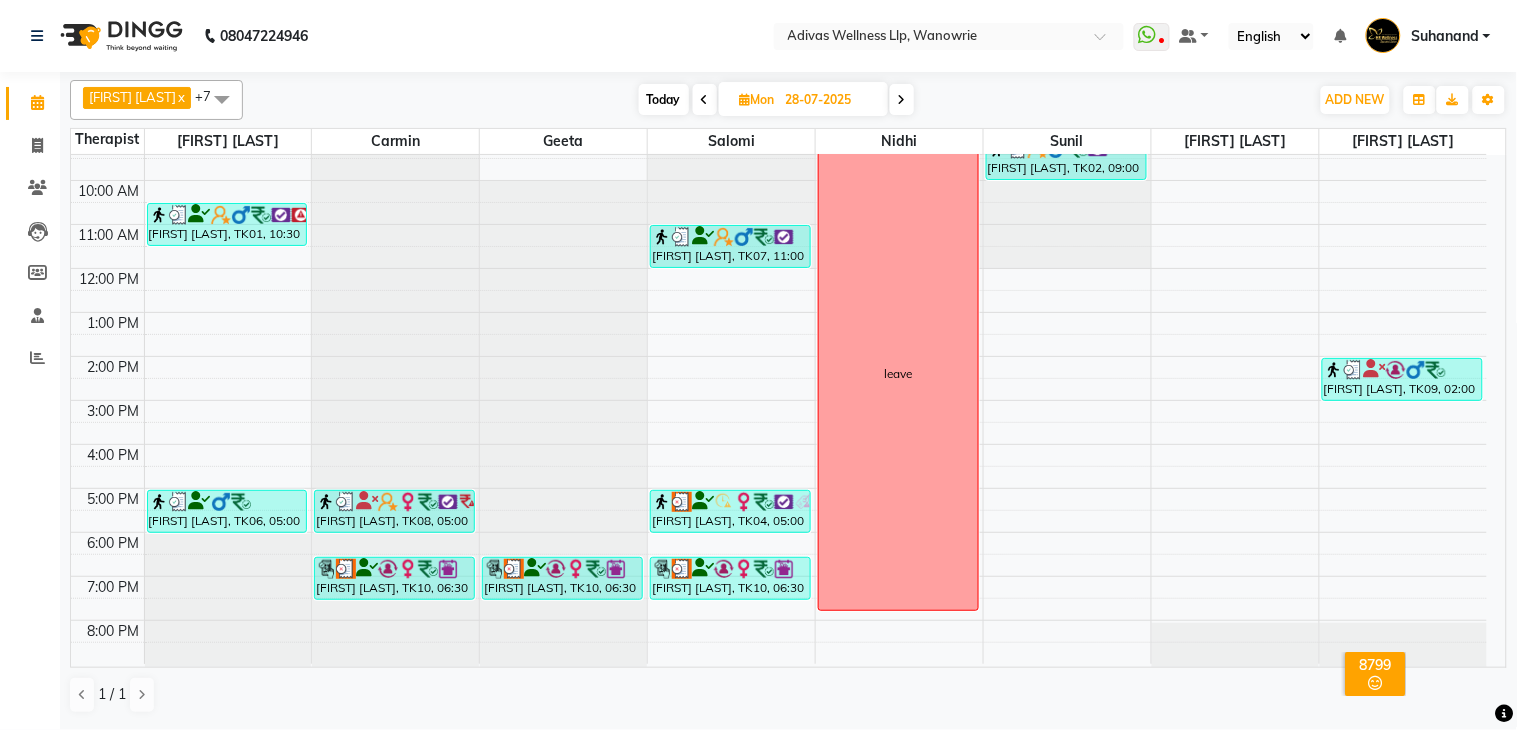 click on "moiz lakdawala, TK01, 10:30 AM-11:30 AM, Massage 60 Min" at bounding box center (227, 224) 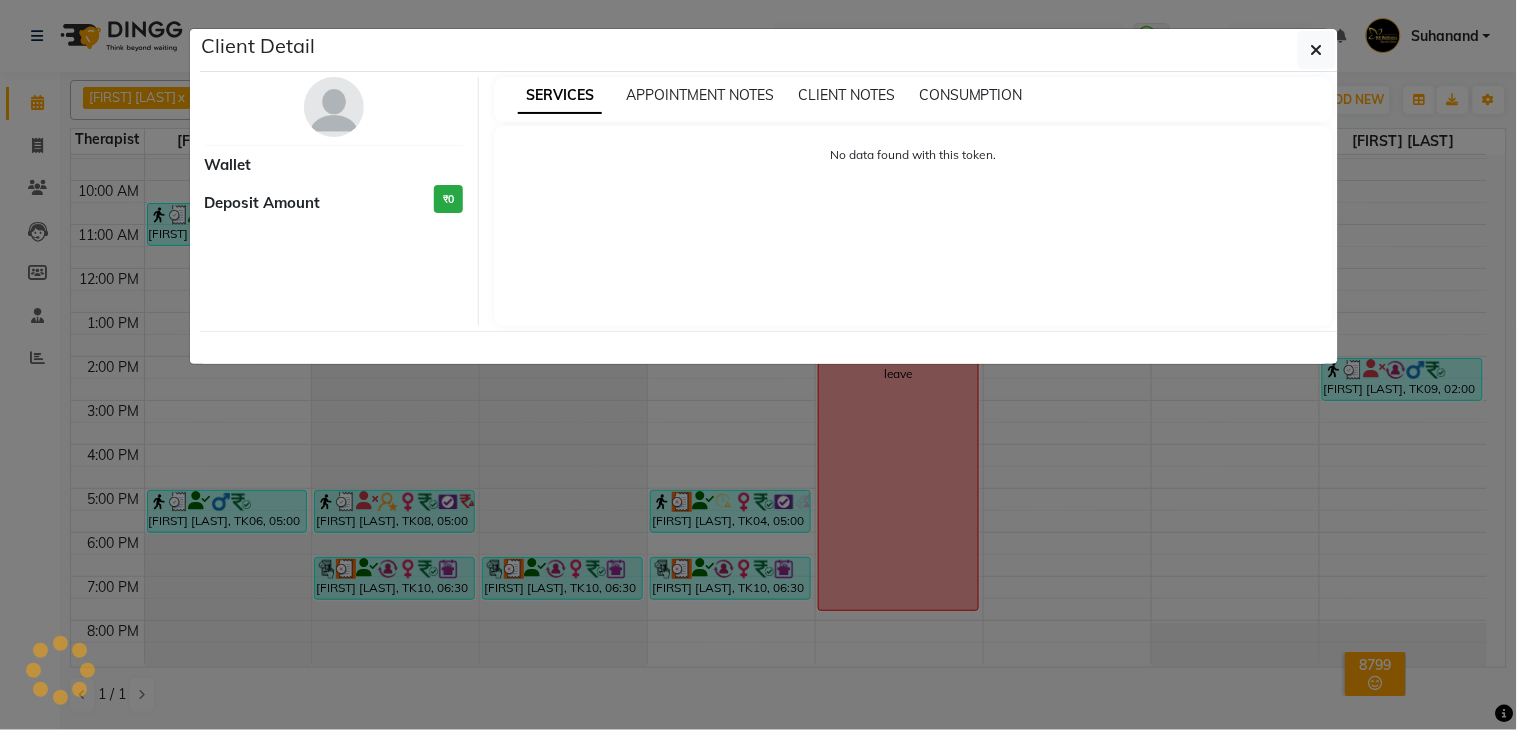 select on "3" 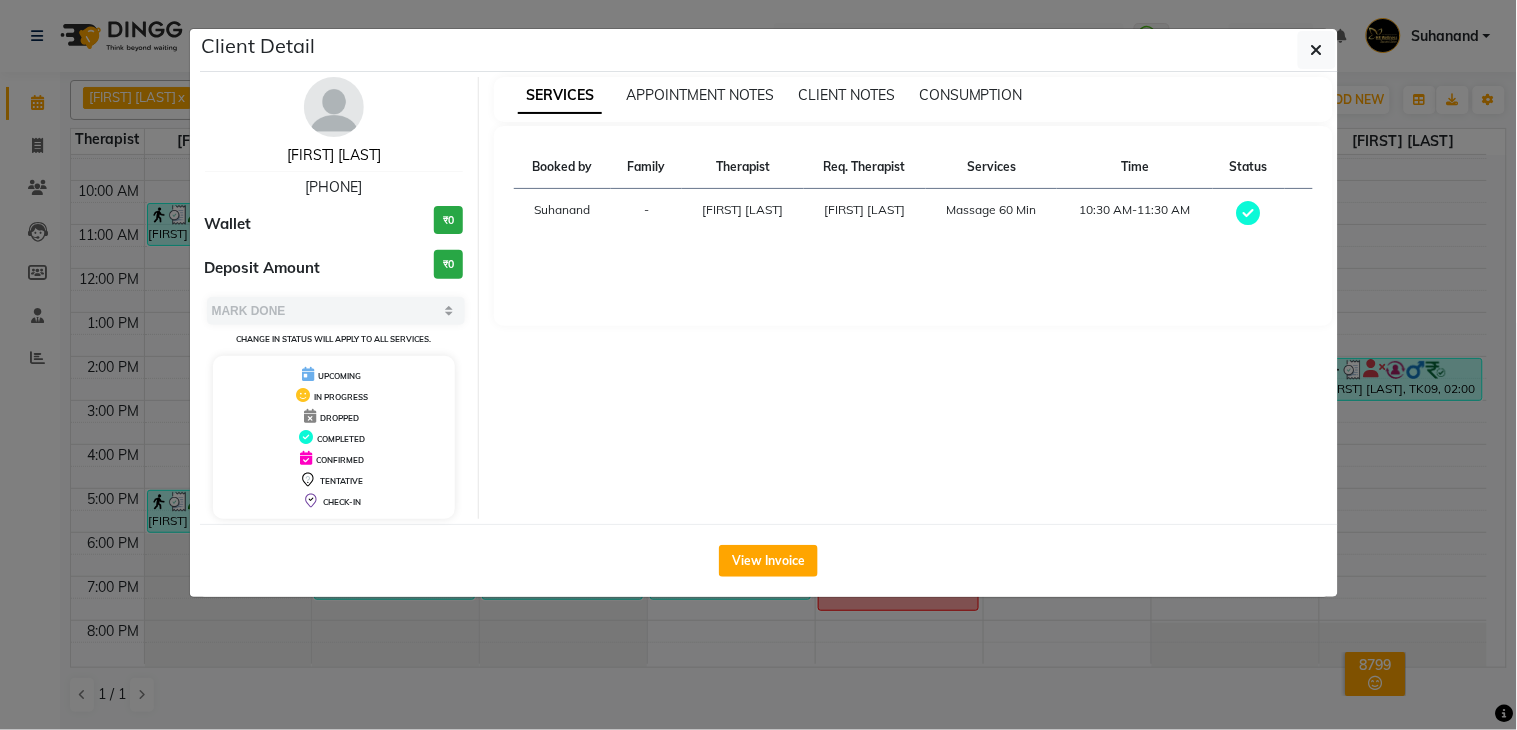 click on "moiz lakdawala" at bounding box center [334, 155] 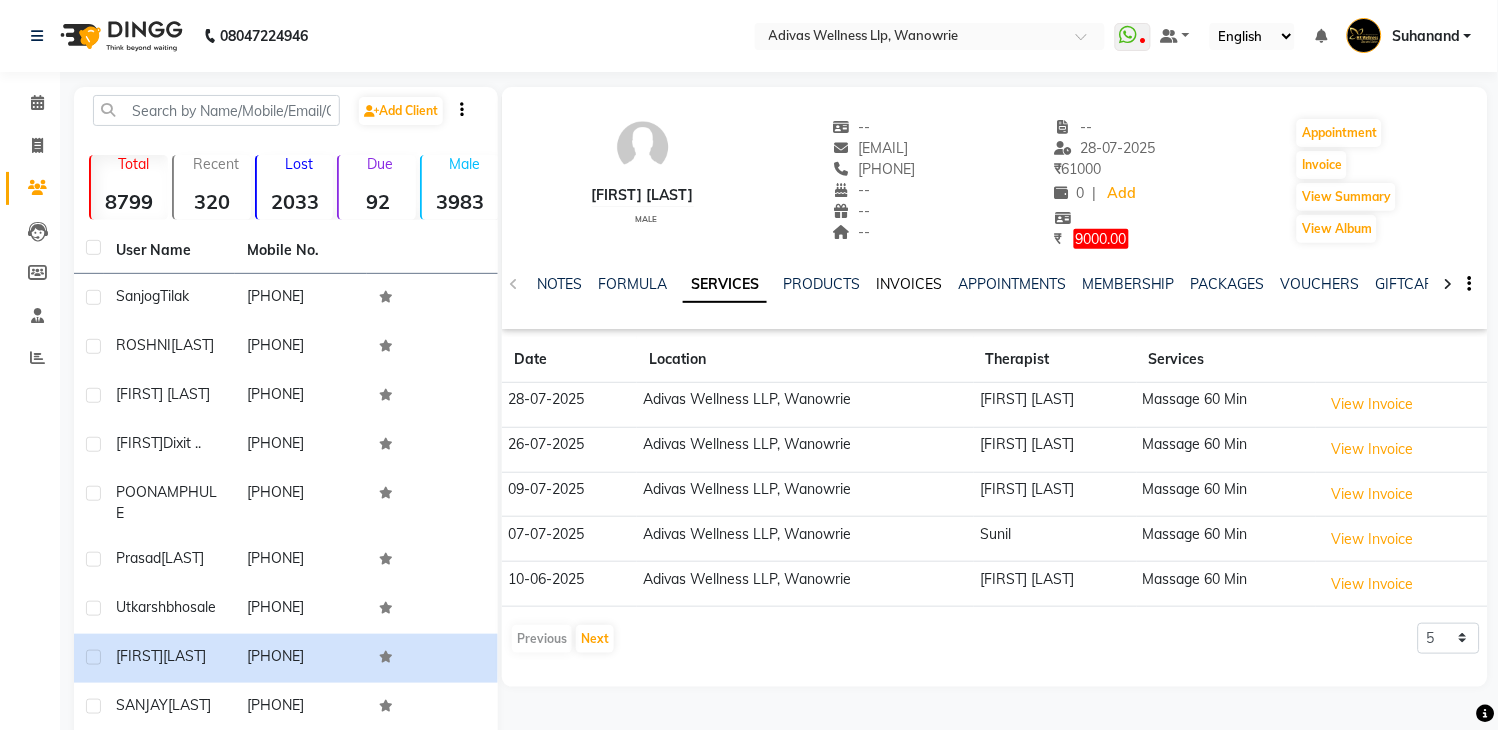 click on "INVOICES" 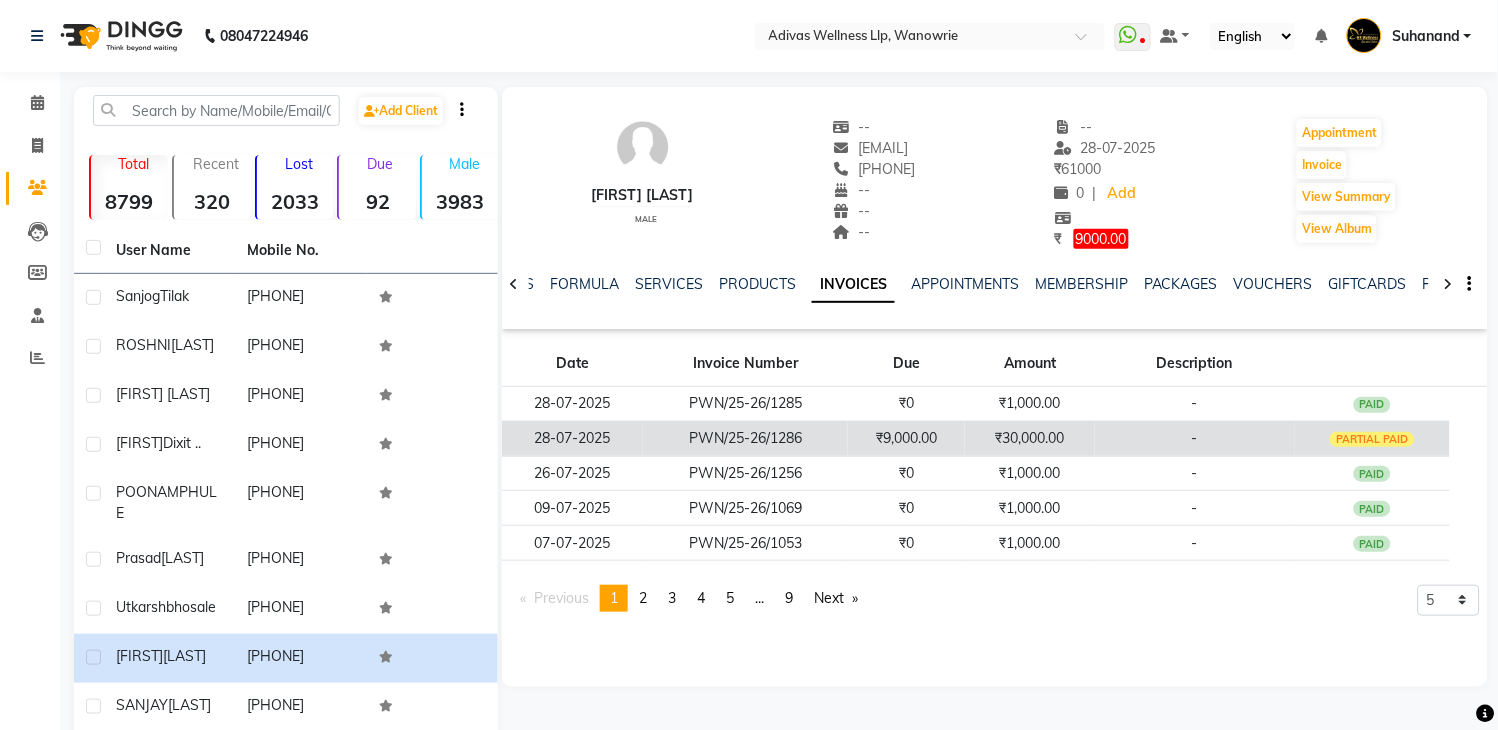 click on "-" 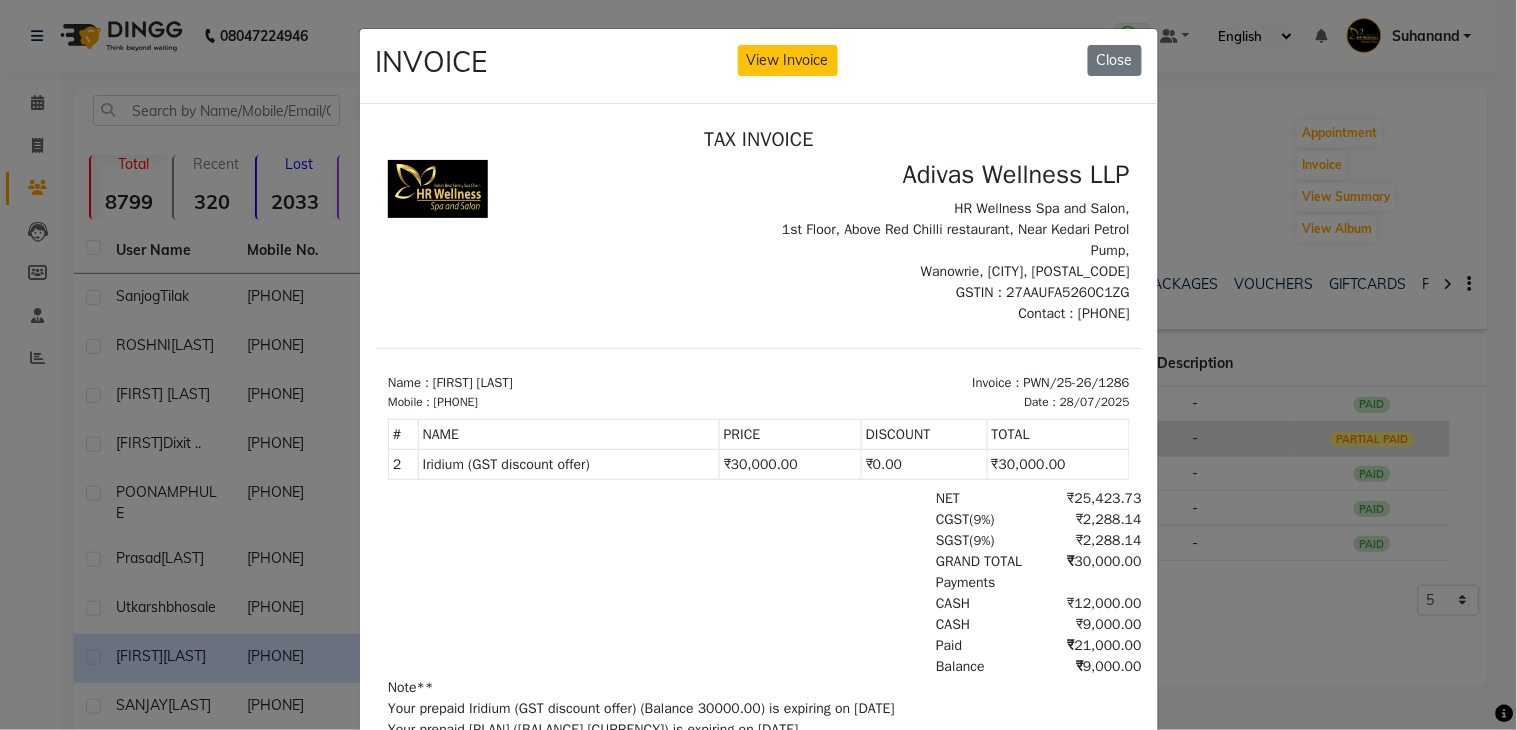 scroll, scrollTop: 15, scrollLeft: 0, axis: vertical 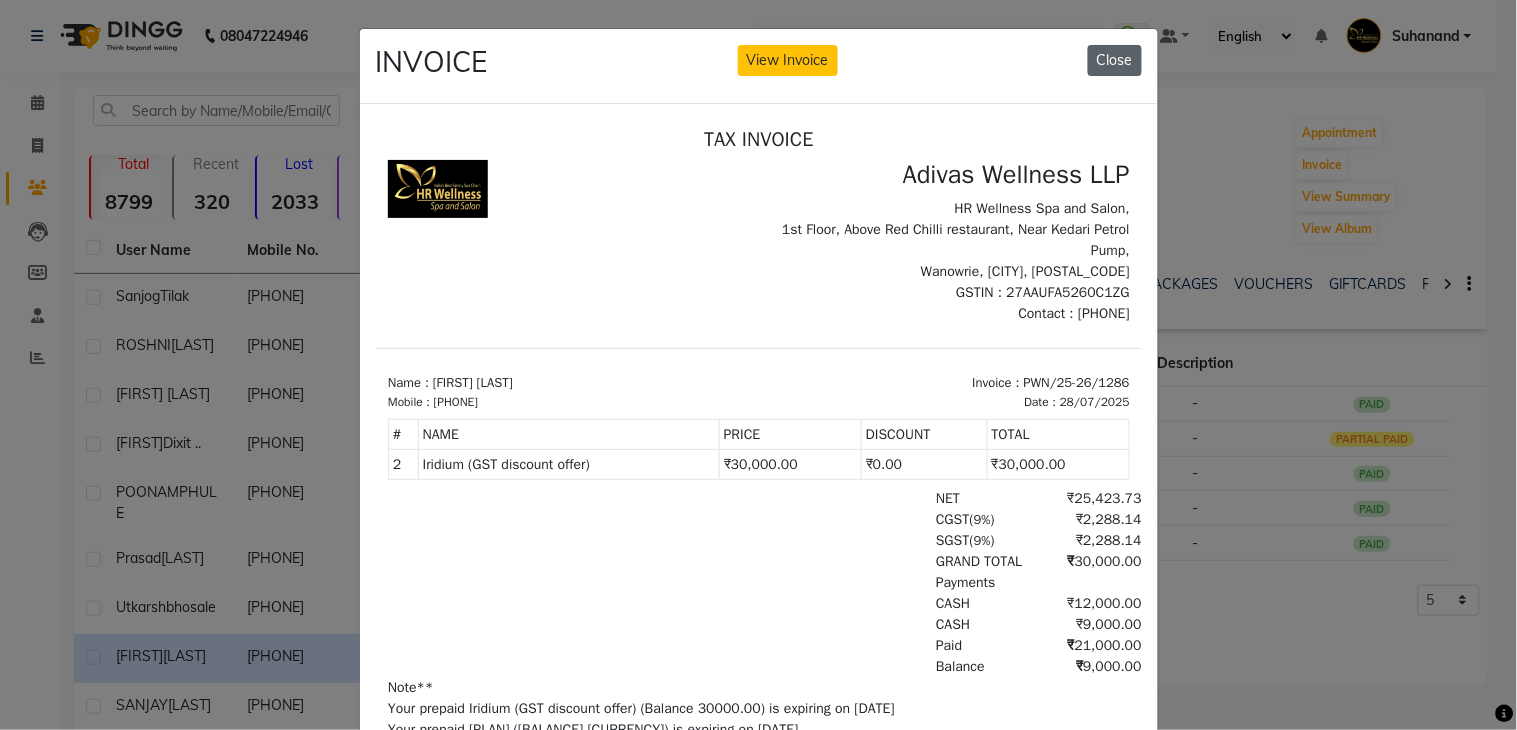 click on "Close" 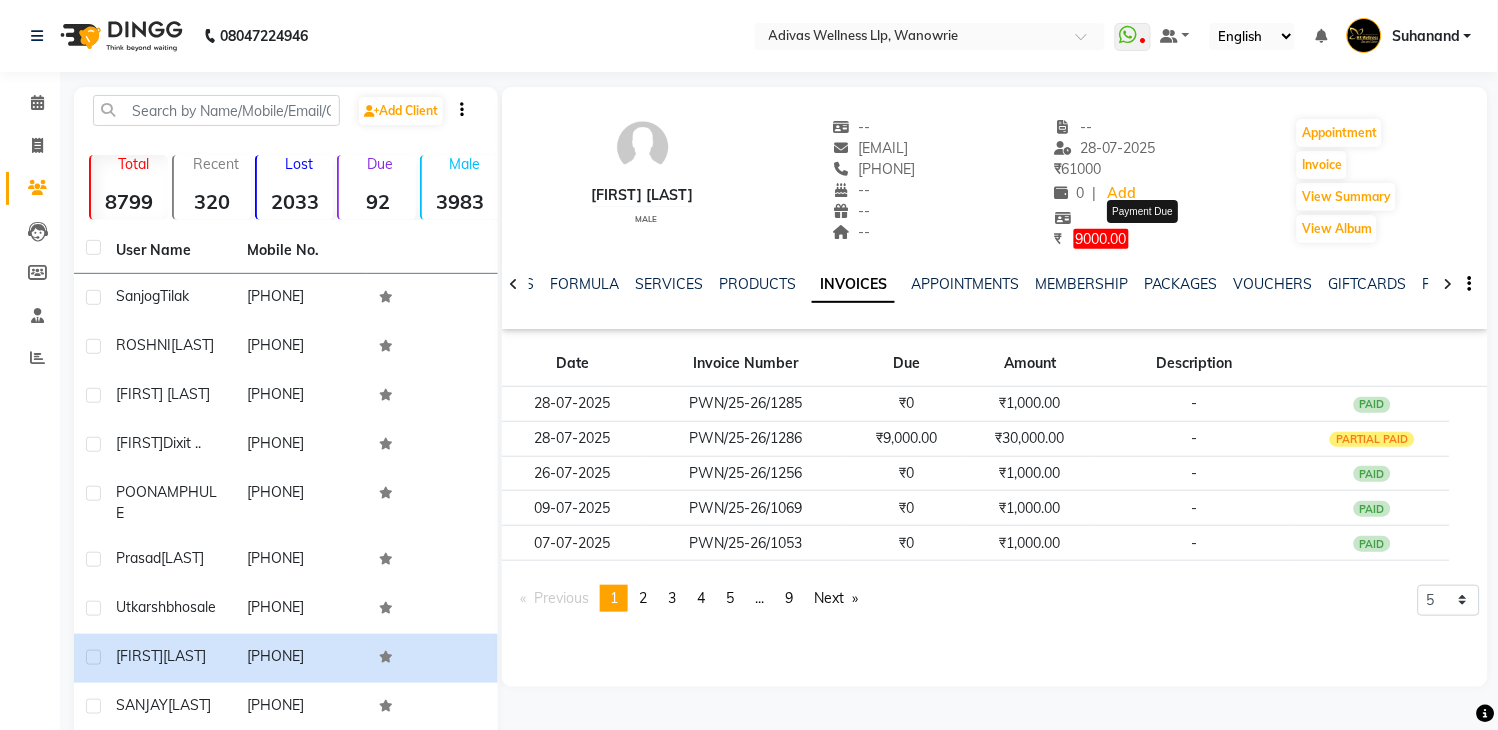 click on "9000.00" 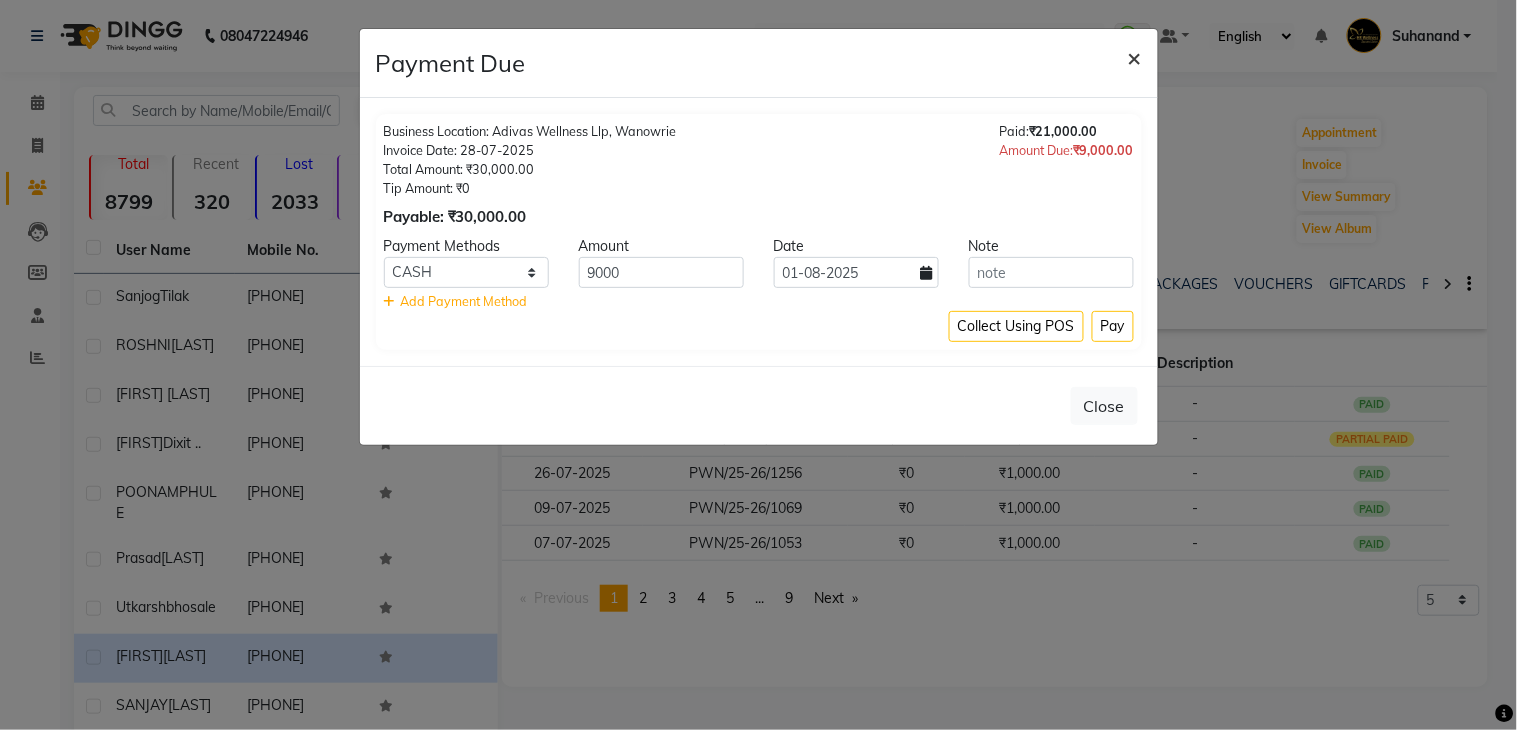 click on "×" 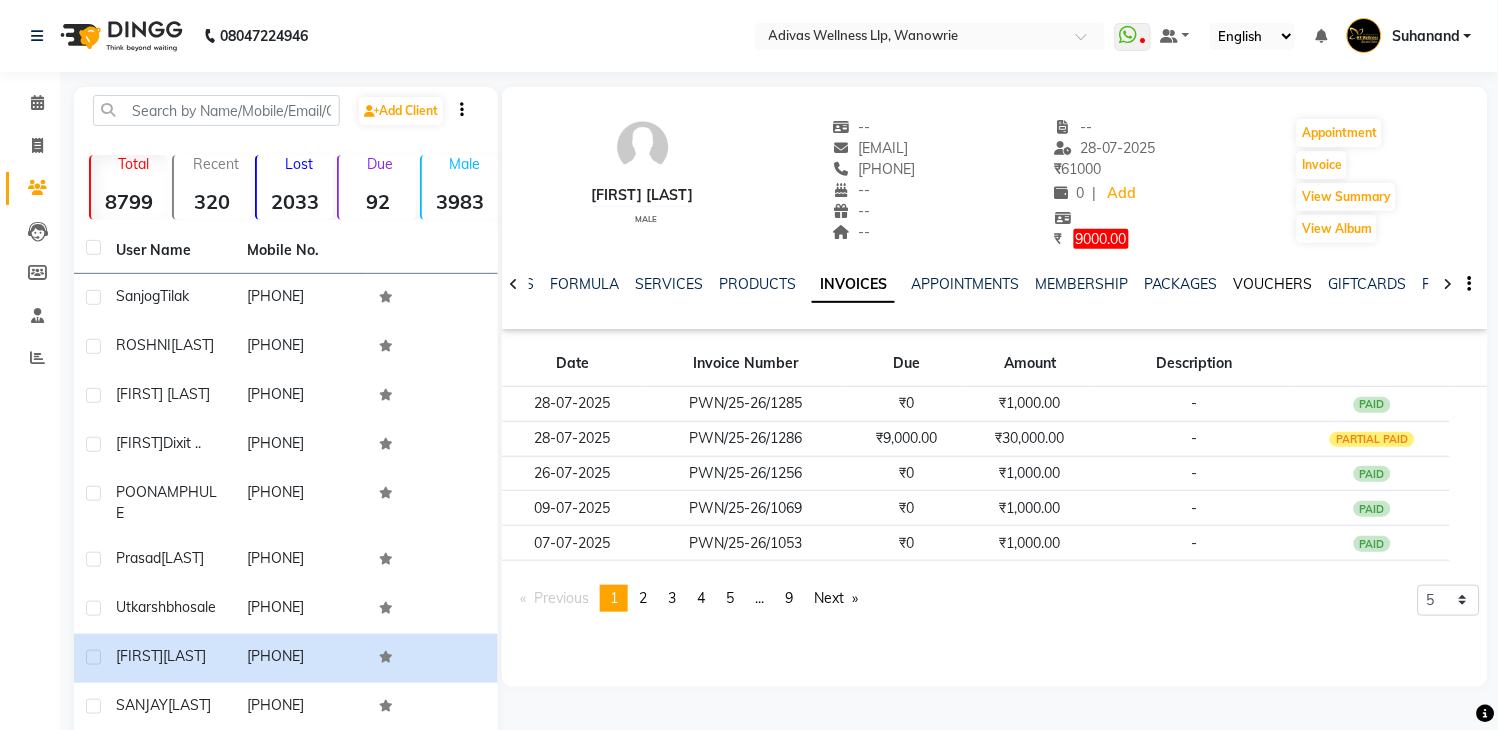 click on "VOUCHERS" 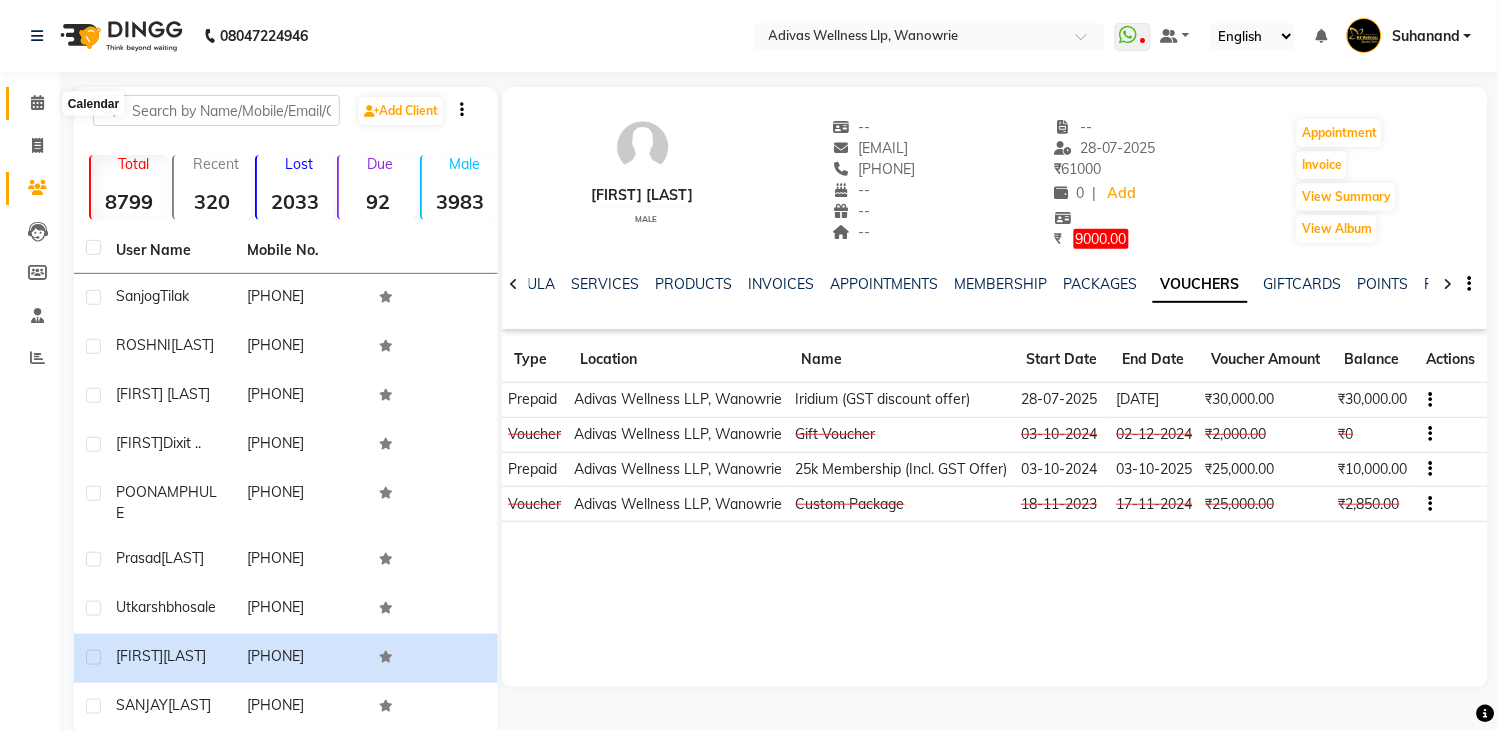 click 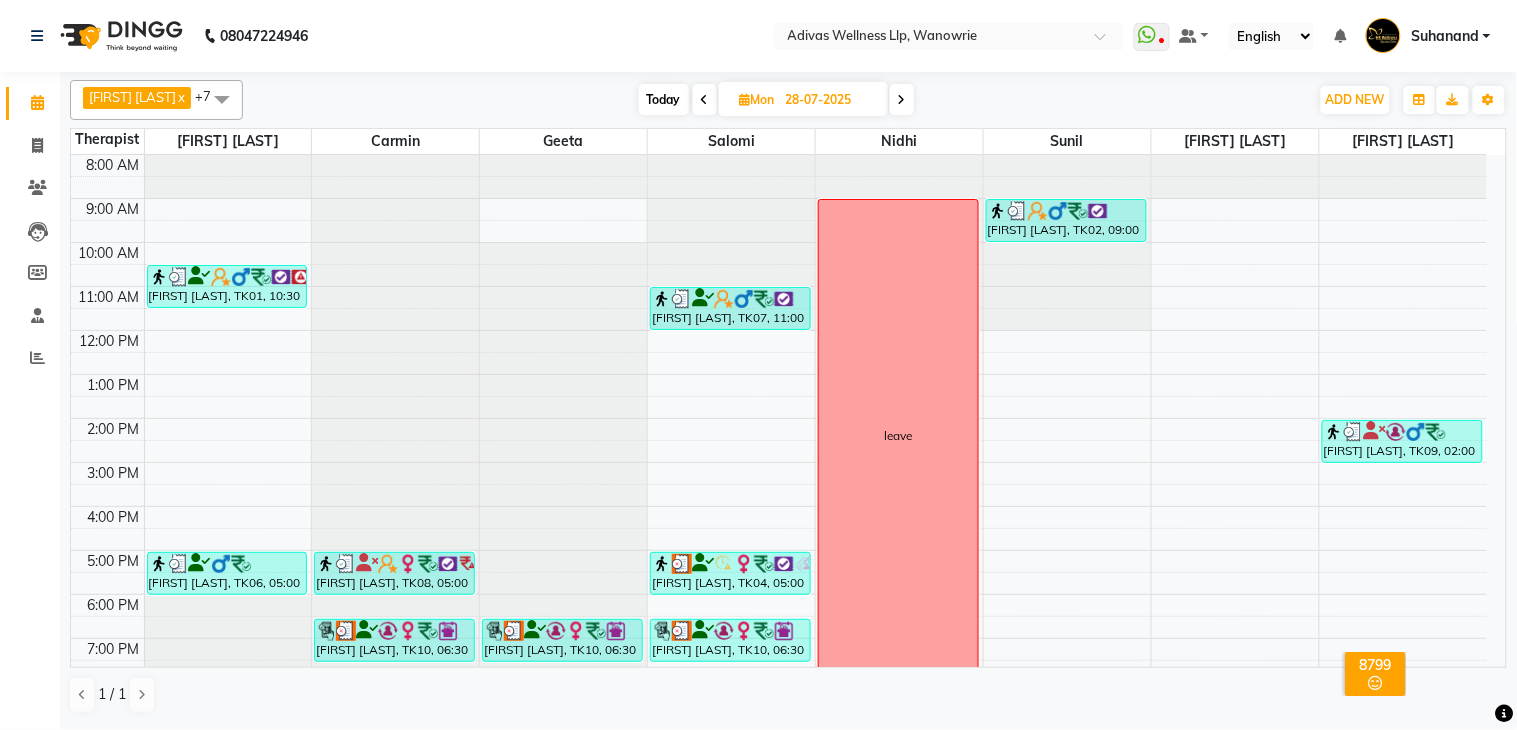 scroll, scrollTop: 0, scrollLeft: 0, axis: both 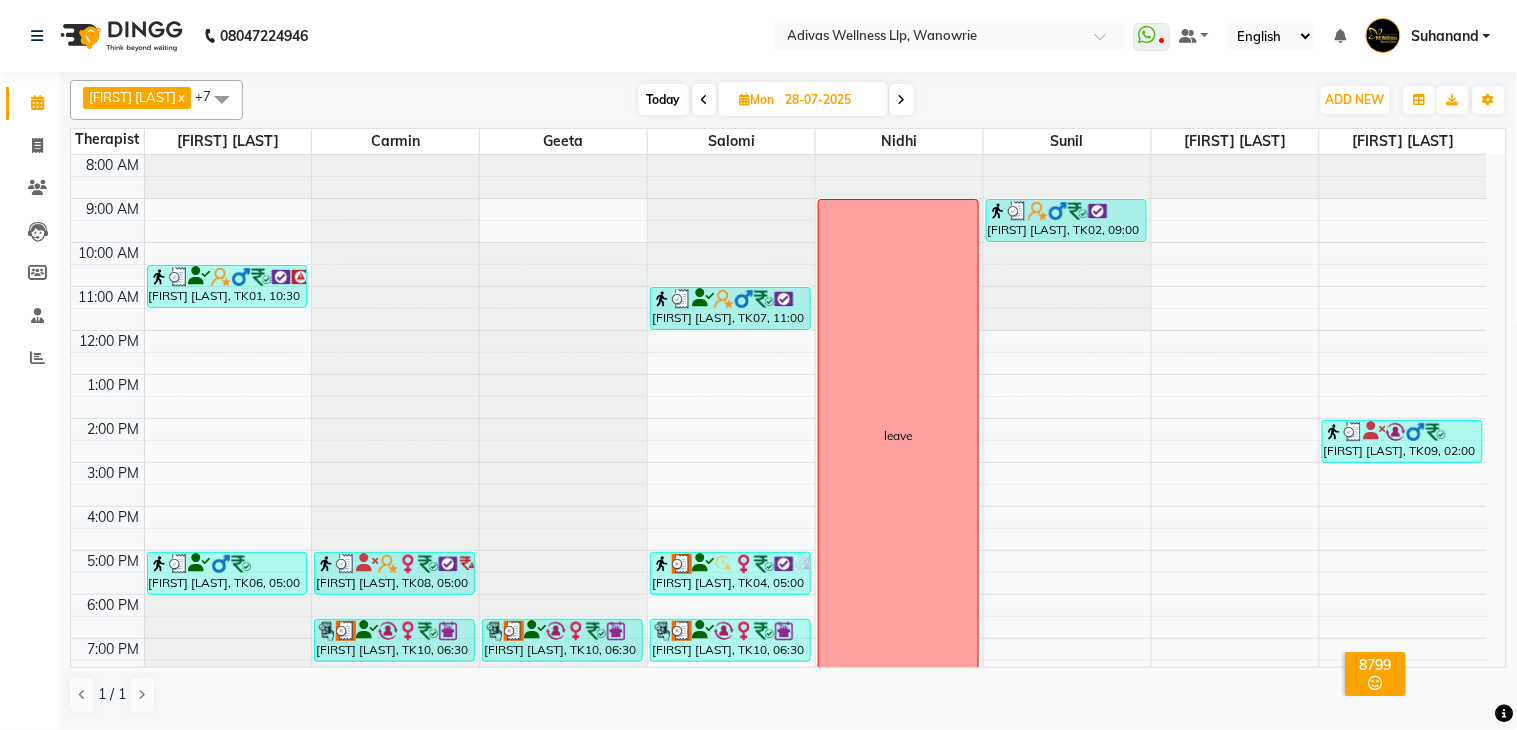 click on "Today" at bounding box center (664, 99) 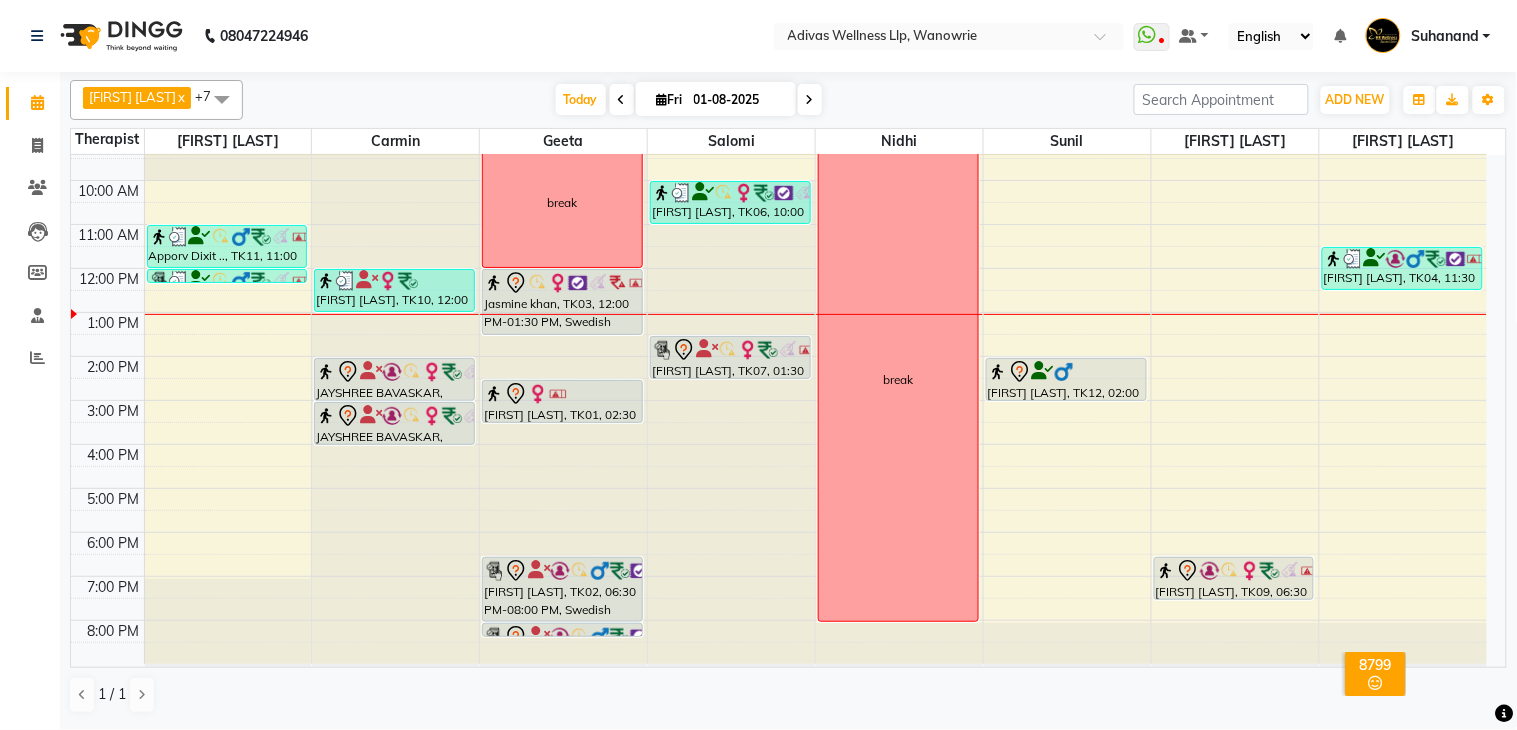 scroll, scrollTop: 0, scrollLeft: 0, axis: both 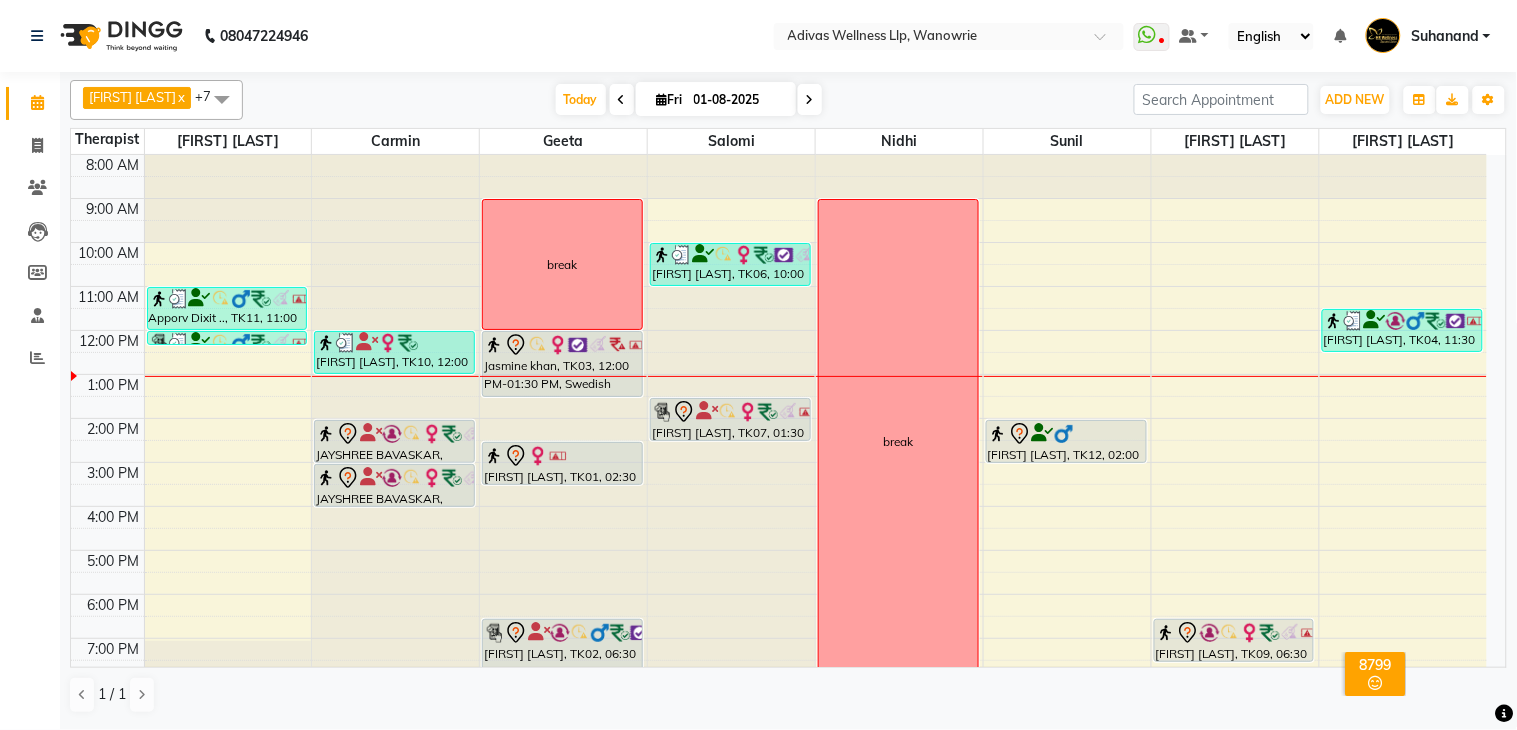click on "08047224946 Select Location × Adivas Wellness Llp, Wanowrie  WhatsApp Status  ✕ Status:  Disconnected Recent Service Activity: 01-01-1970     05:30 AM  08047224946 Whatsapp Settings Default Panel My Panel English ENGLISH Español العربية मराठी हिंदी ગુજરાતી தமிழ் 中文 Notifications nothing to show Suhanand Manage Profile Change Password Sign out  Version:3.15.9" 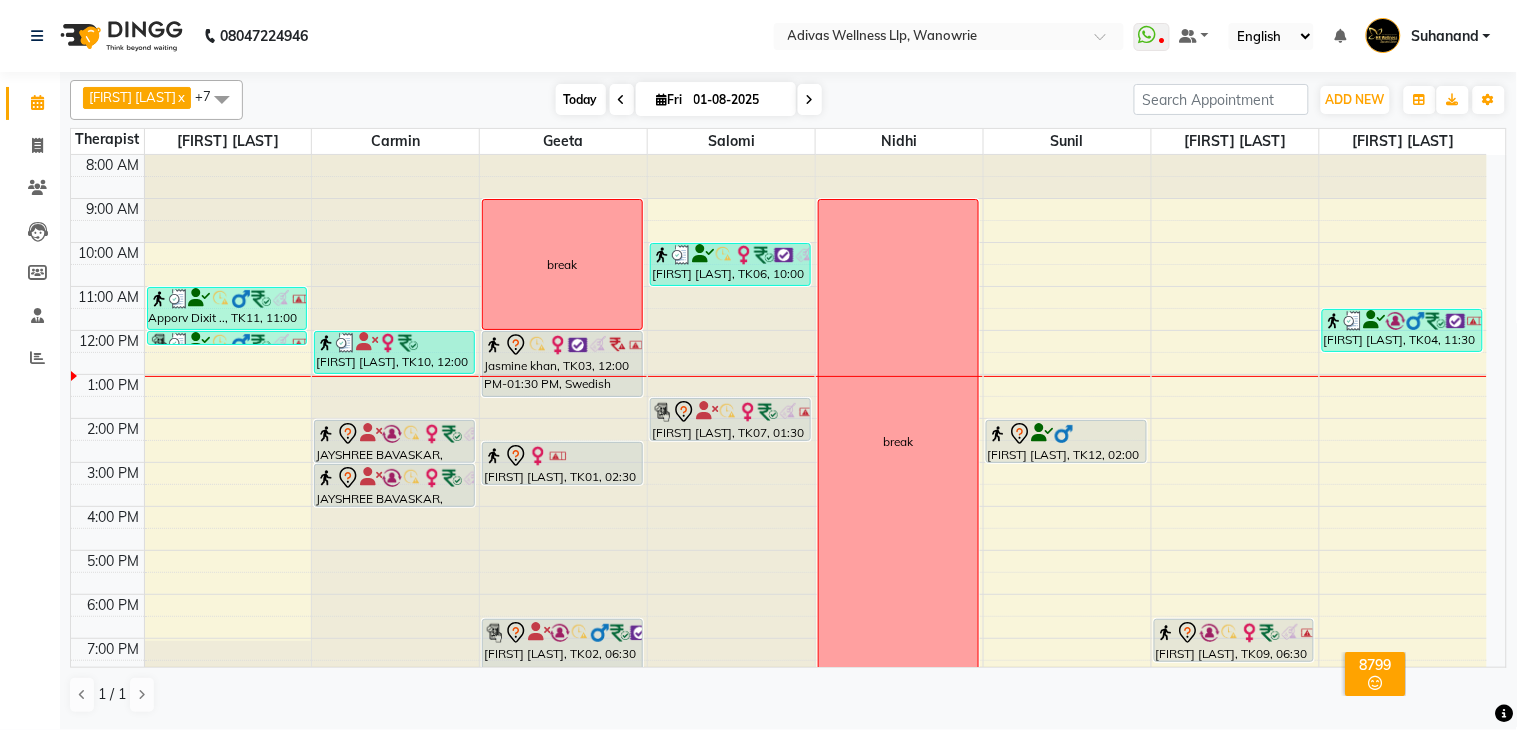 click on "Today" at bounding box center [581, 99] 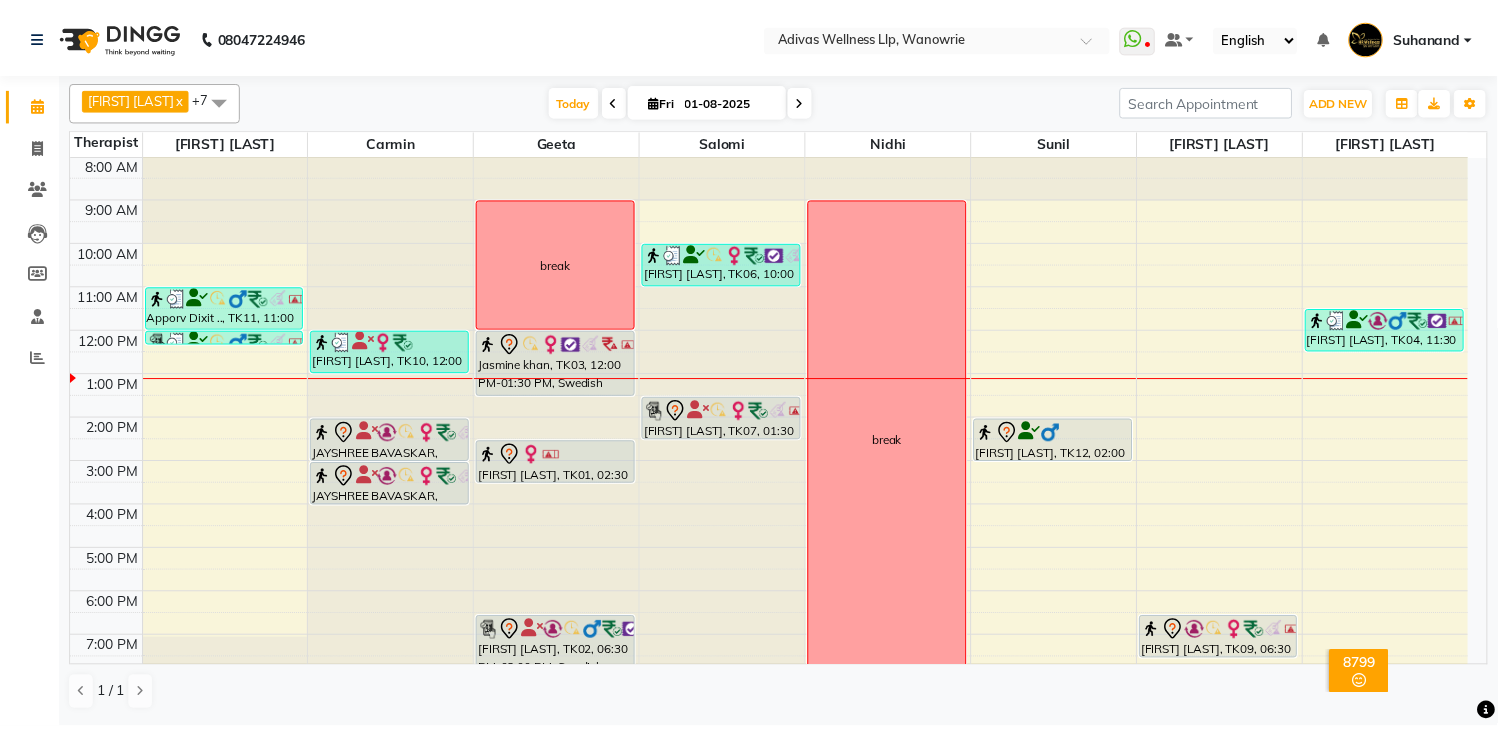 scroll, scrollTop: 0, scrollLeft: 0, axis: both 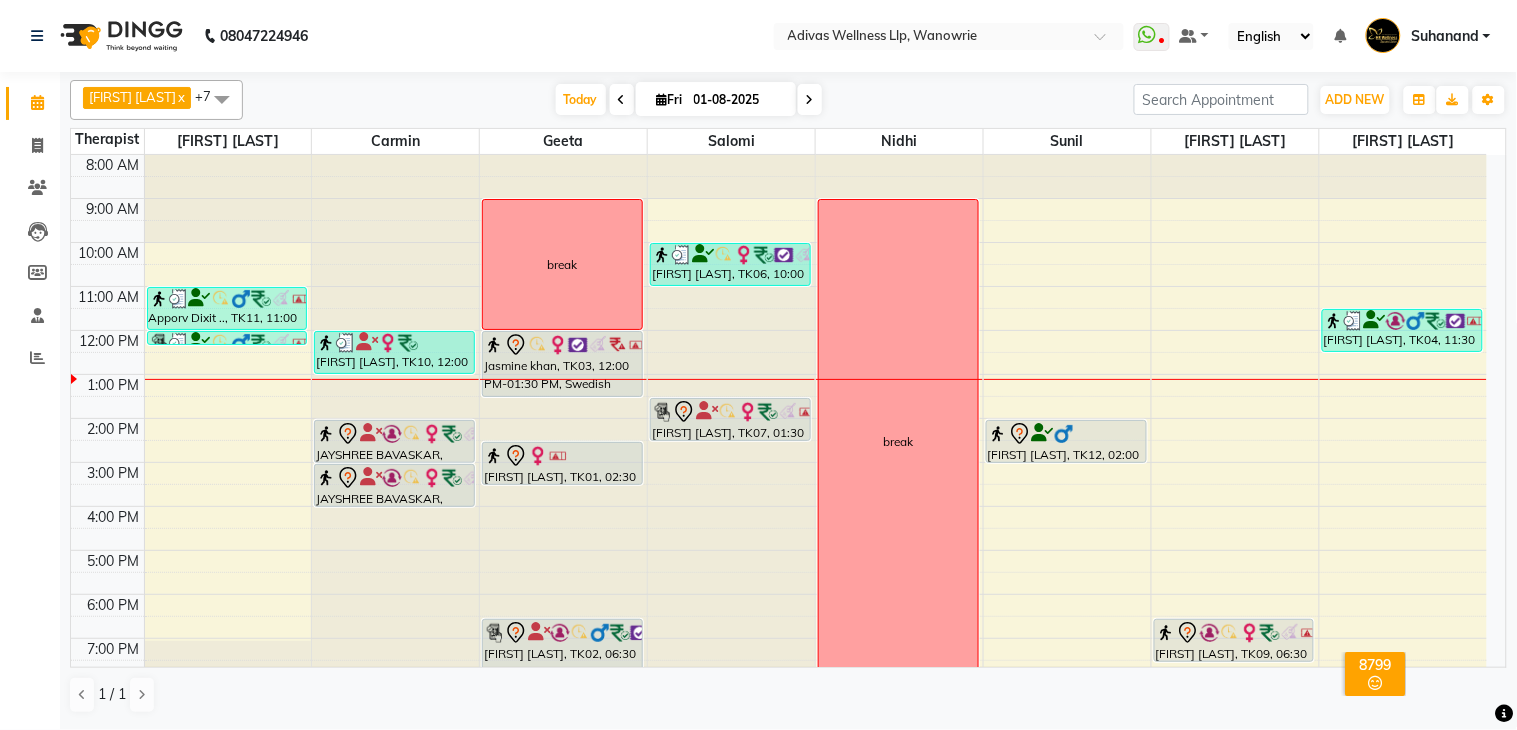 click on "08047224946 Select Location × Adivas Wellness Llp, Wanowrie  WhatsApp Status  ✕ Status:  Disconnected Recent Service Activity: 01-01-1970     05:30 AM  08047224946 Whatsapp Settings Default Panel My Panel English ENGLISH Español العربية मराठी हिंदी ગુજરાતી தமிழ் 中文 Notifications nothing to show Suhanand Manage Profile Change Password Sign out  Version:3.15.9" 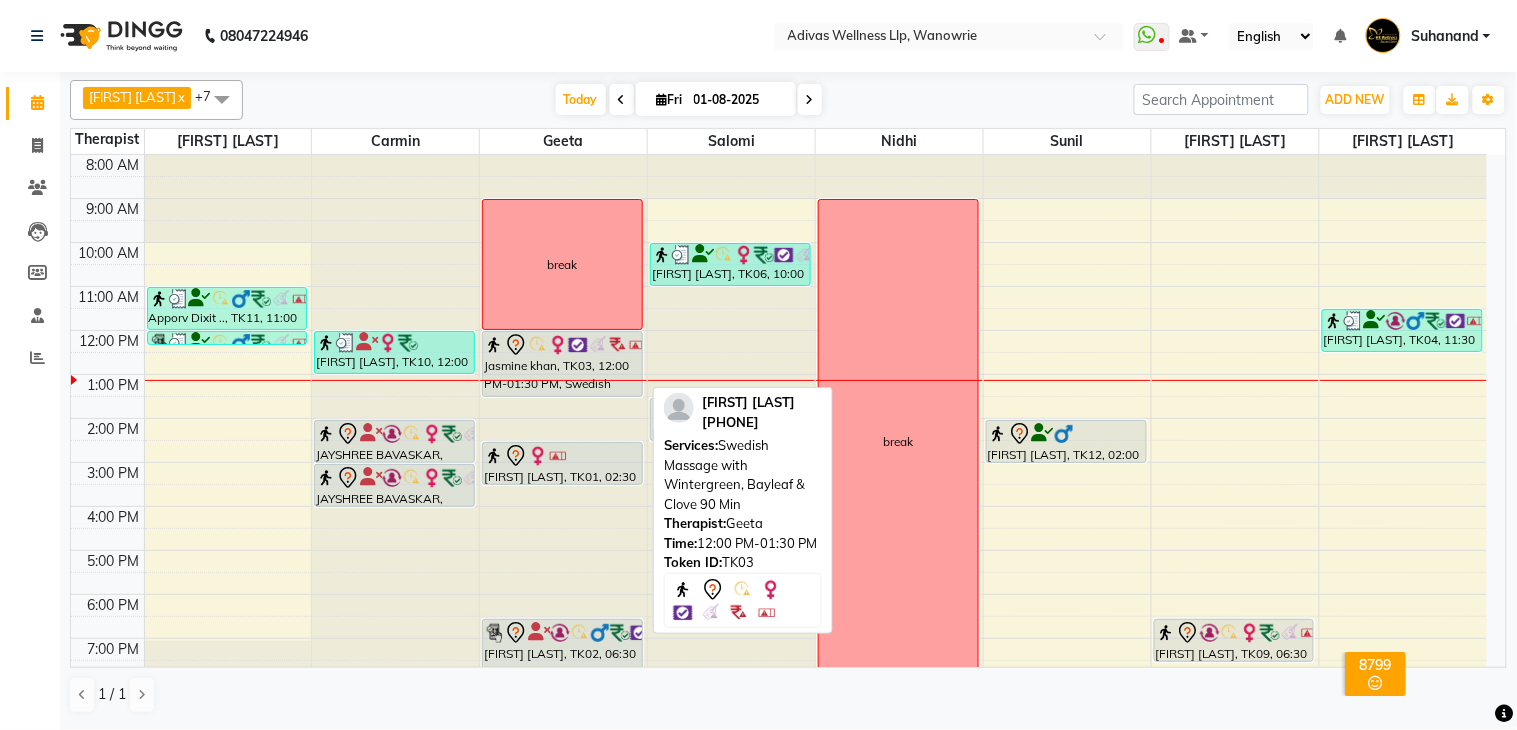 click at bounding box center (578, 345) 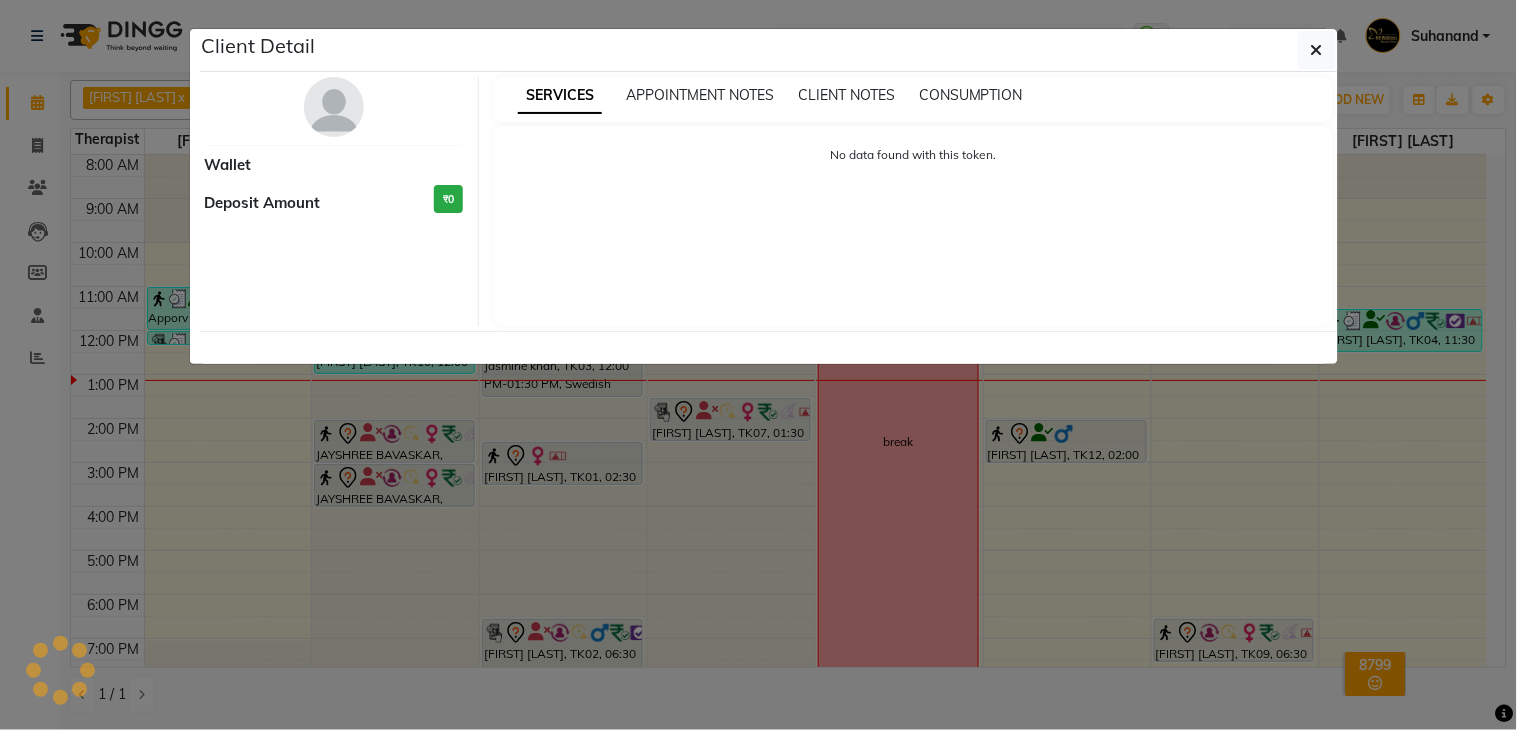 select on "7" 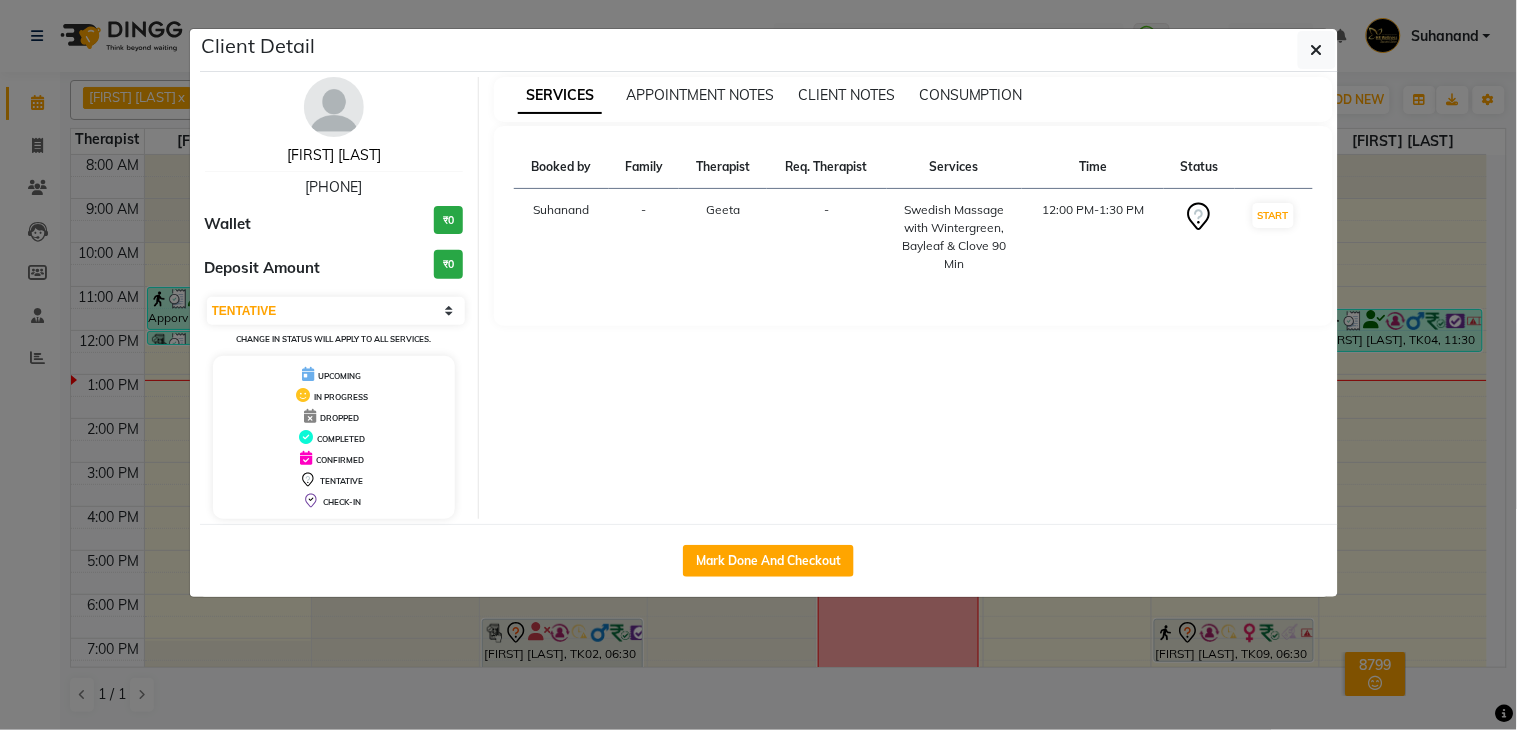 click on "[FIRST] [LAST]" at bounding box center [334, 155] 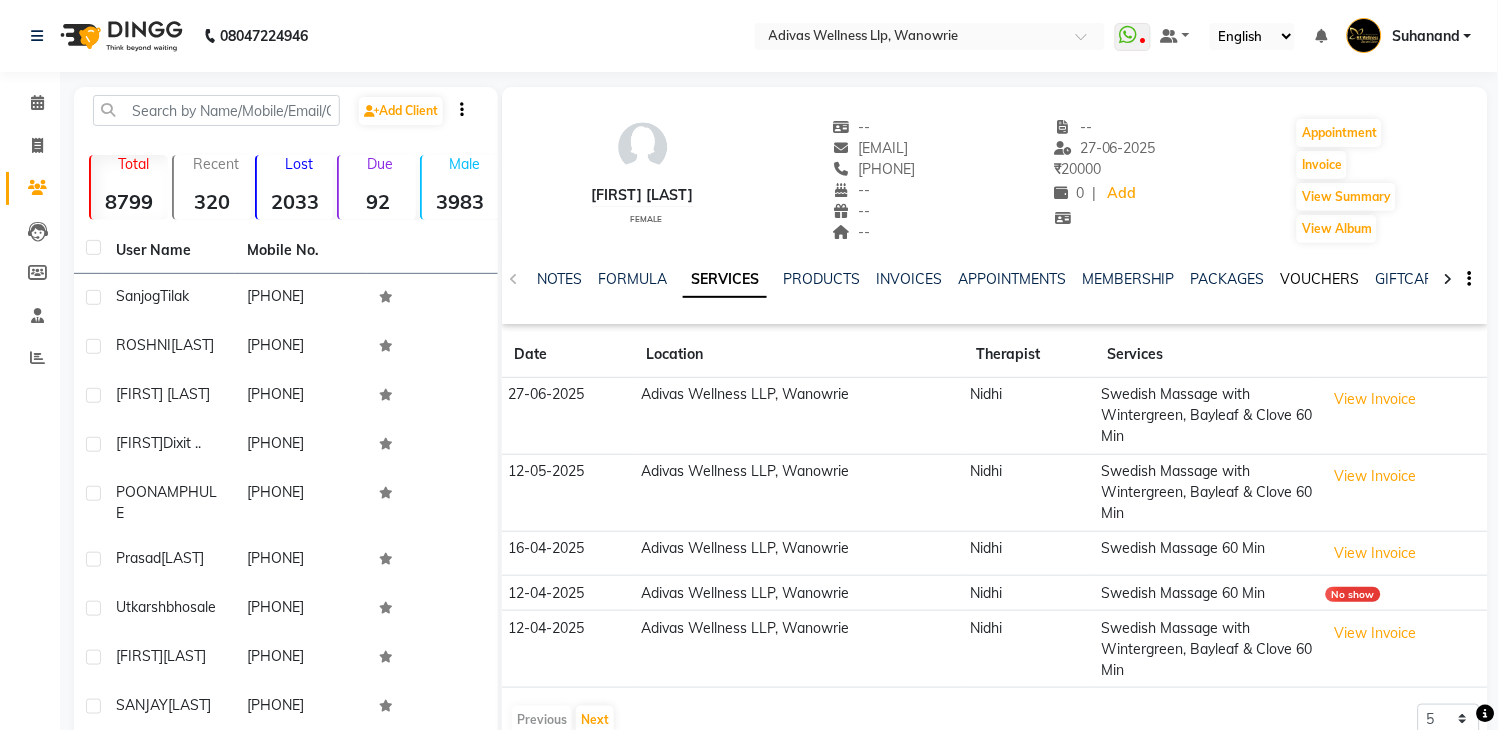 click on "VOUCHERS" 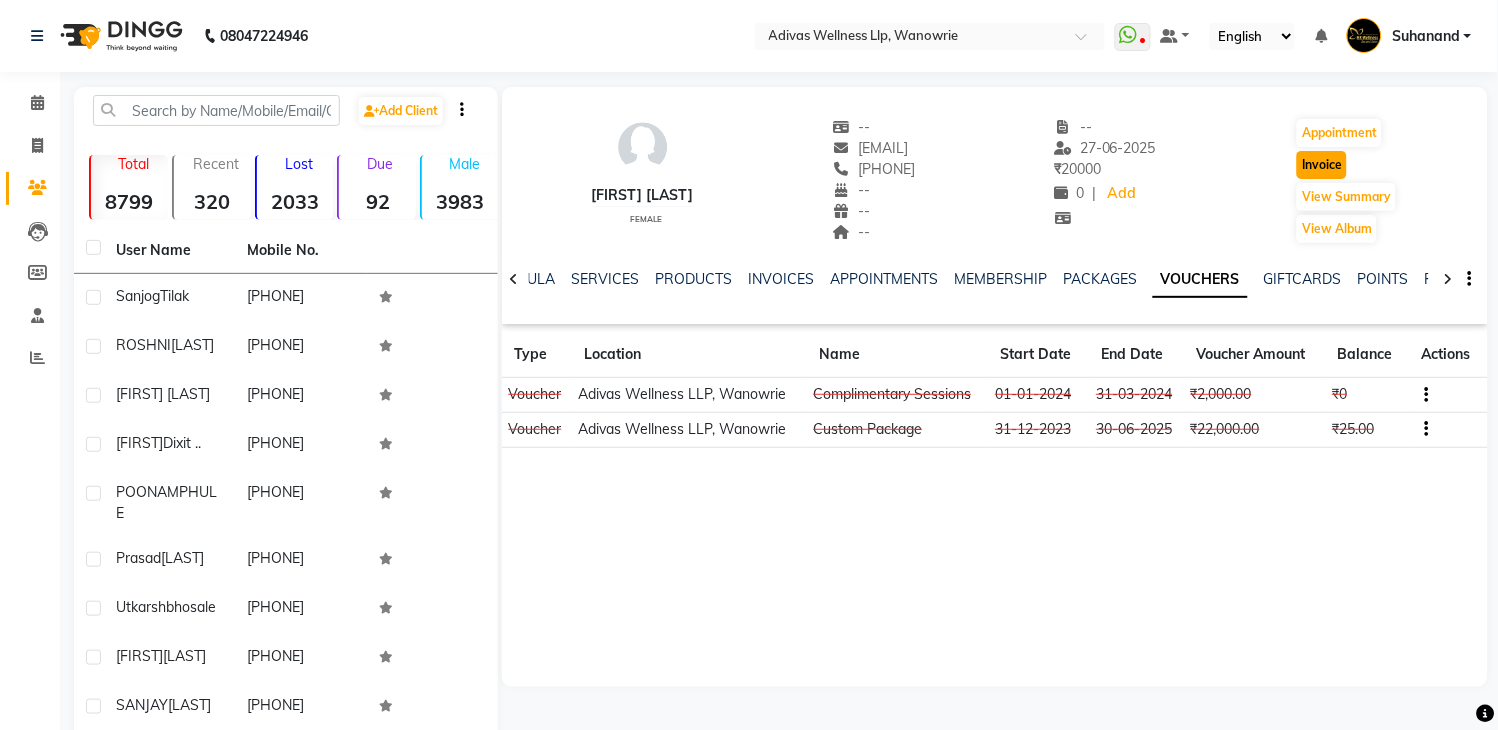 click on "Invoice" 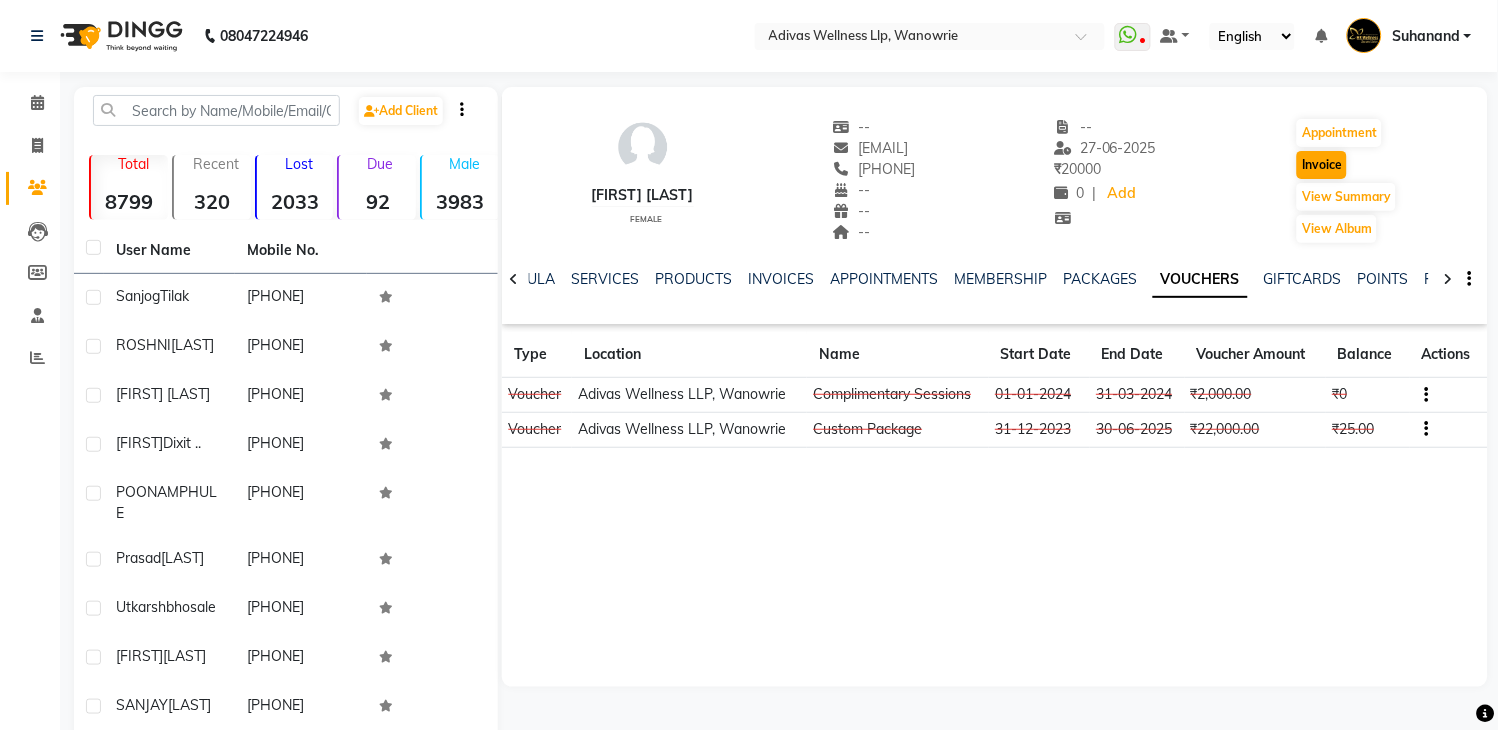 select on "service" 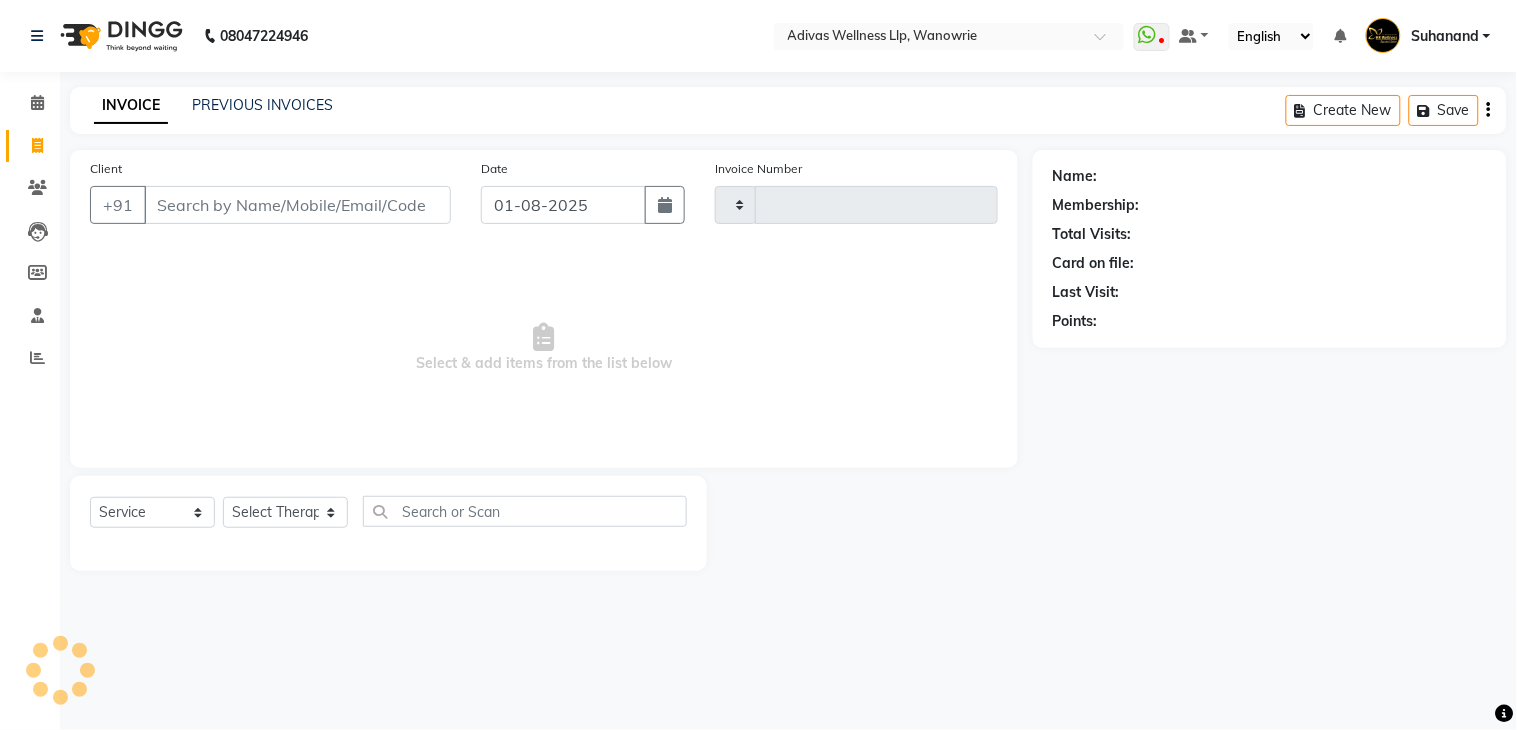 type on "1316" 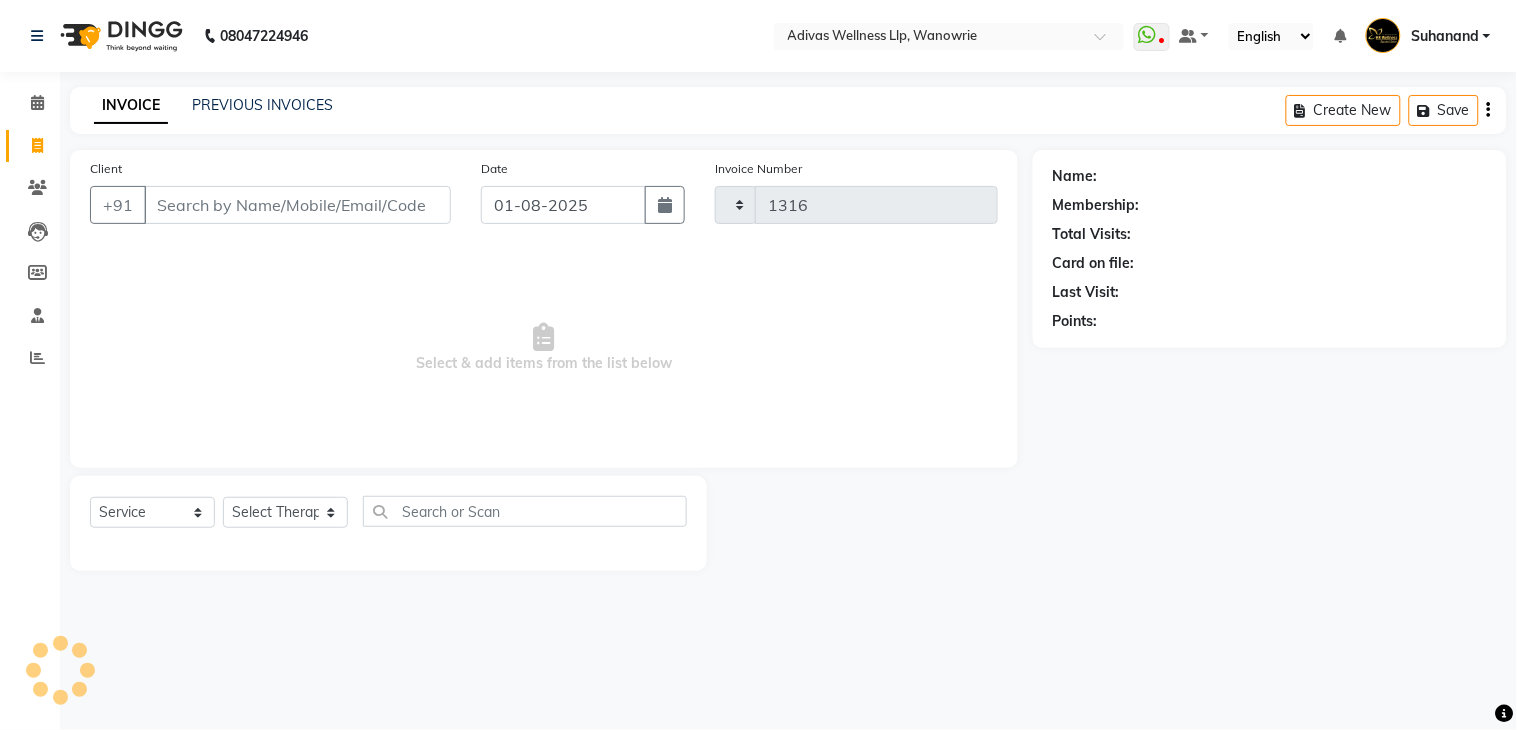 select on "4294" 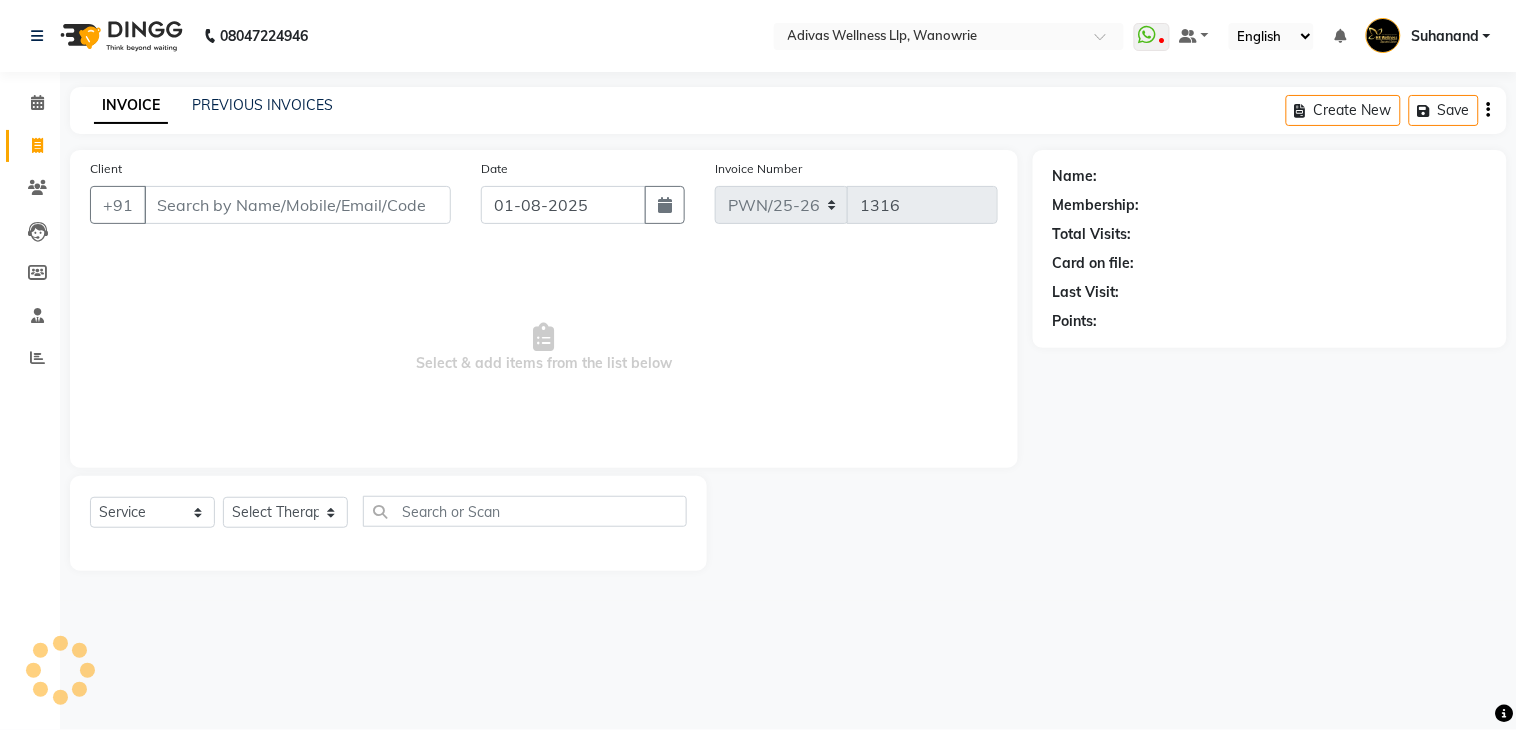 type on "[PHONE]" 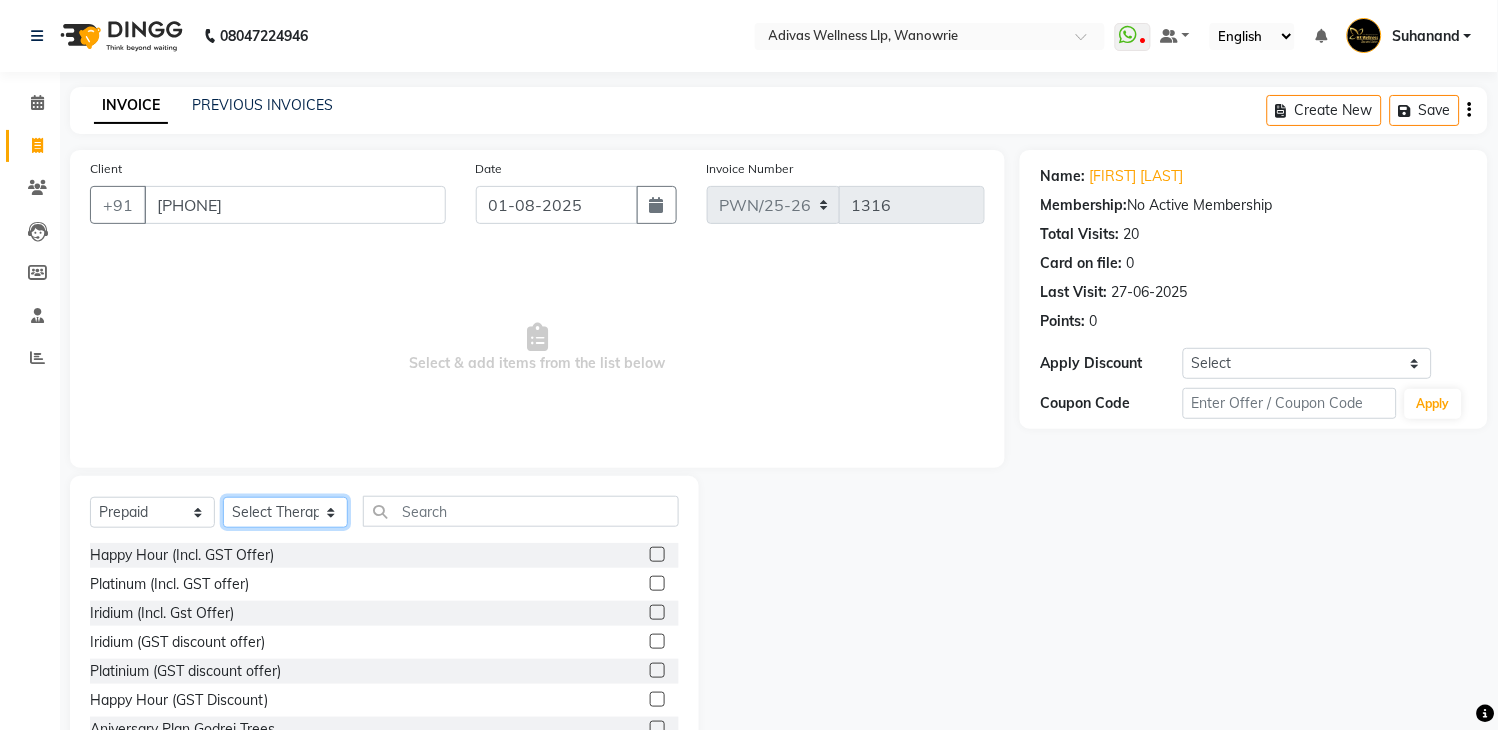 click on "Select Therapist Aditya Amit Bakala carmin Geeta jaya Khileswari Nidhi Nikhil  yadav  Rajesh tanaji Rajiv Wano Rishikesh karande Salomi Suhanand Sunil Wanowrie" 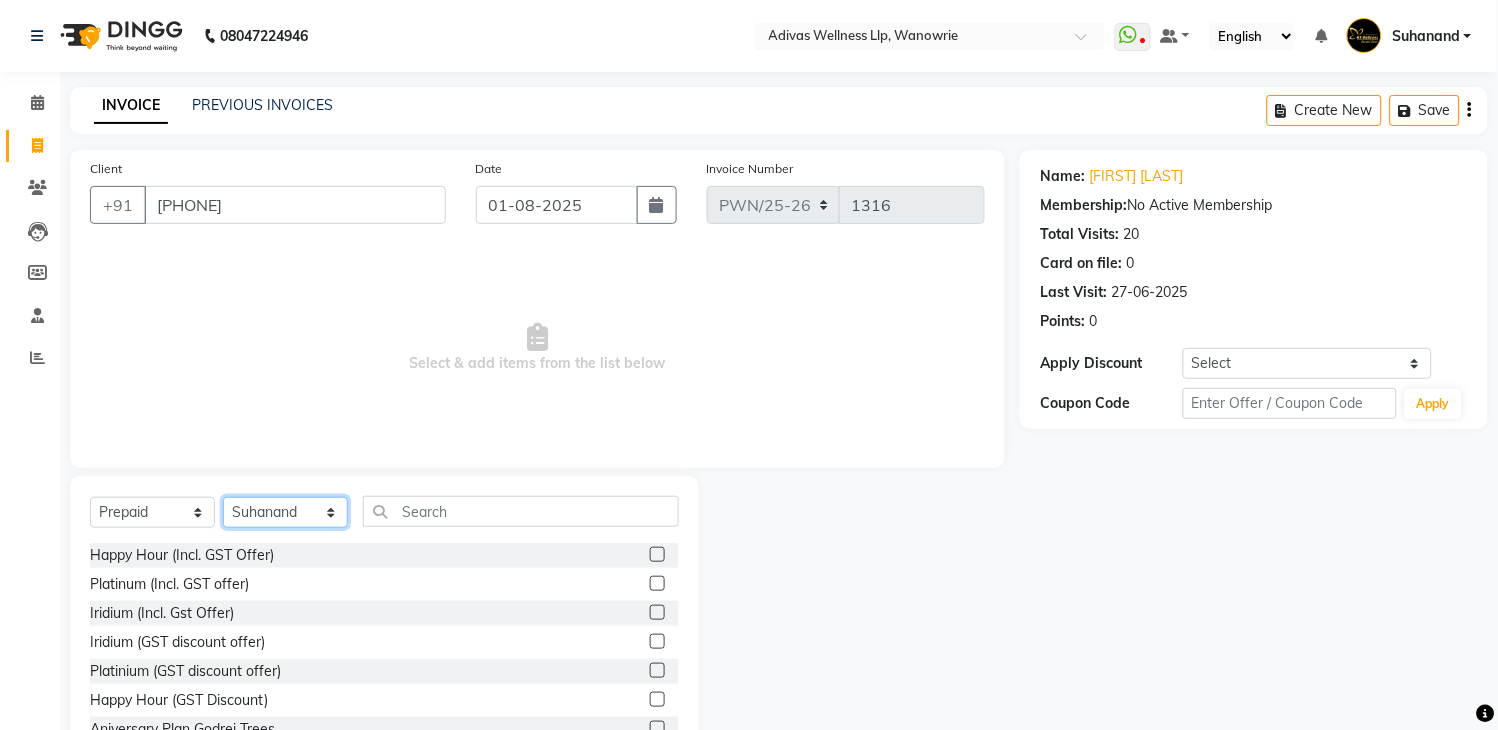 click on "Select Therapist Aditya Amit Bakala carmin Geeta jaya Khileswari Nidhi Nikhil  yadav  Rajesh tanaji Rajiv Wano Rishikesh karande Salomi Suhanand Sunil Wanowrie" 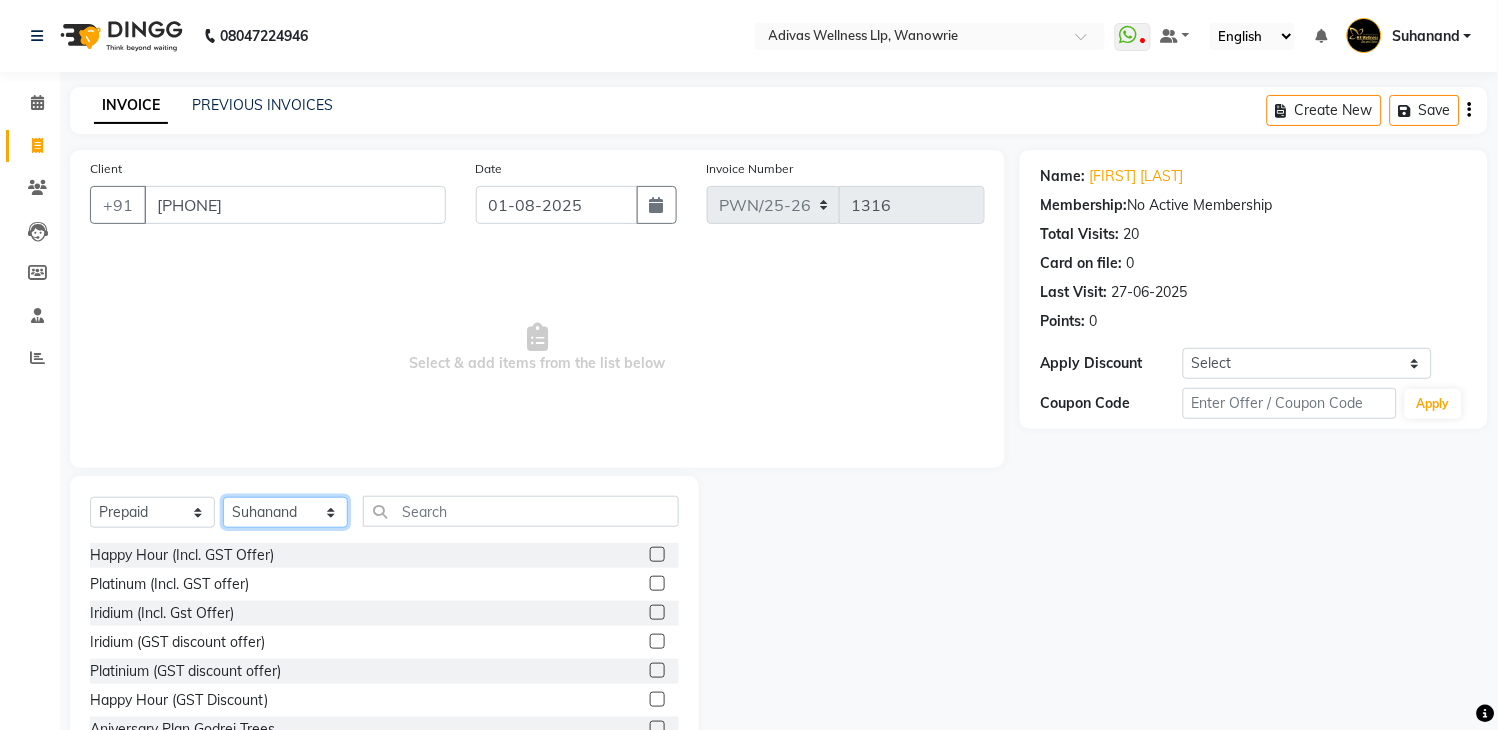 scroll, scrollTop: 111, scrollLeft: 0, axis: vertical 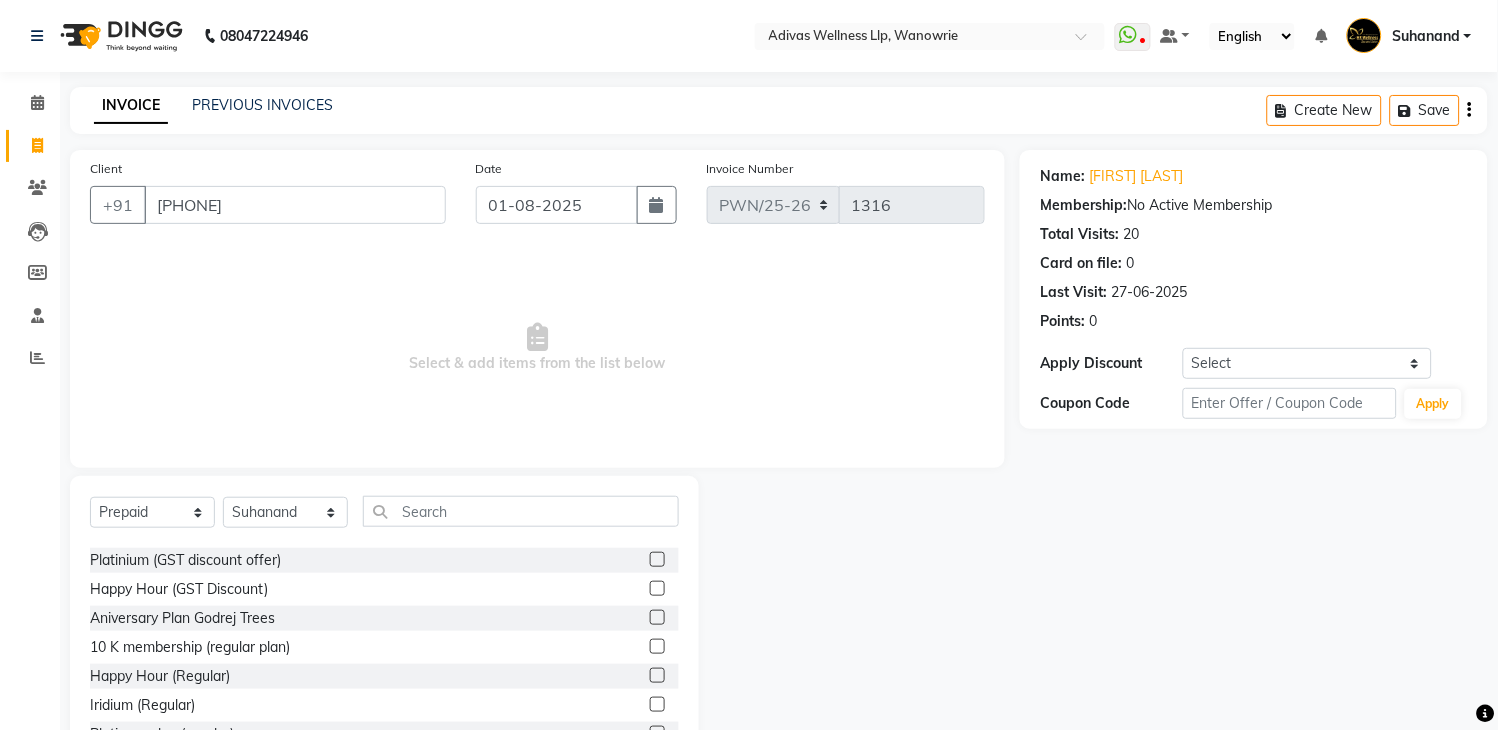 click 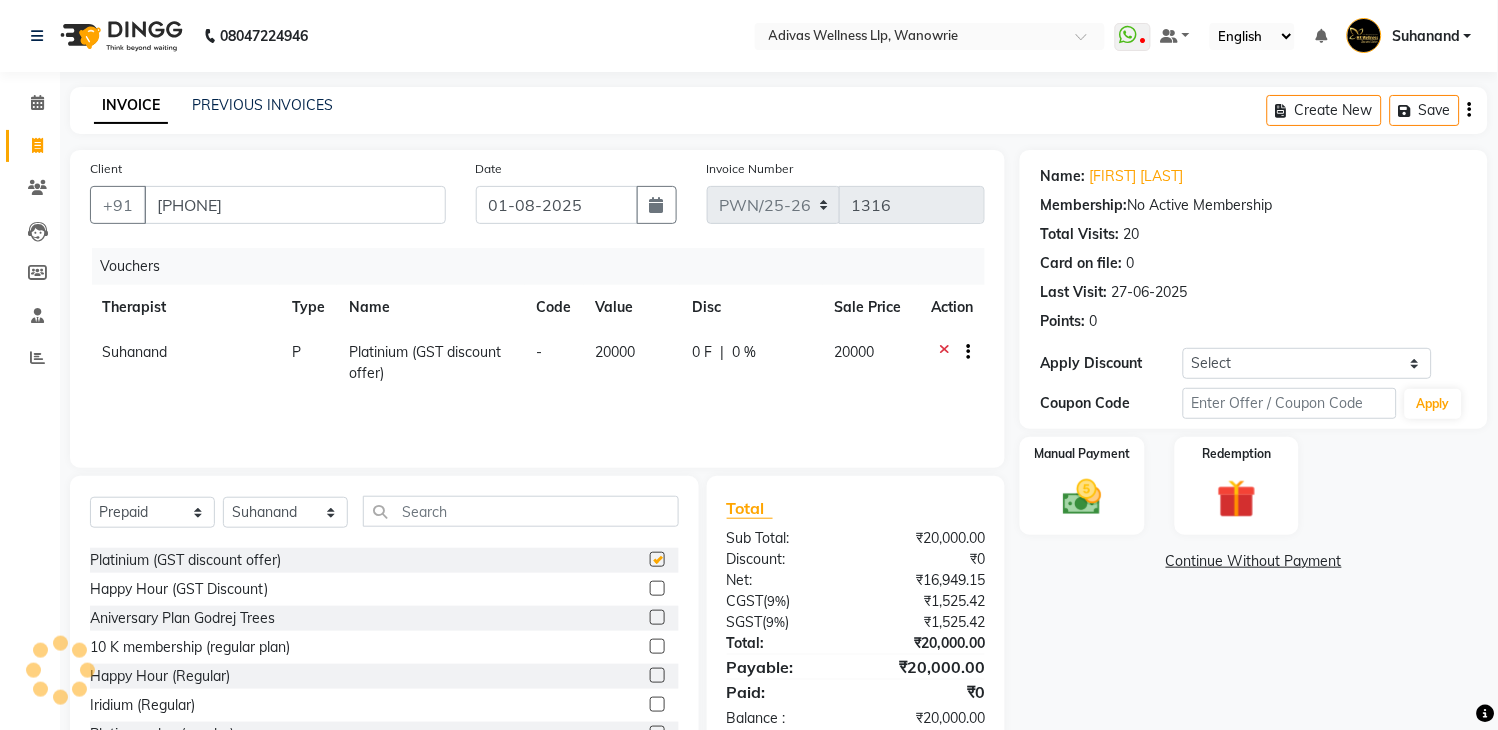 checkbox on "false" 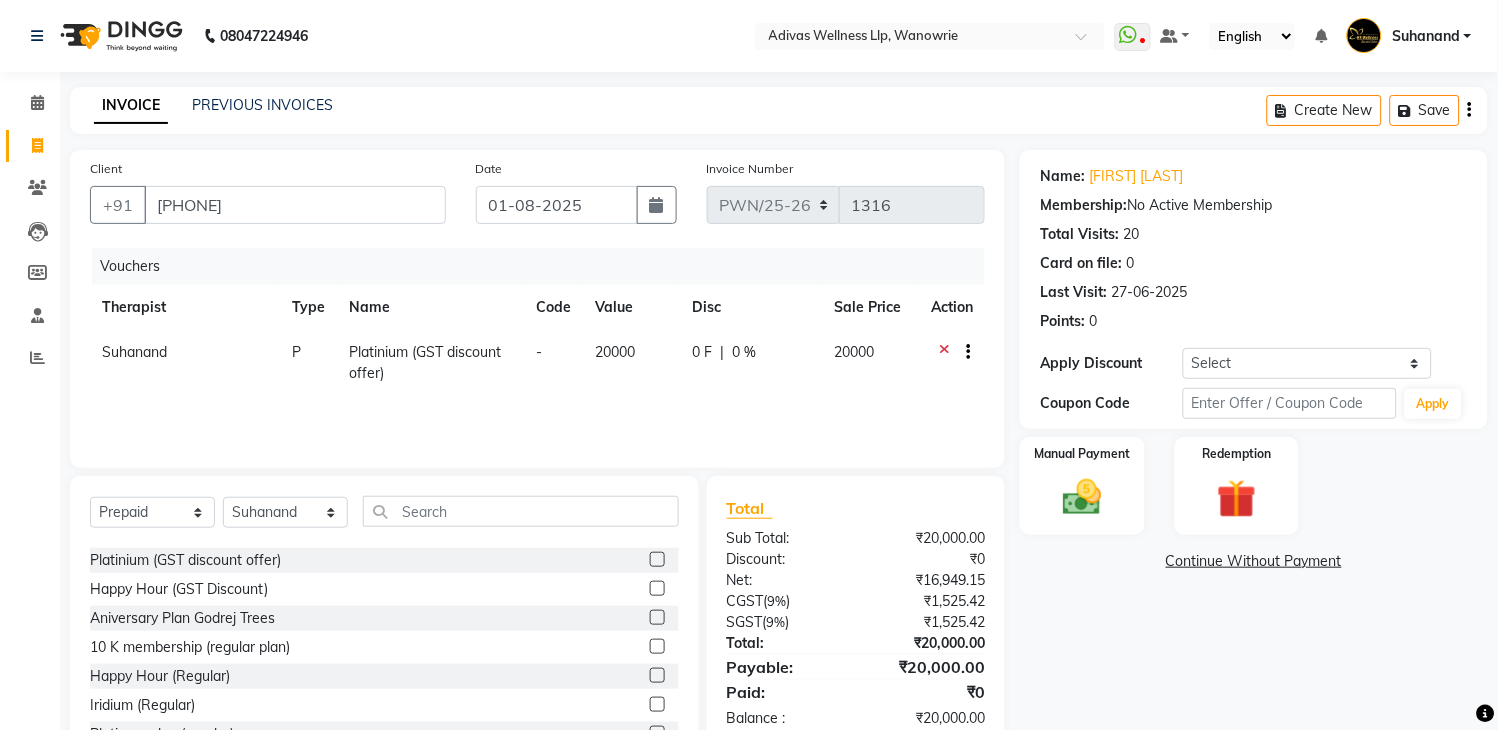 click 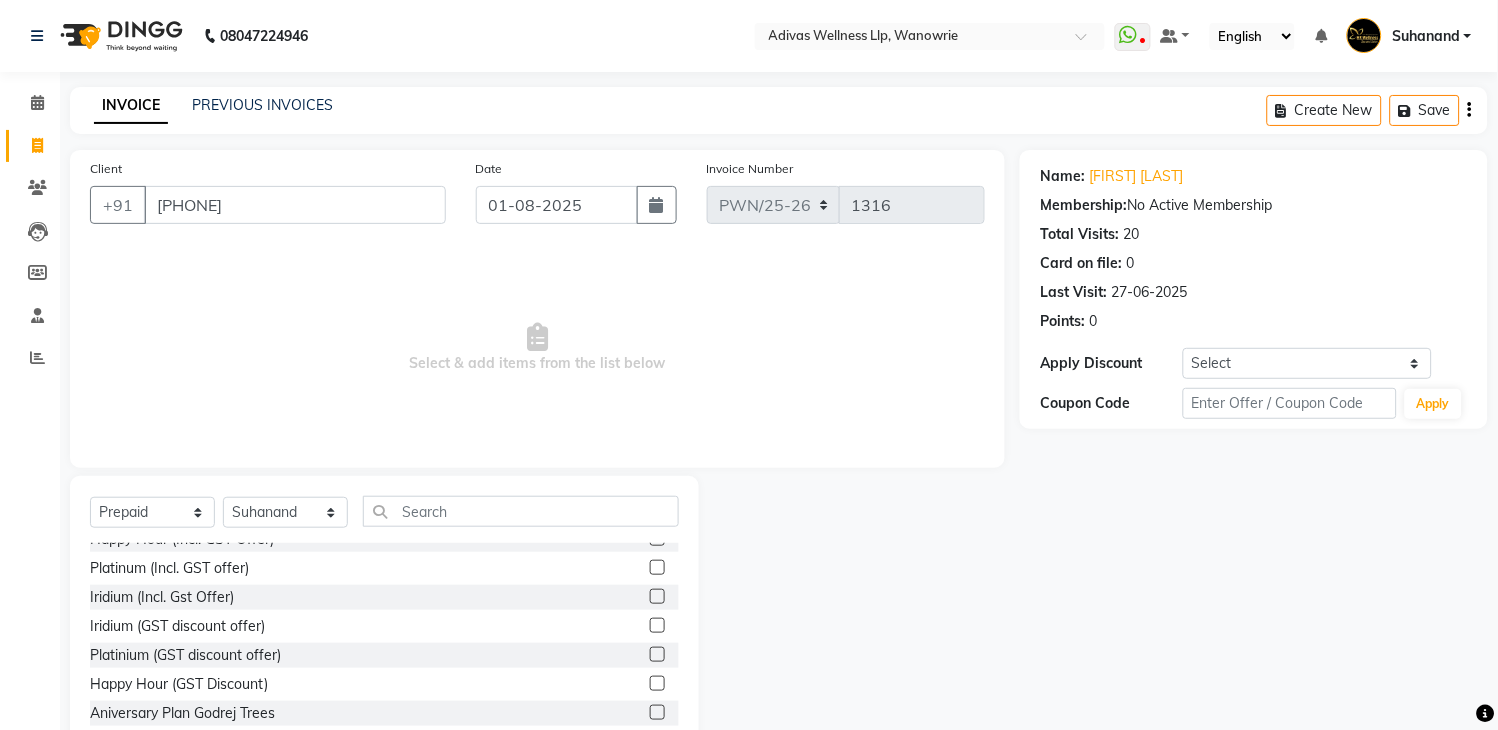 scroll, scrollTop: 0, scrollLeft: 0, axis: both 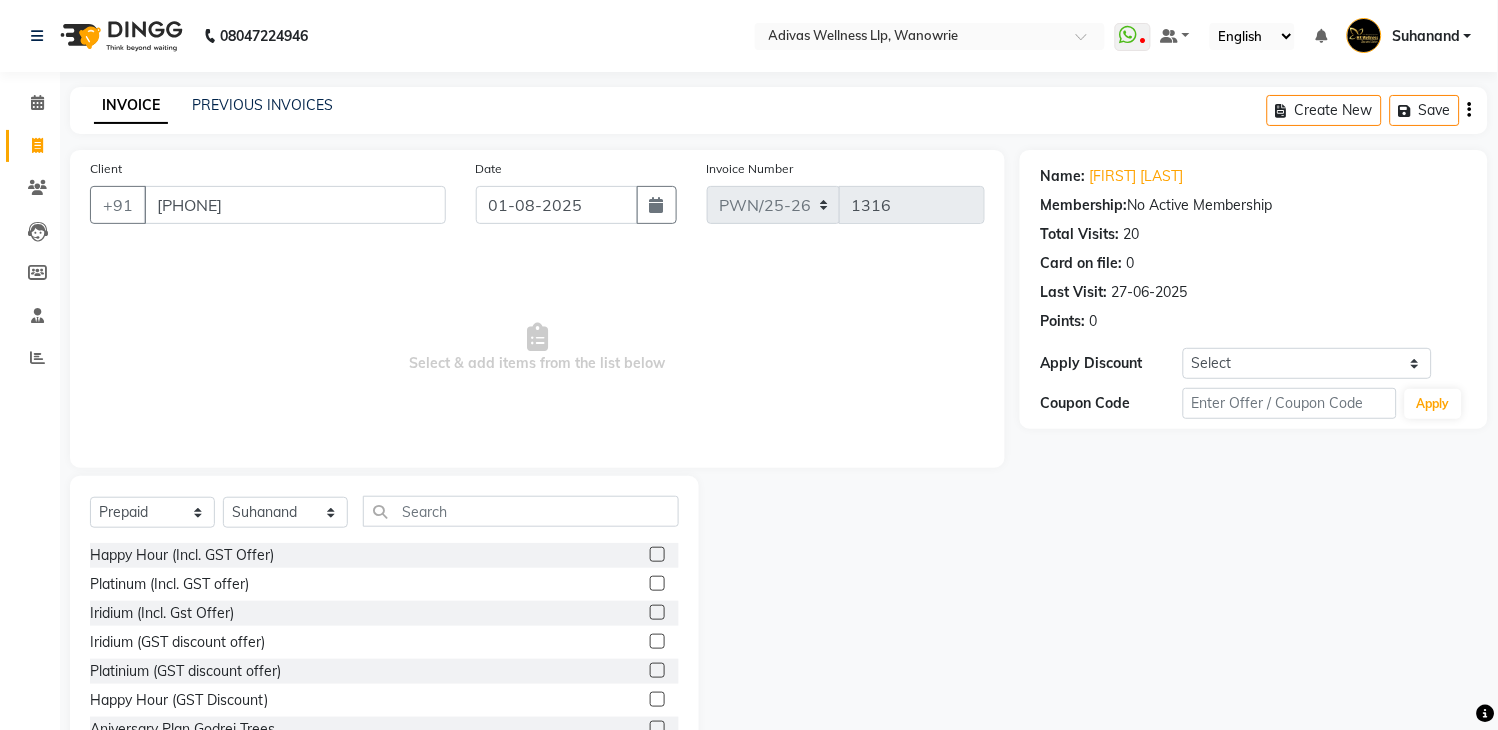 click 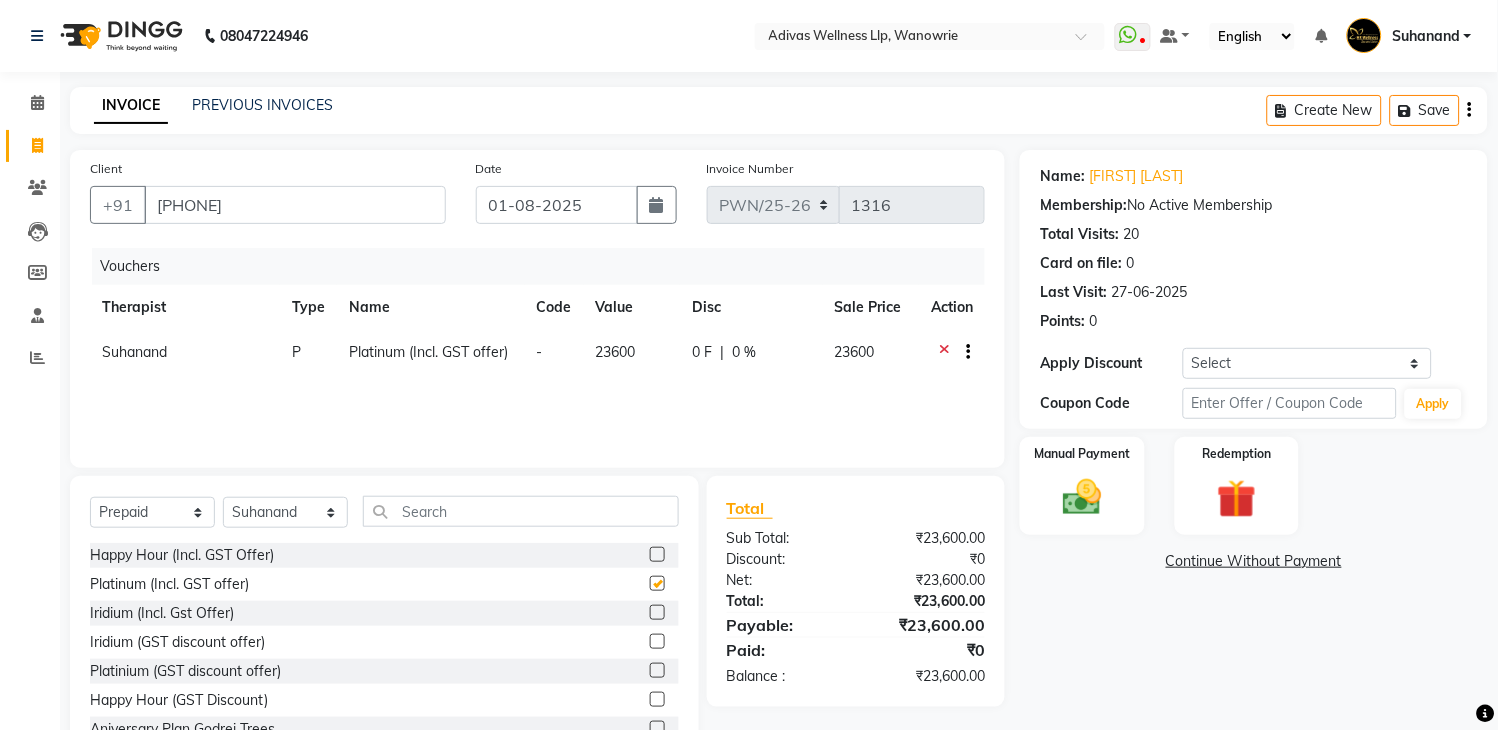 checkbox on "false" 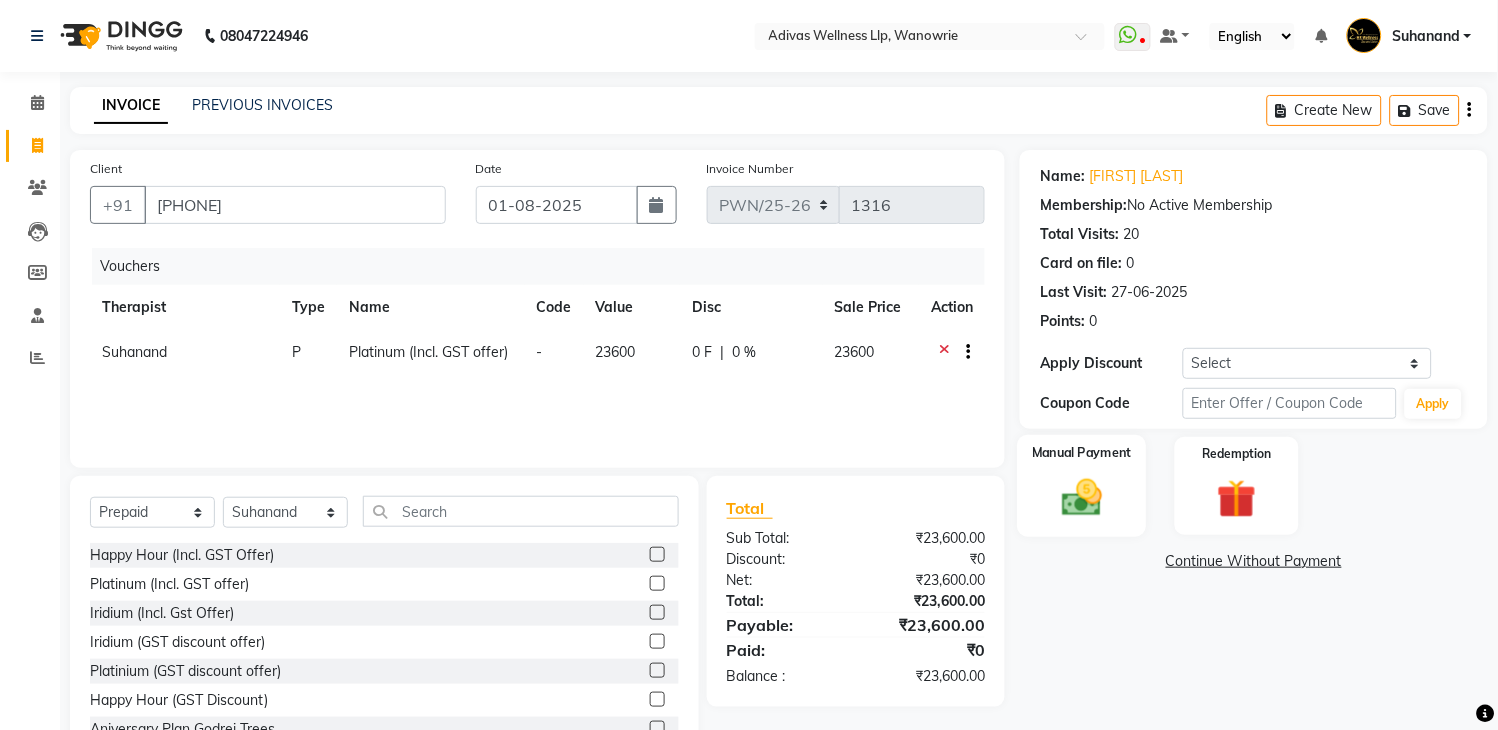 click 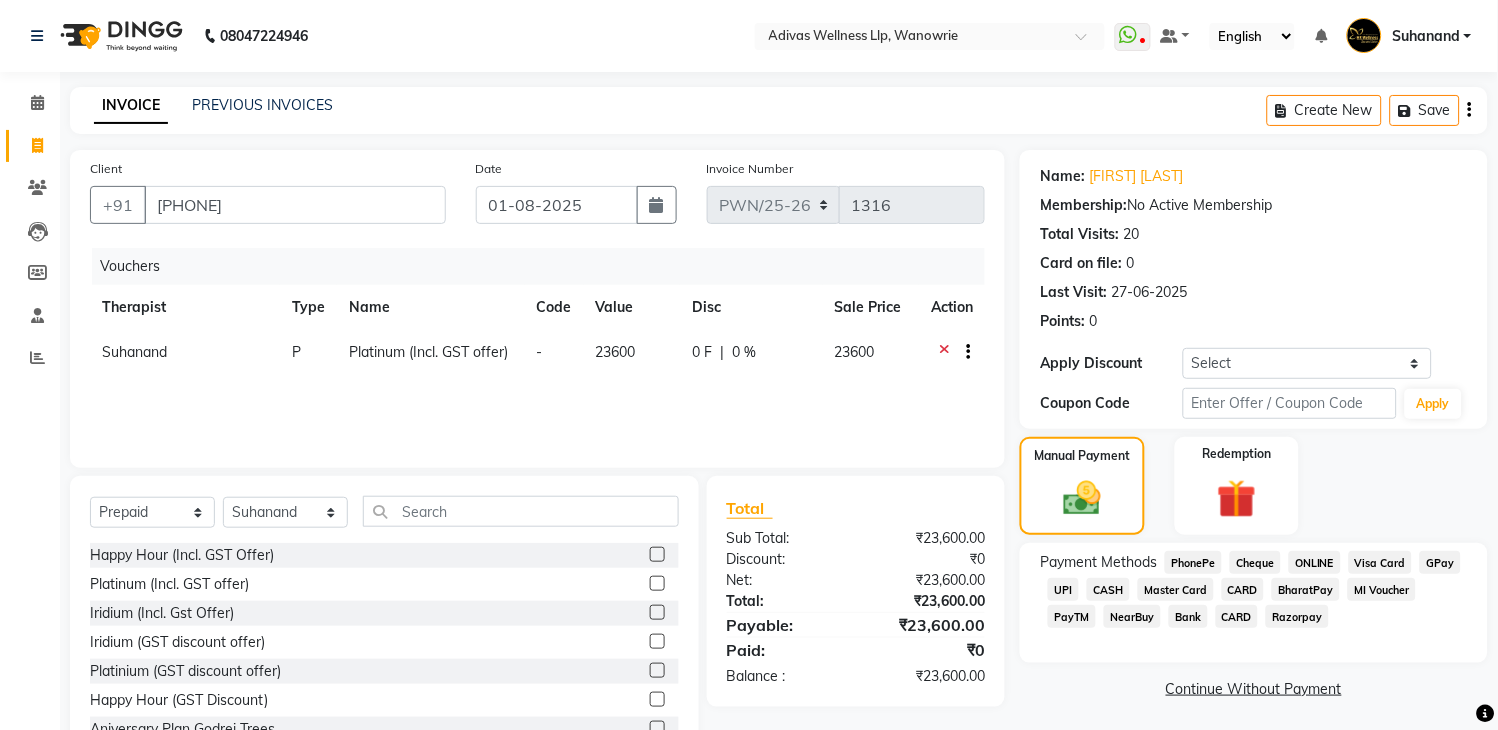 click on "GPay" 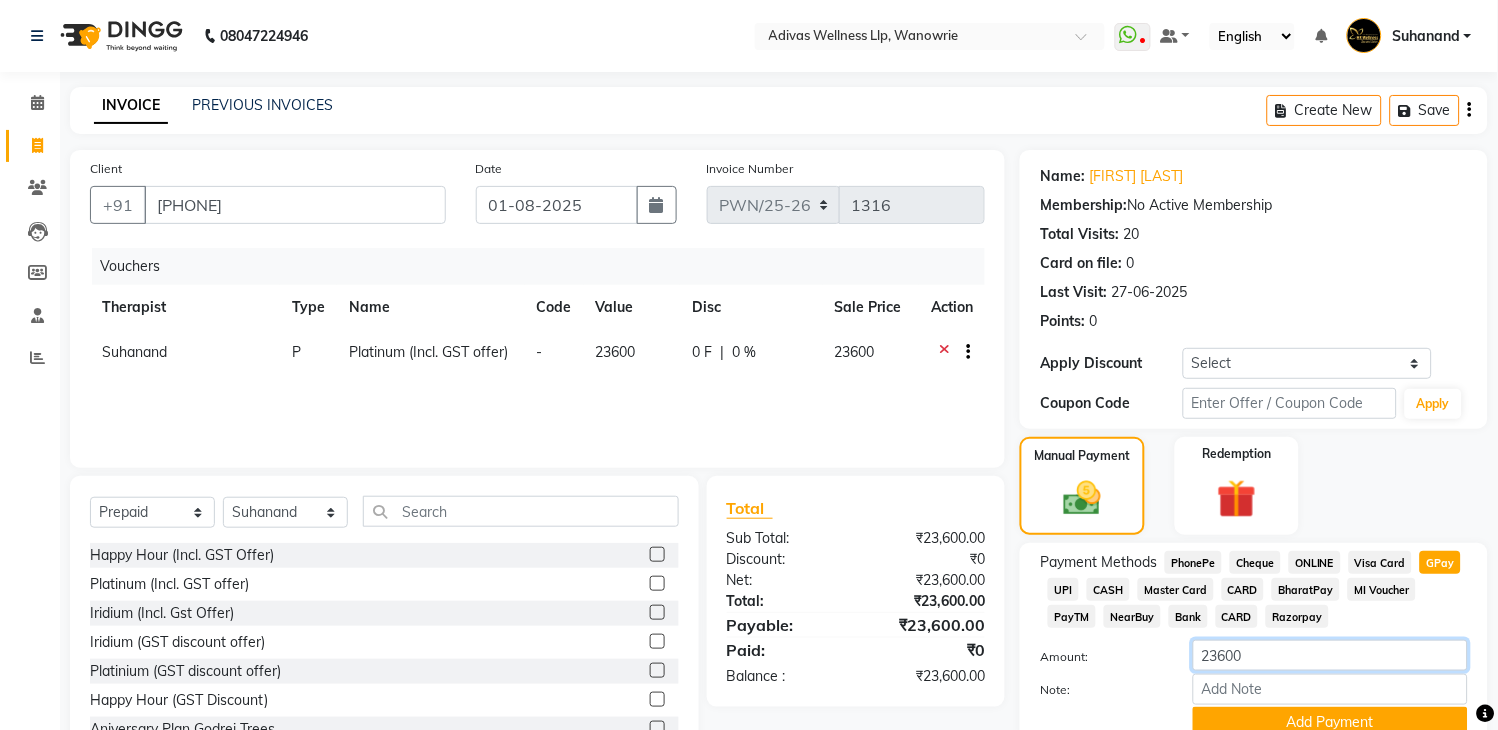 drag, startPoint x: 1294, startPoint y: 657, endPoint x: 1085, endPoint y: 625, distance: 211.43556 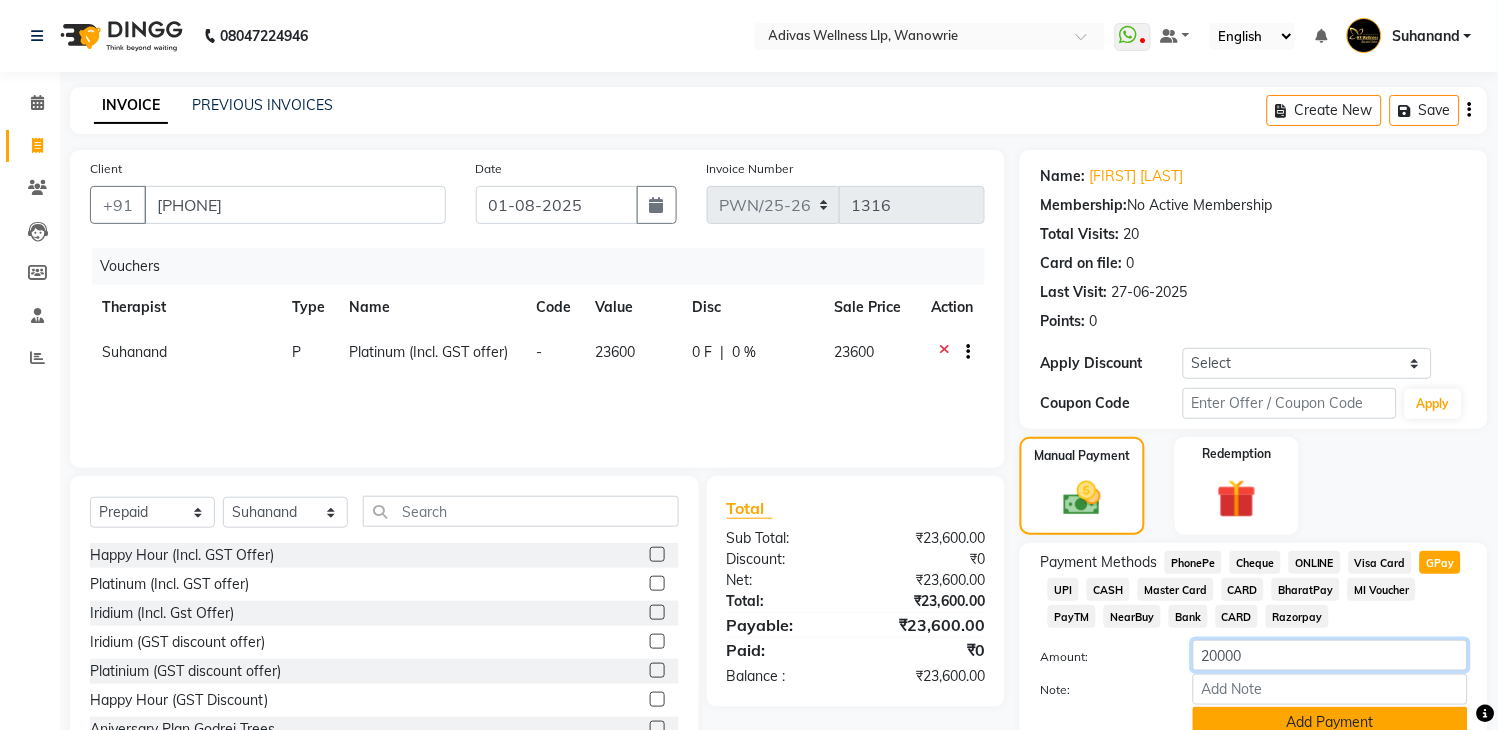 type on "20000" 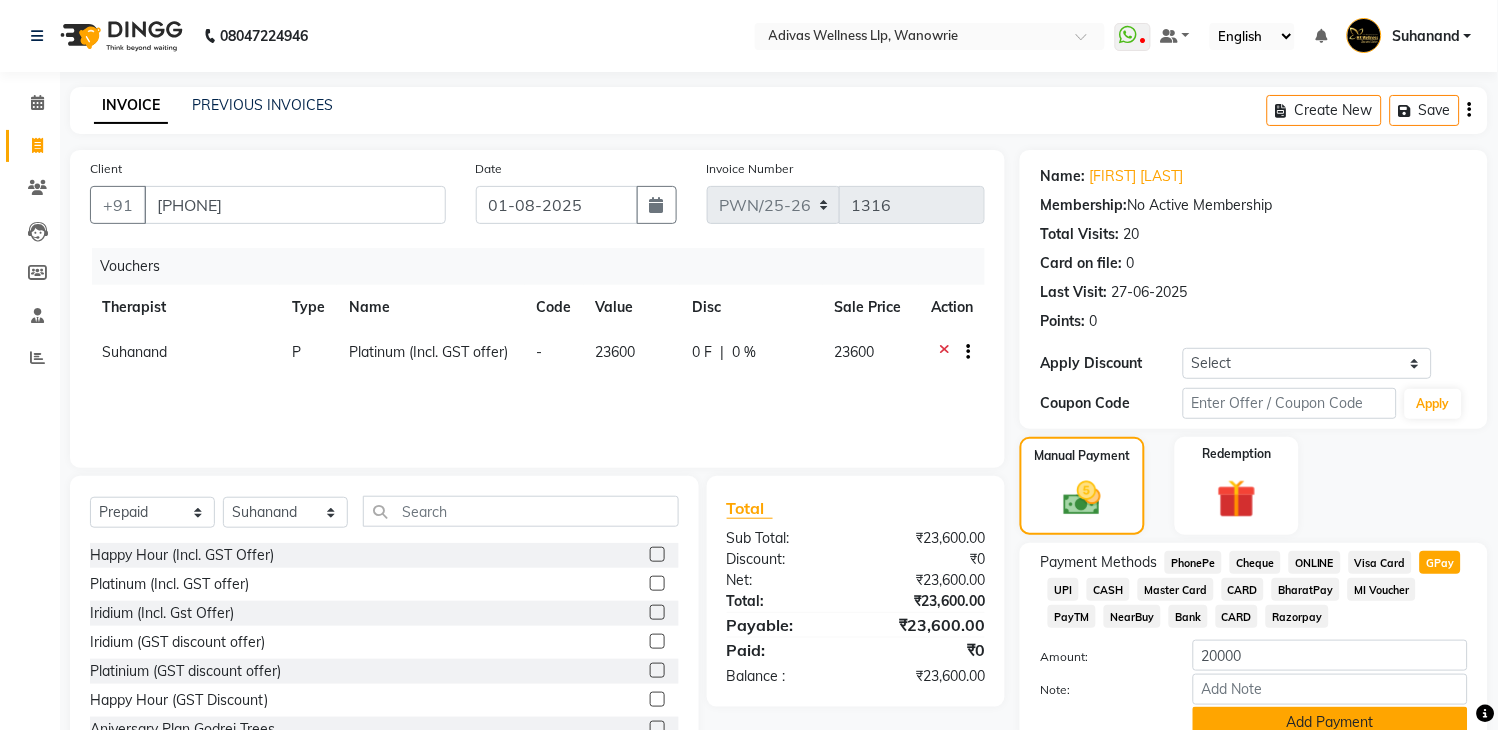 click on "Add Payment" 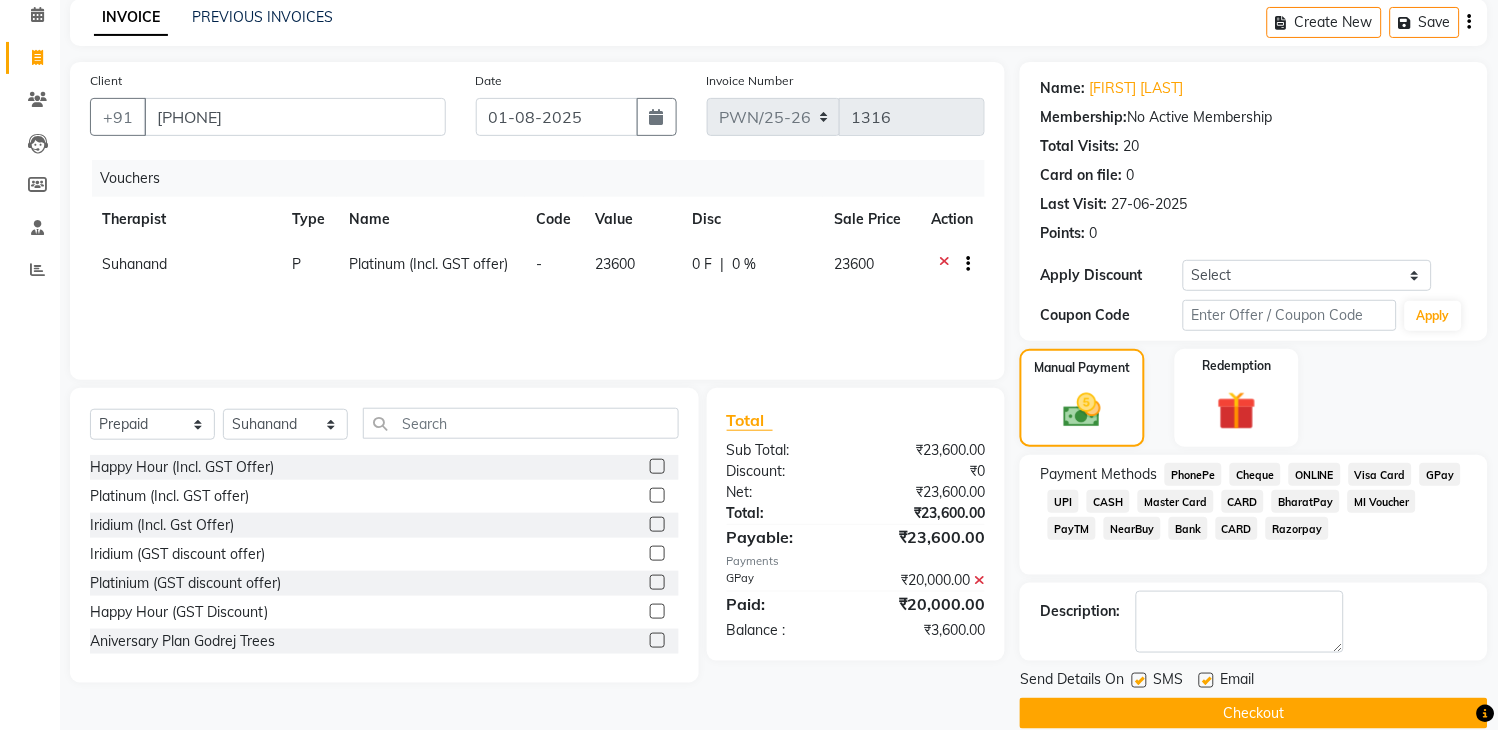click 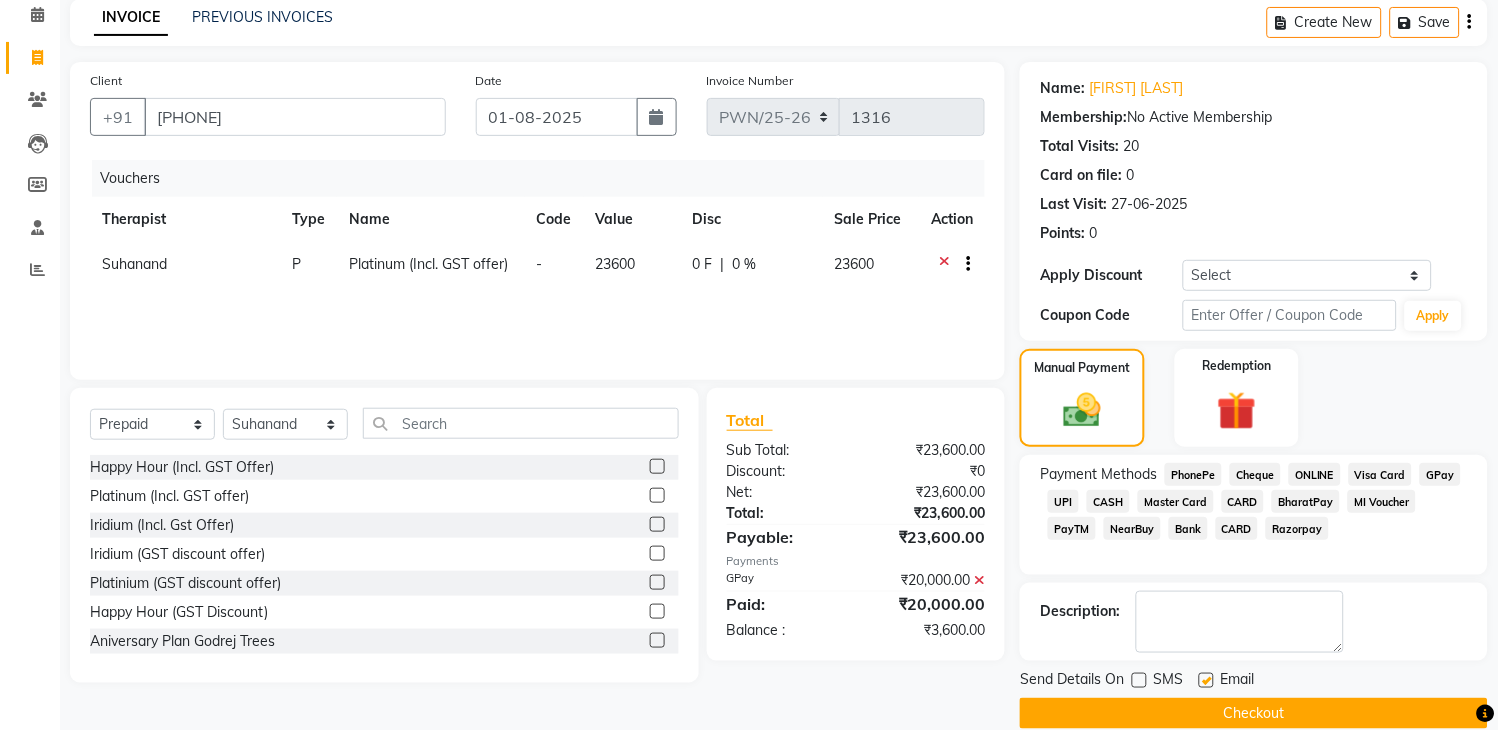 click 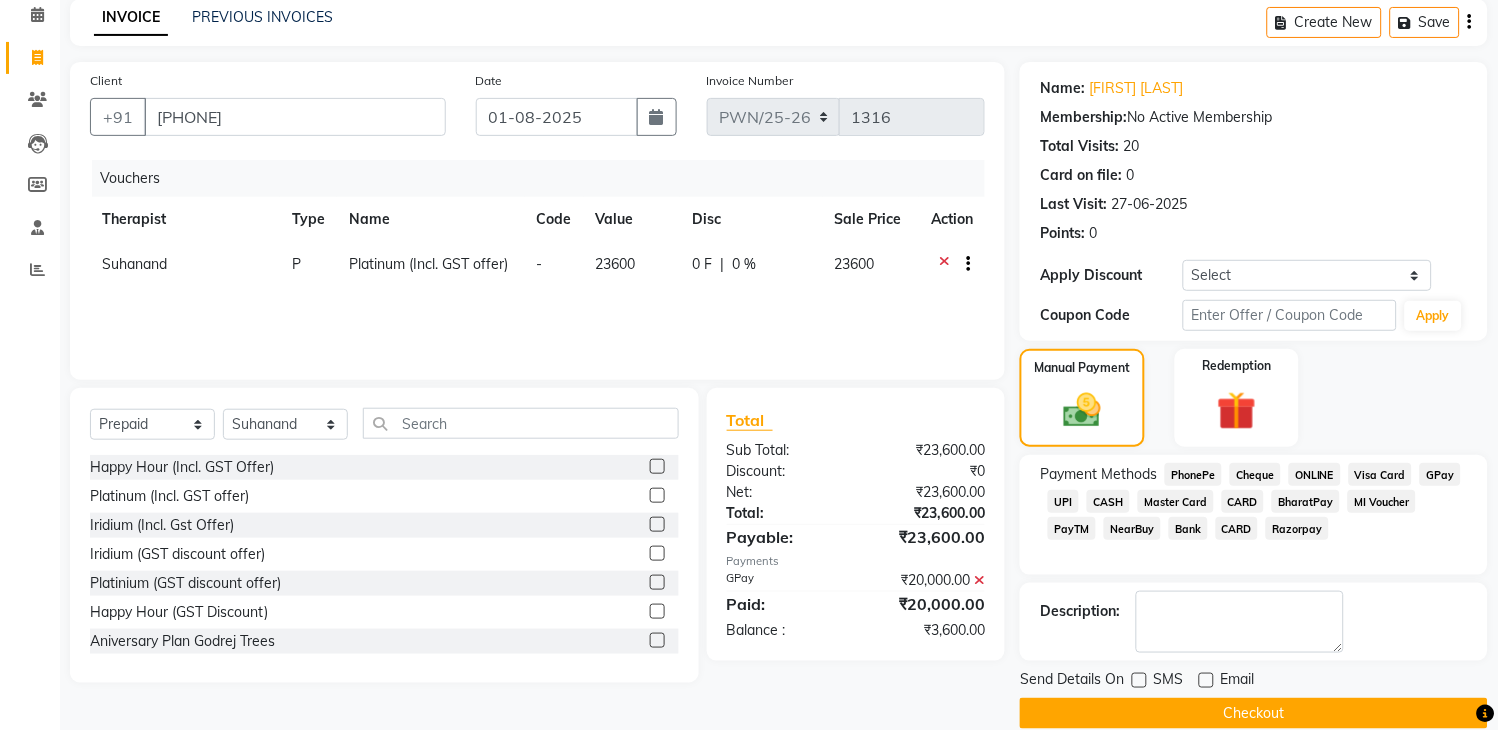click on "Checkout" 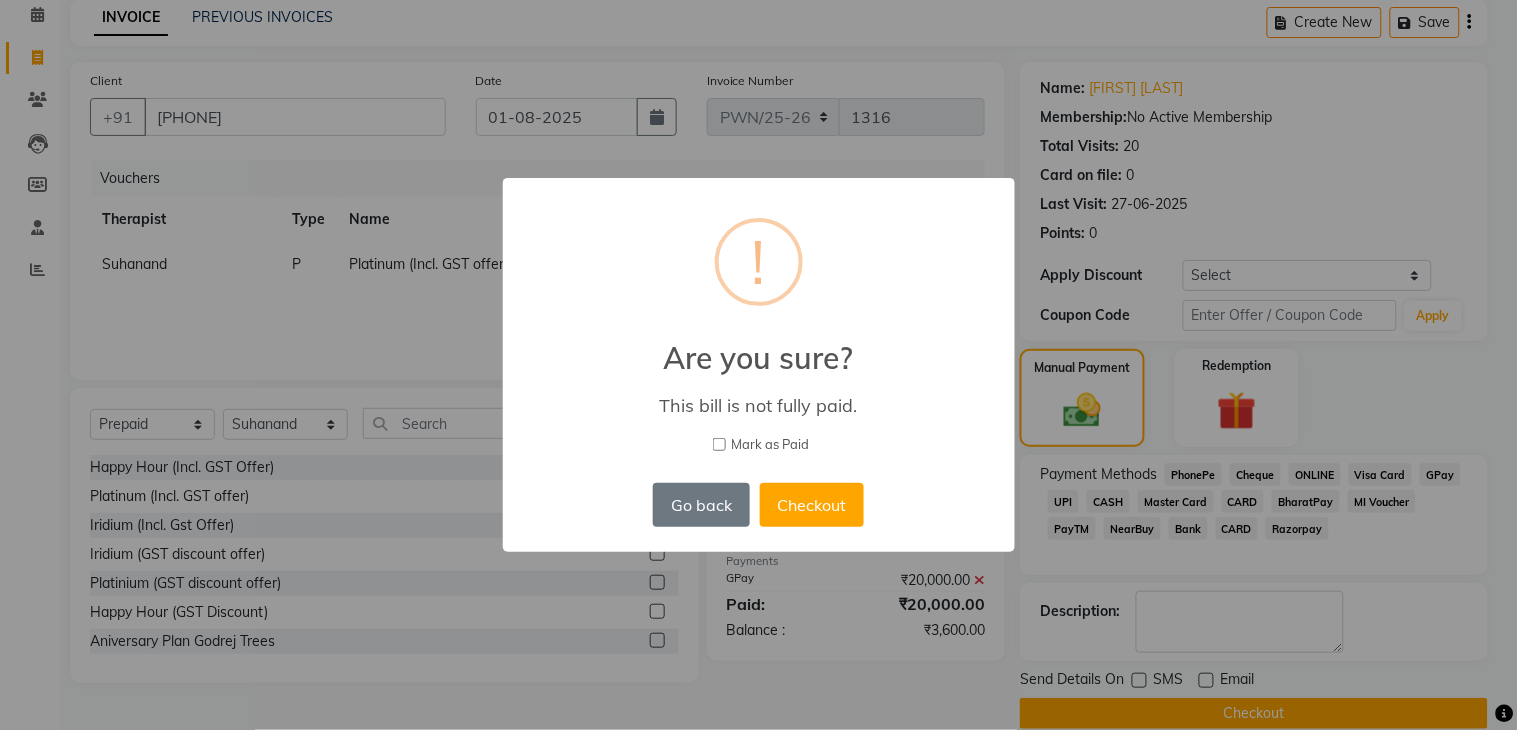 click on "Mark as Paid" at bounding box center [719, 444] 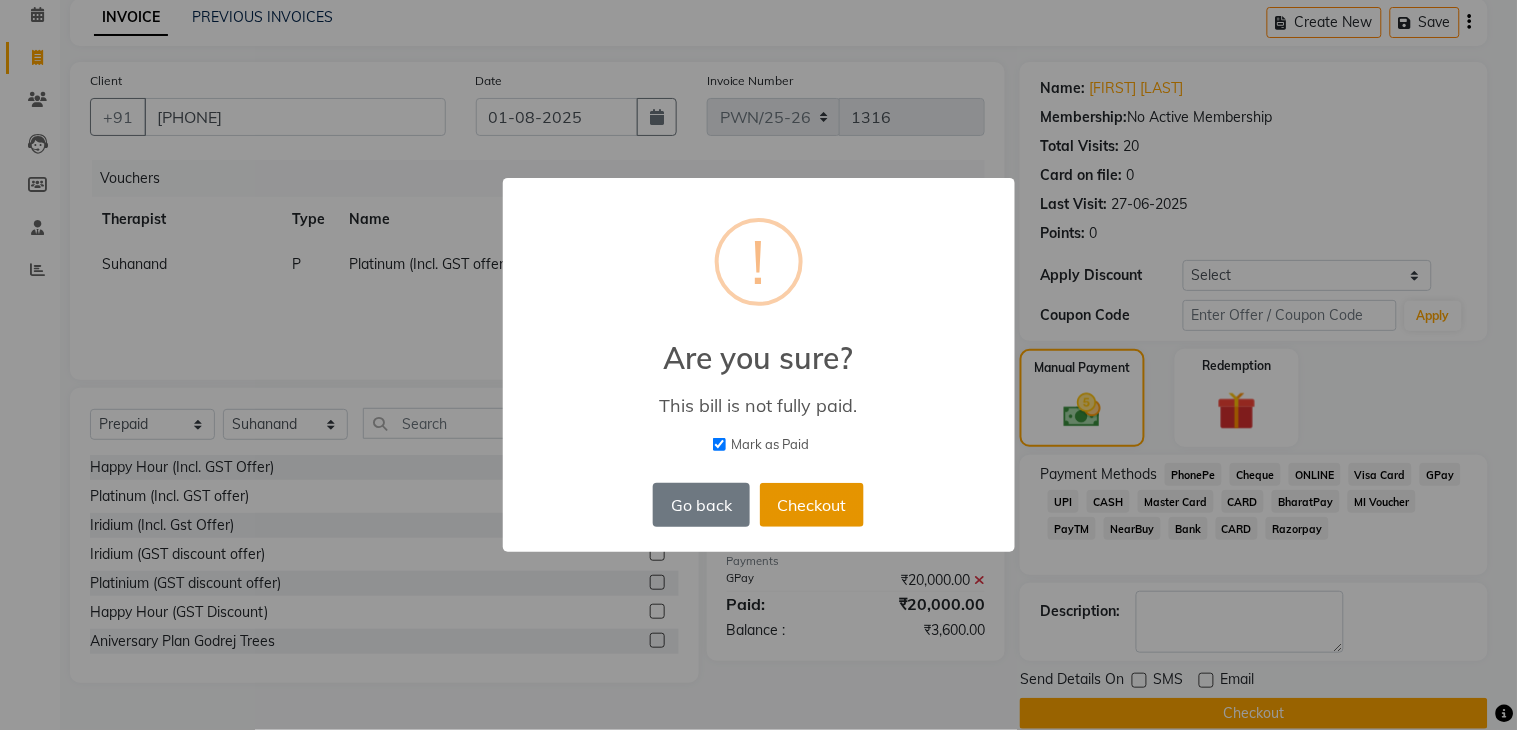 click on "Checkout" at bounding box center [812, 505] 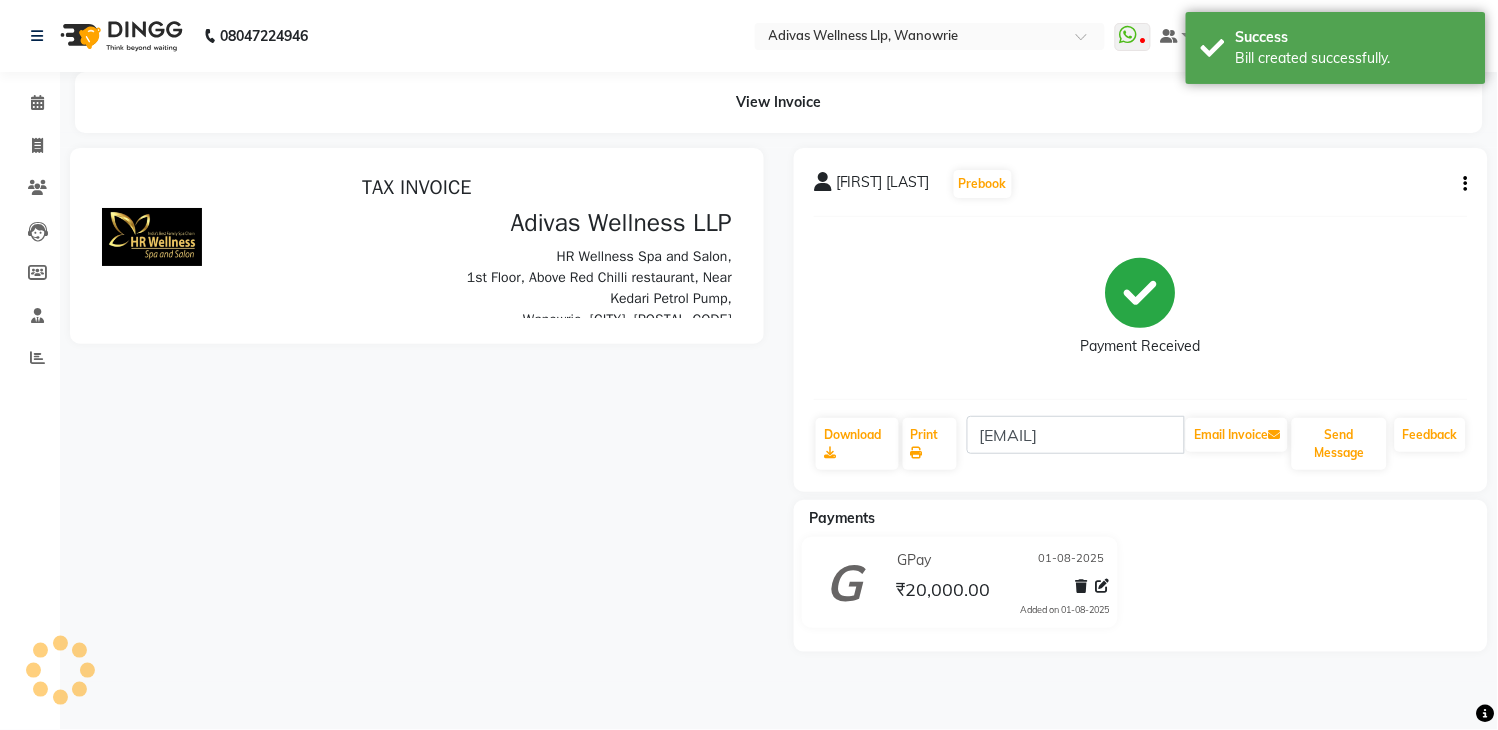 scroll, scrollTop: 0, scrollLeft: 0, axis: both 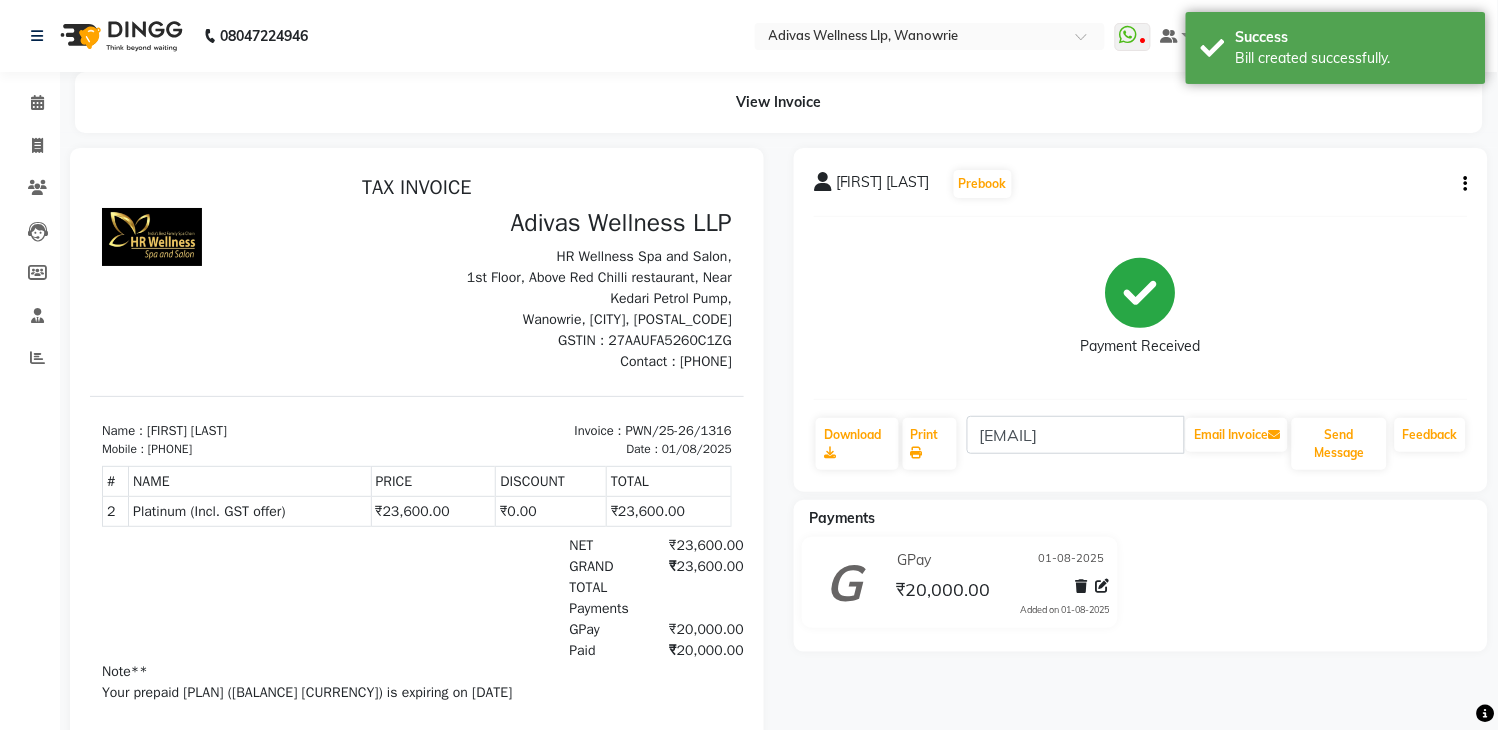 click at bounding box center [252, 289] 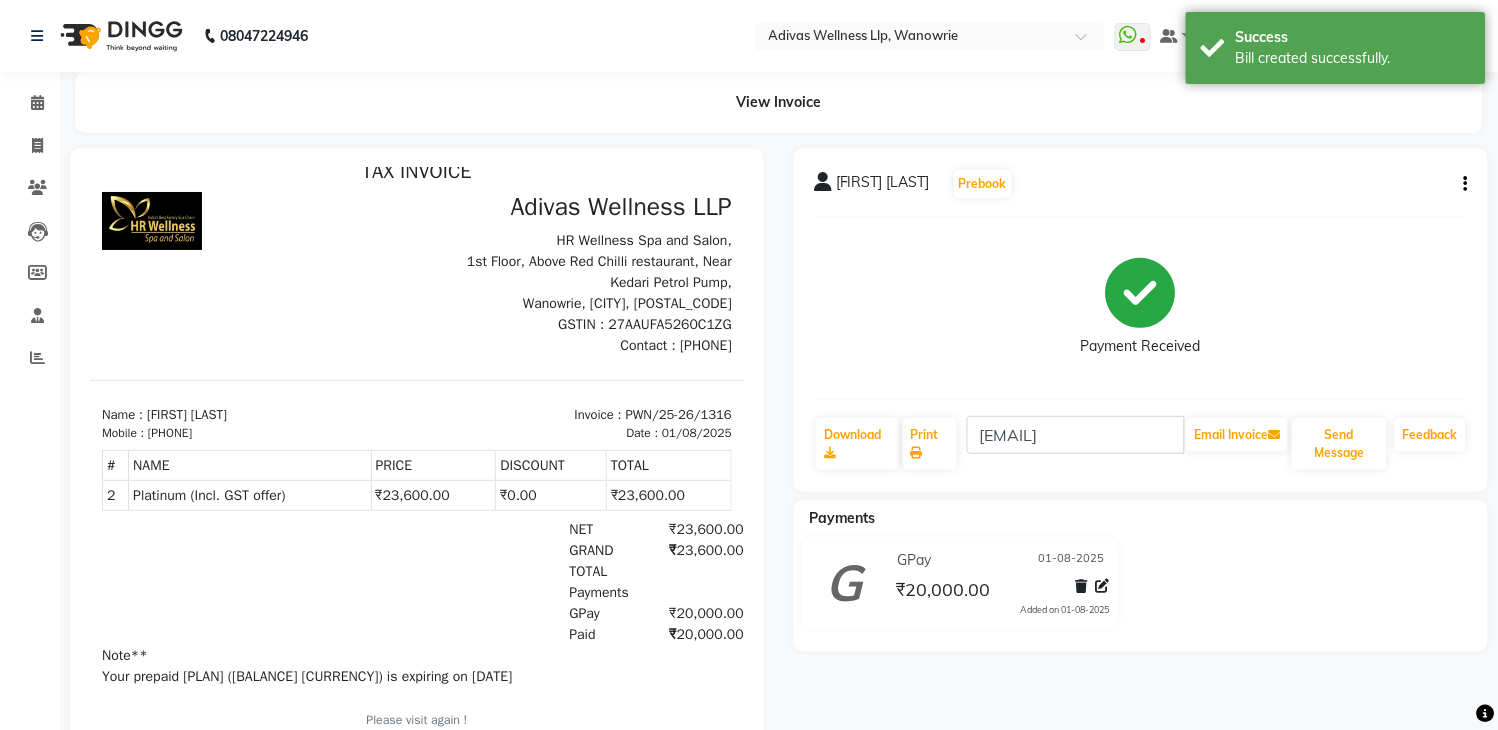 click on "Invoice : PWN/25-26/1316
Date  :
01/08/2025" at bounding box center [579, 423] 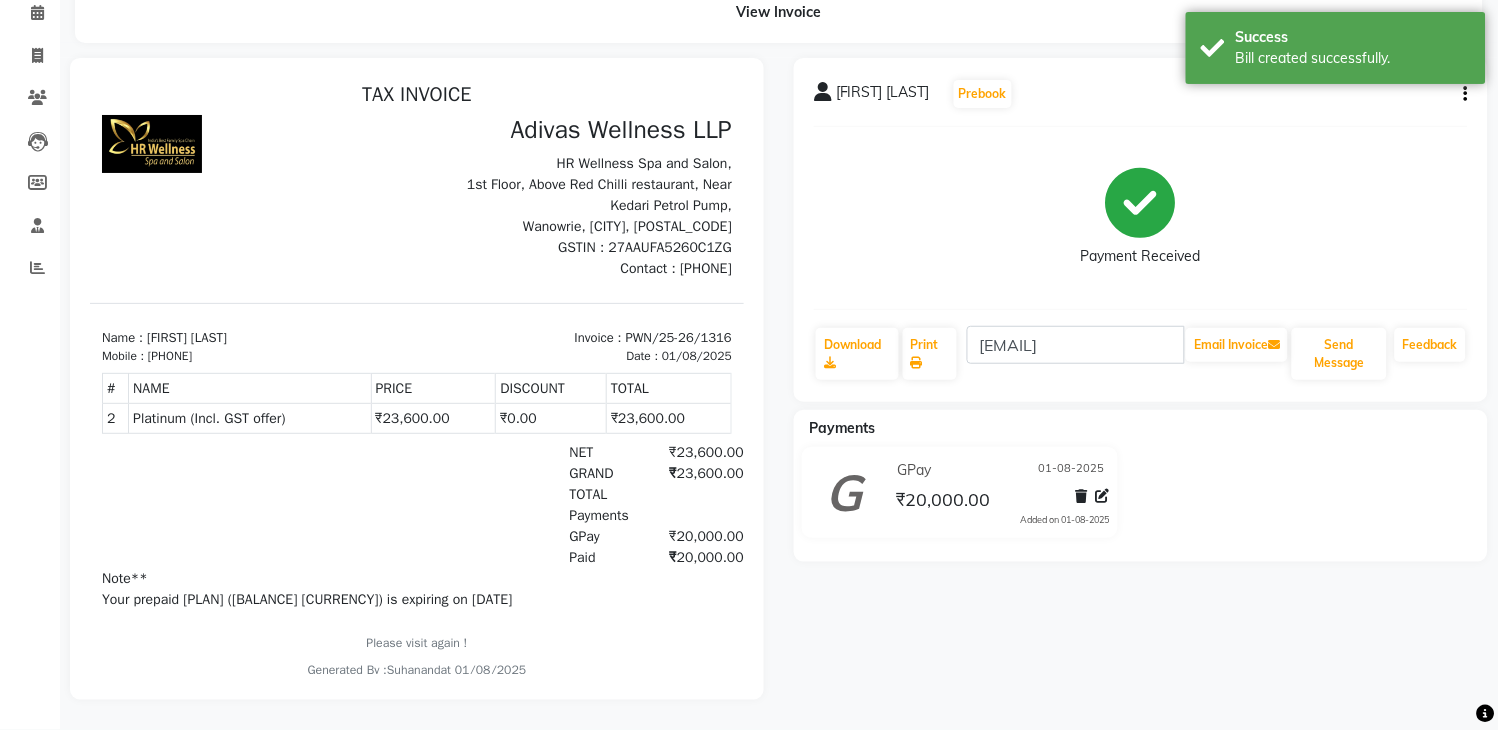 scroll, scrollTop: 0, scrollLeft: 0, axis: both 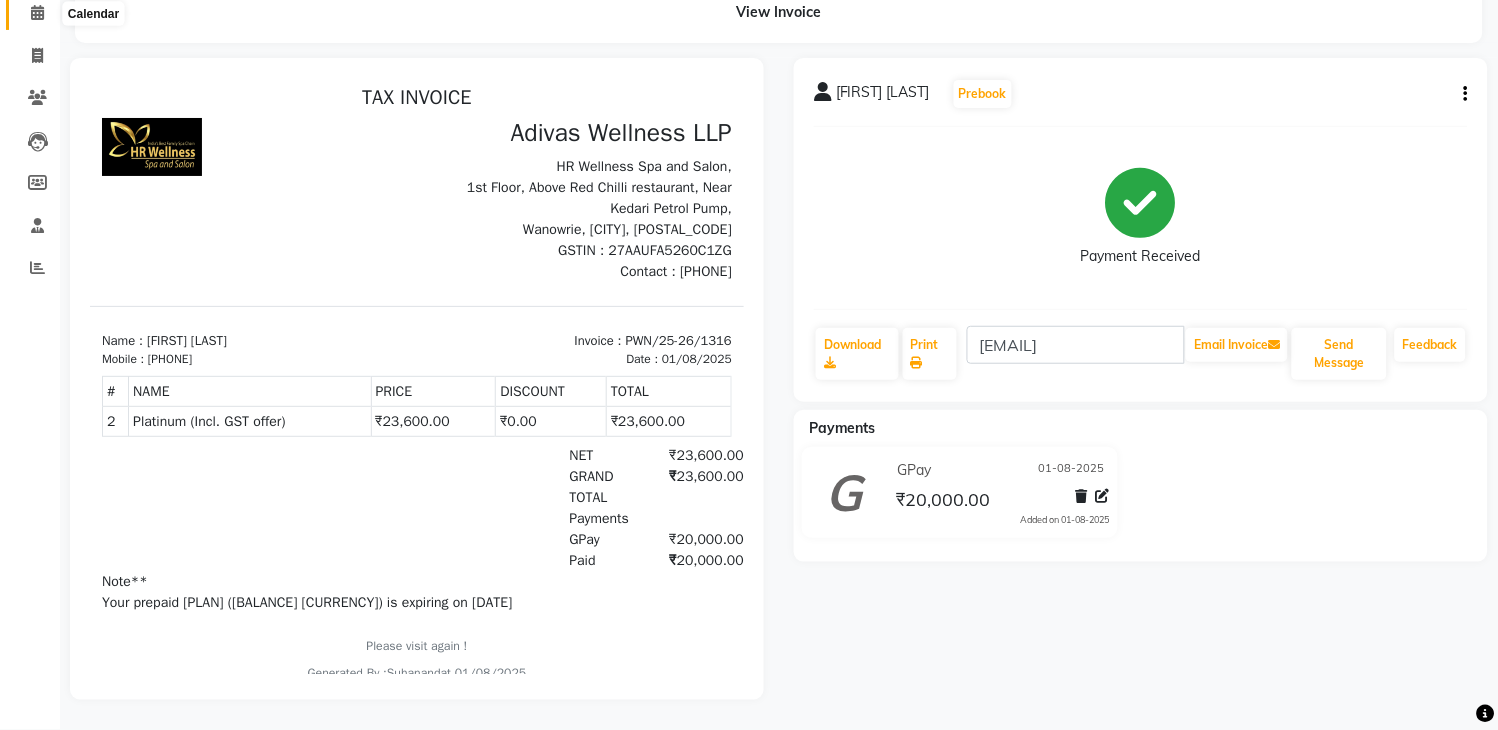 click 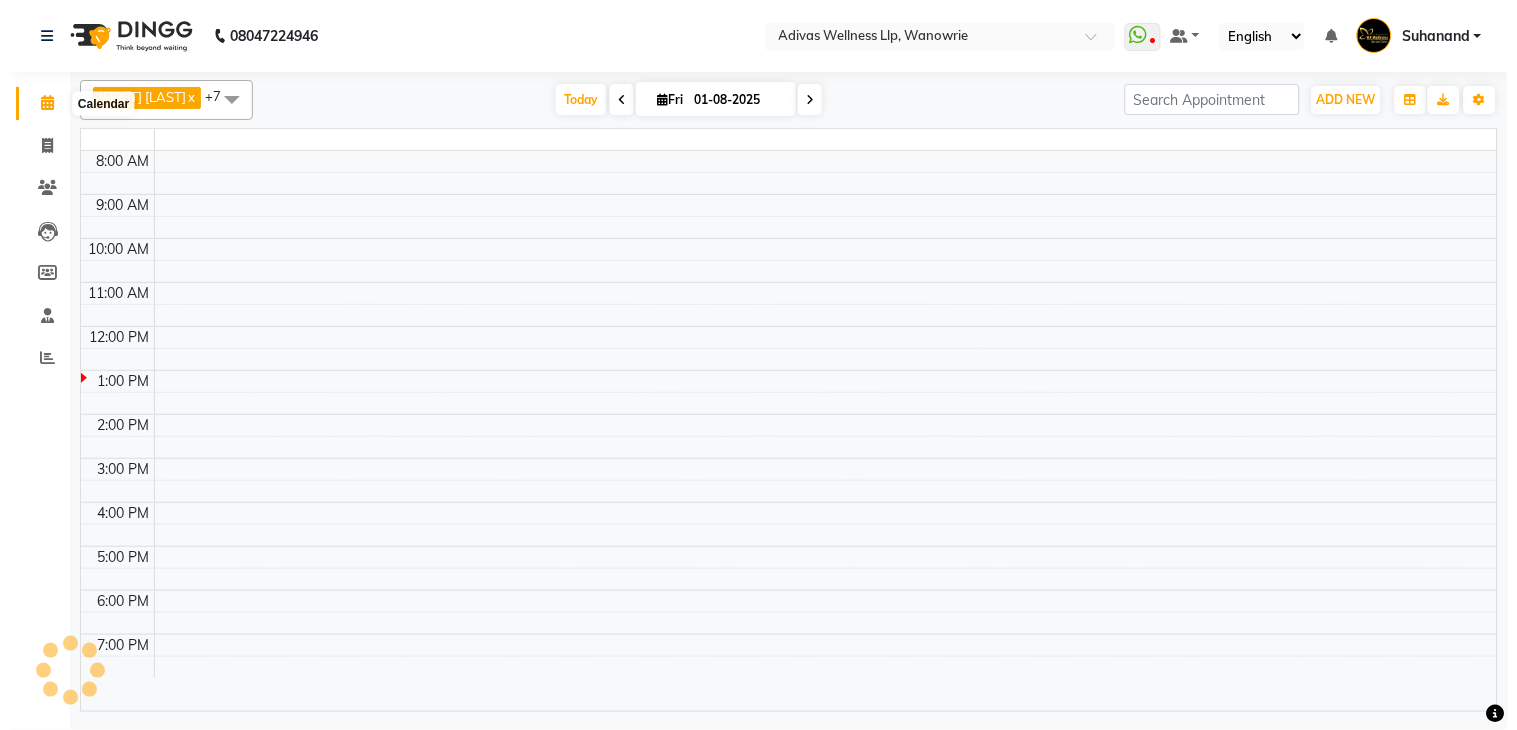 scroll, scrollTop: 0, scrollLeft: 0, axis: both 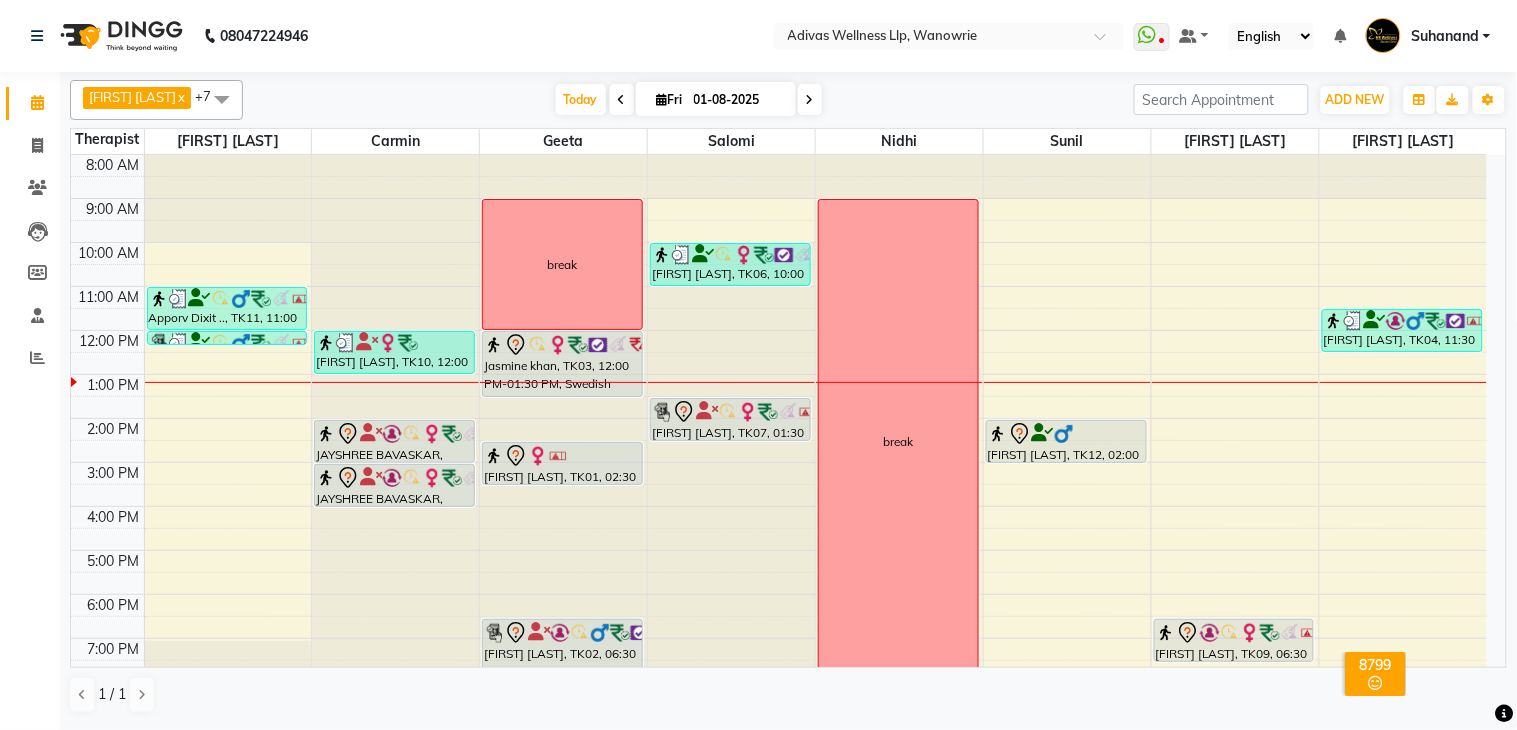 click on "08047224946 Select Location × Adivas Wellness Llp, Wanowrie  WhatsApp Status  ✕ Status:  Disconnected Recent Service Activity: 01-01-1970     05:30 AM  08047224946 Whatsapp Settings Default Panel My Panel English ENGLISH Español العربية मराठी हिंदी ગુજરાતી தமிழ் 中文 Notifications nothing to show Suhanand Manage Profile Change Password Sign out  Version:3.15.9" 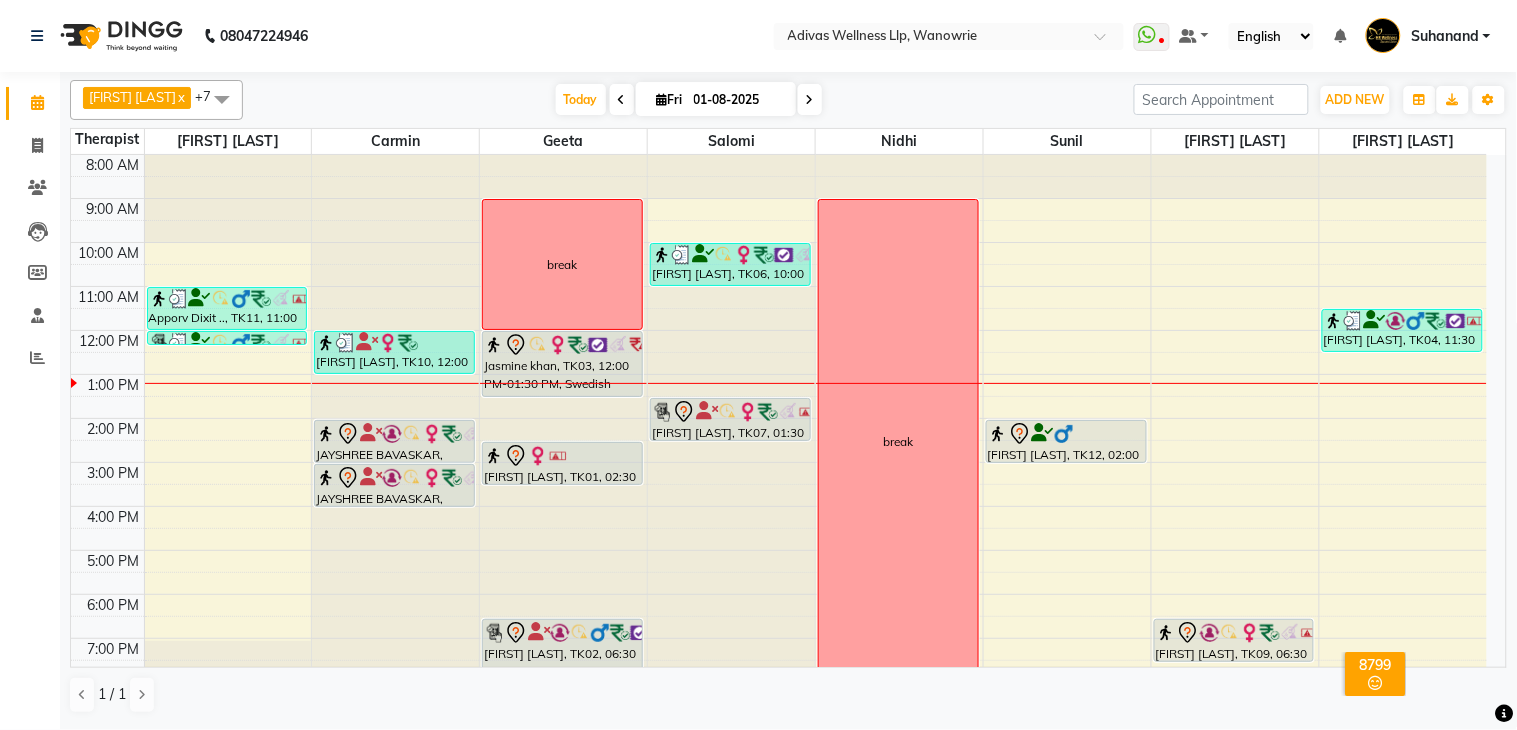 click at bounding box center (810, 100) 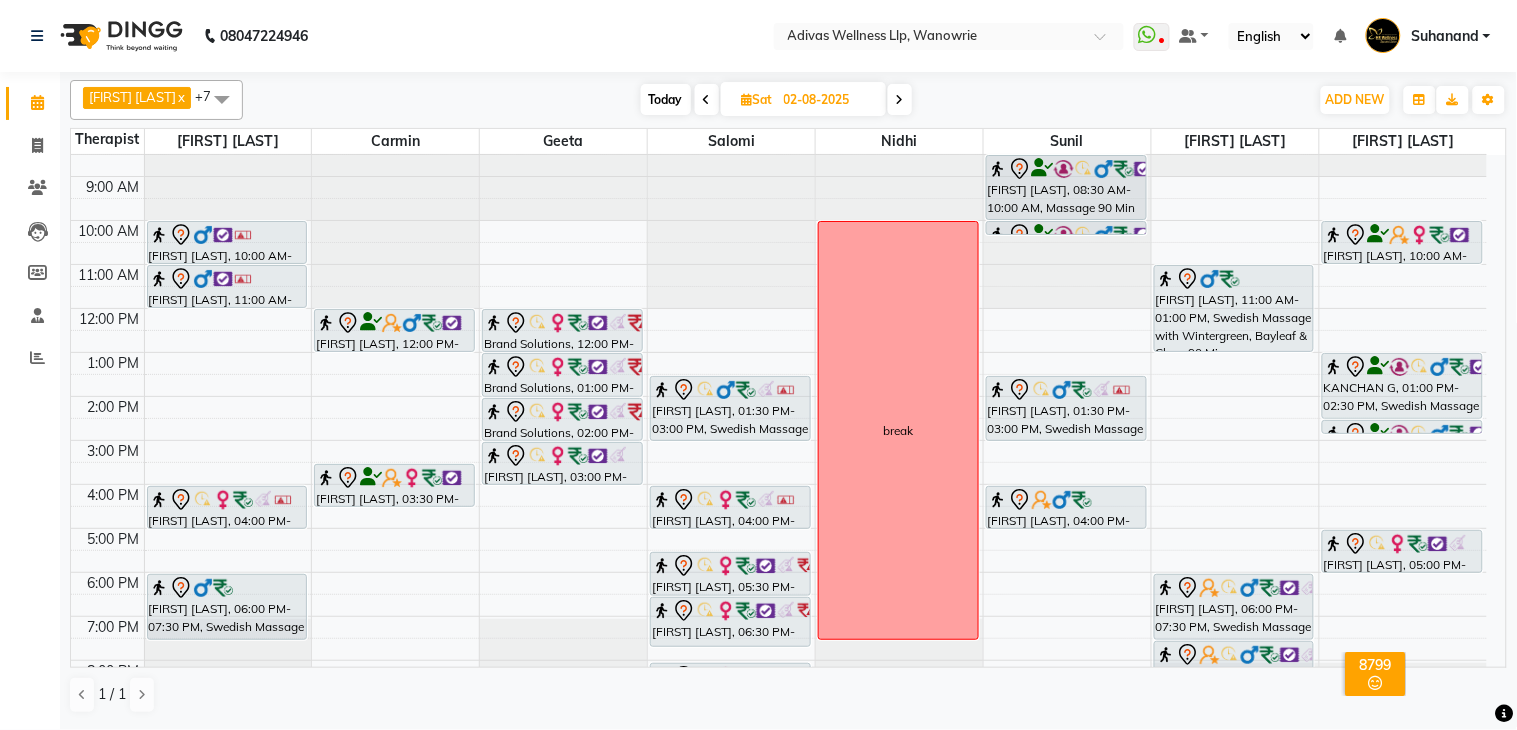 scroll, scrollTop: 0, scrollLeft: 0, axis: both 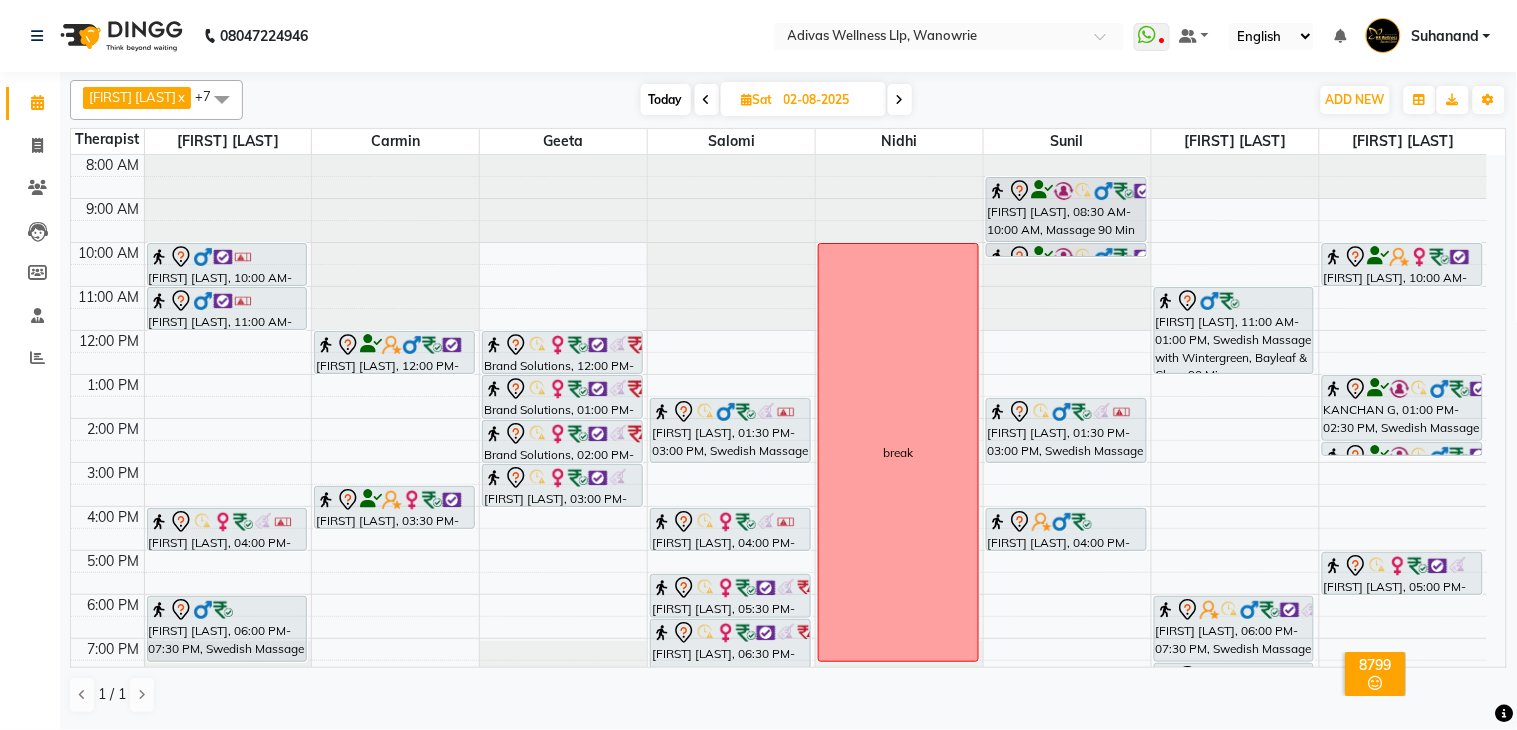 click on "Today" at bounding box center [666, 99] 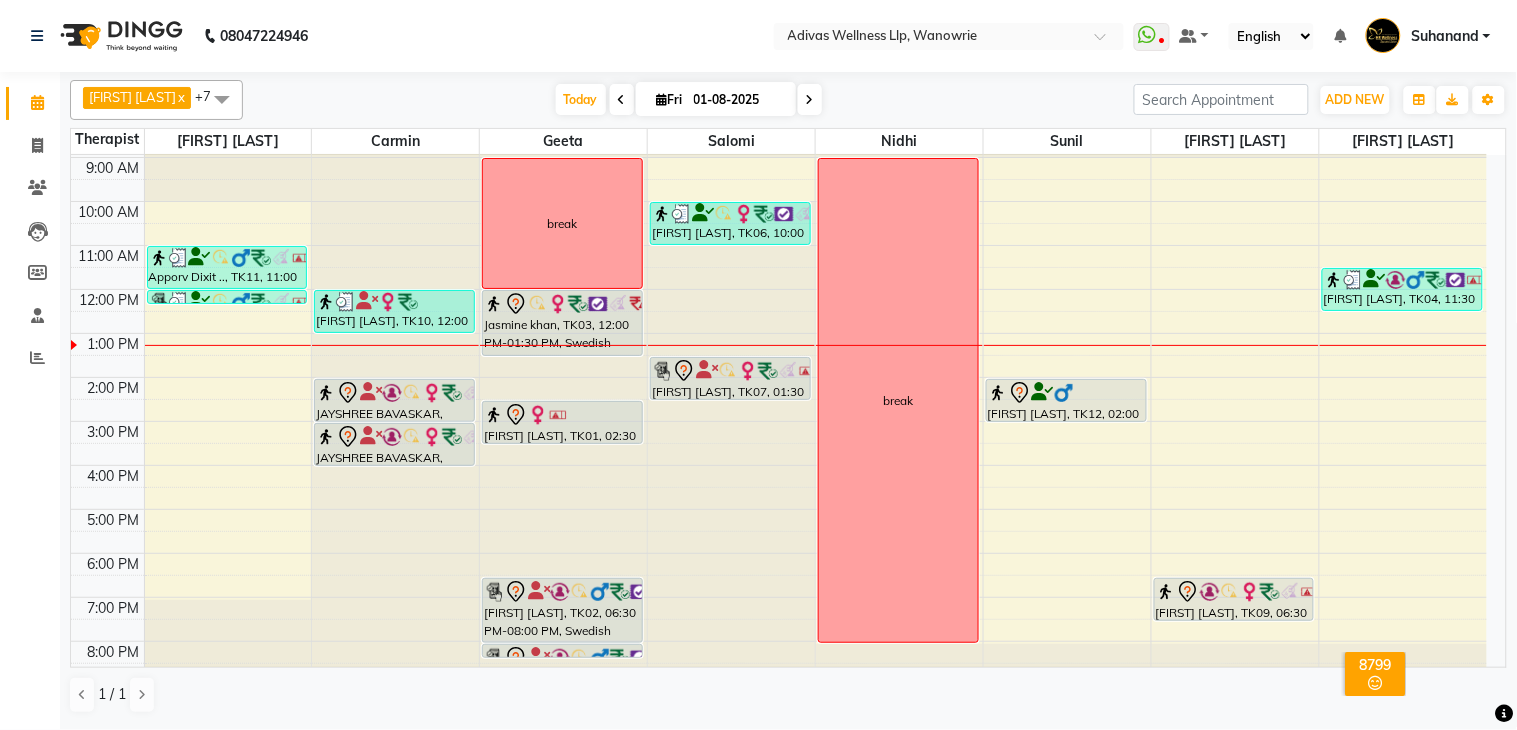 scroll, scrollTop: 0, scrollLeft: 0, axis: both 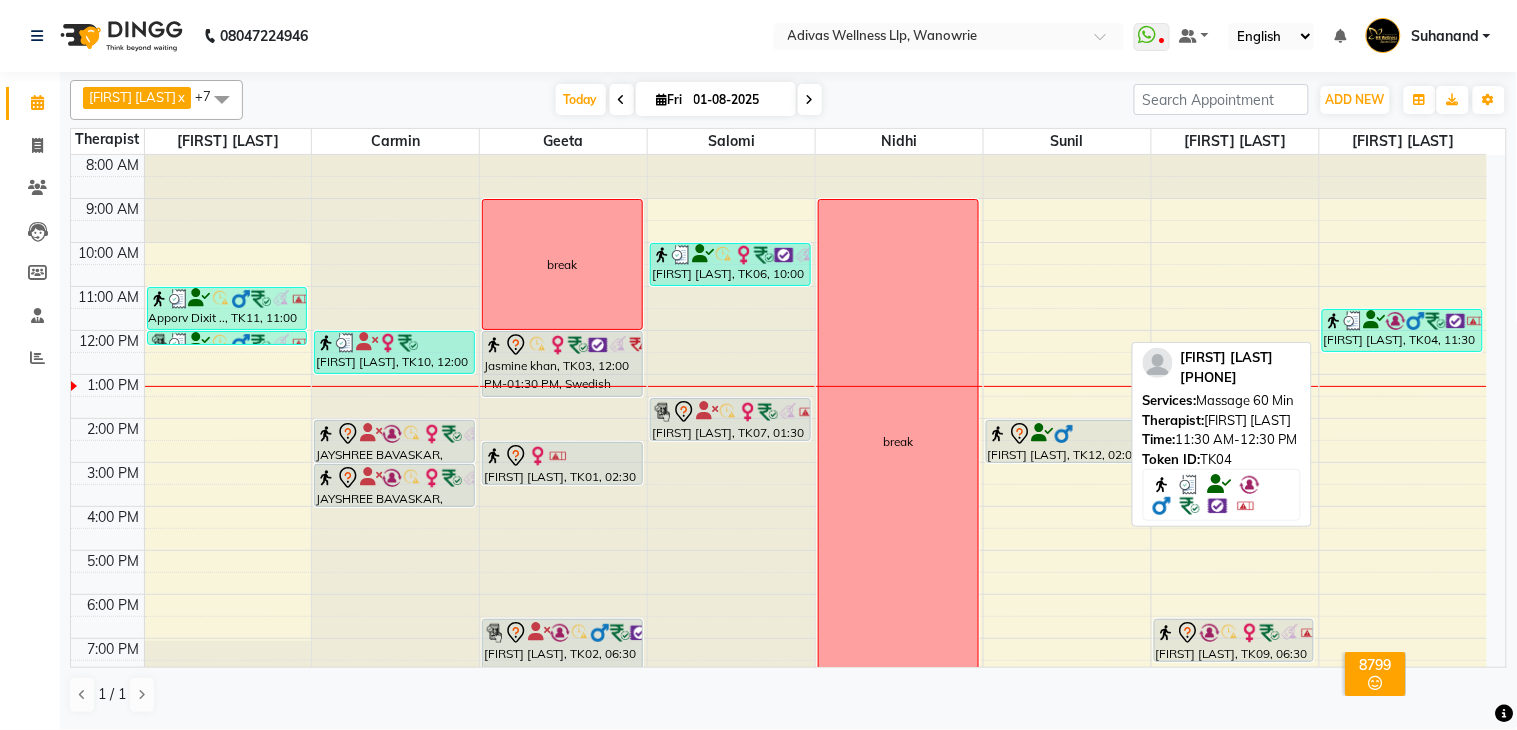 click at bounding box center [1396, 321] 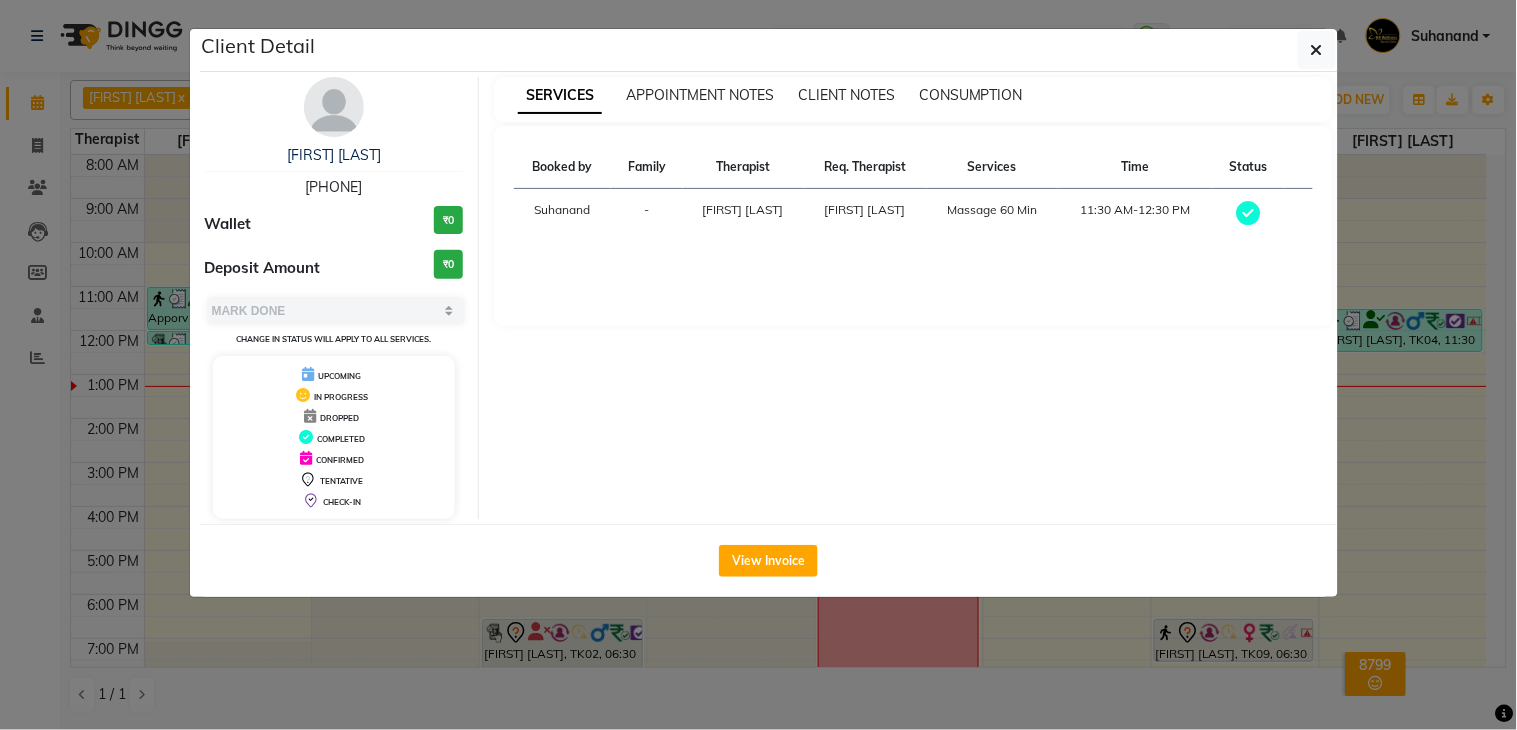 click on "[PHONE]" at bounding box center [333, 187] 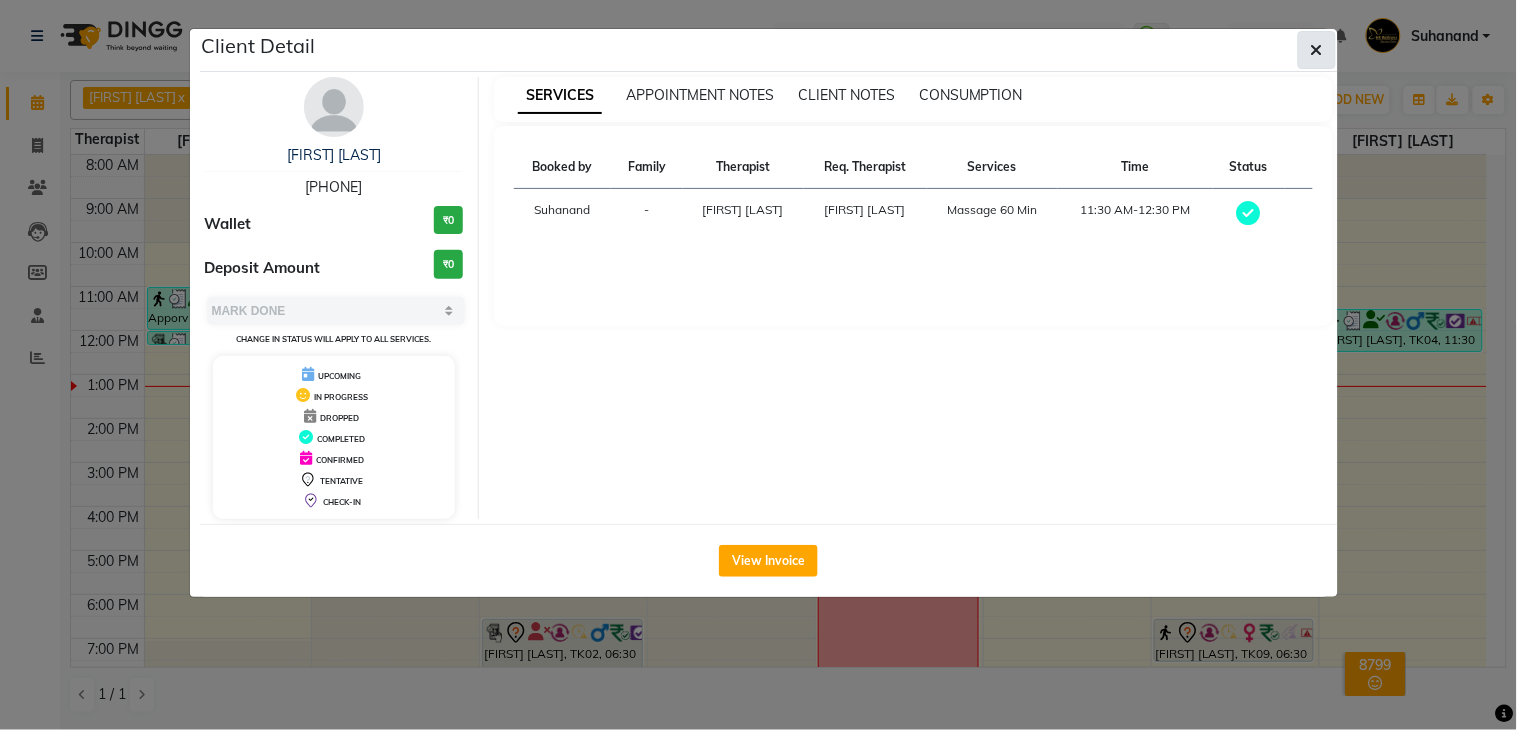 click 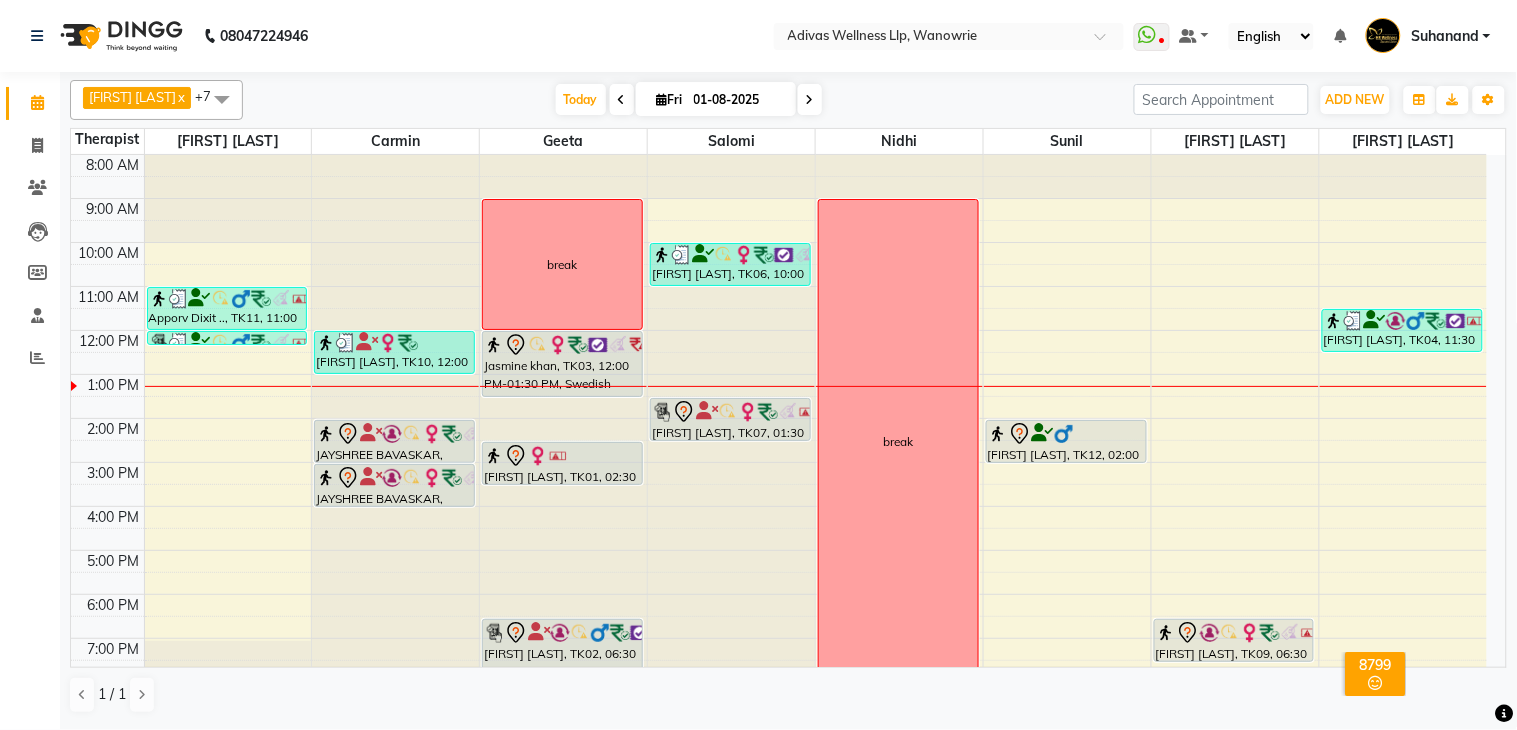 click on "01-08-2025" at bounding box center [738, 100] 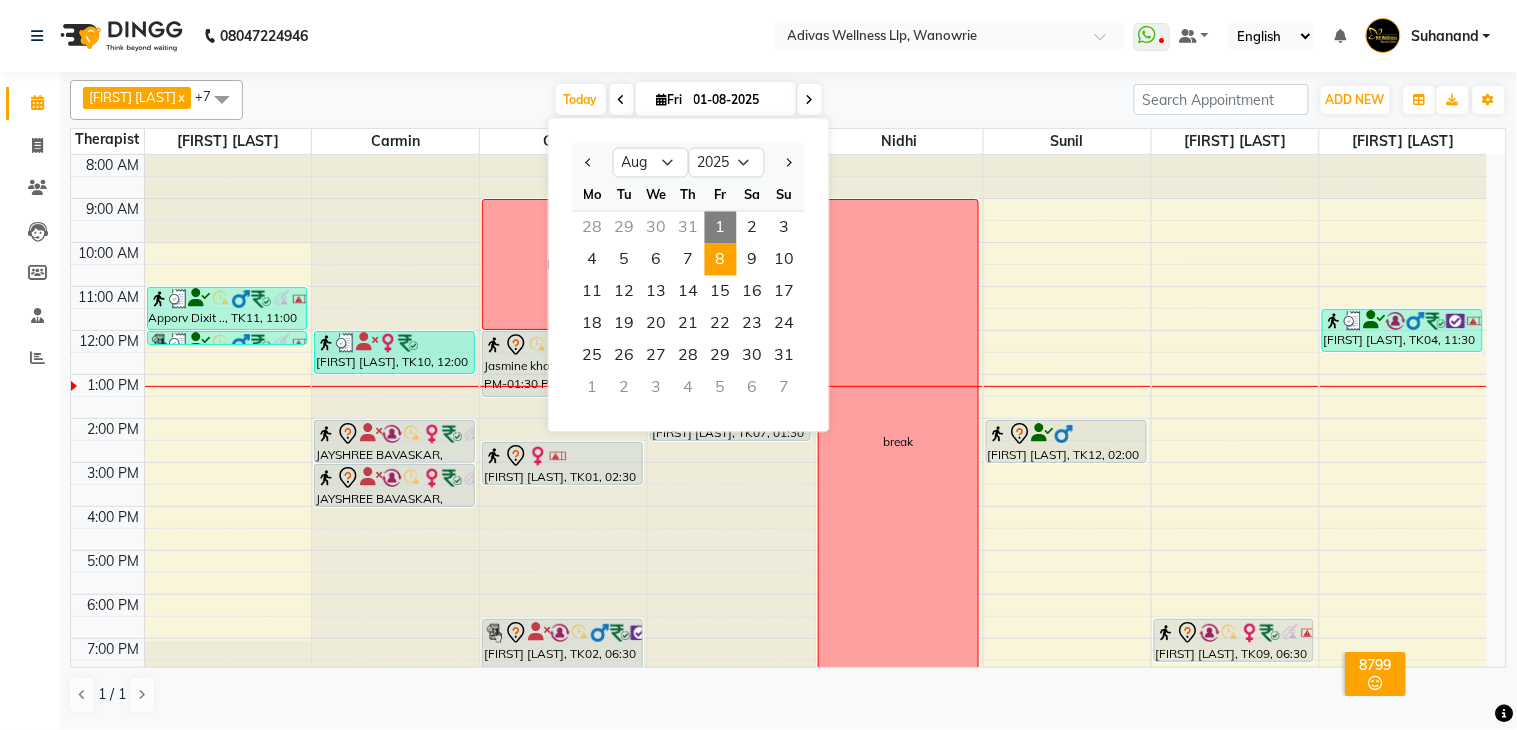 click on "8" at bounding box center [721, 260] 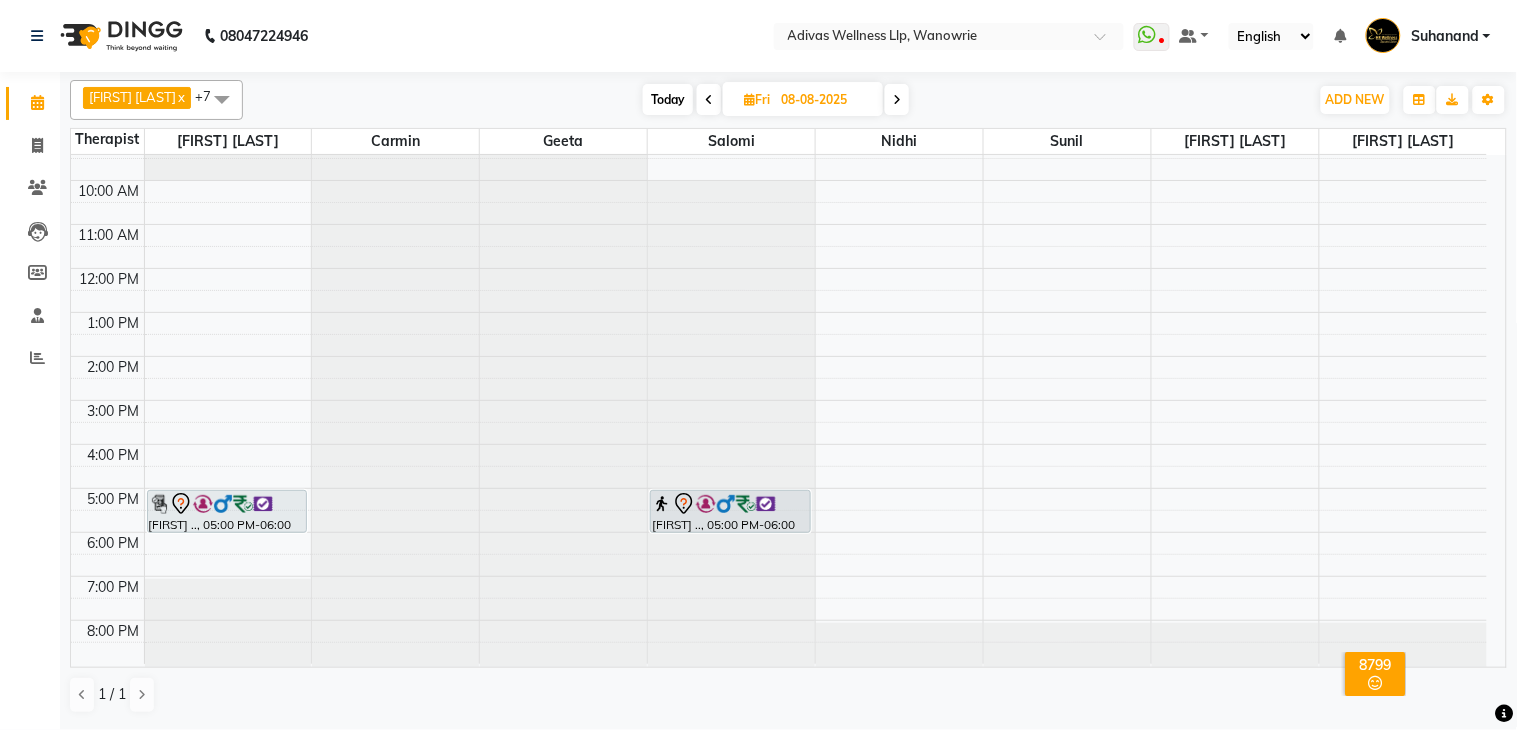 scroll, scrollTop: 0, scrollLeft: 0, axis: both 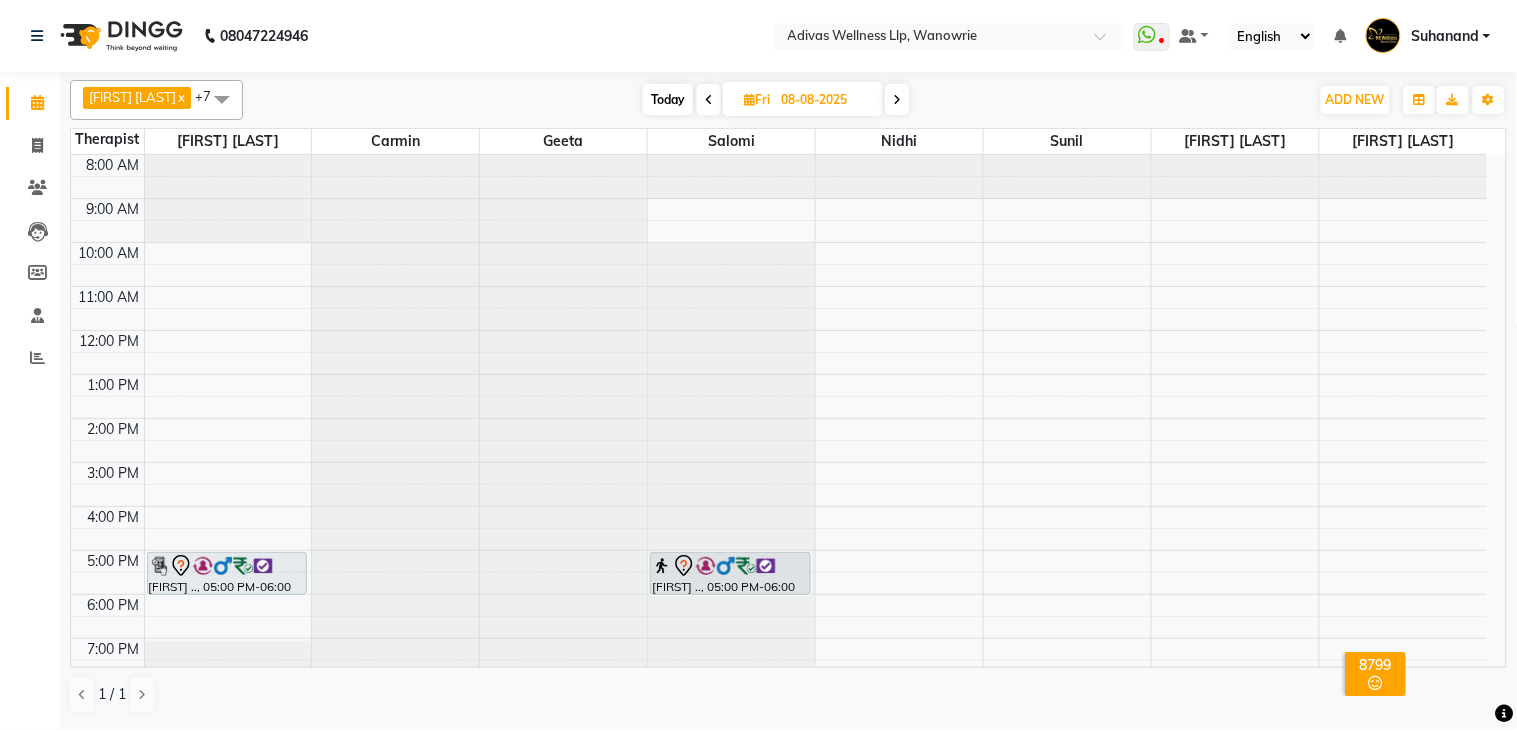 click on "8:00 AM 9:00 AM 10:00 AM 11:00 AM 12:00 PM 1:00 PM 2:00 PM 3:00 PM 4:00 PM 5:00 PM 6:00 PM 7:00 PM 8:00 PM             Rajiv .., 05:00 PM-06:00 PM, Swedish Massage 60 Min             Rajiv .., 05:00 PM-06:00 PM, Swedish Massage with Wintergreen, Bayleaf & Clove 60 Min" at bounding box center [779, 440] 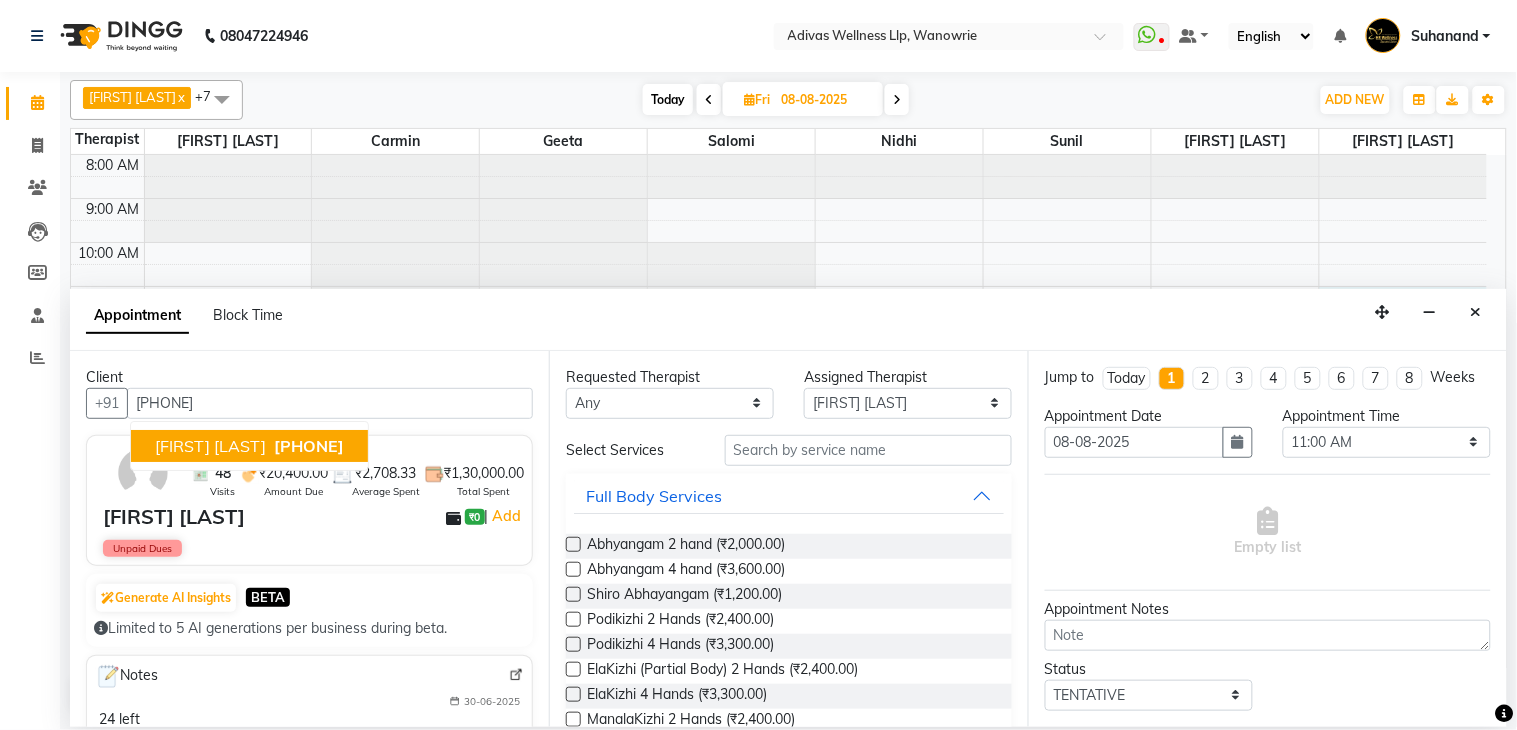 click on "[PHONE]" at bounding box center [309, 446] 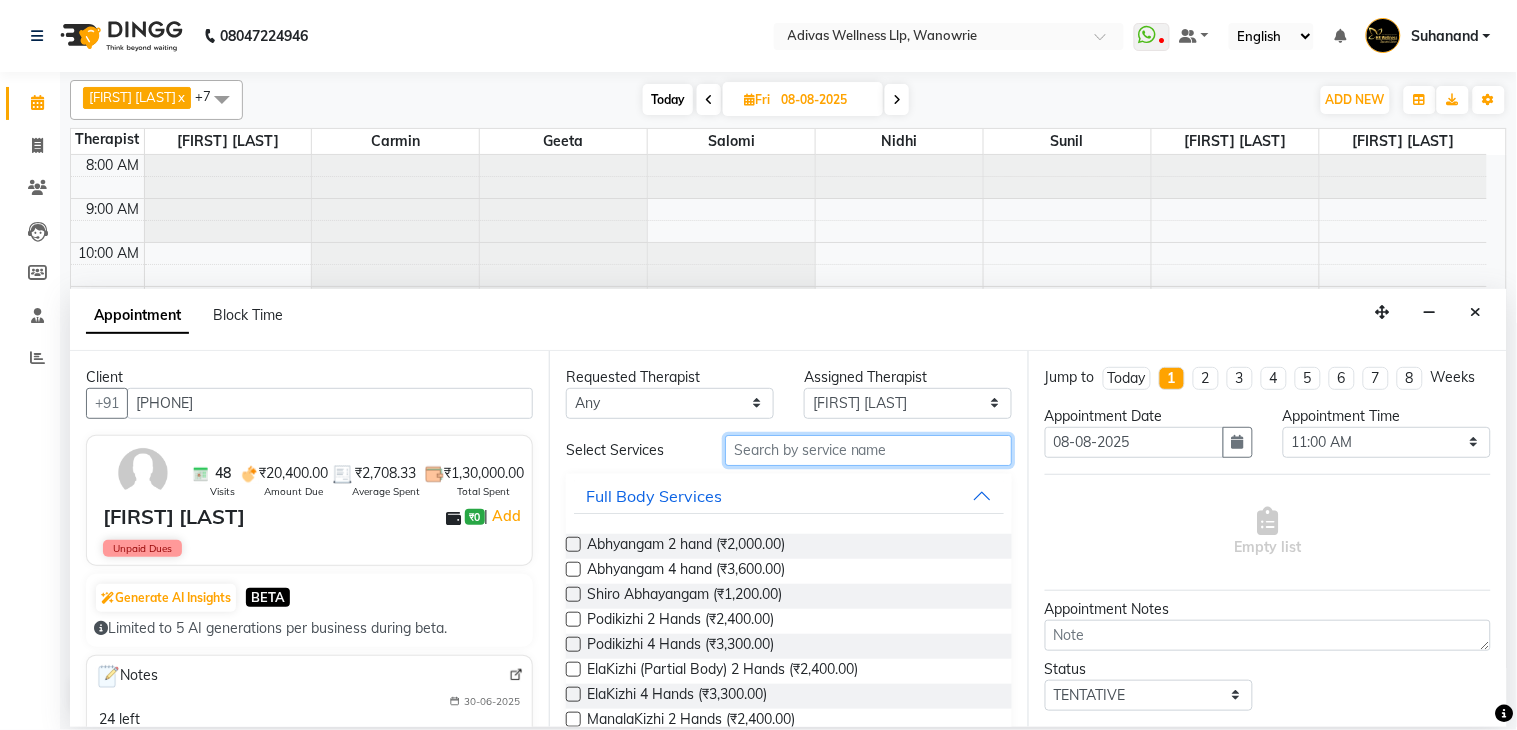 click at bounding box center (868, 450) 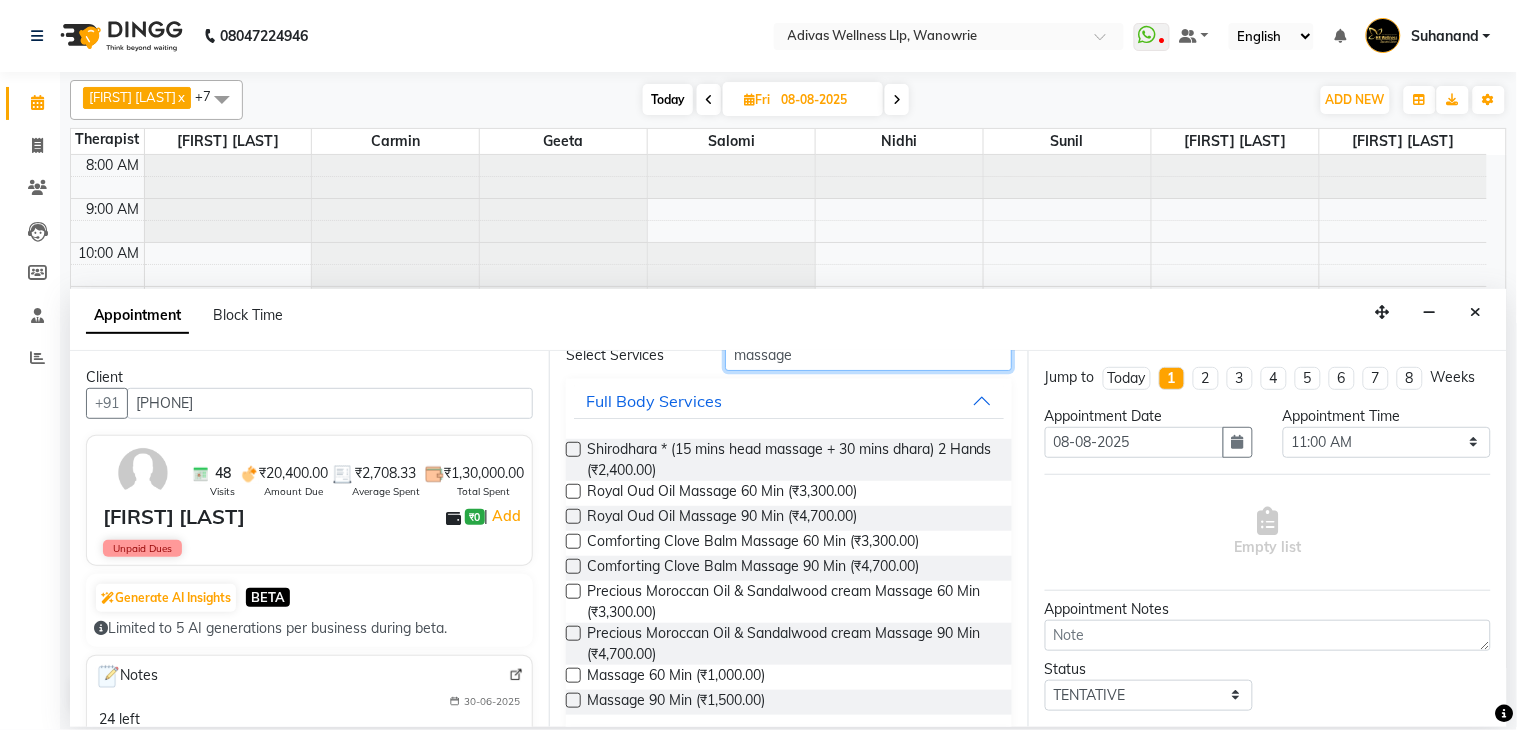 scroll, scrollTop: 222, scrollLeft: 0, axis: vertical 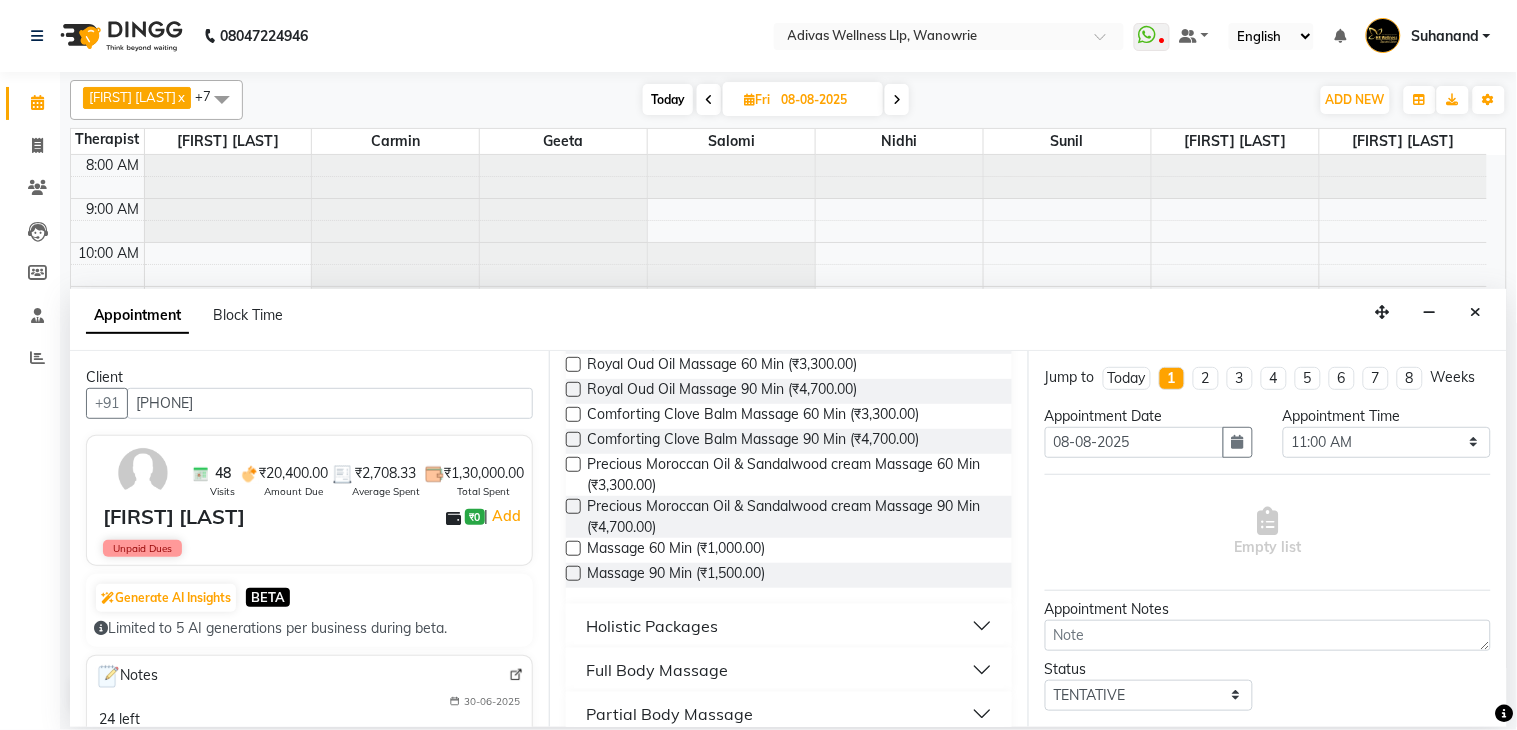 click at bounding box center [573, 548] 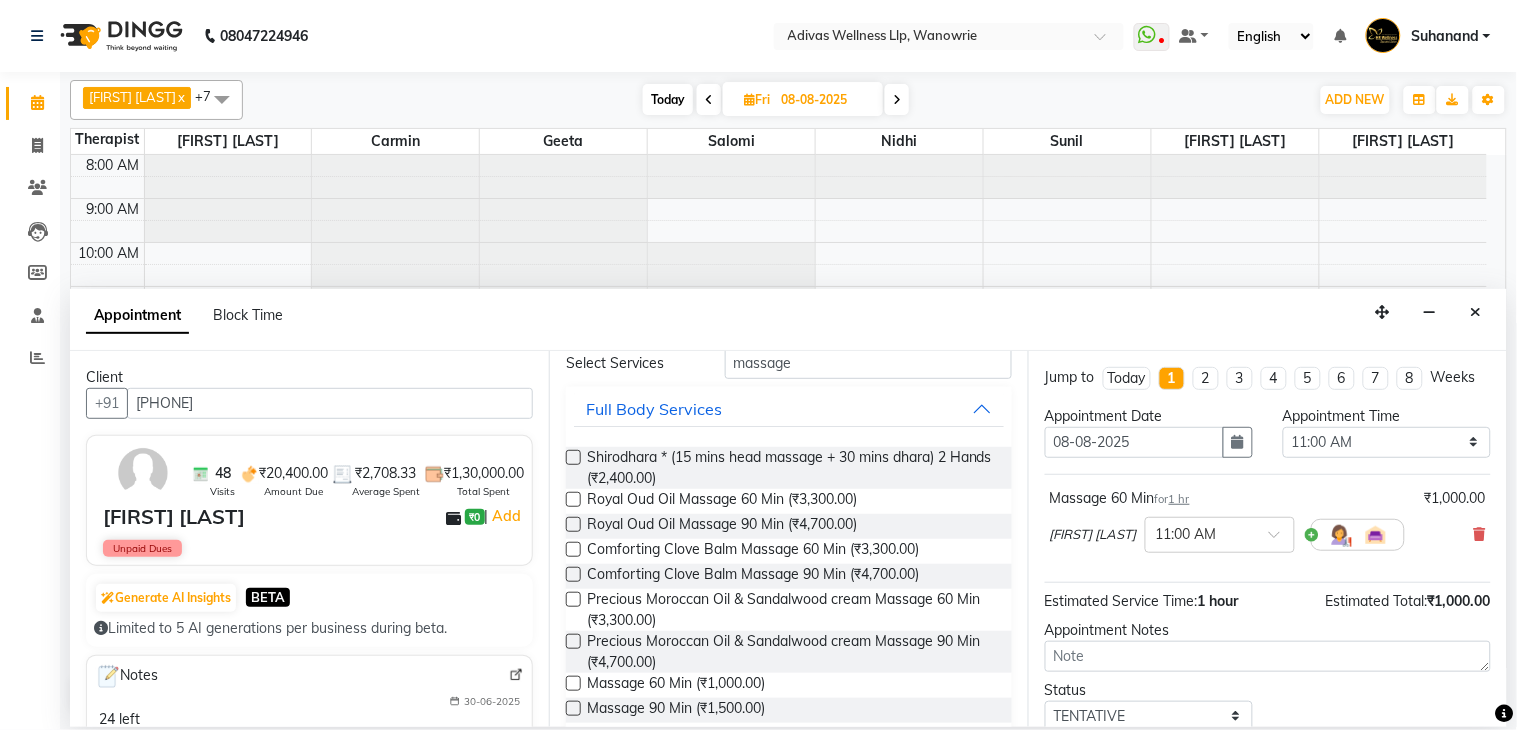 scroll, scrollTop: 0, scrollLeft: 0, axis: both 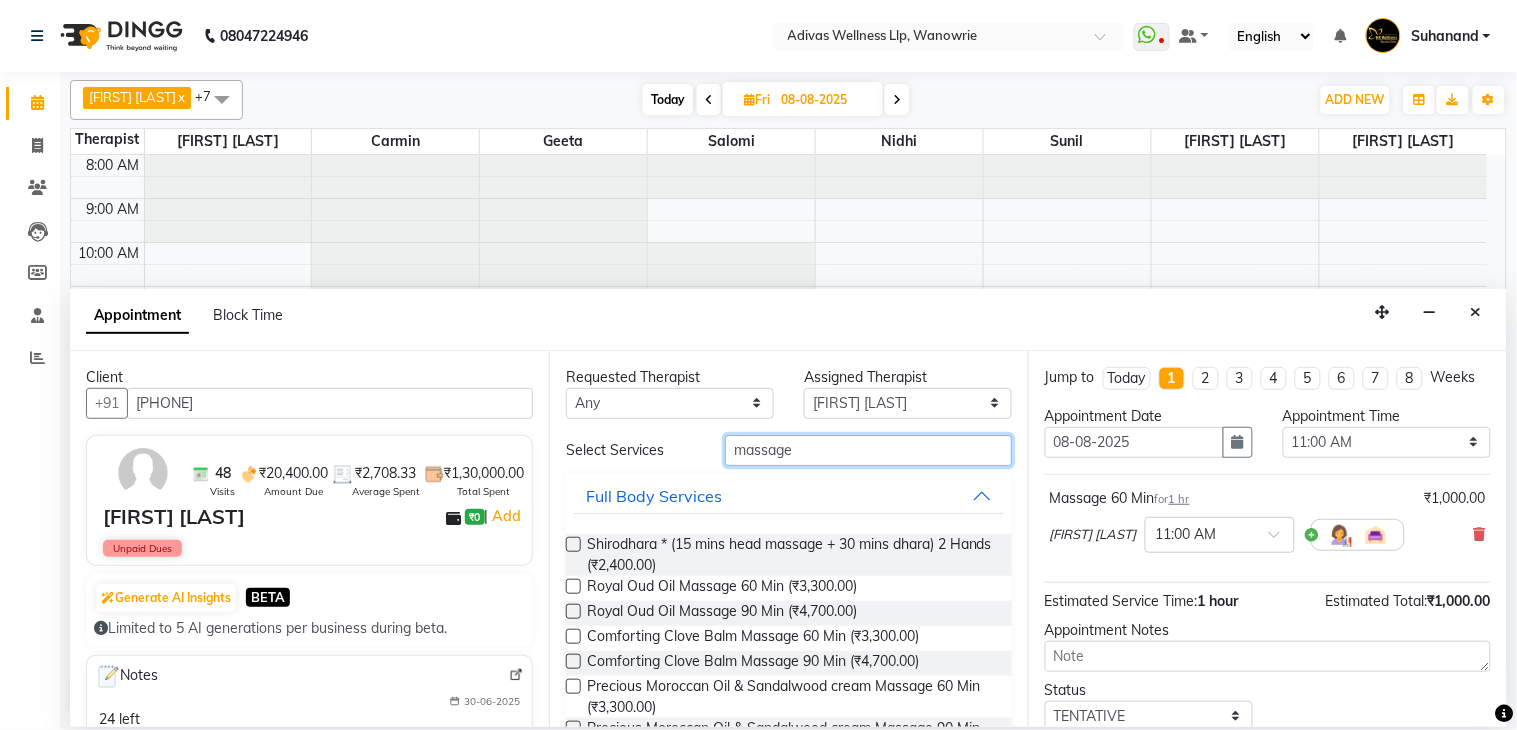 click on "massage" at bounding box center (868, 450) 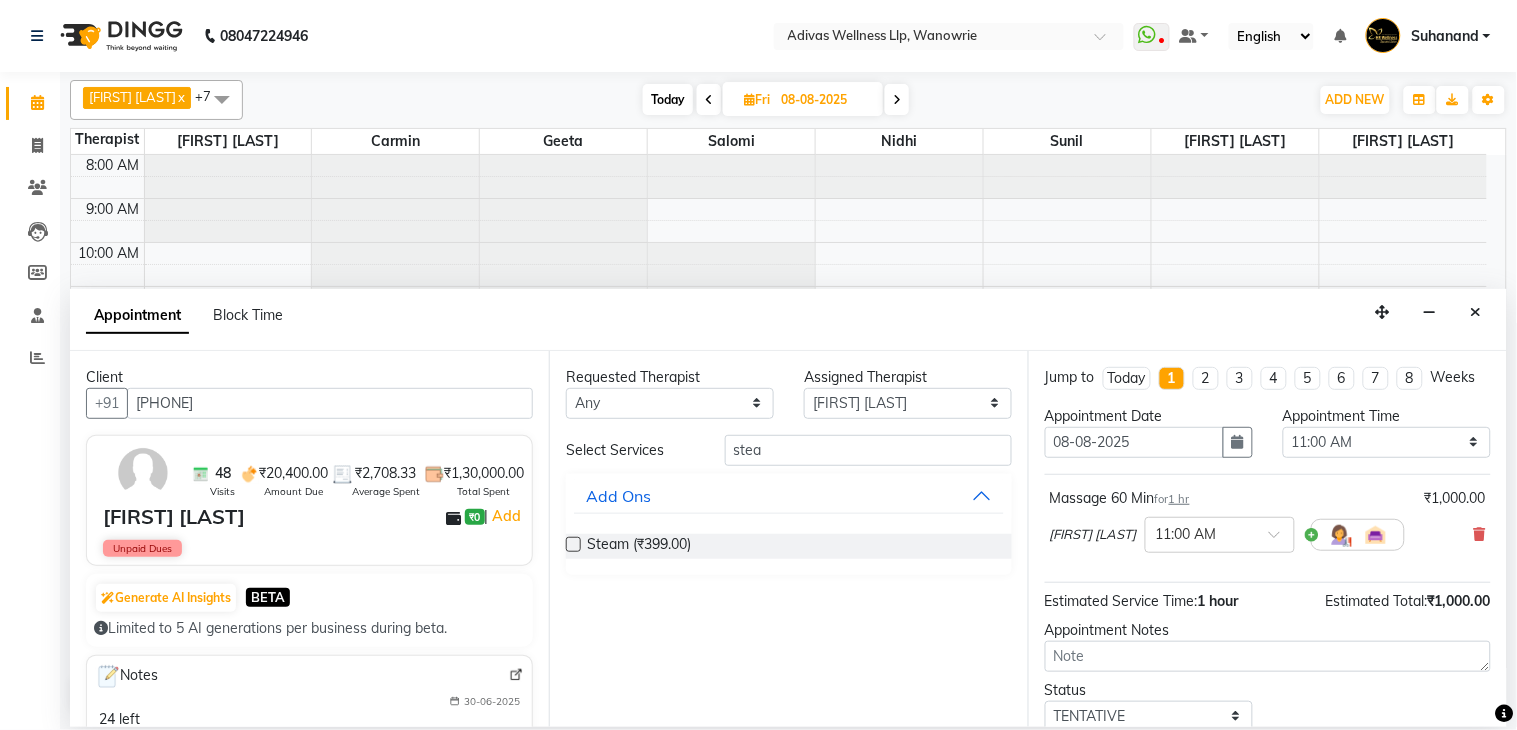 click at bounding box center (573, 544) 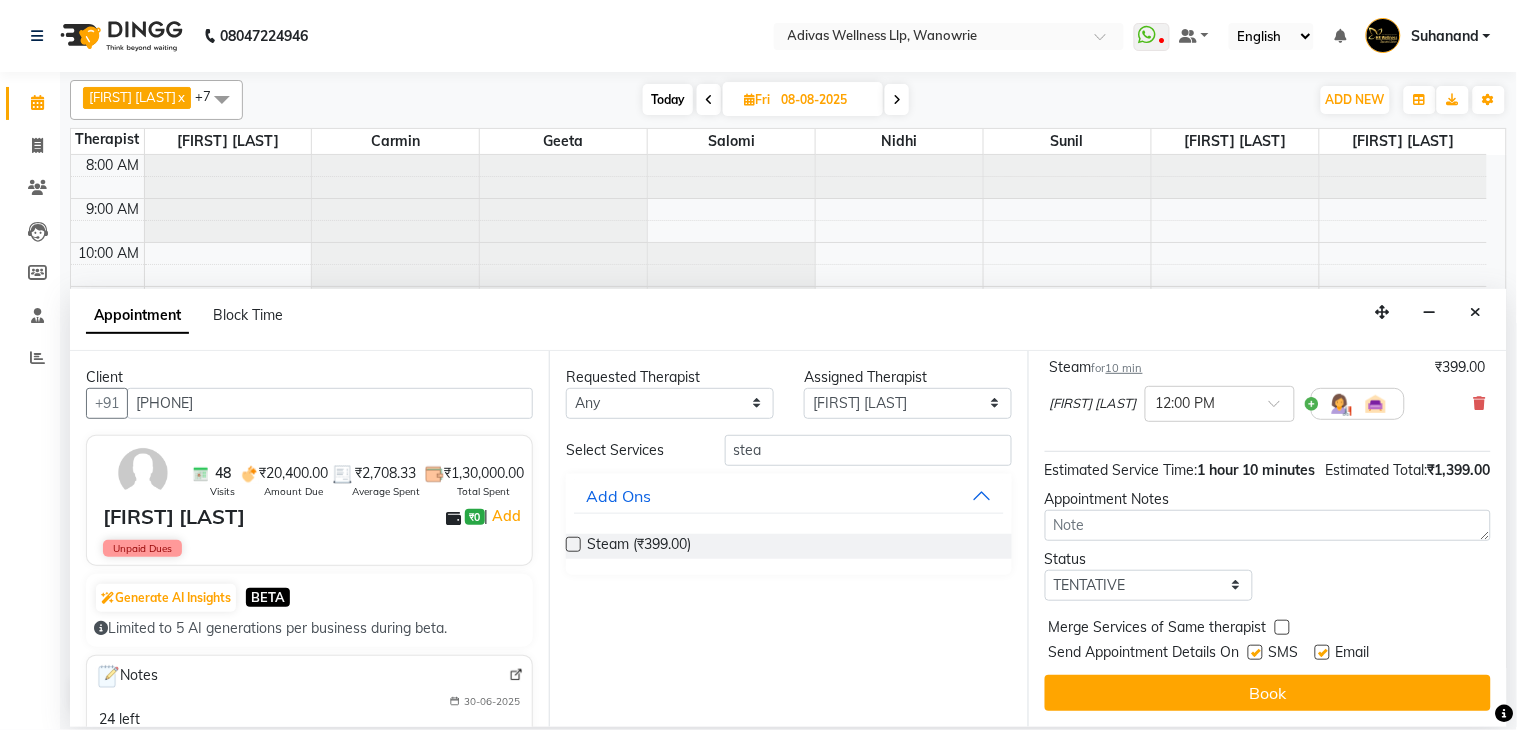 scroll, scrollTop: 262, scrollLeft: 0, axis: vertical 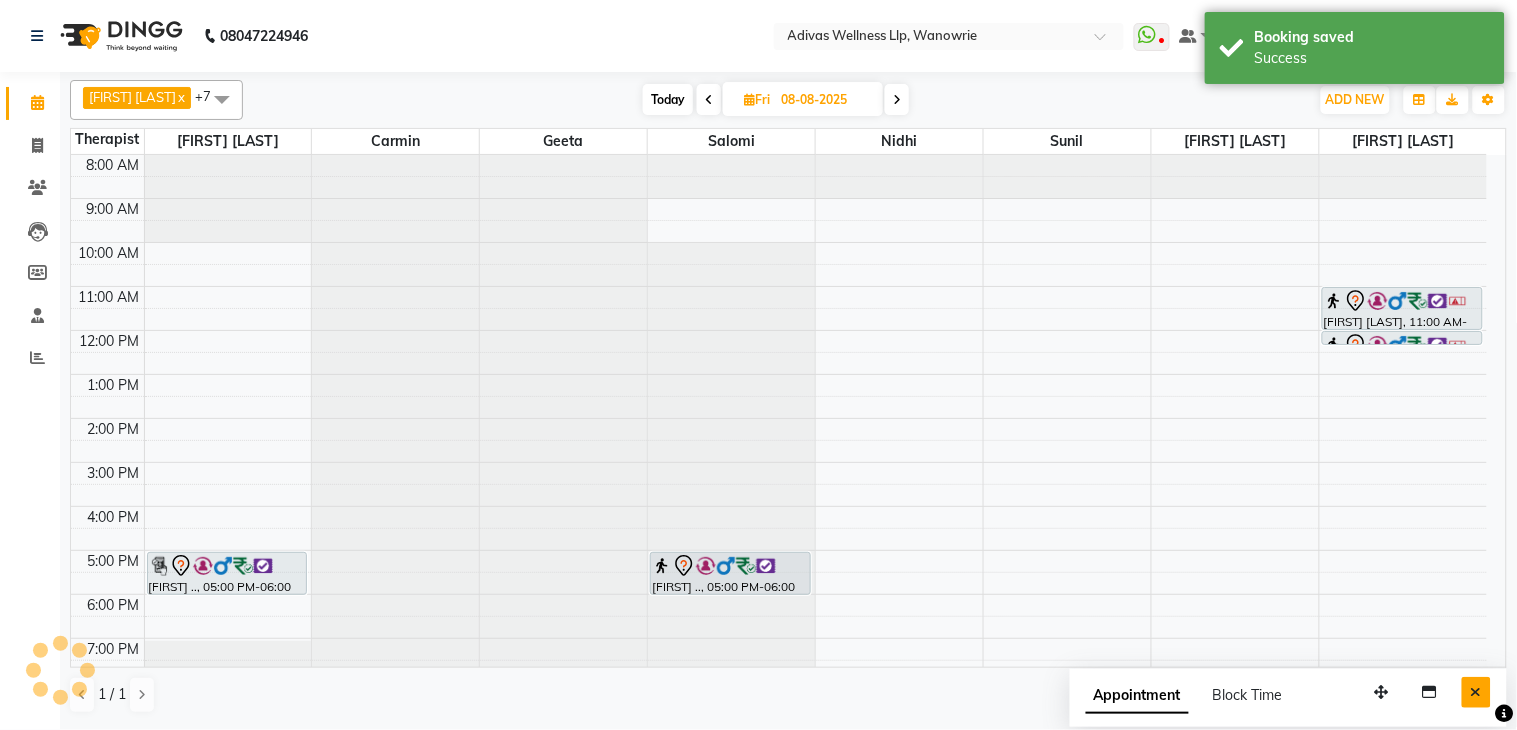 click at bounding box center [1476, 692] 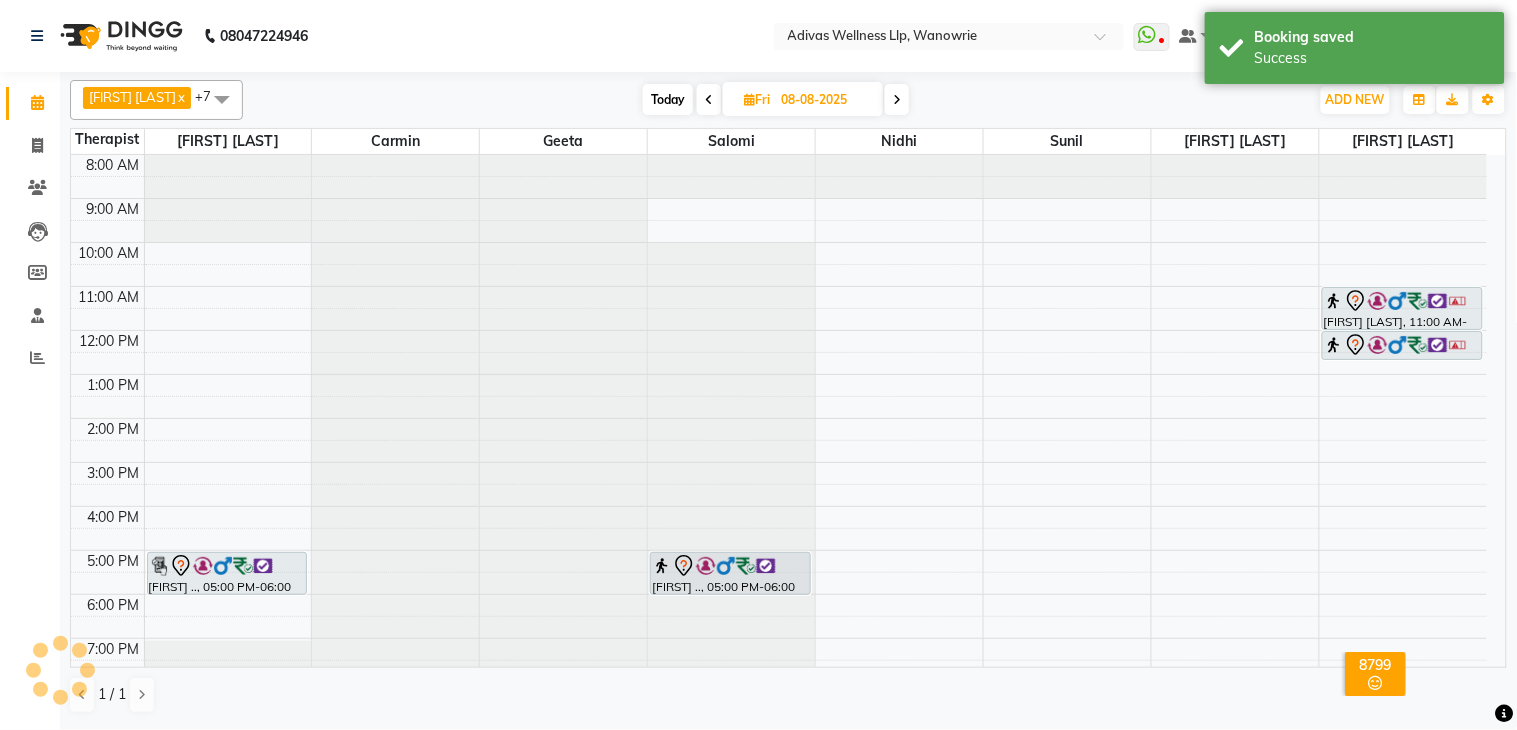 drag, startPoint x: 1407, startPoint y: 344, endPoint x: 1410, endPoint y: 363, distance: 19.235384 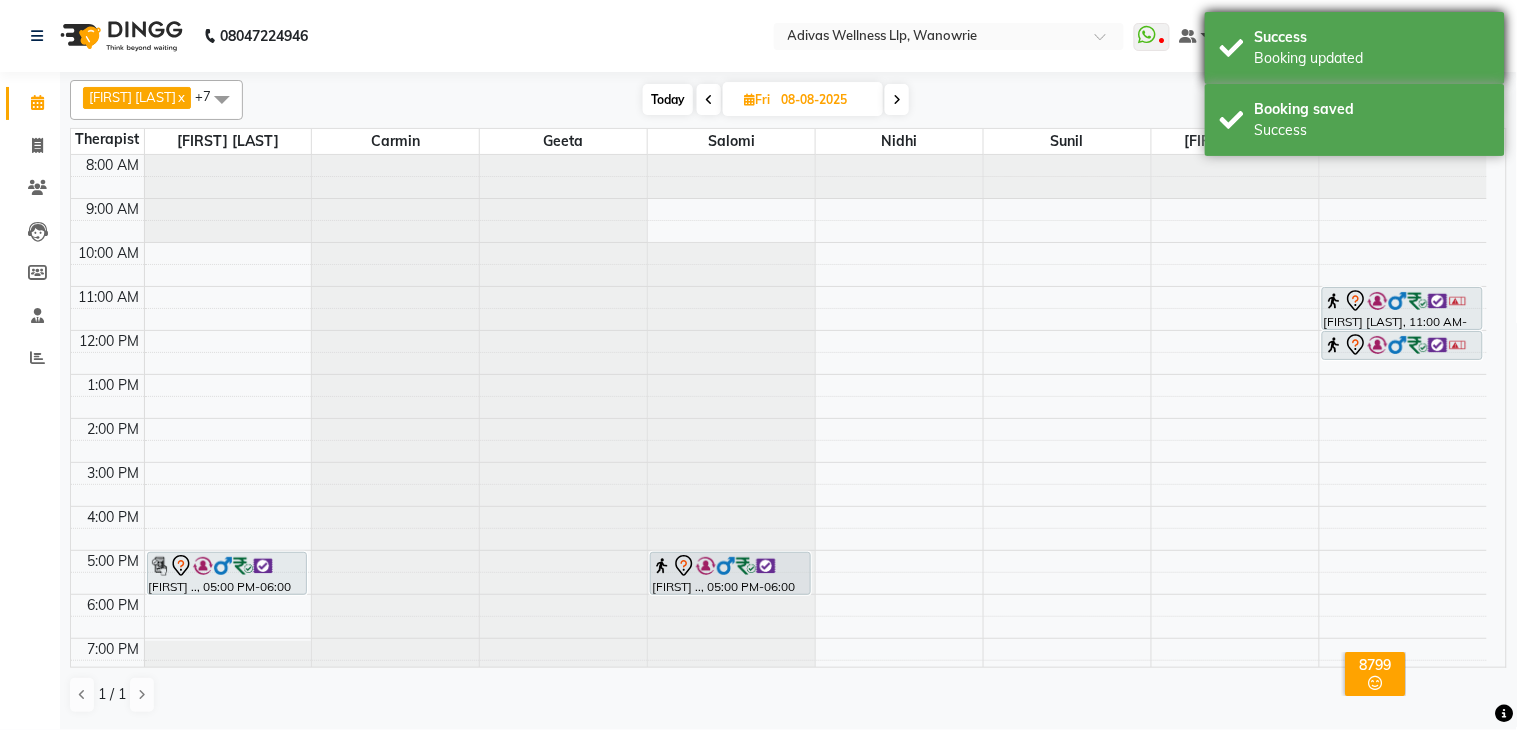 click on "Success   Booking updated" at bounding box center (1355, 48) 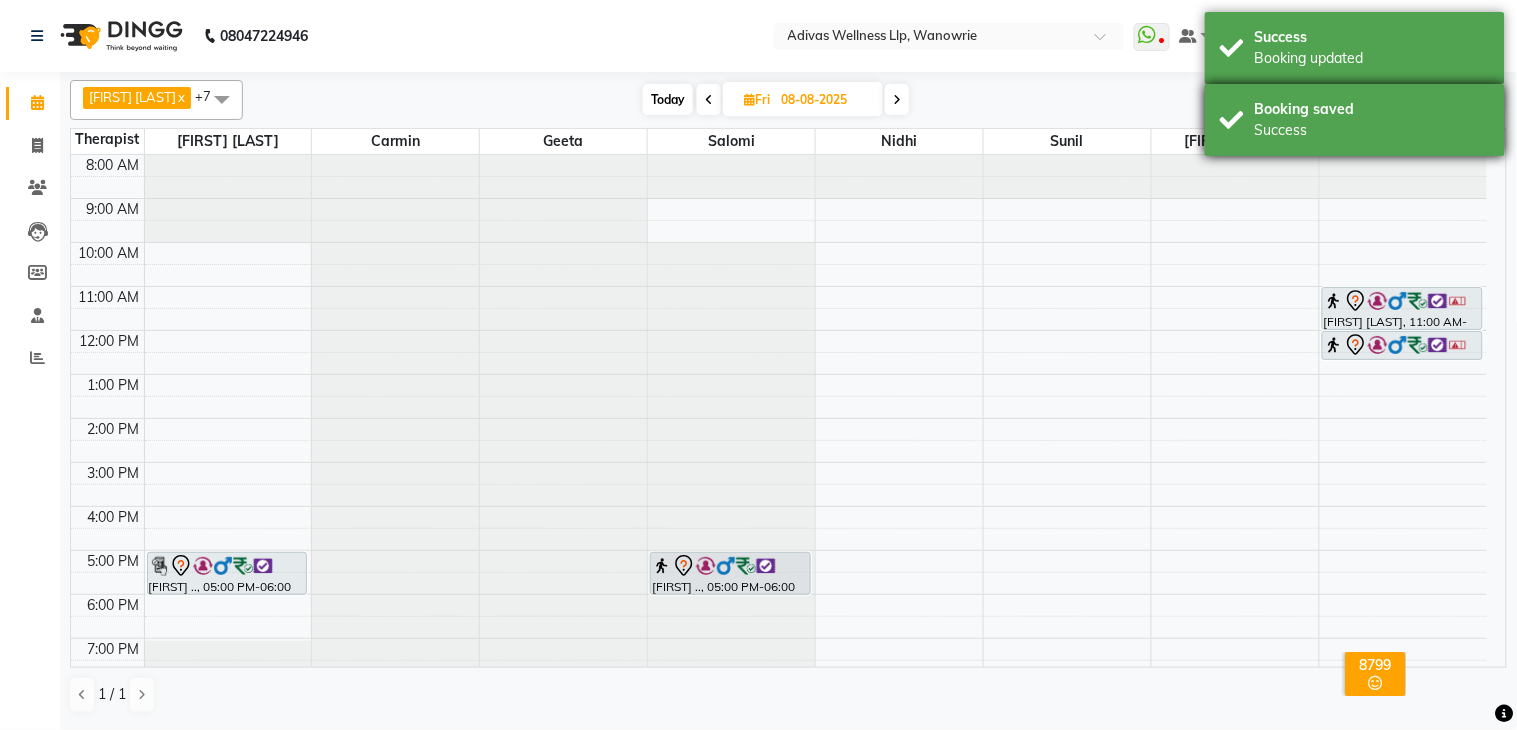 click on "08047224946 Select Location × Adivas Wellness Llp, Wanowrie  WhatsApp Status  ✕ Status:  Disconnected Recent Service Activity: 01-01-1970     05:30 AM  08047224946 Whatsapp Settings Default Panel My Panel English ENGLISH Español العربية मराठी हिंदी ગુજરાતી தமிழ் 中文 Notifications nothing to show Suhanand Manage Profile Change Password Sign out  Version:3.15.9  ☀ Adivas Wellness LLP, Wanowrie  Calendar  Invoice  Clients  Leads   Members  Staff  Reports Upcoming Tentative Confirm Bookings Segments Page Builder Amit Bakala  x carmin  x Geeta  x Nidhi  x Rajesh tanaji  x Rishikesh karande  x Salomi  x Sunil  x +7 Select All Amit Bakala carmin Geeta Nidhi Nikhil  yadav  Rajesh tanaji Rishikesh karande Salomi Sunil Today  Fri 08-08-2025 Toggle Dropdown Add Appointment Add Invoice Add Expense Add Attendance Add Client Toggle Dropdown Add Appointment Add Invoice Add Expense Add Attendance Add Client ADD NEW Toggle Dropdown Add Appointment" at bounding box center (758, 365) 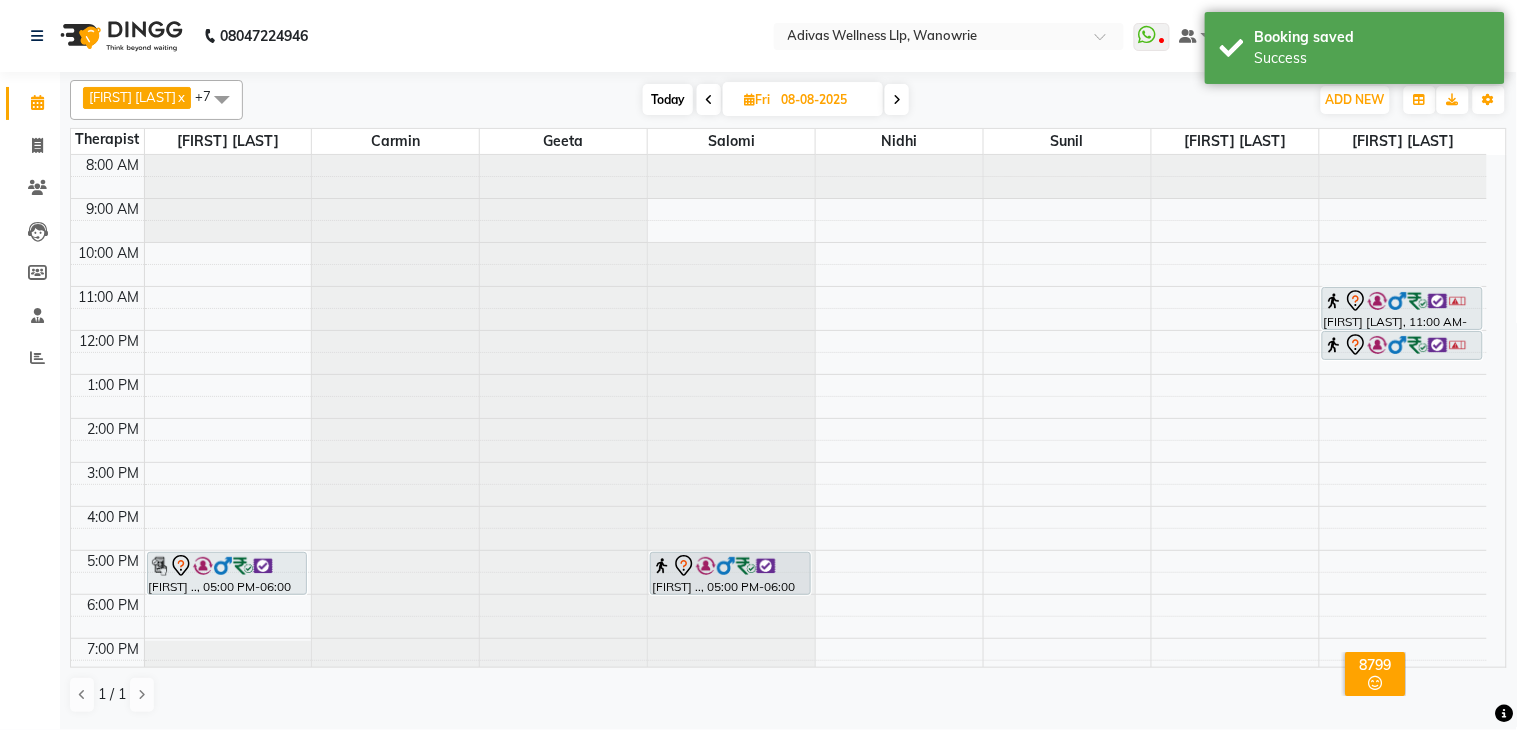 click on "08047224946 Select Location × Adivas Wellness Llp, Wanowrie  WhatsApp Status  ✕ Status:  Disconnected Recent Service Activity: 01-01-1970     05:30 AM  08047224946 Whatsapp Settings Default Panel My Panel English ENGLISH Español العربية मराठी हिंदी ગુજરાતી தமிழ் 中文 Notifications nothing to show Suhanand Manage Profile Change Password Sign out  Version:3.15.9" 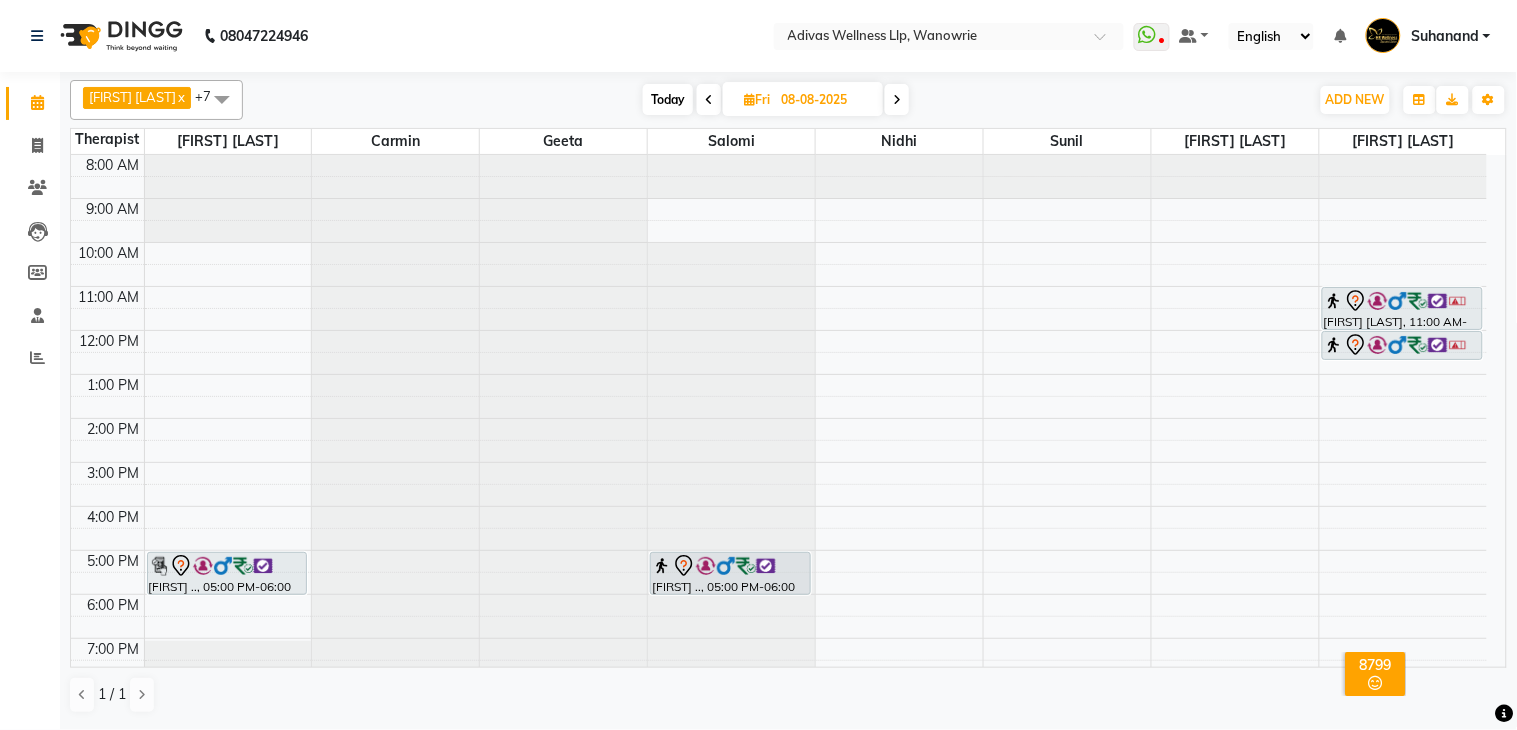click on "Today" at bounding box center (668, 99) 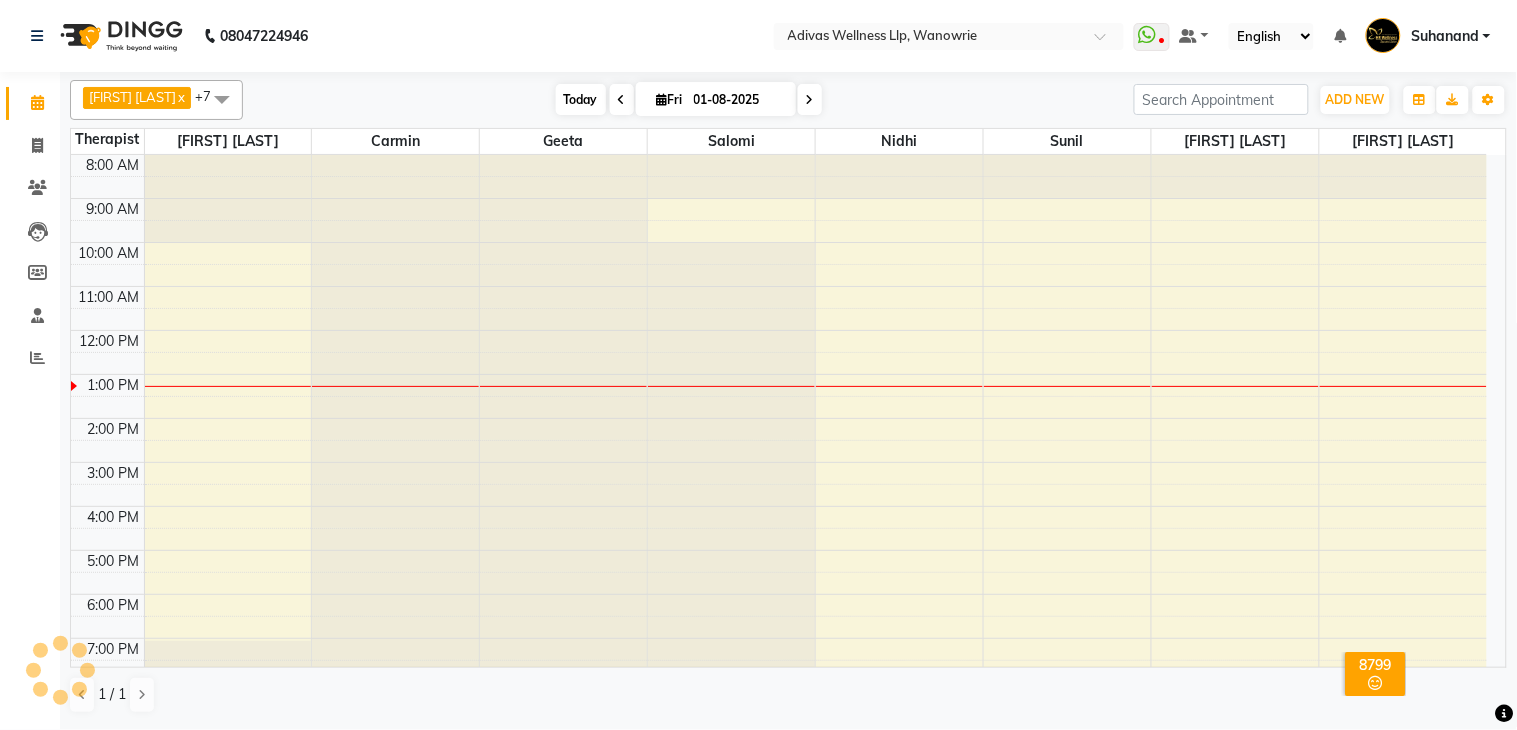 scroll, scrollTop: 63, scrollLeft: 0, axis: vertical 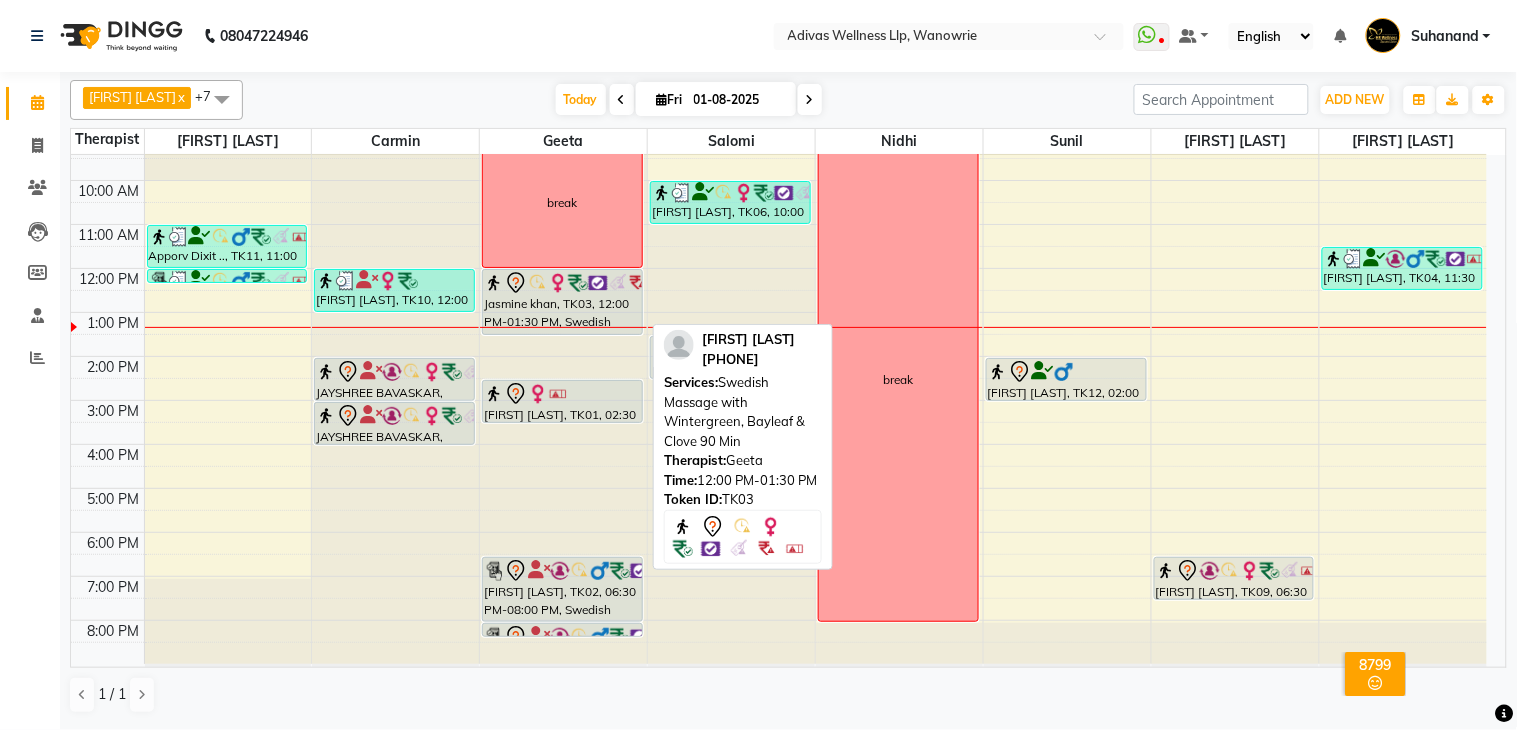 click at bounding box center (558, 283) 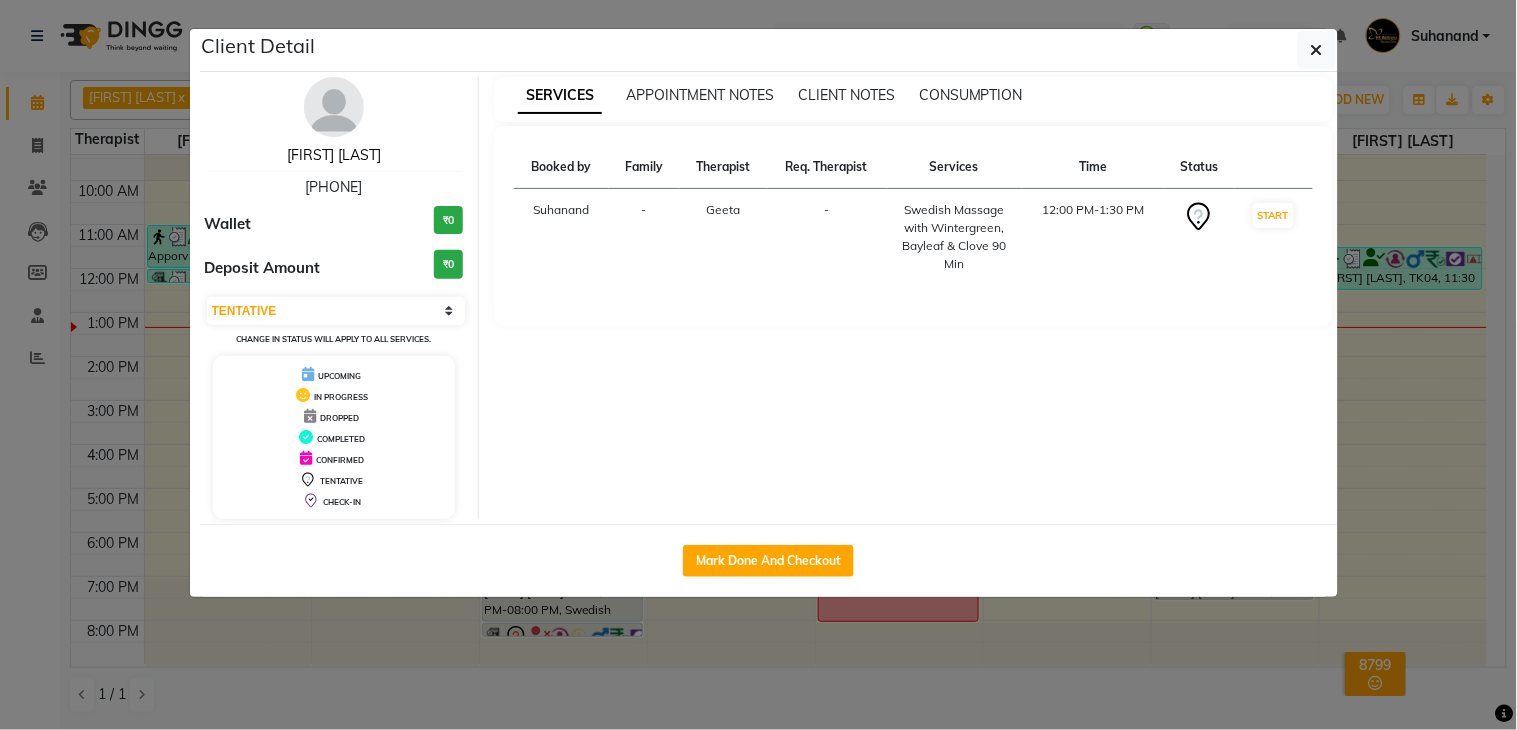 click on "[FIRST] [LAST]" at bounding box center (334, 155) 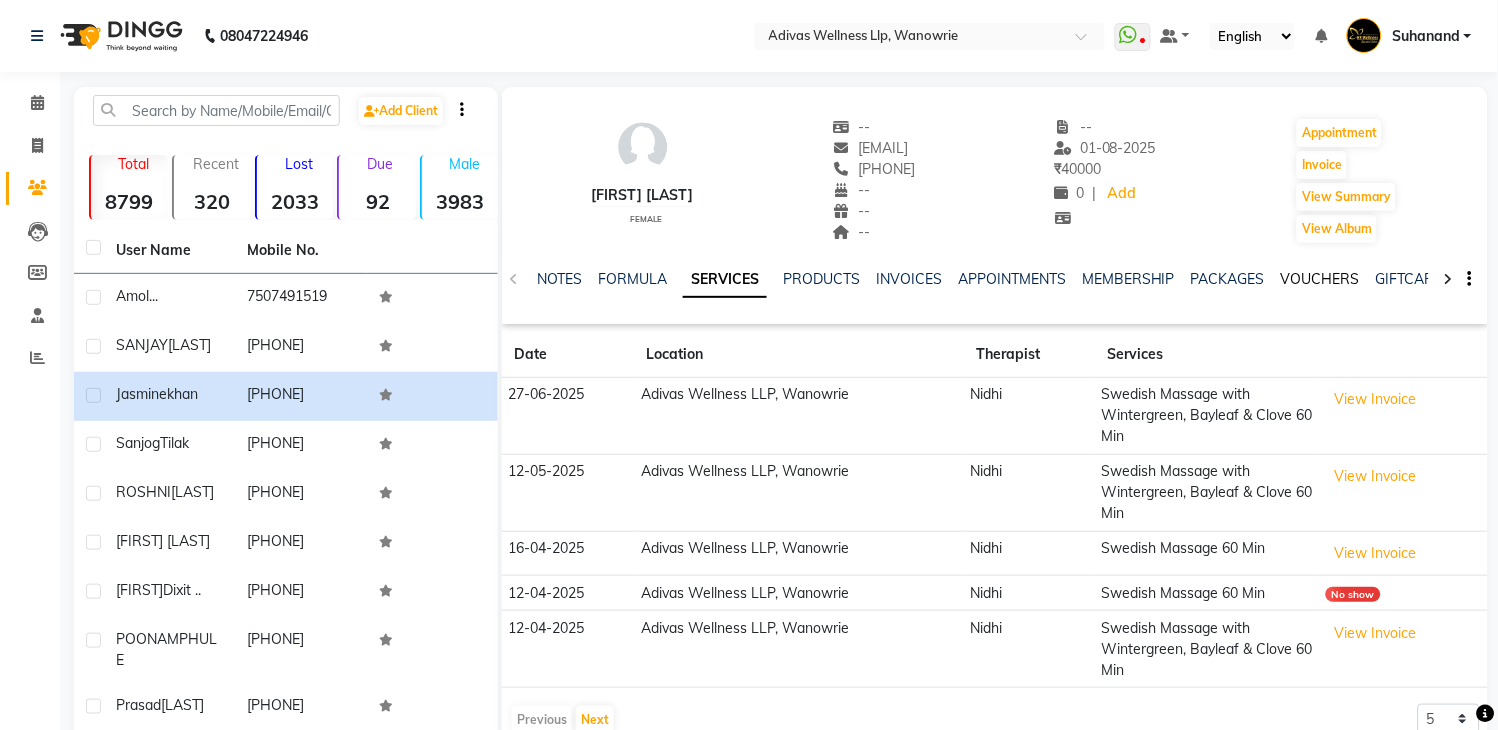 click on "VOUCHERS" 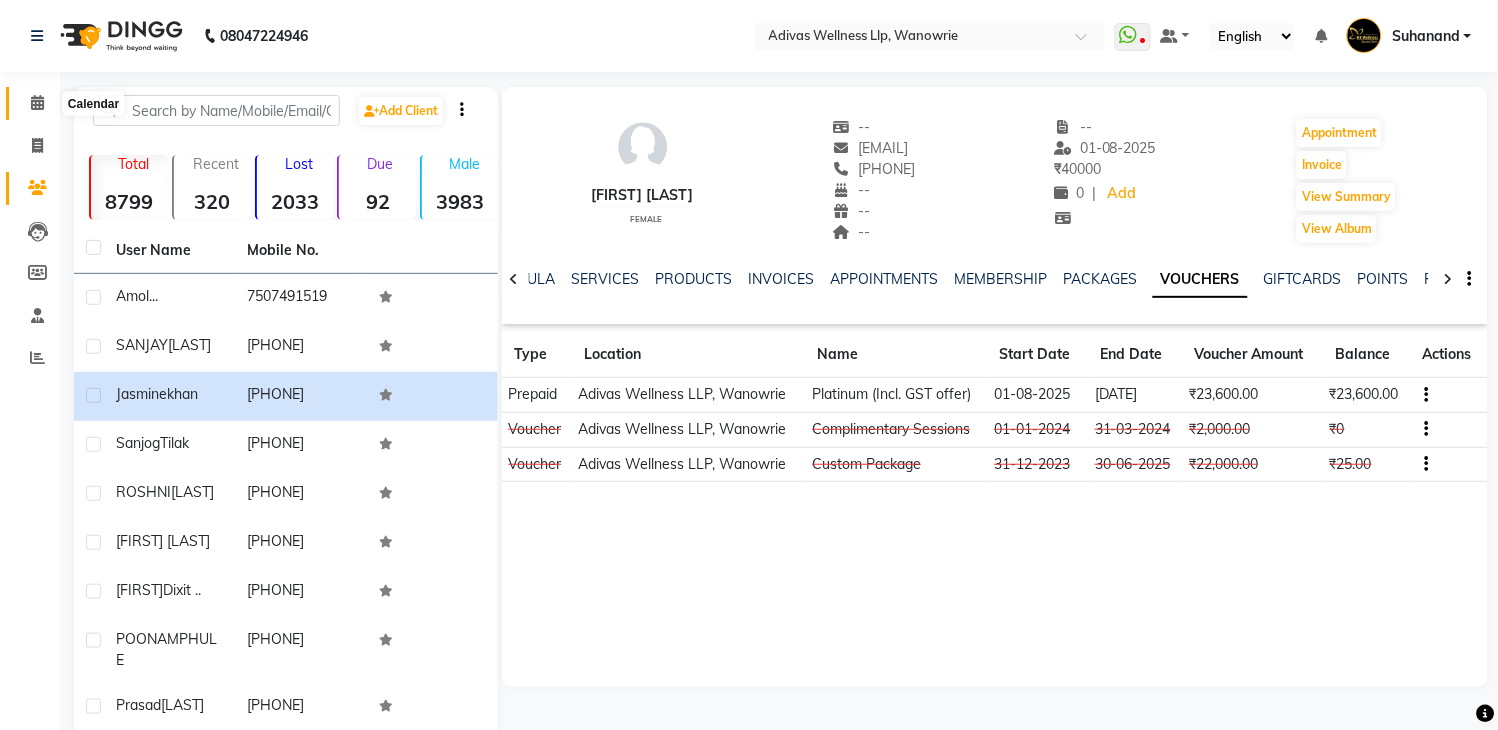 click 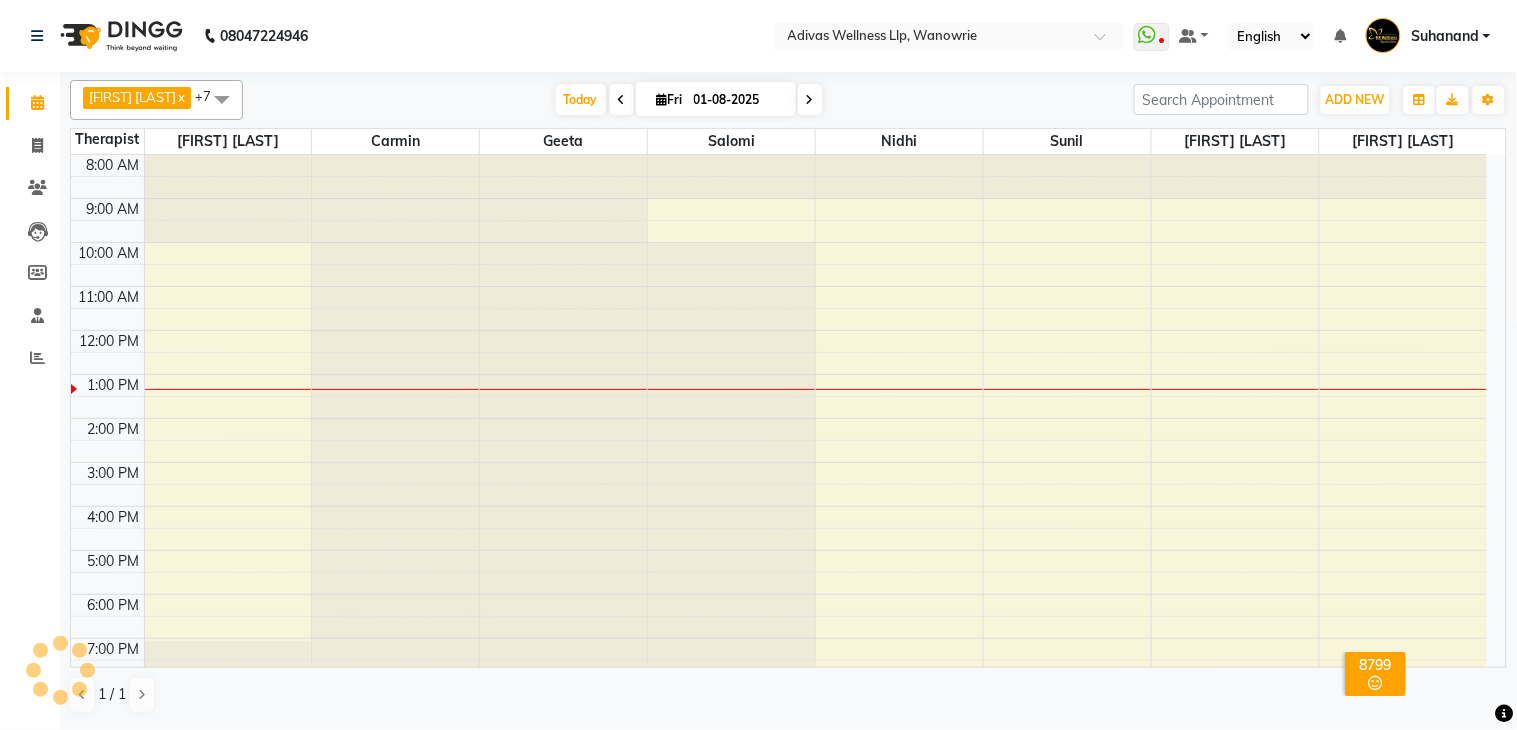 scroll, scrollTop: 0, scrollLeft: 0, axis: both 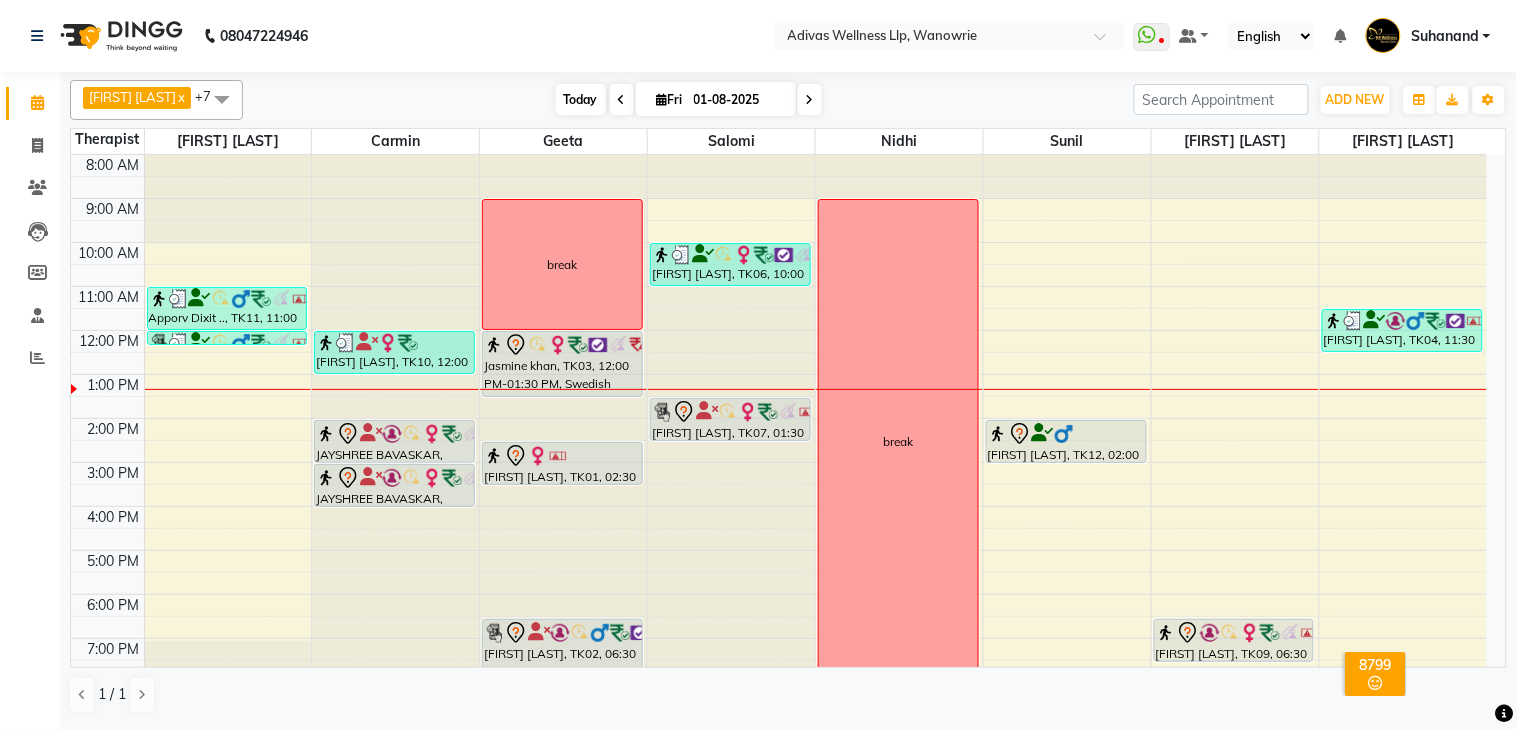 click on "Today" at bounding box center [581, 99] 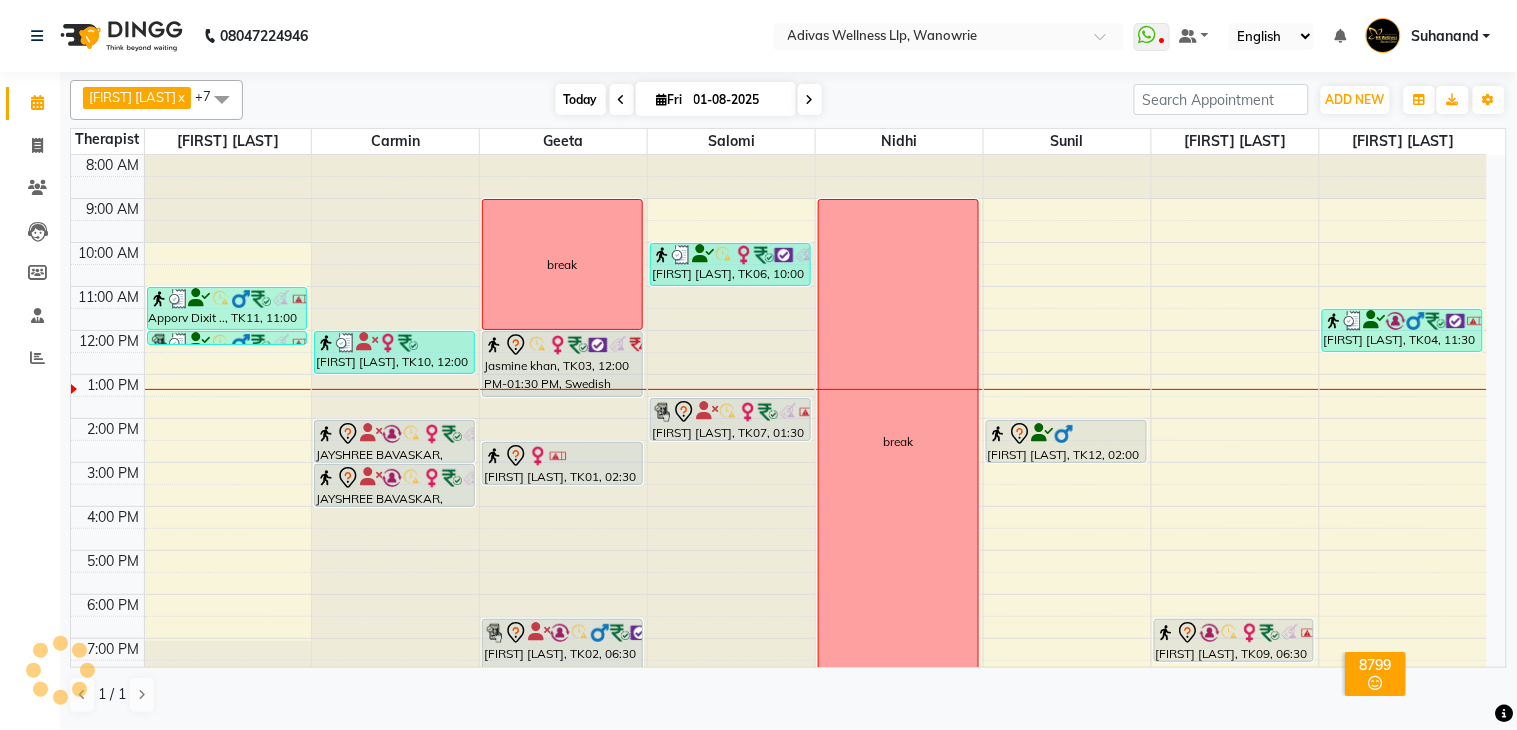 scroll, scrollTop: 63, scrollLeft: 0, axis: vertical 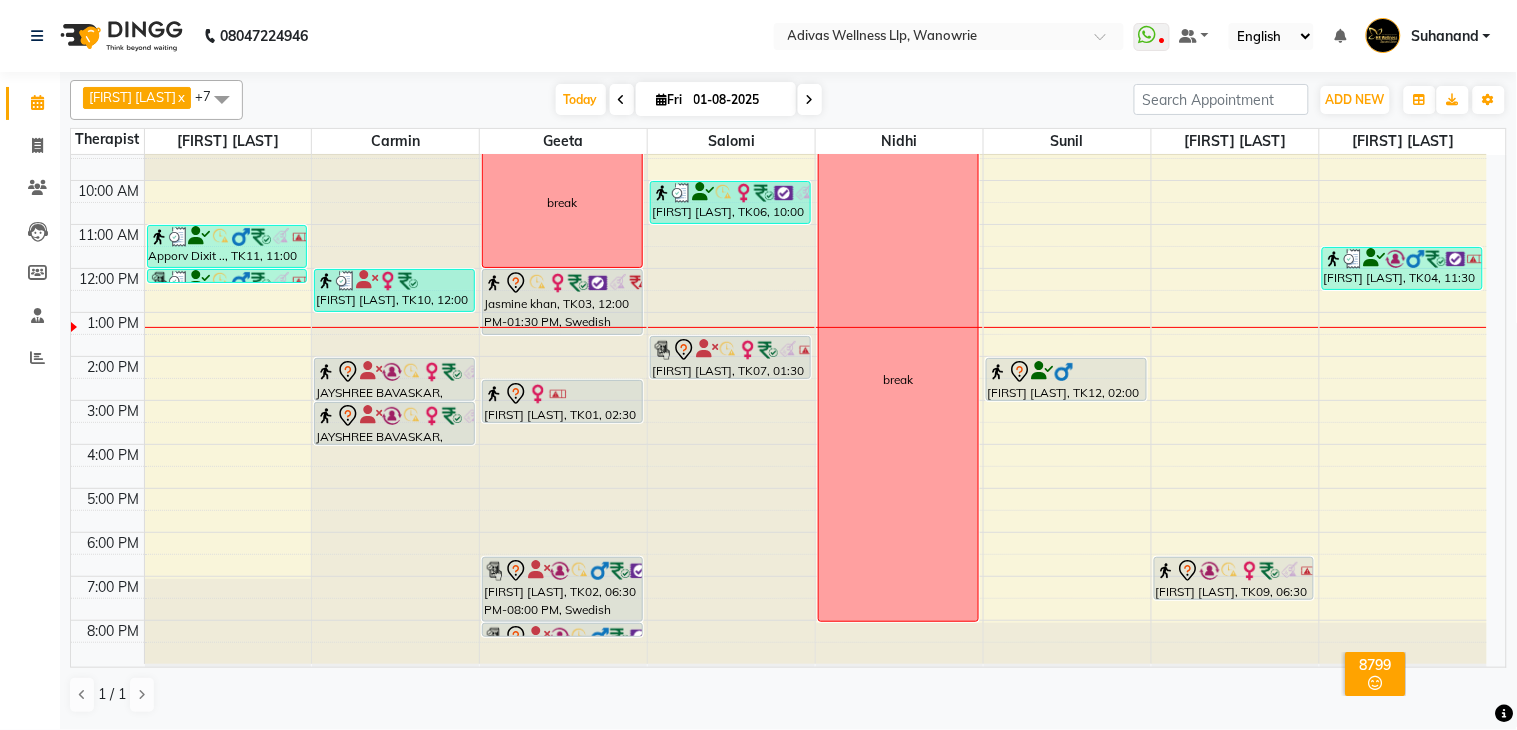 click on "08047224946 Select Location × Adivas Wellness Llp, Wanowrie  WhatsApp Status  ✕ Status:  Disconnected Recent Service Activity: 01-01-1970     05:30 AM  08047224946 Whatsapp Settings Default Panel My Panel English ENGLISH Español العربية मराठी हिंदी ગુજરાતી தமிழ் 中文 Notifications nothing to show Suhanand Manage Profile Change Password Sign out  Version:3.15.9" 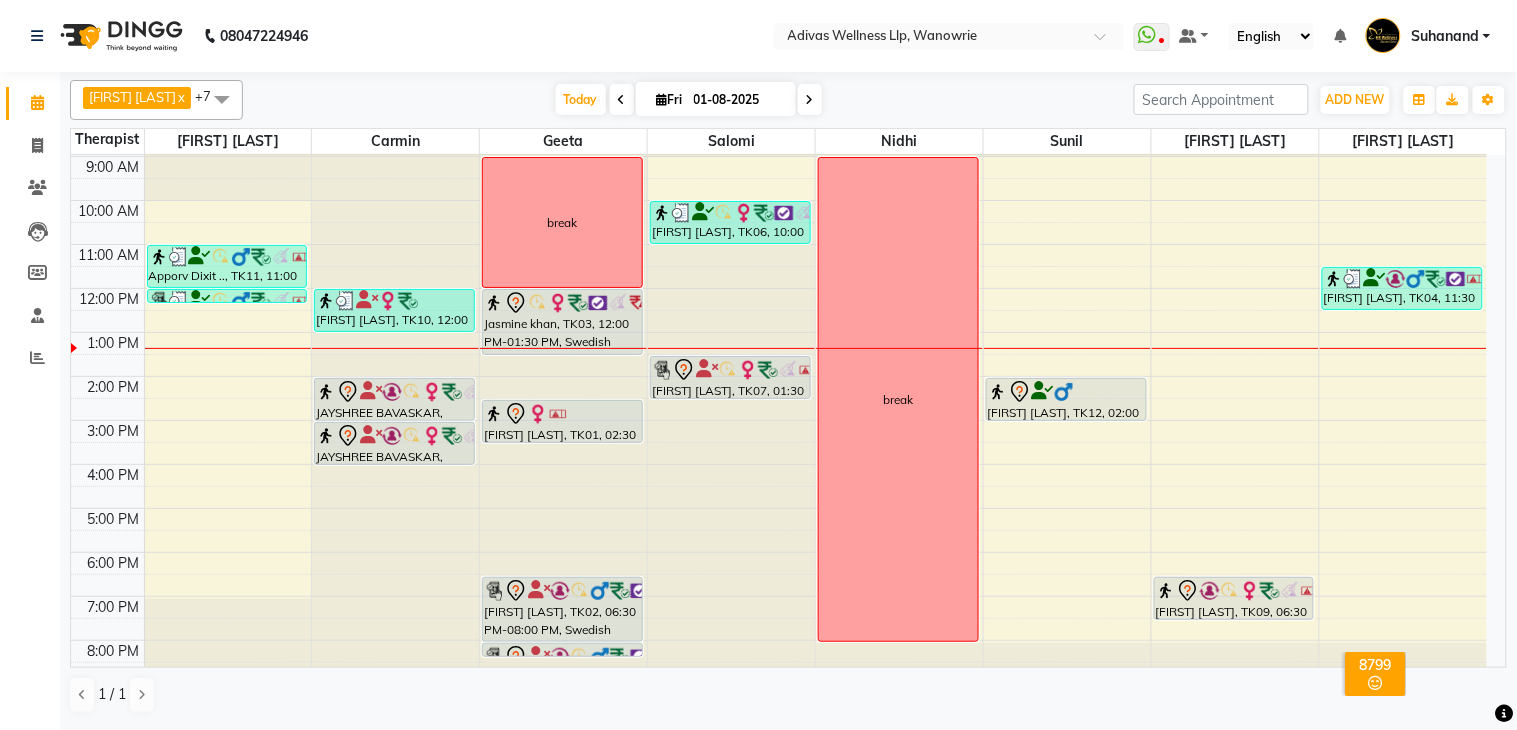 scroll, scrollTop: 62, scrollLeft: 0, axis: vertical 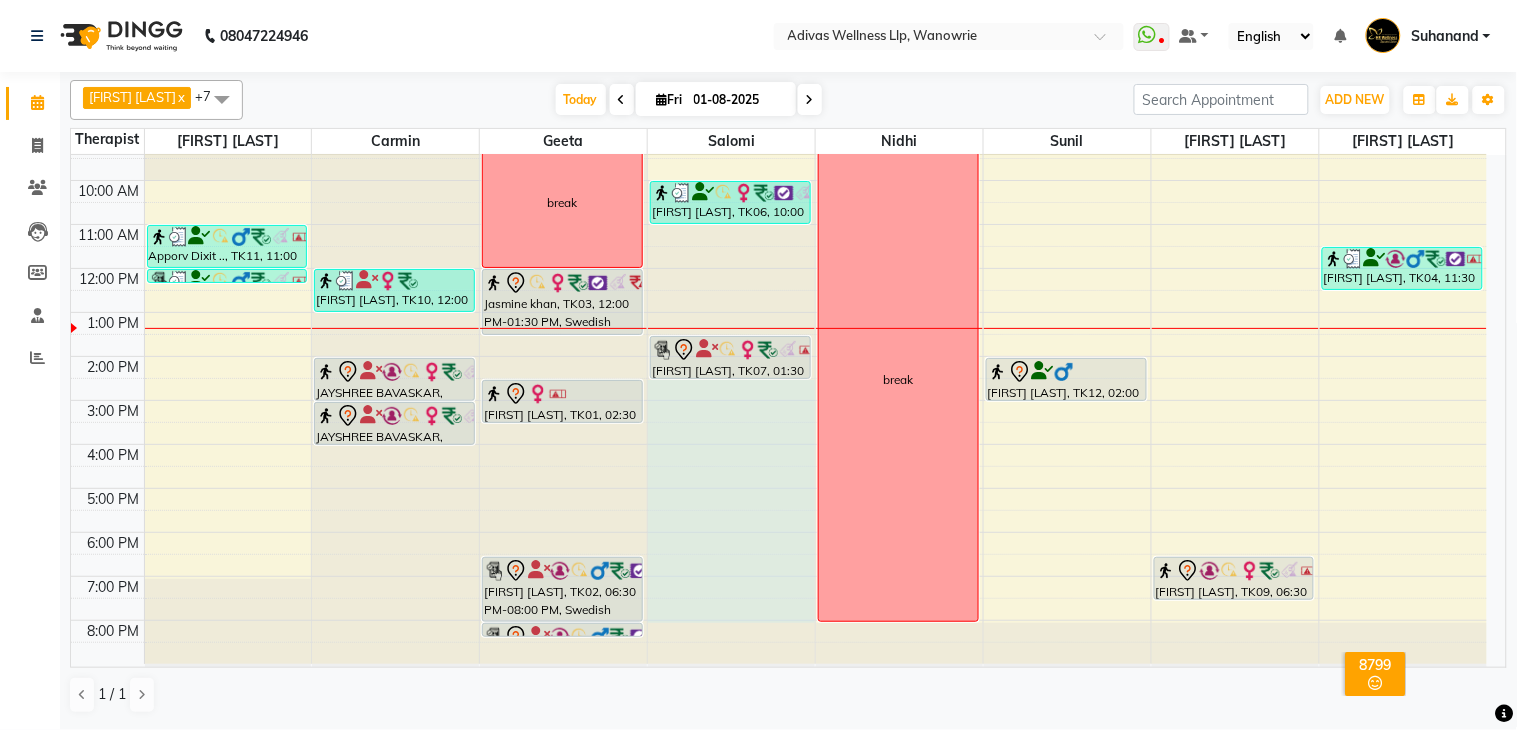drag, startPoint x: 677, startPoint y: 391, endPoint x: 704, endPoint y: 601, distance: 211.7286 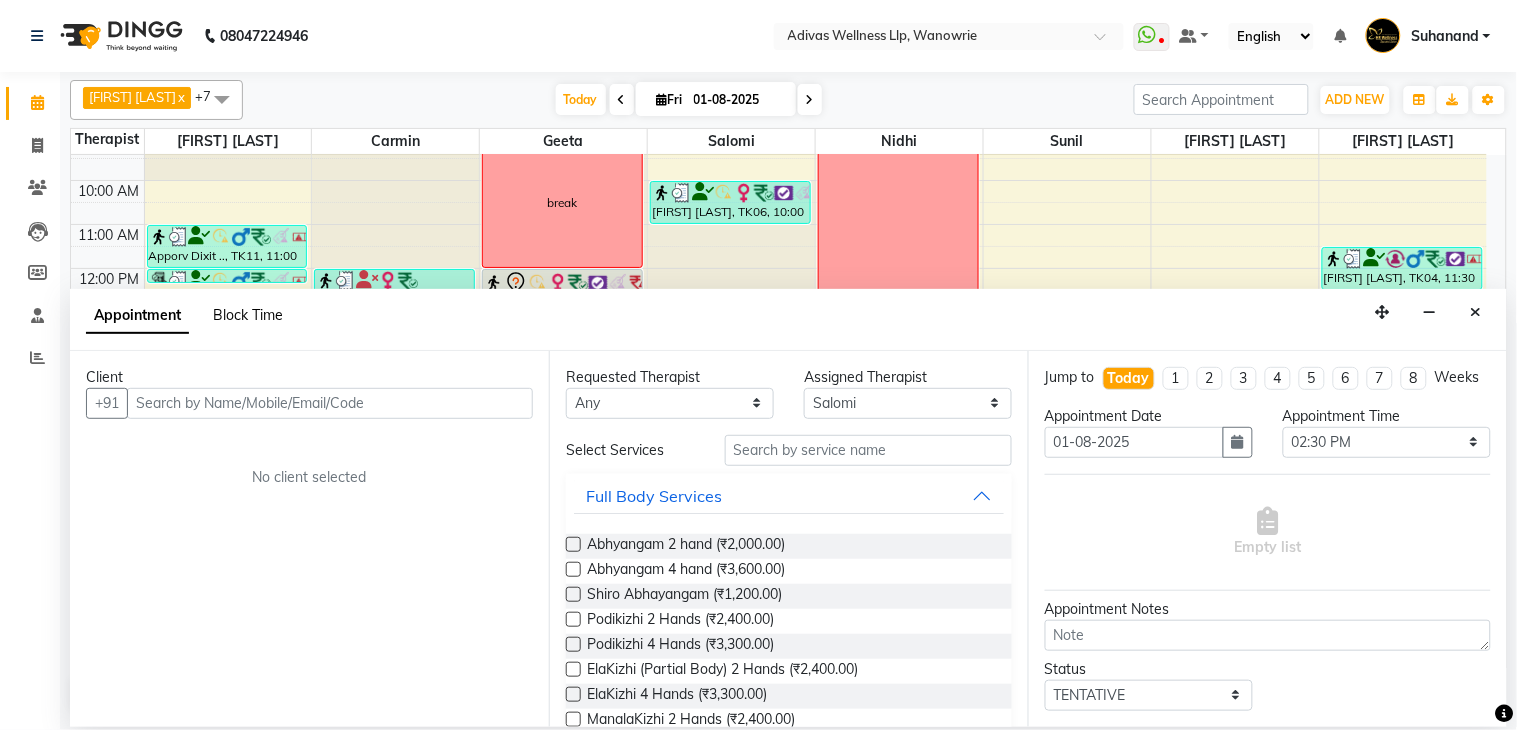 click on "Block Time" at bounding box center [248, 315] 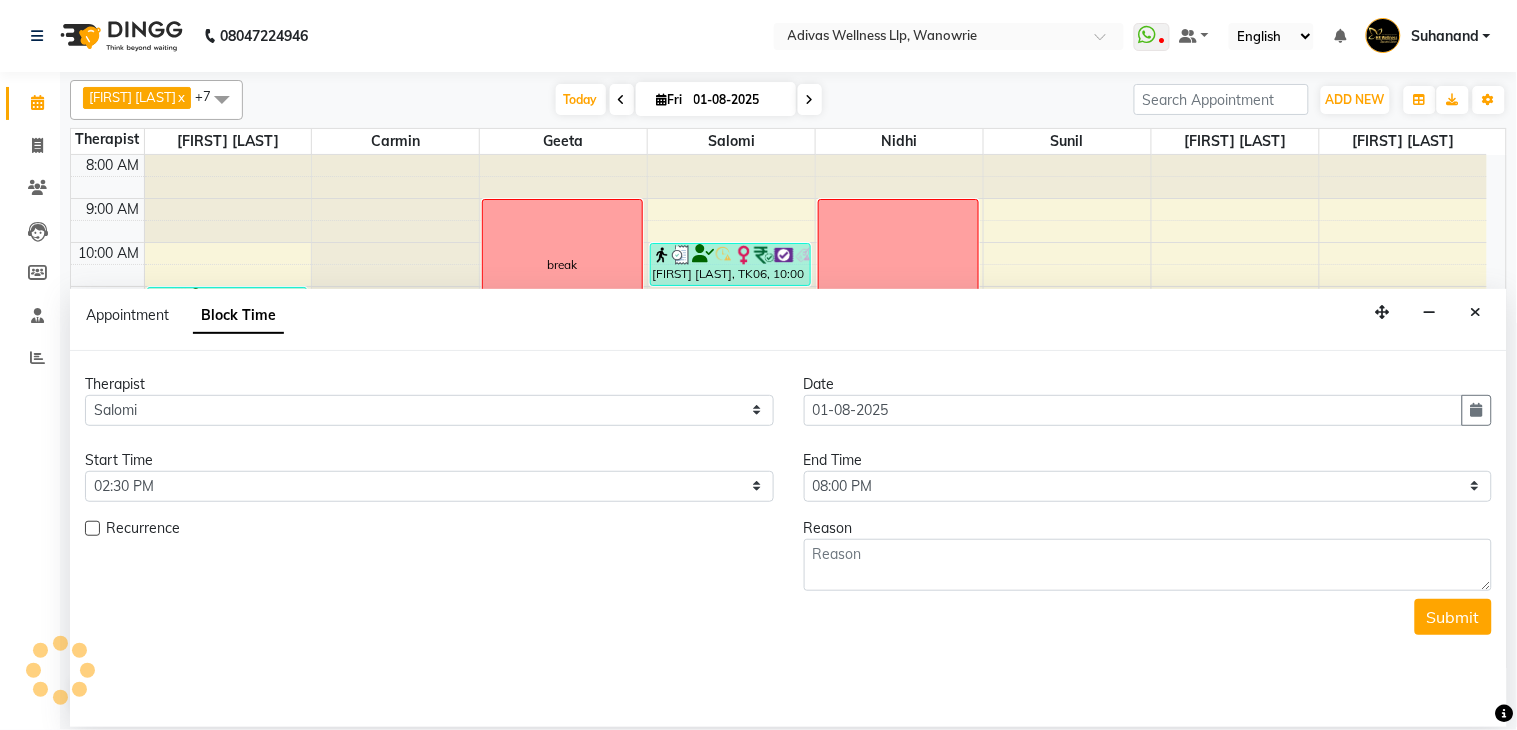 scroll, scrollTop: 63, scrollLeft: 0, axis: vertical 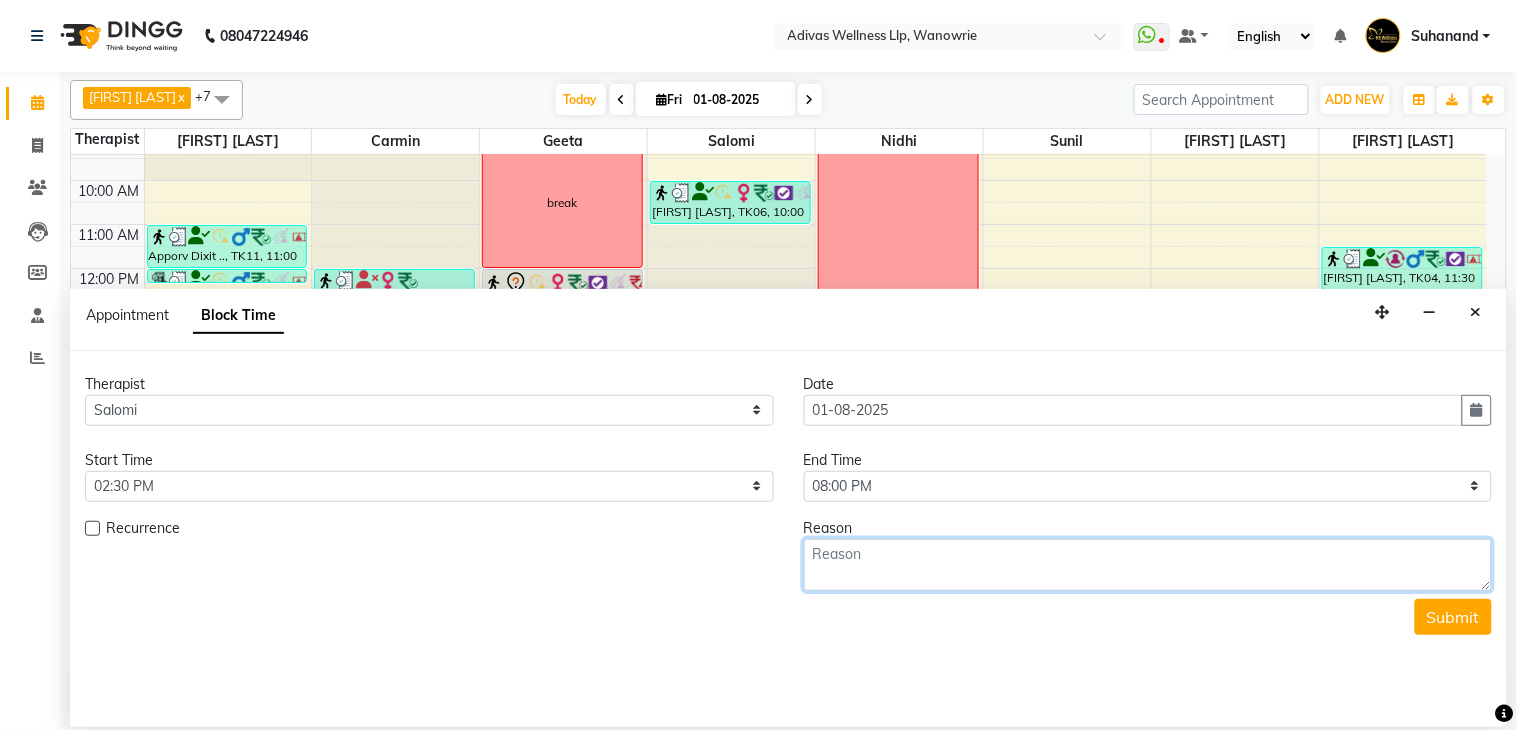 click at bounding box center [1148, 565] 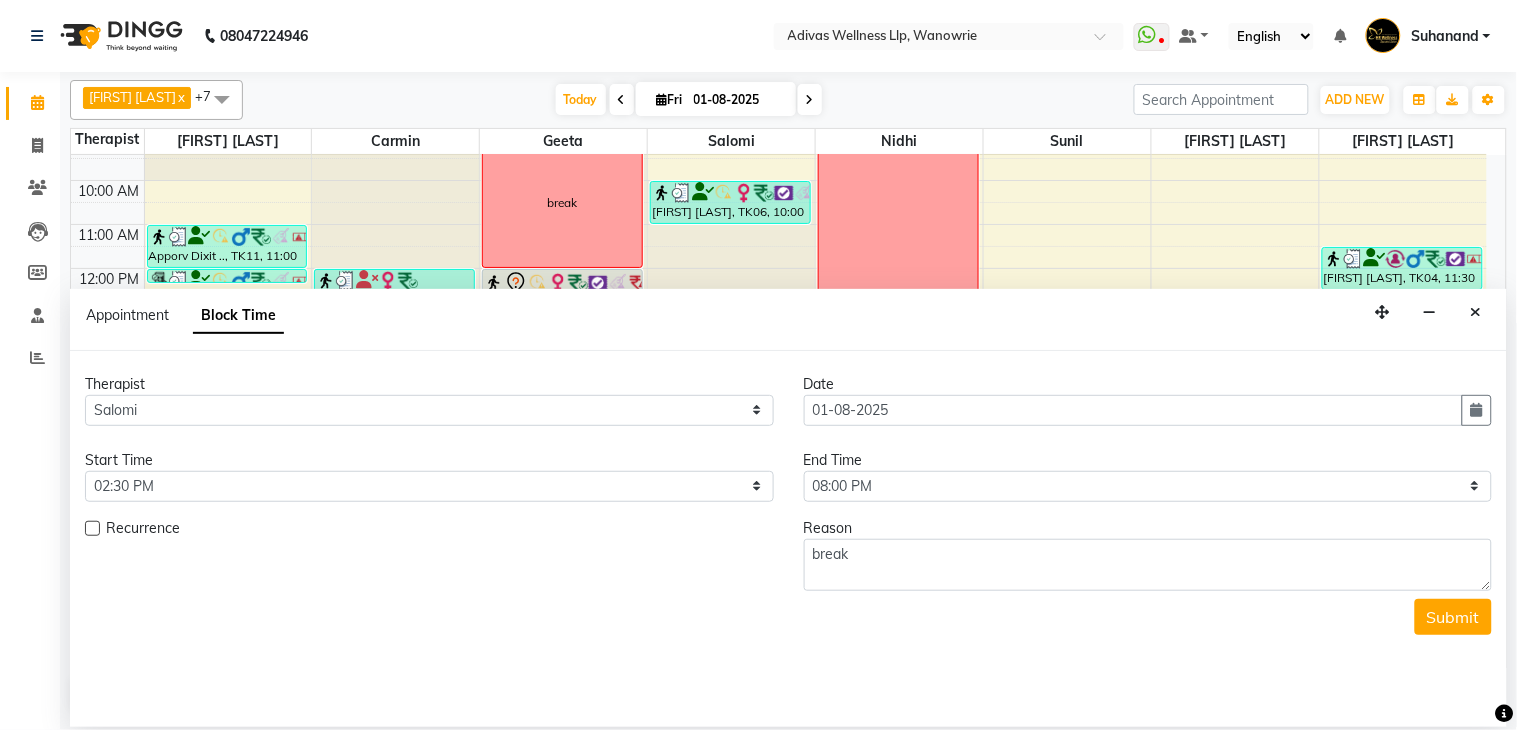 click on "Therapist Select Amit Bakala carmin Geeta Nidhi Nikhil  yadav  Rajesh tanaji Rishikesh karande Salomi Sunil Date 01-08-2025 Start Time Select 09:00 AM 09:15 AM 09:30 AM 09:45 AM 10:00 AM 10:15 AM 10:30 AM 10:45 AM 11:00 AM 11:15 AM 11:30 AM 11:45 AM 12:00 PM 12:15 PM 12:30 PM 12:45 PM 01:00 PM 01:15 PM 01:30 PM 01:45 PM 02:00 PM 02:15 PM 02:30 PM 02:45 PM 03:00 PM 03:15 PM 03:30 PM 03:45 PM 04:00 PM 04:15 PM 04:30 PM 04:45 PM 05:00 PM 05:15 PM 05:30 PM 05:45 PM 06:00 PM 06:15 PM 06:30 PM 06:45 PM 07:00 PM 07:15 PM 07:30 PM 07:45 PM 08:00 PM End Time Select 09:00 AM 09:15 AM 09:30 AM 09:45 AM 10:00 AM 10:15 AM 10:30 AM 10:45 AM 11:00 AM 11:15 AM 11:30 AM 11:45 AM 12:00 PM 12:15 PM 12:30 PM 12:45 PM 01:00 PM 01:15 PM 01:30 PM 01:45 PM 02:00 PM 02:15 PM 02:30 PM 02:45 PM 03:00 PM 03:15 PM 03:30 PM 03:45 PM 04:00 PM 04:15 PM 04:30 PM 04:45 PM 05:00 PM 05:15 PM 05:30 PM 05:45 PM 06:00 PM 06:15 PM 06:30 PM 06:45 PM 07:00 PM 07:15 PM 07:30 PM 07:45 PM 08:00 PM Recurrence Reason break  Submit" at bounding box center [788, 504] 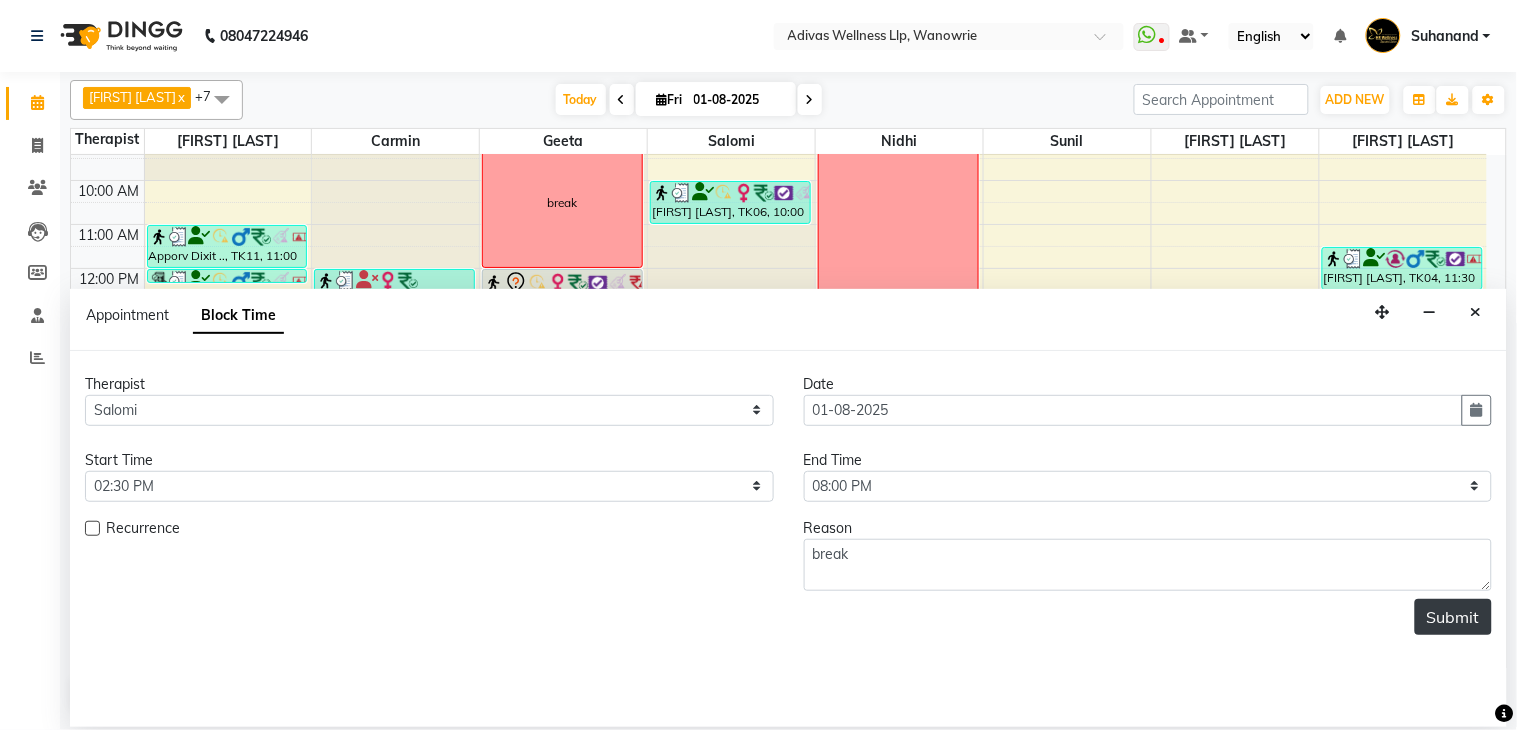 click on "Submit" at bounding box center [1453, 617] 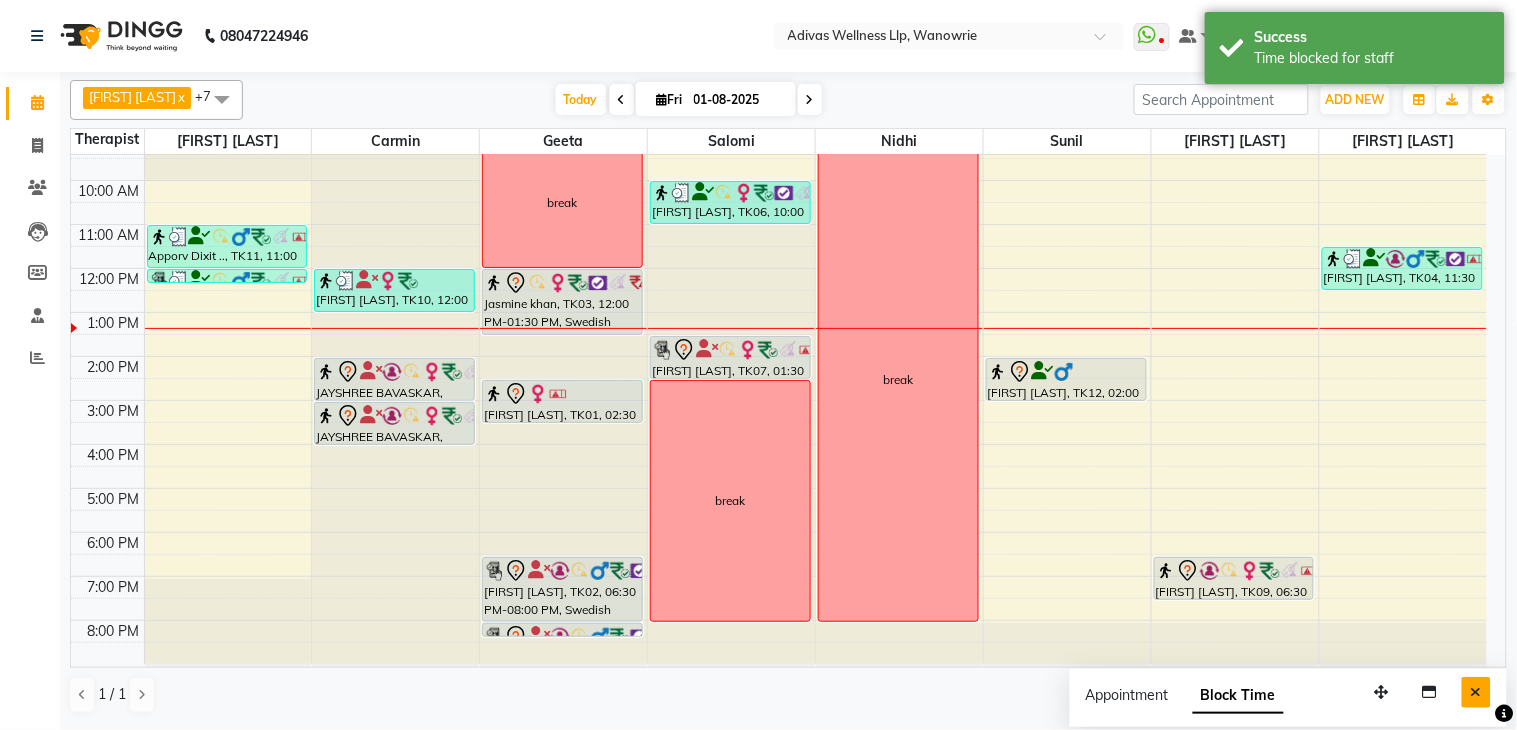 click at bounding box center (1476, 692) 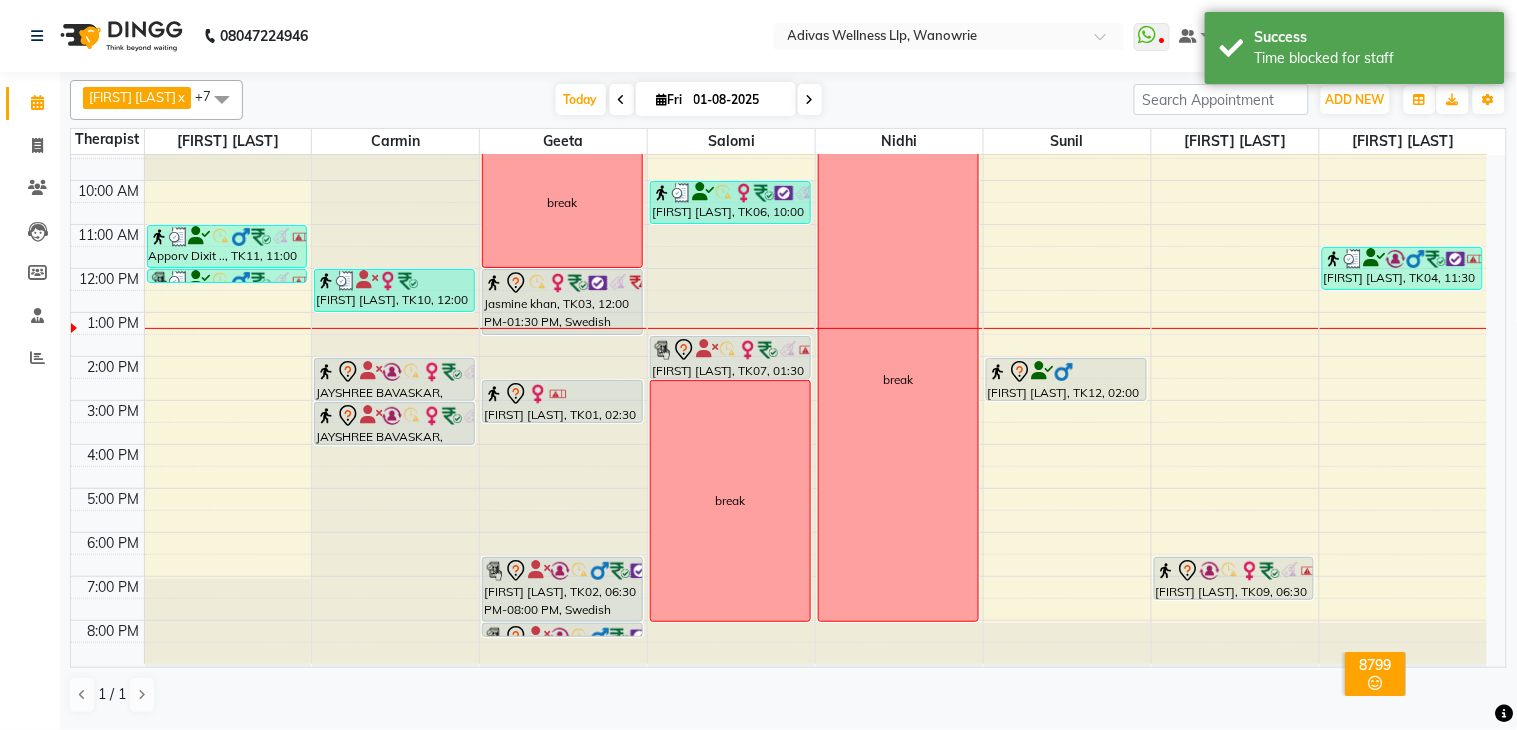 click at bounding box center (810, 100) 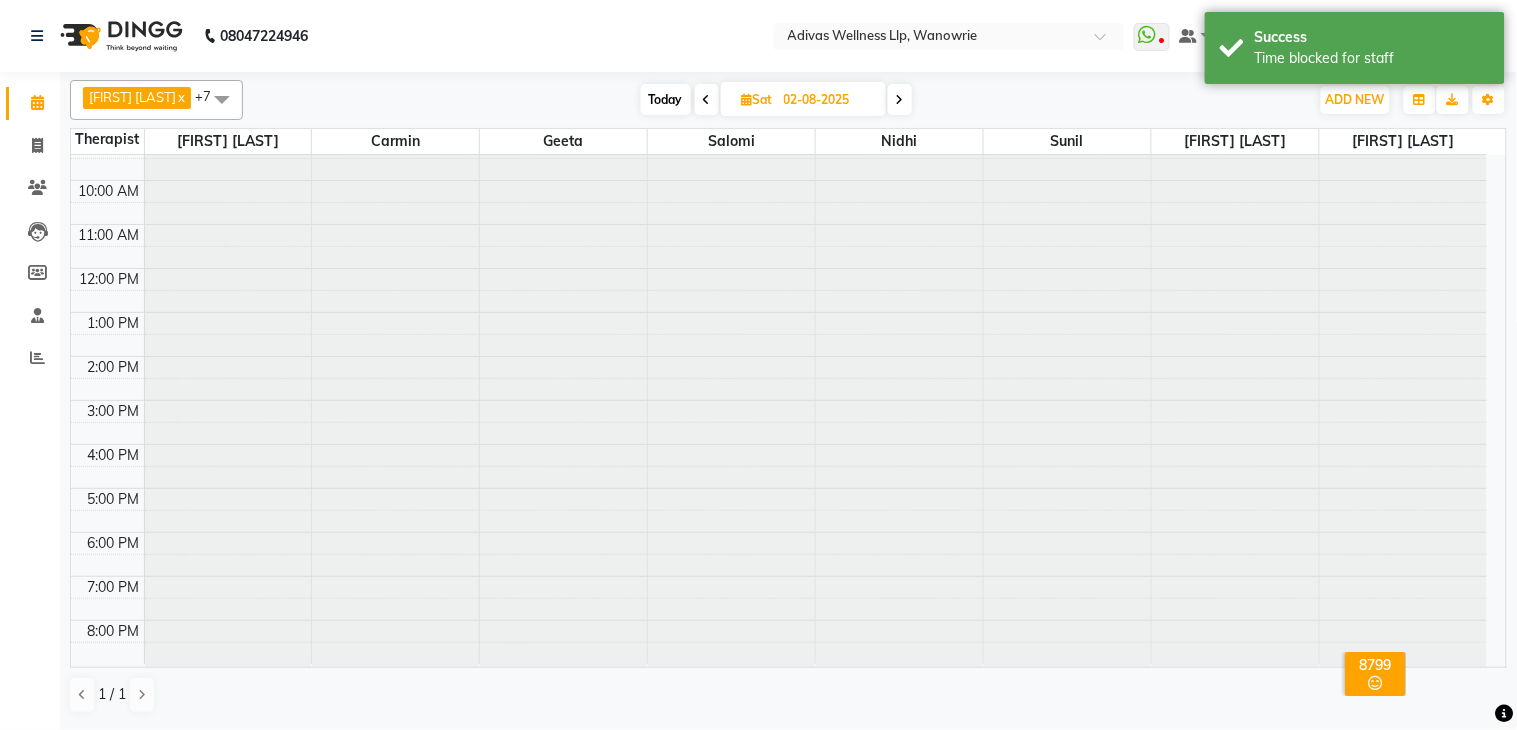 scroll, scrollTop: 63, scrollLeft: 0, axis: vertical 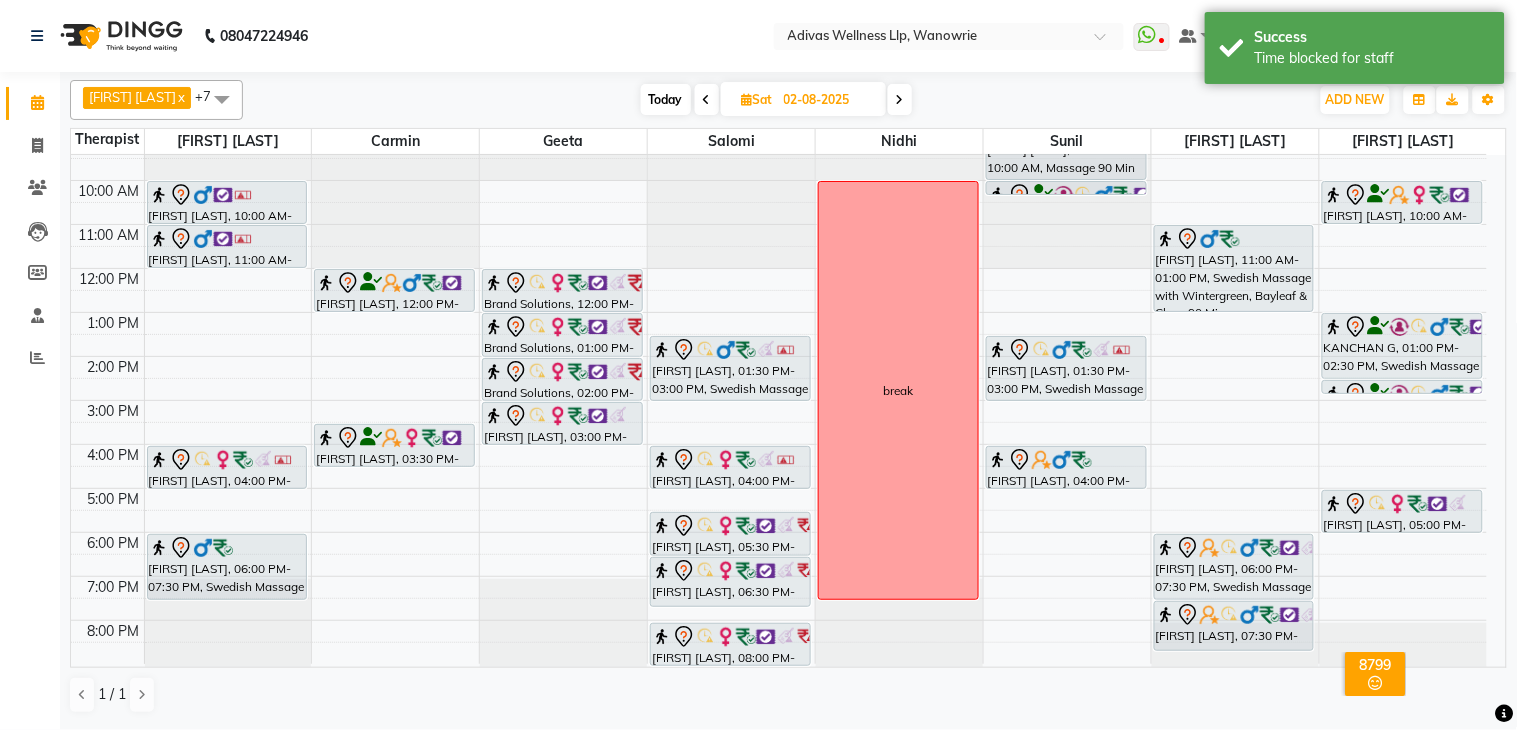 click at bounding box center (900, 100) 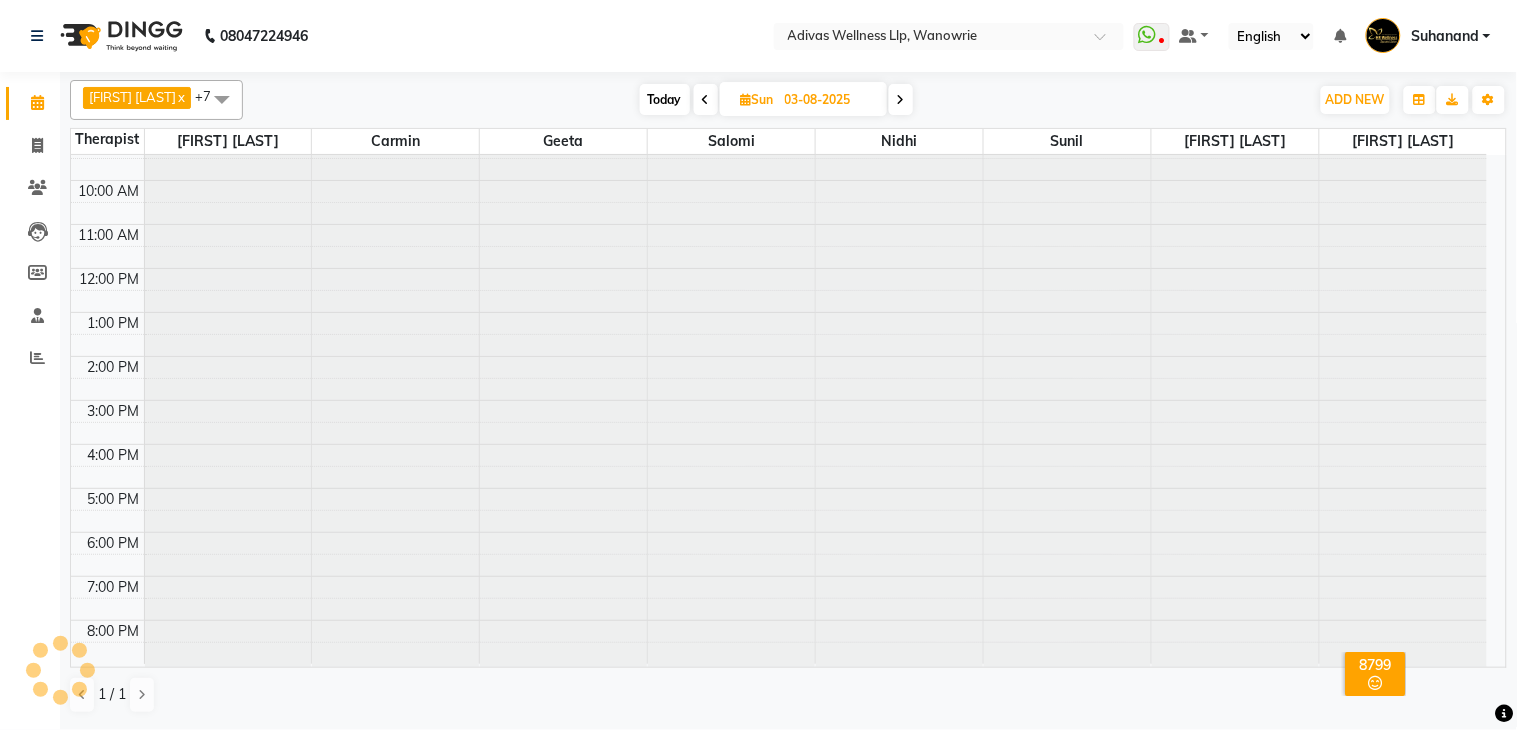 scroll, scrollTop: 63, scrollLeft: 0, axis: vertical 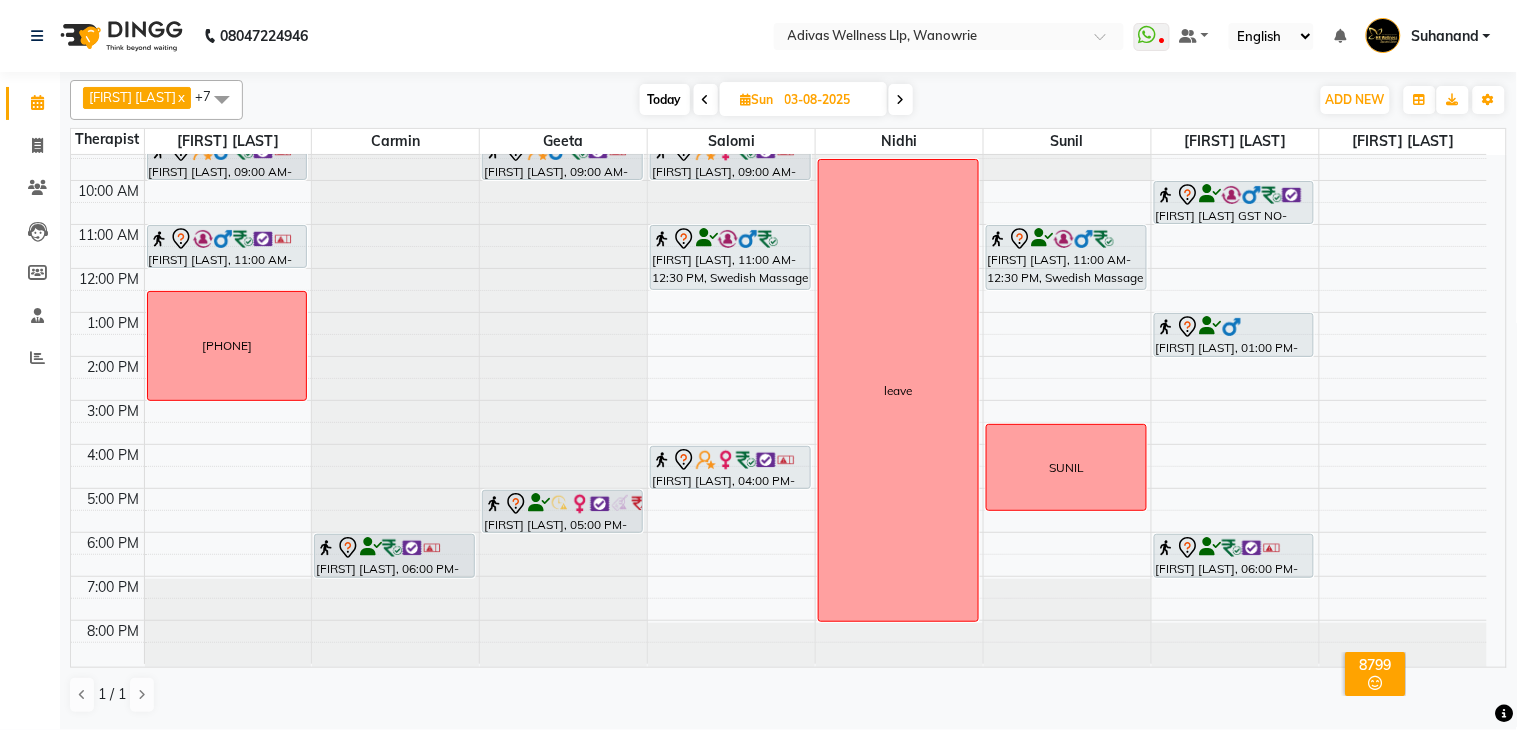 click on "Today" at bounding box center [665, 99] 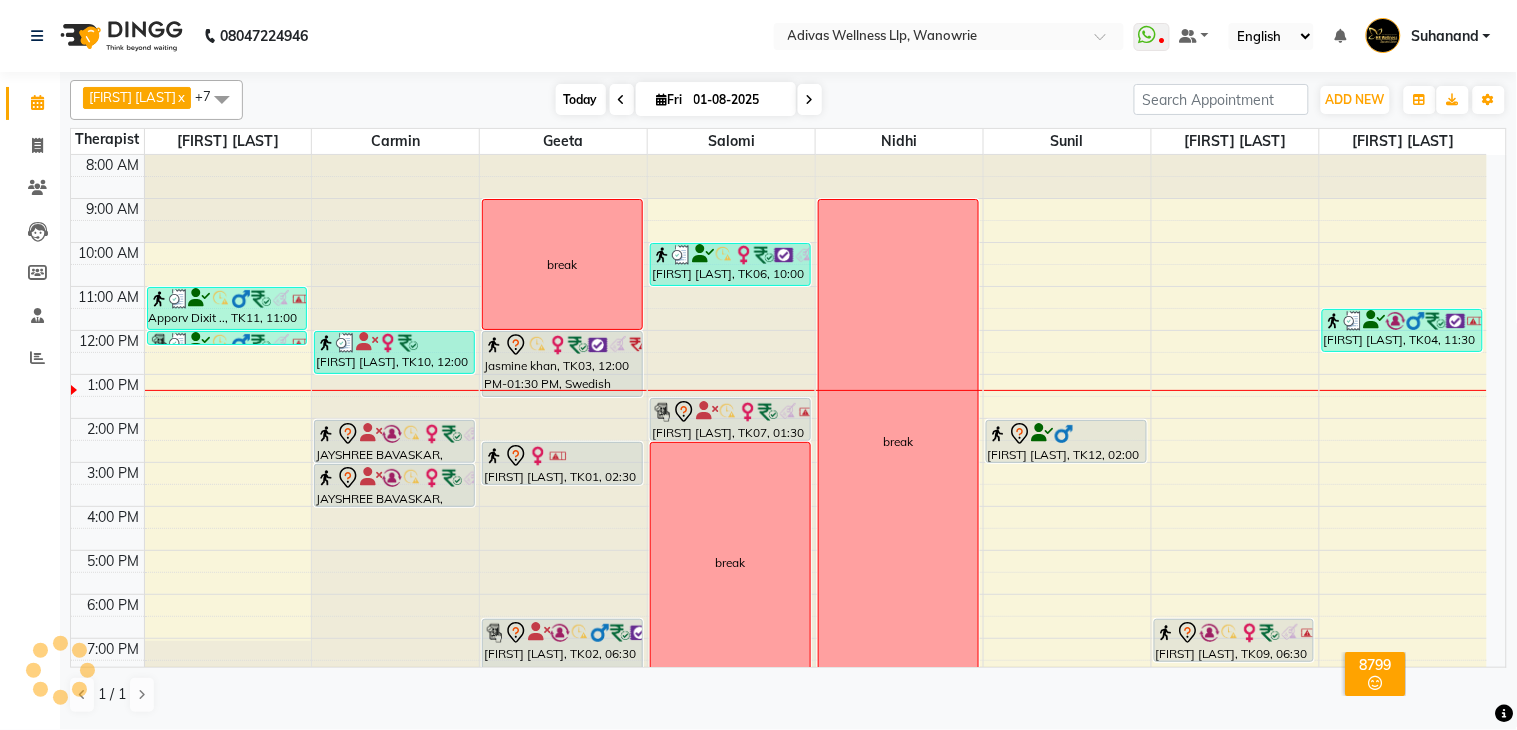 scroll, scrollTop: 63, scrollLeft: 0, axis: vertical 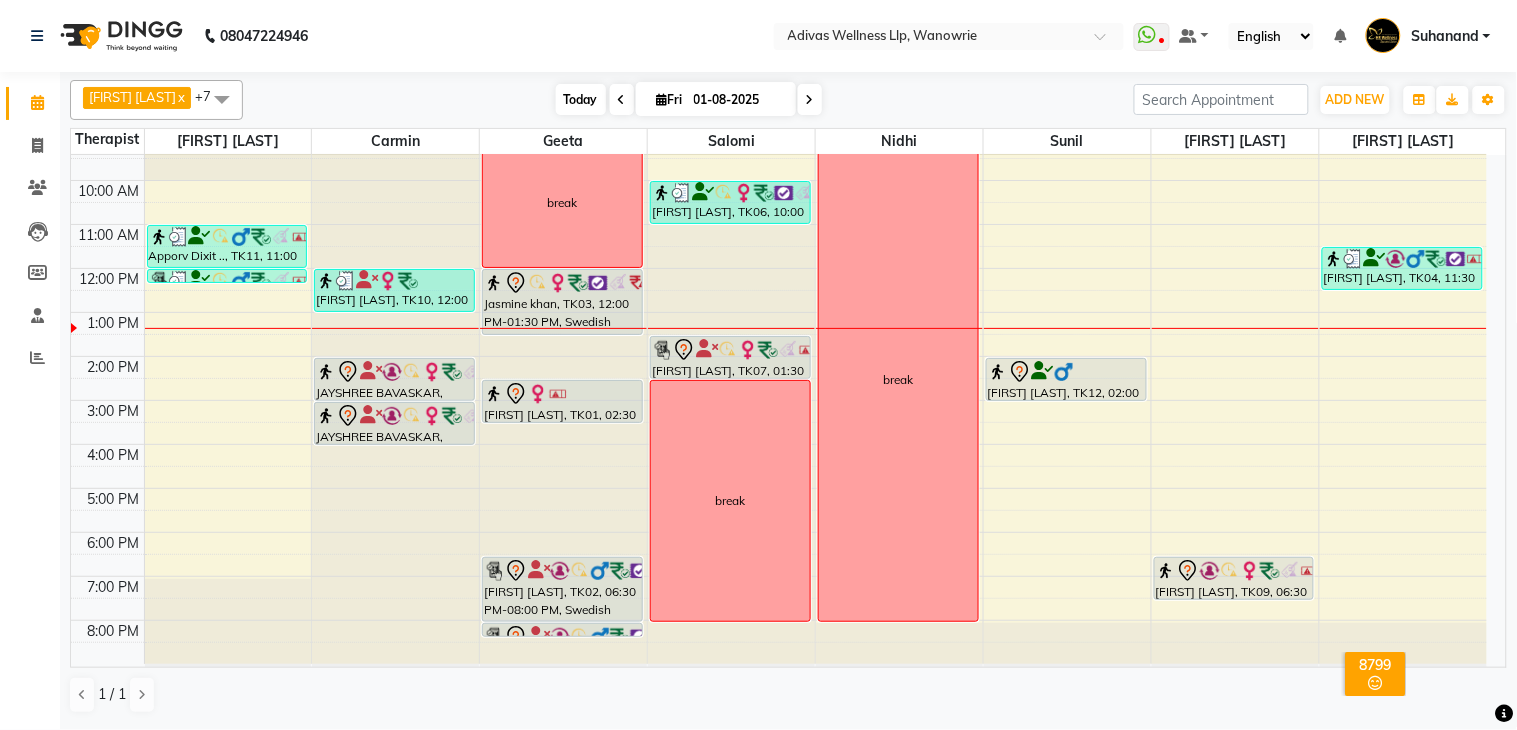 click on "Today" at bounding box center (581, 99) 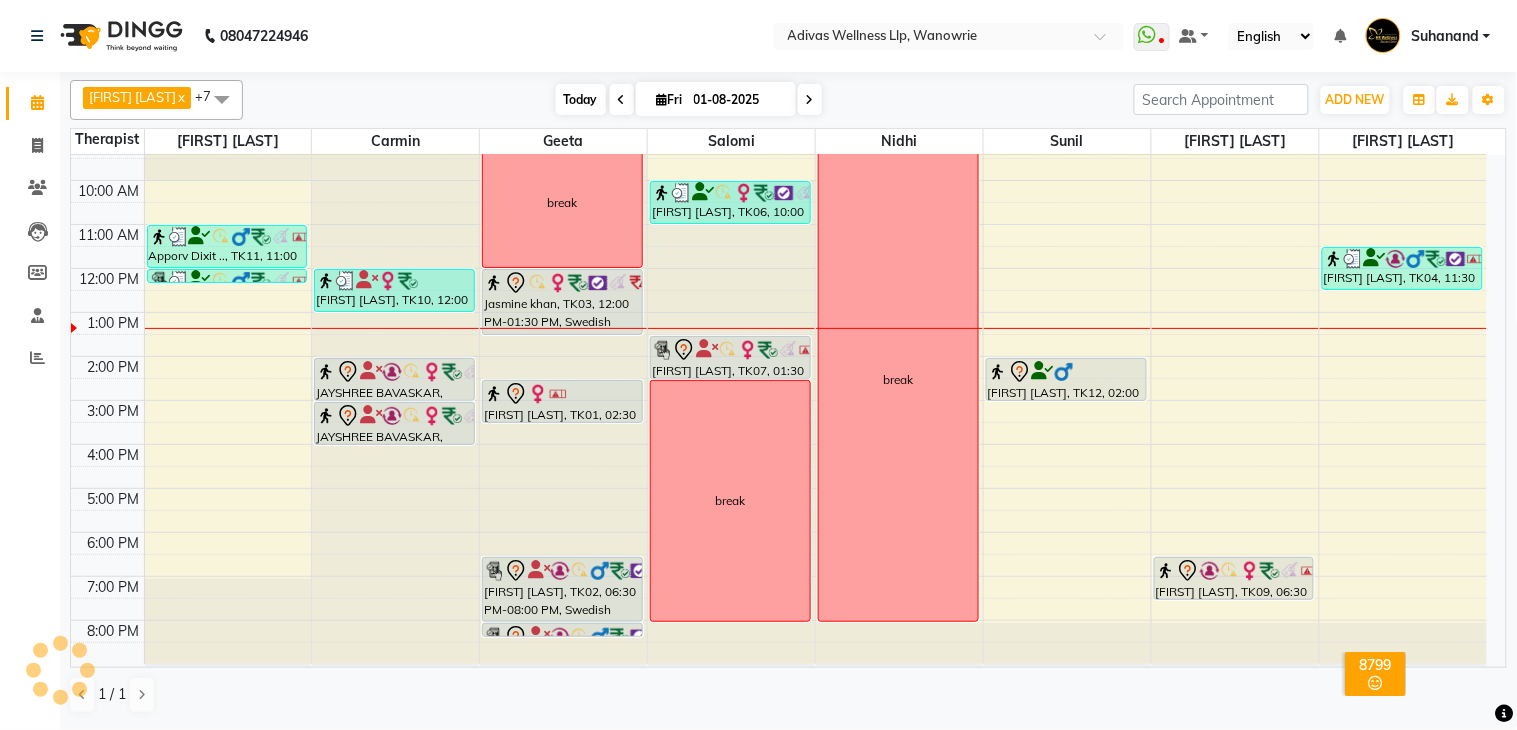 scroll, scrollTop: 63, scrollLeft: 0, axis: vertical 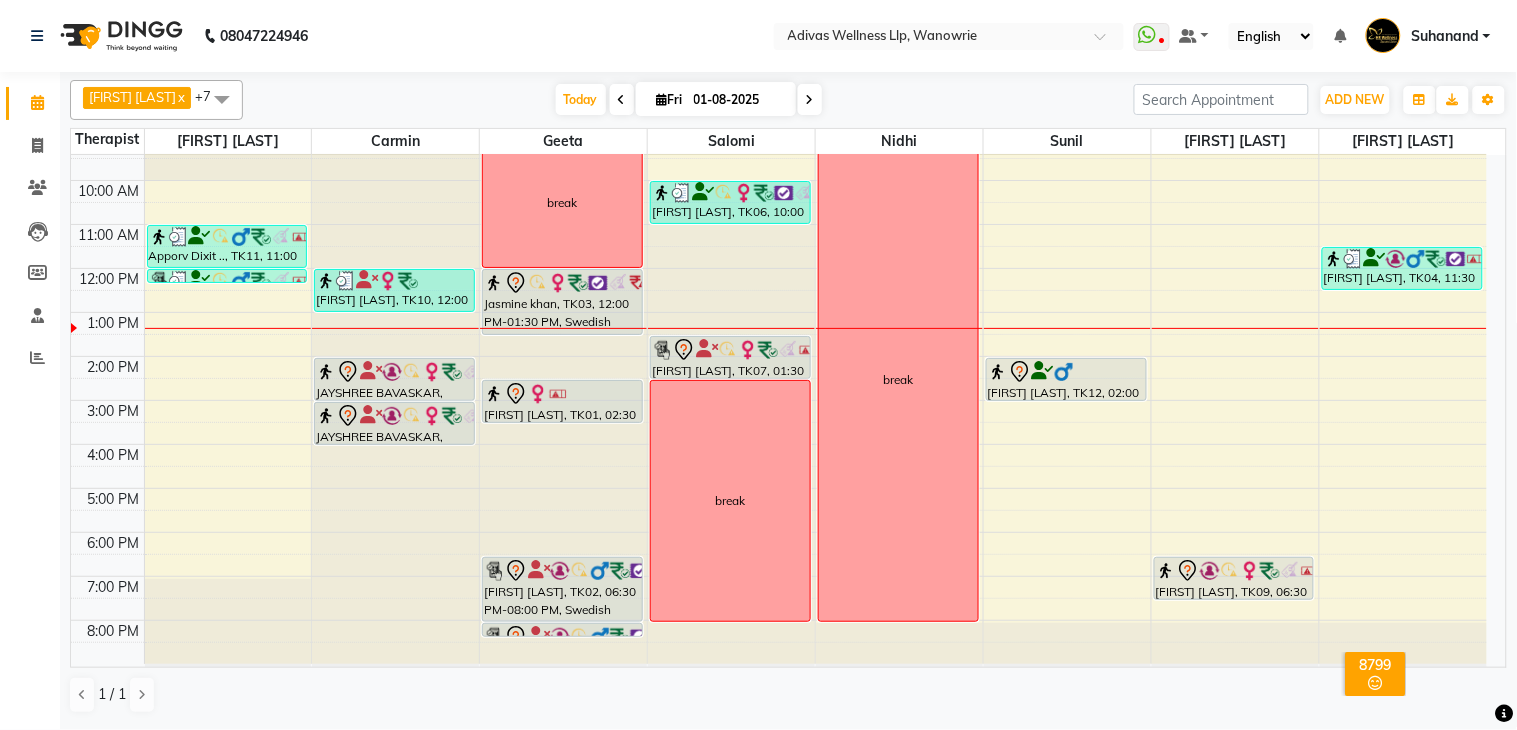 click at bounding box center [810, 99] 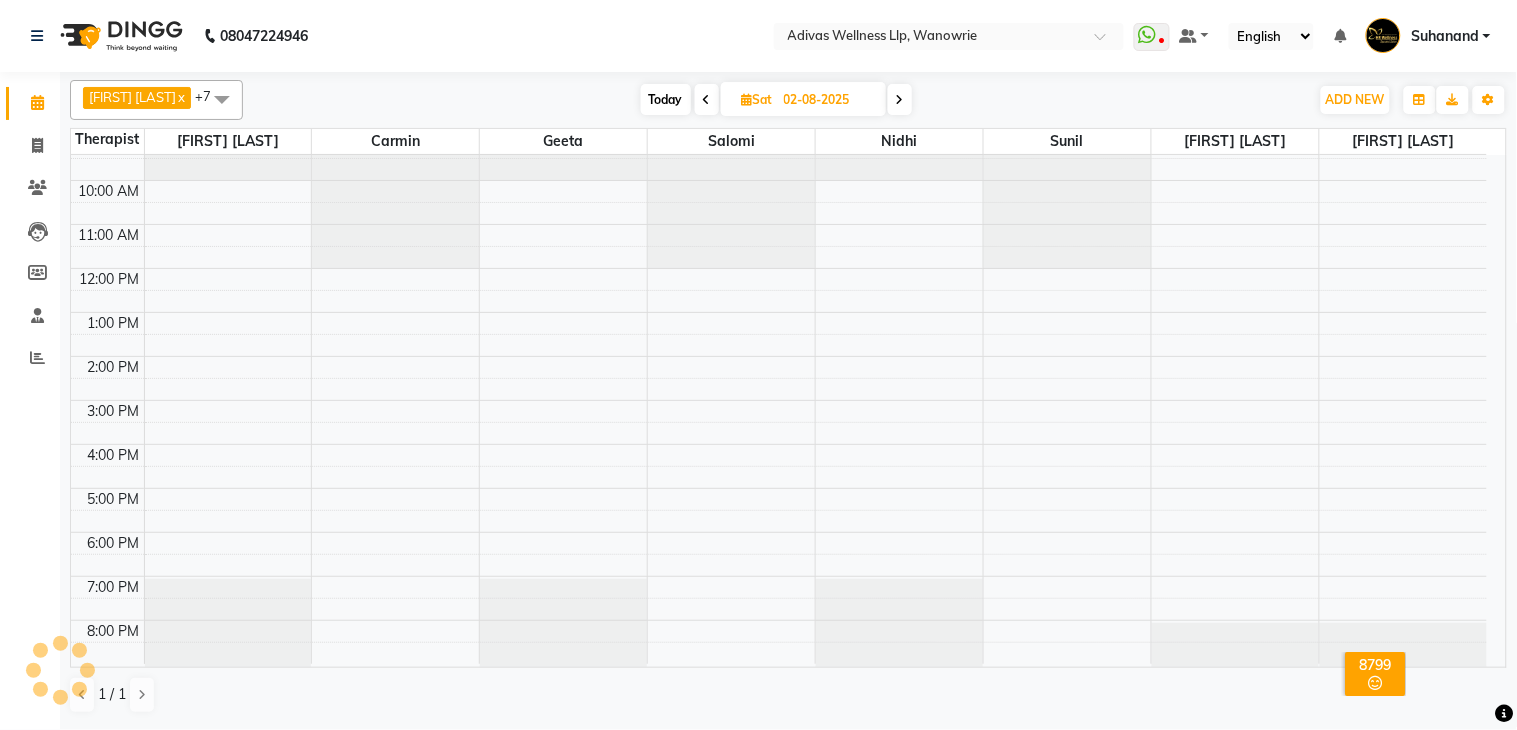 scroll, scrollTop: 63, scrollLeft: 0, axis: vertical 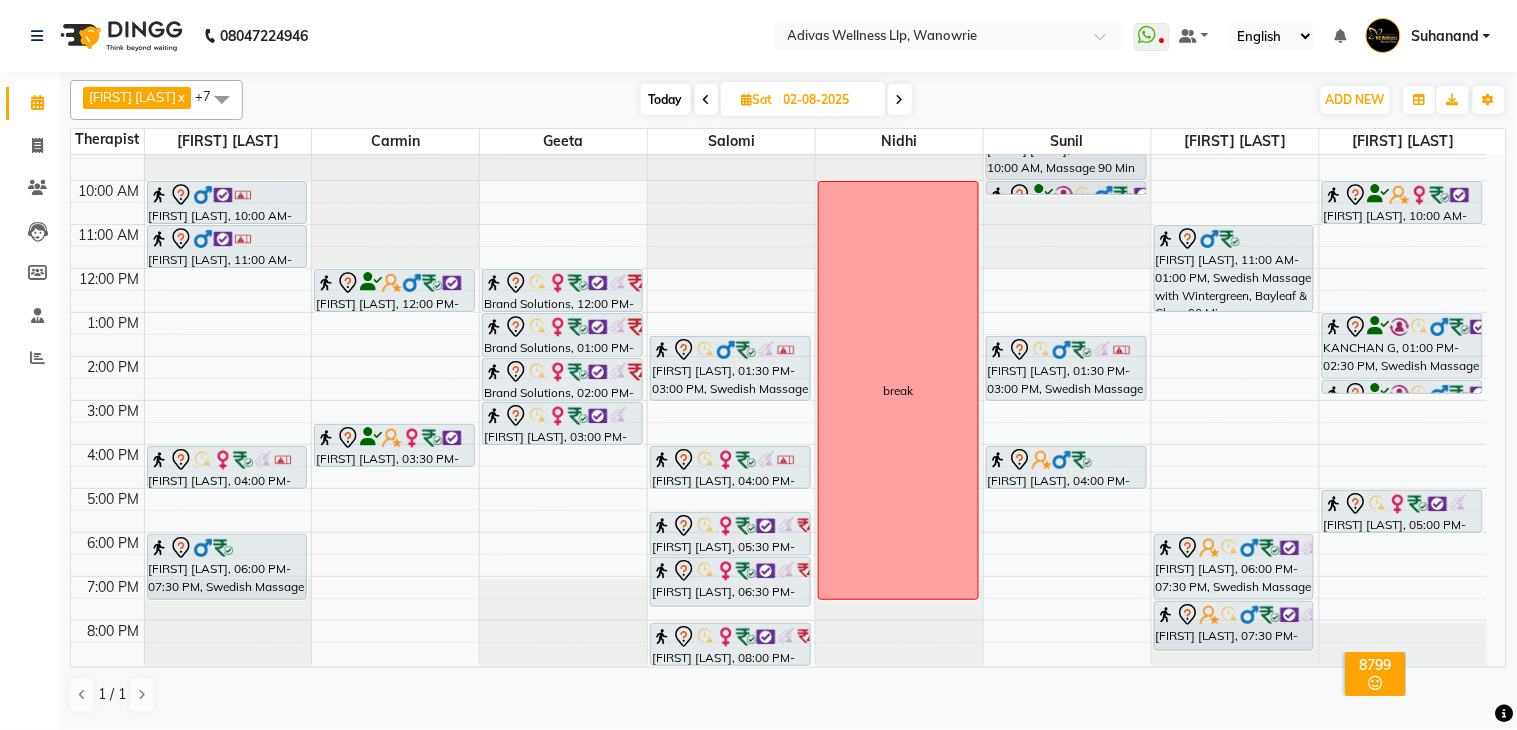 click on "08047224946 Select Location × Adivas Wellness Llp, Wanowrie  WhatsApp Status  ✕ Status:  Disconnected Recent Service Activity: 01-01-1970     05:30 AM  08047224946 Whatsapp Settings Default Panel My Panel English ENGLISH Español العربية मराठी हिंदी ગુજરાતી தமிழ் 中文 Notifications nothing to show Suhanand Manage Profile Change Password Sign out  Version:3.15.9" 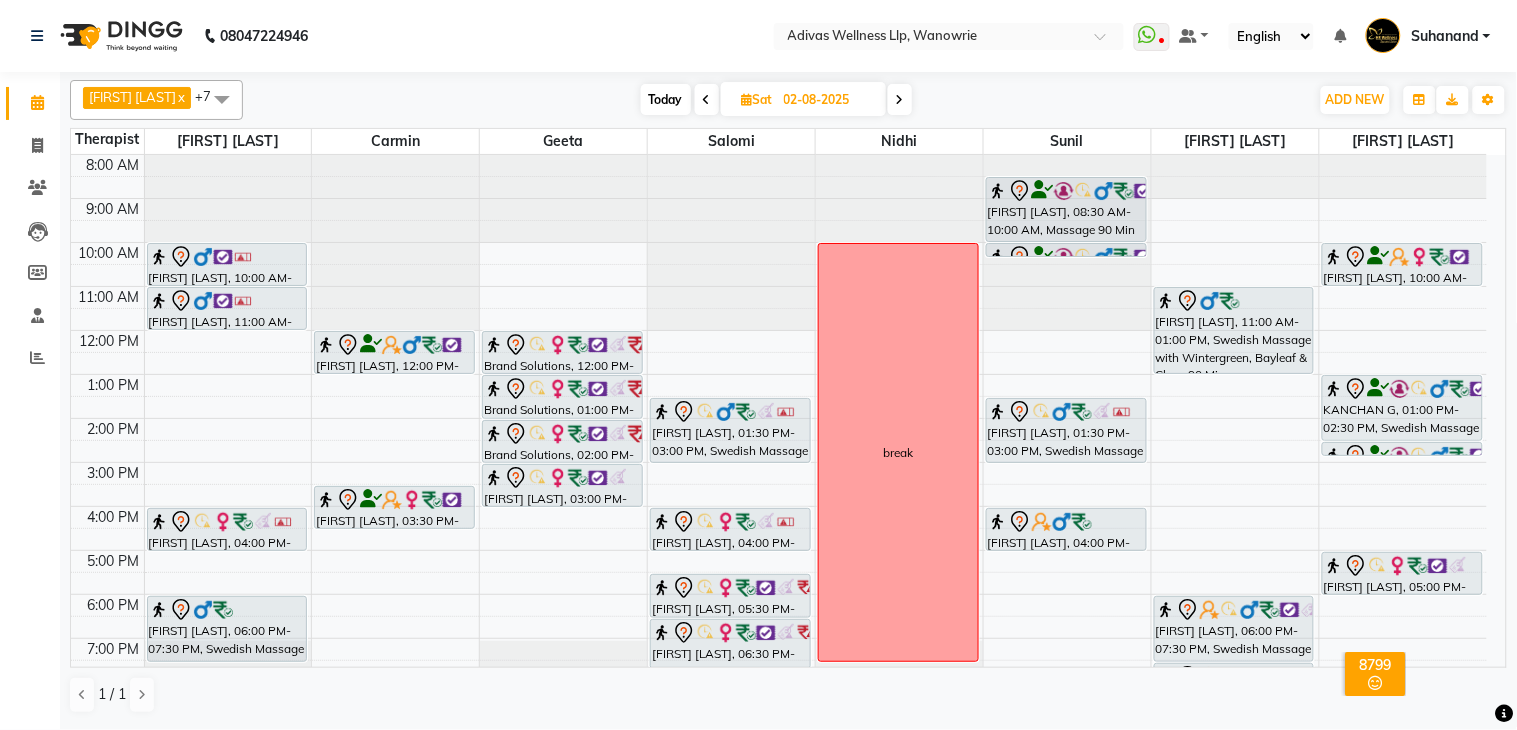 click on "Today" at bounding box center [666, 99] 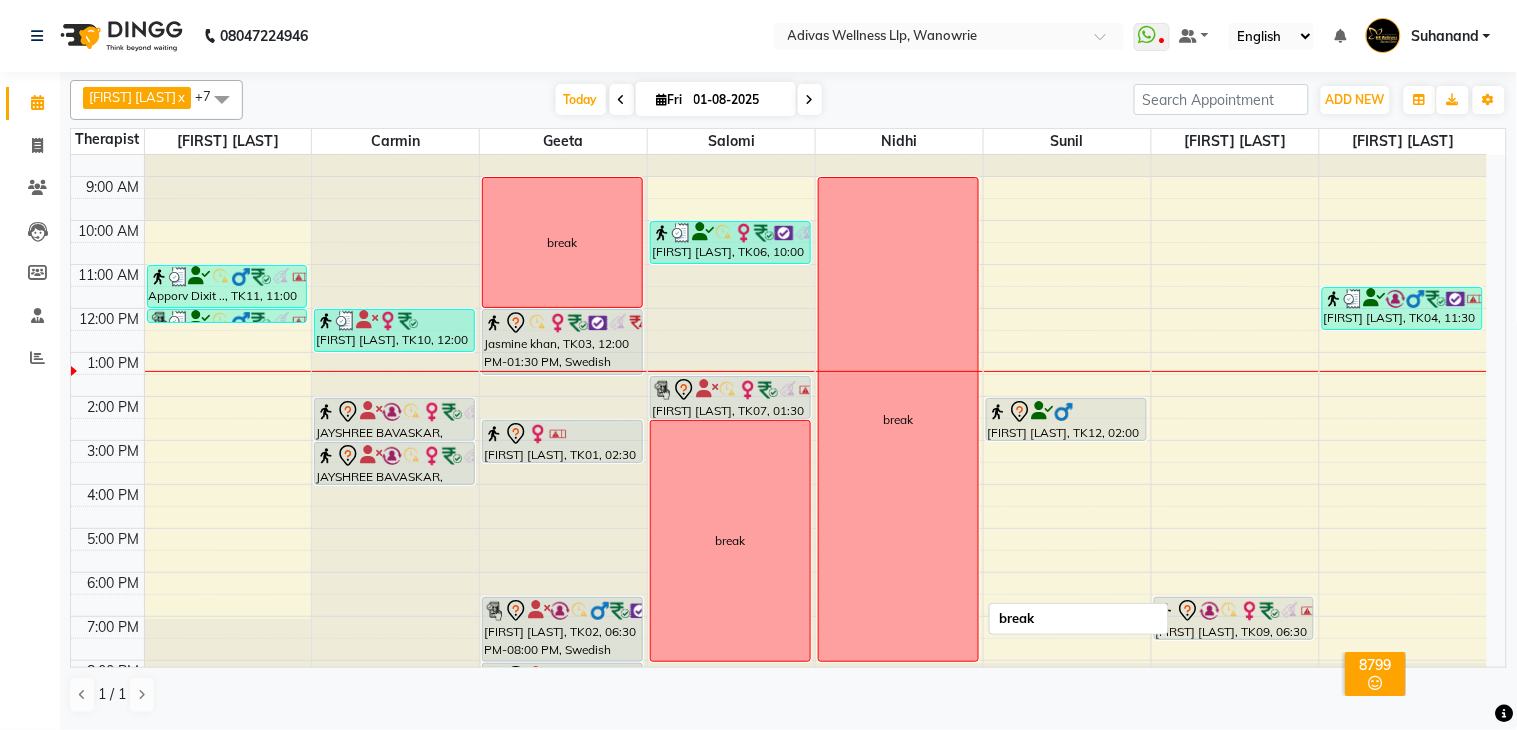 scroll, scrollTop: 0, scrollLeft: 0, axis: both 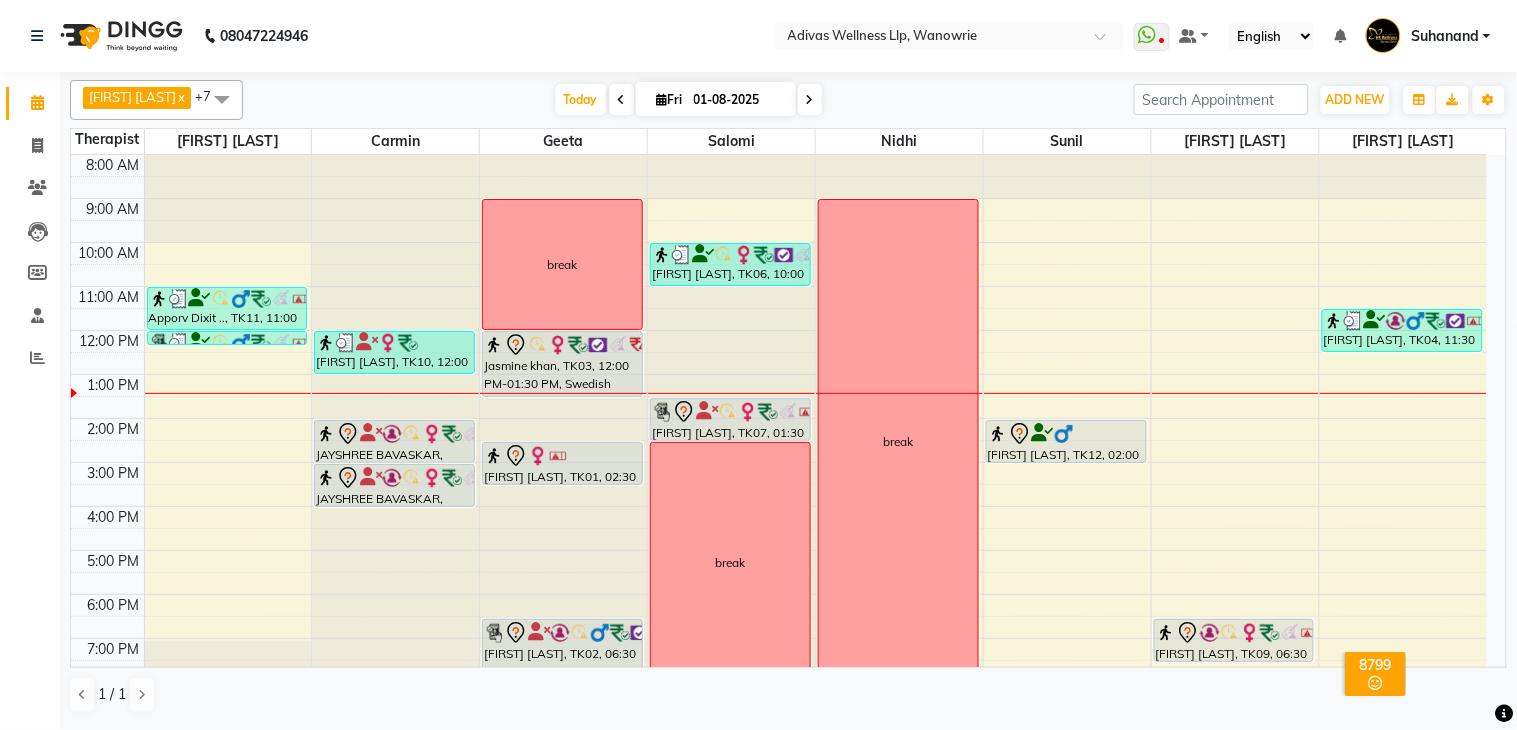 click on "08047224946 Select Location × Adivas Wellness Llp, Wanowrie  WhatsApp Status  ✕ Status:  Disconnected Recent Service Activity: 01-01-1970     05:30 AM  08047224946 Whatsapp Settings Default Panel My Panel English ENGLISH Español العربية मराठी हिंदी ગુજરાતી தமிழ் 中文 Notifications nothing to show Suhanand Manage Profile Change Password Sign out  Version:3.15.9" 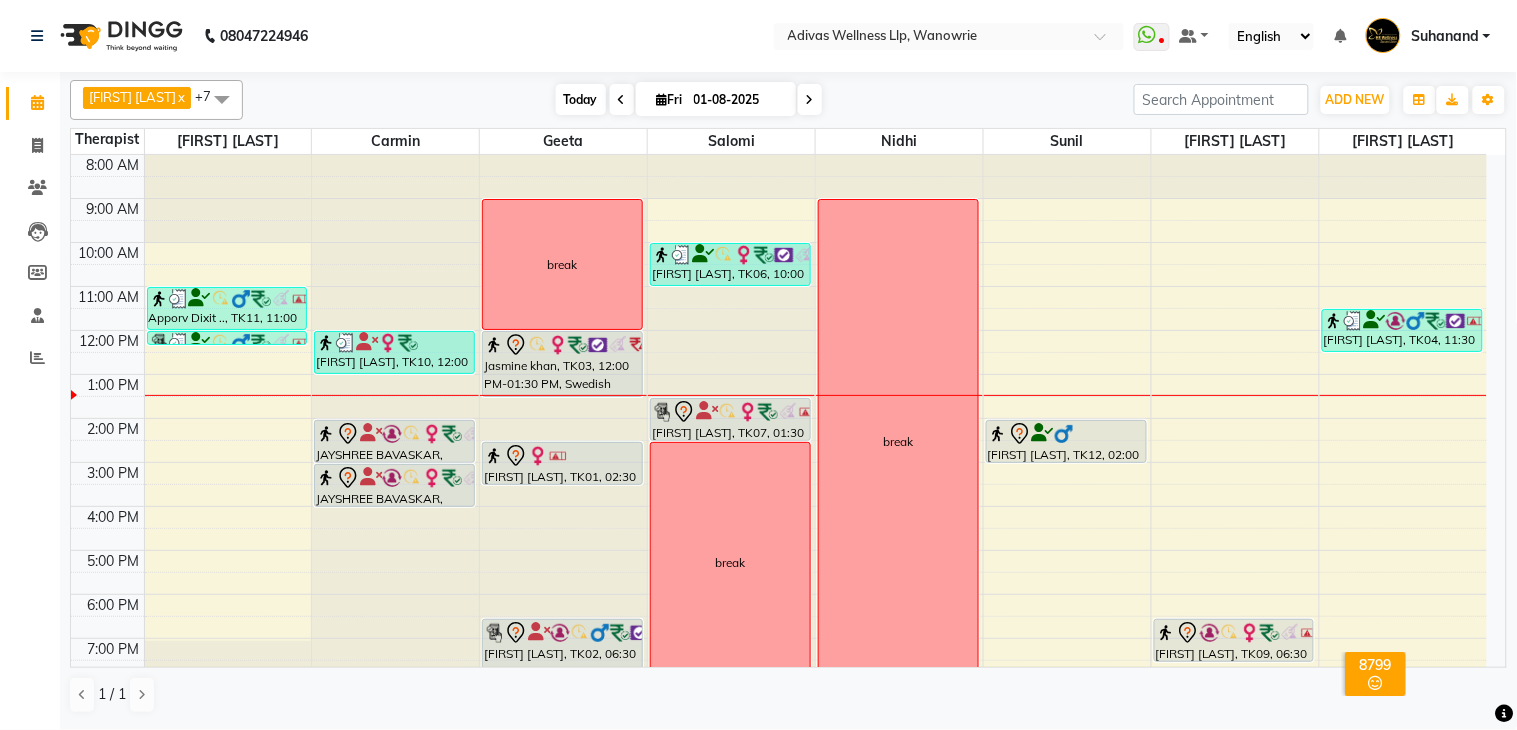 click on "Today" at bounding box center (581, 99) 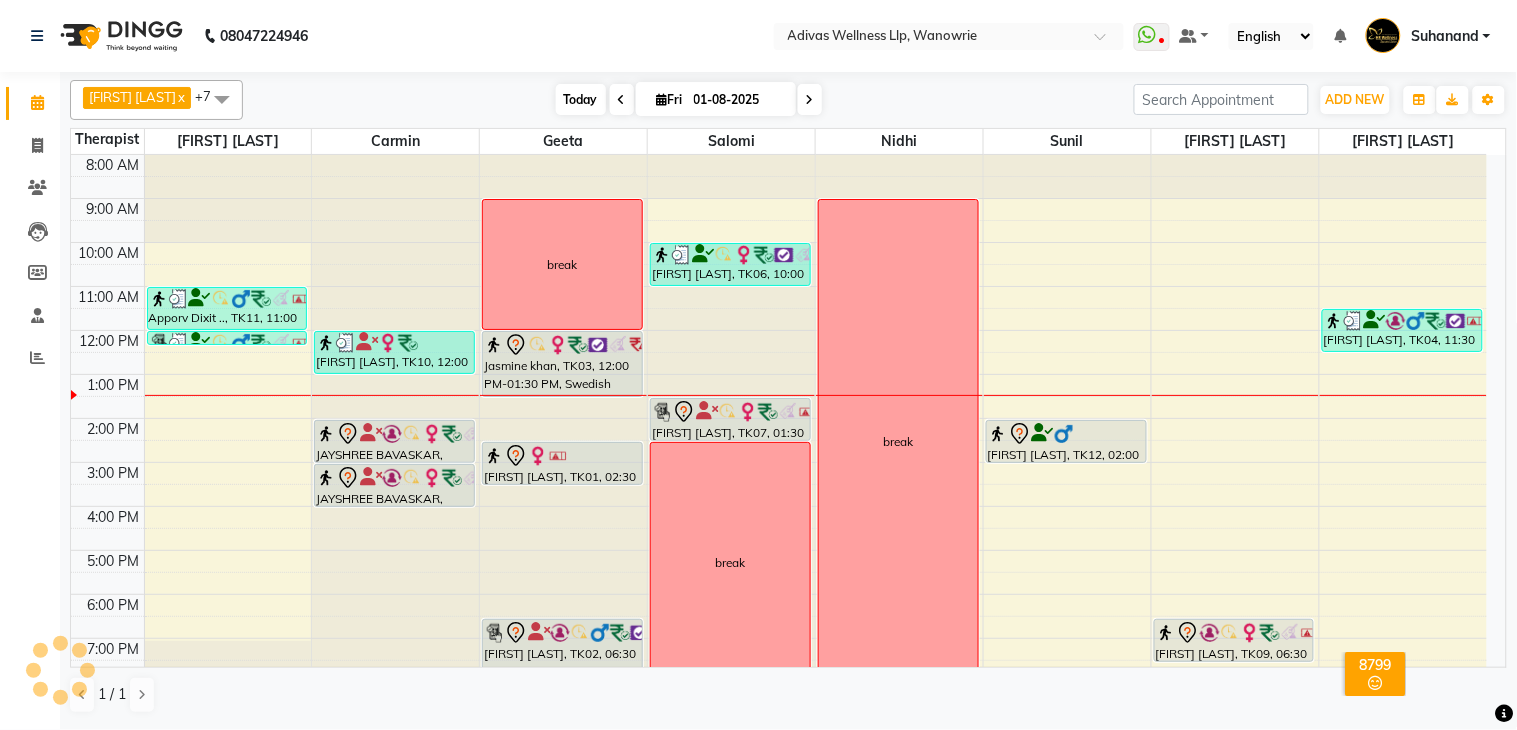 scroll, scrollTop: 63, scrollLeft: 0, axis: vertical 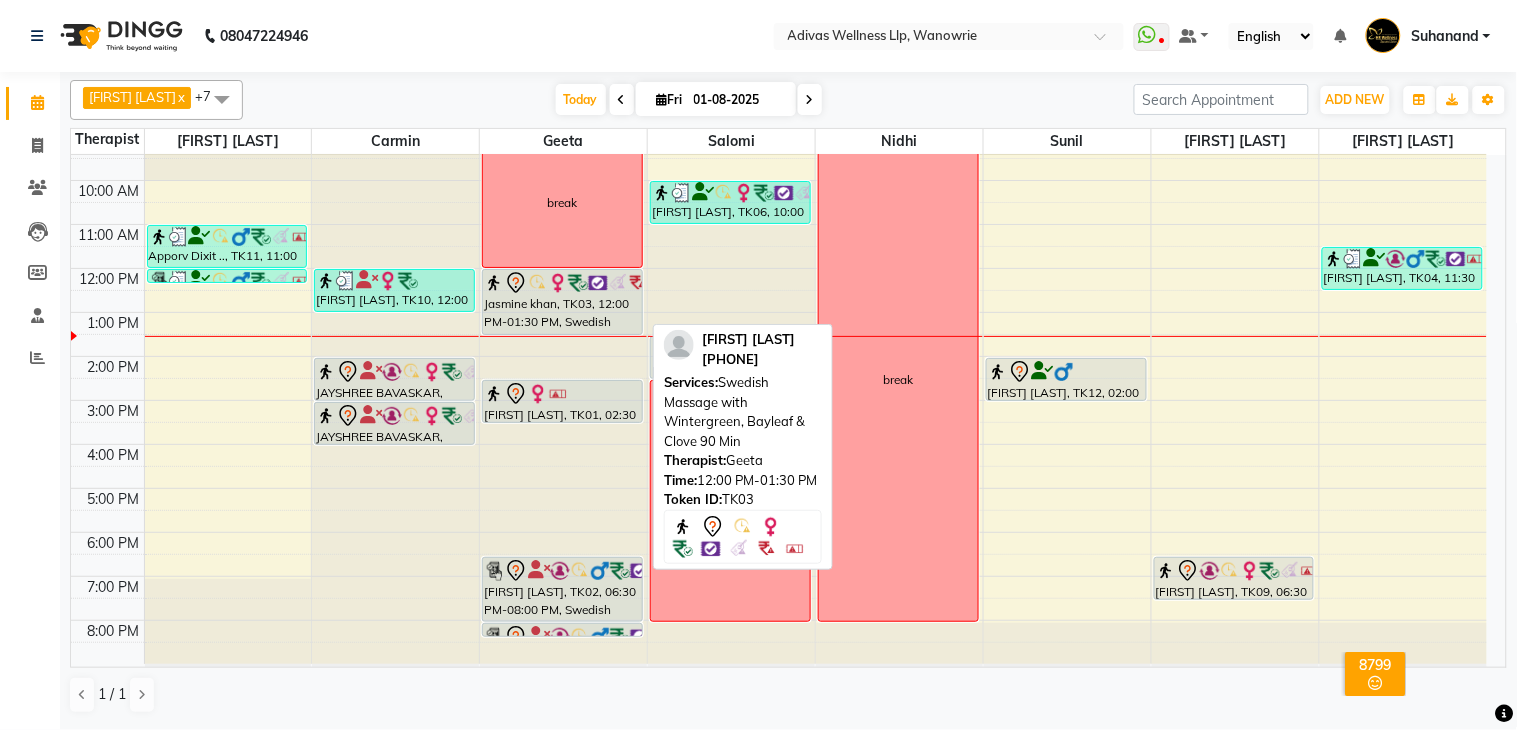 click at bounding box center (538, 283) 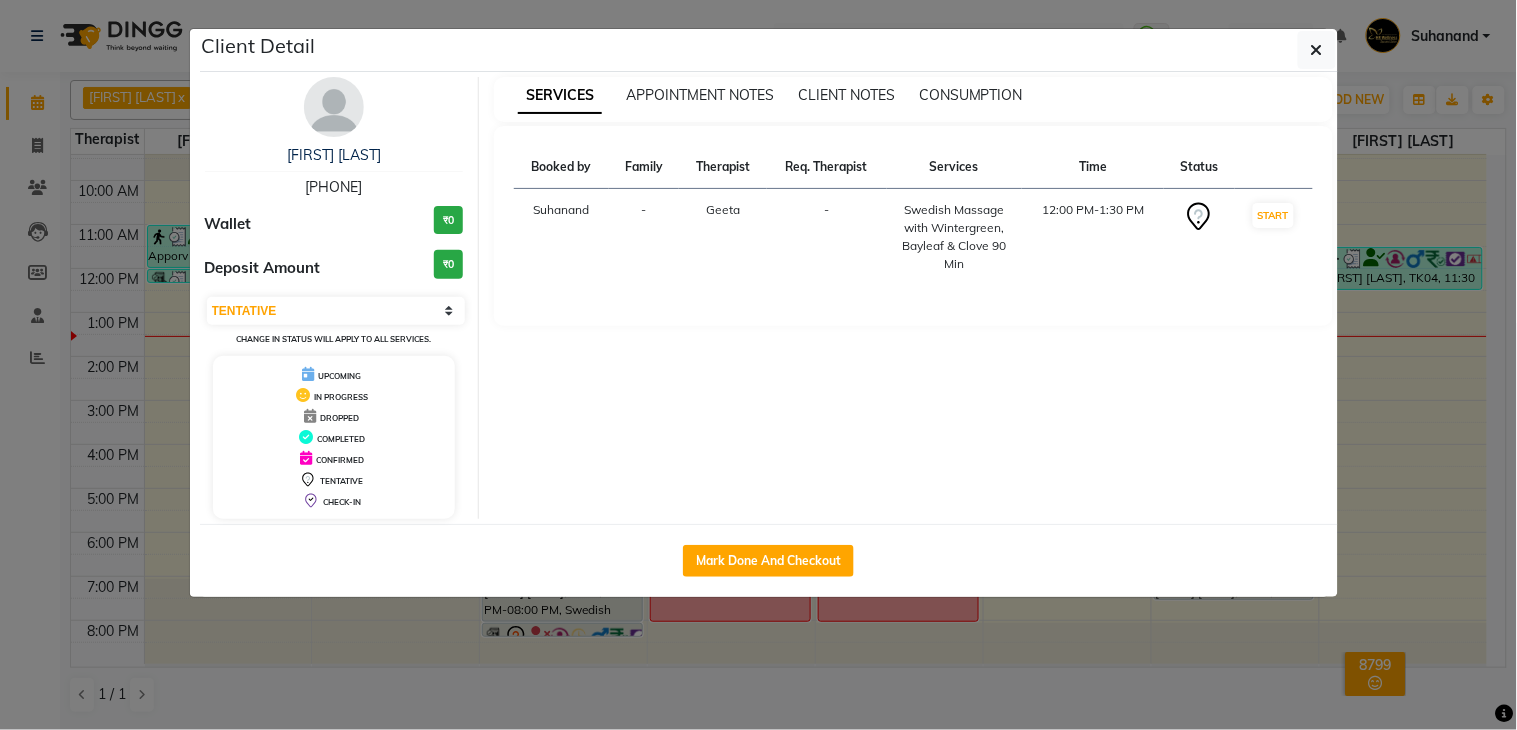 click on "Client Detail  Jasmine khan   7666015278 Wallet ₹0 Deposit Amount  ₹0  Select IN SERVICE CONFIRMED TENTATIVE CHECK IN MARK DONE DROPPED UPCOMING Change in status will apply to all services. UPCOMING IN PROGRESS DROPPED COMPLETED CONFIRMED TENTATIVE CHECK-IN SERVICES APPOINTMENT NOTES CLIENT NOTES CONSUMPTION Booked by Family Therapist Req. Therapist Services Time Status  Suhanand  - Geeta -  Swedish Massage with Wintergreen, Bayleaf & Clove 90 Min   12:00 PM-1:30 PM   START   Mark Done And Checkout" 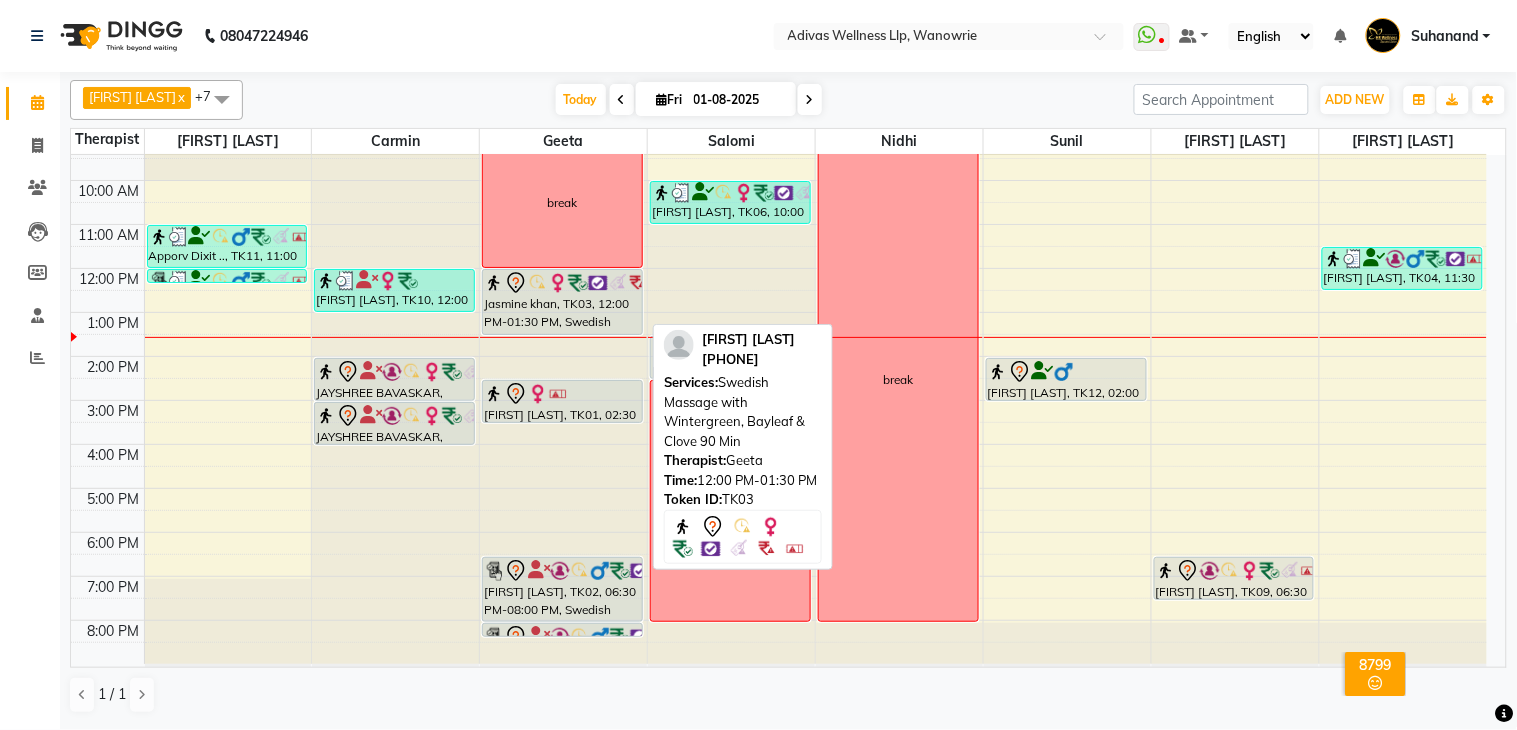 click on "Jasmine khan, TK03, 12:00 PM-01:30 PM, Swedish Massage with Wintergreen, Bayleaf & Clove 90 Min" at bounding box center [562, 302] 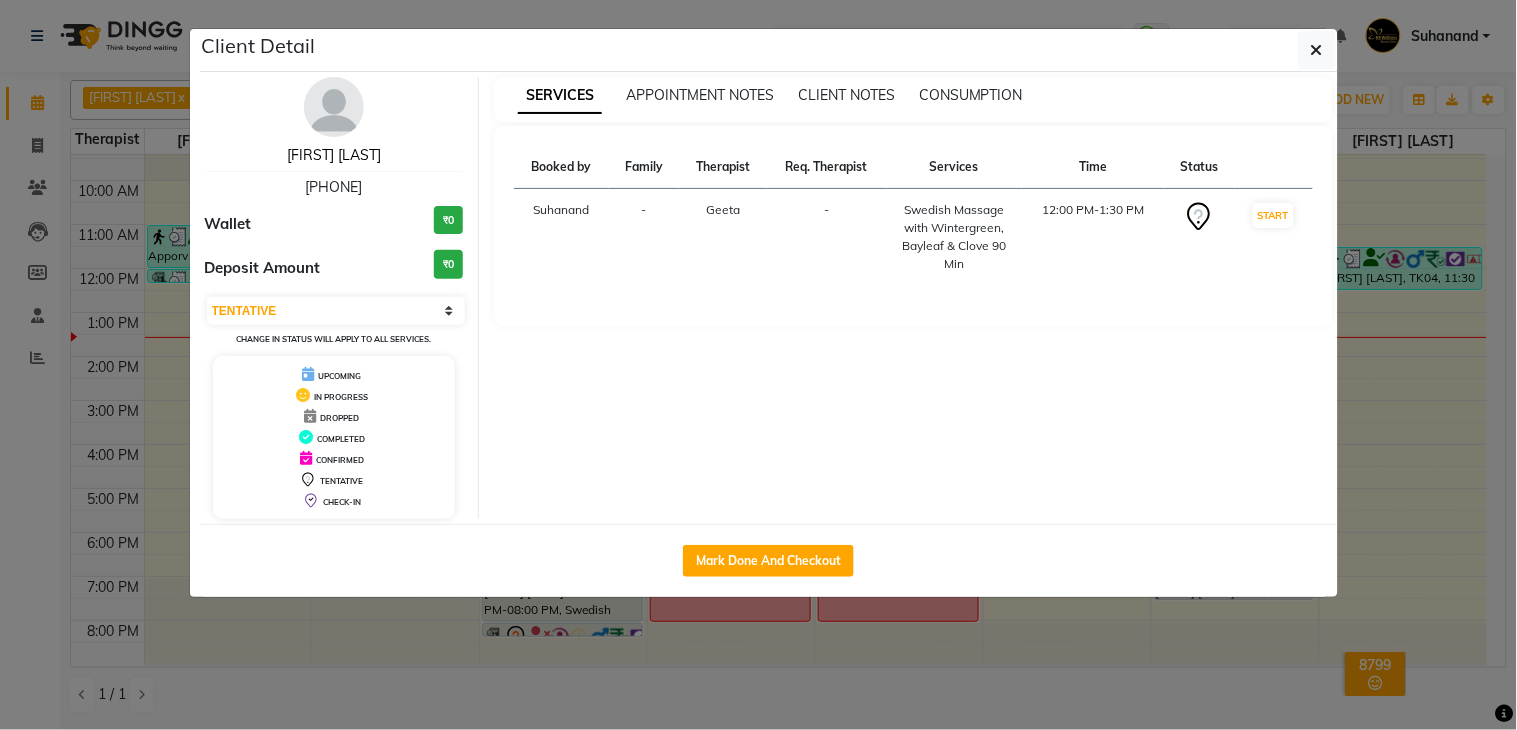 click on "[FIRST] [LAST]" at bounding box center (334, 155) 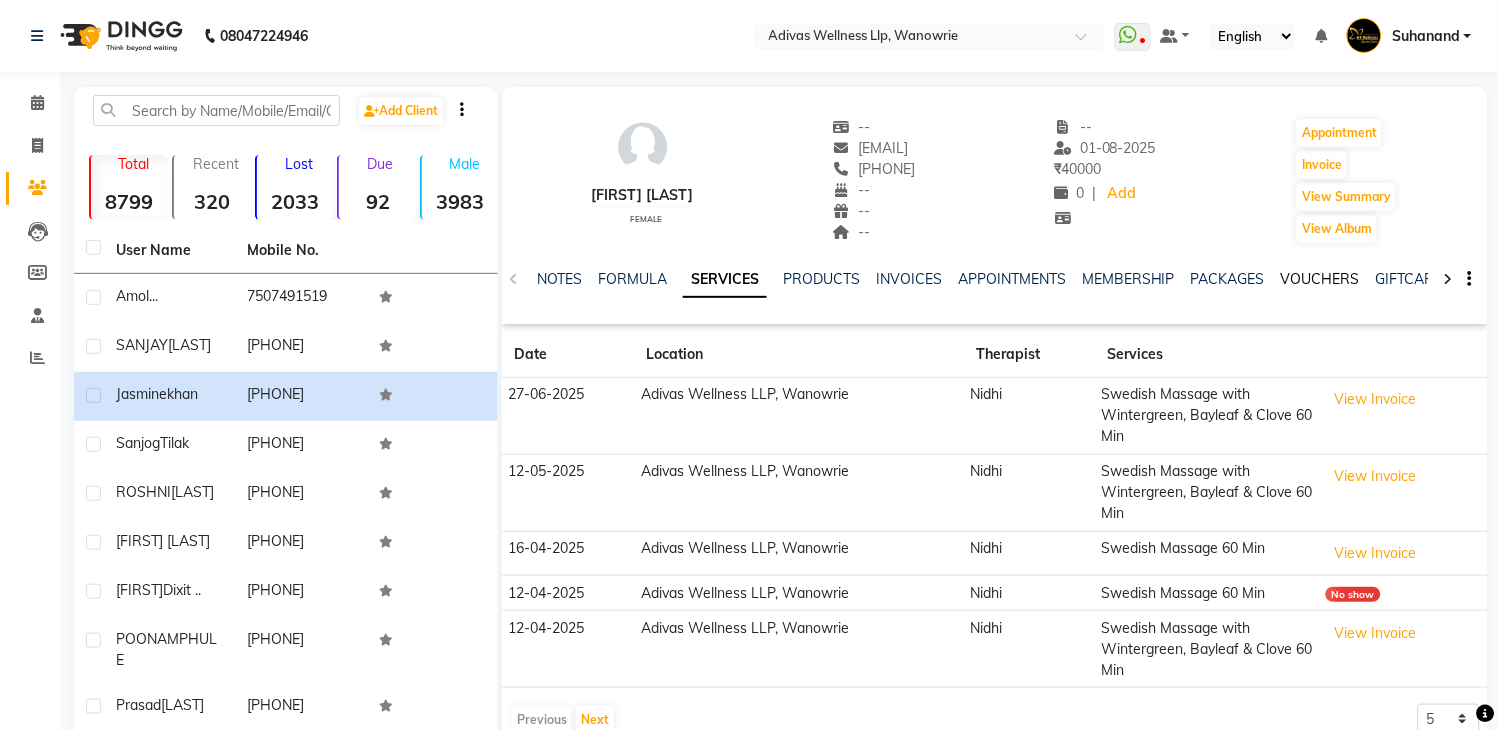 click on "VOUCHERS" 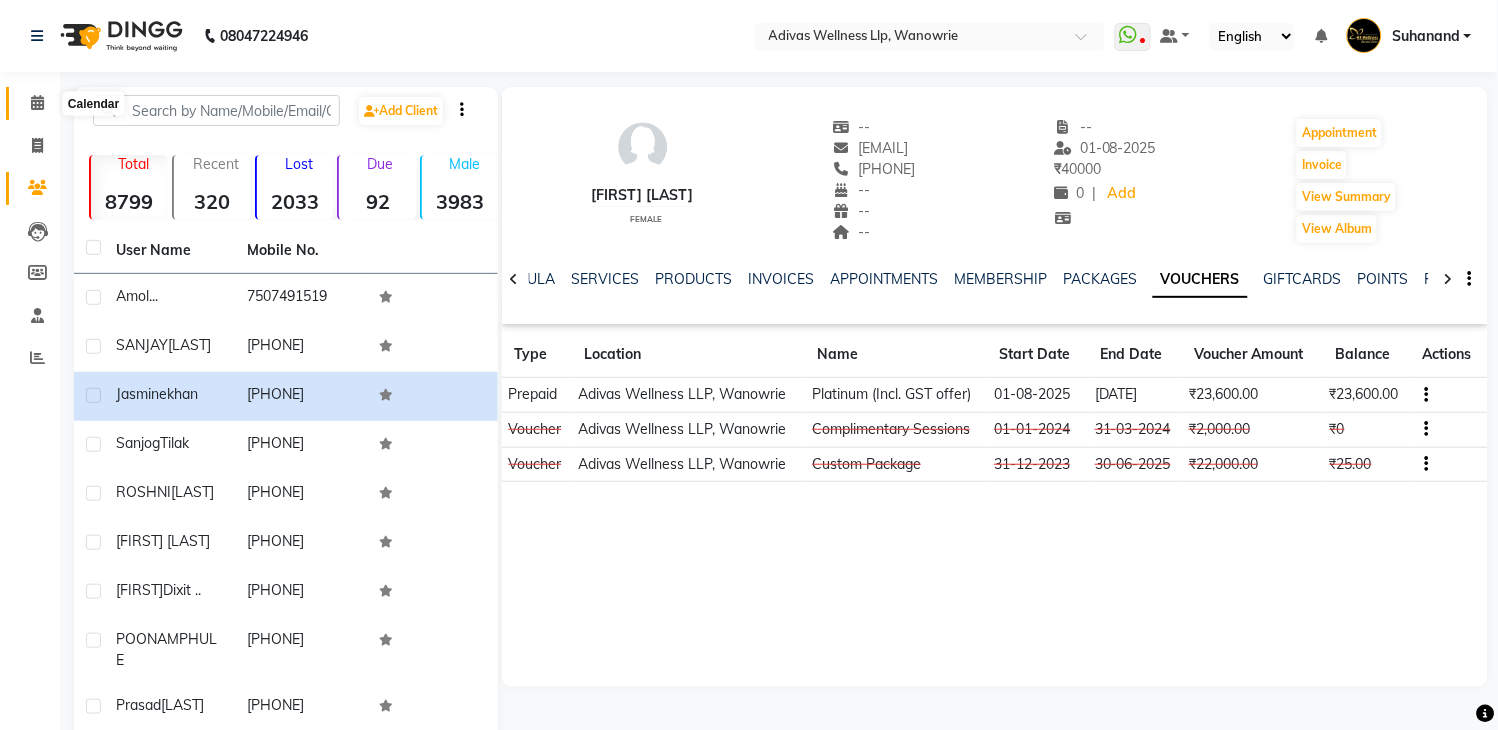 click 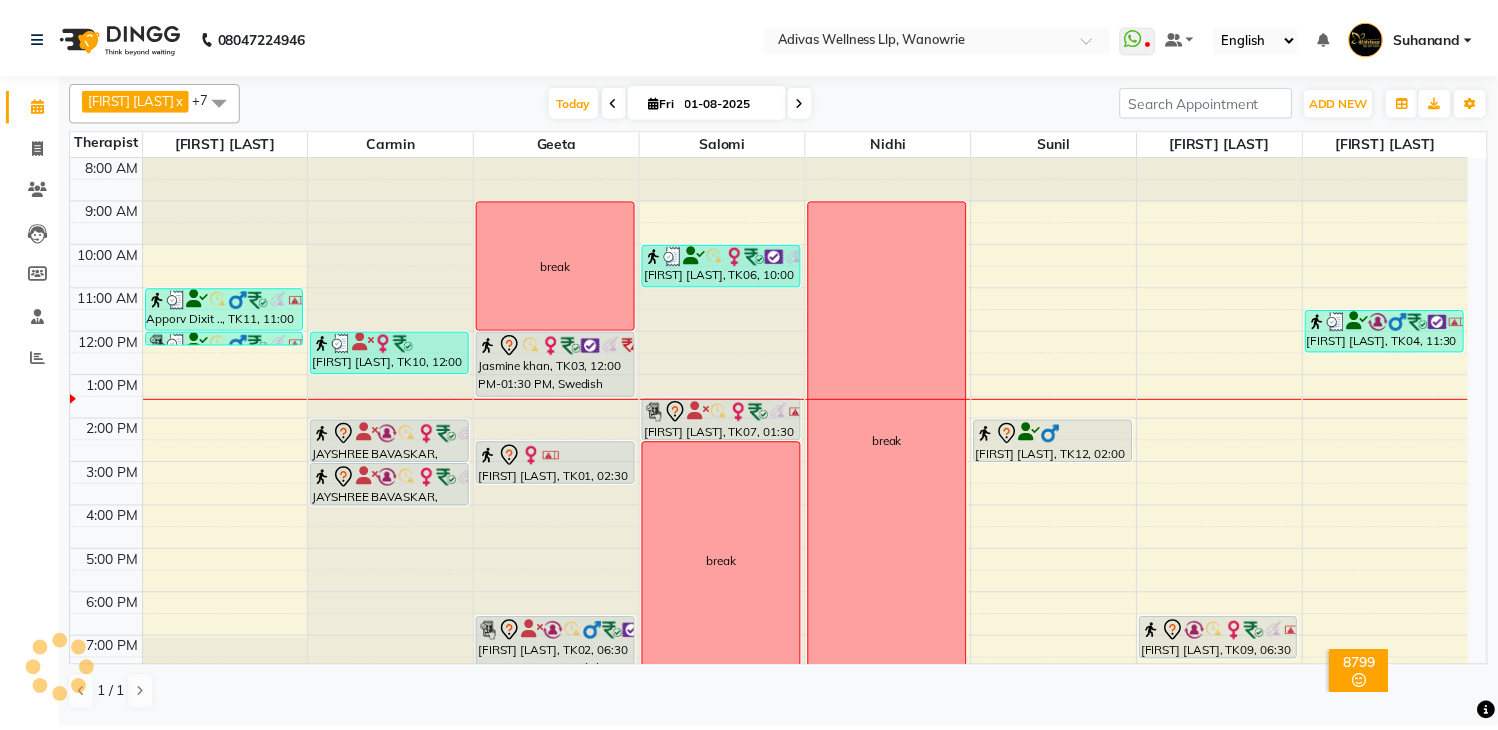 scroll, scrollTop: 0, scrollLeft: 0, axis: both 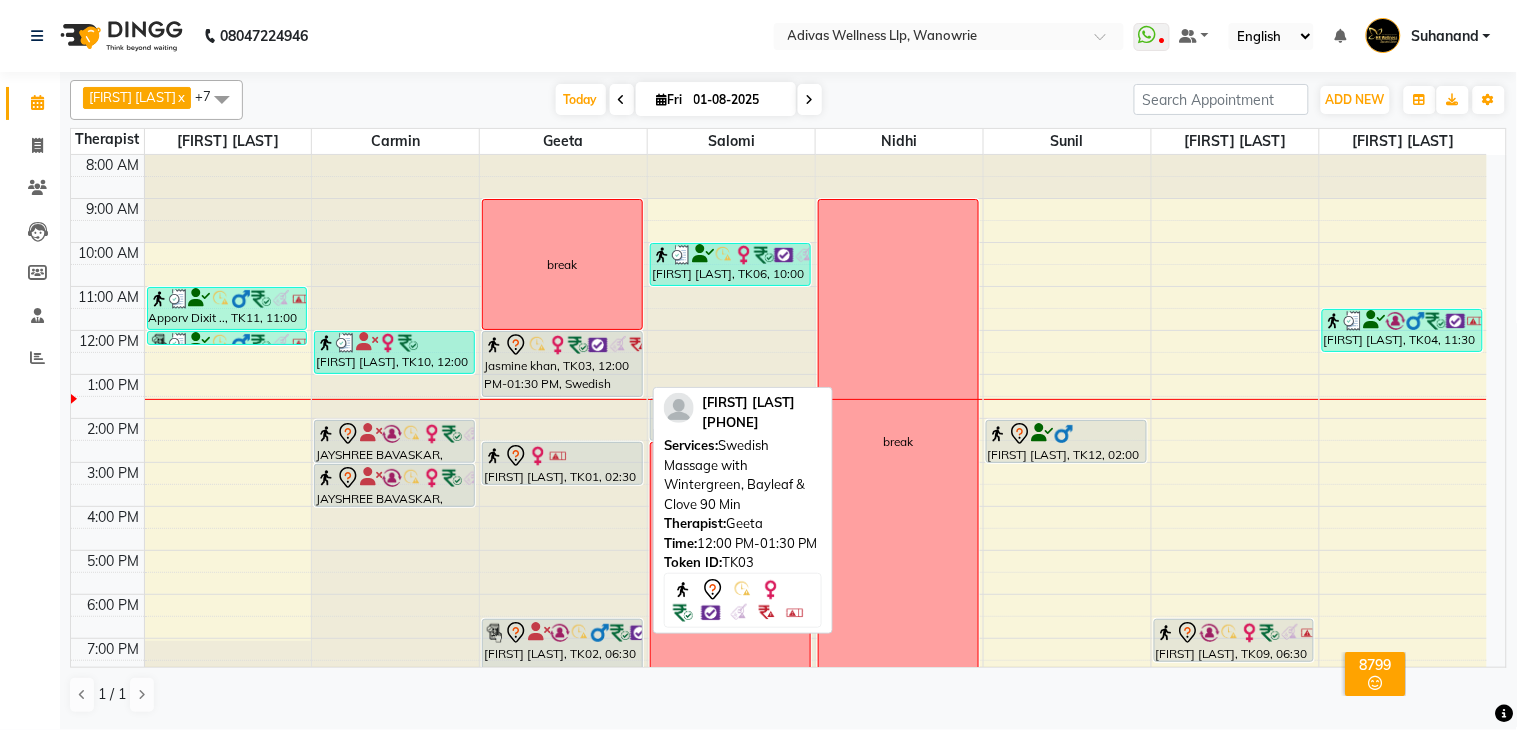click at bounding box center (558, 345) 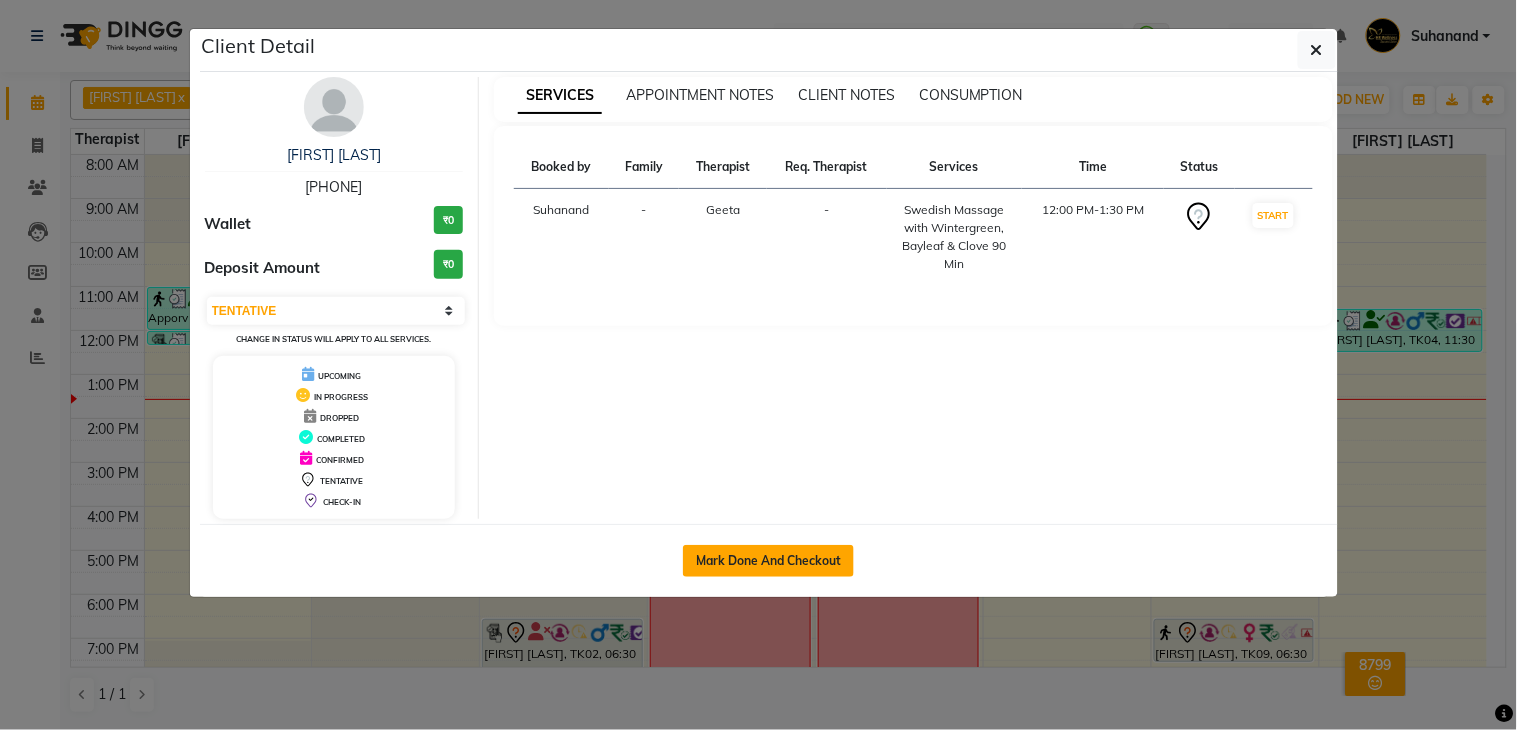 click on "Mark Done And Checkout" 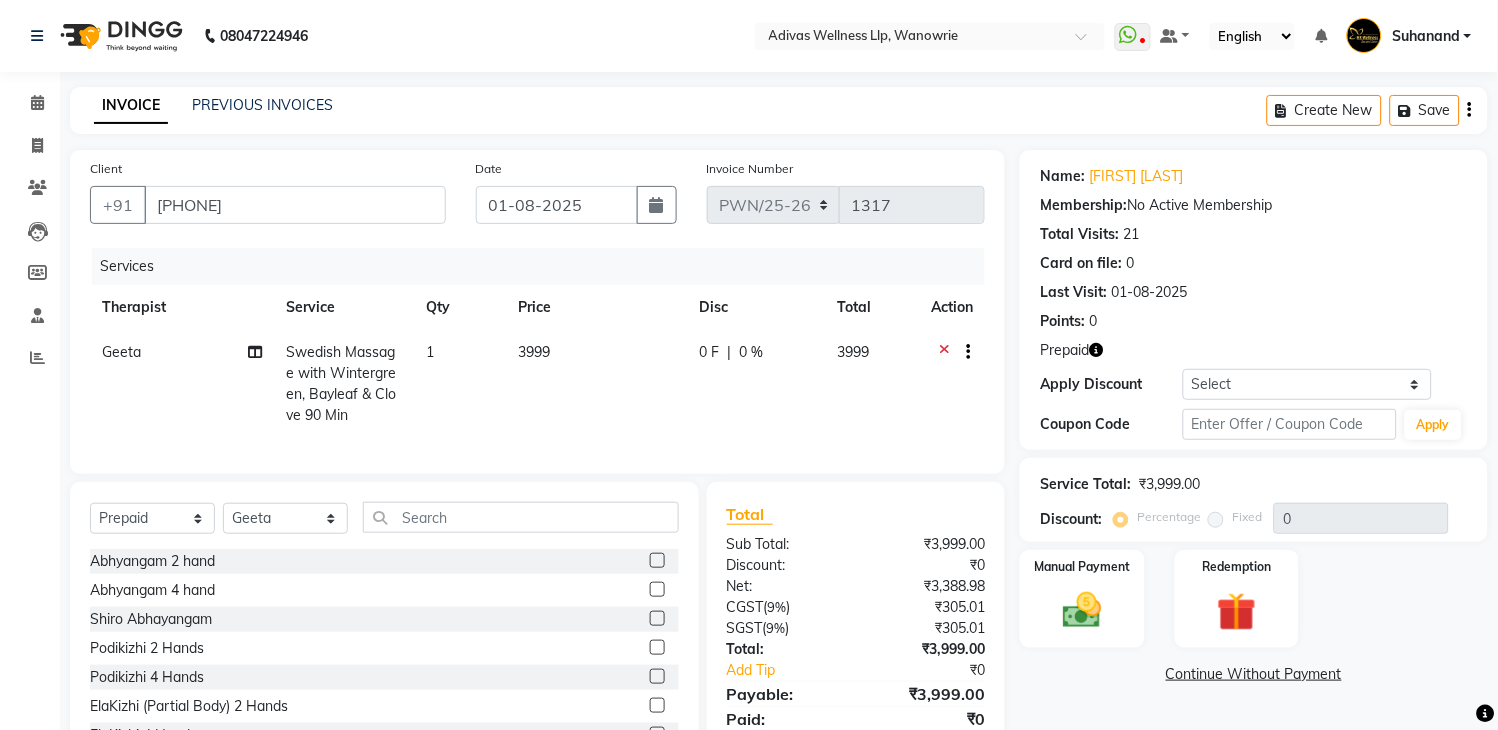 click on "Swedish Massage with Wintergreen, Bayleaf & Clove 90 Min" 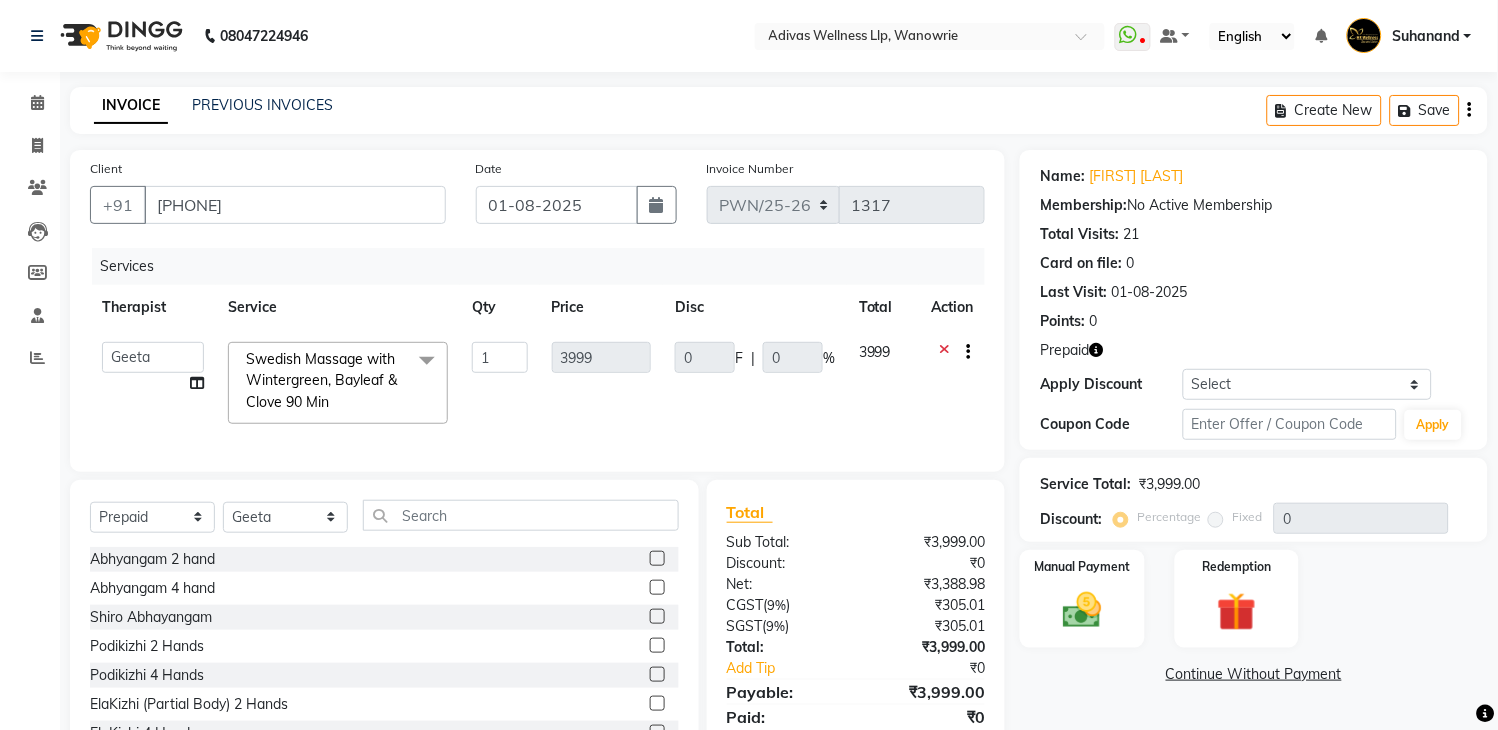 click 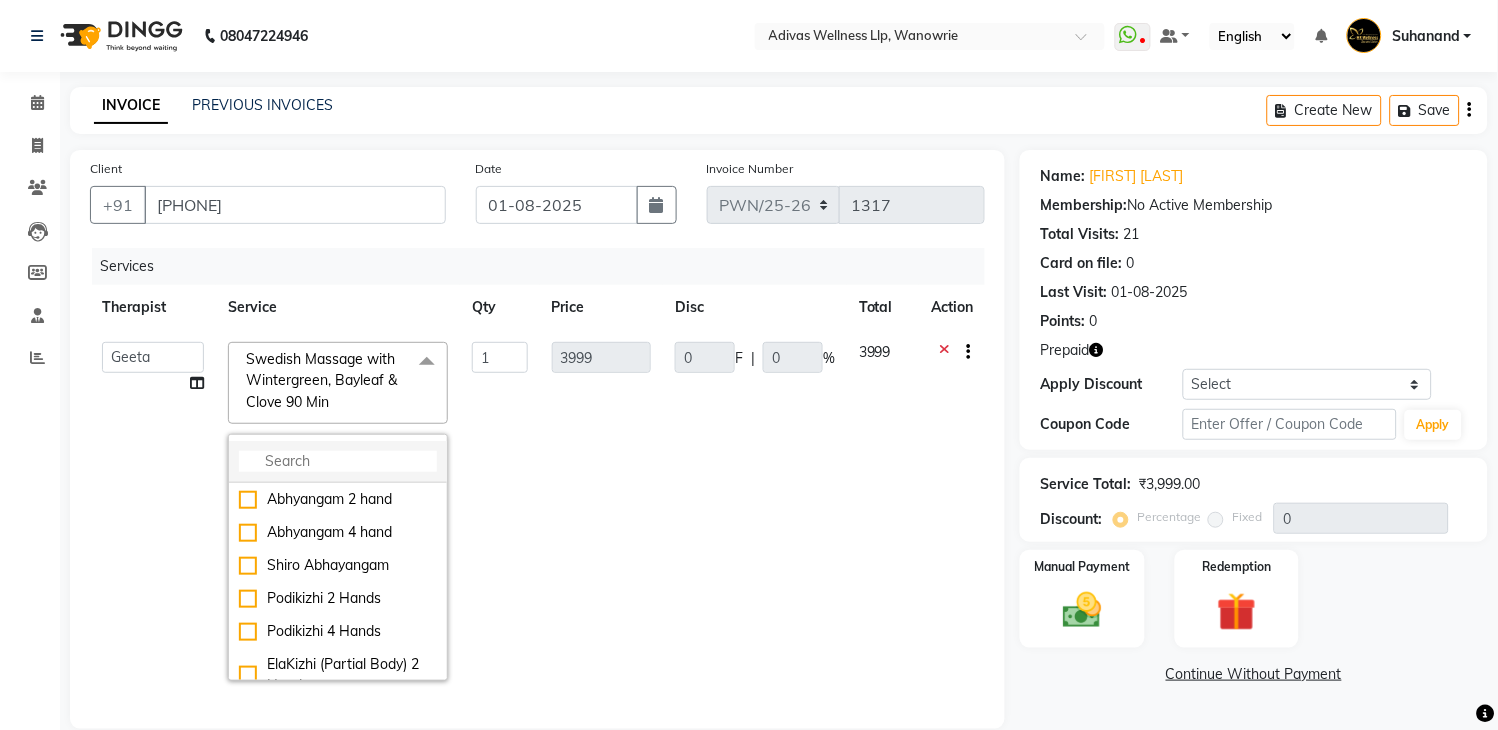 click 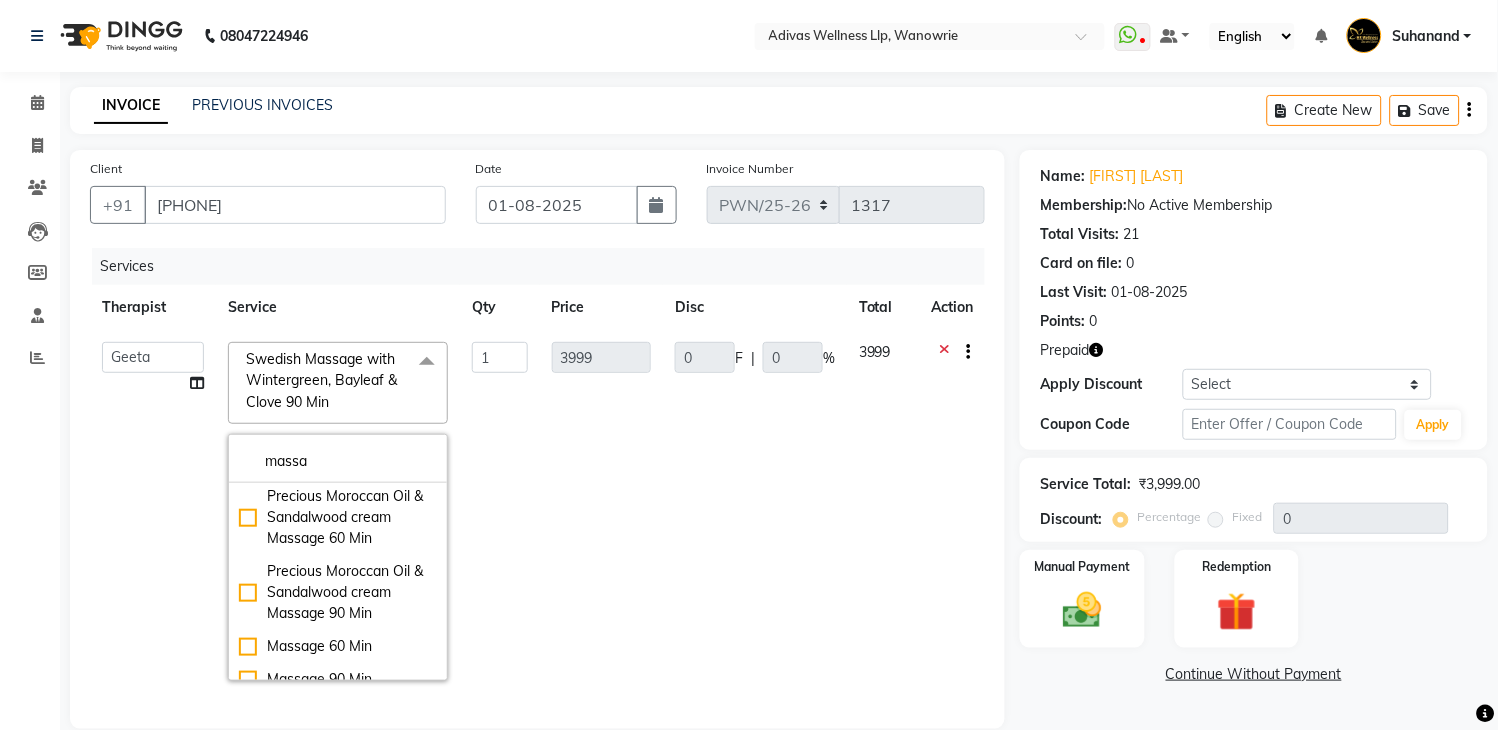 scroll, scrollTop: 333, scrollLeft: 0, axis: vertical 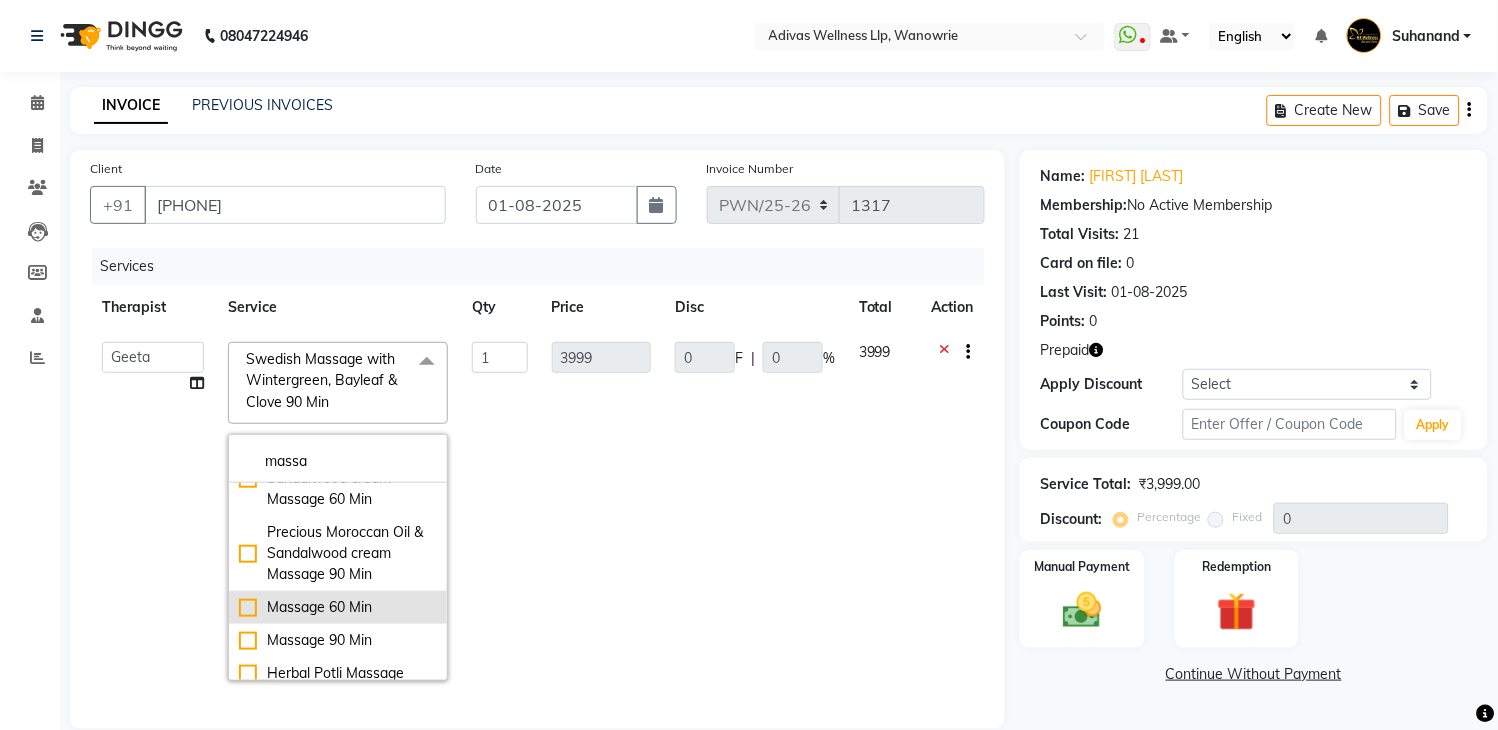 click on "Massage 60 Min" 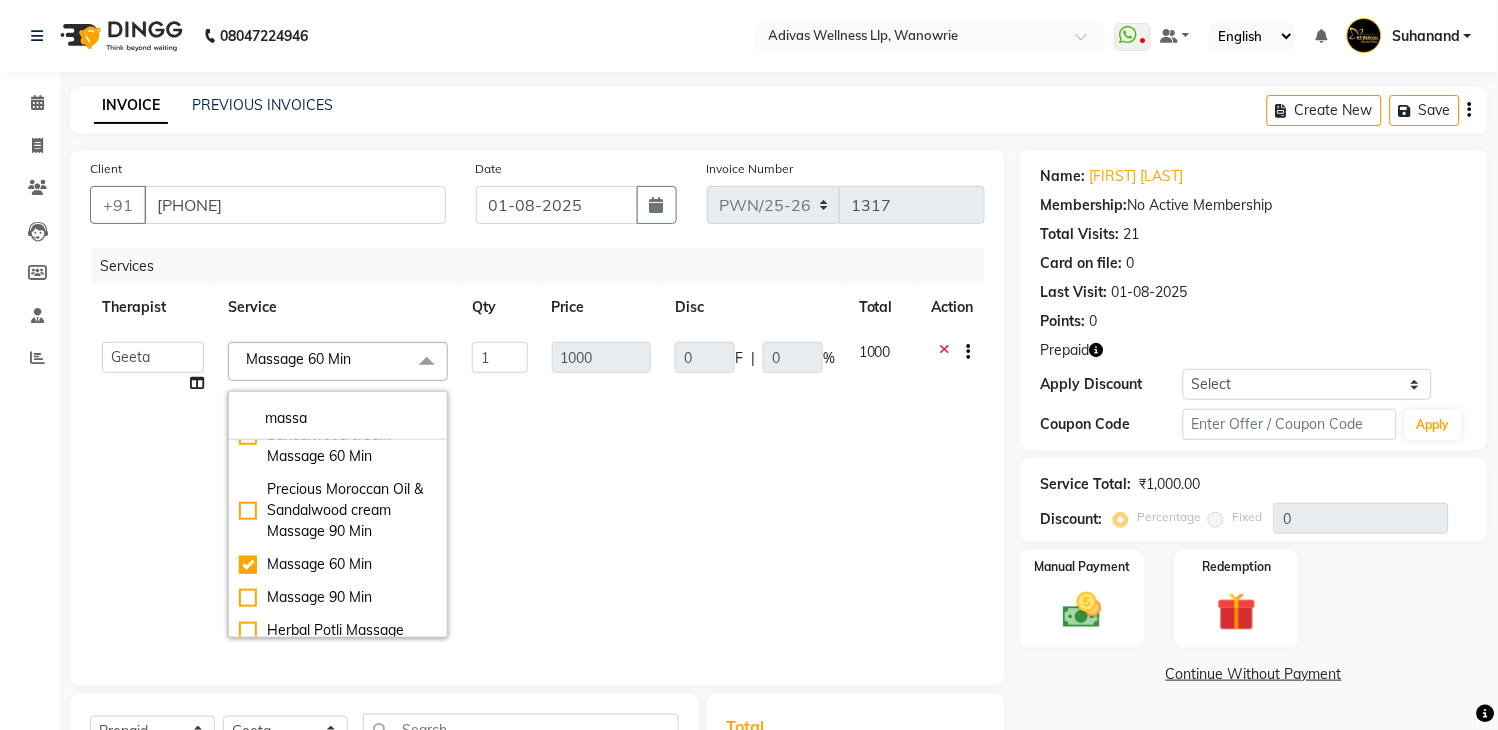 click on "0 F | 0 %" 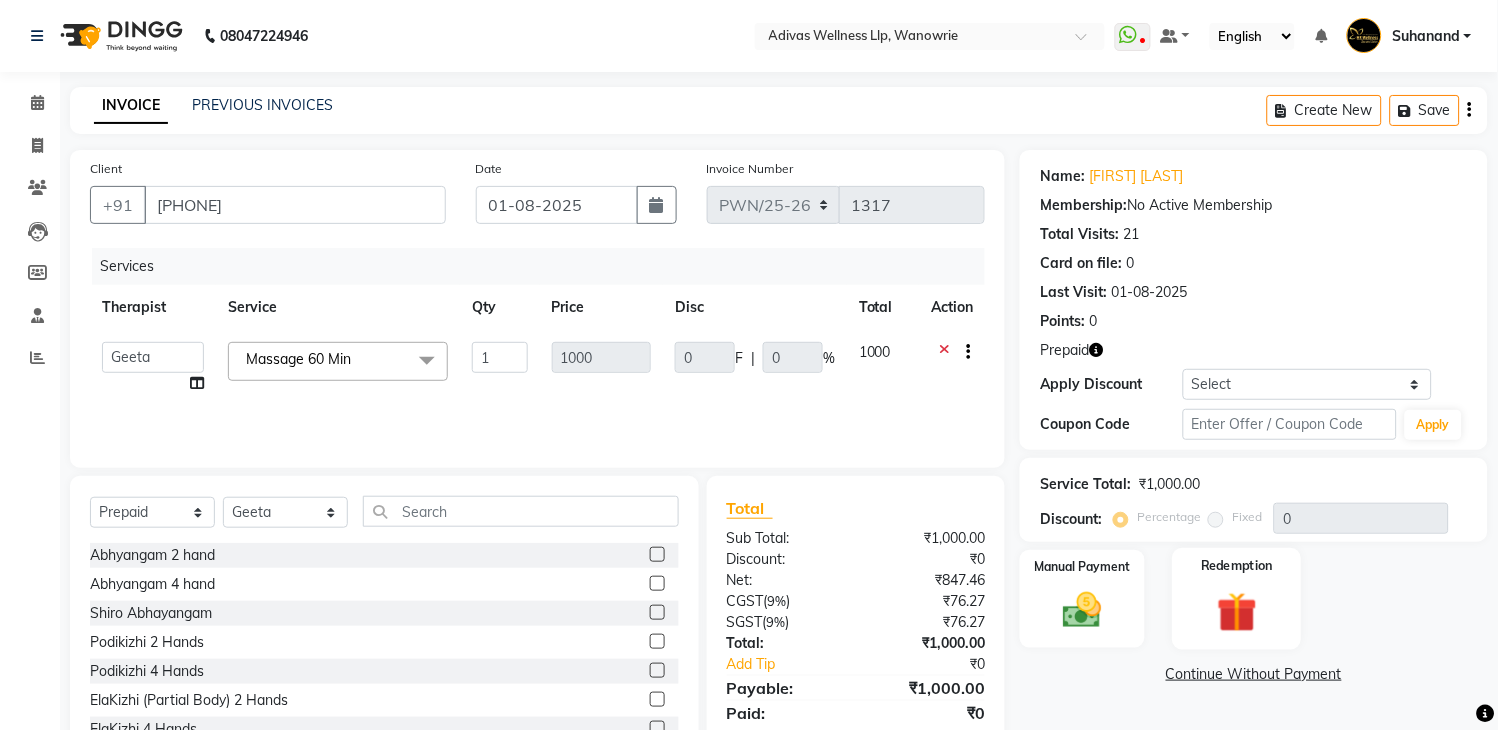 click 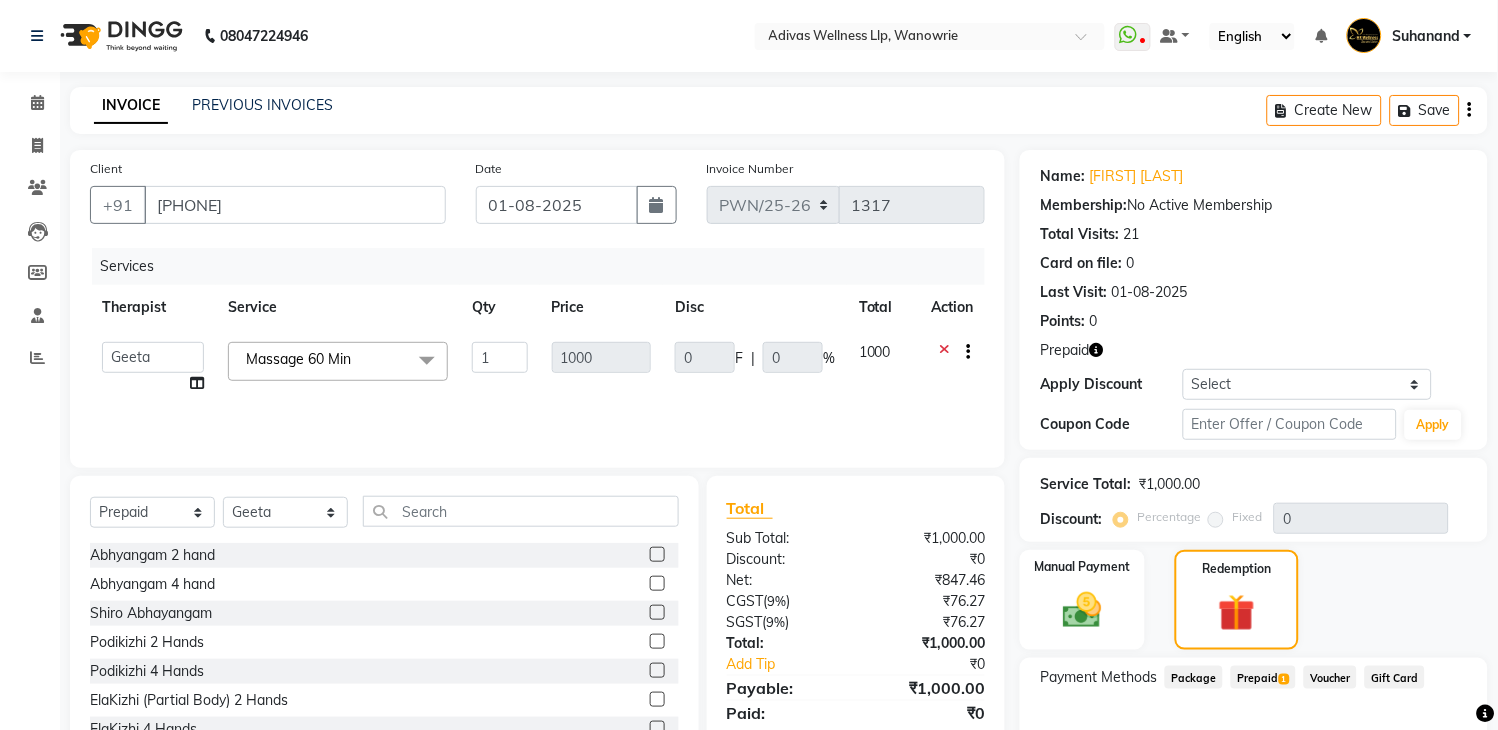 click on "Prepaid  1" 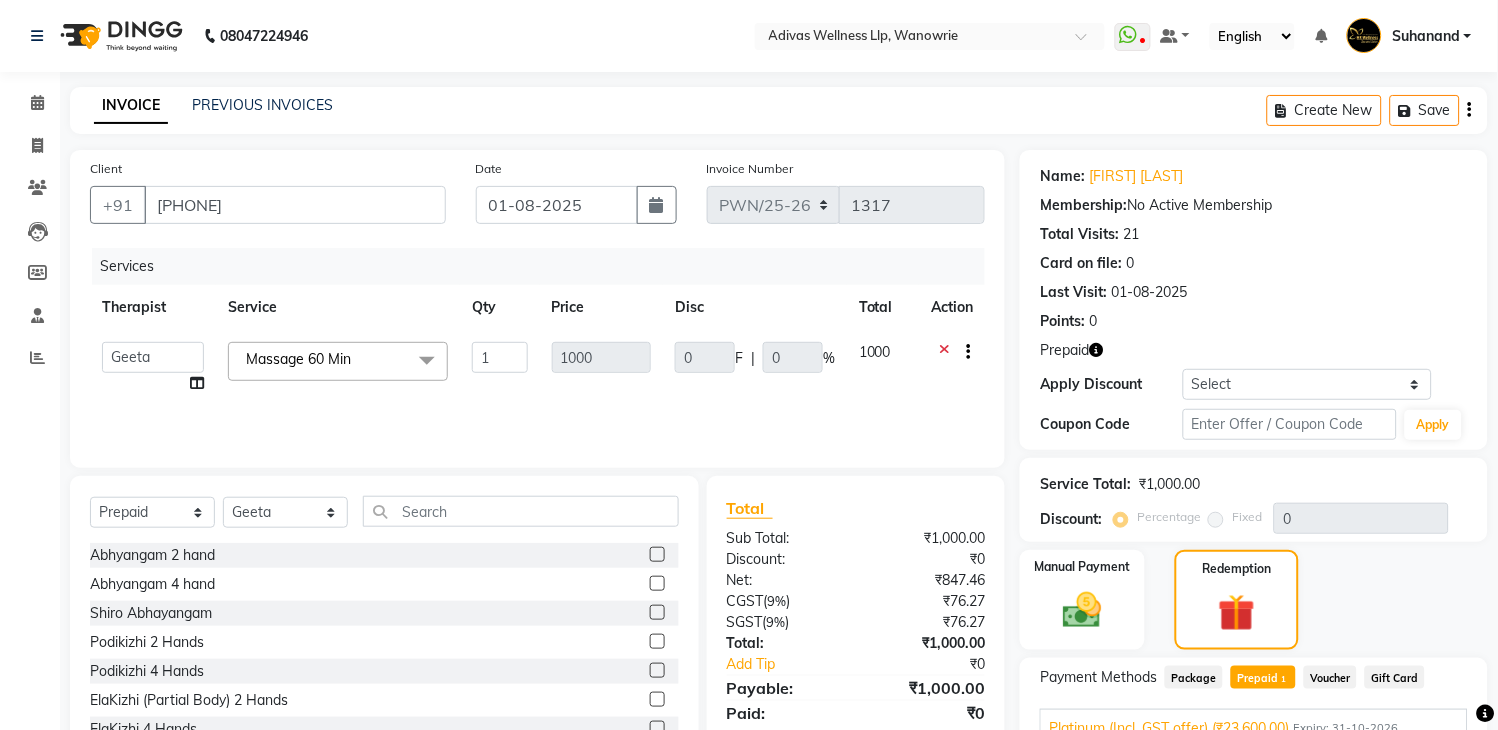 scroll, scrollTop: 117, scrollLeft: 0, axis: vertical 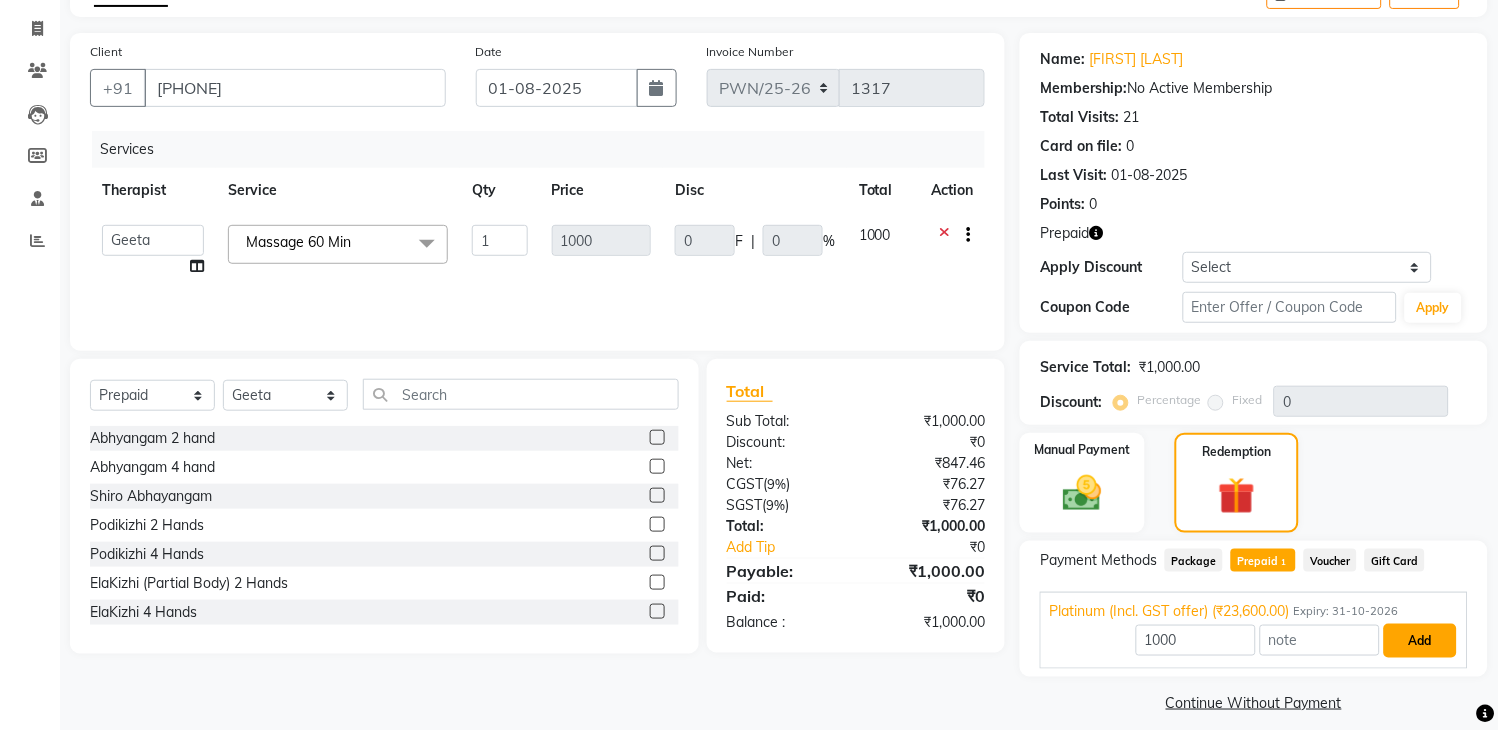 click on "Add" at bounding box center [1420, 641] 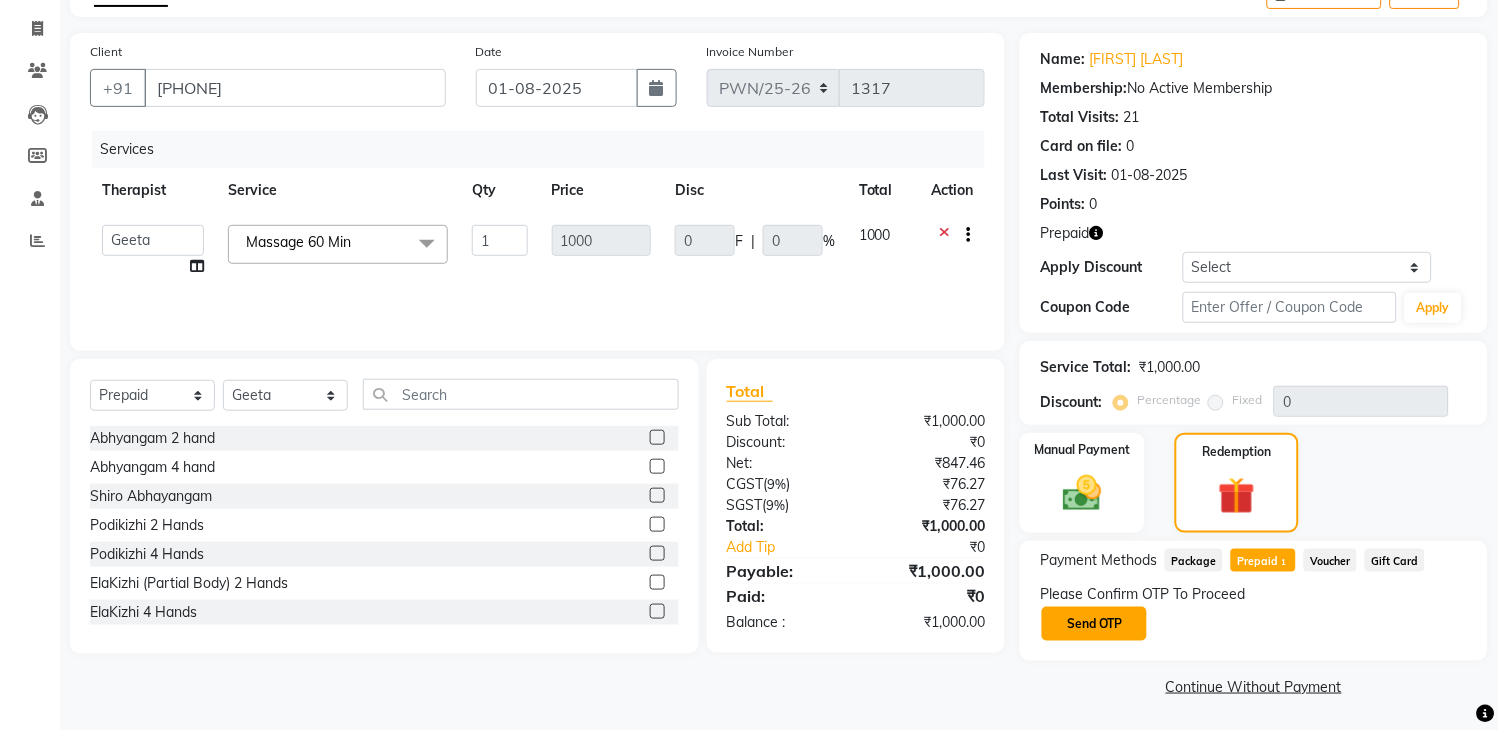 click on "Send OTP" 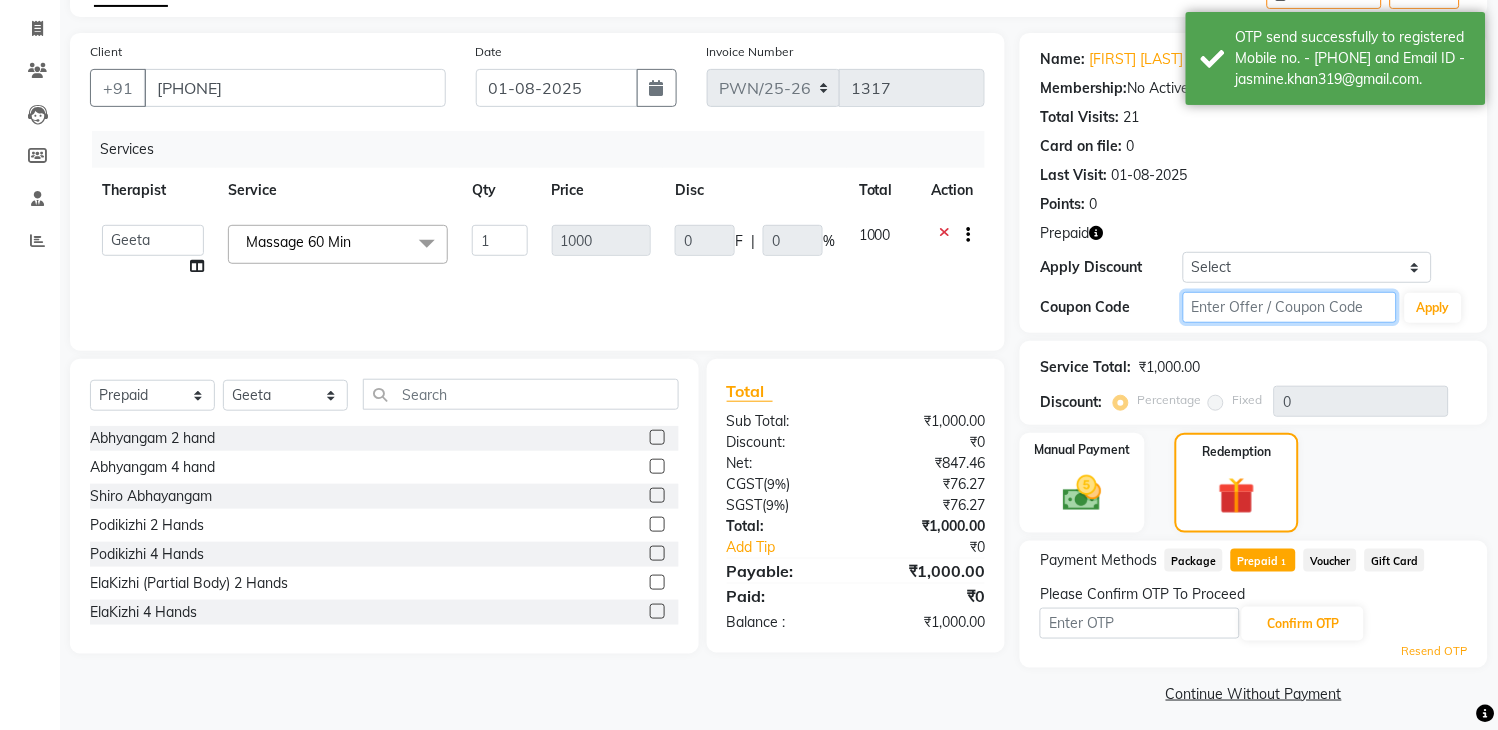 click 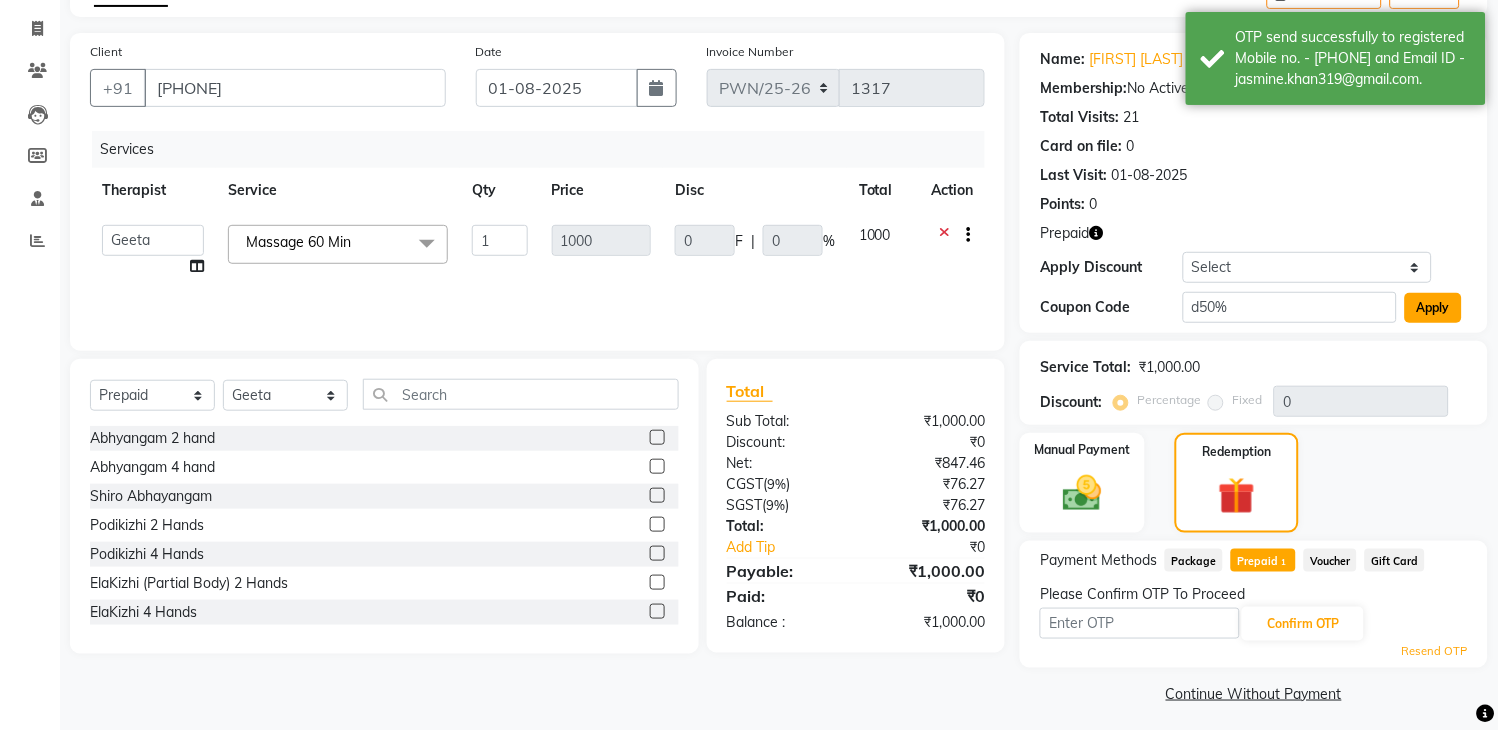 click on "Apply" 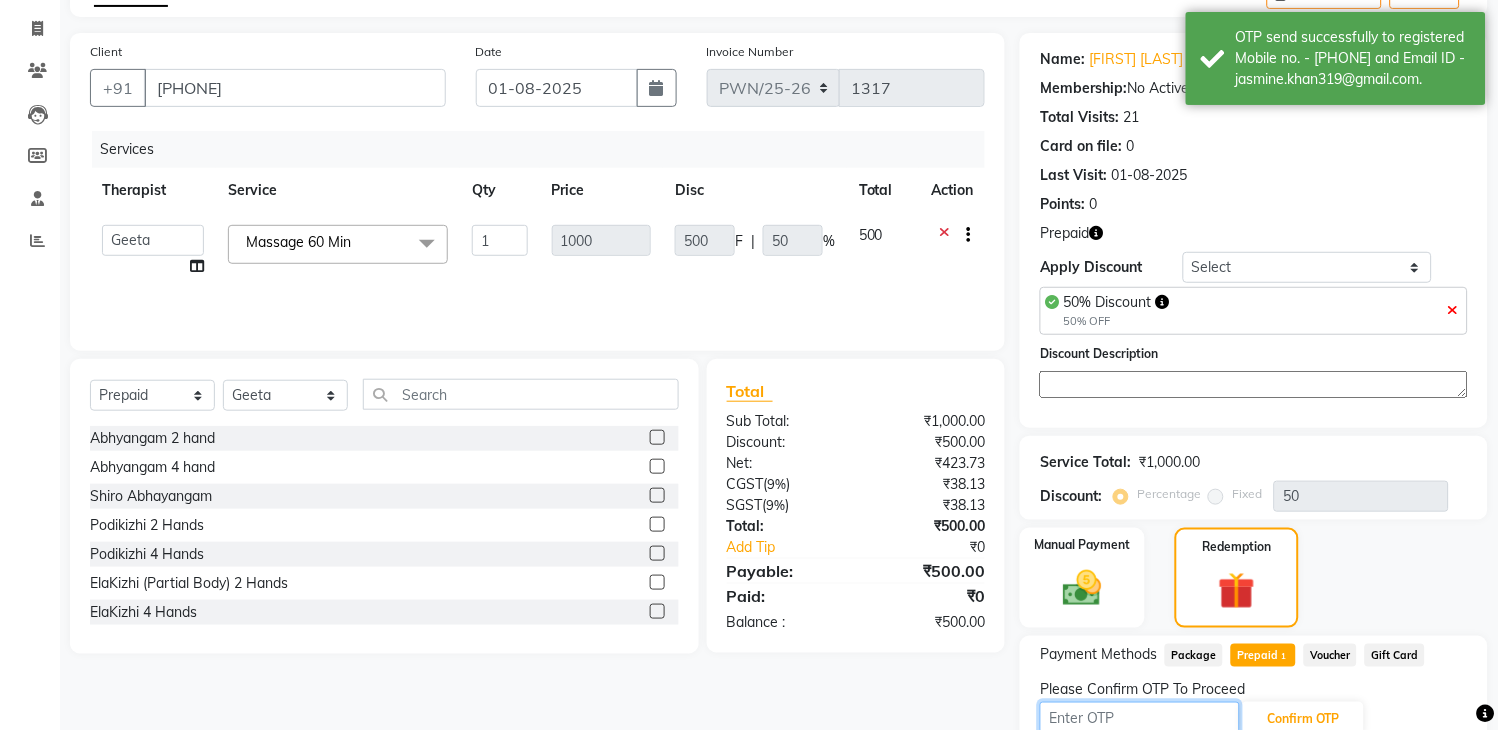 click at bounding box center [1140, 717] 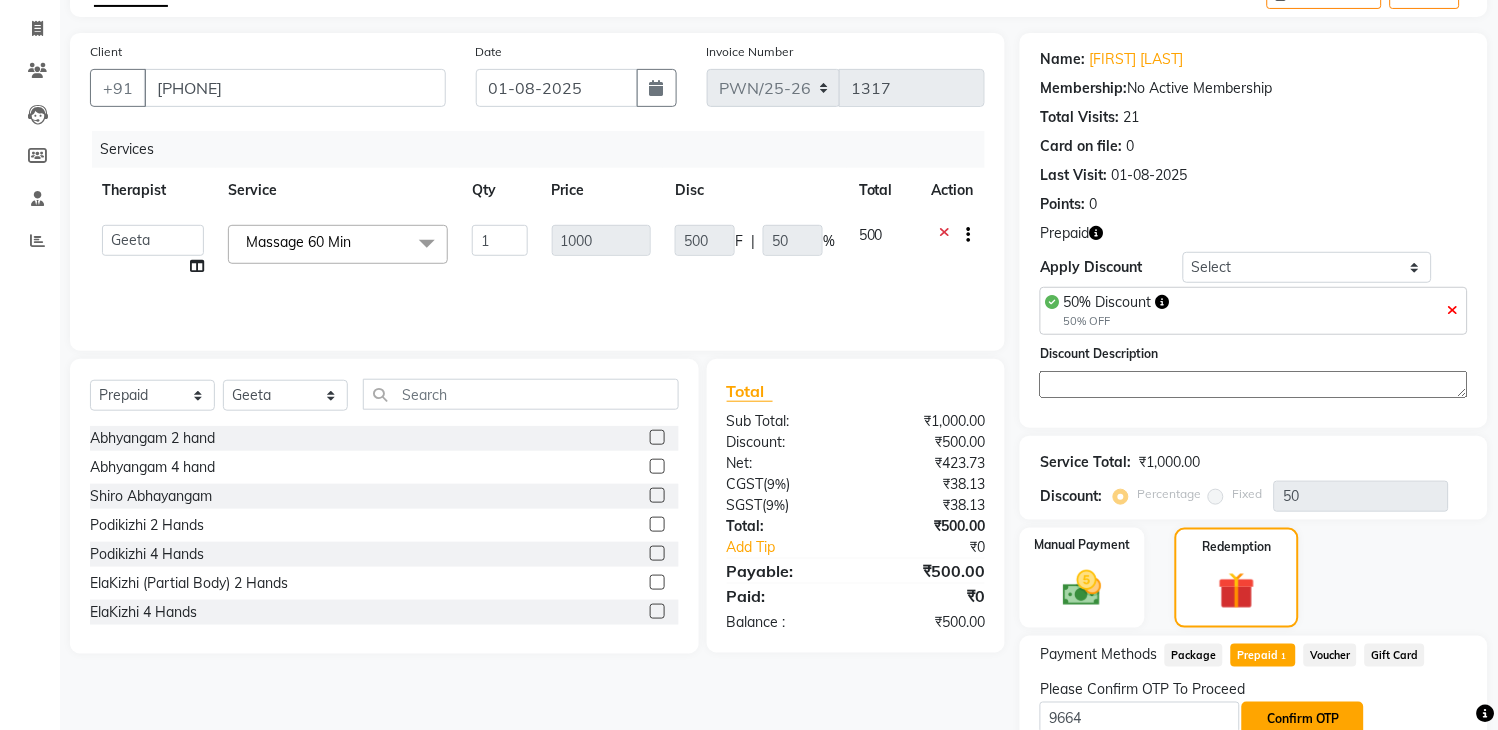 click on "Confirm OTP" 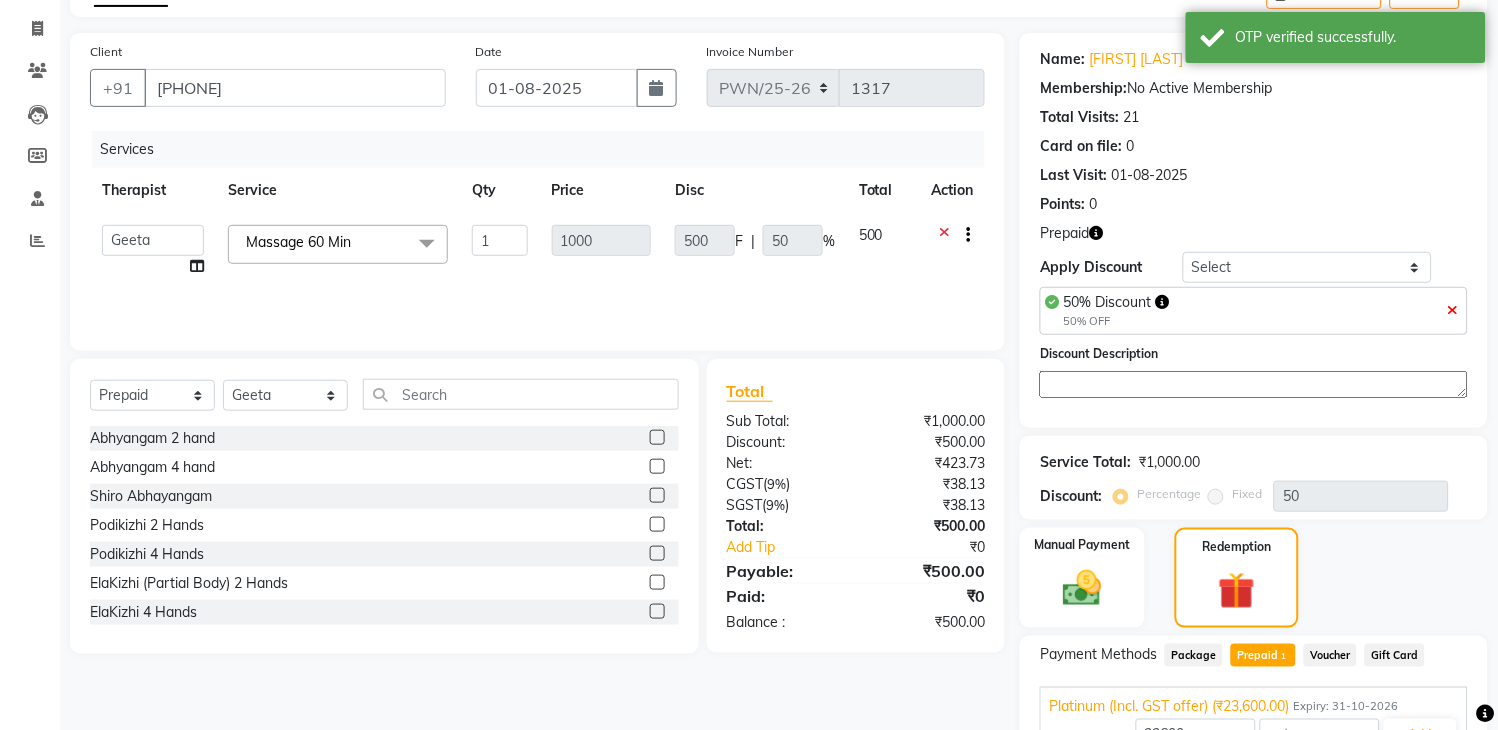 scroll, scrollTop: 220, scrollLeft: 0, axis: vertical 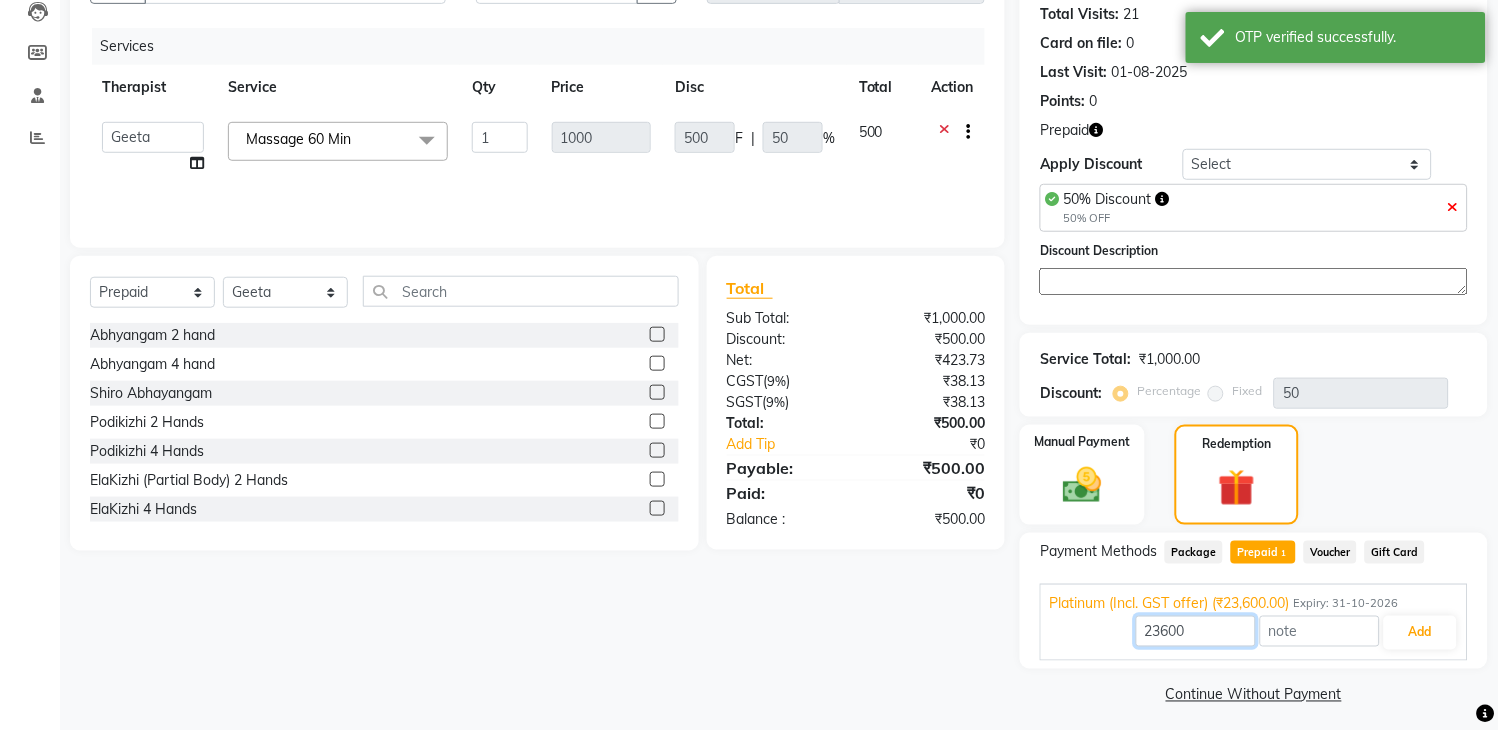 drag, startPoint x: 1195, startPoint y: 625, endPoint x: 1016, endPoint y: 611, distance: 179.54665 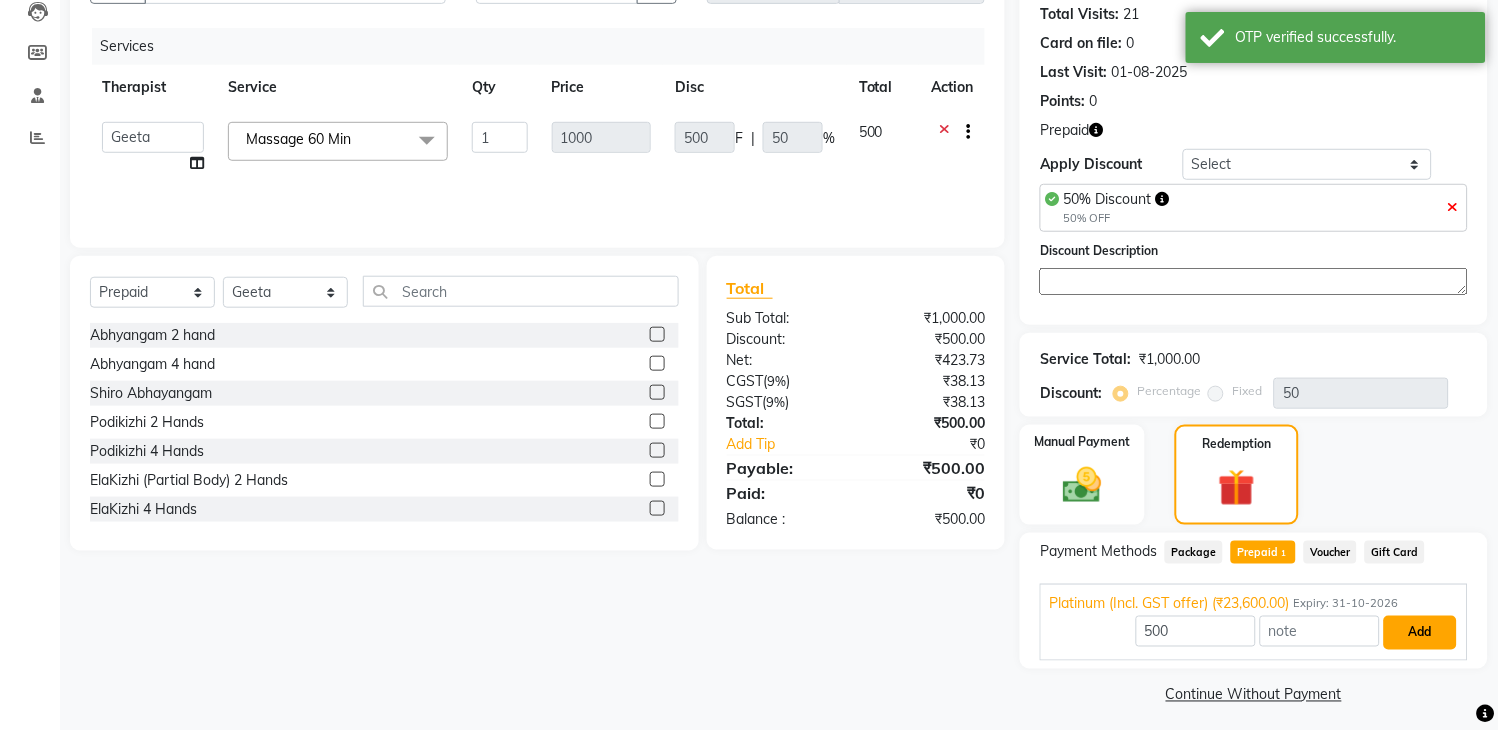 click on "Add" at bounding box center (1420, 633) 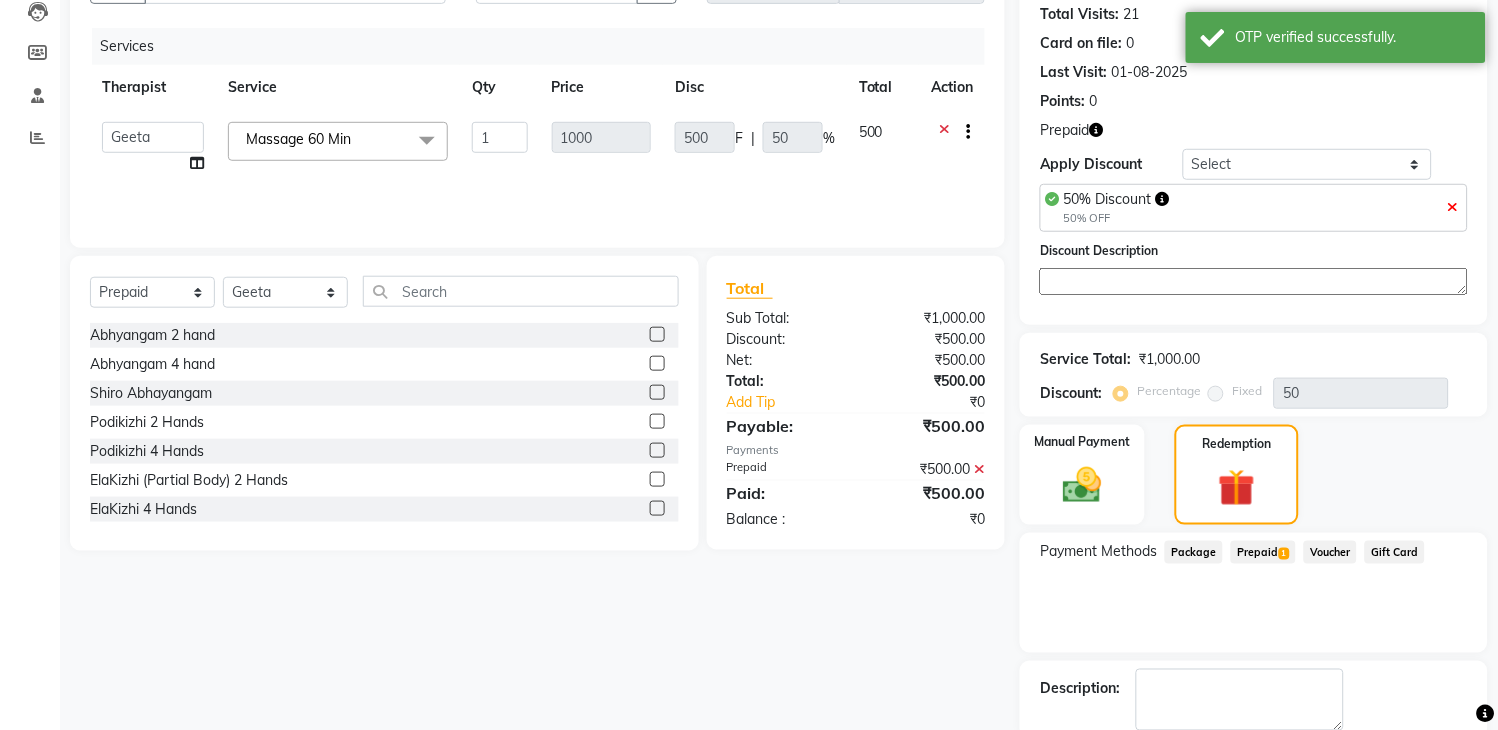 scroll, scrollTop: 326, scrollLeft: 0, axis: vertical 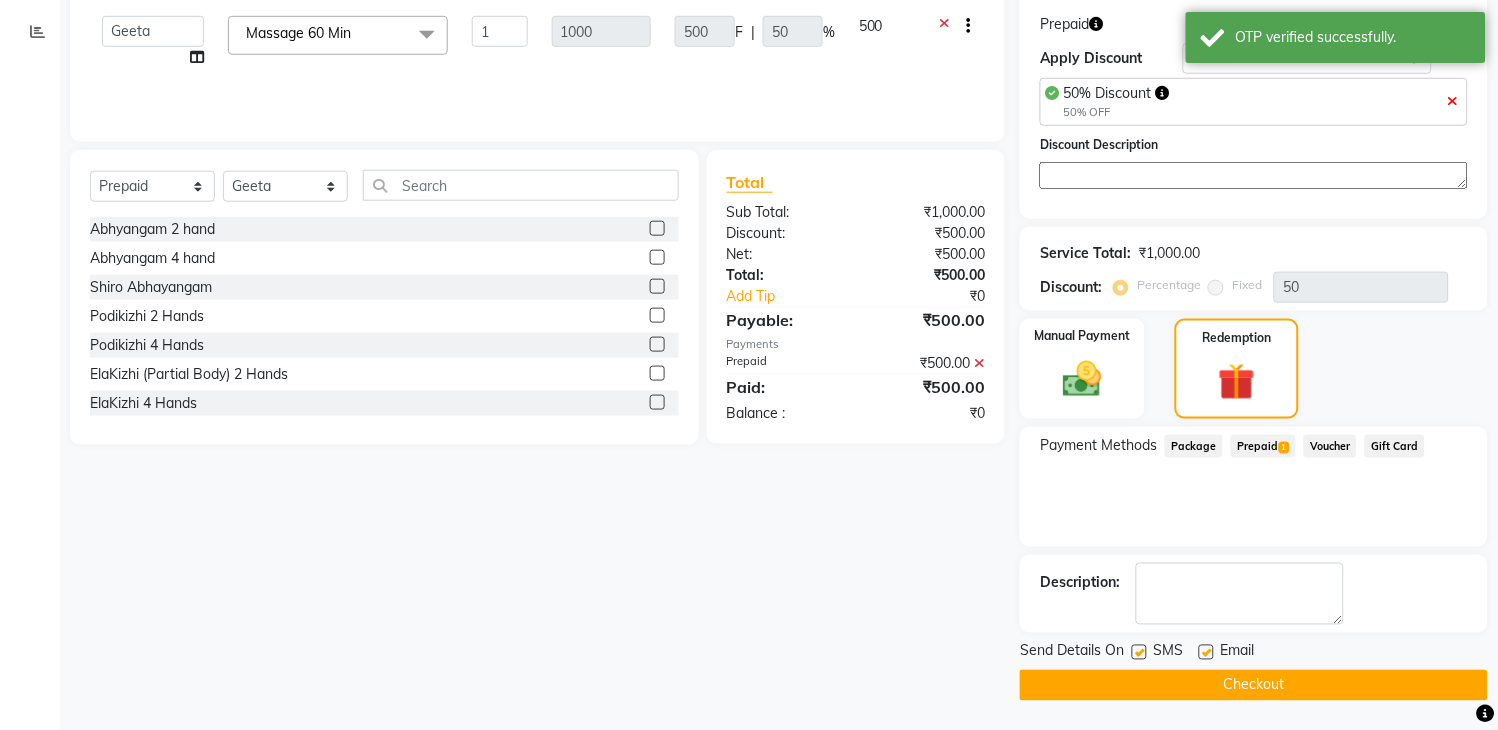 click 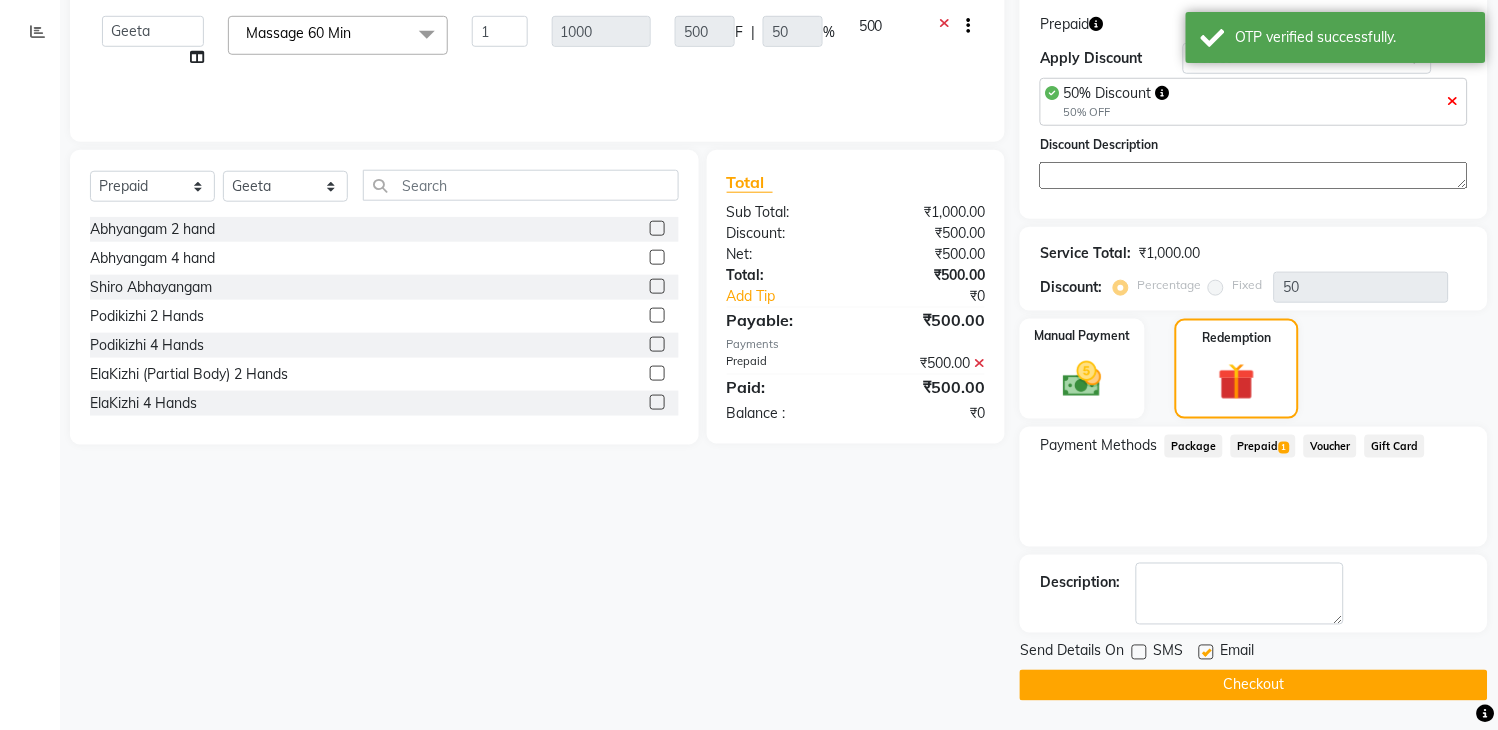click 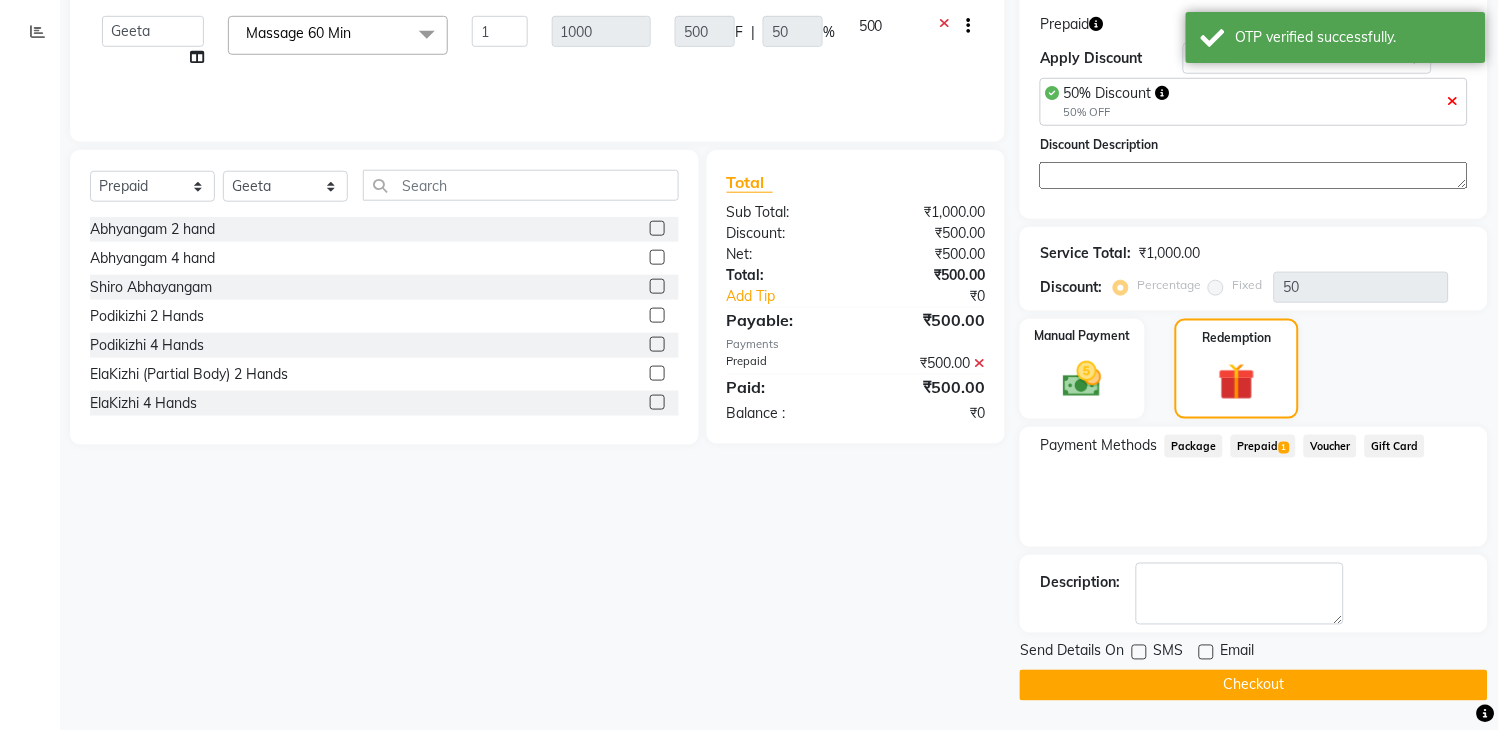 click on "Checkout" 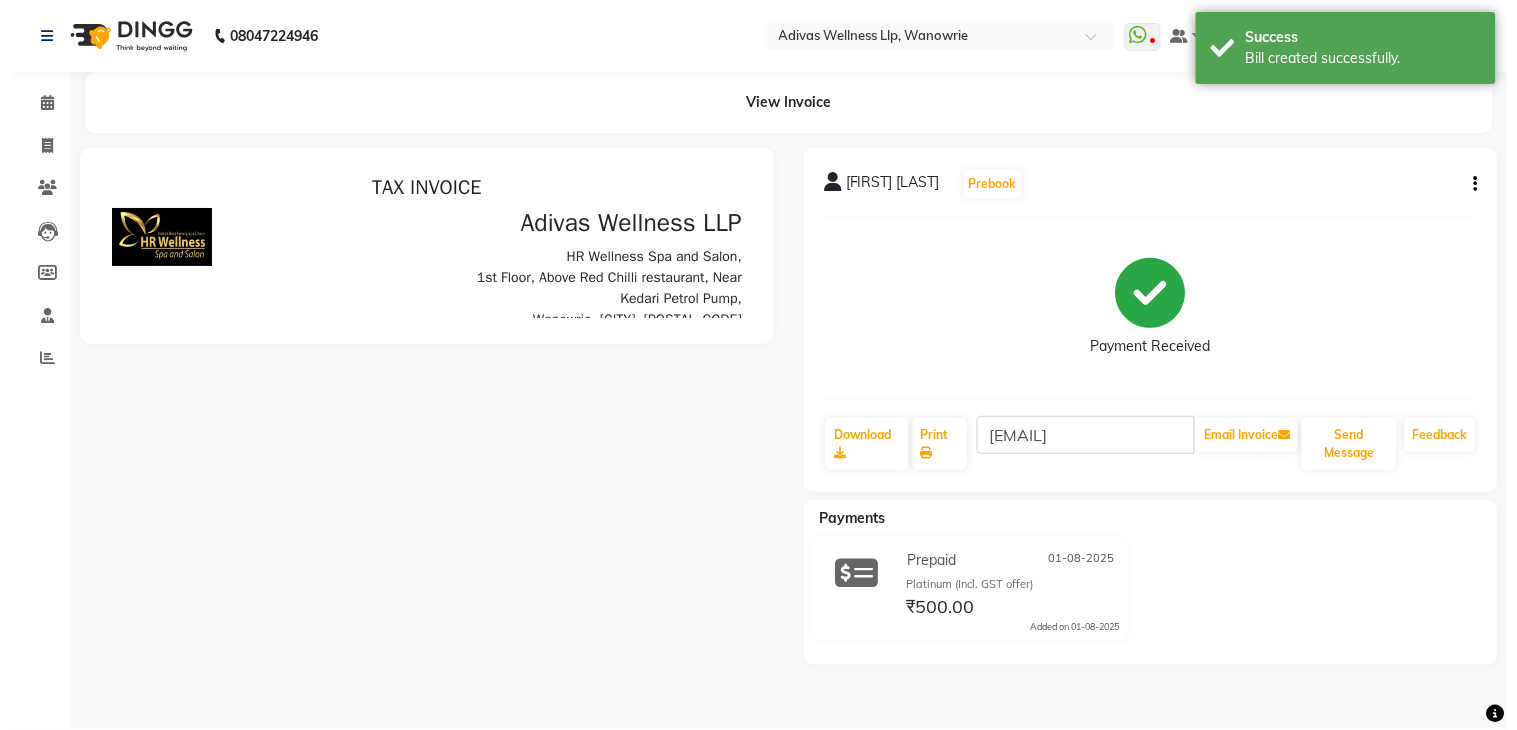 scroll, scrollTop: 0, scrollLeft: 0, axis: both 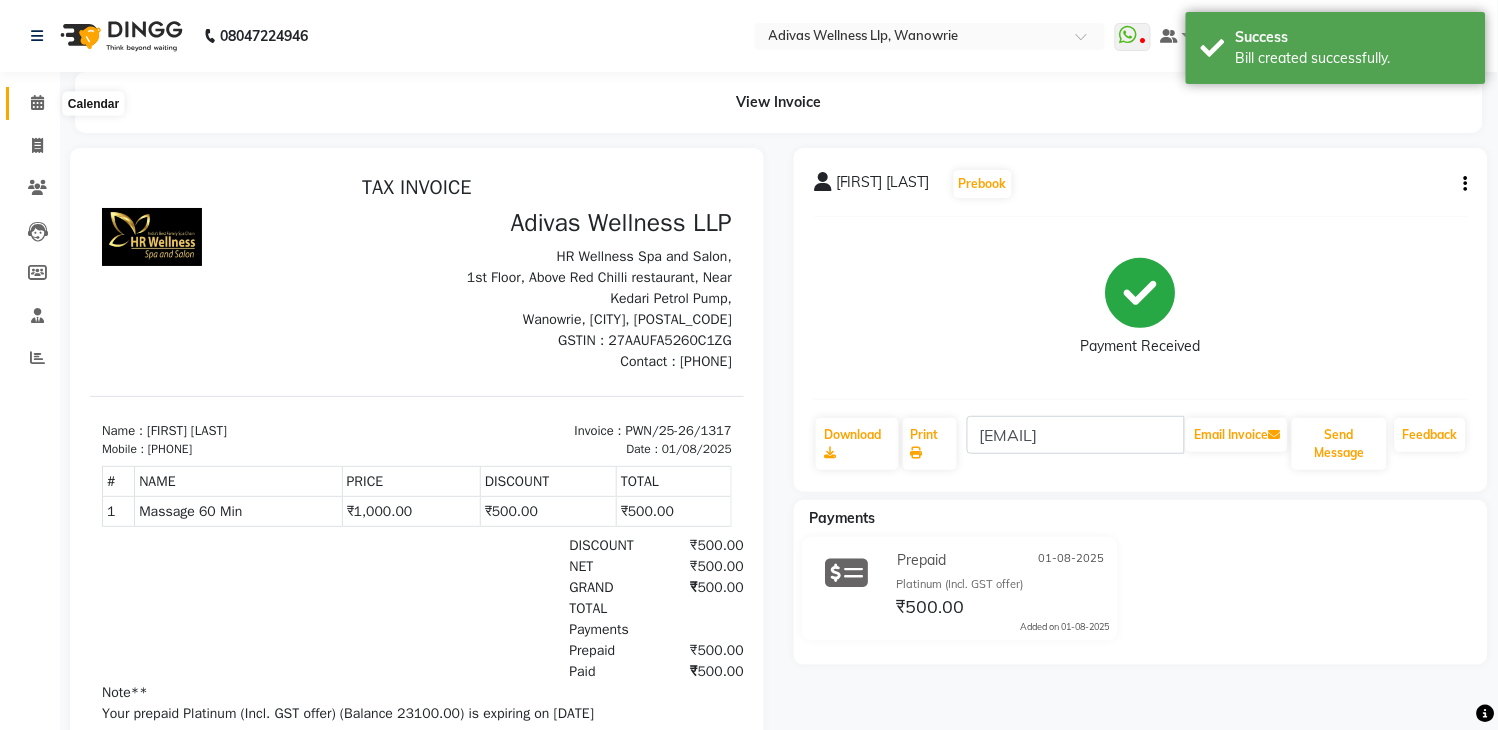 click 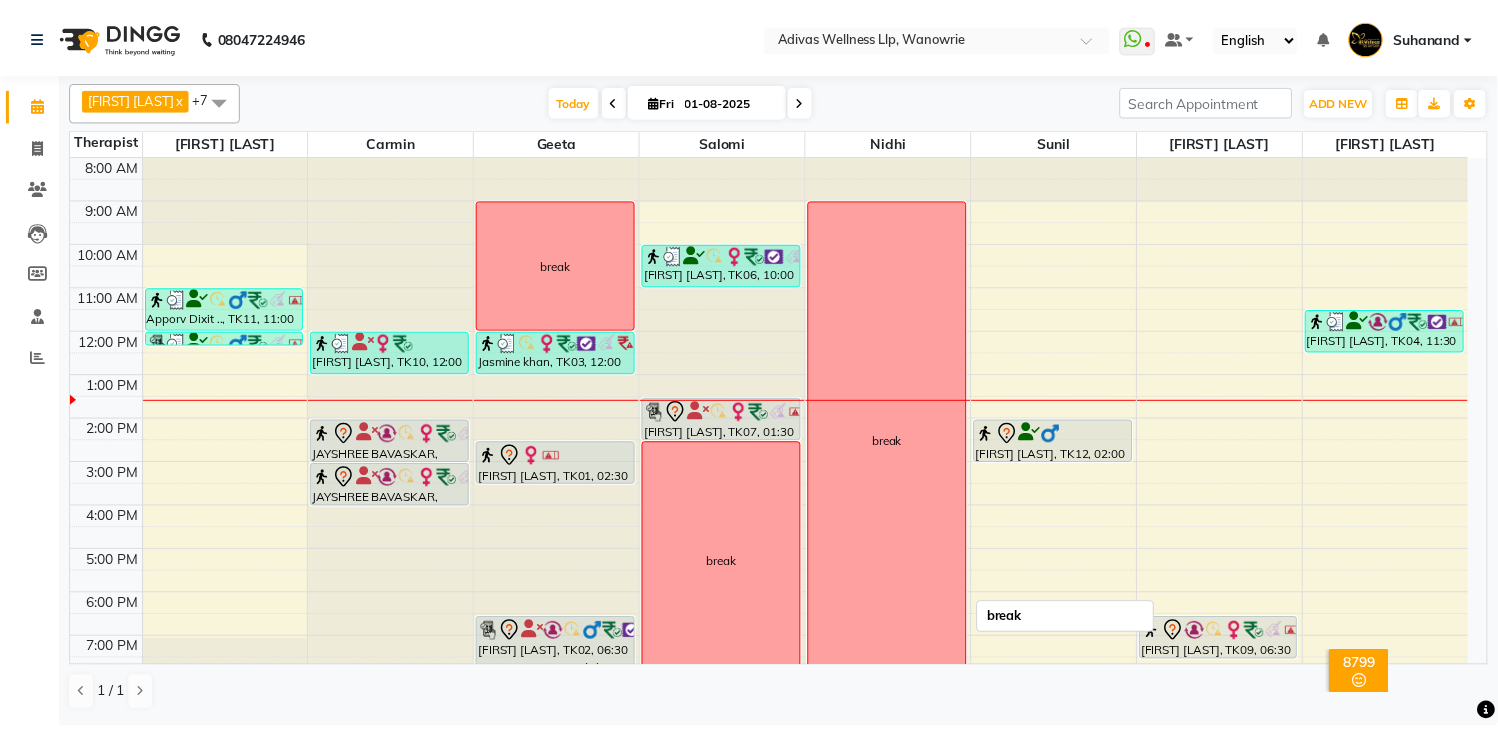 scroll, scrollTop: 62, scrollLeft: 0, axis: vertical 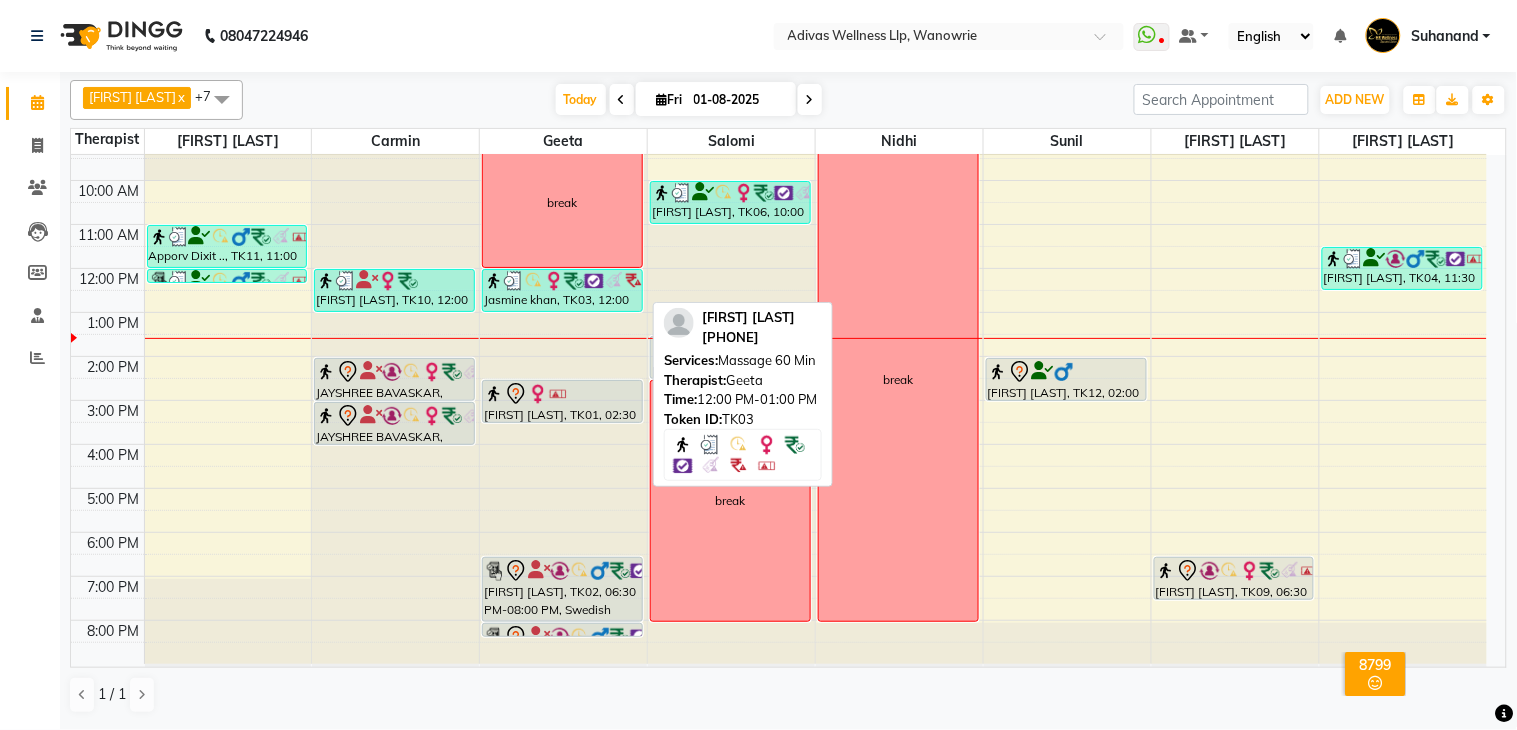 click at bounding box center (554, 281) 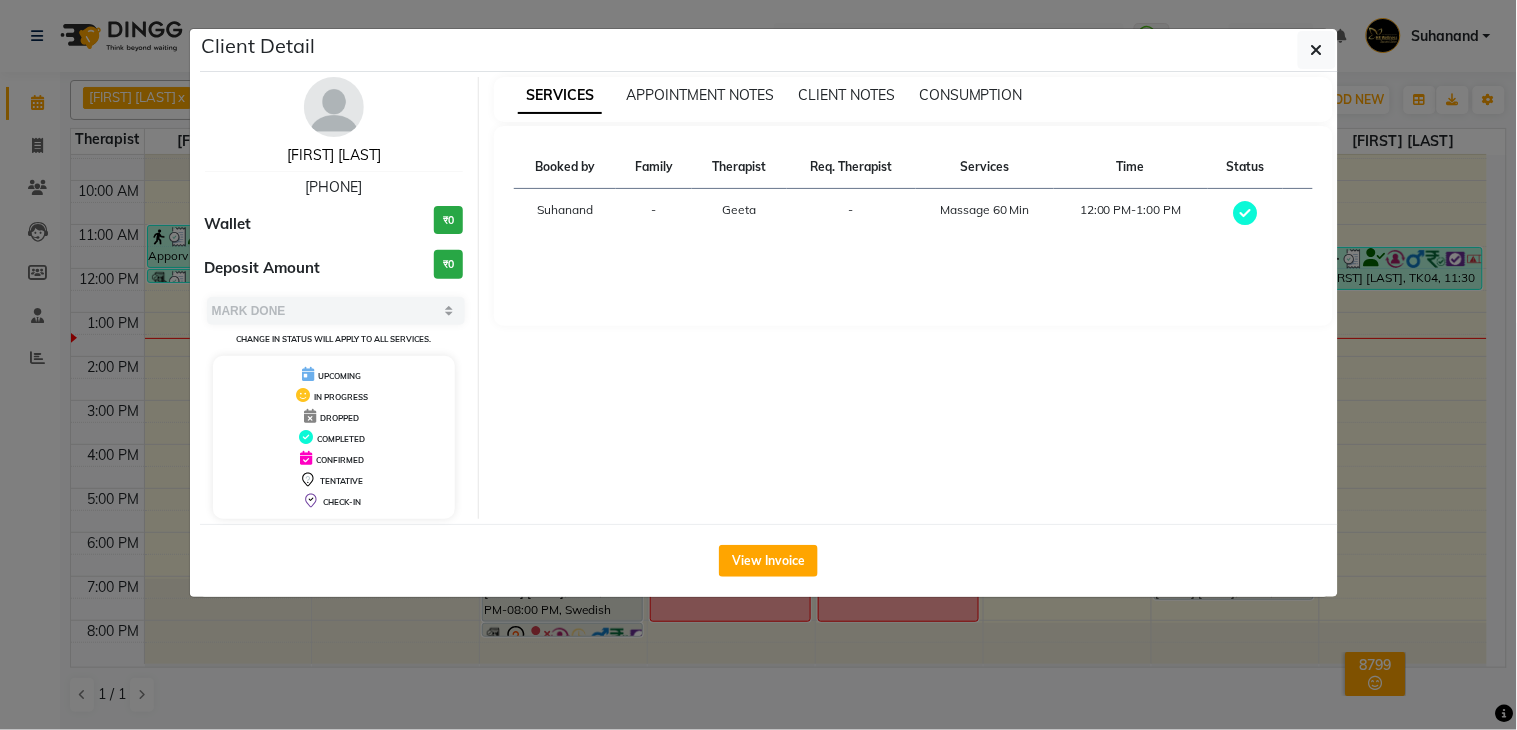 click on "[FIRST] [LAST]" at bounding box center [334, 155] 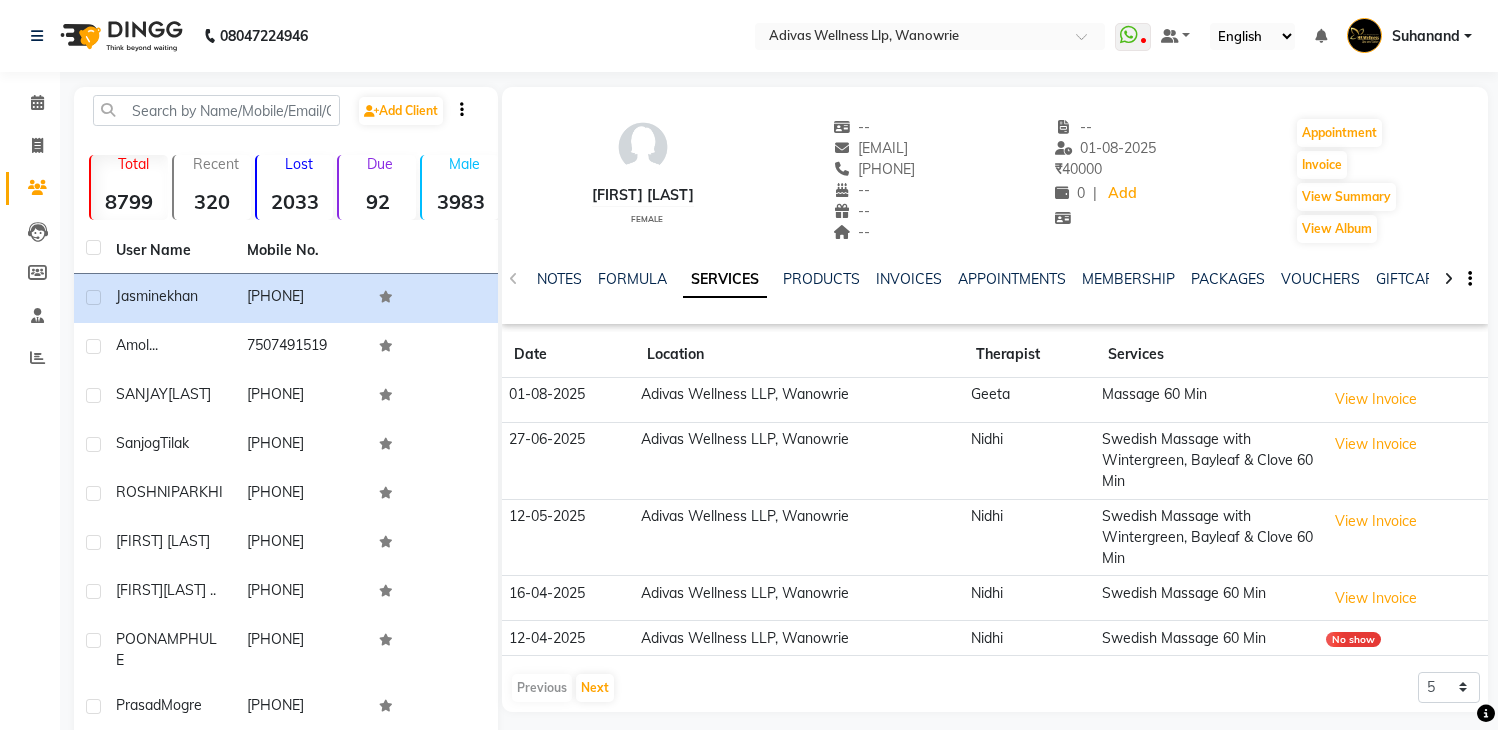 scroll, scrollTop: 0, scrollLeft: 0, axis: both 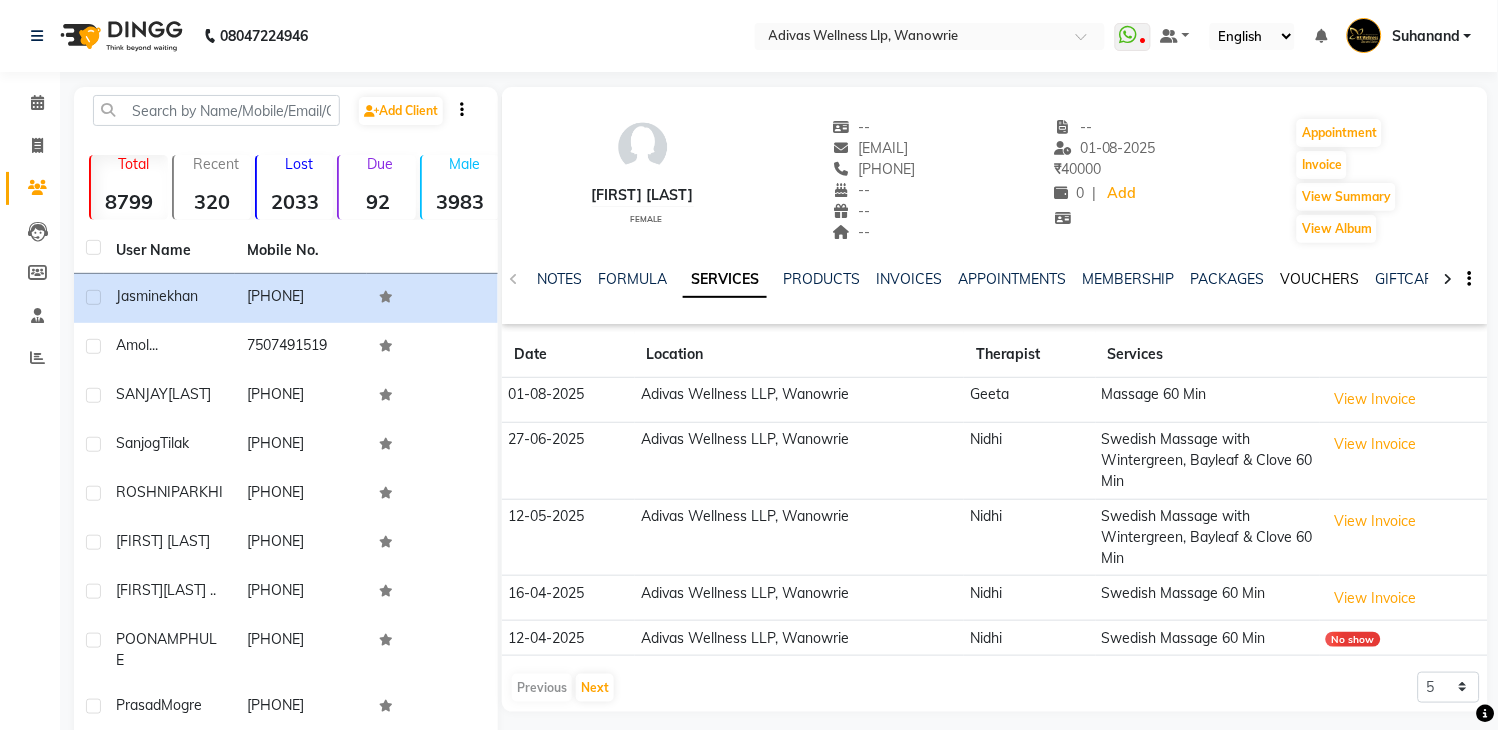 click on "VOUCHERS" 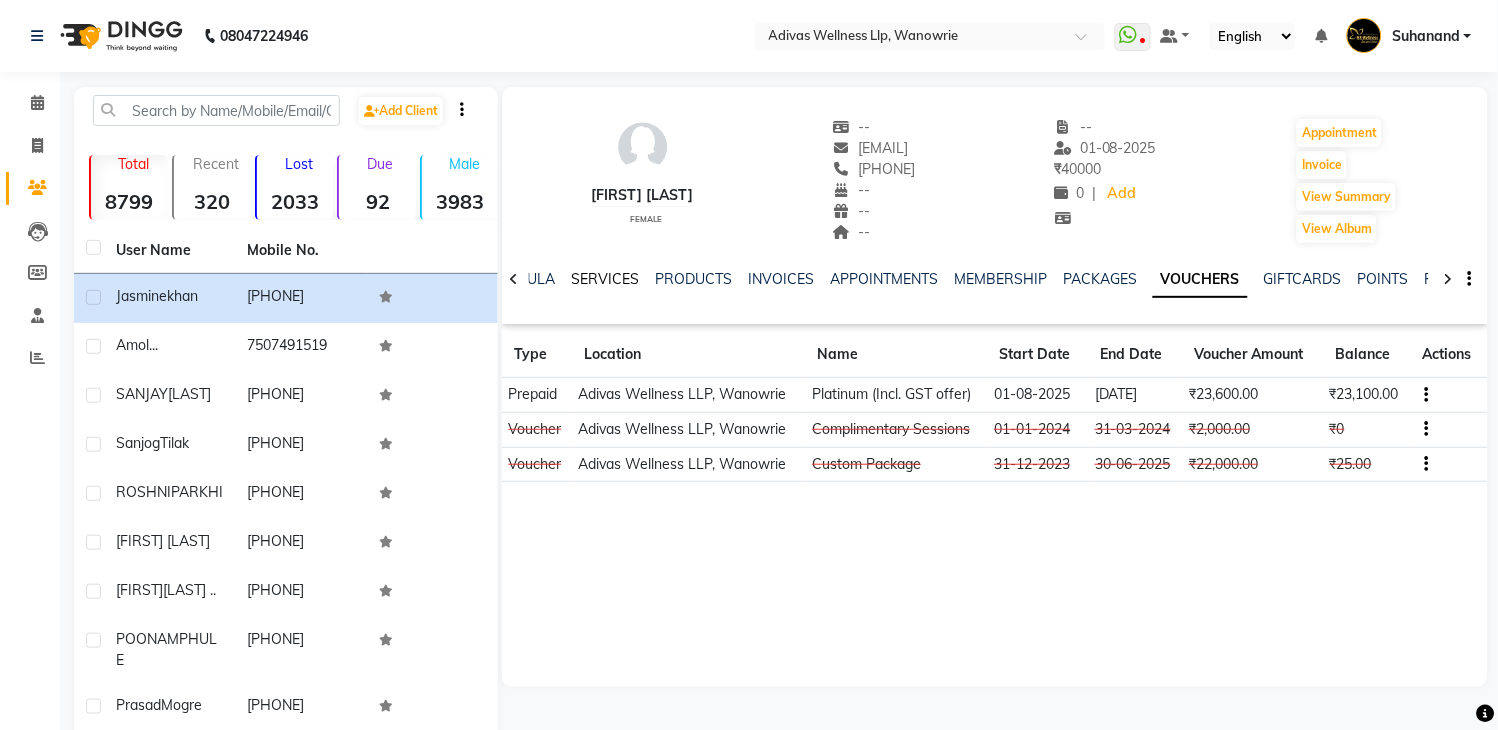 click on "SERVICES" 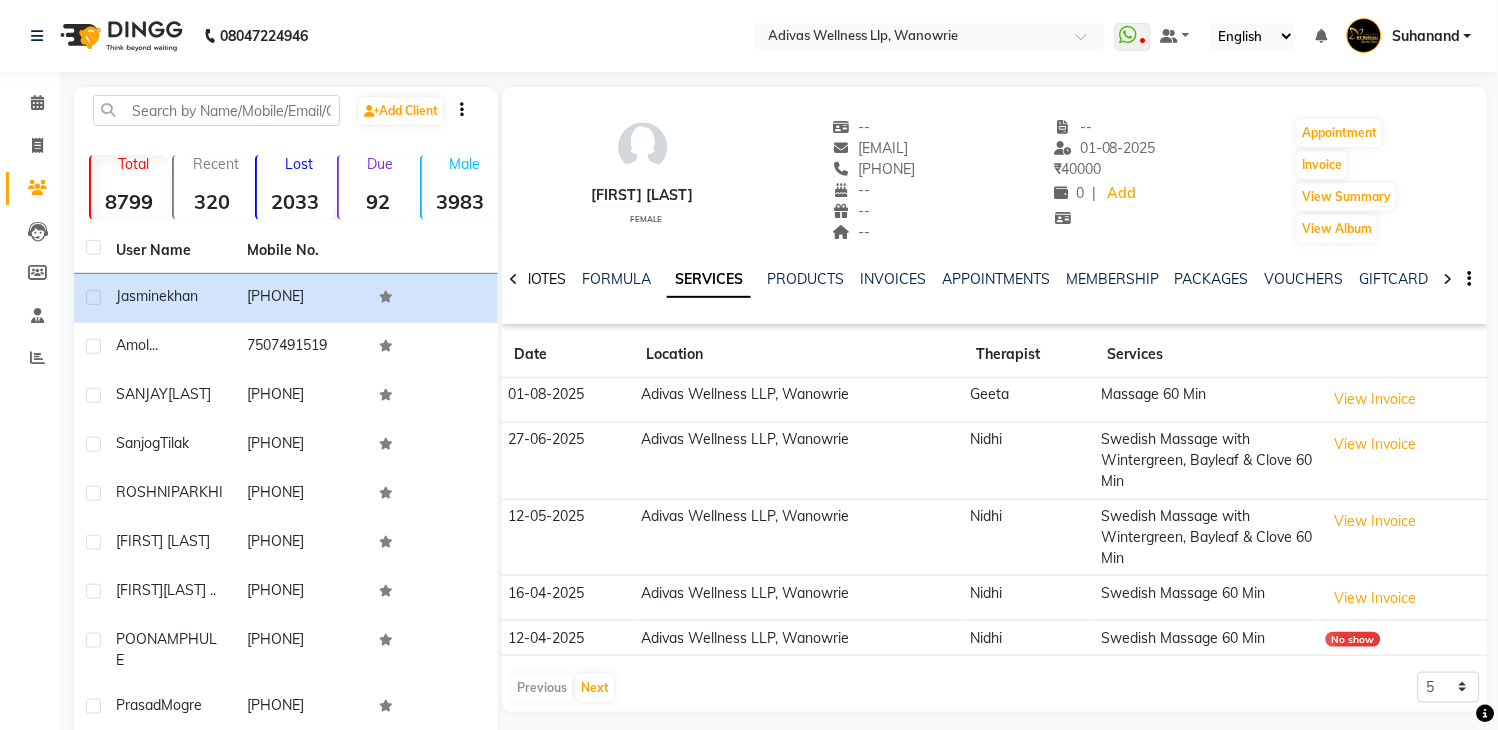 click on "NOTES" 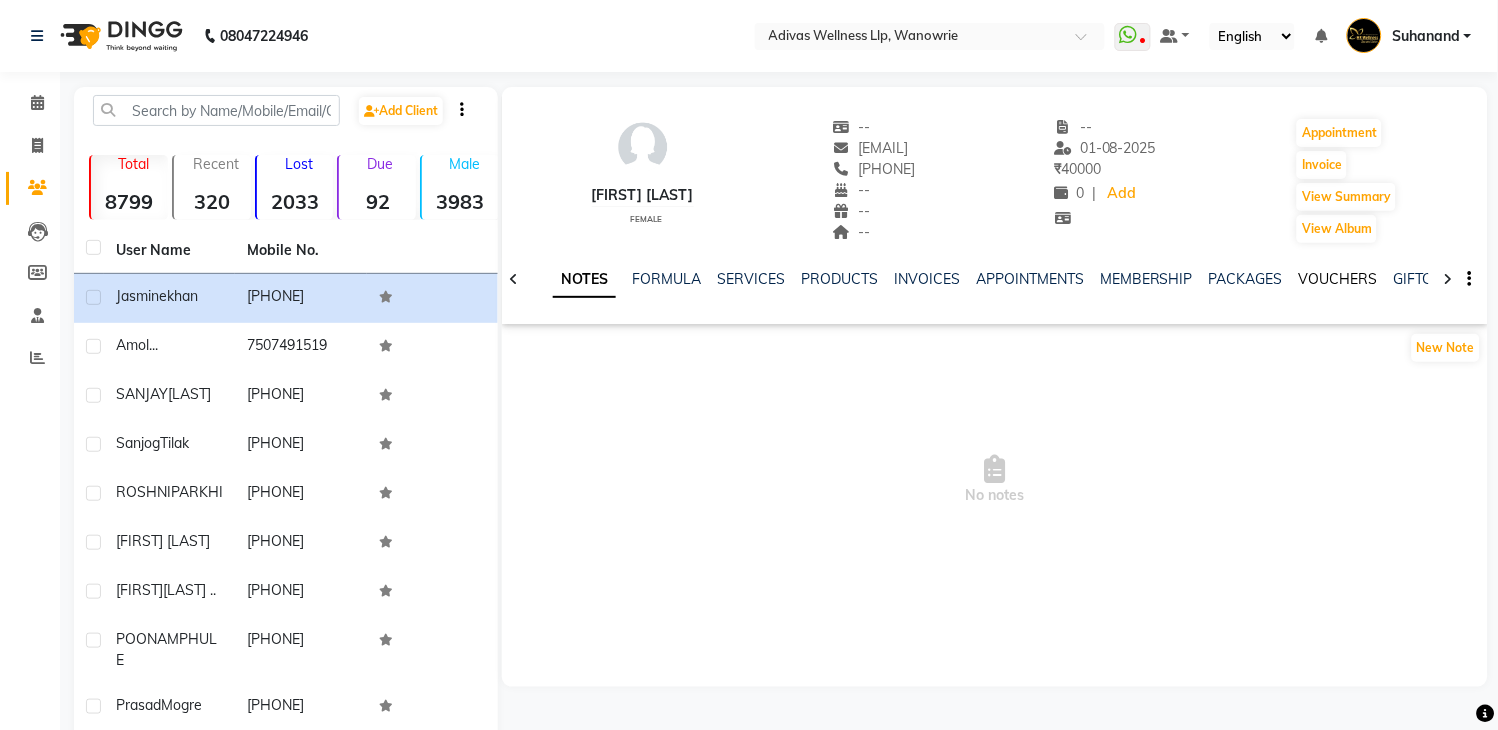 click on "VOUCHERS" 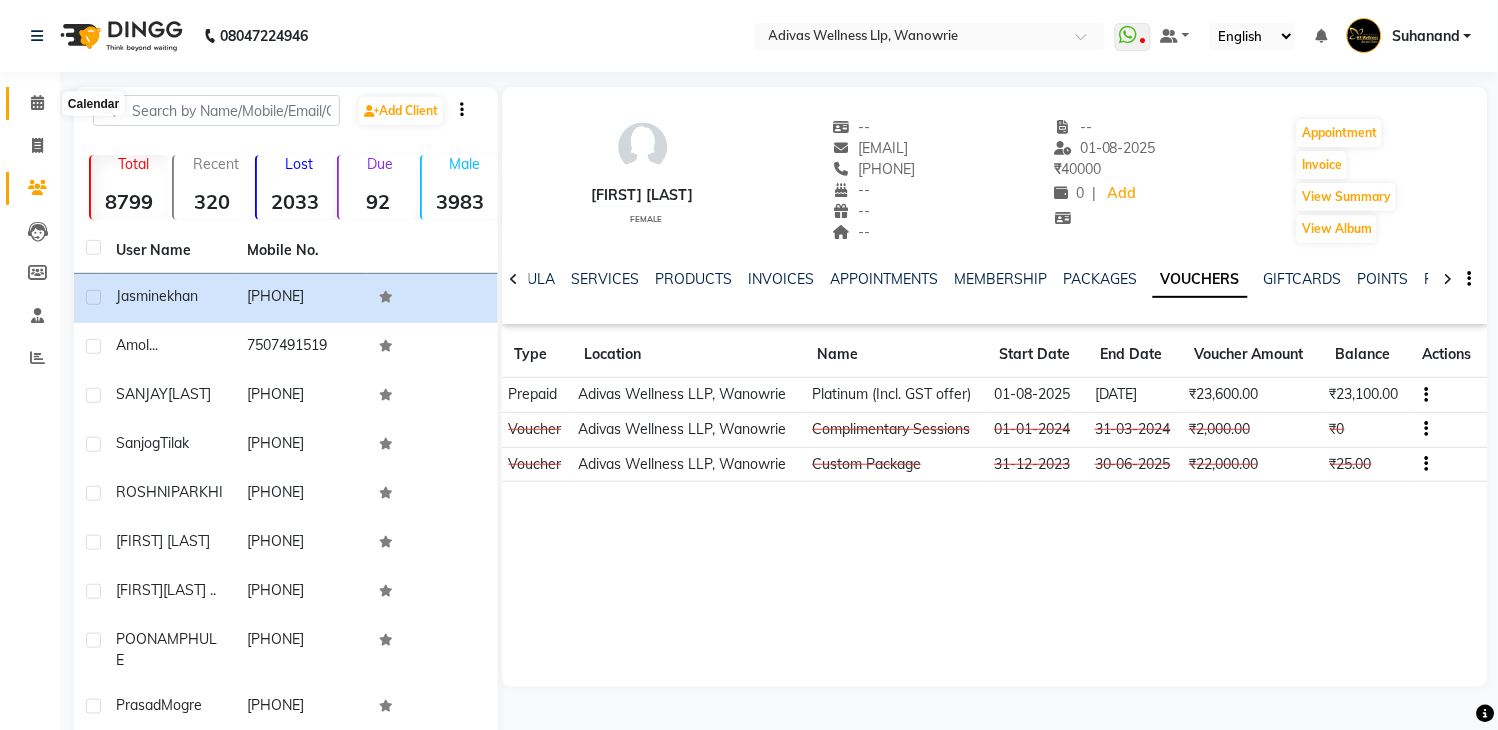 click 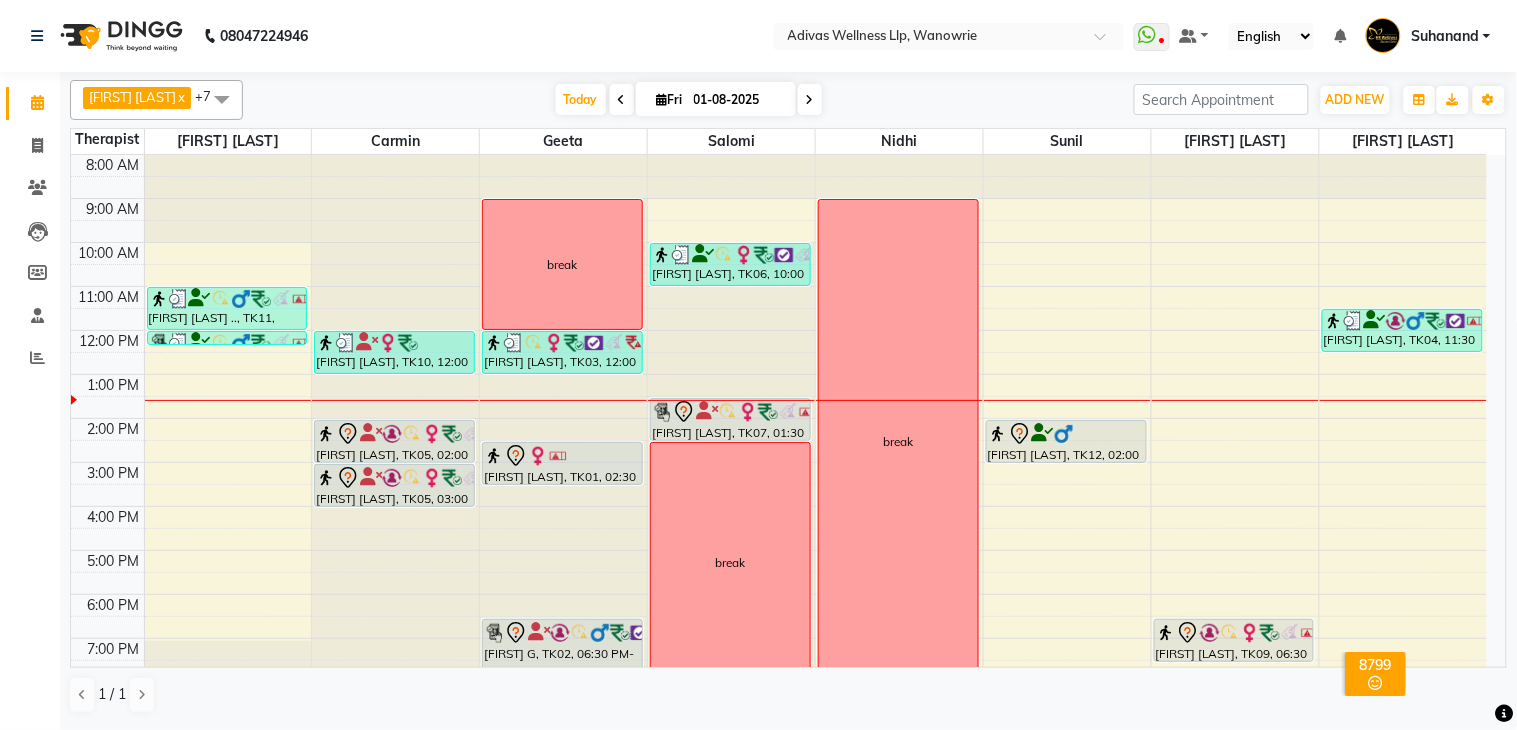 scroll, scrollTop: 24, scrollLeft: 0, axis: vertical 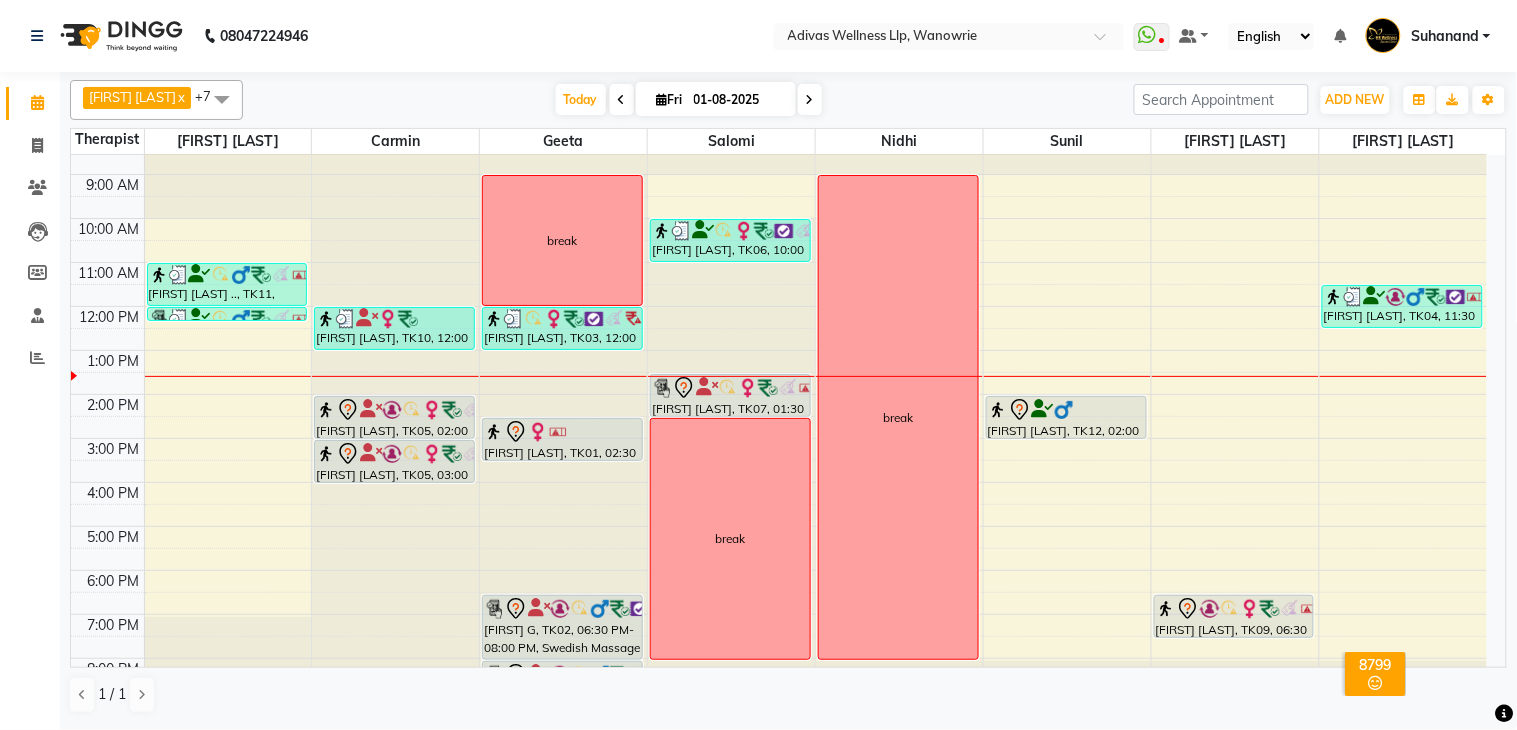 click on "08047224946 Select Location × Adivas Wellness Llp, Wanowrie  WhatsApp Status  ✕ Status:  Disconnected Recent Service Activity: 01-01-1970     05:30 AM  08047224946 Whatsapp Settings Default Panel My Panel English ENGLISH Español العربية मराठी हिंदी ગુજરાતી தமிழ் 中文 Notifications nothing to show [FIRST] [LAST] Manage Profile Change Password Sign out  Version:3.15.9" 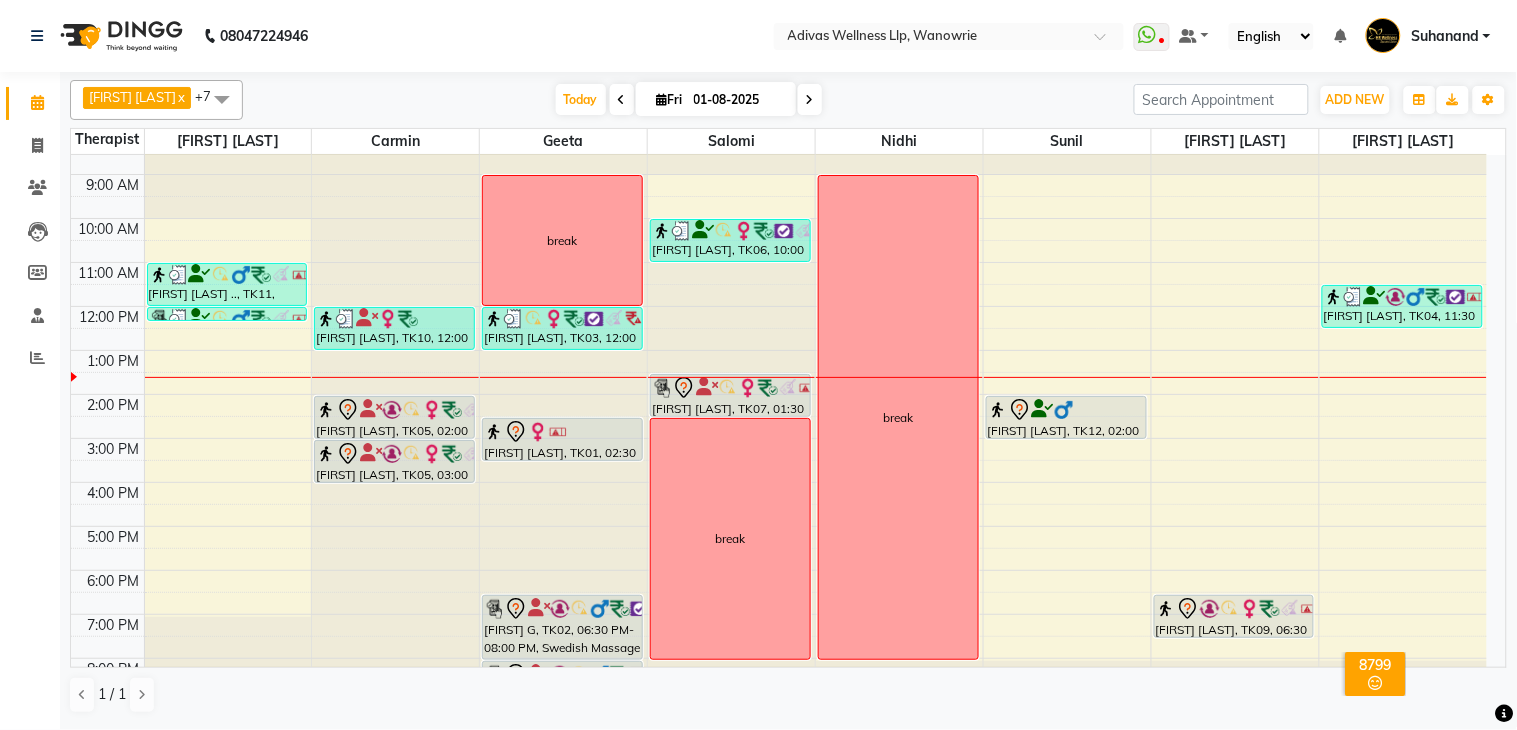 click at bounding box center (810, 99) 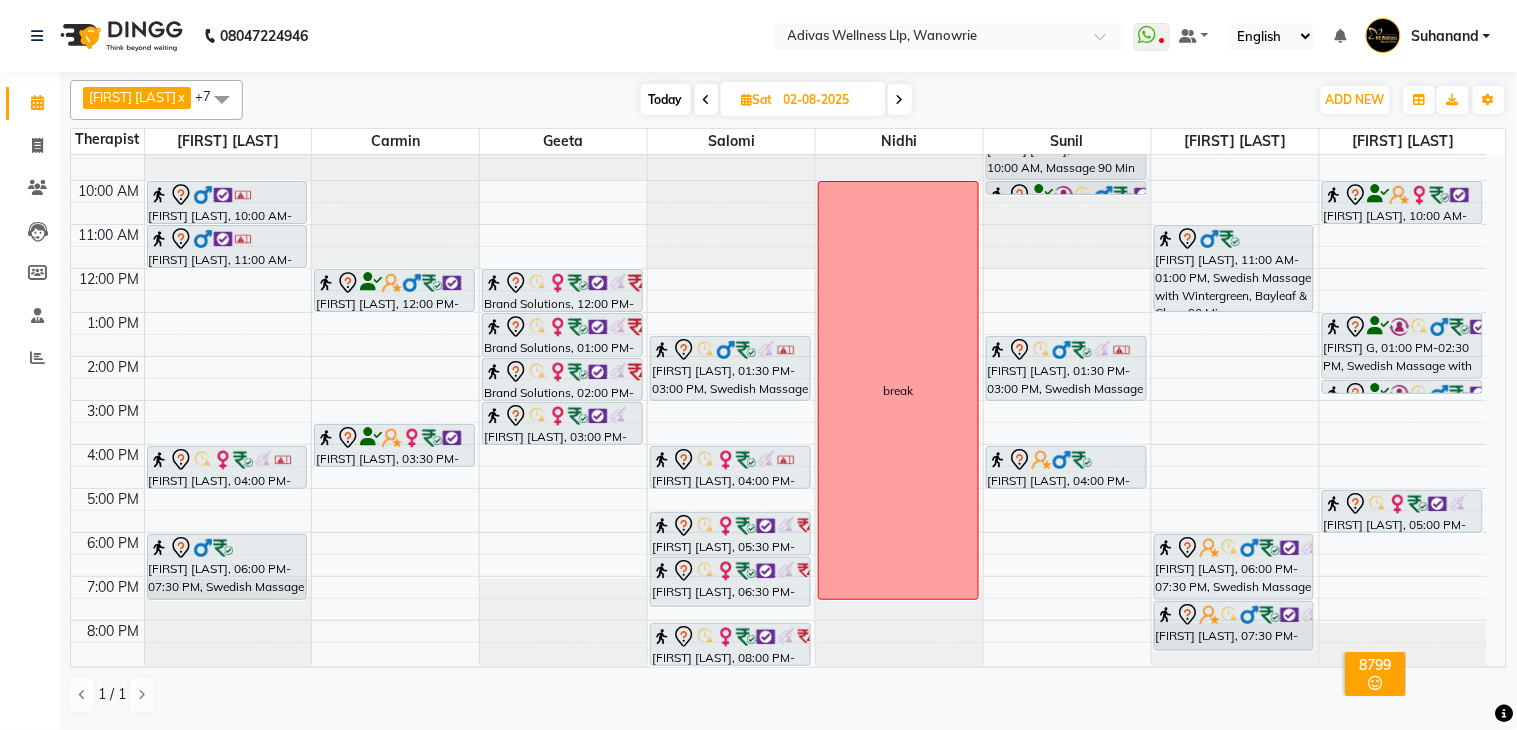 scroll, scrollTop: 62, scrollLeft: 0, axis: vertical 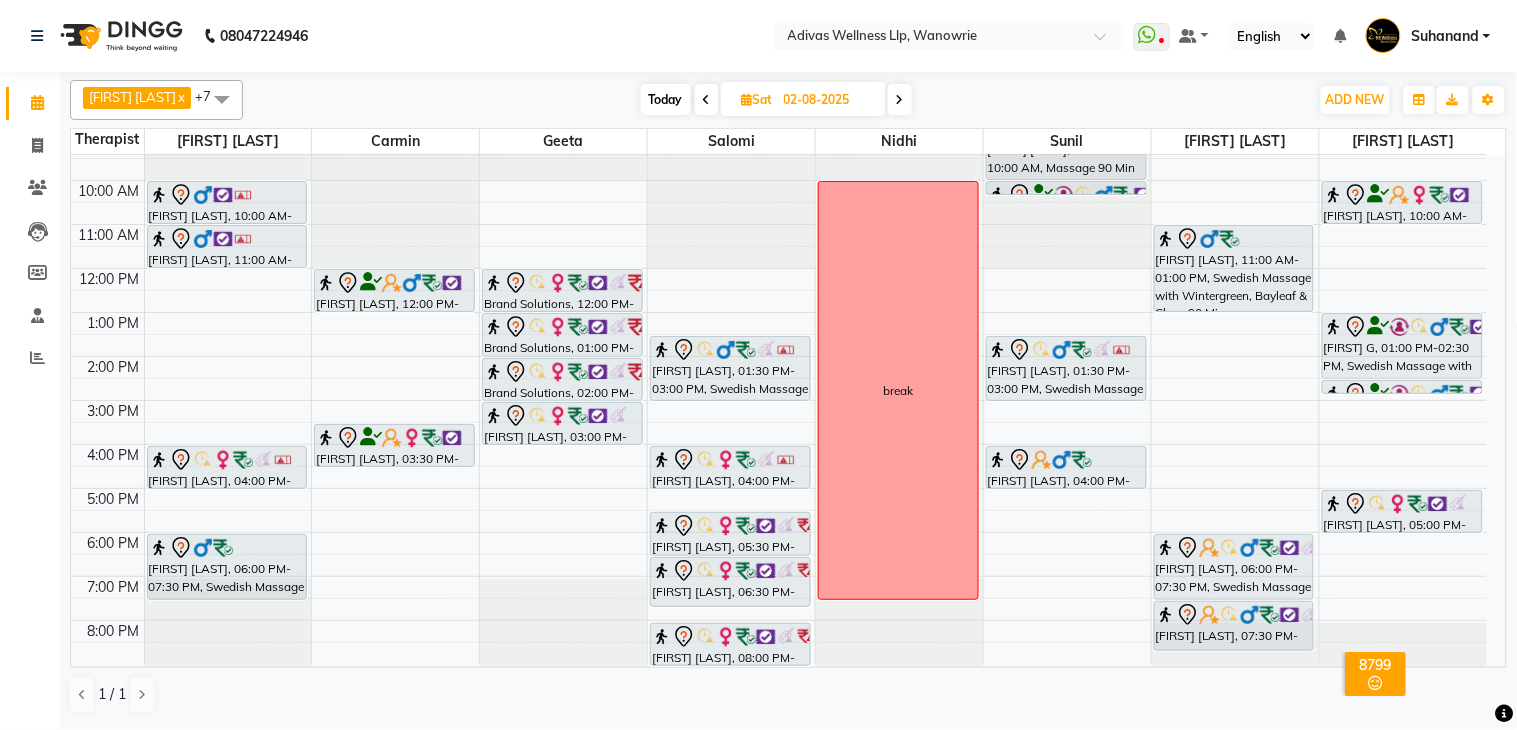 click on "08047224946 Select Location × Adivas Wellness Llp, Wanowrie  WhatsApp Status  ✕ Status:  Disconnected Recent Service Activity: 01-01-1970     05:30 AM  08047224946 Whatsapp Settings Default Panel My Panel English ENGLISH Español العربية मराठी हिंदी ગુજરાતી தமிழ் 中文 Notifications nothing to show [FIRST] [LAST] Manage Profile Change Password Sign out  Version:3.15.9" 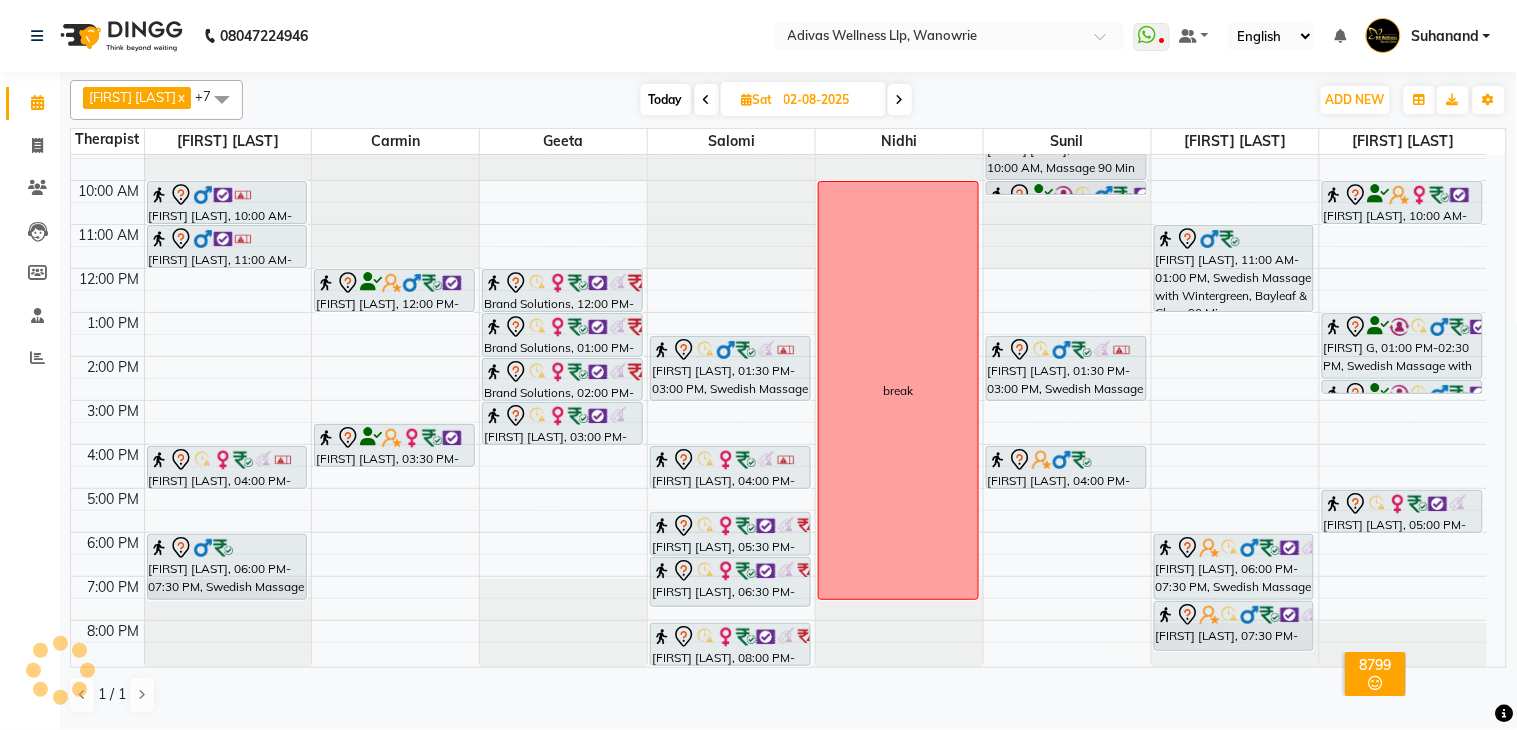 click on "Today" at bounding box center [666, 99] 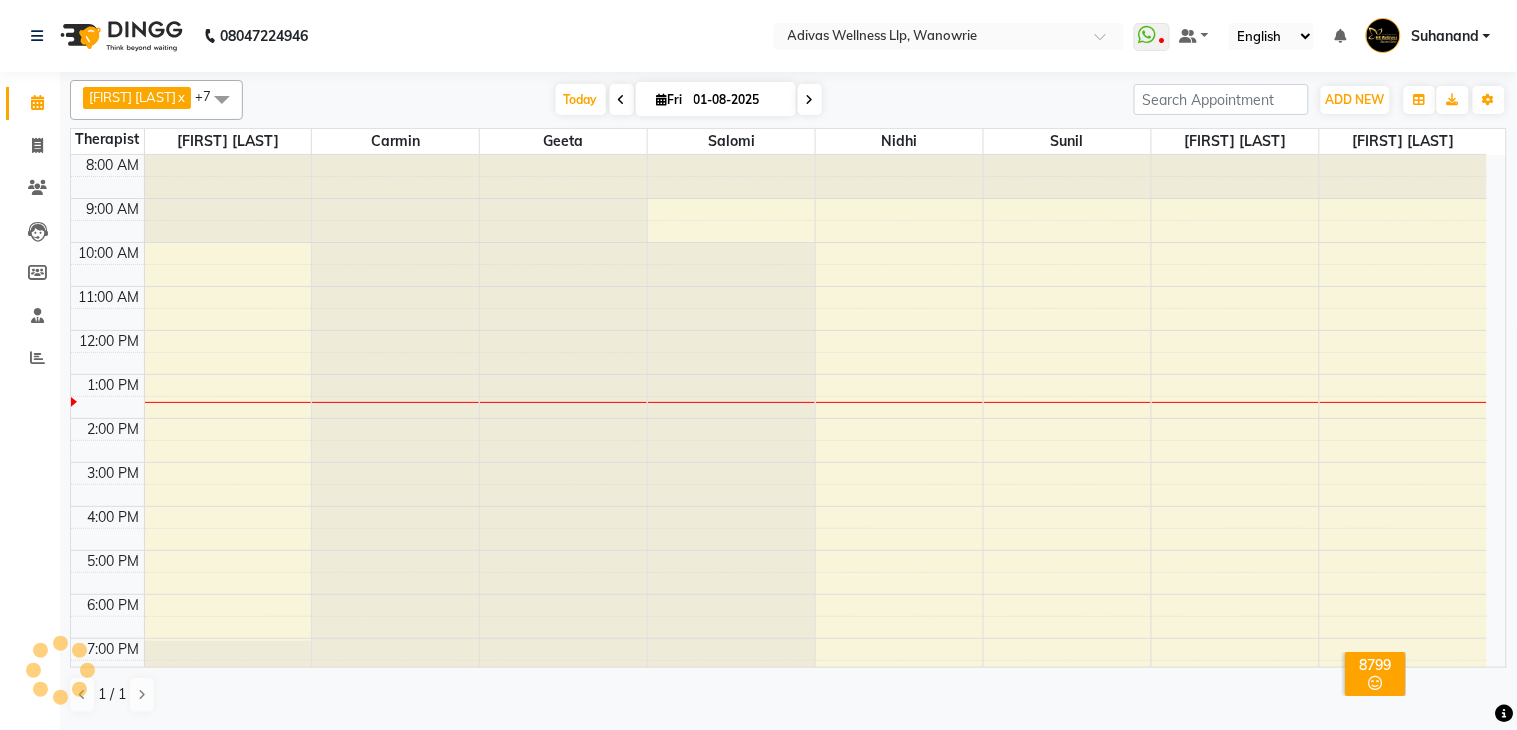 scroll, scrollTop: 63, scrollLeft: 0, axis: vertical 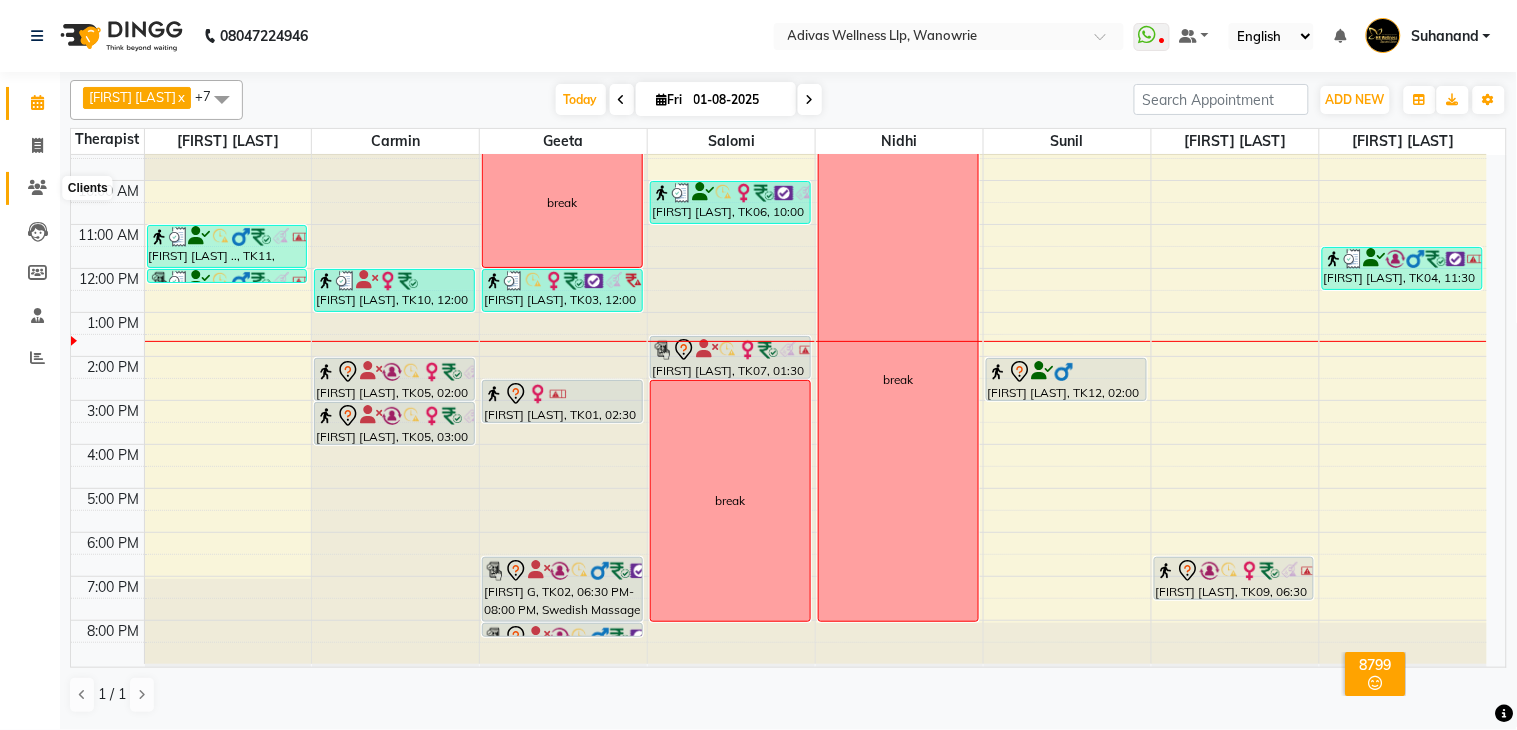 click 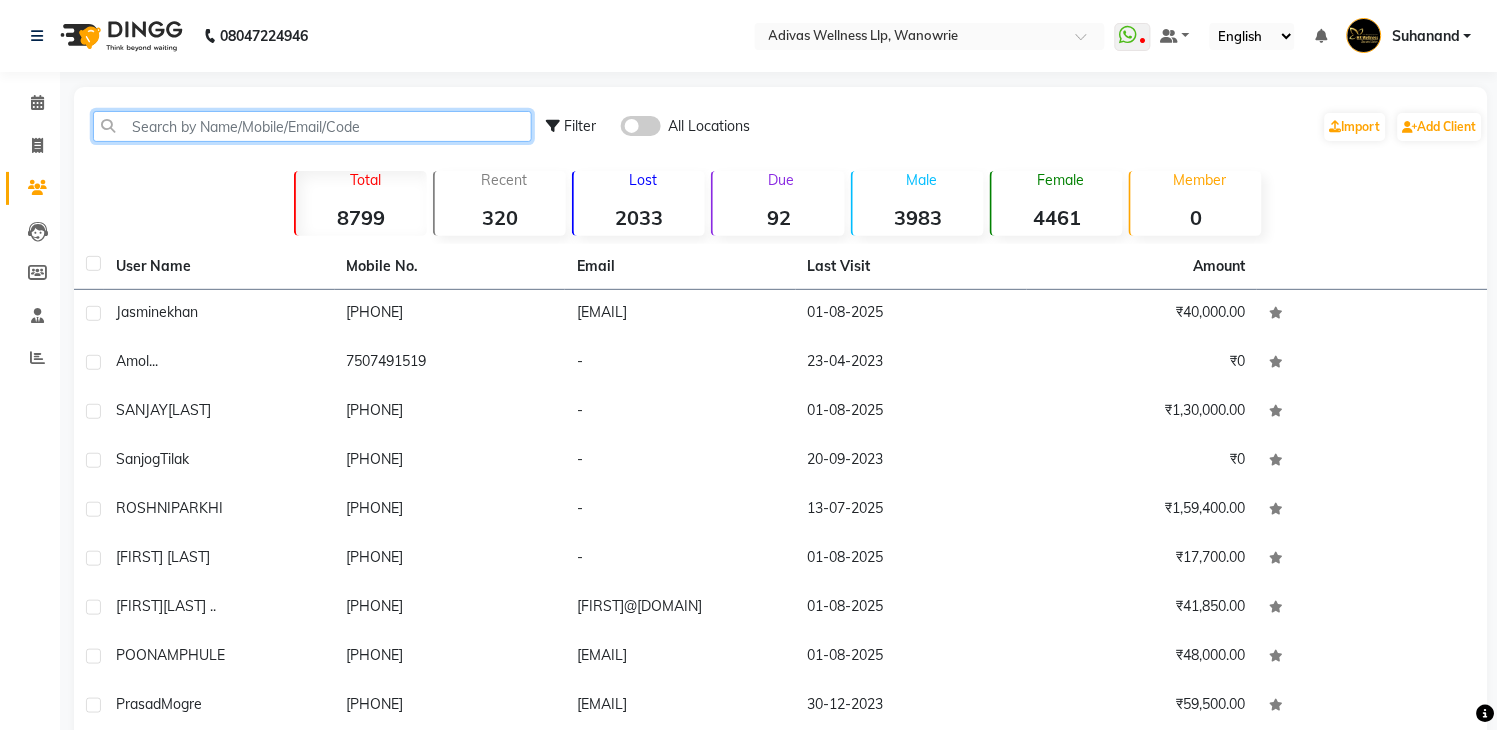 click 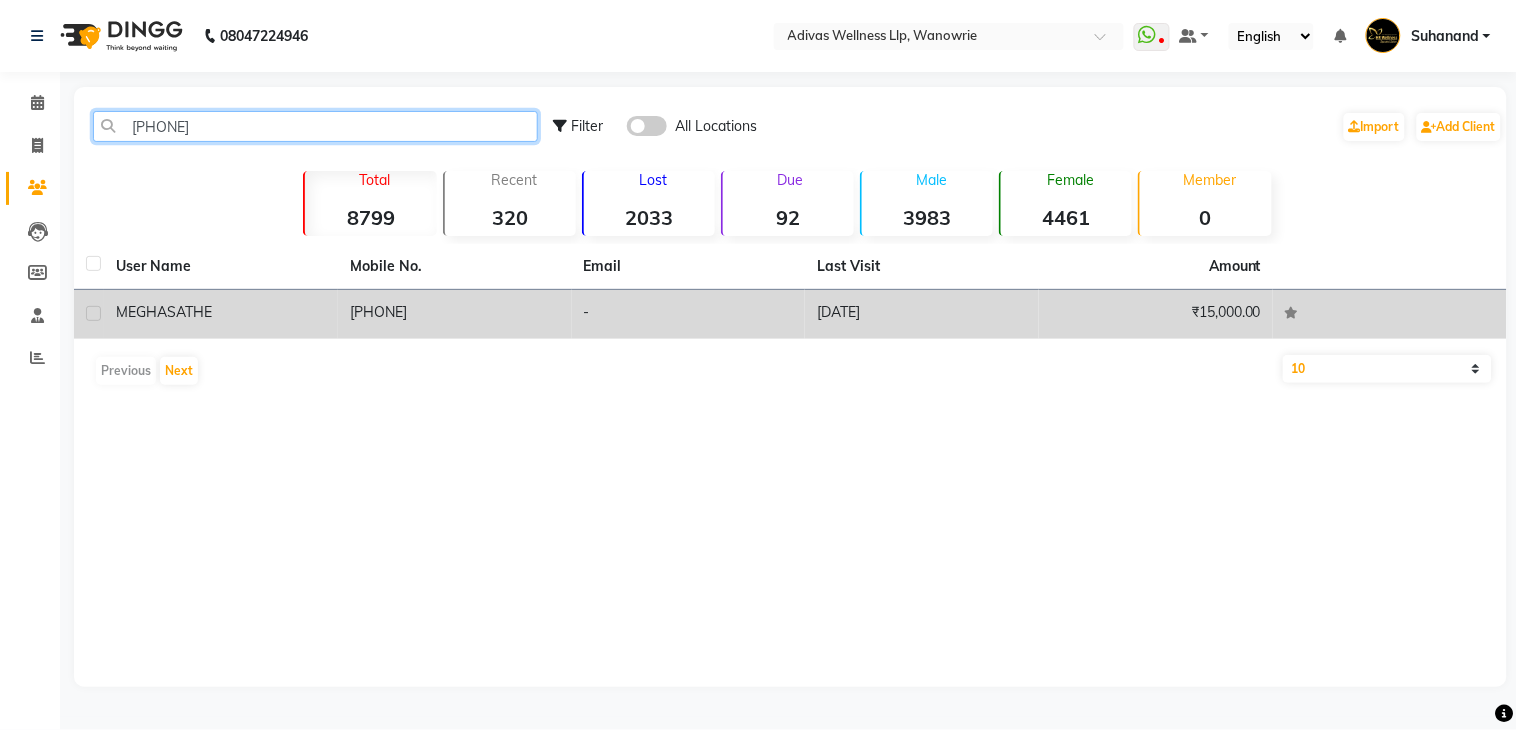 type on "9371005888" 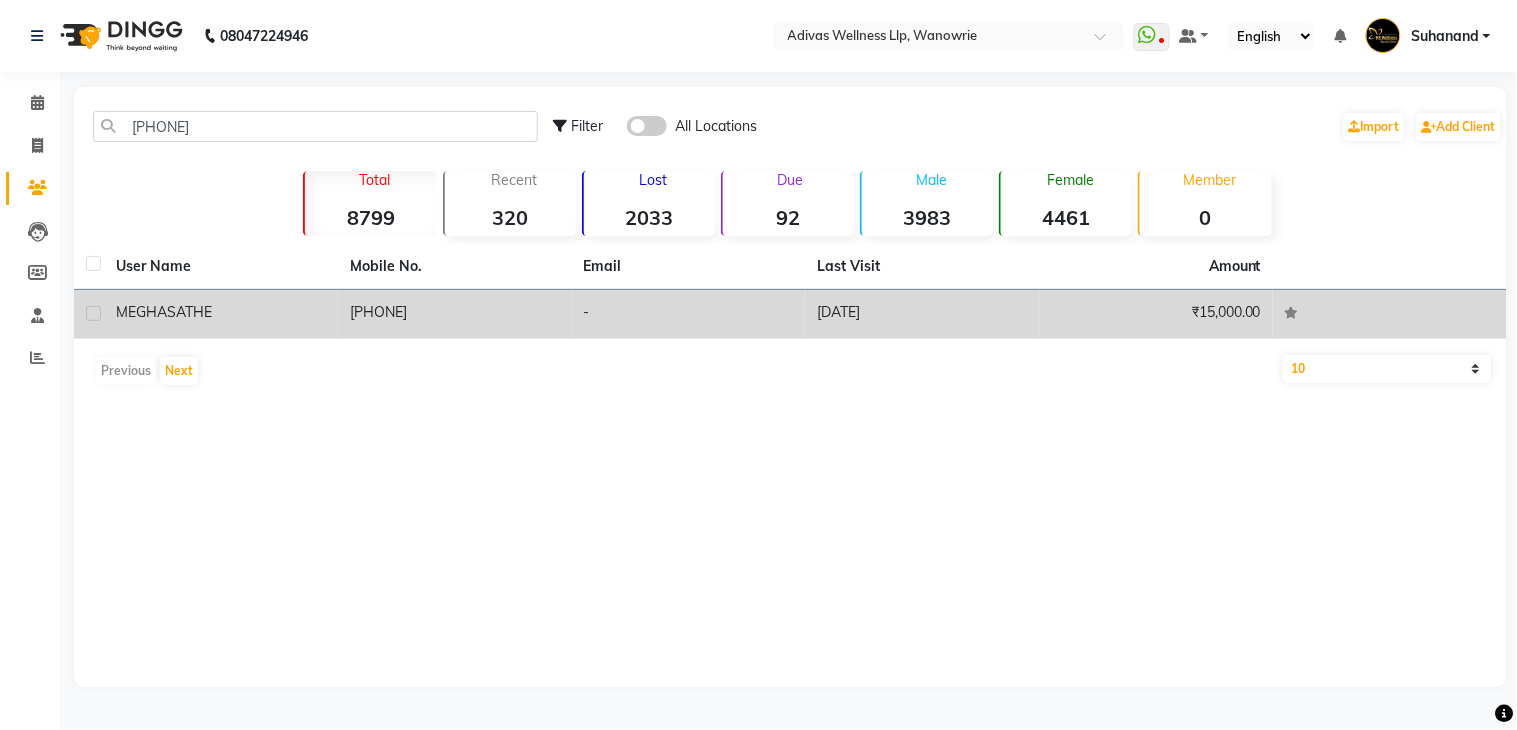 click on "9371005888" 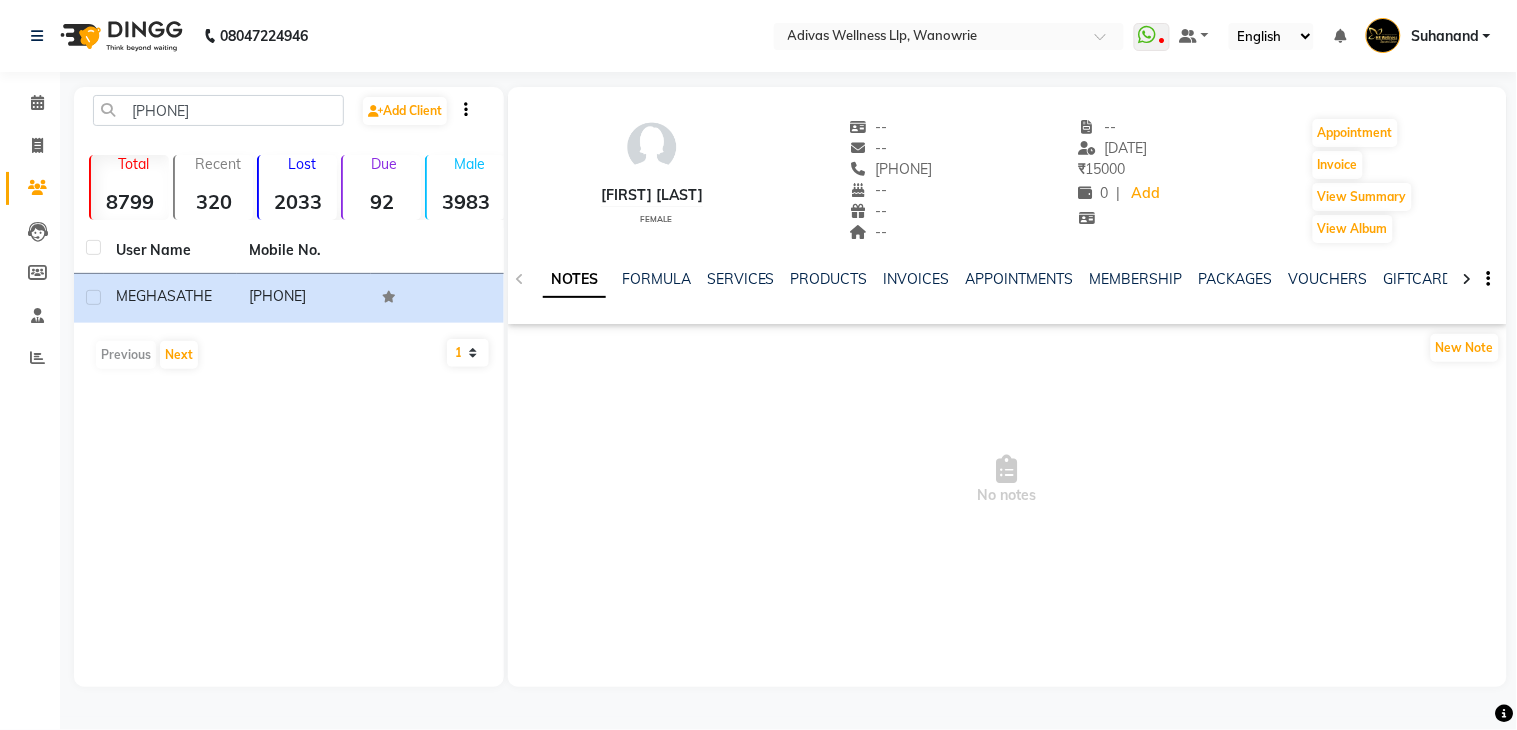 click on "VOUCHERS" 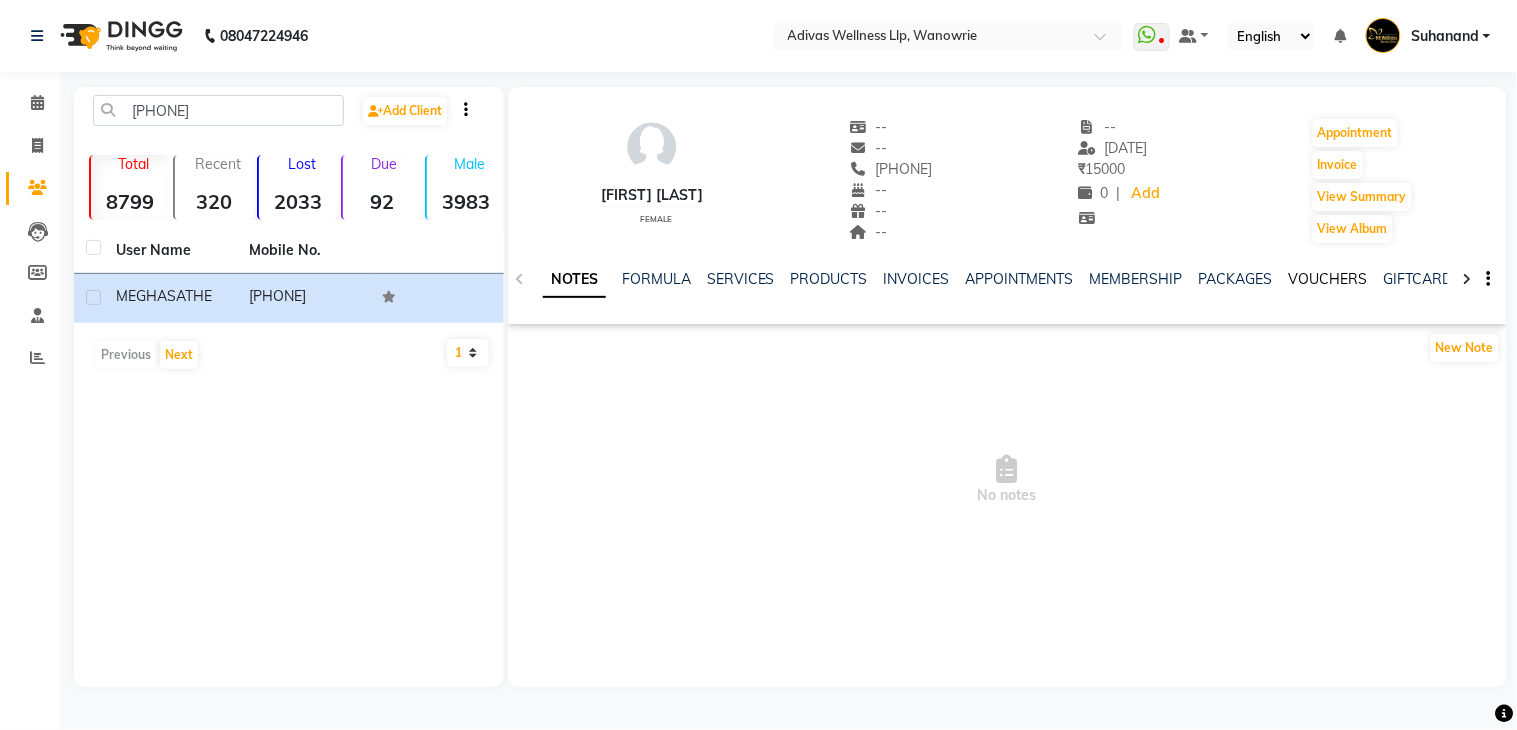 click on "VOUCHERS" 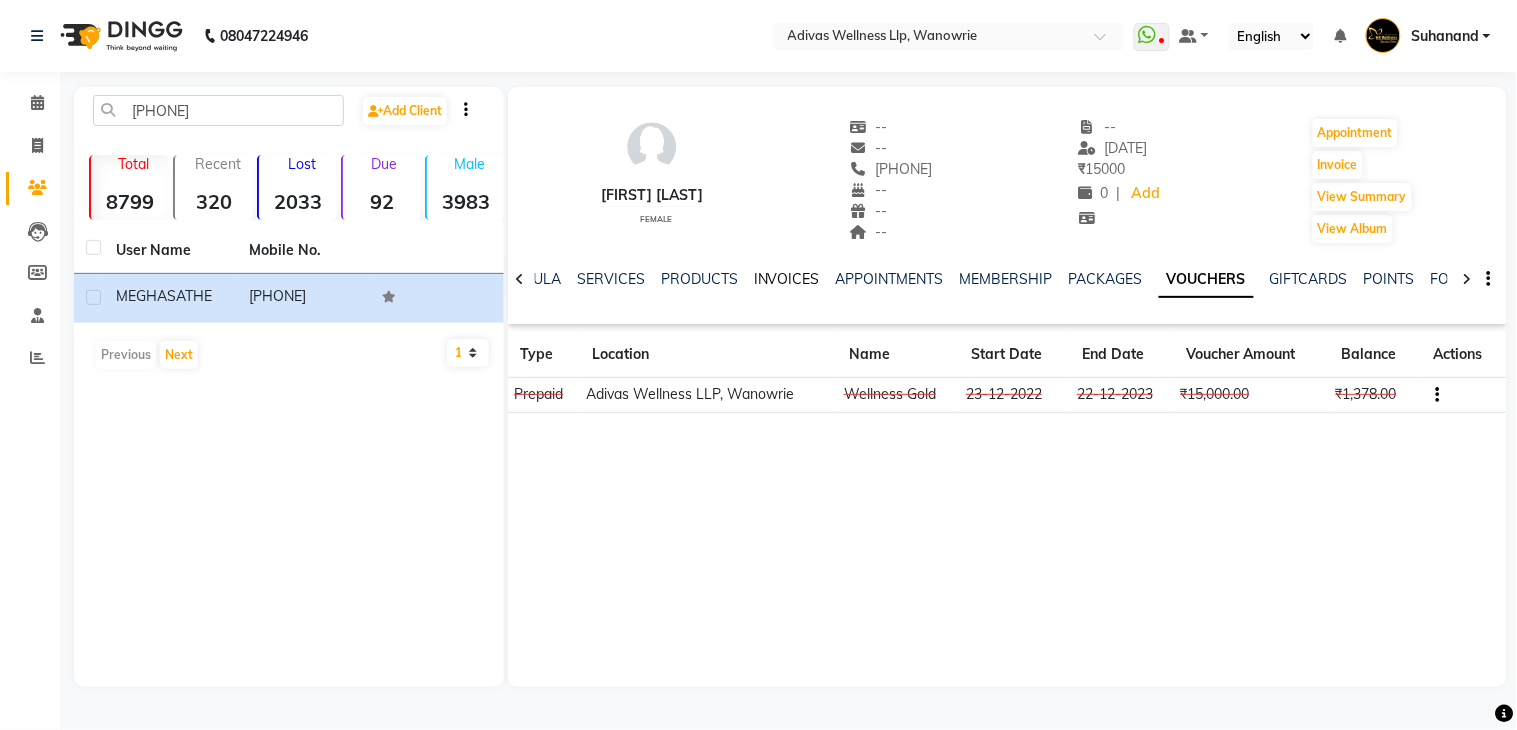 click on "INVOICES" 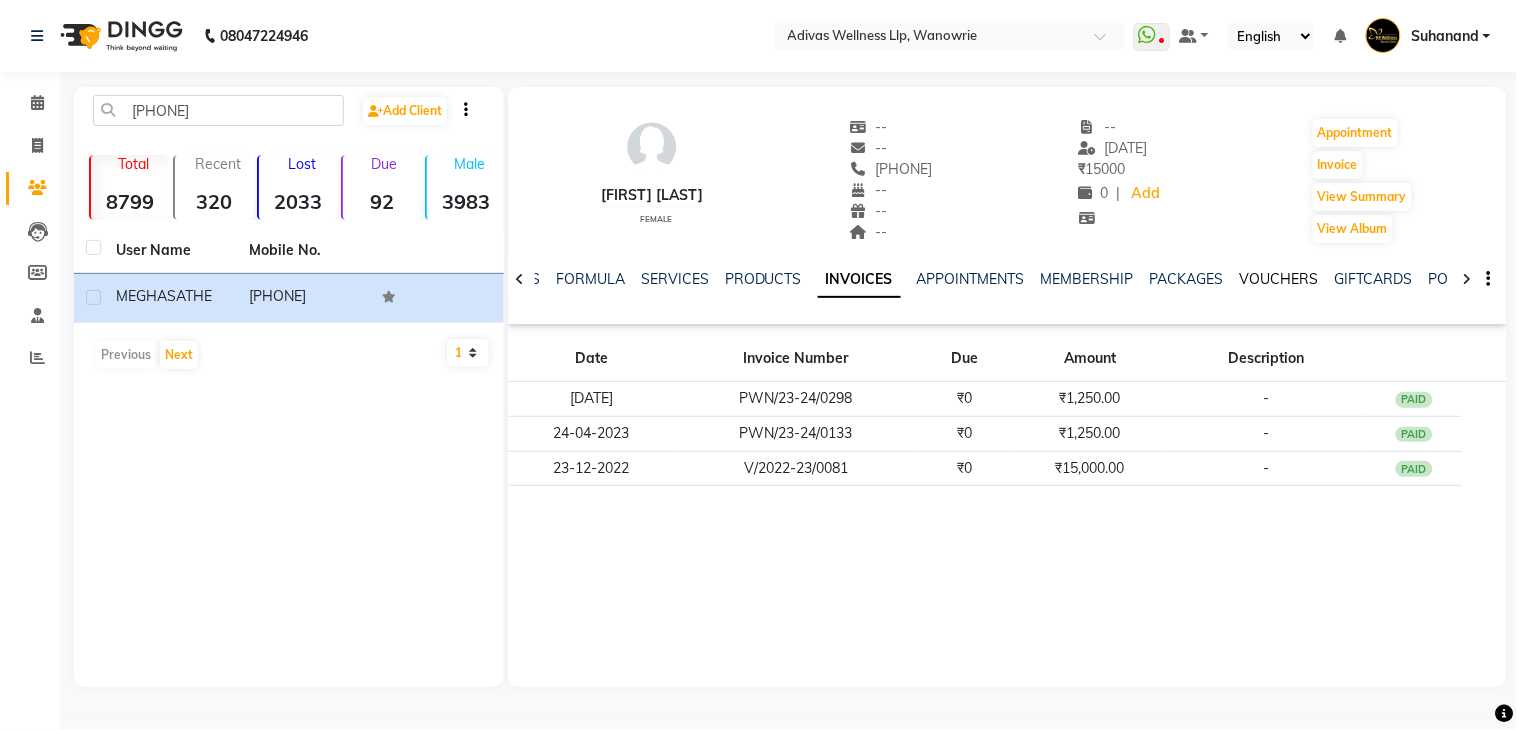 click on "VOUCHERS" 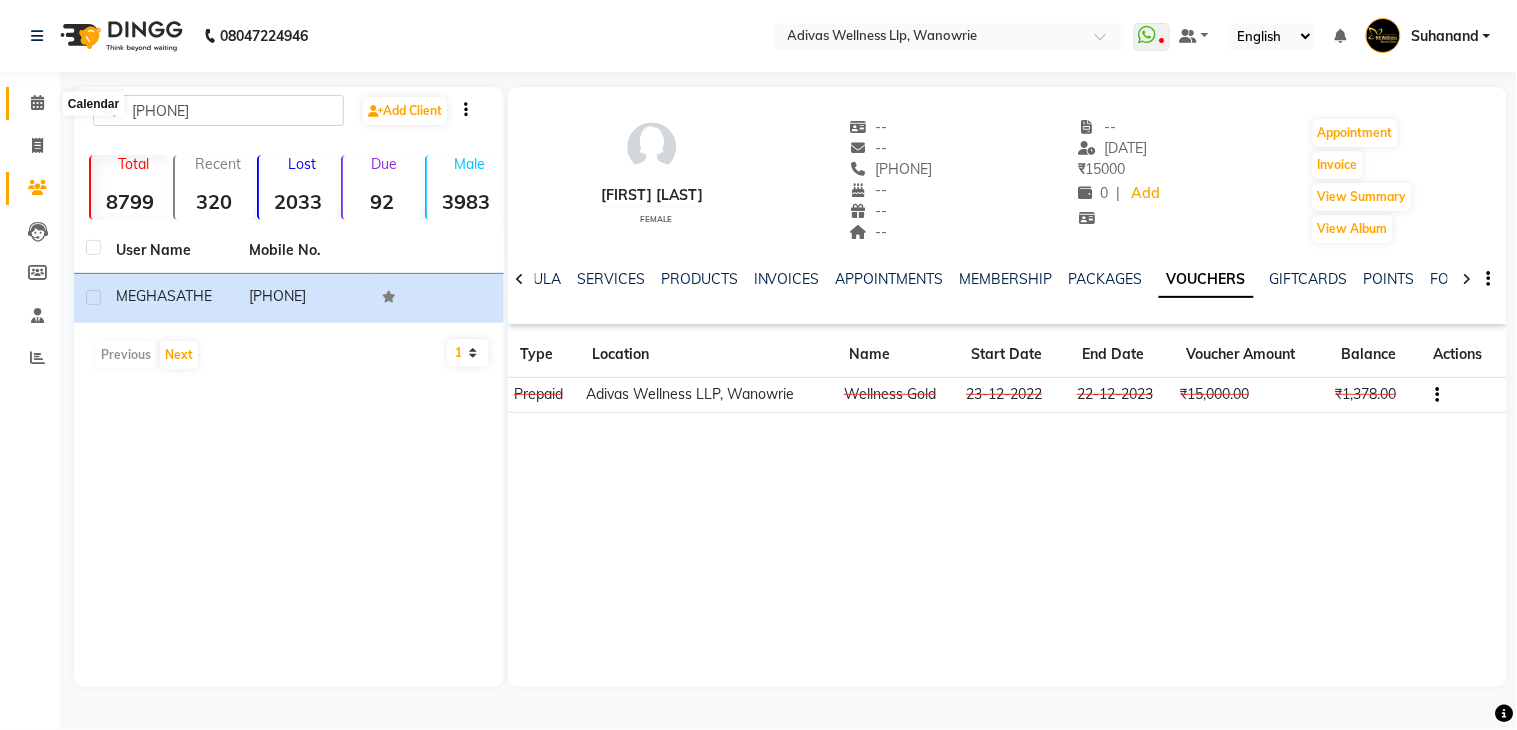 click 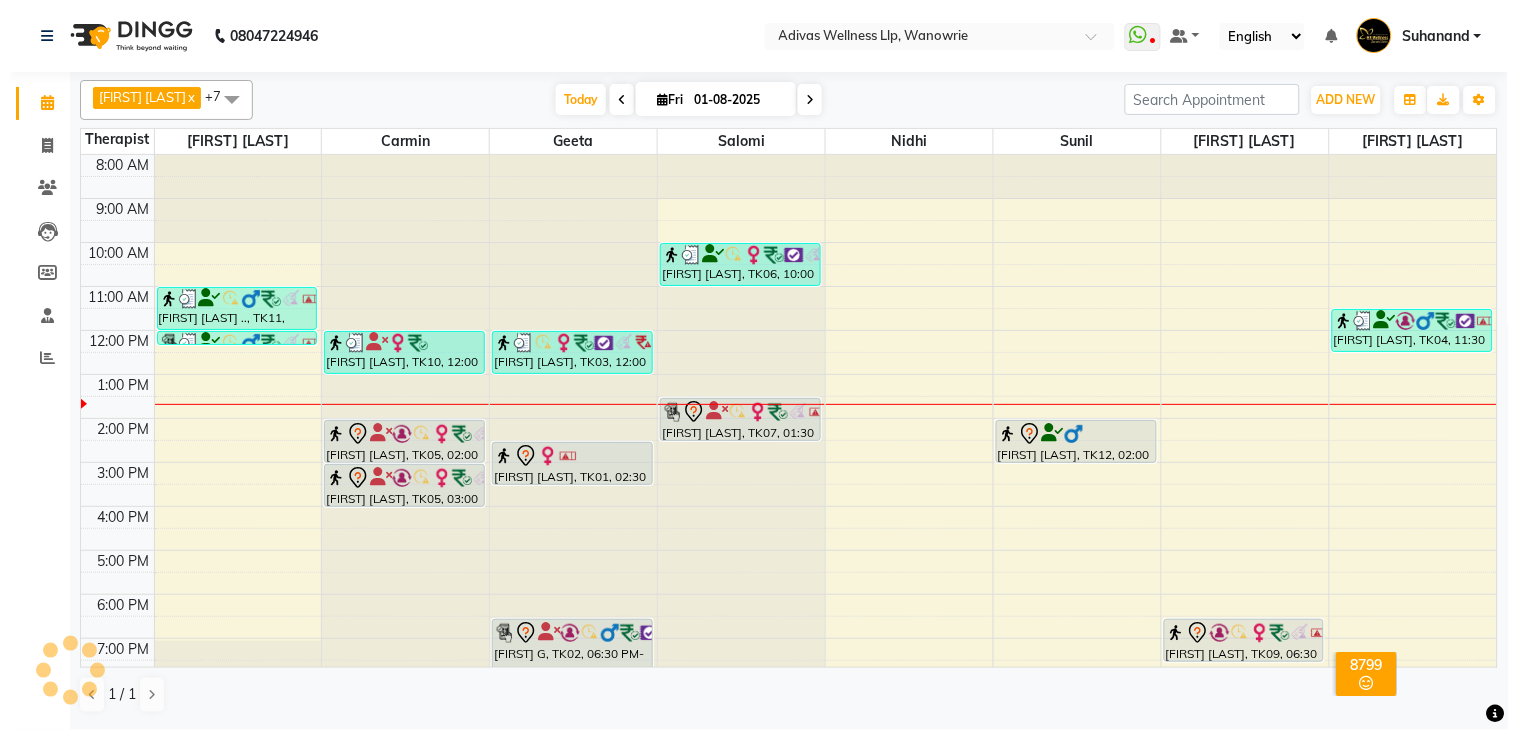 scroll, scrollTop: 0, scrollLeft: 0, axis: both 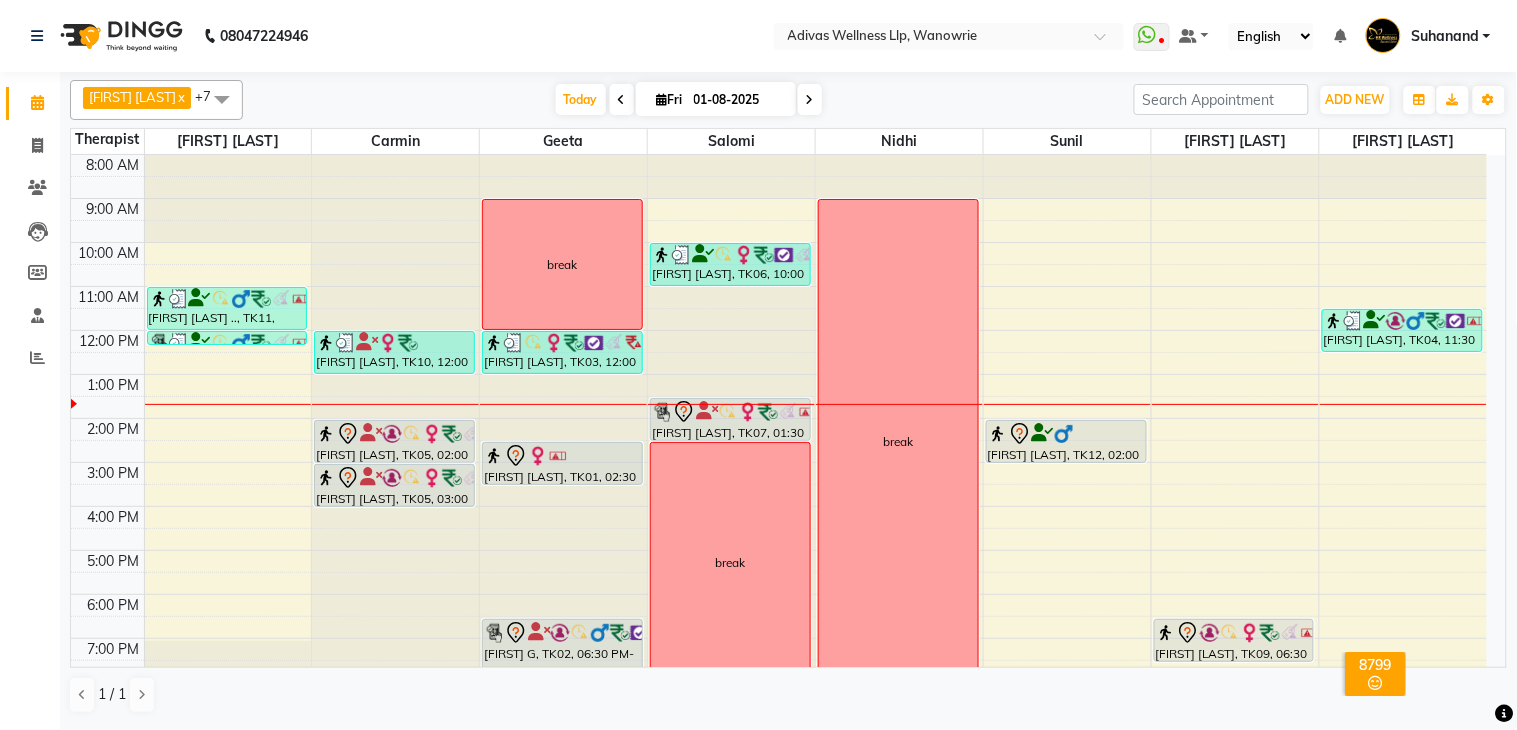 click on "01-08-2025" at bounding box center (738, 100) 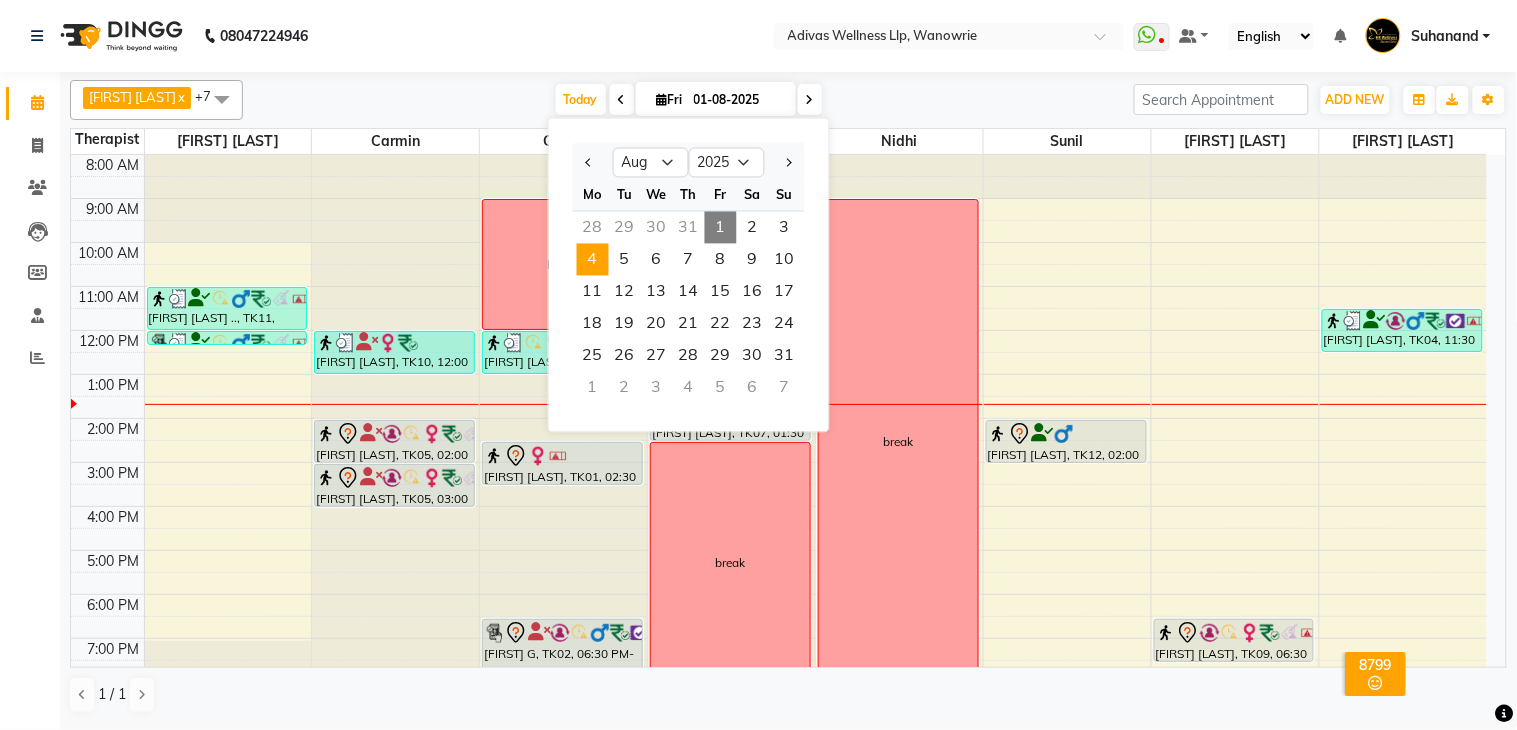 click on "4" at bounding box center [593, 260] 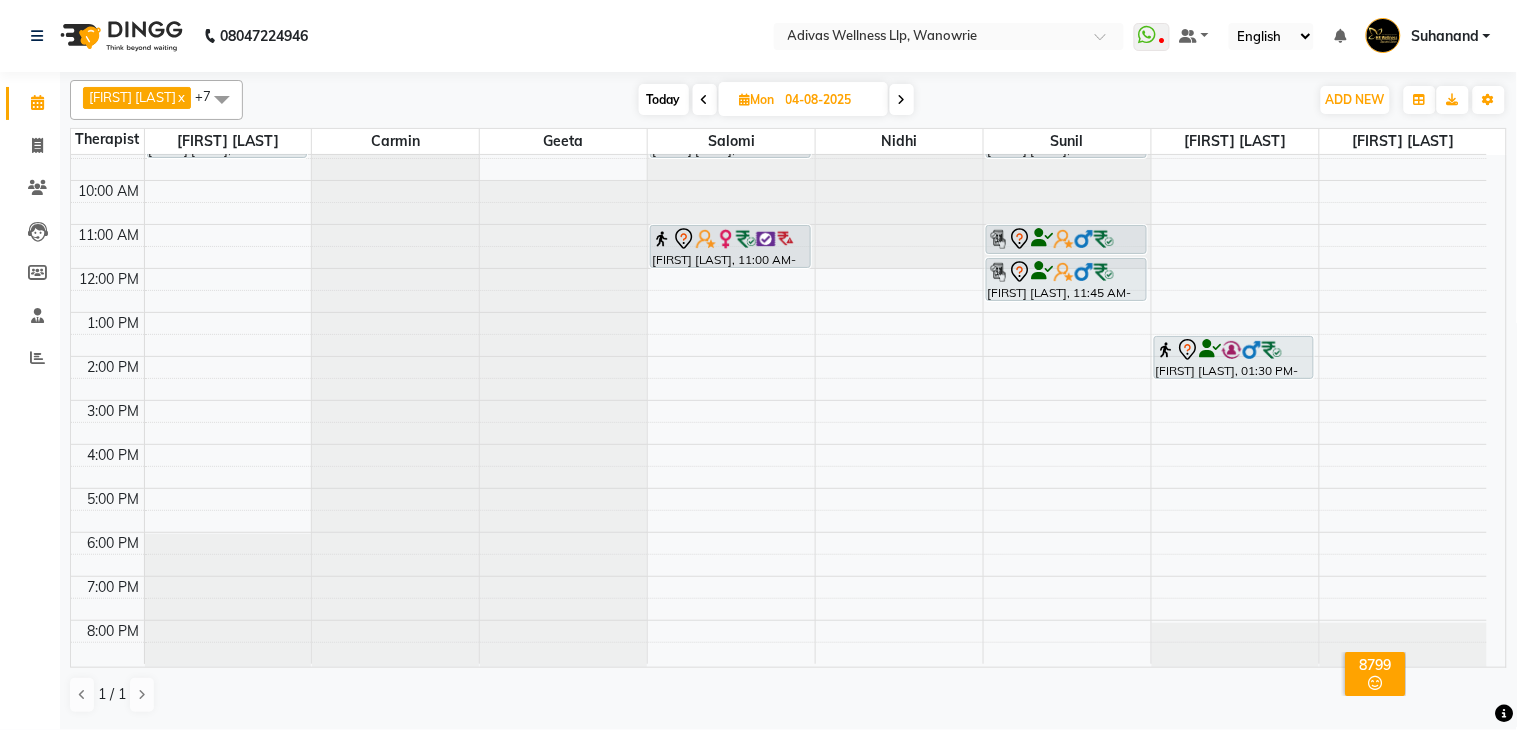 scroll, scrollTop: 0, scrollLeft: 0, axis: both 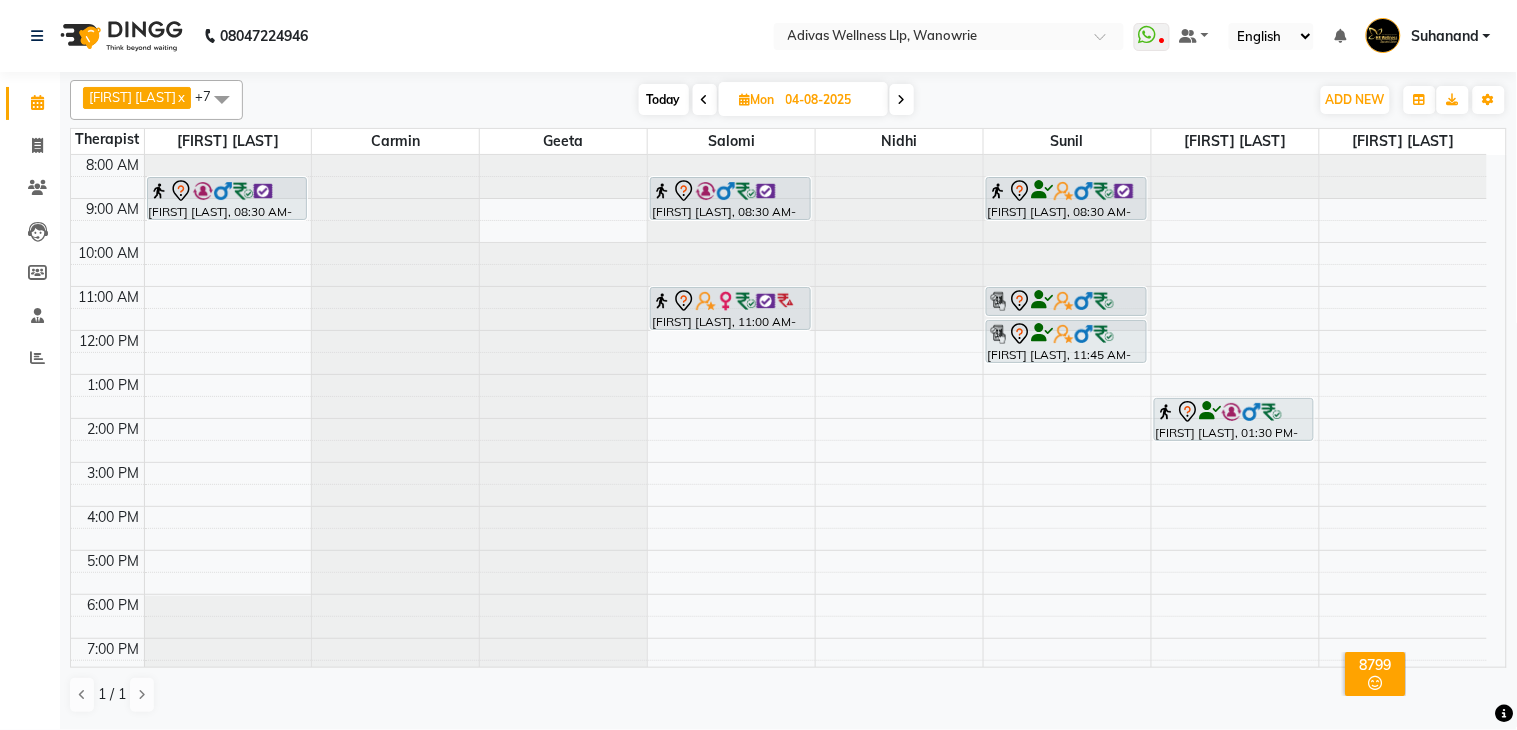 click on "08047224946 Select Location × Adivas Wellness Llp, Wanowrie  WhatsApp Status  ✕ Status:  Disconnected Recent Service Activity: 01-01-1970     05:30 AM  08047224946 Whatsapp Settings Default Panel My Panel English ENGLISH Español العربية मराठी हिंदी ગુજરાતી தமிழ் 中文 Notifications nothing to show Suhanand Manage Profile Change Password Sign out  Version:3.15.9" 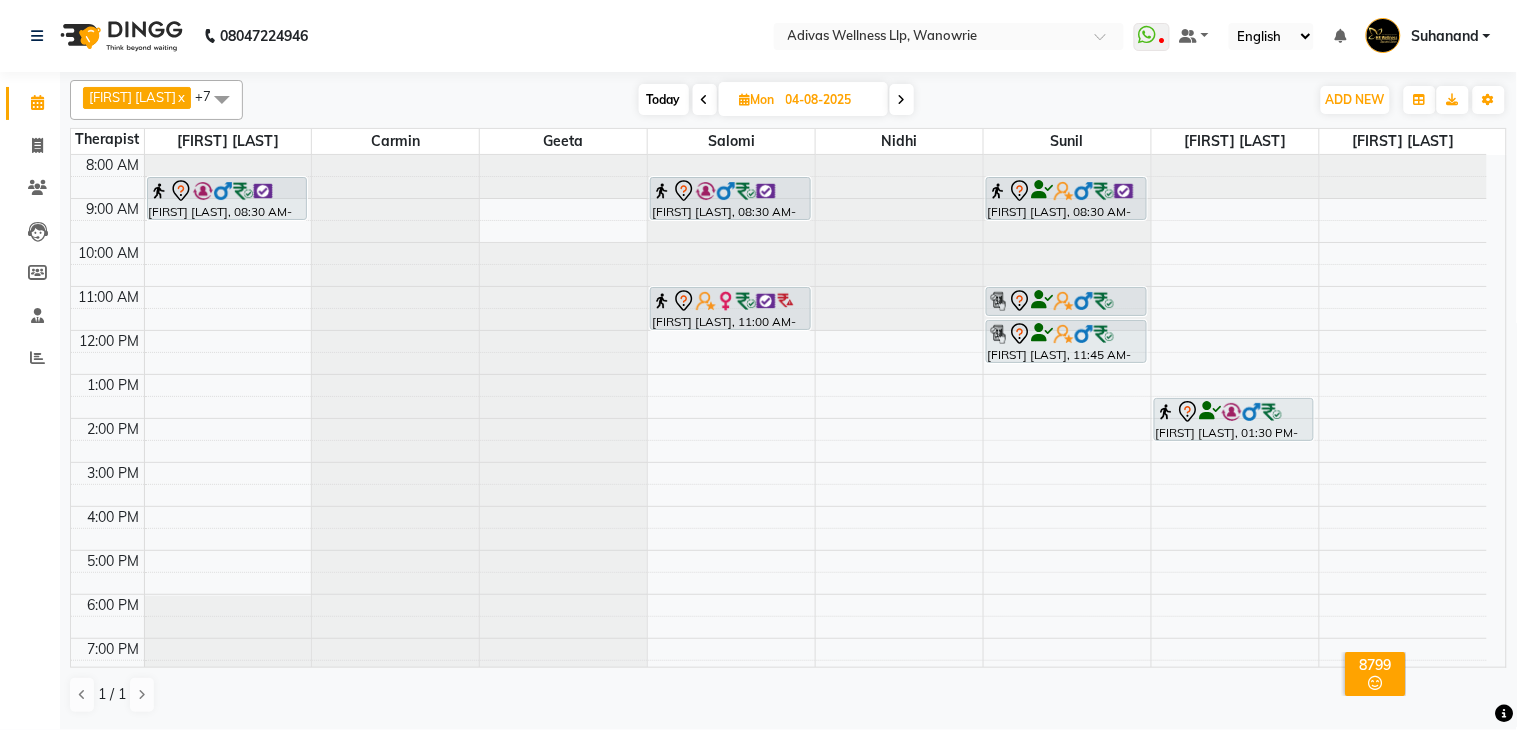 click on "Today" at bounding box center (664, 99) 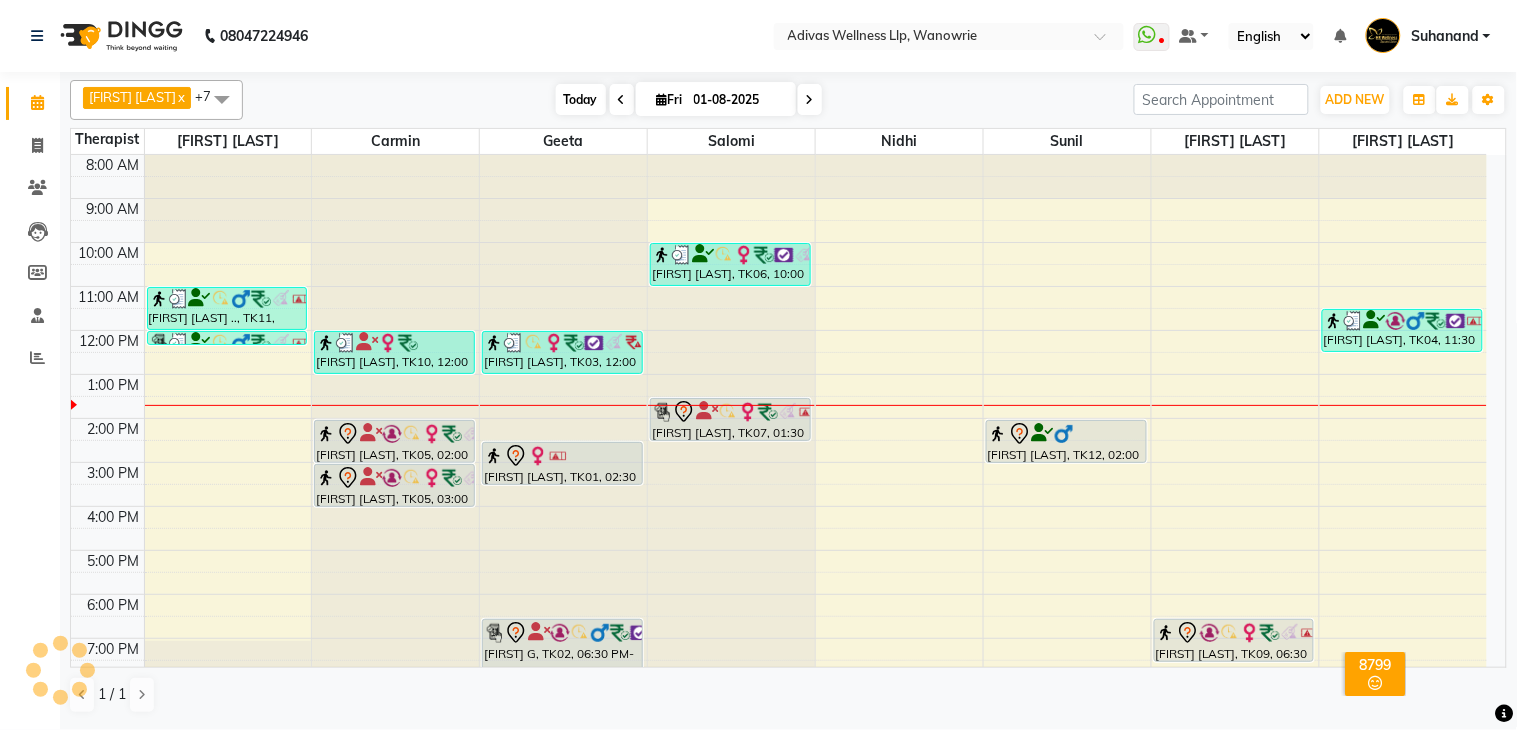 scroll, scrollTop: 63, scrollLeft: 0, axis: vertical 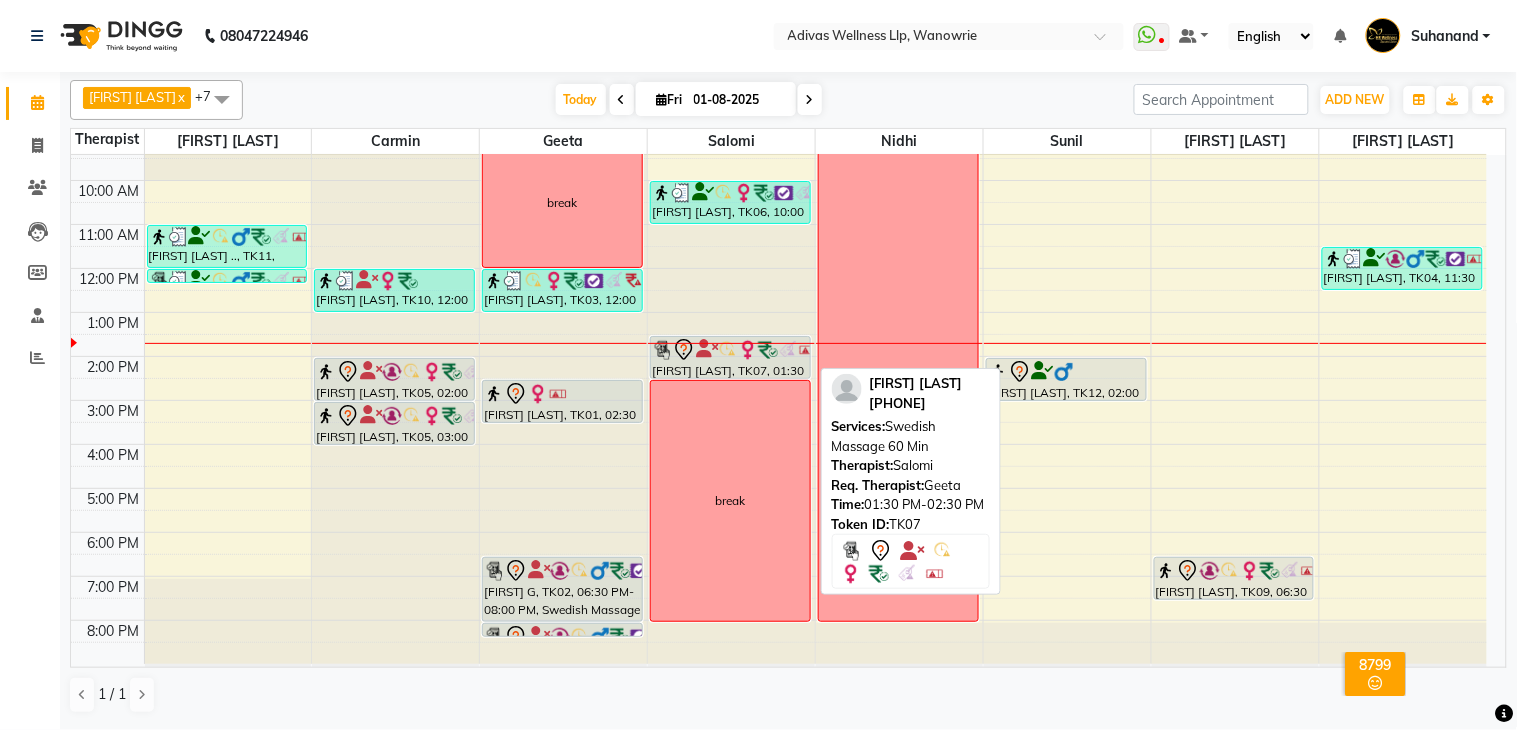 click at bounding box center (748, 350) 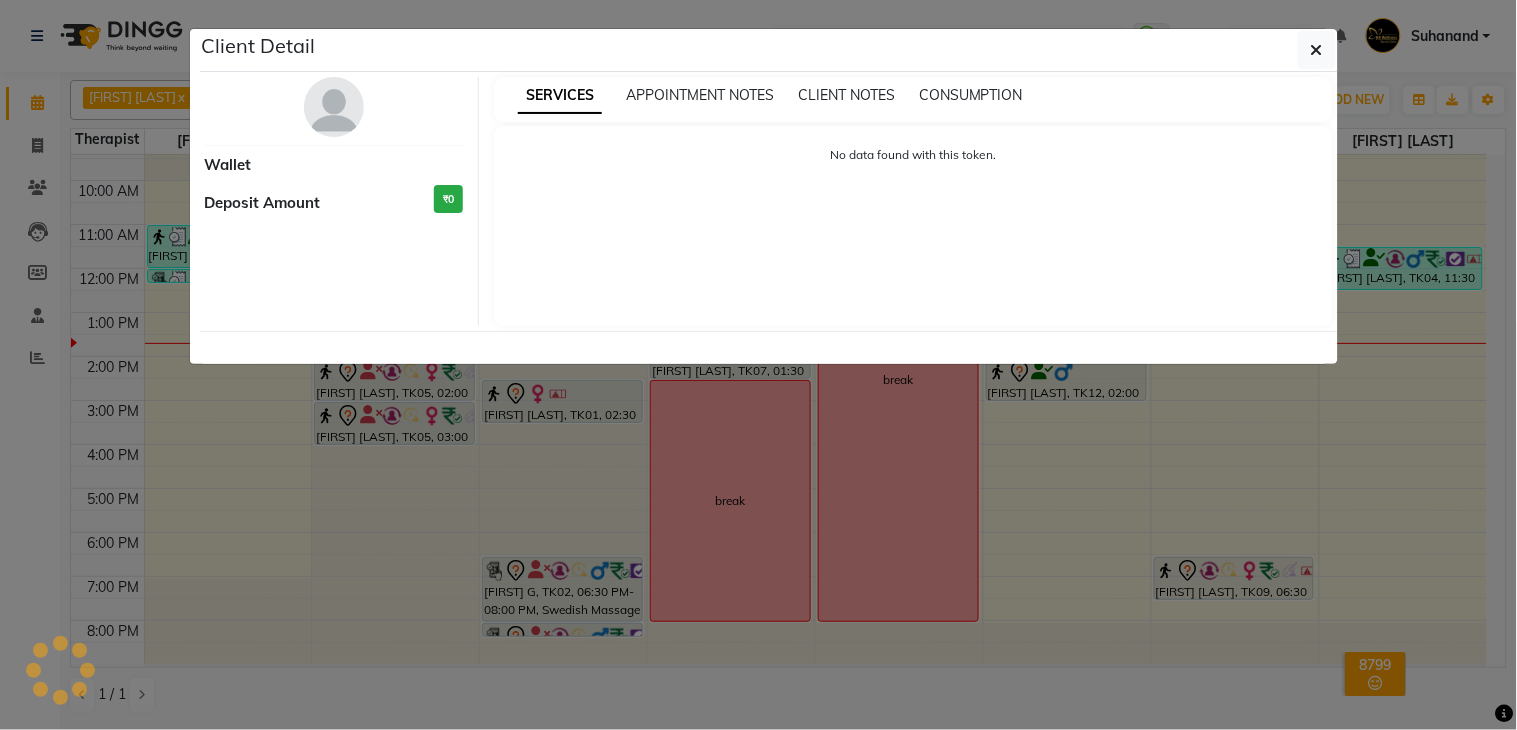 select on "7" 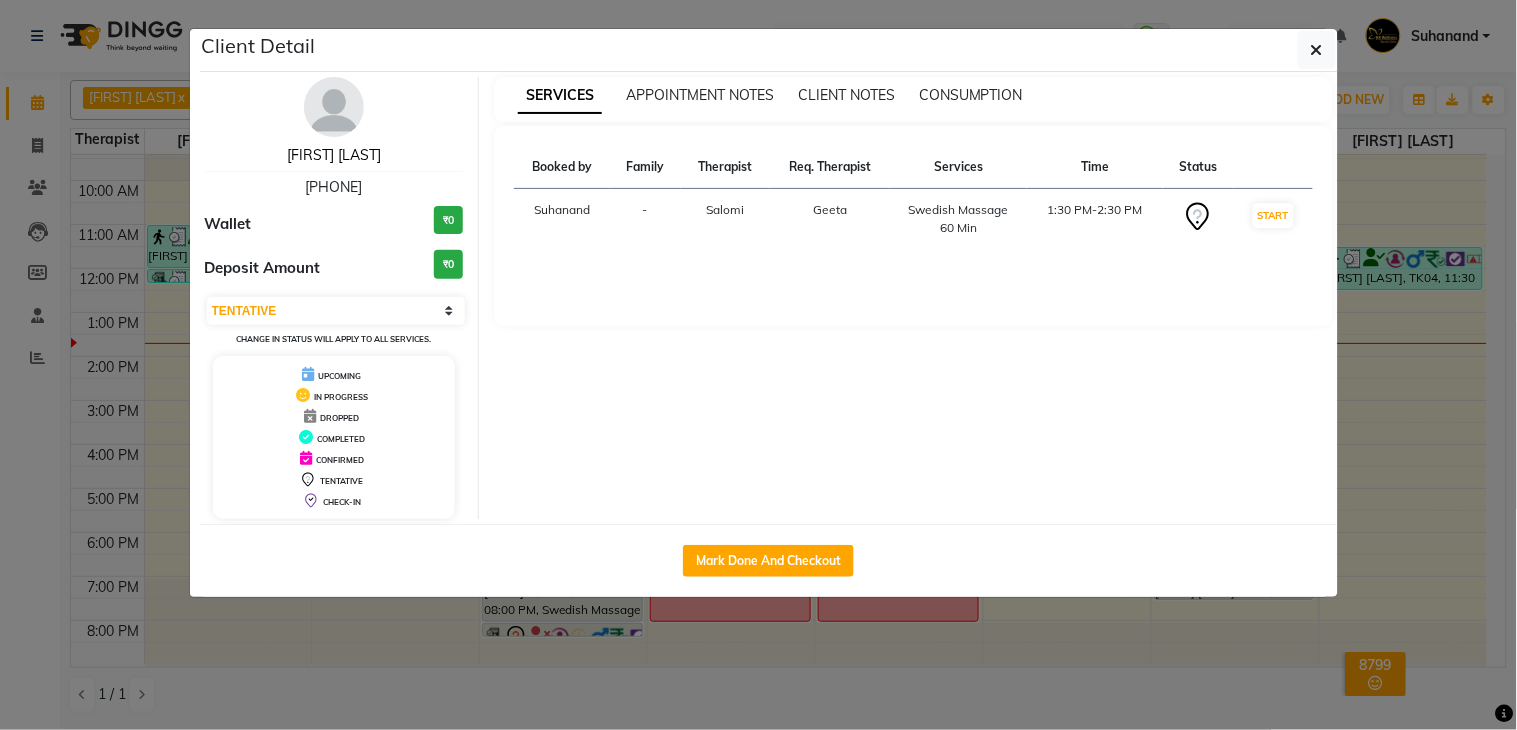 click on "[FIRST] [LAST]" at bounding box center [334, 155] 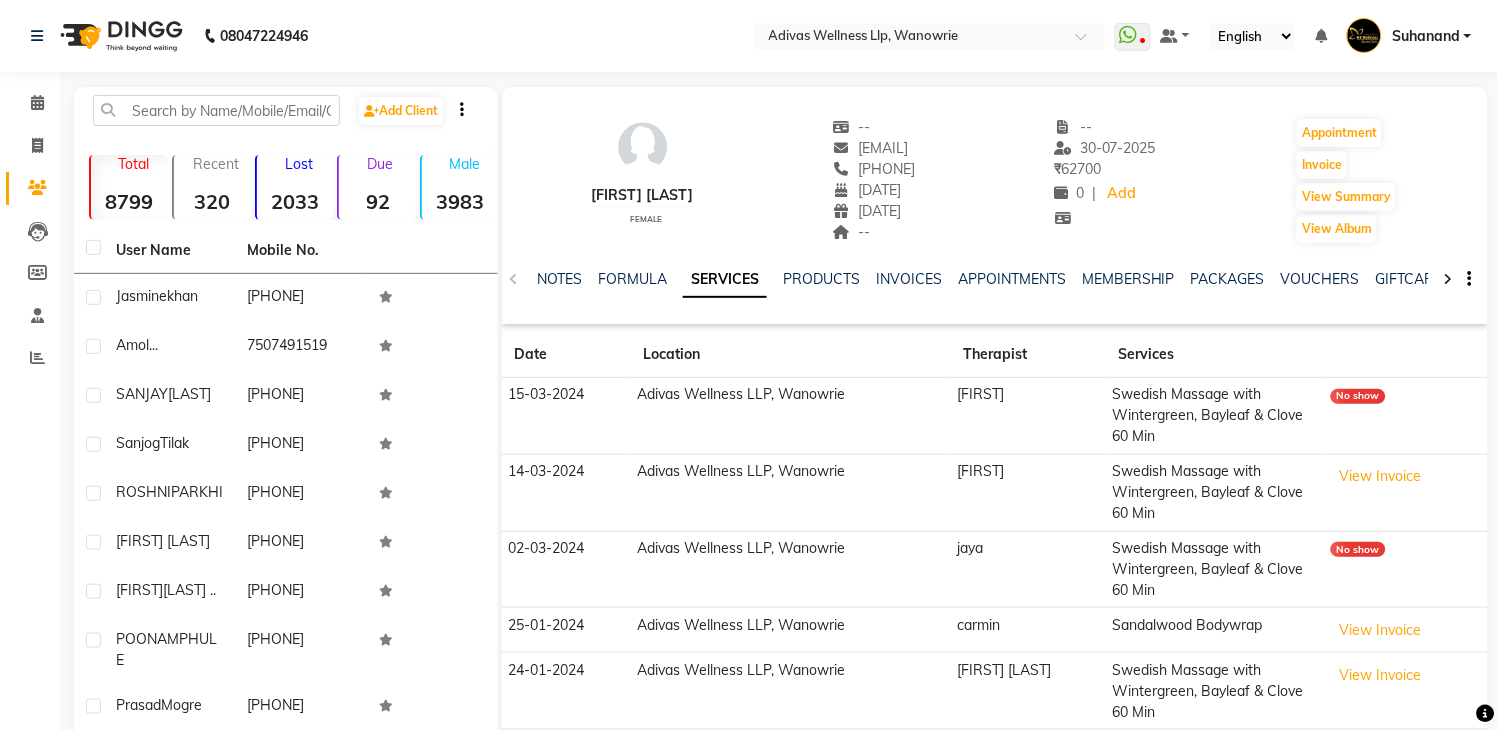 click on "VOUCHERS" 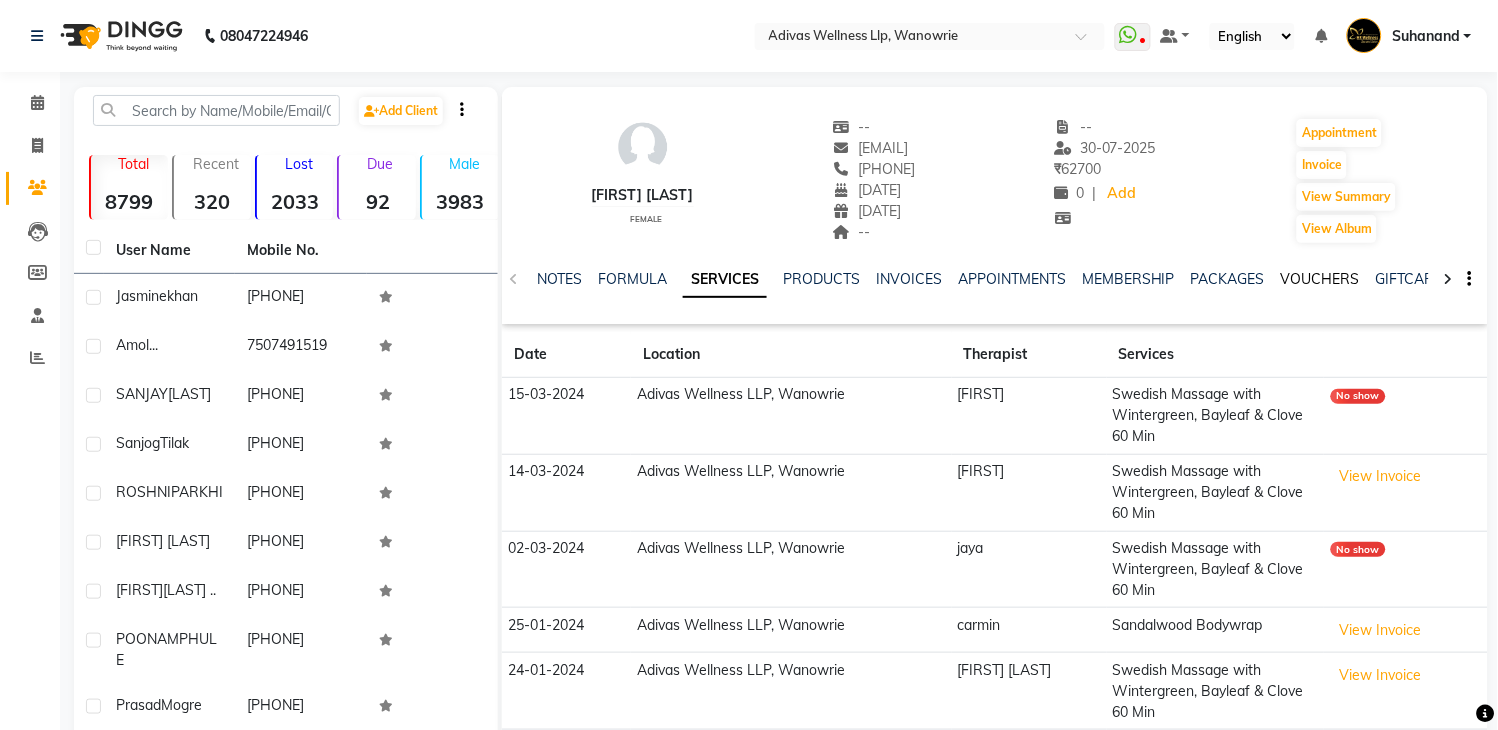 click on "VOUCHERS" 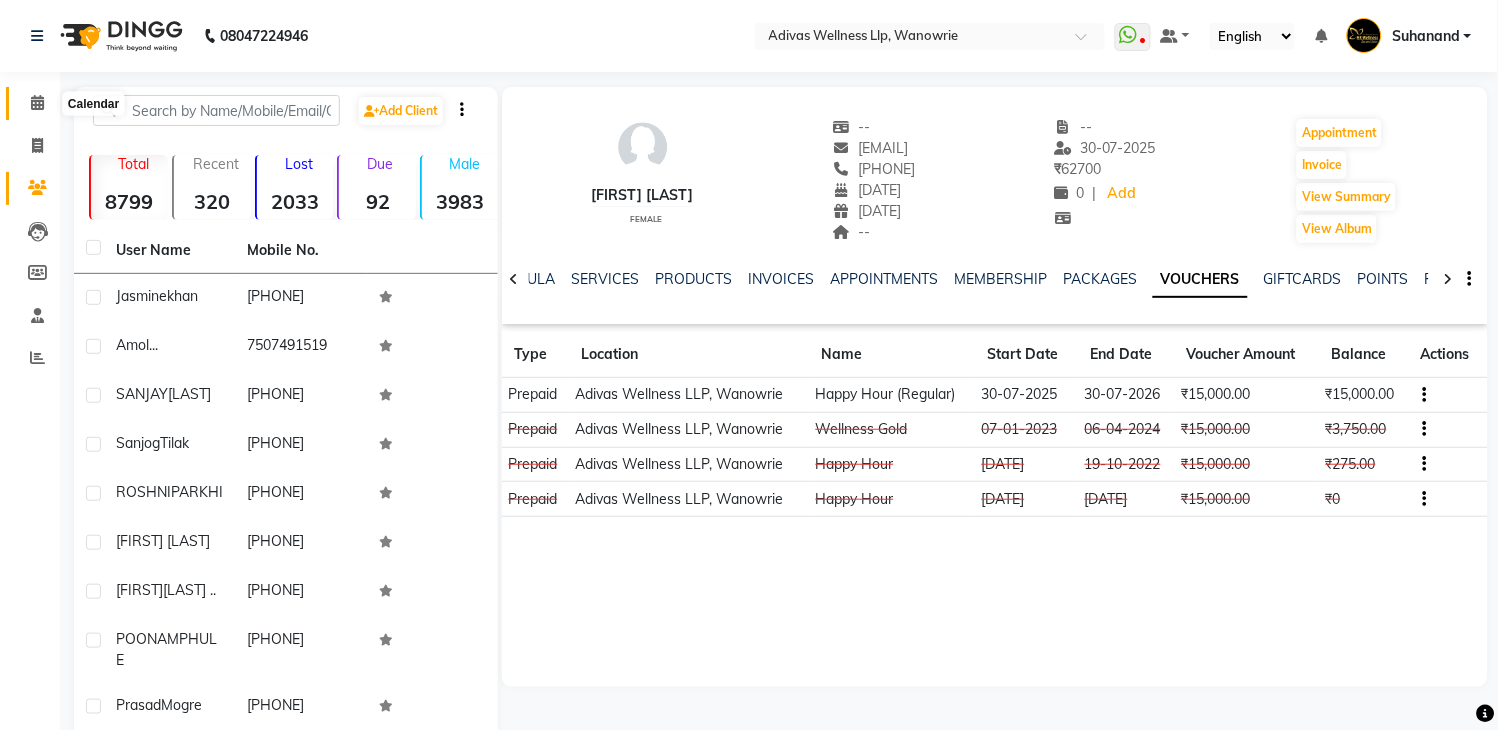 click 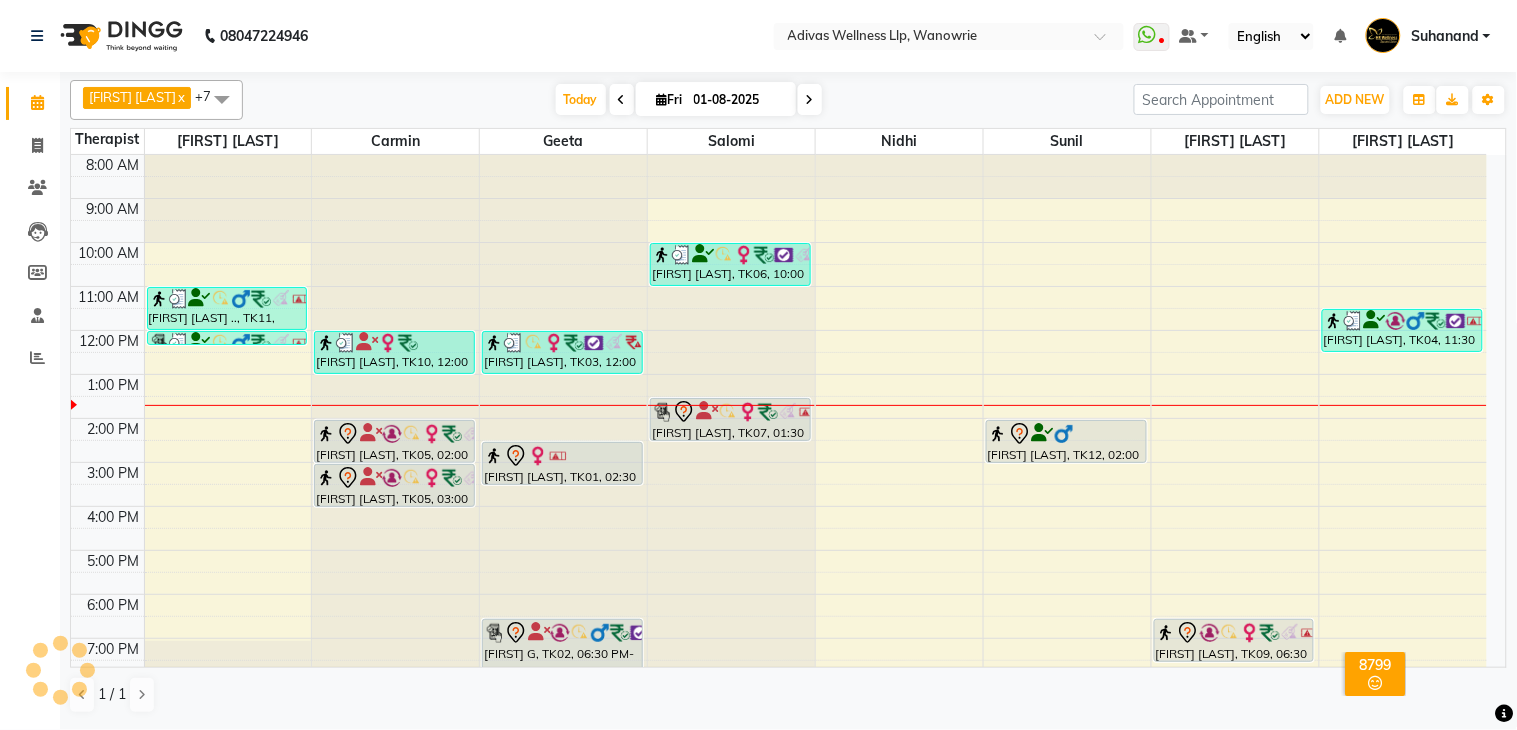 scroll, scrollTop: 0, scrollLeft: 0, axis: both 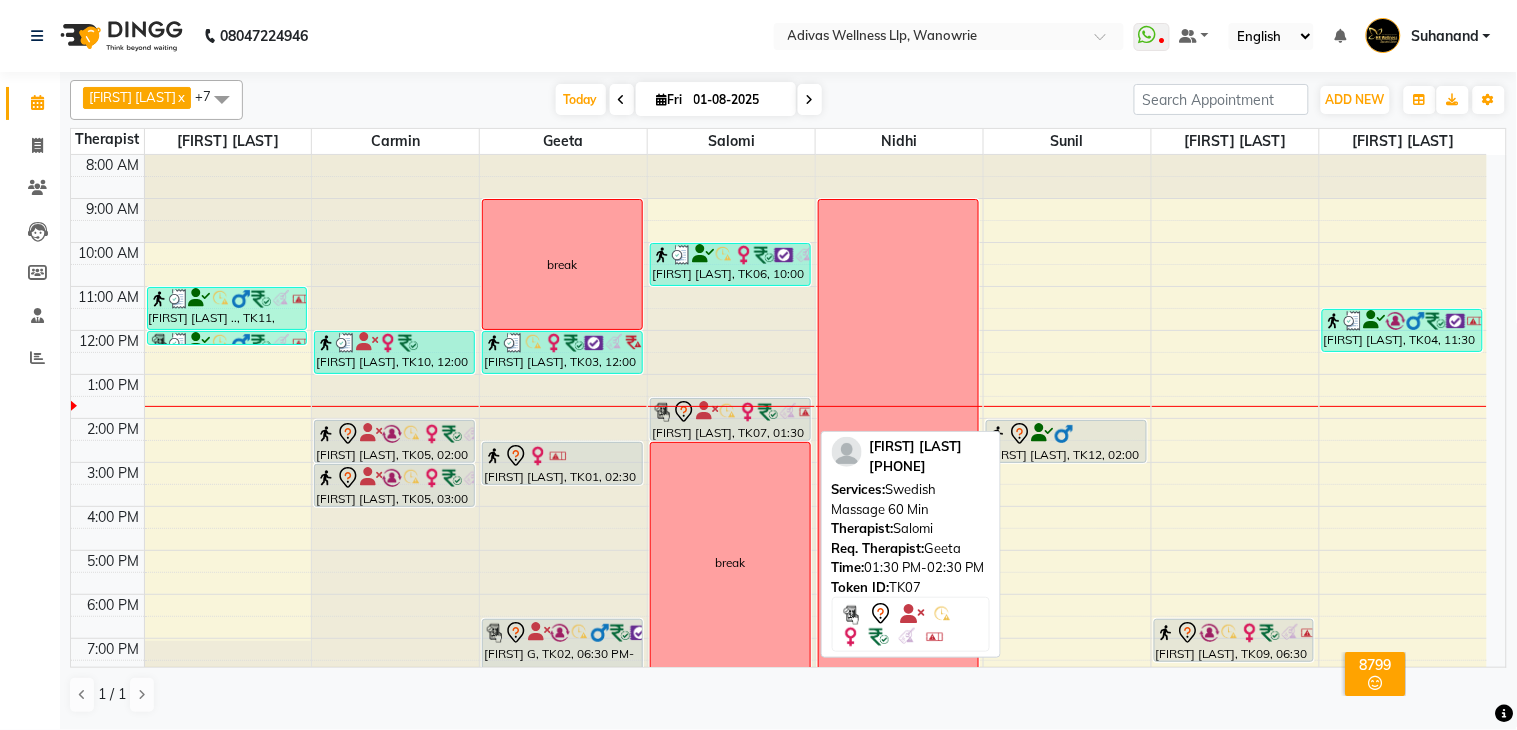 click at bounding box center [748, 412] 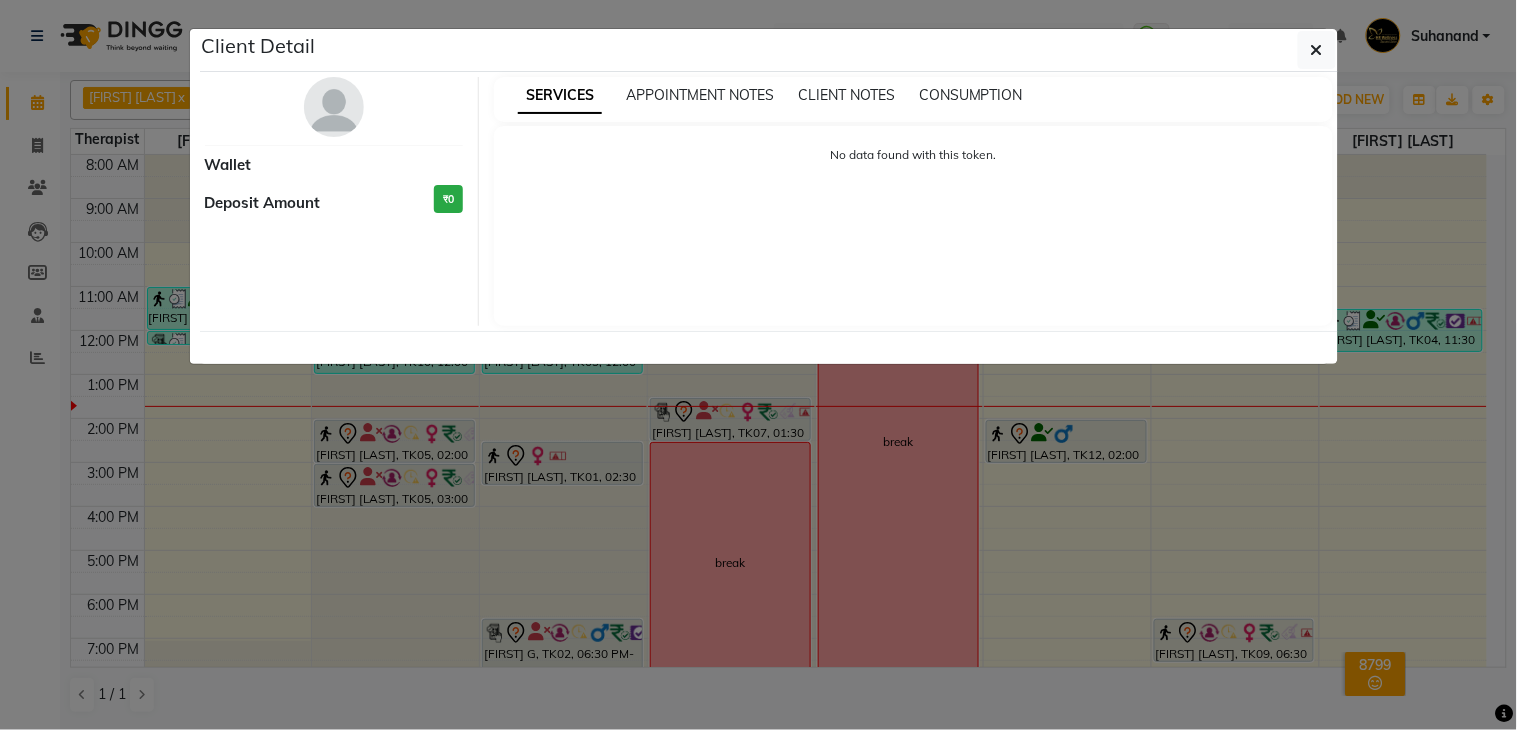 select on "7" 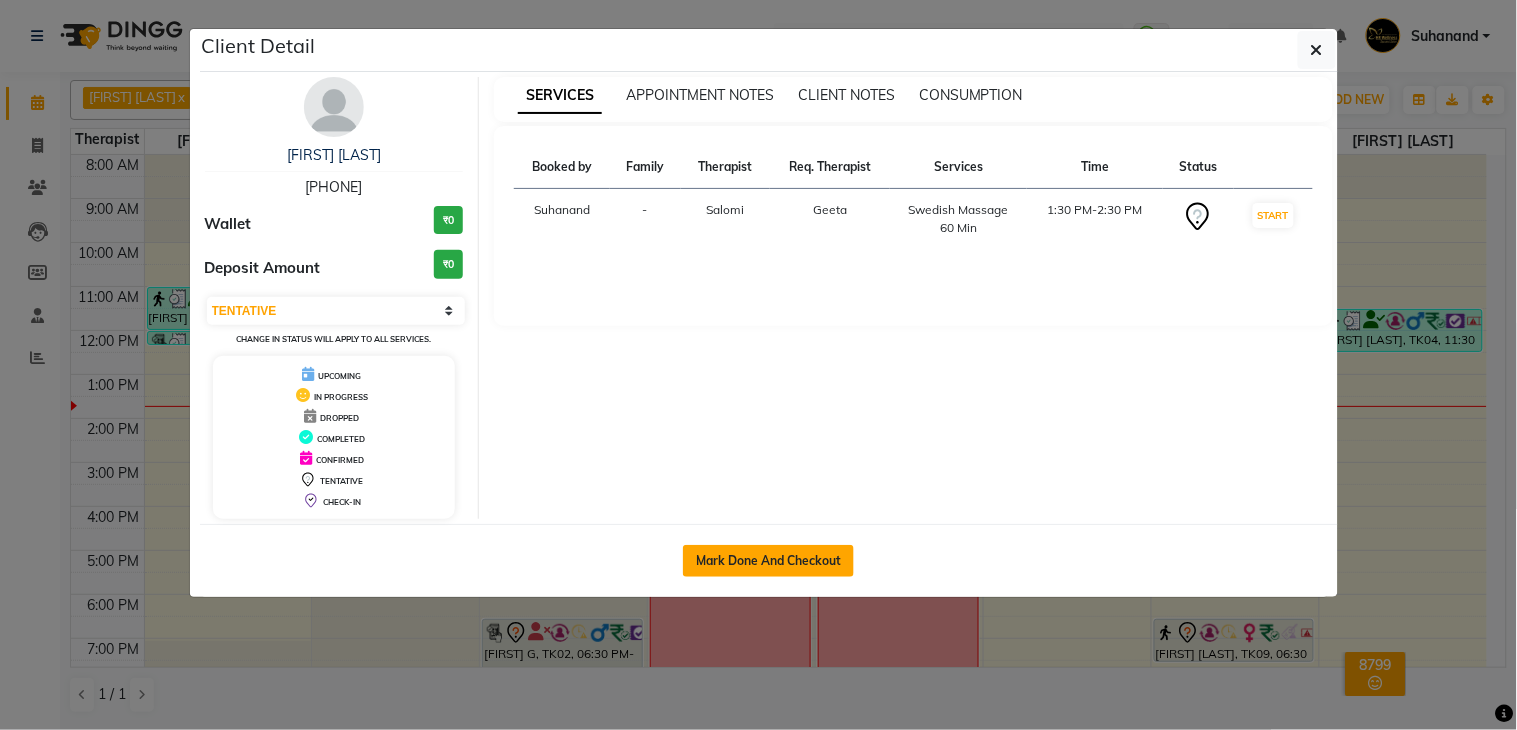 click on "Mark Done And Checkout" 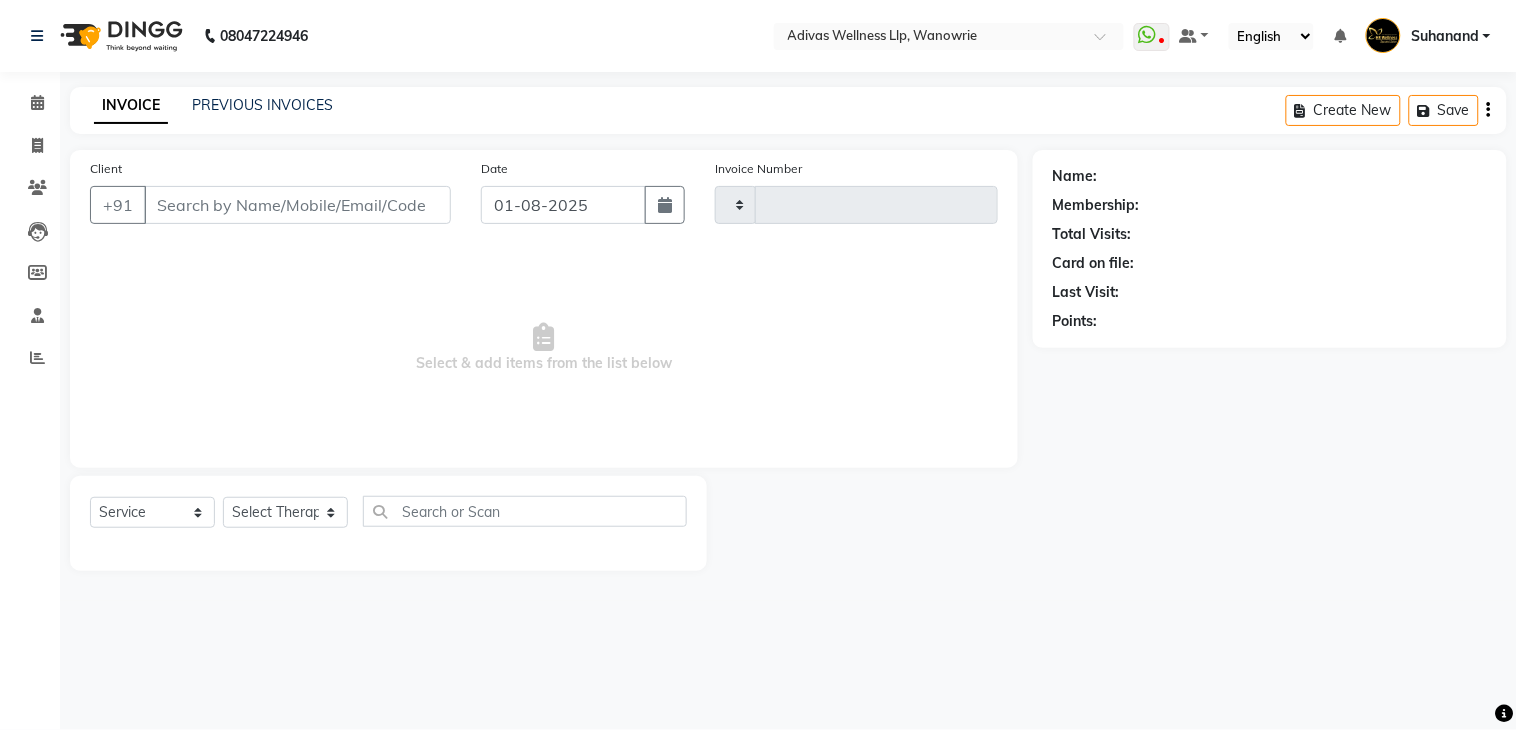 type on "1318" 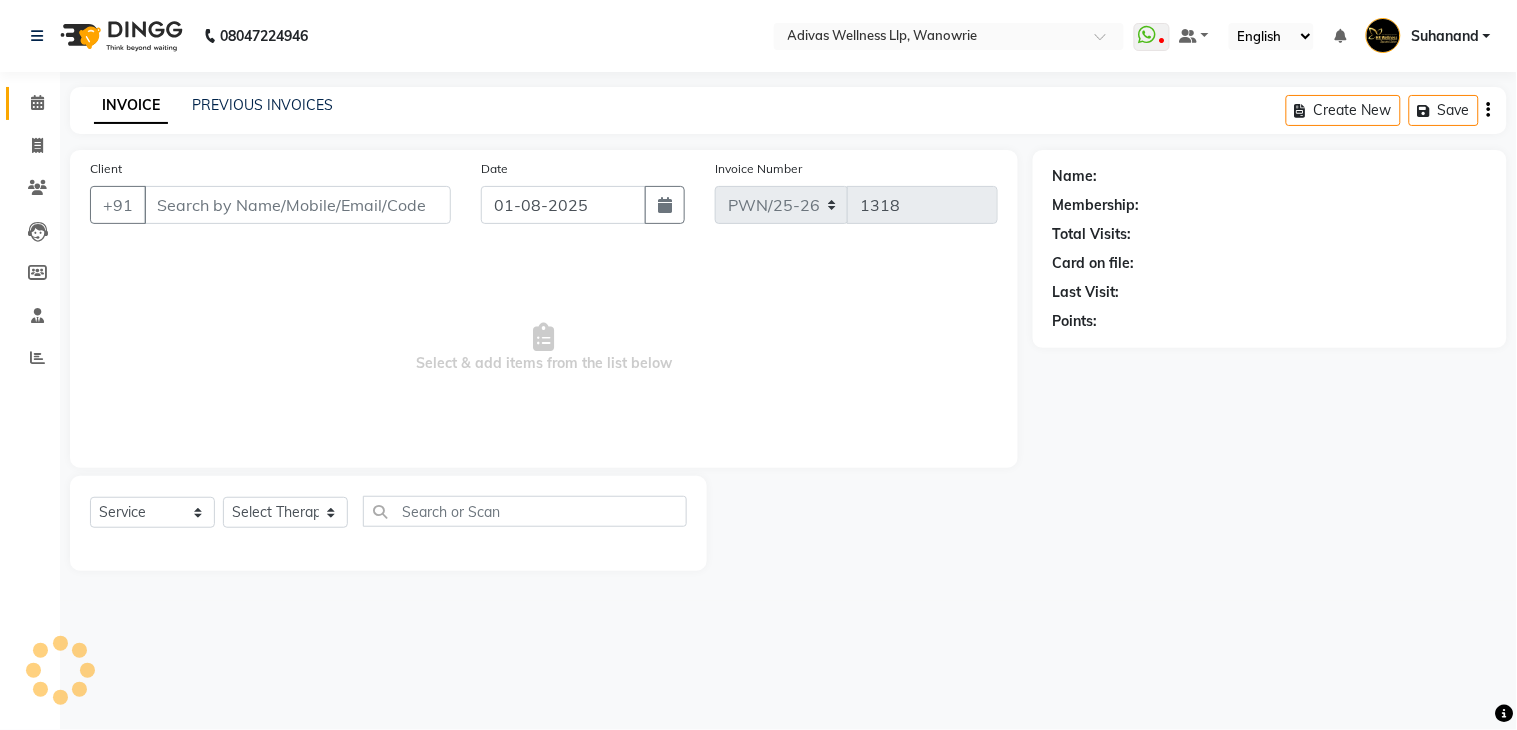 click 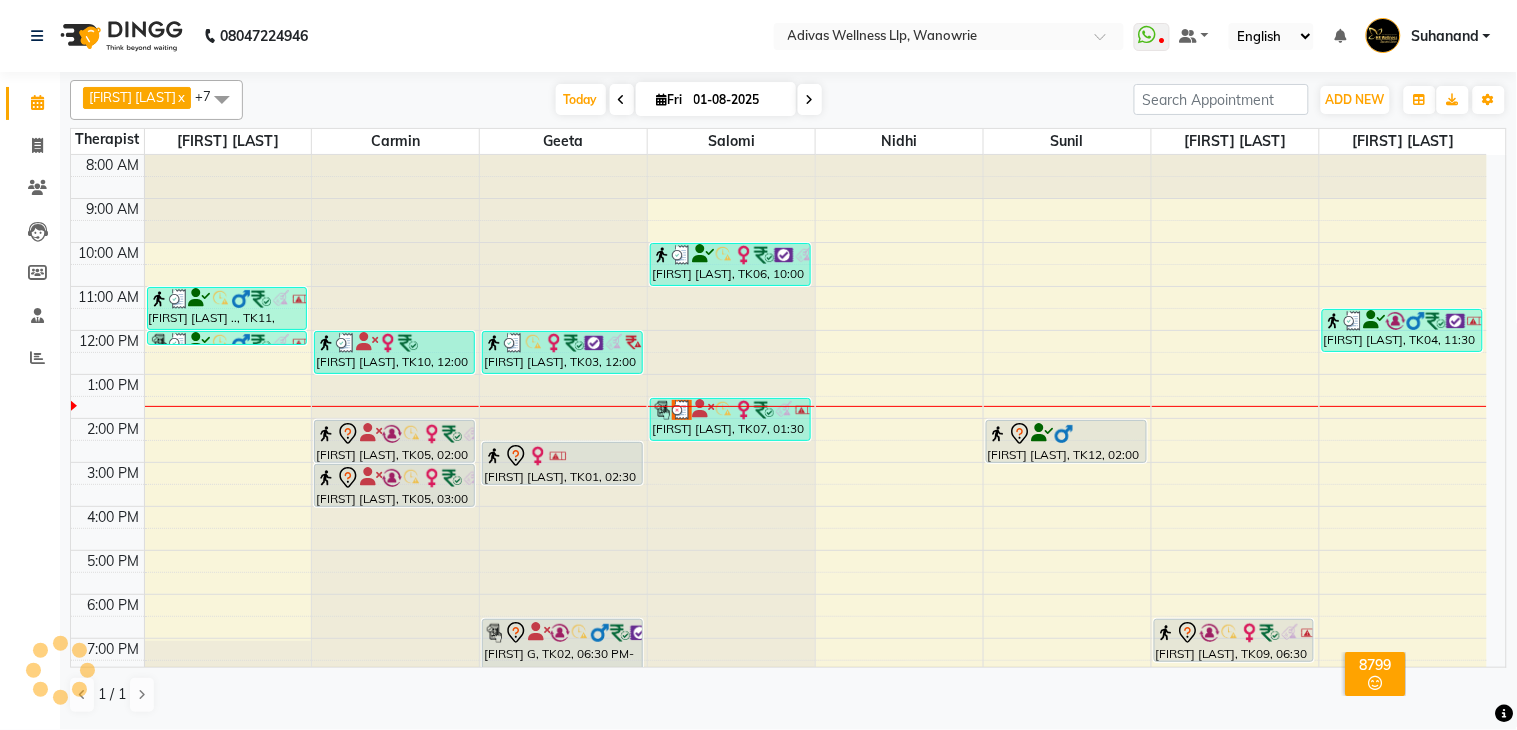 scroll, scrollTop: 0, scrollLeft: 0, axis: both 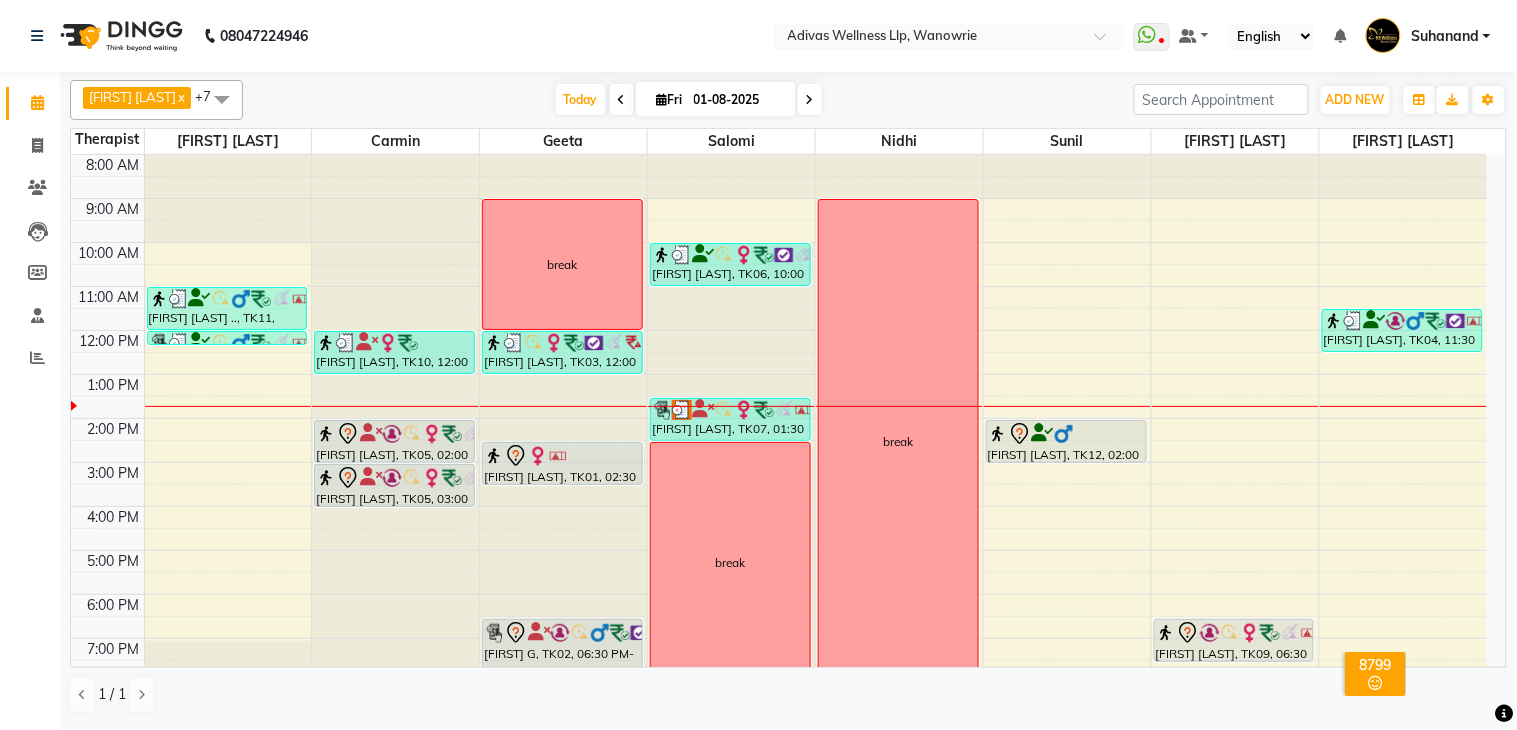 click on "08047224946 Select Location × Adivas Wellness Llp, Wanowrie  WhatsApp Status  ✕ Status:  Disconnected Recent Service Activity: 01-01-1970     05:30 AM  08047224946 Whatsapp Settings Default Panel My Panel English ENGLISH Español العربية मराठी हिंदी ગુજરાતી தமிழ் 中文 Notifications nothing to show Suhanand Manage Profile Change Password Sign out  Version:3.15.9" 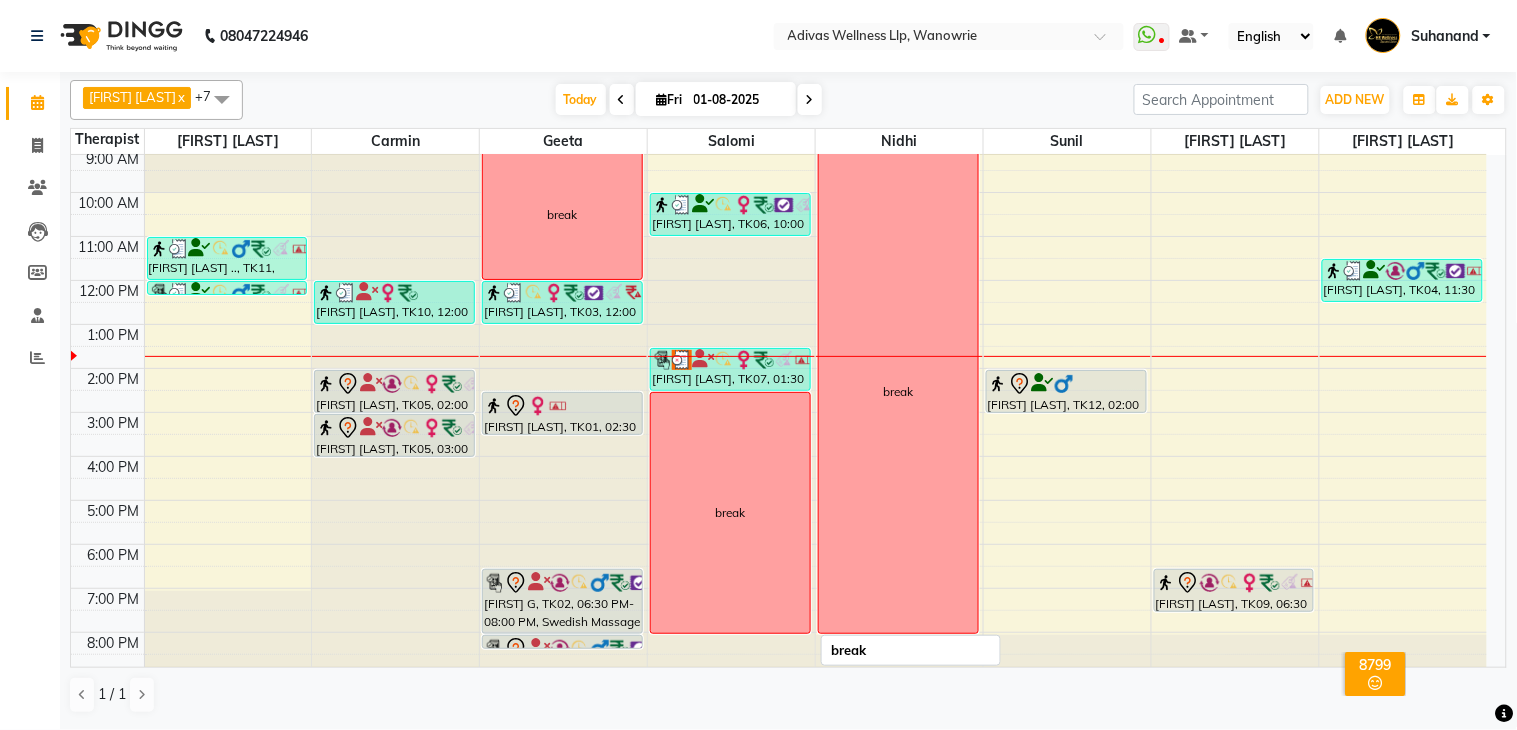 scroll, scrollTop: 62, scrollLeft: 0, axis: vertical 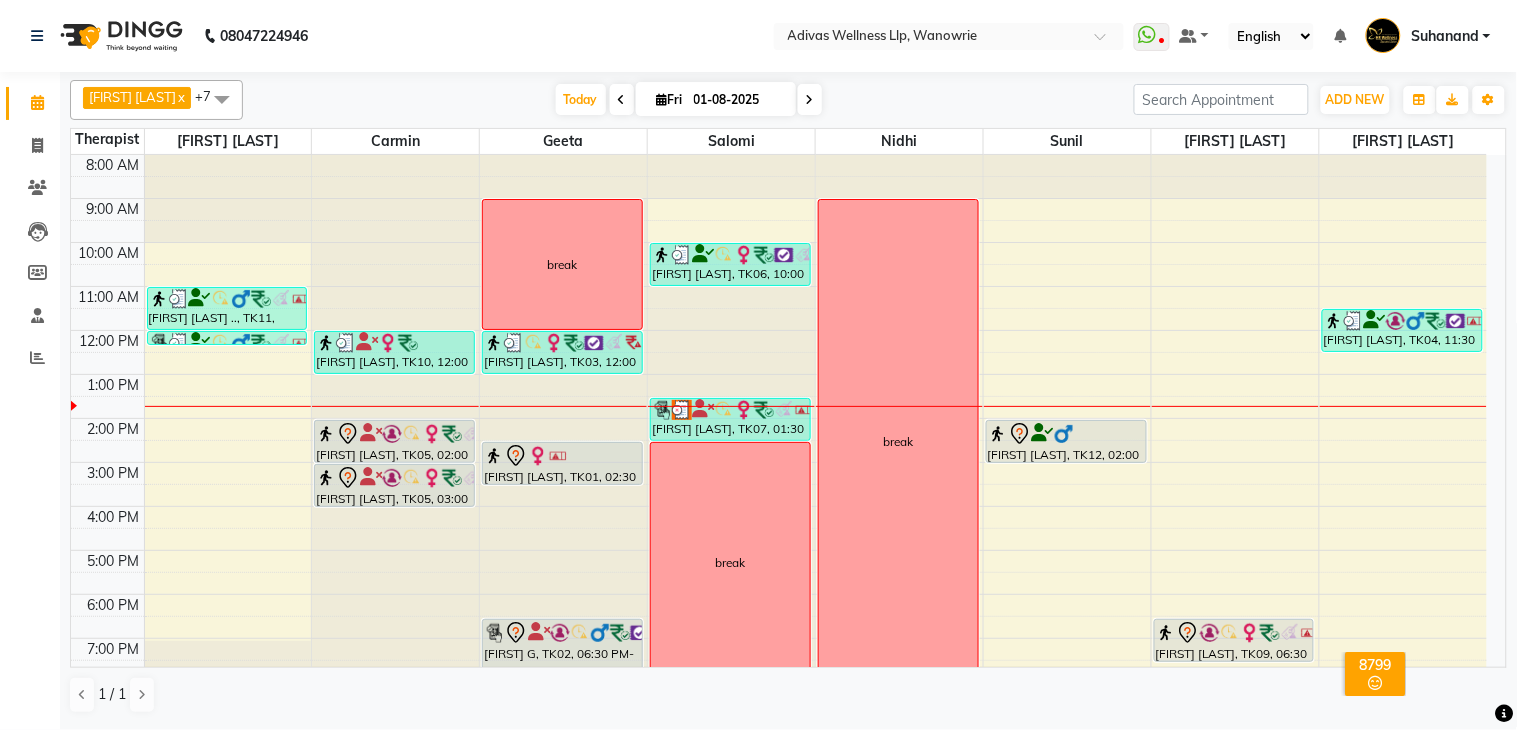 click on "08047224946 Select Location × Adivas Wellness Llp, Wanowrie  WhatsApp Status  ✕ Status:  Disconnected Recent Service Activity: 01-01-1970     05:30 AM  08047224946 Whatsapp Settings Default Panel My Panel English ENGLISH Español العربية मराठी हिंदी ગુજરાતી தமிழ் 中文 Notifications nothing to show Suhanand Manage Profile Change Password Sign out  Version:3.15.9" 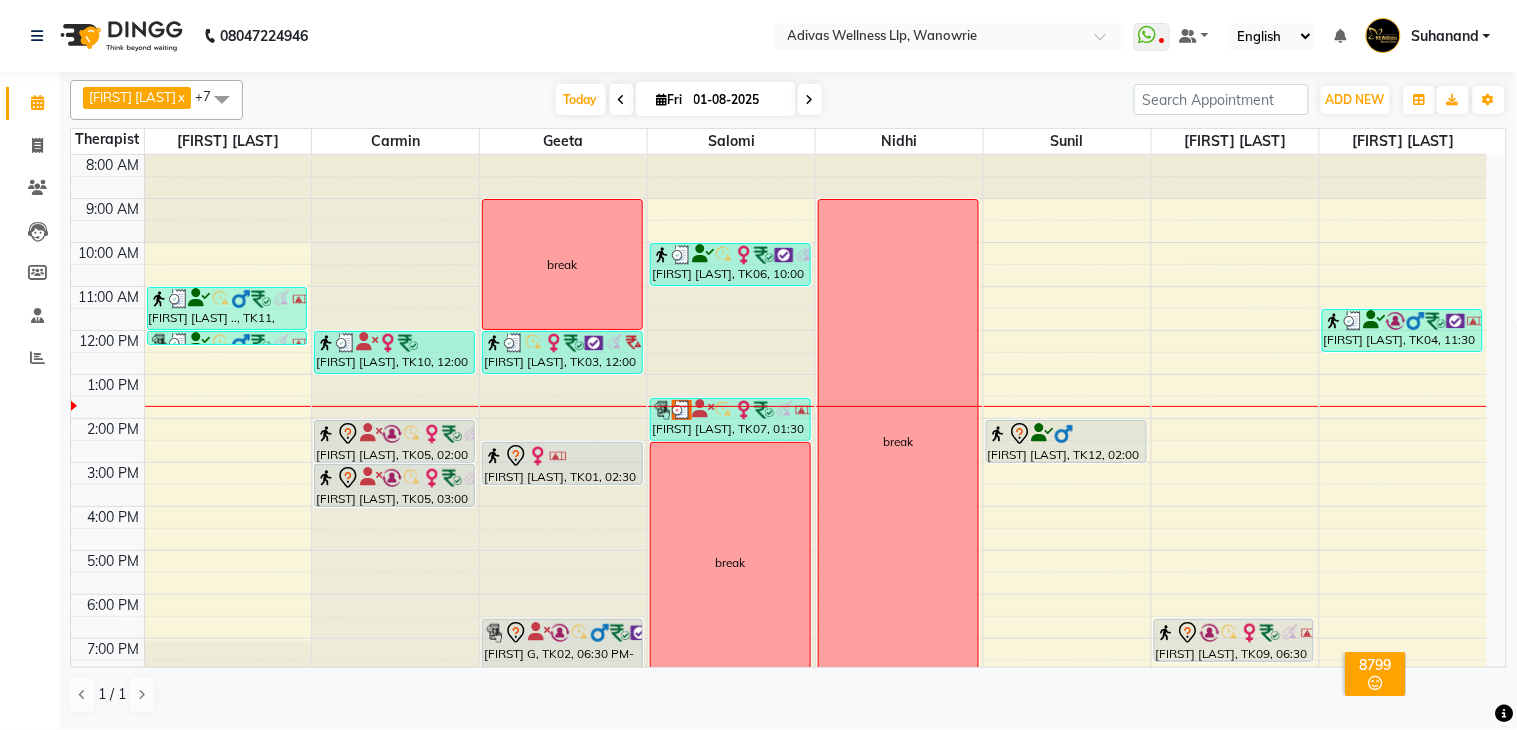 click on "08047224946 Select Location × Adivas Wellness Llp, Wanowrie  WhatsApp Status  ✕ Status:  Disconnected Recent Service Activity: 01-01-1970     05:30 AM  08047224946 Whatsapp Settings Default Panel My Panel English ENGLISH Español العربية मराठी हिंदी ગુજરાતી தமிழ் 中文 Notifications nothing to show Suhanand Manage Profile Change Password Sign out  Version:3.15.9" 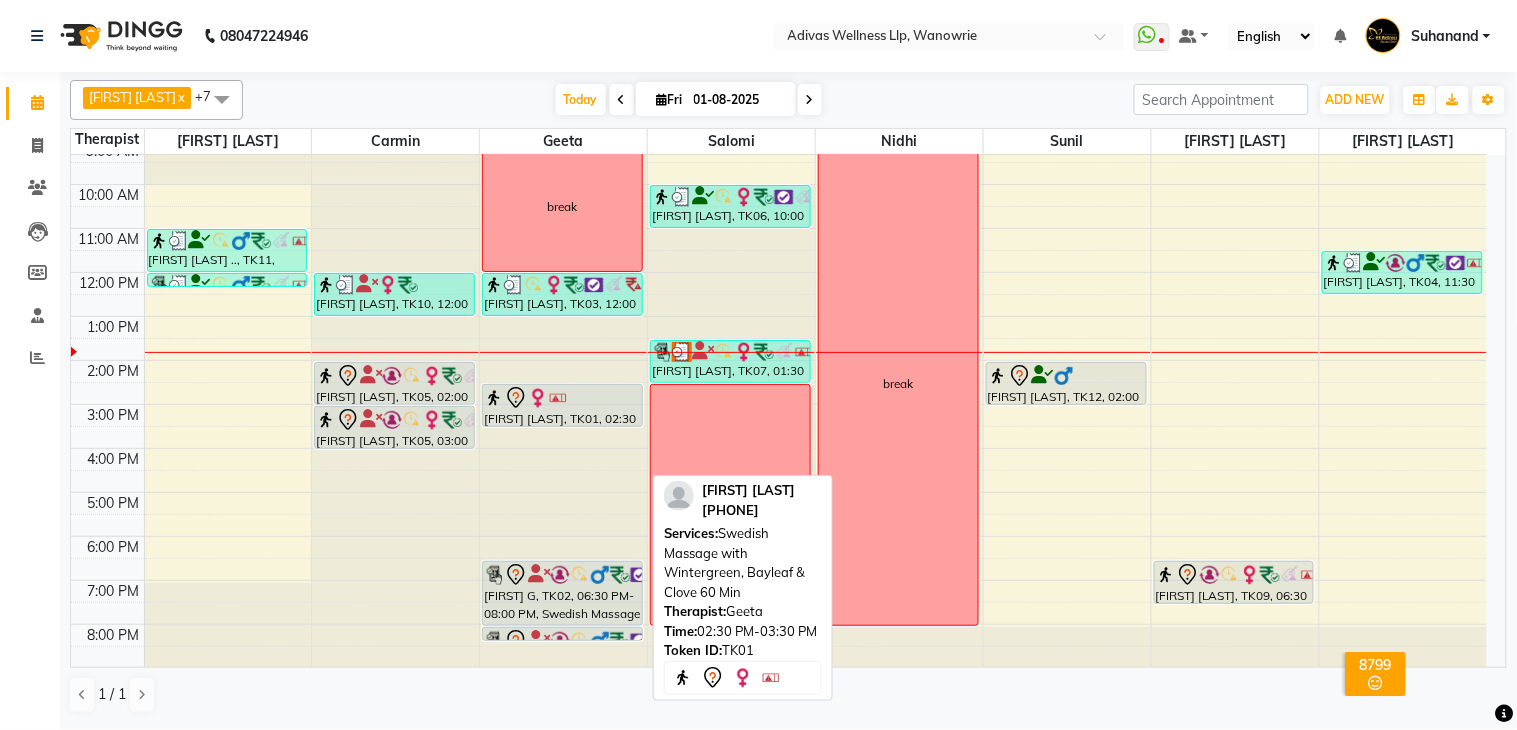 scroll, scrollTop: 62, scrollLeft: 0, axis: vertical 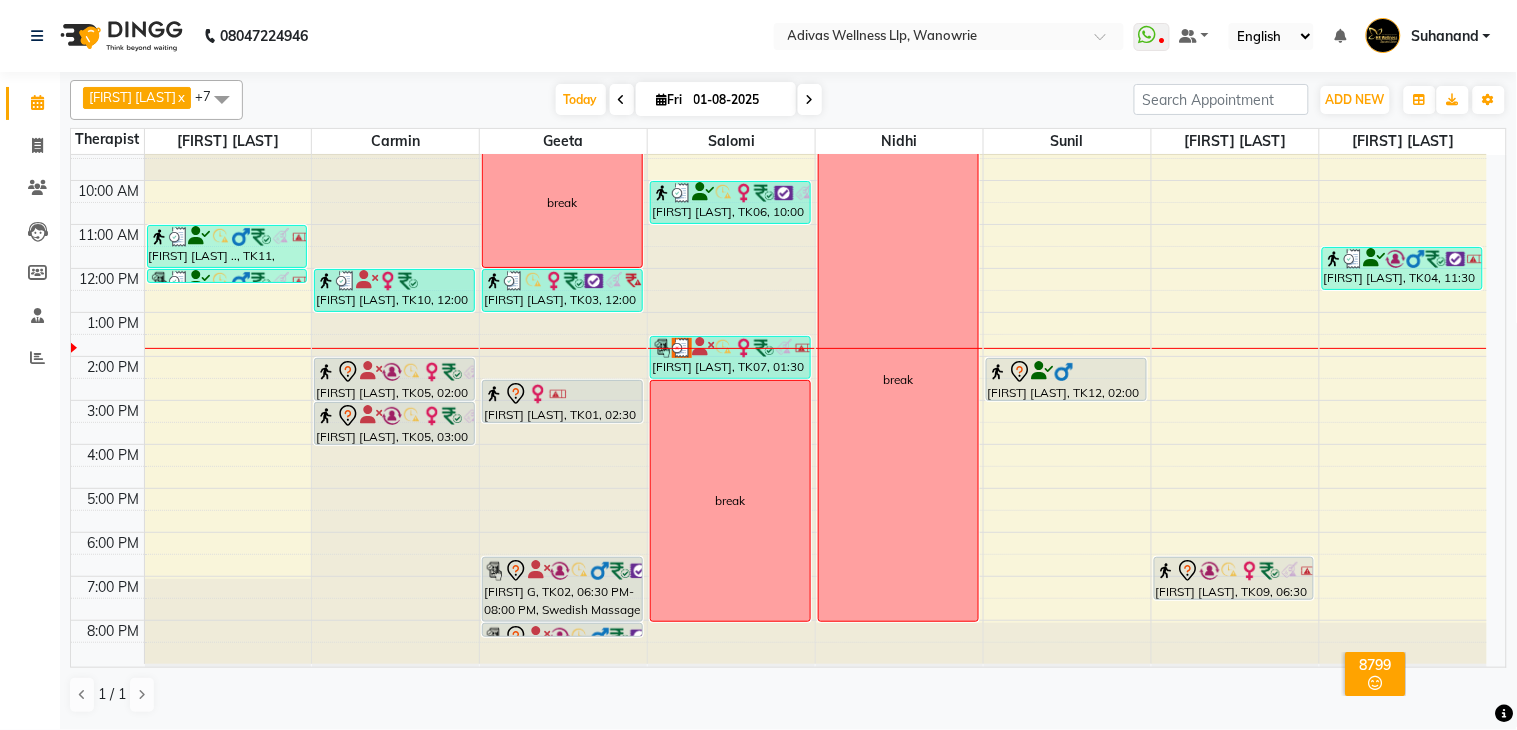 click at bounding box center [810, 100] 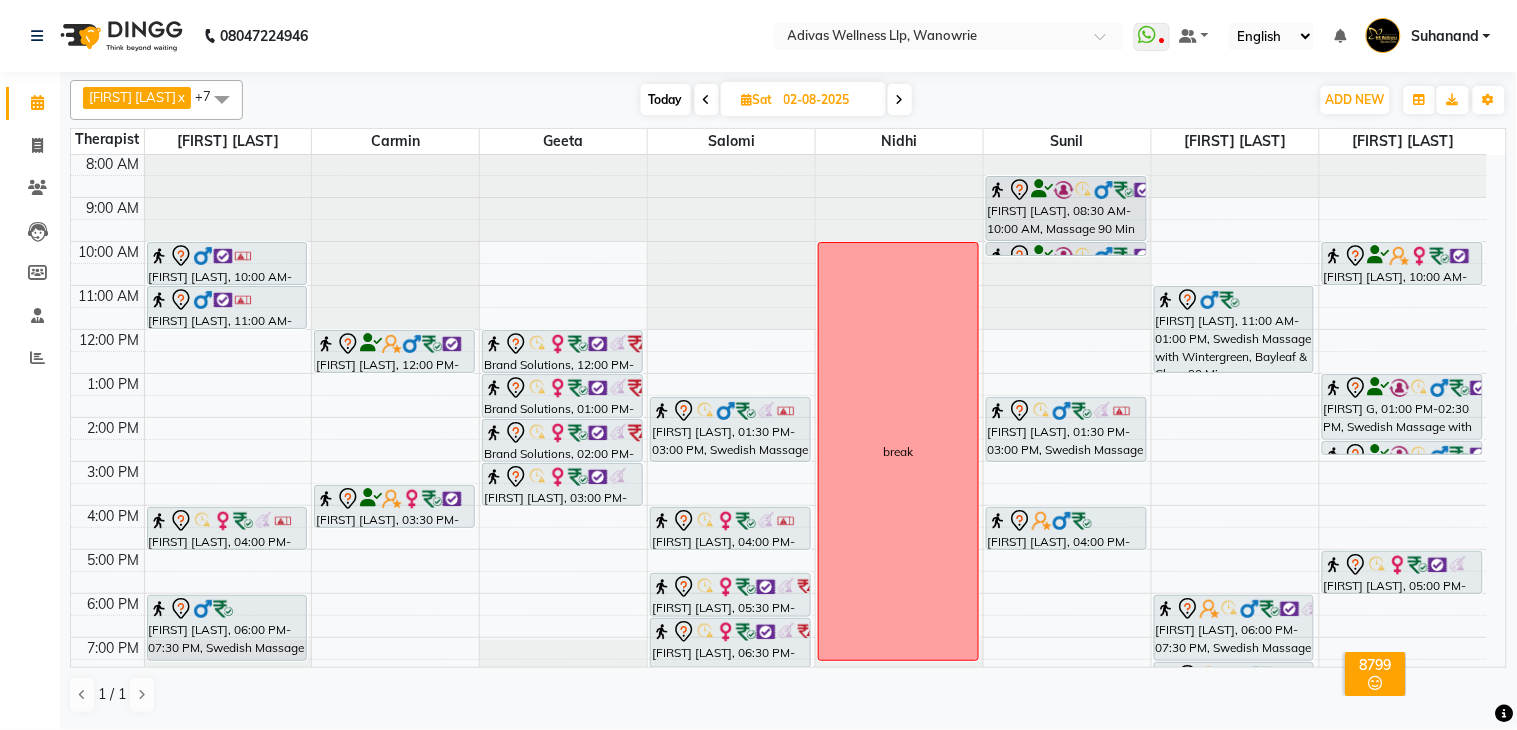 scroll, scrollTop: 0, scrollLeft: 0, axis: both 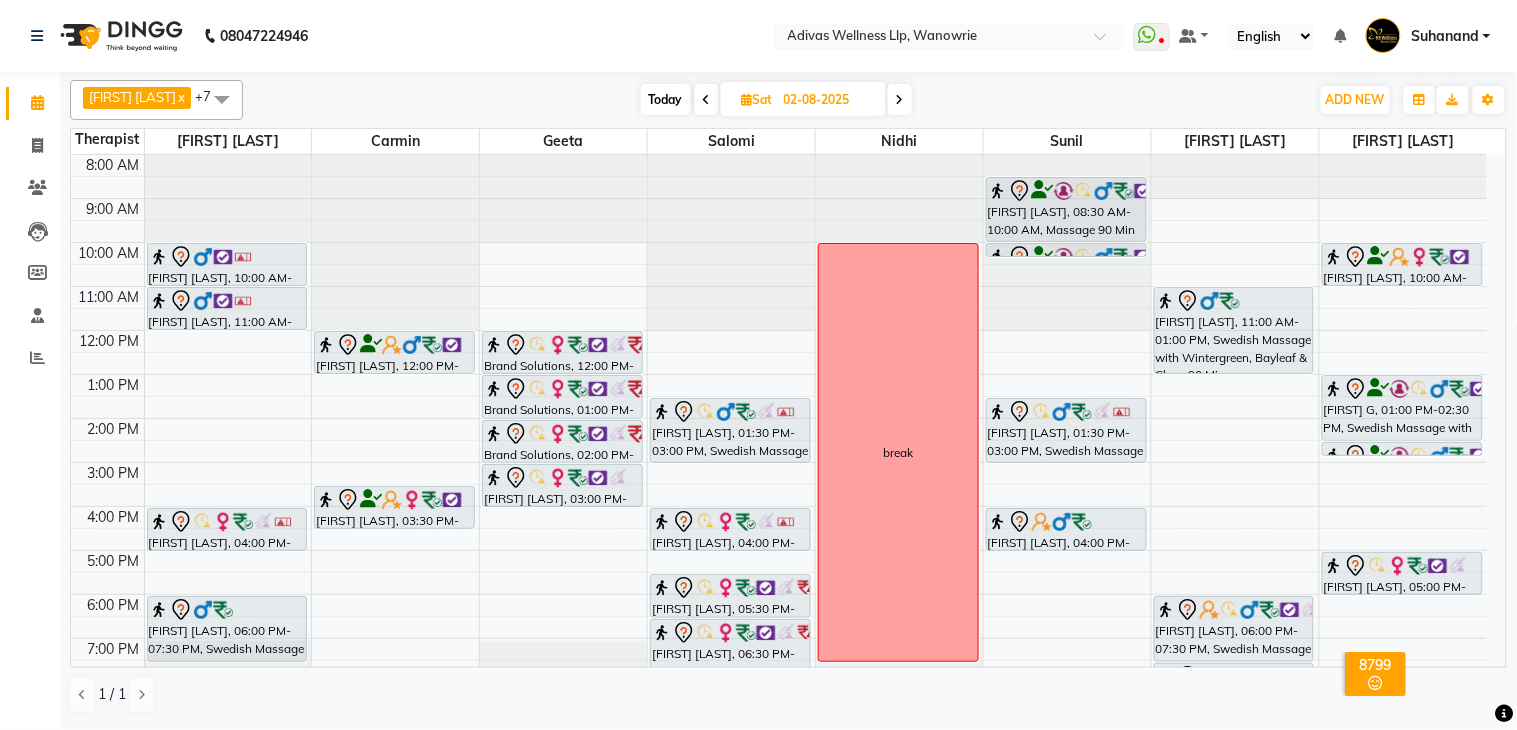 click on "08047224946 Select Location × Adivas Wellness Llp, Wanowrie  WhatsApp Status  ✕ Status:  Disconnected Recent Service Activity: 01-01-1970     05:30 AM  08047224946 Whatsapp Settings Default Panel My Panel English ENGLISH Español العربية मराठी हिंदी ગુજરાતી தமிழ் 中文 Notifications nothing to show Suhanand Manage Profile Change Password Sign out  Version:3.15.9" 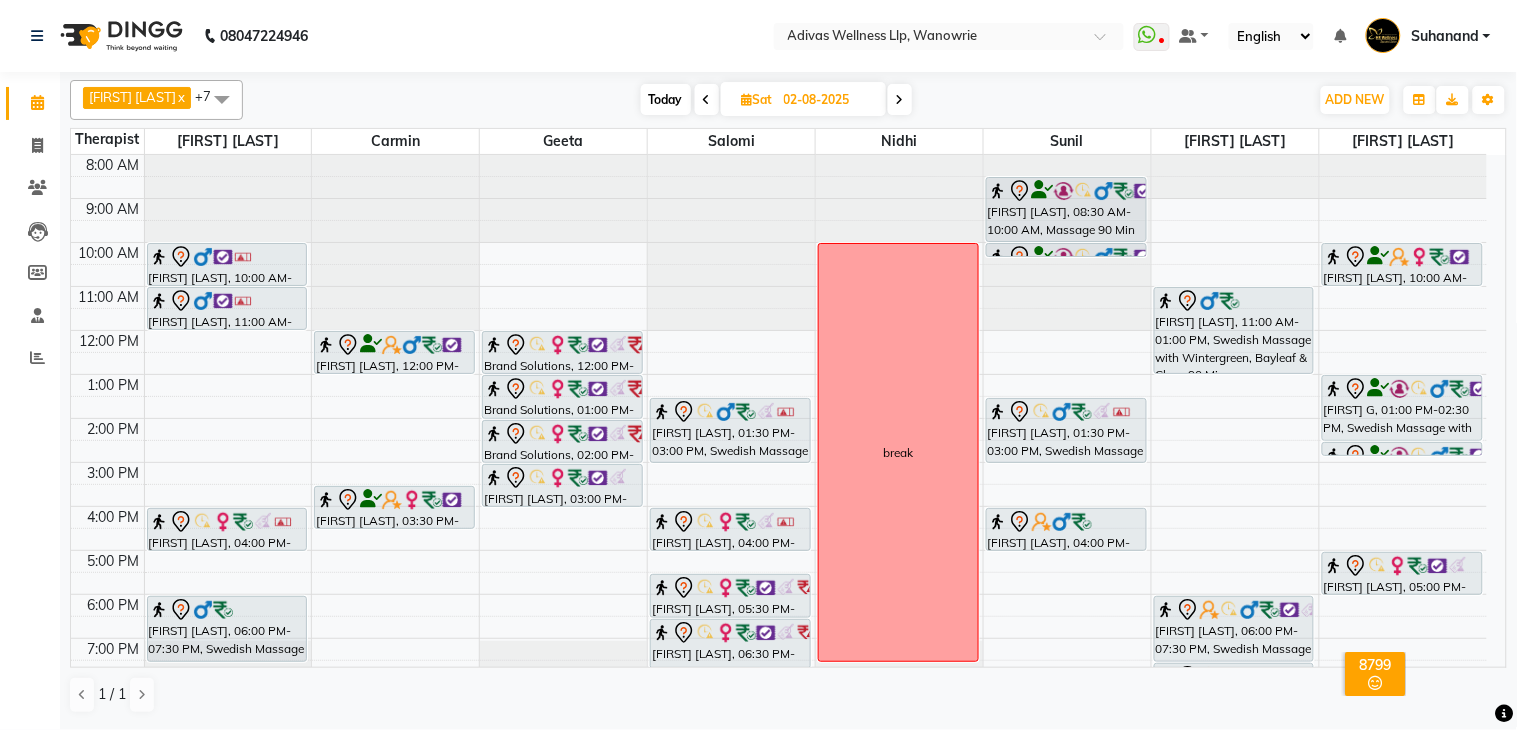 click on "08047224946 Select Location × Adivas Wellness Llp, Wanowrie  WhatsApp Status  ✕ Status:  Disconnected Recent Service Activity: 01-01-1970     05:30 AM  08047224946 Whatsapp Settings Default Panel My Panel English ENGLISH Español العربية मराठी हिंदी ગુજરાતી தமிழ் 中文 Notifications nothing to show Suhanand Manage Profile Change Password Sign out  Version:3.15.9" 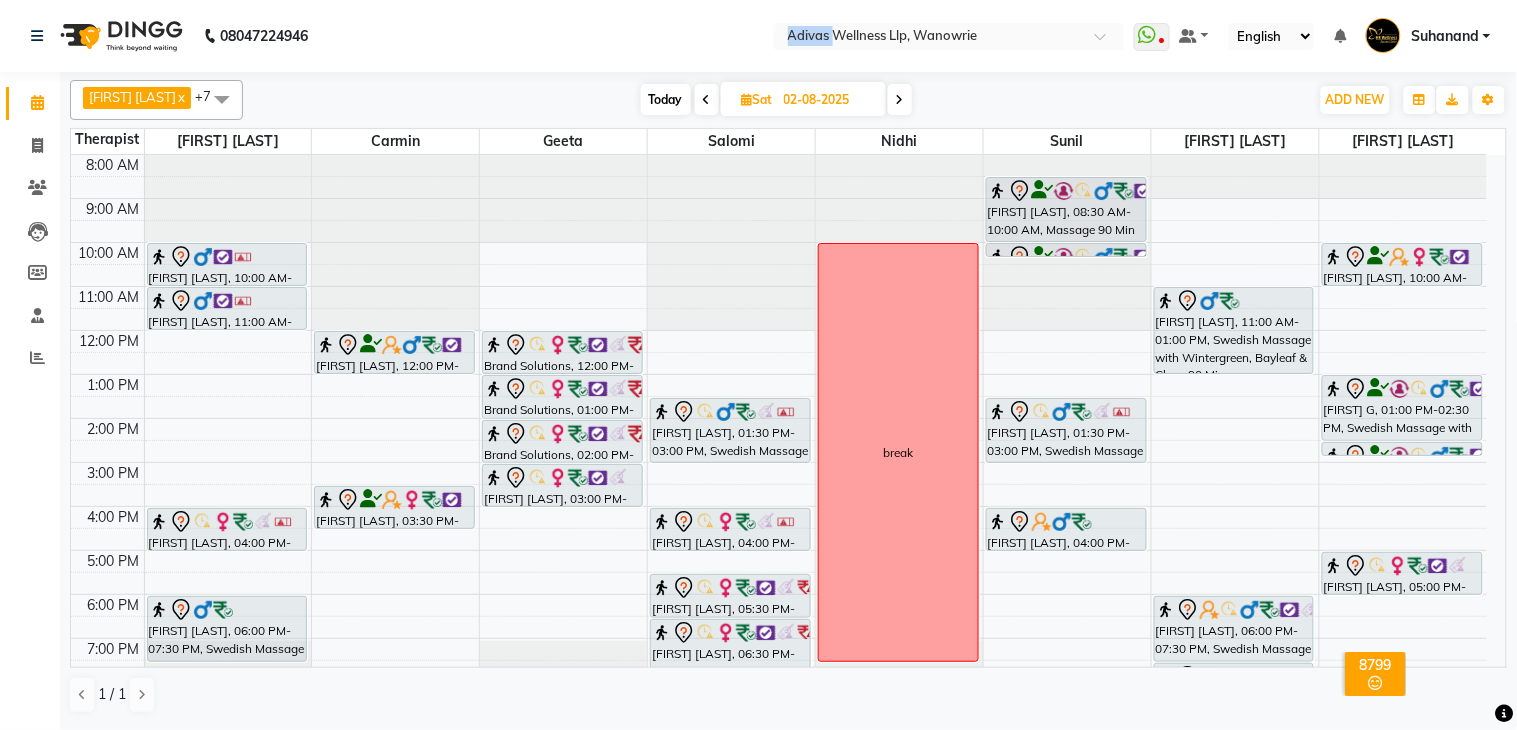 click on "08047224946 Select Location × Adivas Wellness Llp, Wanowrie  WhatsApp Status  ✕ Status:  Disconnected Recent Service Activity: 01-01-1970     05:30 AM  08047224946 Whatsapp Settings Default Panel My Panel English ENGLISH Español العربية मराठी हिंदी ગુજરાતી தமிழ் 中文 Notifications nothing to show Suhanand Manage Profile Change Password Sign out  Version:3.15.9" 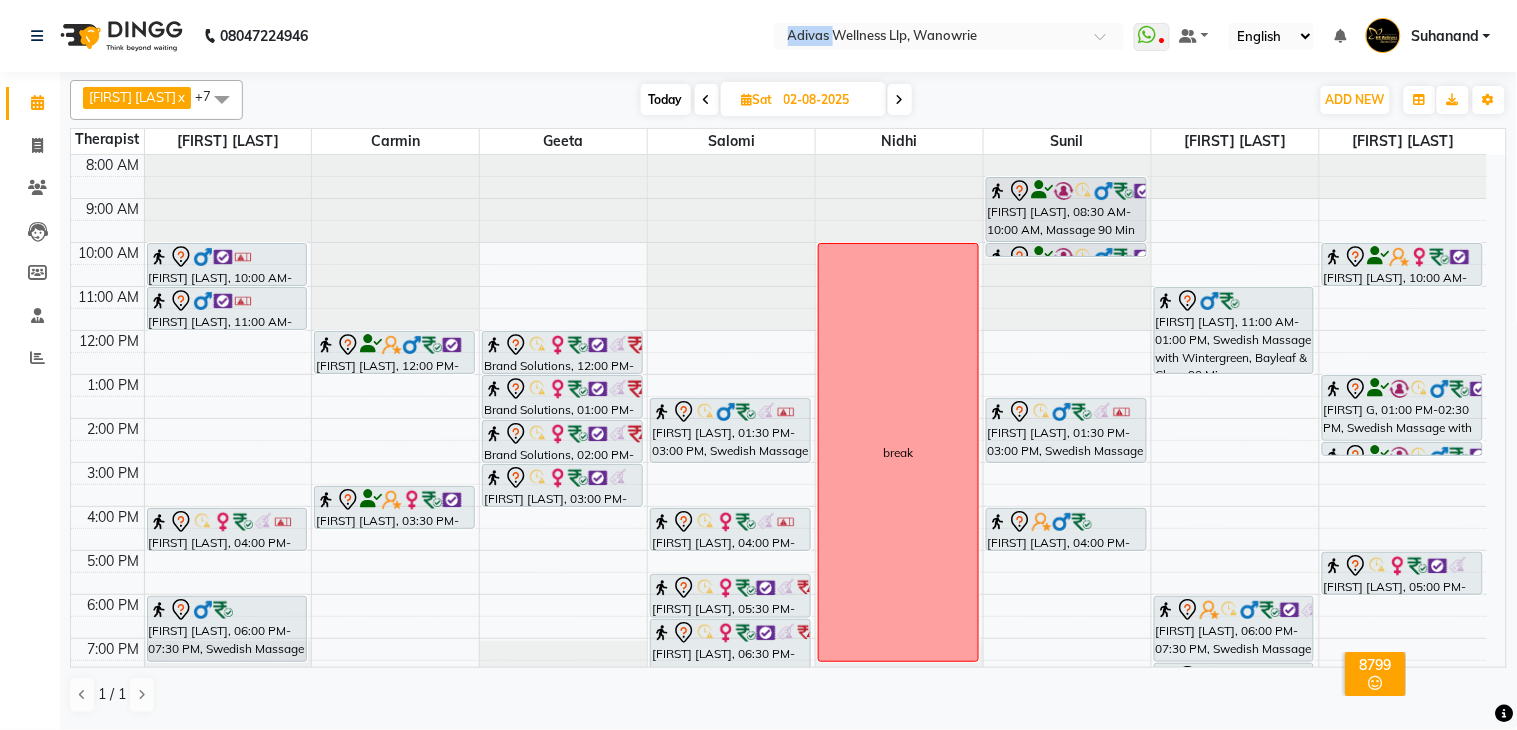 click on "08047224946 Select Location × Adivas Wellness Llp, Wanowrie  WhatsApp Status  ✕ Status:  Disconnected Recent Service Activity: 01-01-1970     05:30 AM  08047224946 Whatsapp Settings Default Panel My Panel English ENGLISH Español العربية मराठी हिंदी ગુજરાતી தமிழ் 中文 Notifications nothing to show Suhanand Manage Profile Change Password Sign out  Version:3.15.9" 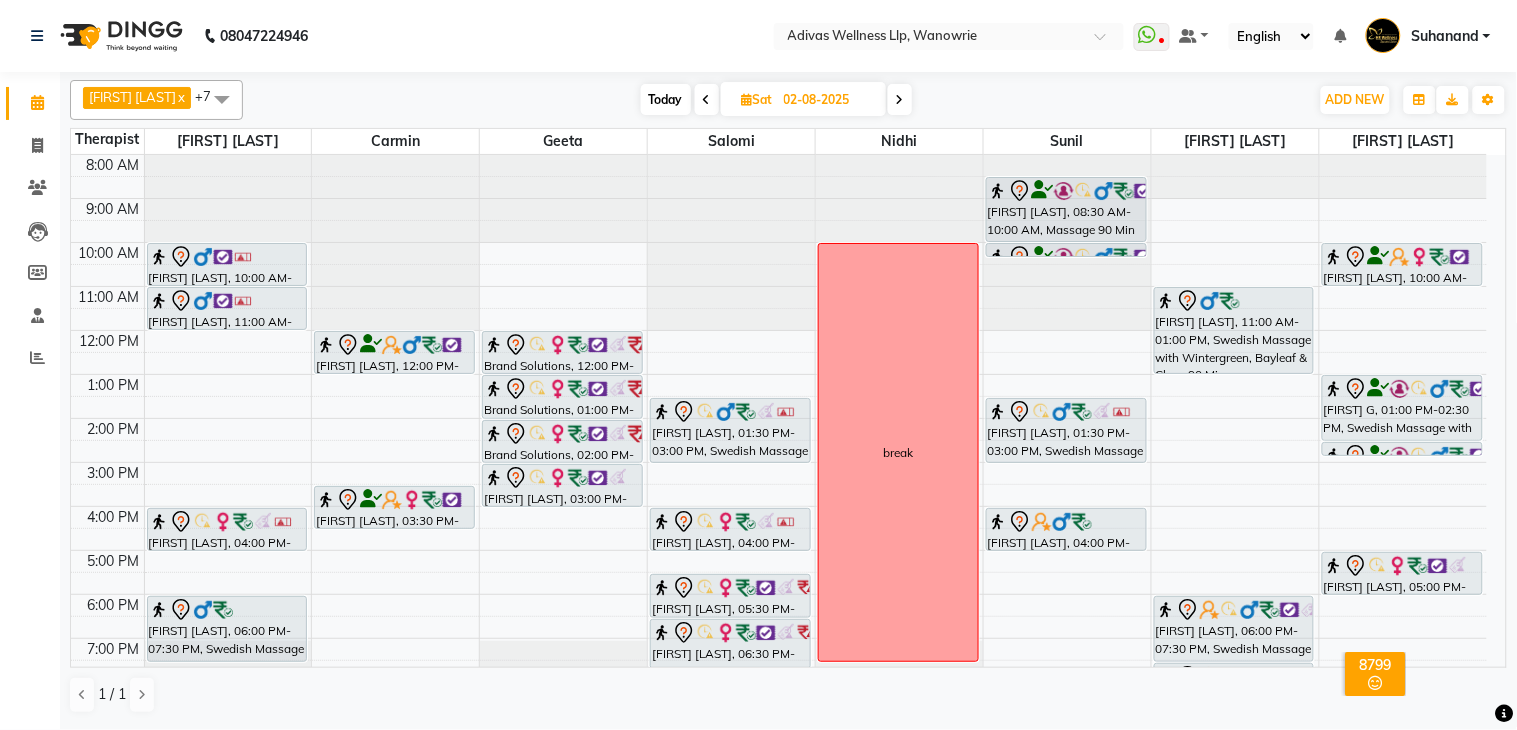click on "Today" at bounding box center [666, 99] 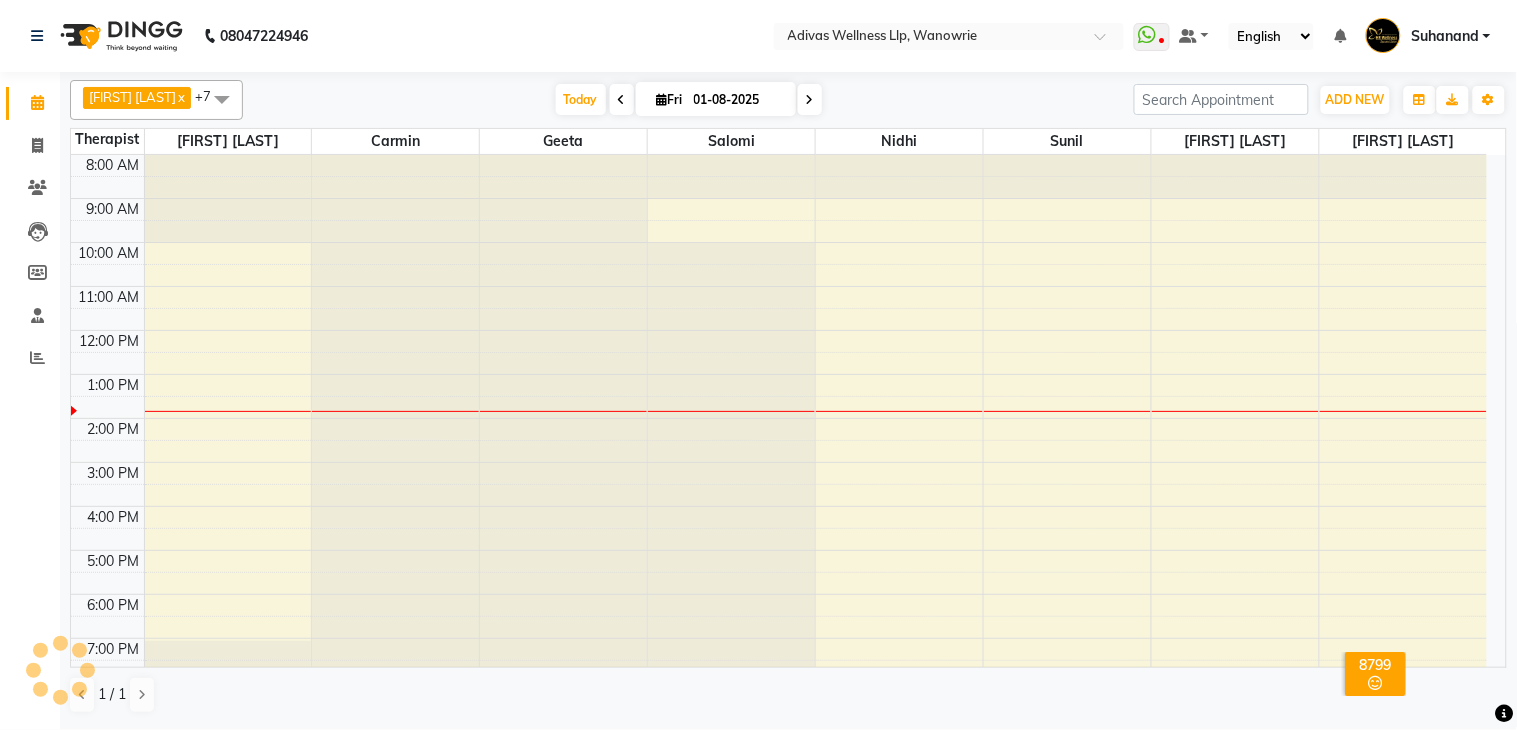 scroll, scrollTop: 63, scrollLeft: 0, axis: vertical 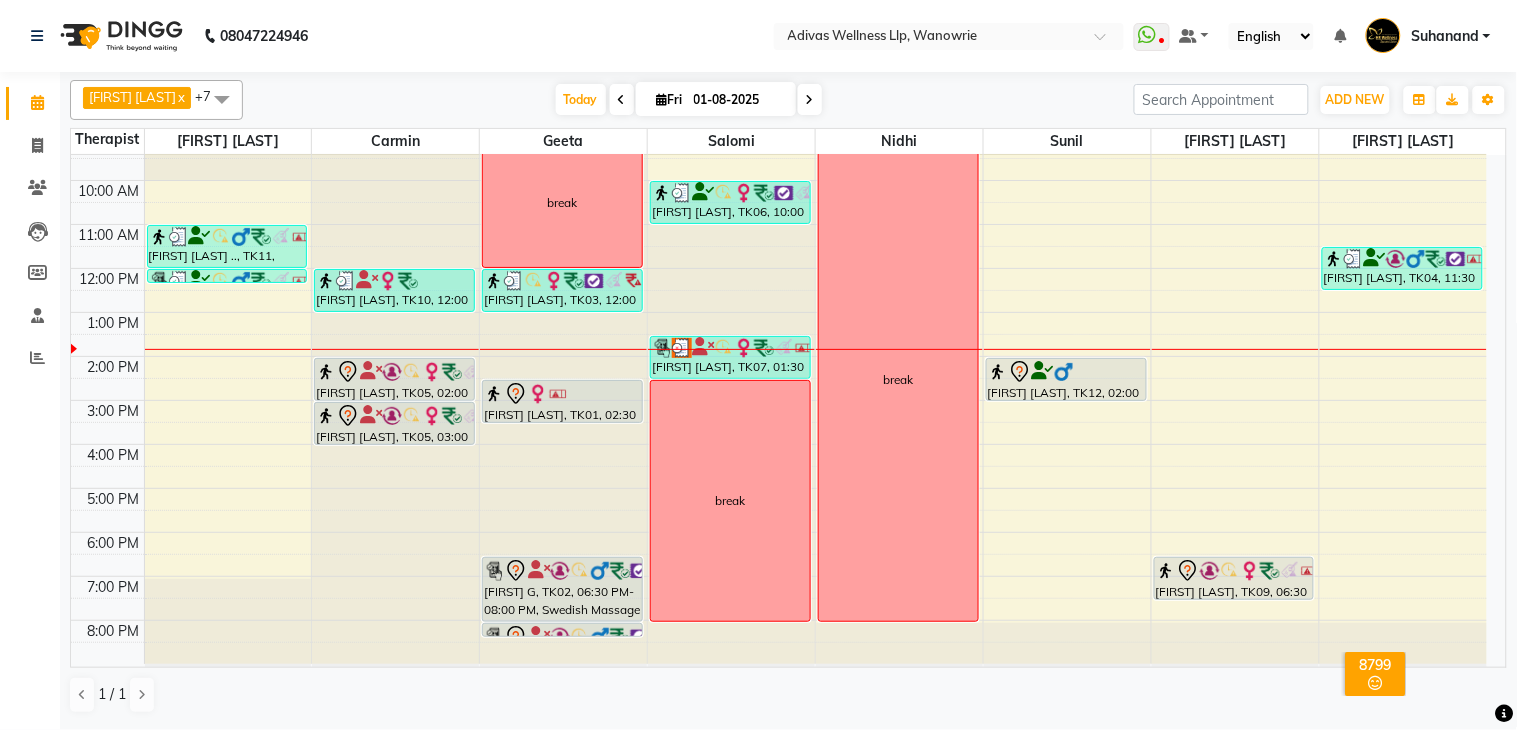 click on "08047224946 Select Location × Adivas Wellness Llp, Wanowrie  WhatsApp Status  ✕ Status:  Disconnected Recent Service Activity: 01-01-1970     05:30 AM  08047224946 Whatsapp Settings Default Panel My Panel English ENGLISH Español العربية मराठी हिंदी ગુજરાતી தமிழ் 中文 Notifications nothing to show Suhanand Manage Profile Change Password Sign out  Version:3.15.9" 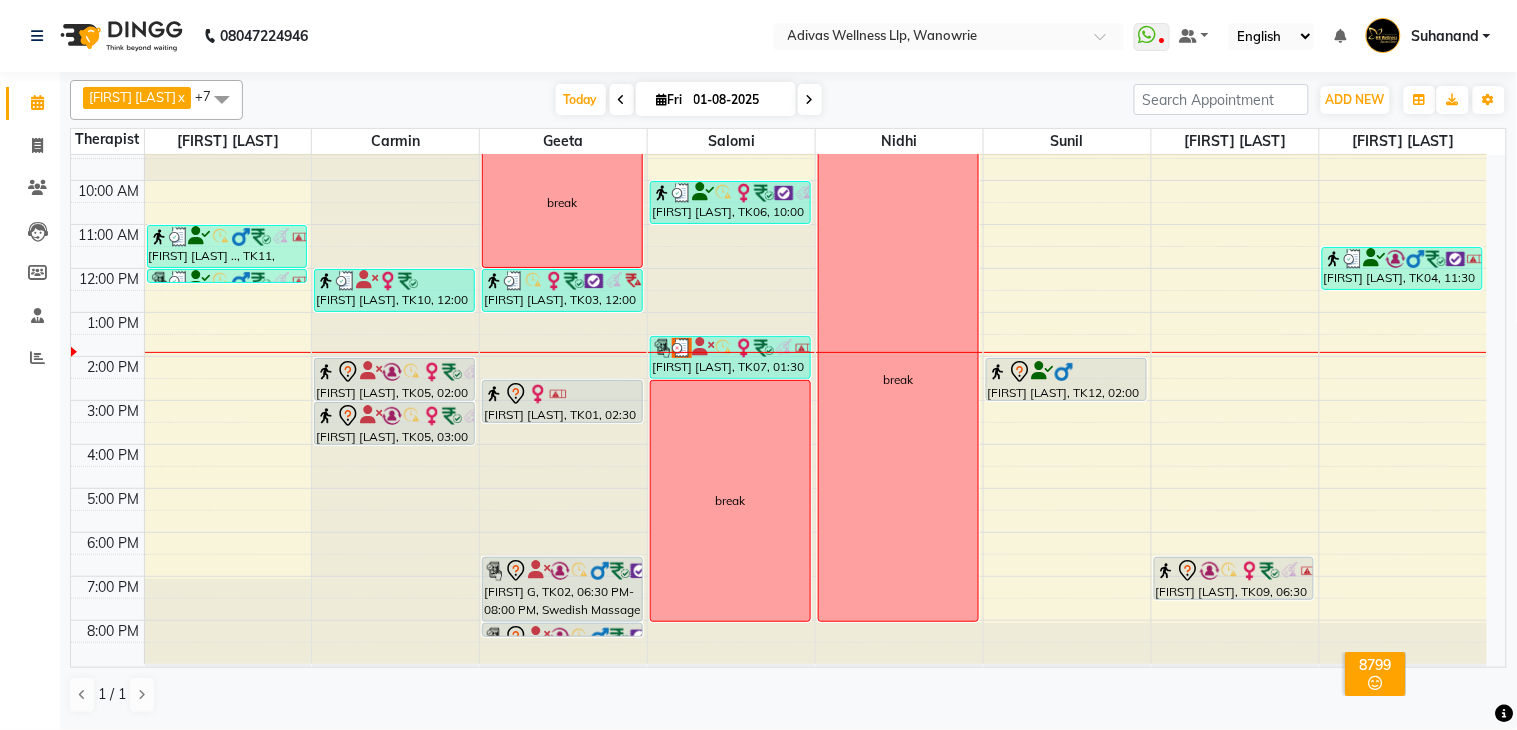 click at bounding box center (810, 99) 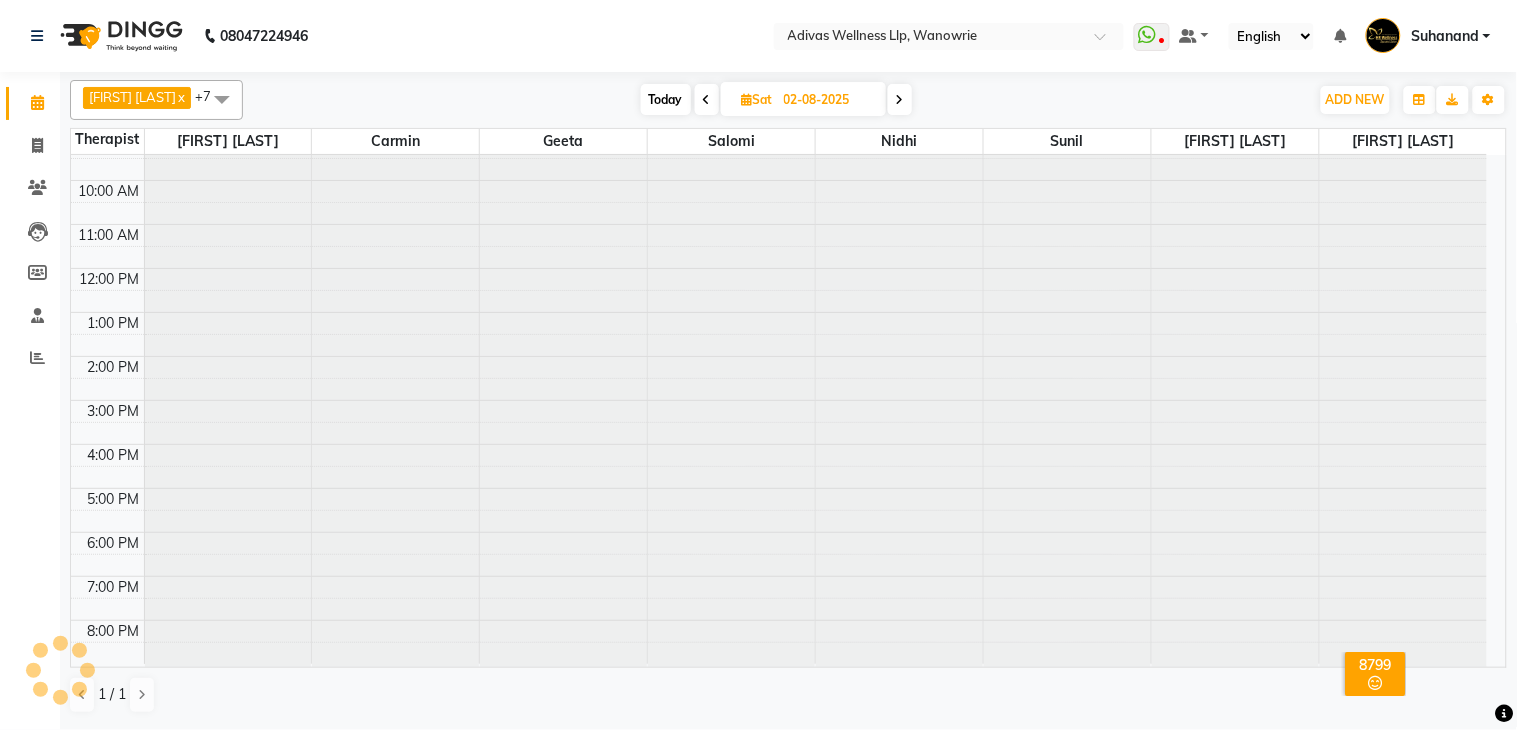 scroll, scrollTop: 63, scrollLeft: 0, axis: vertical 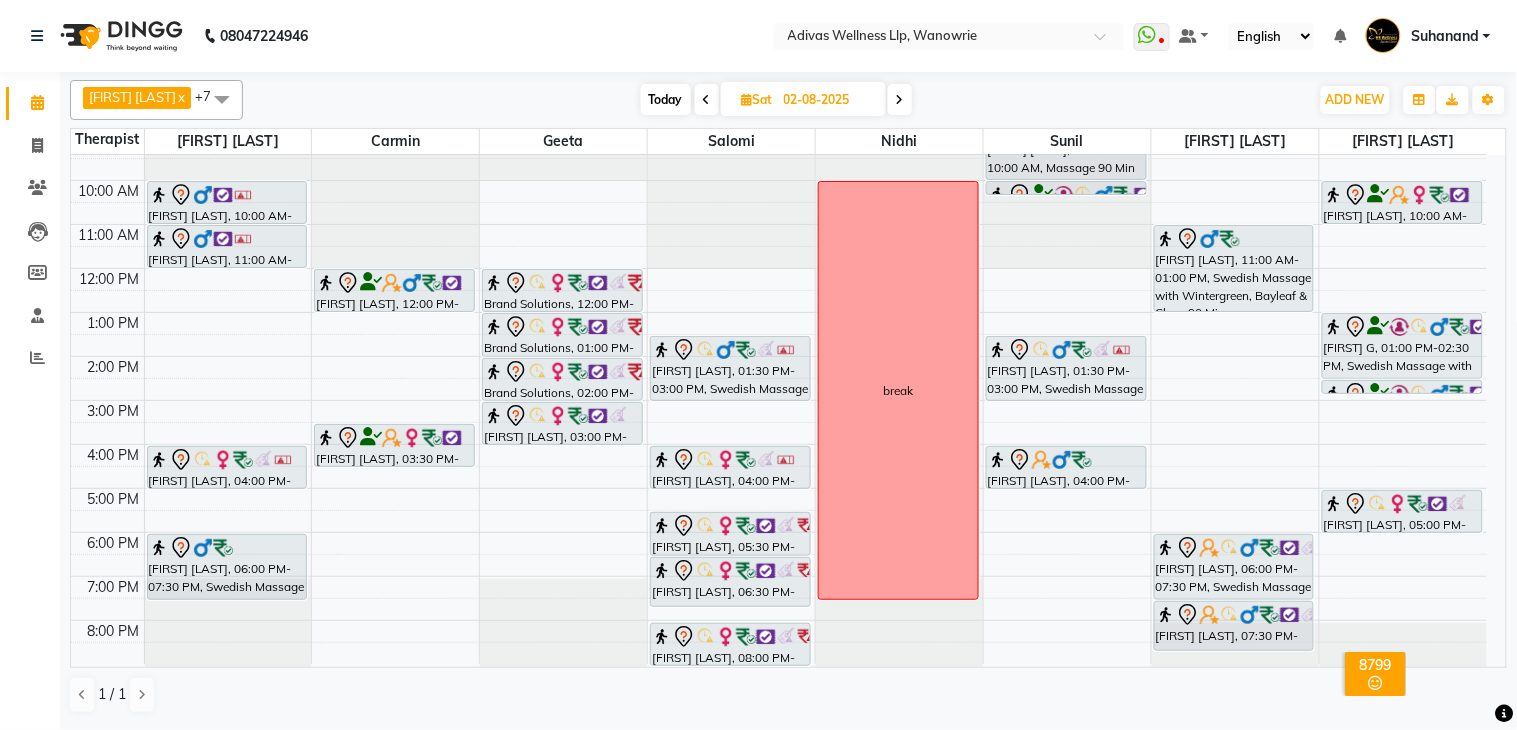 click on "08047224946 Select Location × Adivas Wellness Llp, Wanowrie  WhatsApp Status  ✕ Status:  Disconnected Recent Service Activity: 01-01-1970     05:30 AM  08047224946 Whatsapp Settings Default Panel My Panel English ENGLISH Español العربية मराठी हिंदी ગુજરાતી தமிழ் 中文 Notifications nothing to show Suhanand Manage Profile Change Password Sign out  Version:3.15.9" 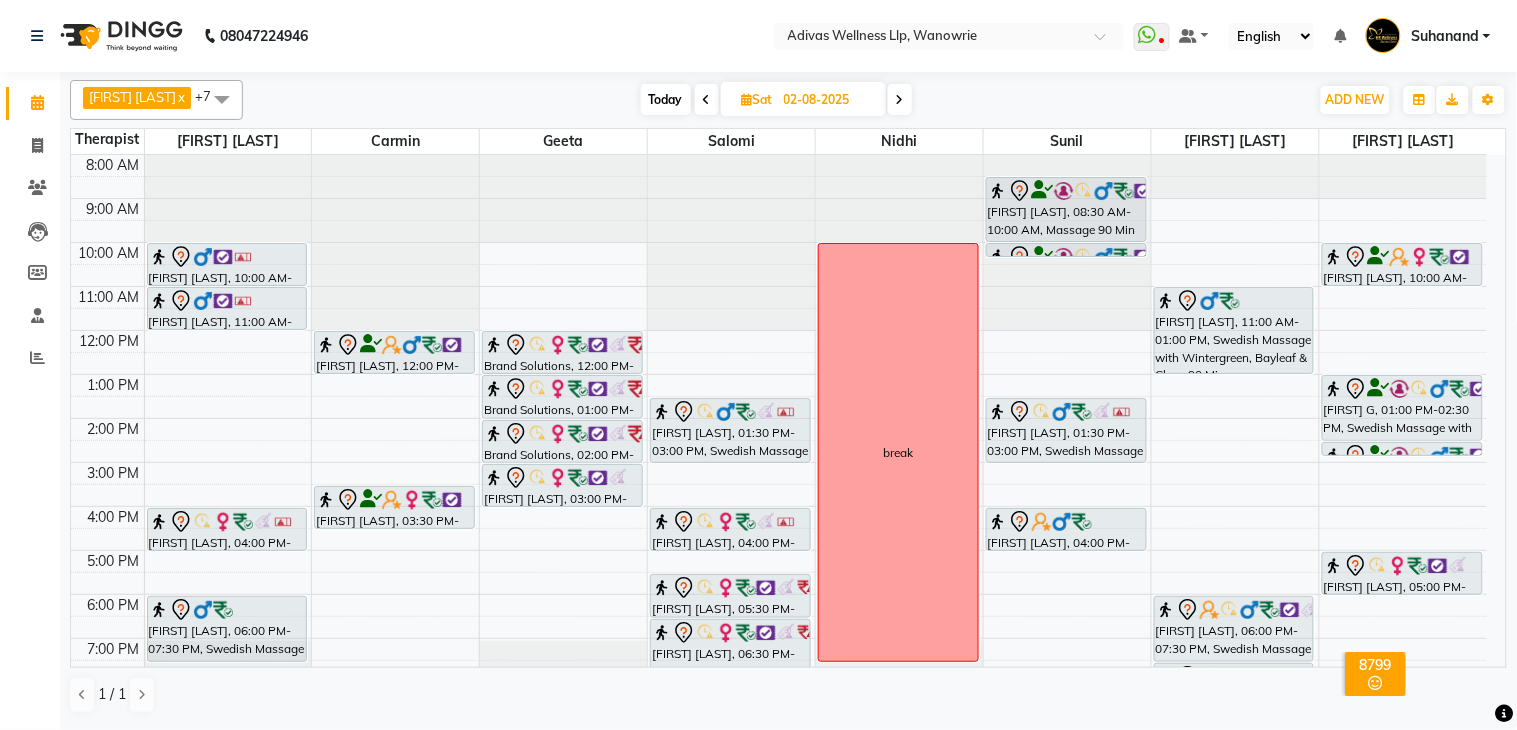 click on "Today" at bounding box center (666, 99) 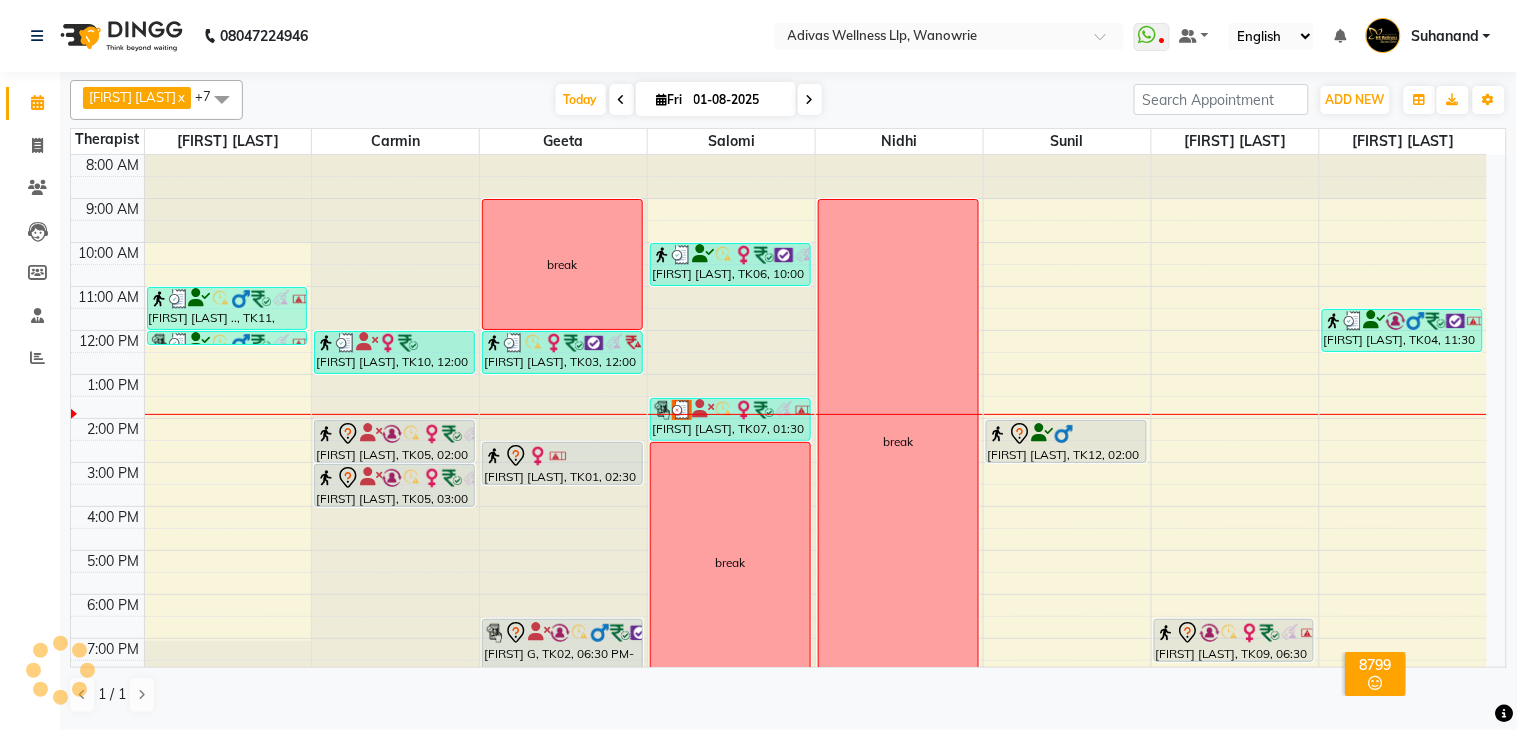 scroll, scrollTop: 63, scrollLeft: 0, axis: vertical 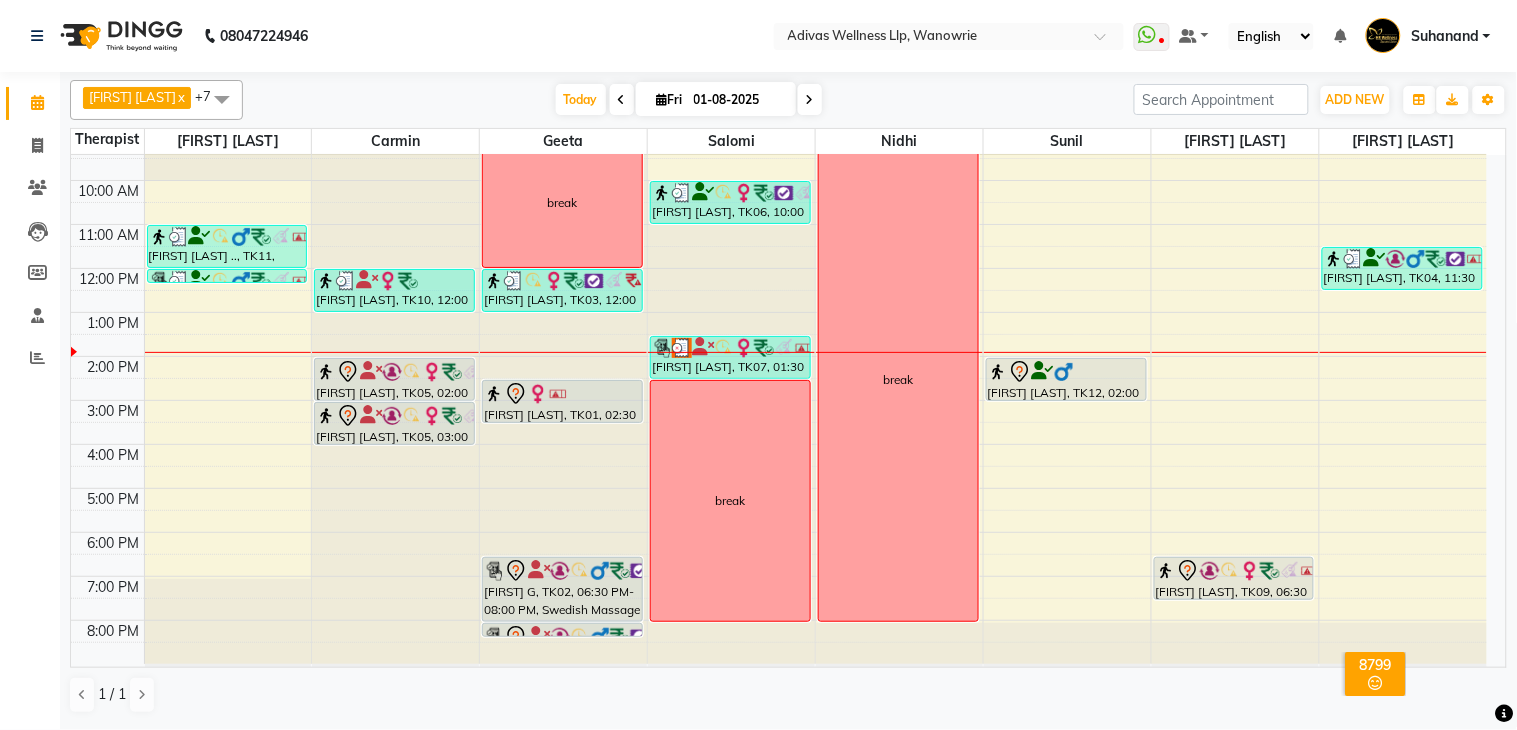 click at bounding box center [810, 99] 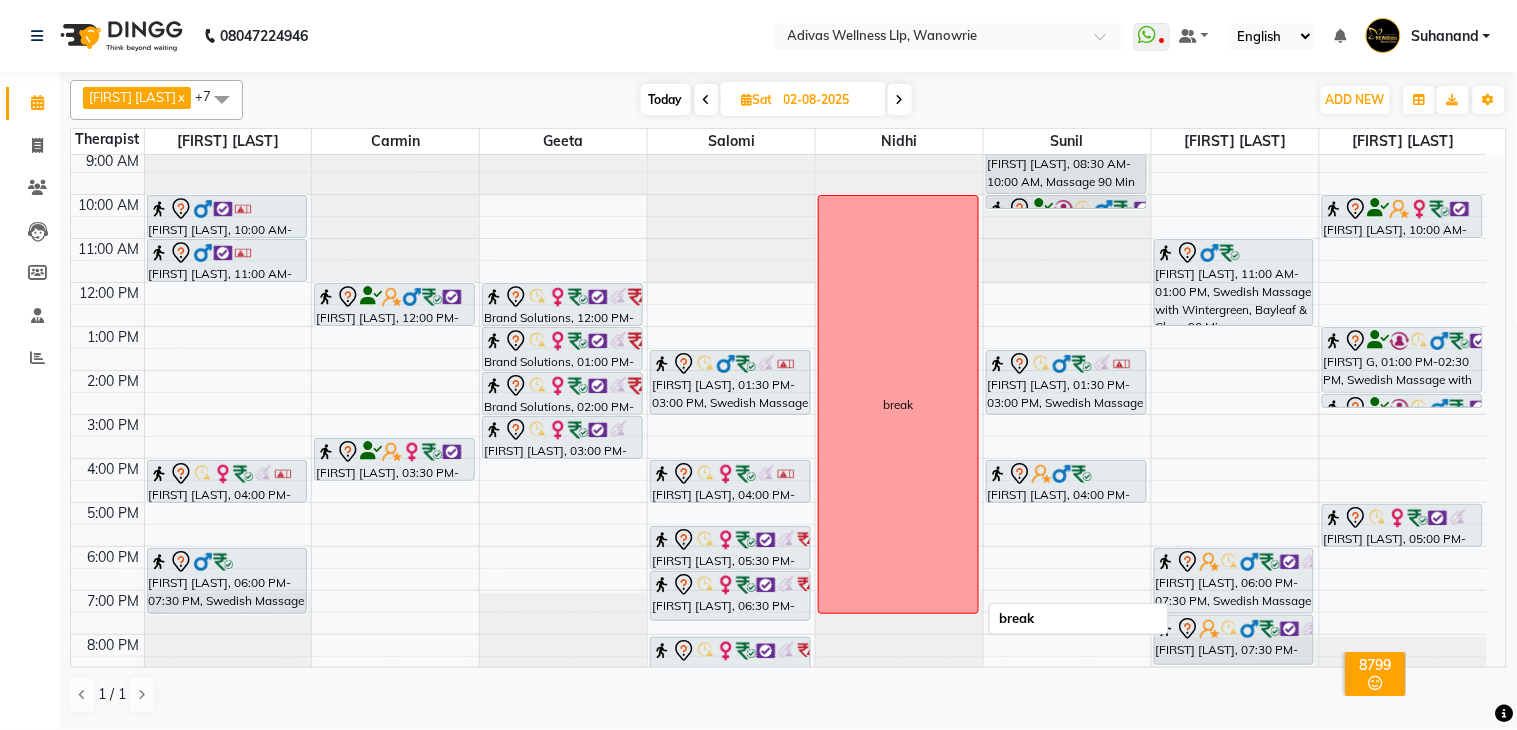 scroll, scrollTop: 62, scrollLeft: 0, axis: vertical 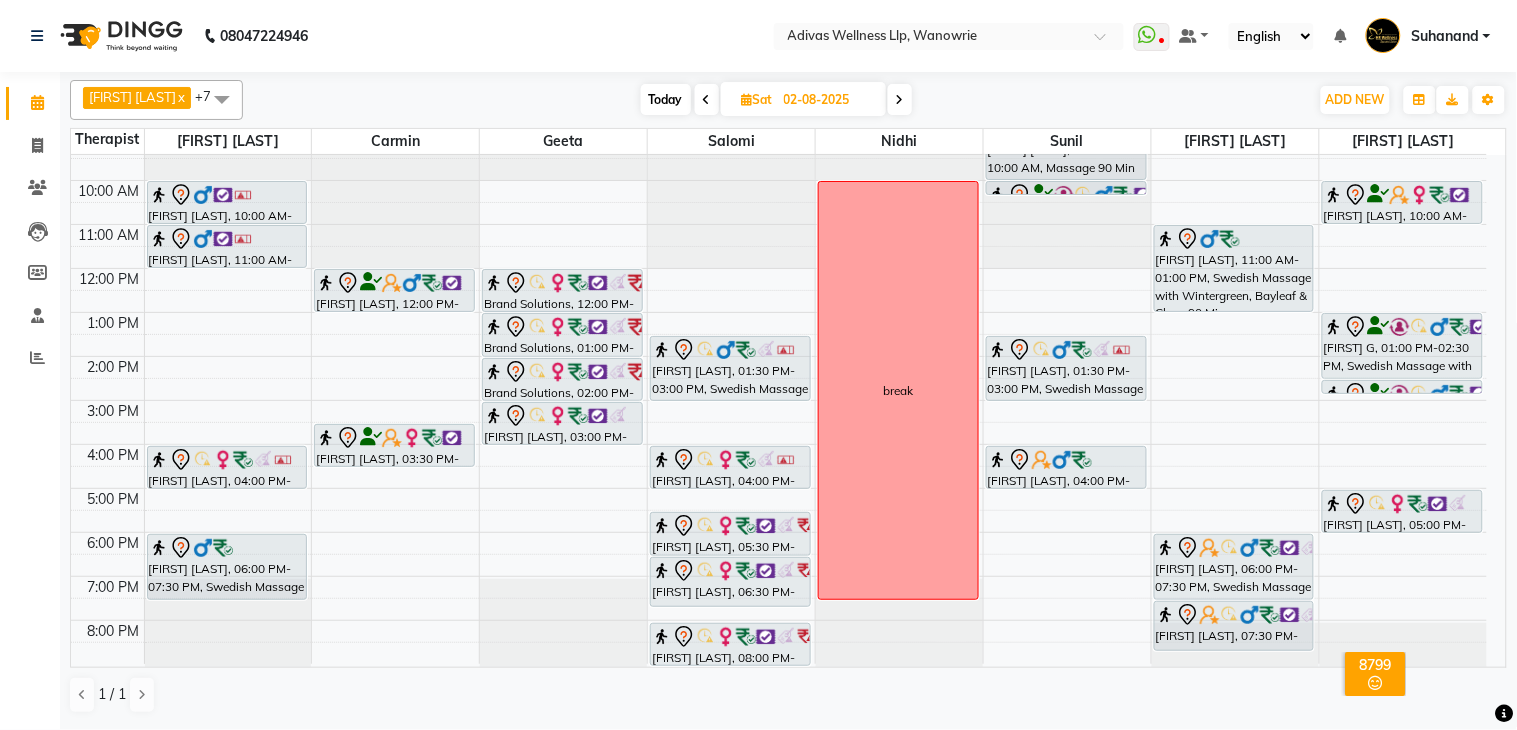click on "Today" at bounding box center (666, 99) 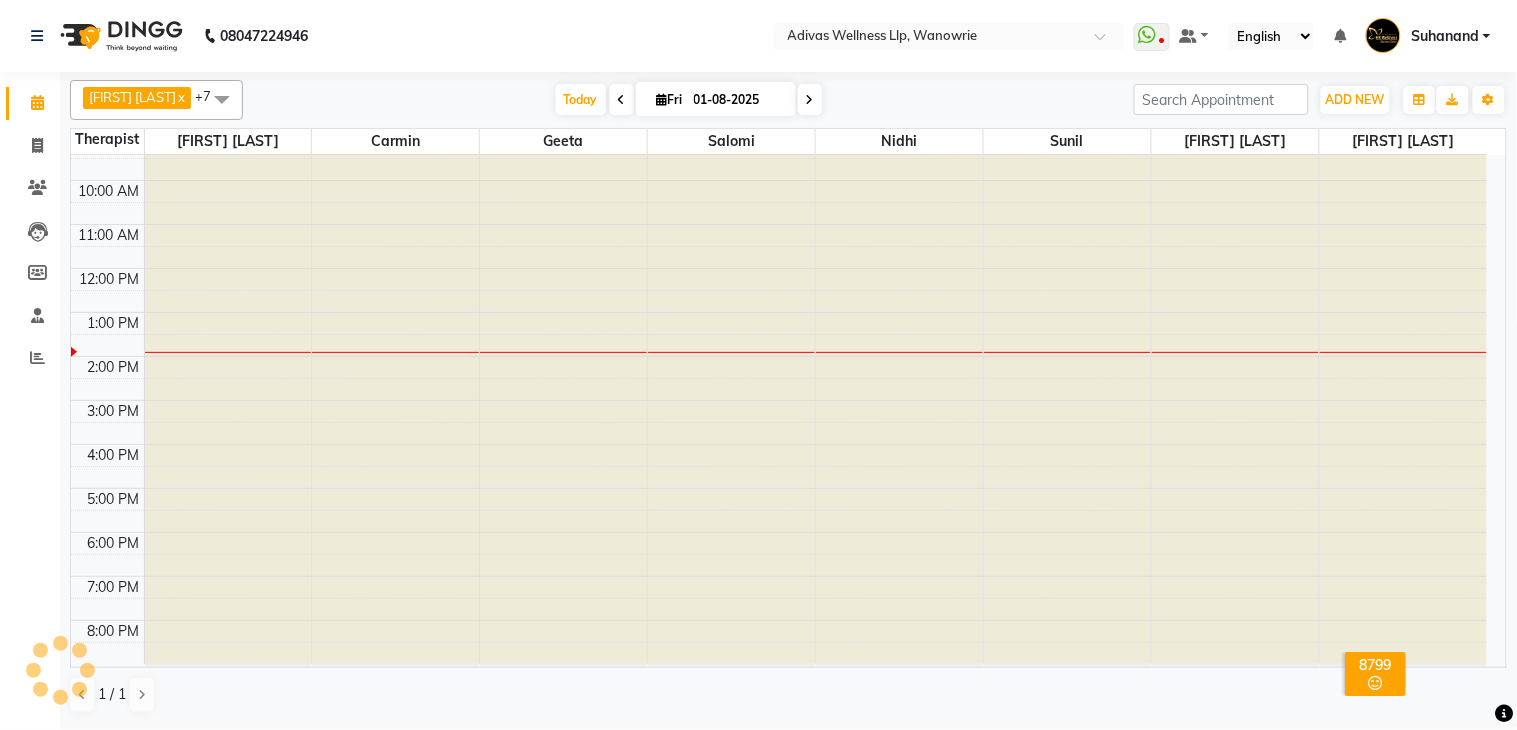 scroll, scrollTop: 63, scrollLeft: 0, axis: vertical 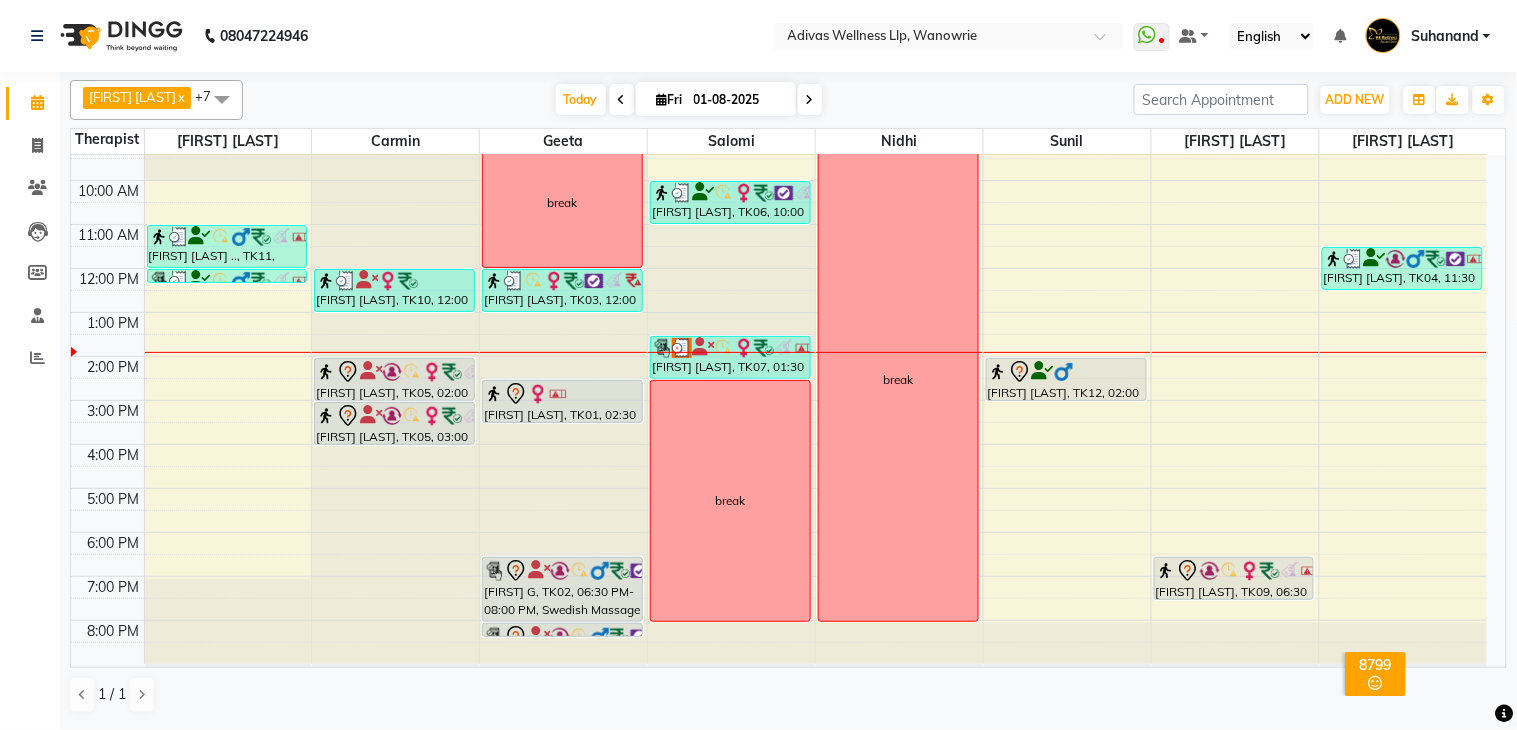 click on "Today  Fri 01-08-2025" at bounding box center [689, 100] 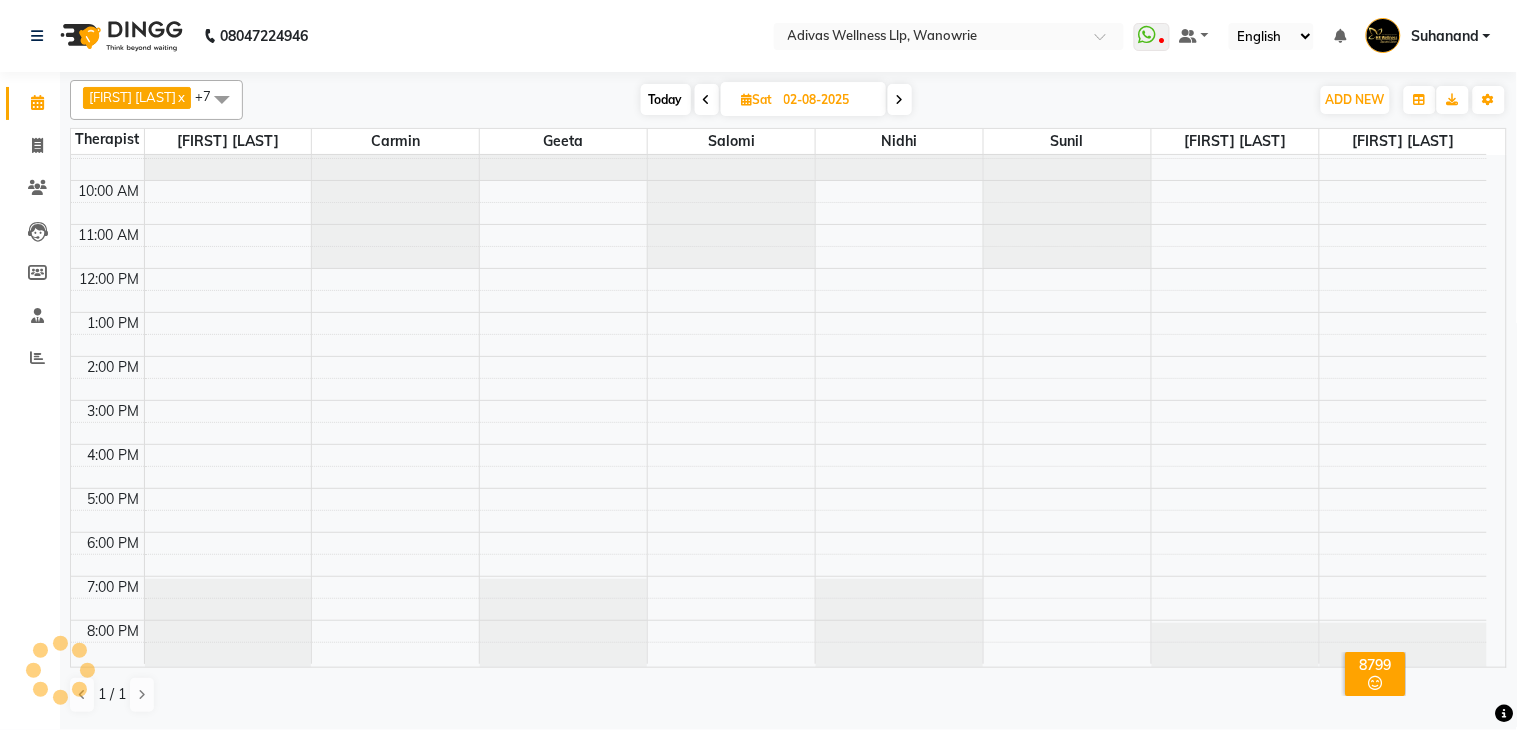 scroll, scrollTop: 63, scrollLeft: 0, axis: vertical 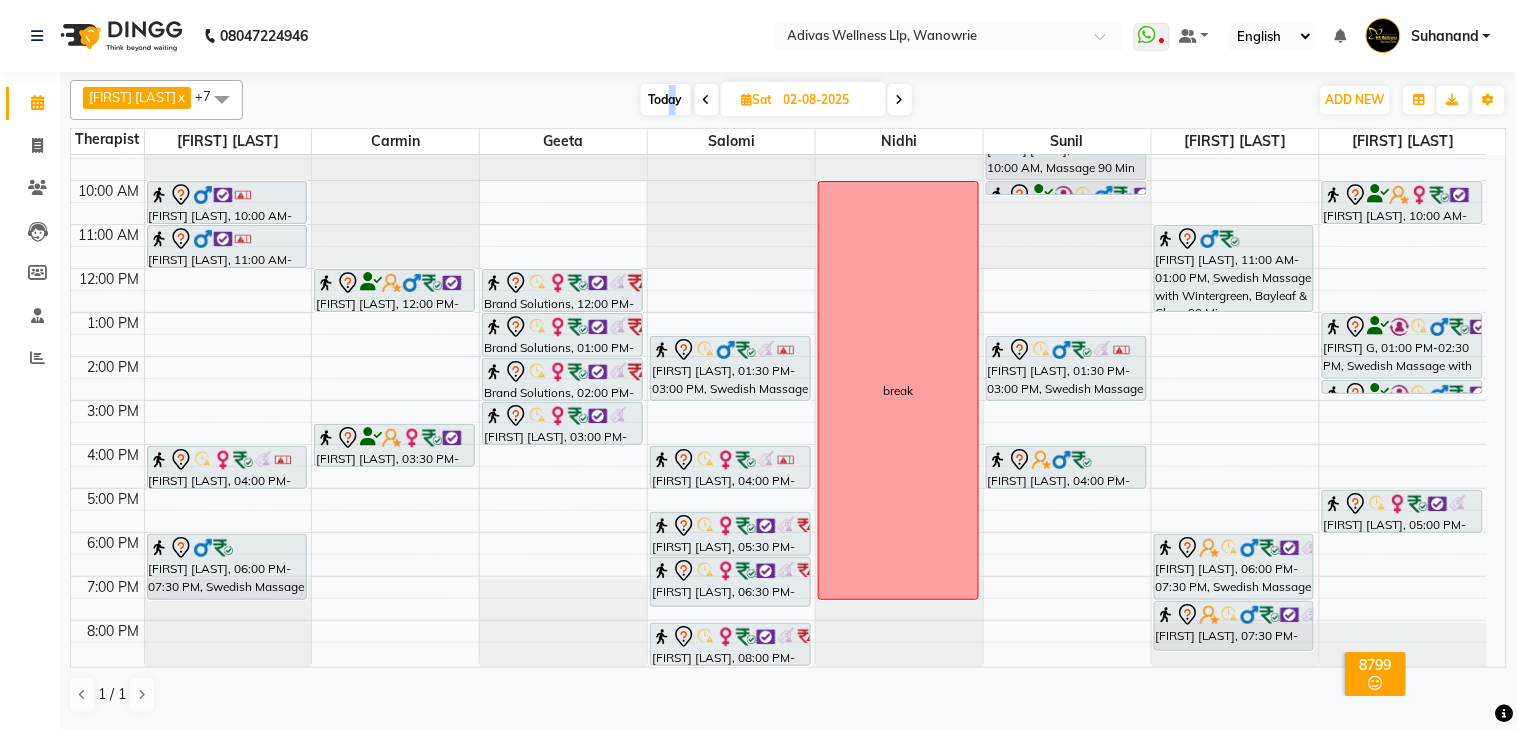 click on "Today" at bounding box center (666, 99) 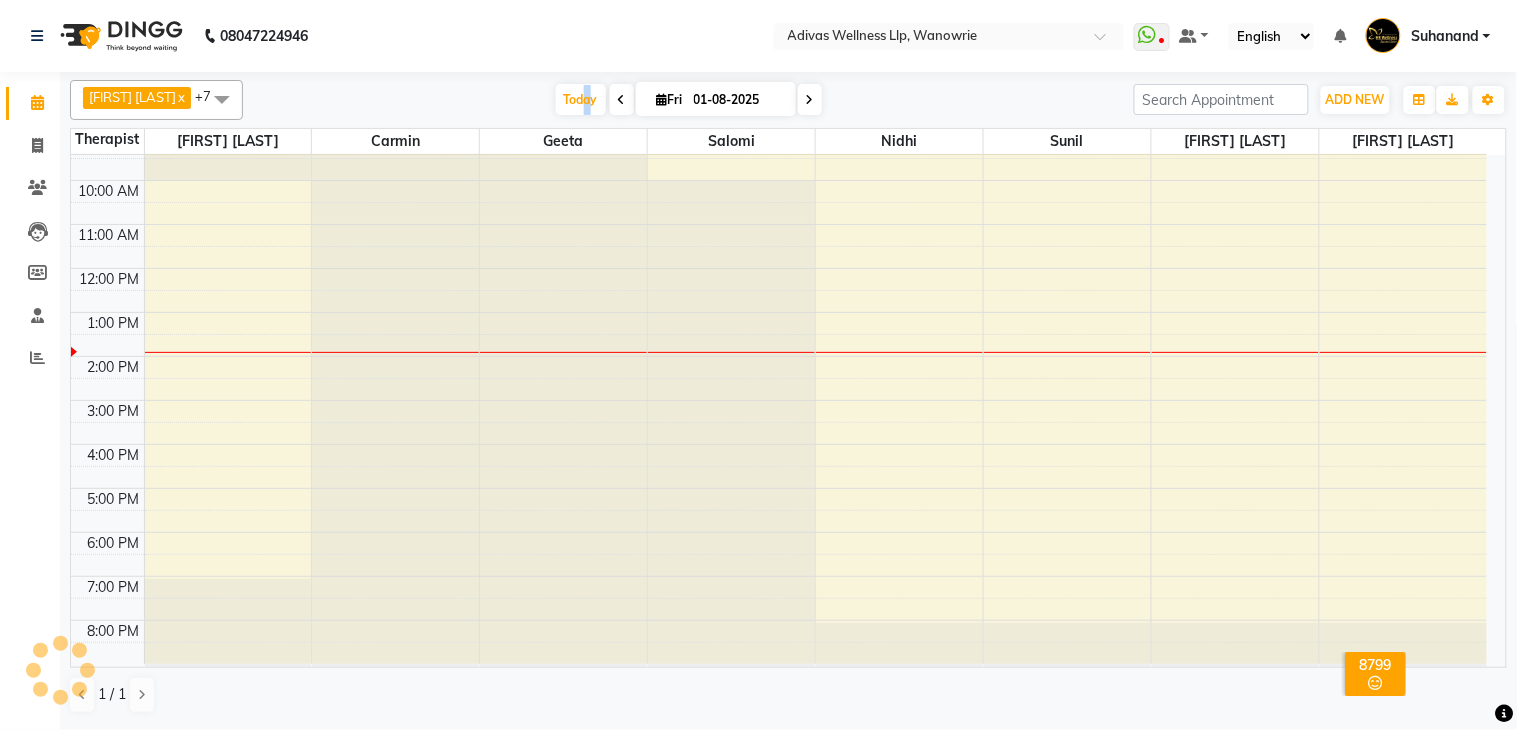 scroll, scrollTop: 63, scrollLeft: 0, axis: vertical 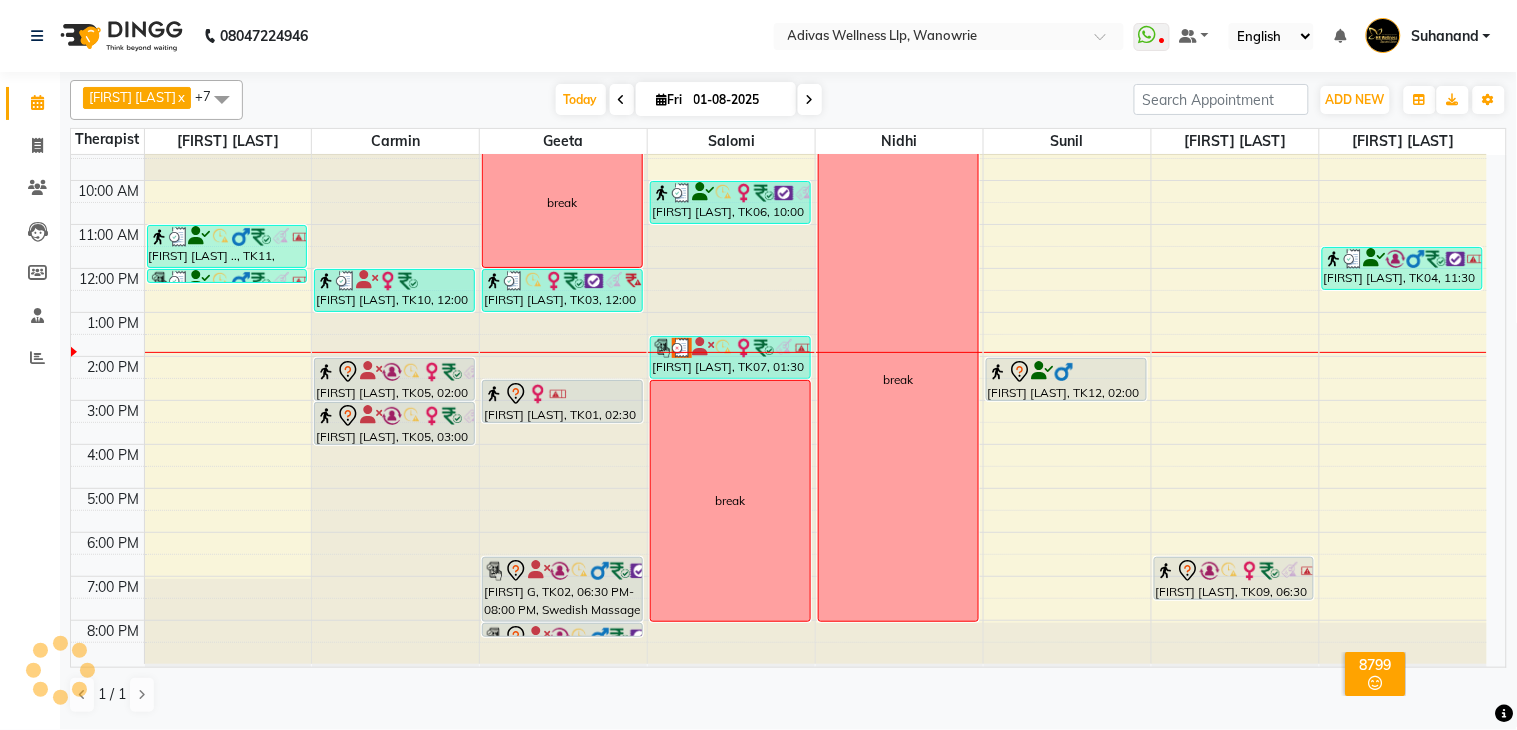 click on "08047224946 Select Location × Adivas Wellness Llp, Wanowrie  WhatsApp Status  ✕ Status:  Disconnected Recent Service Activity: 01-01-1970     05:30 AM  08047224946 Whatsapp Settings Default Panel My Panel English ENGLISH Español العربية मराठी हिंदी ગુજરાતી தமிழ் 中文 Notifications nothing to show Suhanand Manage Profile Change Password Sign out  Version:3.15.9" 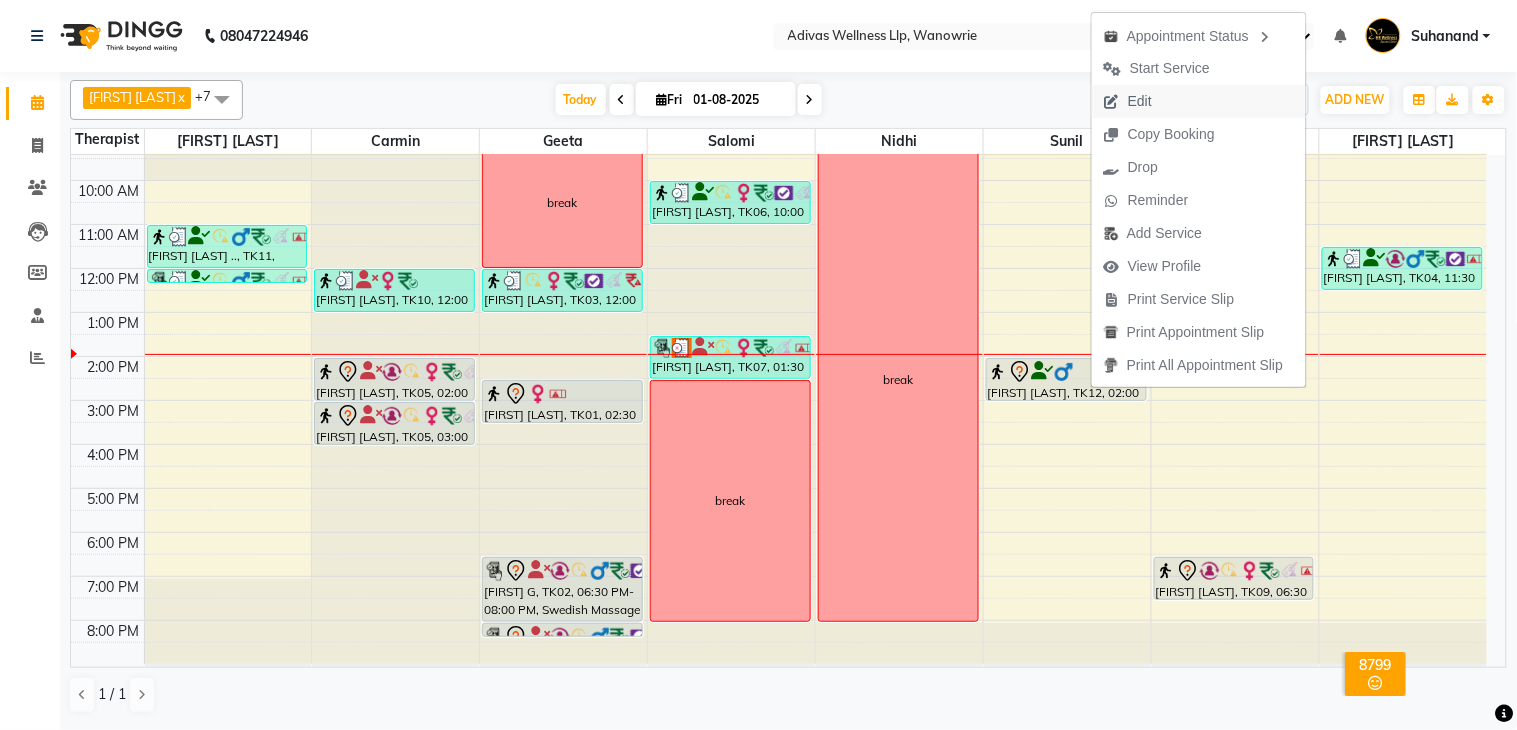 click on "Edit" at bounding box center [1140, 101] 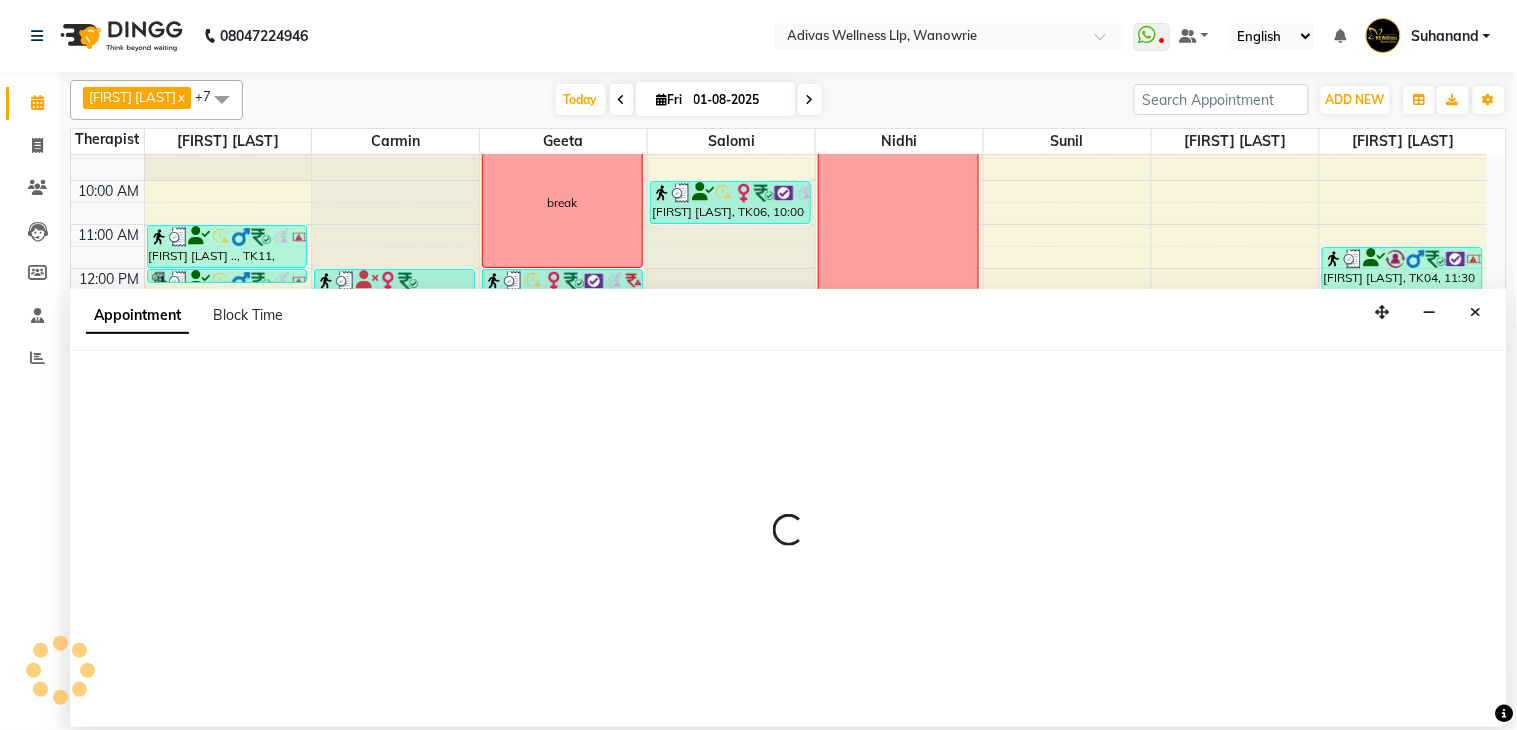 select on "tentative" 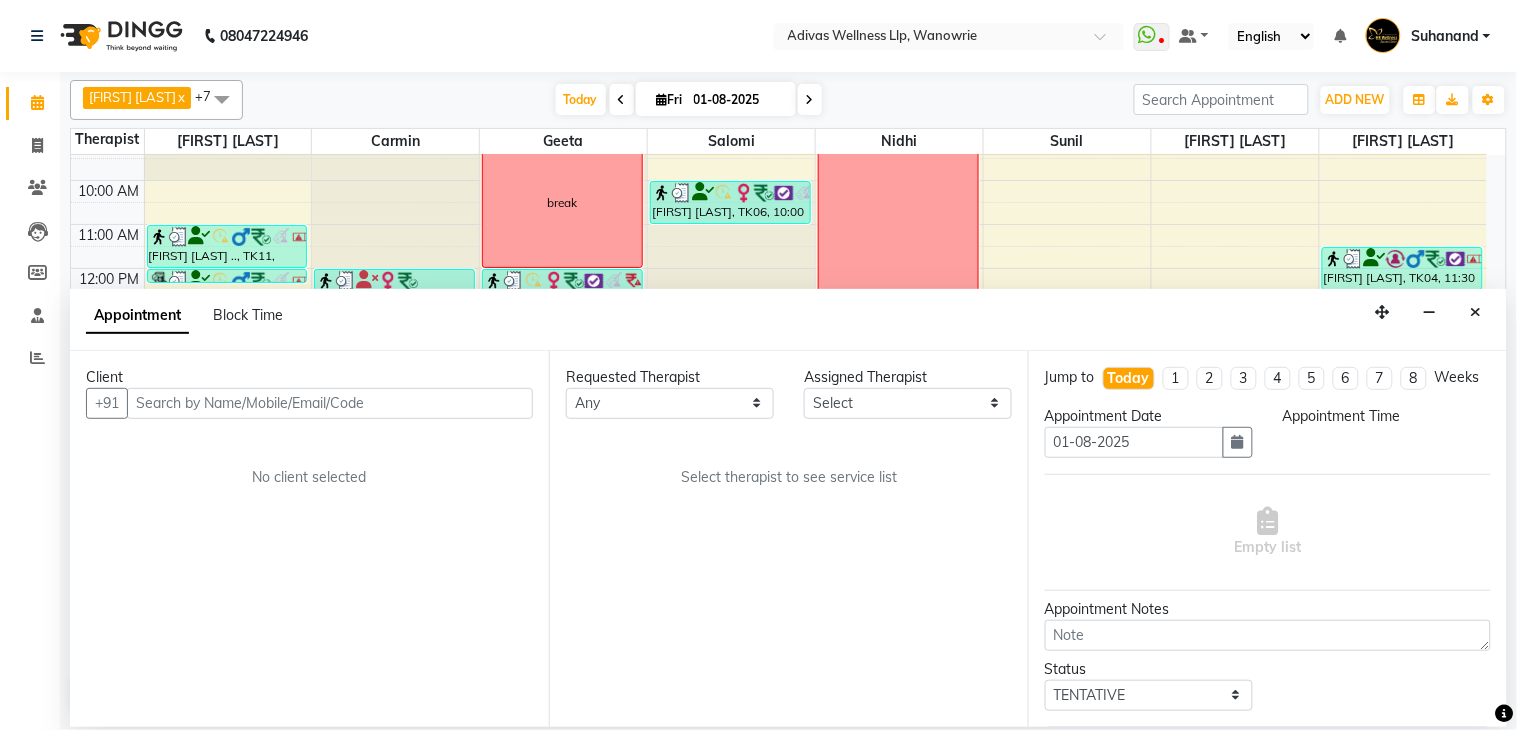 select on "840" 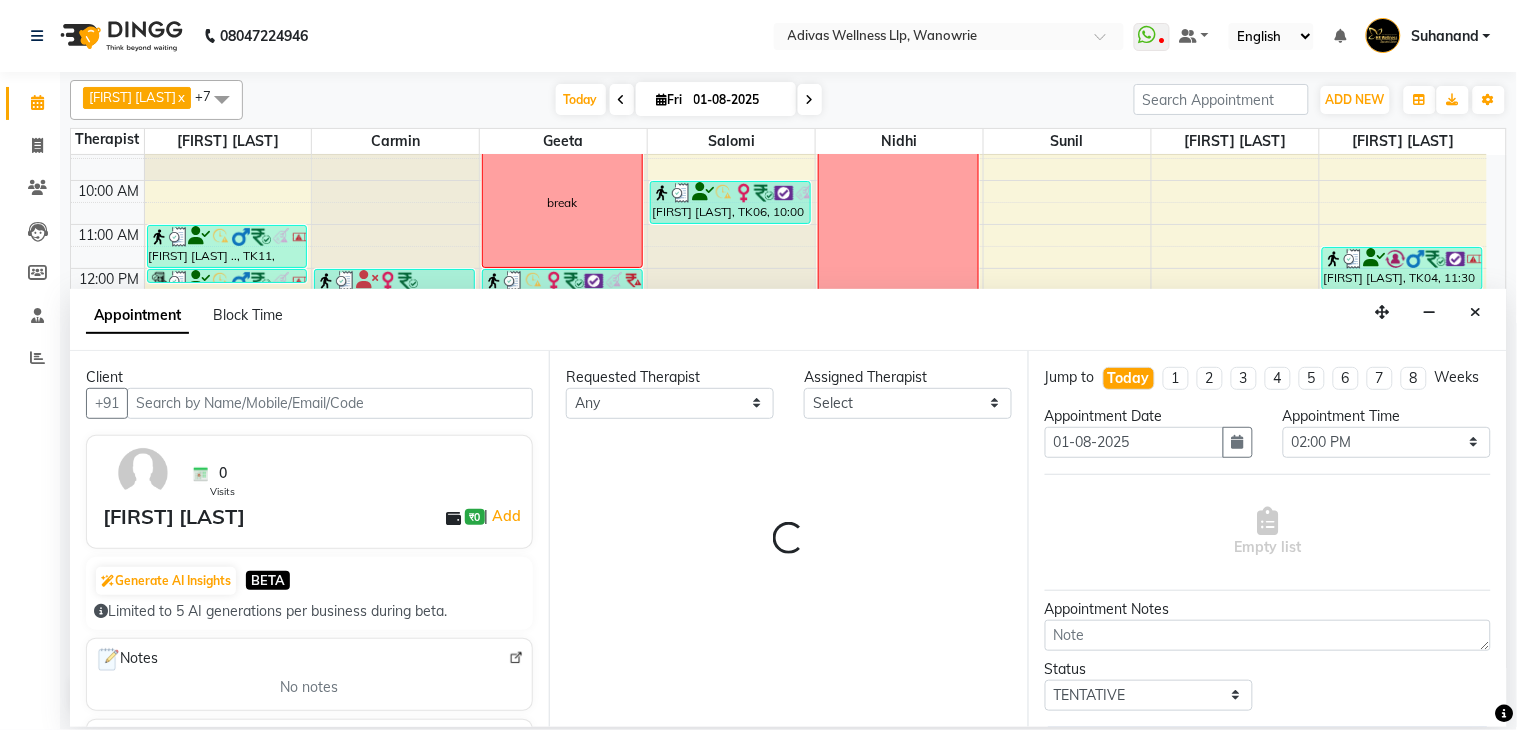 scroll, scrollTop: 63, scrollLeft: 0, axis: vertical 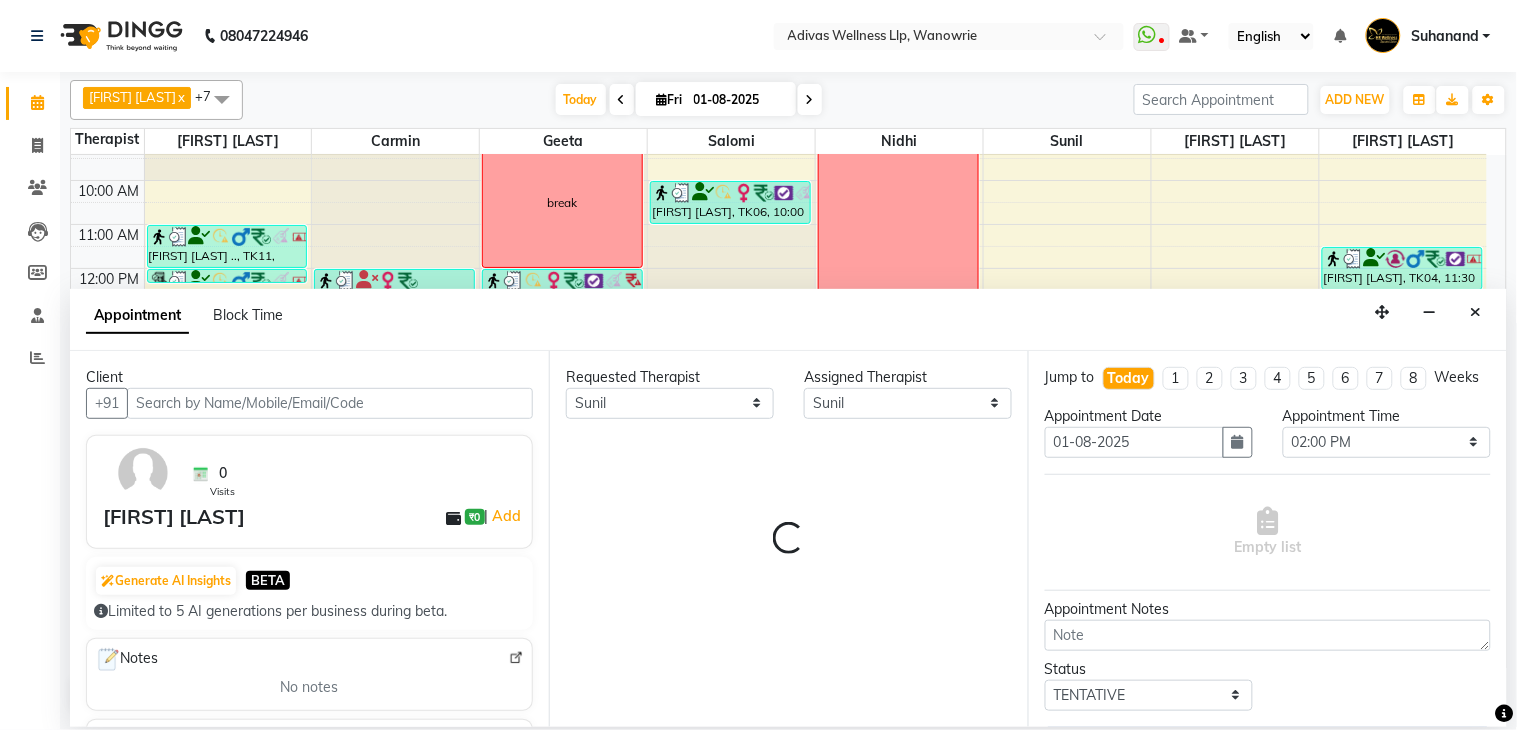 select on "1462" 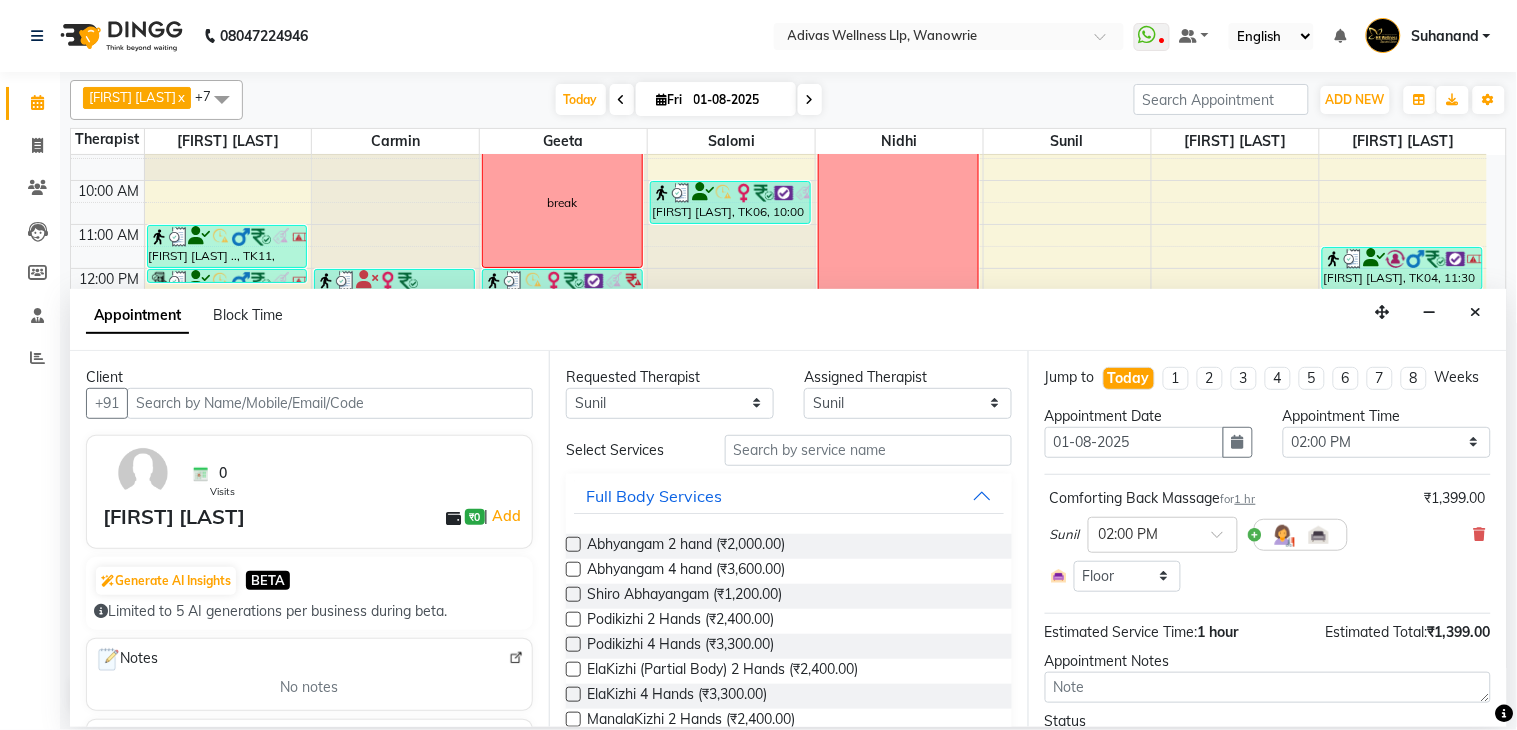 click at bounding box center (330, 403) 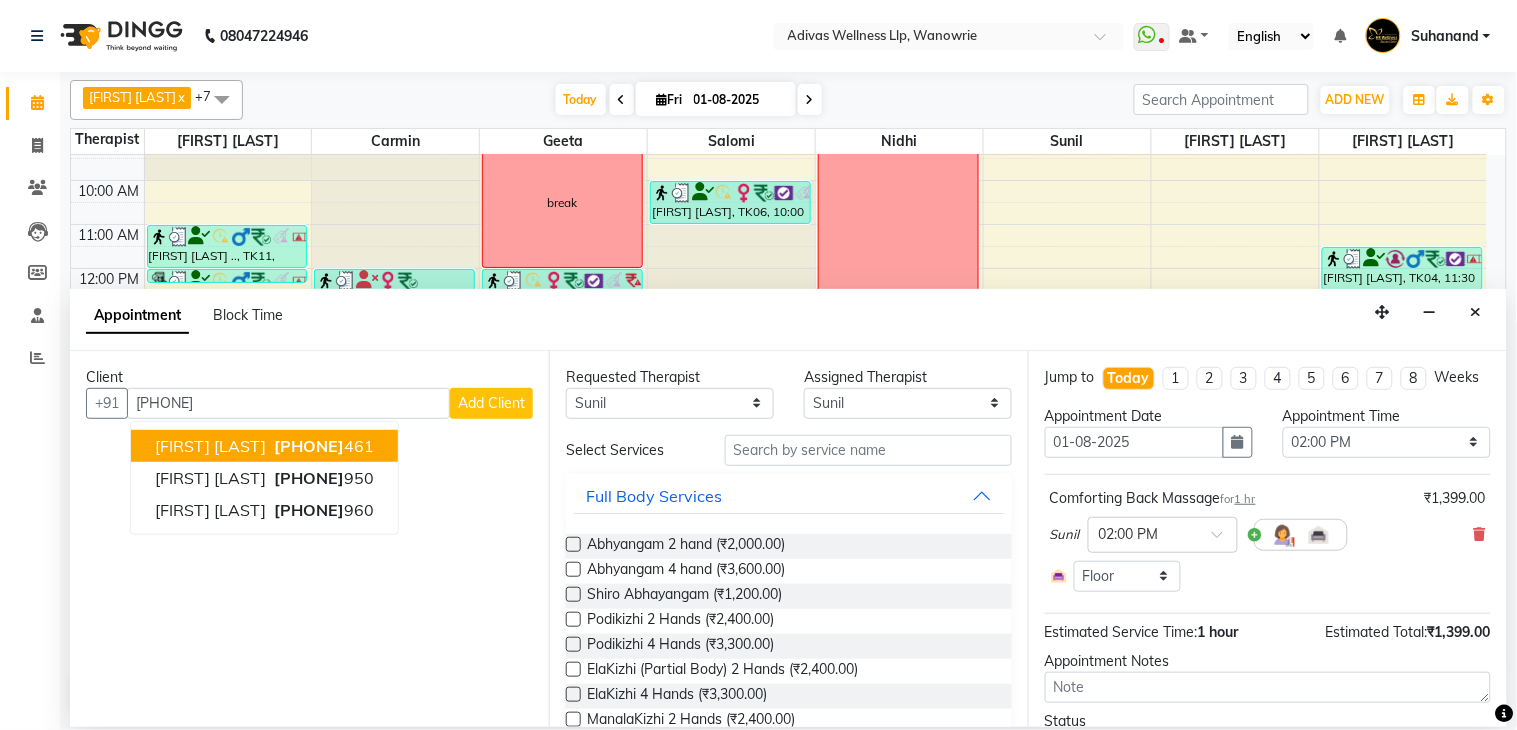 click on "9823417 461" at bounding box center (322, 446) 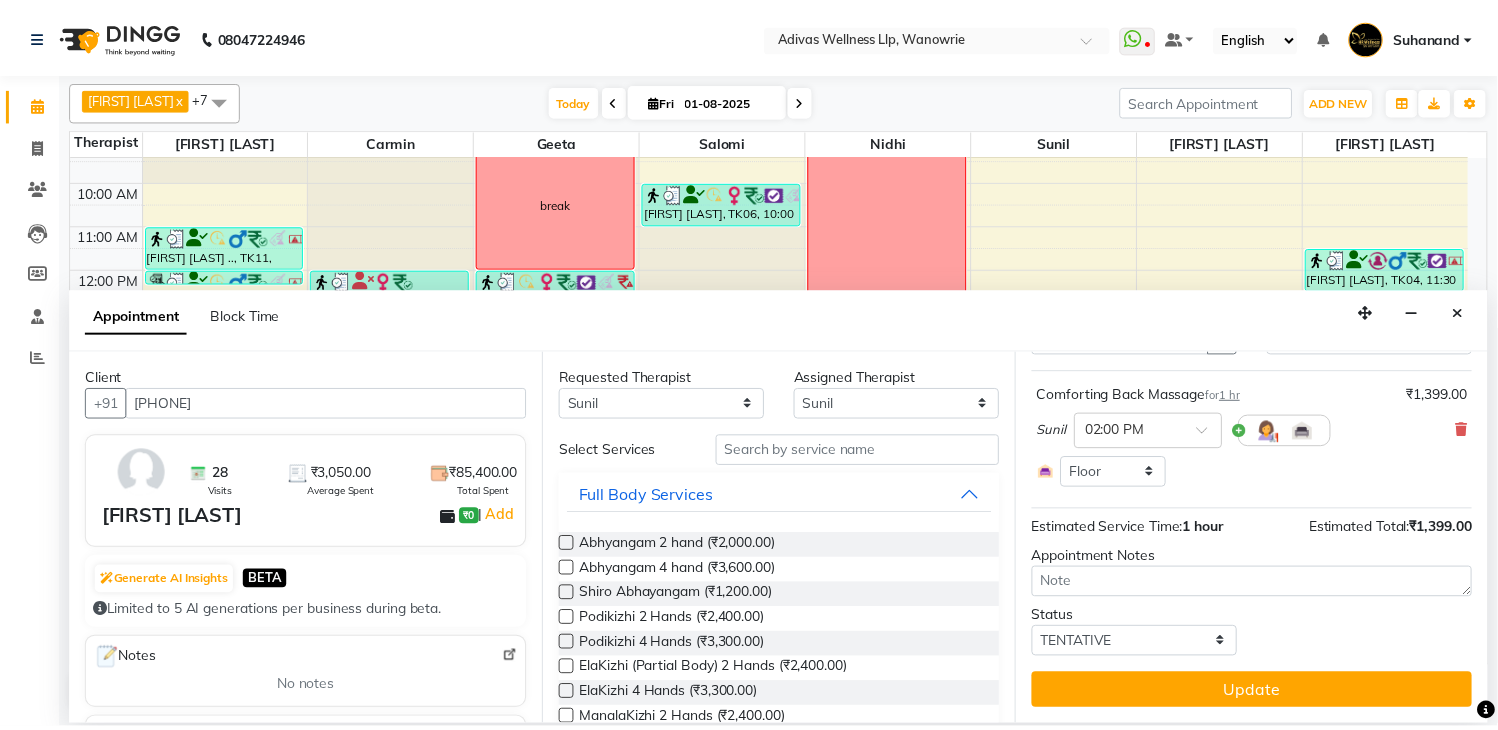 scroll, scrollTop: 123, scrollLeft: 0, axis: vertical 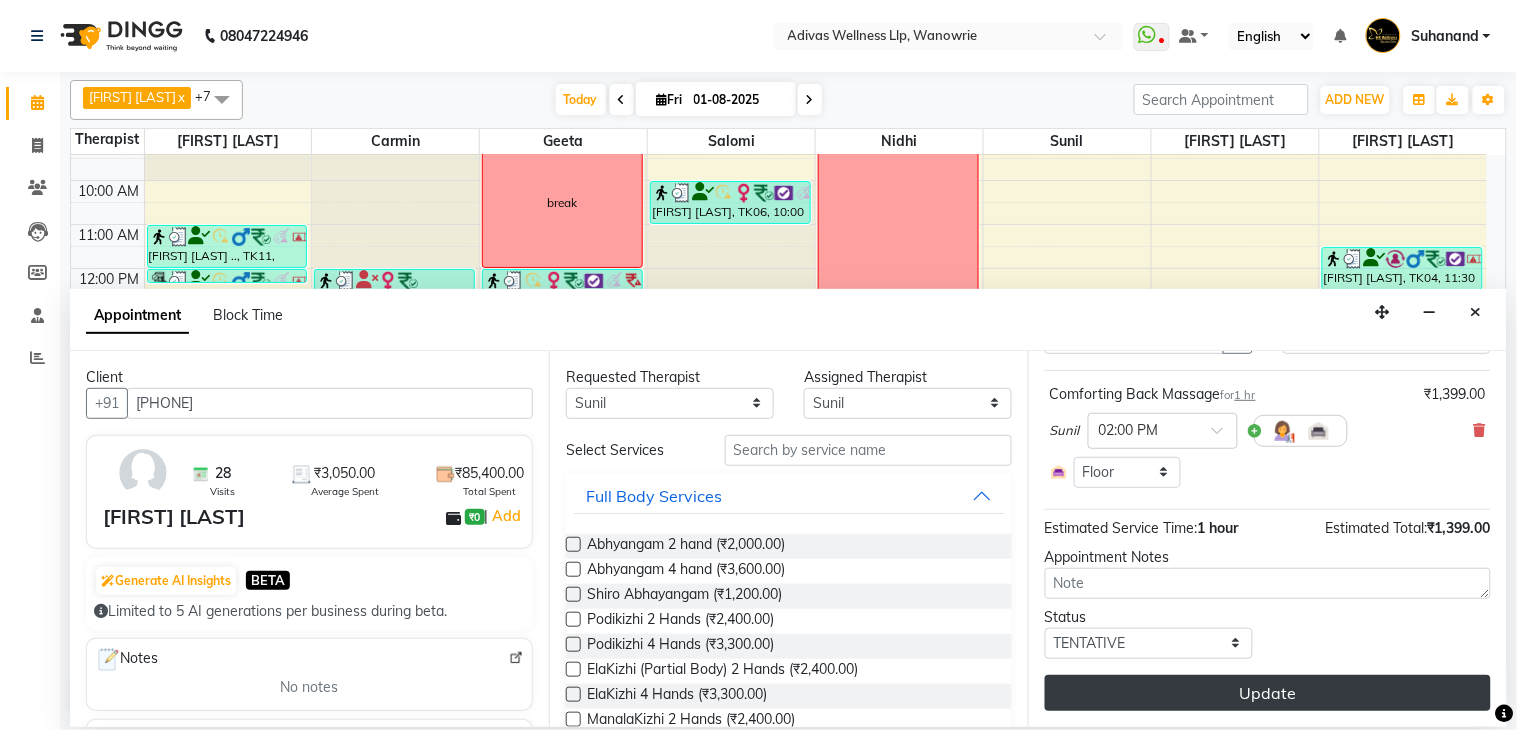 type on "[PHONE]" 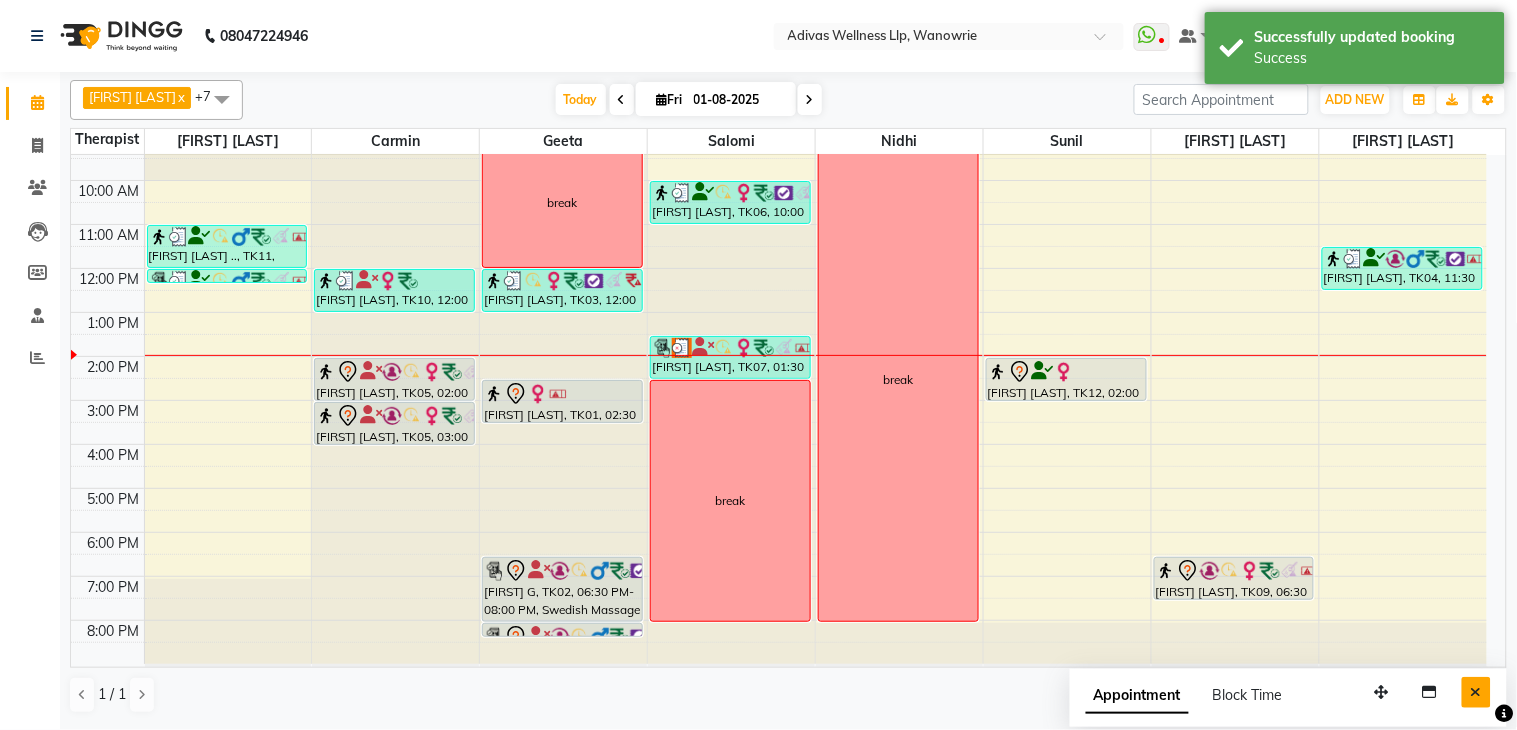 click at bounding box center [1476, 692] 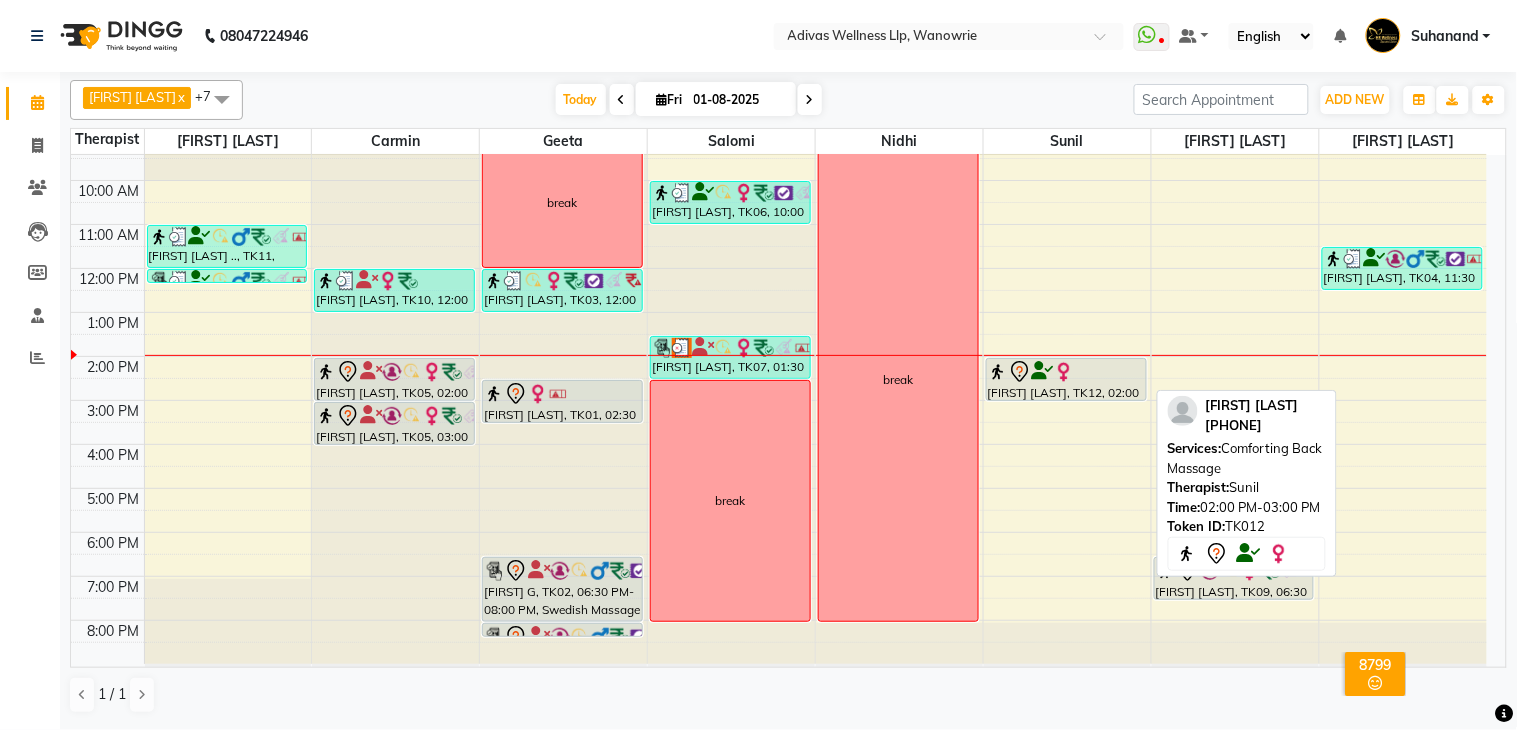click at bounding box center (1064, 372) 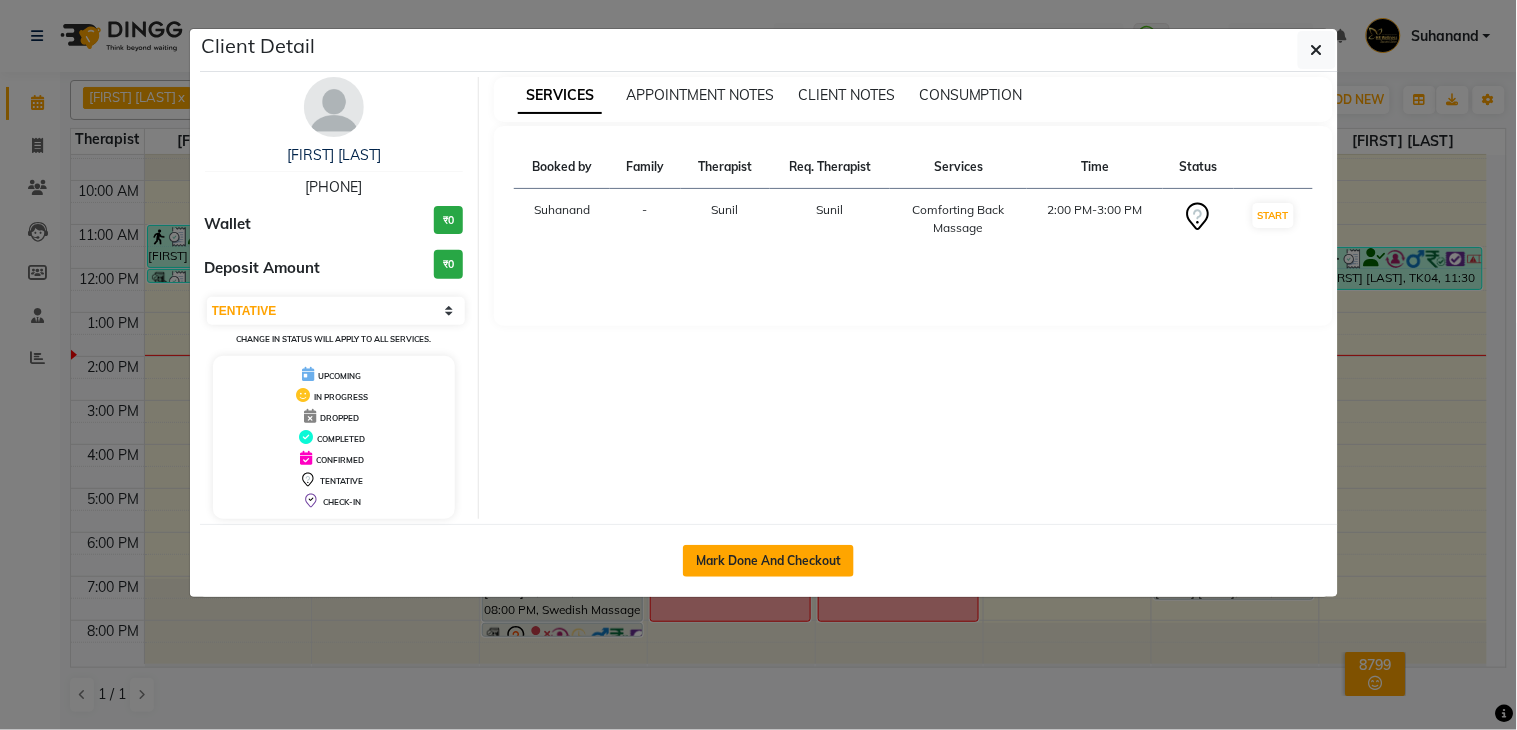 click on "Mark Done And Checkout" 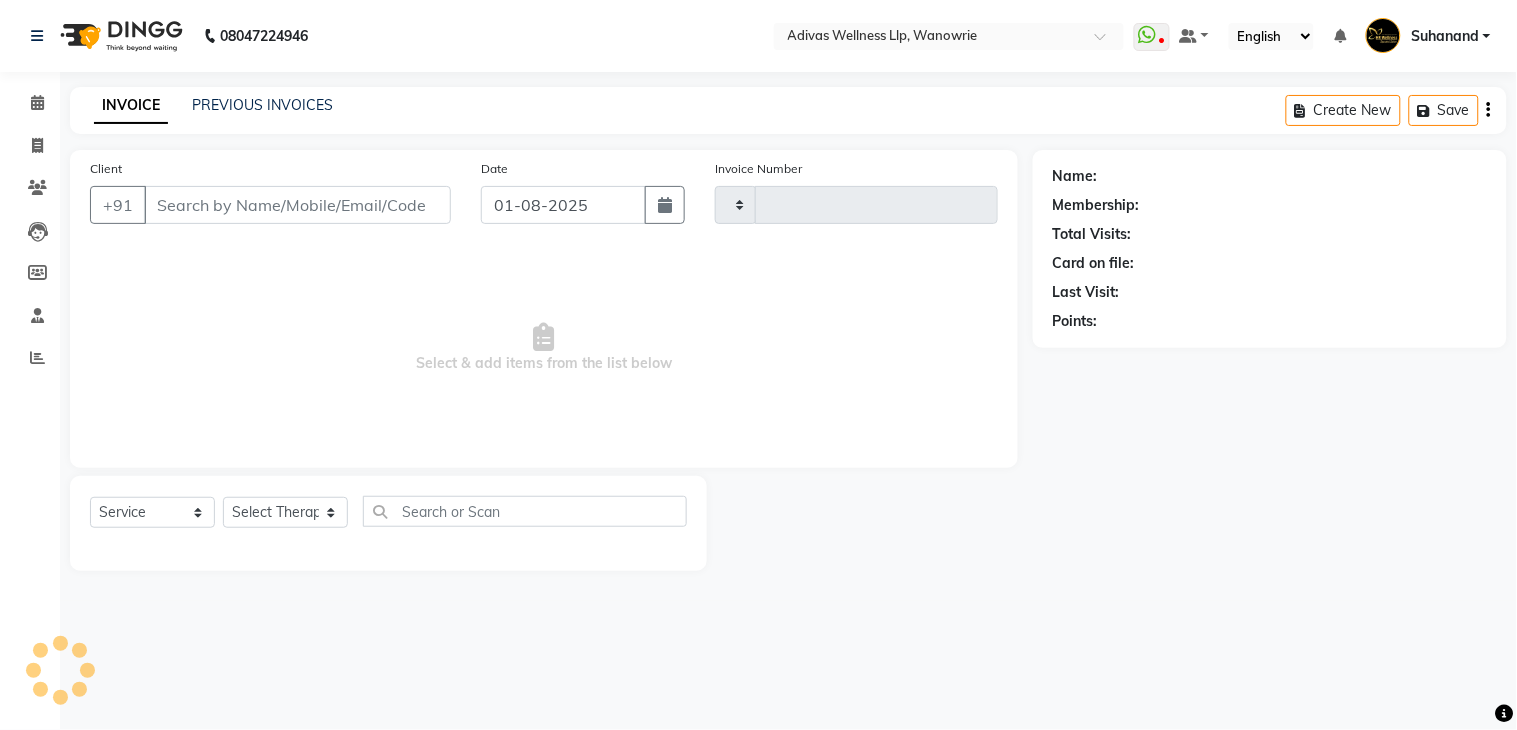 type on "1318" 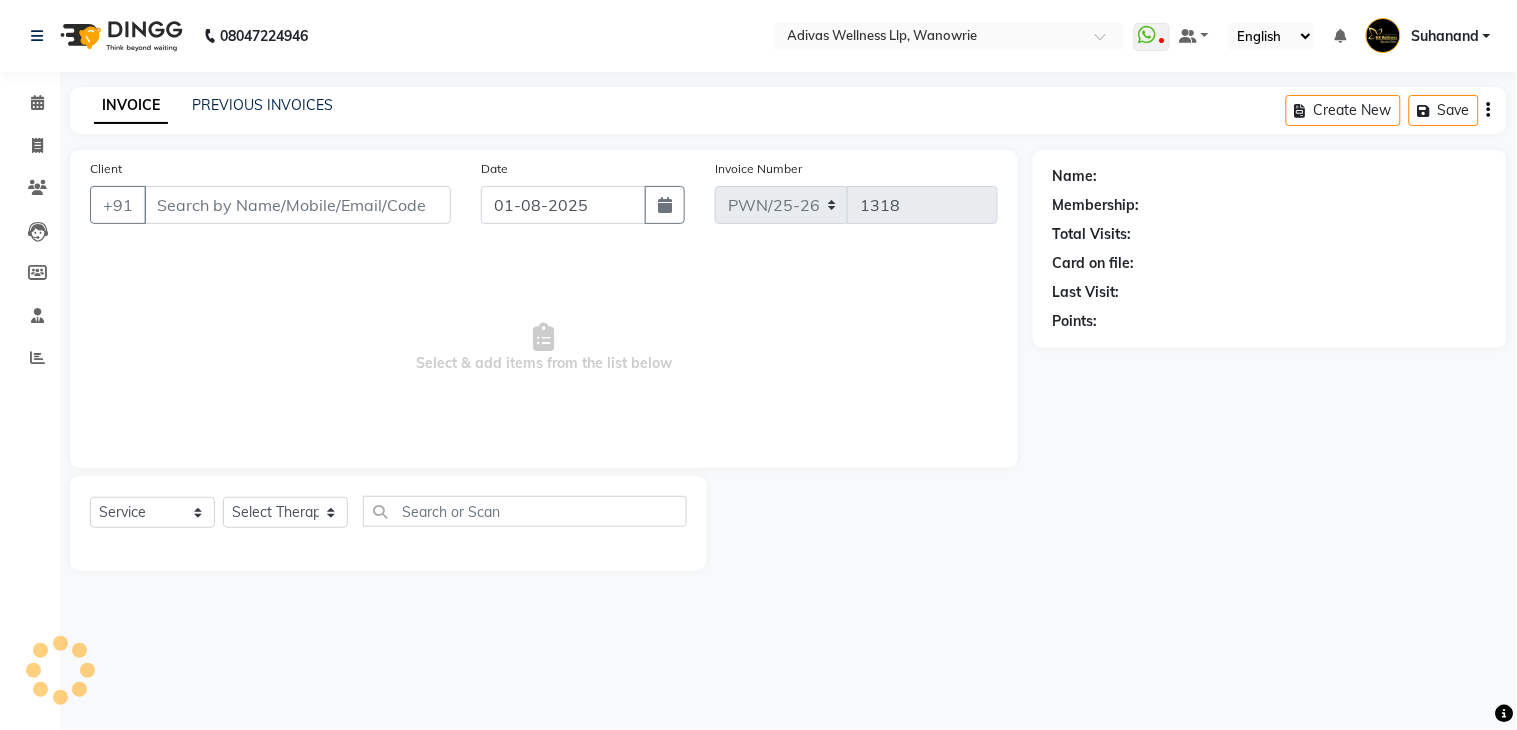 select on "P" 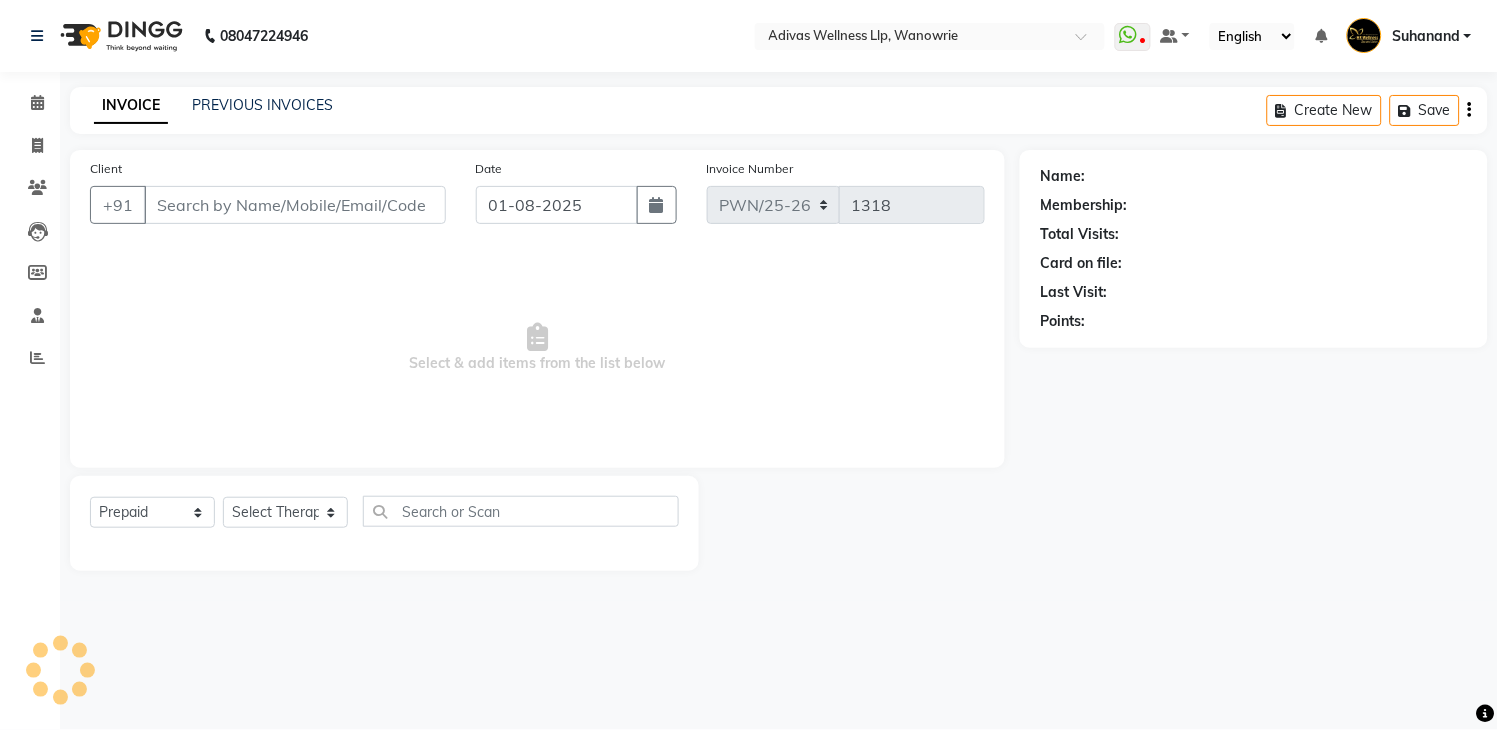 type on "[PHONE]" 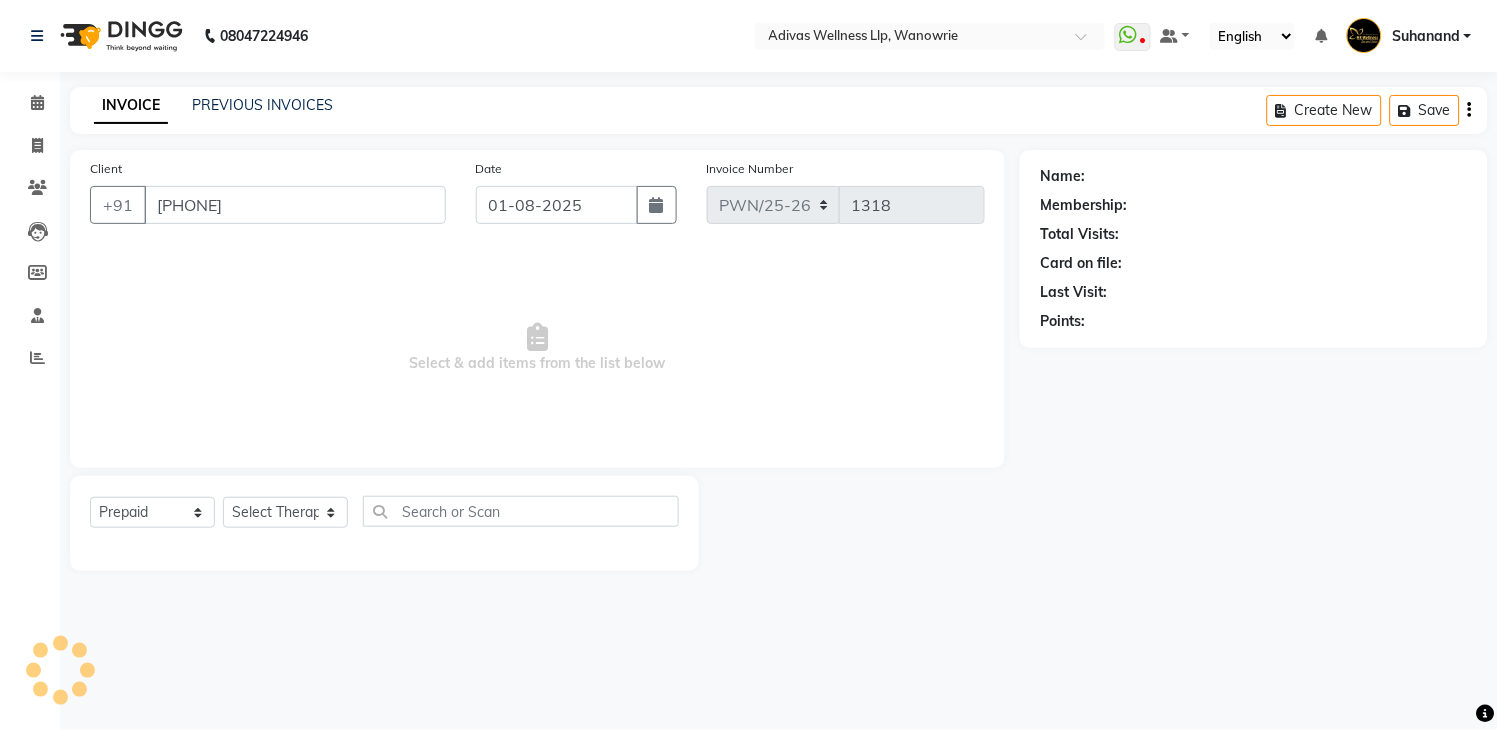 select on "24579" 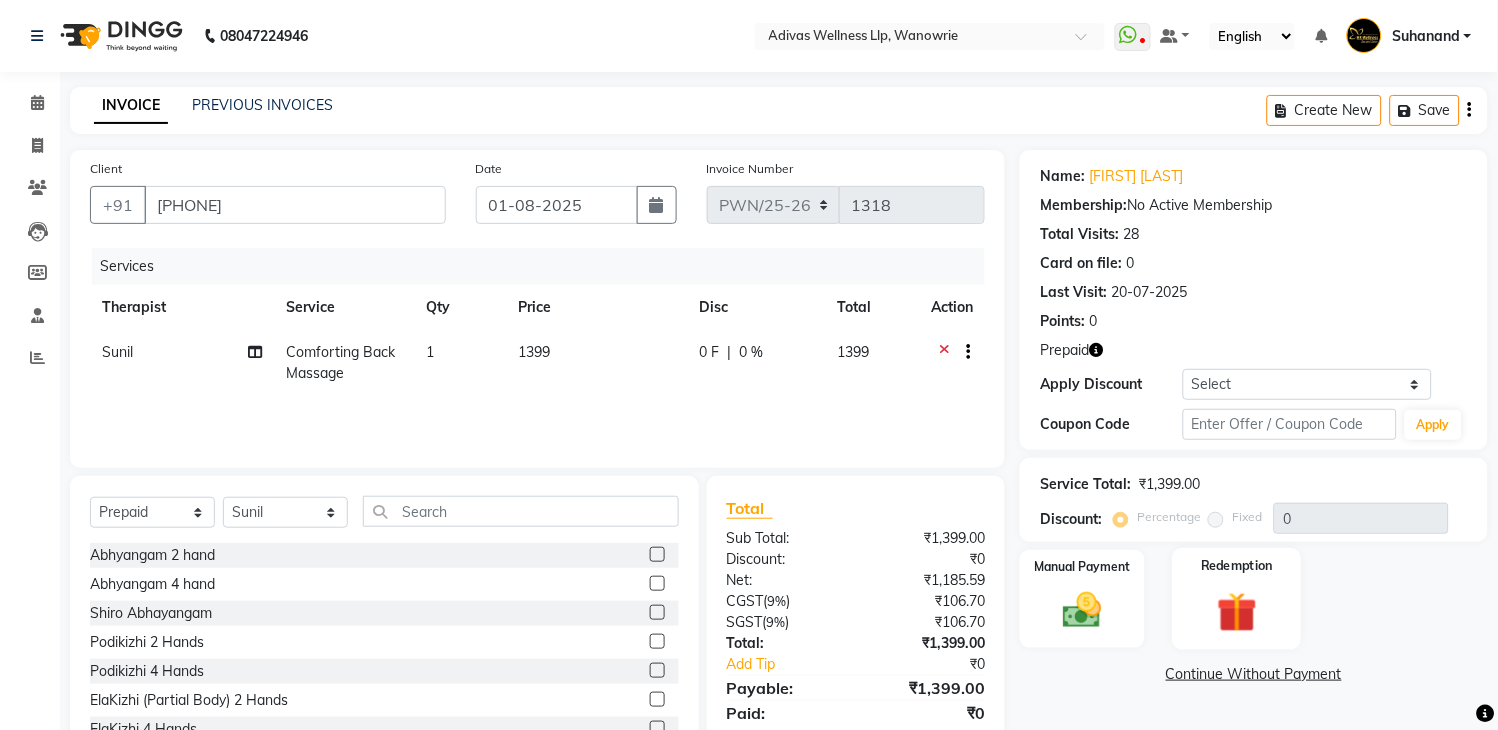 click 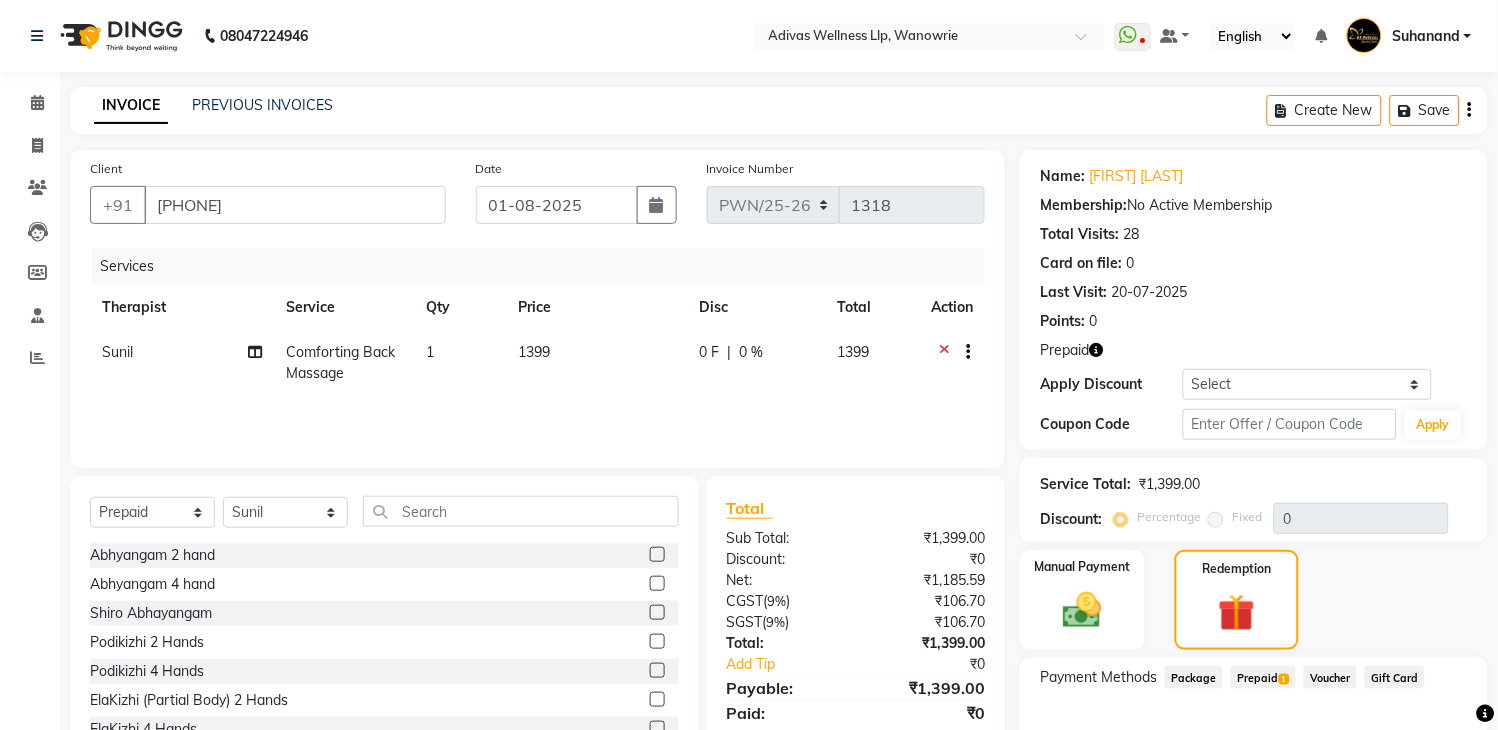 click on "1" 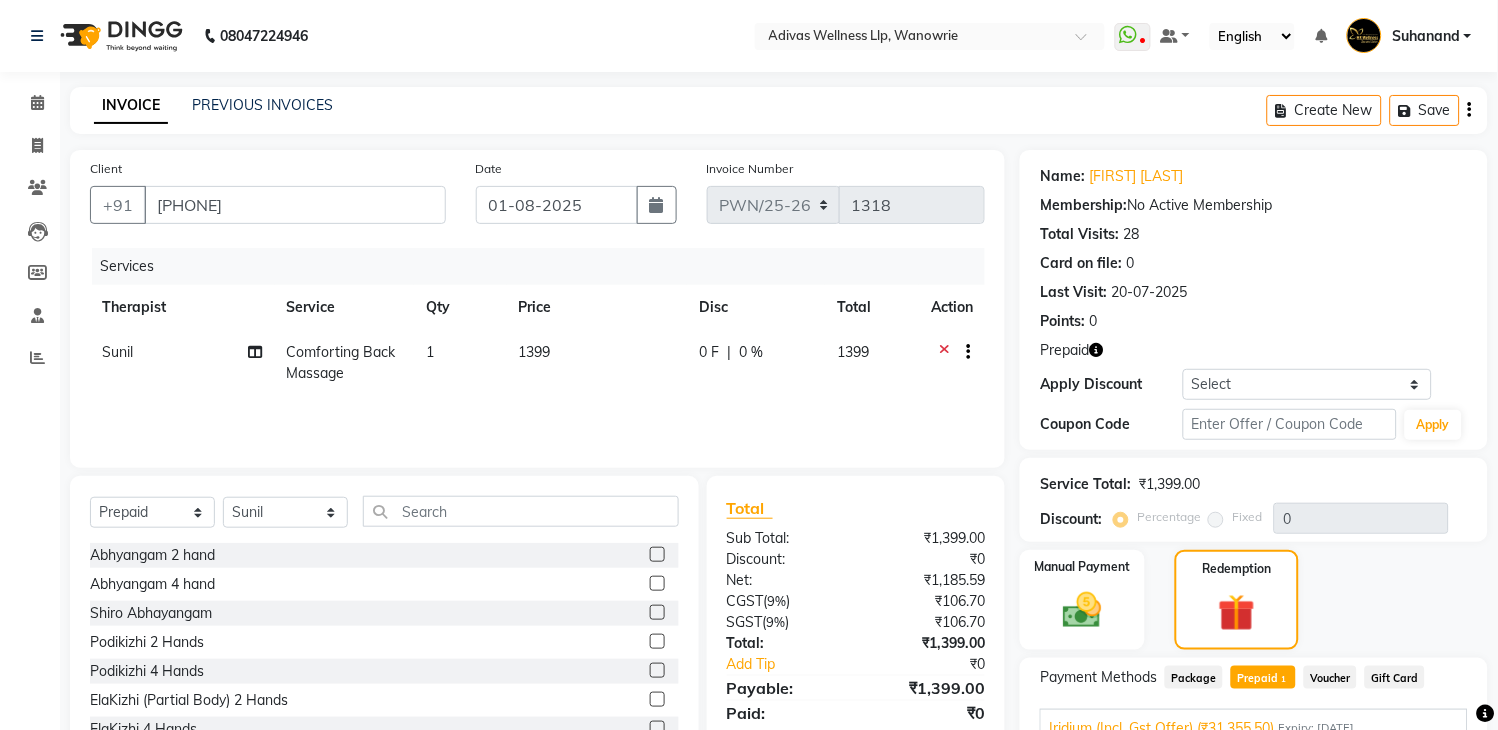 scroll, scrollTop: 134, scrollLeft: 0, axis: vertical 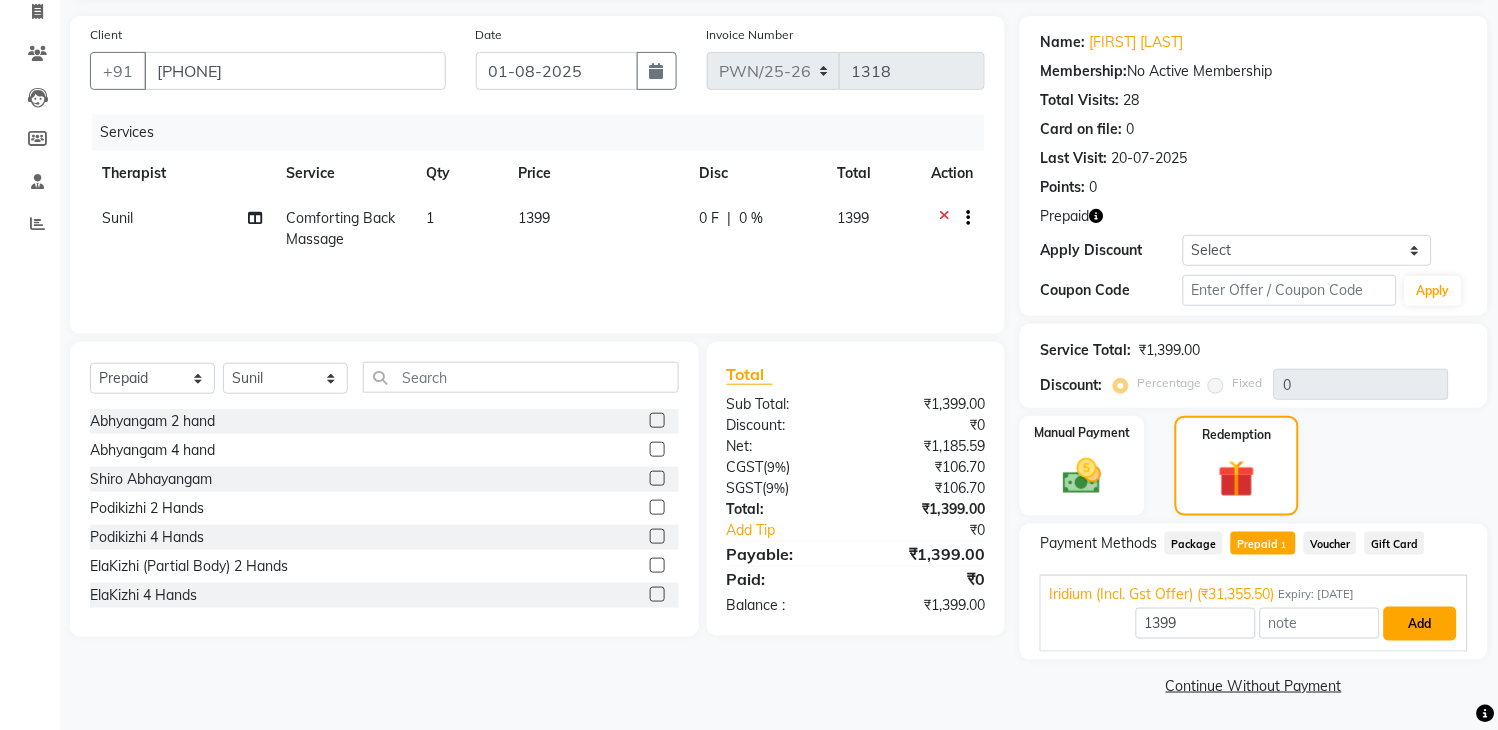 click on "Add" at bounding box center [1420, 624] 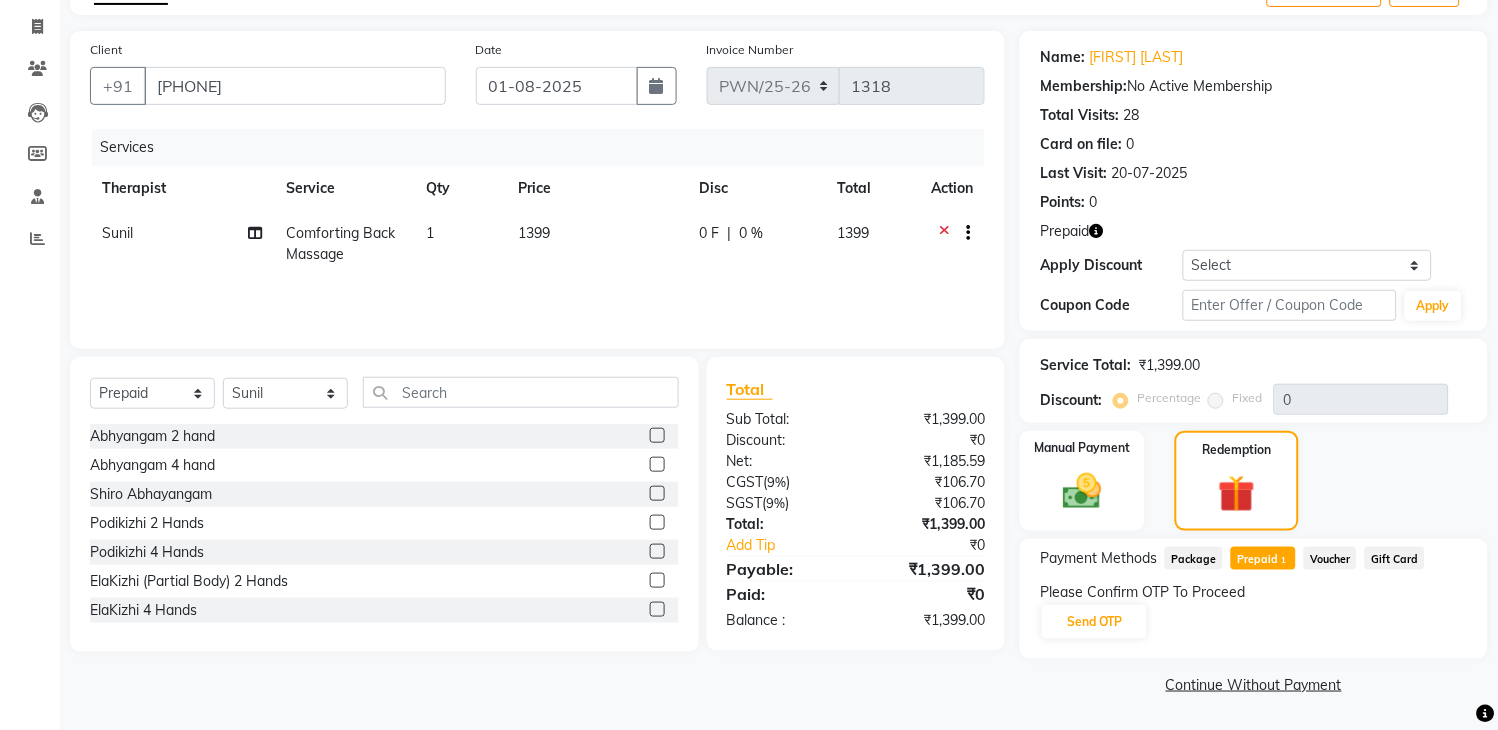 scroll, scrollTop: 117, scrollLeft: 0, axis: vertical 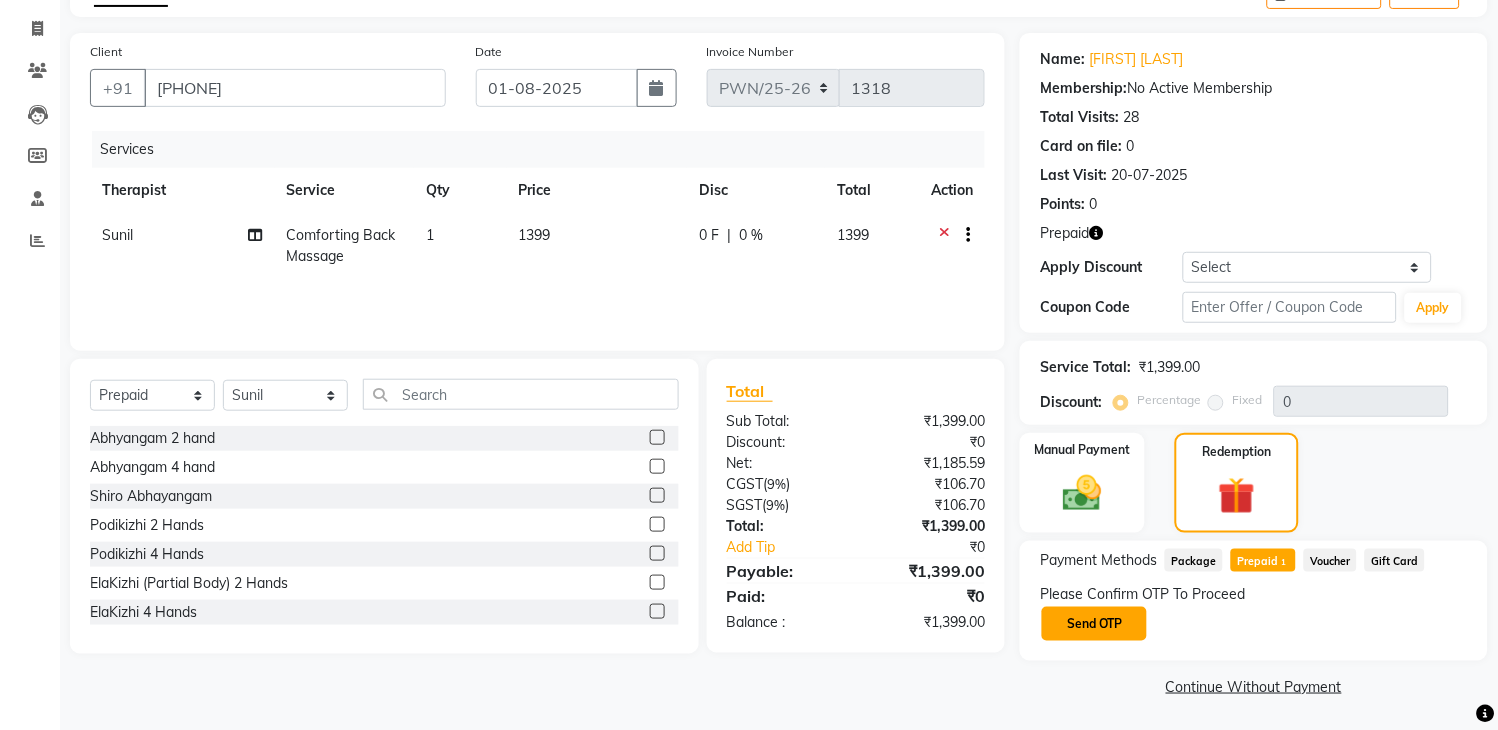 click on "Send OTP" 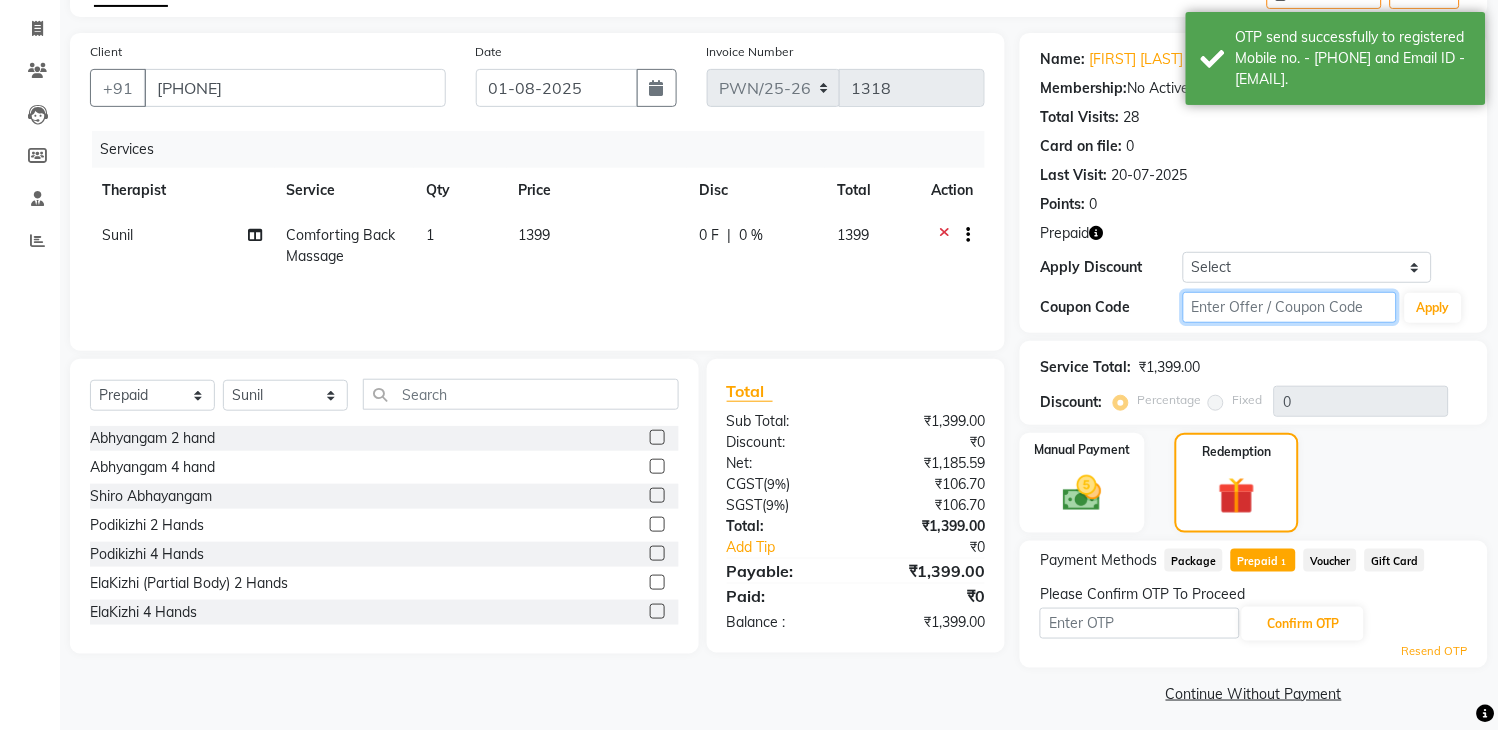 click 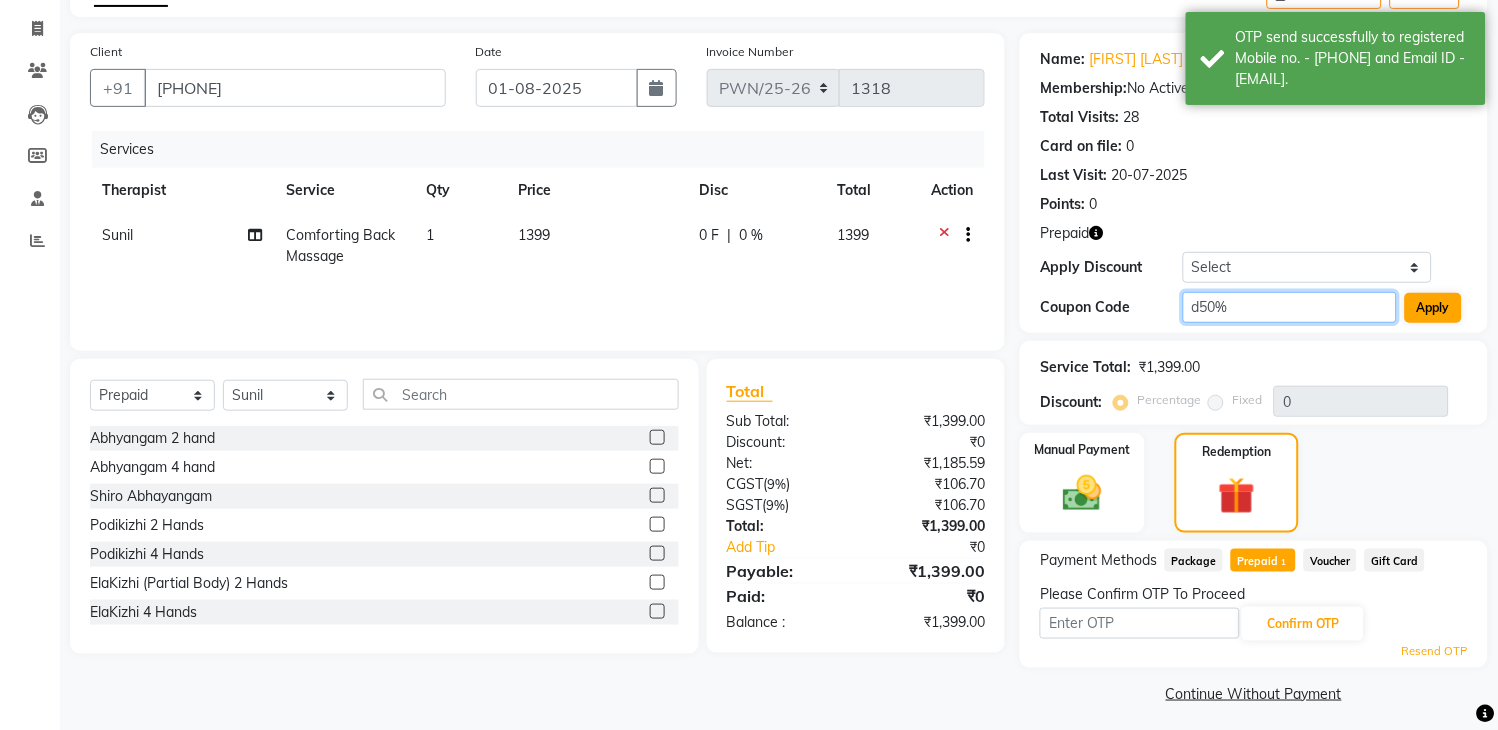 type on "d50%" 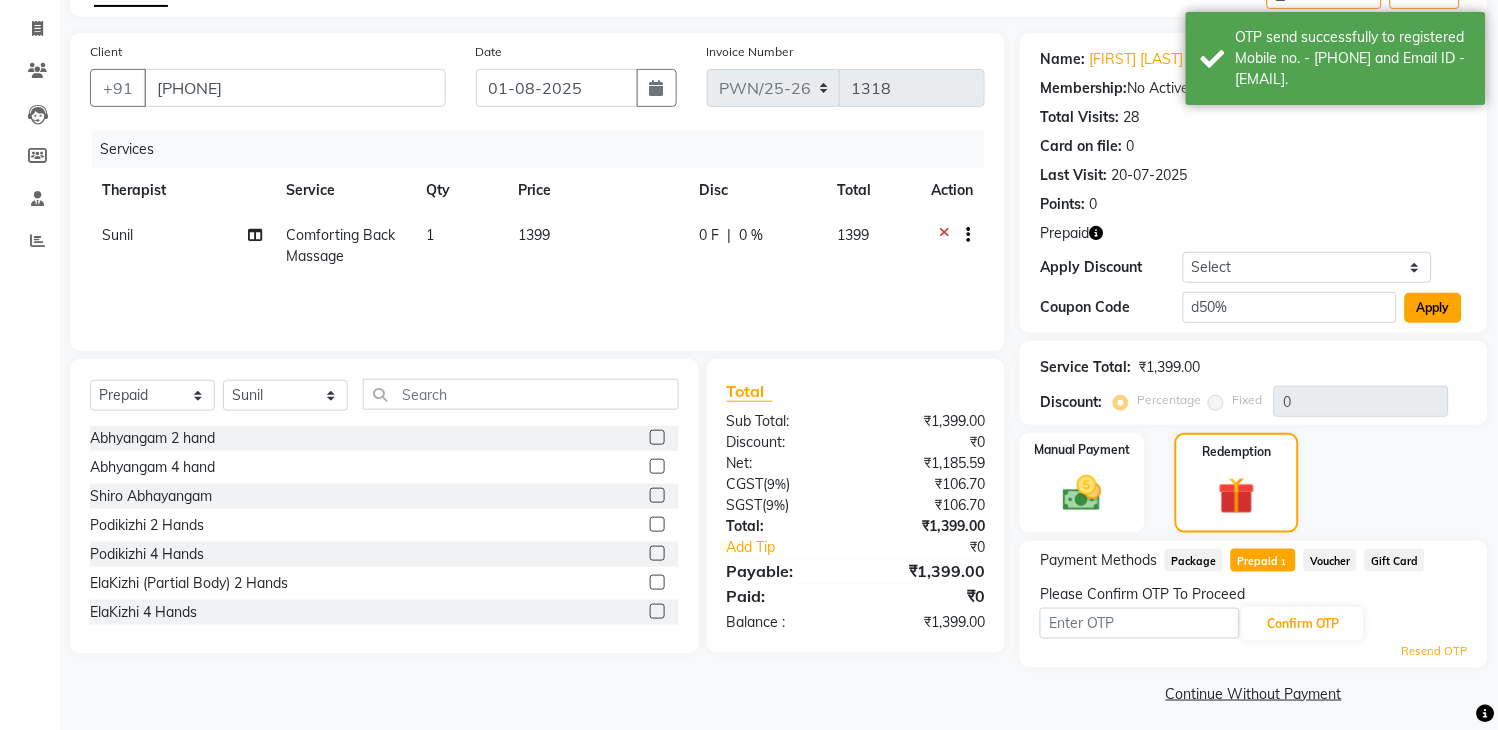 click on "Apply" 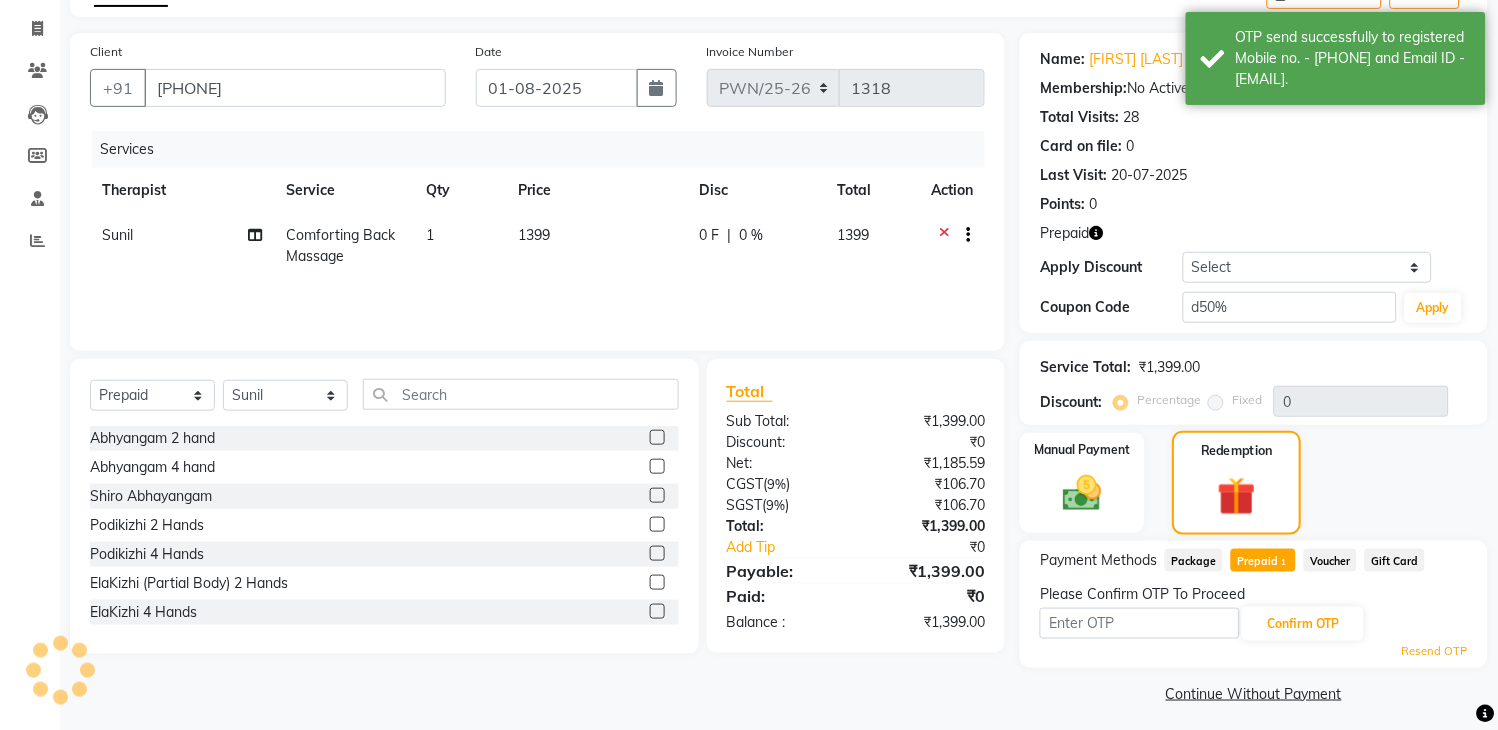 type on "50" 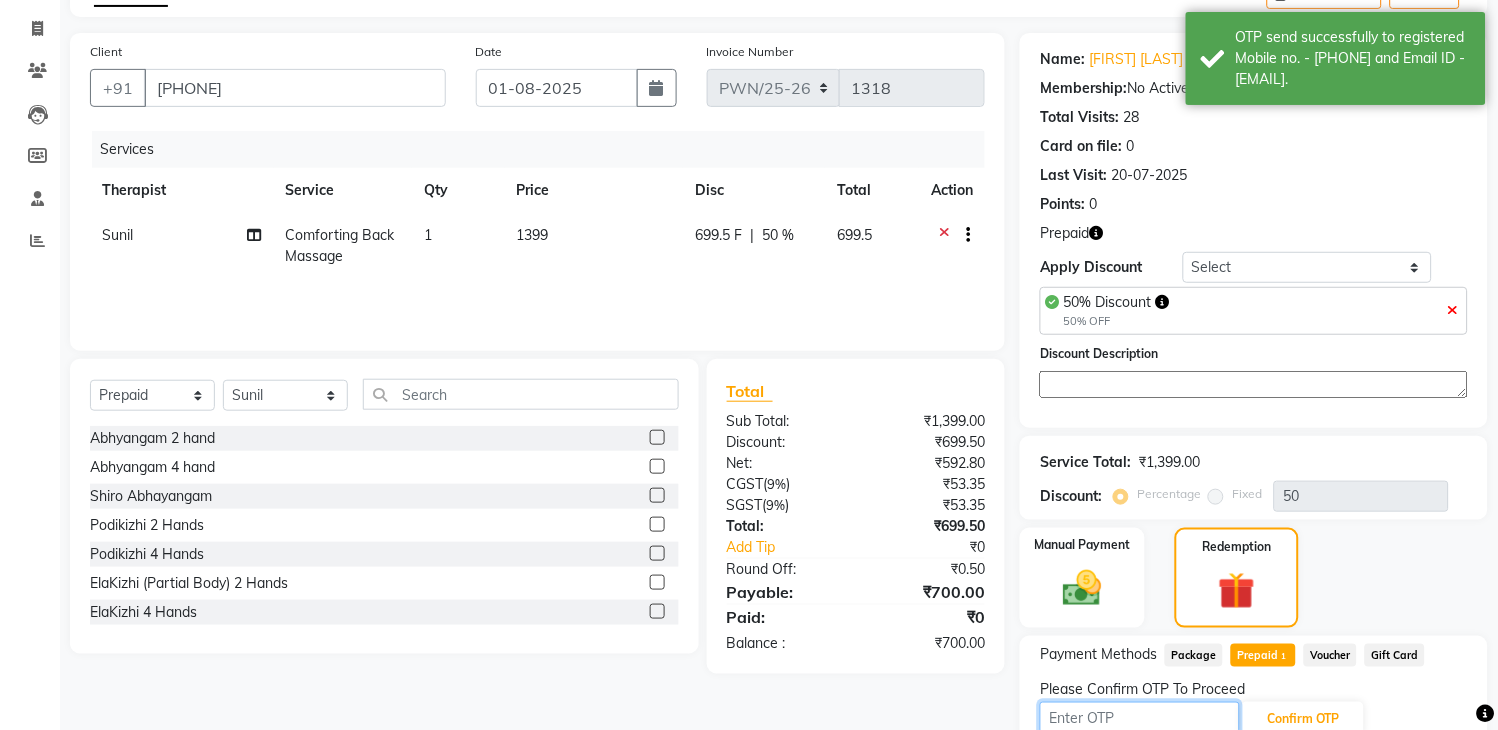 click at bounding box center (1140, 717) 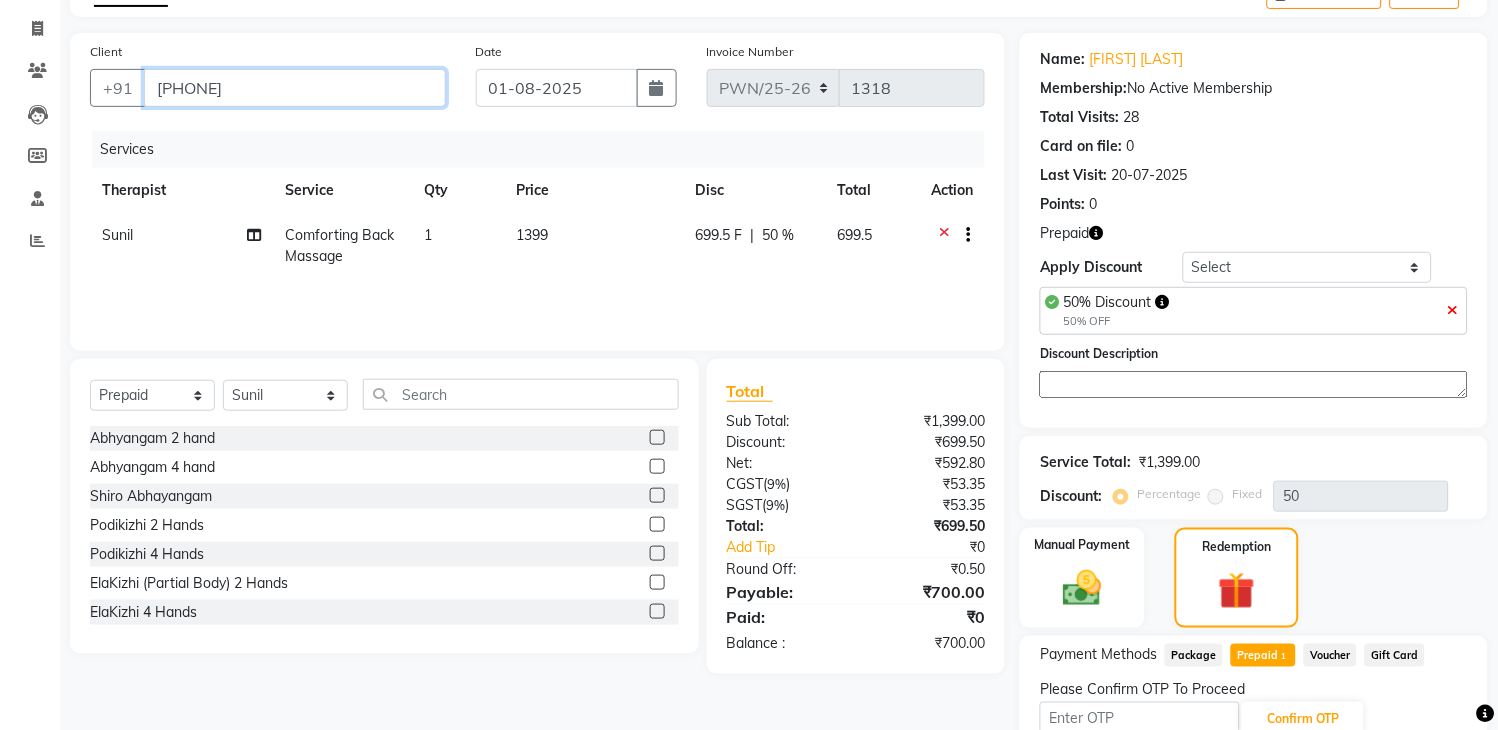 drag, startPoint x: 265, startPoint y: 91, endPoint x: 151, endPoint y: 76, distance: 114.982605 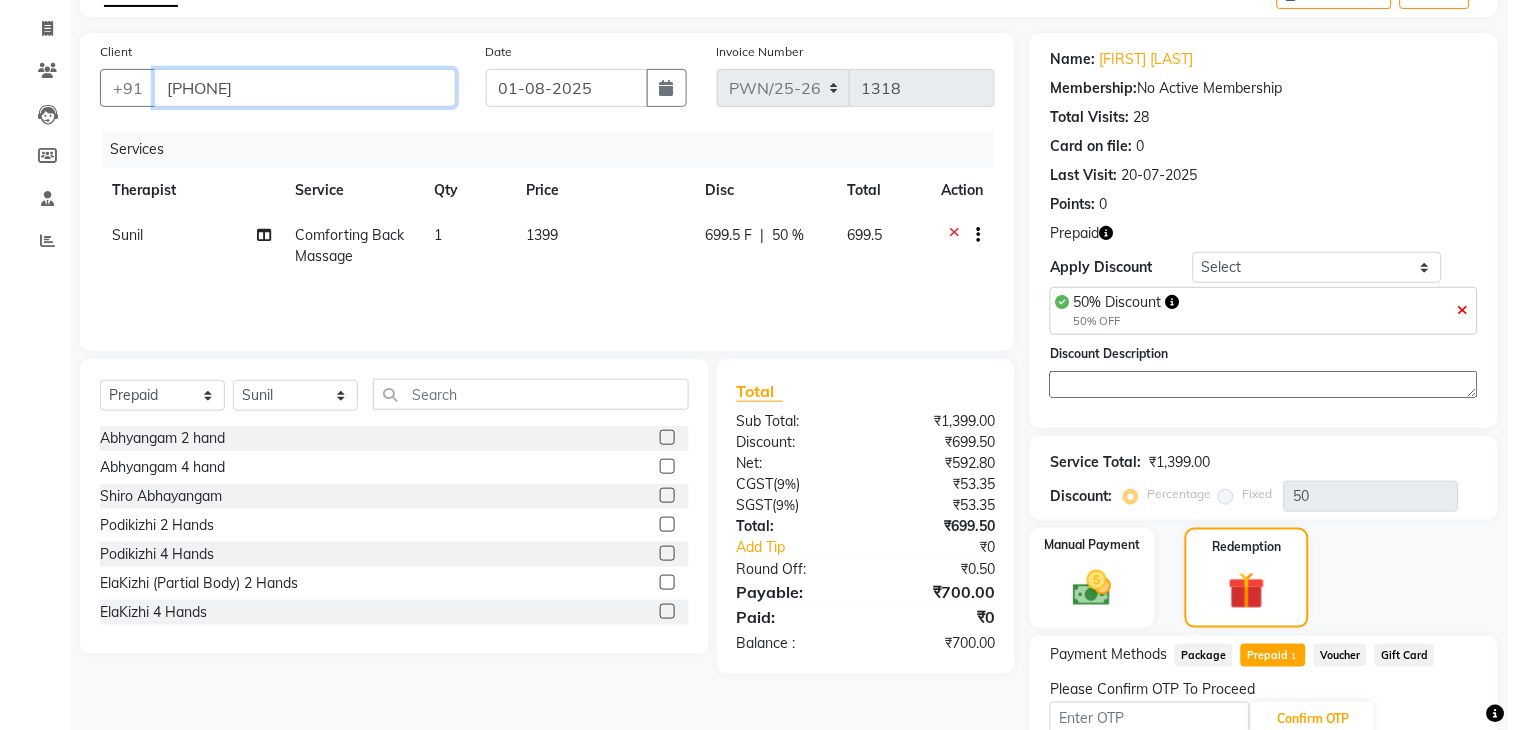 scroll, scrollTop: 0, scrollLeft: 0, axis: both 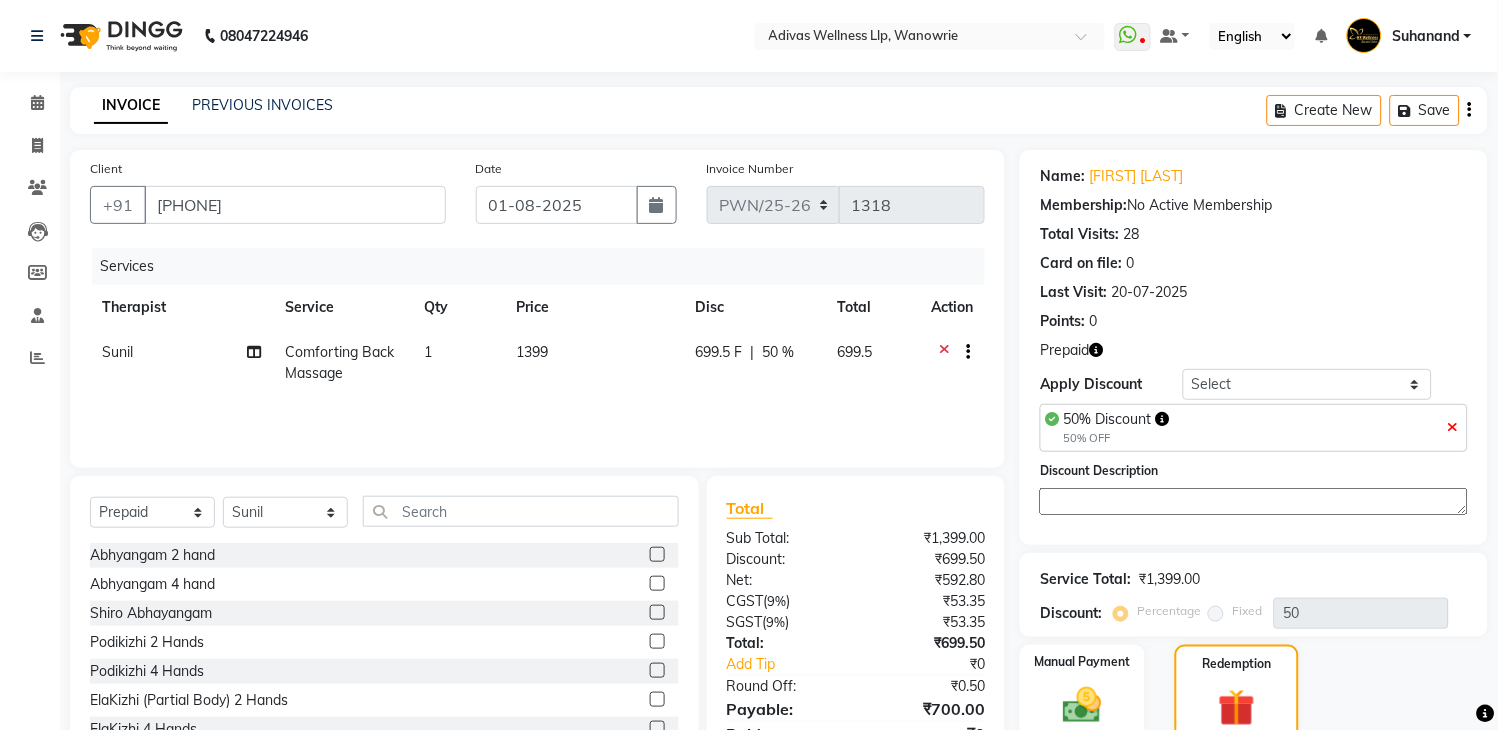 click on "08047224946 Select Location × Adivas Wellness Llp, Wanowrie  WhatsApp Status  ✕ Status:  Disconnected Recent Service Activity: 01-01-1970     05:30 AM  08047224946 Whatsapp Settings Default Panel My Panel English ENGLISH Español العربية मराठी हिंदी ગુજરાતી தமிழ் 中文 Notifications nothing to show Suhanand Manage Profile Change Password Sign out  Version:3.15.9" 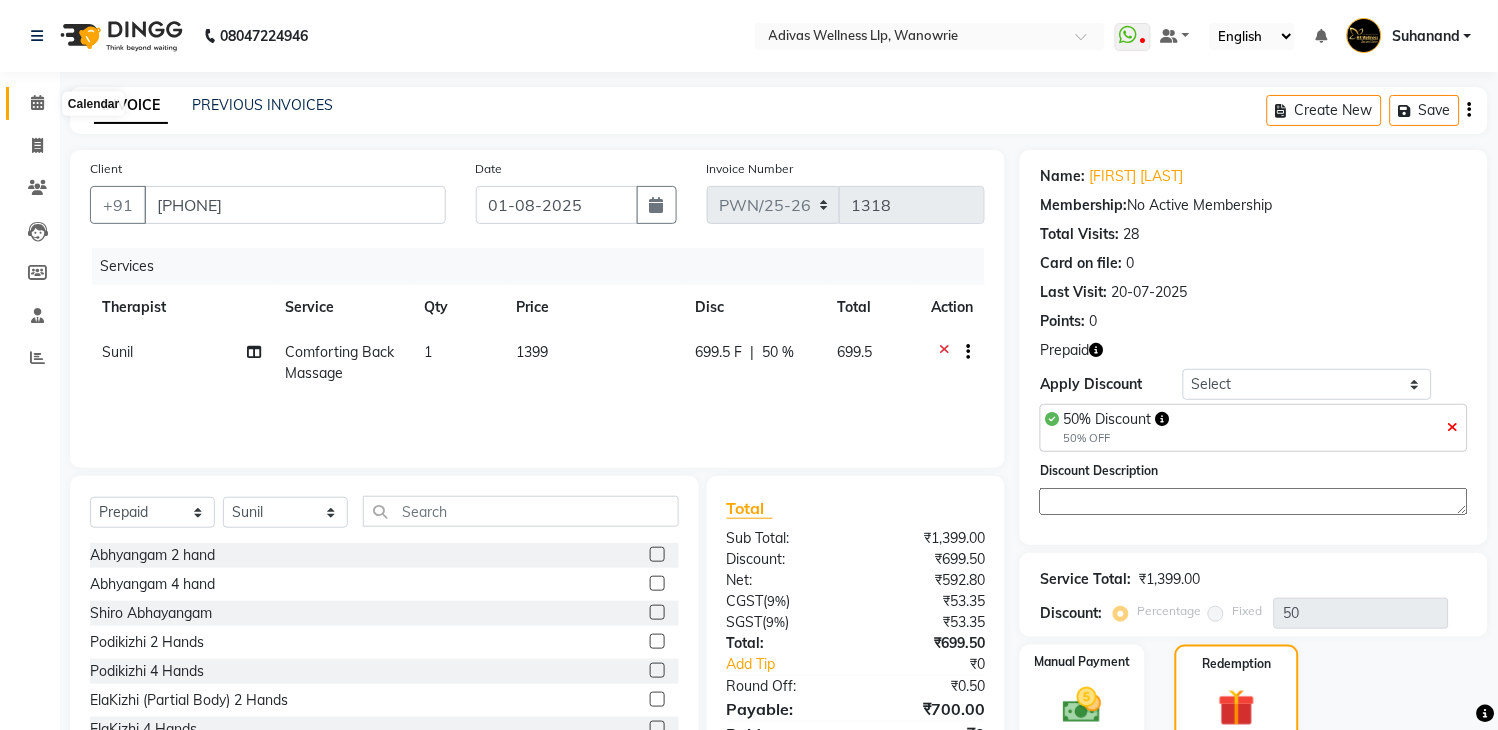 click 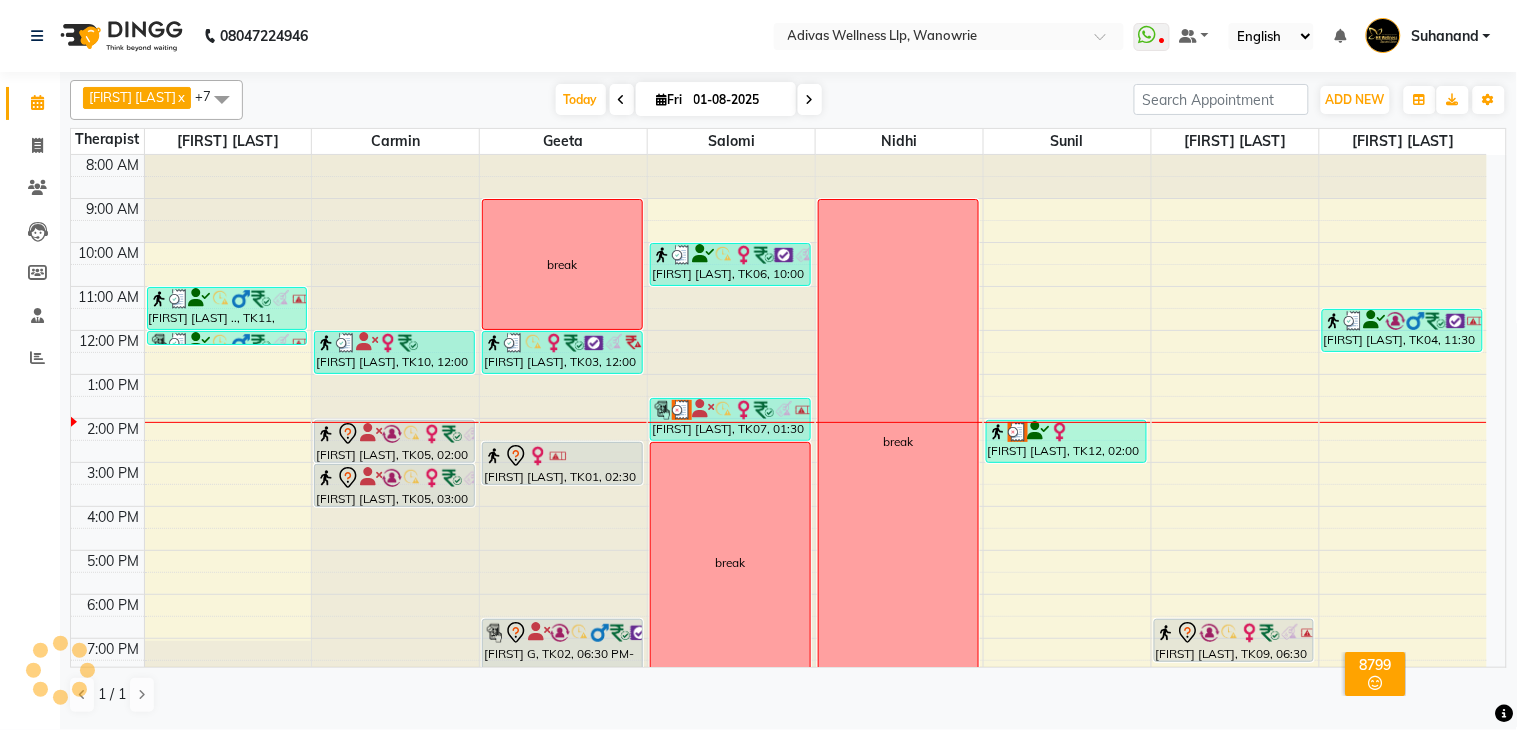 scroll, scrollTop: 0, scrollLeft: 0, axis: both 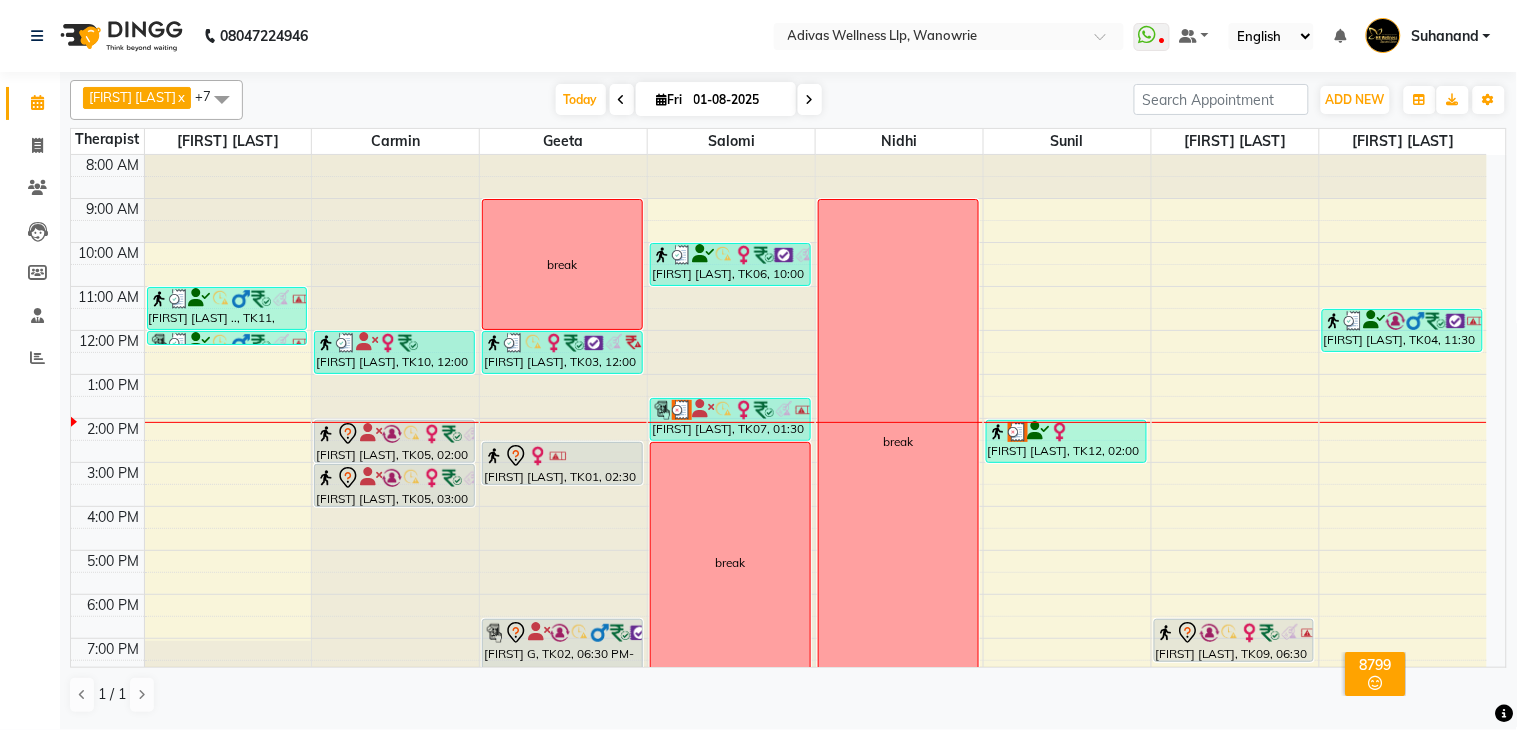 click on "08047224946 Select Location × Adivas Wellness Llp, Wanowrie  WhatsApp Status  ✕ Status:  Disconnected Recent Service Activity: 01-01-1970     05:30 AM  08047224946 Whatsapp Settings Default Panel My Panel English ENGLISH Español العربية मराठी हिंदी ગુજરાતી தமிழ் 中文 Notifications nothing to show Suhanand Manage Profile Change Password Sign out  Version:3.15.9" 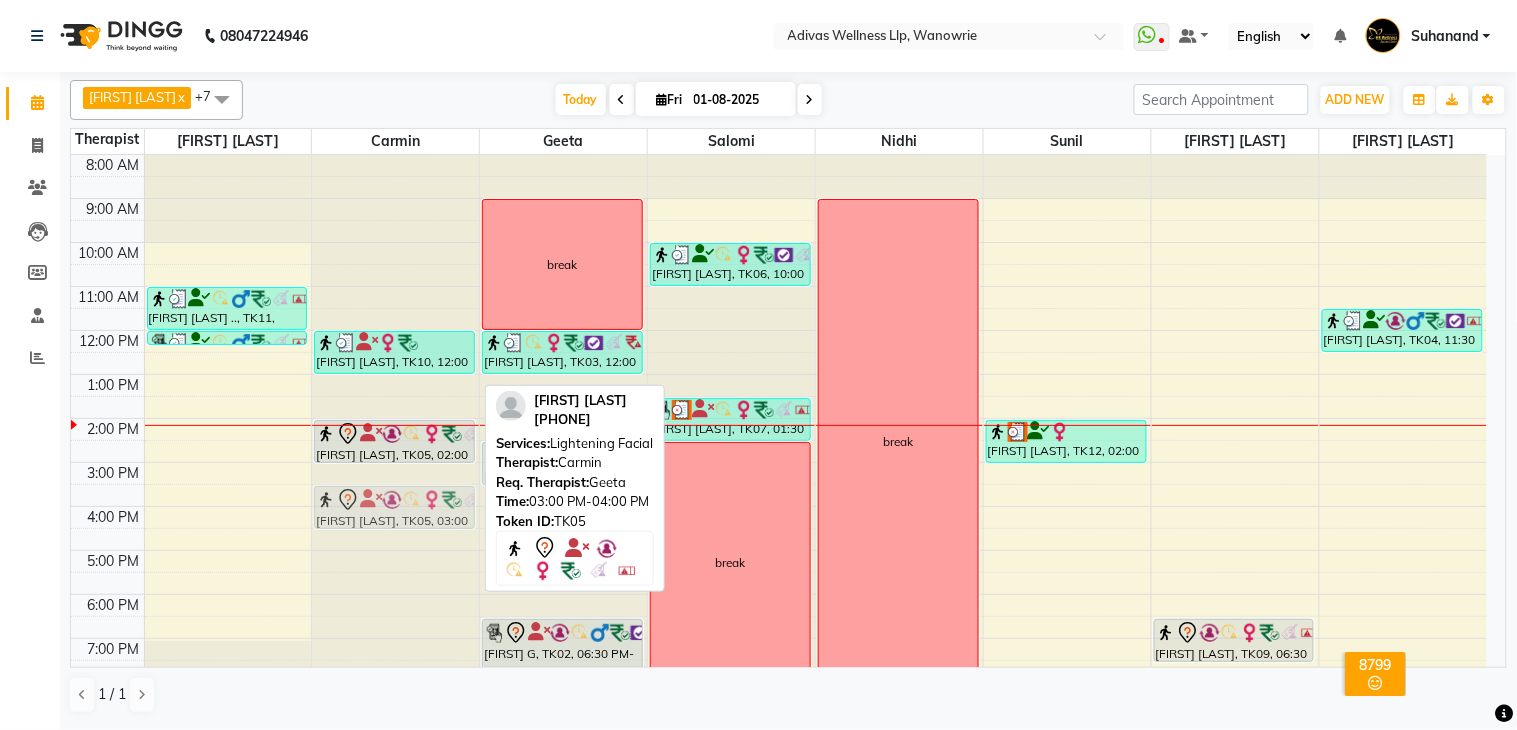 click on "Munira Qamri, TK10, 12:00 PM-01:00 PM, Swedish Massage with Wintergreen, Bayleaf & Clove 60 Min             JAYSHREE BAVASKAR, TK05, 02:00 PM-03:00 PM, Swedish Massage with Wintergreen, Bayleaf & Clove 60 Min             JAYSHREE BAVASKAR, TK05, 03:00 PM-04:00 PM, Lightening Facial             JAYSHREE BAVASKAR, TK05, 03:00 PM-04:00 PM, Lightening Facial" at bounding box center (395, 440) 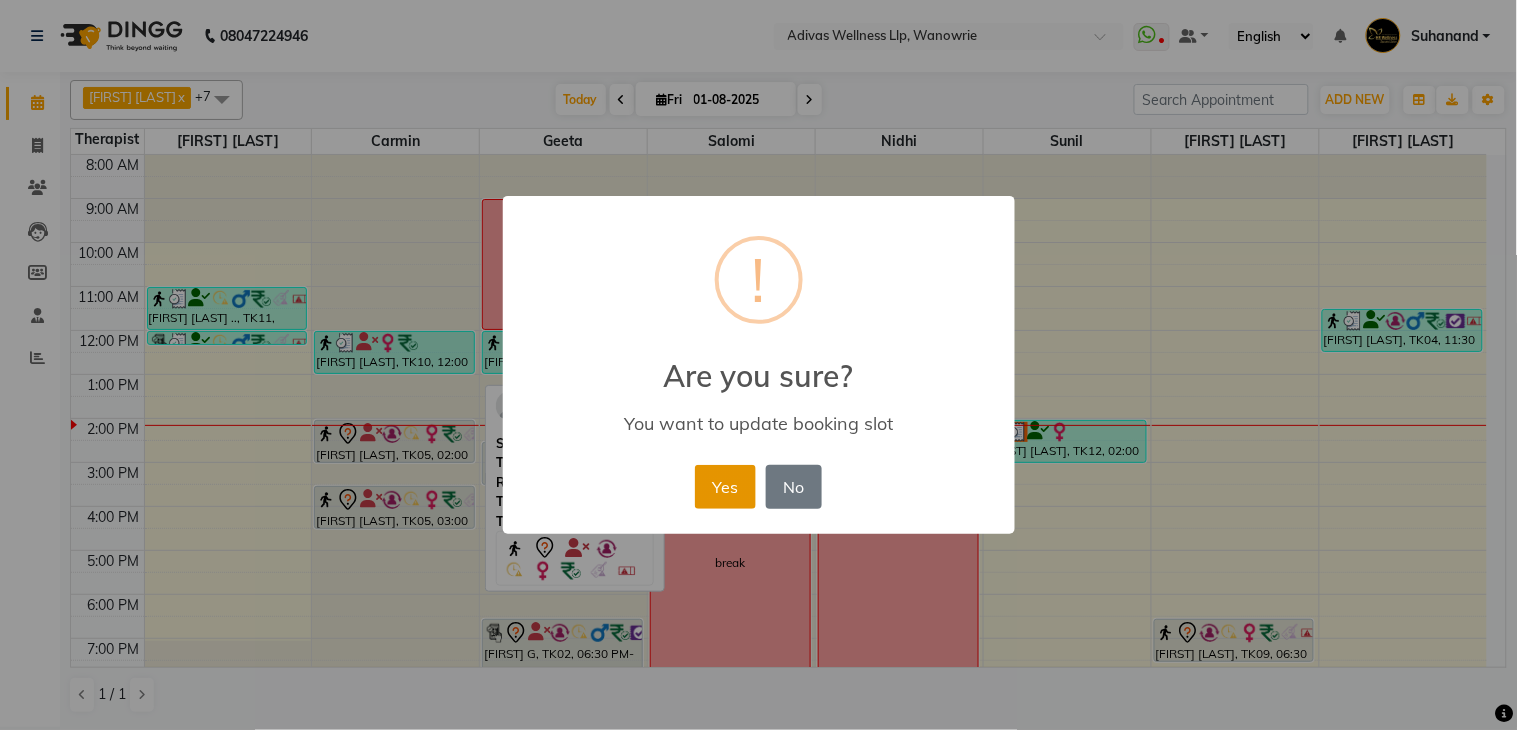 click on "Yes" at bounding box center (725, 487) 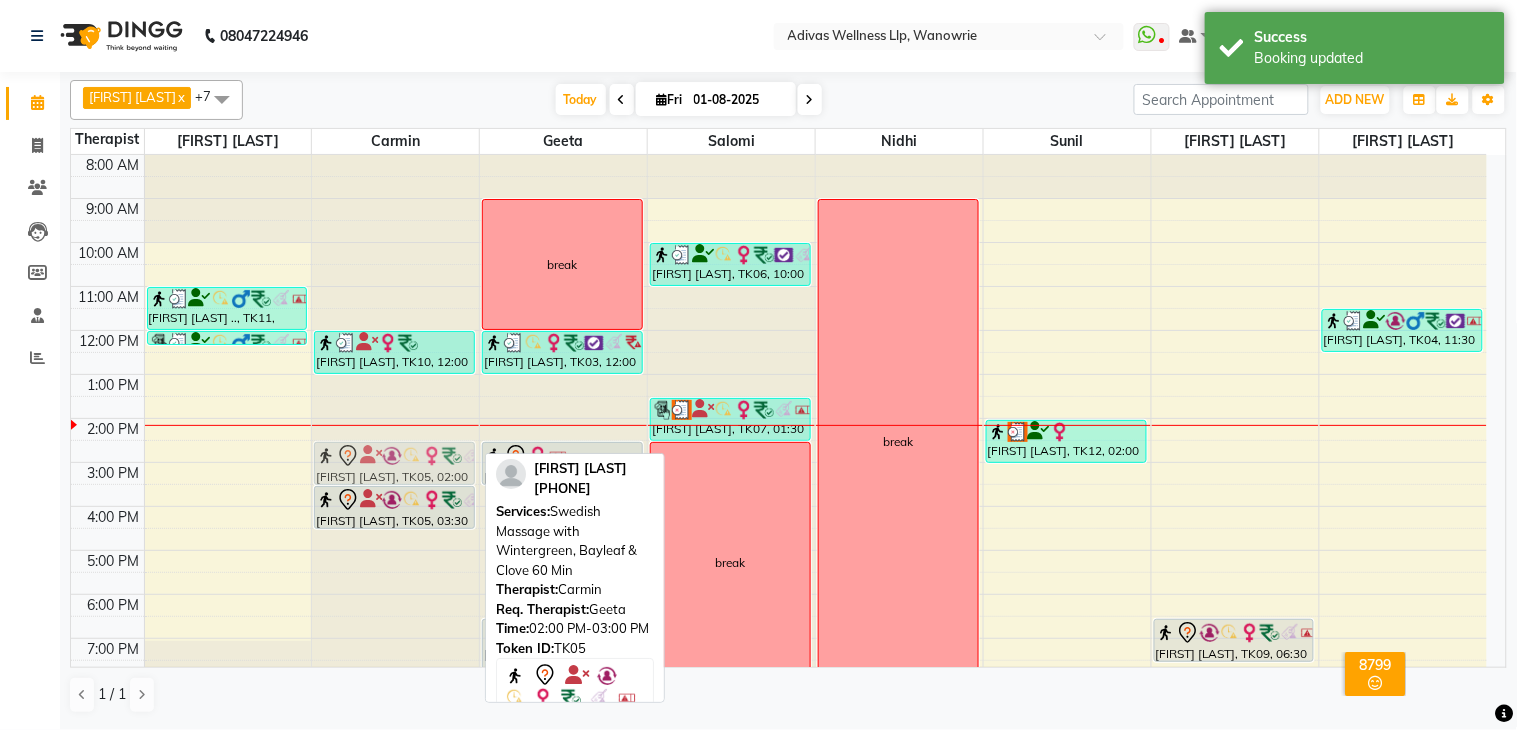 click on "Munira Qamri, TK10, 12:00 PM-01:00 PM, Swedish Massage with Wintergreen, Bayleaf & Clove 60 Min             JAYSHREE BAVASKAR, TK05, 02:00 PM-03:00 PM, Swedish Massage with Wintergreen, Bayleaf & Clove 60 Min             JAYSHREE BAVASKAR, TK05, 03:30 PM-04:30 PM, Lightening Facial             JAYSHREE BAVASKAR, TK05, 02:00 PM-03:00 PM, Swedish Massage with Wintergreen, Bayleaf & Clove 60 Min" at bounding box center [395, 440] 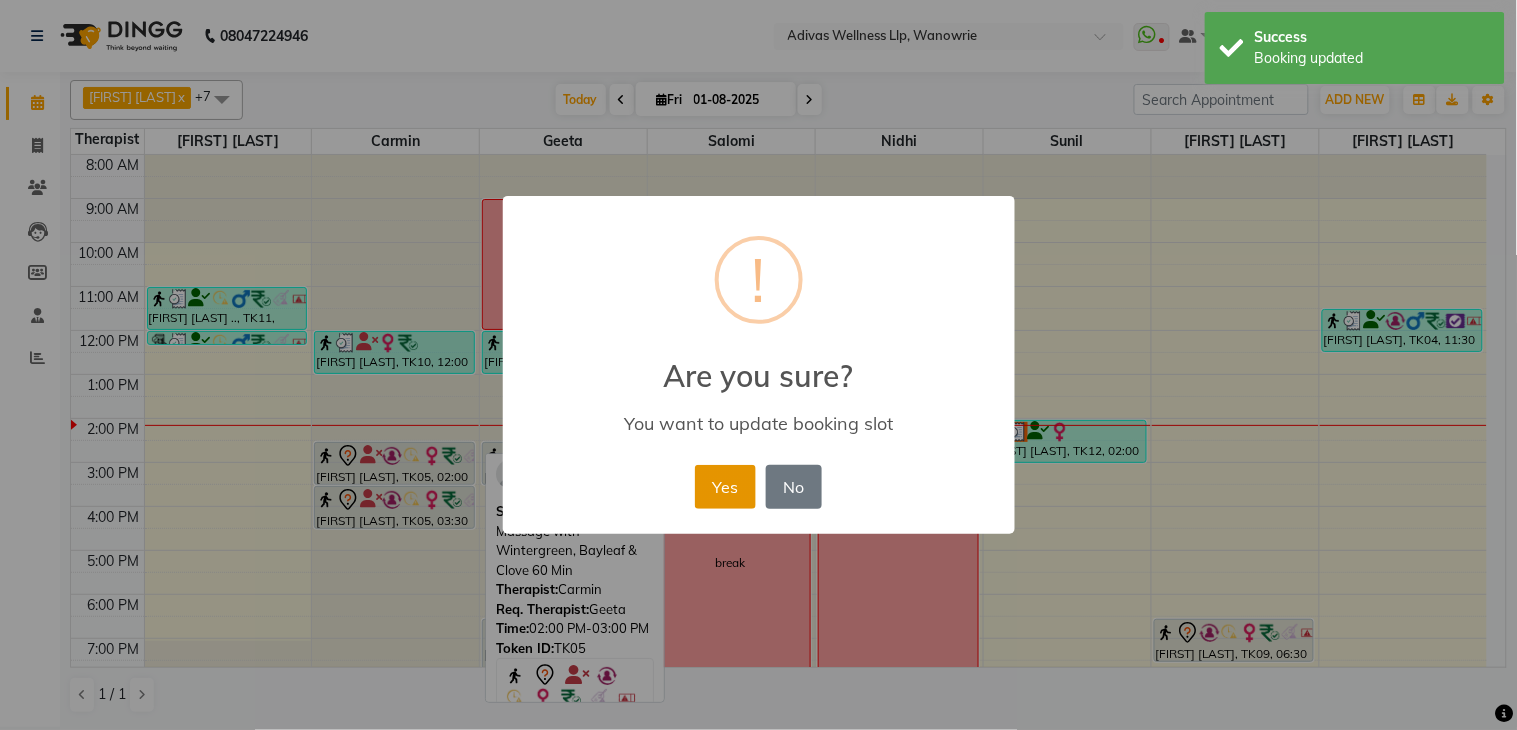 click on "Yes" at bounding box center [725, 487] 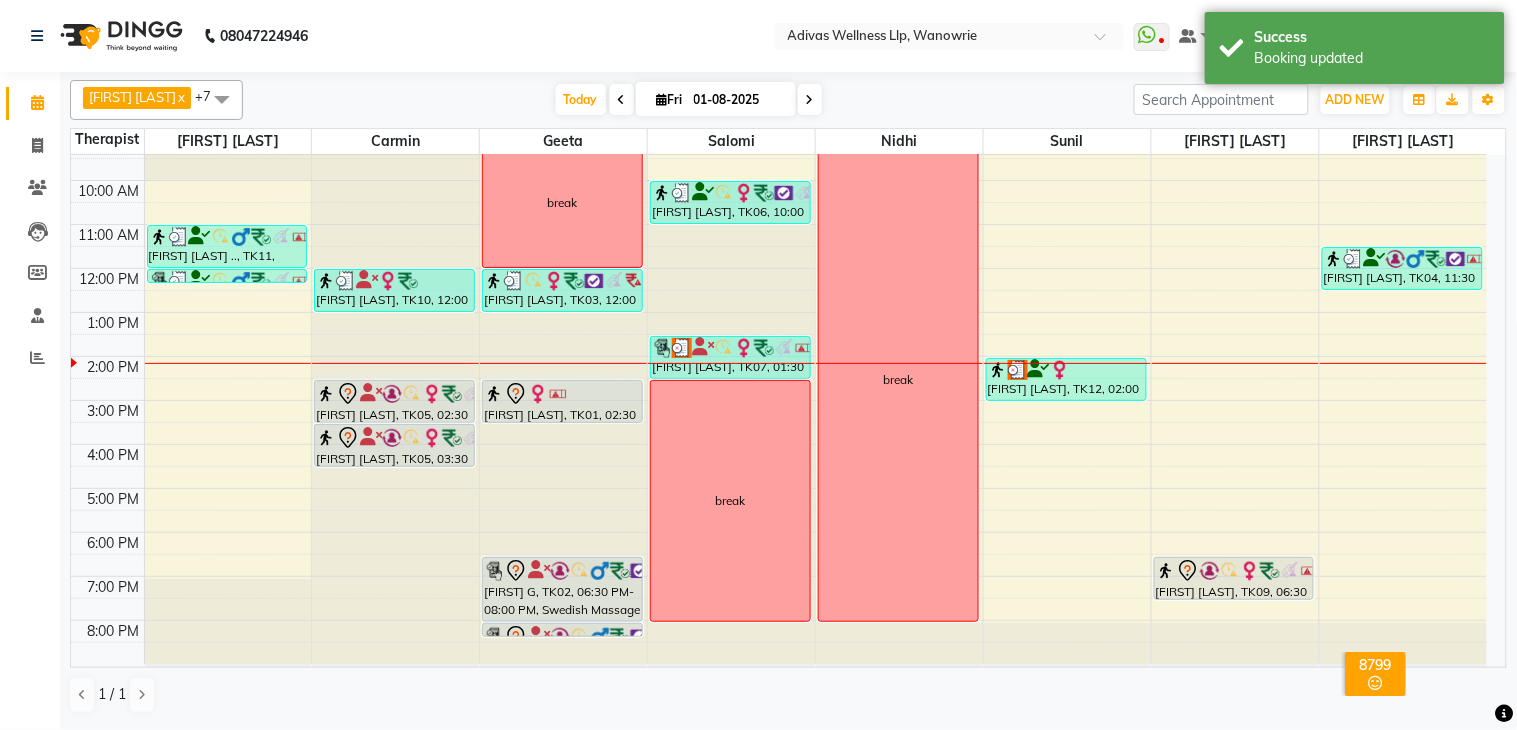 scroll, scrollTop: 0, scrollLeft: 0, axis: both 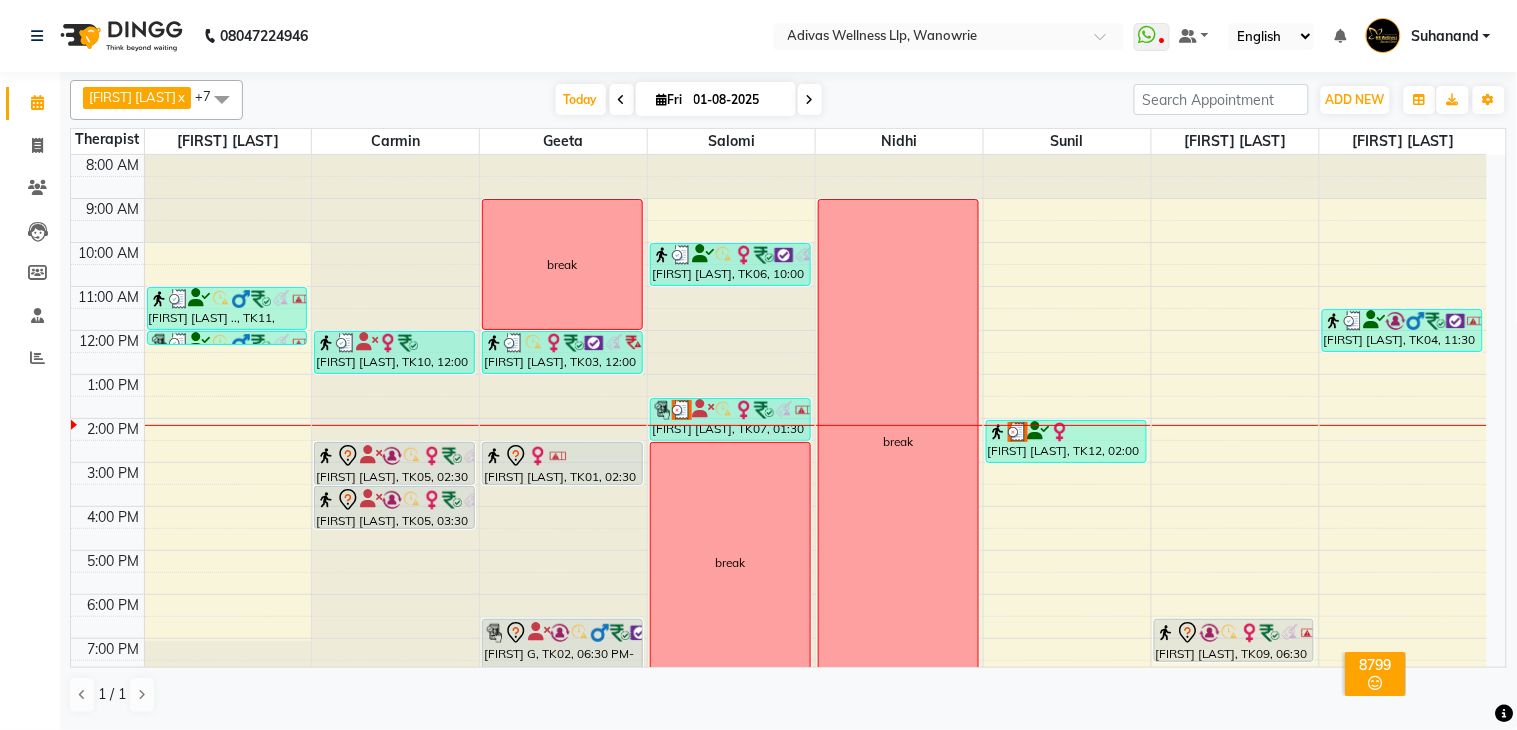 click on "08047224946 Select Location × Adivas Wellness Llp, Wanowrie  WhatsApp Status  ✕ Status:  Disconnected Recent Service Activity: 01-01-1970     05:30 AM  08047224946 Whatsapp Settings Default Panel My Panel English ENGLISH Español العربية मराठी हिंदी ગુજરાતી தமிழ் 中文 Notifications nothing to show Suhanand Manage Profile Change Password Sign out  Version:3.15.9" 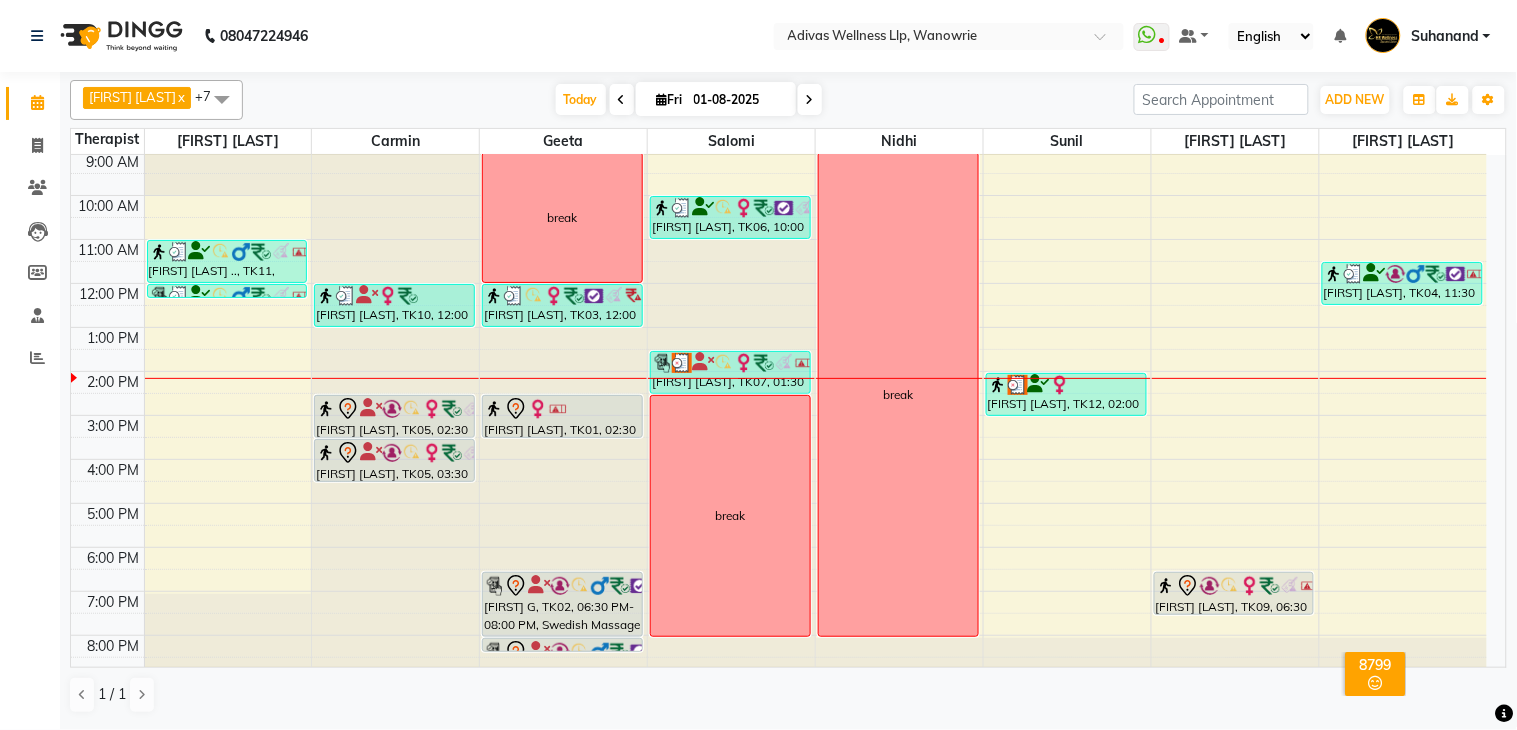 scroll, scrollTop: 62, scrollLeft: 0, axis: vertical 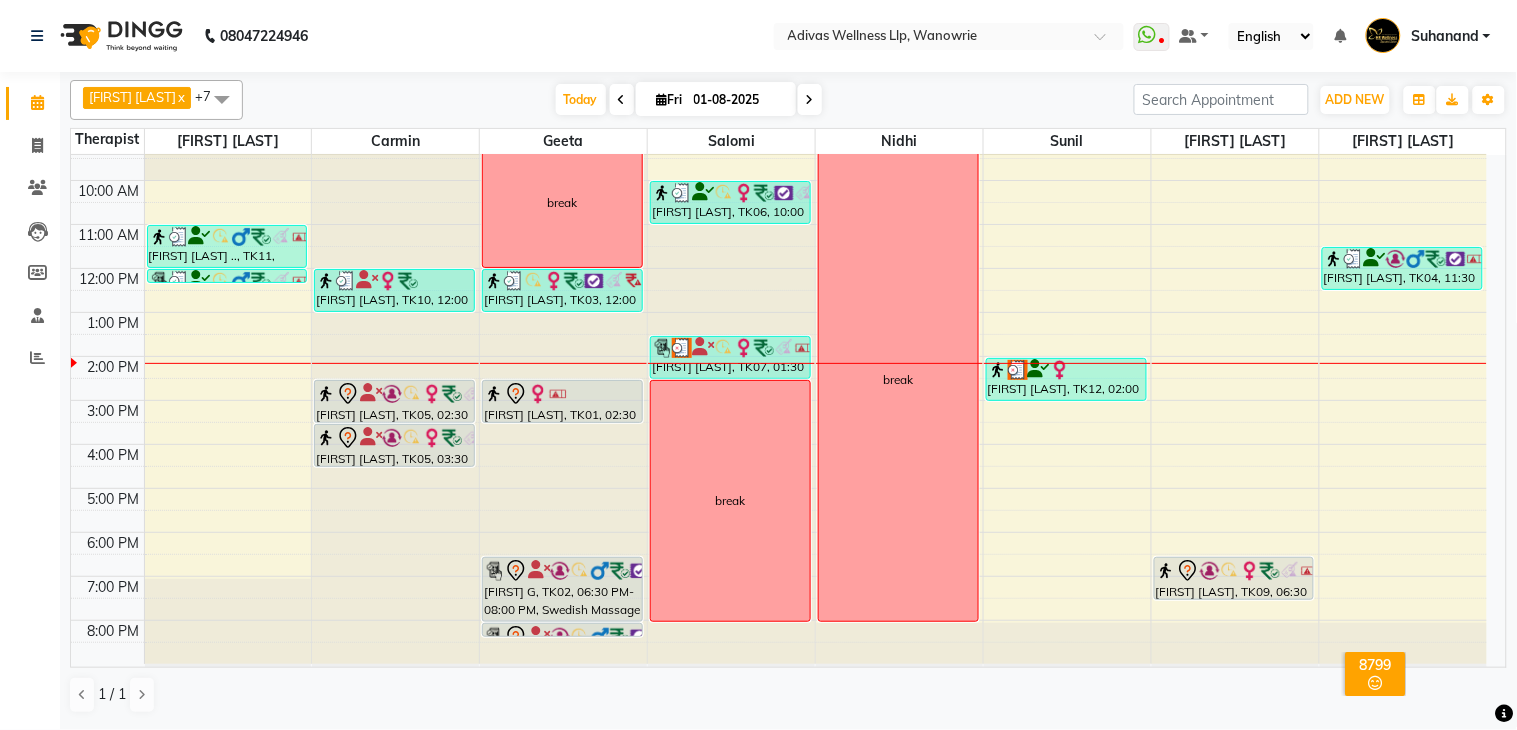 click at bounding box center [810, 99] 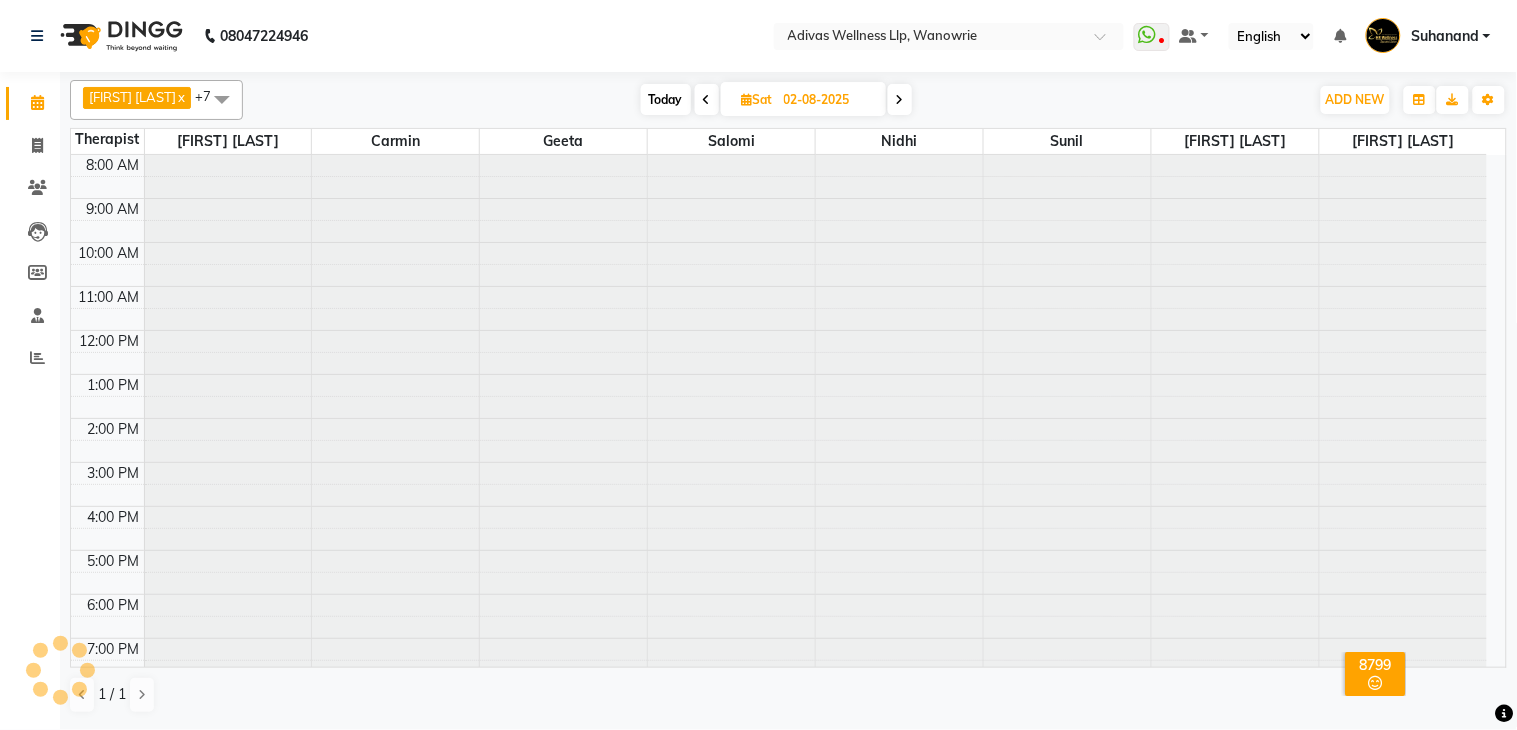 scroll, scrollTop: 63, scrollLeft: 0, axis: vertical 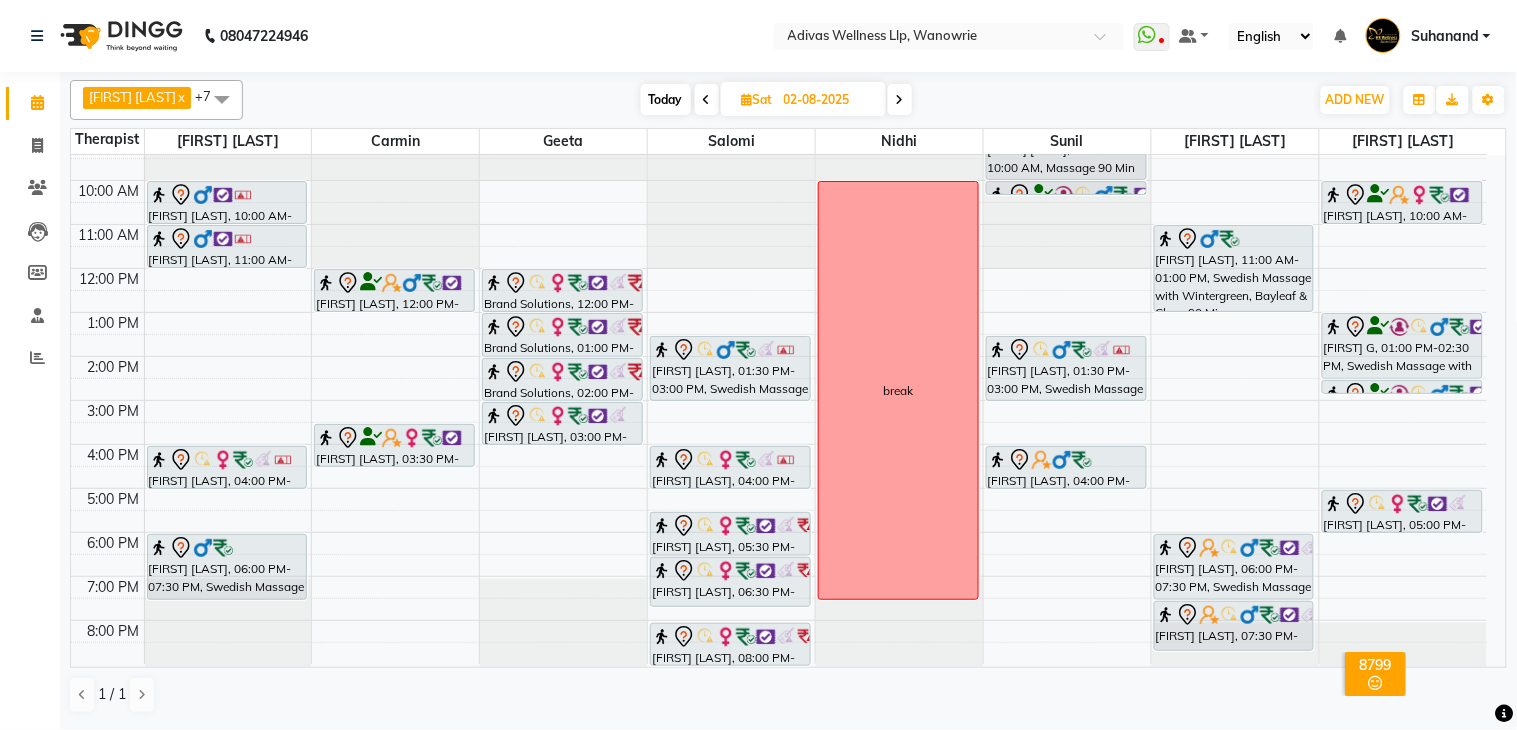 click on "Today" at bounding box center (666, 99) 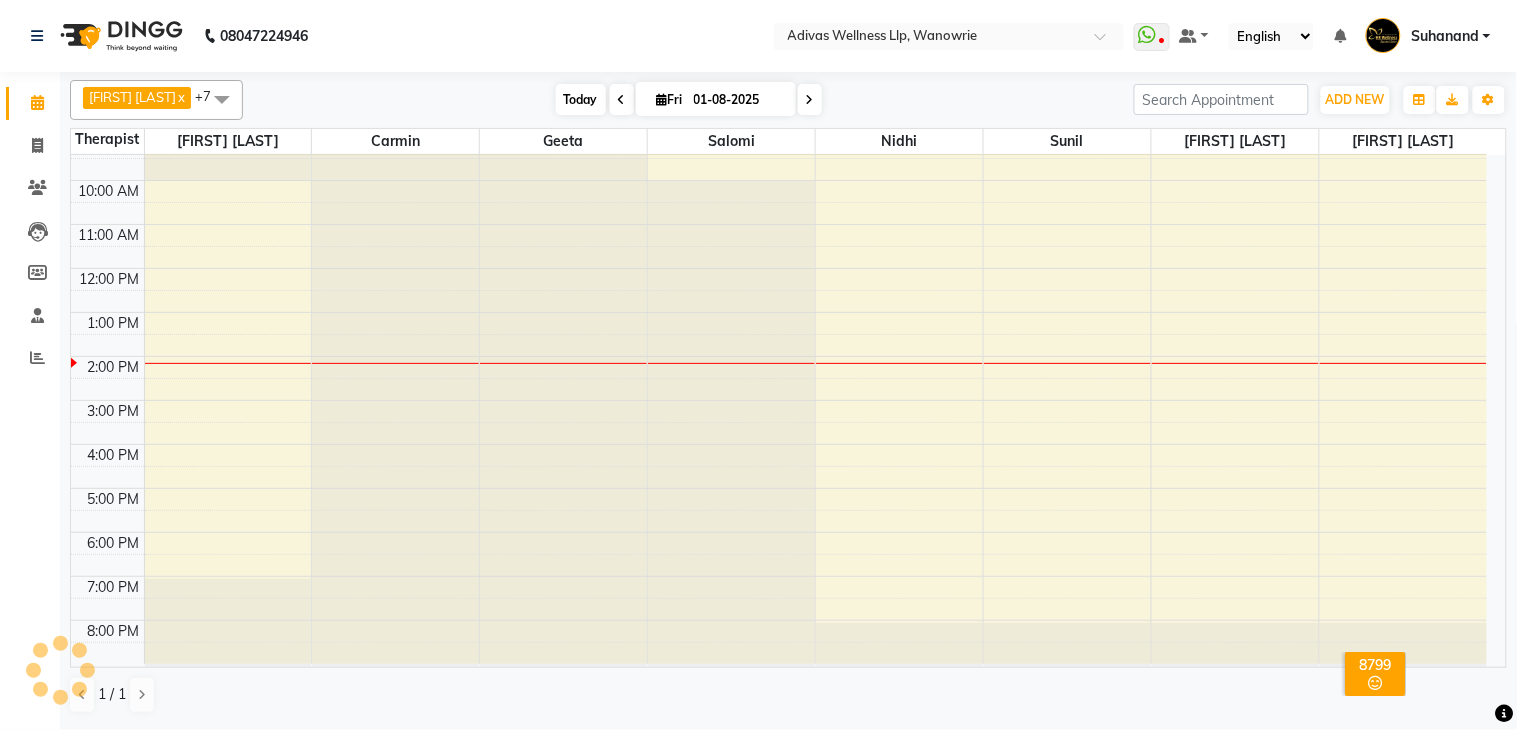 scroll, scrollTop: 63, scrollLeft: 0, axis: vertical 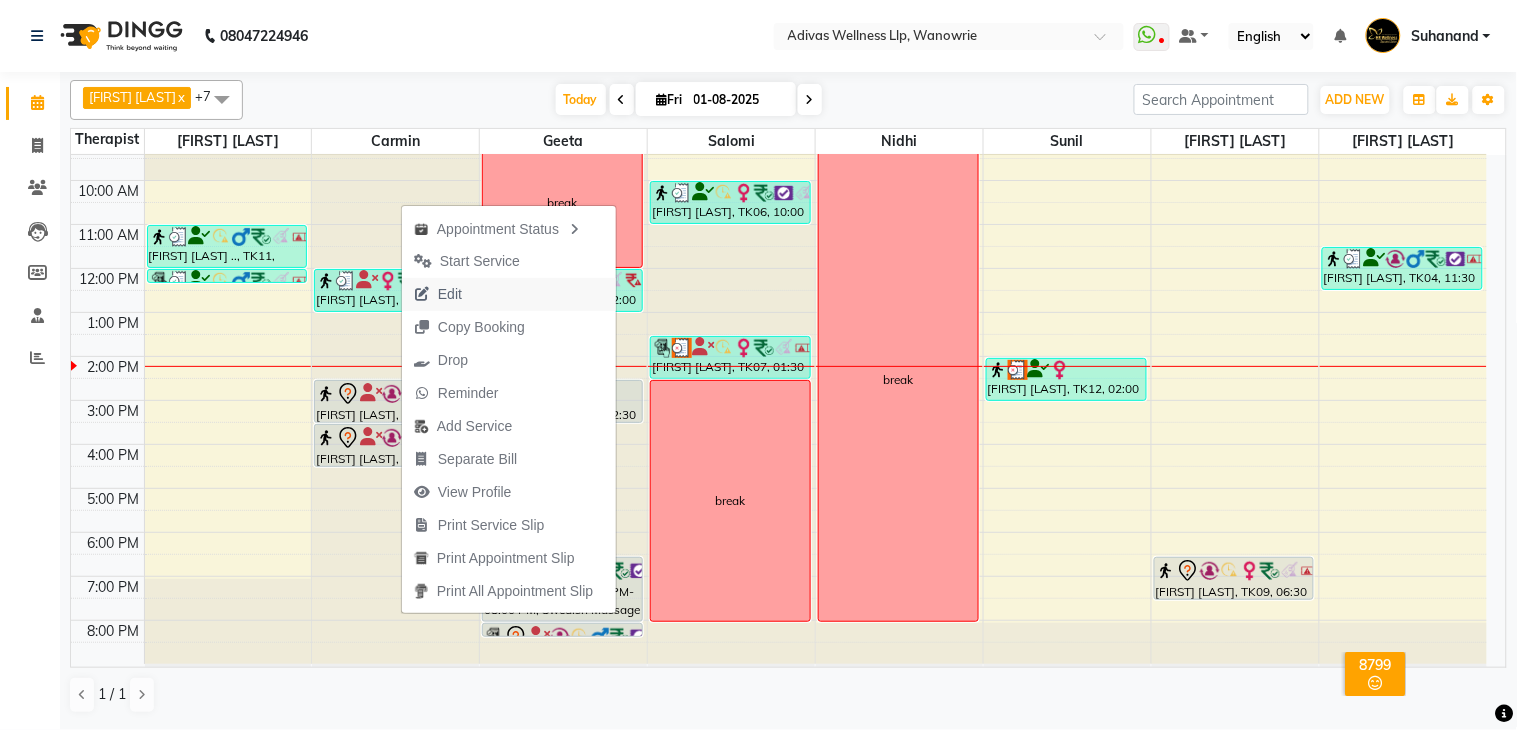 click on "Edit" at bounding box center (450, 294) 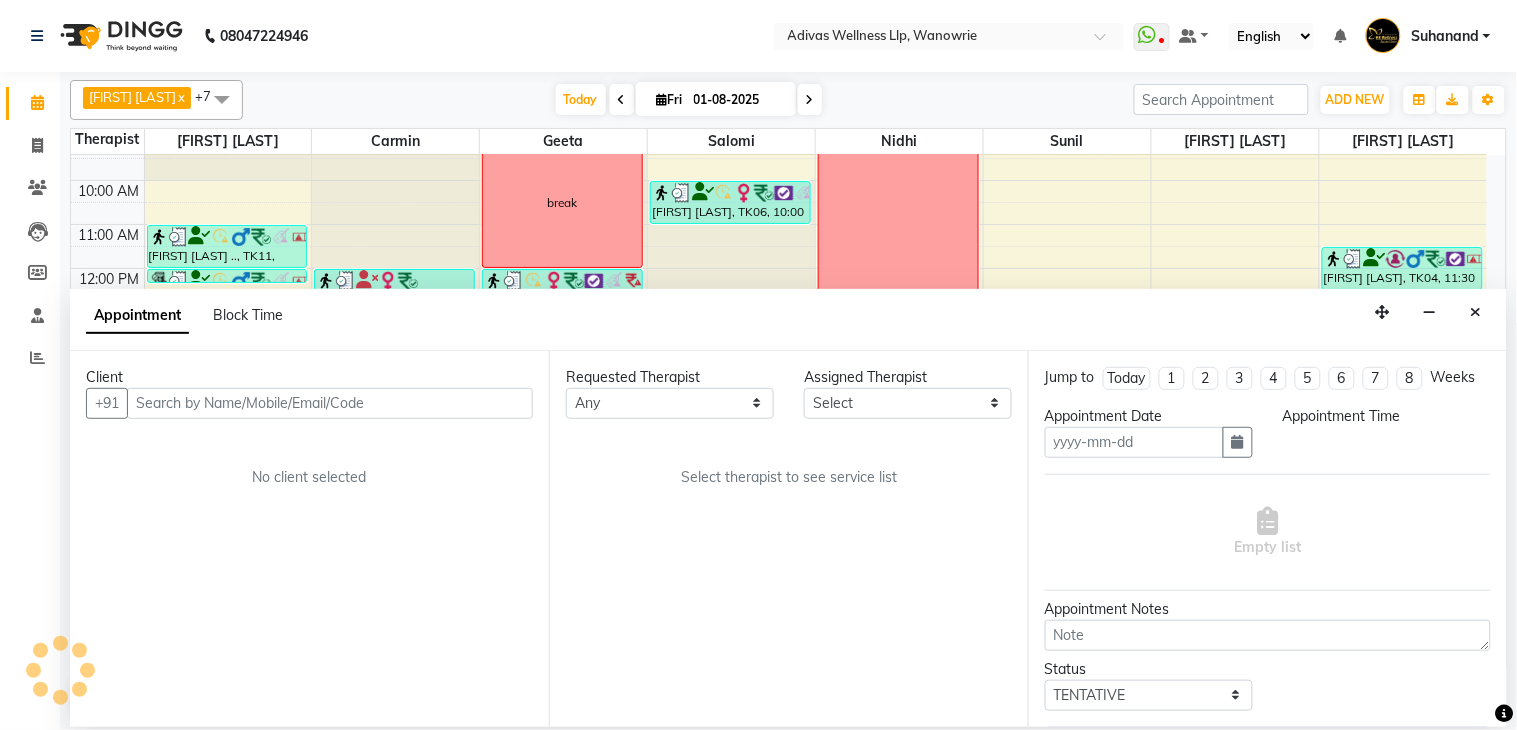 type on "01-08-2025" 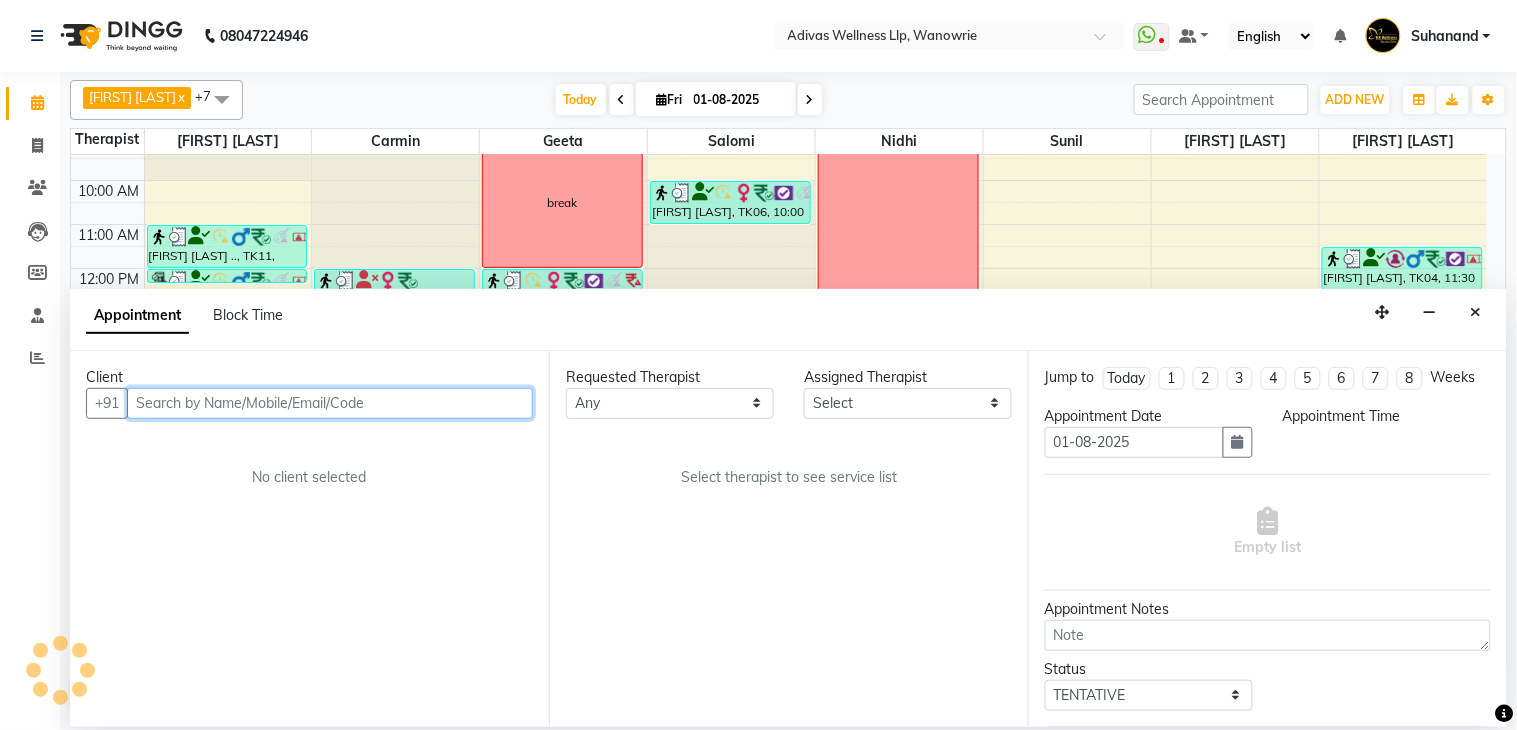 scroll, scrollTop: 63, scrollLeft: 0, axis: vertical 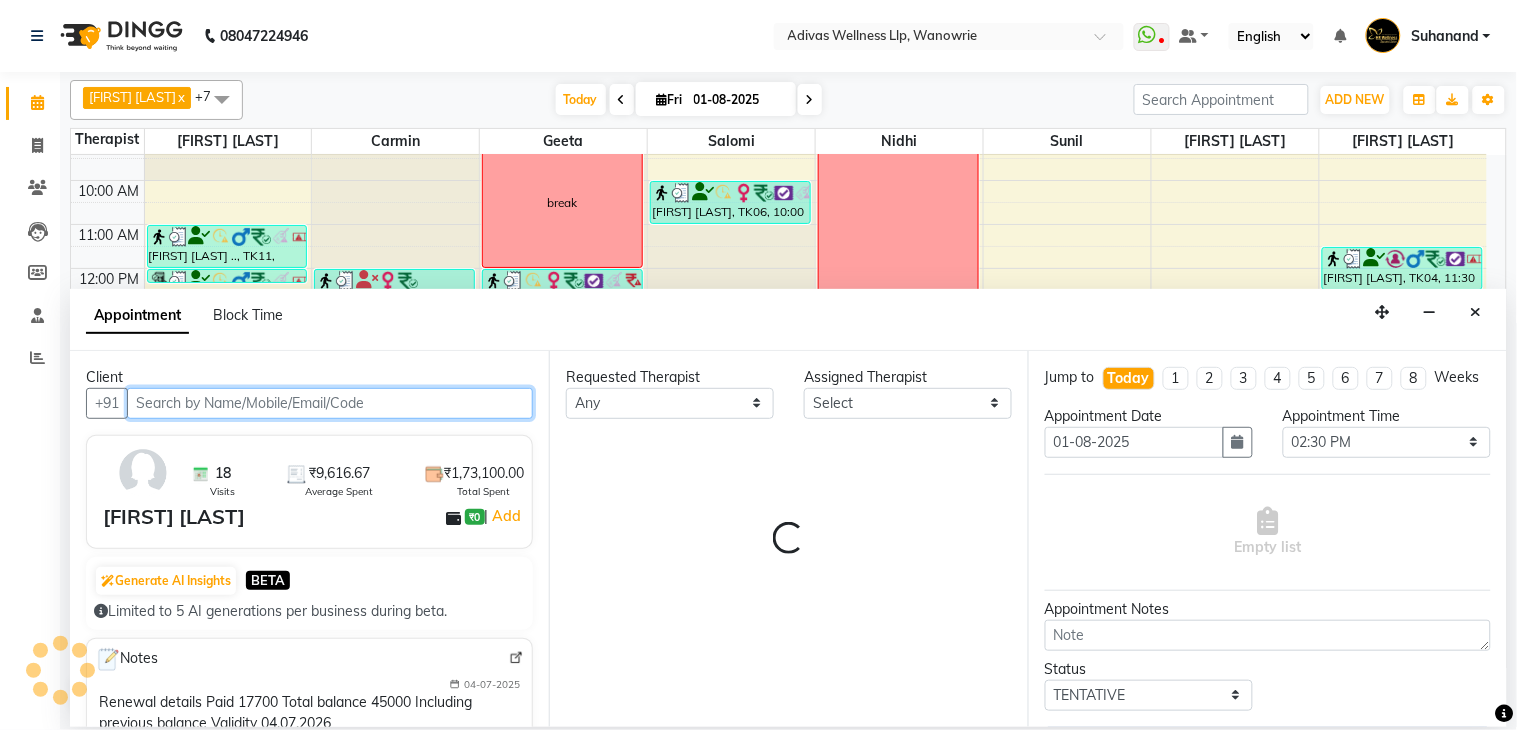 select on "17283" 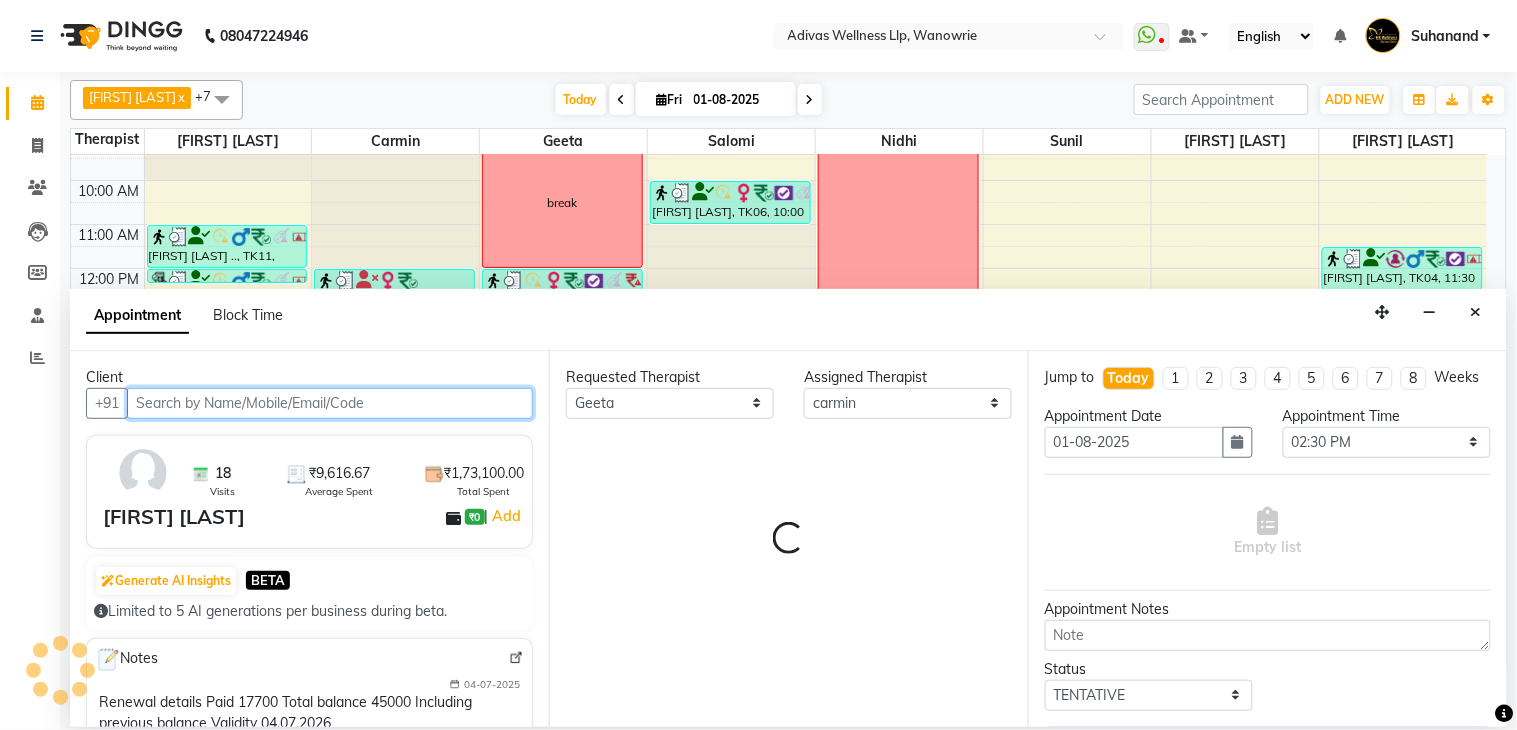 select on "1462" 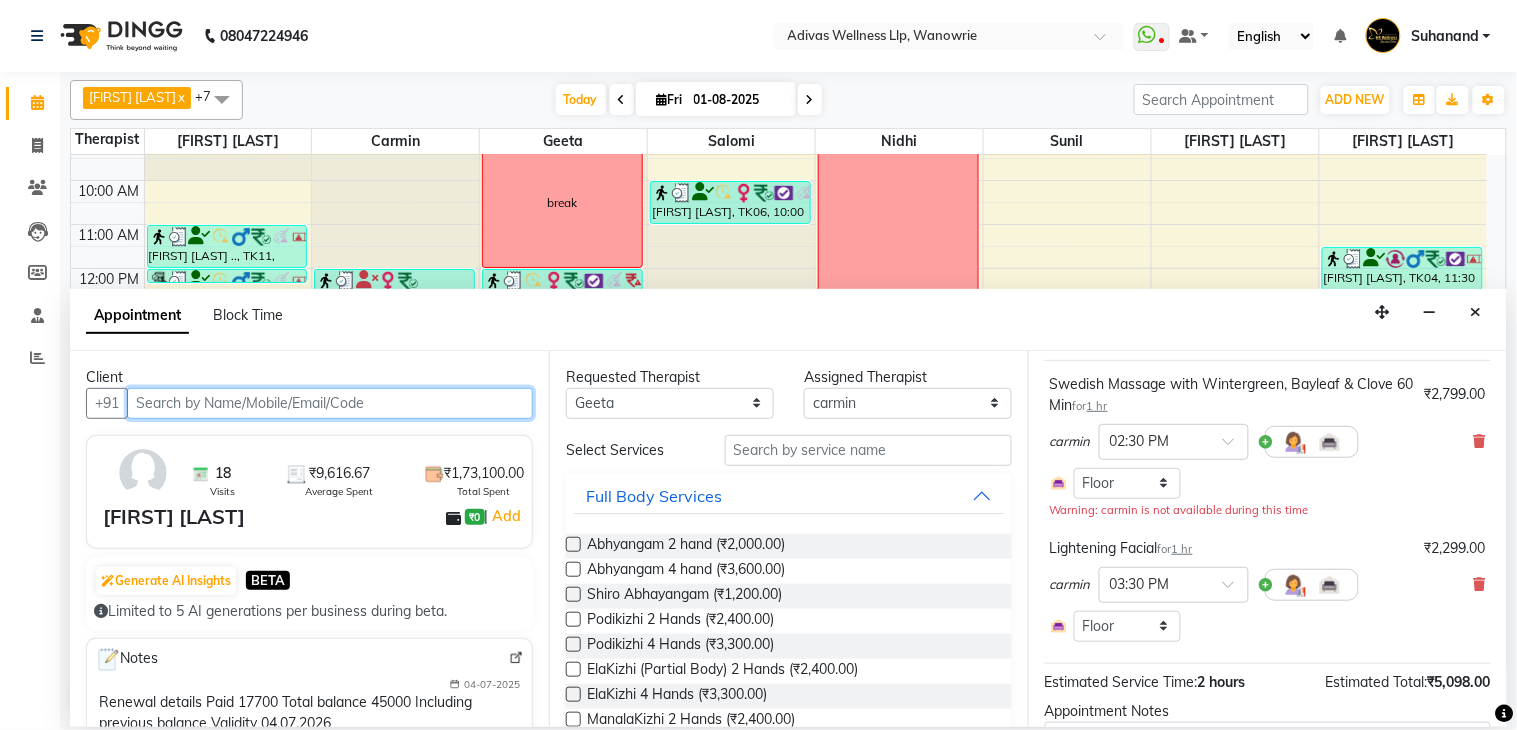 scroll, scrollTop: 222, scrollLeft: 0, axis: vertical 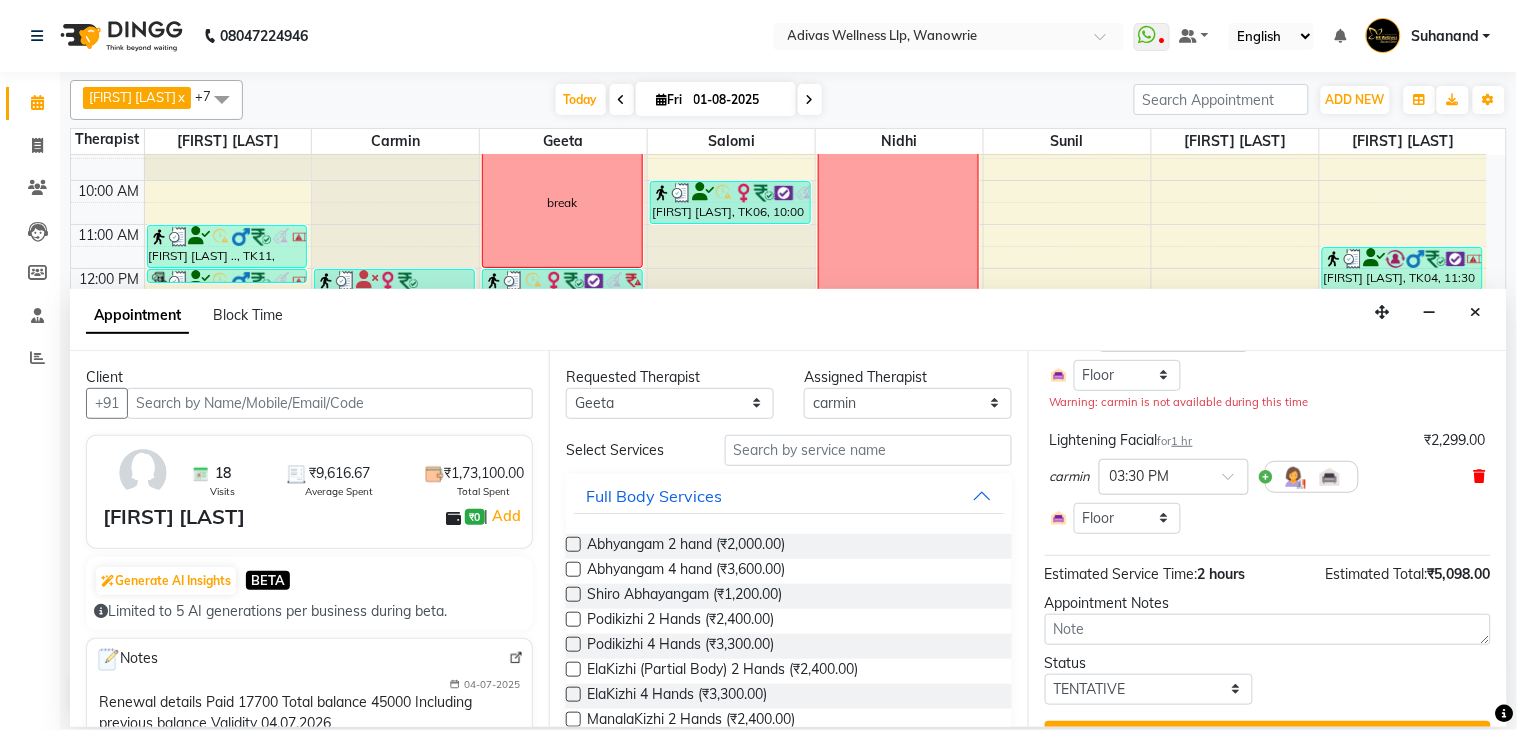 click at bounding box center [1480, 476] 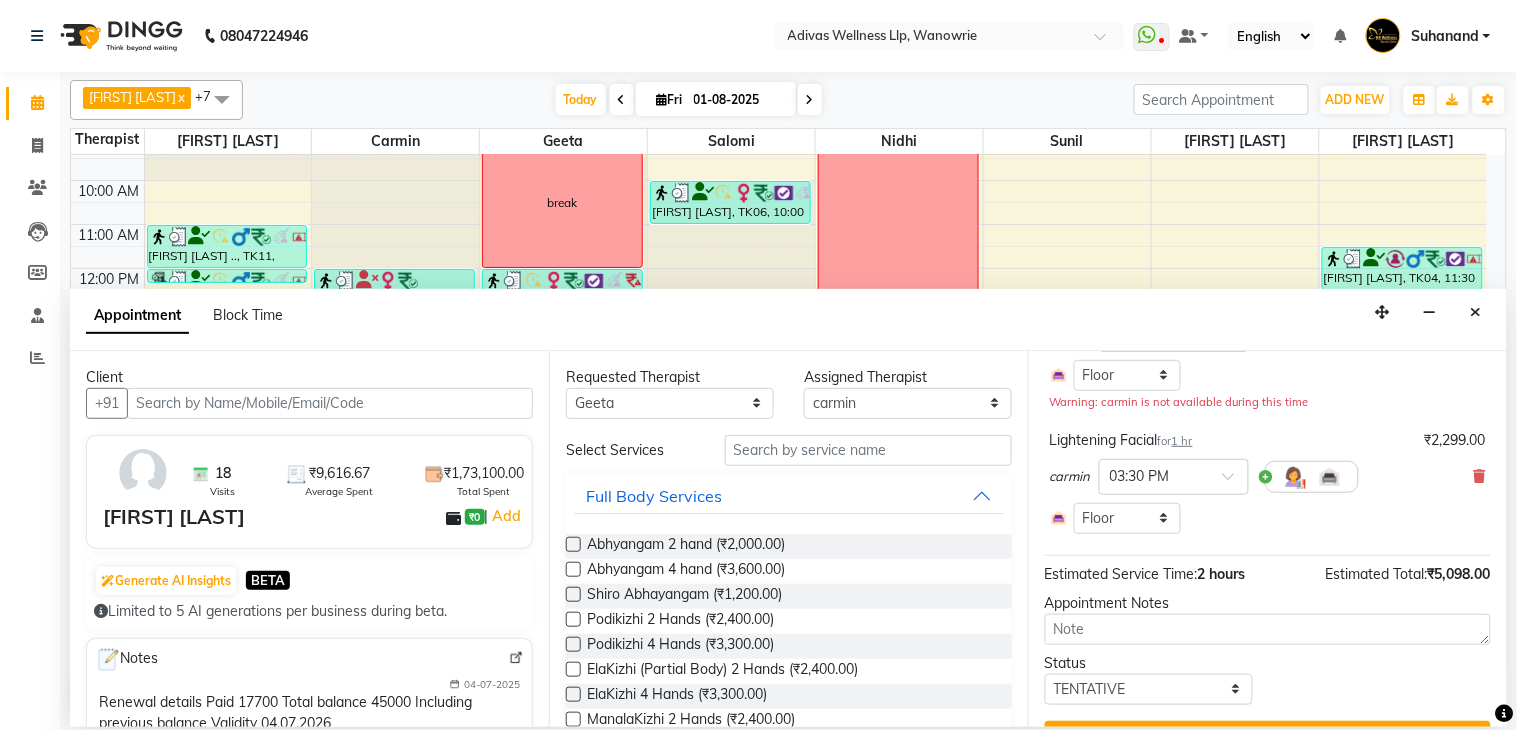scroll, scrollTop: 183, scrollLeft: 0, axis: vertical 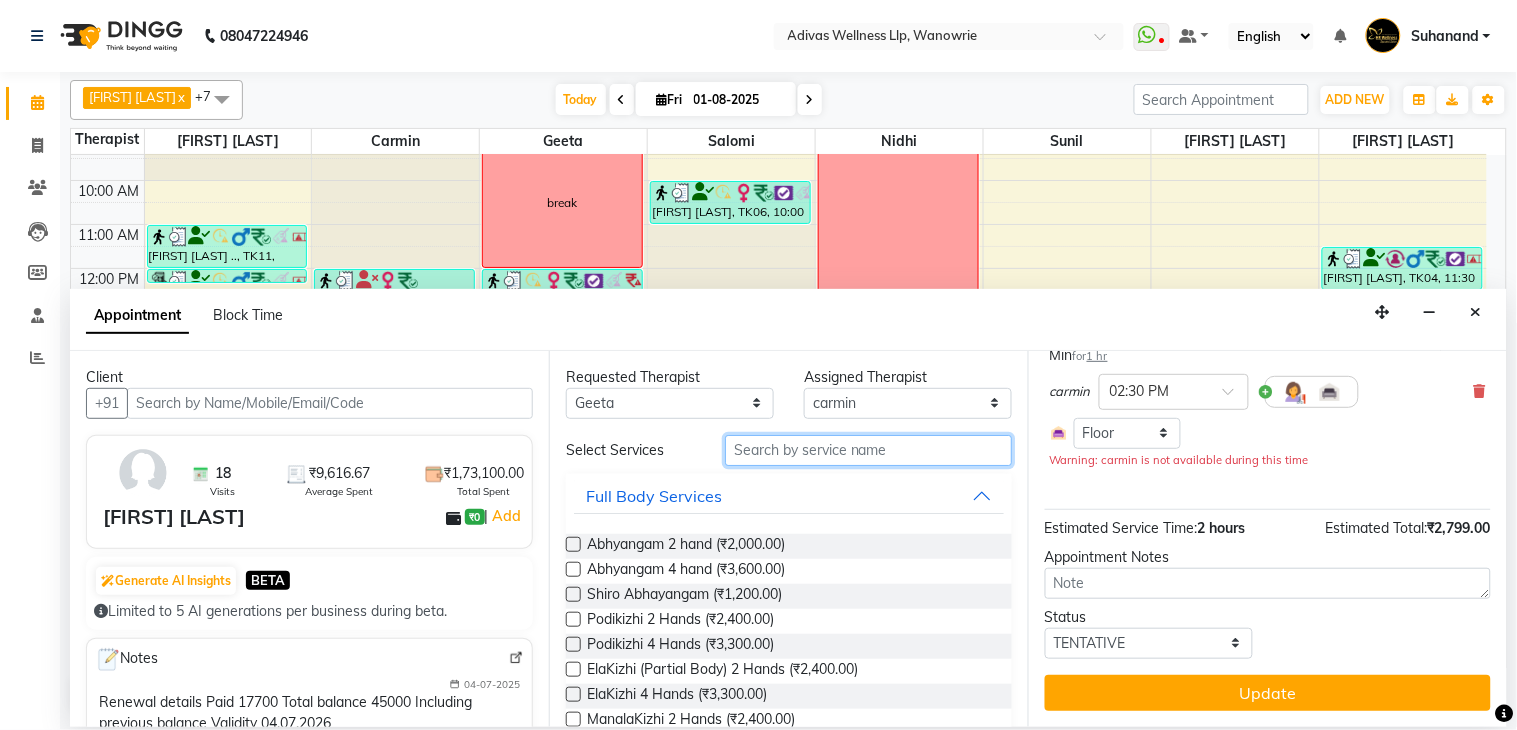 click at bounding box center [868, 450] 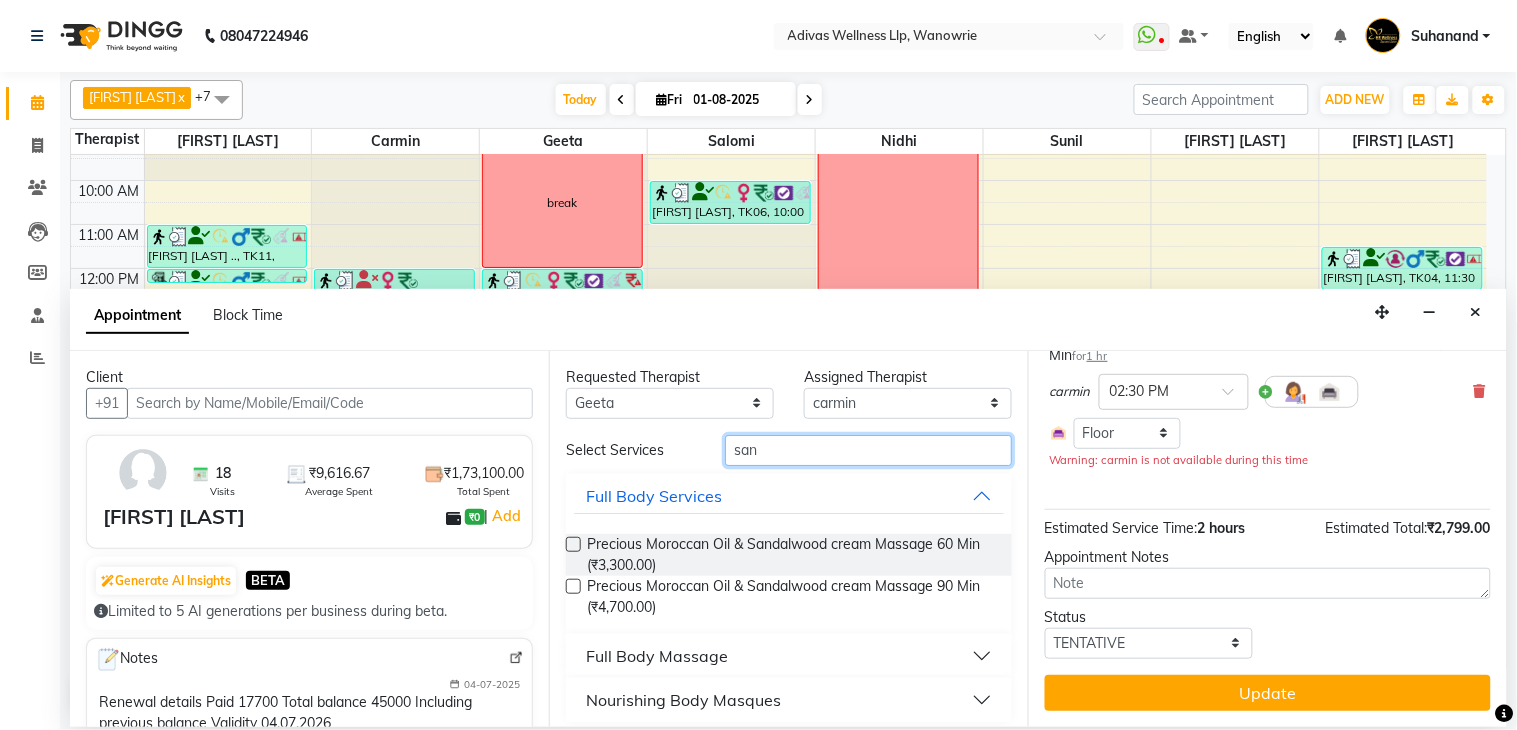 type on "san" 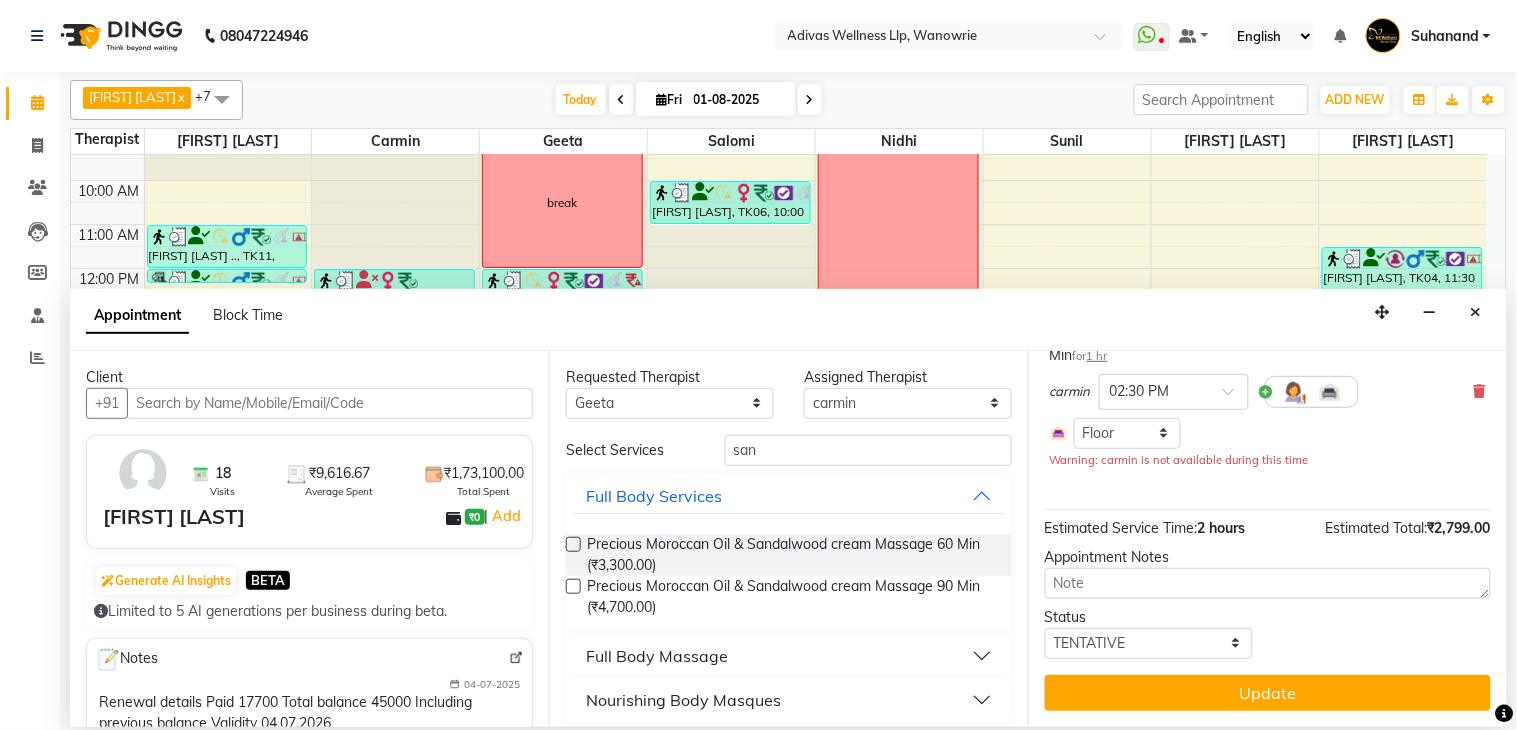 click on "Nourishing Body Masques" at bounding box center (789, 700) 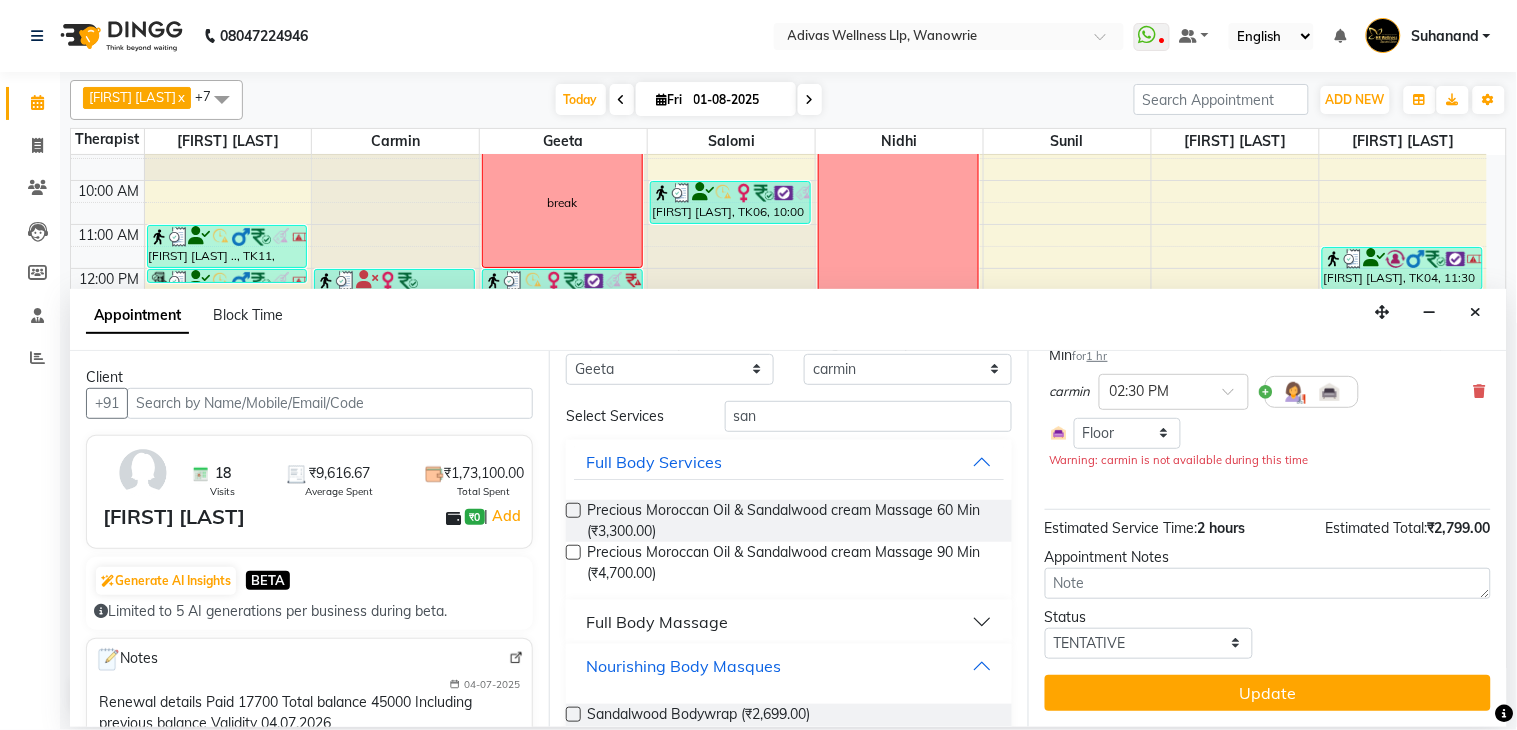 scroll, scrollTop: 67, scrollLeft: 0, axis: vertical 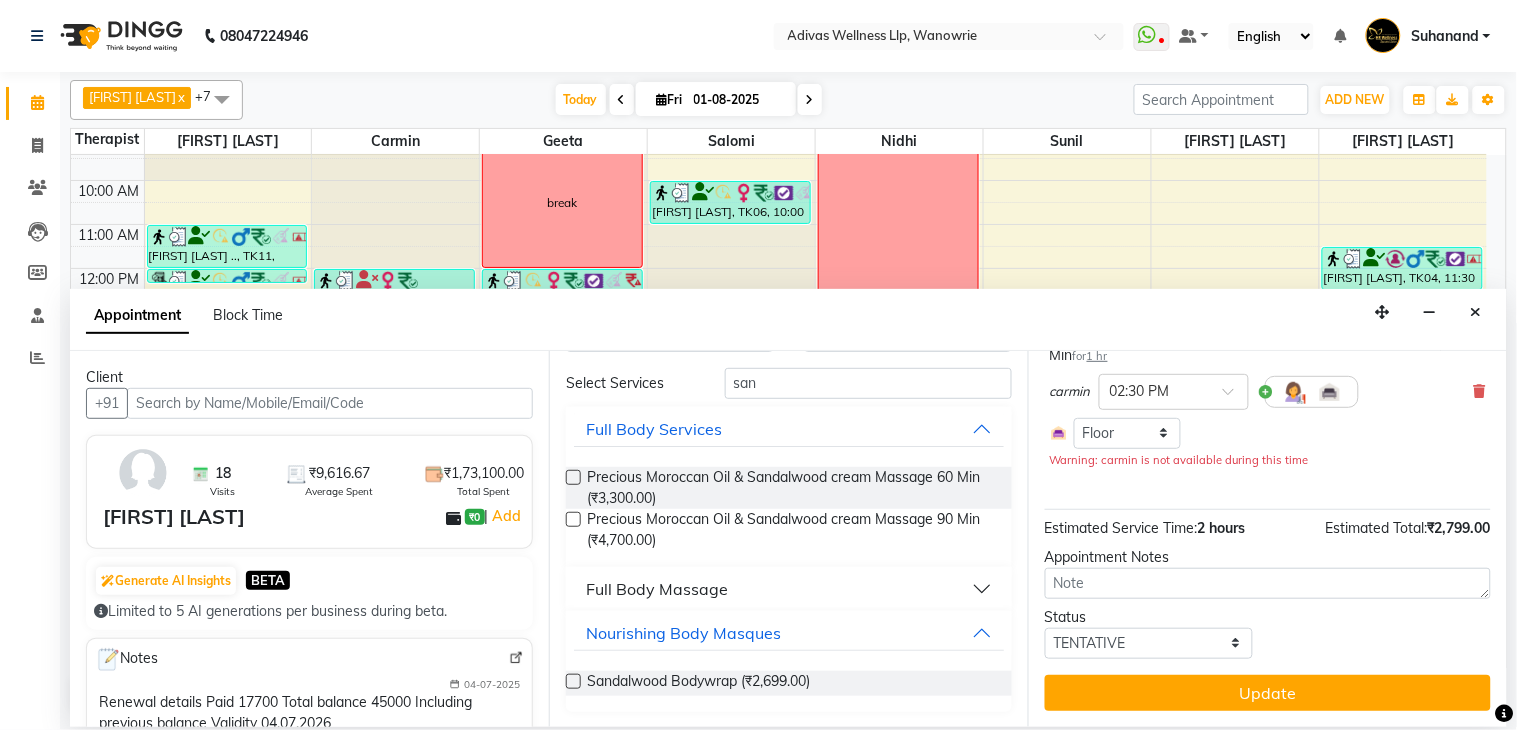 click at bounding box center (573, 681) 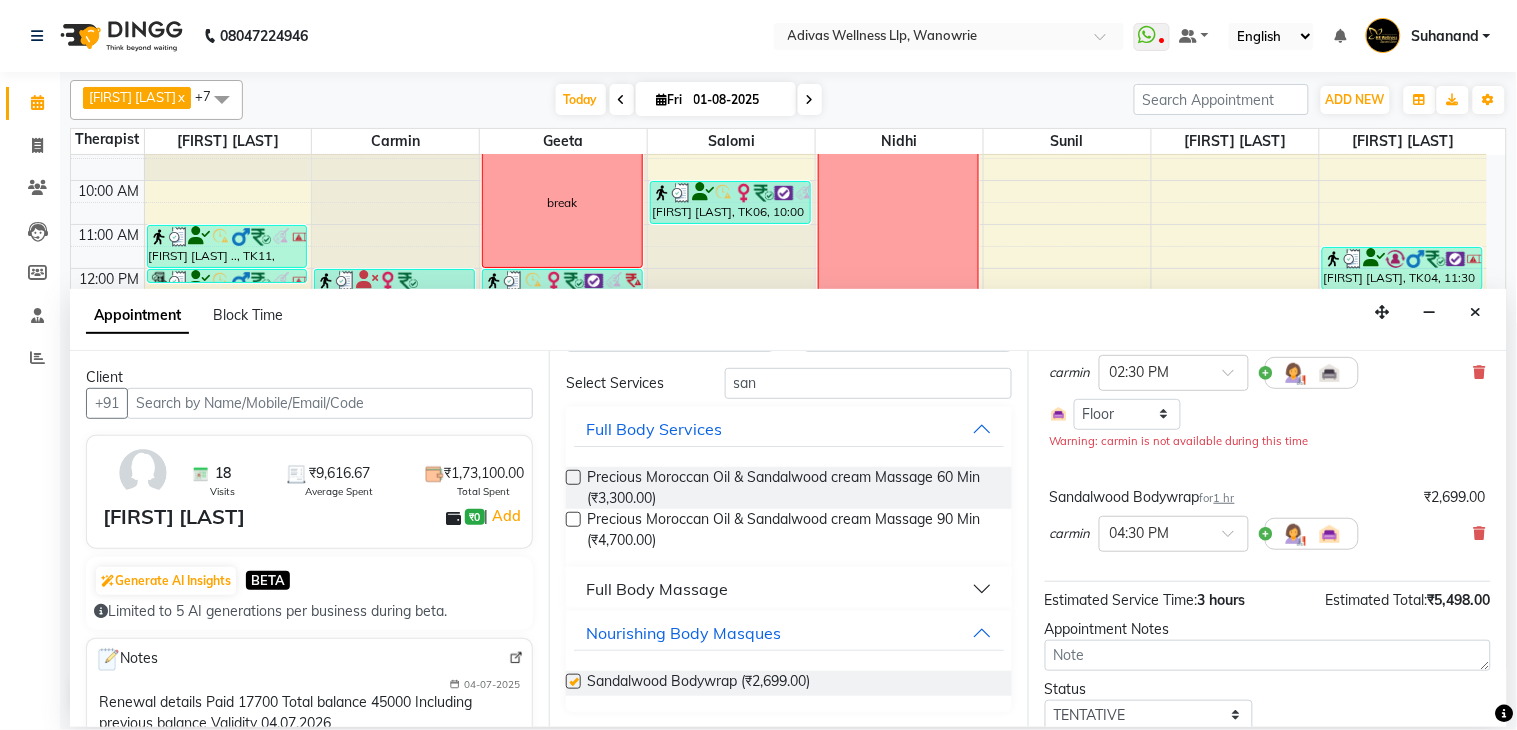 scroll, scrollTop: 222, scrollLeft: 0, axis: vertical 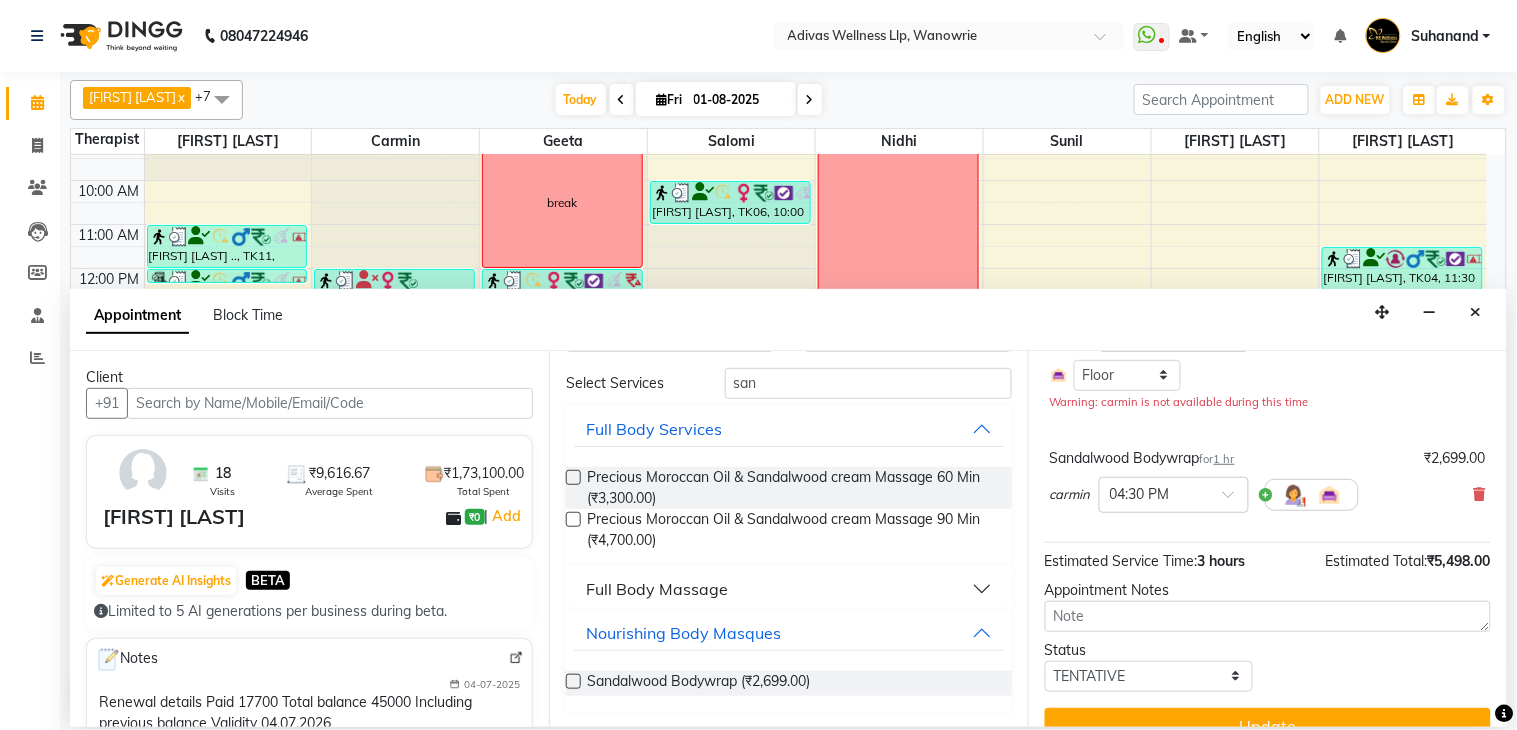 checkbox on "false" 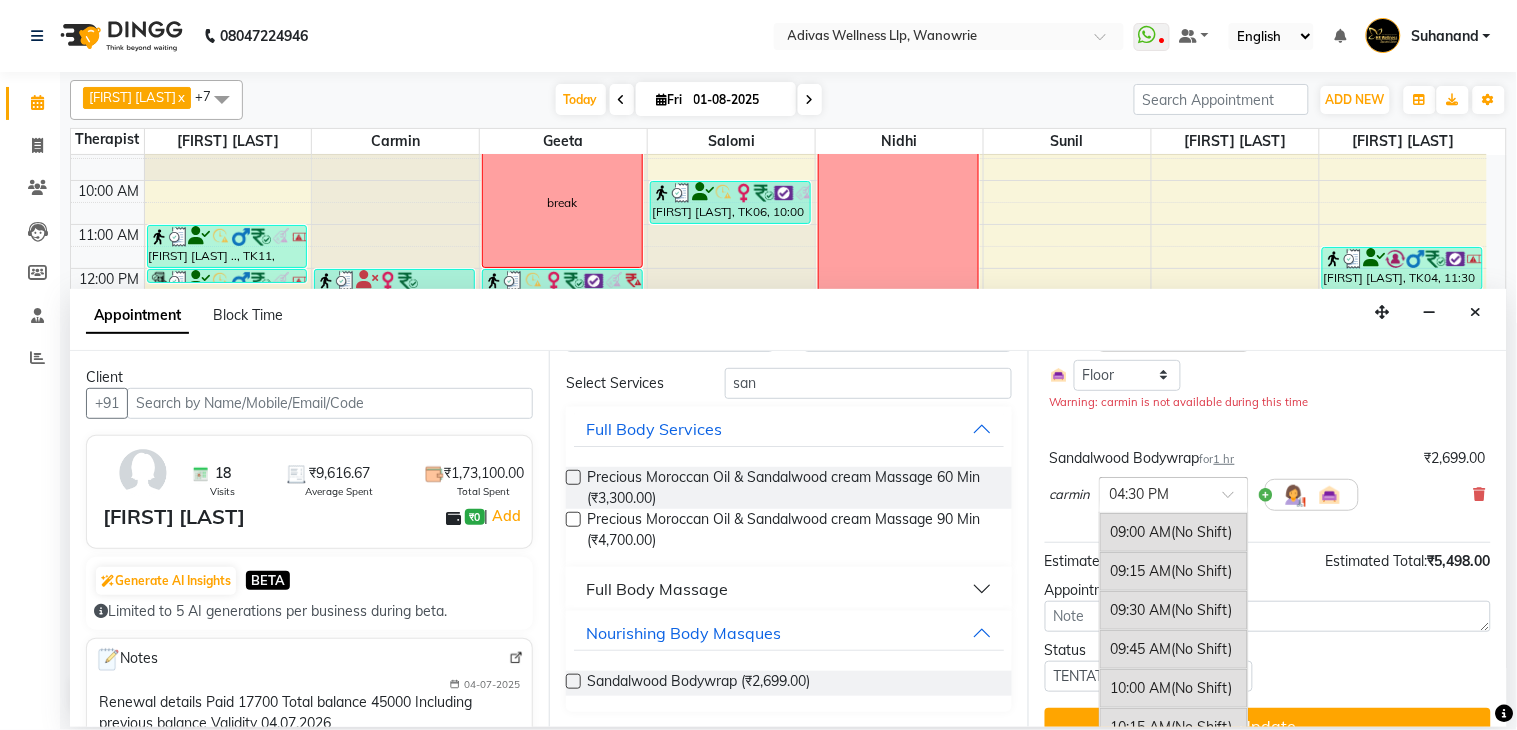 click at bounding box center [1235, 500] 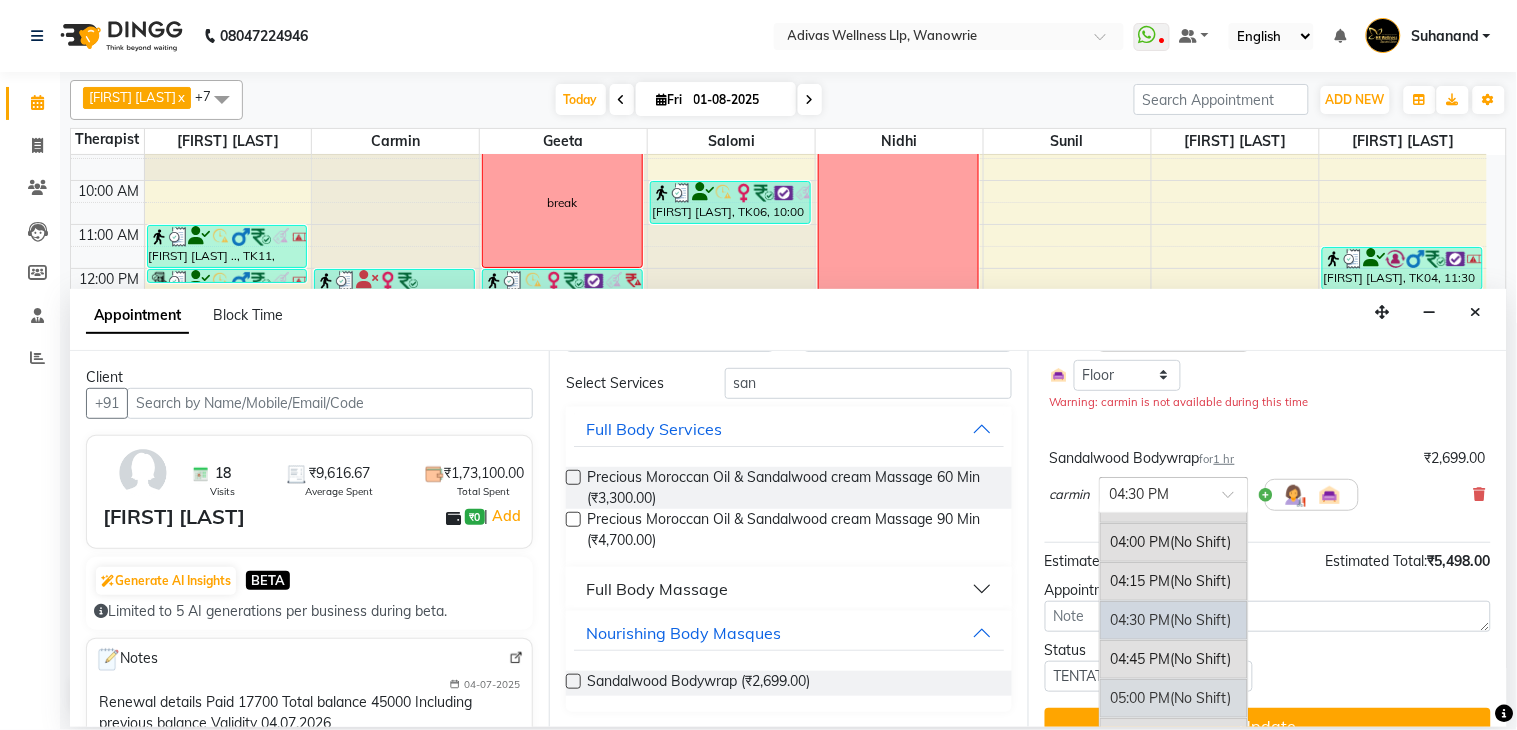 scroll, scrollTop: 953, scrollLeft: 0, axis: vertical 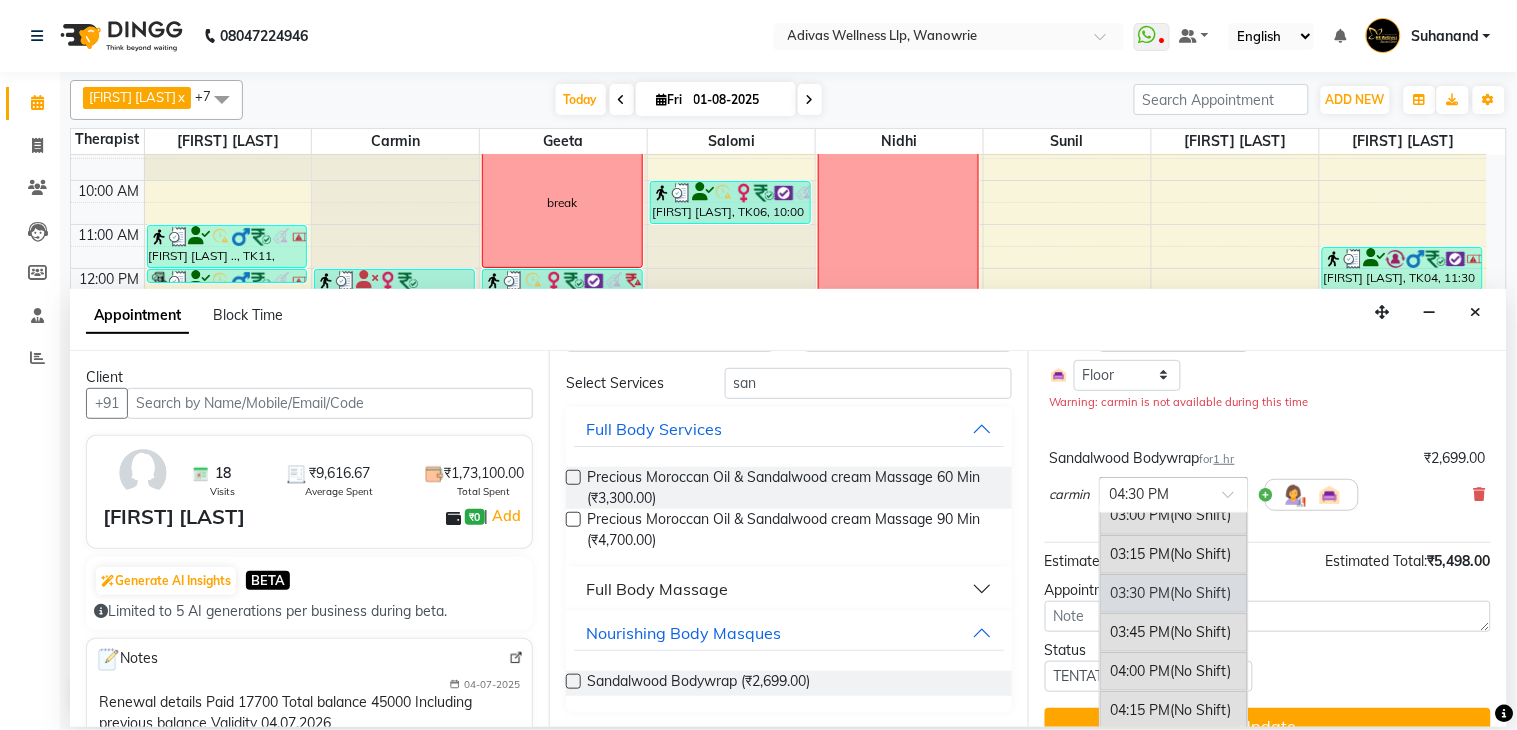 click on "03:30 PM   (No Shift)" at bounding box center [1174, 593] 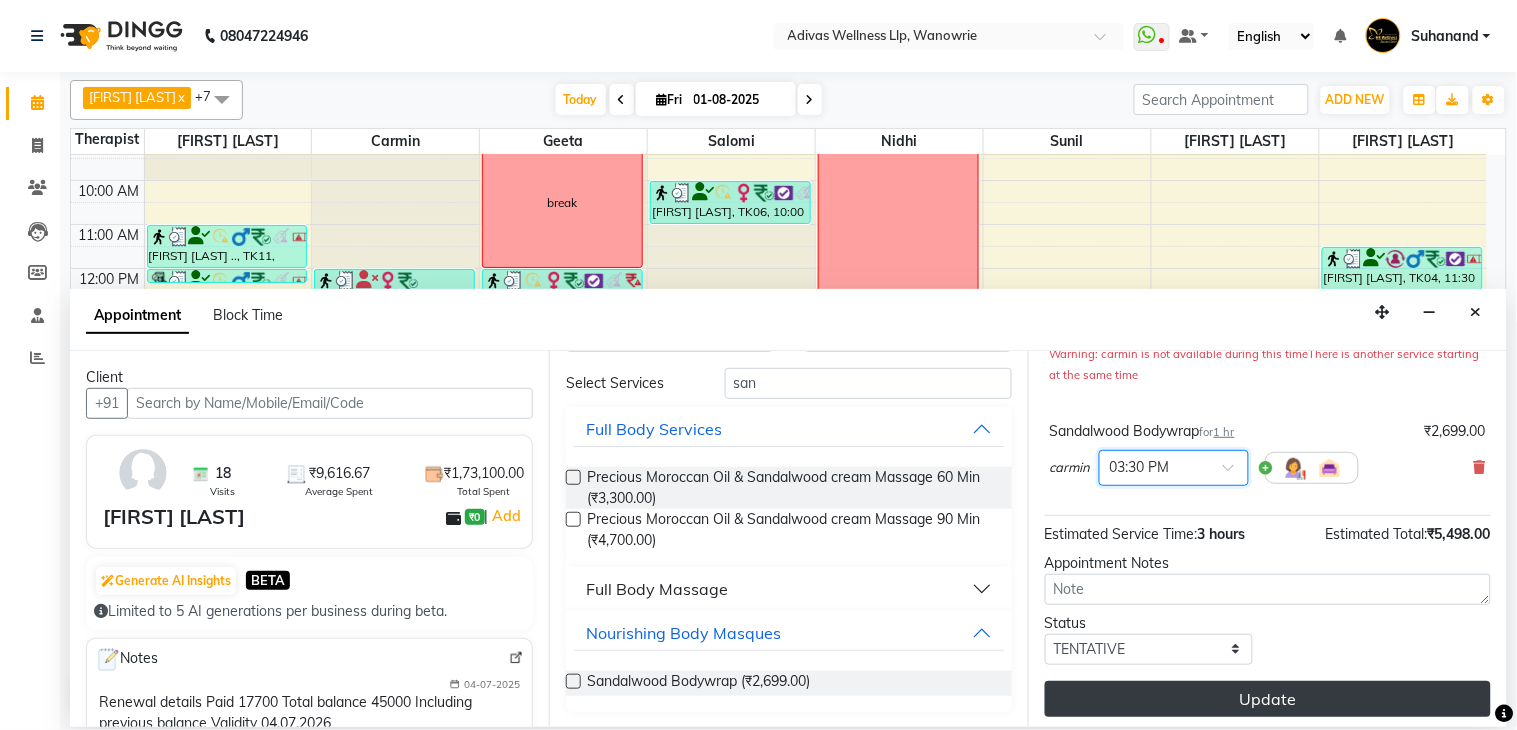 scroll, scrollTop: 295, scrollLeft: 0, axis: vertical 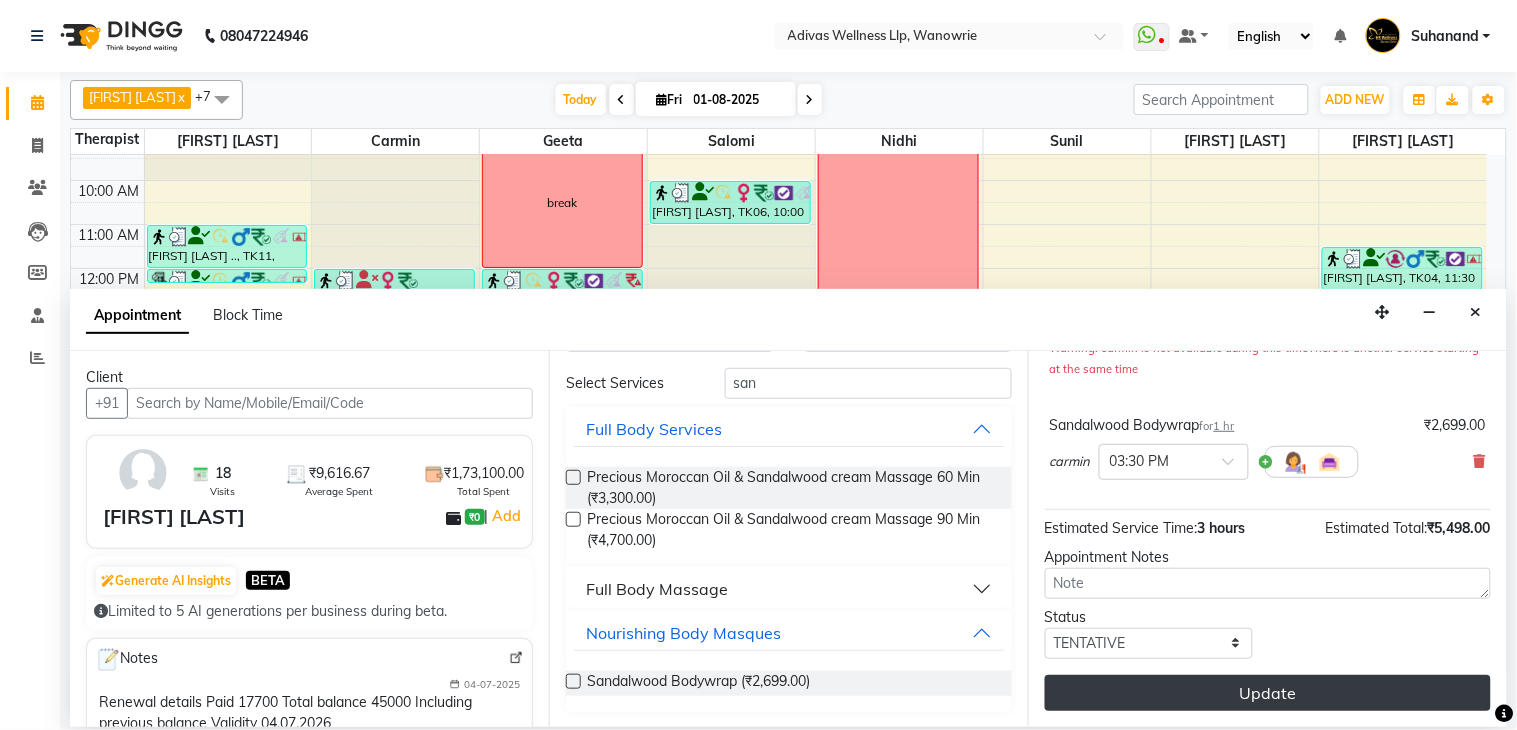 click on "Update" at bounding box center (1268, 693) 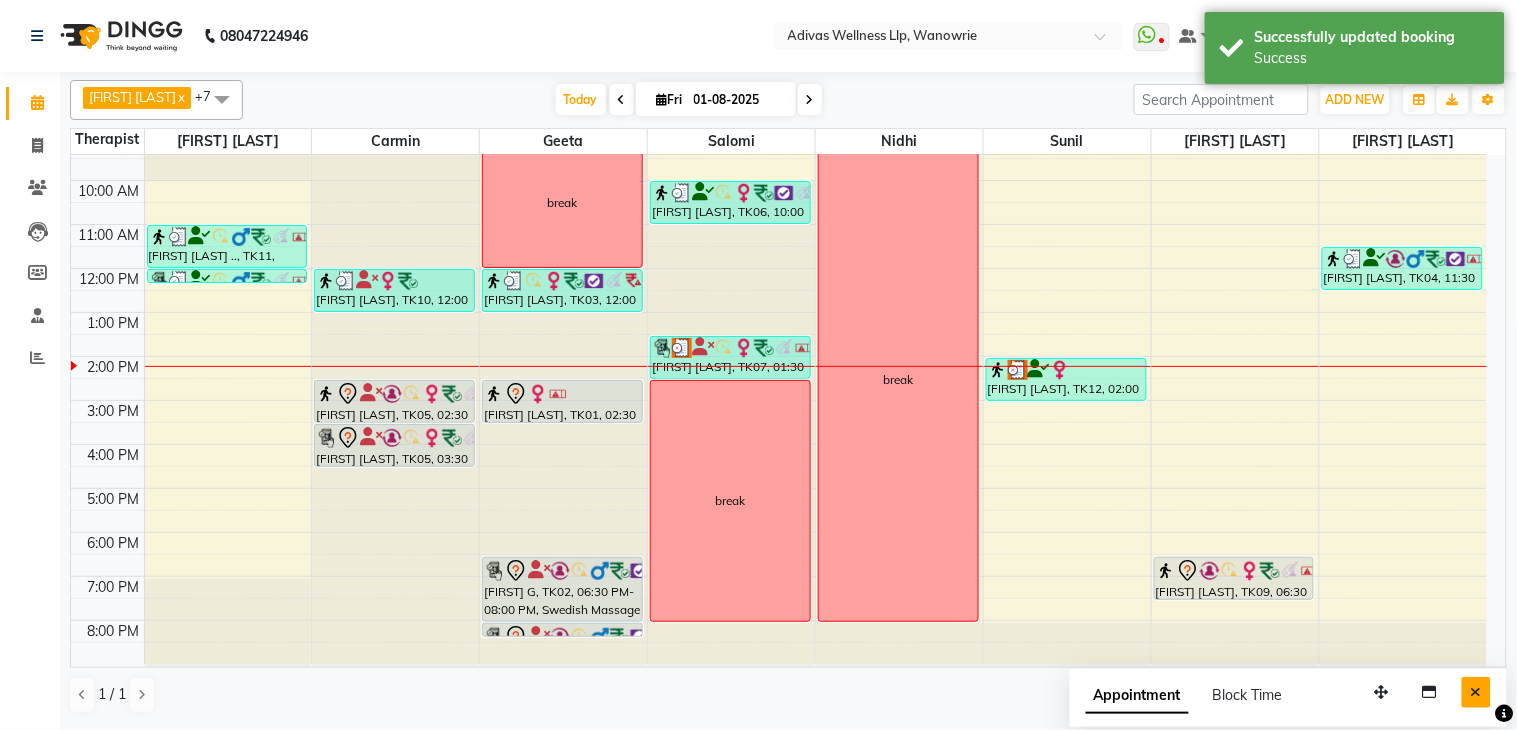click at bounding box center [1476, 692] 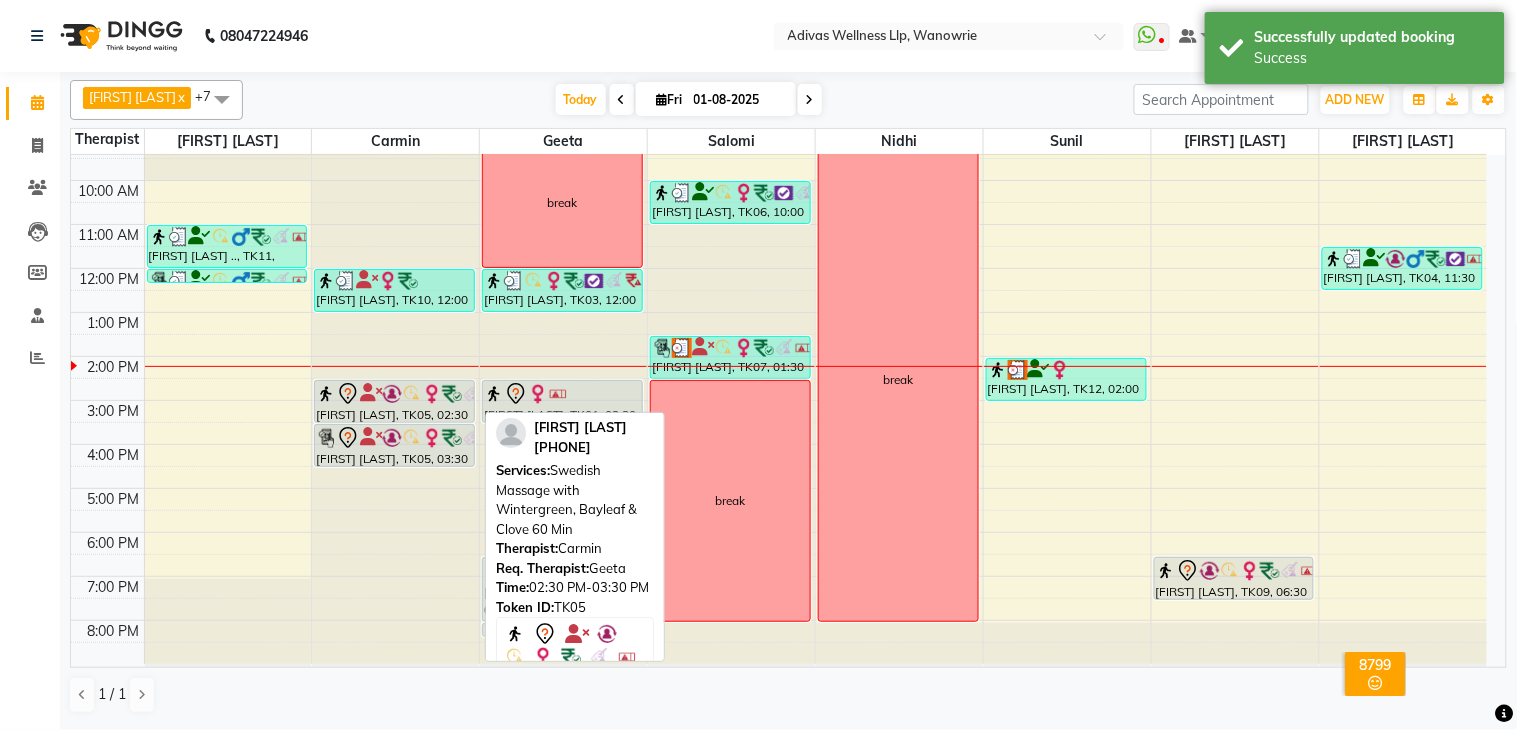 click at bounding box center [412, 394] 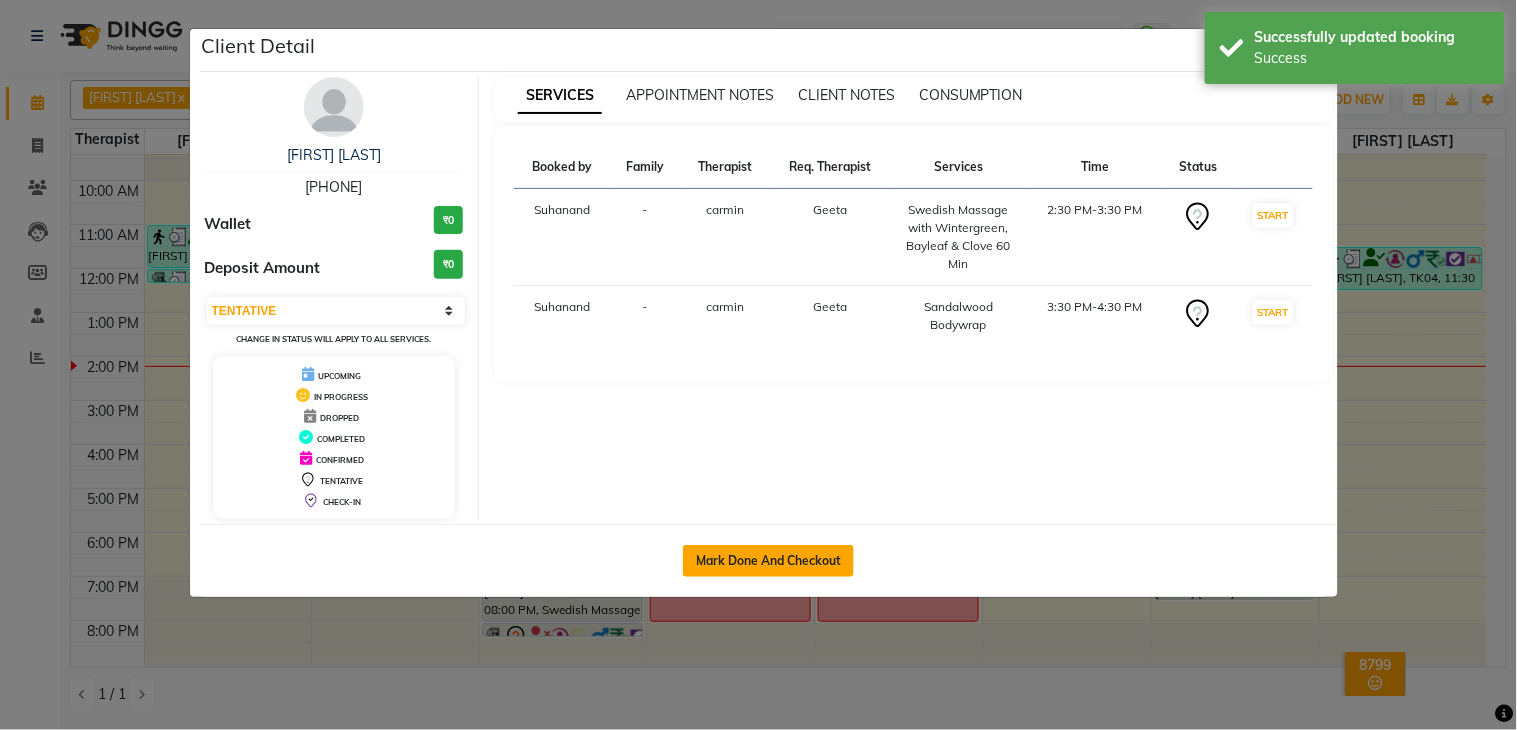 click on "Mark Done And Checkout" 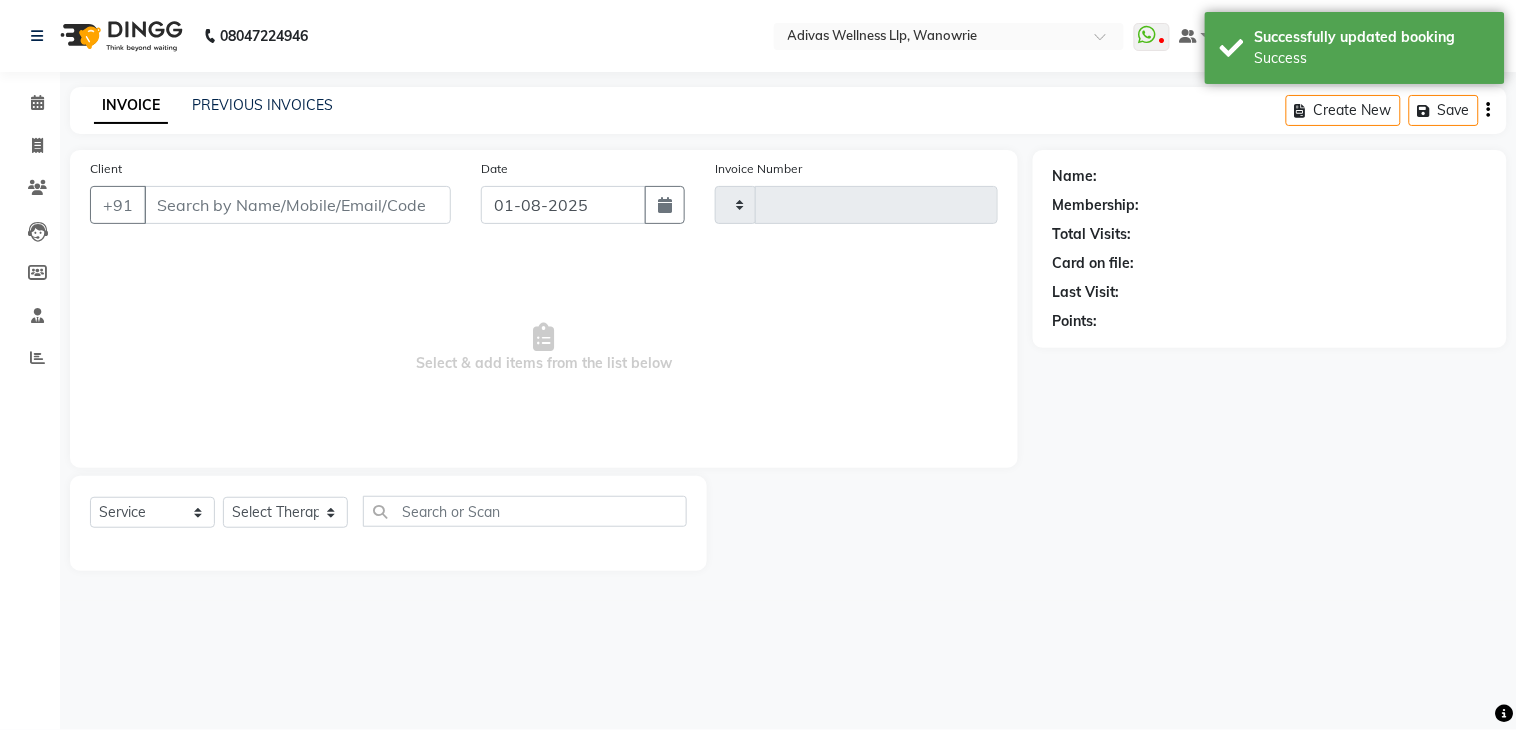 type on "1318" 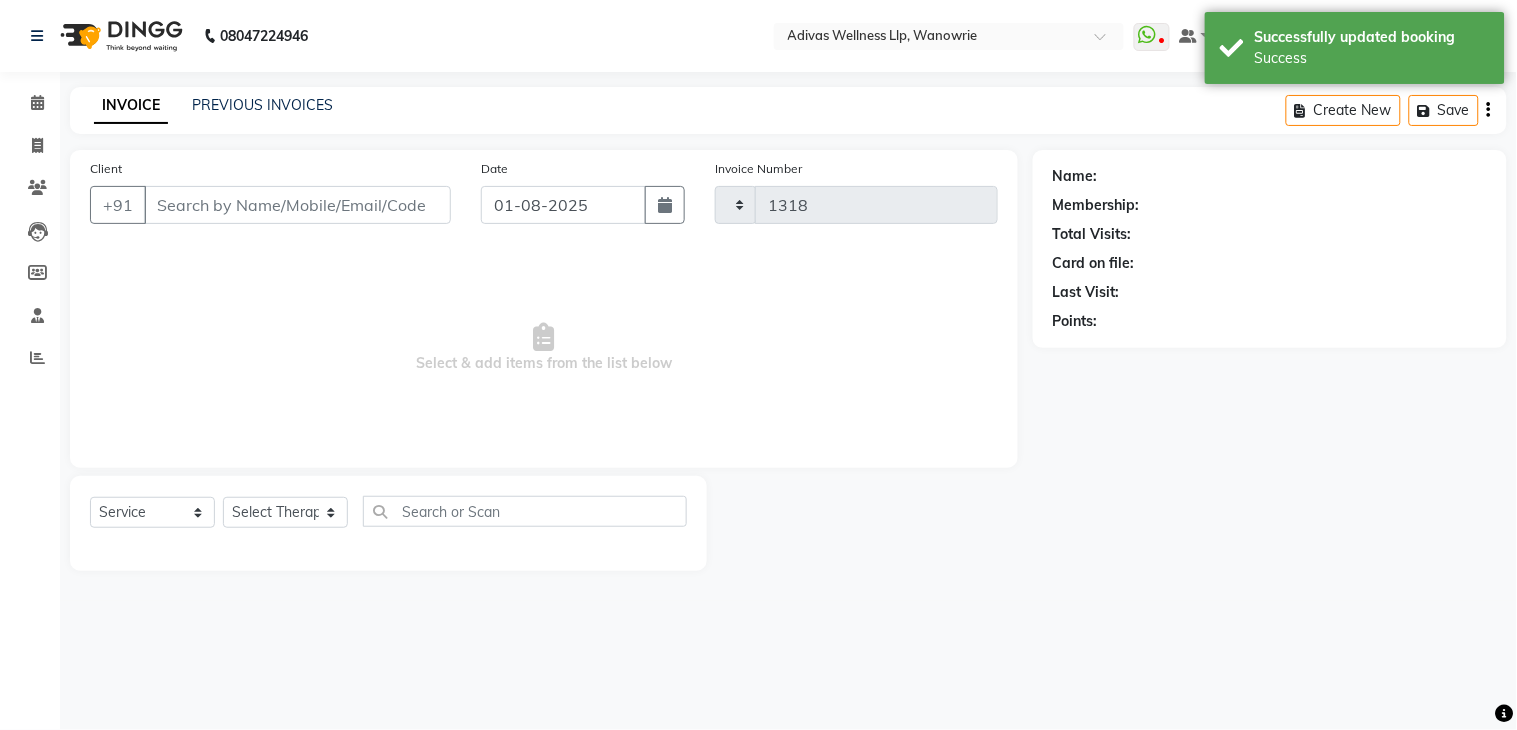 select on "4294" 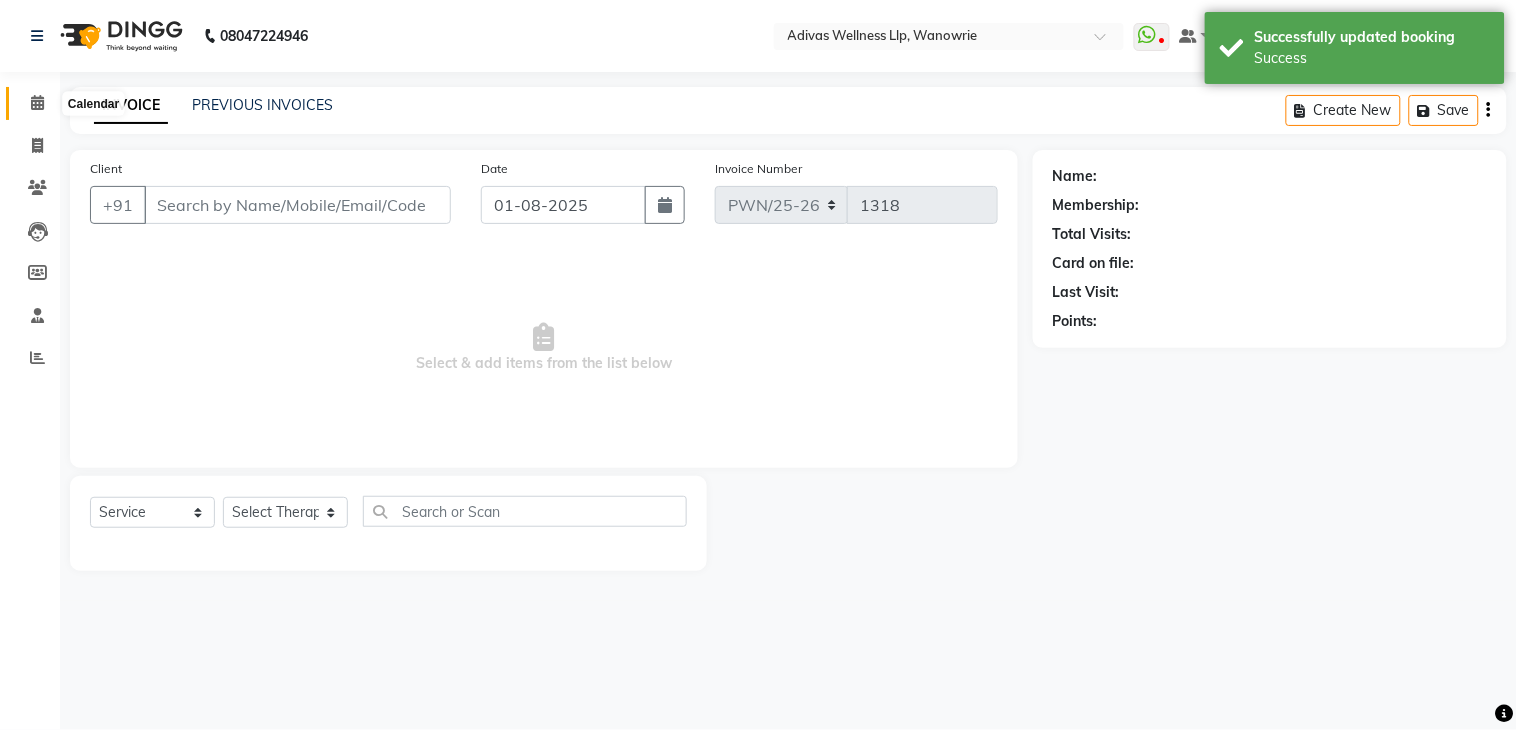 click 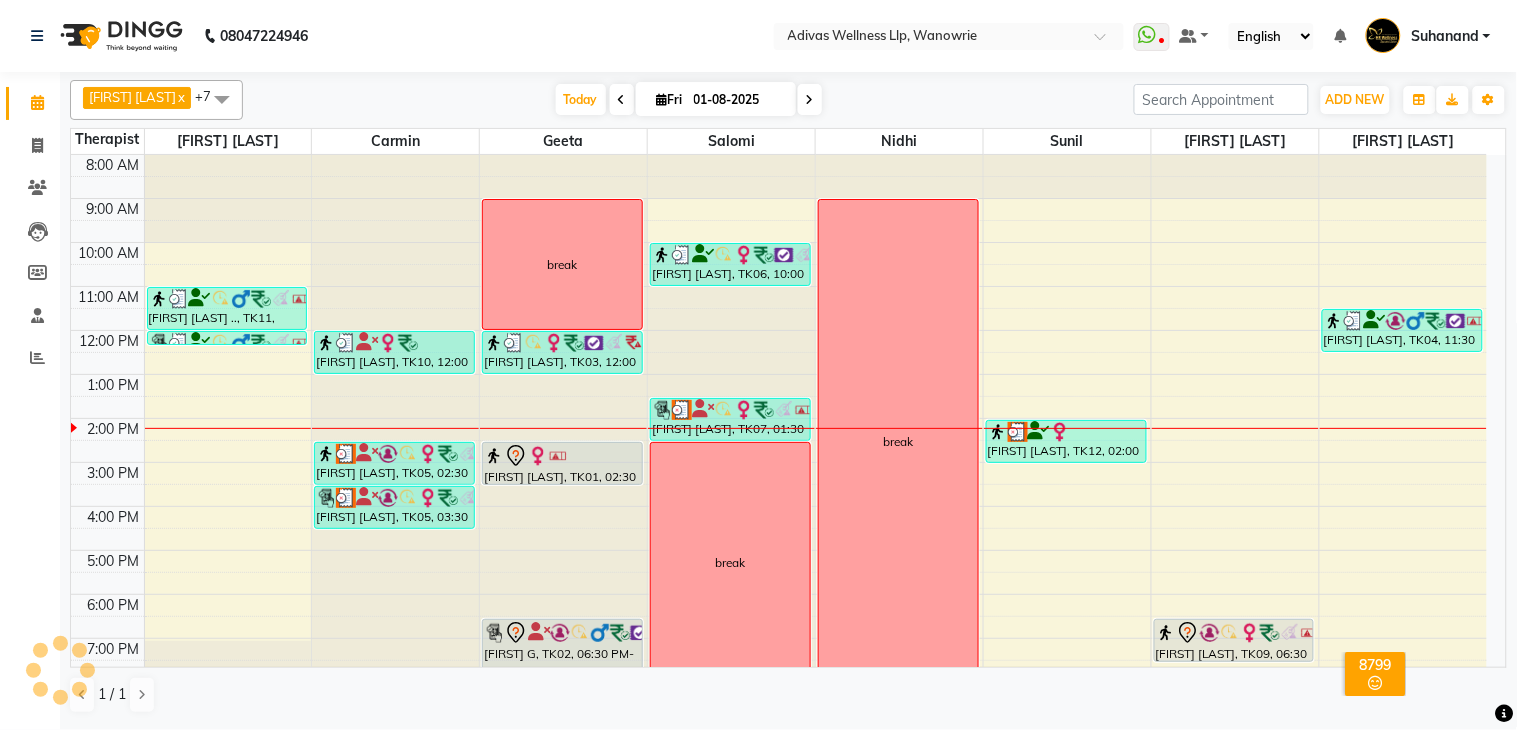 click on "08047224946 Select Location × Adivas Wellness Llp, Wanowrie  WhatsApp Status  ✕ Status:  Disconnected Recent Service Activity: 01-01-1970     05:30 AM  08047224946 Whatsapp Settings Default Panel My Panel English ENGLISH Español العربية मराठी हिंदी ગુજરાતી தமிழ் 中文 Notifications nothing to show Suhanand Manage Profile Change Password Sign out  Version:3.15.9" 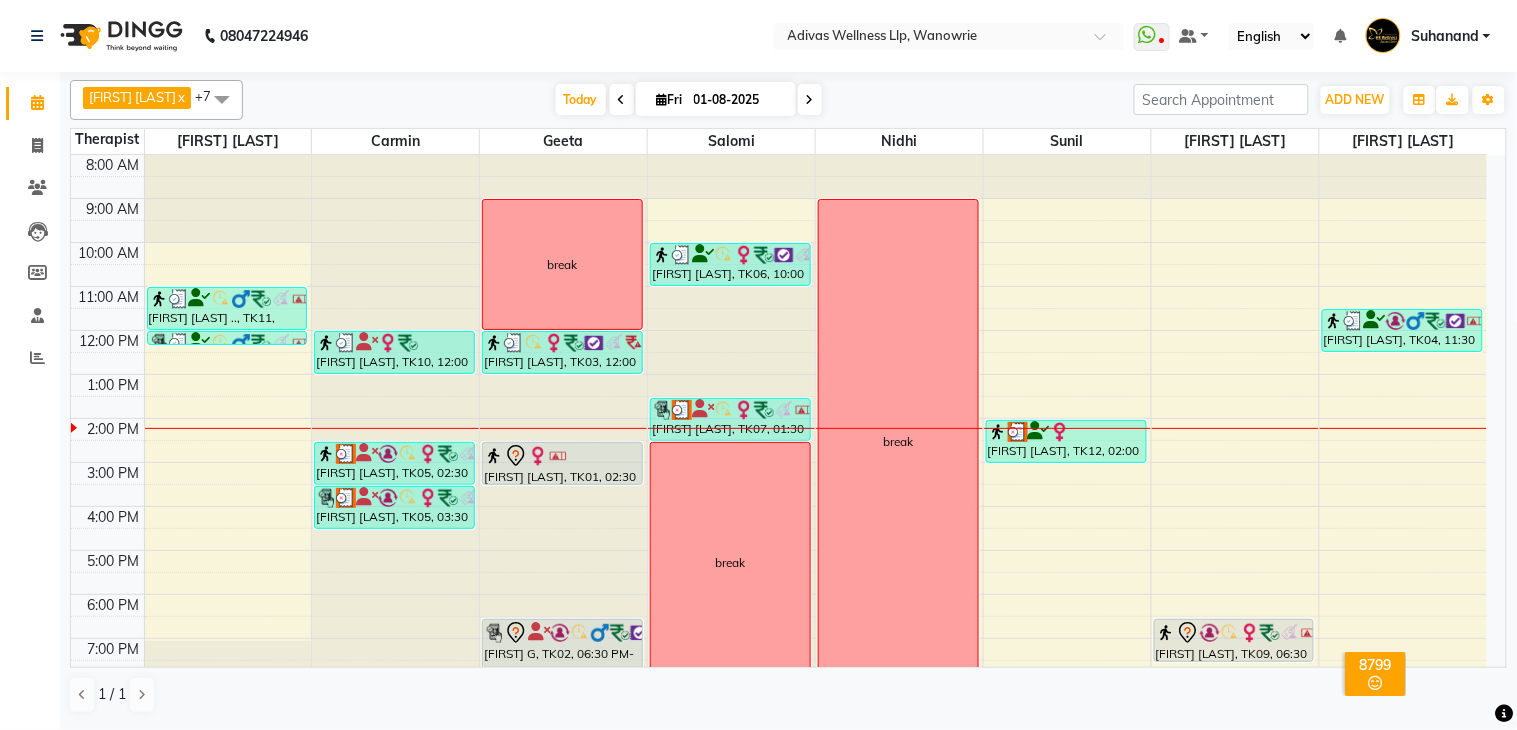 click on "08047224946 Select Location × Adivas Wellness Llp, Wanowrie  WhatsApp Status  ✕ Status:  Disconnected Recent Service Activity: 01-01-1970     05:30 AM  08047224946 Whatsapp Settings Default Panel My Panel English ENGLISH Español العربية मराठी हिंदी ગુજરાતી தமிழ் 中文 Notifications nothing to show Suhanand Manage Profile Change Password Sign out  Version:3.15.9" 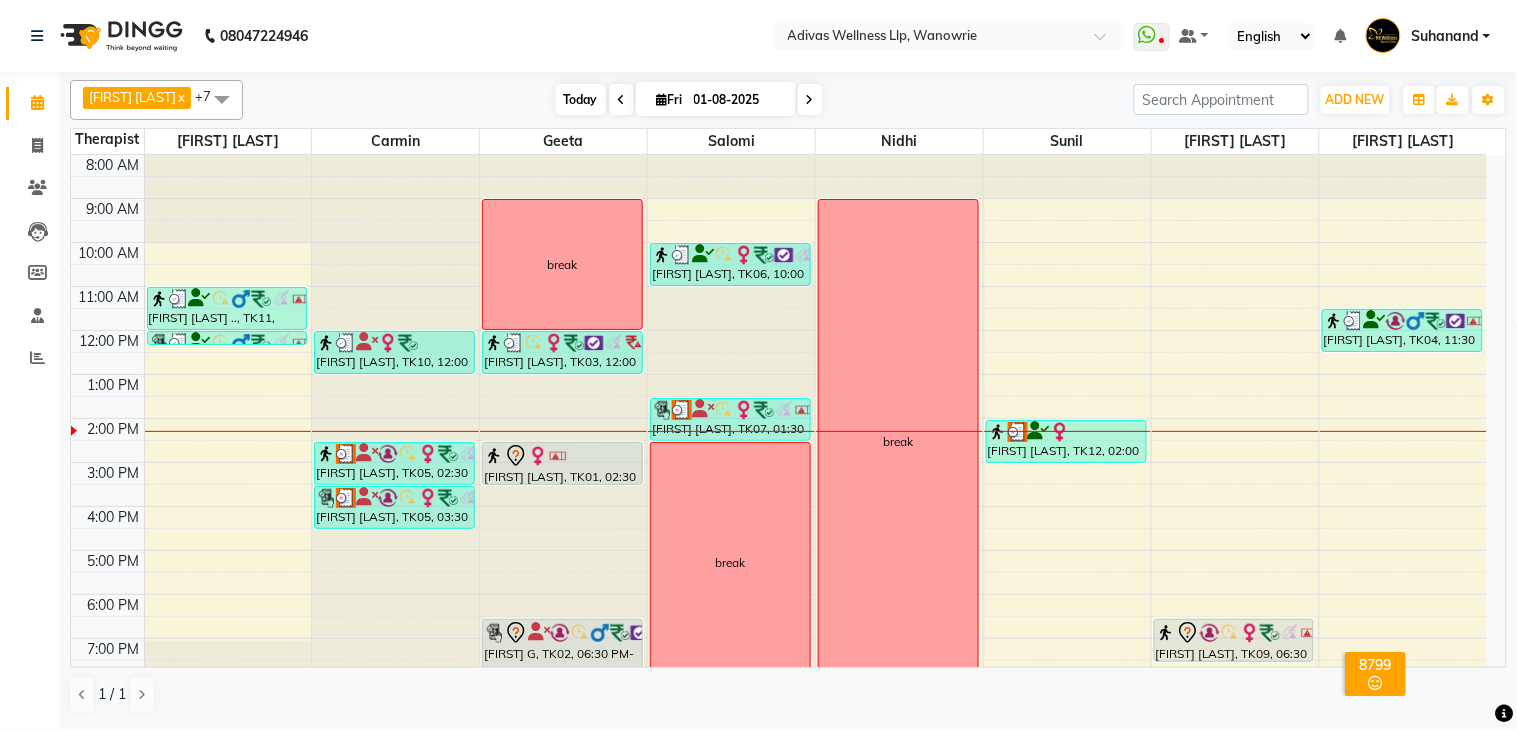 click on "Today" at bounding box center [581, 99] 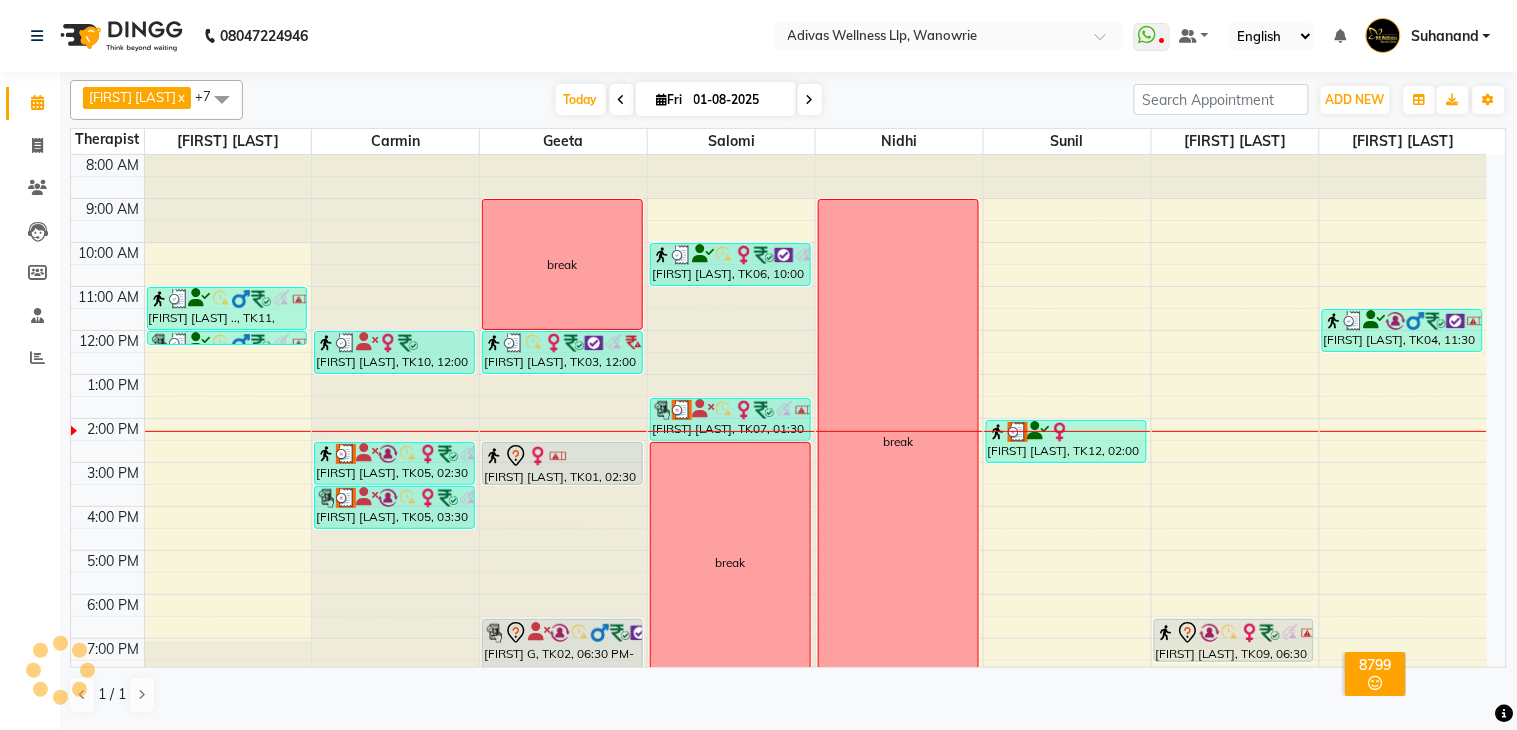scroll, scrollTop: 63, scrollLeft: 0, axis: vertical 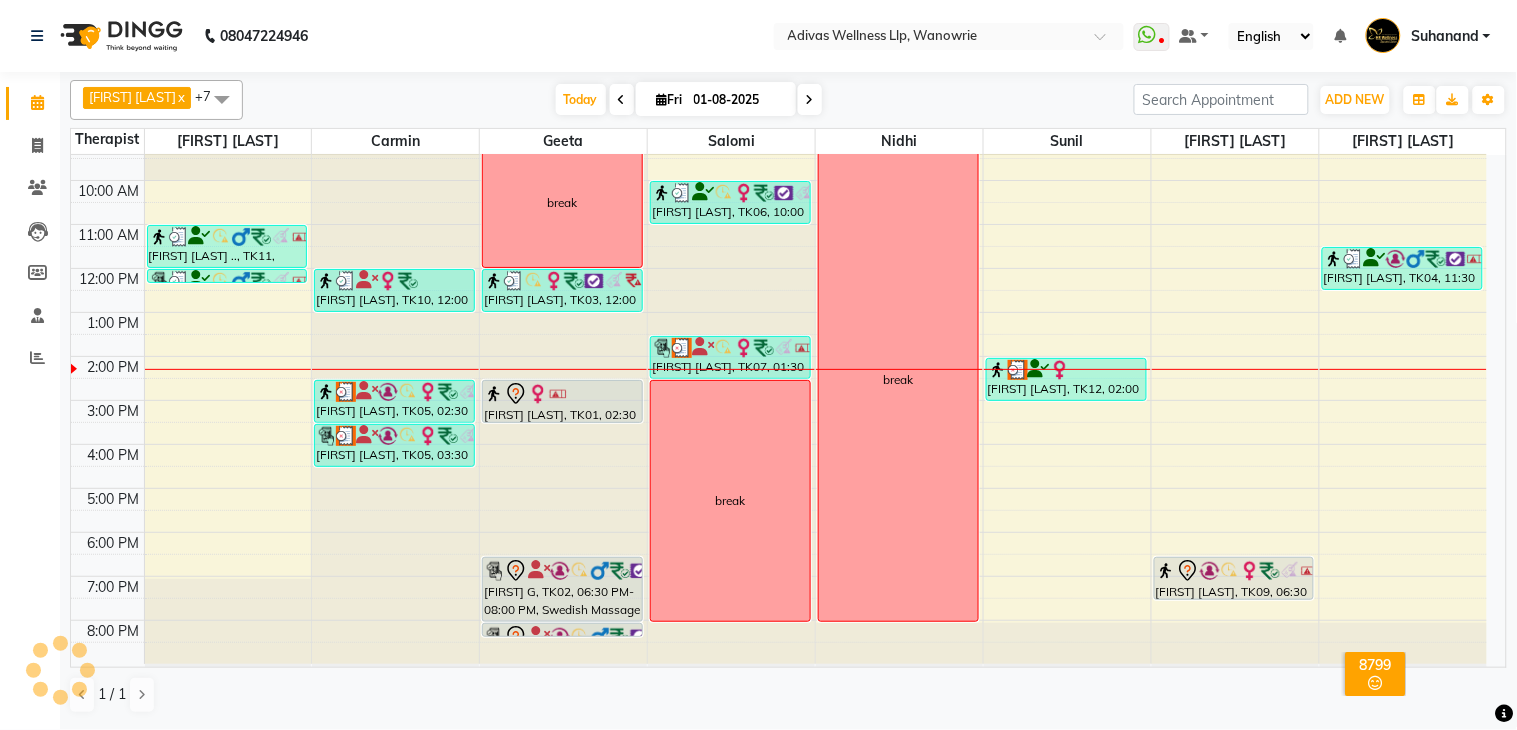 click on "08047224946 Select Location × Adivas Wellness Llp, Wanowrie  WhatsApp Status  ✕ Status:  Disconnected Recent Service Activity: 01-01-1970     05:30 AM  08047224946 Whatsapp Settings Default Panel My Panel English ENGLISH Español العربية मराठी हिंदी ગુજરાતી தமிழ் 中文 Notifications nothing to show Suhanand Manage Profile Change Password Sign out  Version:3.15.9" 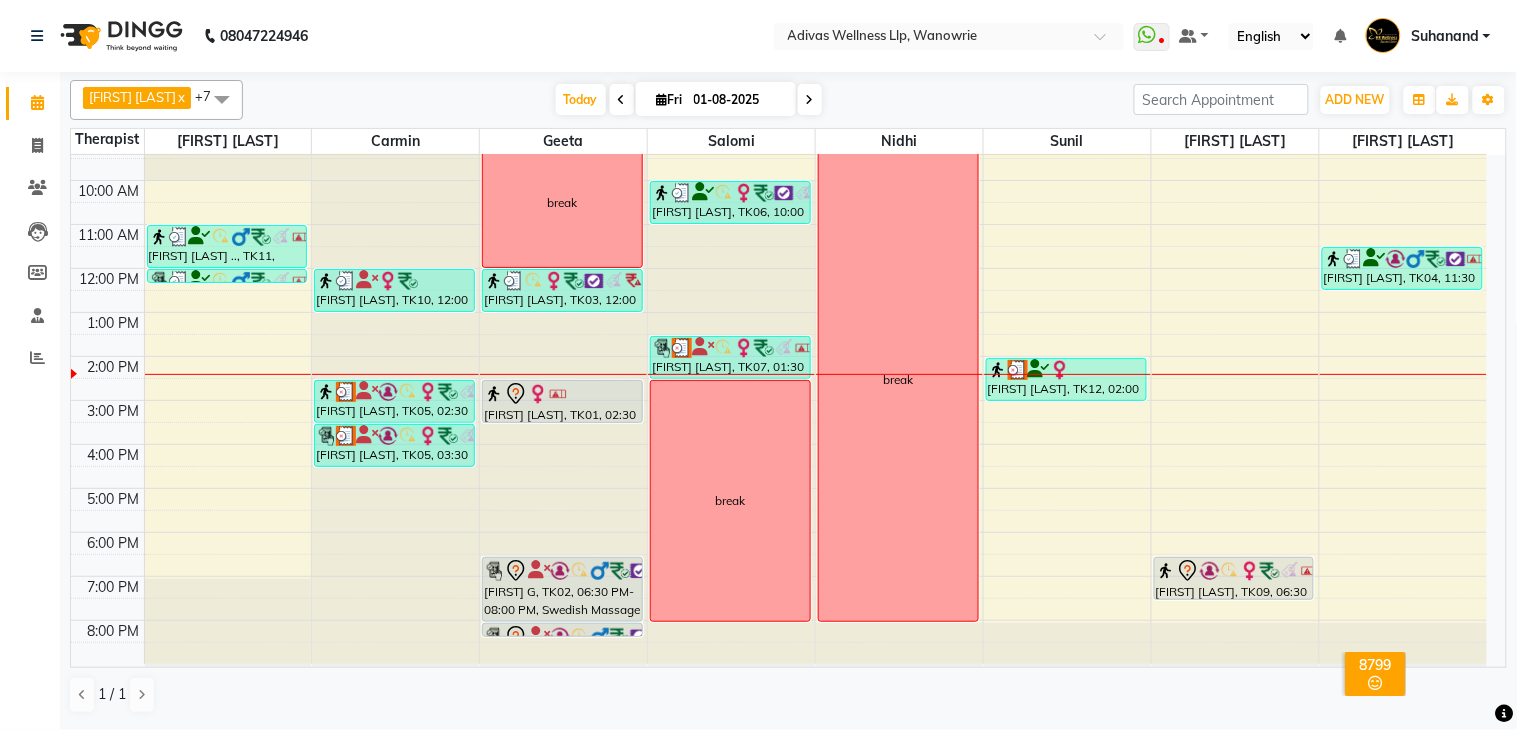 click at bounding box center (810, 99) 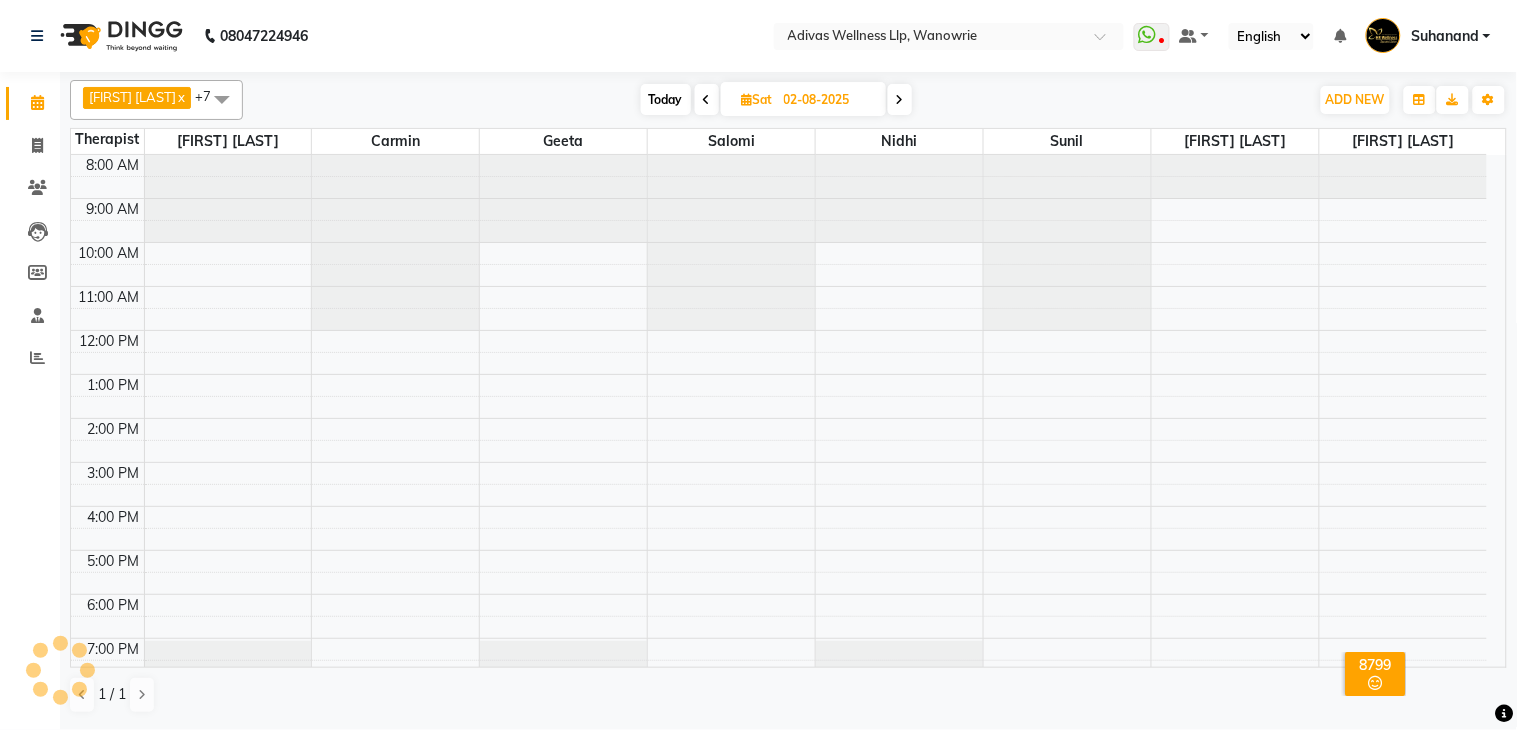 scroll, scrollTop: 63, scrollLeft: 0, axis: vertical 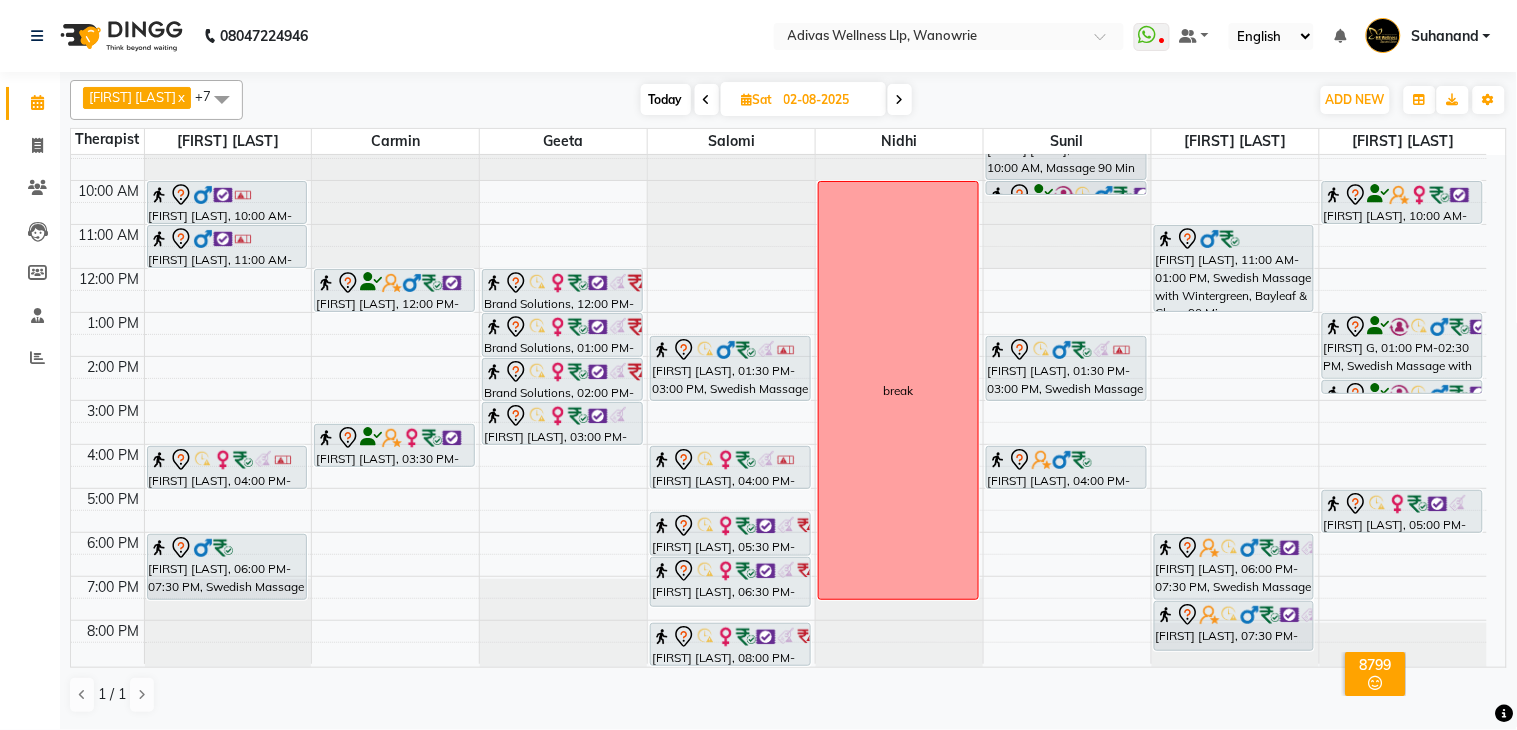 click on "Today" at bounding box center (666, 99) 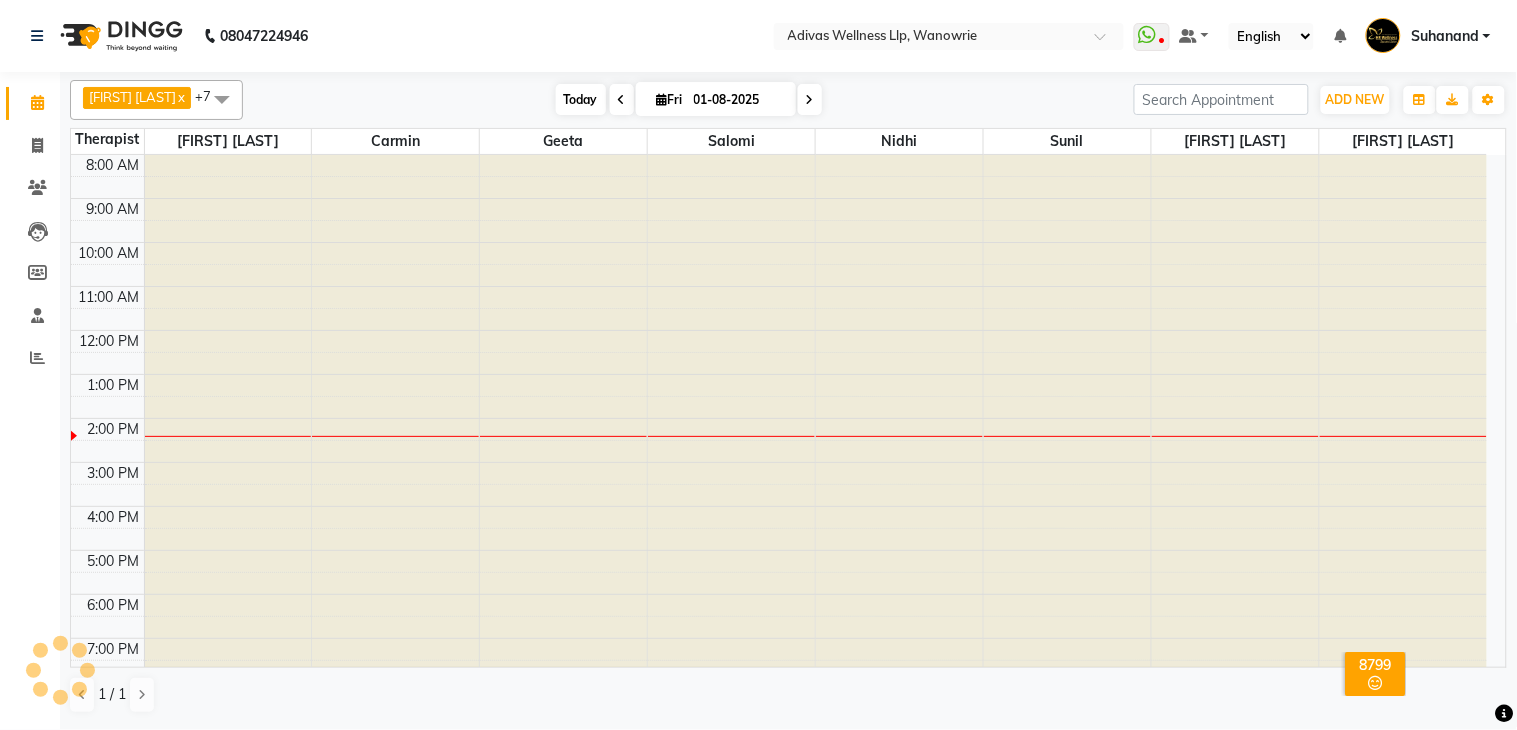 scroll, scrollTop: 63, scrollLeft: 0, axis: vertical 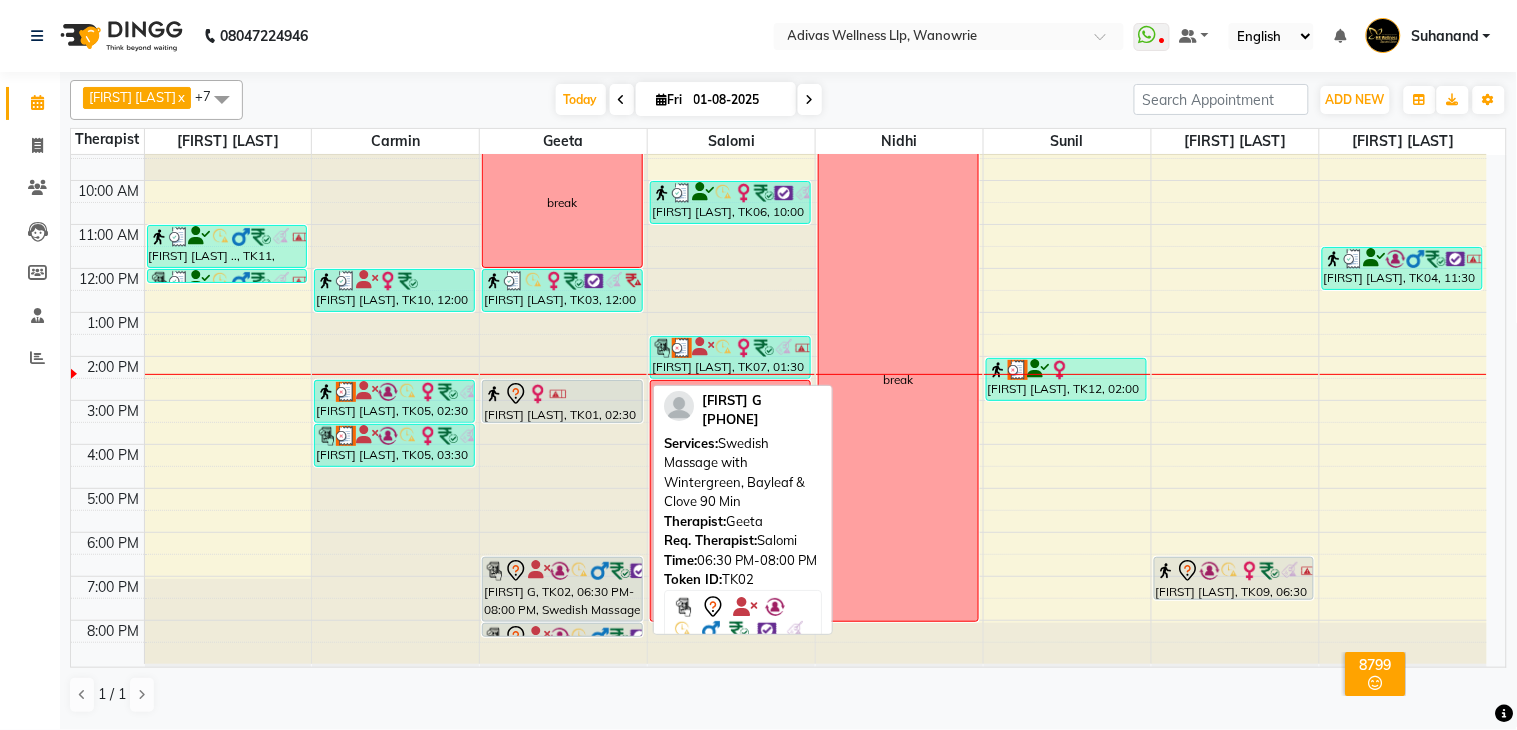 click at bounding box center (560, 571) 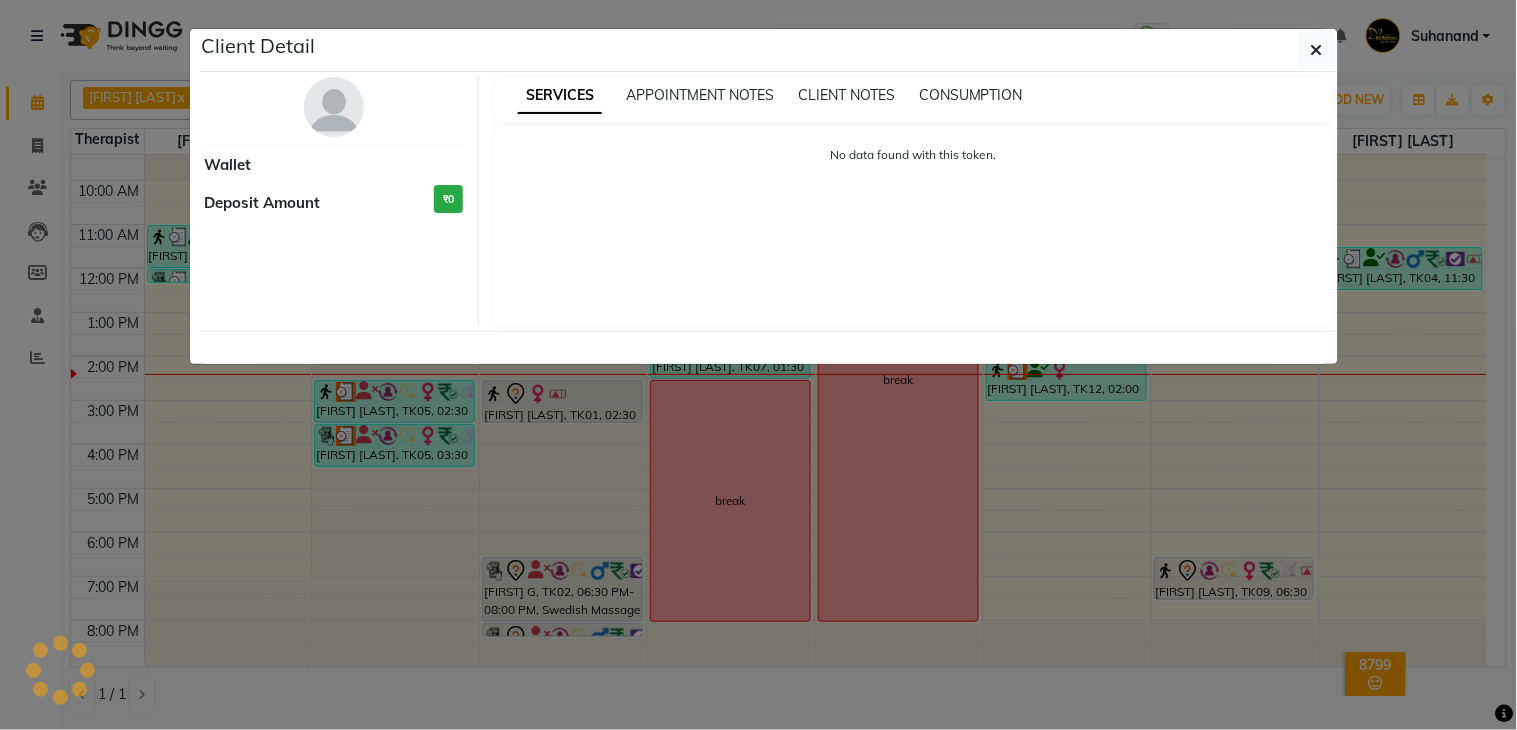 select on "7" 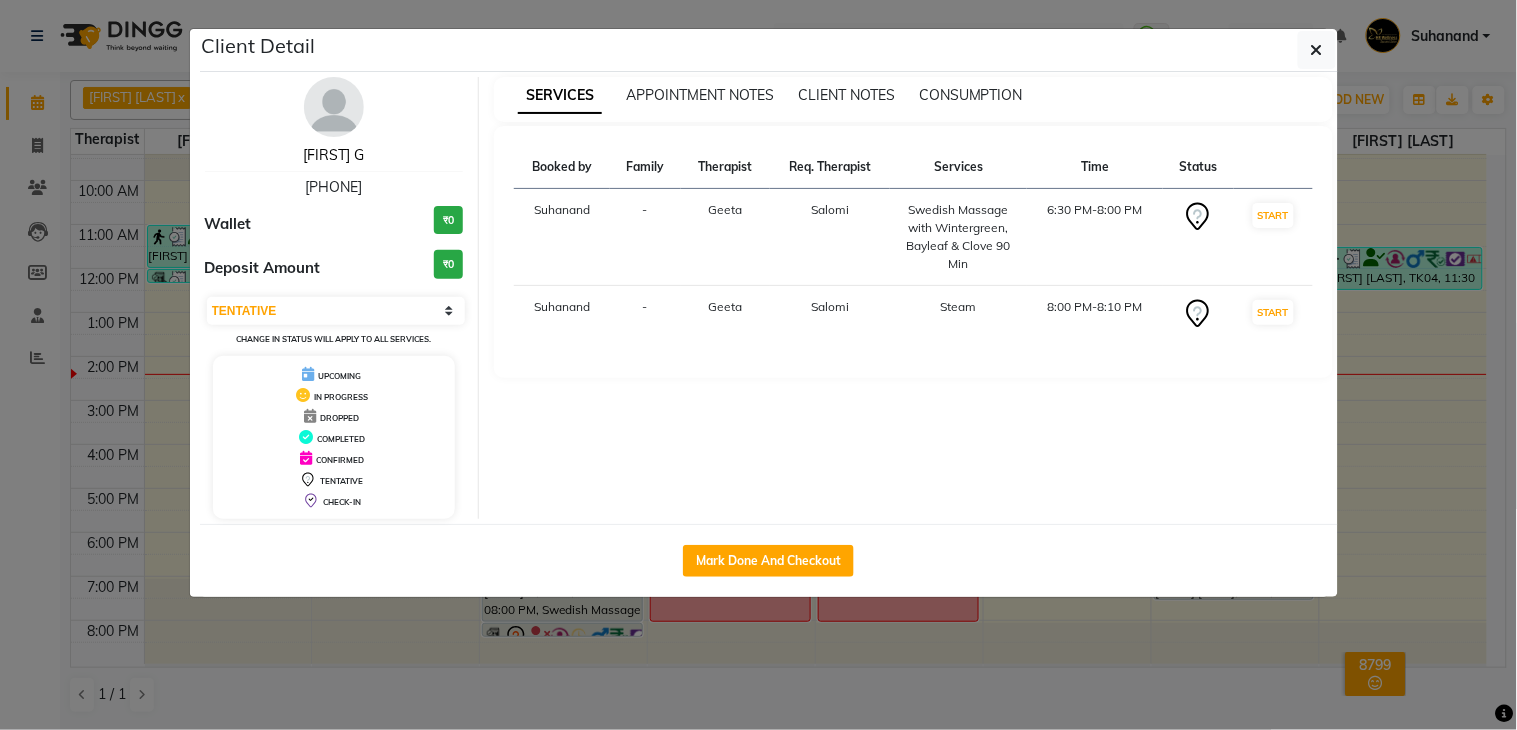 click on "[FIRST] [LAST]" at bounding box center [333, 155] 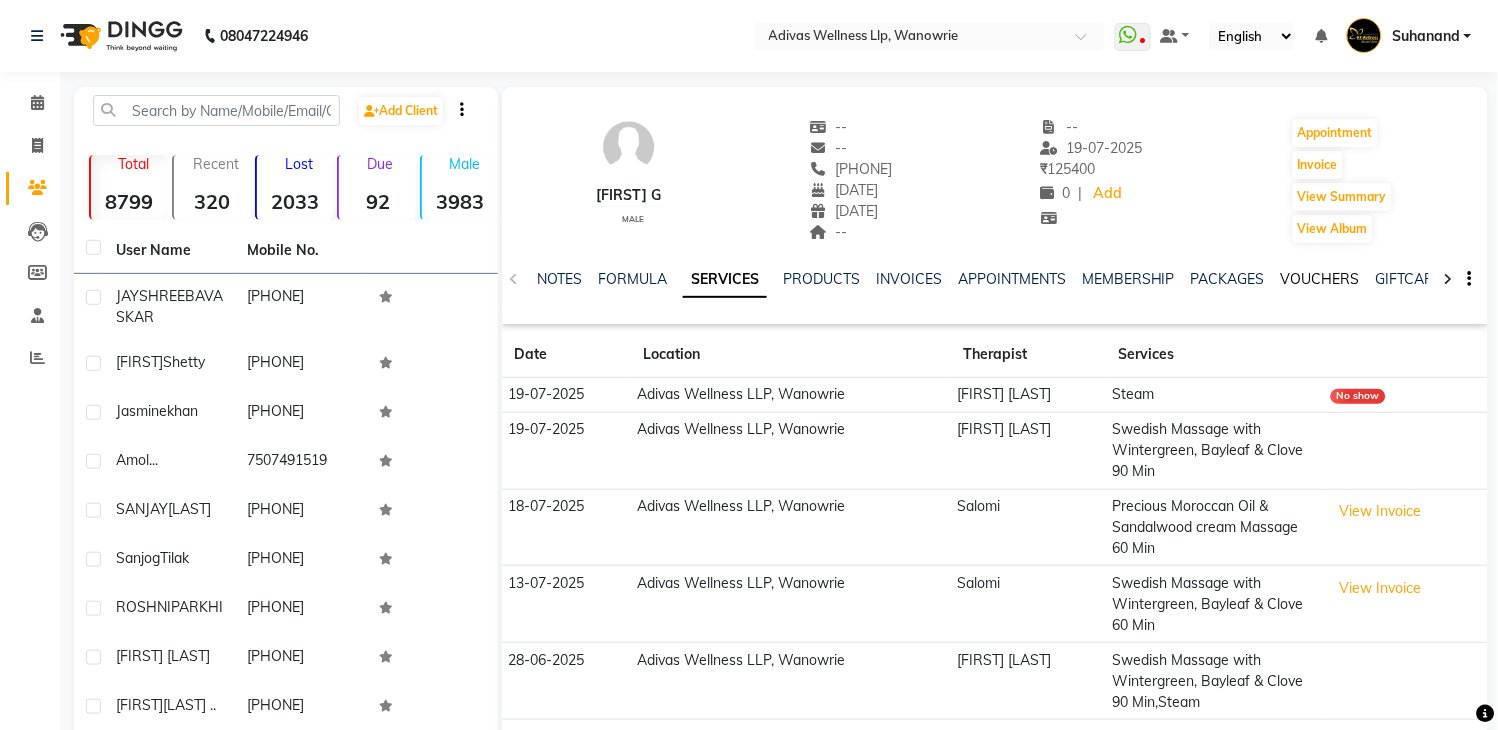 click on "VOUCHERS" 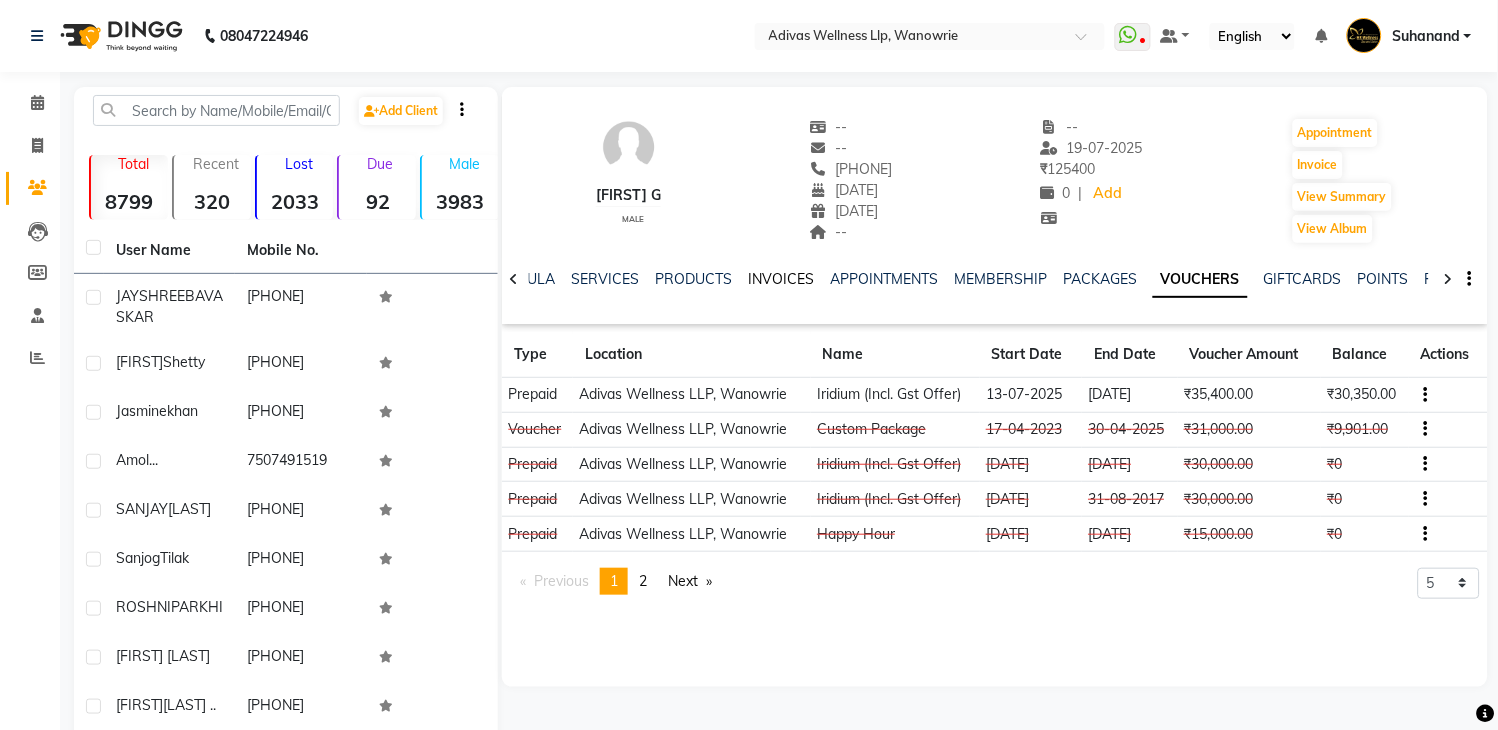 click on "INVOICES" 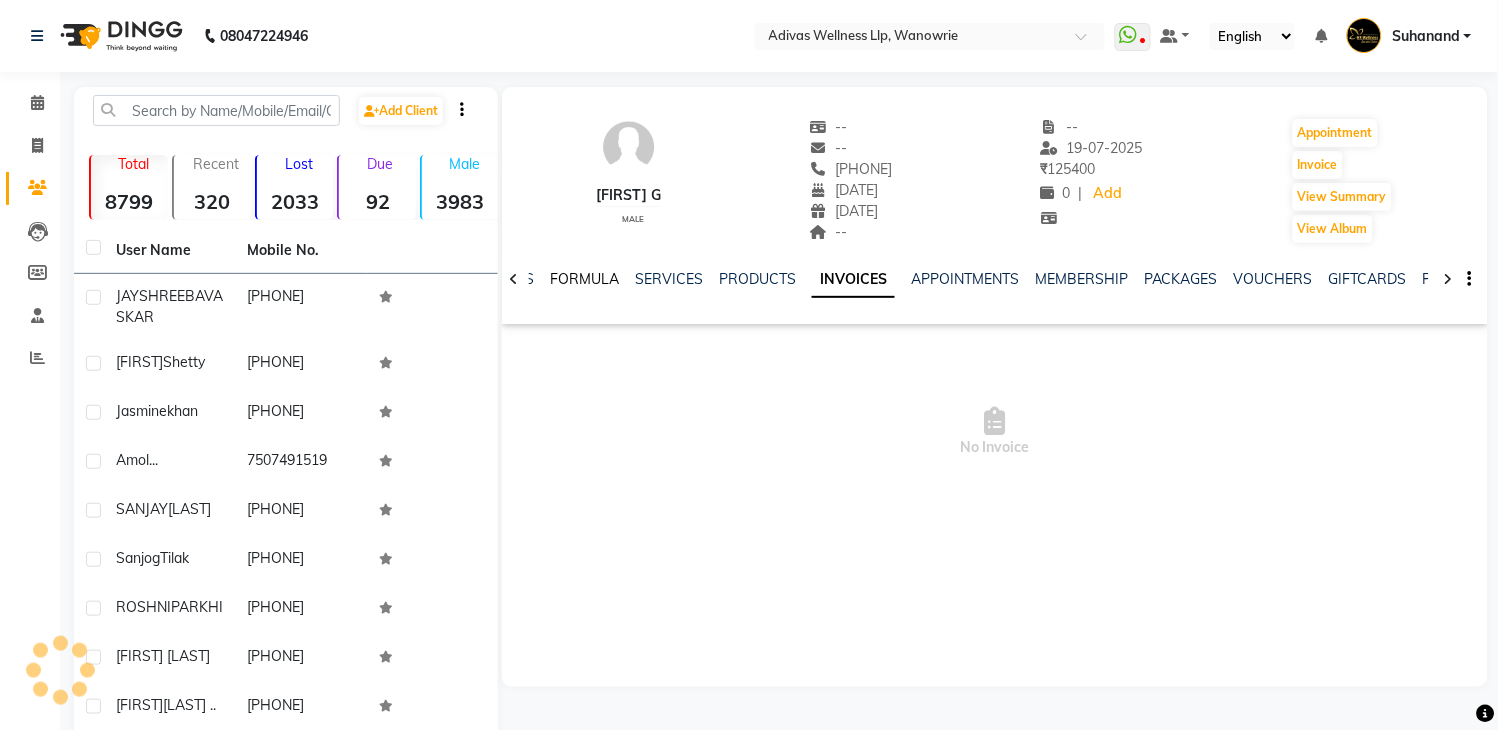 click on "FORMULA" 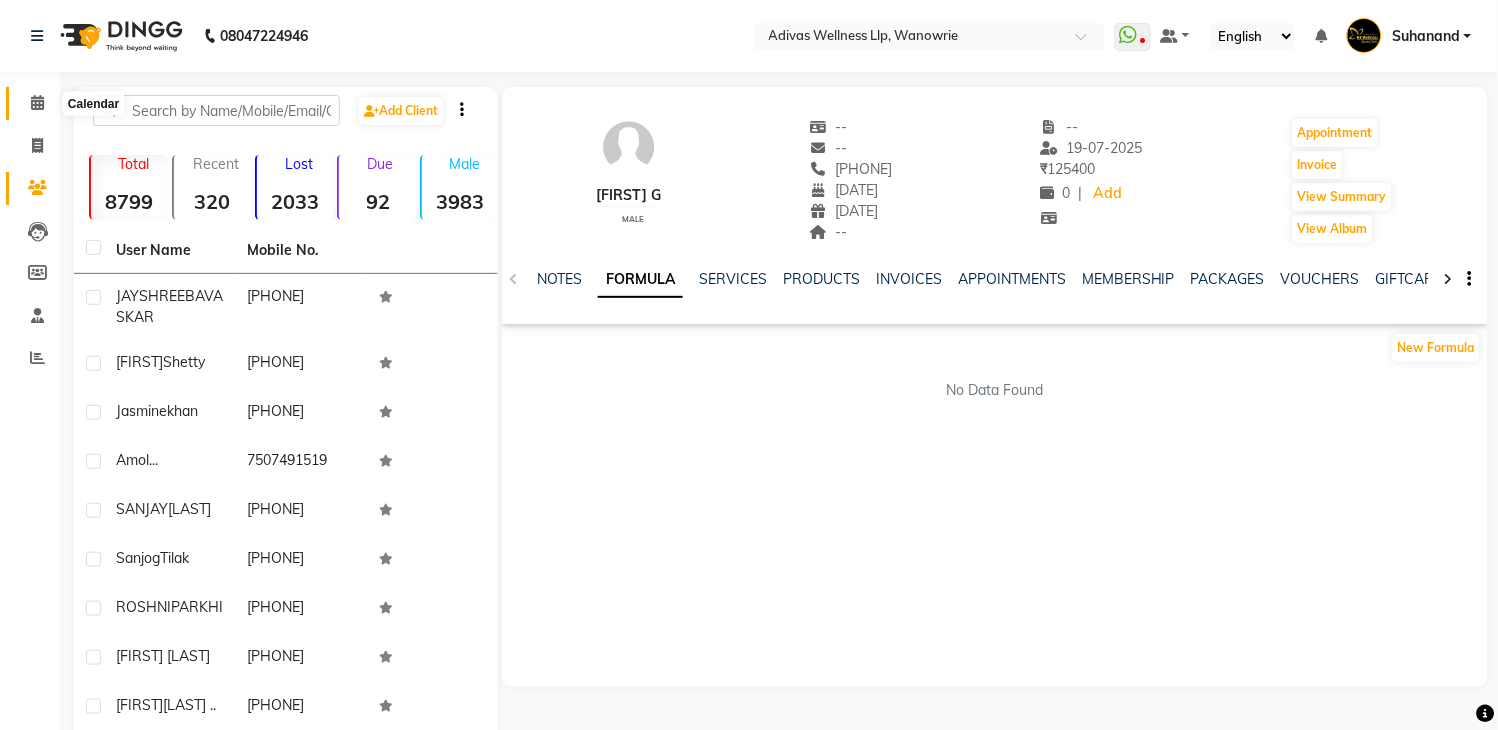 click 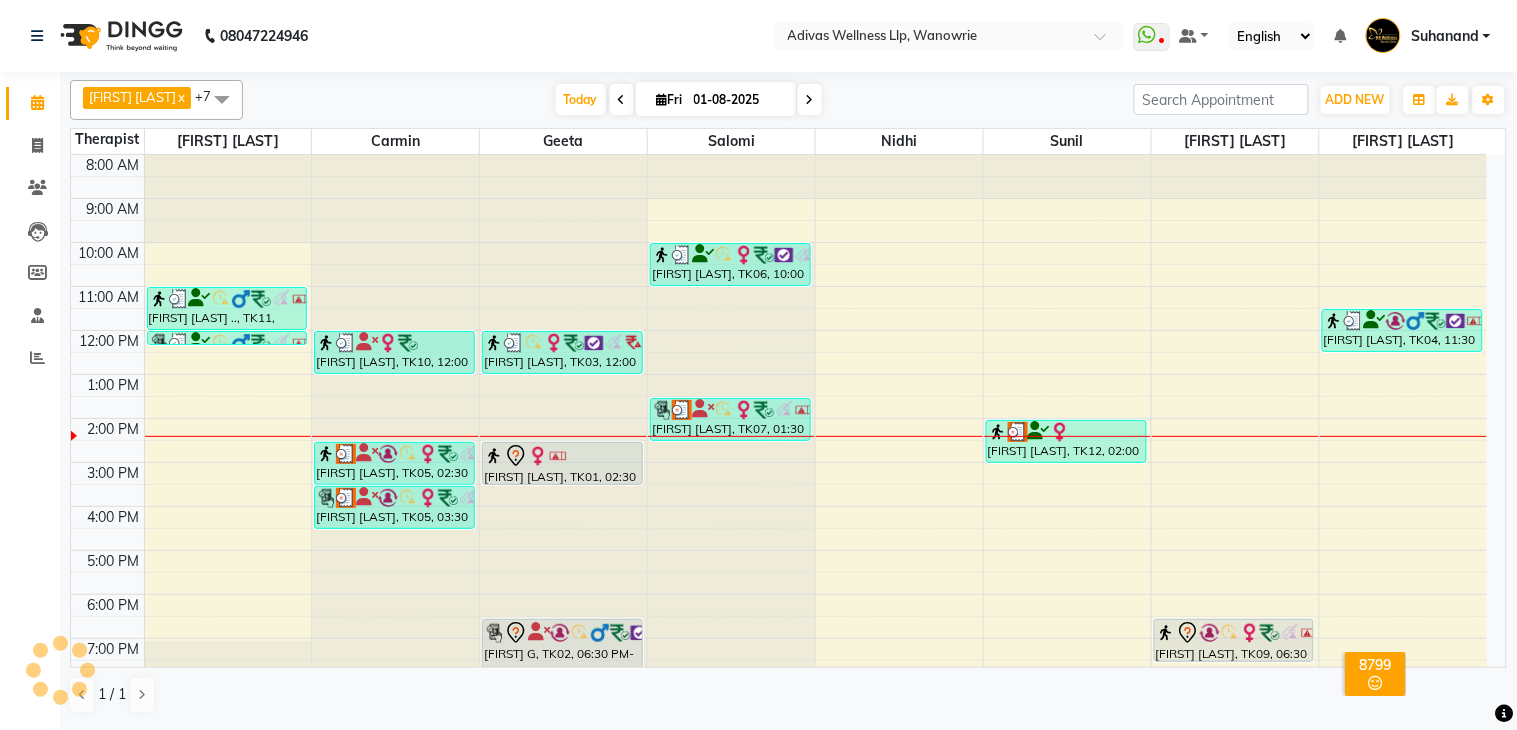 scroll, scrollTop: 0, scrollLeft: 0, axis: both 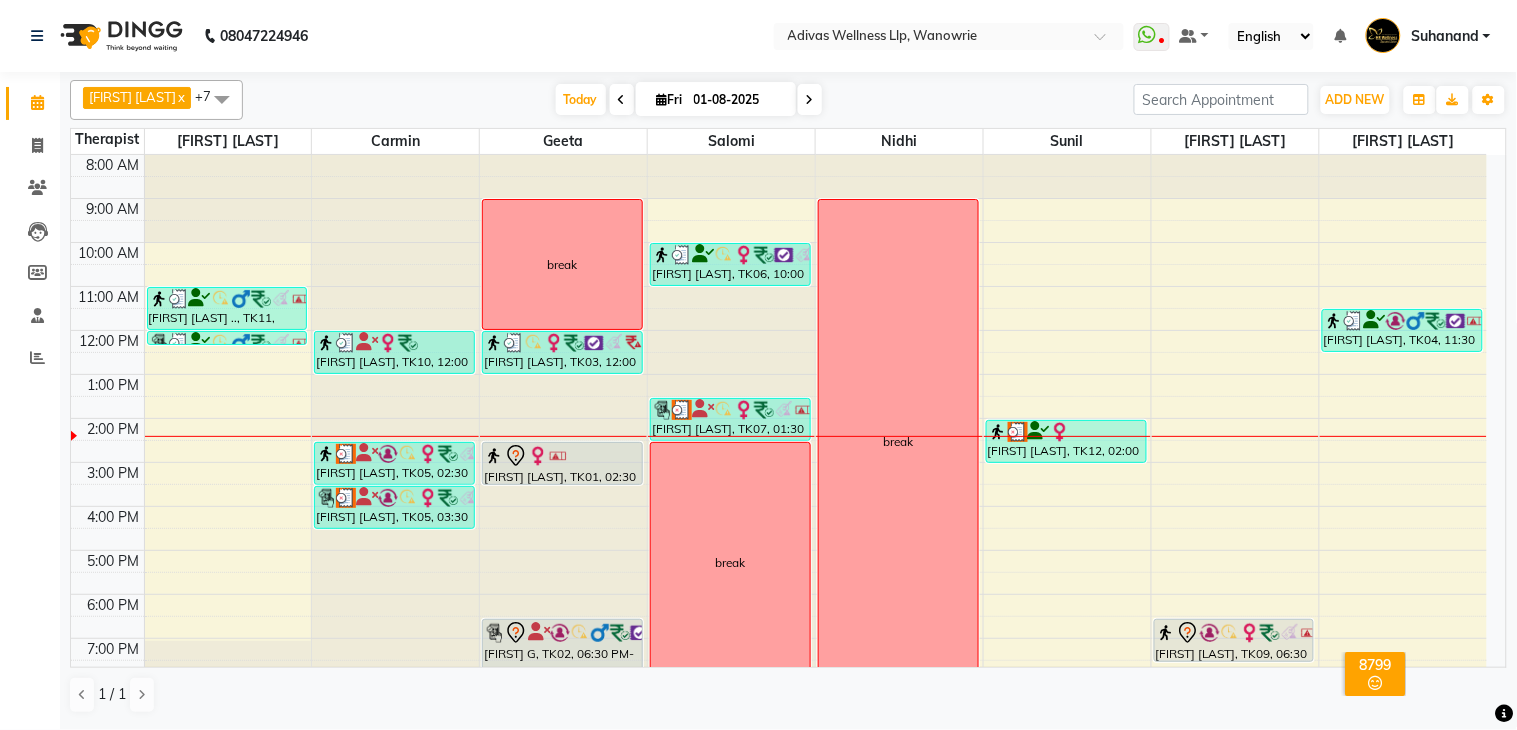 click on "08047224946 Select Location × Adivas Wellness Llp, Wanowrie  WhatsApp Status  ✕ Status:  Disconnected Recent Service Activity: 01-01-1970     05:30 AM  08047224946 Whatsapp Settings Default Panel My Panel English ENGLISH Español العربية मराठी हिंदी ગુજરાતી தமிழ் 中文 Notifications nothing to show Suhanand Manage Profile Change Password Sign out  Version:3.15.9" 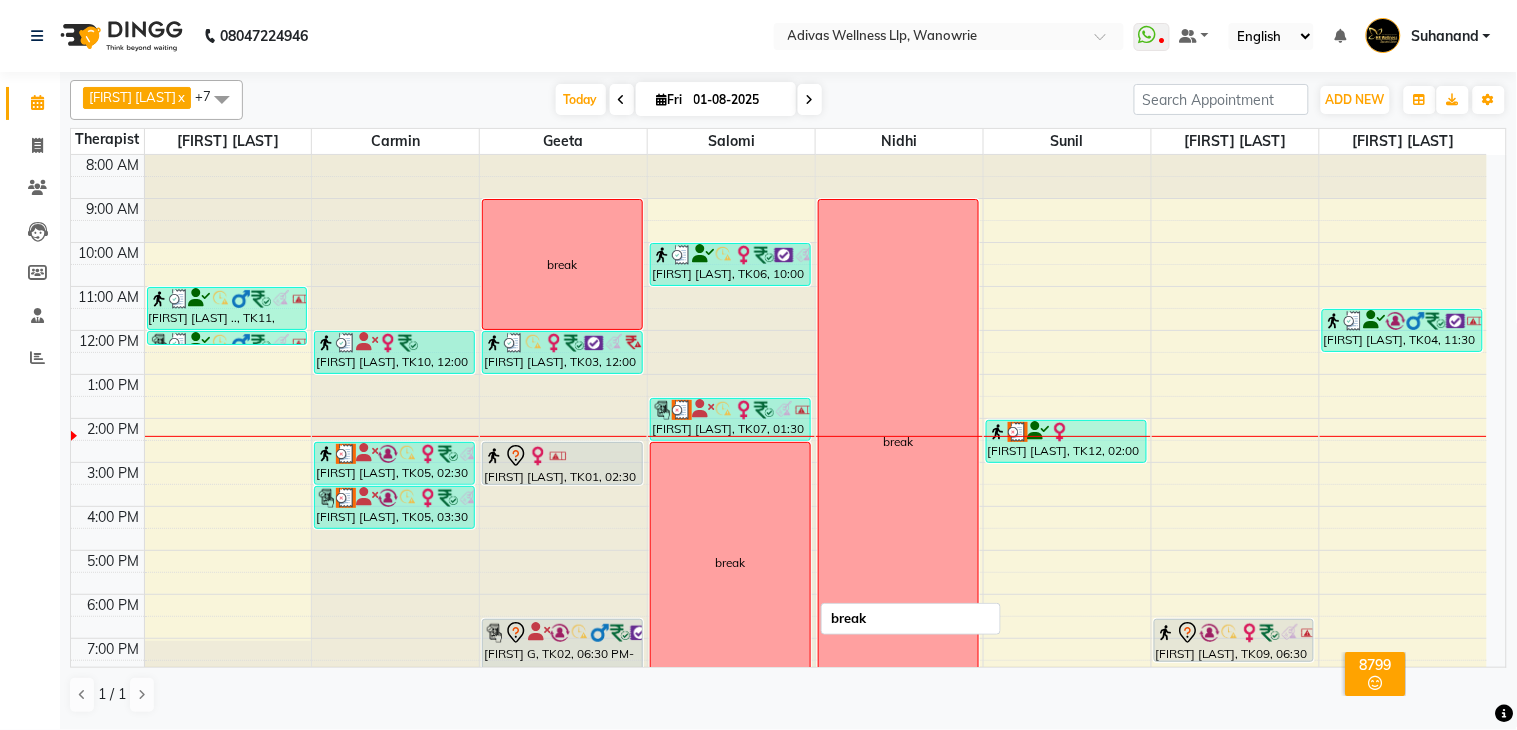 scroll, scrollTop: 62, scrollLeft: 0, axis: vertical 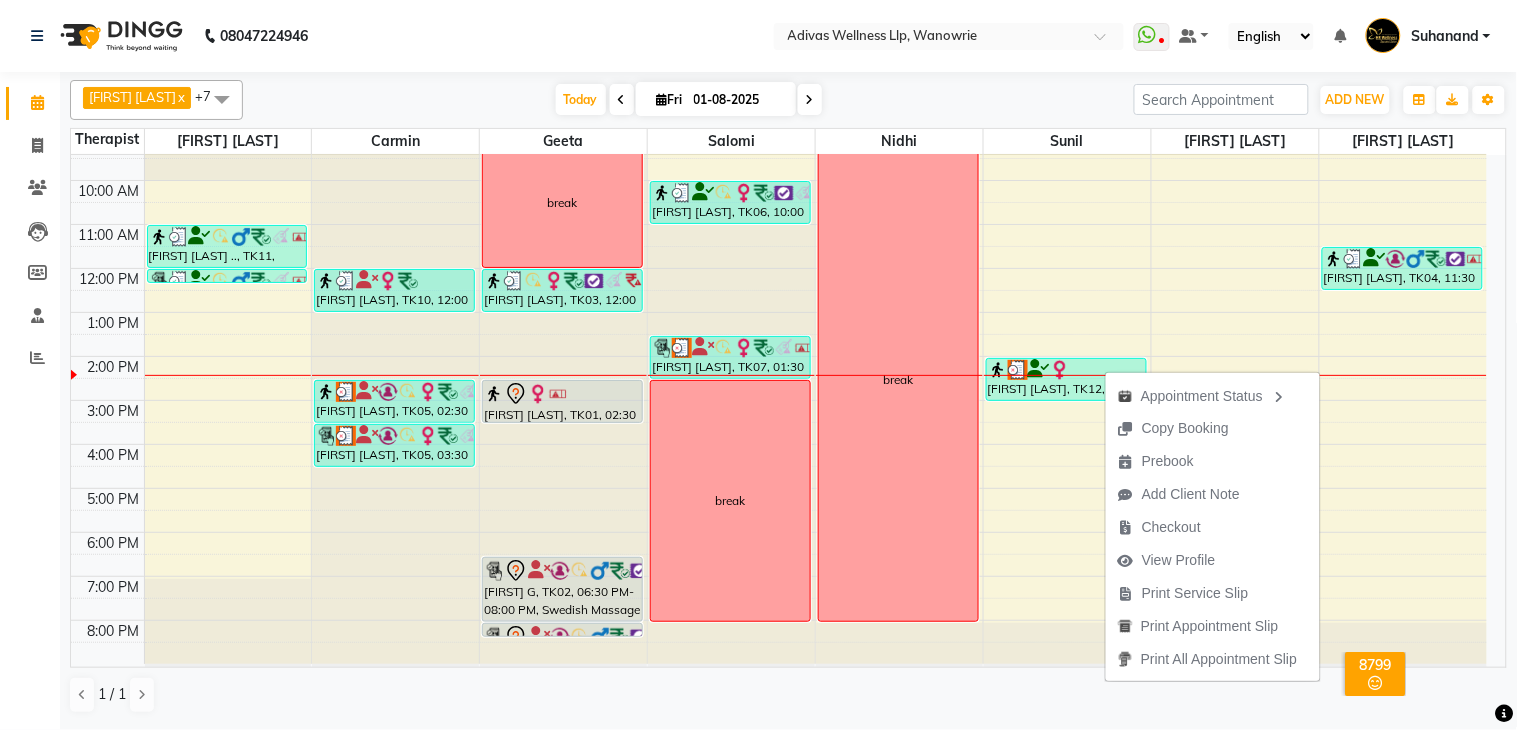 click on "08047224946 Select Location × Adivas Wellness Llp, Wanowrie  WhatsApp Status  ✕ Status:  Disconnected Recent Service Activity: 01-01-1970     05:30 AM  08047224946 Whatsapp Settings Default Panel My Panel English ENGLISH Español العربية मराठी हिंदी ગુજરાતી தமிழ் 中文 Notifications nothing to show Suhanand Manage Profile Change Password Sign out  Version:3.15.9" 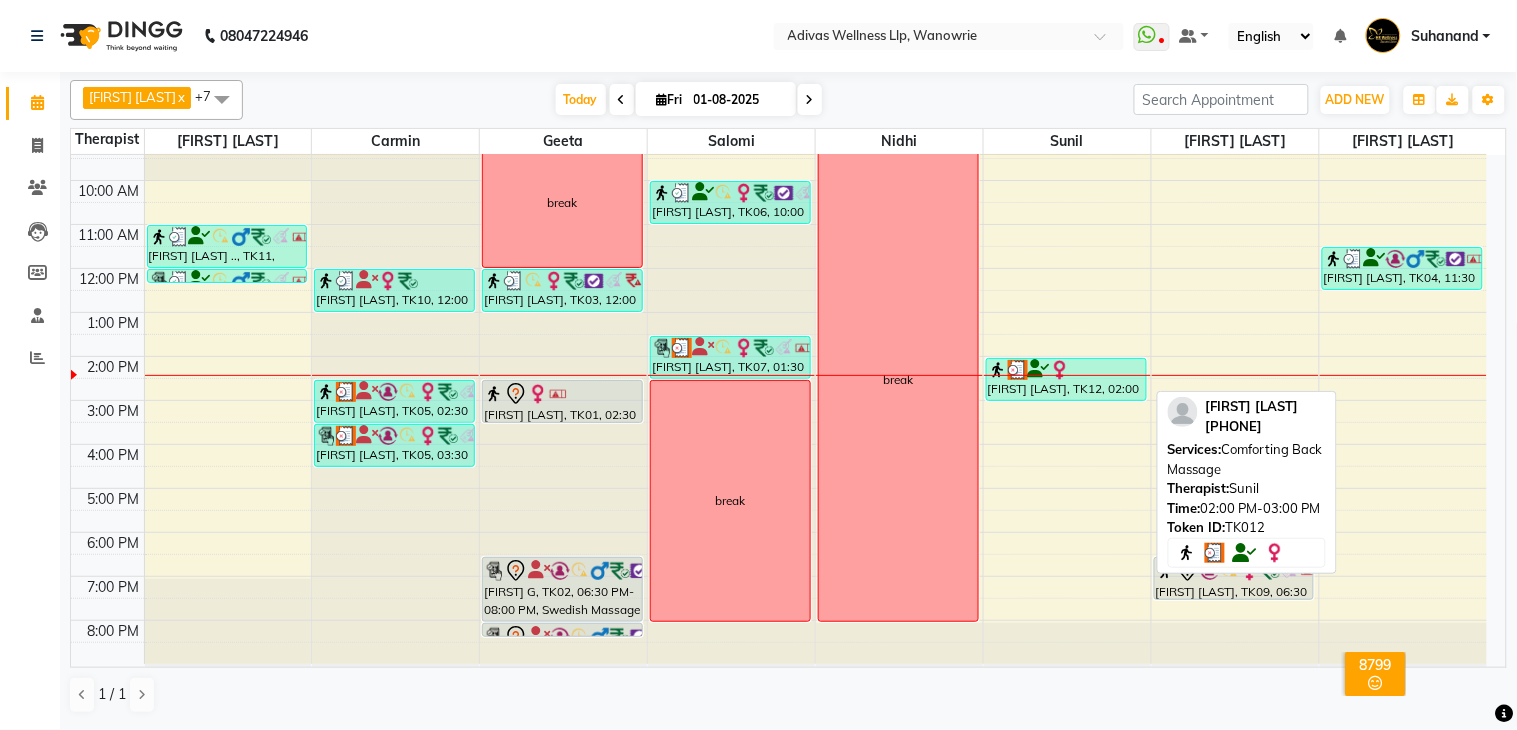 click on "[FIRST] [LAST], TK12, 02:00 PM-03:00 PM, Comforting Back Massage" at bounding box center (1066, 379) 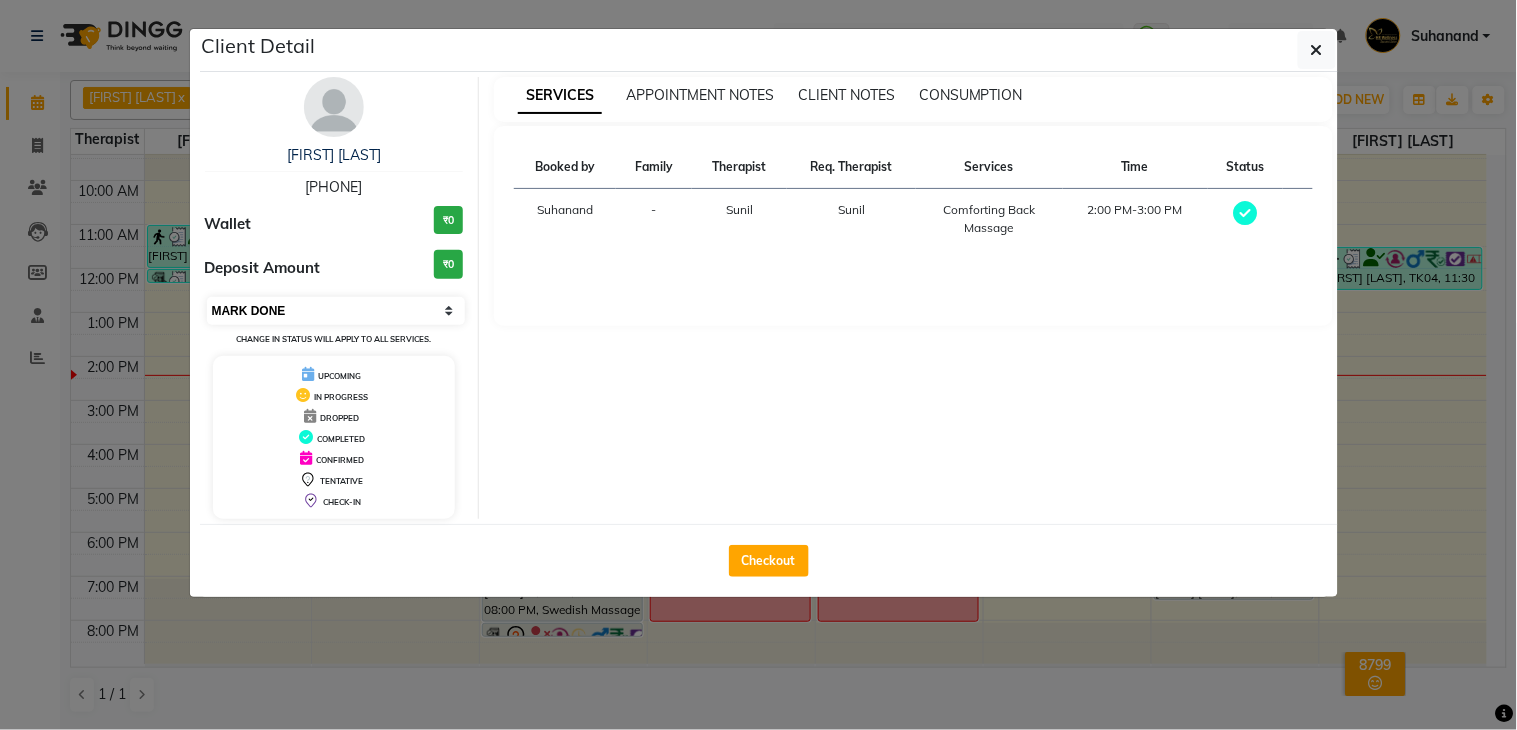 click on "Select MARK DONE UPCOMING" at bounding box center (336, 311) 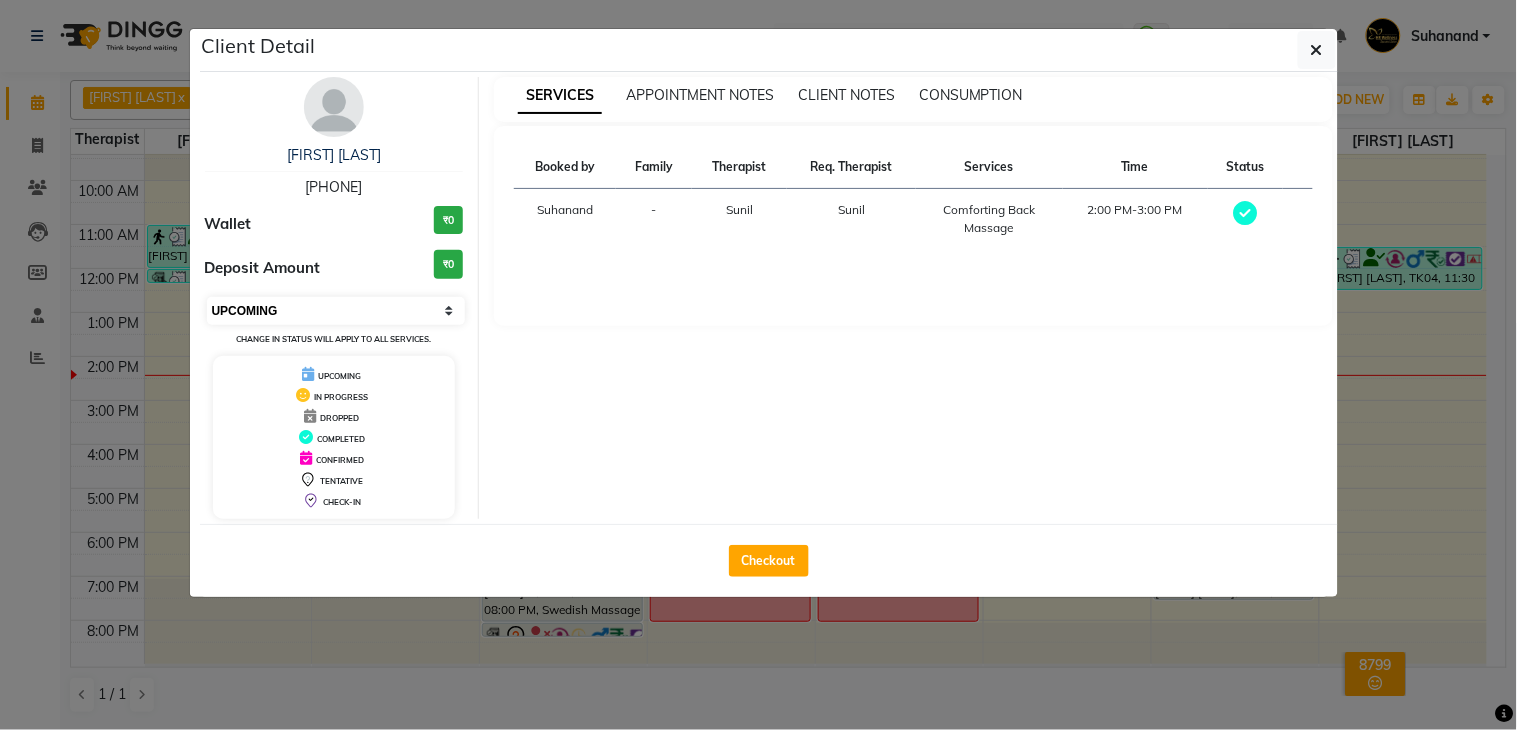click on "Select MARK DONE UPCOMING" at bounding box center [336, 311] 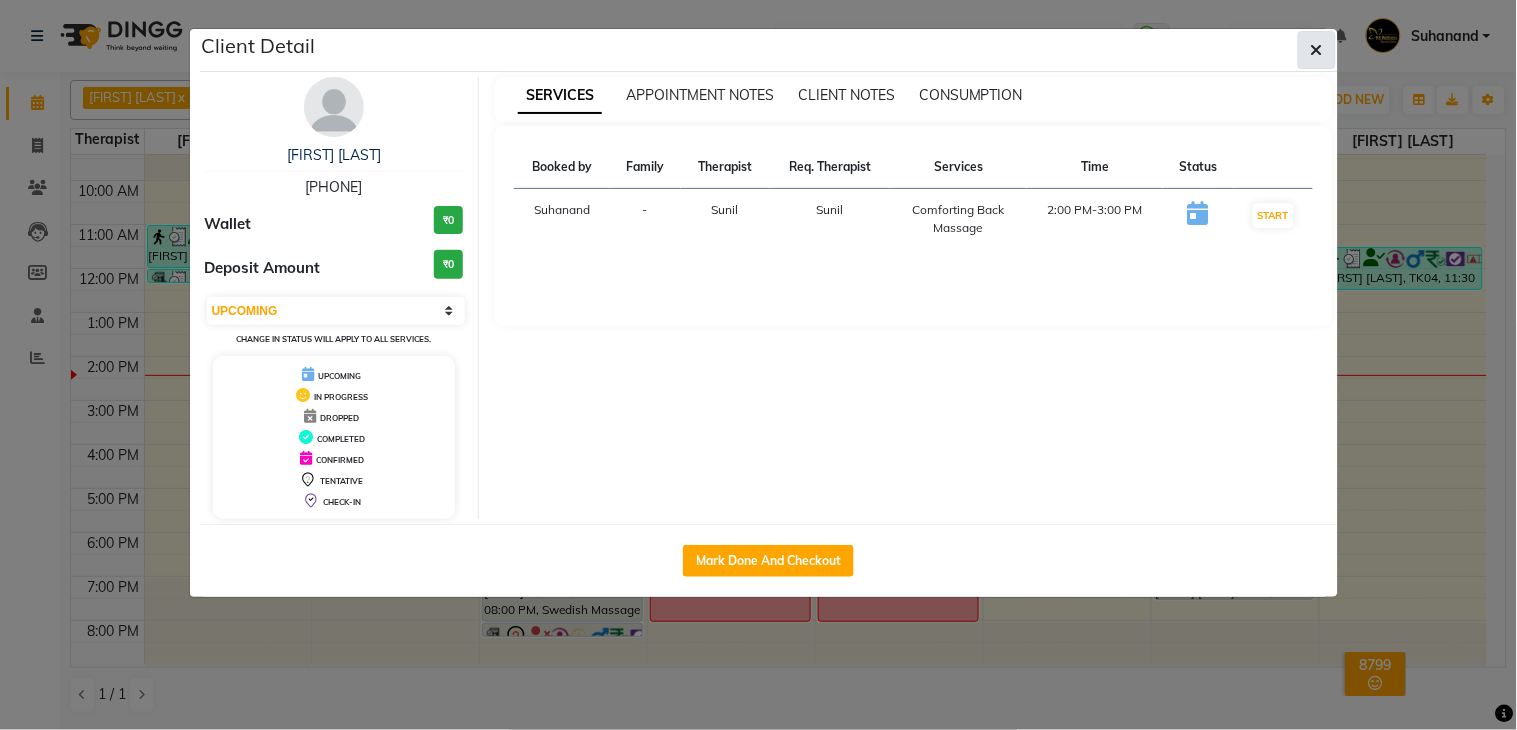 click 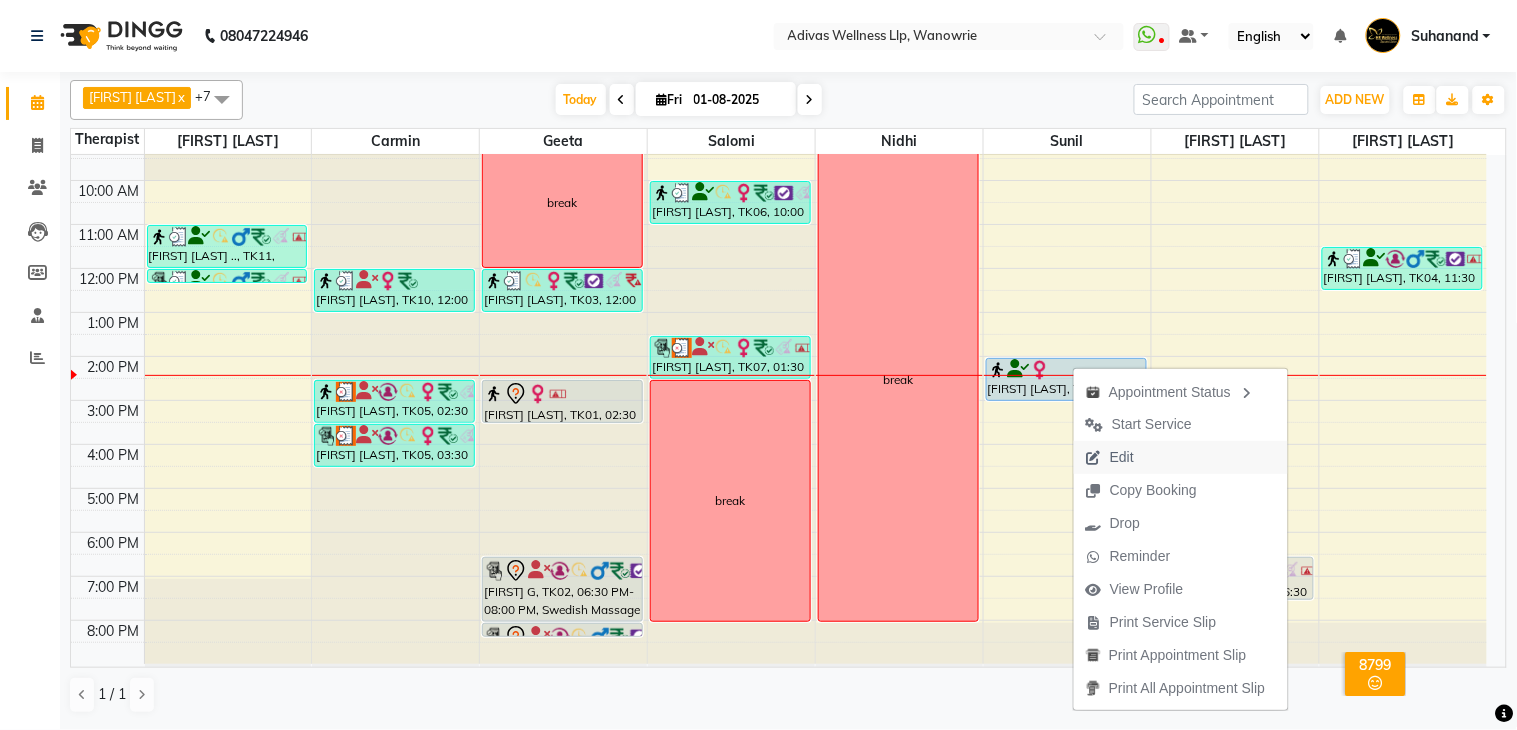 click on "Edit" at bounding box center [1122, 457] 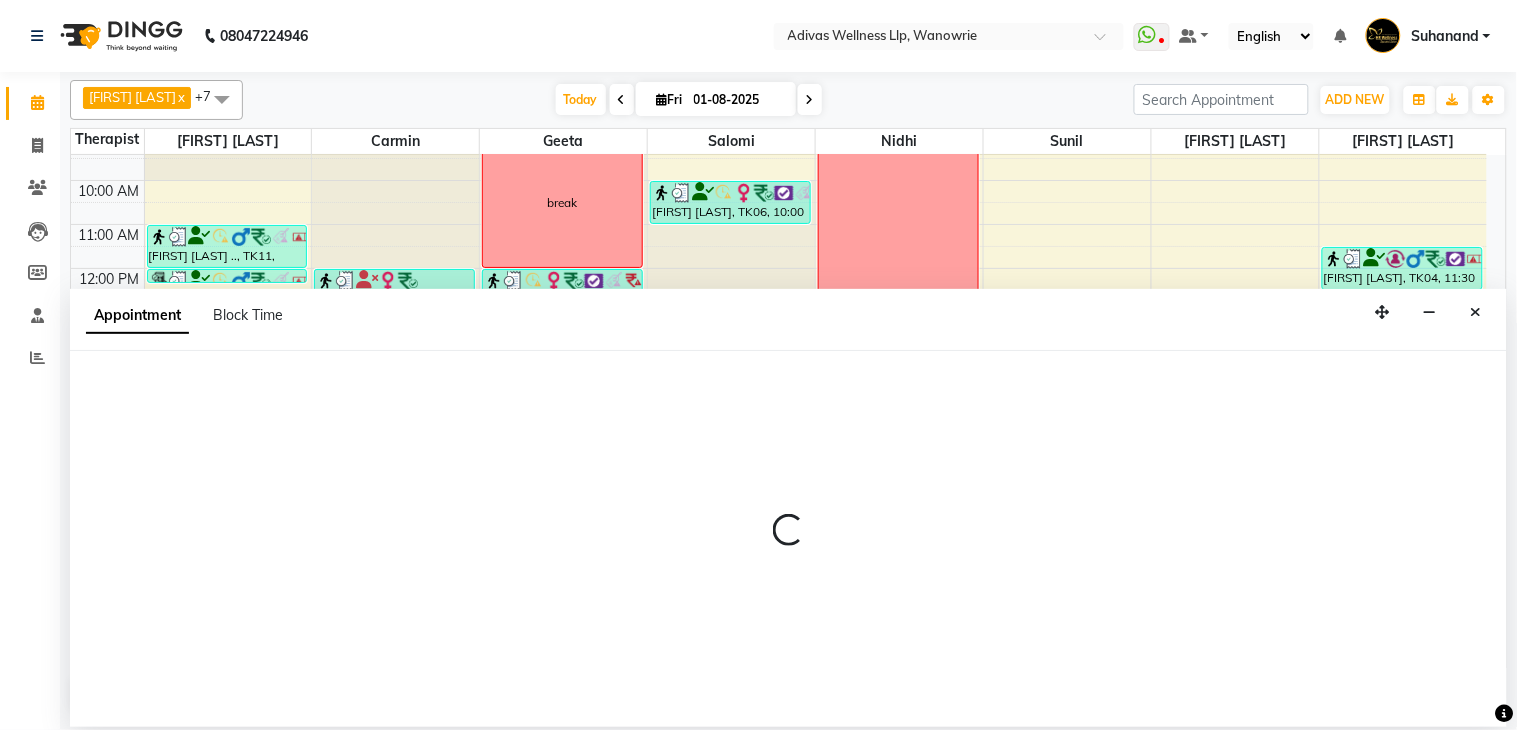 select on "tentative" 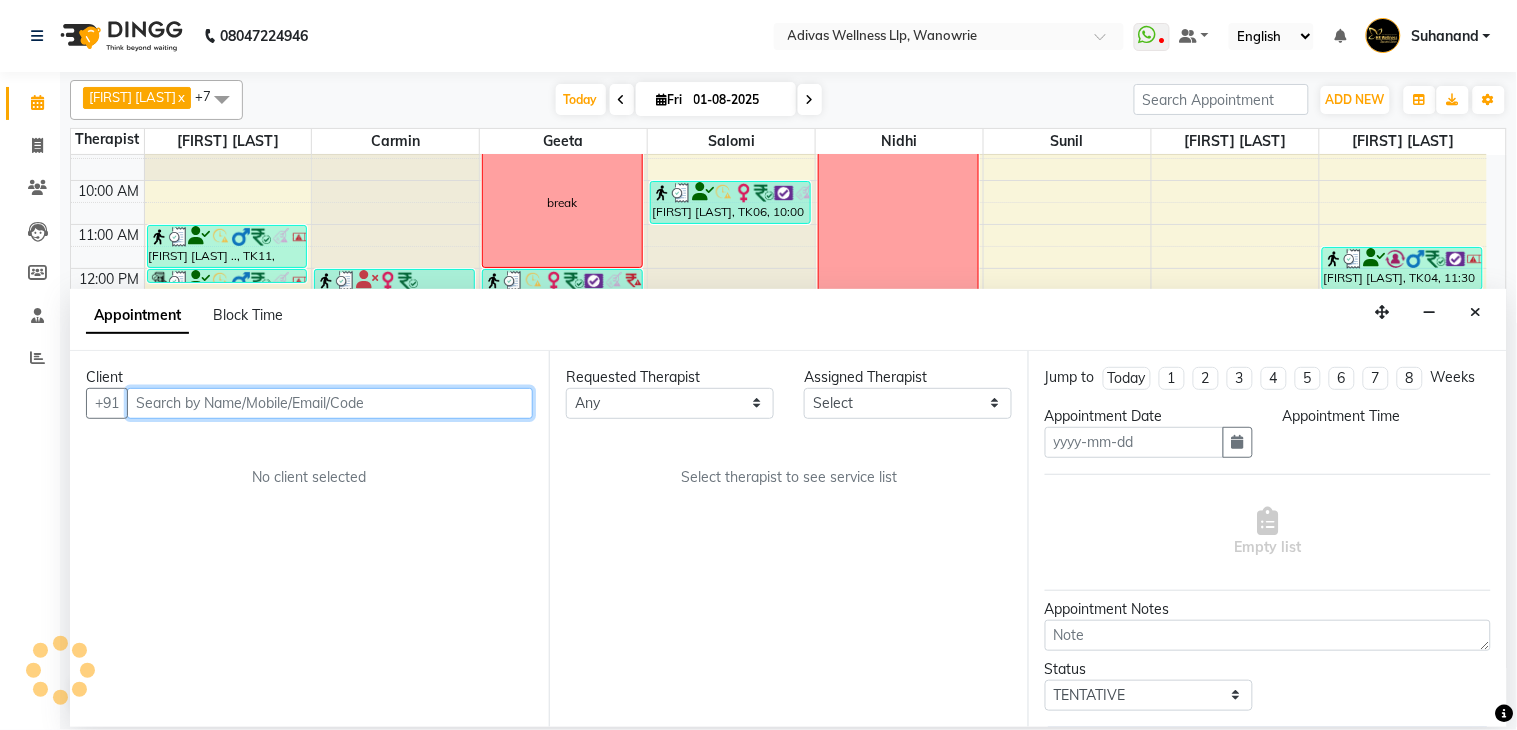 type on "01-08-2025" 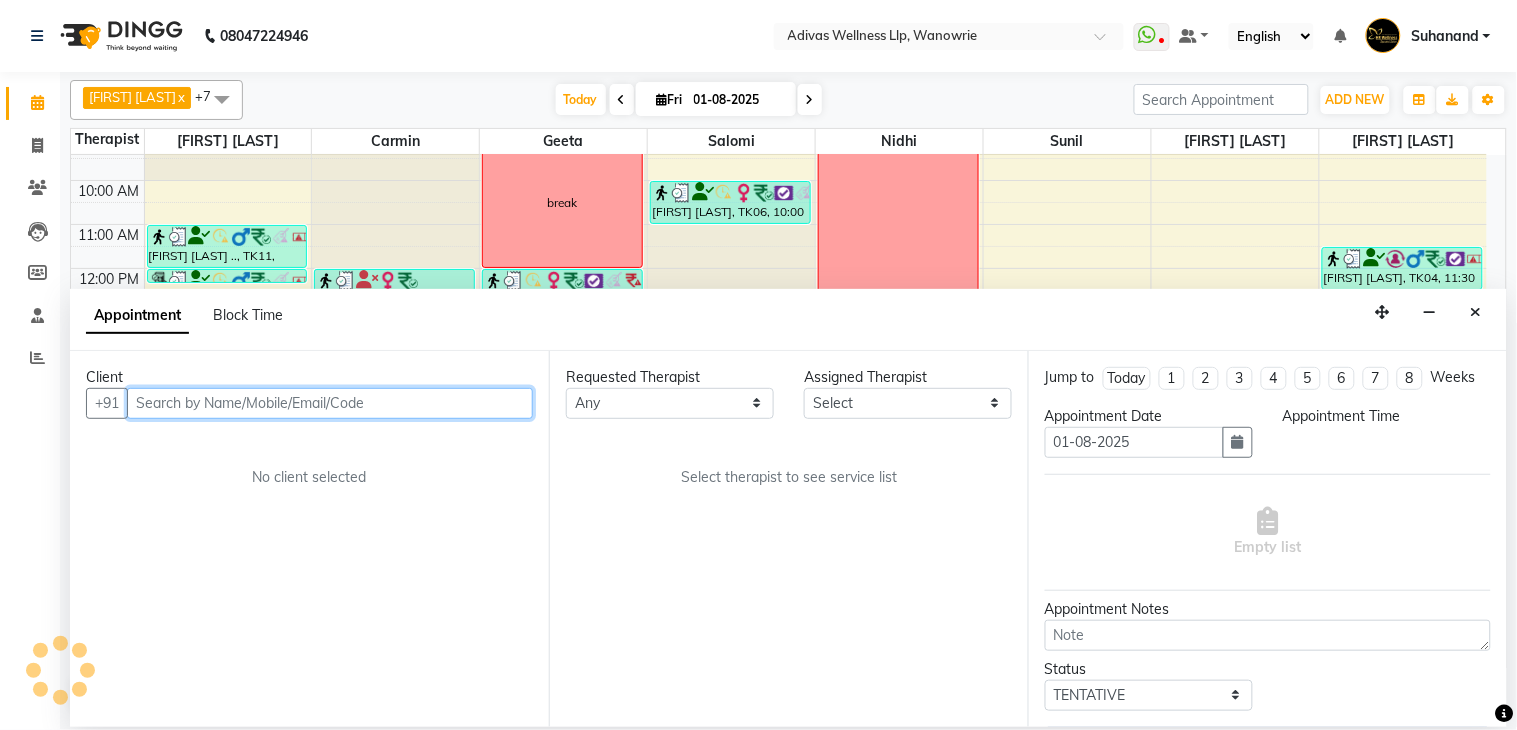 scroll, scrollTop: 0, scrollLeft: 0, axis: both 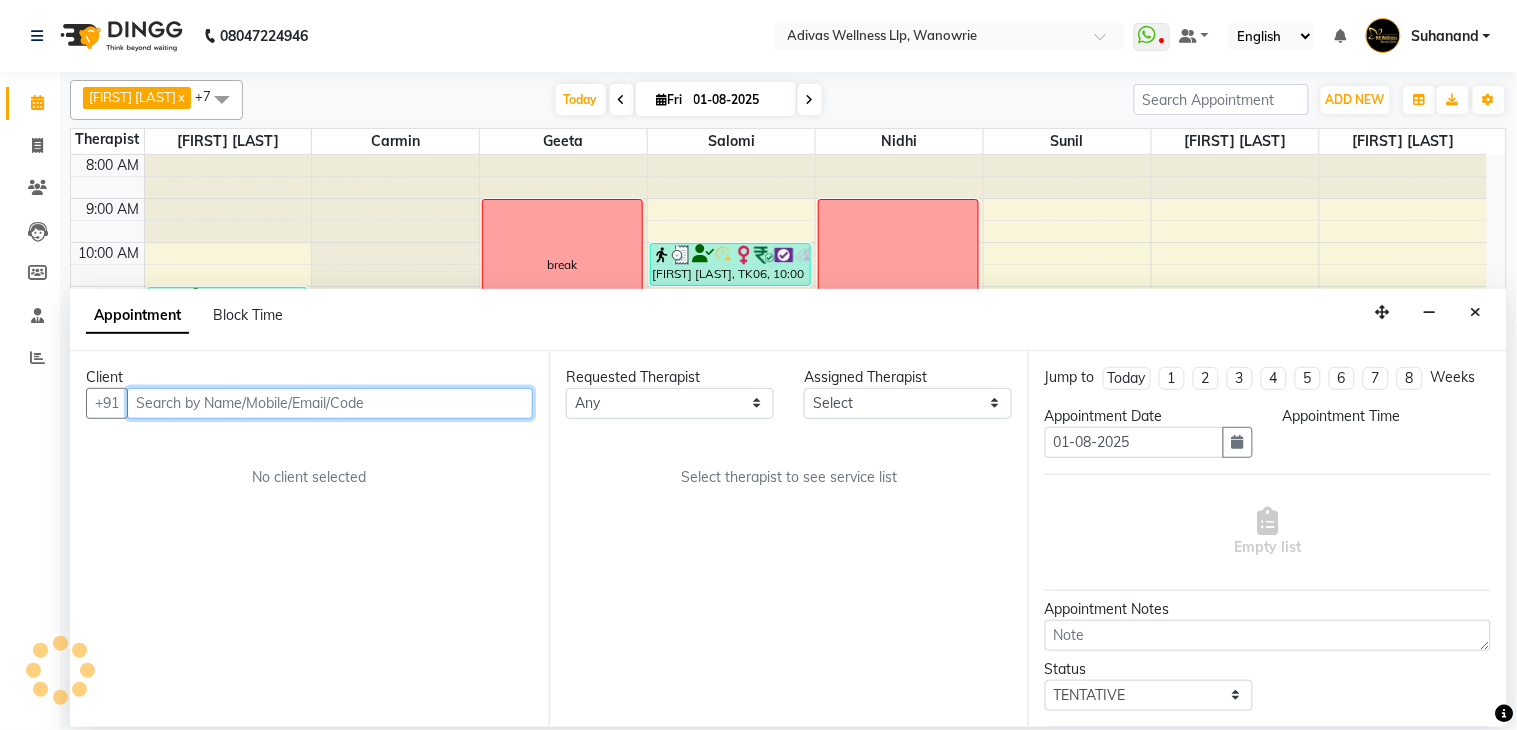 select on "upcoming" 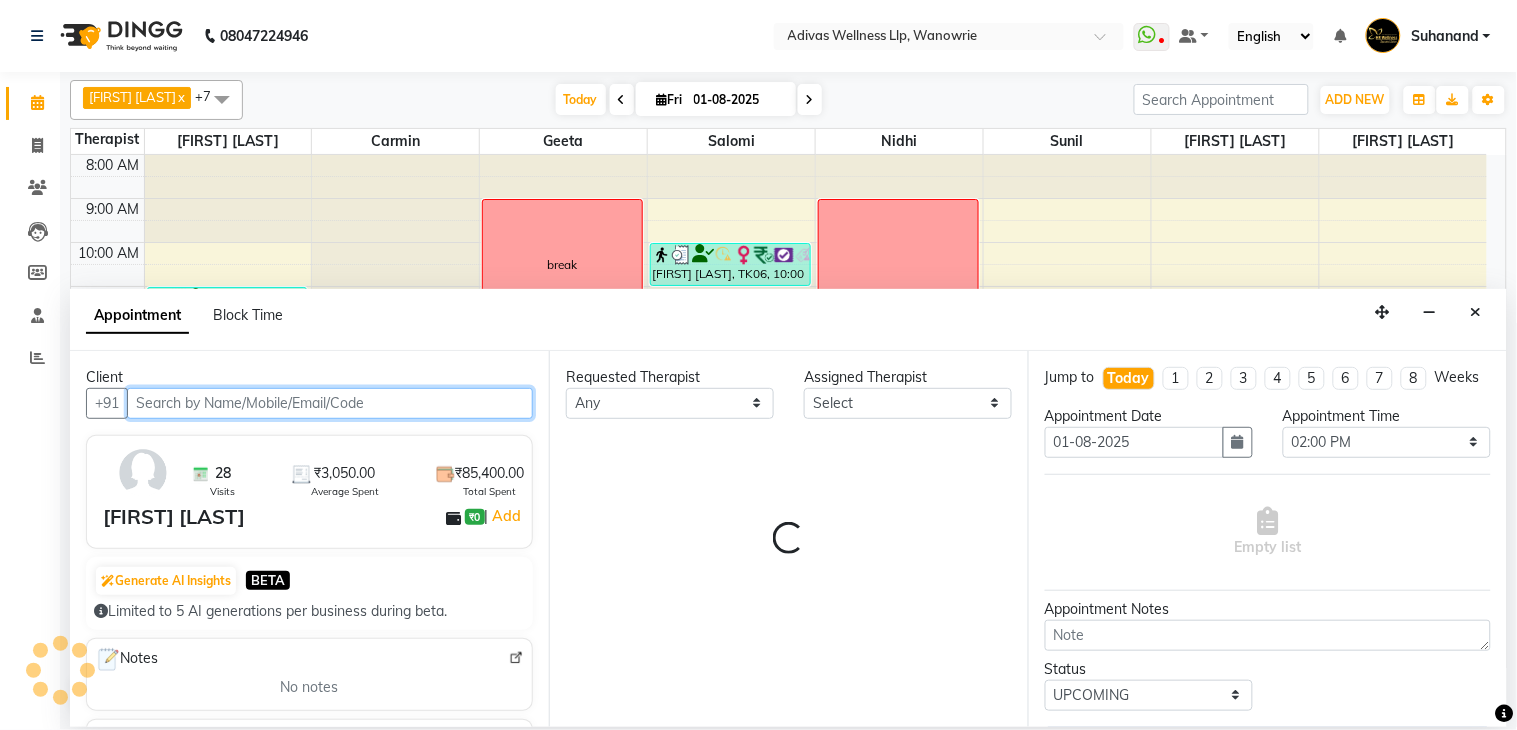 select on "24579" 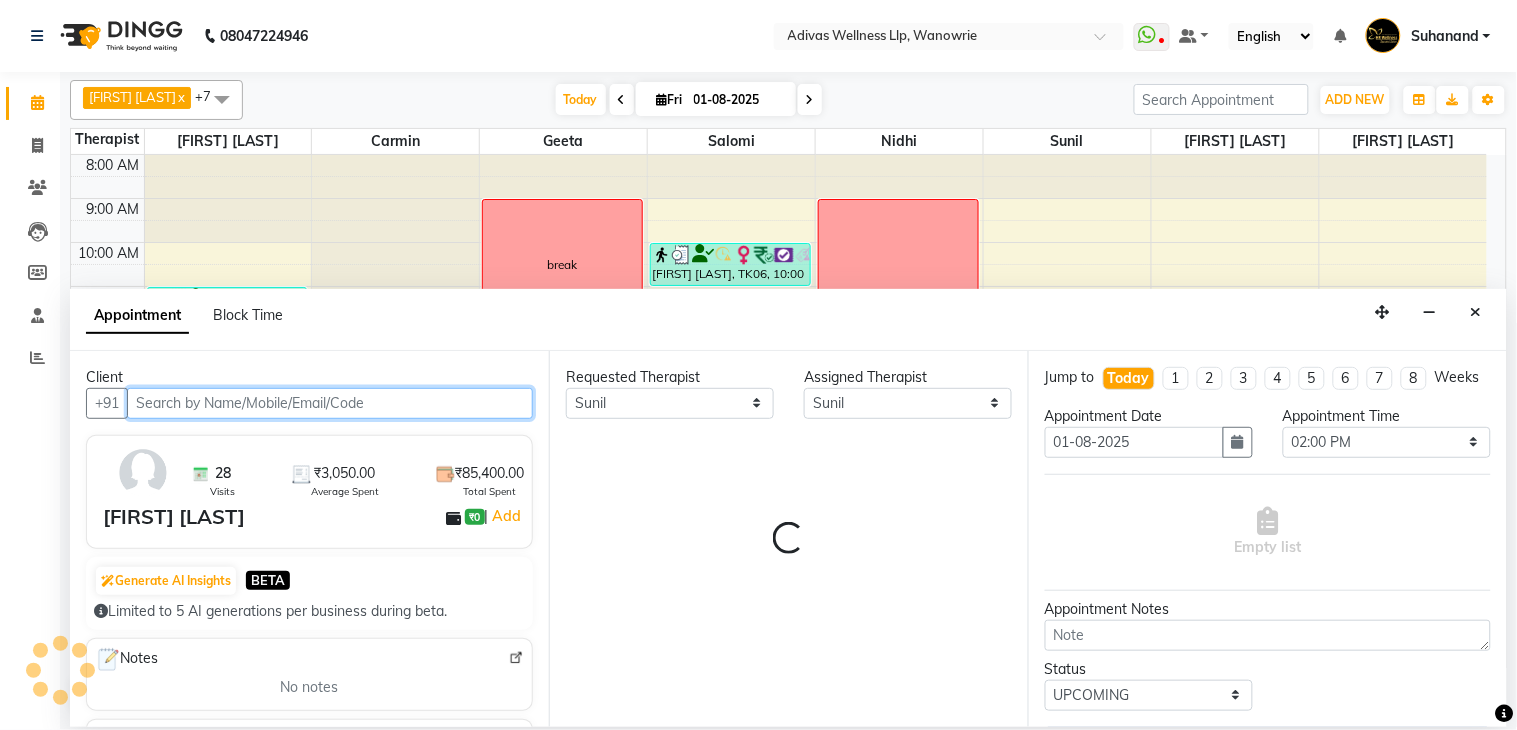 select on "1462" 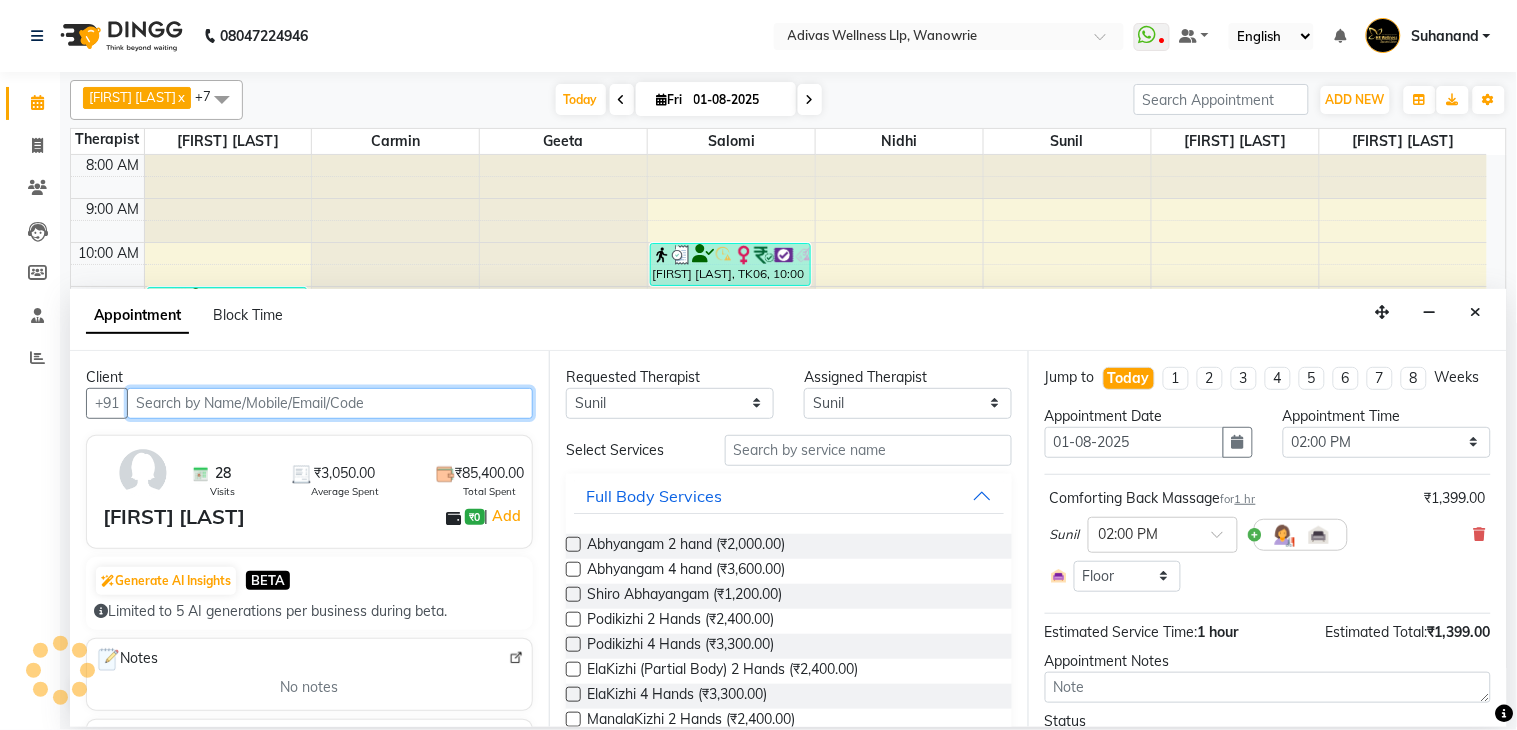 scroll, scrollTop: 63, scrollLeft: 0, axis: vertical 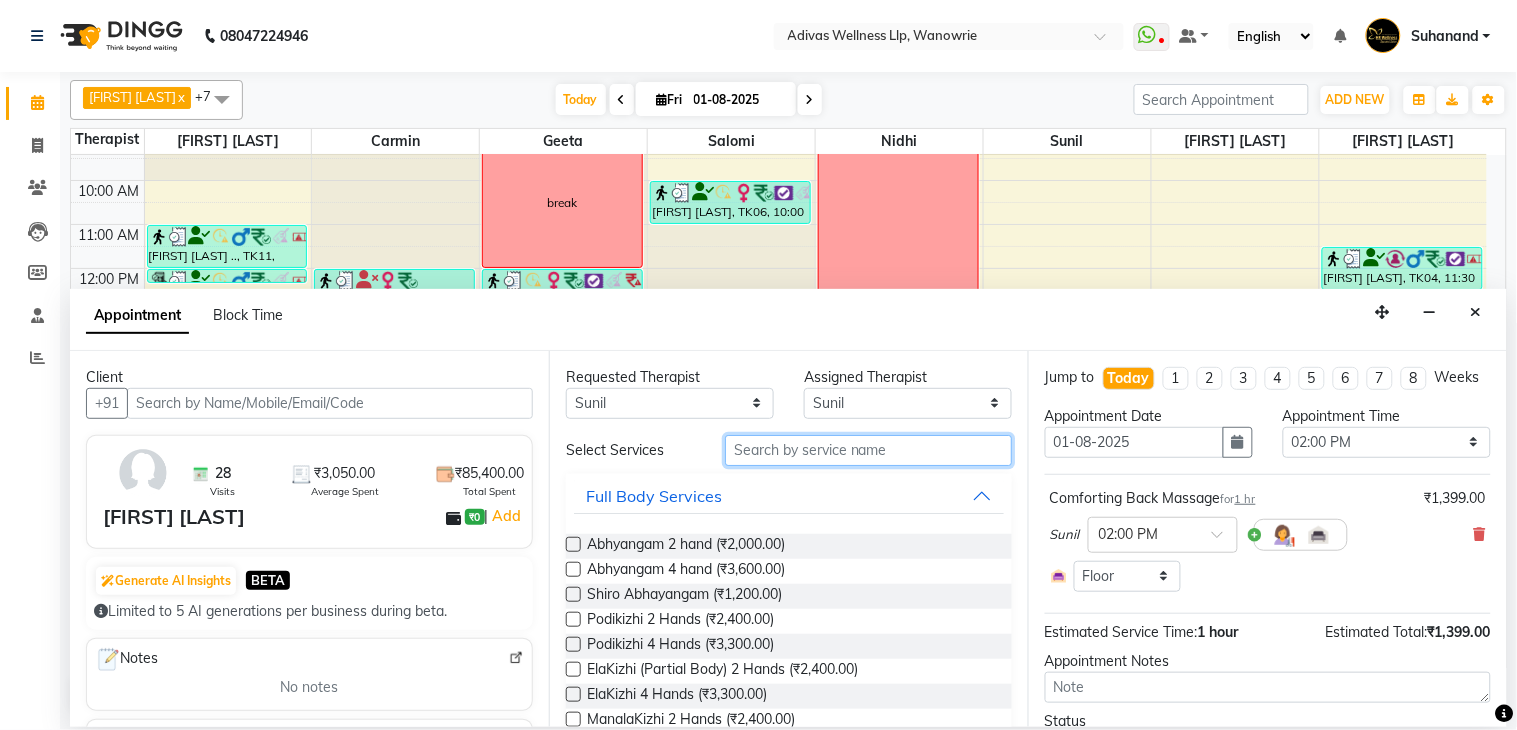 click at bounding box center [868, 450] 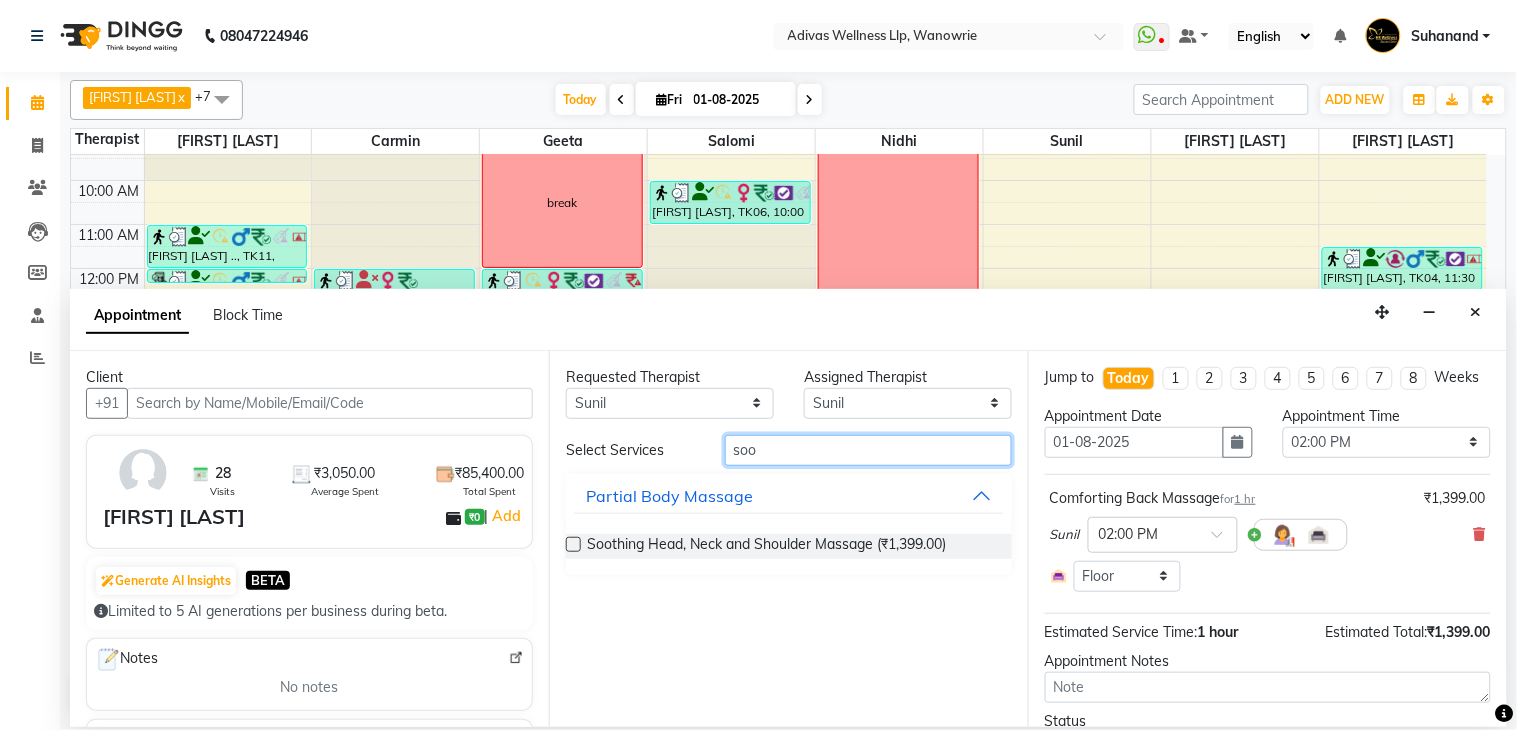 type on "soo" 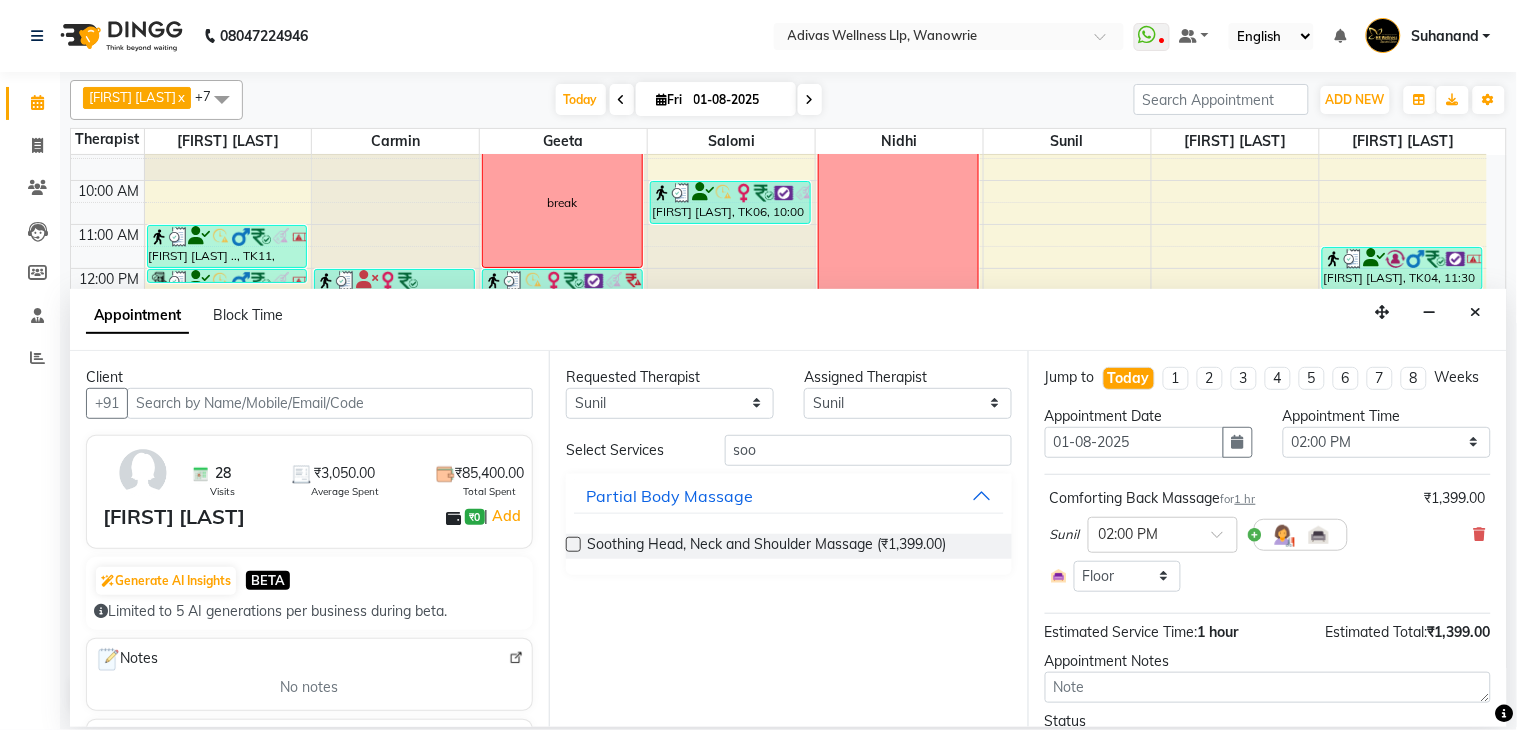 click at bounding box center [573, 544] 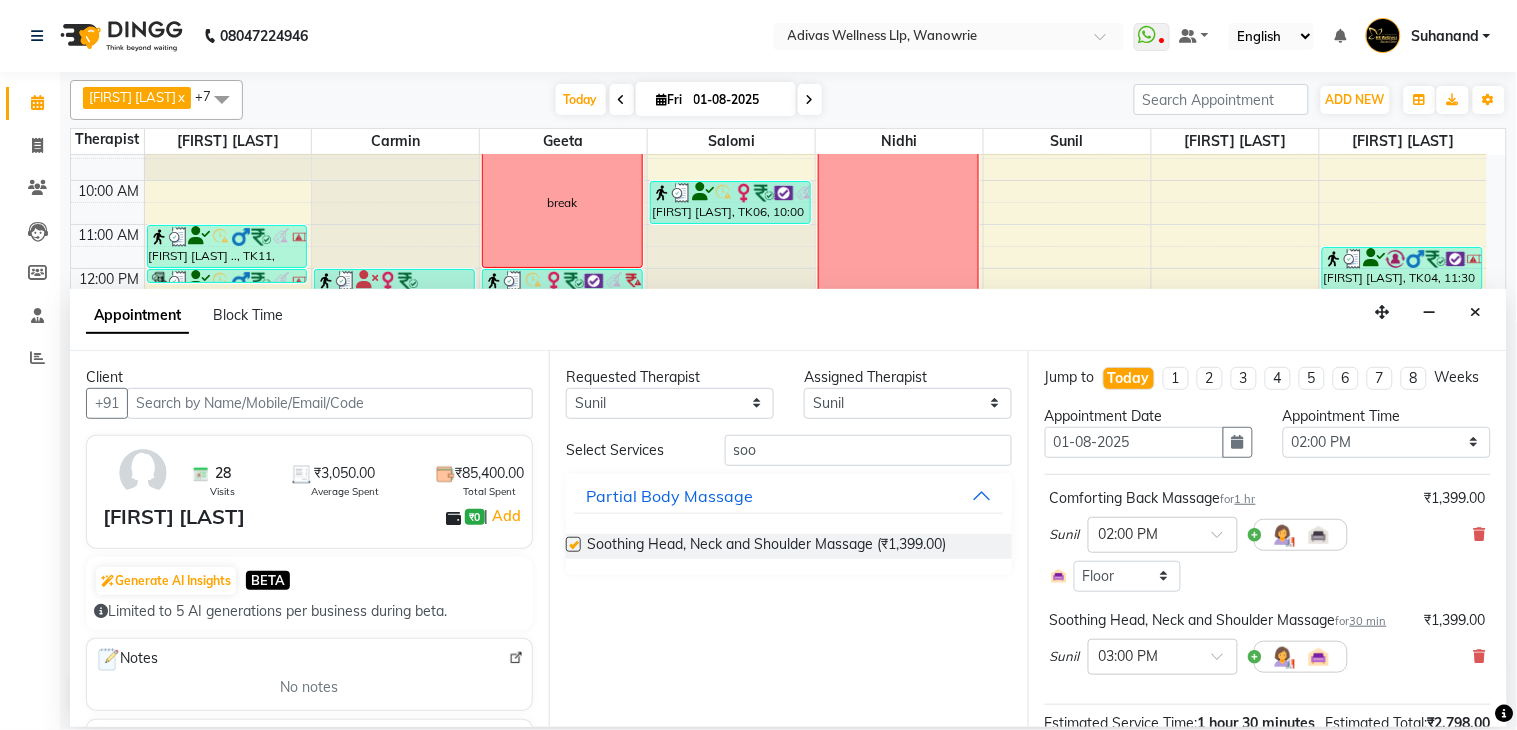 checkbox on "false" 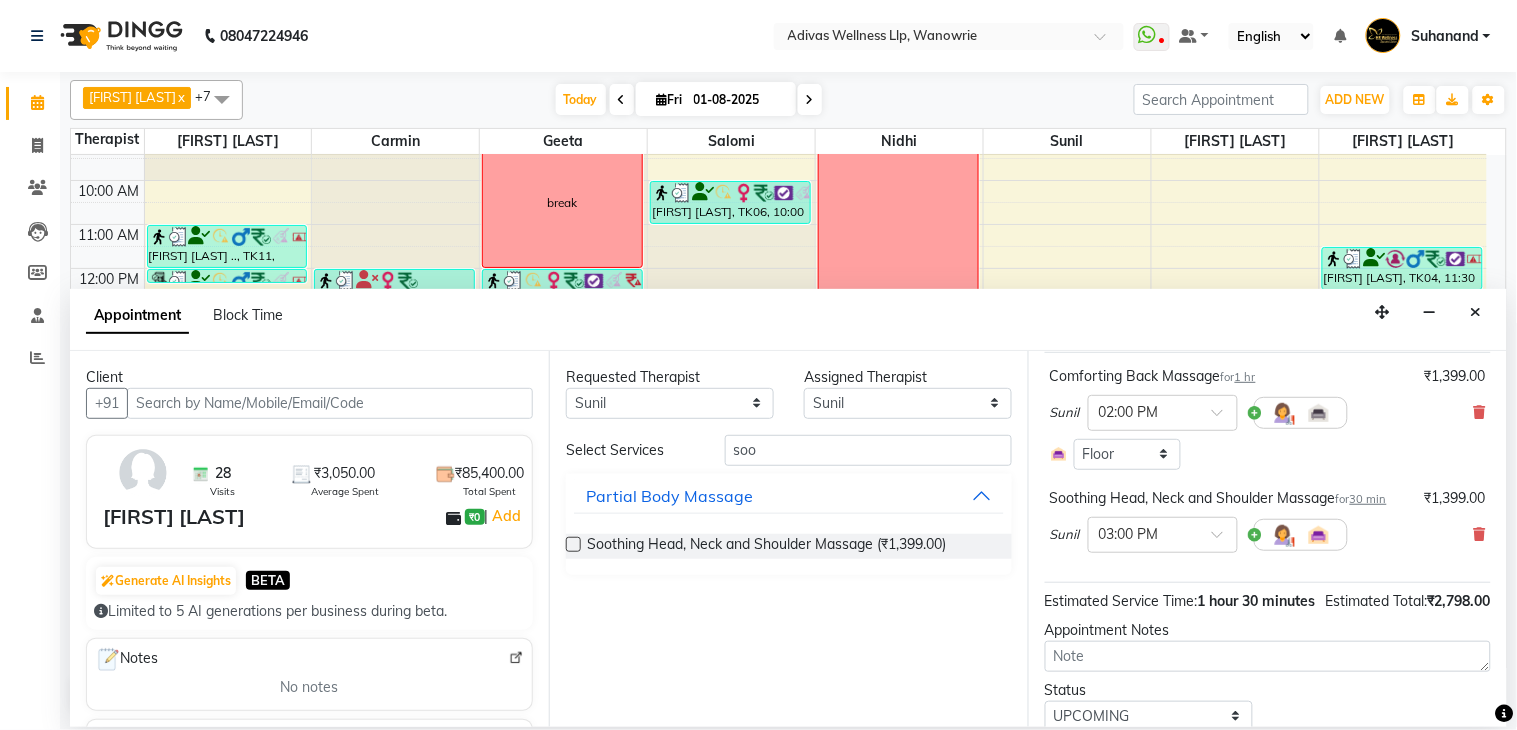 scroll, scrollTop: 256, scrollLeft: 0, axis: vertical 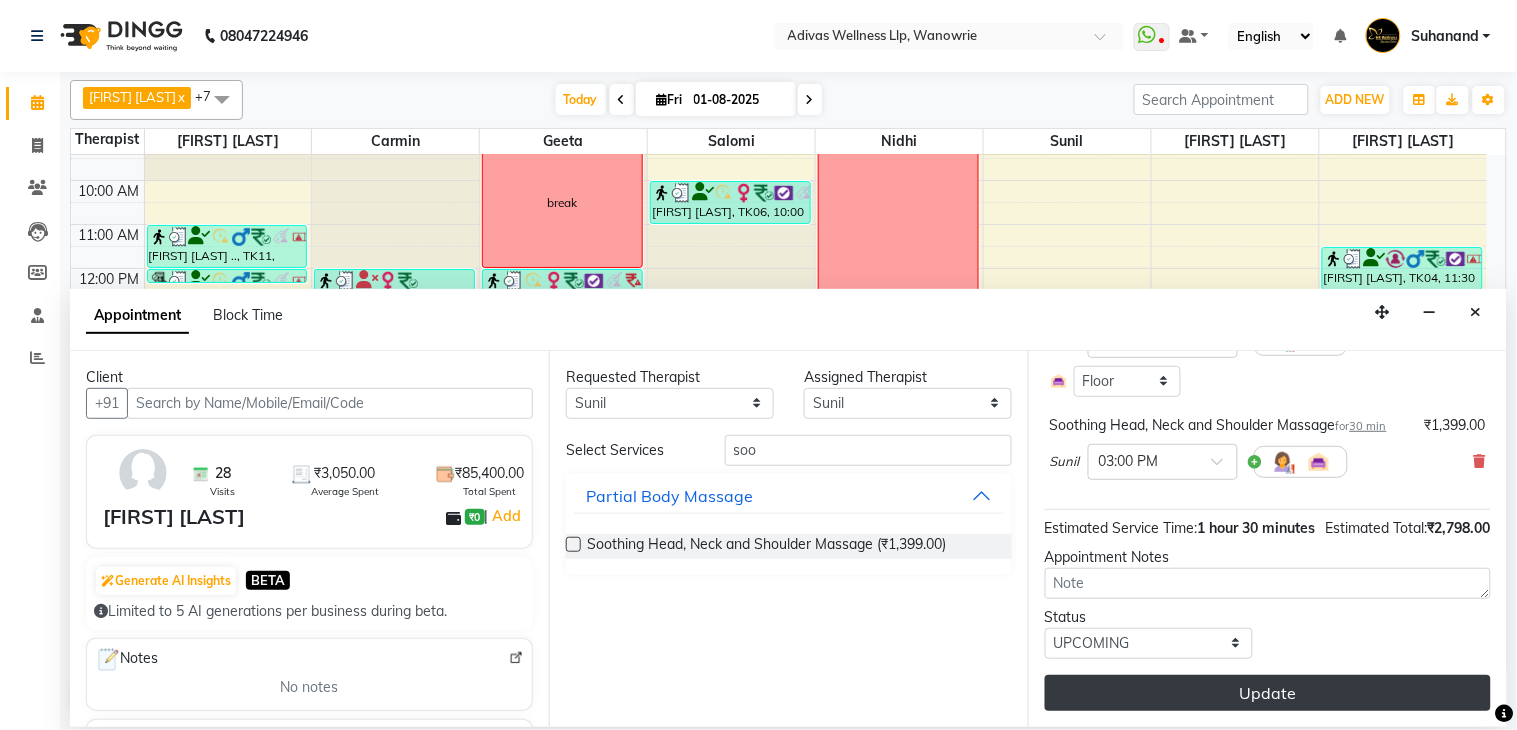 click on "Update" at bounding box center [1268, 693] 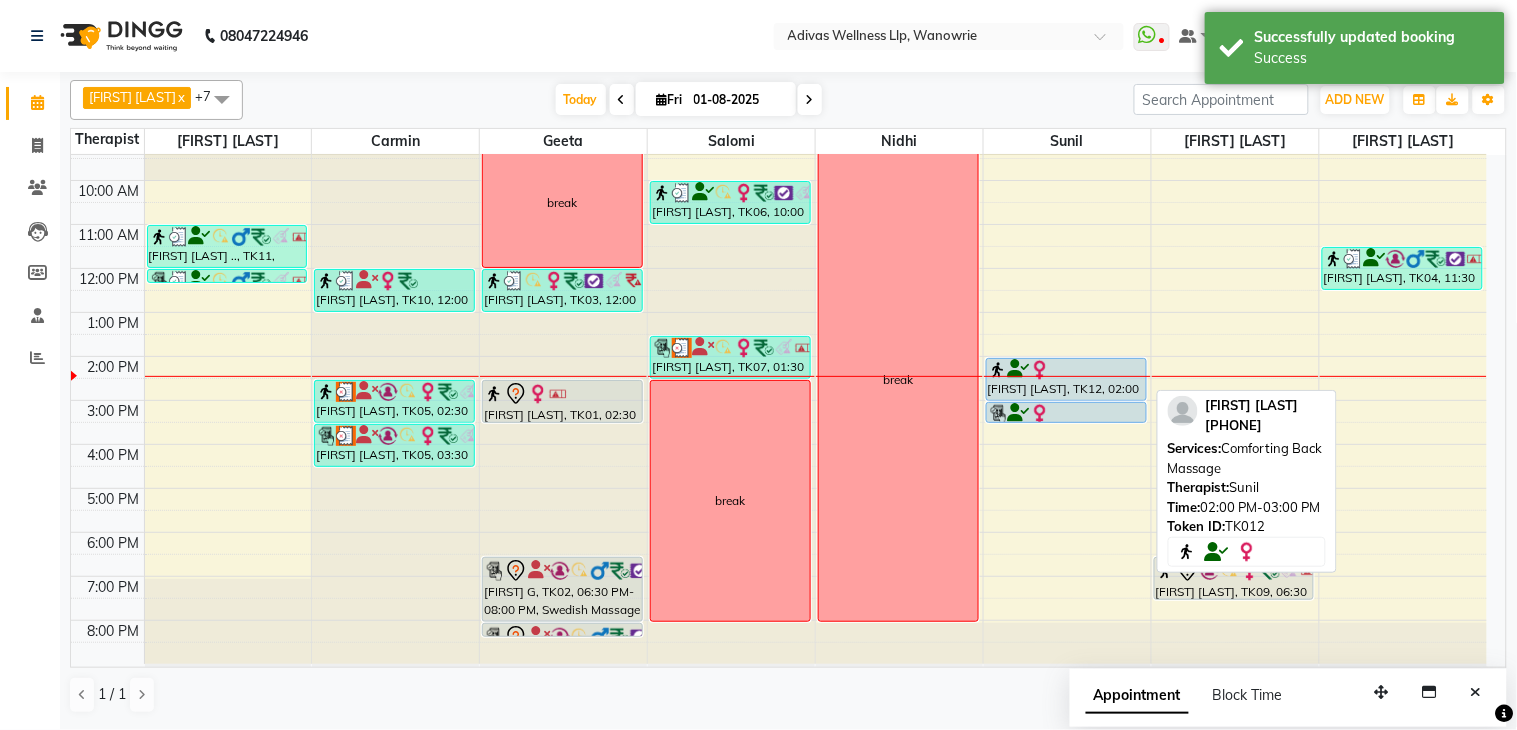 click at bounding box center [1066, 370] 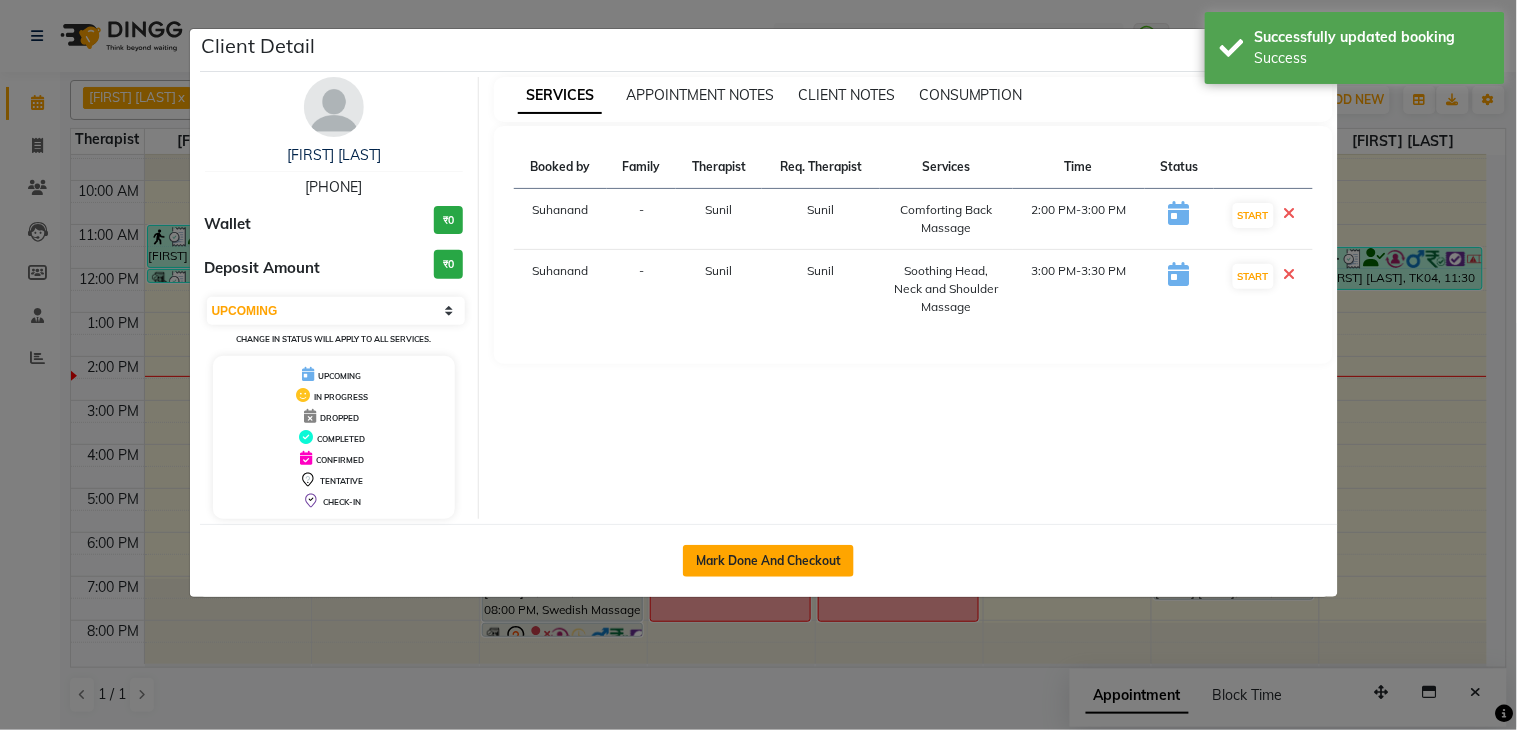 click on "Mark Done And Checkout" 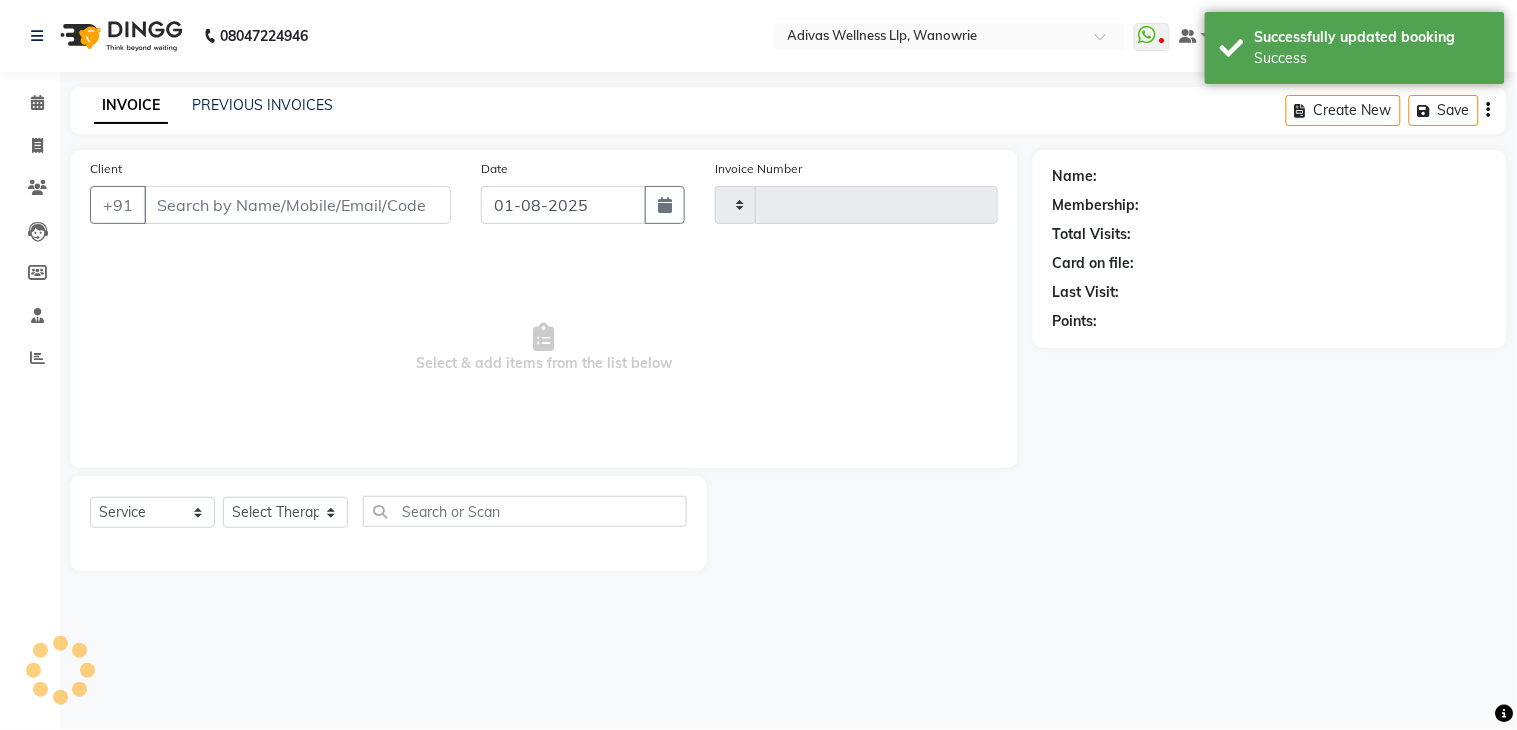 type on "1318" 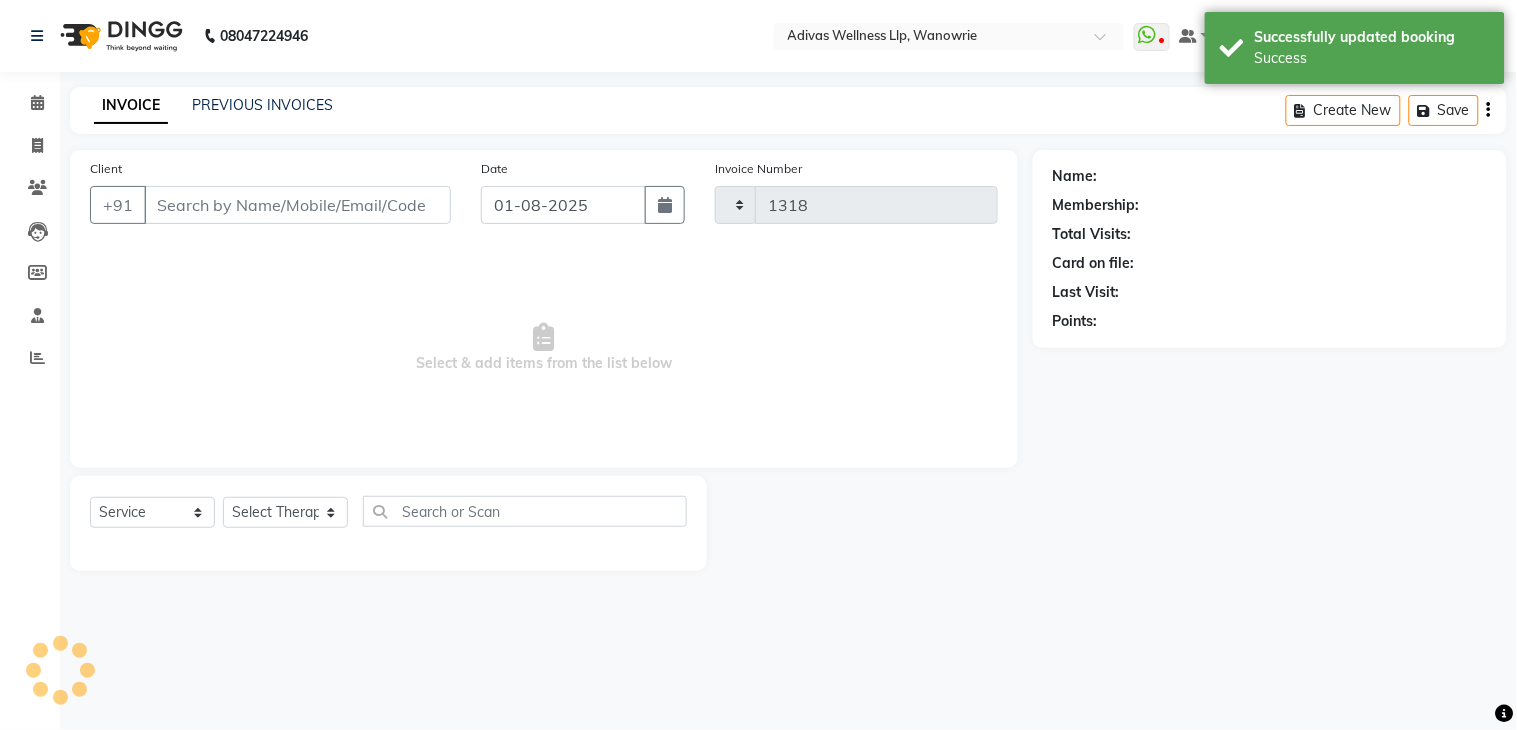 select on "4294" 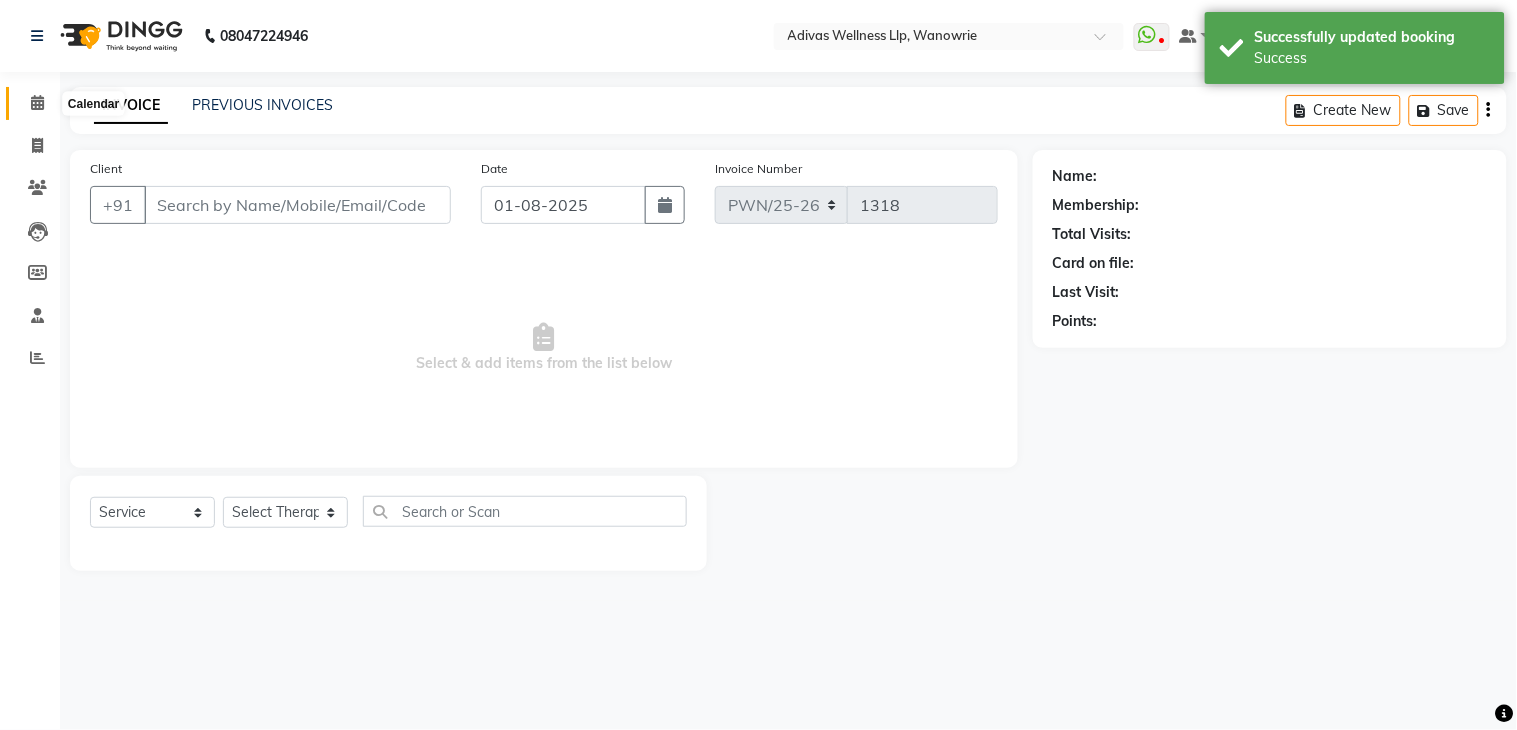 click 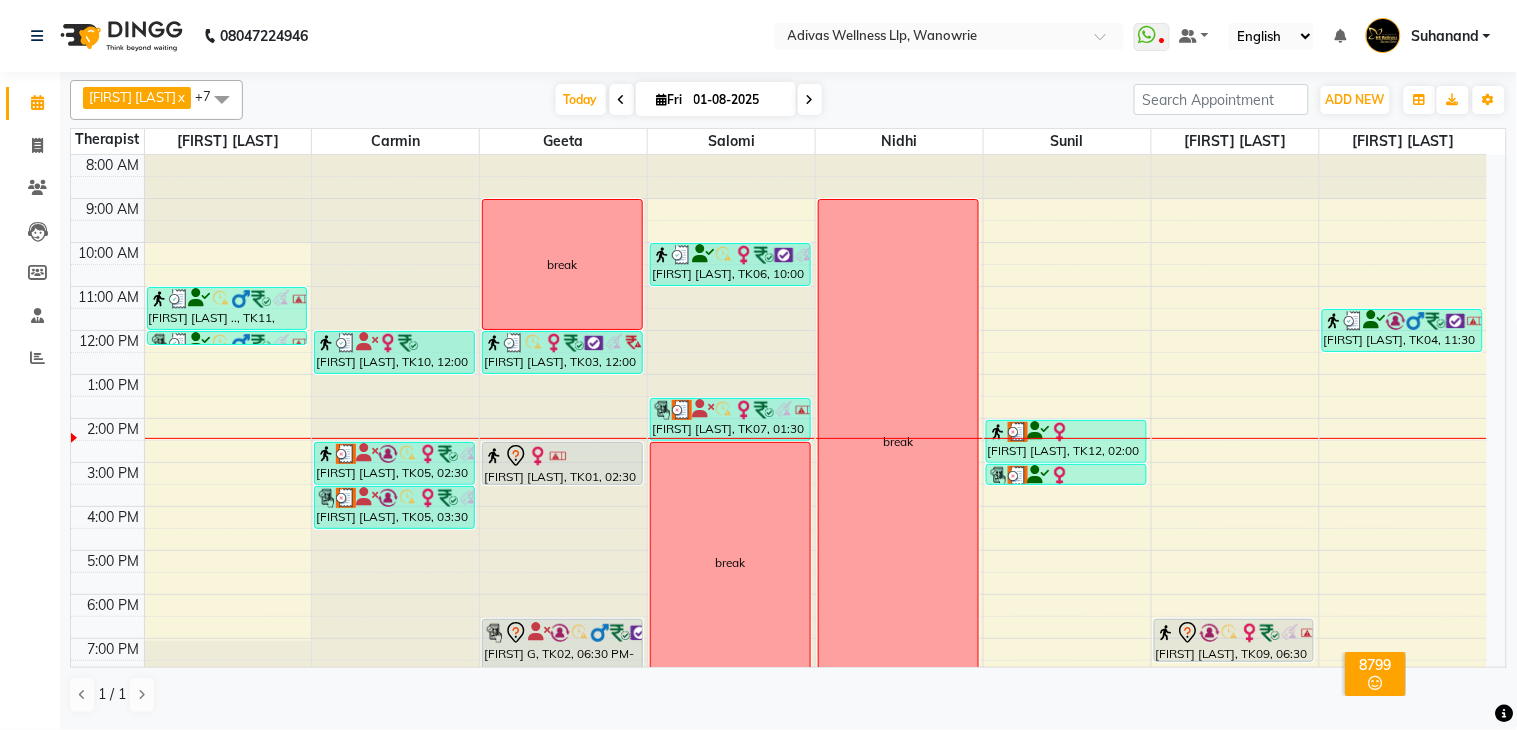 scroll, scrollTop: 0, scrollLeft: 0, axis: both 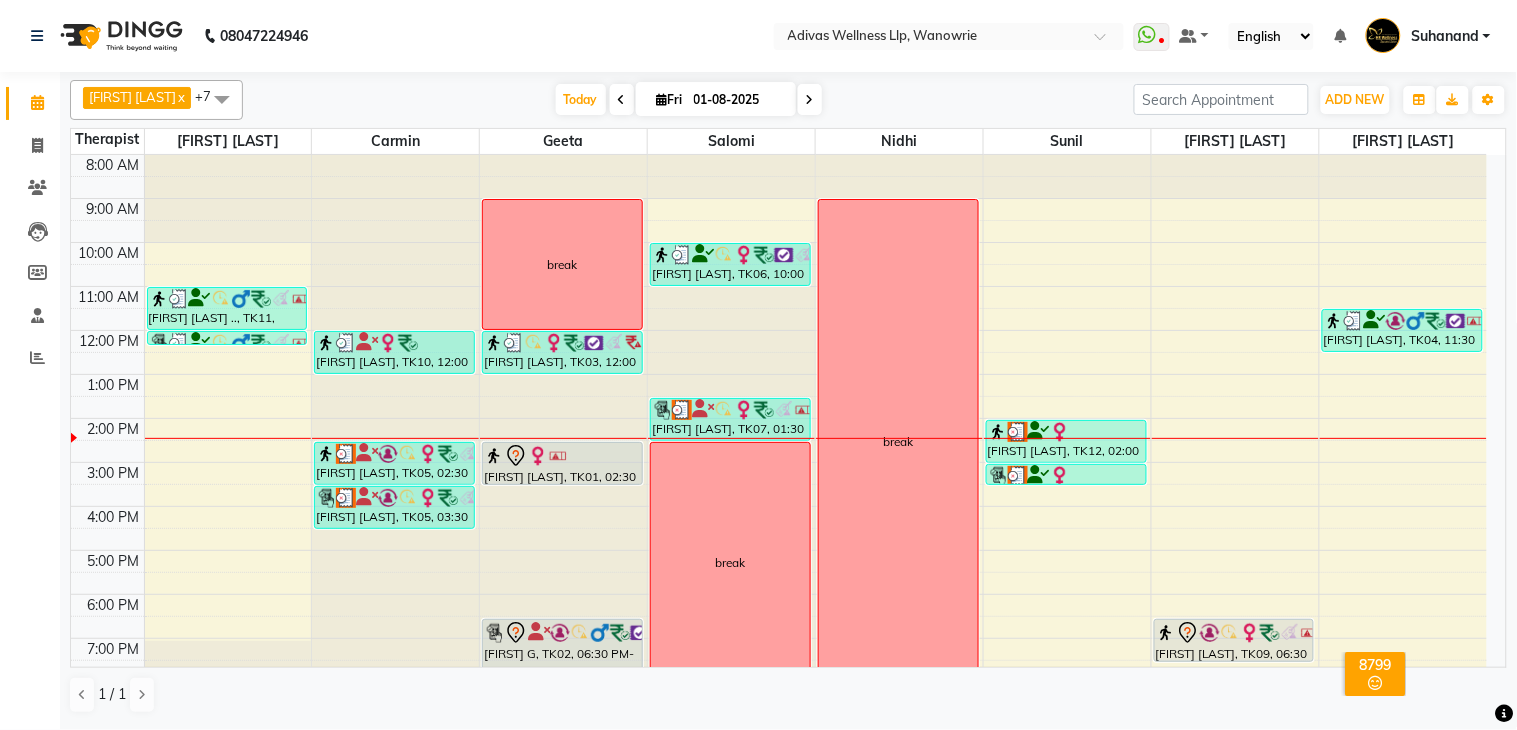click on "08047224946 Select Location × Adivas Wellness Llp, Wanowrie  WhatsApp Status  ✕ Status:  Disconnected Recent Service Activity: 01-01-1970     05:30 AM  08047224946 Whatsapp Settings Default Panel My Panel English ENGLISH Español العربية मराठी हिंदी ગુજરાતી தமிழ் 中文 Notifications nothing to show Suhanand Manage Profile Change Password Sign out  Version:3.15.9" 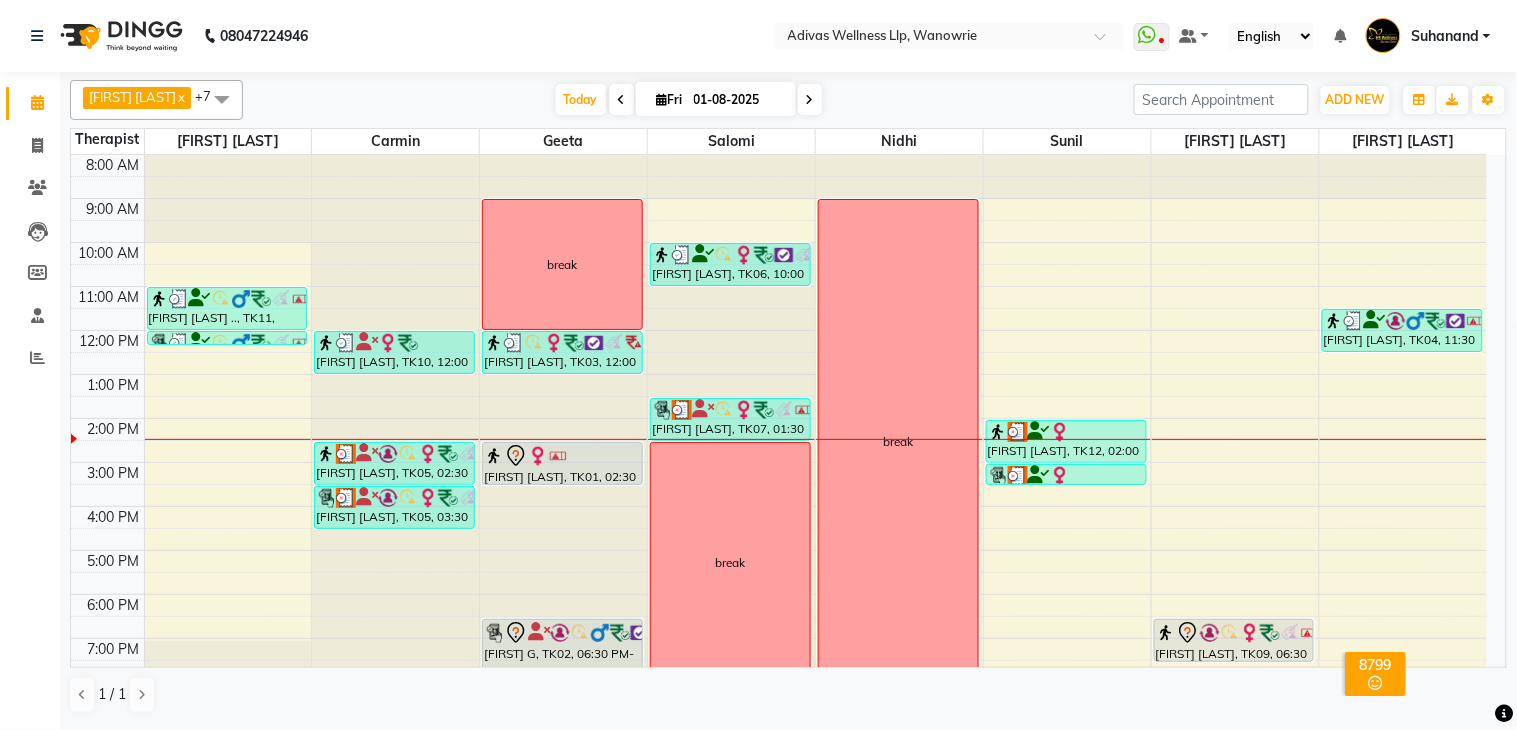 scroll, scrollTop: 62, scrollLeft: 0, axis: vertical 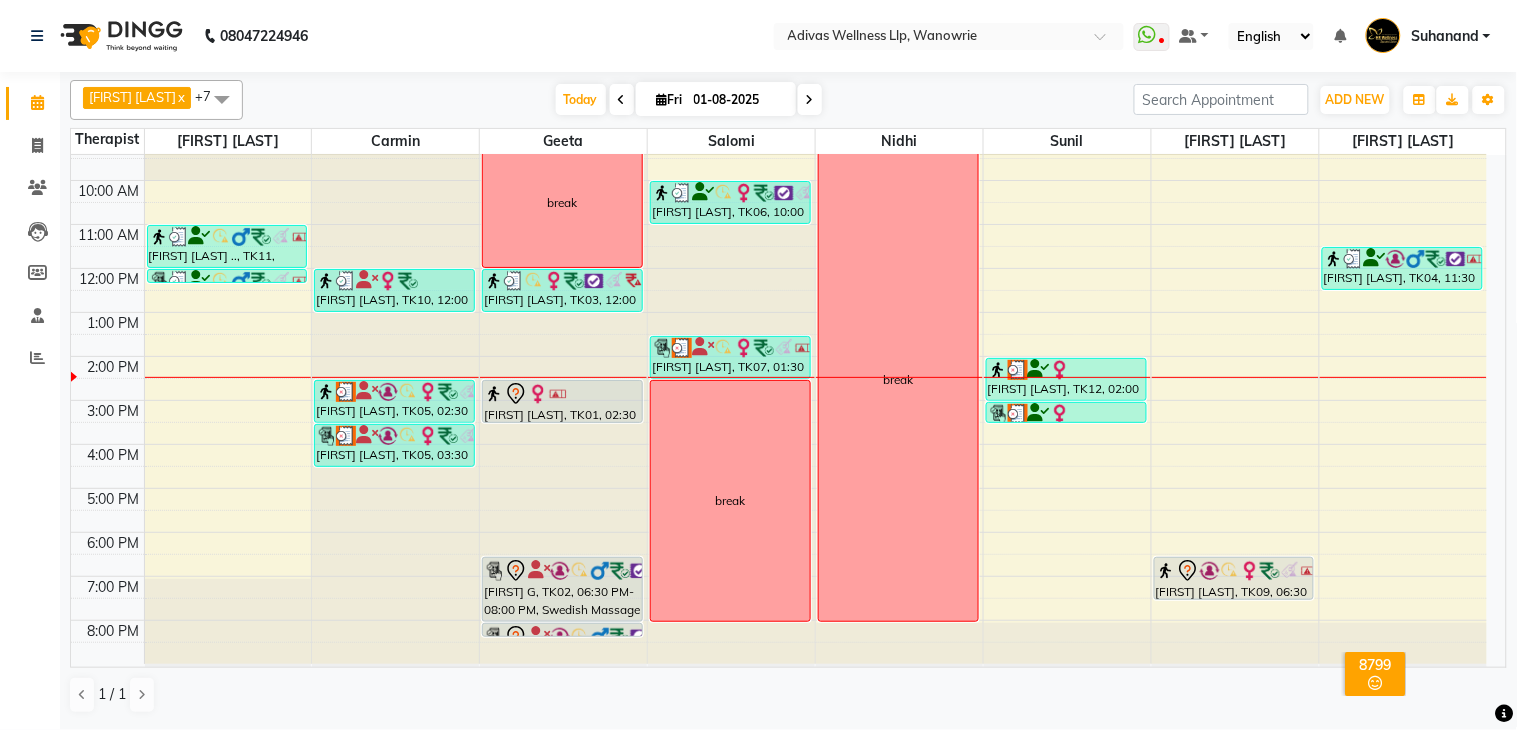 drag, startPoint x: 403, startPoint y: 465, endPoint x: 406, endPoint y: 487, distance: 22.203604 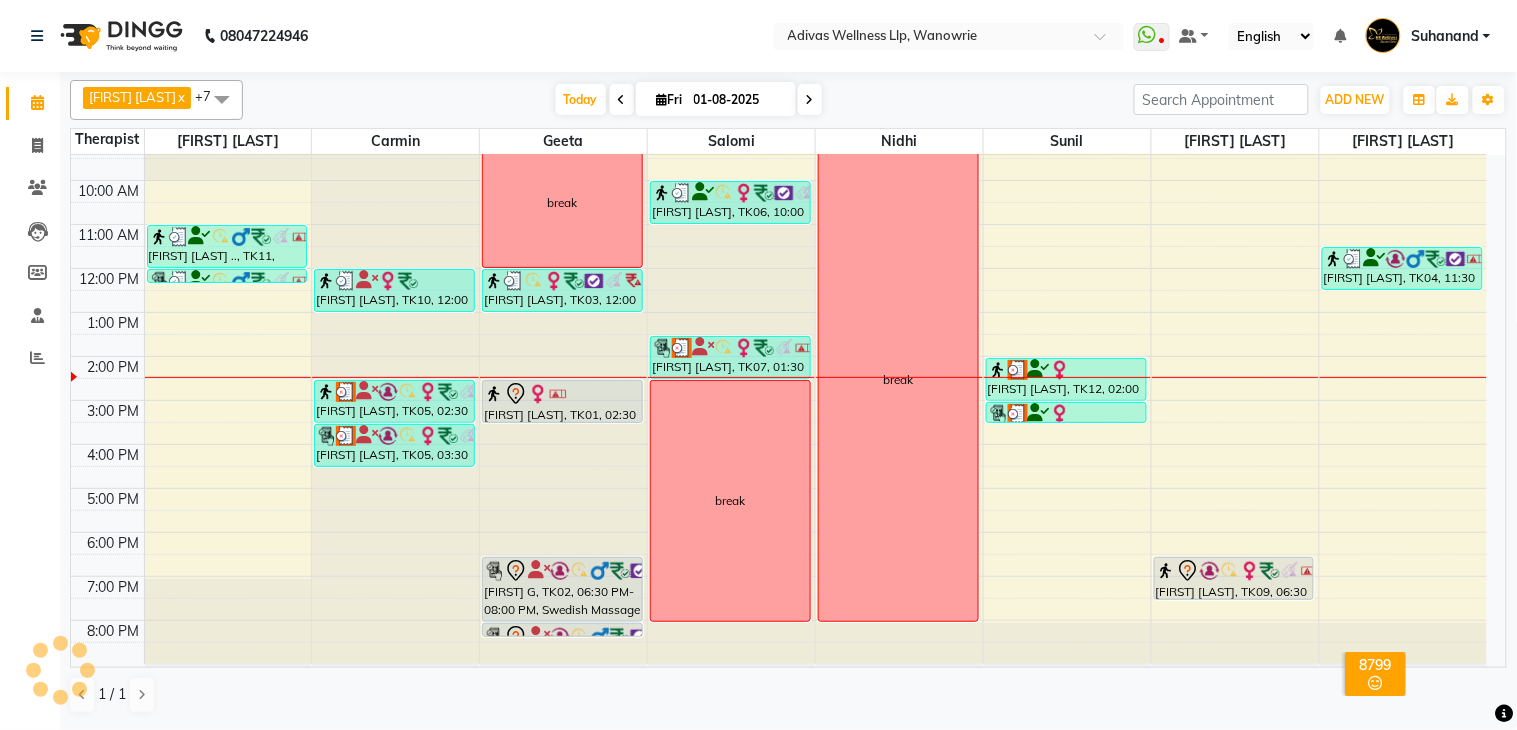 drag, startPoint x: 417, startPoint y: 460, endPoint x: 414, endPoint y: 494, distance: 34.132095 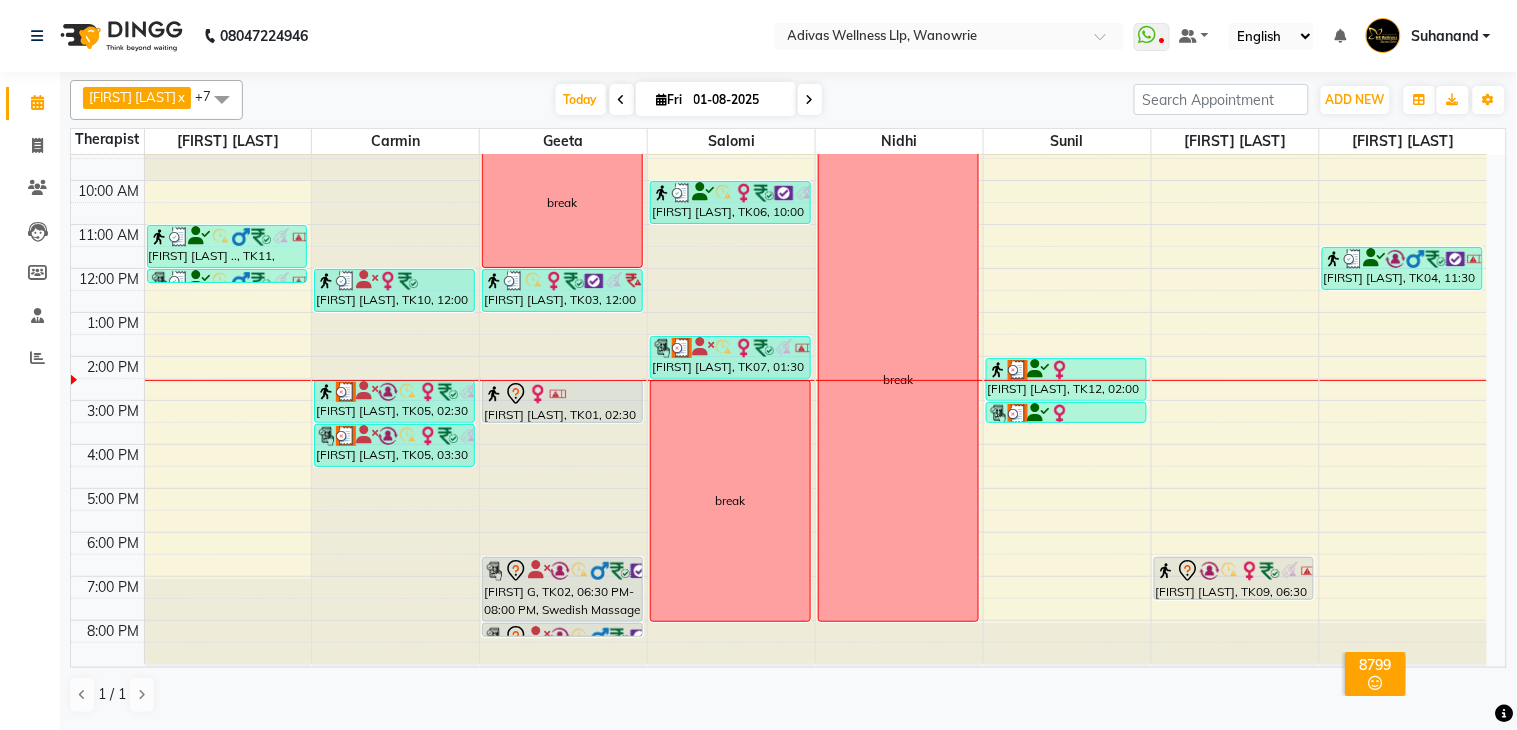 click at bounding box center [810, 100] 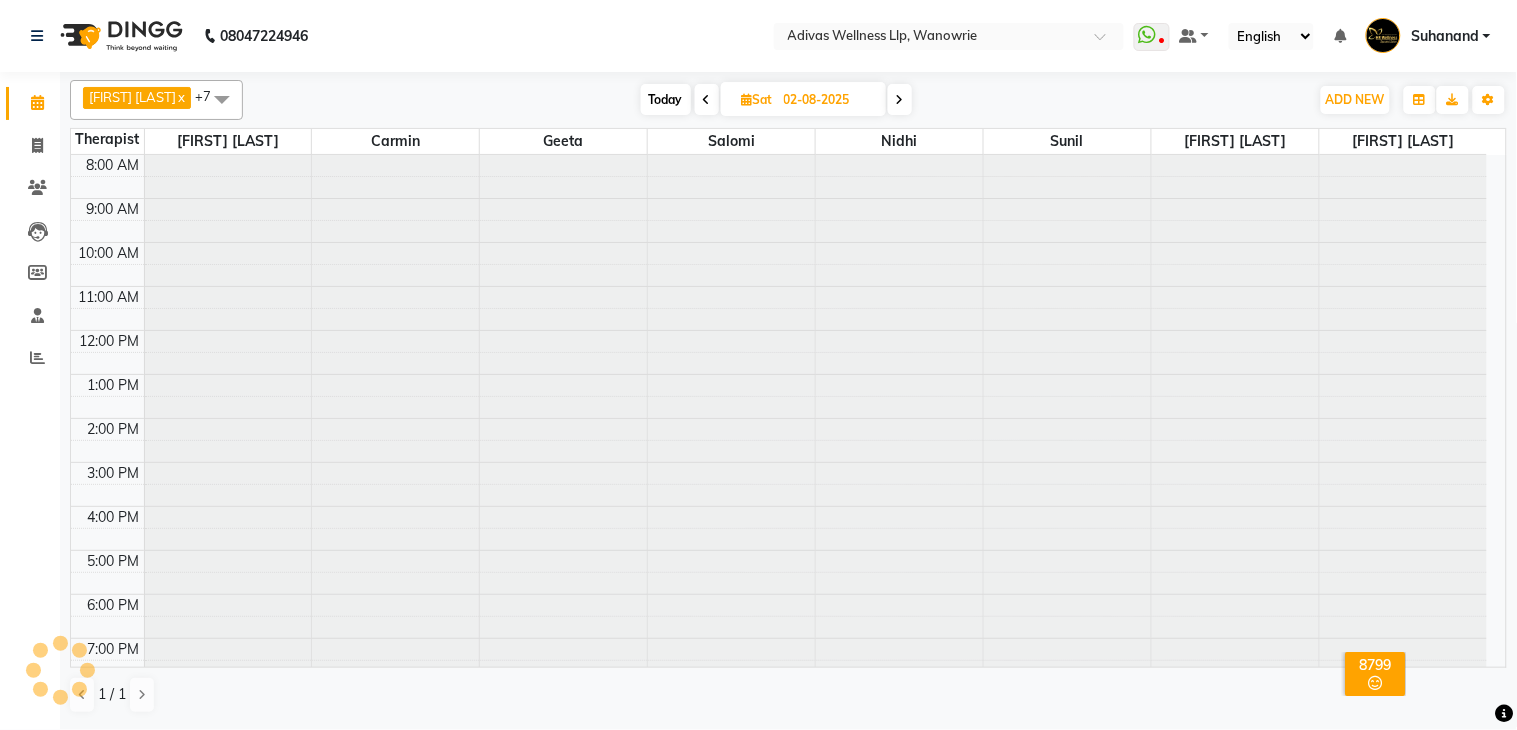 scroll, scrollTop: 63, scrollLeft: 0, axis: vertical 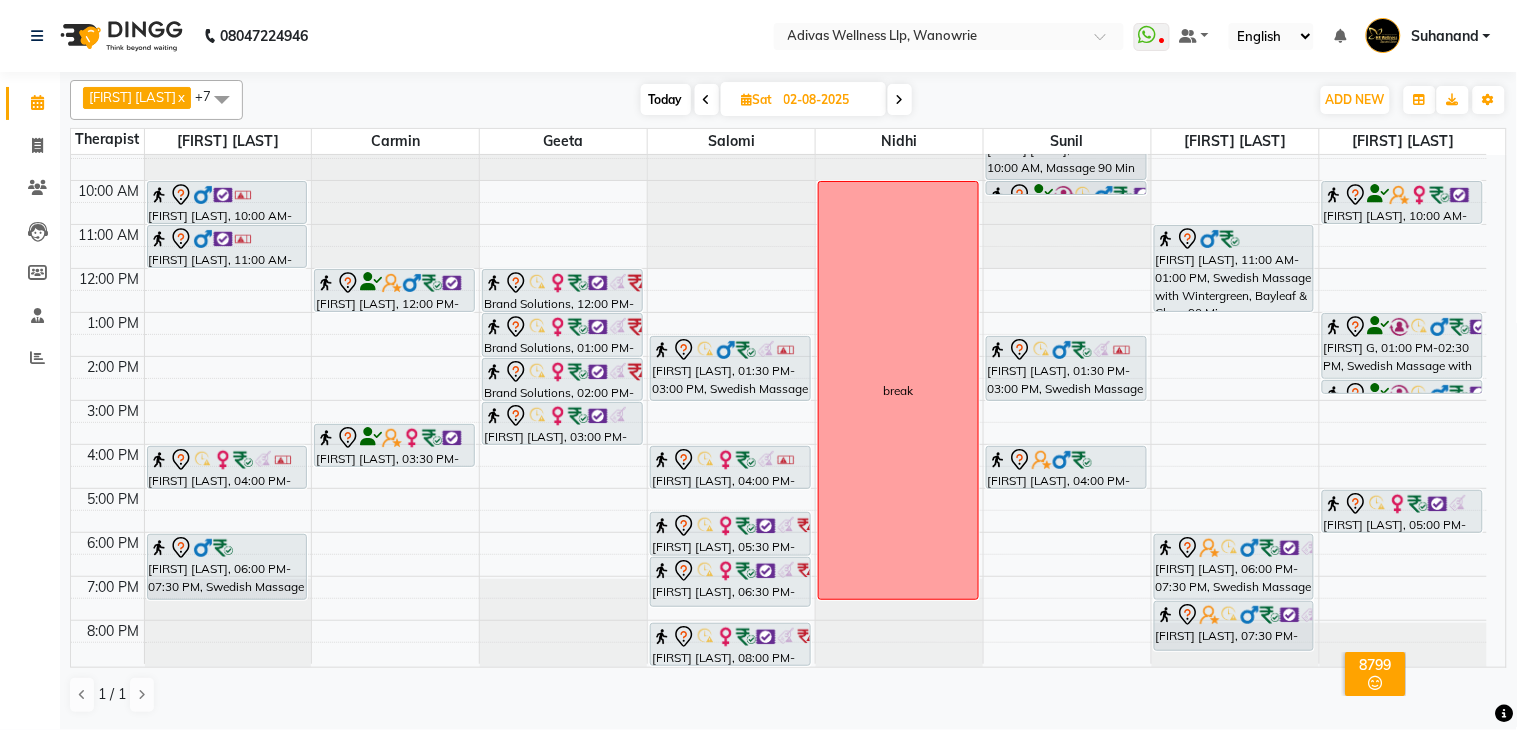 click at bounding box center (900, 99) 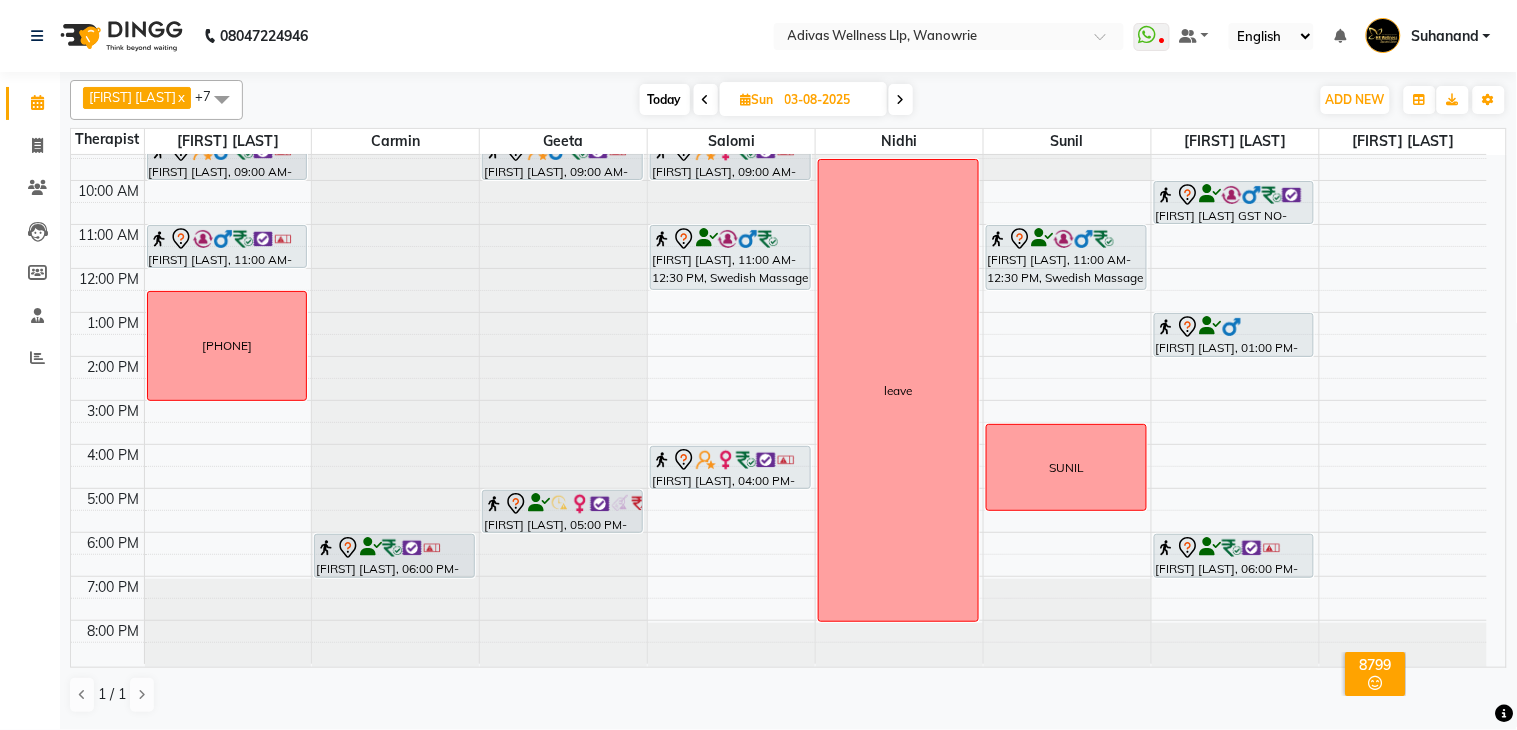 scroll, scrollTop: 0, scrollLeft: 0, axis: both 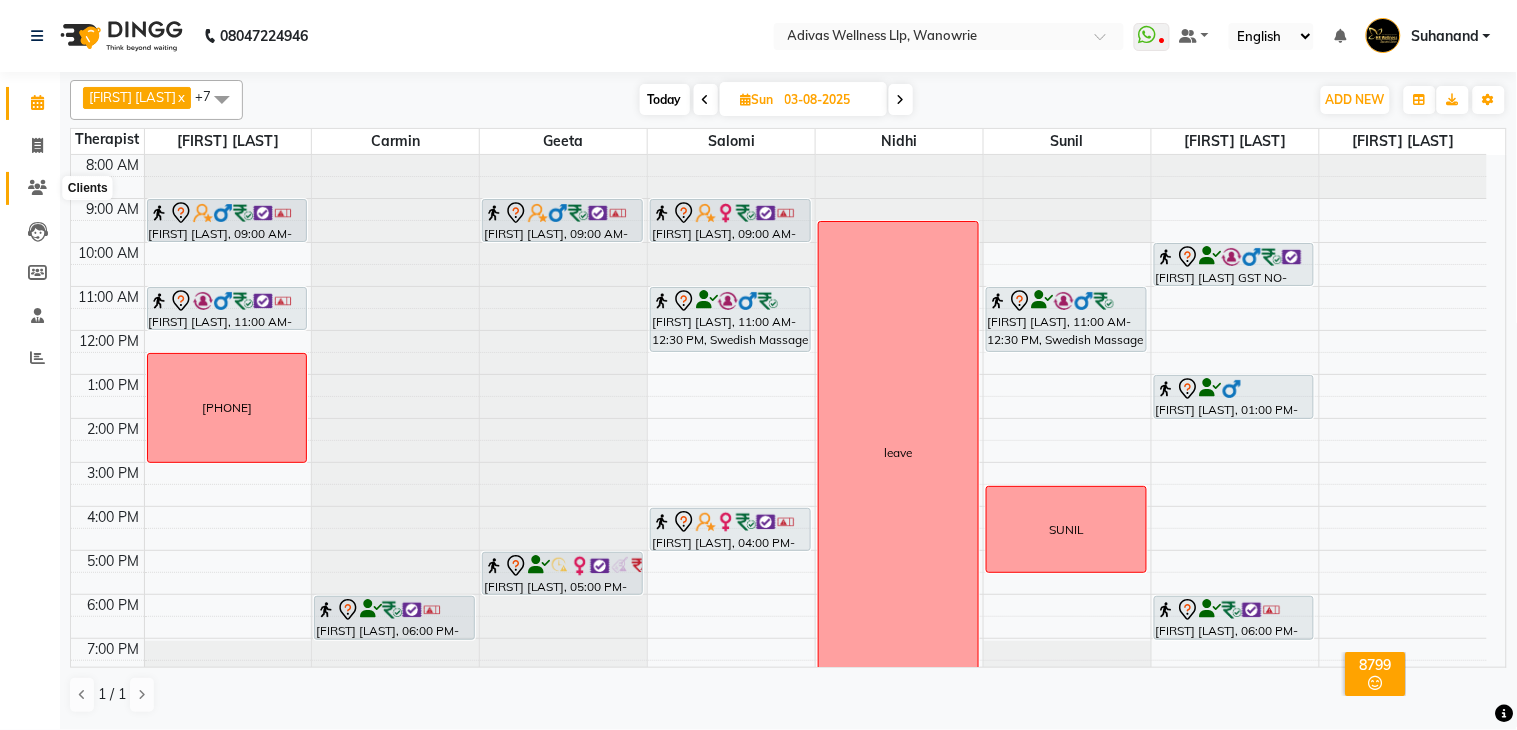 click 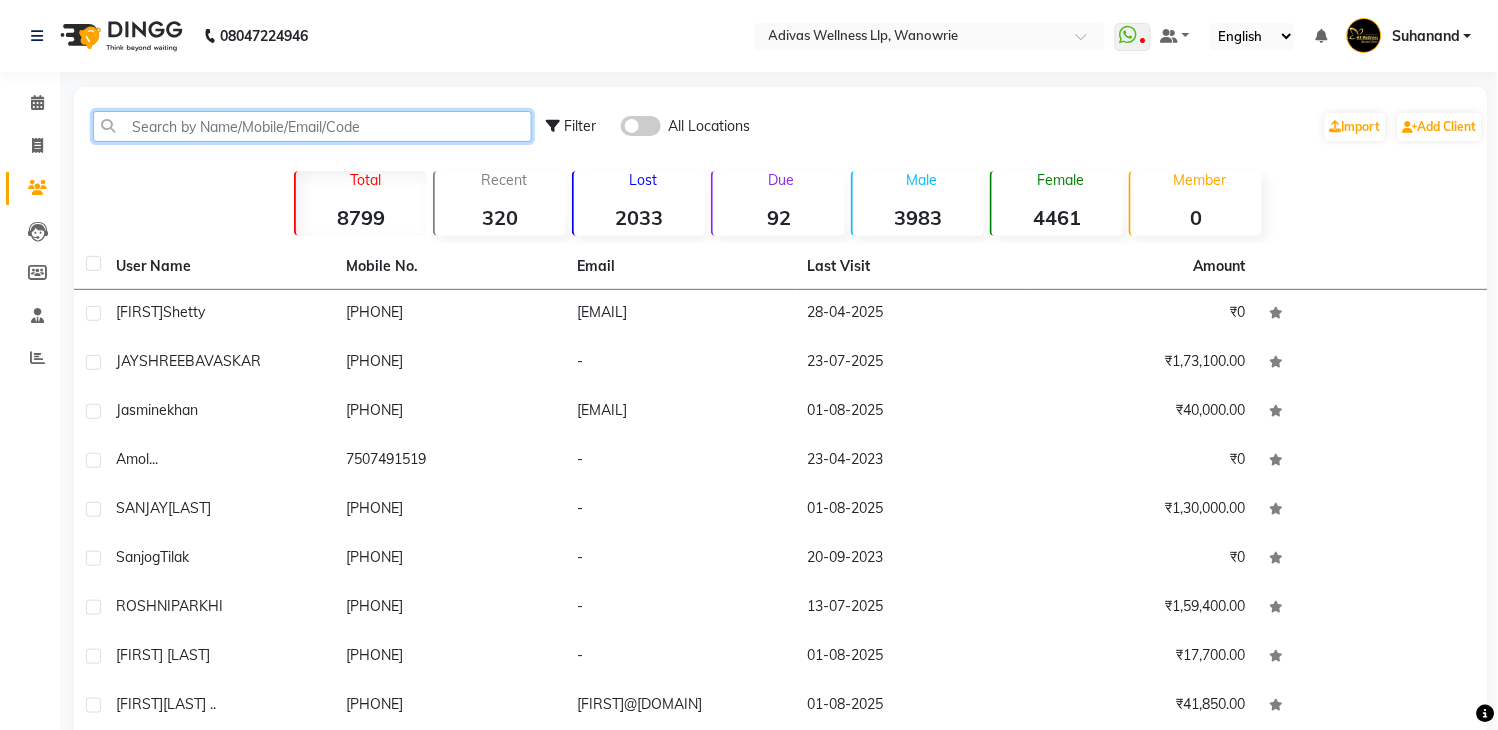 paste on "[PHONE]" 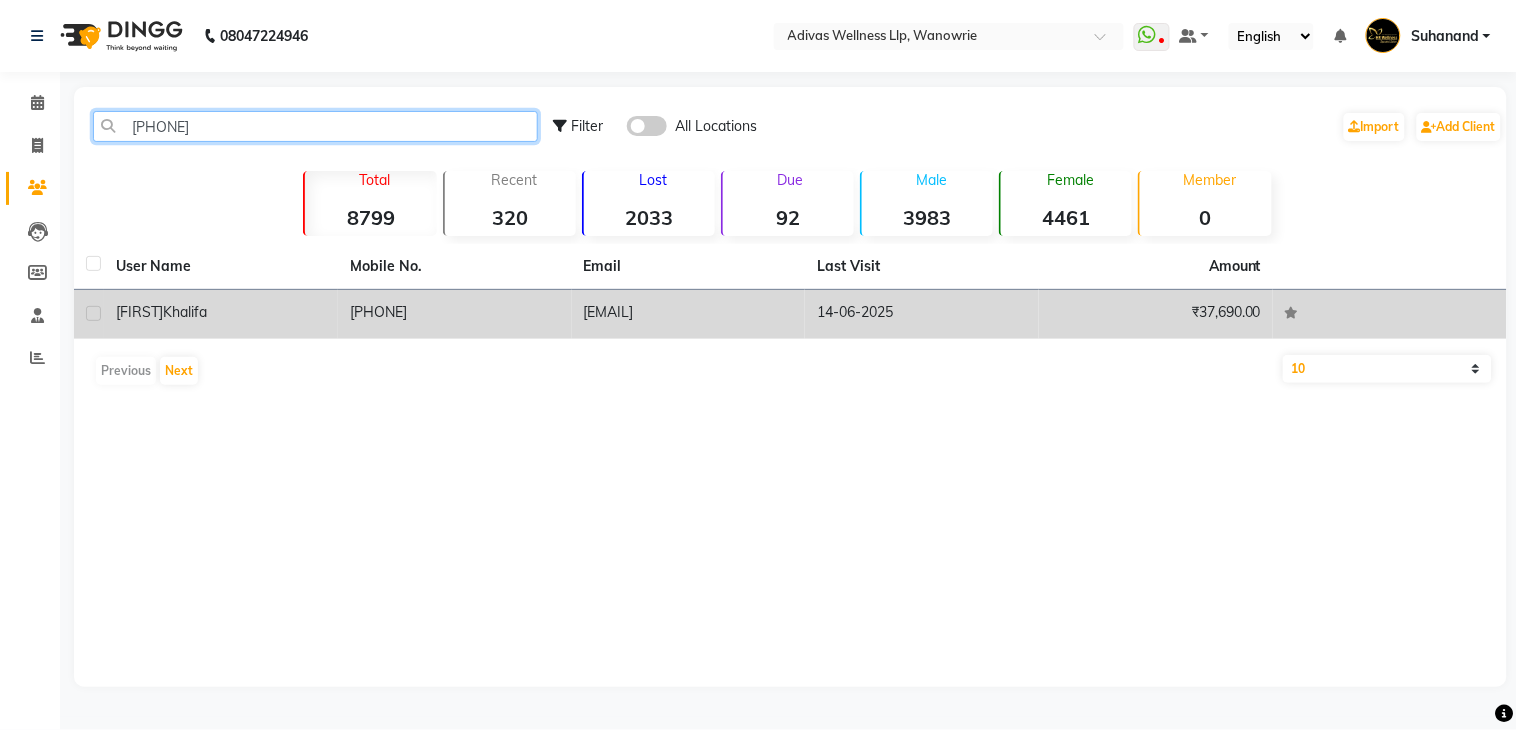type on "901111486" 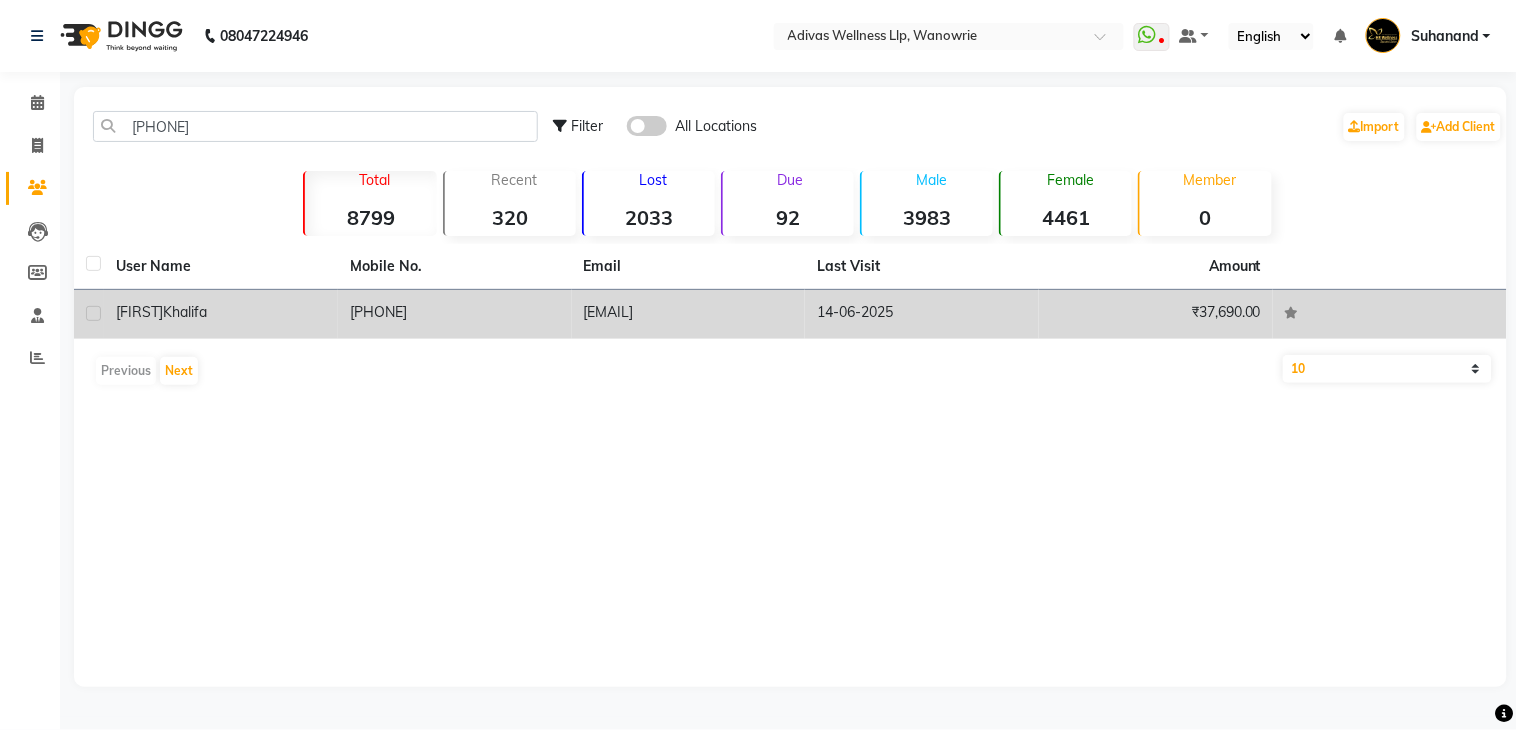 click on "[PHONE]" 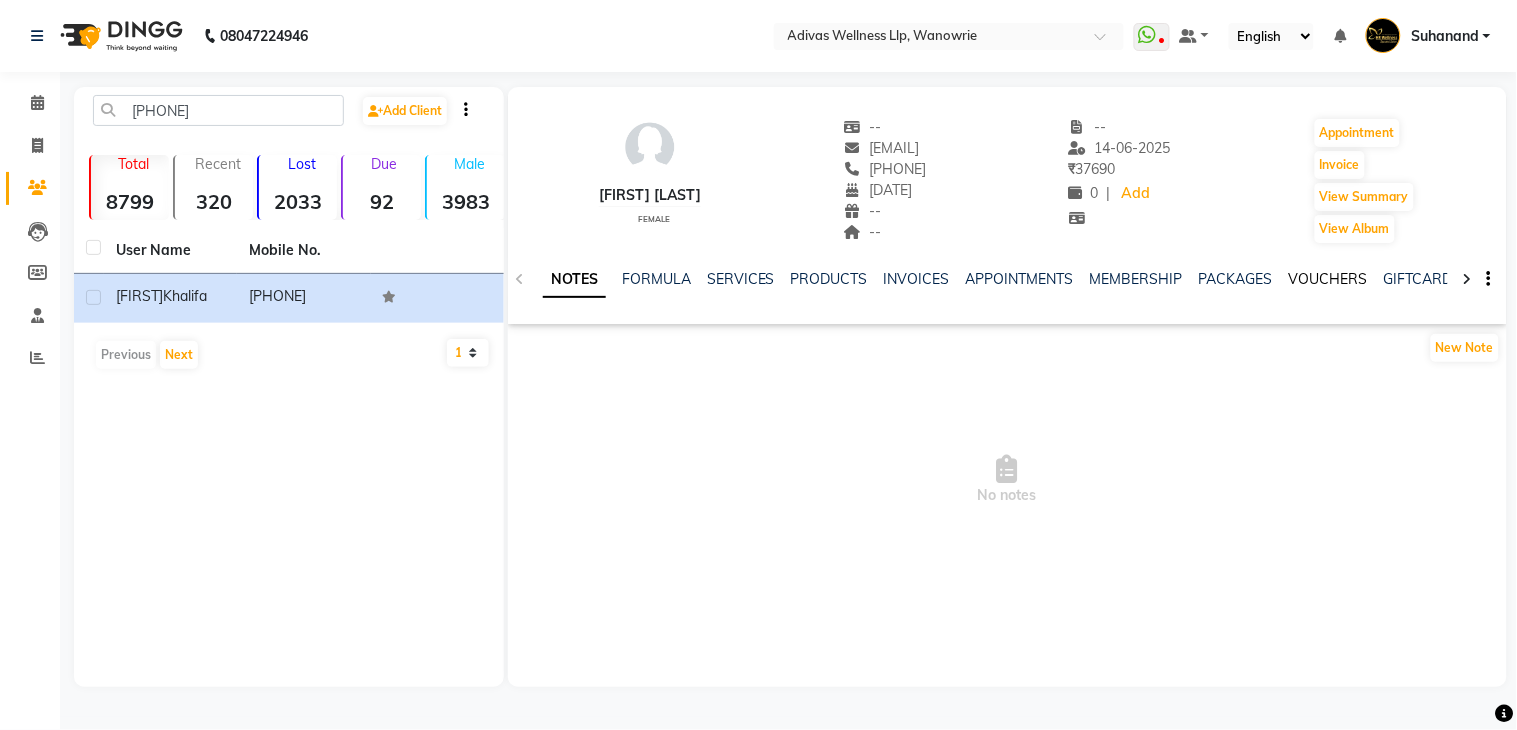 click on "VOUCHERS" 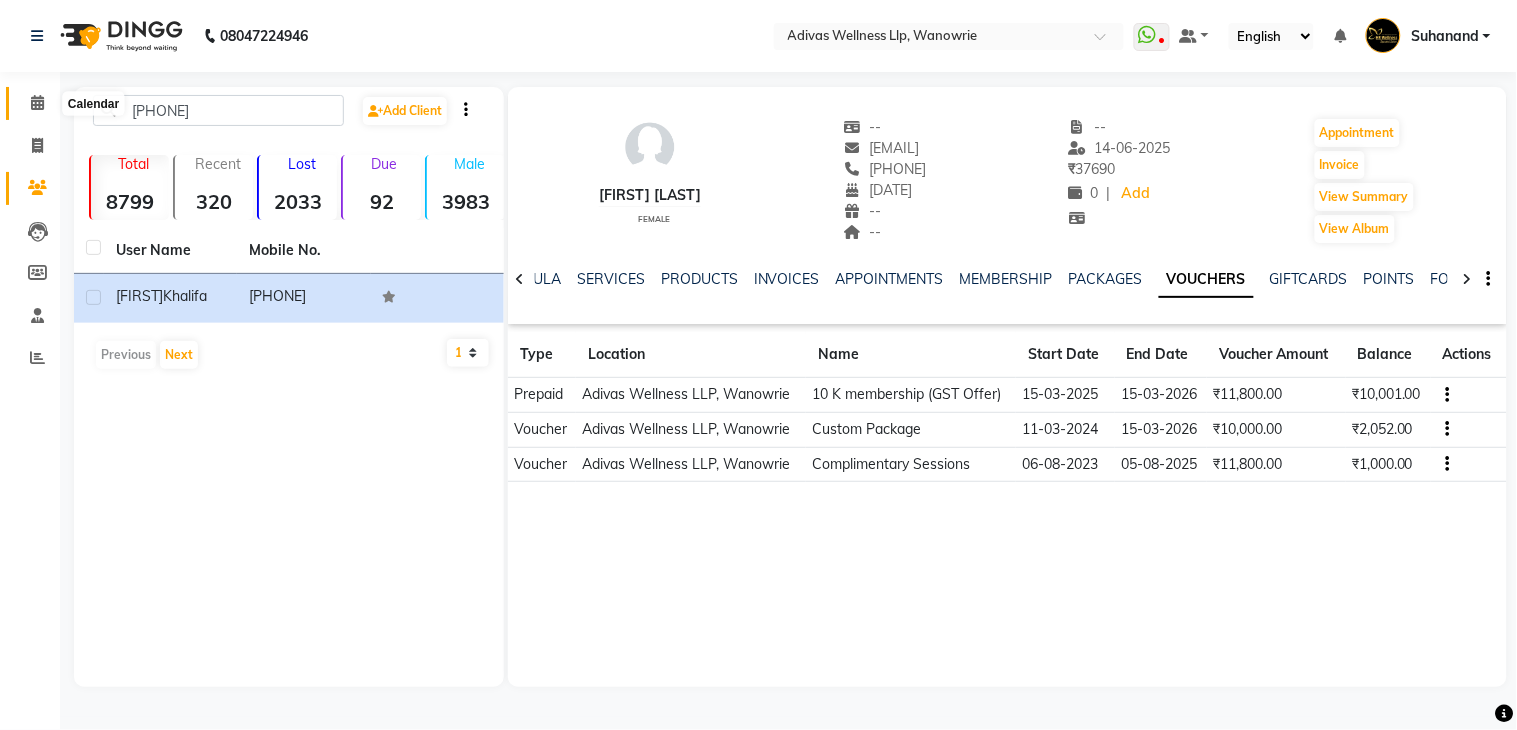 click 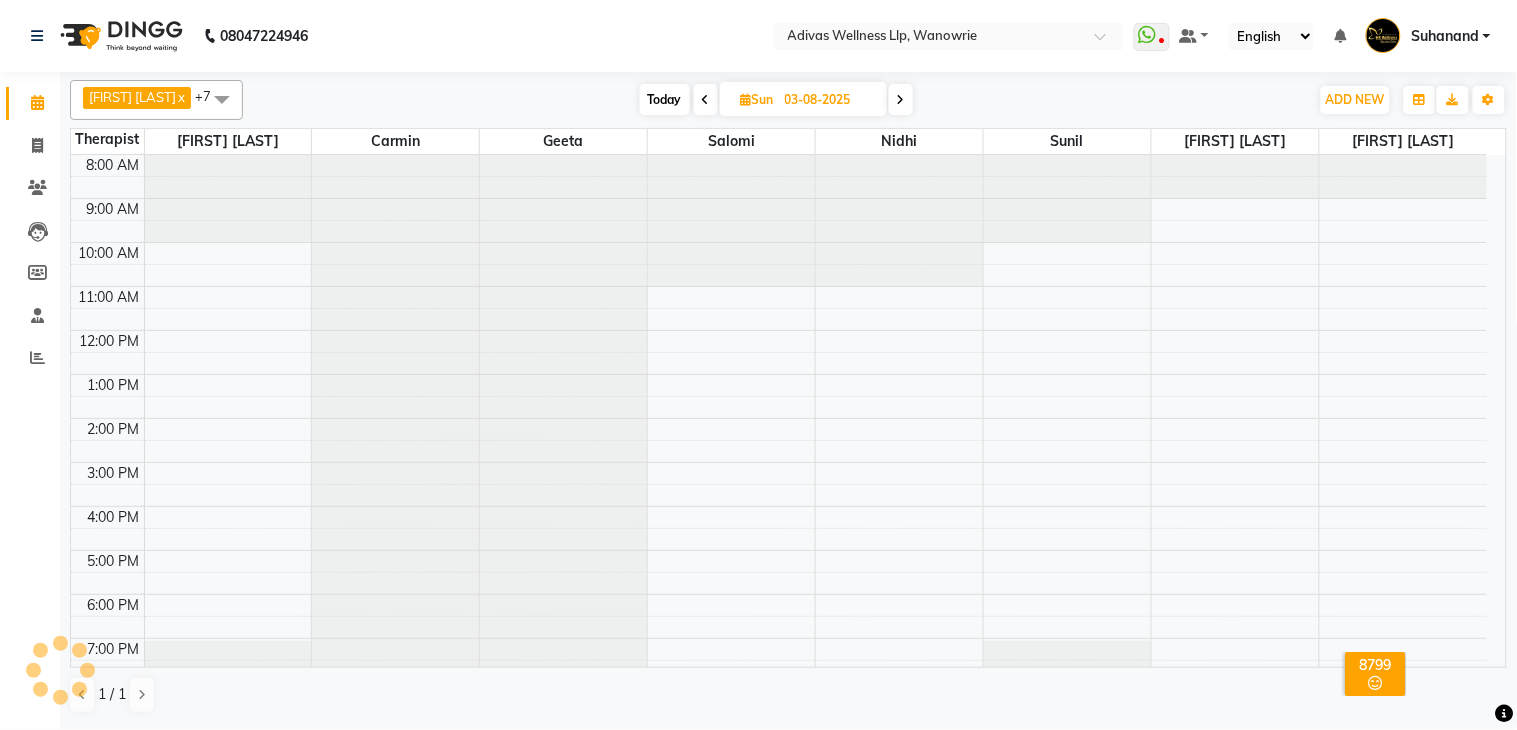 scroll, scrollTop: 0, scrollLeft: 0, axis: both 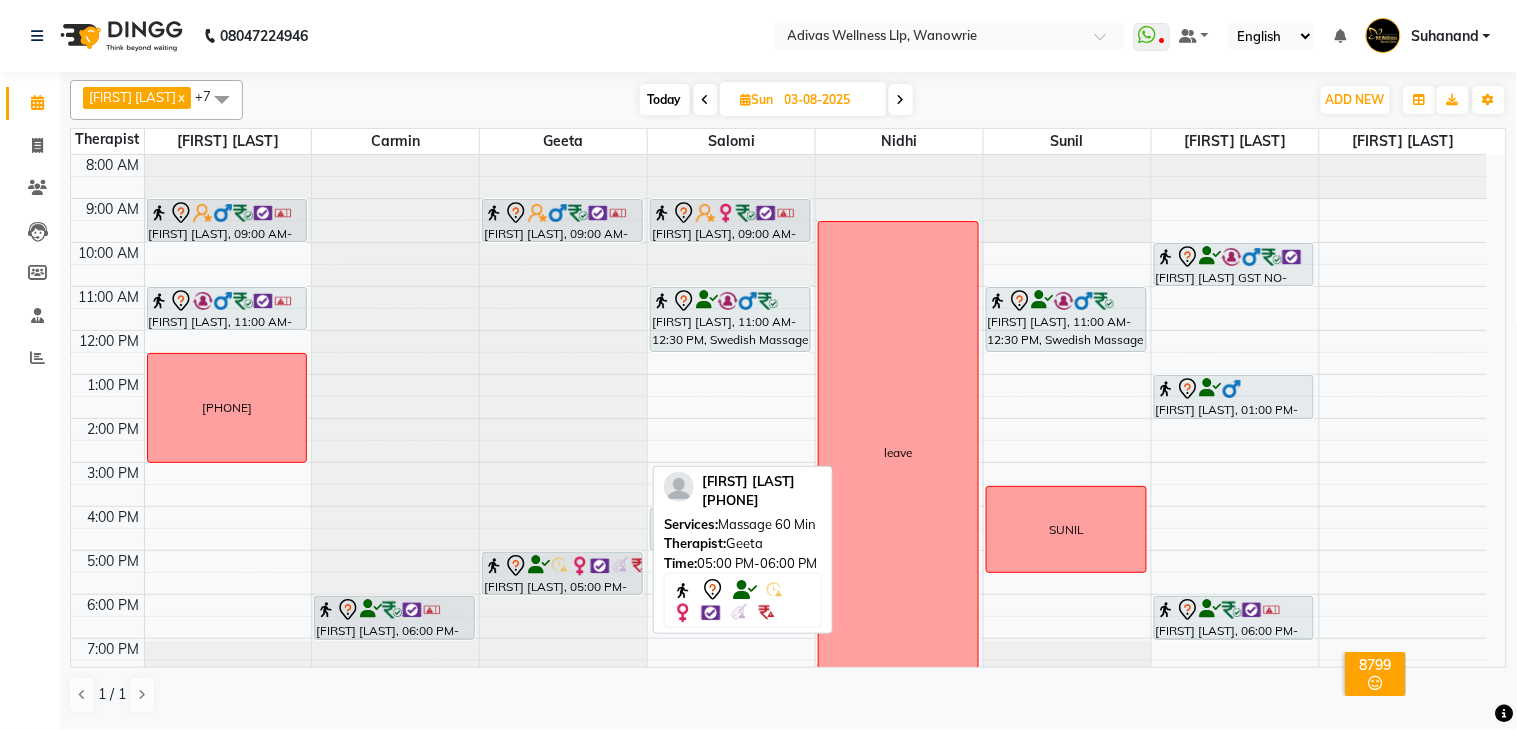 click on "[FIRST] [LAST], [TIME]-[TIME], Massage 60 Min" at bounding box center [562, 573] 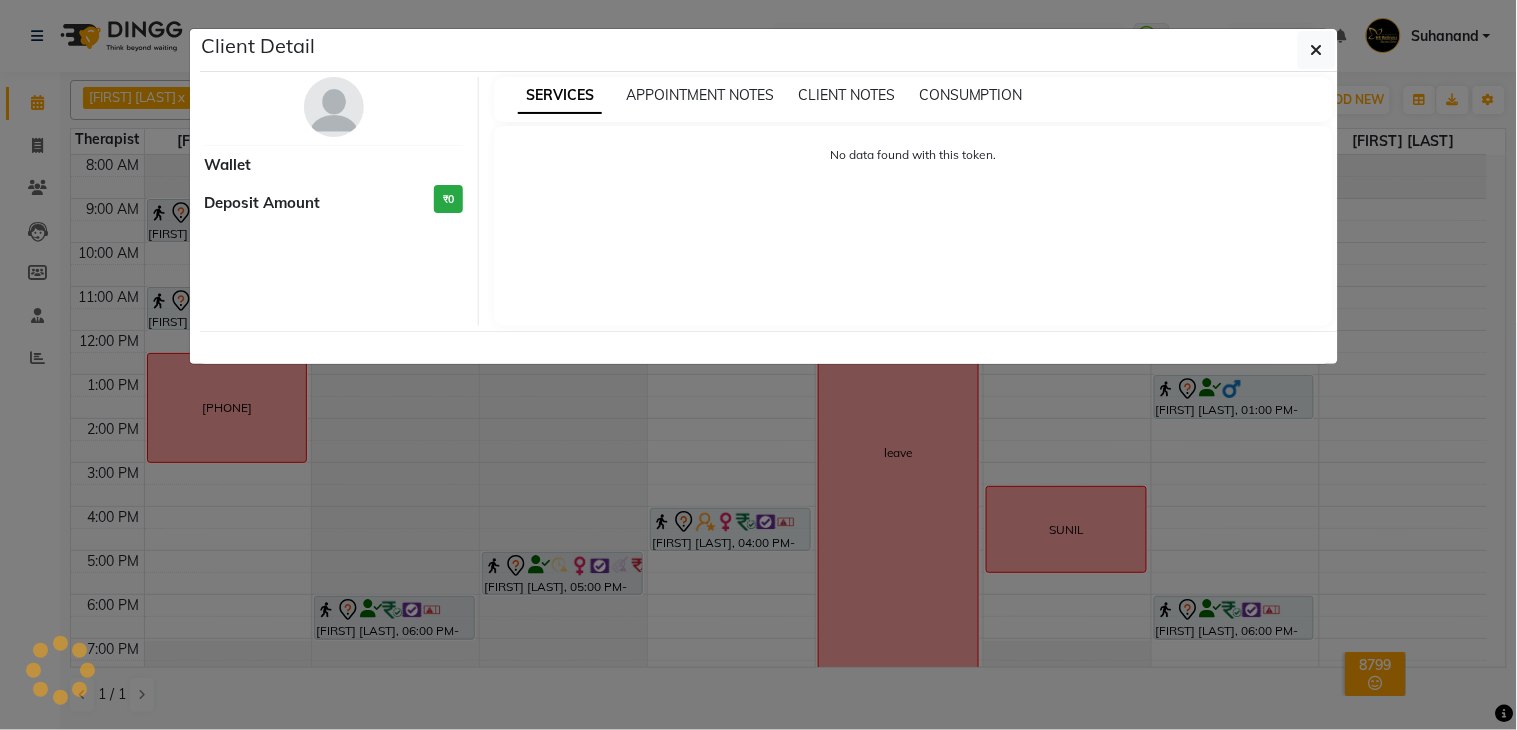 select on "7" 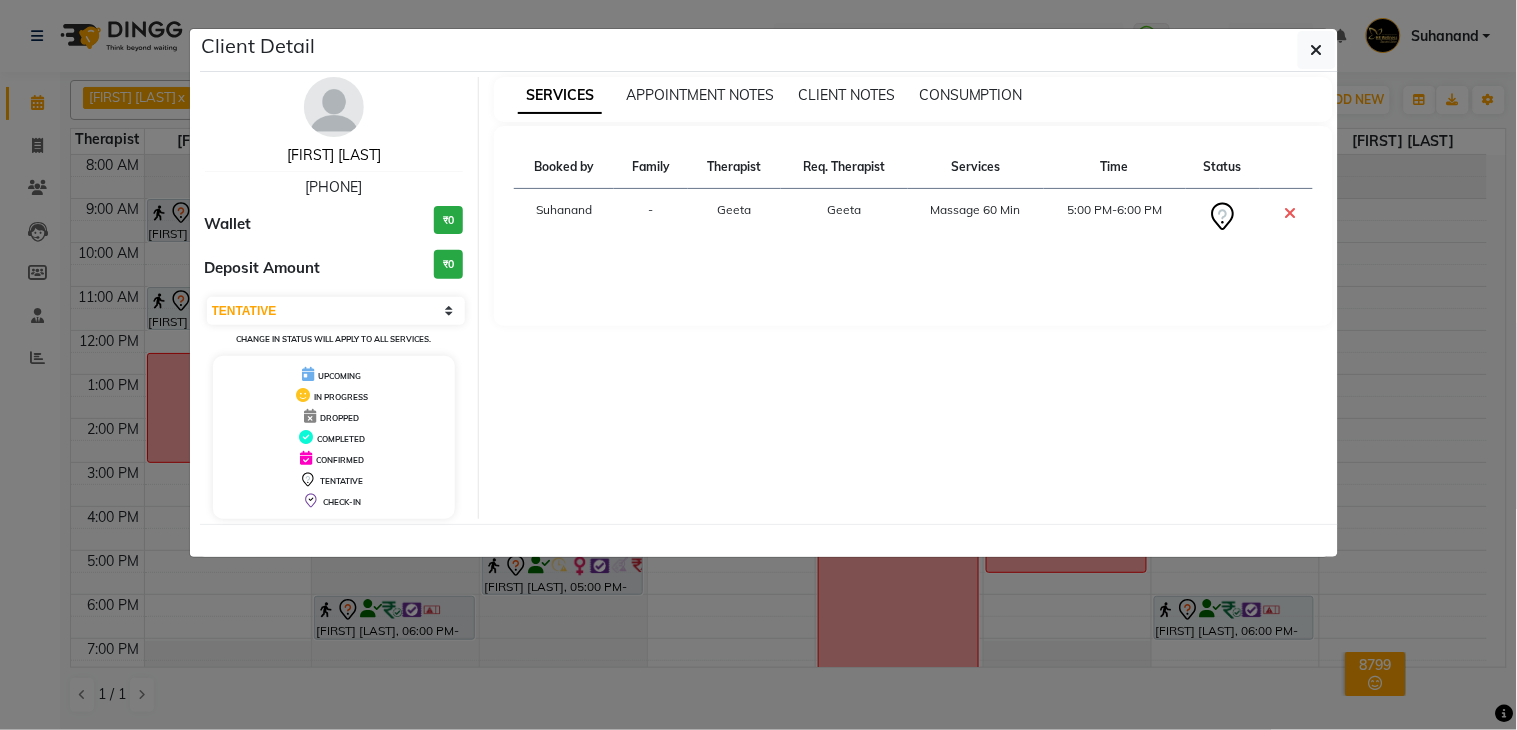 click on "[FIRST] [LAST]" at bounding box center [334, 155] 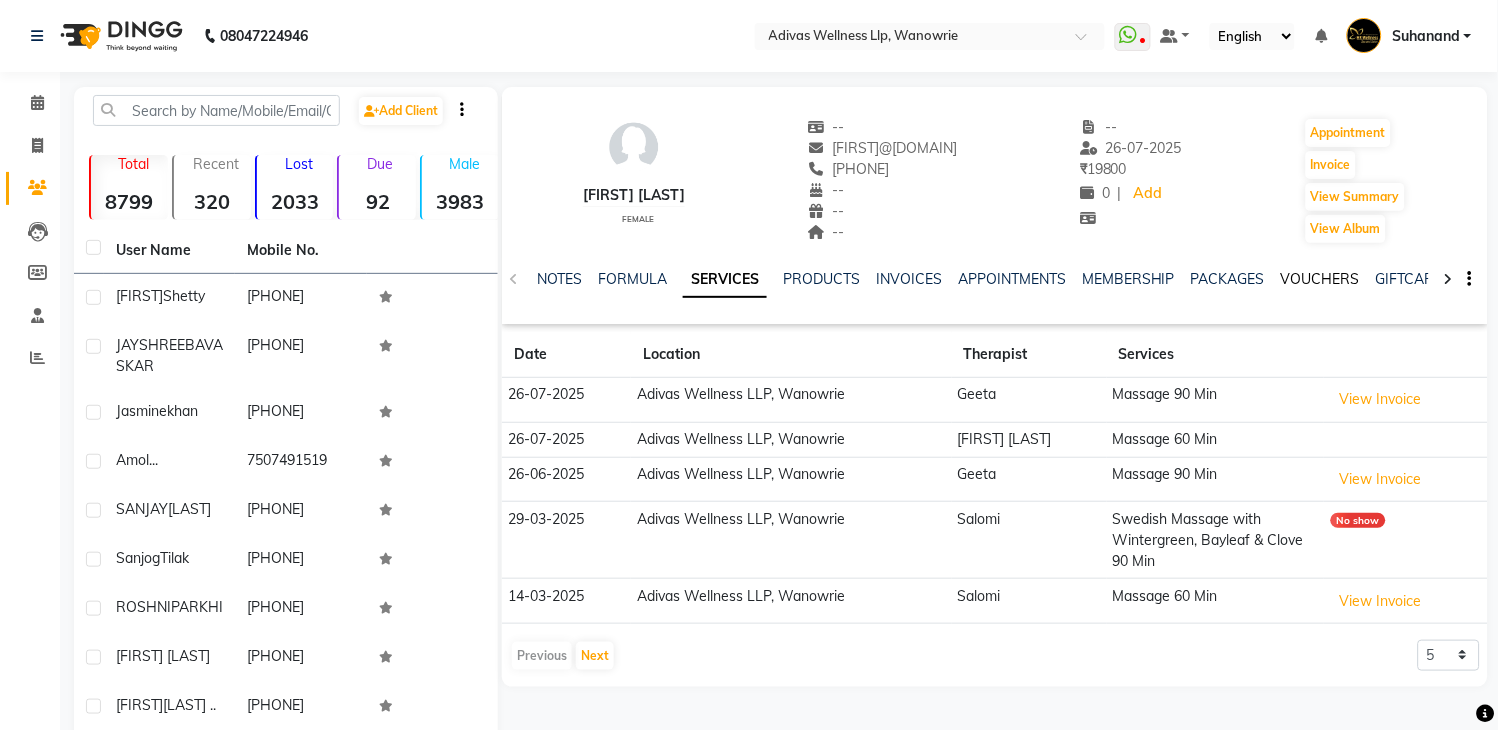 click on "VOUCHERS" 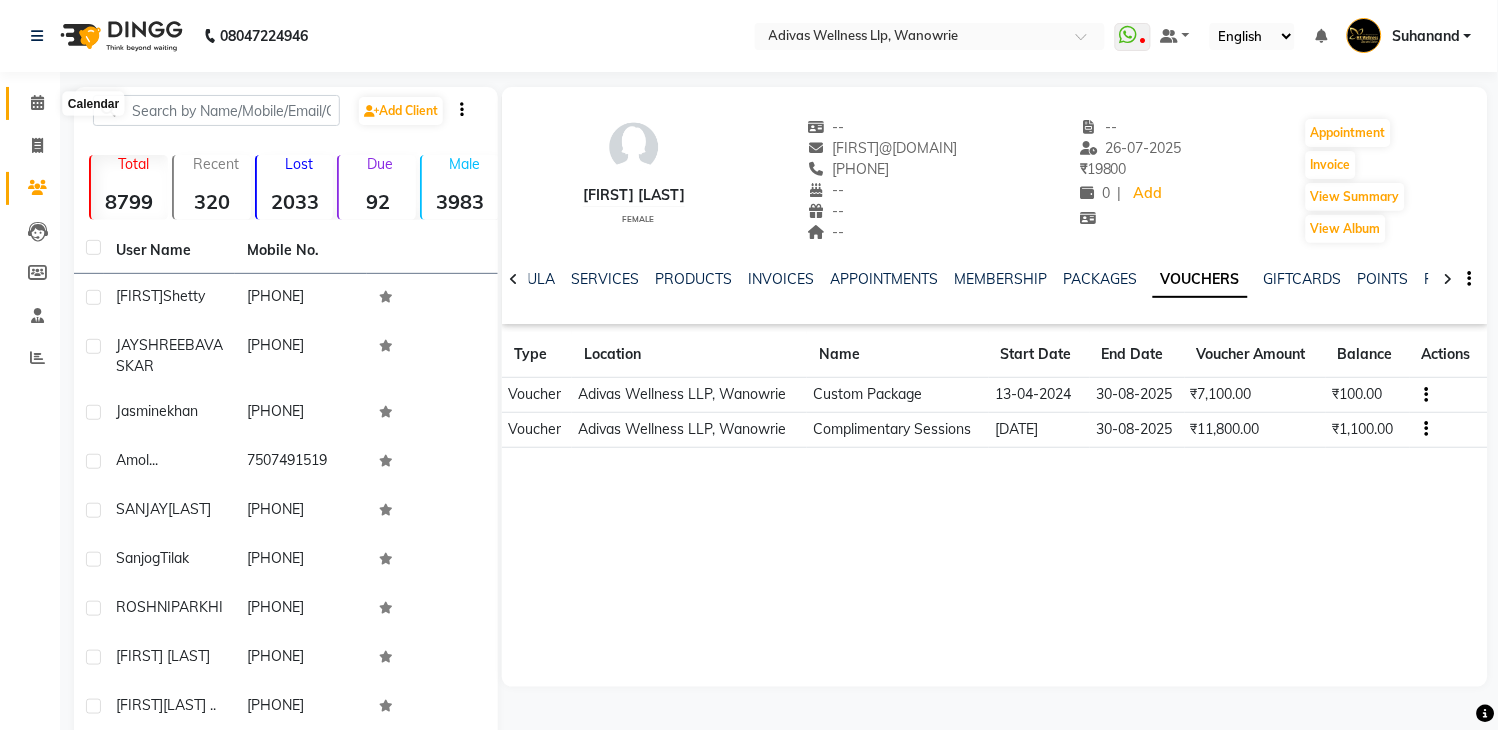 click 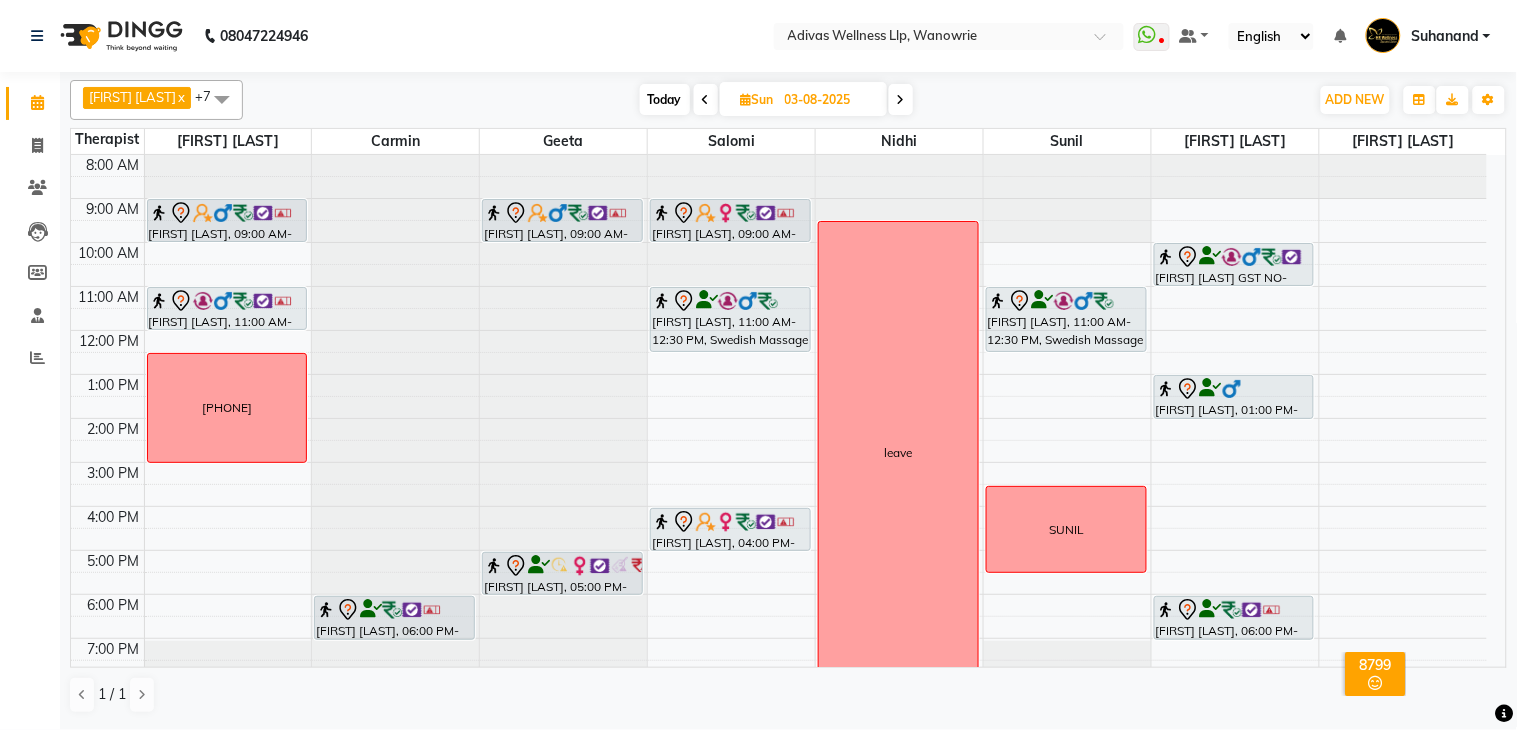 scroll, scrollTop: 0, scrollLeft: 0, axis: both 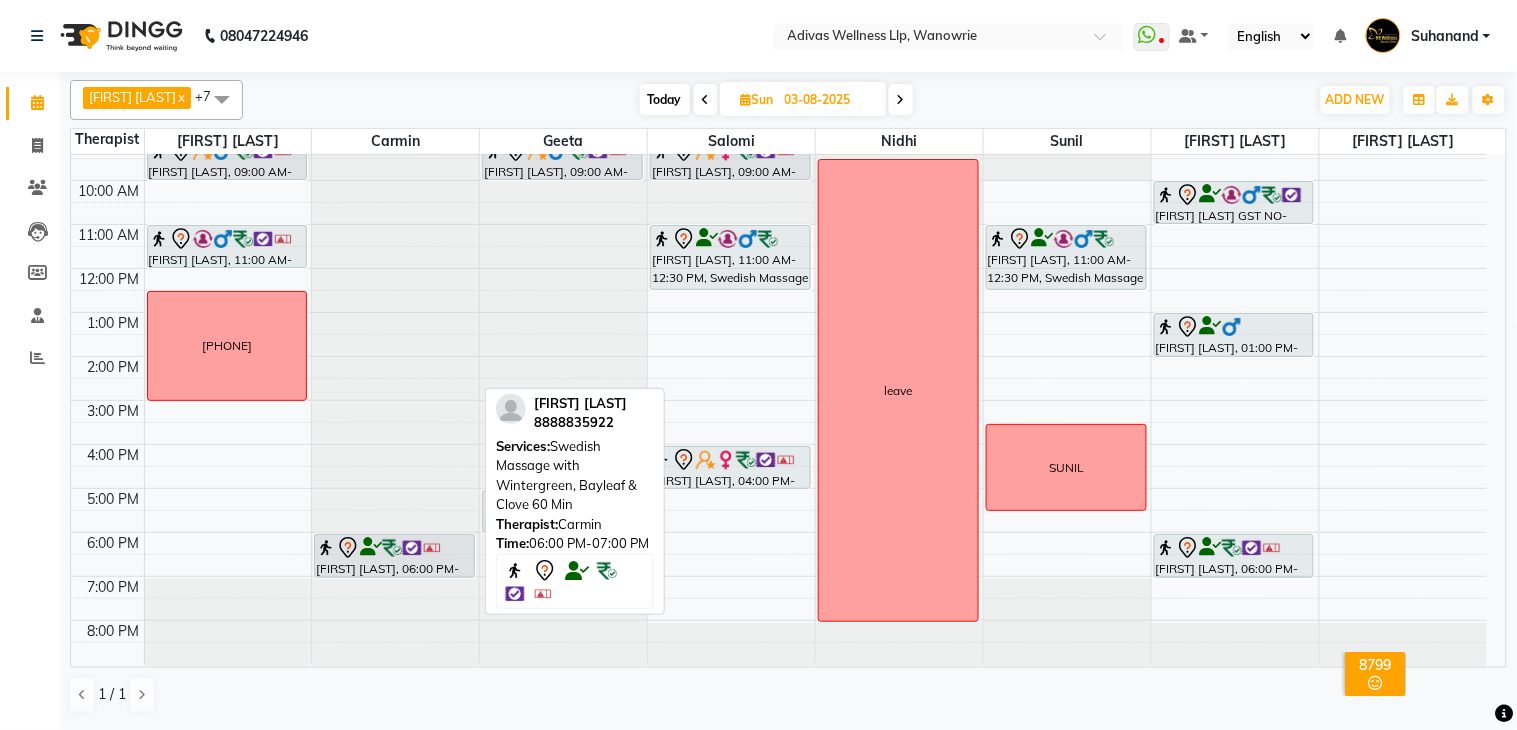click on "[FIRST] [LAST], [TIME]-[TIME], Swedish Massage with Wintergreen, Bayleaf & Clove 60 Min" at bounding box center (394, 556) 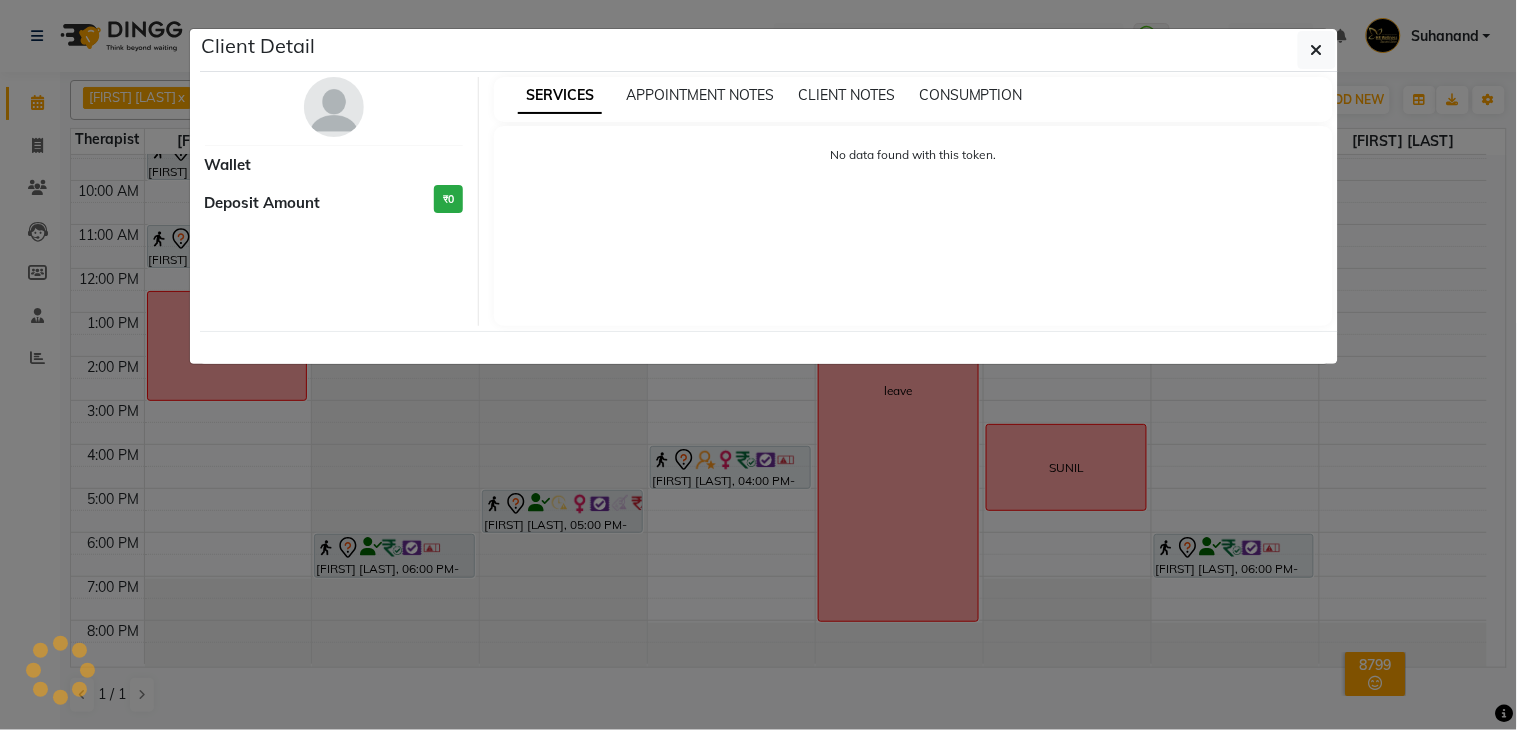 select on "7" 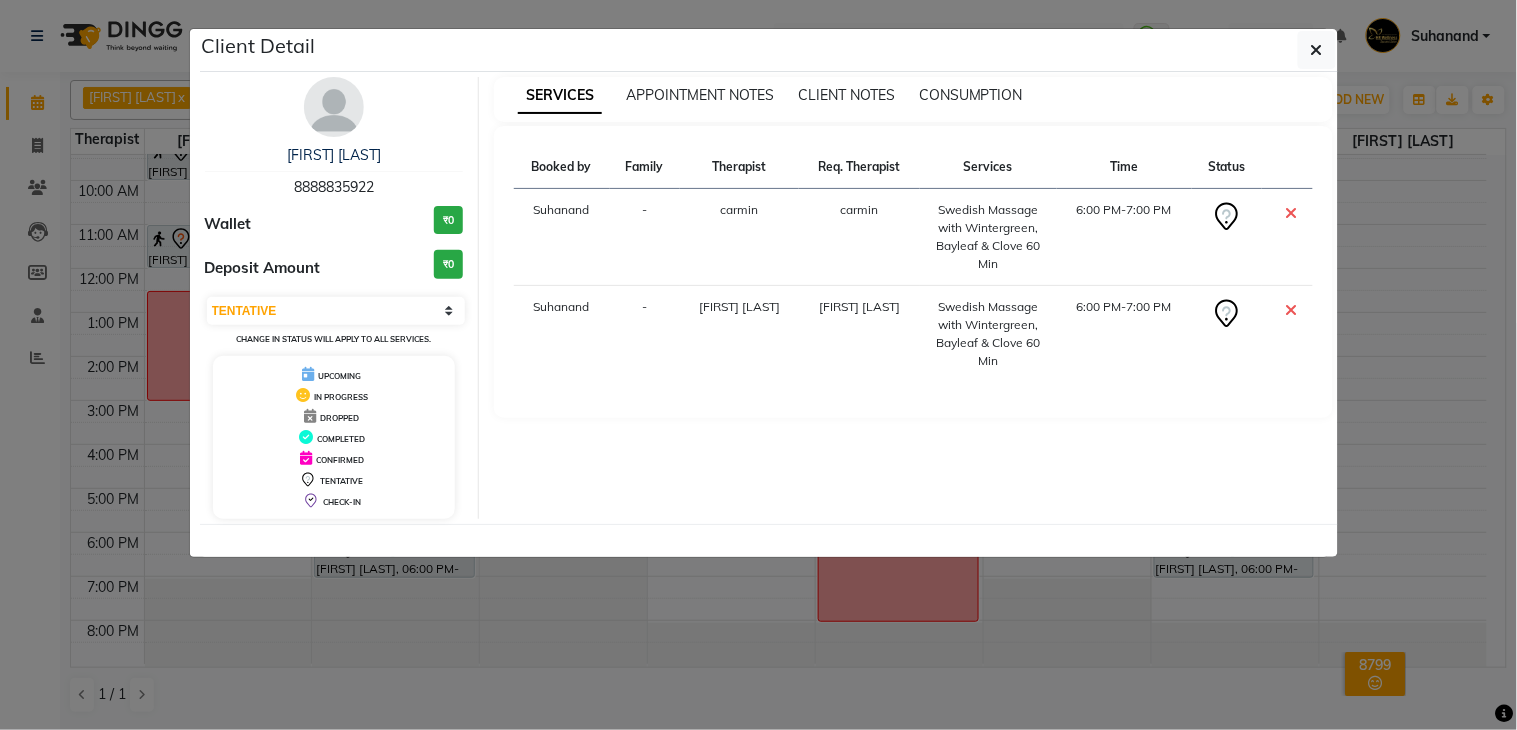 click at bounding box center (334, 171) 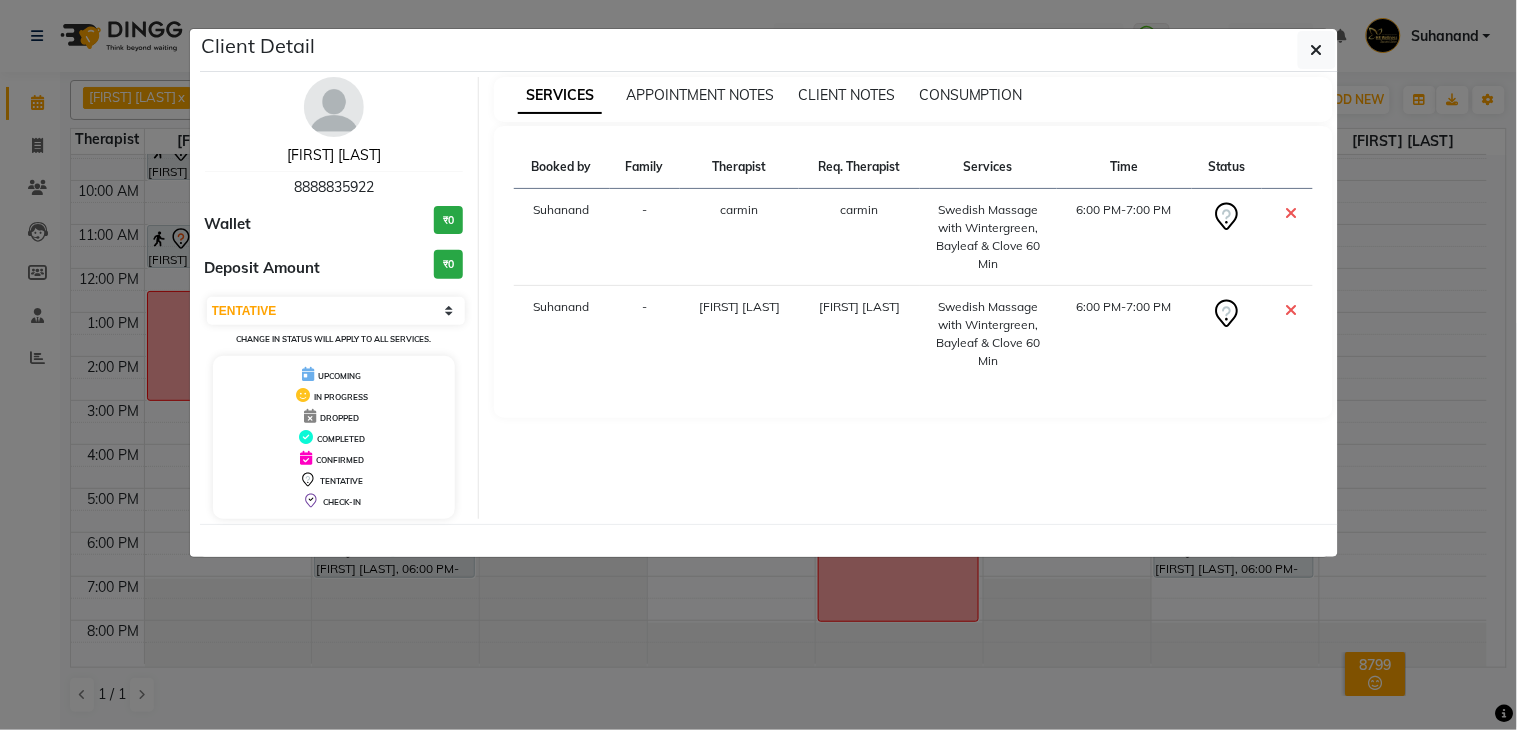 click on "B Pavan Avinash Nag" at bounding box center [334, 155] 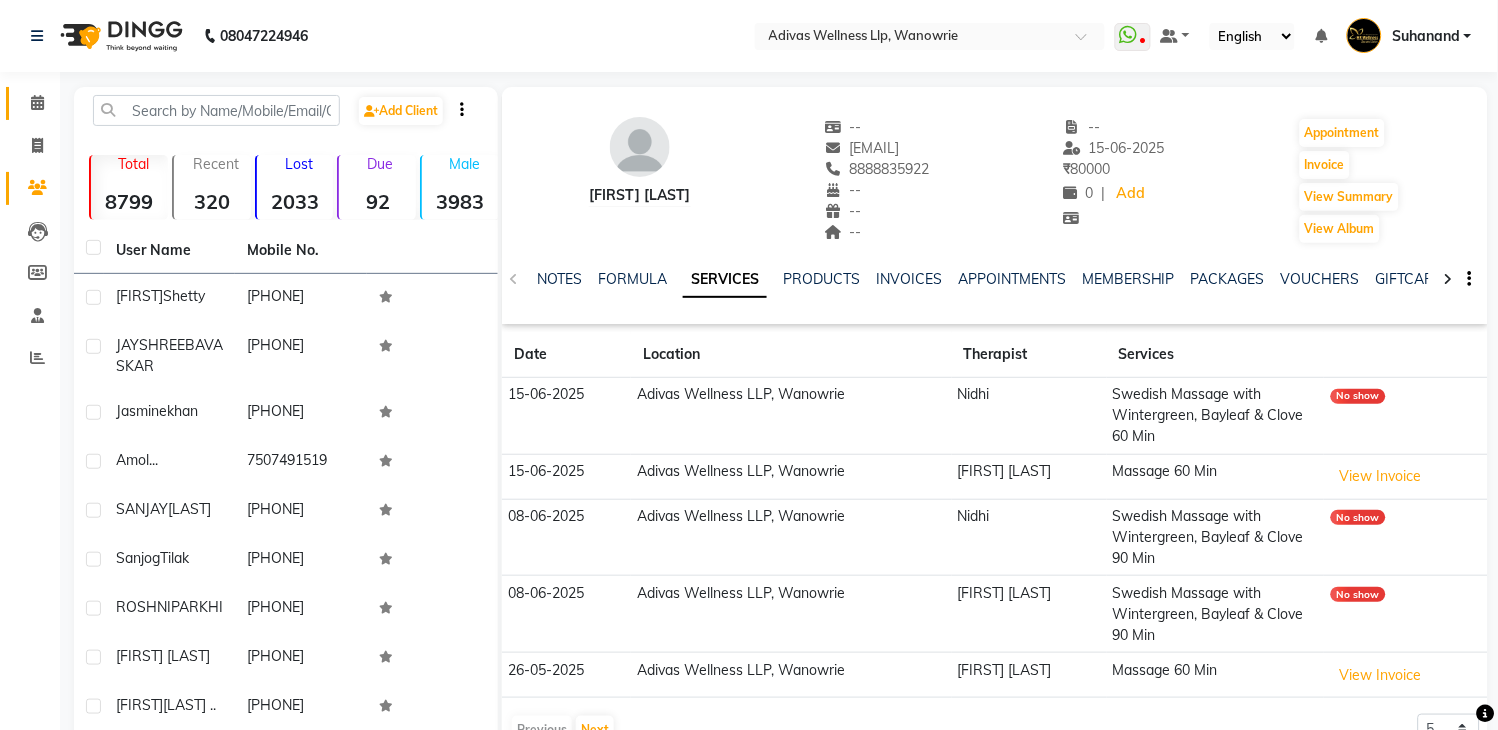 scroll, scrollTop: 187, scrollLeft: 0, axis: vertical 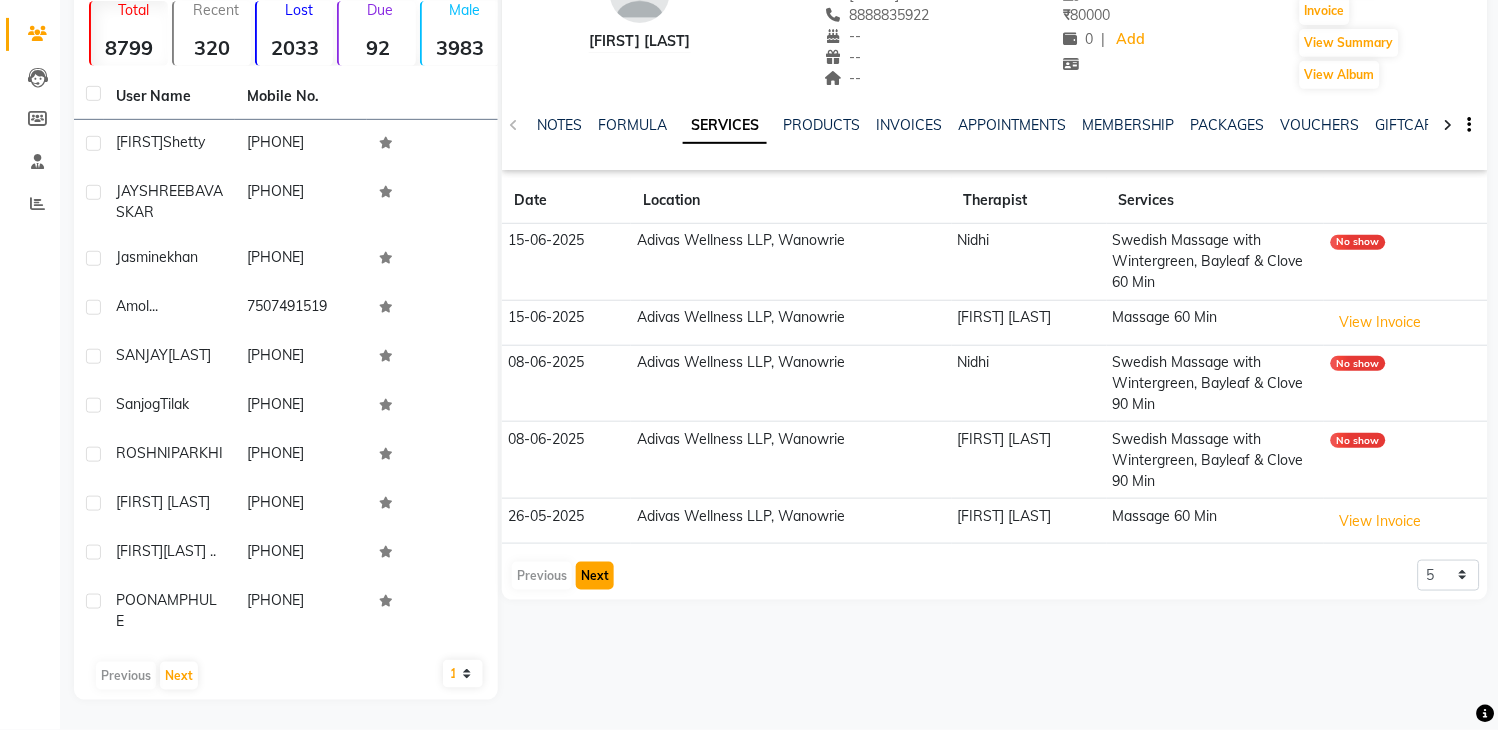 click on "Next" 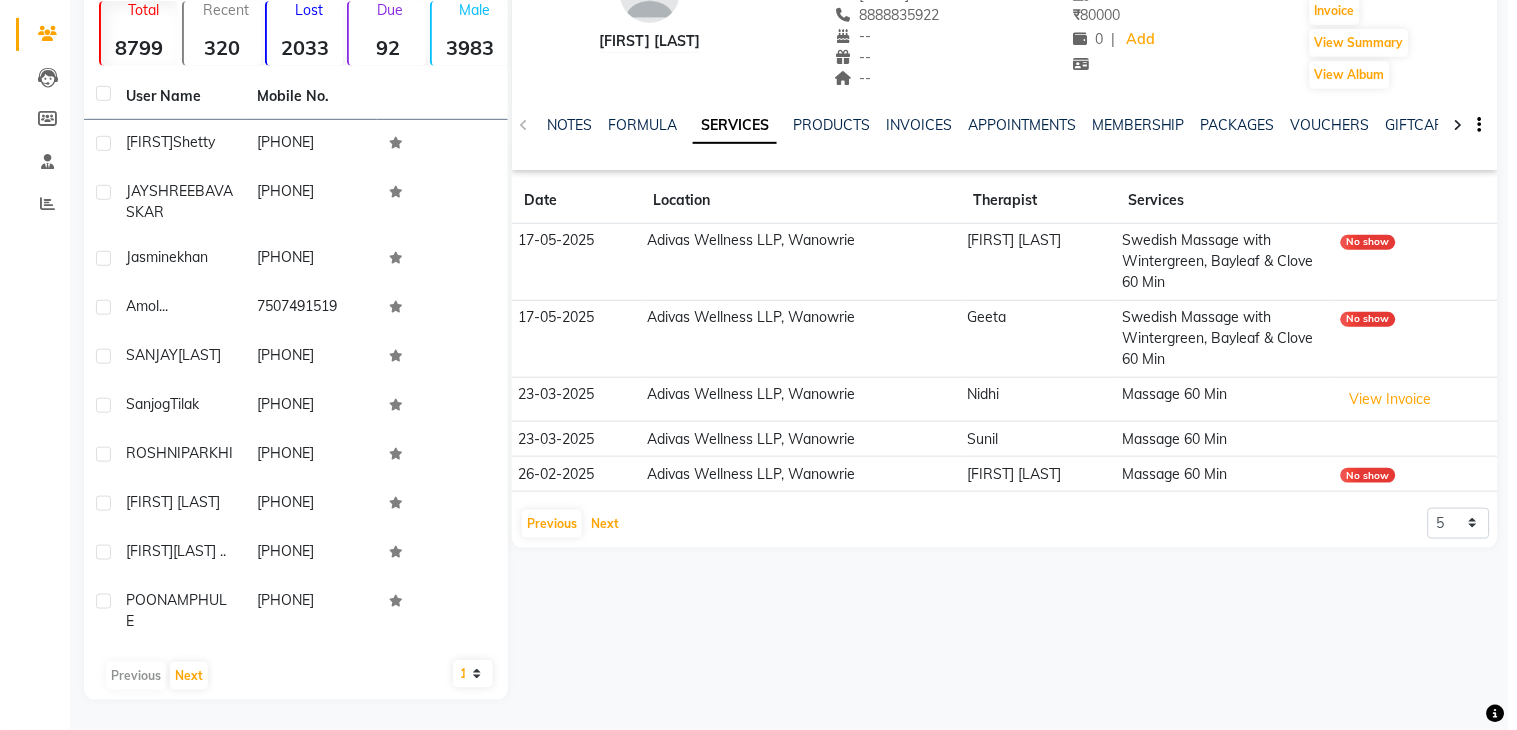 scroll, scrollTop: 0, scrollLeft: 0, axis: both 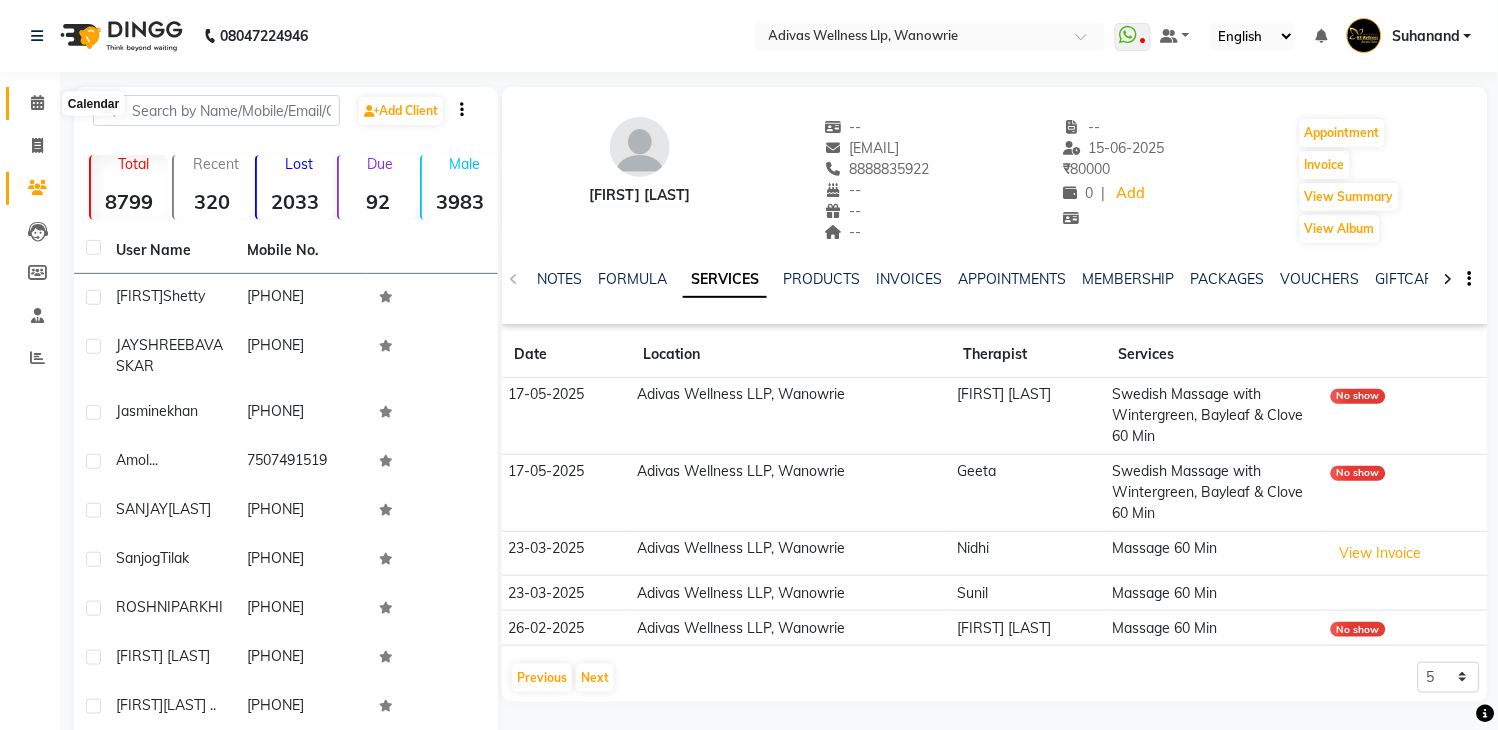 click 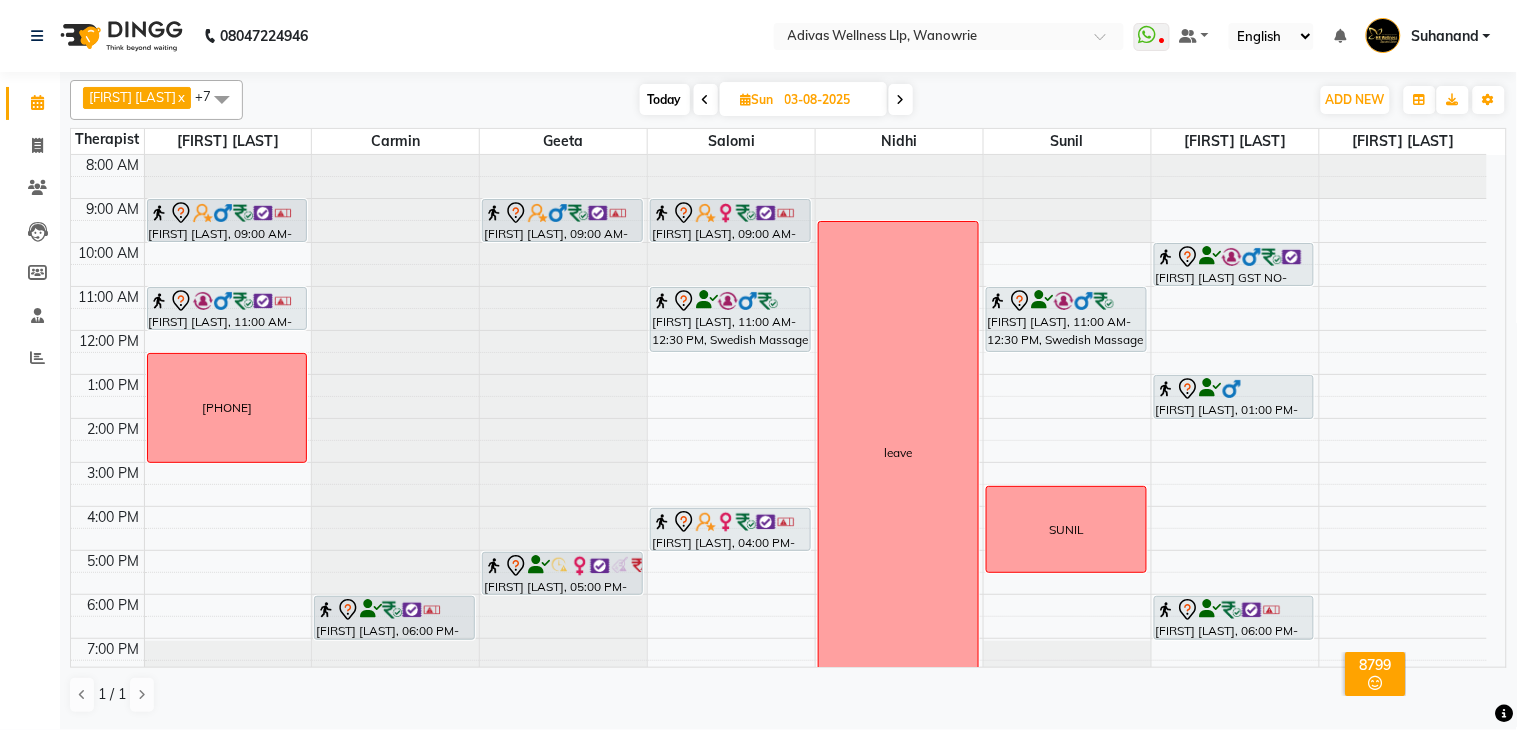 scroll, scrollTop: 0, scrollLeft: 0, axis: both 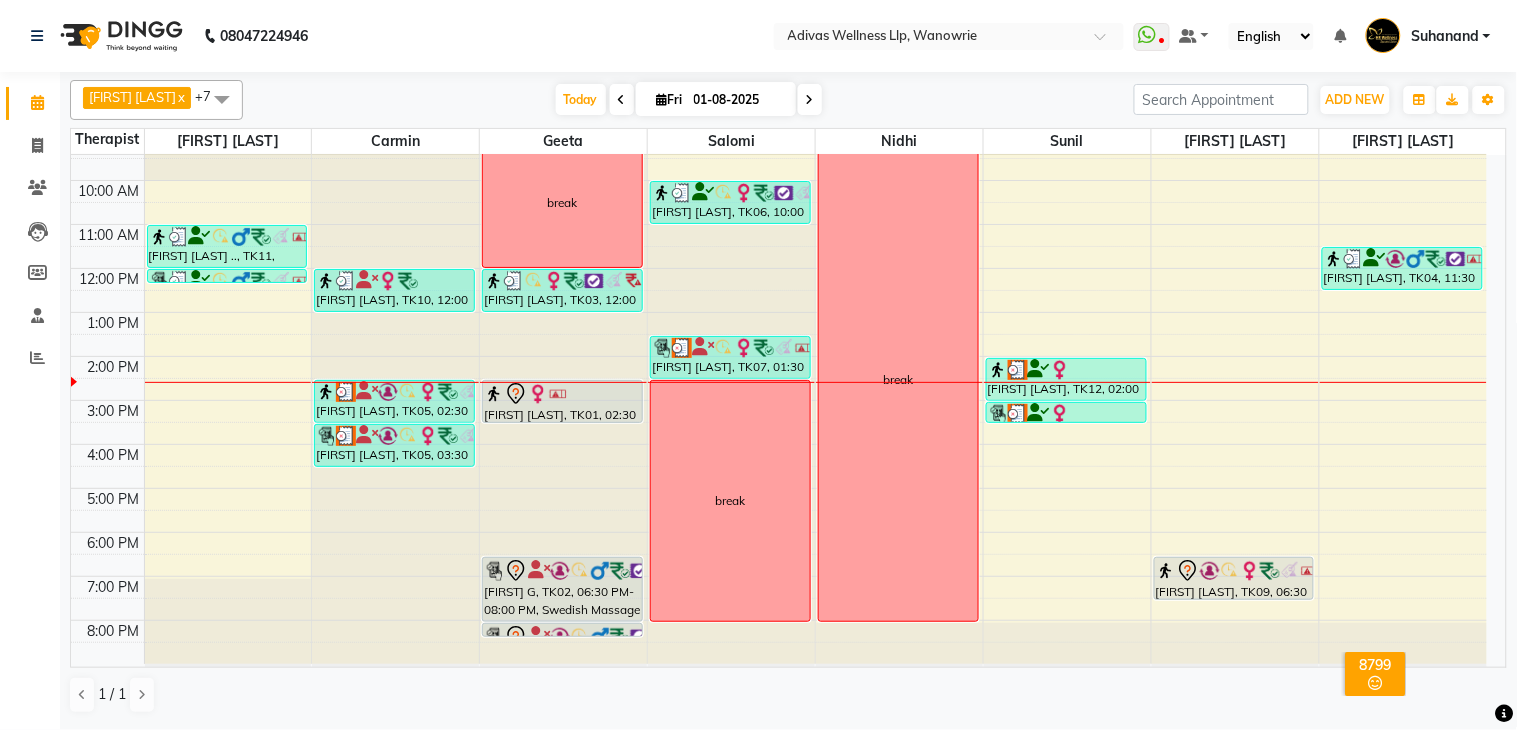click on "08047224946 Select Location × Adivas Wellness Llp, Wanowrie  WhatsApp Status  ✕ Status:  Disconnected Recent Service Activity: 01-01-1970     05:30 AM  08047224946 Whatsapp Settings Default Panel My Panel English ENGLISH Español العربية मराठी हिंदी ગુજરાતી தமிழ் 中文 Notifications nothing to show Suhanand Manage Profile Change Password Sign out  Version:3.15.9" 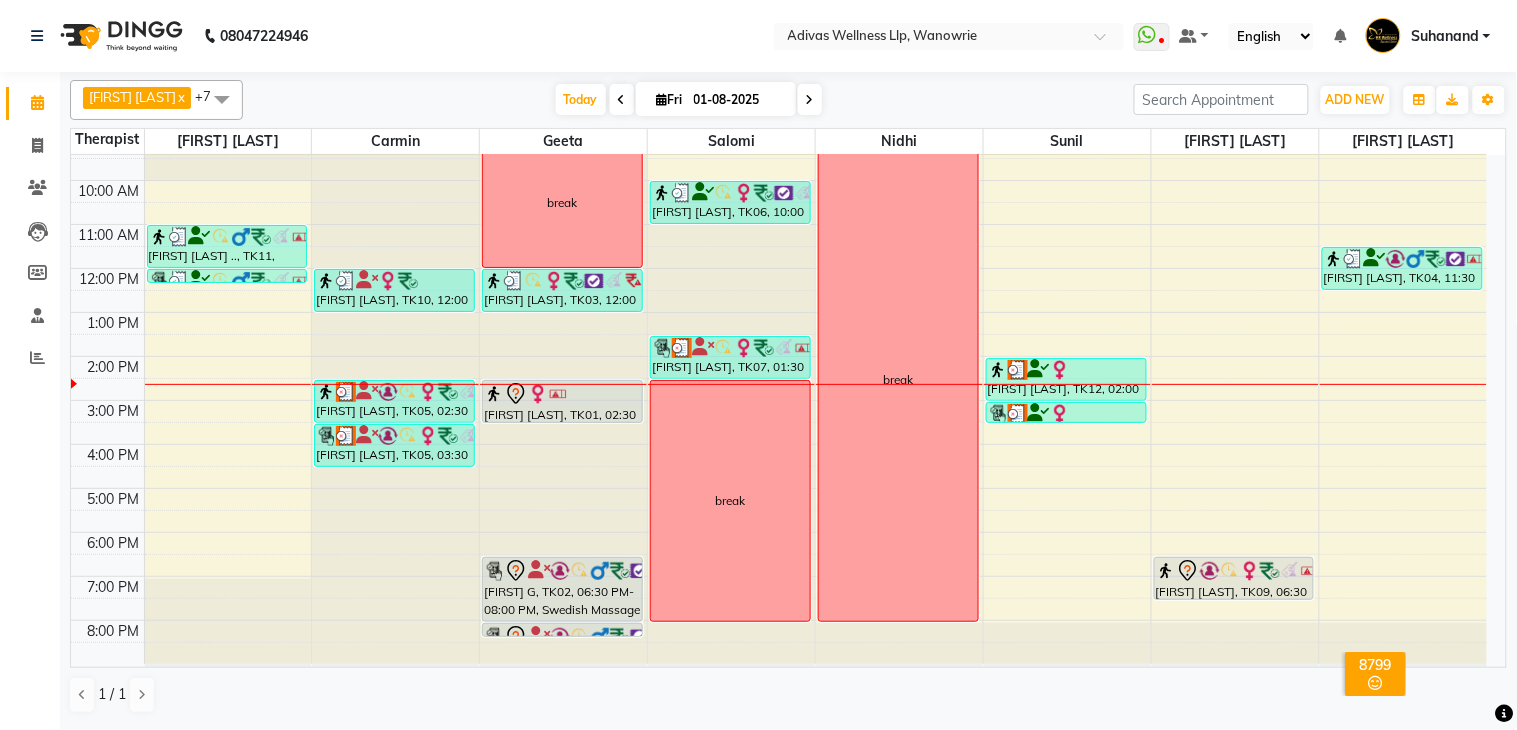 click at bounding box center [810, 99] 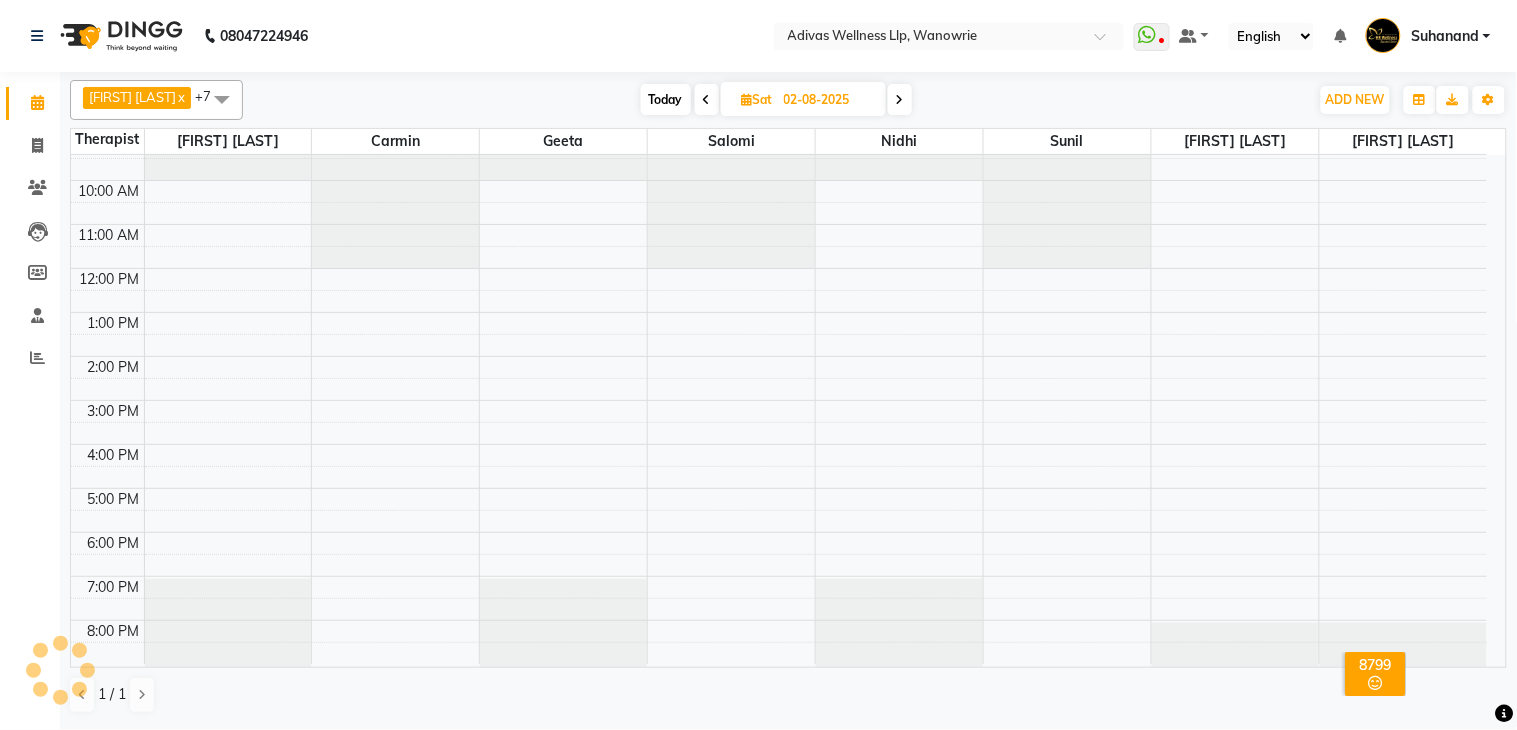 scroll, scrollTop: 63, scrollLeft: 0, axis: vertical 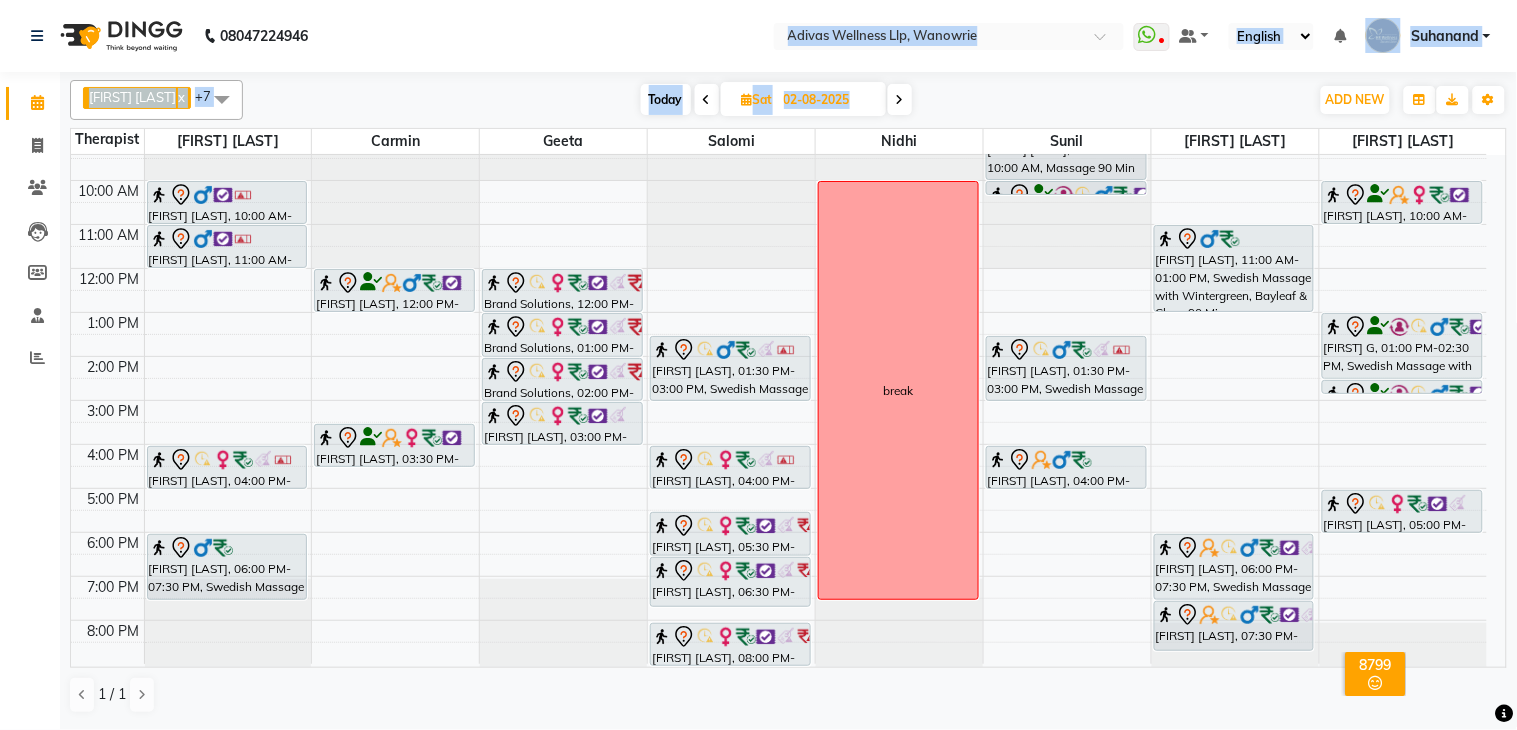 drag, startPoint x: 898, startPoint y: 97, endPoint x: 641, endPoint y: 62, distance: 259.3723 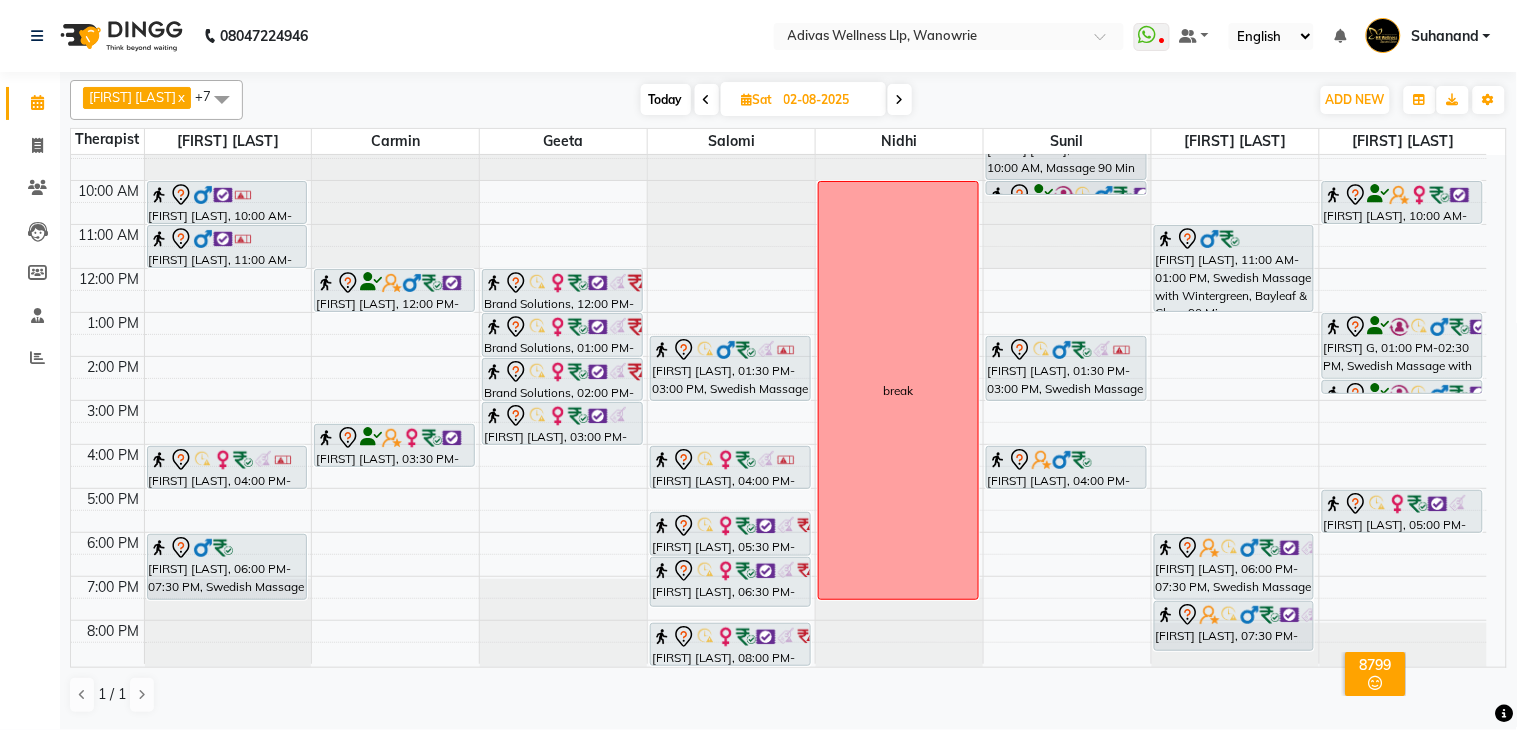 click at bounding box center (900, 100) 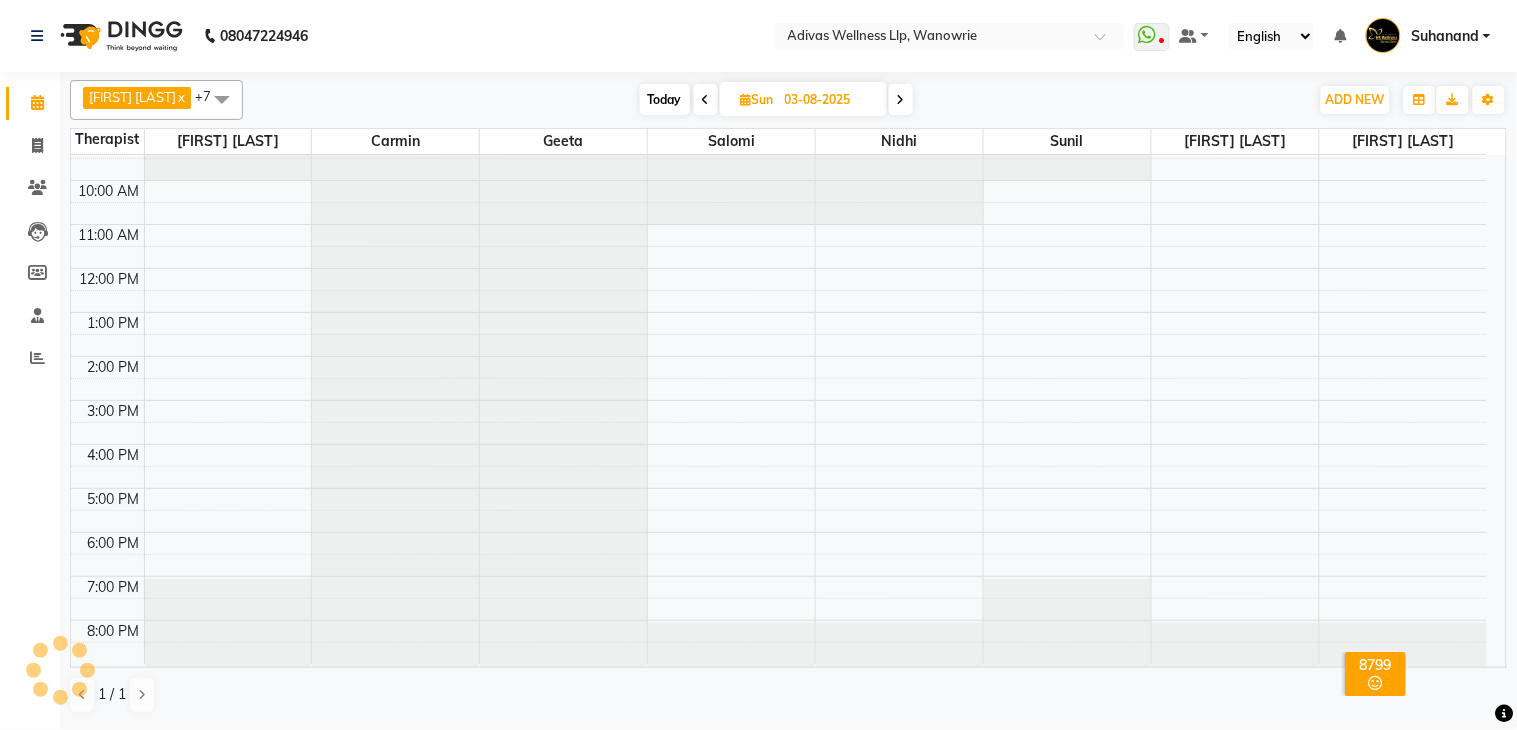 scroll, scrollTop: 63, scrollLeft: 0, axis: vertical 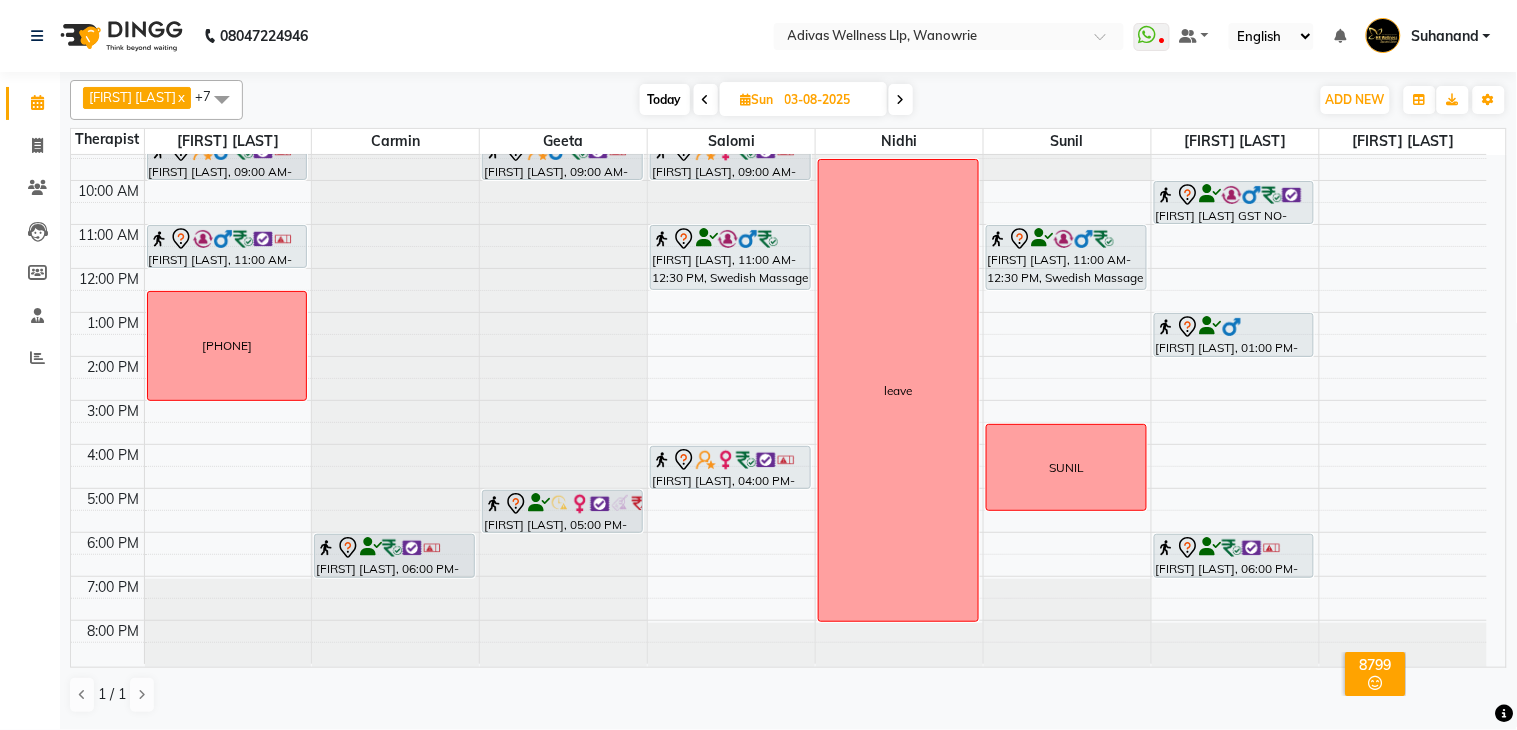 click at bounding box center (395, 93) 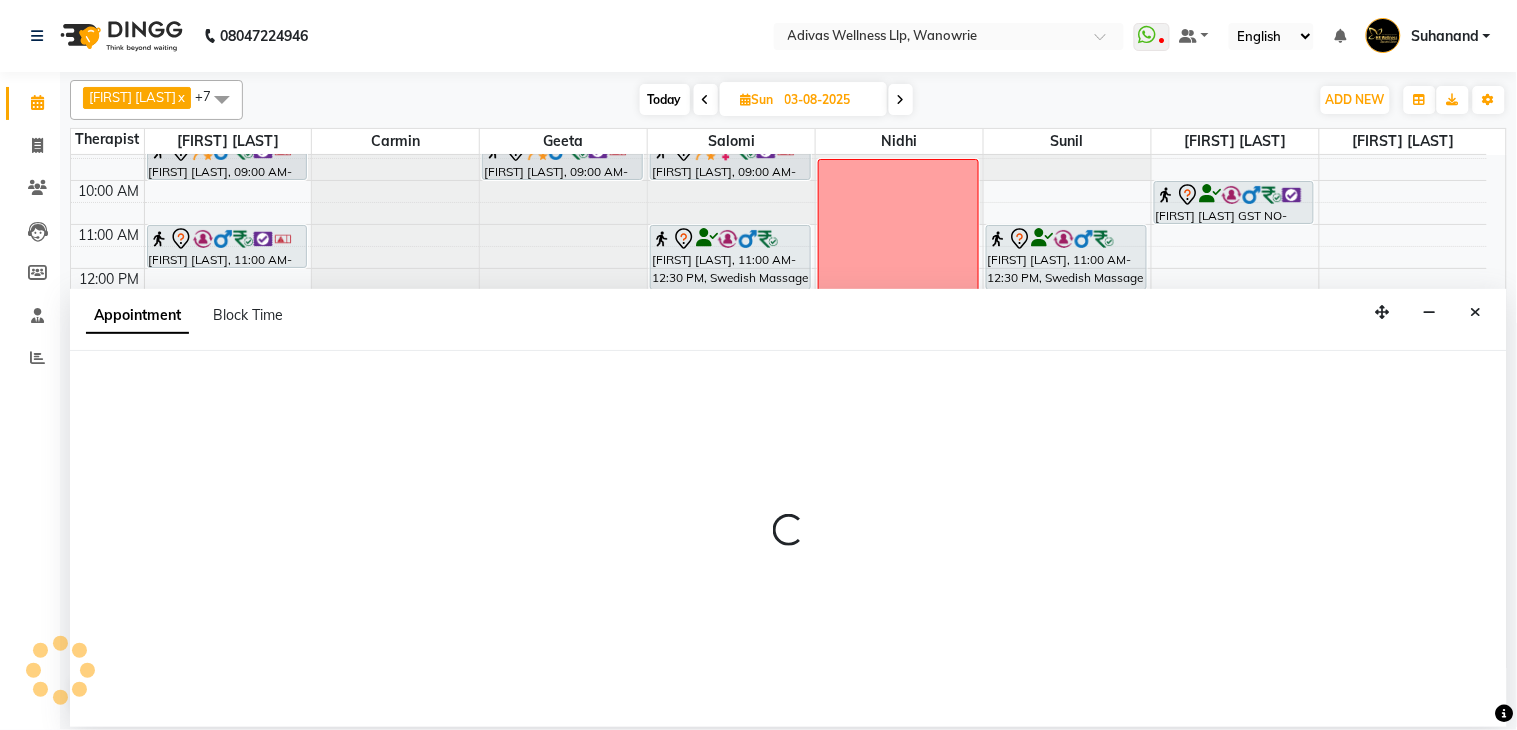 select on "17281" 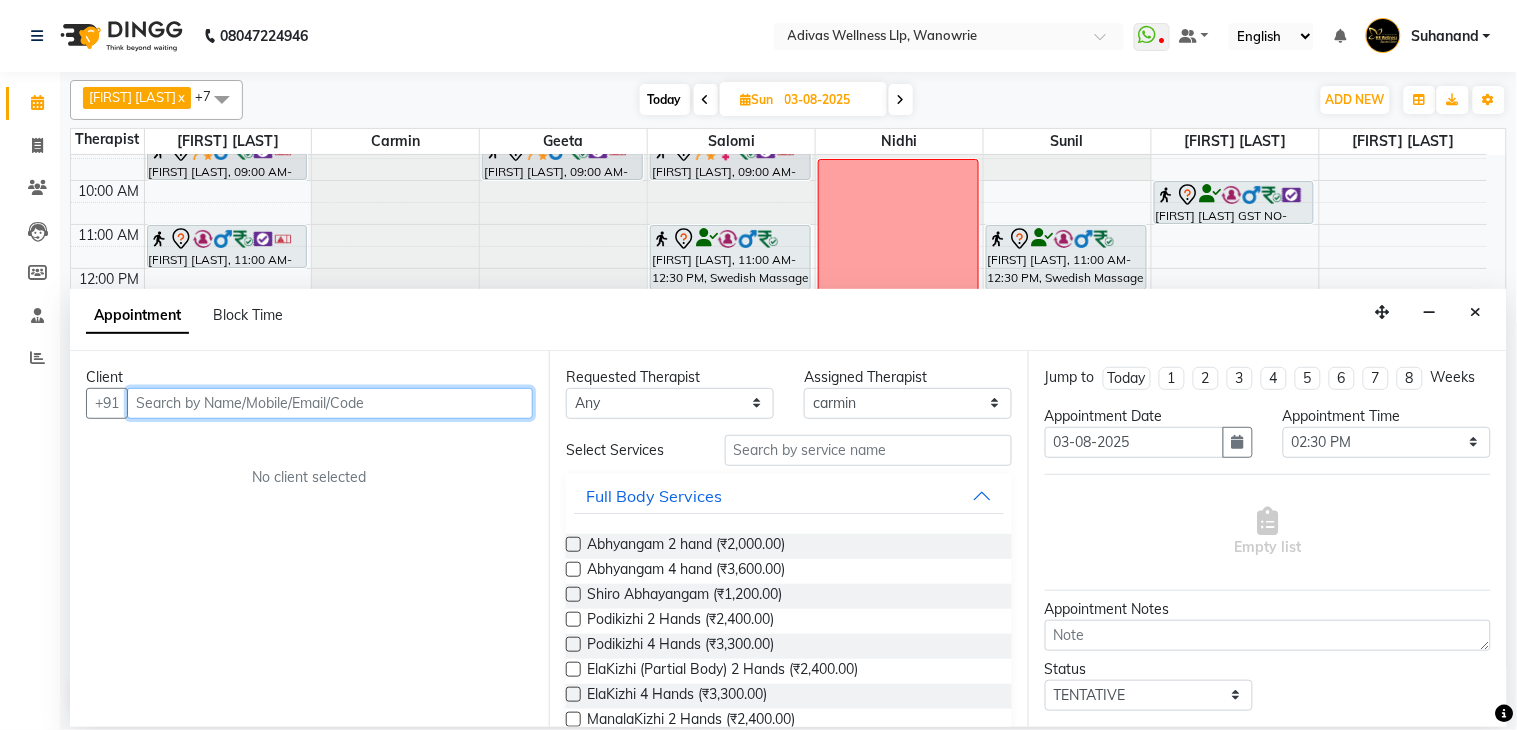 paste on "[PHONE]" 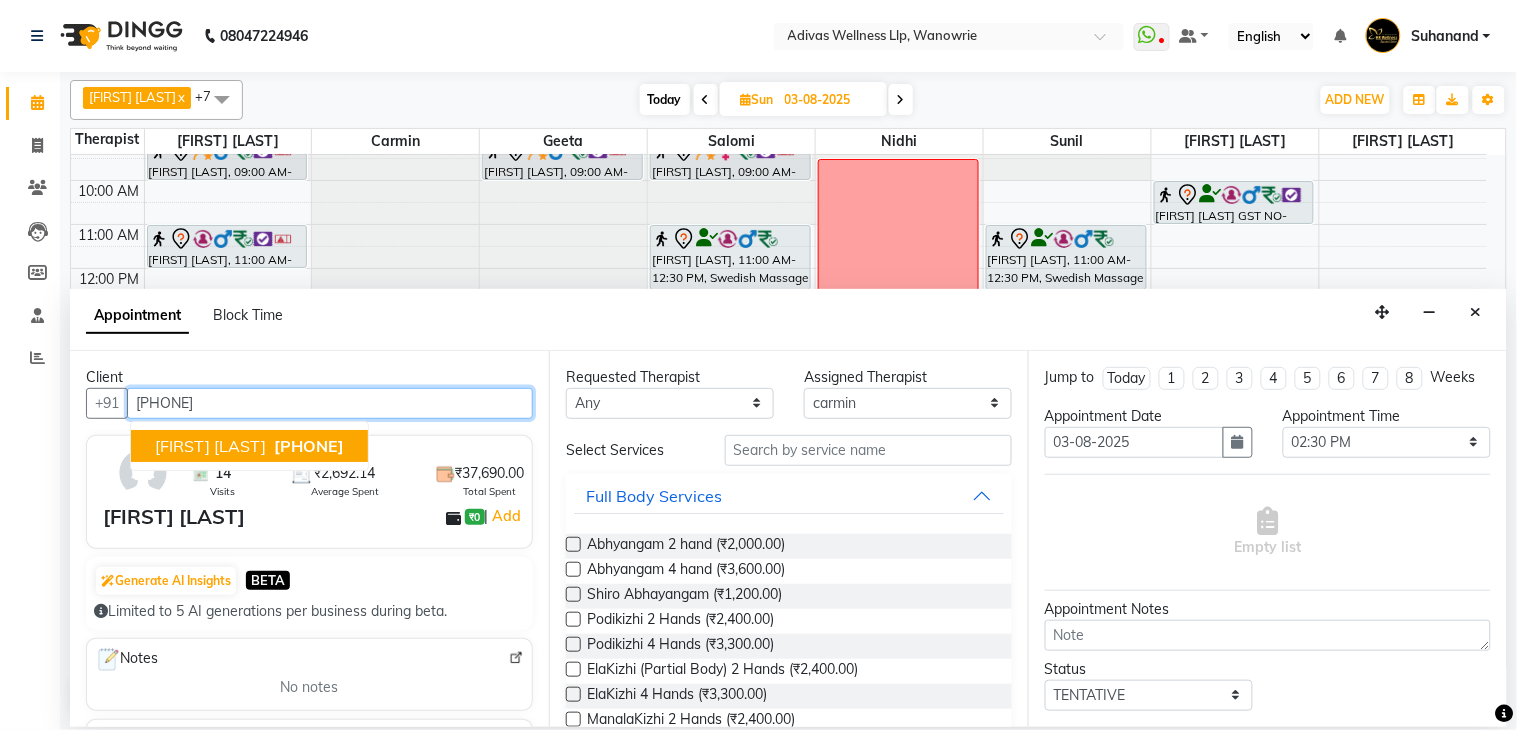 click on "Arfroz Khalifa   9011114868" at bounding box center [249, 446] 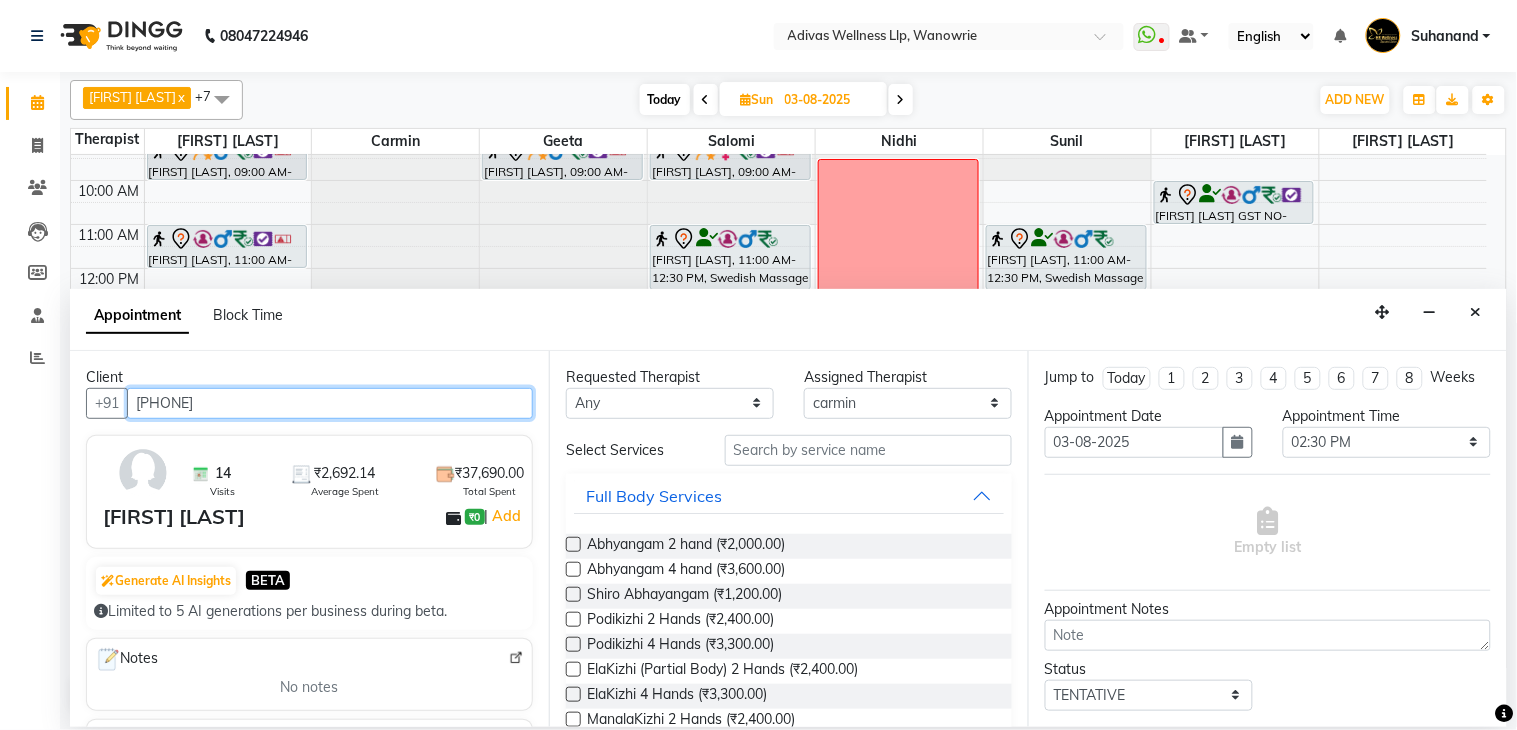 type on "[PHONE]" 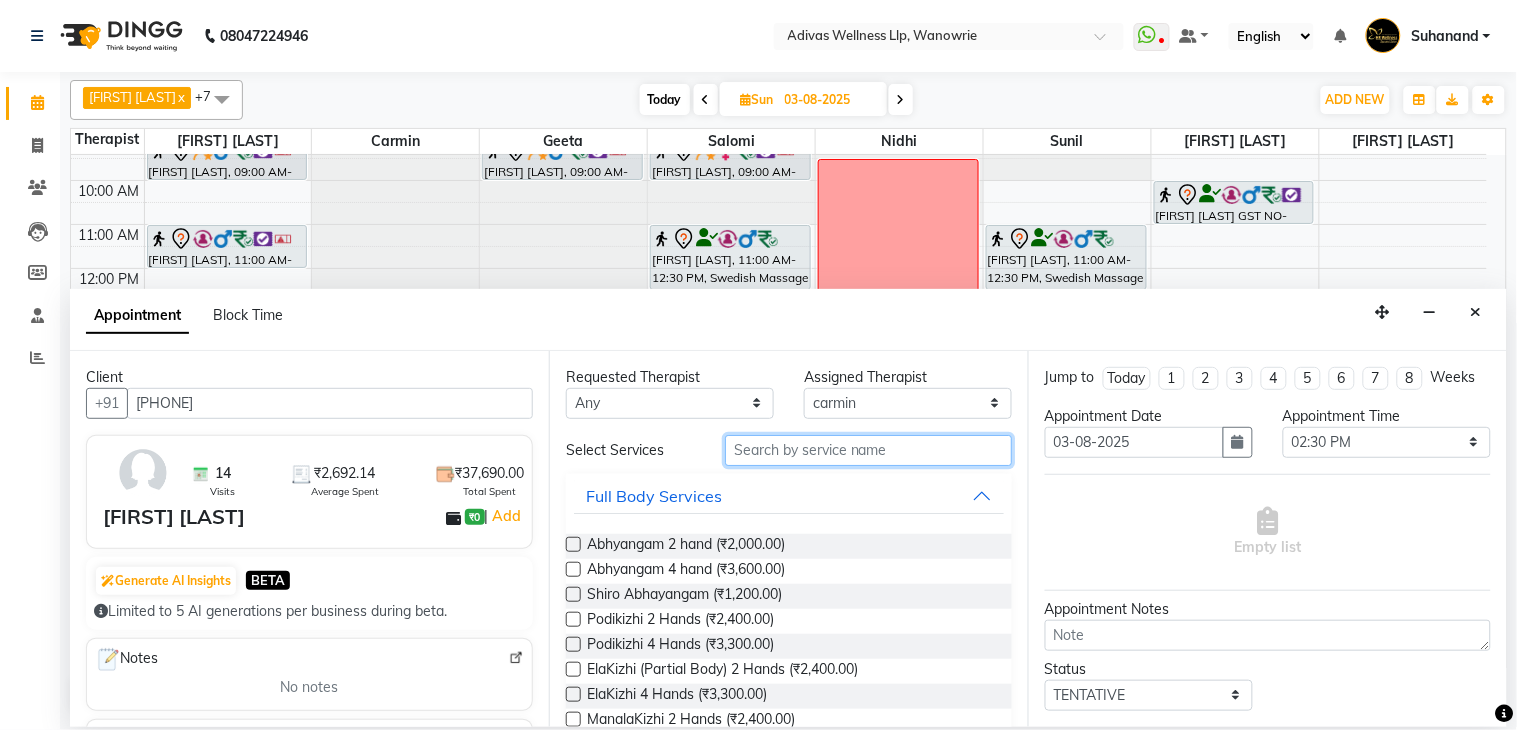 click at bounding box center [868, 450] 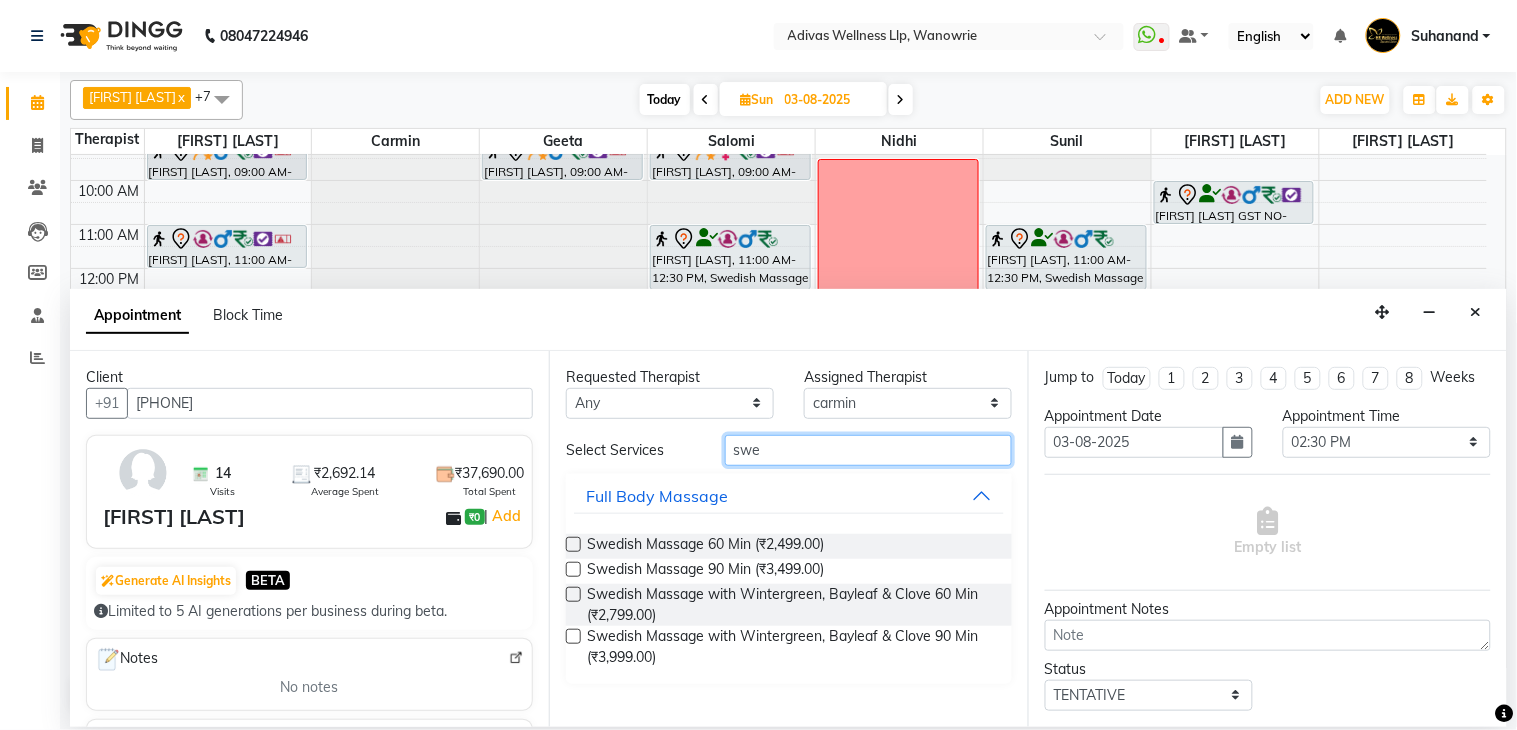 type on "swe" 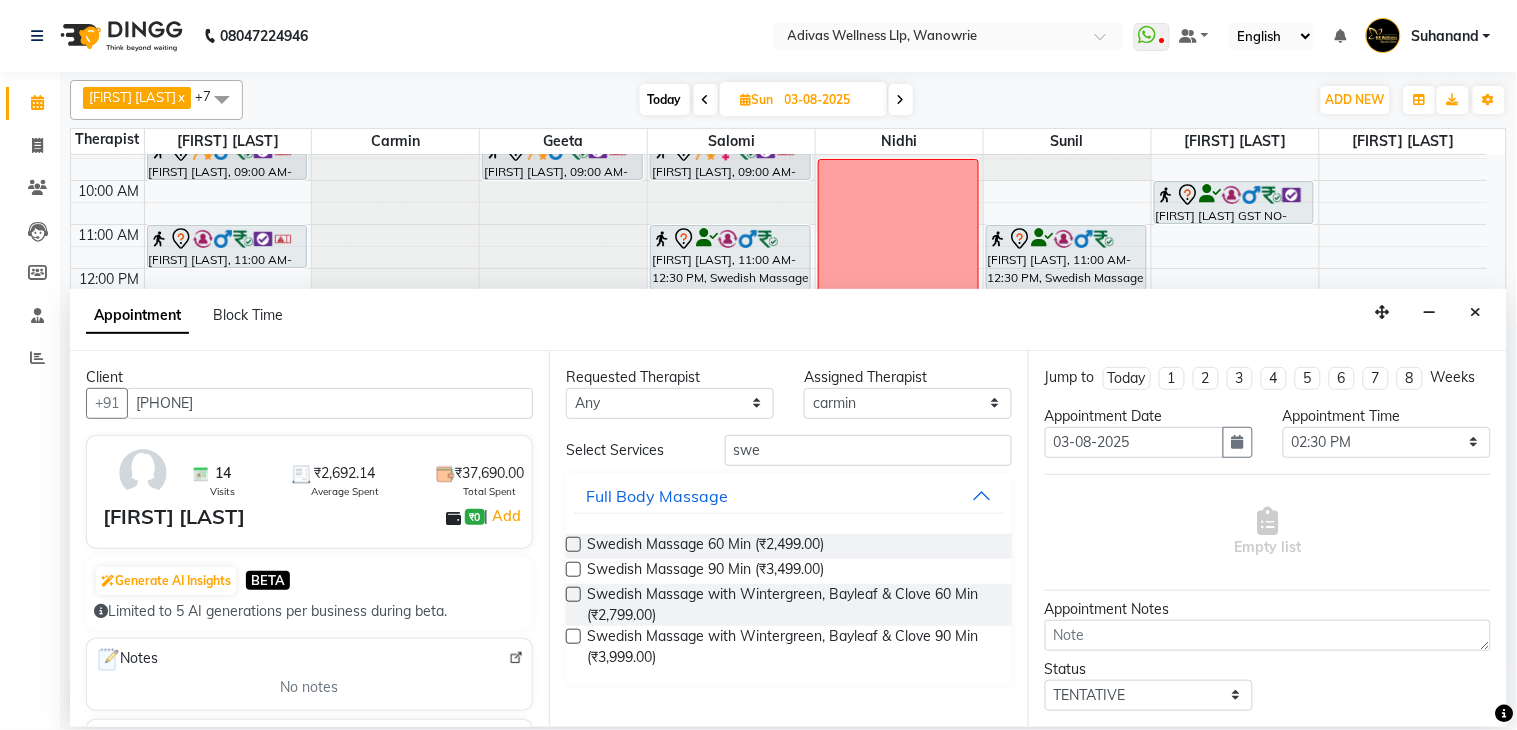 click at bounding box center (573, 594) 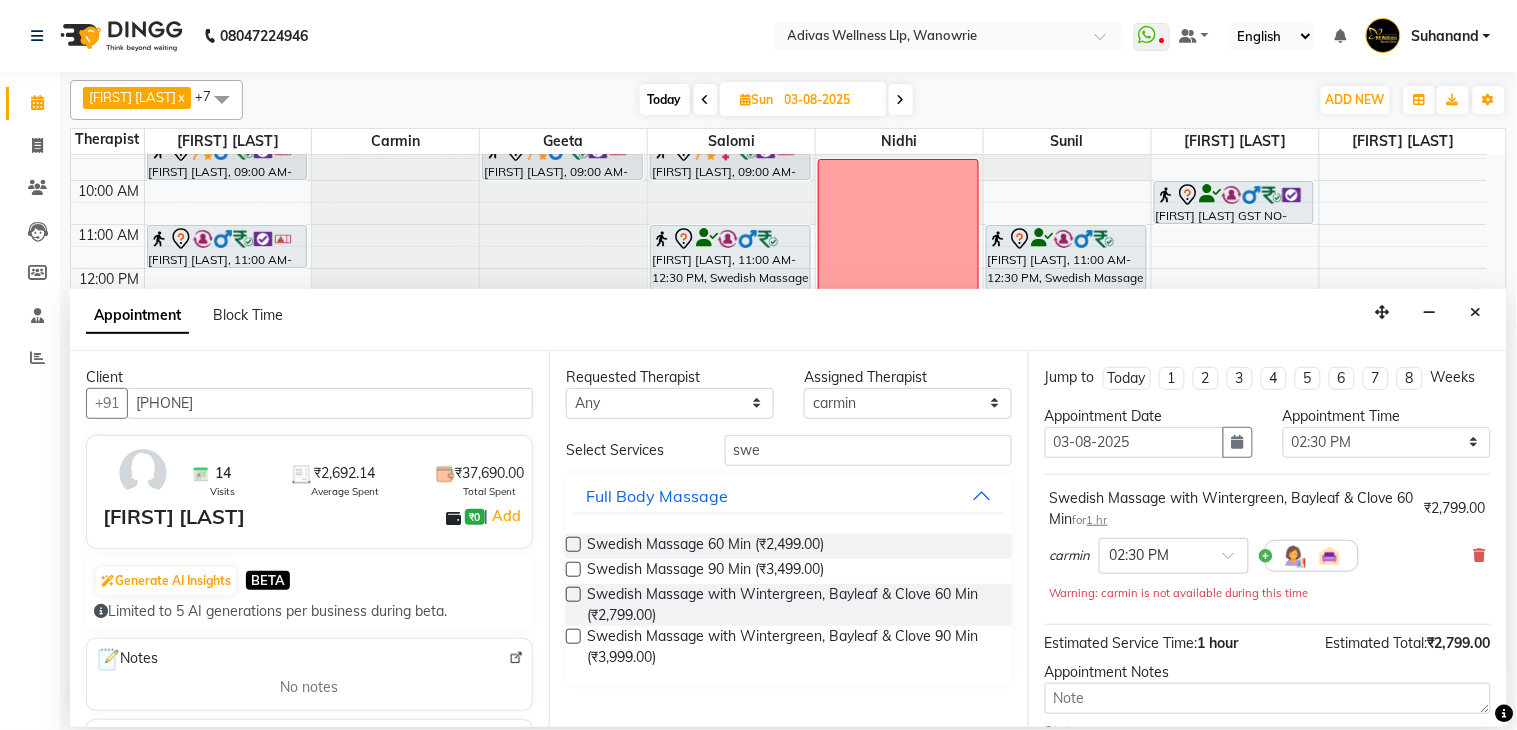 click at bounding box center (573, 594) 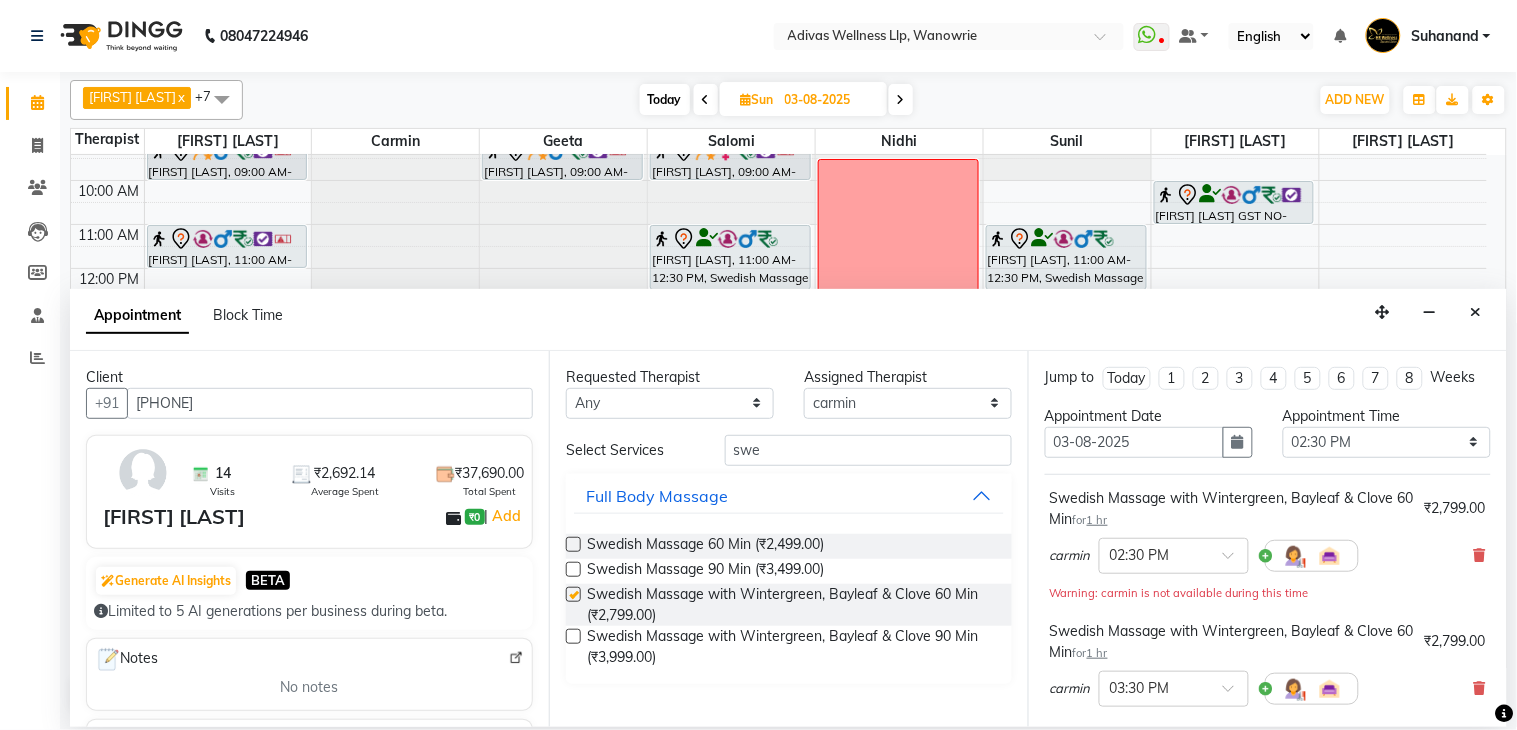 checkbox on "false" 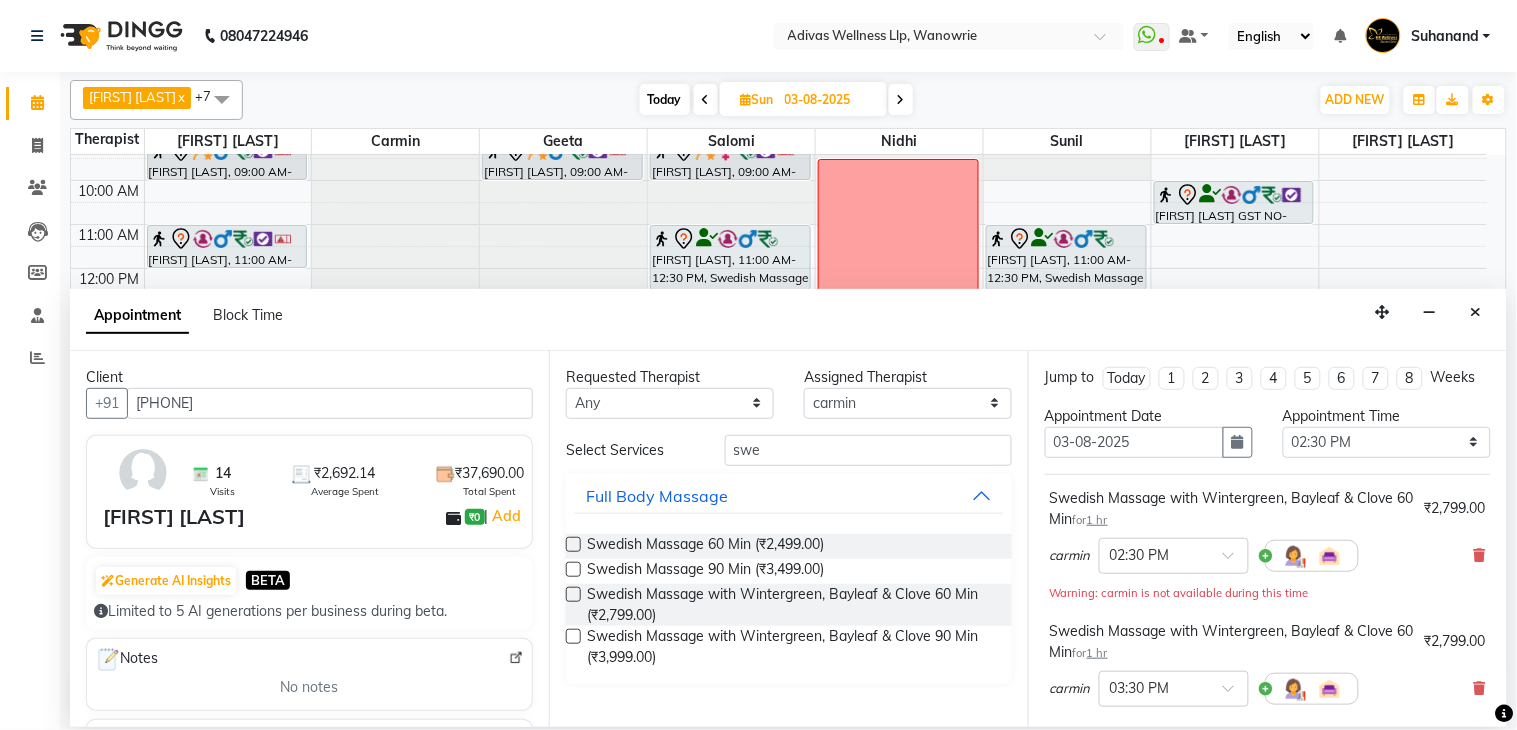 scroll, scrollTop: 304, scrollLeft: 0, axis: vertical 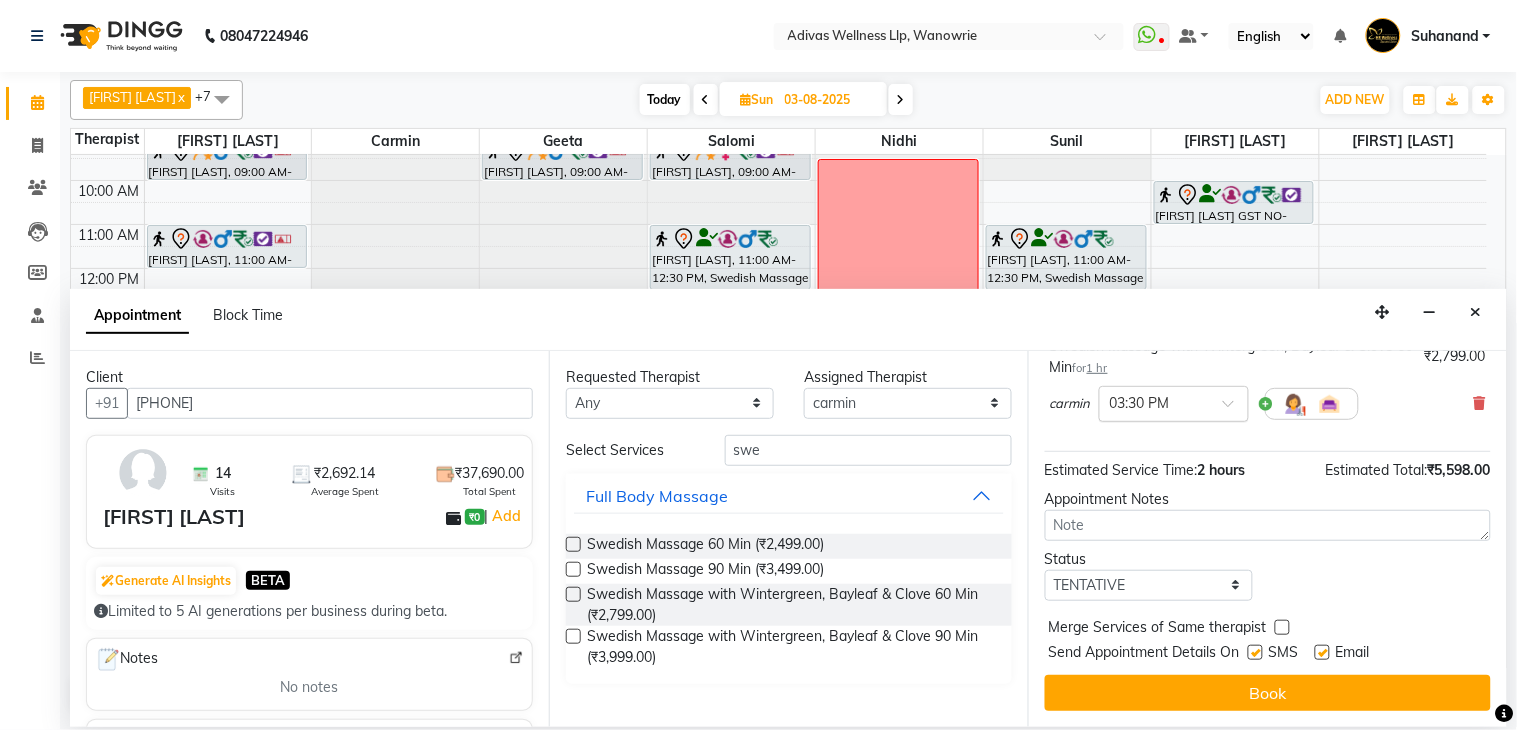 click at bounding box center (1174, 402) 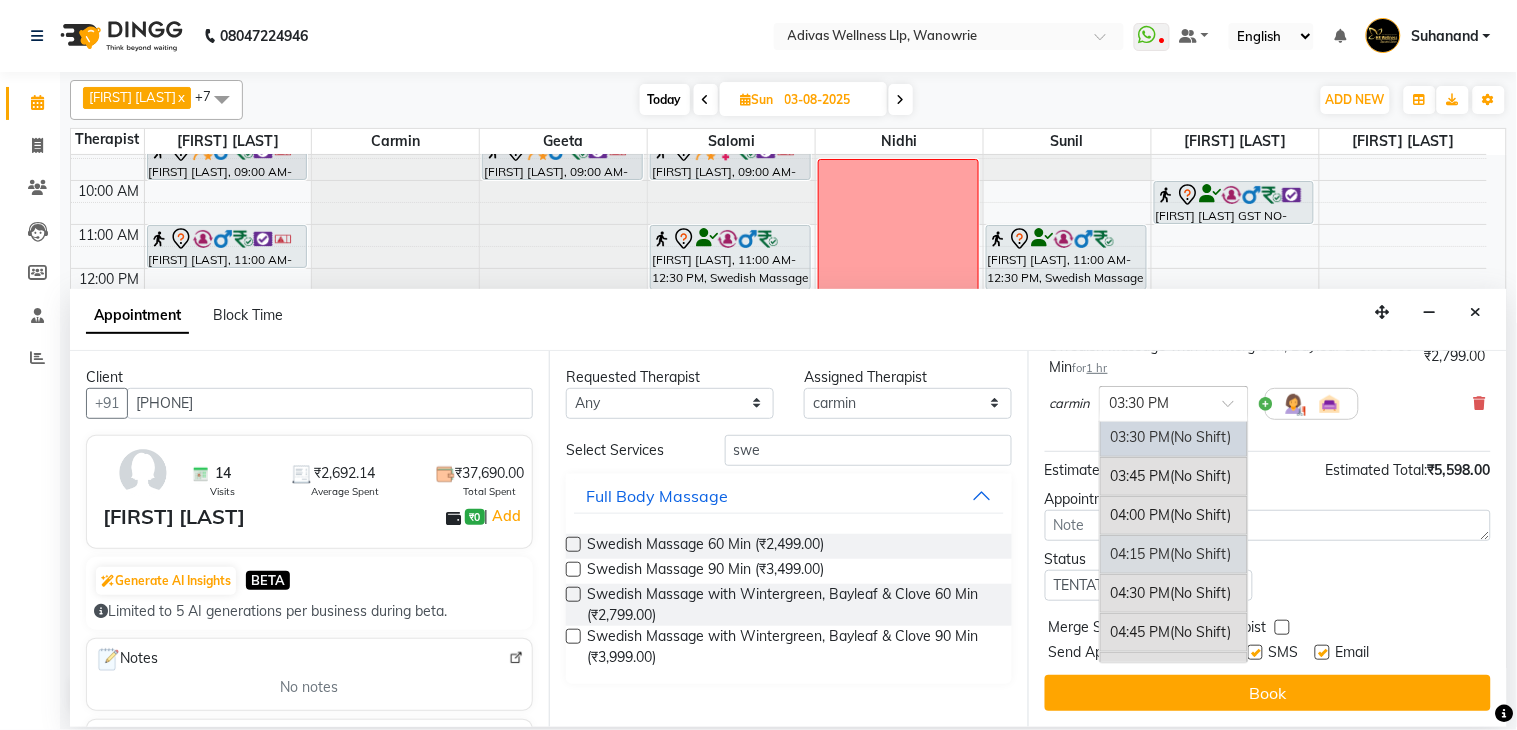 scroll, scrollTop: 796, scrollLeft: 0, axis: vertical 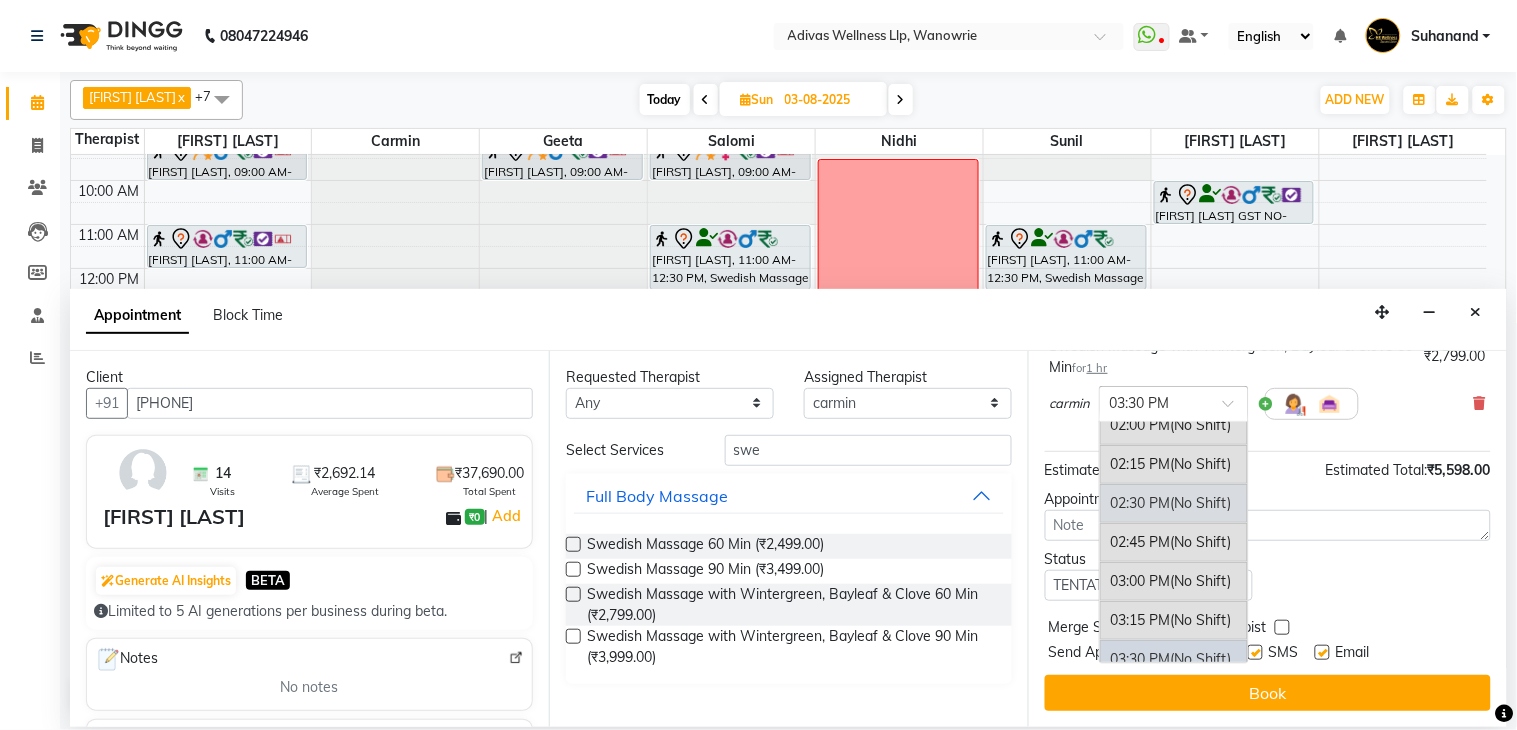 click on "02:30 PM   (No Shift)" at bounding box center [1174, 503] 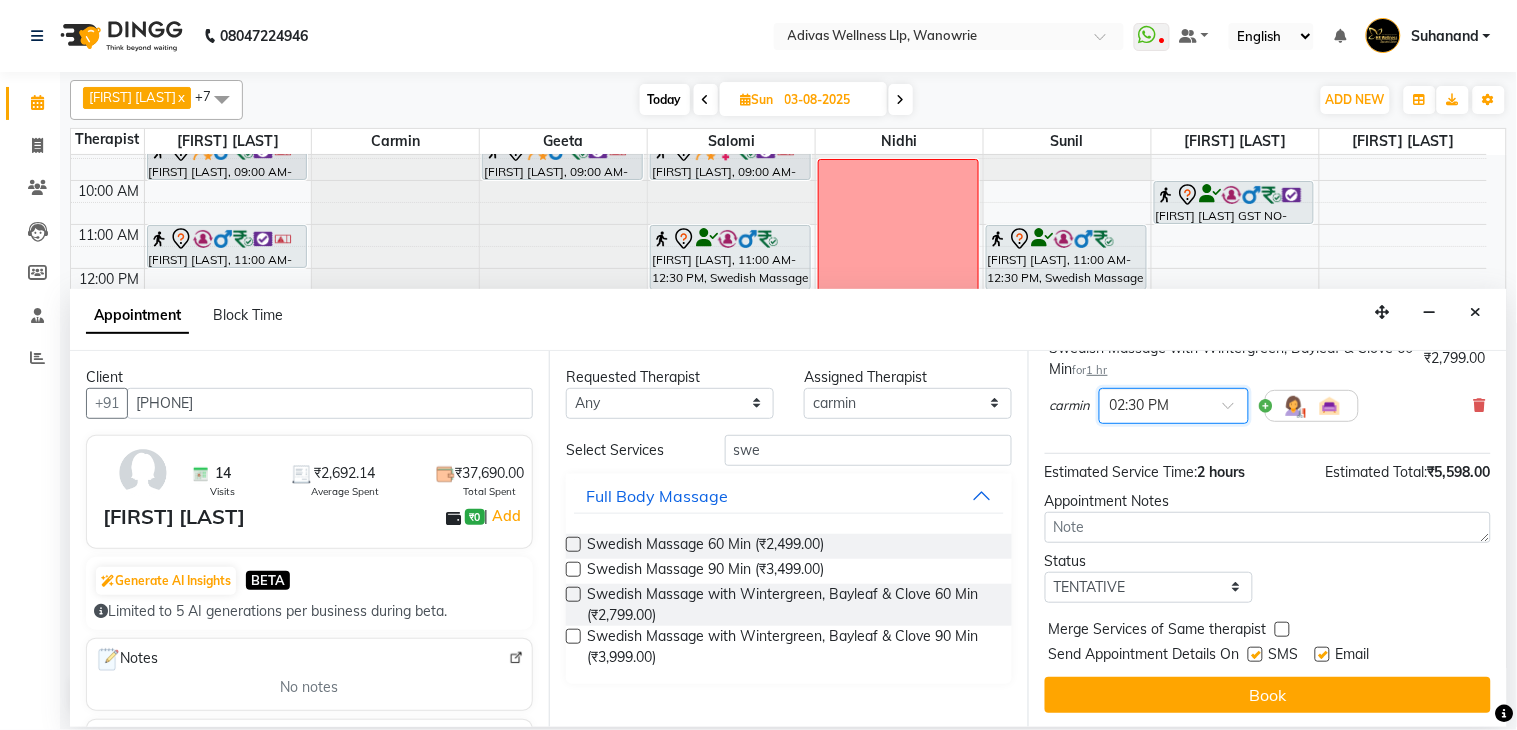 scroll, scrollTop: 325, scrollLeft: 0, axis: vertical 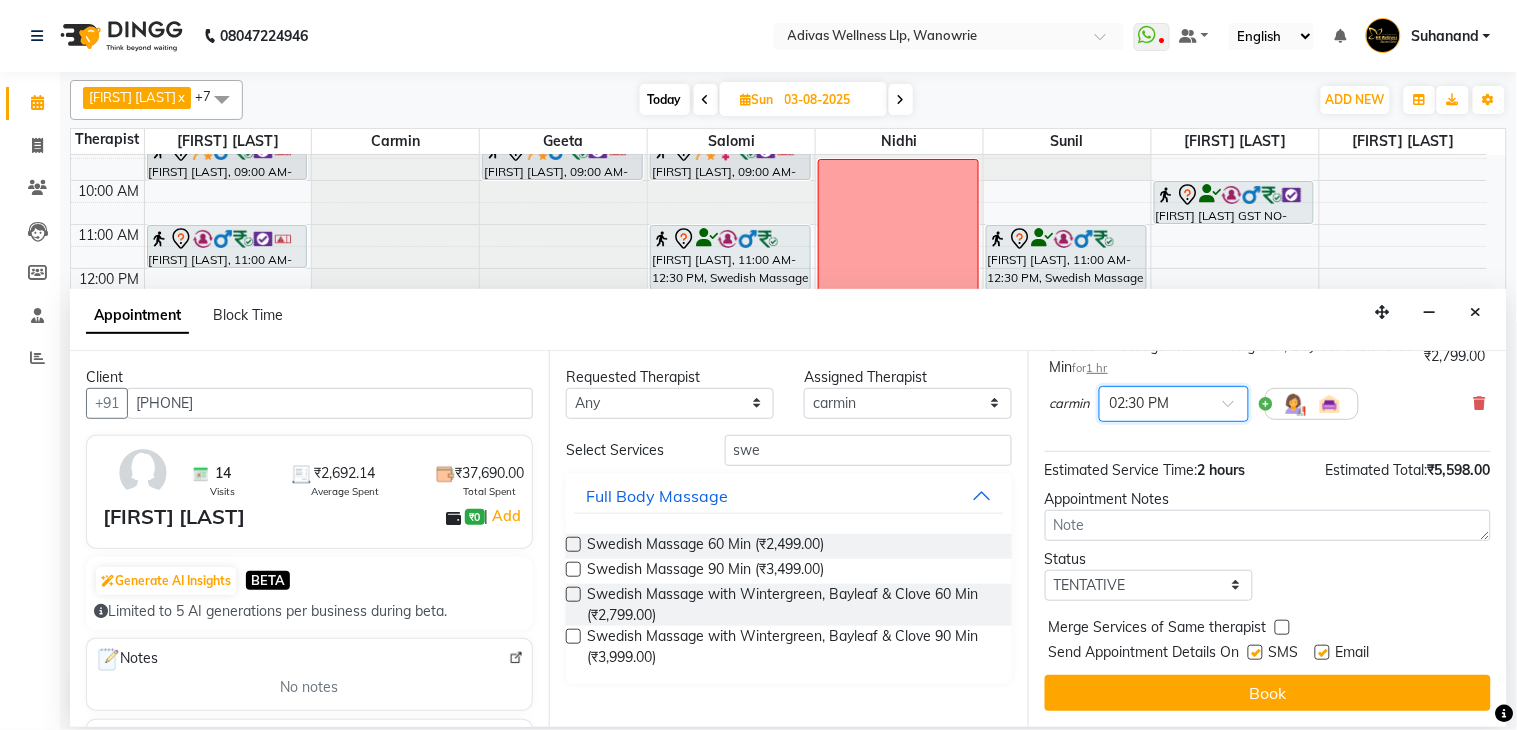 click at bounding box center (1255, 652) 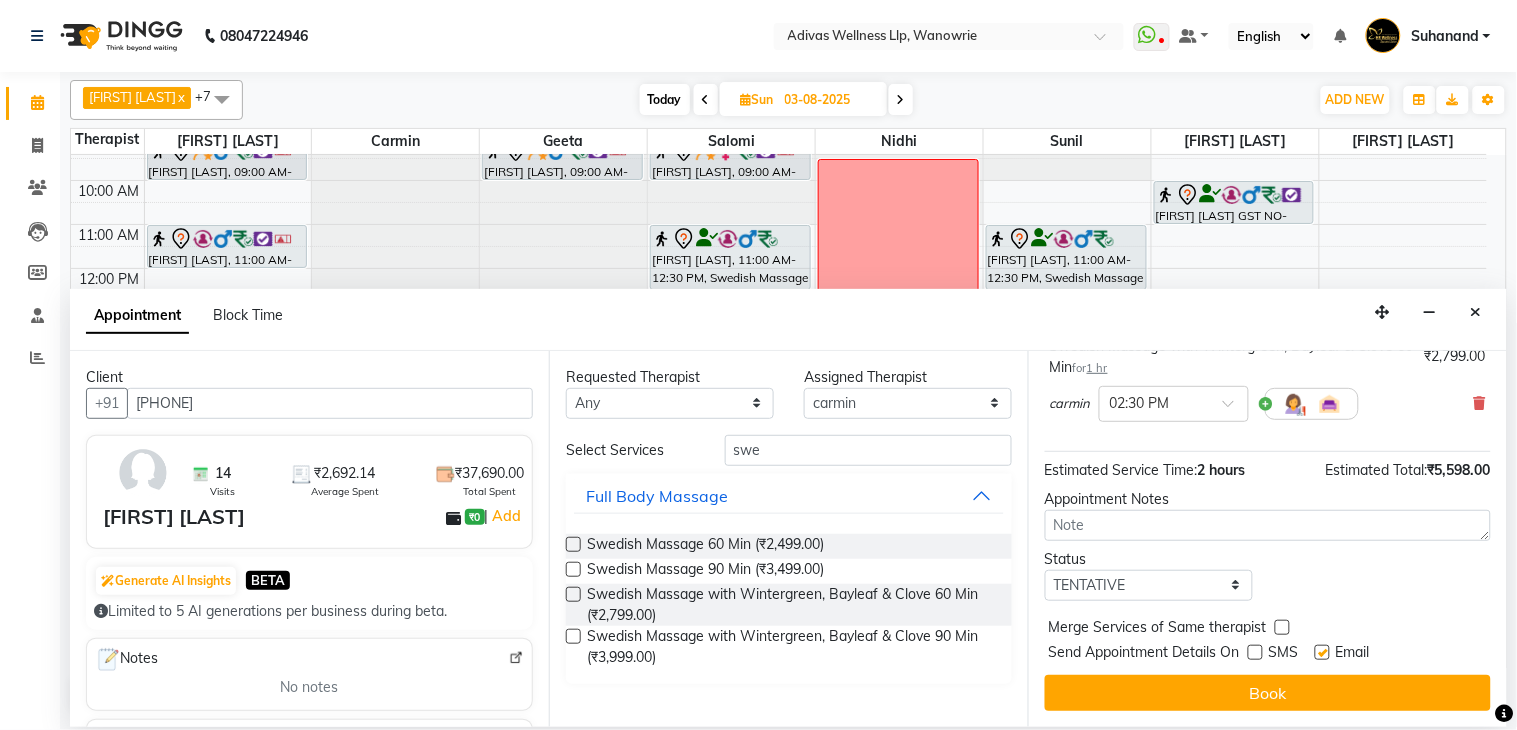 click at bounding box center [1322, 652] 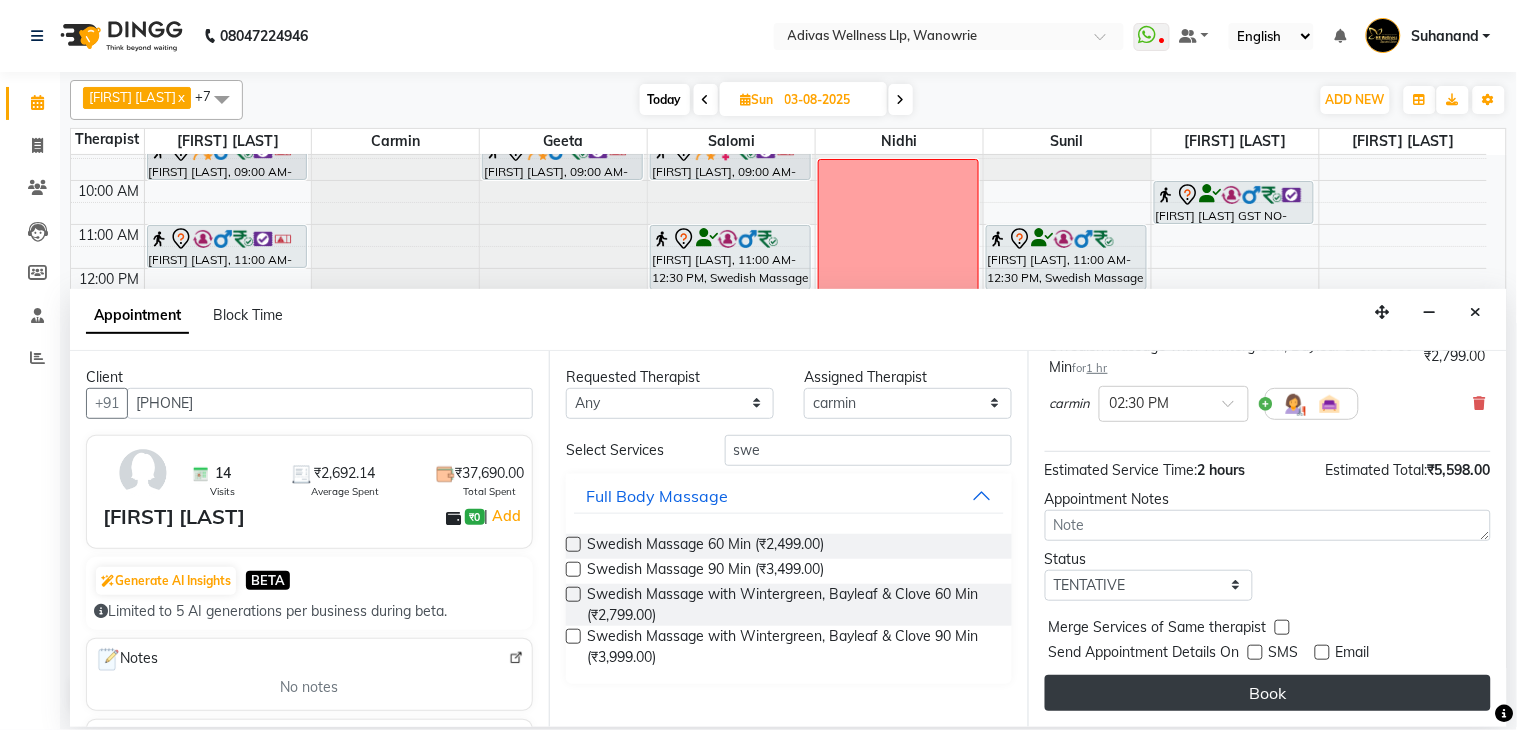 click on "Book" at bounding box center [1268, 693] 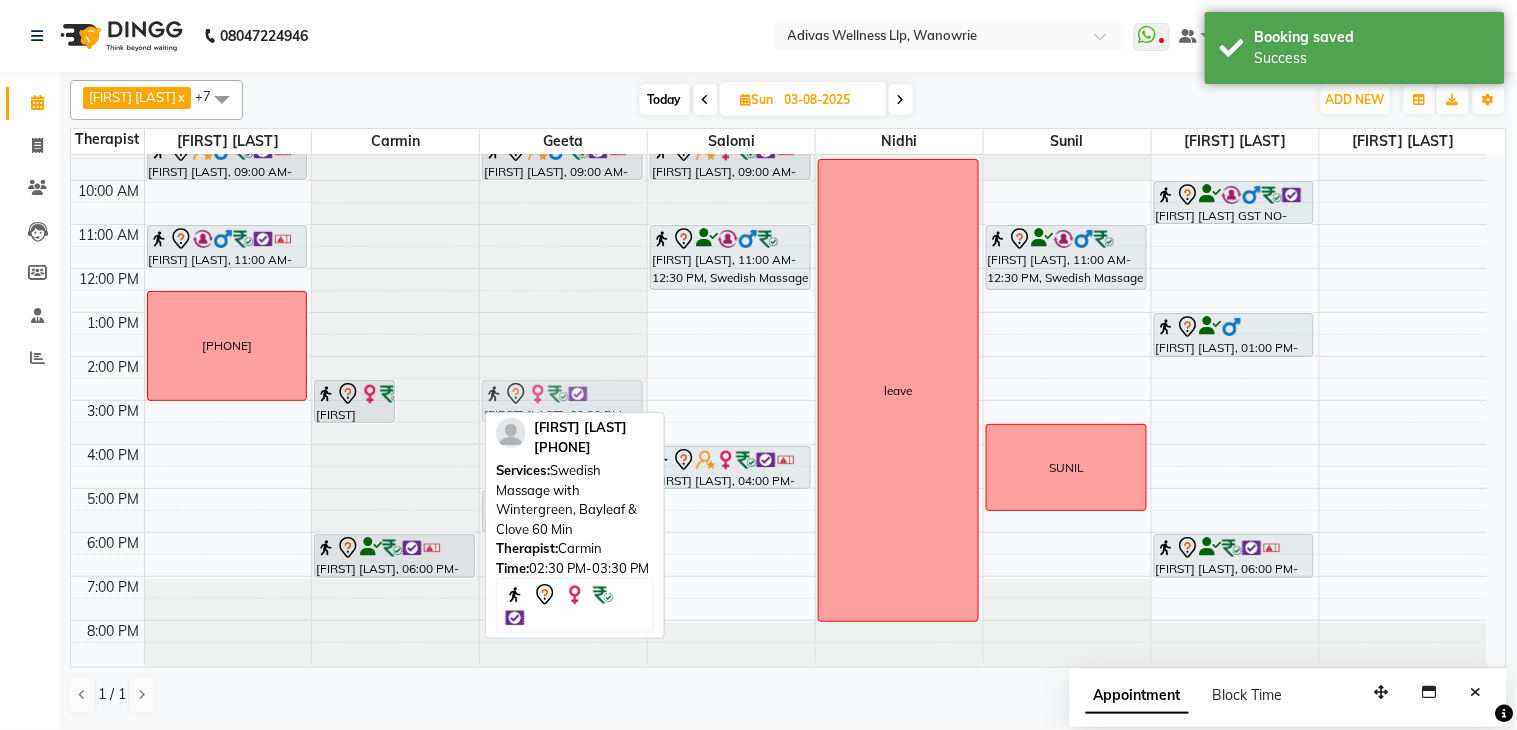 drag, startPoint x: 441, startPoint y: 394, endPoint x: 510, endPoint y: 394, distance: 69 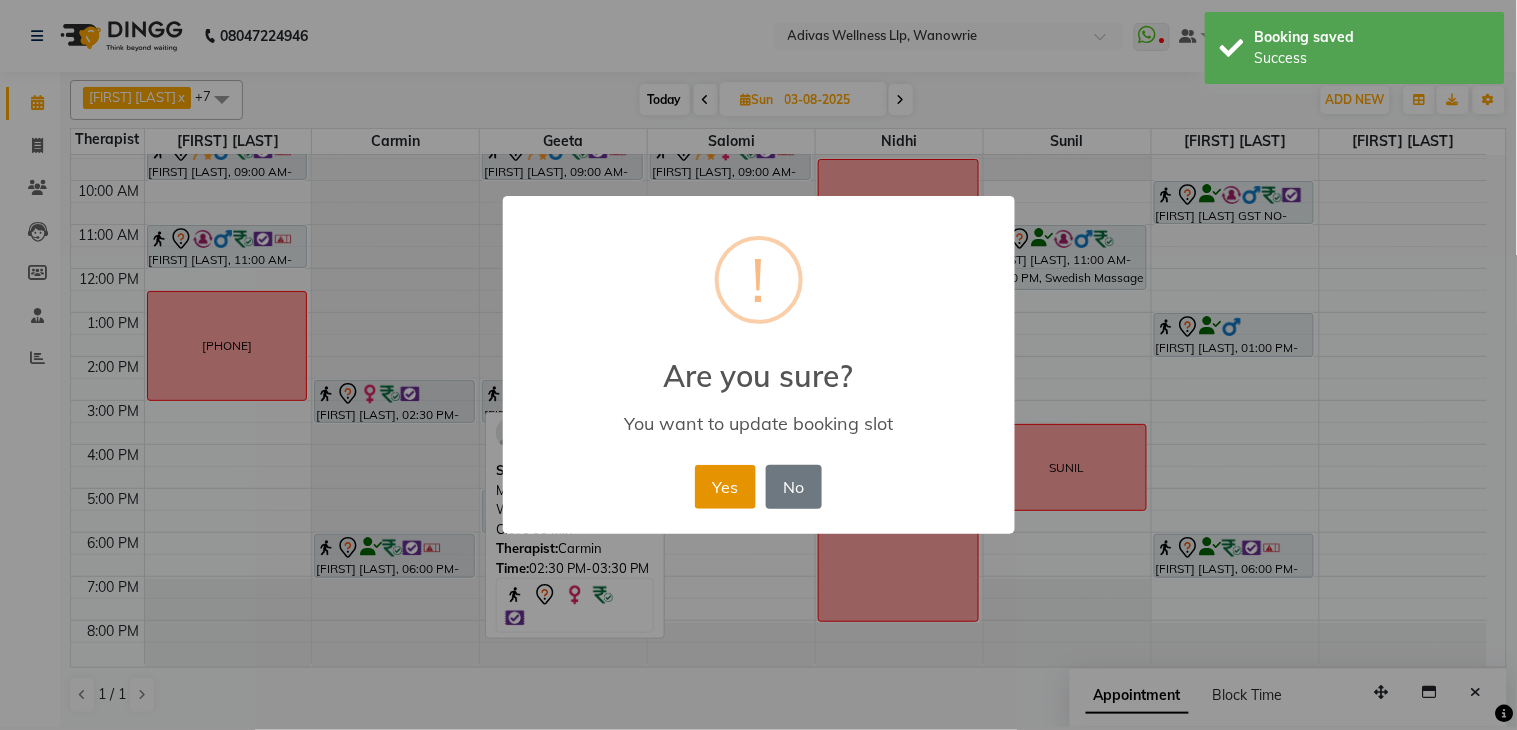 click on "Yes" at bounding box center (725, 487) 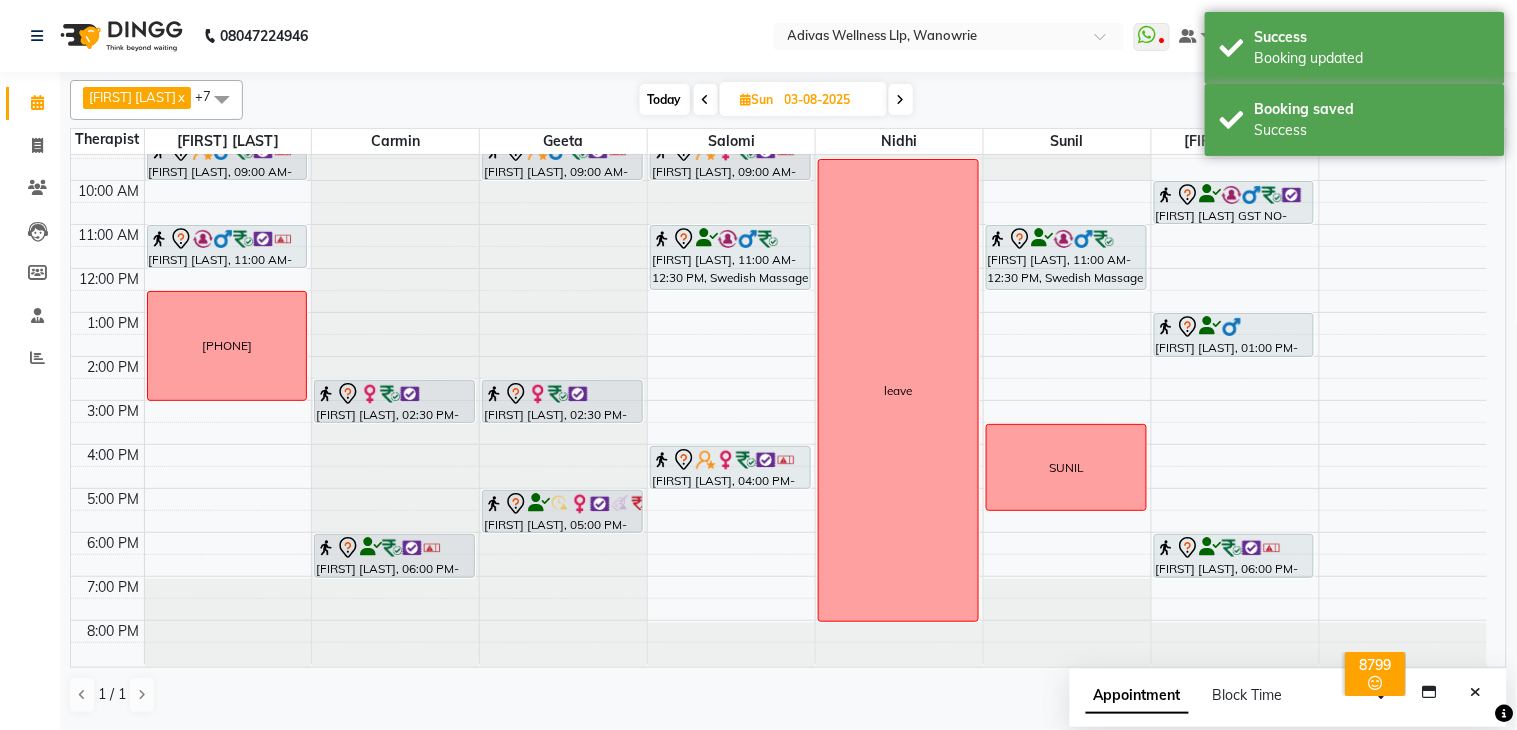click on "Today" at bounding box center [665, 99] 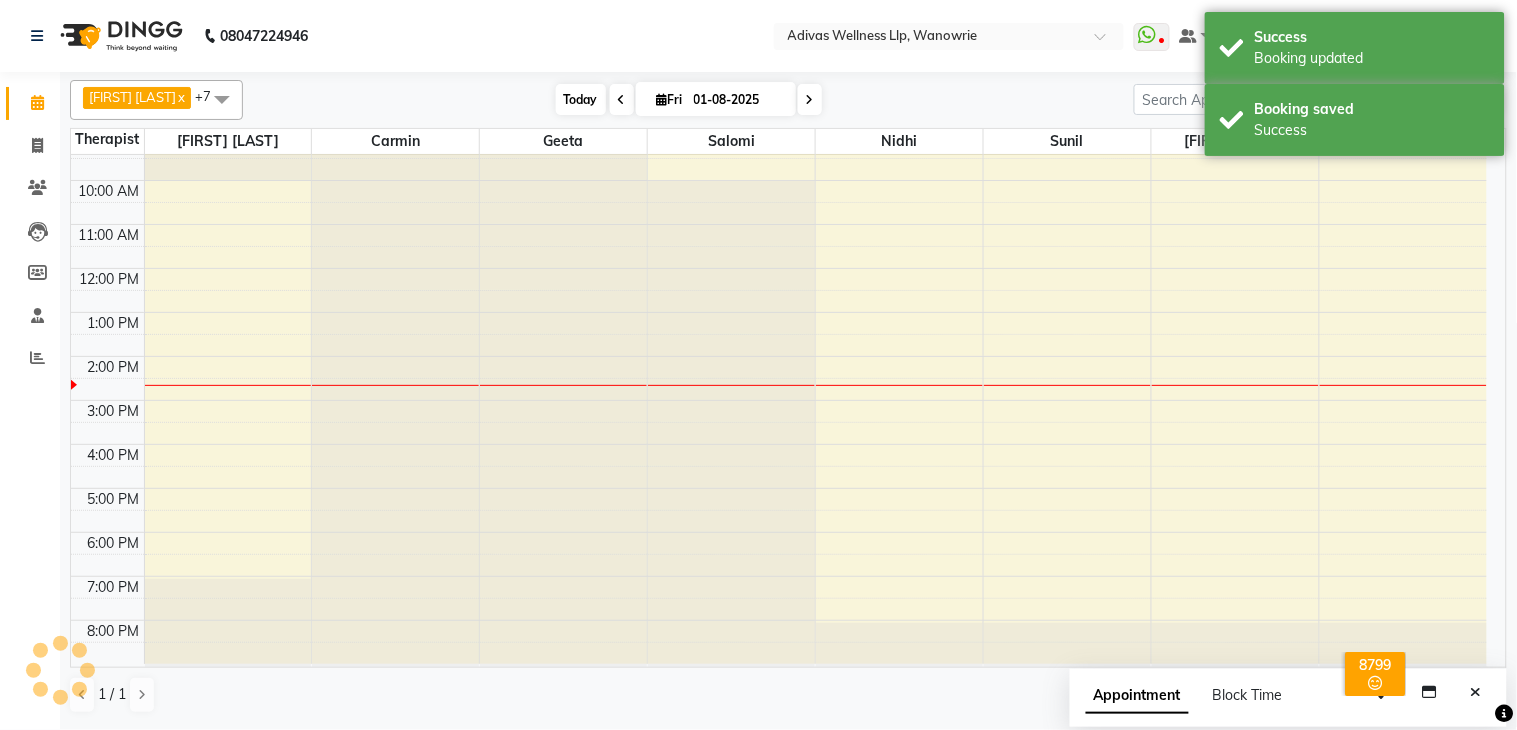 scroll, scrollTop: 63, scrollLeft: 0, axis: vertical 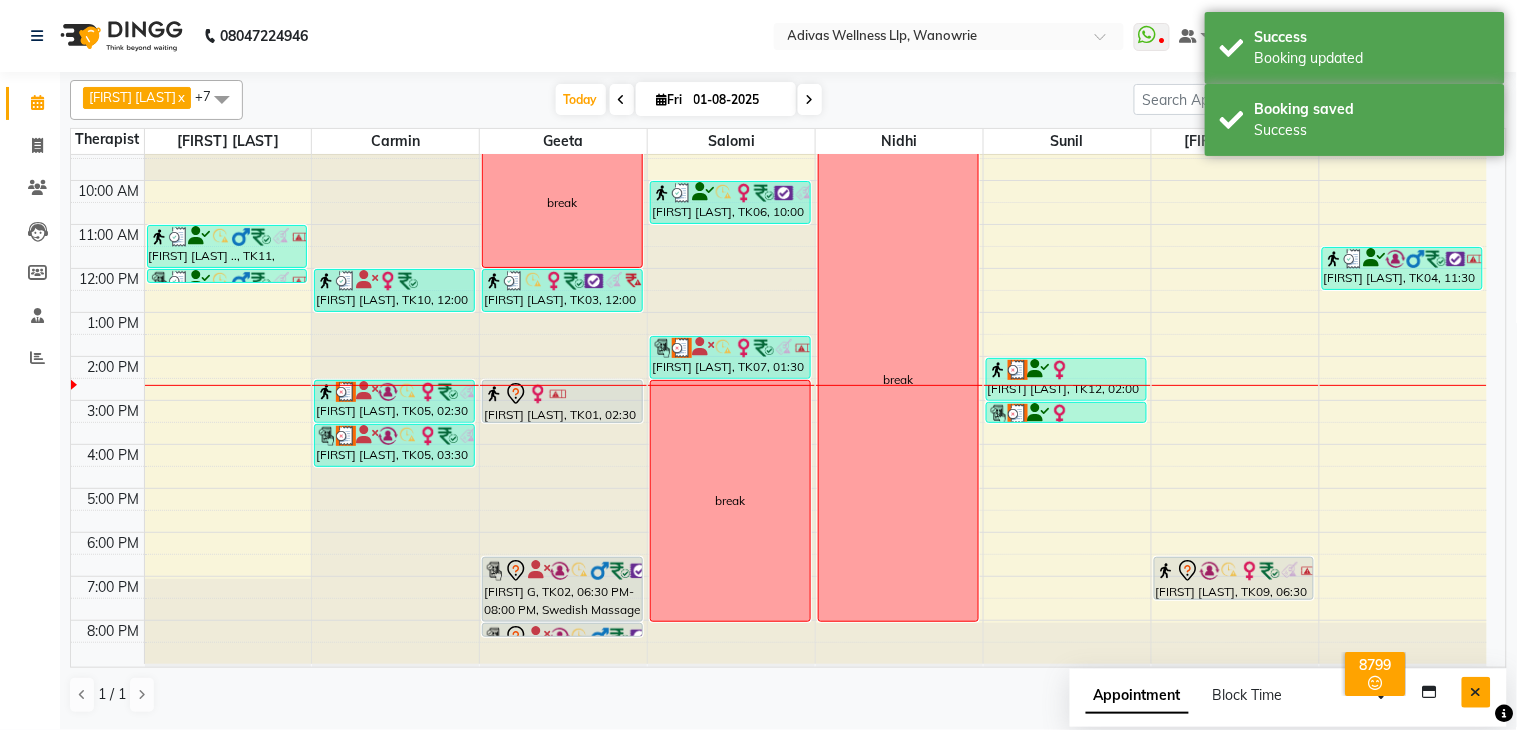click at bounding box center [1476, 692] 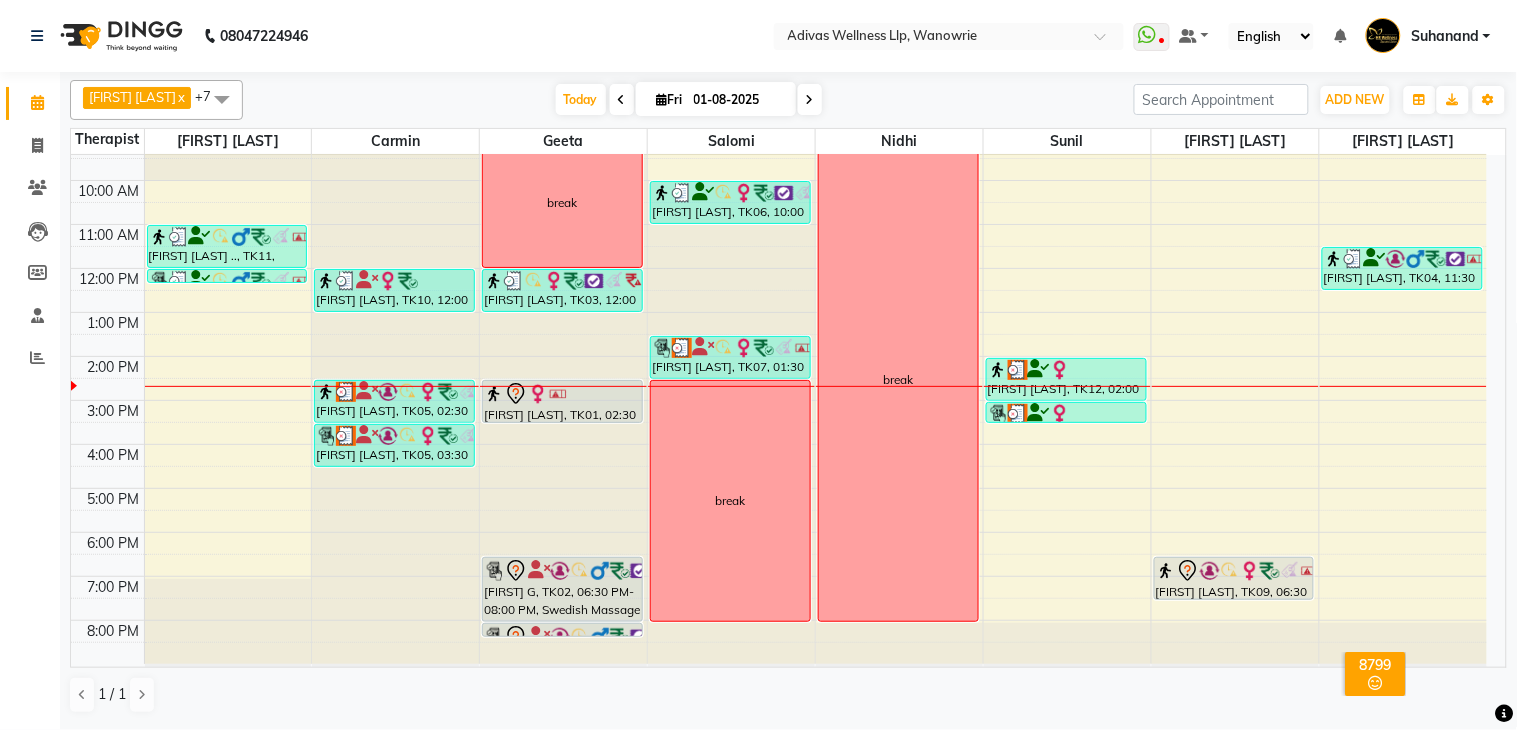 click on "08047224946 Select Location × Adivas Wellness Llp, Wanowrie  WhatsApp Status  ✕ Status:  Disconnected Recent Service Activity: 01-01-1970     05:30 AM  08047224946 Whatsapp Settings Default Panel My Panel English ENGLISH Español العربية मराठी हिंदी ગુજરાતી தமிழ் 中文 Notifications nothing to show Suhanand Manage Profile Change Password Sign out  Version:3.15.9" 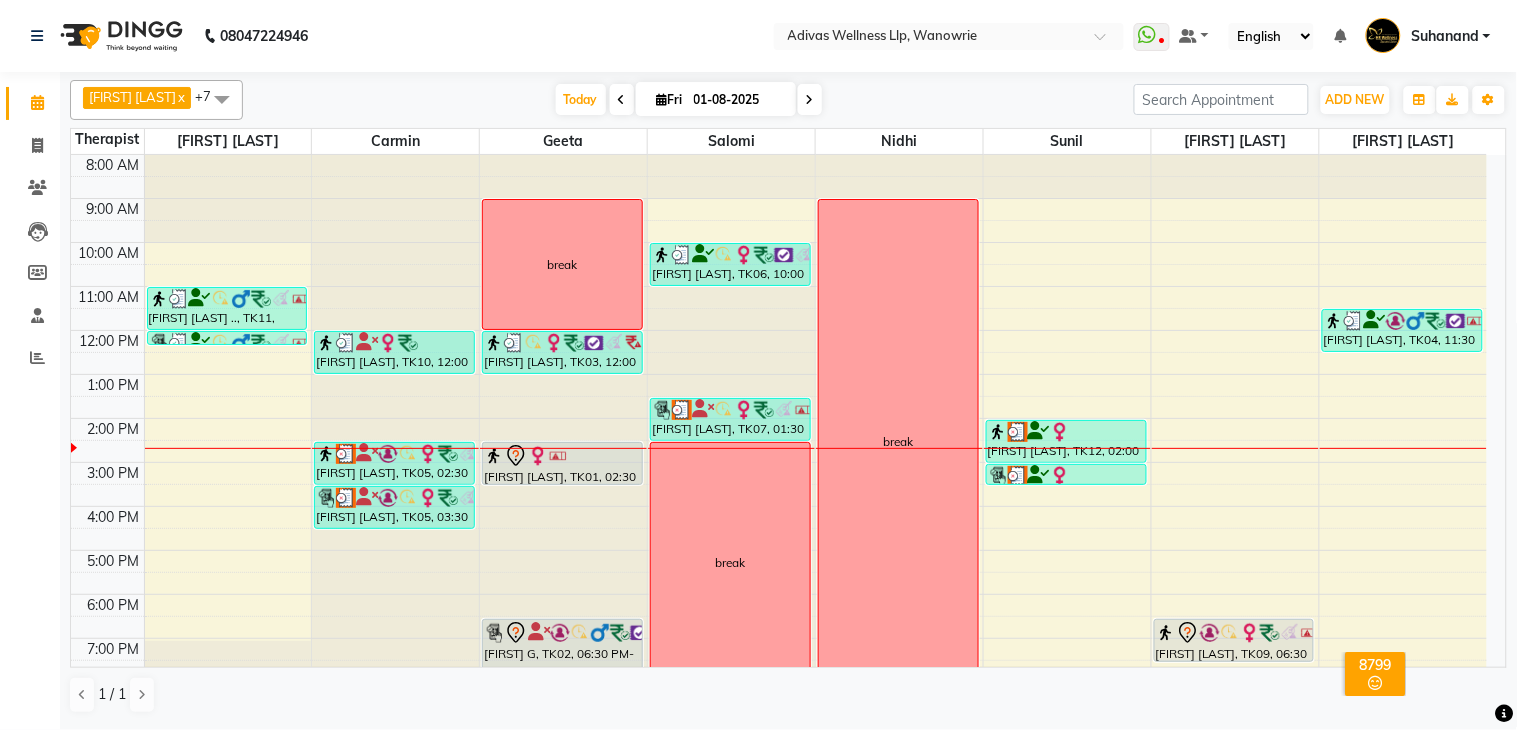 click at bounding box center [810, 100] 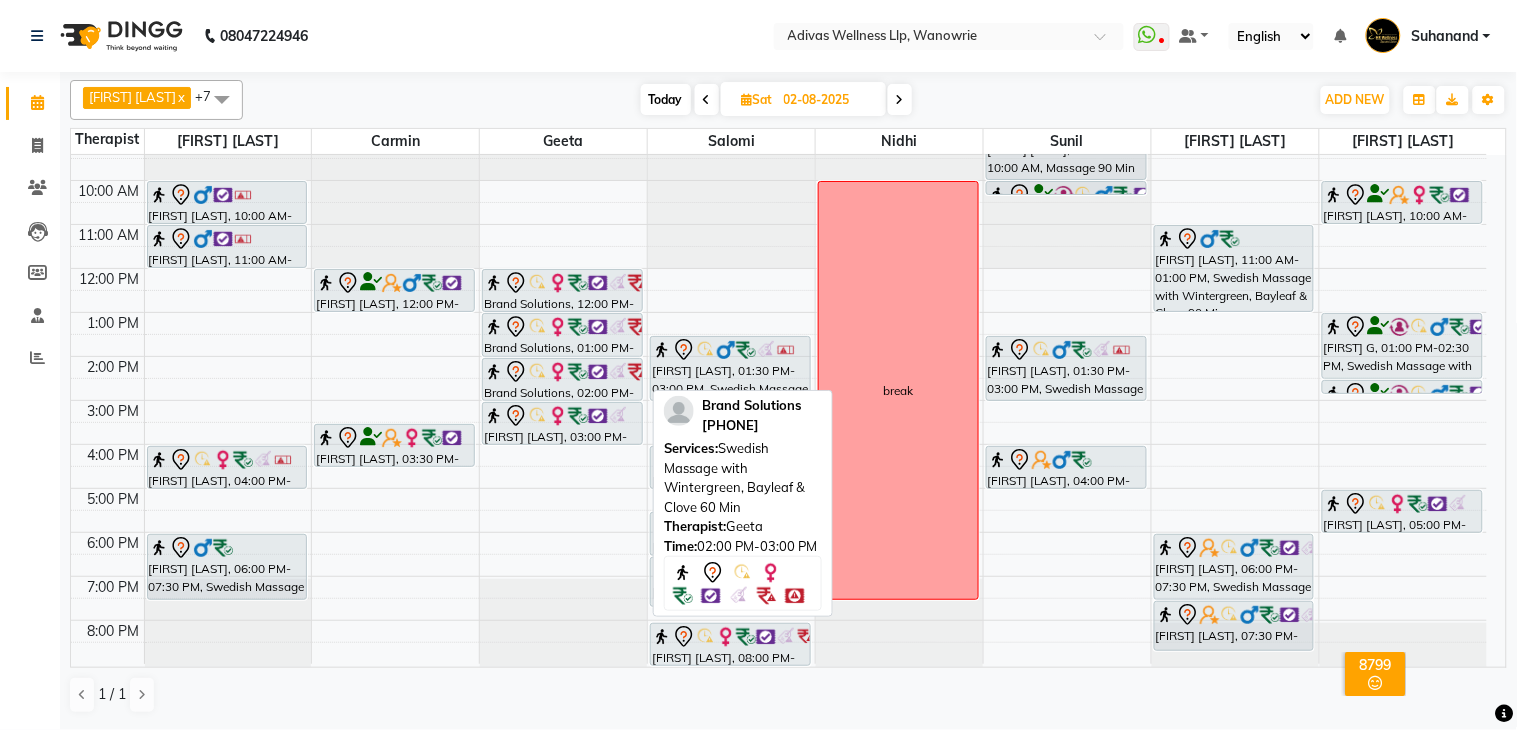 scroll, scrollTop: 62, scrollLeft: 0, axis: vertical 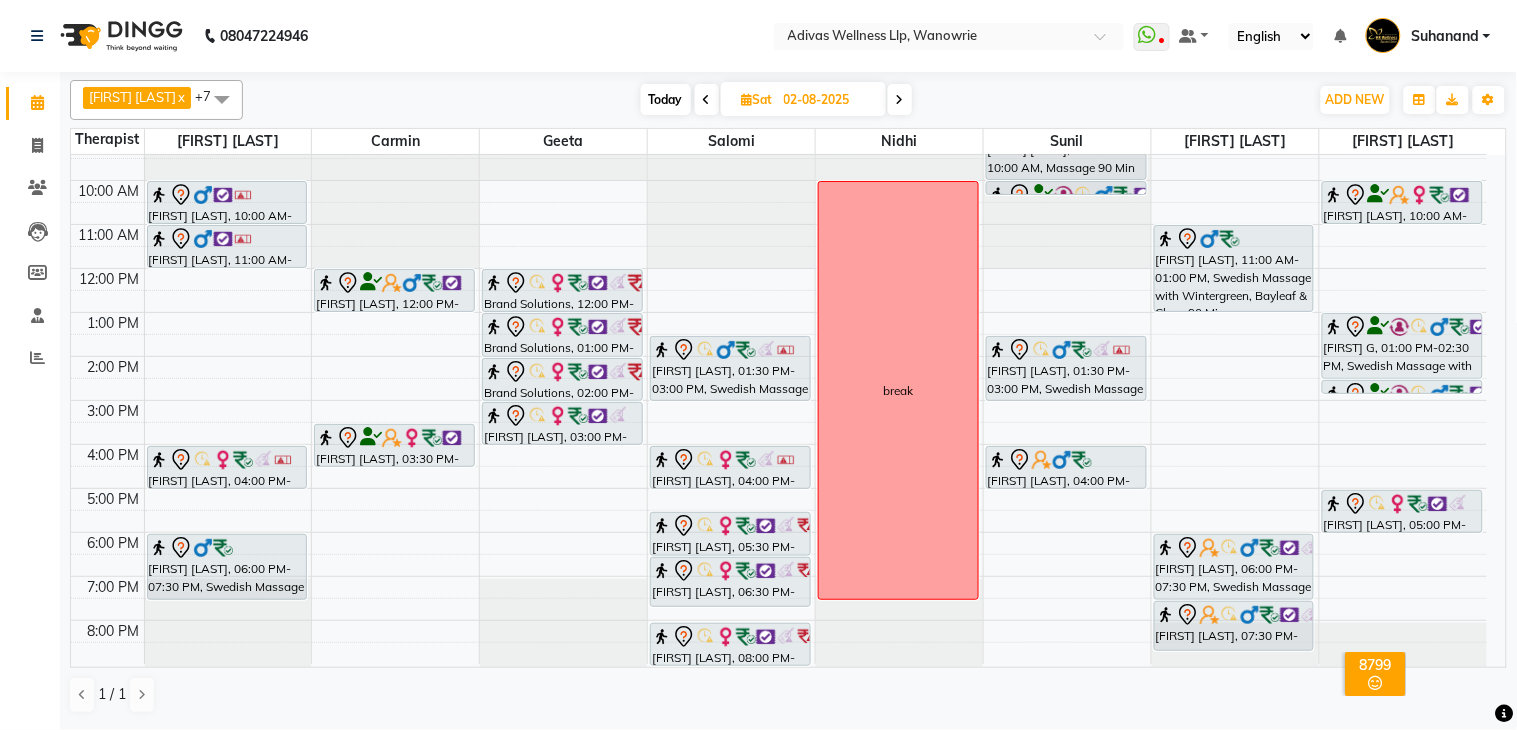 click on "08047224946 Select Location × Adivas Wellness Llp, Wanowrie  WhatsApp Status  ✕ Status:  Disconnected Recent Service Activity: 01-01-1970     05:30 AM  08047224946 Whatsapp Settings Default Panel My Panel English ENGLISH Español العربية मराठी हिंदी ગુજરાતી தமிழ் 中文 Notifications nothing to show Suhanand Manage Profile Change Password Sign out  Version:3.15.9" 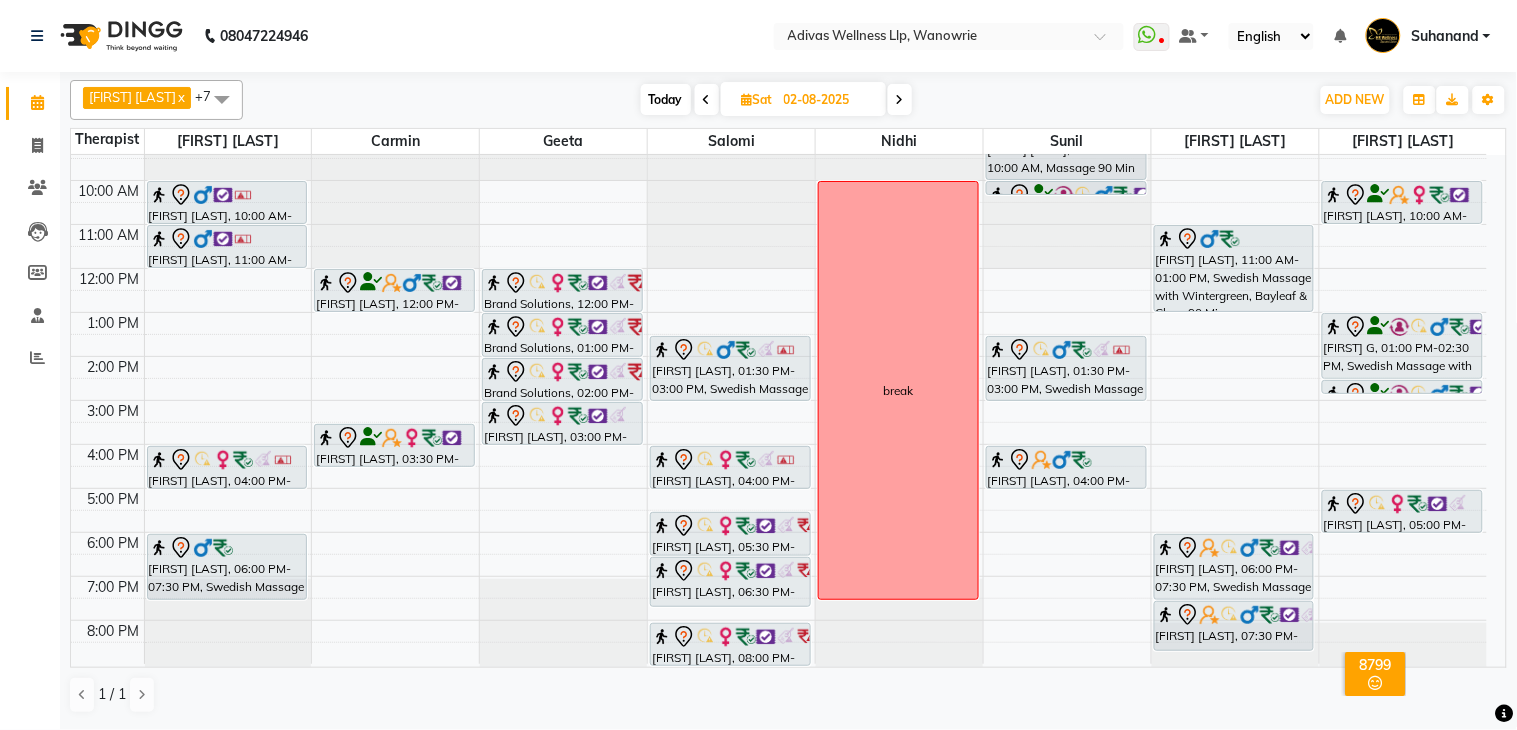 click on "Today" at bounding box center [666, 99] 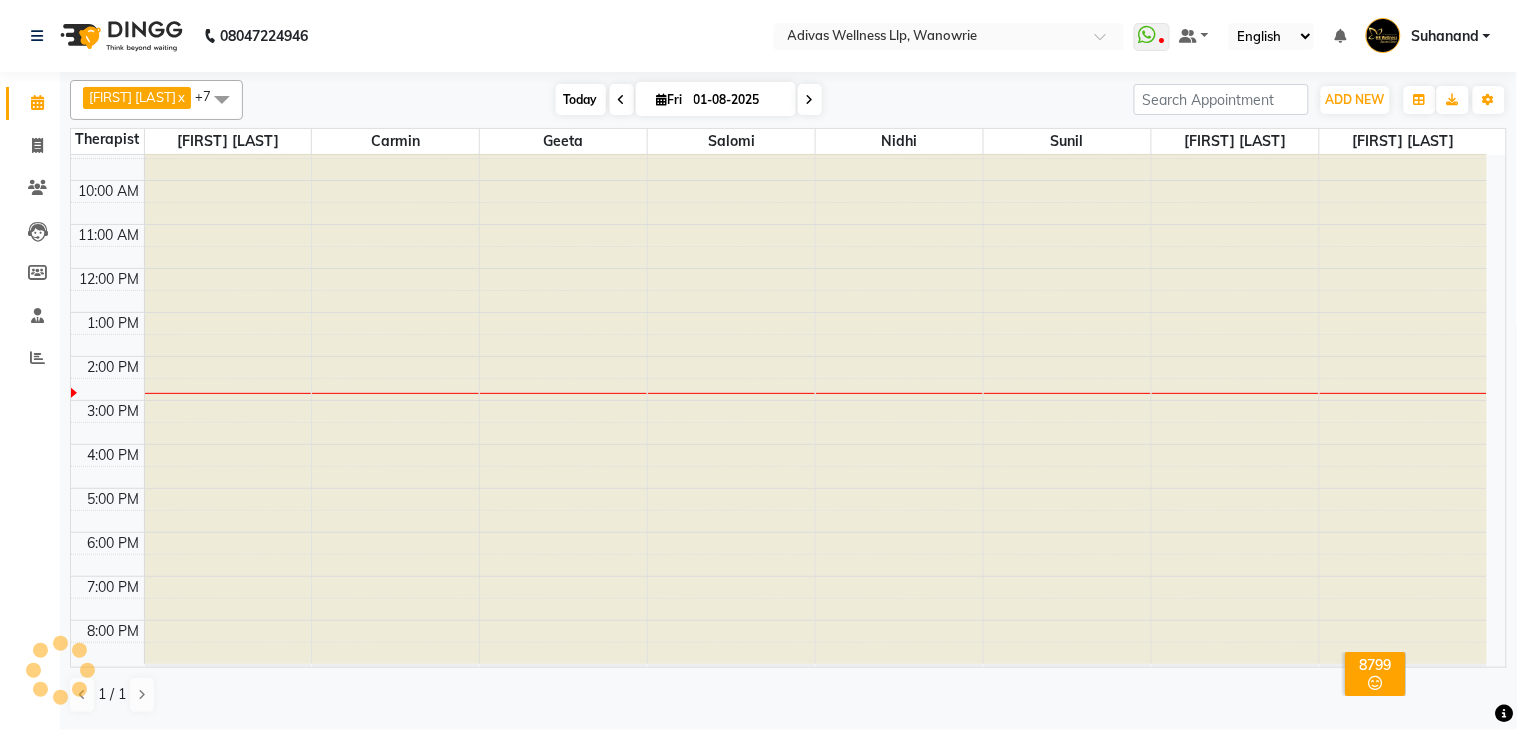 scroll, scrollTop: 63, scrollLeft: 0, axis: vertical 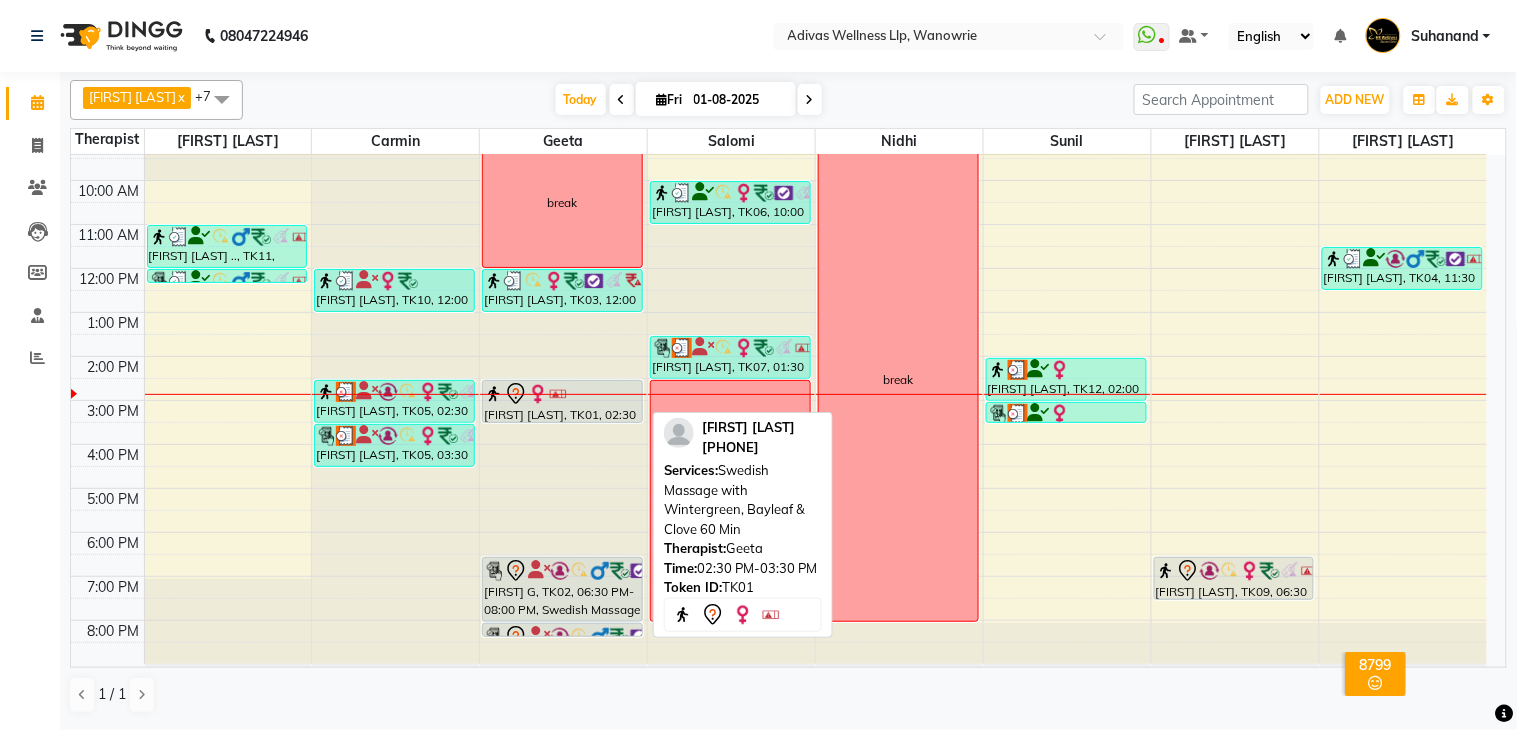 click at bounding box center (538, 394) 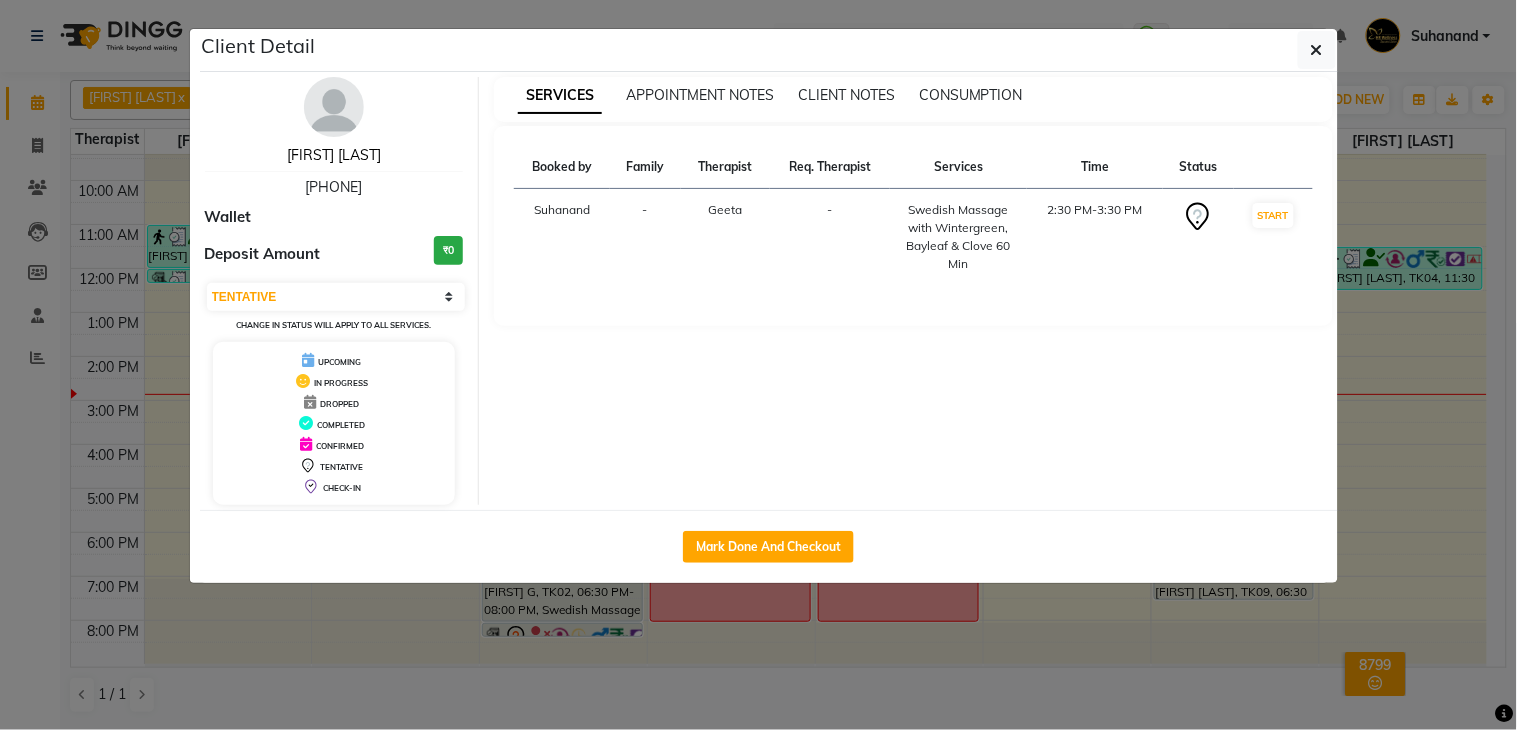 click on "[FIRST] [LAST]" at bounding box center [334, 155] 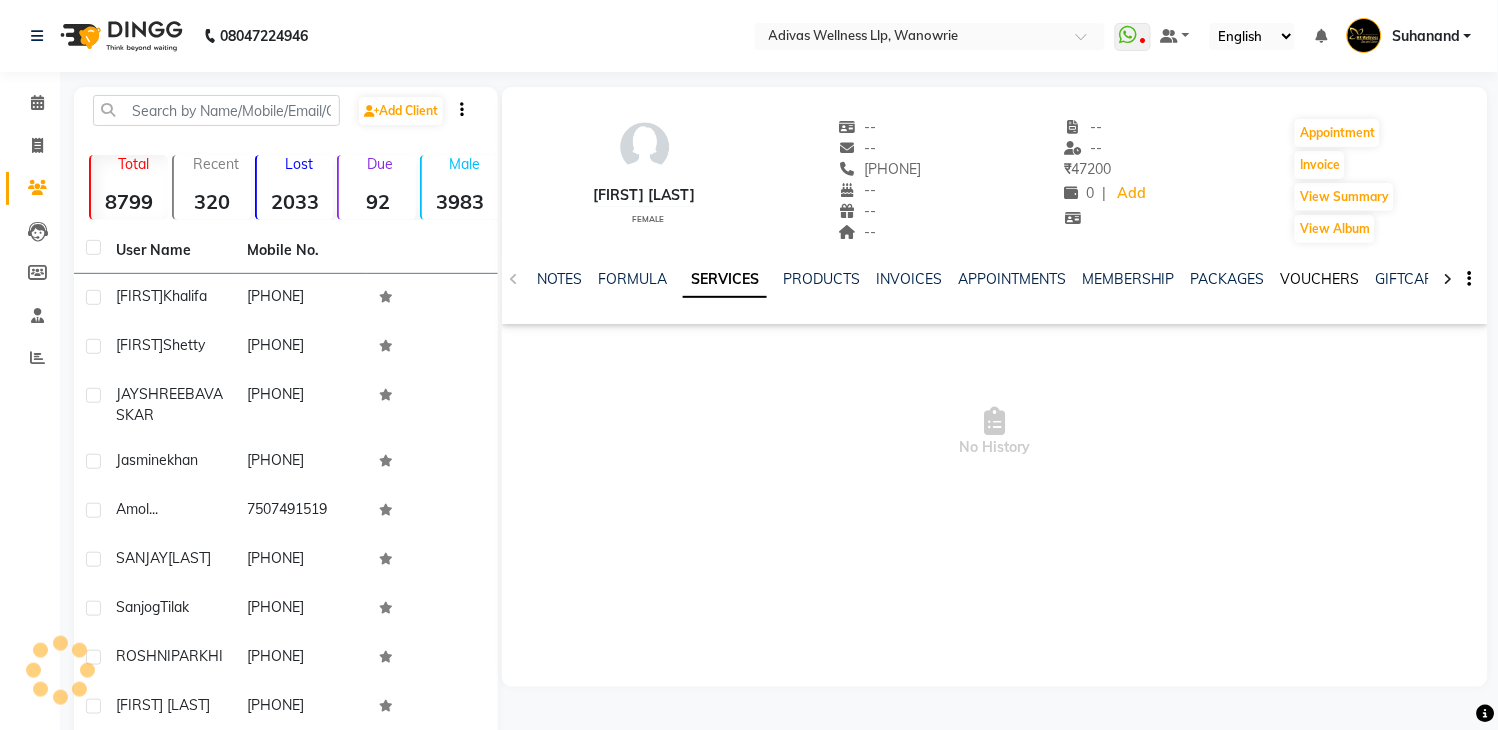 click on "VOUCHERS" 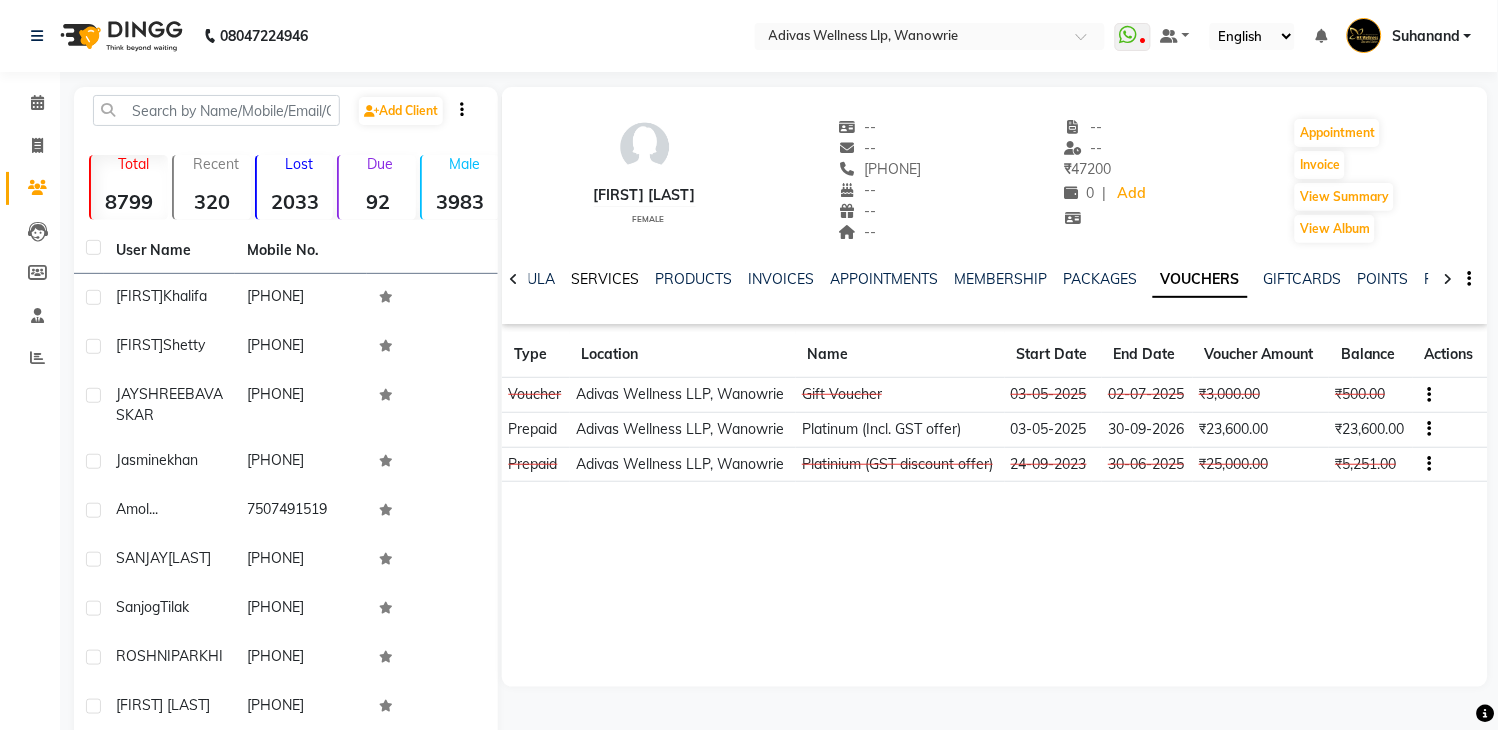 click on "SERVICES" 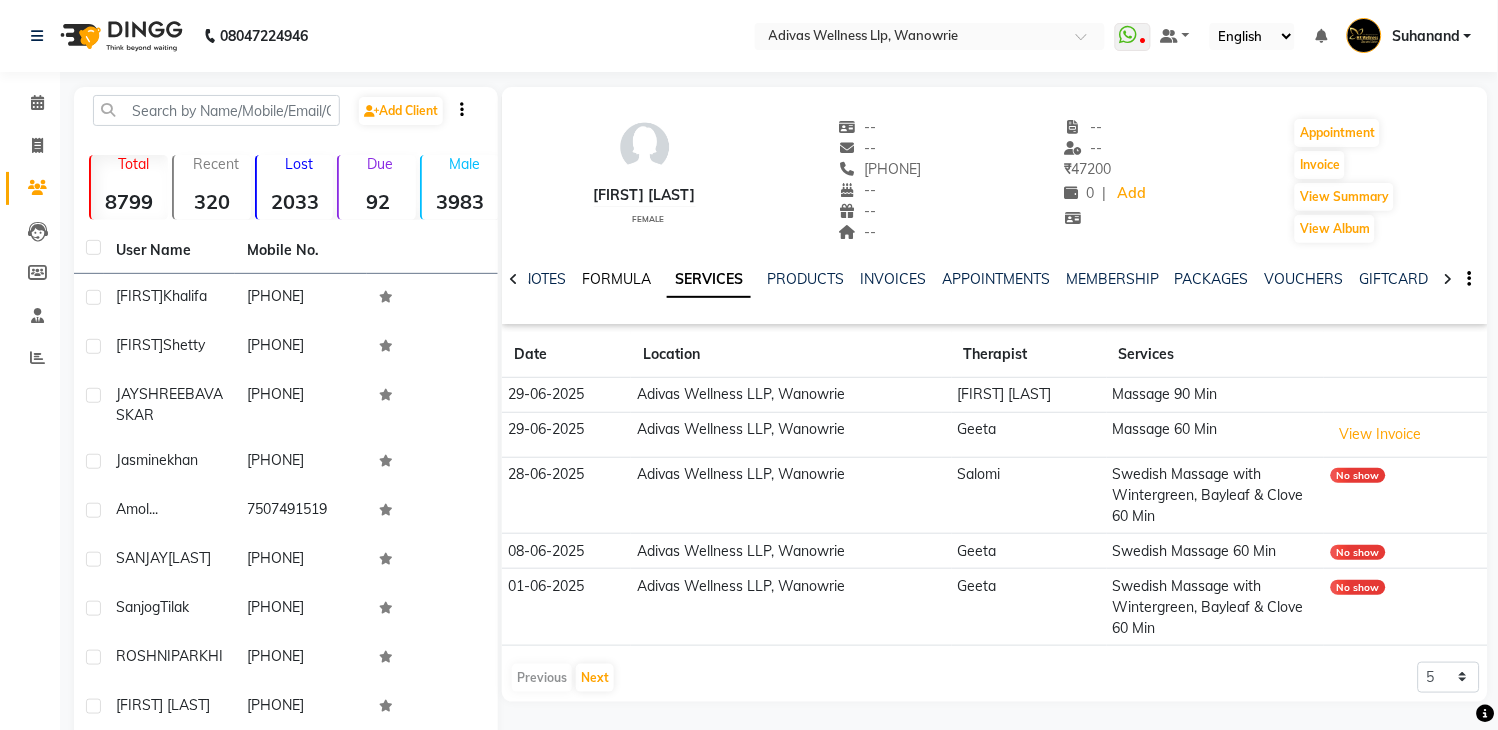 click on "FORMULA" 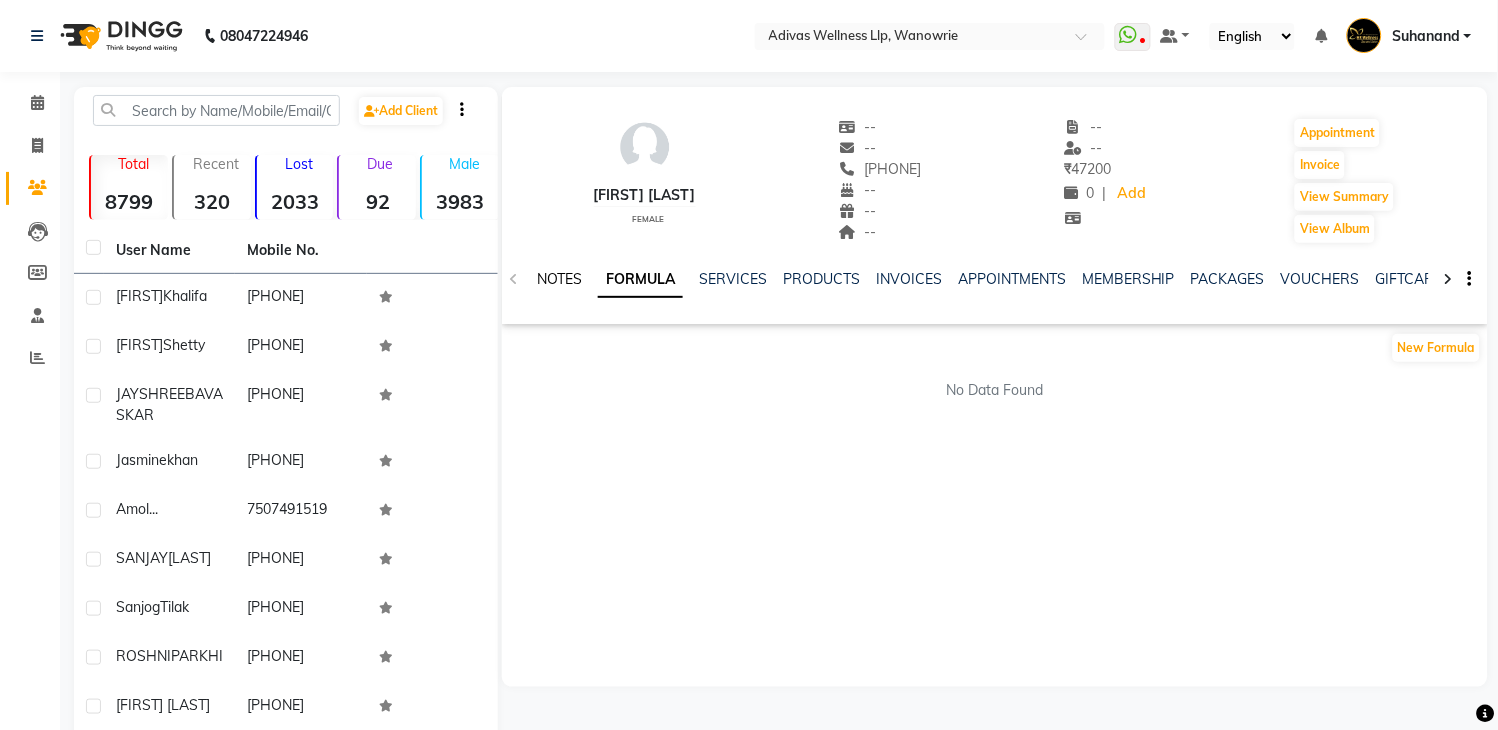 click on "NOTES" 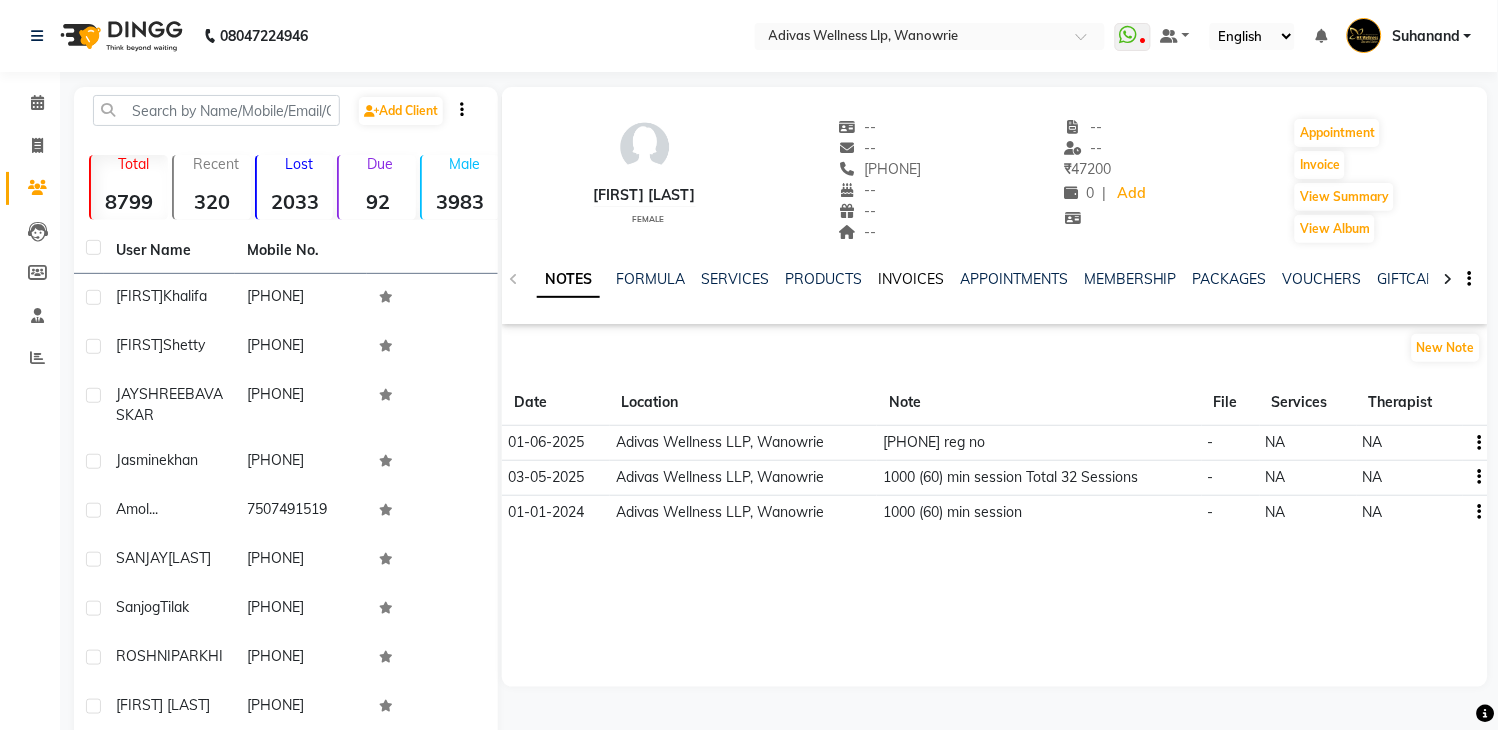click on "INVOICES" 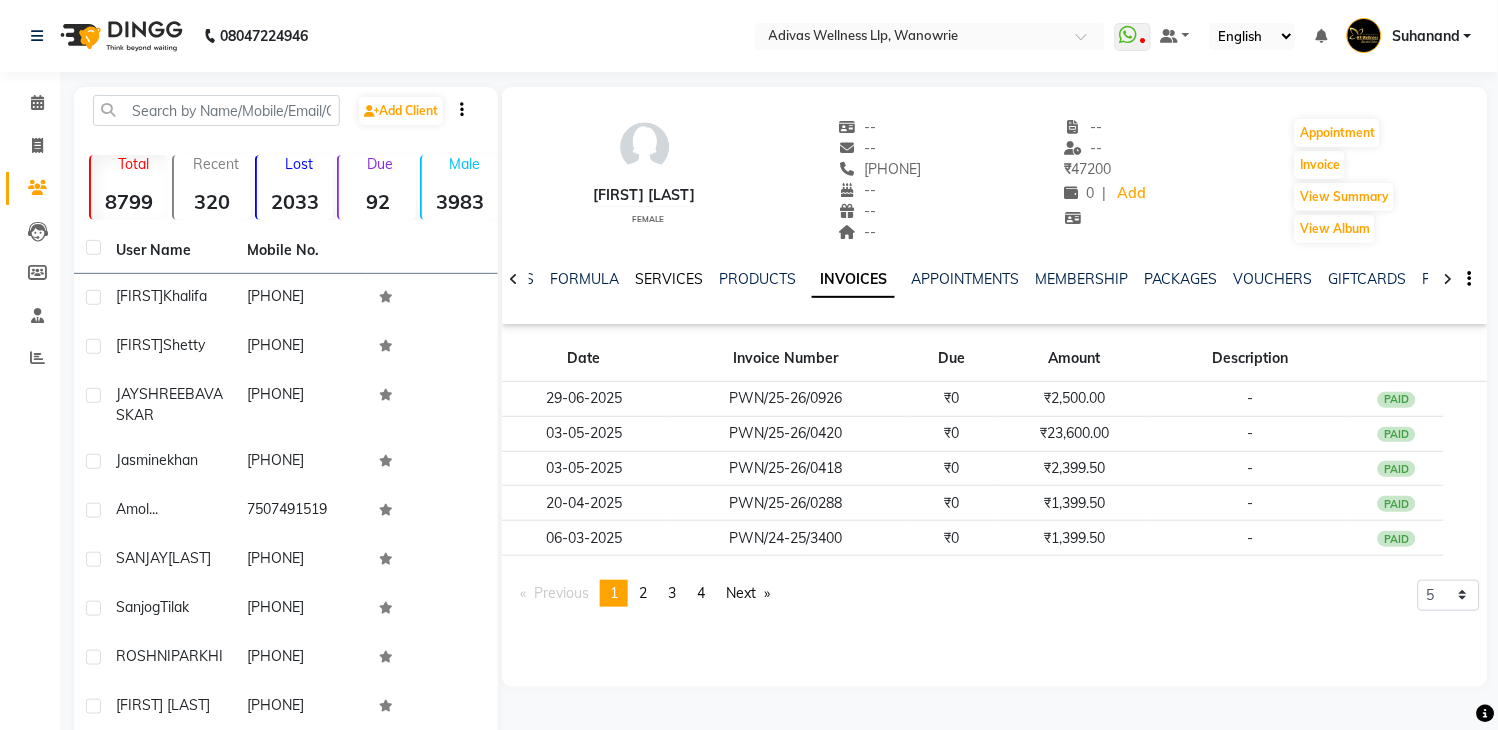 click on "SERVICES" 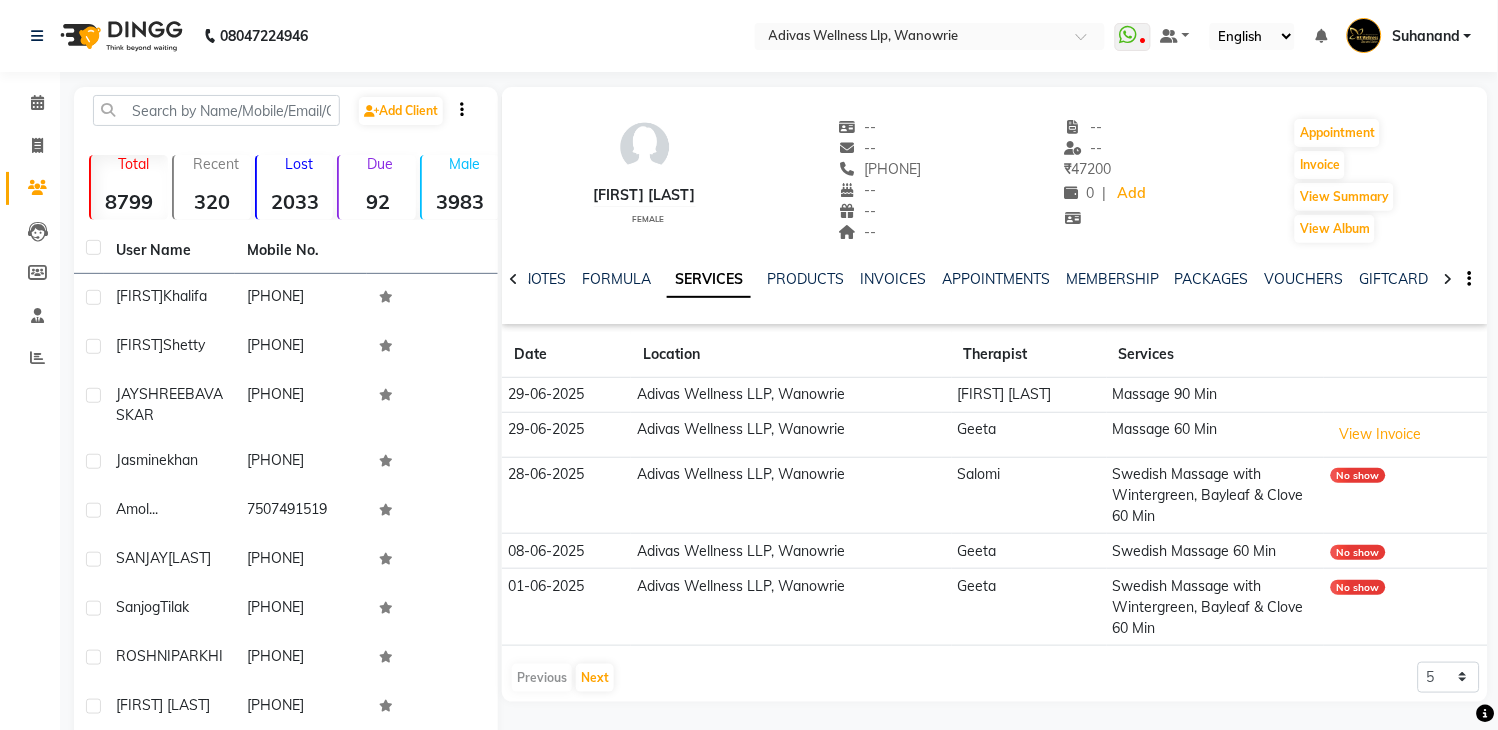 click on "NOTES FORMULA SERVICES PRODUCTS INVOICES APPOINTMENTS MEMBERSHIP PACKAGES VOUCHERS GIFTCARDS POINTS FORMS FAMILY CARDS WALLET" 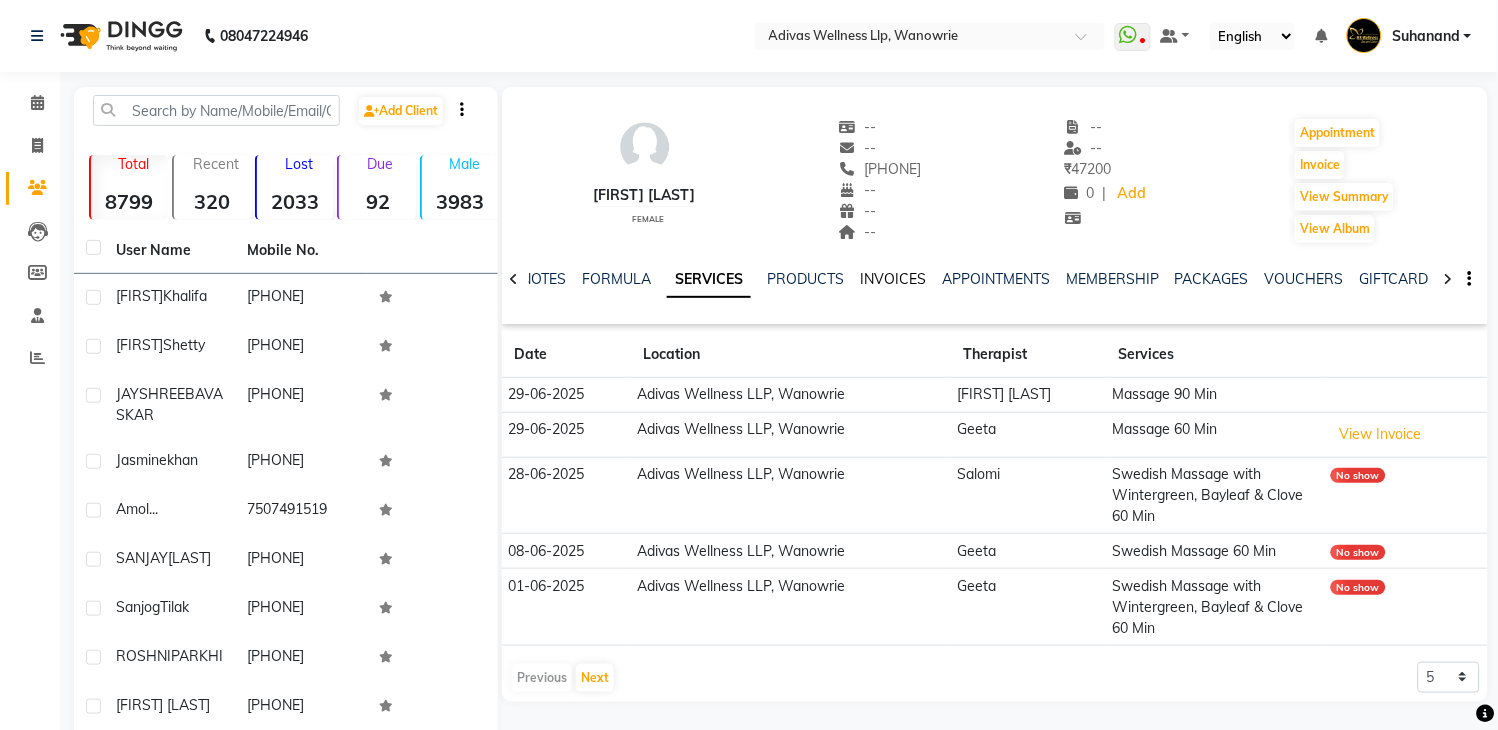 click on "INVOICES" 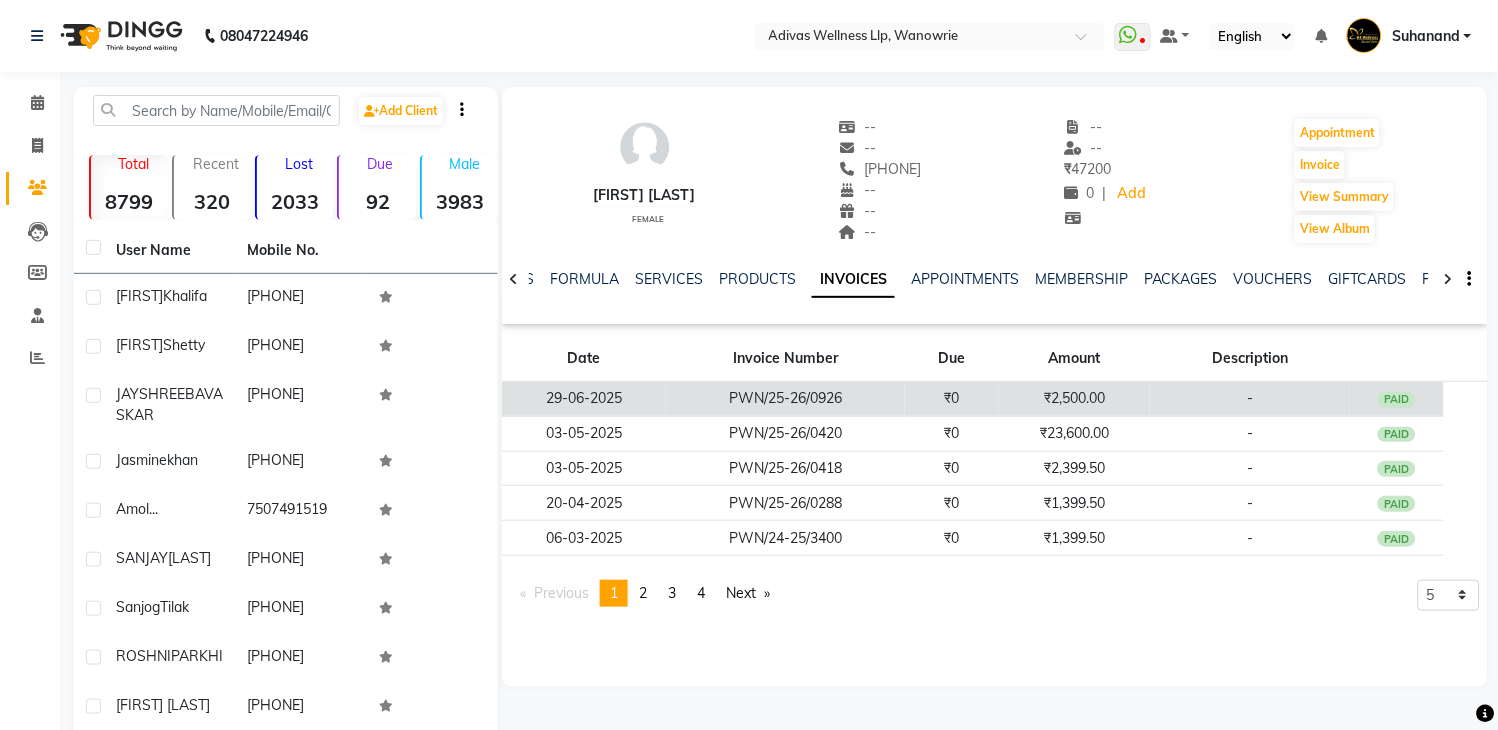 click on "PWN/25-26/0926" 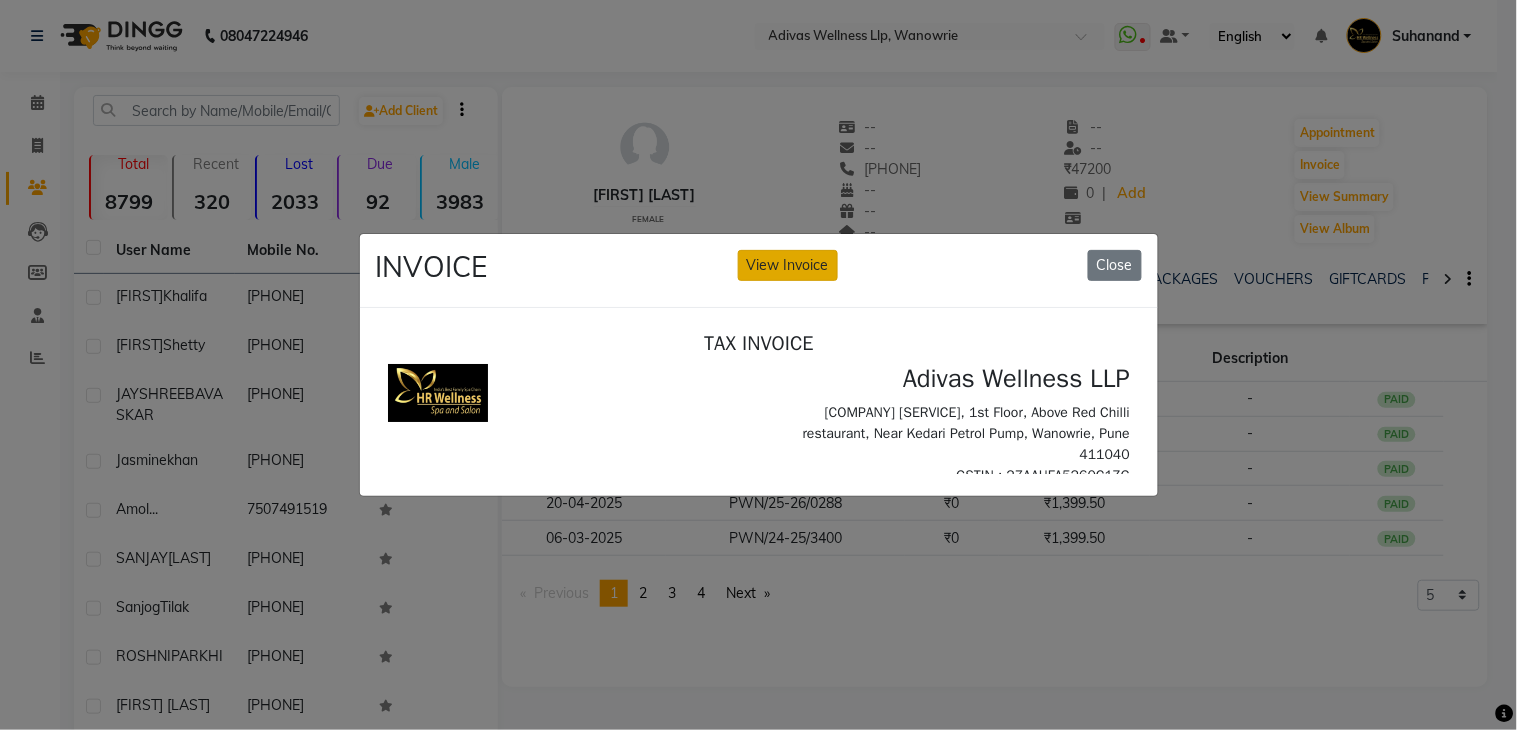 scroll, scrollTop: 0, scrollLeft: 0, axis: both 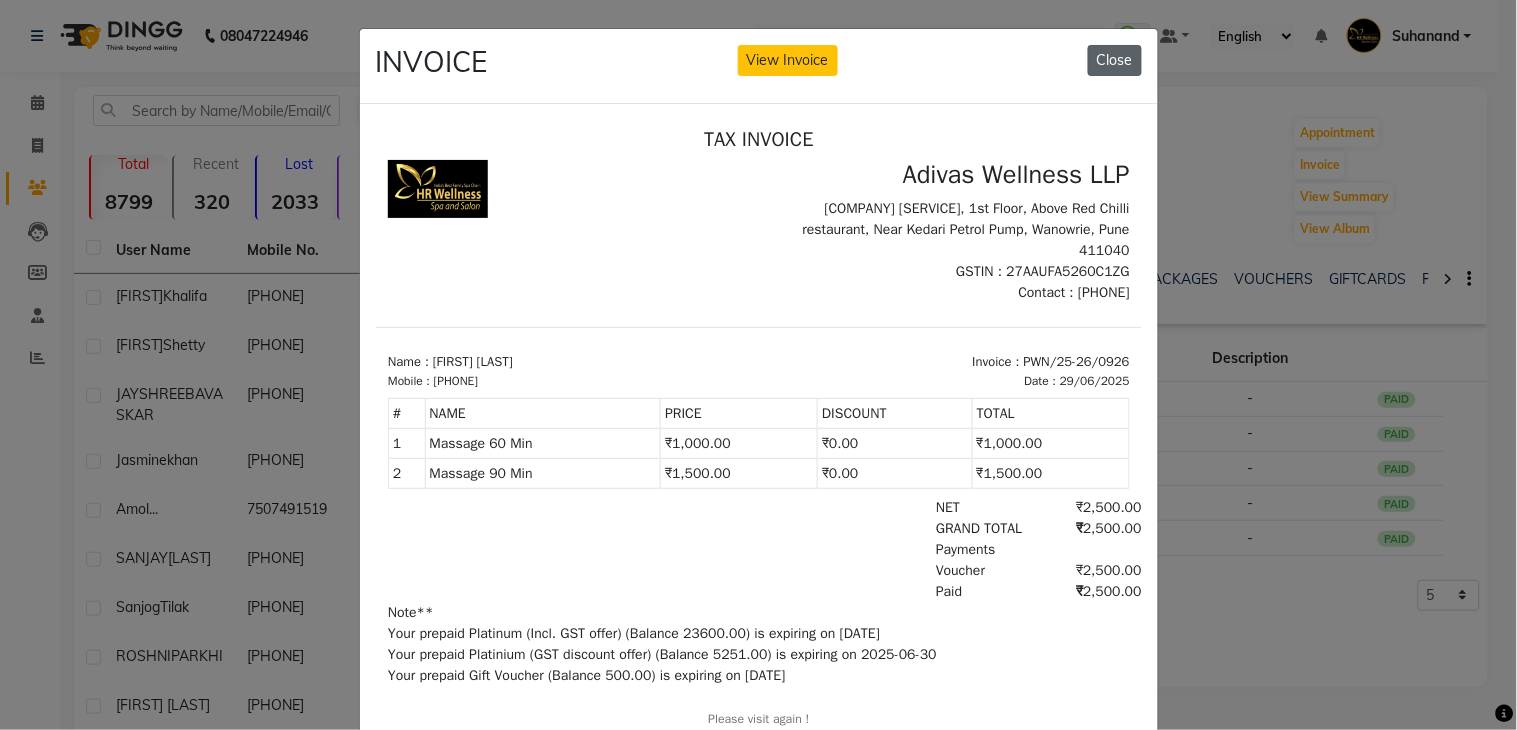 click on "Close" 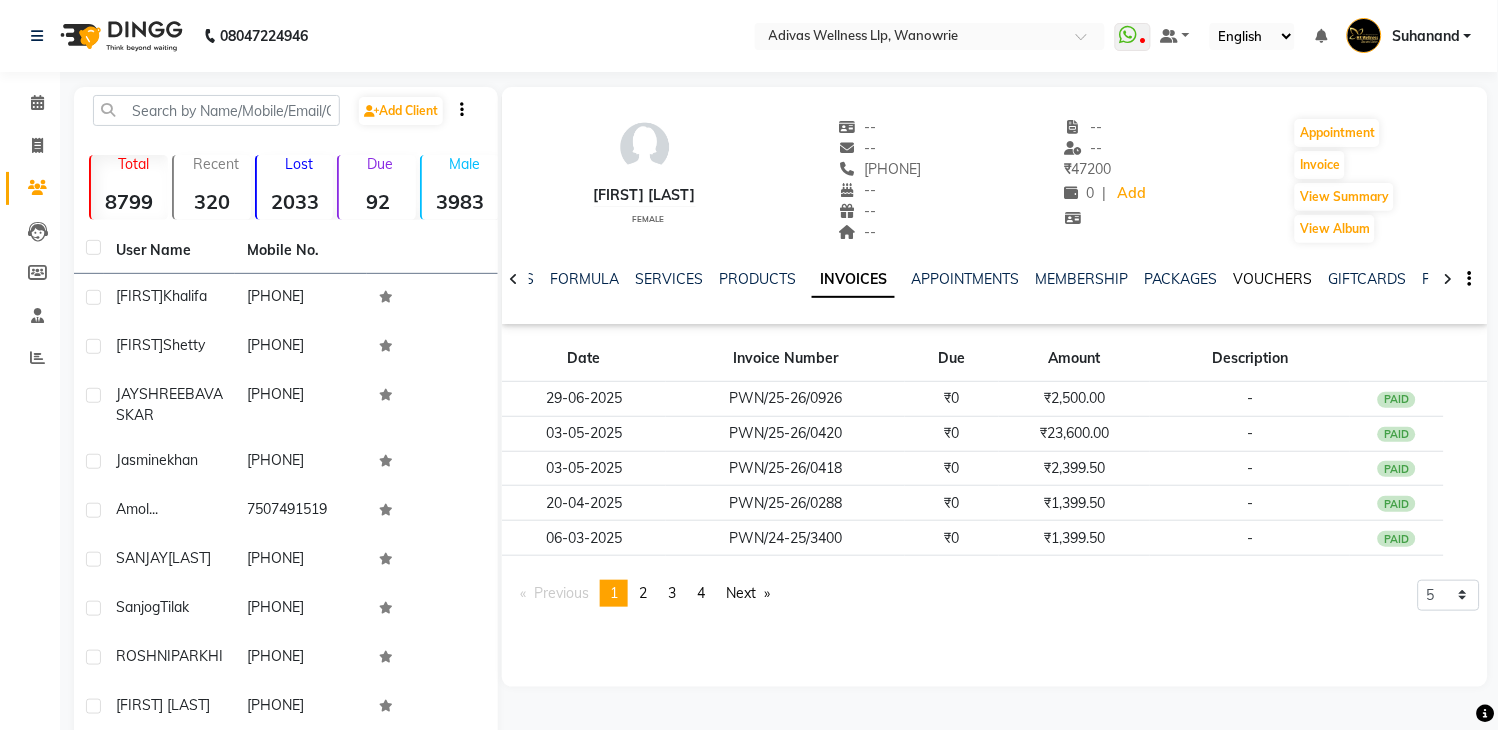 click on "VOUCHERS" 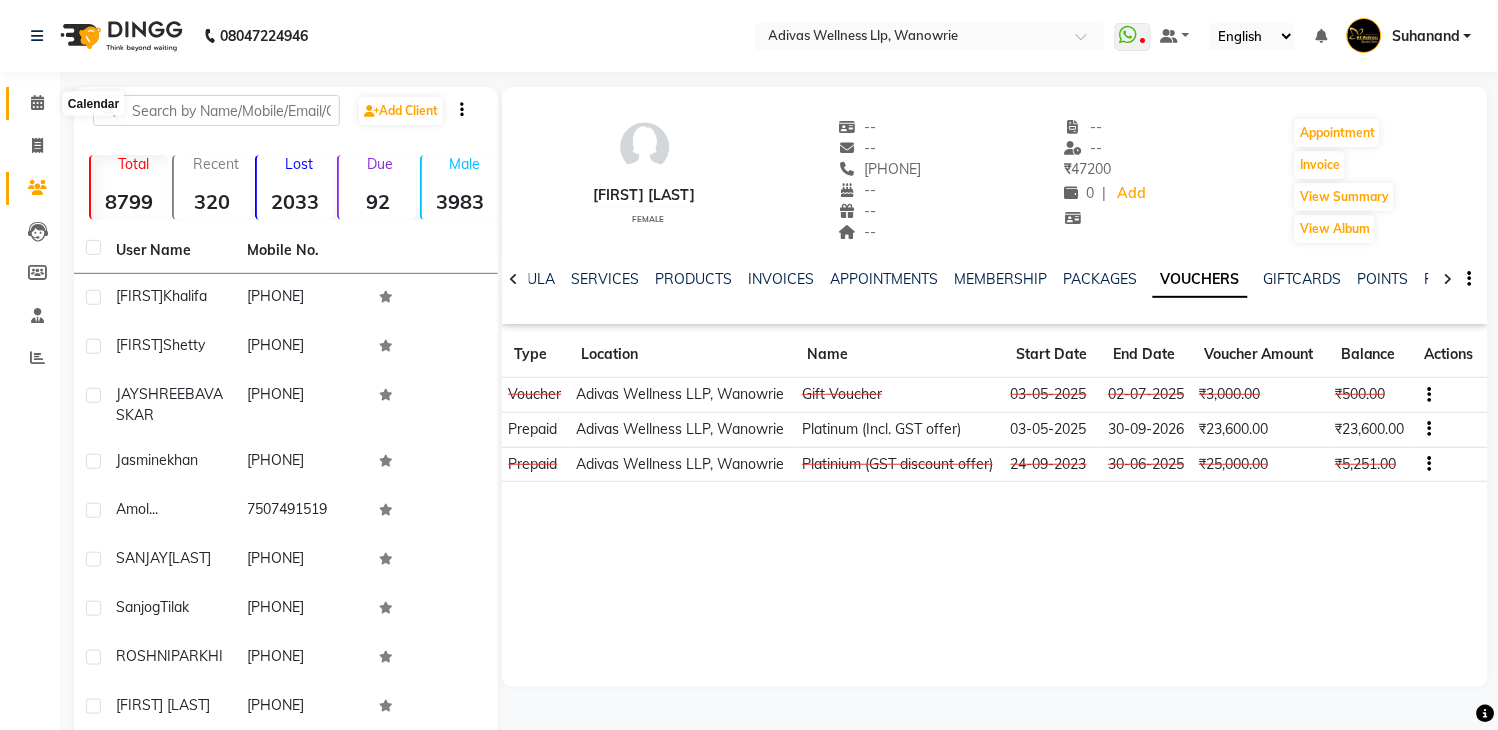 click 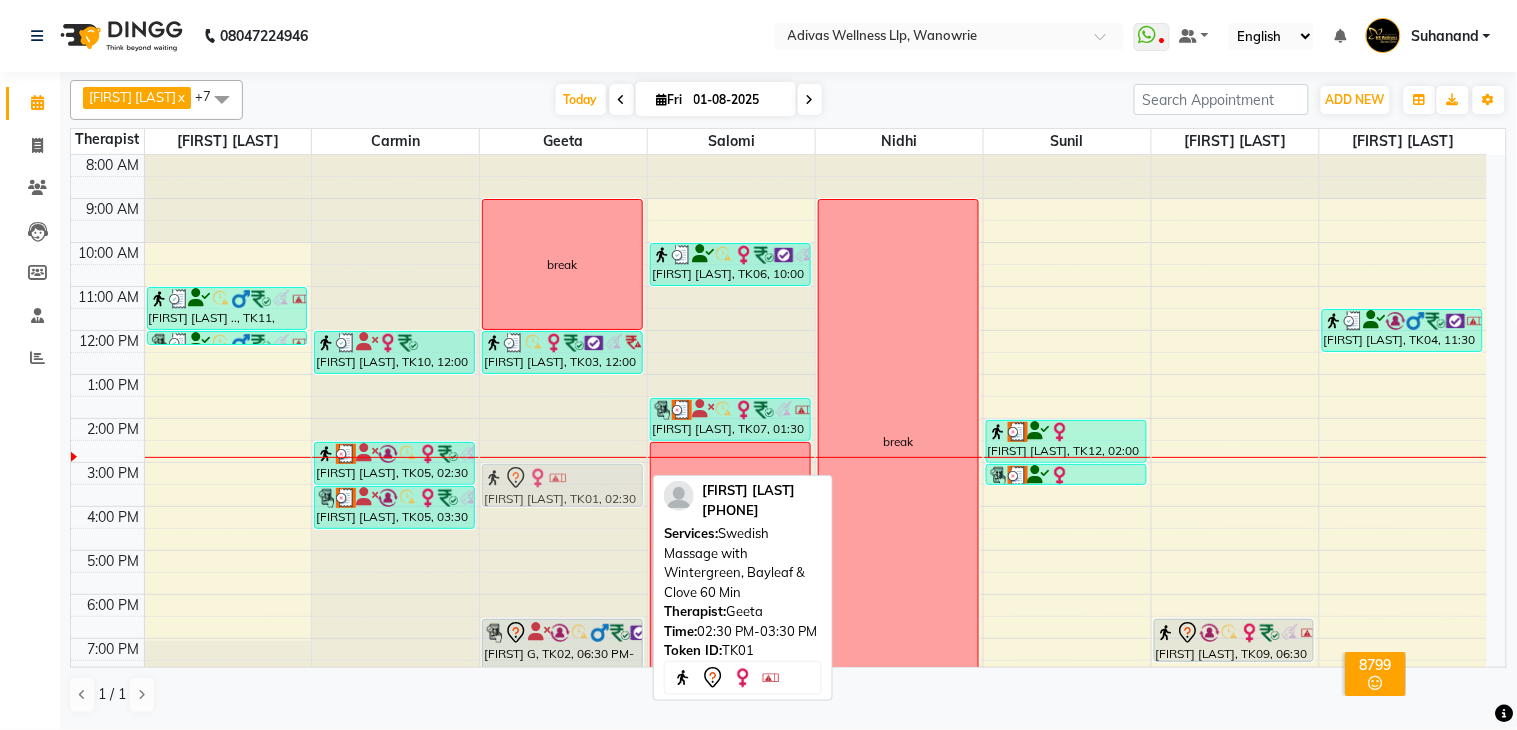 click on "break      Jasmine khan, TK03, 12:00 PM-01:00 PM, Massage 60 Min             Akshta Suri, TK01, 02:30 PM-03:30 PM, Swedish Massage with Wintergreen, Bayleaf & Clove 60 Min             KANCHAN G, TK02, 06:30 PM-08:00 PM, Swedish Massage with Wintergreen, Bayleaf & Clove 90 Min             KANCHAN G, TK02, 08:00 PM-08:10 PM, Steam             Akshta Suri, TK01, 02:30 PM-03:30 PM, Swedish Massage with Wintergreen, Bayleaf & Clove 60 Min" at bounding box center (563, 440) 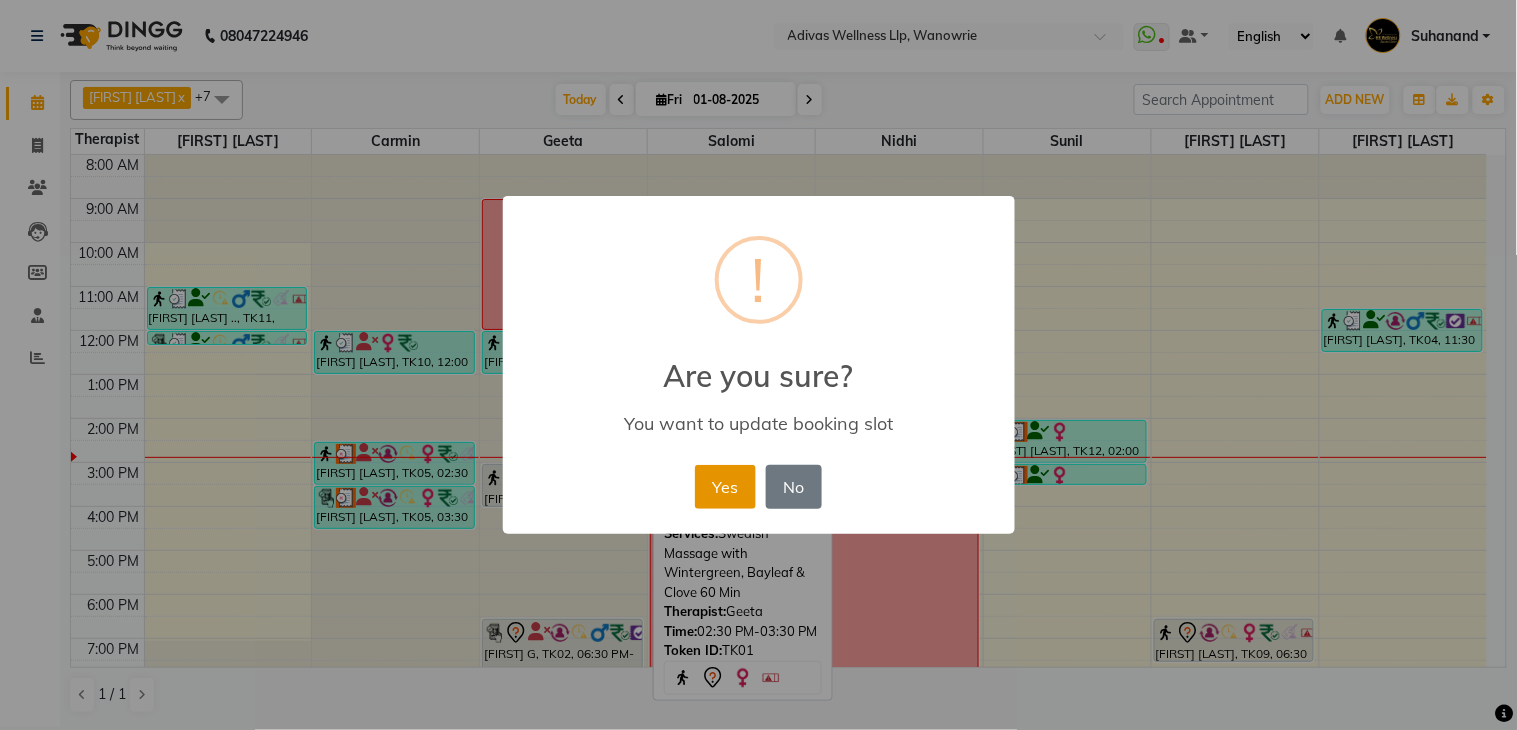 click on "Yes" at bounding box center [725, 487] 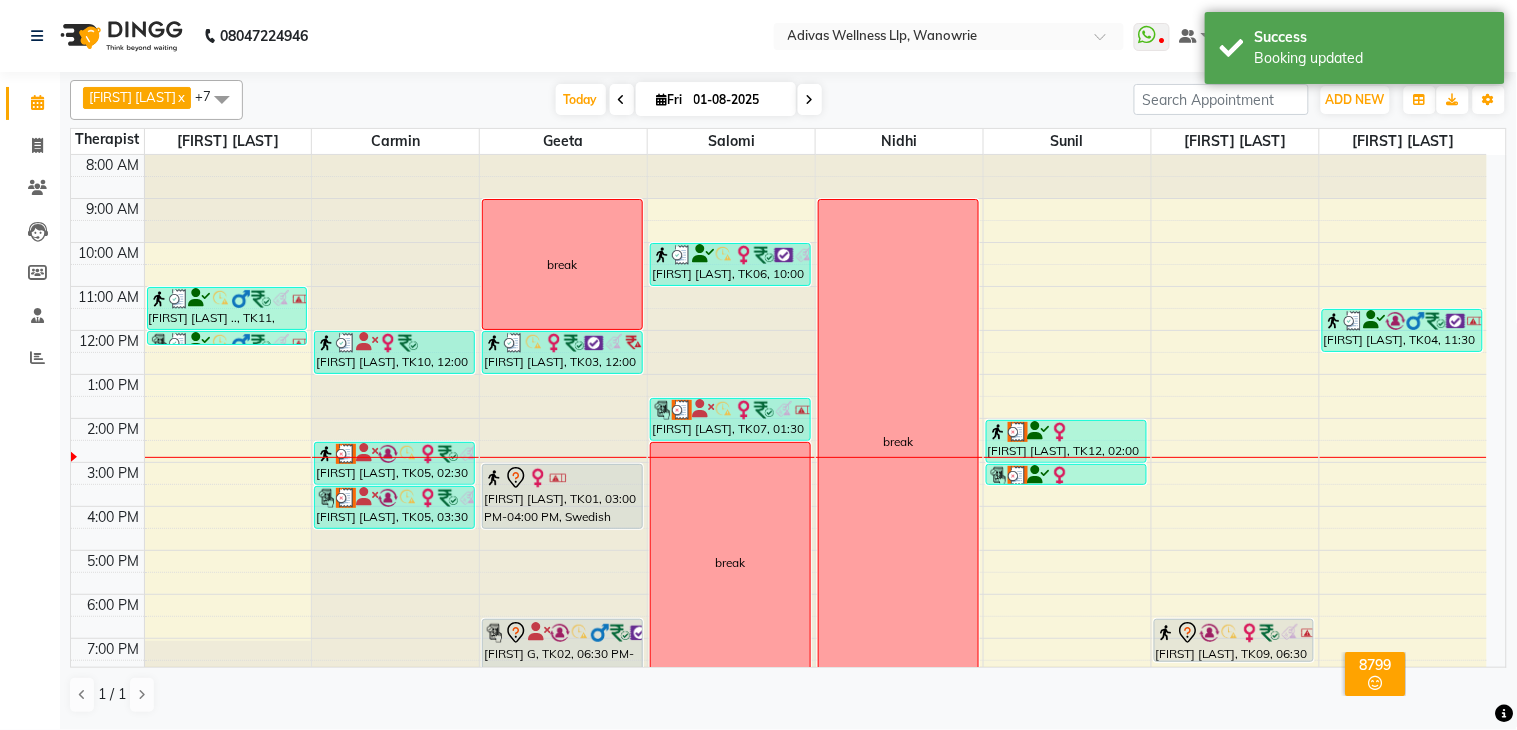 drag, startPoint x: 580, startPoint y: 504, endPoint x: 583, endPoint y: 518, distance: 14.3178215 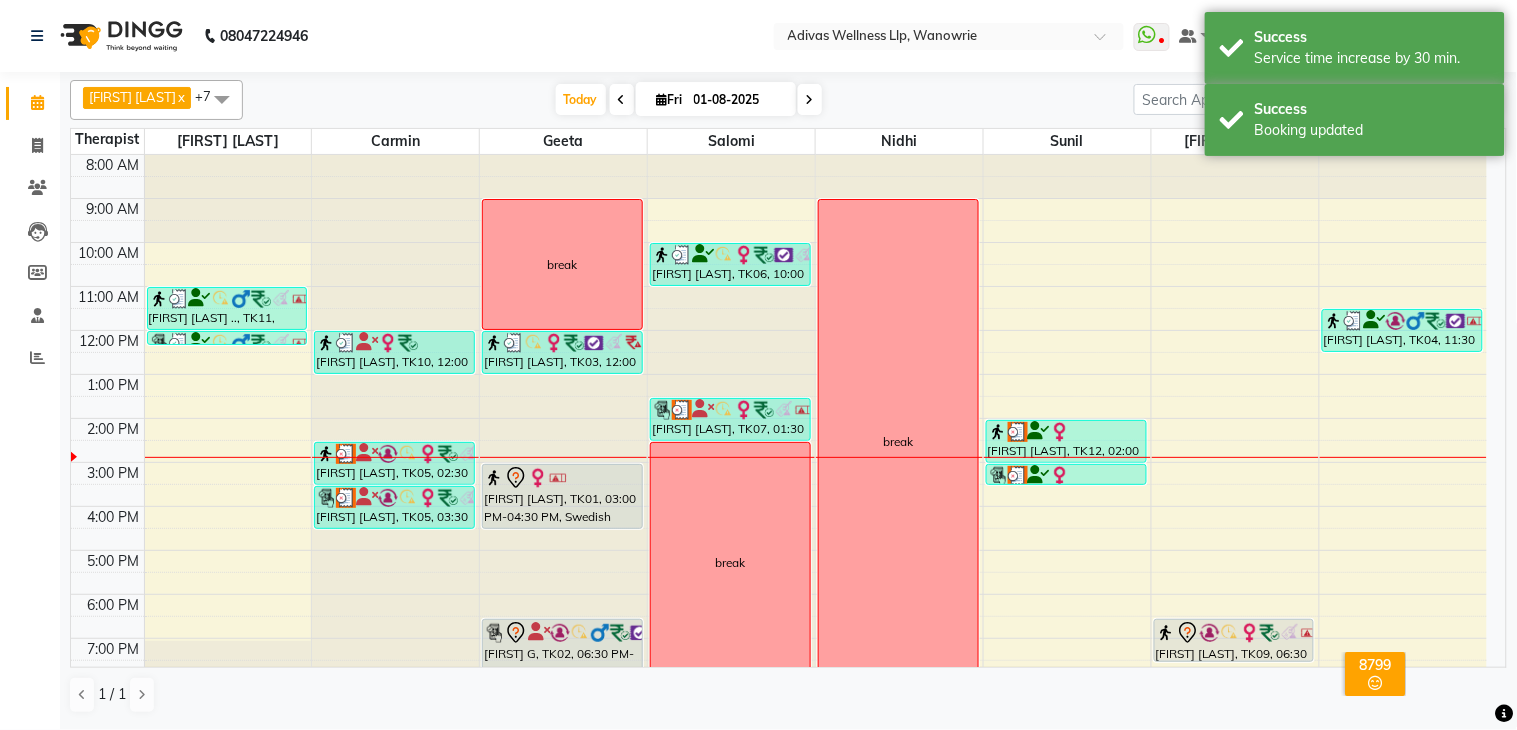 click on "08047224946 Select Location × Adivas Wellness Llp, Wanowrie  WhatsApp Status  ✕ Status:  Disconnected Recent Service Activity: 01-01-1970     05:30 AM  08047224946 Whatsapp Settings Default Panel My Panel English ENGLISH Español العربية मराठी हिंदी ગુજરાતી தமிழ் 中文 Notifications nothing to show Suhanand Manage Profile Change Password Sign out  Version:3.15.9" 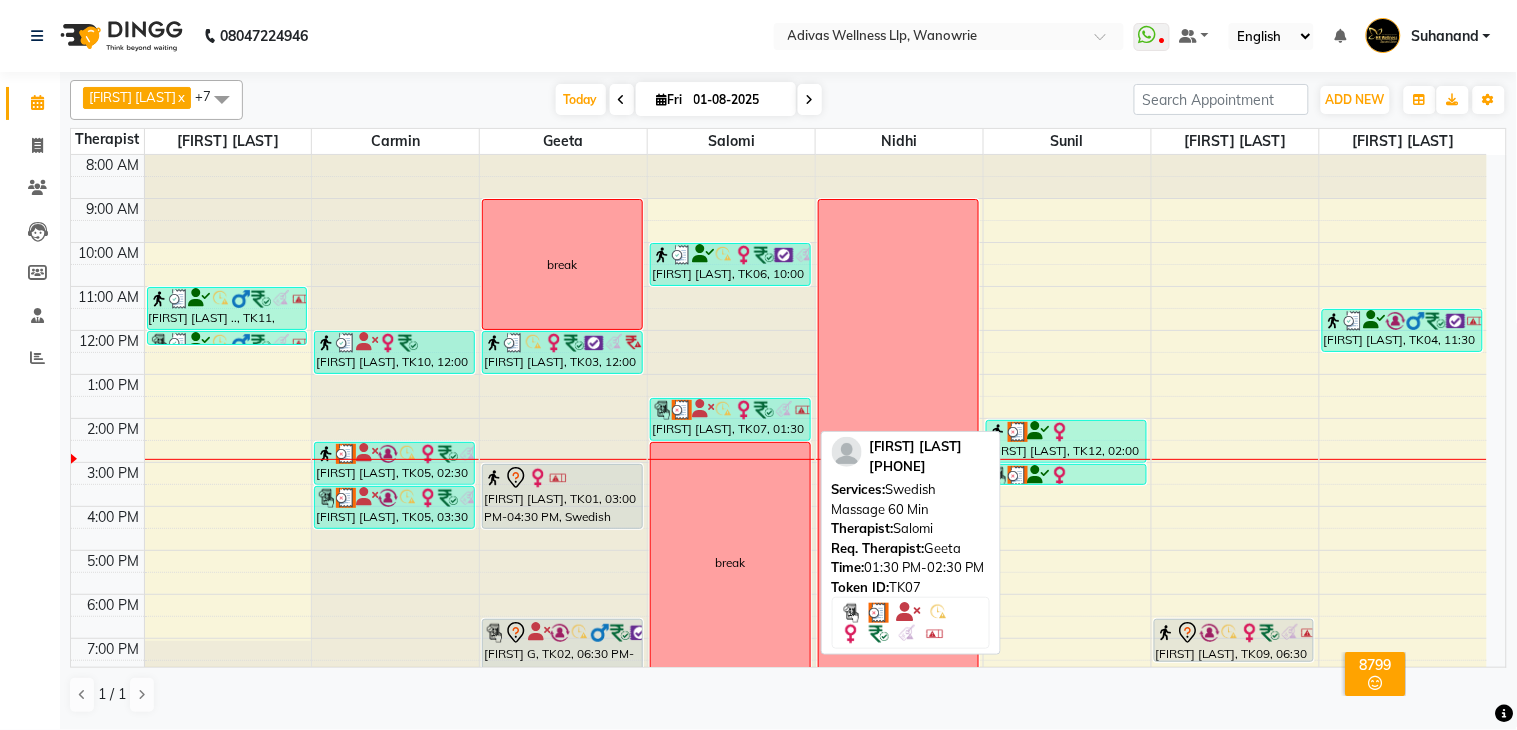 click at bounding box center [724, 410] 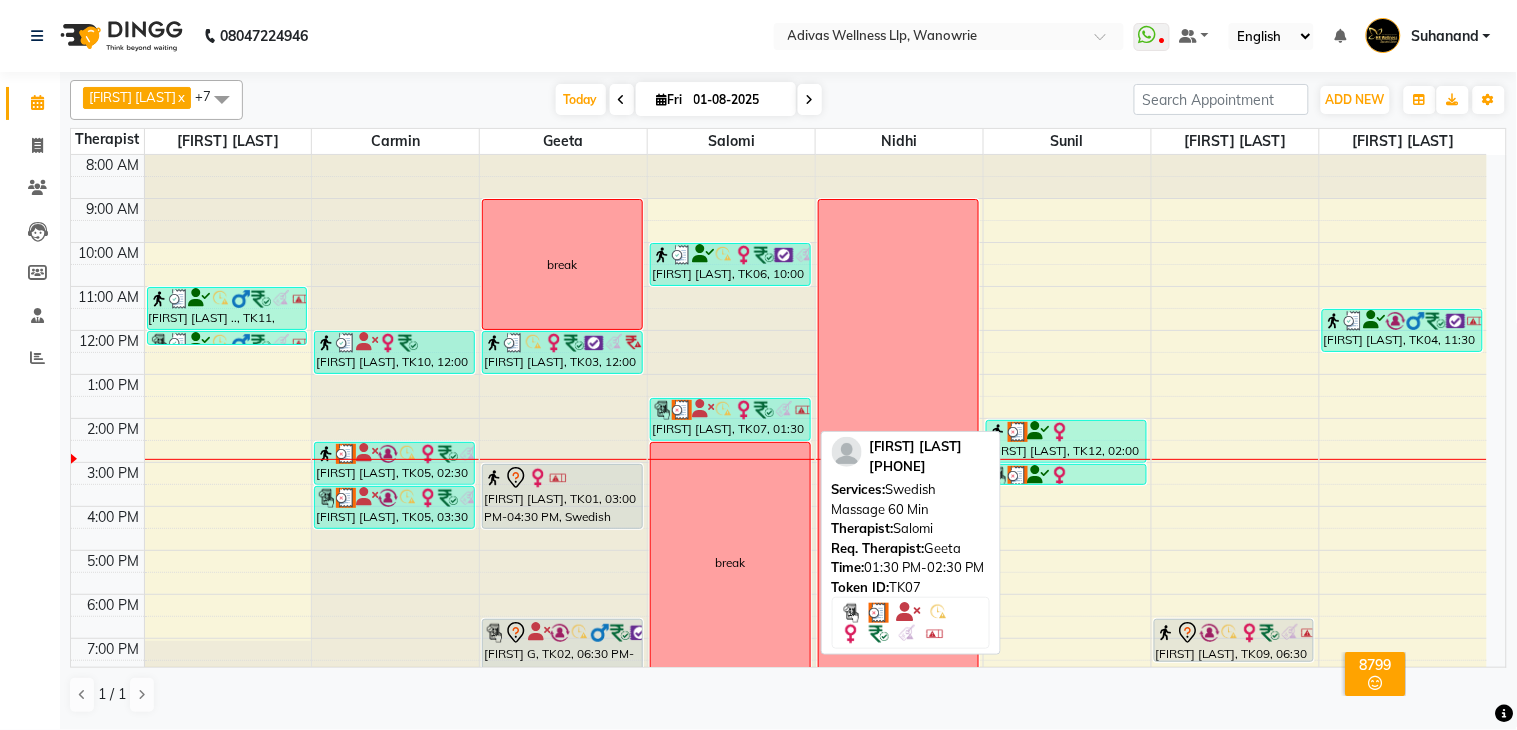 click at bounding box center (724, 410) 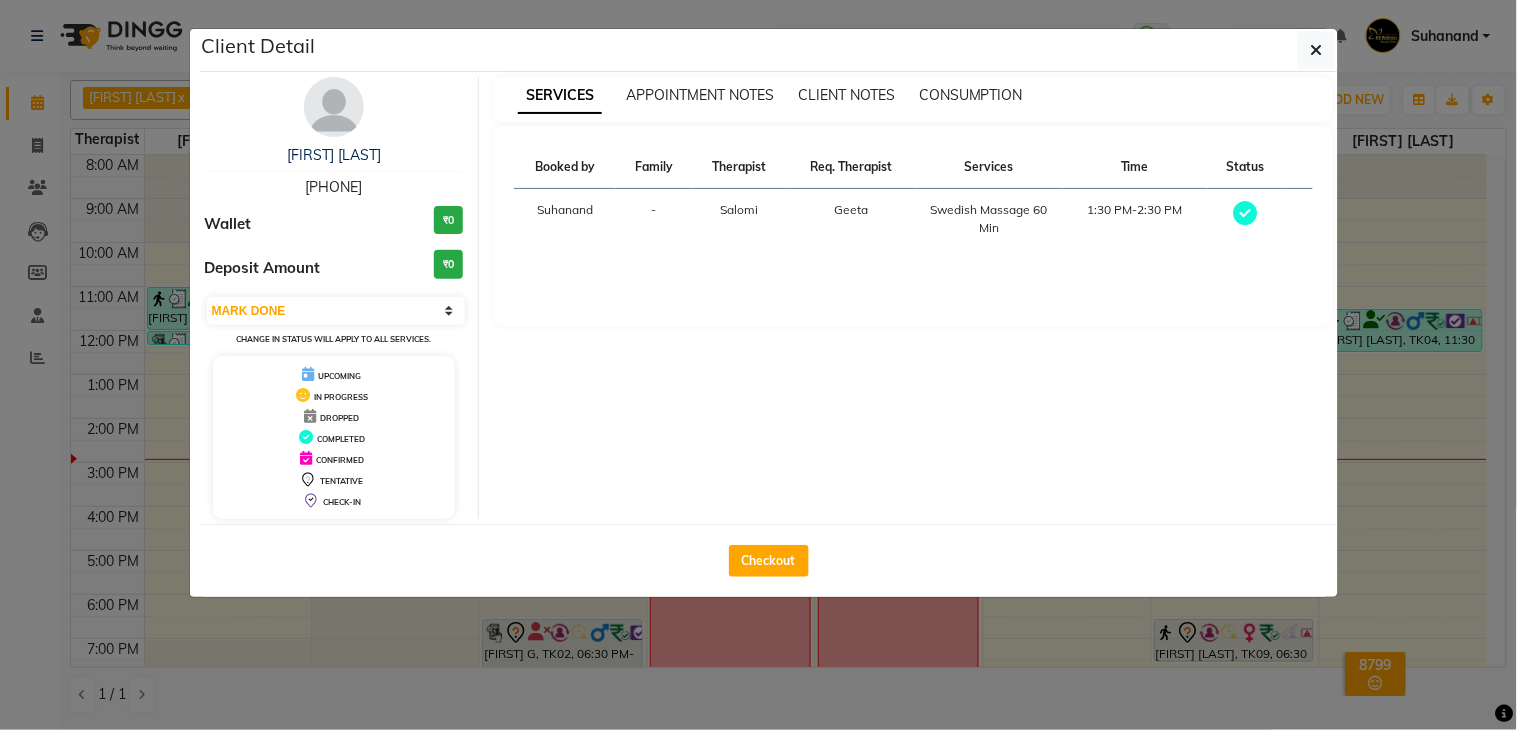 click on "[PHONE]" at bounding box center (333, 187) 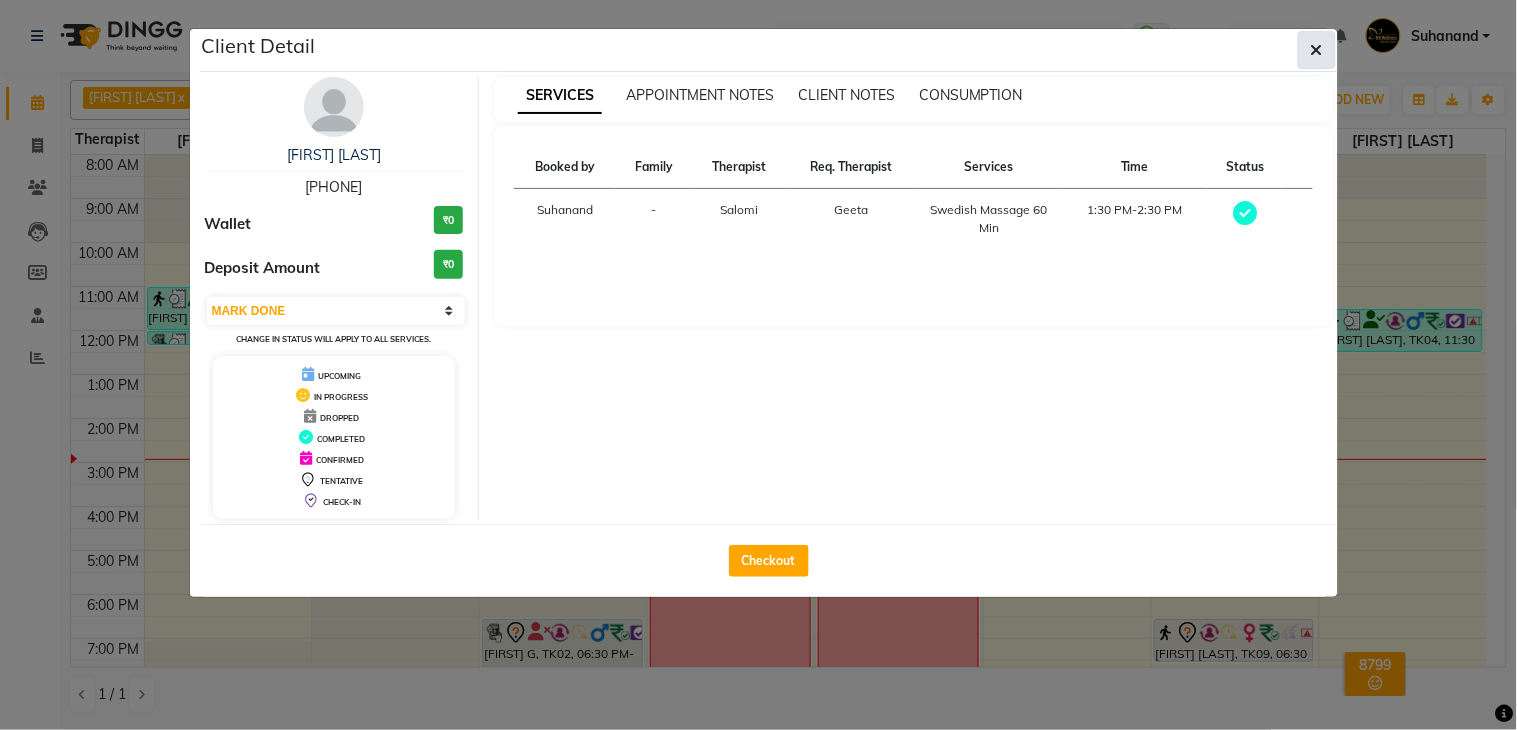 click 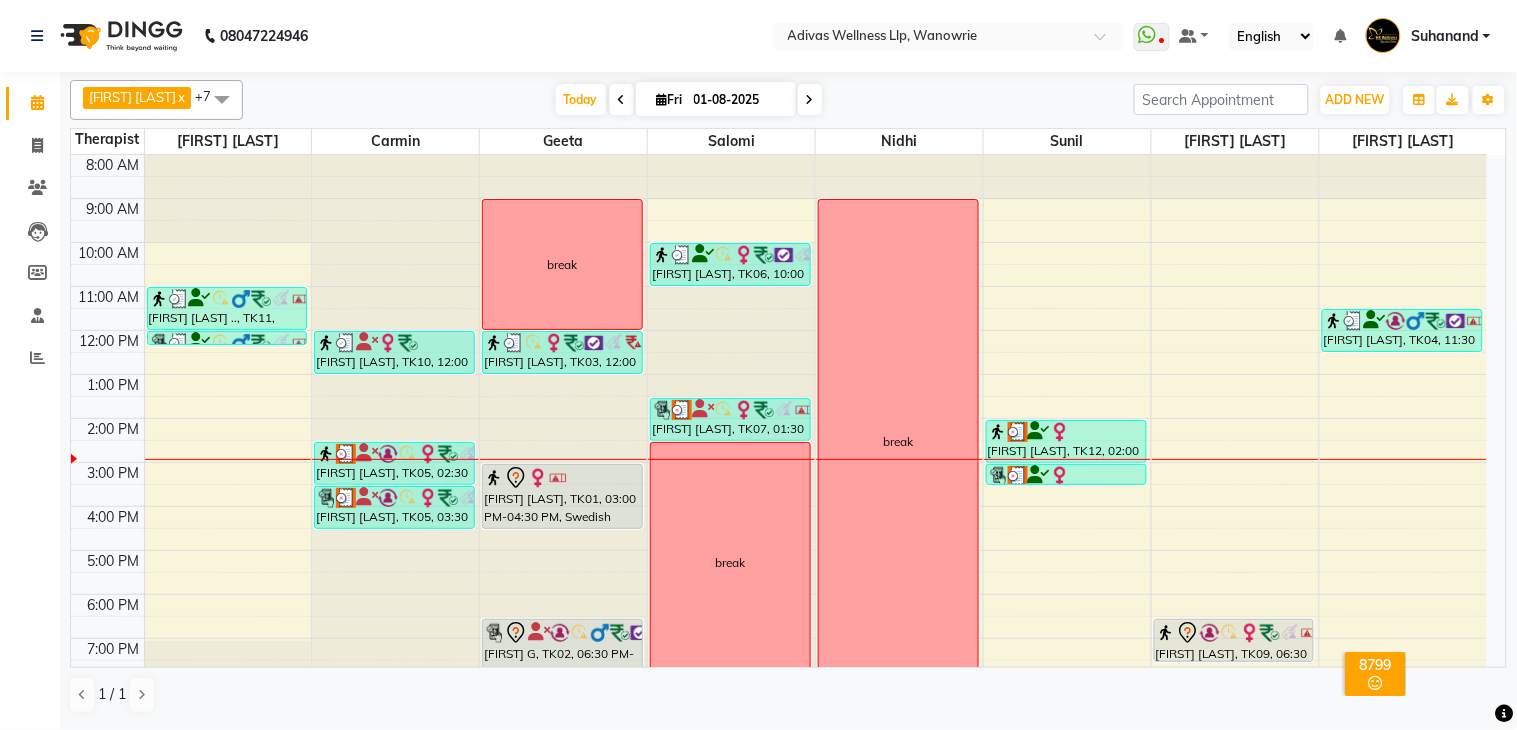 click on "01-08-2025" at bounding box center [738, 100] 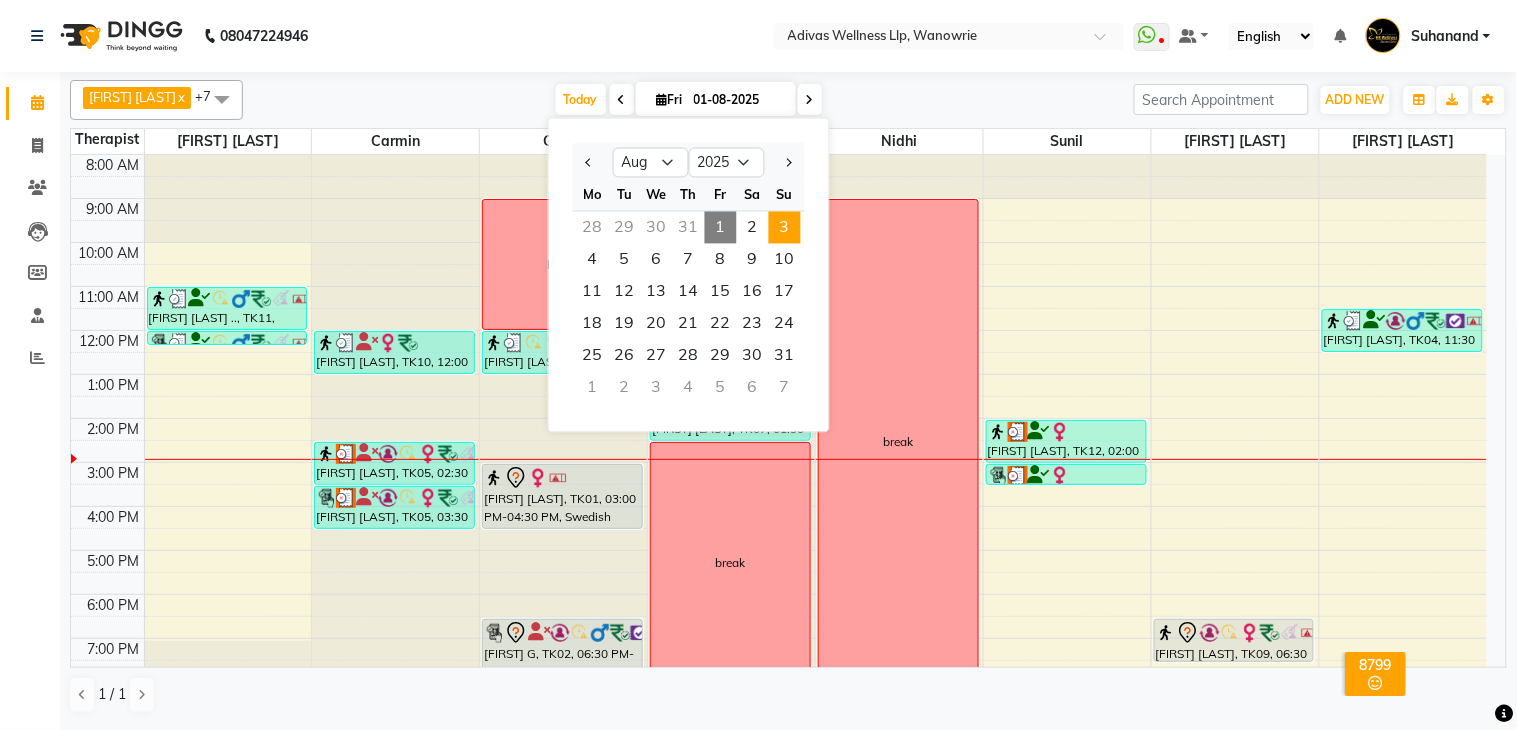 click on "3" at bounding box center [785, 228] 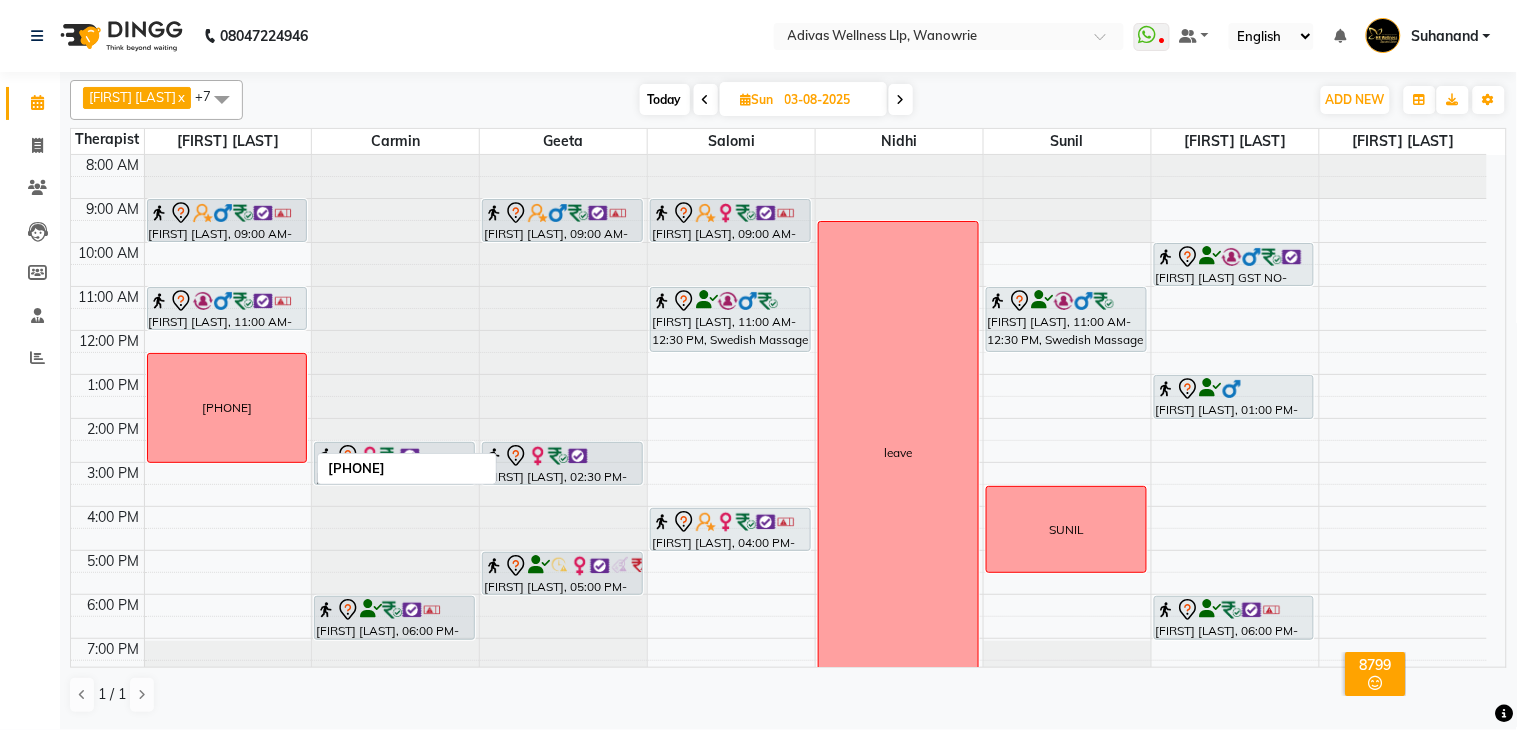scroll, scrollTop: 62, scrollLeft: 0, axis: vertical 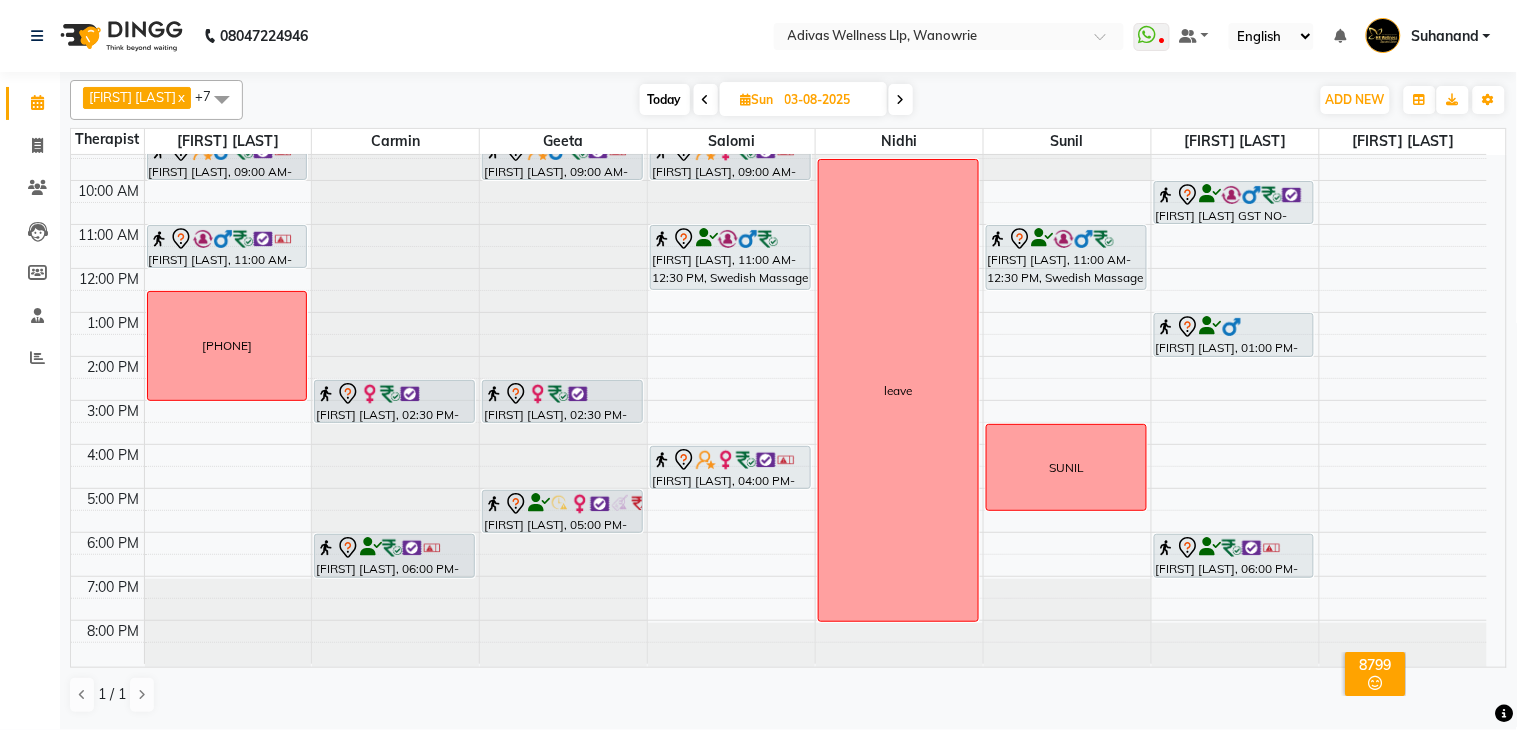 click on "8:00 AM 9:00 AM 10:00 AM 11:00 AM 12:00 PM 1:00 PM 2:00 PM 3:00 PM 4:00 PM 5:00 PM 6:00 PM 7:00 PM 8:00 PM             Divyaraj Ranawat, 09:00 AM-10:00 AM, Massage 60 Min             Sagar Daniel, 11:00 AM-12:00 PM, Massage 60 Min  9822021441              Arfroz Khalifa, 02:30 PM-03:30 PM, Swedish Massage with Wintergreen, Bayleaf & Clove 60 Min             B Pavan Avinash Nag, 06:00 PM-07:00 PM, Swedish Massage with Wintergreen, Bayleaf & Clove 60 Min             Divyaraj Ranawat, 09:00 AM-10:00 AM, Massage 60 Min             Arfroz Khalifa, 02:30 PM-03:30 PM, Swedish Massage with Wintergreen, Bayleaf & Clove 60 Min             Tejaswini Neurkar, 05:00 PM-06:00 PM, Massage 60 Min             sarita fernandez, 09:00 AM-10:00 AM, Massage 60 Min             Aliasgar Kapasi, 11:00 AM-12:30 PM, Swedish Massage with Wintergreen, Bayleaf & Clove 90 Min             GEETANJALI MISHRA, 04:00 PM-05:00 PM, Swedish Massage with Wintergreen, Bayleaf & Clove 60 Min  leave               SUNIL" at bounding box center [779, 378] 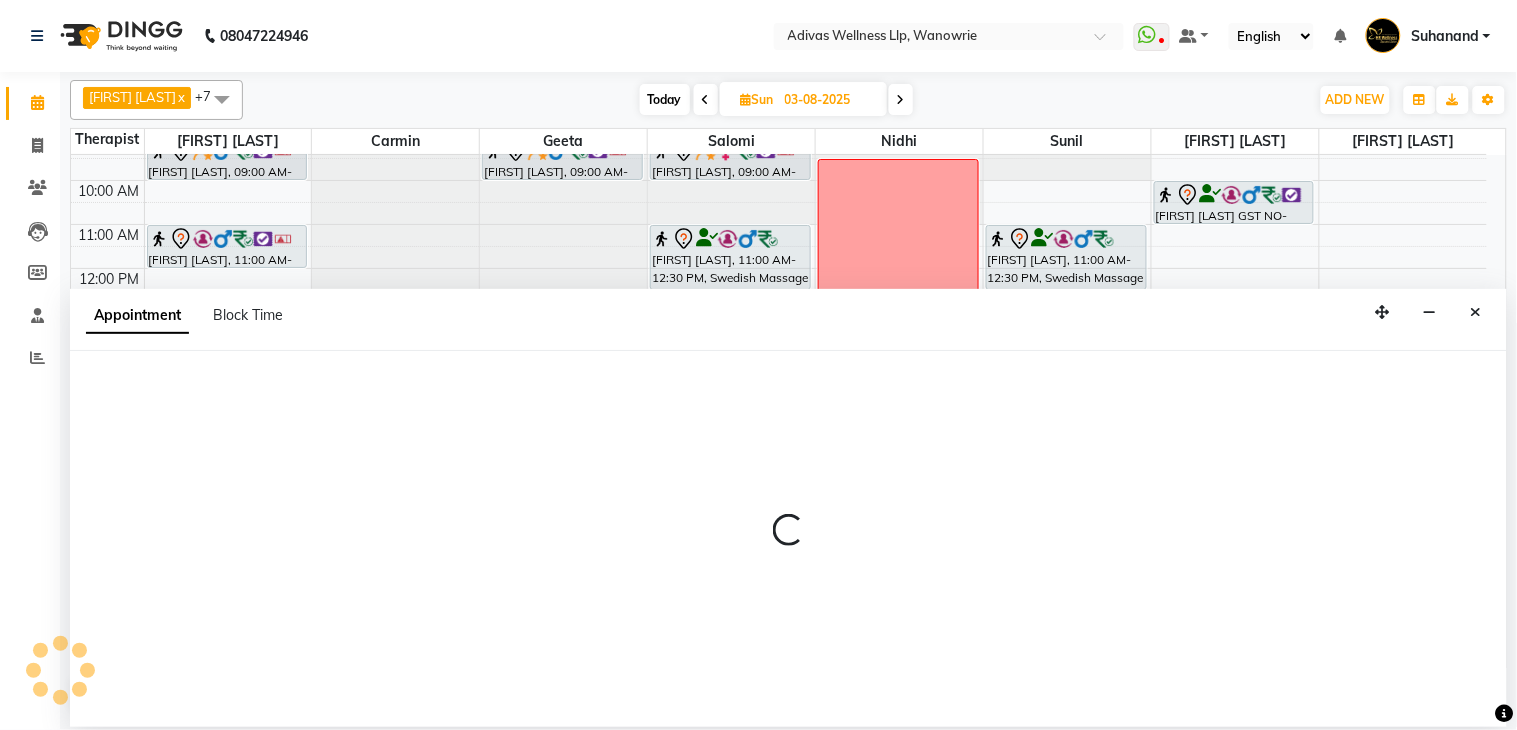 select on "17276" 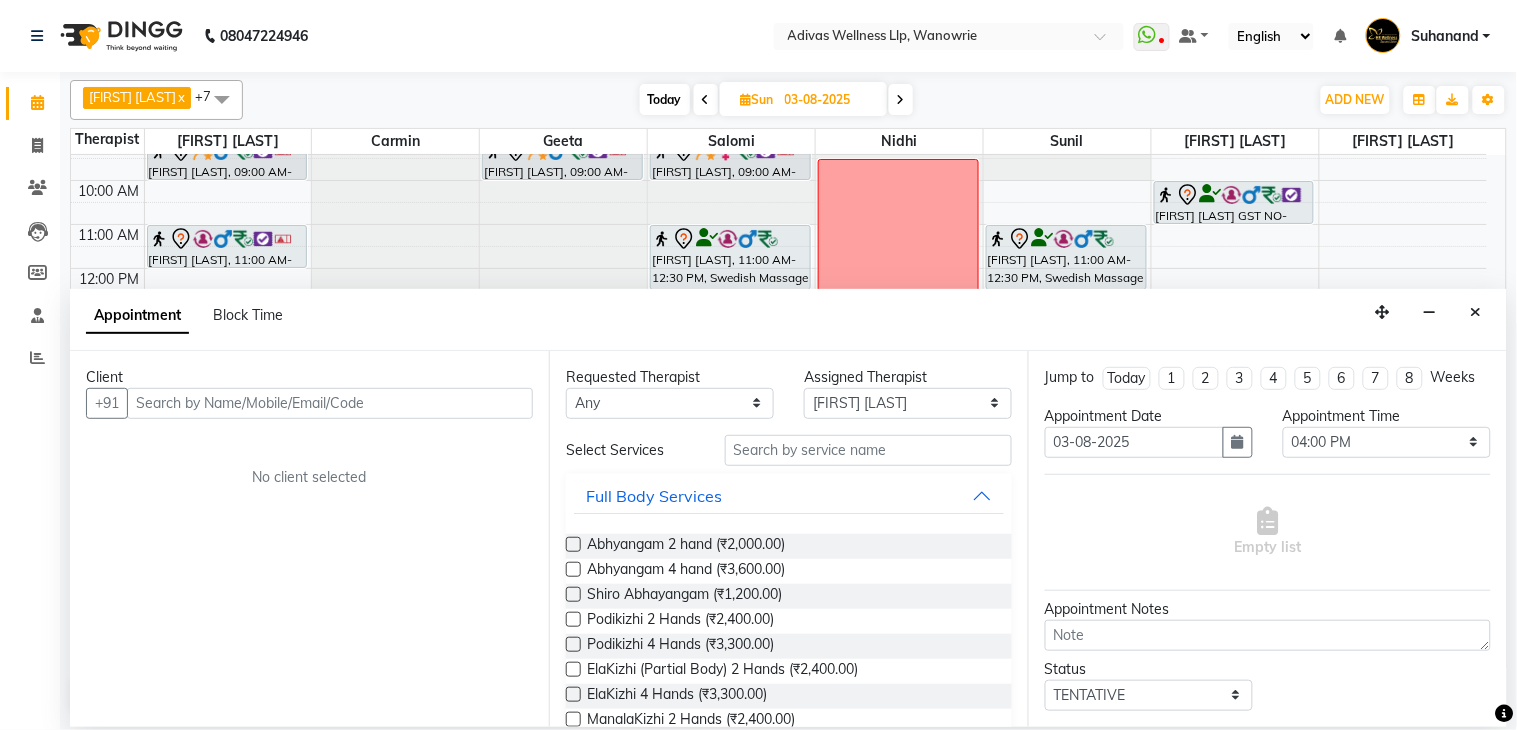 click at bounding box center (330, 403) 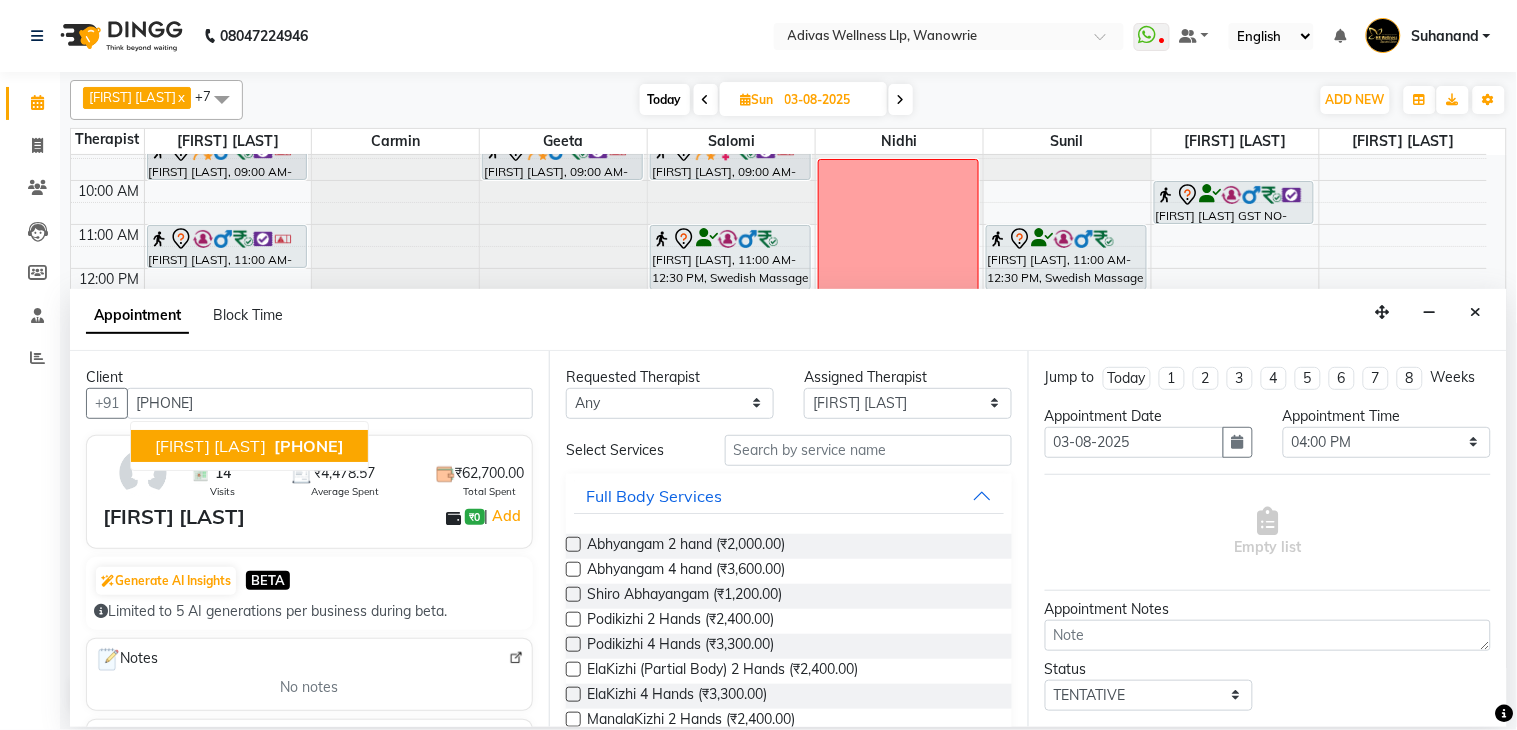 click on "[FIRST] [LAST]" at bounding box center [210, 446] 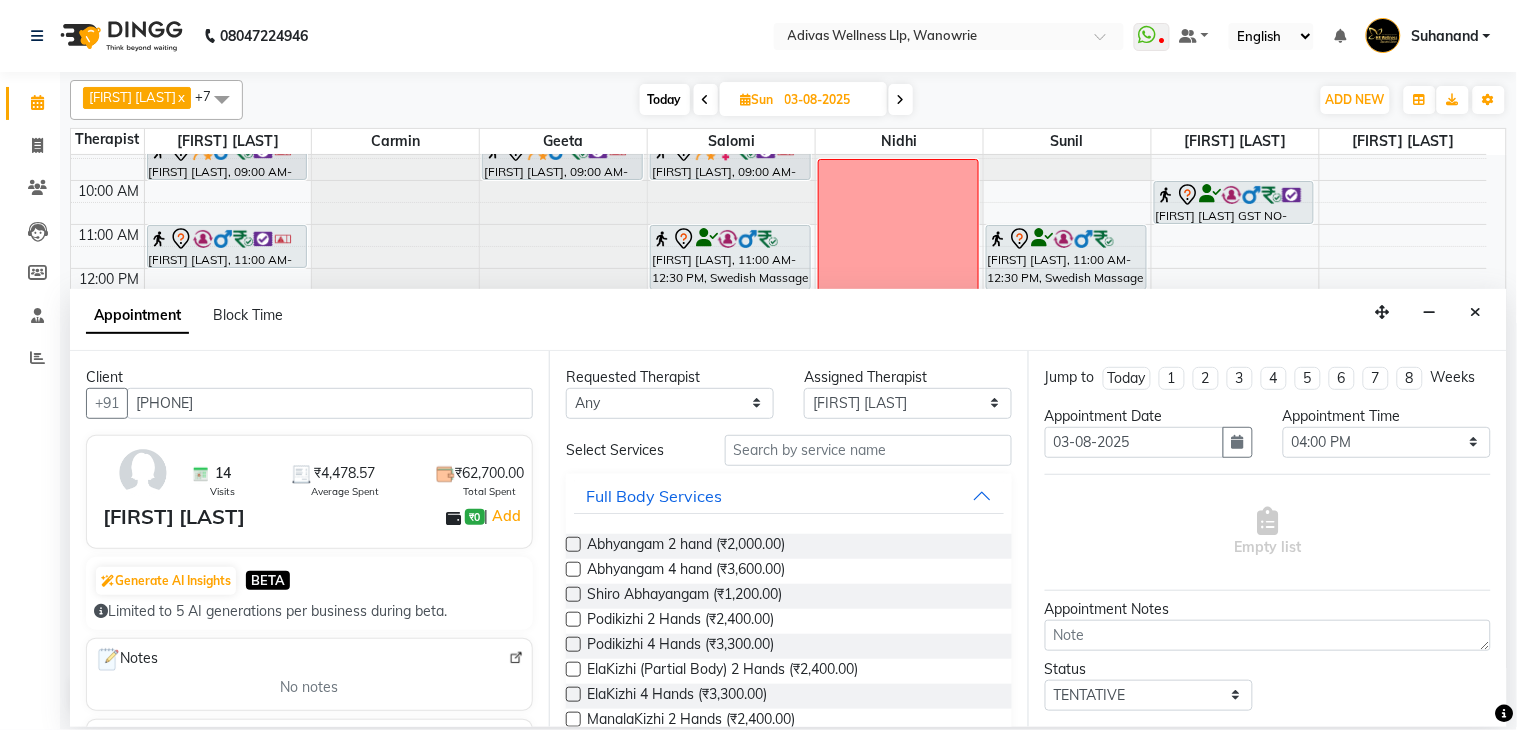 type on "[PHONE]" 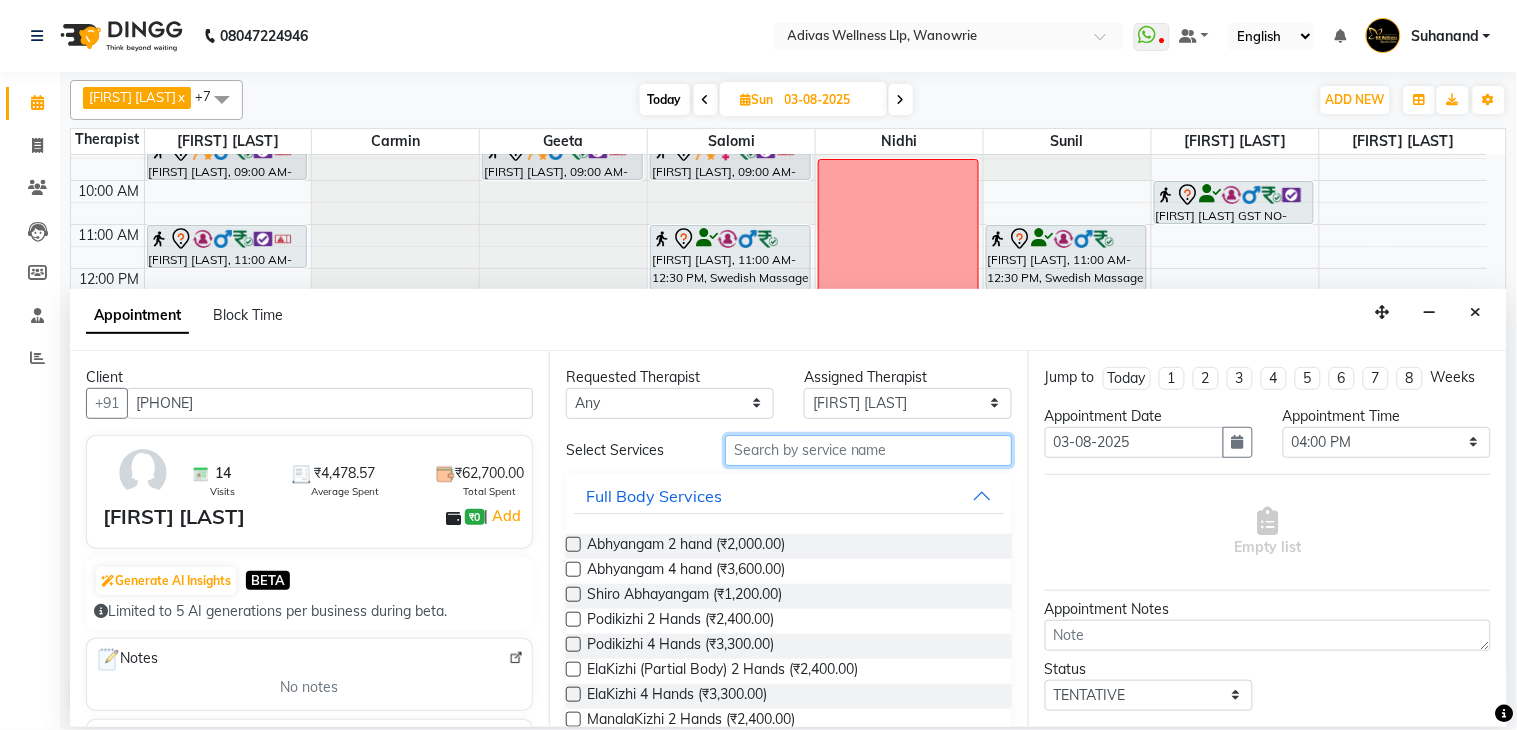 click at bounding box center [868, 450] 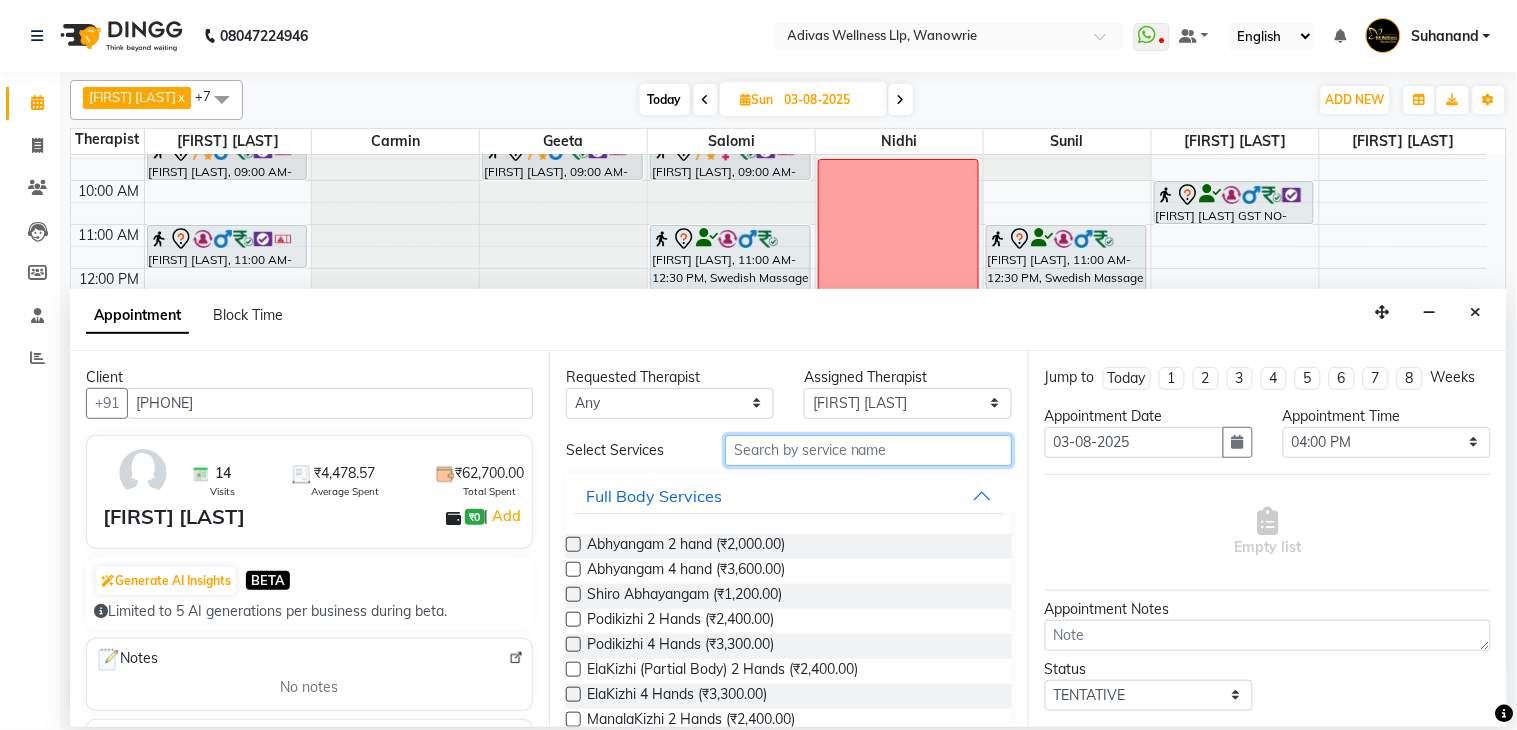 click at bounding box center [868, 450] 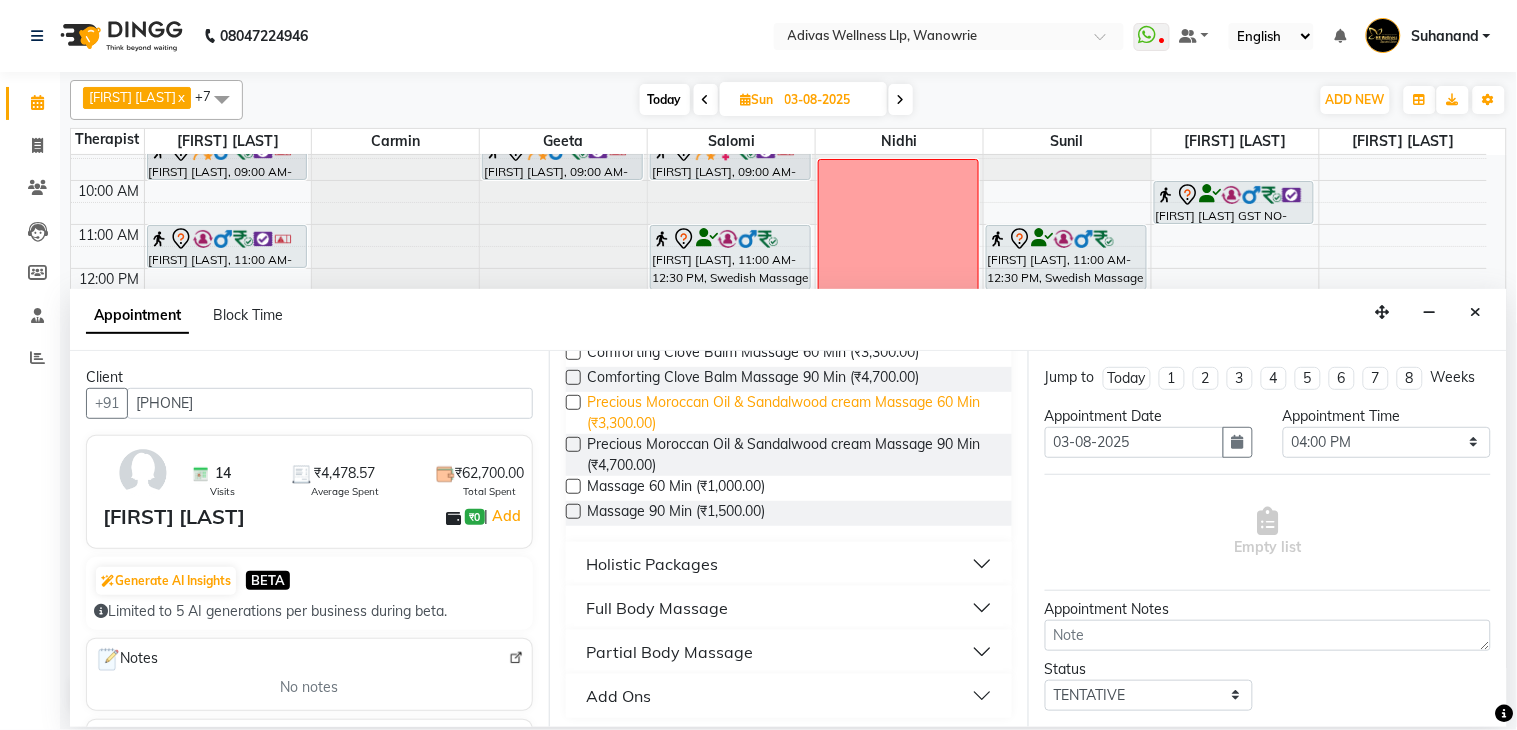 scroll, scrollTop: 291, scrollLeft: 0, axis: vertical 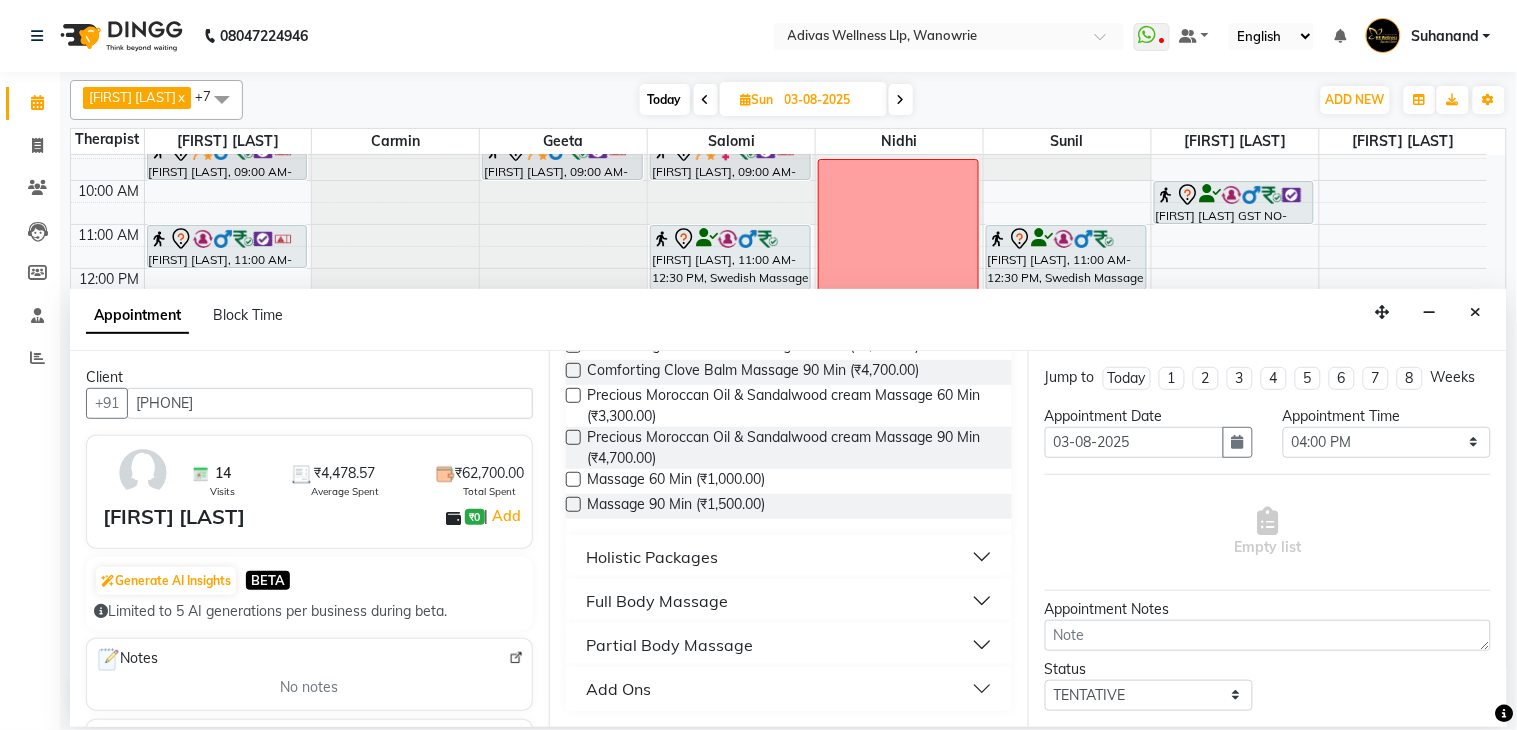 type on "massa" 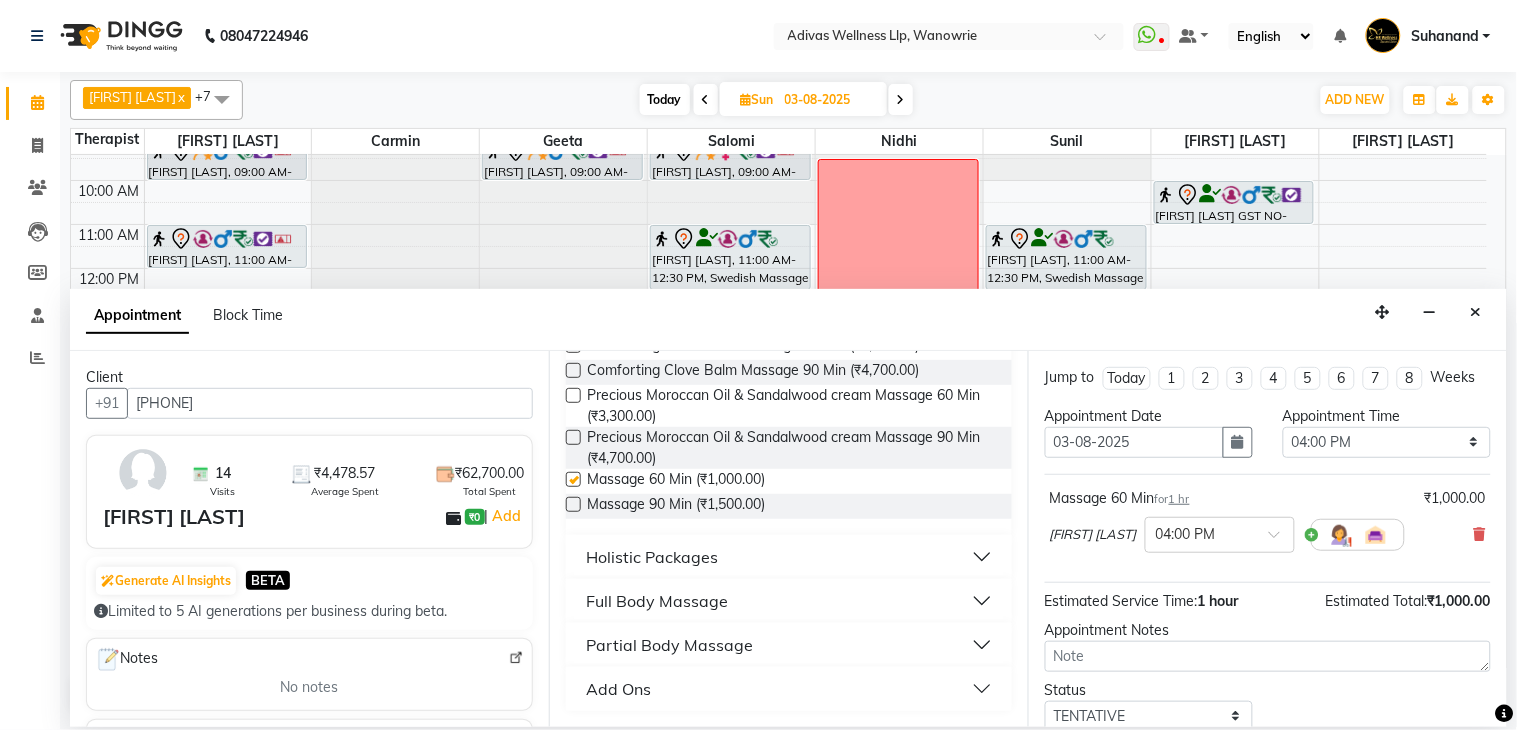 checkbox on "false" 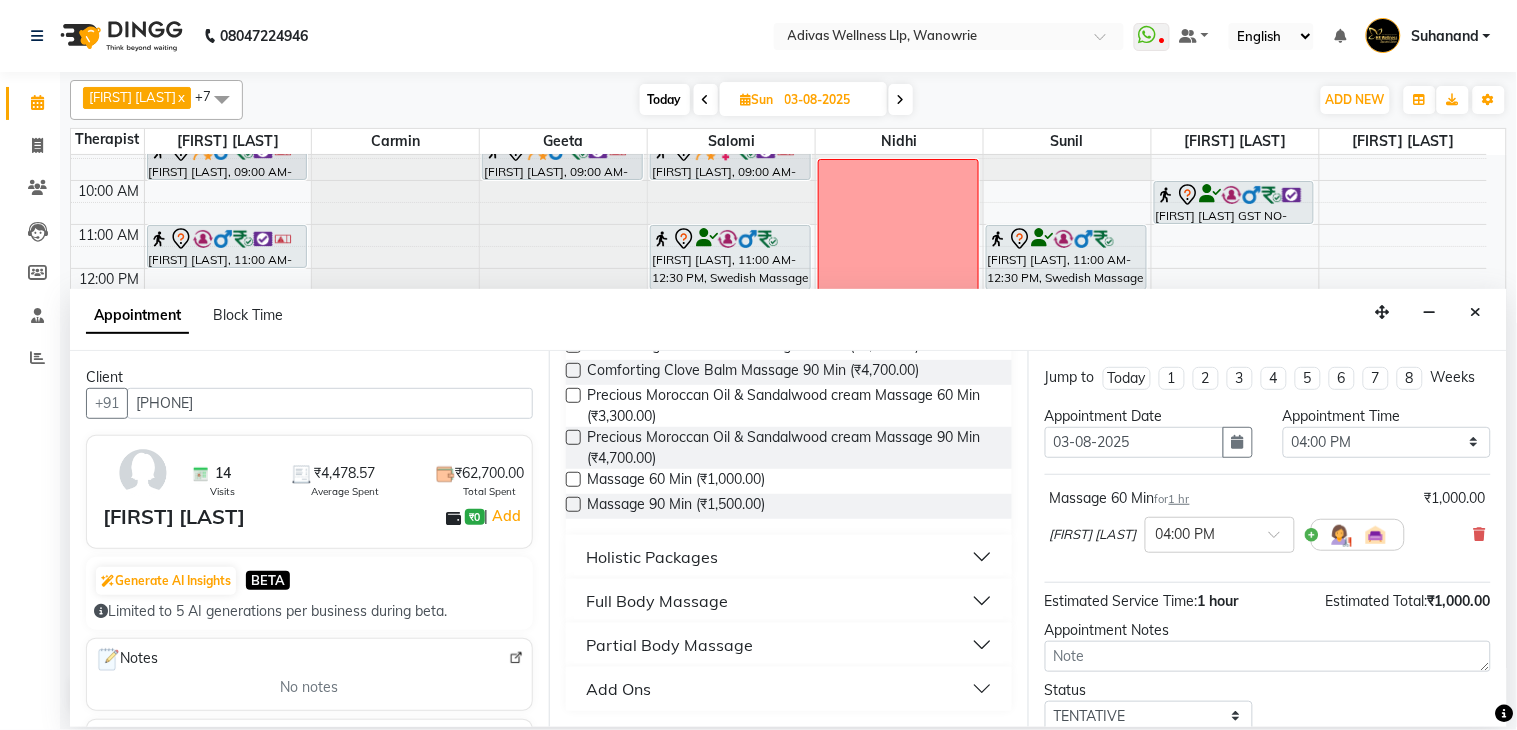 scroll, scrollTop: 151, scrollLeft: 0, axis: vertical 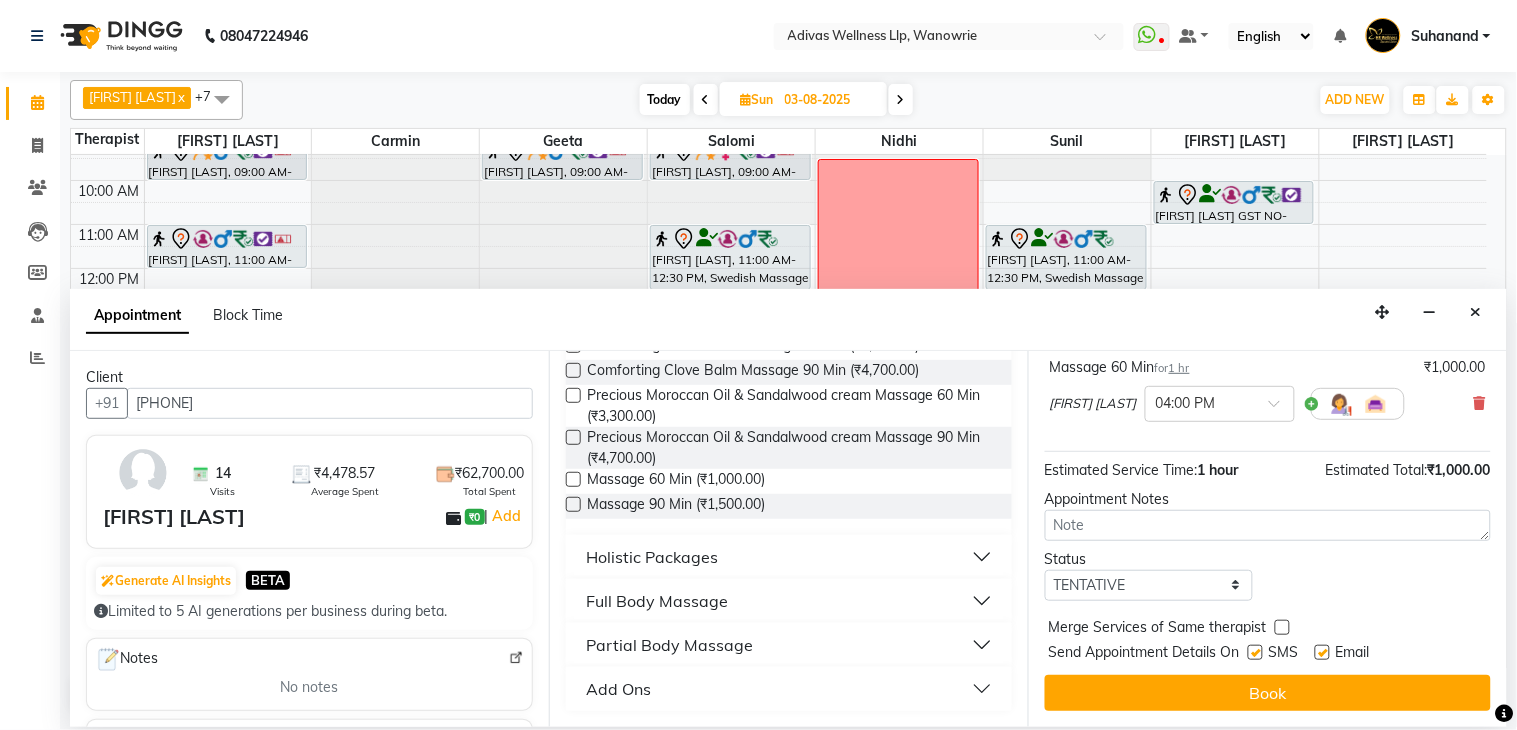 click at bounding box center (1255, 652) 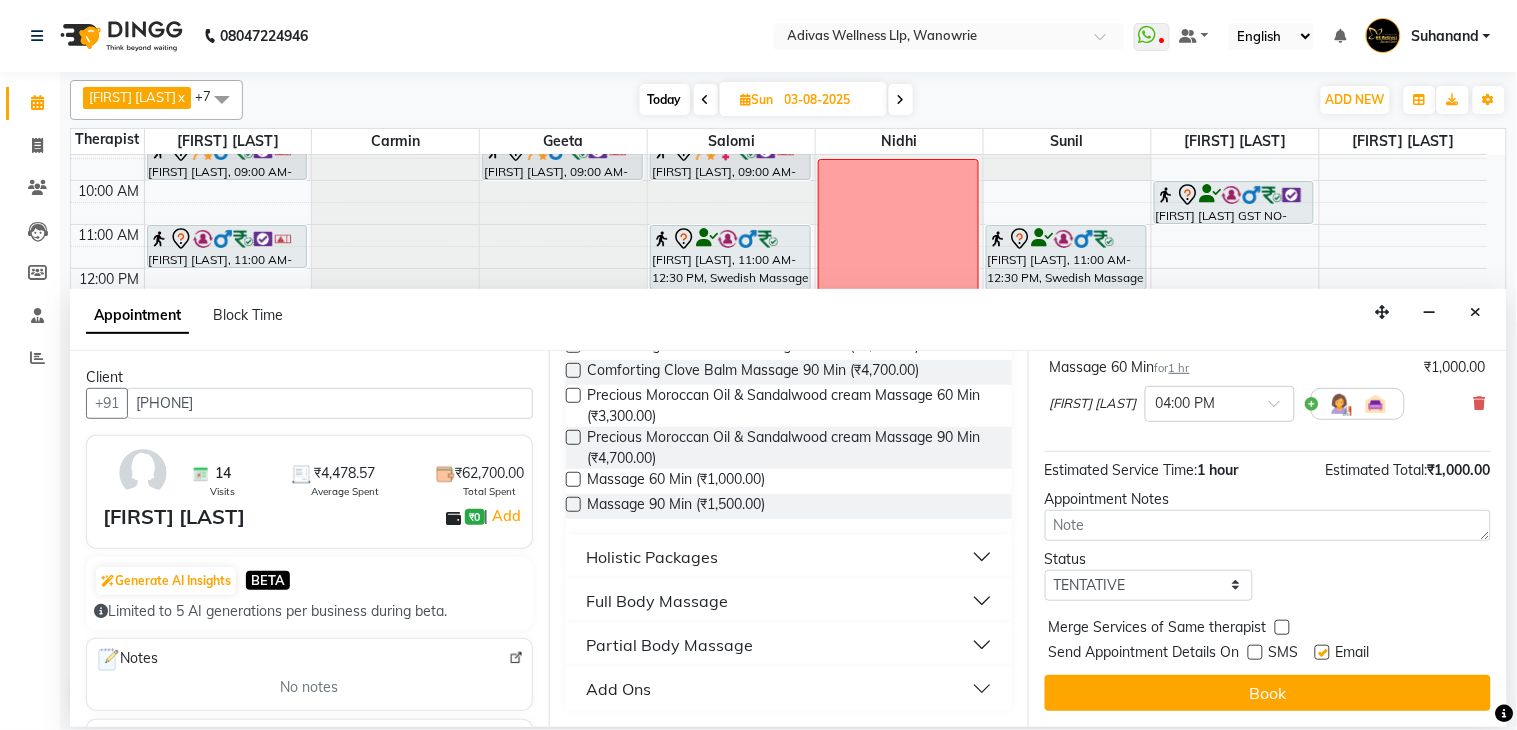 click at bounding box center [1322, 652] 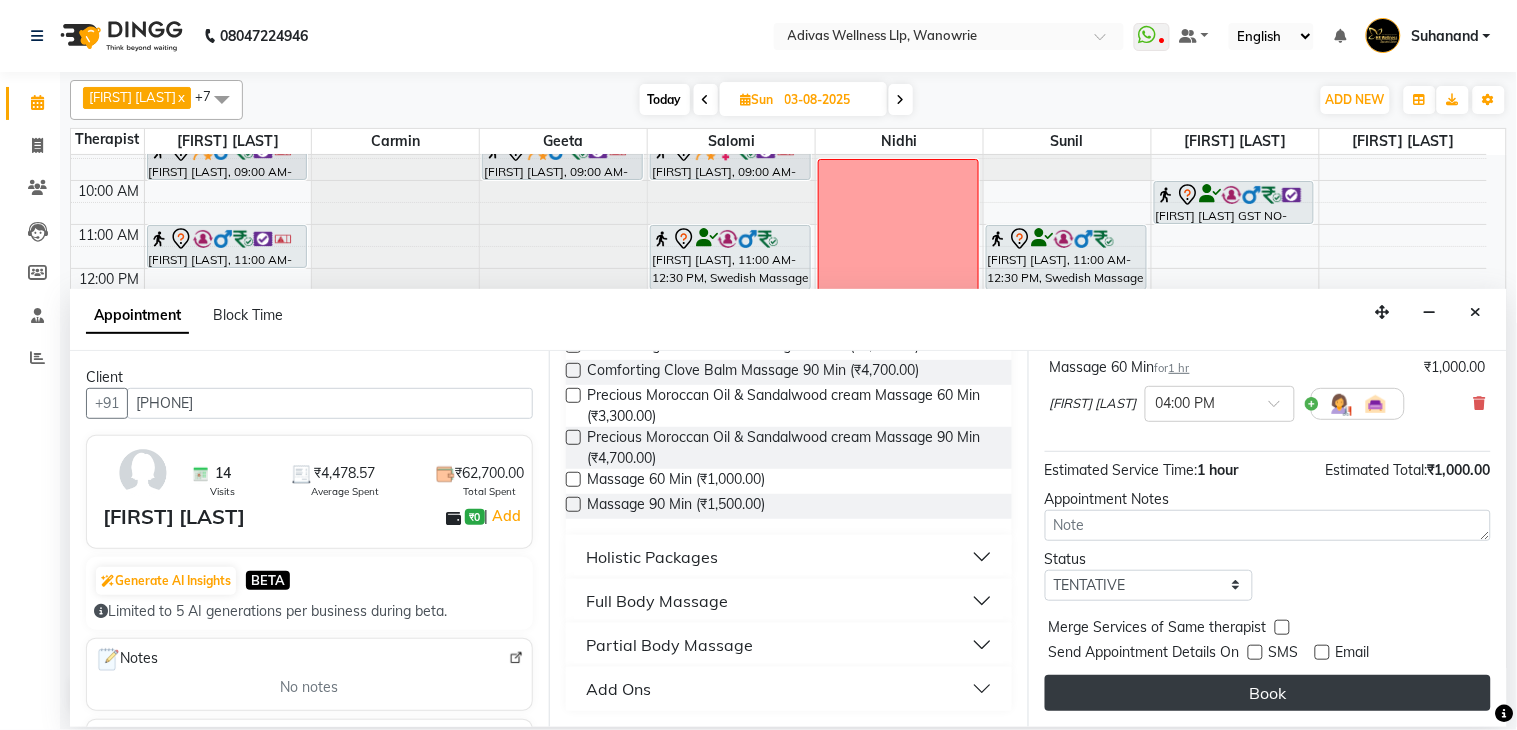 click on "Book" at bounding box center (1268, 693) 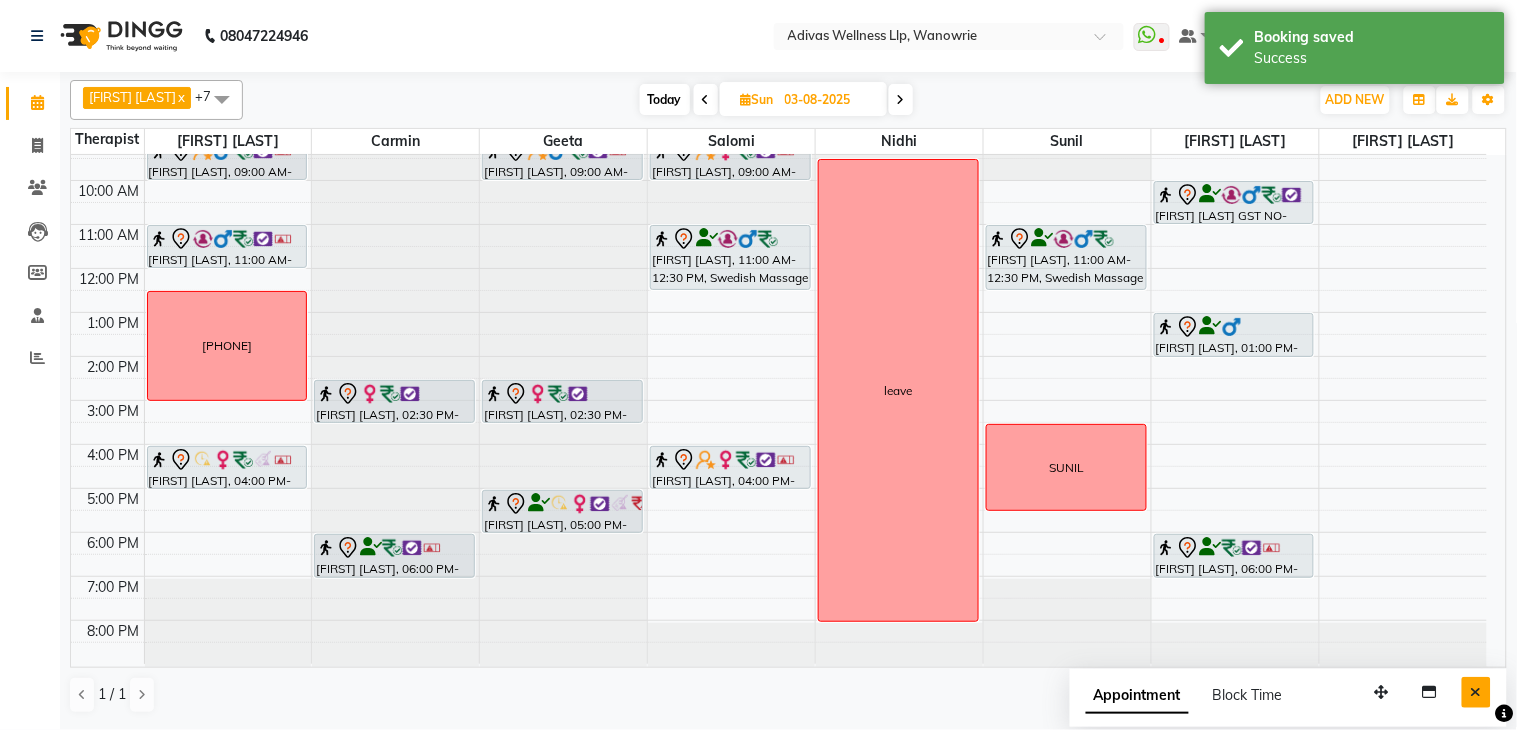click at bounding box center (1476, 692) 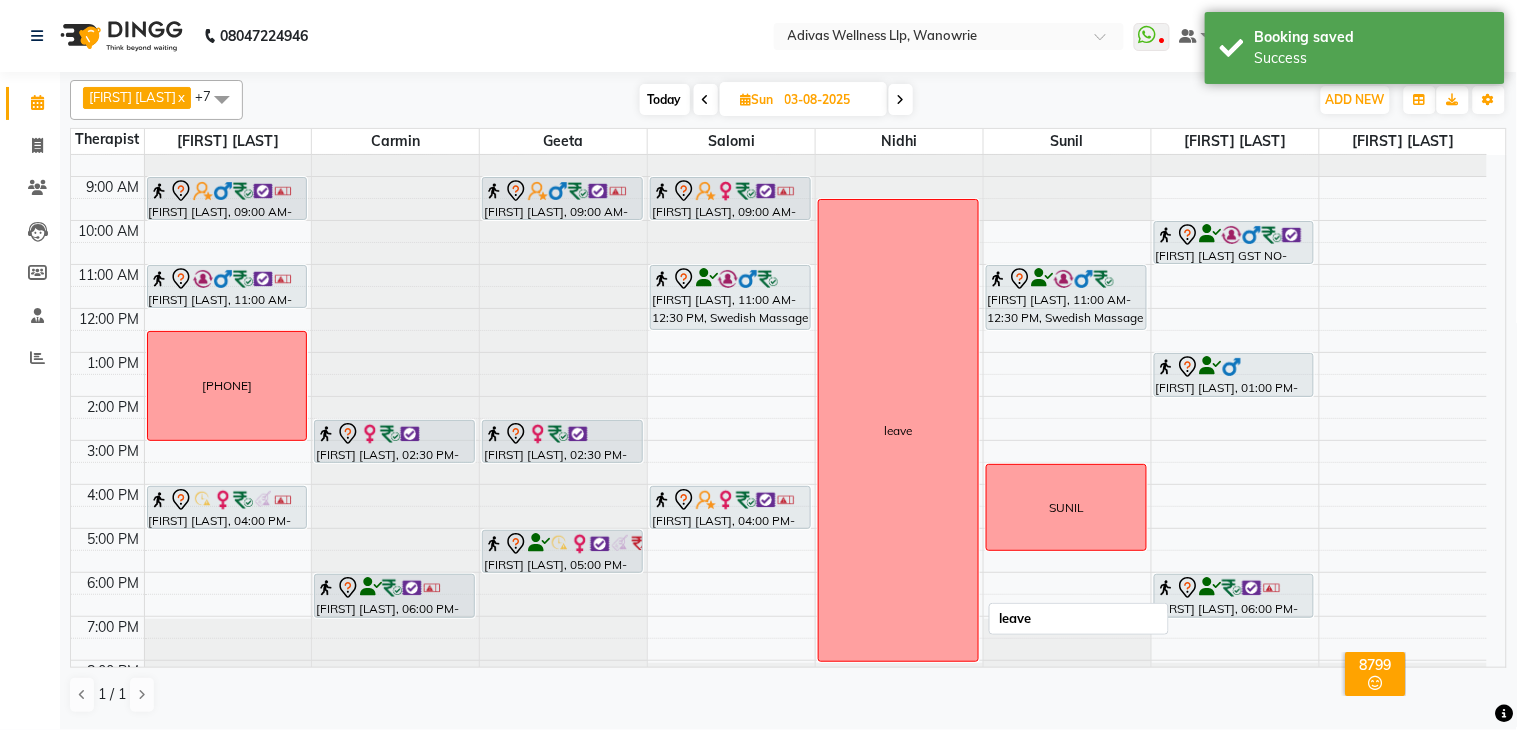 scroll, scrollTop: 0, scrollLeft: 0, axis: both 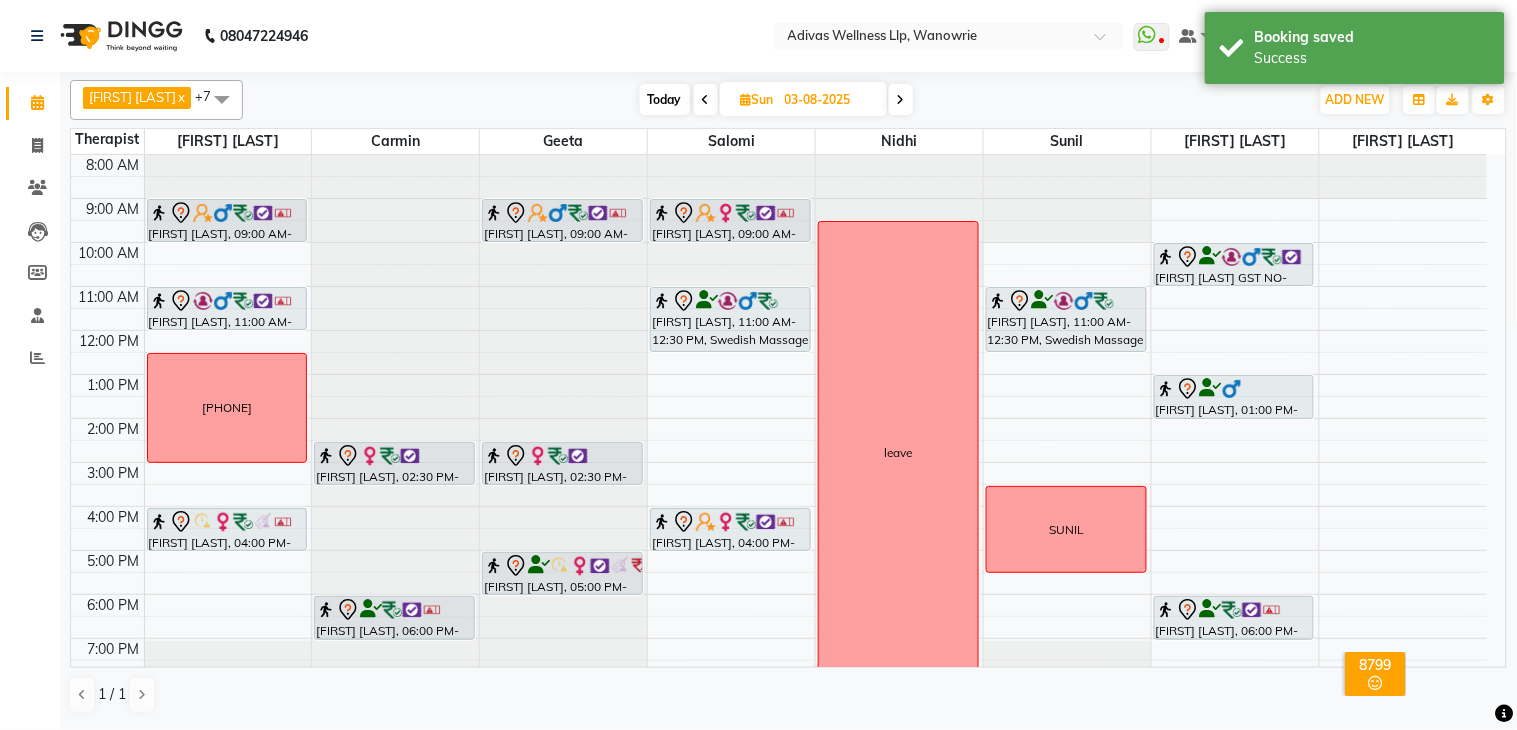 click on "Today" at bounding box center [665, 99] 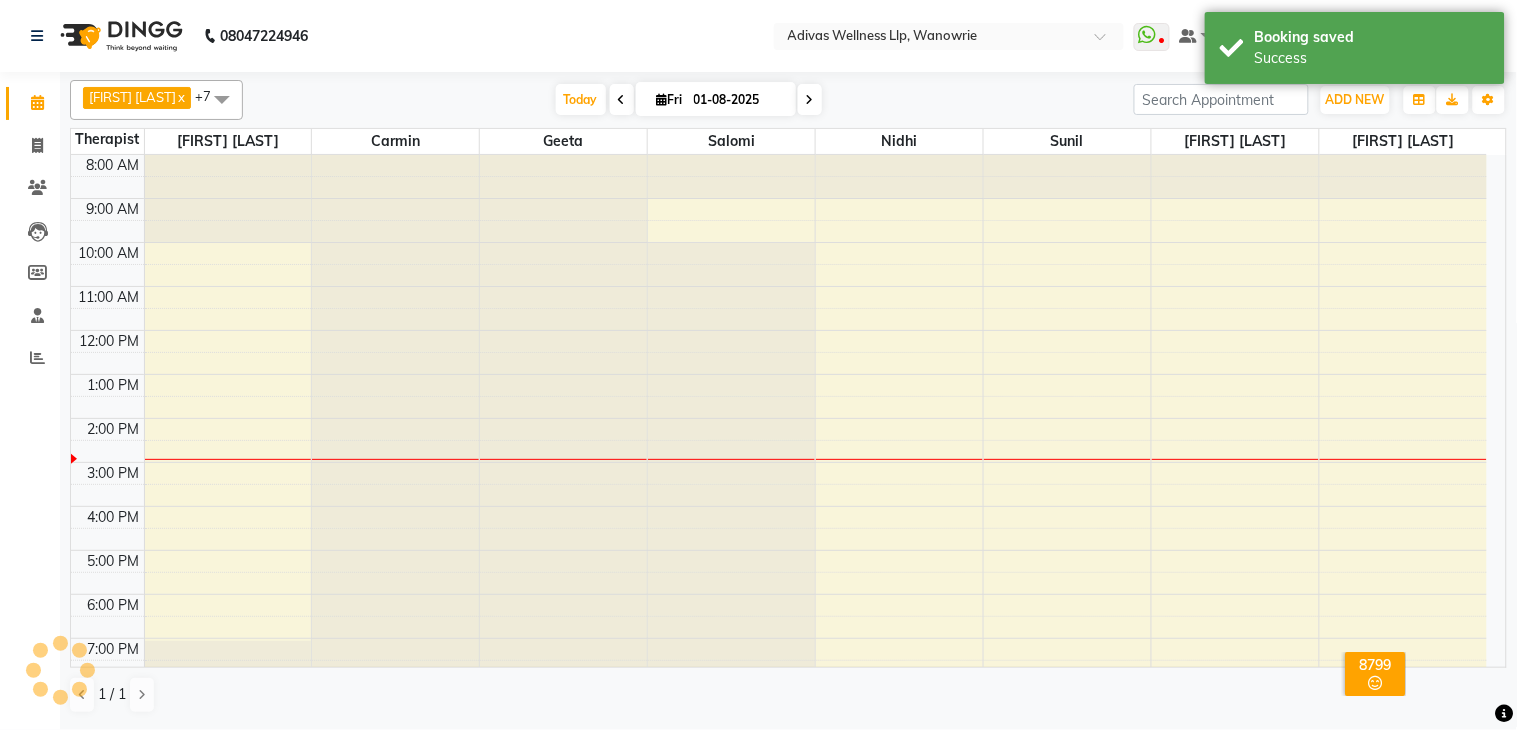 scroll, scrollTop: 63, scrollLeft: 0, axis: vertical 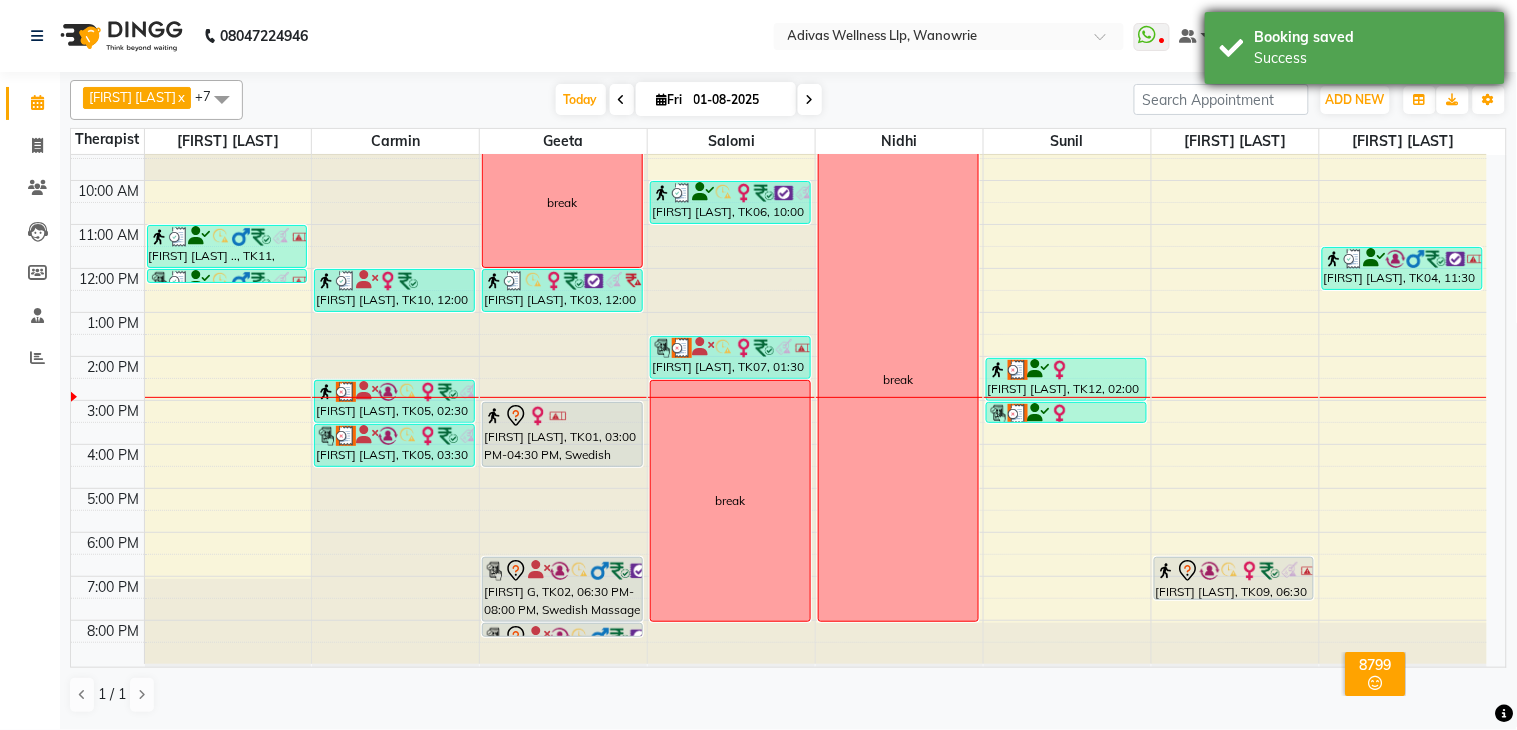 click on "Booking saved" at bounding box center [1372, 37] 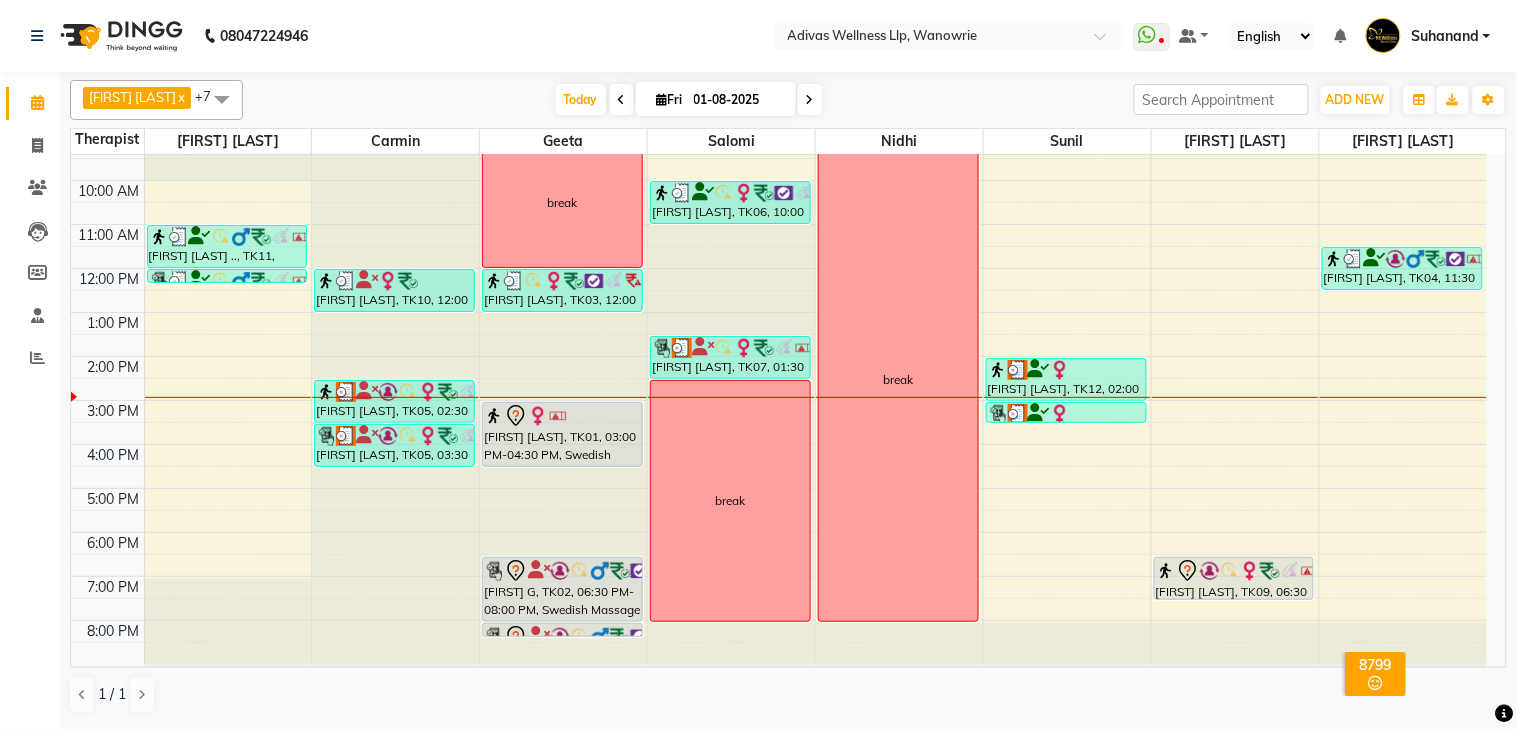 drag, startPoint x: 664, startPoint y: 32, endPoint x: 628, endPoint y: 2, distance: 46.8615 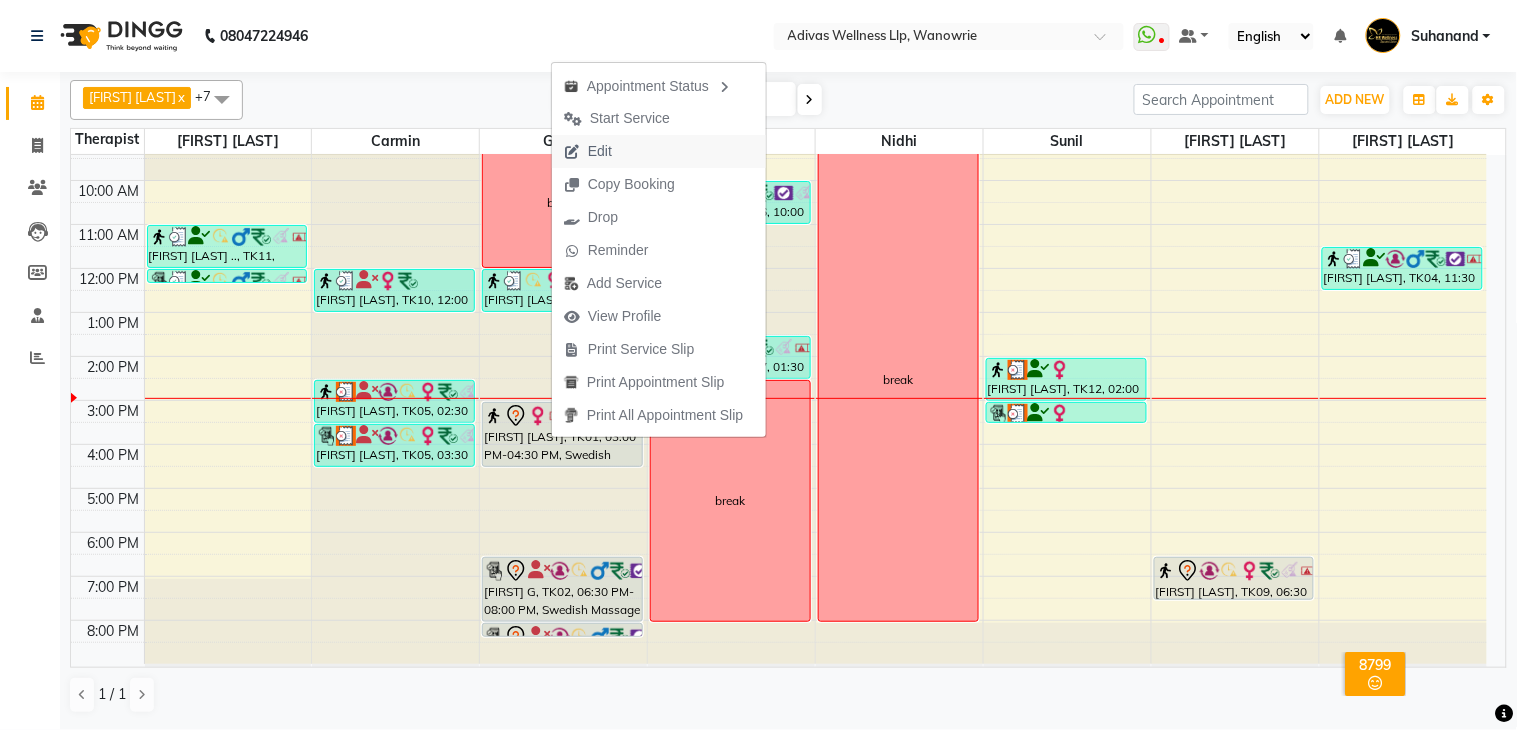 click on "Edit" at bounding box center [600, 151] 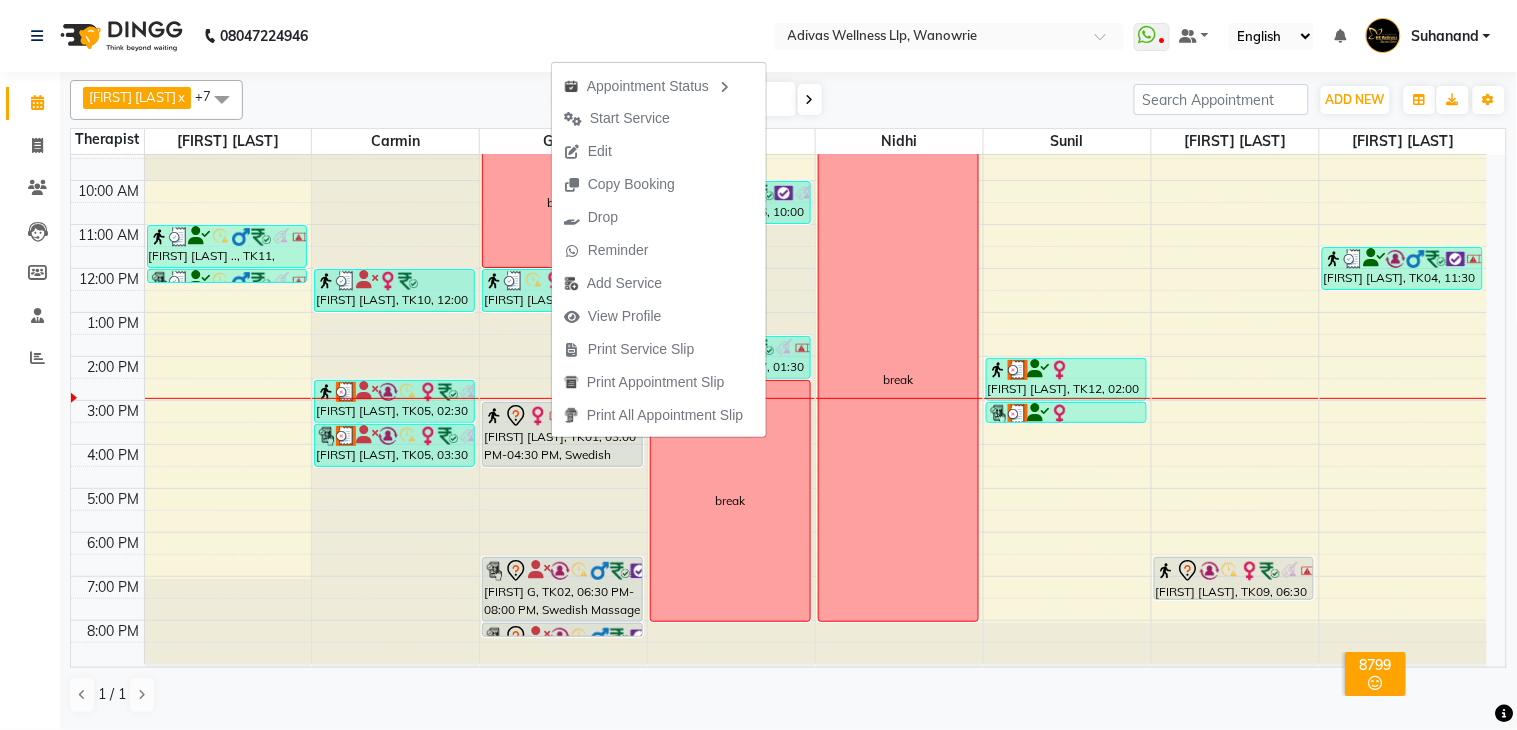 select on "tentative" 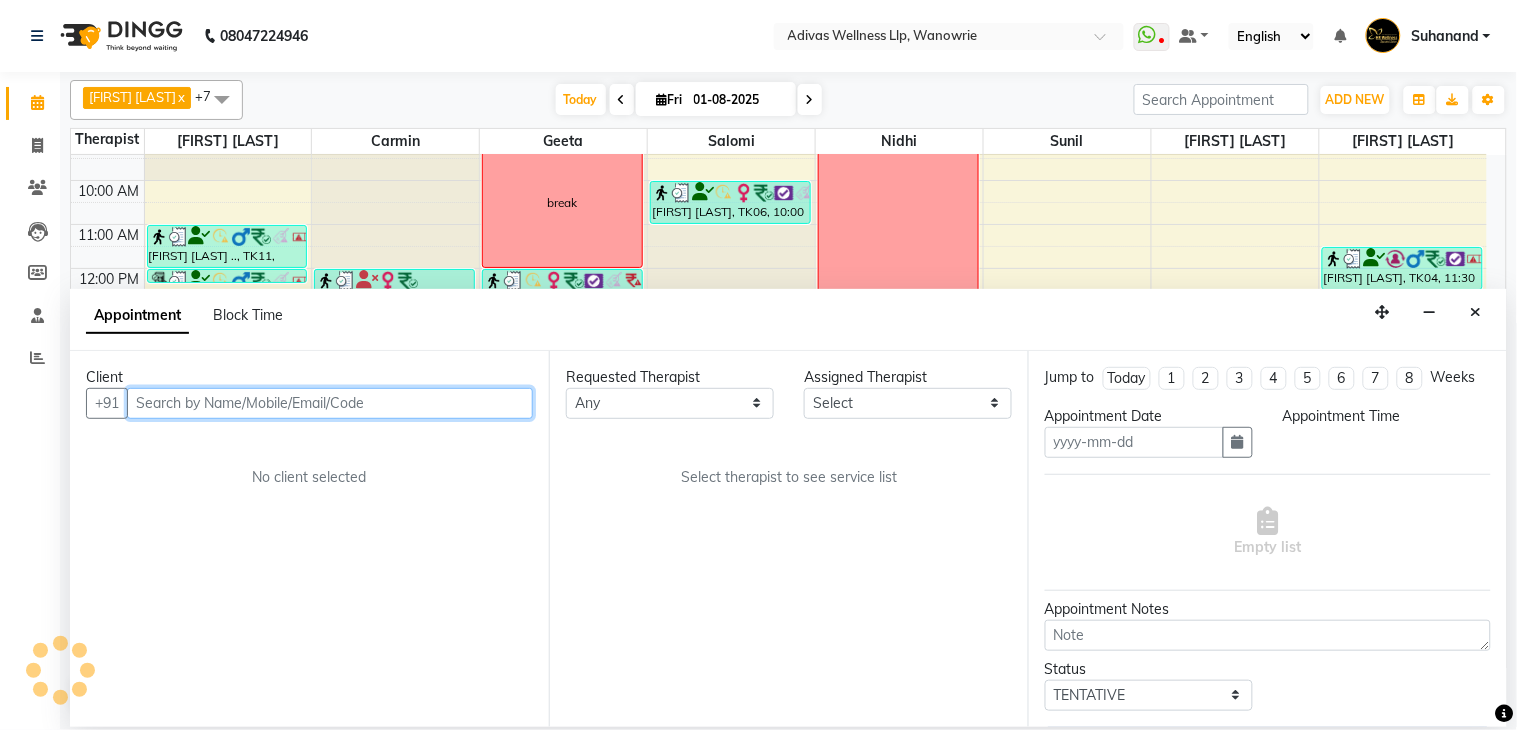 type on "01-08-2025" 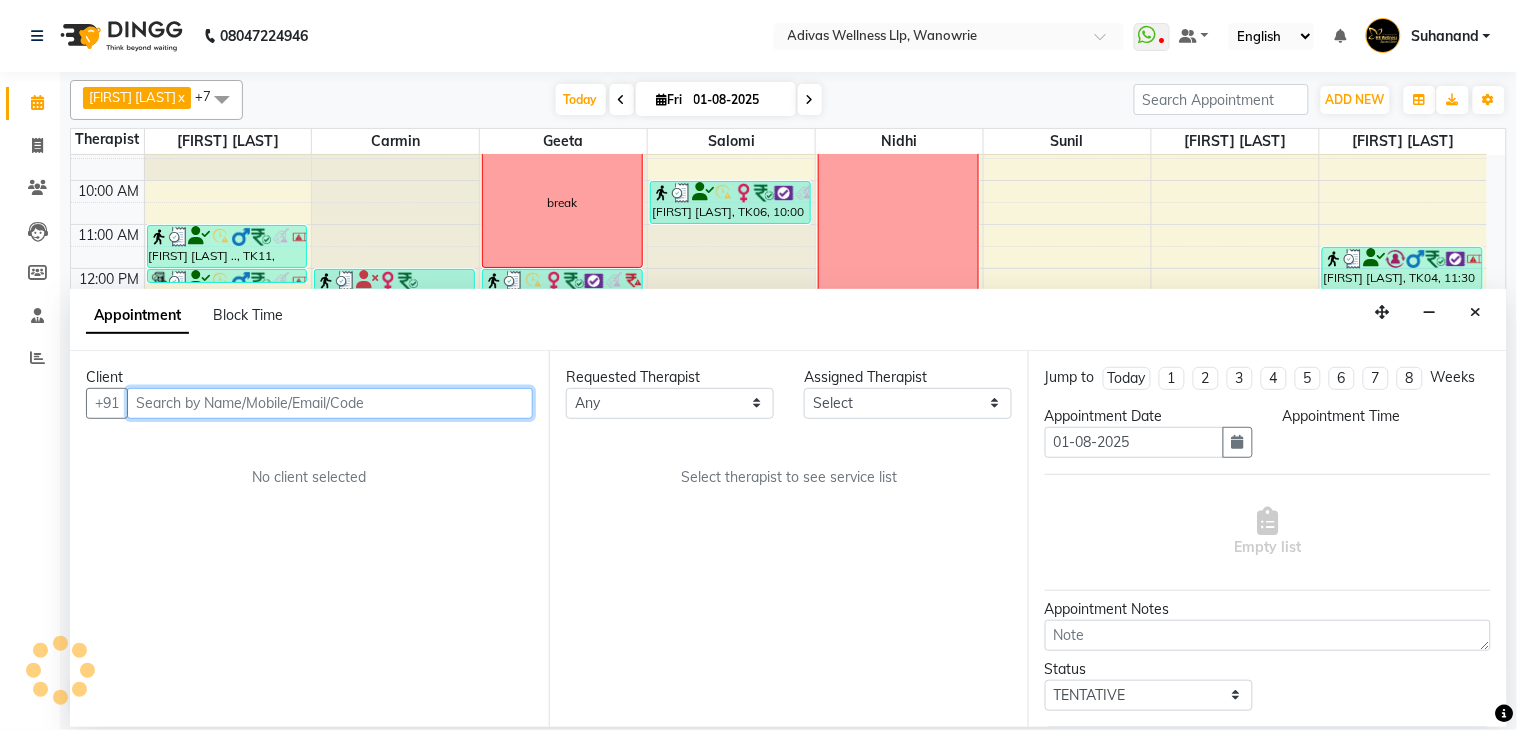 scroll, scrollTop: 63, scrollLeft: 0, axis: vertical 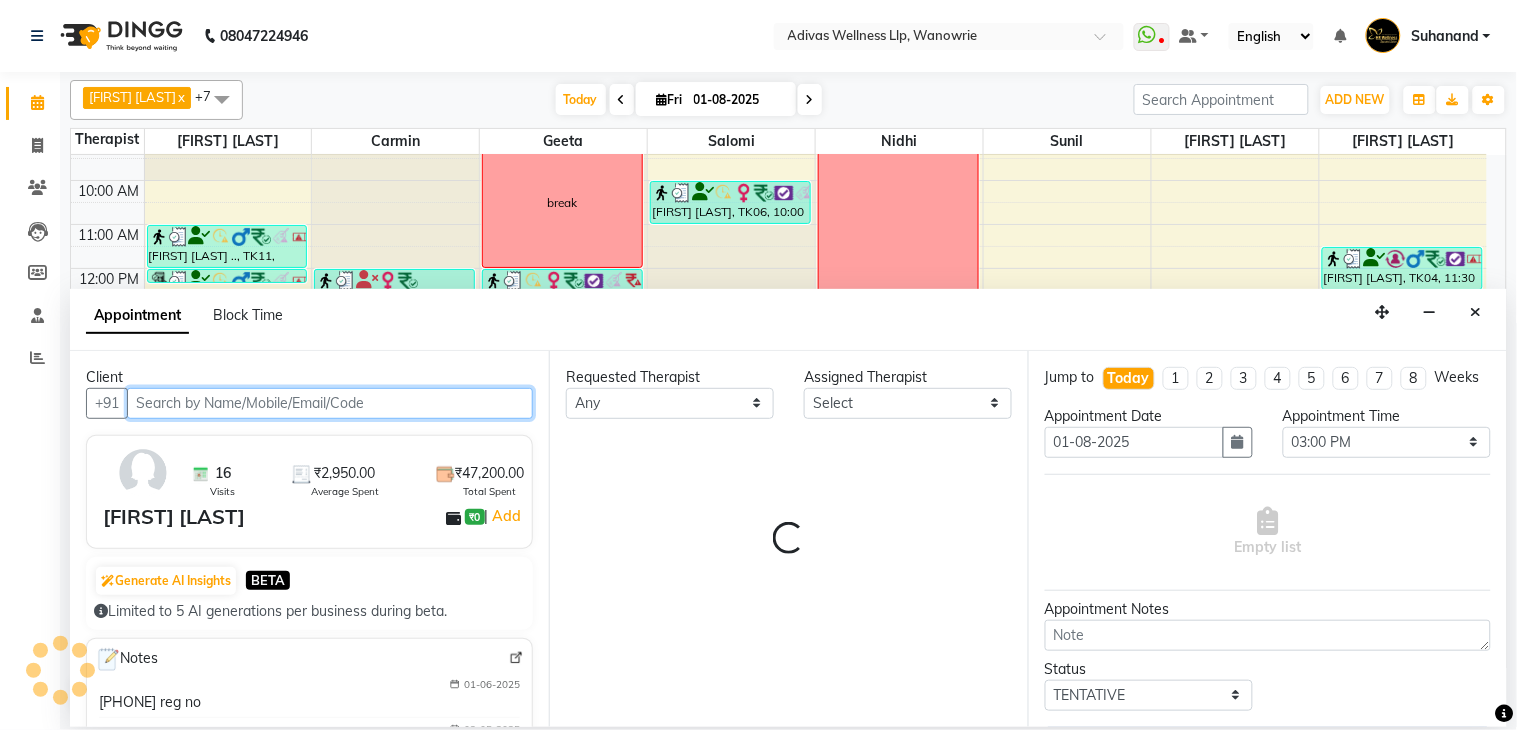 select on "17283" 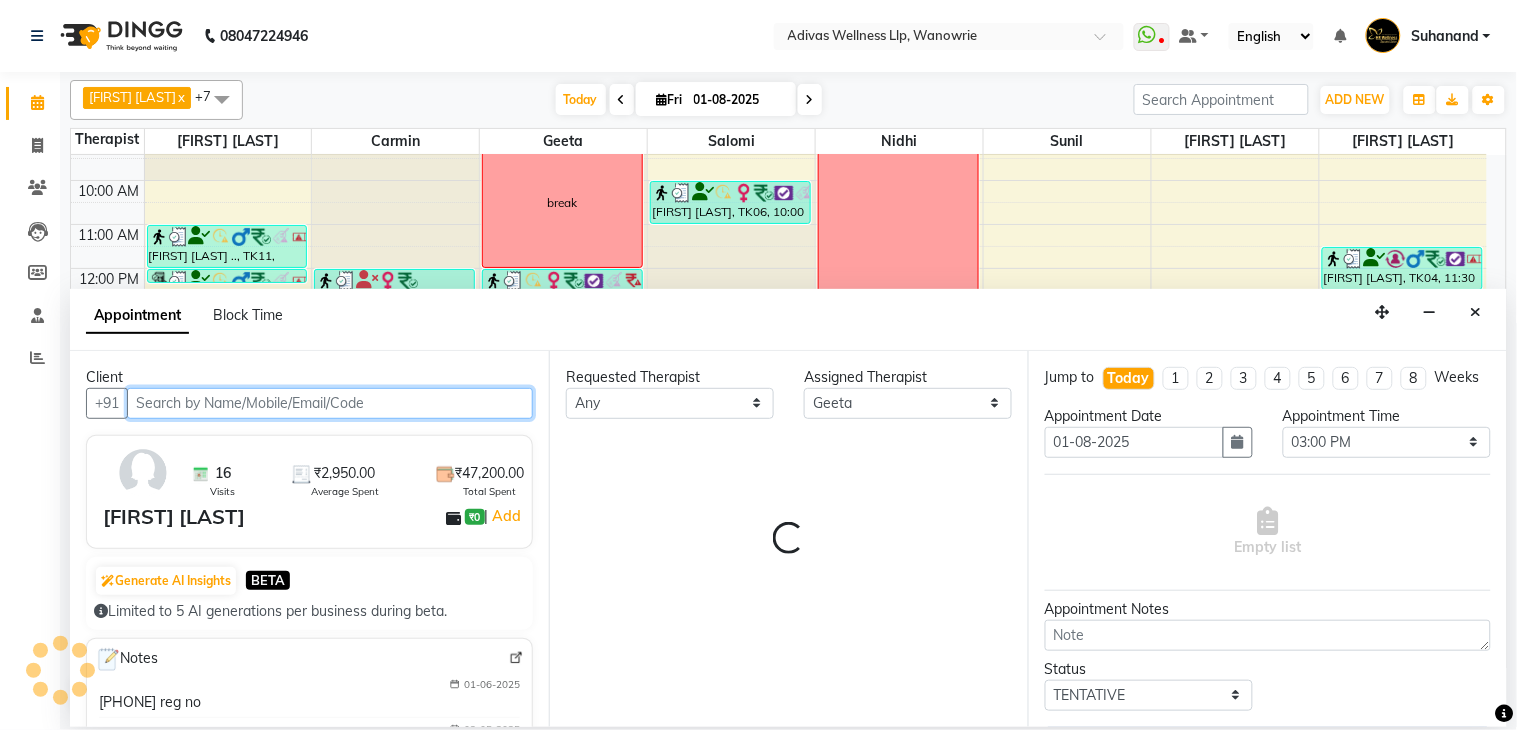 select on "1462" 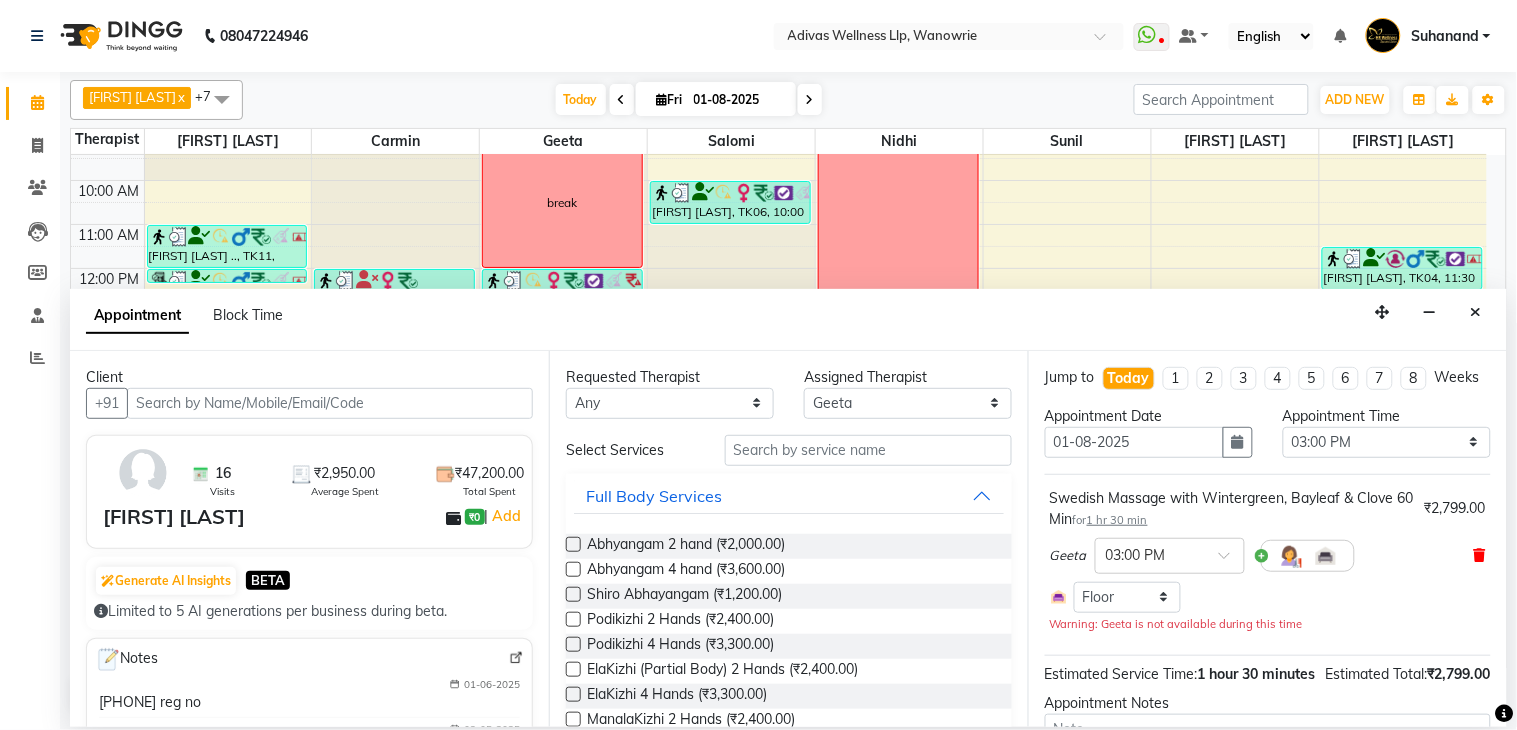 click at bounding box center [1480, 555] 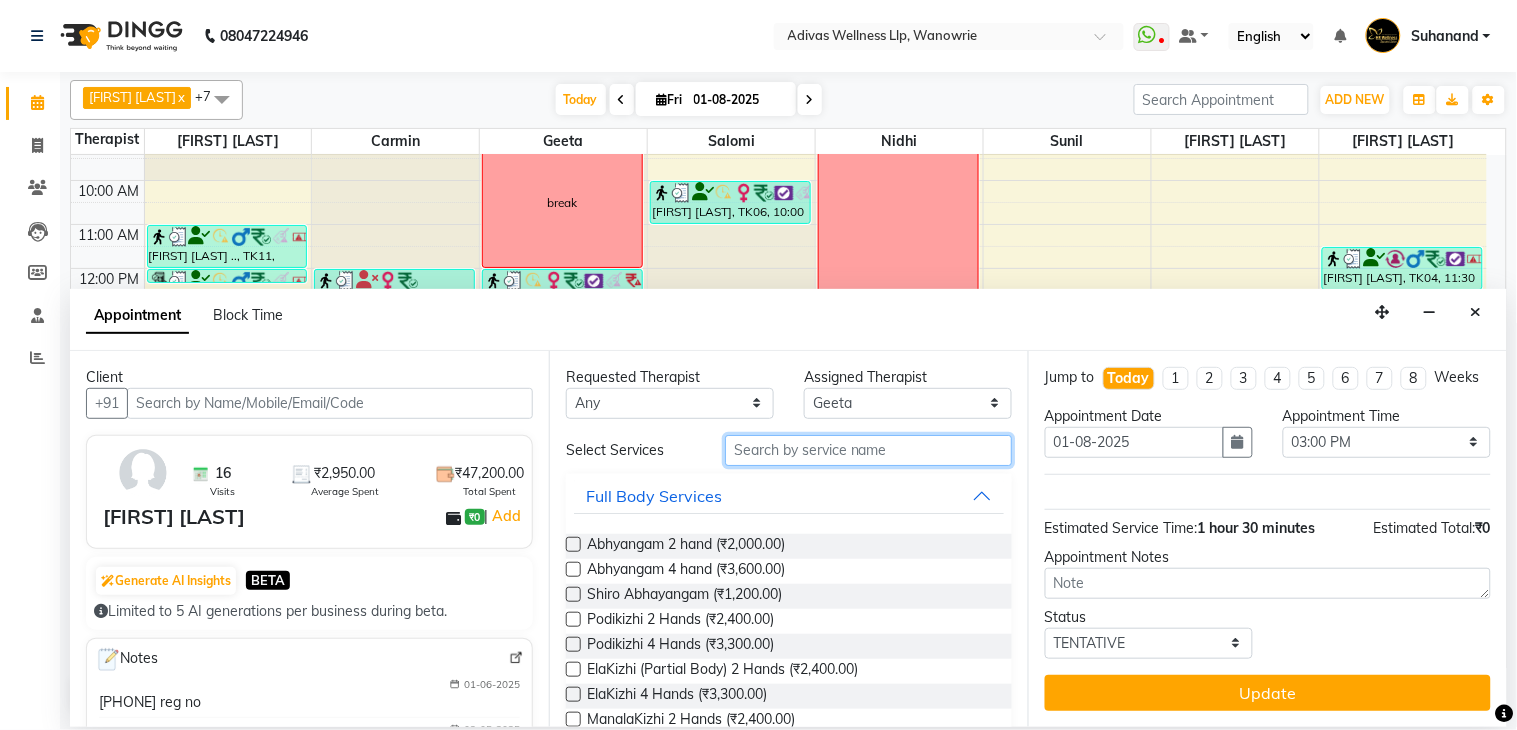 click at bounding box center [868, 450] 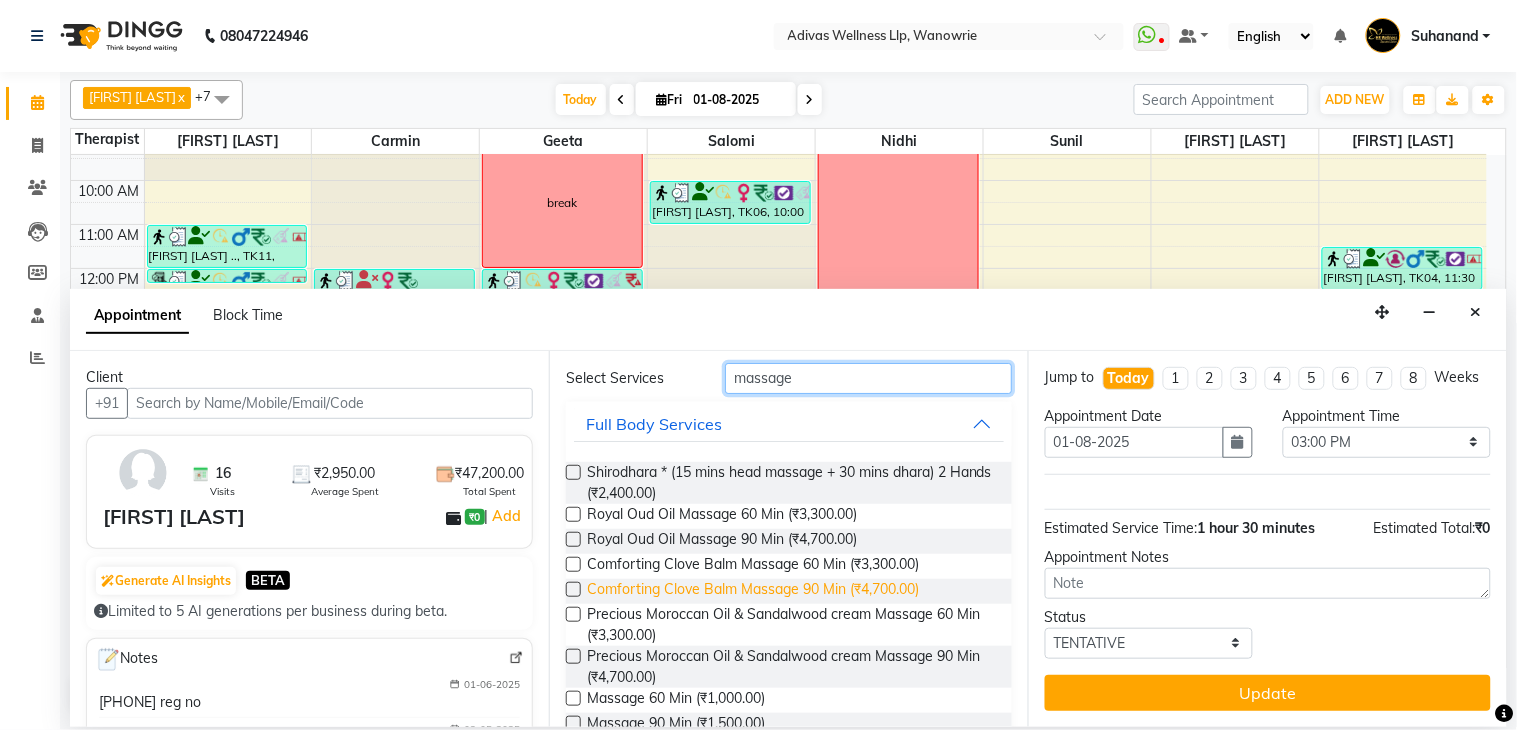 scroll, scrollTop: 111, scrollLeft: 0, axis: vertical 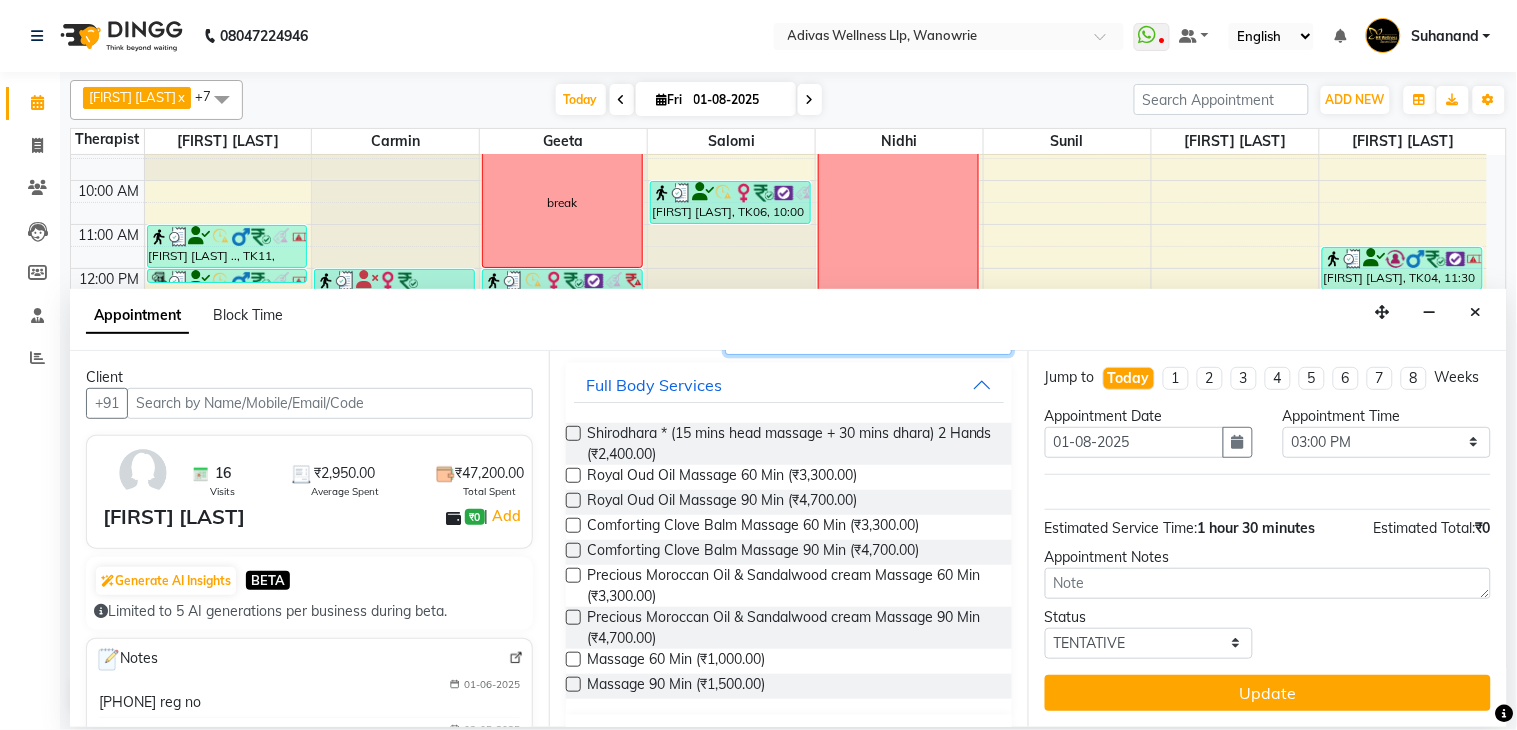 type on "massage" 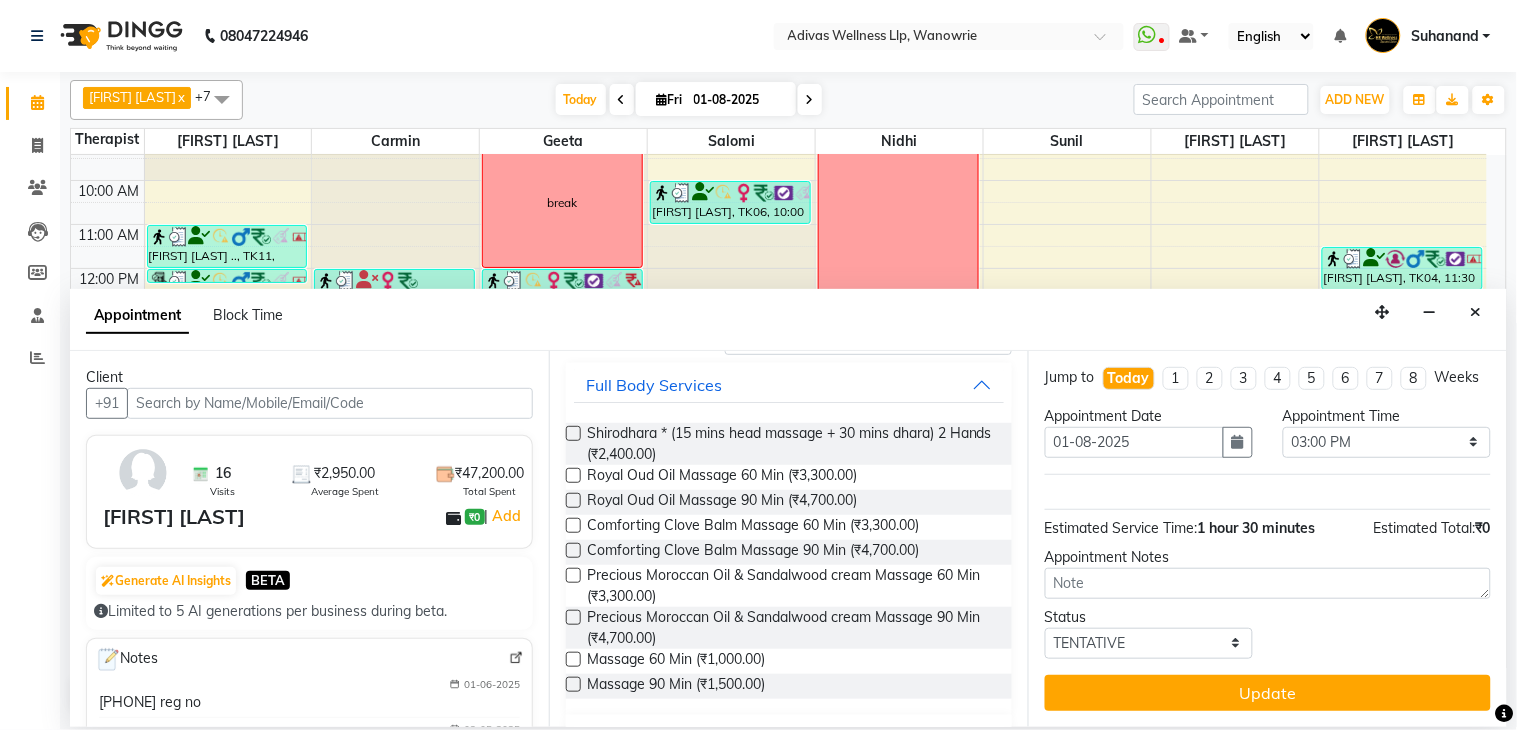 click at bounding box center [573, 659] 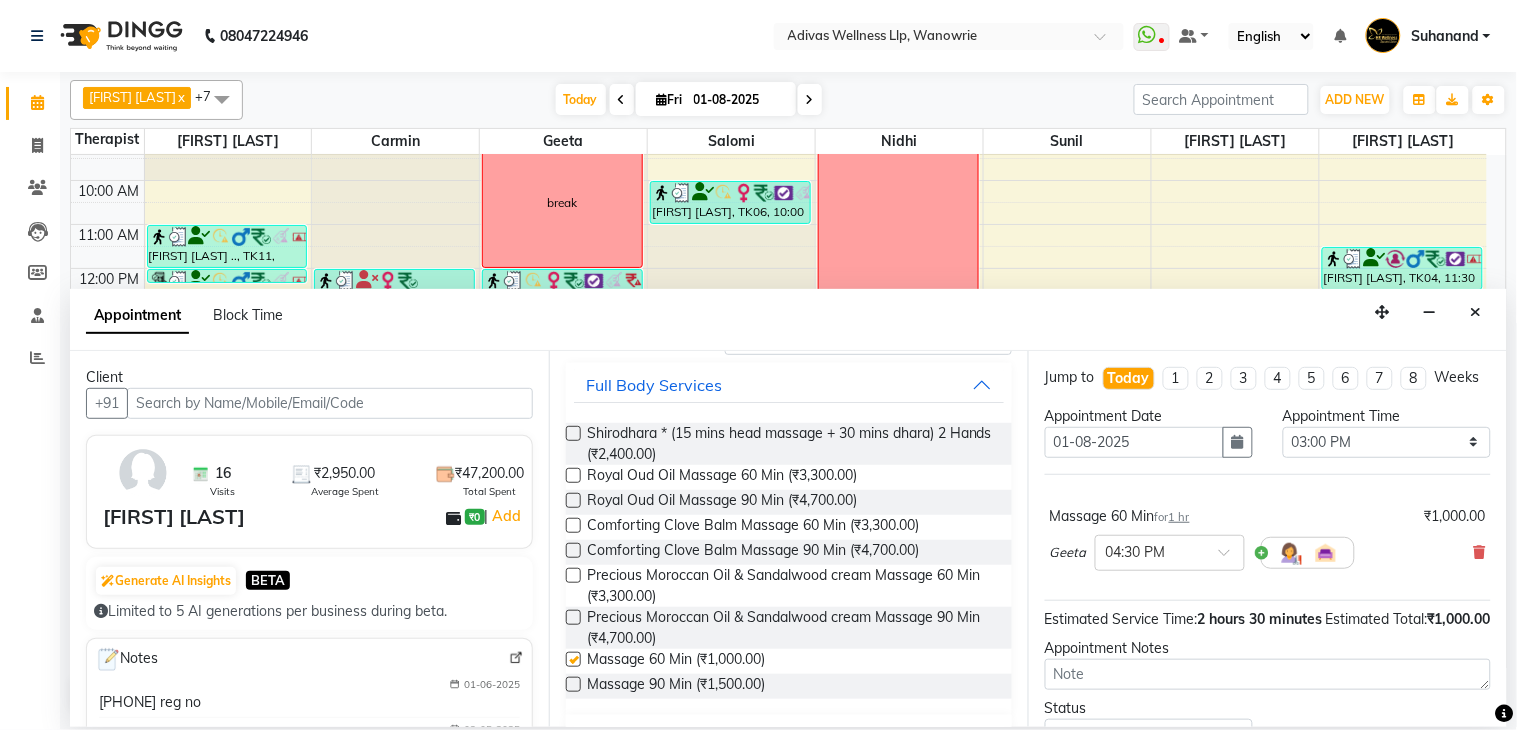 checkbox on "false" 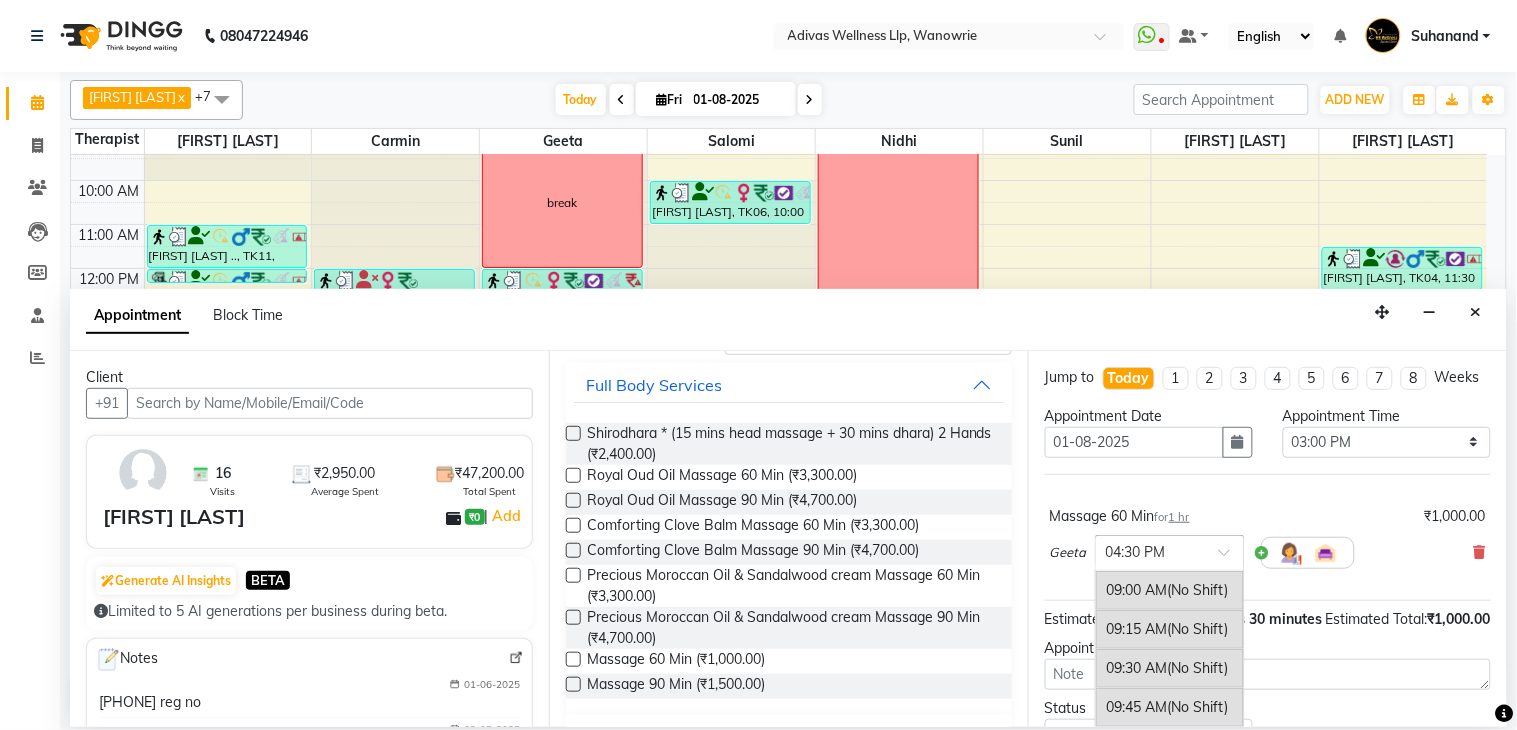 click at bounding box center [1170, 551] 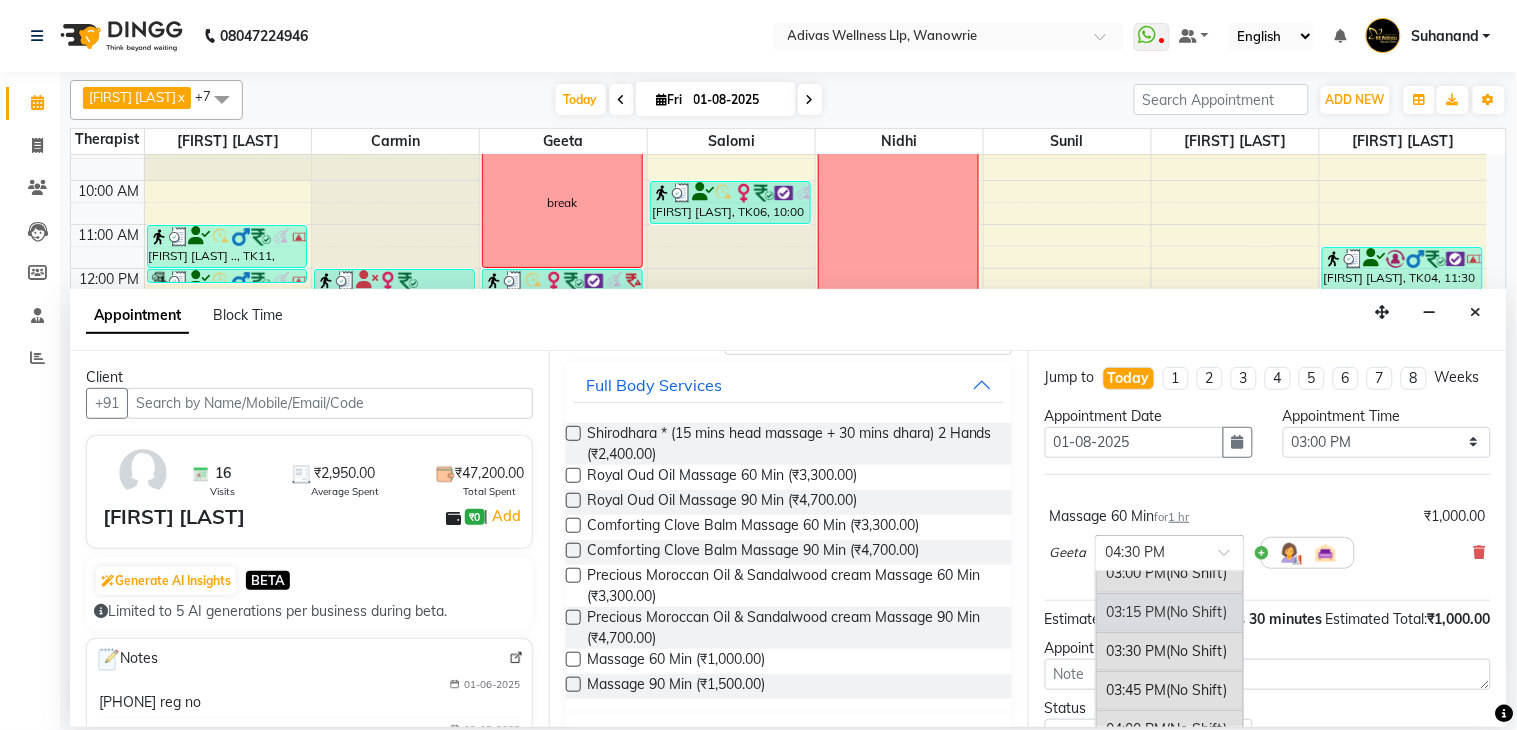scroll, scrollTop: 1064, scrollLeft: 0, axis: vertical 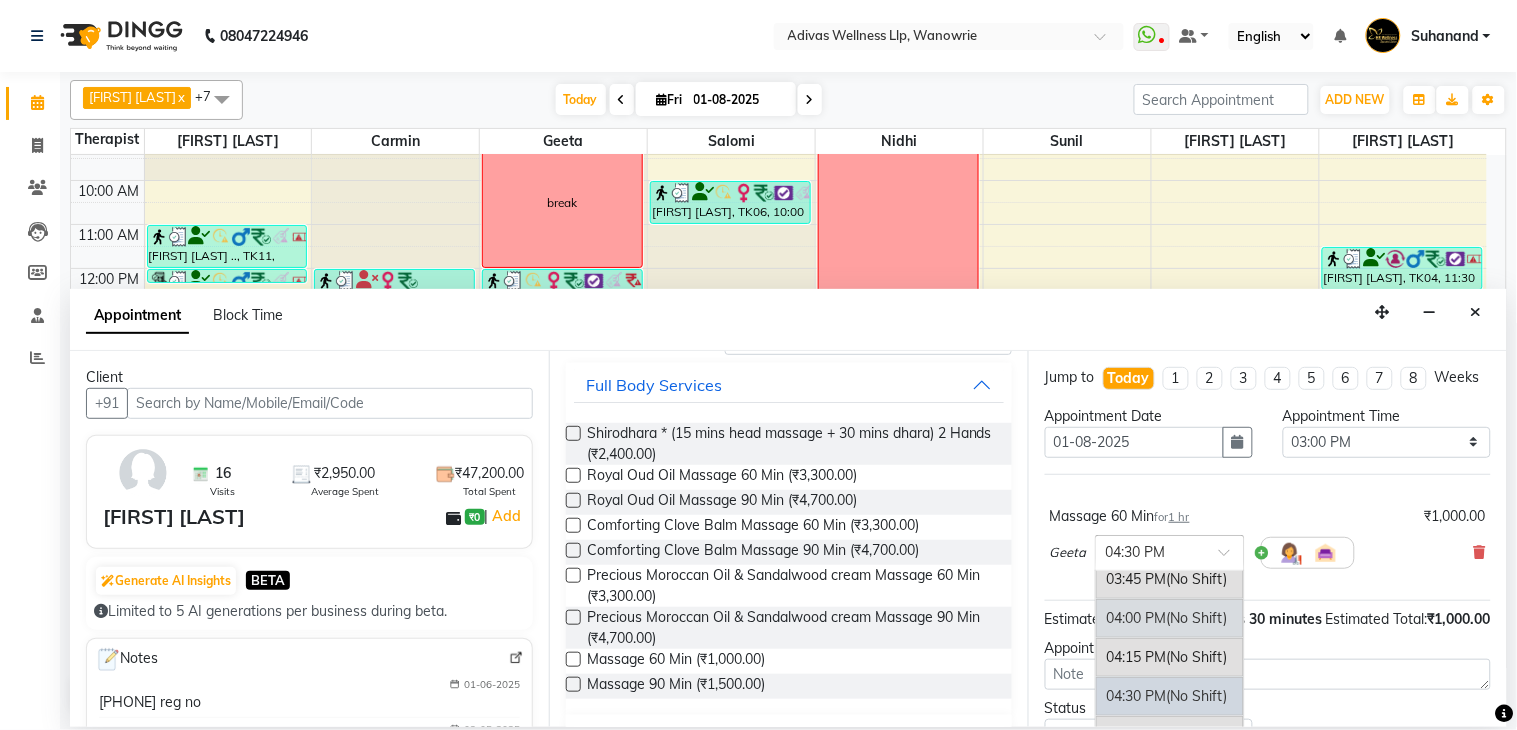 click on "04:00 PM   (No Shift)" at bounding box center (1170, 618) 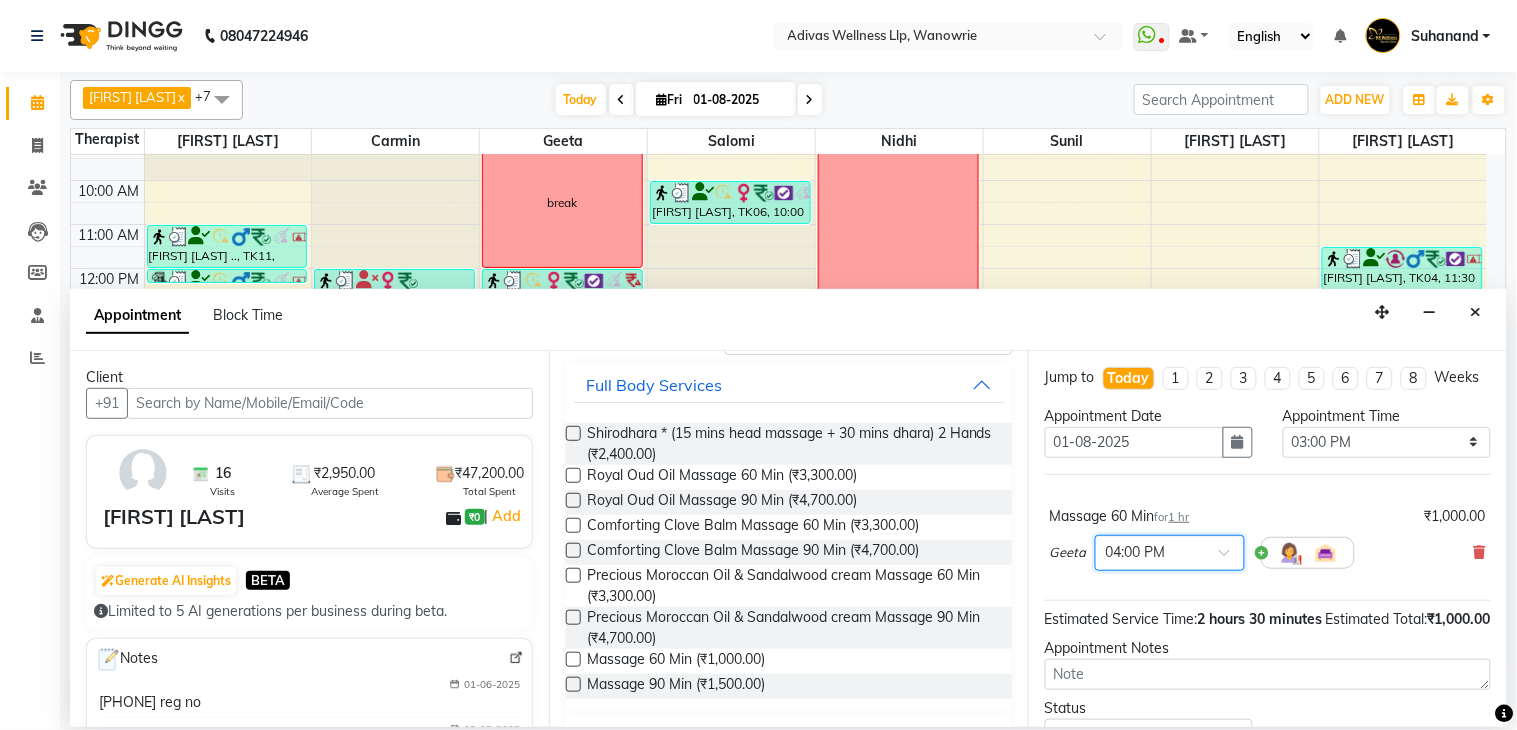 scroll, scrollTop: 131, scrollLeft: 0, axis: vertical 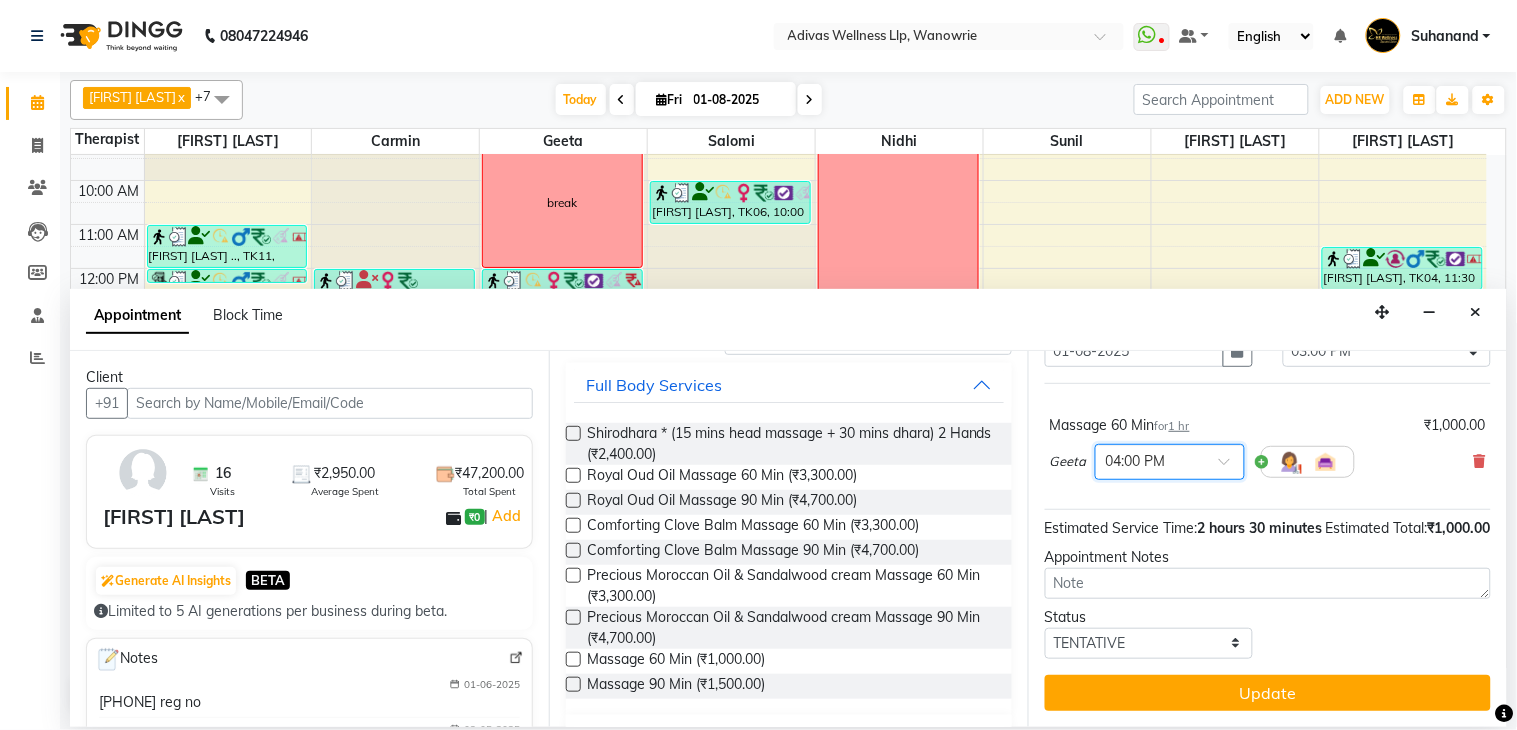 click at bounding box center [1170, 460] 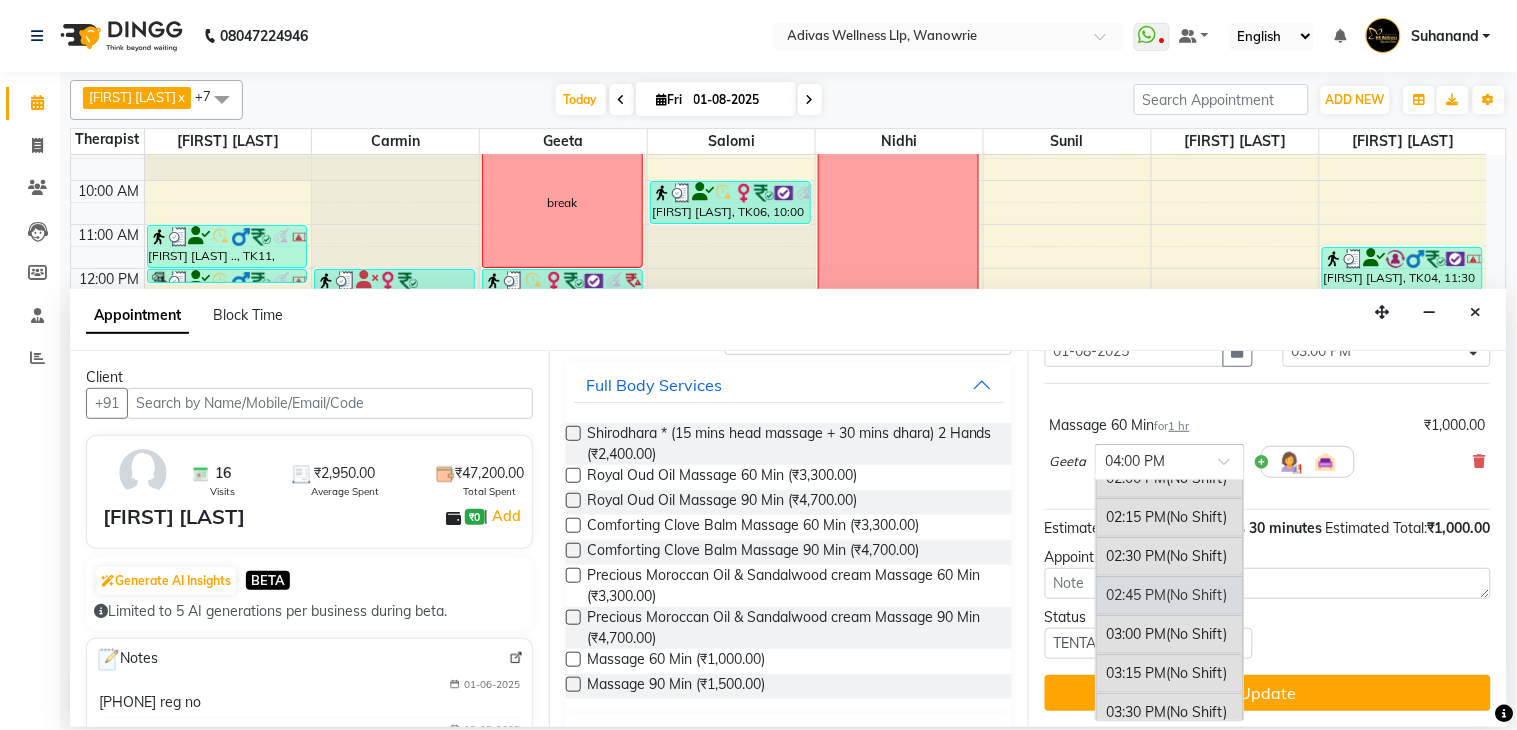 scroll, scrollTop: 763, scrollLeft: 0, axis: vertical 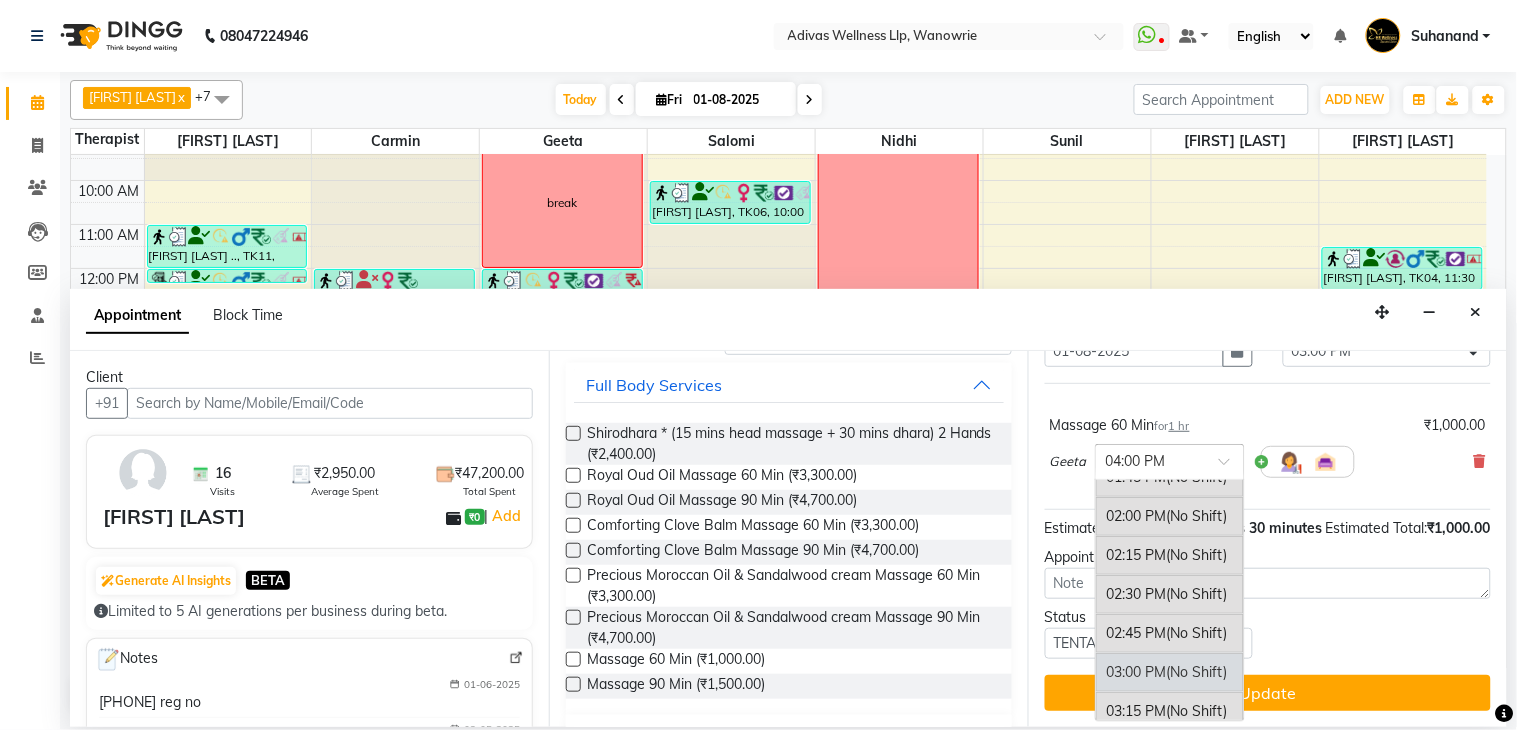 click on "03:00 PM   (No Shift)" at bounding box center [1170, 672] 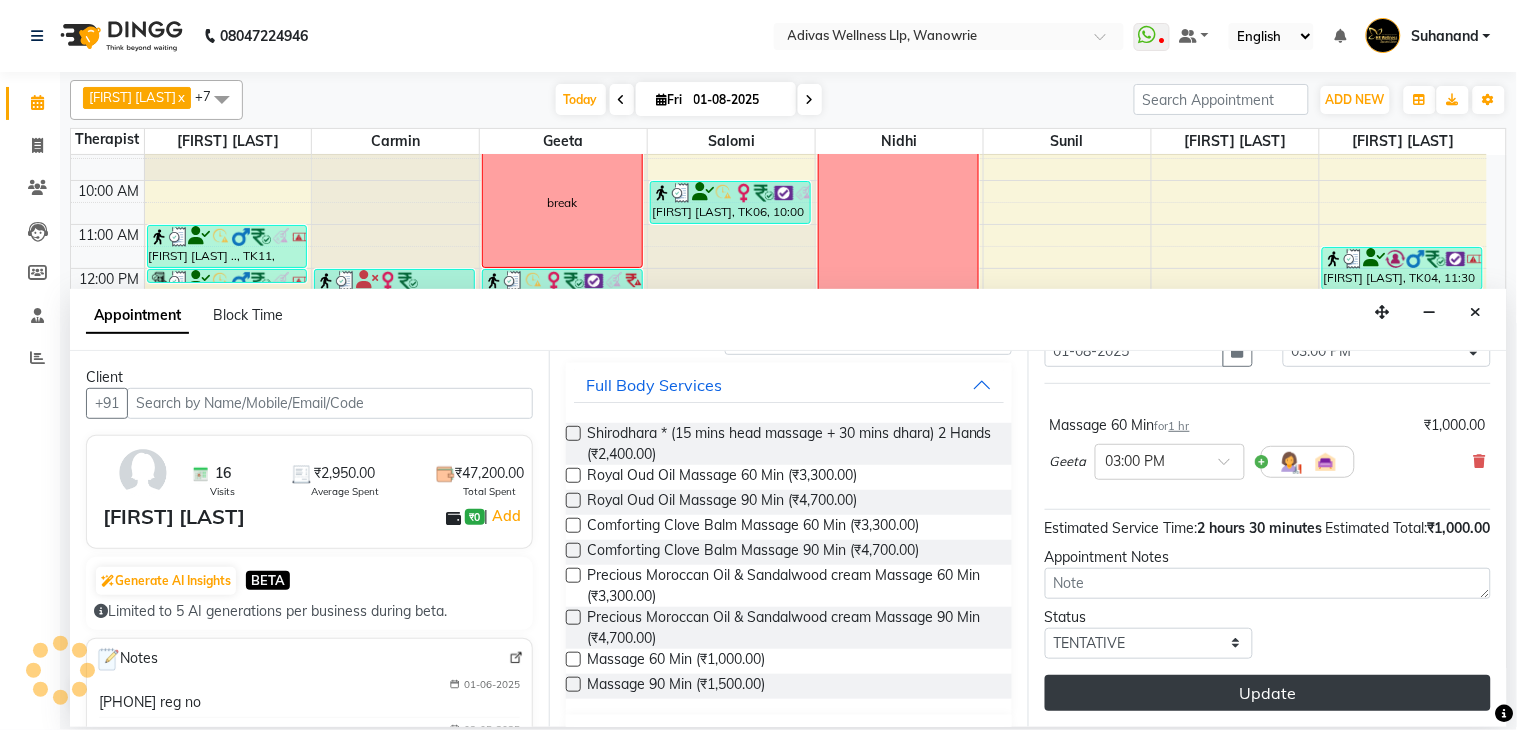 click on "Update" at bounding box center (1268, 693) 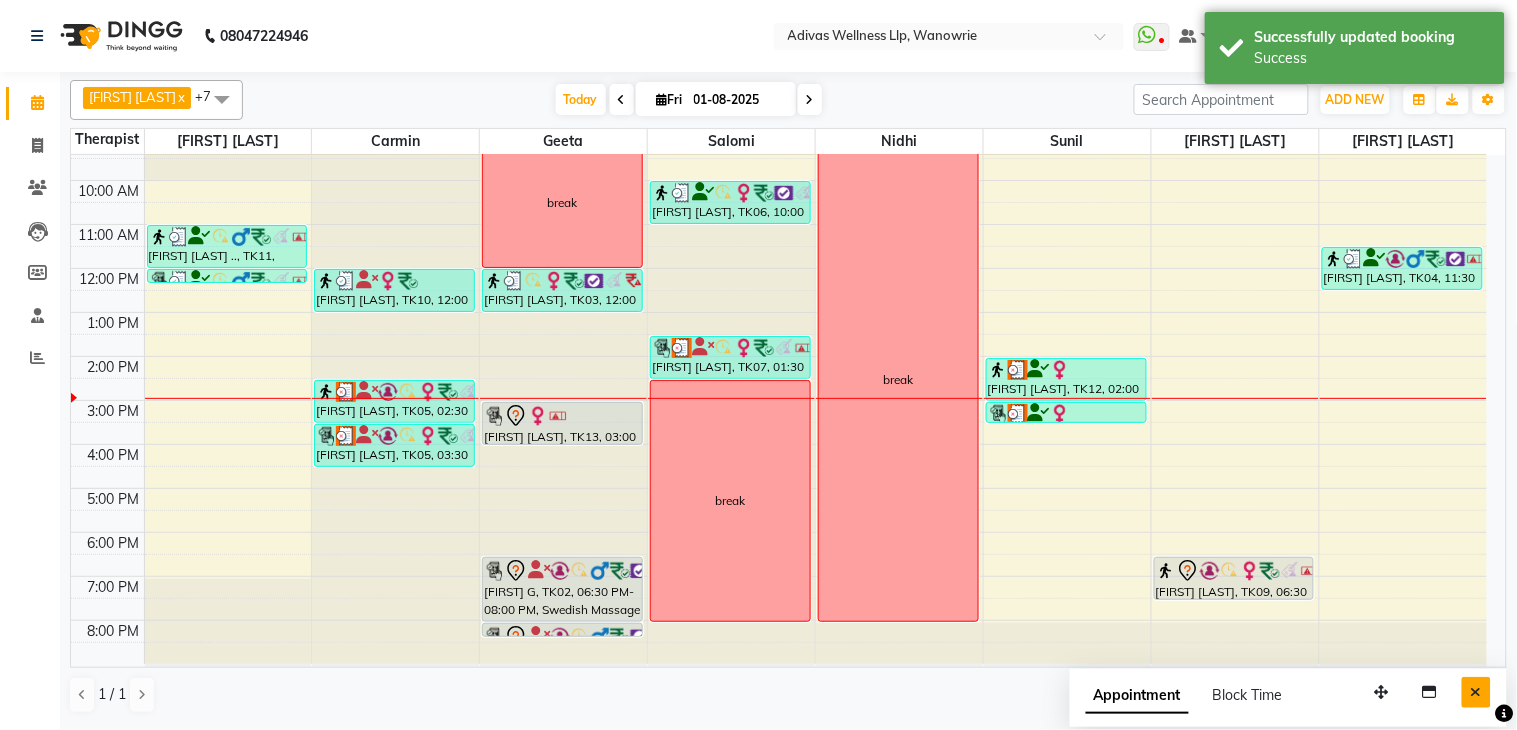 click at bounding box center (1476, 692) 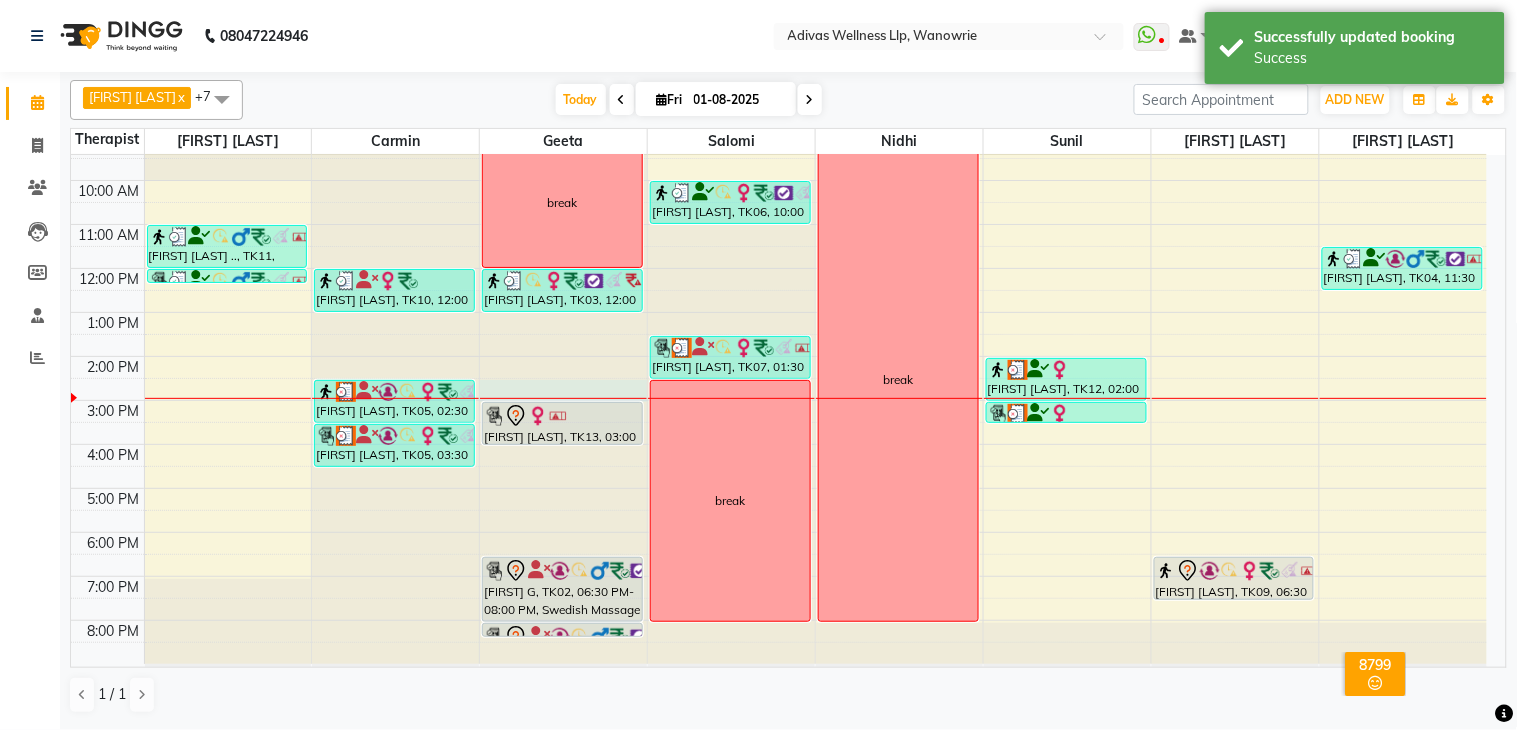 click at bounding box center (563, 398) 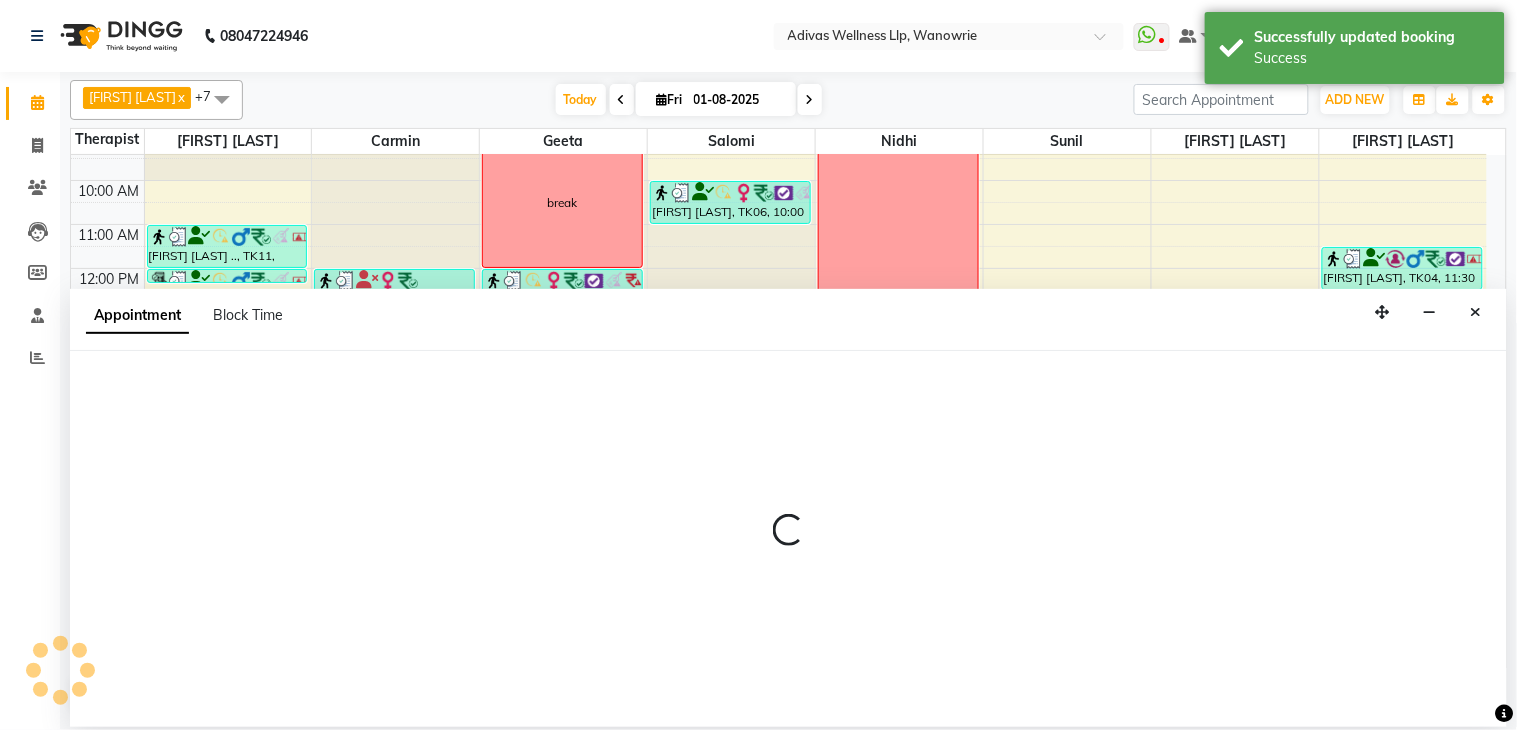 select on "17283" 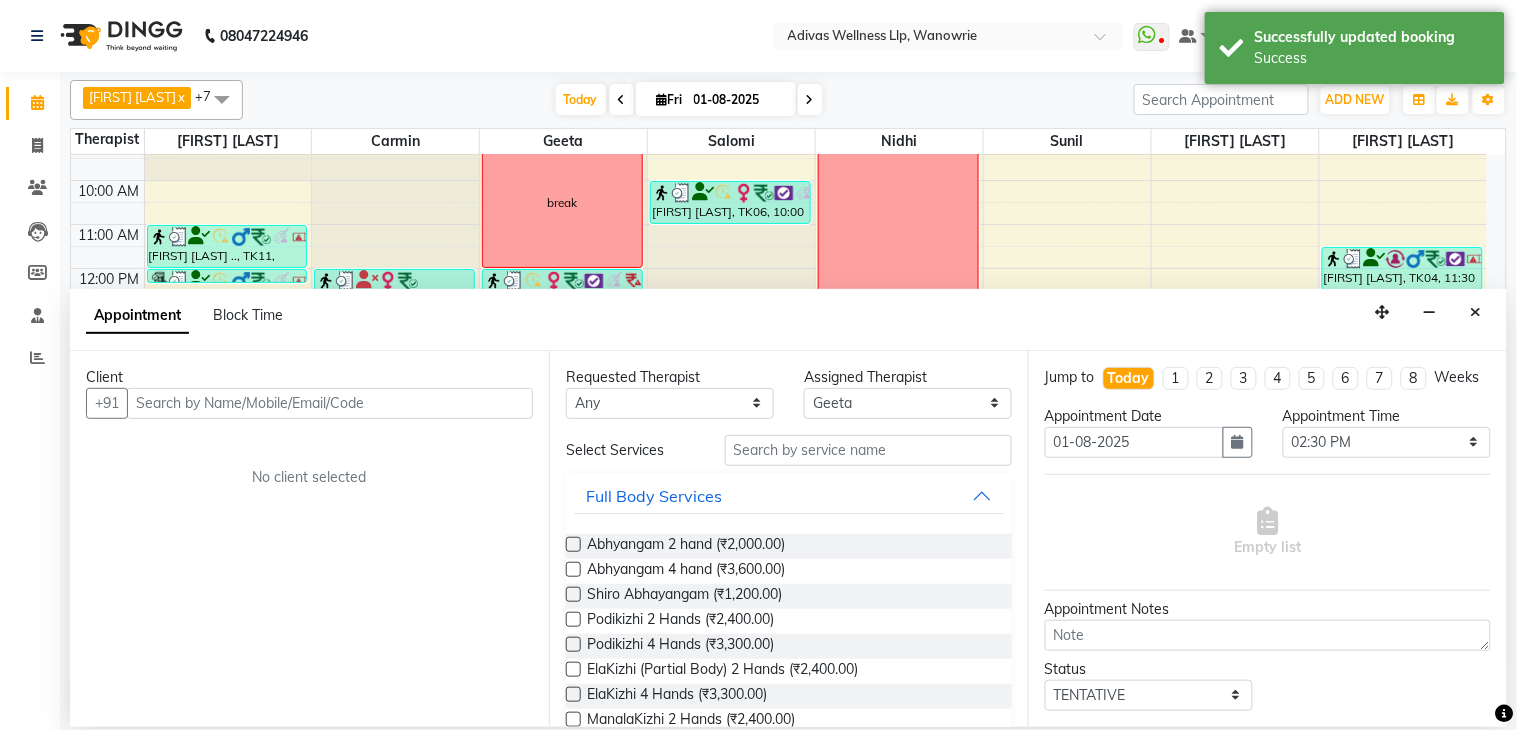 drag, startPoint x: 1472, startPoint y: 311, endPoint x: 471, endPoint y: 426, distance: 1007.5842 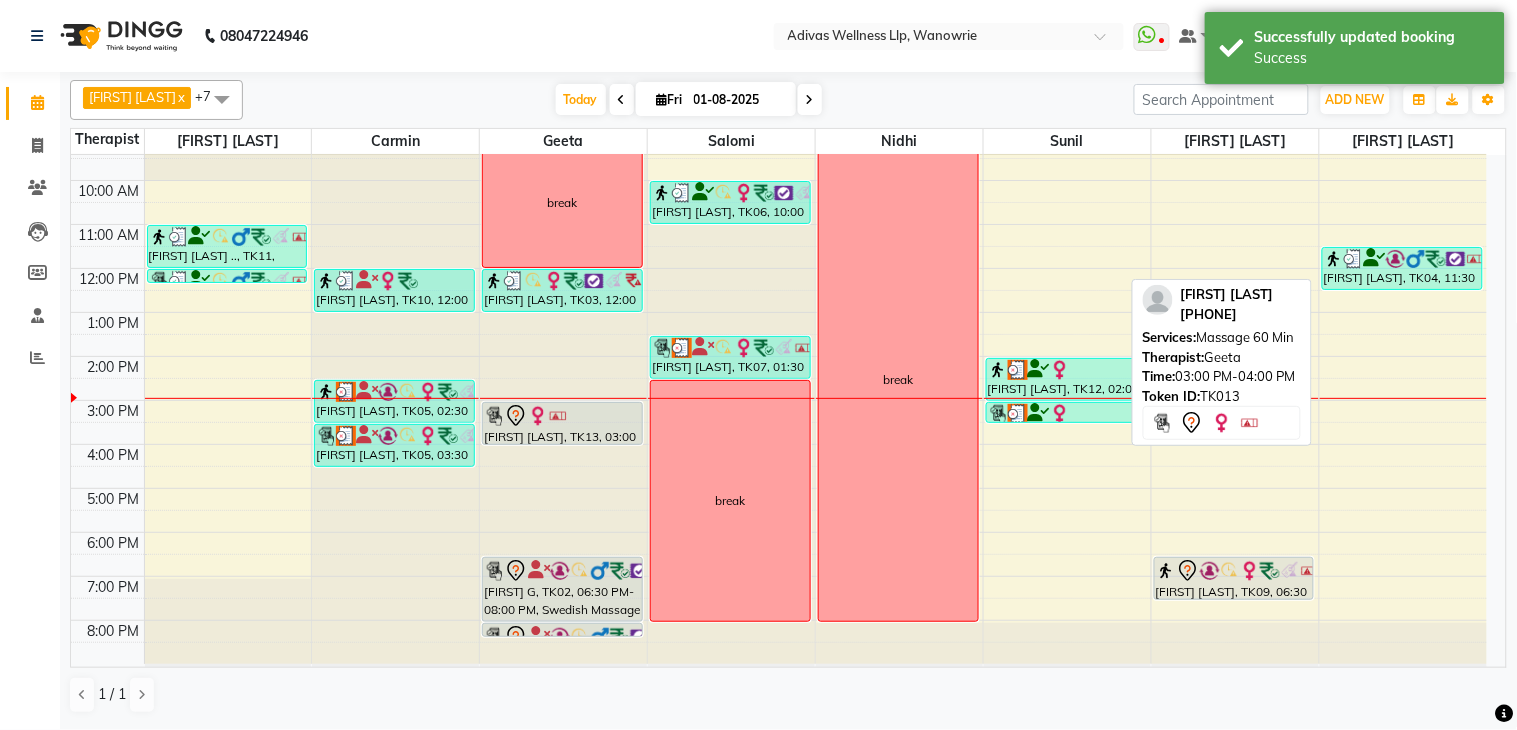click on "[FIRST] [LAST], TK13, 03:00 PM-04:00 PM, Massage 60 Min" at bounding box center (562, 423) 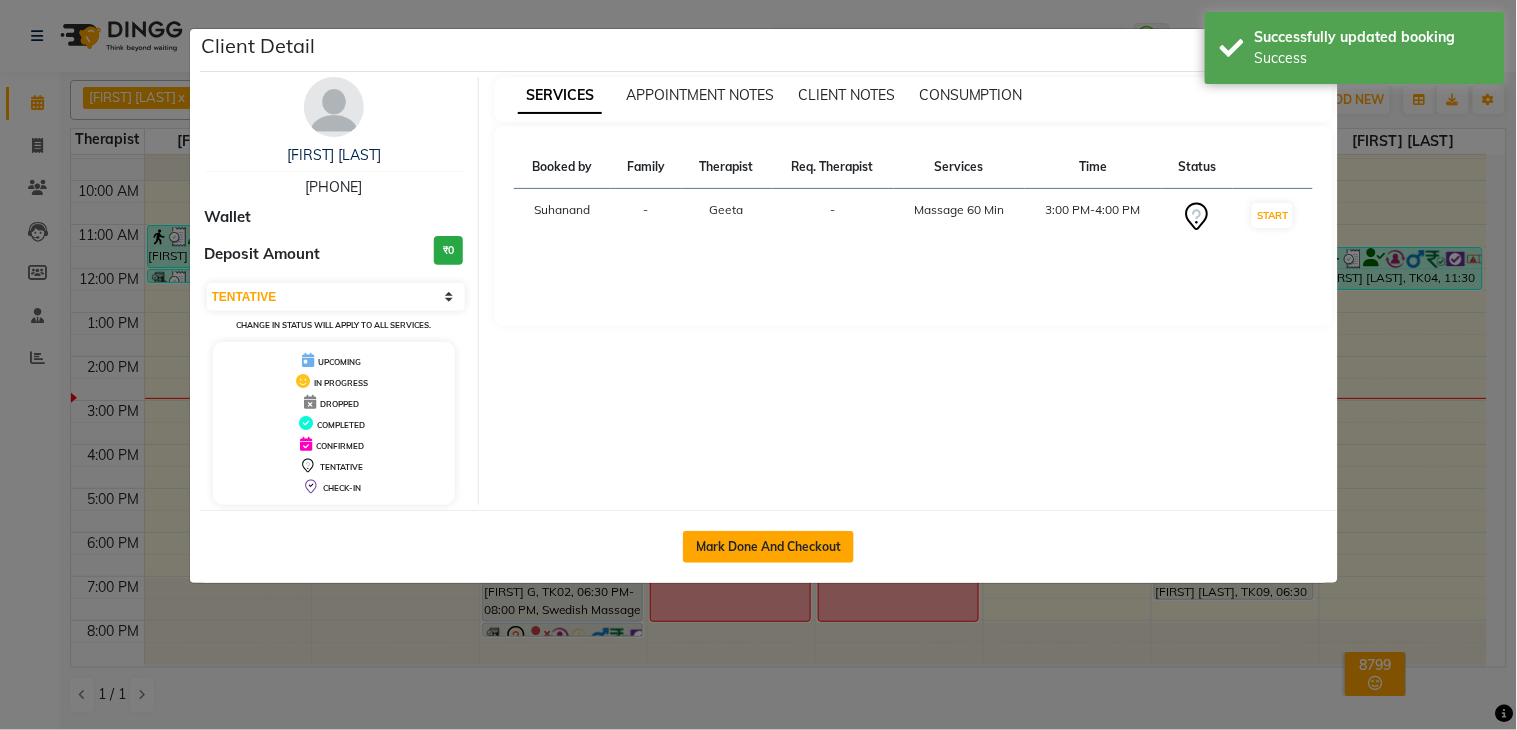 click on "Mark Done And Checkout" 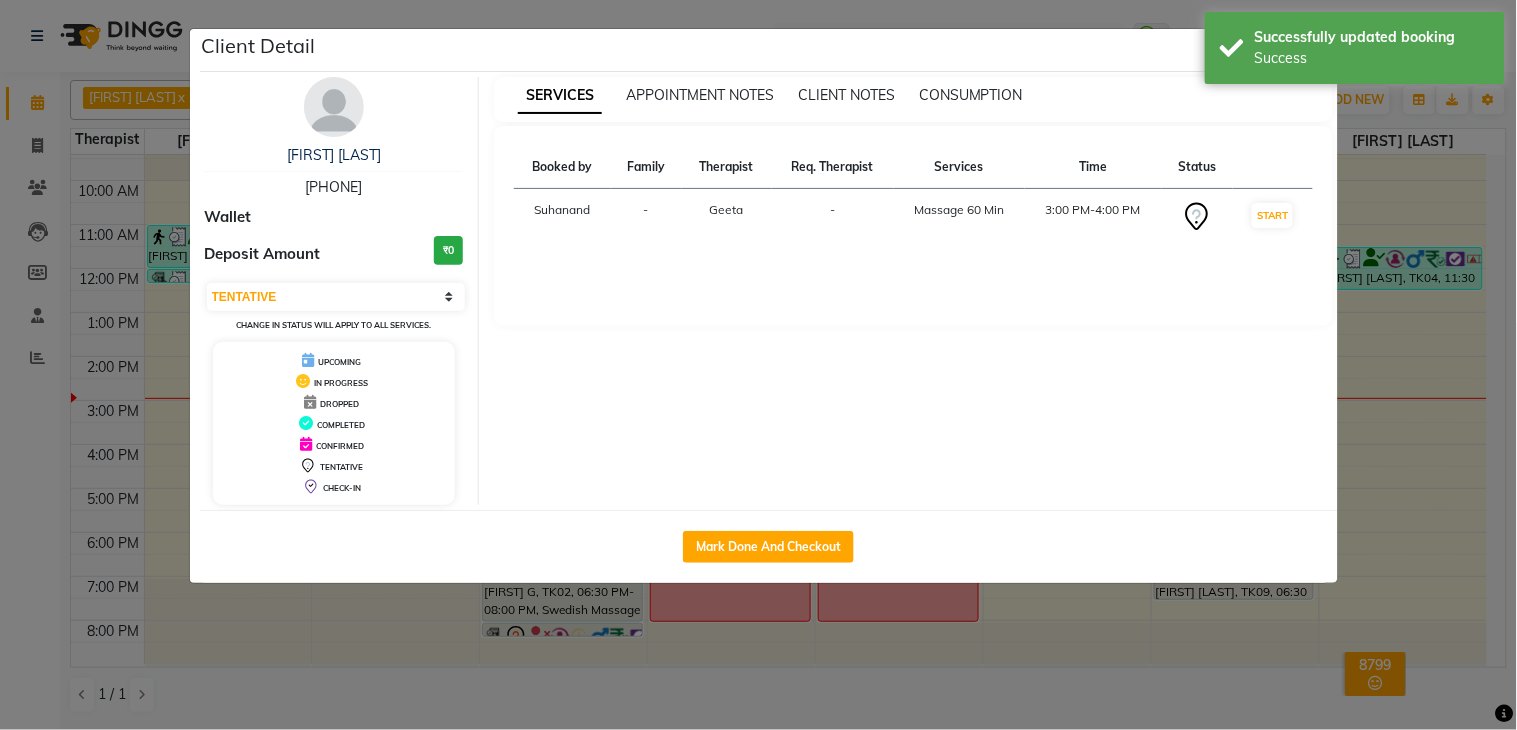 select on "service" 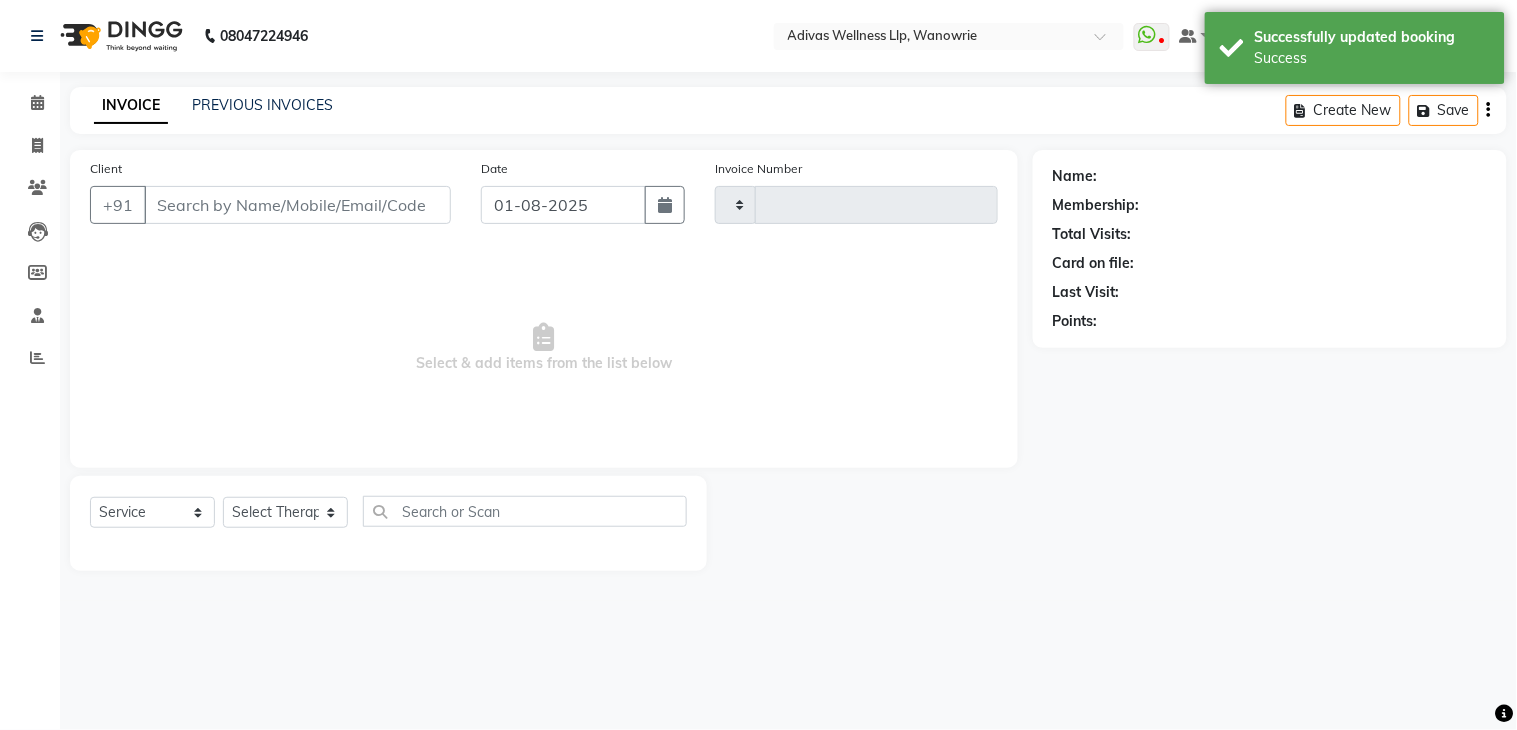 type on "1318" 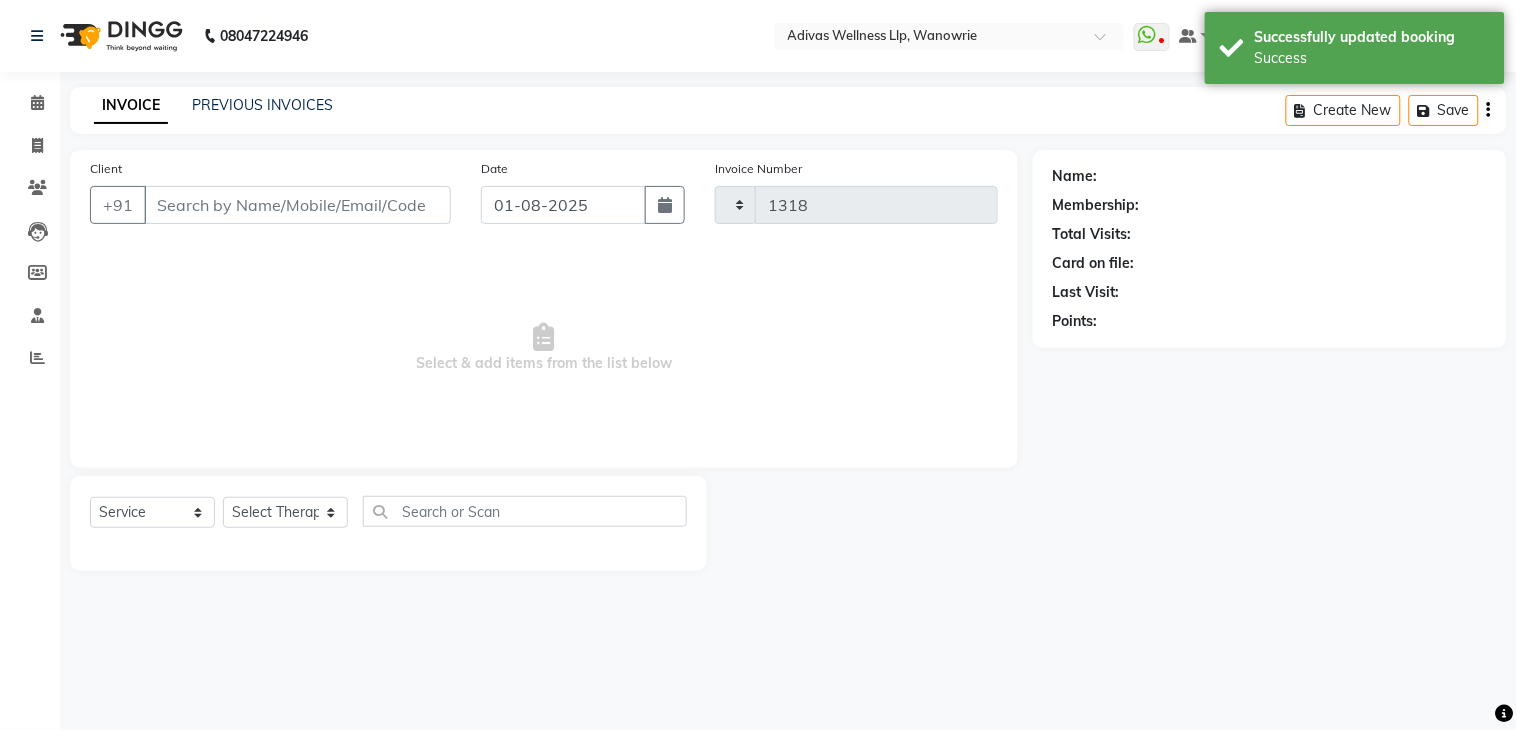 select on "4294" 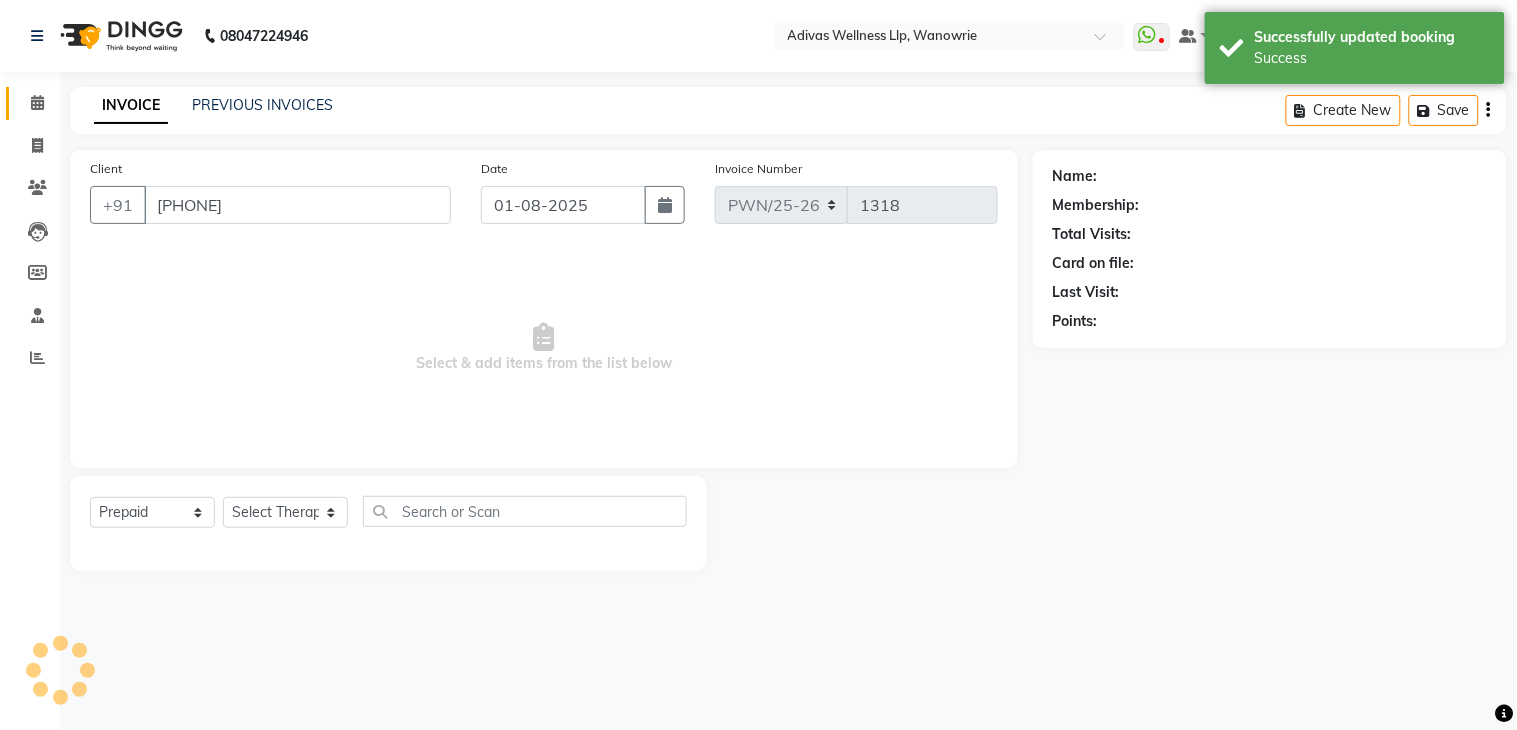 click 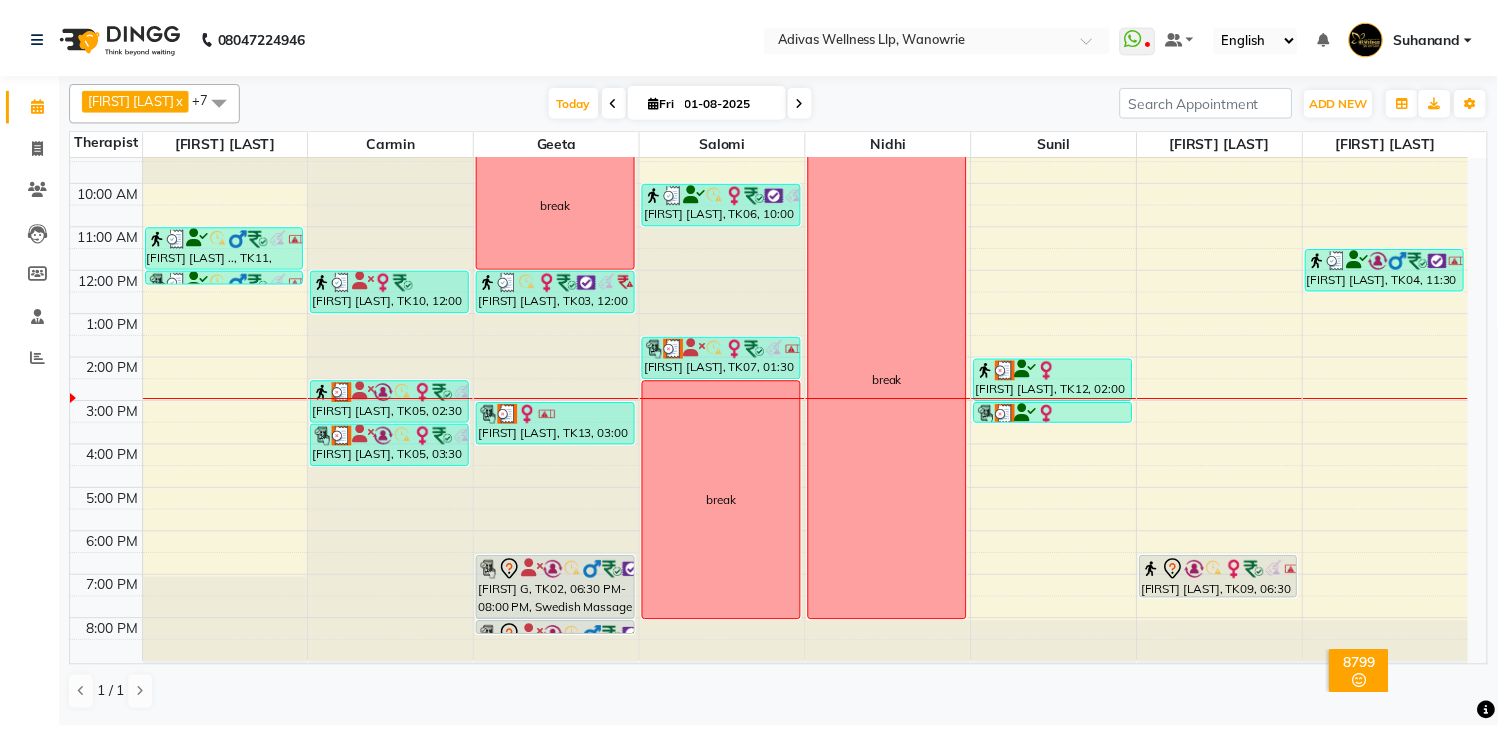 scroll, scrollTop: 0, scrollLeft: 0, axis: both 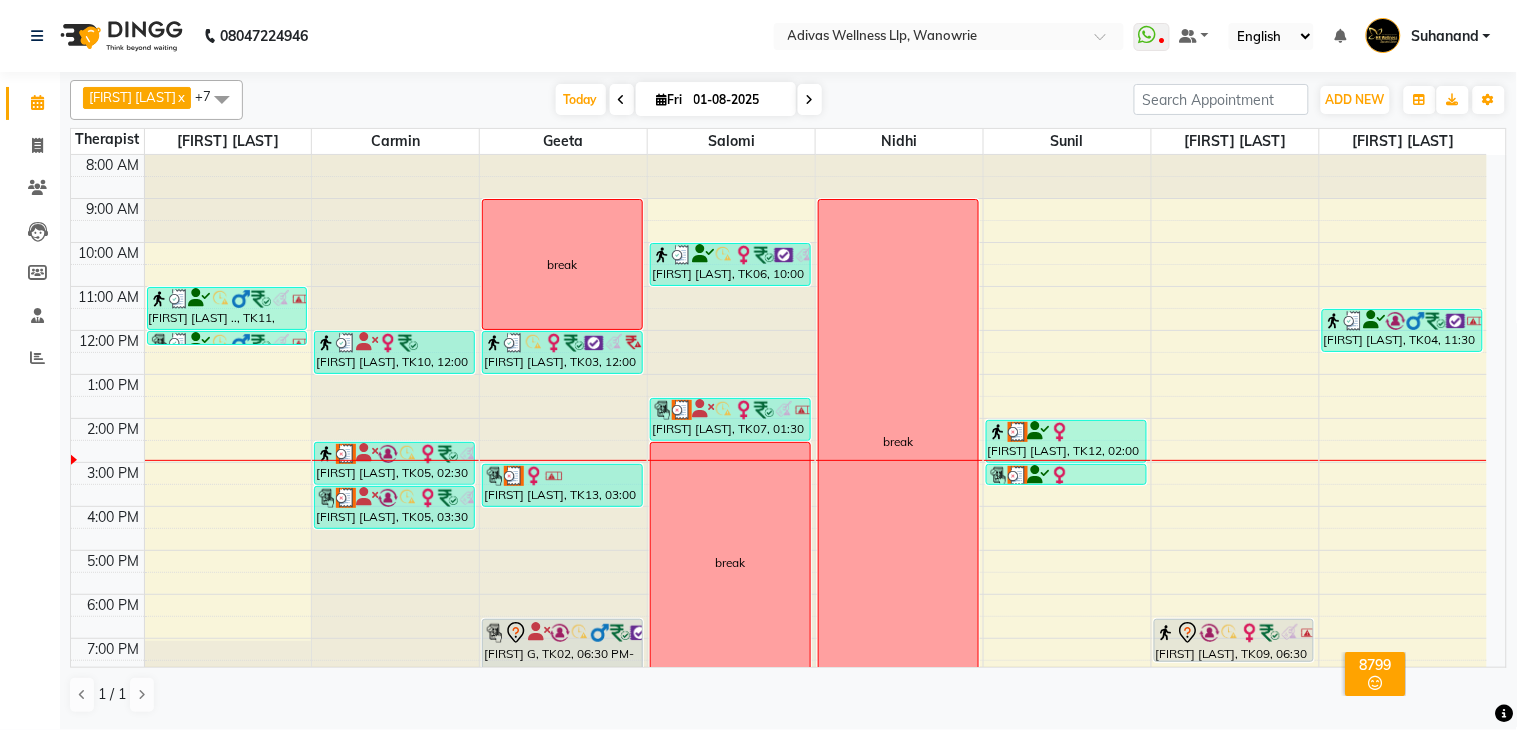 click on "08047224946 Select Location × Adivas Wellness Llp, Wanowrie  WhatsApp Status  ✕ Status:  Disconnected Recent Service Activity: 01-01-1970     05:30 AM  08047224946 Whatsapp Settings Default Panel My Panel English ENGLISH Español العربية मराठी हिंदी ગુજરાતી தமிழ் 中文 Notifications nothing to show Suhanand Manage Profile Change Password Sign out  Version:3.15.9" 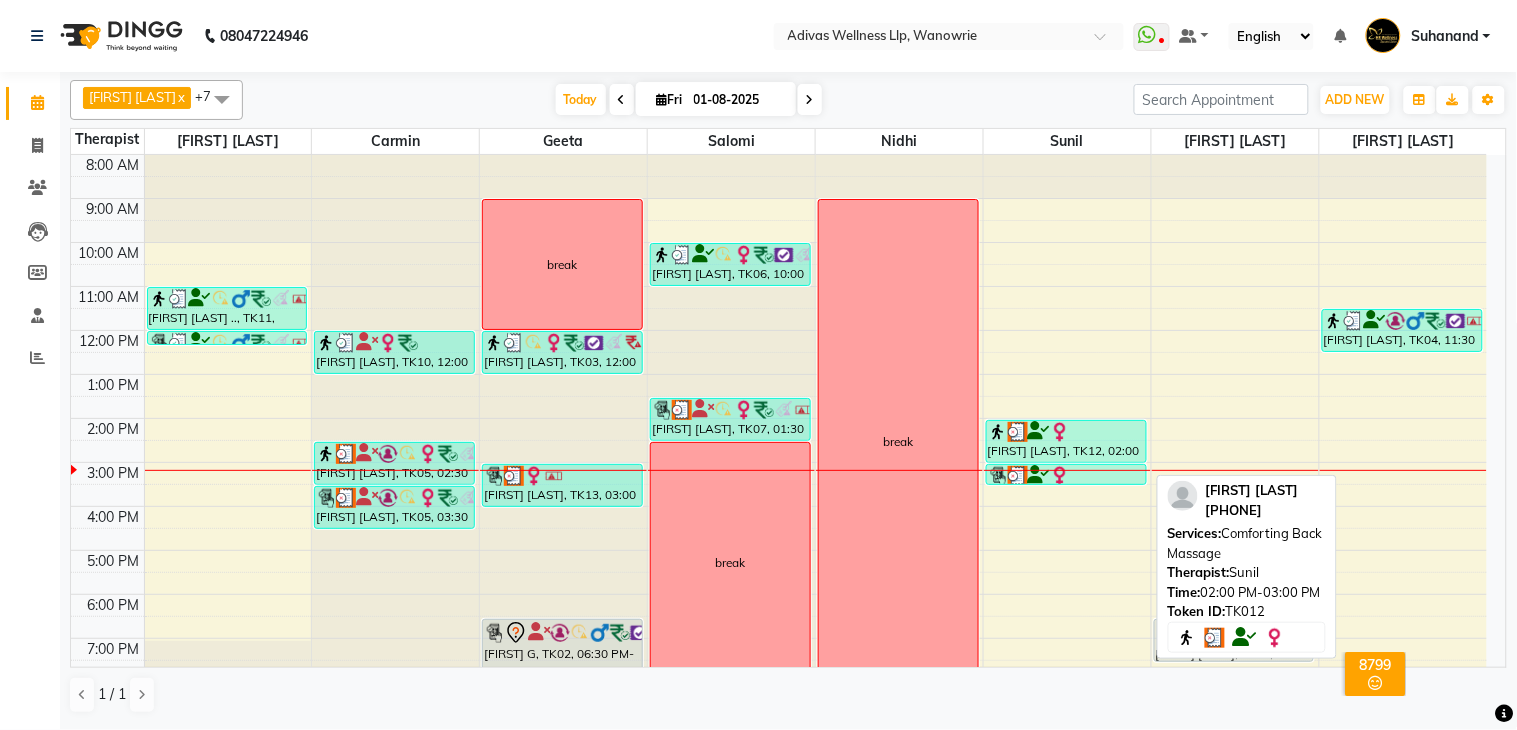 click on "[FIRST] [LAST], TK12, 02:00 PM-03:00 PM, Comforting Back Massage" at bounding box center (1066, 441) 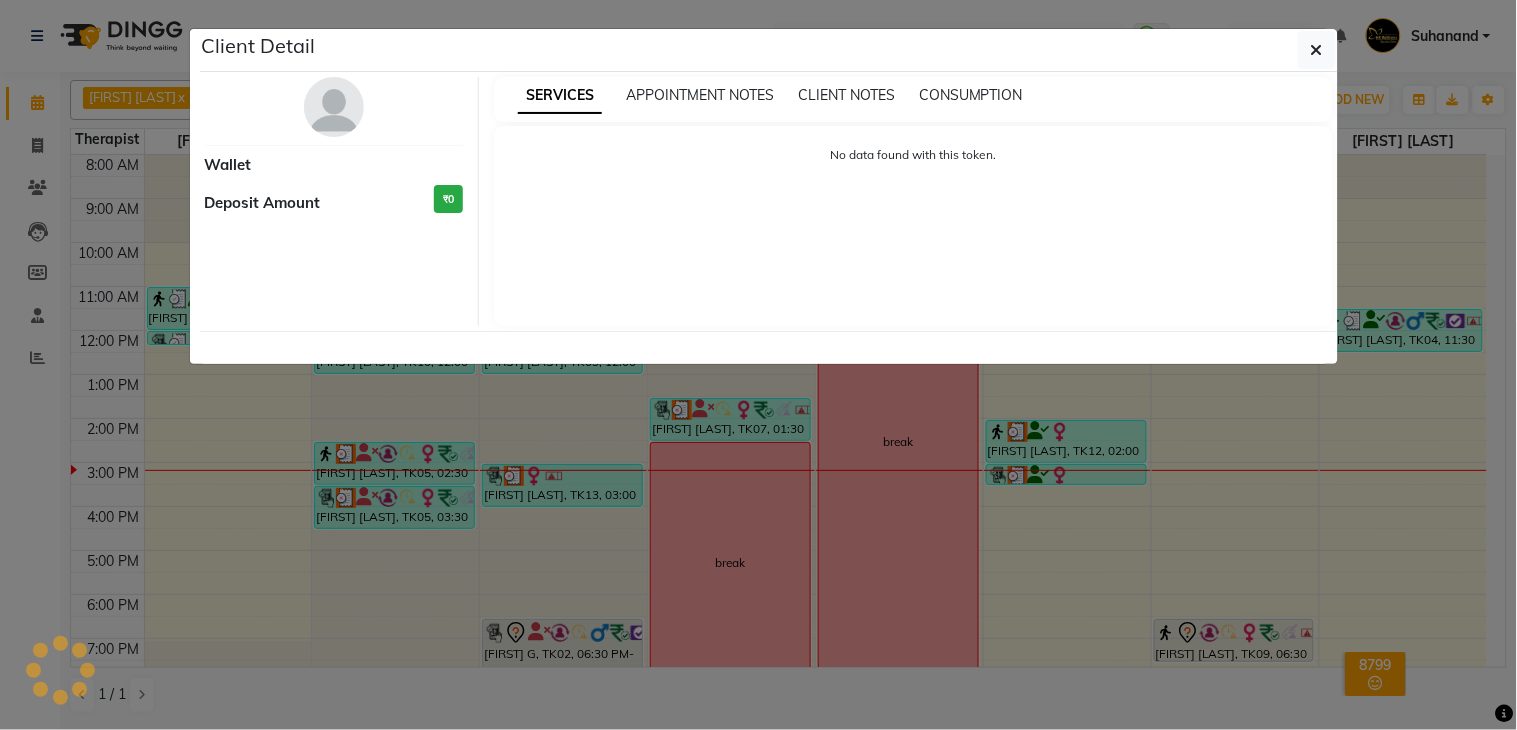 select on "3" 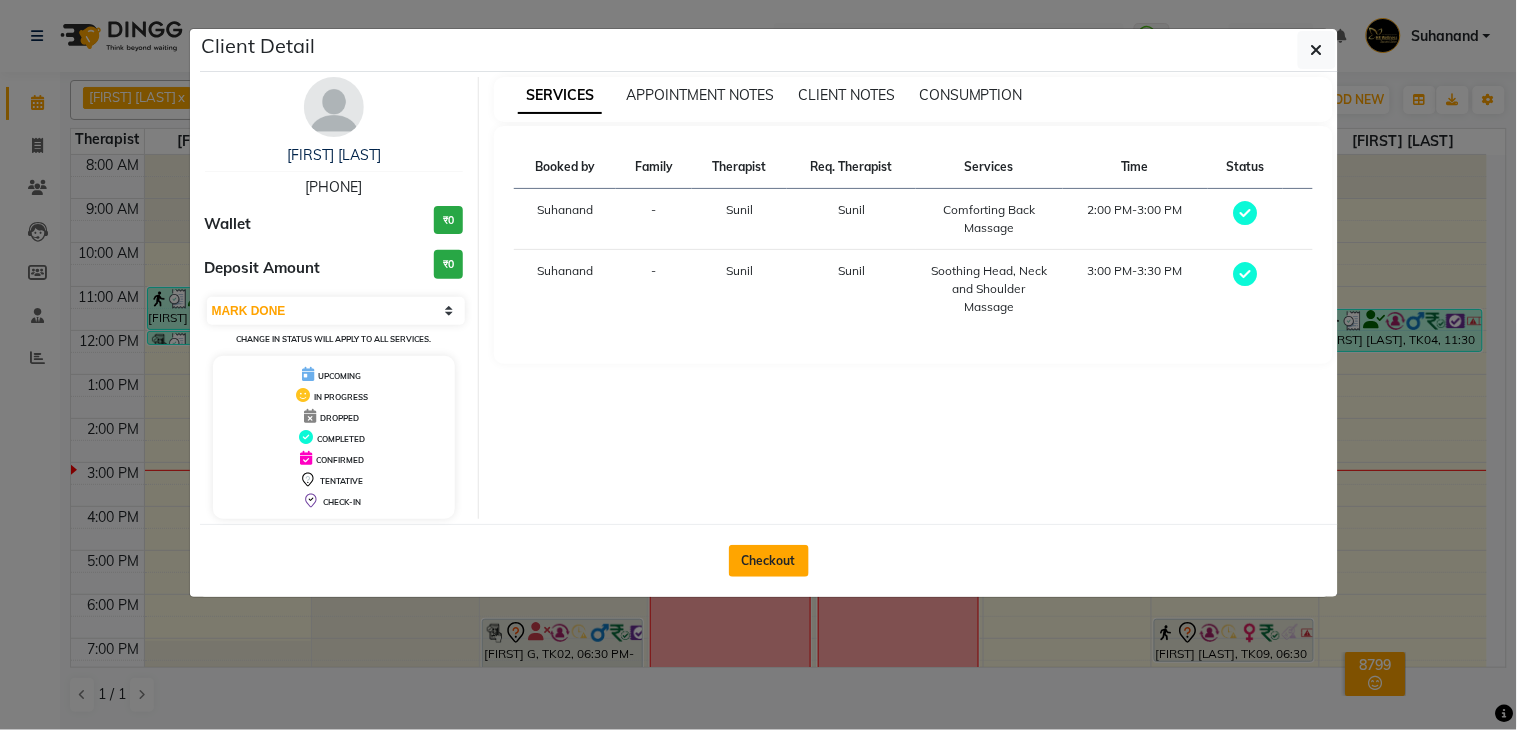 click on "Checkout" 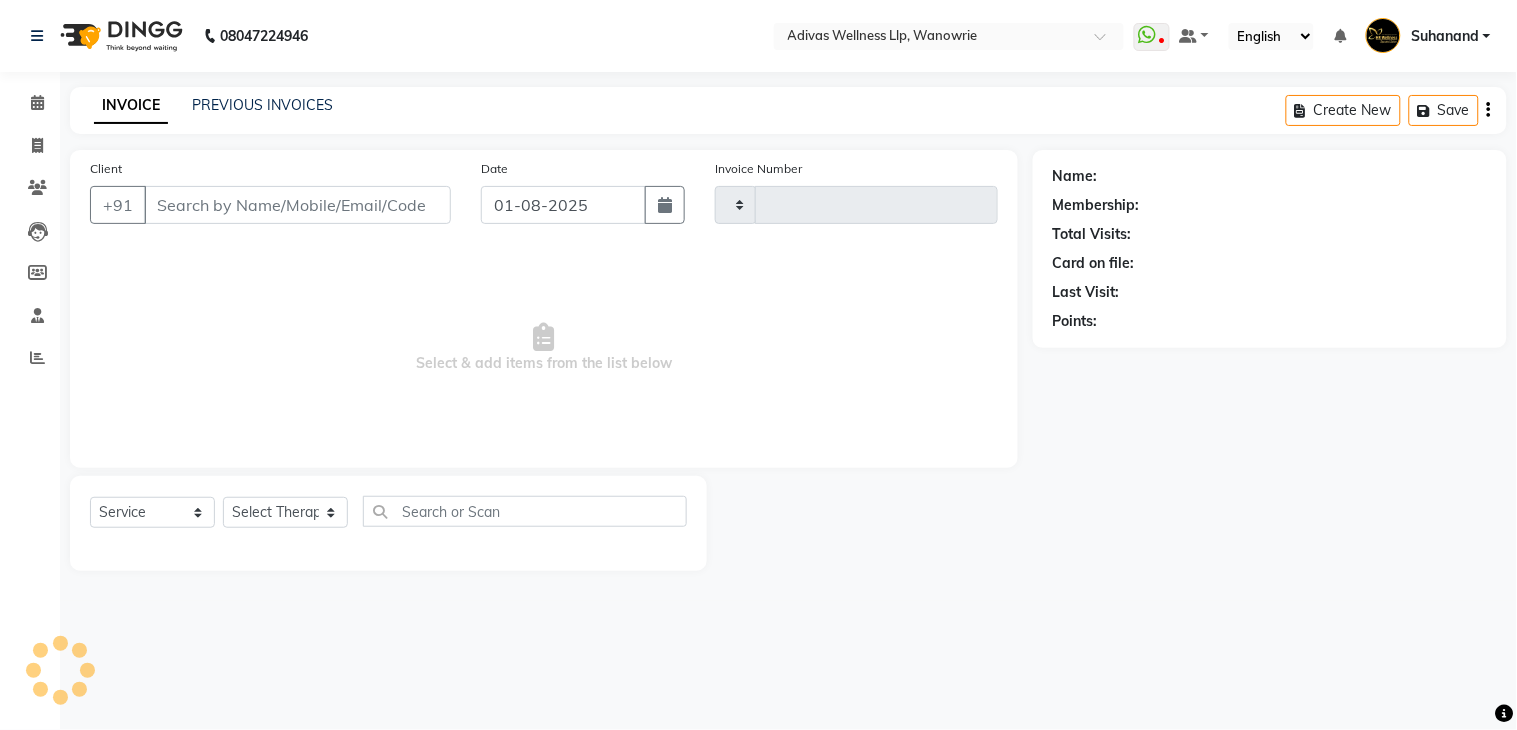 type on "1318" 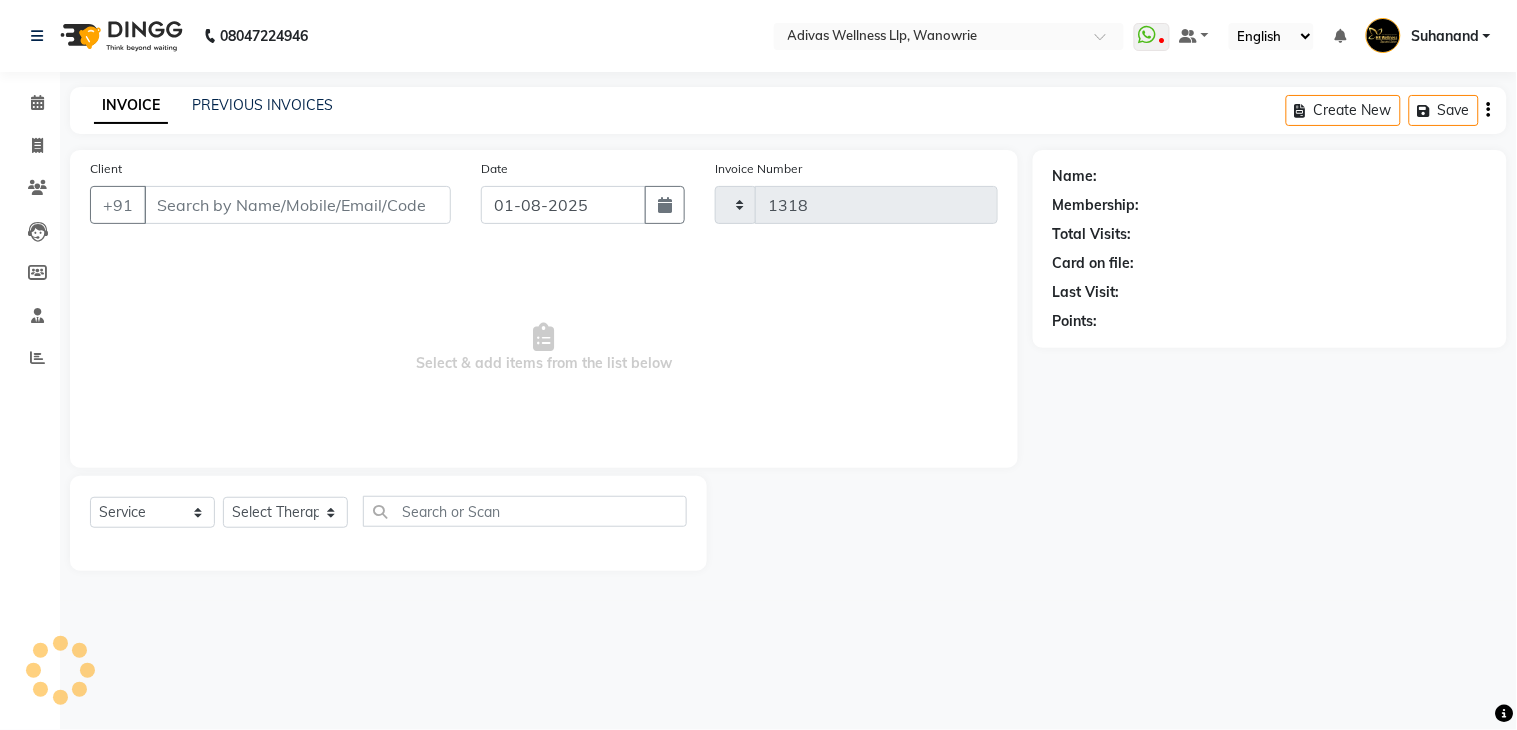 select on "4294" 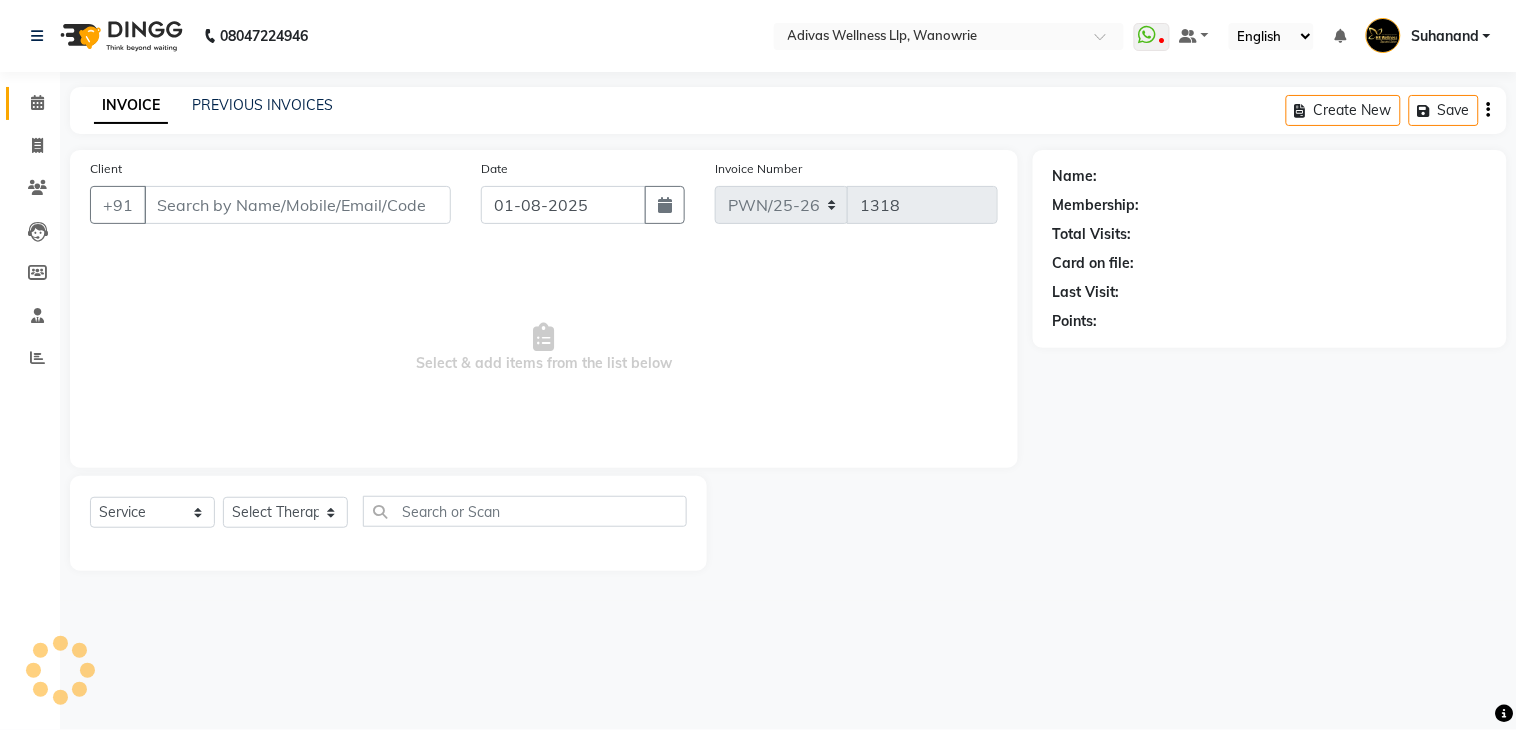 select on "P" 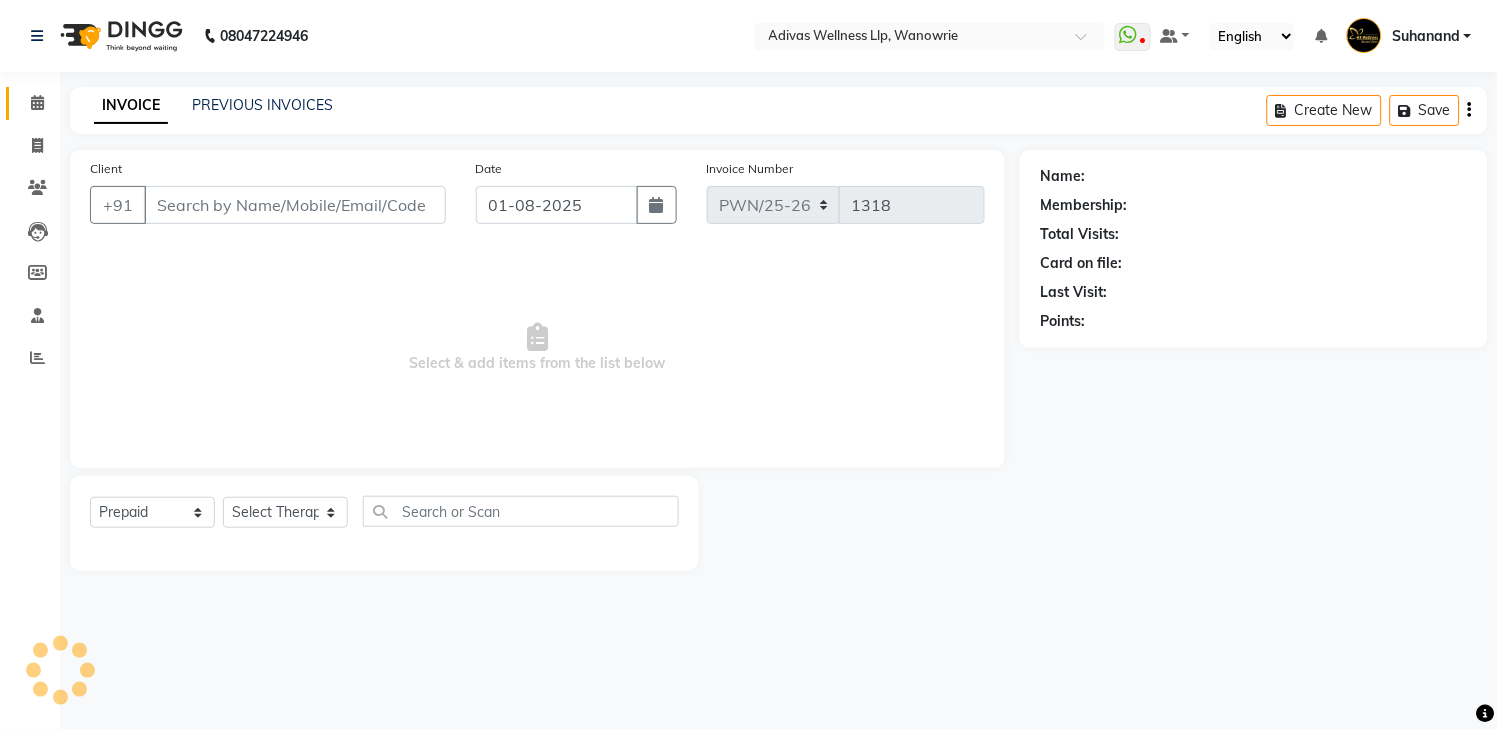 type on "[PHONE]" 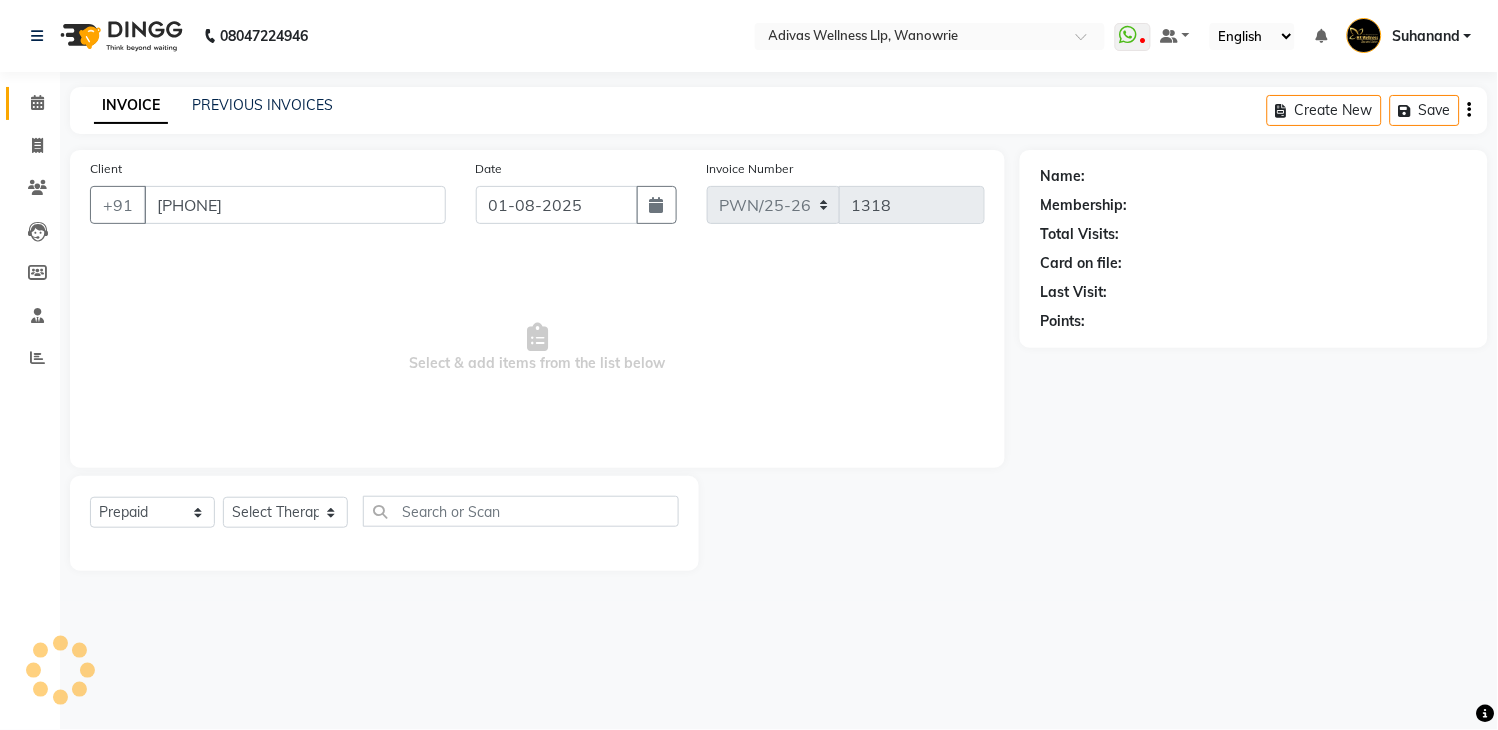 select on "24579" 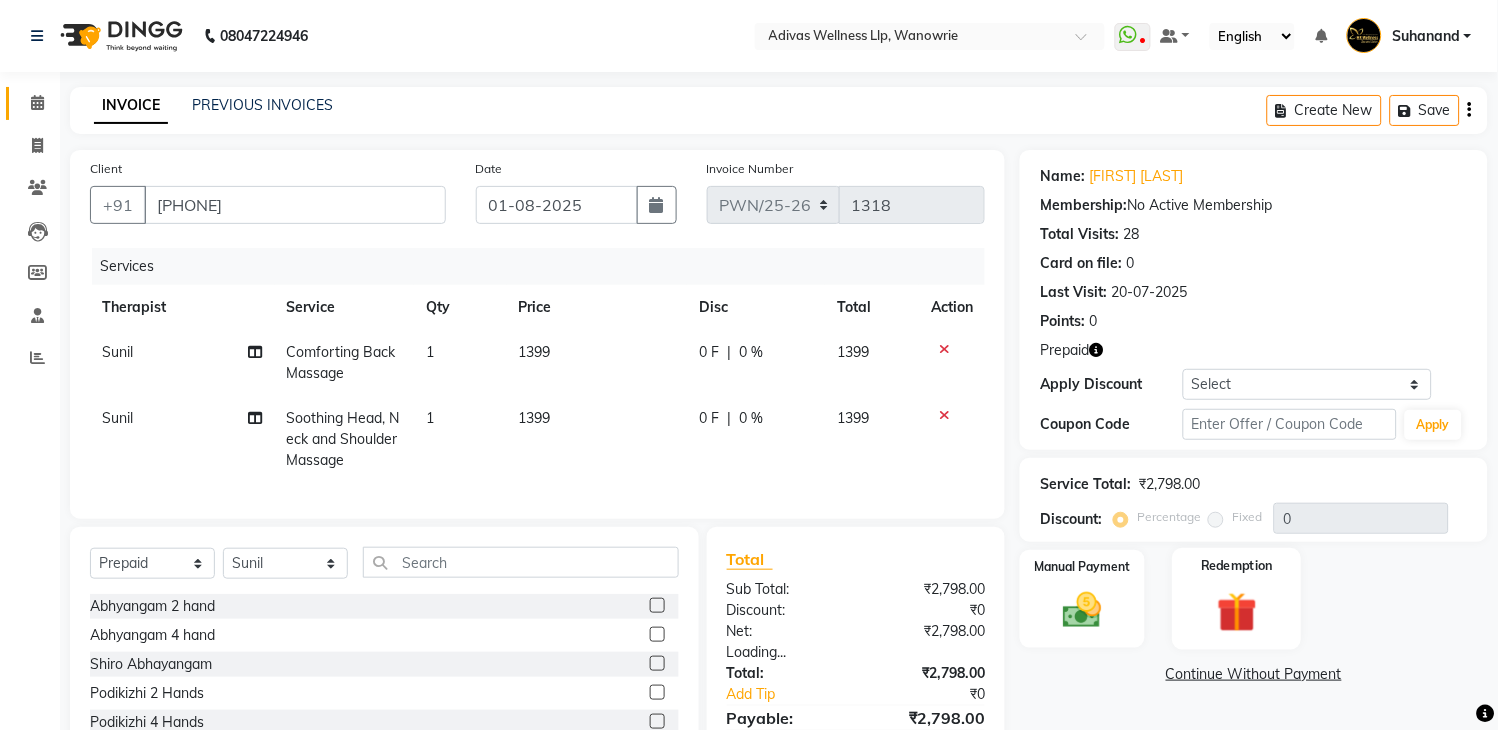 scroll, scrollTop: 141, scrollLeft: 0, axis: vertical 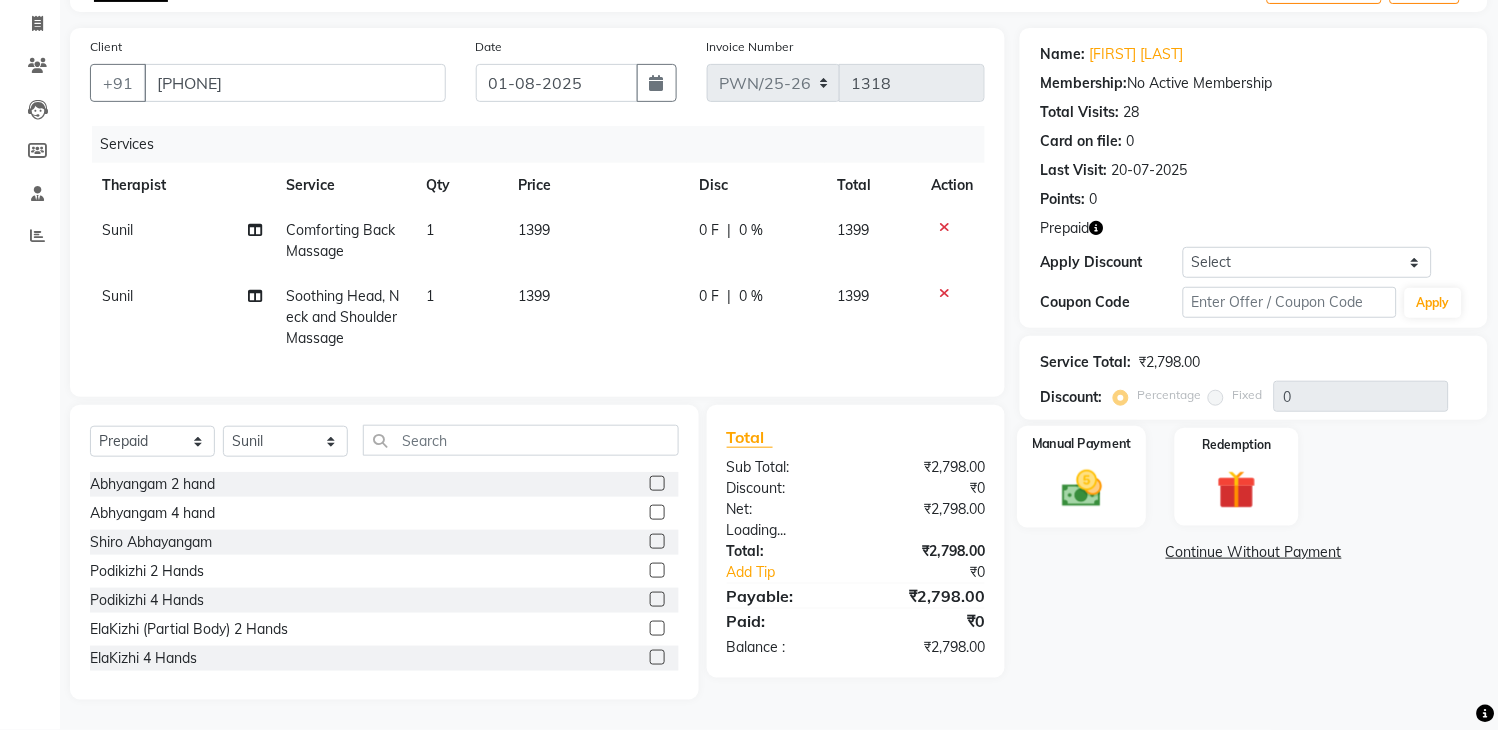 click 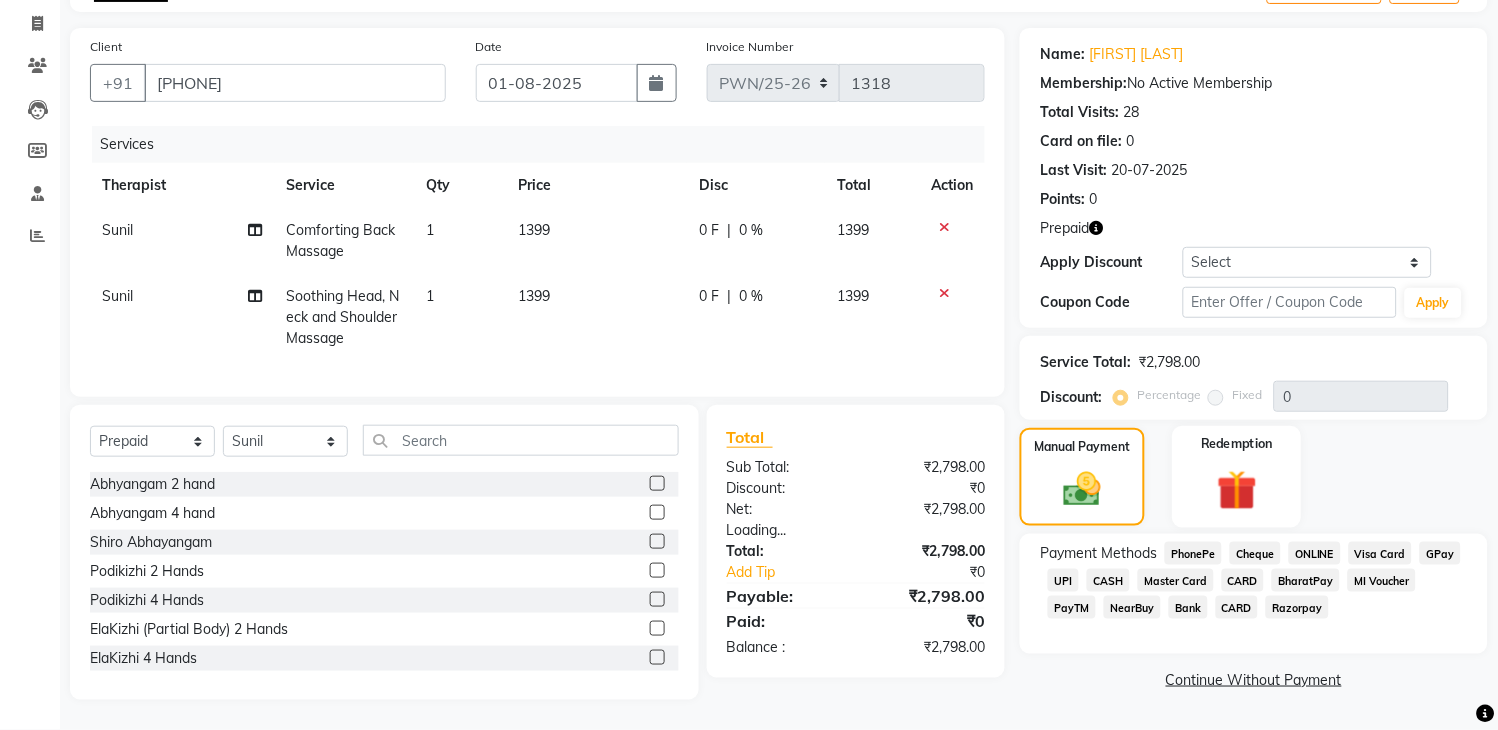 click 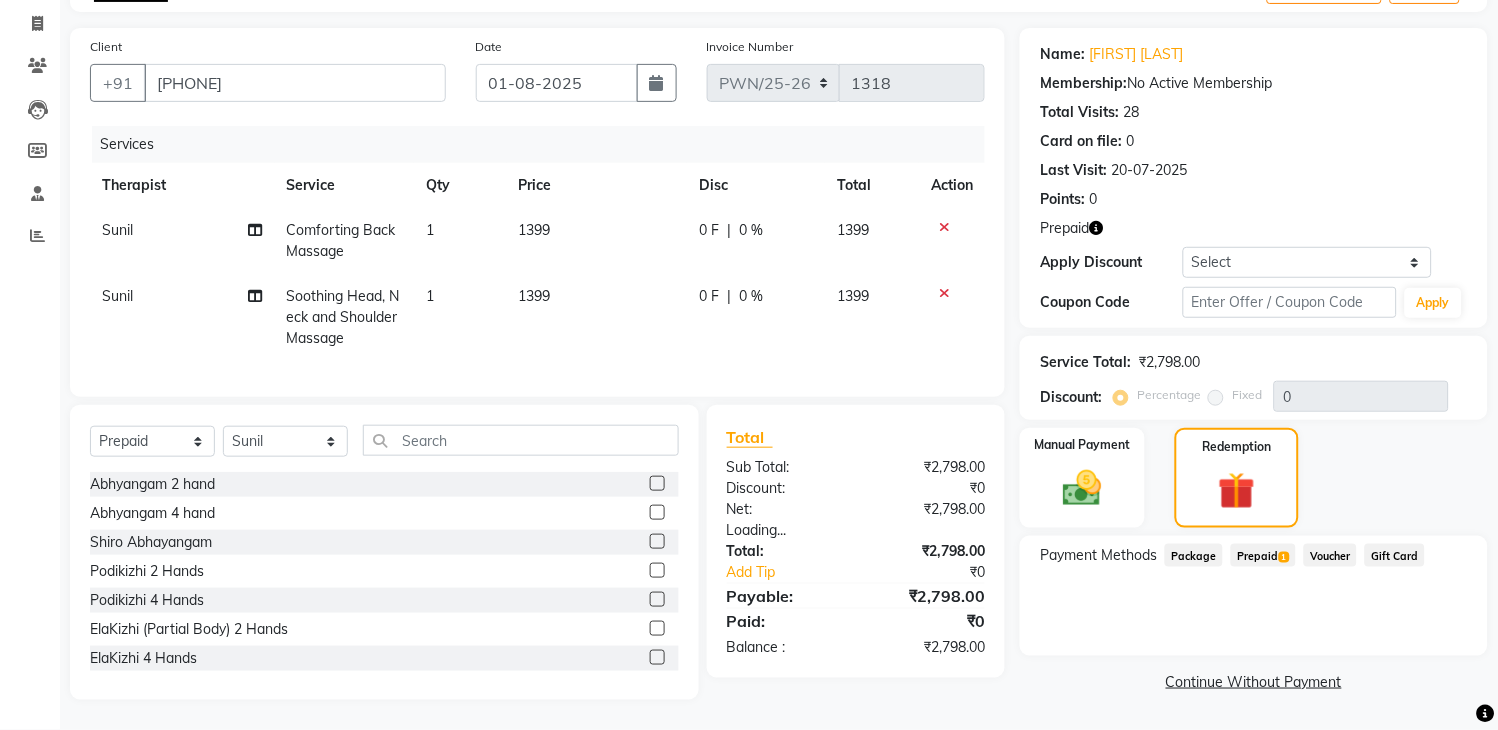 click on "Prepaid  1" 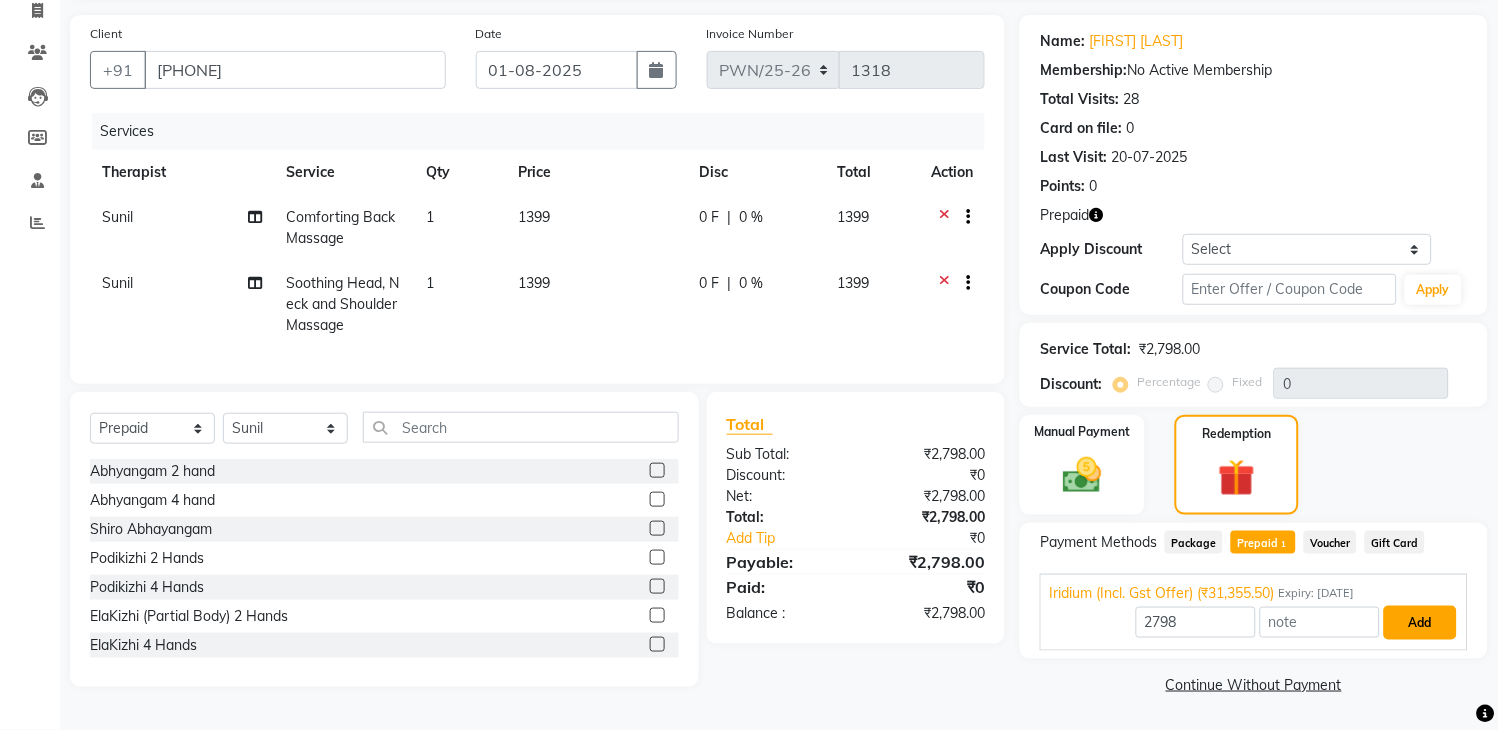click on "Add" at bounding box center (1420, 623) 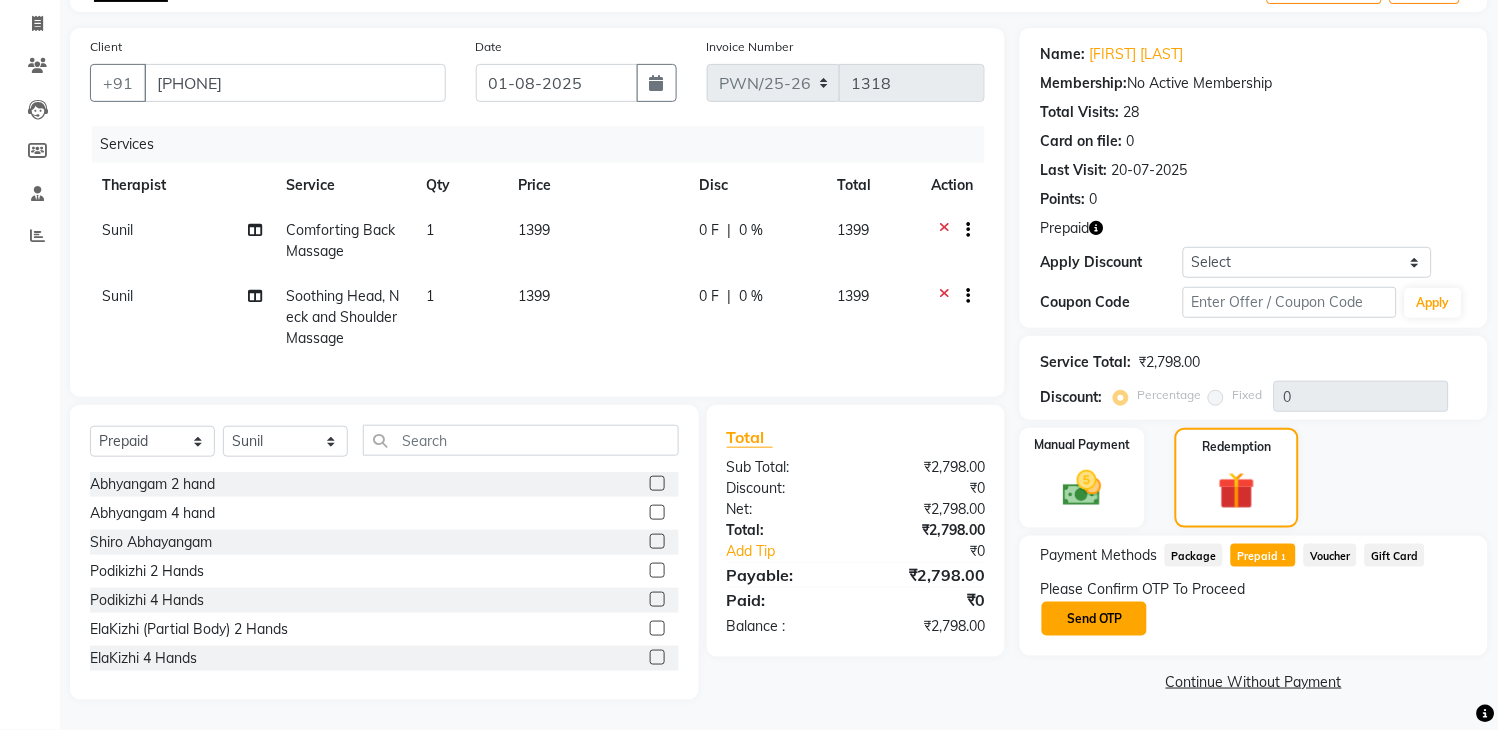 click on "Send OTP" 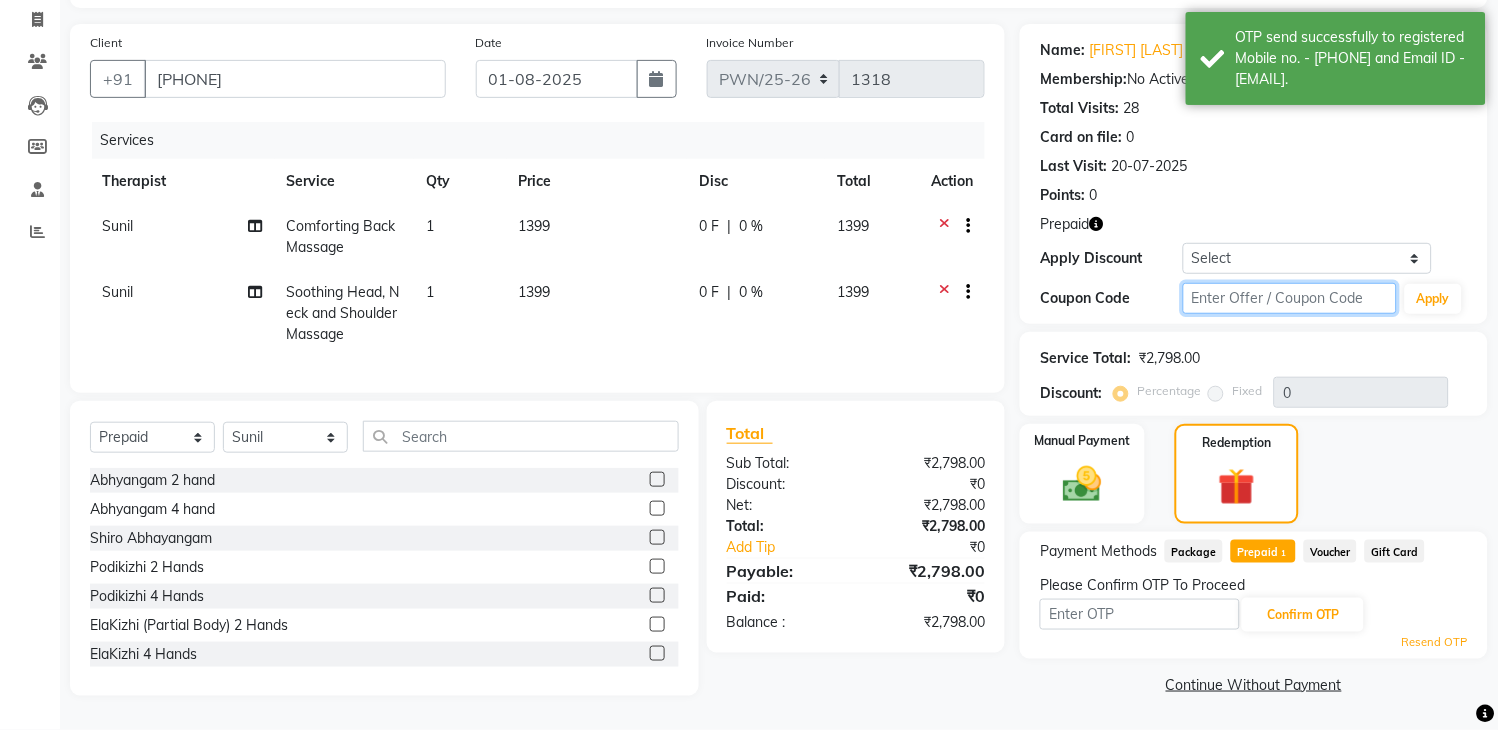 click 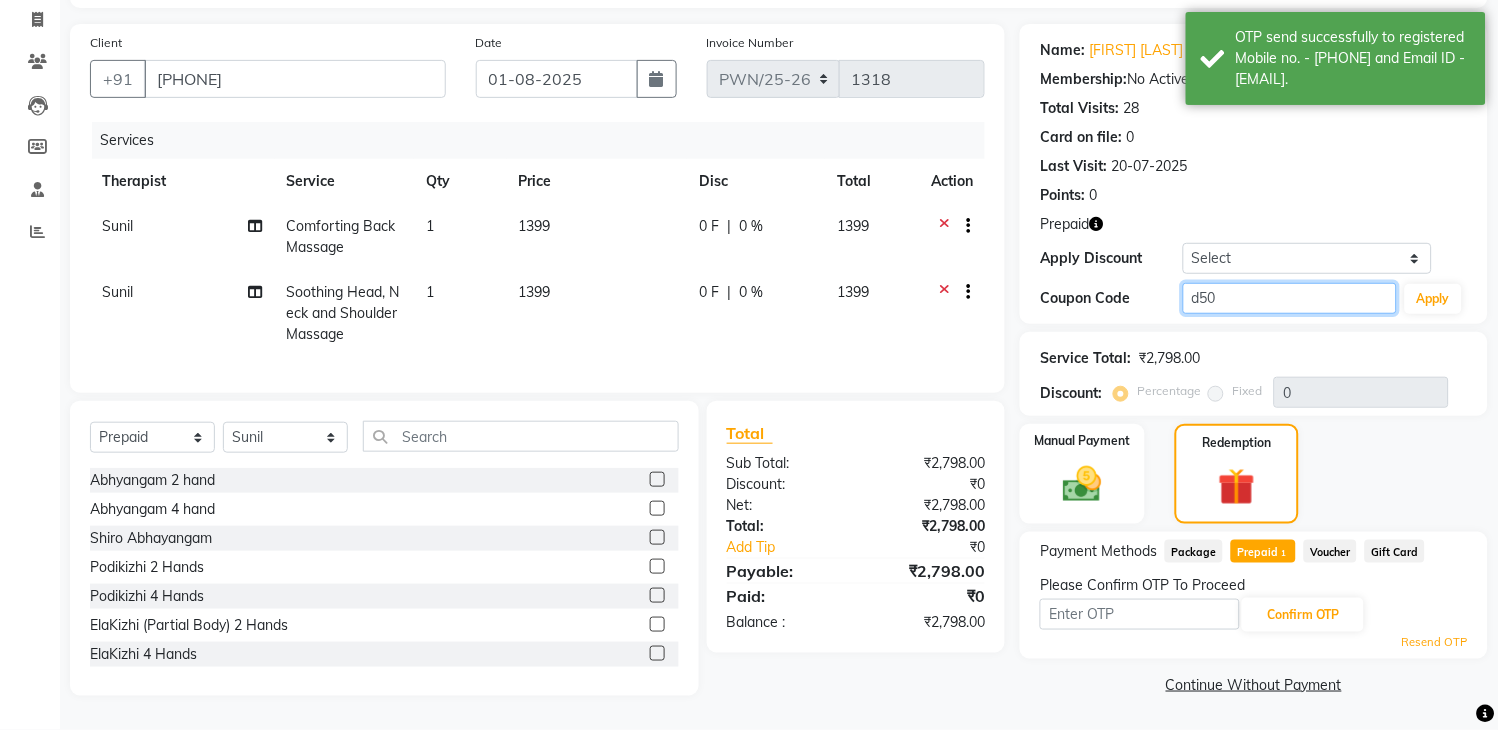type on "d50%" 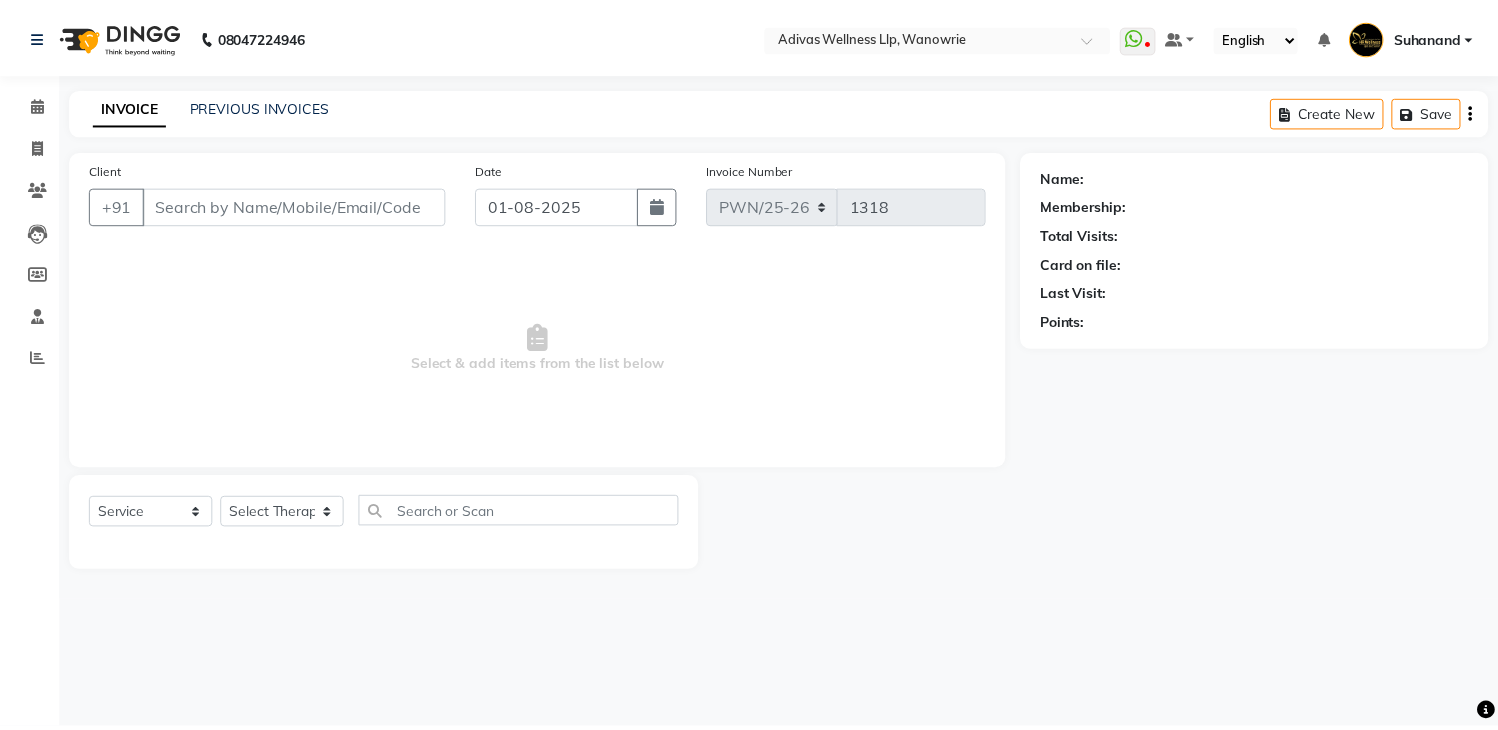 scroll, scrollTop: 0, scrollLeft: 0, axis: both 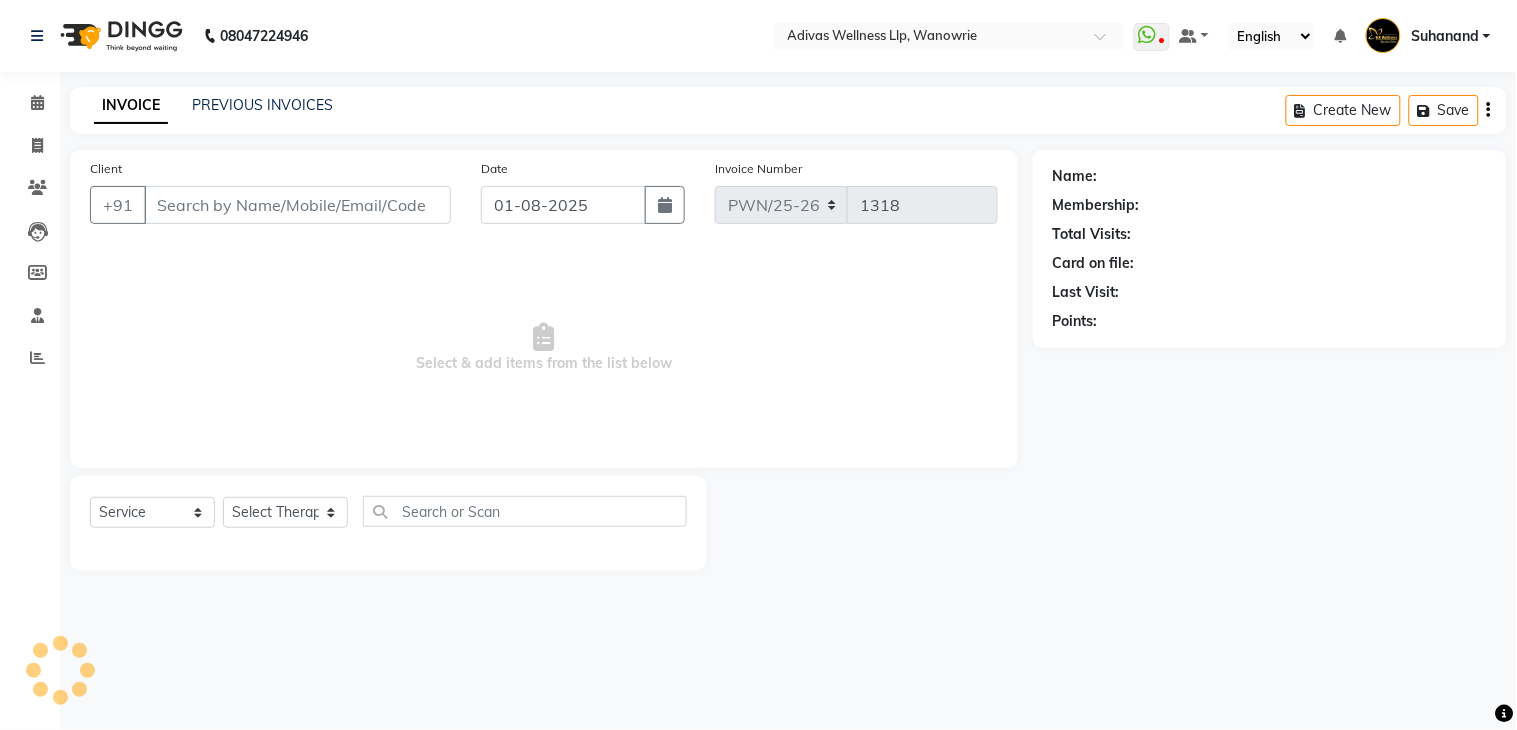 select on "P" 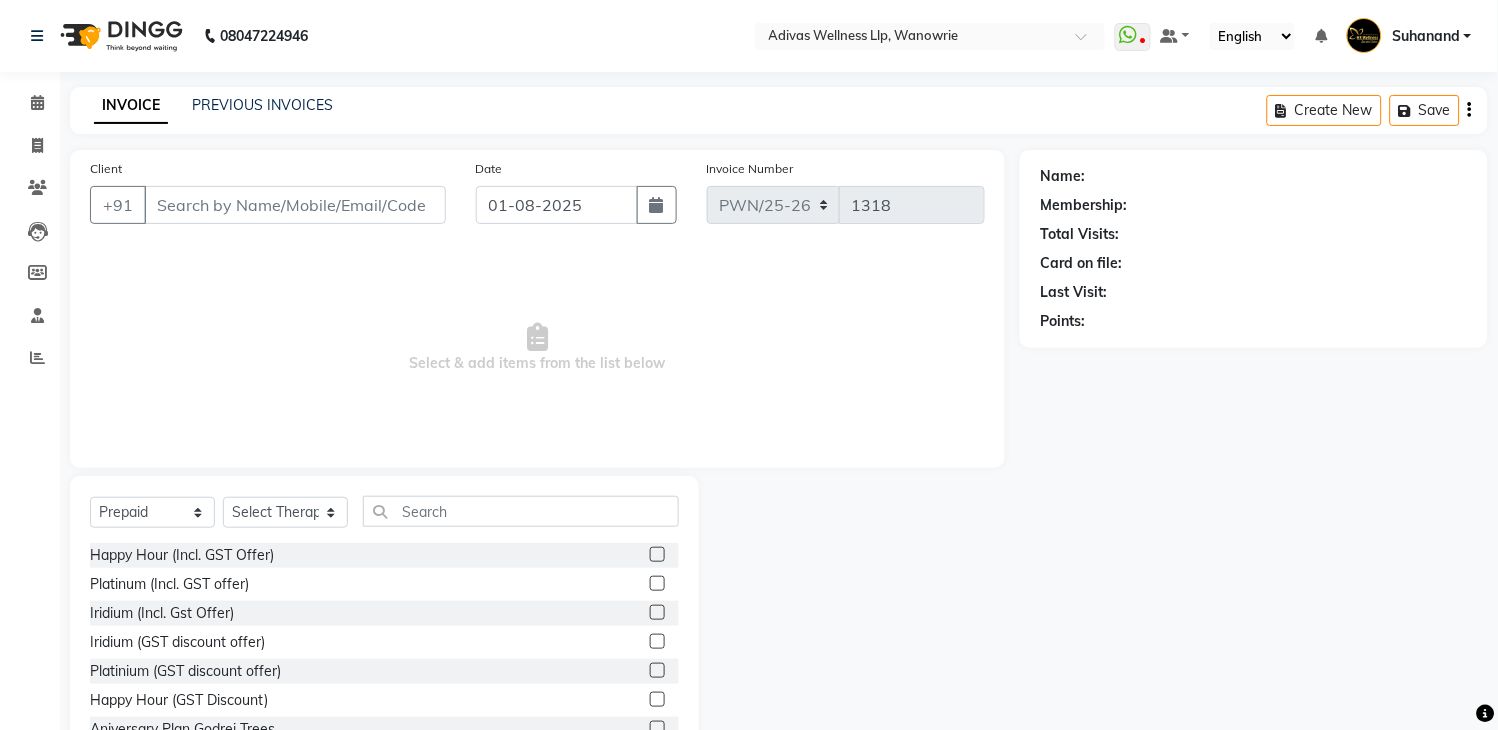 type on "[PHONE]" 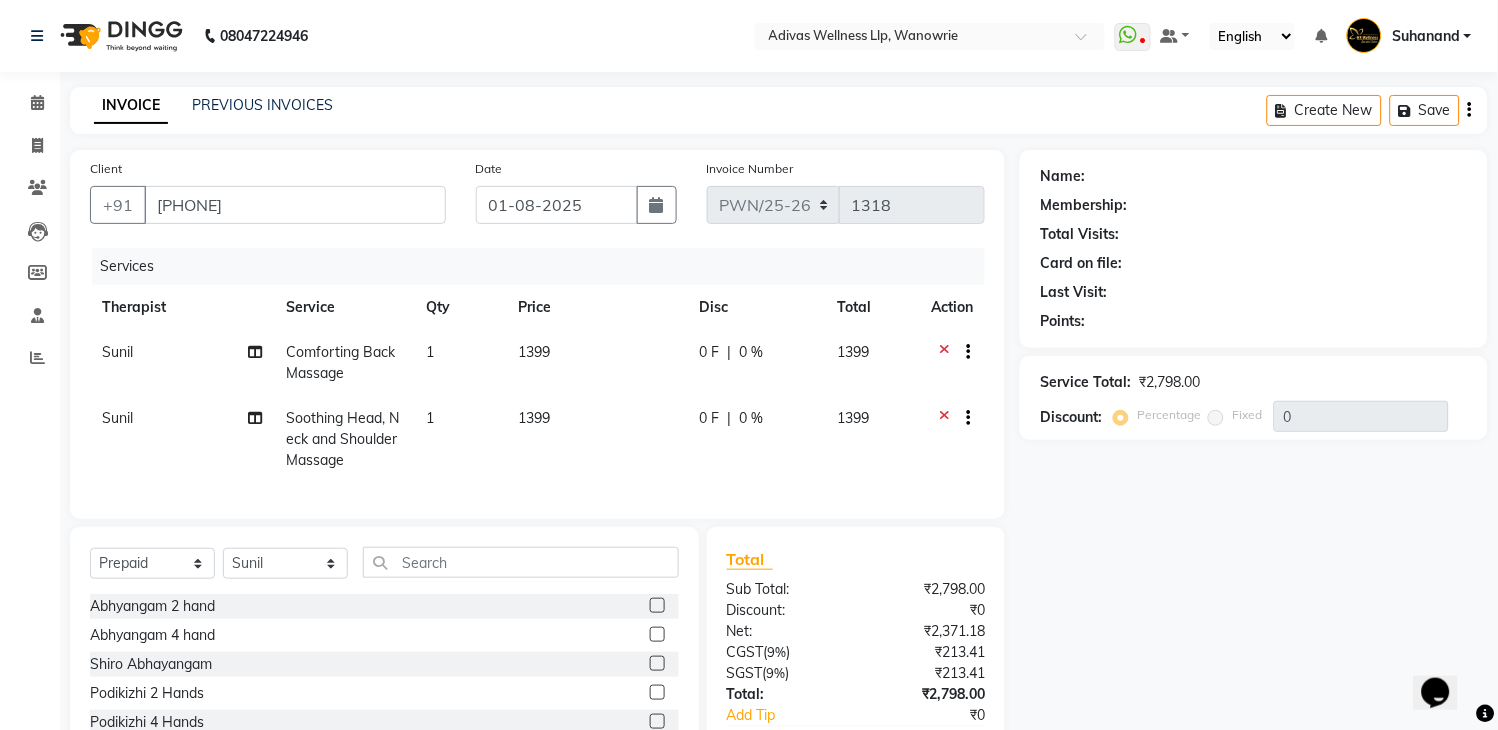 scroll, scrollTop: 0, scrollLeft: 0, axis: both 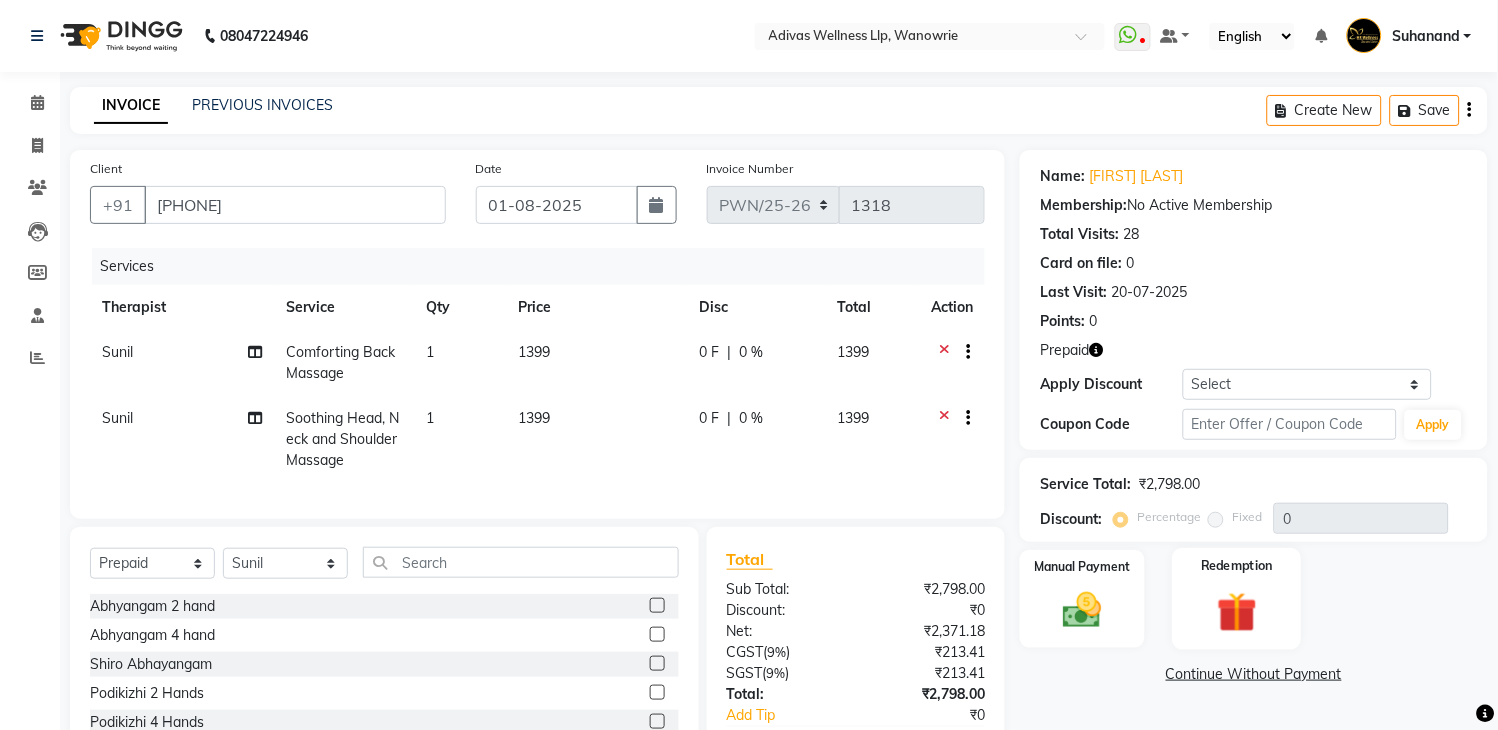 click 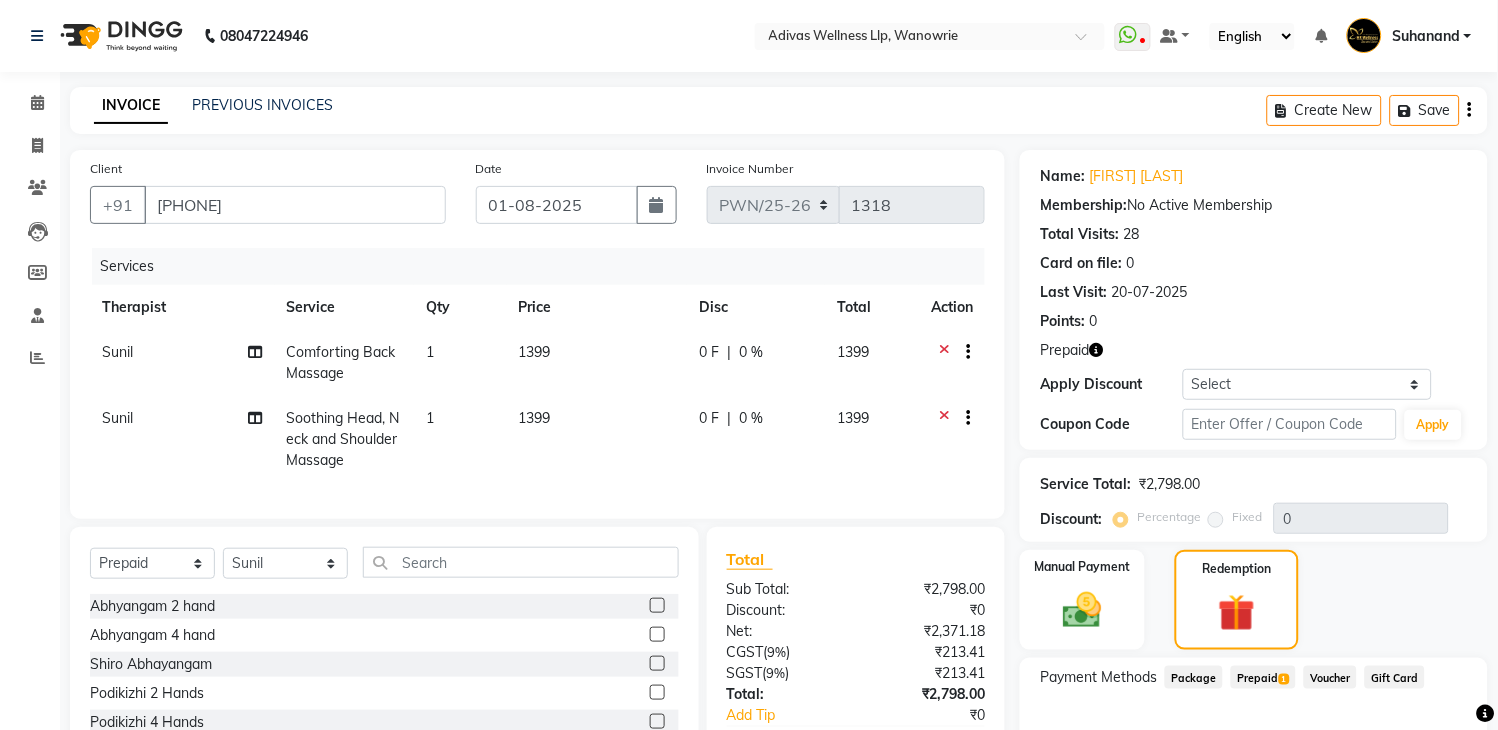 click on "Prepaid  1" 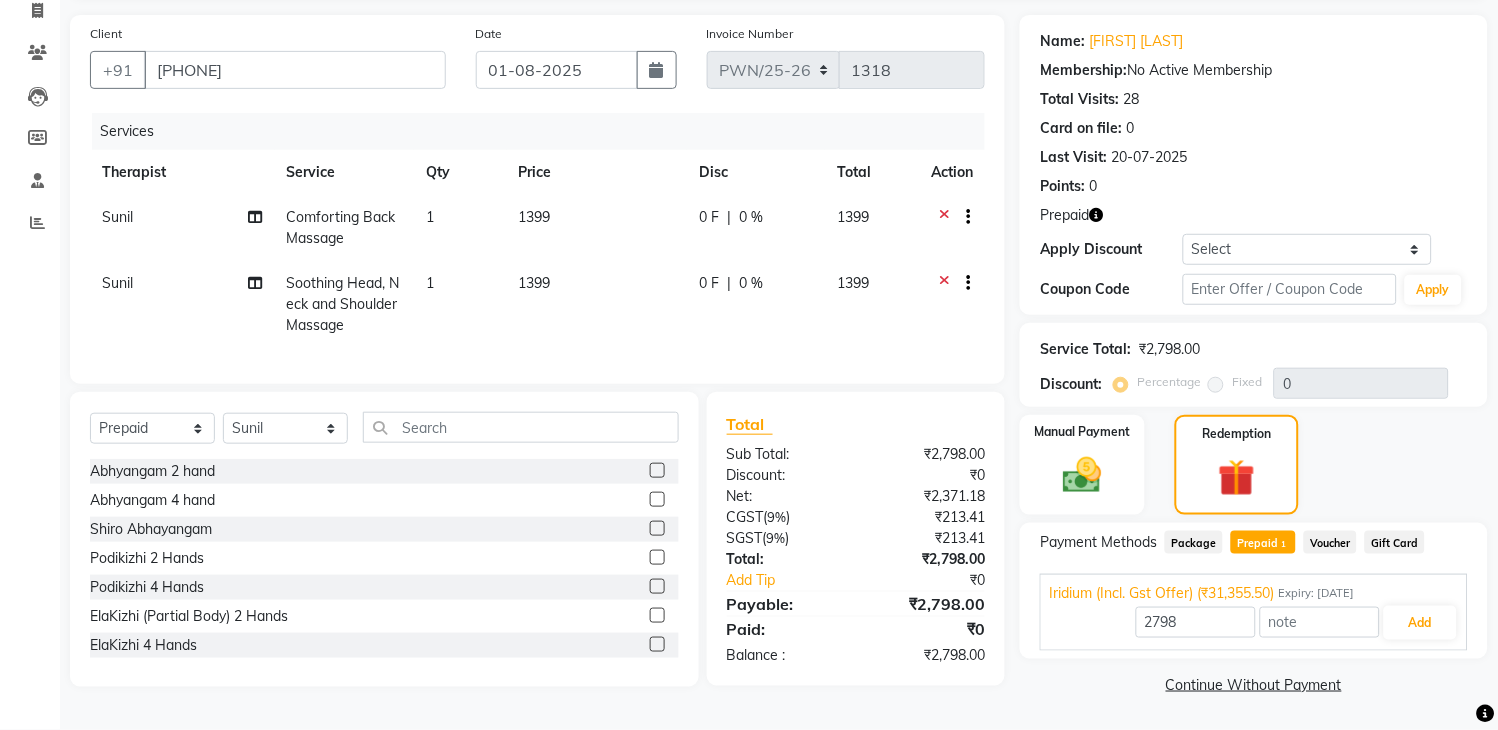 scroll, scrollTop: 141, scrollLeft: 0, axis: vertical 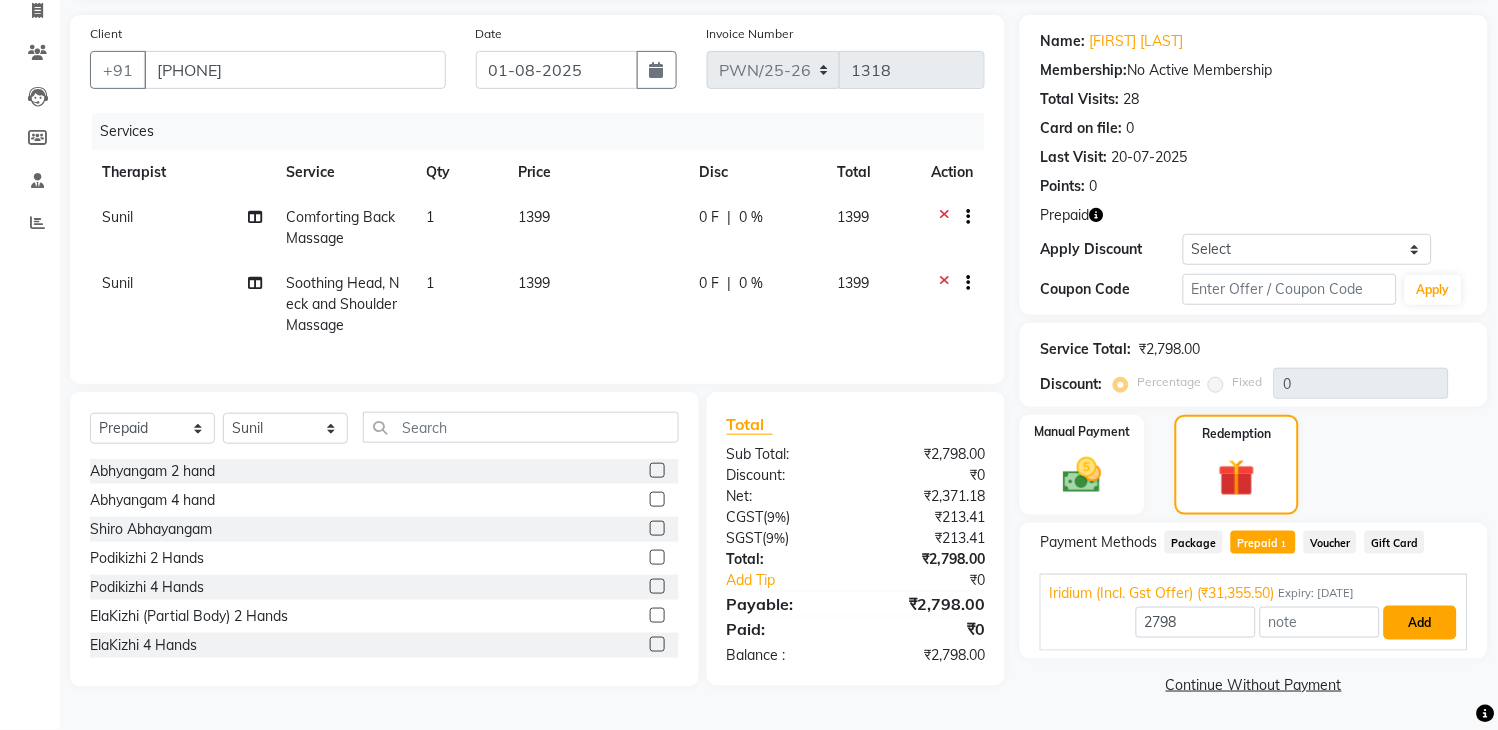 click on "Add" at bounding box center [1420, 623] 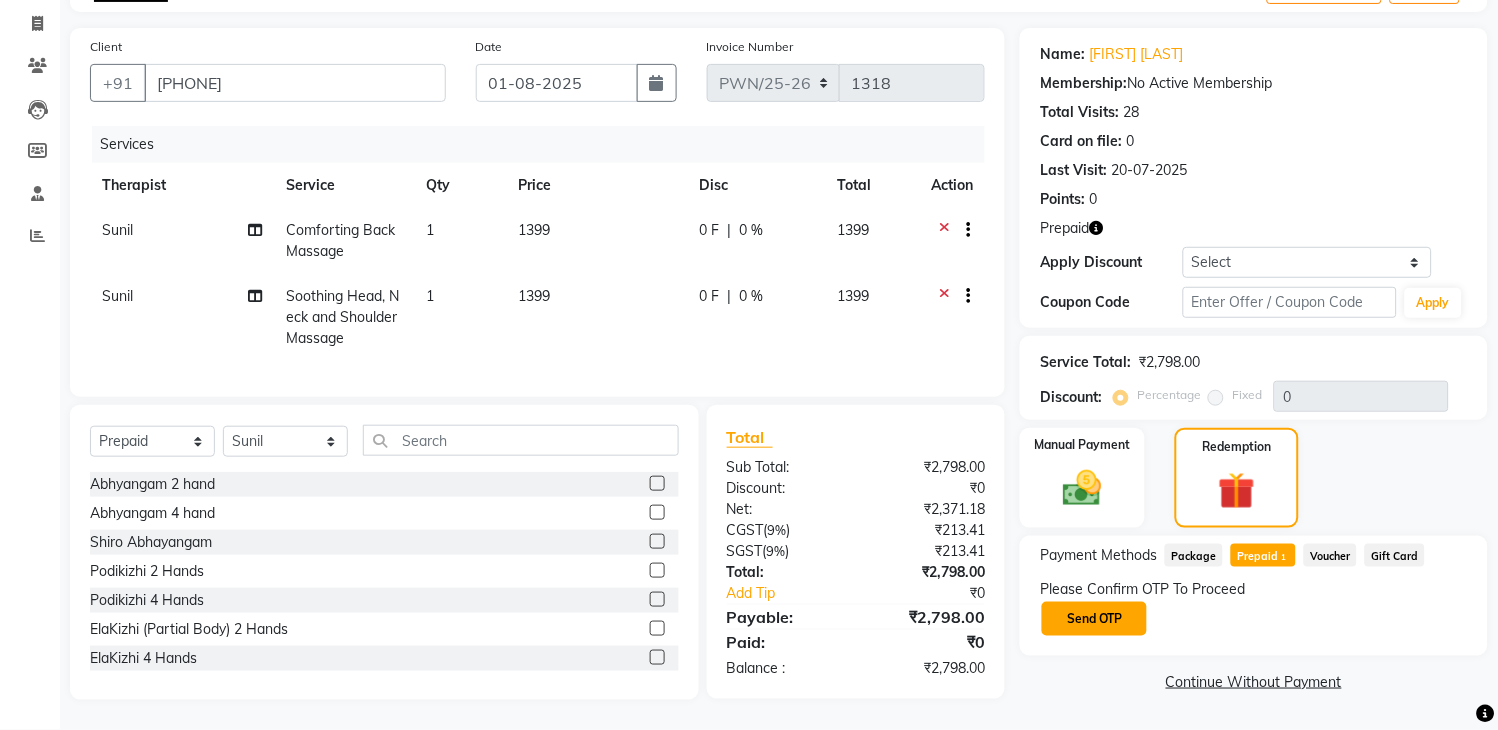 click on "Send OTP" 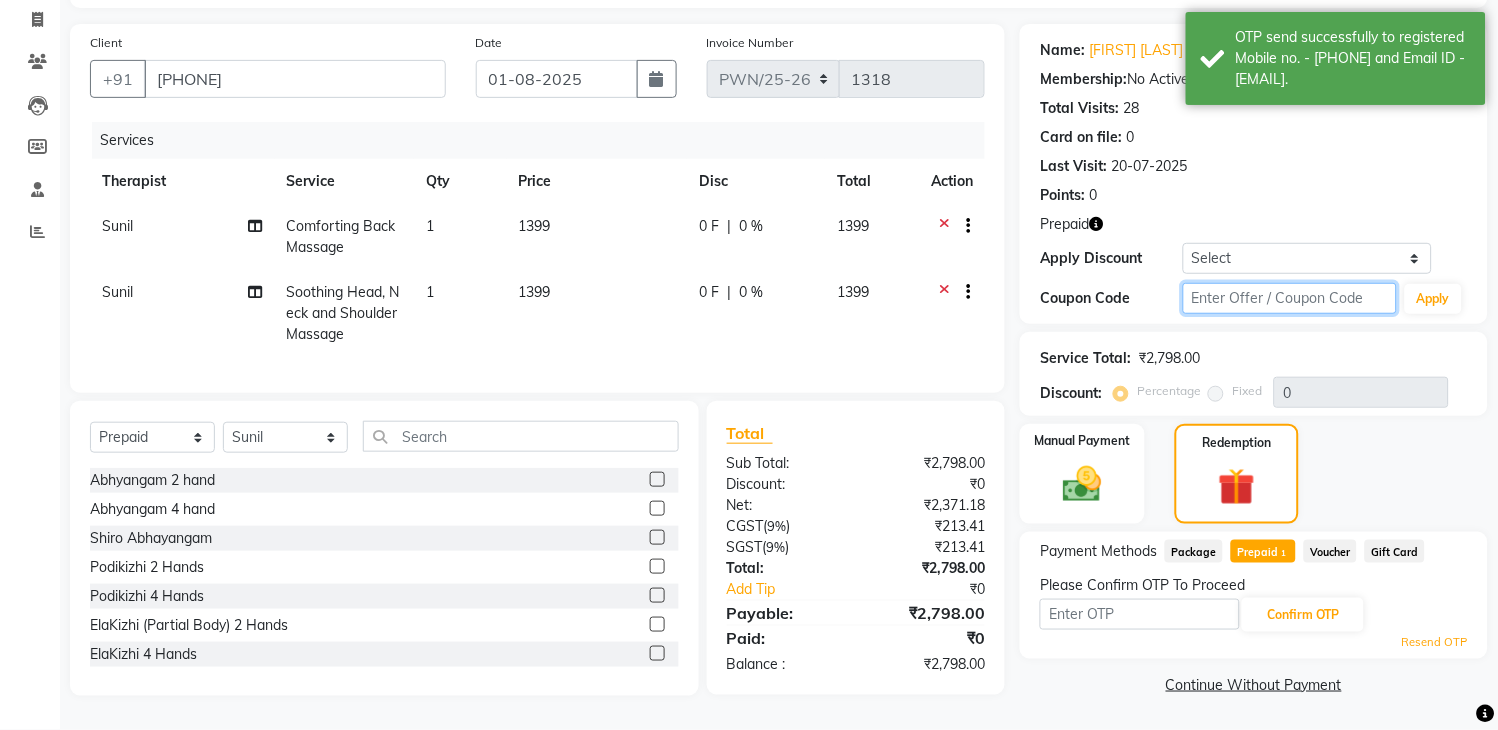 click 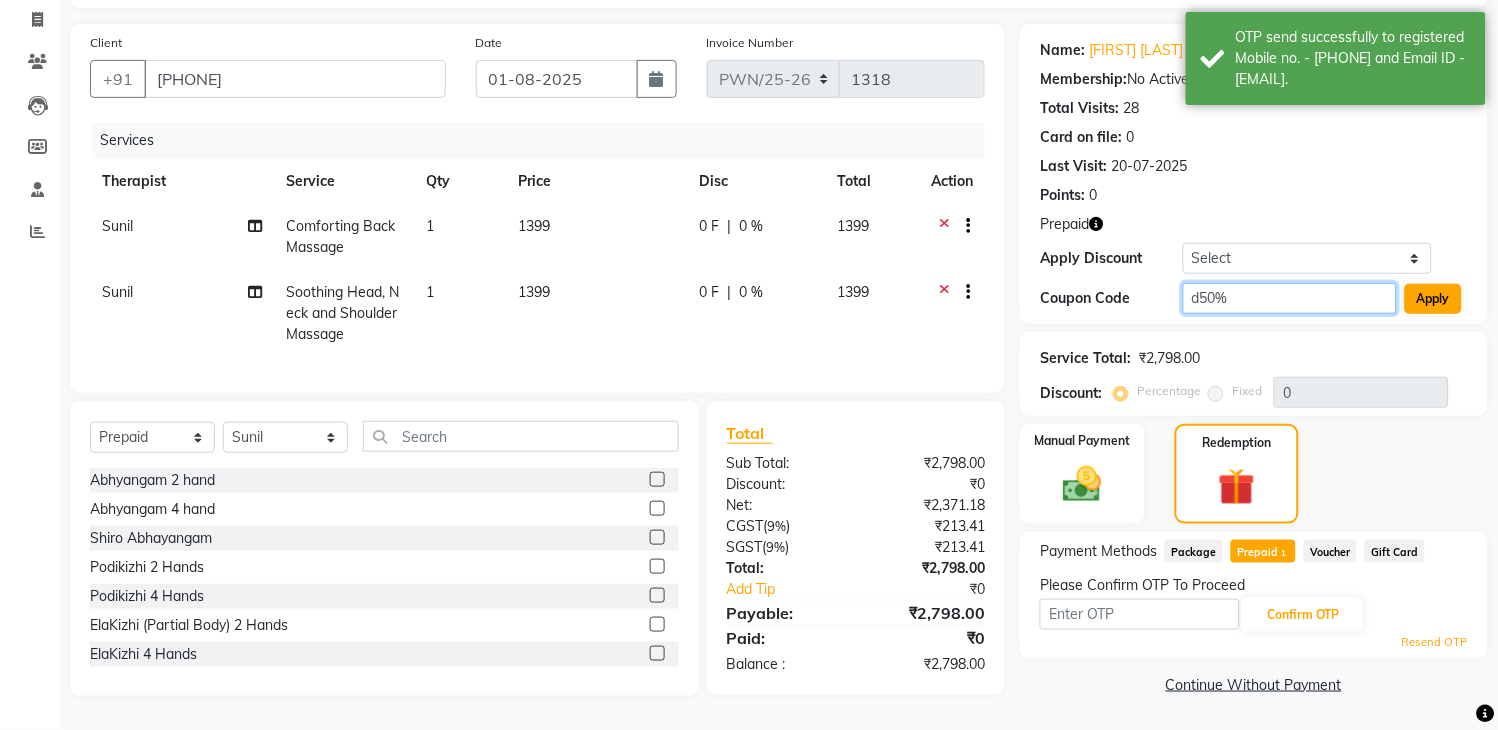 type on "d50%" 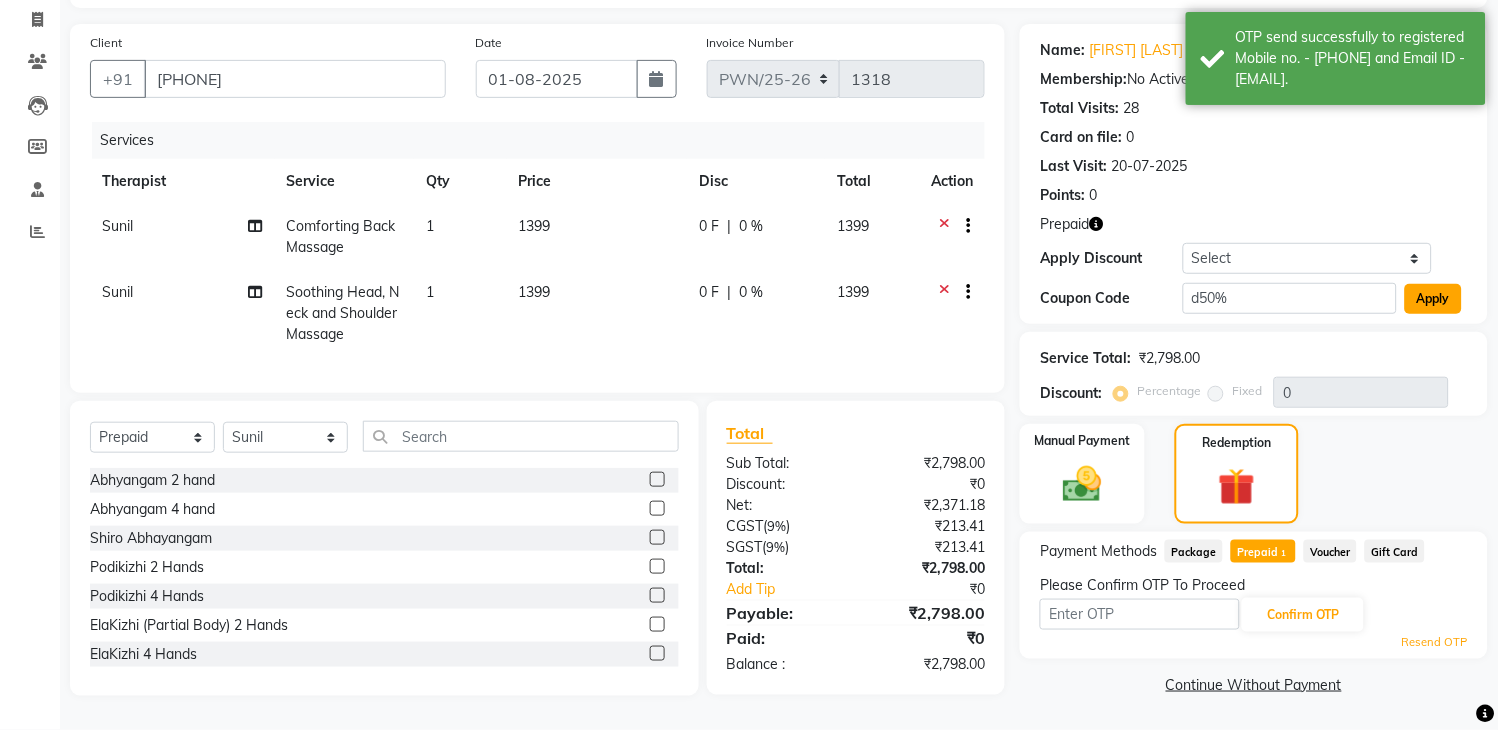 click on "Apply" 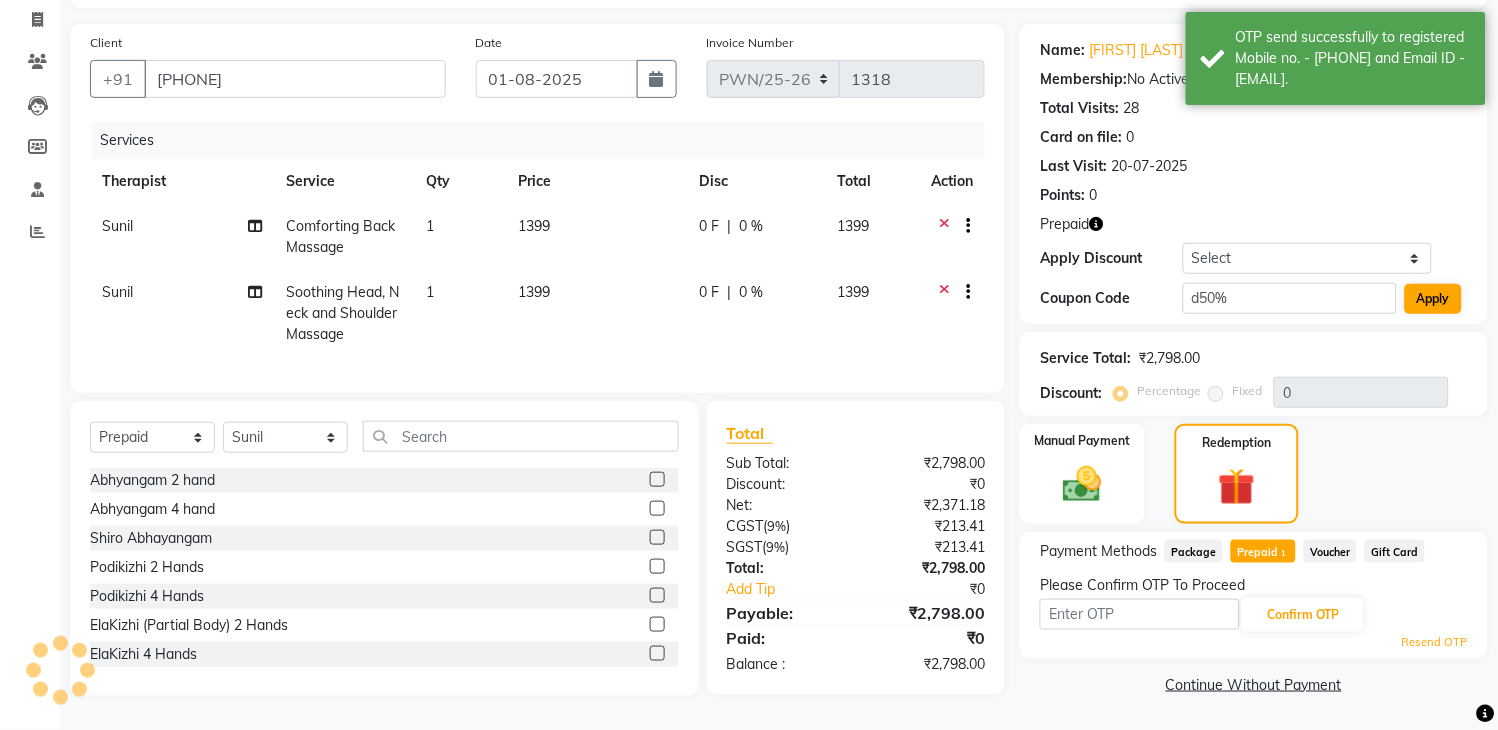 type on "50" 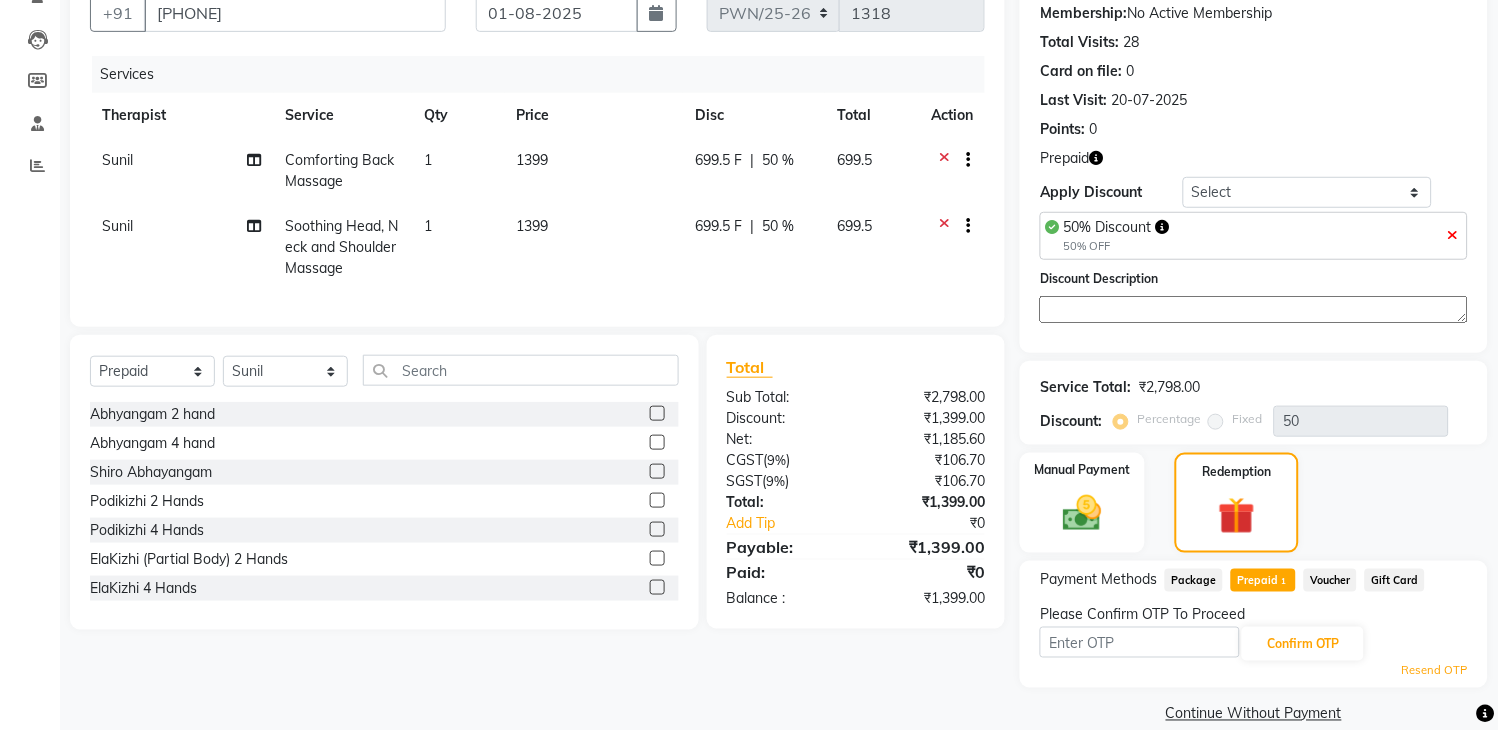 scroll, scrollTop: 220, scrollLeft: 0, axis: vertical 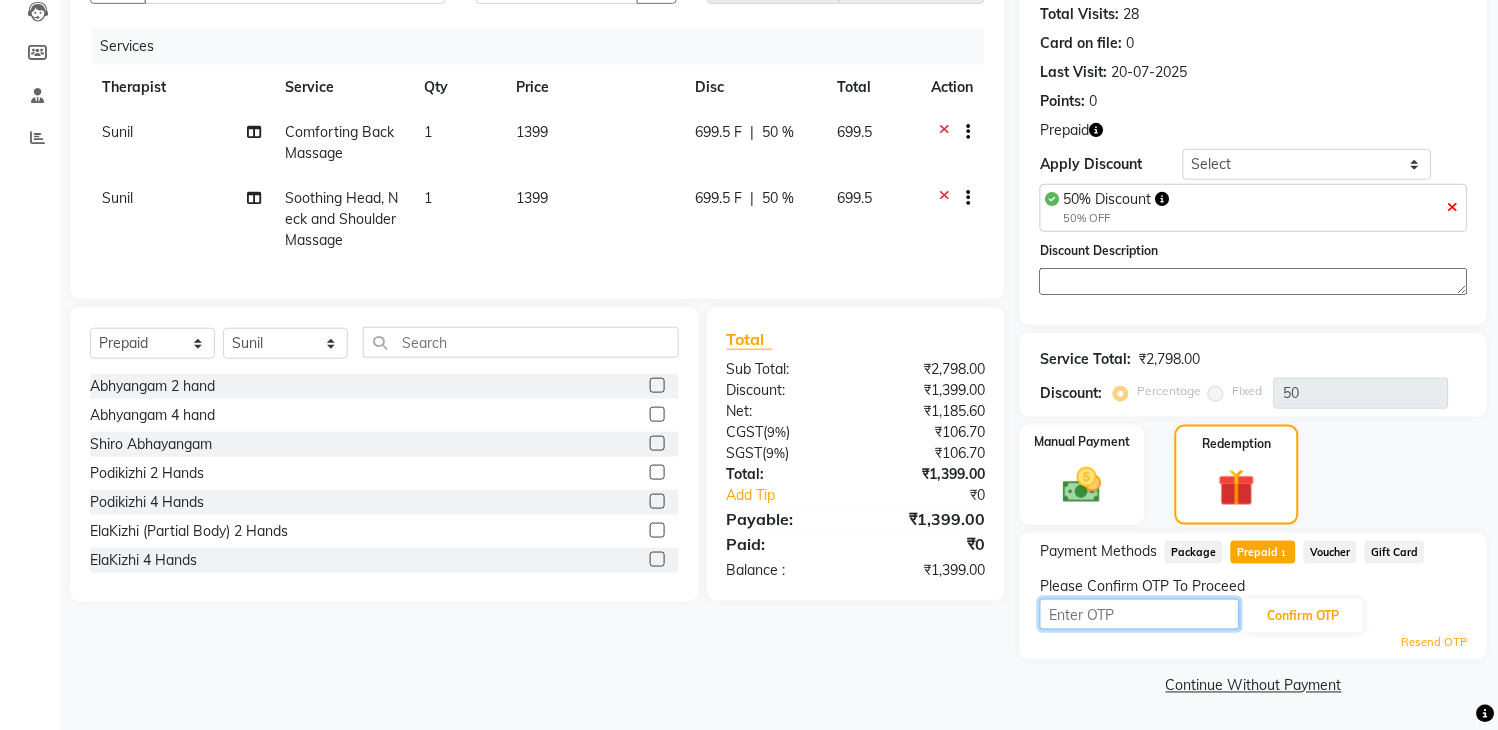 click at bounding box center [1140, 614] 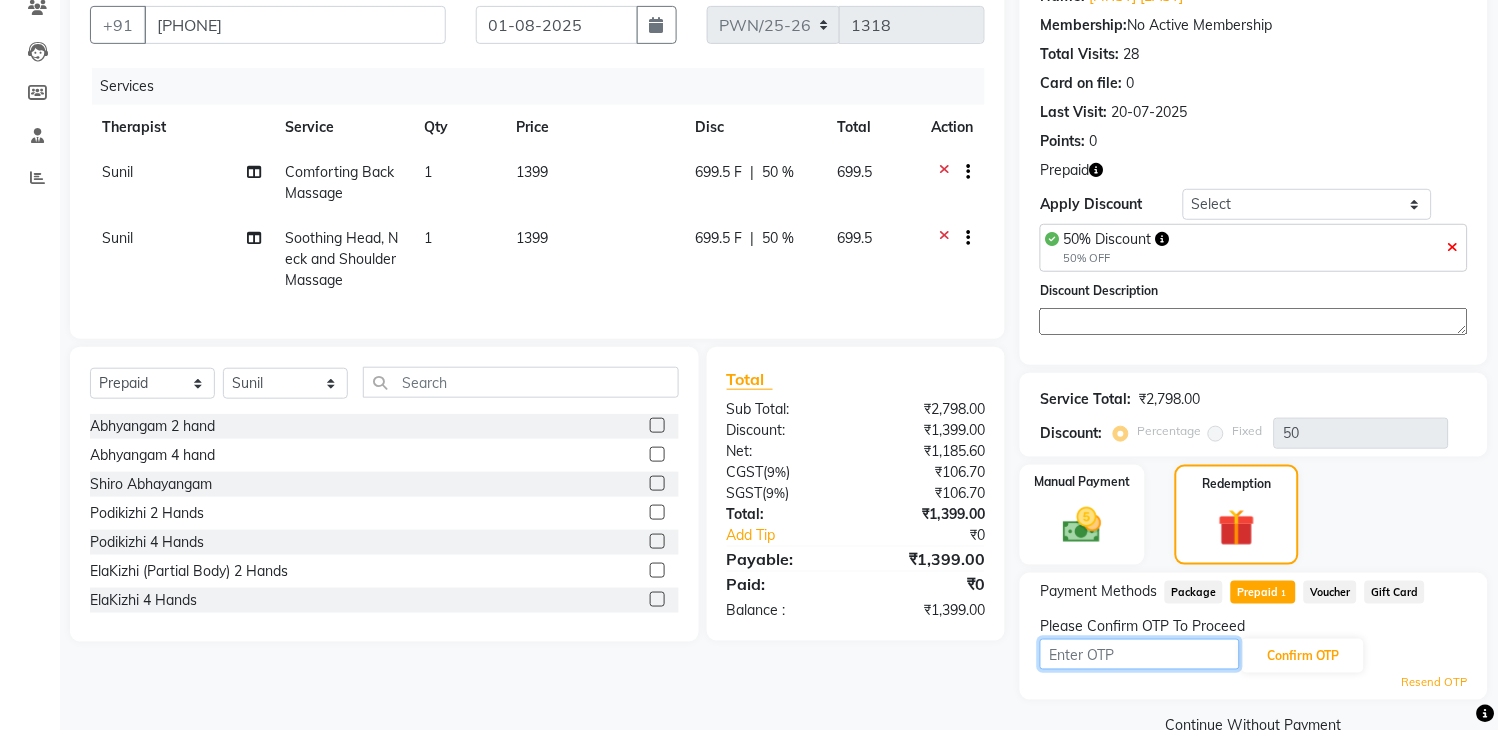scroll, scrollTop: 220, scrollLeft: 0, axis: vertical 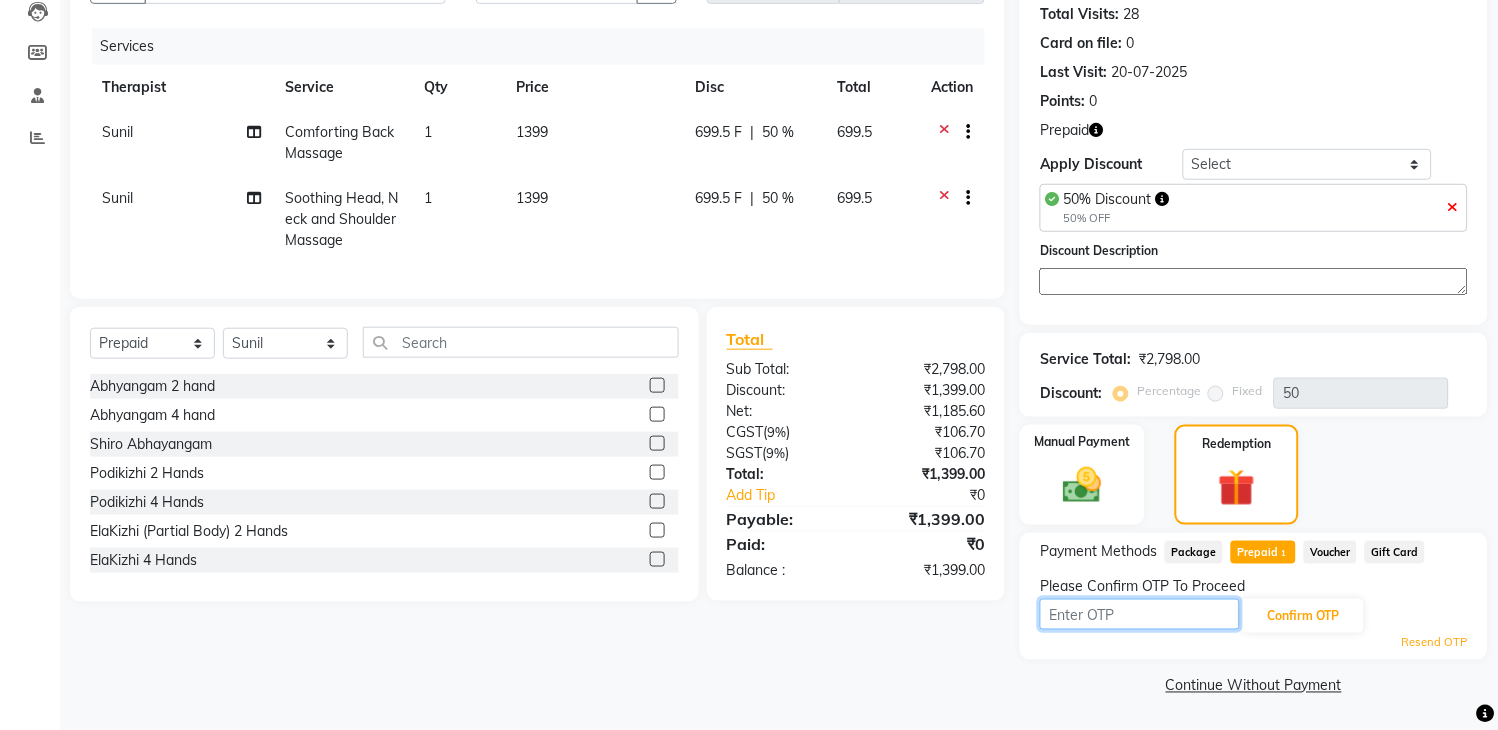 click at bounding box center [1140, 614] 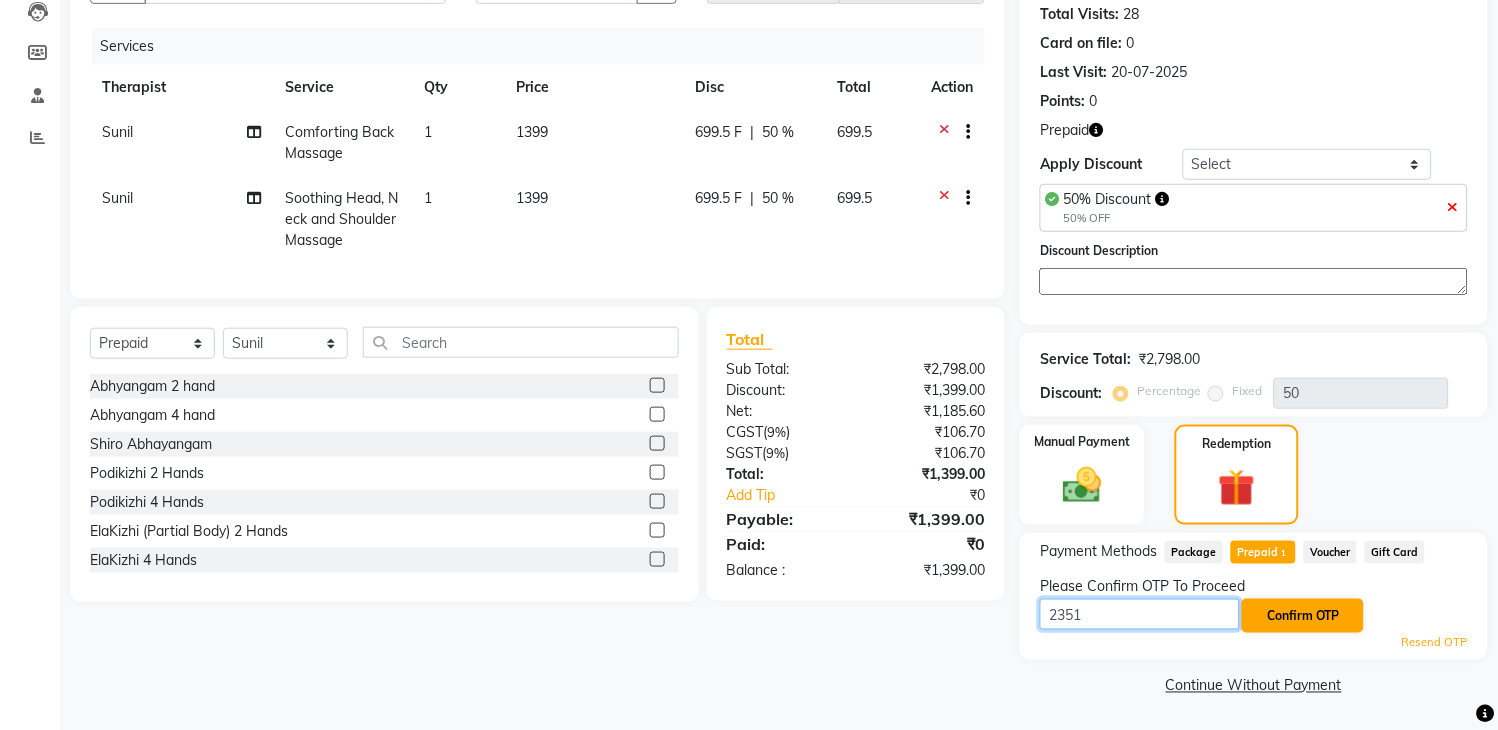 type on "2351" 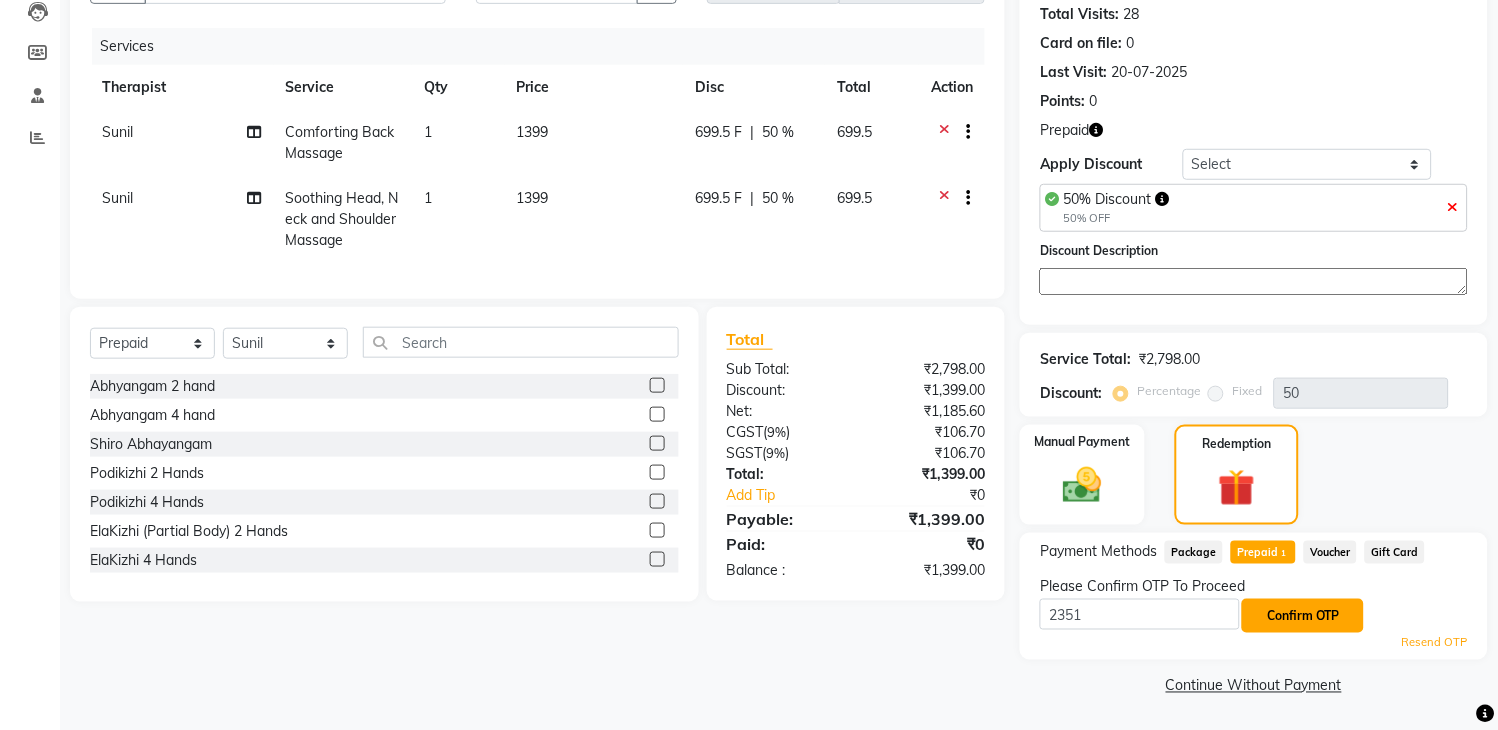 click on "Confirm OTP" 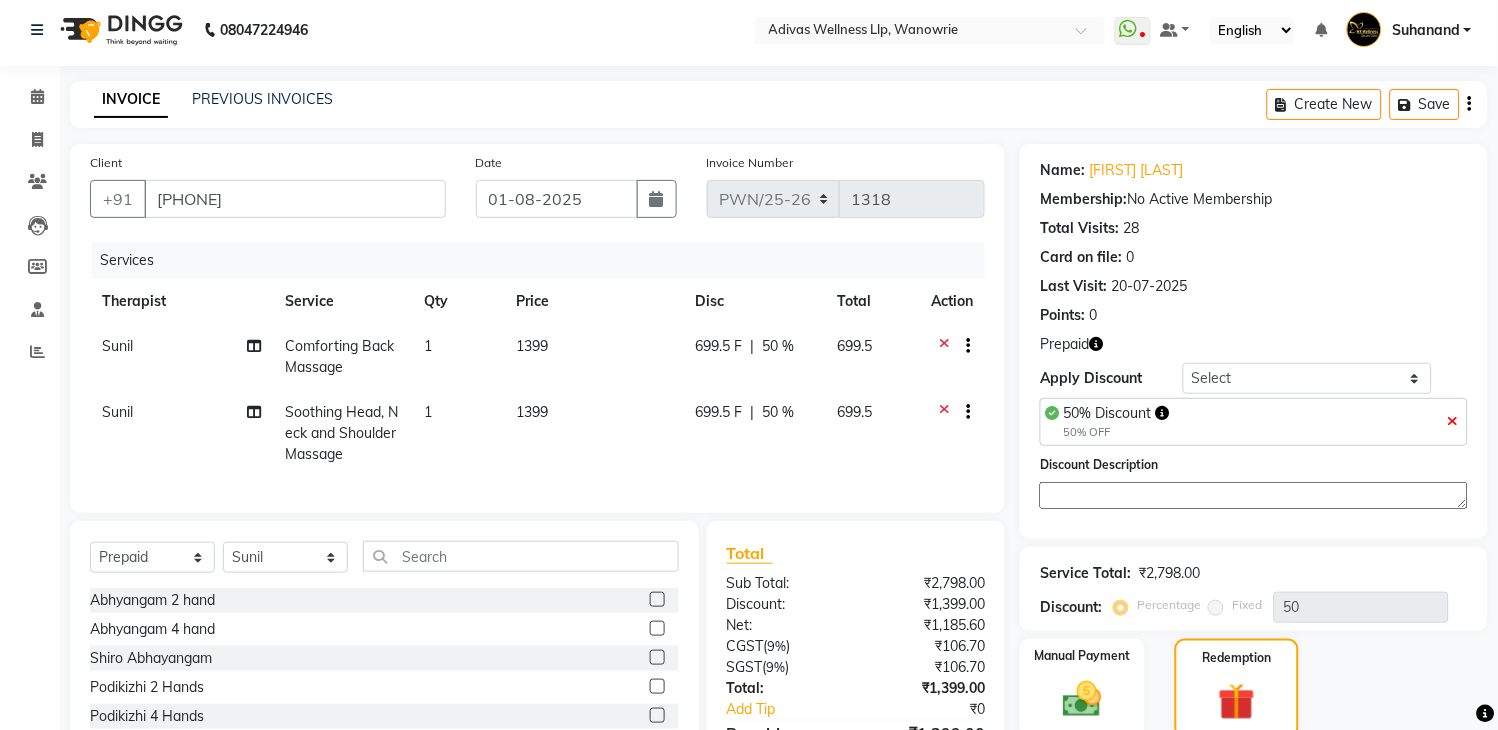 scroll, scrollTop: 228, scrollLeft: 0, axis: vertical 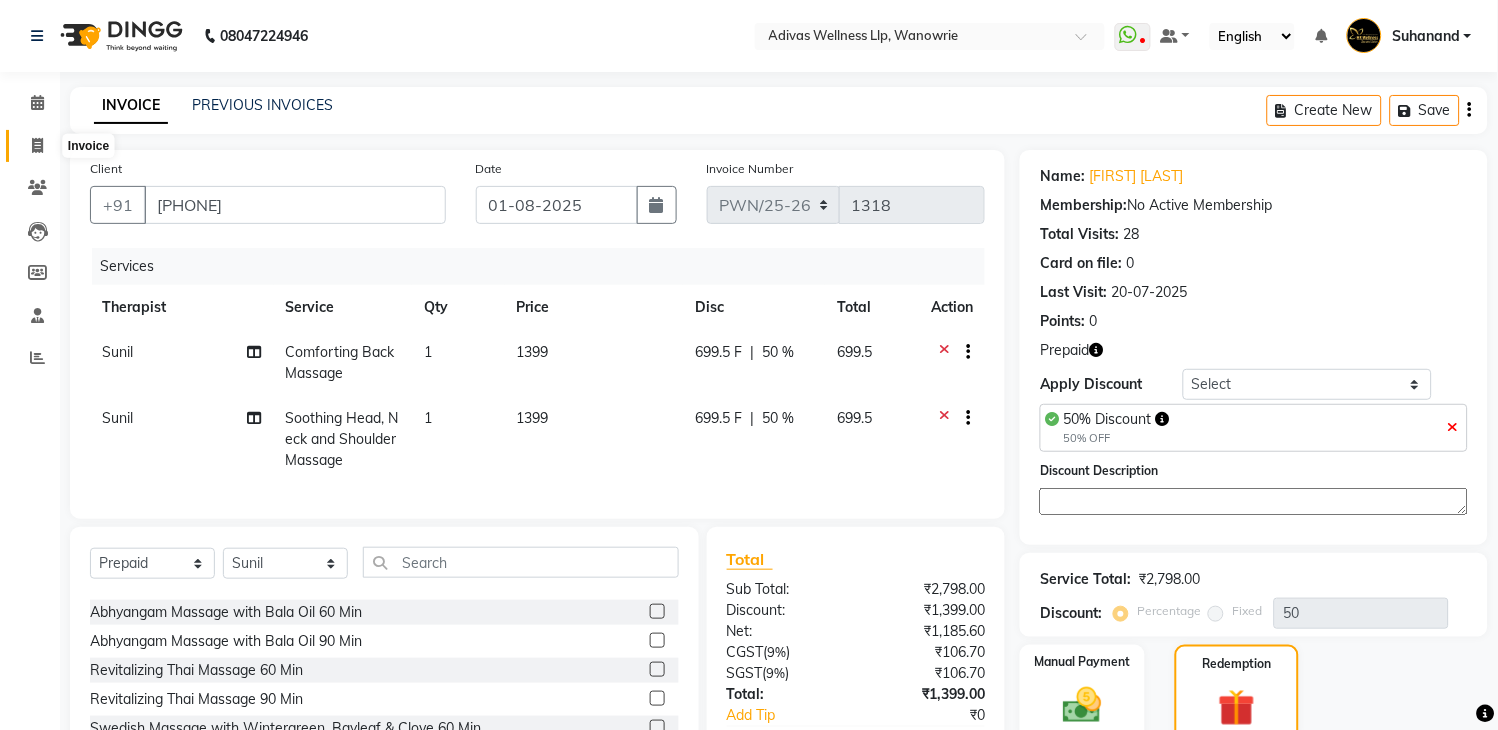 click 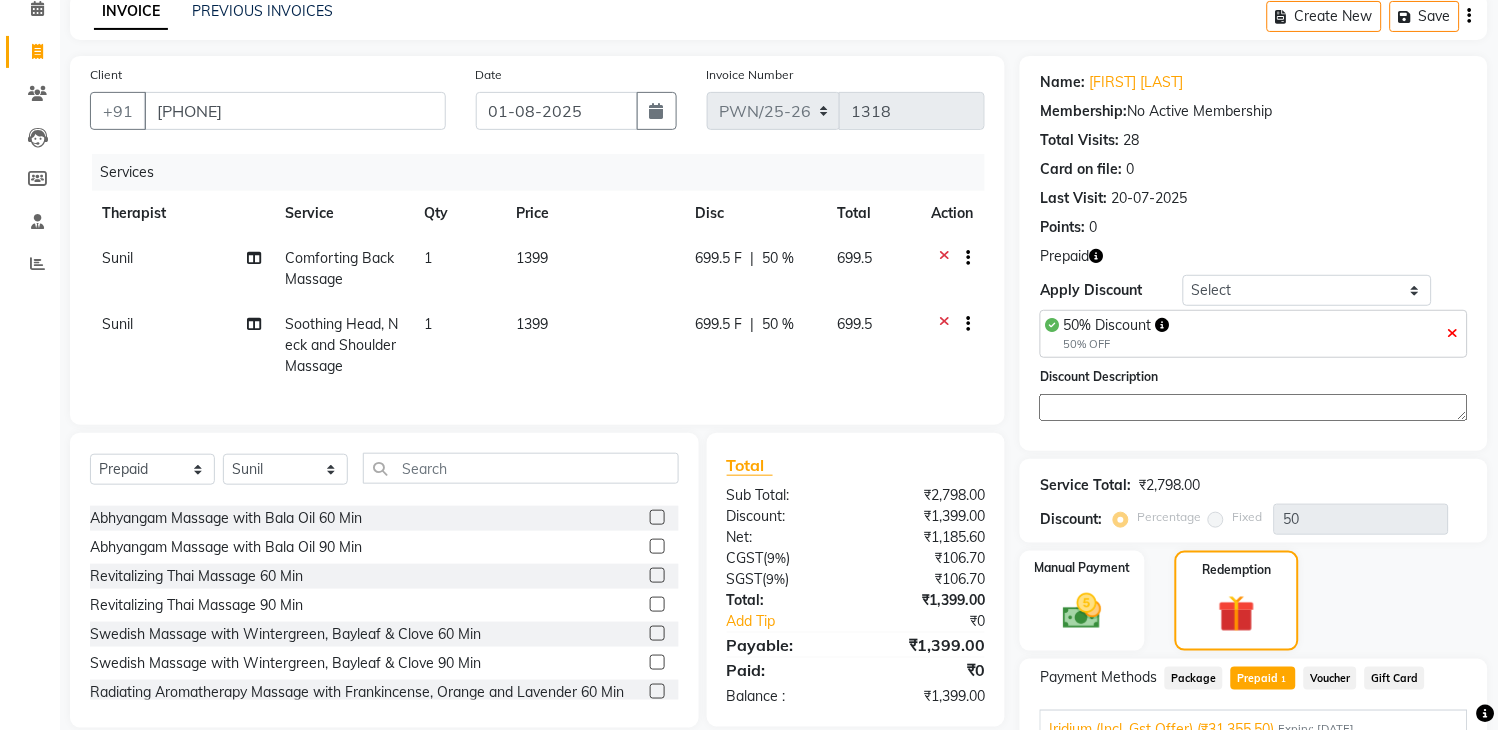 scroll, scrollTop: 228, scrollLeft: 0, axis: vertical 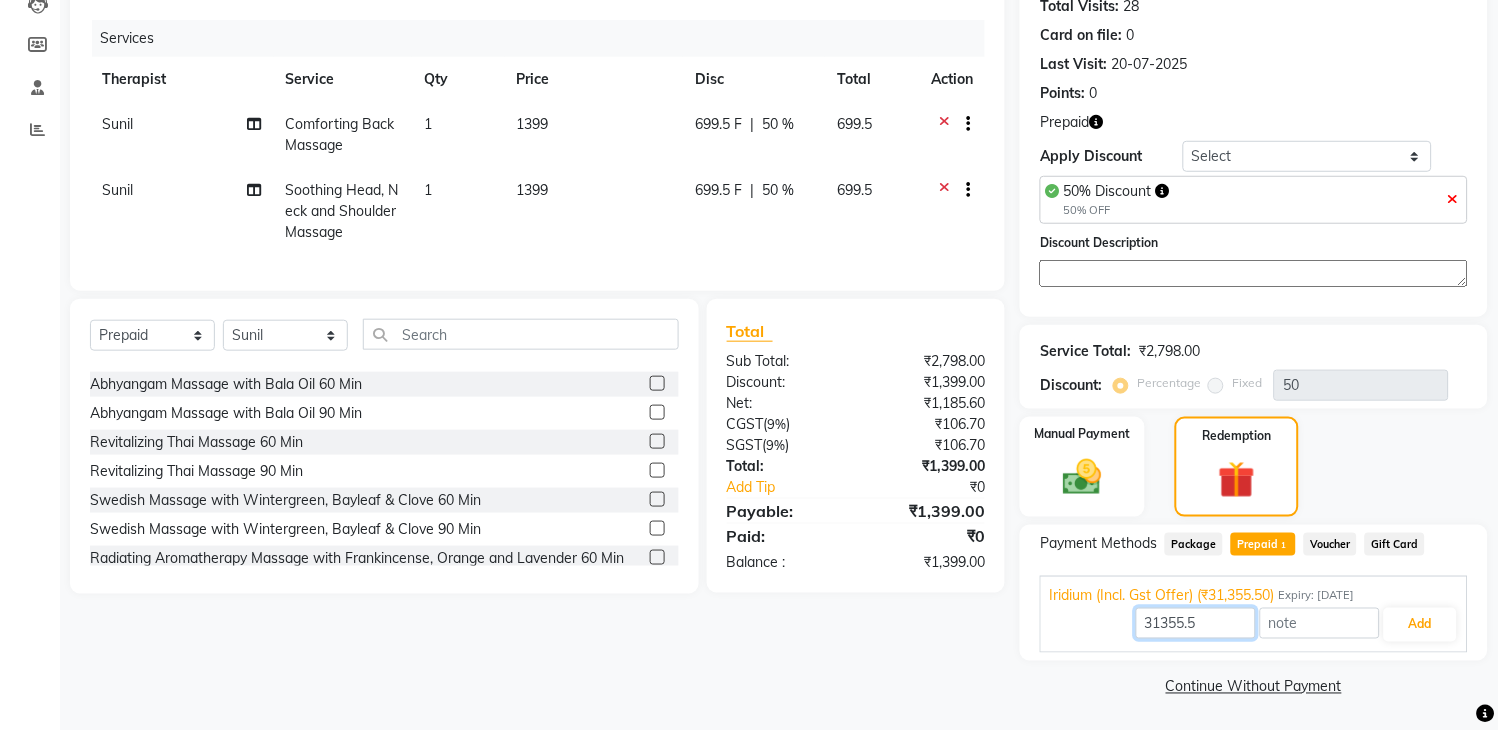 click on "31355.5" at bounding box center [1196, 623] 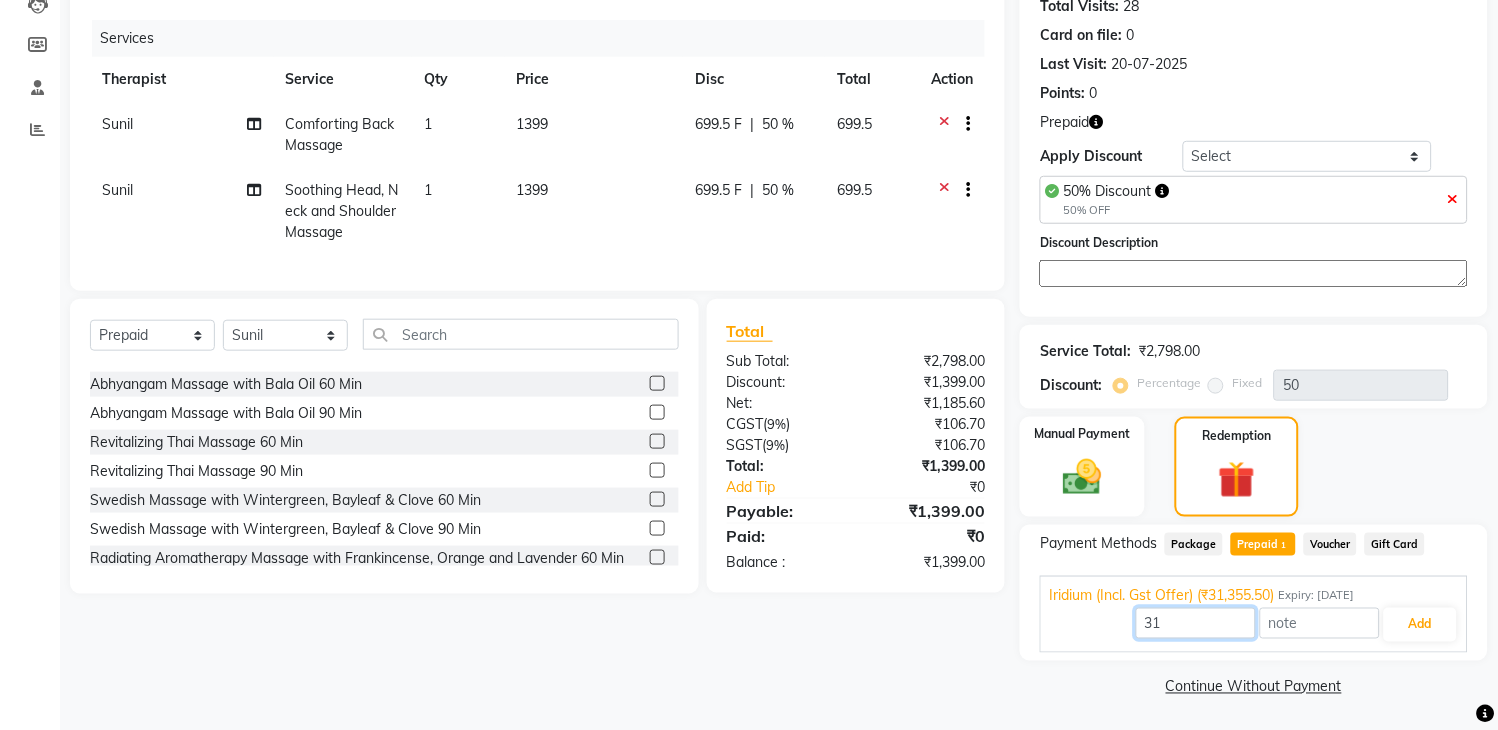 type on "3" 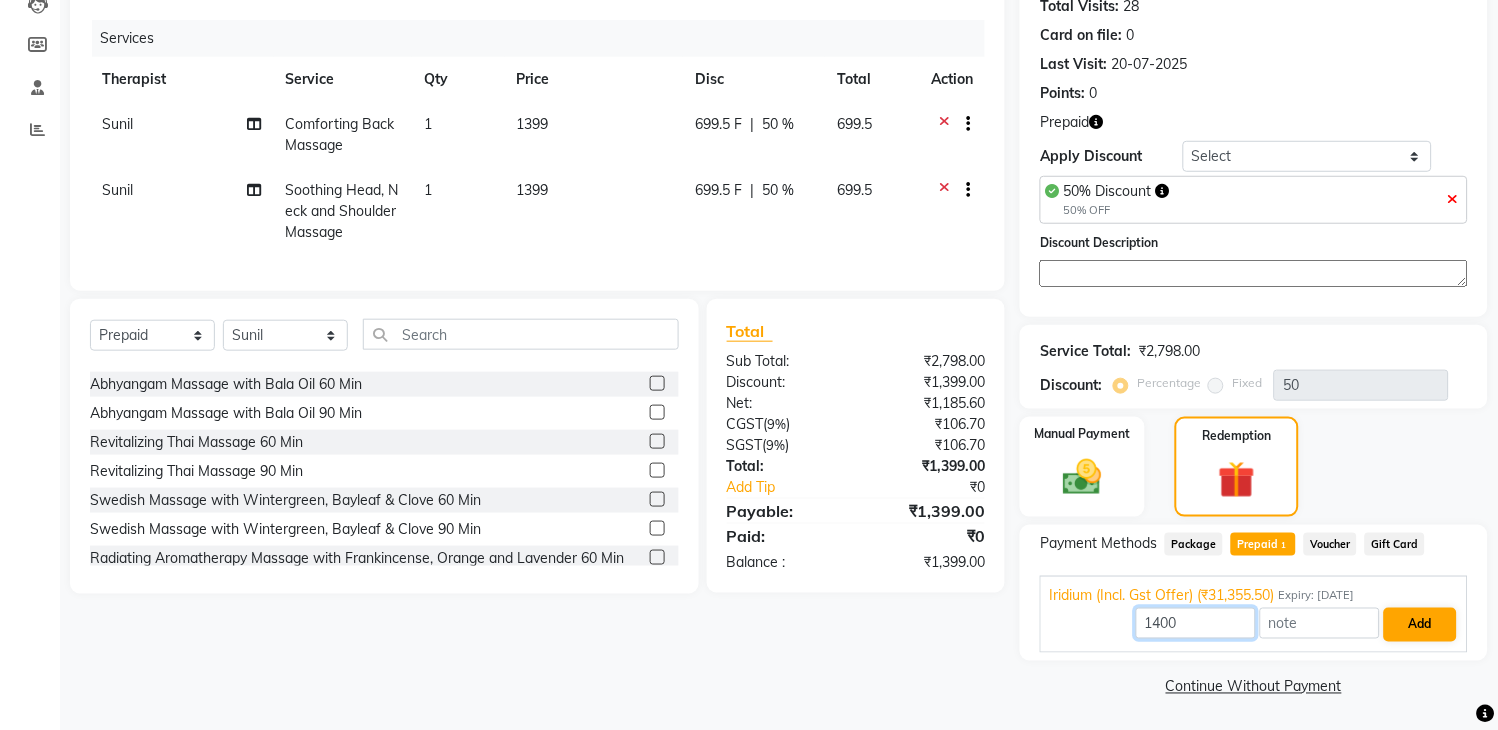 type on "1400" 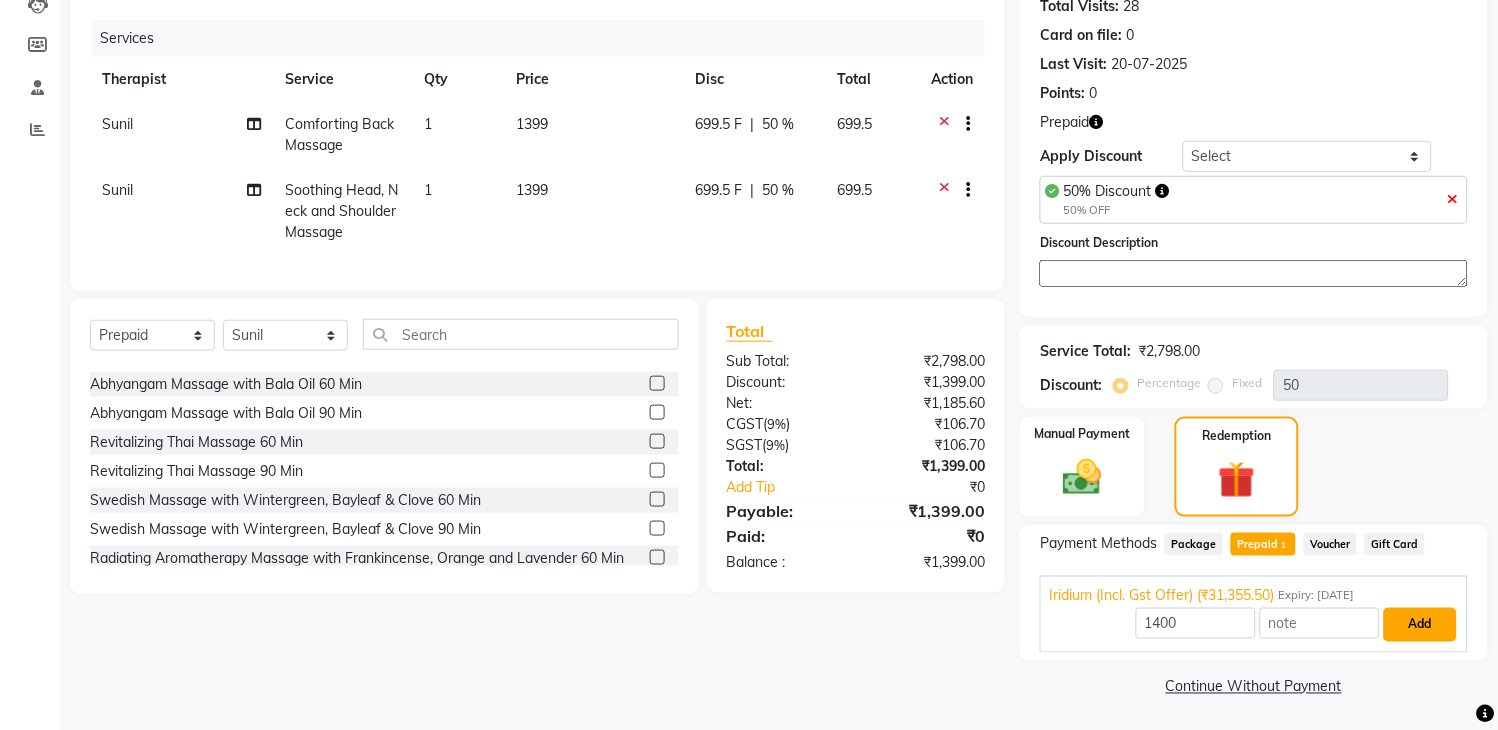 click on "Add" at bounding box center [1420, 625] 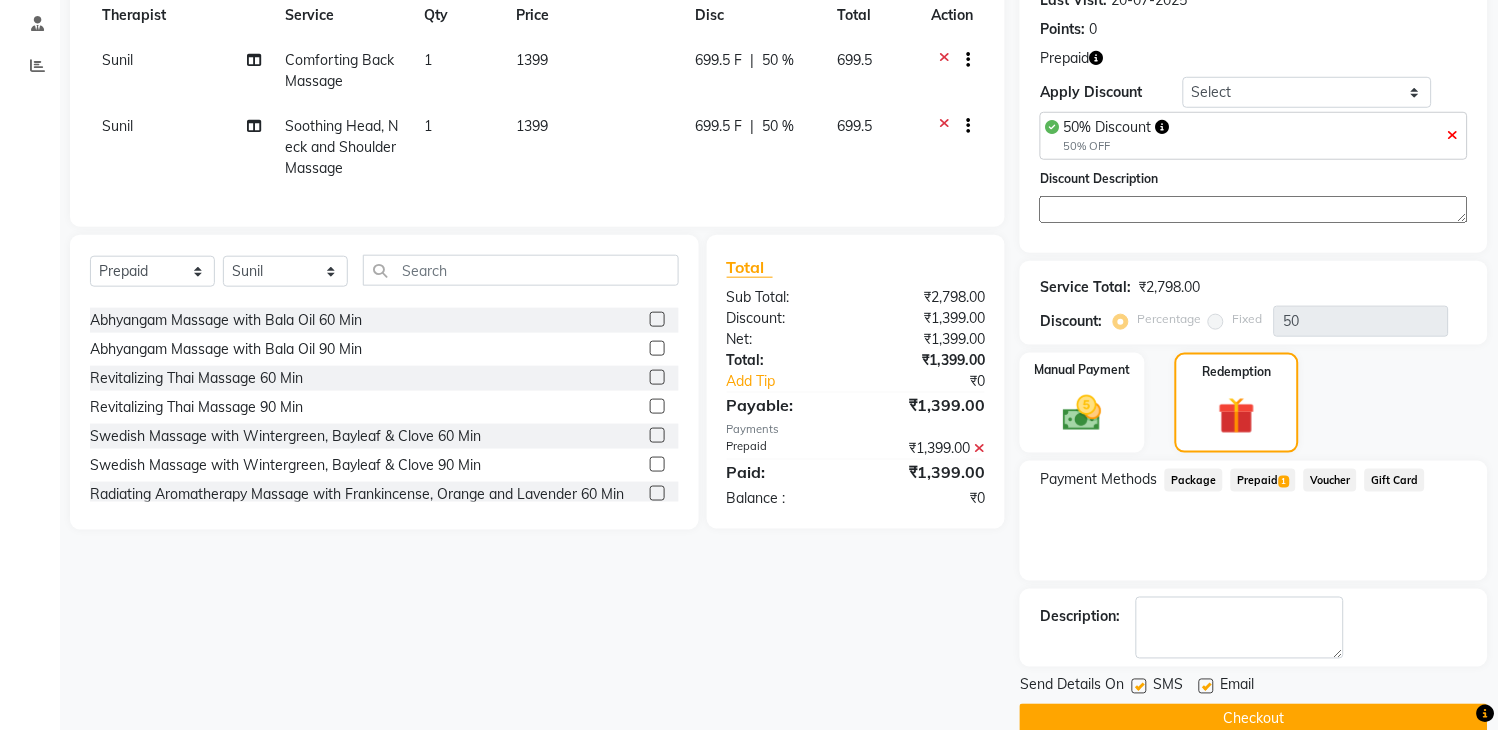 scroll, scrollTop: 326, scrollLeft: 0, axis: vertical 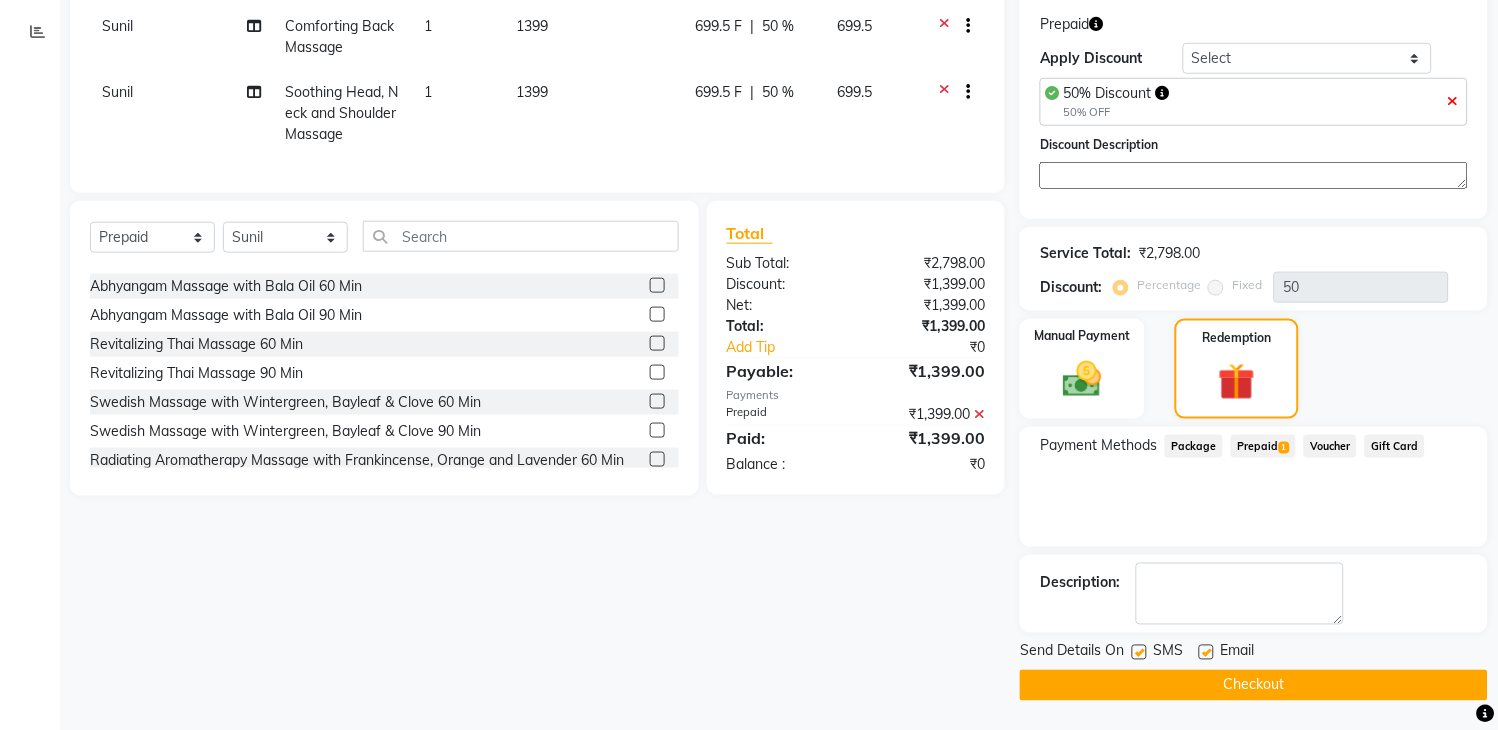 click on "Checkout" 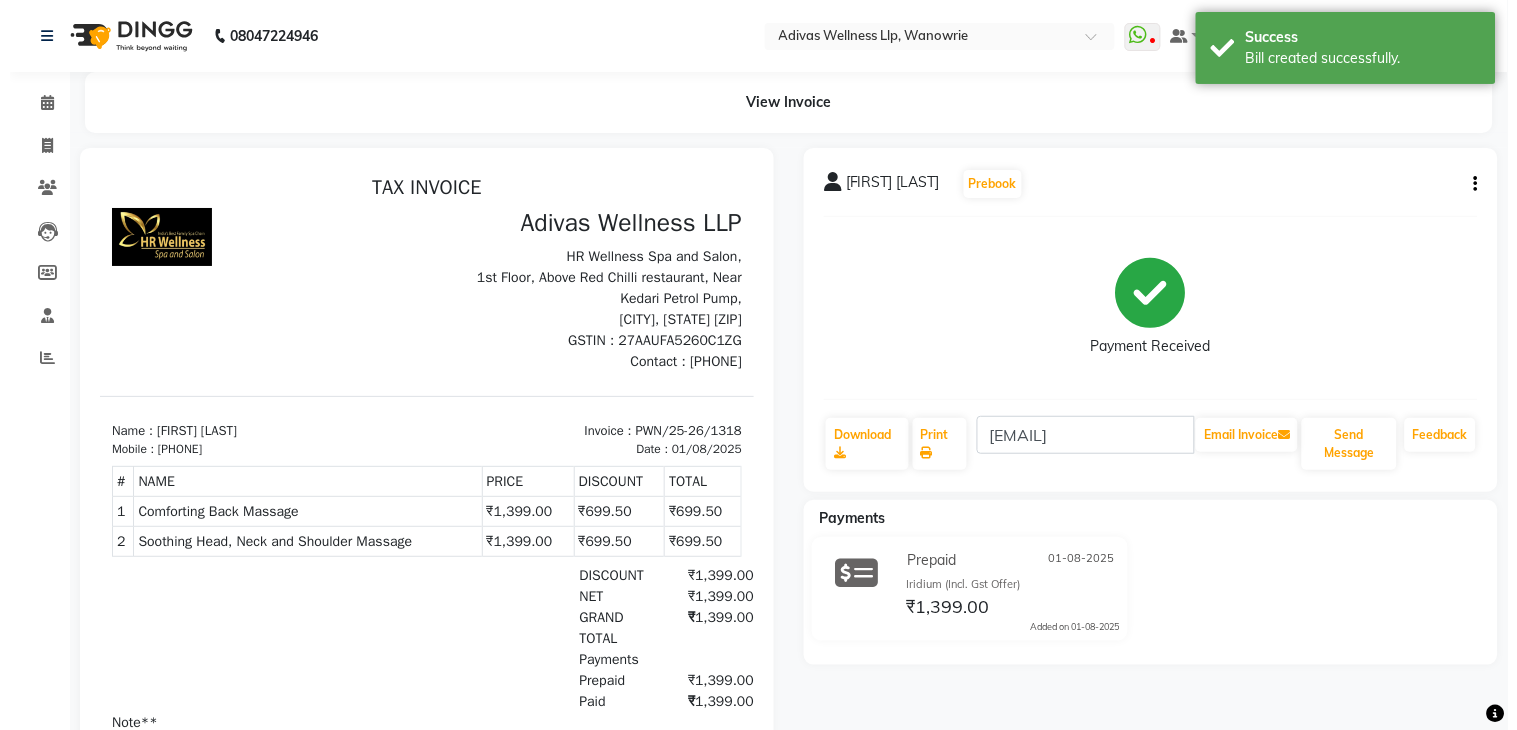 scroll, scrollTop: 0, scrollLeft: 0, axis: both 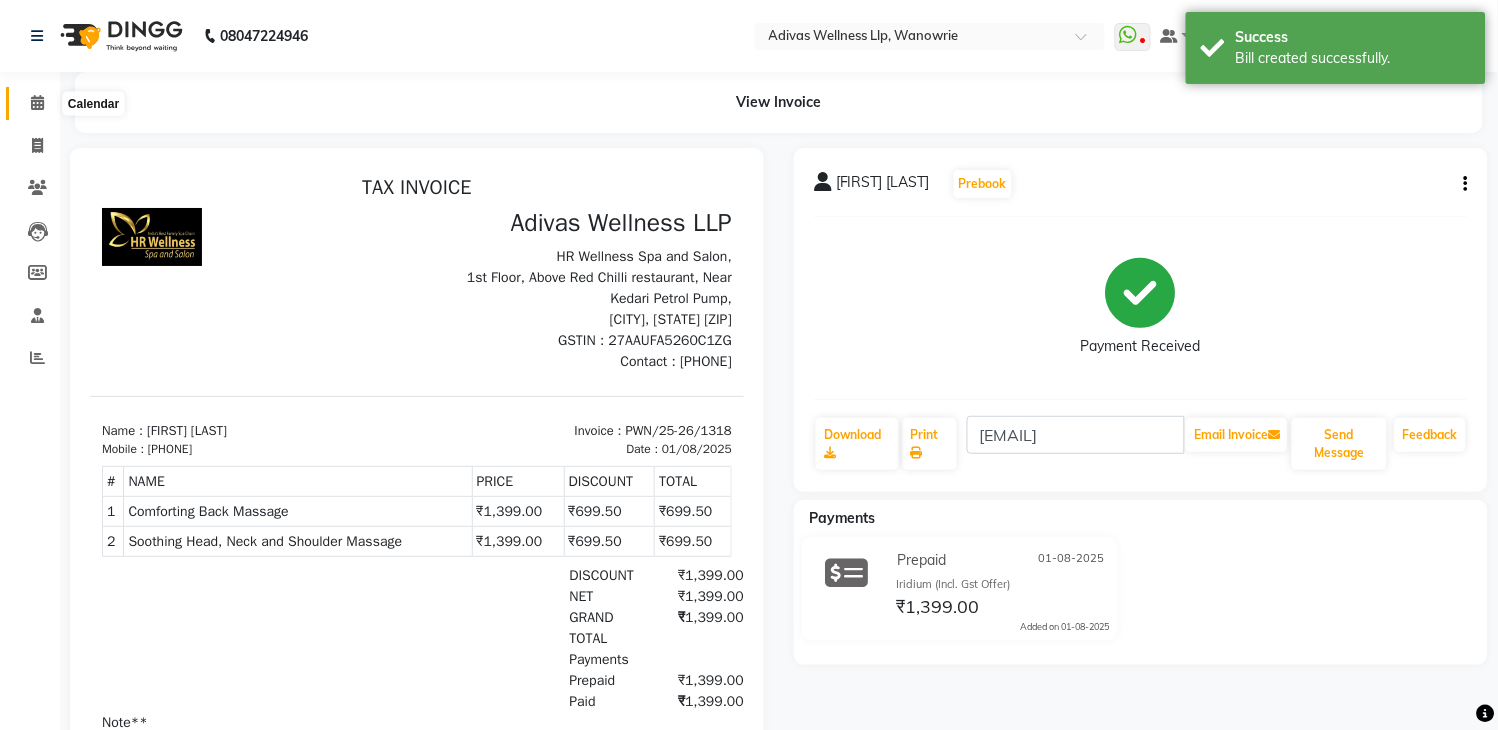 click 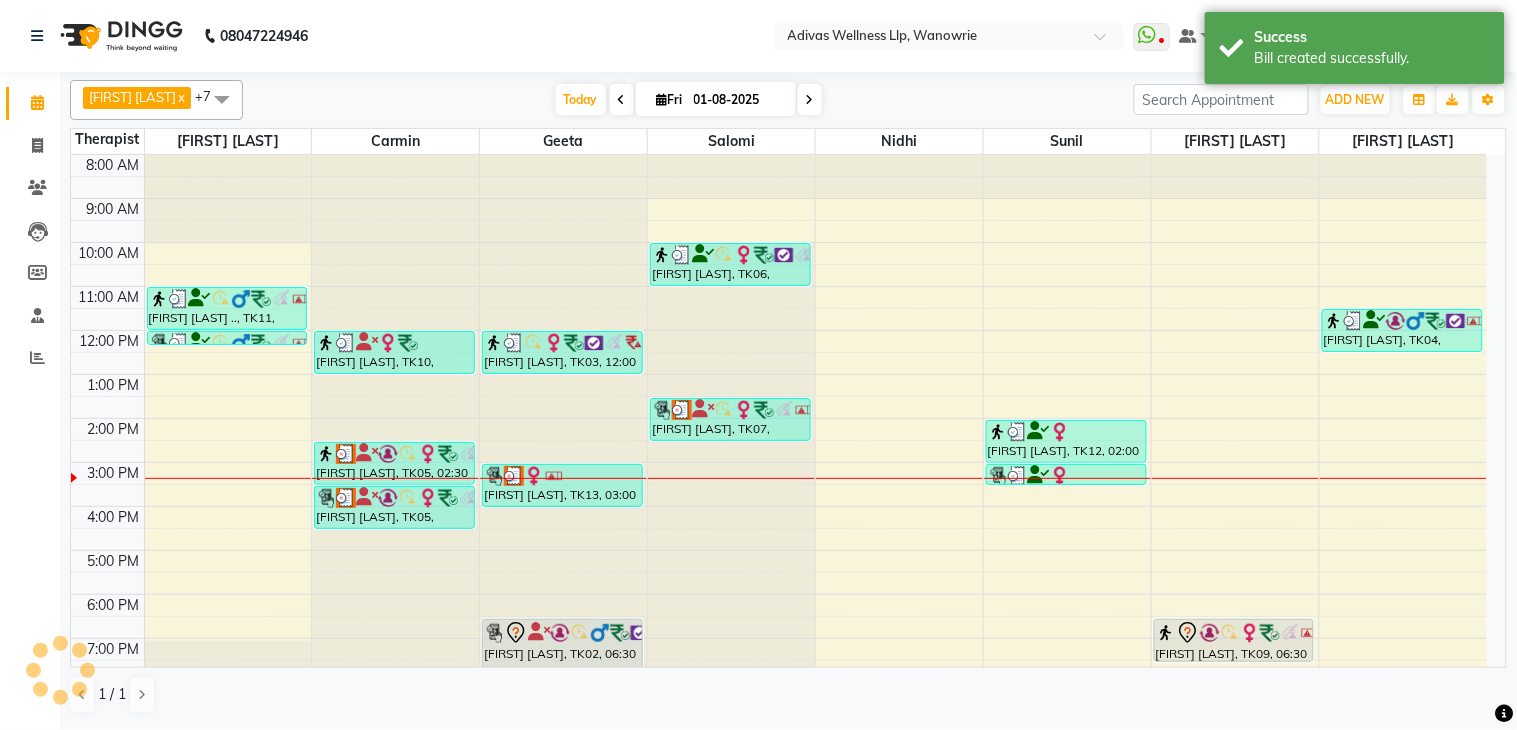 scroll, scrollTop: 0, scrollLeft: 0, axis: both 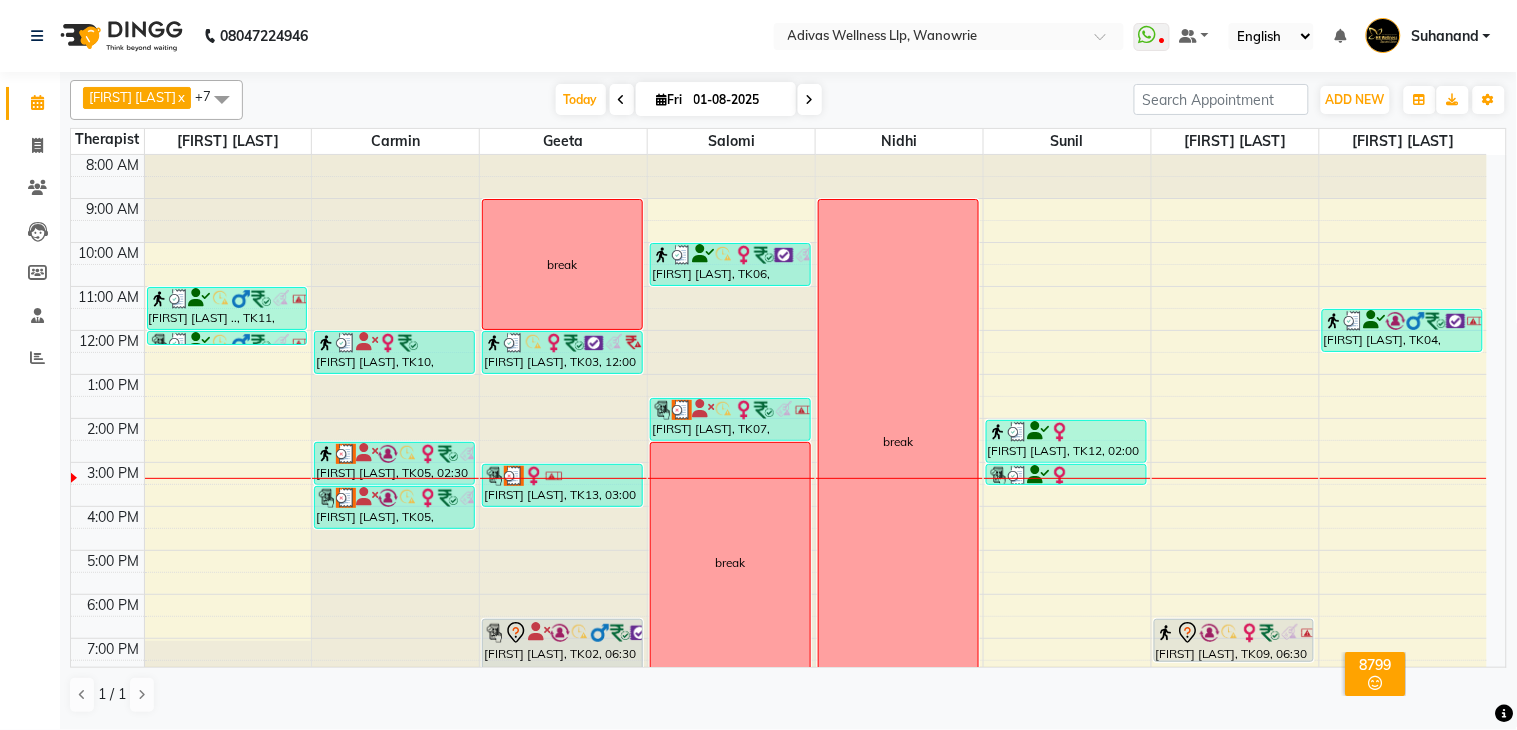 click at bounding box center [810, 99] 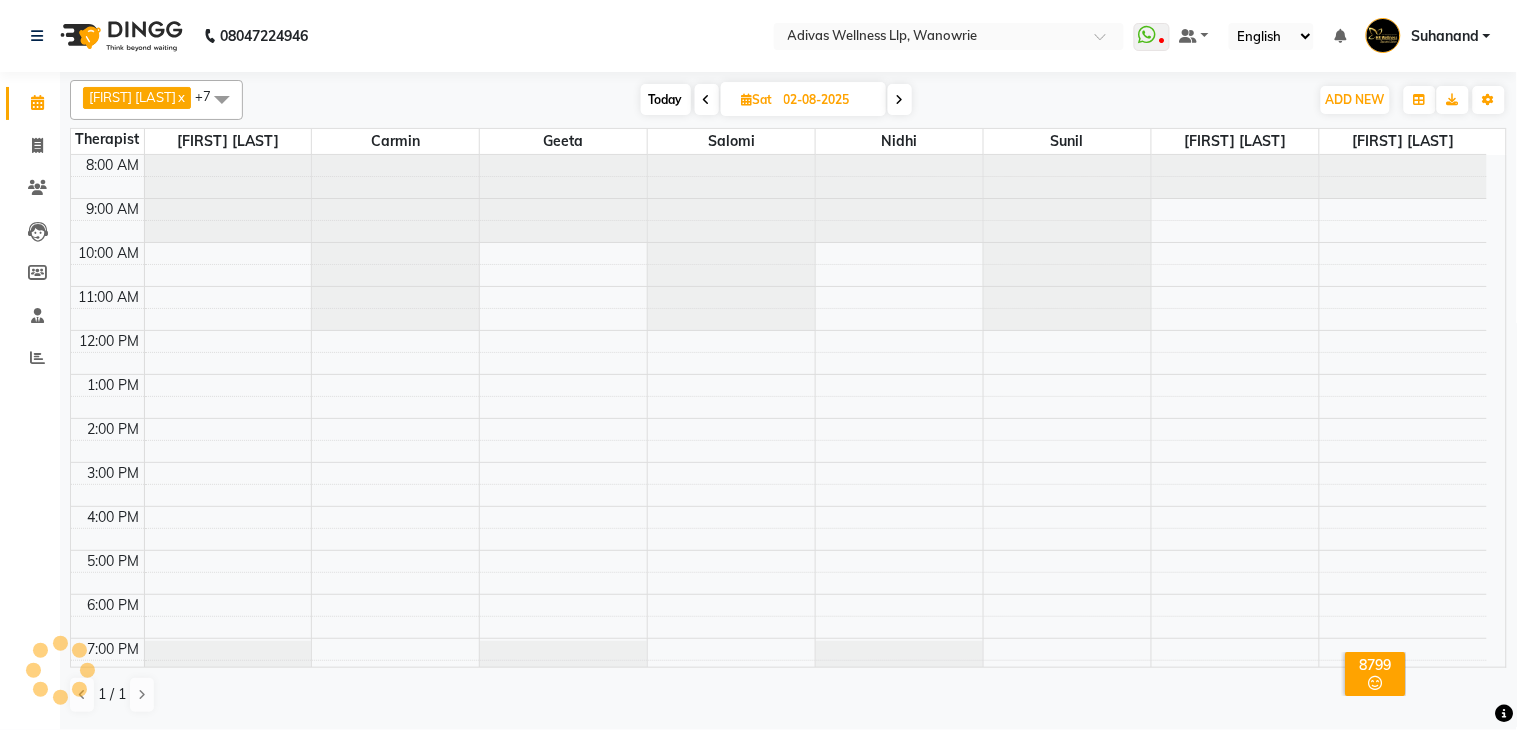 scroll, scrollTop: 63, scrollLeft: 0, axis: vertical 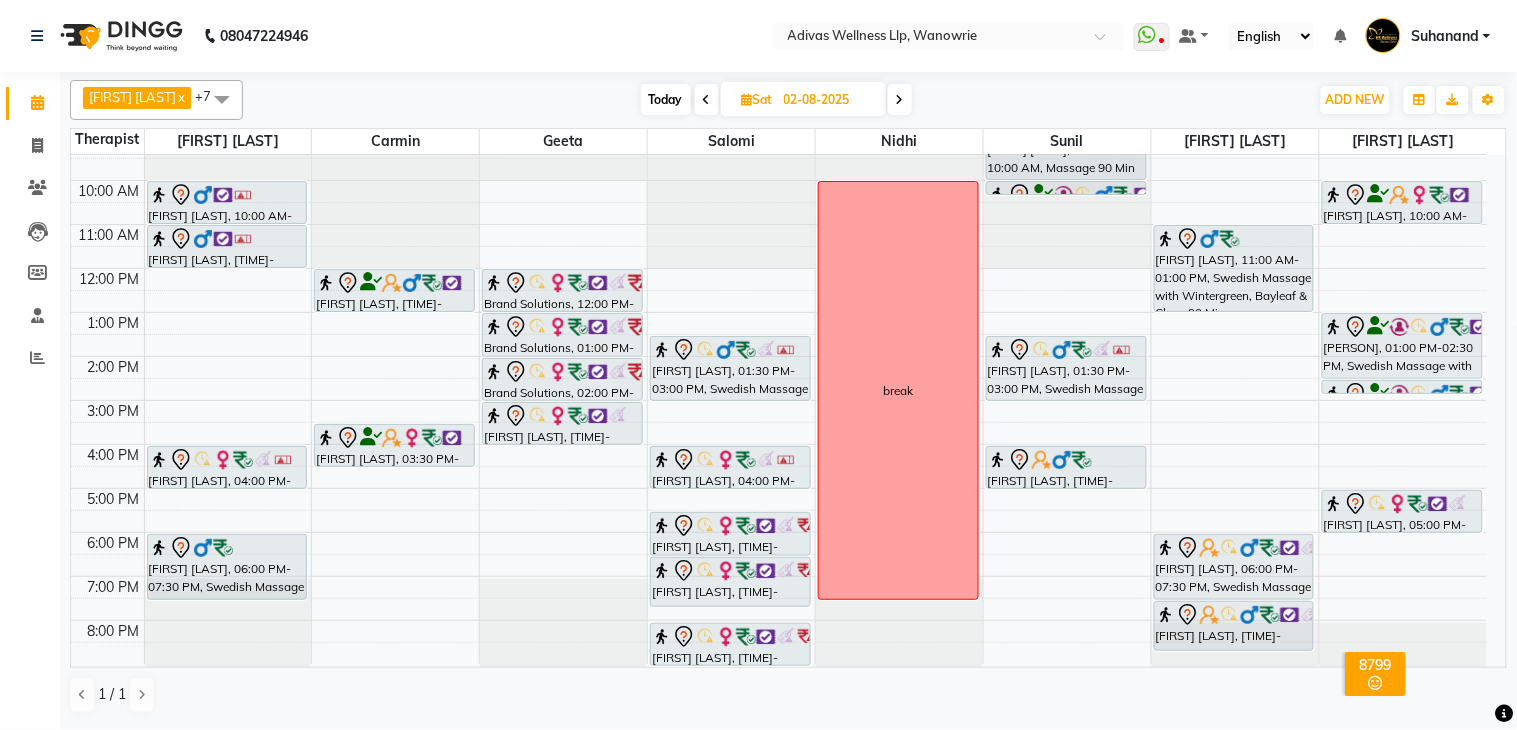 click on "02-08-2025" at bounding box center [828, 100] 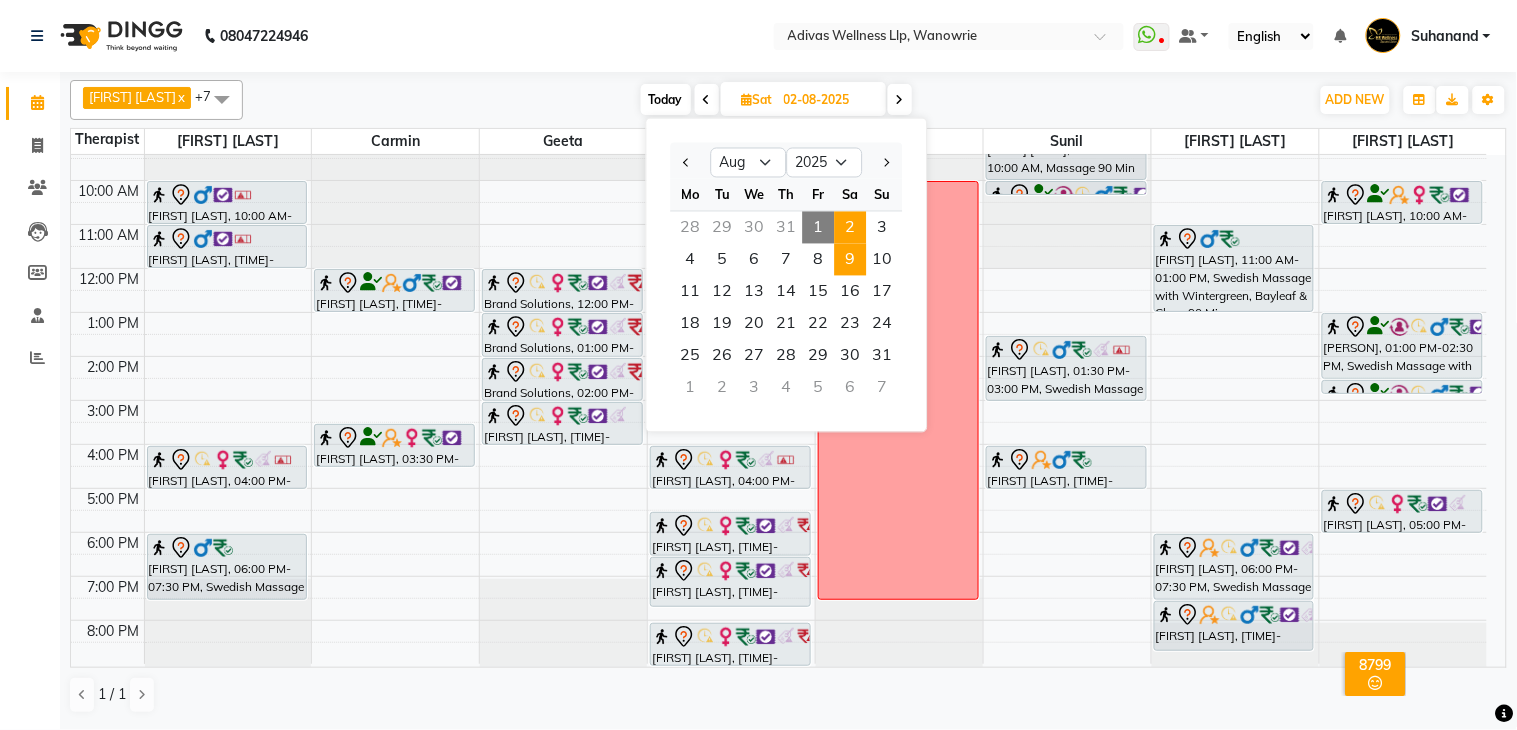 click on "9" at bounding box center [851, 260] 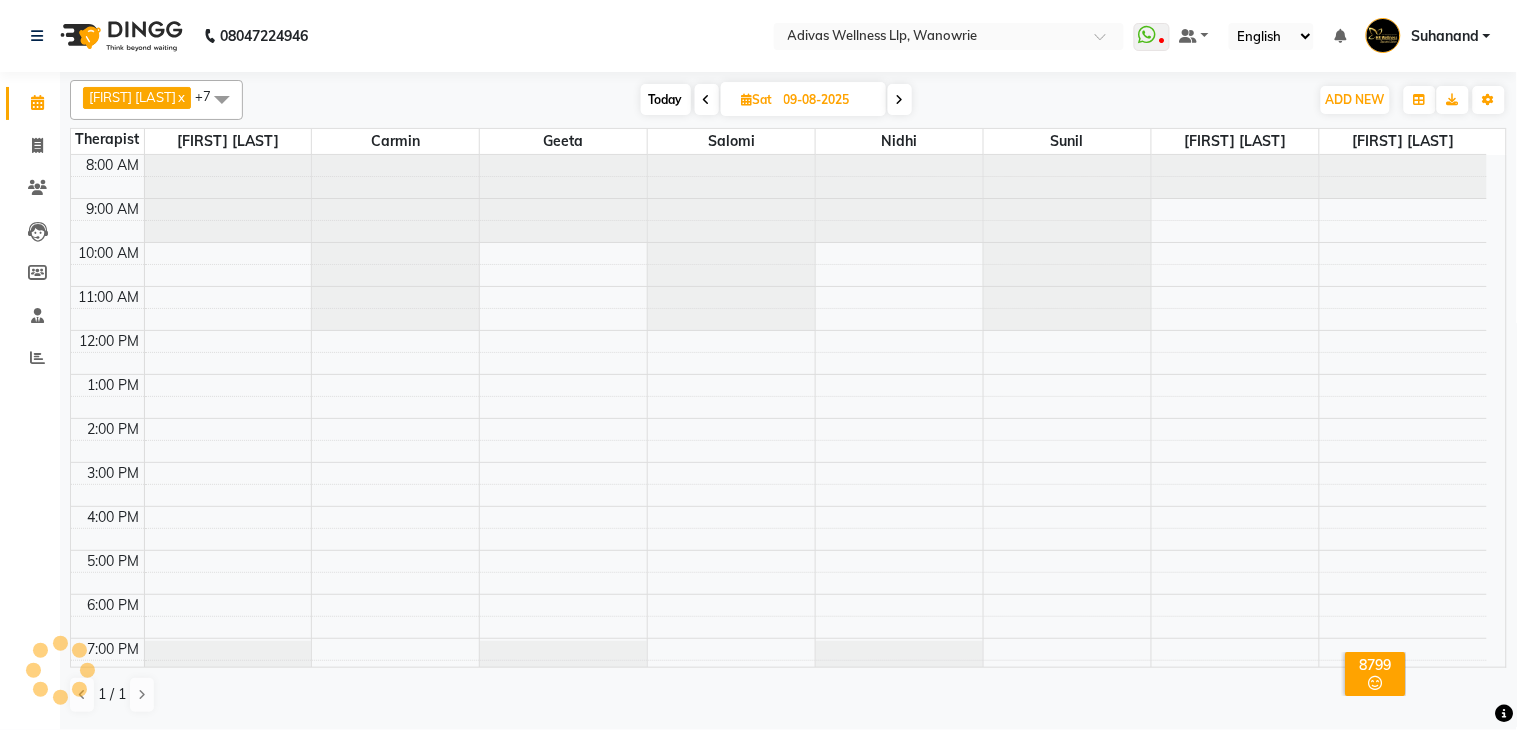 scroll, scrollTop: 63, scrollLeft: 0, axis: vertical 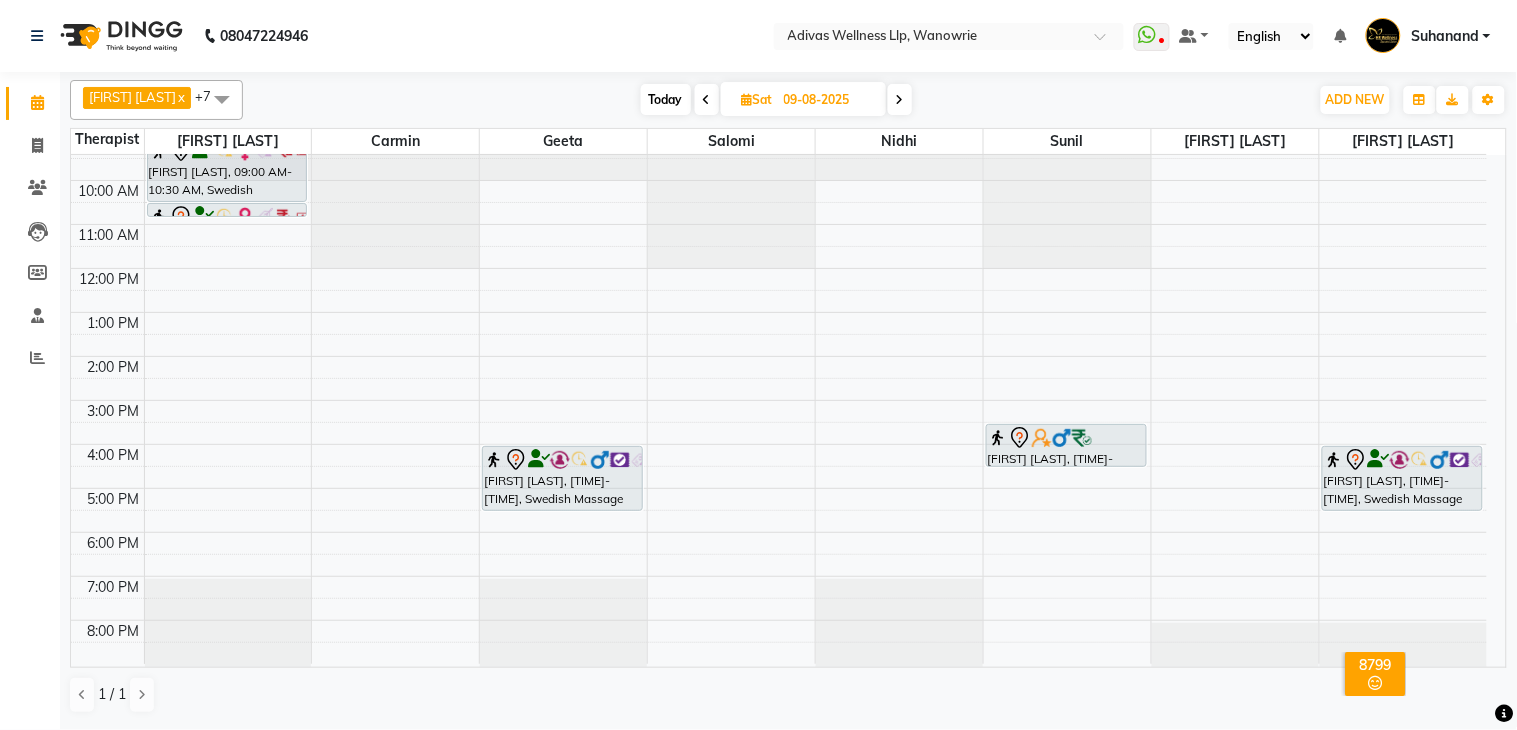click on "Today" at bounding box center [666, 99] 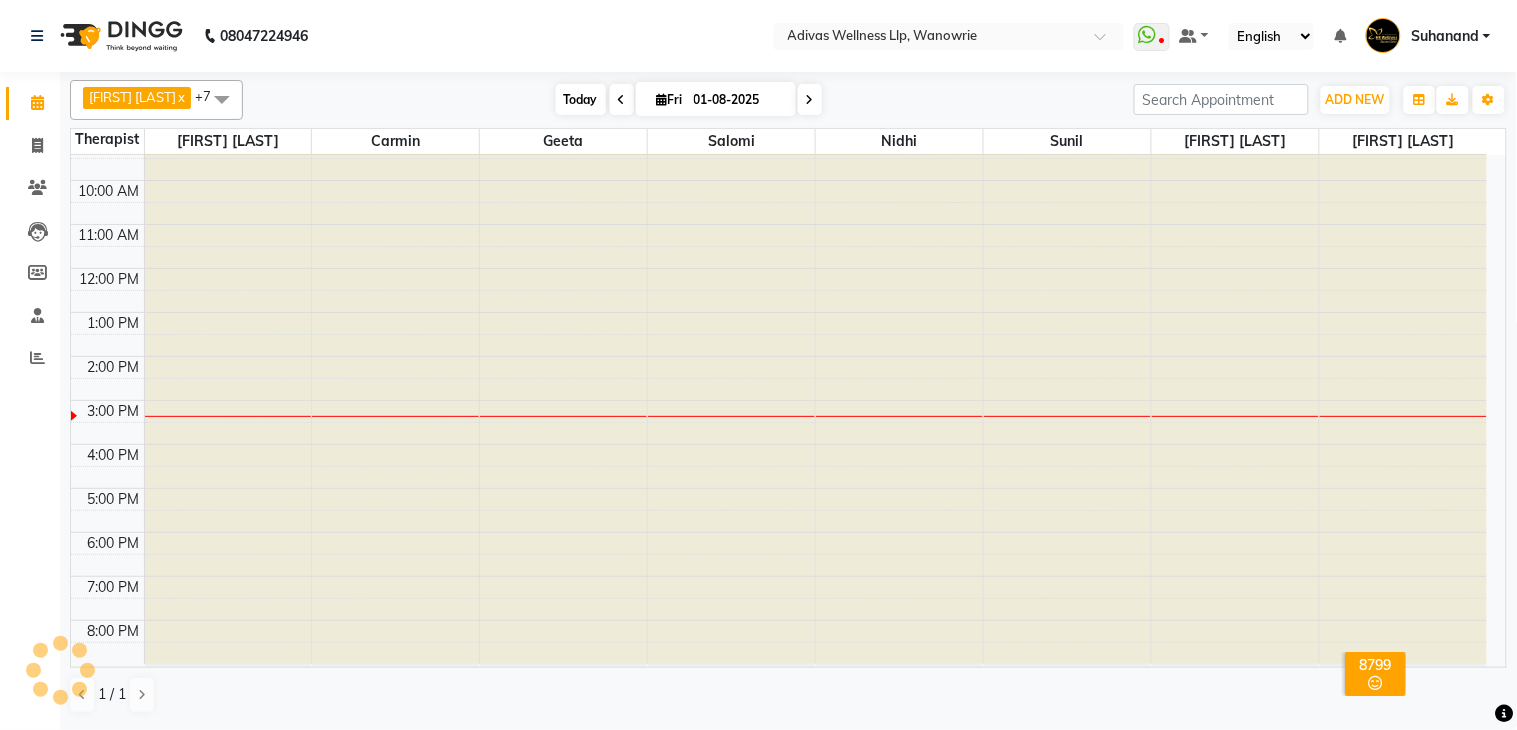 scroll, scrollTop: 63, scrollLeft: 0, axis: vertical 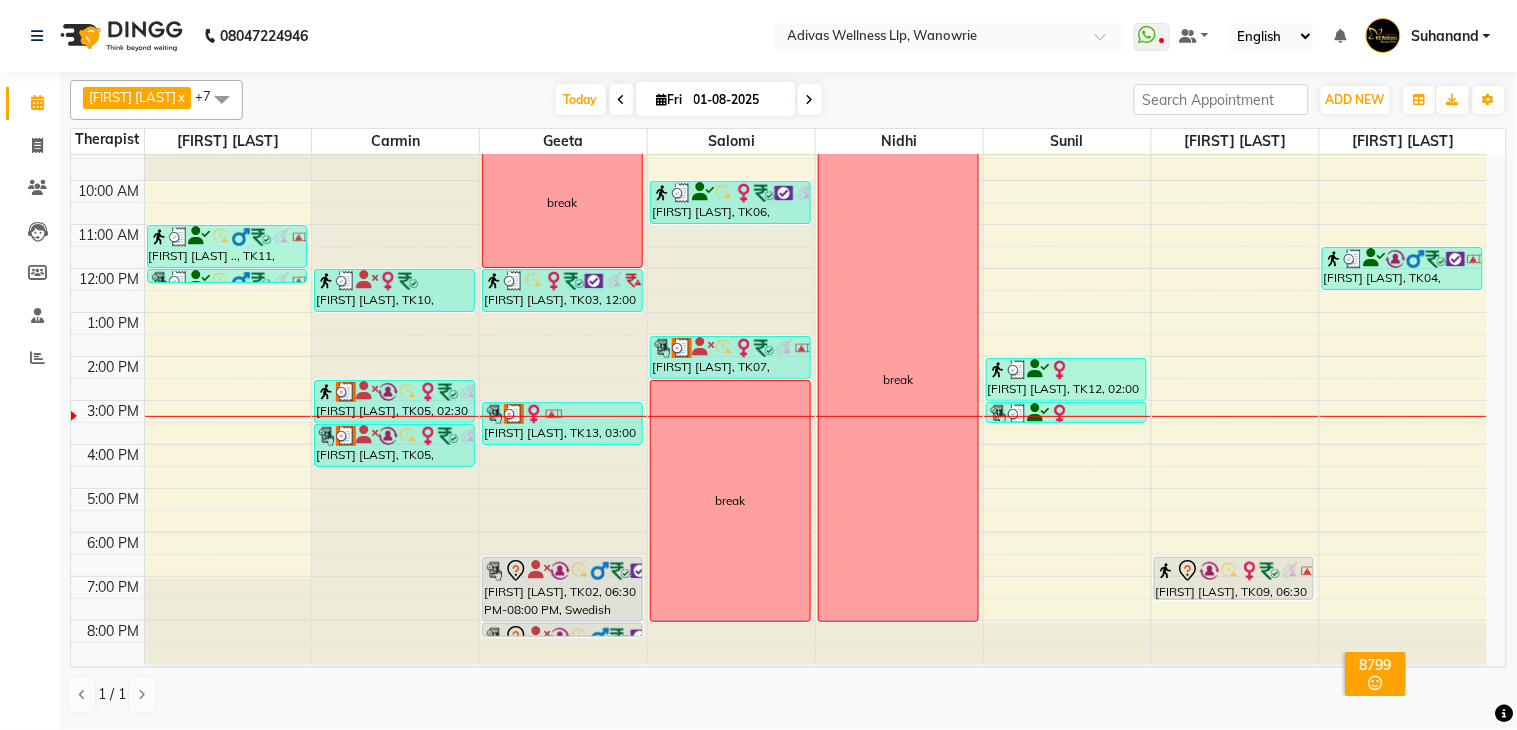 click at bounding box center (810, 99) 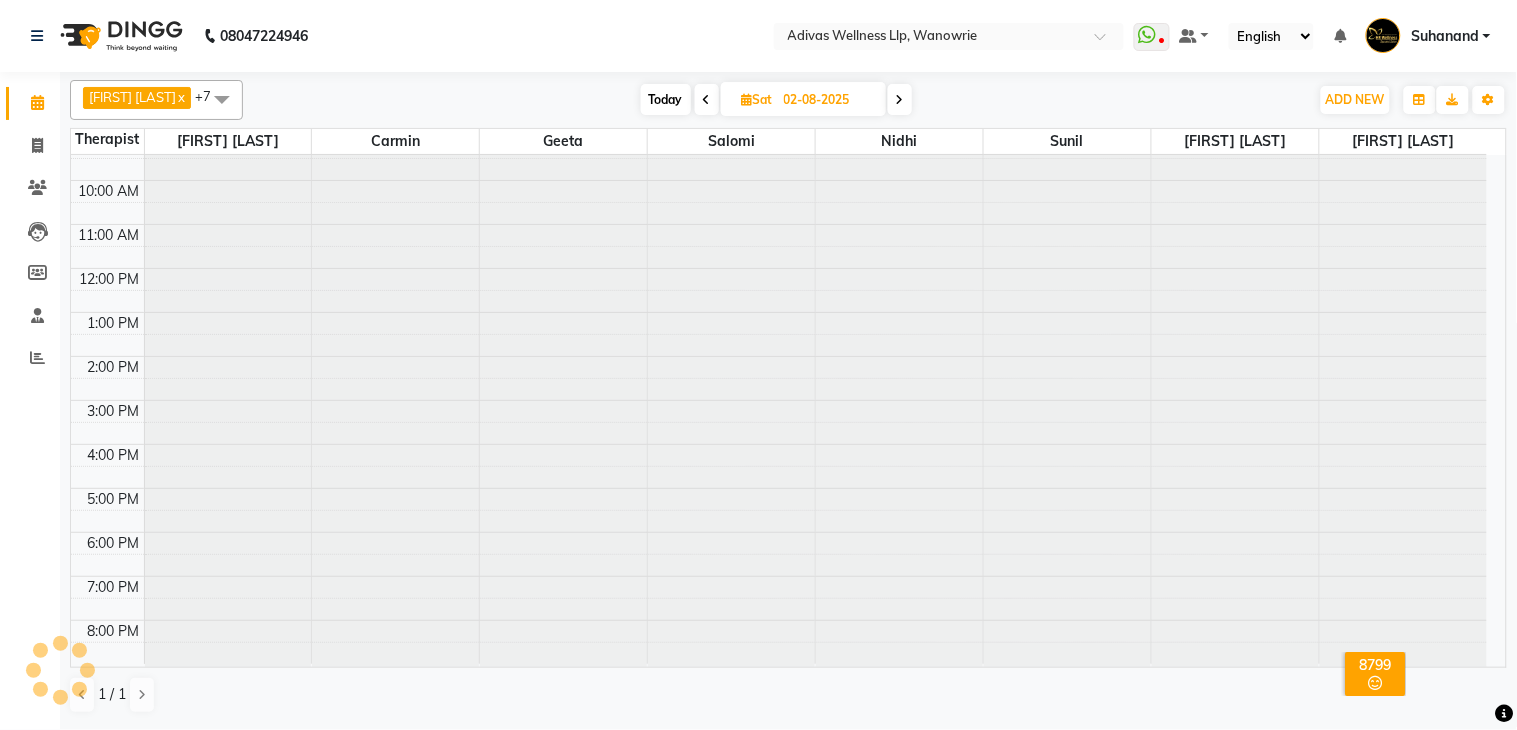 scroll, scrollTop: 63, scrollLeft: 0, axis: vertical 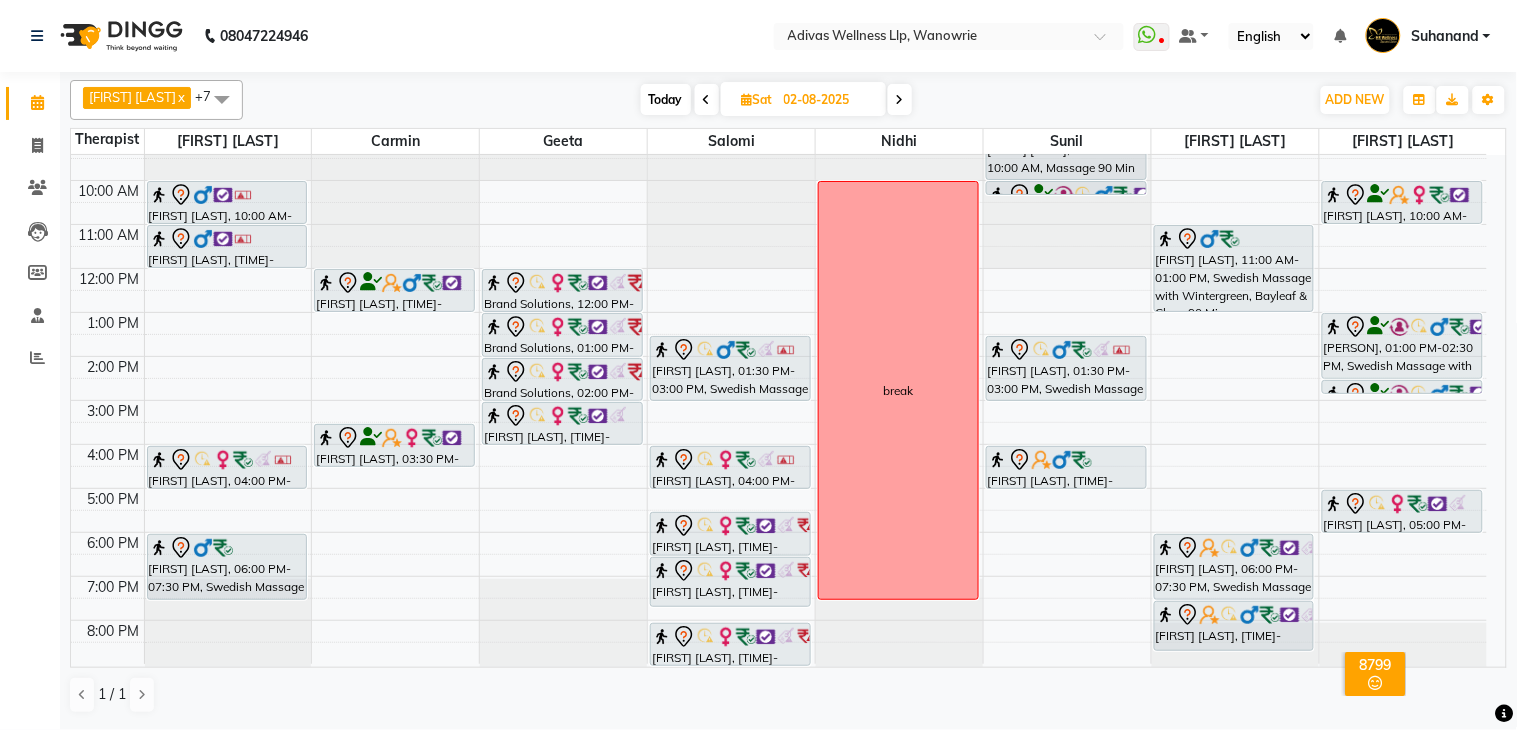 click on "Today" at bounding box center [666, 99] 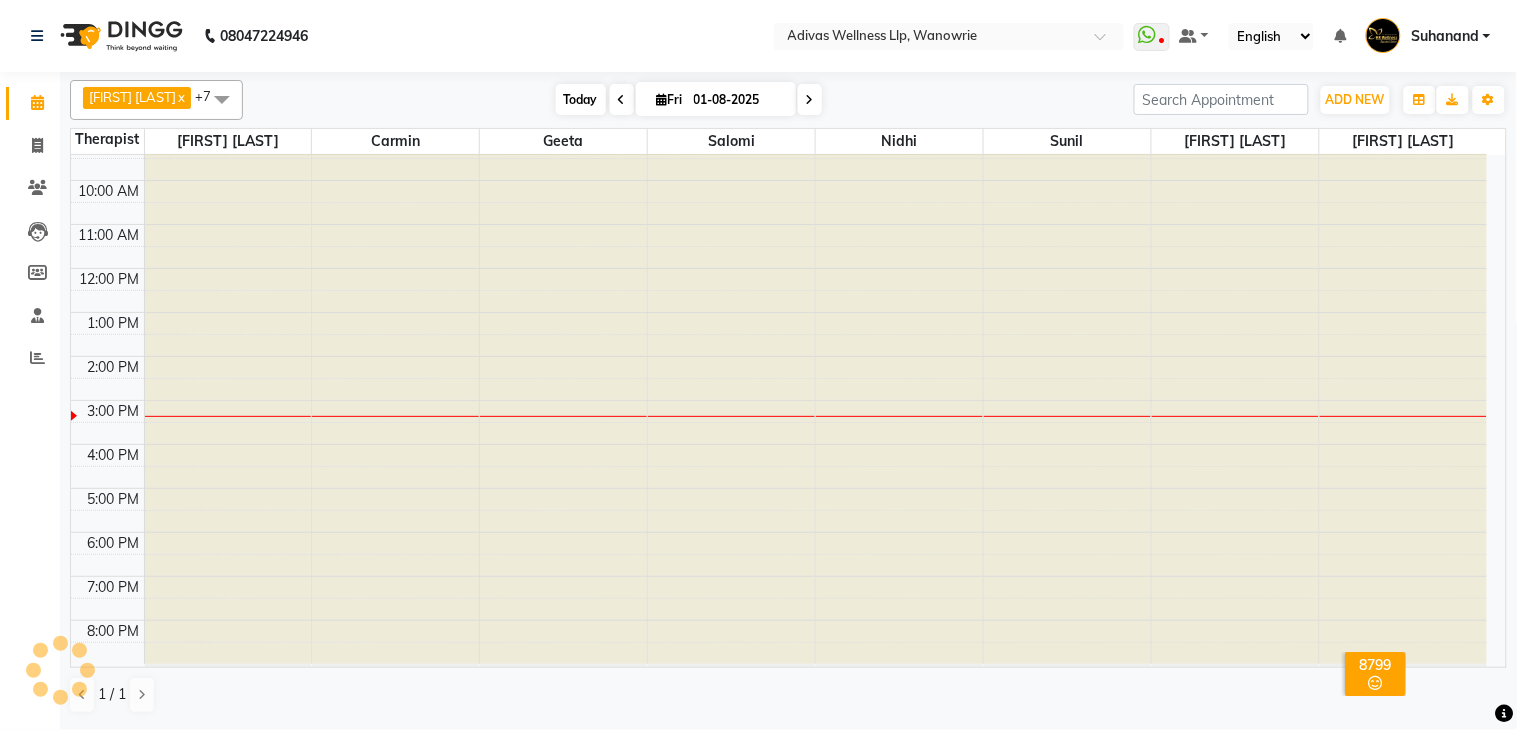 scroll, scrollTop: 63, scrollLeft: 0, axis: vertical 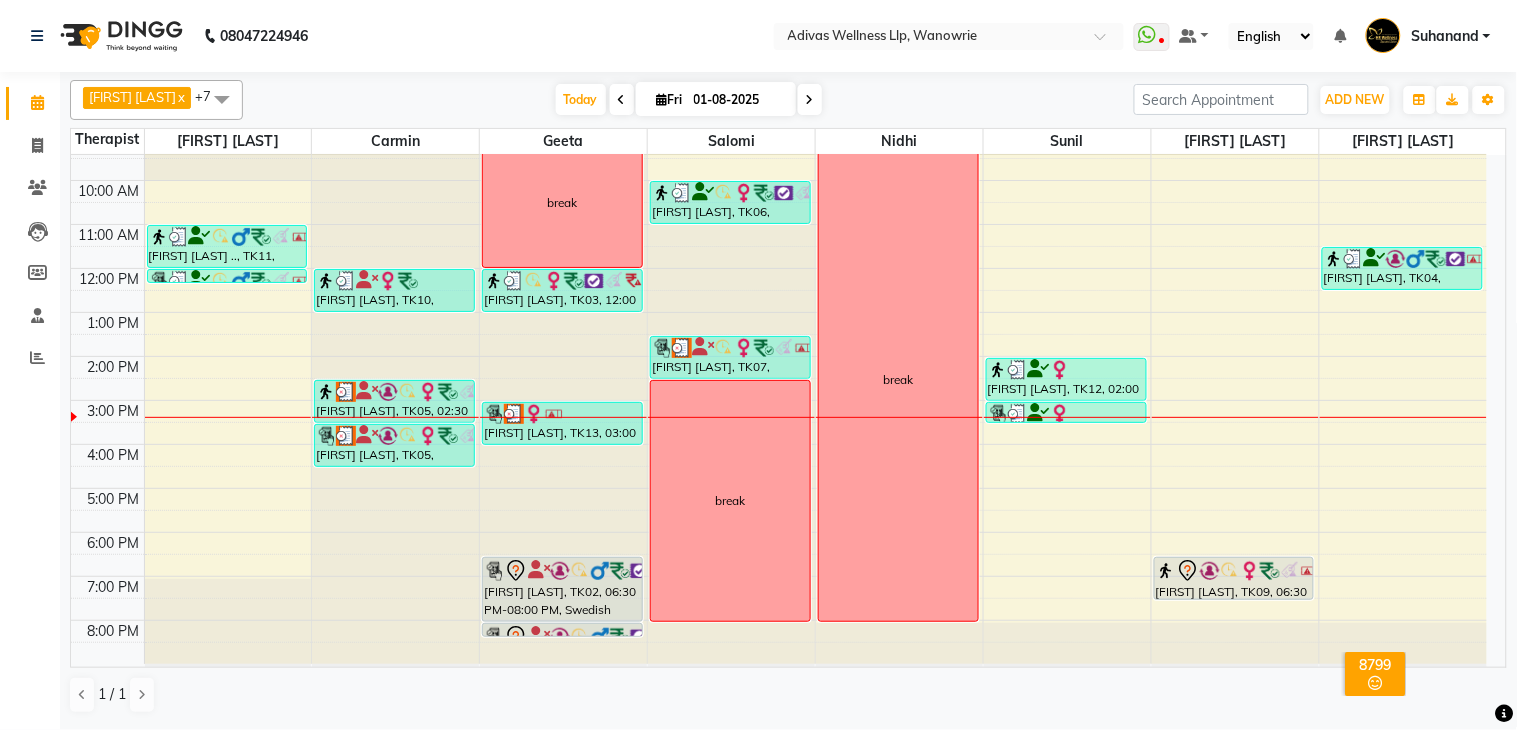 click at bounding box center [810, 99] 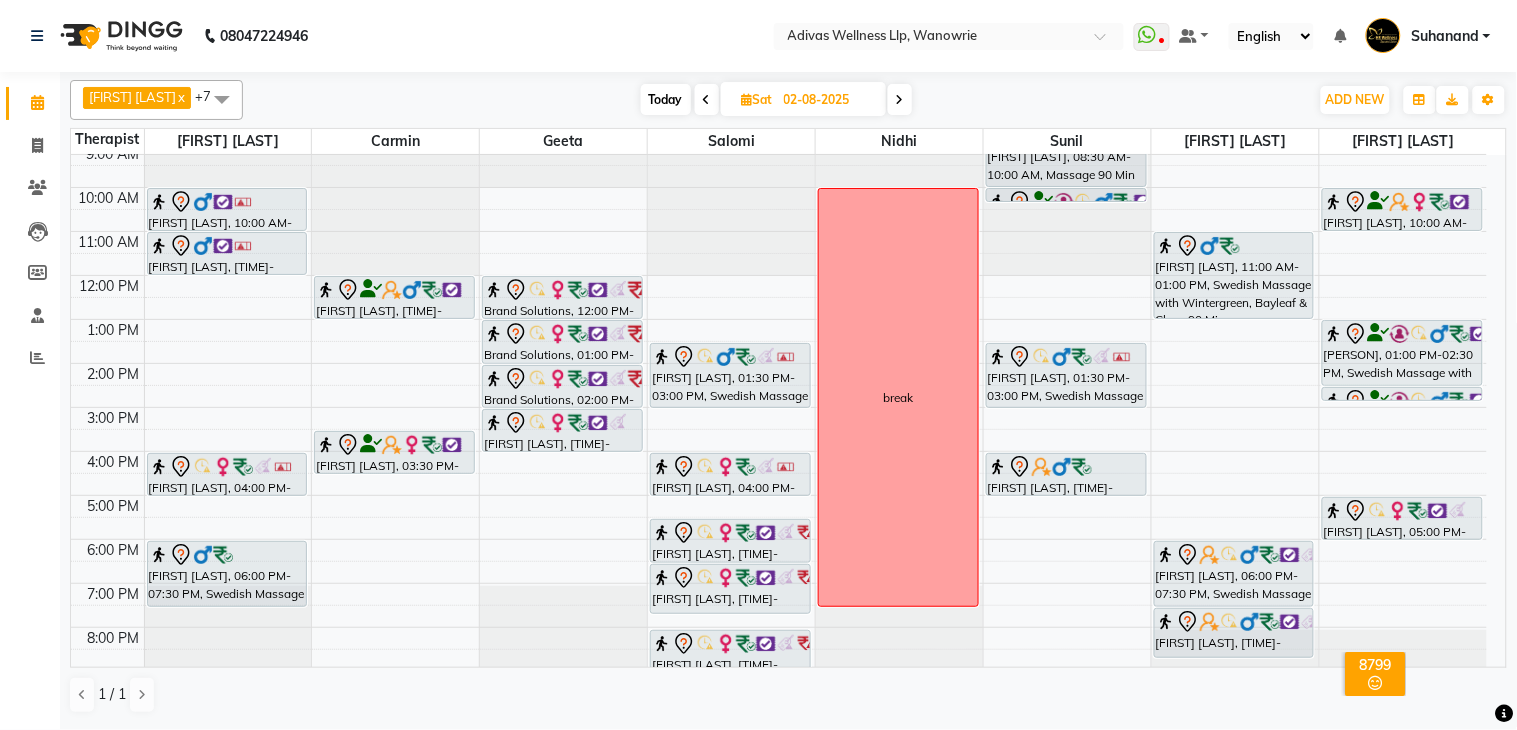 scroll, scrollTop: 62, scrollLeft: 0, axis: vertical 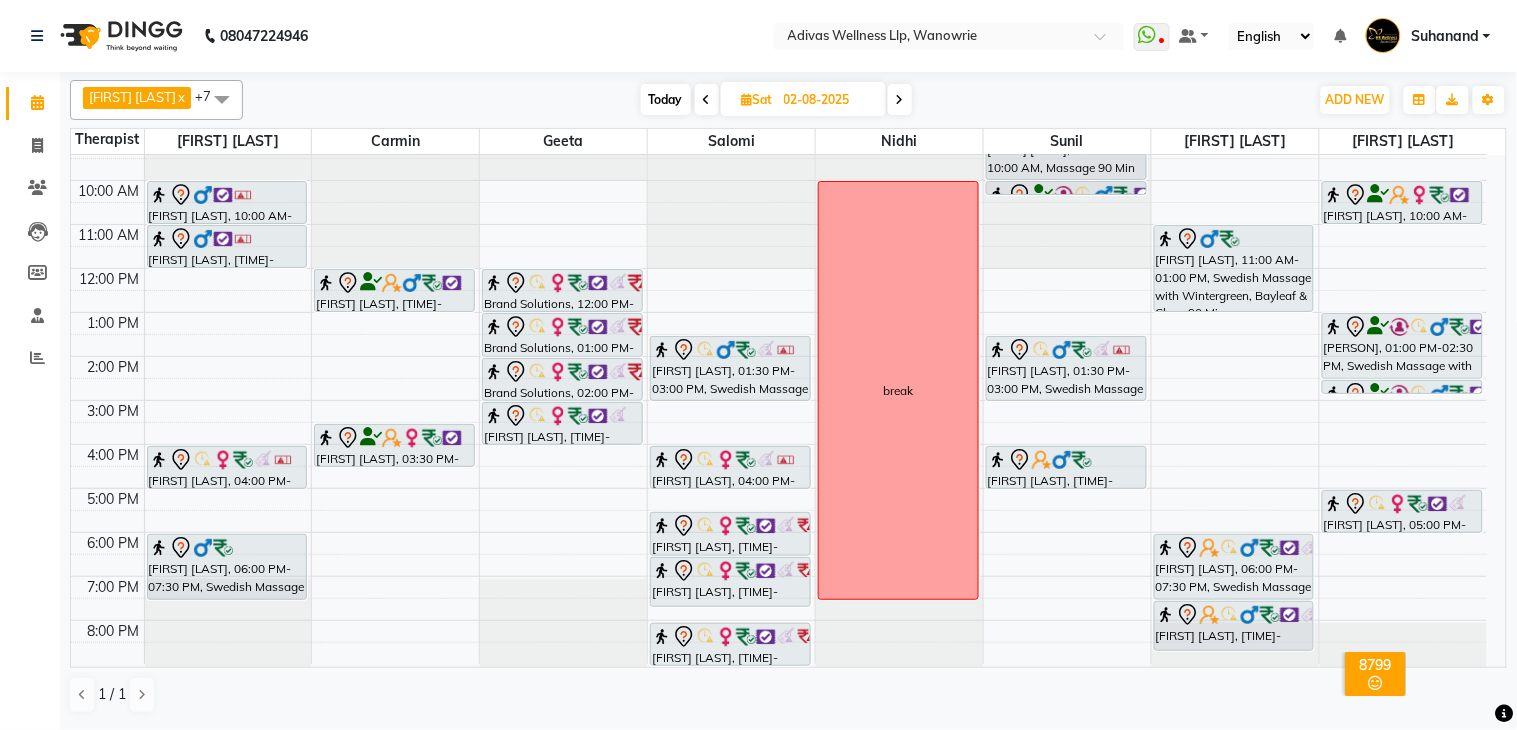 click at bounding box center [900, 99] 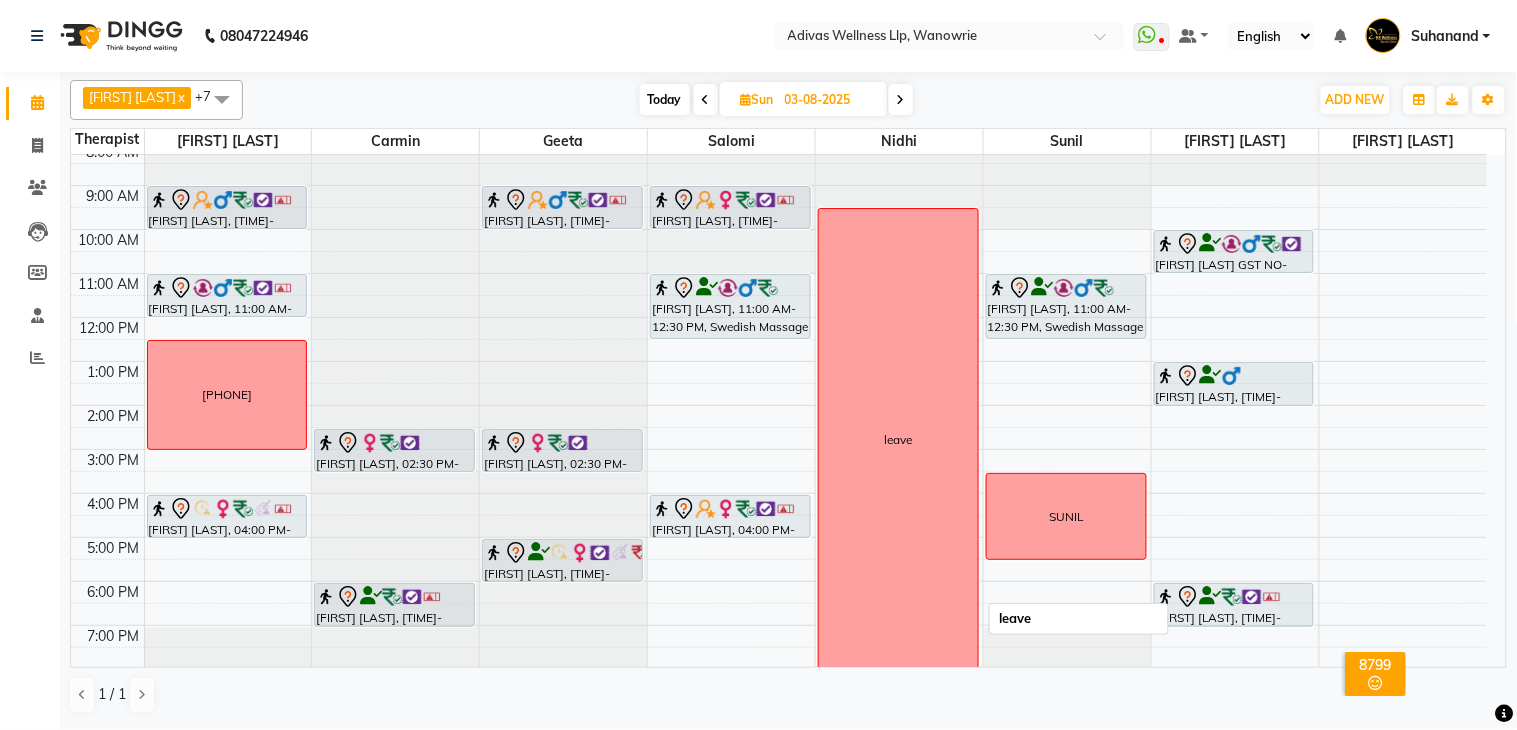 scroll, scrollTop: 0, scrollLeft: 0, axis: both 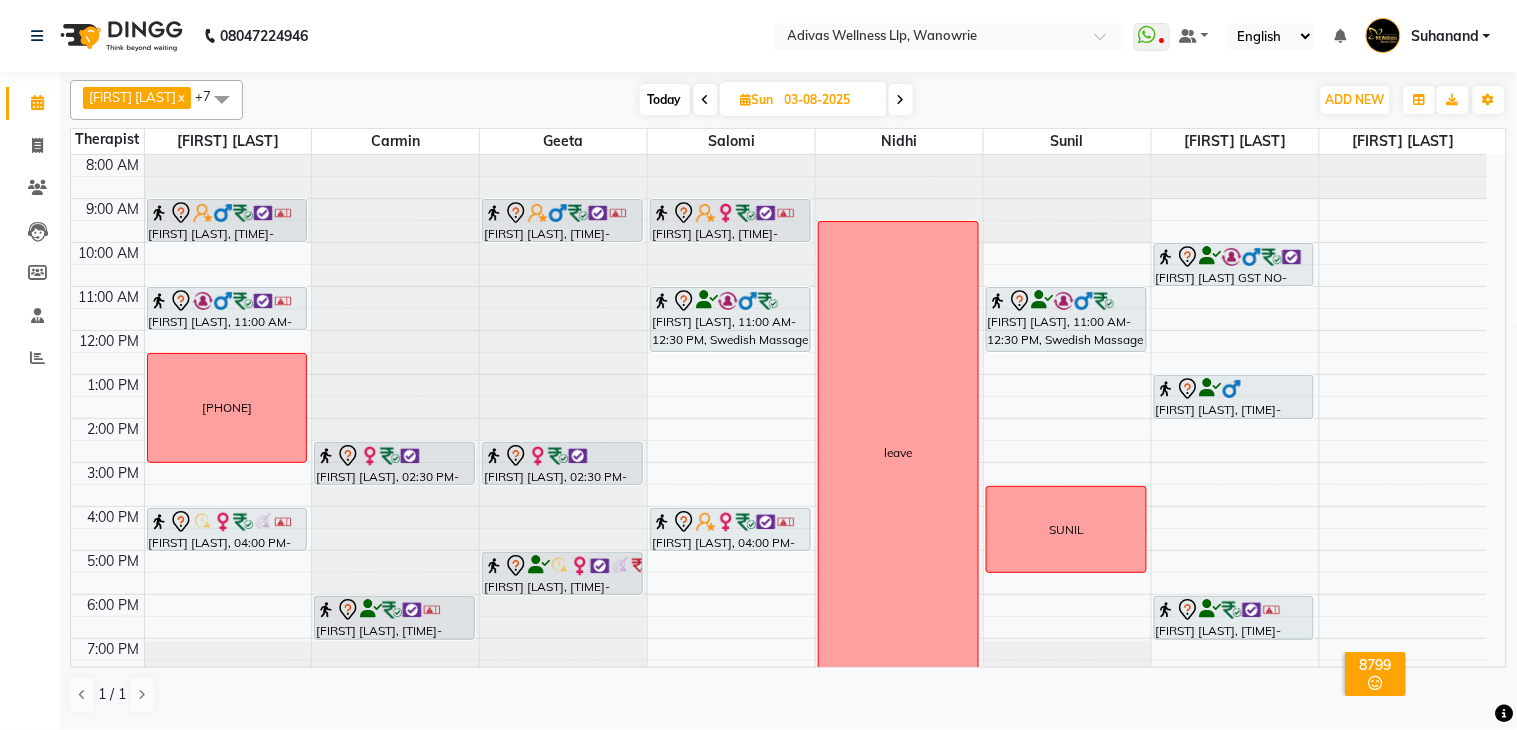 click on "Today" at bounding box center (665, 99) 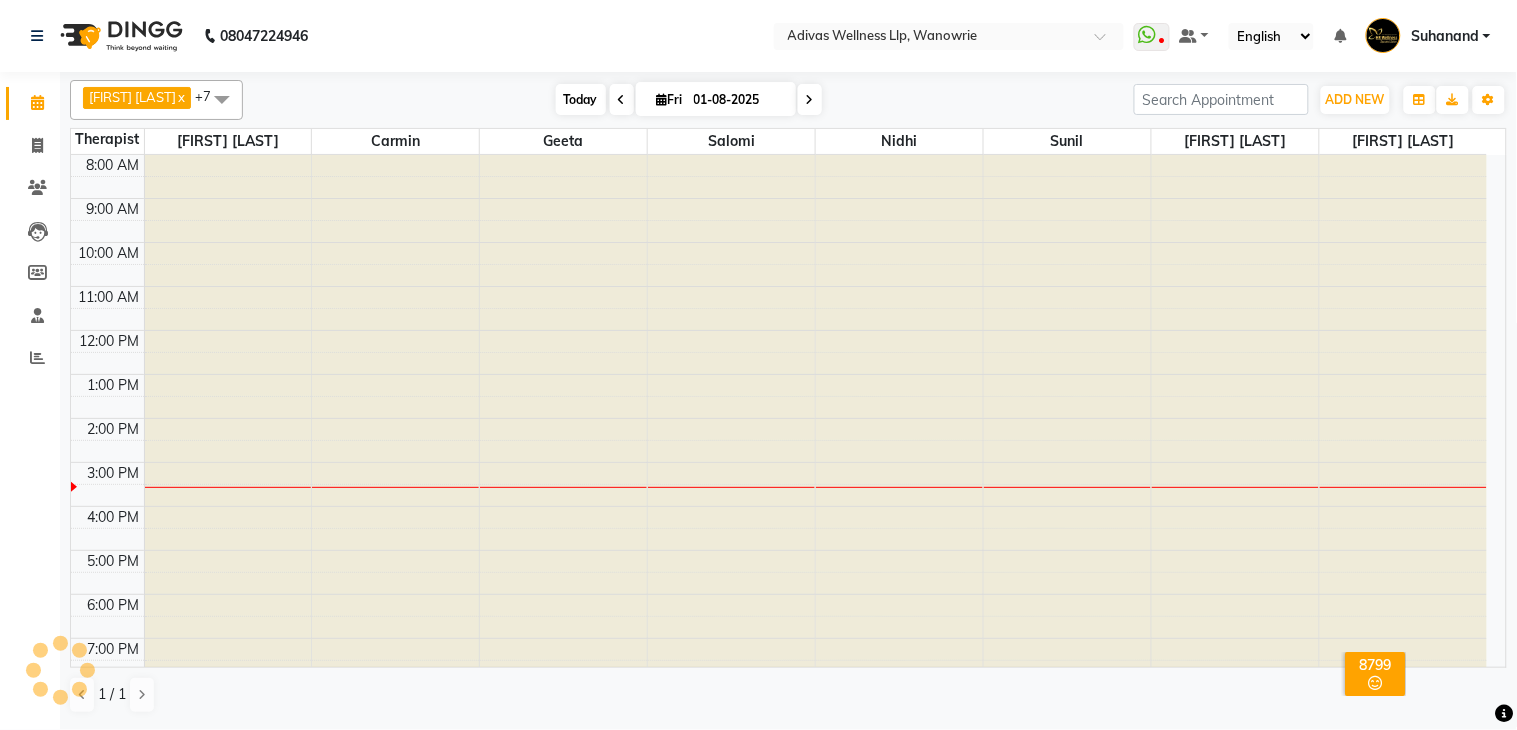 scroll, scrollTop: 63, scrollLeft: 0, axis: vertical 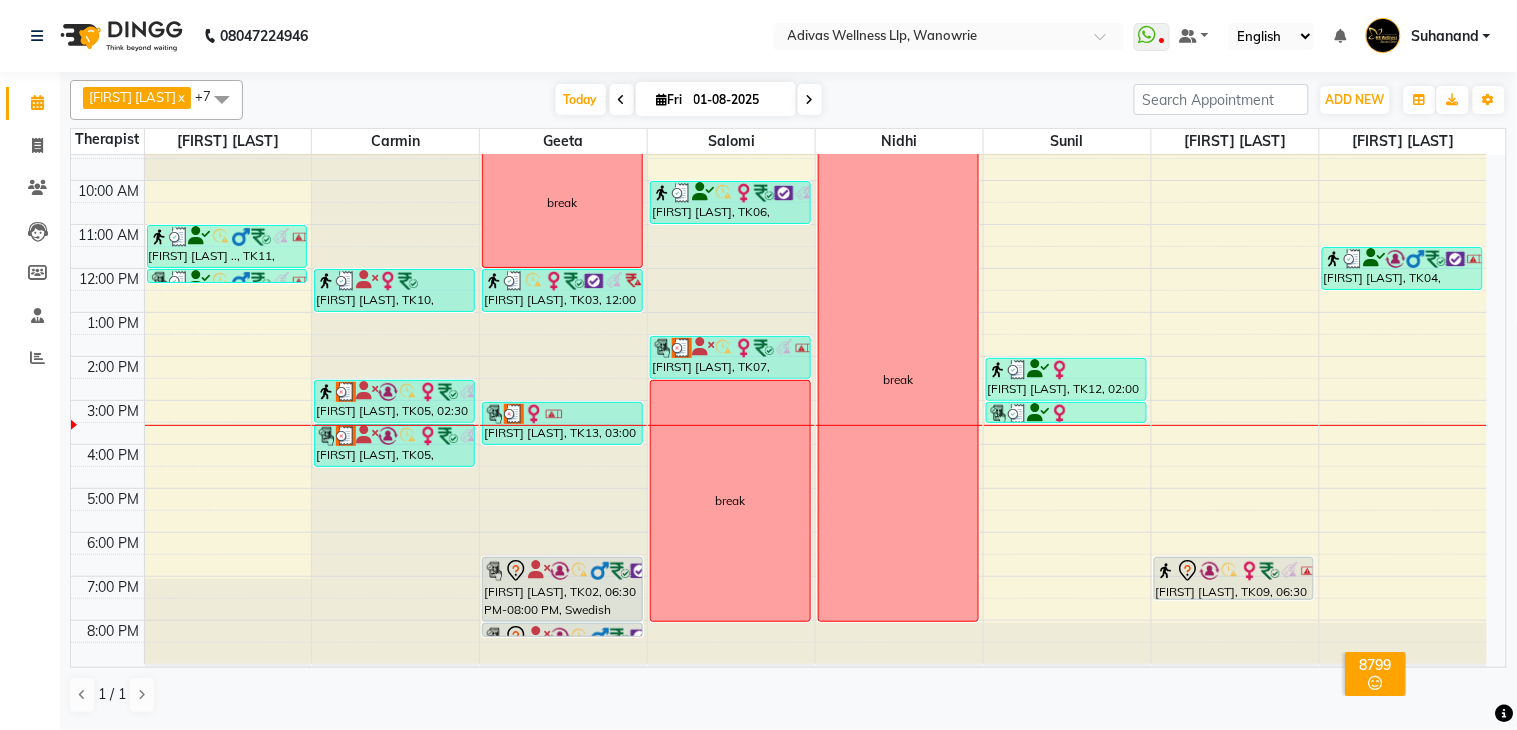 click at bounding box center (810, 99) 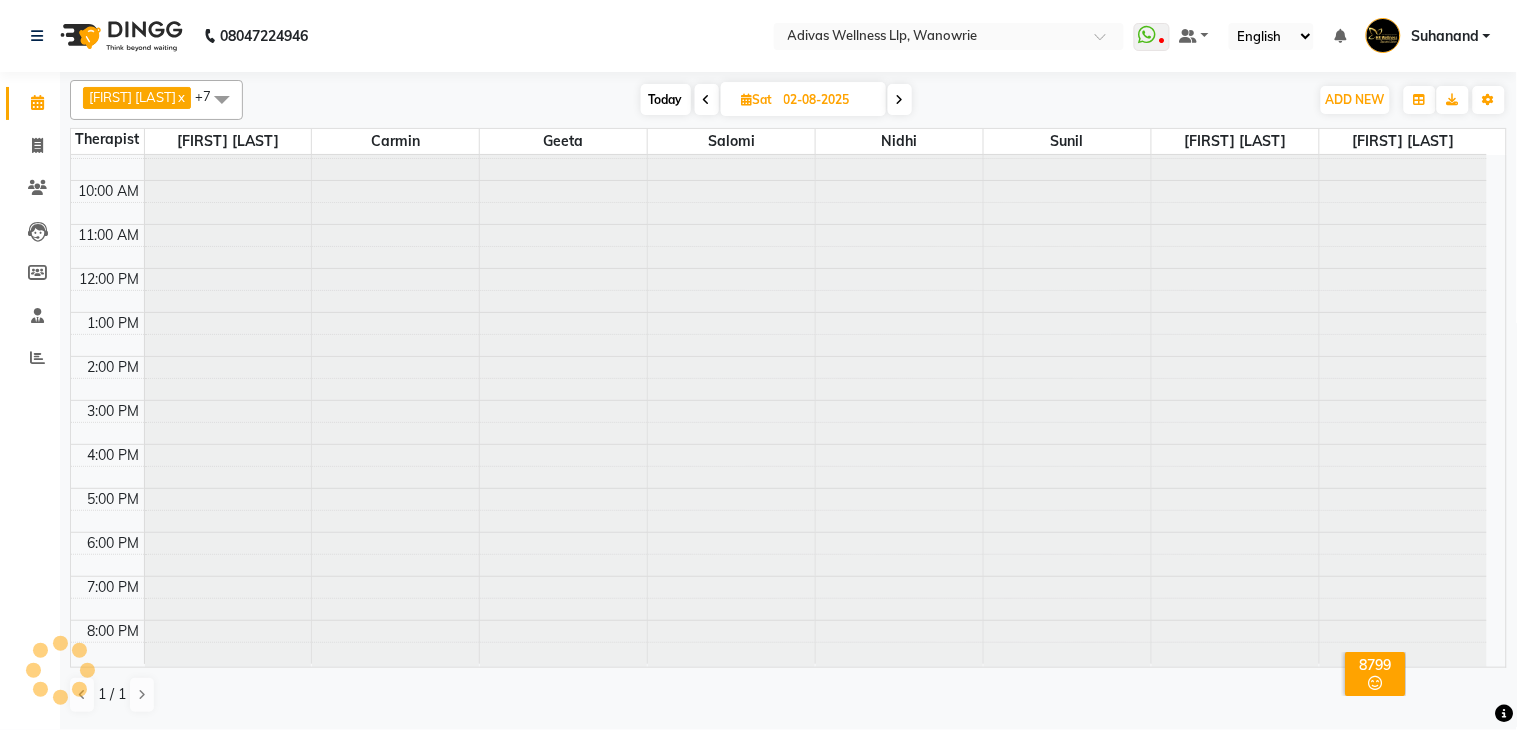 scroll, scrollTop: 63, scrollLeft: 0, axis: vertical 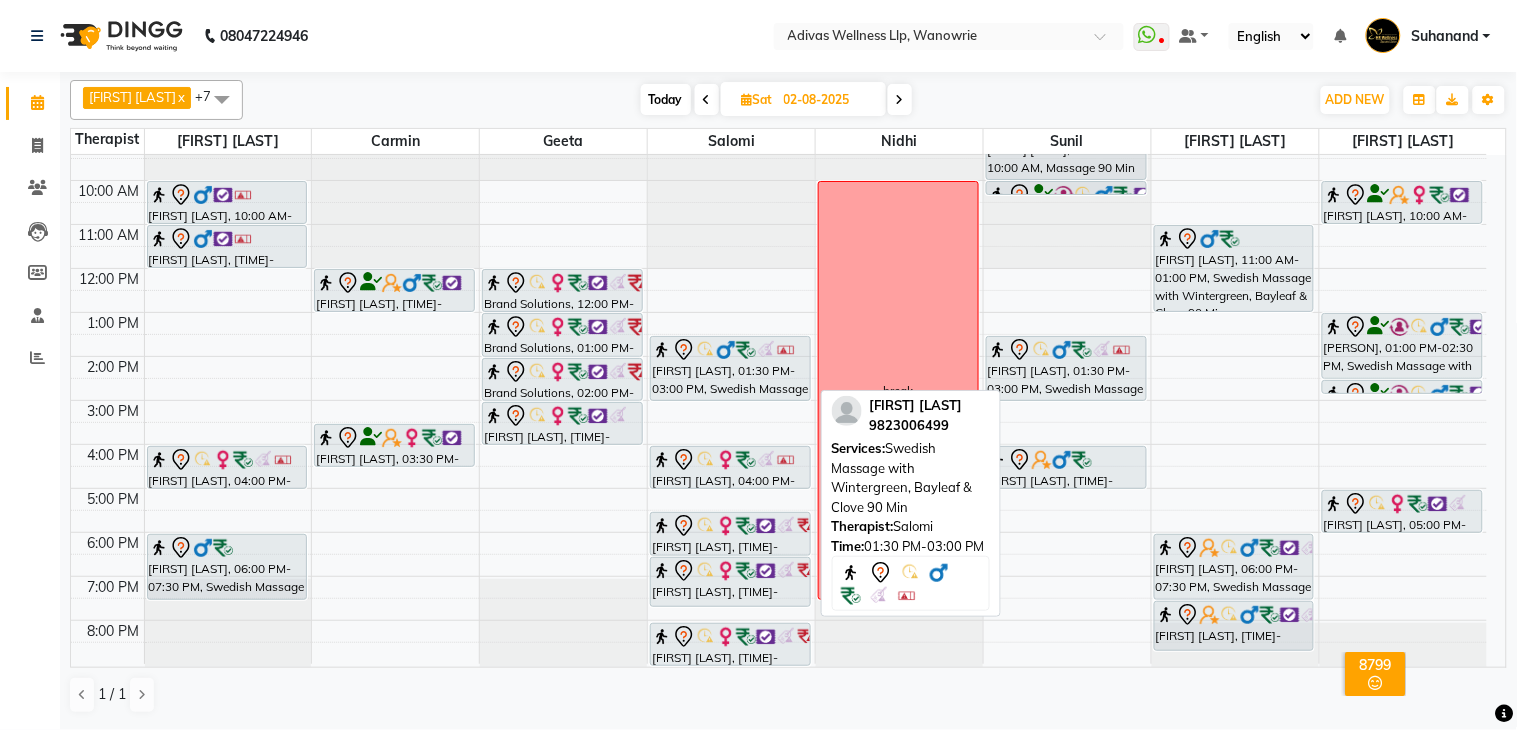 click 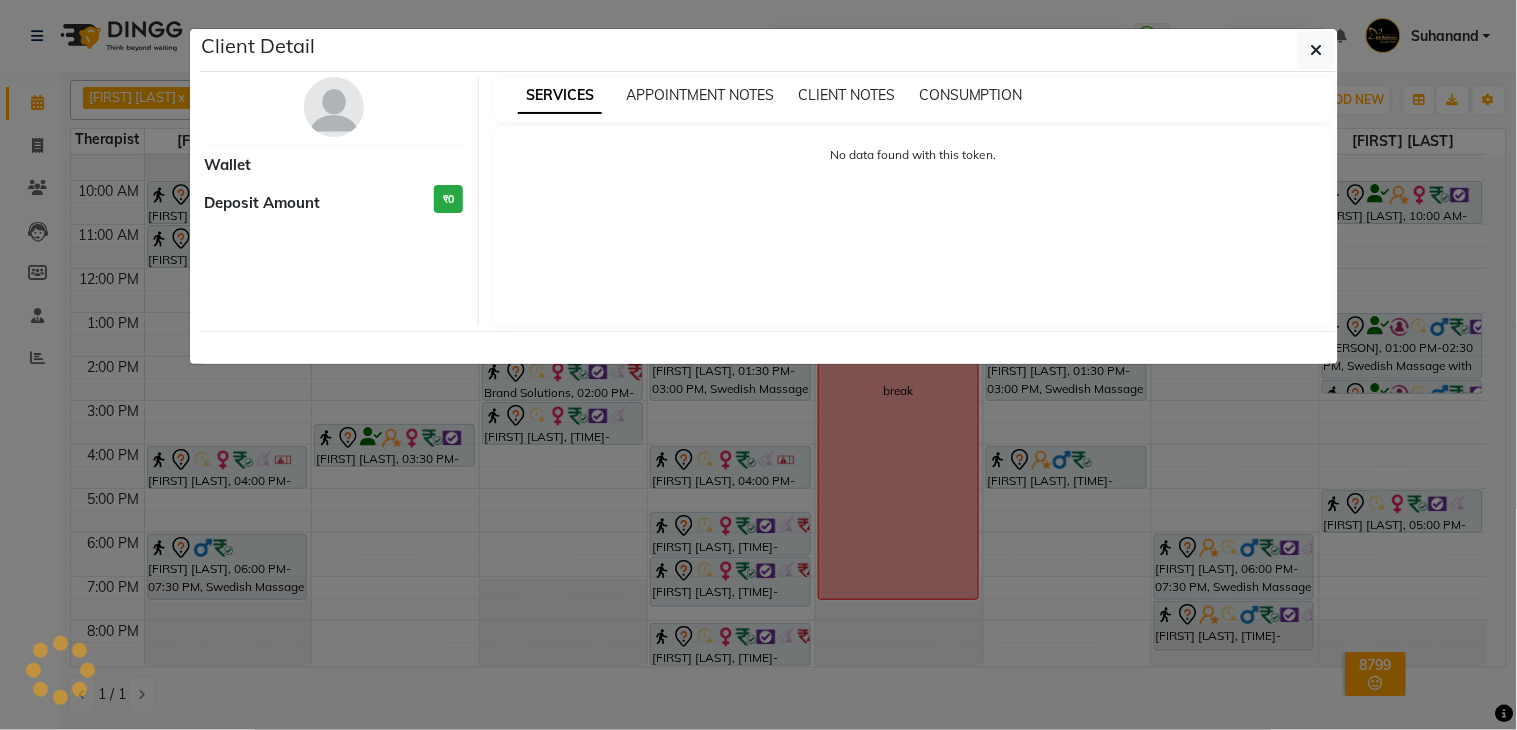 select on "7" 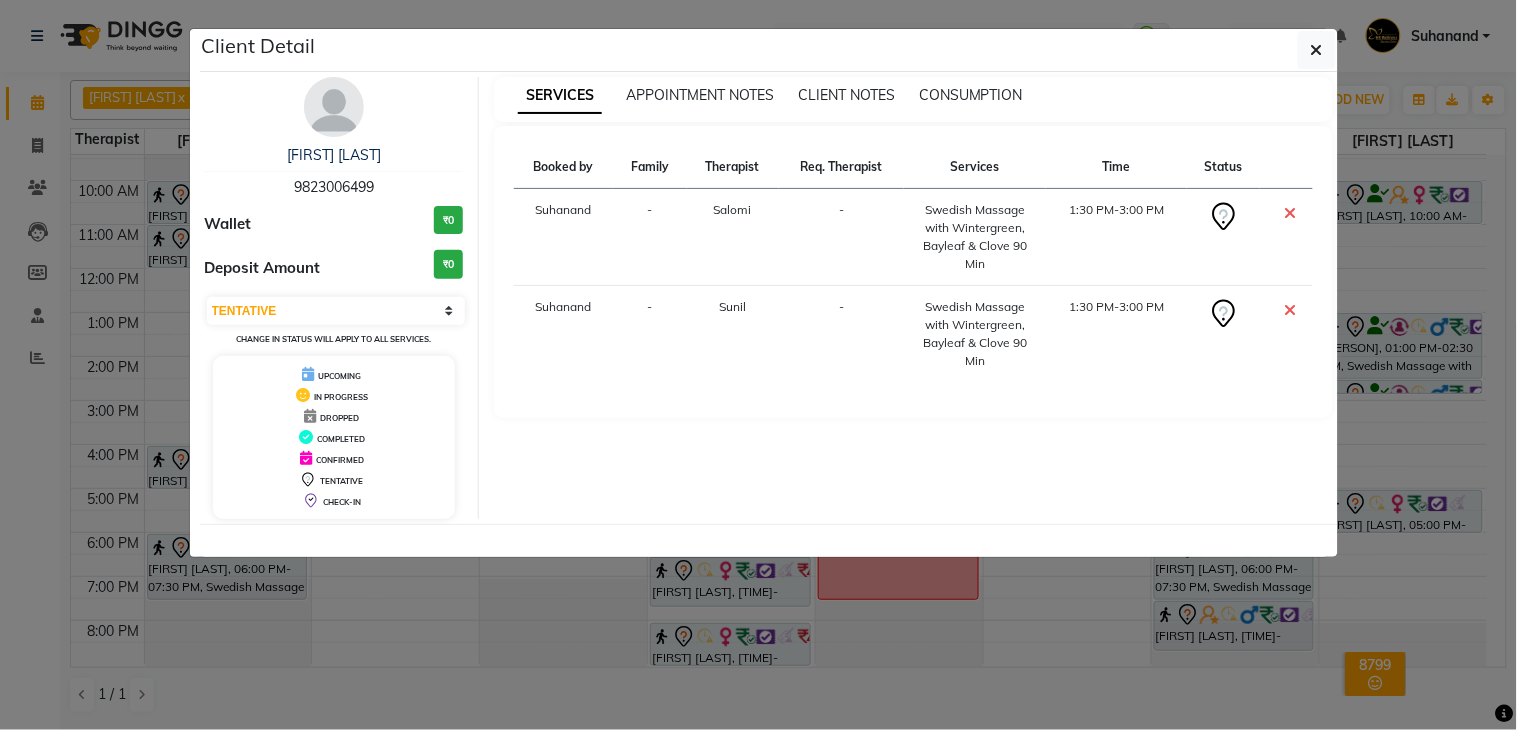 drag, startPoint x: 383, startPoint y: 186, endPoint x: 287, endPoint y: 181, distance: 96.13012 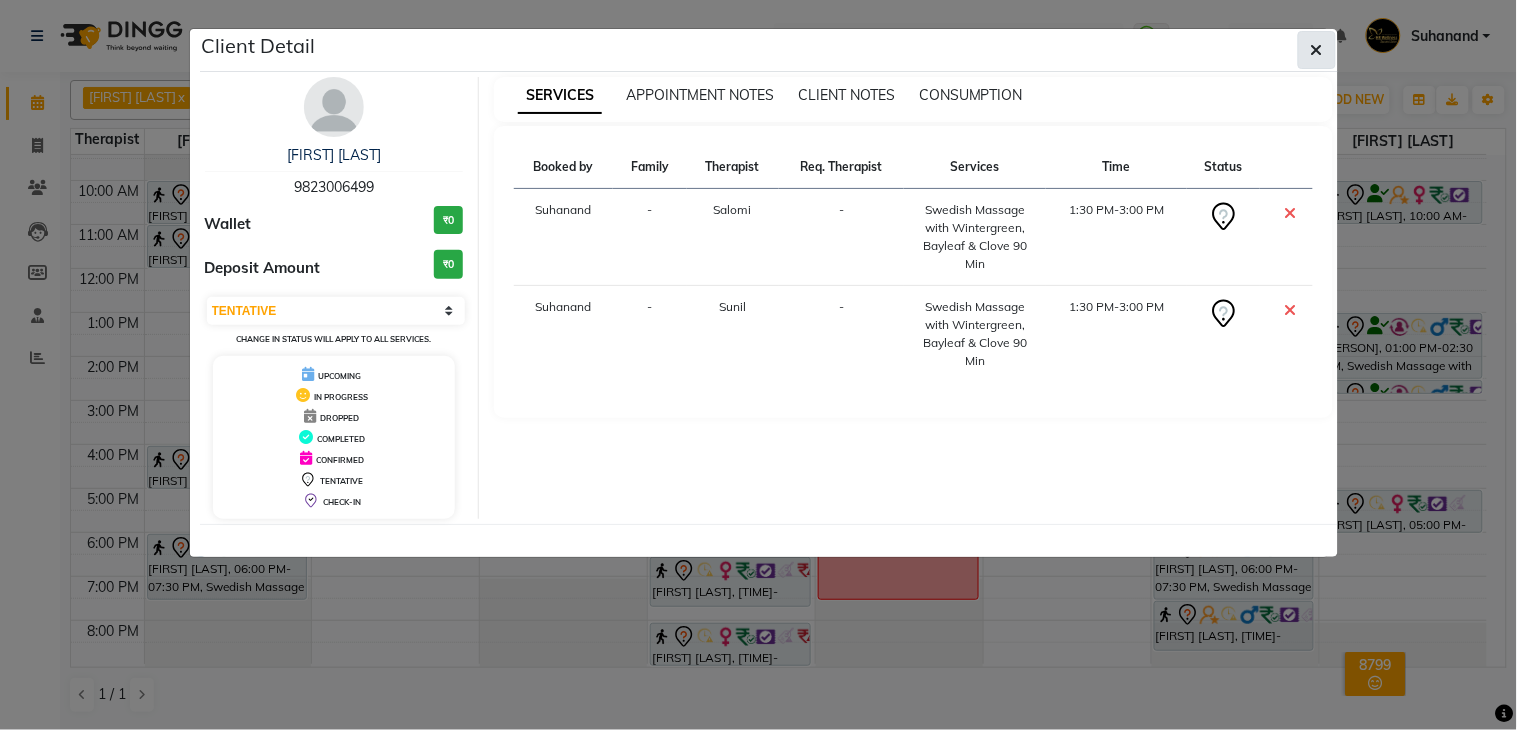 click 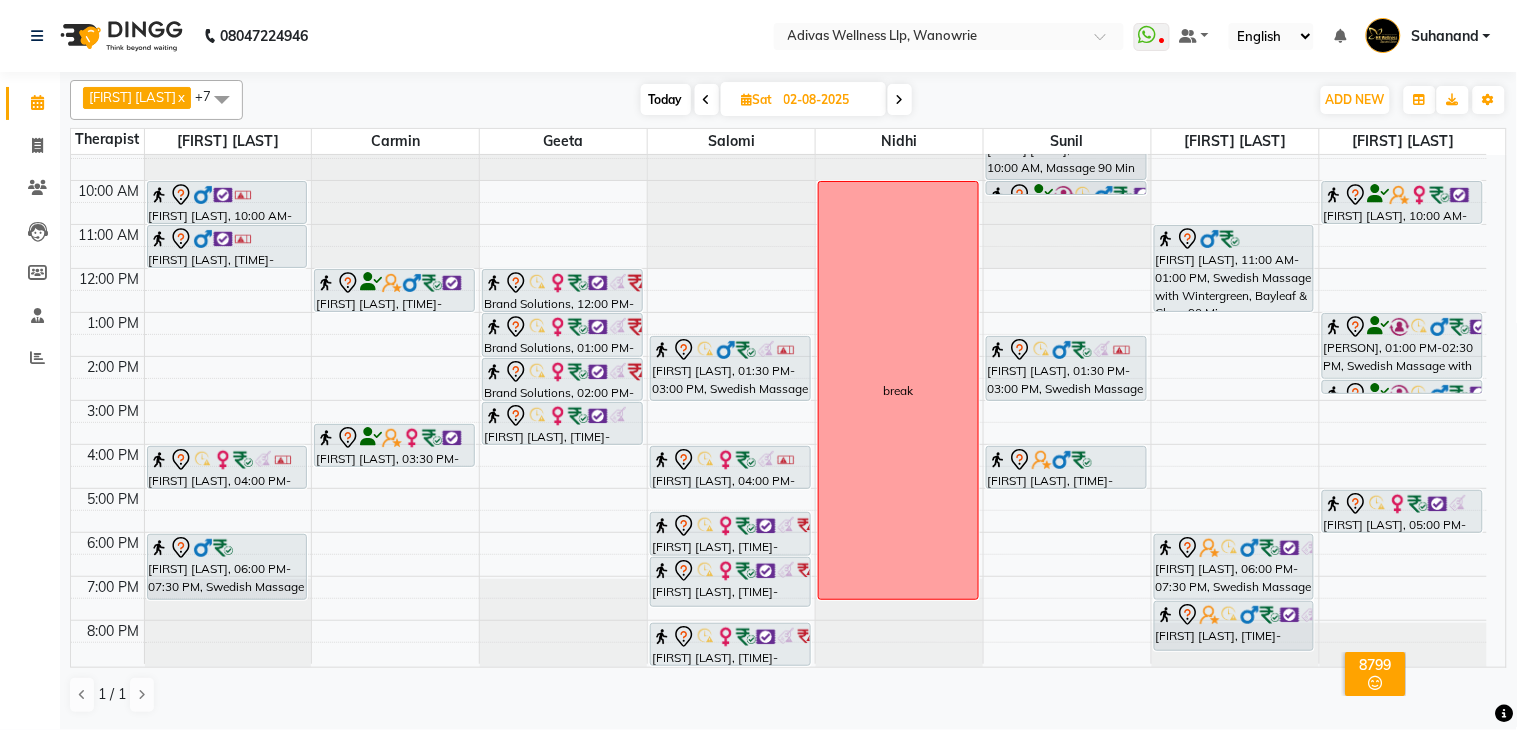 click on "02-08-2025" at bounding box center [828, 100] 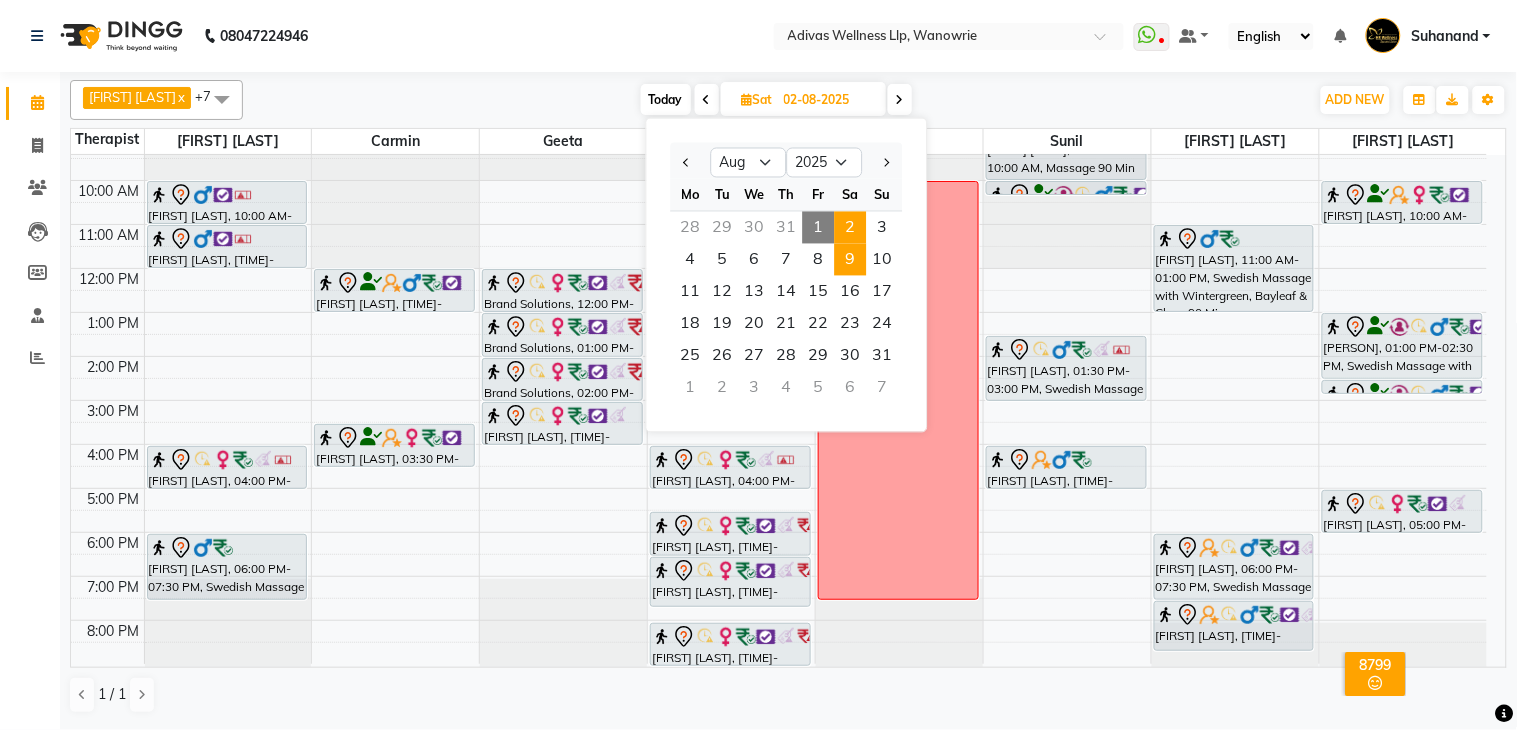 click on "9" at bounding box center [851, 260] 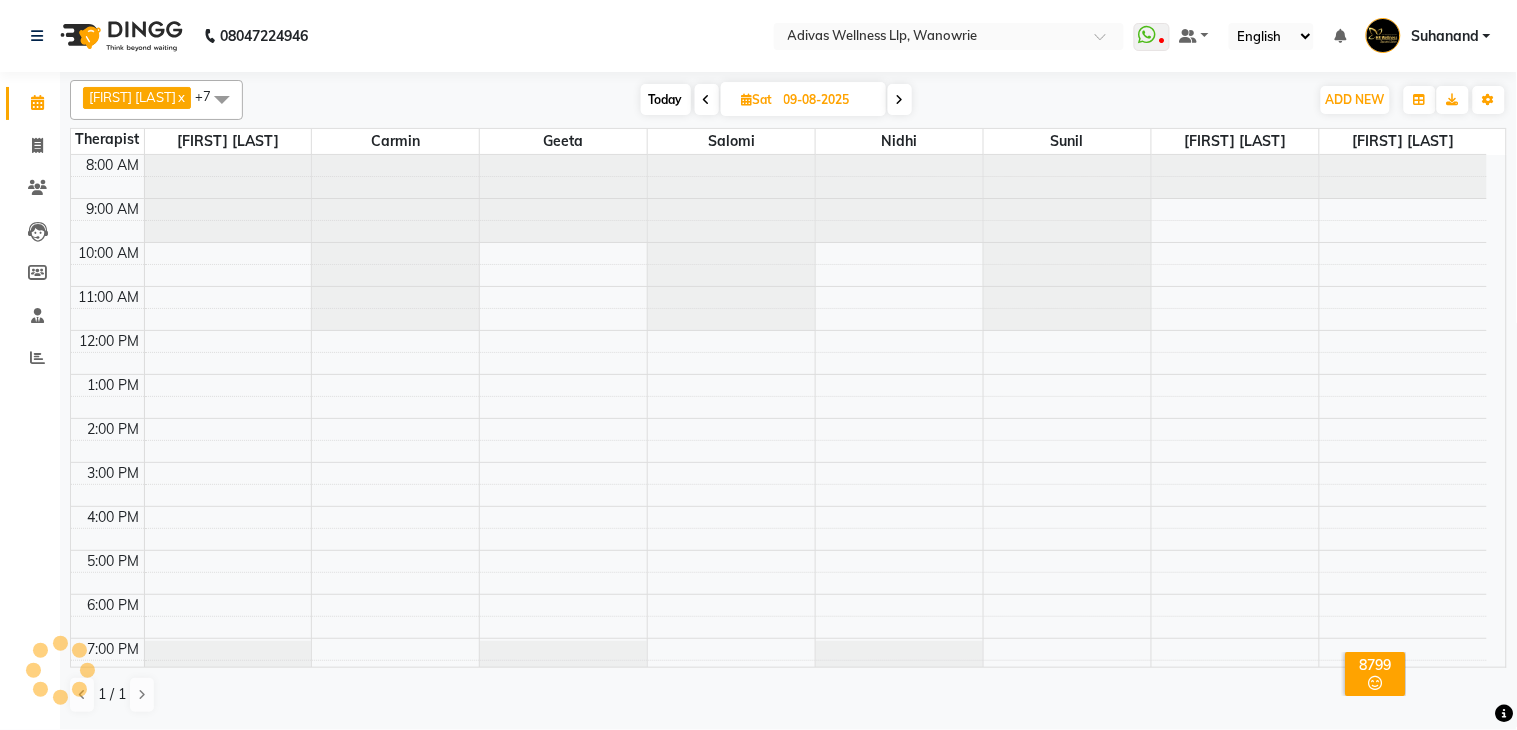 scroll, scrollTop: 63, scrollLeft: 0, axis: vertical 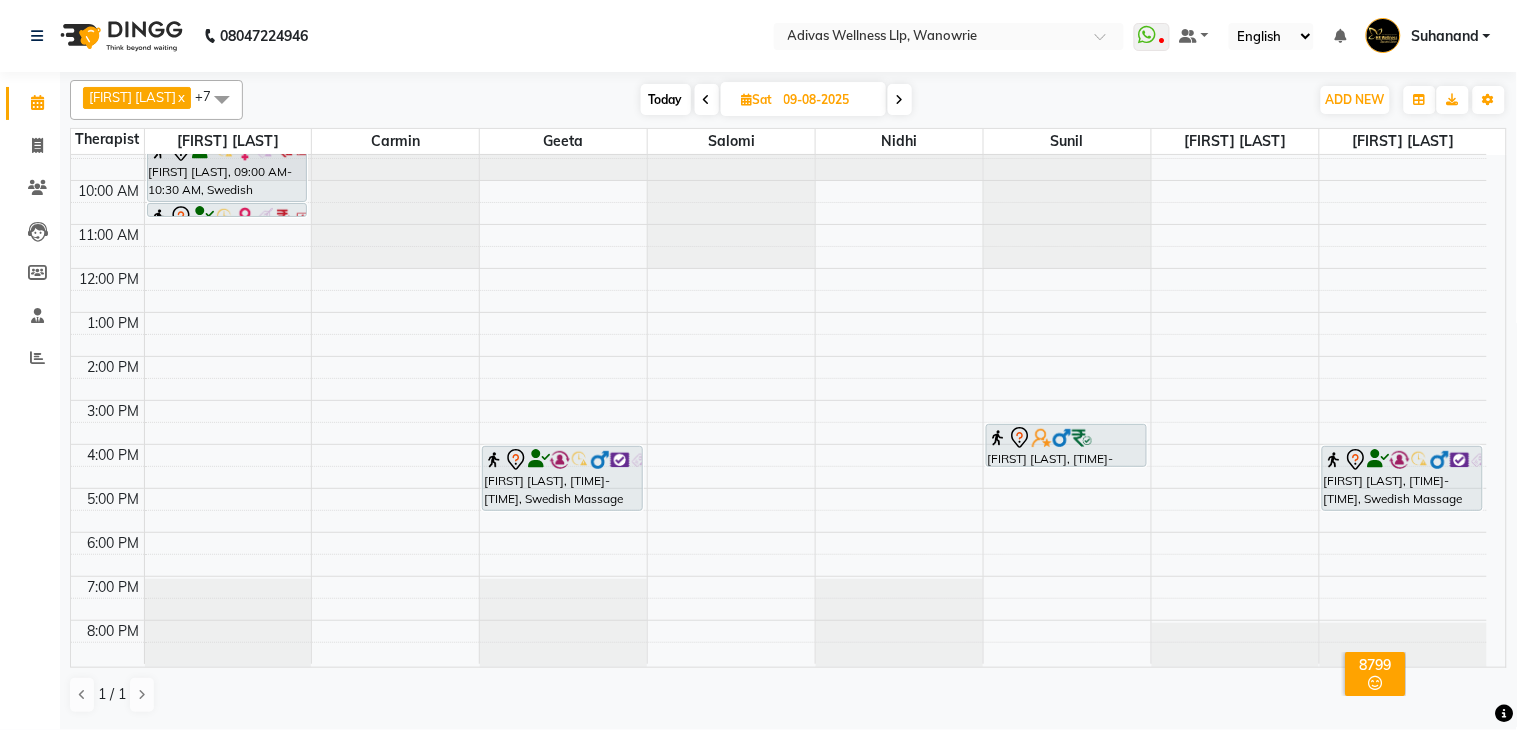 click on "8:00 AM 9:00 AM 10:00 AM 11:00 AM 12:00 PM 1:00 PM 2:00 PM 3:00 PM 4:00 PM 5:00 PM 6:00 PM 7:00 PM 8:00 PM             [FIRST] [LAST], 09:00 AM-10:30 AM, Swedish Massage with Wintergreen, Bayleaf & Clove 90 Min             [FIRST] [LAST], 10:30 AM-10:40 AM, Steam             [FIRST] [LAST], 04:00 PM-05:30 PM, Swedish Massage with Wintergreen, Bayleaf & Clove 90 Min             [FIRST] [LAST], 03:30 PM-04:30 PM, Swedish Massage with Wintergreen, Bayleaf & Clove 60 Min             [FIRST] [LAST], 04:00 PM-05:30 PM, Swedish Massage with Wintergreen, Bayleaf & Clove 90 Min" at bounding box center [779, 378] 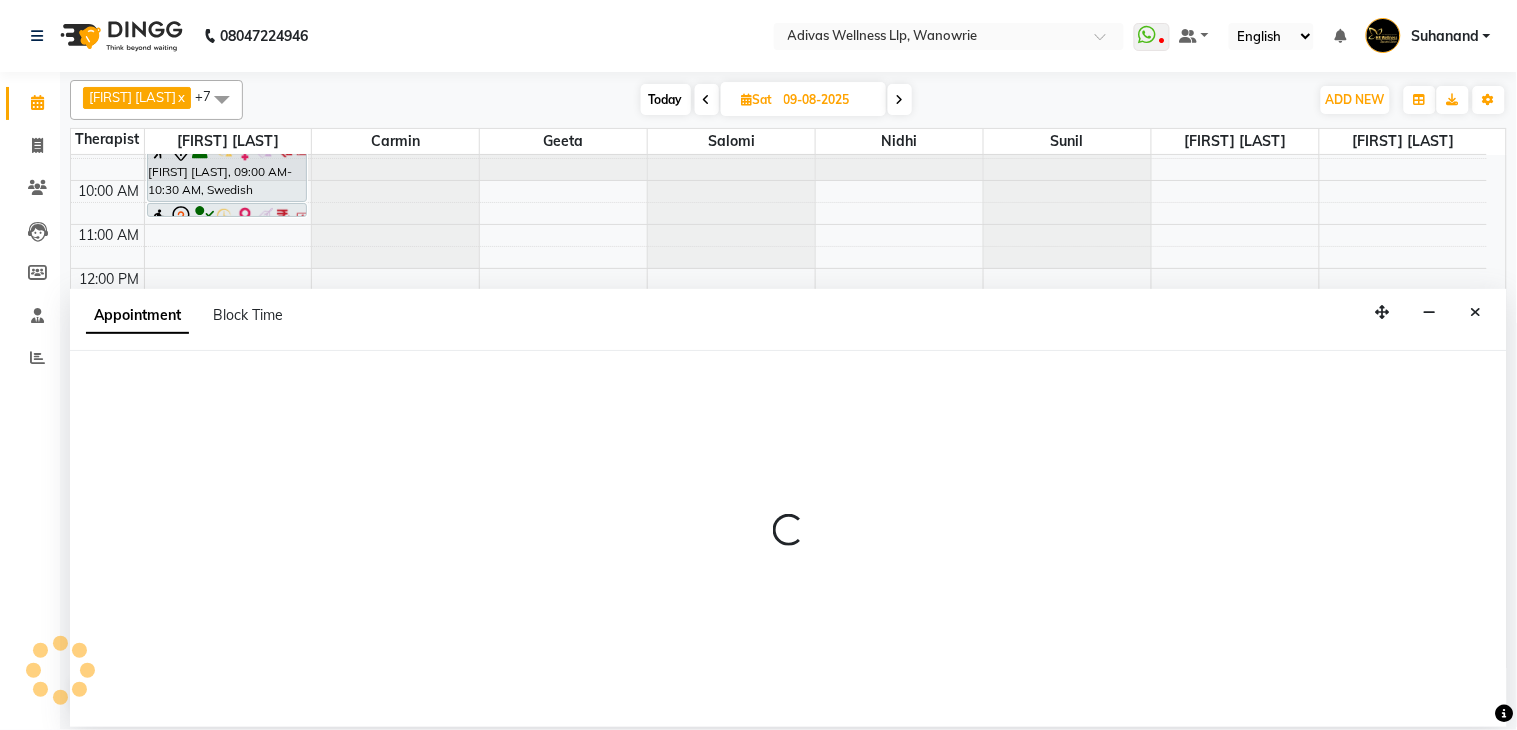 select on "18769" 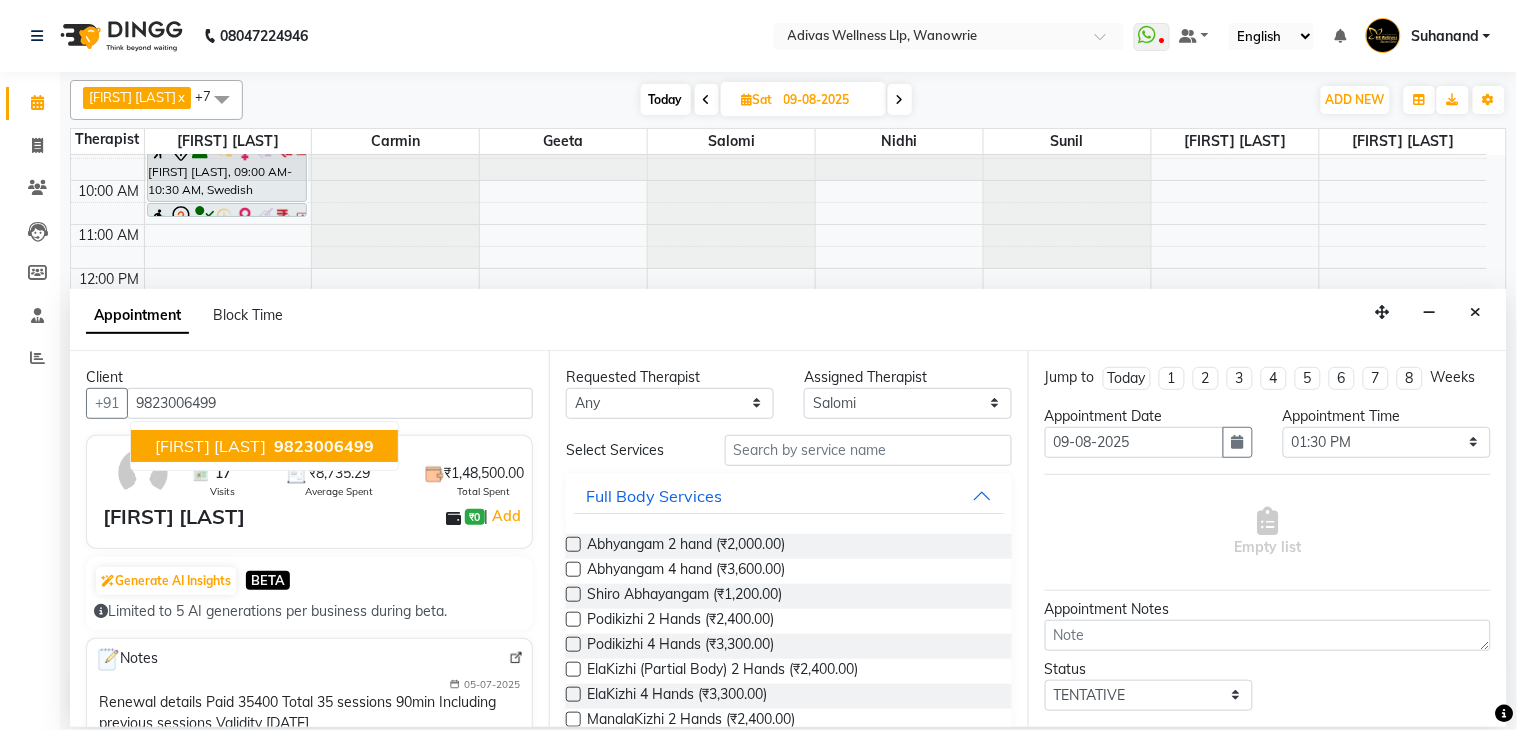 click on "[FIRST] [LAST]" at bounding box center (210, 446) 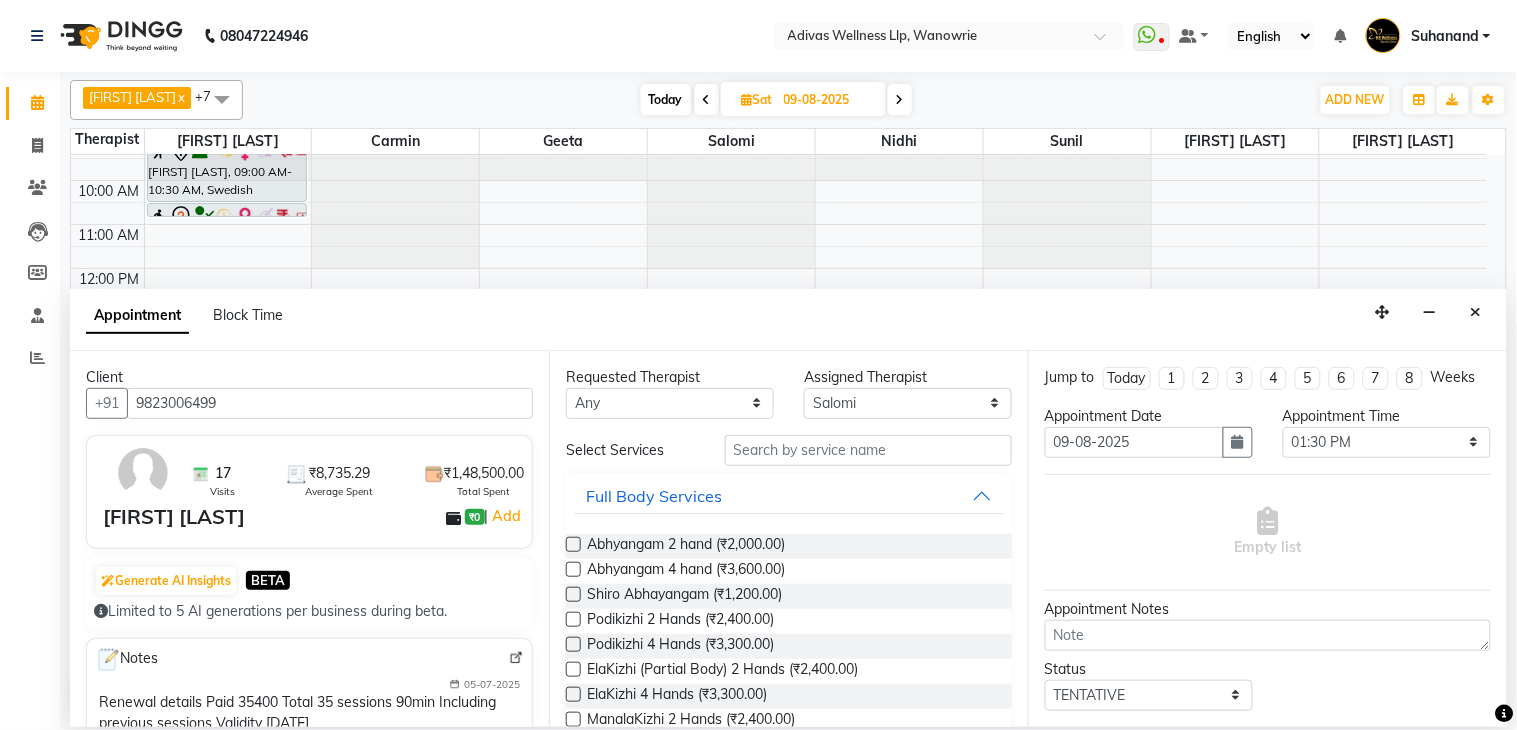 type on "9823006499" 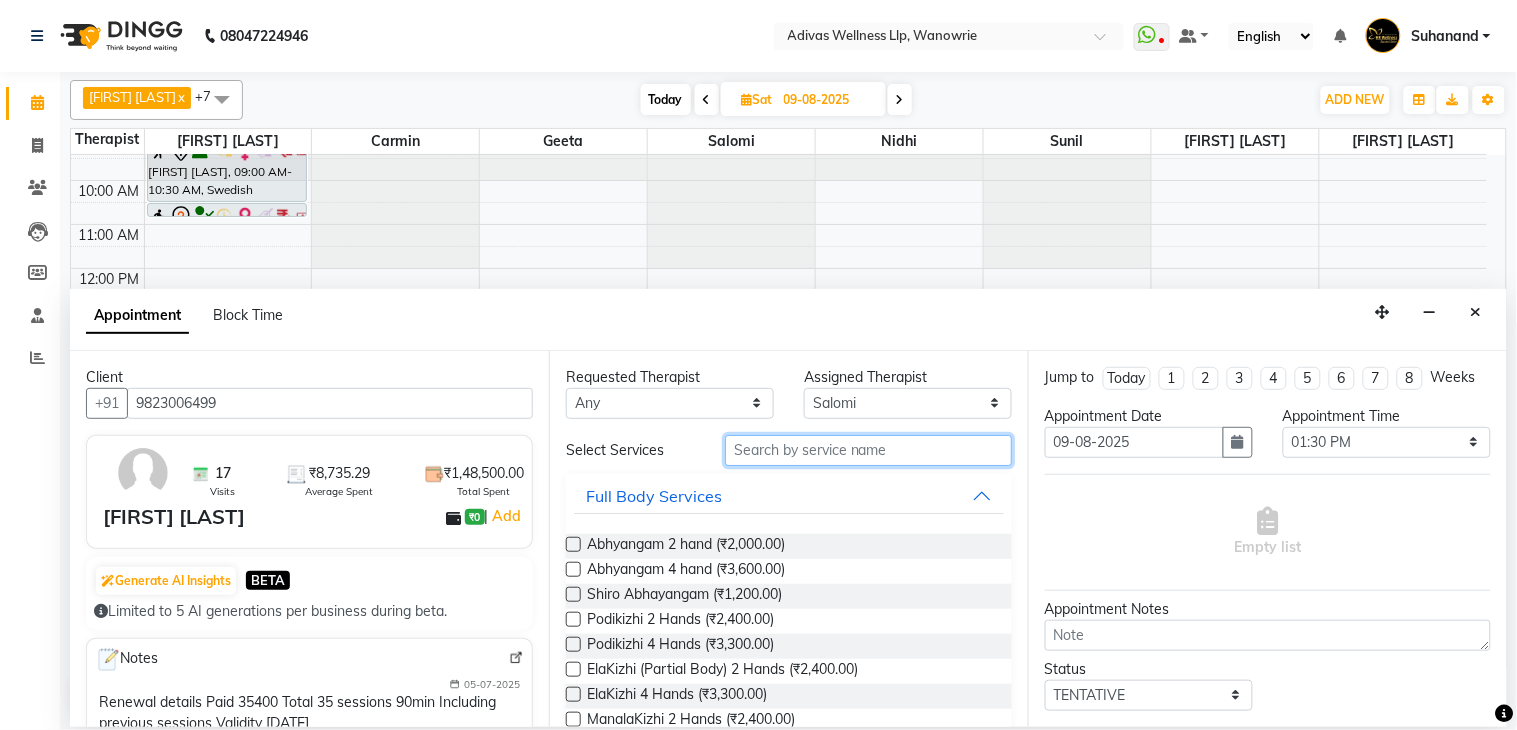 click at bounding box center [868, 450] 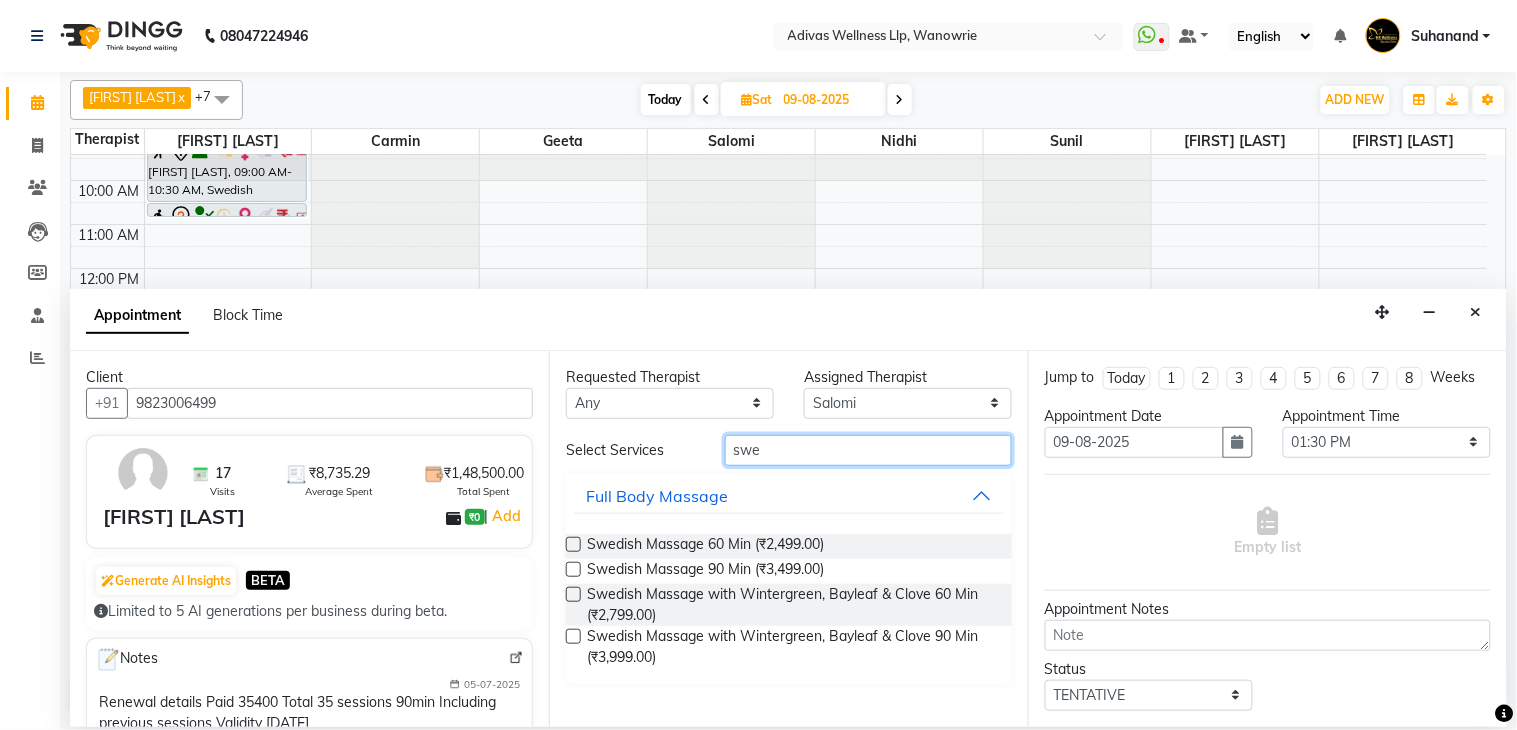 type on "swe" 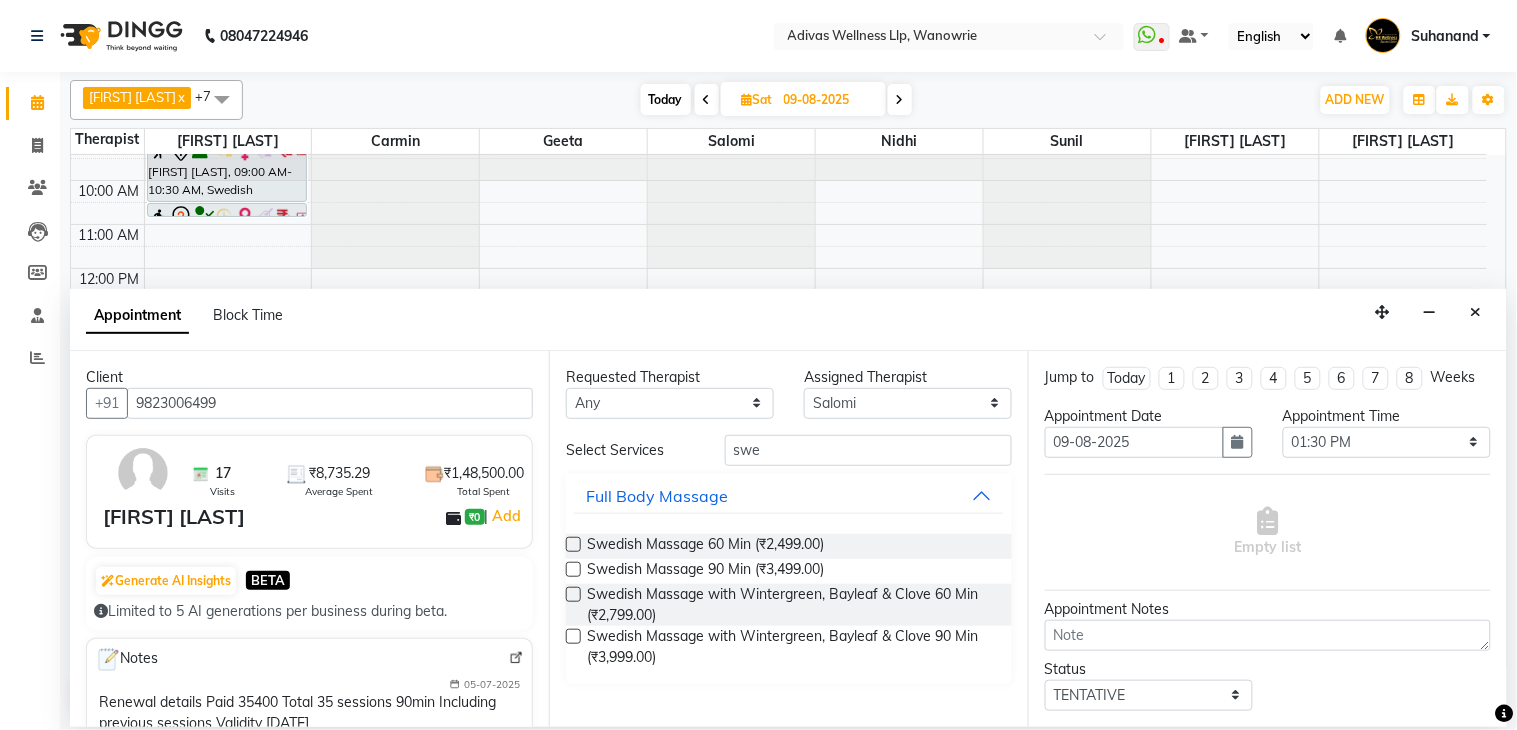 click at bounding box center (573, 636) 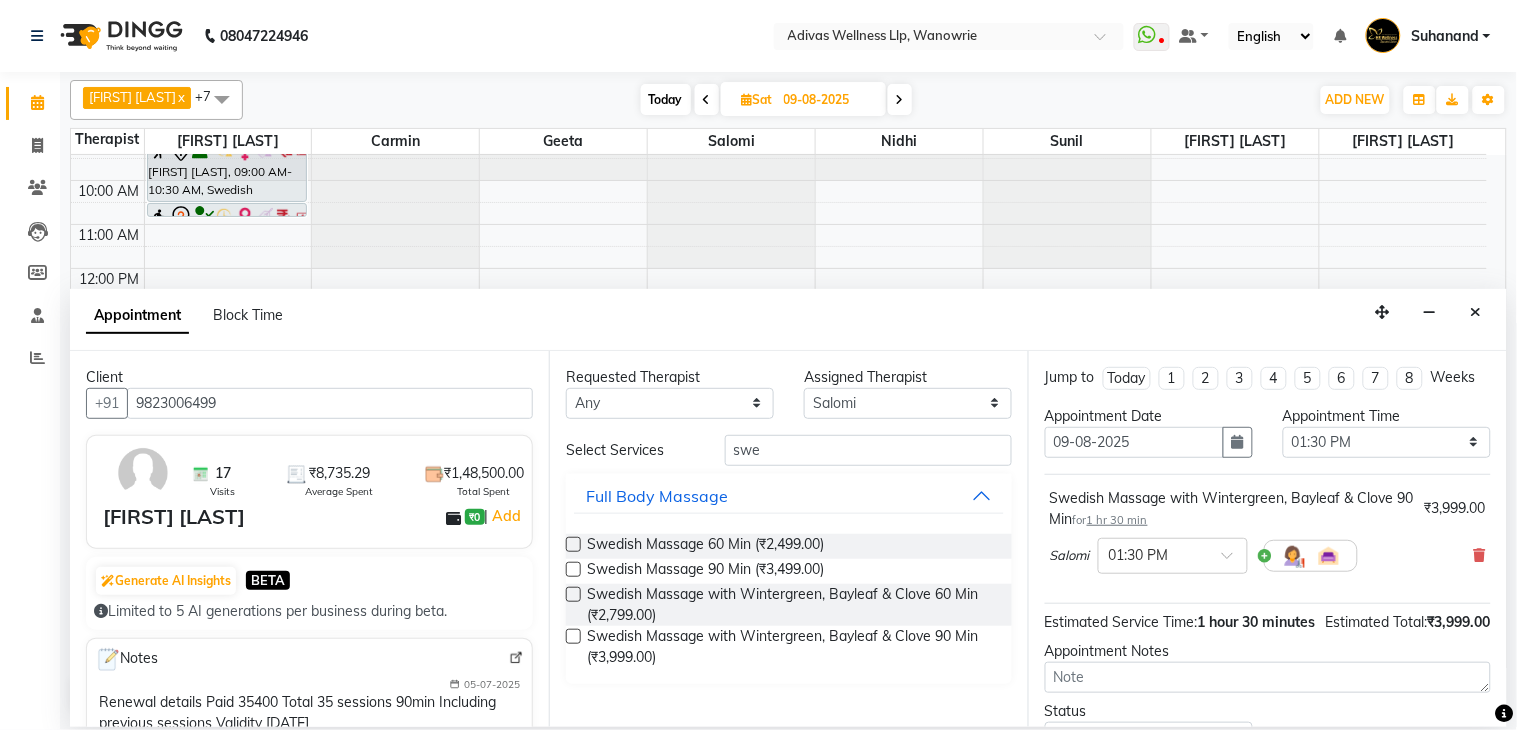 click at bounding box center (573, 636) 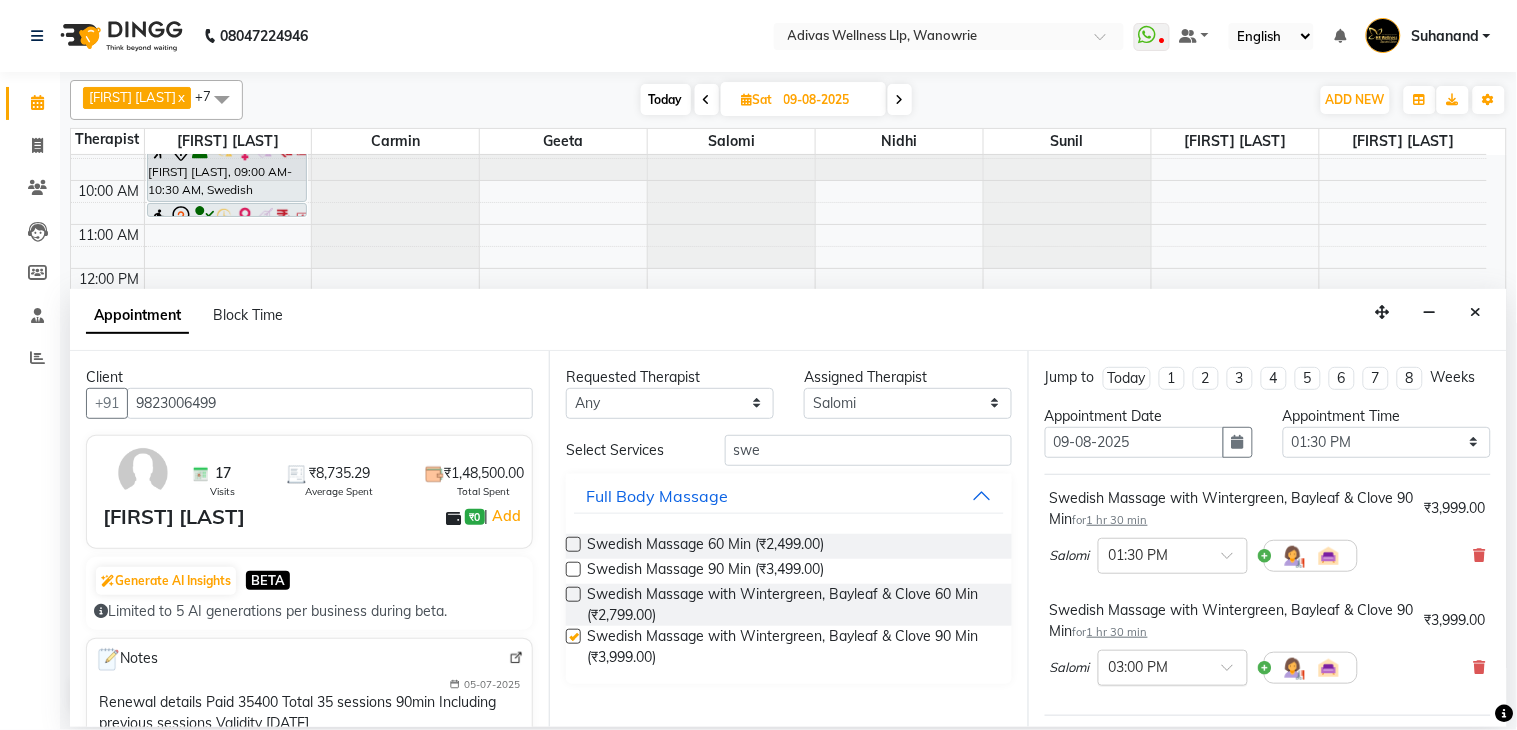 checkbox on "false" 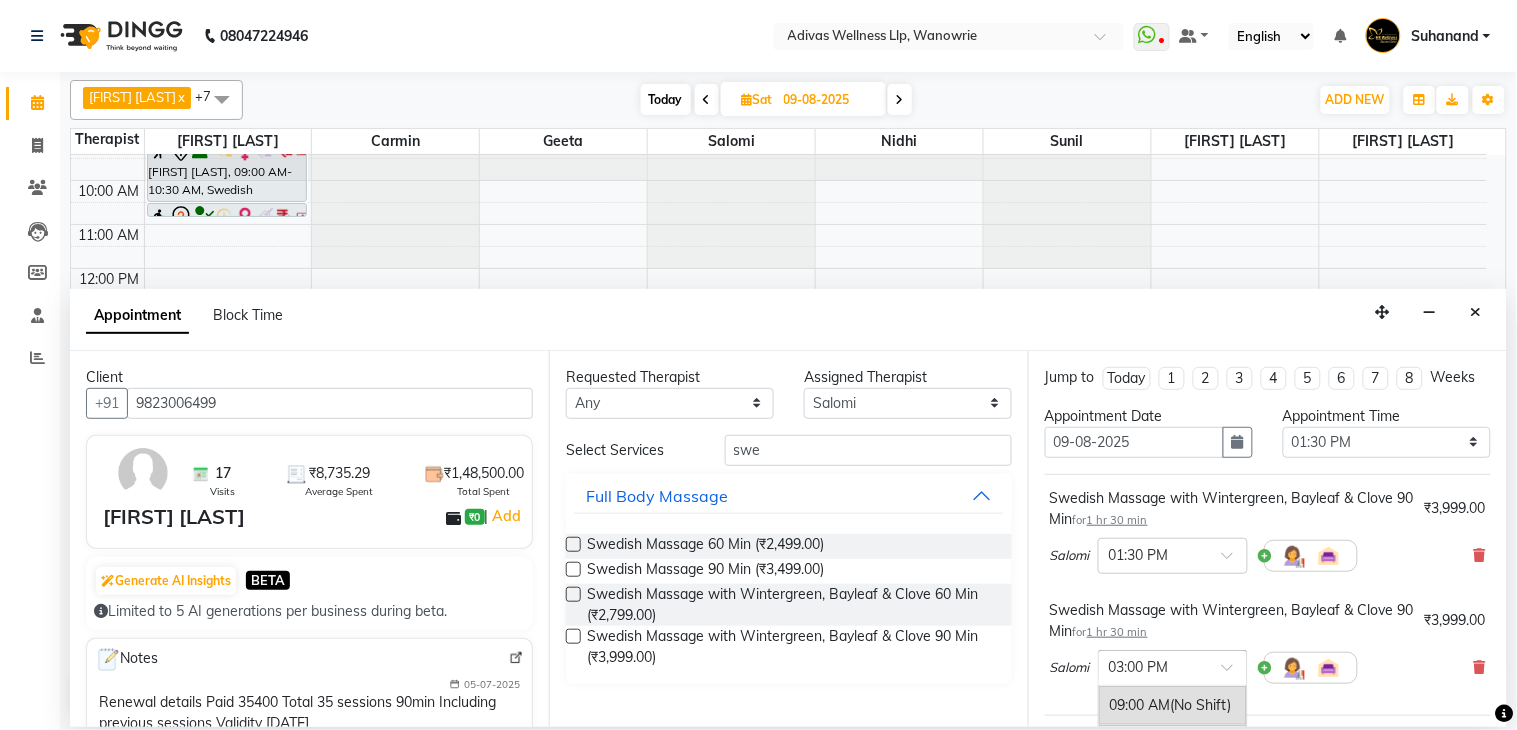 click at bounding box center (1234, 673) 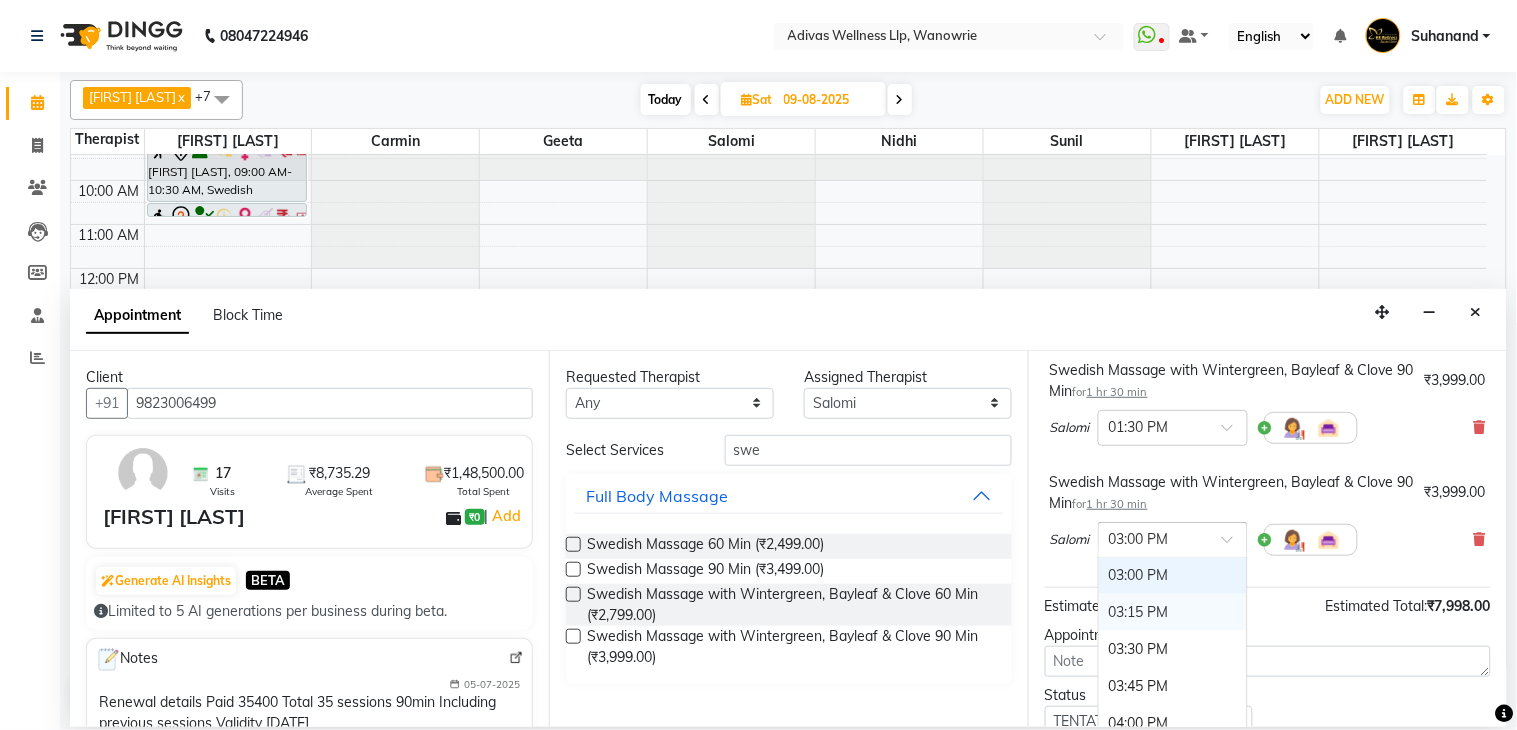 scroll, scrollTop: 222, scrollLeft: 0, axis: vertical 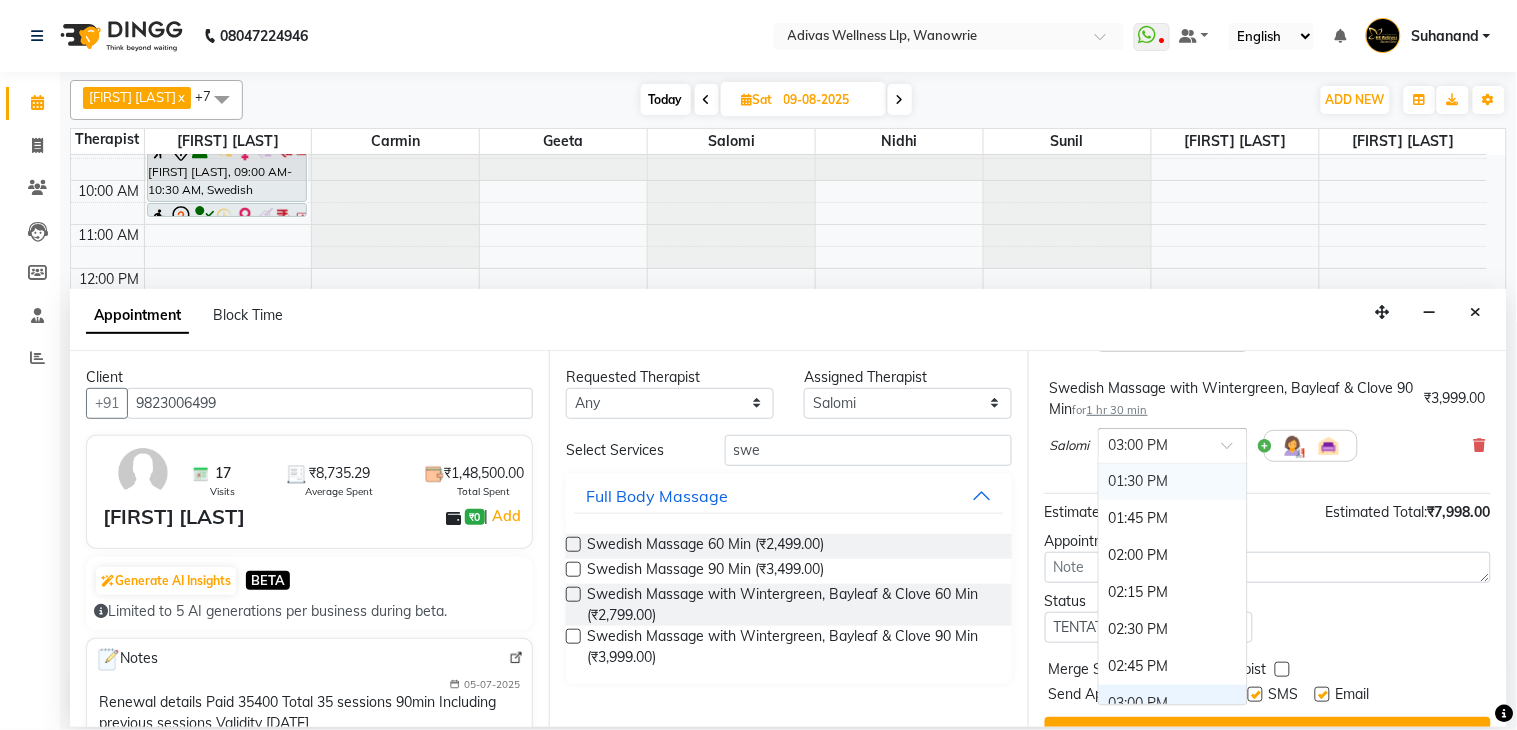 click on "01:30 PM" at bounding box center [1173, 481] 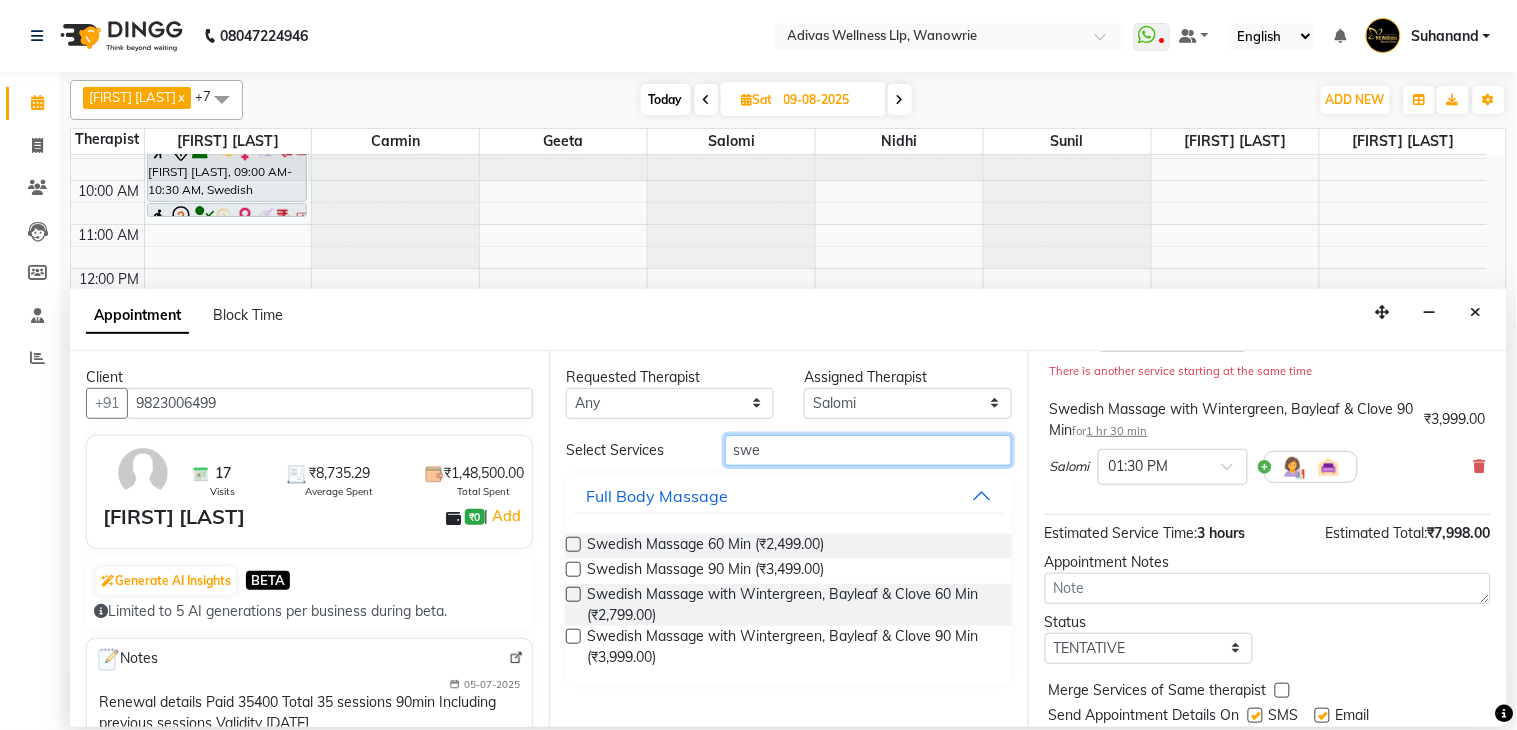 click on "swe" at bounding box center [868, 450] 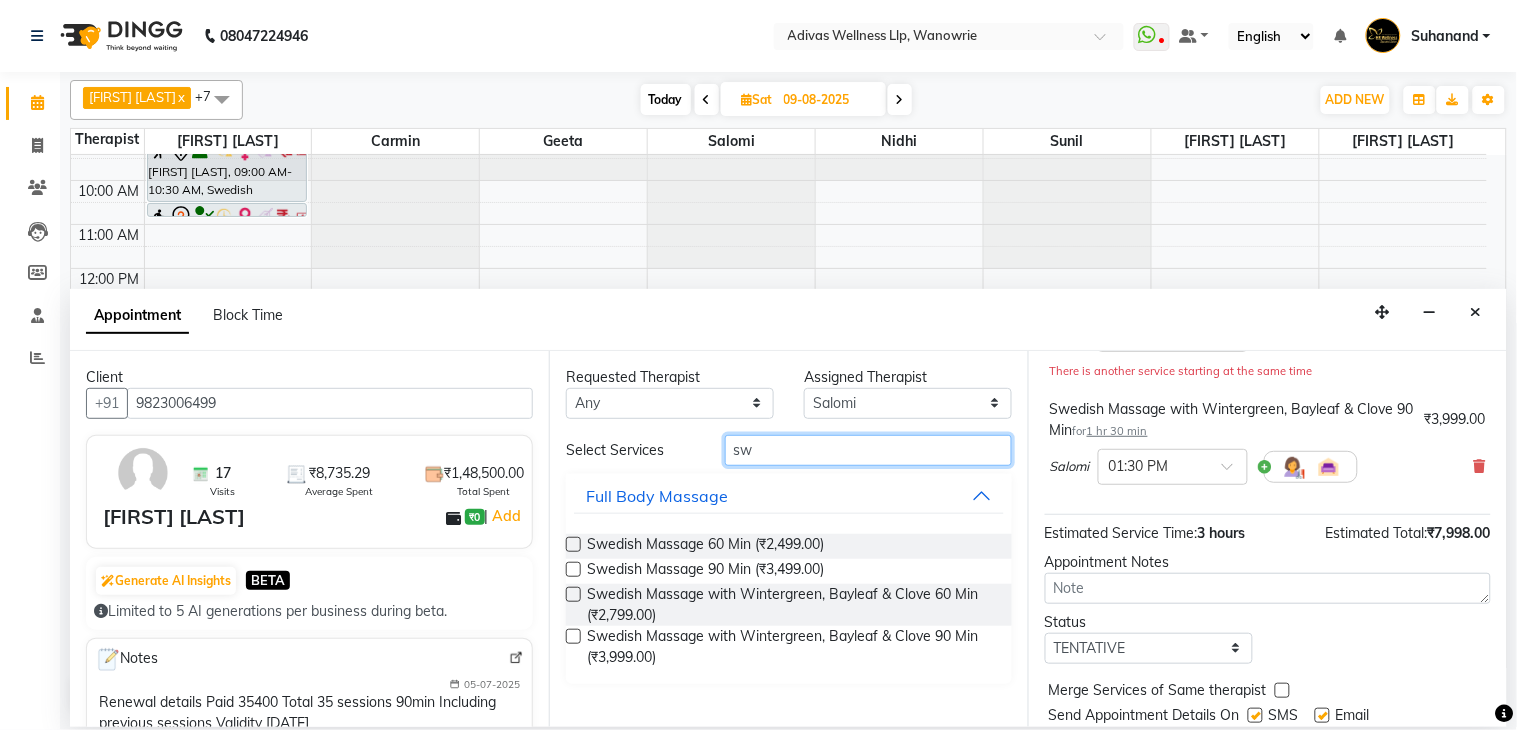 type on "s" 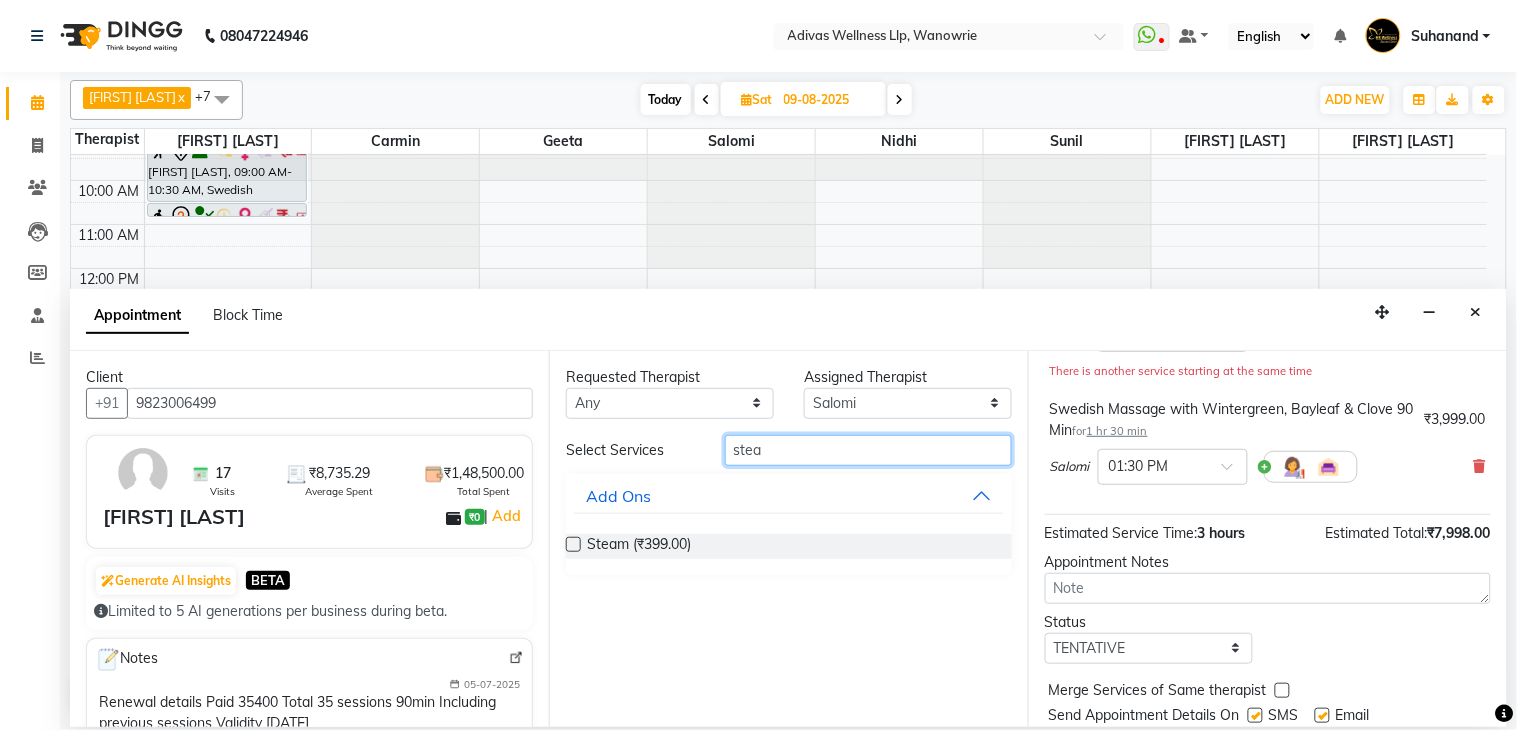 type on "stea" 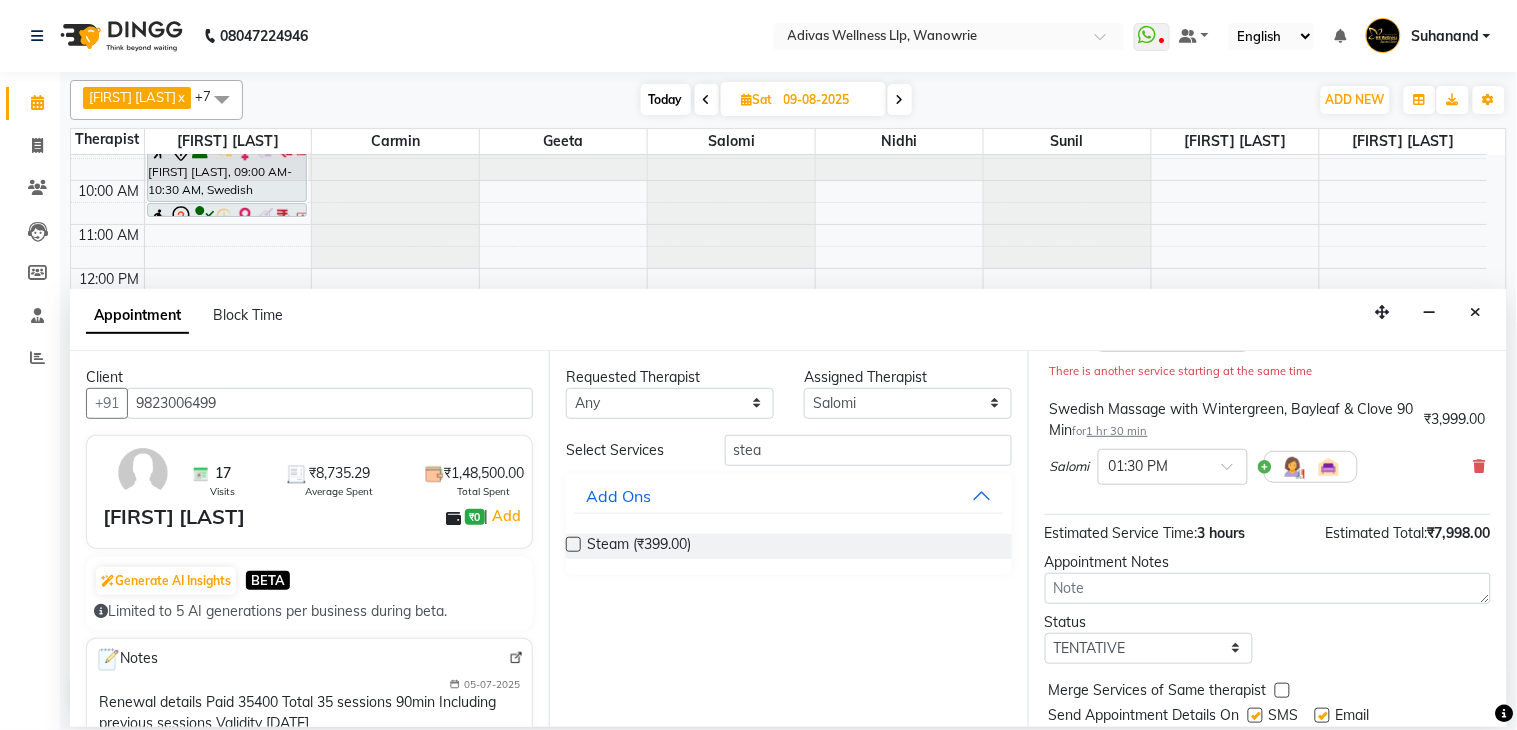 click at bounding box center (573, 544) 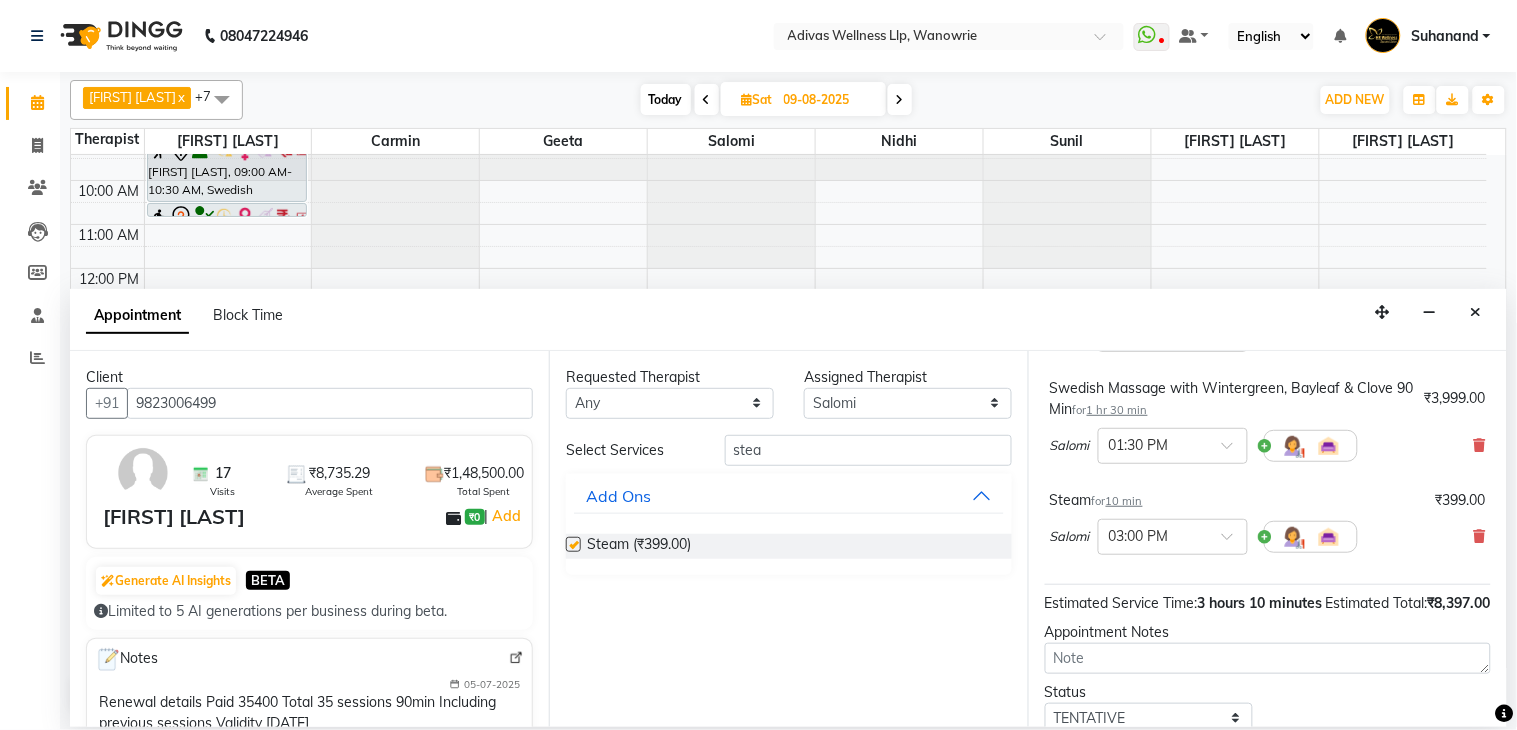 checkbox on "false" 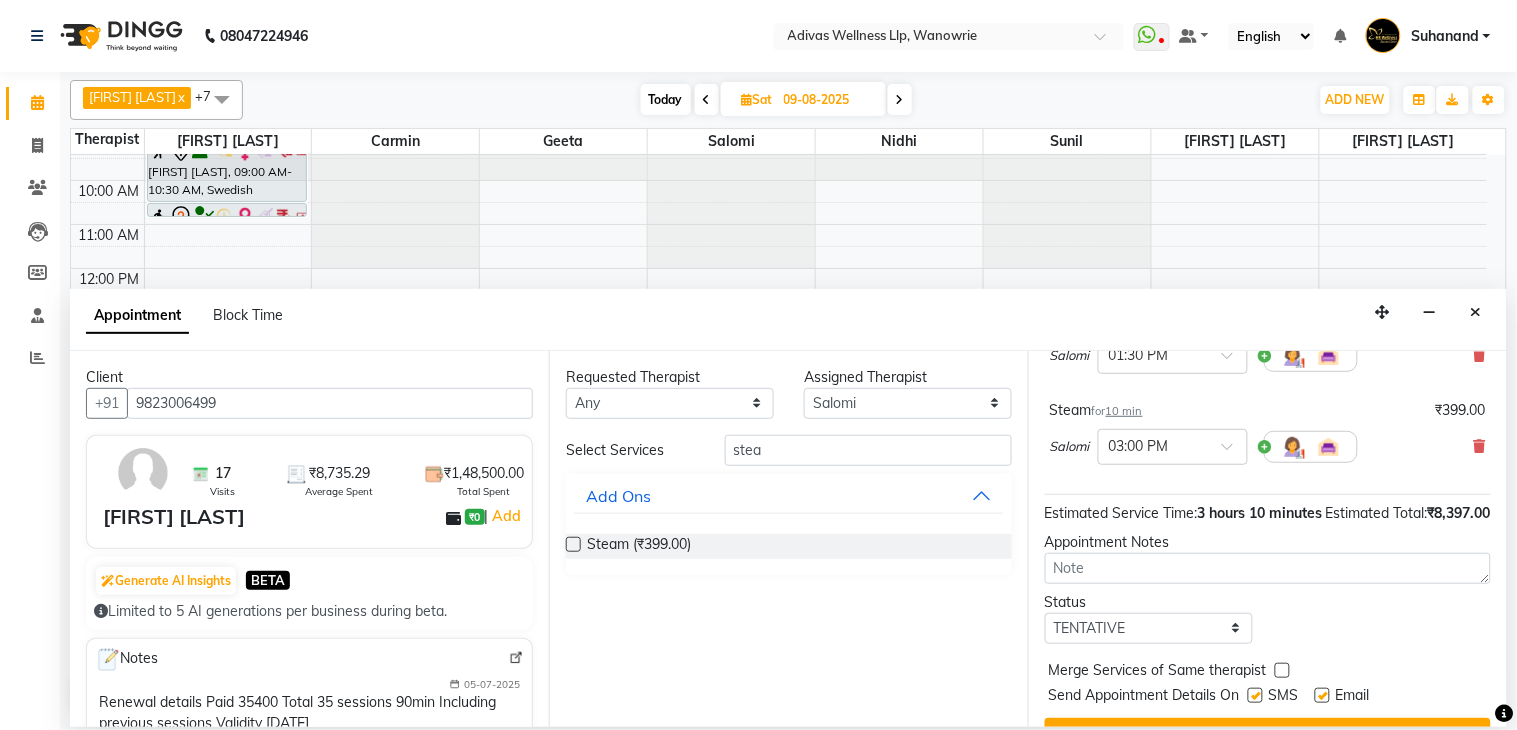 scroll, scrollTop: 395, scrollLeft: 0, axis: vertical 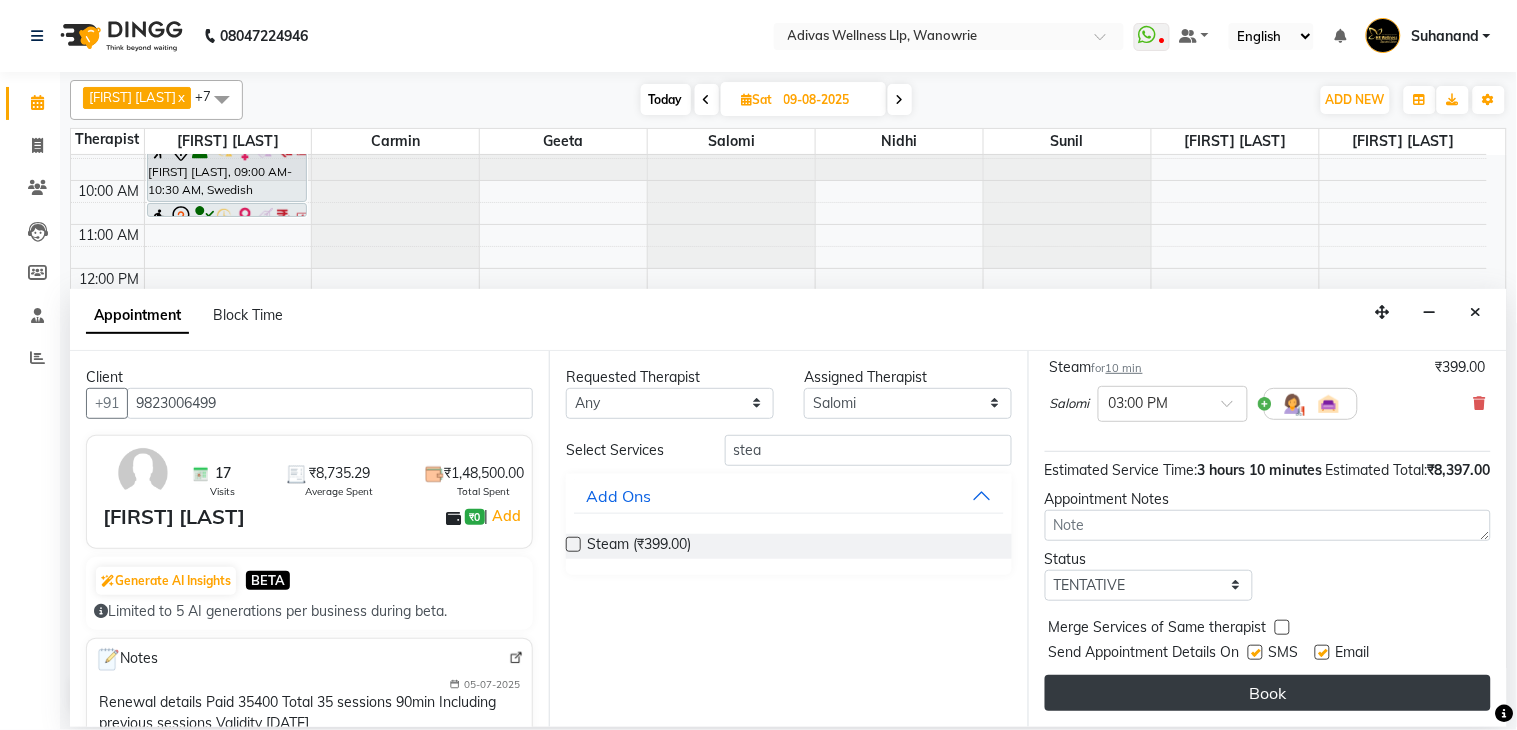 click on "Book" at bounding box center [1268, 693] 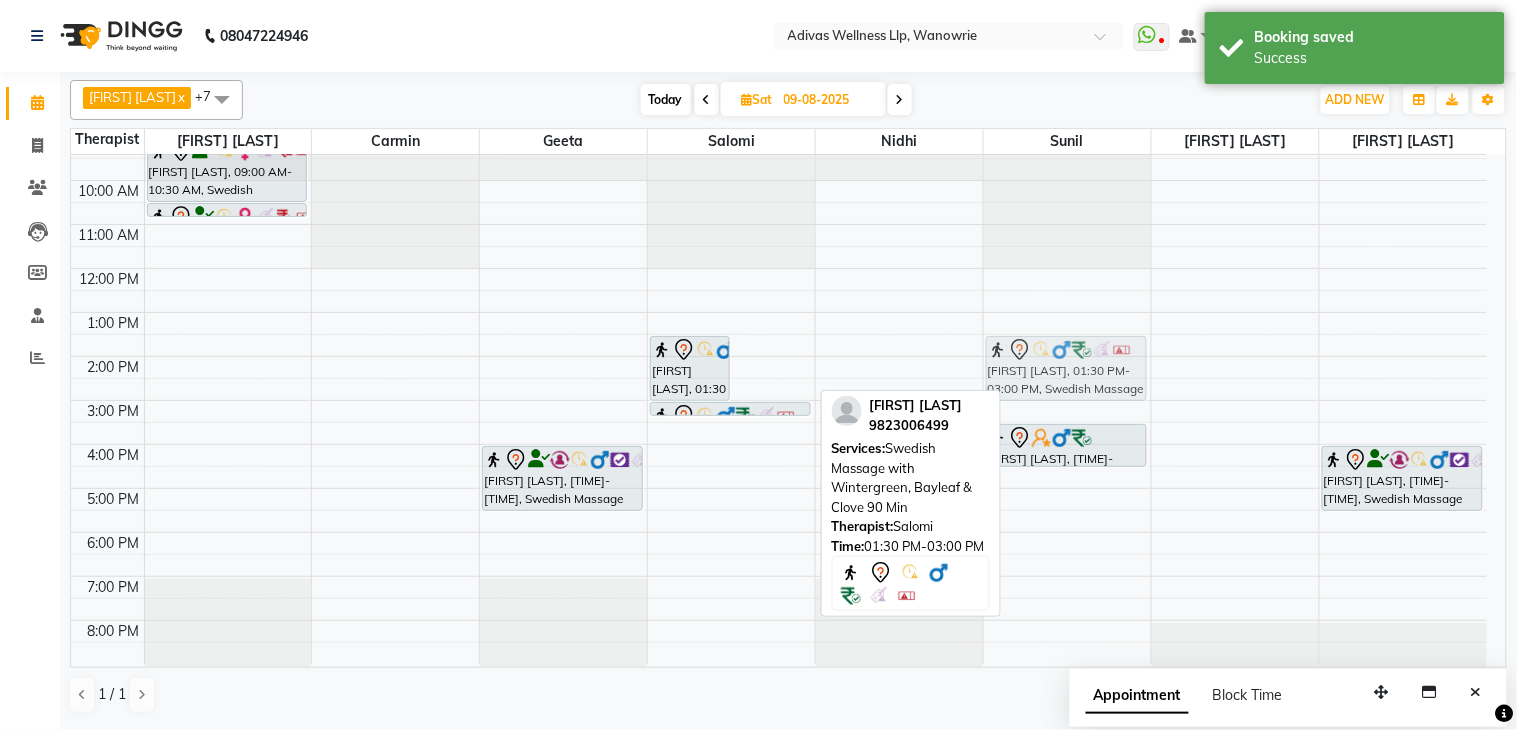 drag, startPoint x: 763, startPoint y: 356, endPoint x: 1038, endPoint y: 364, distance: 275.11633 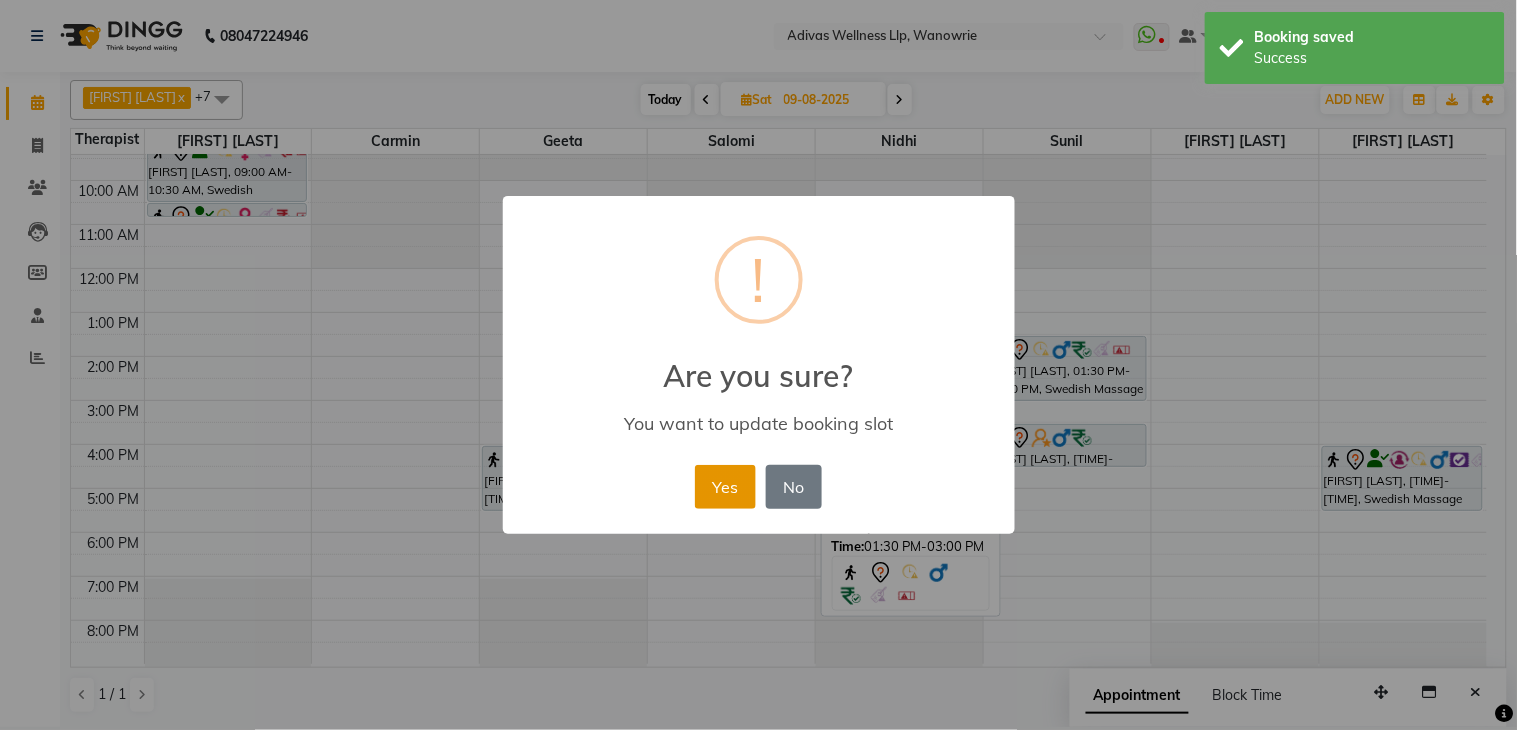 click on "Yes" at bounding box center [725, 487] 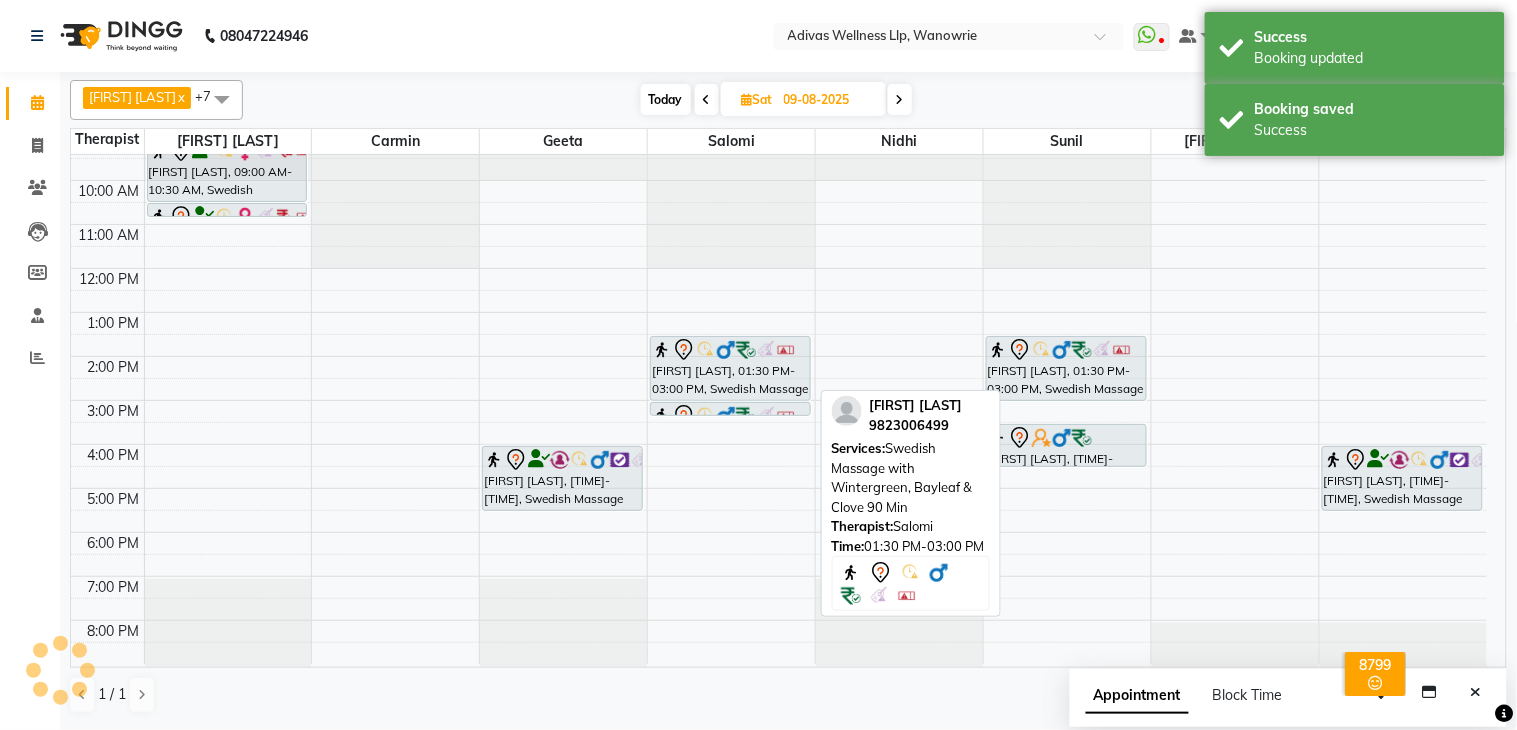 click on "[PHONE] Select Location × Adivas Wellness Llp, Wanowrie  WhatsApp Status  ✕ Status:  Disconnected Recent Service Activity: [DATE]     05:30 AM  [PHONE] Whatsapp Settings Default Panel My Panel English ENGLISH Español العربية मराठी हिंदी ગુજરાતી தமிழ் 中文 Notifications nothing to show Suhanand Manage Profile Change Password Sign out  Version:3.15.11" 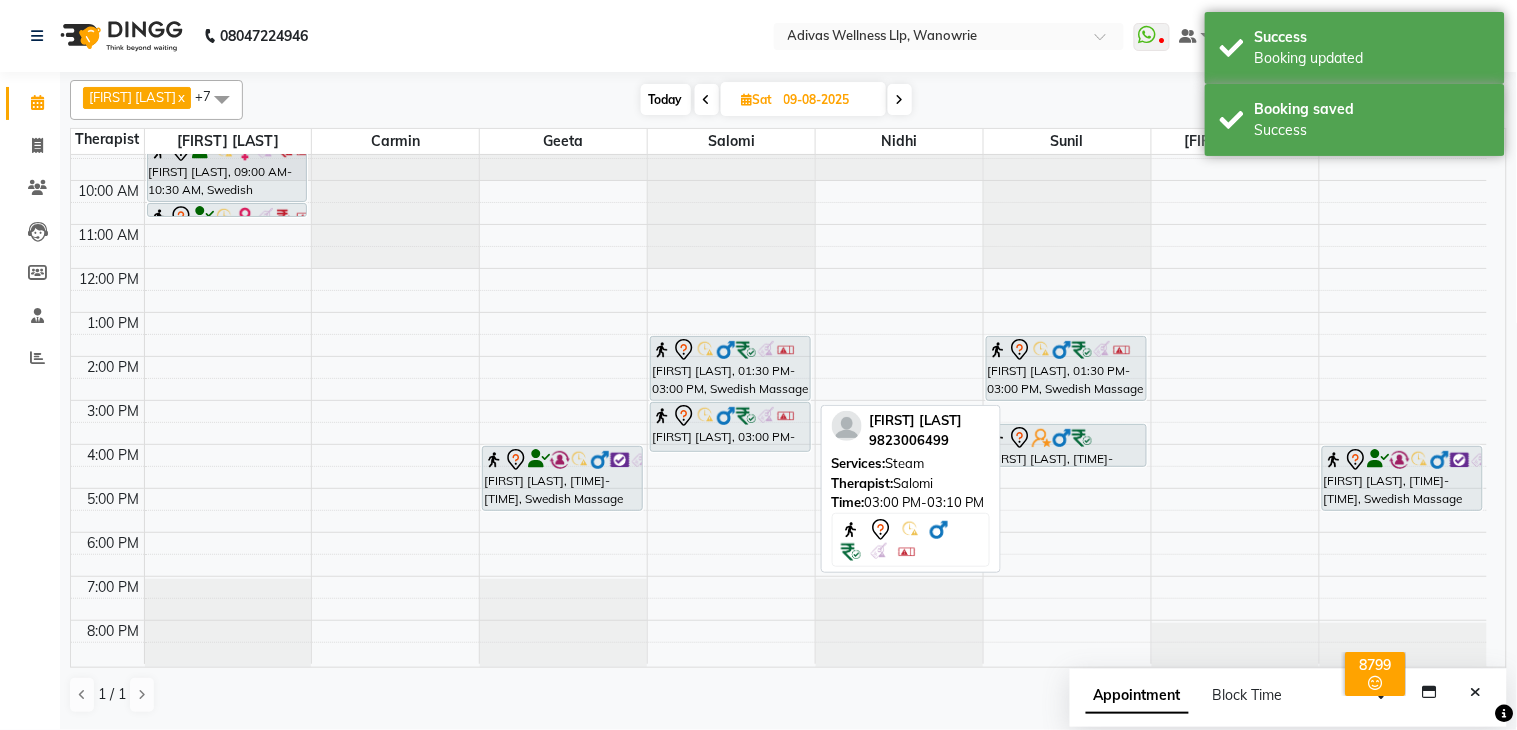 drag, startPoint x: 750, startPoint y: 411, endPoint x: 754, endPoint y: 447, distance: 36.221542 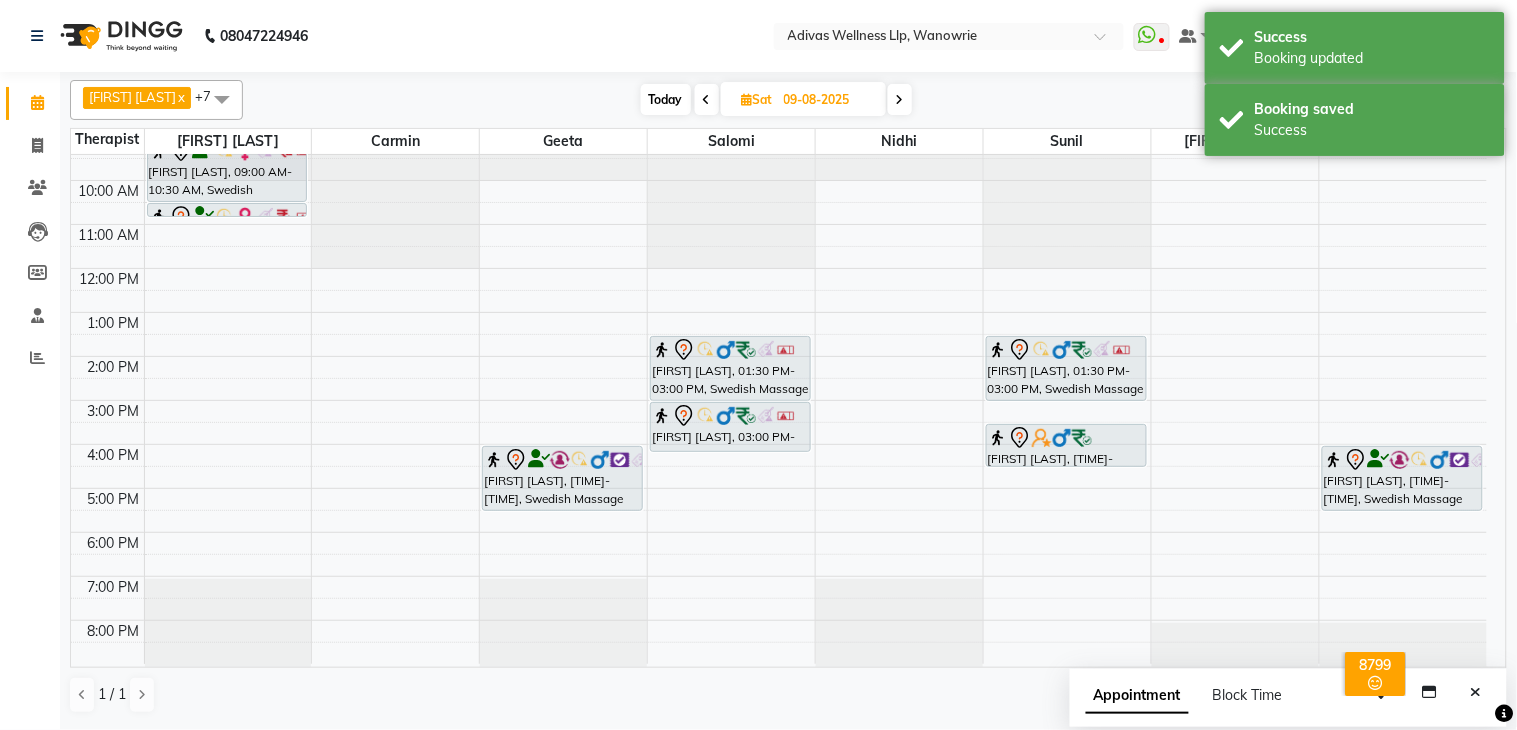 click on "[PHONE] Select Location × Adivas Wellness Llp, Wanowrie  WhatsApp Status  ✕ Status:  Disconnected Recent Service Activity: [DATE]     05:30 AM  [PHONE] Whatsapp Settings Default Panel My Panel English ENGLISH Español العربية मराठी हिंदी ગુજરાતી தமிழ் 中文 Notifications nothing to show Suhanand Manage Profile Change Password Sign out  Version:3.15.11" 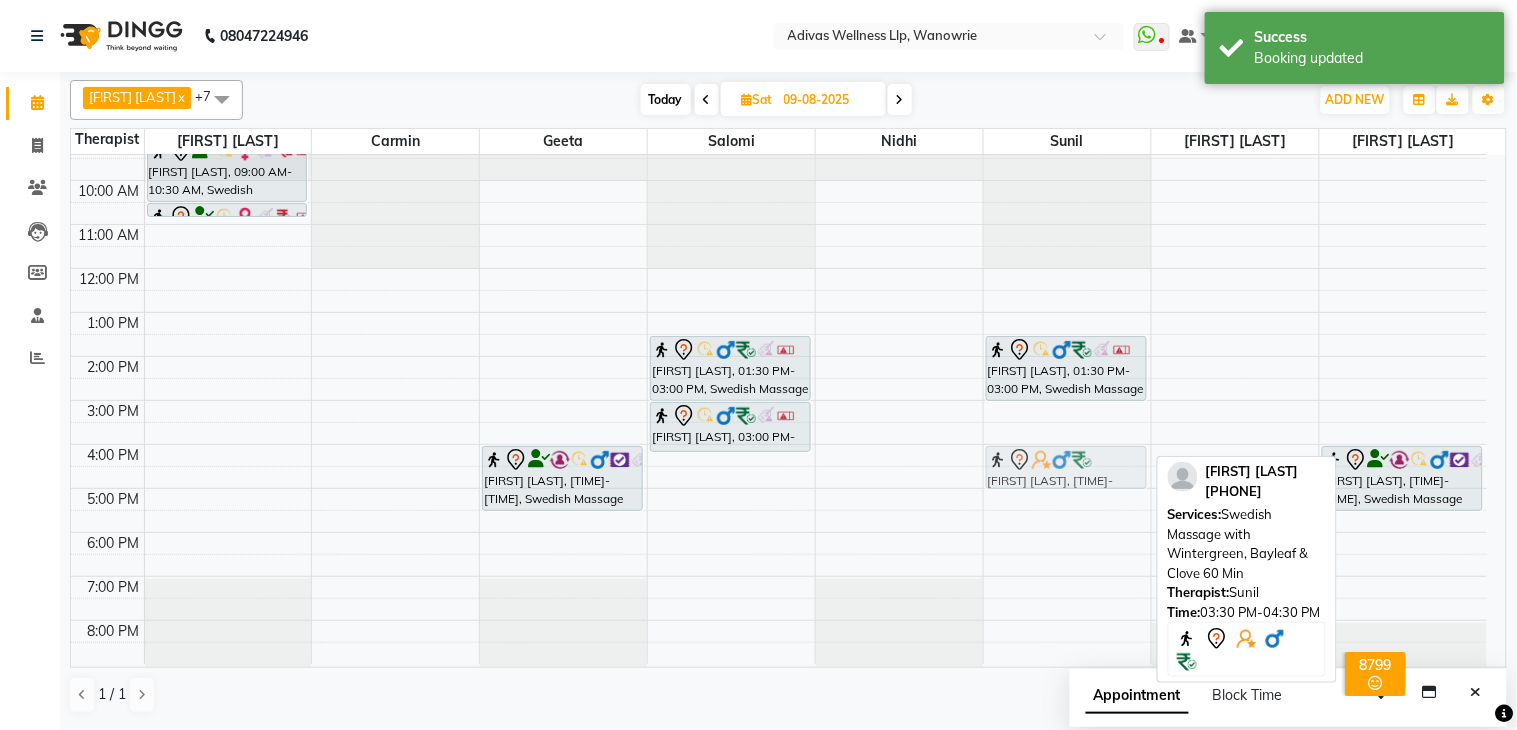 click on "[FIRST] [LAST], [TIME]-[TIME], Swedish Massage with Wintergreen, Bayleaf & Clove 90 Min             [FIRST] [LAST], [TIME]-[TIME], Swedish Massage with Wintergreen, Bayleaf & Clove 60 Min             [FIRST] [LAST], [TIME]-[TIME], Swedish Massage with Wintergreen, Bayleaf & Clove 60 Min" at bounding box center (1067, 378) 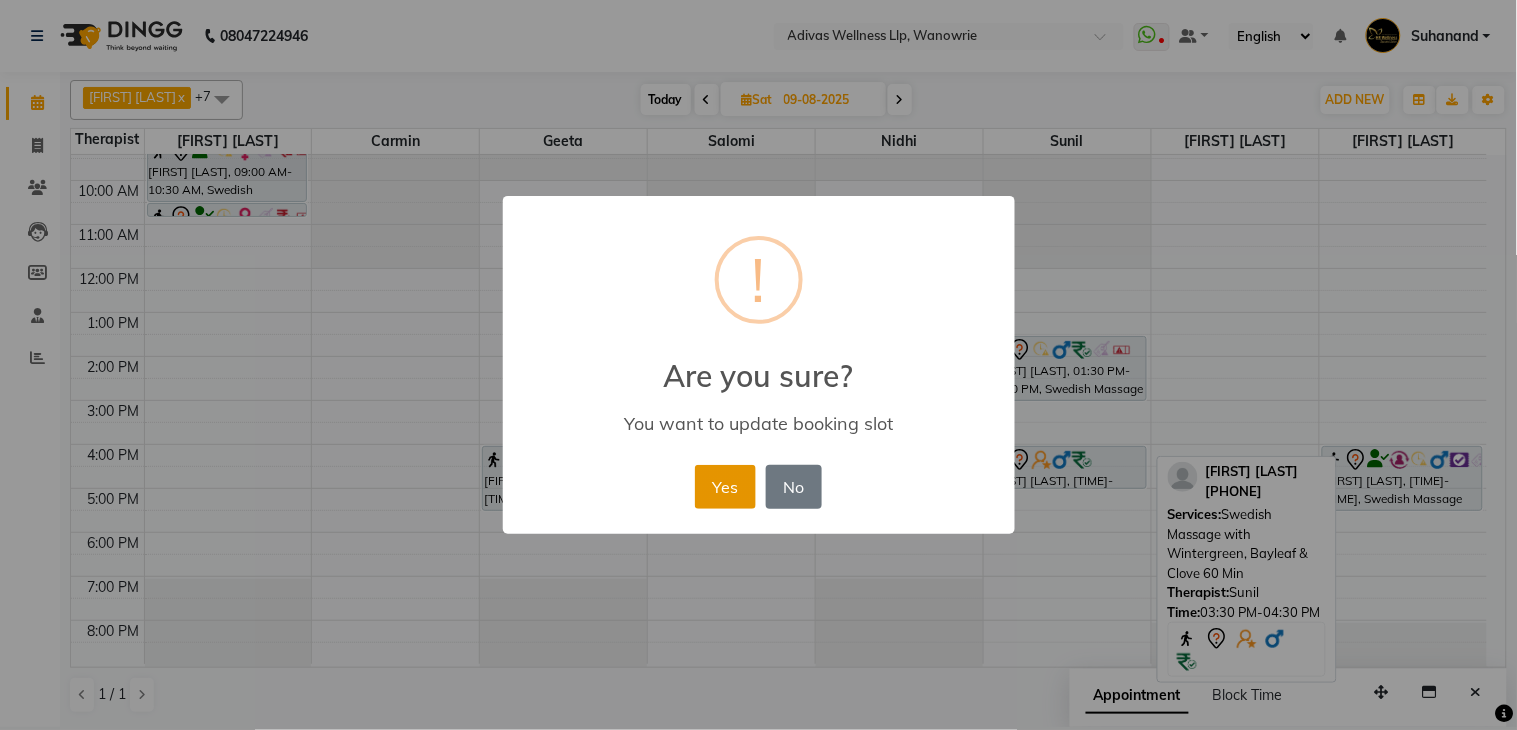 click on "Yes" at bounding box center (725, 487) 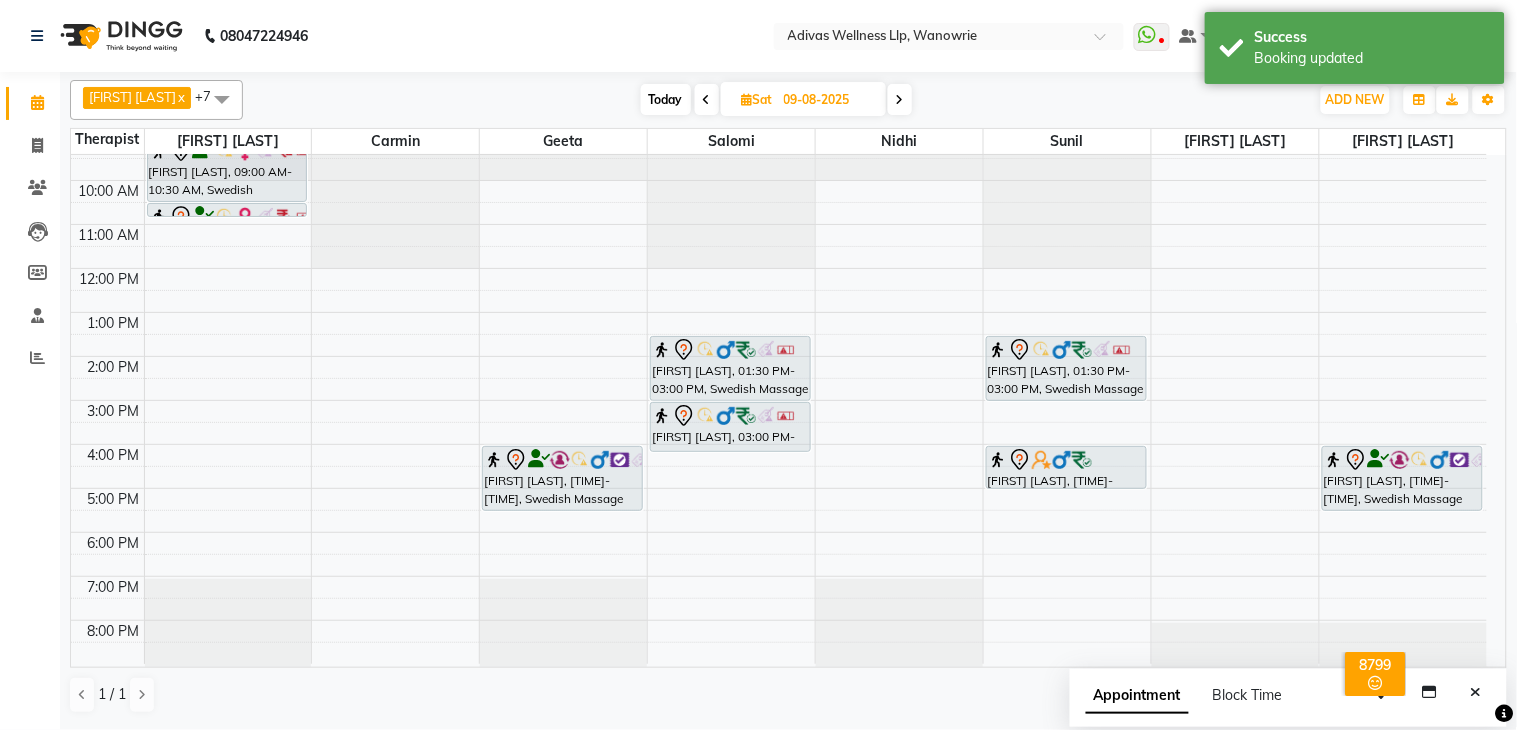 click on "[PHONE] Select Location × Adivas Wellness Llp, Wanowrie  WhatsApp Status  ✕ Status:  Disconnected Recent Service Activity: [DATE]     05:30 AM  [PHONE] Whatsapp Settings Default Panel My Panel English ENGLISH Español العربية मराठी हिंदी ગુજરાતી தமிழ் 中文 Notifications nothing to show Suhanand Manage Profile Change Password Sign out  Version:3.15.11" 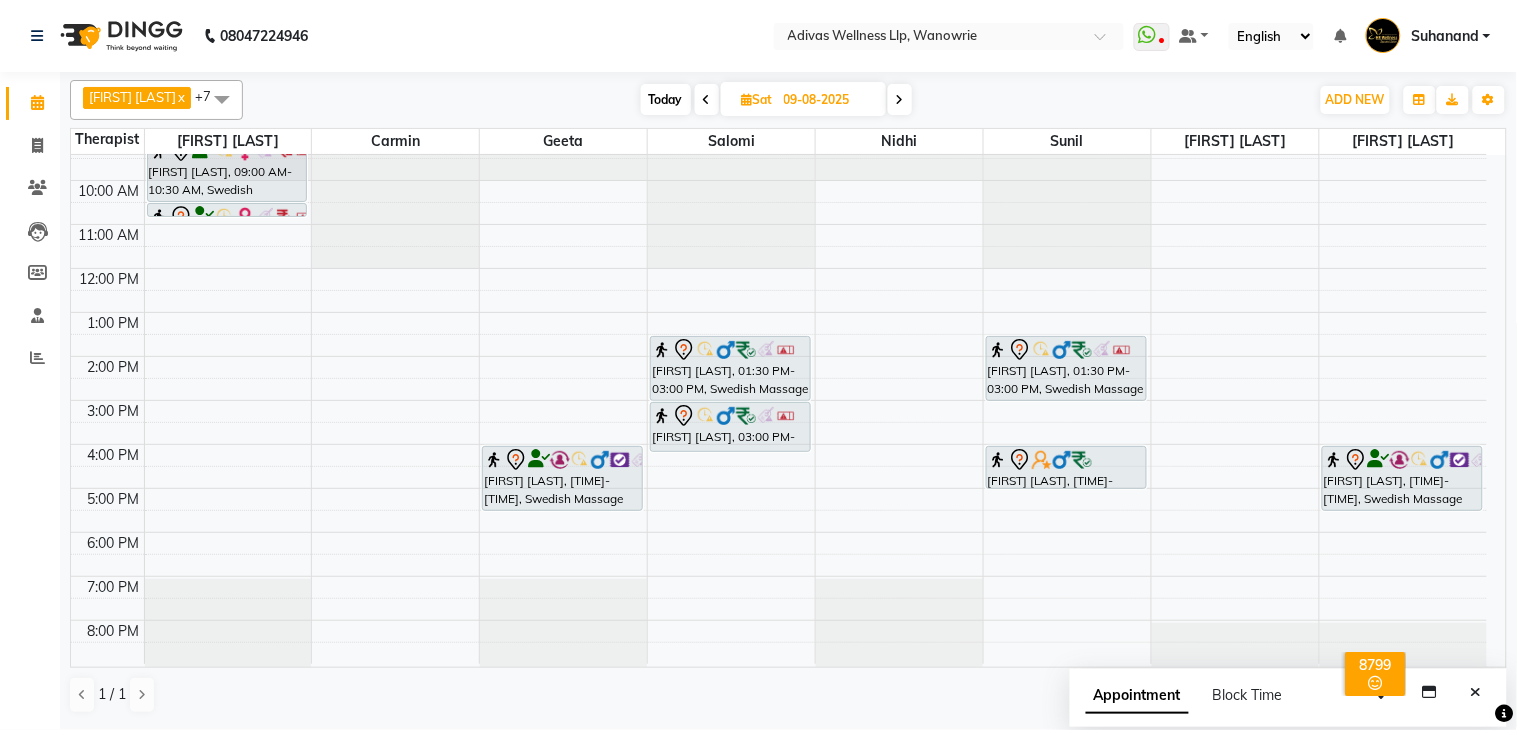 click on "[PHONE] Select Location × Adivas Wellness Llp, Wanowrie  WhatsApp Status  ✕ Status:  Disconnected Recent Service Activity: [DATE]     05:30 AM  [PHONE] Whatsapp Settings Default Panel My Panel English ENGLISH Español العربية मराठी हिंदी ગુજરાતી தமிழ் 中文 Notifications nothing to show Suhanand Manage Profile Change Password Sign out  Version:3.15.11" 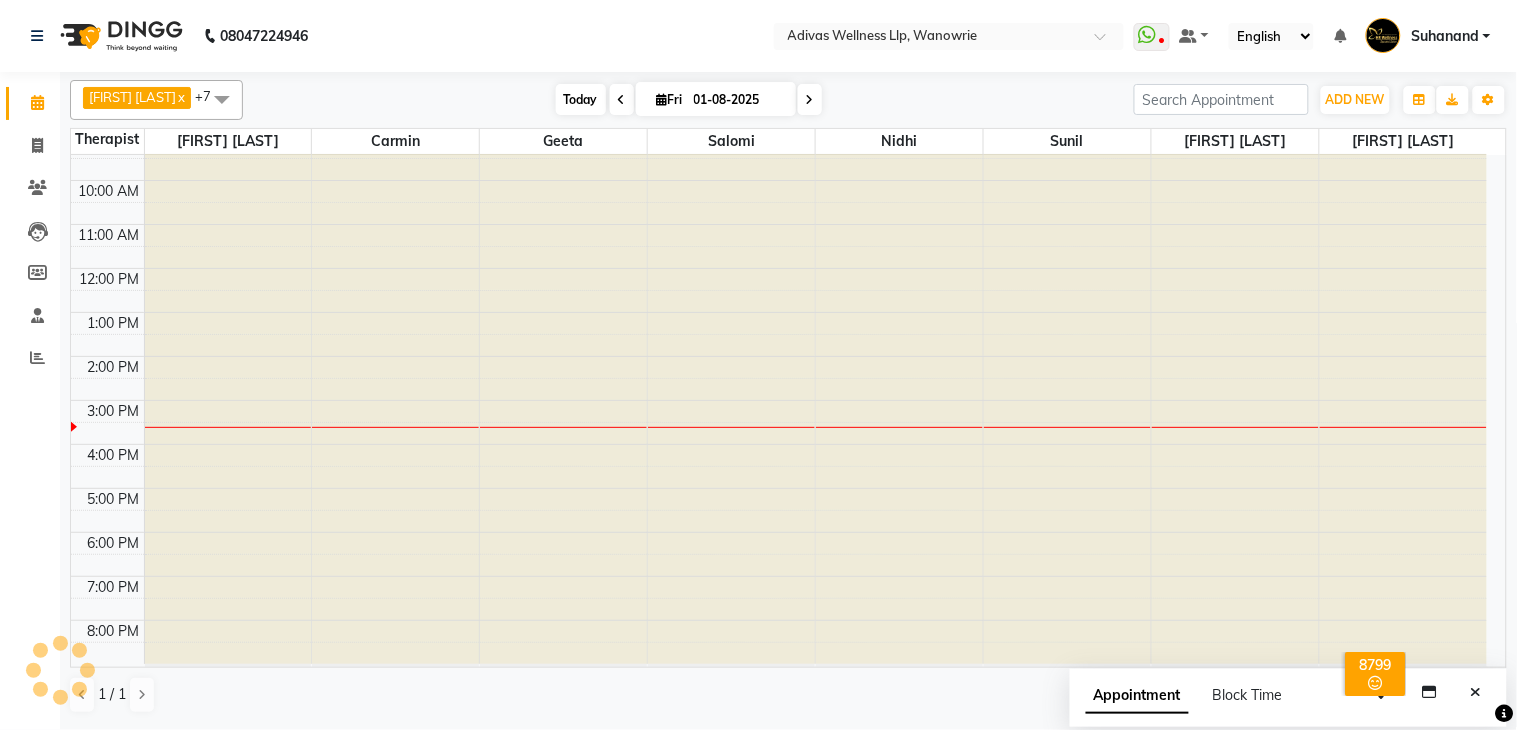 scroll, scrollTop: 63, scrollLeft: 0, axis: vertical 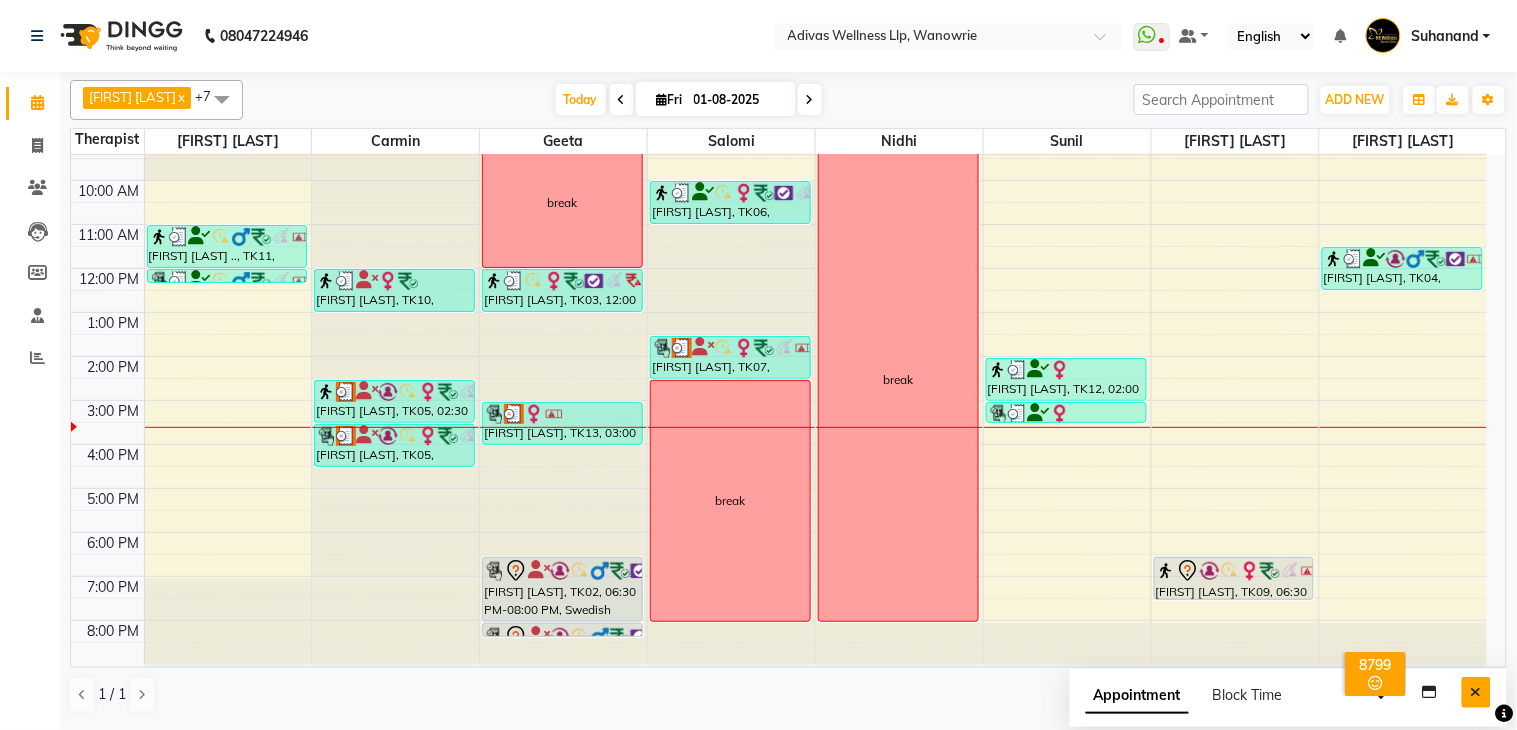 click at bounding box center (1476, 692) 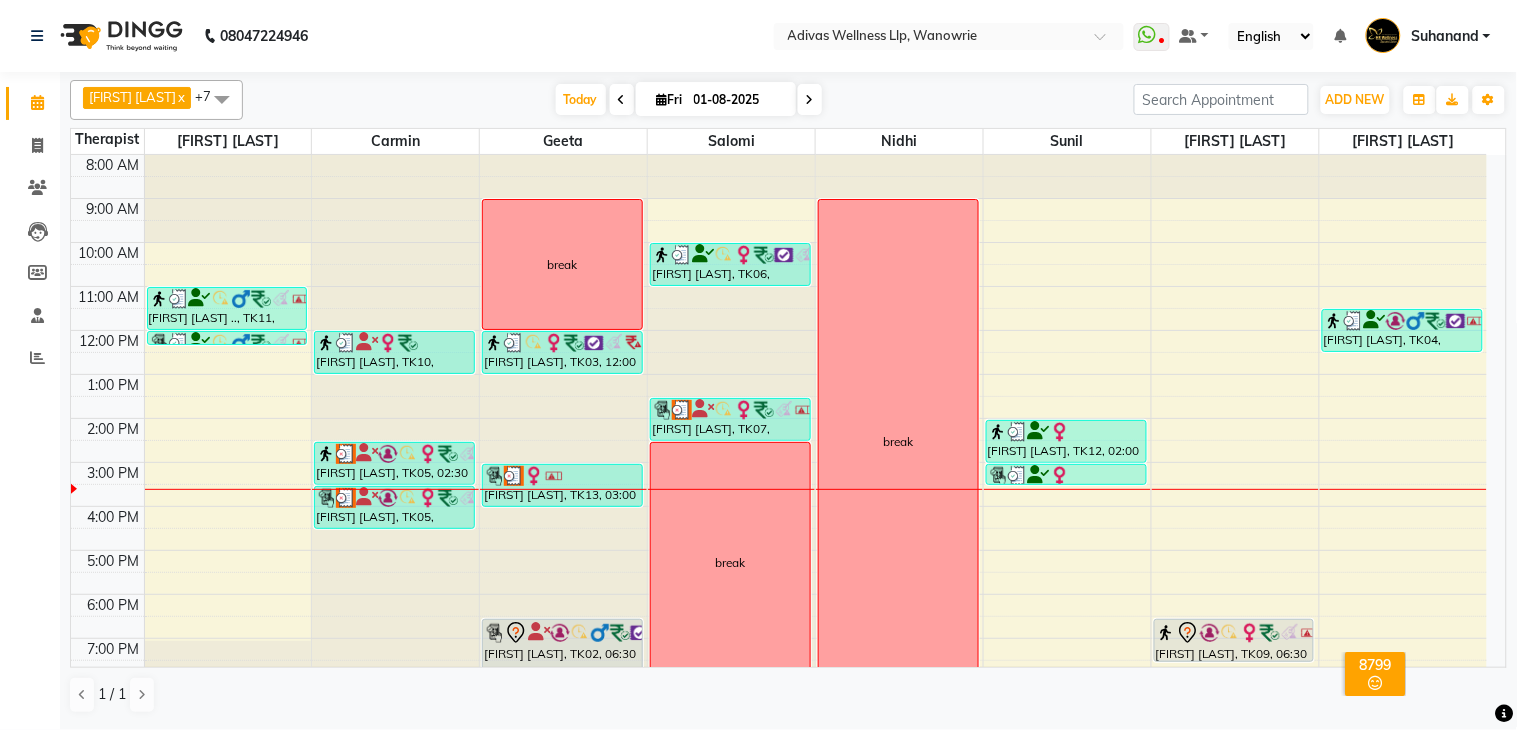 scroll, scrollTop: 62, scrollLeft: 0, axis: vertical 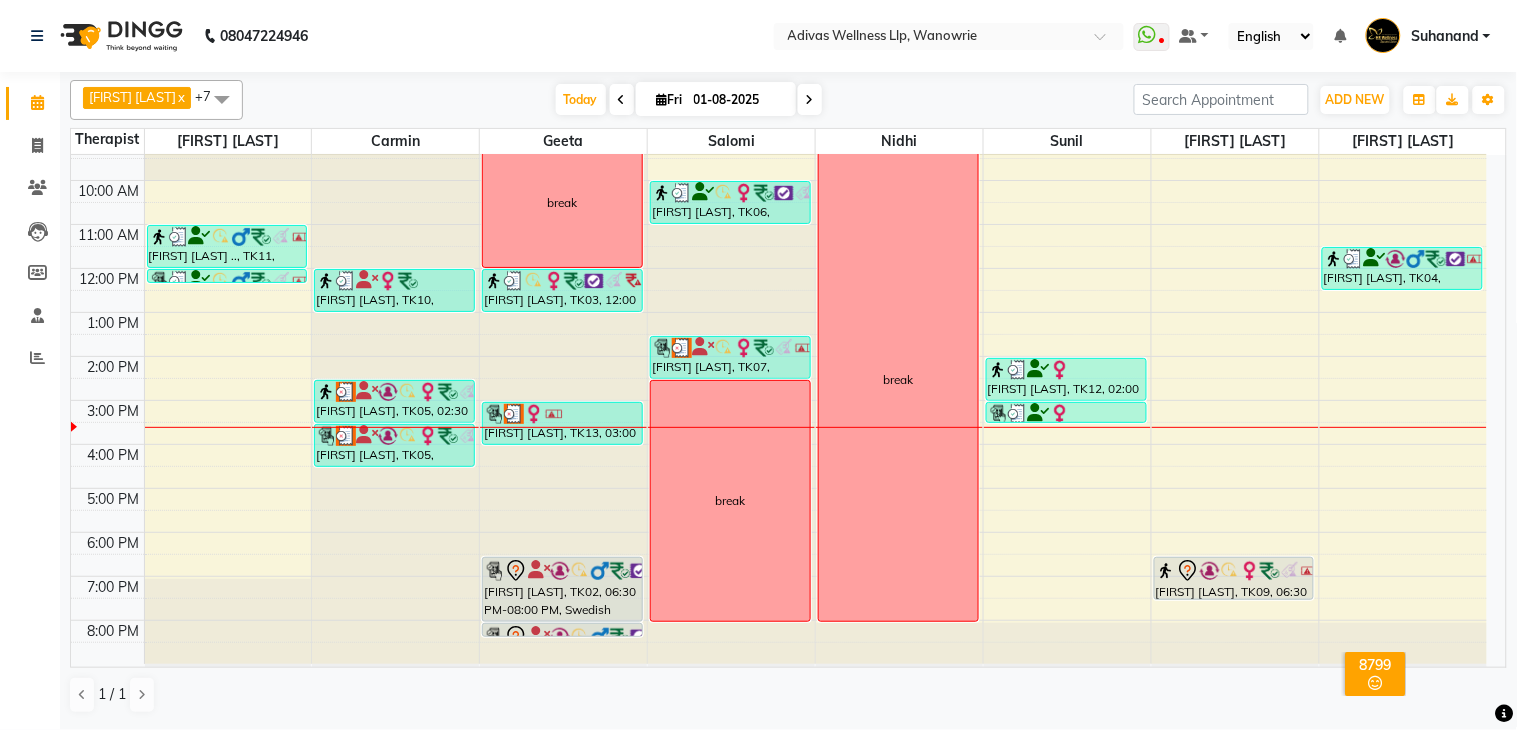 click at bounding box center (810, 99) 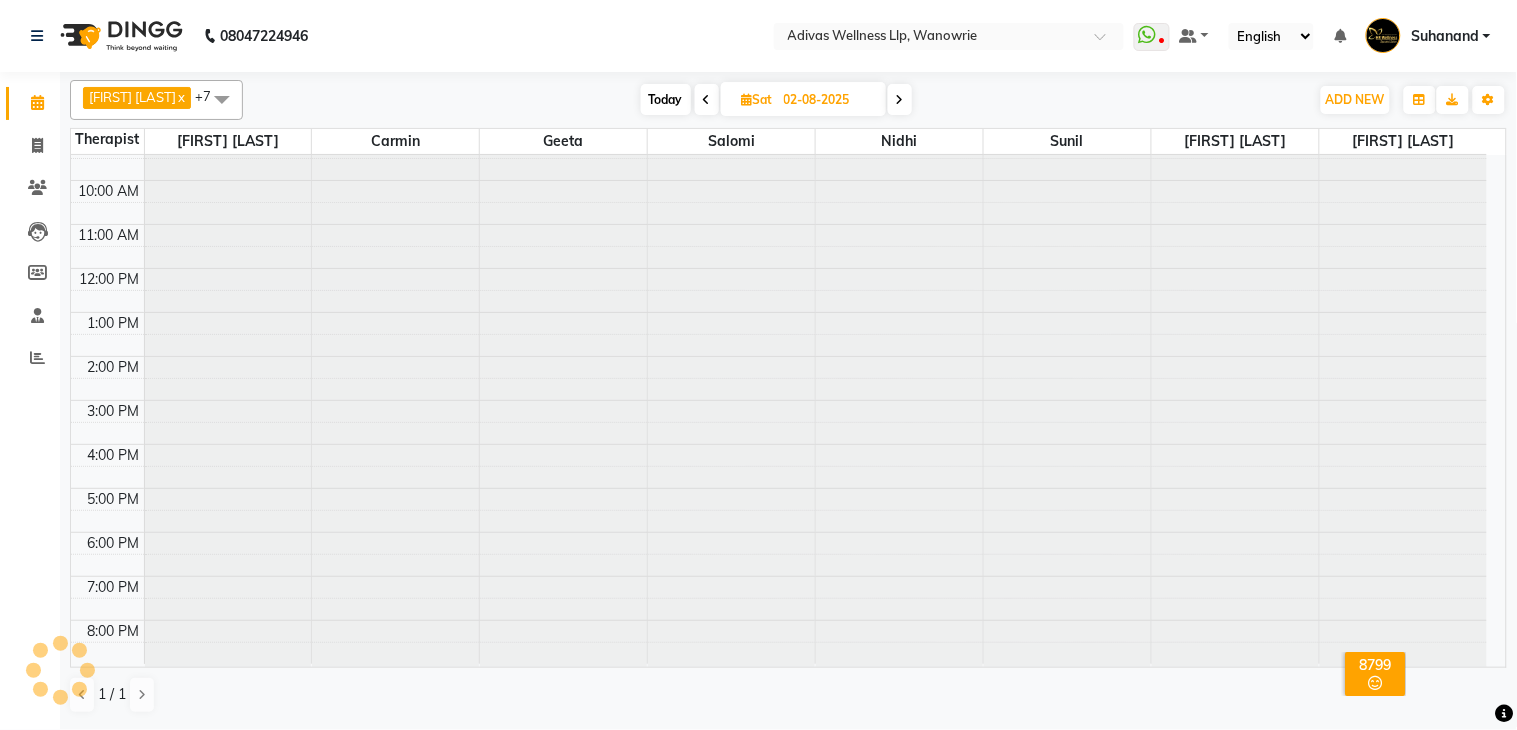 scroll, scrollTop: 63, scrollLeft: 0, axis: vertical 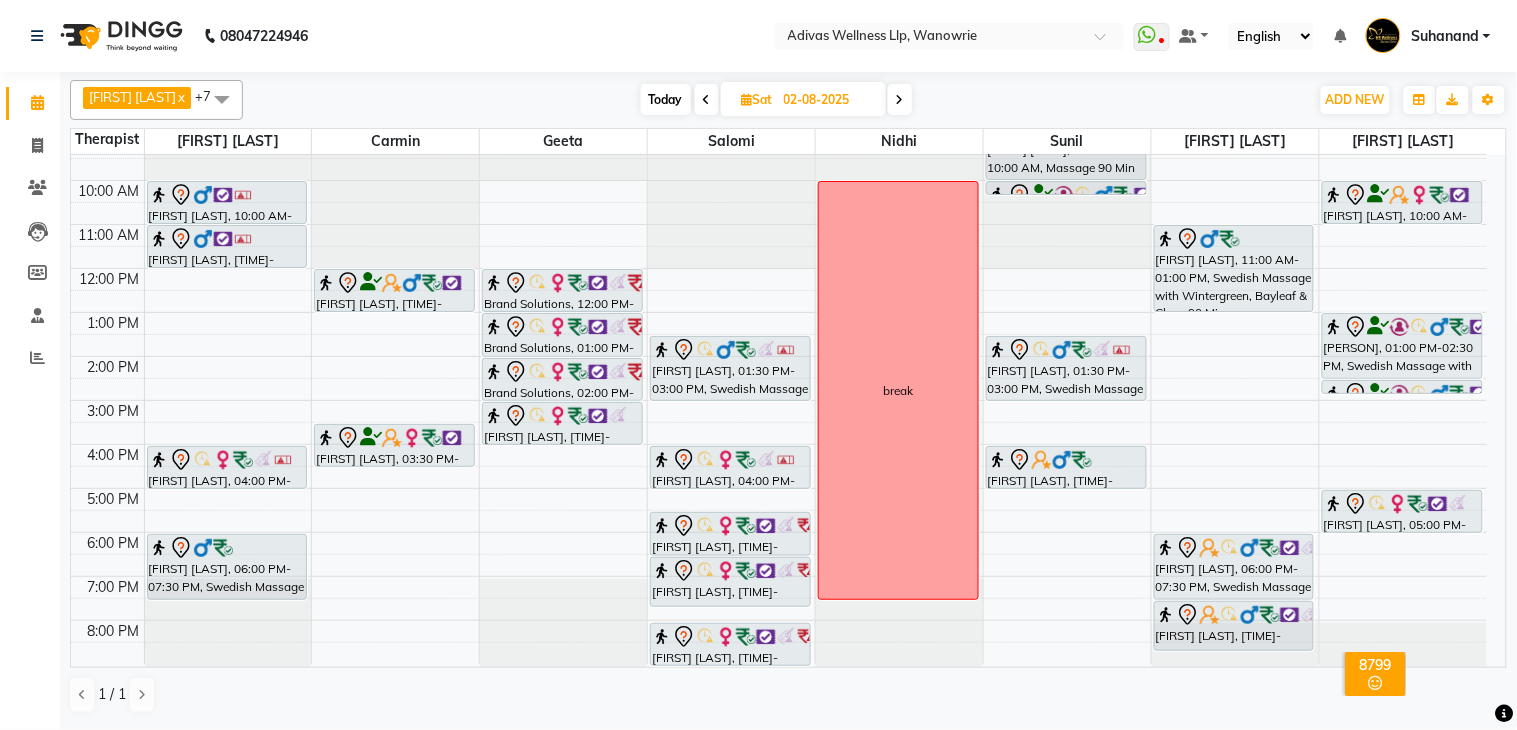 click on "[PHONE] Select Location × Adivas Wellness Llp, Wanowrie  WhatsApp Status  ✕ Status:  Disconnected Recent Service Activity: [DATE]     05:30 AM  [PHONE] Whatsapp Settings Default Panel My Panel English ENGLISH Español العربية मराठी हिंदी ગુજરાતી தமிழ் 中文 Notifications nothing to show Suhanand Manage Profile Change Password Sign out  Version:3.15.11" 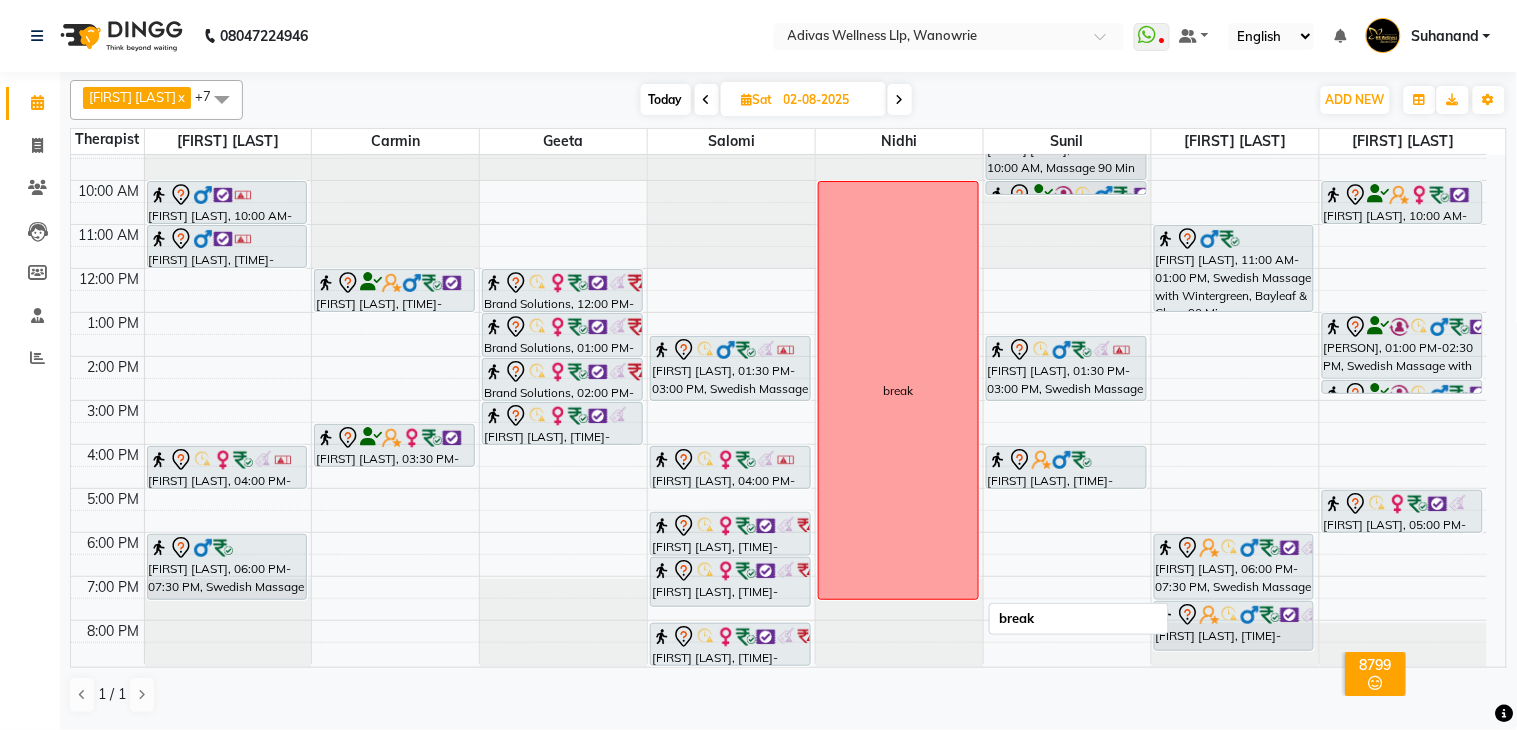 scroll, scrollTop: 62, scrollLeft: 0, axis: vertical 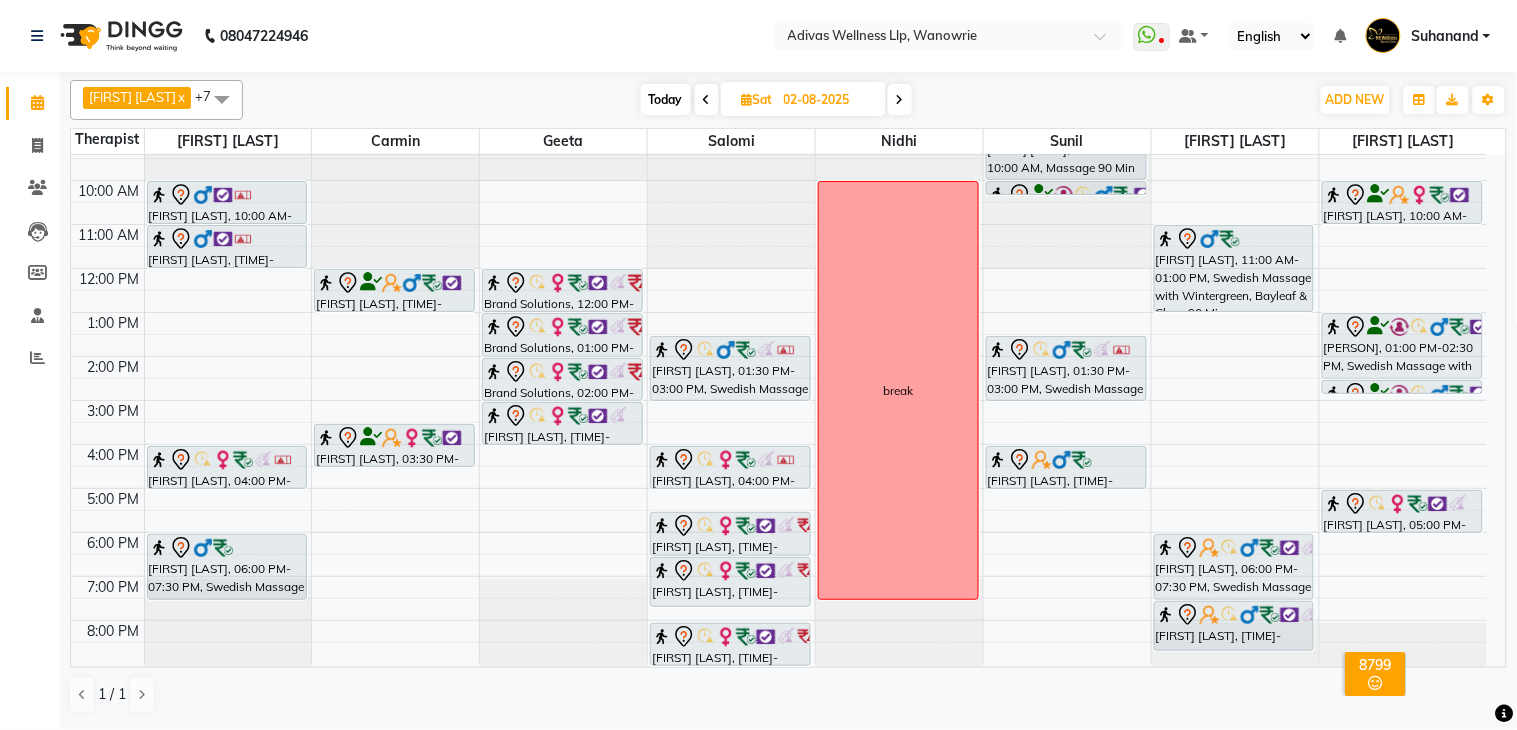 click at bounding box center [900, 100] 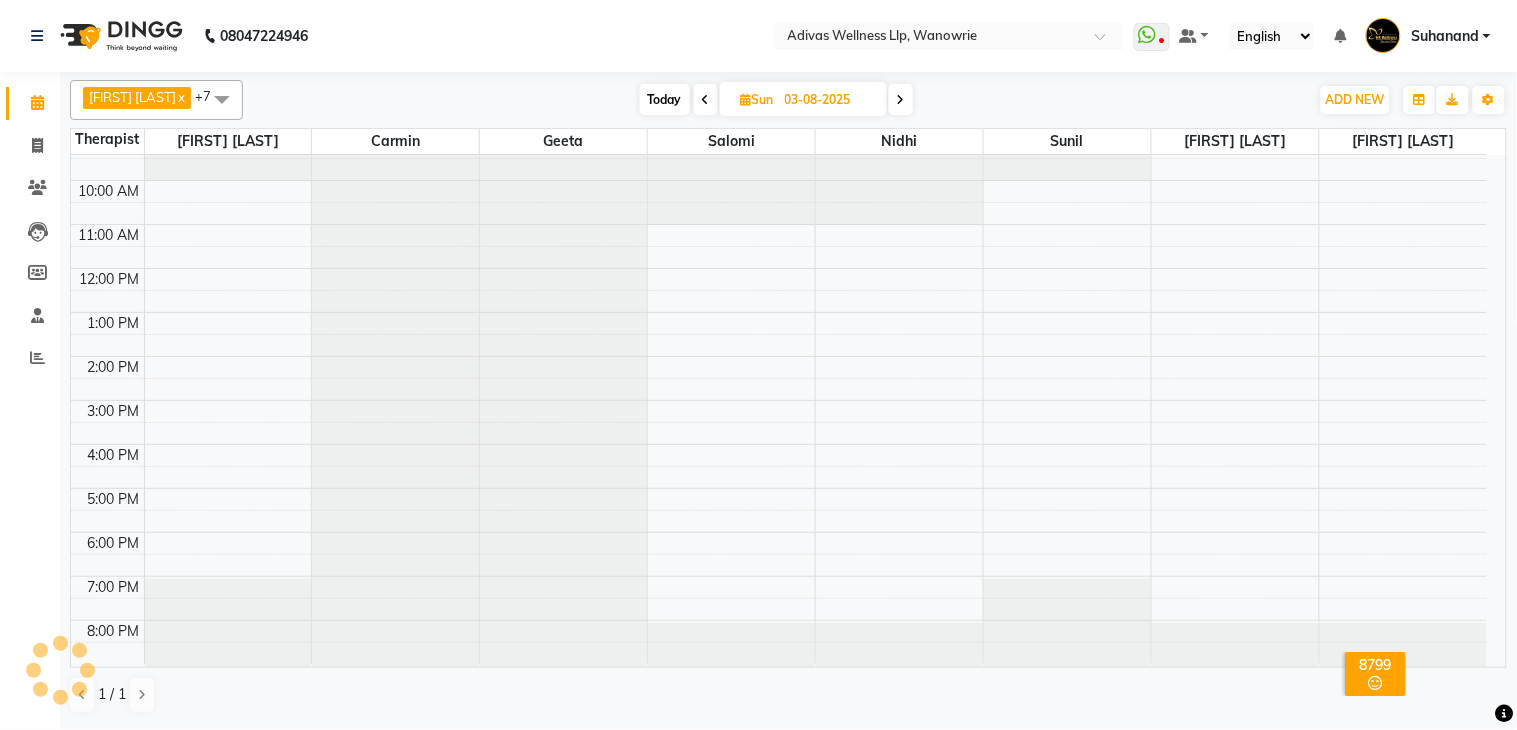 scroll, scrollTop: 63, scrollLeft: 0, axis: vertical 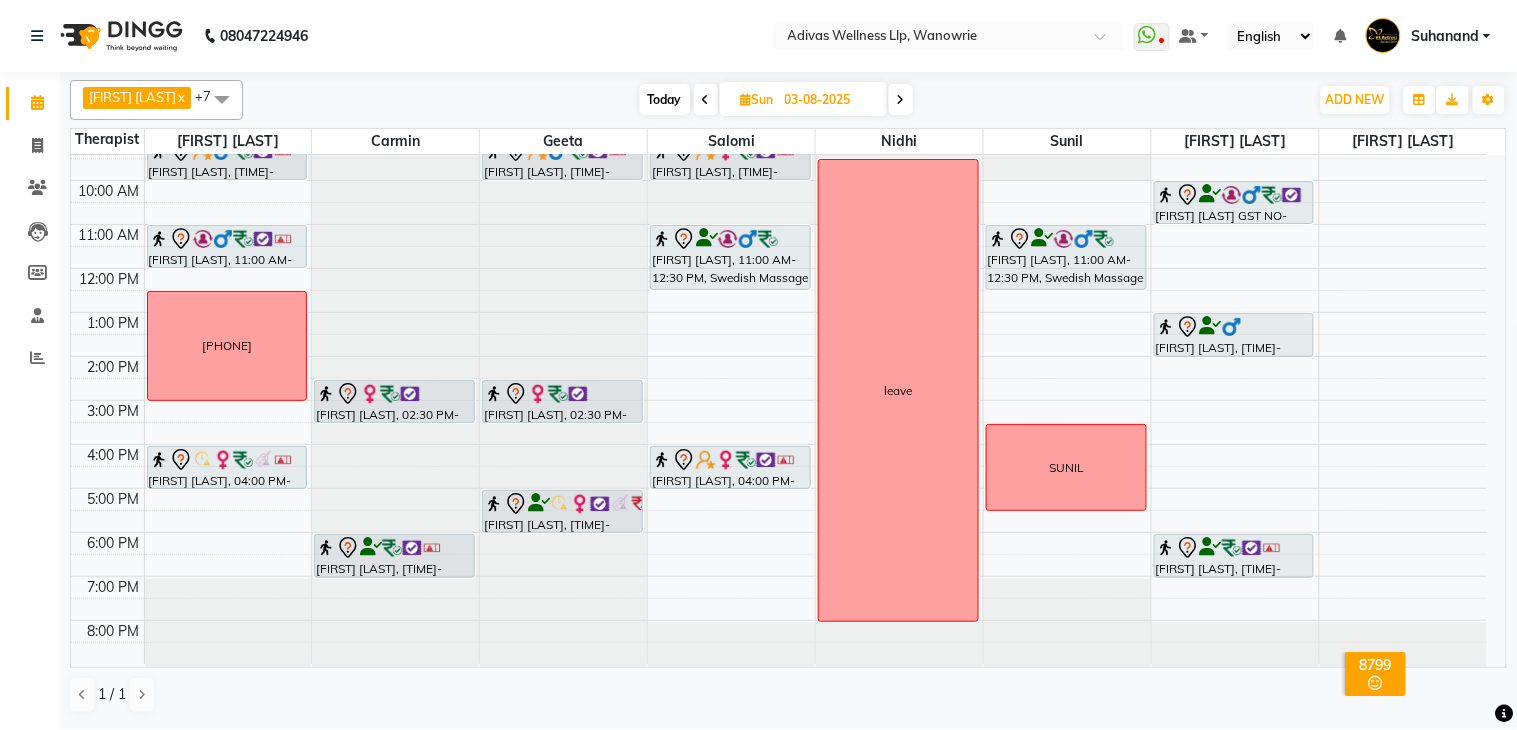 click on "[PHONE] Select Location × Adivas Wellness Llp, Wanowrie  WhatsApp Status  ✕ Status:  Disconnected Recent Service Activity: [DATE]     05:30 AM  [PHONE] Whatsapp Settings Default Panel My Panel English ENGLISH Español العربية मराठी हिंदी ગુજરાતી தமிழ் 中文 Notifications nothing to show Suhanand Manage Profile Change Password Sign out  Version:3.15.11" 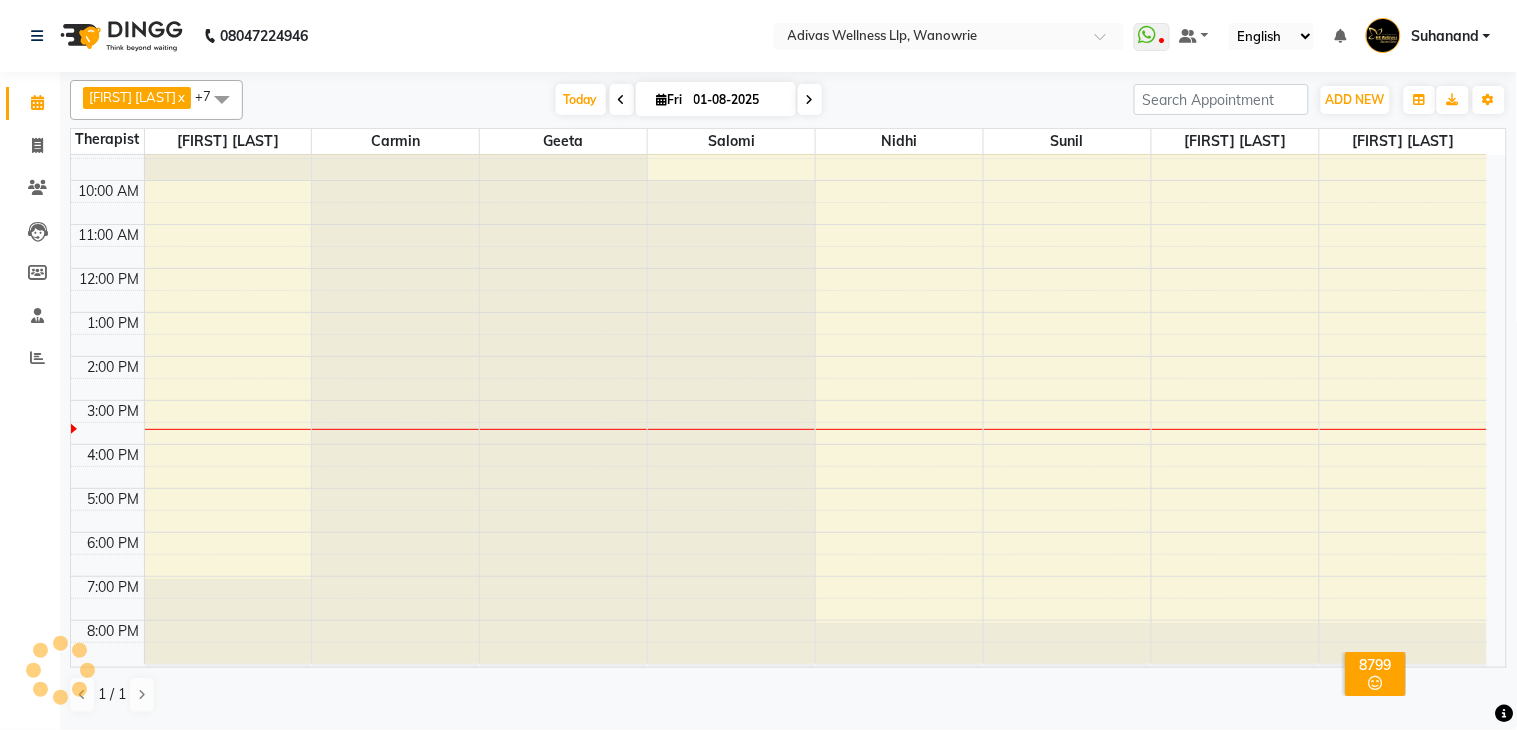 scroll, scrollTop: 63, scrollLeft: 0, axis: vertical 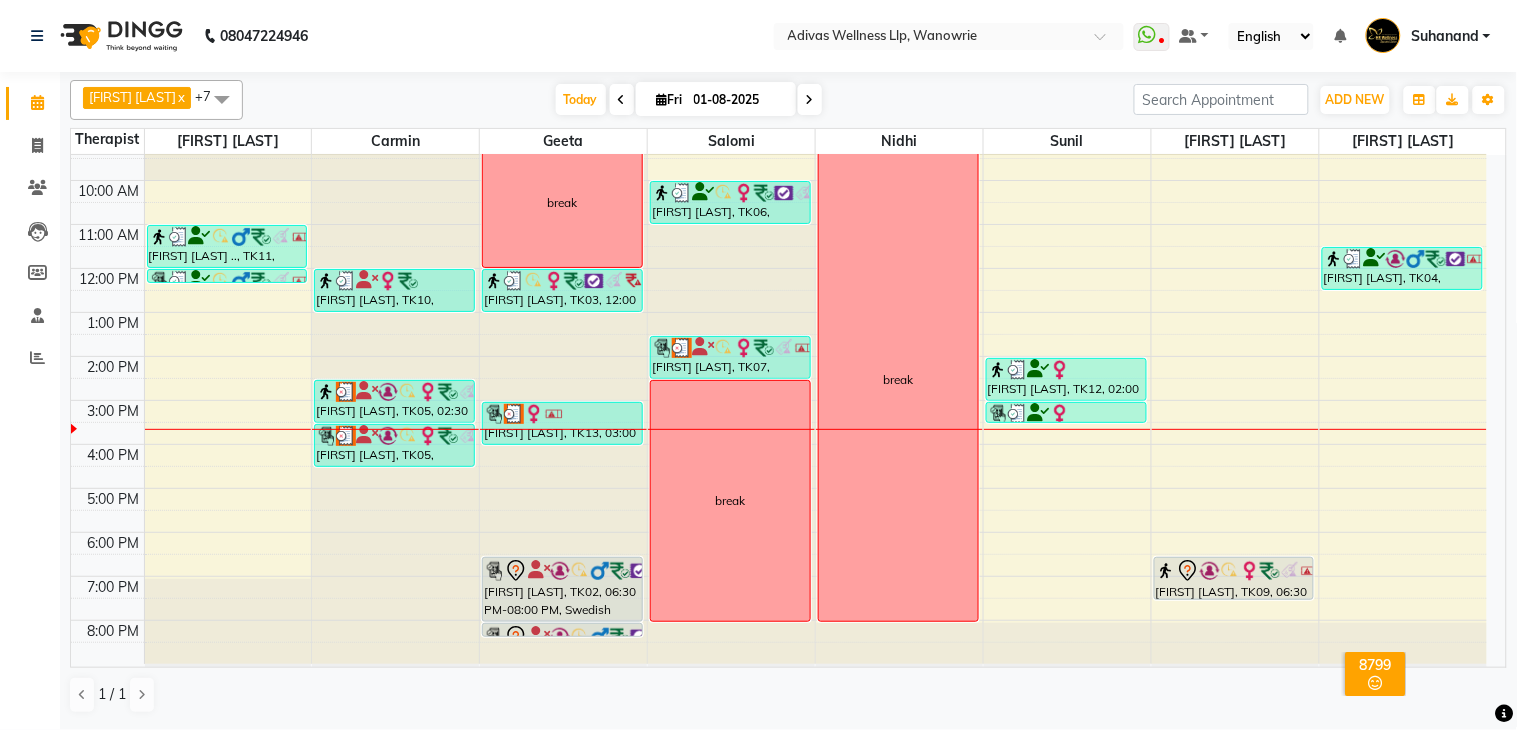 click on "[PHONE] Select Location × Adivas Wellness Llp, Wanowrie  WhatsApp Status  ✕ Status:  Disconnected Recent Service Activity: [DATE]     05:30 AM  [PHONE] Whatsapp Settings Default Panel My Panel English ENGLISH Español العربية मराठी हिंदी ગુજરાતી தமிழ் 中文 Notifications nothing to show Suhanand Manage Profile Change Password Sign out  Version:3.15.11" 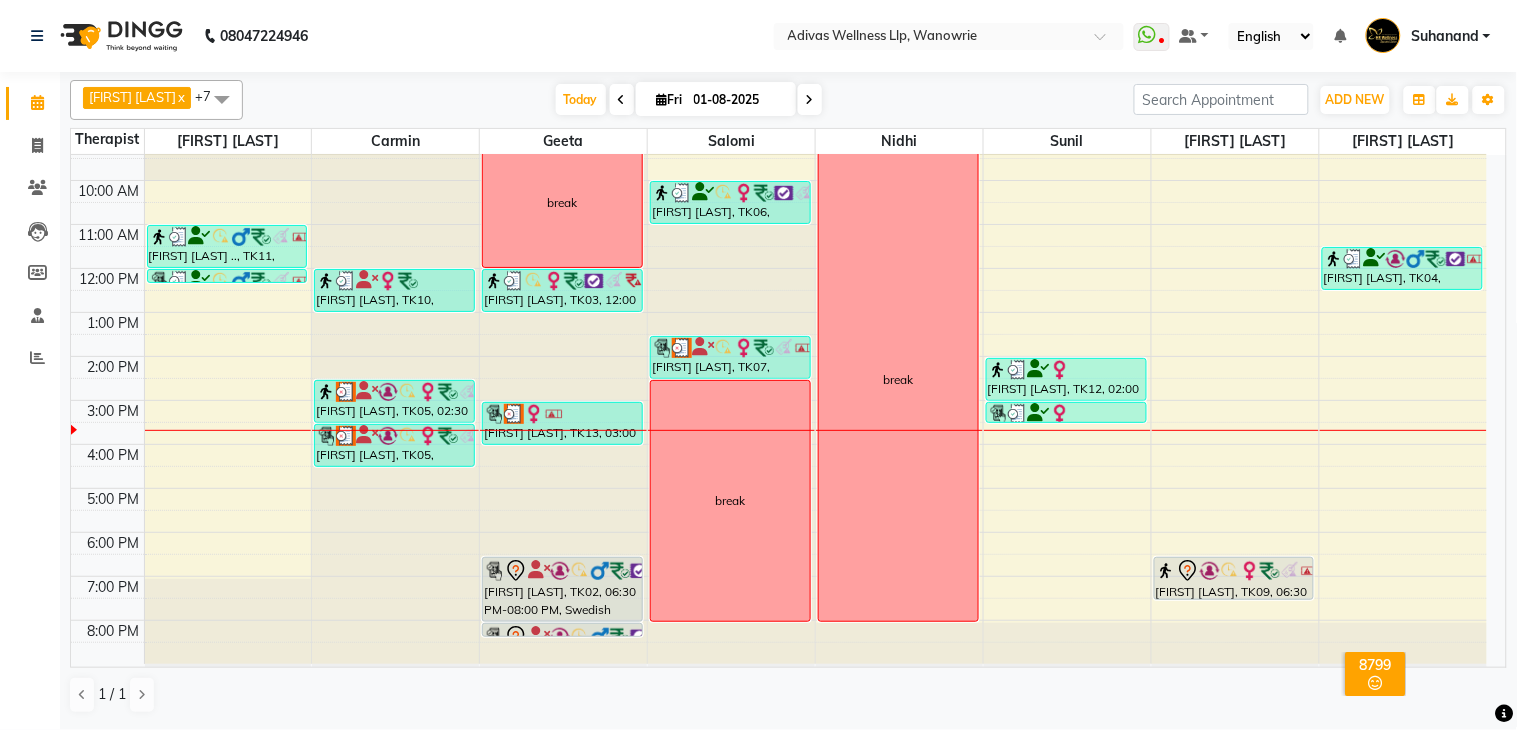 scroll, scrollTop: 0, scrollLeft: 0, axis: both 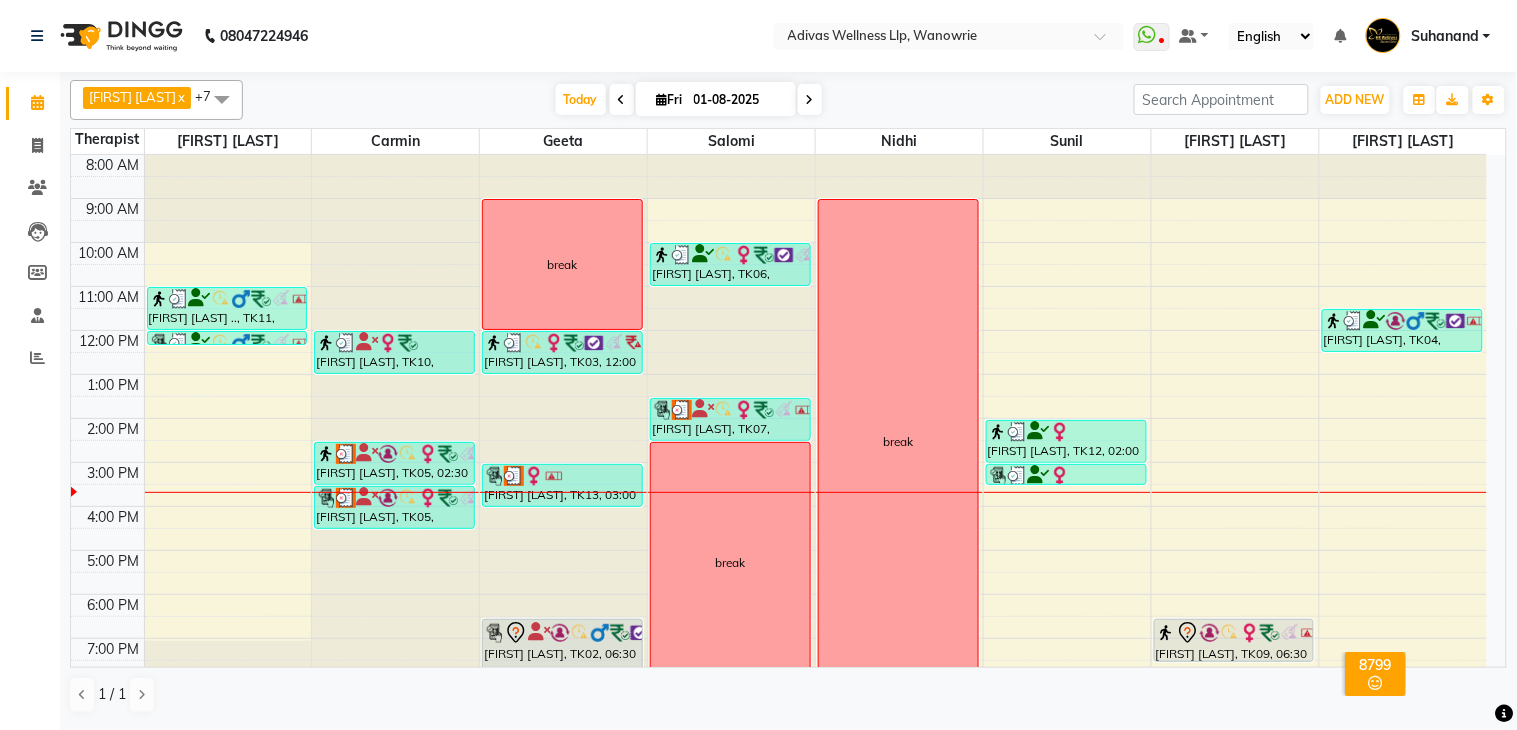 click at bounding box center [810, 99] 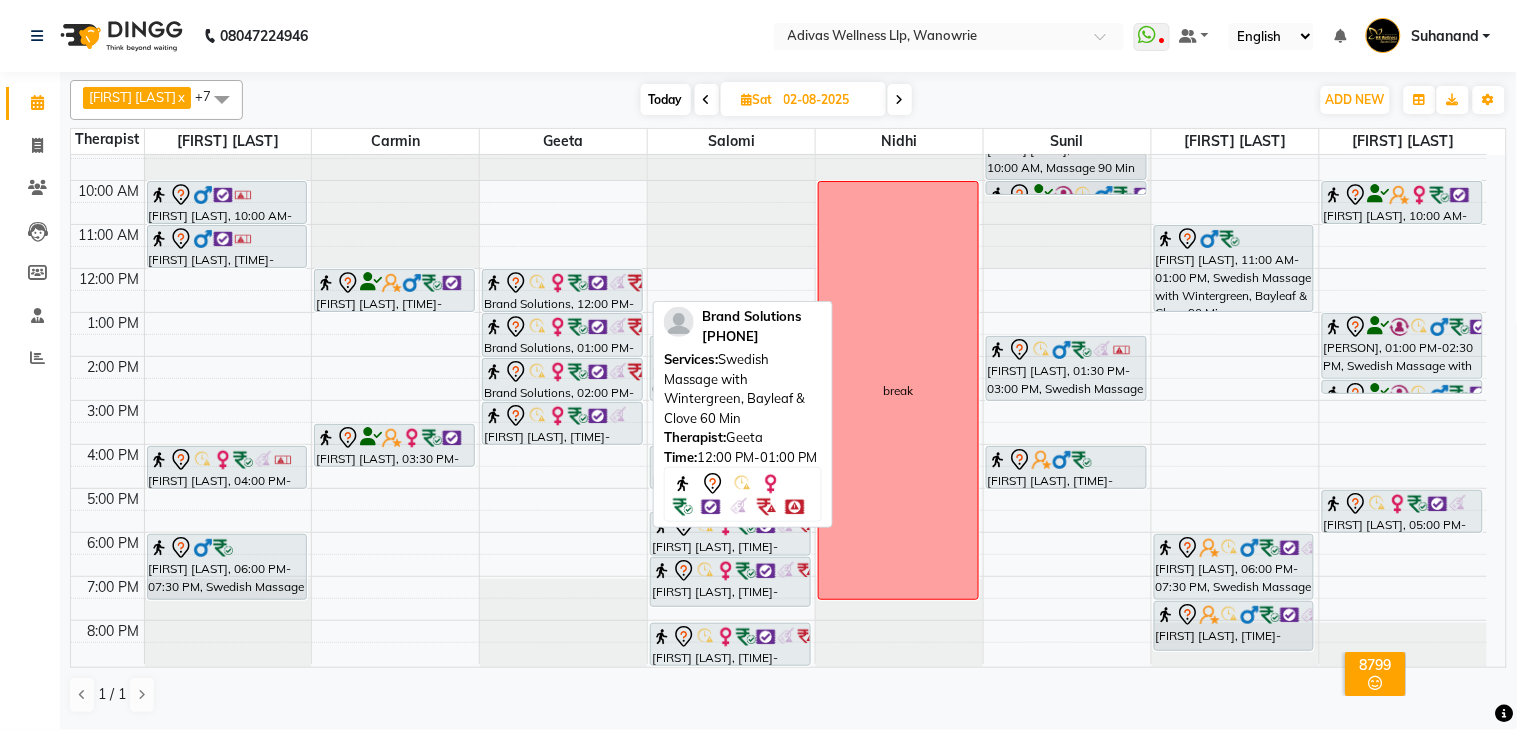 scroll, scrollTop: 0, scrollLeft: 0, axis: both 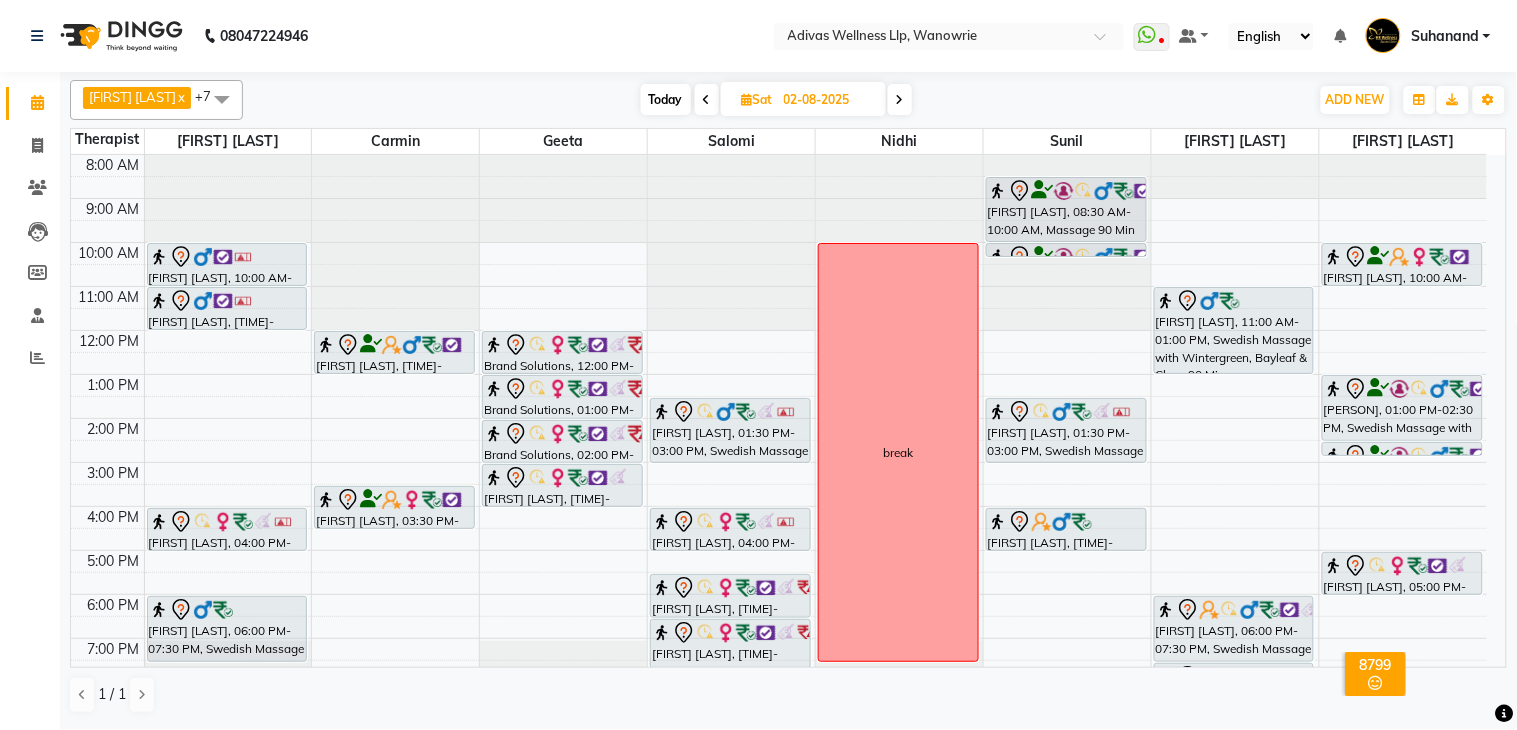 click on "[PHONE] Select Location × Adivas Wellness Llp, Wanowrie  WhatsApp Status  ✕ Status:  Disconnected Recent Service Activity: [DATE]     05:30 AM  [PHONE] Whatsapp Settings Default Panel My Panel English ENGLISH Español العربية मराठी हिंदी ગુજરાતી தமிழ் 中文 Notifications nothing to show Suhanand Manage Profile Change Password Sign out  Version:3.15.11" 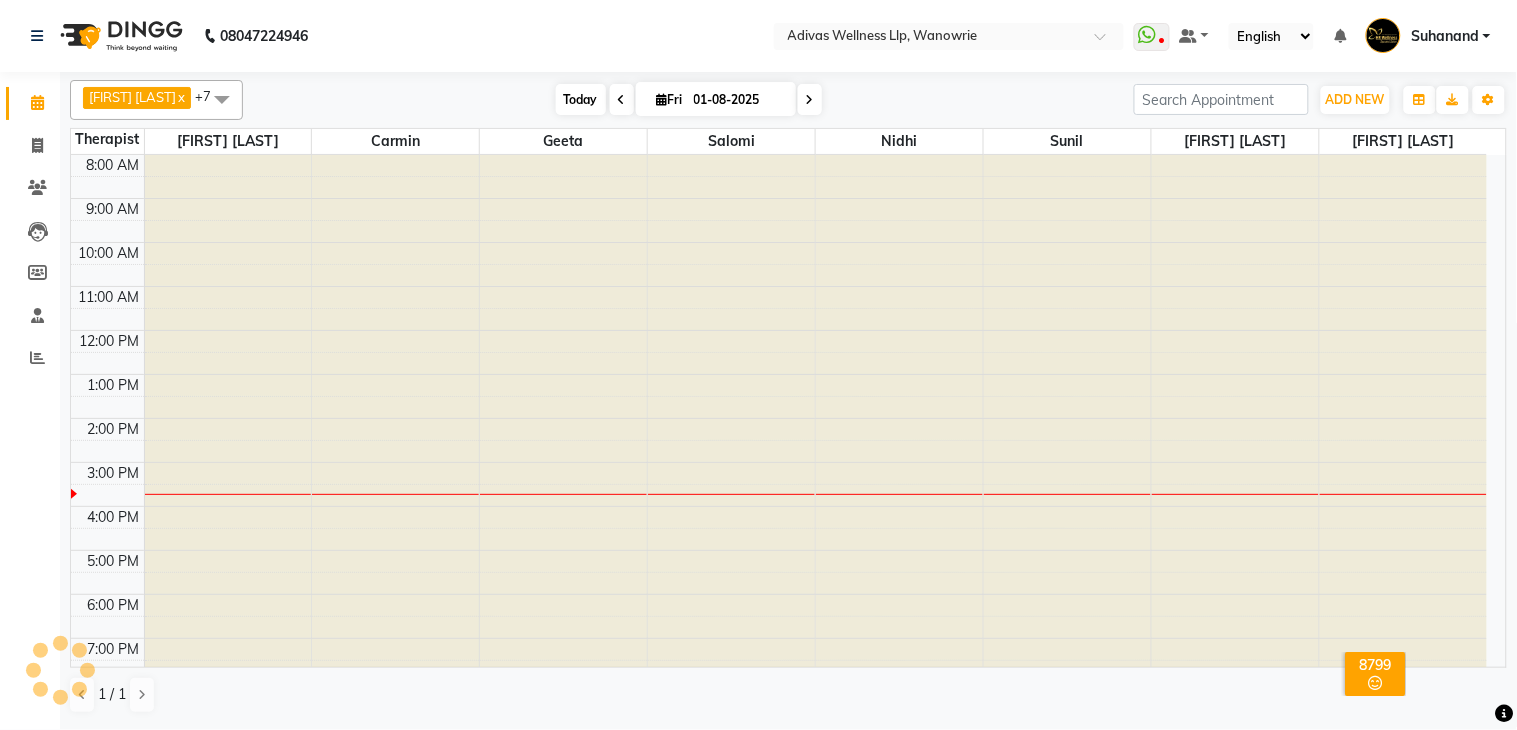 scroll, scrollTop: 63, scrollLeft: 0, axis: vertical 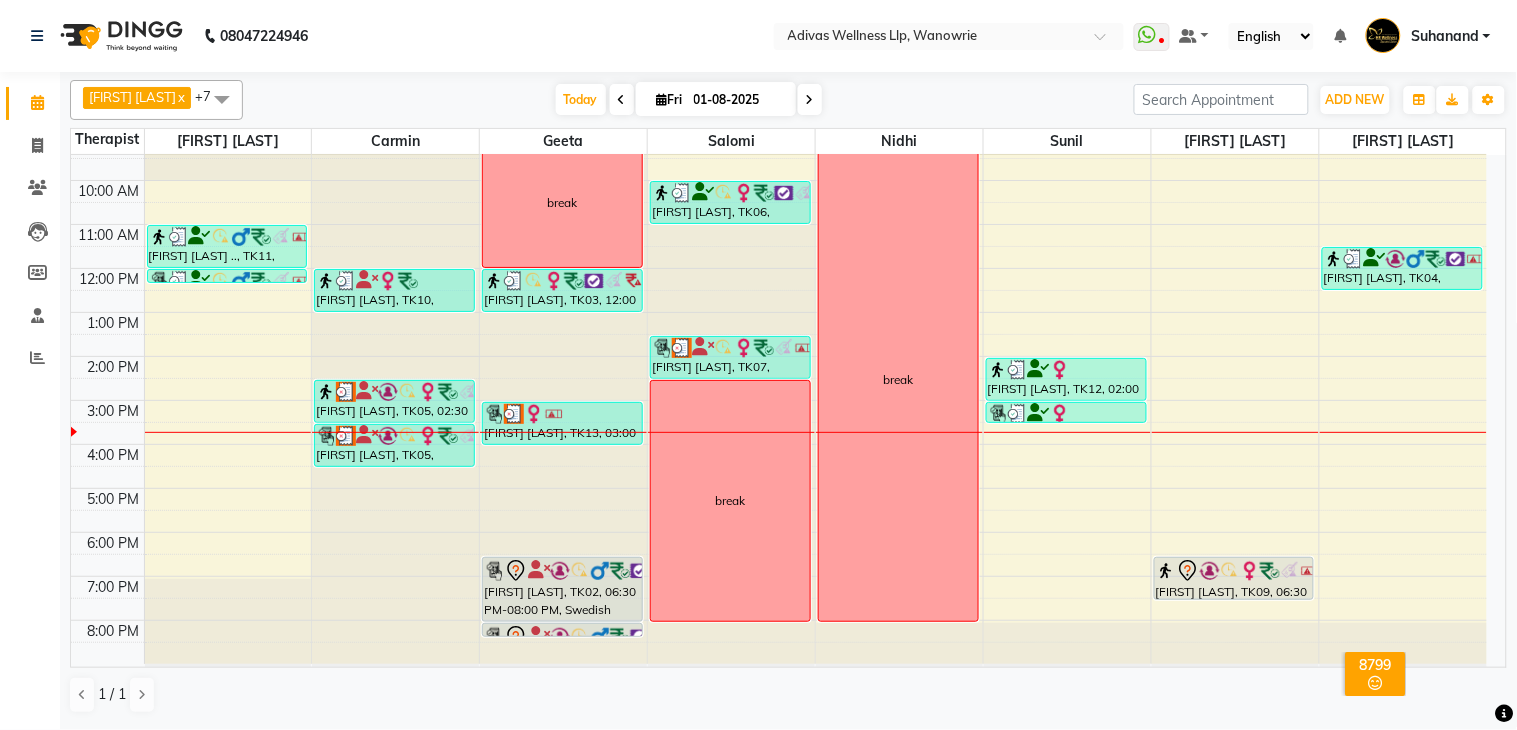 click on "[PHONE] Select Location × Adivas Wellness Llp, Wanowrie  WhatsApp Status  ✕ Status:  Disconnected Recent Service Activity: [DATE]     05:30 AM  [PHONE] Whatsapp Settings Default Panel My Panel English ENGLISH Español العربية मराठी हिंदी ગુજરાતી தமிழ் 中文 Notifications nothing to show Suhanand Manage Profile Change Password Sign out  Version:3.15.11" 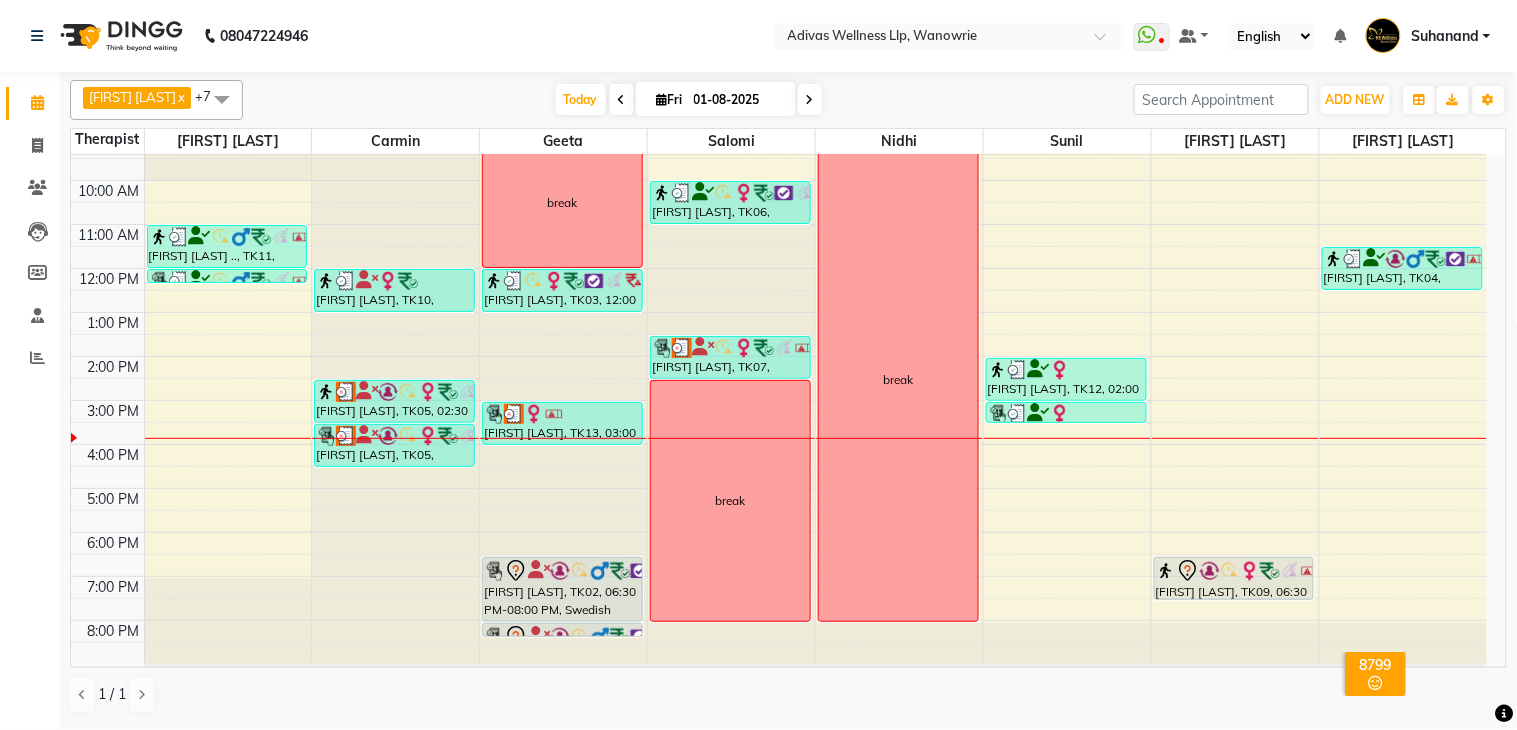 click at bounding box center (810, 100) 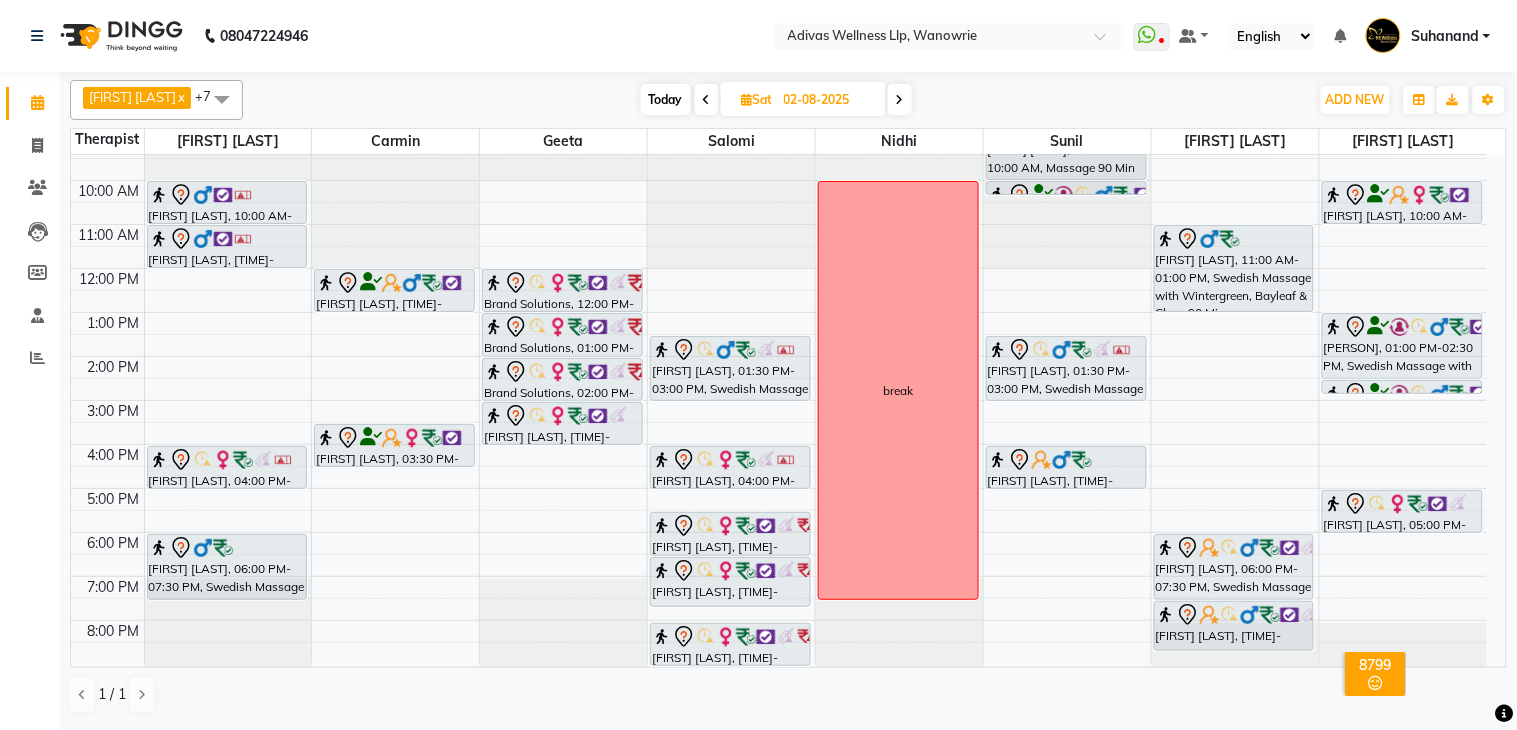 scroll, scrollTop: 0, scrollLeft: 0, axis: both 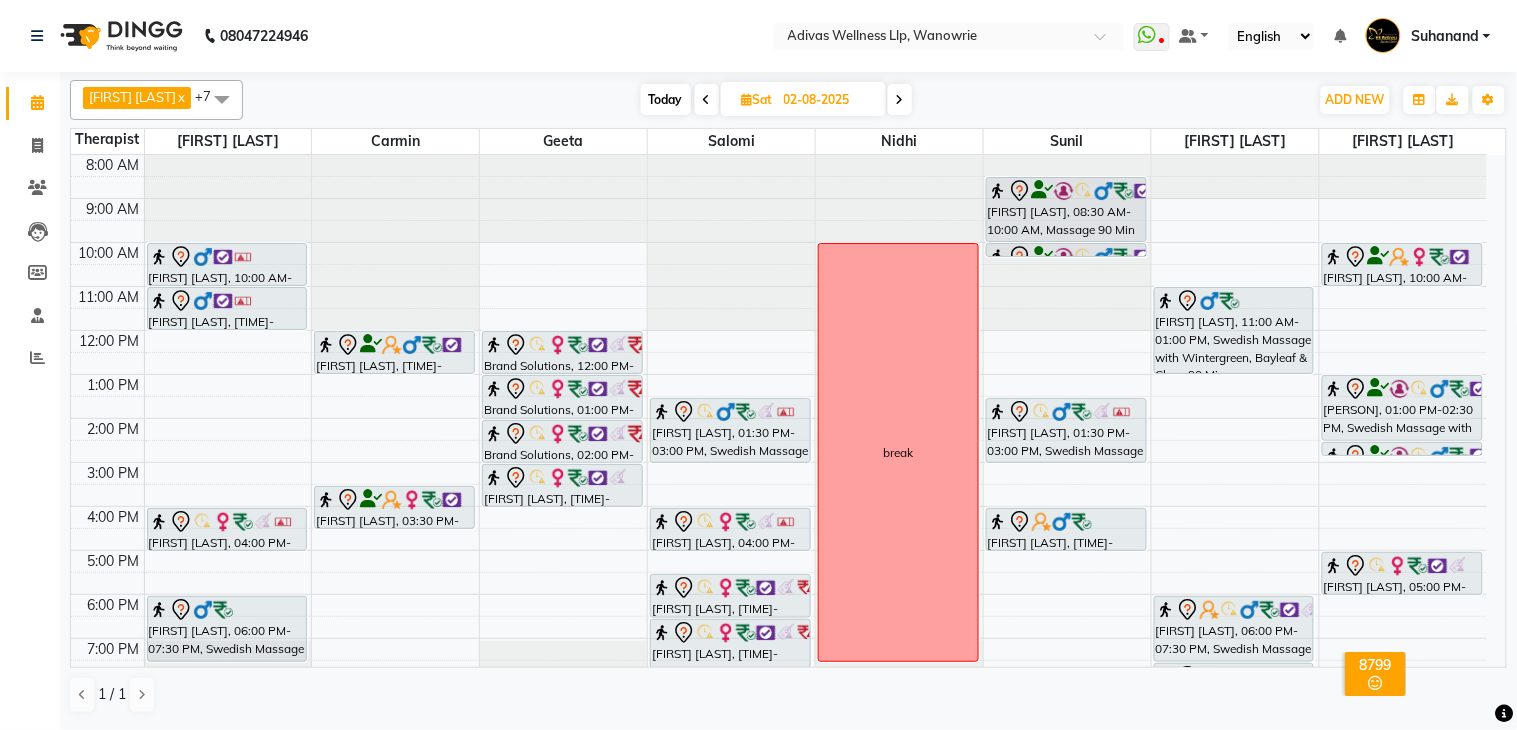 click on "Today" at bounding box center (666, 99) 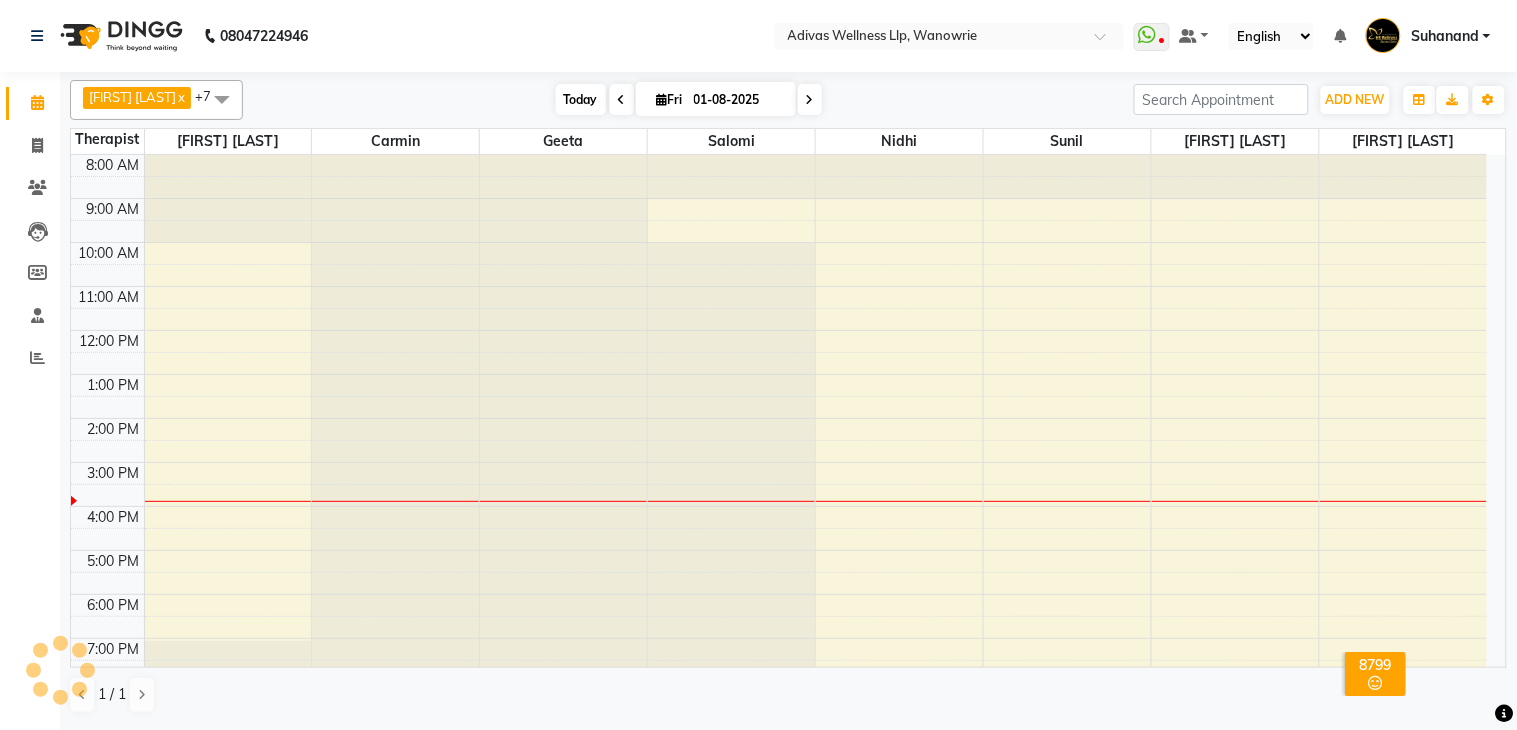 scroll, scrollTop: 63, scrollLeft: 0, axis: vertical 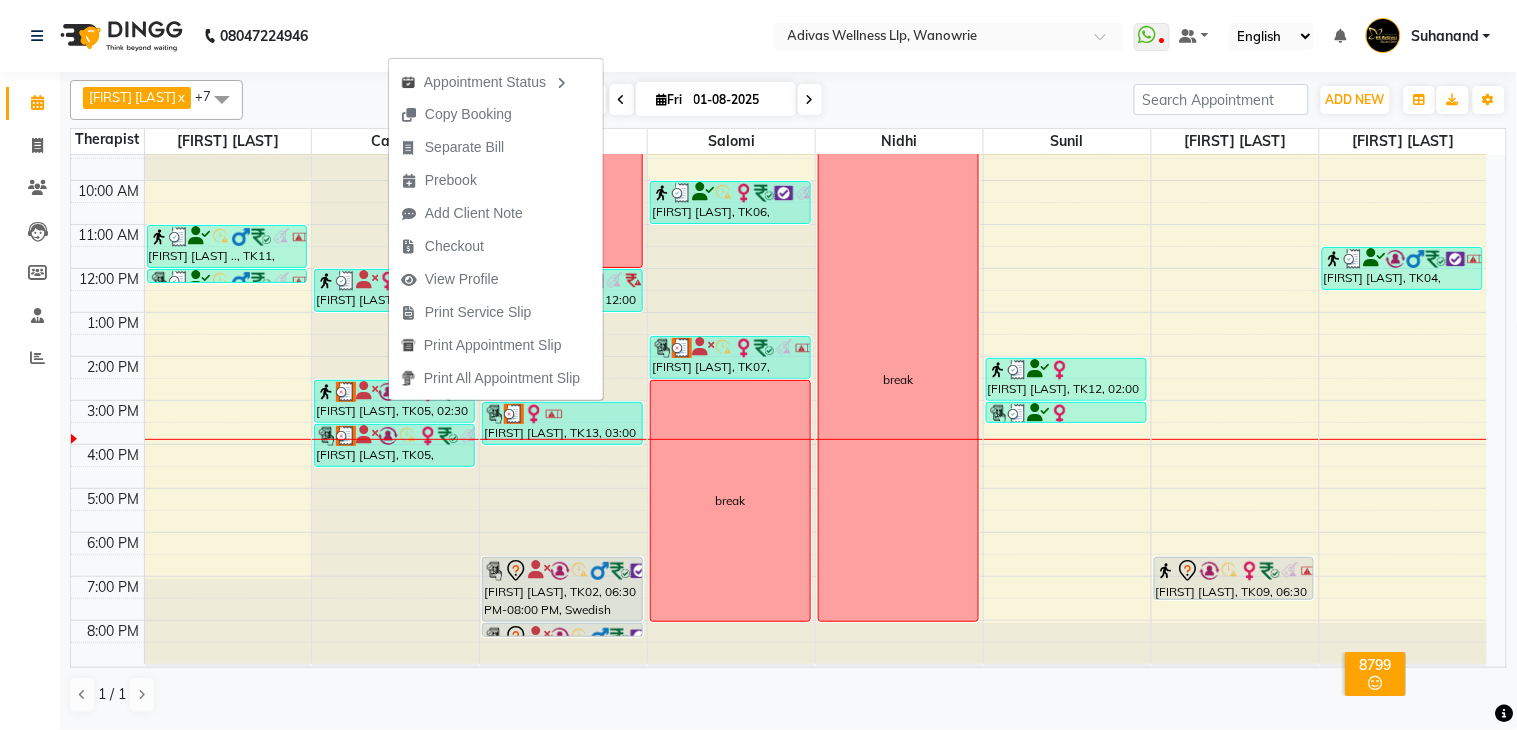 click on "[PHONE] Select Location × Adivas Wellness Llp, Wanowrie  WhatsApp Status  ✕ Status:  Disconnected Recent Service Activity: [DATE]     05:30 AM  [PHONE] Whatsapp Settings Default Panel My Panel English ENGLISH Español العربية मराठी हिंदी ગુજરાતી தமிழ் 中文 Notifications nothing to show Suhanand Manage Profile Change Password Sign out  Version:3.15.11" 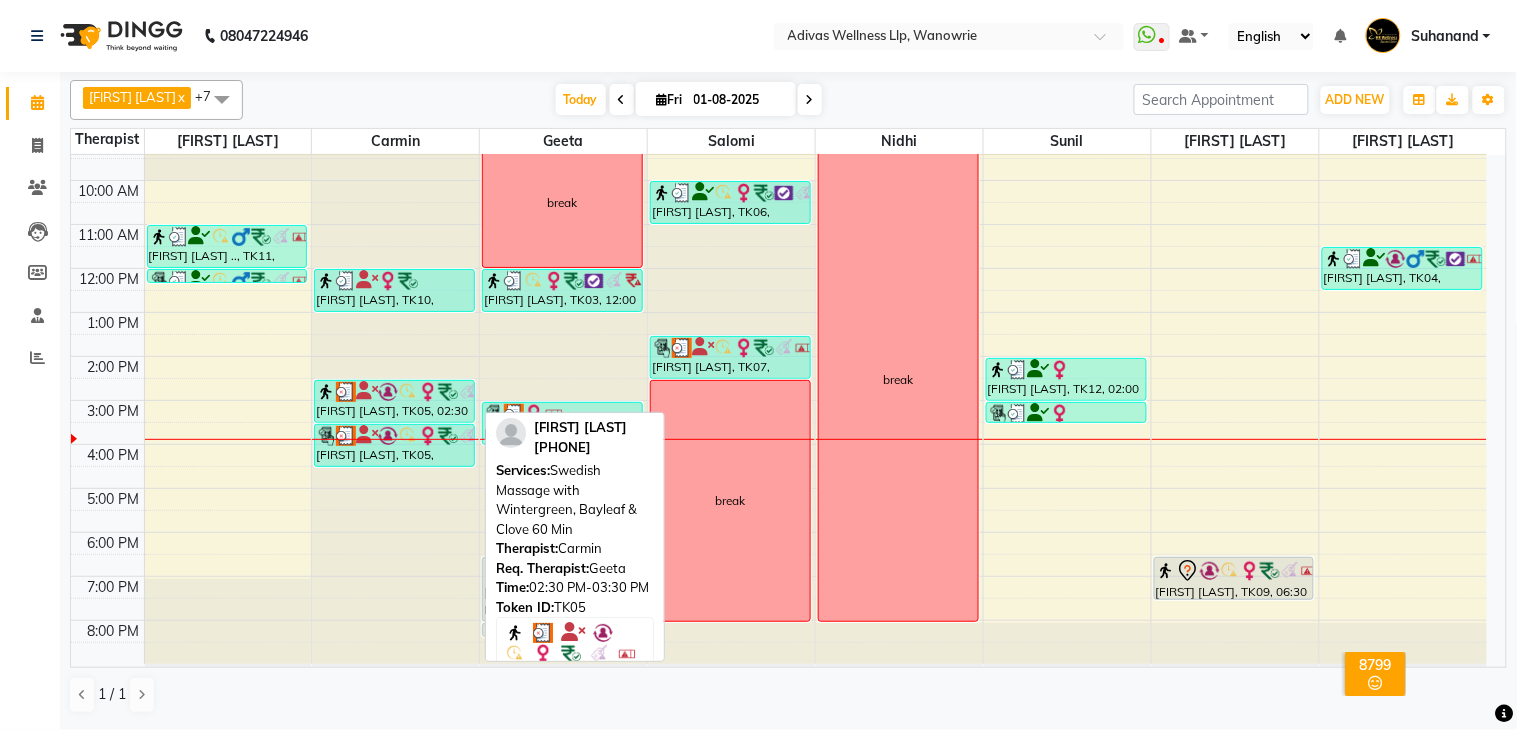 click on "[FIRST] [LAST], TK05, 02:30 PM-03:30 PM, Swedish Massage with Wintergreen, Bayleaf & Clove 60 Min" at bounding box center [394, 401] 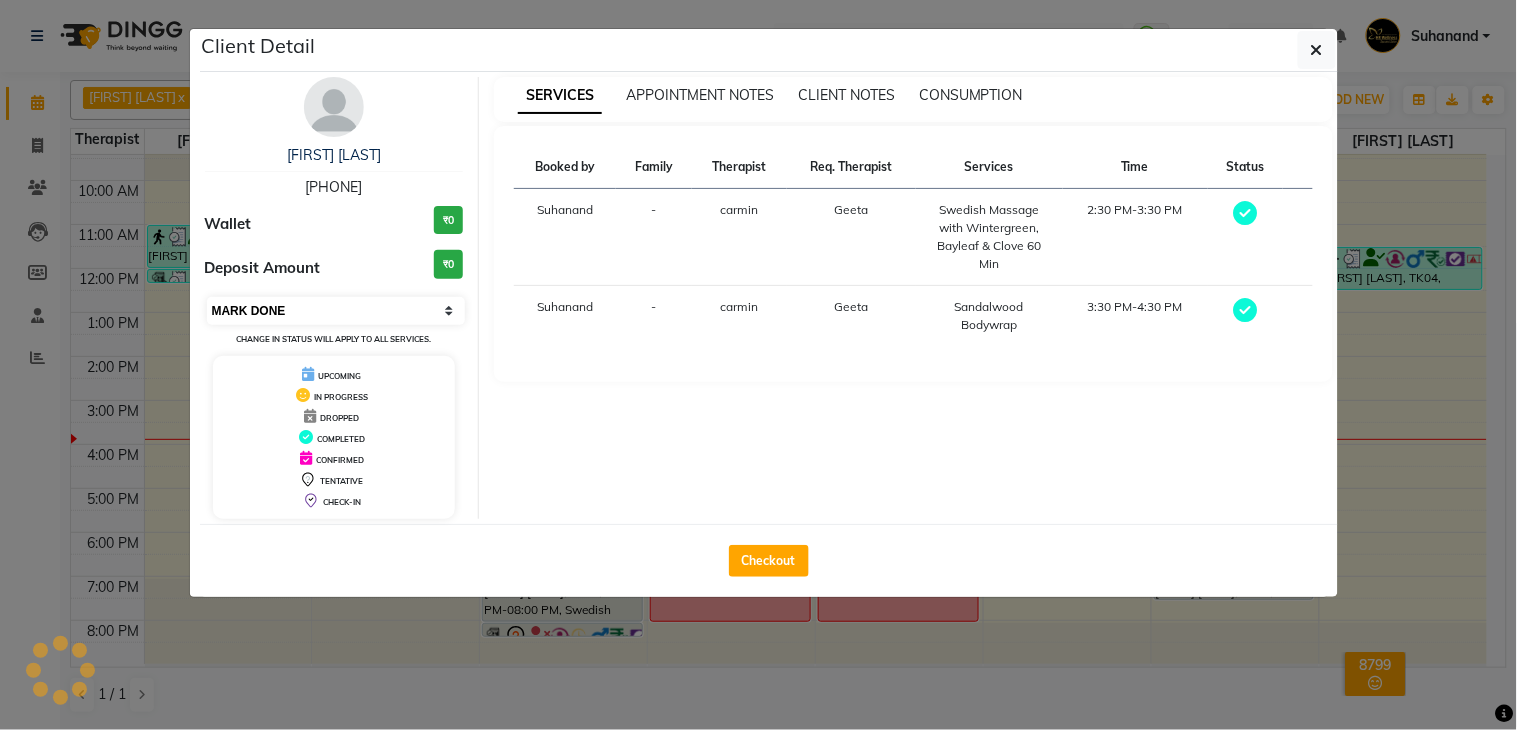 click on "Select MARK DONE UPCOMING" at bounding box center (336, 311) 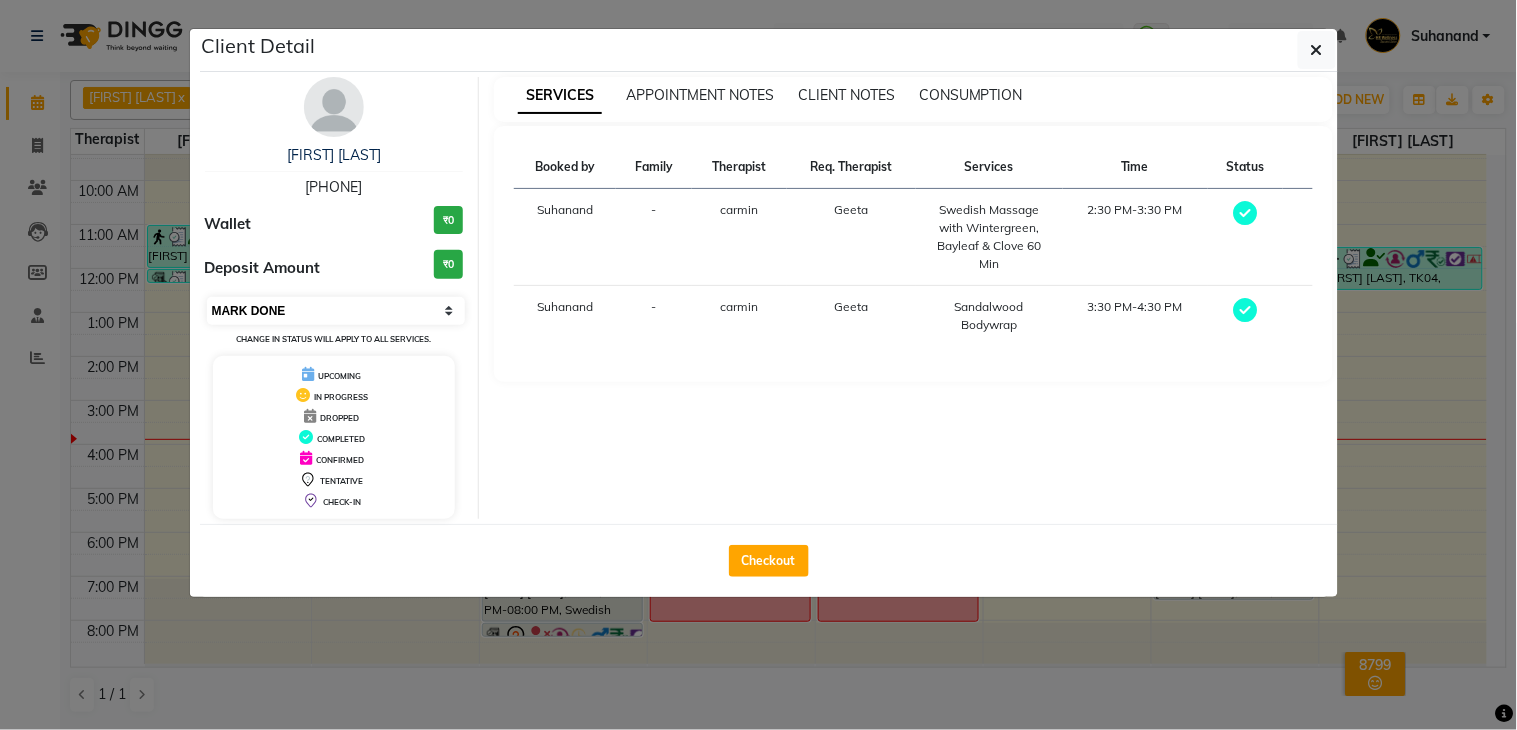 select on "5" 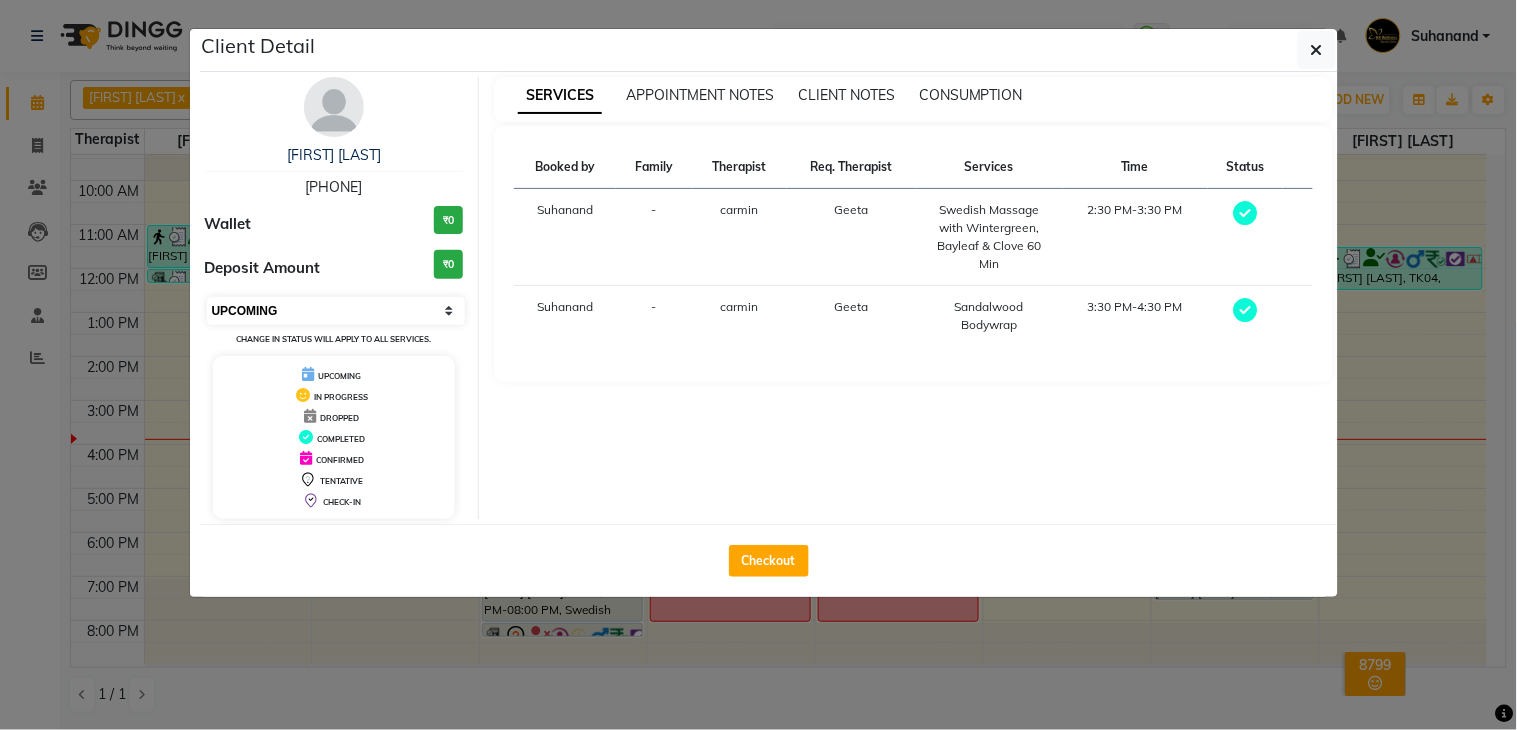 click on "Select MARK DONE UPCOMING" at bounding box center (336, 311) 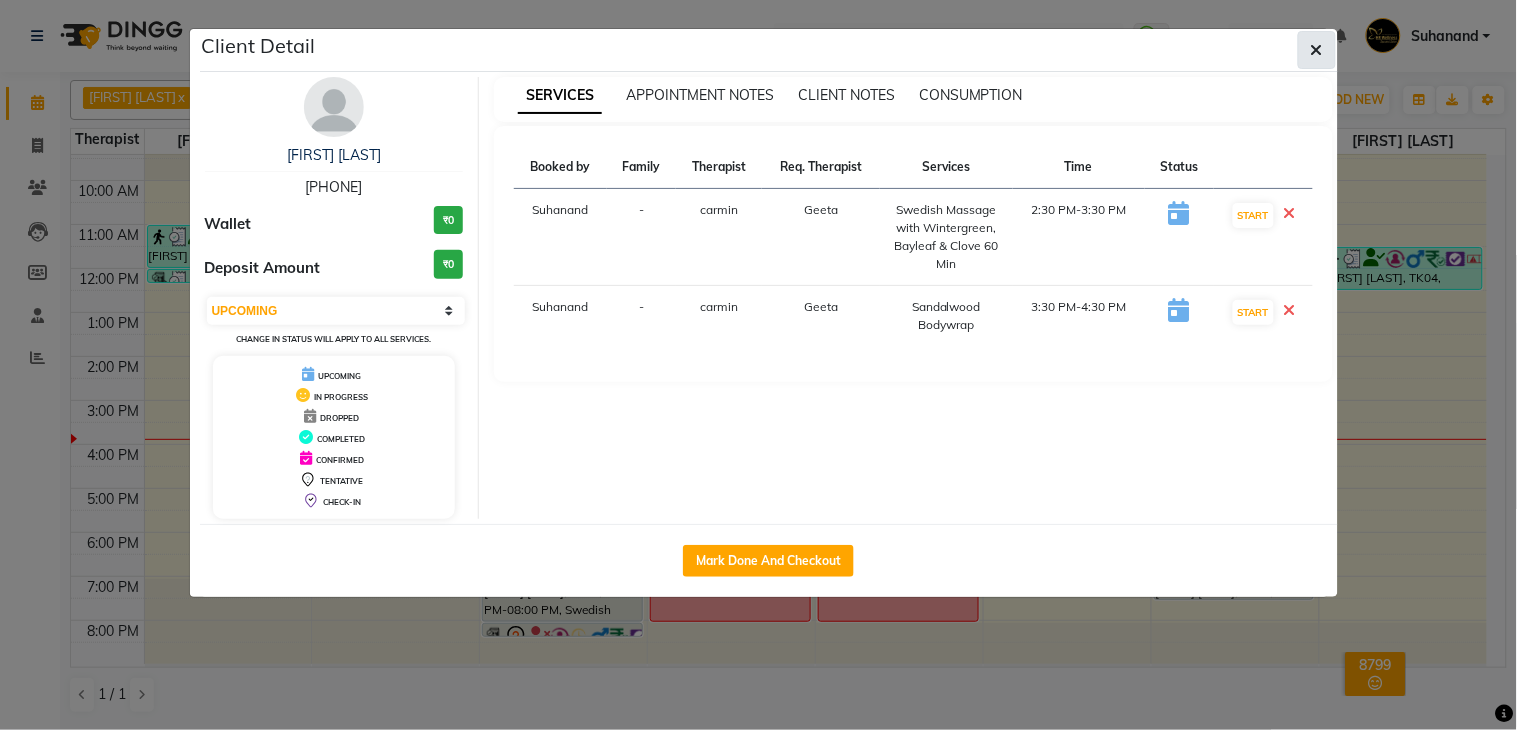 click 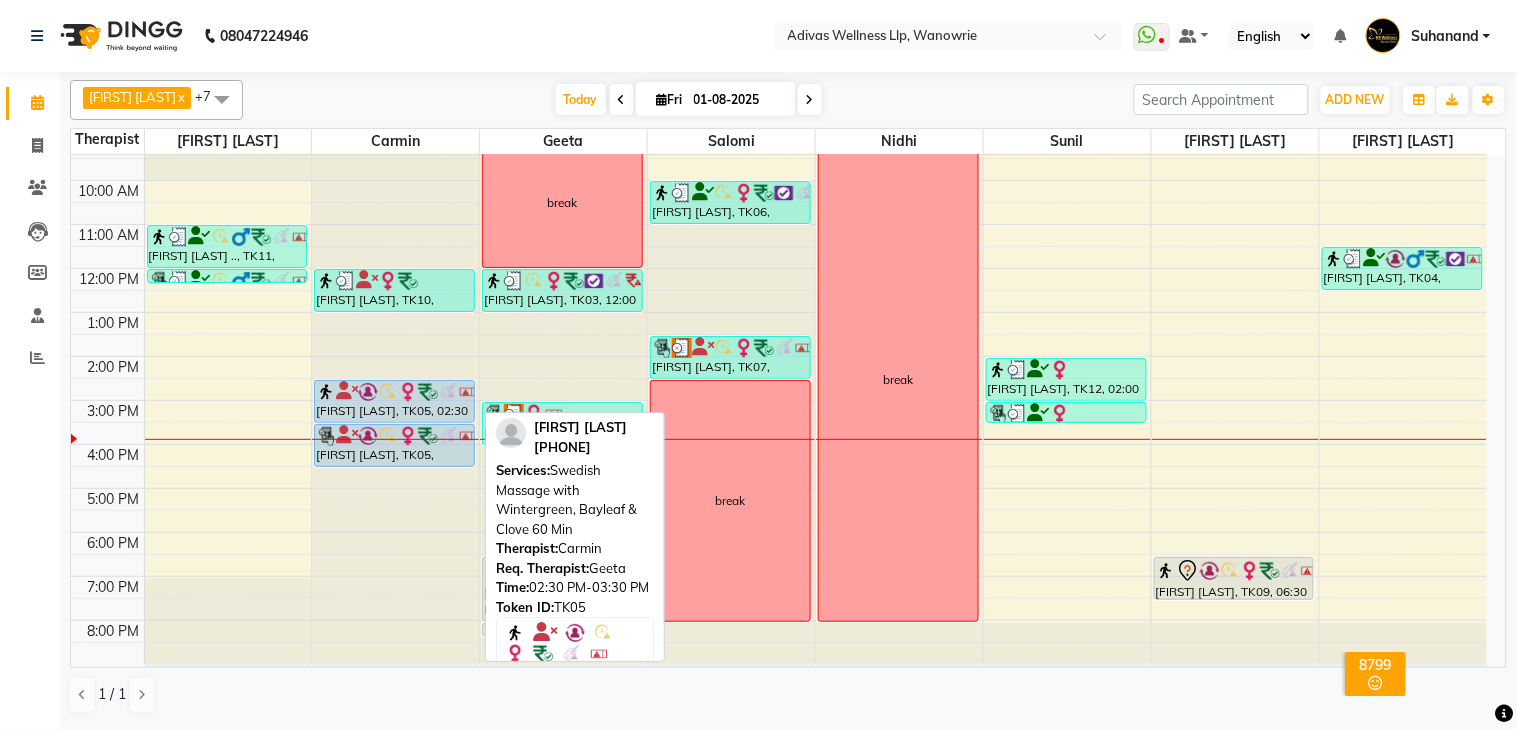 click at bounding box center (368, 392) 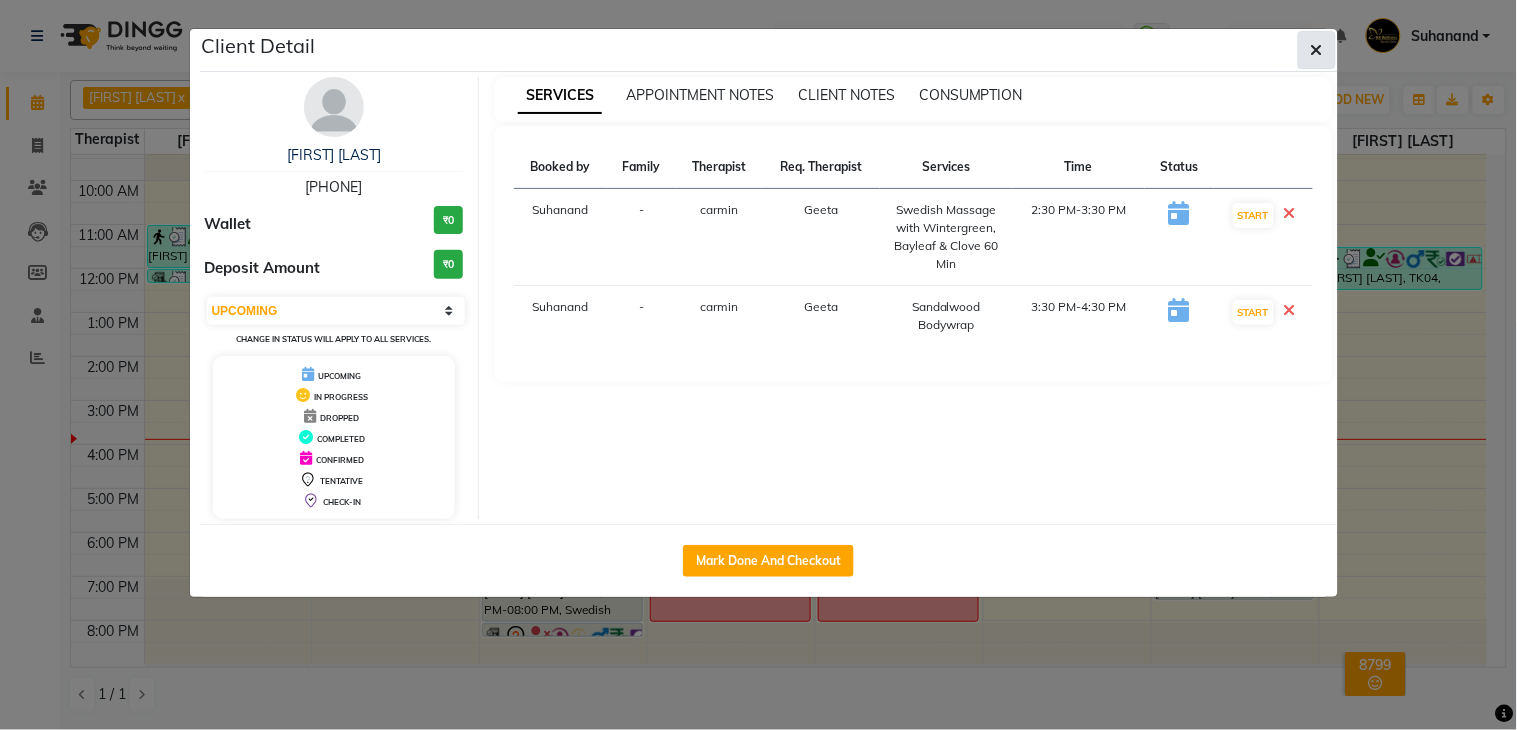 click 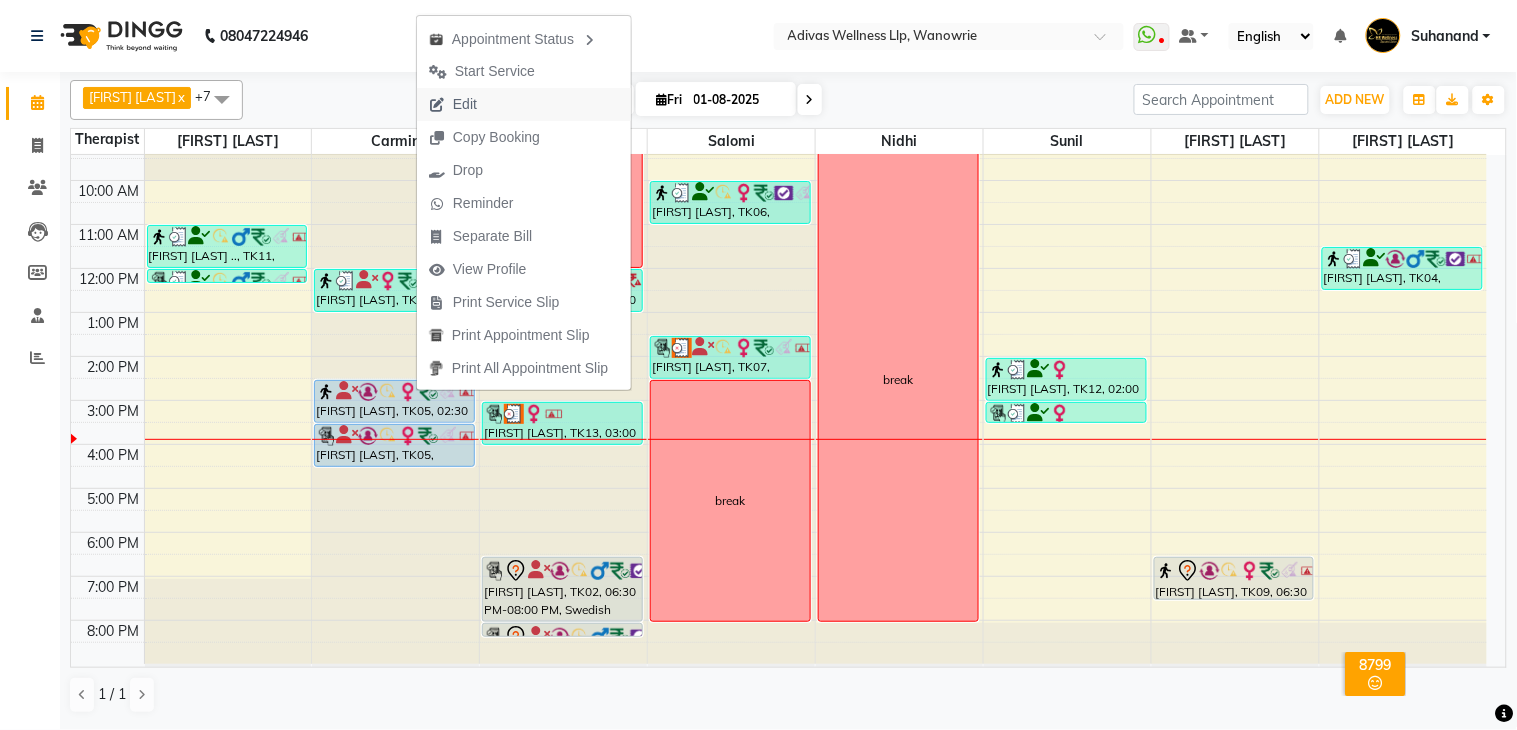 click on "Edit" at bounding box center [453, 104] 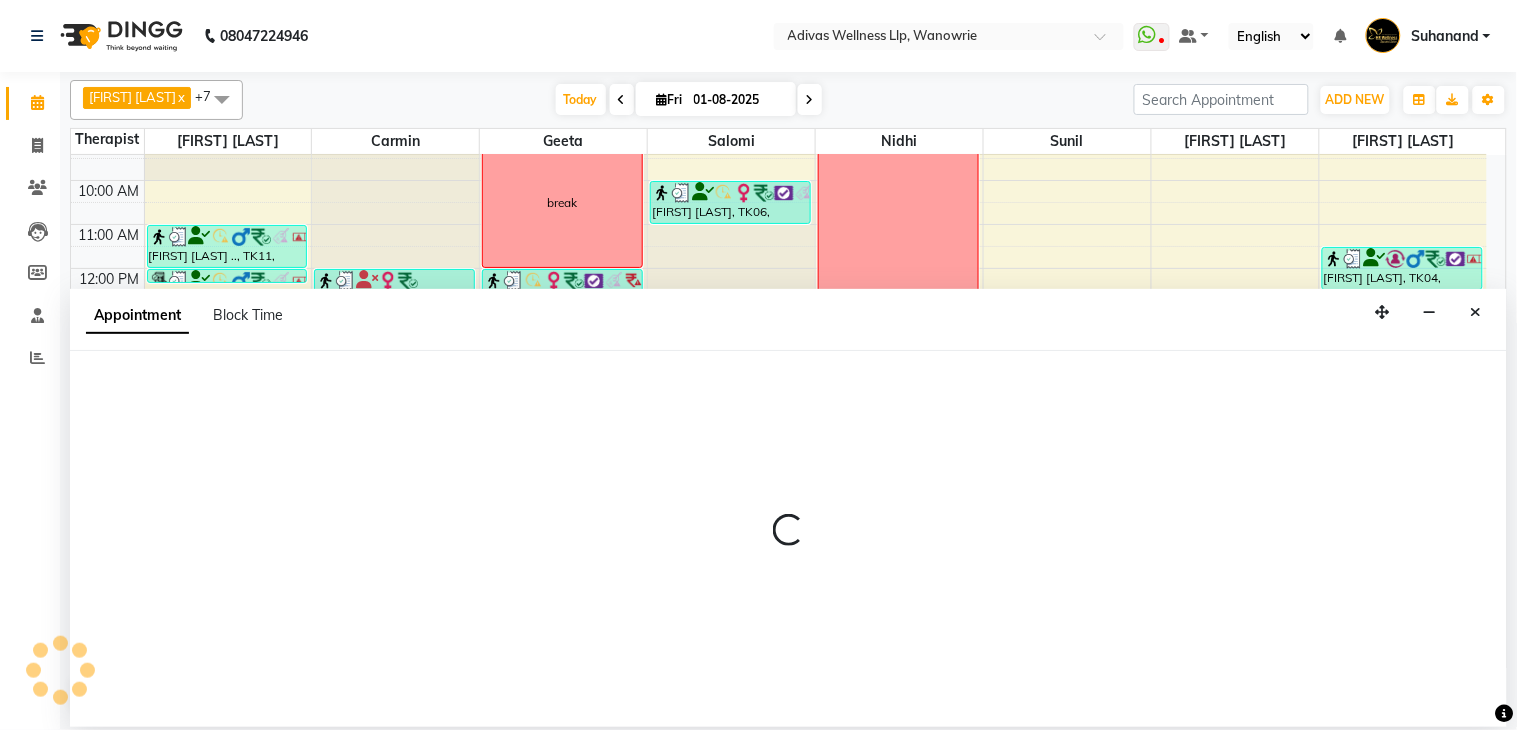 select on "upcoming" 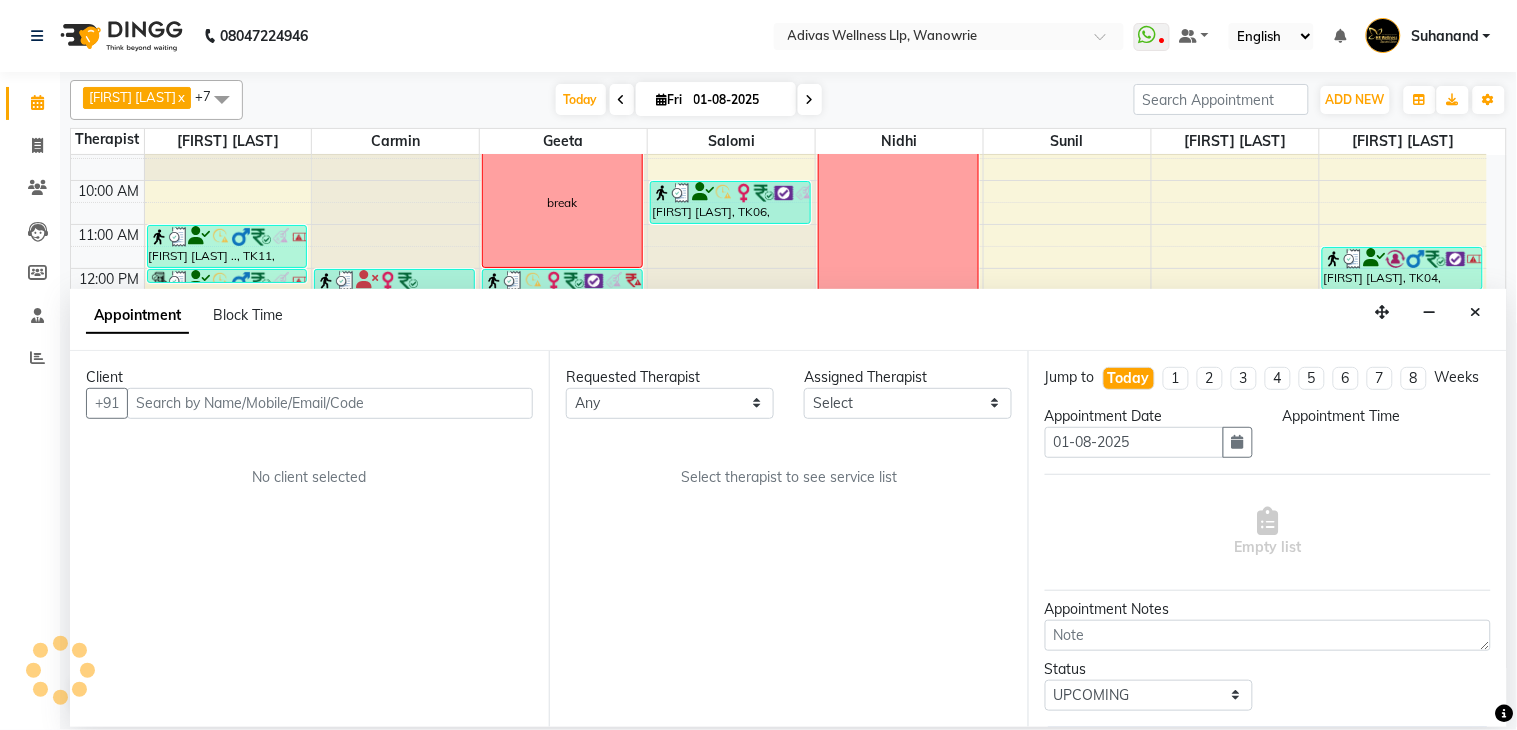 select on "870" 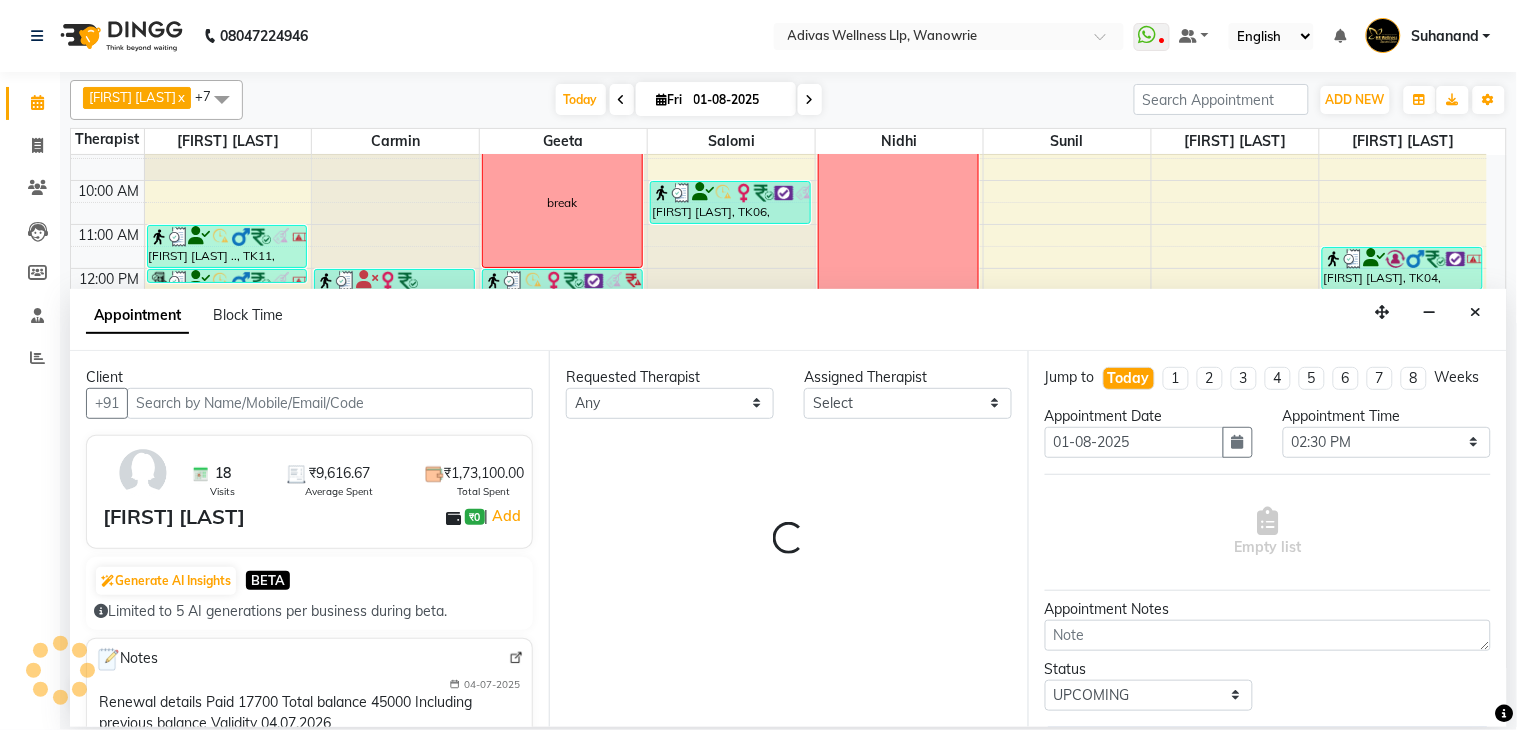 scroll, scrollTop: 63, scrollLeft: 0, axis: vertical 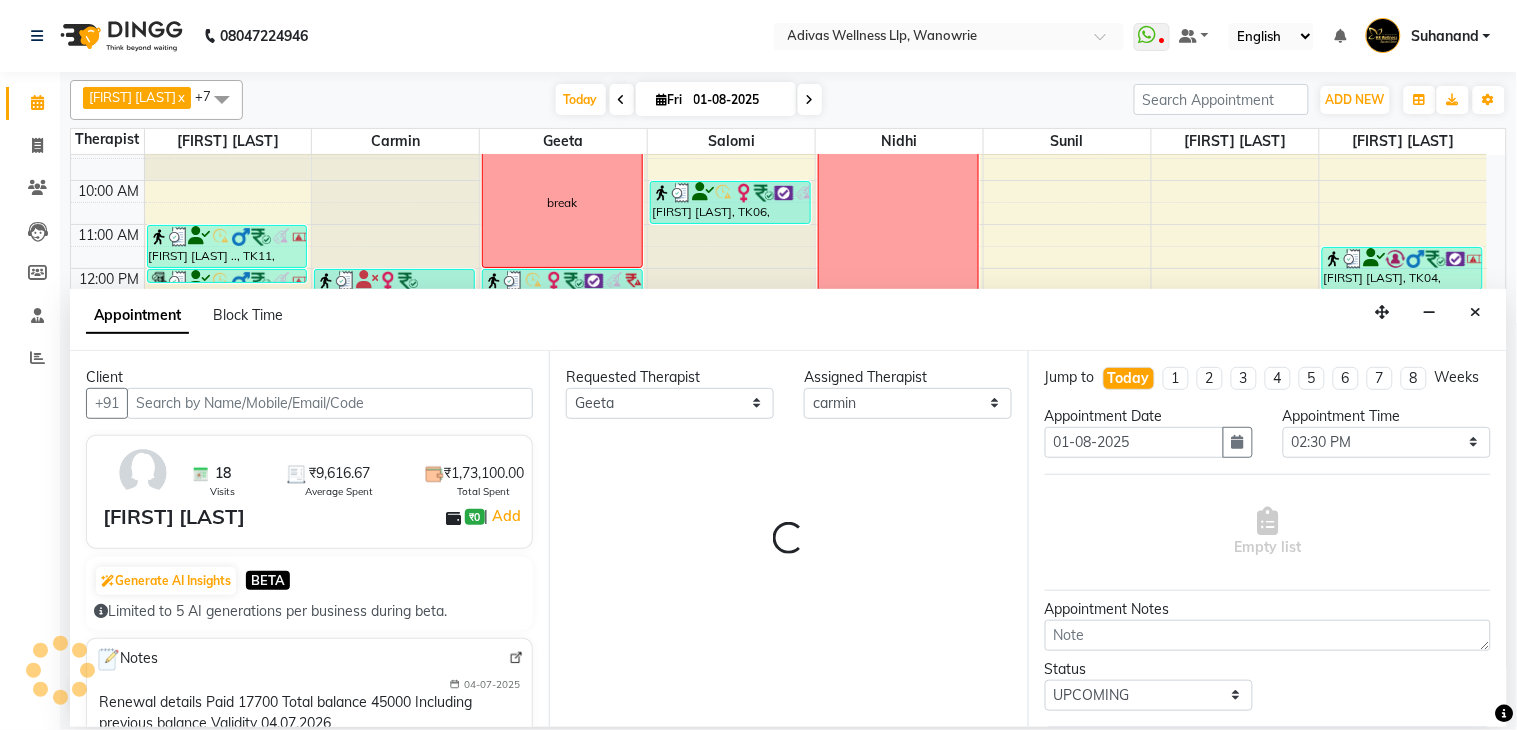 select on "1462" 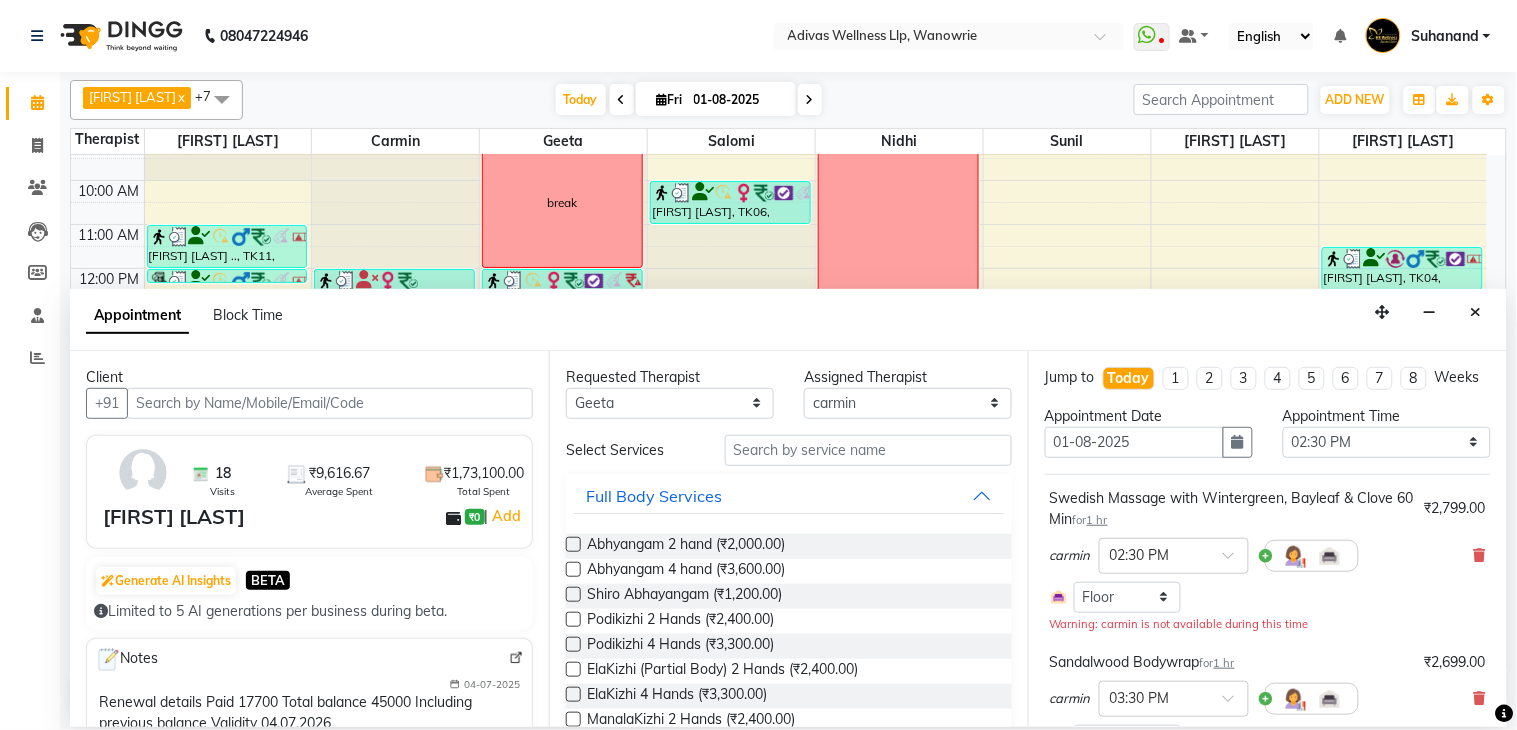 scroll, scrollTop: 222, scrollLeft: 0, axis: vertical 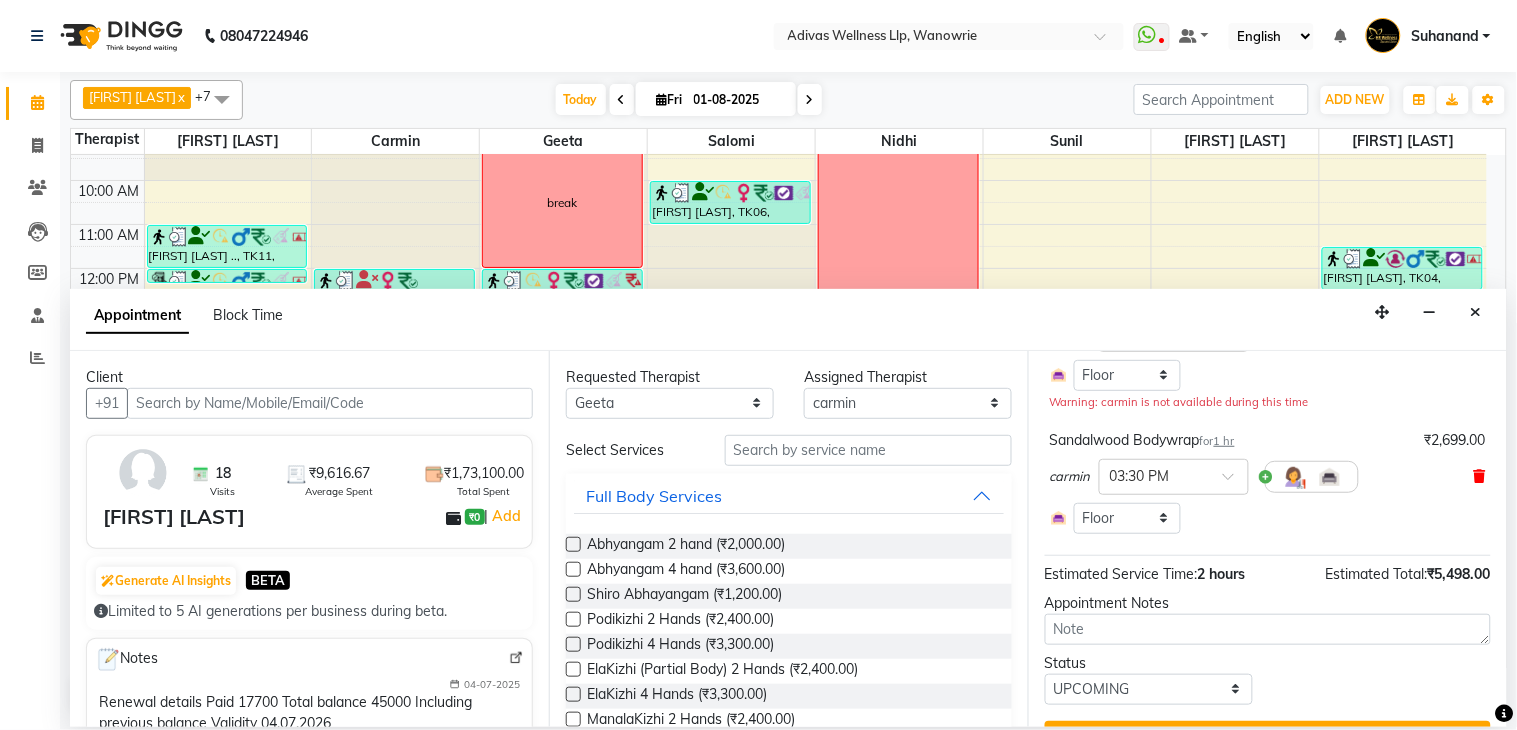 click at bounding box center [1480, 476] 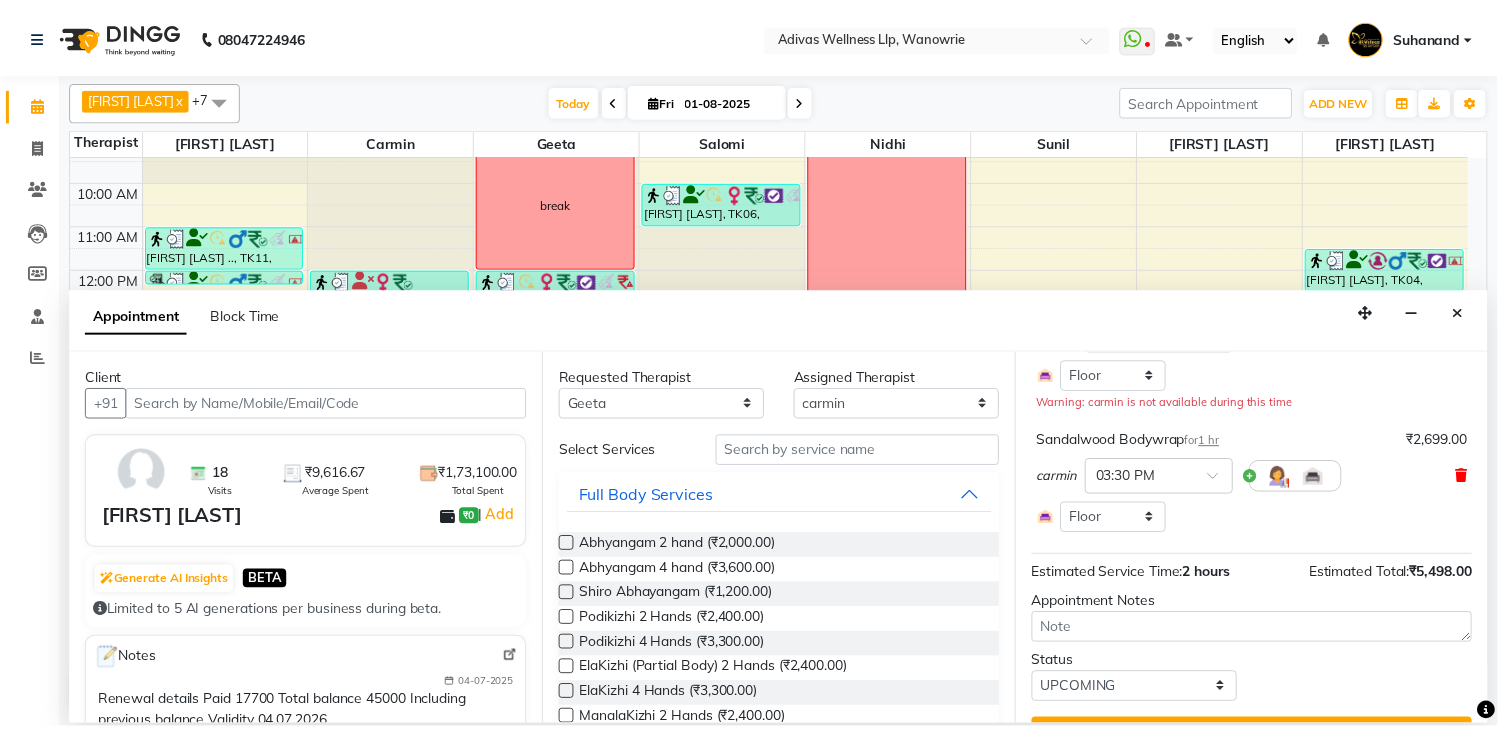 scroll, scrollTop: 183, scrollLeft: 0, axis: vertical 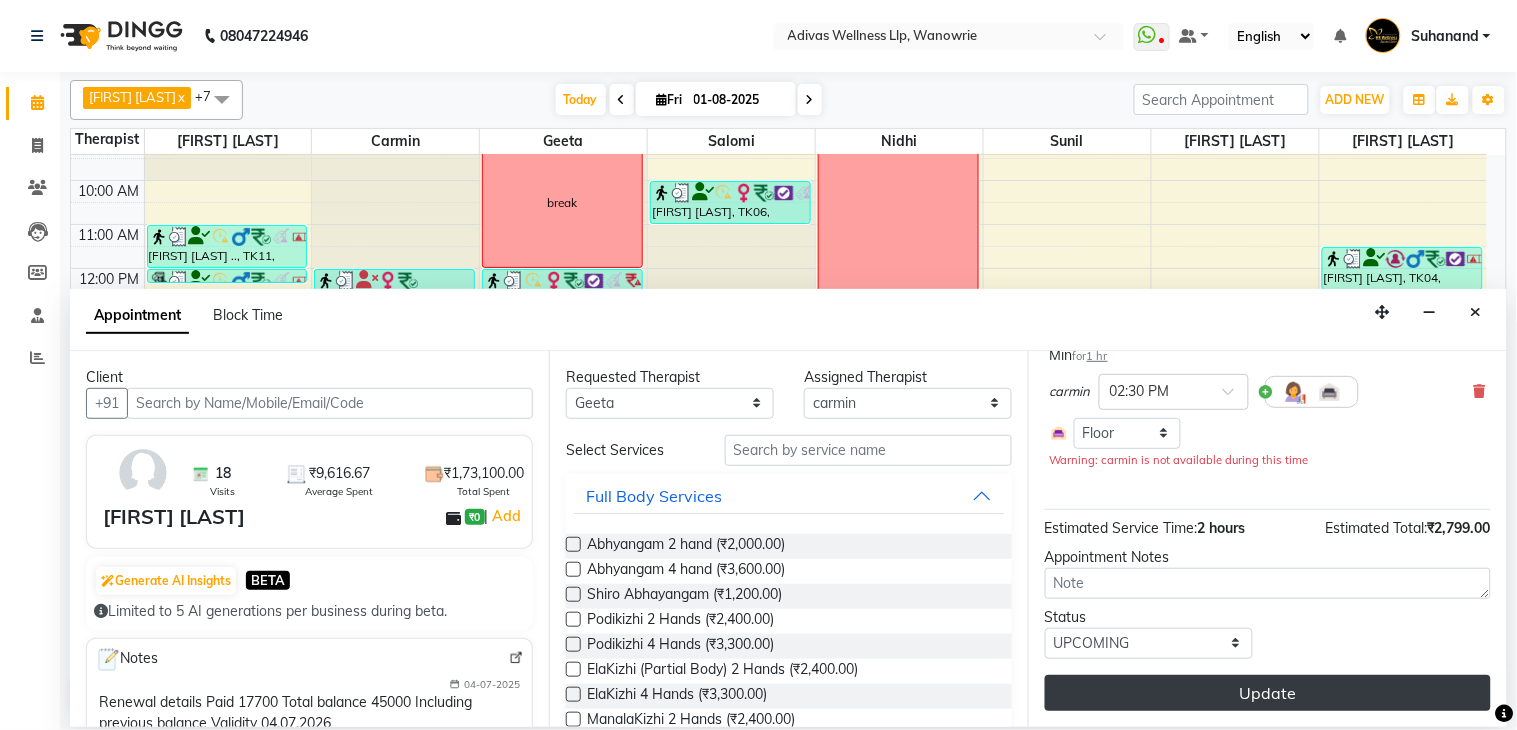 click on "Update" at bounding box center [1268, 693] 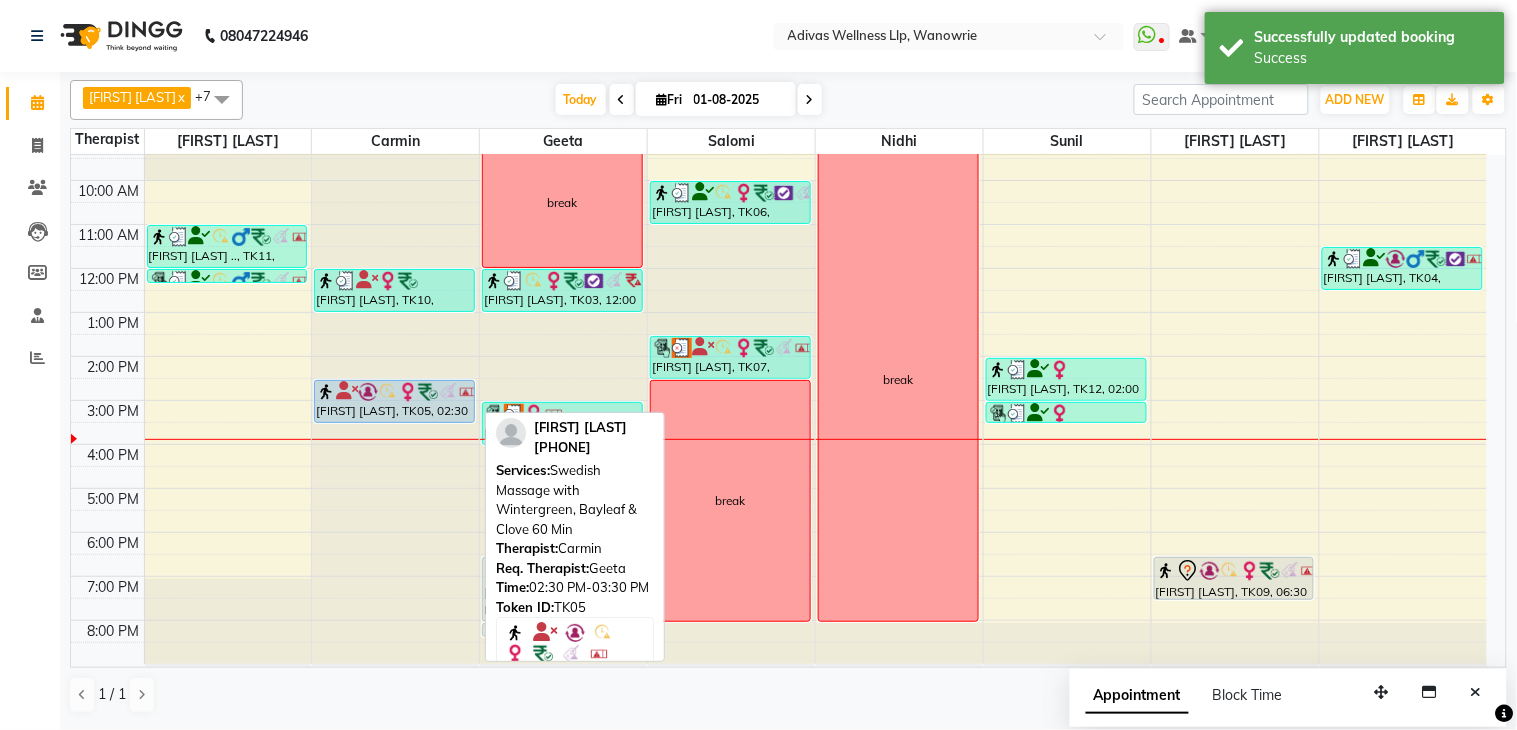 click at bounding box center (448, 392) 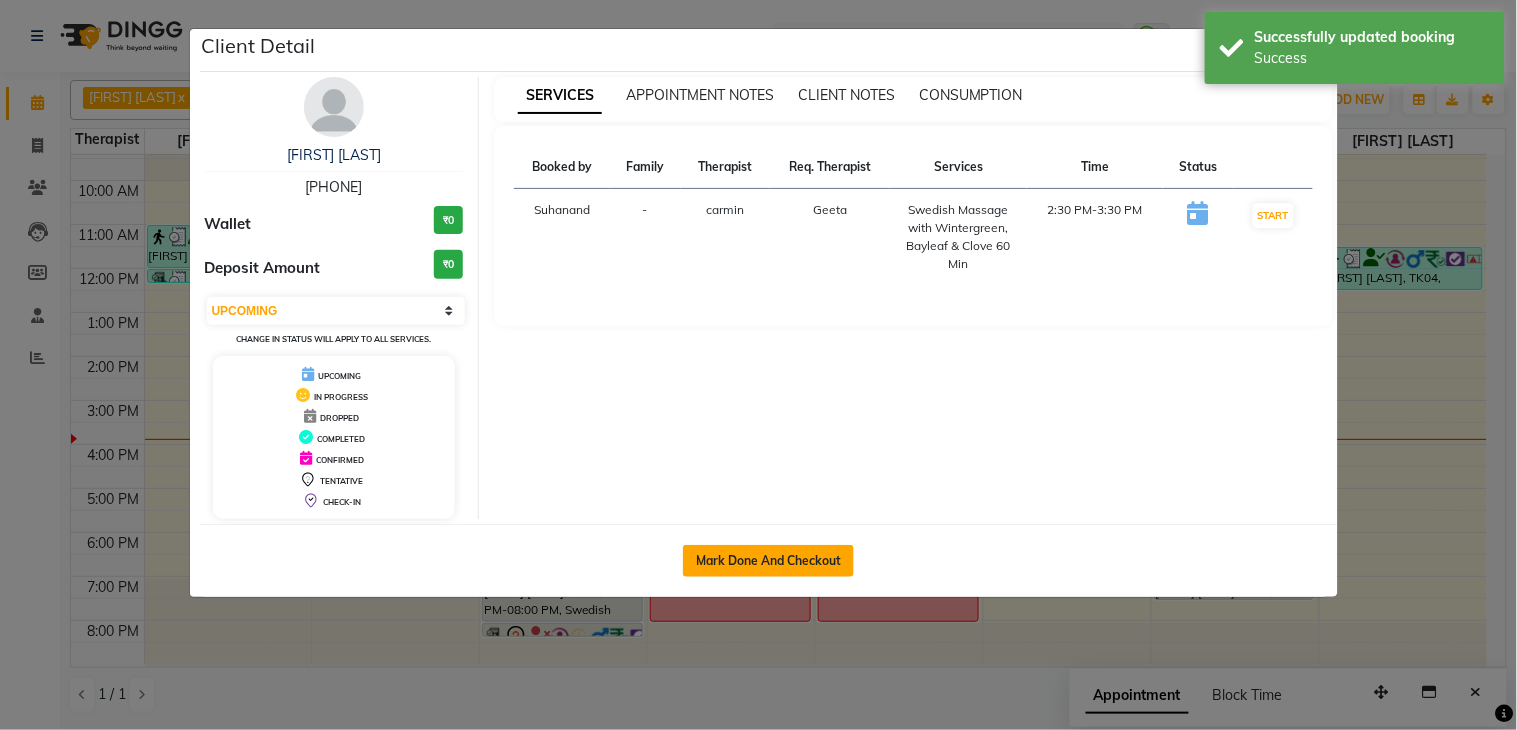 click on "Mark Done And Checkout" 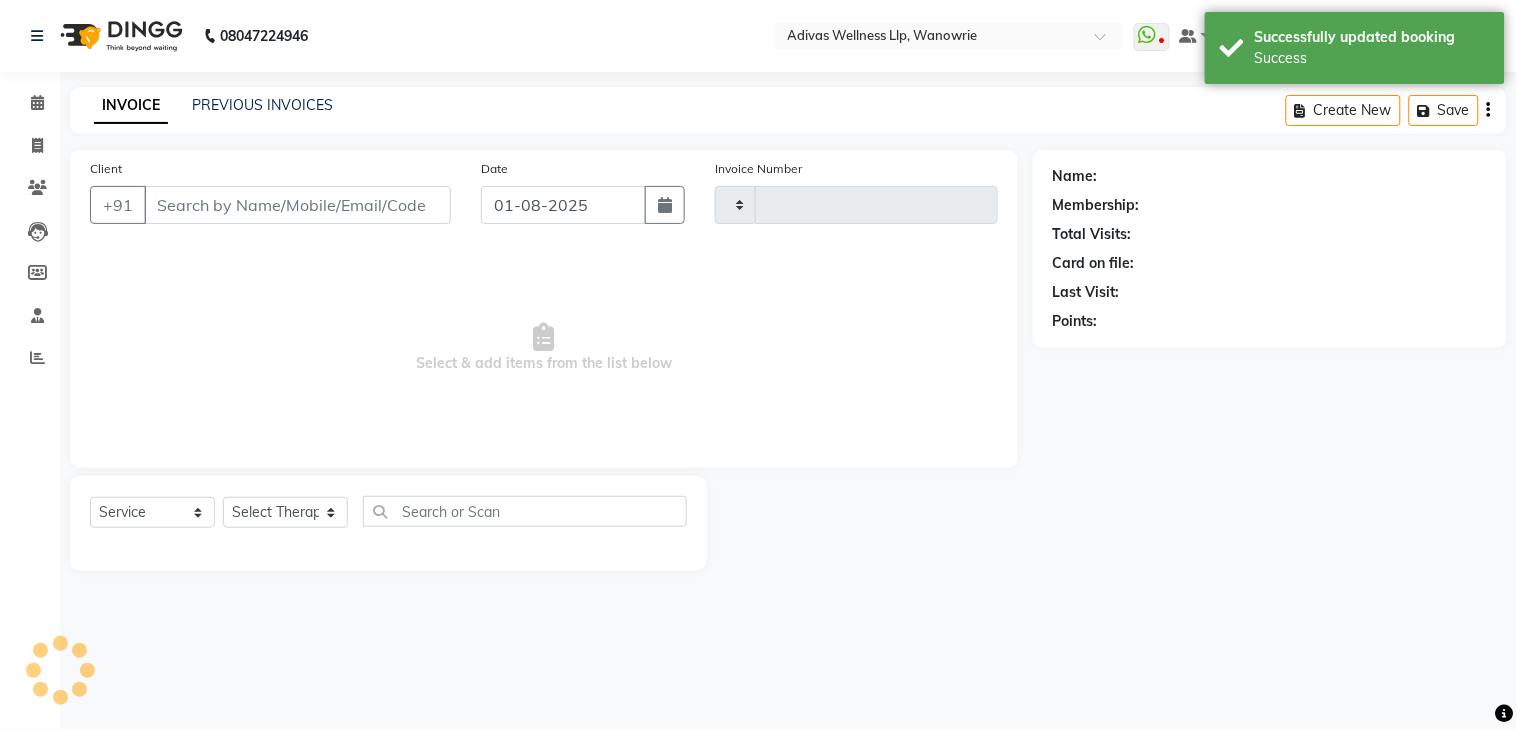 type on "1319" 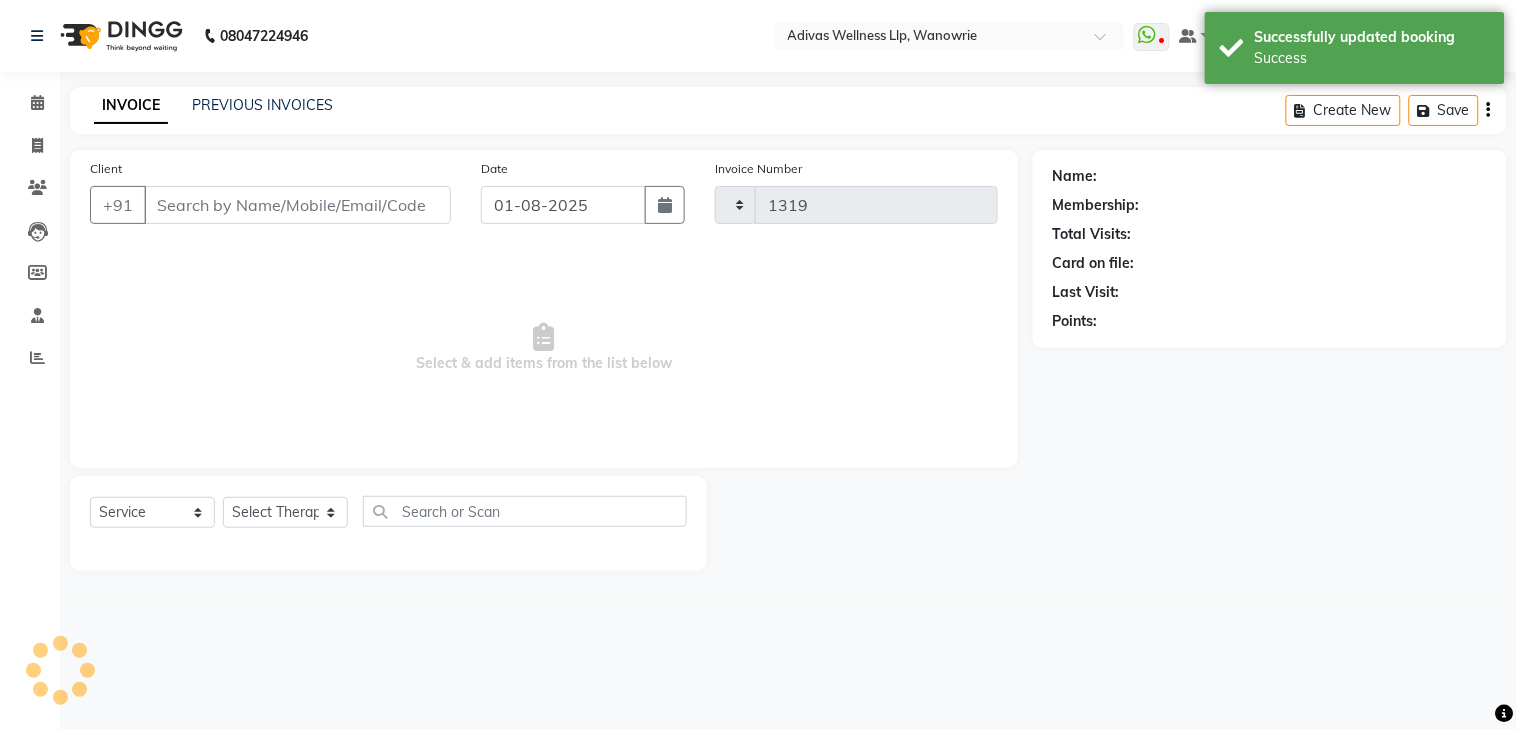 select on "4294" 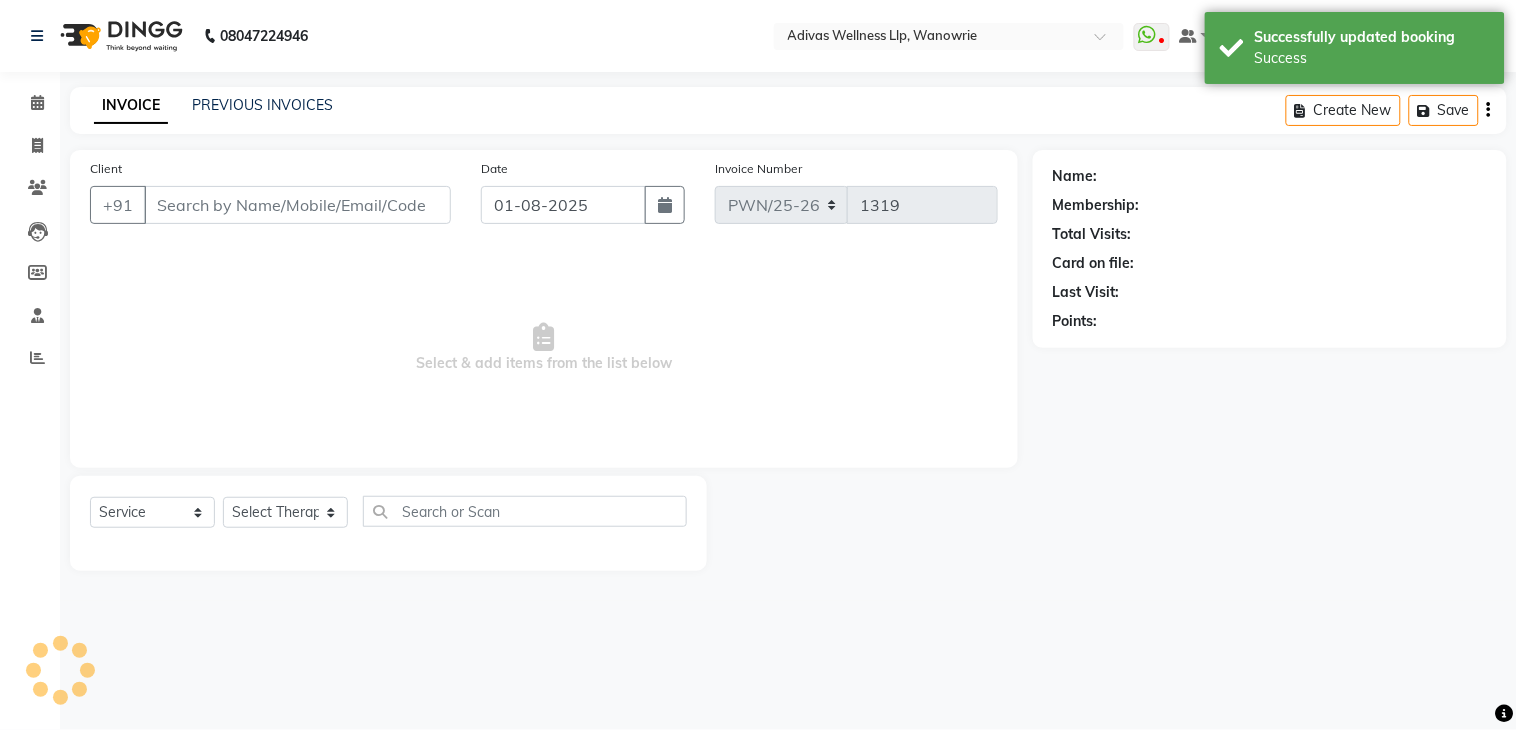 select on "P" 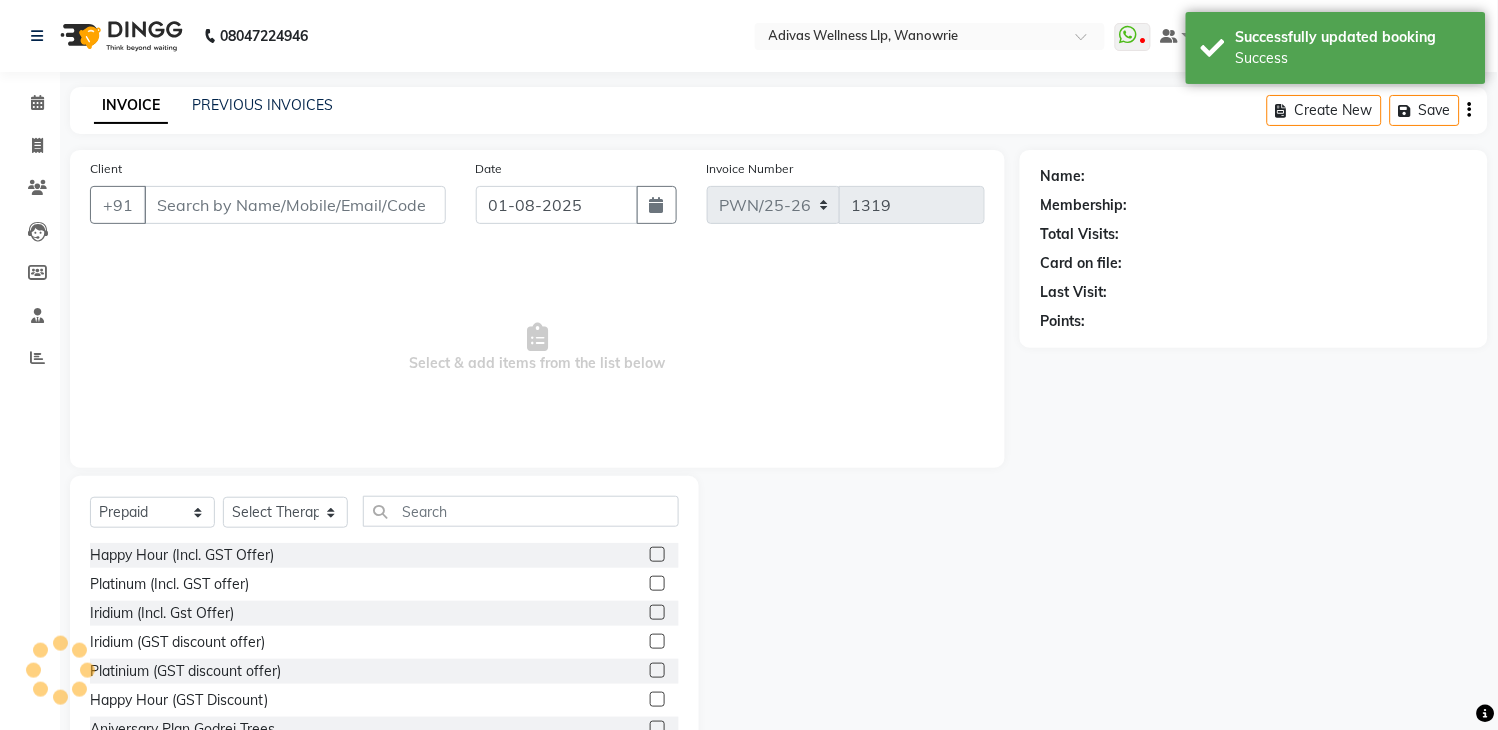 type on "[PHONE]" 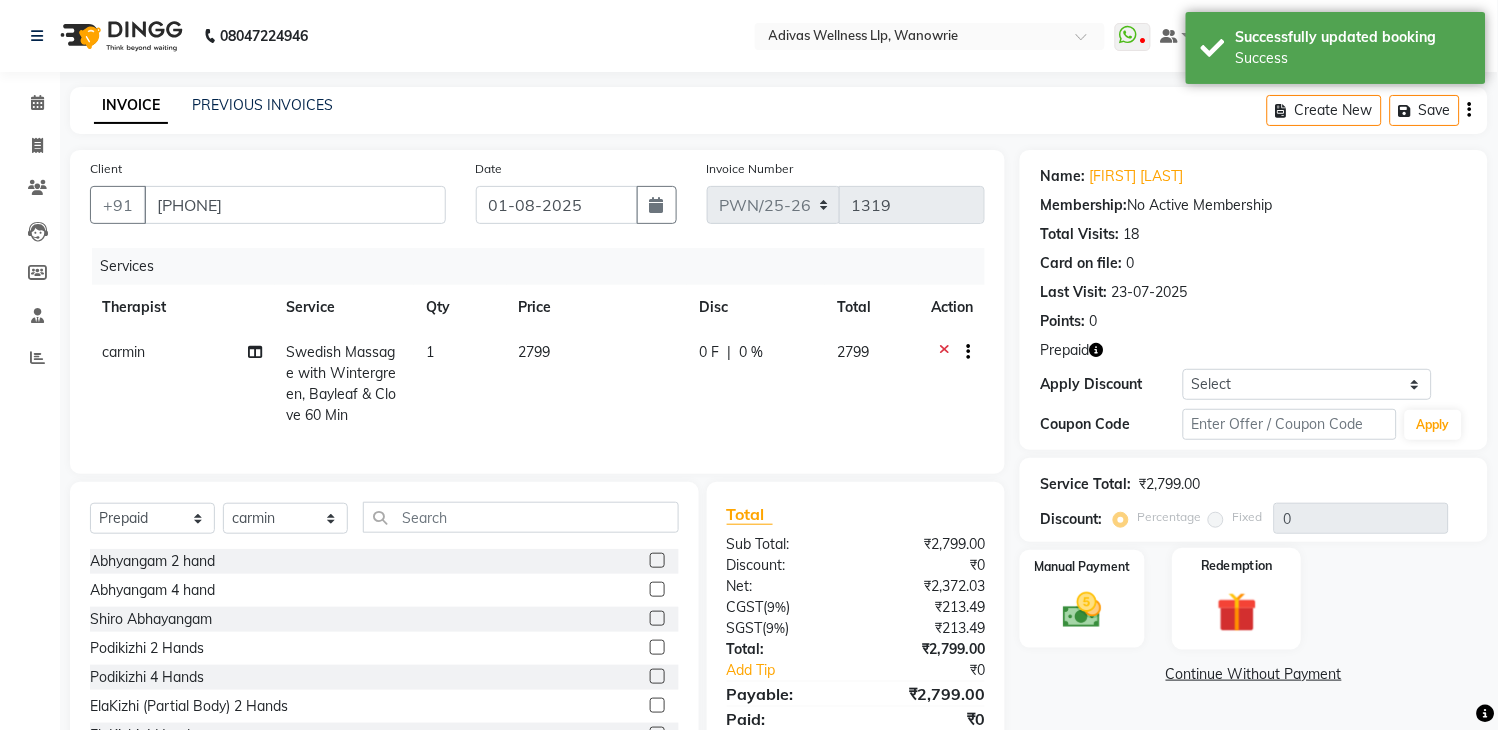 click 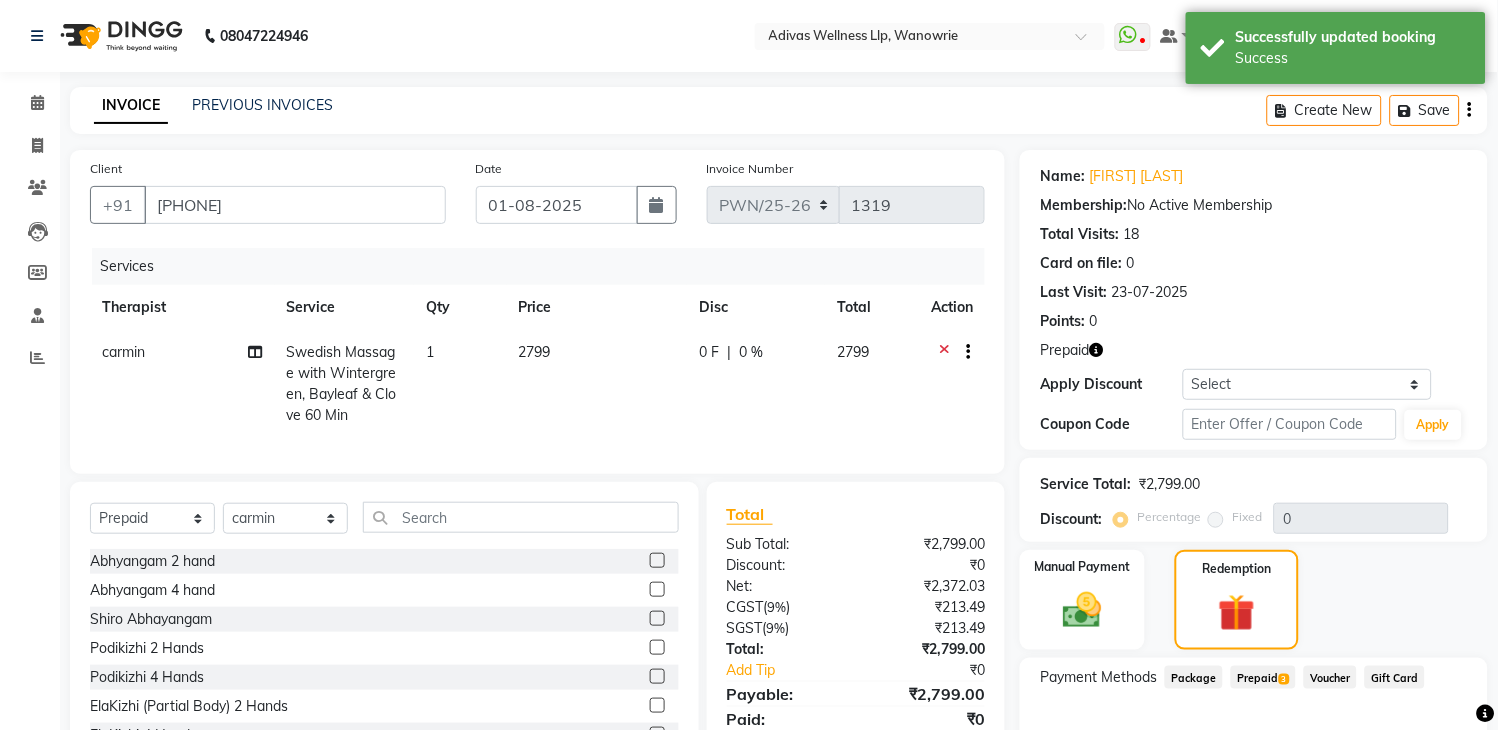 click on "Prepaid  3" 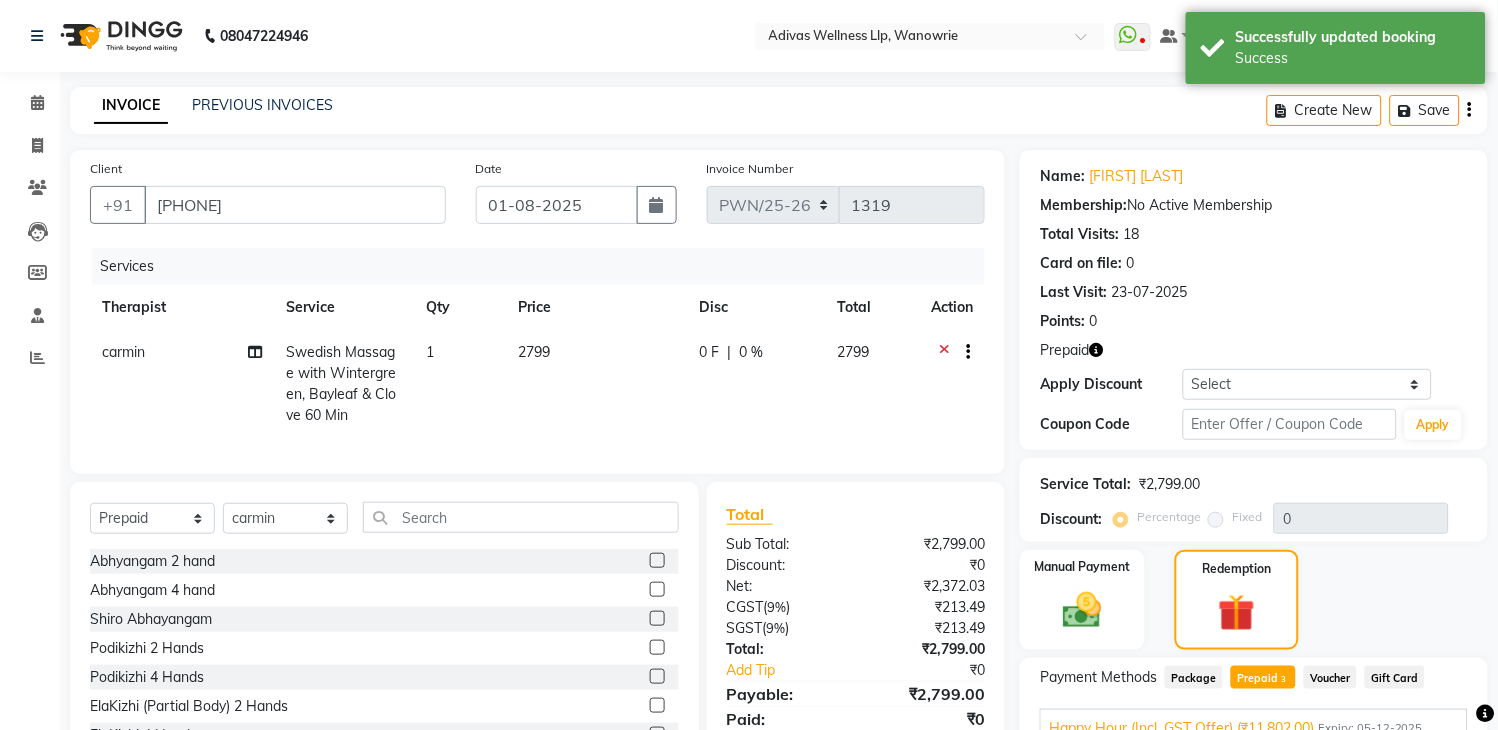 scroll, scrollTop: 222, scrollLeft: 0, axis: vertical 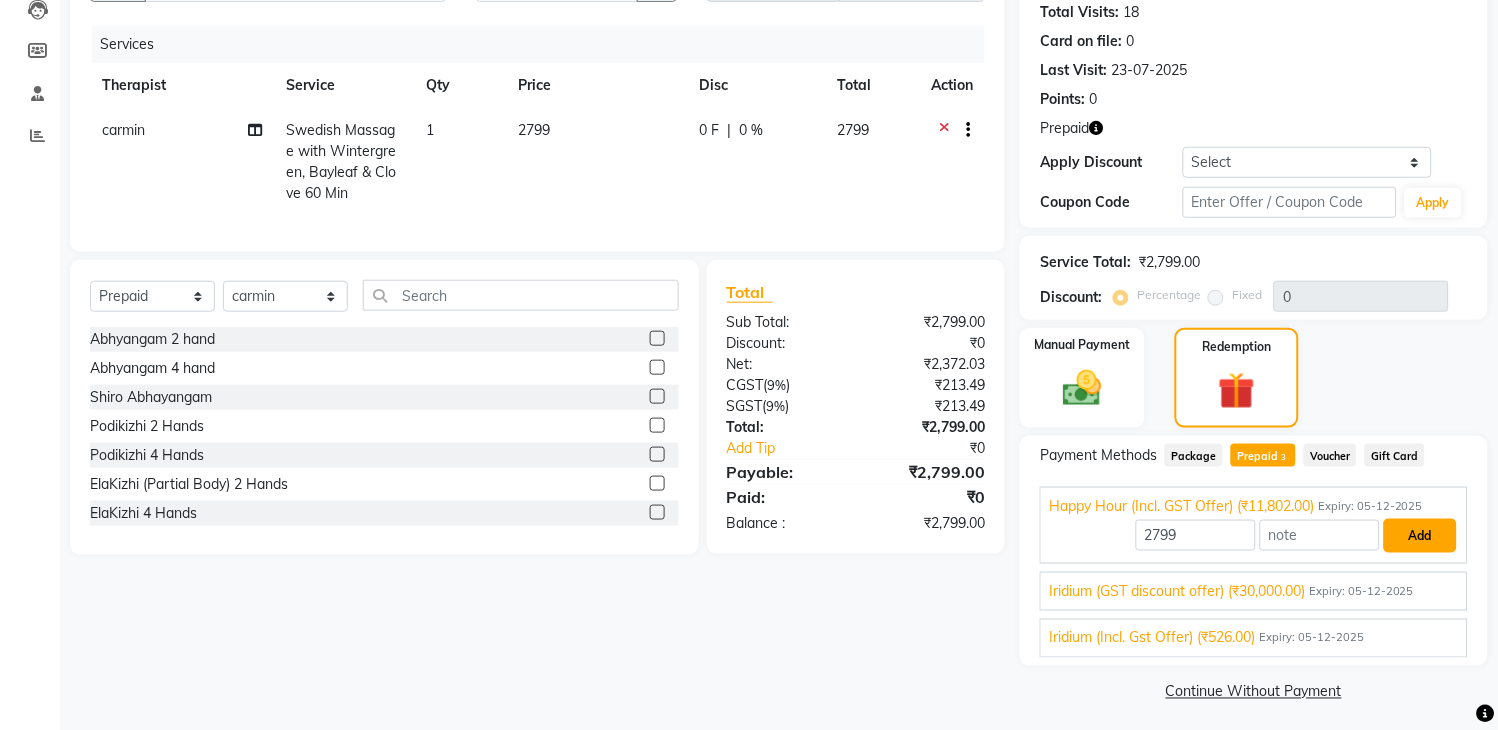 click on "Add" at bounding box center (1420, 536) 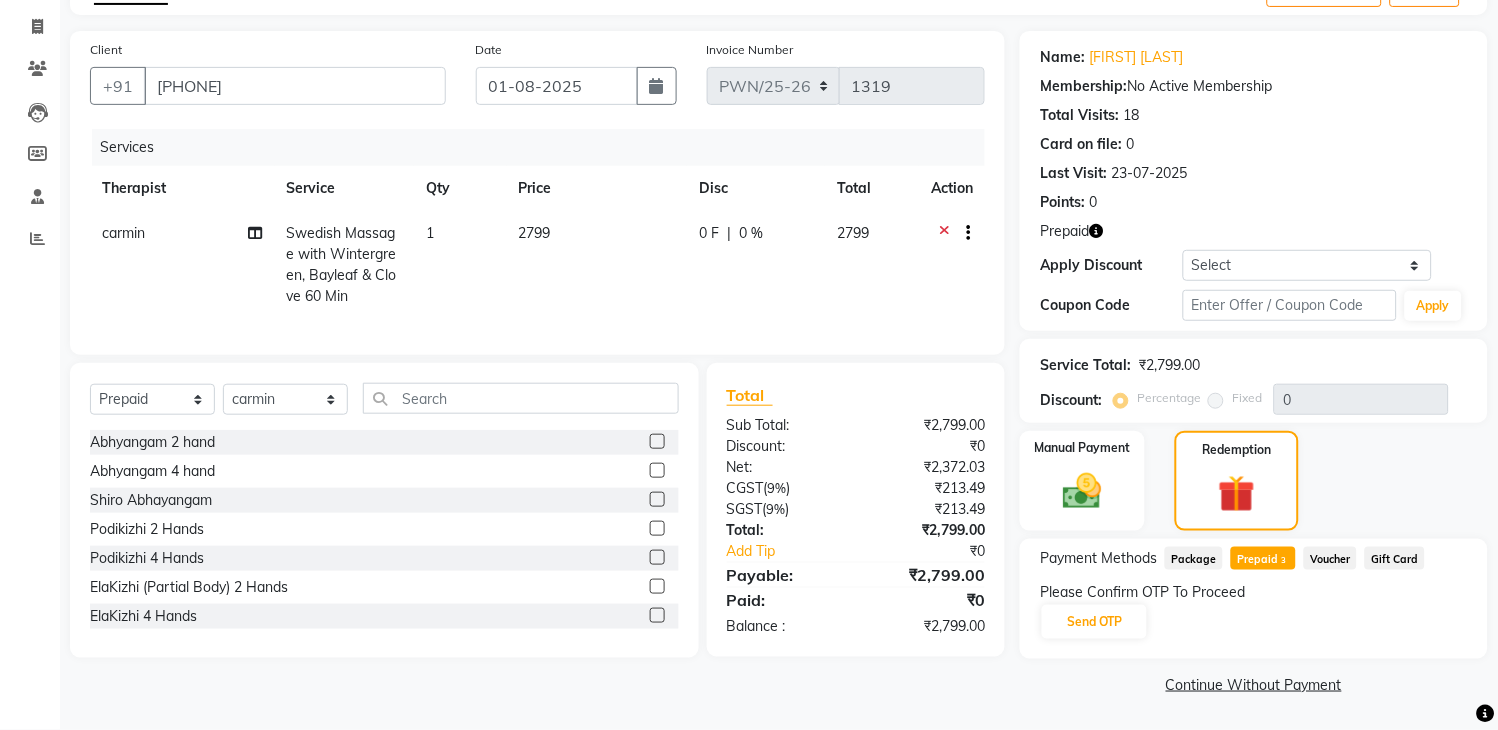 scroll, scrollTop: 117, scrollLeft: 0, axis: vertical 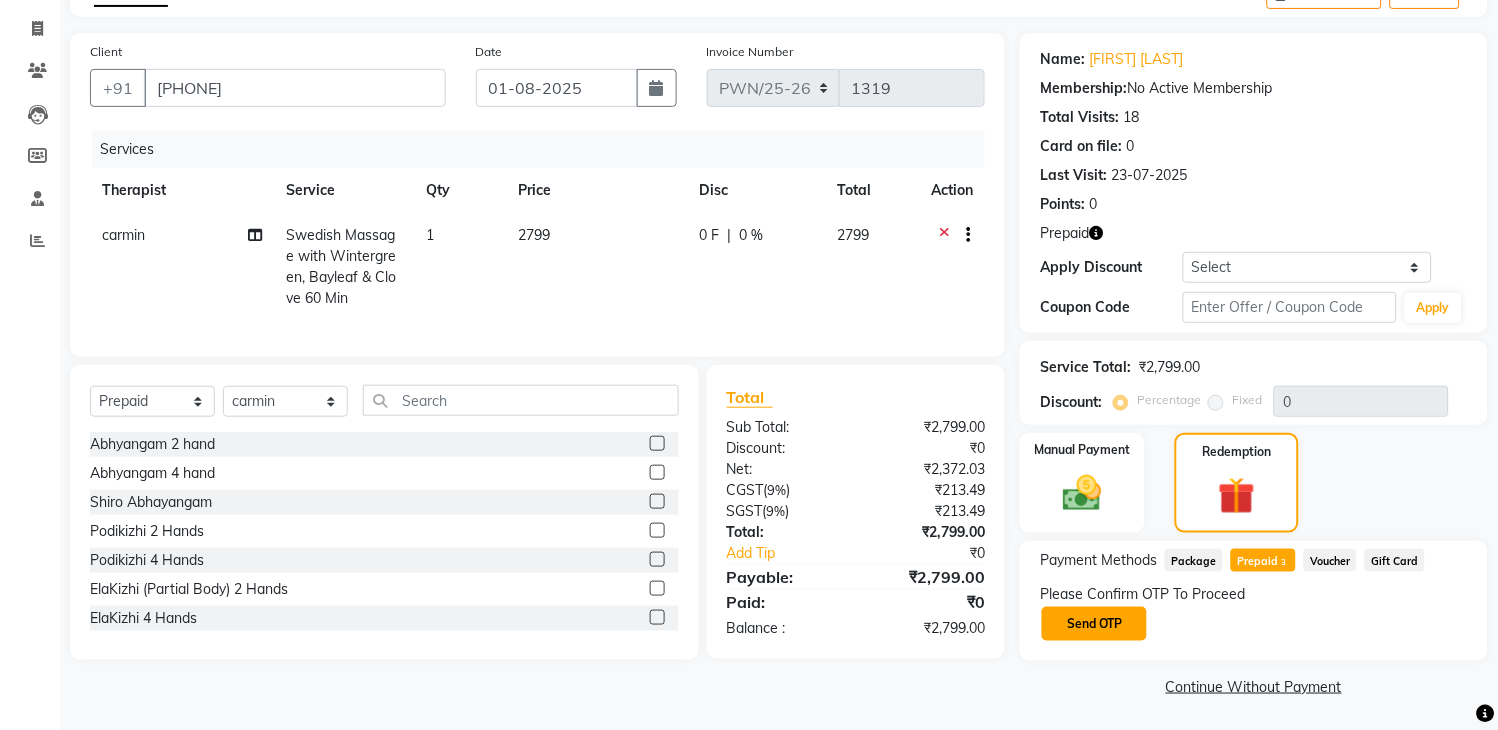click on "Send OTP" 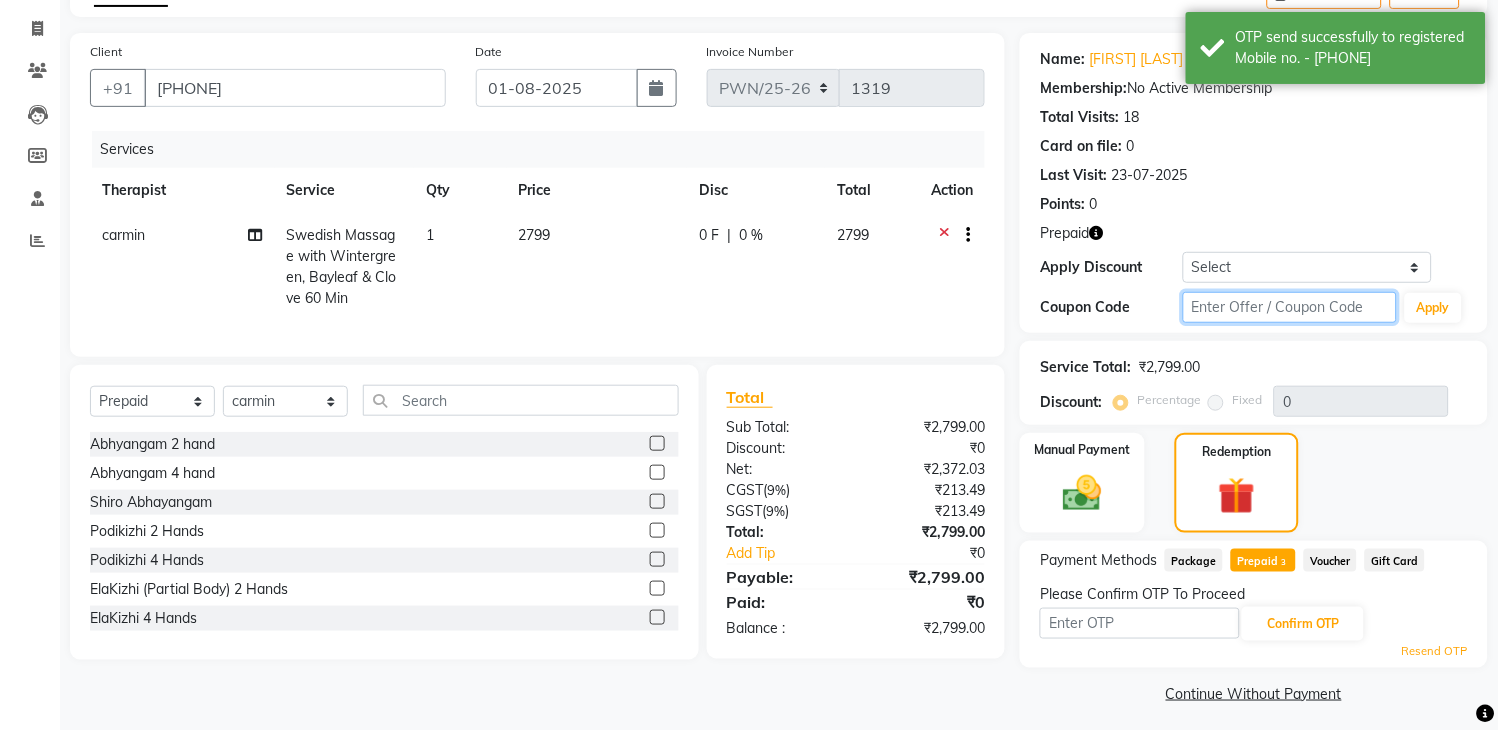 click 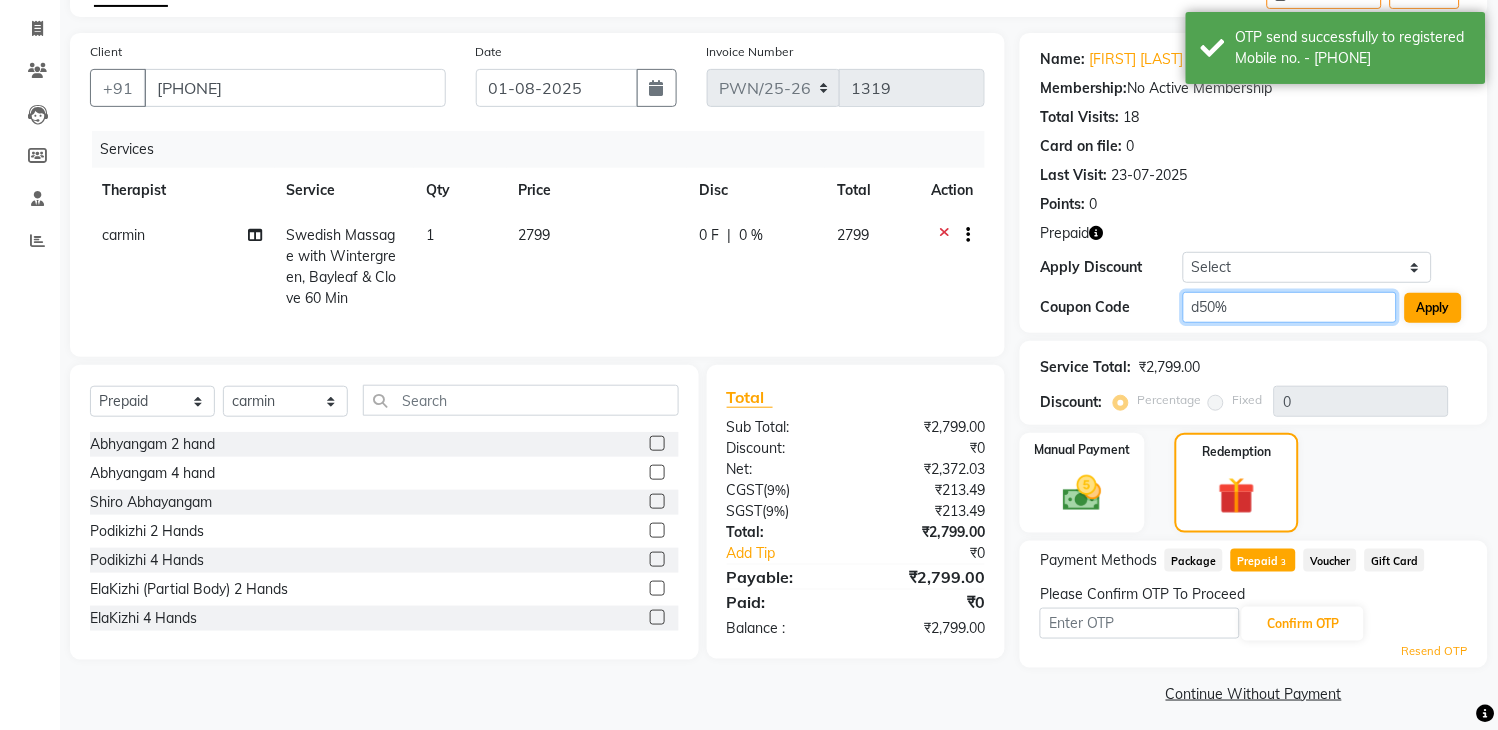 type on "d50%" 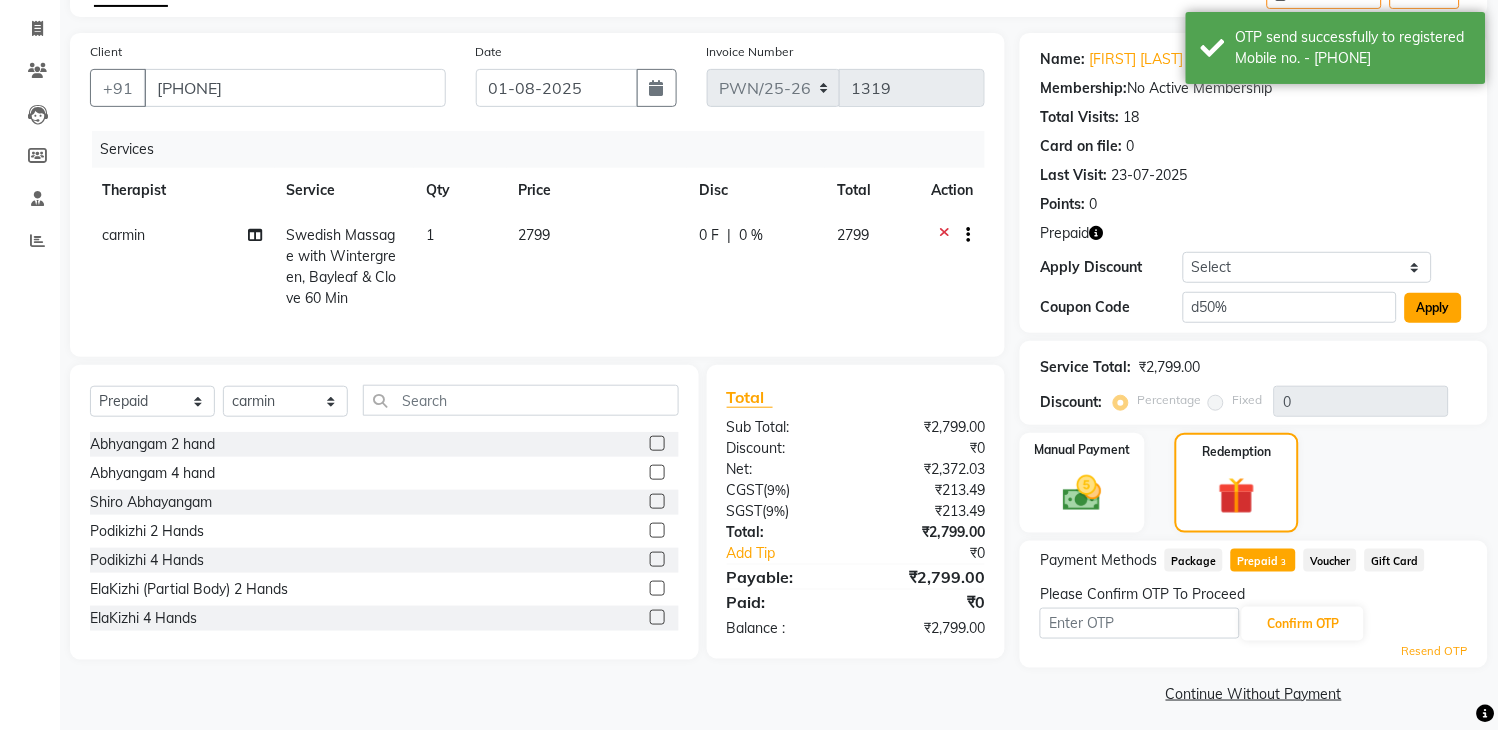 click on "Apply" 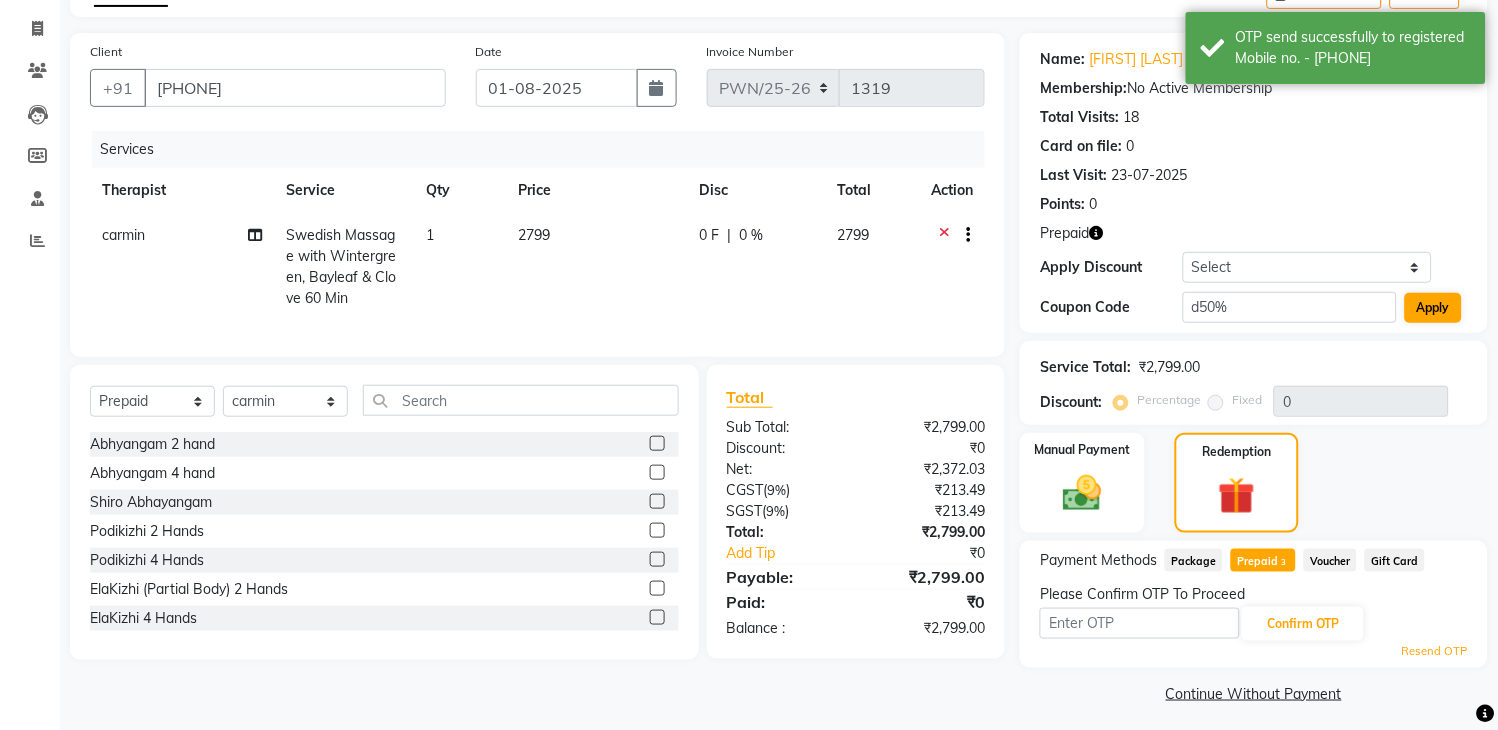 type on "50" 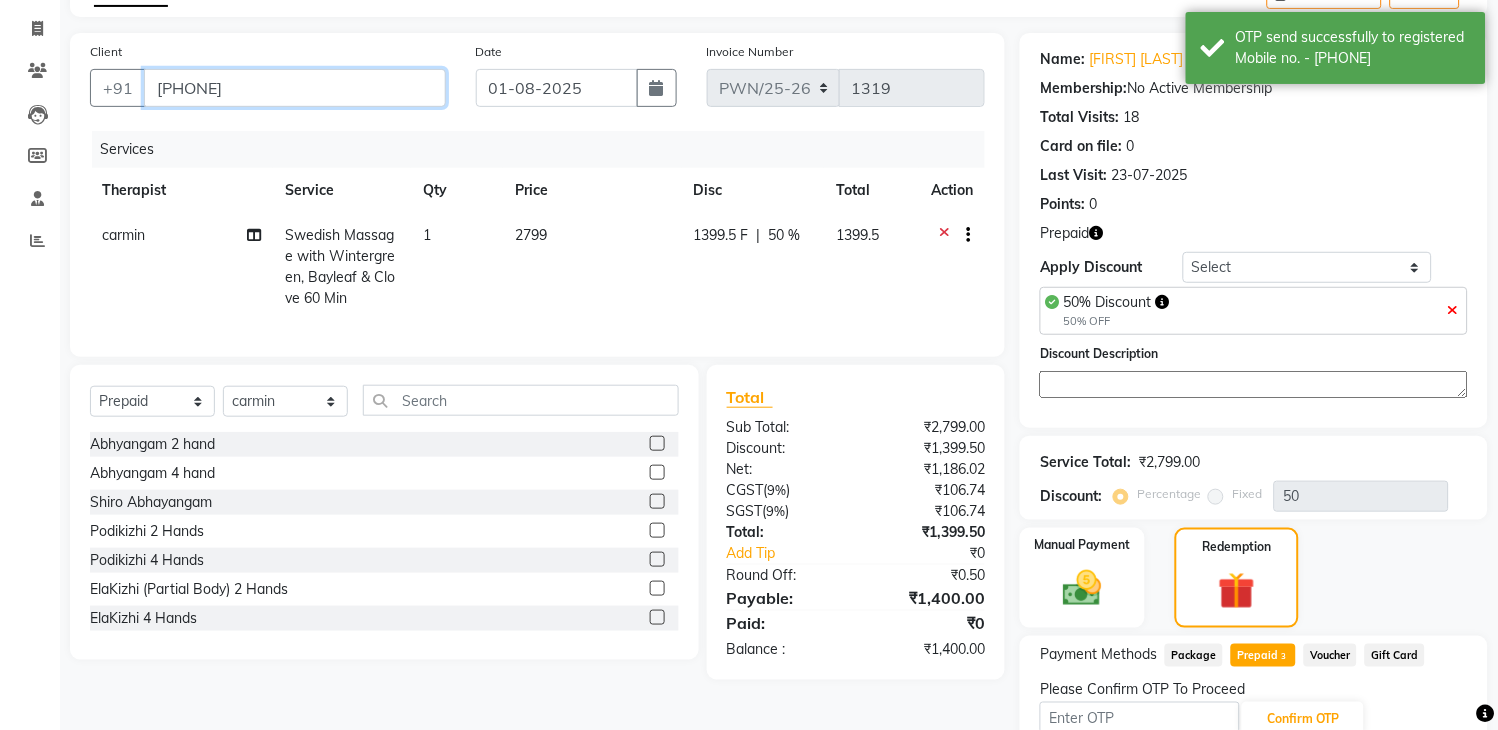 drag, startPoint x: 337, startPoint y: 82, endPoint x: 150, endPoint y: 98, distance: 187.68324 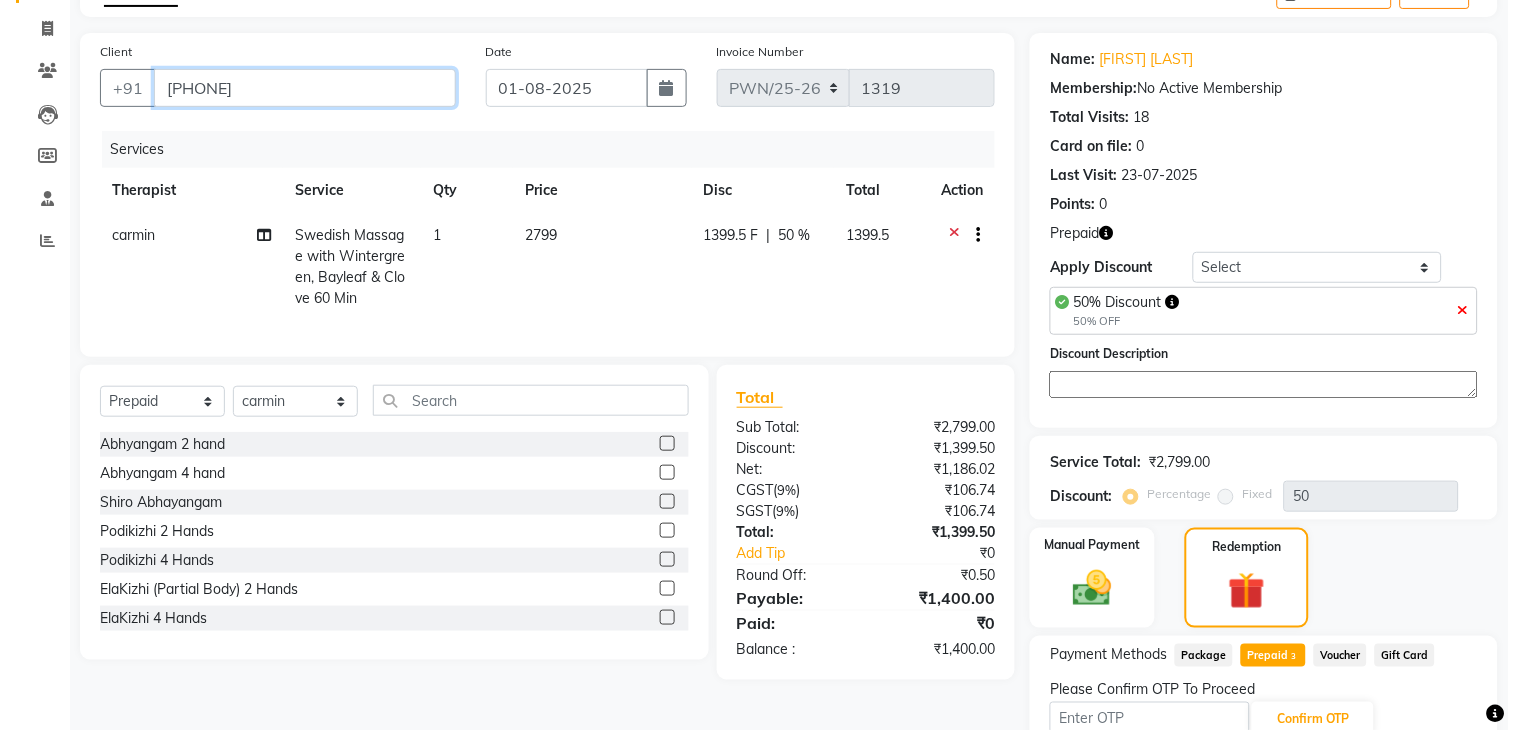 scroll, scrollTop: 0, scrollLeft: 0, axis: both 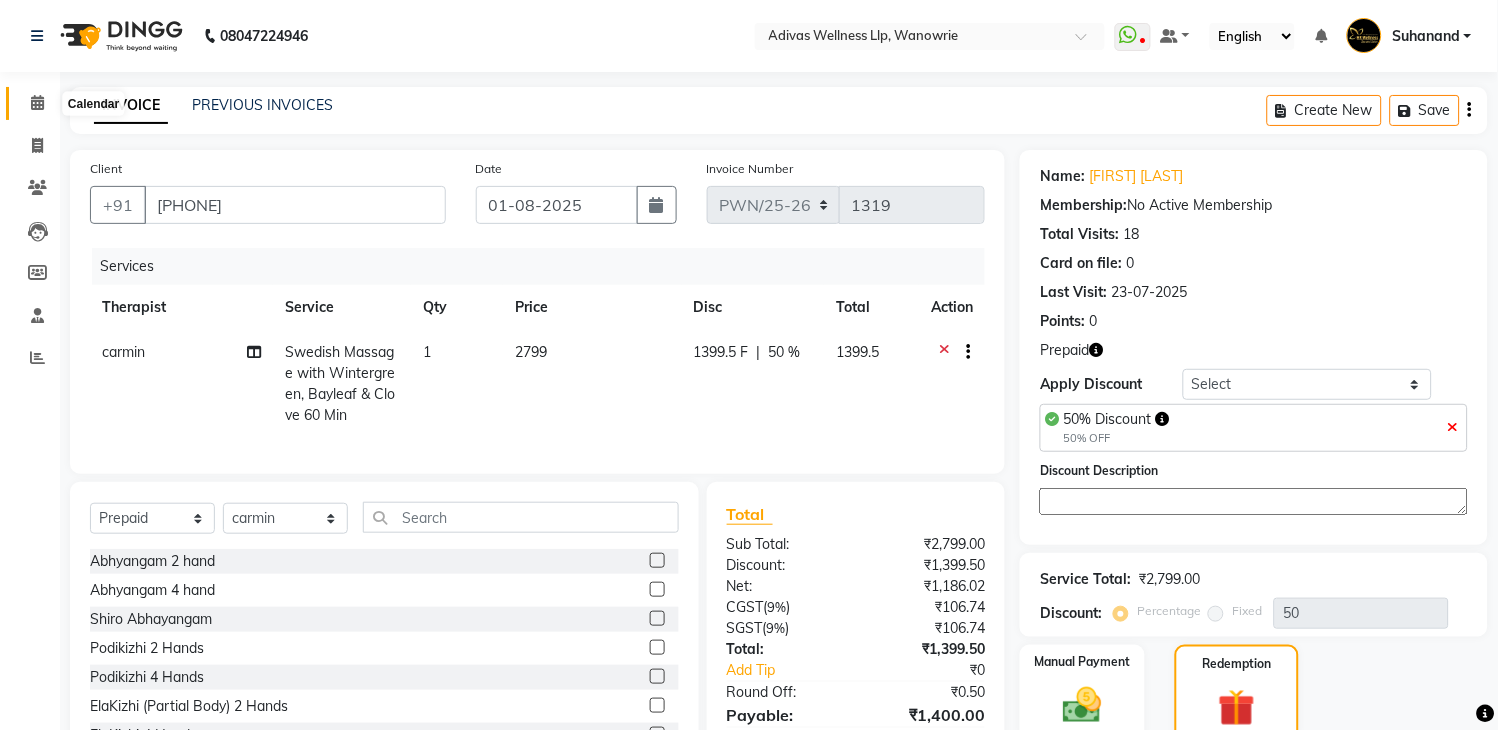 click 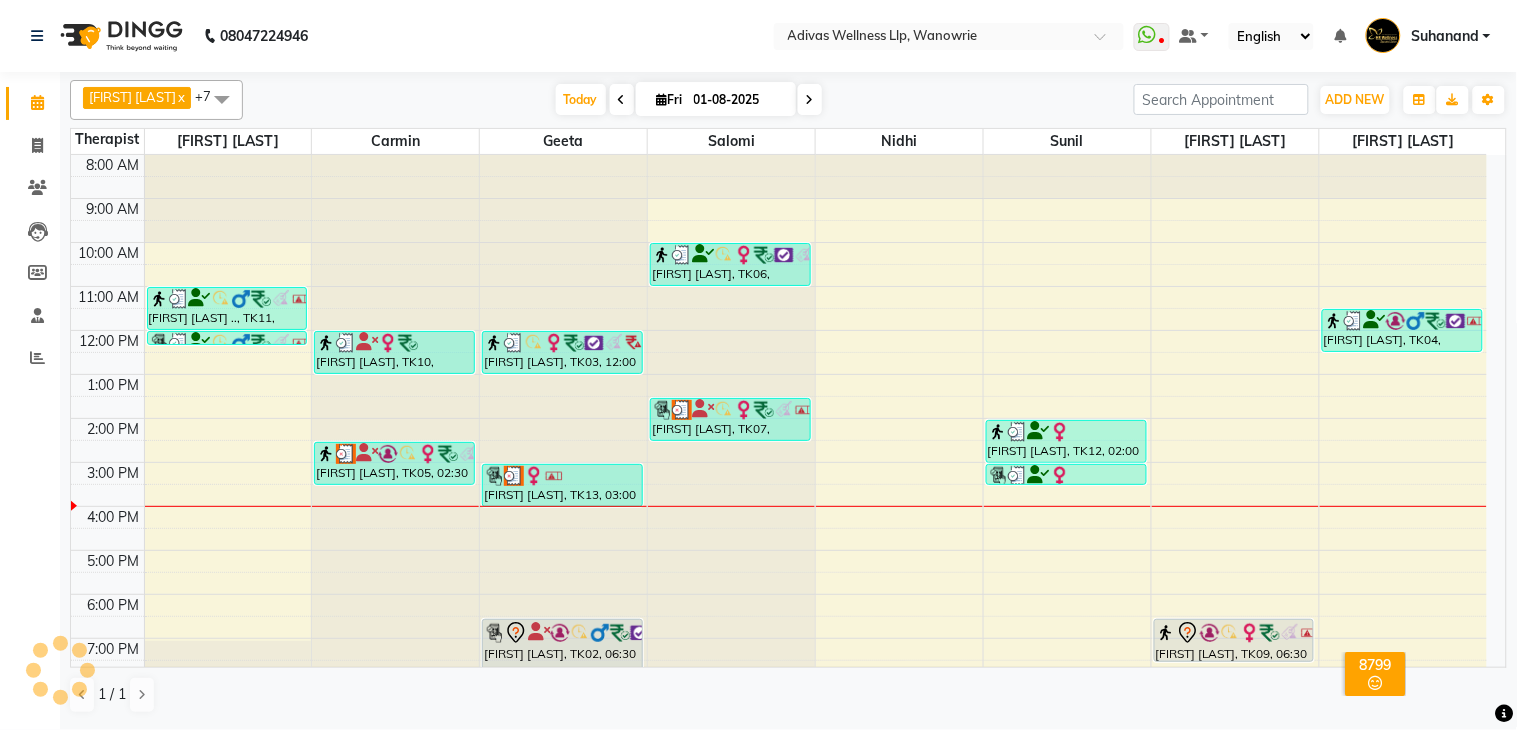 scroll, scrollTop: 0, scrollLeft: 0, axis: both 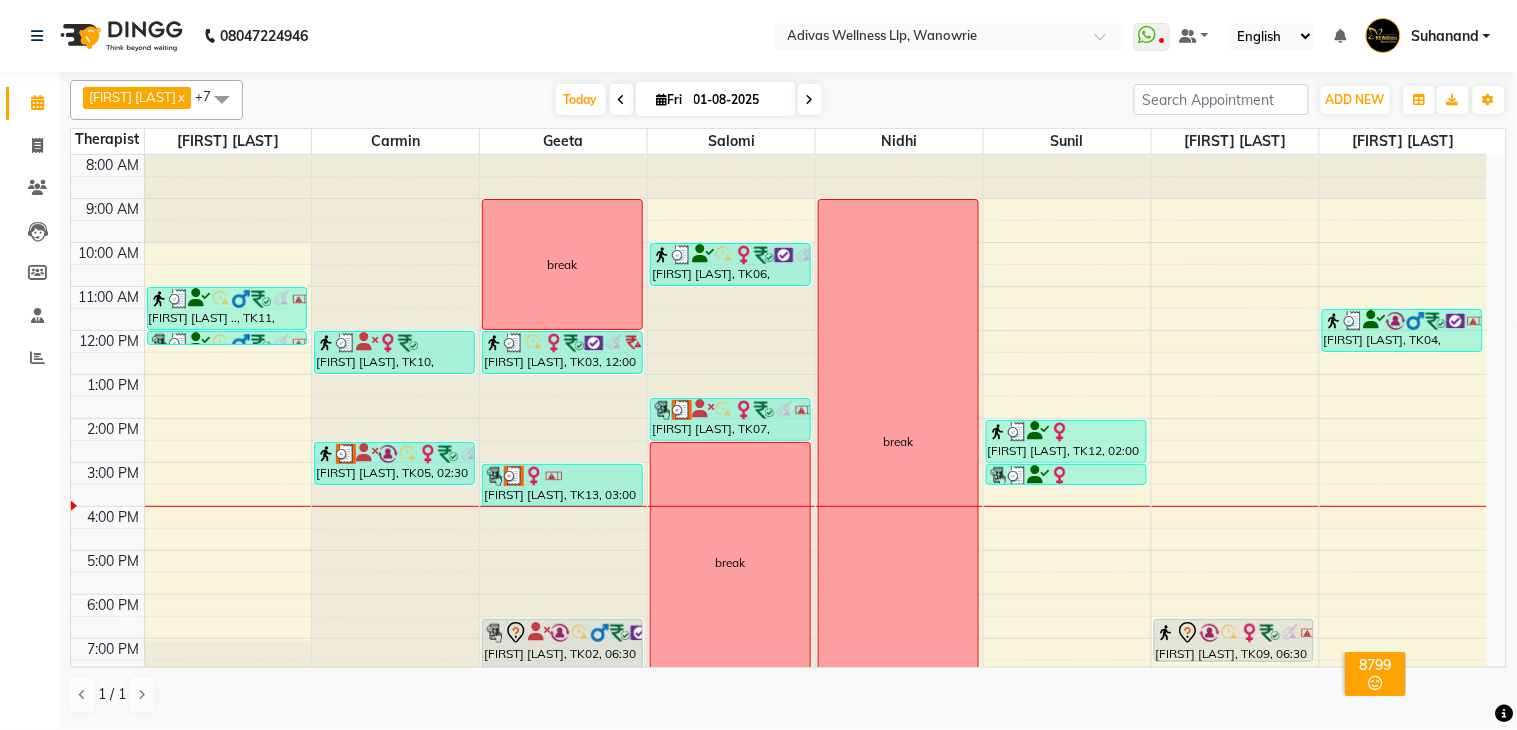 click at bounding box center (810, 100) 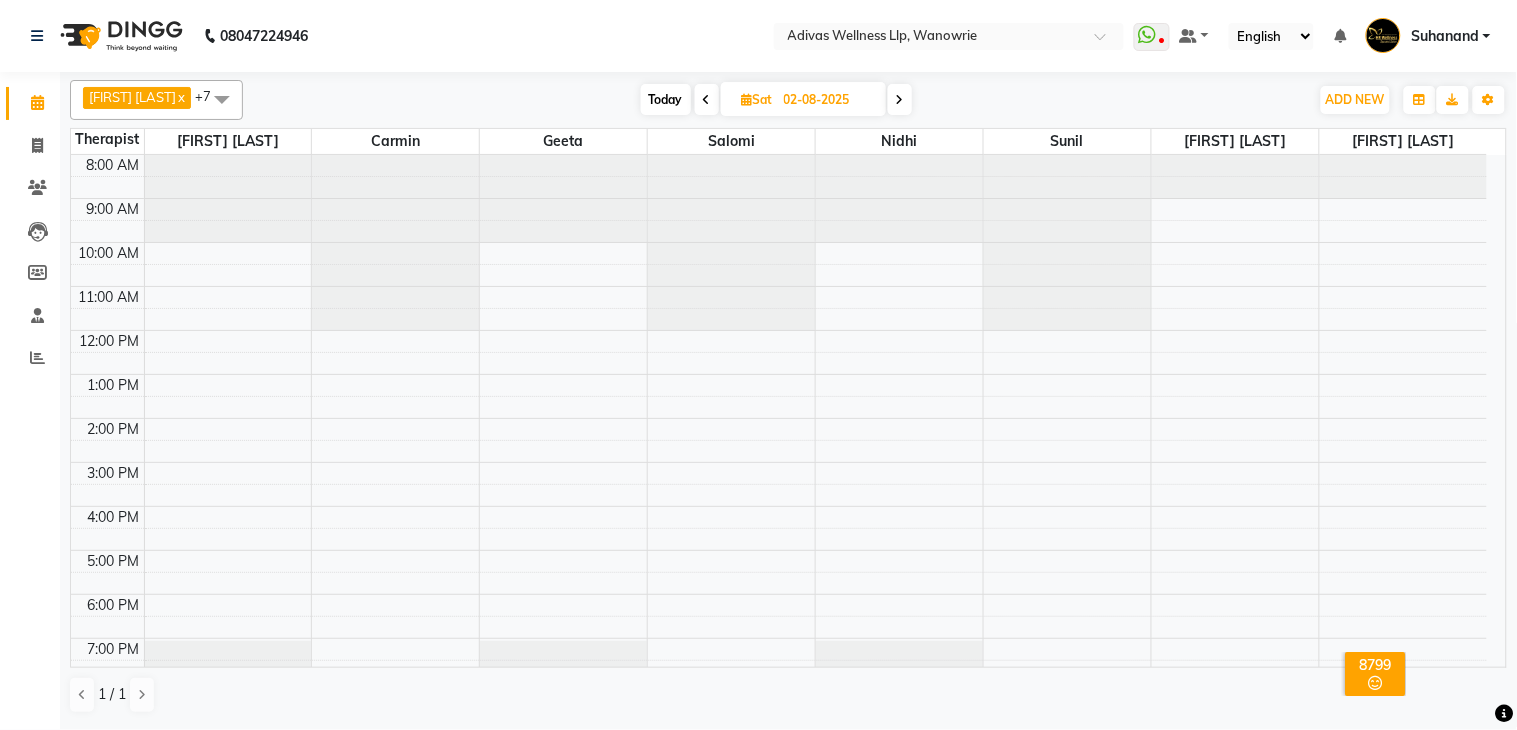 scroll, scrollTop: 63, scrollLeft: 0, axis: vertical 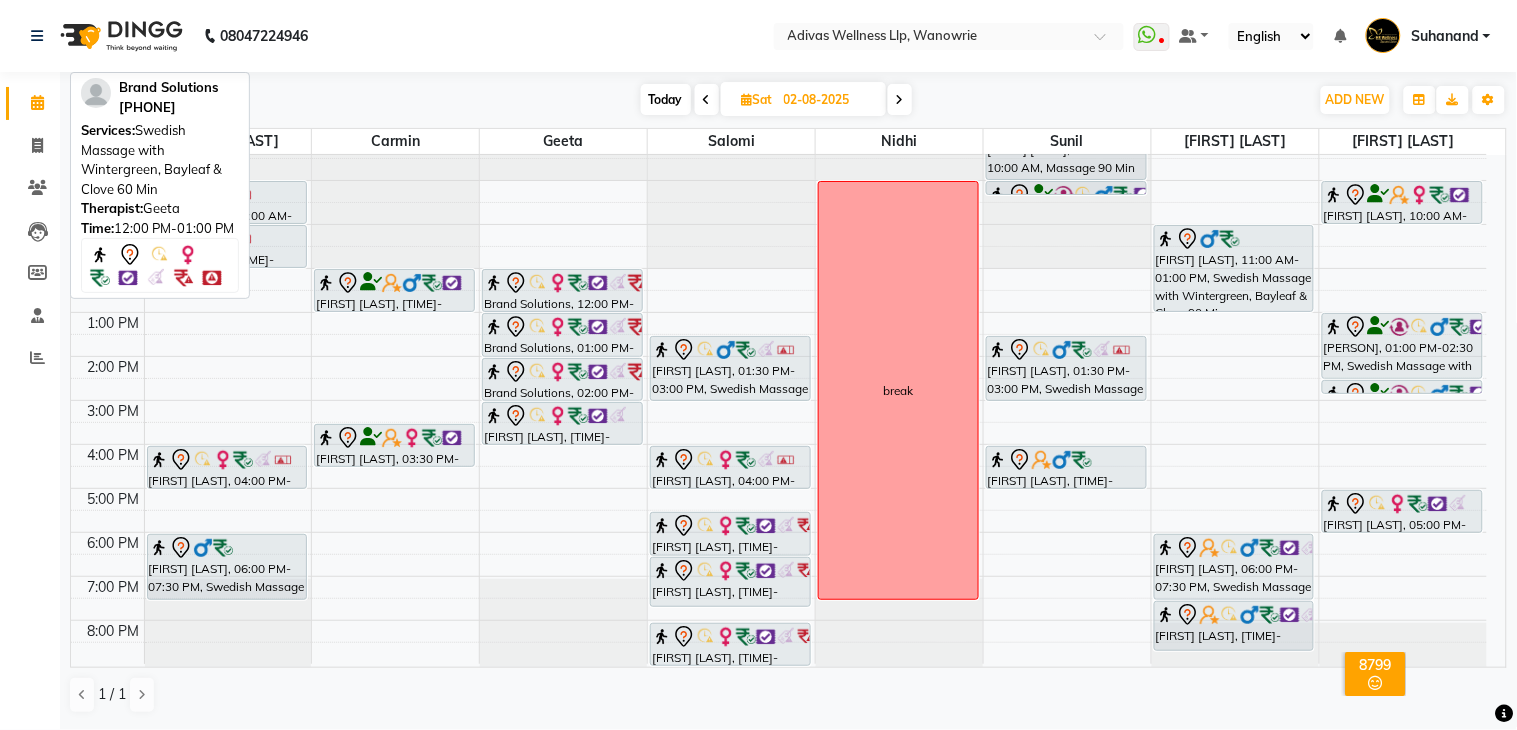click on "Brand Solutions, 12:00 PM-01:00 PM, Swedish Massage with Wintergreen, Bayleaf & Clove 60 Min" at bounding box center (562, 290) 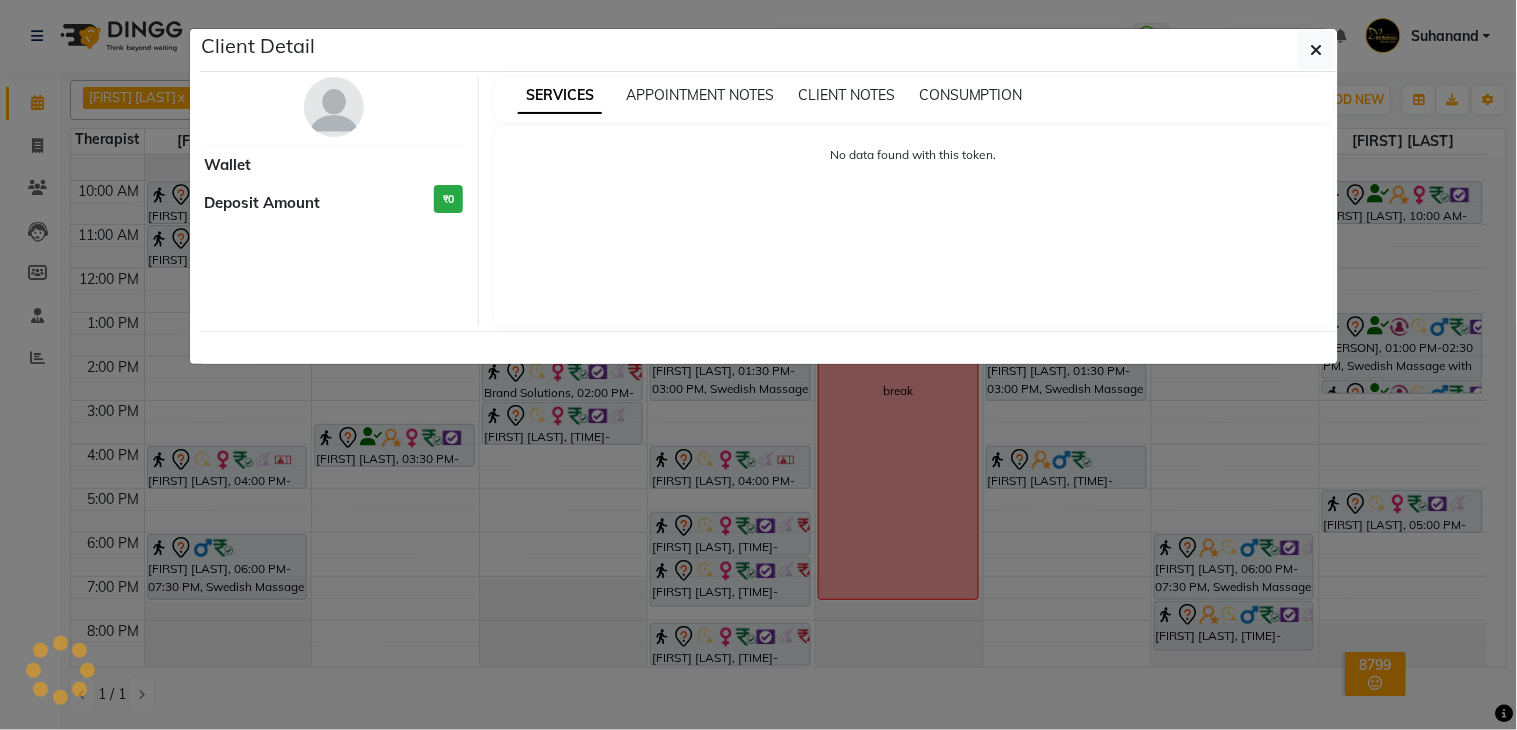 select on "7" 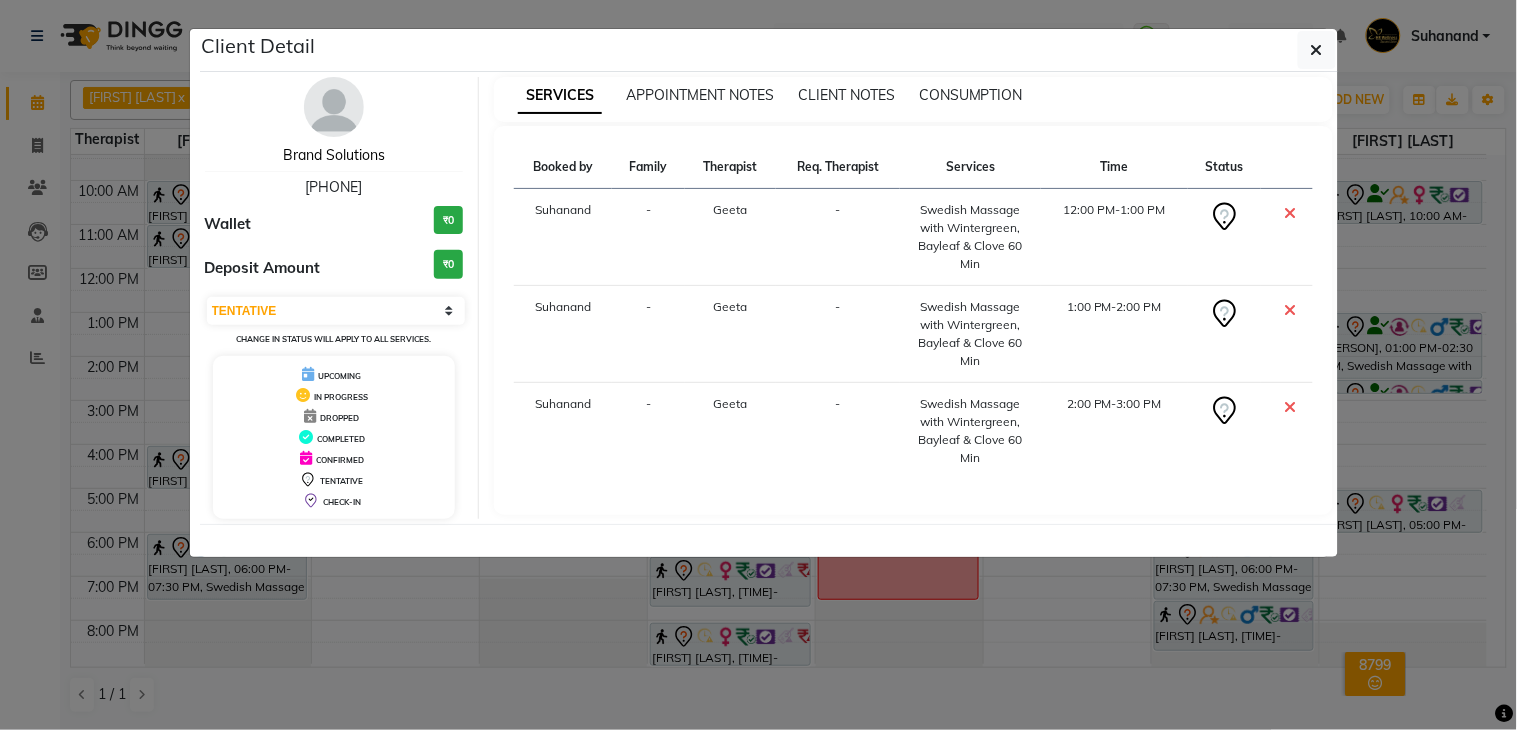 click on "Brand Solutions" at bounding box center (334, 155) 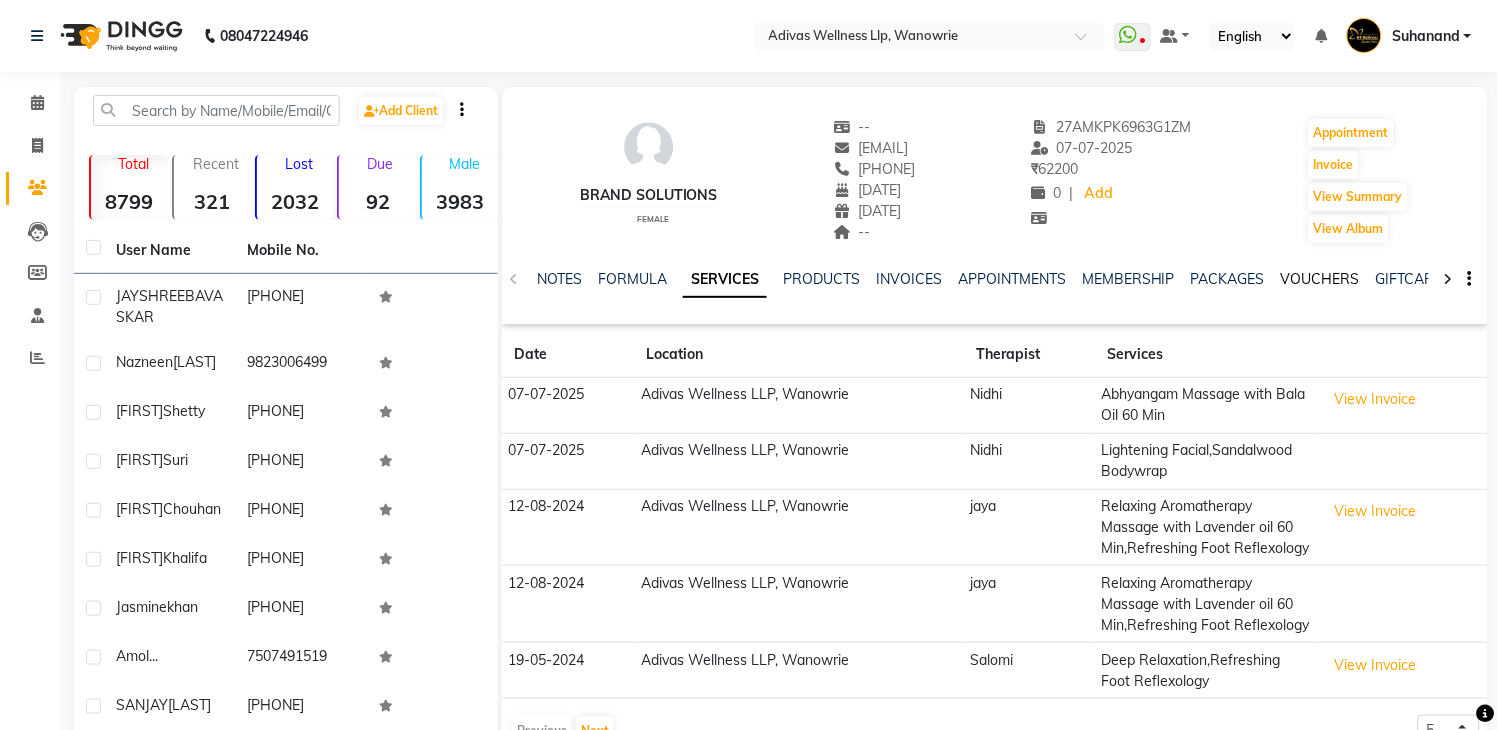click on "VOUCHERS" 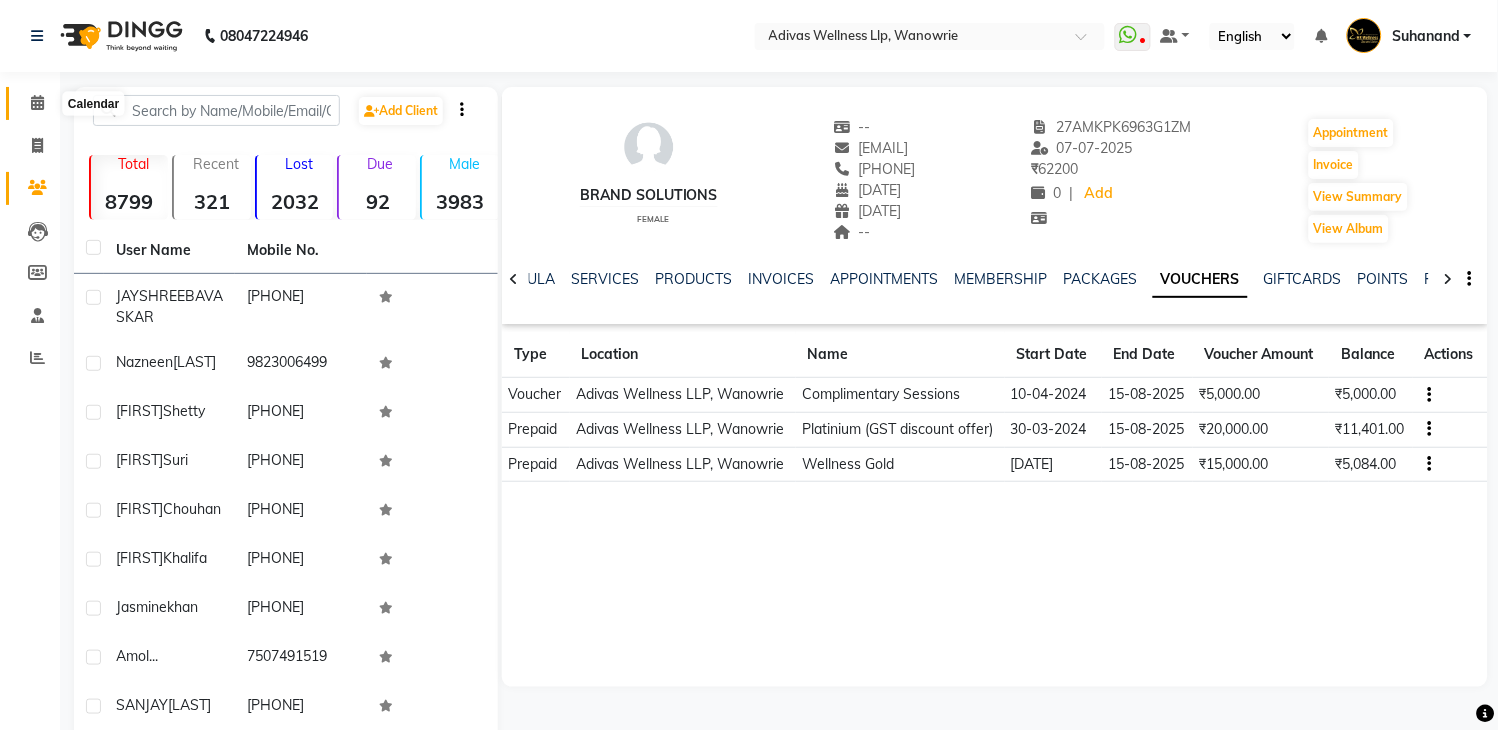 click 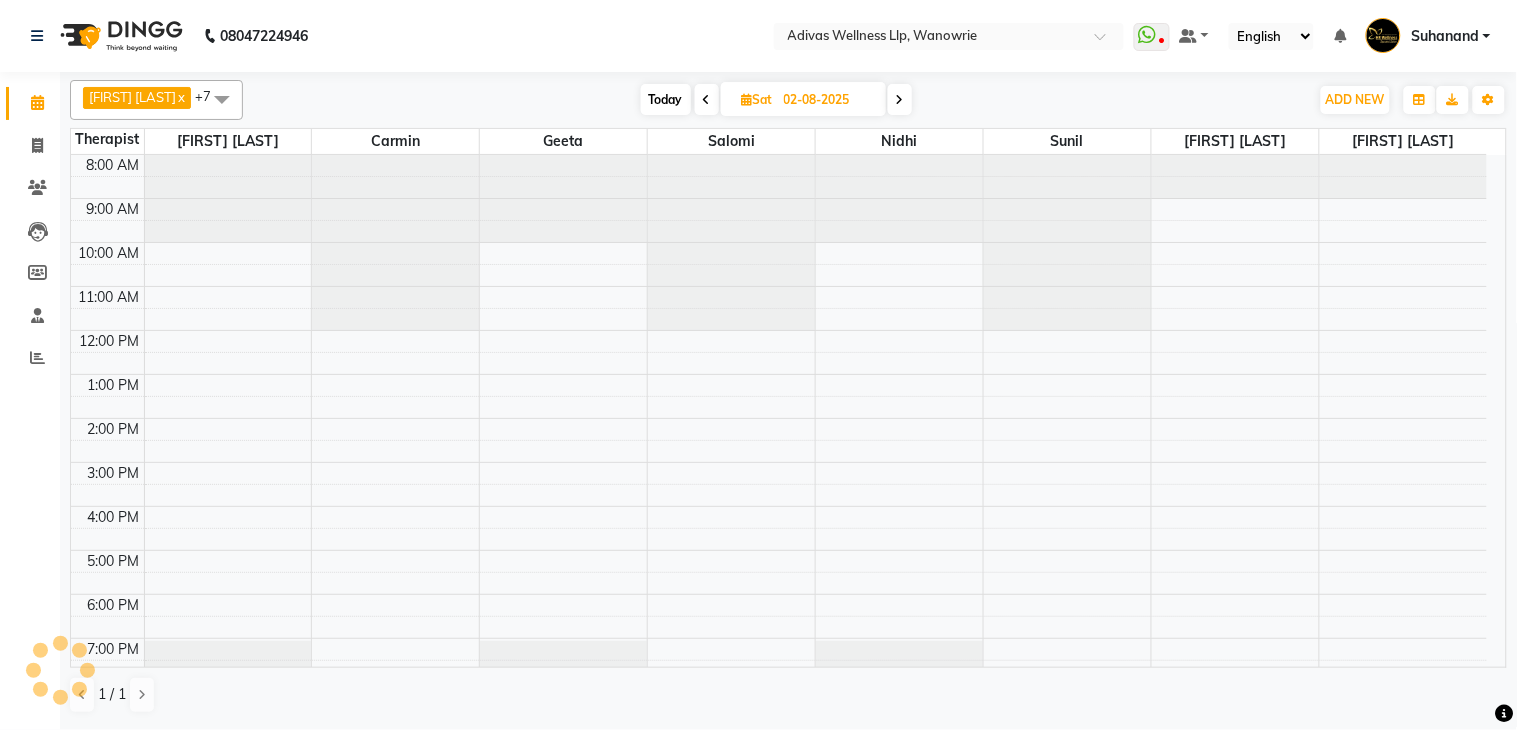 scroll, scrollTop: 0, scrollLeft: 0, axis: both 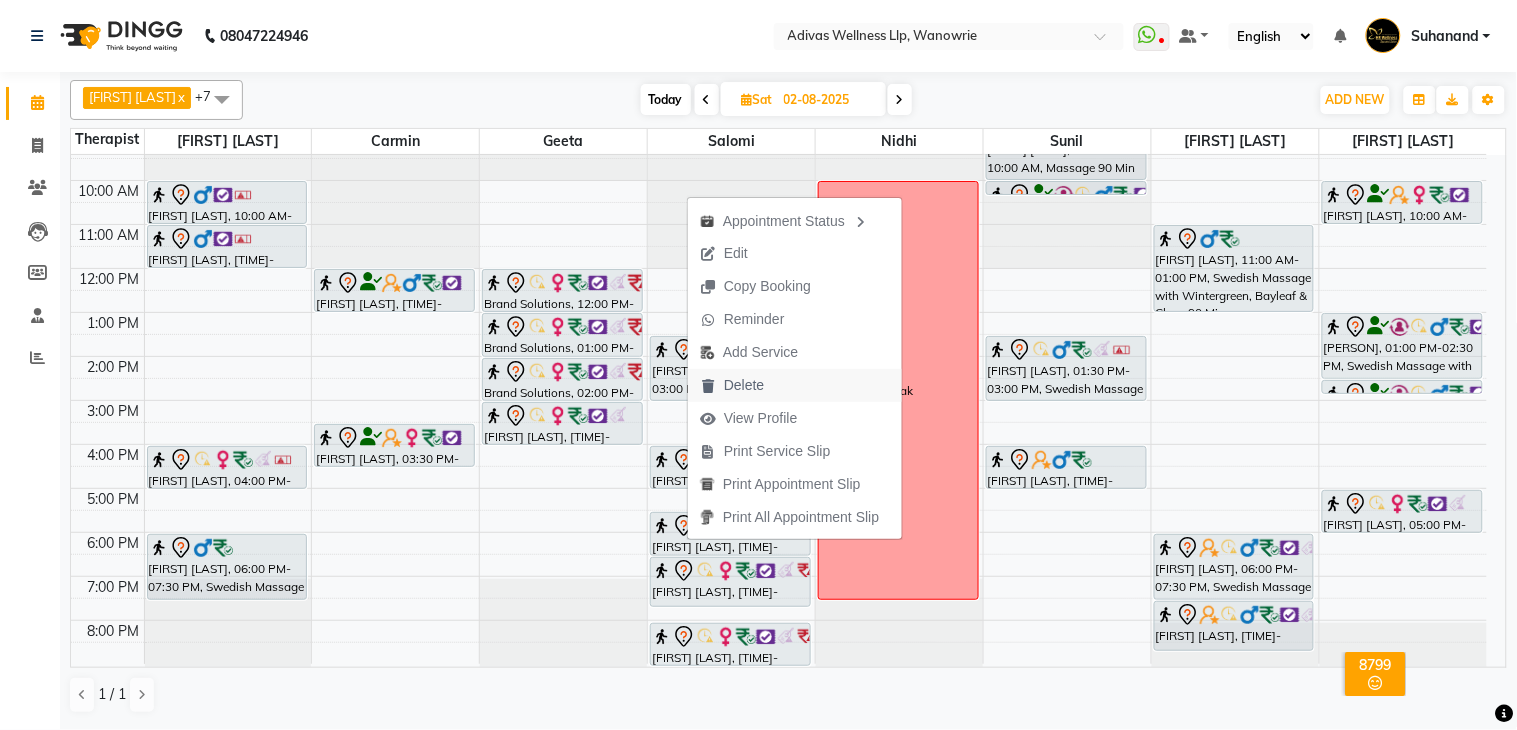 click on "Delete" at bounding box center (732, 385) 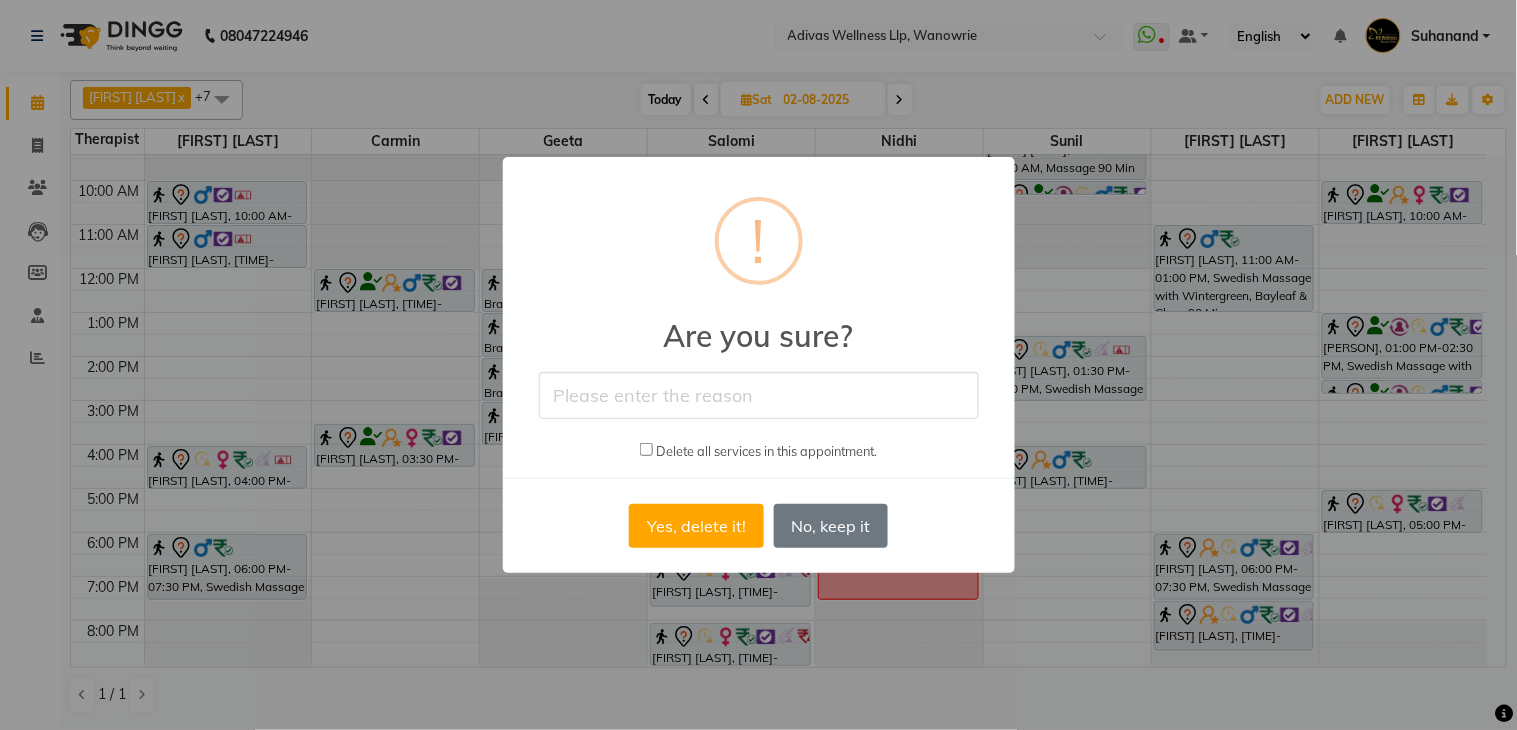 click at bounding box center [759, 395] 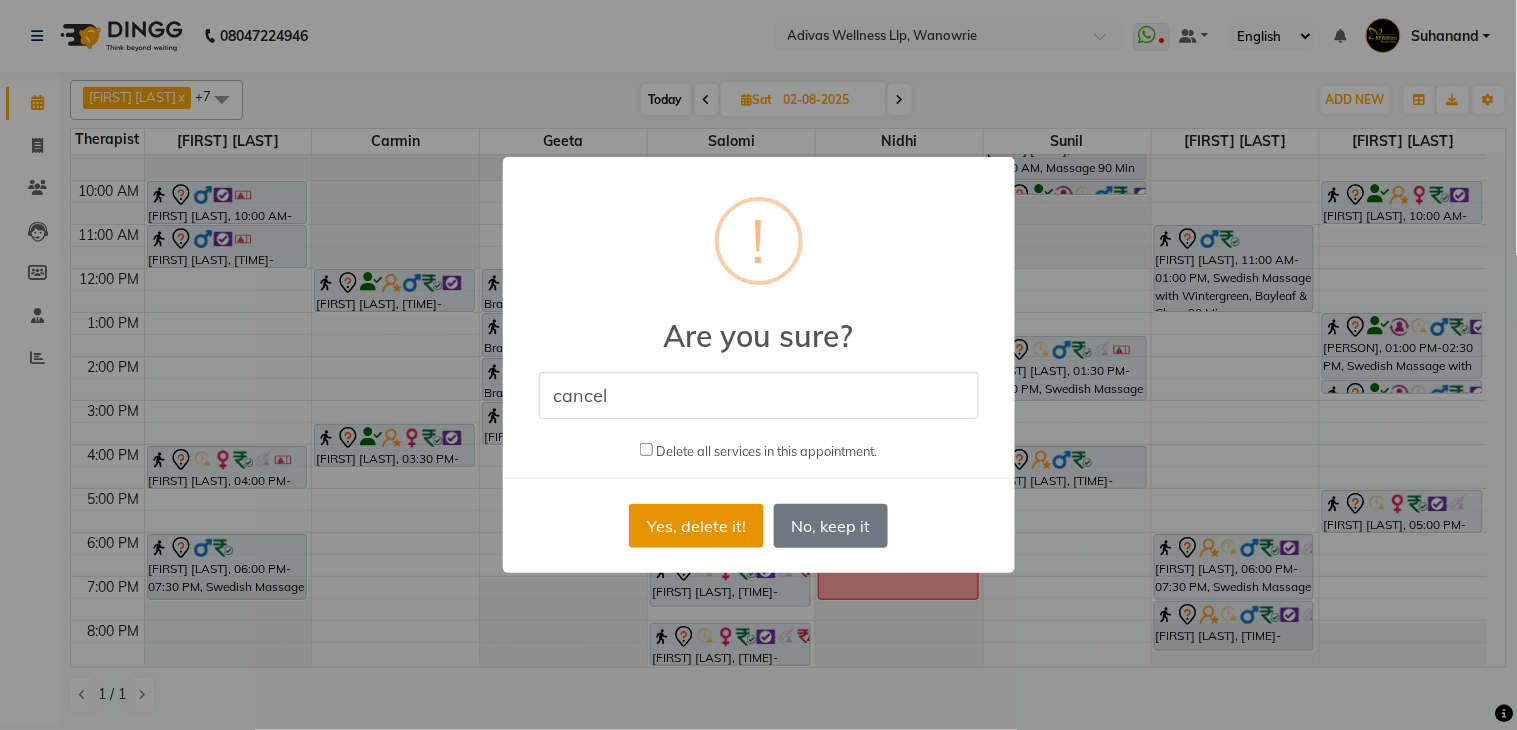 click on "Yes, delete it!" at bounding box center [696, 526] 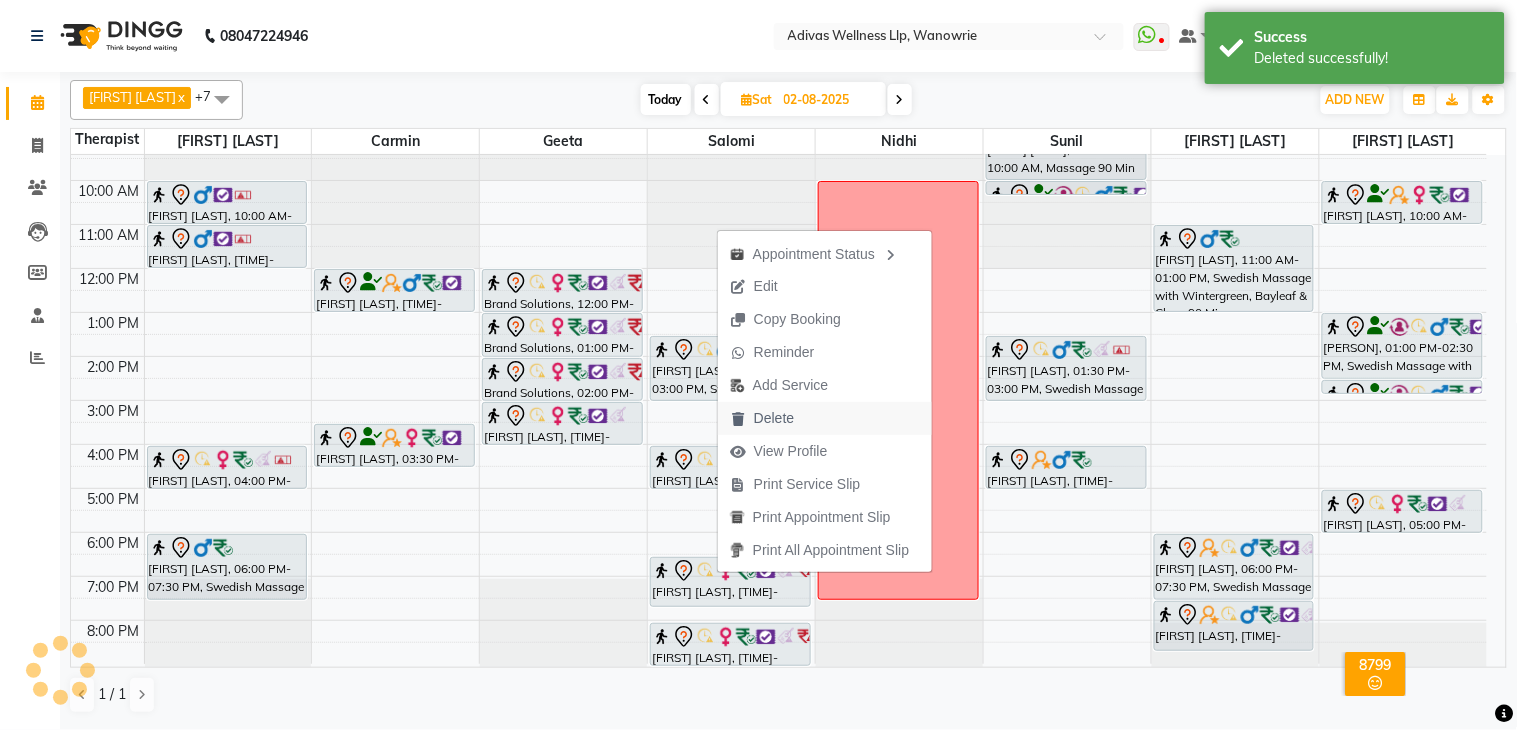 click on "Delete" at bounding box center (774, 418) 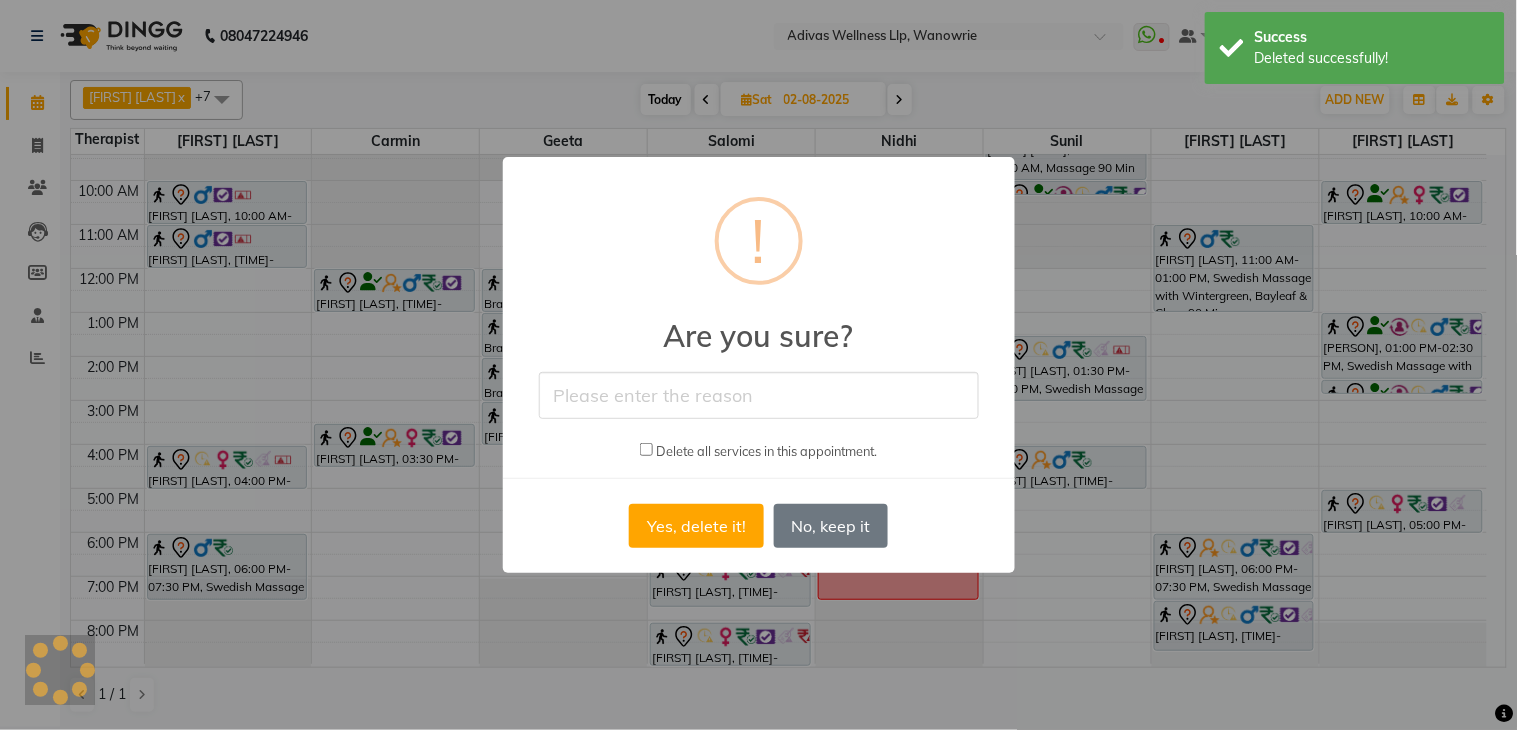 click at bounding box center [759, 395] 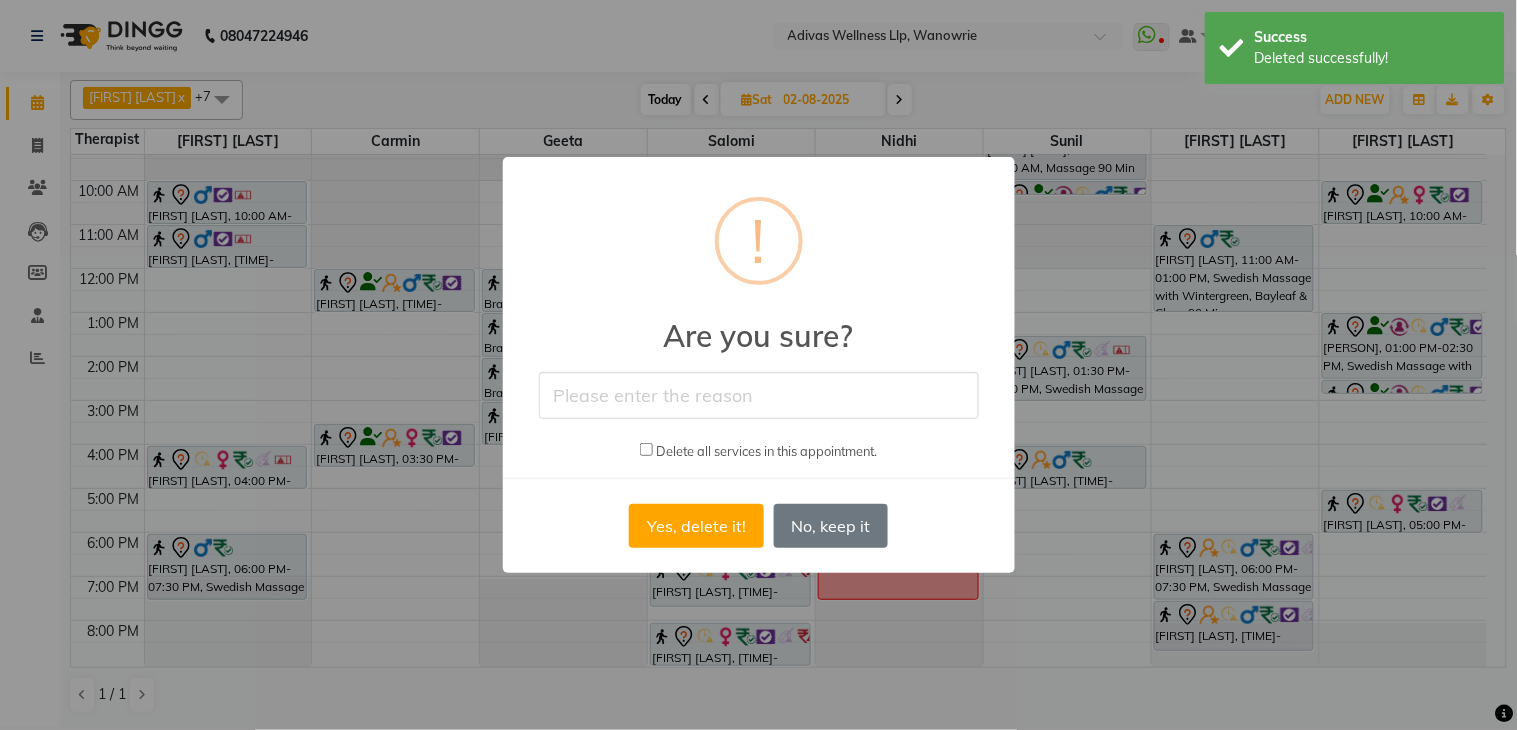 type on "cancel" 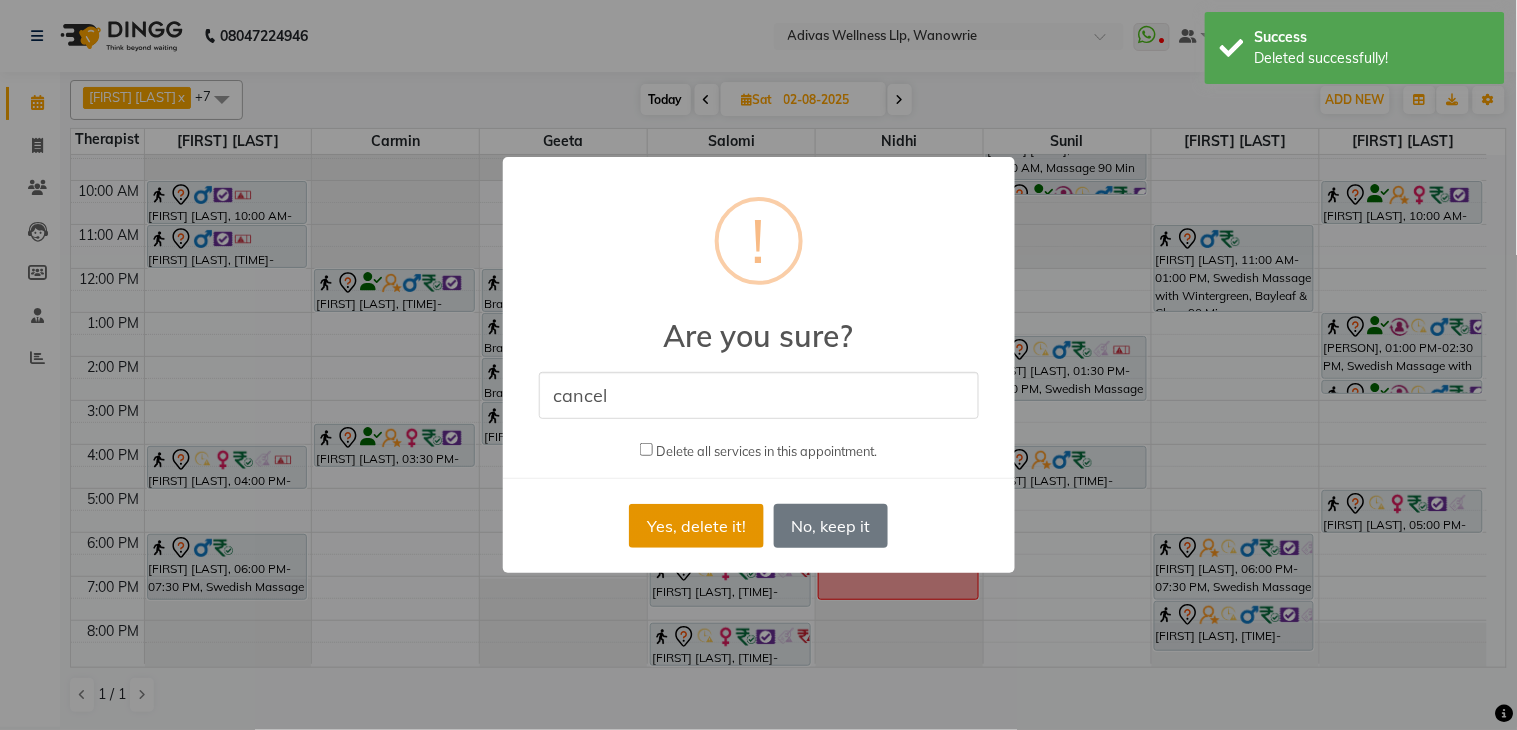 click on "Yes, delete it!" at bounding box center [696, 526] 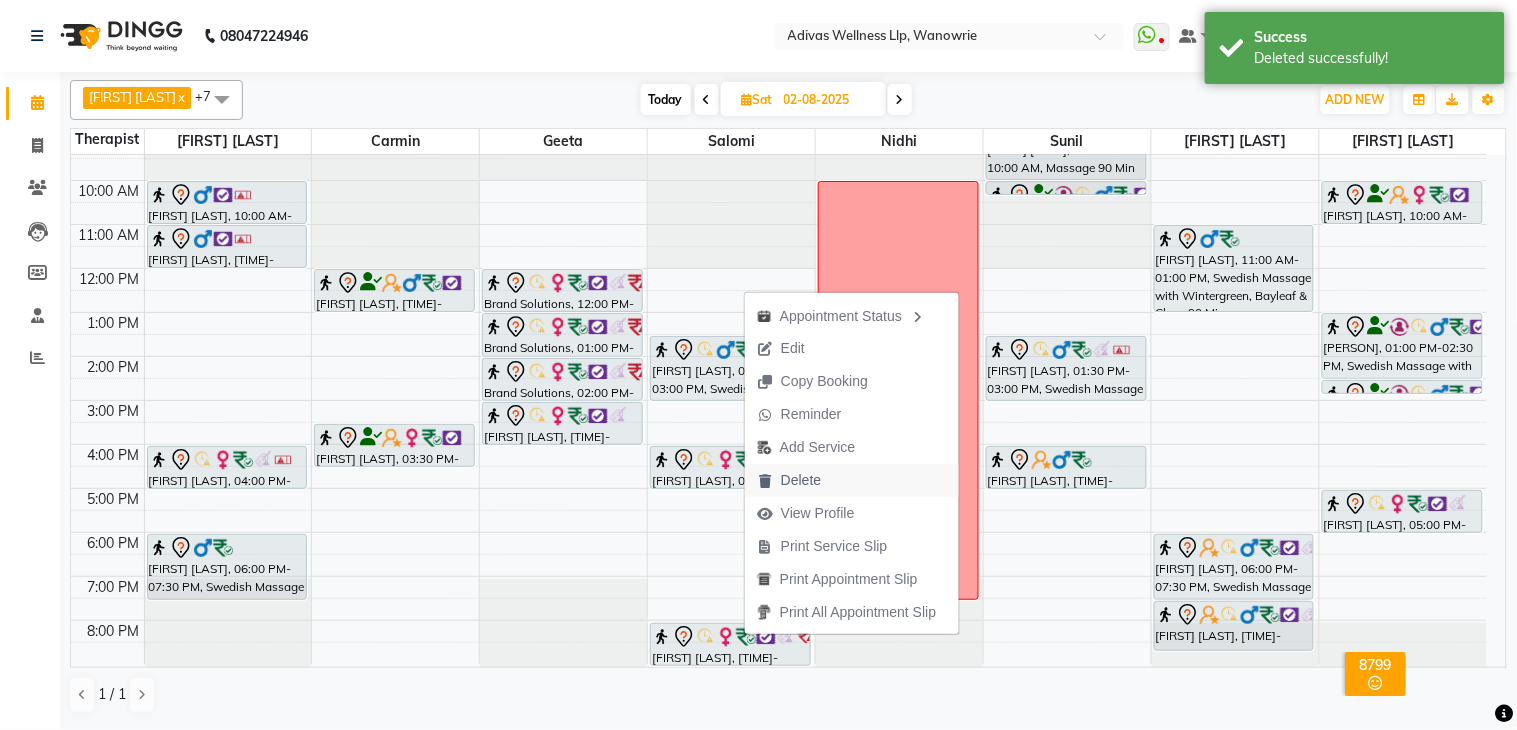 click on "Delete" at bounding box center [801, 480] 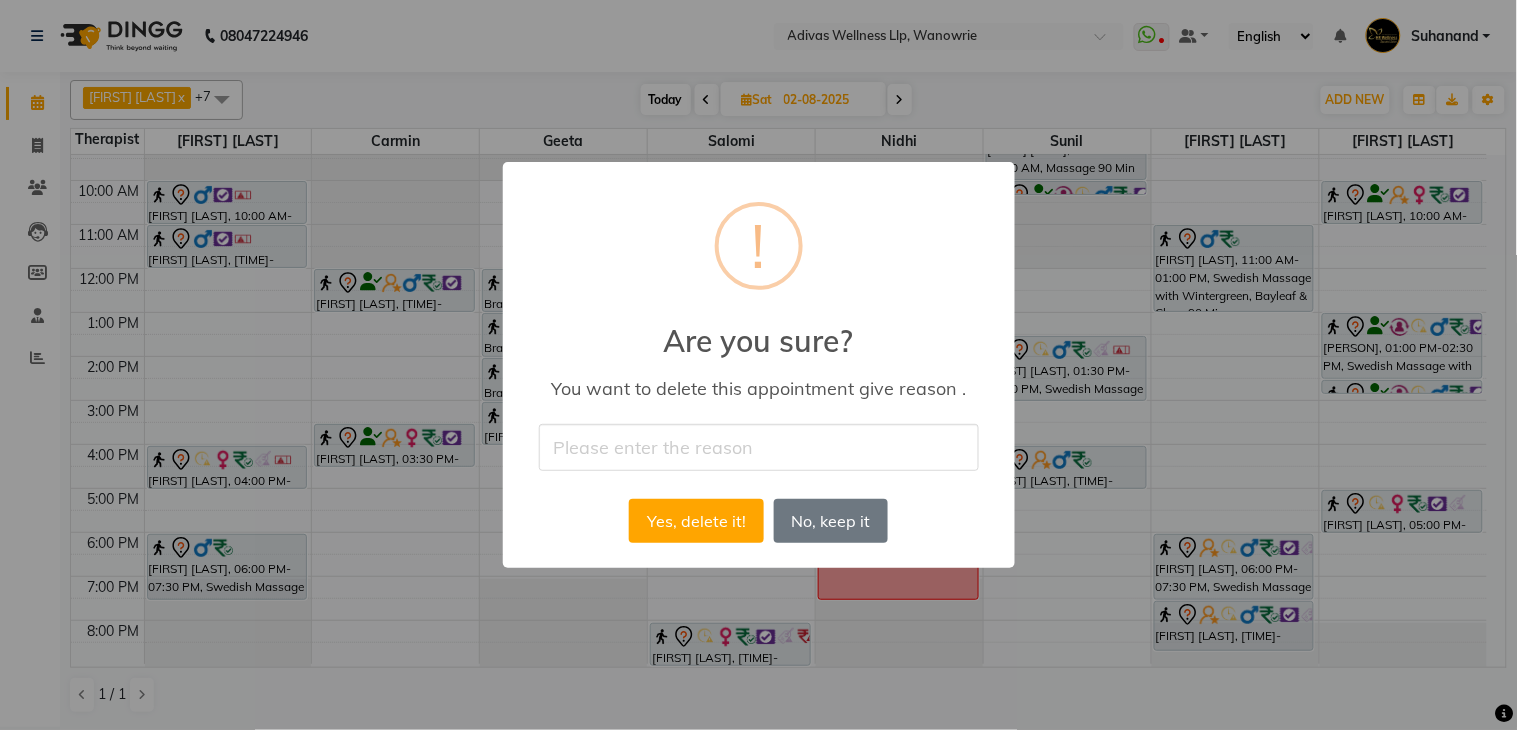 click at bounding box center [759, 447] 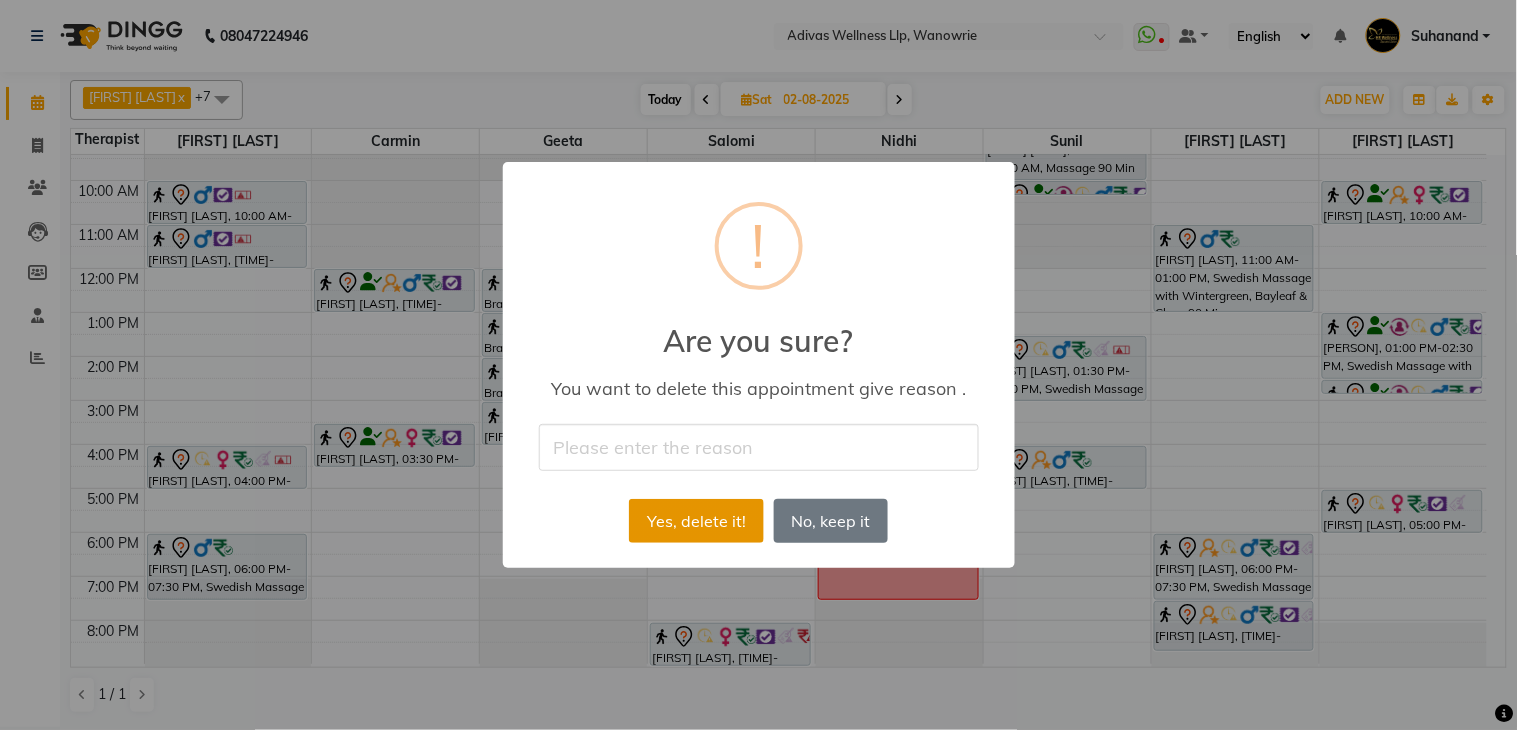 type on "cancel" 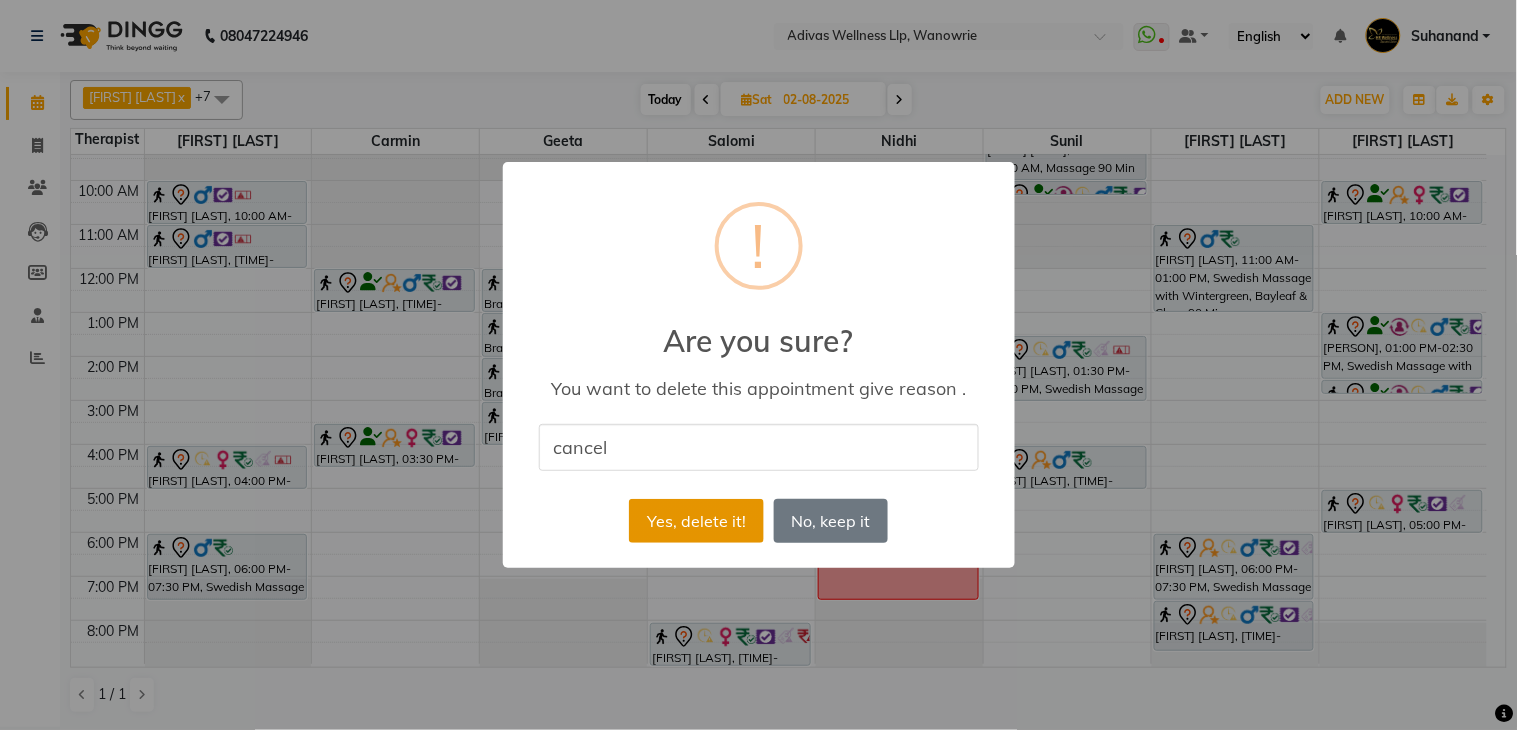 click on "Yes, delete it!" at bounding box center (696, 521) 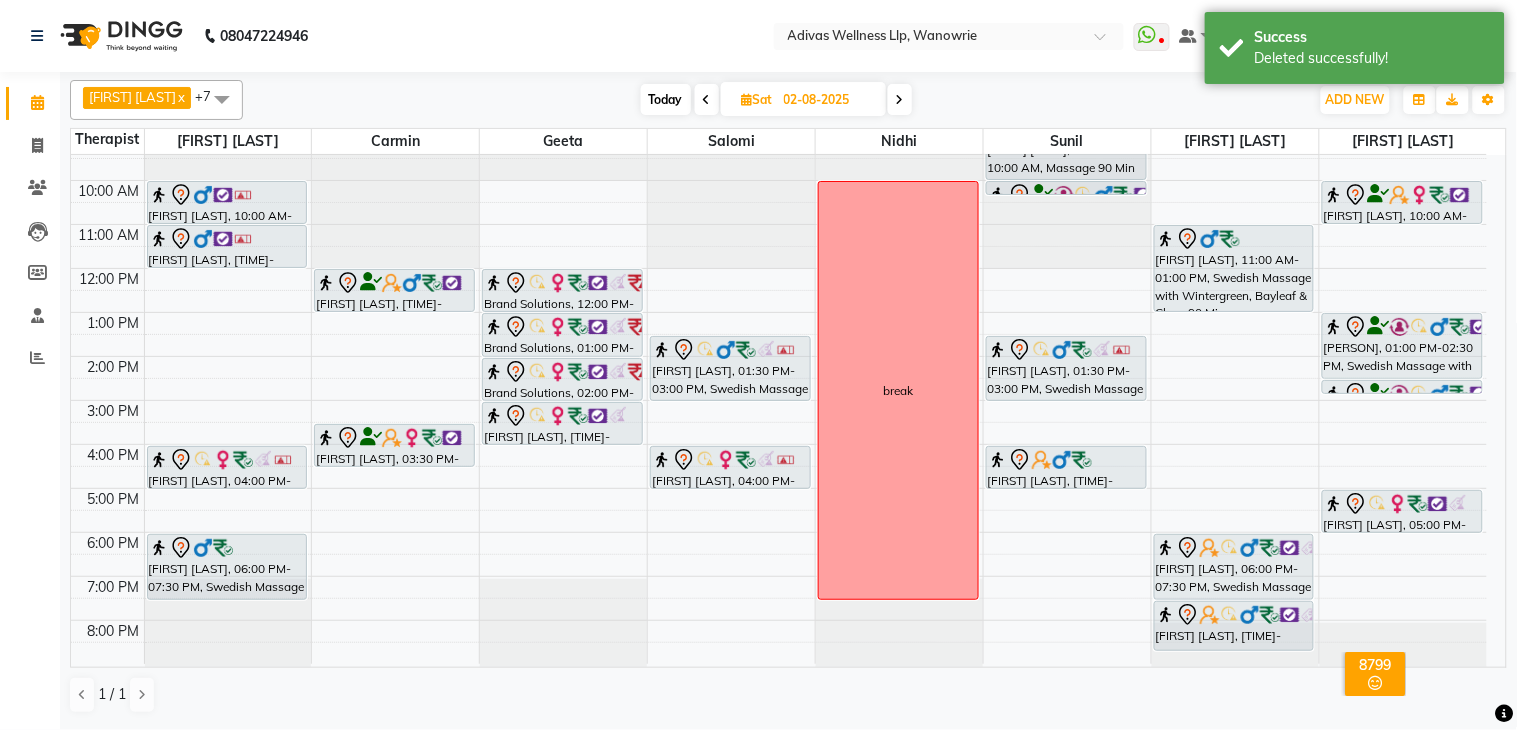 click on "02-08-2025" at bounding box center [828, 100] 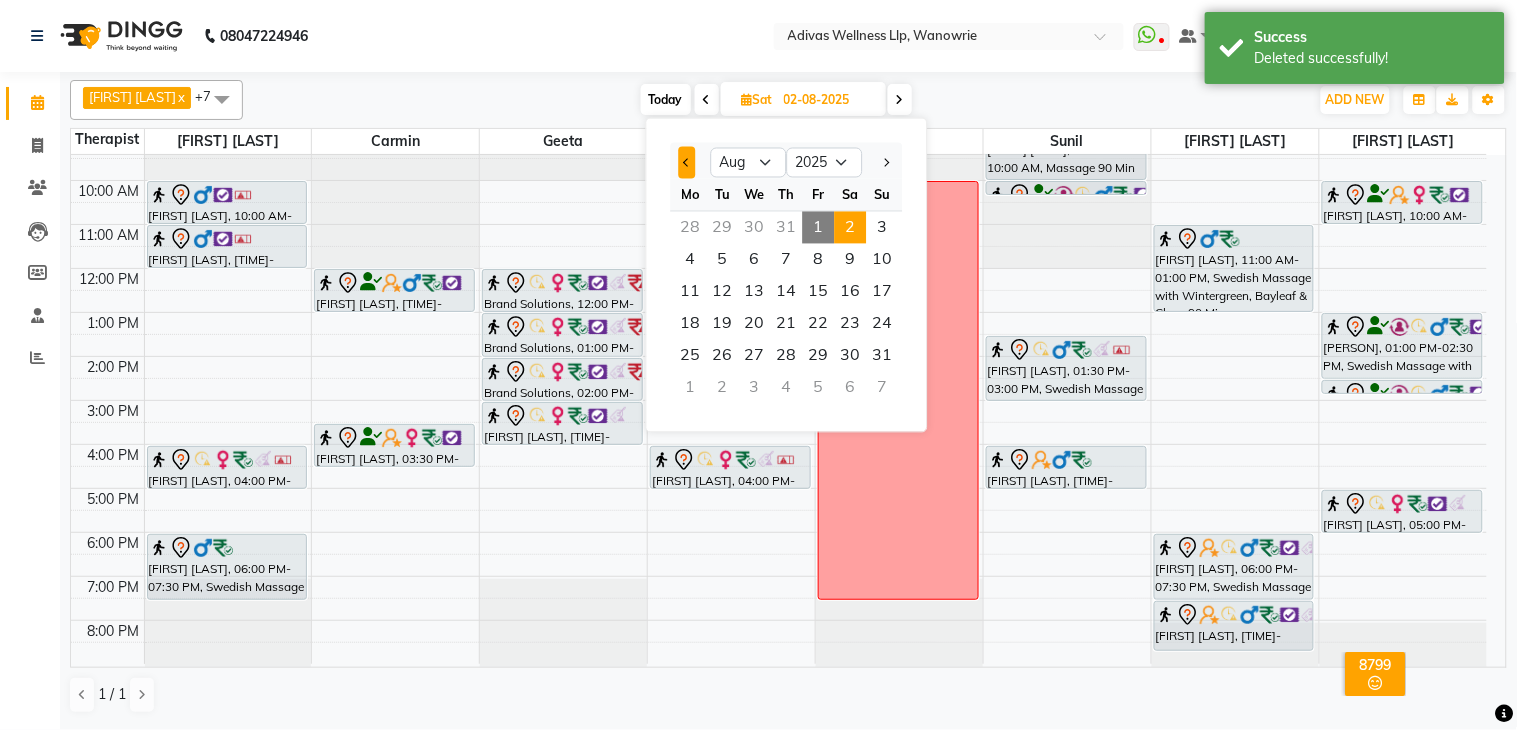 click at bounding box center [687, 163] 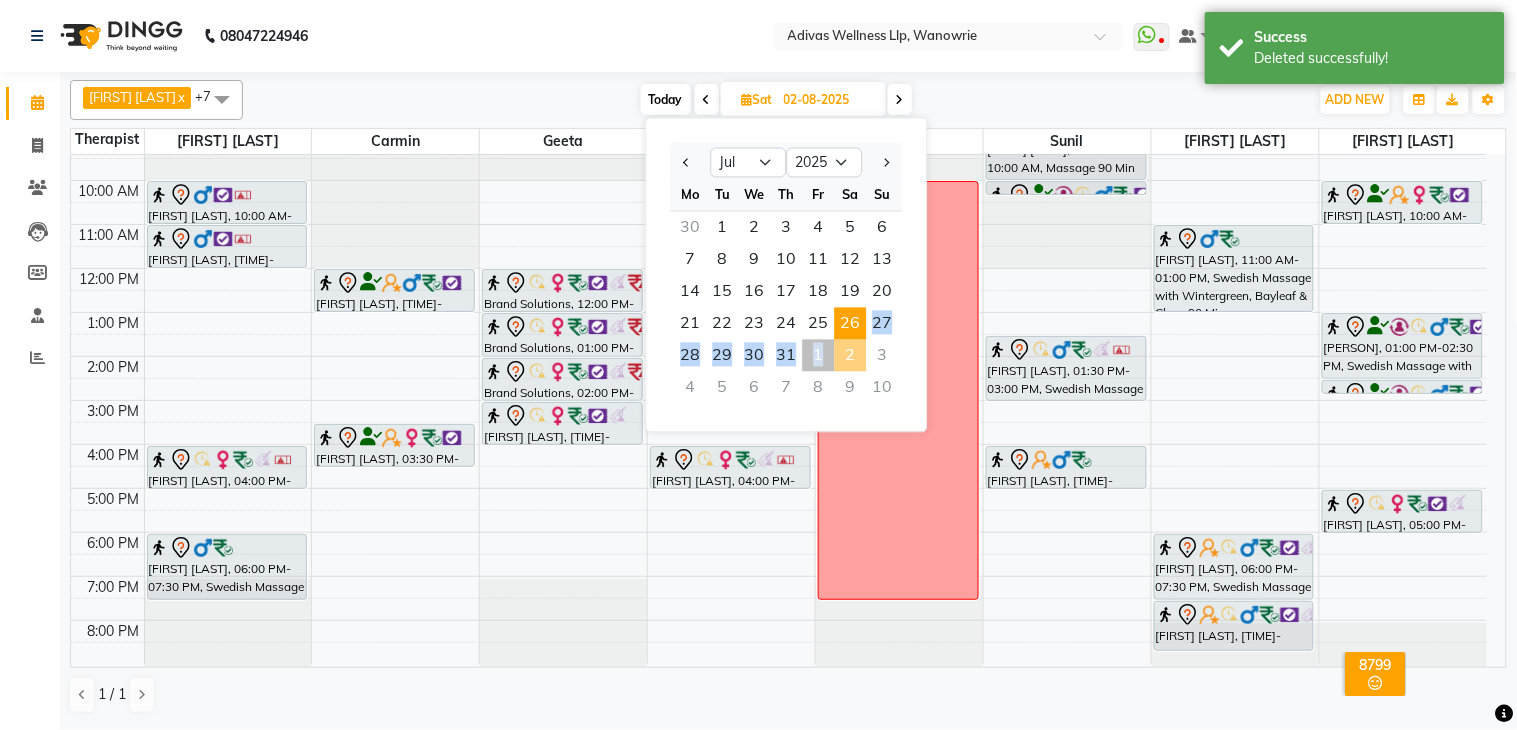 drag, startPoint x: 850, startPoint y: 350, endPoint x: 847, endPoint y: 330, distance: 20.22375 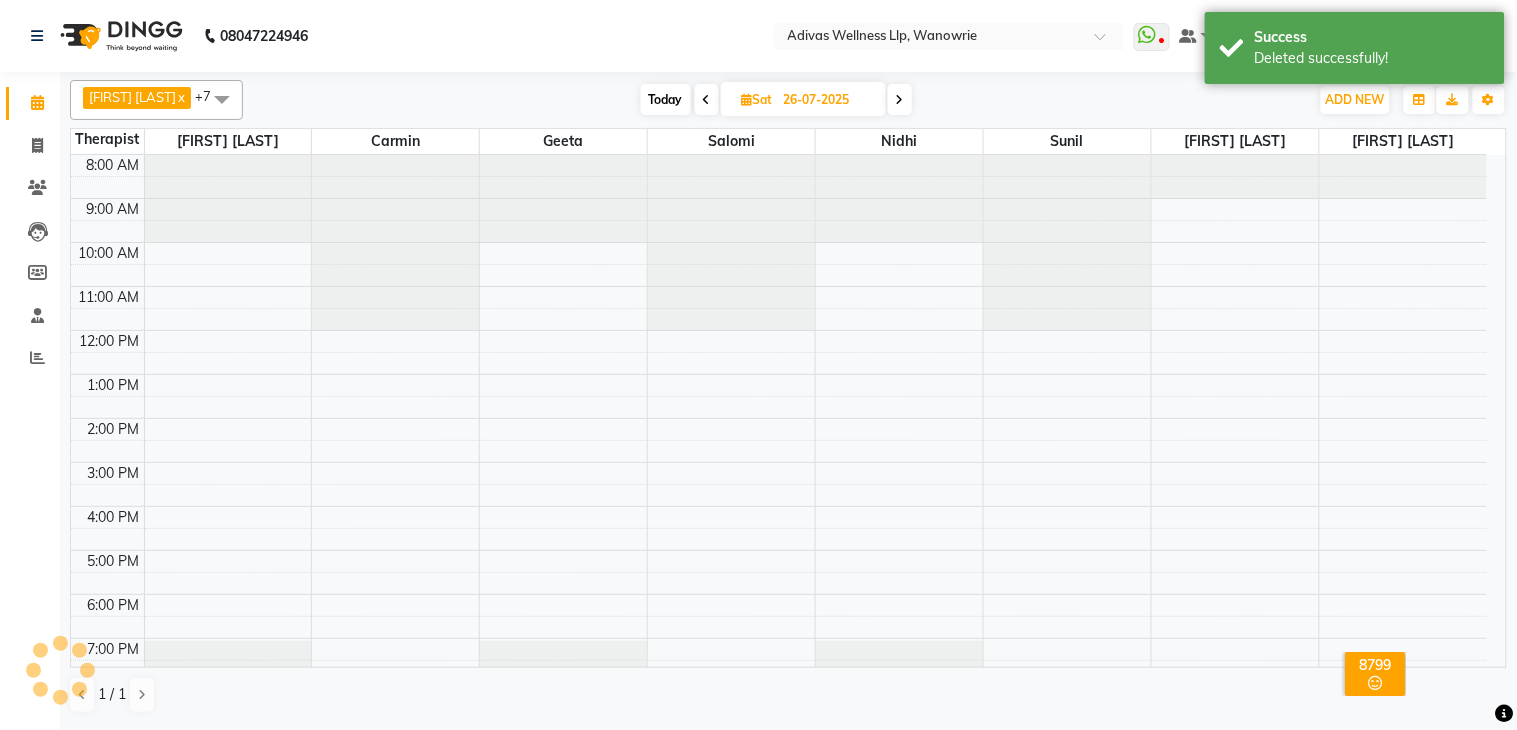 scroll, scrollTop: 63, scrollLeft: 0, axis: vertical 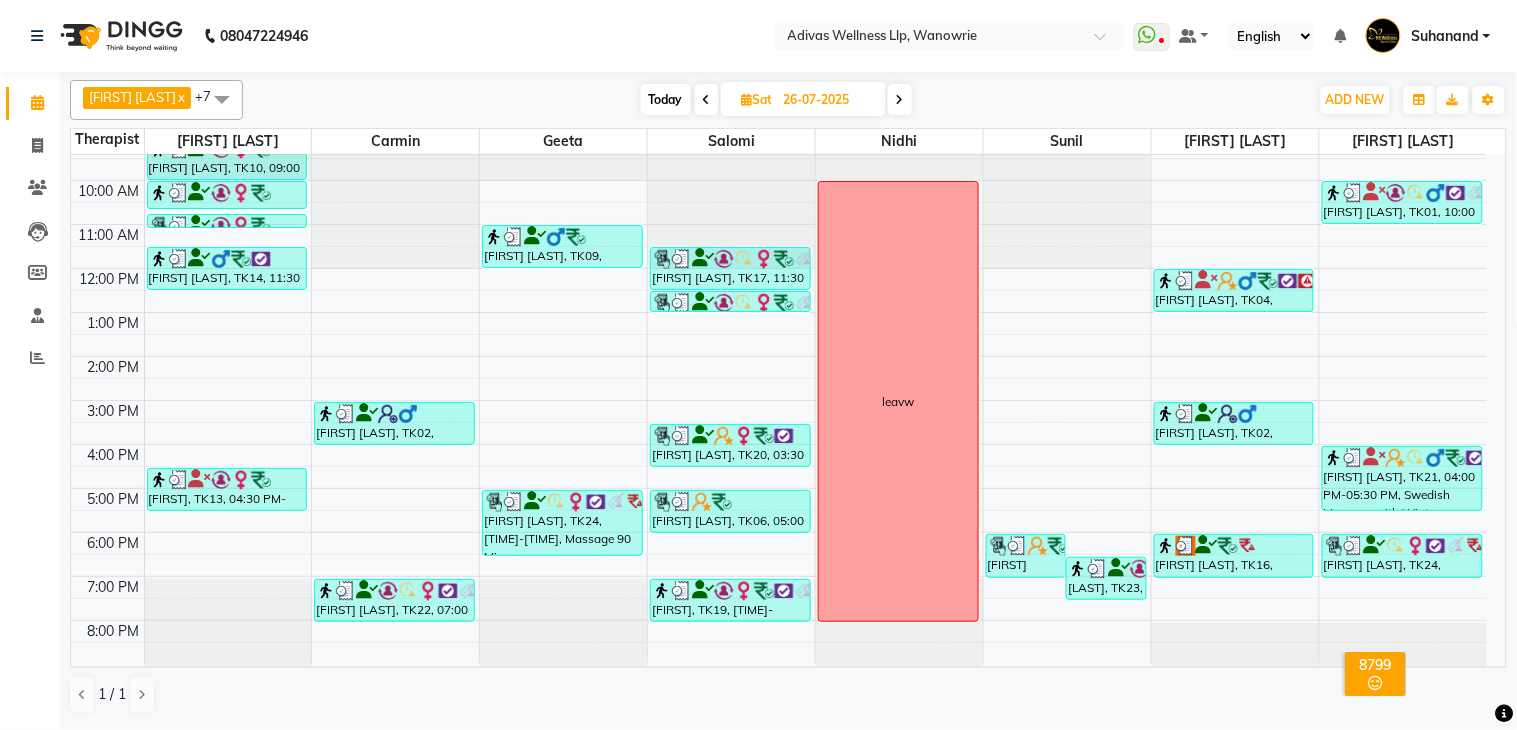 click on "Today" at bounding box center [666, 99] 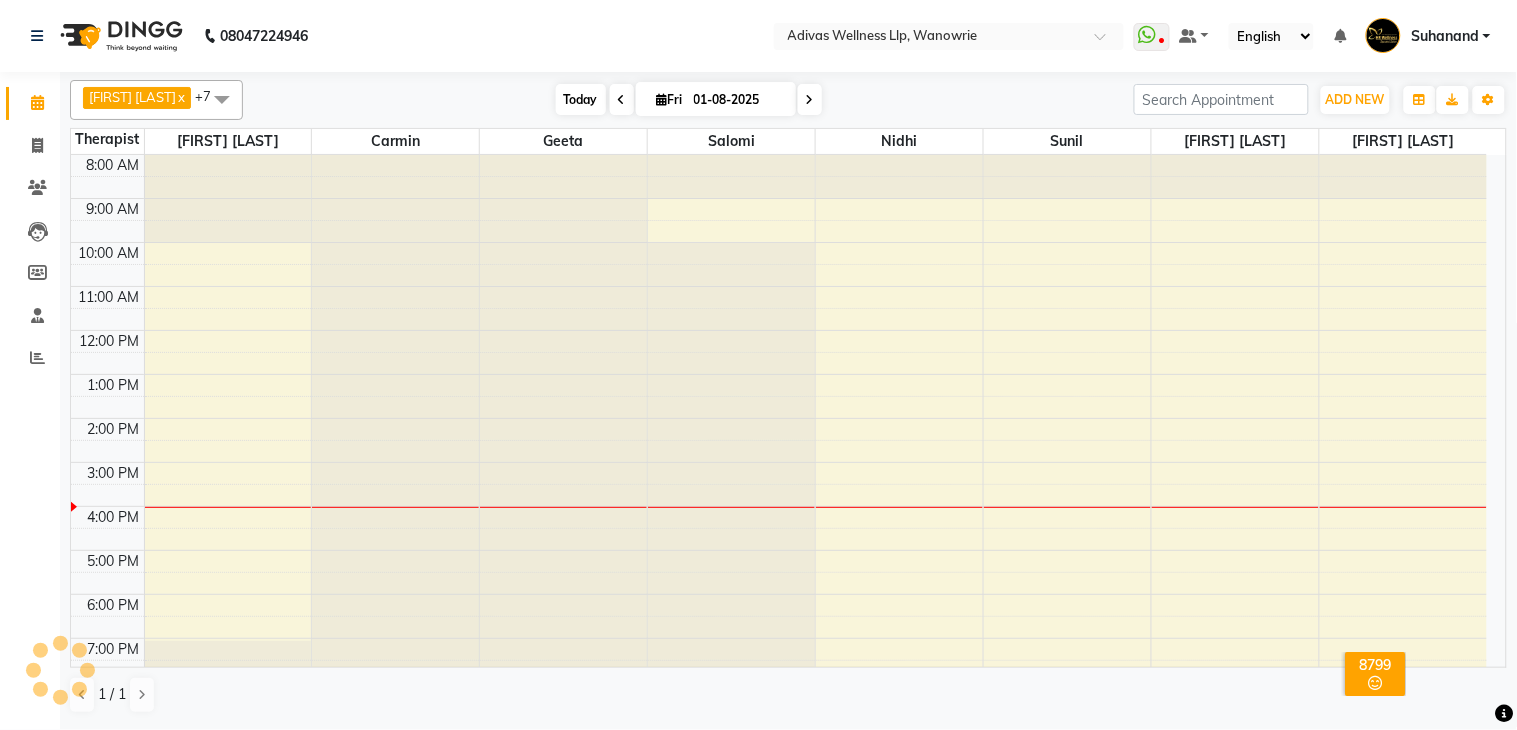 scroll, scrollTop: 63, scrollLeft: 0, axis: vertical 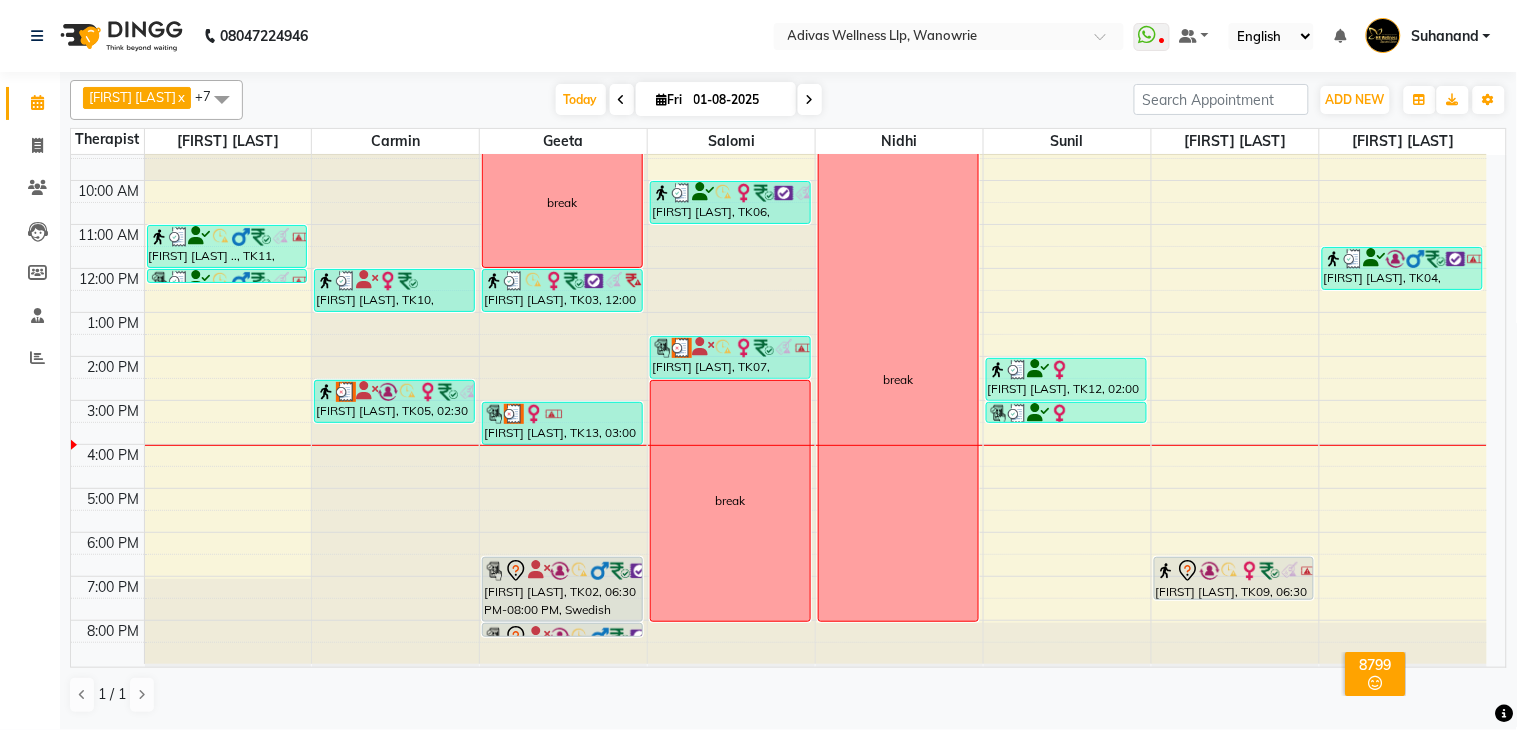 click at bounding box center [810, 99] 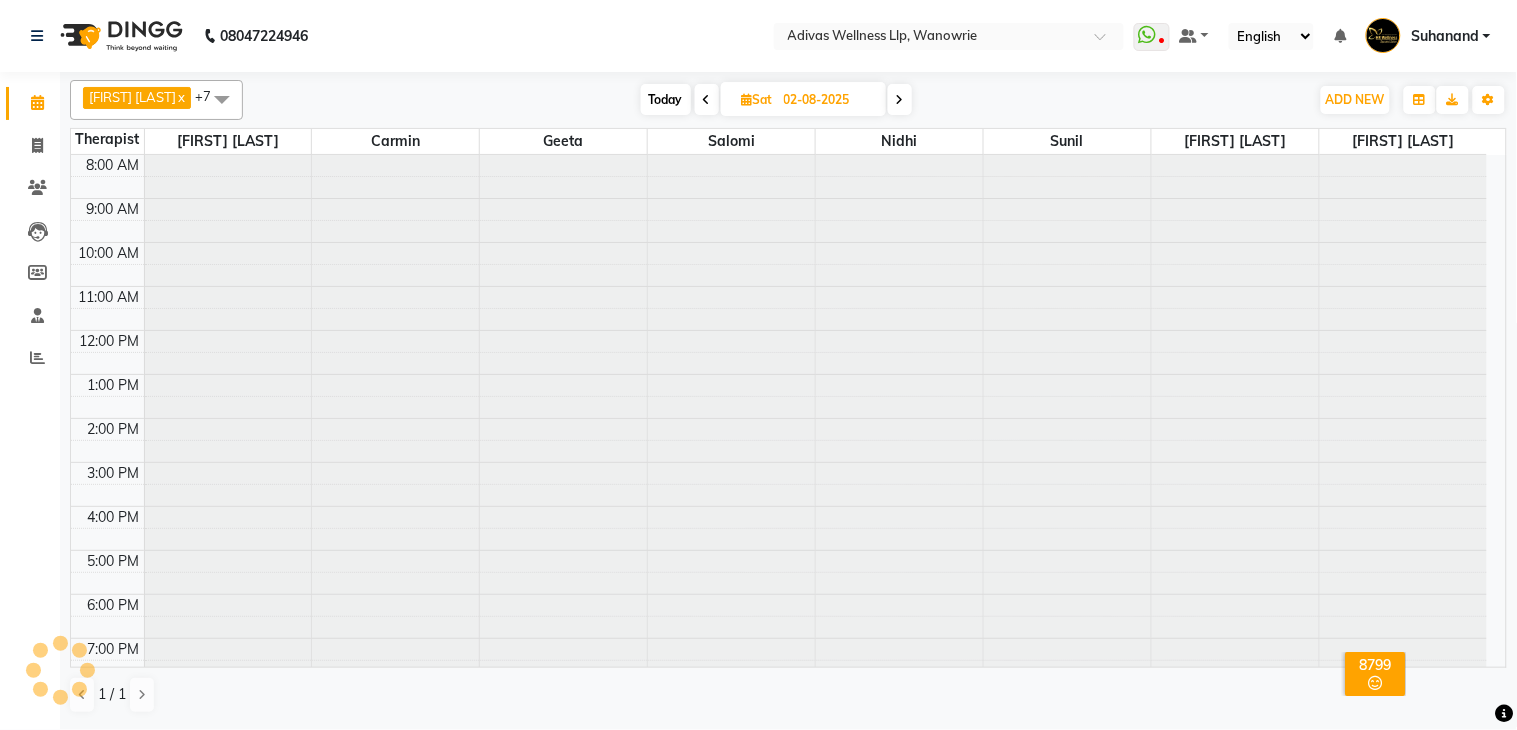 scroll, scrollTop: 63, scrollLeft: 0, axis: vertical 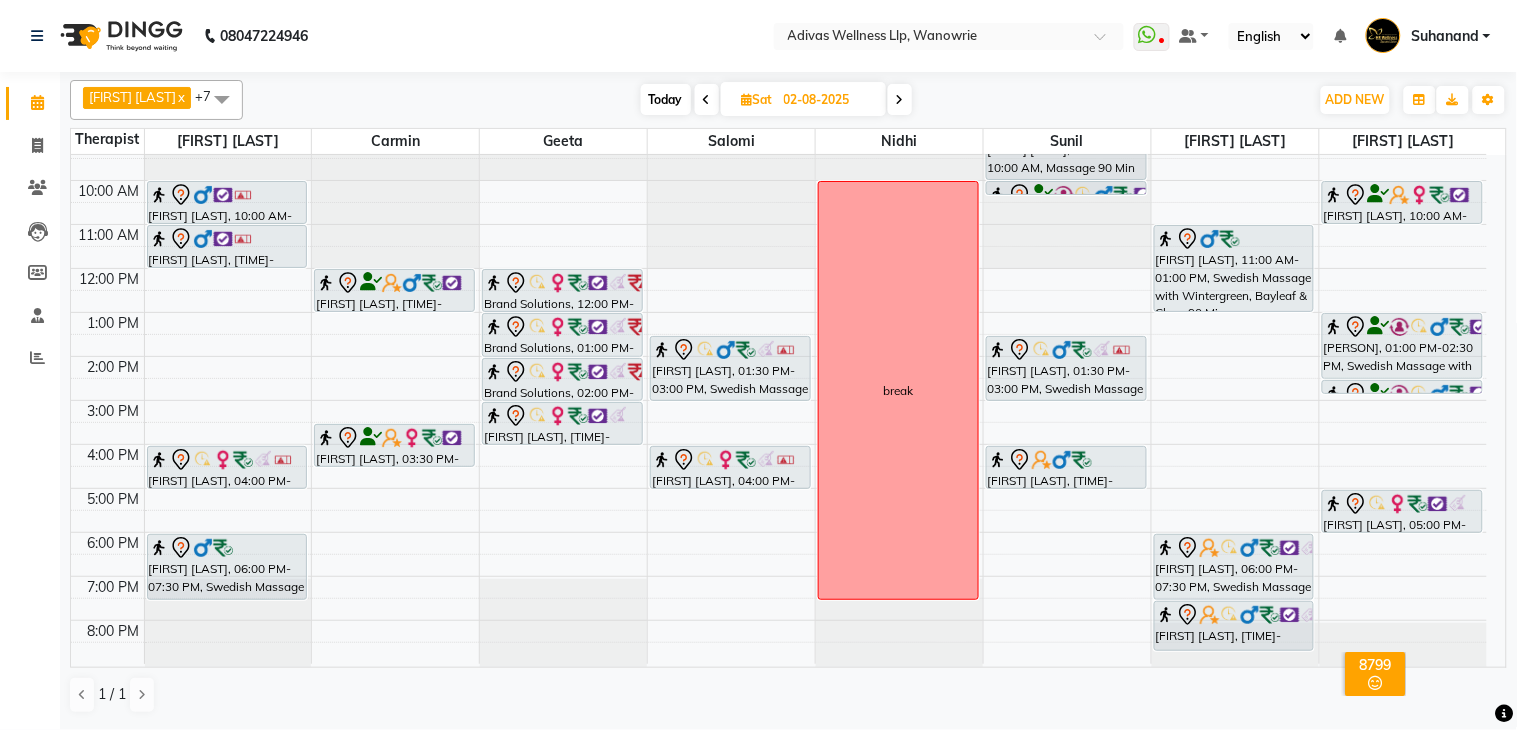 click on "[PHONE] Select Location × Adivas Wellness Llp, Wanowrie  WhatsApp Status  ✕ Status:  Disconnected Recent Service Activity: [DATE]     05:30 AM  [PHONE] Whatsapp Settings Default Panel My Panel English ENGLISH Español العربية मराठी हिंदी ગુજરાતી தமிழ் 中文 Notifications nothing to show Suhanand Manage Profile Change Password Sign out  Version:3.15.11" 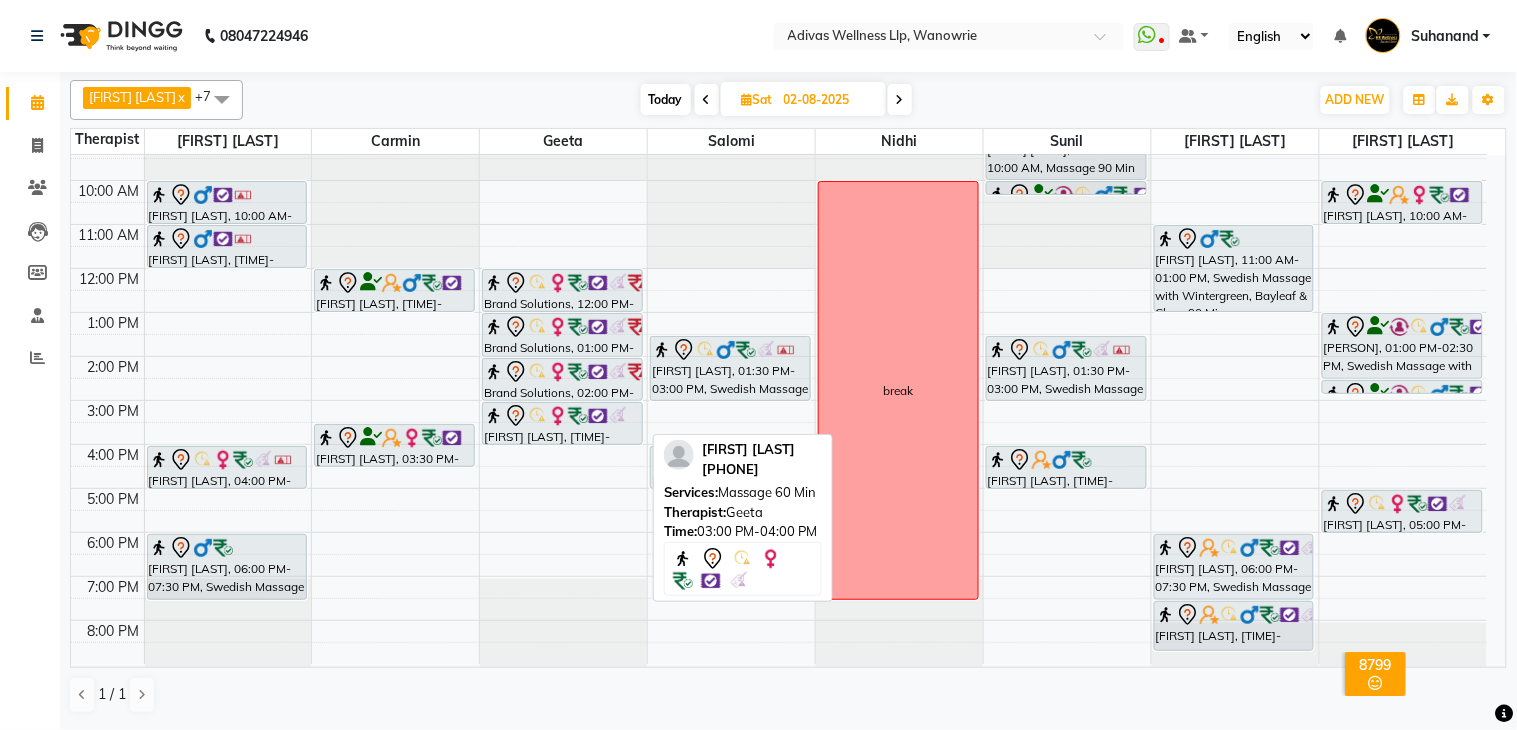 click at bounding box center (578, 416) 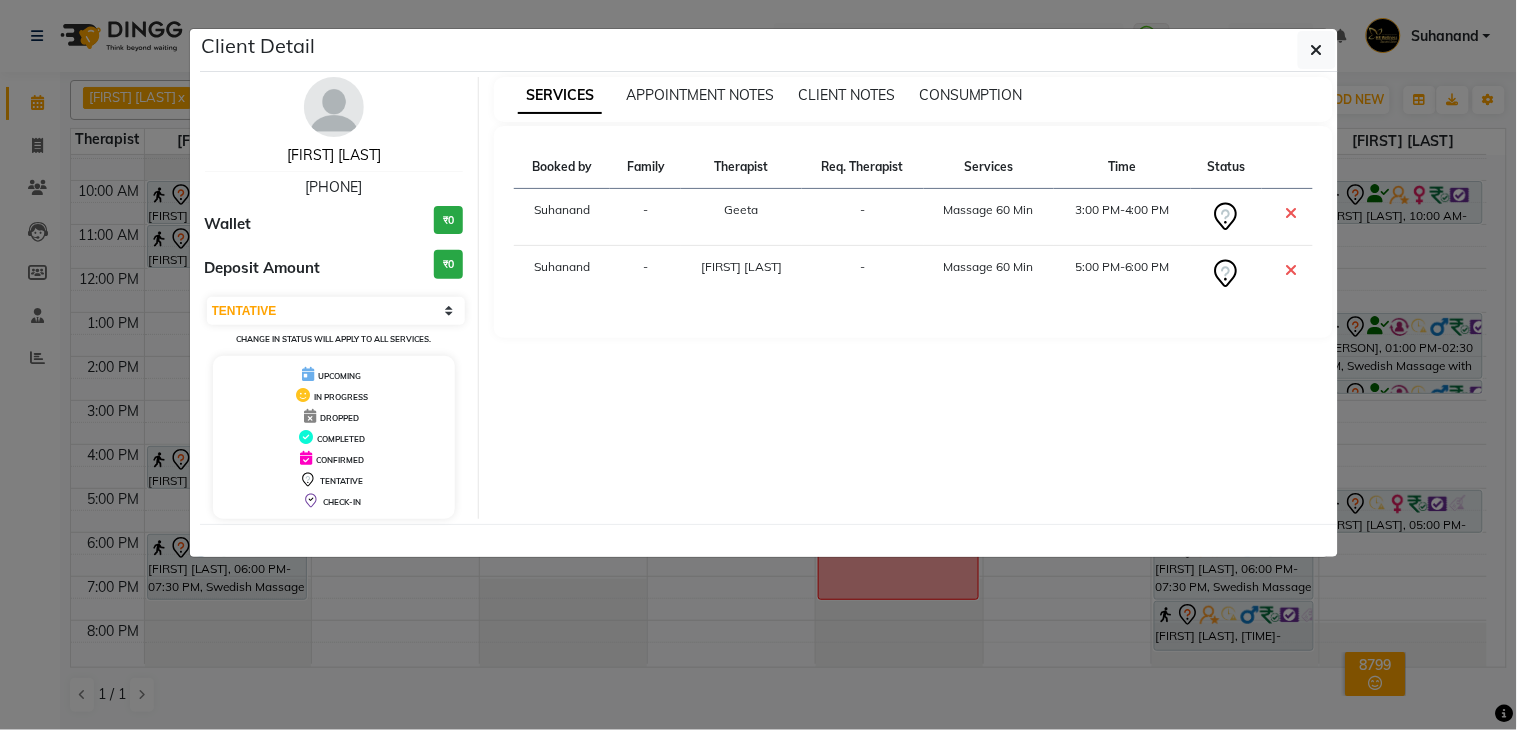 click on "[FIRST] [LAST]" at bounding box center [334, 155] 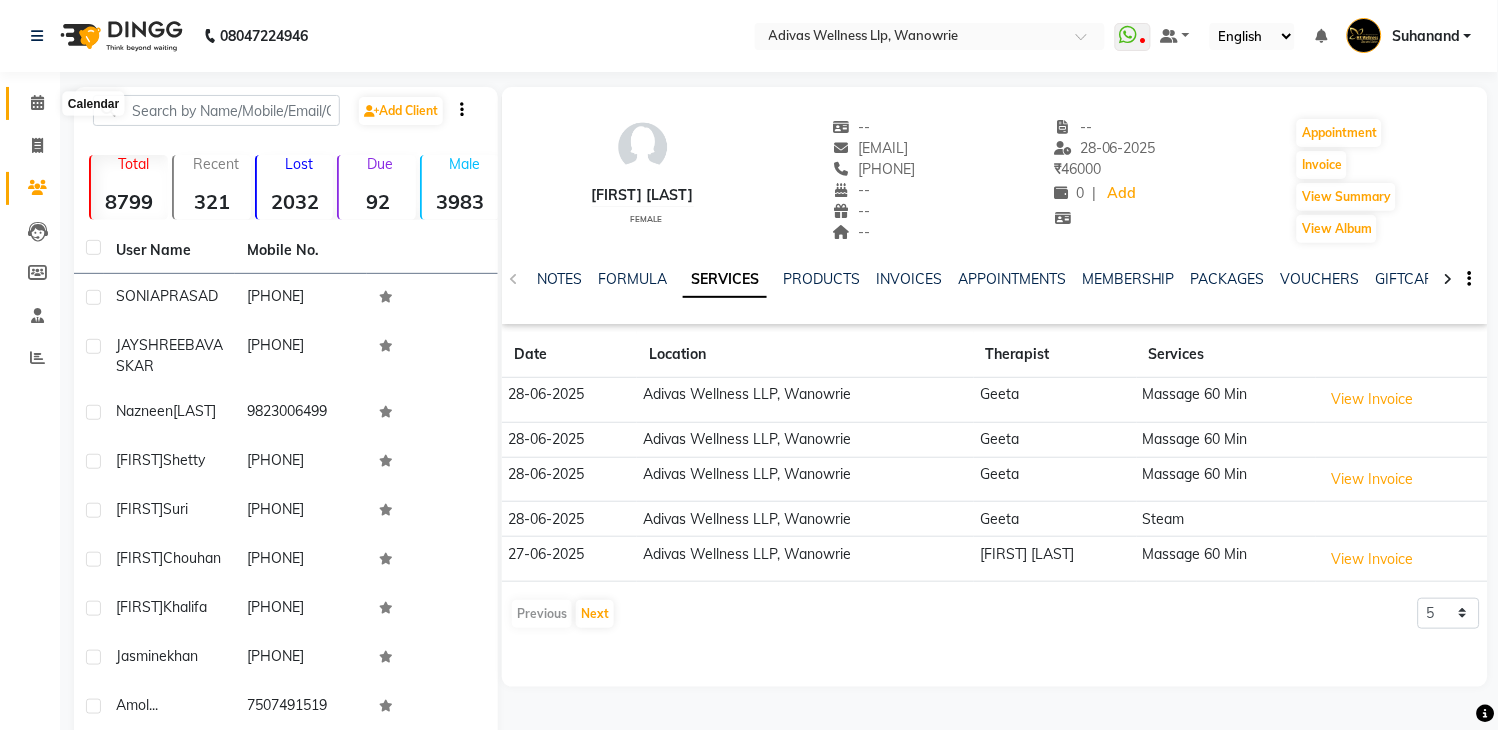 click 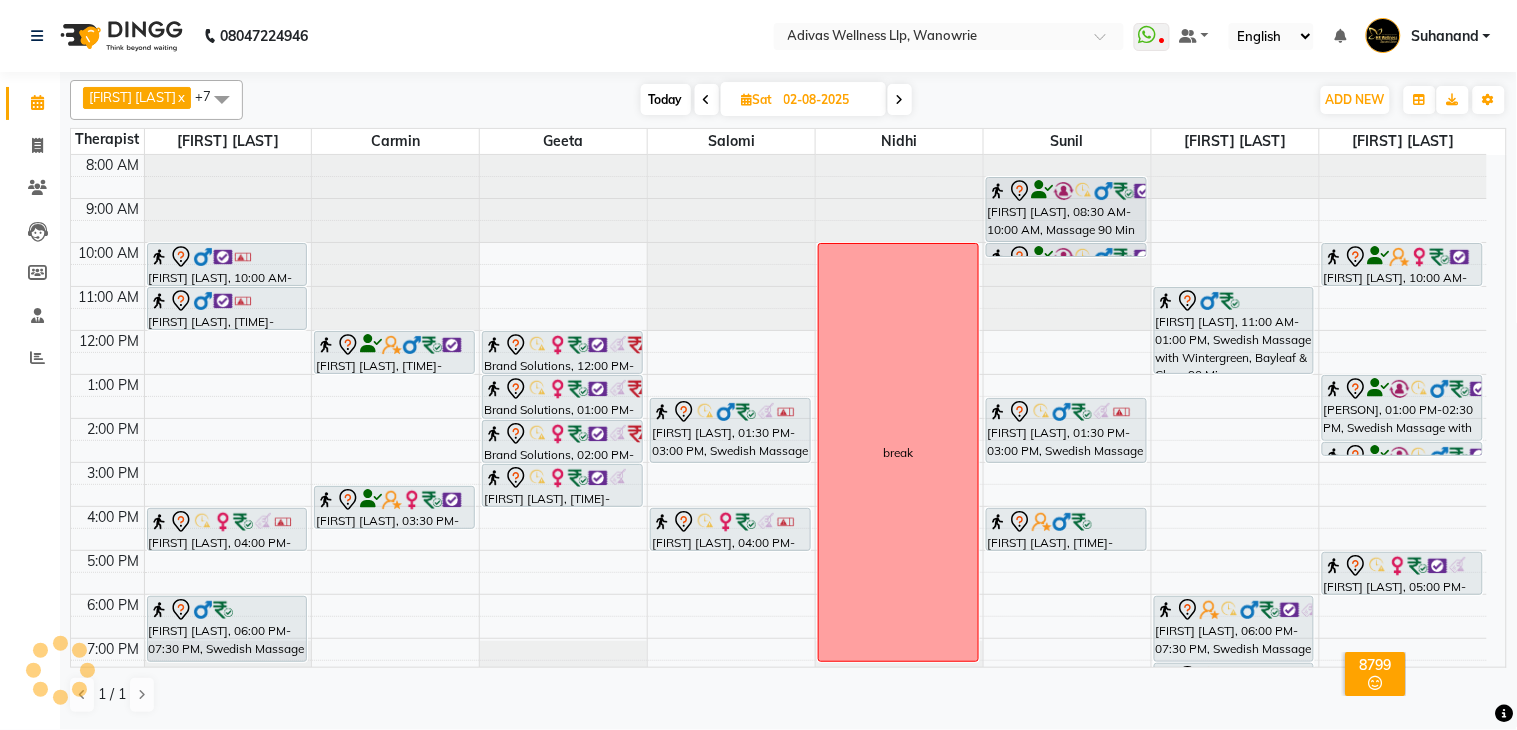 scroll, scrollTop: 0, scrollLeft: 0, axis: both 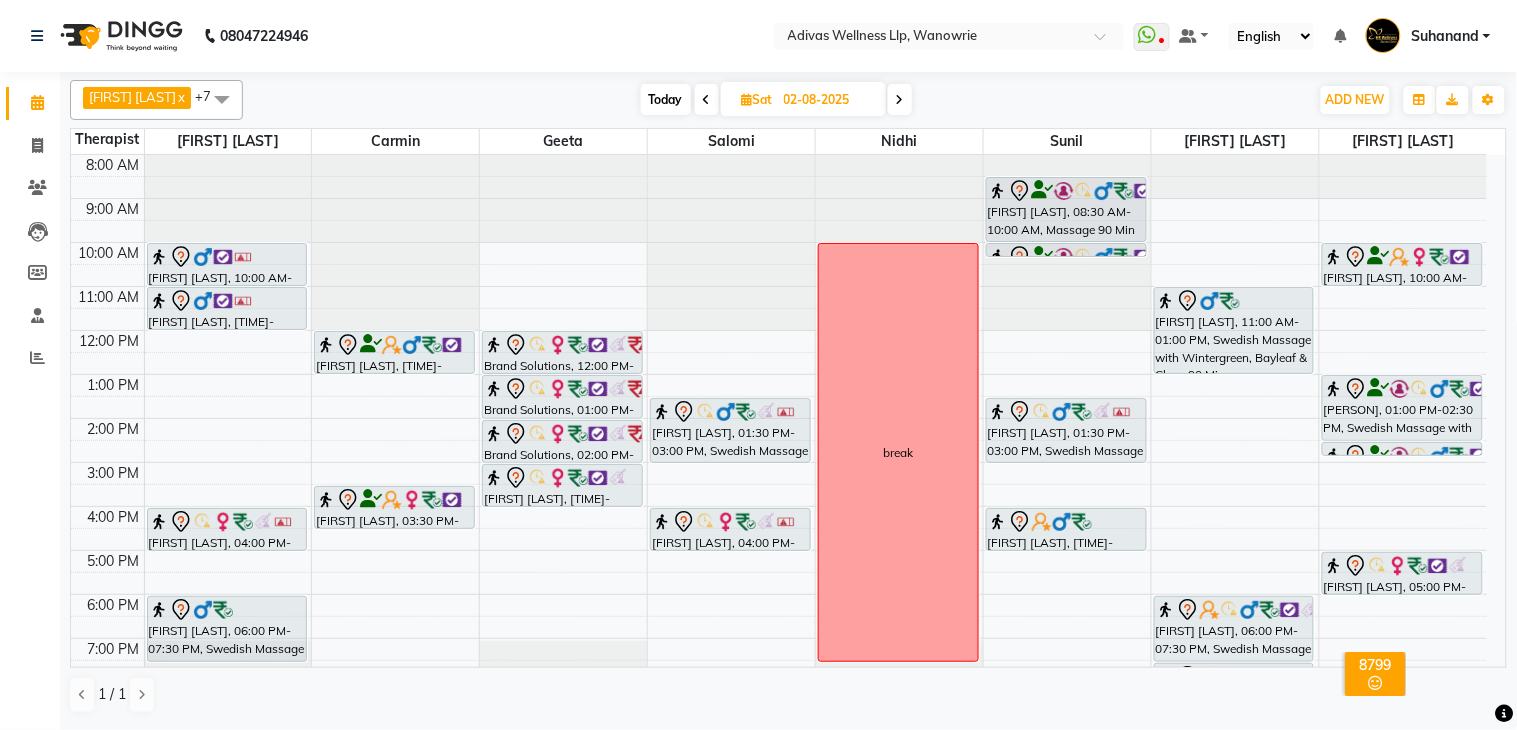 click on "Today" at bounding box center [666, 99] 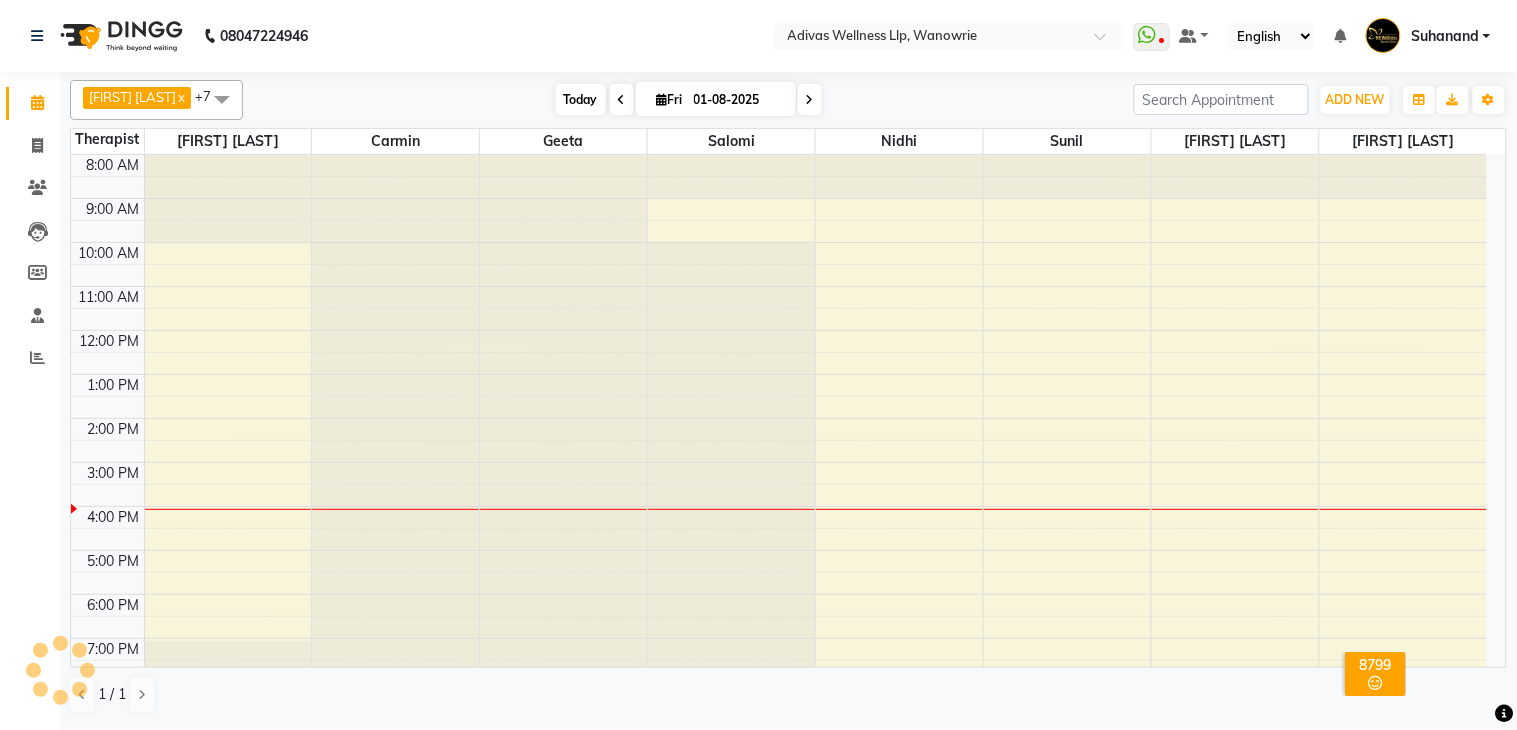 scroll, scrollTop: 63, scrollLeft: 0, axis: vertical 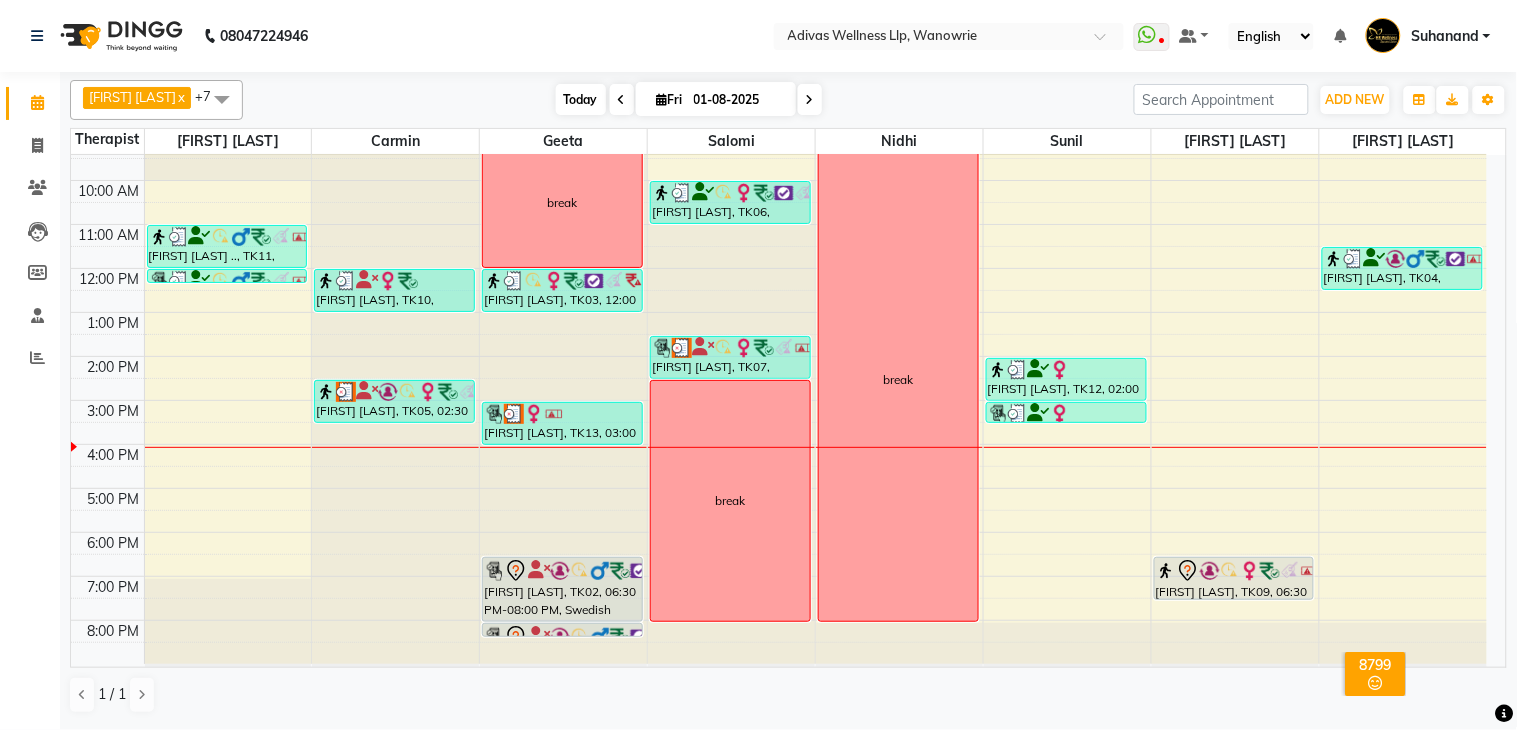 click on "Today" at bounding box center (581, 99) 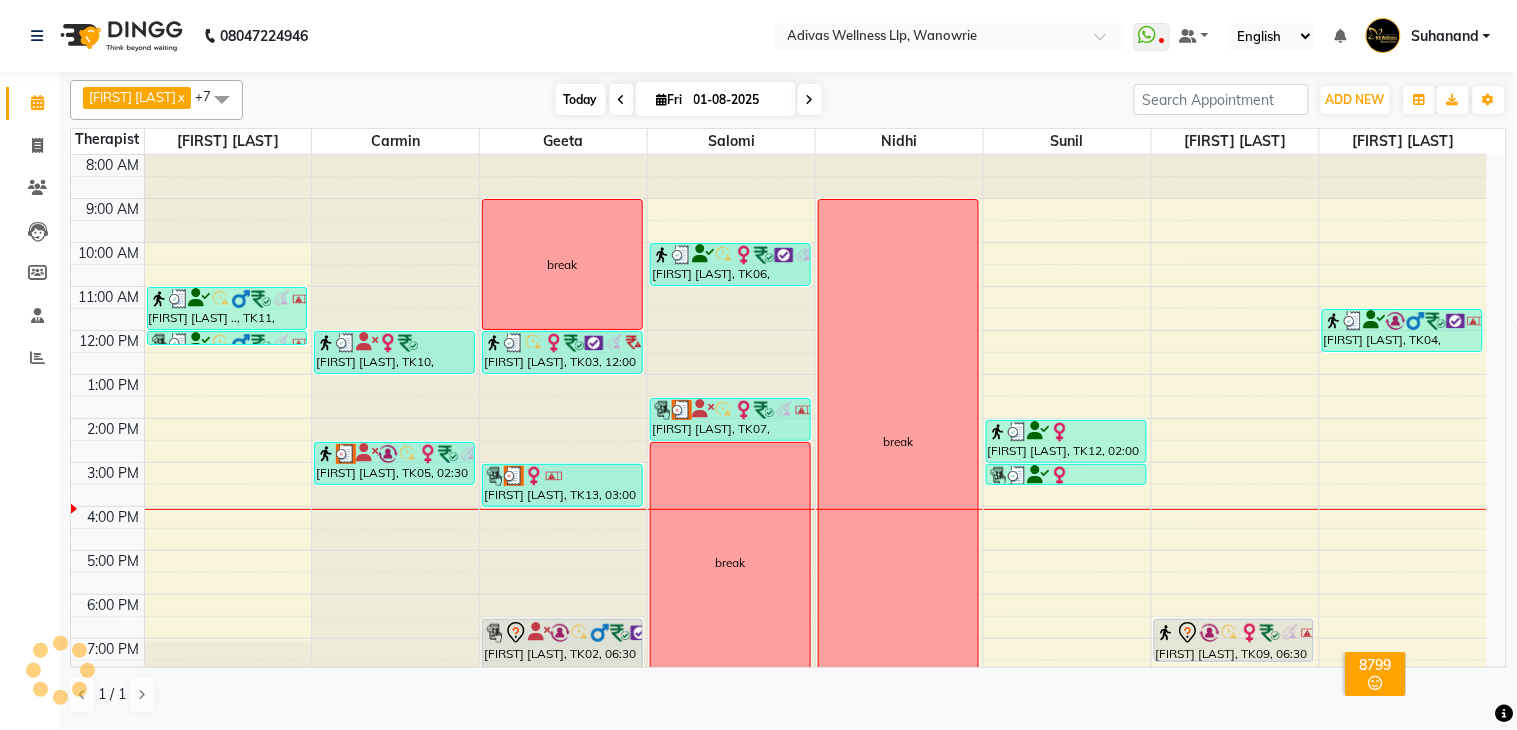 scroll, scrollTop: 63, scrollLeft: 0, axis: vertical 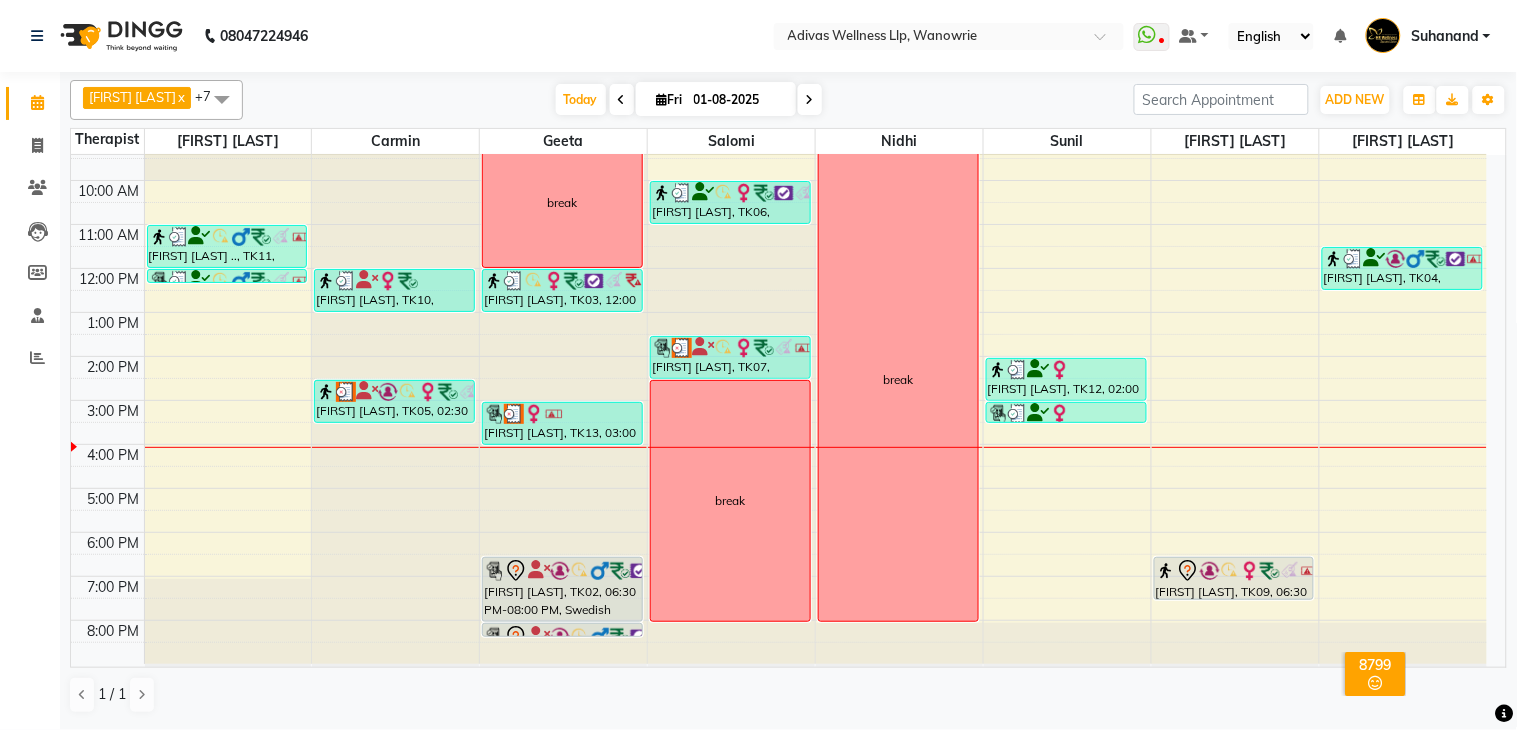 click on "[PHONE] Select Location × Adivas Wellness Llp, Wanowrie  WhatsApp Status  ✕ Status:  Disconnected Recent Service Activity: [DATE]     05:30 AM  [PHONE] Whatsapp Settings Default Panel My Panel English ENGLISH Español العربية मराठी हिंदी ગુજરાતી தமிழ் 中文 Notifications nothing to show Suhanand Manage Profile Change Password Sign out  Version:3.15.11" 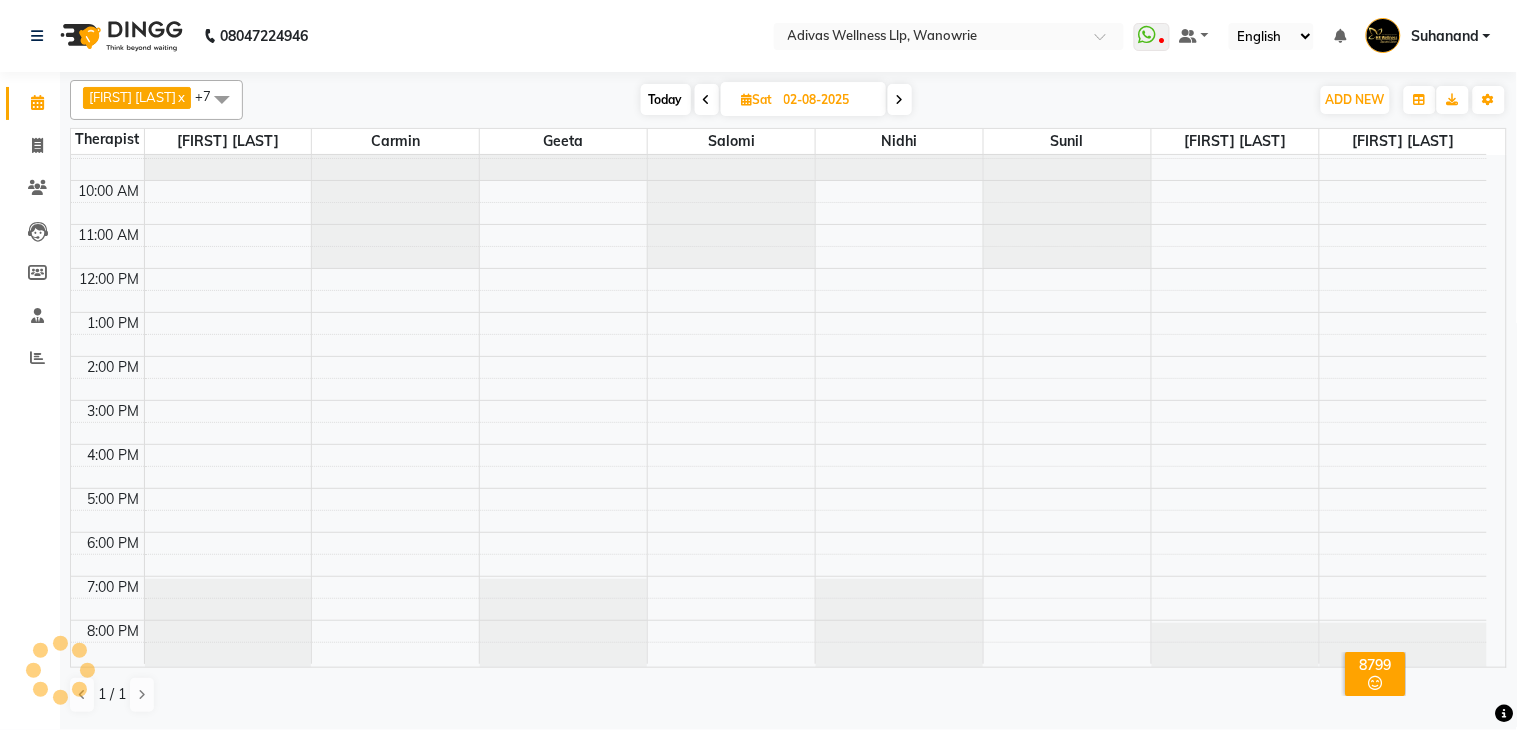 scroll, scrollTop: 63, scrollLeft: 0, axis: vertical 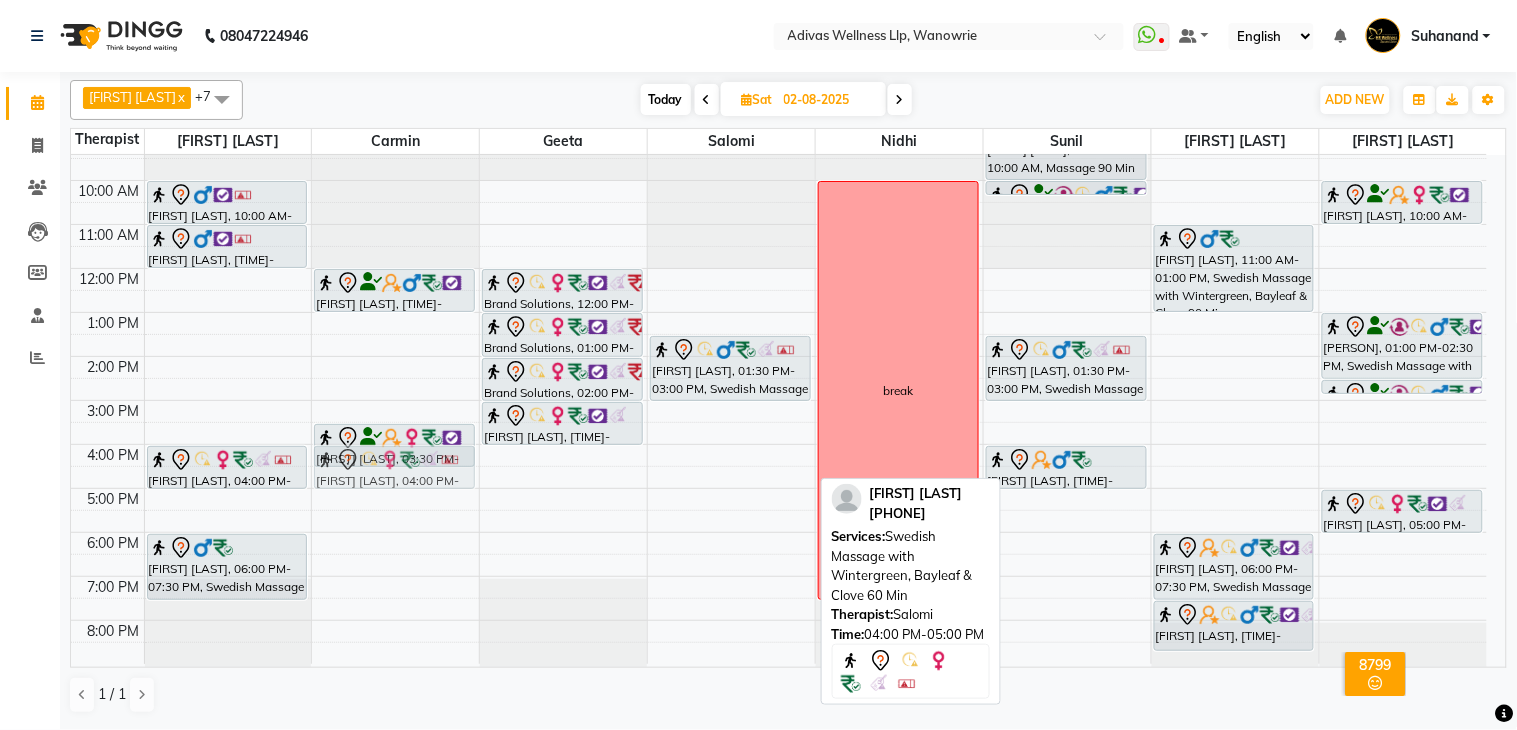 drag, startPoint x: 735, startPoint y: 481, endPoint x: 454, endPoint y: 474, distance: 281.0872 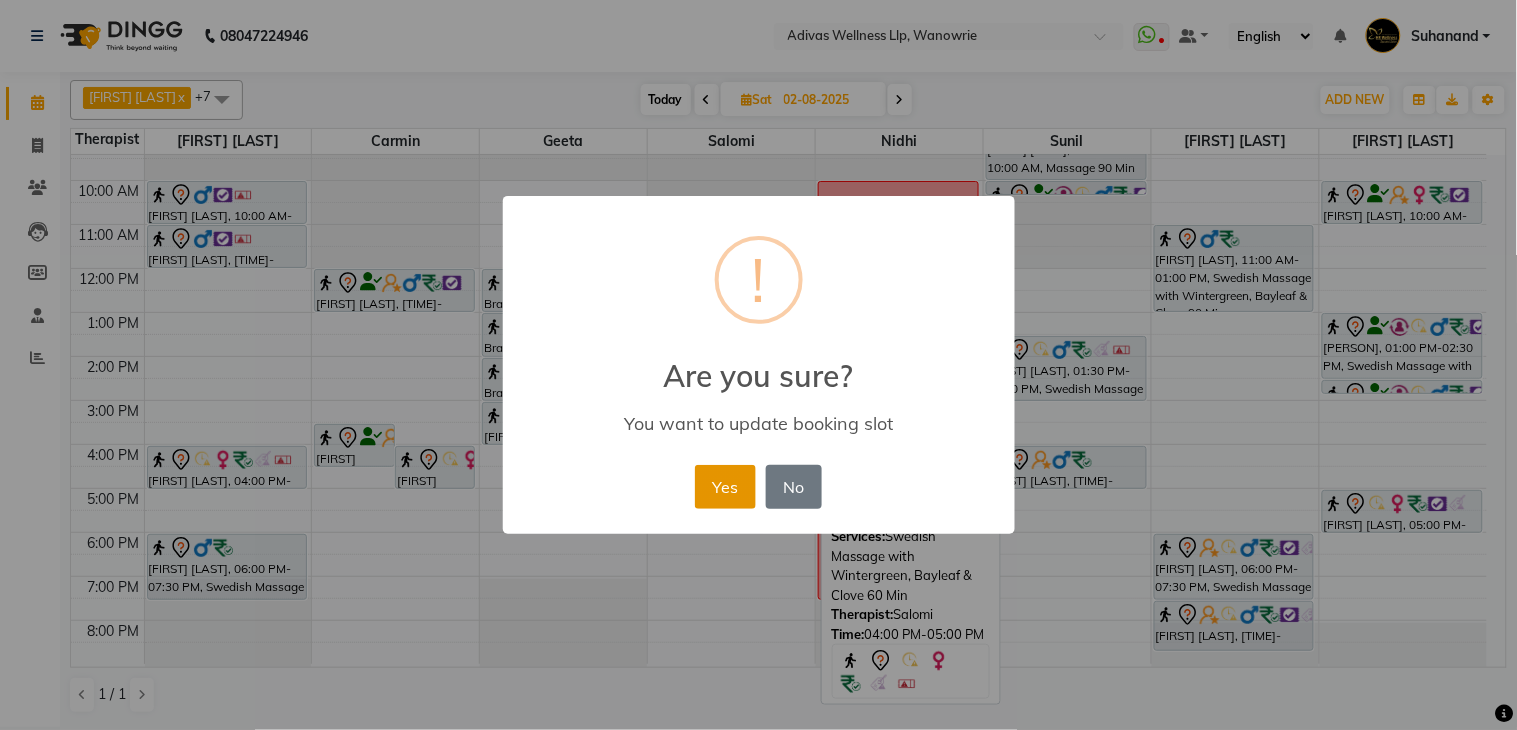 click on "Yes" at bounding box center [725, 487] 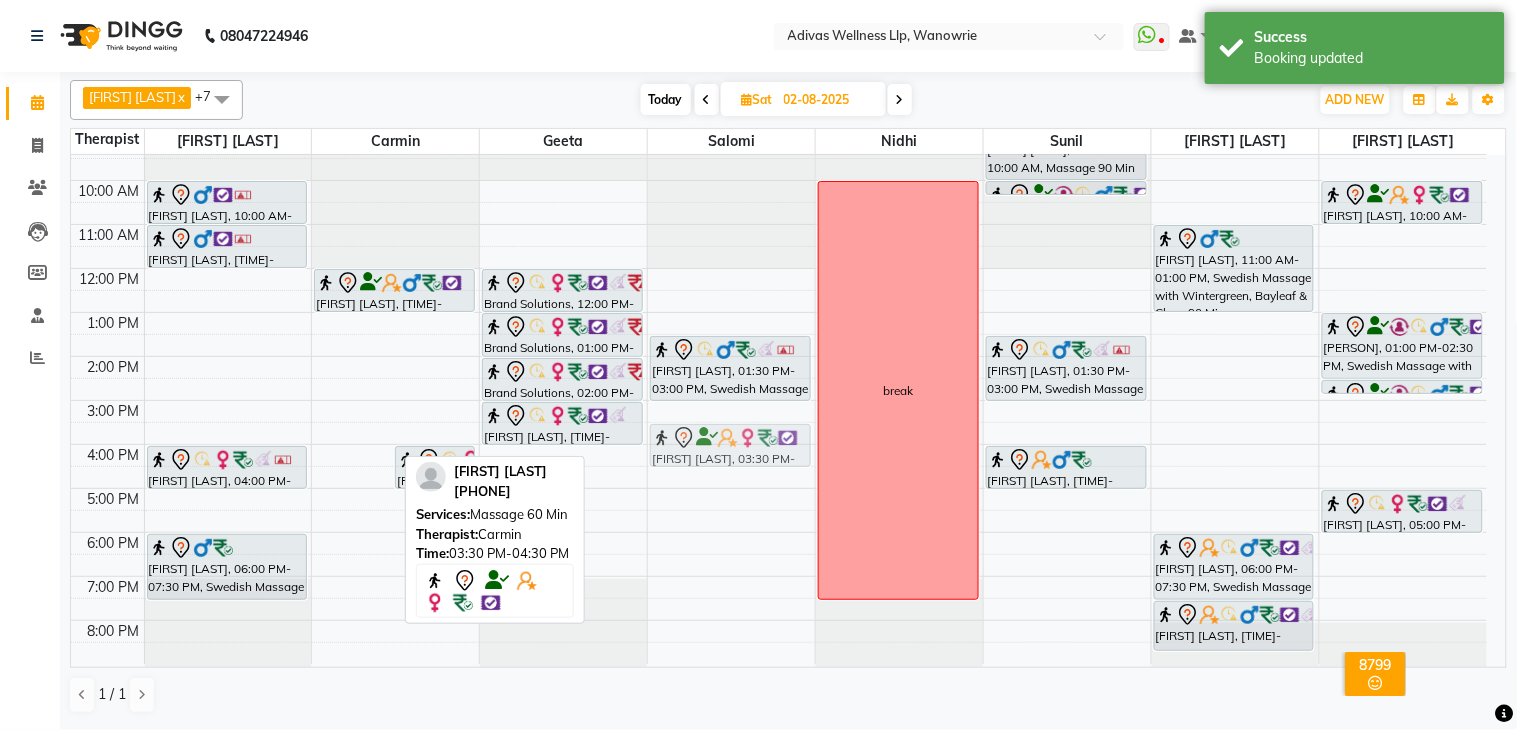 drag, startPoint x: 358, startPoint y: 438, endPoint x: 657, endPoint y: 453, distance: 299.376 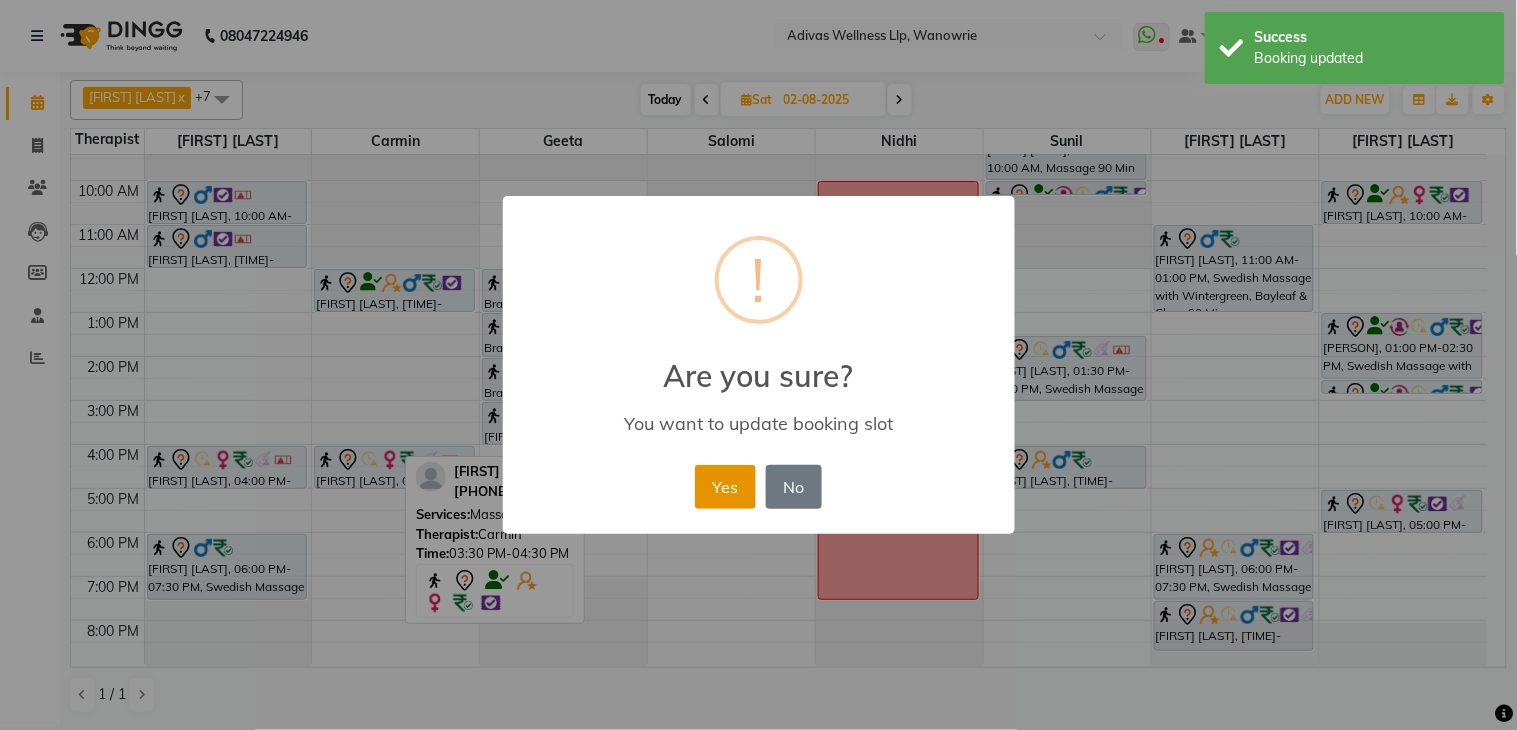 click on "Yes" at bounding box center (725, 487) 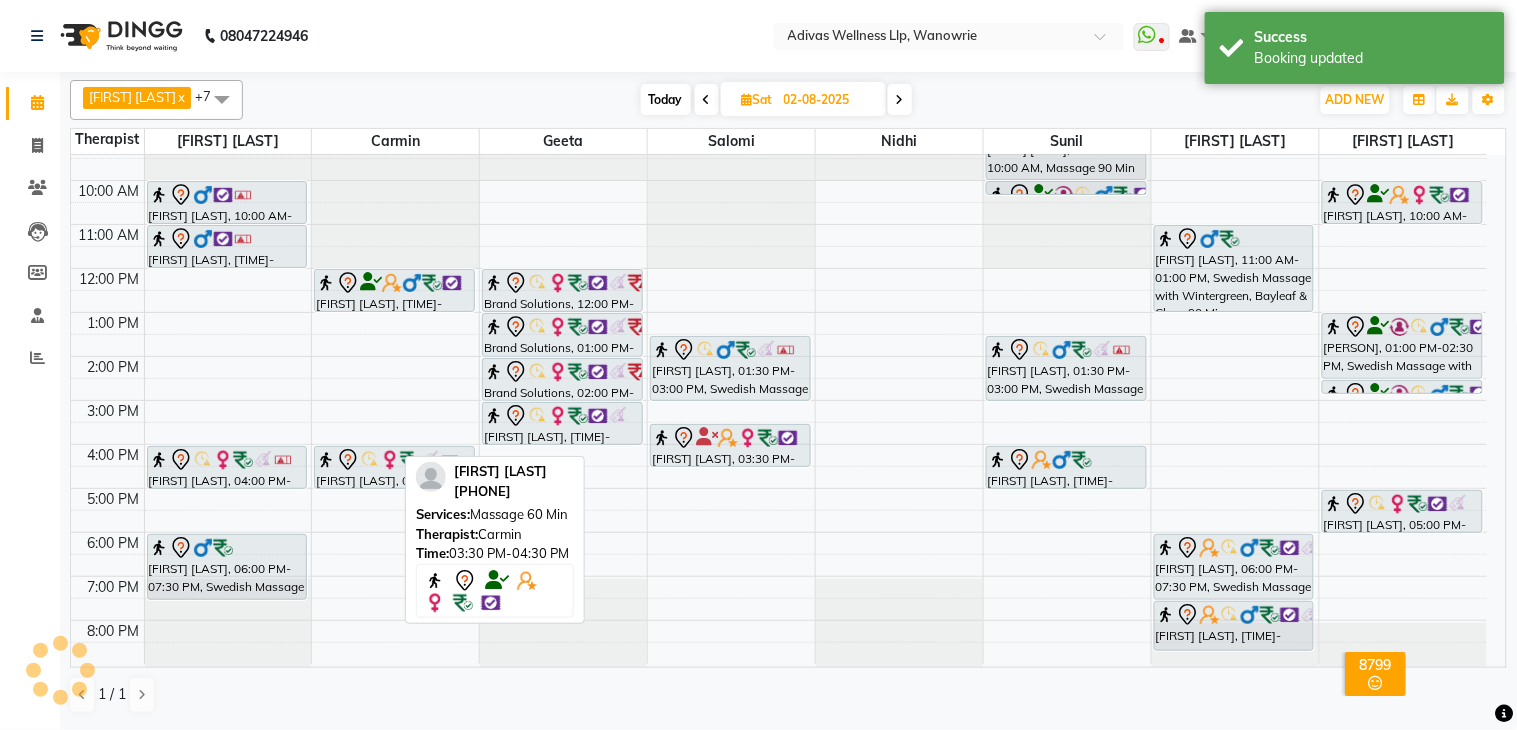 click on "[PHONE] Select Location × Adivas Wellness Llp, Wanowrie  WhatsApp Status  ✕ Status:  Disconnected Recent Service Activity: [DATE]     05:30 AM  [PHONE] Whatsapp Settings Default Panel My Panel English ENGLISH Español العربية मराठी हिंदी ગુજરાતી தமிழ் 中文 Notifications nothing to show Suhanand Manage Profile Change Password Sign out  Version:3.15.11" 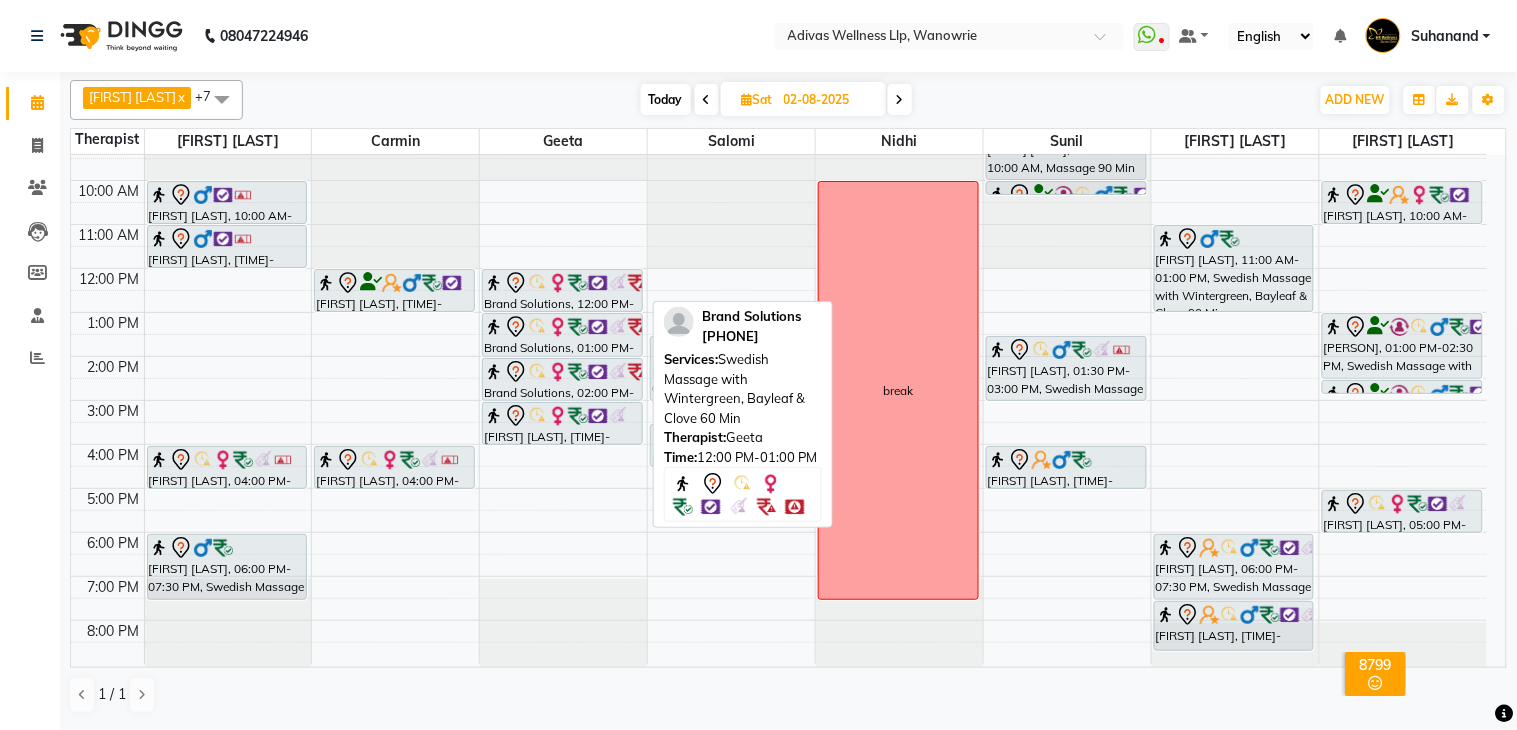 click at bounding box center [578, 283] 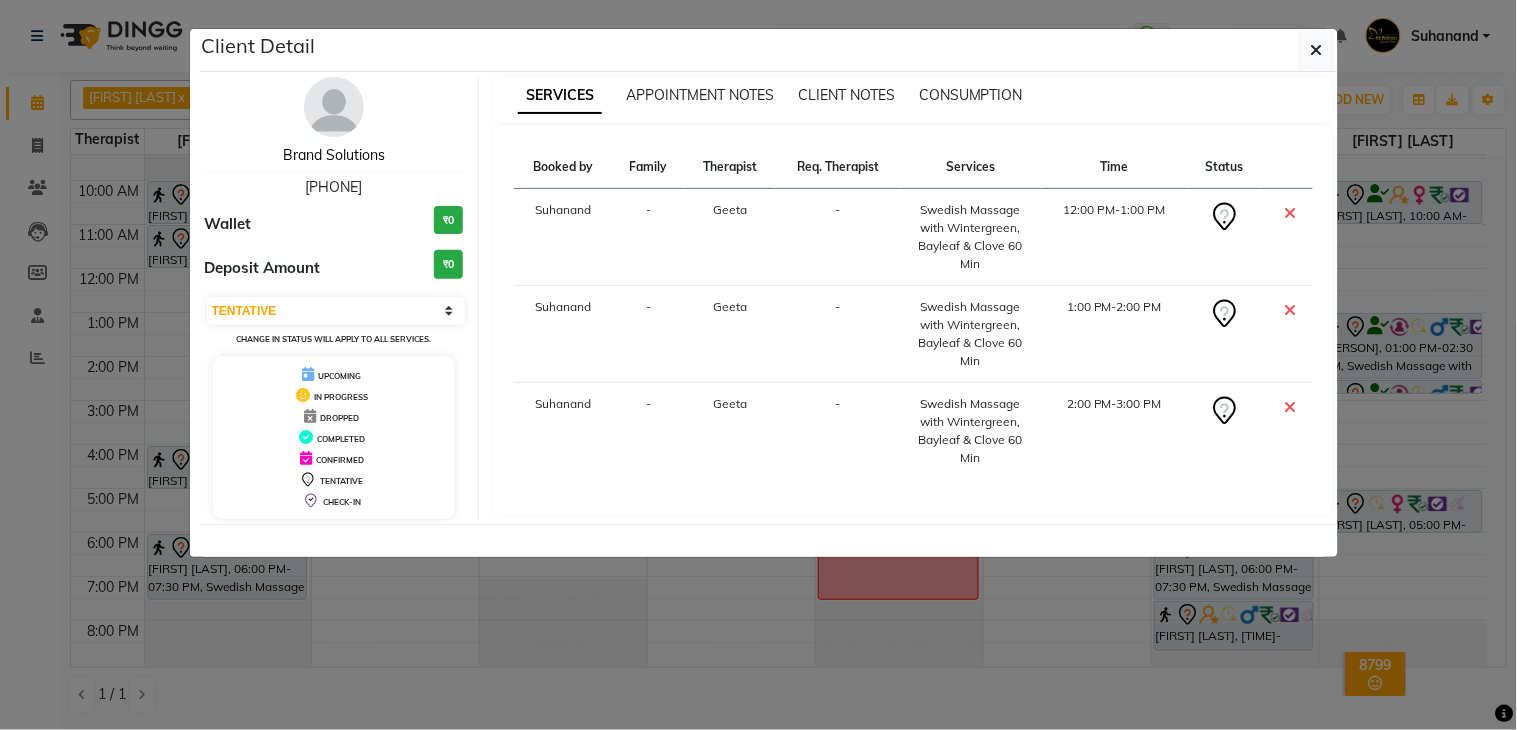 click on "Brand Solutions" at bounding box center [334, 155] 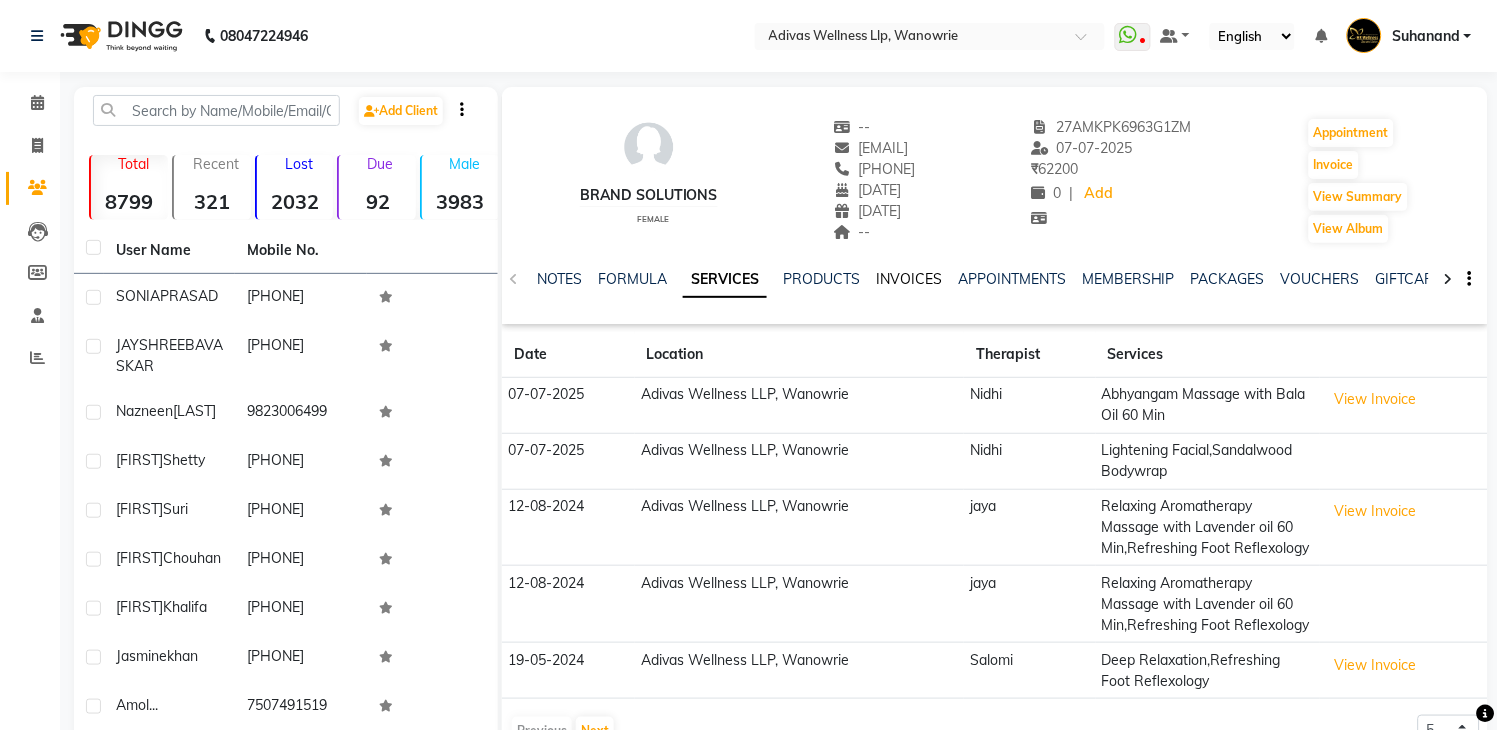 click on "INVOICES" 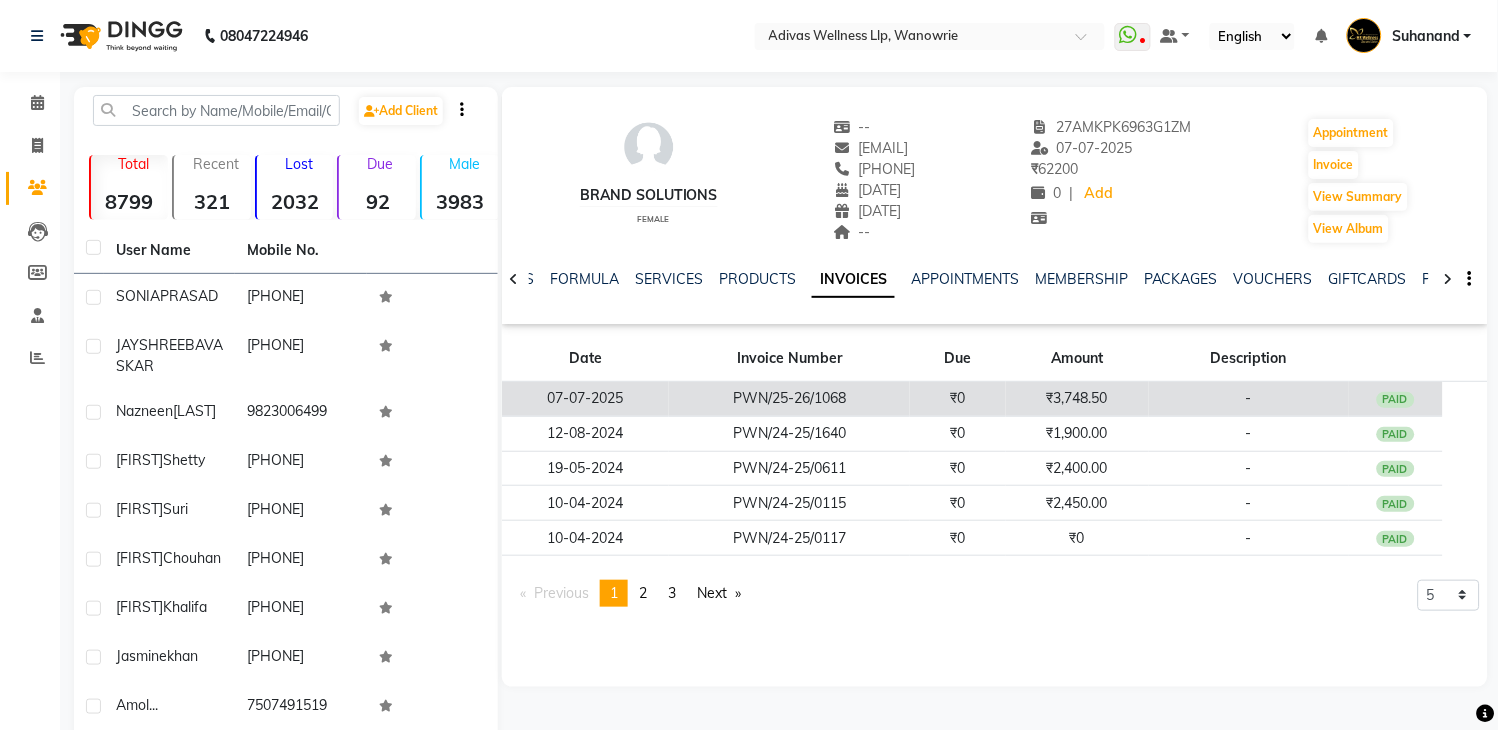 click on "₹3,748.50" 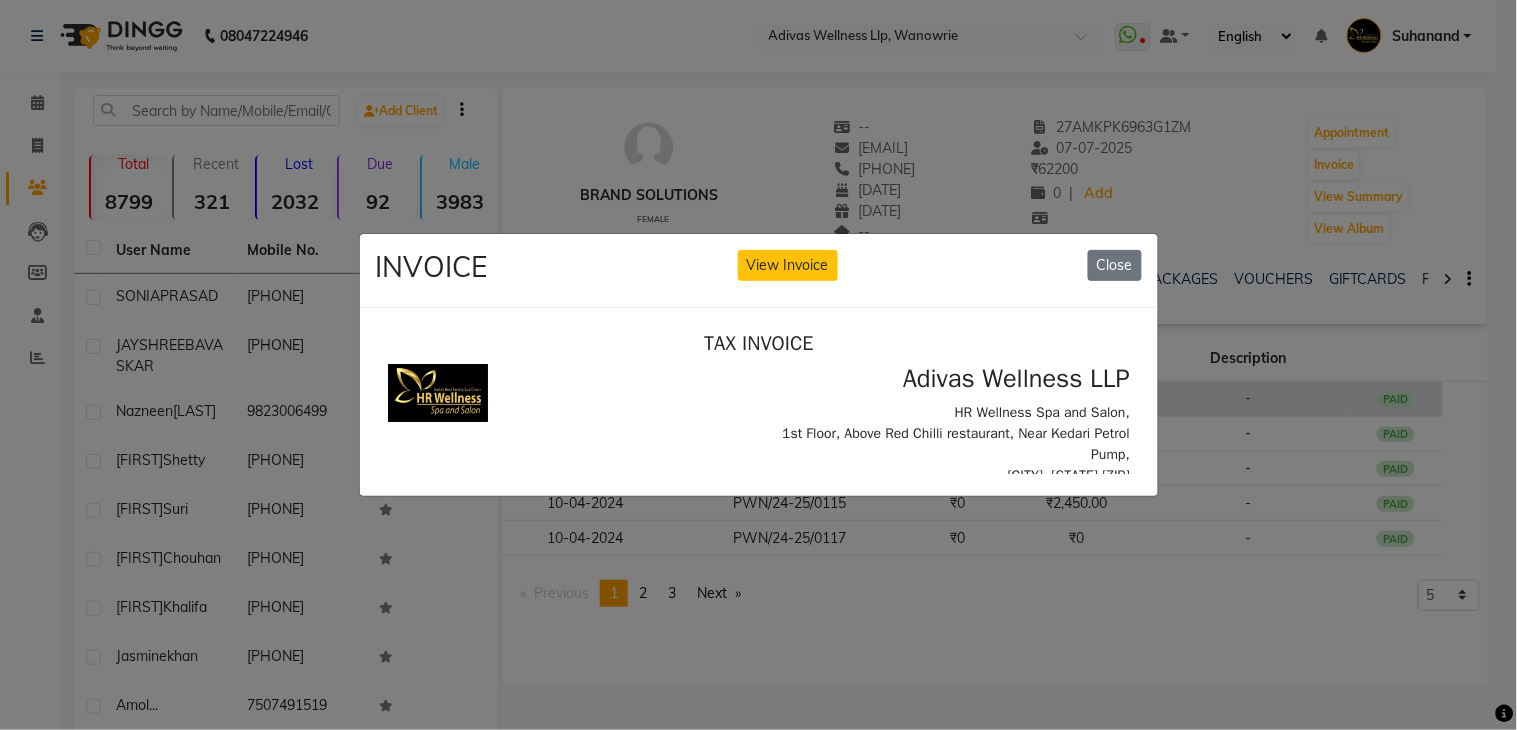 scroll, scrollTop: 0, scrollLeft: 0, axis: both 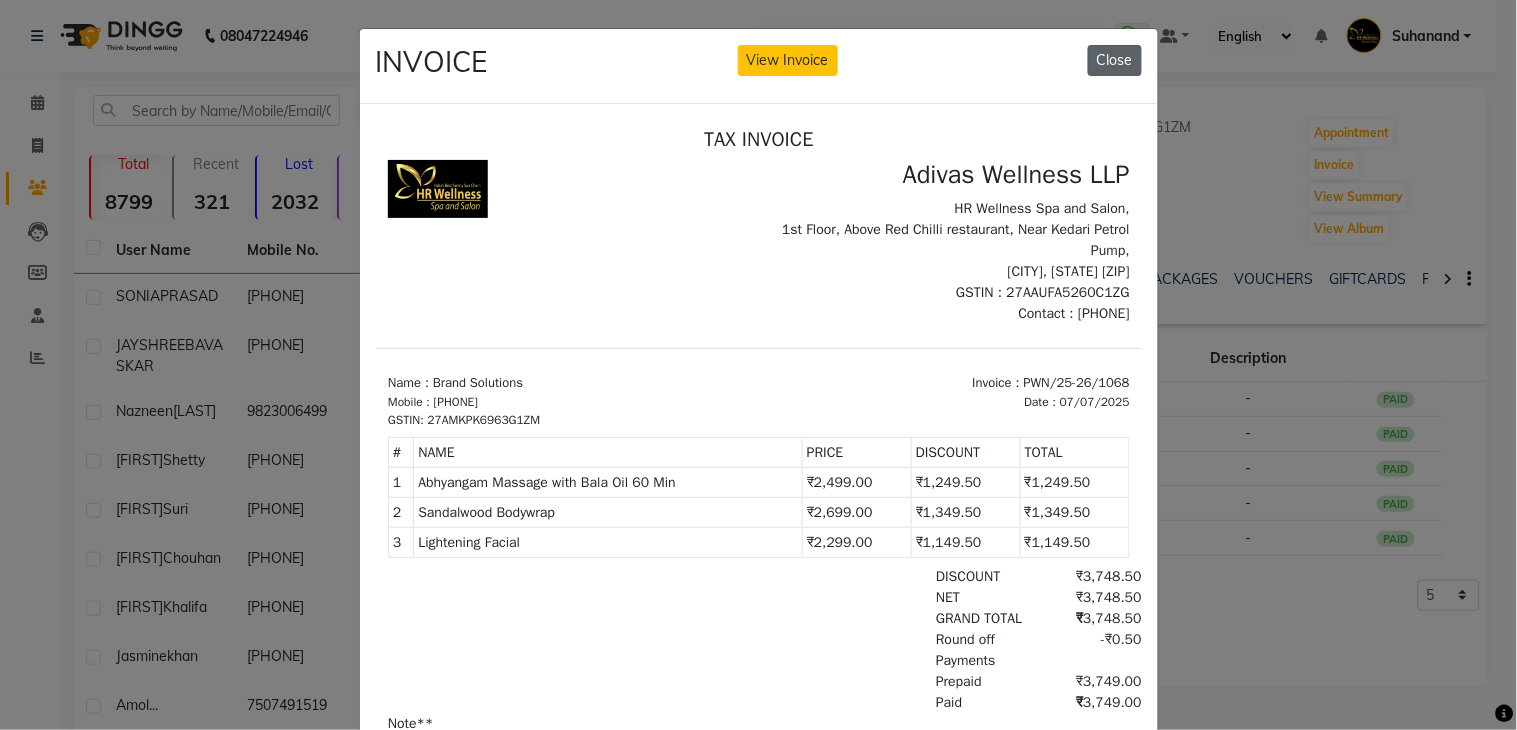click on "Close" 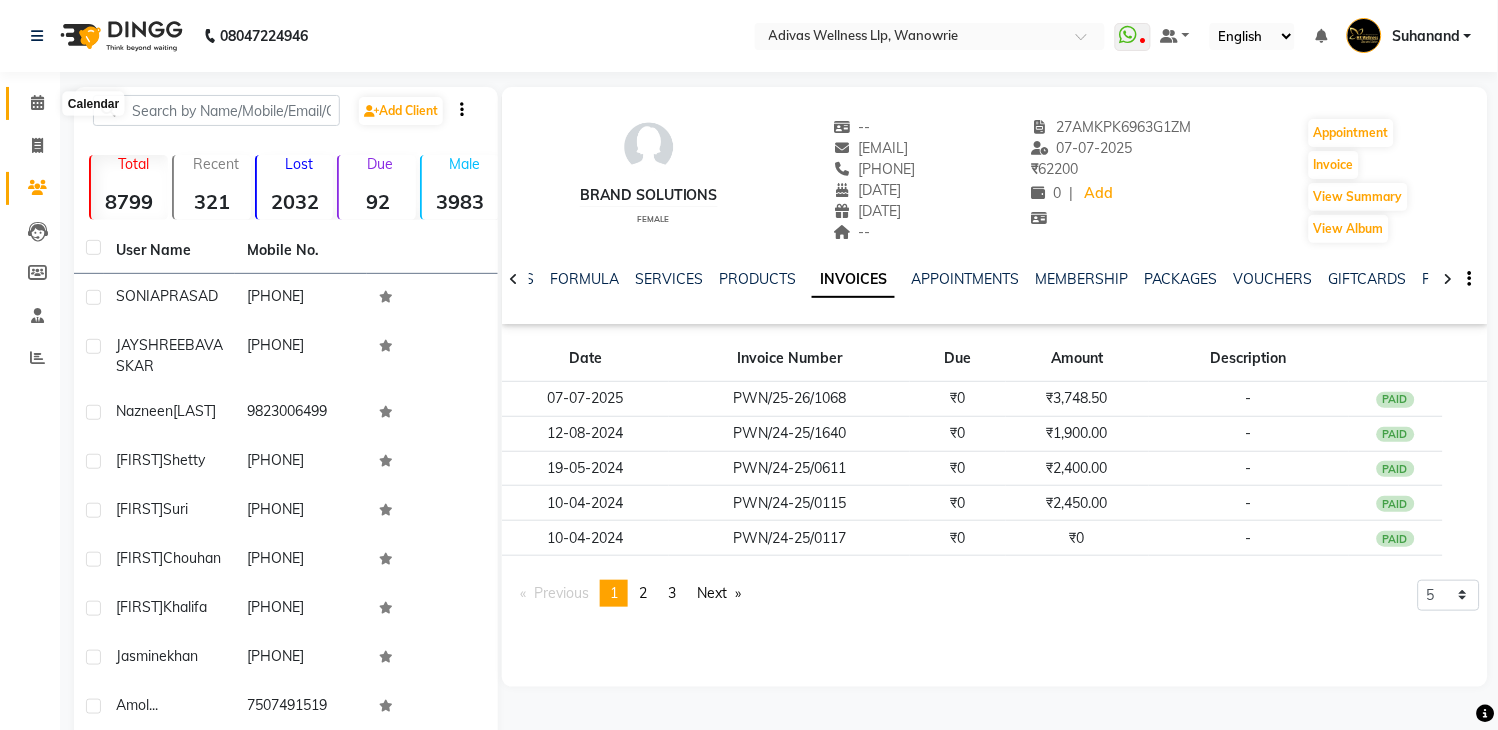 click 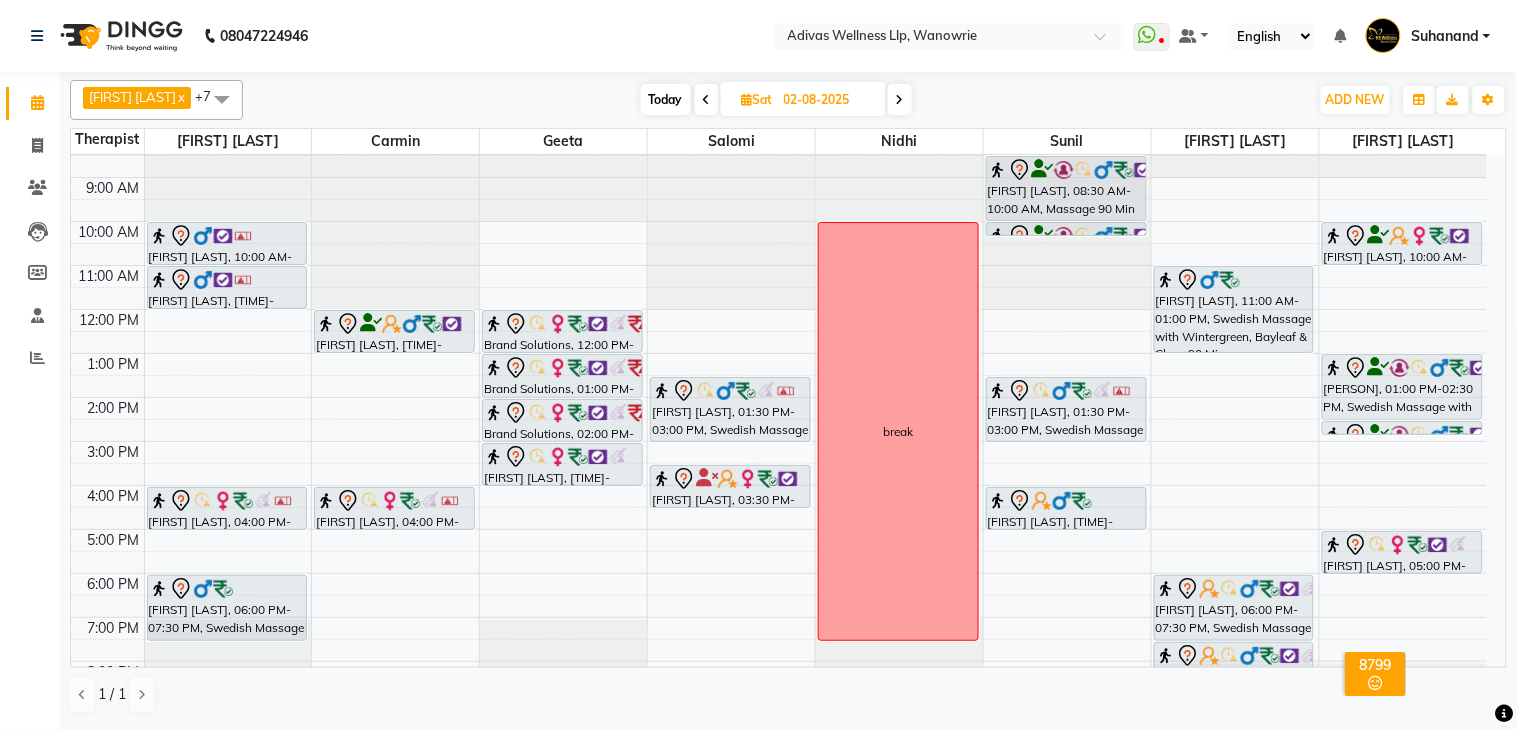 scroll, scrollTop: 0, scrollLeft: 0, axis: both 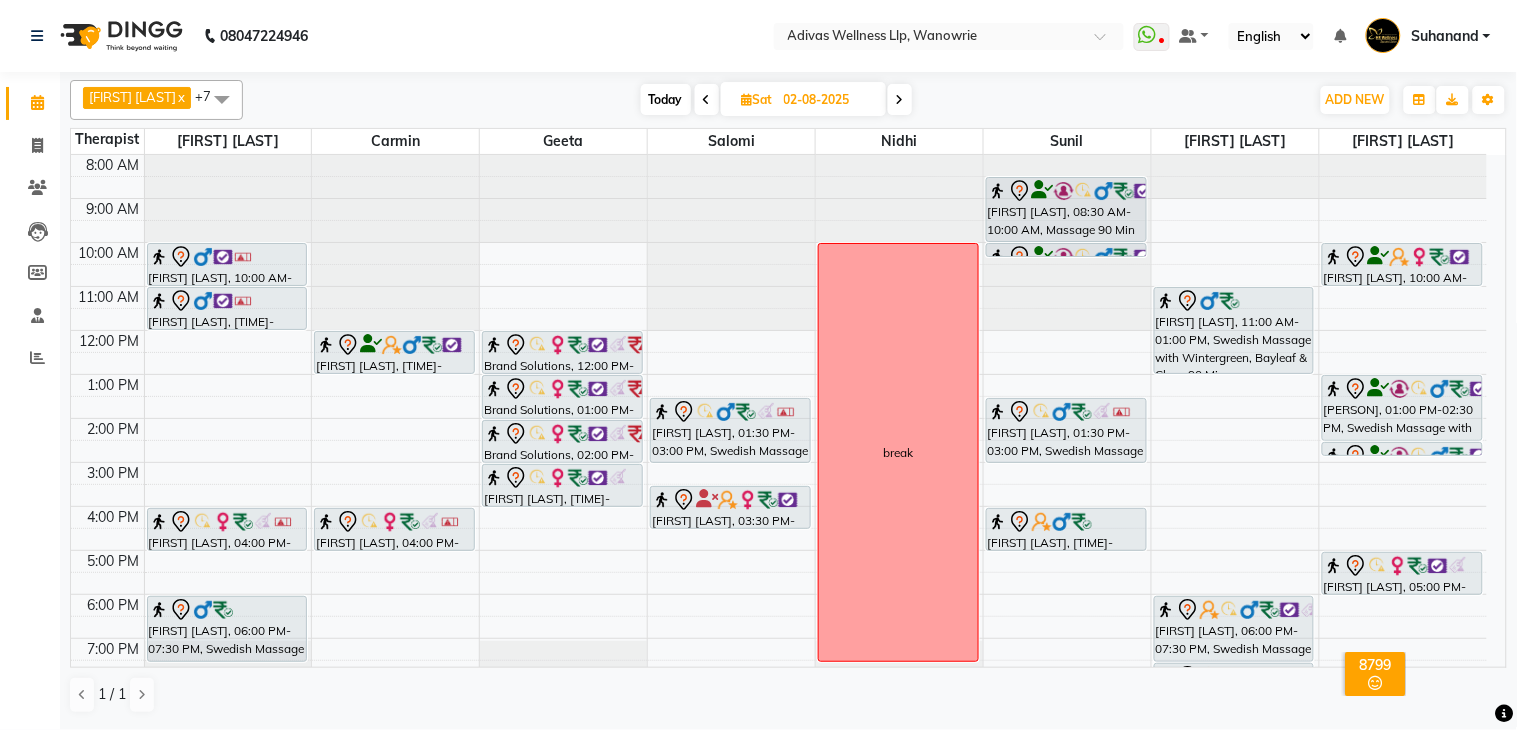 click on "Today" at bounding box center (666, 99) 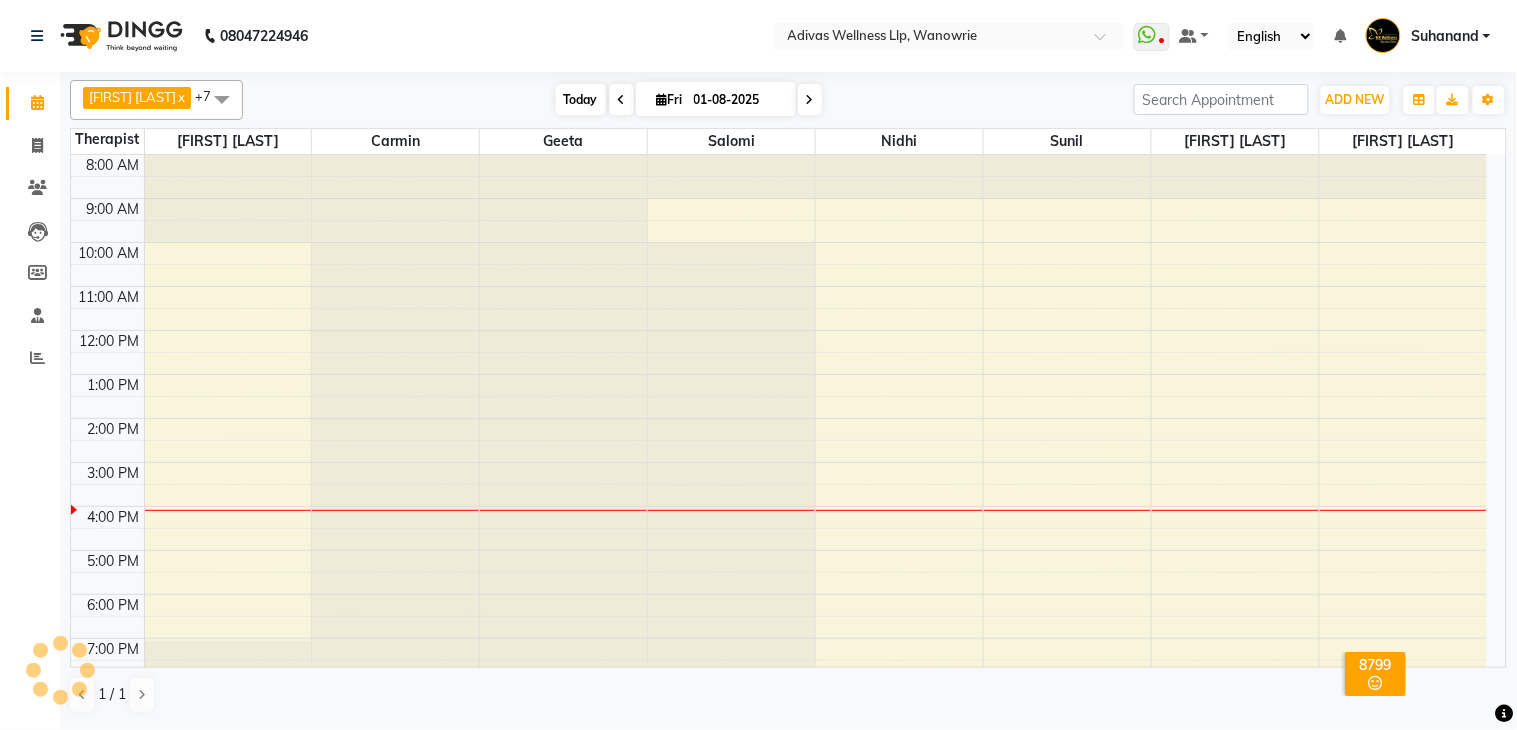scroll, scrollTop: 63, scrollLeft: 0, axis: vertical 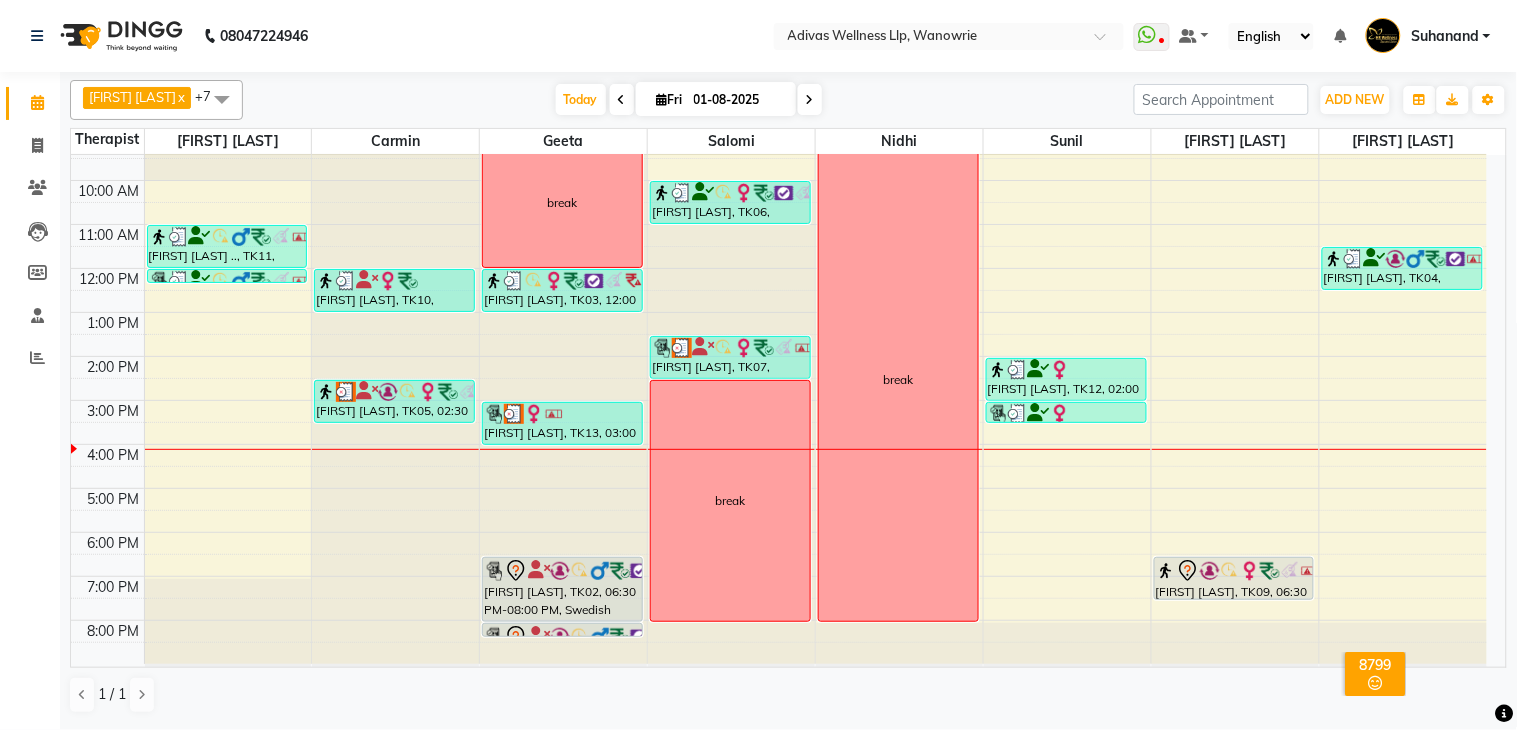 click at bounding box center [810, 100] 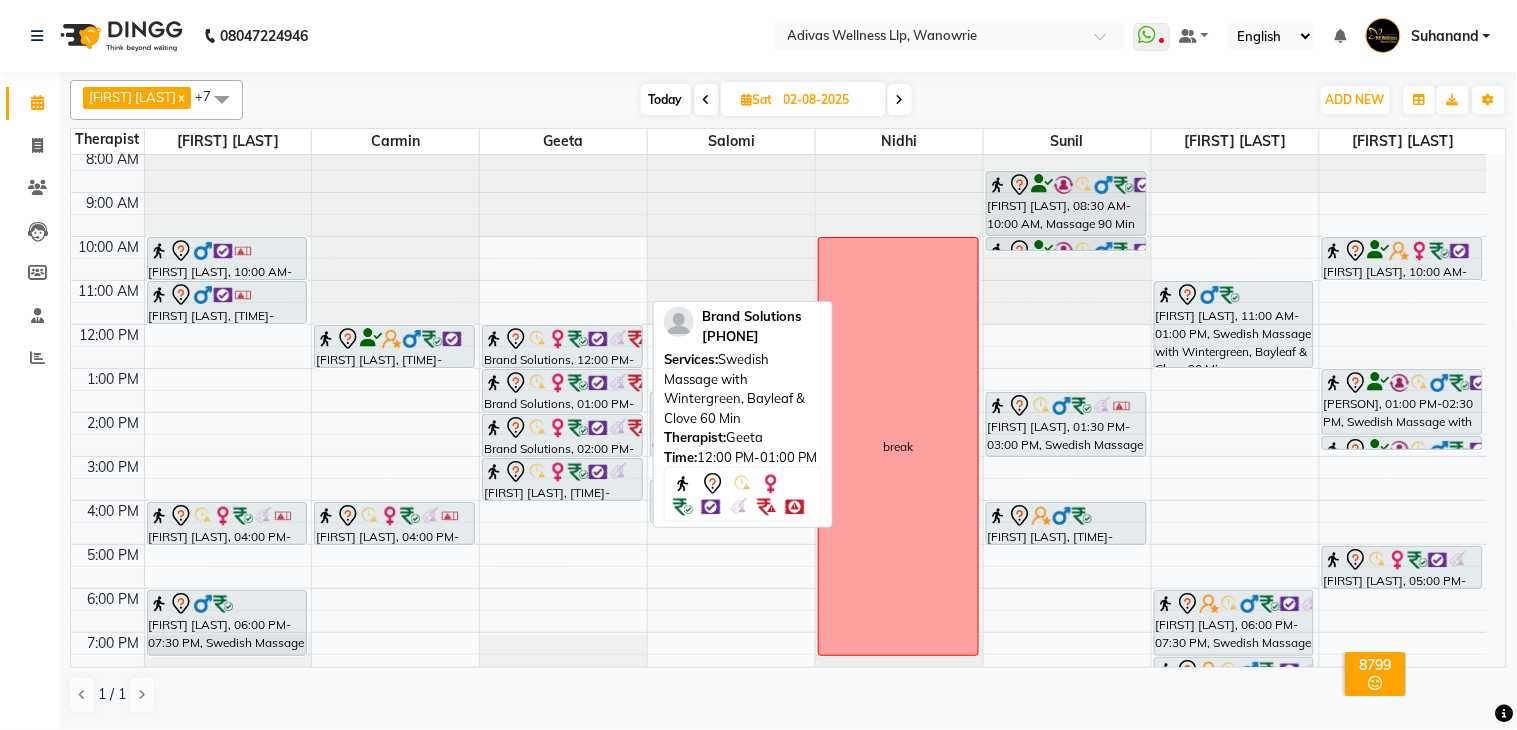 scroll, scrollTop: 0, scrollLeft: 0, axis: both 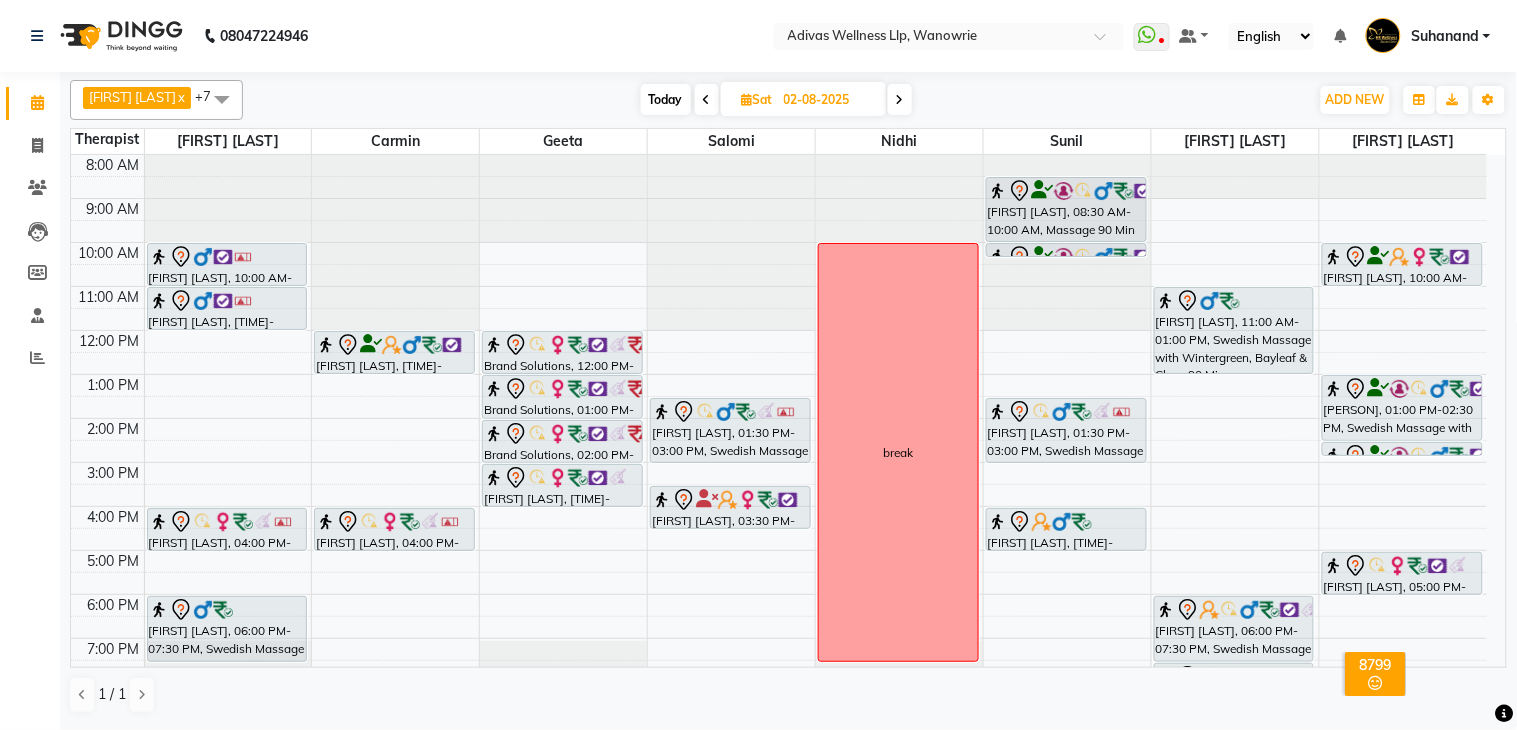 click on "Today" at bounding box center (666, 99) 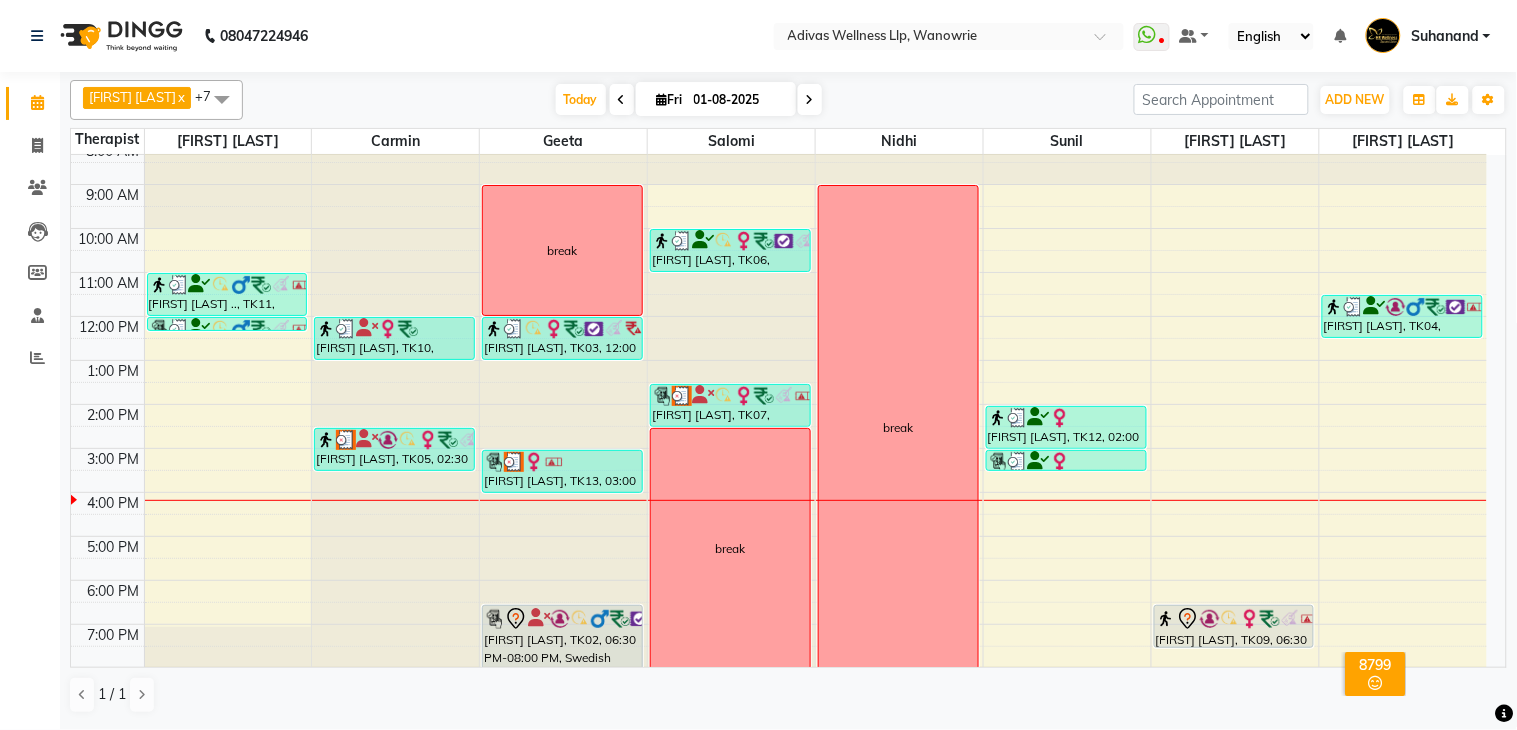 scroll, scrollTop: 0, scrollLeft: 0, axis: both 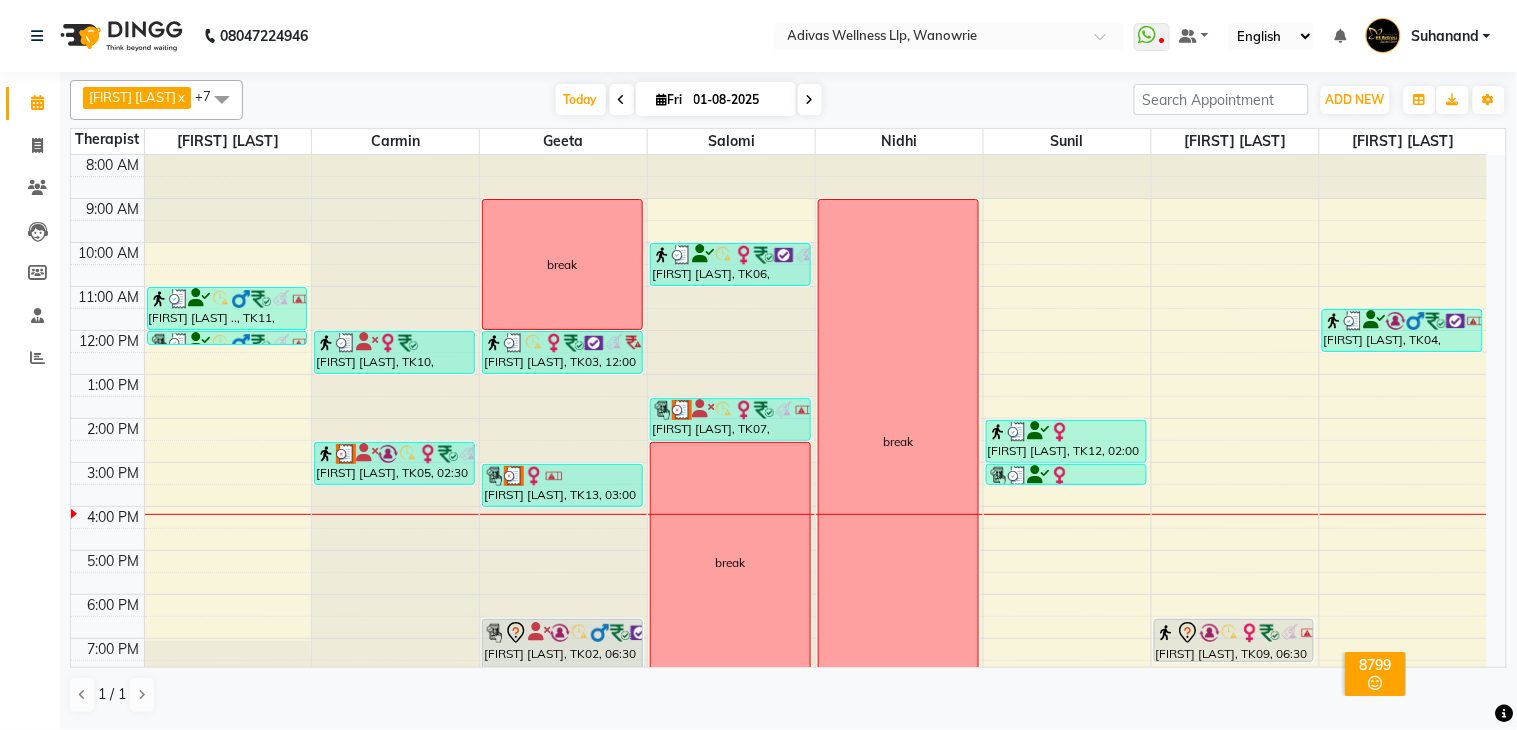 click at bounding box center [810, 100] 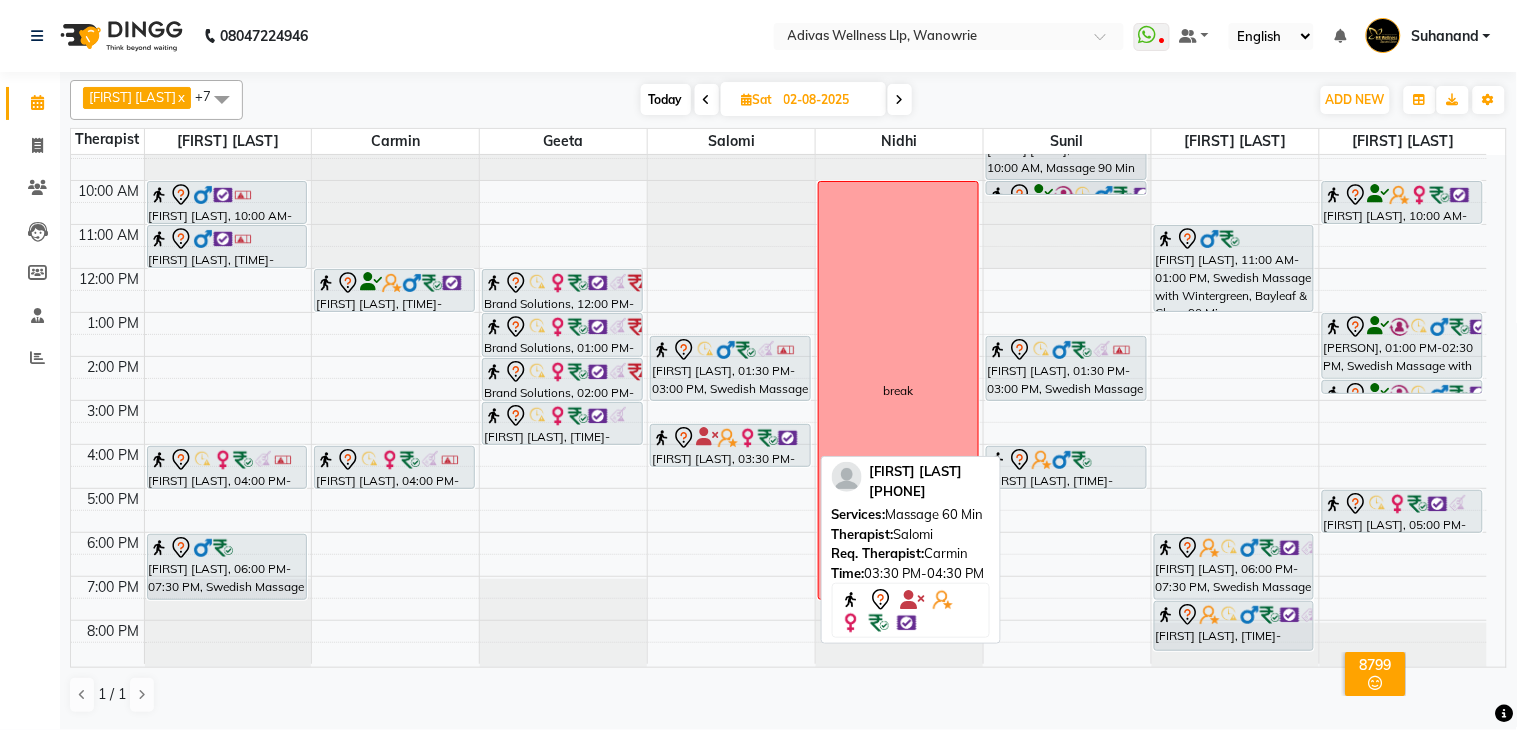 scroll, scrollTop: 0, scrollLeft: 0, axis: both 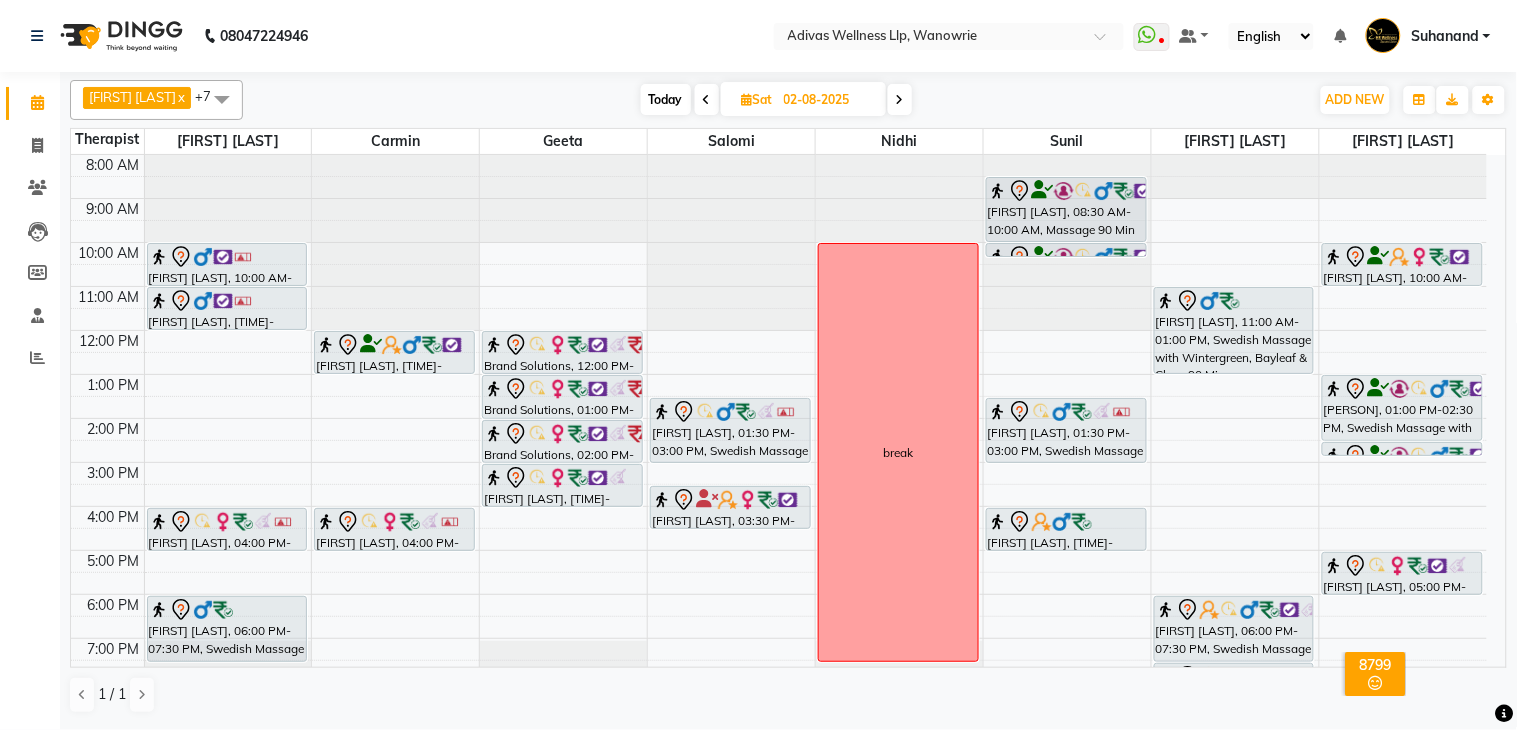 click on "Today" at bounding box center (666, 99) 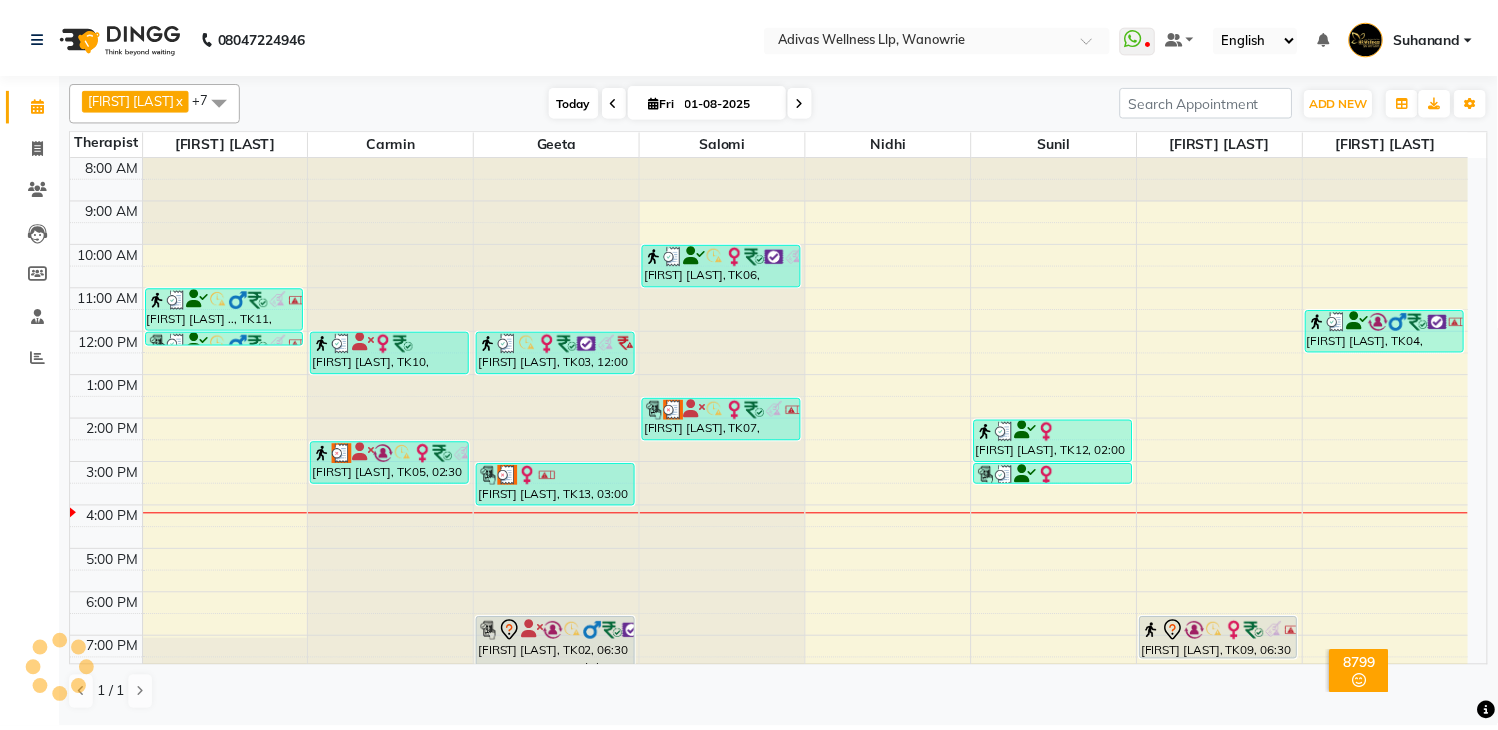 scroll, scrollTop: 63, scrollLeft: 0, axis: vertical 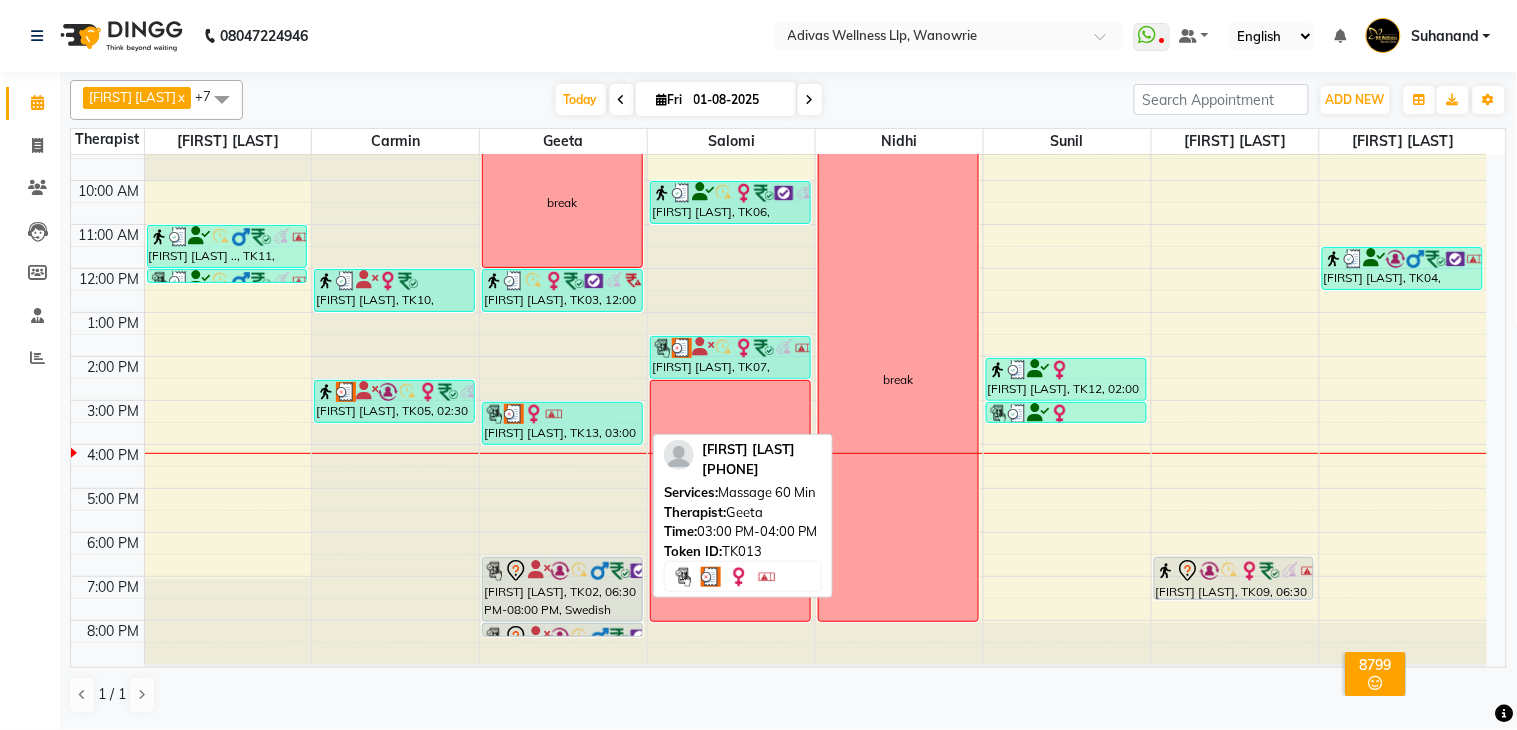 click at bounding box center (534, 414) 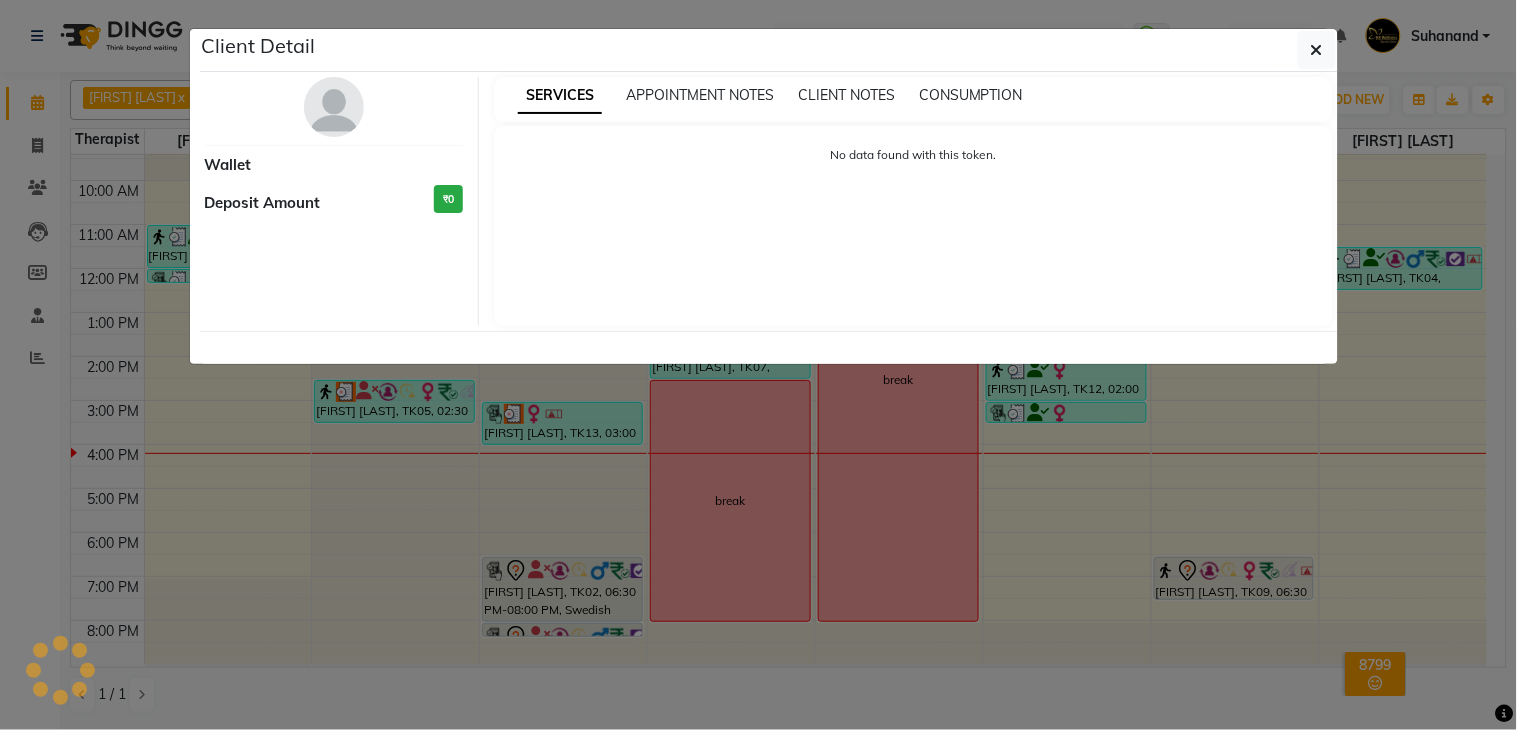 select on "3" 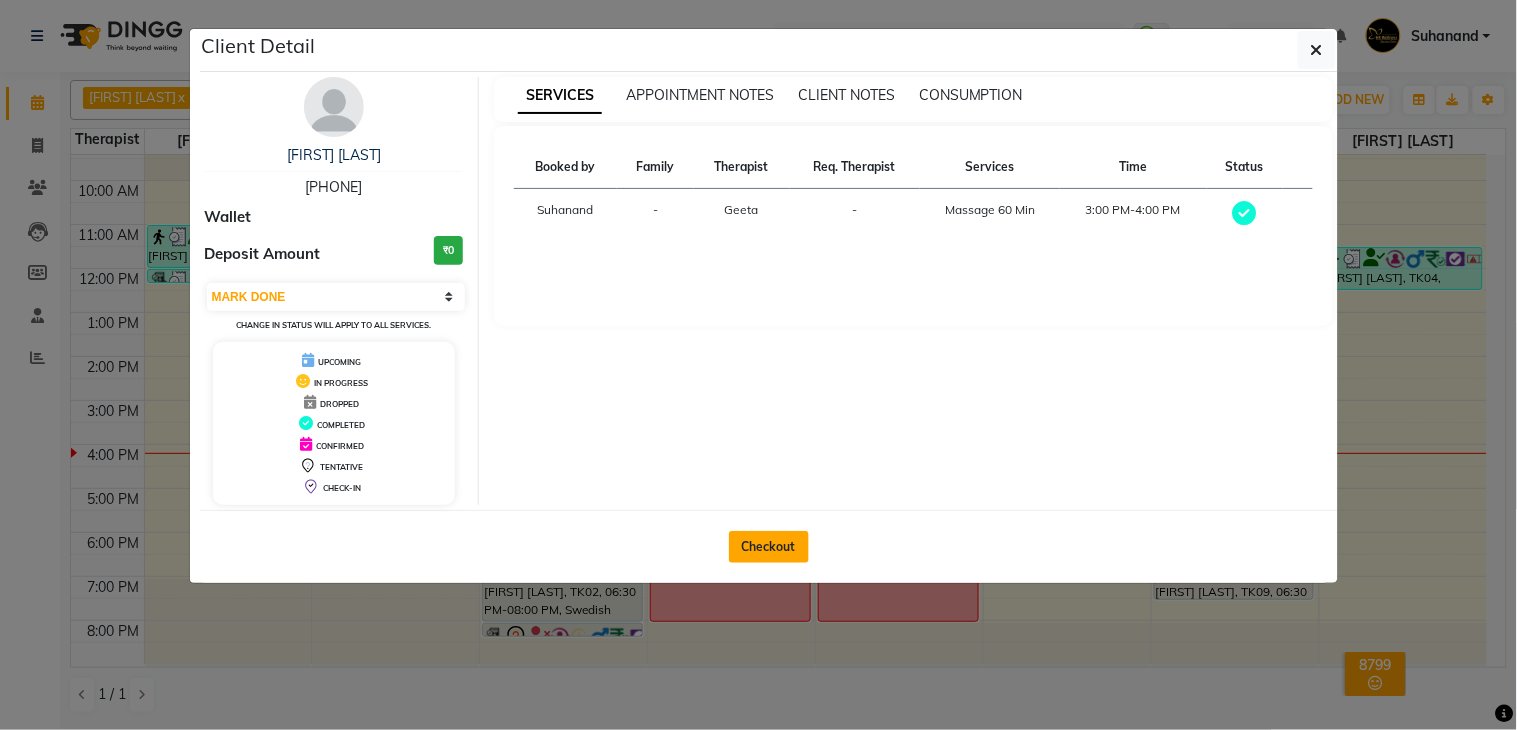 click on "Checkout" 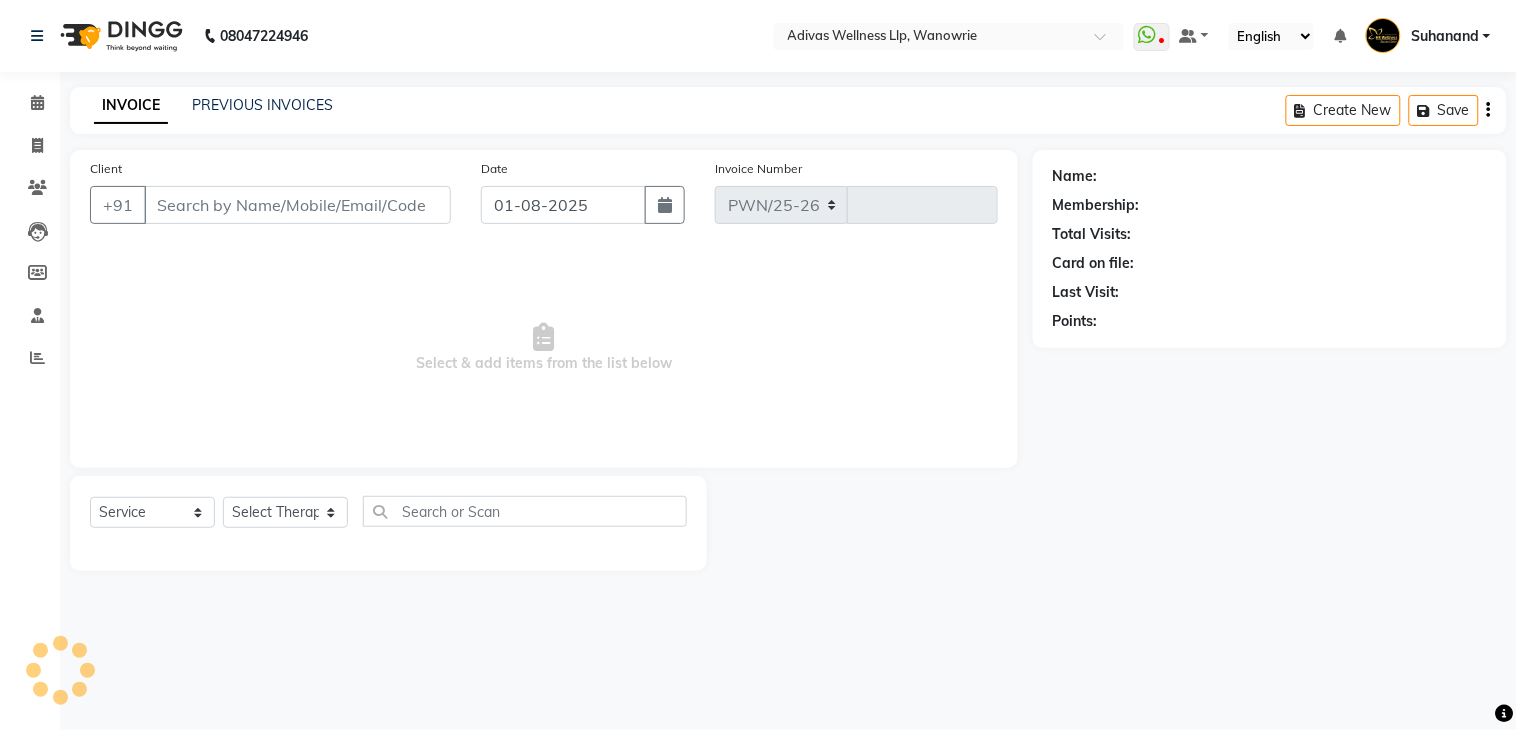select on "4294" 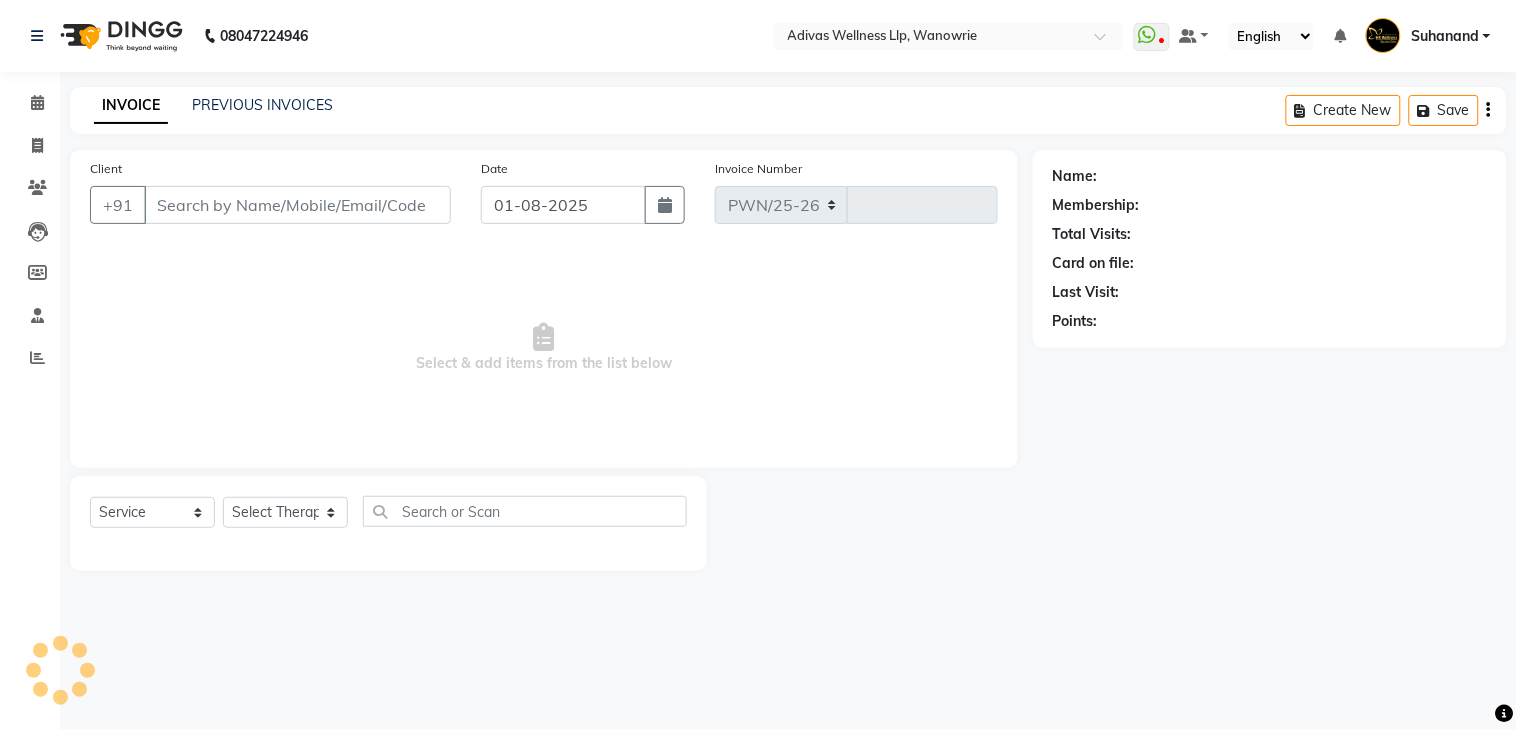 type on "1319" 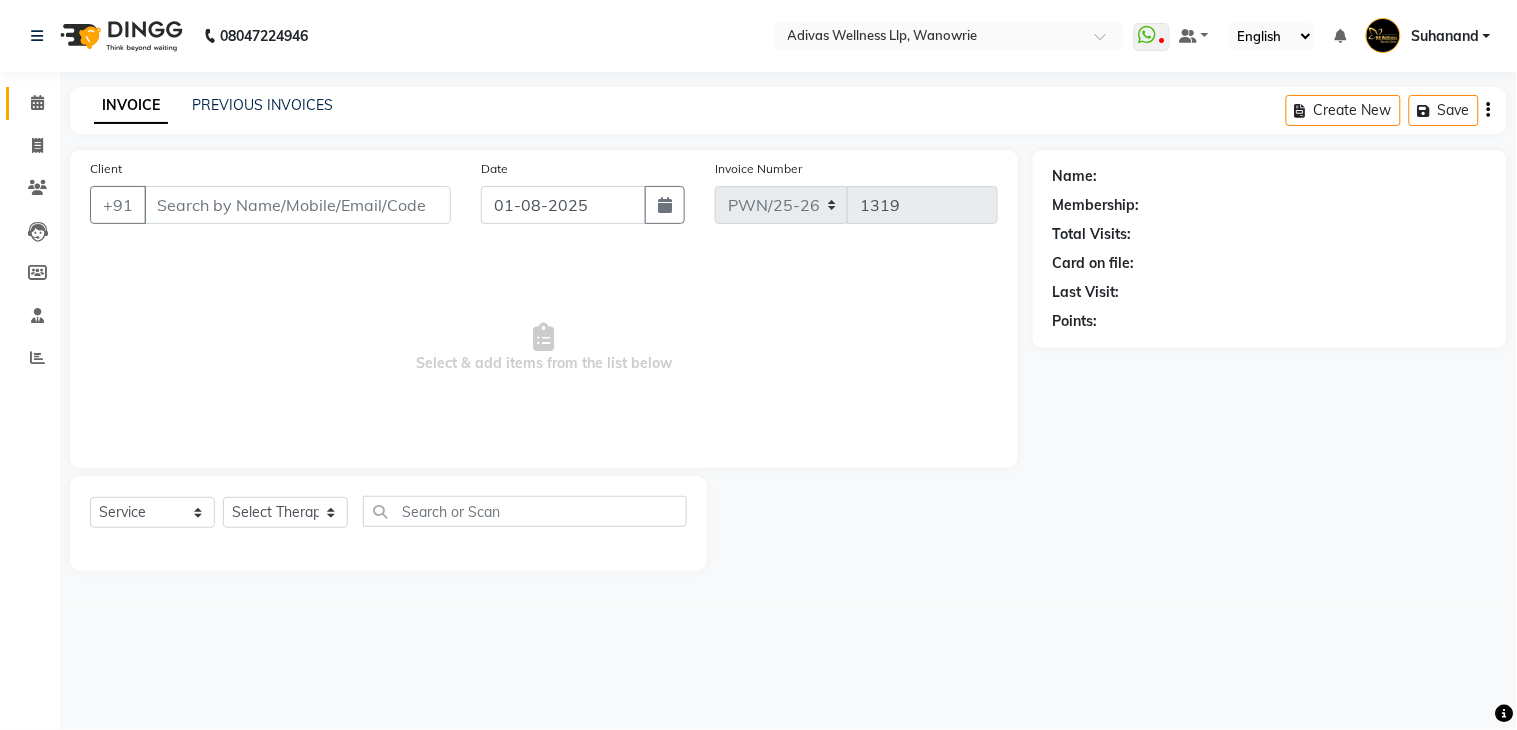 select on "P" 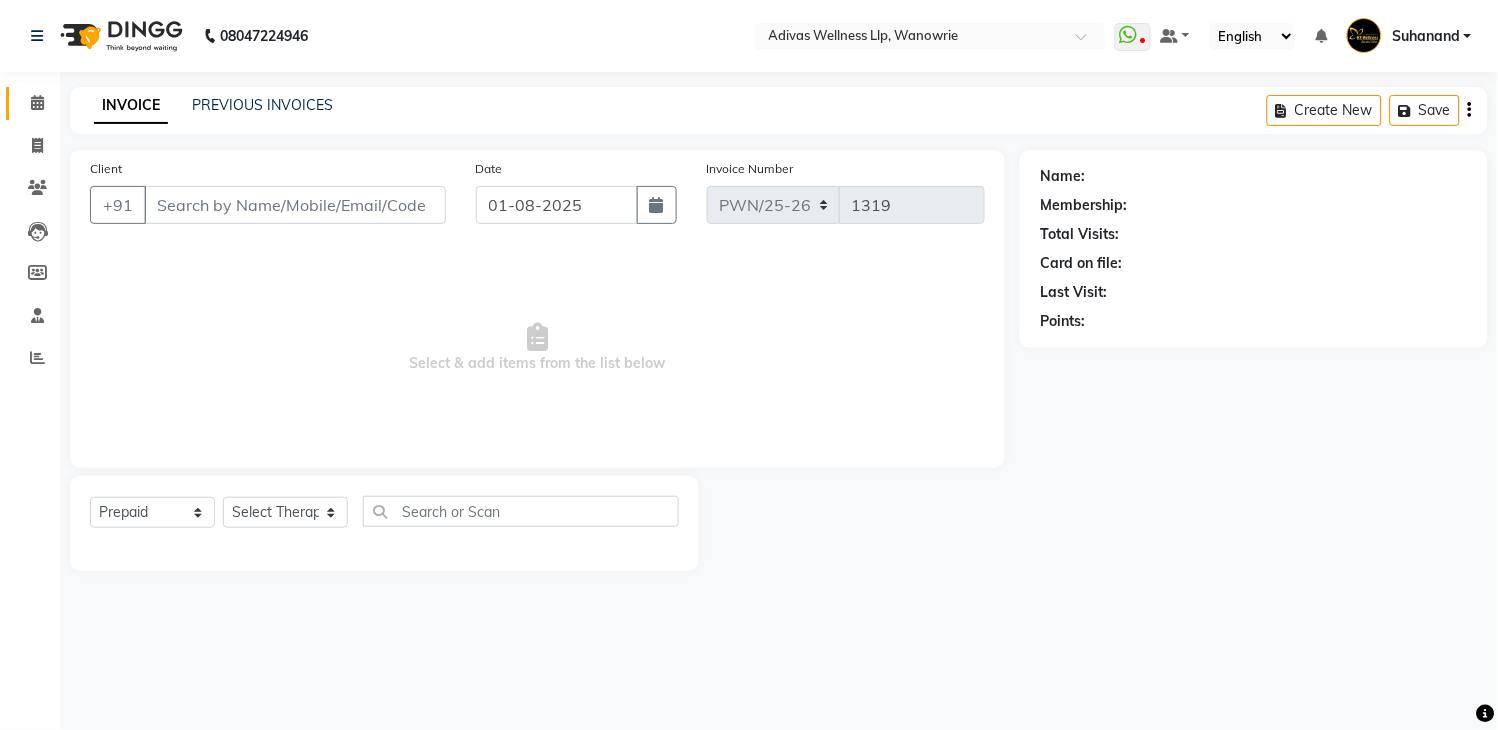 type on "[PHONE]" 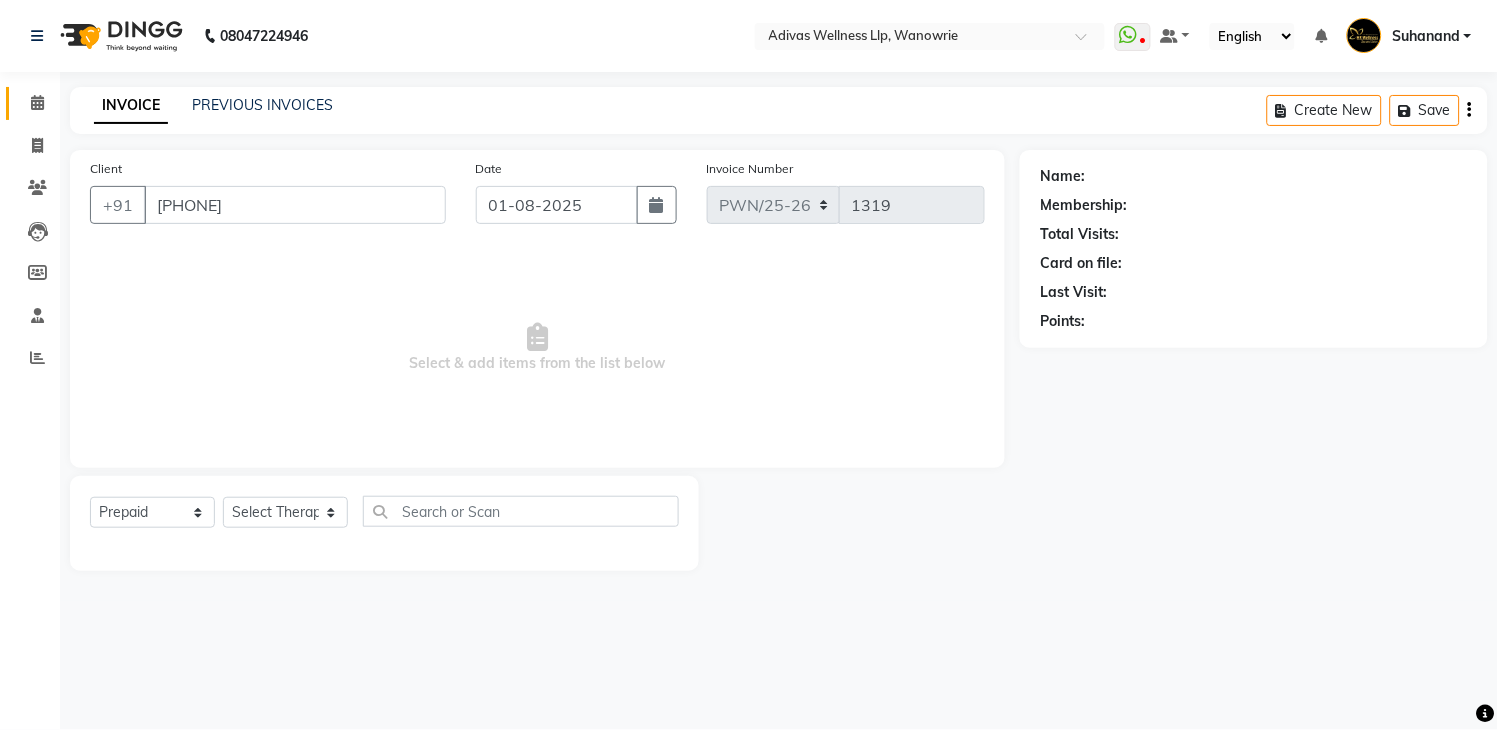 select on "17283" 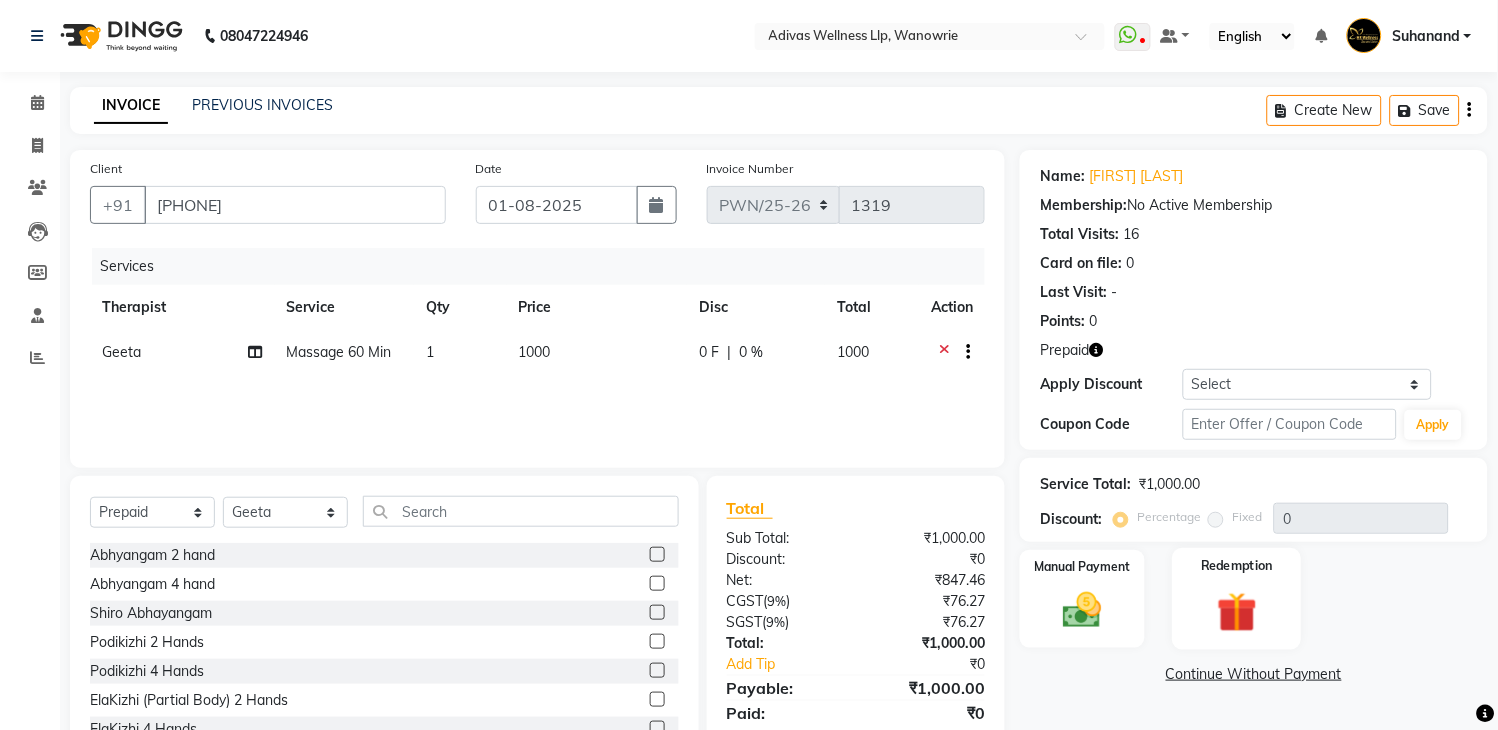 click on "Redemption" 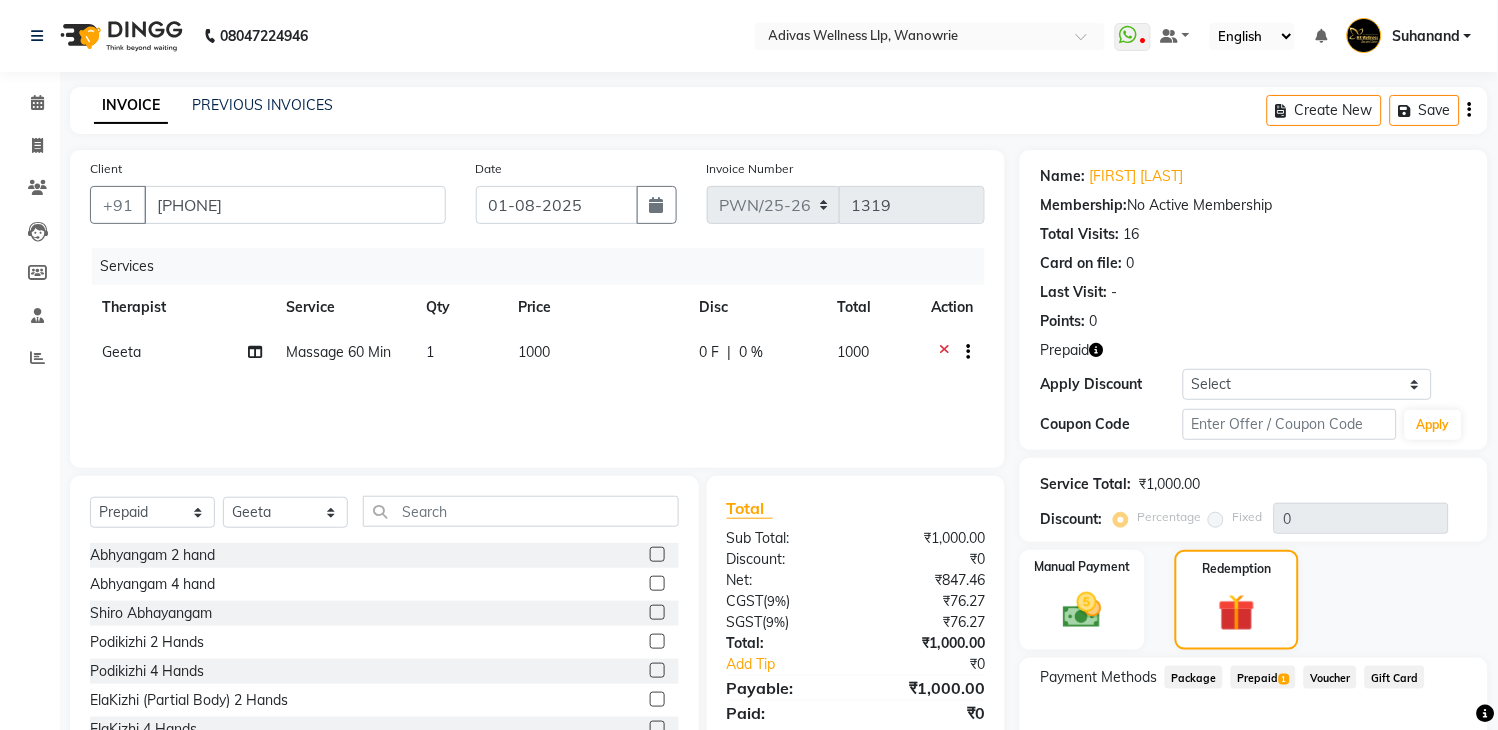 click on "Prepaid  1" 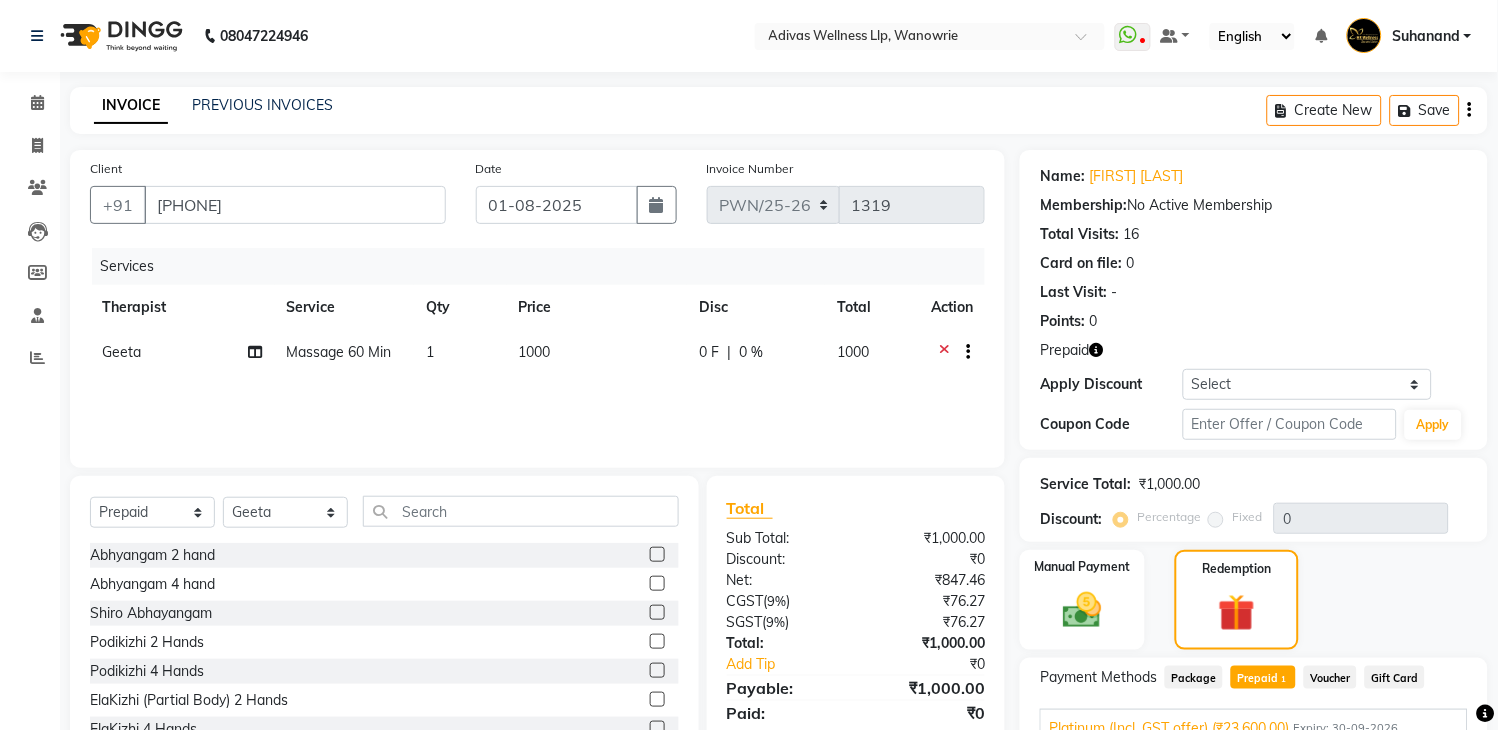 scroll, scrollTop: 111, scrollLeft: 0, axis: vertical 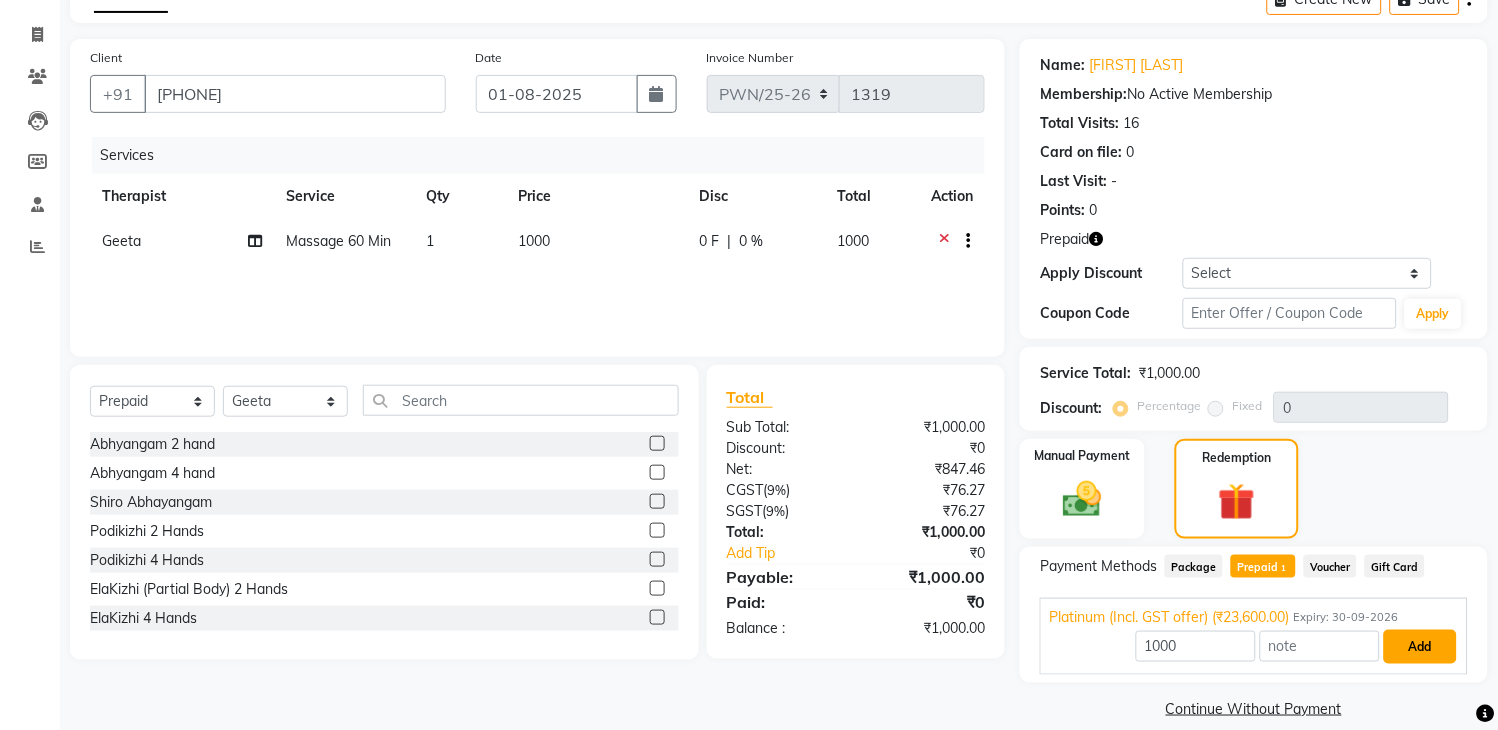 click on "Add" at bounding box center [1420, 647] 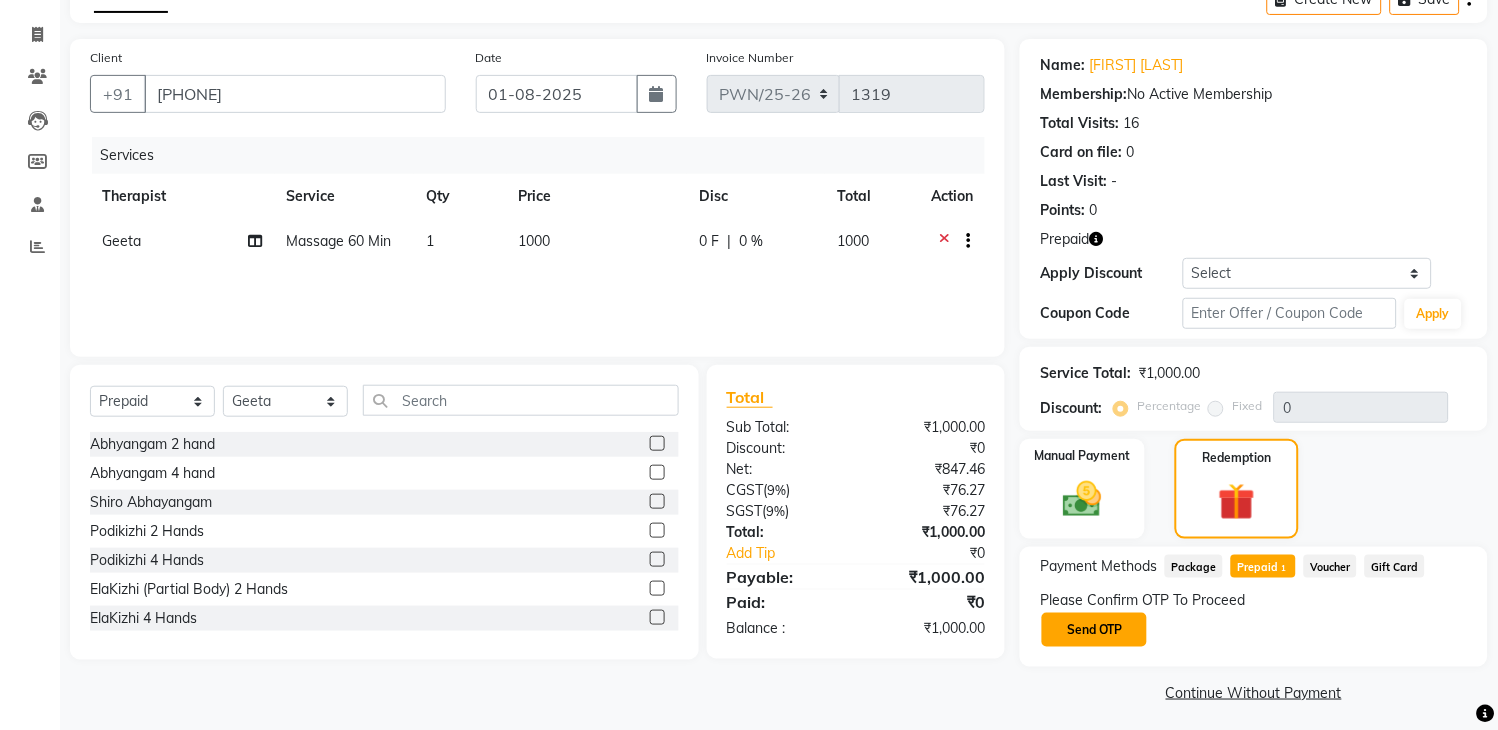 click on "Send OTP" 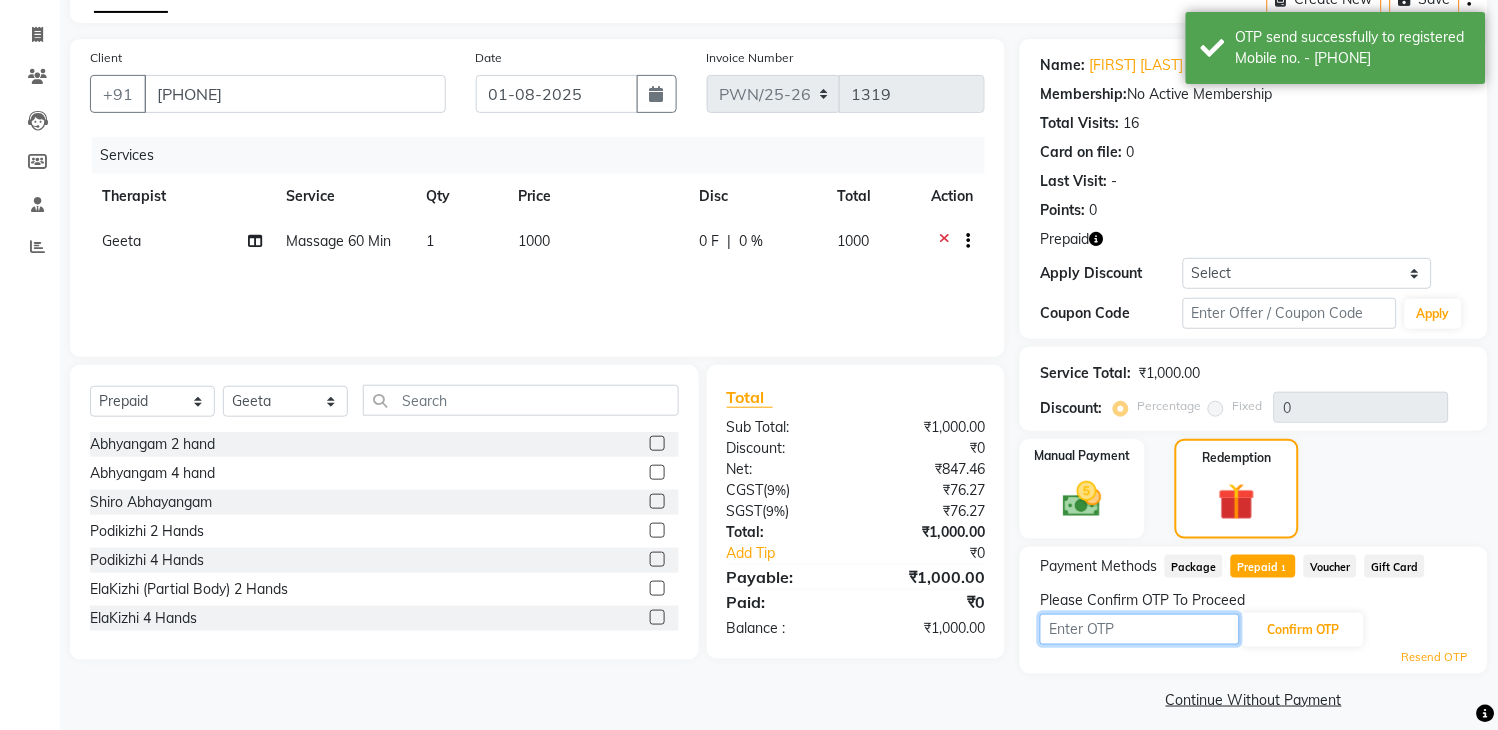 click at bounding box center [1140, 629] 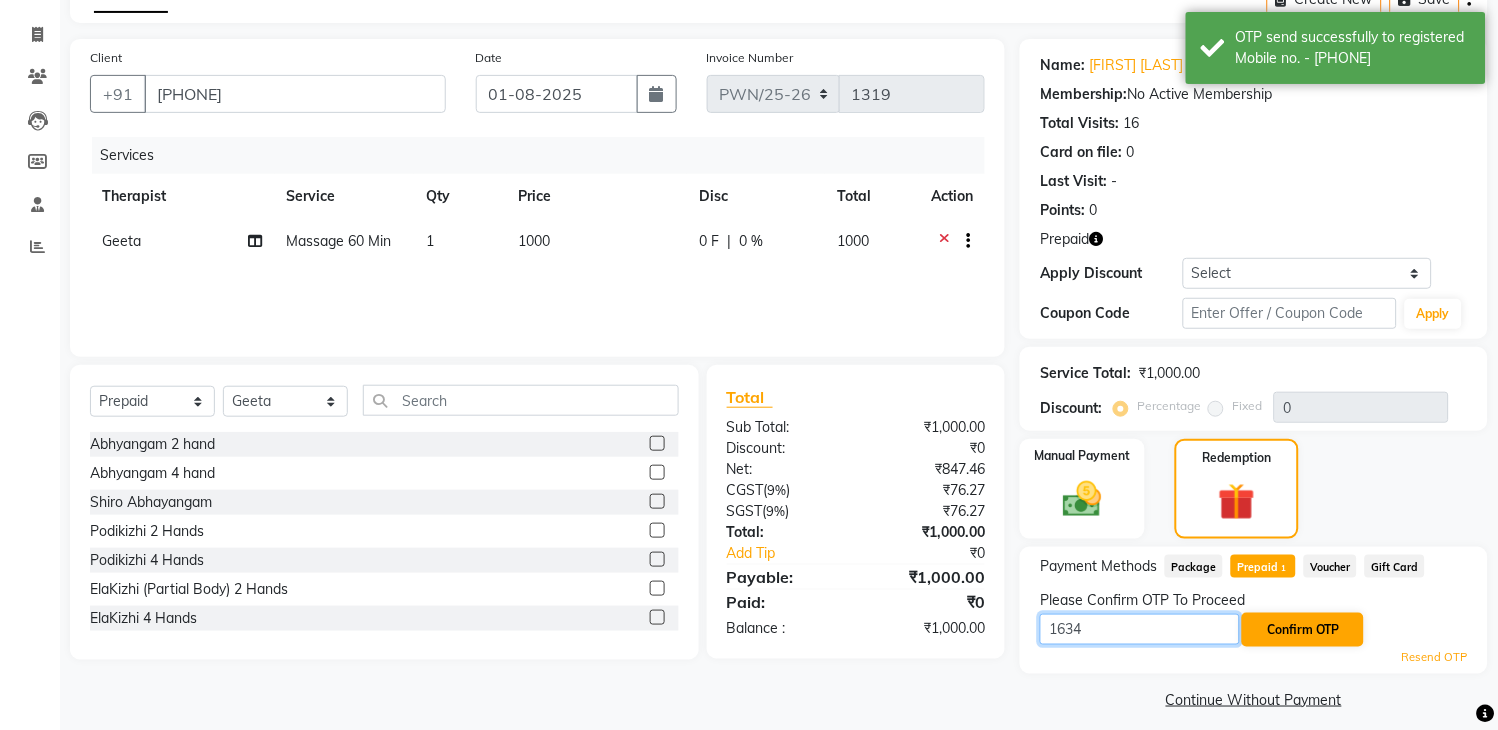 type on "1634" 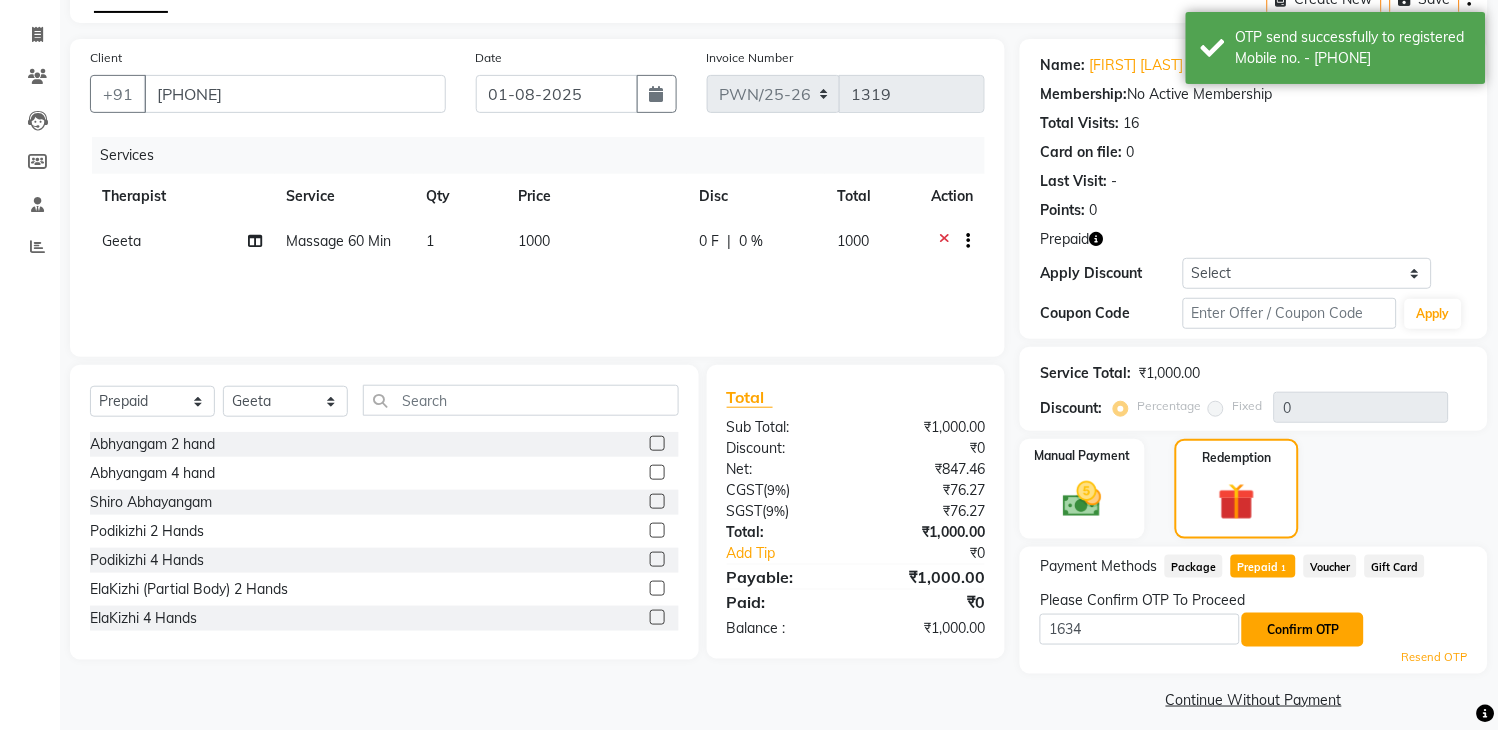 click on "Confirm OTP" 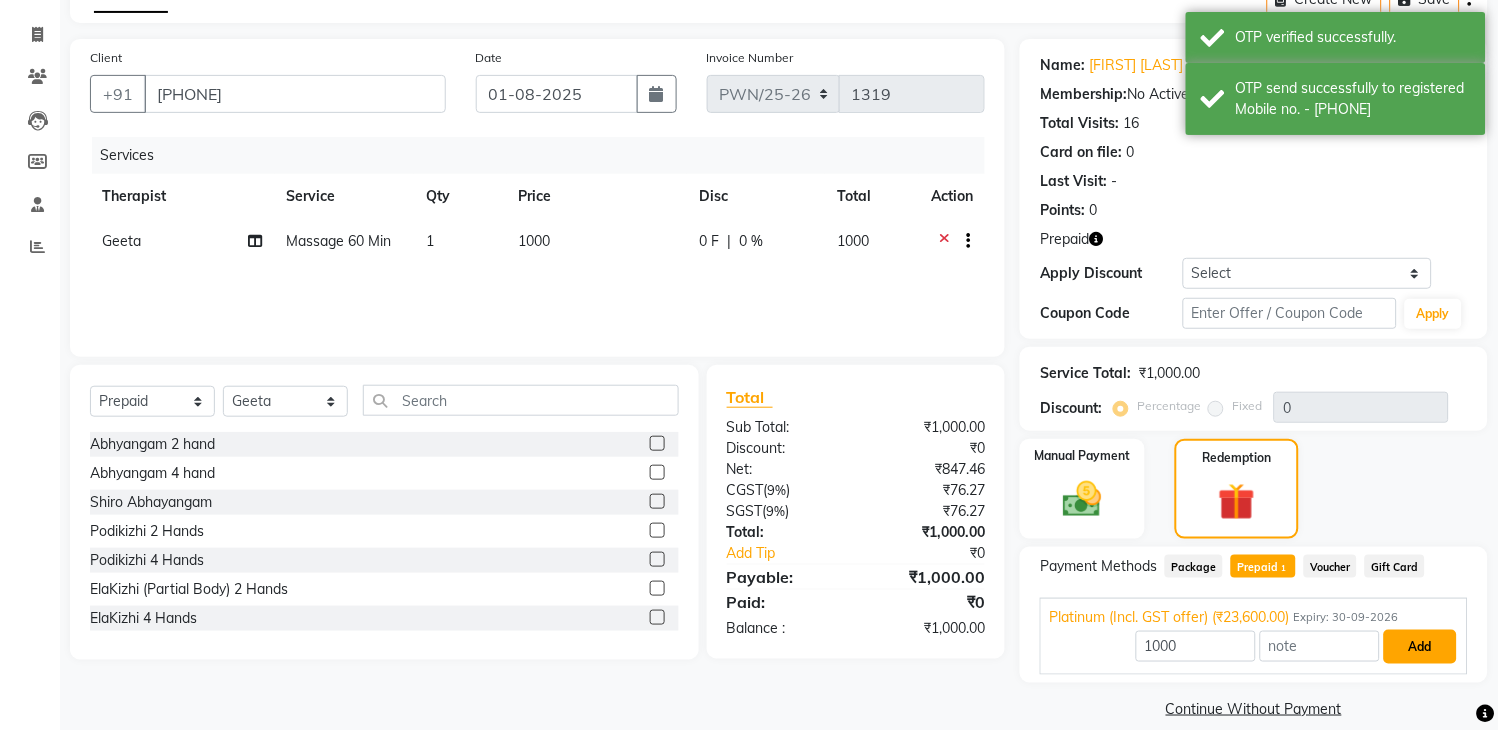 click on "Add" at bounding box center [1420, 647] 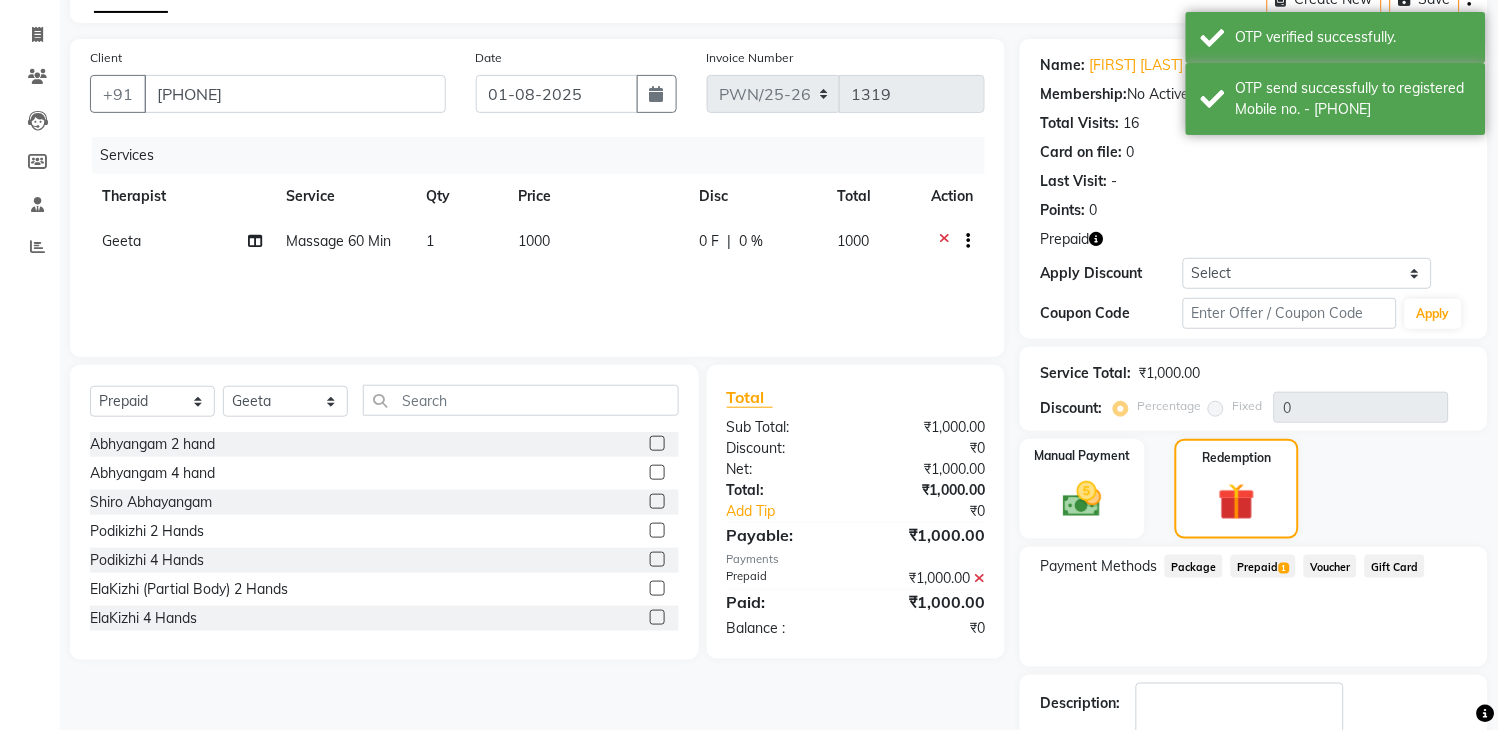 scroll, scrollTop: 134, scrollLeft: 0, axis: vertical 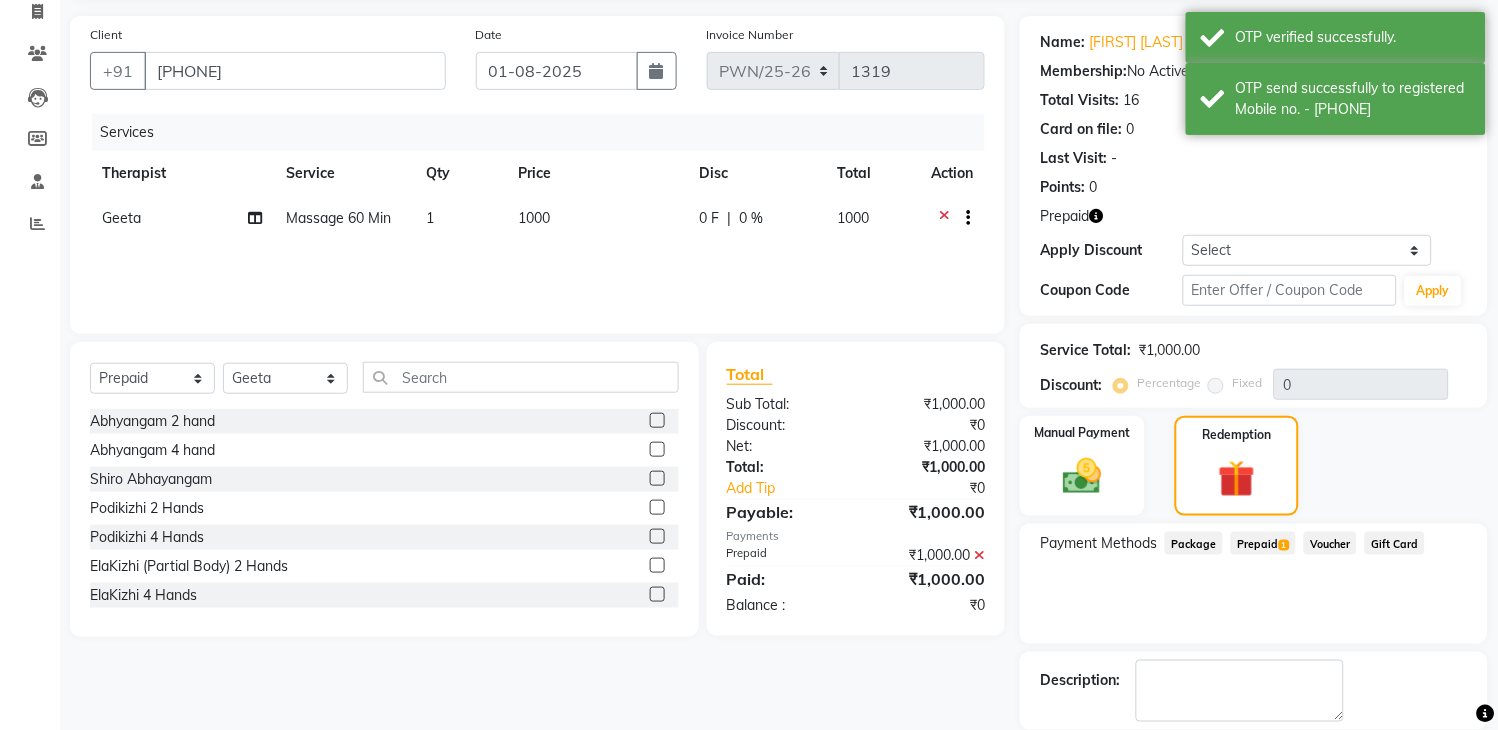 click on "Checkout" 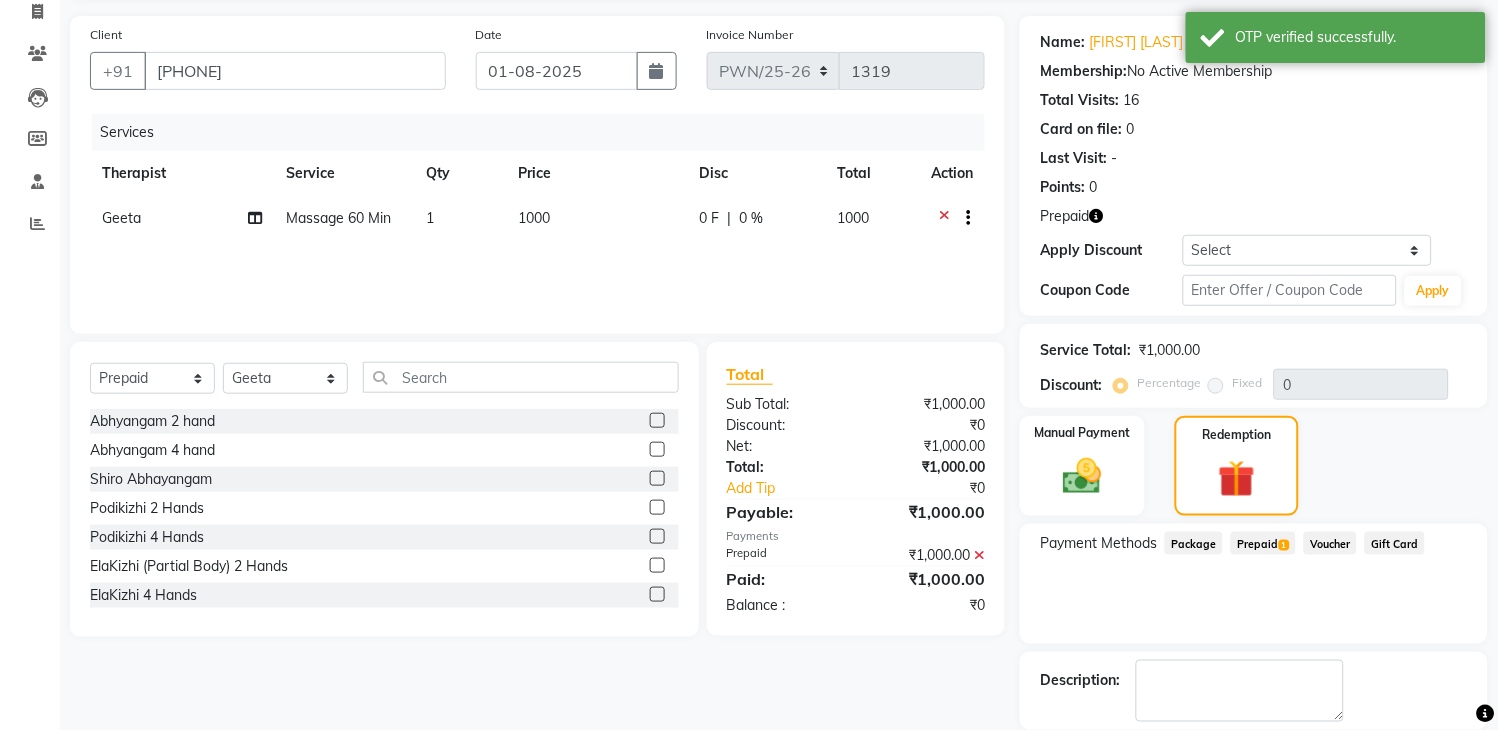 scroll, scrollTop: 231, scrollLeft: 0, axis: vertical 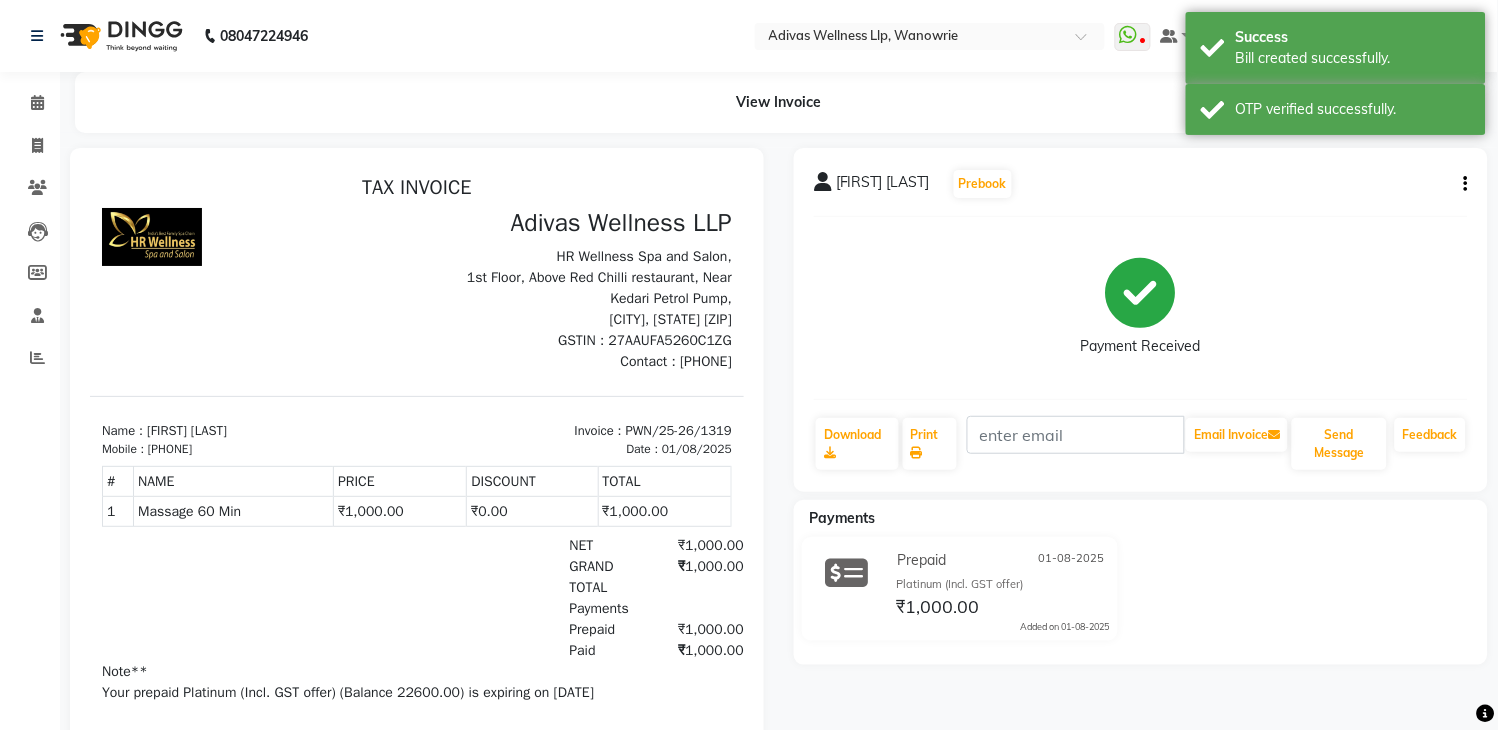 click on "HR Wellness Spa and Salon,
1st Floor, Above Red Chilli restaurant, Near Kedari Petrol Pump,
[CITY], [STATE] [ZIP]" at bounding box center [579, 287] 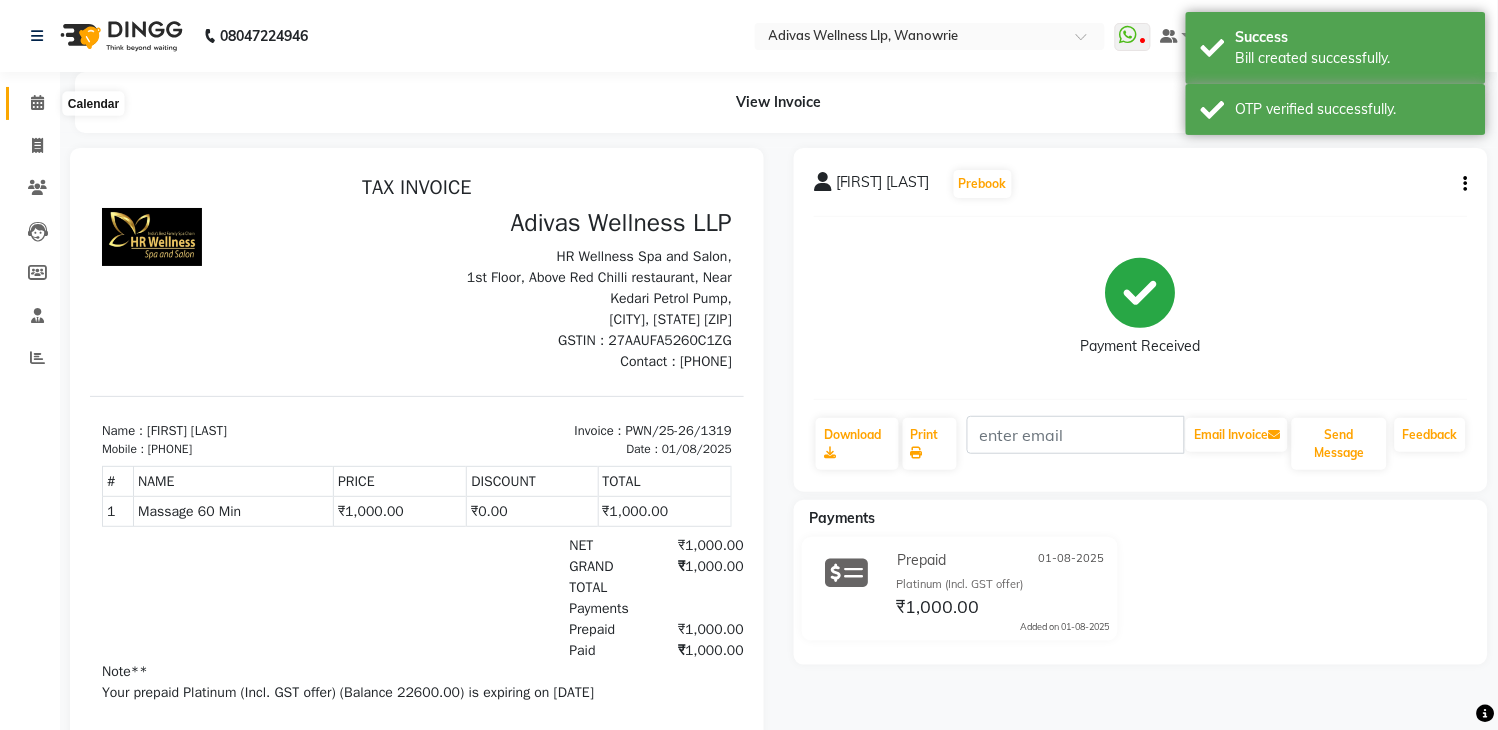 click 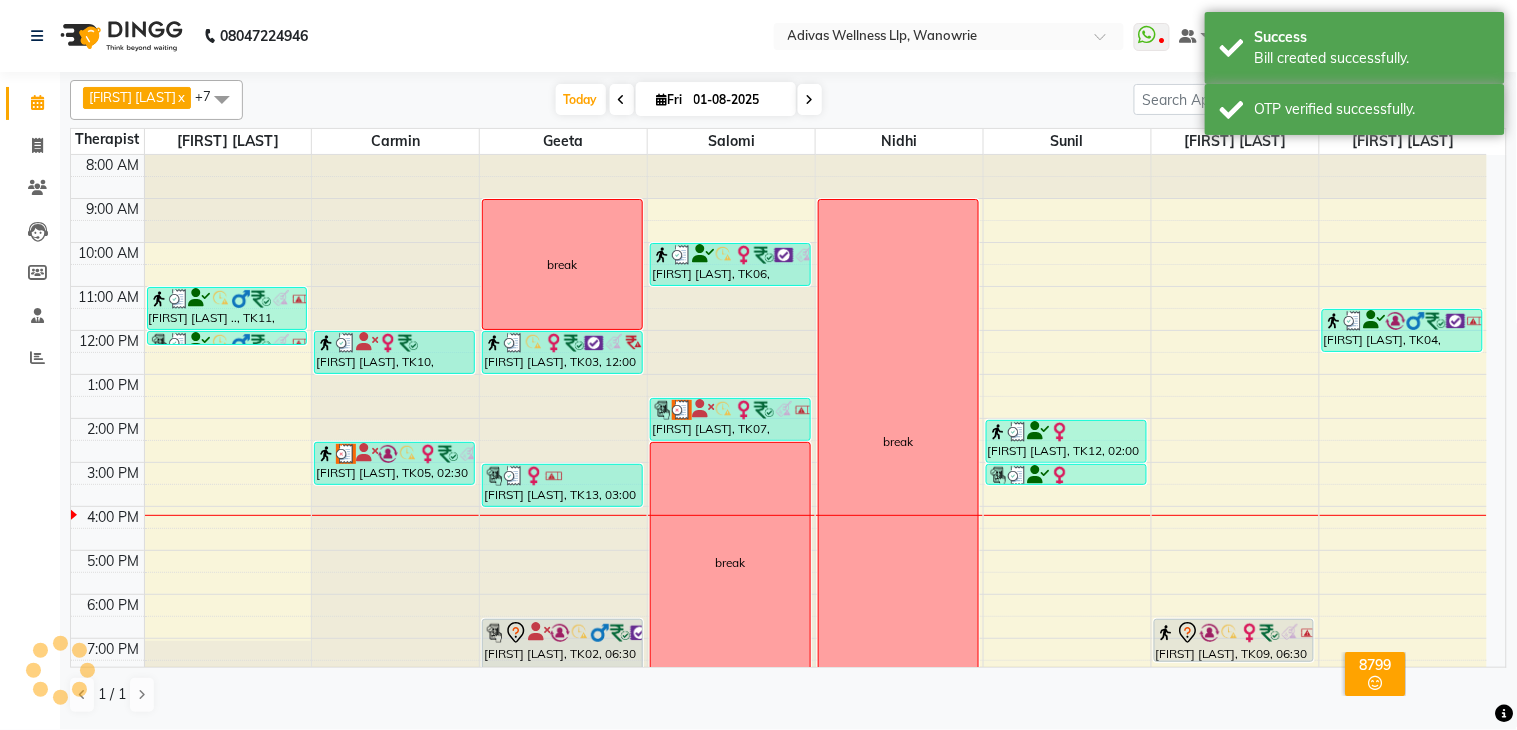 scroll, scrollTop: 0, scrollLeft: 0, axis: both 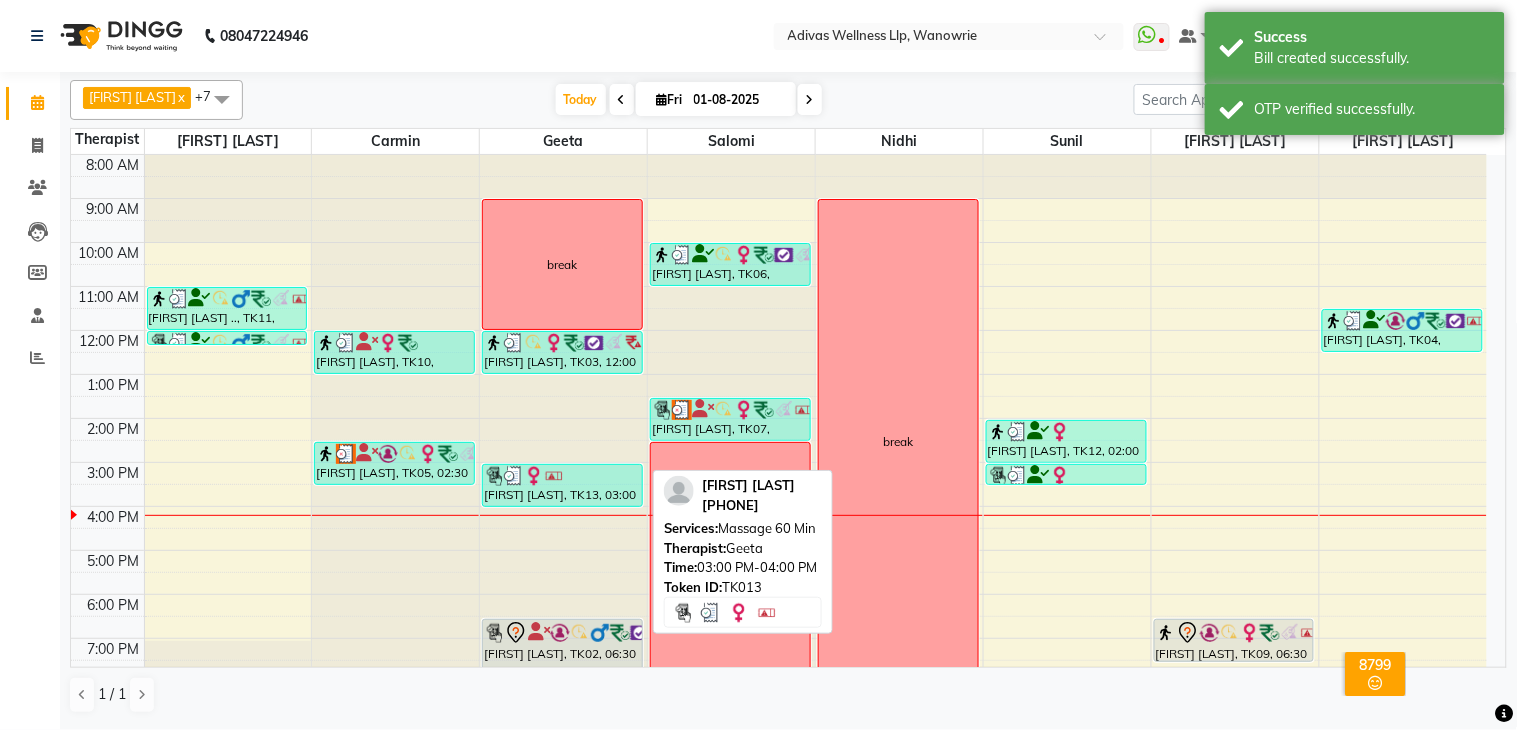 click on "[FIRST] [LAST], TK13, 03:00 PM-04:00 PM, Massage 60 Min" at bounding box center (562, 485) 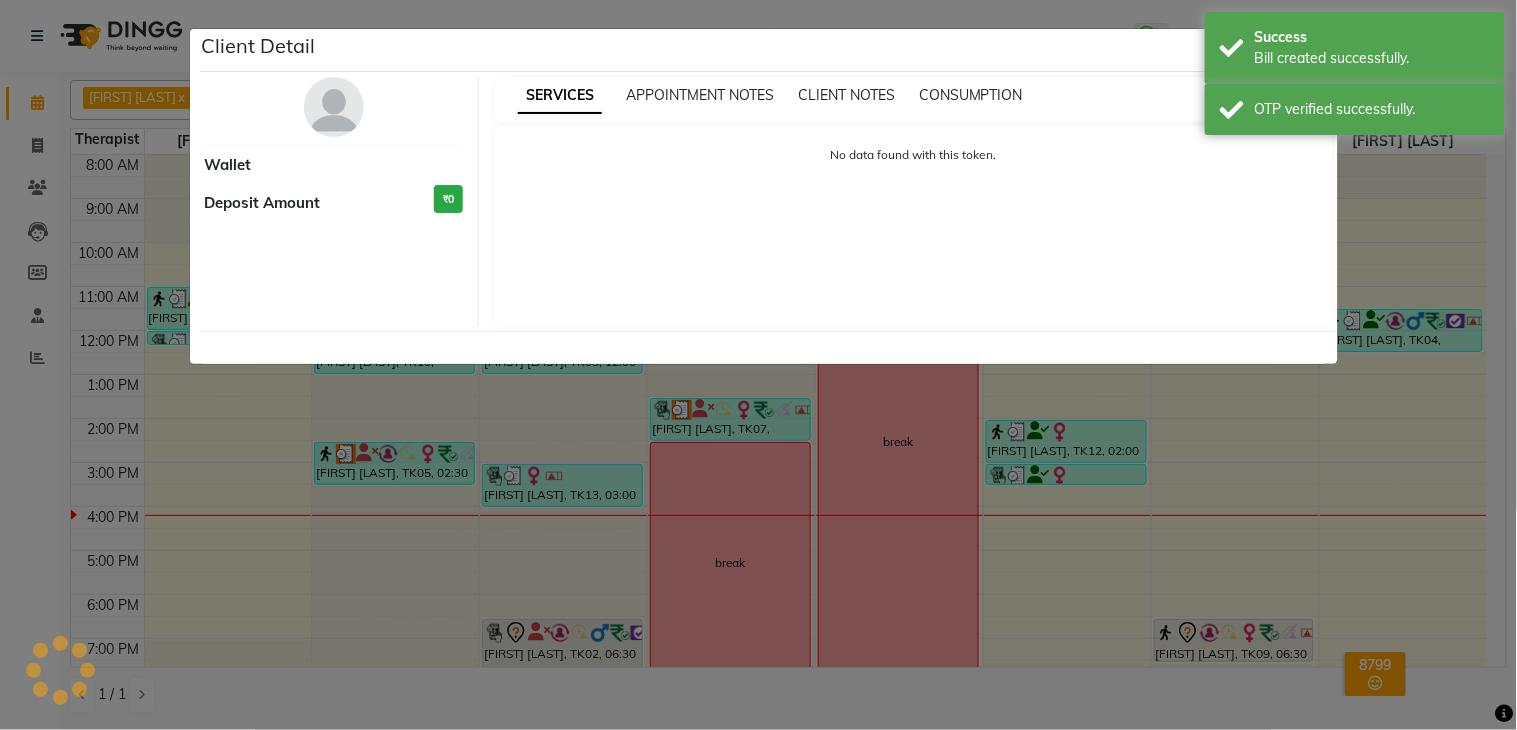 select on "3" 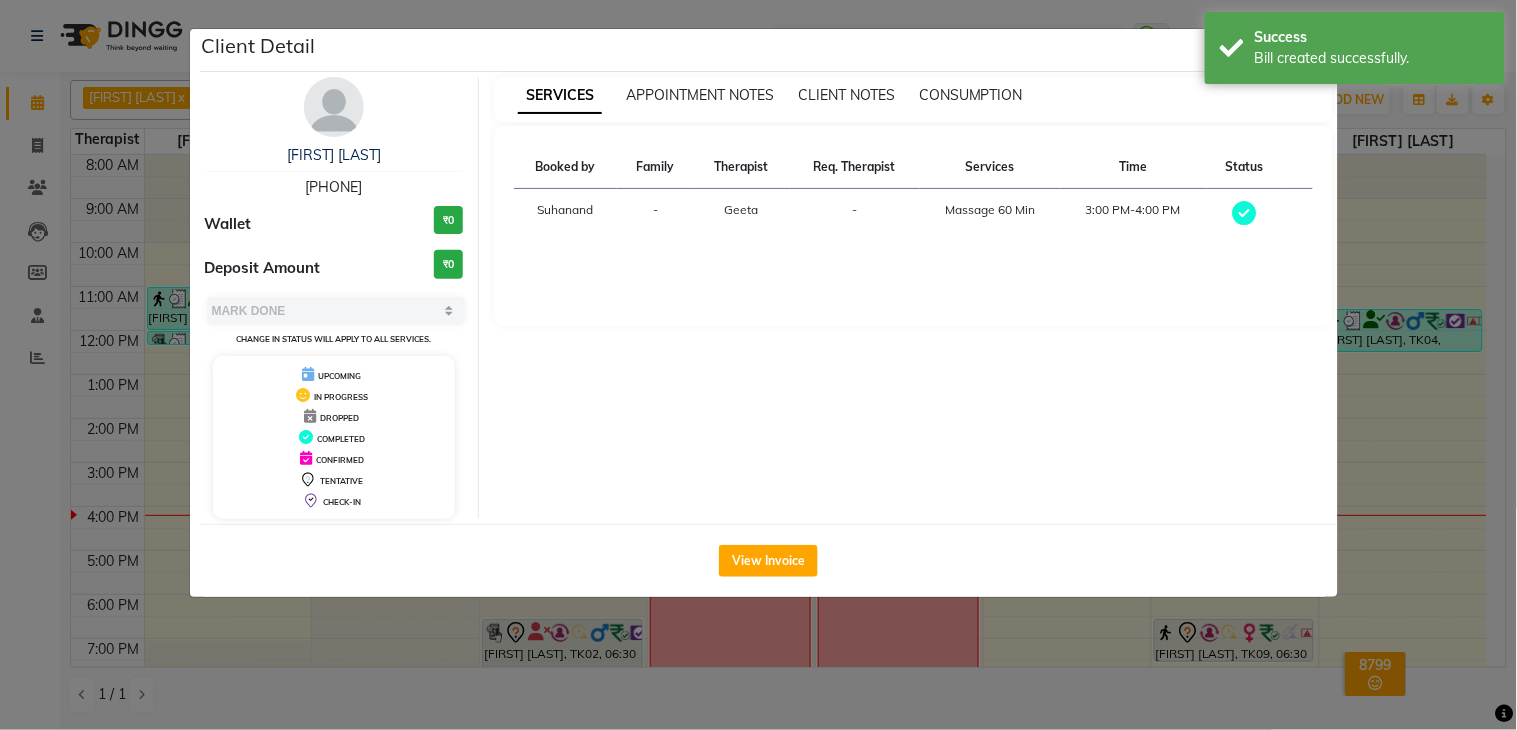 drag, startPoint x: 386, startPoint y: 184, endPoint x: 280, endPoint y: 172, distance: 106.677086 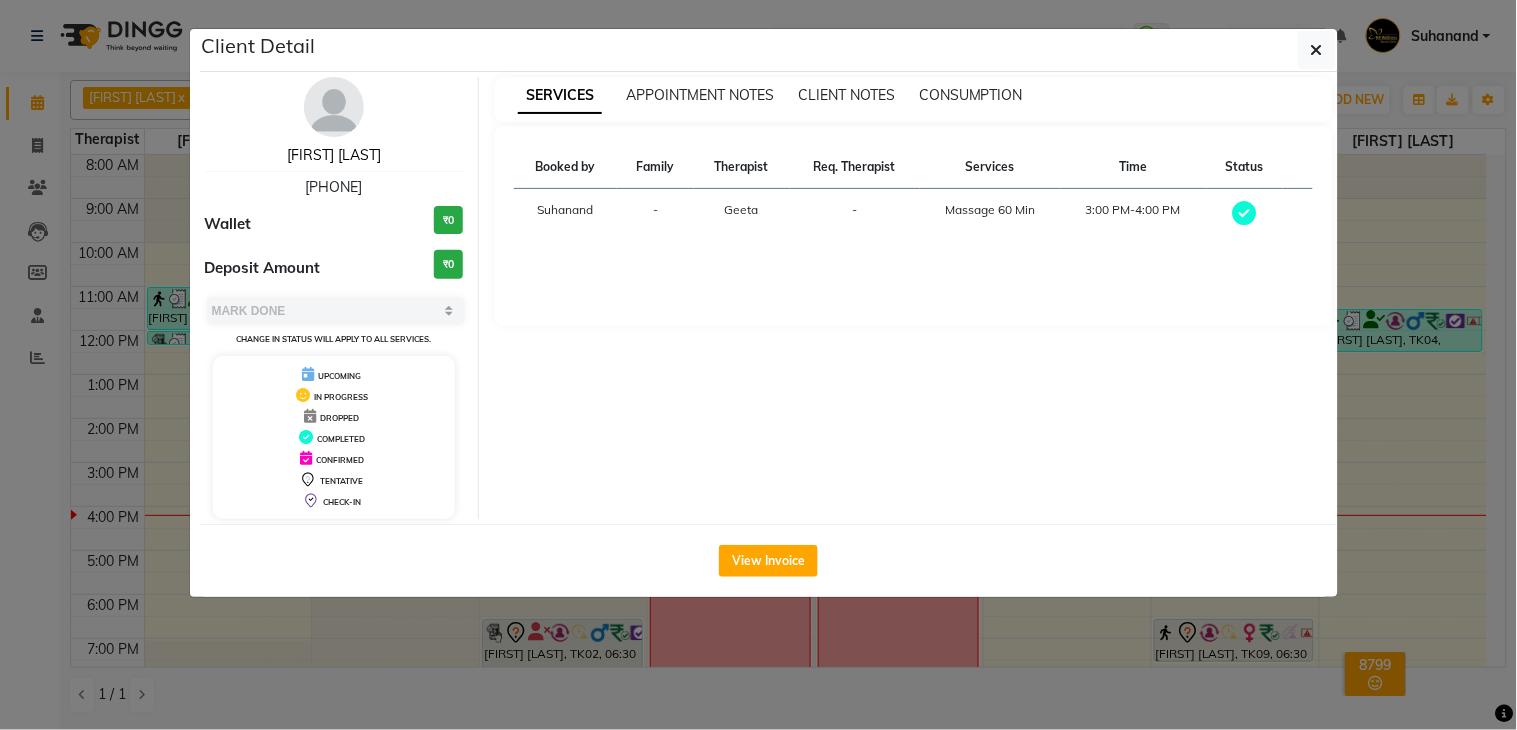 click on "[FIRST] [LAST]" at bounding box center [334, 155] 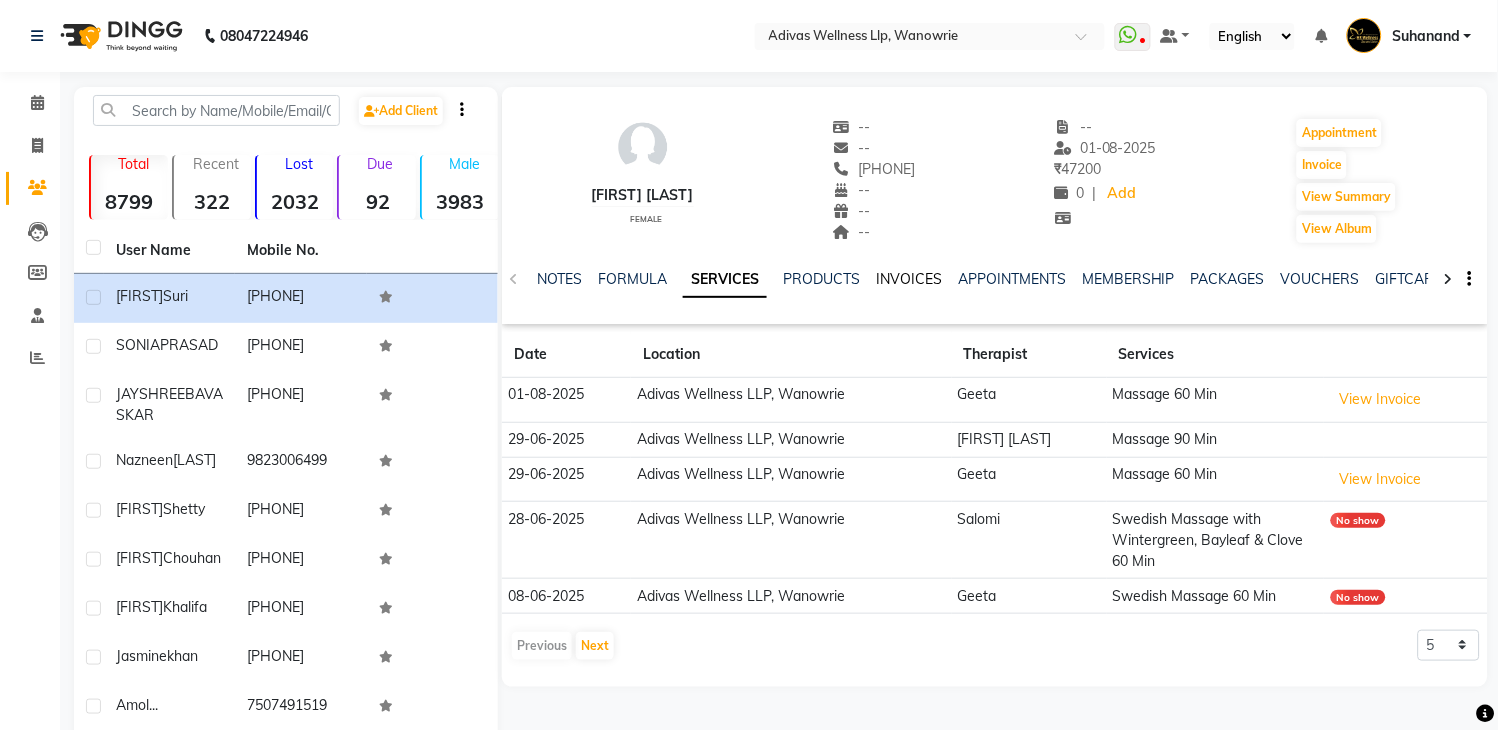 click on "INVOICES" 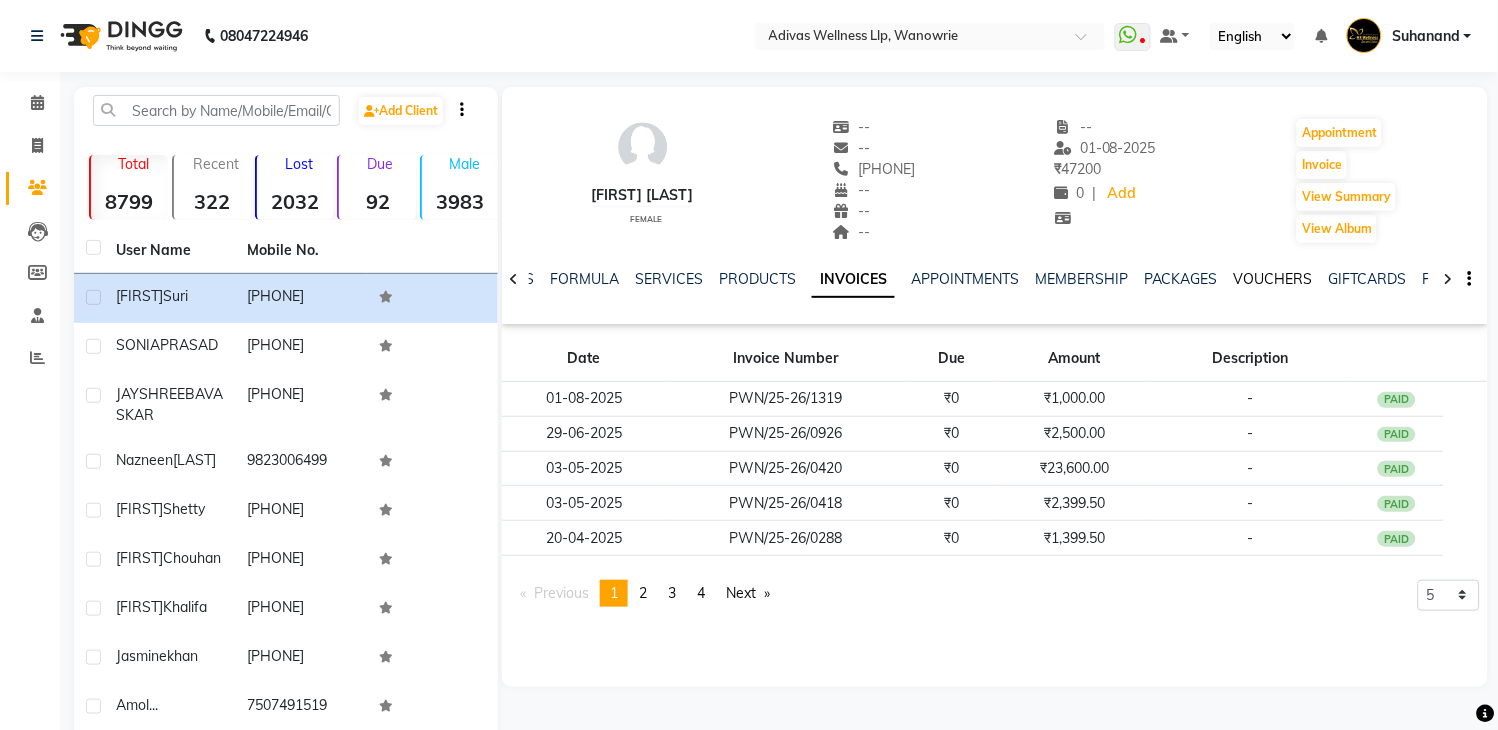 click on "VOUCHERS" 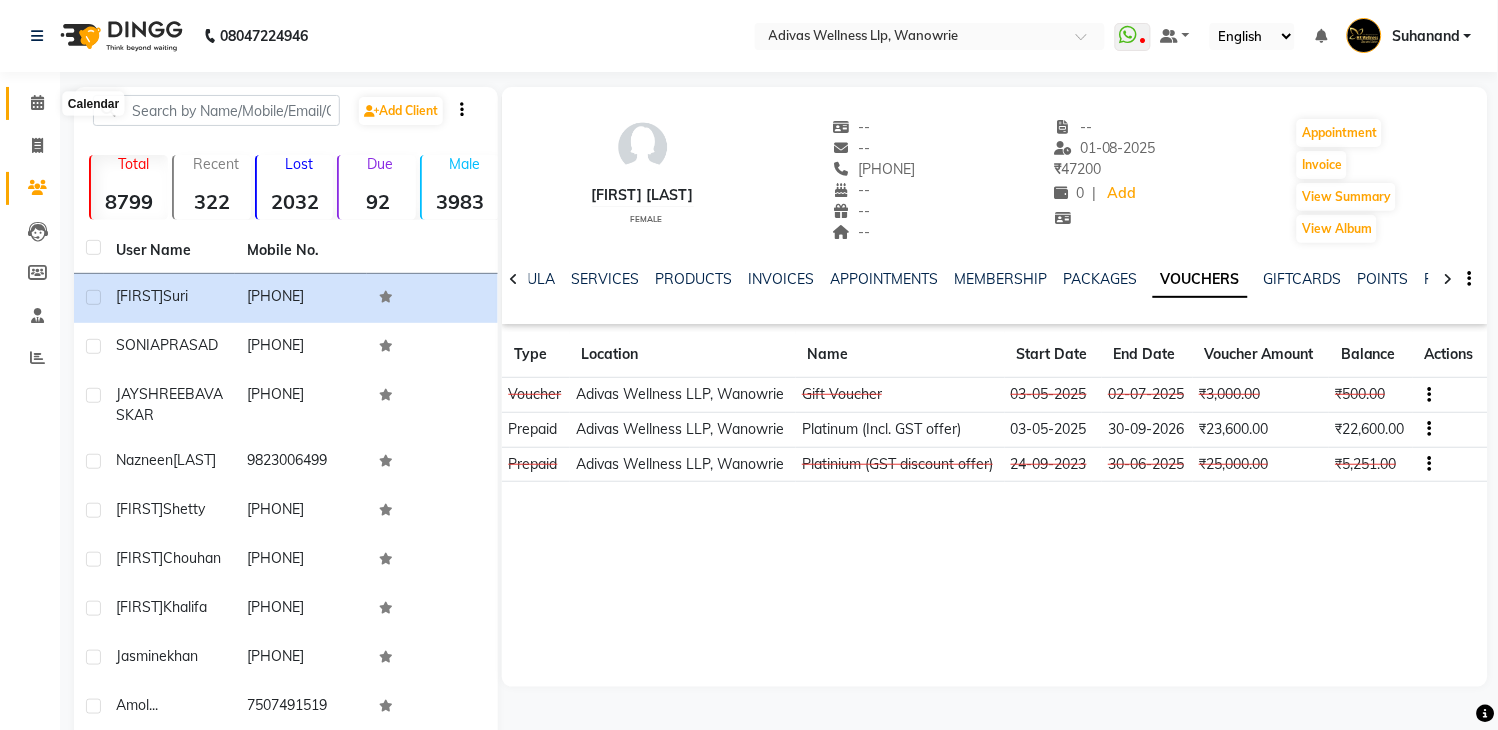 click 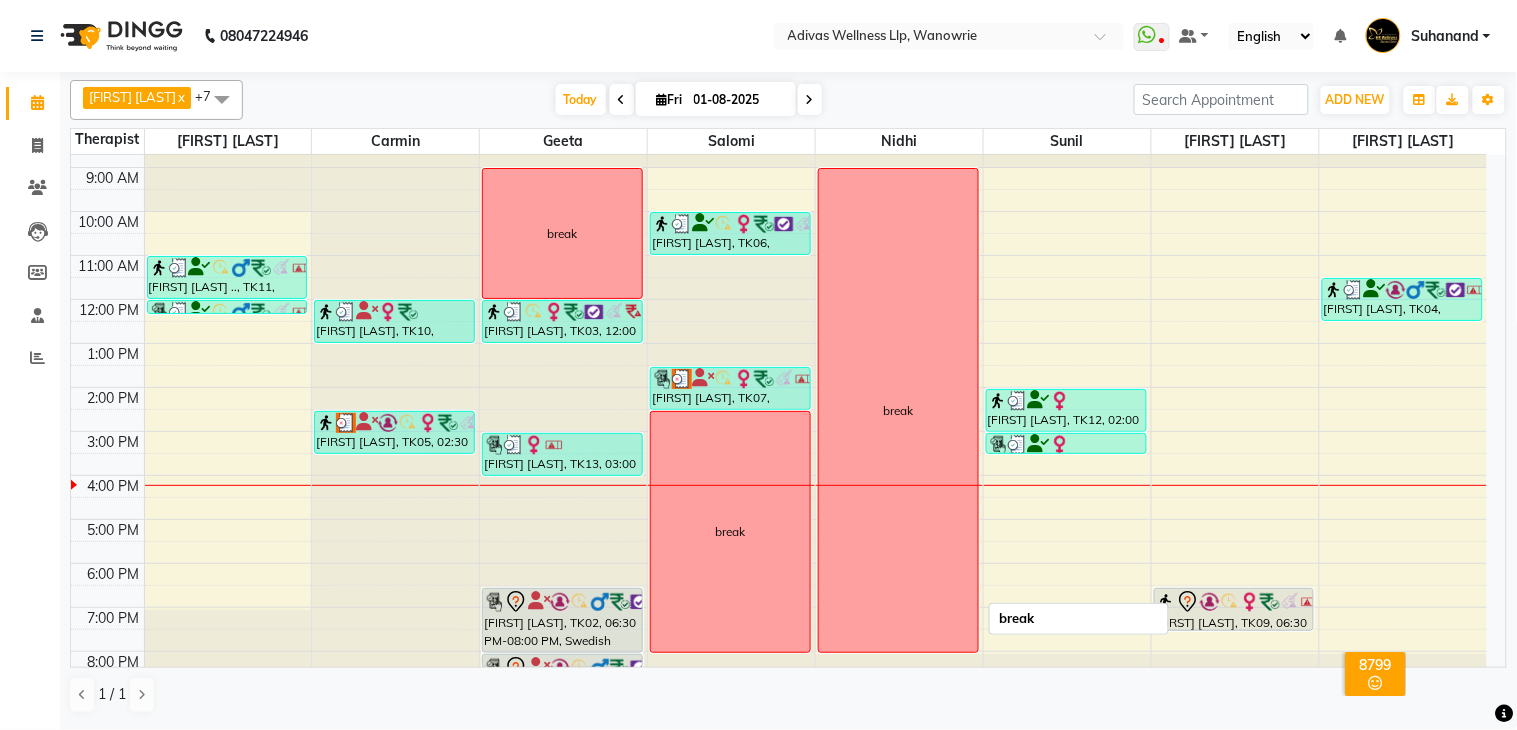 scroll, scrollTop: 62, scrollLeft: 0, axis: vertical 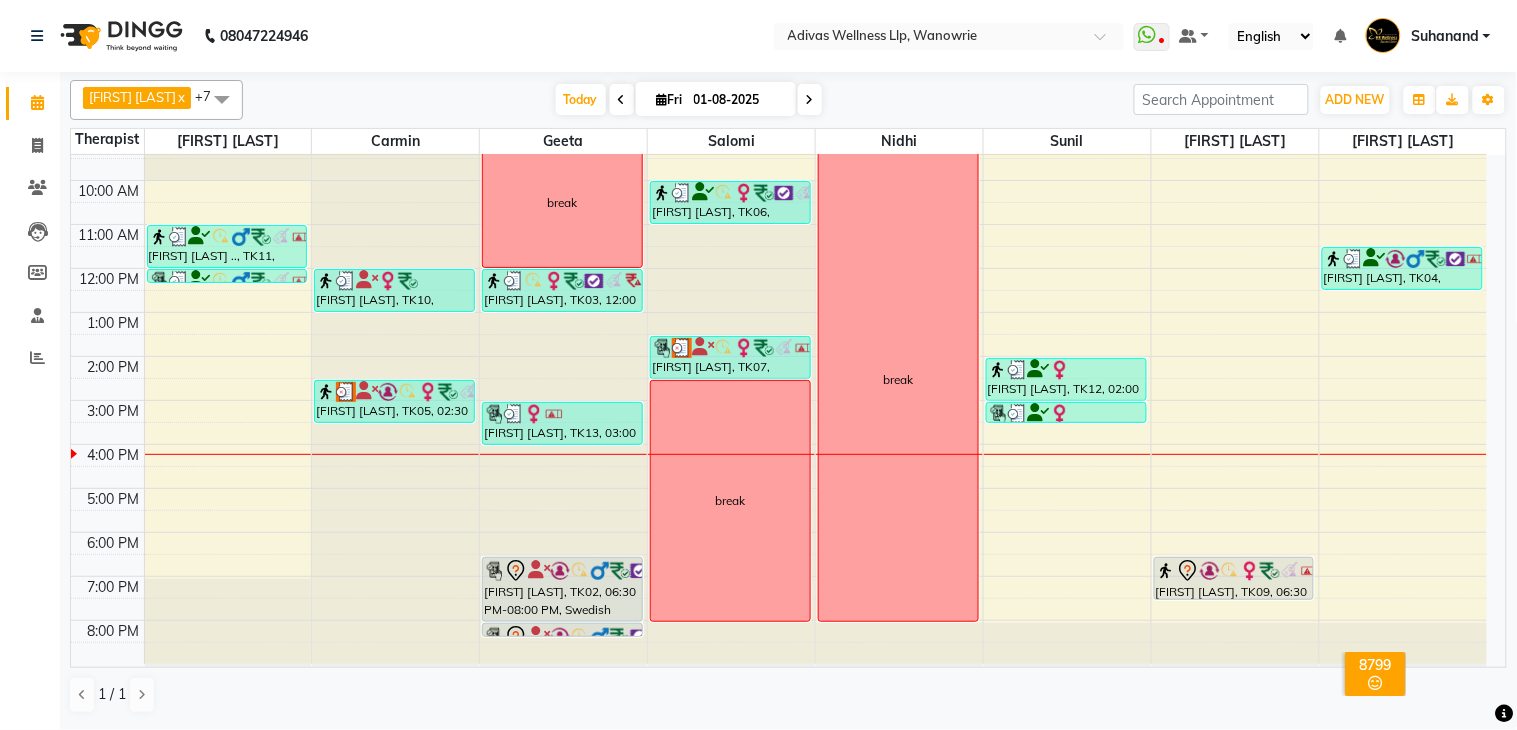 click at bounding box center (810, 100) 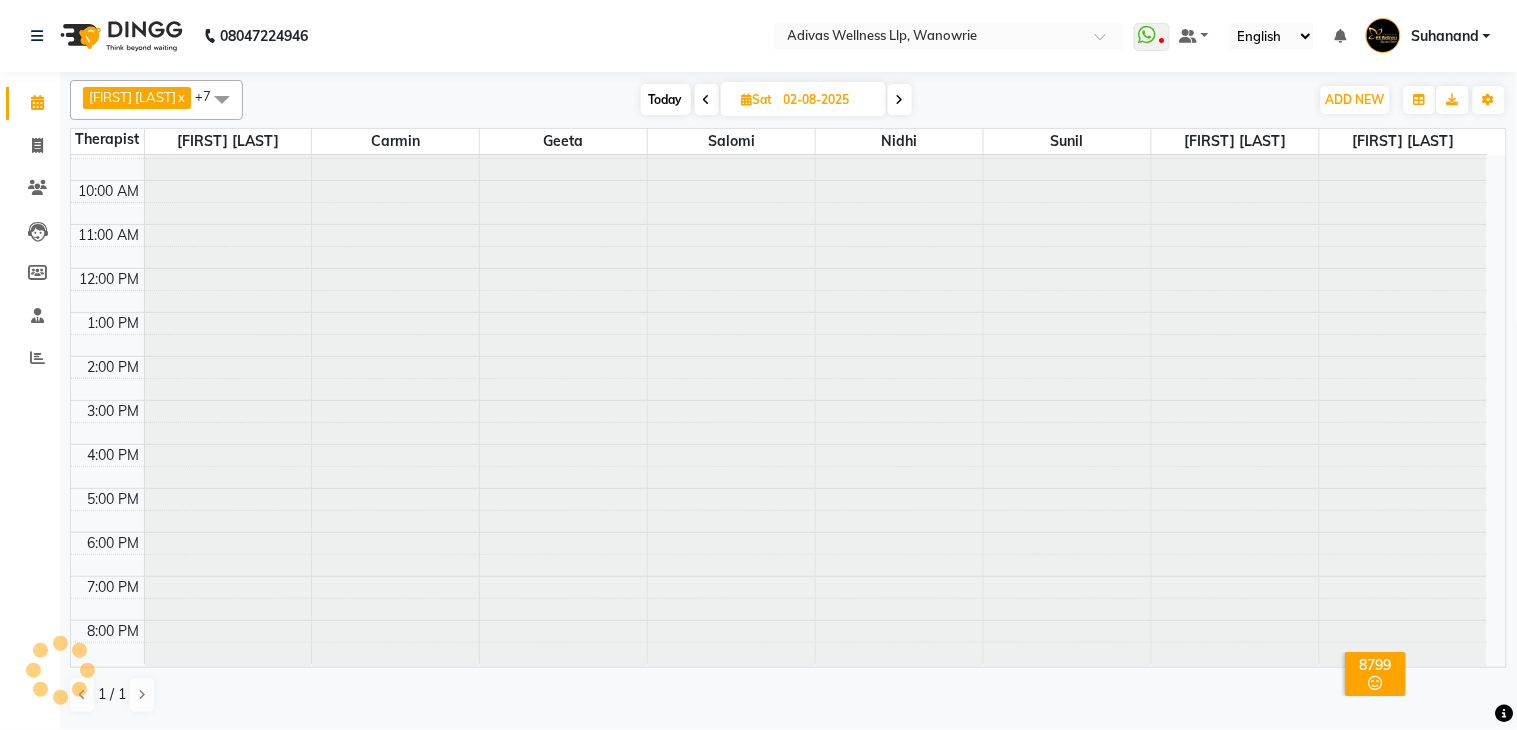 scroll, scrollTop: 63, scrollLeft: 0, axis: vertical 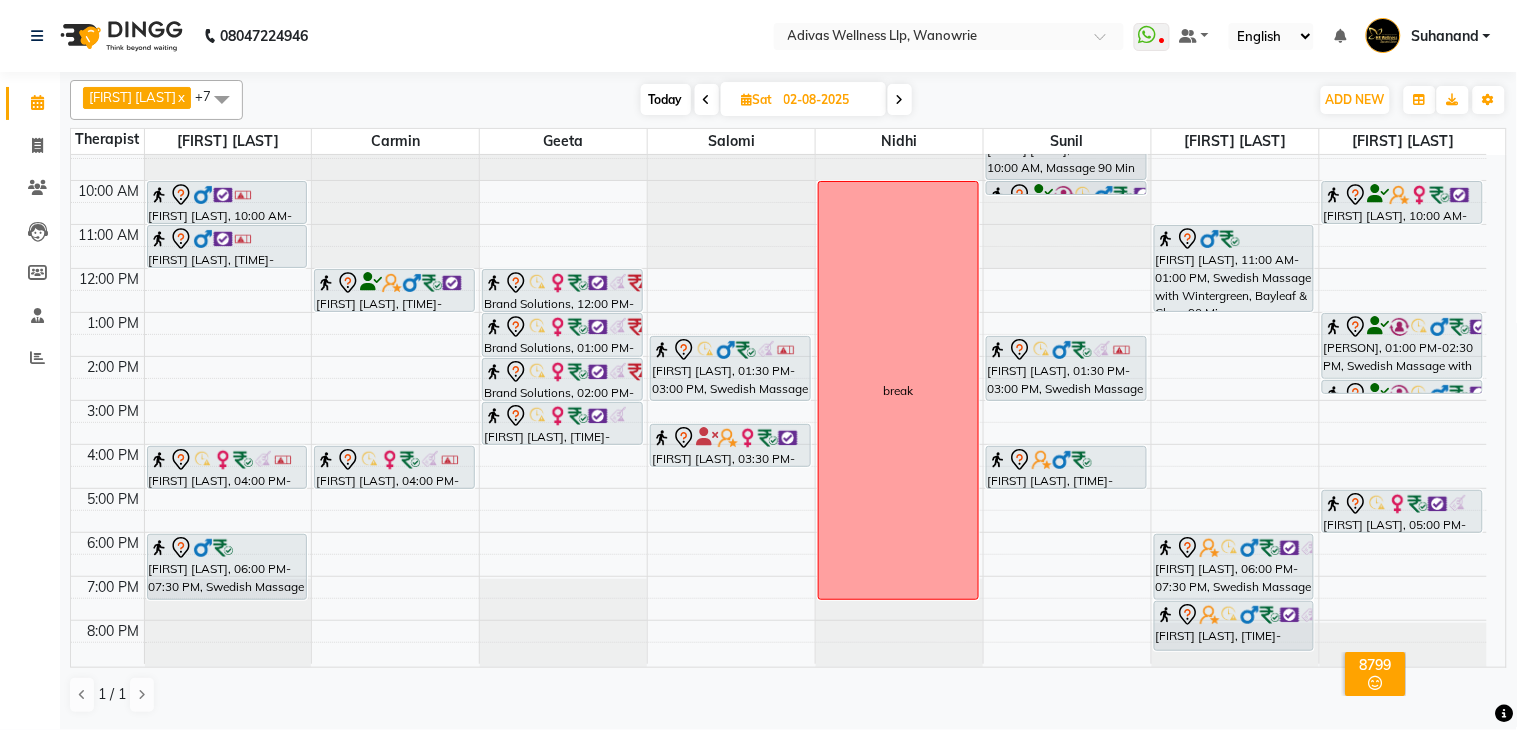 click on "[PHONE] Select Location × Adivas Wellness Llp, Wanowrie  WhatsApp Status  ✕ Status:  Disconnected Recent Service Activity: [DATE]     05:30 AM  [PHONE] Whatsapp Settings Default Panel My Panel English ENGLISH Español العربية मराठी हिंदी ગુજરાતી தமிழ் 中文 Notifications nothing to show Suhanand Manage Profile Change Password Sign out  Version:3.15.11" 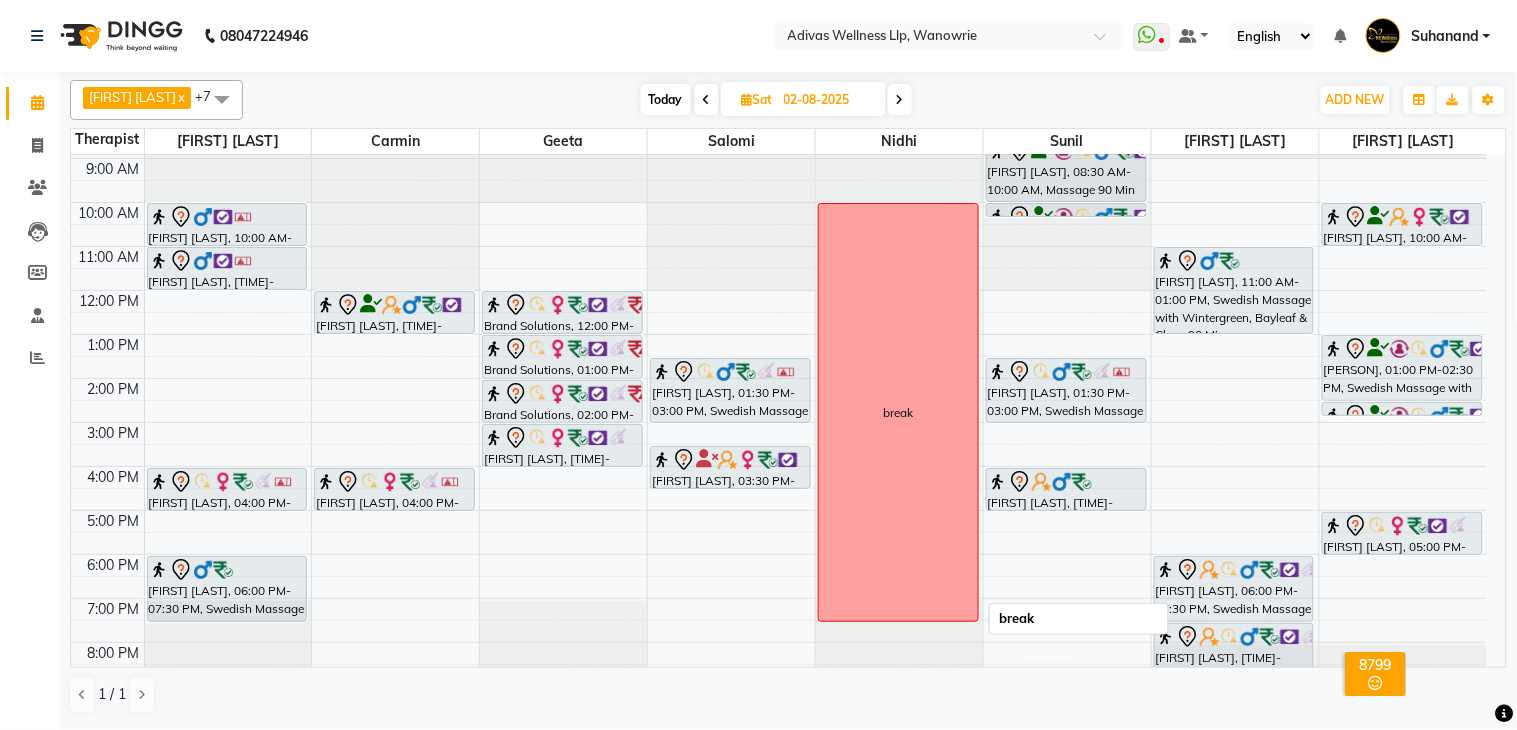scroll, scrollTop: 0, scrollLeft: 0, axis: both 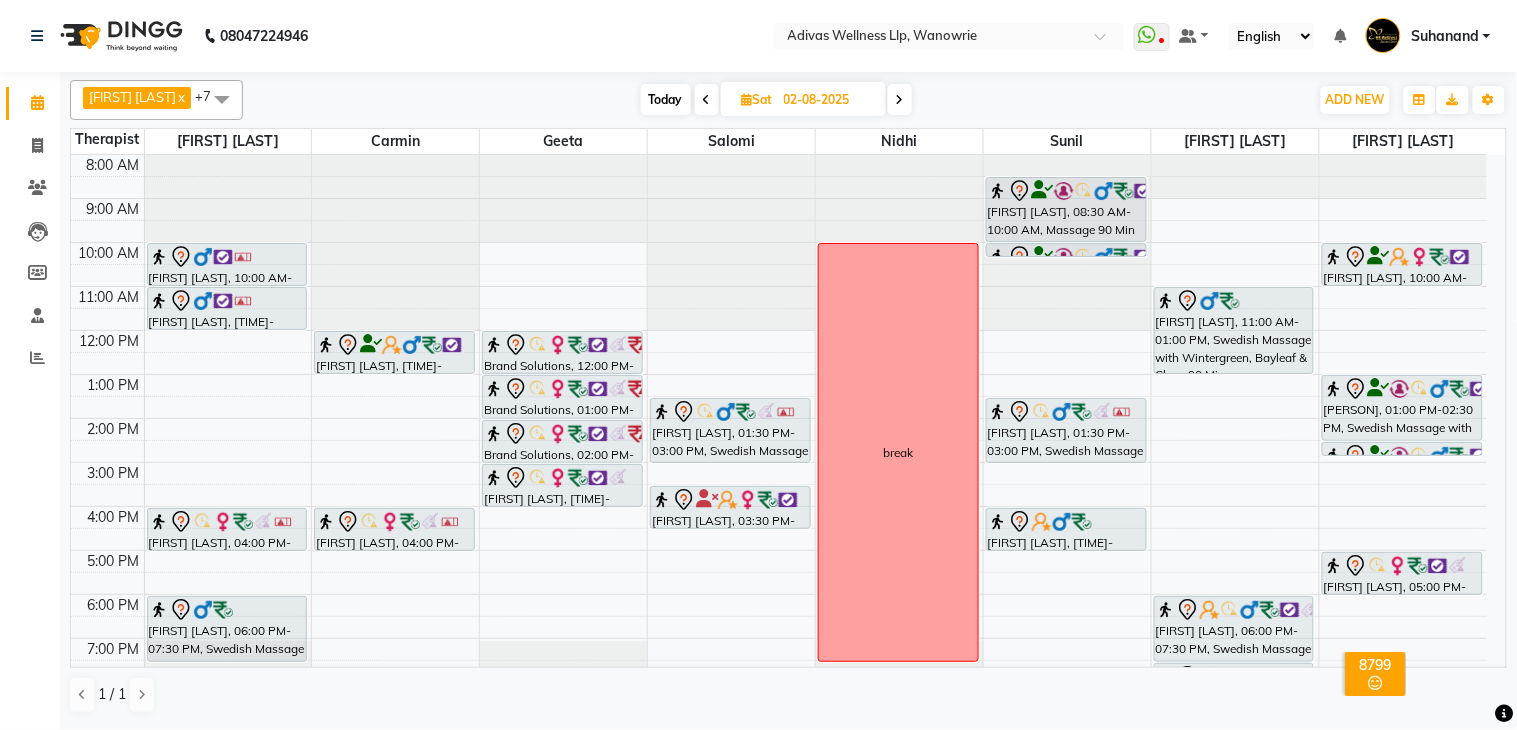 click on "Today" at bounding box center (666, 99) 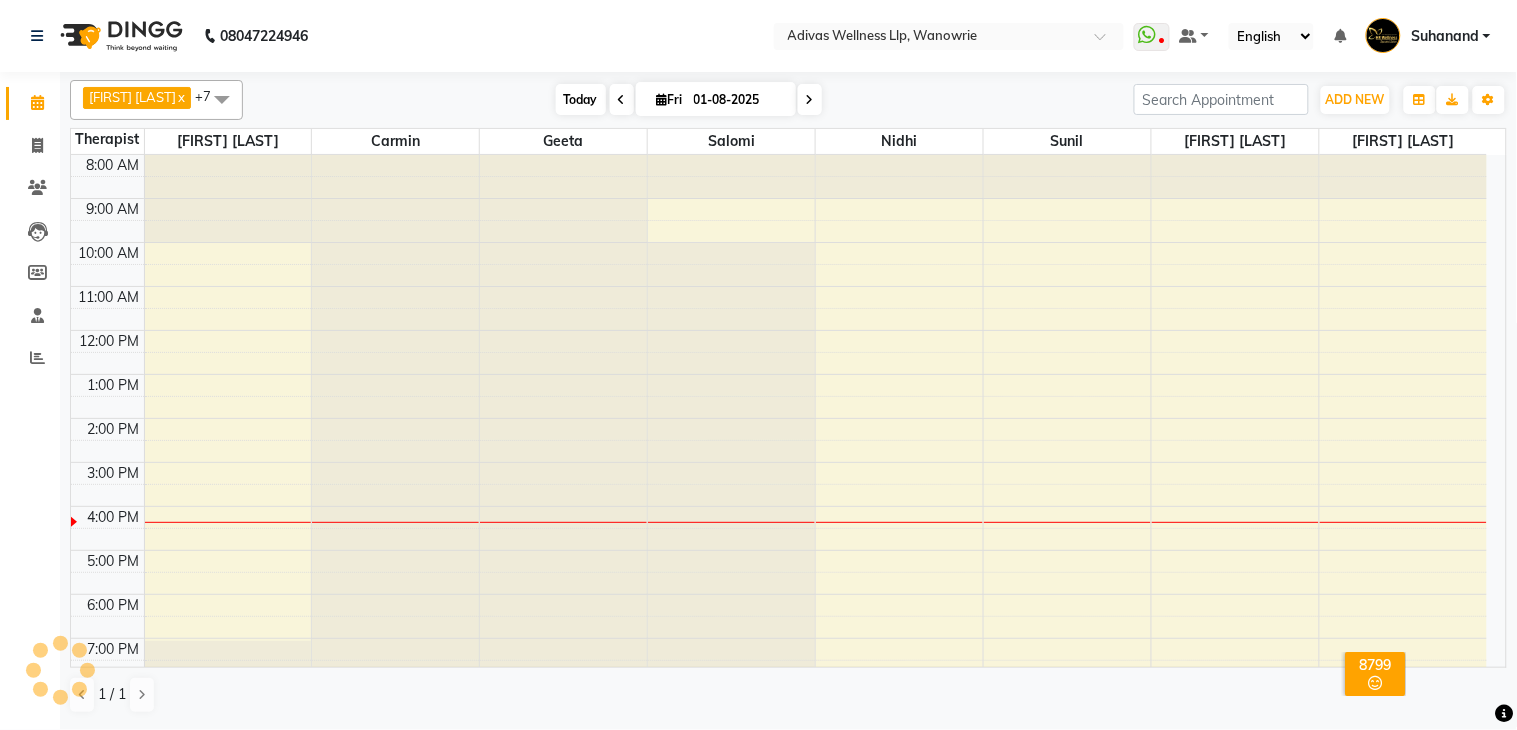 scroll, scrollTop: 63, scrollLeft: 0, axis: vertical 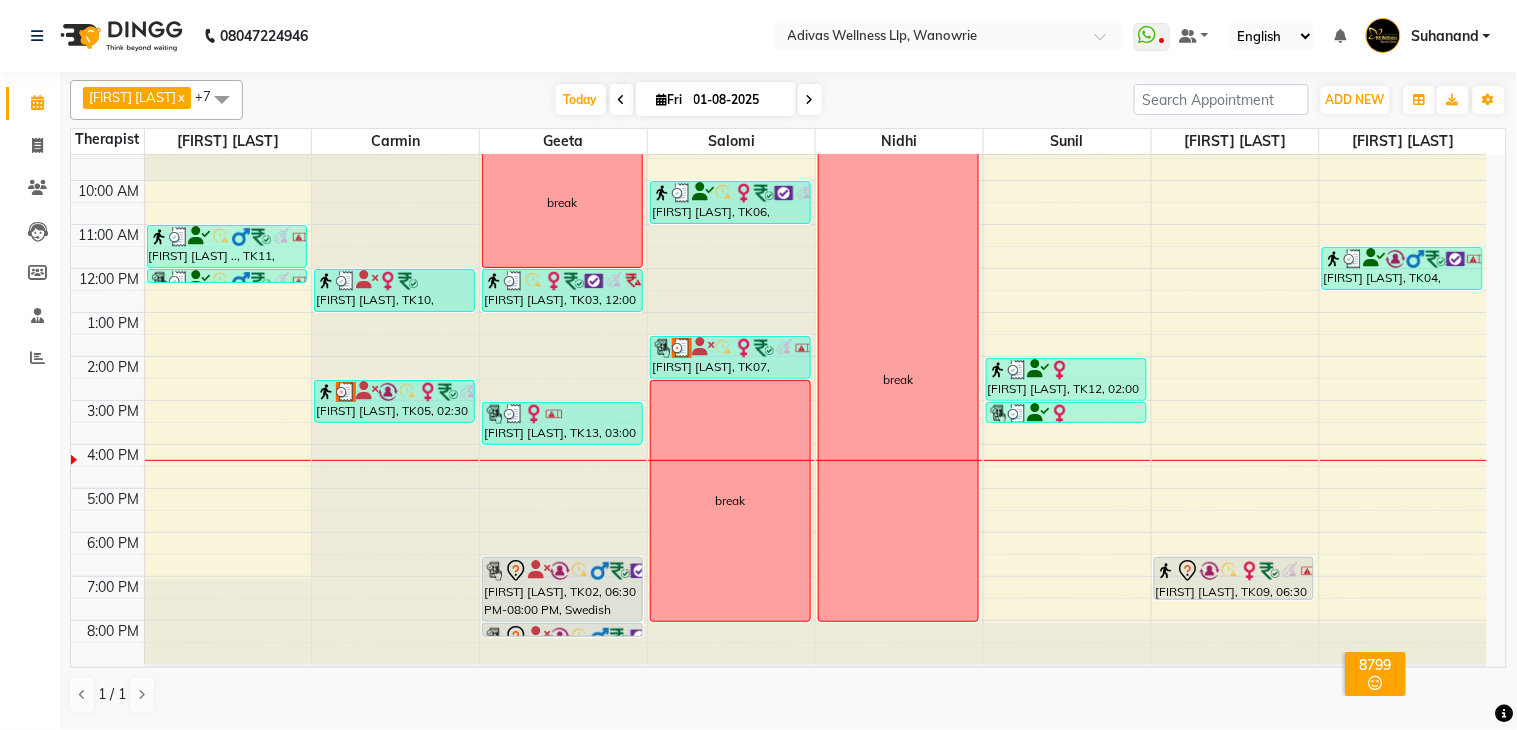 click at bounding box center [810, 100] 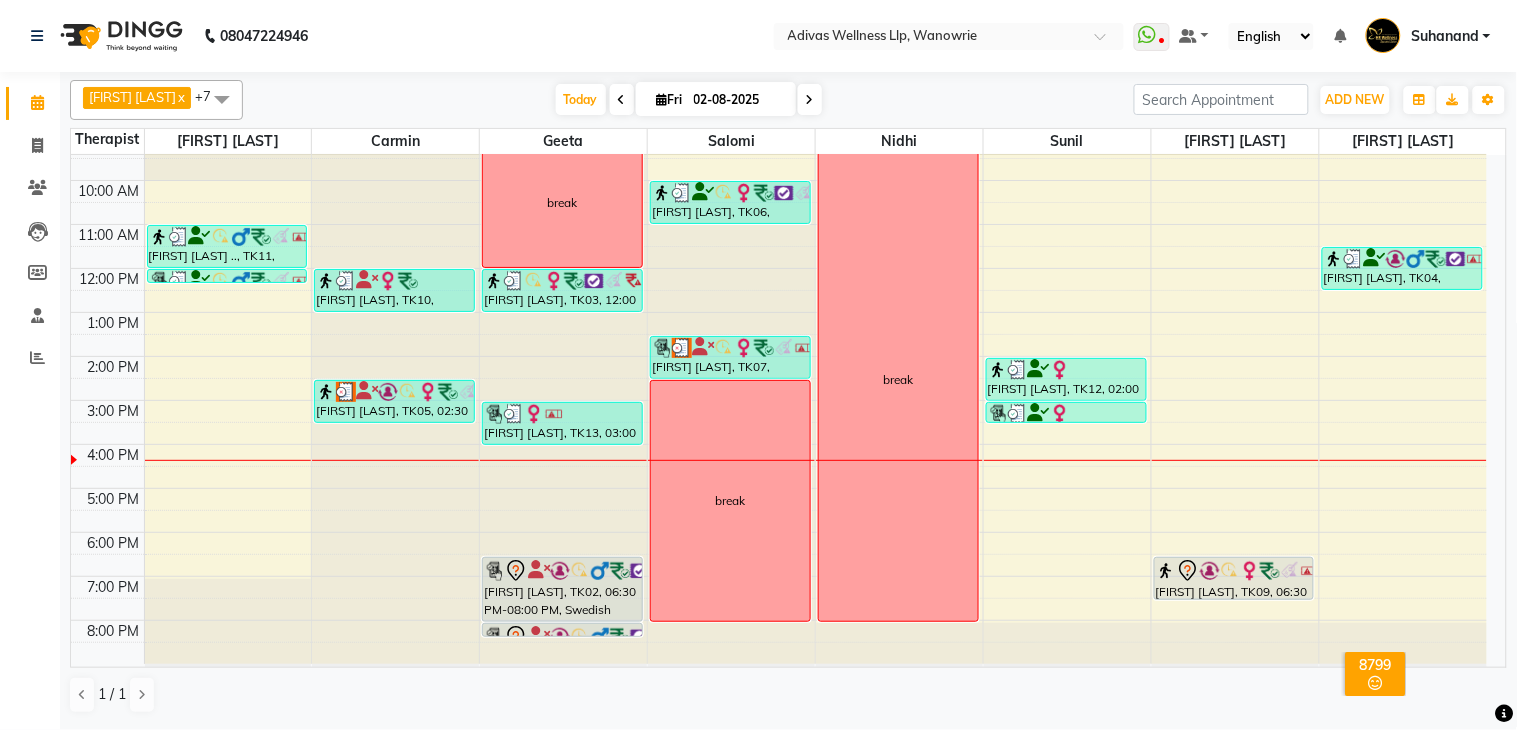 scroll, scrollTop: 63, scrollLeft: 0, axis: vertical 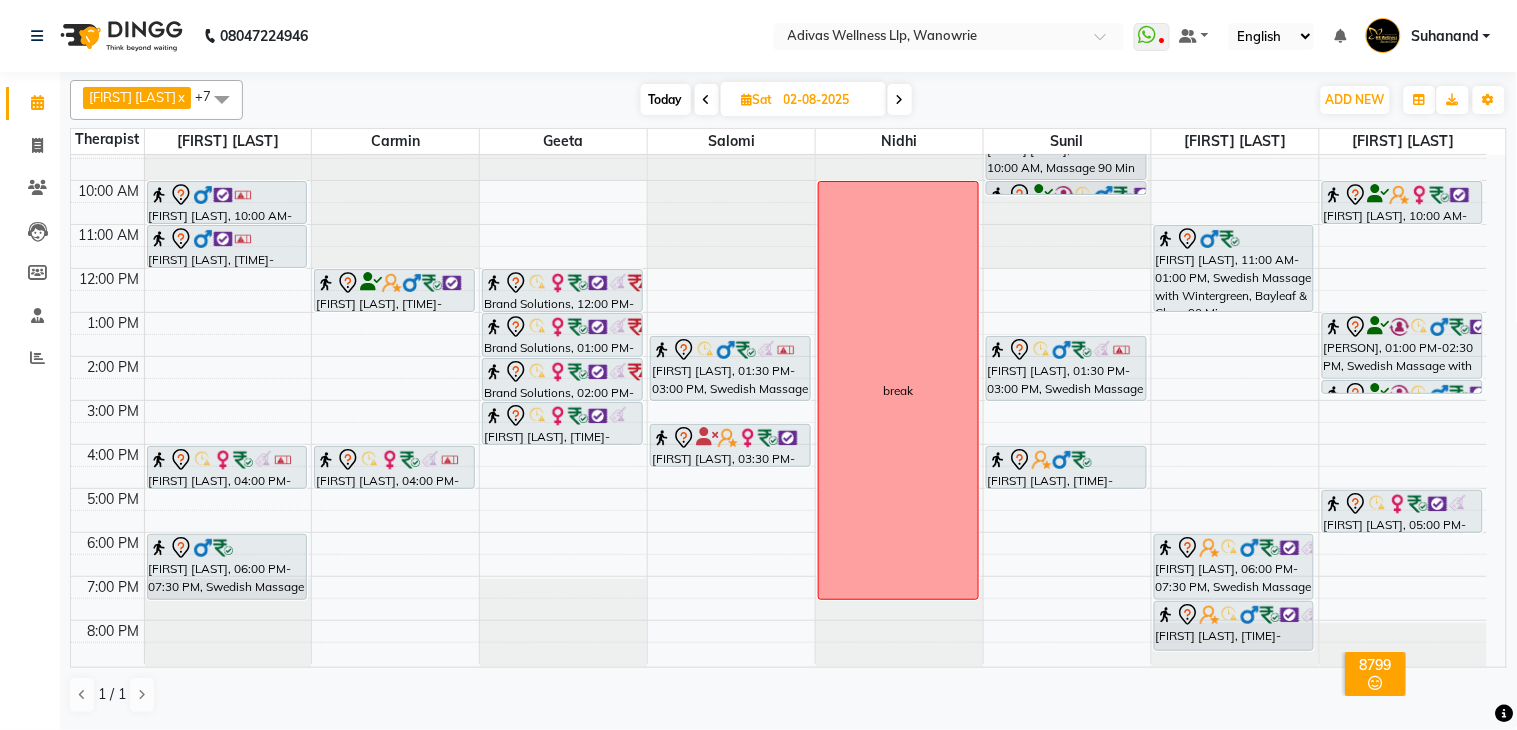 click on "Today" at bounding box center (666, 99) 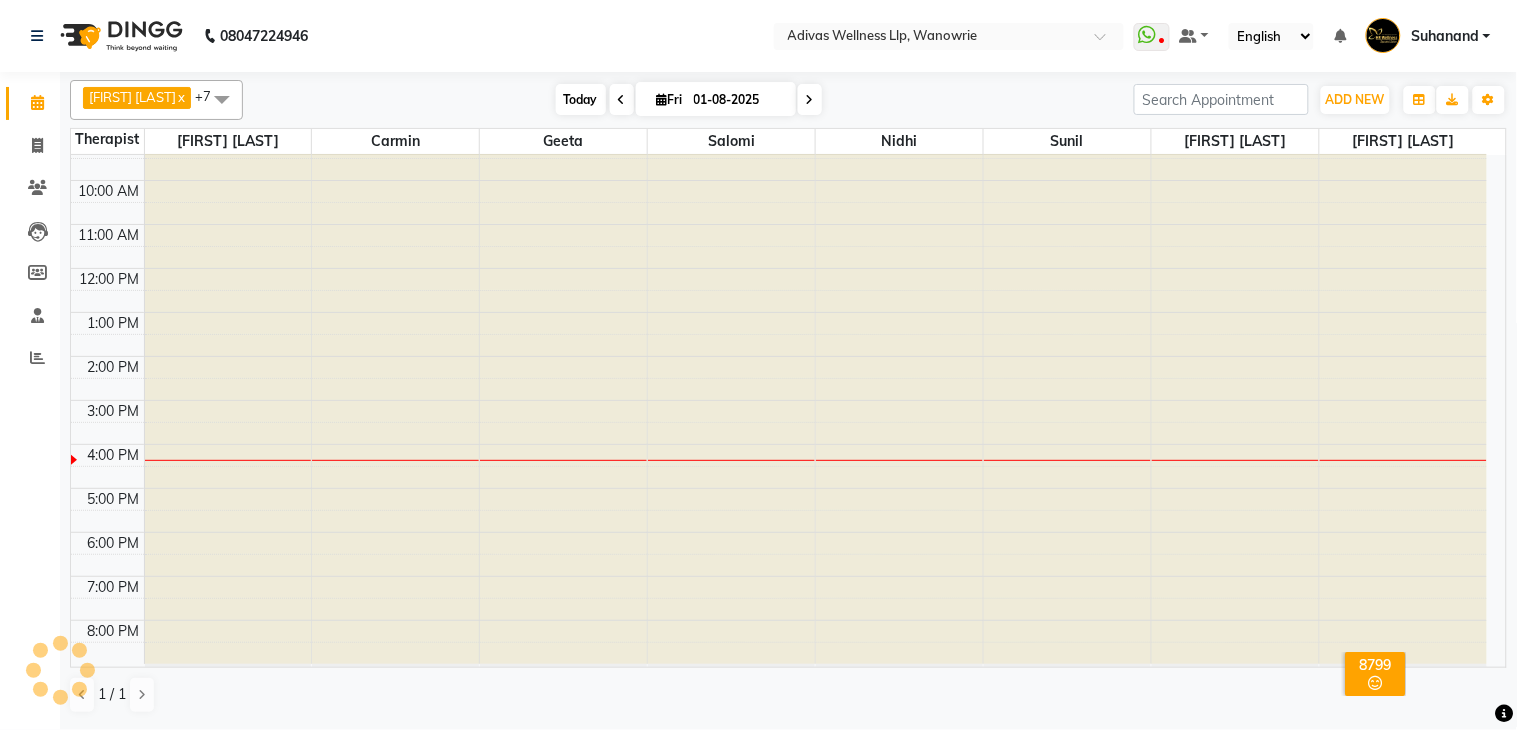 scroll, scrollTop: 63, scrollLeft: 0, axis: vertical 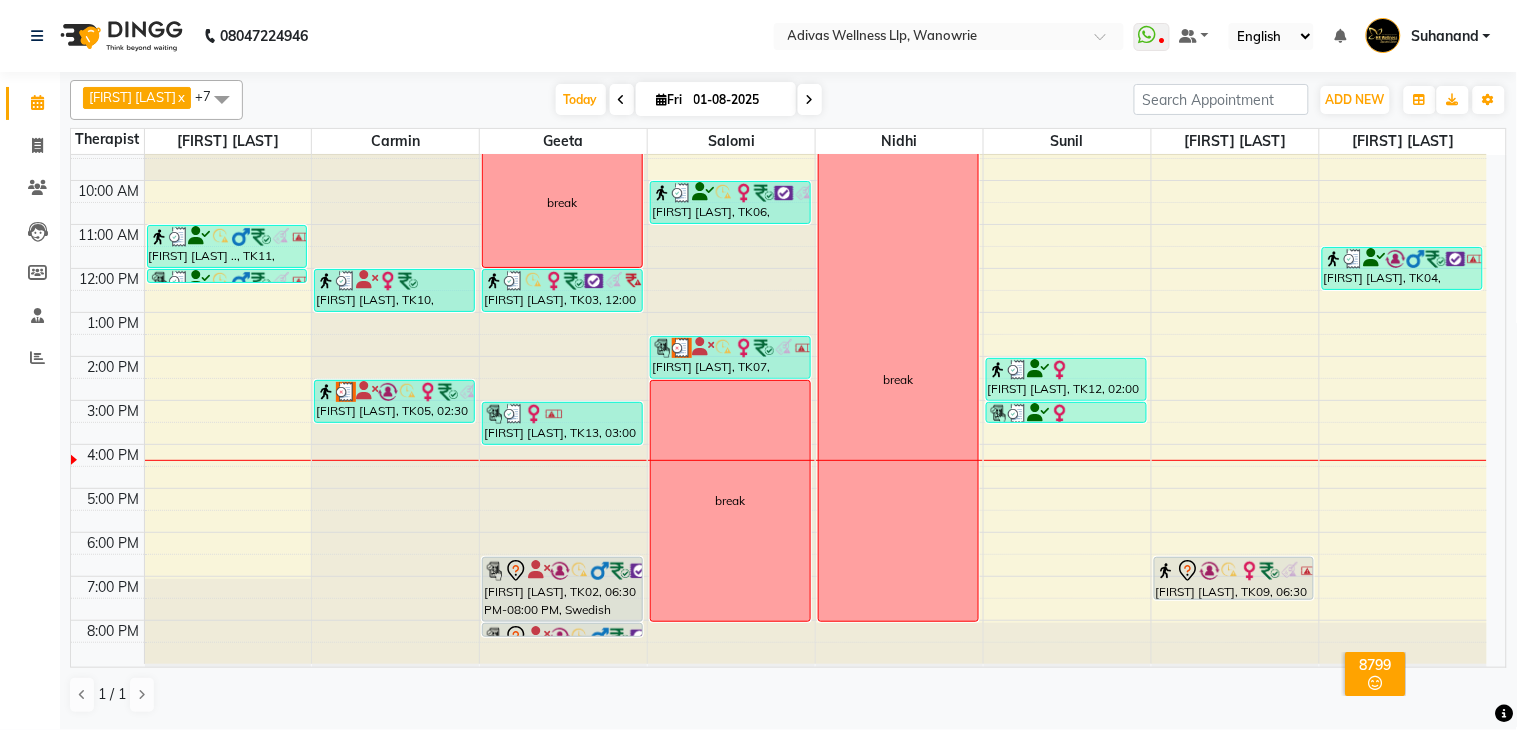click on "[PHONE] Select Location × Adivas Wellness Llp, Wanowrie  WhatsApp Status  ✕ Status:  Disconnected Recent Service Activity: [DATE]     05:30 AM  [PHONE] Whatsapp Settings Default Panel My Panel English ENGLISH Español العربية मराठी हिंदी ગુજરાતી தமிழ் 中文 Notifications nothing to show Suhanand Manage Profile Change Password Sign out  Version:3.15.11" 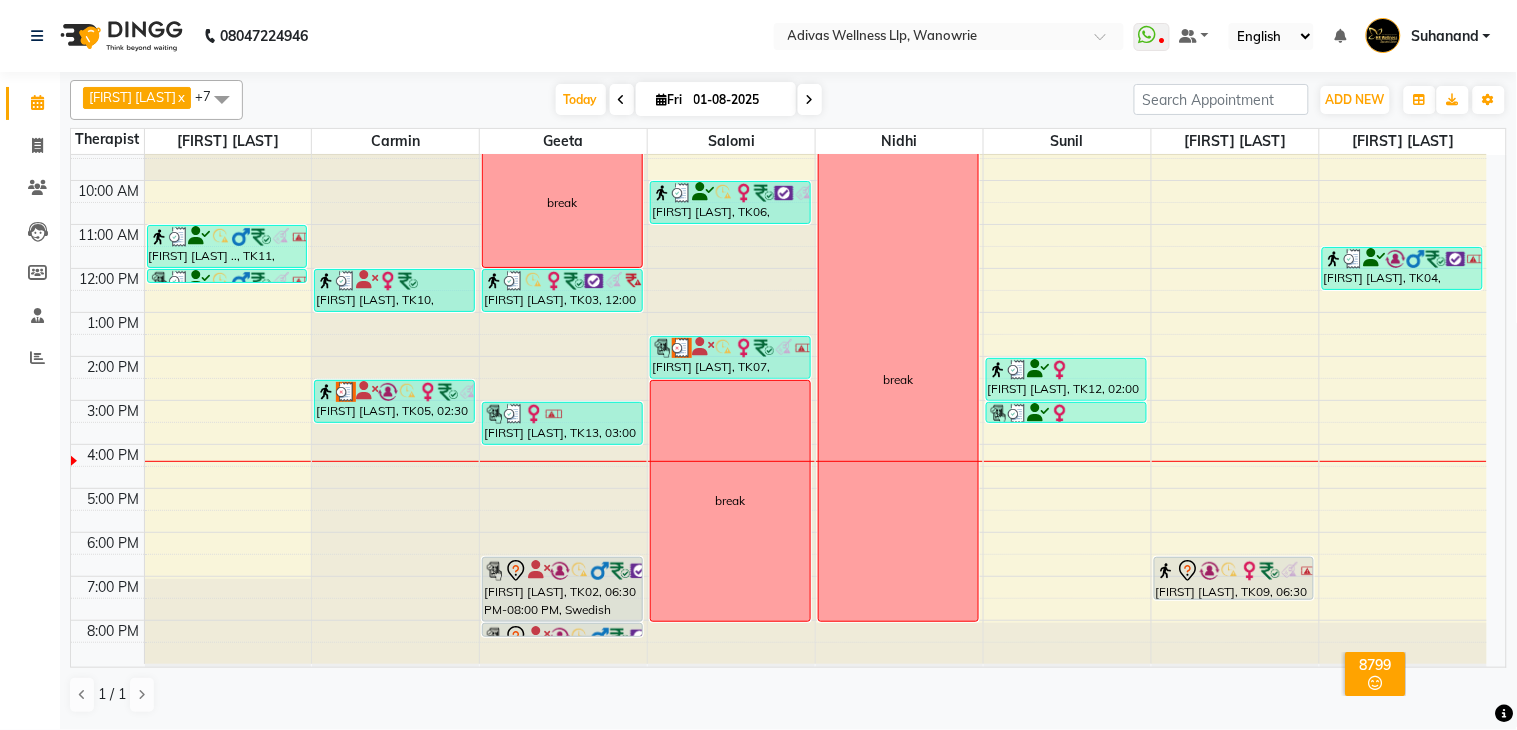 click on "[PHONE] Select Location × Adivas Wellness Llp, Wanowrie  WhatsApp Status  ✕ Status:  Disconnected Recent Service Activity: [DATE]     05:30 AM  [PHONE] Whatsapp Settings Default Panel My Panel English ENGLISH Español العربية मराठी हिंदी ગુજરાતી தமிழ் 中文 Notifications nothing to show Suhanand Manage Profile Change Password Sign out  Version:3.15.11" 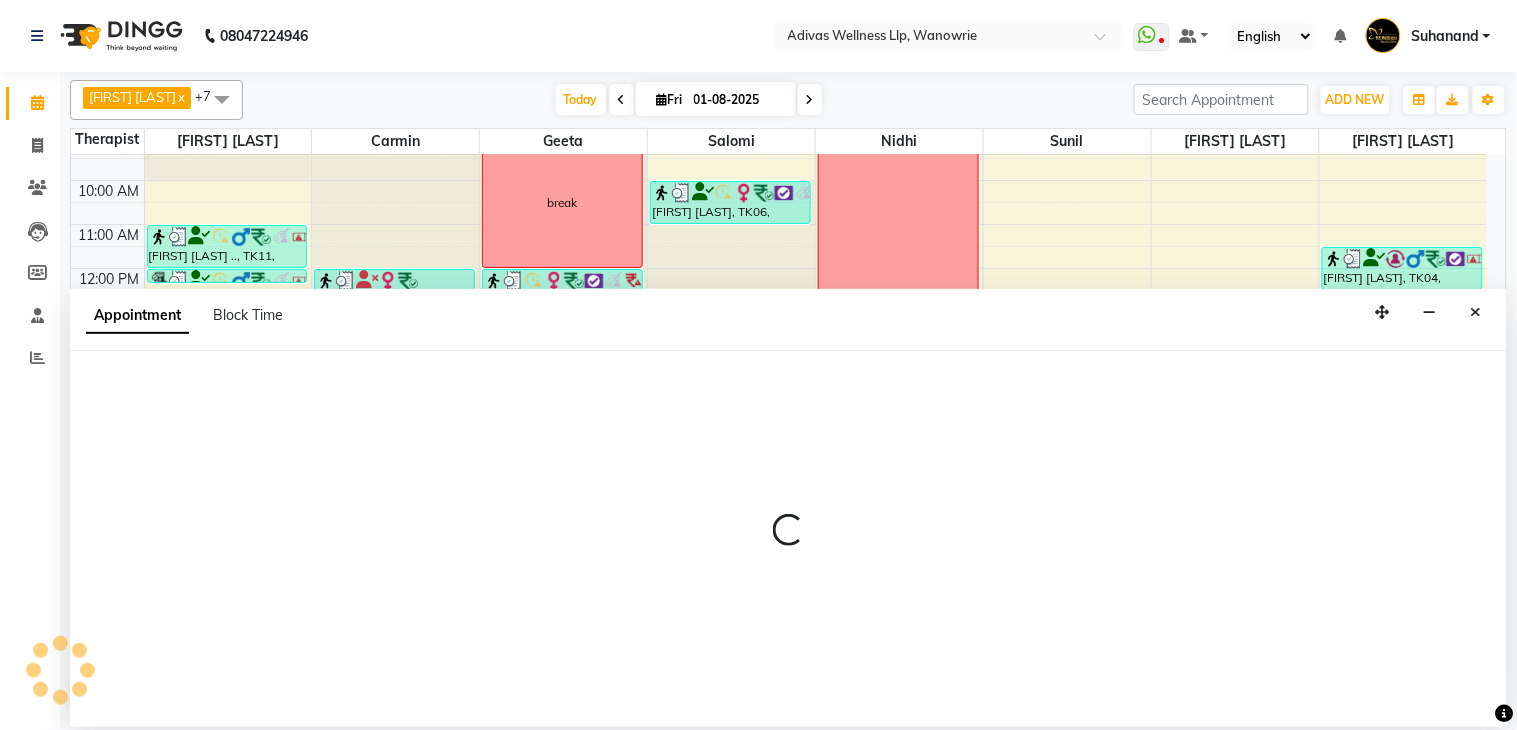 select on "17276" 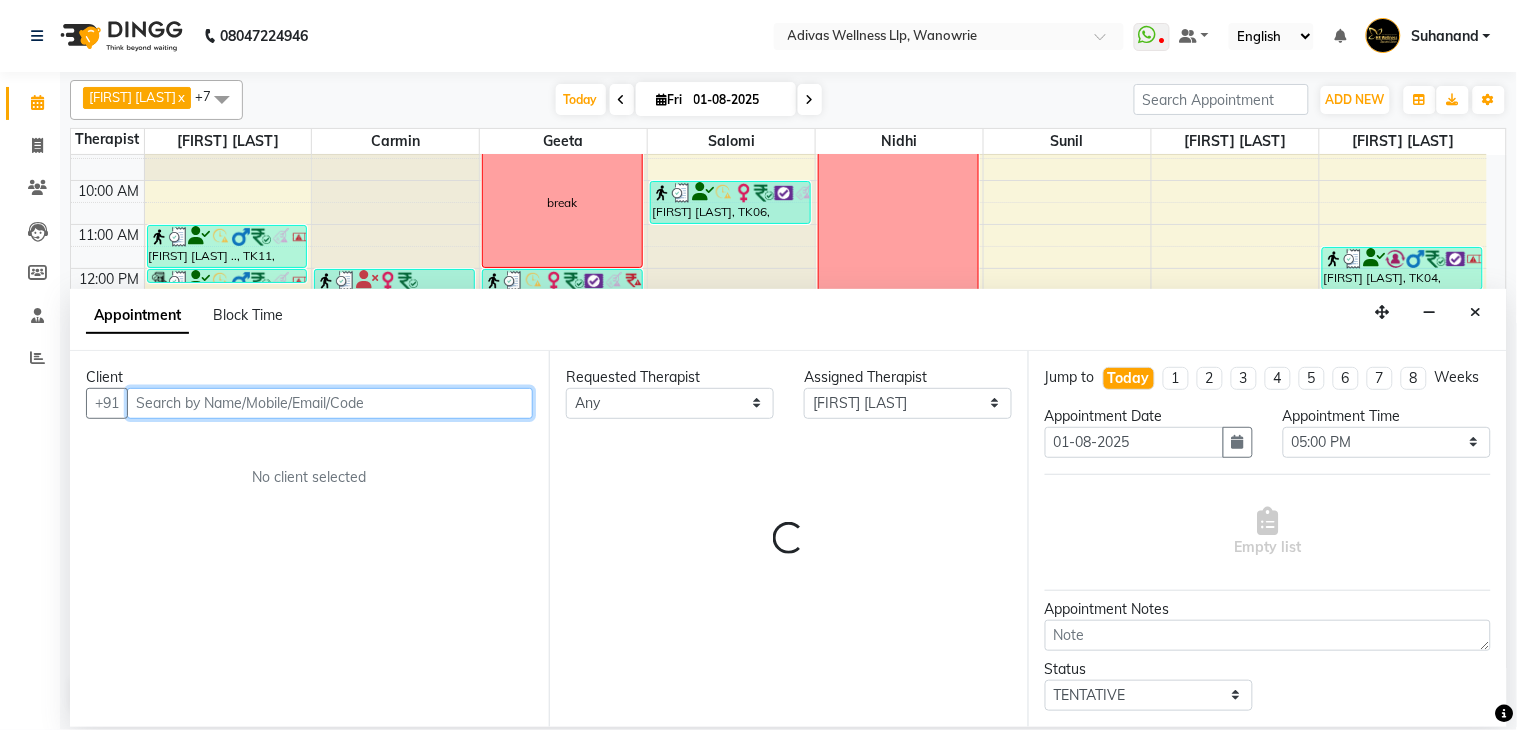 click at bounding box center [330, 403] 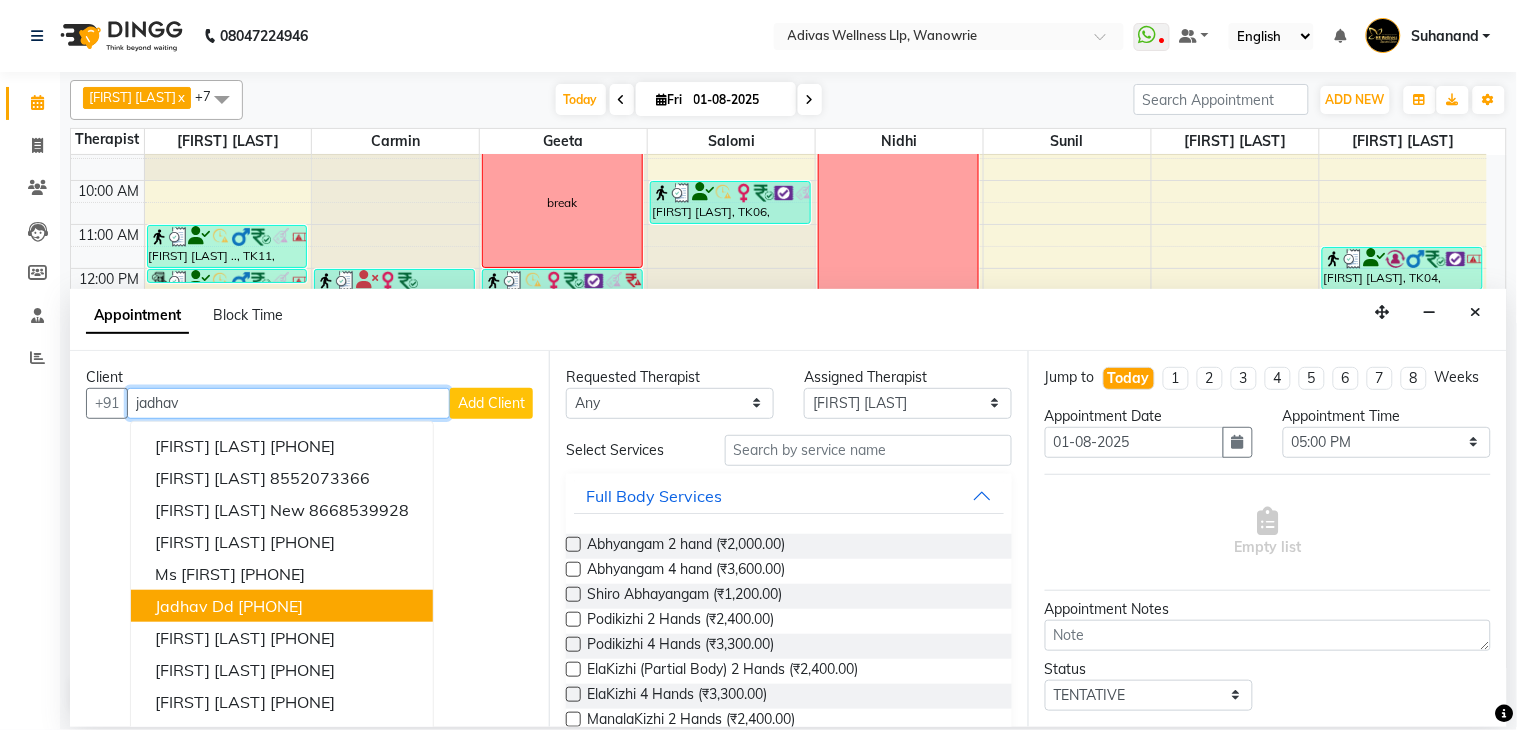 click on "[PHONE]" at bounding box center [270, 606] 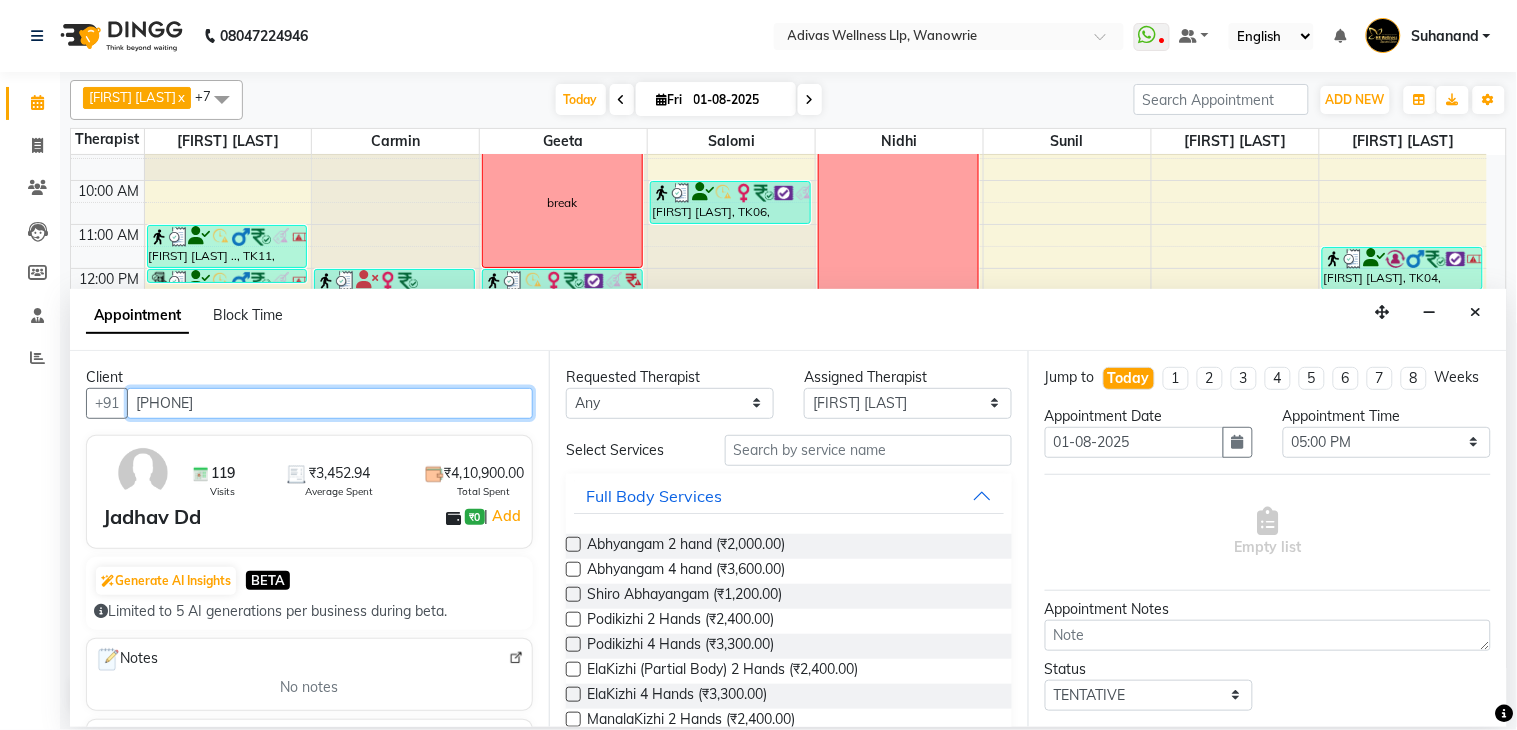 type on "[PHONE]" 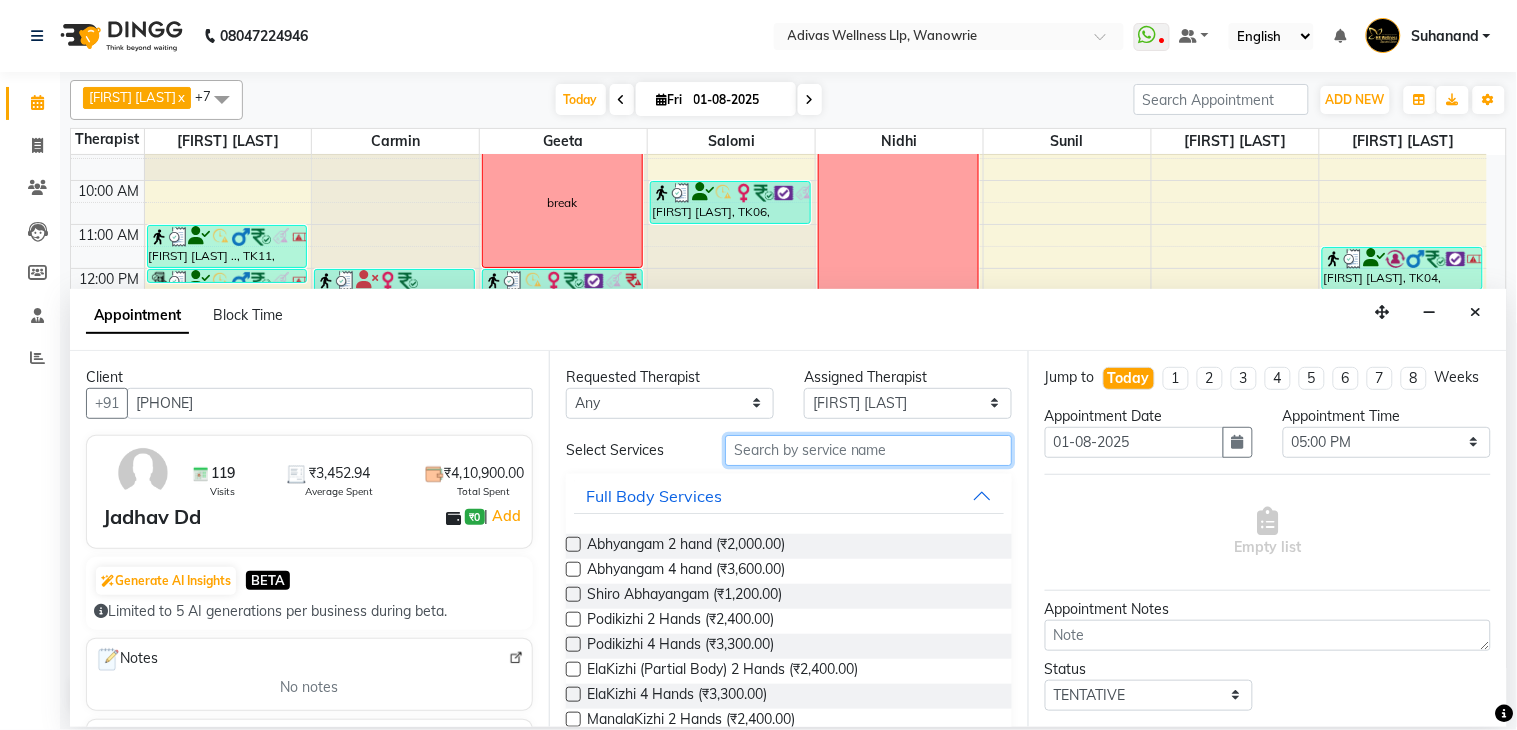 click at bounding box center (868, 450) 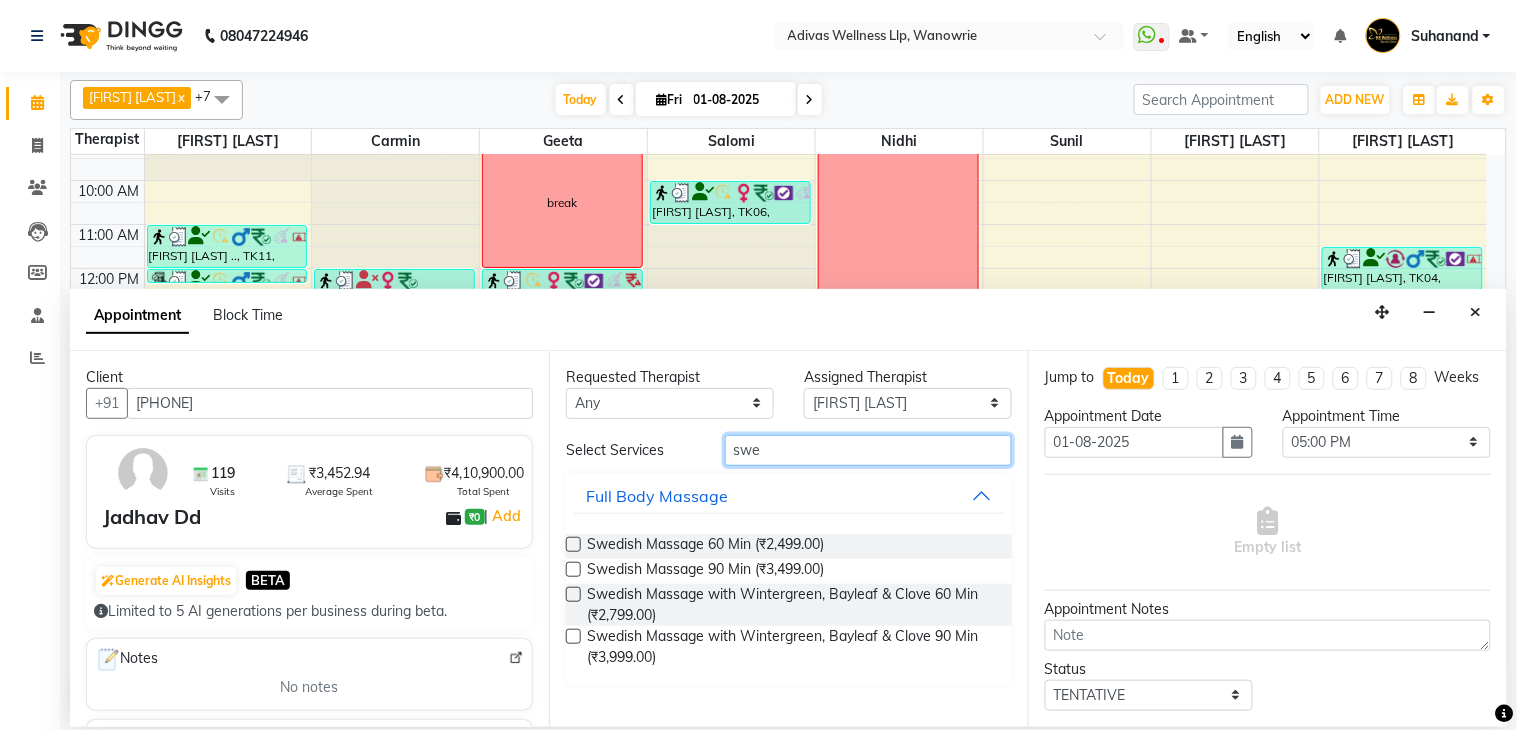 type on "swe" 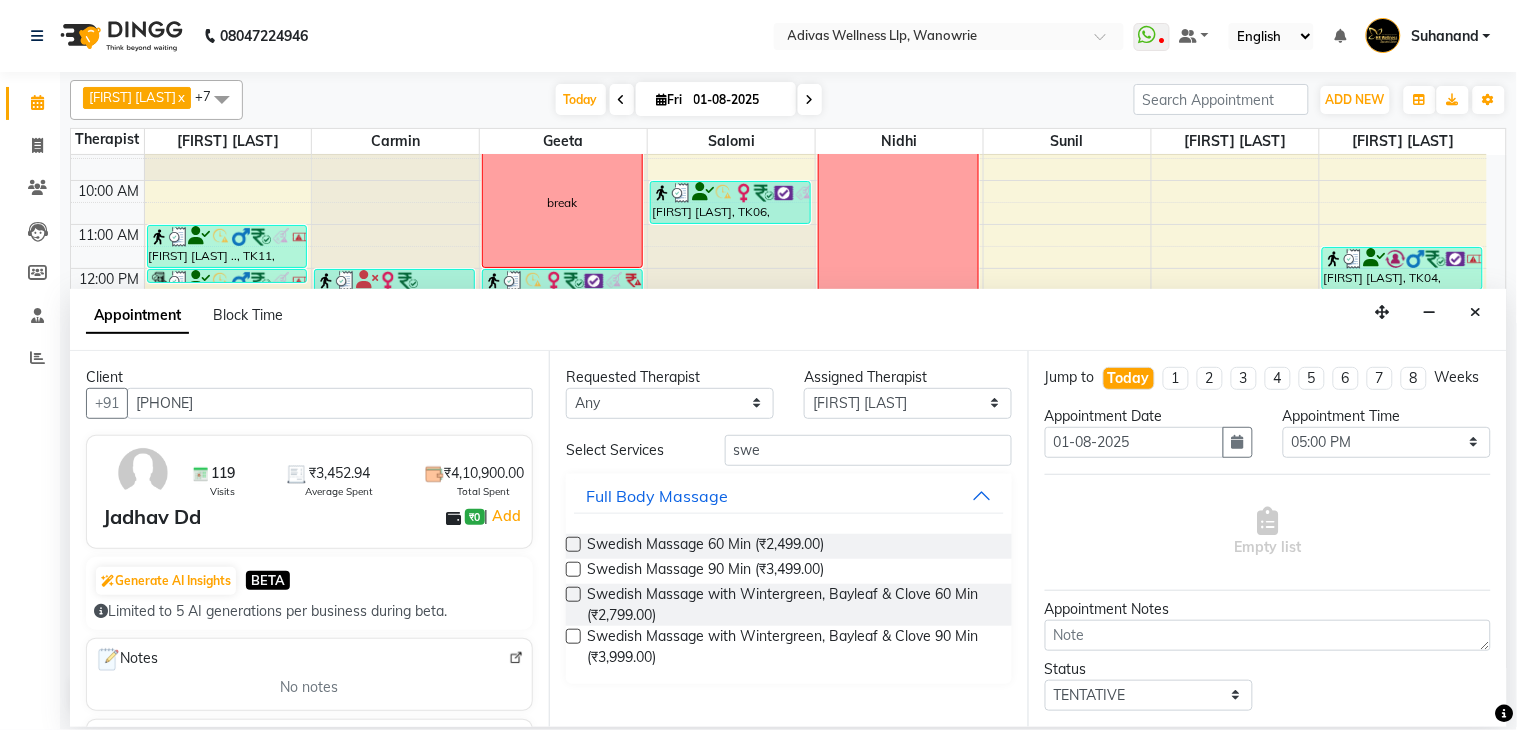 click at bounding box center (573, 636) 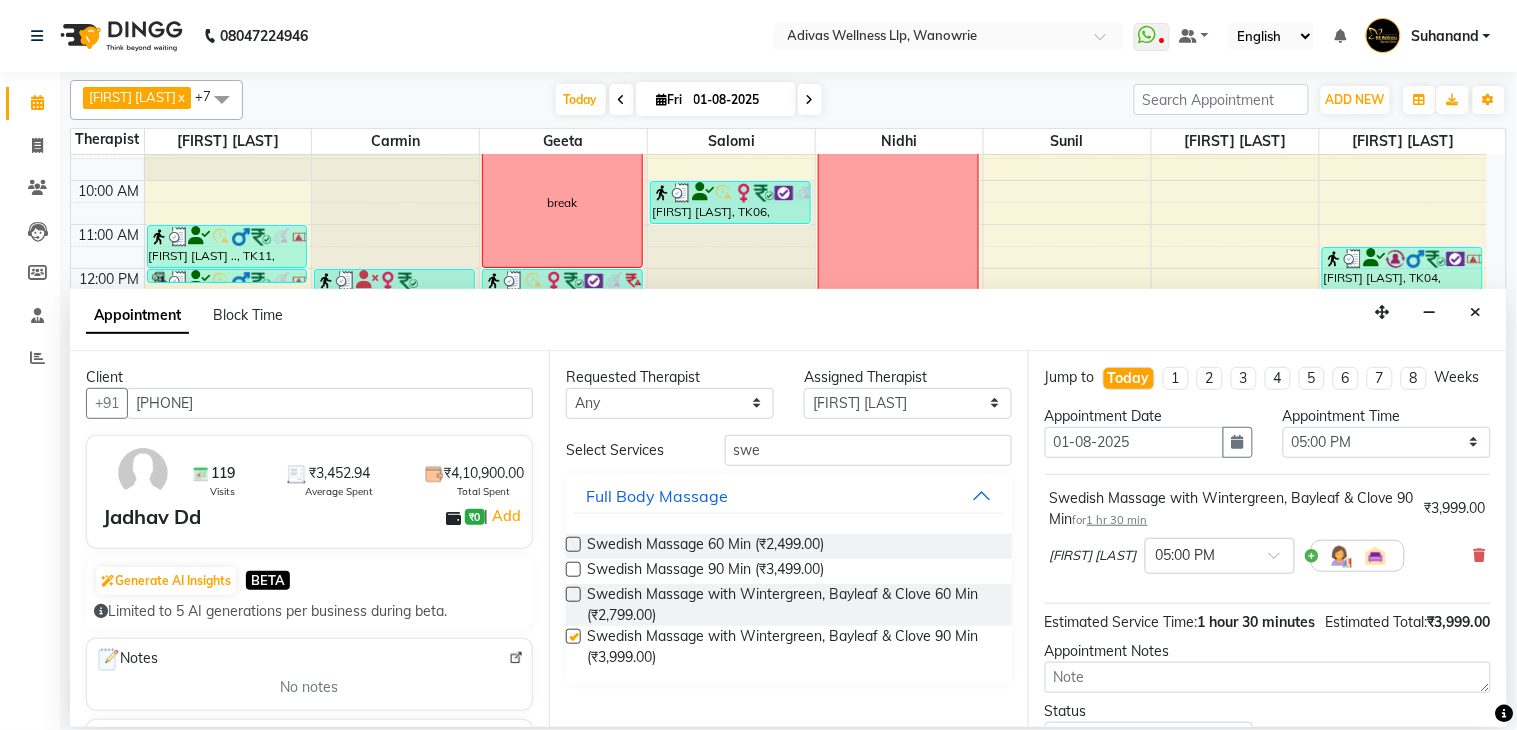 checkbox on "false" 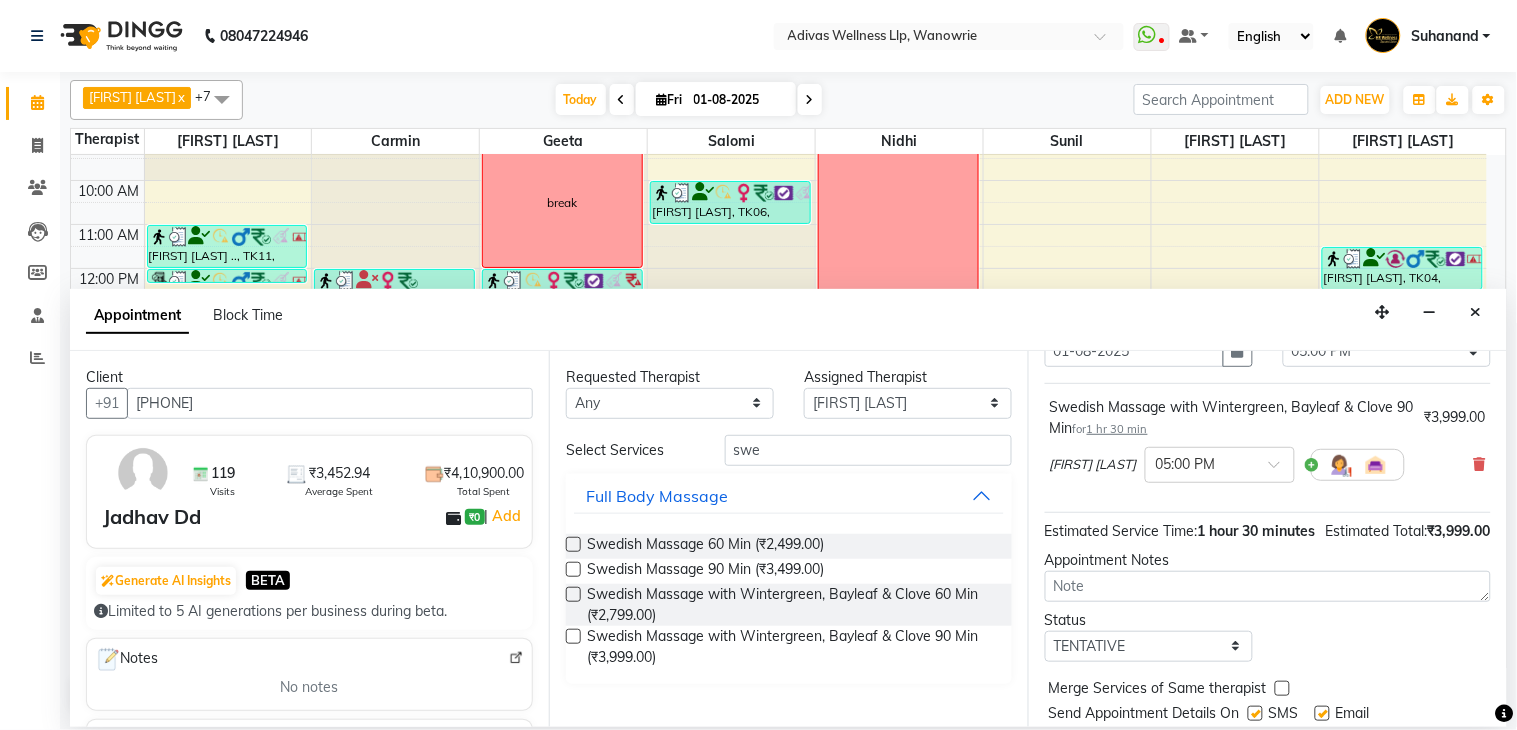 scroll, scrollTop: 192, scrollLeft: 0, axis: vertical 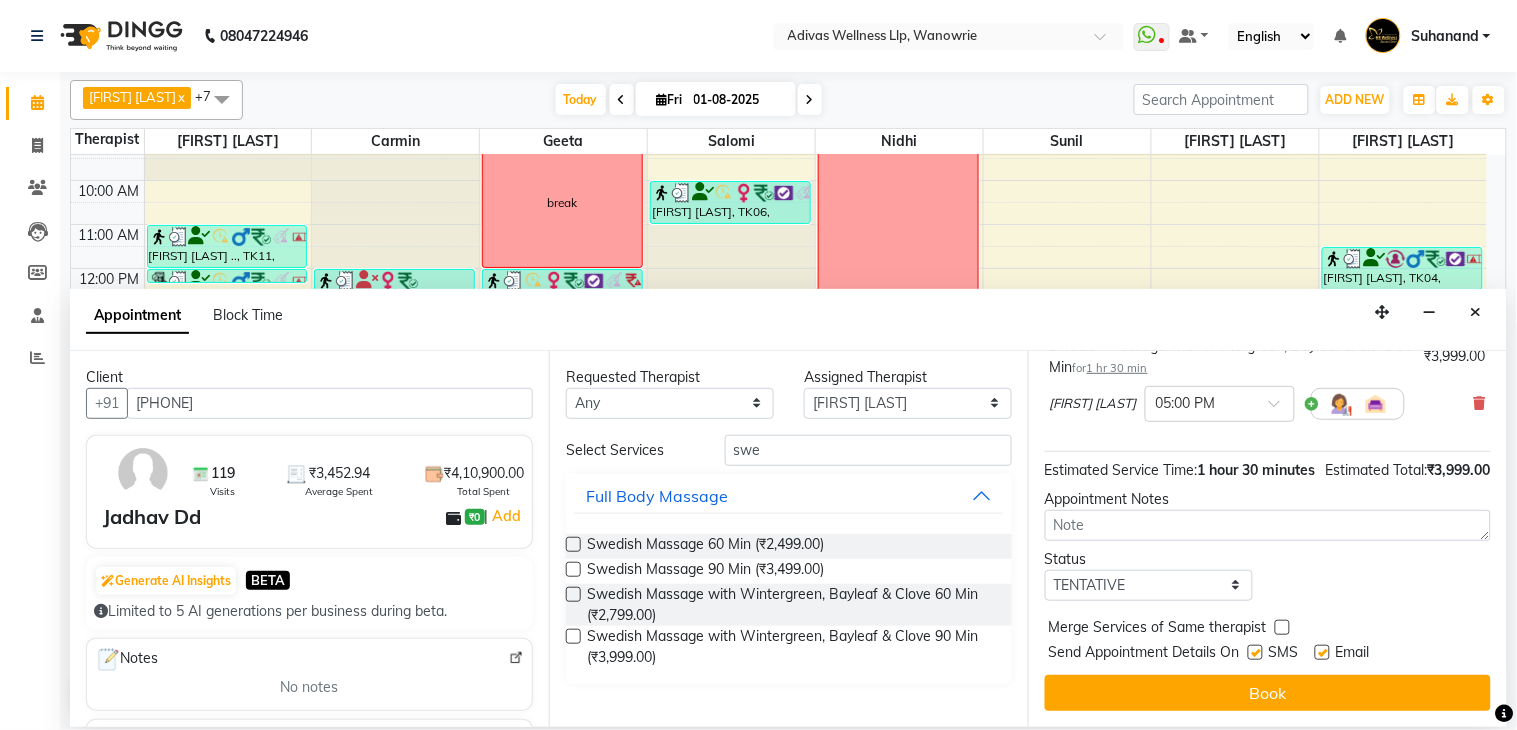 drag, startPoint x: 1260, startPoint y: 688, endPoint x: 1281, endPoint y: 573, distance: 116.901665 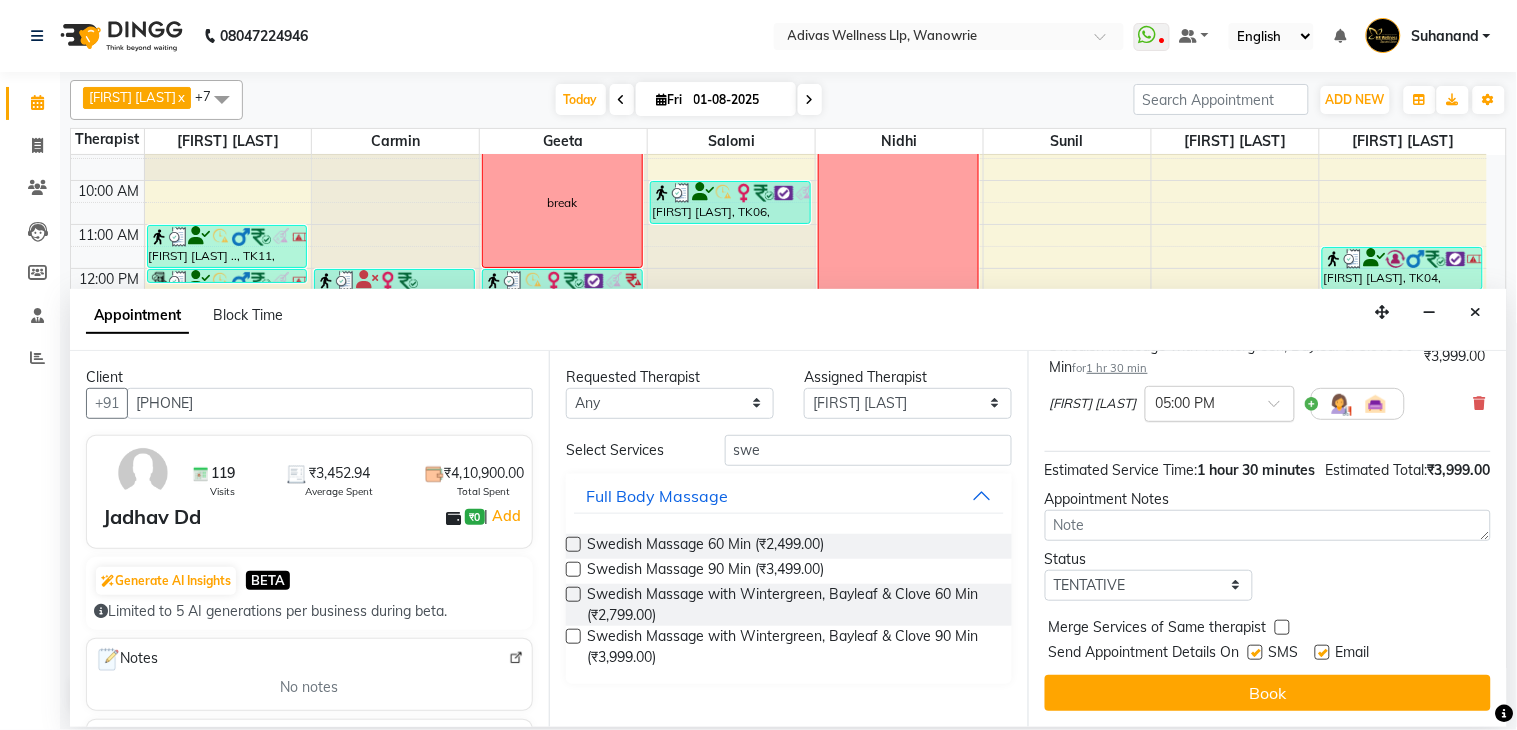 click at bounding box center (1281, 409) 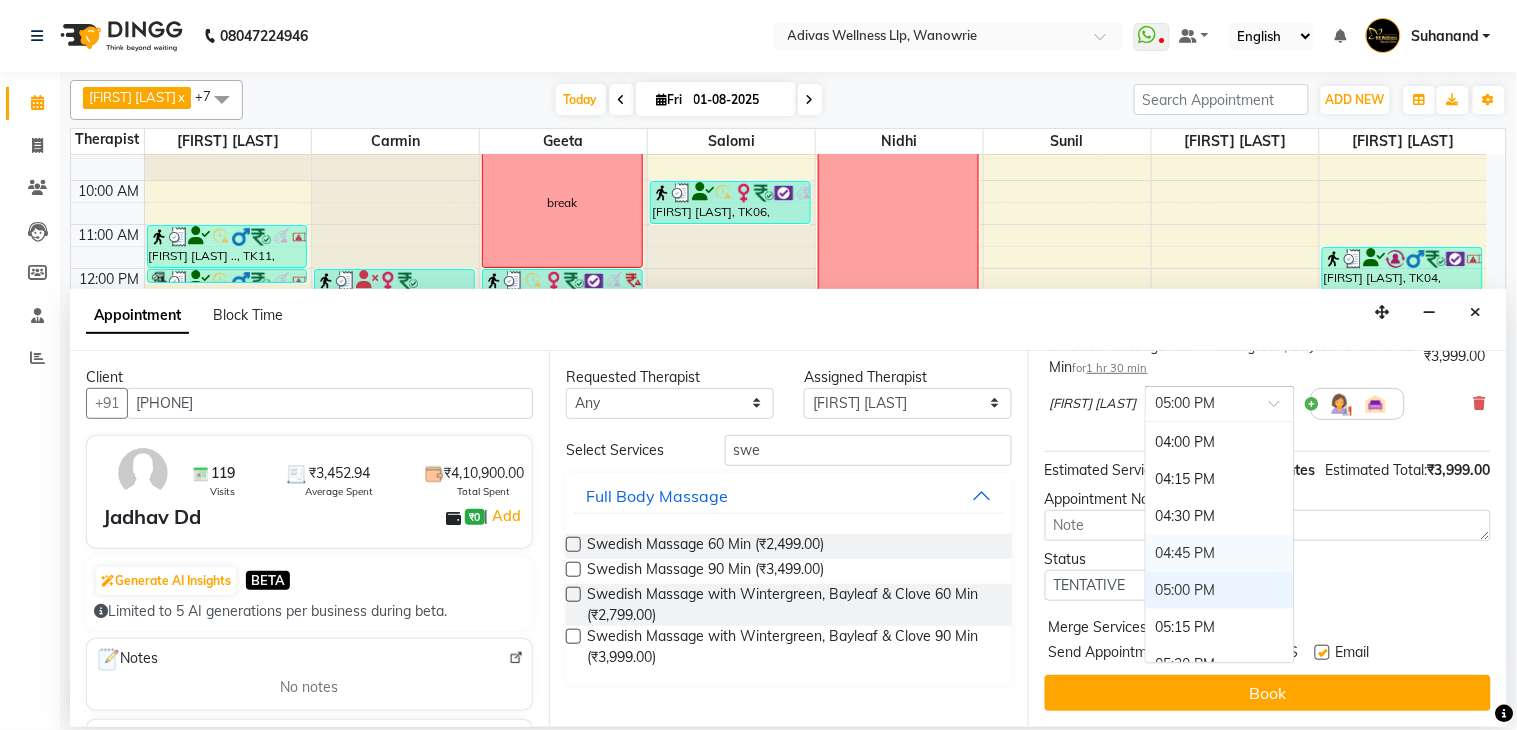 scroll, scrollTop: 1091, scrollLeft: 0, axis: vertical 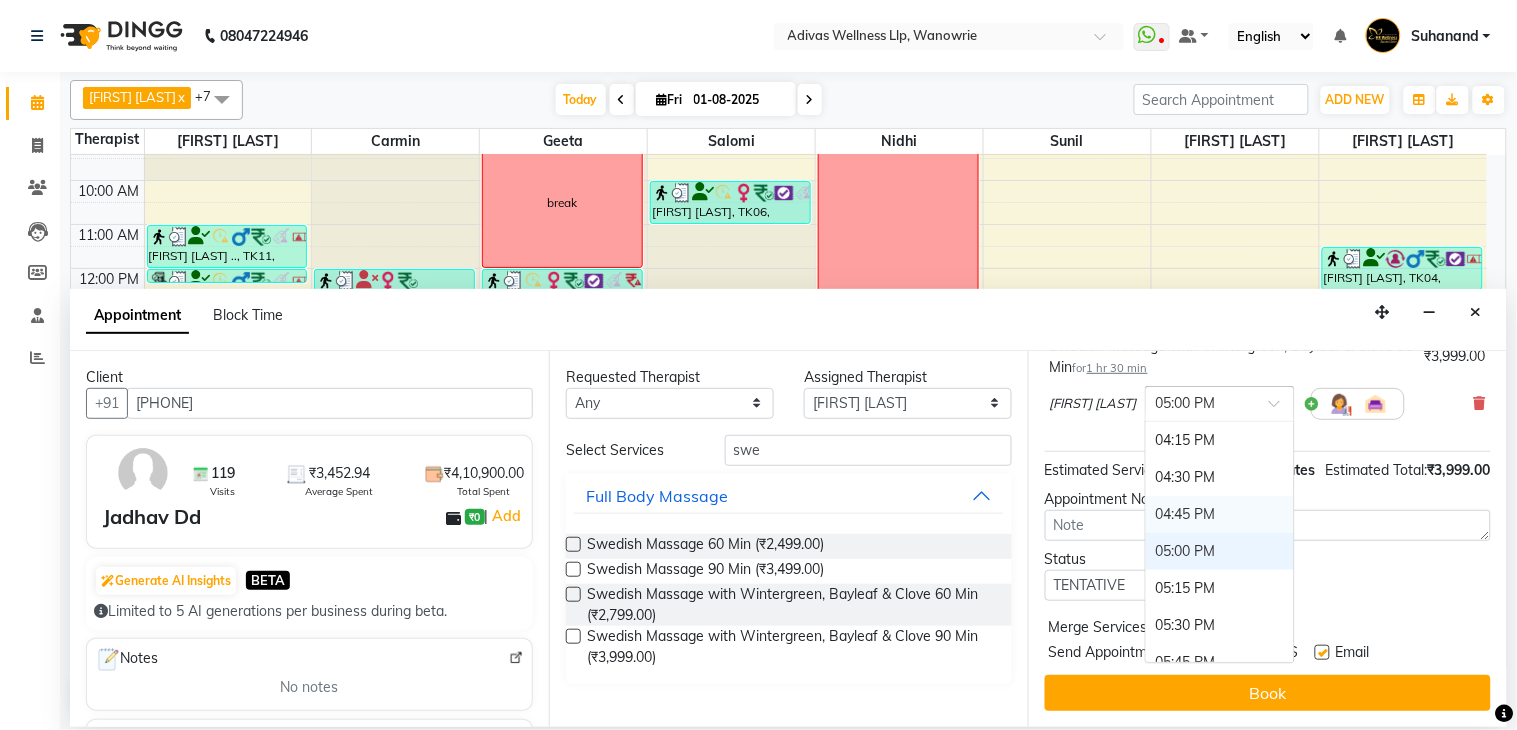 click on "04:45 PM" at bounding box center [1220, 514] 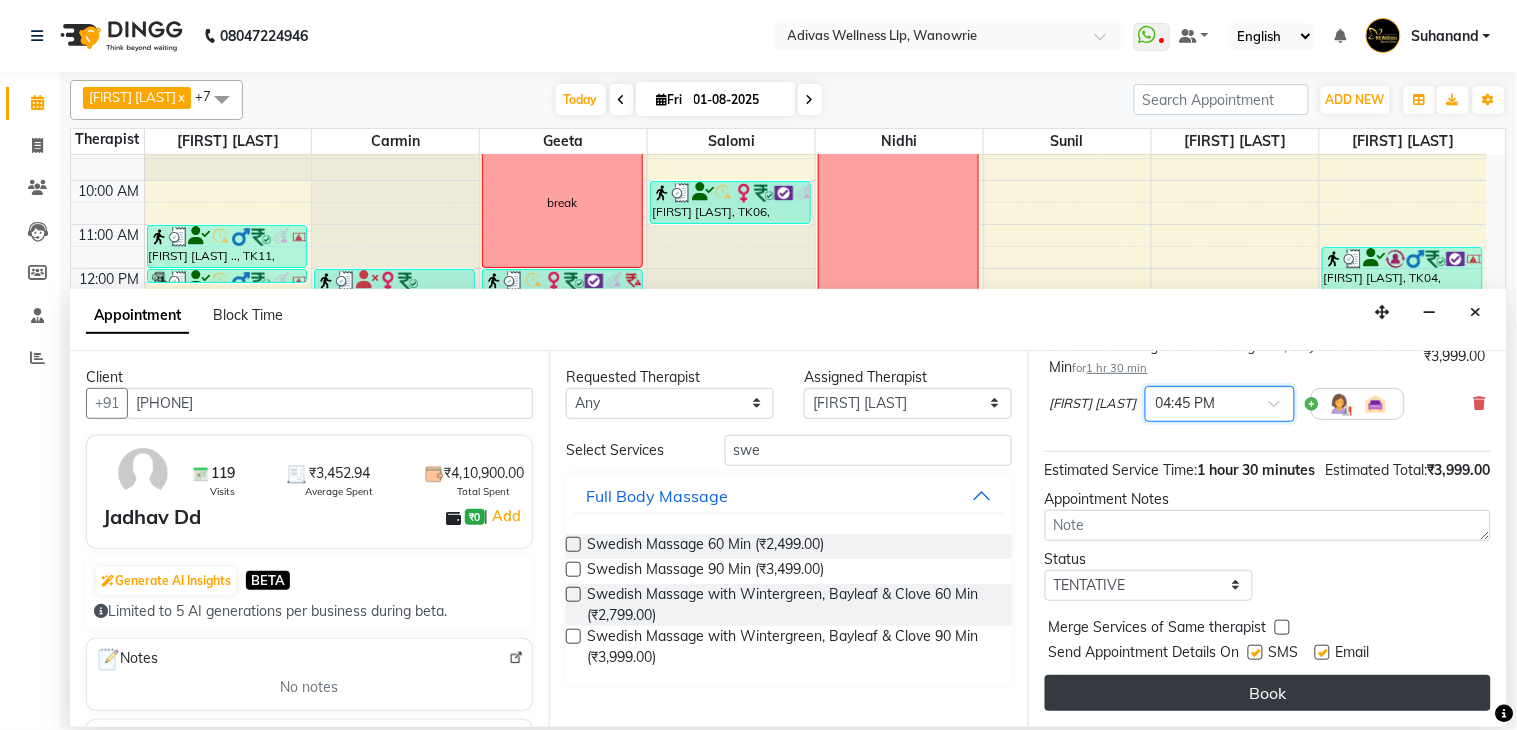 click on "Book" at bounding box center (1268, 693) 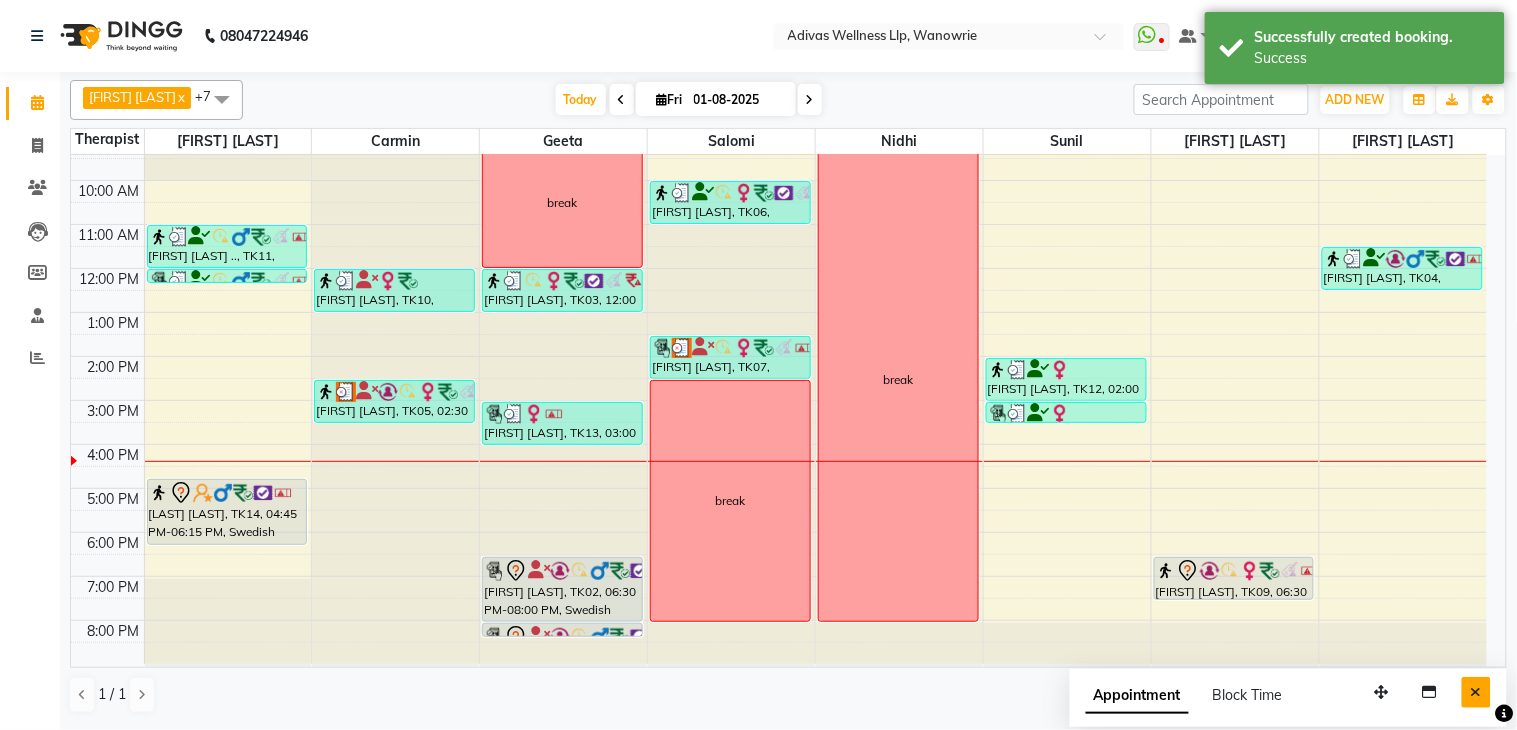 click at bounding box center (1476, 692) 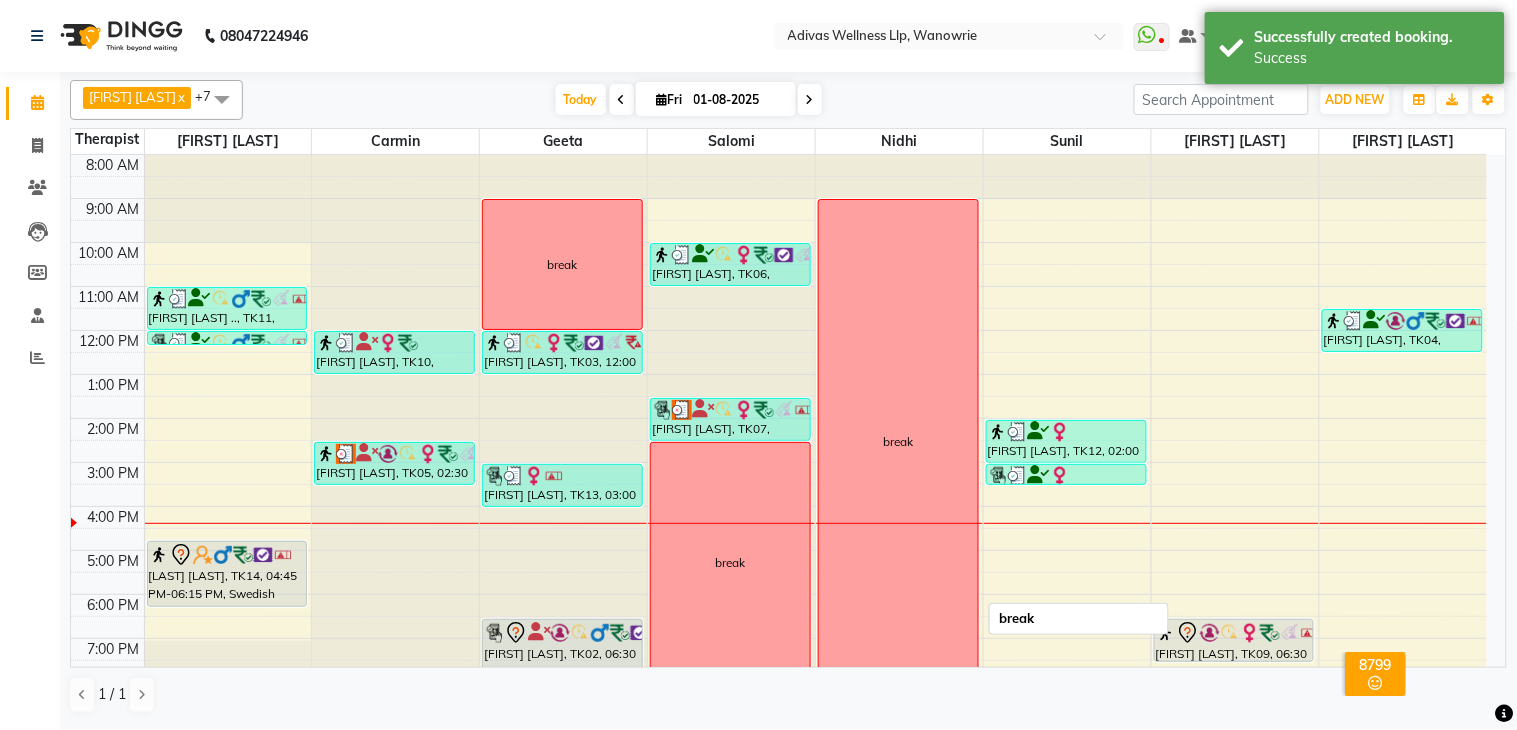 scroll, scrollTop: 62, scrollLeft: 0, axis: vertical 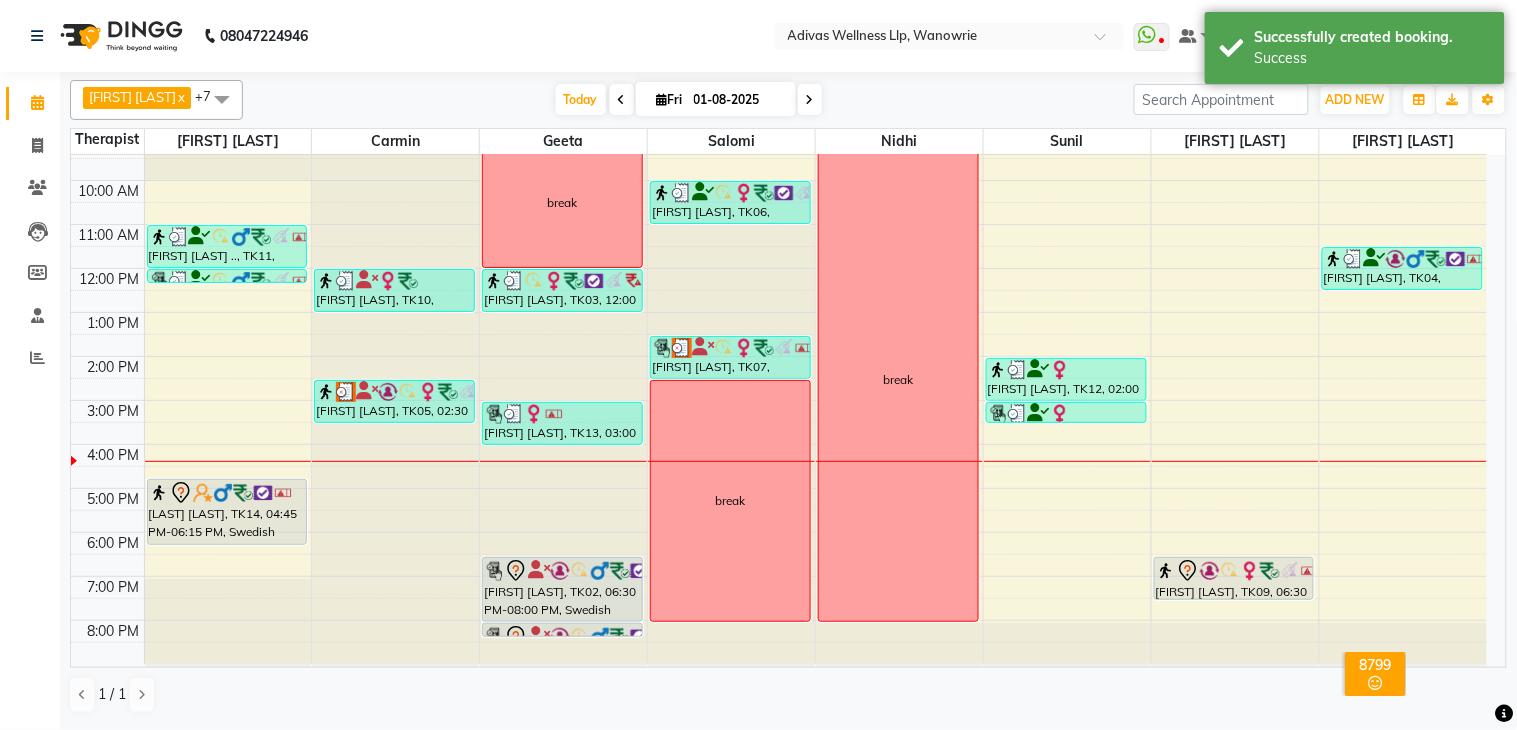 click on "[PHONE] Select Location × Adivas Wellness Llp, Wanowrie  WhatsApp Status  ✕ Status:  Disconnected Recent Service Activity: [DATE]     05:30 AM  [PHONE] Whatsapp Settings Default Panel My Panel English ENGLISH Español العربية मराठी हिंदी ગુજરાતી தமிழ் 中文 Notifications nothing to show Suhanand Manage Profile Change Password Sign out  Version:3.15.11" 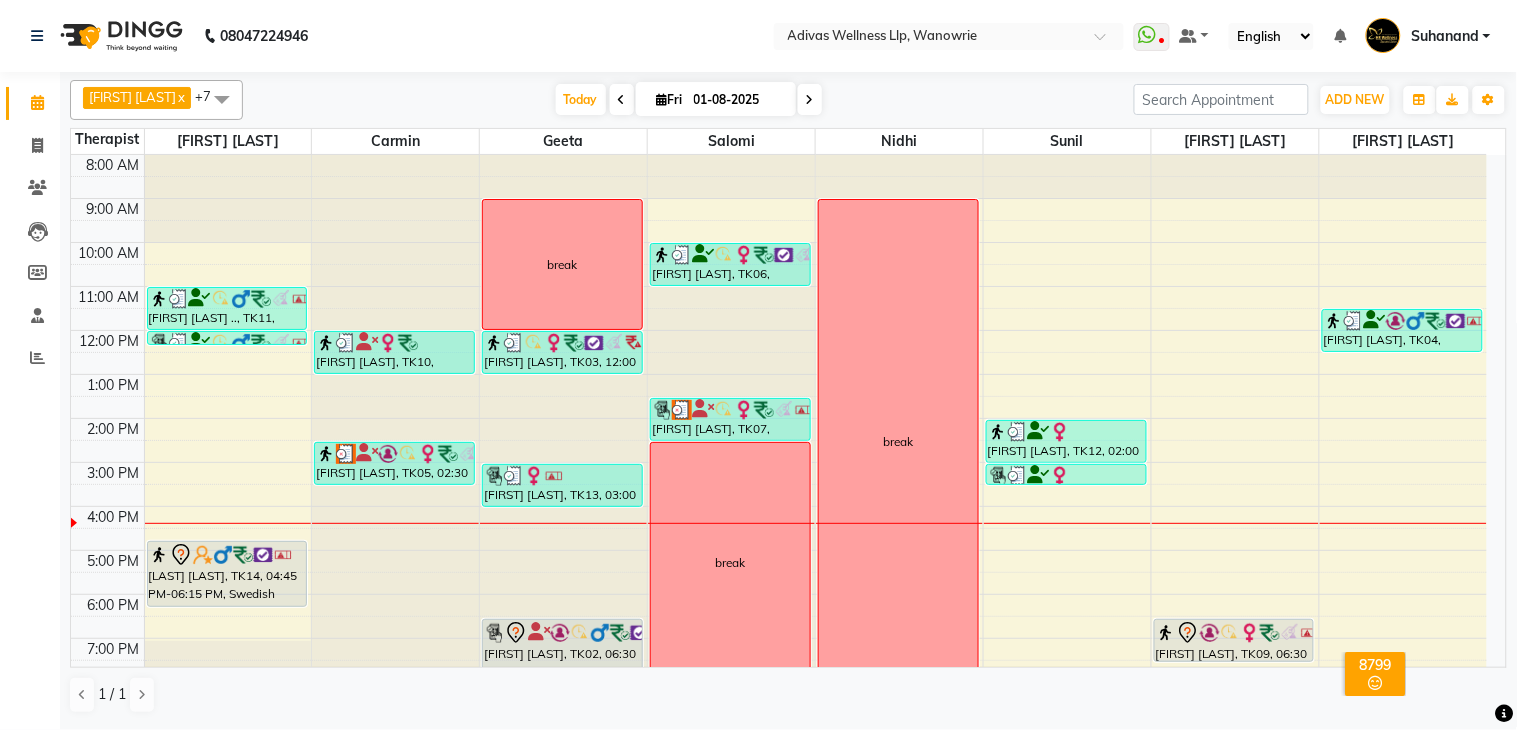 scroll, scrollTop: 62, scrollLeft: 0, axis: vertical 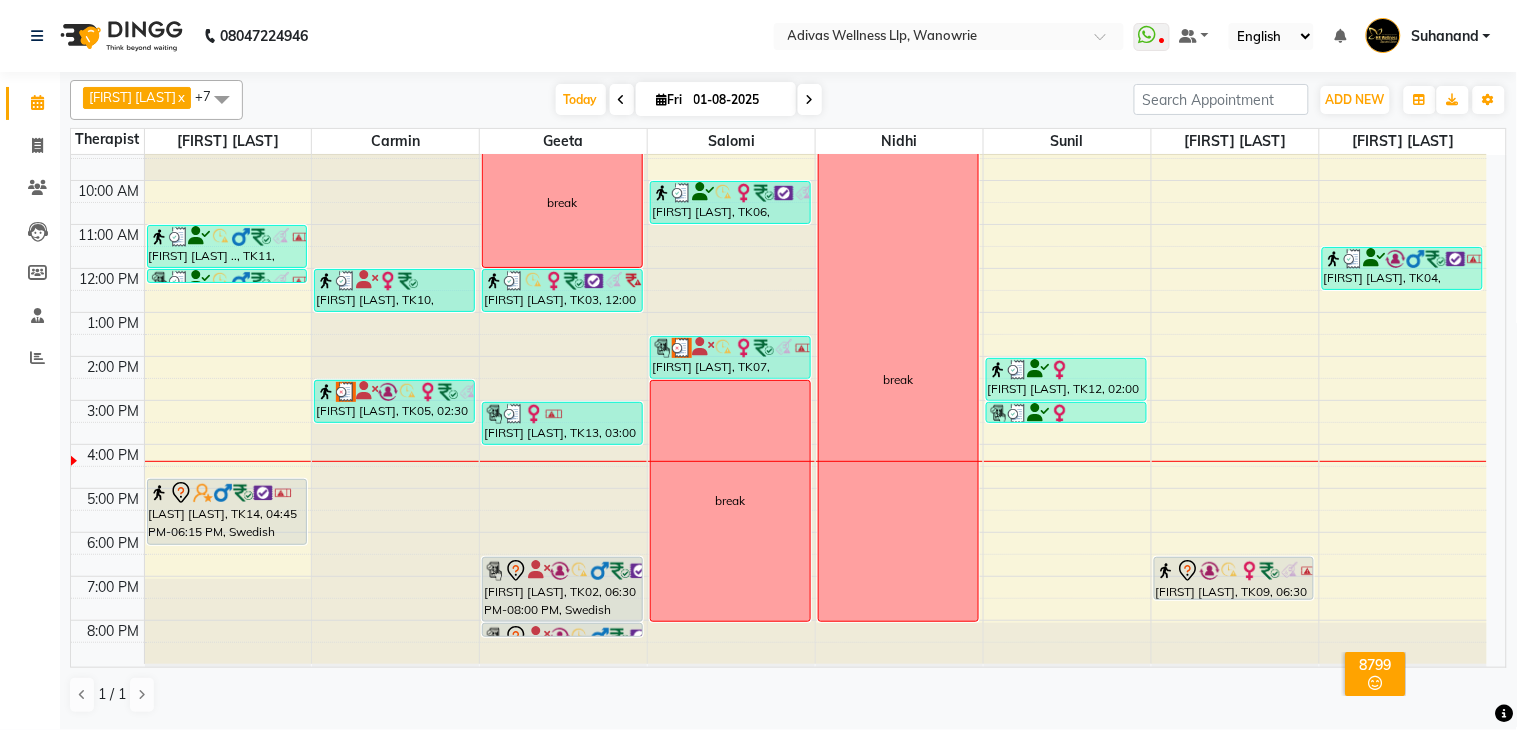 click at bounding box center (810, 99) 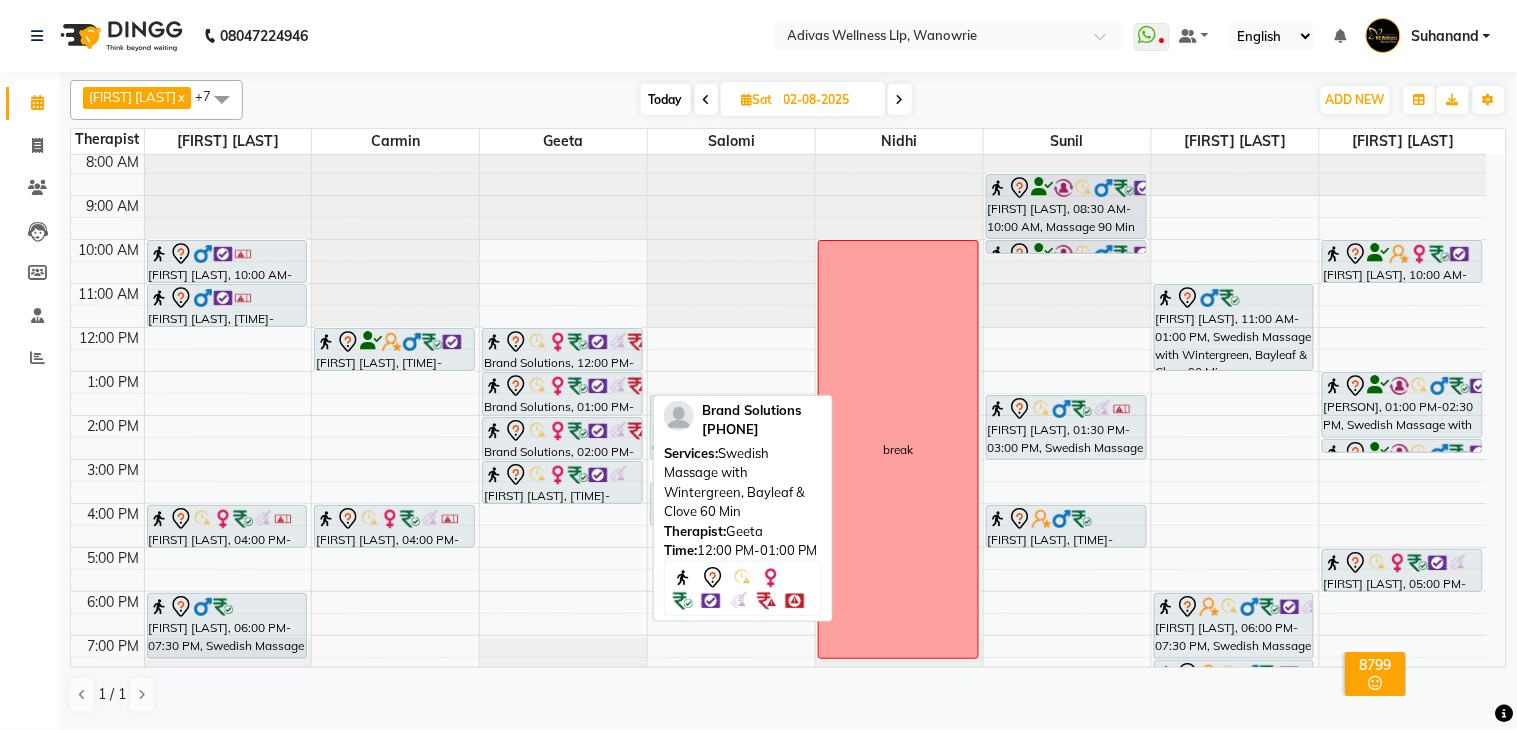 scroll, scrollTop: 0, scrollLeft: 0, axis: both 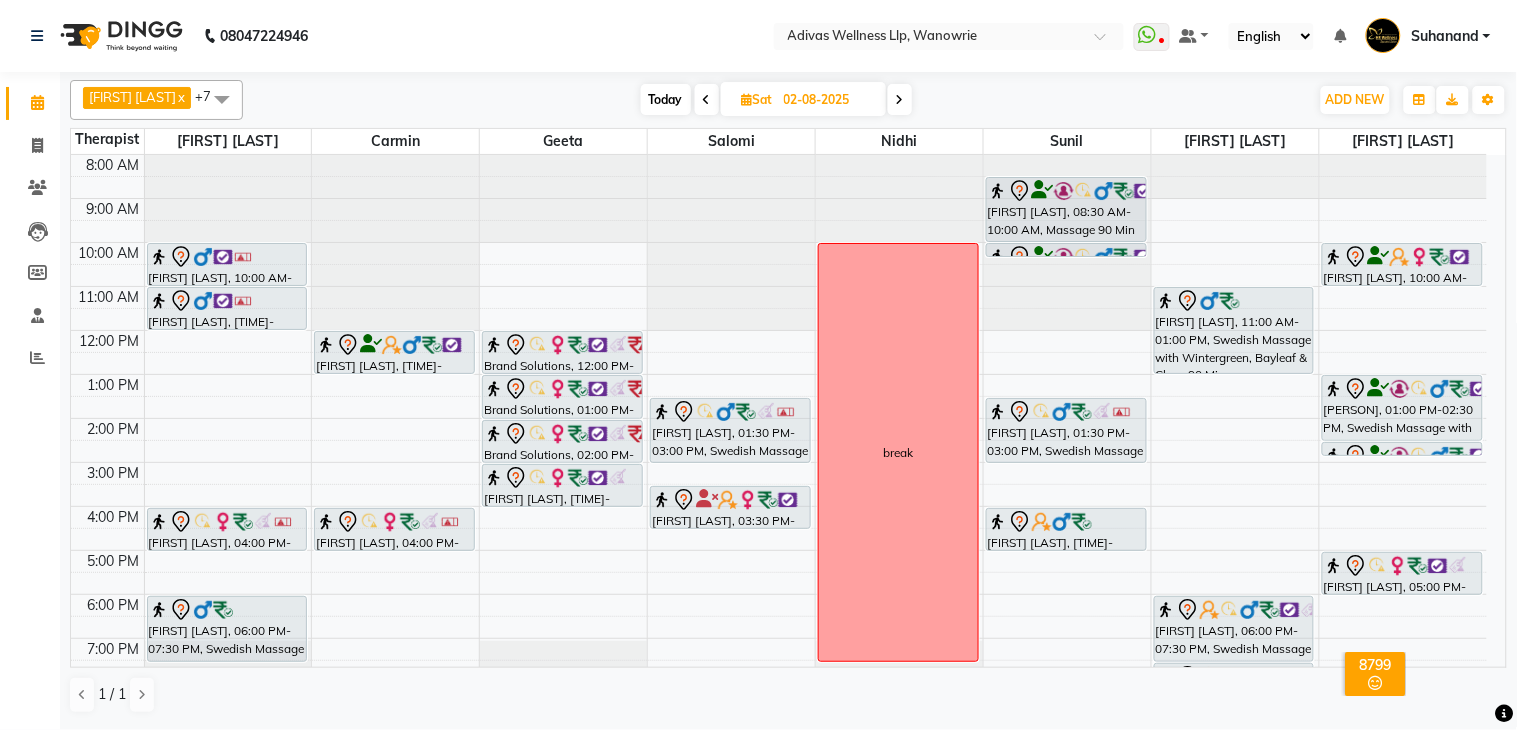 click on "[PHONE] Select Location × Adivas Wellness Llp, Wanowrie  WhatsApp Status  ✕ Status:  Disconnected Recent Service Activity: [DATE]     05:30 AM  [PHONE] Whatsapp Settings Default Panel My Panel English ENGLISH Español العربية मराठी हिंदी ગુજરાતી தமிழ் 中文 Notifications nothing to show Suhanand Manage Profile Change Password Sign out  Version:3.15.11" 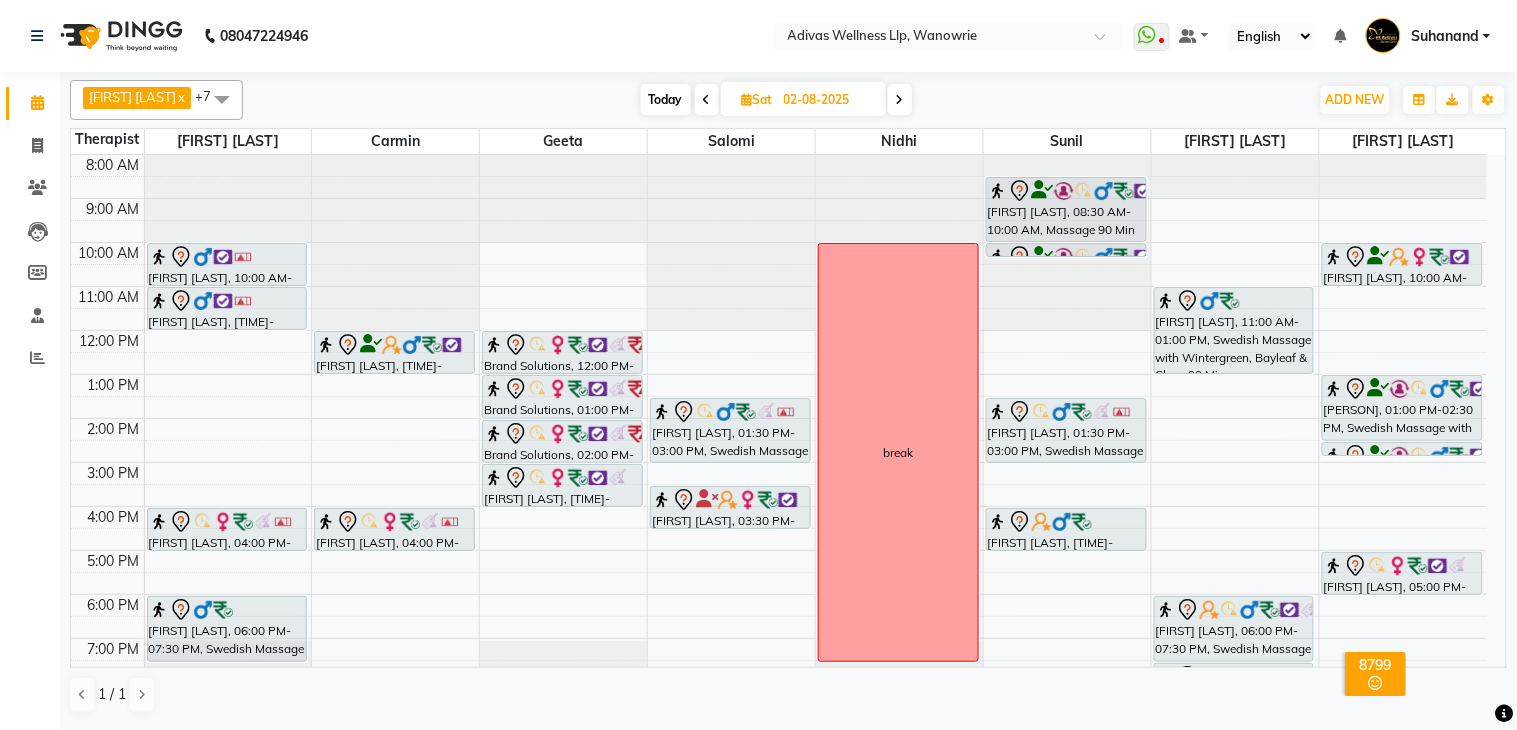 click on "Today" at bounding box center (666, 99) 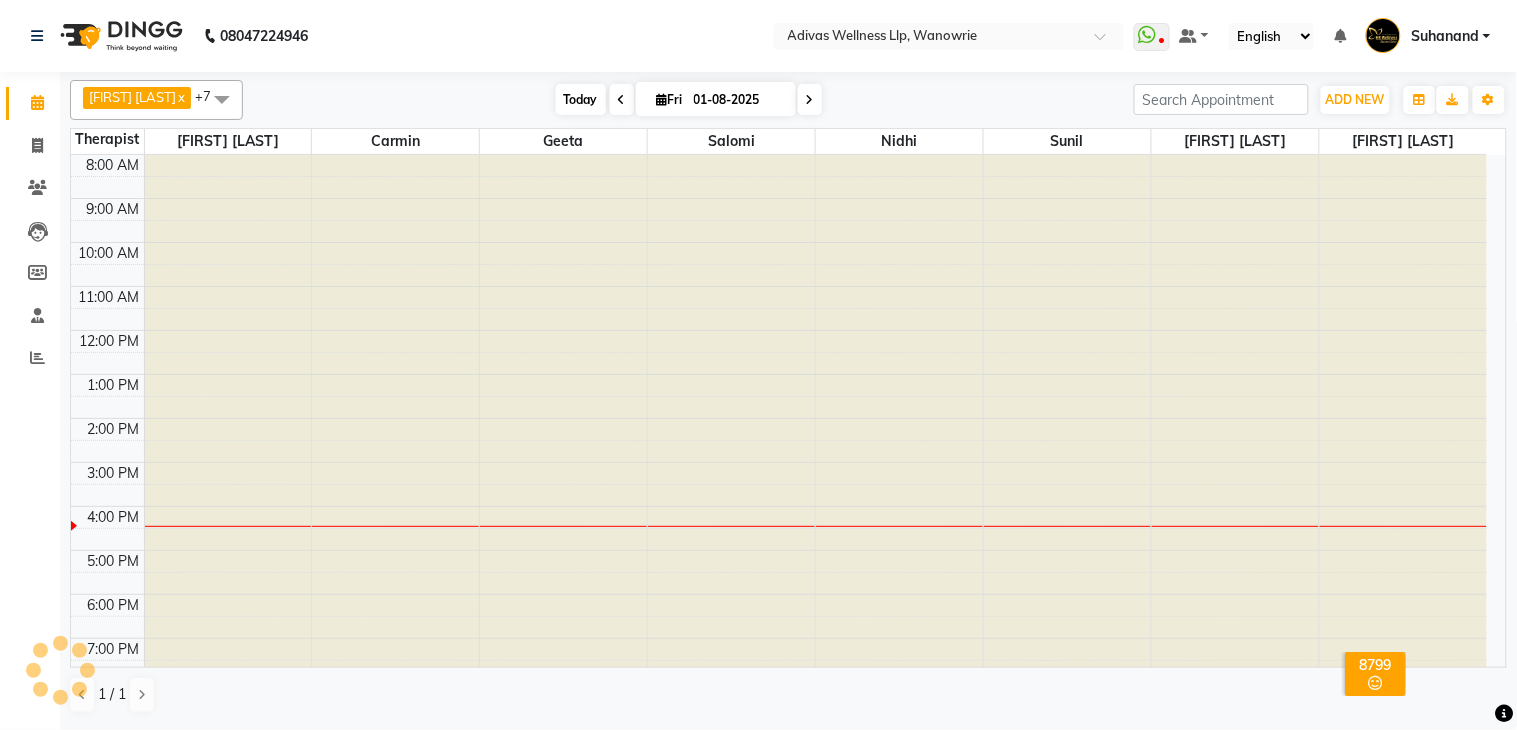 scroll, scrollTop: 63, scrollLeft: 0, axis: vertical 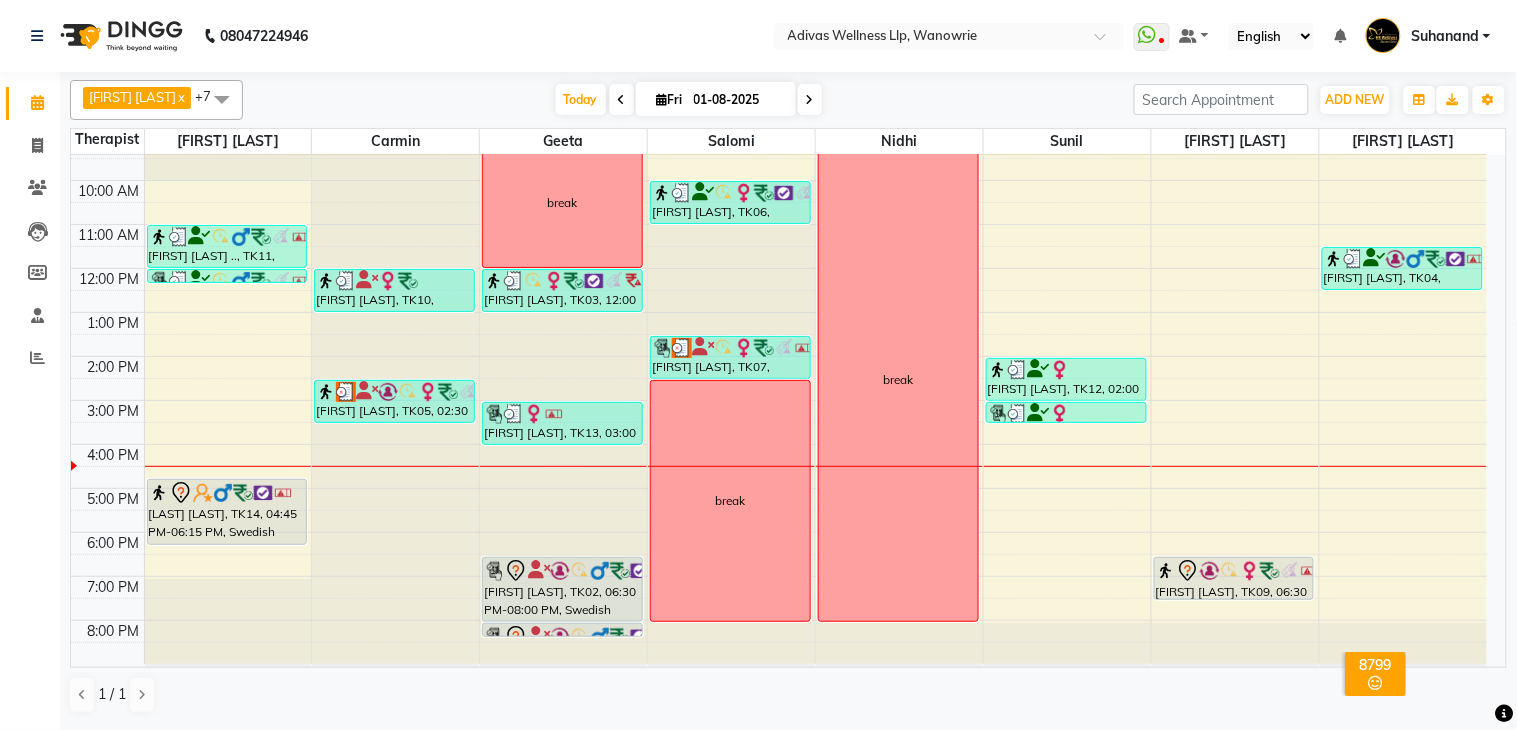 click at bounding box center [810, 100] 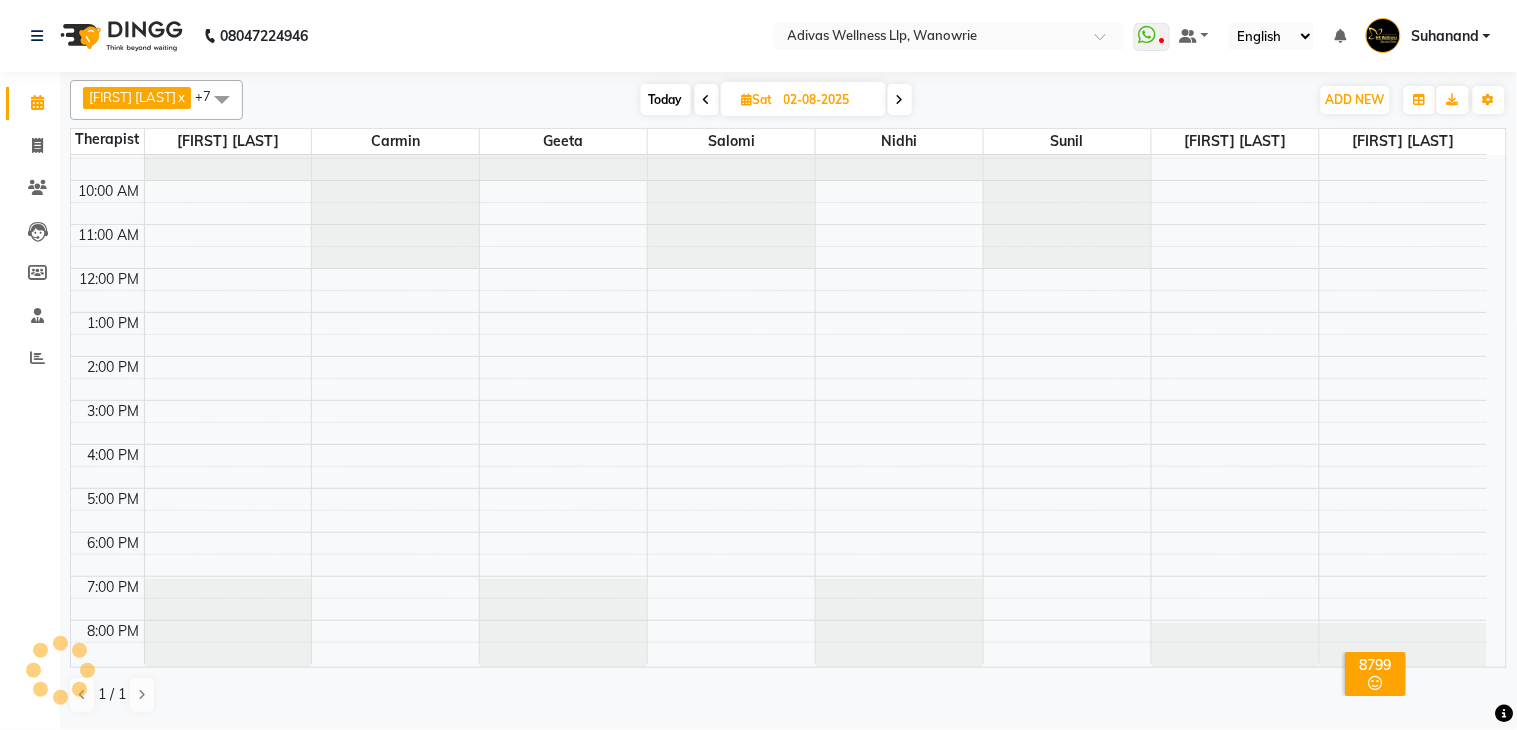 scroll, scrollTop: 63, scrollLeft: 0, axis: vertical 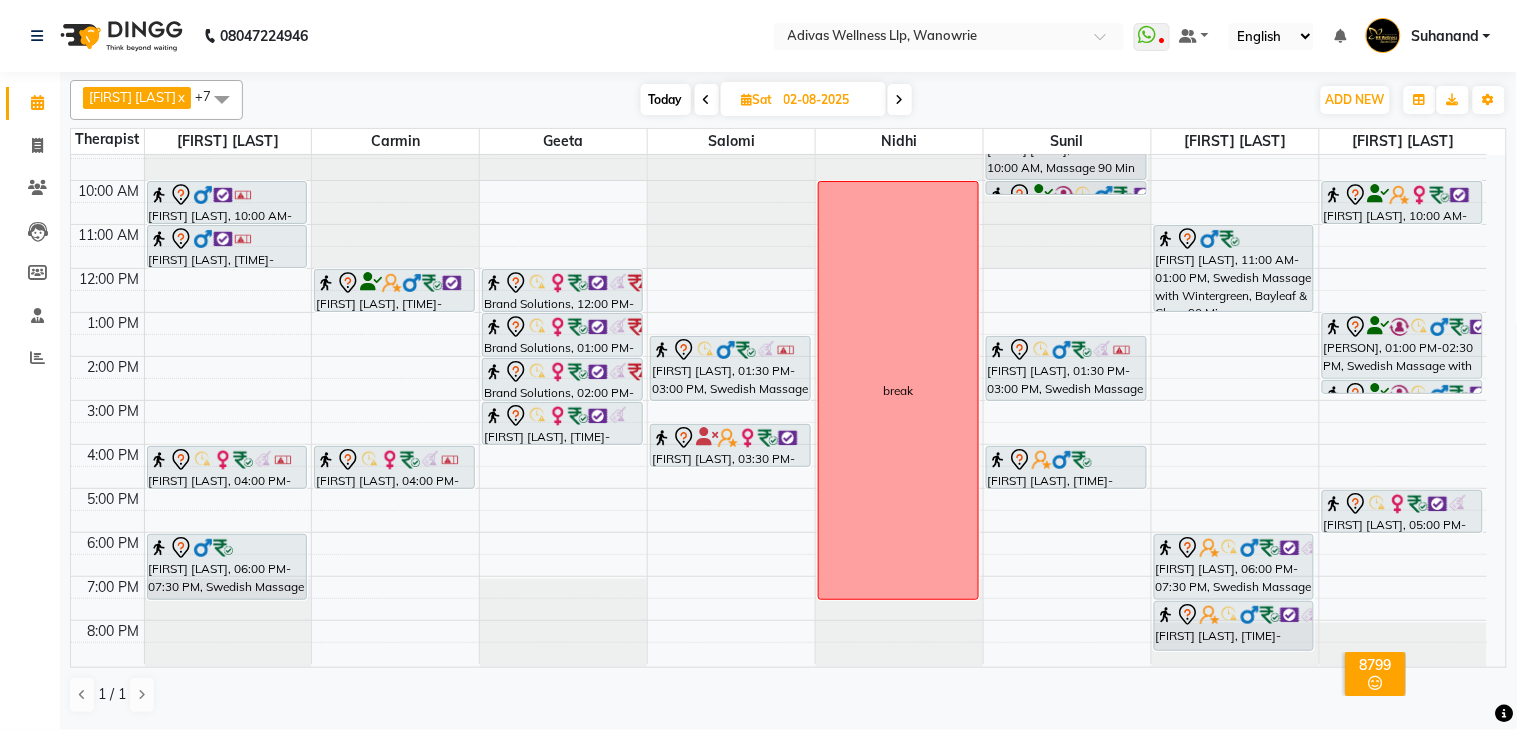 click on "[PHONE] Select Location × Adivas Wellness Llp, Wanowrie  WhatsApp Status  ✕ Status:  Disconnected Recent Service Activity: [DATE]     05:30 AM  [PHONE] Whatsapp Settings Default Panel My Panel English ENGLISH Español العربية मराठी हिंदी ગુજરાતી தமிழ் 中文 Notifications nothing to show Suhanand Manage Profile Change Password Sign out  Version:3.15.11" 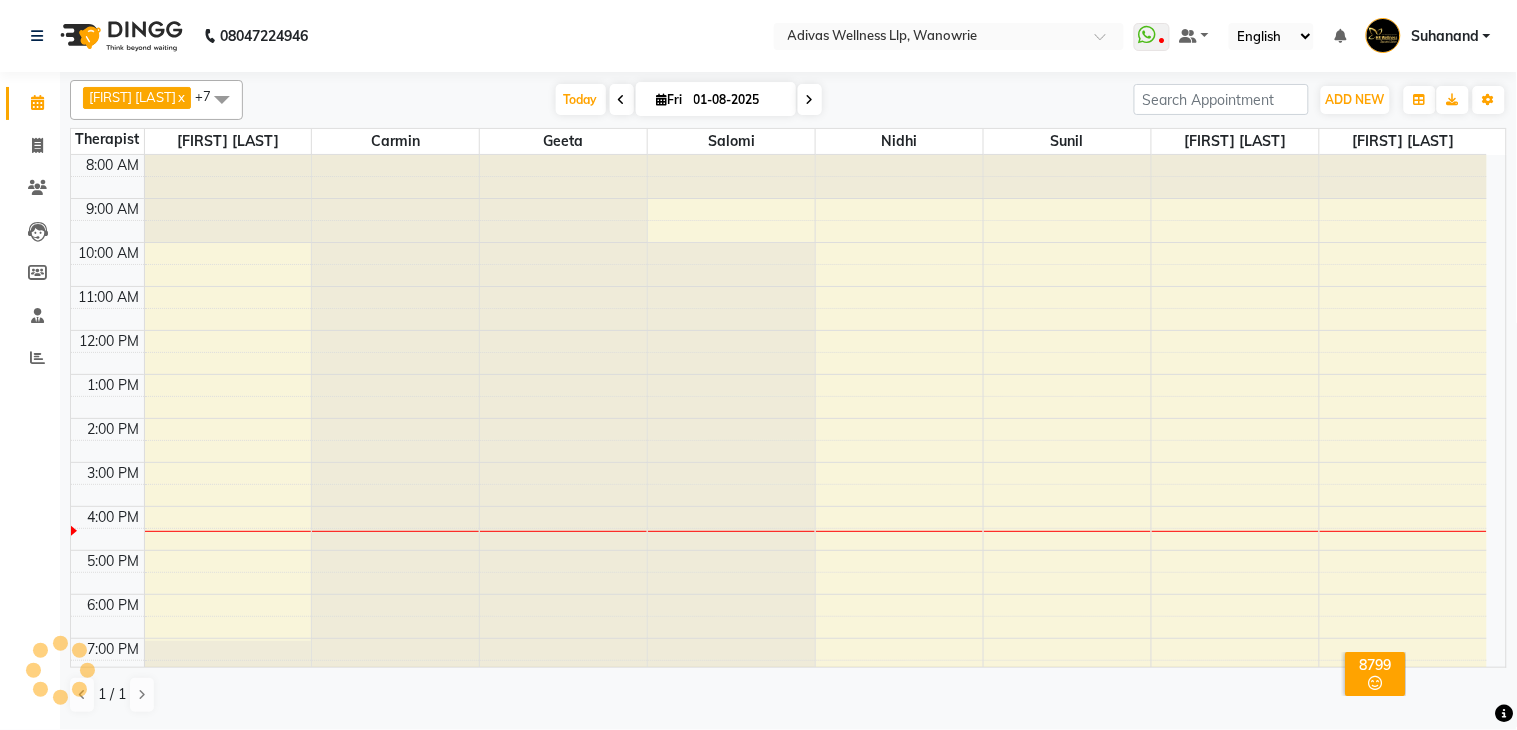 scroll, scrollTop: 63, scrollLeft: 0, axis: vertical 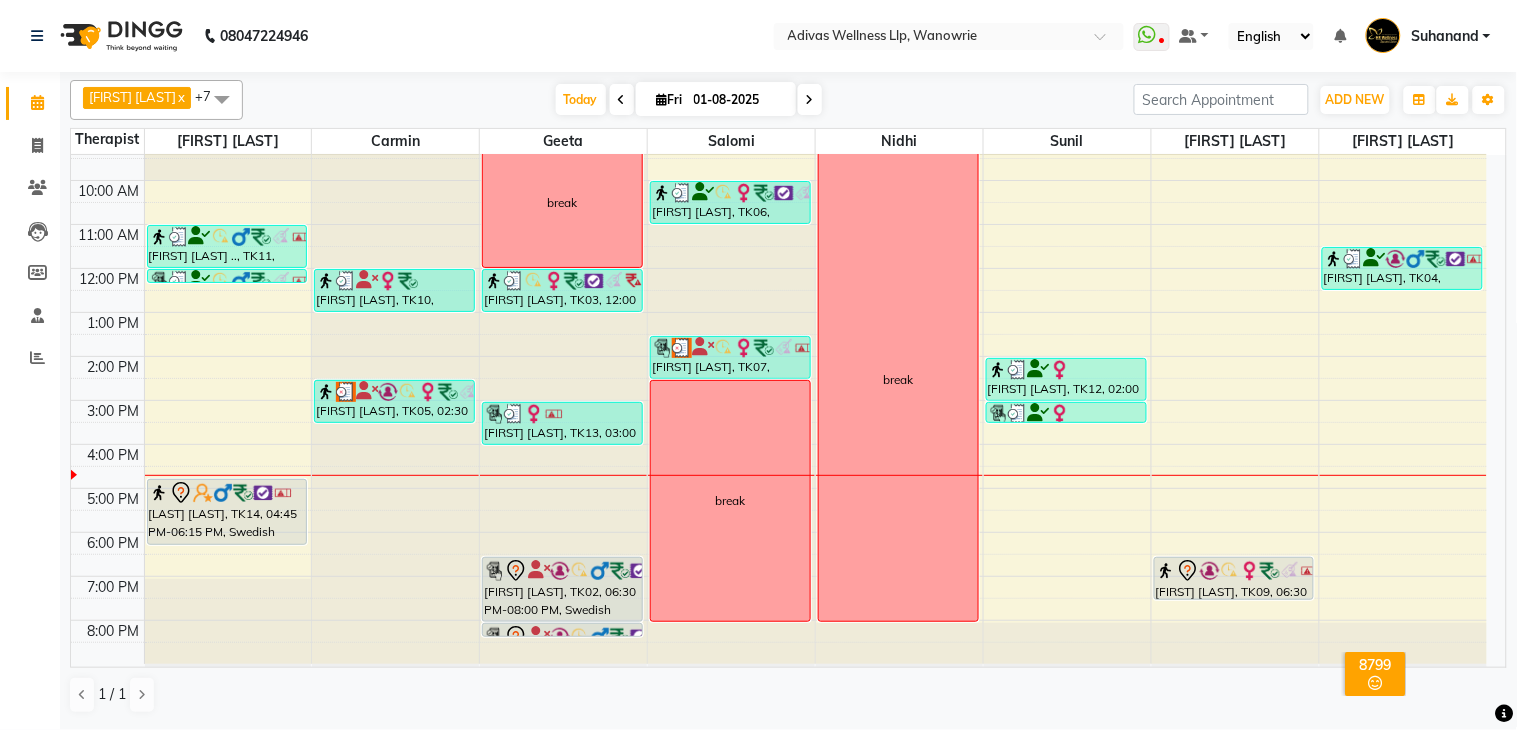 click at bounding box center (810, 100) 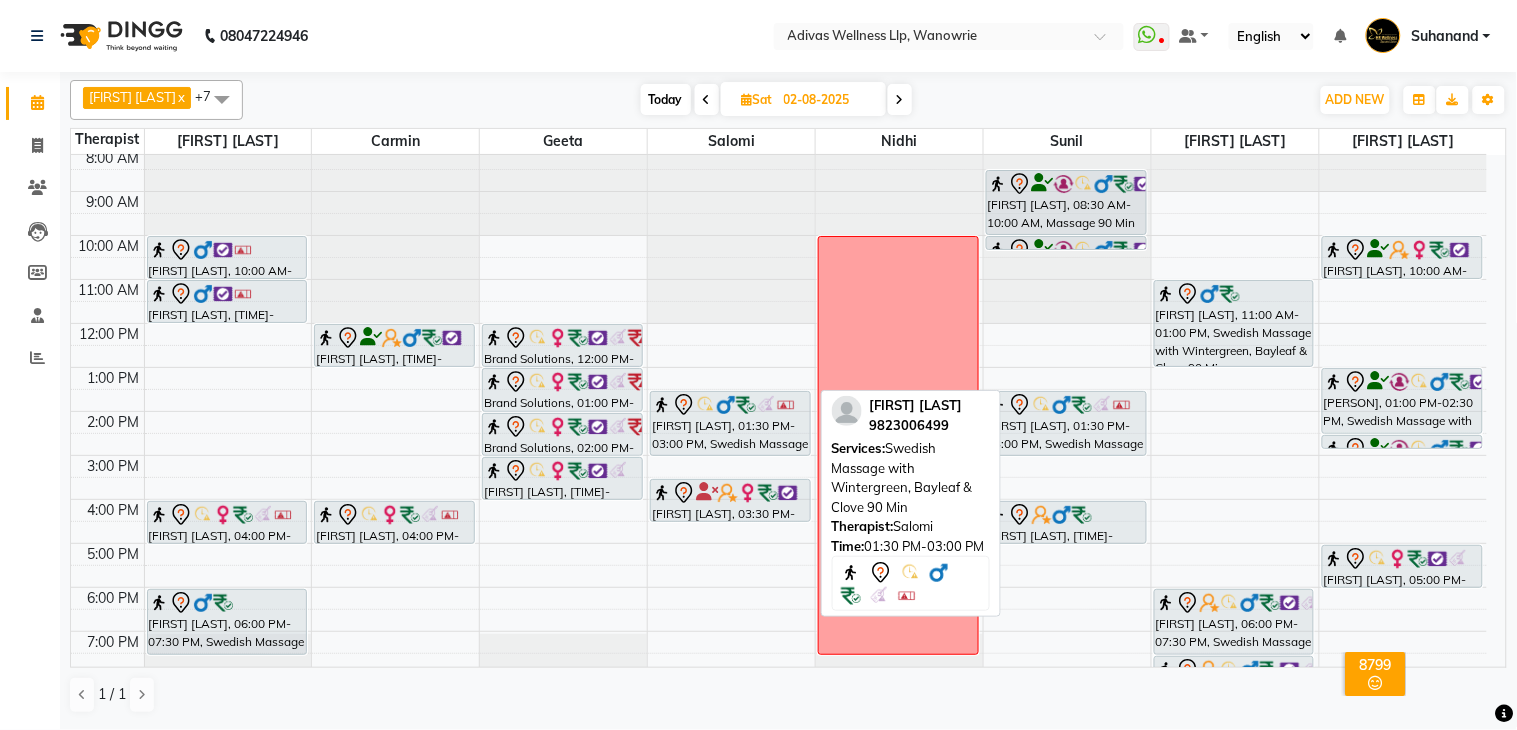 scroll, scrollTop: 0, scrollLeft: 0, axis: both 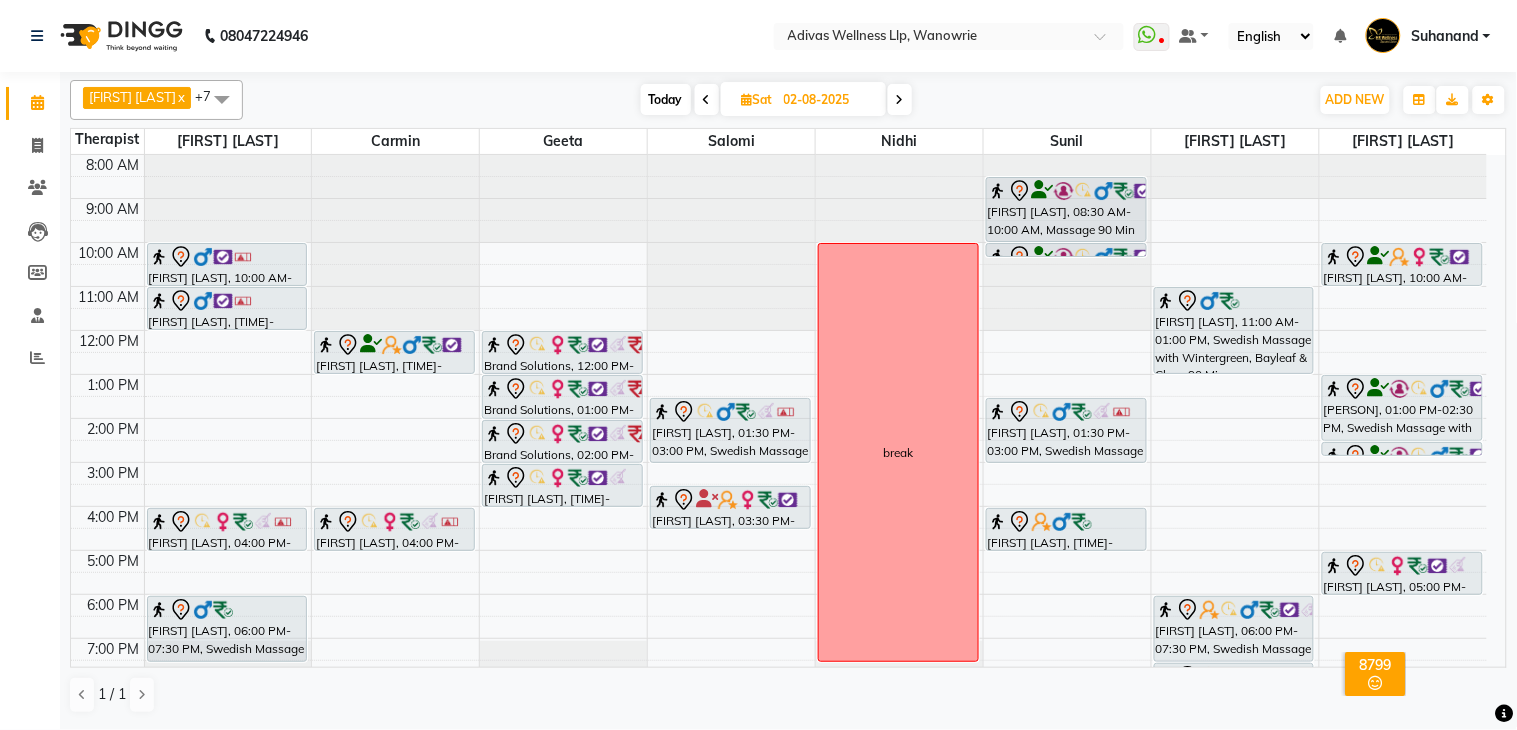click on "Today" at bounding box center (666, 99) 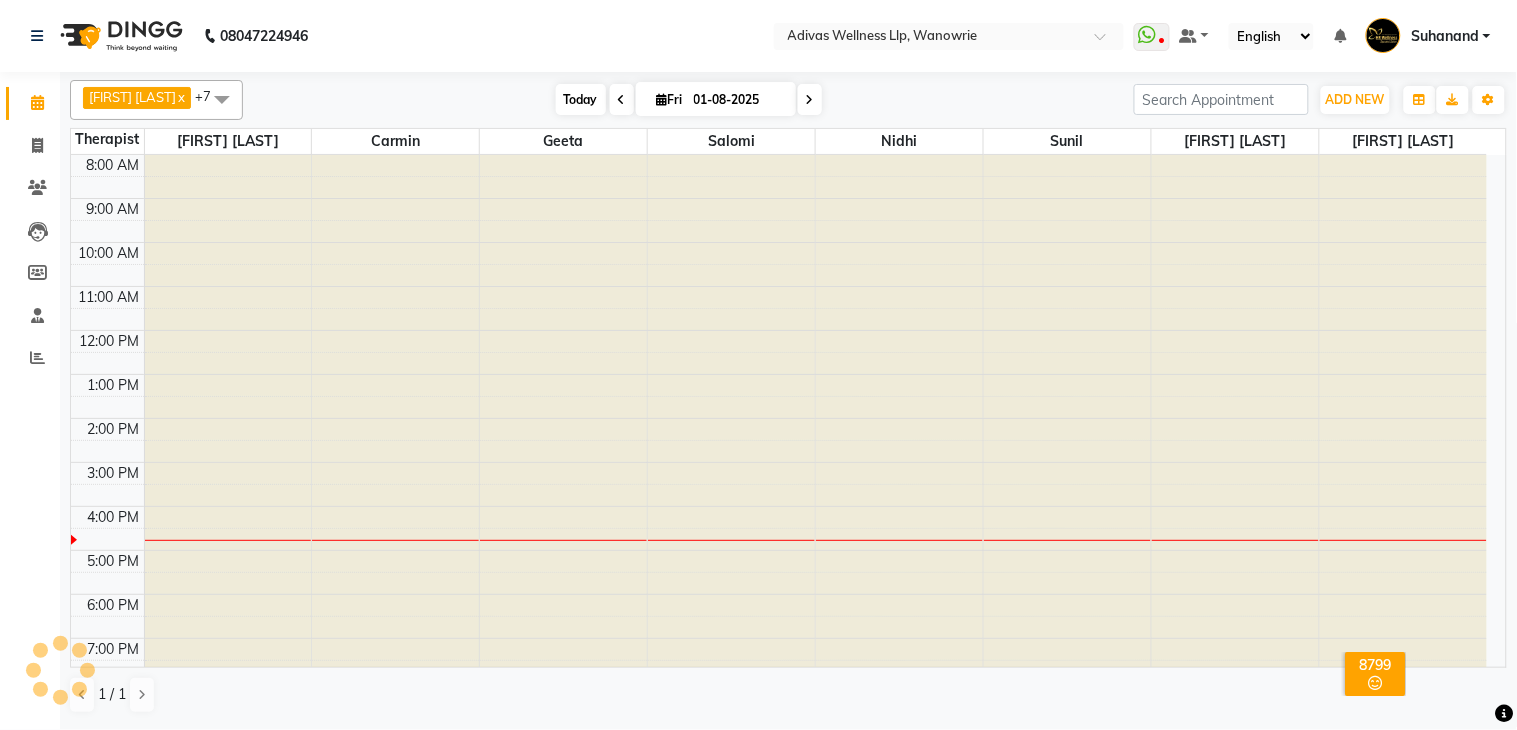 scroll, scrollTop: 63, scrollLeft: 0, axis: vertical 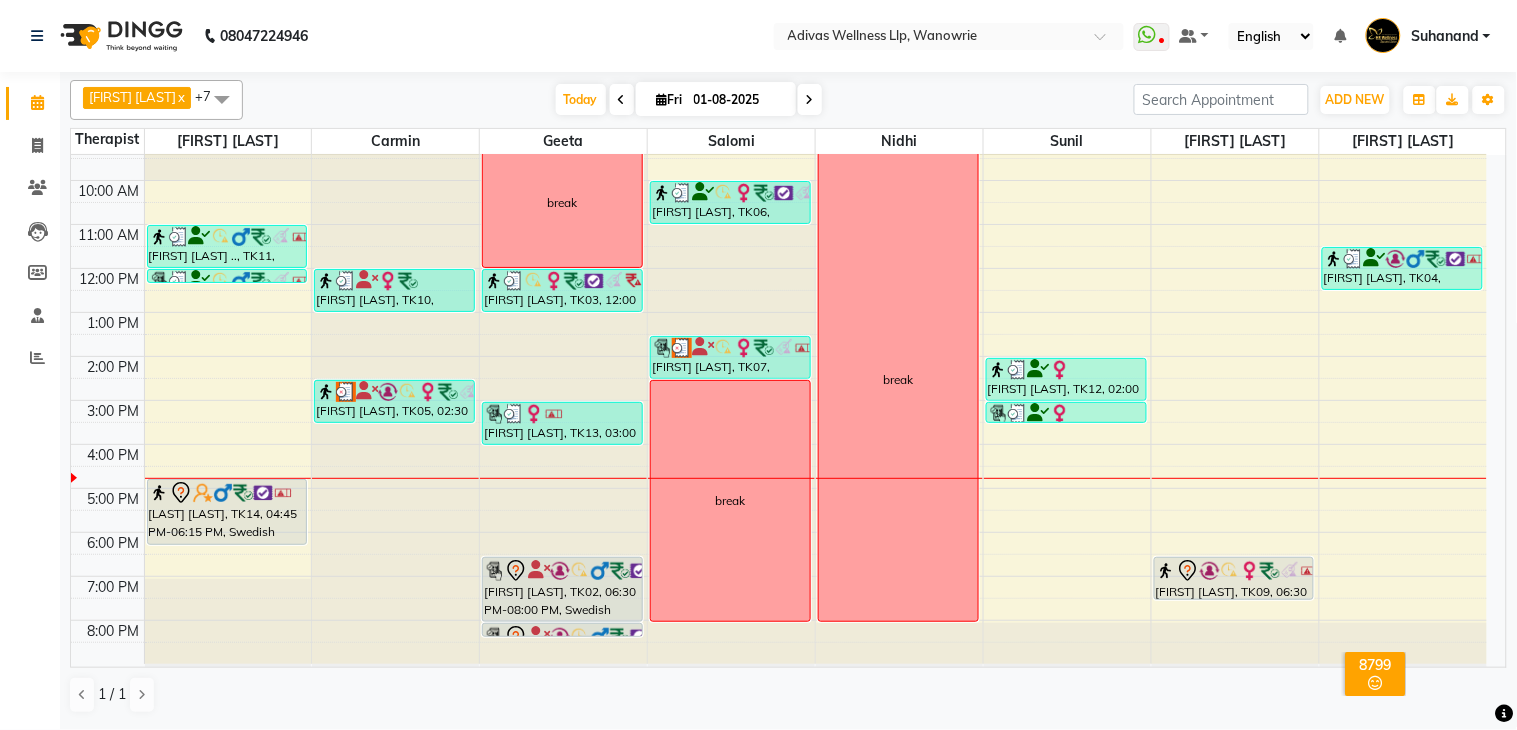 click at bounding box center [810, 100] 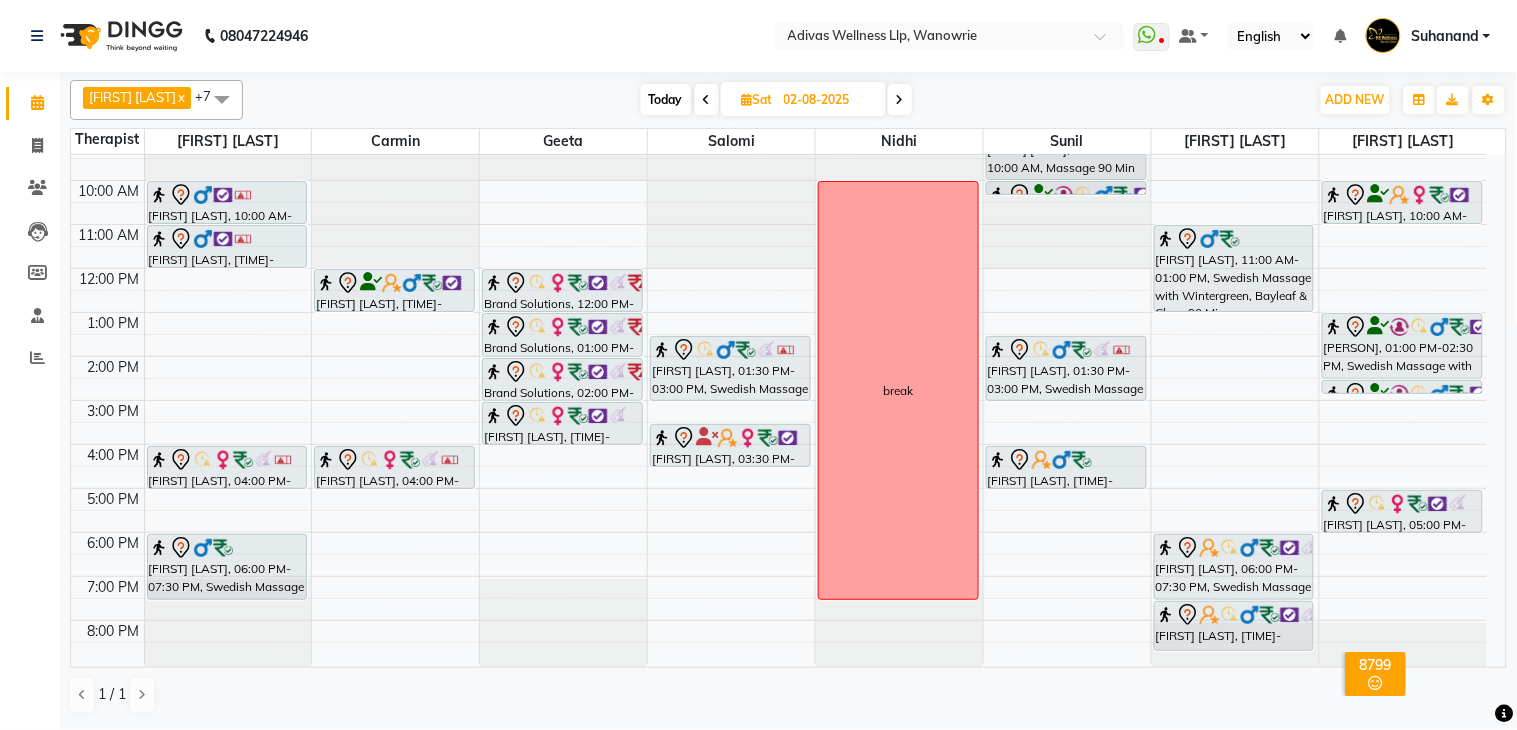 scroll, scrollTop: 0, scrollLeft: 0, axis: both 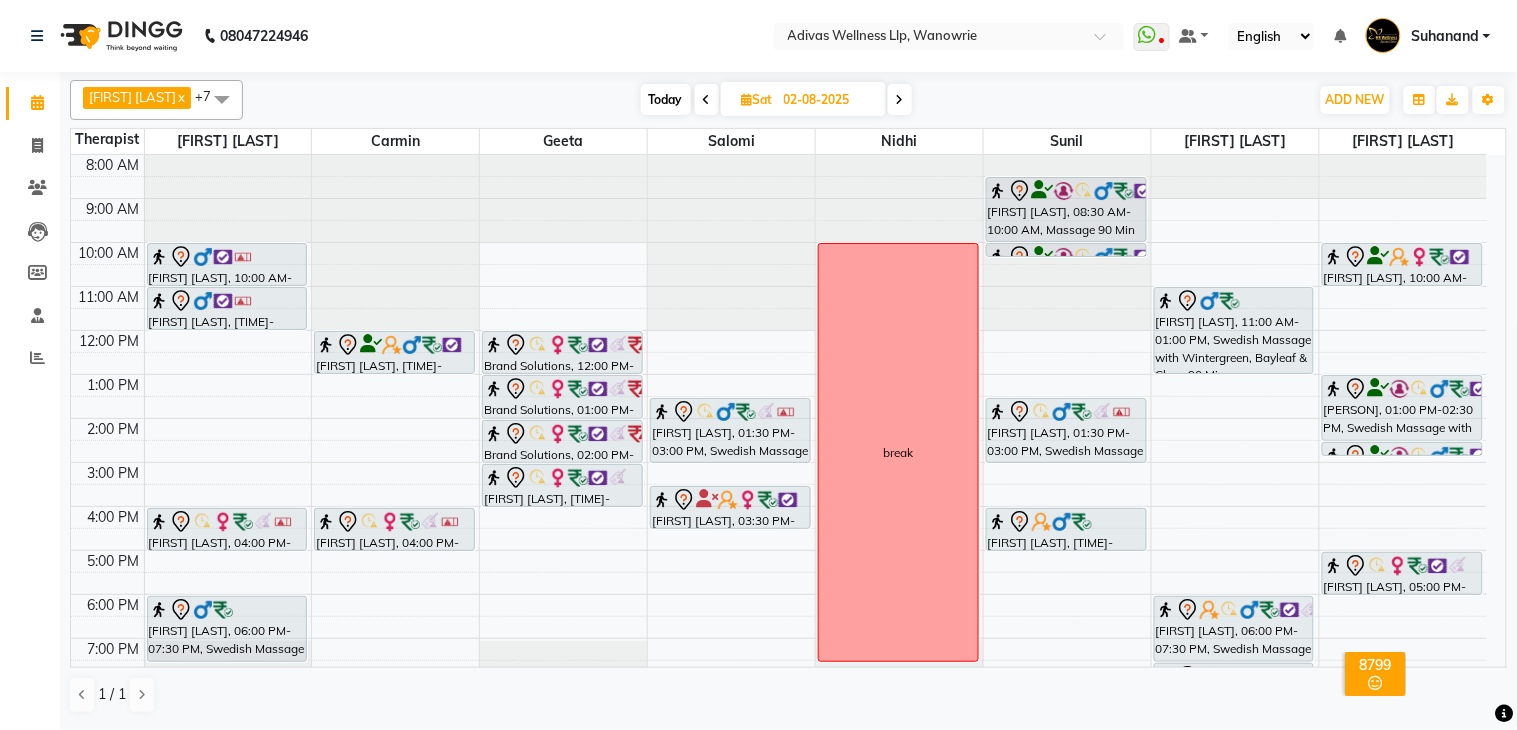 click on "02-08-2025" at bounding box center [828, 100] 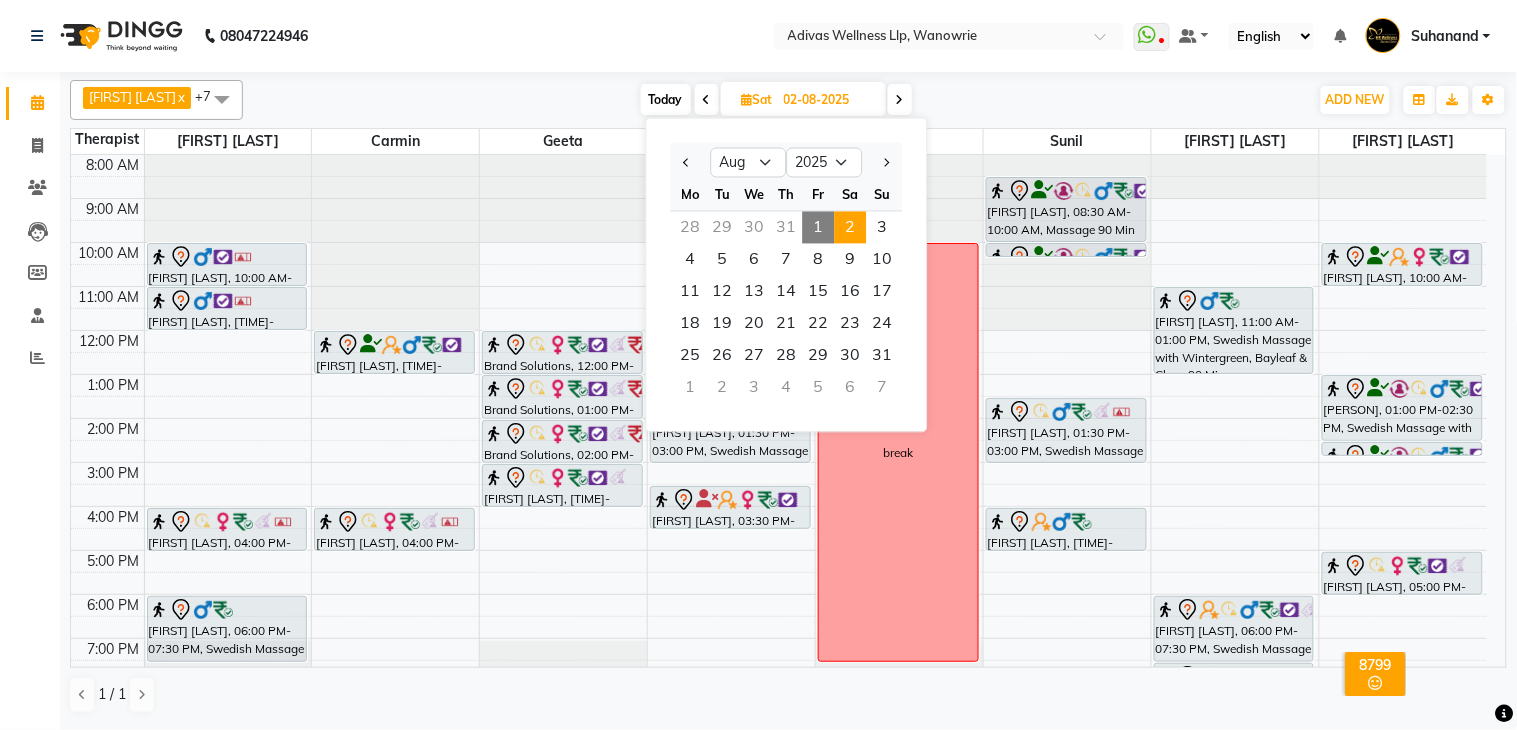 click on "[PHONE] Select Location × Adivas Wellness Llp, Wanowrie  WhatsApp Status  ✕ Status:  Disconnected Recent Service Activity: [DATE]     05:30 AM  [PHONE] Whatsapp Settings Default Panel My Panel English ENGLISH Español العربية मराठी हिंदी ગુજરાતી தமிழ் 中文 Notifications nothing to show Suhanand Manage Profile Change Password Sign out  Version:3.15.11" 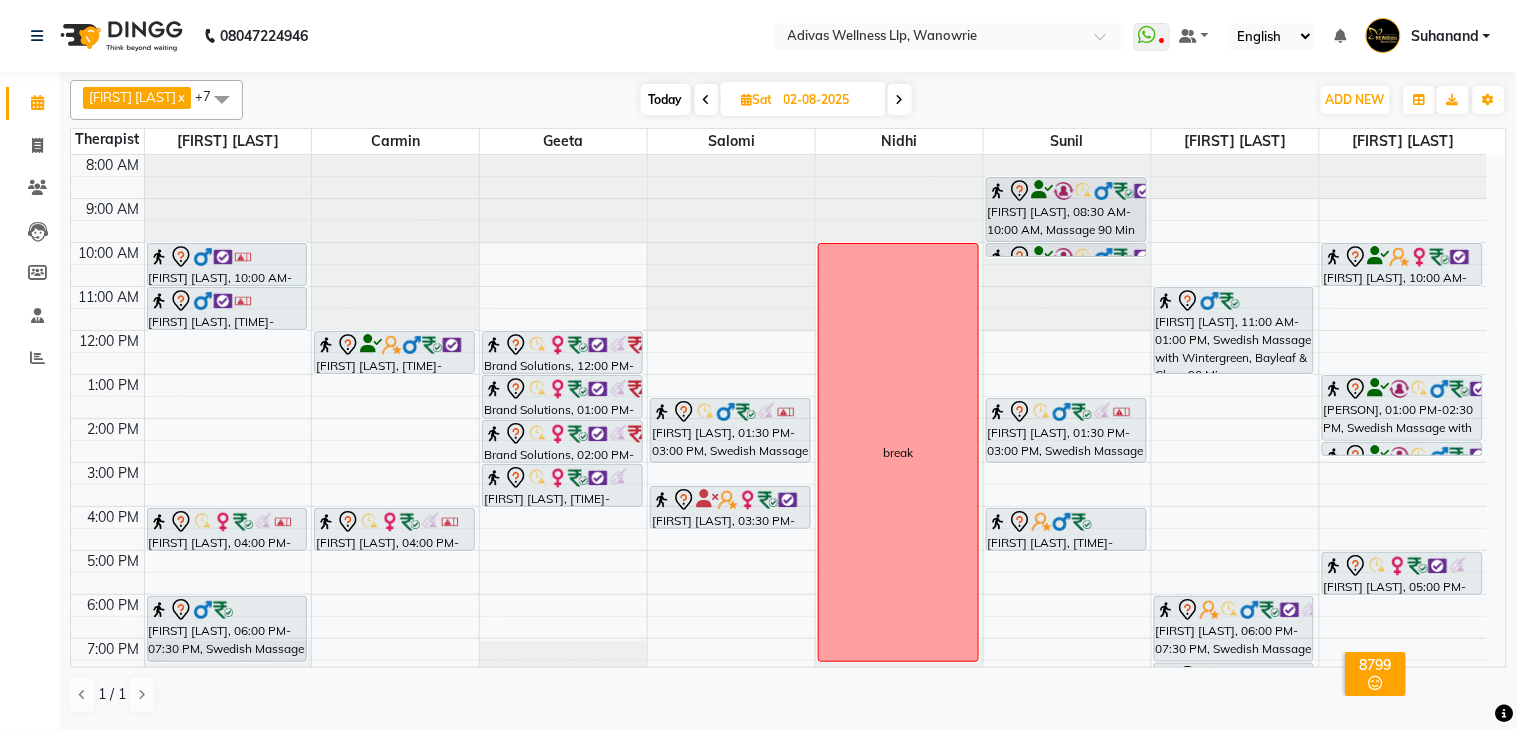 scroll, scrollTop: 62, scrollLeft: 0, axis: vertical 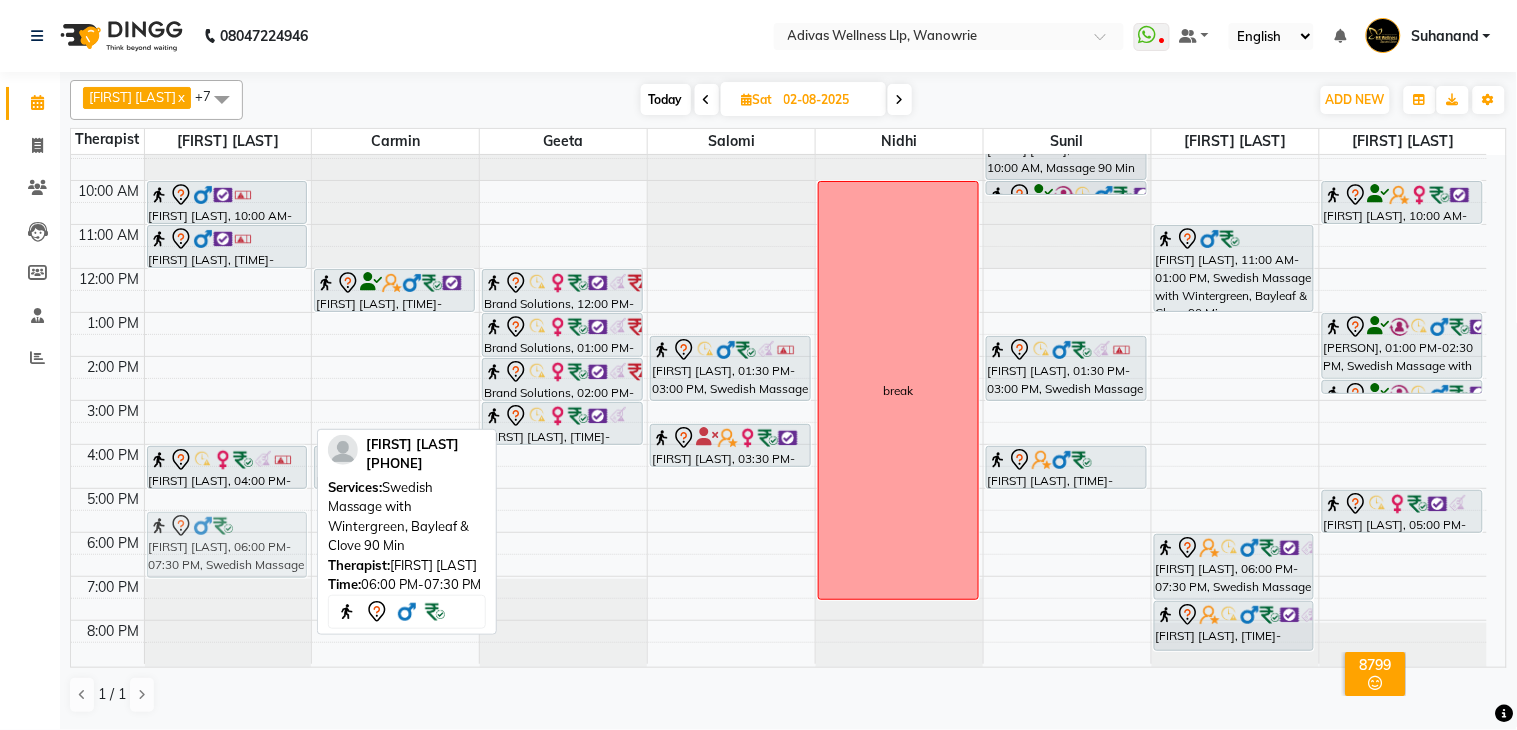 click on "[FIRST] [LAST], 10:00 AM-11:00 AM, Swedish Massage with Wintergreen, Bayleaf & Clove 60 Min             [FIRST] [LAST], 11:00 AM-12:00 PM, Swedish Massage with Wintergreen, Bayleaf & Clove 60 Min             [FIRST] [LAST], 04:00 PM-05:00 PM, Swedish Massage with Wintergreen, Bayleaf & Clove 60 Min             [FIRST] [LAST], 06:00 PM-07:30 PM, Swedish Massage with Wintergreen, Bayleaf & Clove 90 Min             [FIRST] [LAST], 06:00 PM-07:30 PM, Swedish Massage with Wintergreen, Bayleaf & Clove 90 Min" at bounding box center (228, 378) 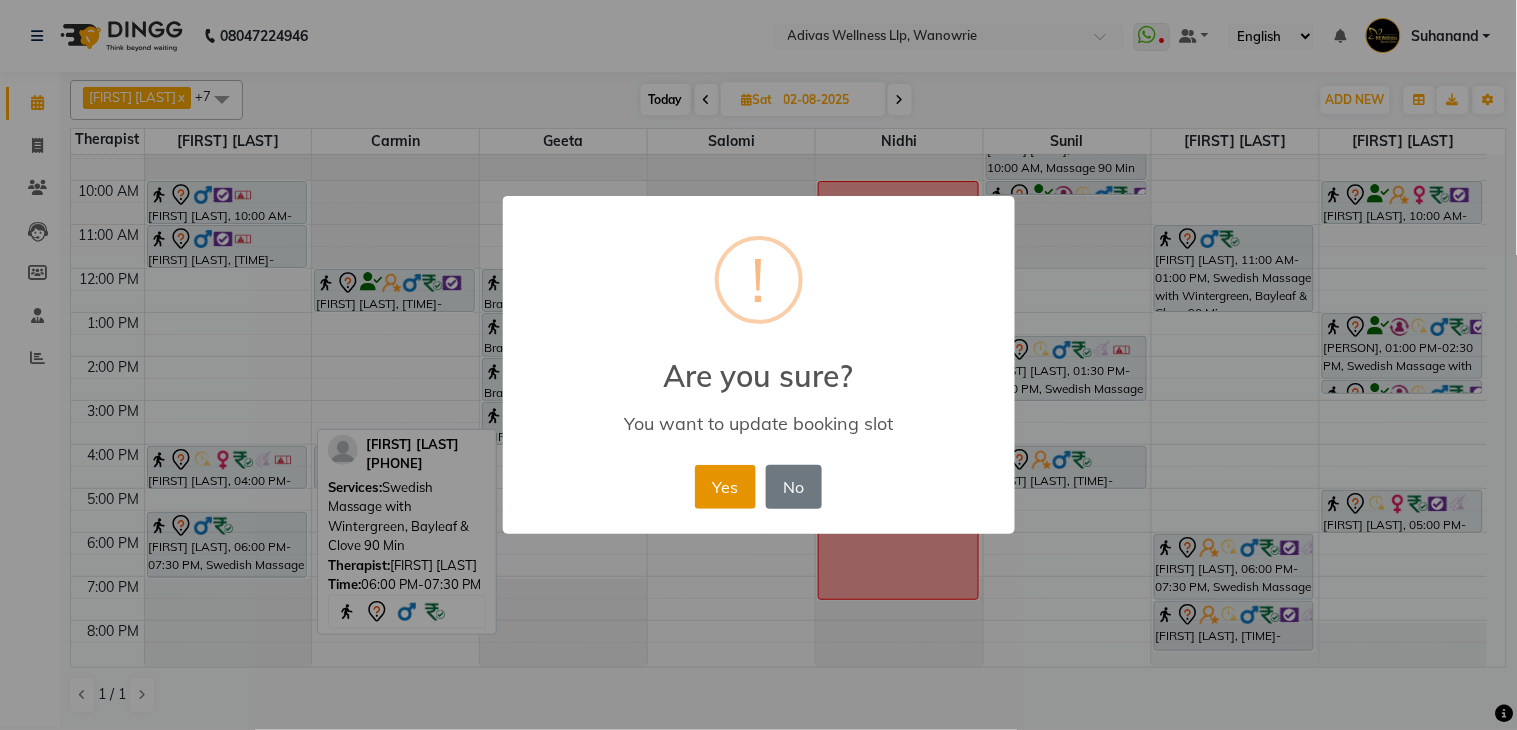 click on "Yes" at bounding box center (725, 487) 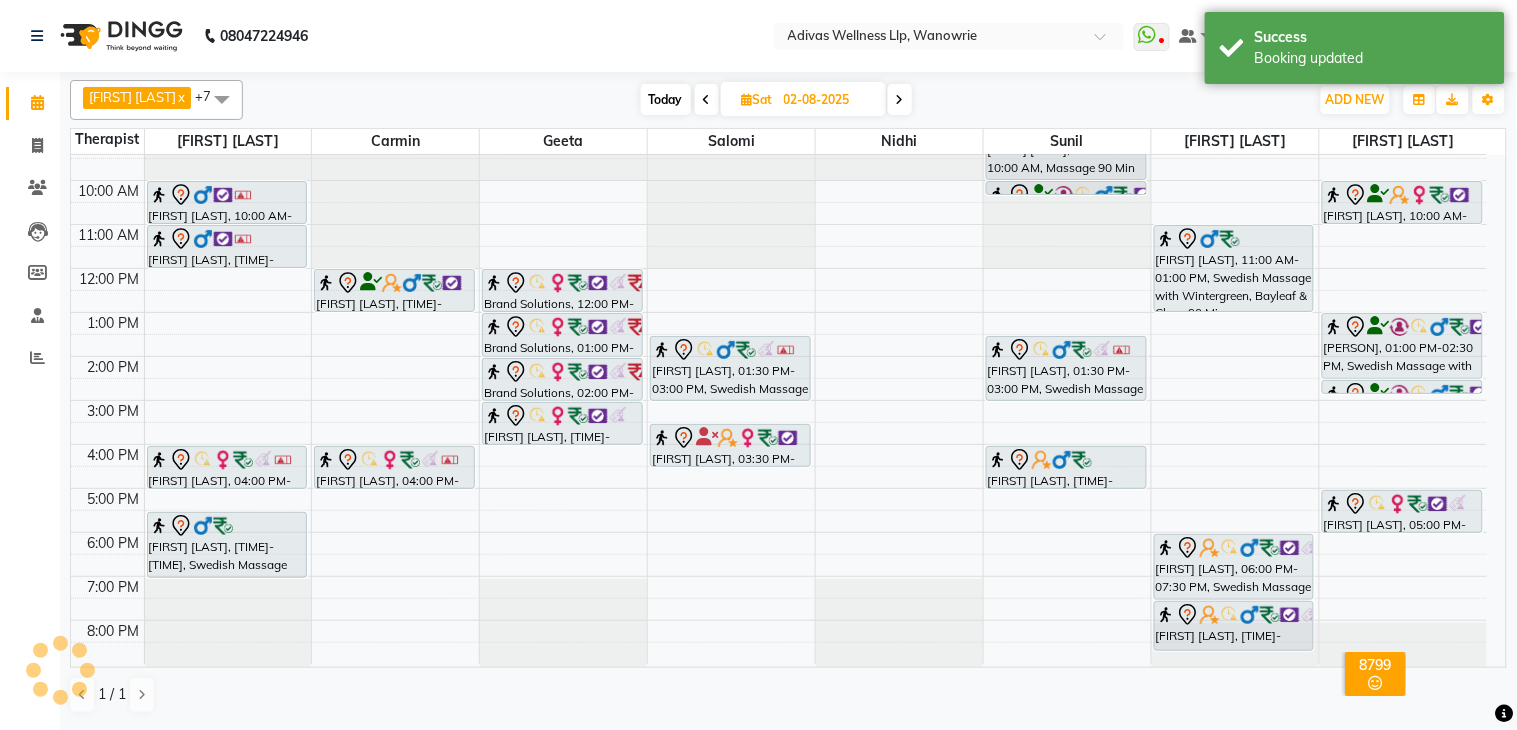 click on "[PHONE] Select Location × Adivas Wellness Llp, Wanowrie  WhatsApp Status  ✕ Status:  Disconnected Recent Service Activity: [DATE]     05:30 AM  [PHONE] Whatsapp Settings Default Panel My Panel English ENGLISH Español العربية मराठी हिंदी ગુજરાતી தமிழ் 中文 Notifications nothing to show Suhanand Manage Profile Change Password Sign out  Version:3.15.11" 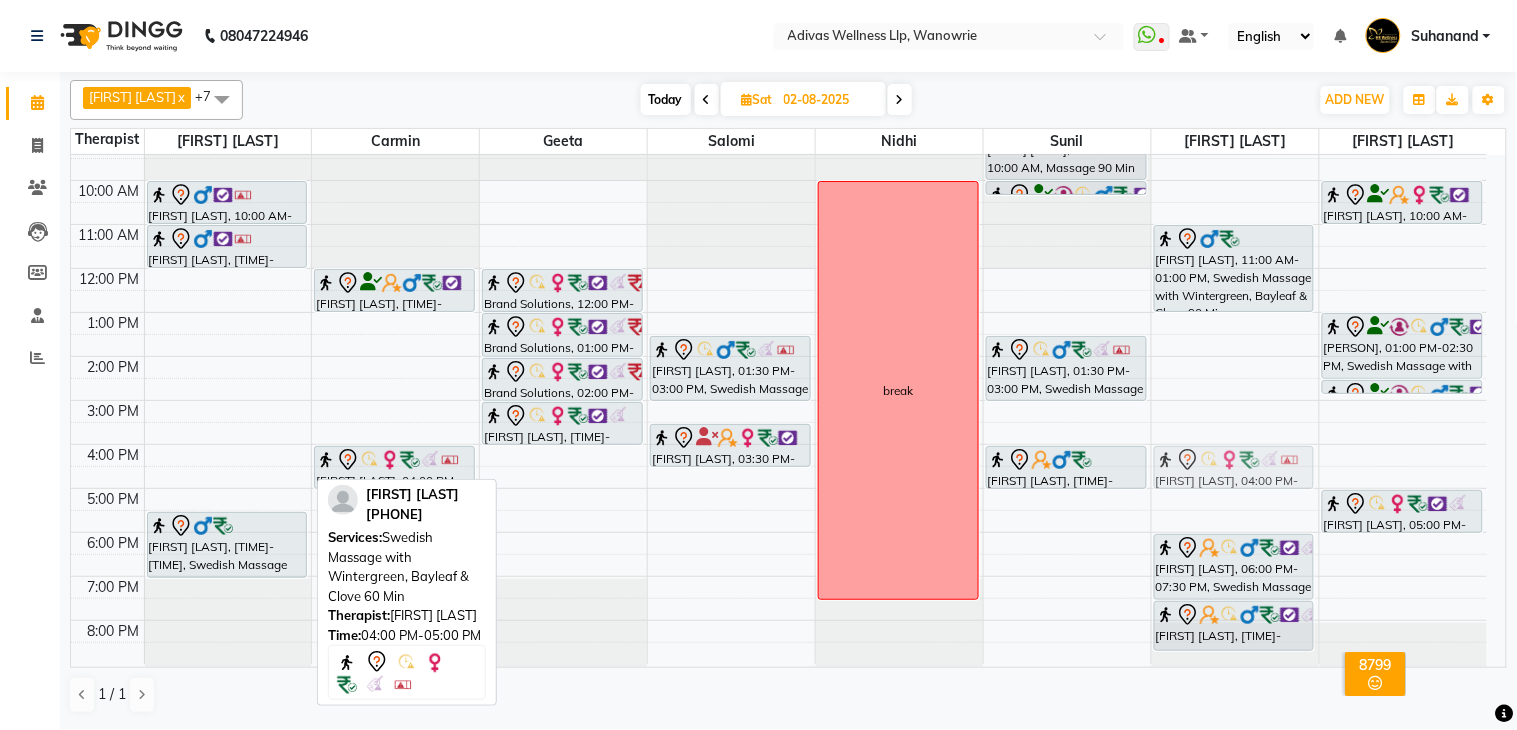 drag, startPoint x: 240, startPoint y: 470, endPoint x: 1188, endPoint y: 470, distance: 948 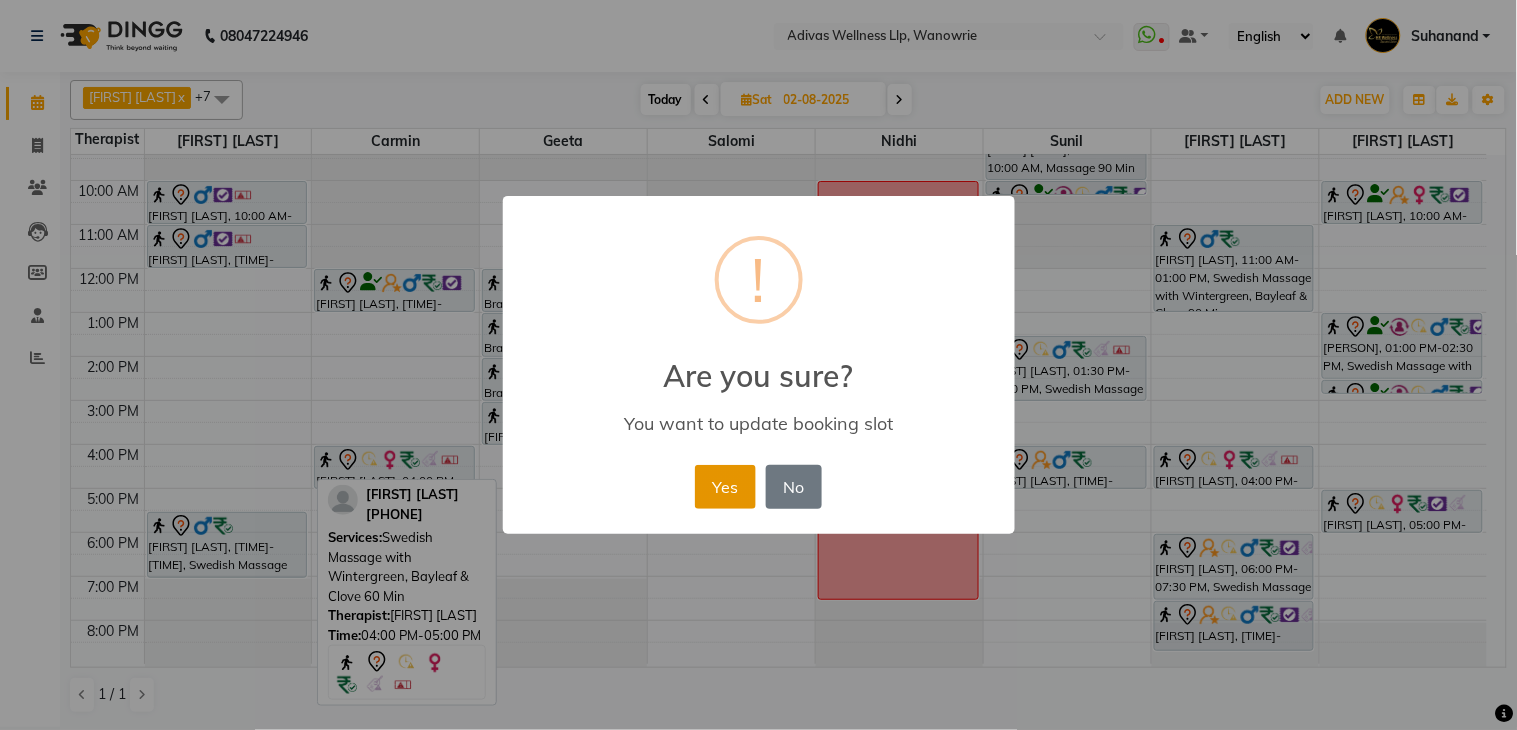 click on "Yes" at bounding box center [725, 487] 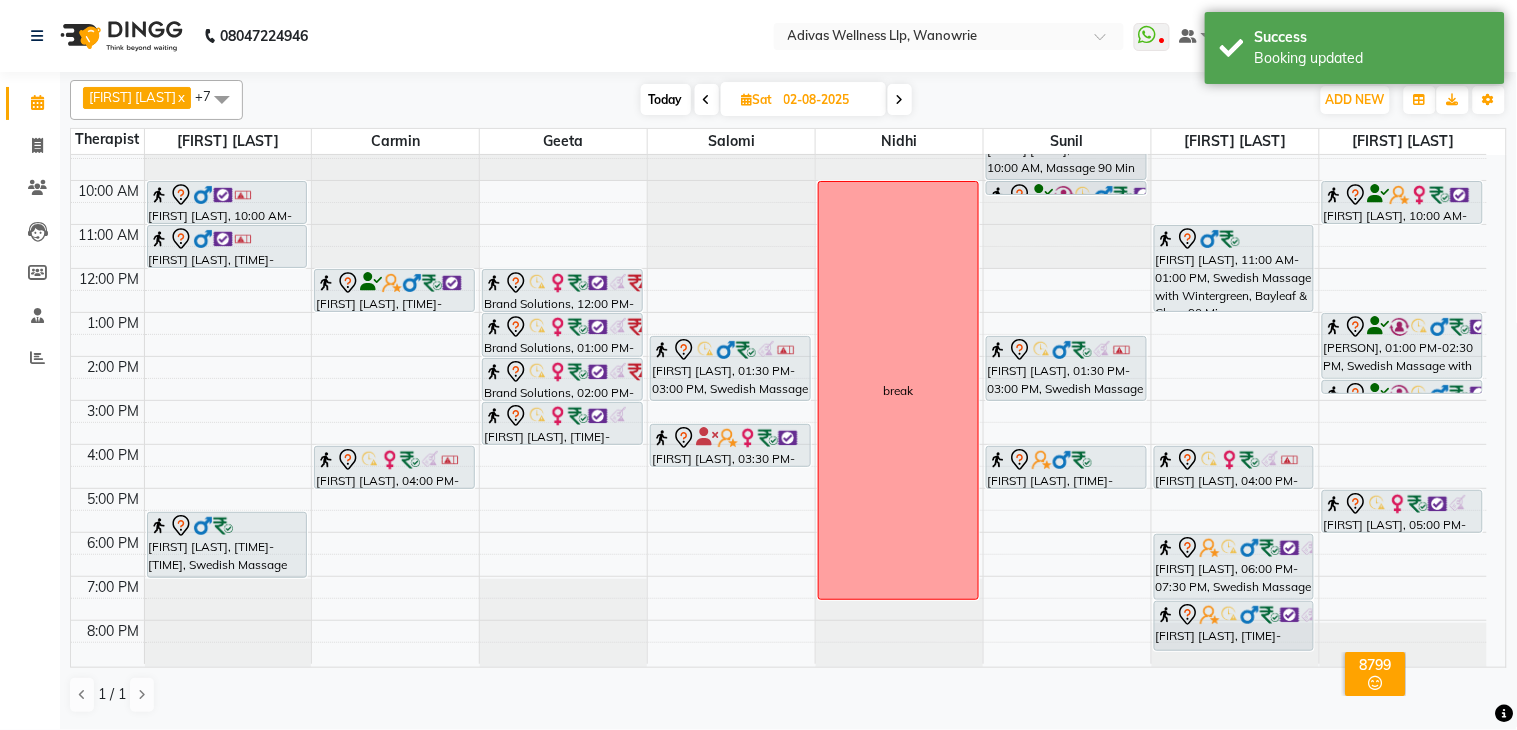click on "[PHONE] Select Location × Adivas Wellness Llp, Wanowrie  WhatsApp Status  ✕ Status:  Disconnected Recent Service Activity: [DATE]     05:30 AM  [PHONE] Whatsapp Settings Default Panel My Panel English ENGLISH Español العربية मराठी हिंदी ગુજરાતી தமிழ் 中文 Notifications nothing to show Suhanand Manage Profile Change Password Sign out  Version:3.15.11" 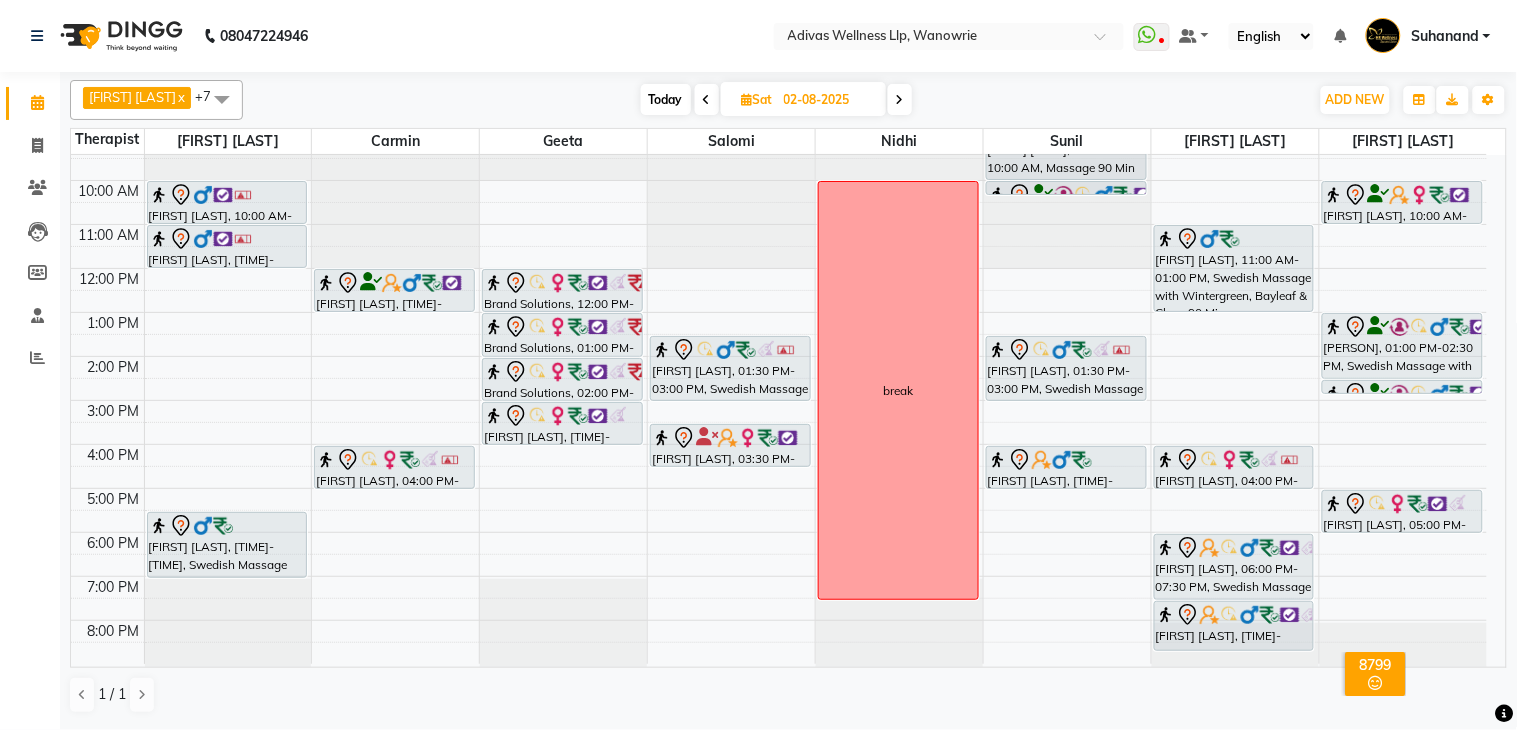 click on "02-08-2025" at bounding box center [828, 100] 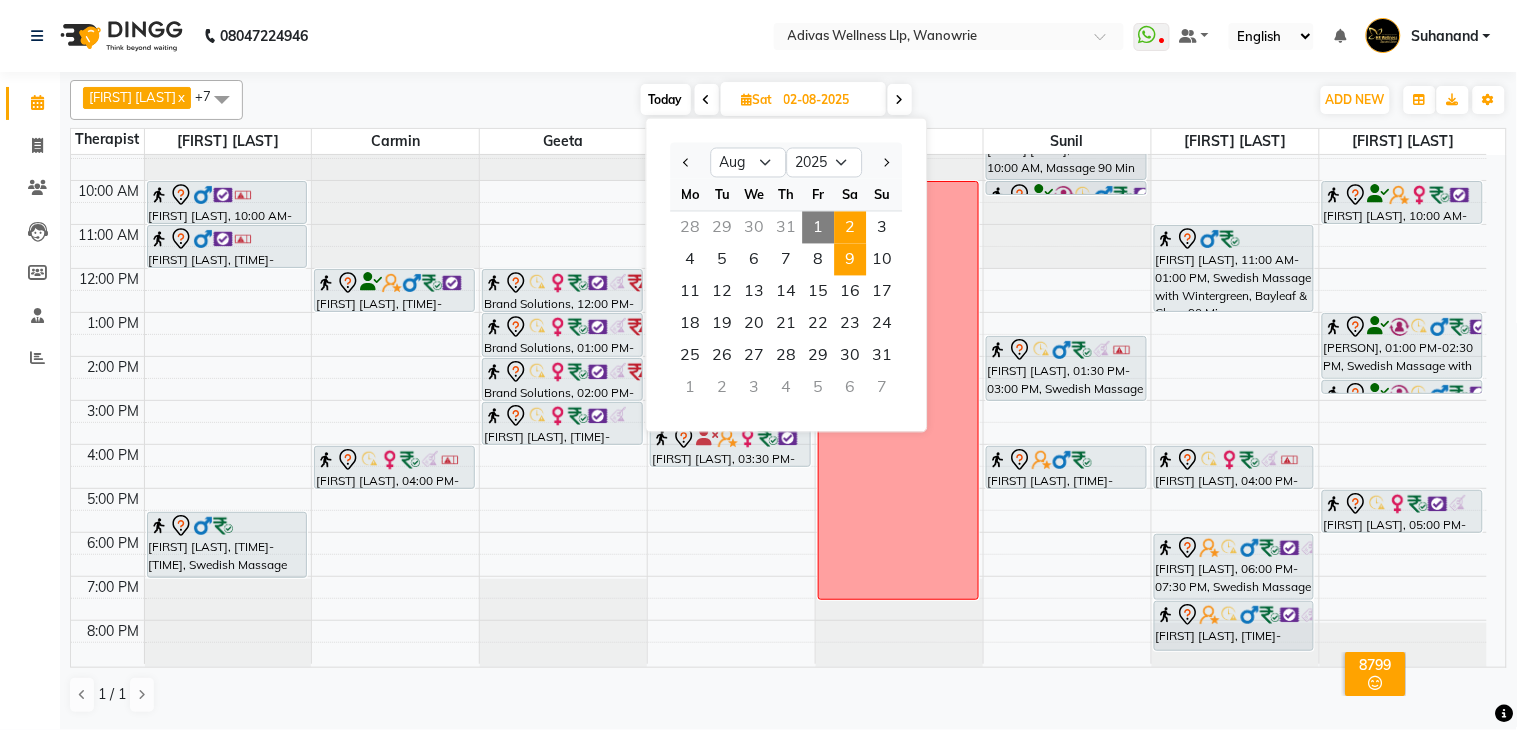 click on "9" at bounding box center [851, 260] 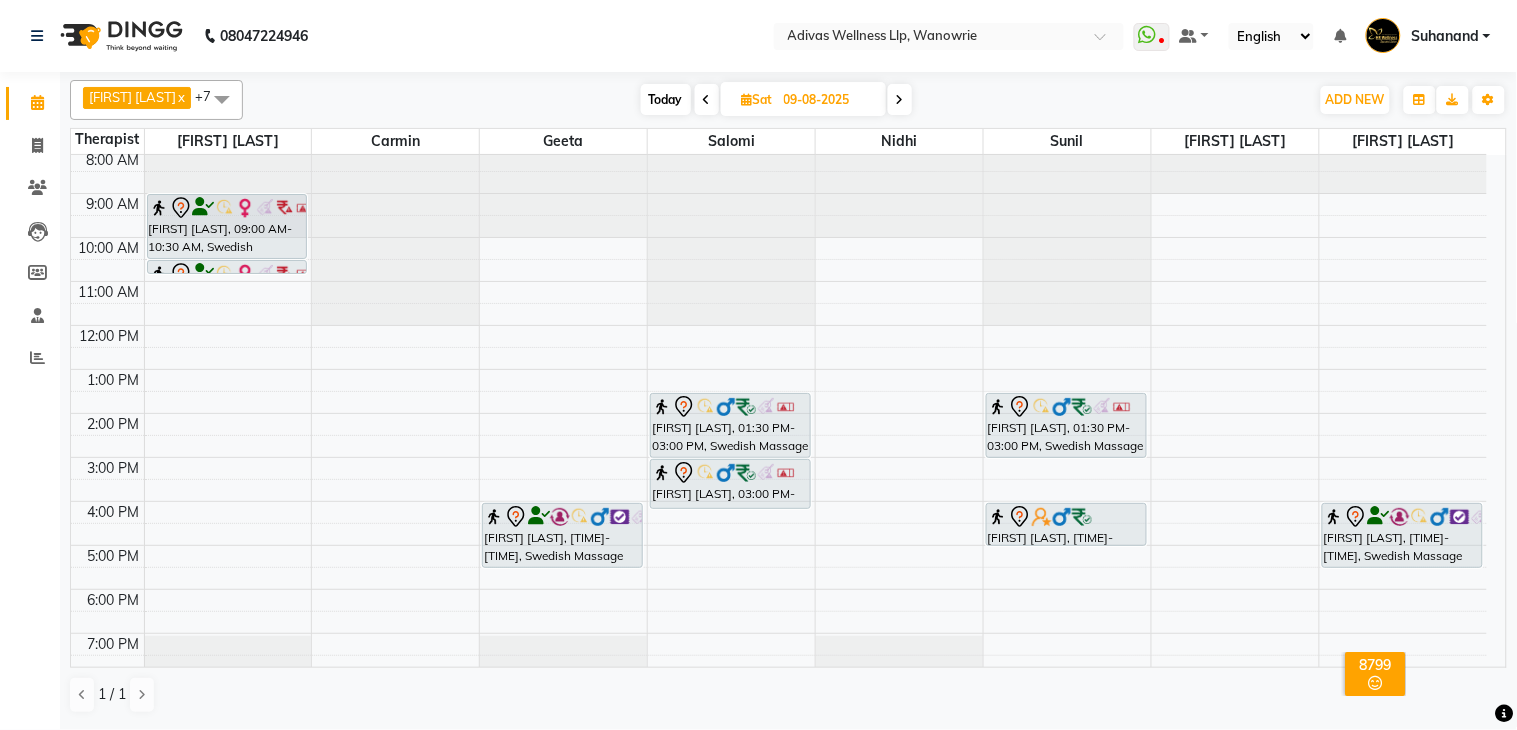 scroll, scrollTop: 0, scrollLeft: 0, axis: both 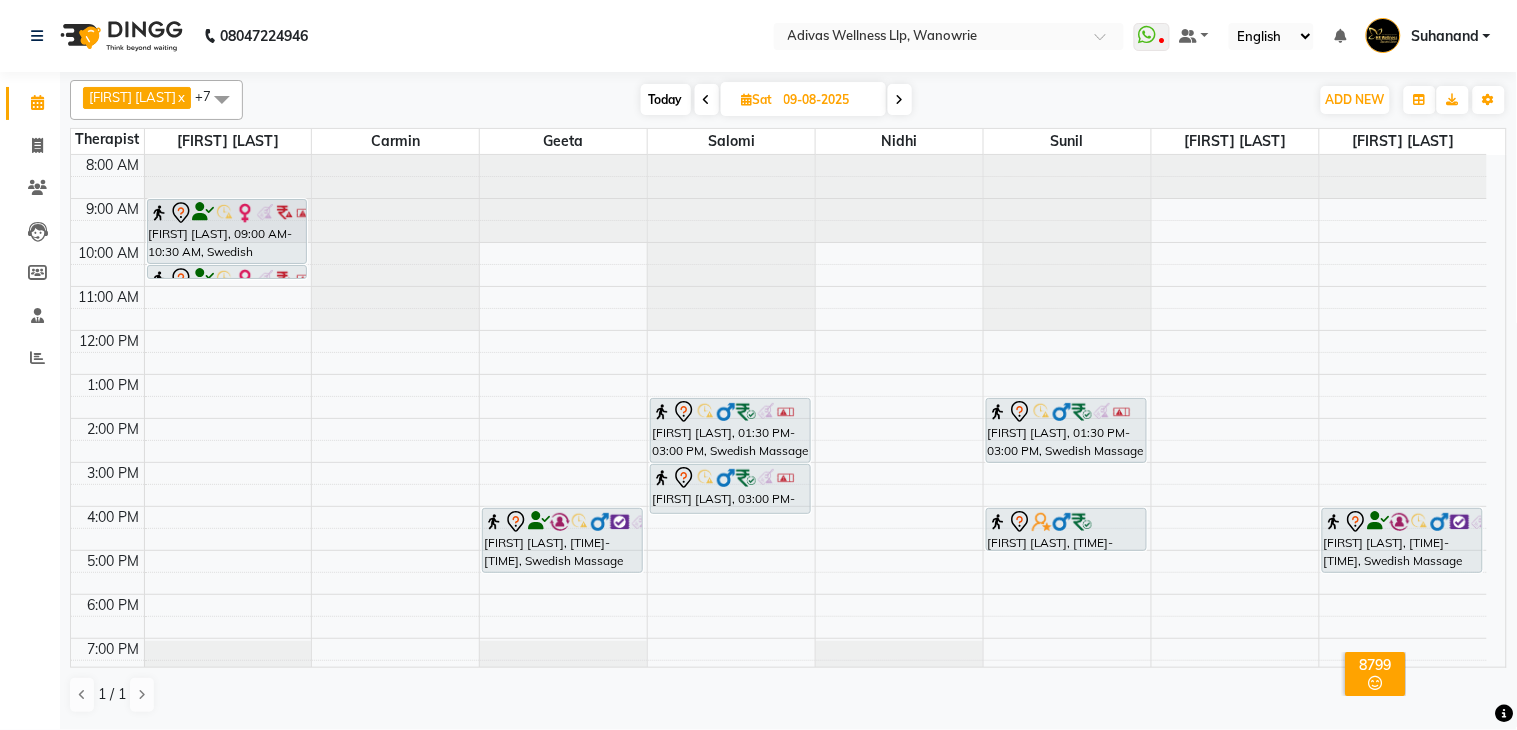 click on "[PHONE] Select Location × Adivas Wellness Llp, Wanowrie  WhatsApp Status  ✕ Status:  Disconnected Recent Service Activity: [DATE]     05:30 AM  [PHONE] Whatsapp Settings Default Panel My Panel English ENGLISH Español العربية मराठी हिंदी ગુજરાતી தமிழ் 中文 Notifications nothing to show Suhanand Manage Profile Change Password Sign out  Version:3.15.11" 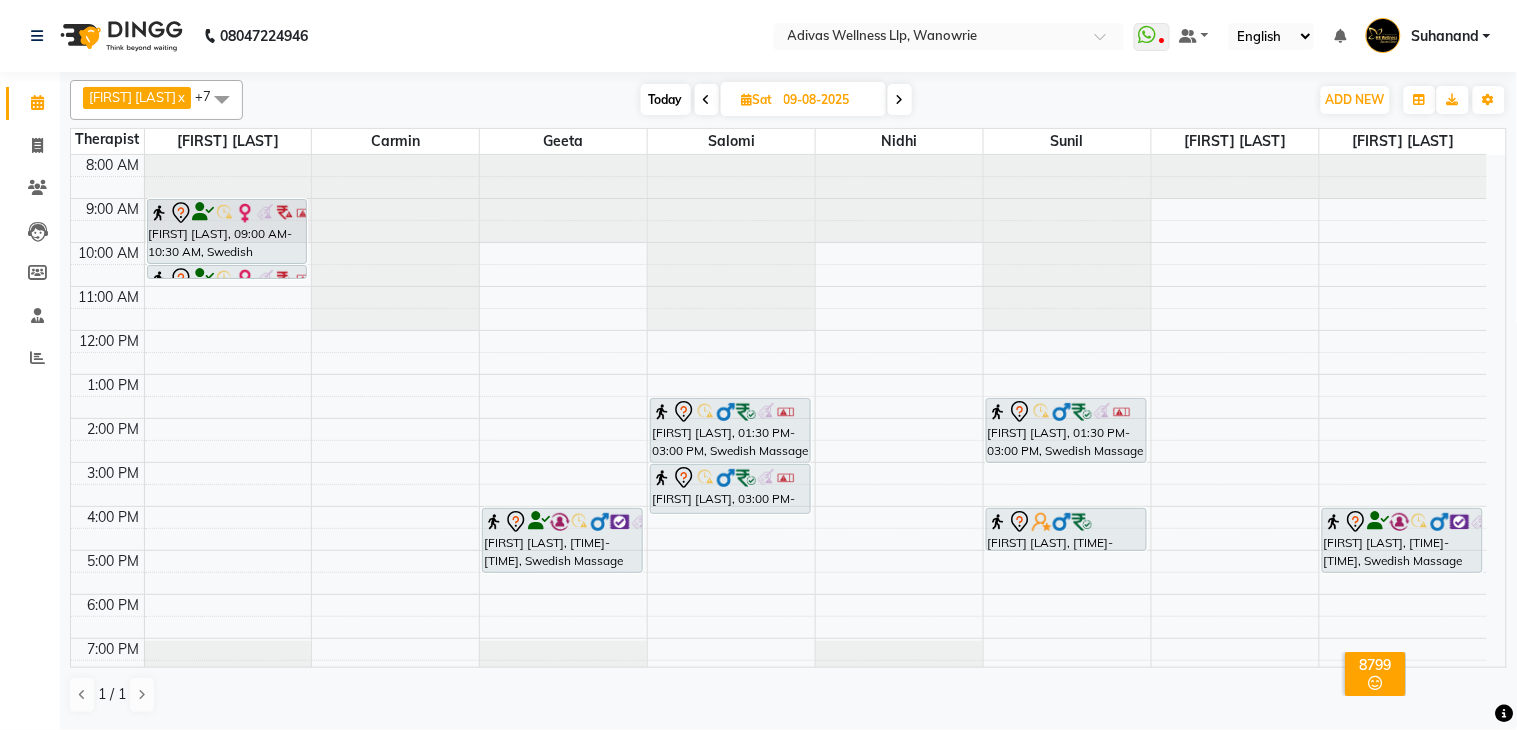 click on "Today" at bounding box center [666, 99] 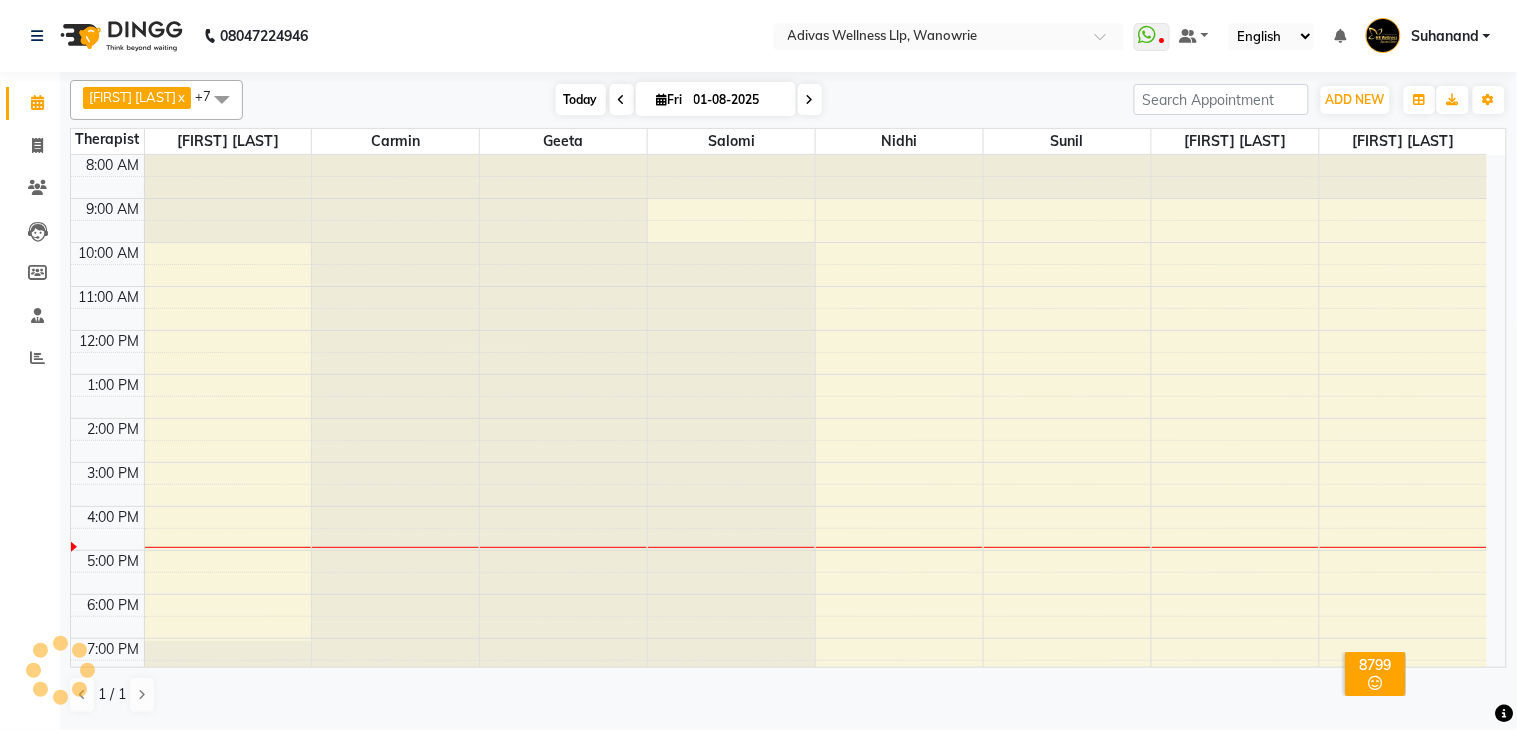 scroll, scrollTop: 63, scrollLeft: 0, axis: vertical 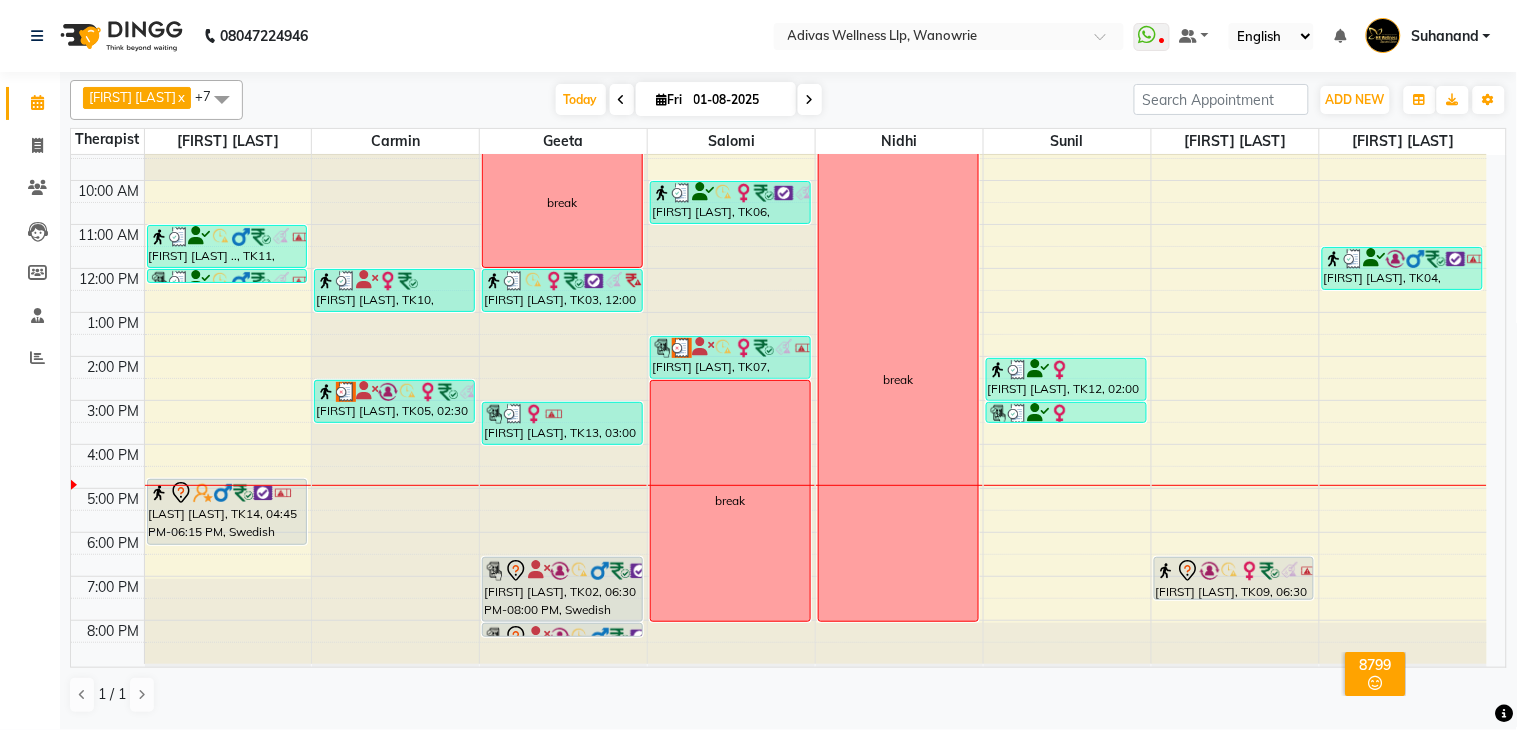 click on "[PHONE] Select Location × Adivas Wellness Llp, Wanowrie  WhatsApp Status  ✕ Status:  Disconnected Recent Service Activity: [DATE]     05:30 AM  [PHONE] Whatsapp Settings Default Panel My Panel English ENGLISH Español العربية मराठी हिंदी ગુજરાતી தமிழ் 中文 Notifications nothing to show Suhanand Manage Profile Change Password Sign out  Version:3.15.11" 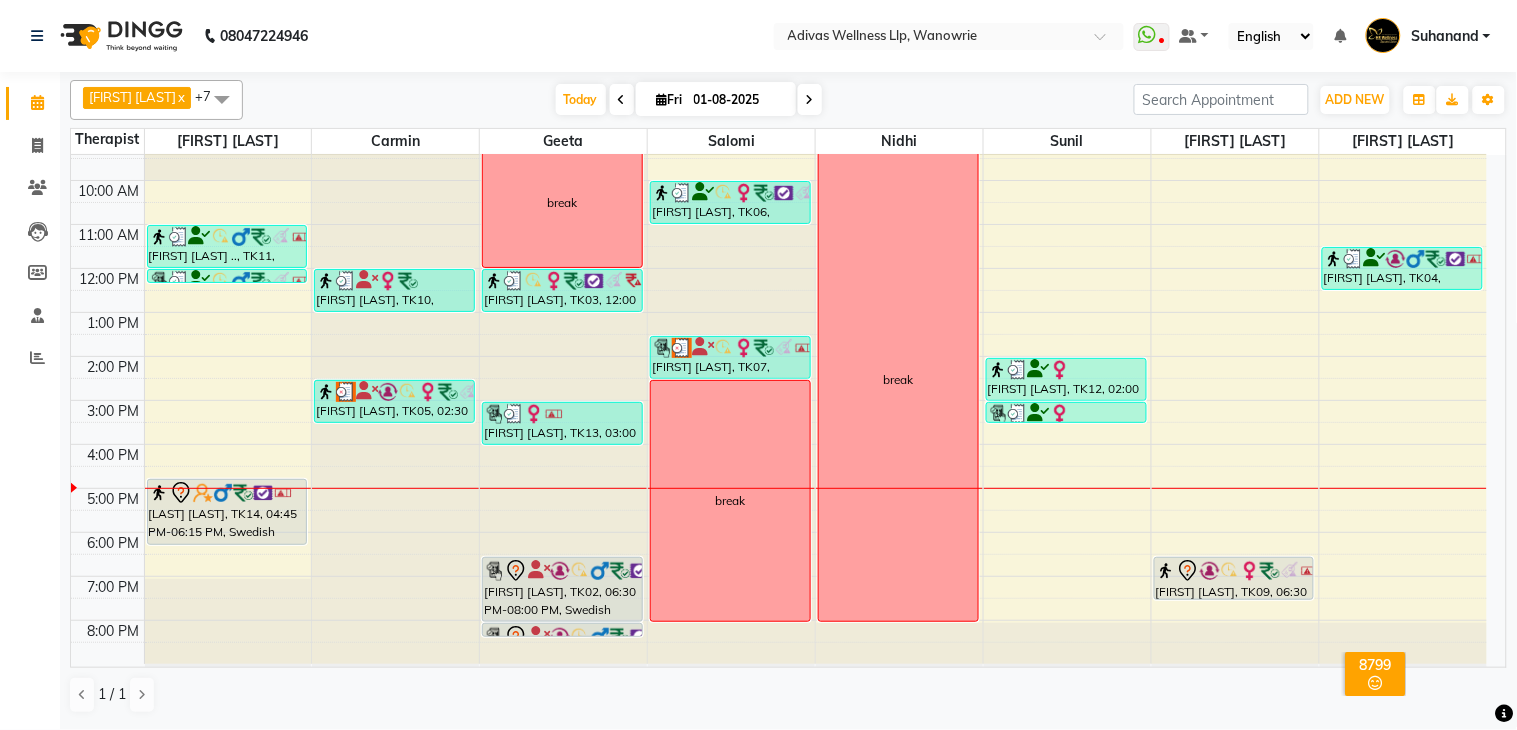 click on "[PHONE] Select Location × Adivas Wellness Llp, Wanowrie  WhatsApp Status  ✕ Status:  Disconnected Recent Service Activity: [DATE]     05:30 AM  [PHONE] Whatsapp Settings Default Panel My Panel English ENGLISH Español العربية मराठी हिंदी ગુજરાતી தமிழ் 中文 Notifications nothing to show Suhanand Manage Profile Change Password Sign out  Version:3.15.11" 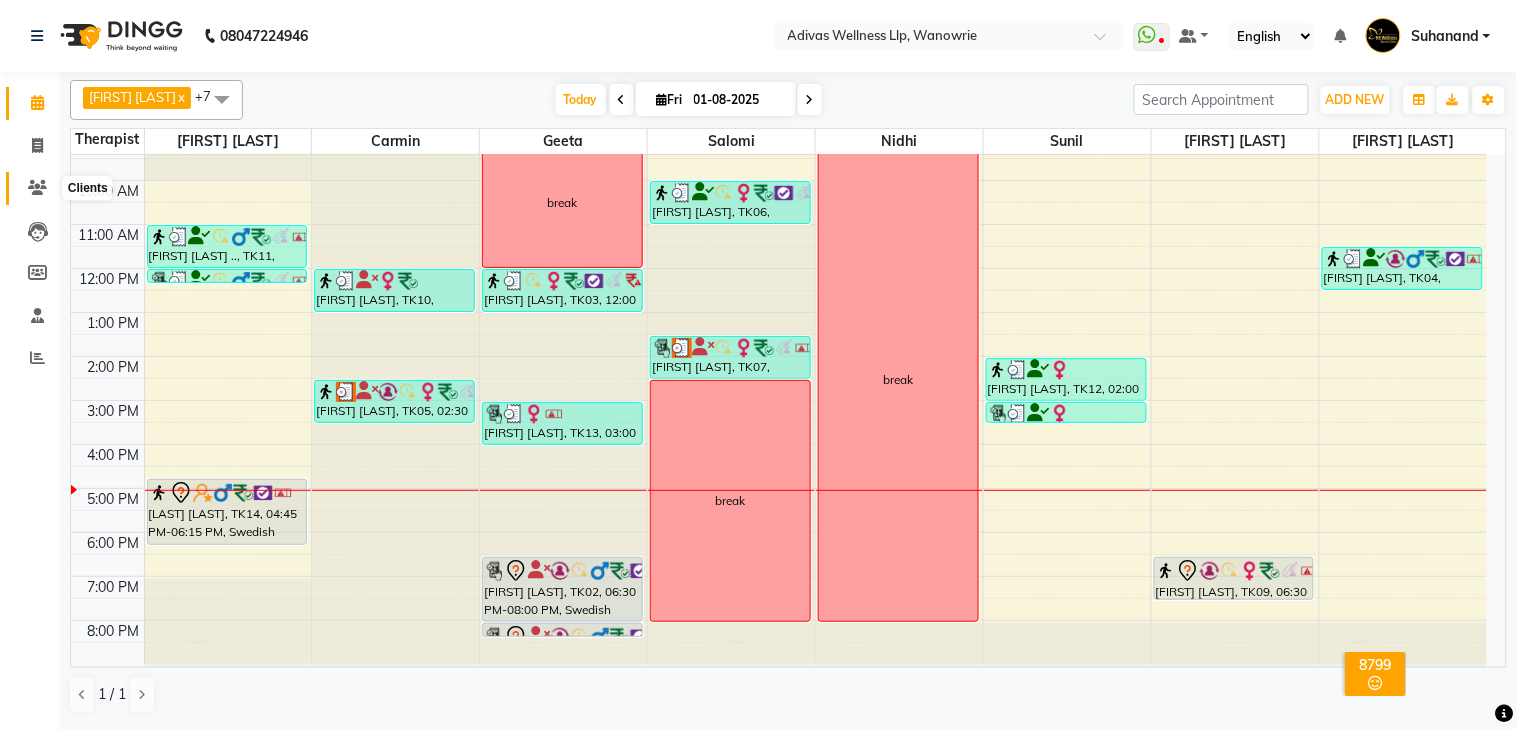 click 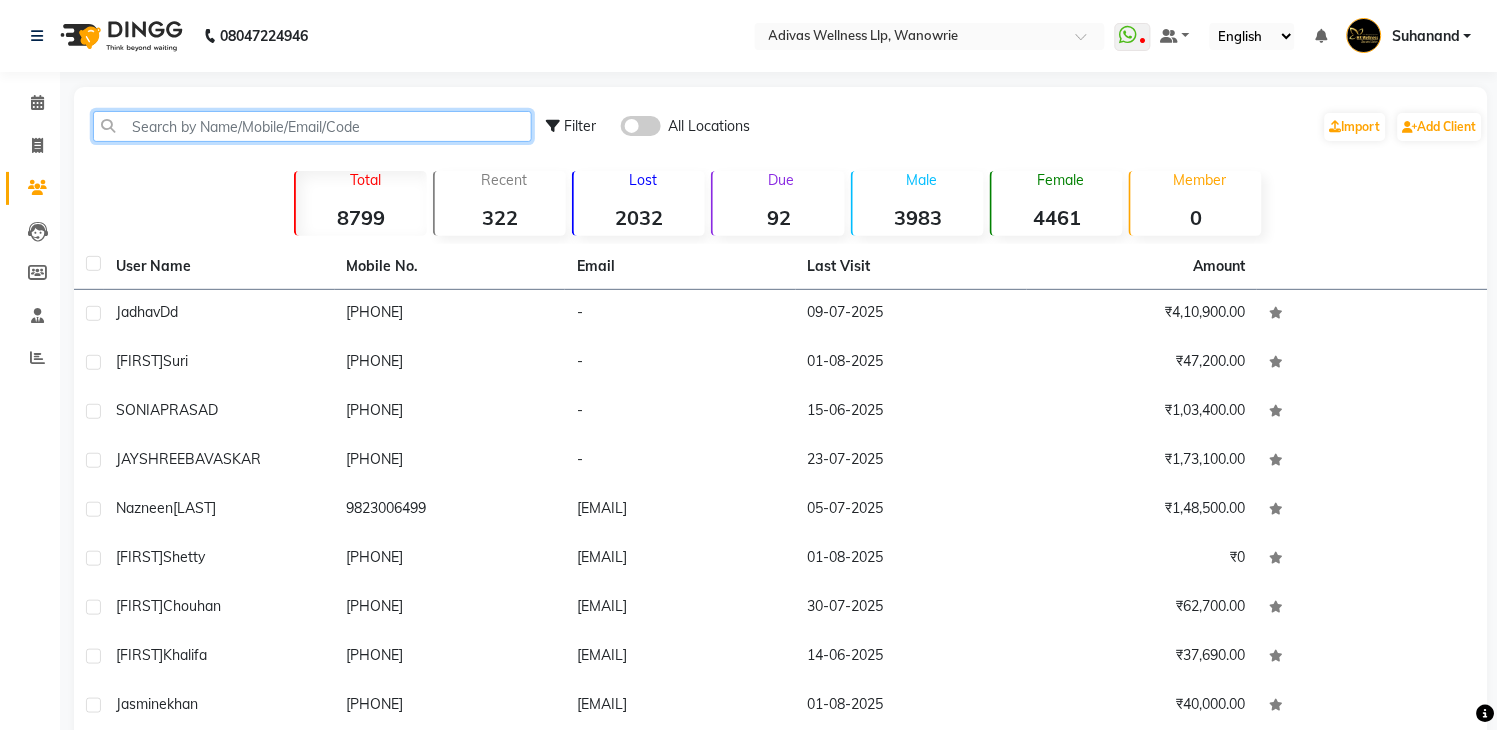 click 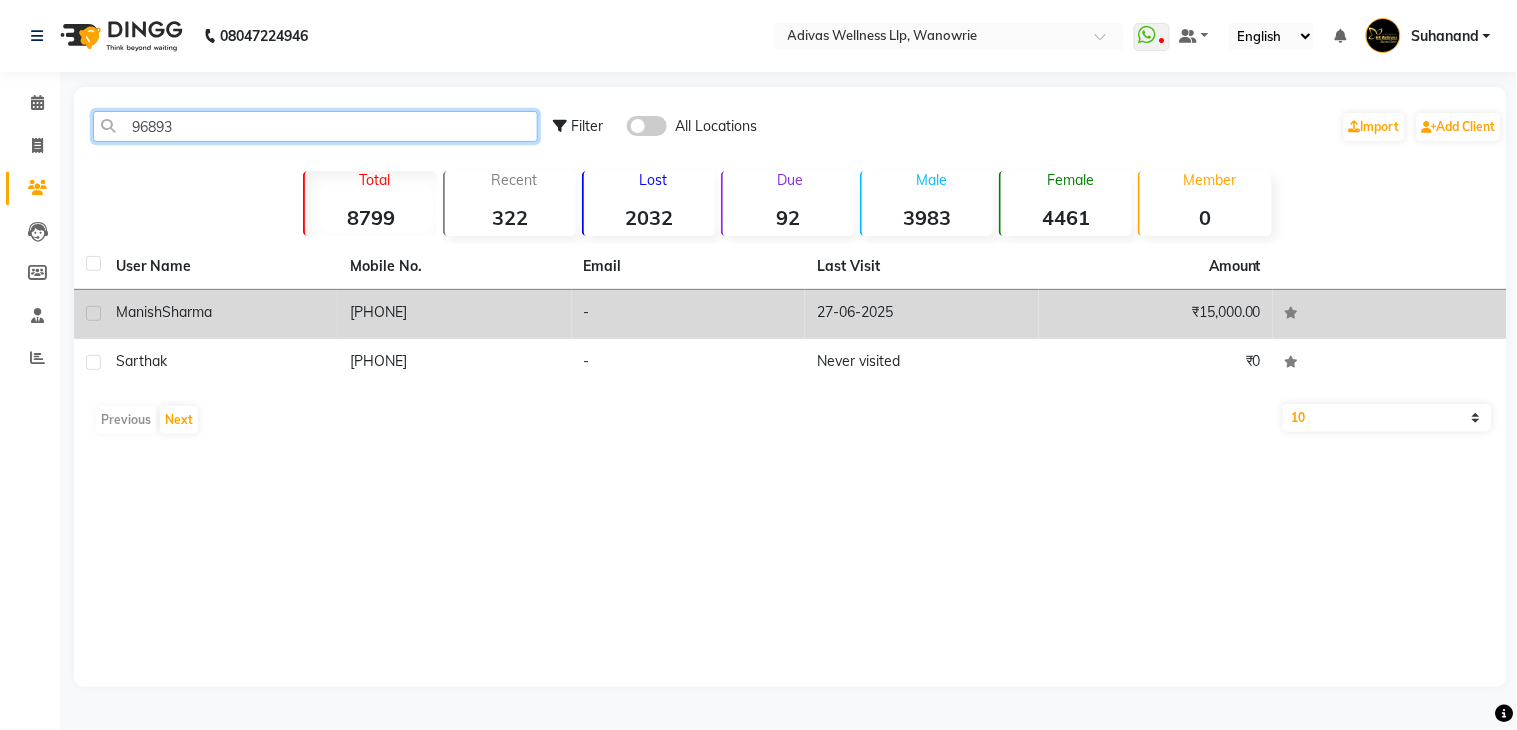 type on "96893" 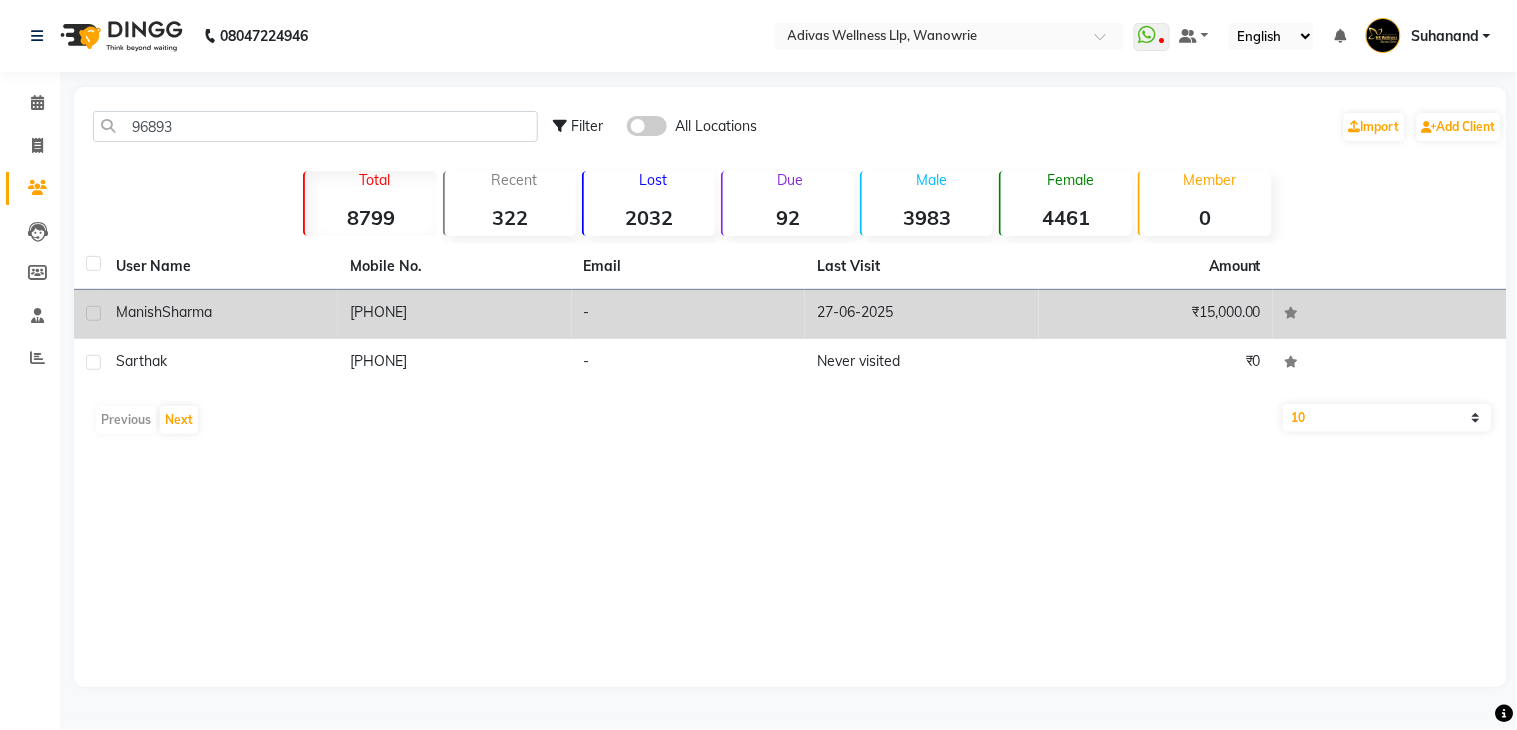 click on "[PHONE]" 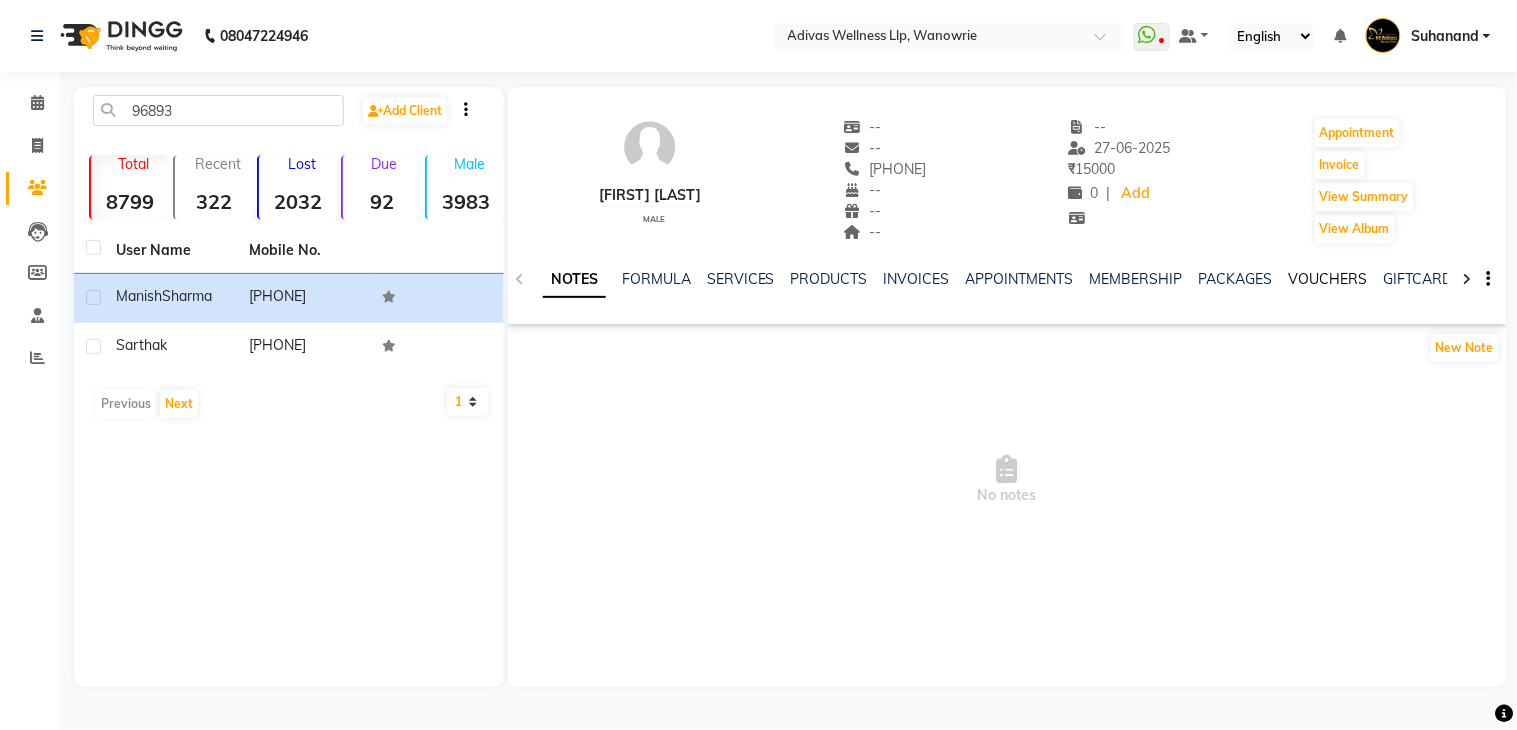 click on "VOUCHERS" 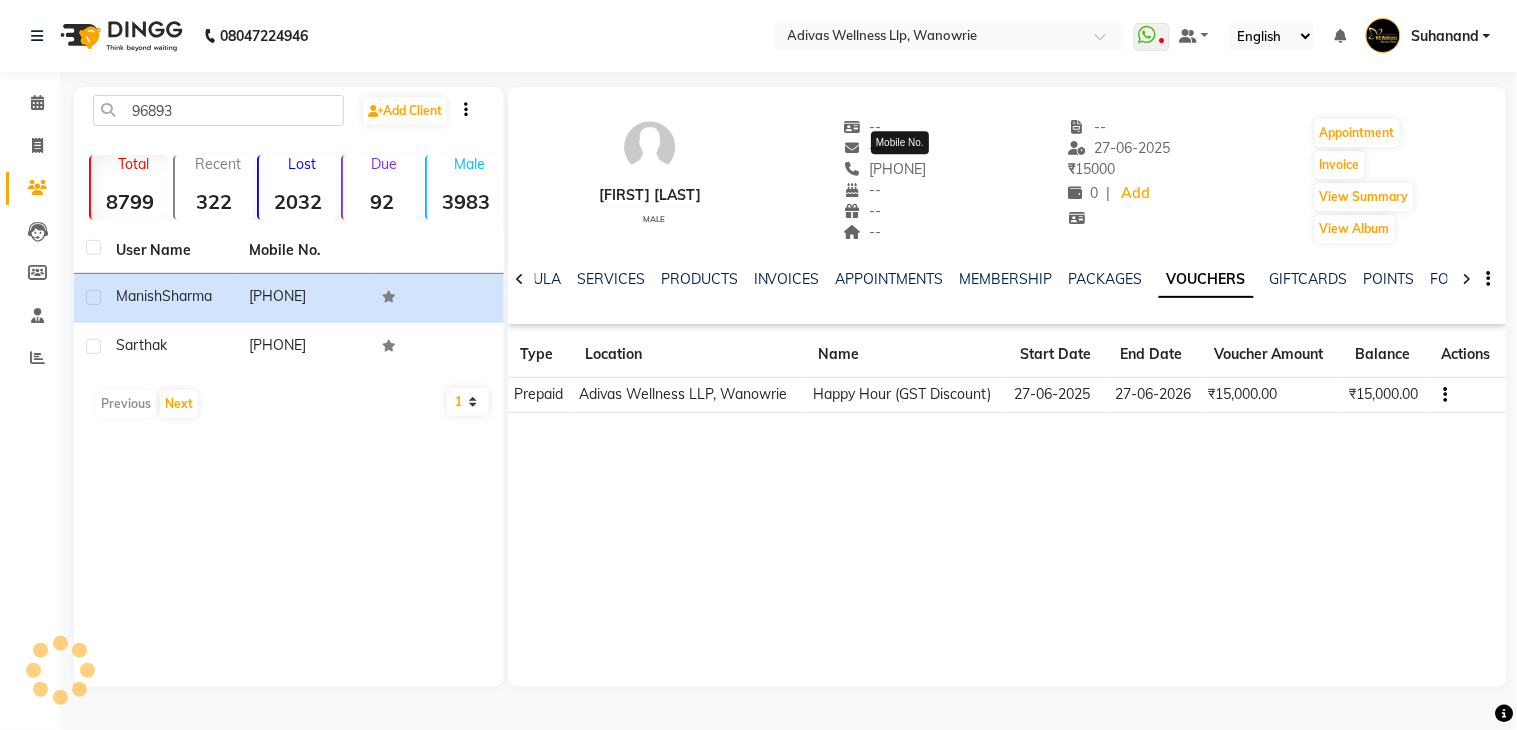 click on "[PHONE]" 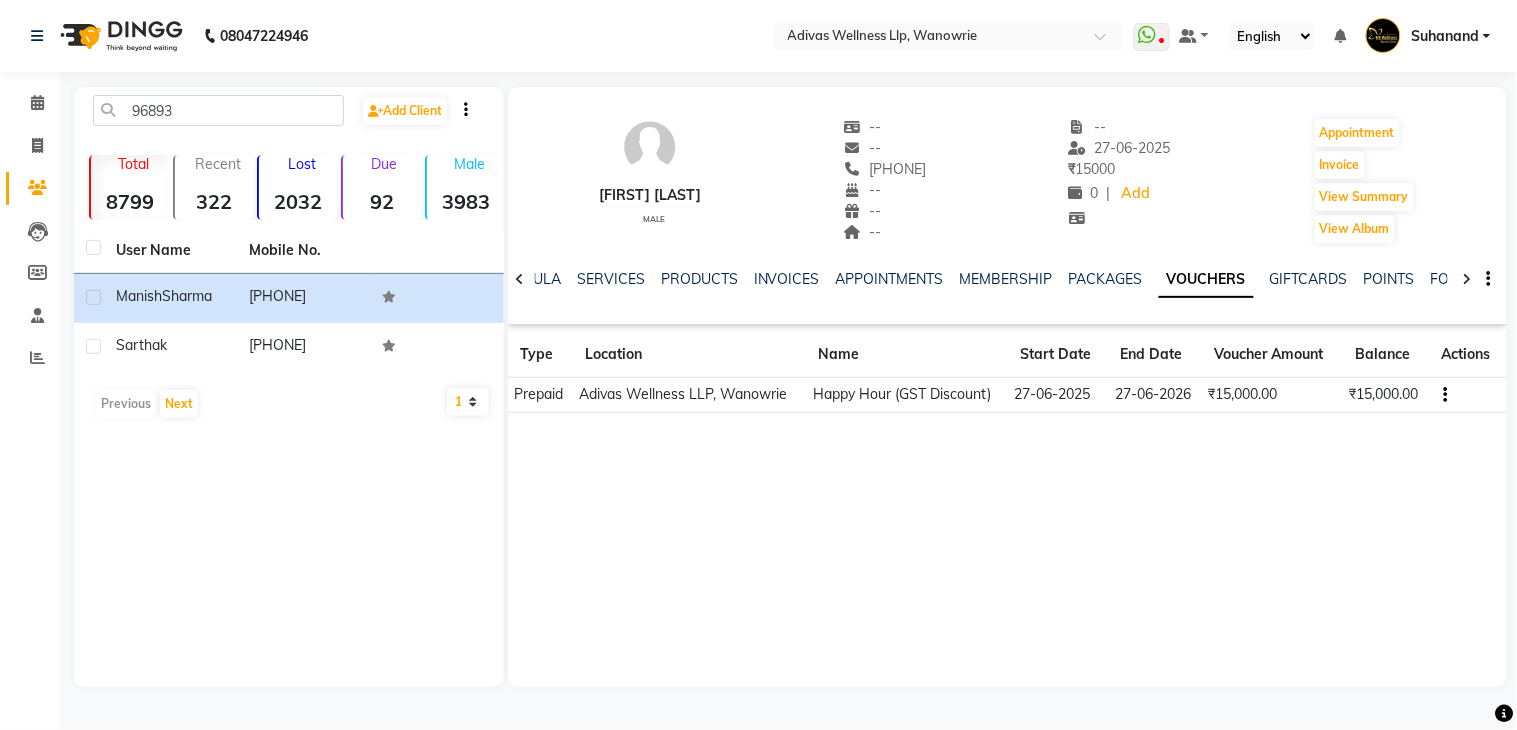 click on "[PHONE]" 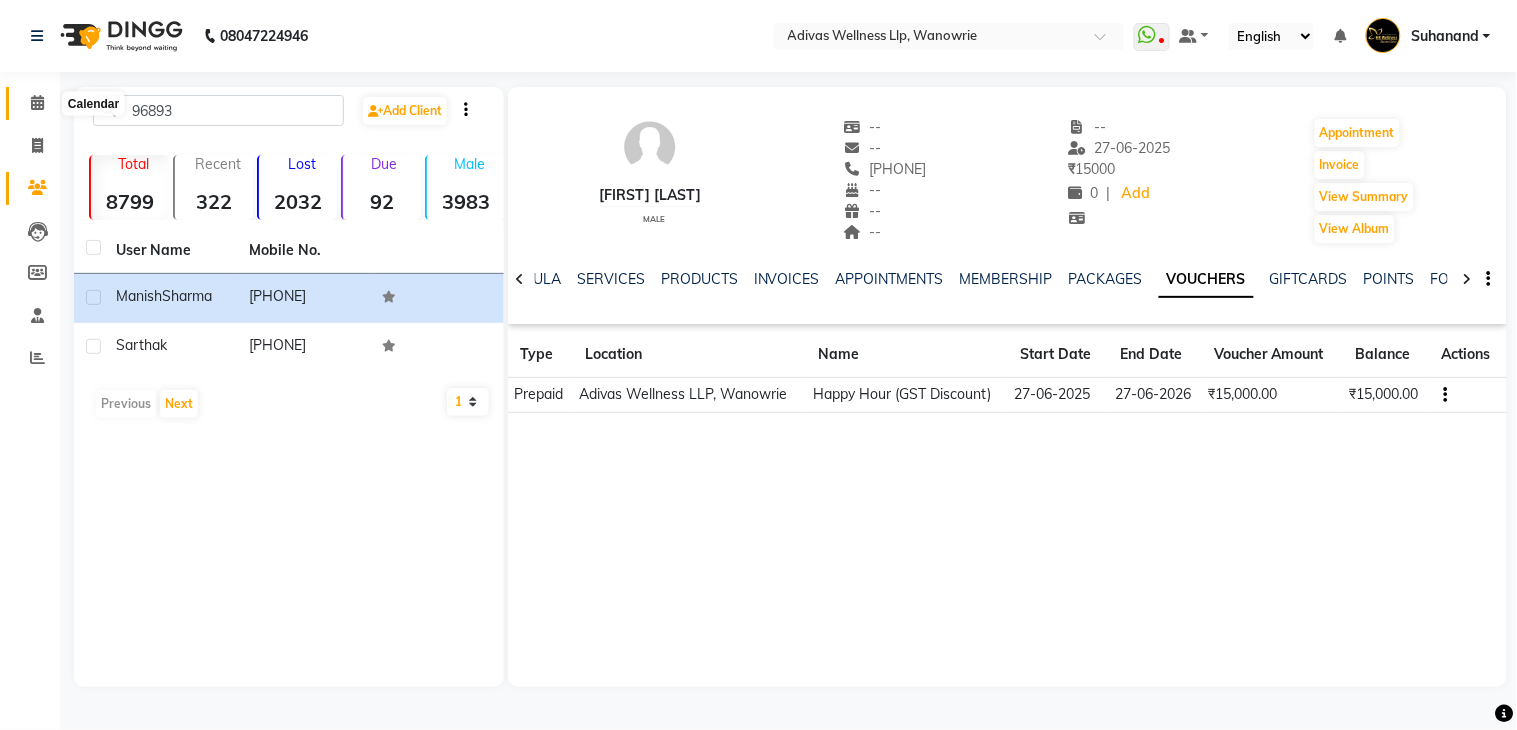 click 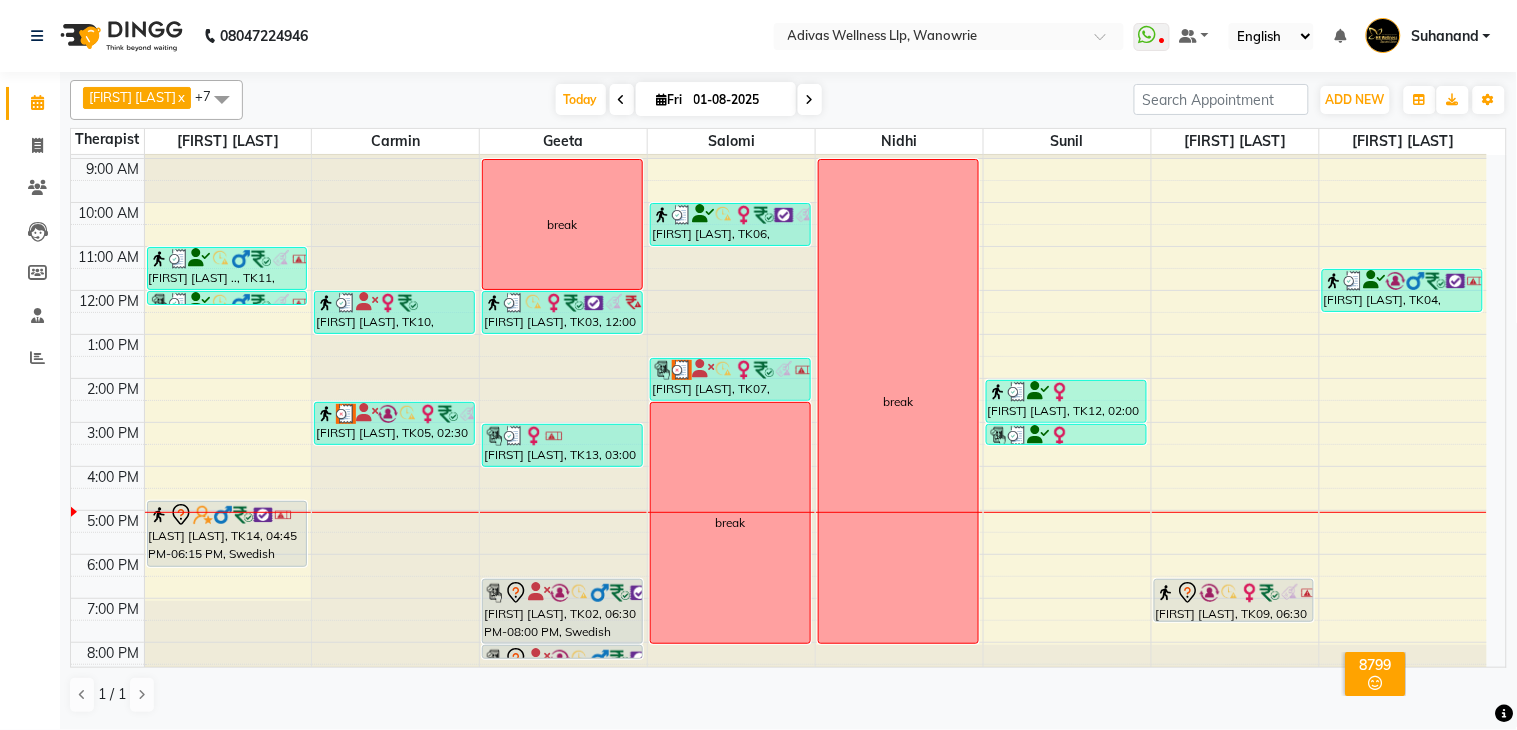 scroll, scrollTop: 62, scrollLeft: 0, axis: vertical 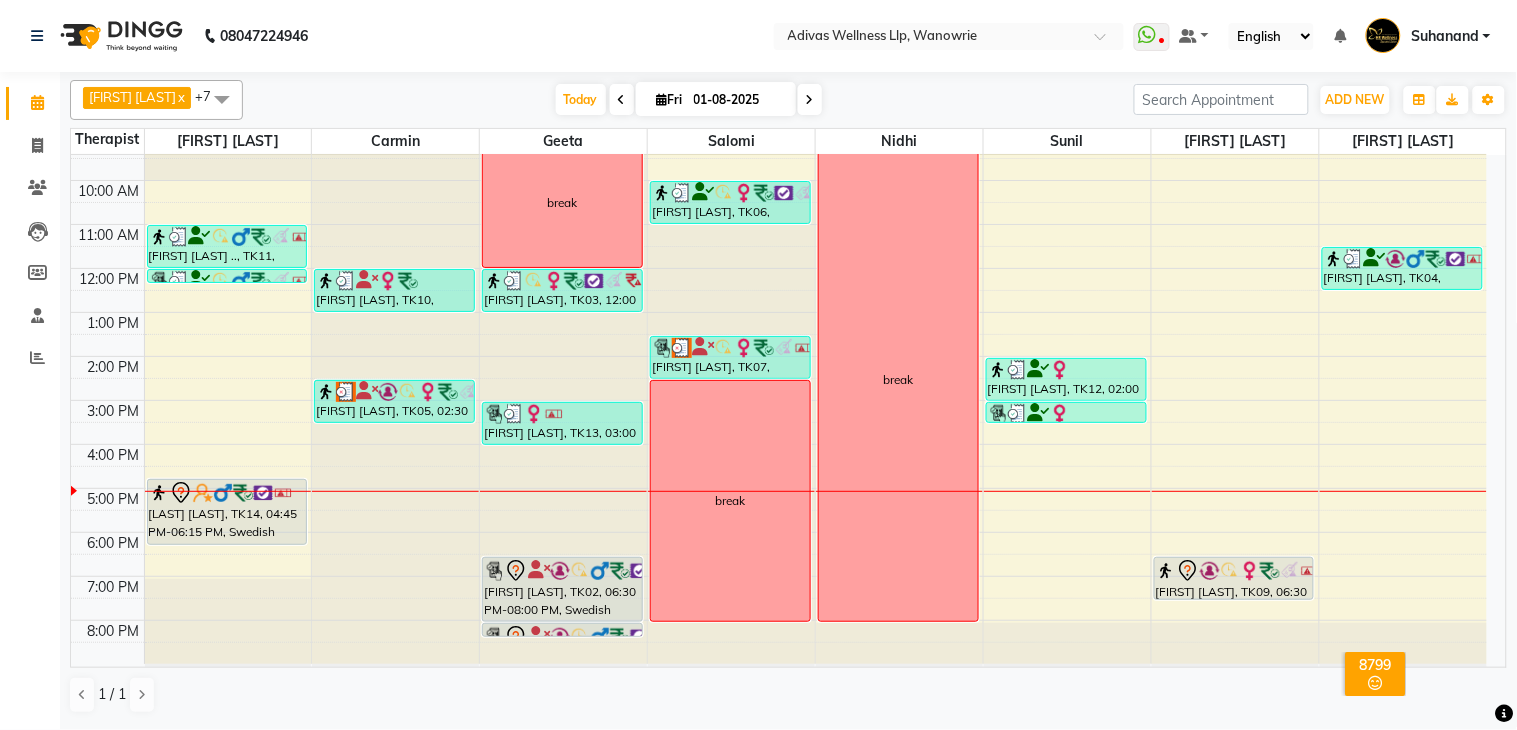click at bounding box center [395, 93] 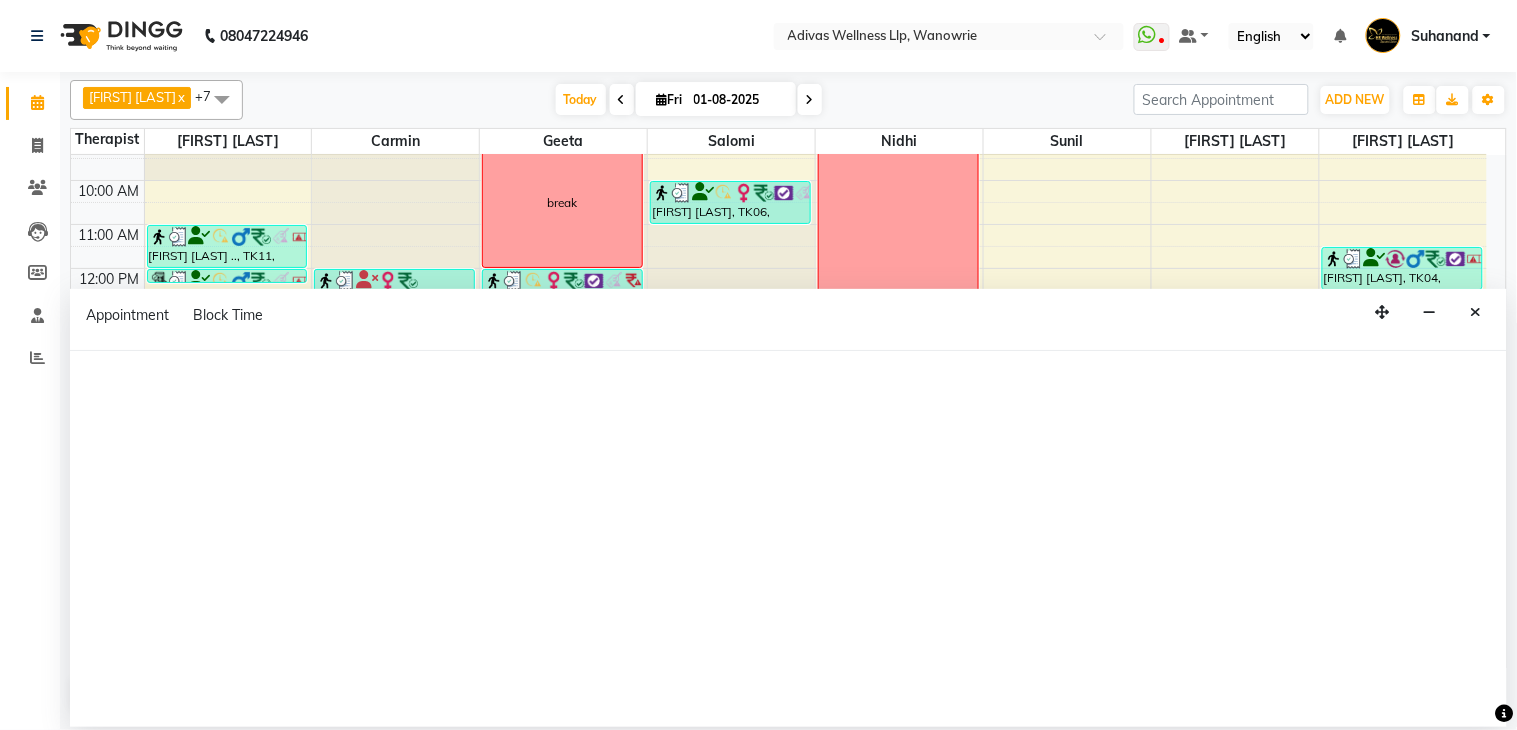 select on "17281" 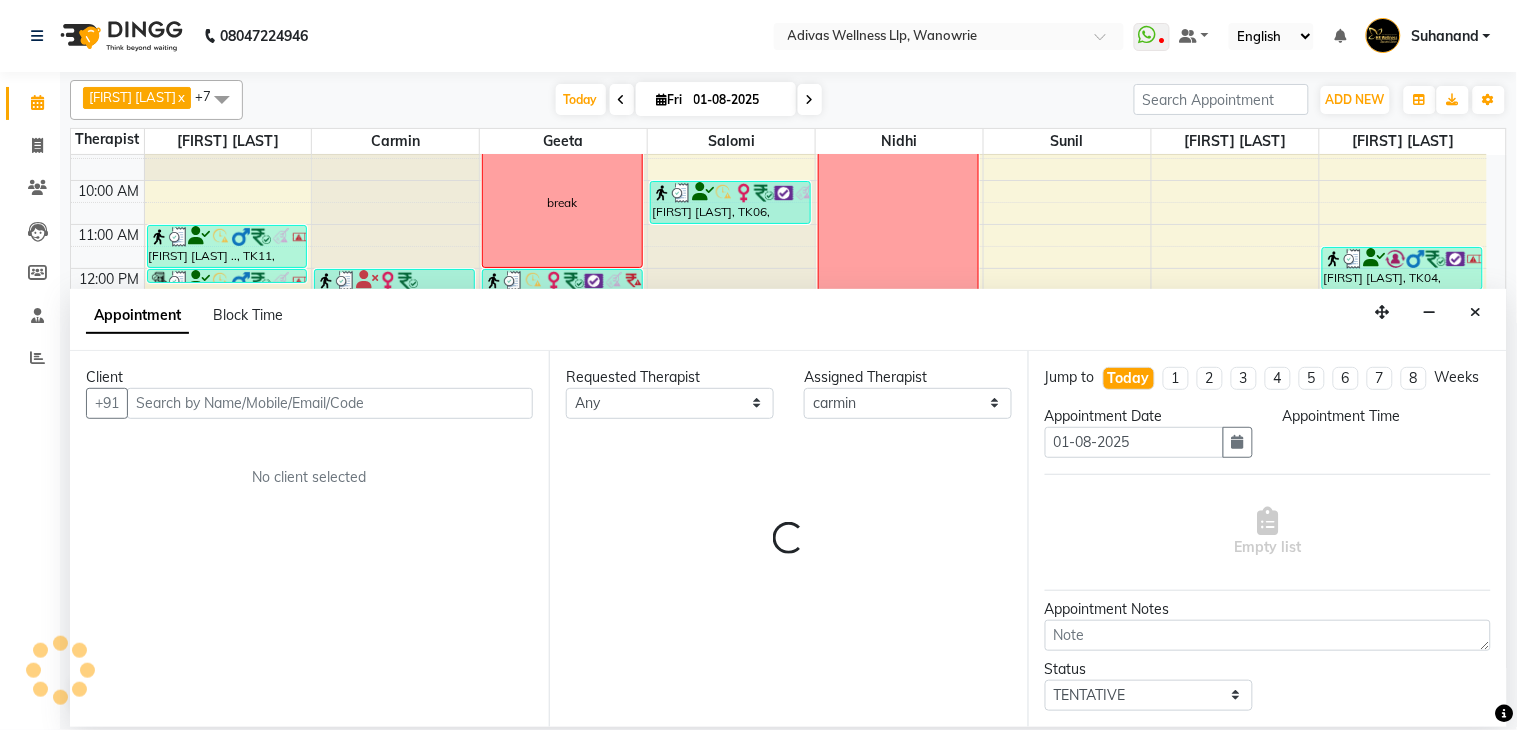 select on "1050" 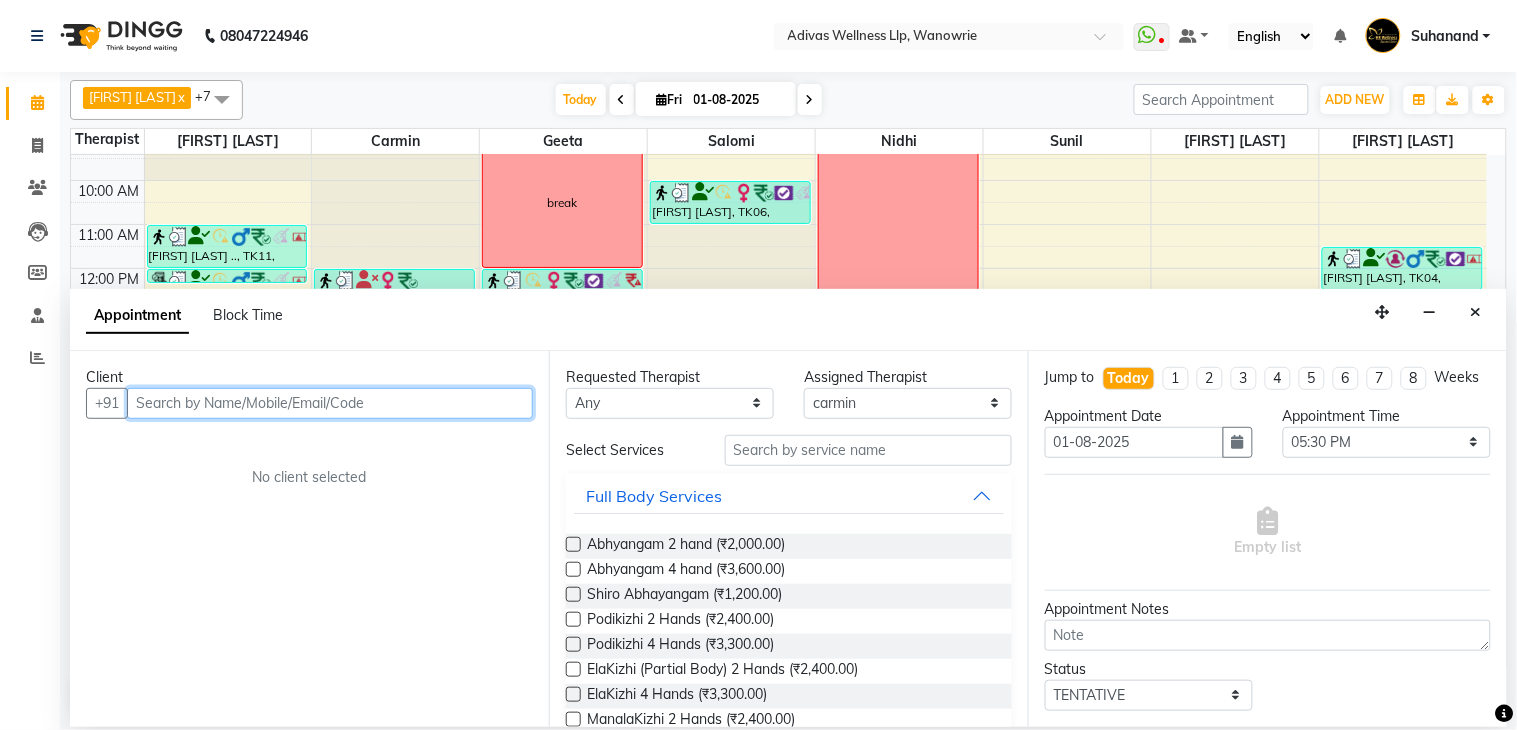 click at bounding box center (330, 403) 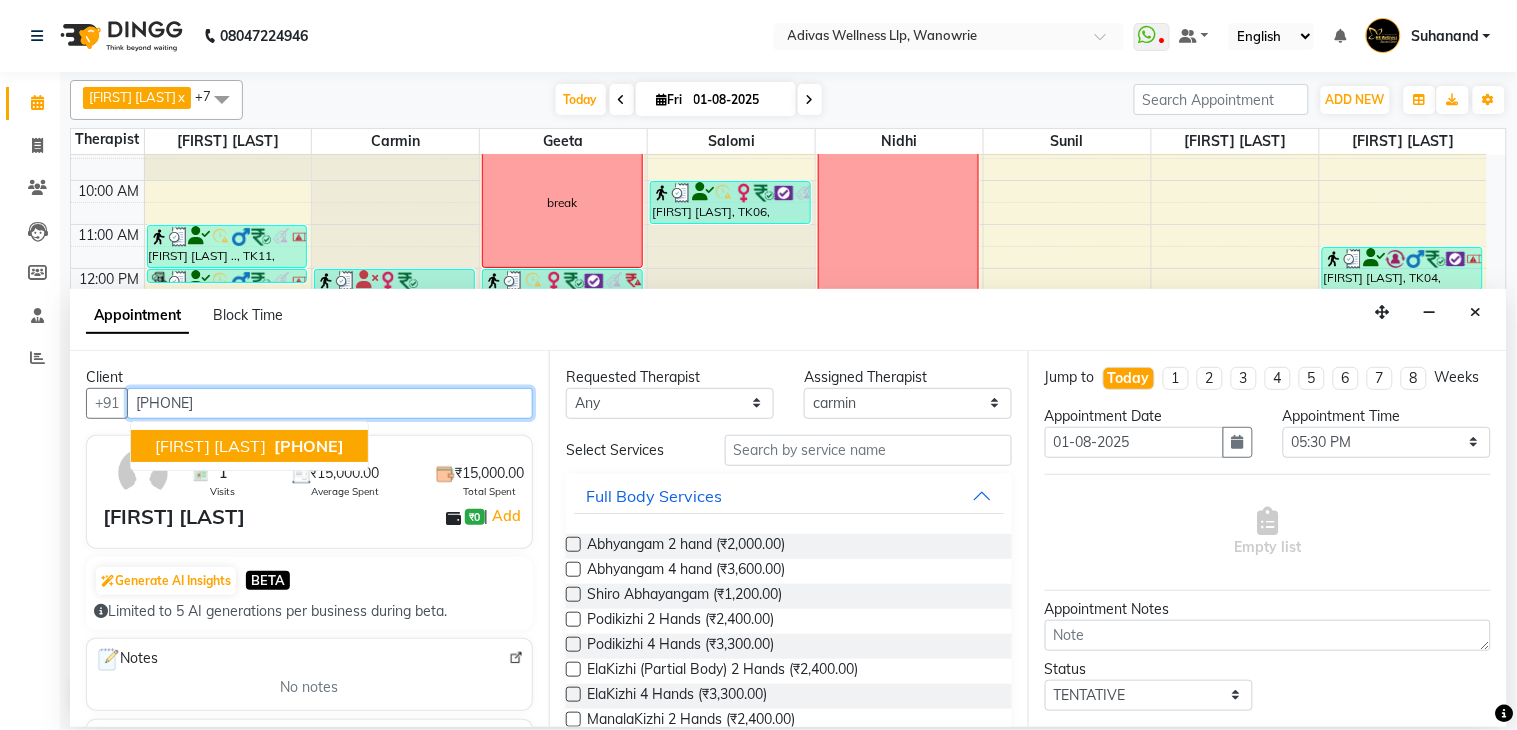 click on "[FIRST] [LAST]   [PHONE]" at bounding box center (249, 446) 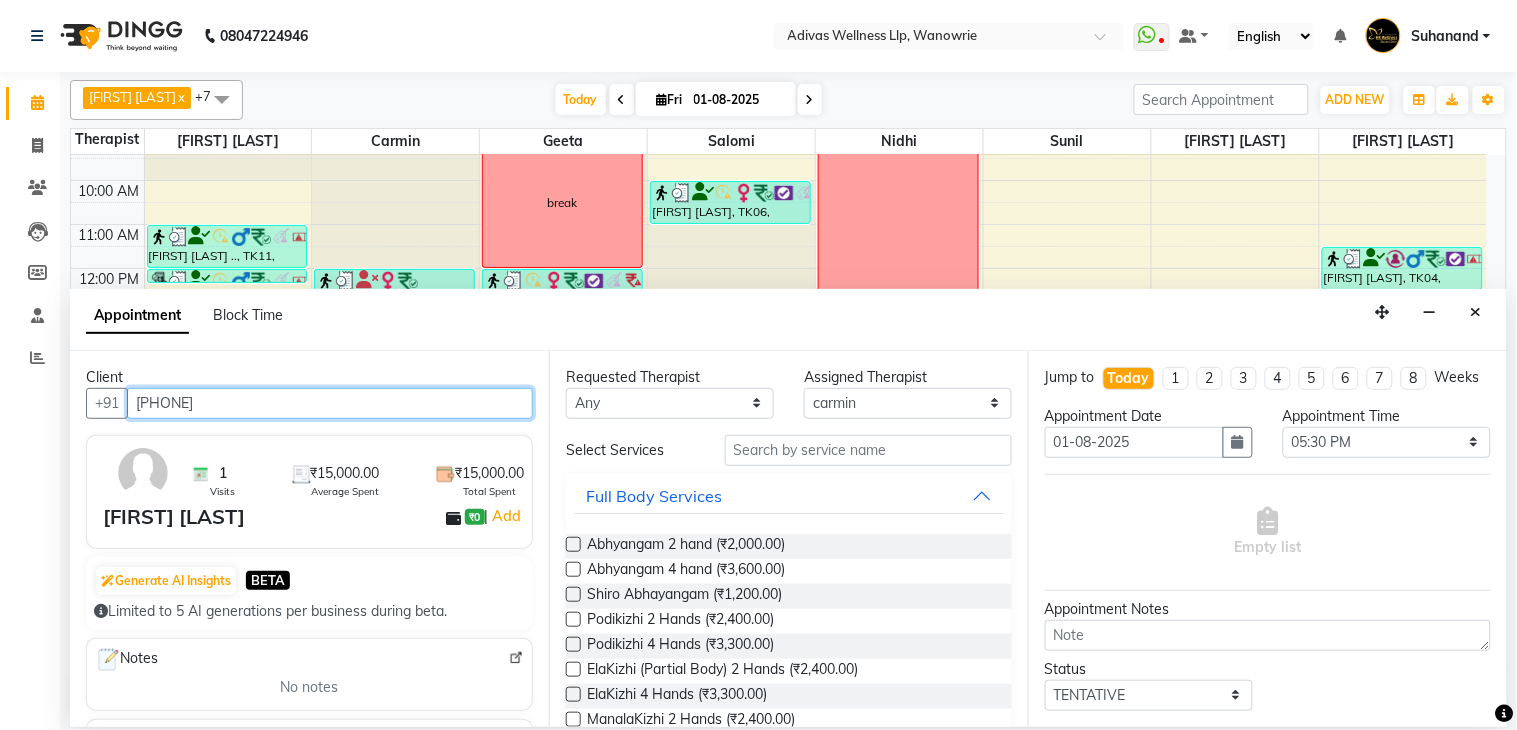 type on "[PHONE]" 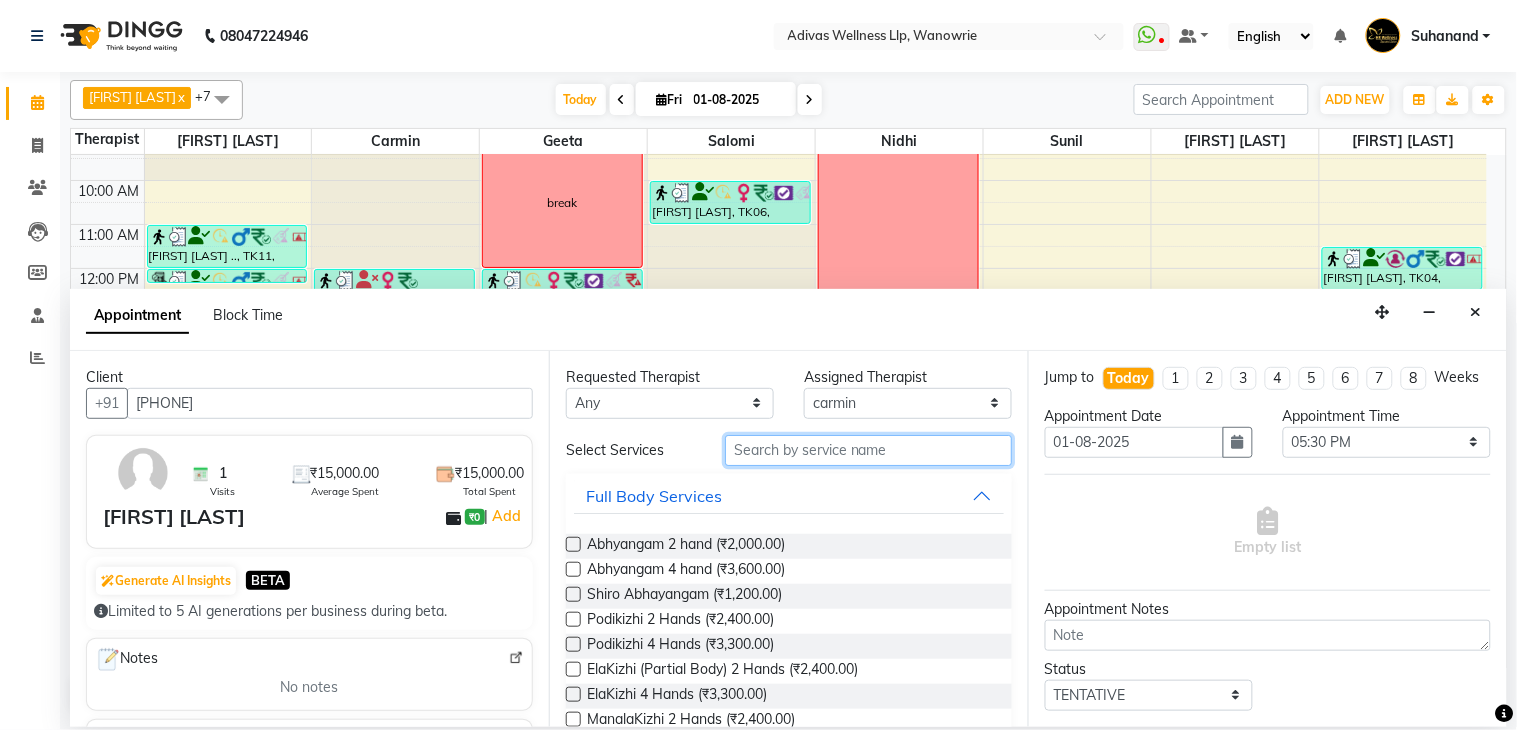 click at bounding box center [868, 450] 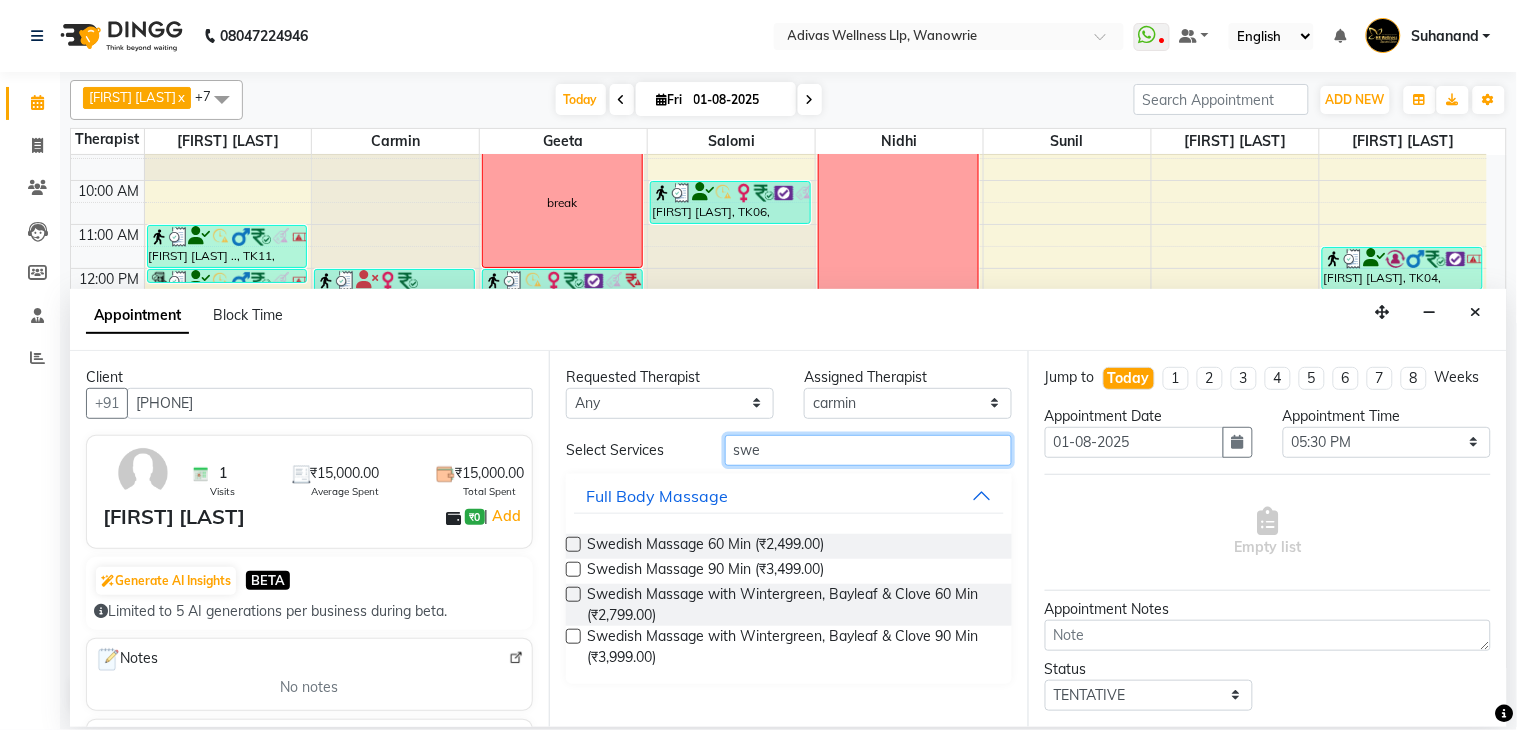 type on "swe" 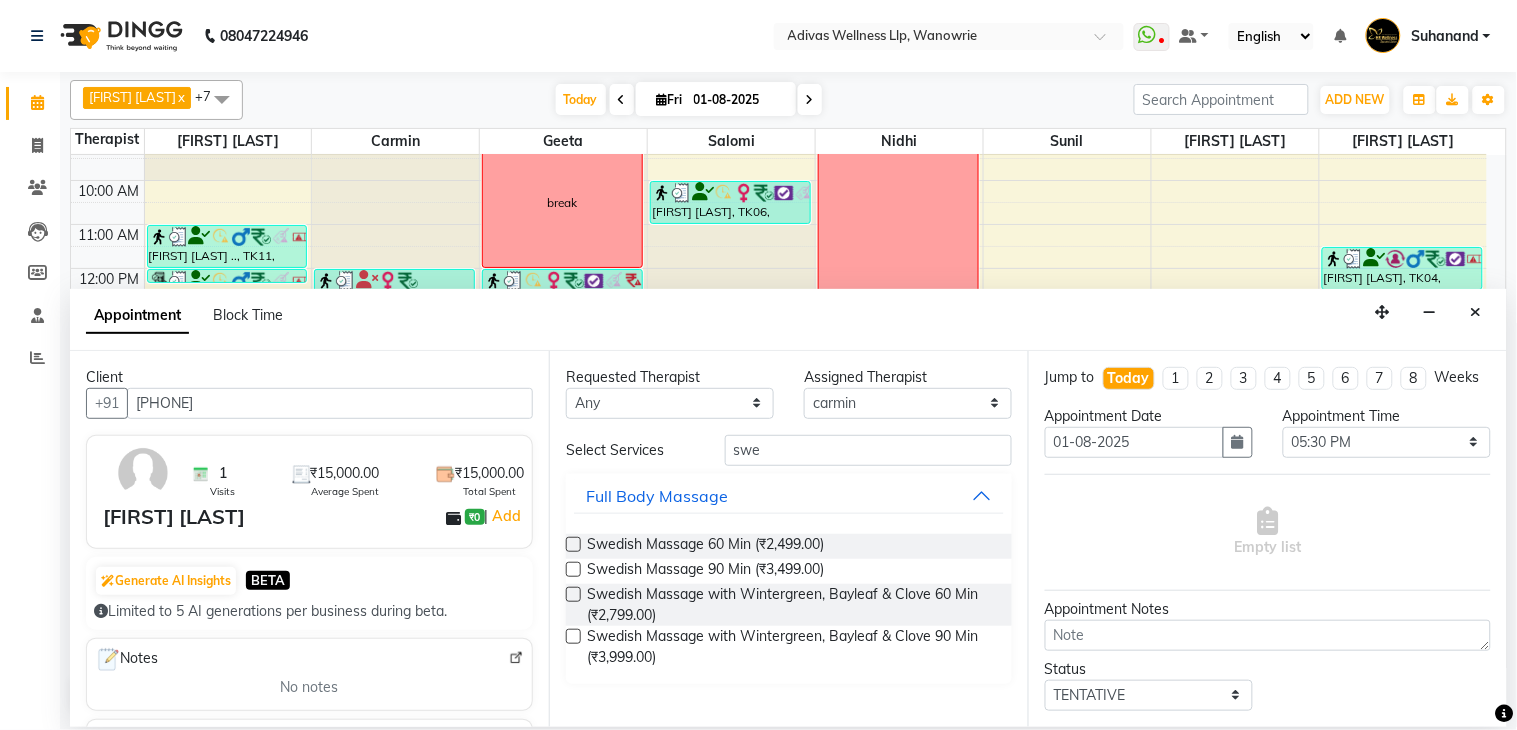 click at bounding box center [573, 544] 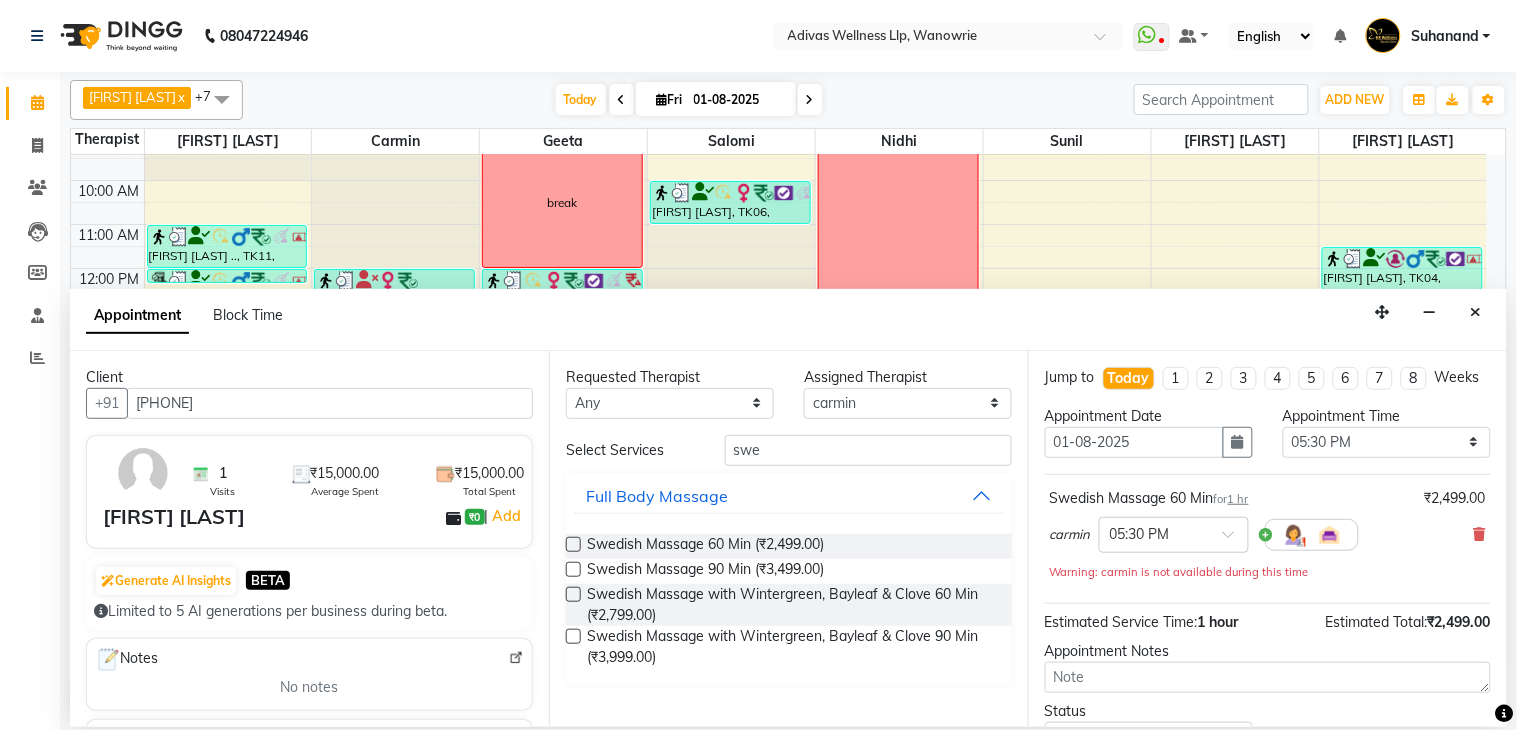 click at bounding box center (573, 544) 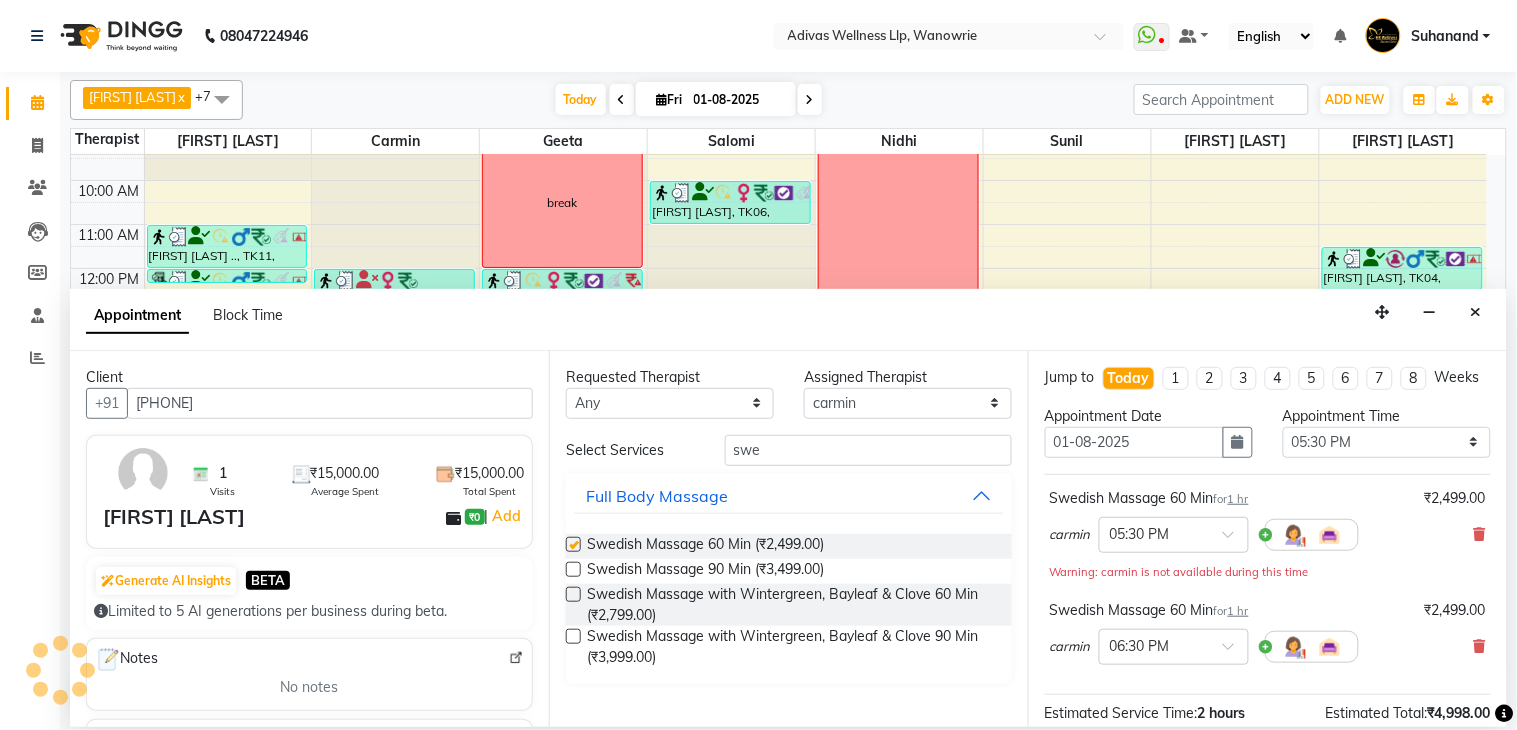 checkbox on "false" 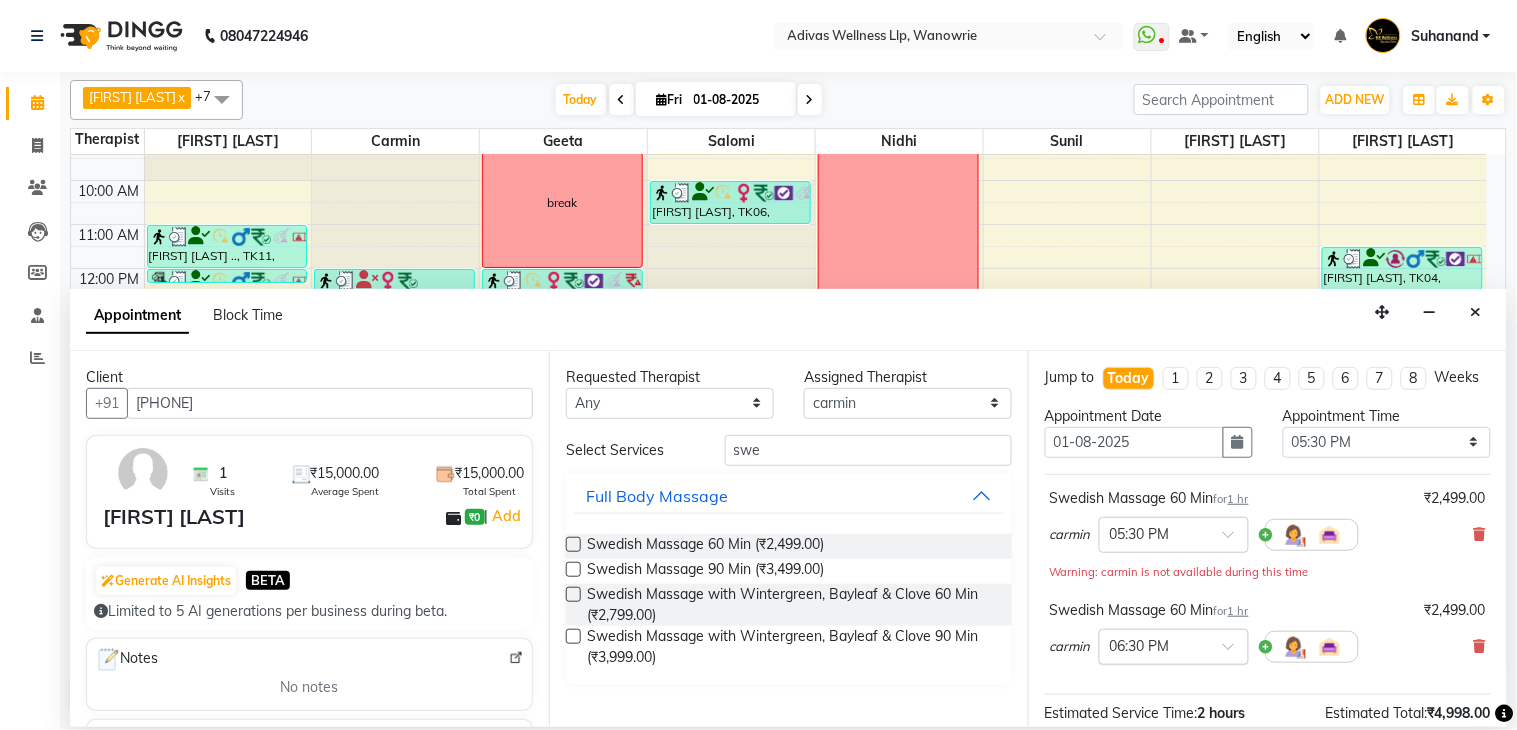 click at bounding box center (1235, 652) 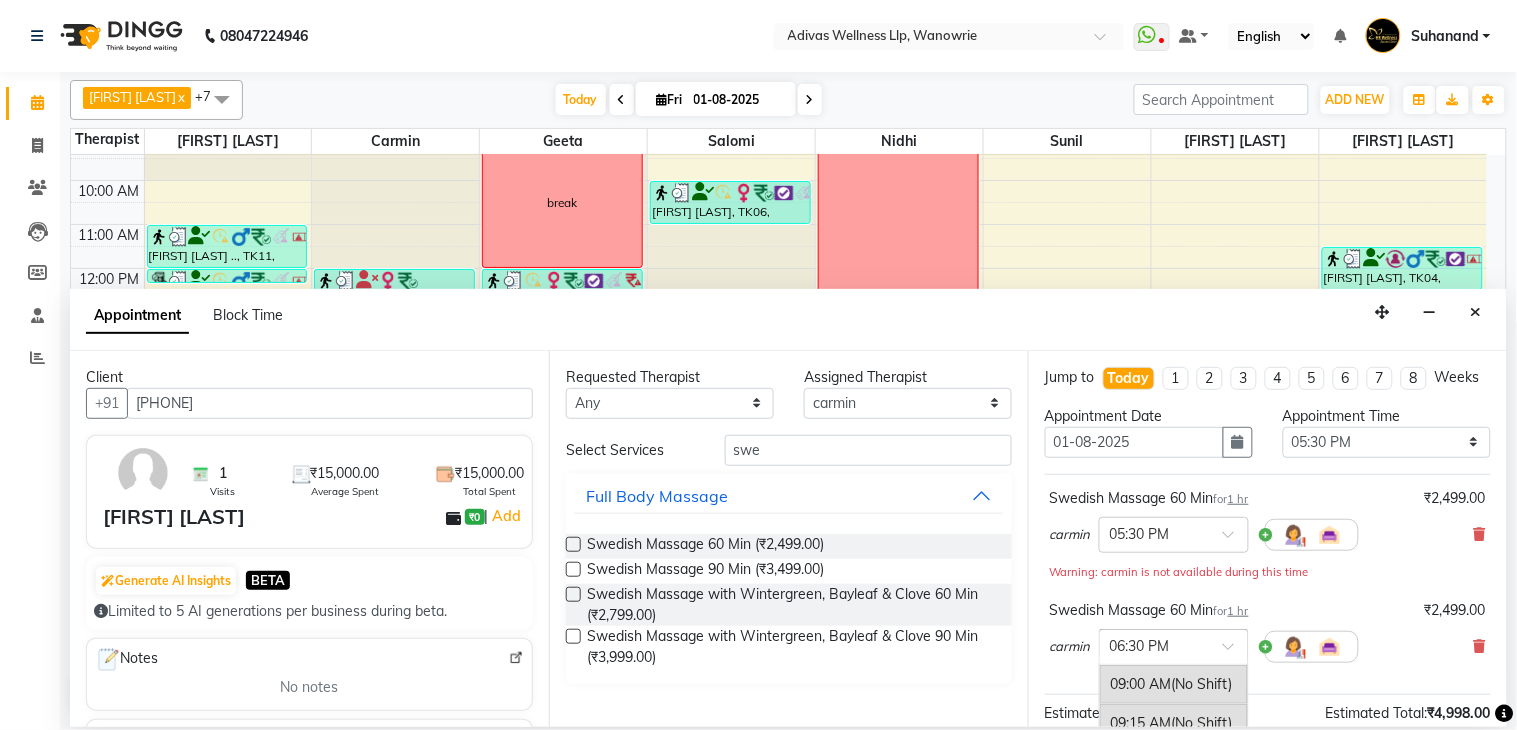 scroll, scrollTop: 1488, scrollLeft: 0, axis: vertical 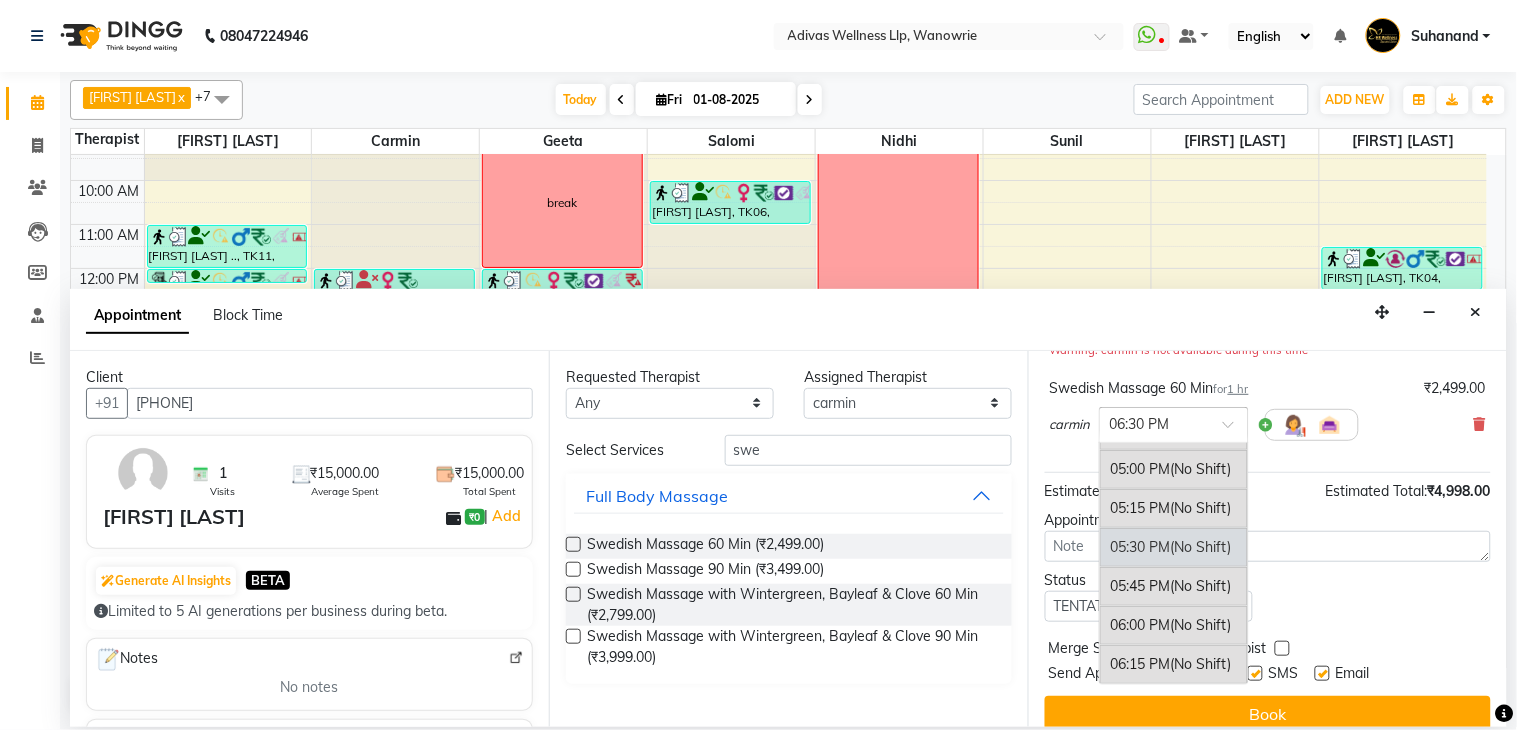 click on "(No Shift)" at bounding box center [1201, 547] 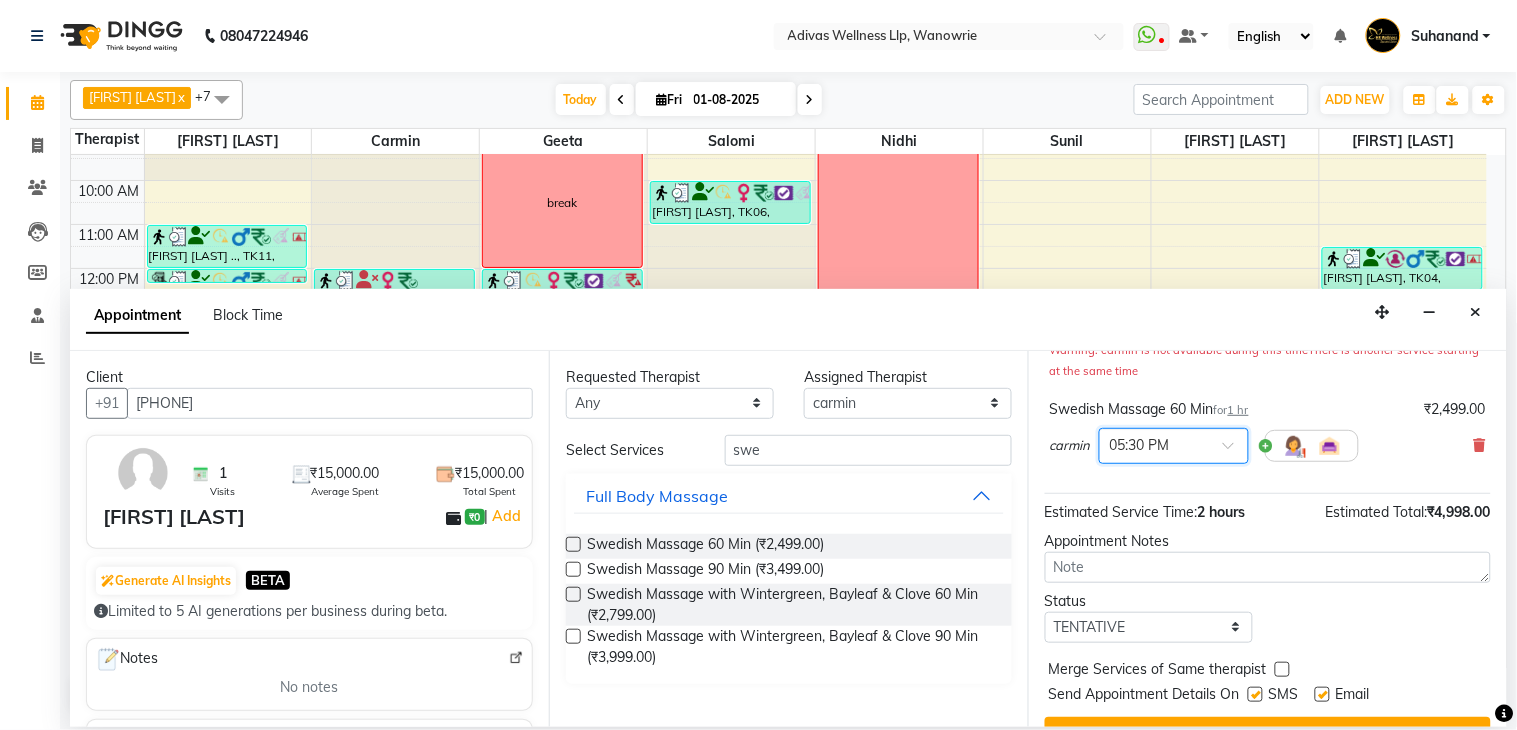 scroll, scrollTop: 283, scrollLeft: 0, axis: vertical 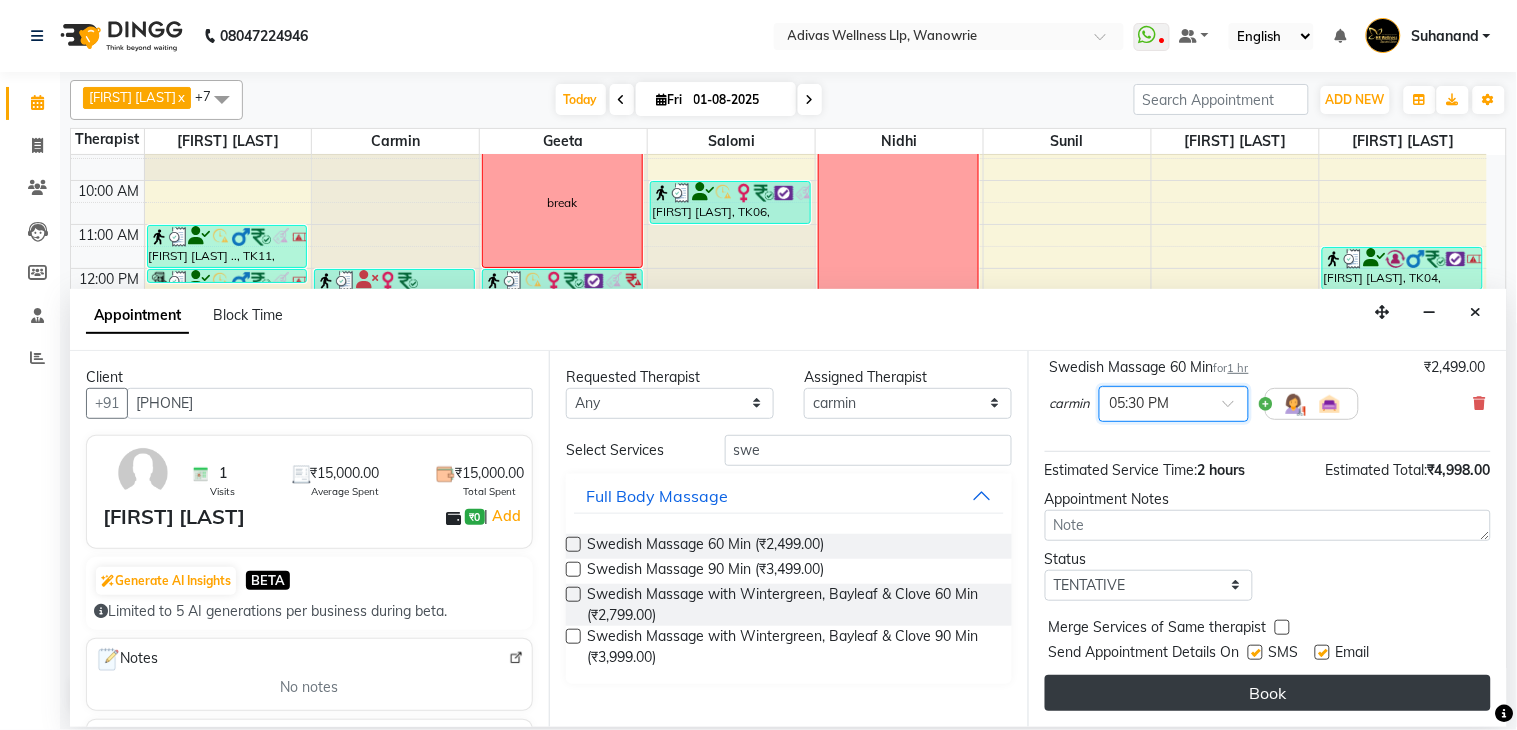 click on "Book" at bounding box center [1268, 693] 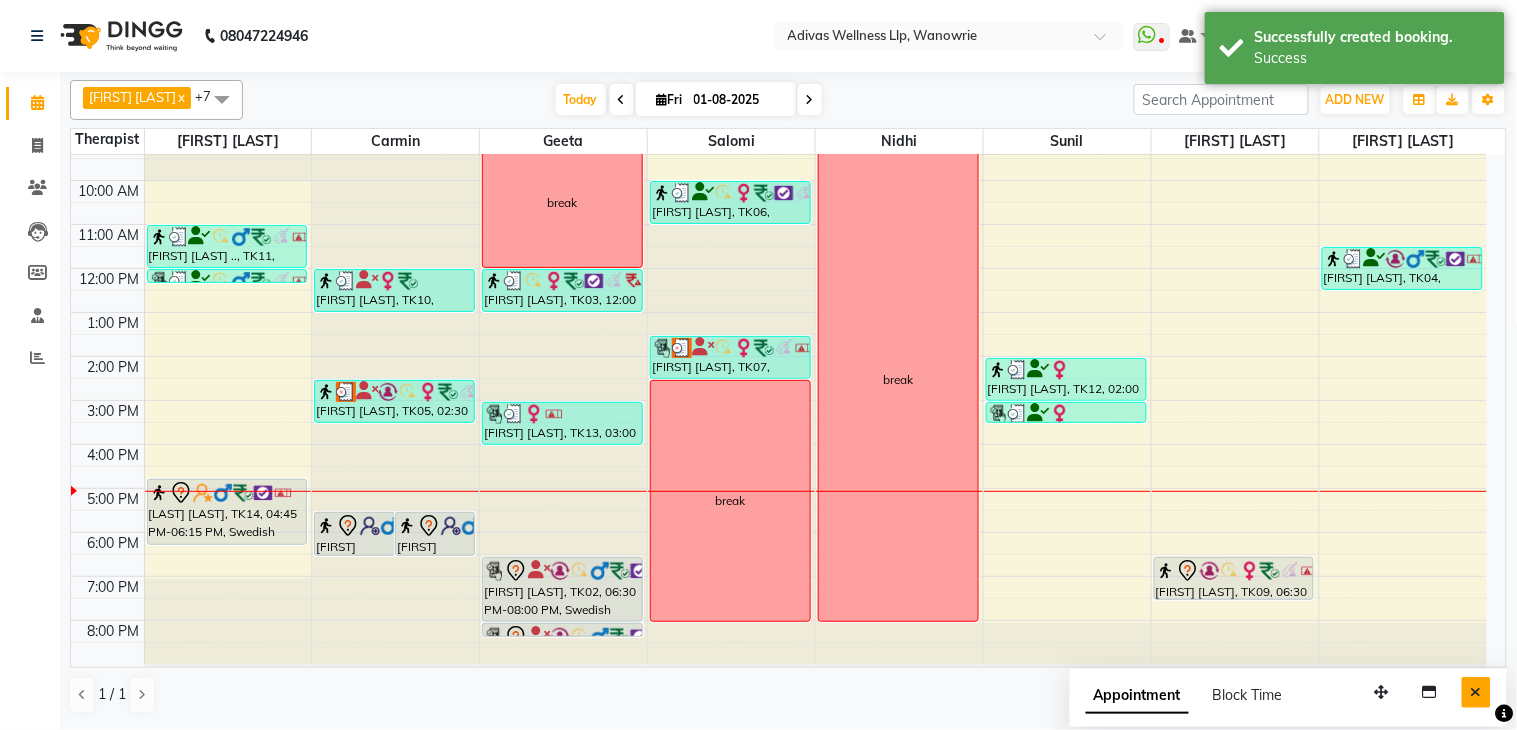 click at bounding box center (1476, 692) 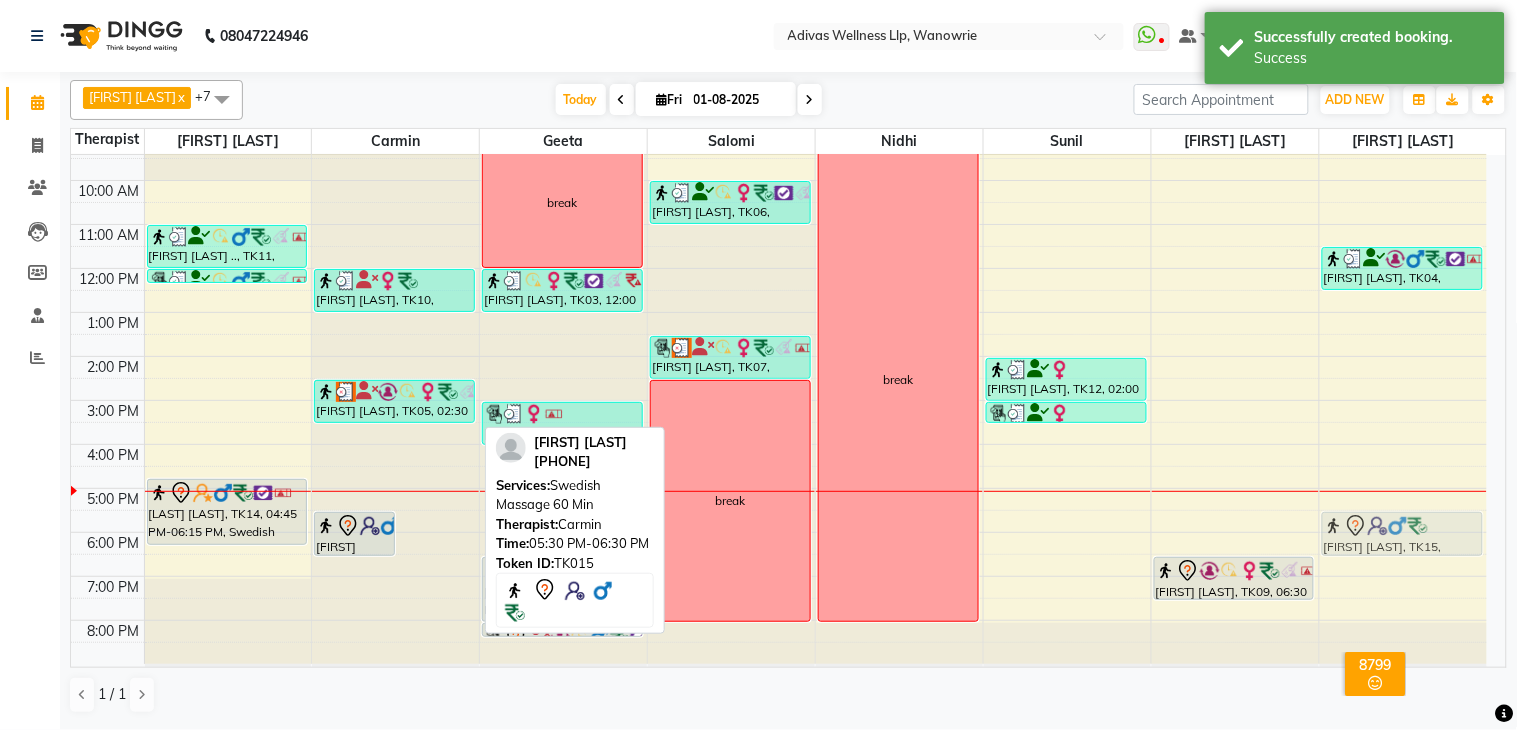 drag, startPoint x: 453, startPoint y: 530, endPoint x: 1354, endPoint y: 533, distance: 901.005 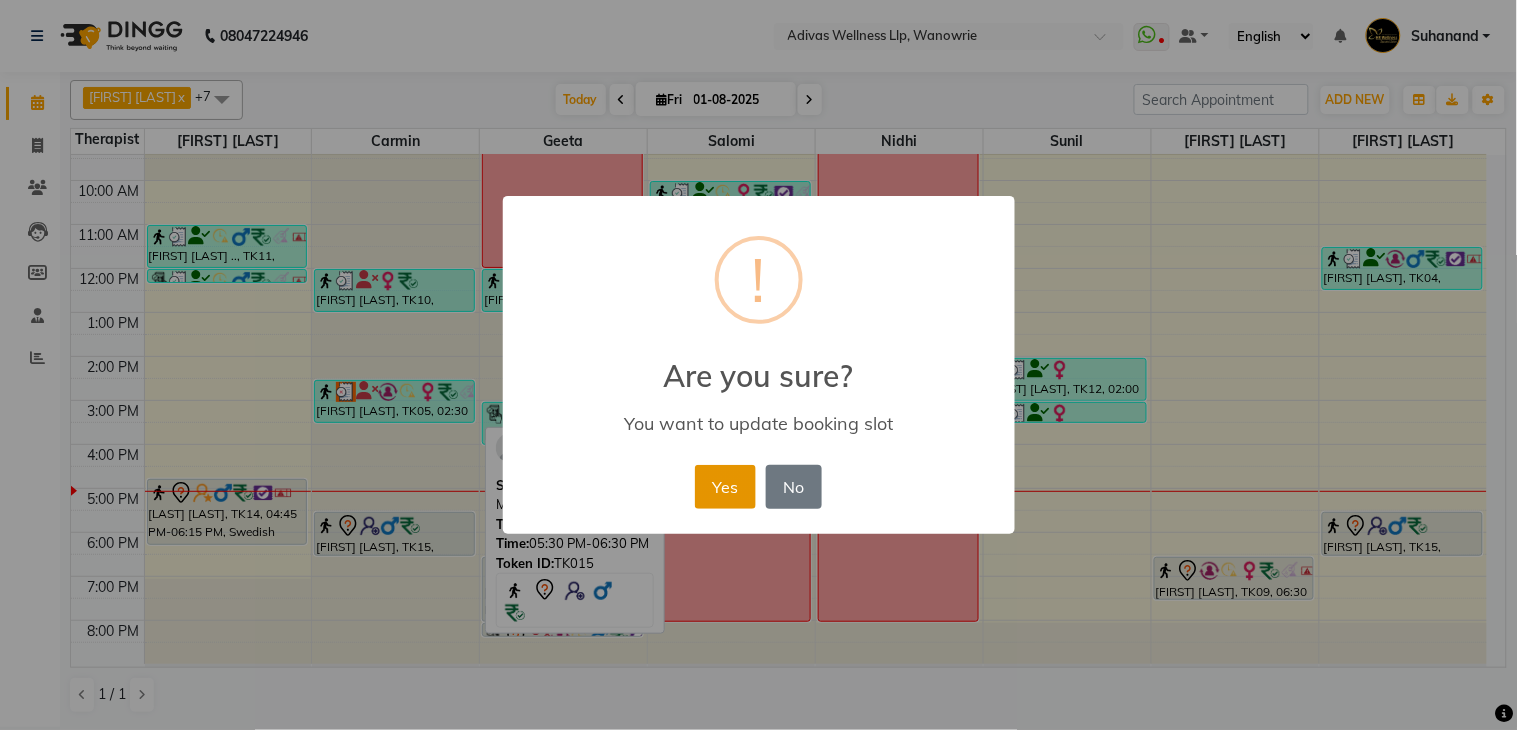 click on "Yes" at bounding box center [725, 487] 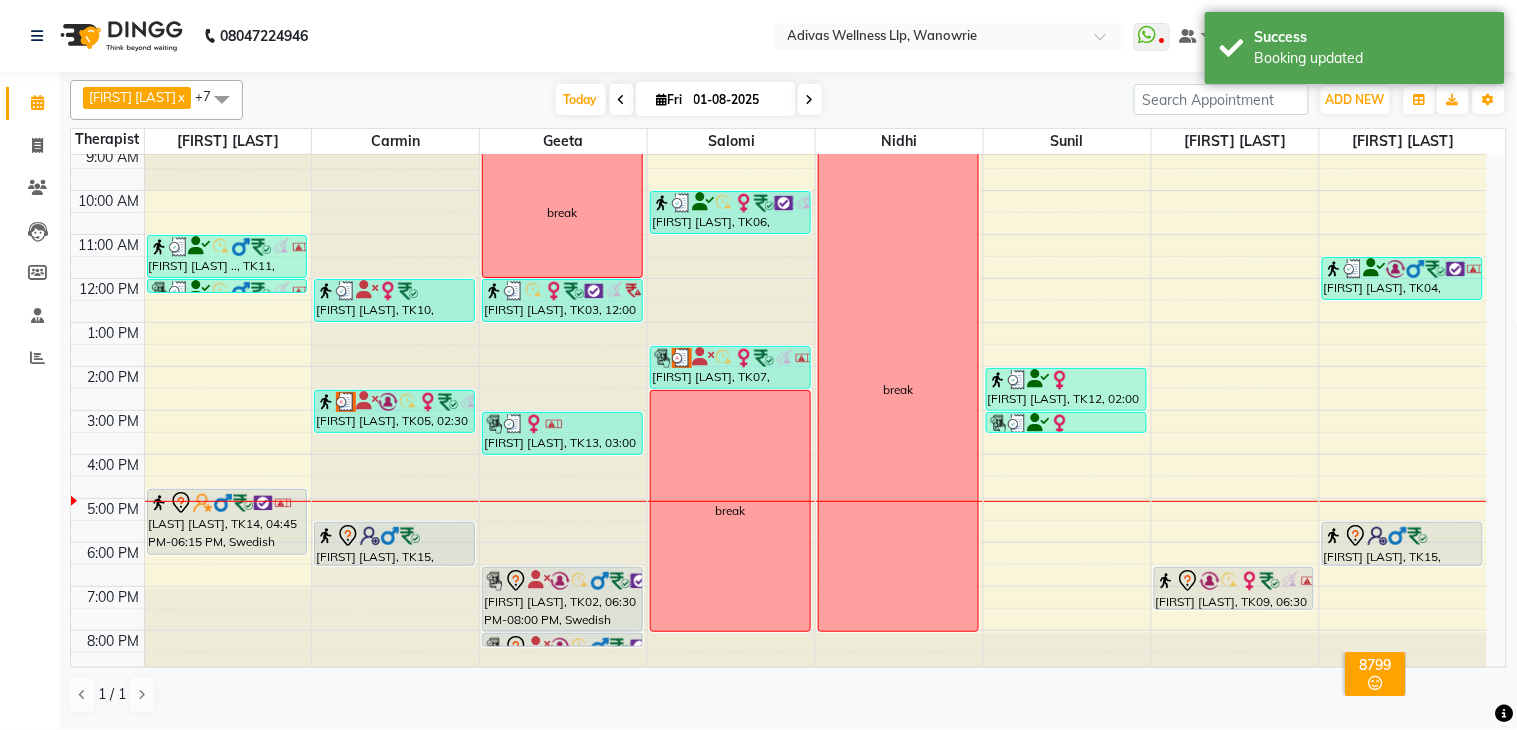 scroll, scrollTop: 62, scrollLeft: 0, axis: vertical 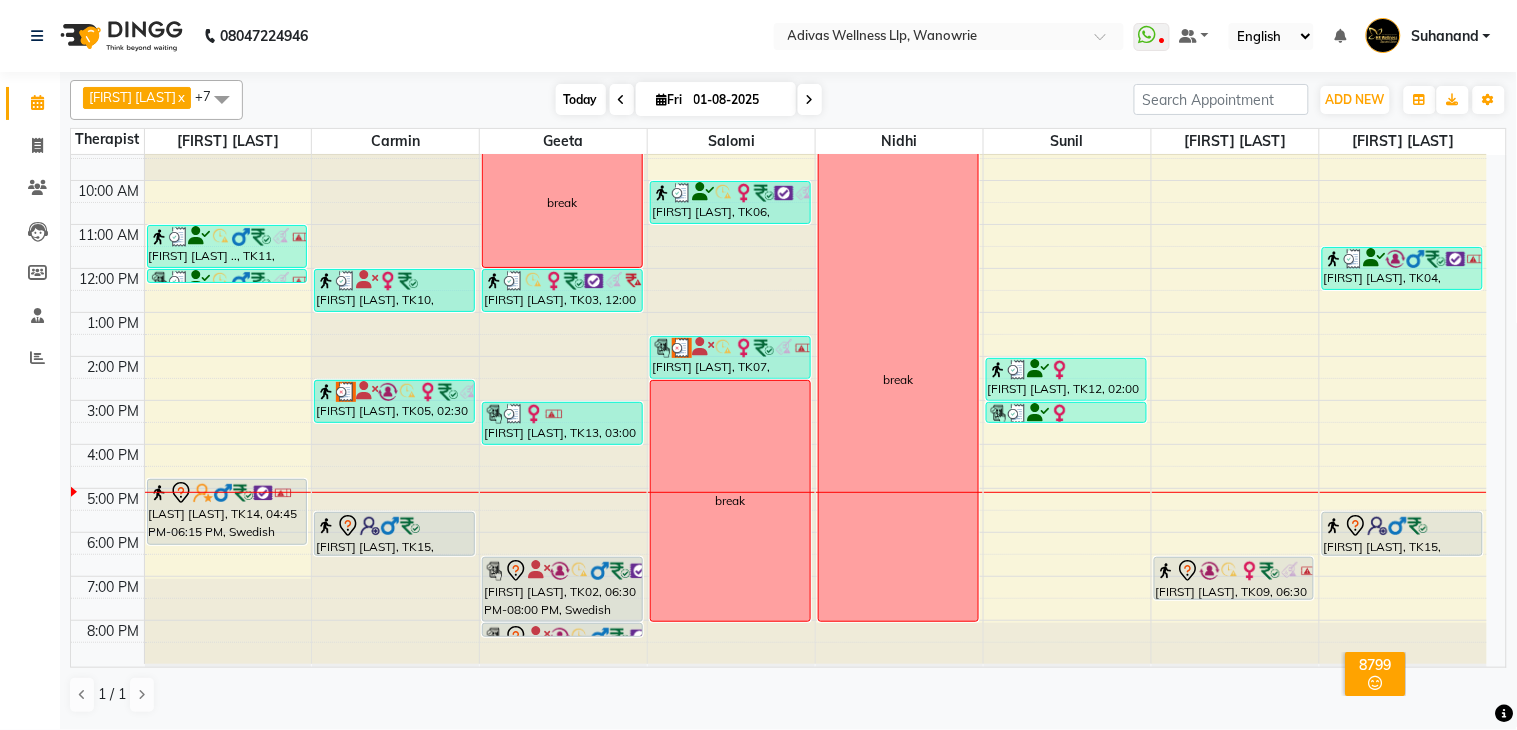 click on "Today" at bounding box center (581, 99) 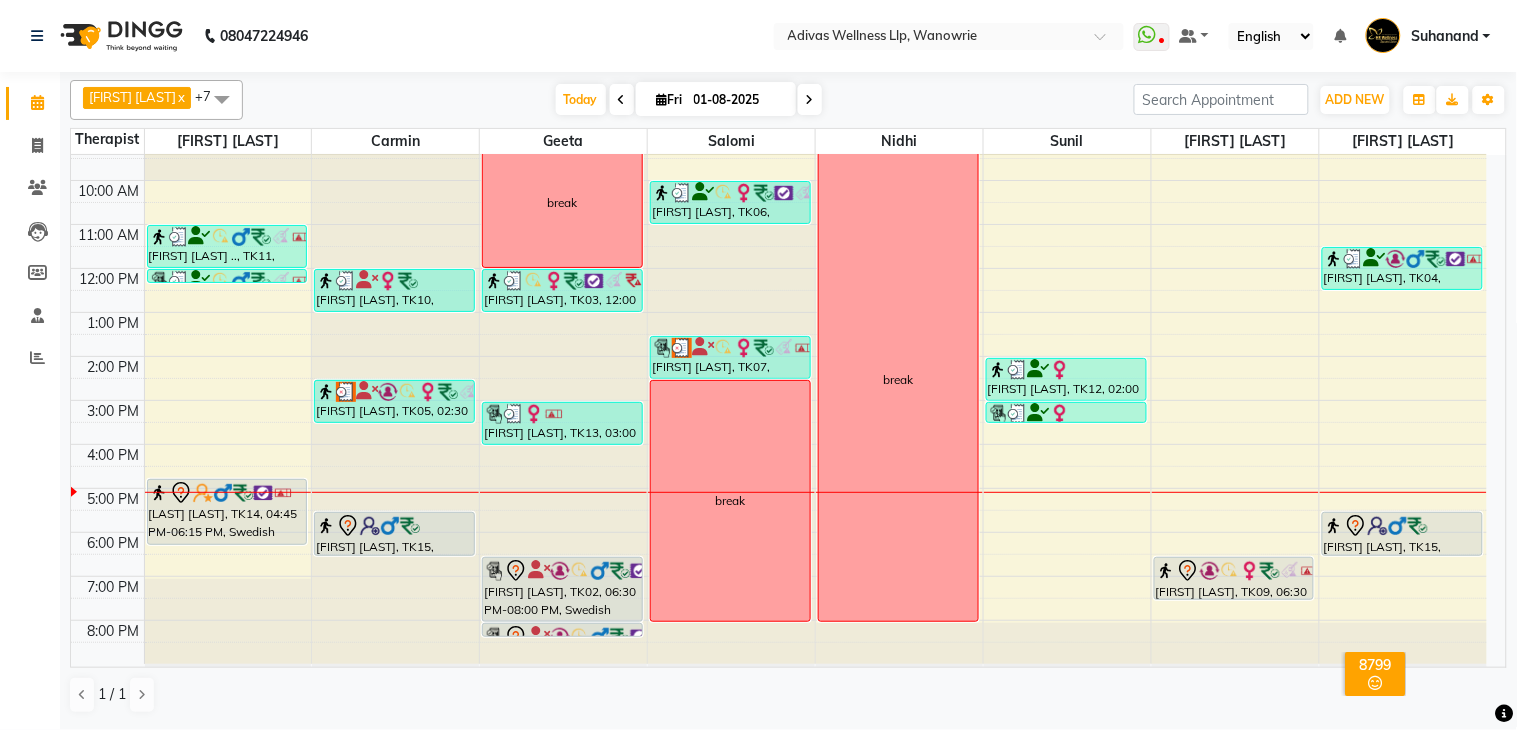 click on "[PHONE] Select Location × Adivas Wellness Llp, Wanowrie  WhatsApp Status  ✕ Status:  Disconnected Recent Service Activity: [DATE]     05:30 AM  [PHONE] Whatsapp Settings Default Panel My Panel English ENGLISH Español العربية मराठी हिंदी ગુજરાતી தமிழ் 中文 Notifications nothing to show Suhanand Manage Profile Change Password Sign out  Version:3.15.11" 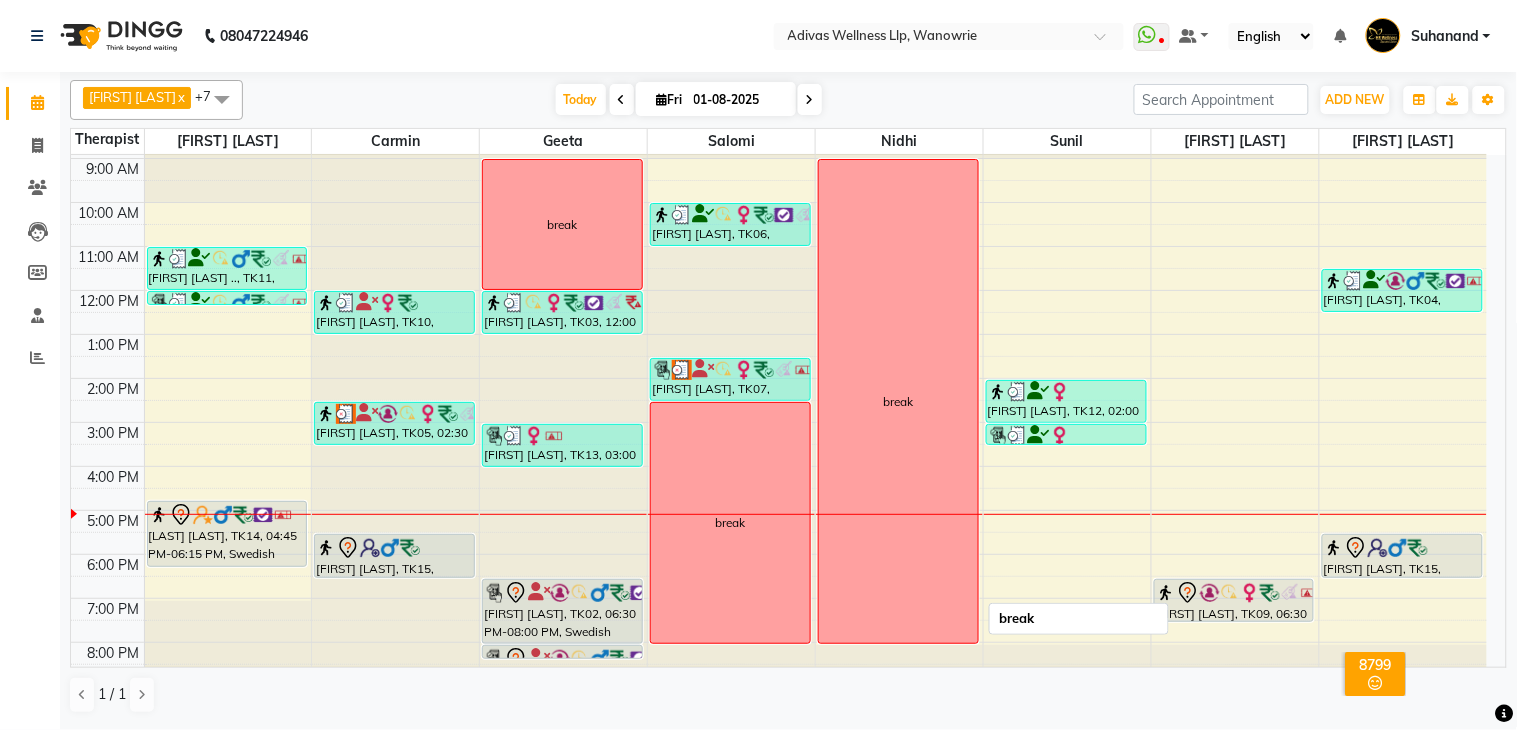 scroll, scrollTop: 62, scrollLeft: 0, axis: vertical 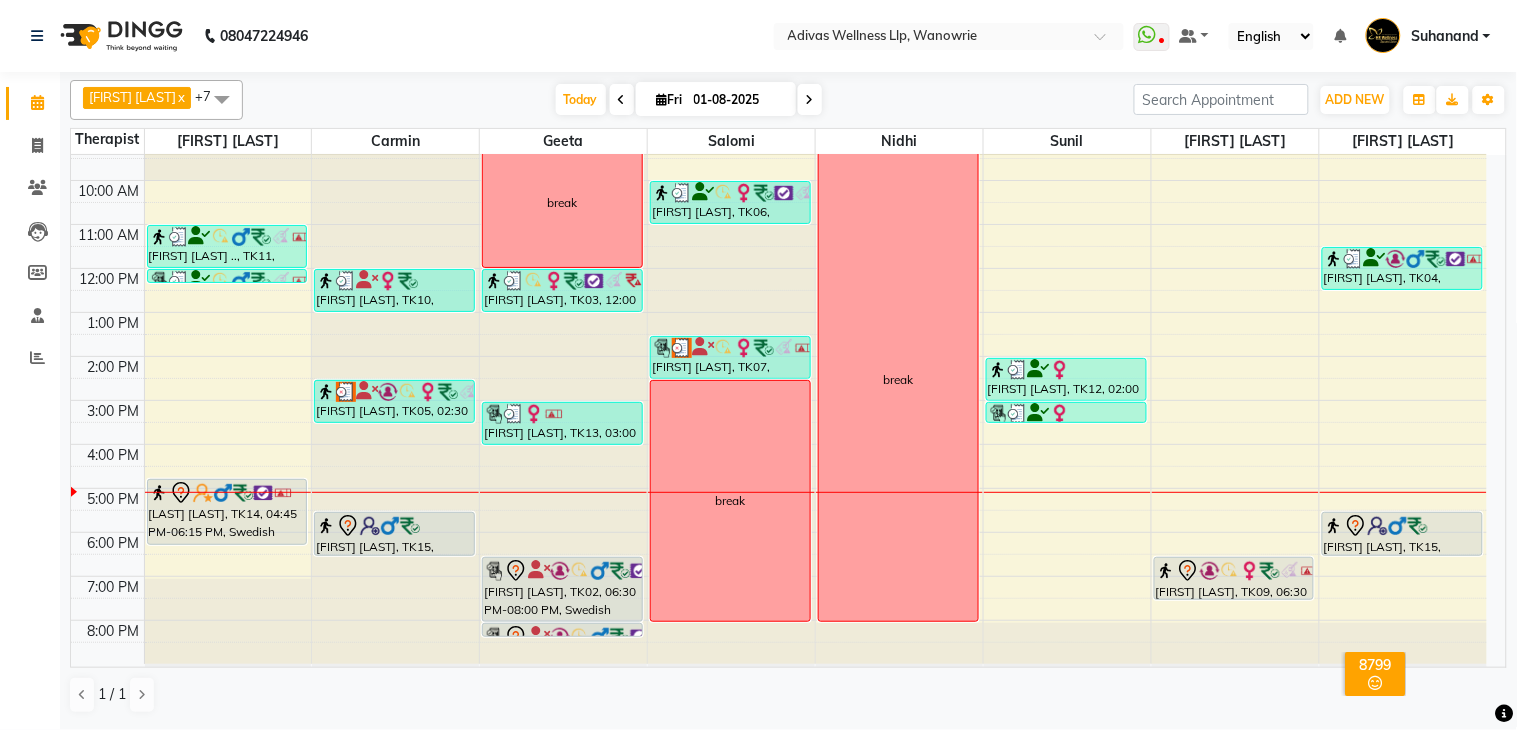 click on "[PHONE] Select Location × Adivas Wellness Llp, Wanowrie  WhatsApp Status  ✕ Status:  Disconnected Recent Service Activity: [DATE]     05:30 AM  [PHONE] Whatsapp Settings Default Panel My Panel English ENGLISH Español العربية मराठी हिंदी ગુજરાતી தமிழ் 中文 Notifications nothing to show Suhanand Manage Profile Change Password Sign out  Version:3.15.11" 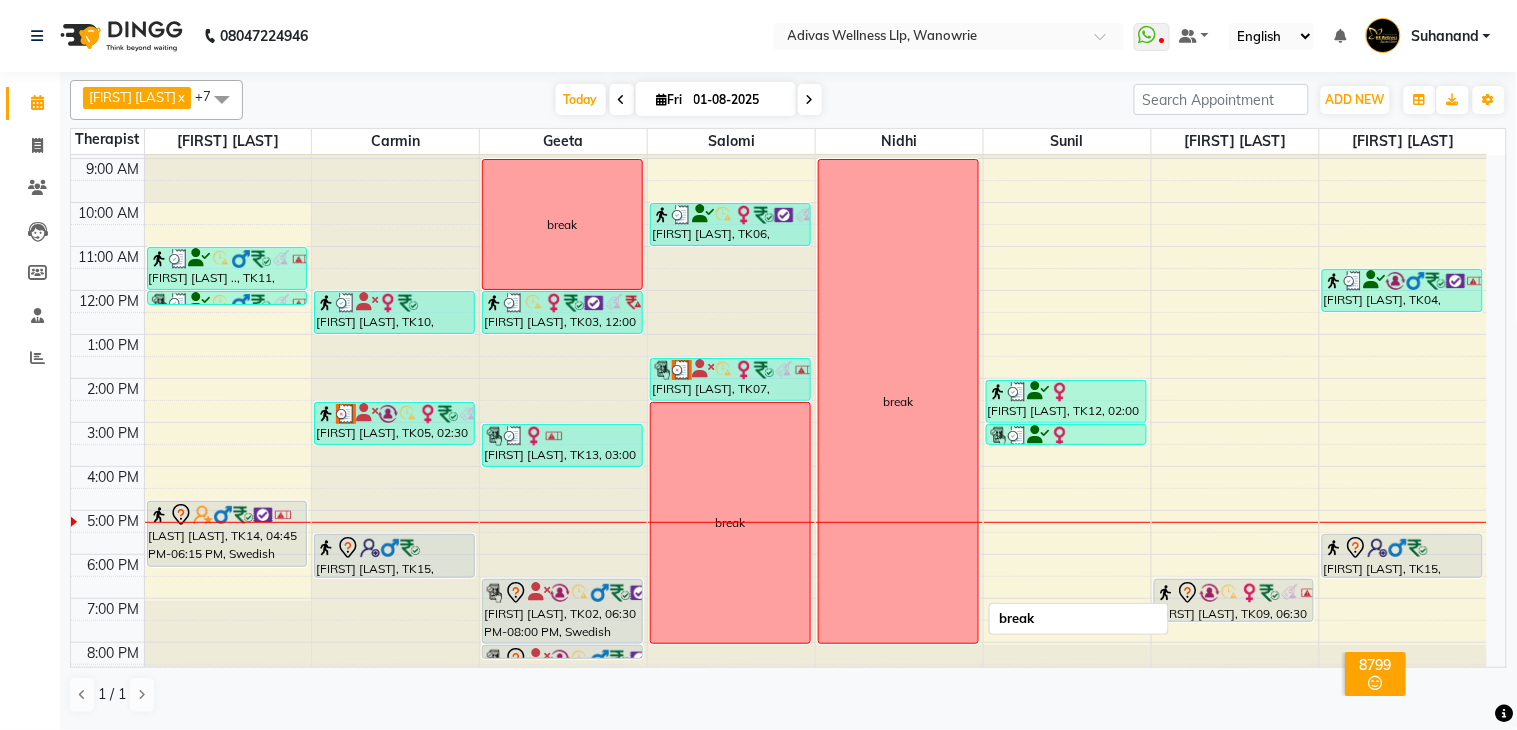 scroll, scrollTop: 62, scrollLeft: 0, axis: vertical 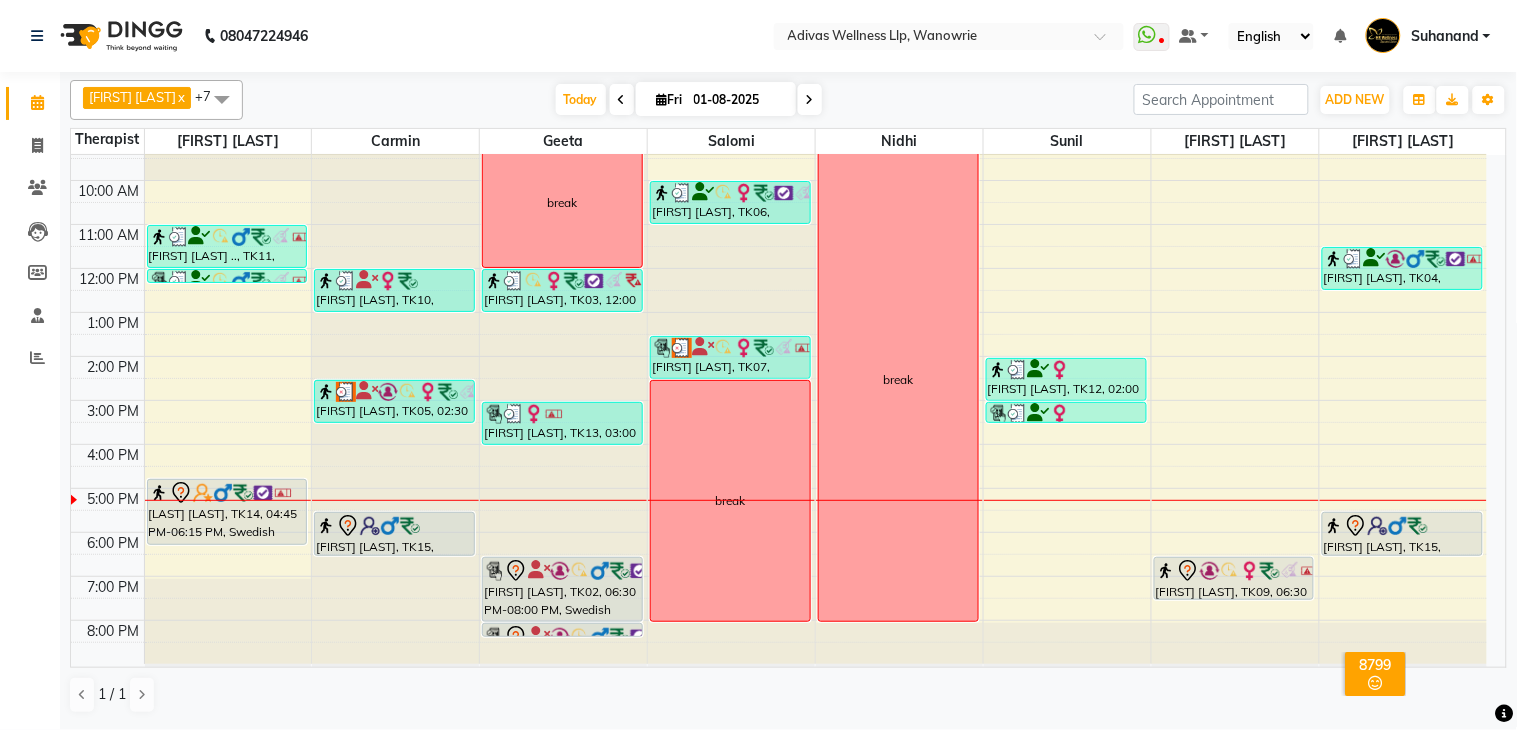 click at bounding box center (810, 100) 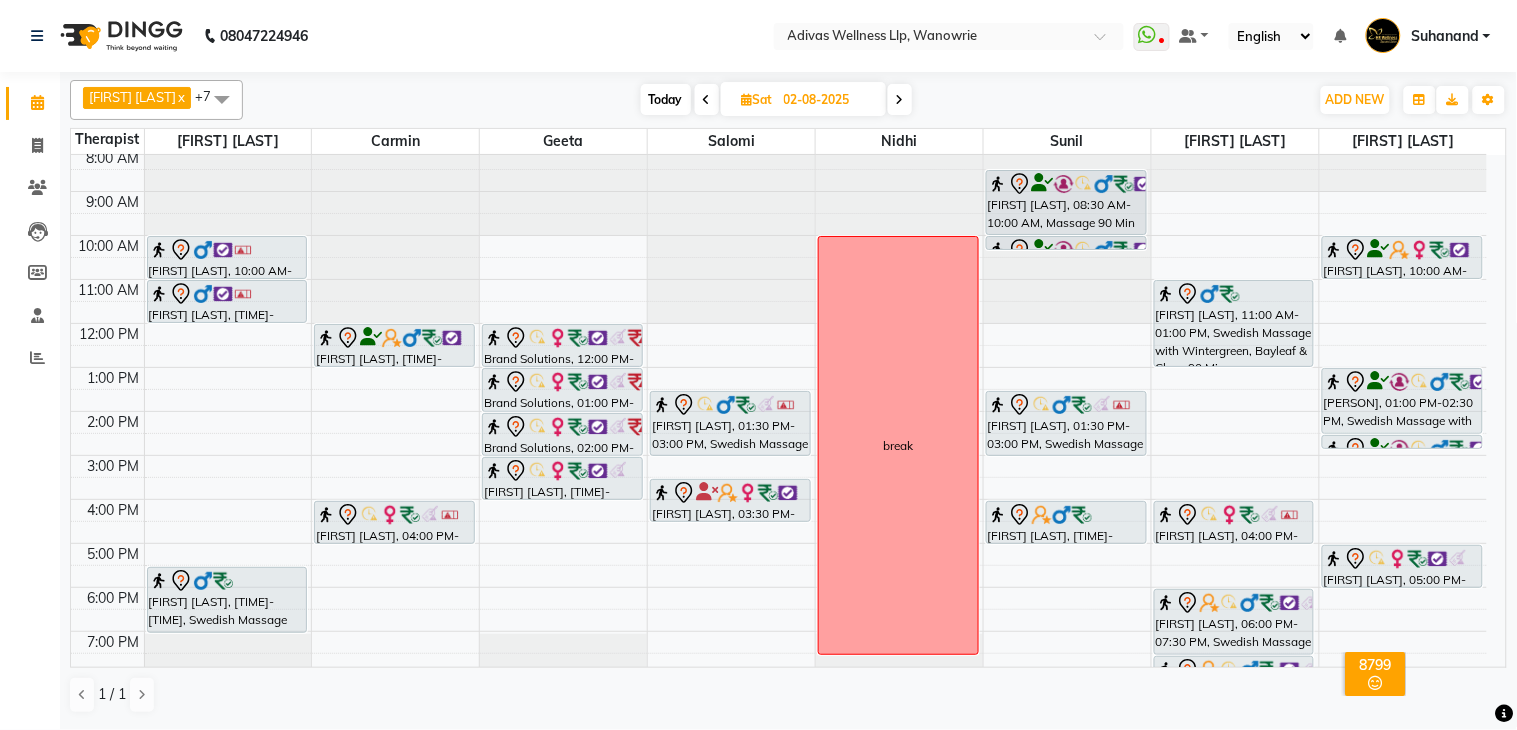 scroll, scrollTop: 0, scrollLeft: 0, axis: both 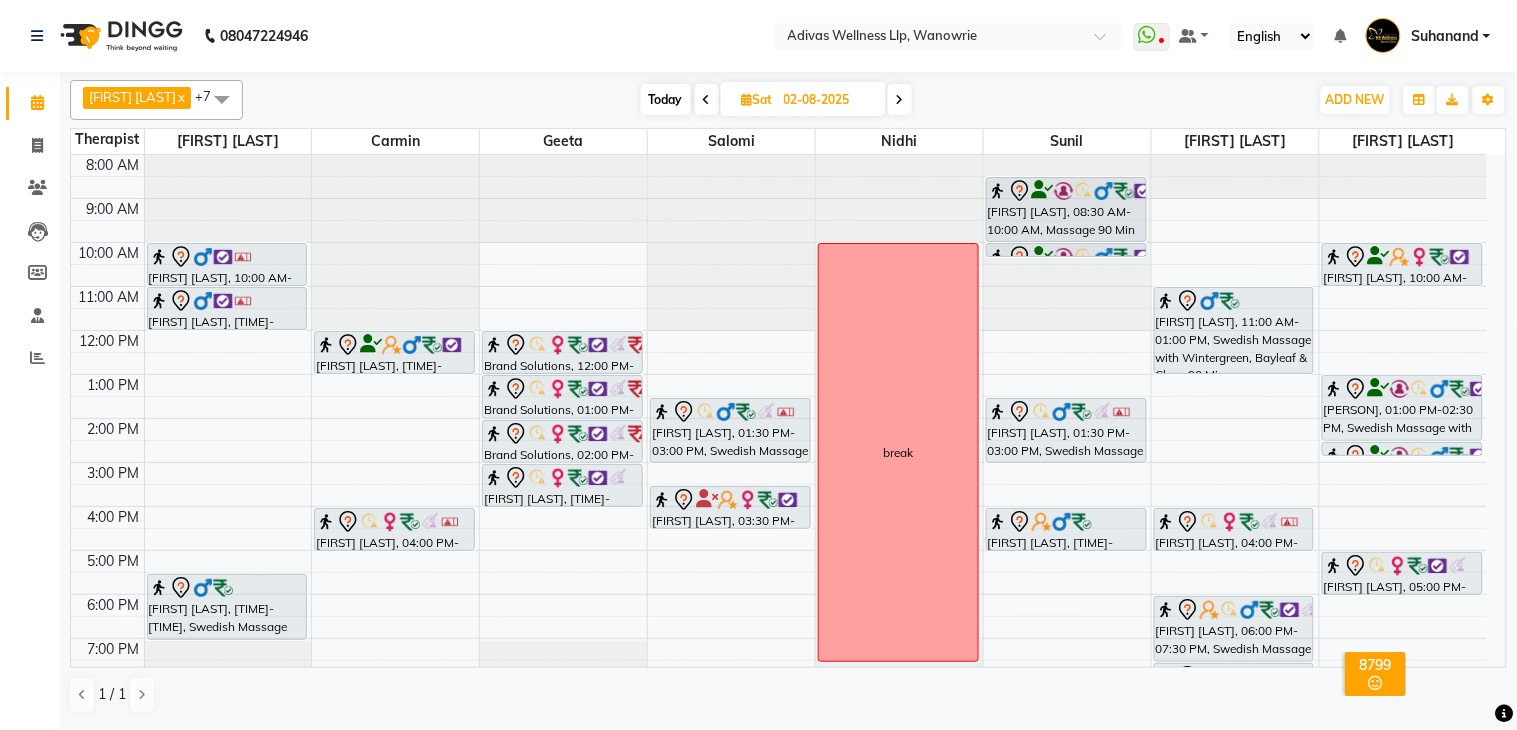 click on "Today" at bounding box center (666, 99) 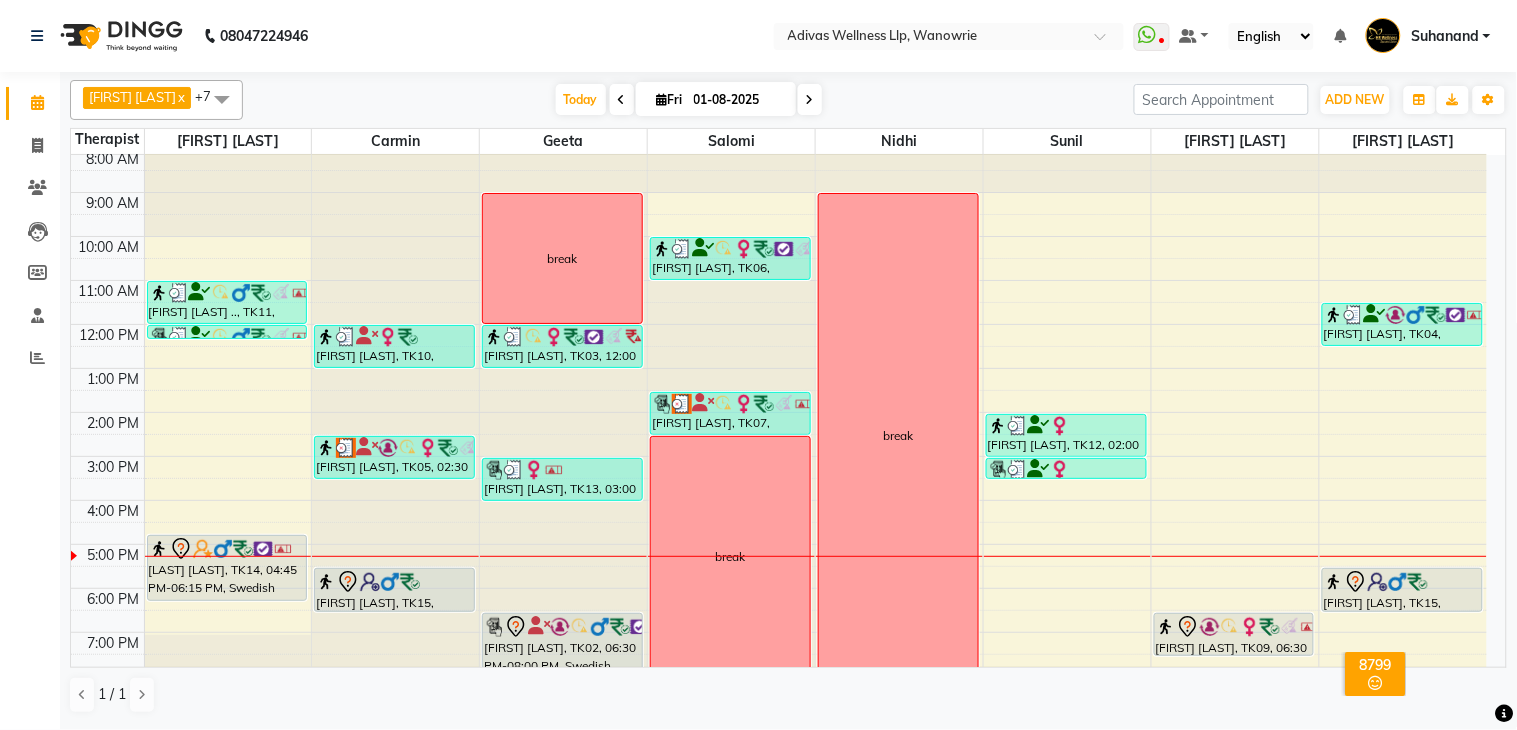 scroll, scrollTop: 0, scrollLeft: 0, axis: both 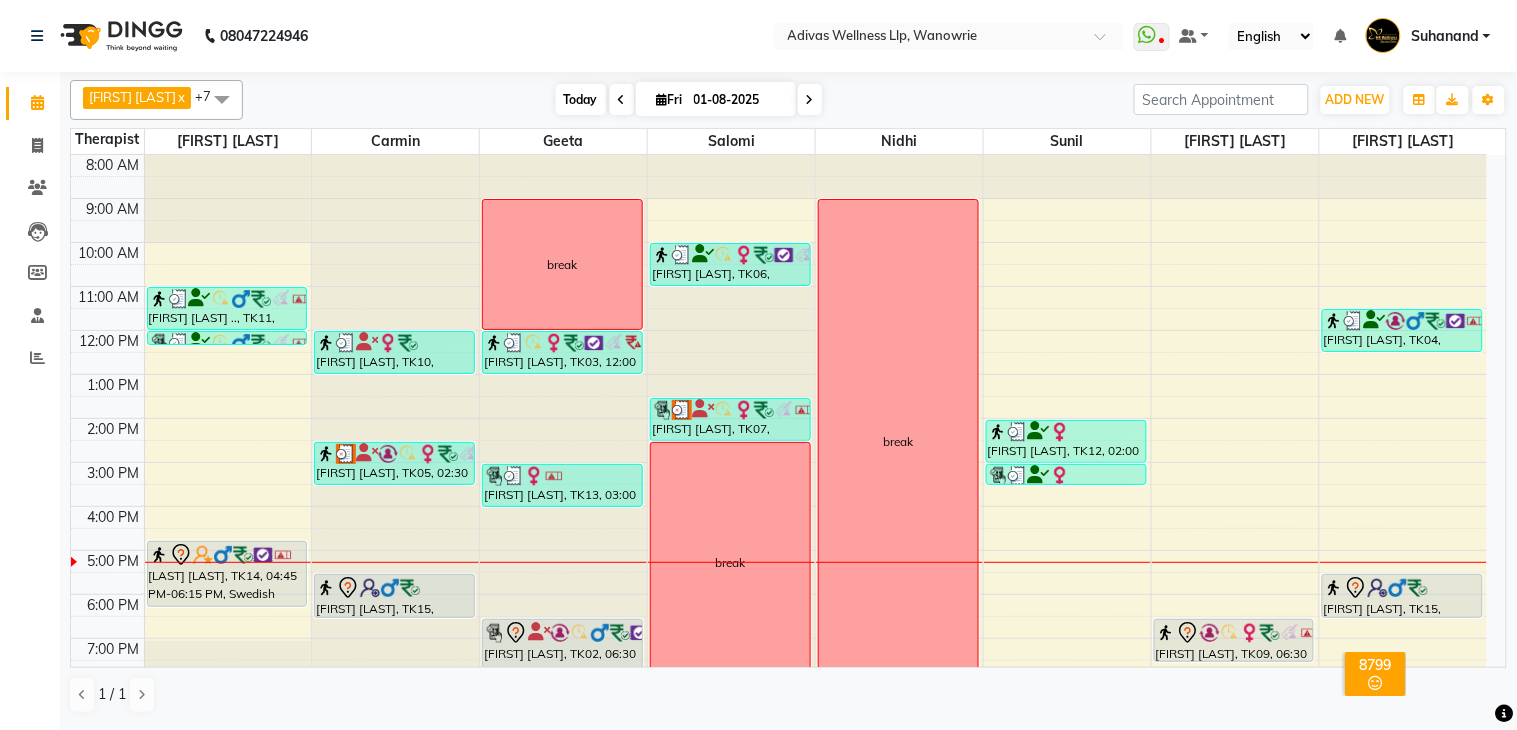 click on "Today" at bounding box center (581, 99) 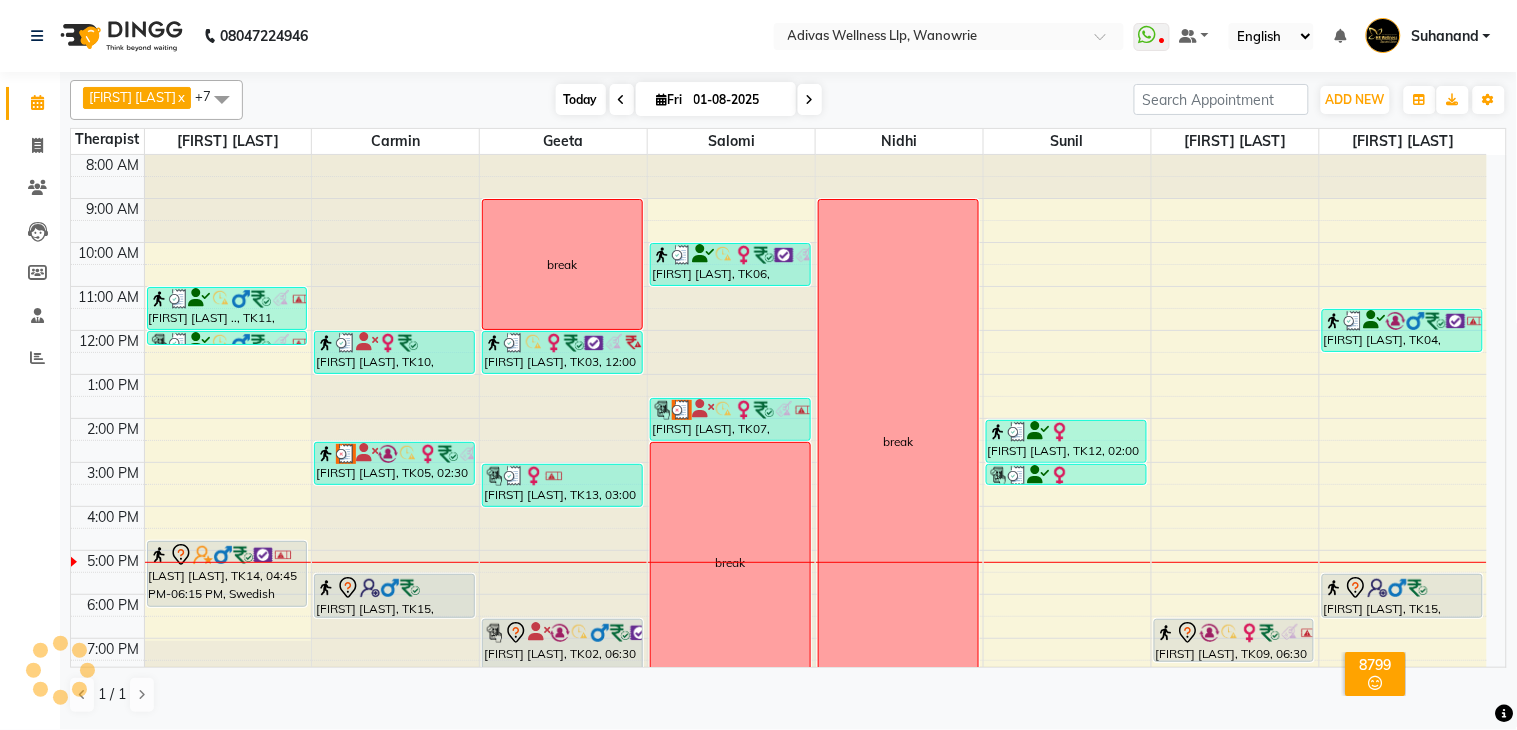 scroll, scrollTop: 63, scrollLeft: 0, axis: vertical 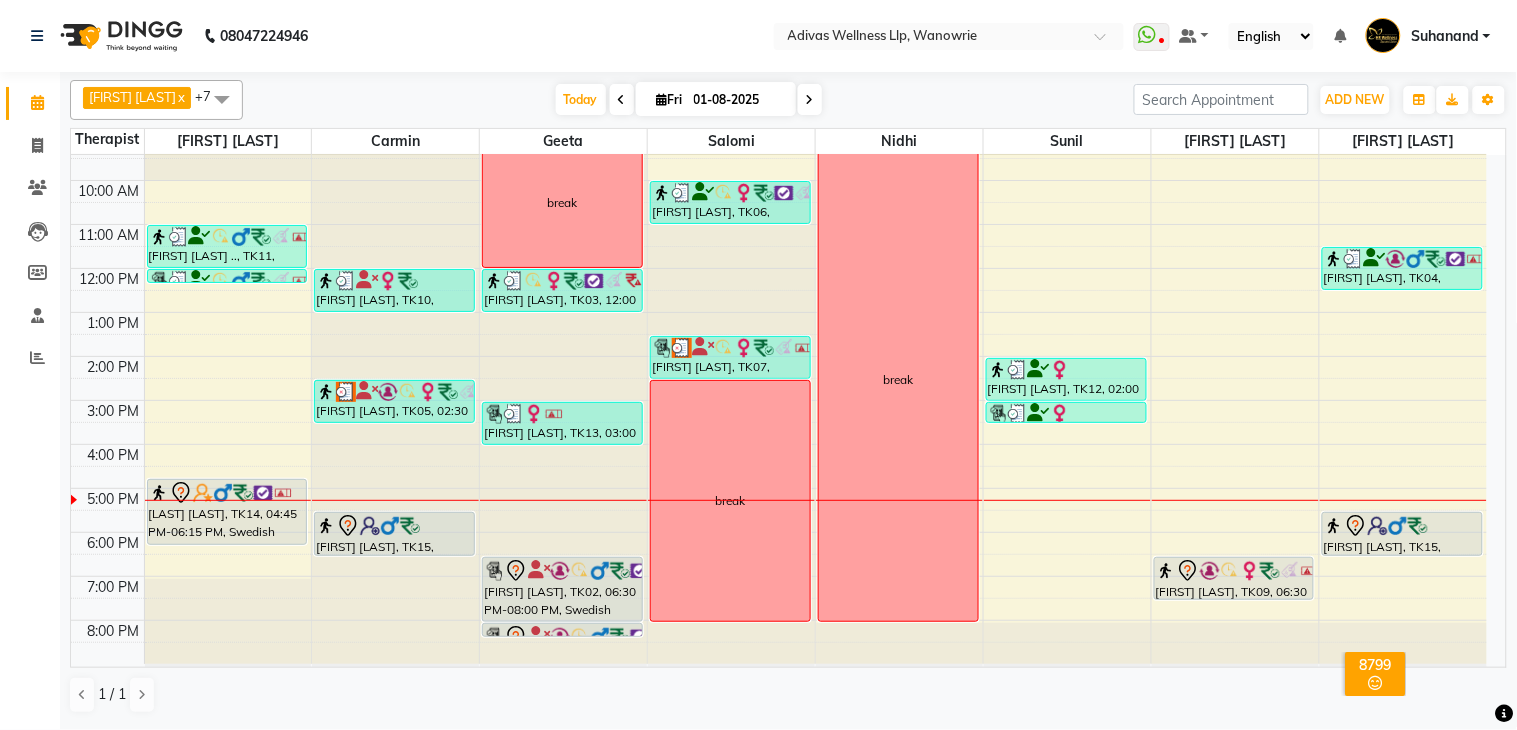 click on "[PHONE] Select Location × Adivas Wellness Llp, Wanowrie  WhatsApp Status  ✕ Status:  Disconnected Recent Service Activity: [DATE]     05:30 AM  [PHONE] Whatsapp Settings Default Panel My Panel English ENGLISH Español العربية मराठी हिंदी ગુજરાતી தமிழ் 中文 Notifications nothing to show Suhanand Manage Profile Change Password Sign out  Version:3.15.11" 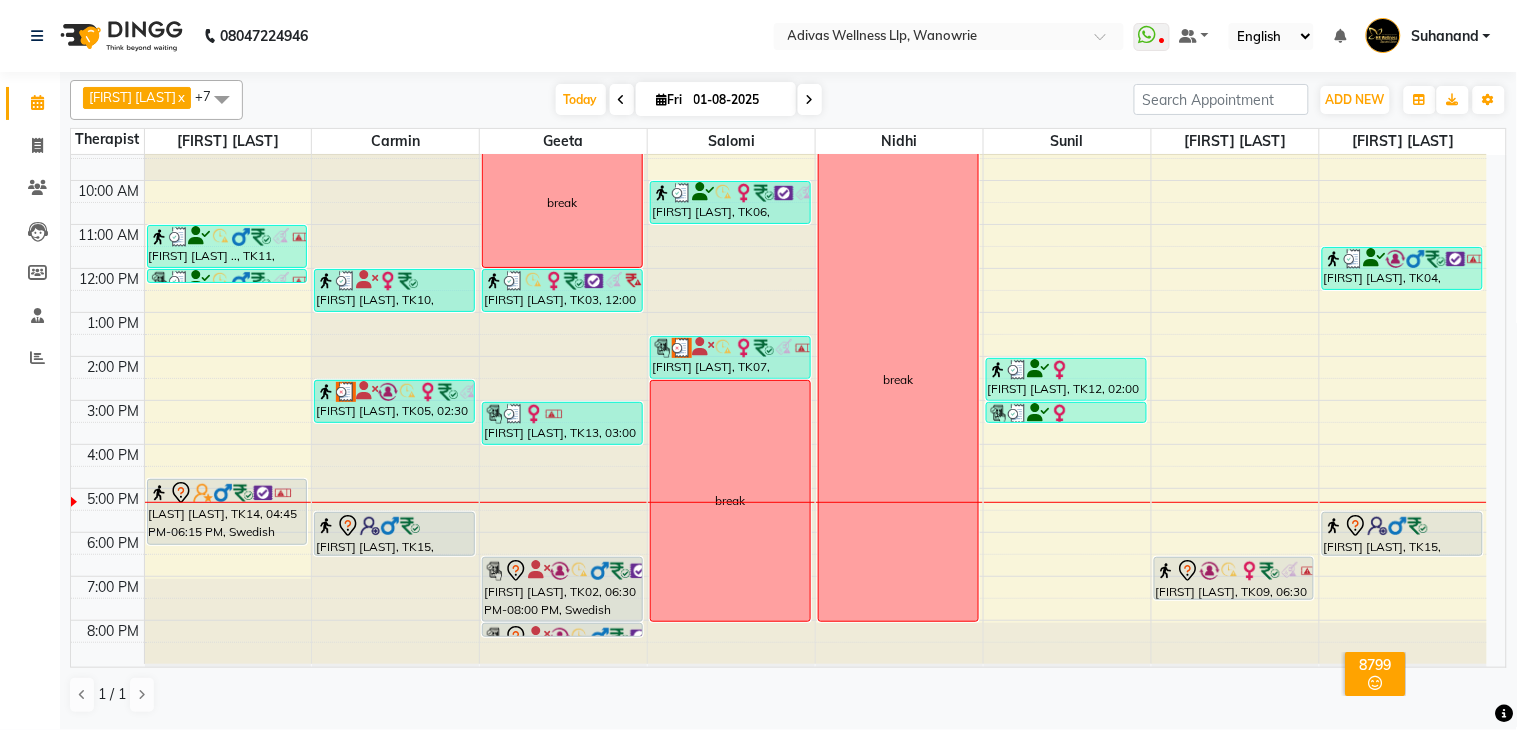 click at bounding box center [810, 100] 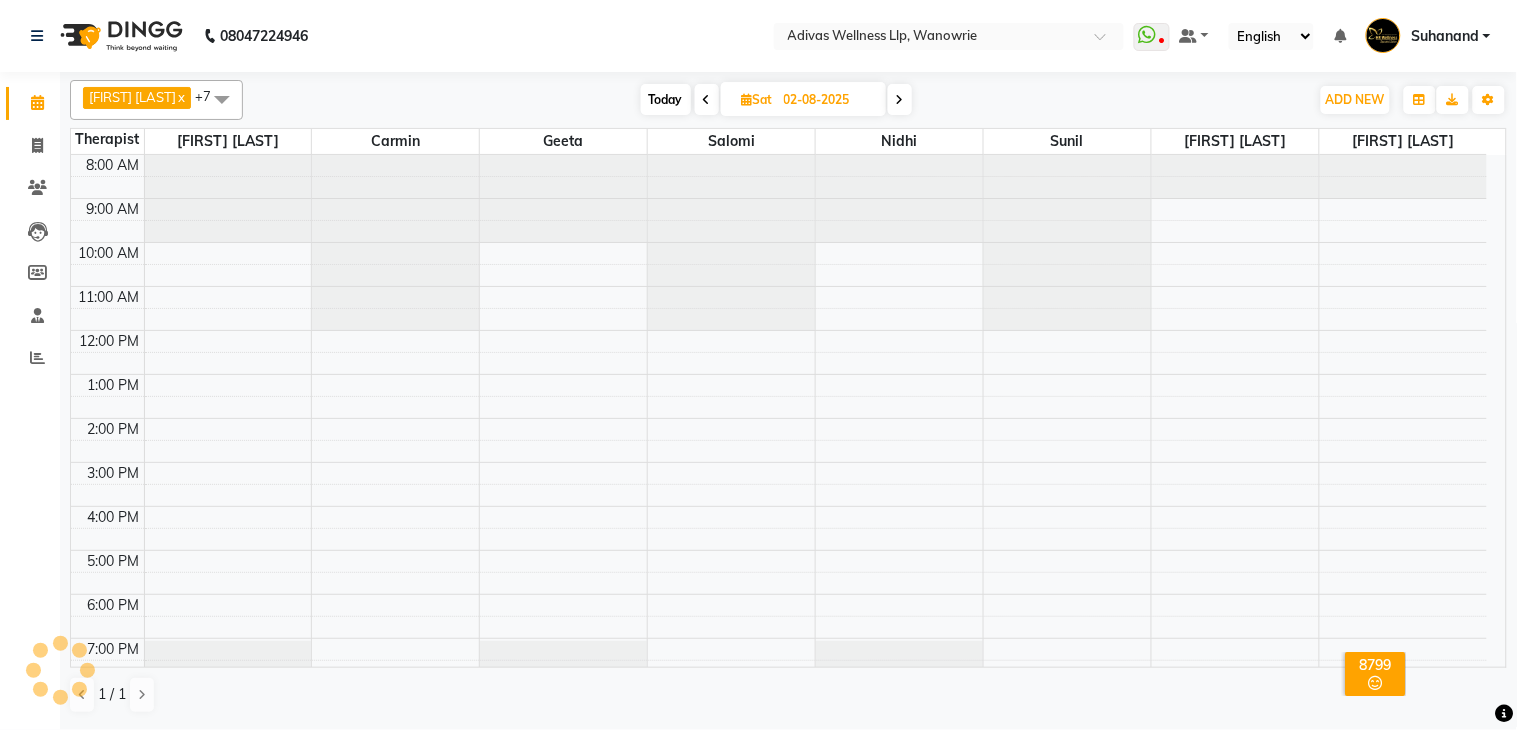 scroll, scrollTop: 63, scrollLeft: 0, axis: vertical 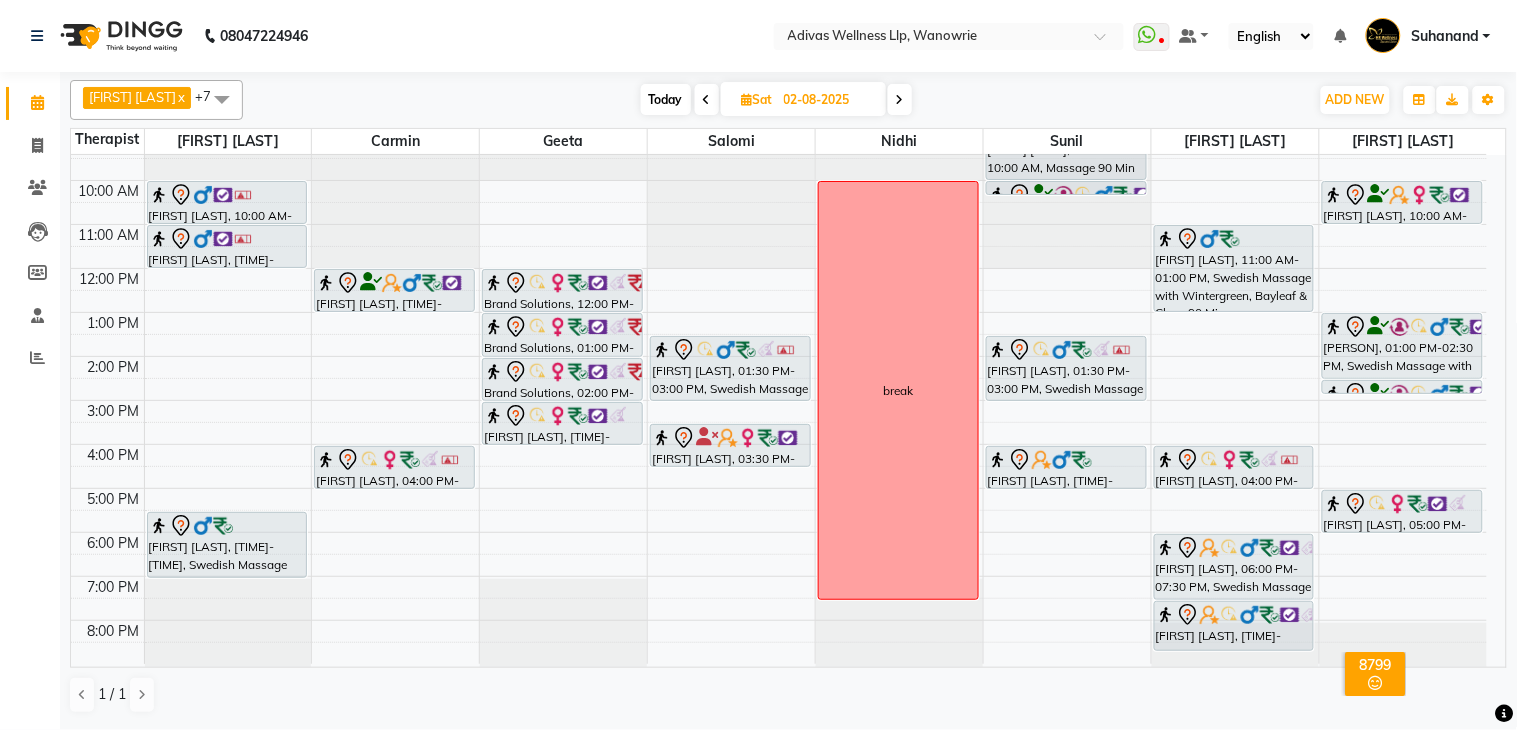 click at bounding box center (707, 100) 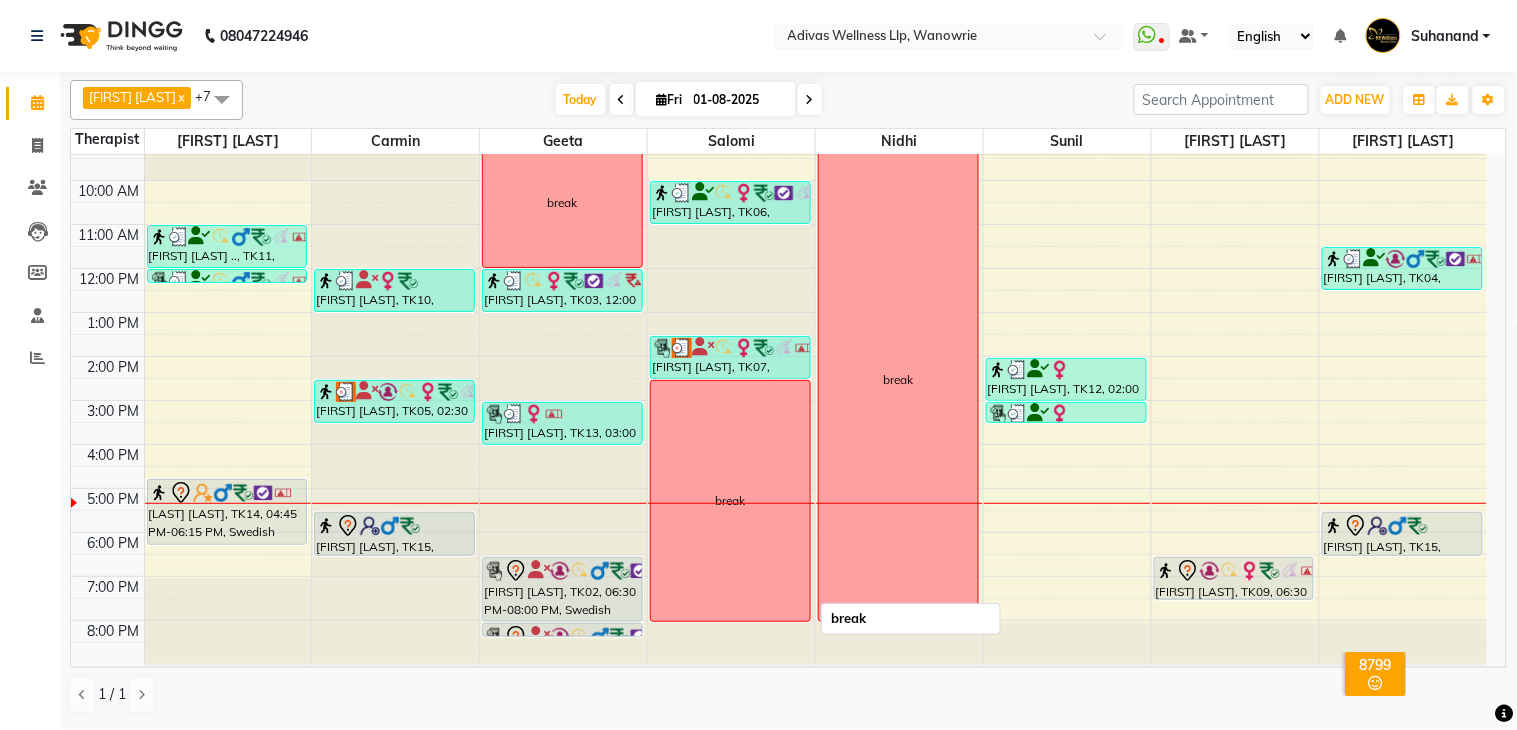 scroll, scrollTop: 62, scrollLeft: 0, axis: vertical 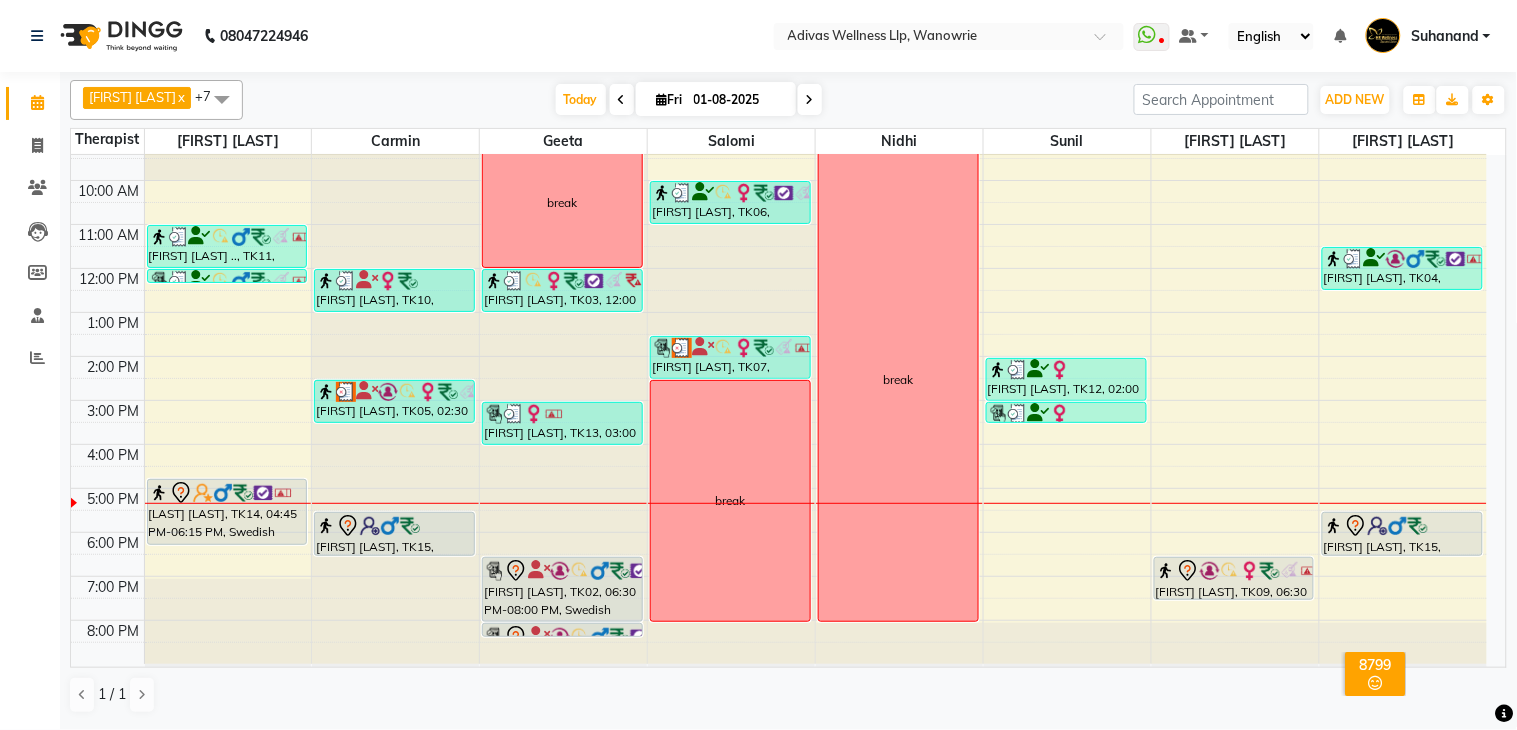 click at bounding box center [810, 100] 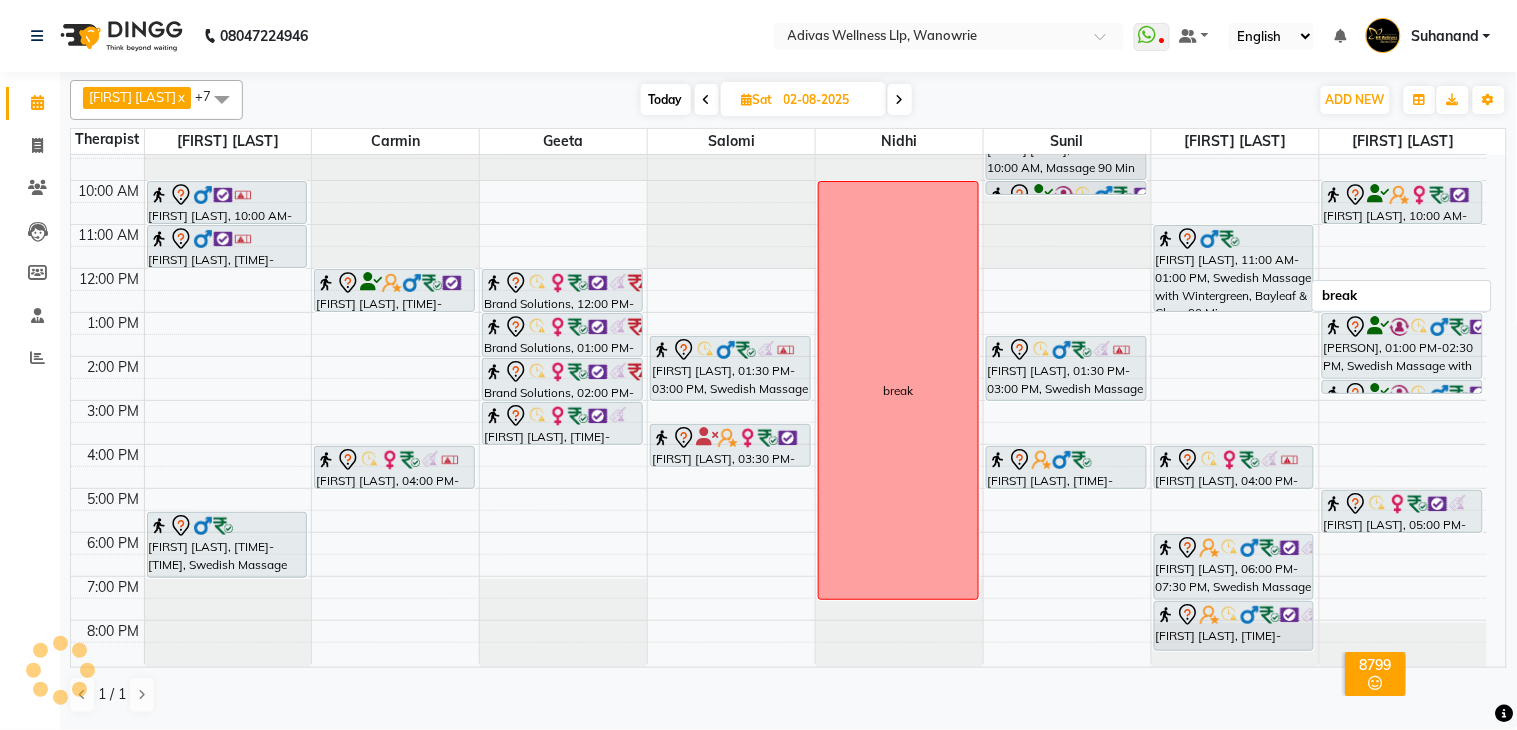 scroll, scrollTop: 0, scrollLeft: 0, axis: both 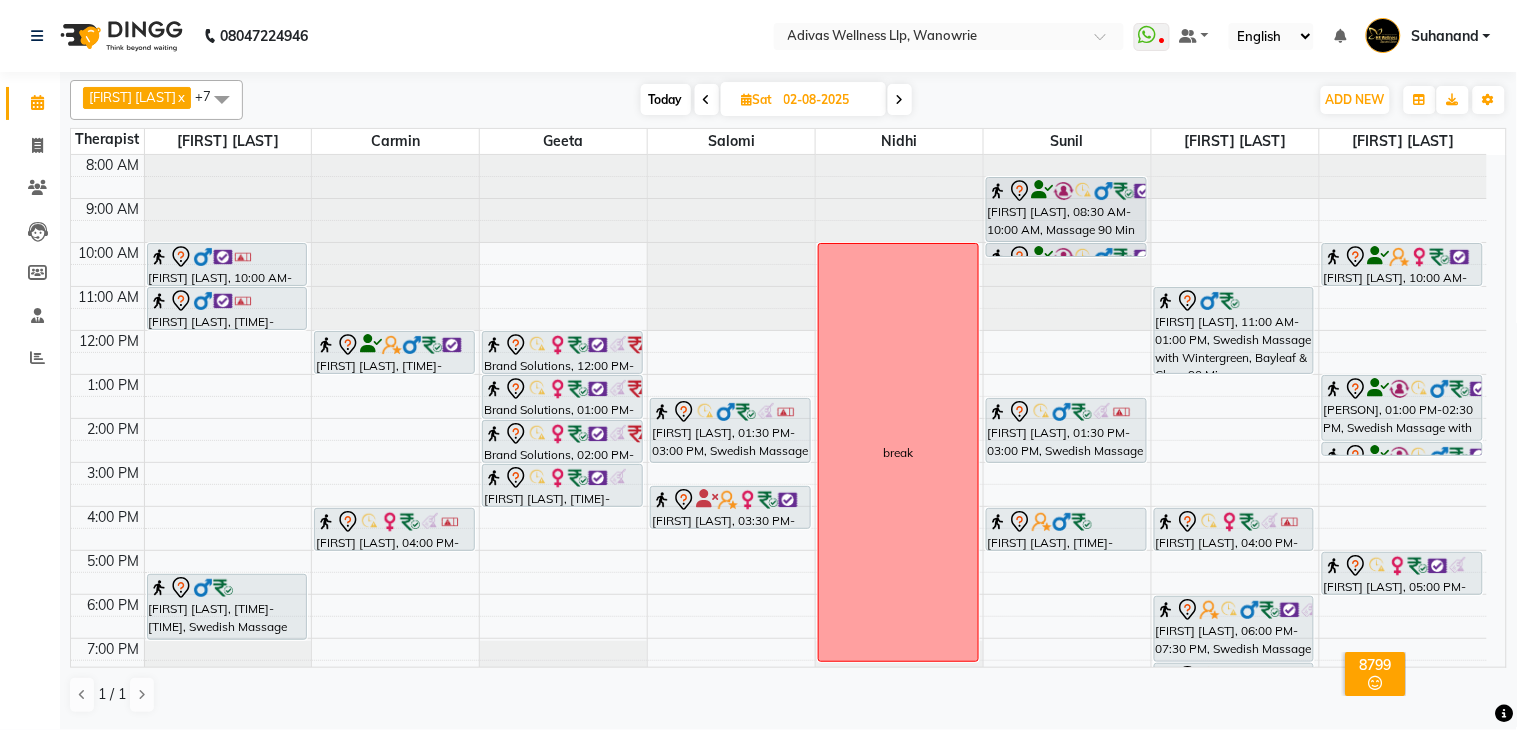 click on "Today" at bounding box center (666, 99) 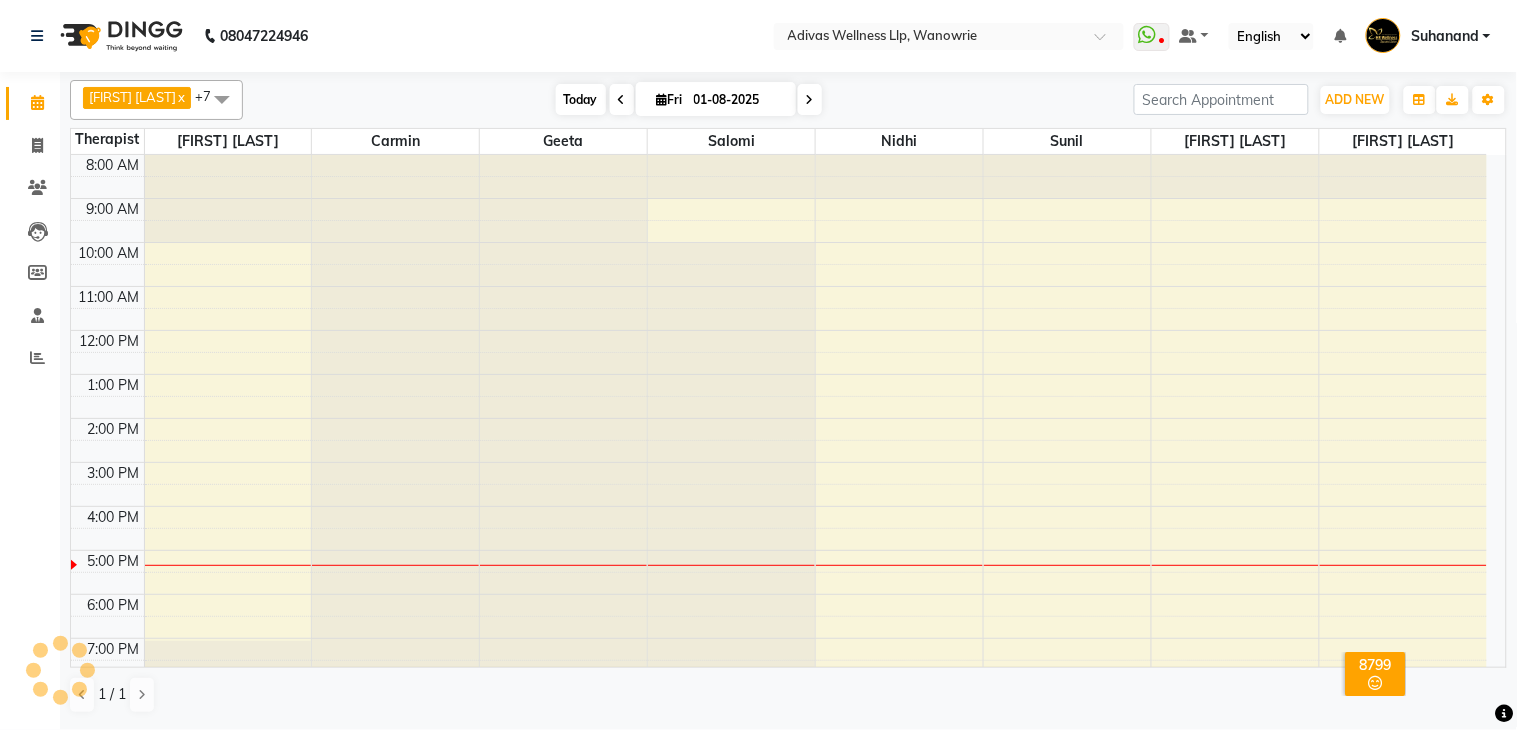 scroll, scrollTop: 63, scrollLeft: 0, axis: vertical 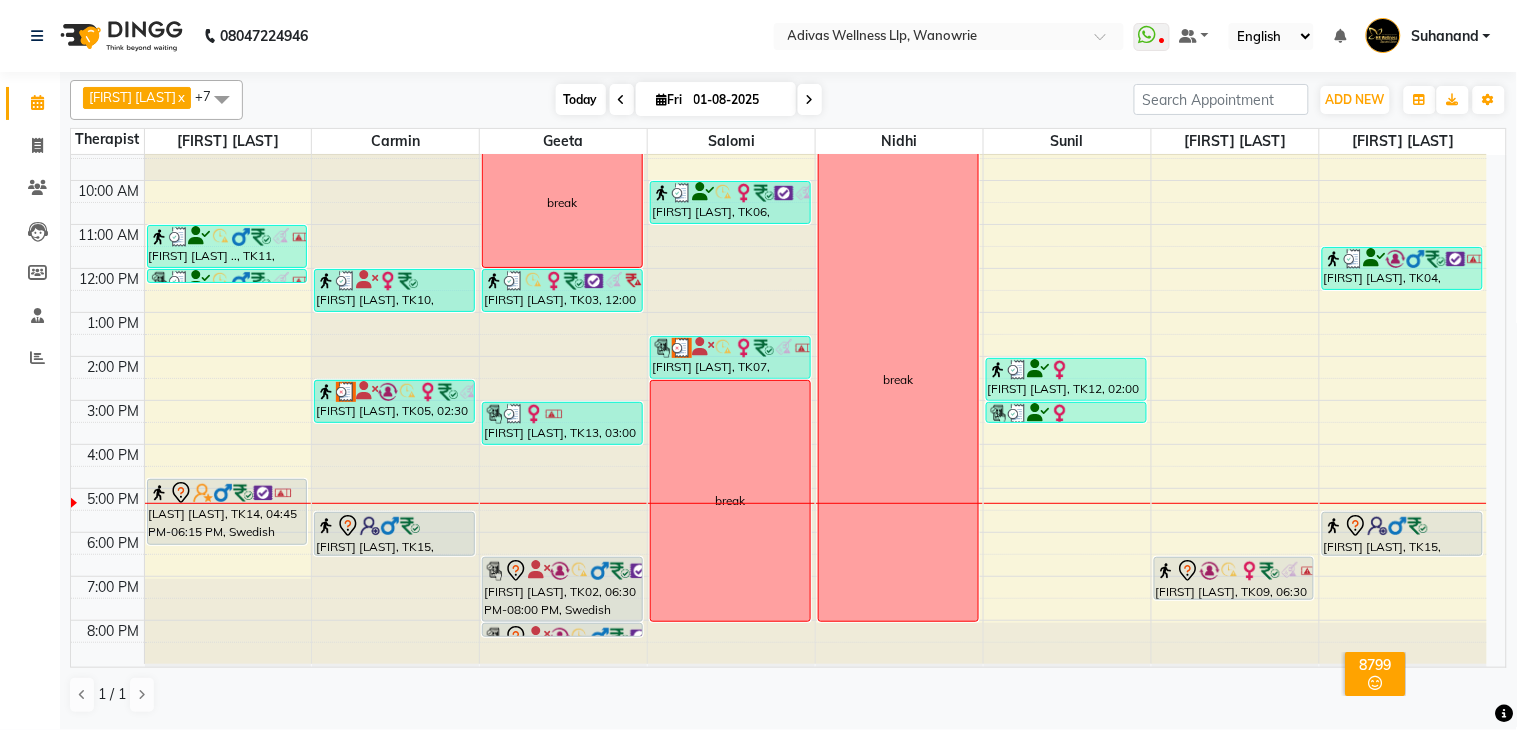 click on "Today" at bounding box center [581, 99] 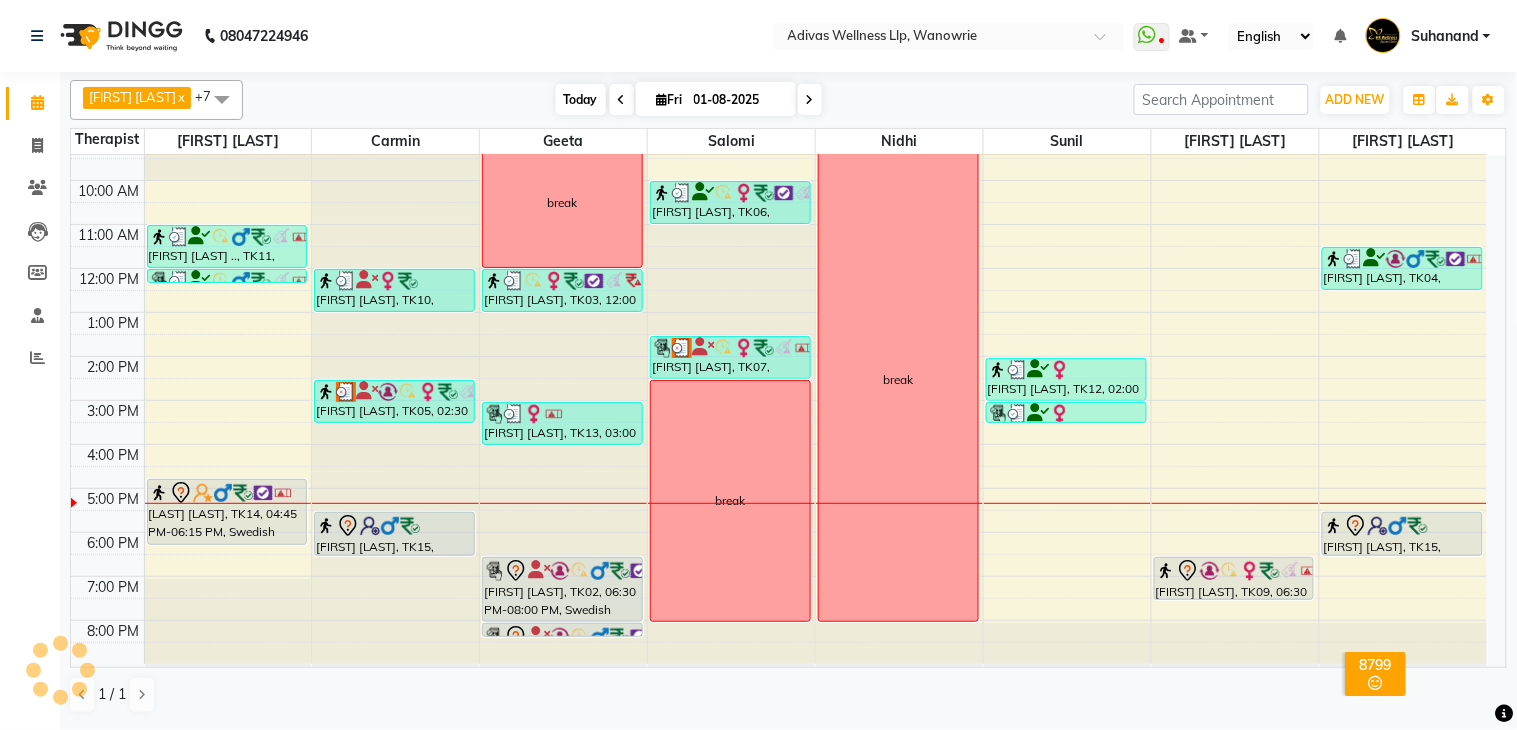 scroll, scrollTop: 63, scrollLeft: 0, axis: vertical 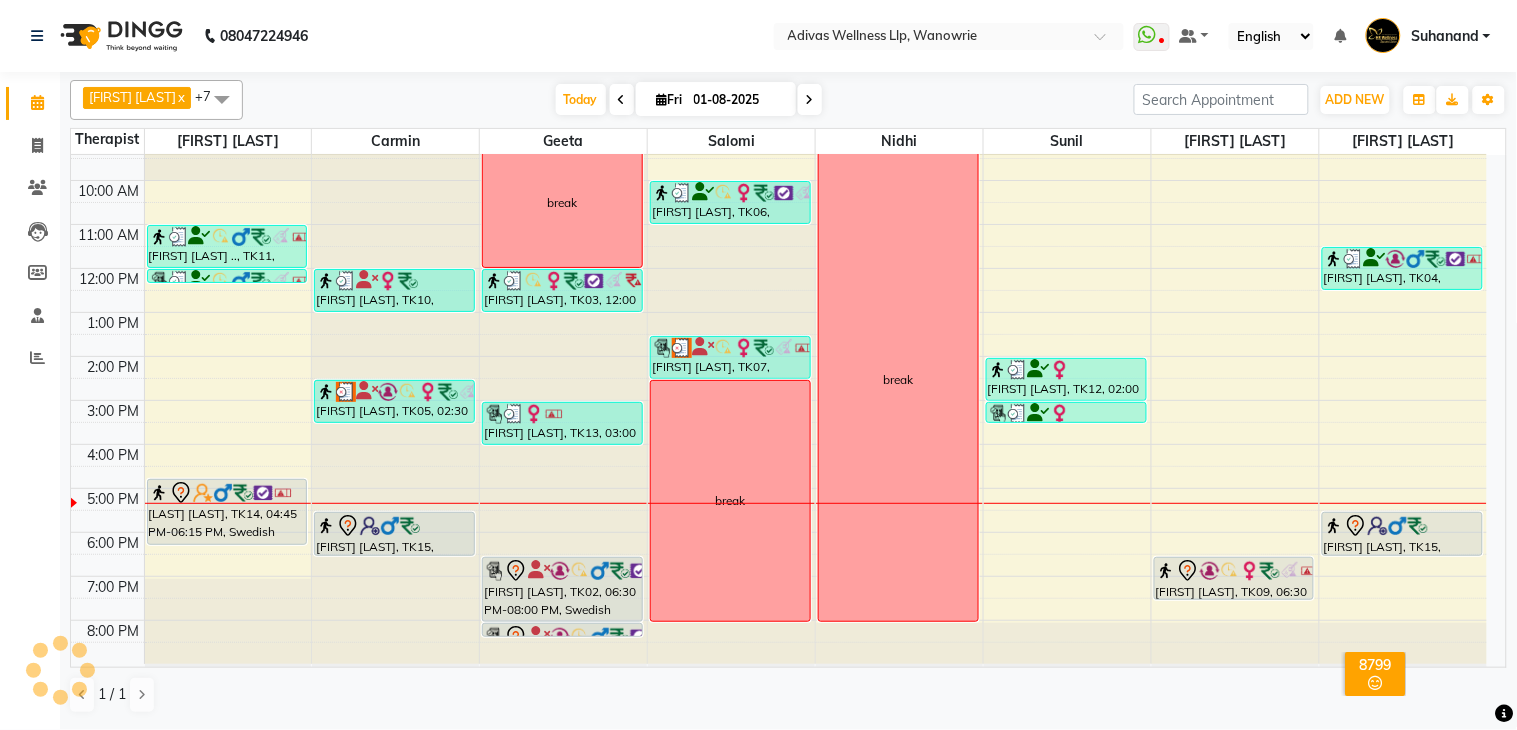 click on "[PHONE] Select Location × Adivas Wellness Llp, Wanowrie  WhatsApp Status  ✕ Status:  Disconnected Recent Service Activity: [DATE]     05:30 AM  [PHONE] Whatsapp Settings Default Panel My Panel English ENGLISH Español العربية मराठी हिंदी ગુજરાતી தமிழ் 中文 Notifications nothing to show Suhanand Manage Profile Change Password Sign out  Version:3.15.11" 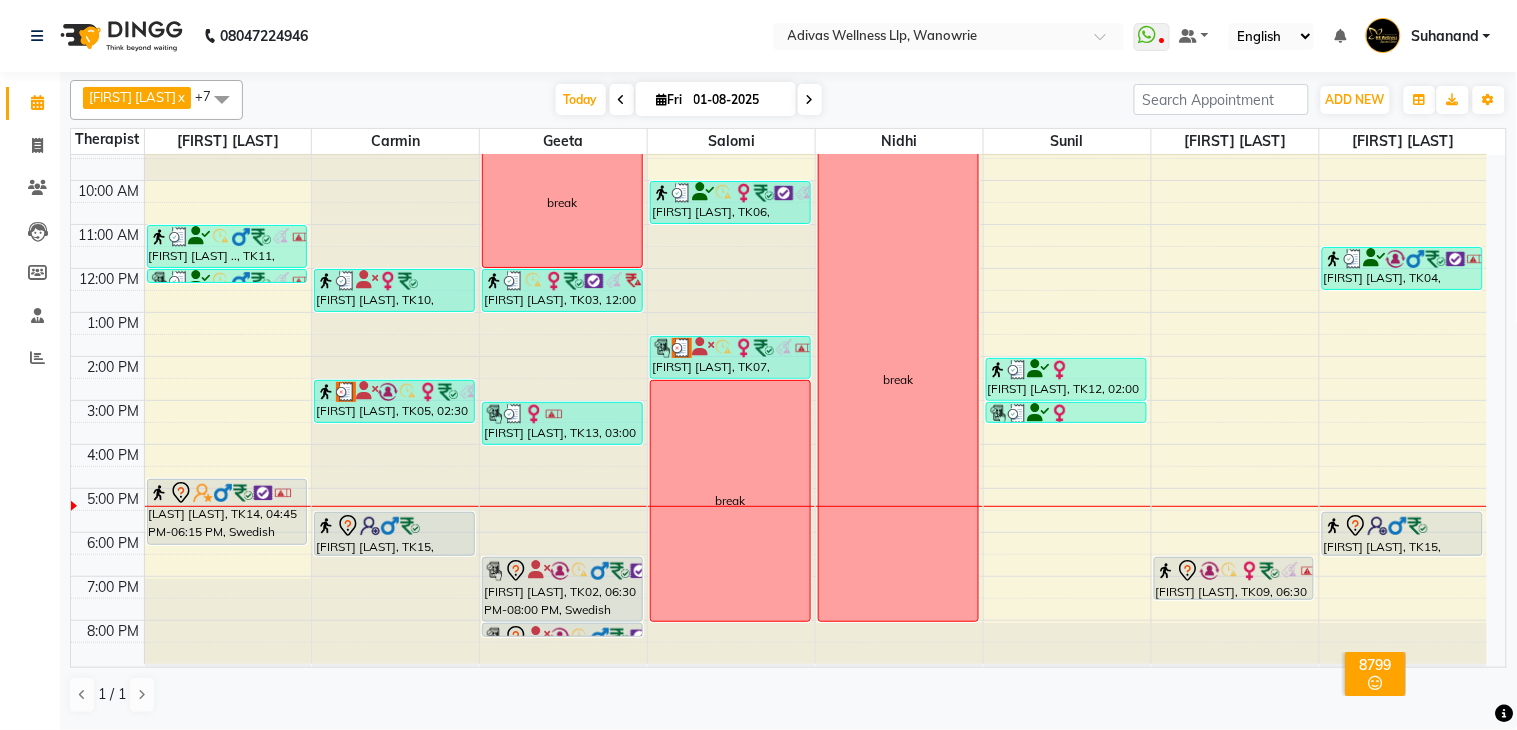 click at bounding box center (810, 99) 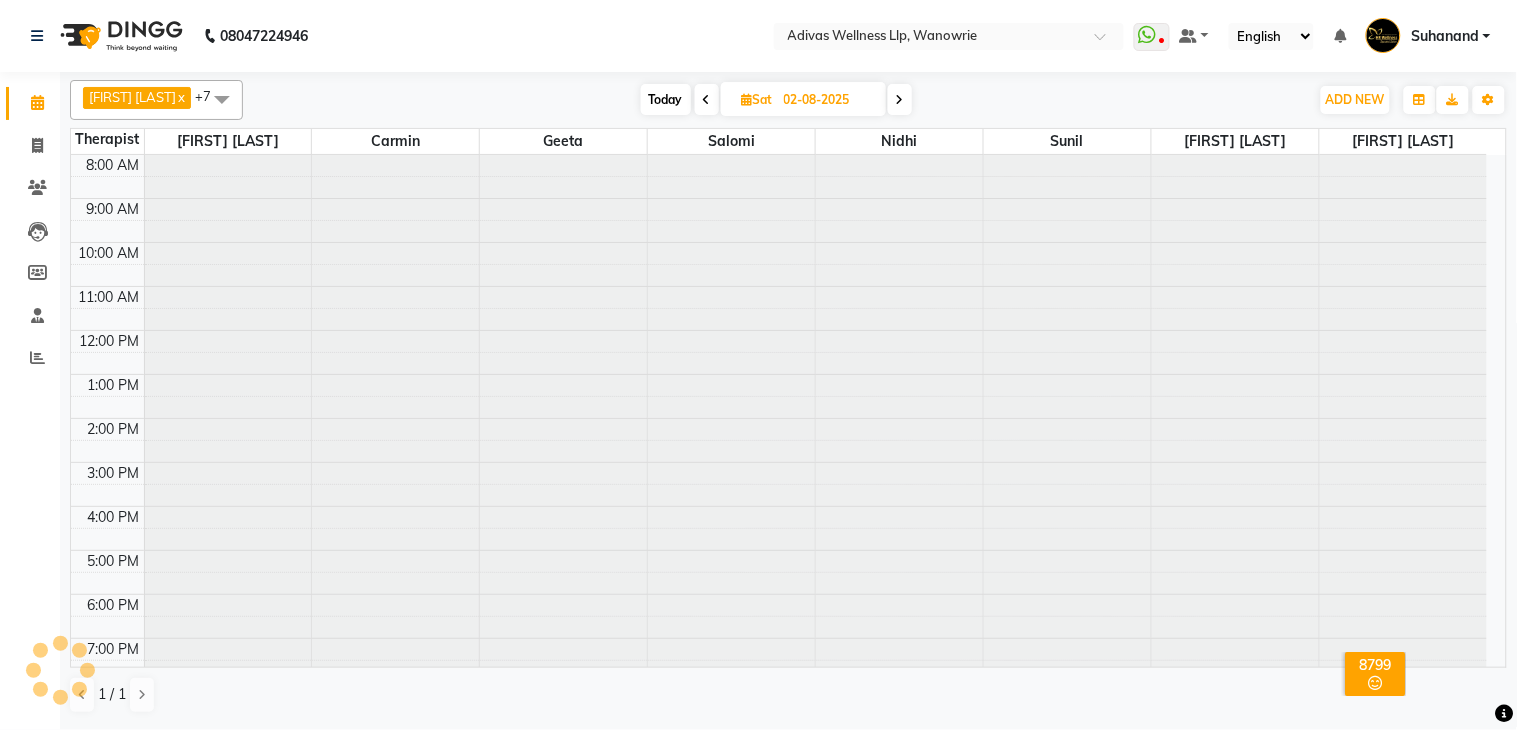 scroll, scrollTop: 63, scrollLeft: 0, axis: vertical 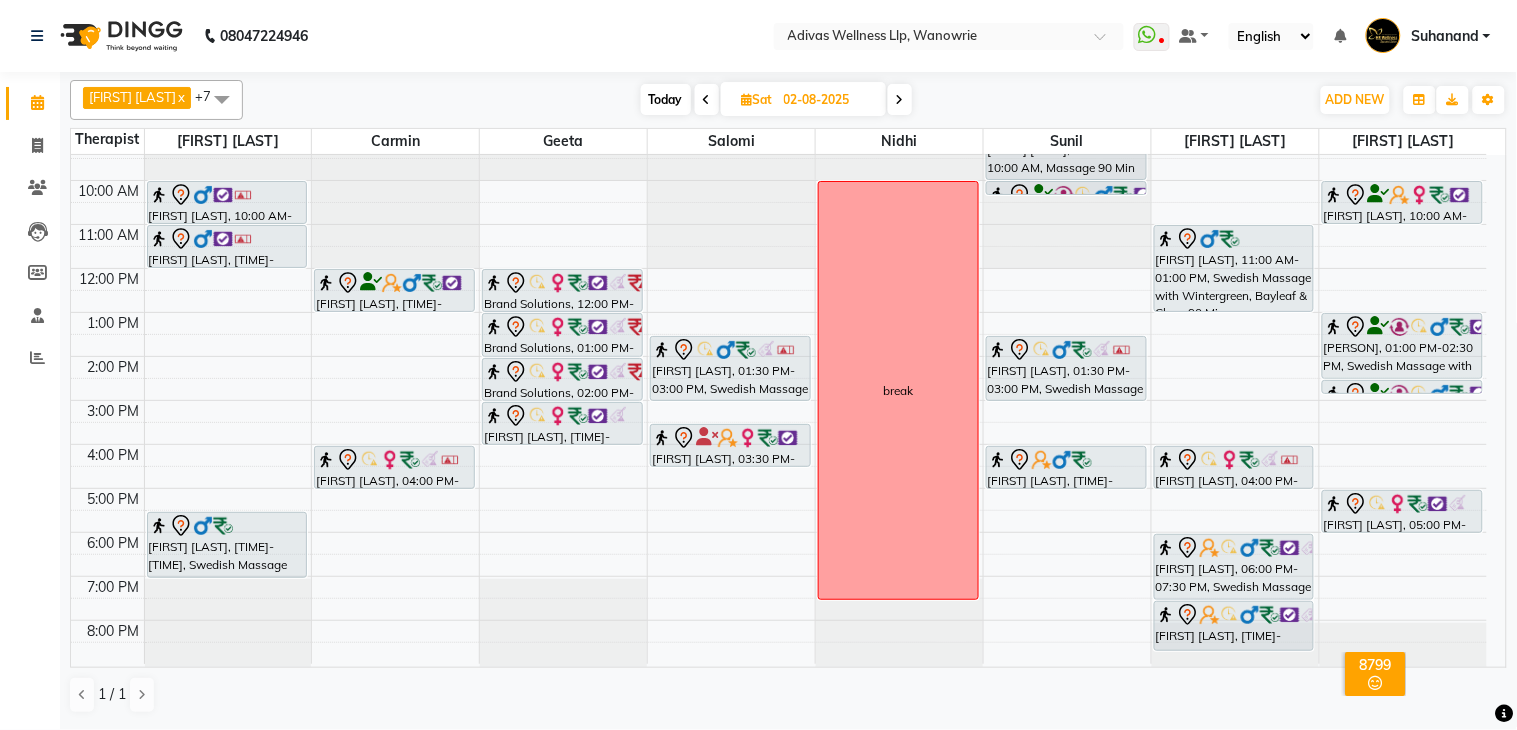 click on "[PHONE] Select Location × Adivas Wellness Llp, Wanowrie  WhatsApp Status  ✕ Status:  Disconnected Recent Service Activity: [DATE]     05:30 AM  [PHONE] Whatsapp Settings Default Panel My Panel English ENGLISH Español العربية मराठी हिंदी ગુજરાતી தமிழ் 中文 Notifications nothing to show Suhanand Manage Profile Change Password Sign out  Version:3.15.11" 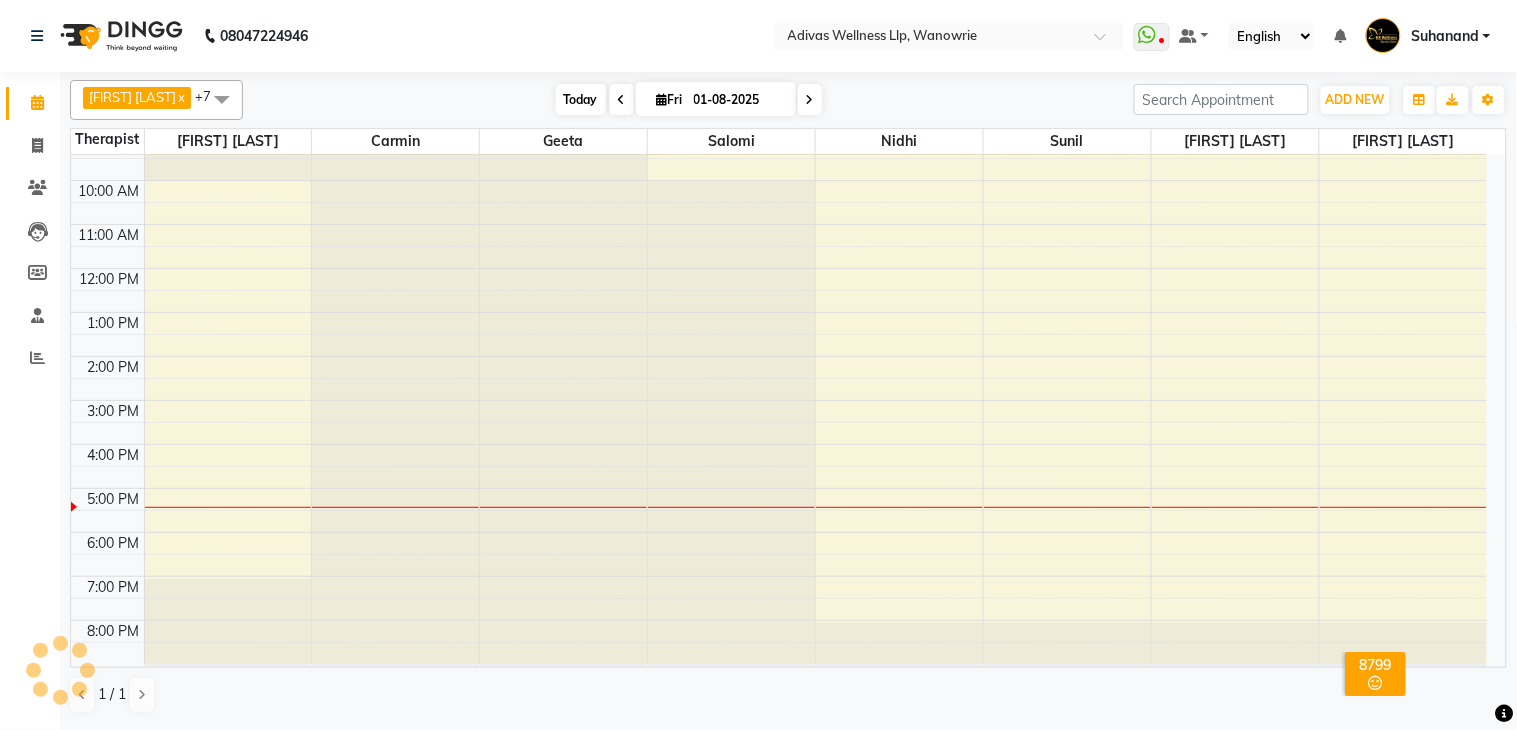 scroll, scrollTop: 63, scrollLeft: 0, axis: vertical 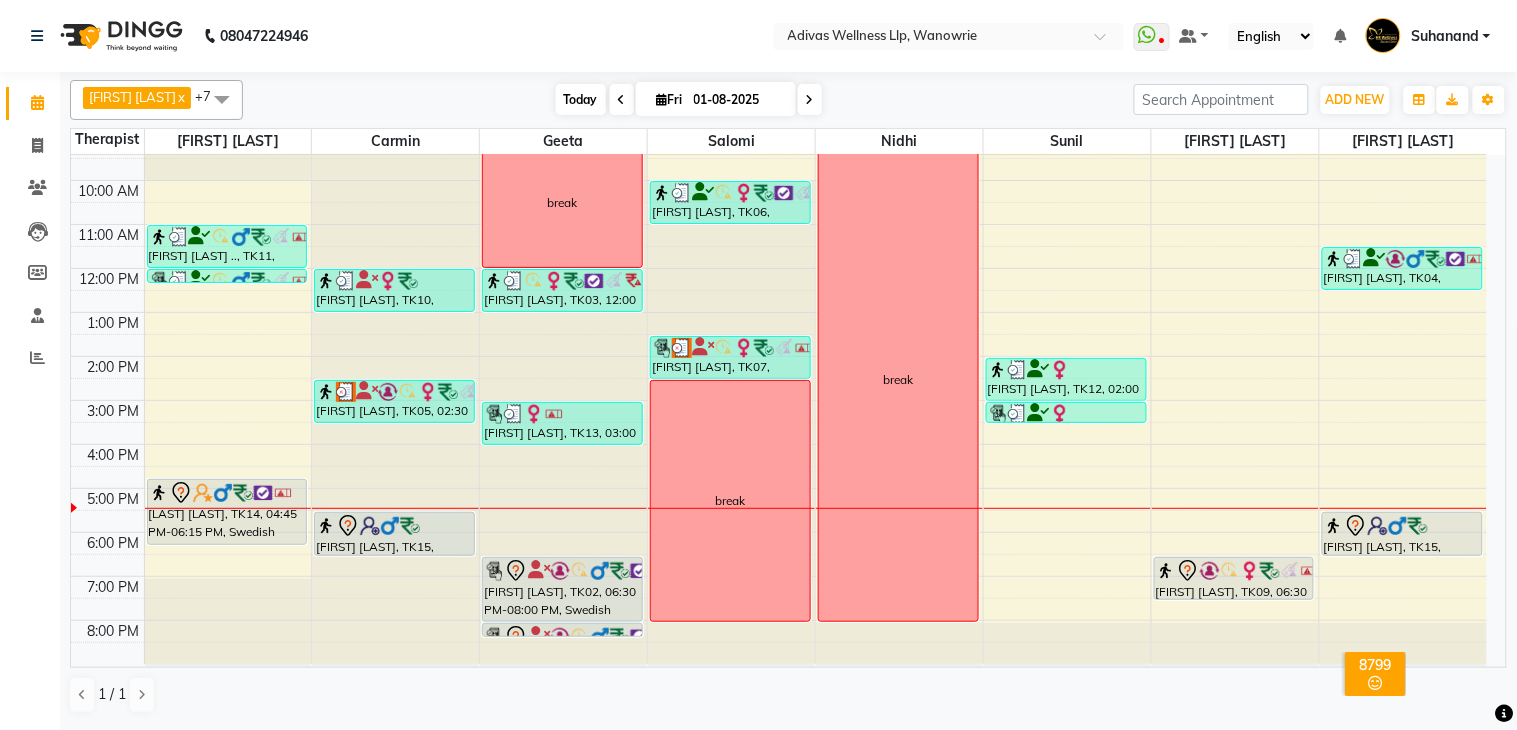 click on "Today" at bounding box center (581, 99) 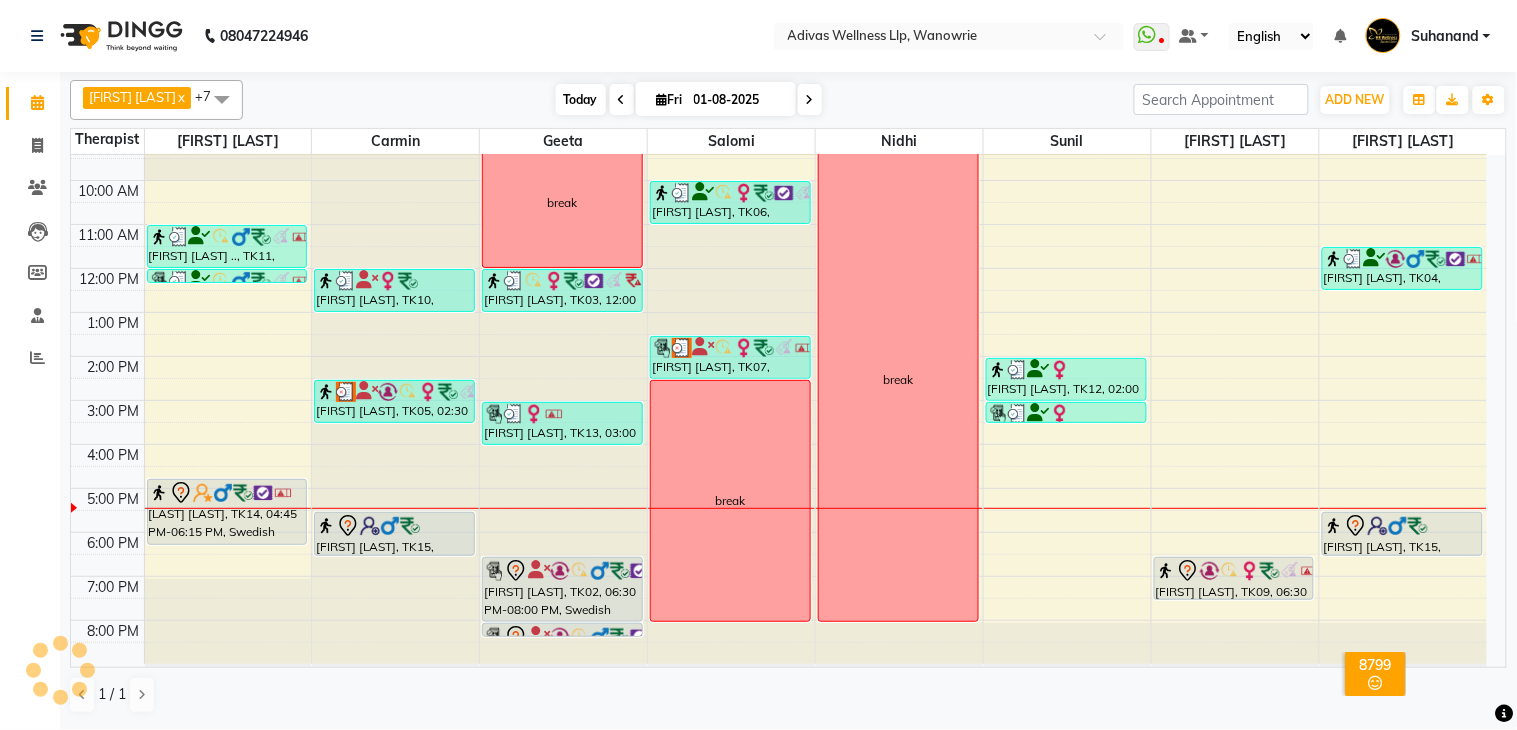 scroll, scrollTop: 63, scrollLeft: 0, axis: vertical 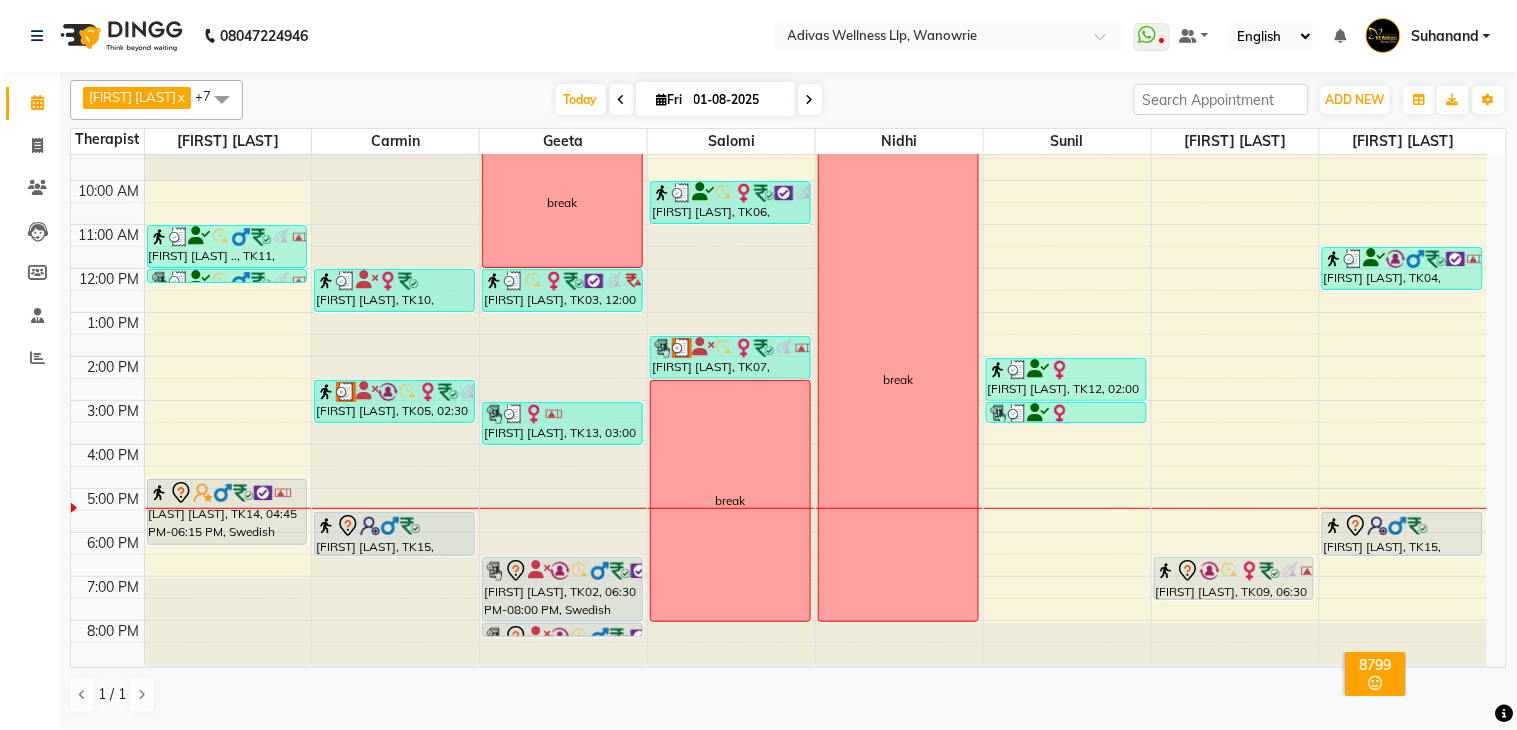 click at bounding box center (810, 99) 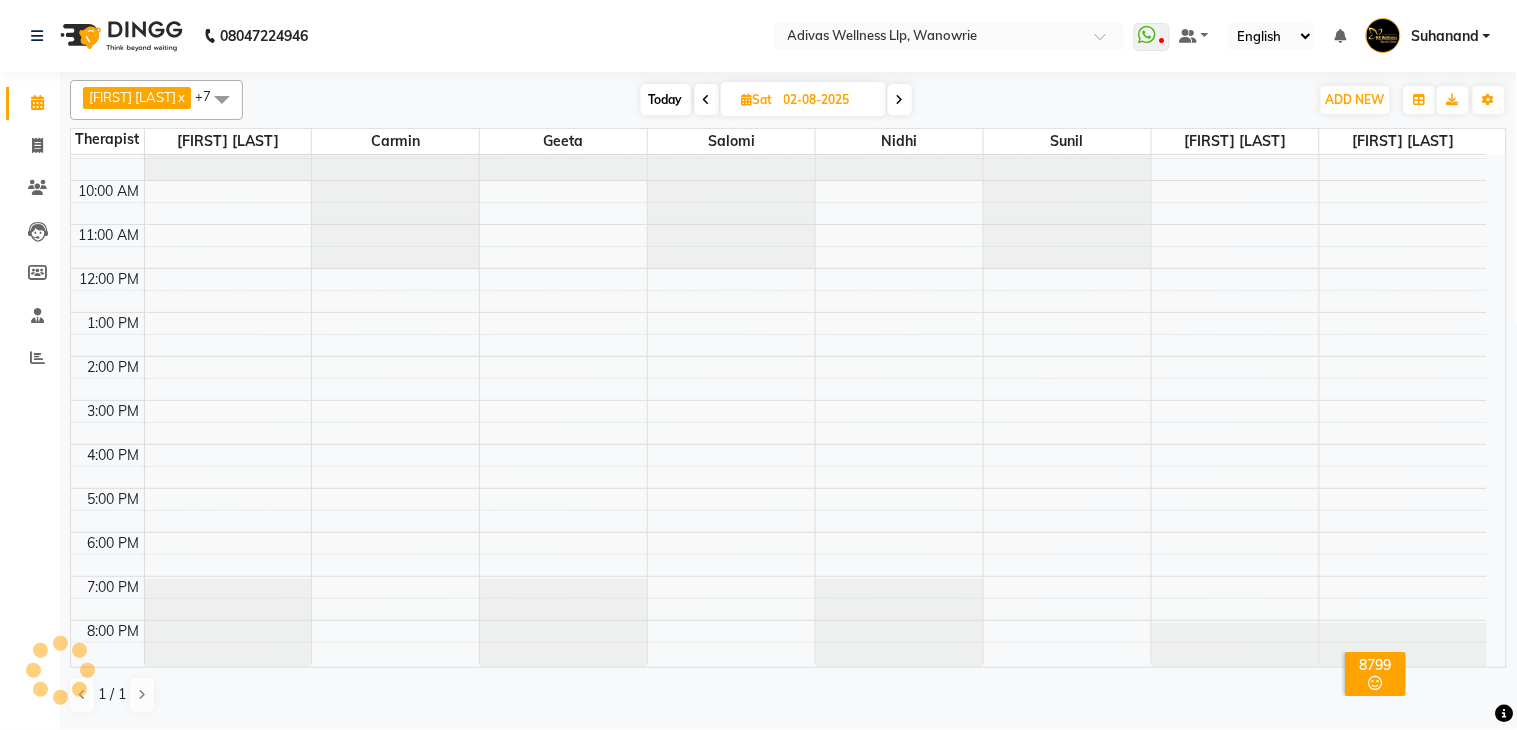 scroll, scrollTop: 0, scrollLeft: 0, axis: both 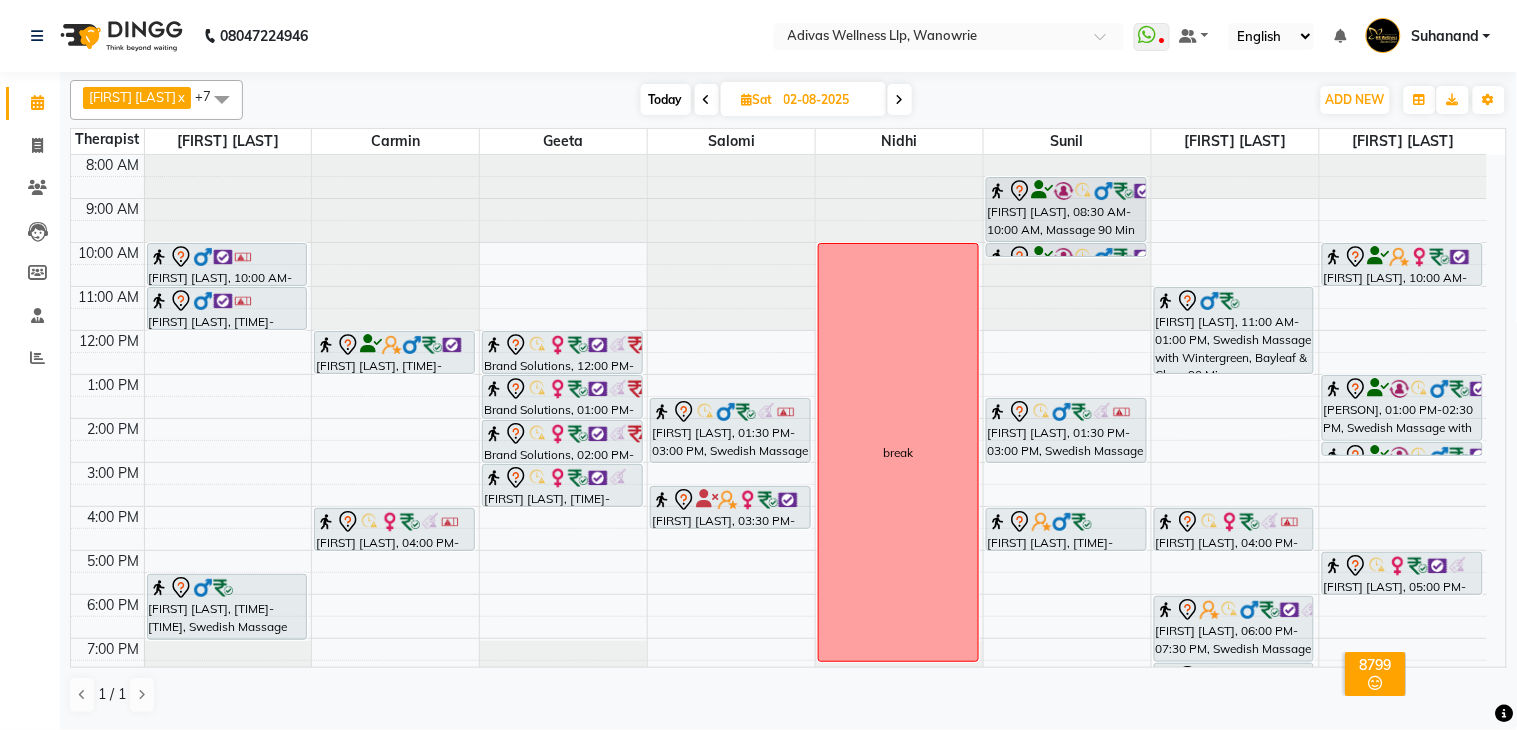click on "[PHONE] Select Location × Adivas Wellness Llp, Wanowrie  WhatsApp Status  ✕ Status:  Disconnected Recent Service Activity: [DATE]     05:30 AM  [PHONE] Whatsapp Settings Default Panel My Panel English ENGLISH Español العربية मराठी हिंदी ગુજરાતી தமிழ் 中文 Notifications nothing to show Suhanand Manage Profile Change Password Sign out  Version:3.15.11" 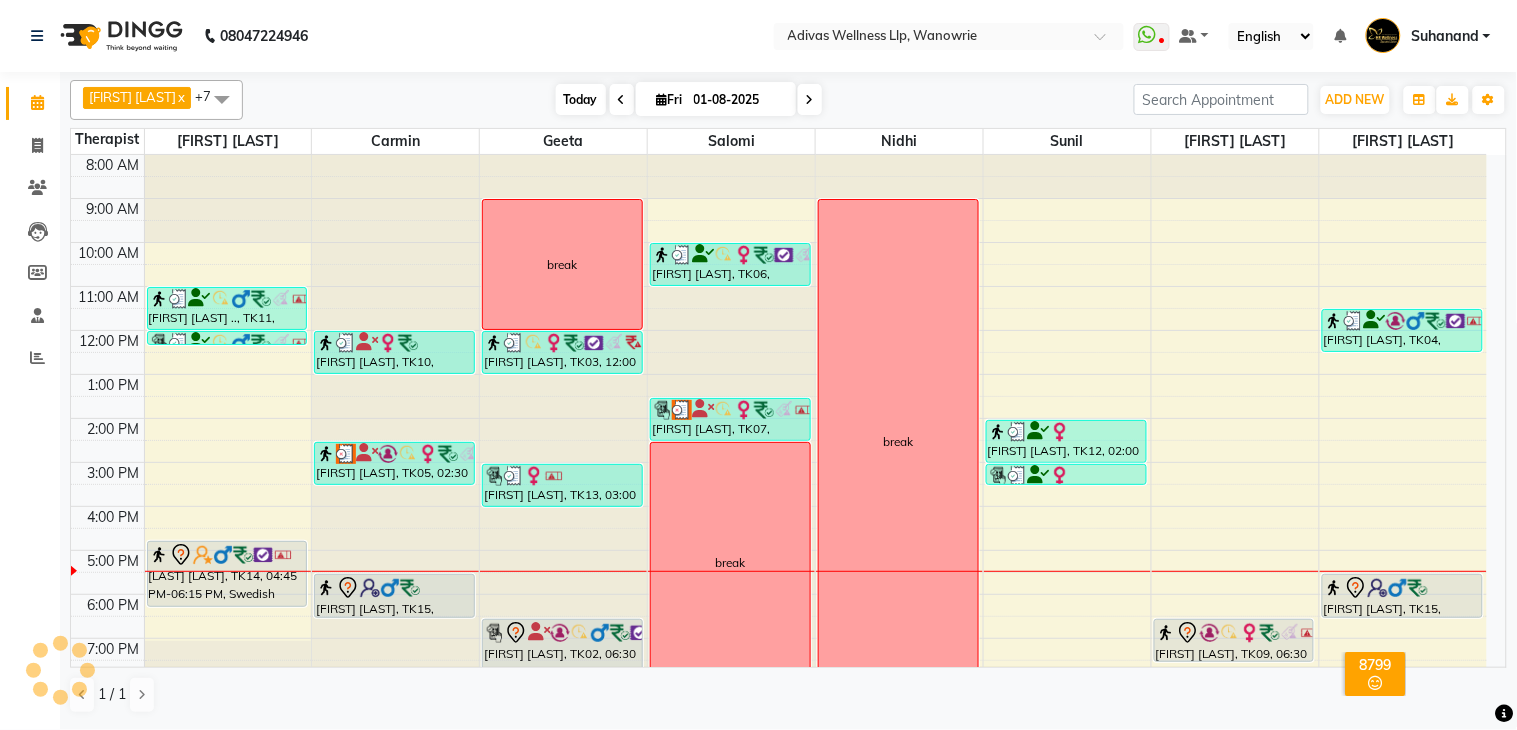 scroll, scrollTop: 63, scrollLeft: 0, axis: vertical 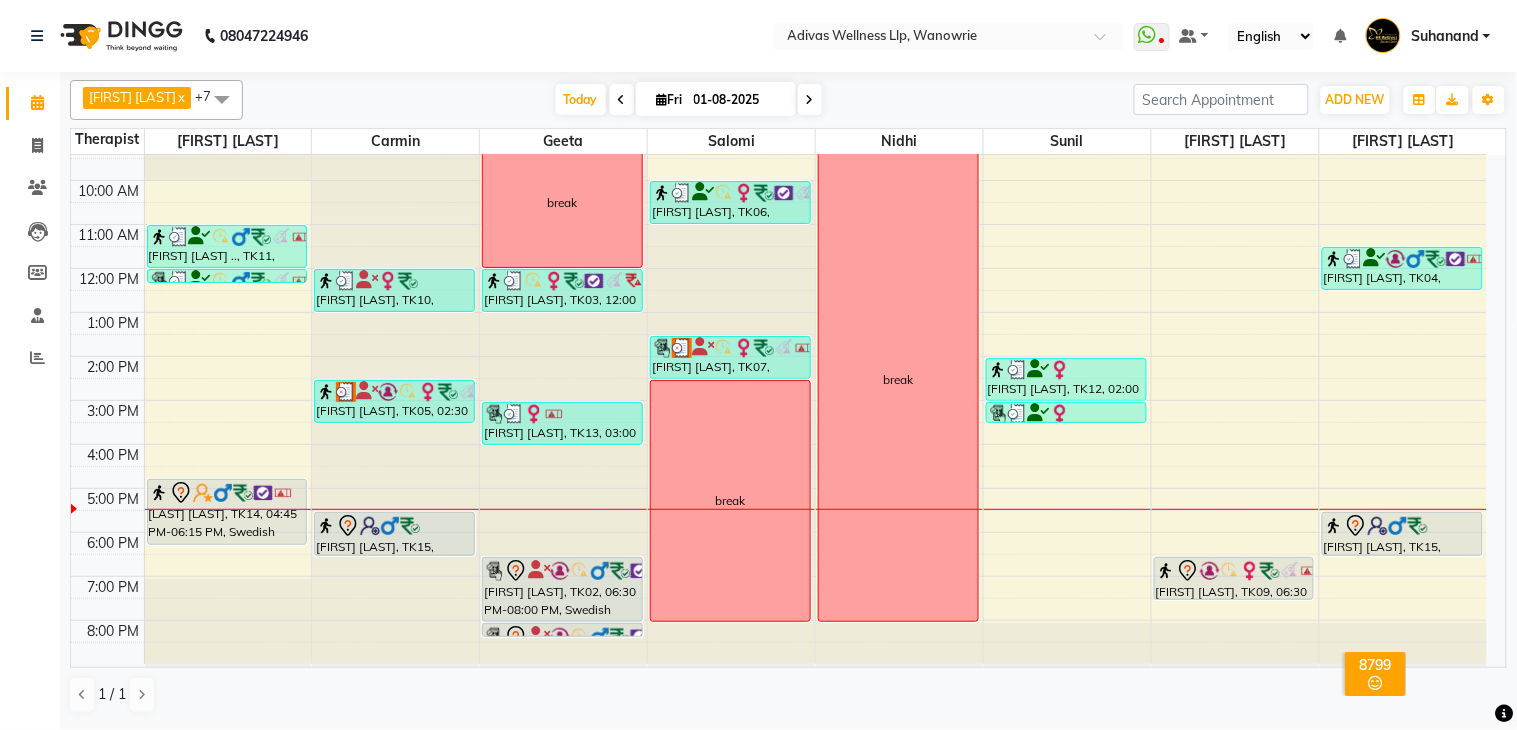 click on "[PHONE] Select Location × Adivas Wellness Llp, Wanowrie  WhatsApp Status  ✕ Status:  Disconnected Recent Service Activity: [DATE]     05:30 AM  [PHONE] Whatsapp Settings Default Panel My Panel English ENGLISH Español العربية मराठी हिंदी ગુજરાતી தமிழ் 中文 Notifications nothing to show Suhanand Manage Profile Change Password Sign out  Version:3.15.11" 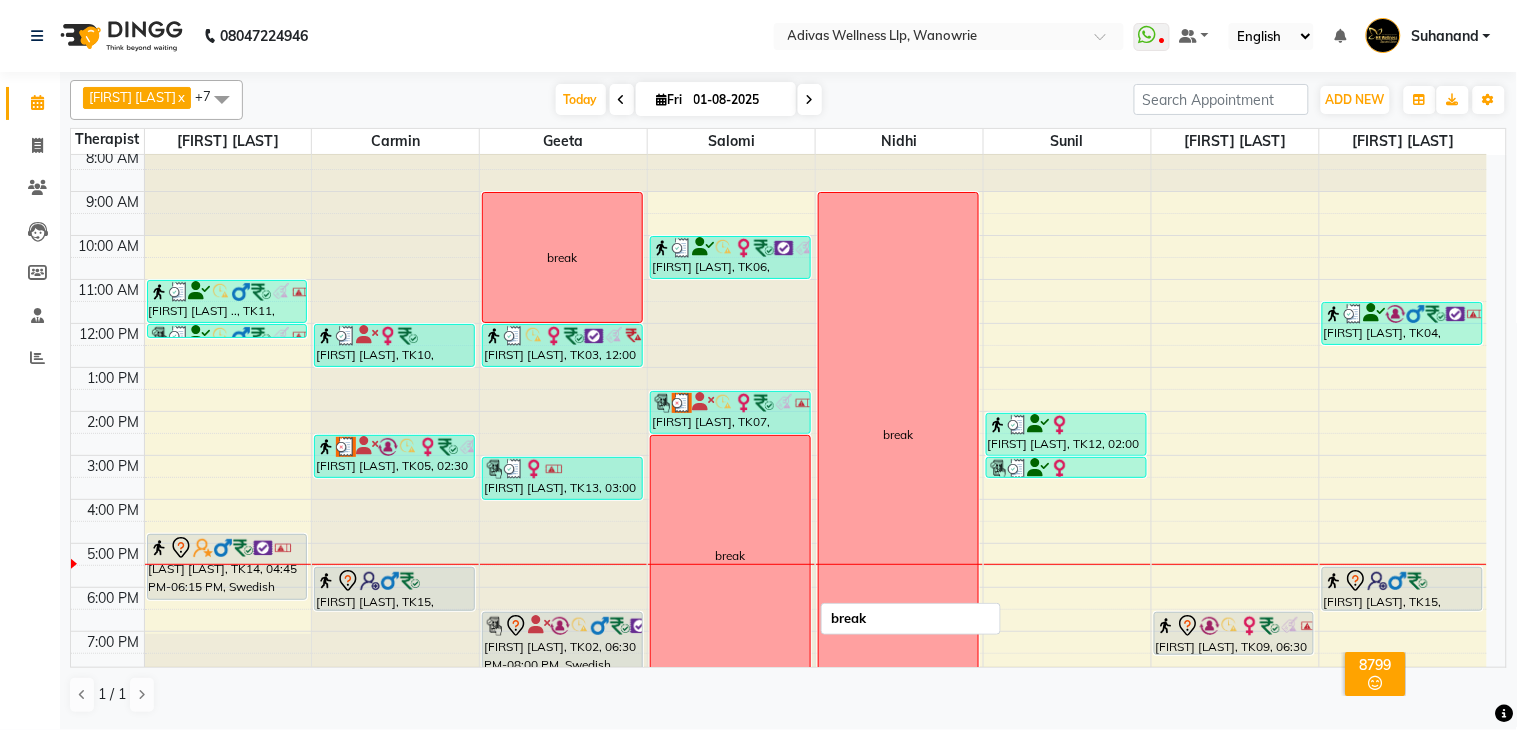 scroll, scrollTop: 0, scrollLeft: 0, axis: both 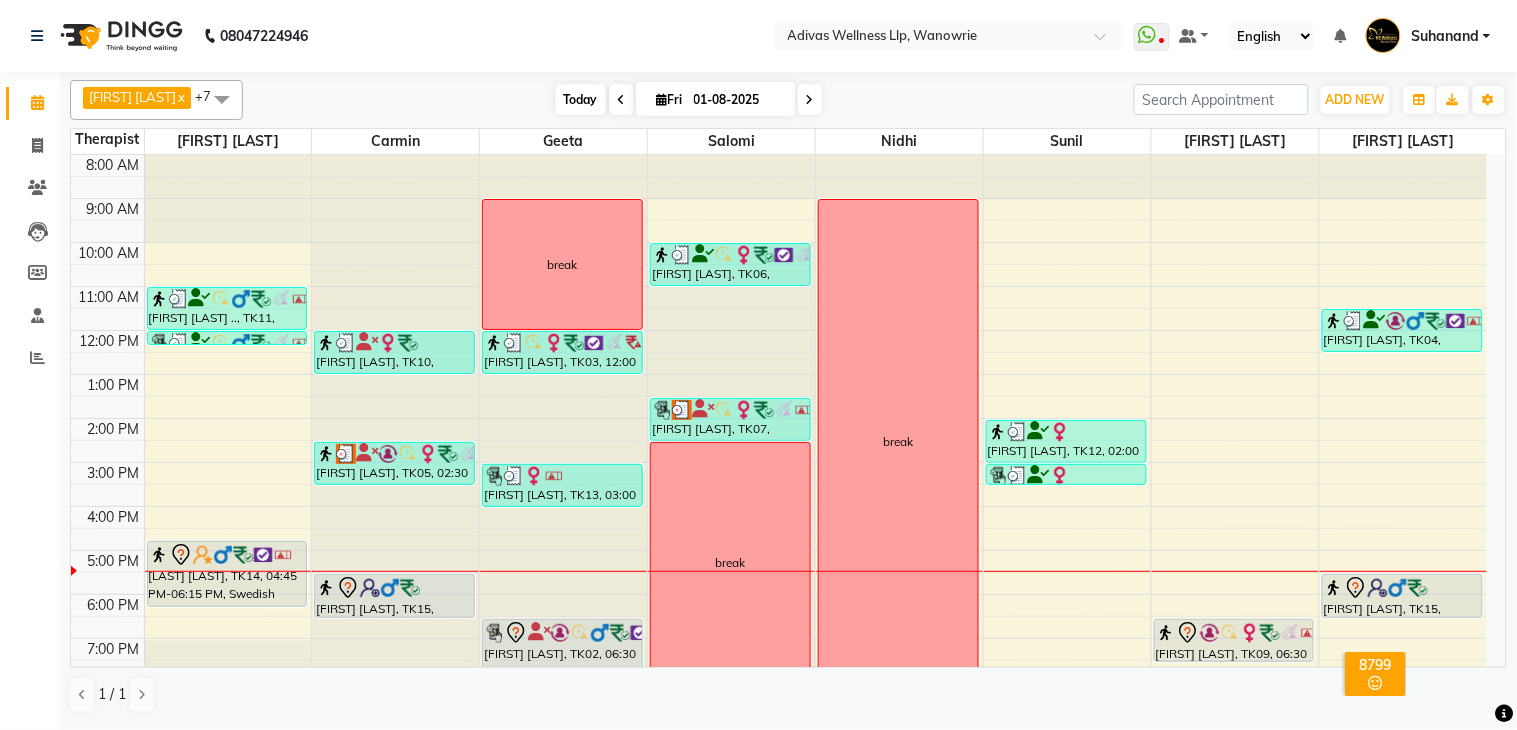 click on "Today" at bounding box center (581, 99) 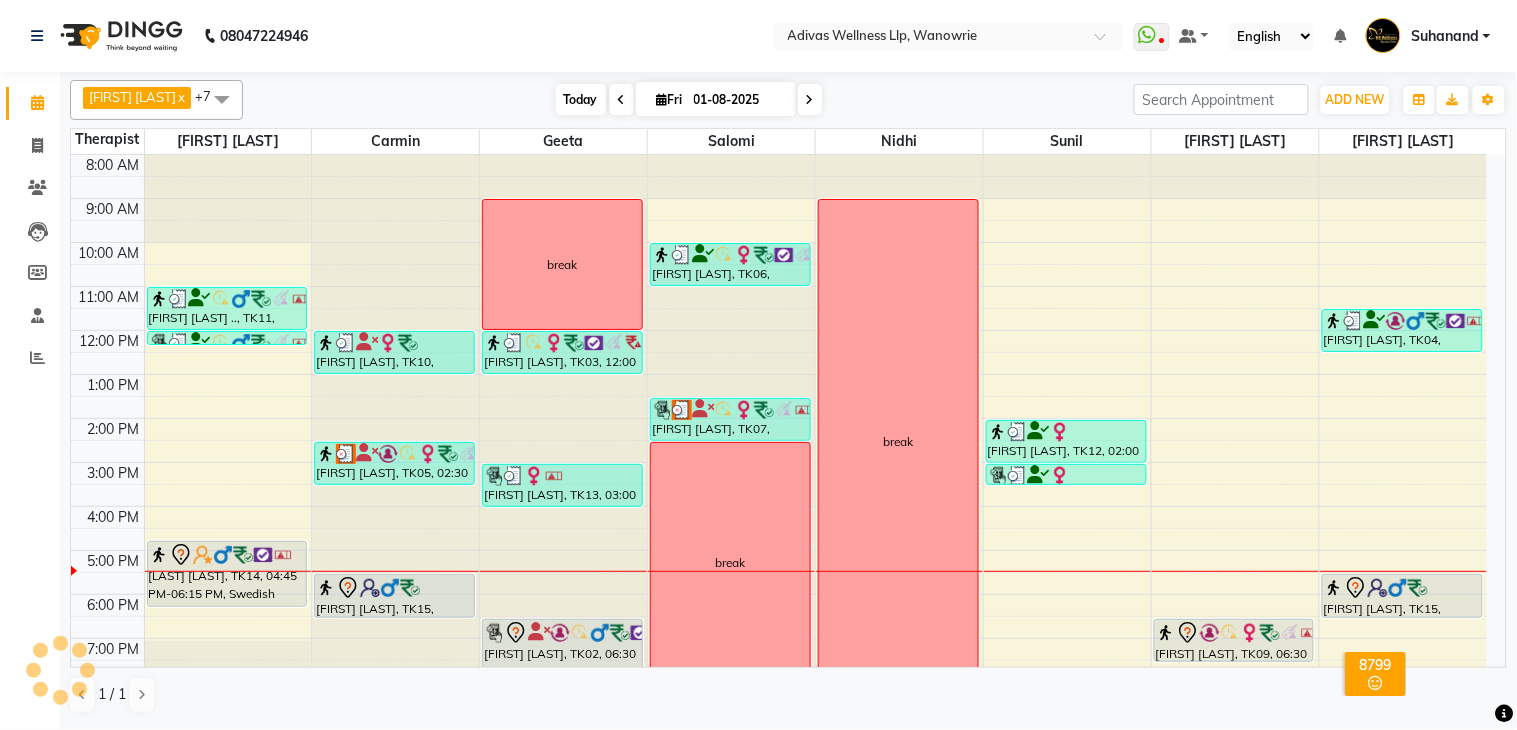 scroll, scrollTop: 63, scrollLeft: 0, axis: vertical 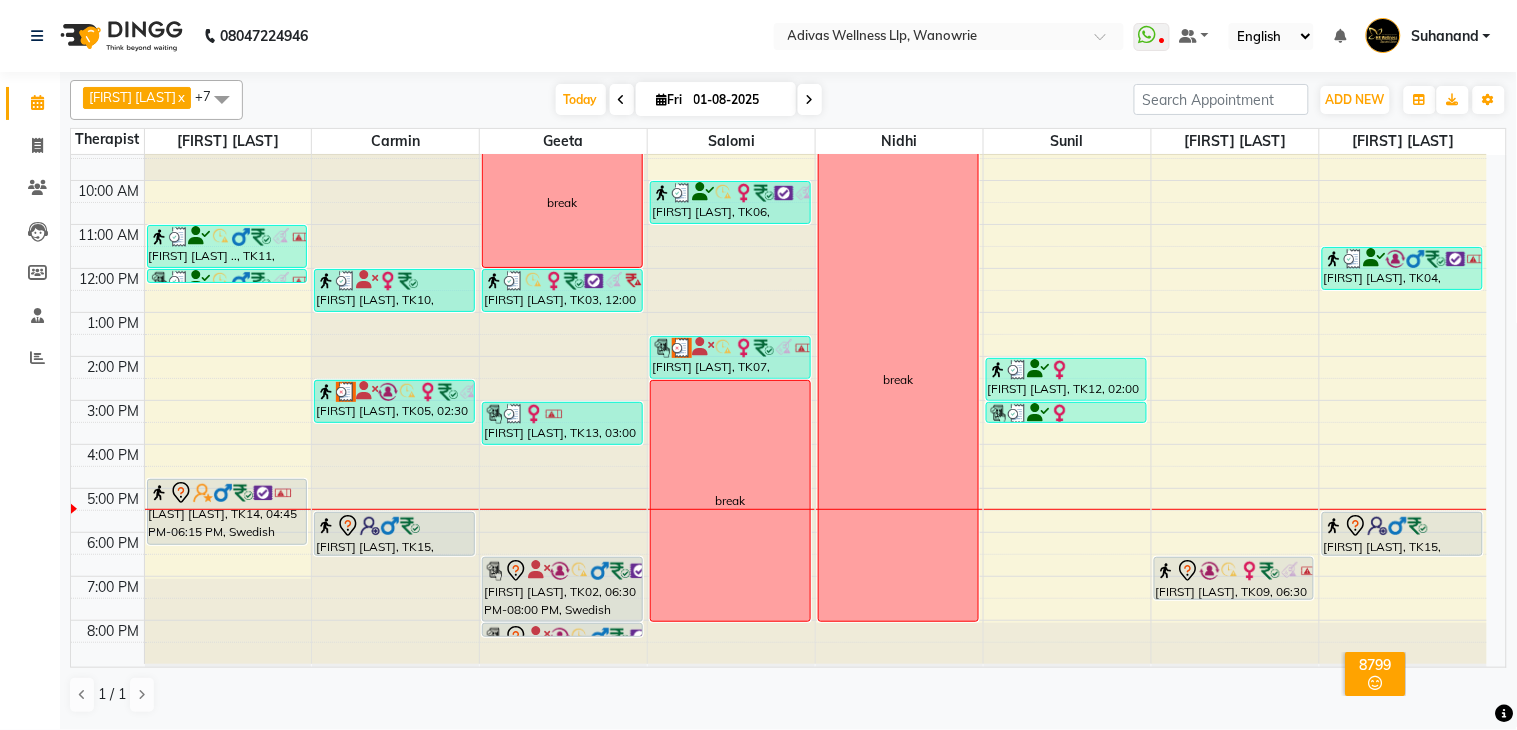 click at bounding box center (810, 100) 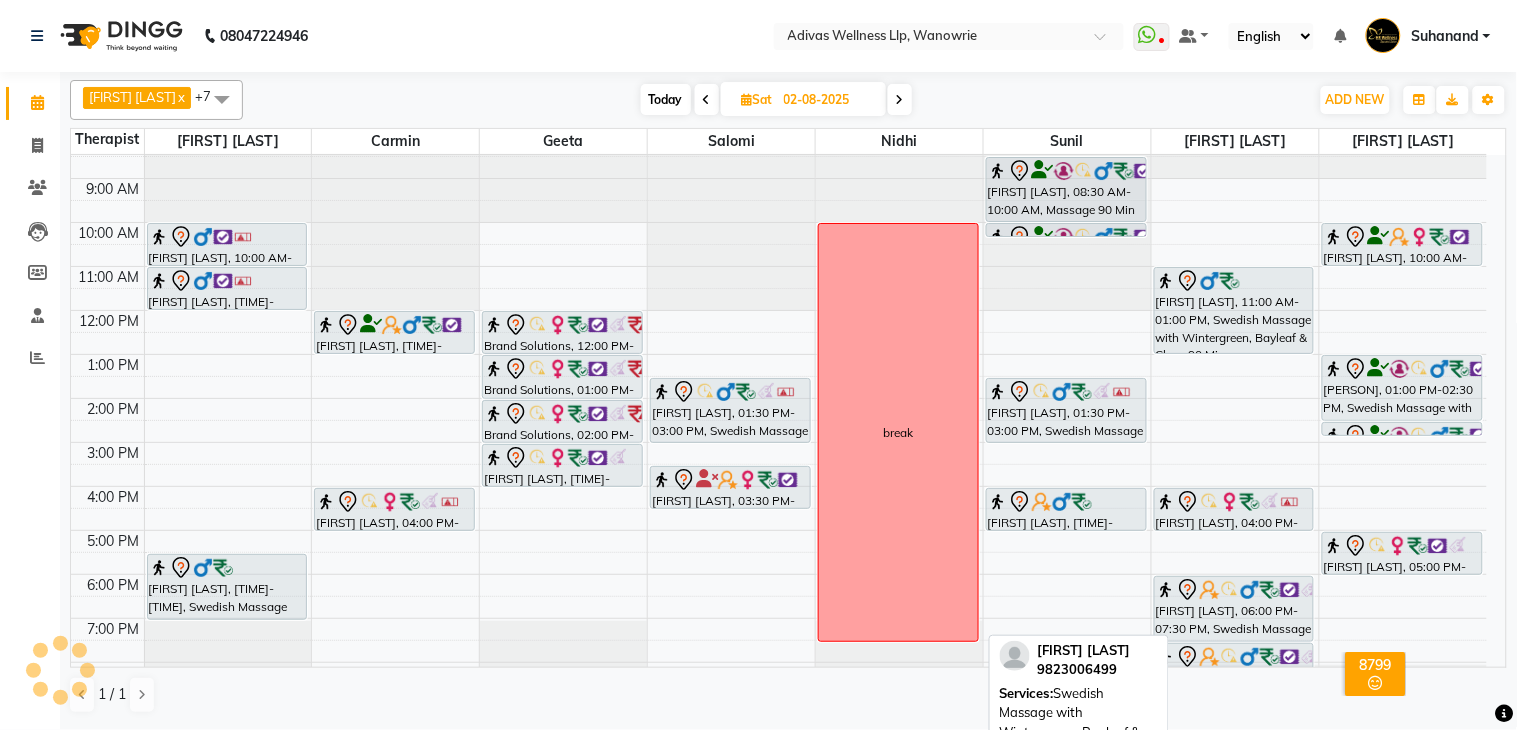 scroll, scrollTop: 0, scrollLeft: 0, axis: both 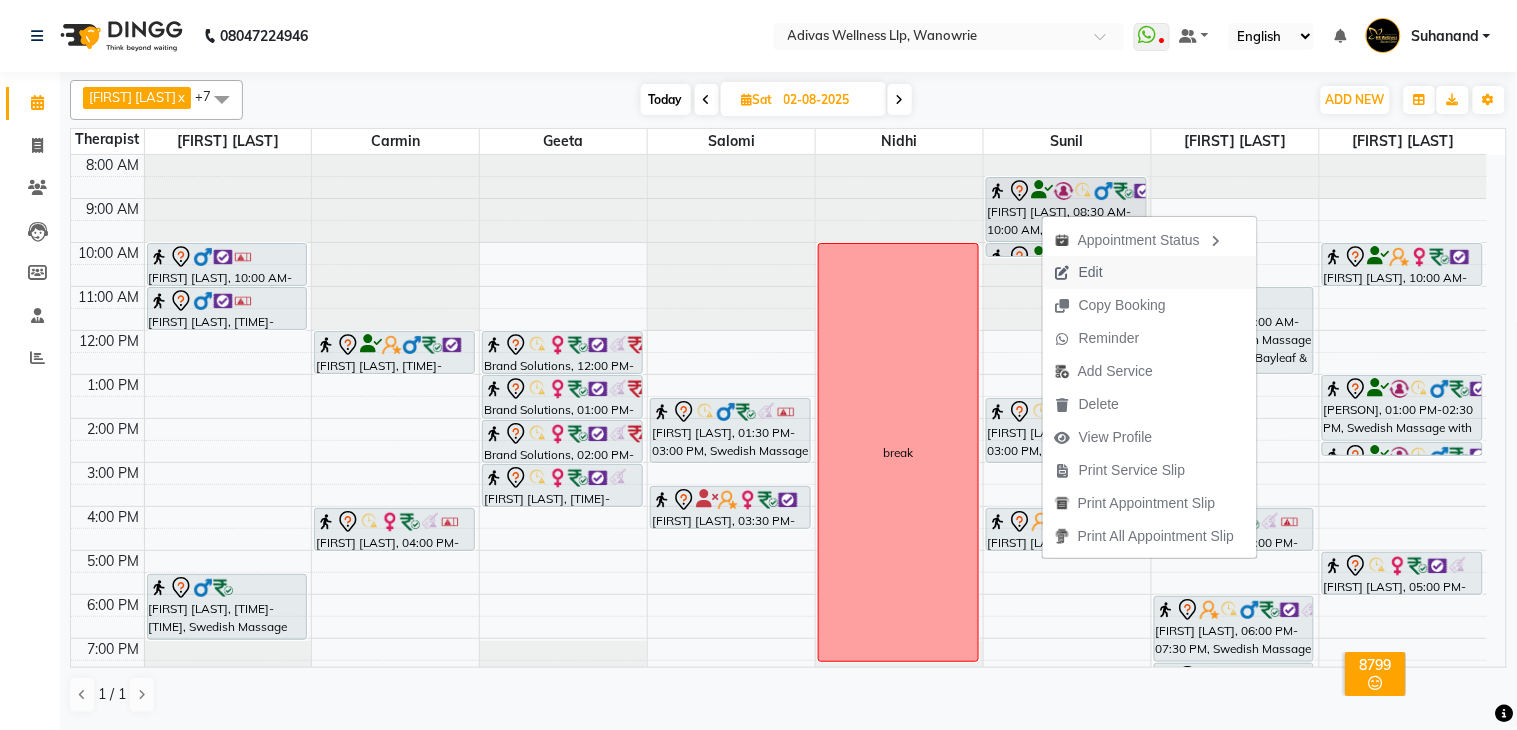 click on "Edit" at bounding box center [1091, 272] 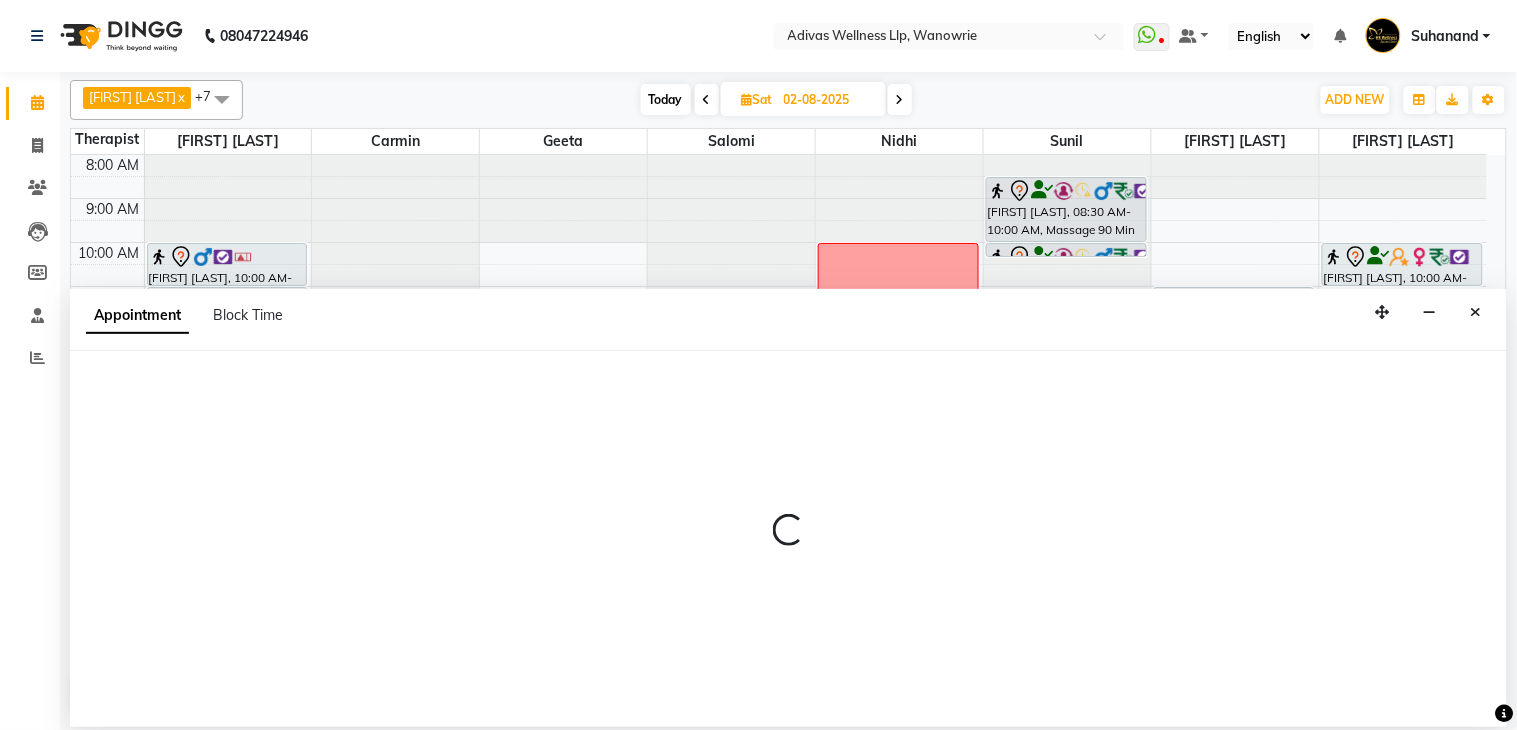 select on "tentative" 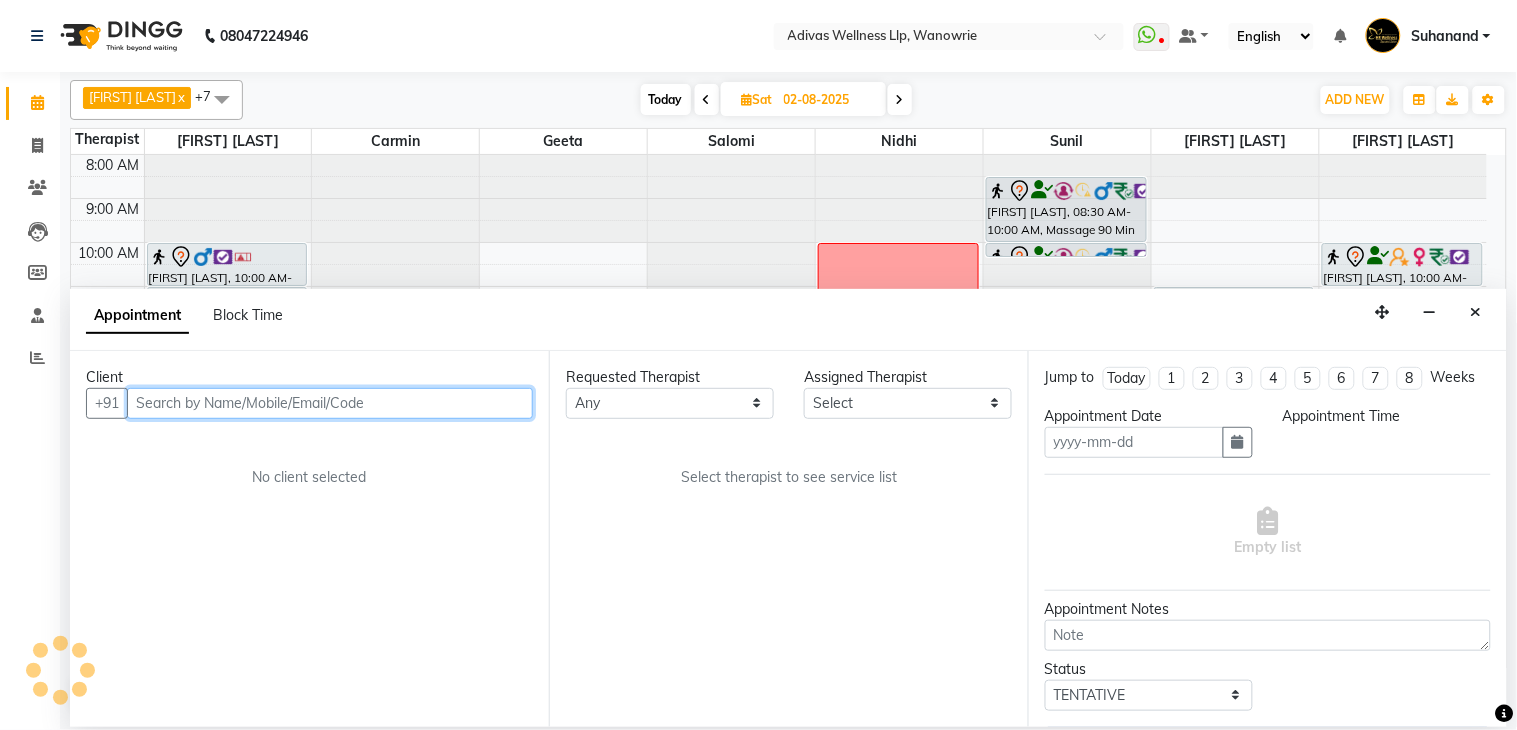 type on "02-08-2025" 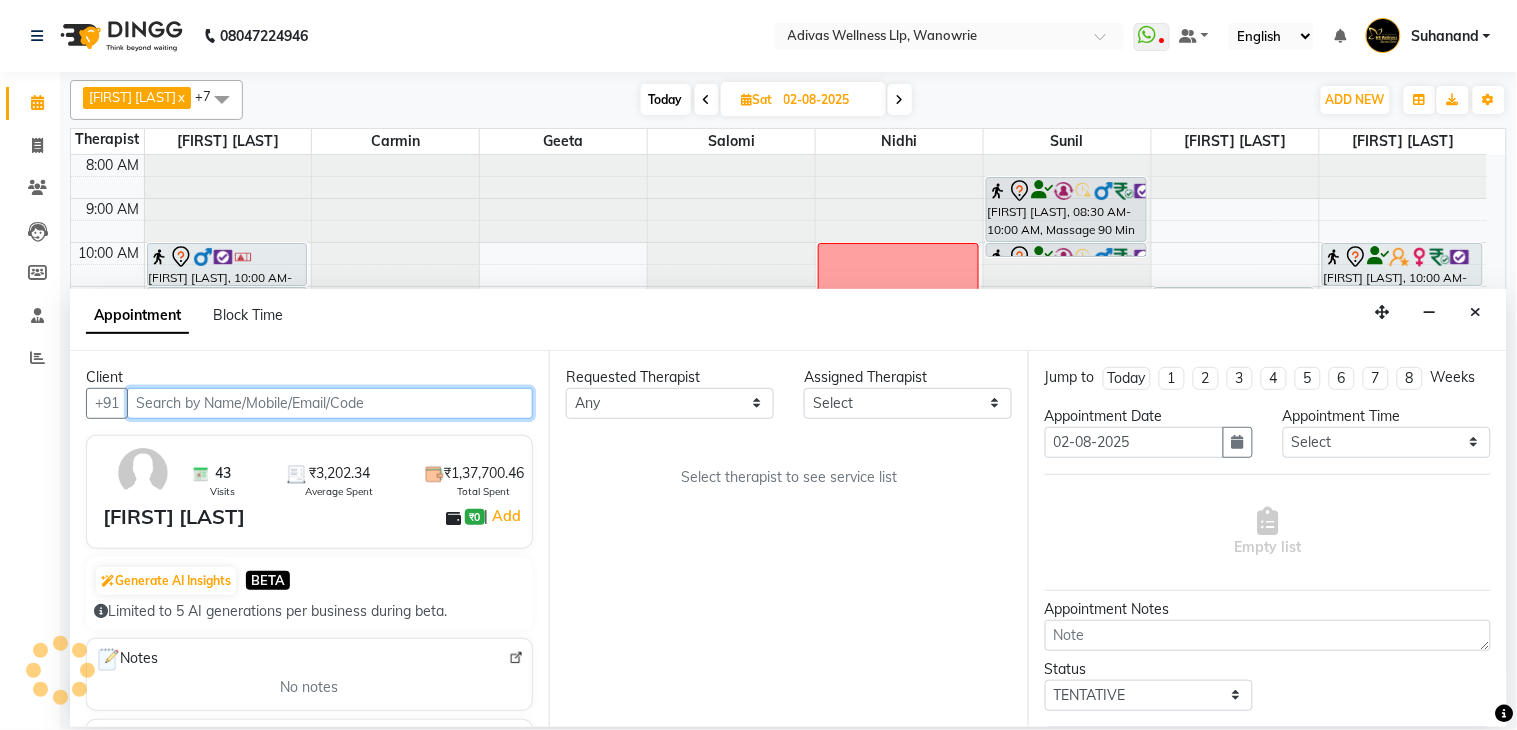 scroll, scrollTop: 63, scrollLeft: 0, axis: vertical 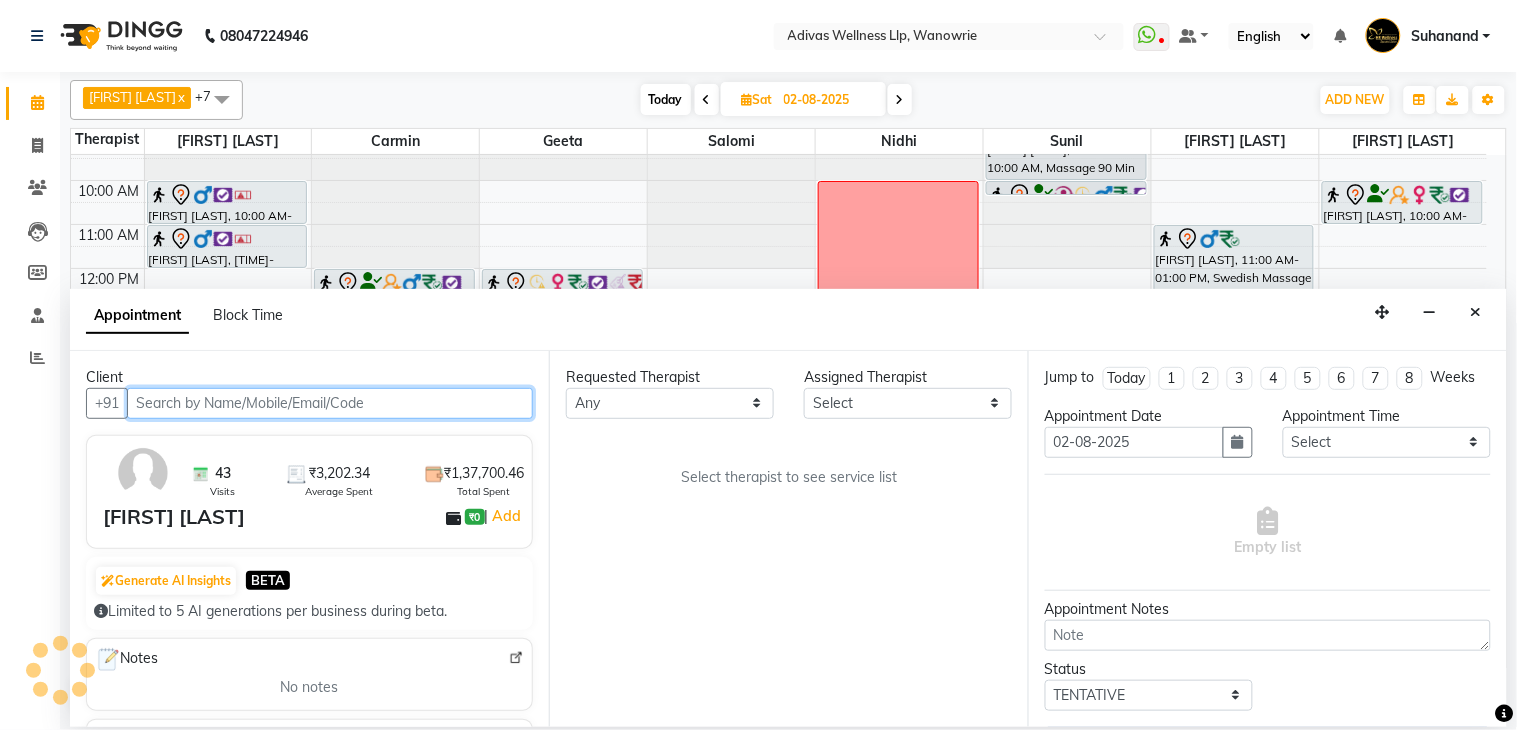 select on "24579" 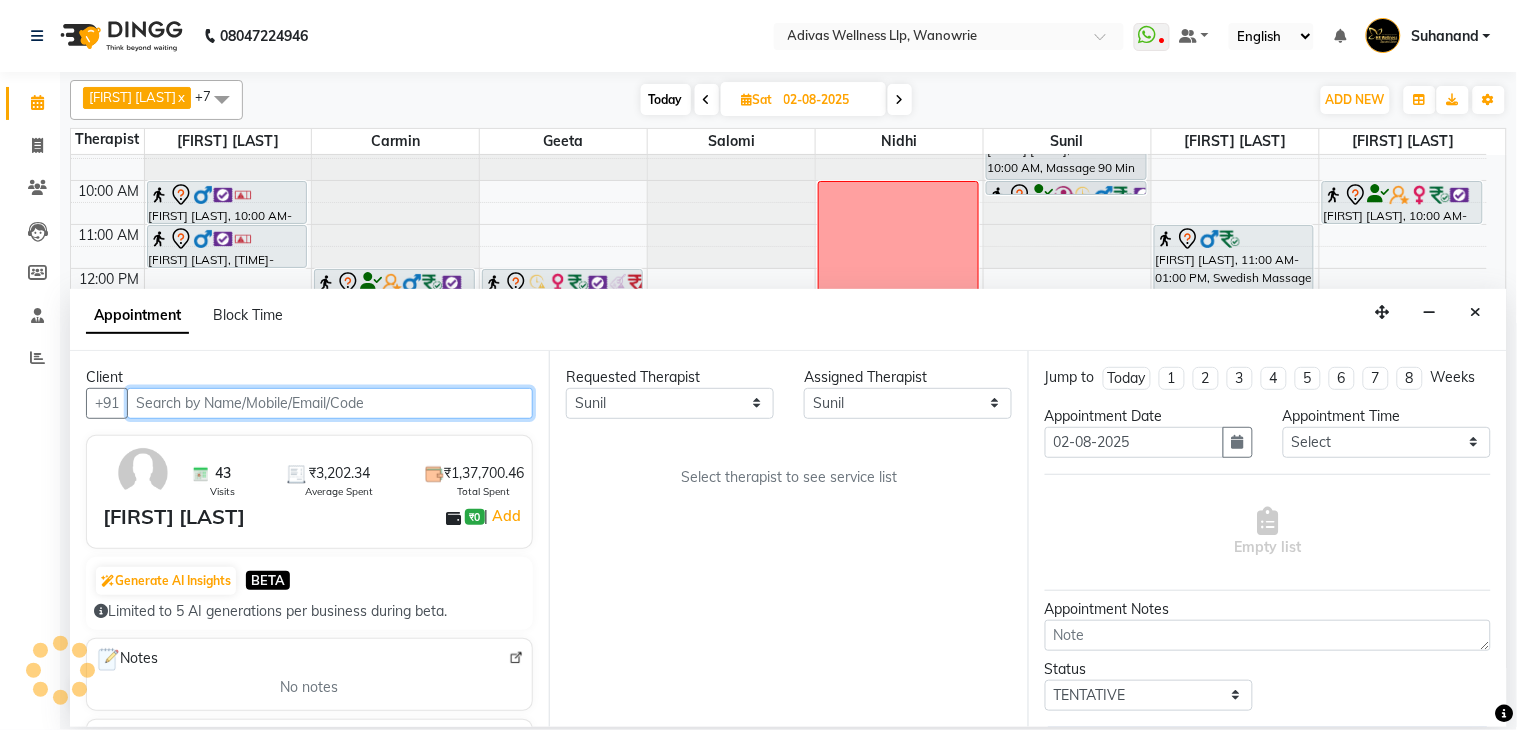select on "1462" 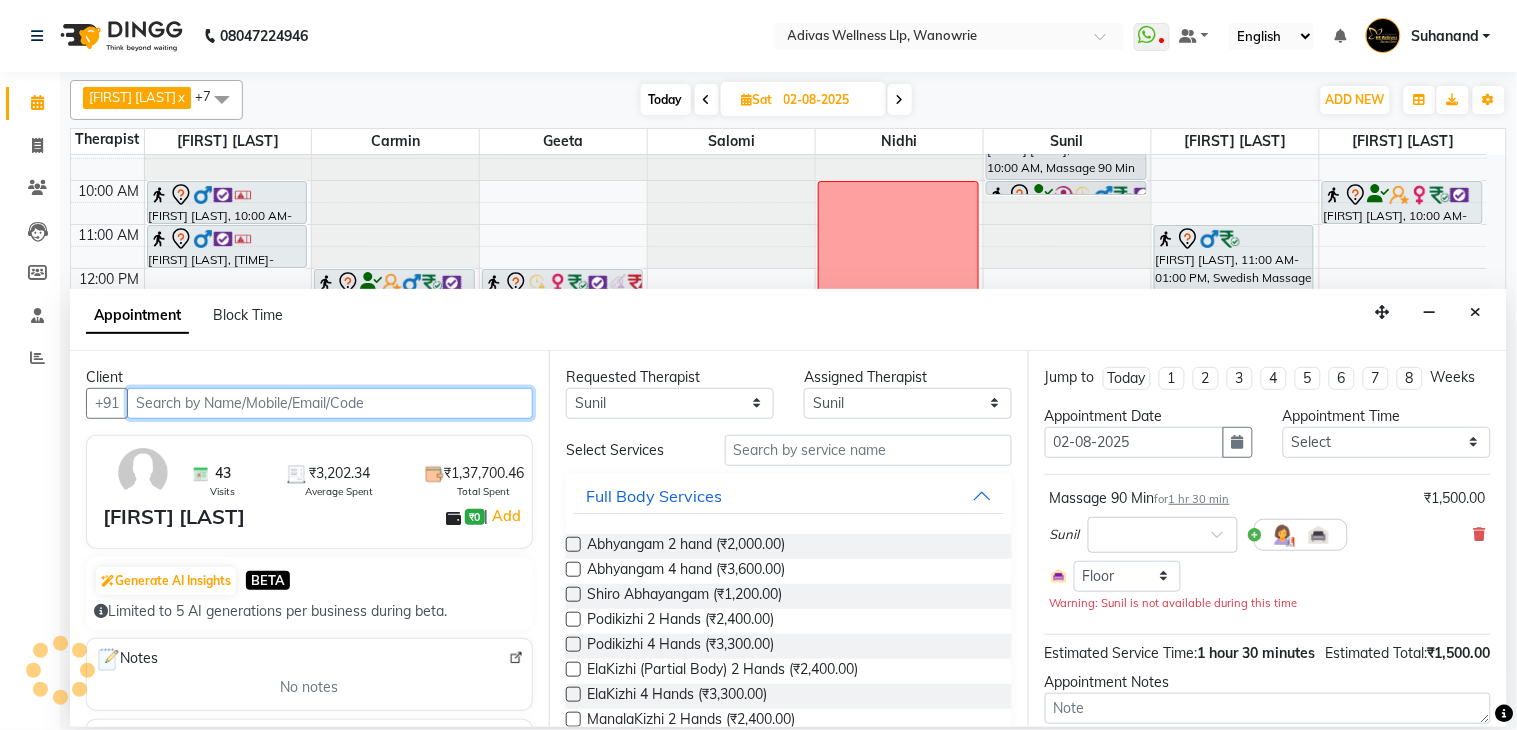 select on "1462" 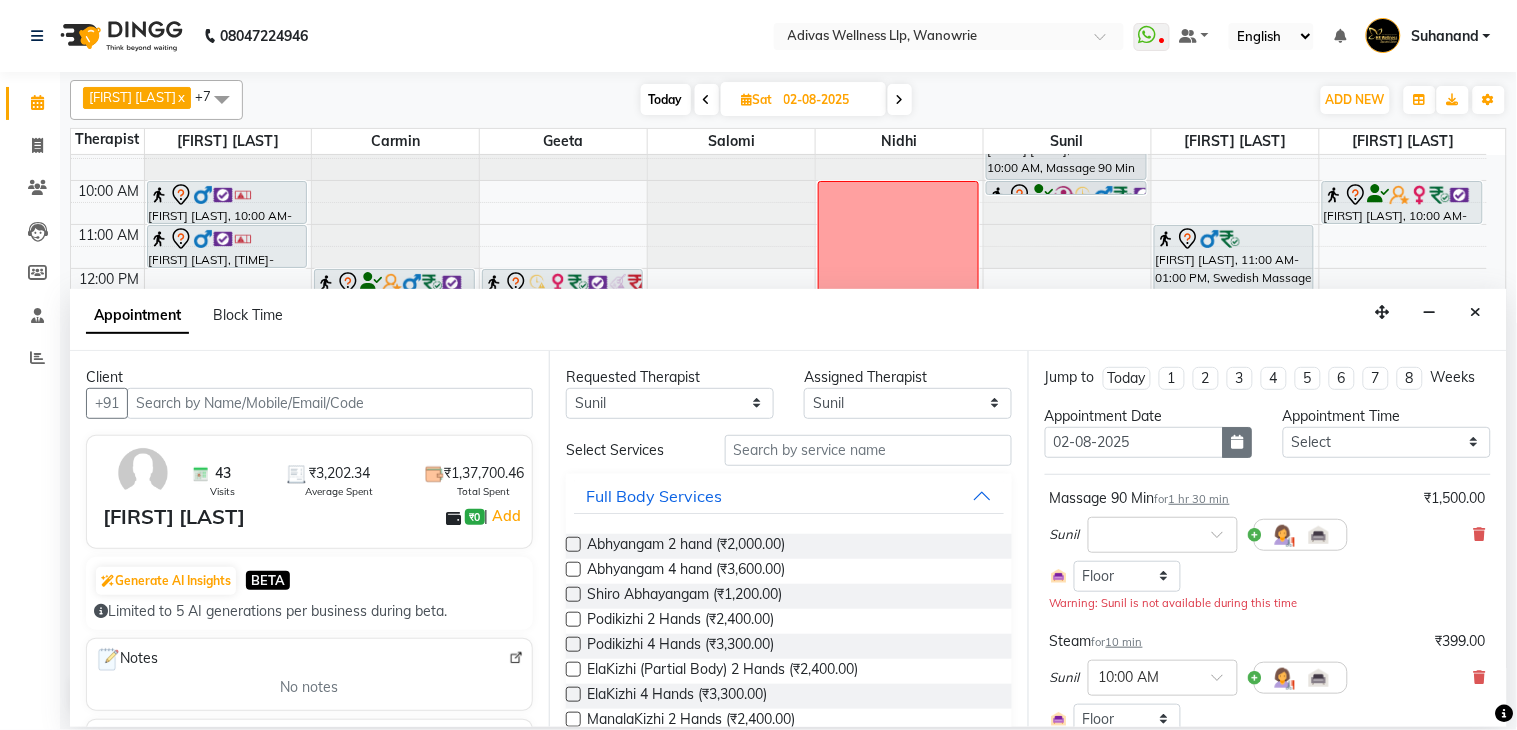 click at bounding box center (1238, 442) 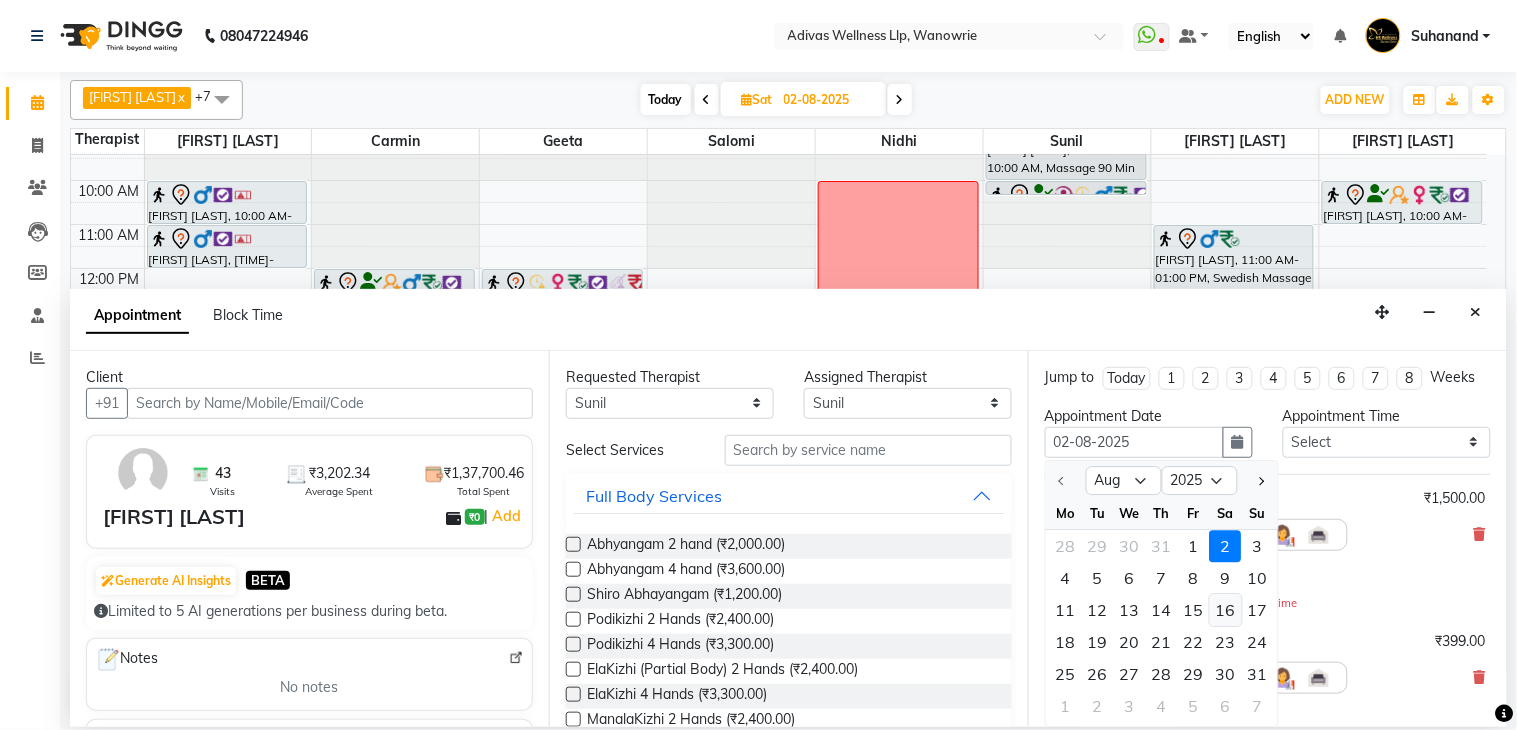 click on "16" at bounding box center (1226, 610) 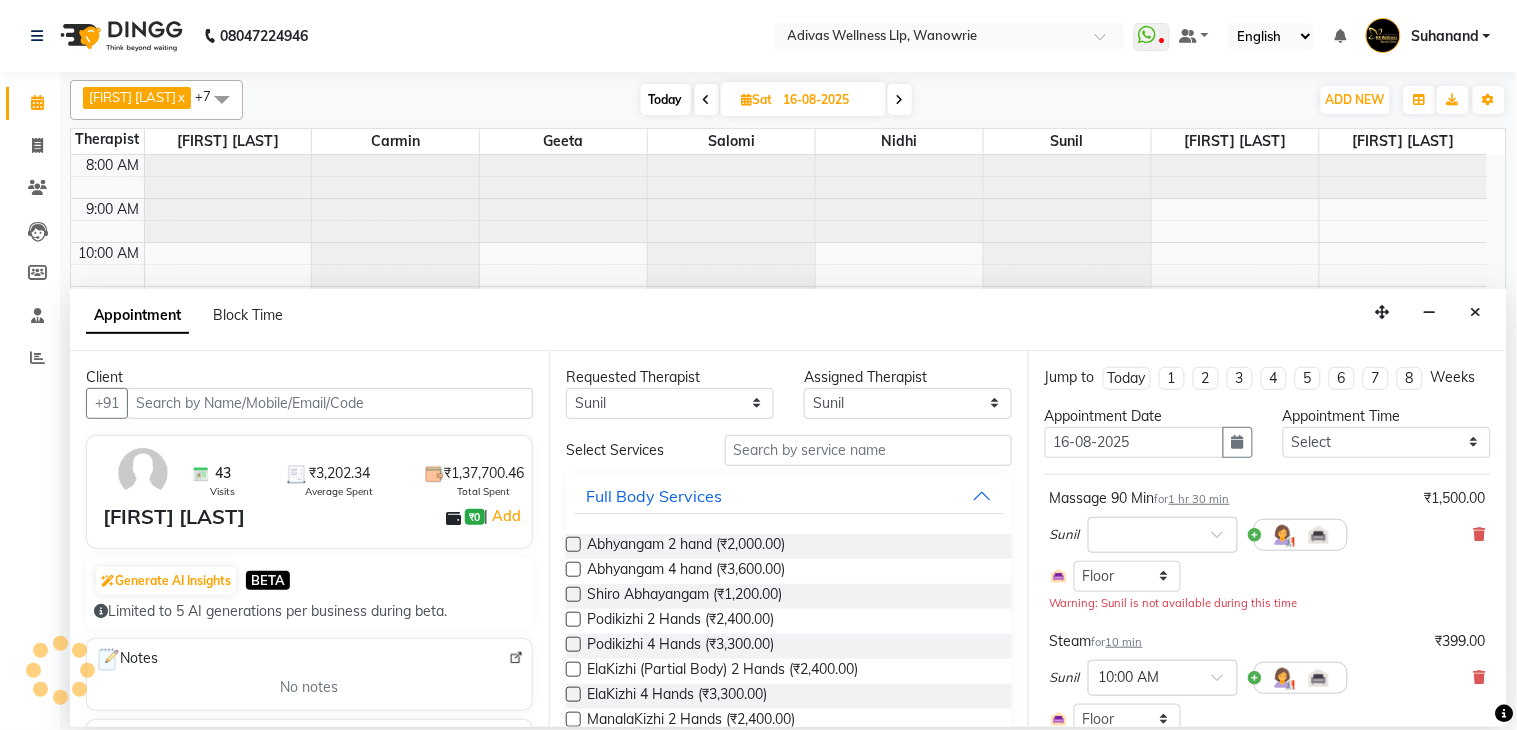 scroll, scrollTop: 63, scrollLeft: 0, axis: vertical 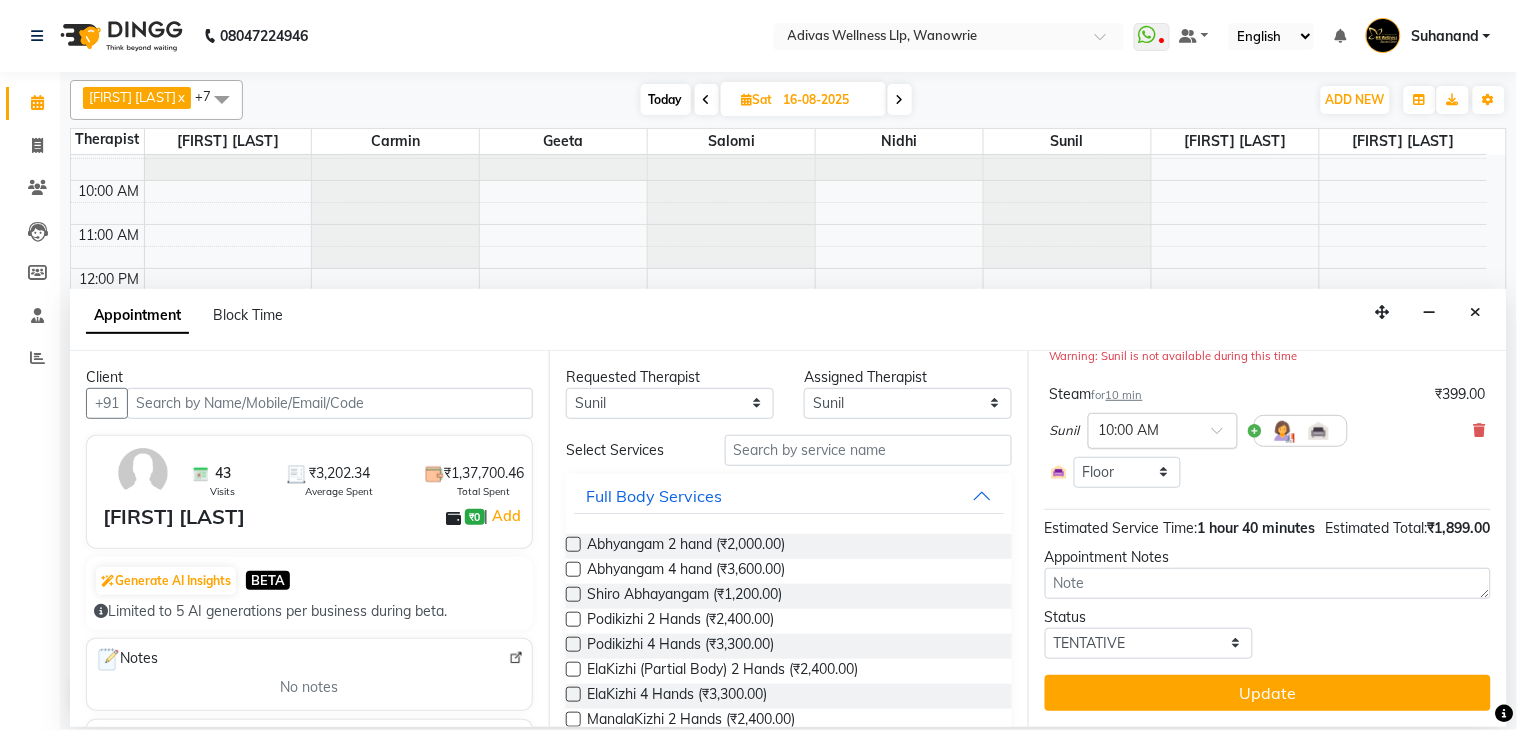 click at bounding box center (1163, 429) 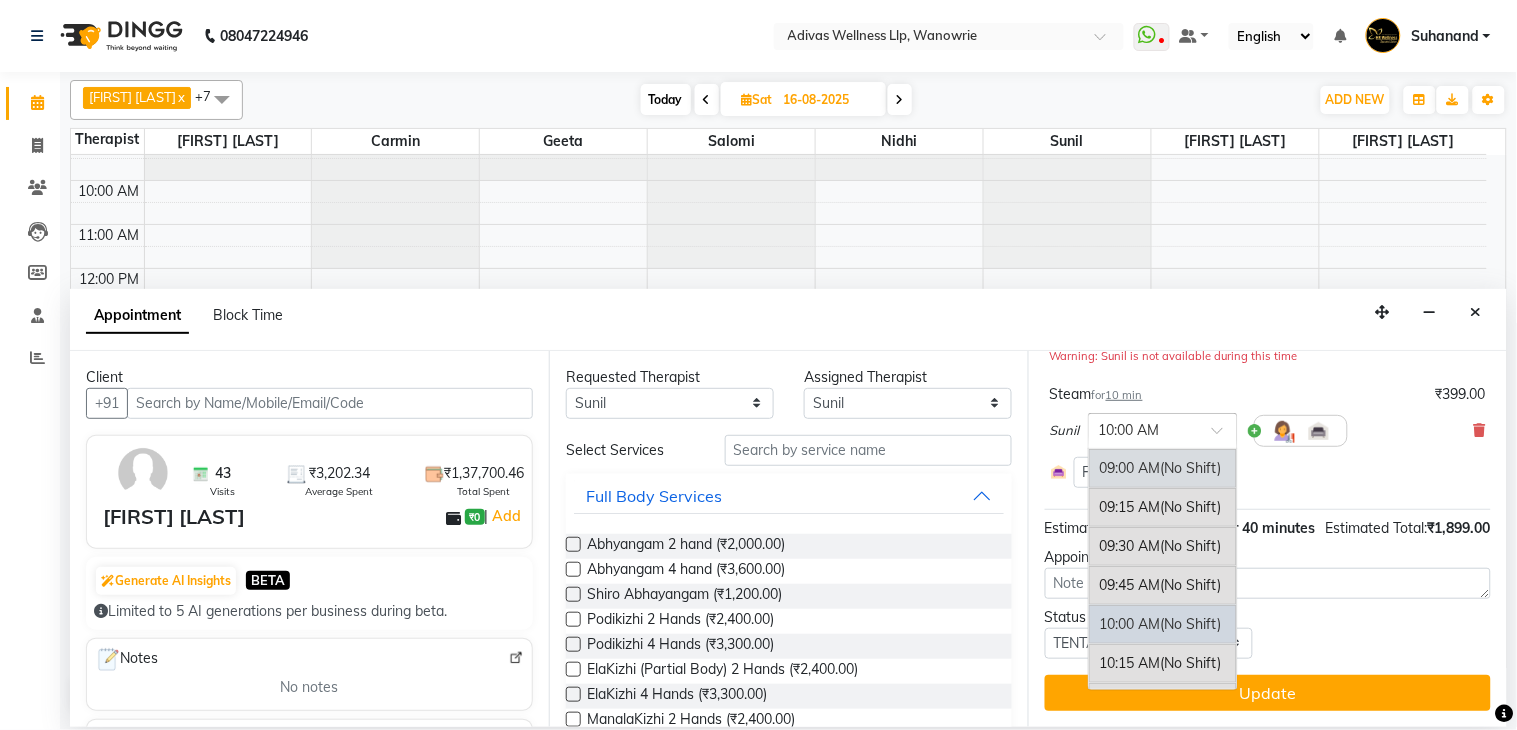 click on "09:00 AM   (No Shift)" at bounding box center (1163, 468) 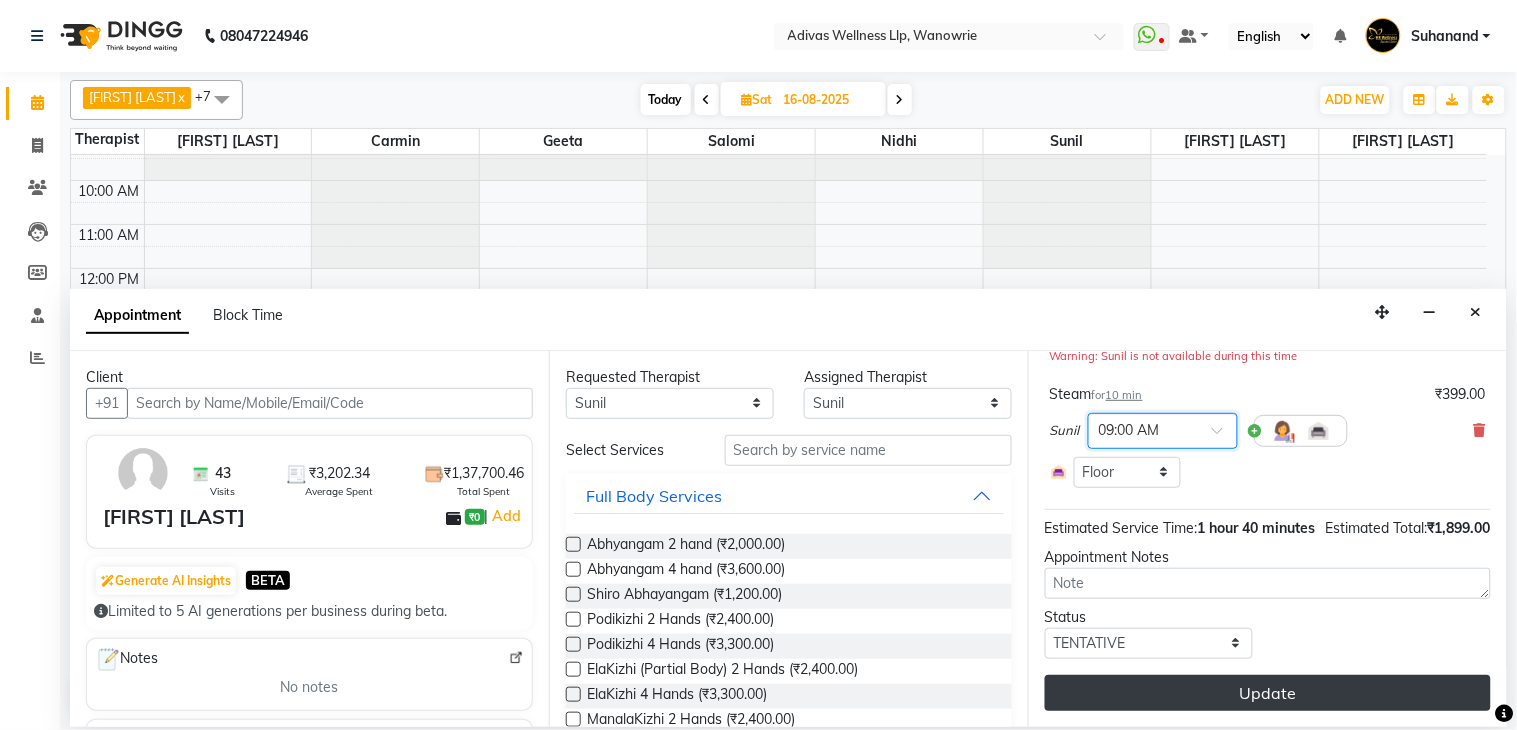 click on "Update" at bounding box center (1268, 693) 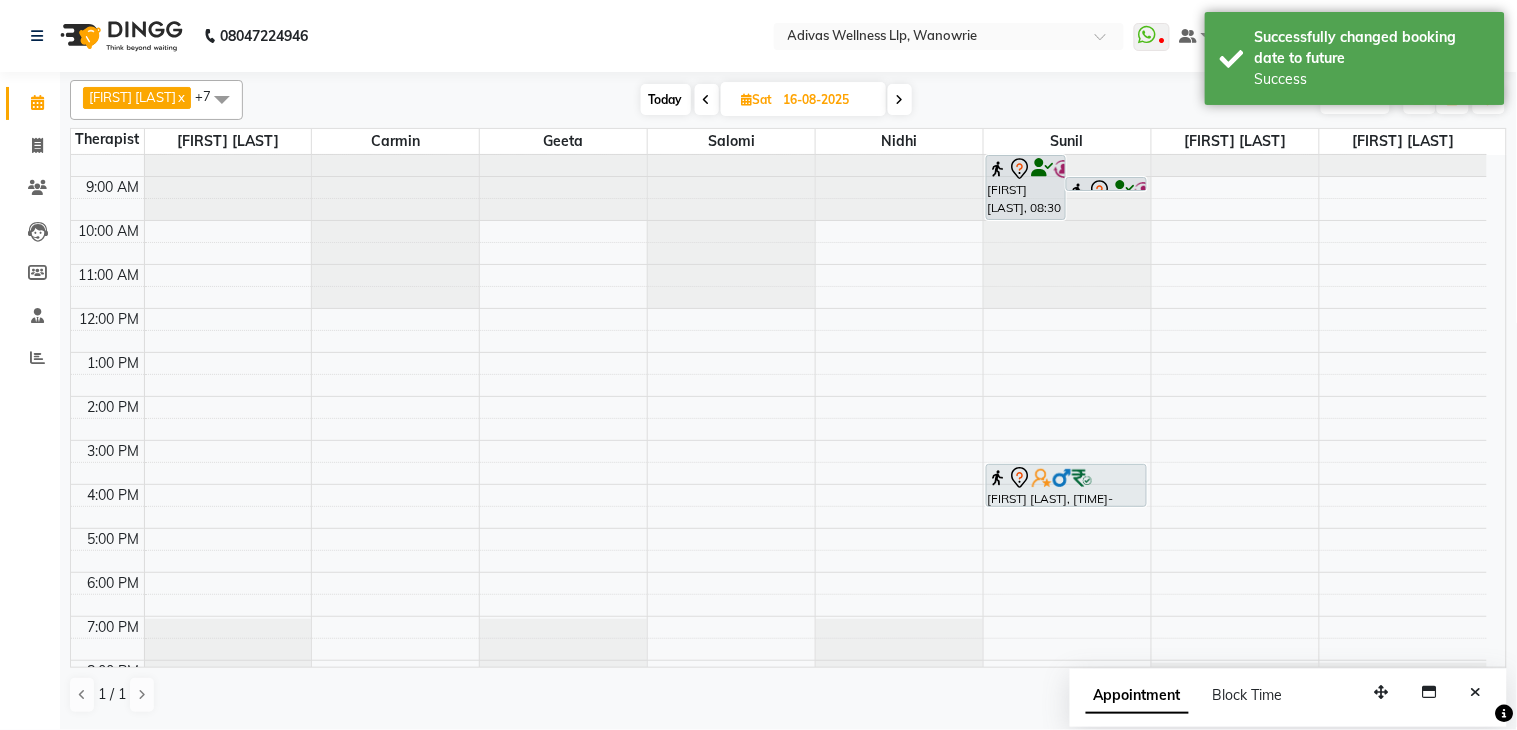 scroll, scrollTop: 0, scrollLeft: 0, axis: both 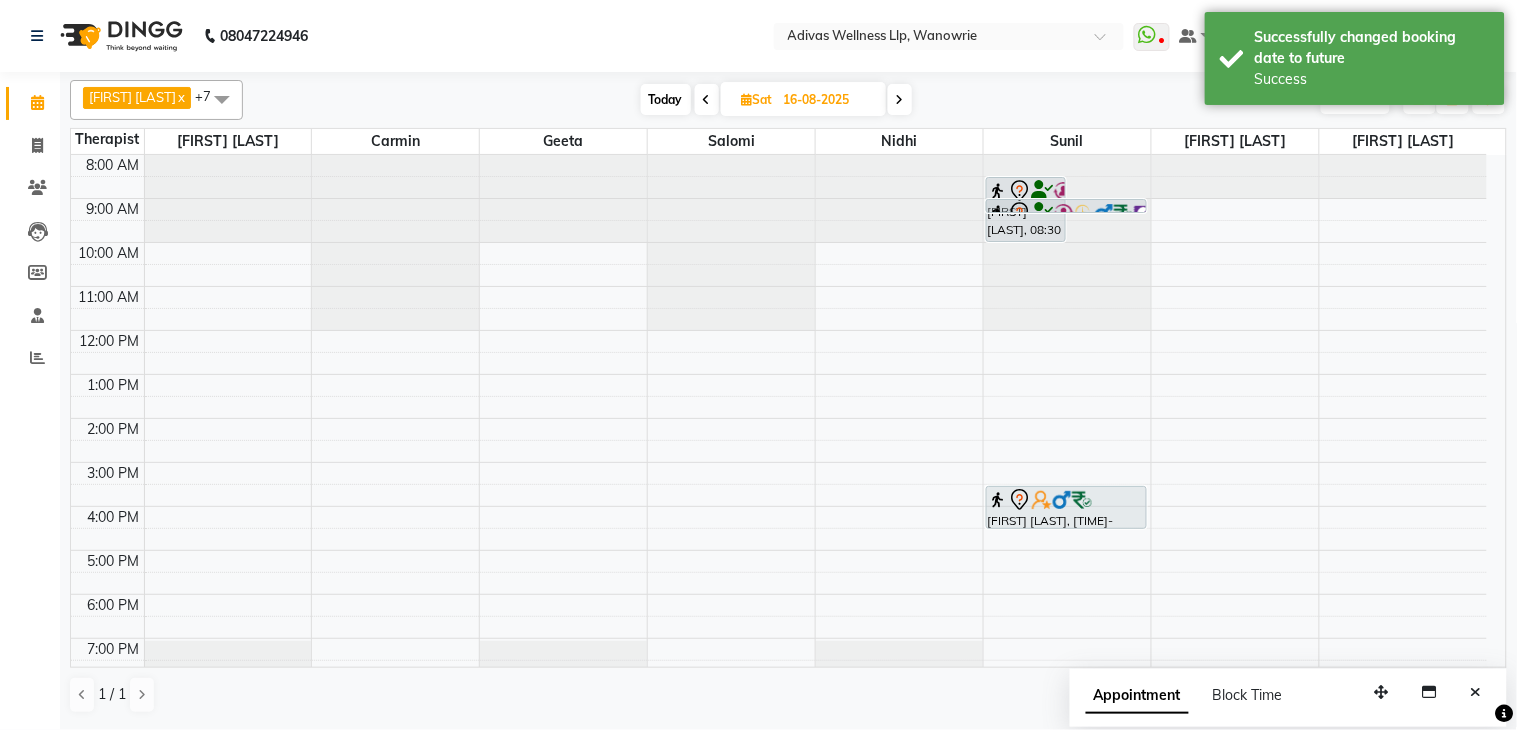 drag, startPoint x: 1100, startPoint y: 210, endPoint x: 1101, endPoint y: 221, distance: 11.045361 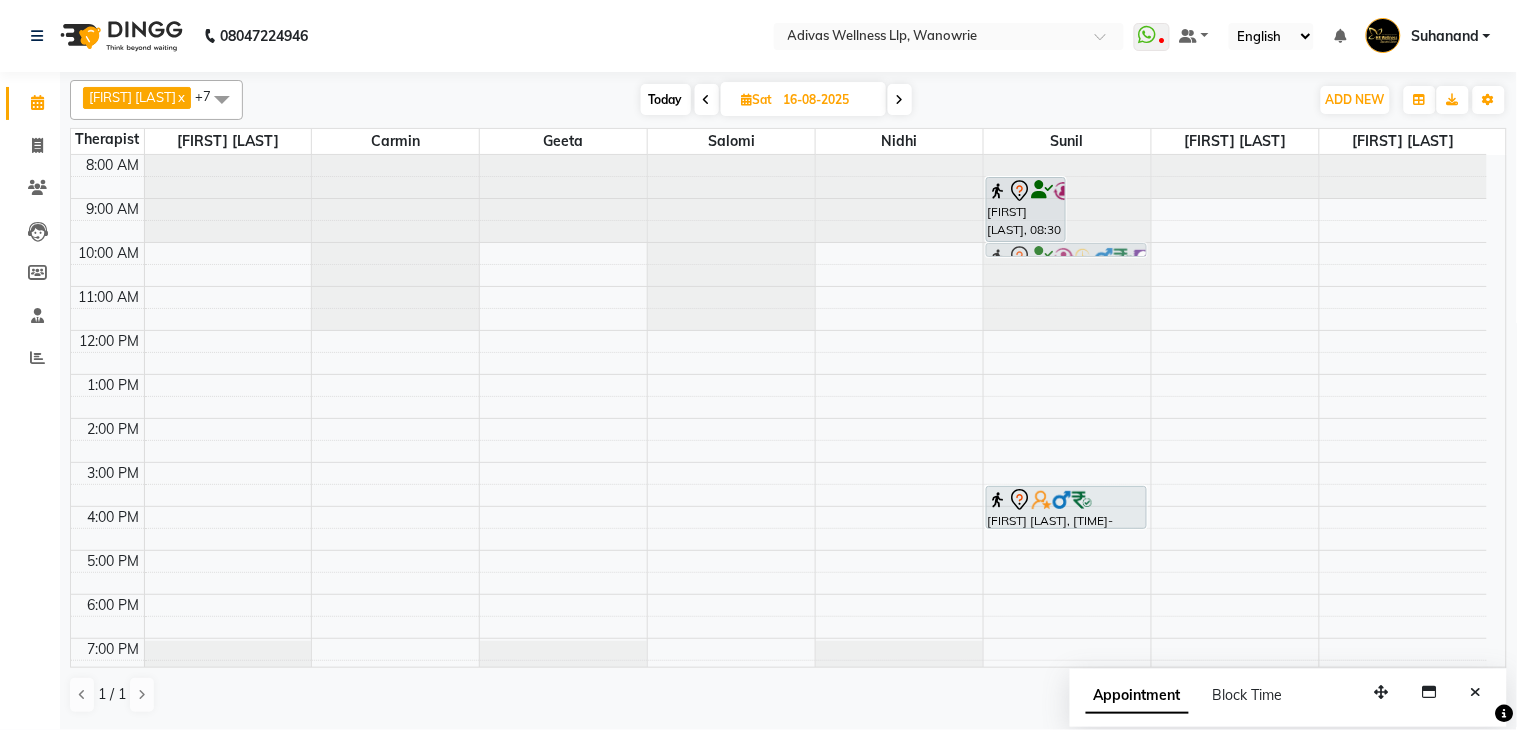 drag, startPoint x: 1116, startPoint y: 205, endPoint x: 1137, endPoint y: 254, distance: 53.310413 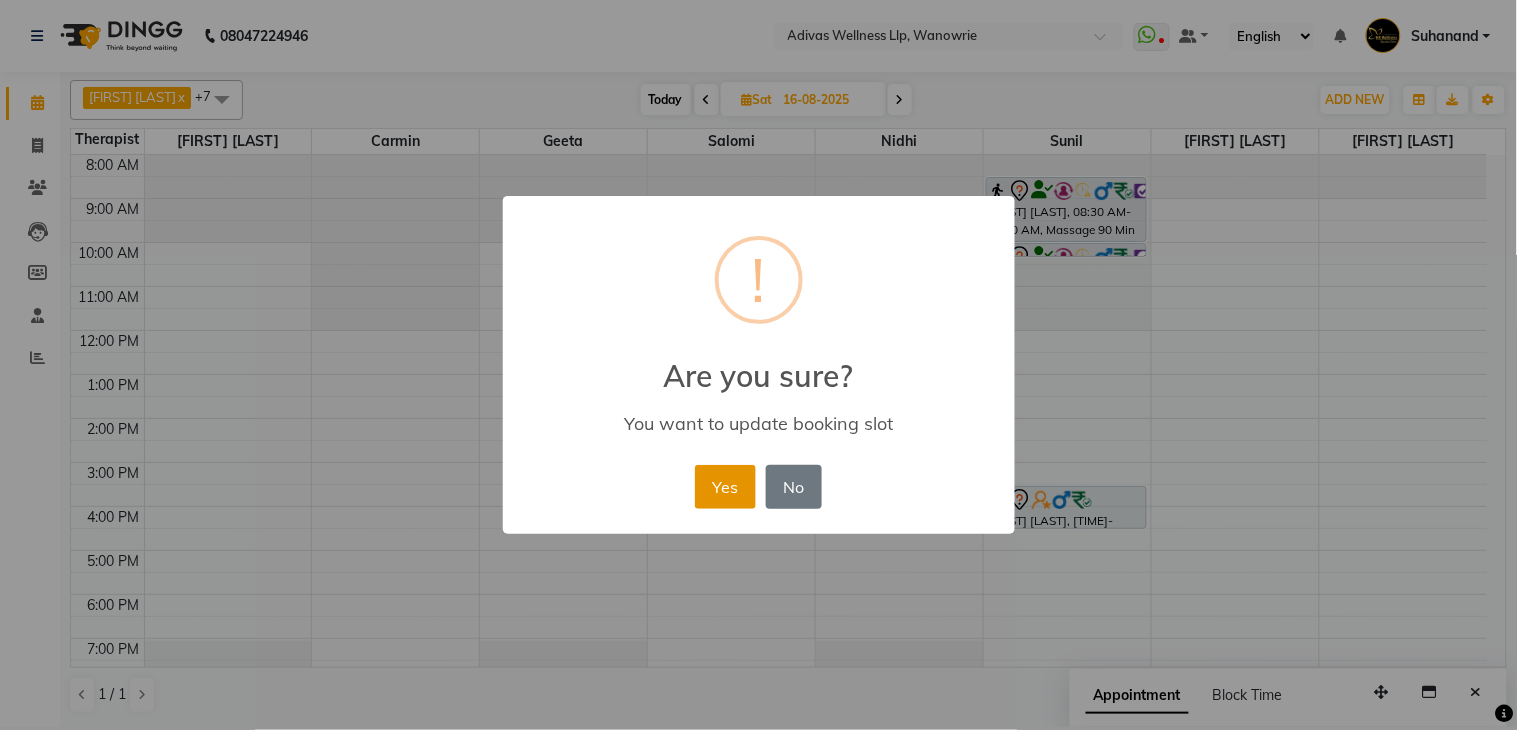 click on "Yes" at bounding box center [725, 487] 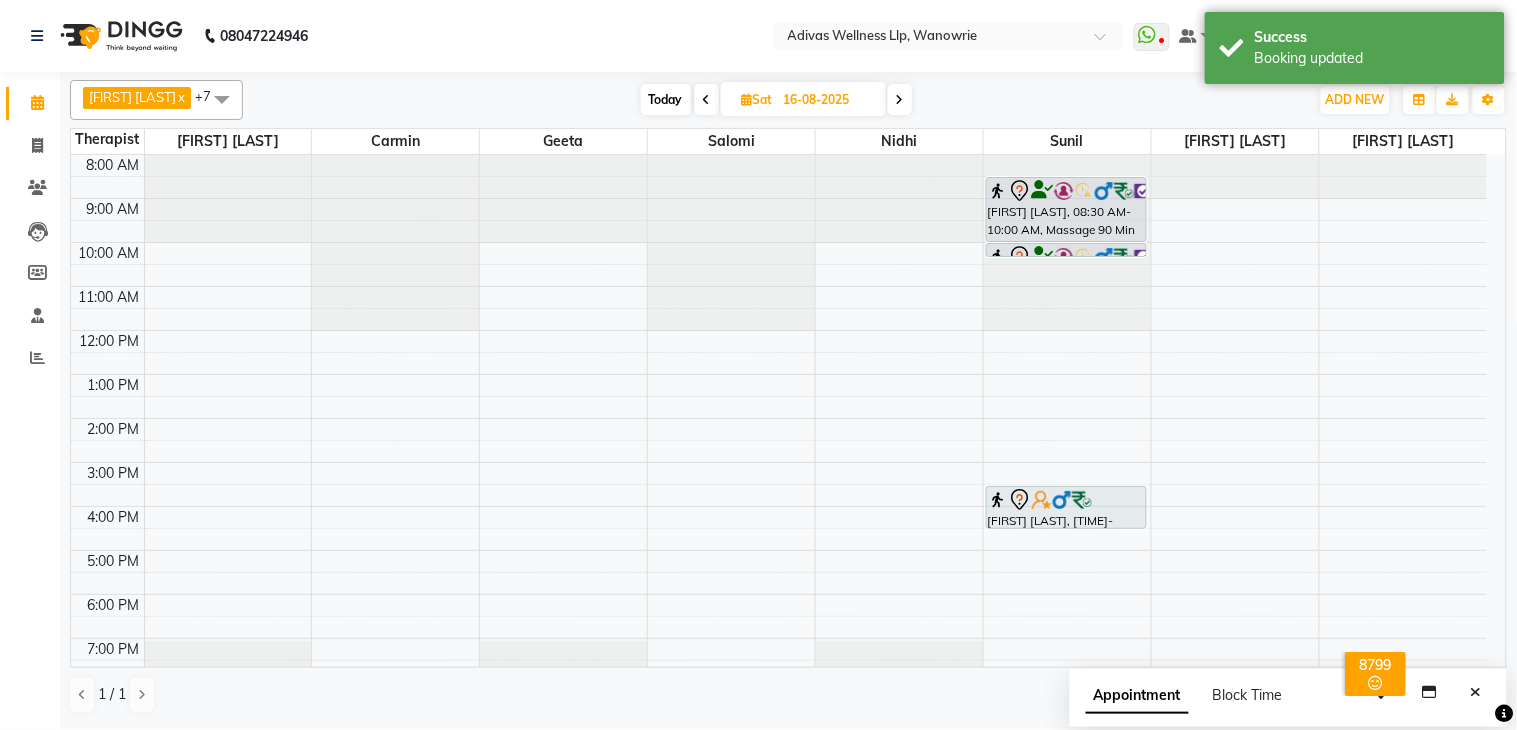 click on "Today" at bounding box center (666, 99) 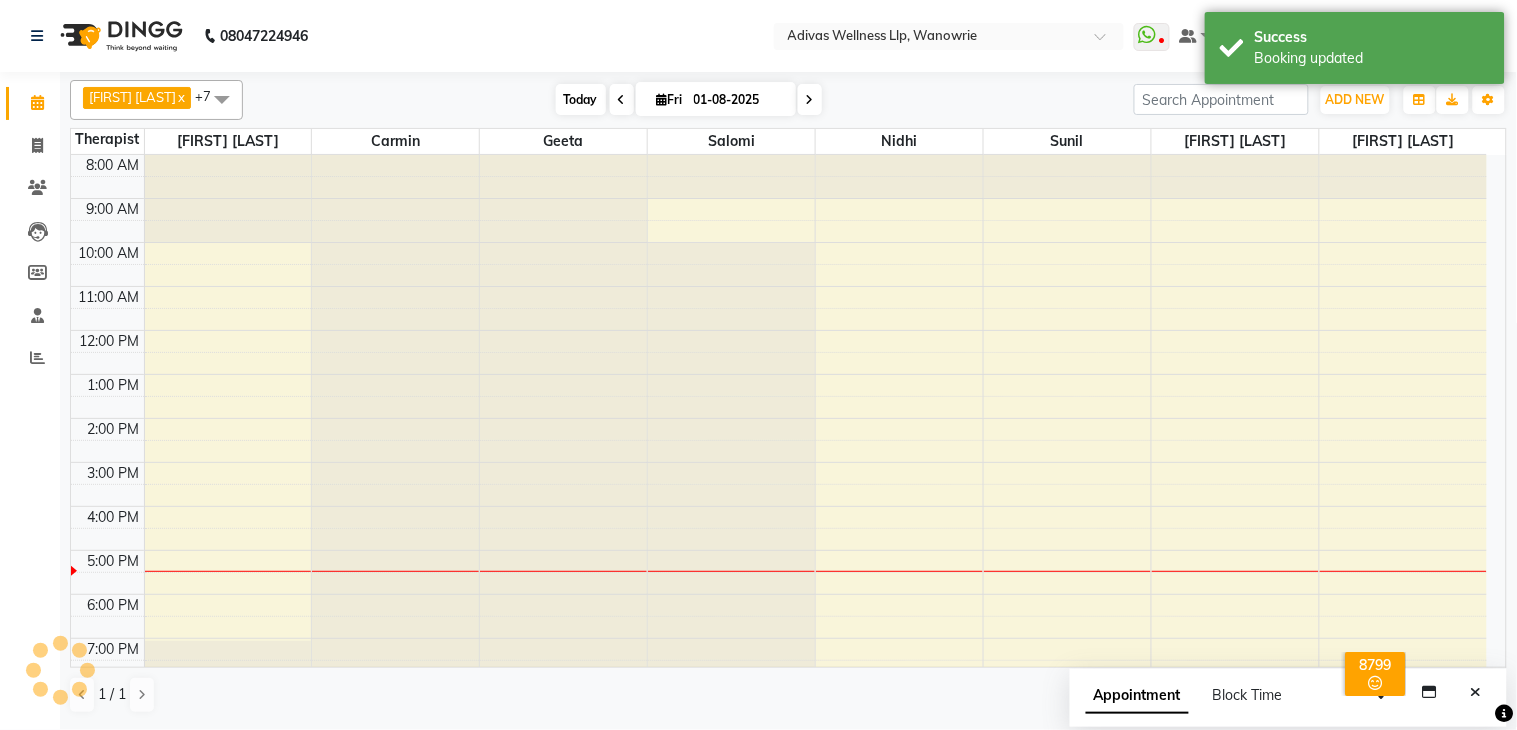 scroll, scrollTop: 63, scrollLeft: 0, axis: vertical 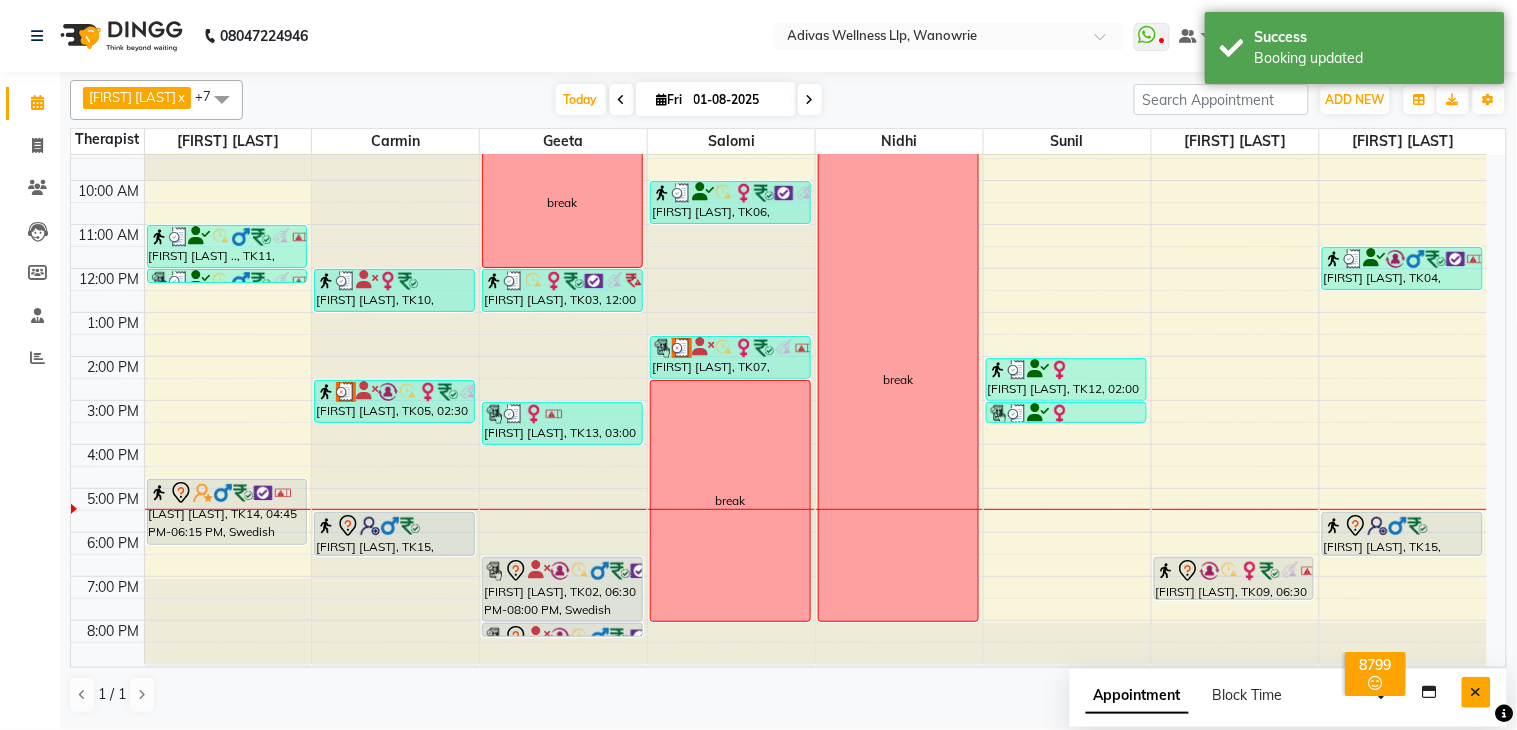 click at bounding box center [1476, 692] 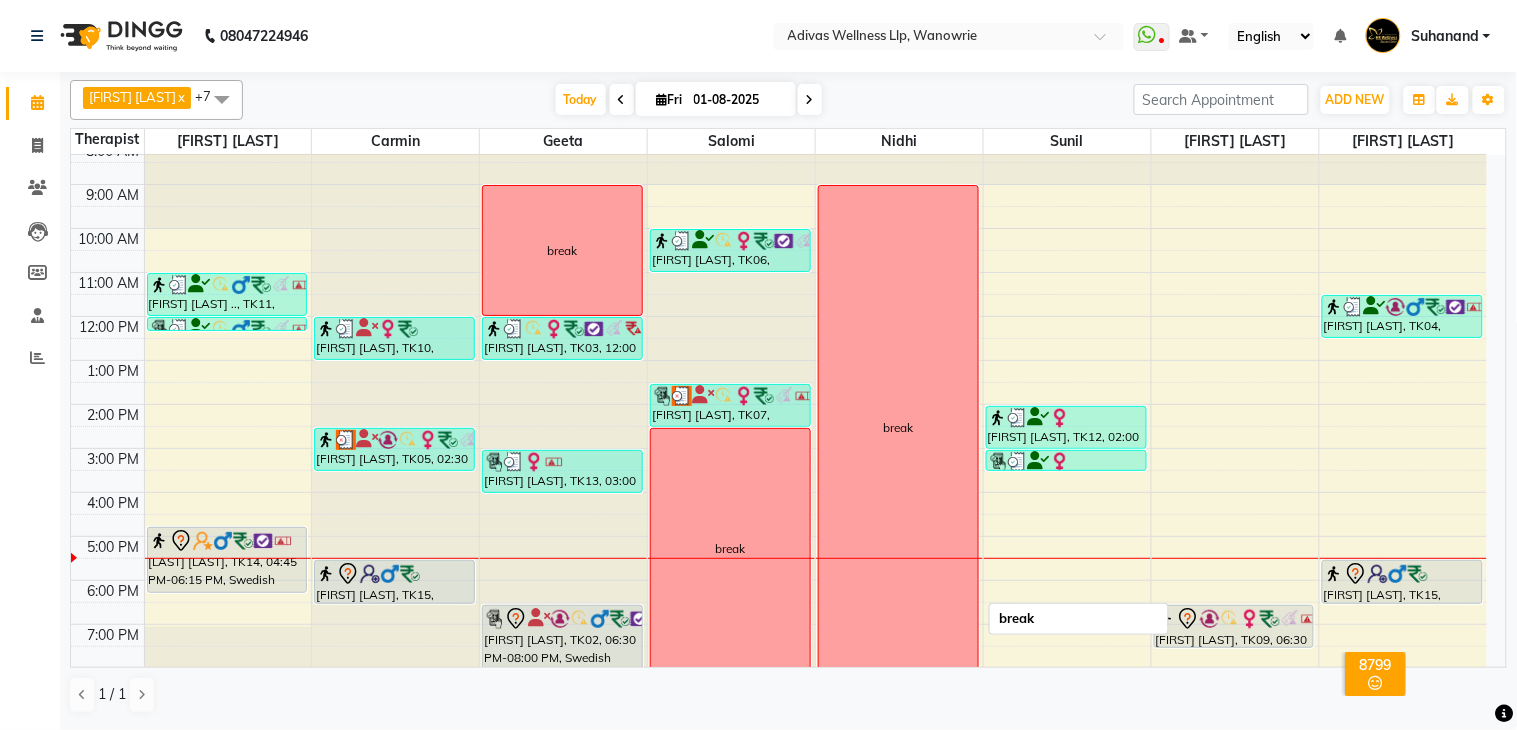 scroll, scrollTop: 0, scrollLeft: 0, axis: both 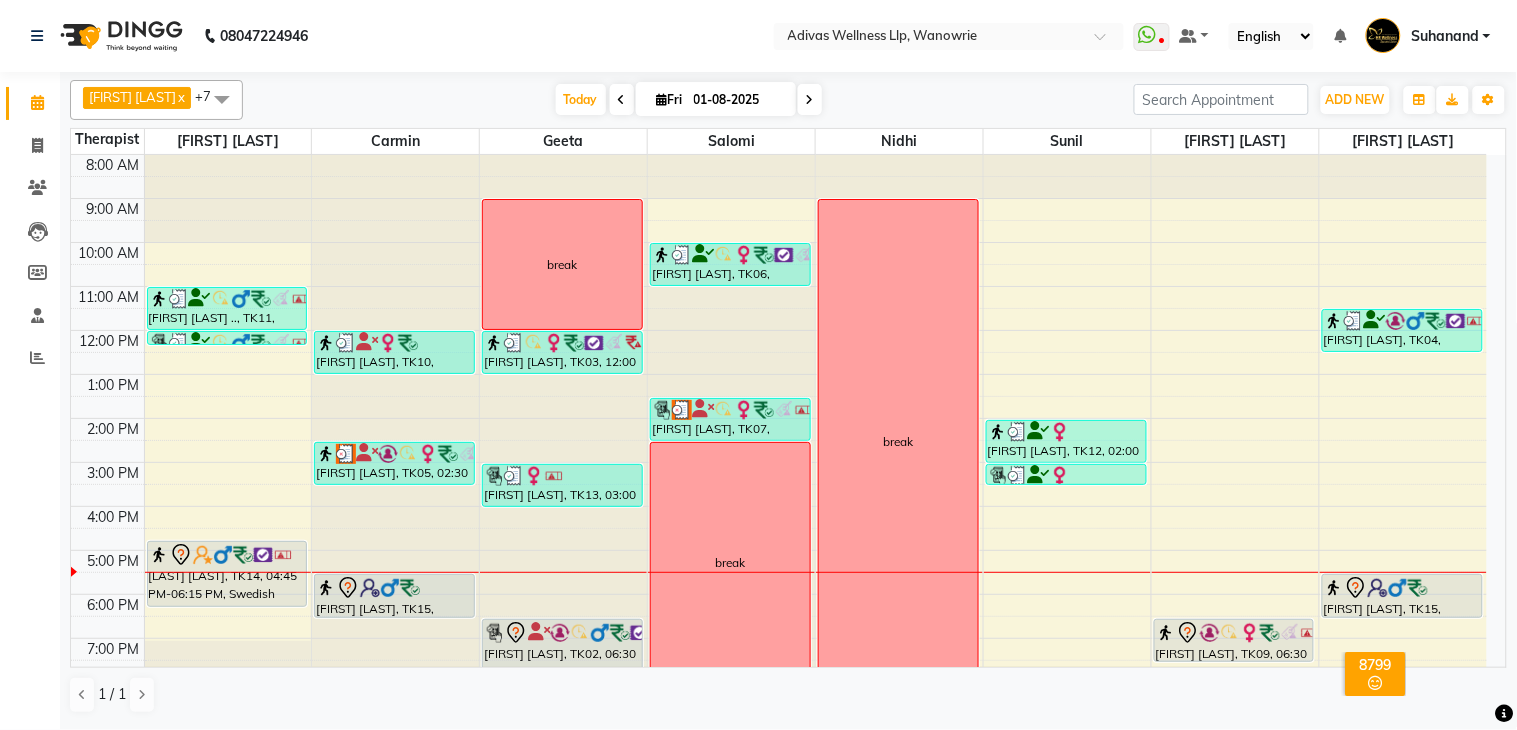 click at bounding box center (810, 100) 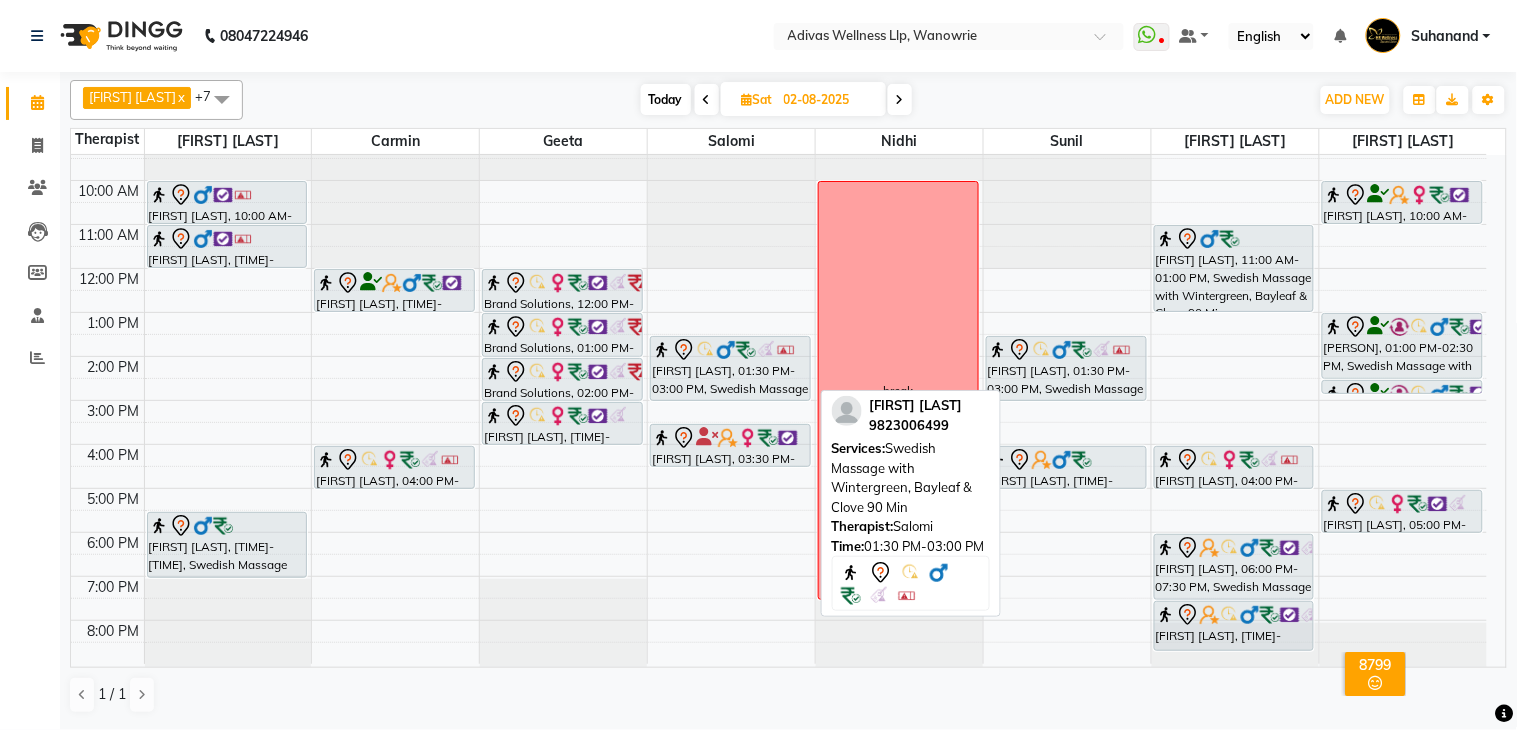 scroll, scrollTop: 62, scrollLeft: 0, axis: vertical 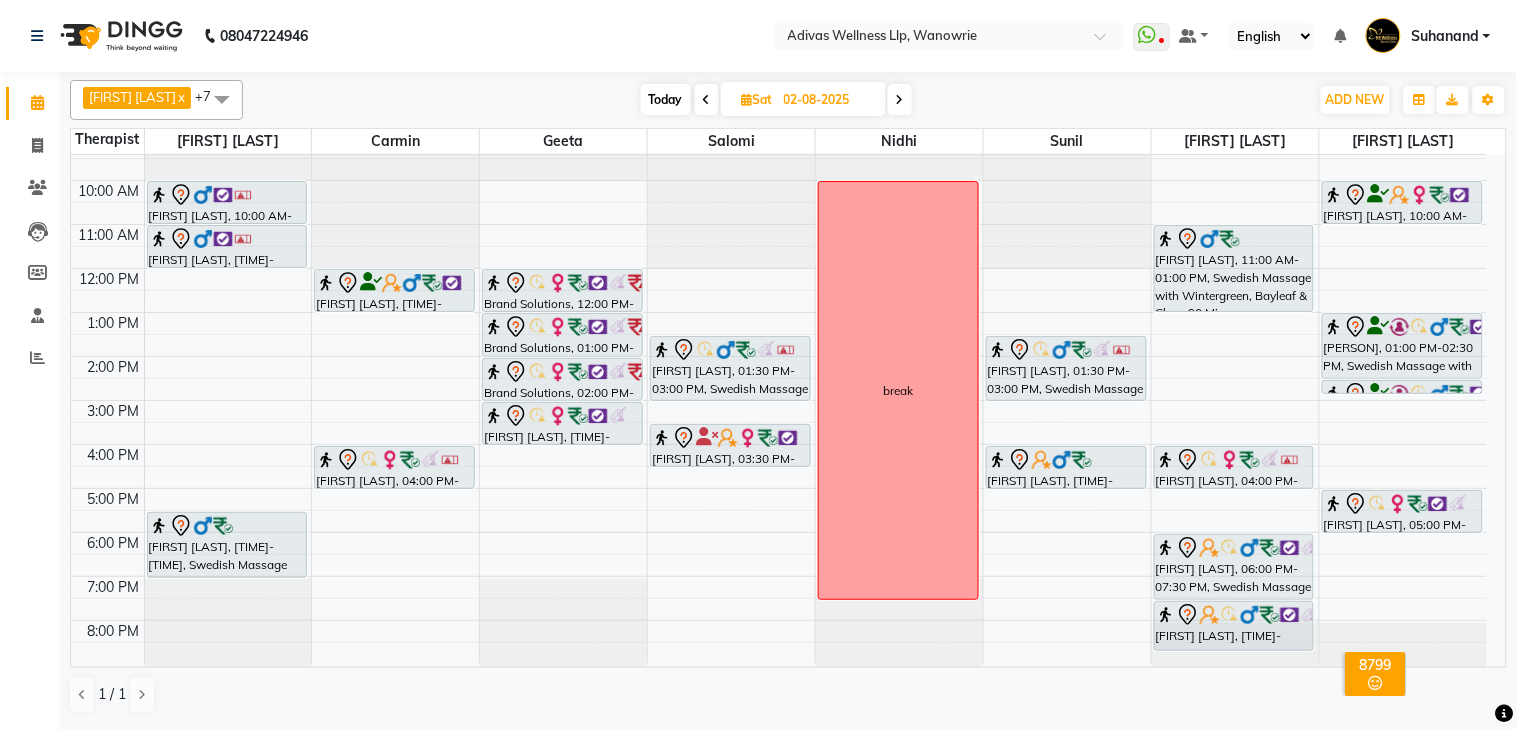 click on "Today" at bounding box center [666, 99] 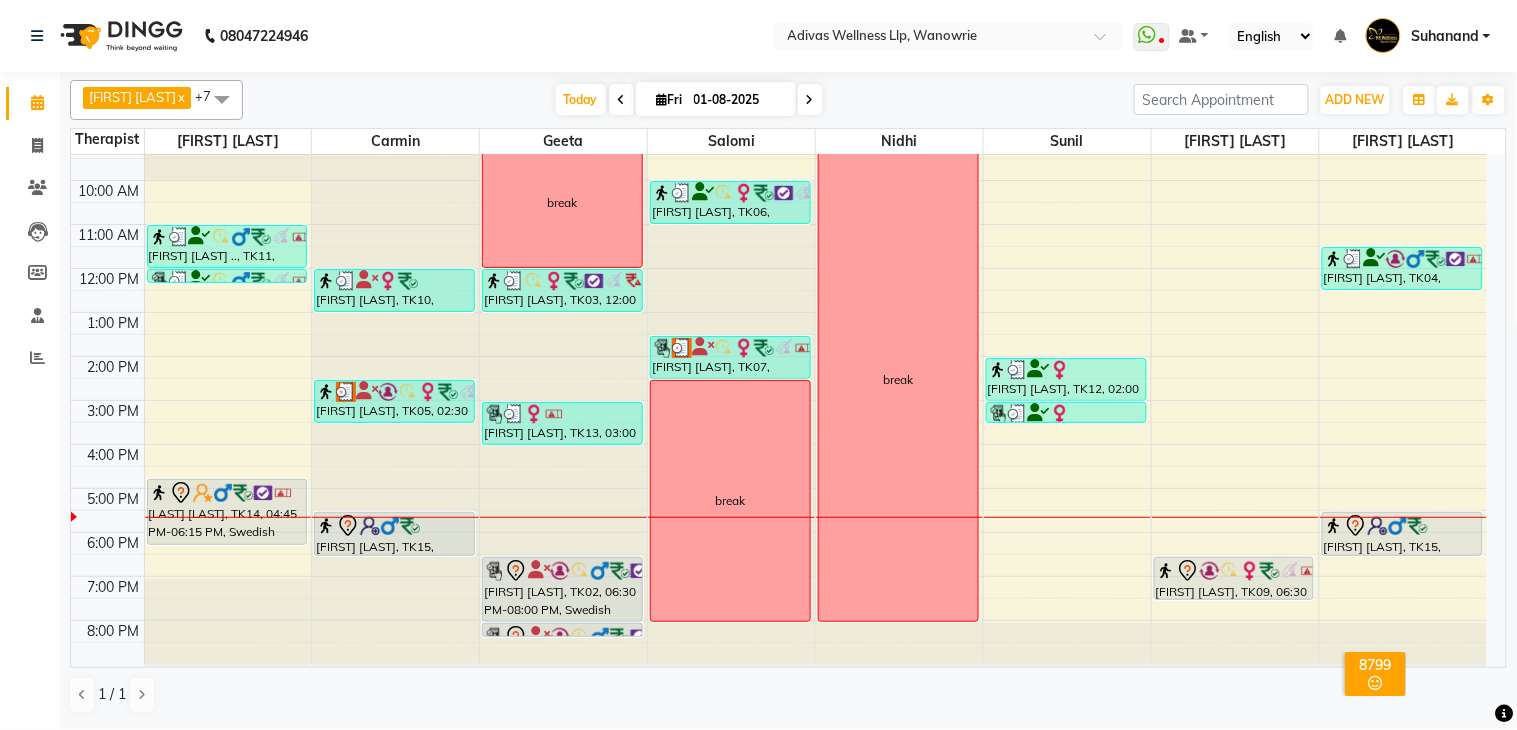 scroll, scrollTop: 62, scrollLeft: 0, axis: vertical 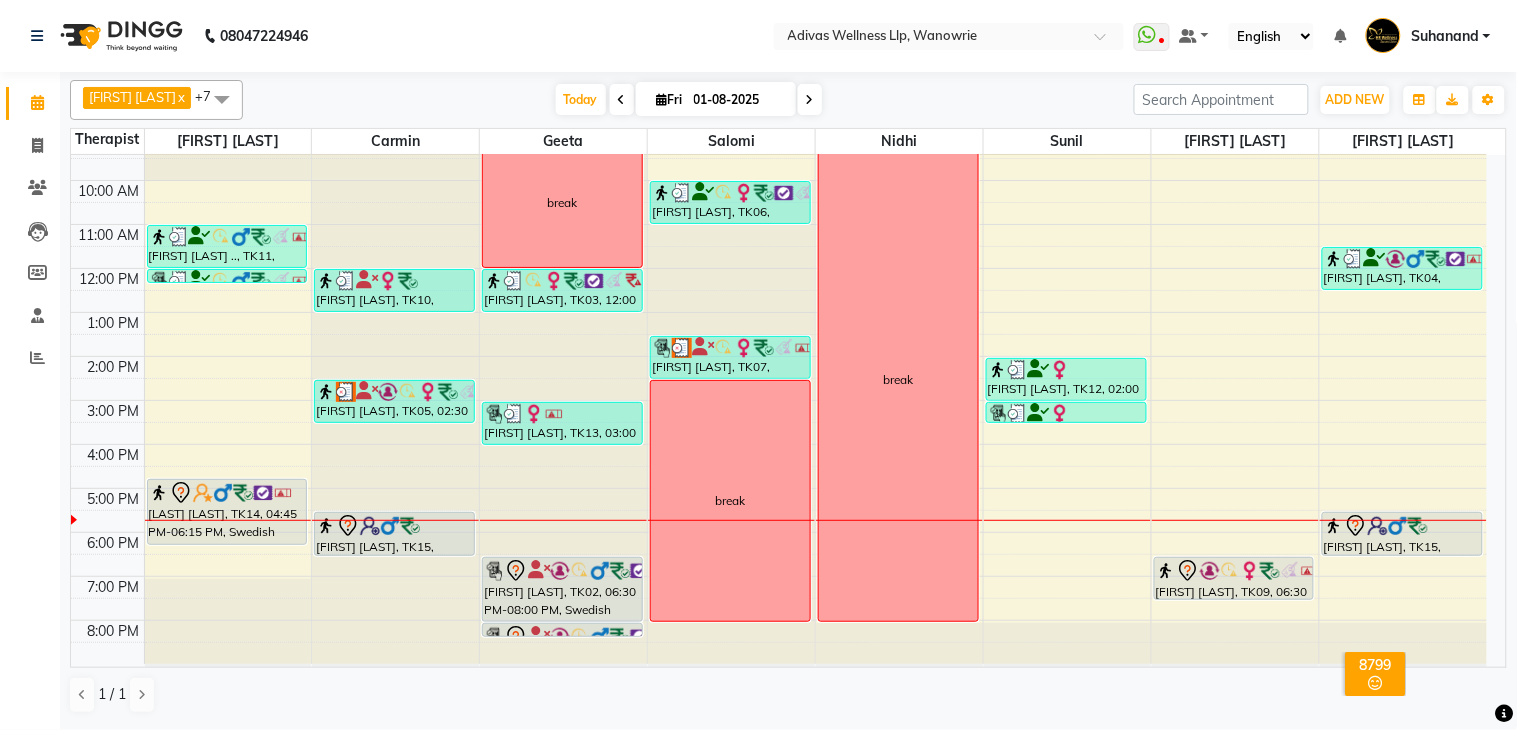 click at bounding box center (810, 100) 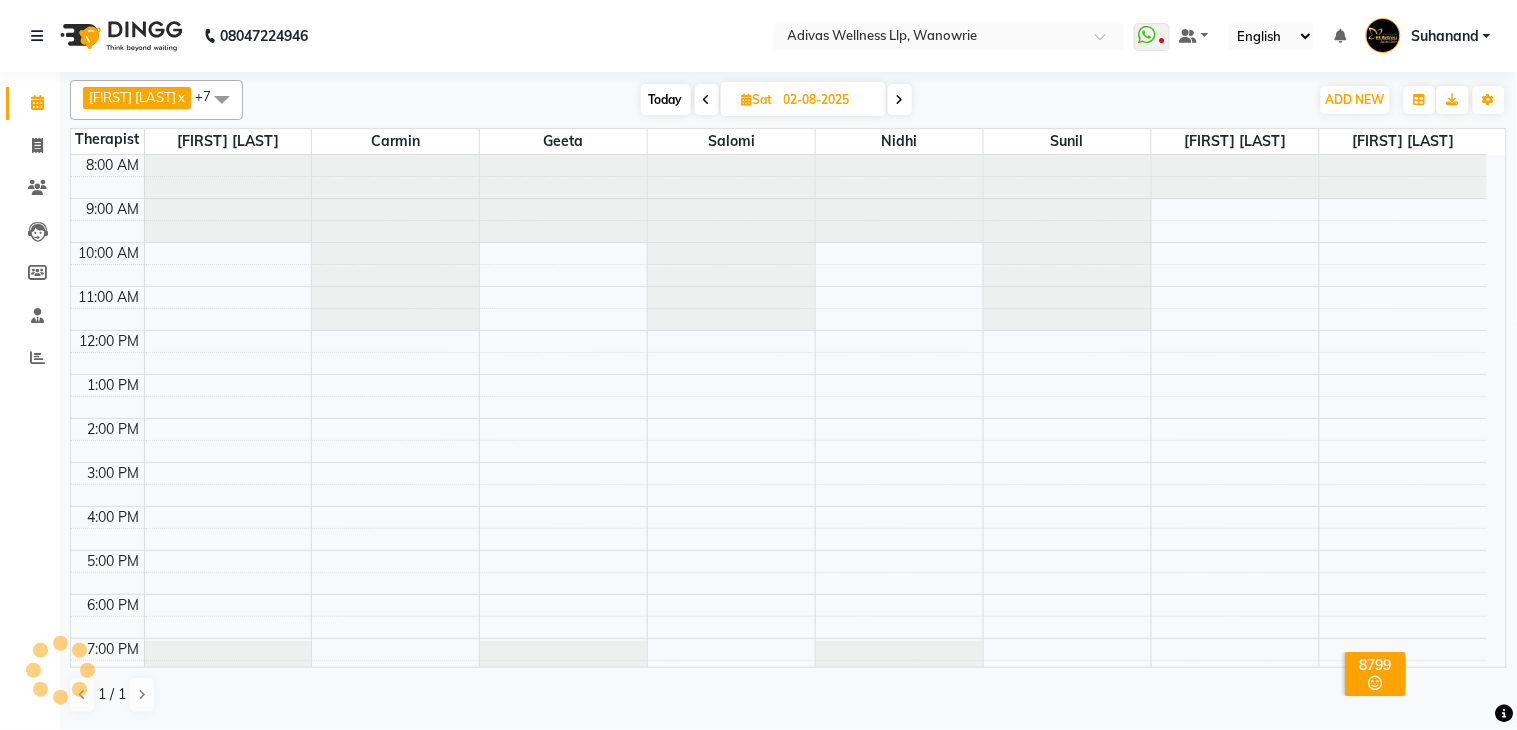 scroll, scrollTop: 63, scrollLeft: 0, axis: vertical 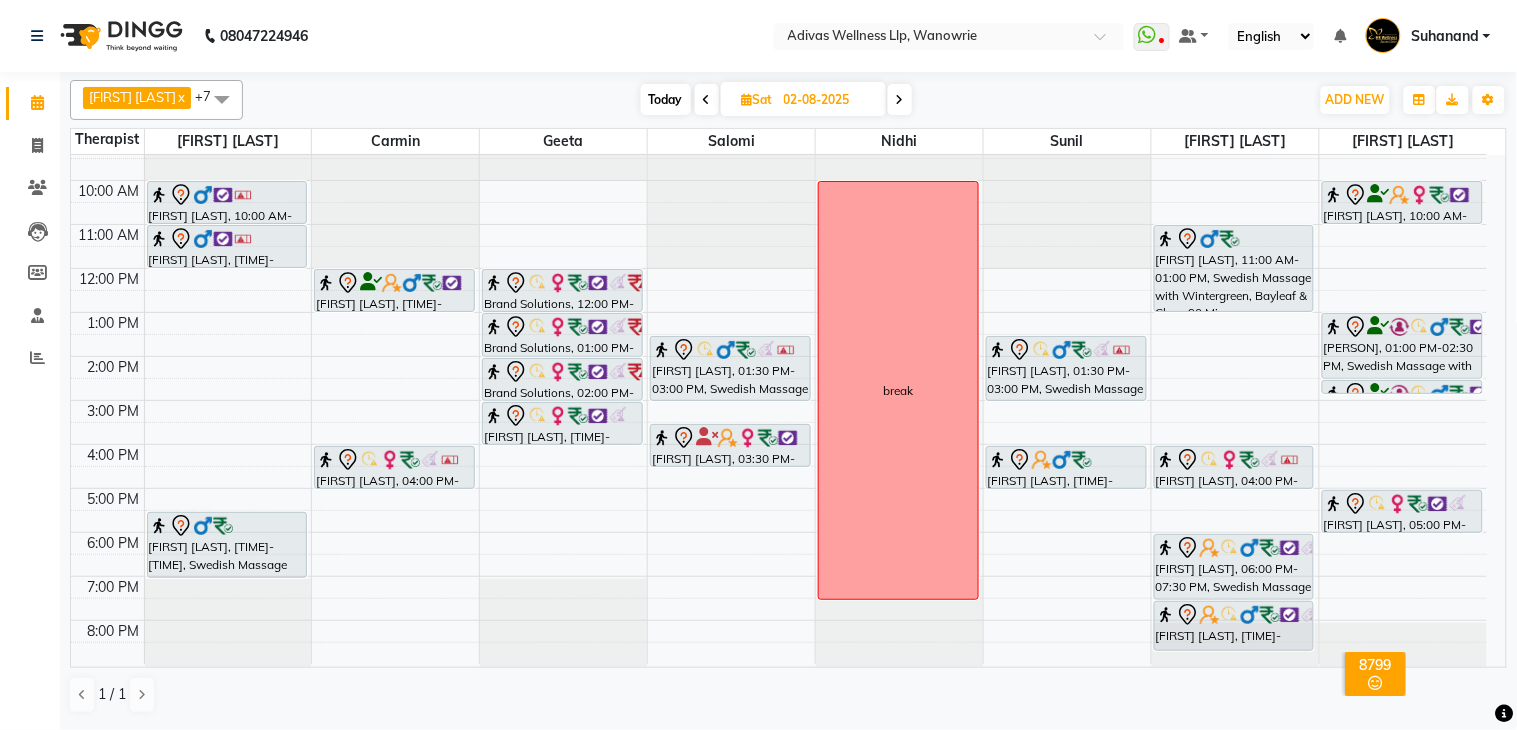 click on "Today" at bounding box center (666, 99) 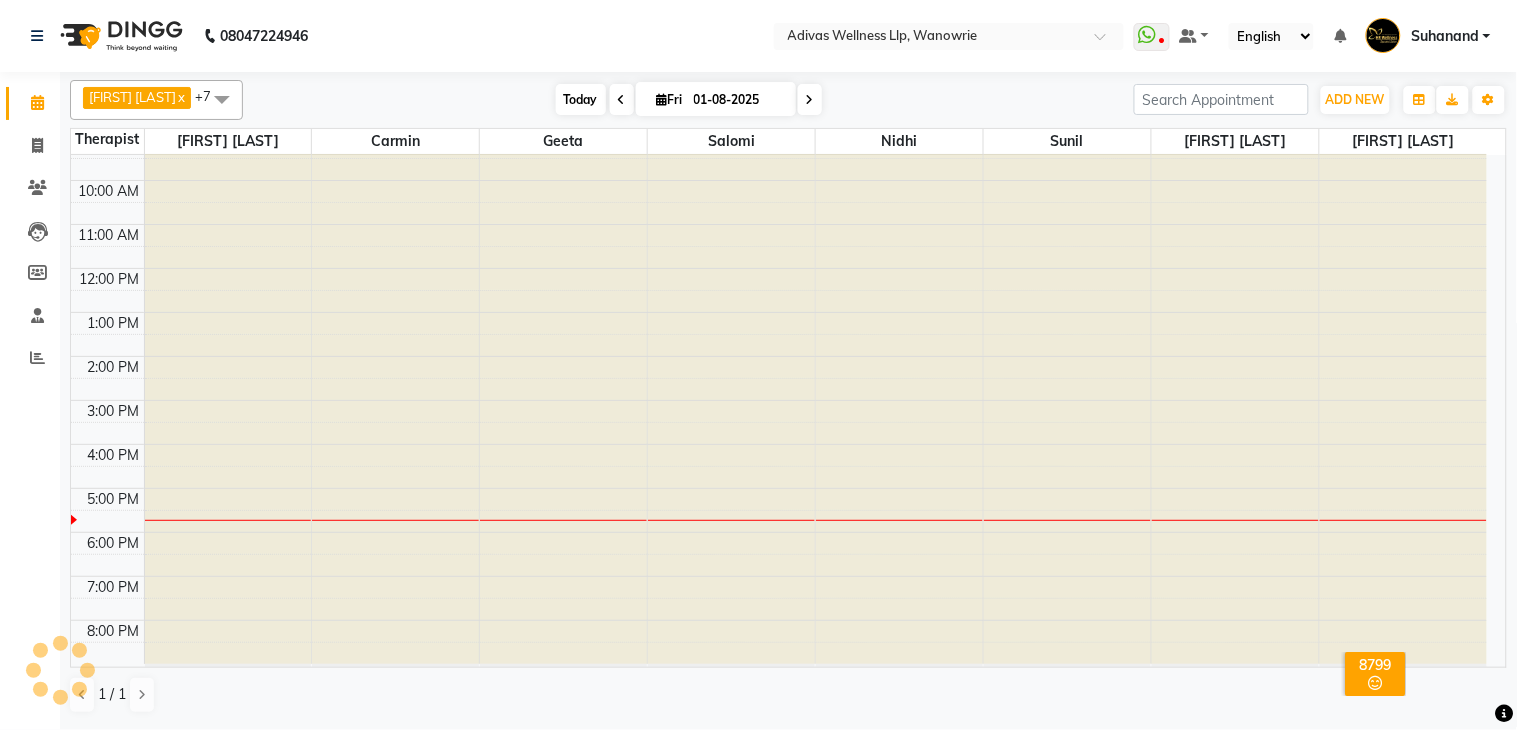 scroll, scrollTop: 63, scrollLeft: 0, axis: vertical 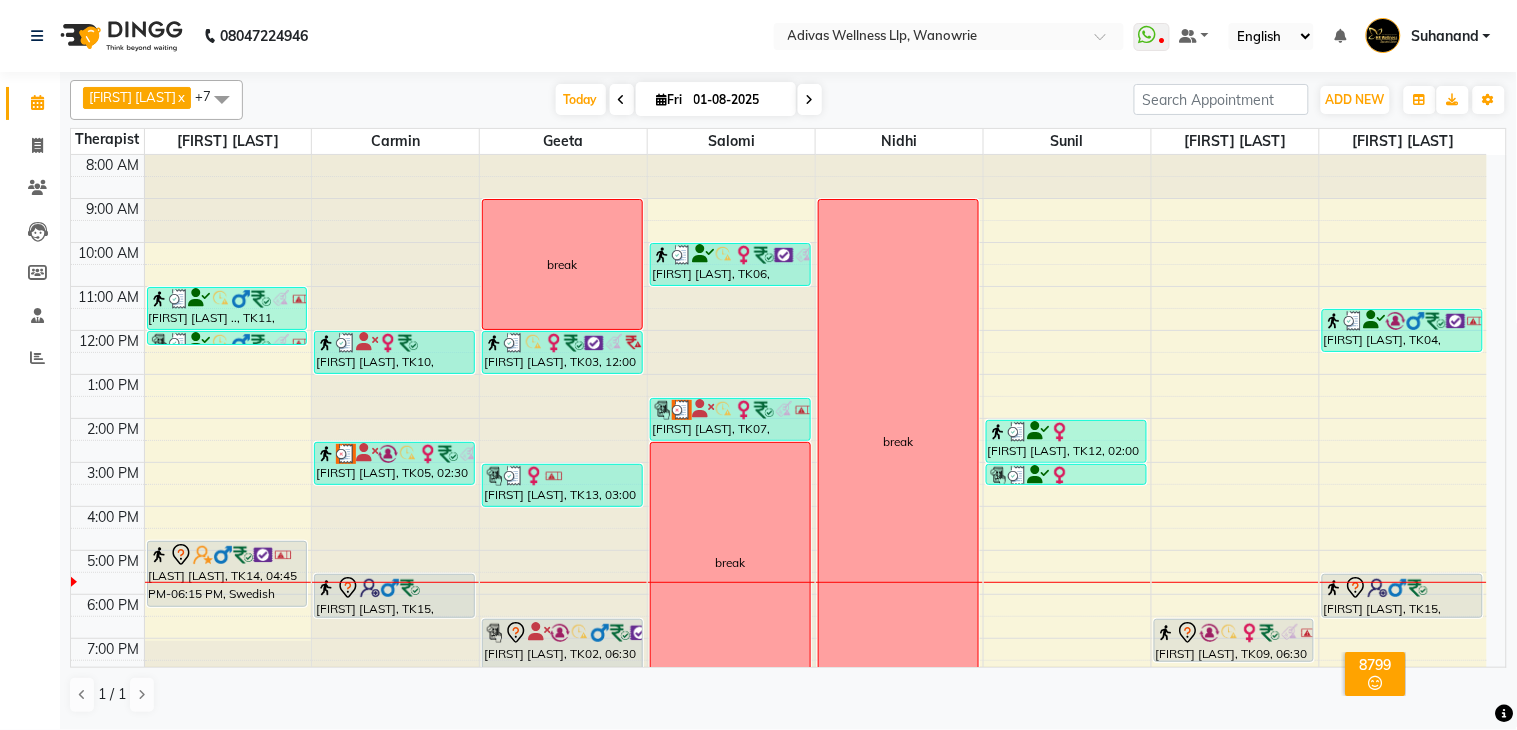click on "[PHONE] Select Location × Adivas Wellness Llp, Wanowrie  WhatsApp Status  ✕ Status:  Disconnected Recent Service Activity: [DATE]     05:30 AM  [PHONE] Whatsapp Settings Default Panel My Panel English ENGLISH Español العربية मराठी हिंदी ગુજરાતી தமிழ் 中文 Notifications nothing to show Suhanand Manage Profile Change Password Sign out  Version:3.15.11" 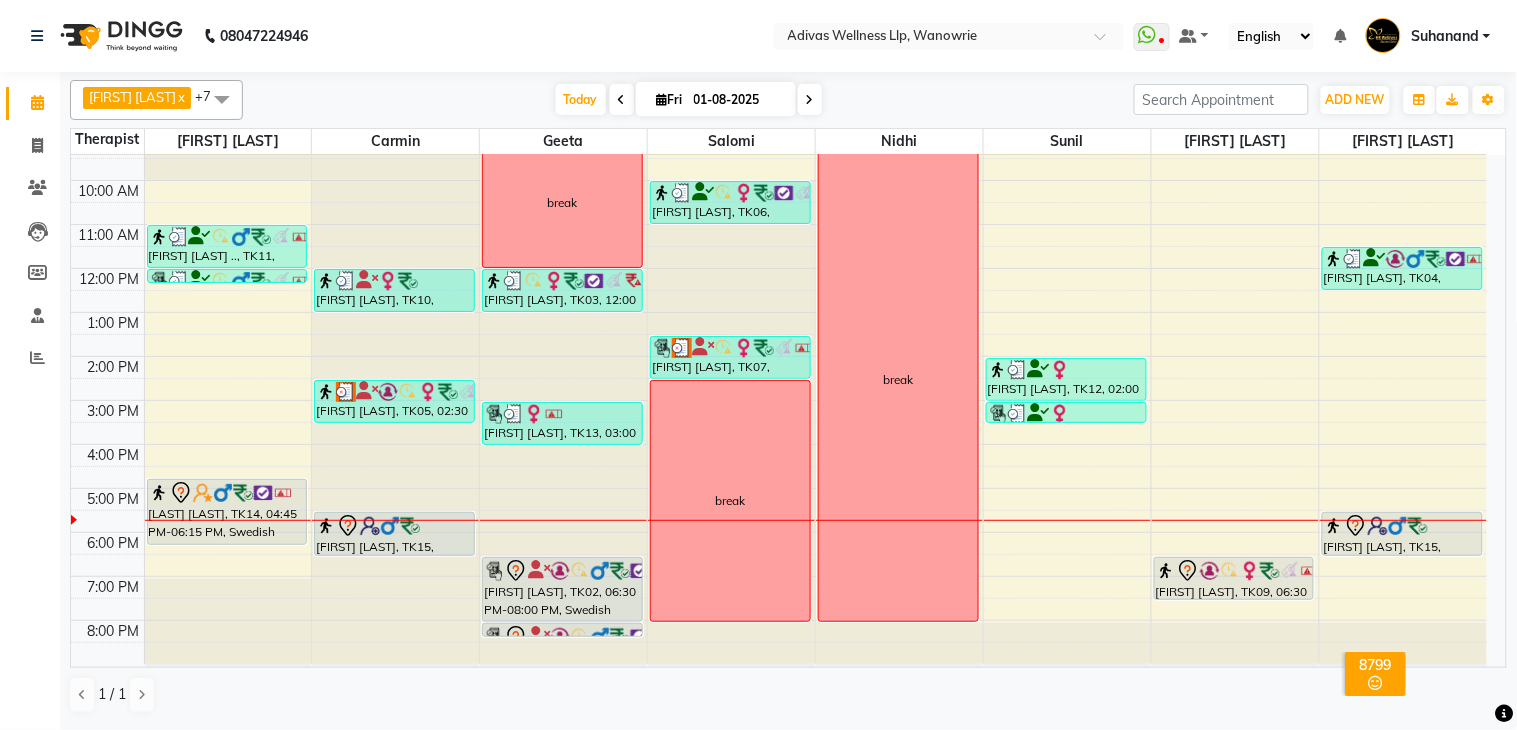click at bounding box center (810, 99) 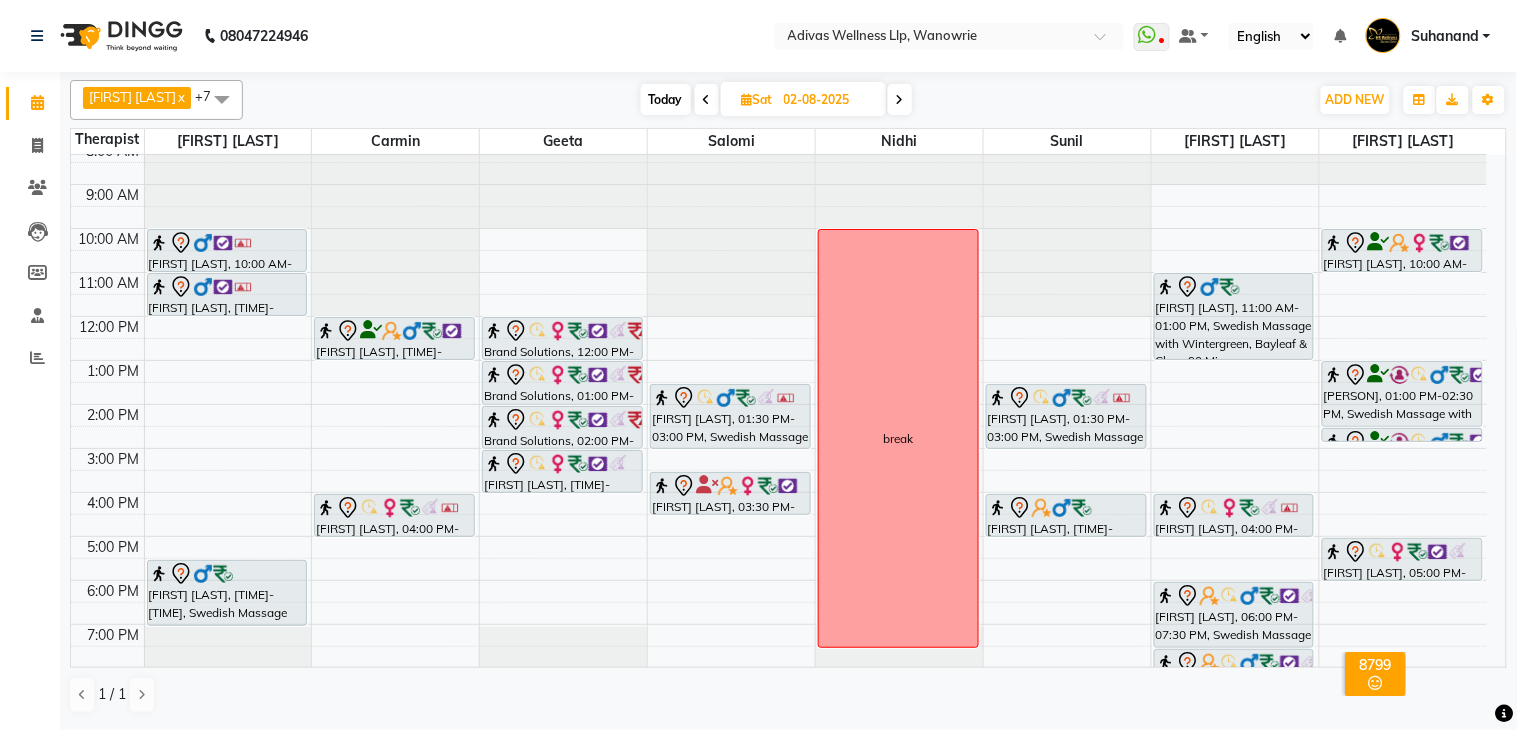scroll, scrollTop: 0, scrollLeft: 0, axis: both 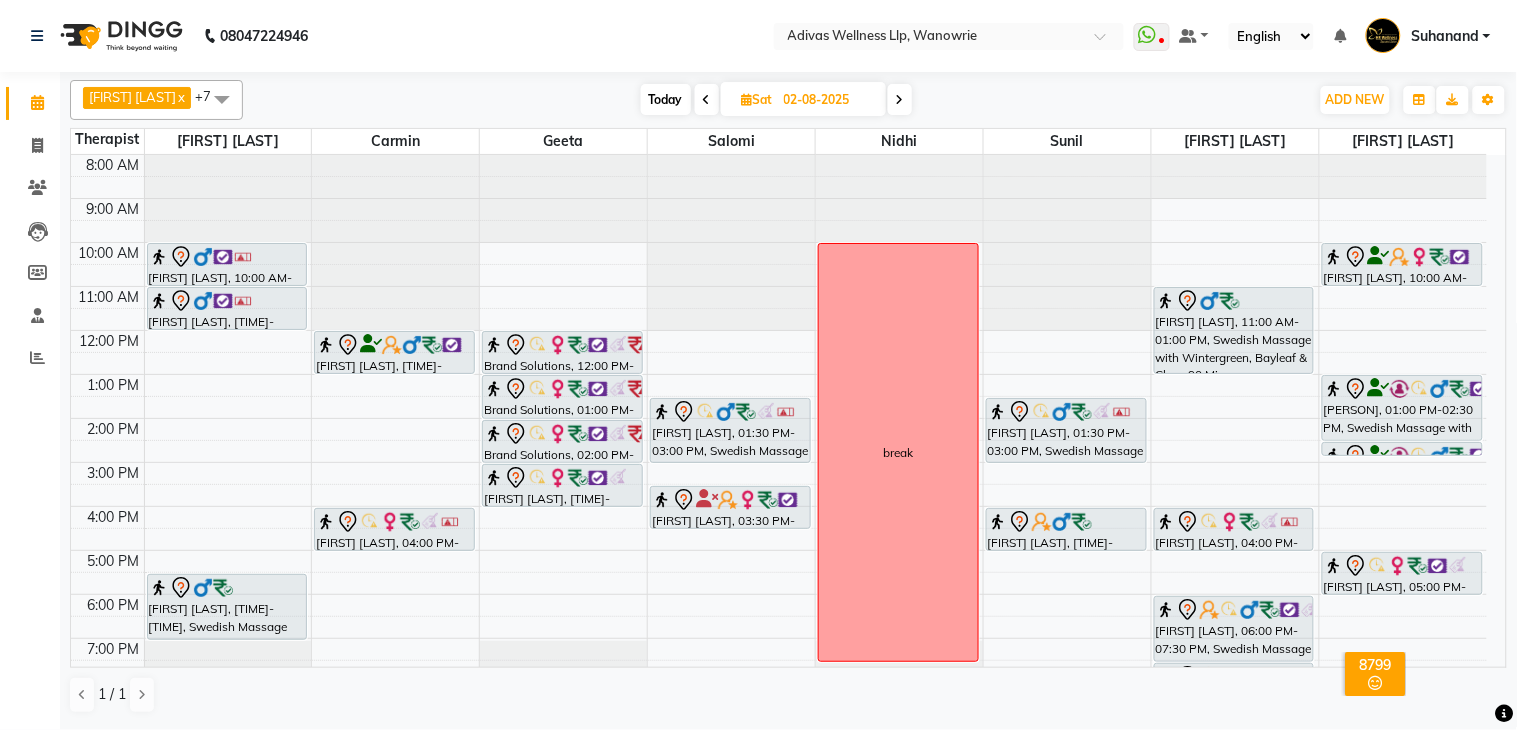 click at bounding box center [900, 99] 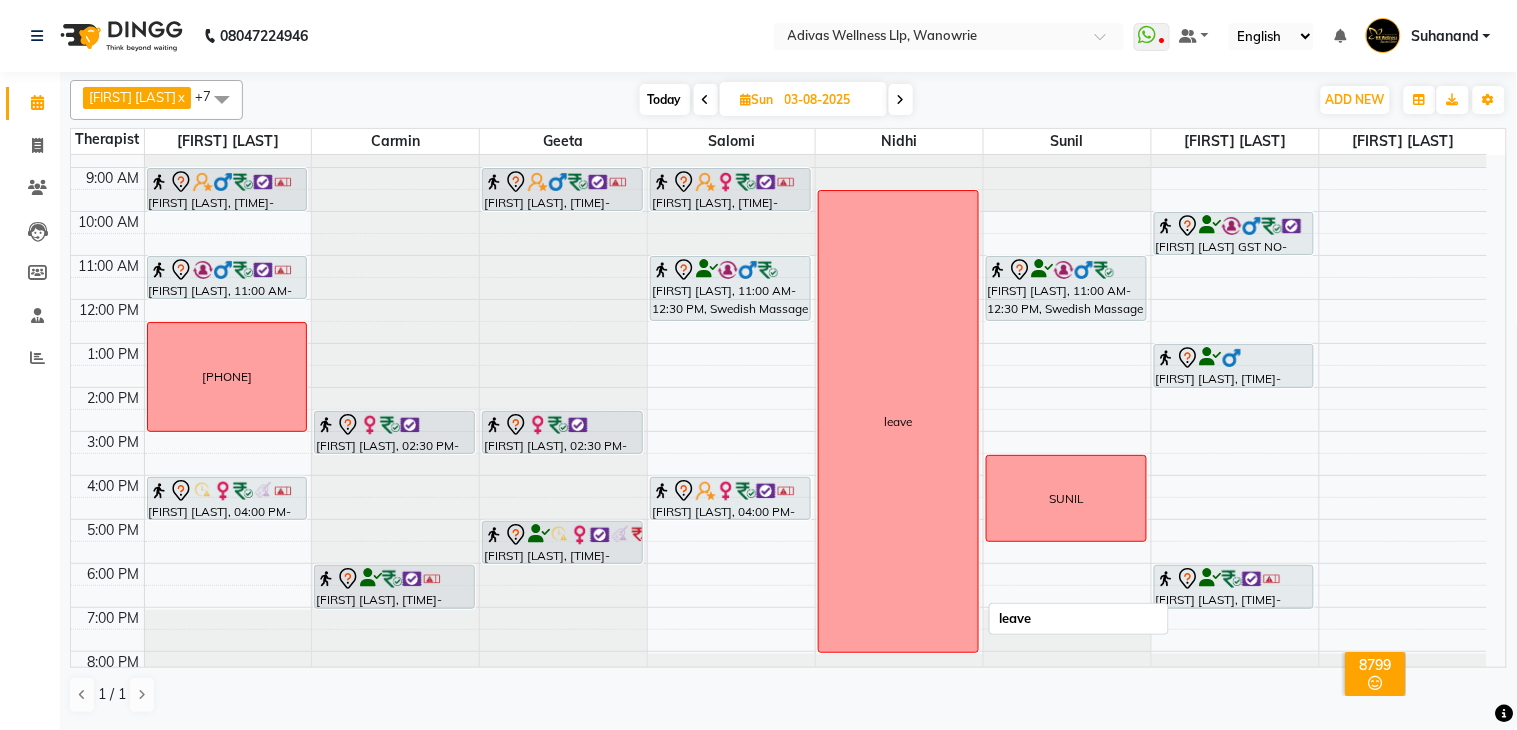 scroll, scrollTop: 0, scrollLeft: 0, axis: both 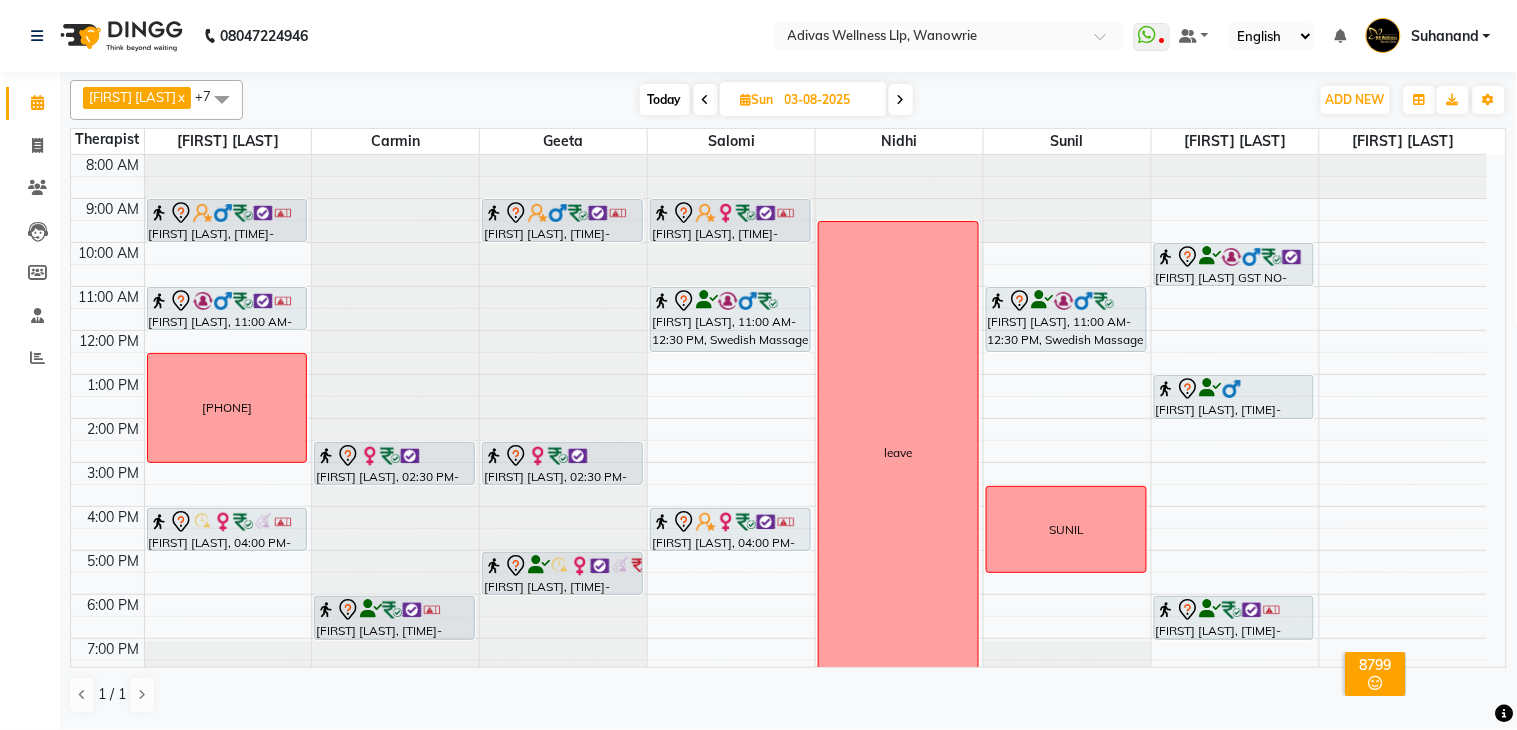 click at bounding box center [706, 100] 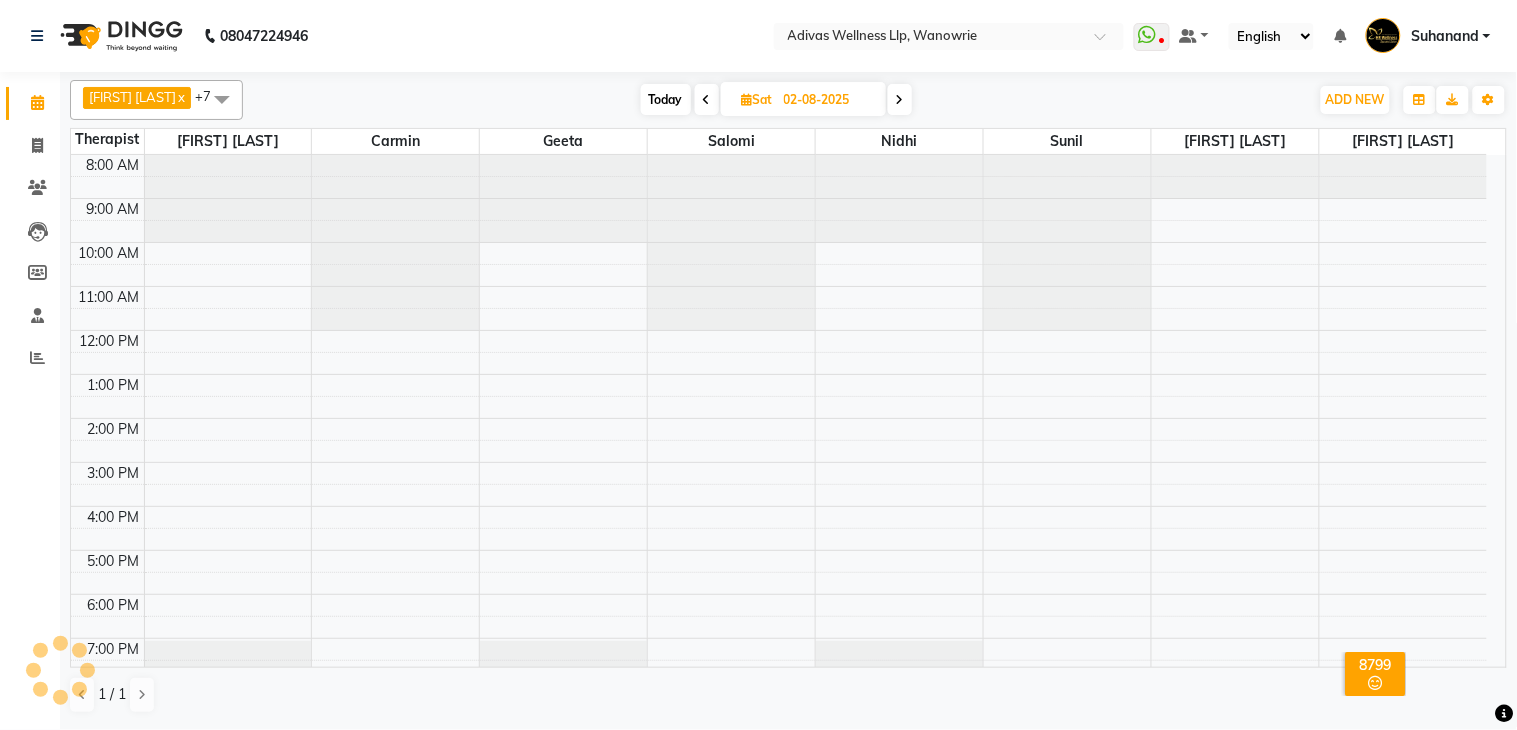 scroll, scrollTop: 63, scrollLeft: 0, axis: vertical 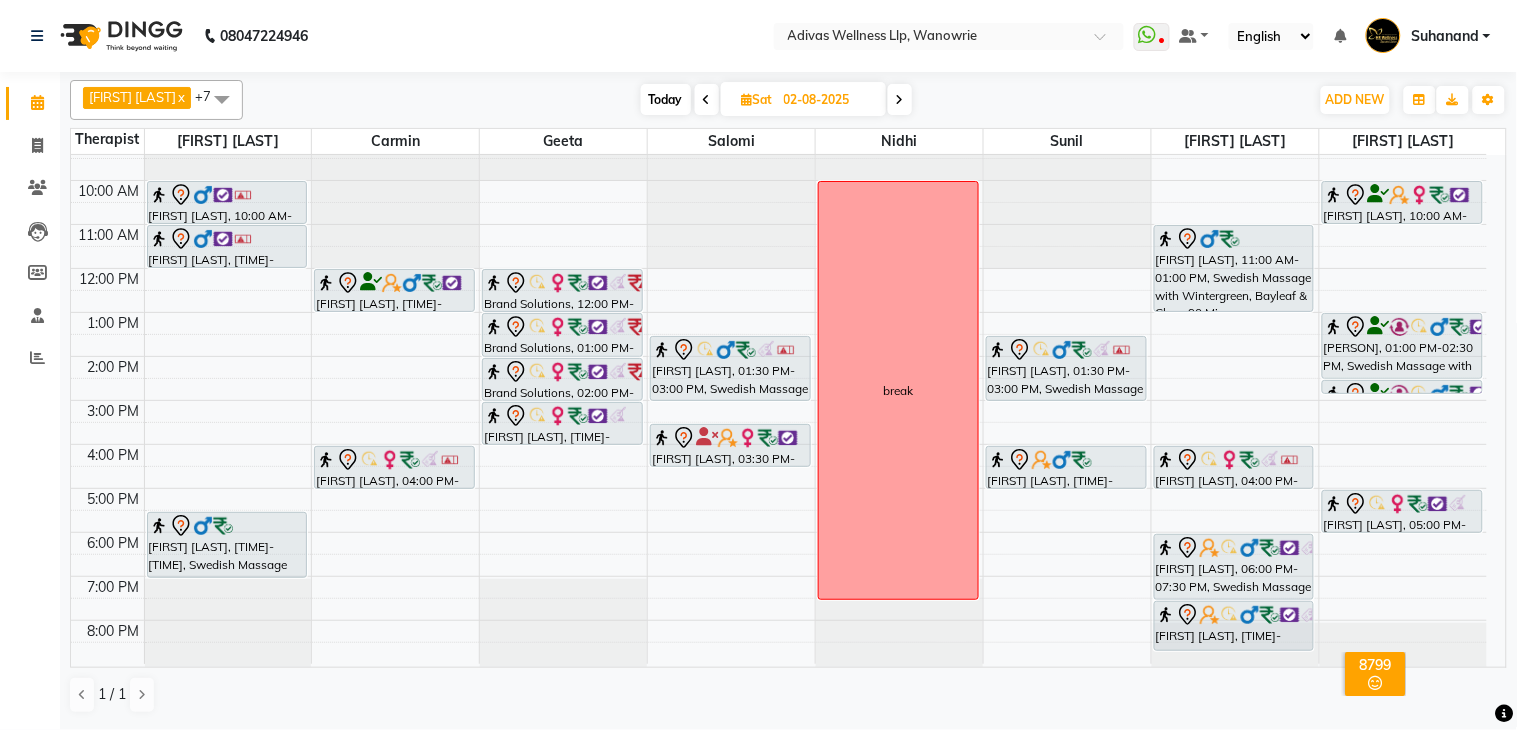 click at bounding box center (900, 99) 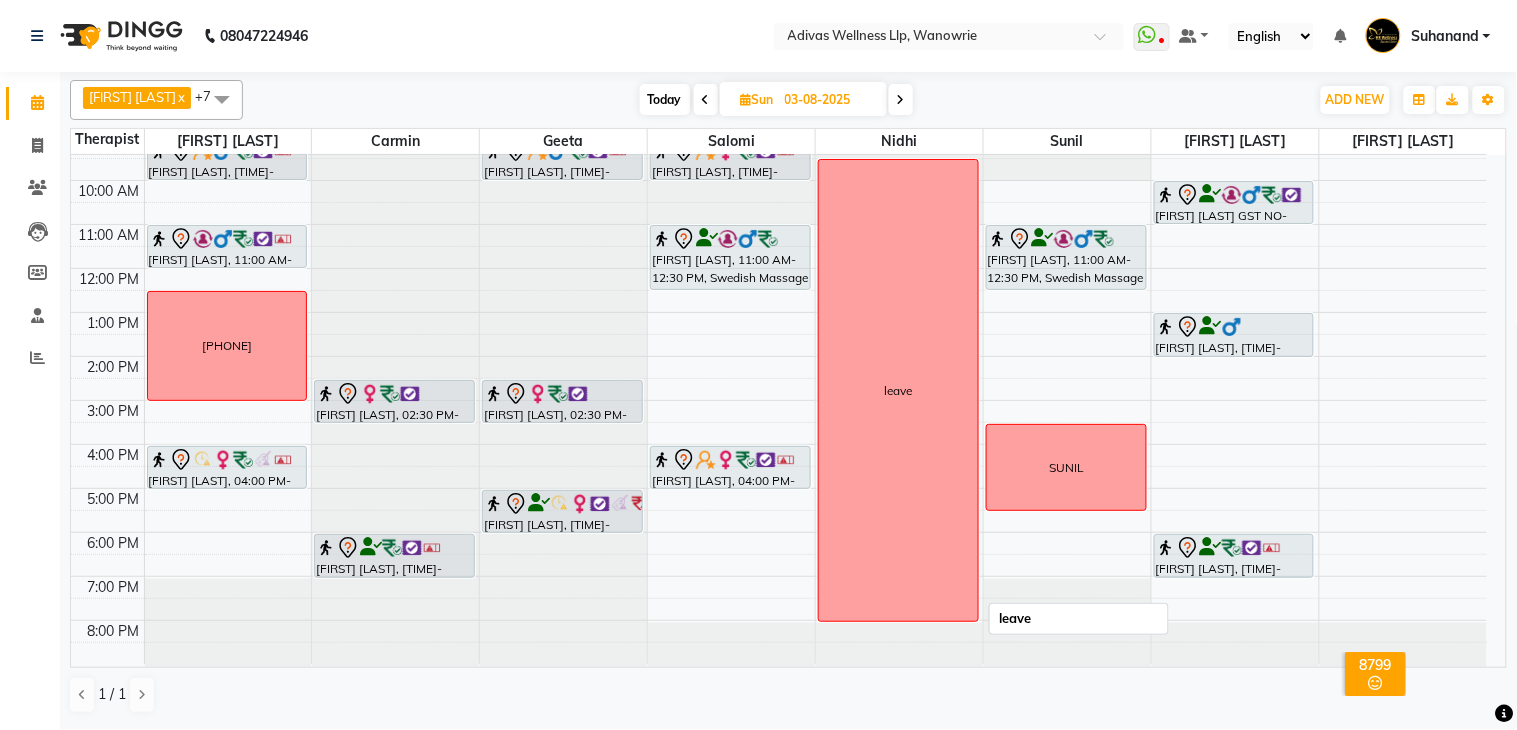 scroll, scrollTop: 0, scrollLeft: 0, axis: both 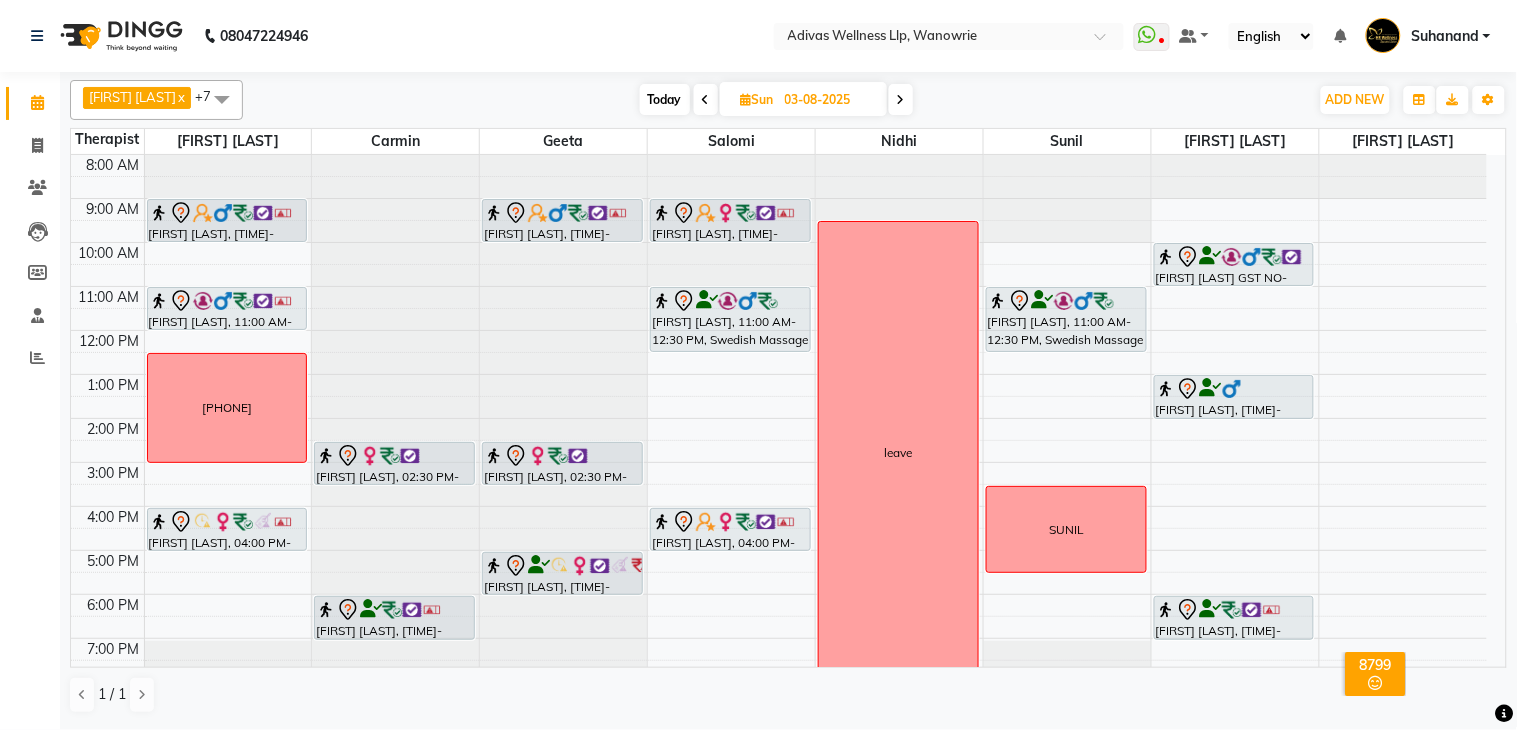 click at bounding box center [706, 100] 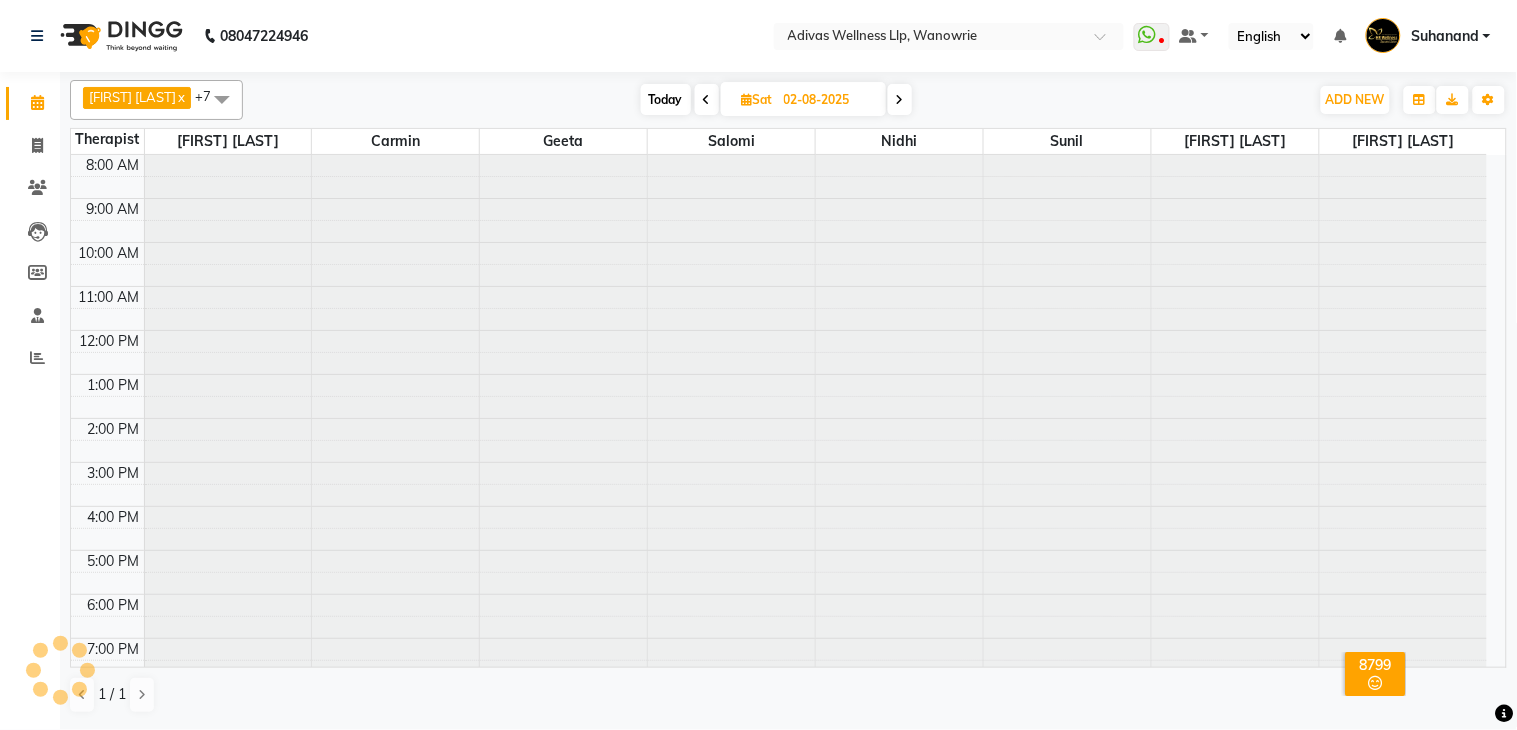 scroll, scrollTop: 63, scrollLeft: 0, axis: vertical 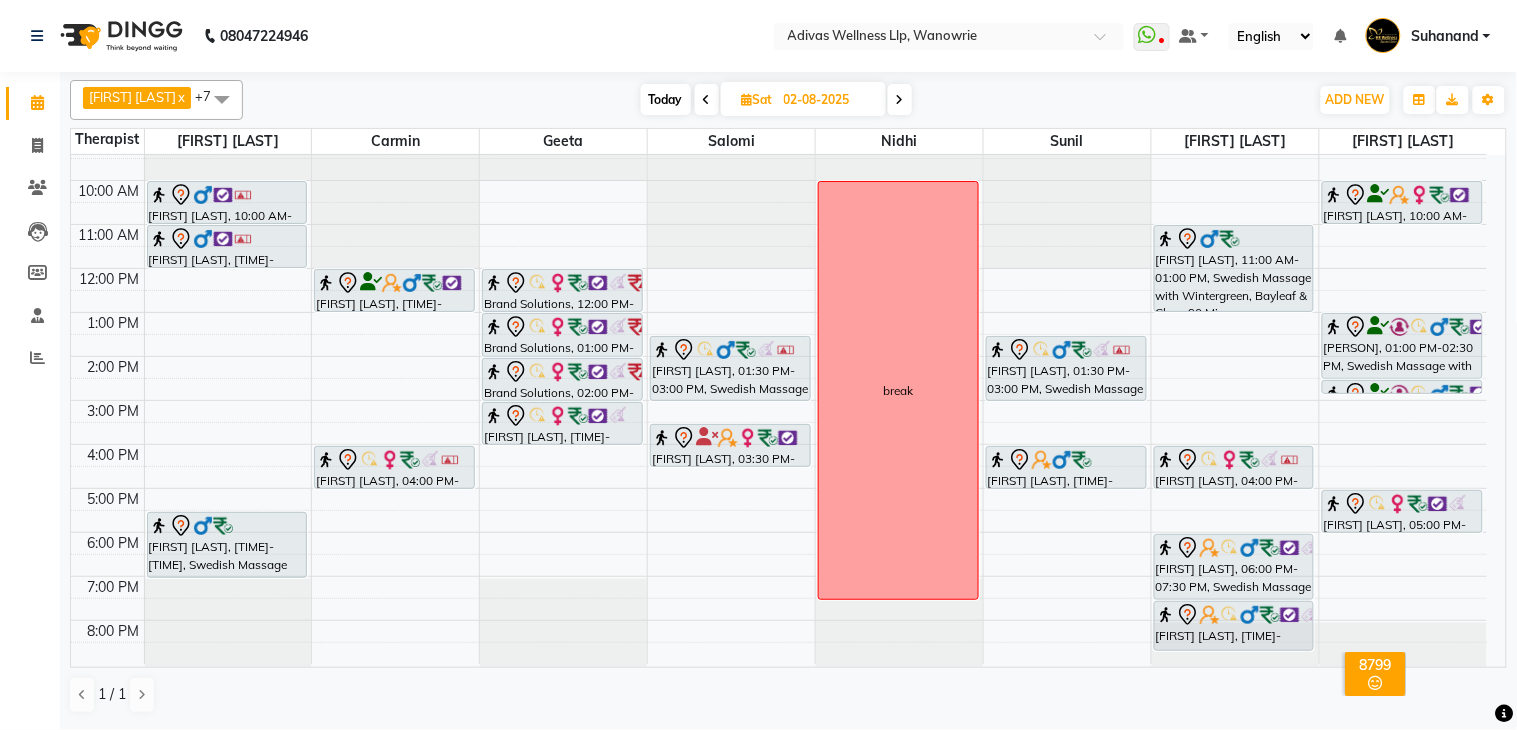 click at bounding box center [900, 99] 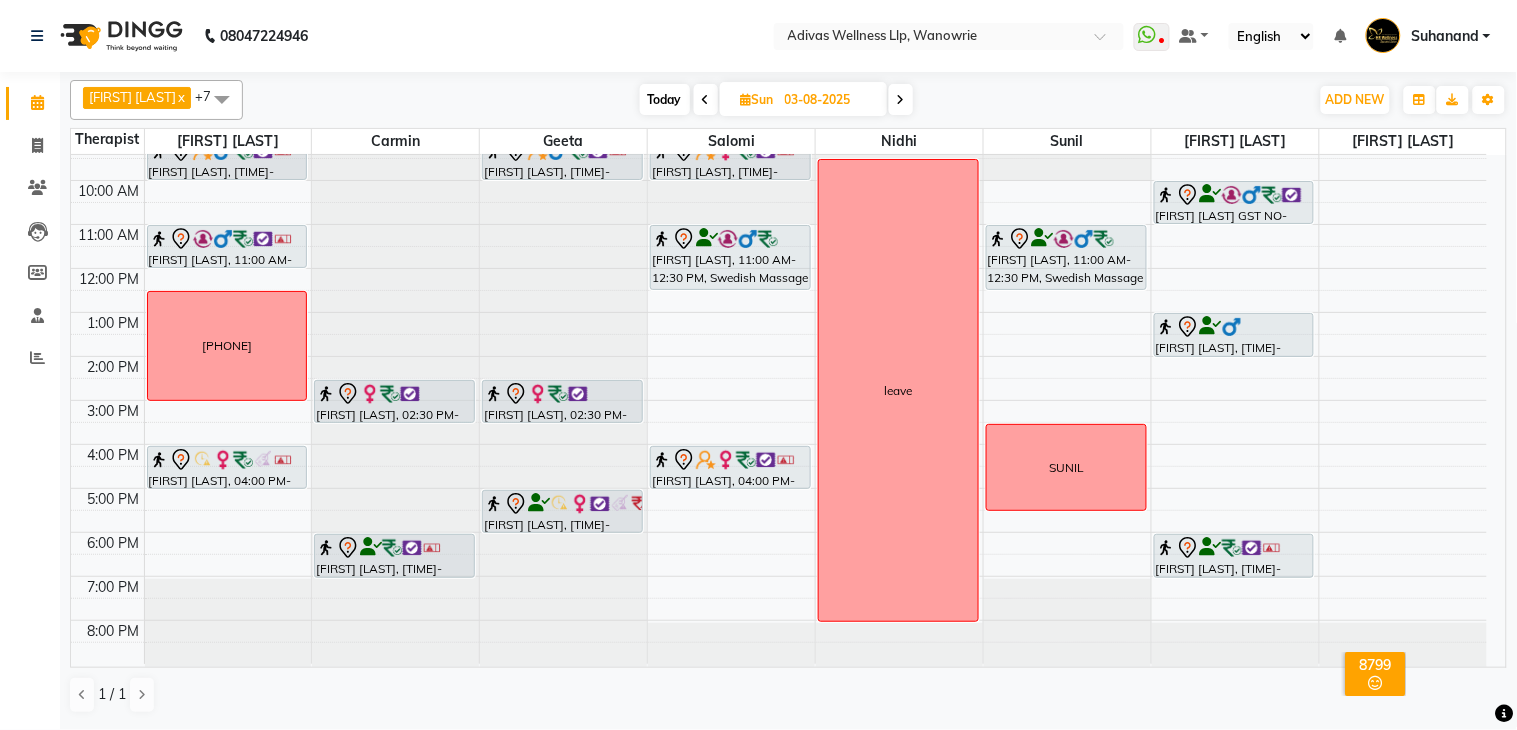 scroll, scrollTop: 0, scrollLeft: 0, axis: both 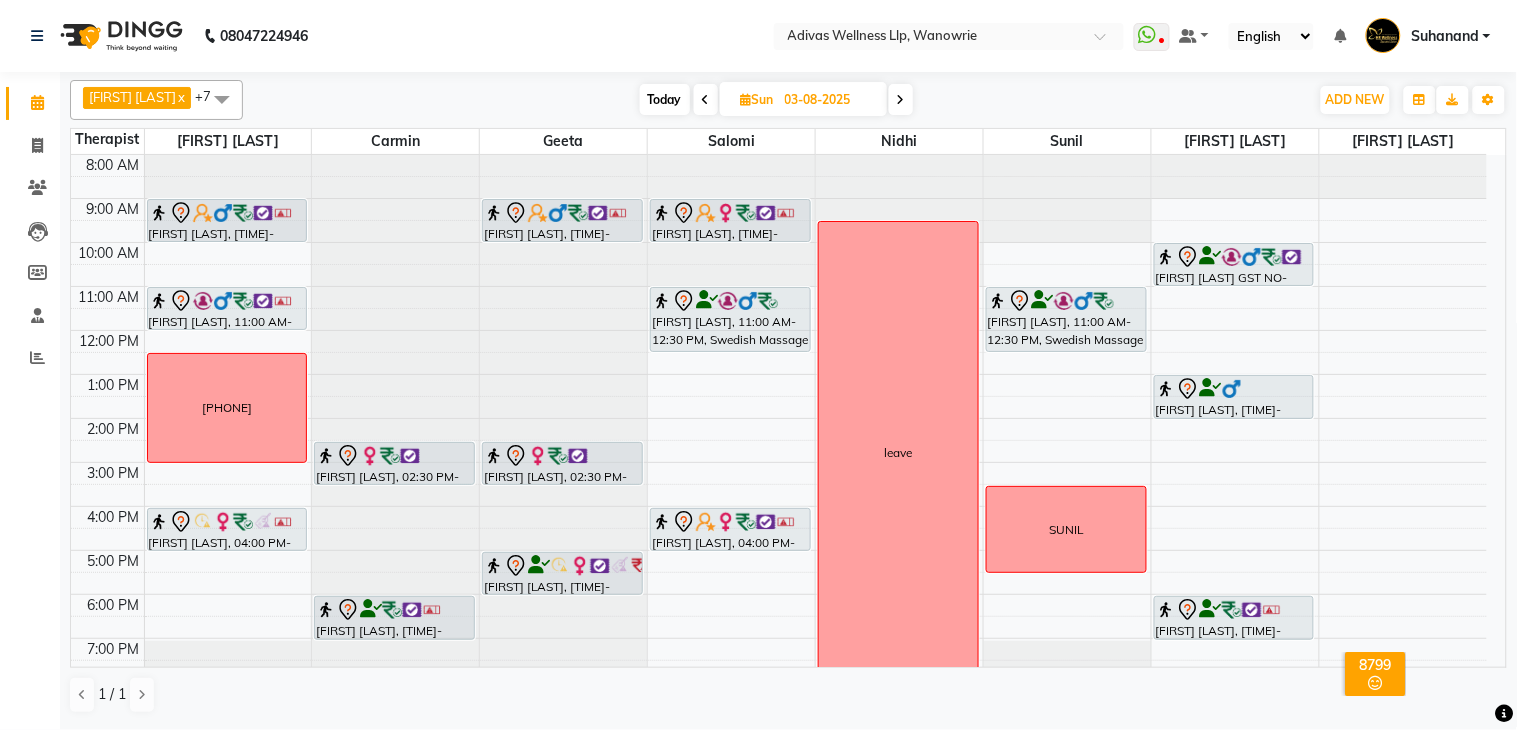click at bounding box center (706, 99) 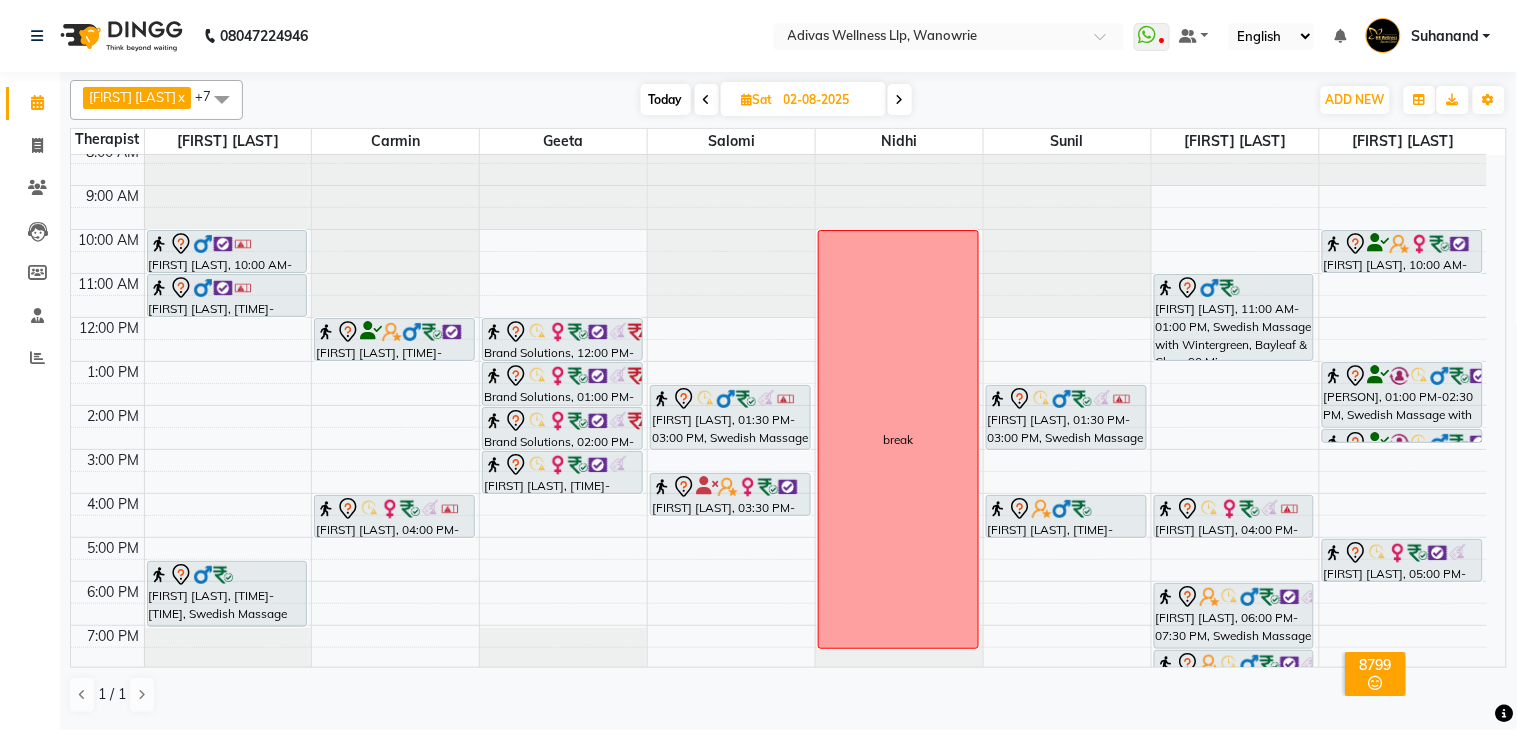 scroll, scrollTop: 0, scrollLeft: 0, axis: both 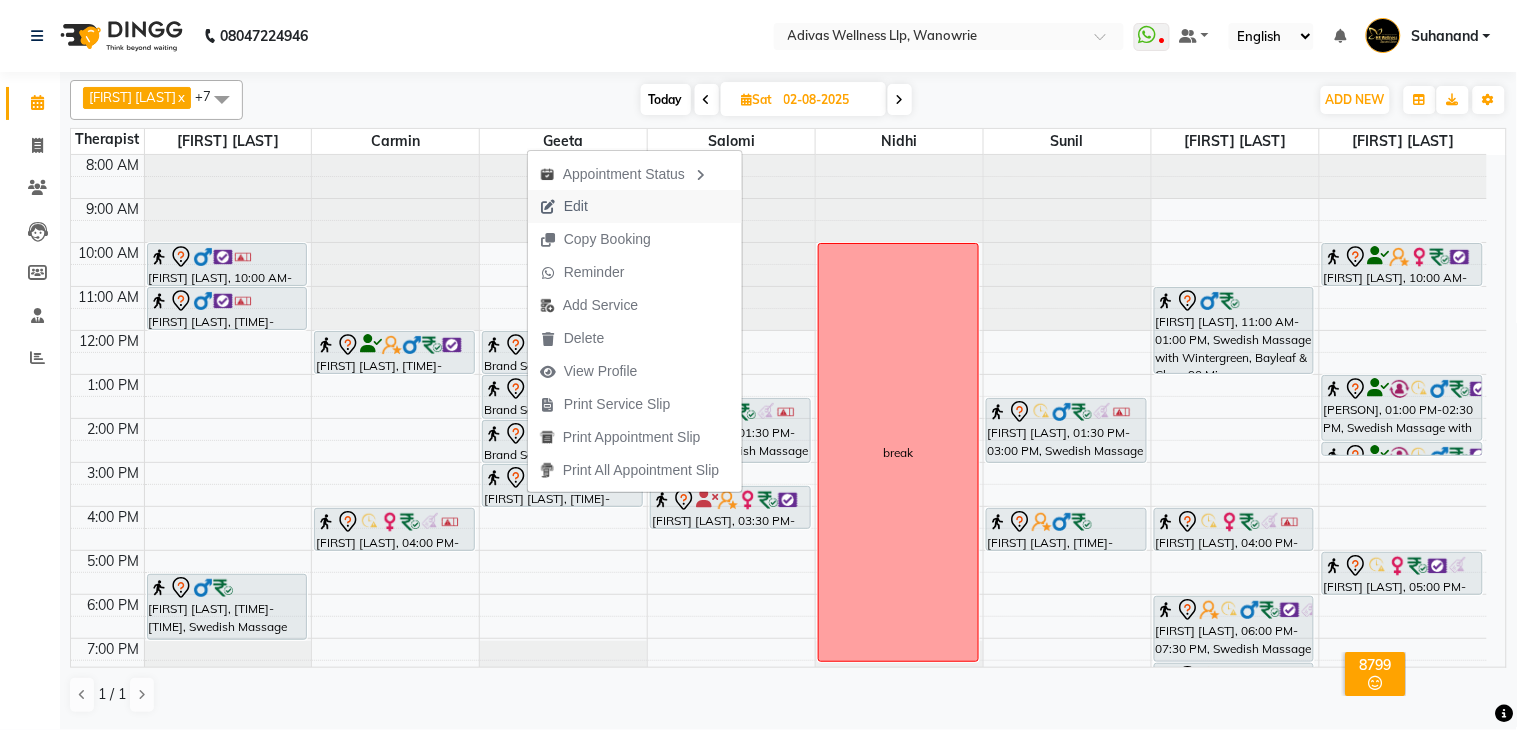 click on "Edit" at bounding box center [576, 206] 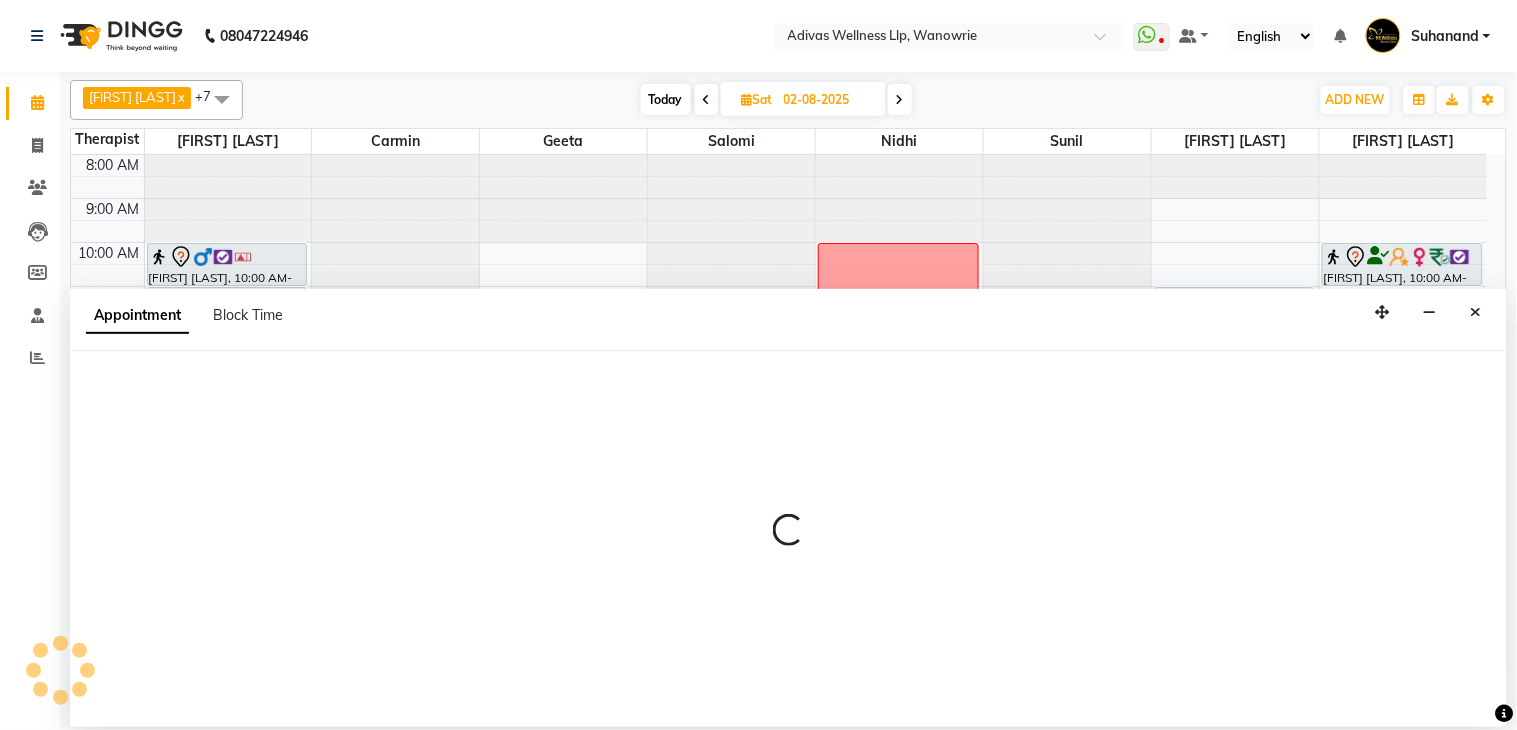 select on "tentative" 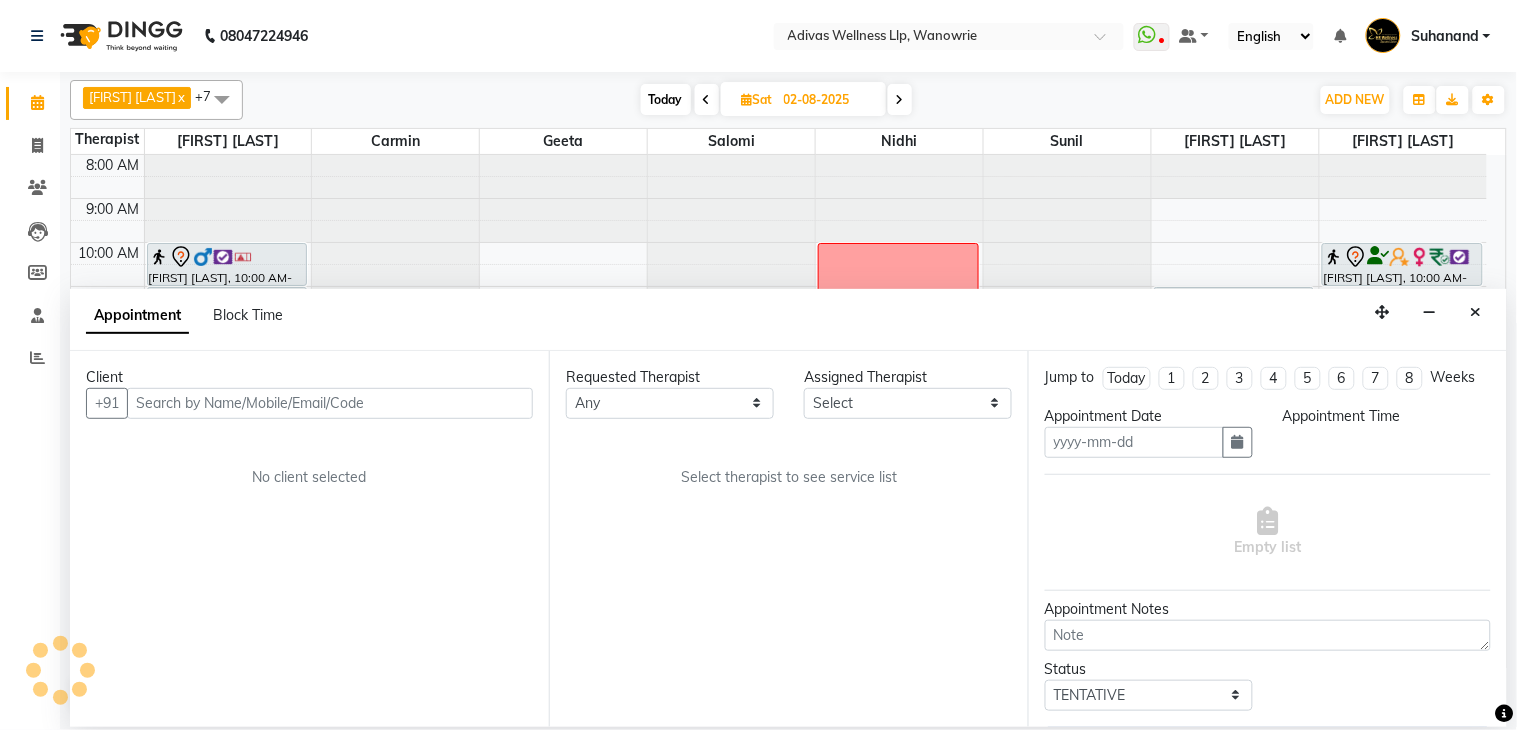 type on "02-08-2025" 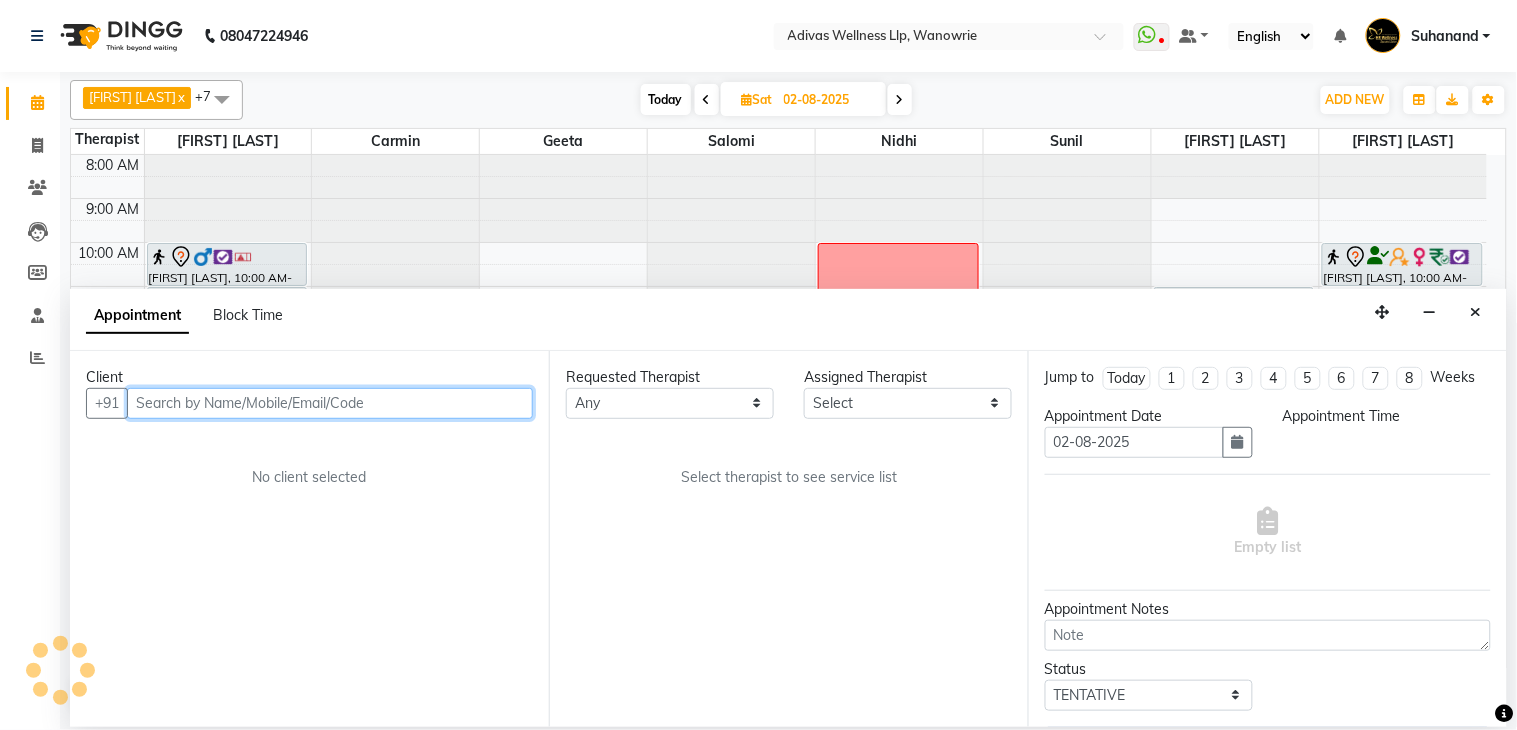 select on "71736" 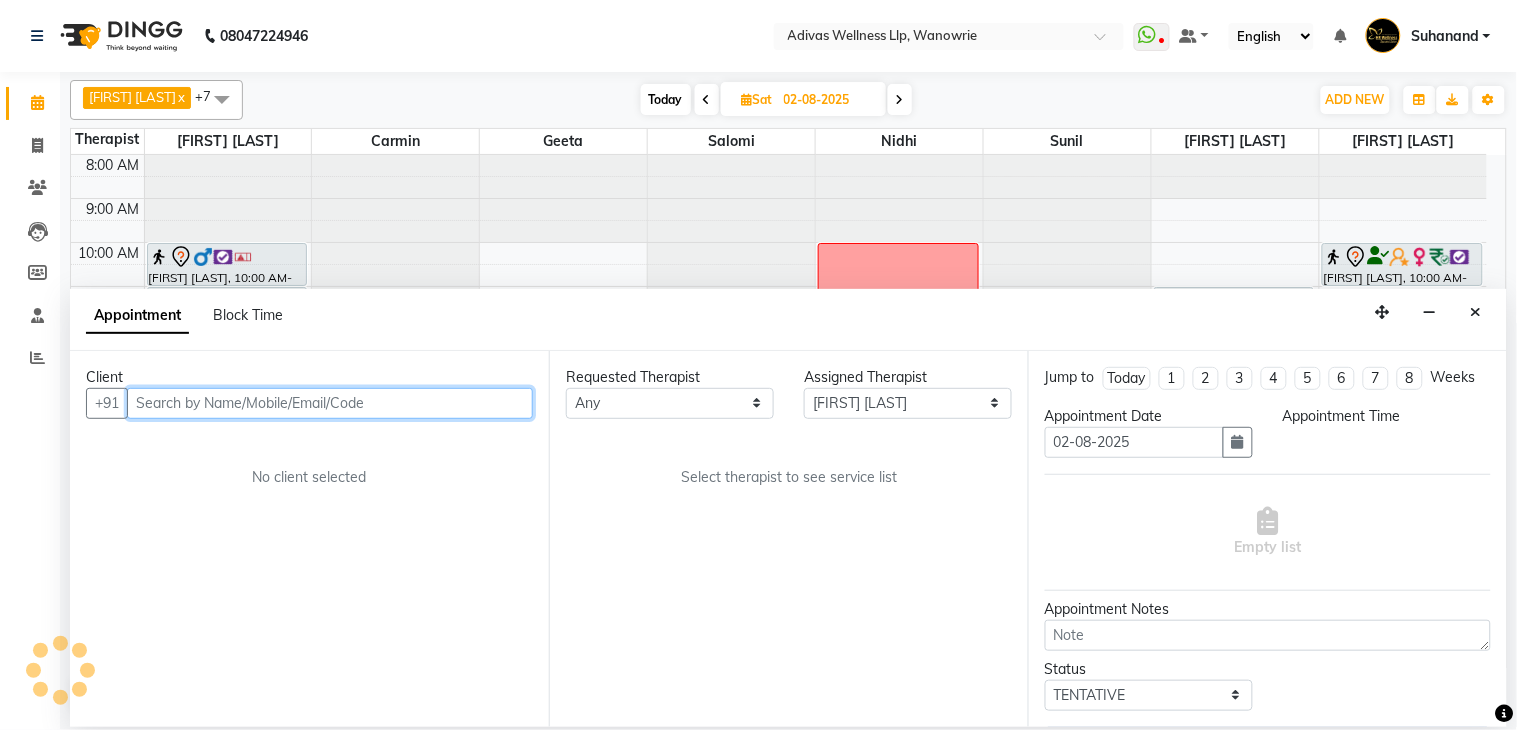 select on "900" 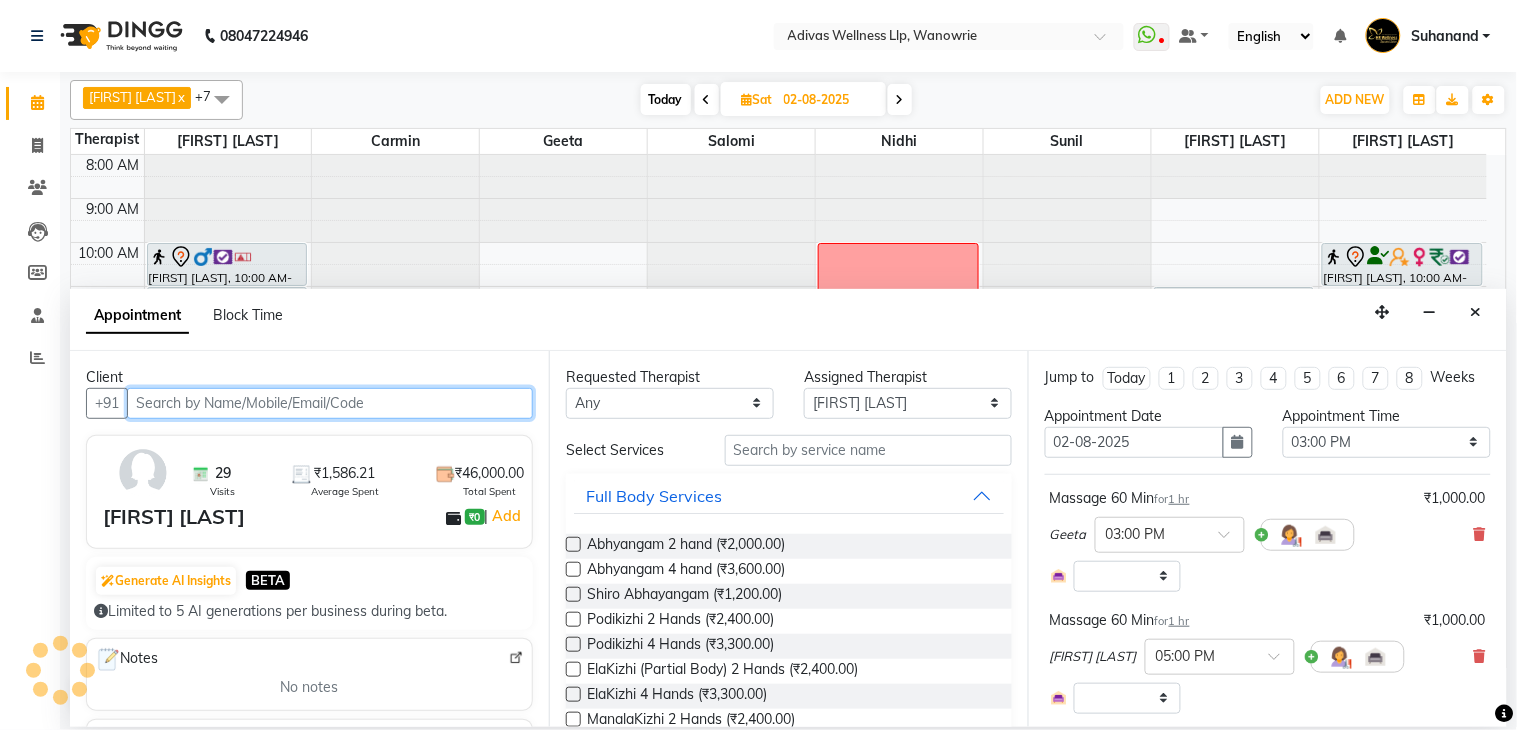select on "1462" 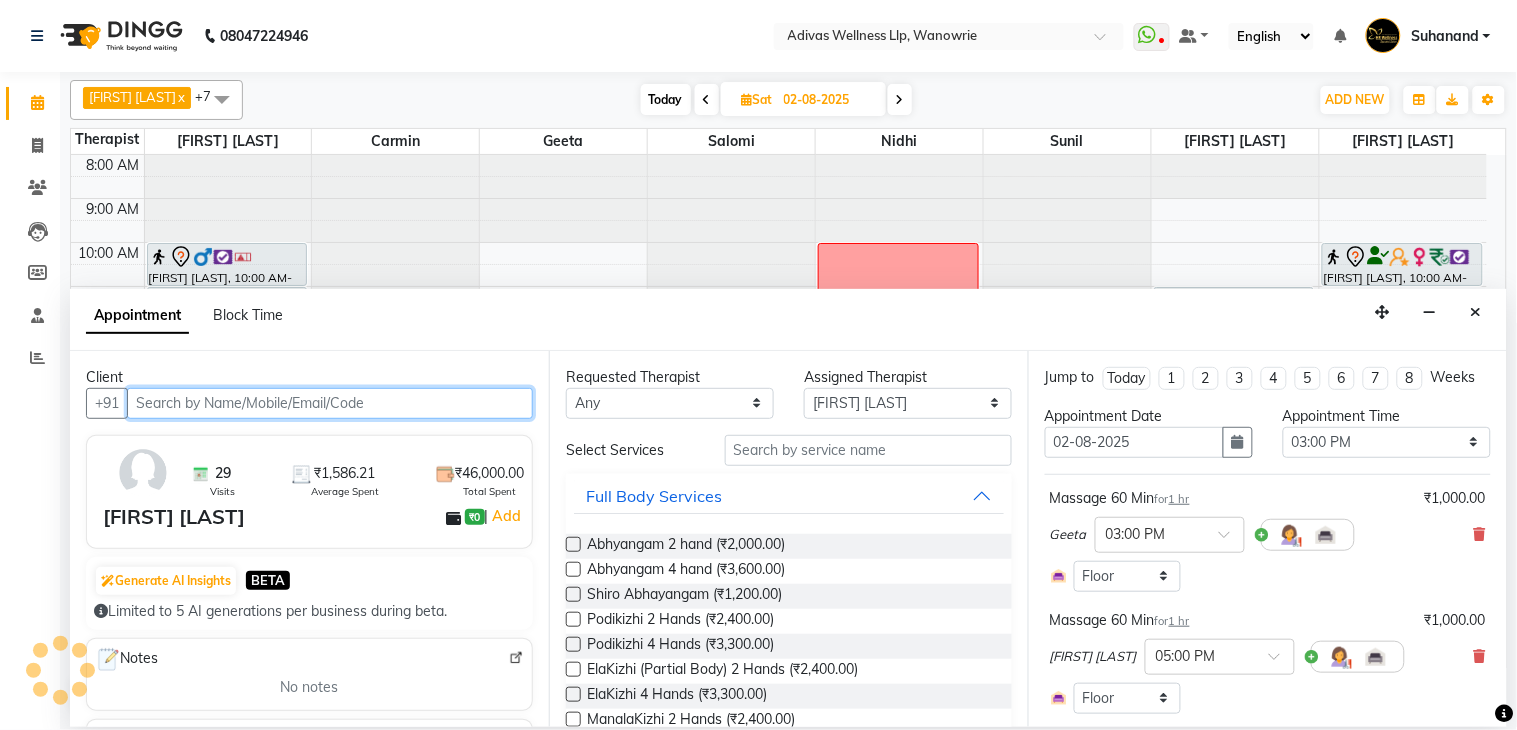 scroll, scrollTop: 63, scrollLeft: 0, axis: vertical 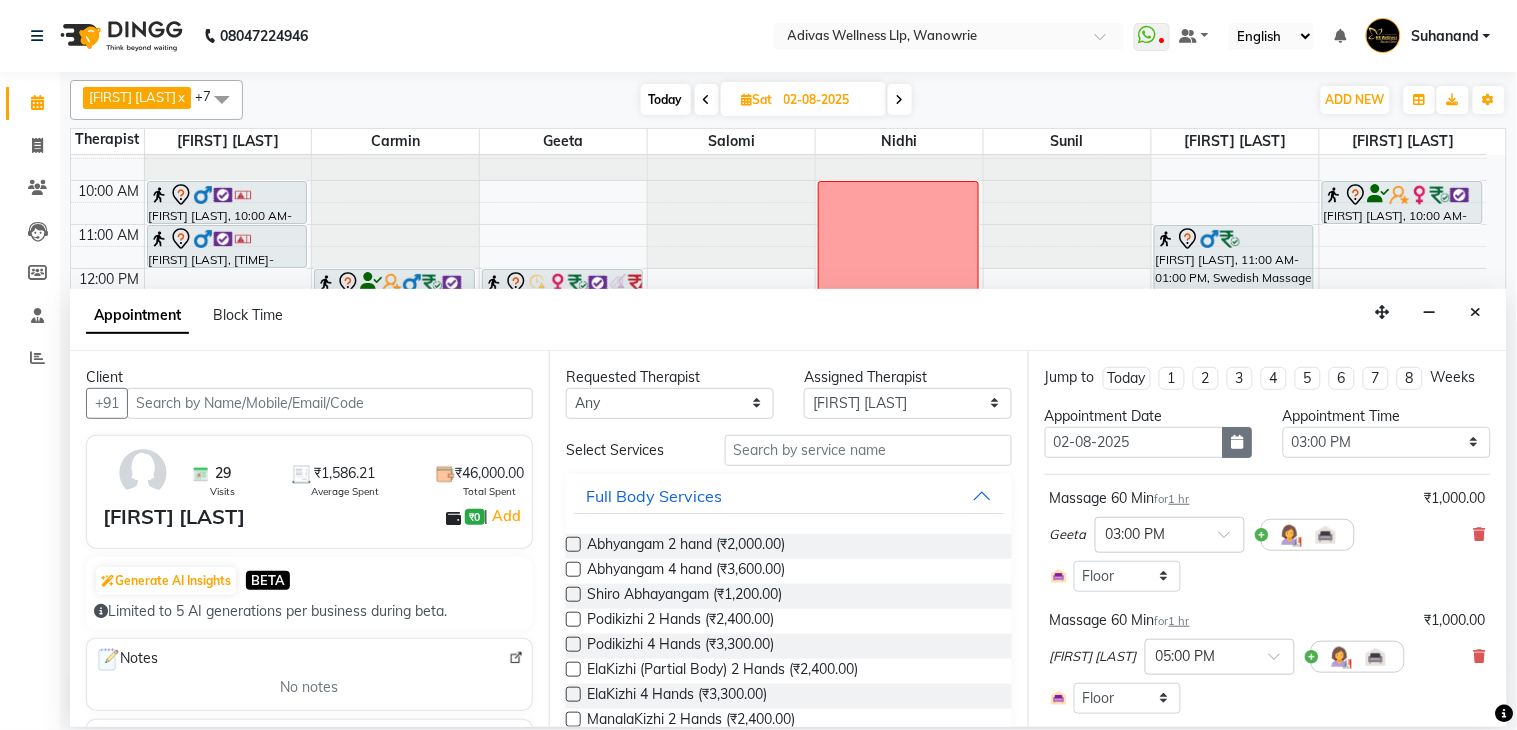 click at bounding box center [1238, 442] 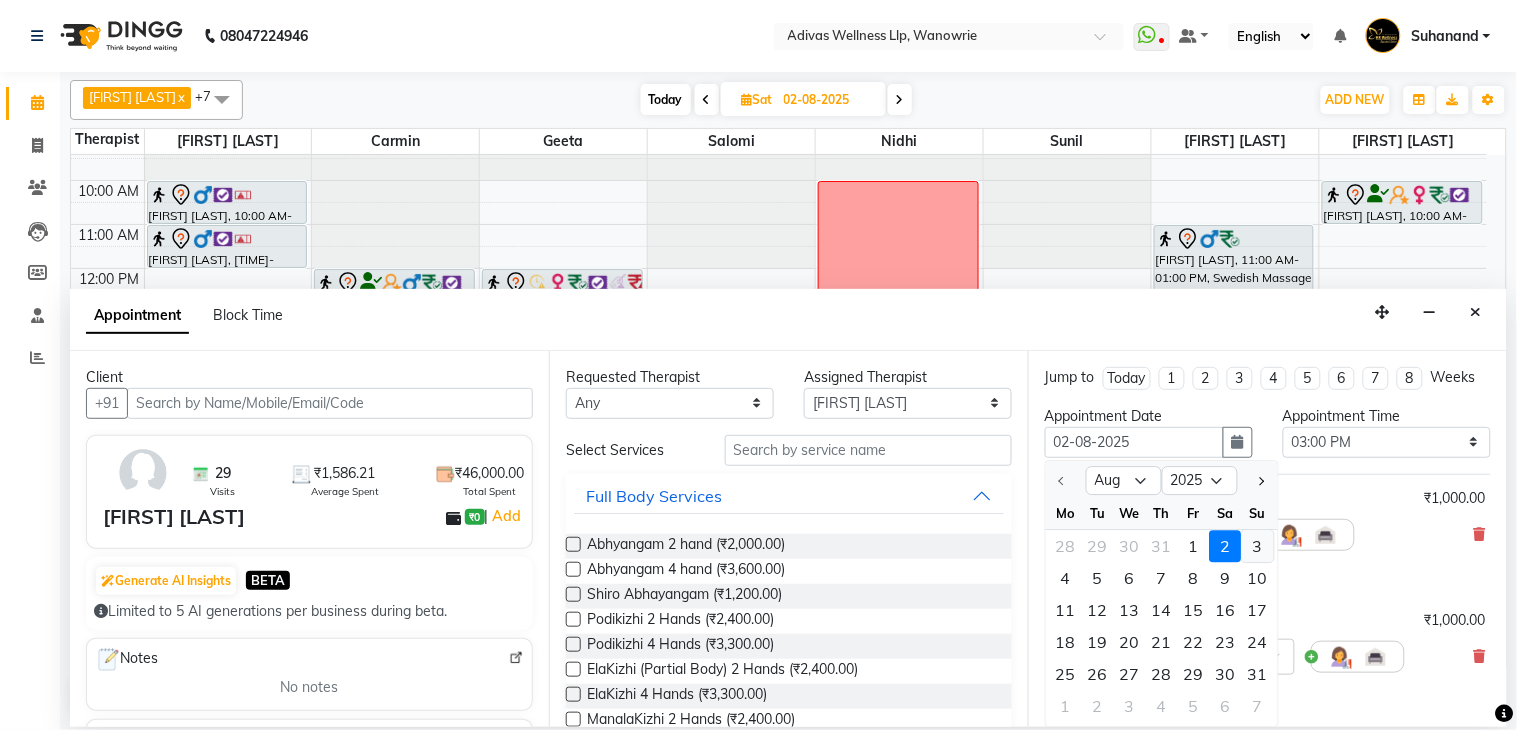 click on "3" at bounding box center [1258, 546] 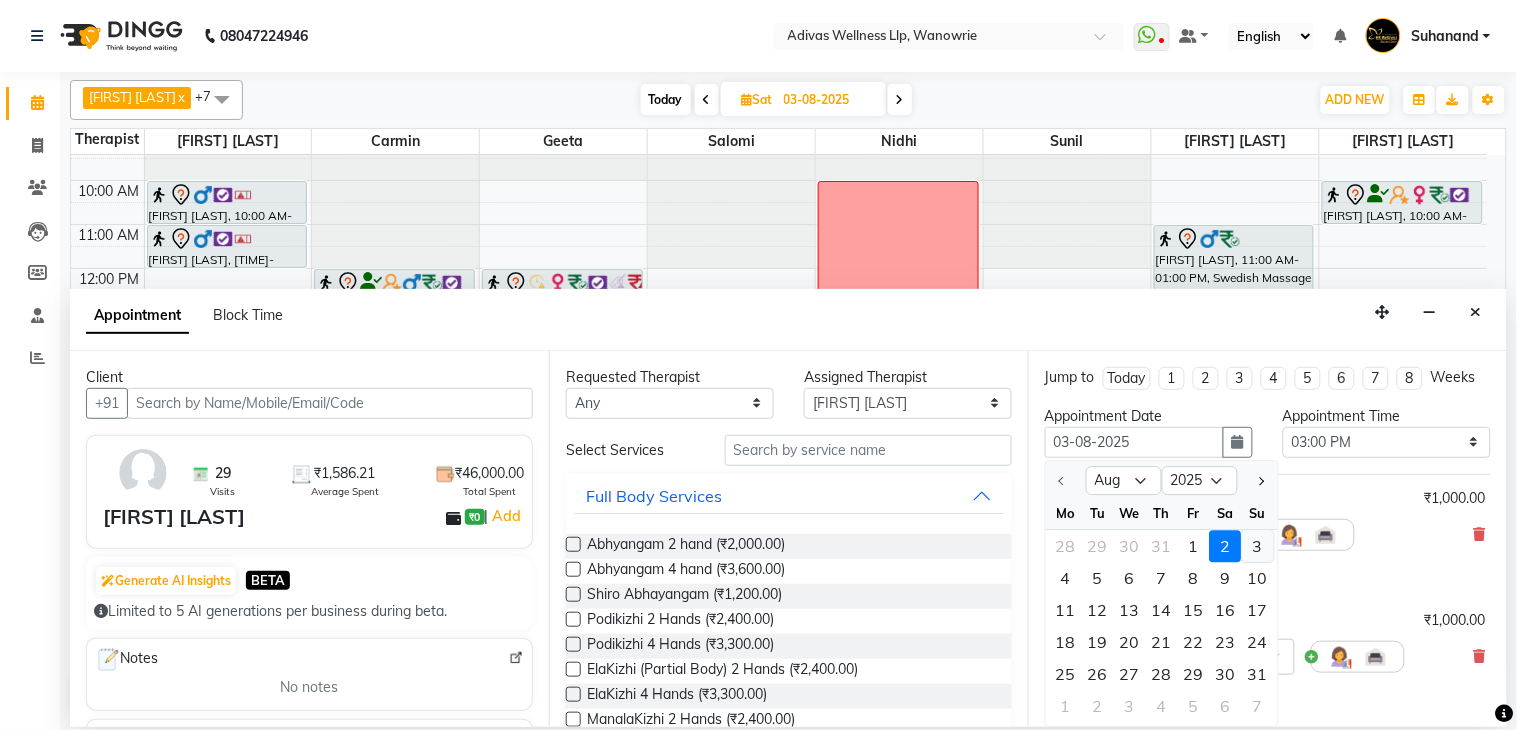 select on "900" 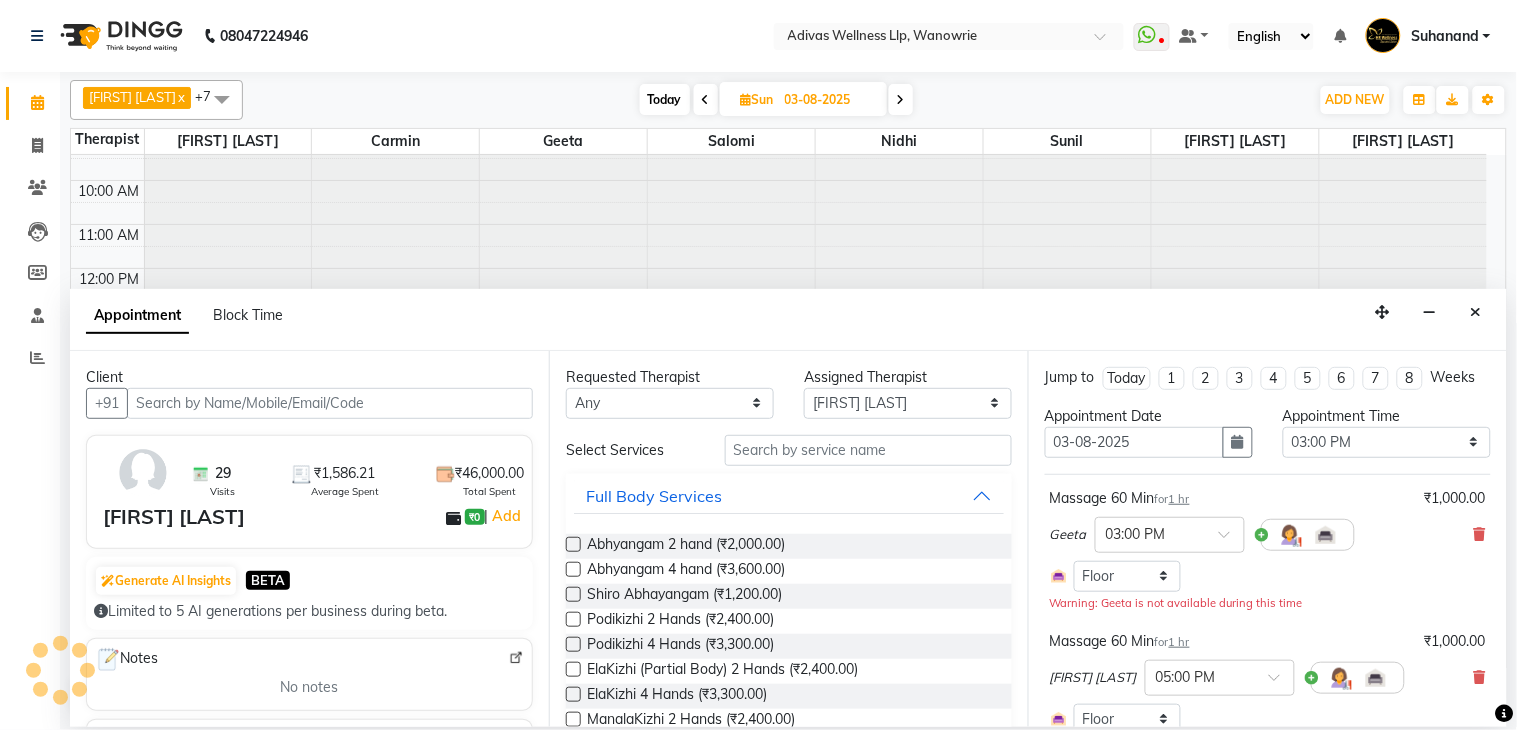 scroll, scrollTop: 63, scrollLeft: 0, axis: vertical 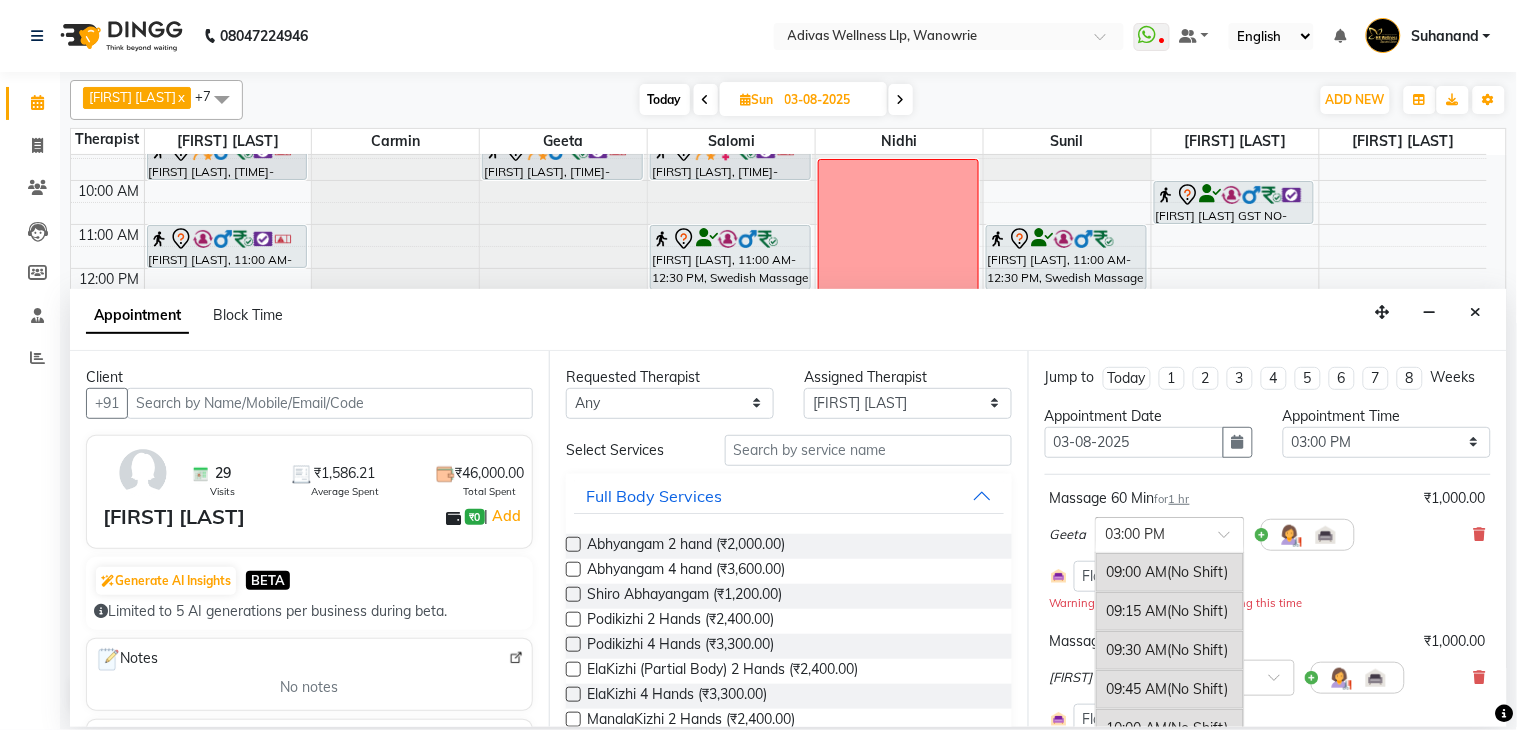 click at bounding box center (1231, 540) 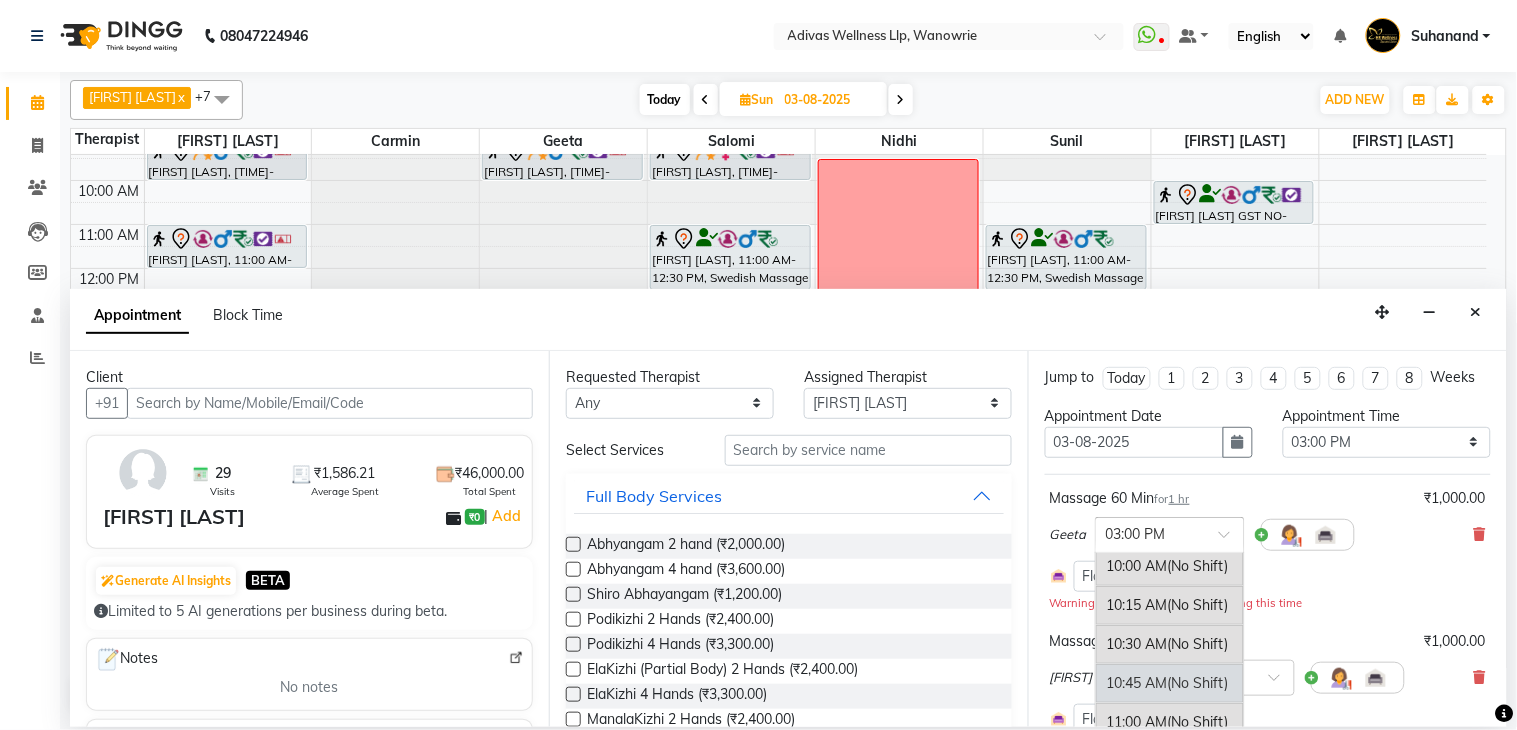 scroll, scrollTop: 273, scrollLeft: 0, axis: vertical 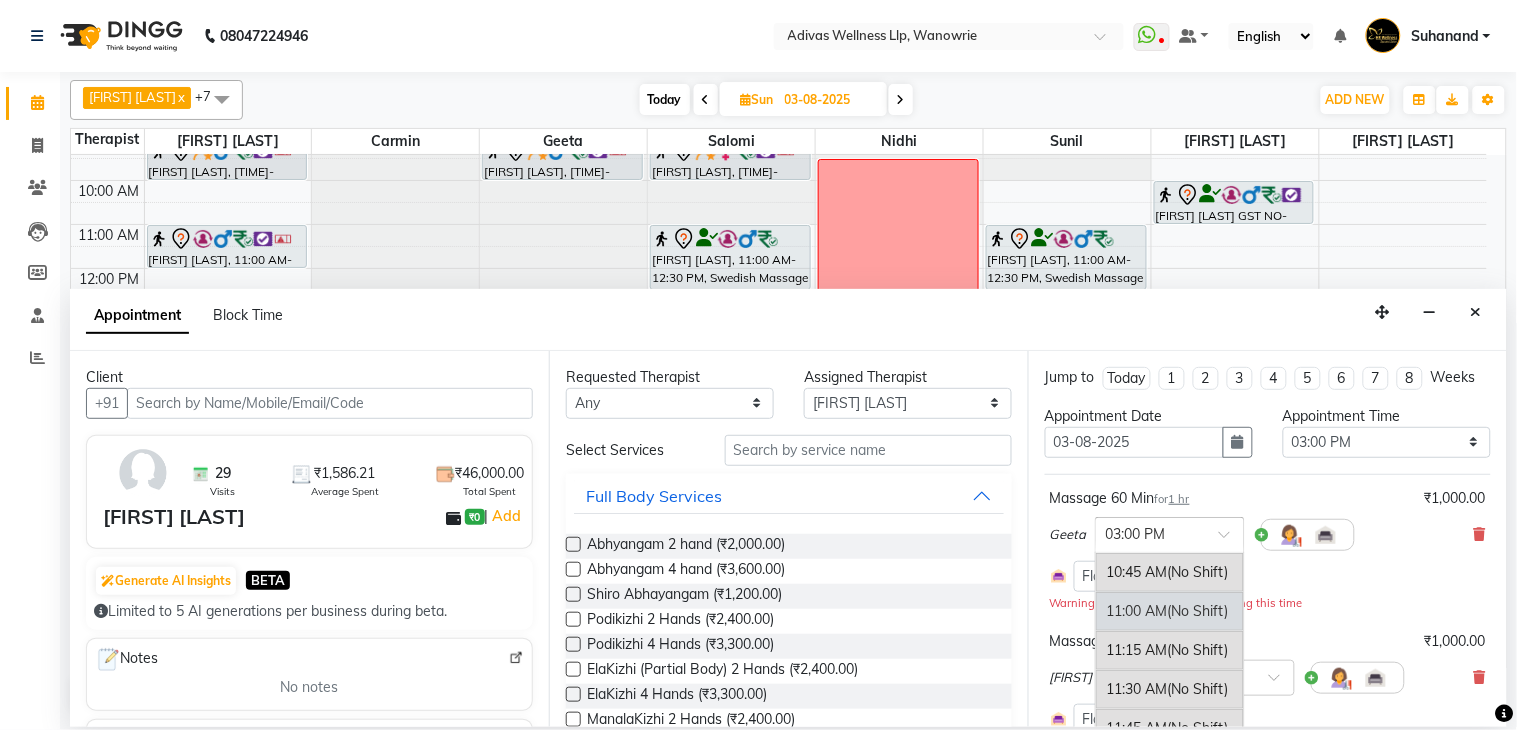 click on "11:00 AM   (No Shift)" at bounding box center (1170, 611) 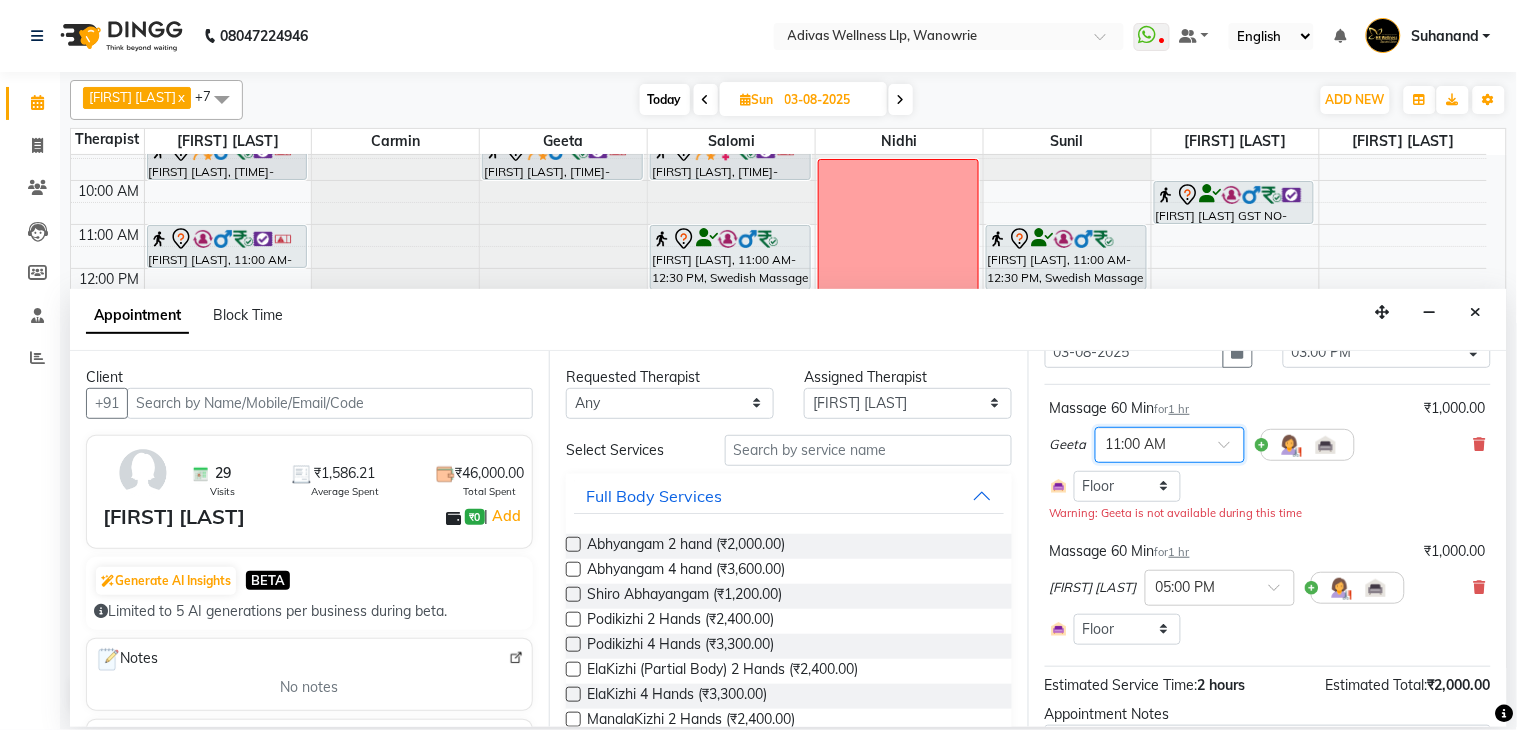 scroll, scrollTop: 222, scrollLeft: 0, axis: vertical 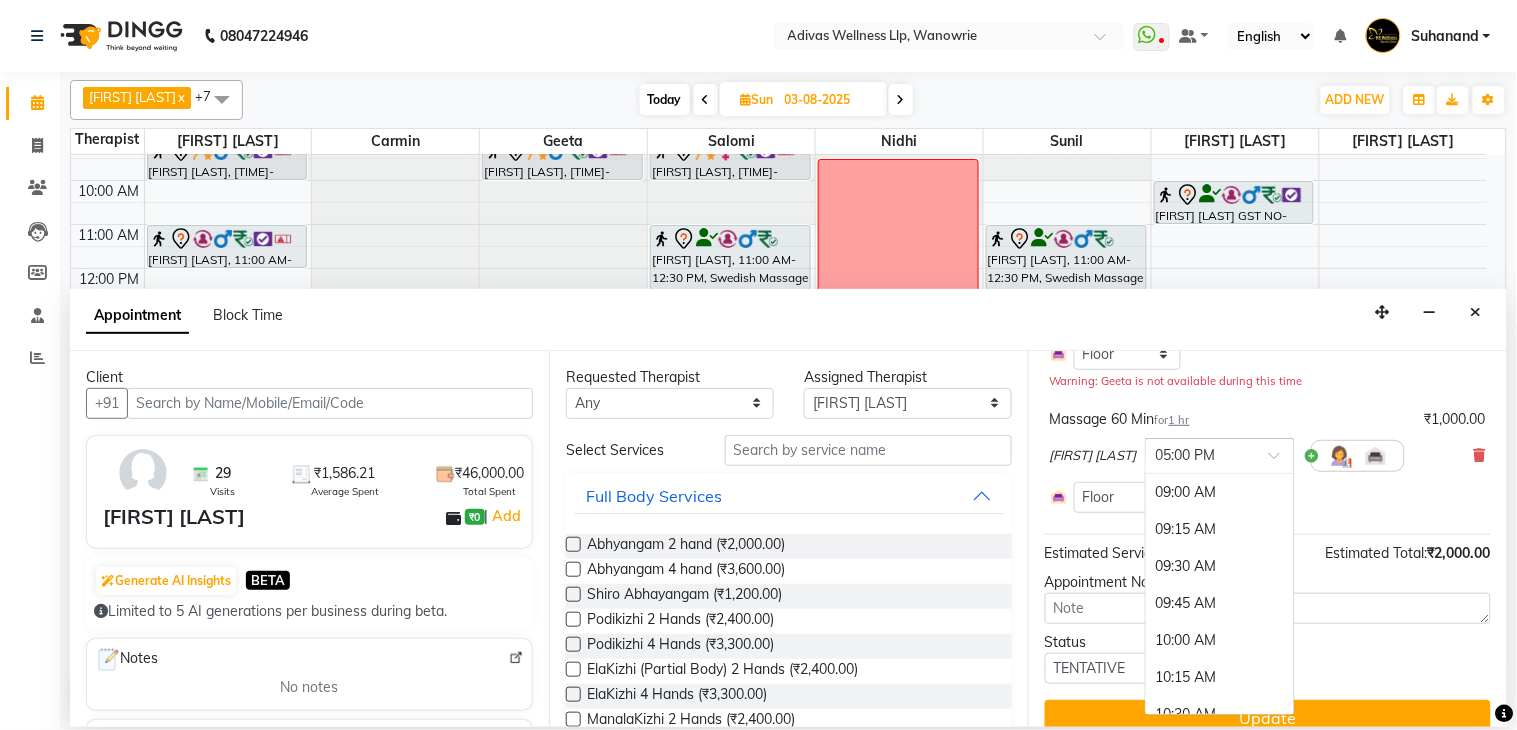 click at bounding box center (1220, 454) 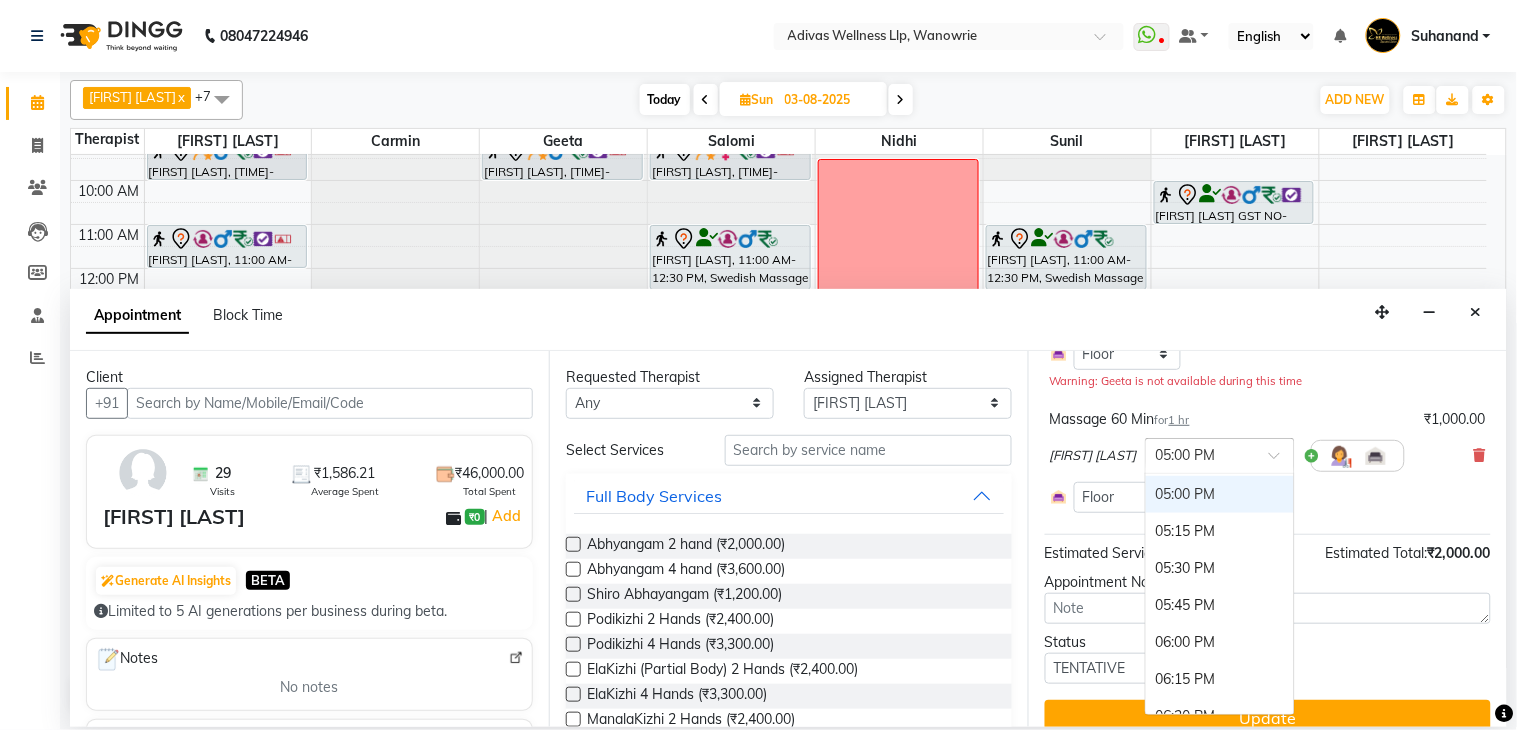 click on "Massage 60 Min   for  1 hr ₹1,000.00 [PERSON] × 11:00 AM Select Room Floor Warning: [PERSON] is not available during this time" at bounding box center (1268, 328) 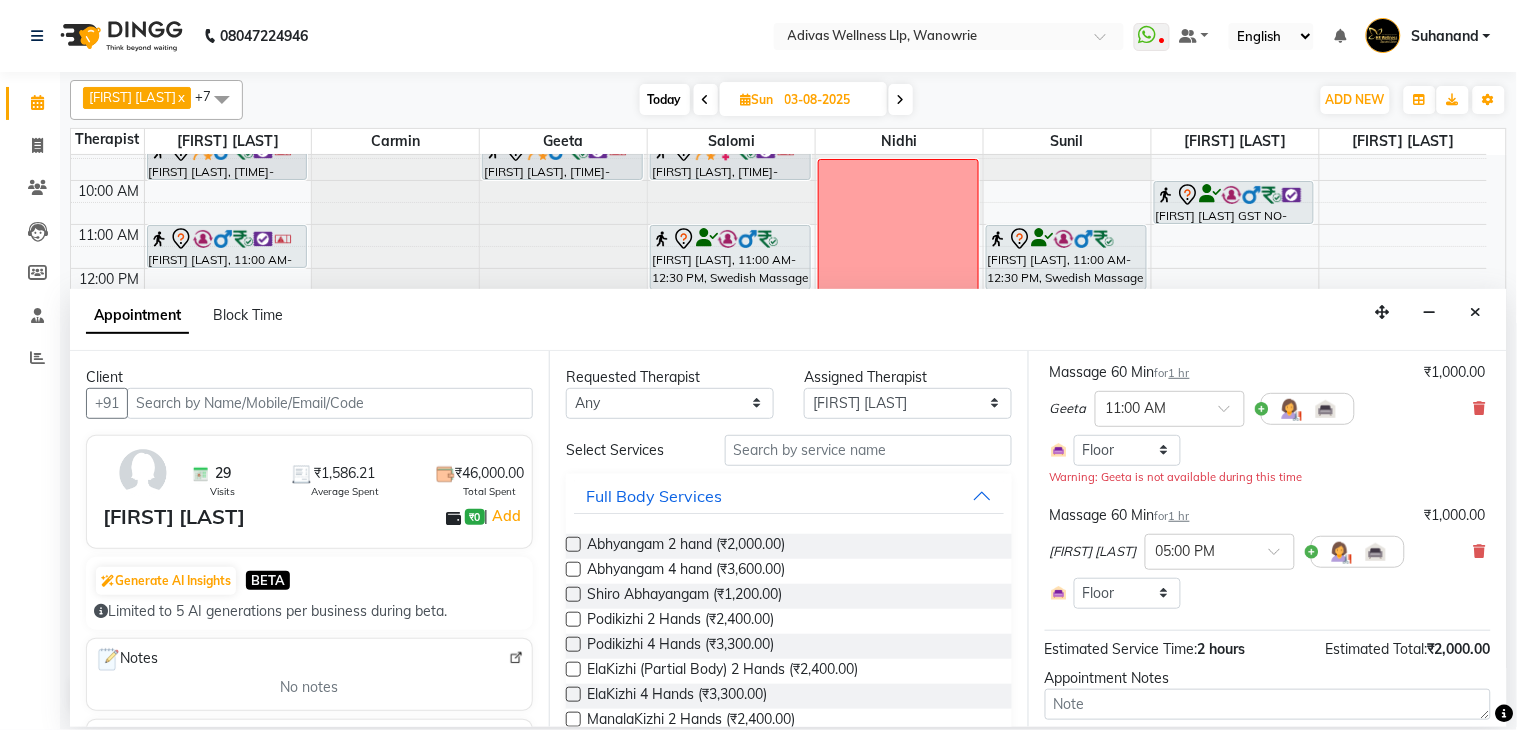 scroll, scrollTop: 266, scrollLeft: 0, axis: vertical 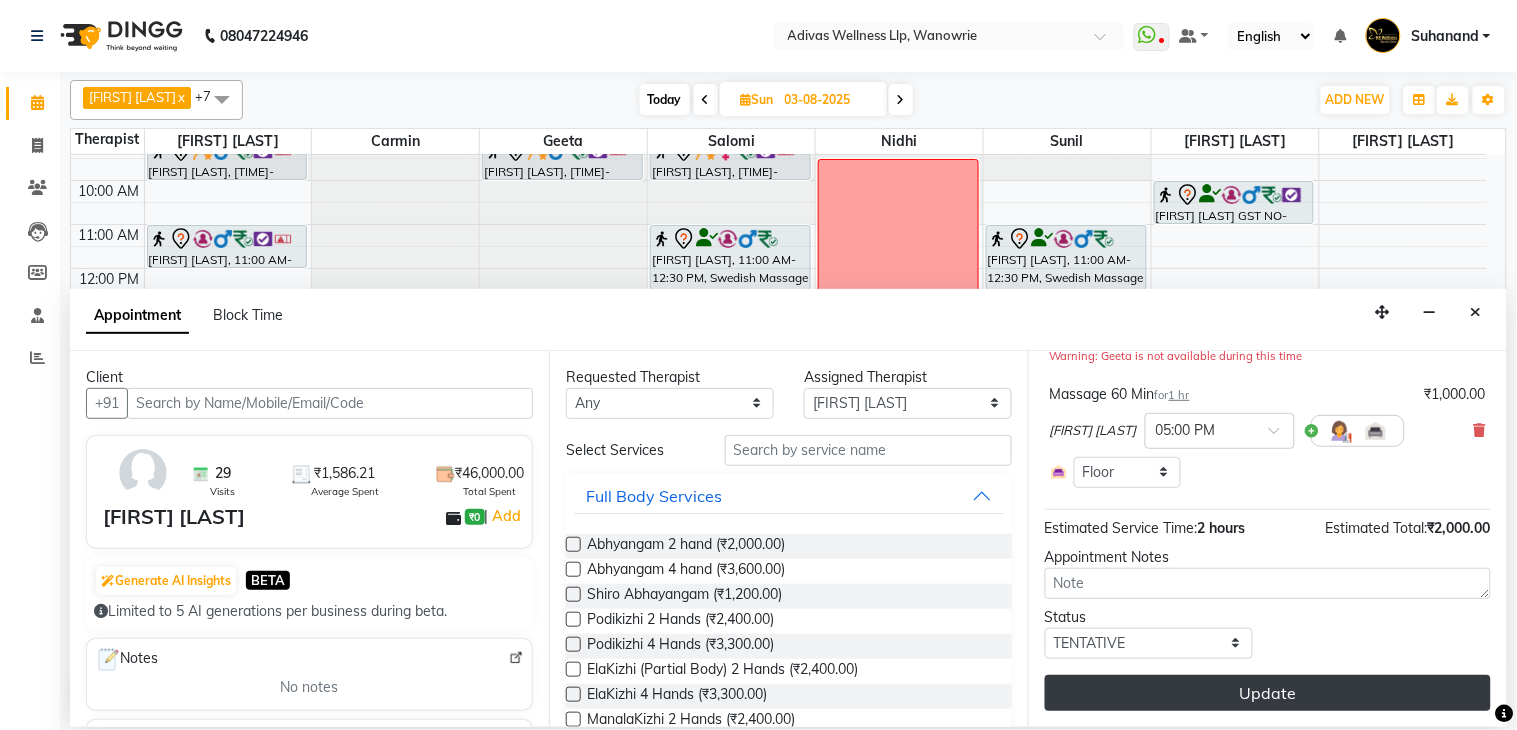 click on "Update" at bounding box center (1268, 693) 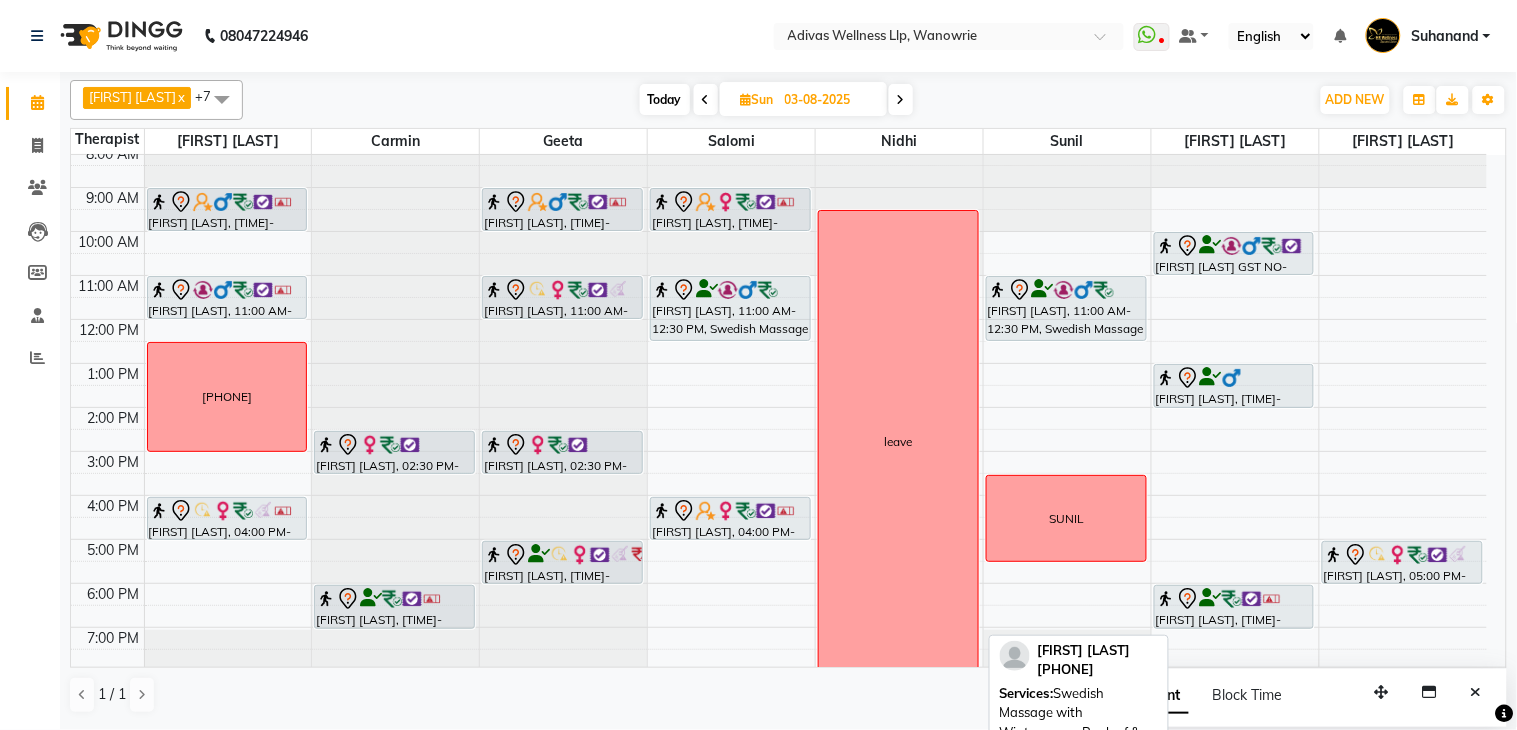 scroll, scrollTop: 0, scrollLeft: 0, axis: both 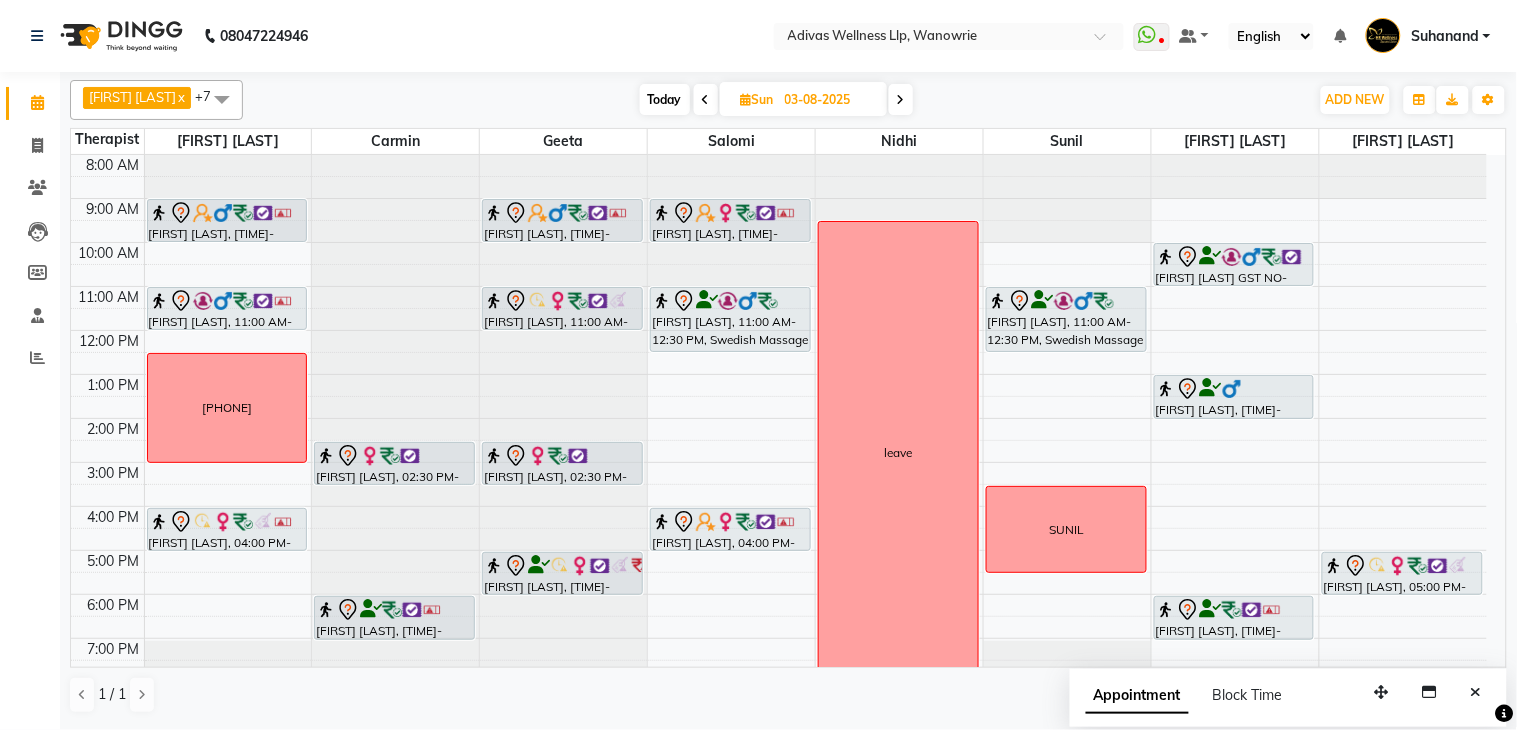 click on "Today" at bounding box center (665, 99) 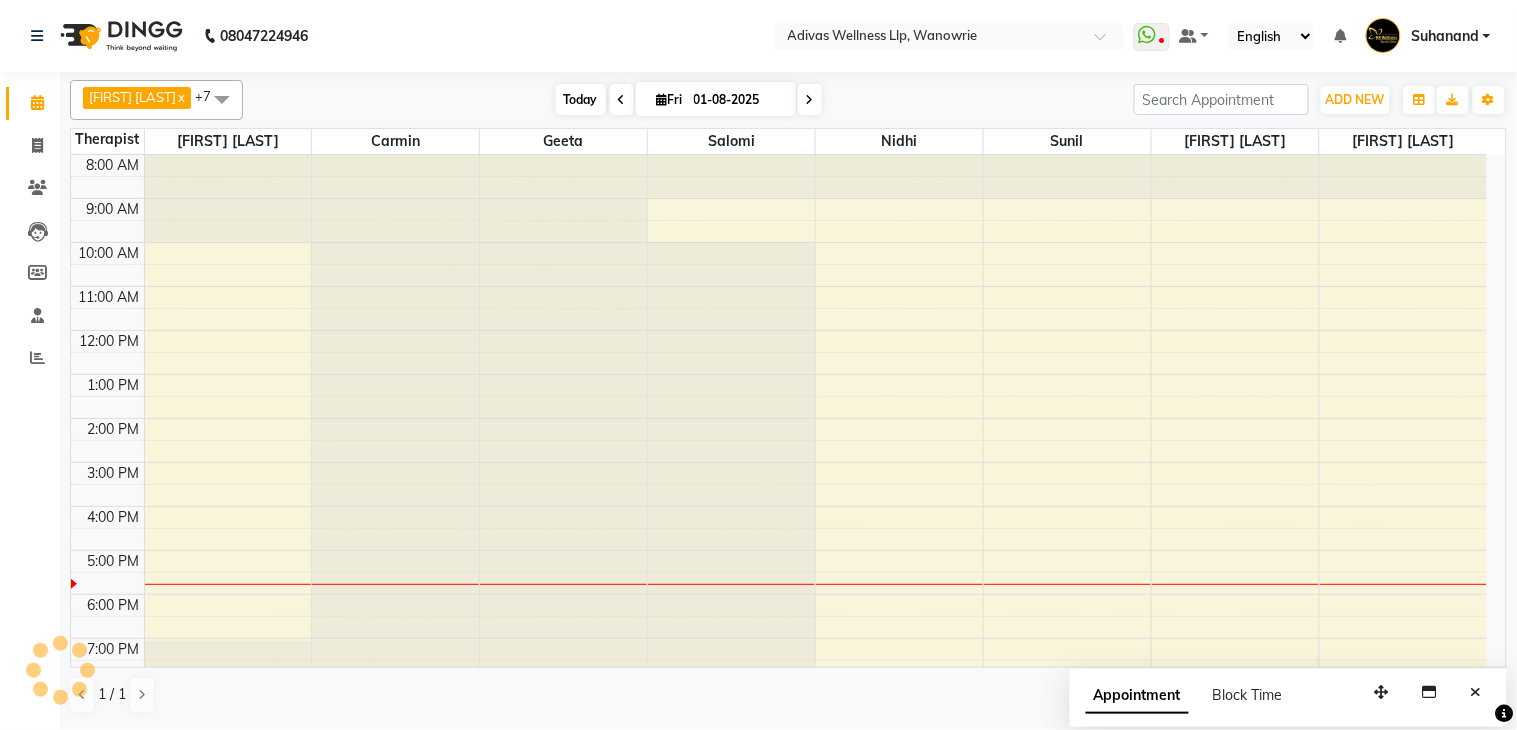 scroll, scrollTop: 63, scrollLeft: 0, axis: vertical 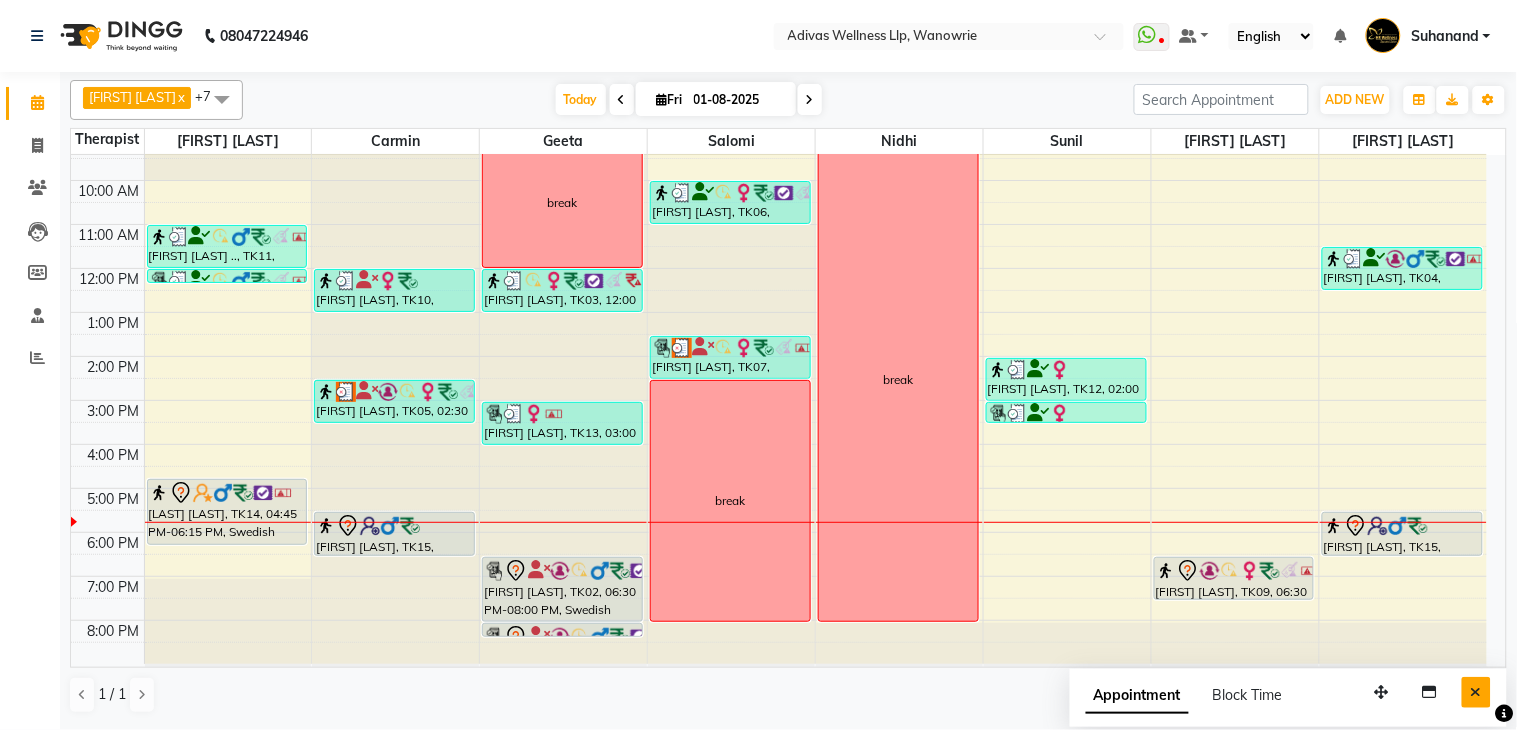 click at bounding box center [1476, 692] 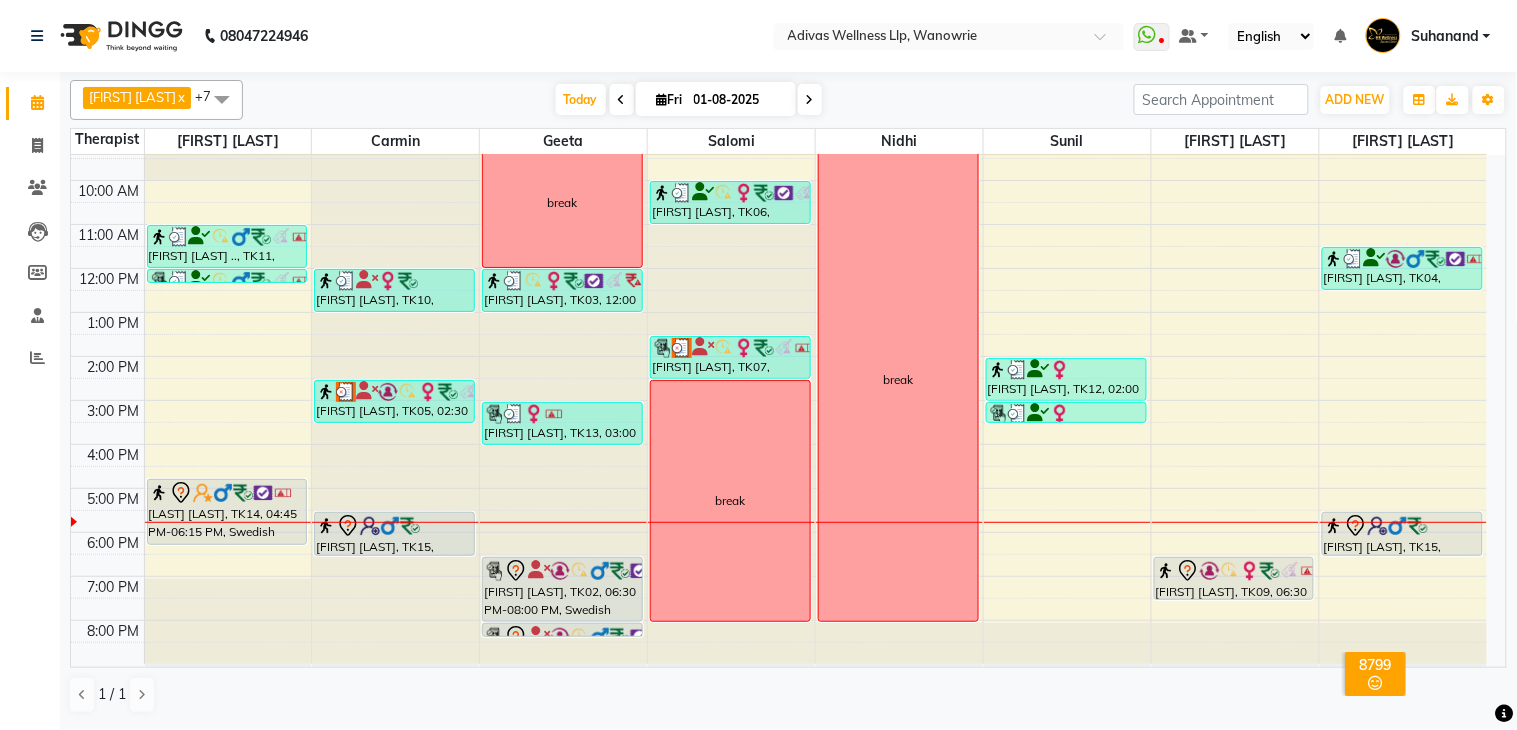 scroll, scrollTop: 0, scrollLeft: 0, axis: both 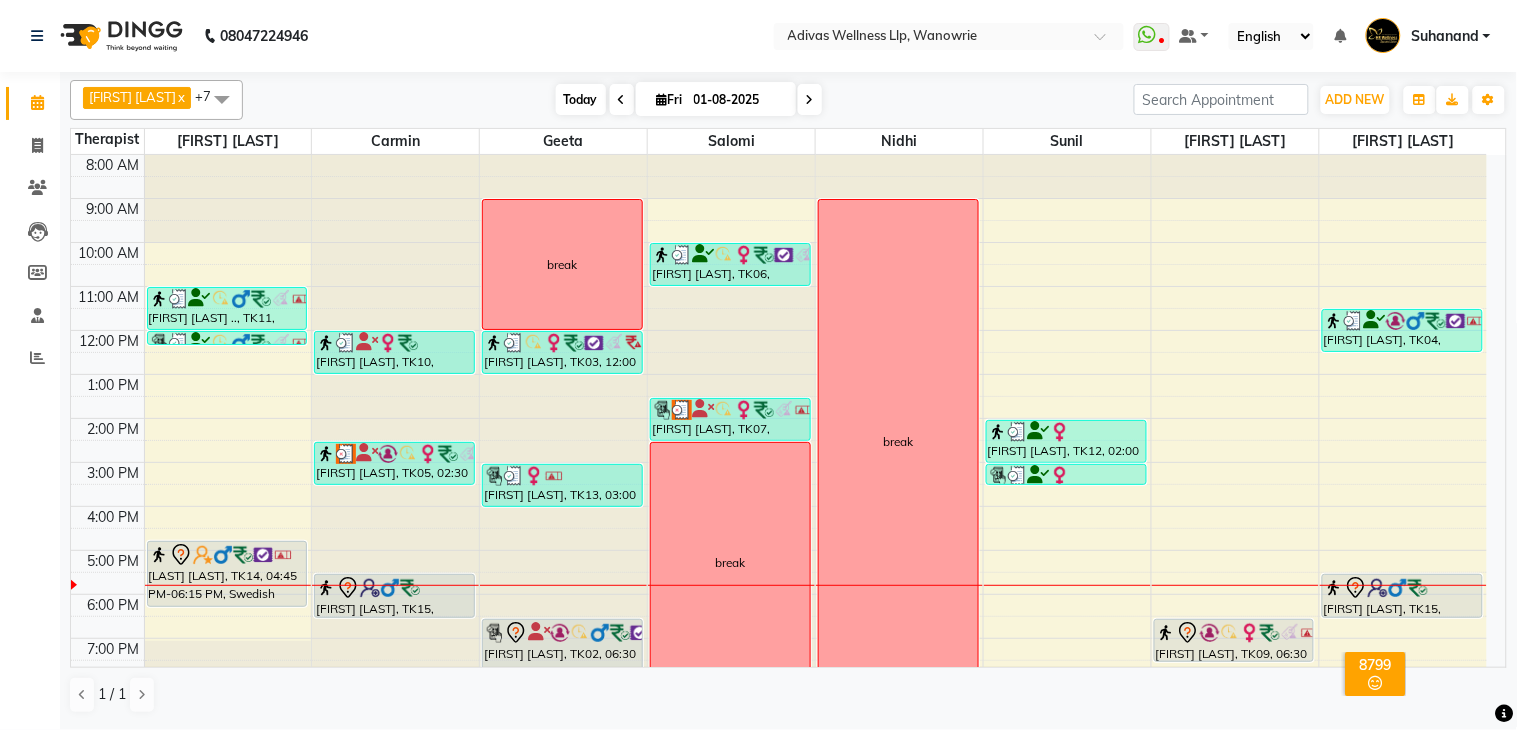 click on "Today" at bounding box center (581, 99) 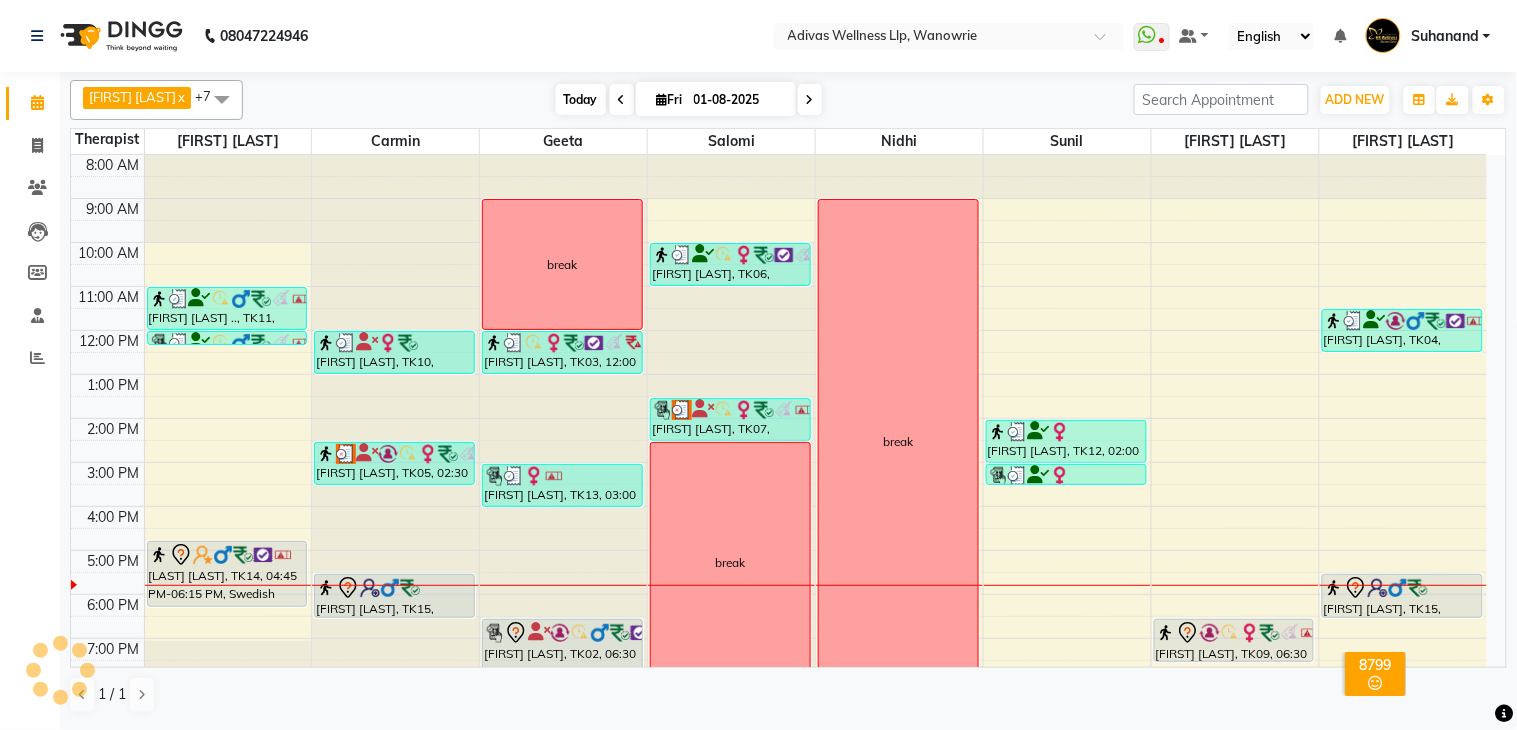 scroll, scrollTop: 63, scrollLeft: 0, axis: vertical 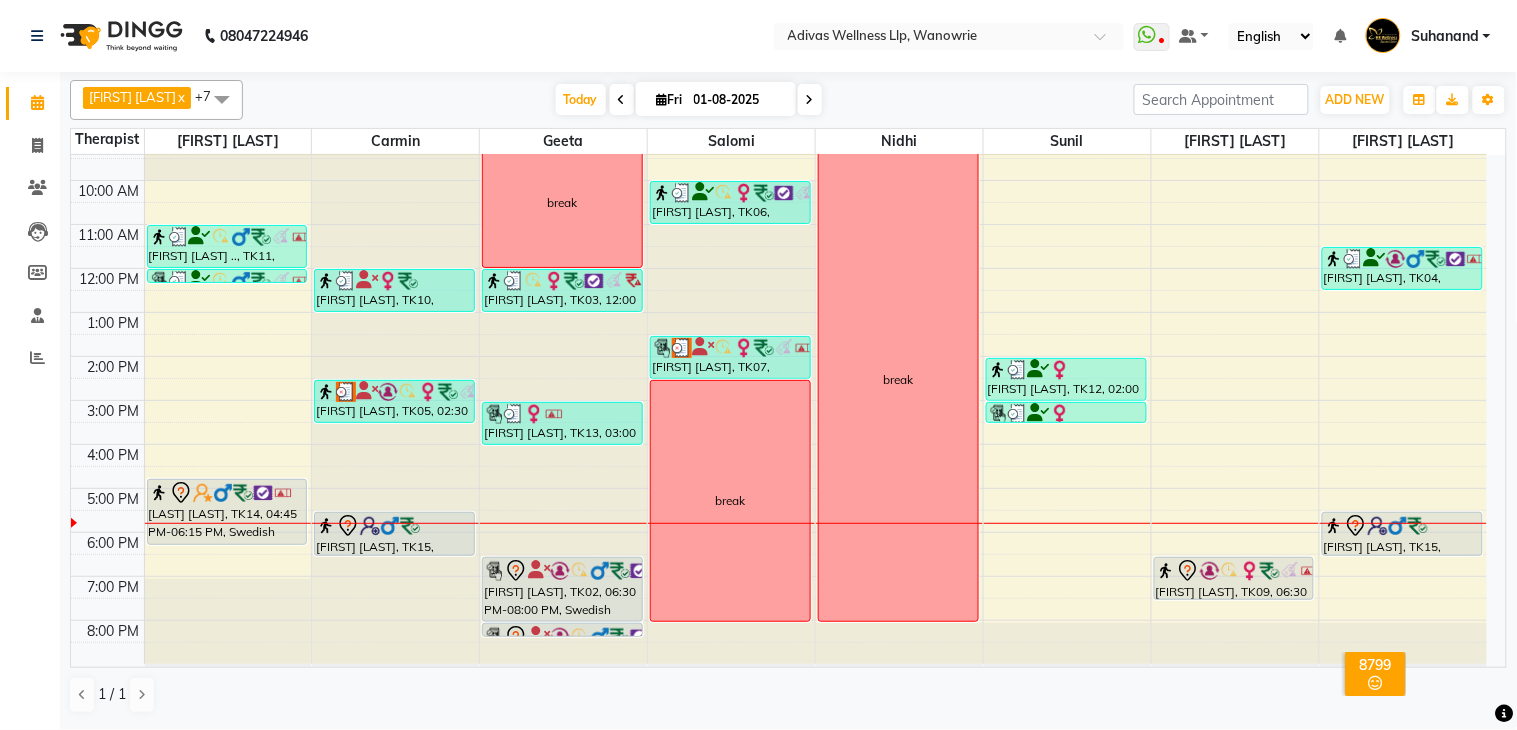 click at bounding box center (810, 100) 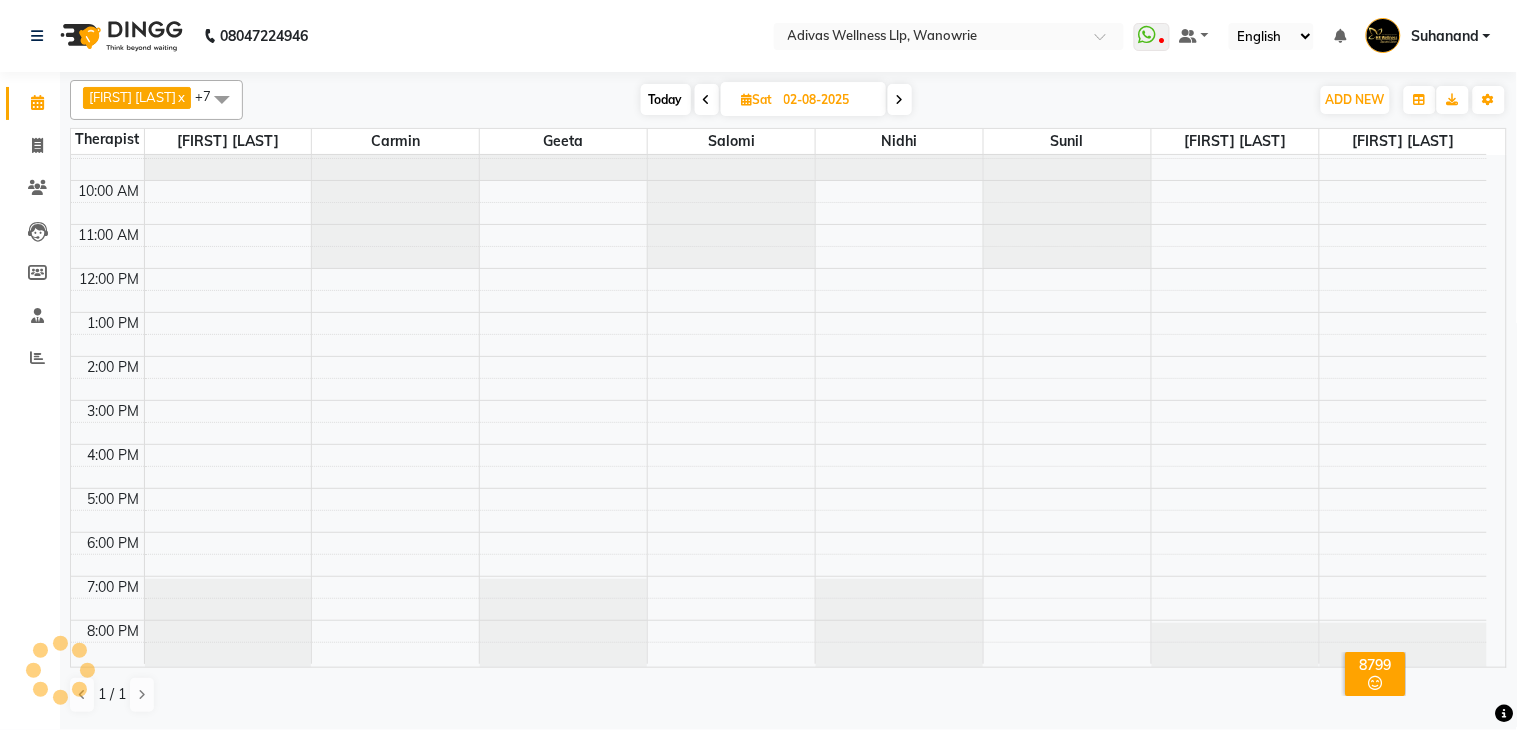 scroll, scrollTop: 0, scrollLeft: 0, axis: both 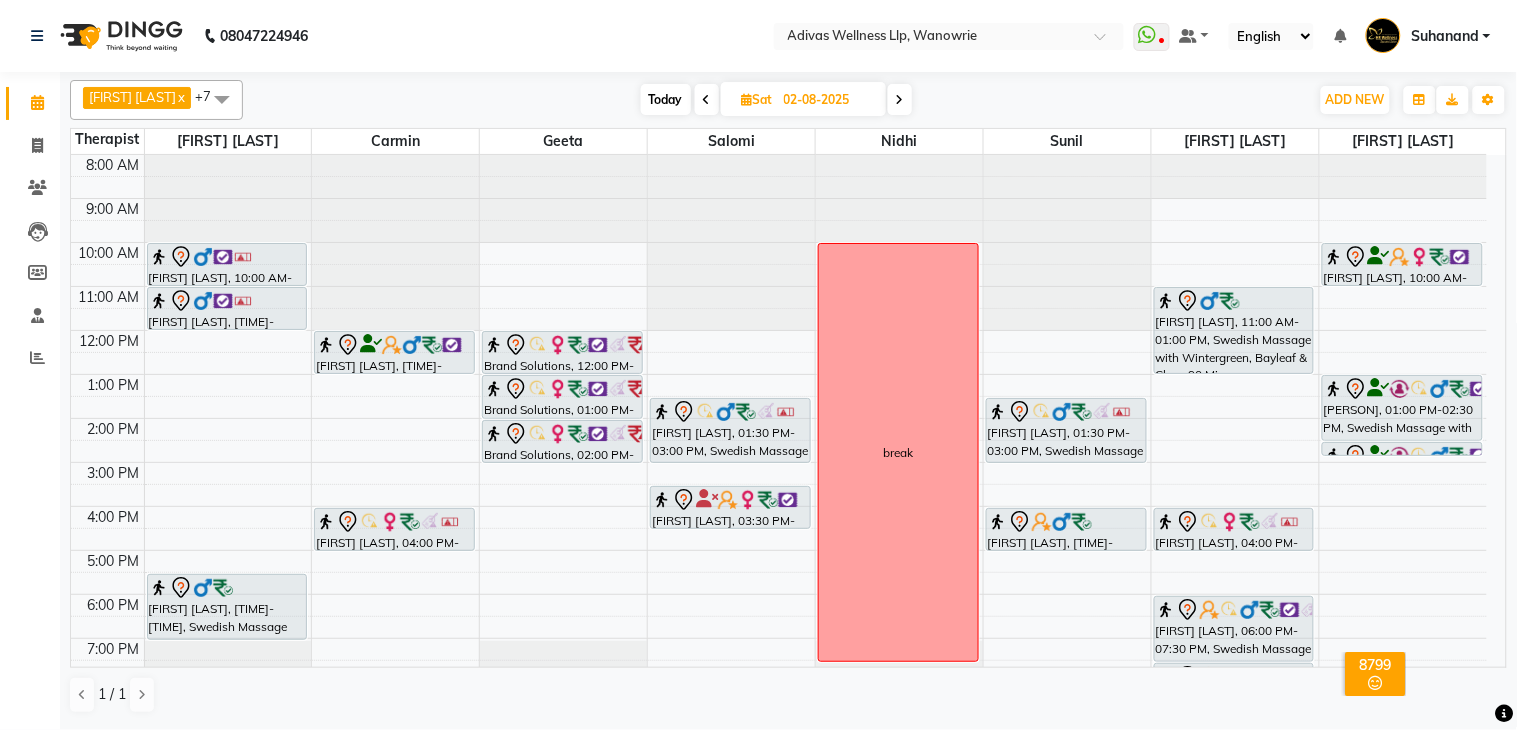 click on "Today" at bounding box center (666, 99) 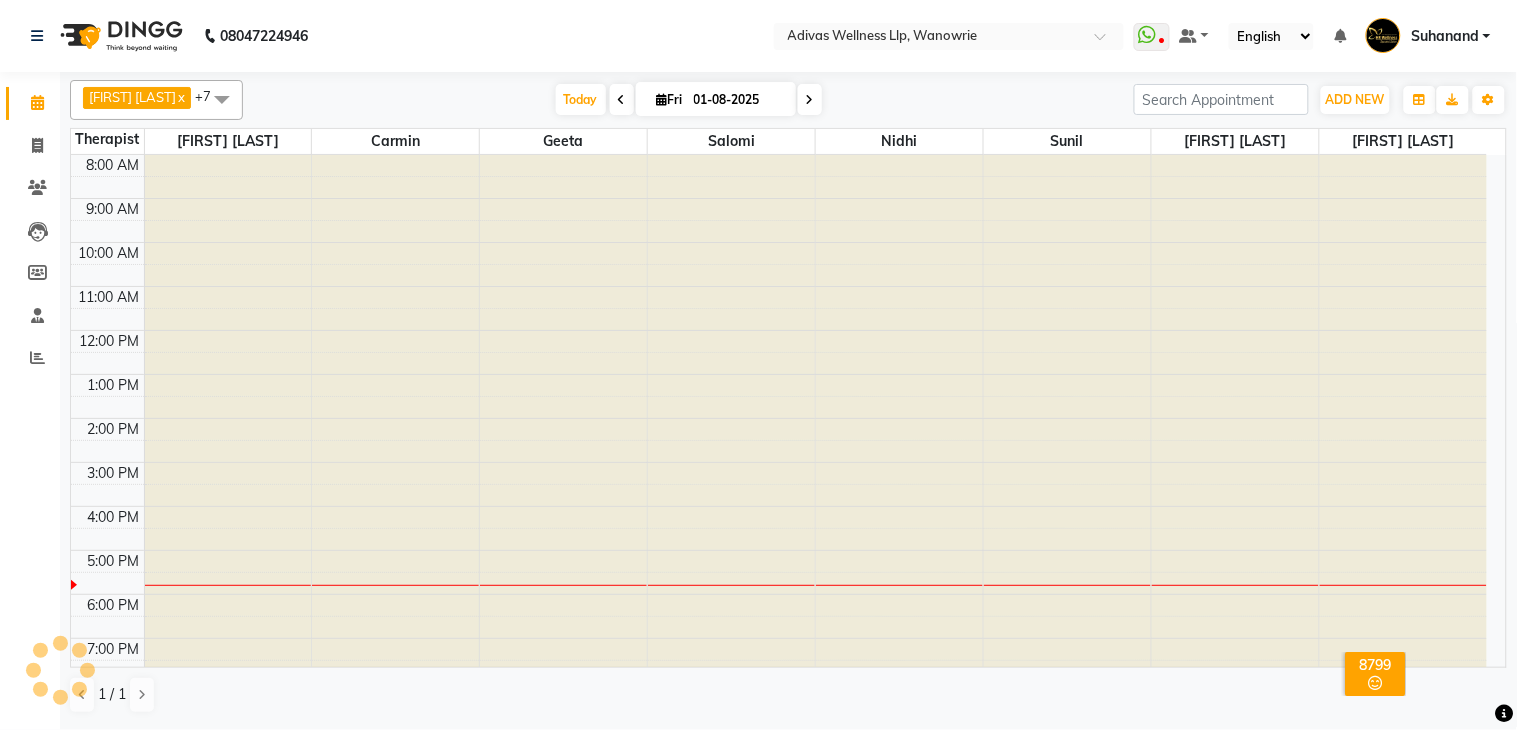 scroll, scrollTop: 63, scrollLeft: 0, axis: vertical 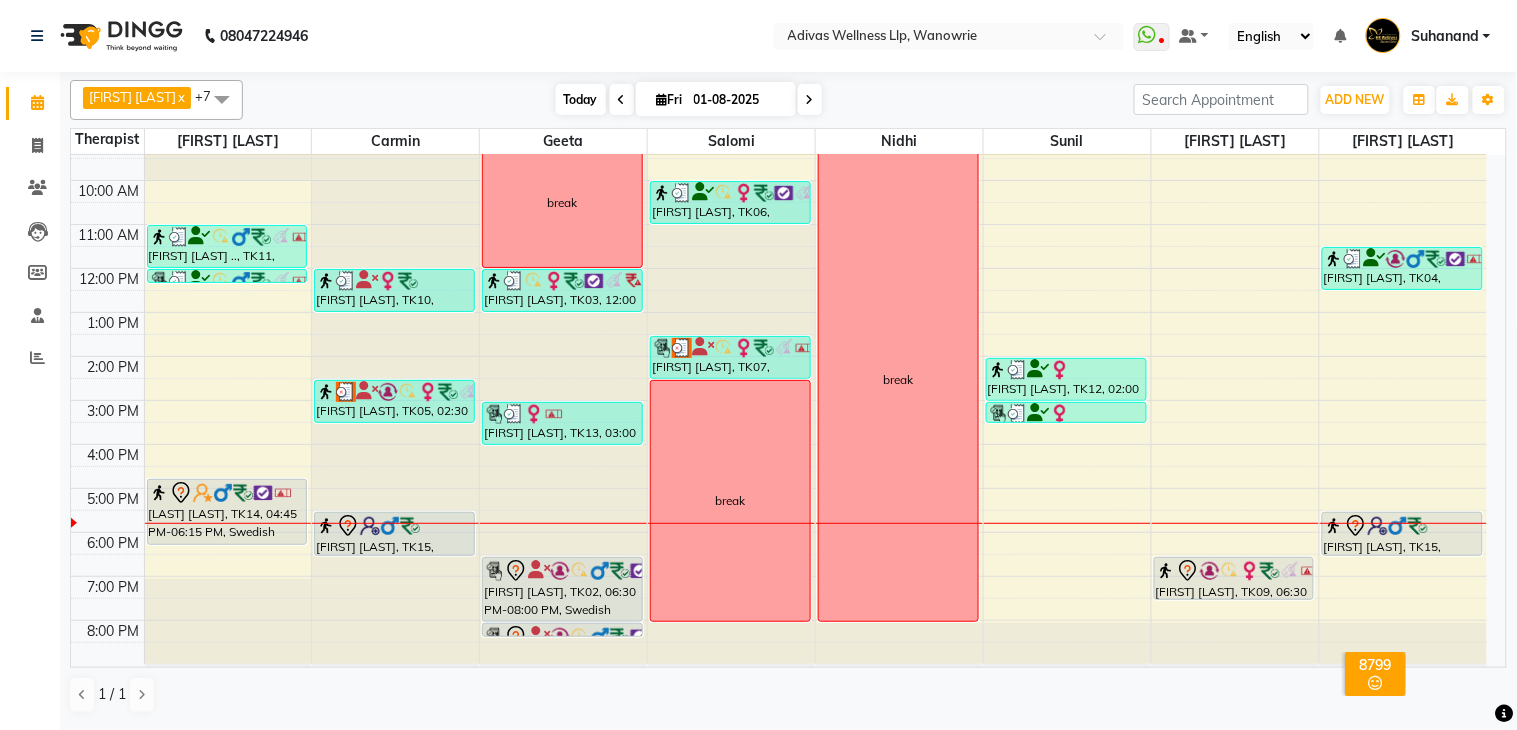 click on "Today" at bounding box center [581, 99] 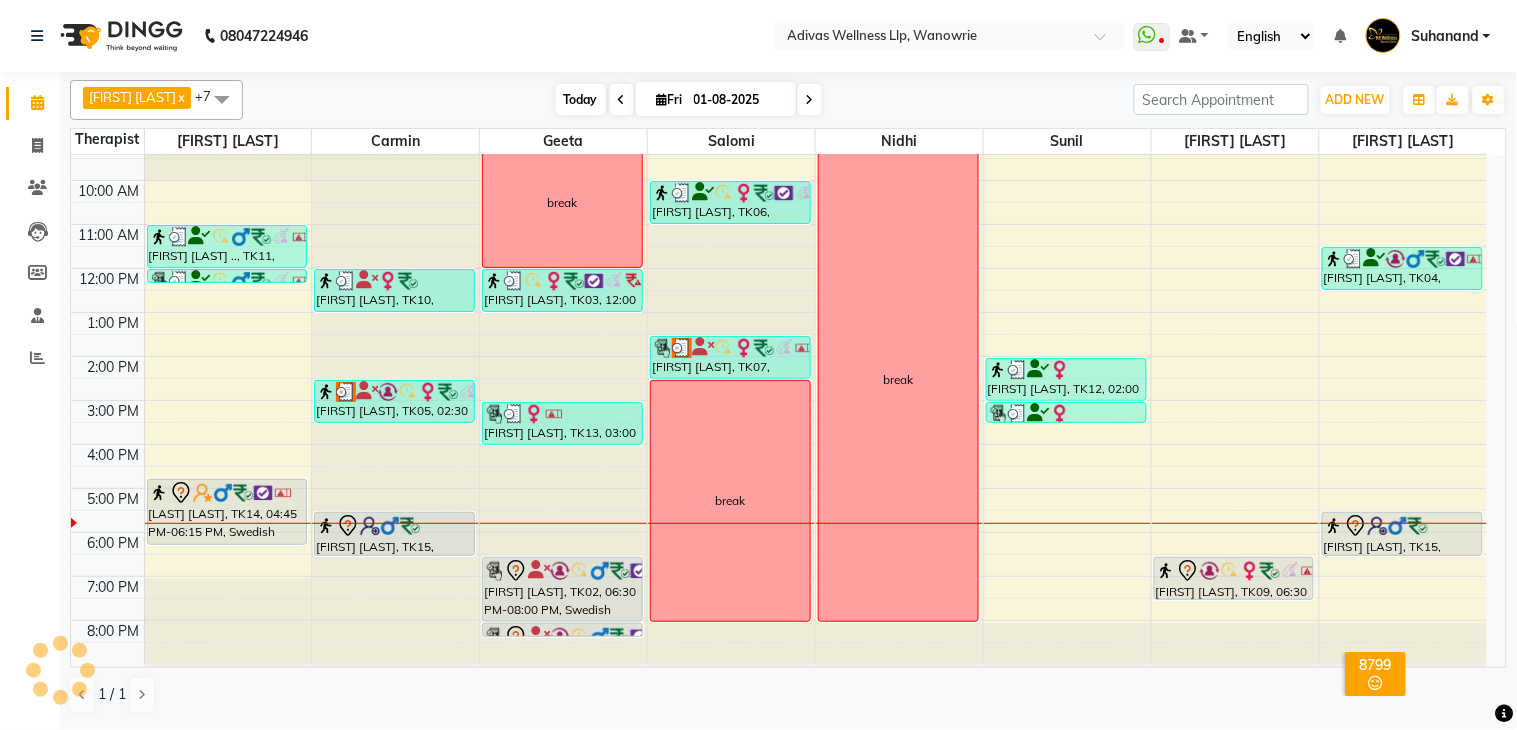 scroll, scrollTop: 63, scrollLeft: 0, axis: vertical 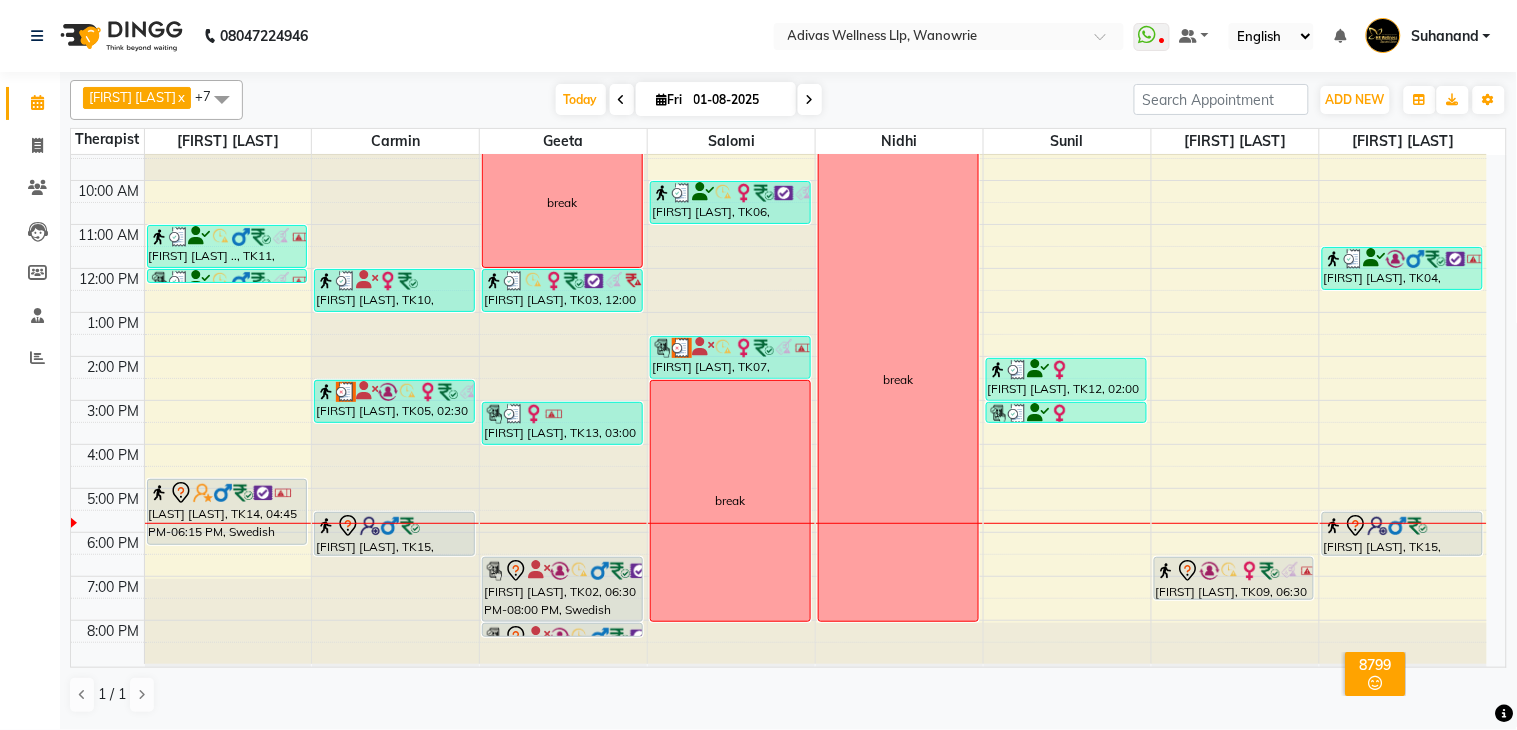 click at bounding box center [810, 99] 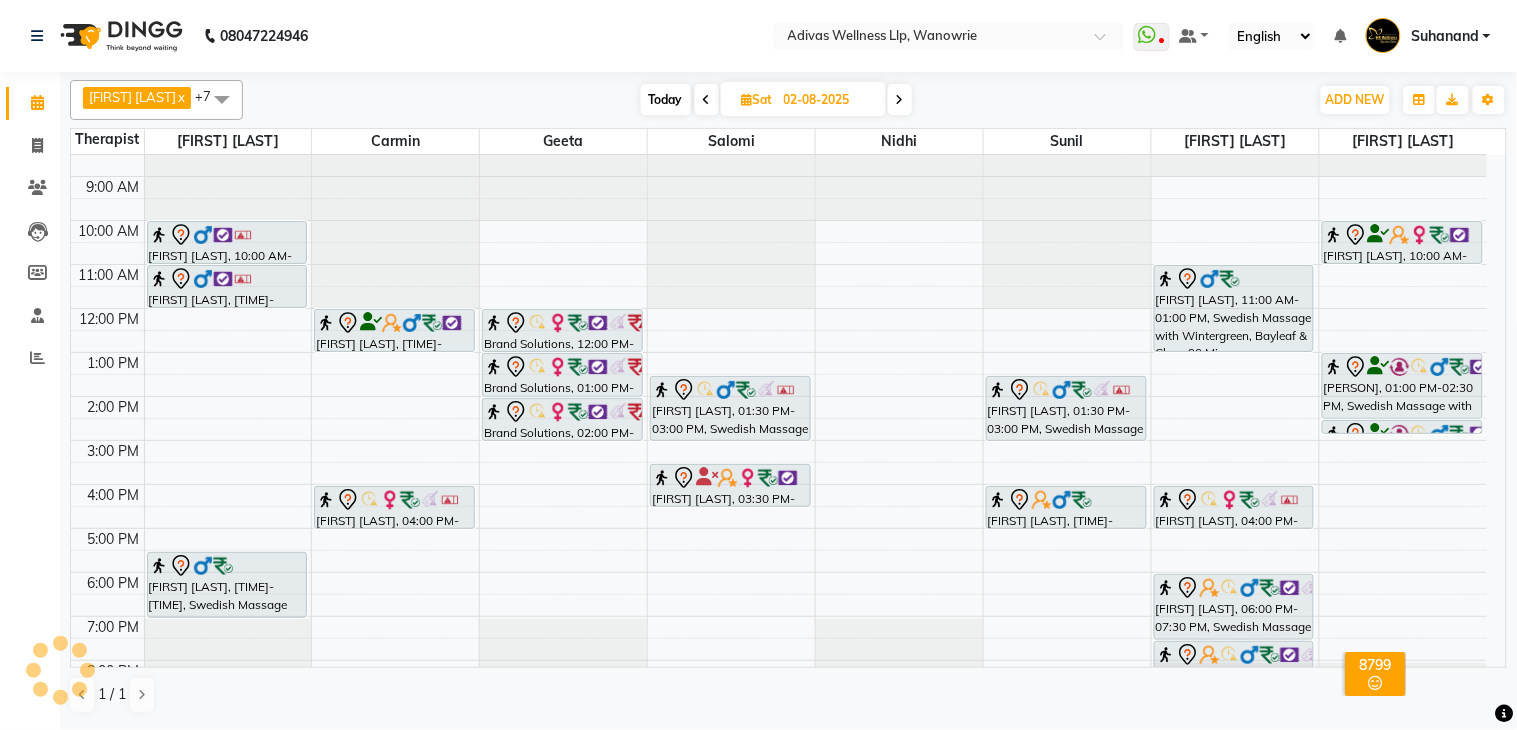 scroll, scrollTop: 0, scrollLeft: 0, axis: both 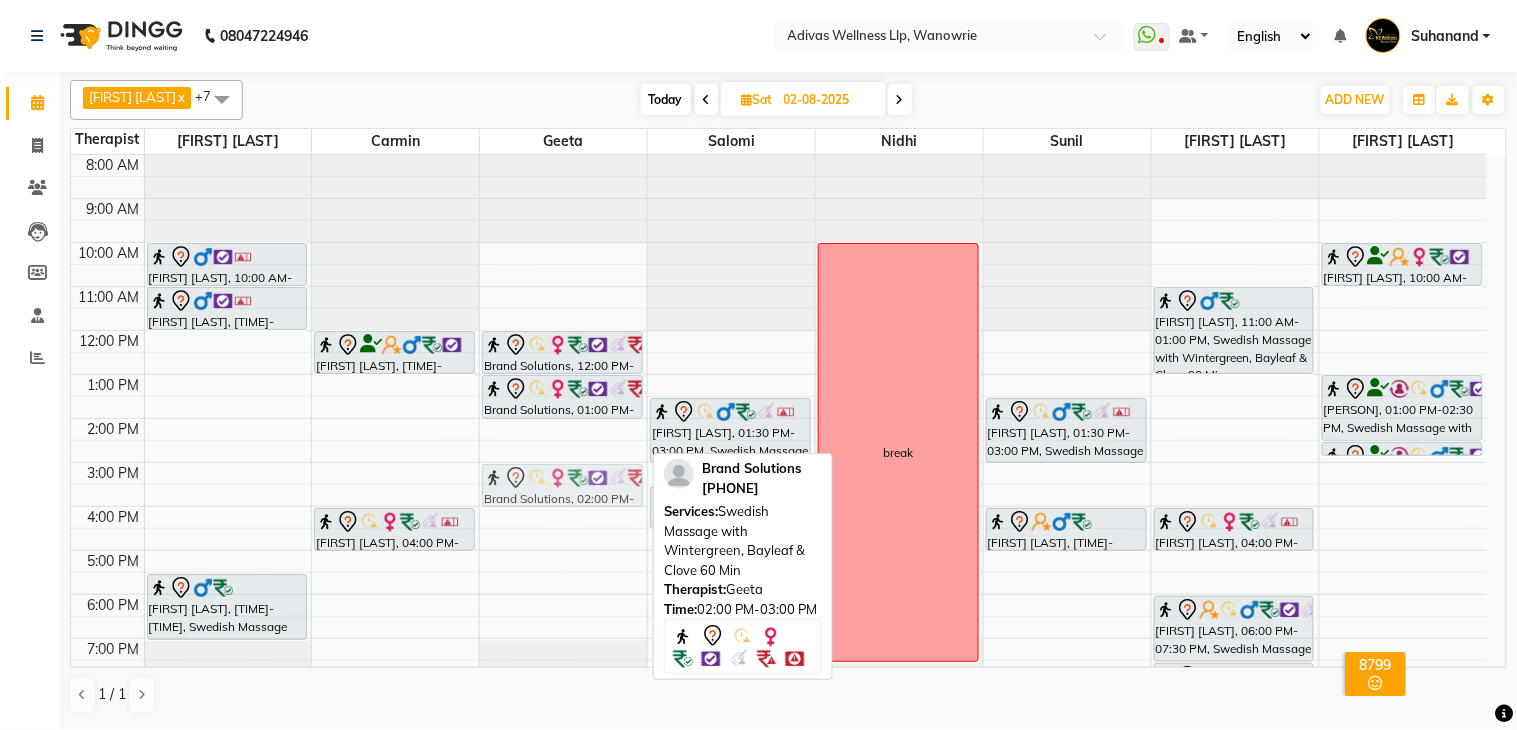 drag, startPoint x: 584, startPoint y: 438, endPoint x: 578, endPoint y: 483, distance: 45.39824 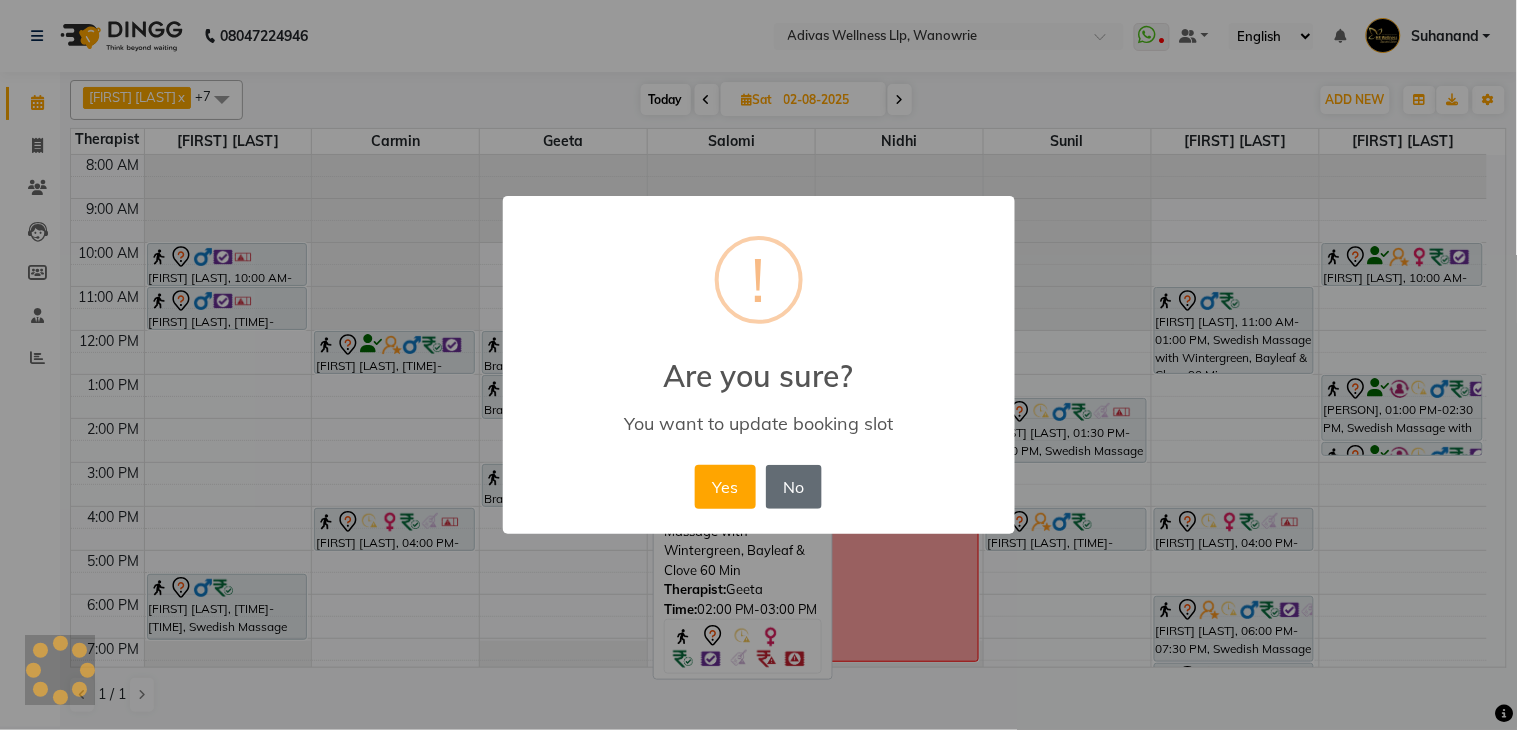 click on "No" at bounding box center [794, 487] 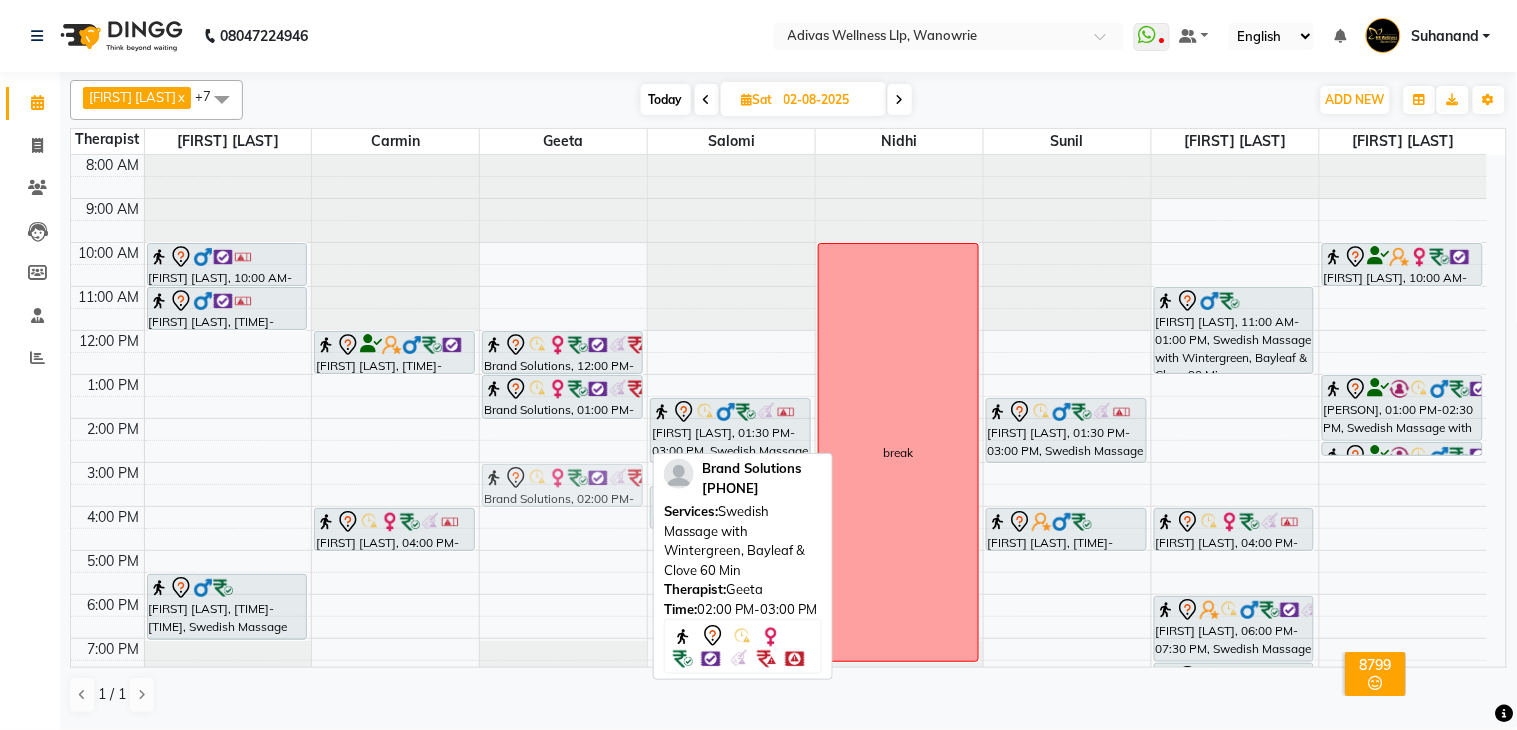drag, startPoint x: 550, startPoint y: 443, endPoint x: 548, endPoint y: 482, distance: 39.051247 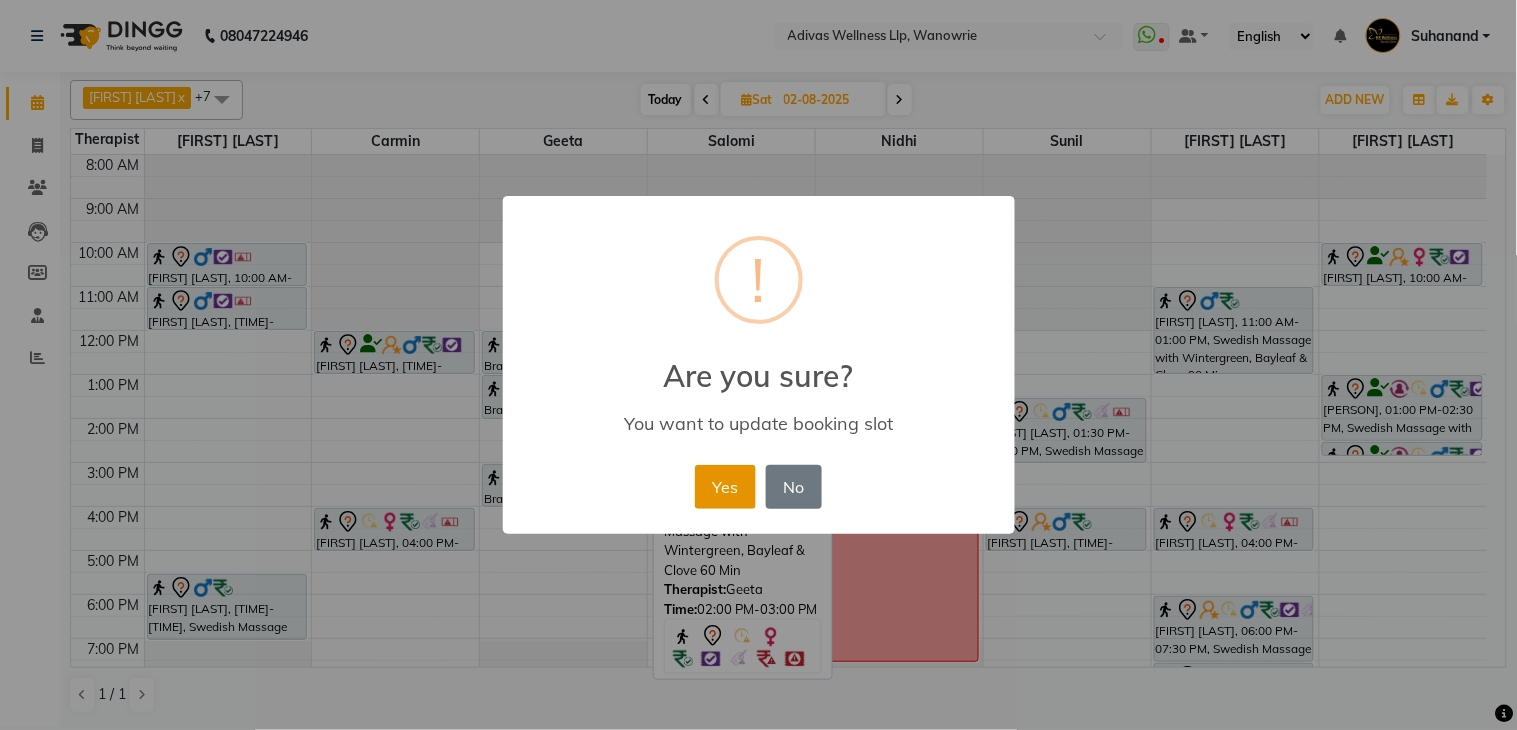 click on "Yes" at bounding box center [725, 487] 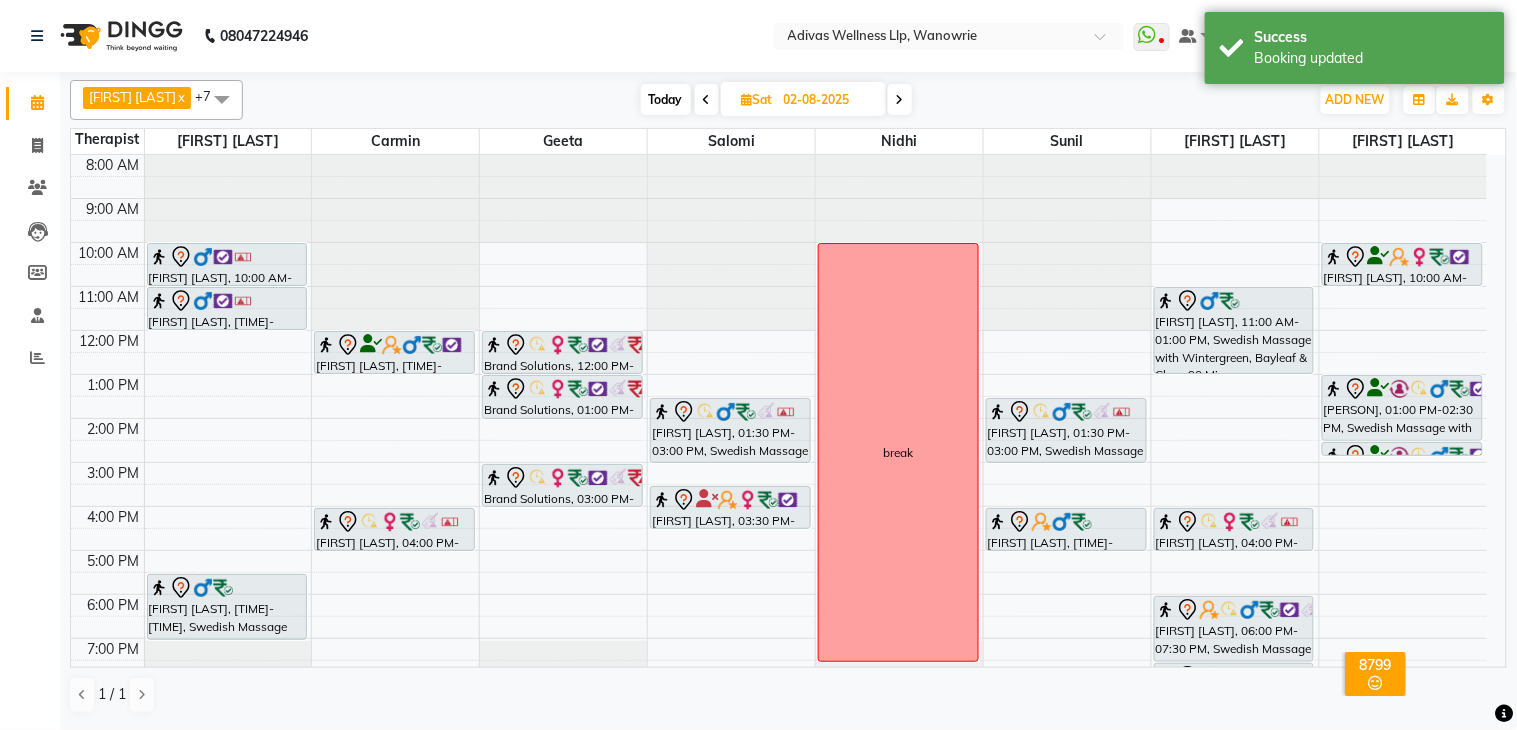 click on "[PHONE] Select Location × Adivas Wellness Llp, Wanowrie  WhatsApp Status  ✕ Status:  Disconnected Recent Service Activity: [DATE]     05:30 AM  [PHONE] Whatsapp Settings Default Panel My Panel English ENGLISH Español العربية मराठी हिंदी ગુજરાતી தமிழ் 中文 Notifications nothing to show Suhanand Manage Profile Change Password Sign out  Version:3.15.11" 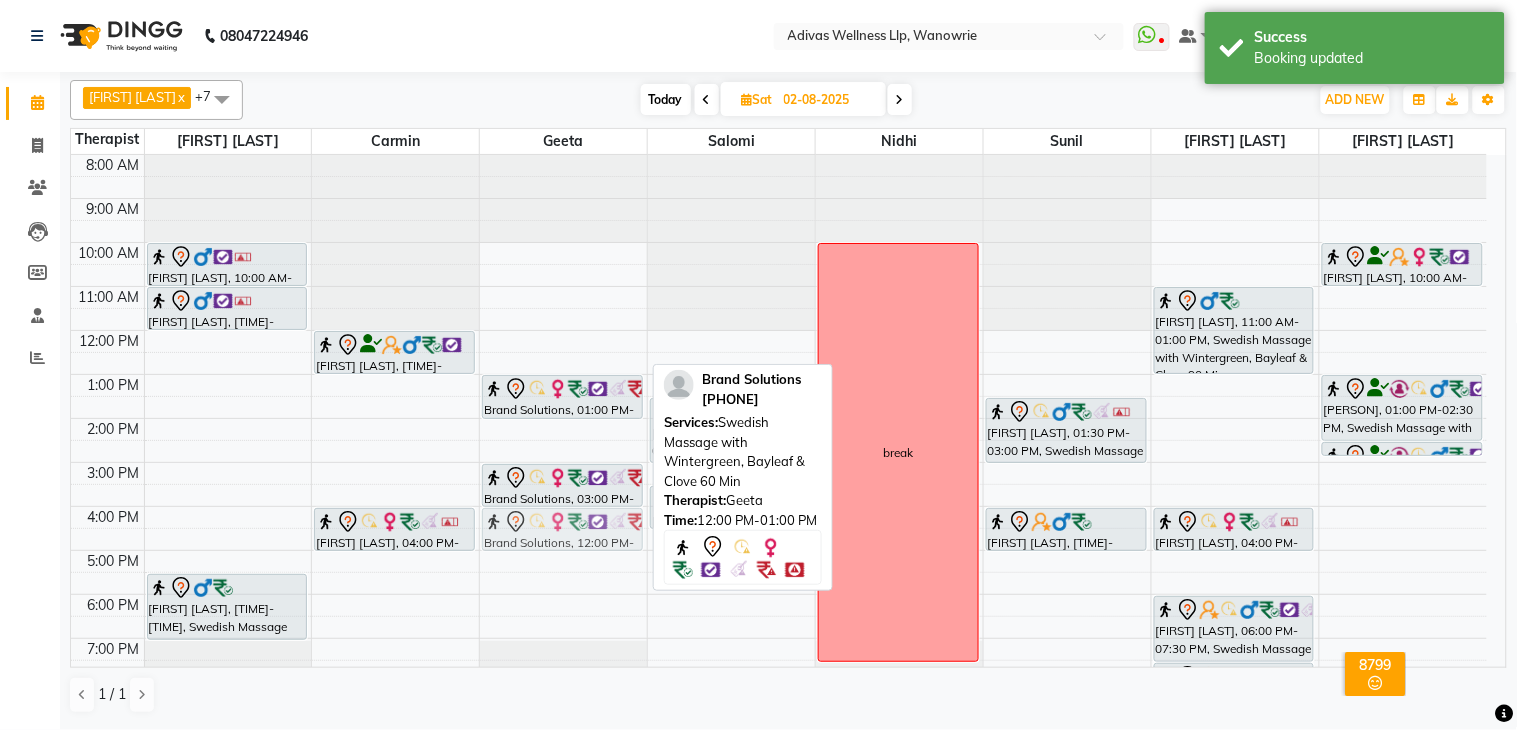 drag, startPoint x: 548, startPoint y: 346, endPoint x: 545, endPoint y: 522, distance: 176.02557 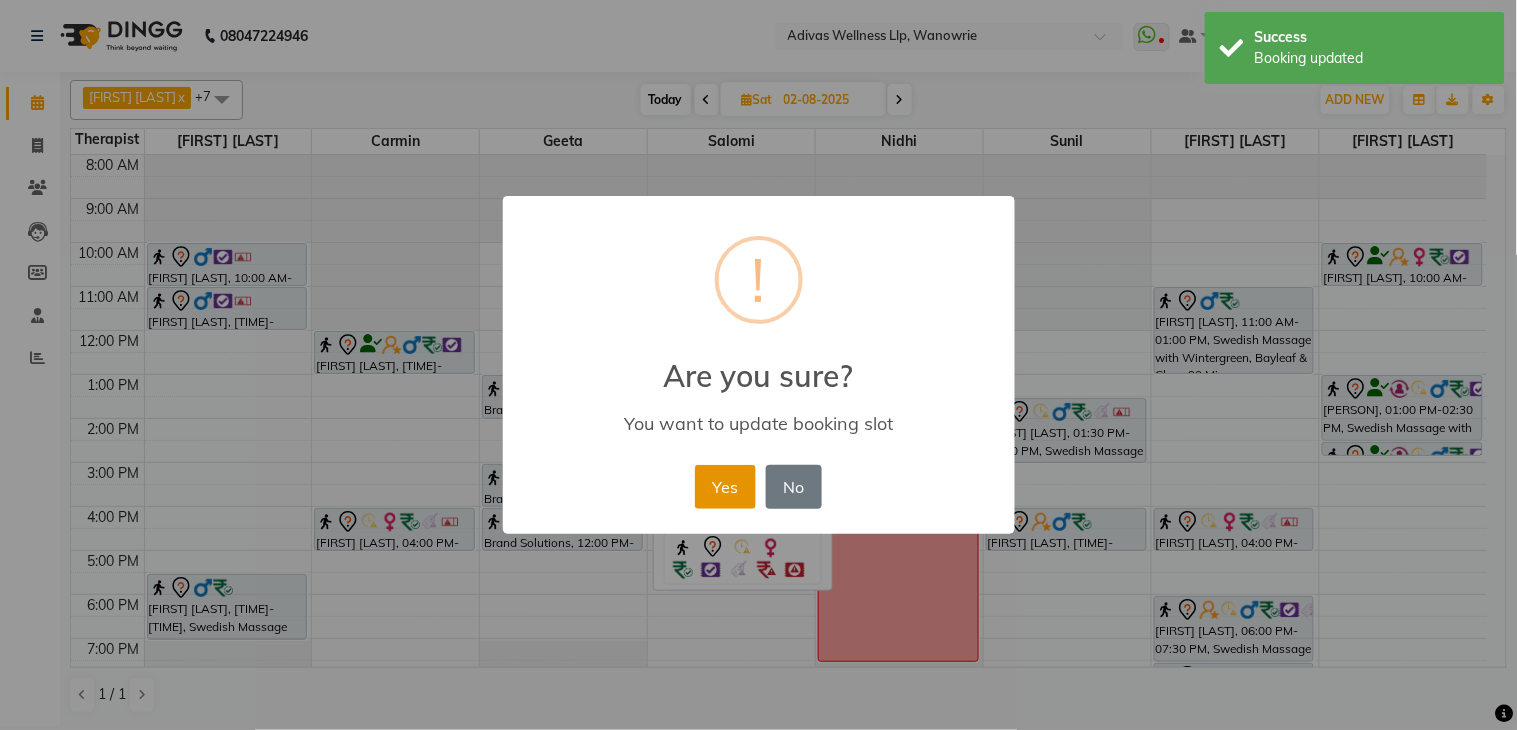 click on "Yes" at bounding box center [725, 487] 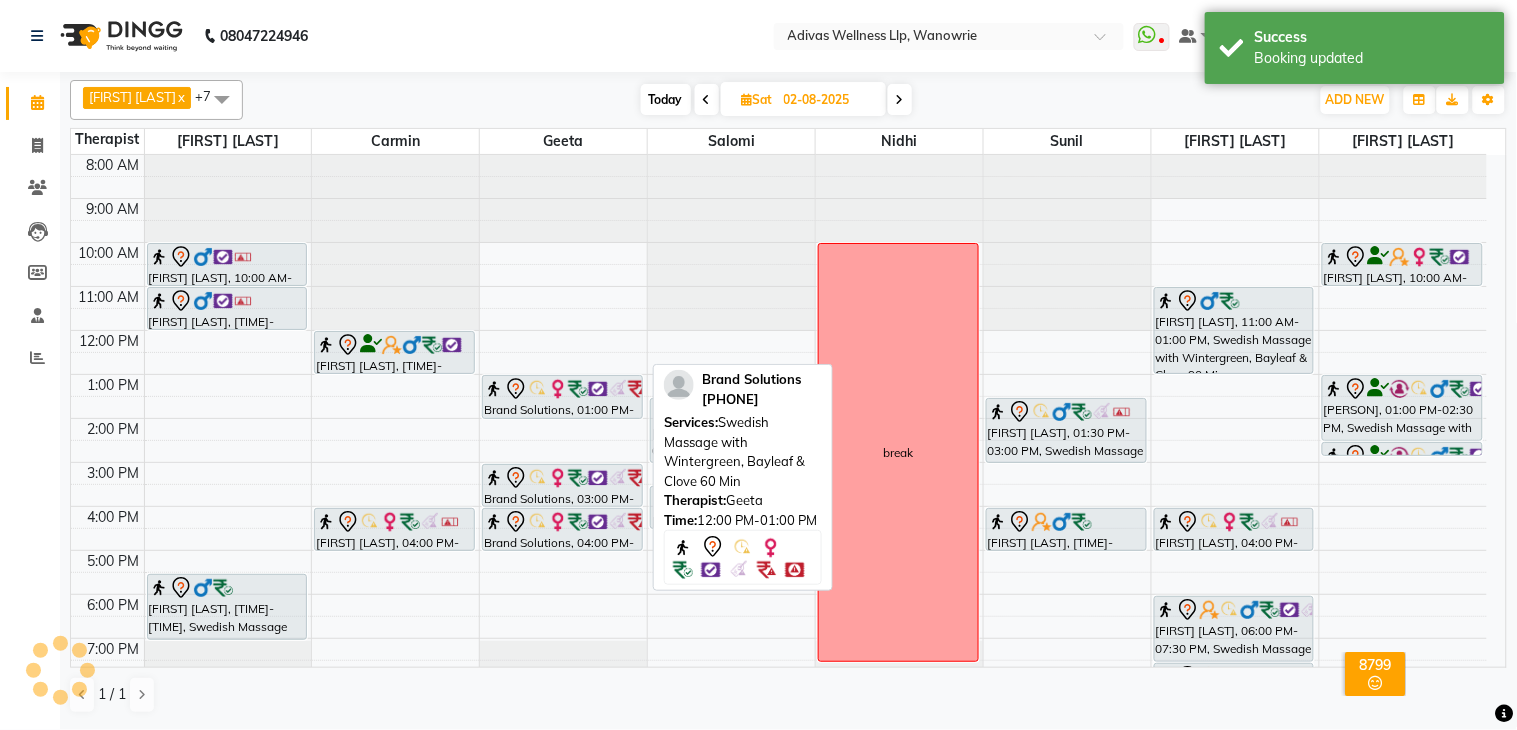 click on "[PHONE] Select Location × Adivas Wellness Llp, Wanowrie  WhatsApp Status  ✕ Status:  Disconnected Recent Service Activity: [DATE]     05:30 AM  [PHONE] Whatsapp Settings Default Panel My Panel English ENGLISH Español العربية मराठी हिंदी ગુજરાતી தமிழ் 中文 Notifications nothing to show Suhanand Manage Profile Change Password Sign out  Version:3.15.11" 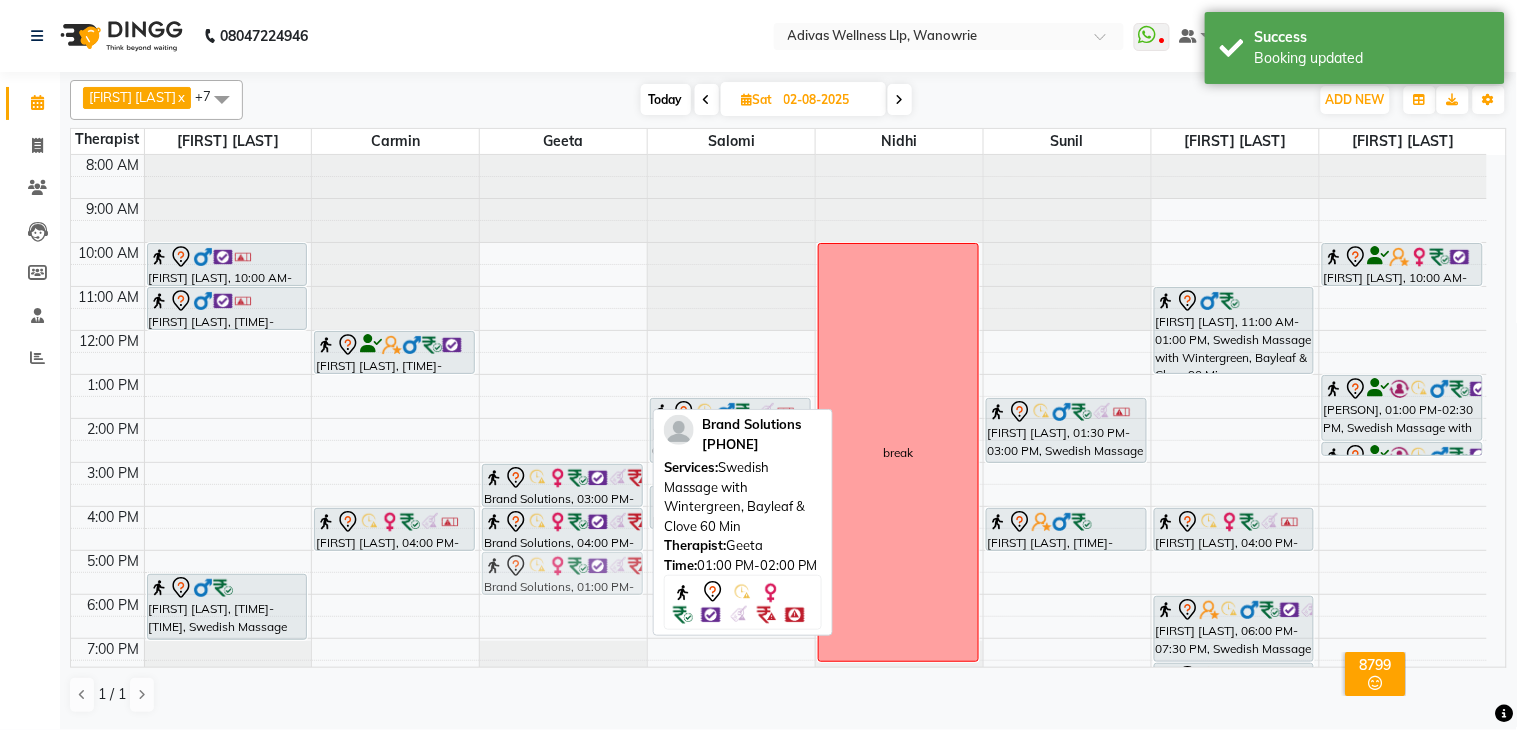 drag, startPoint x: 531, startPoint y: 382, endPoint x: 546, endPoint y: 548, distance: 166.67633 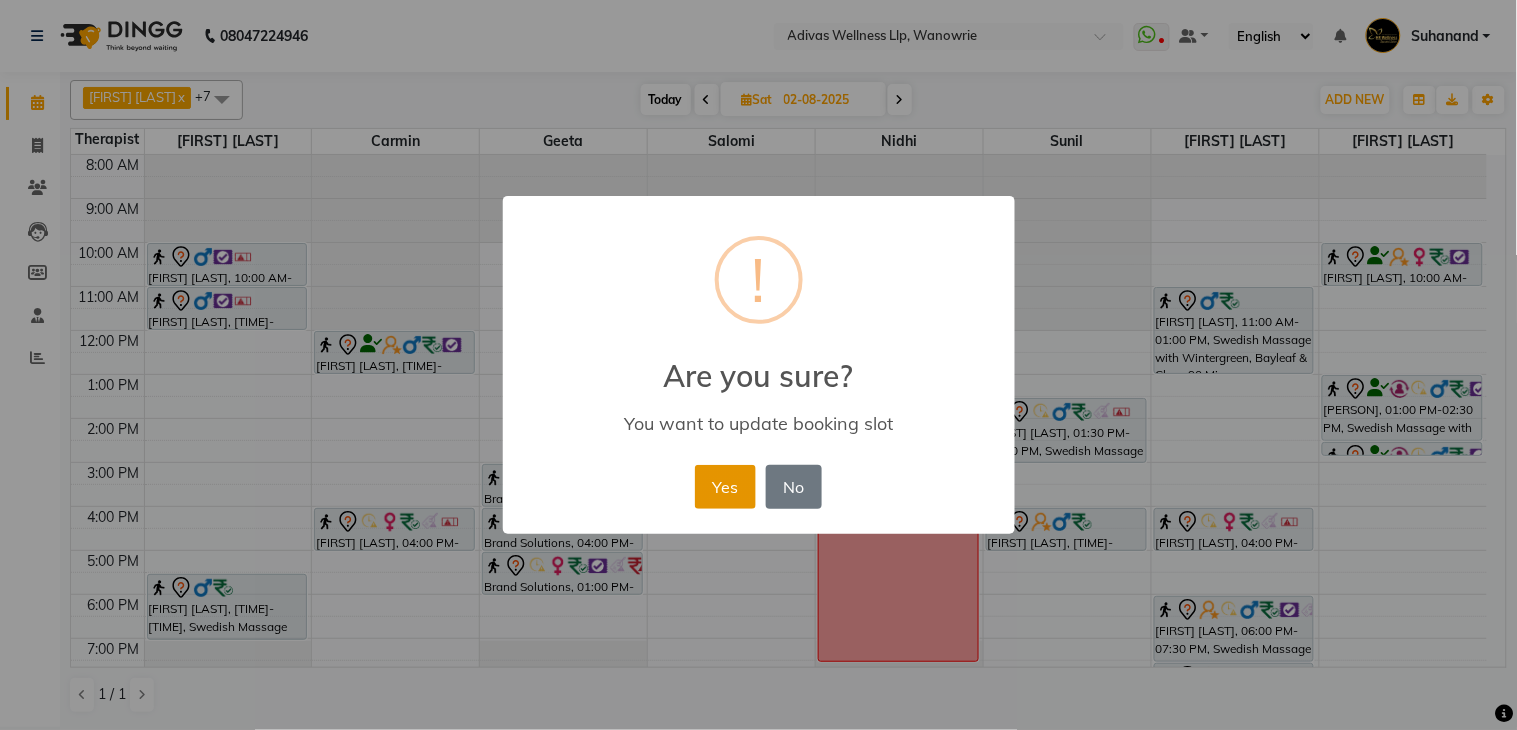 click on "Yes" at bounding box center (725, 487) 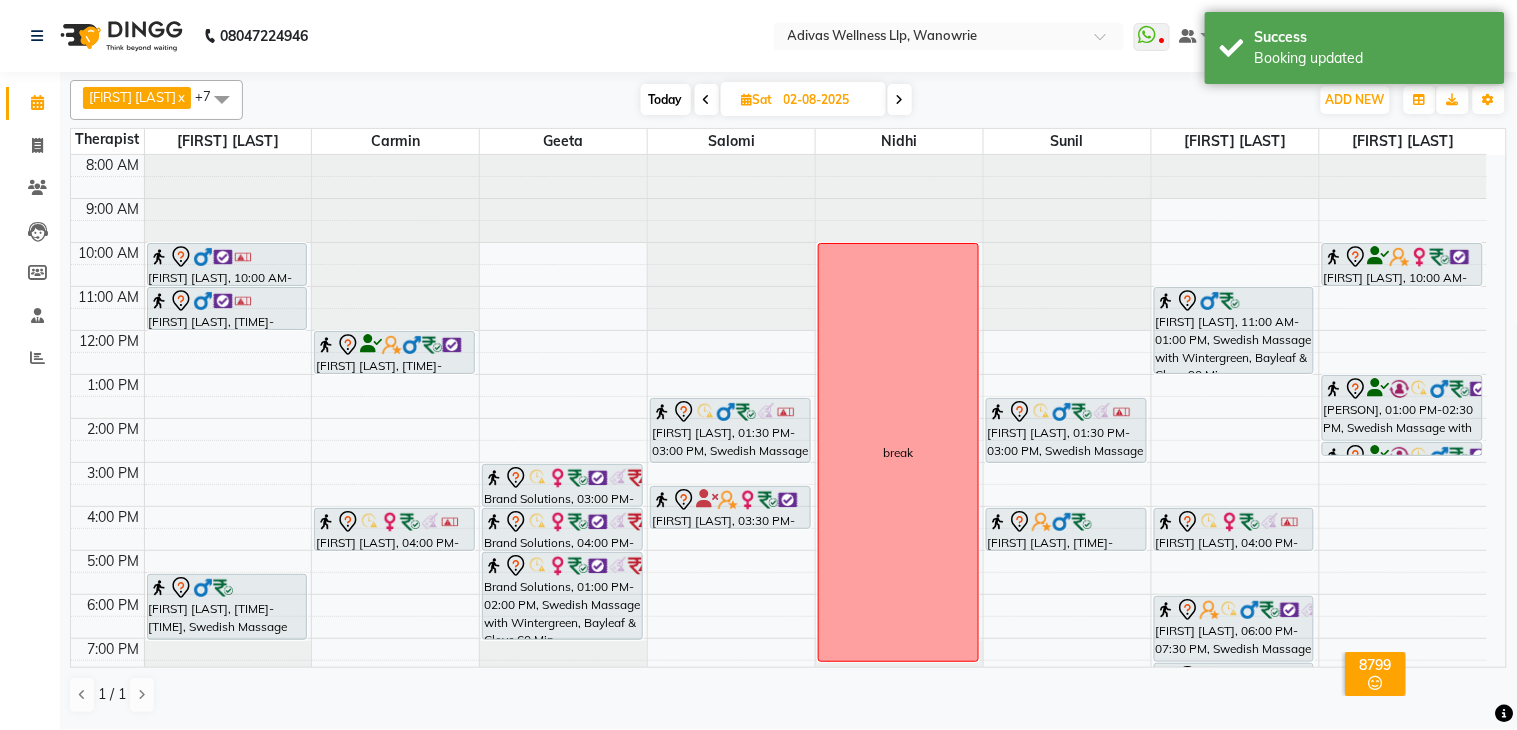 drag, startPoint x: 562, startPoint y: 593, endPoint x: 564, endPoint y: 621, distance: 28.071337 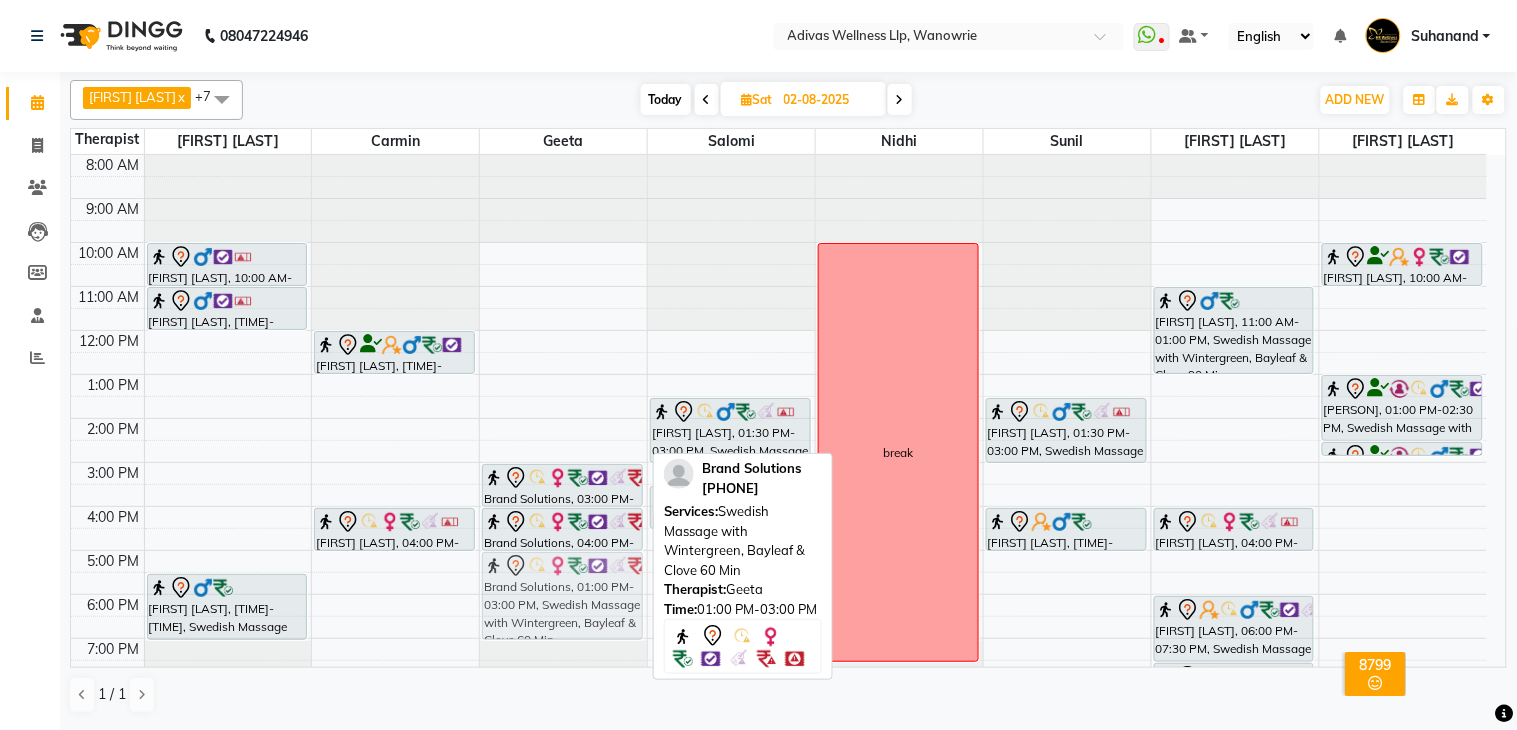 drag, startPoint x: 558, startPoint y: 386, endPoint x: 568, endPoint y: 563, distance: 177.28226 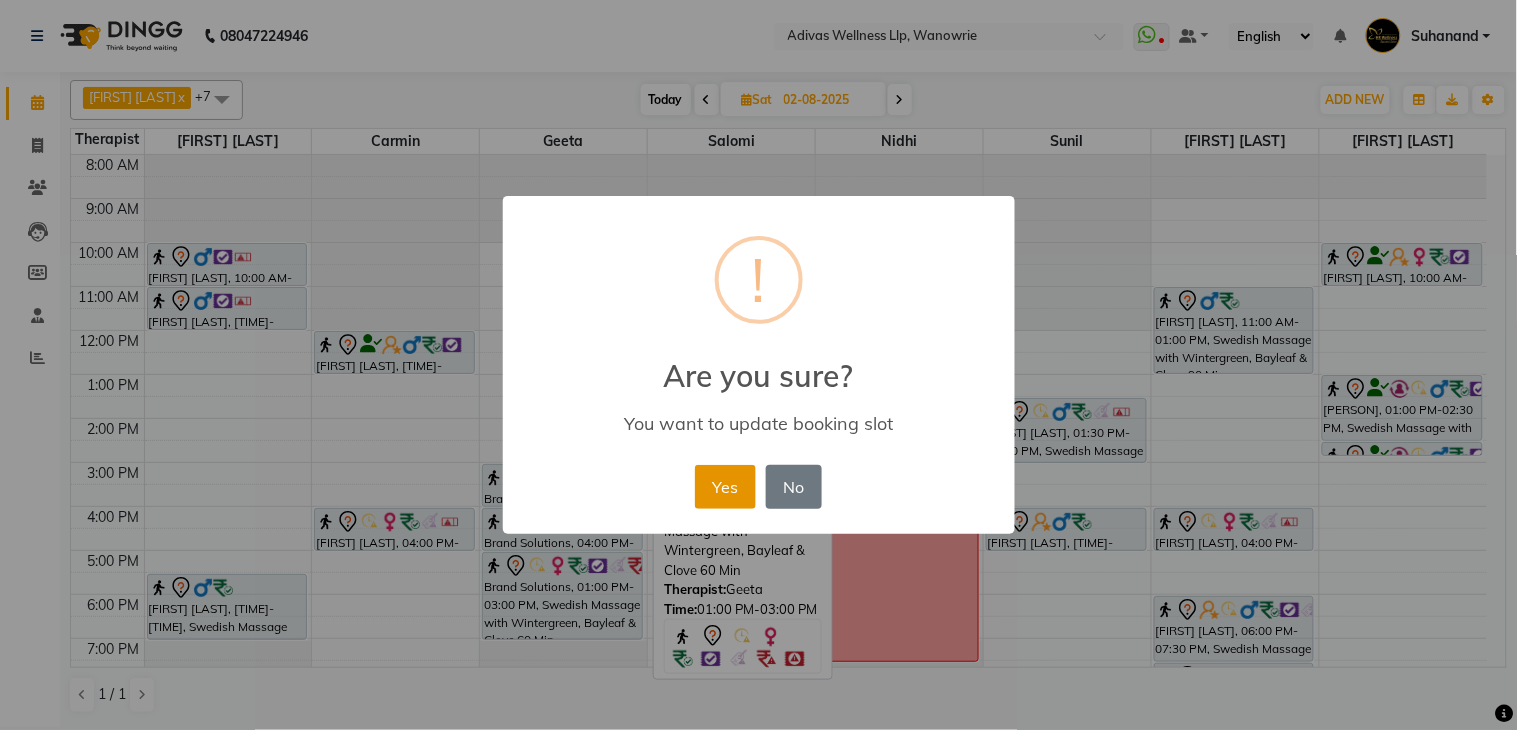click on "Yes" at bounding box center (725, 487) 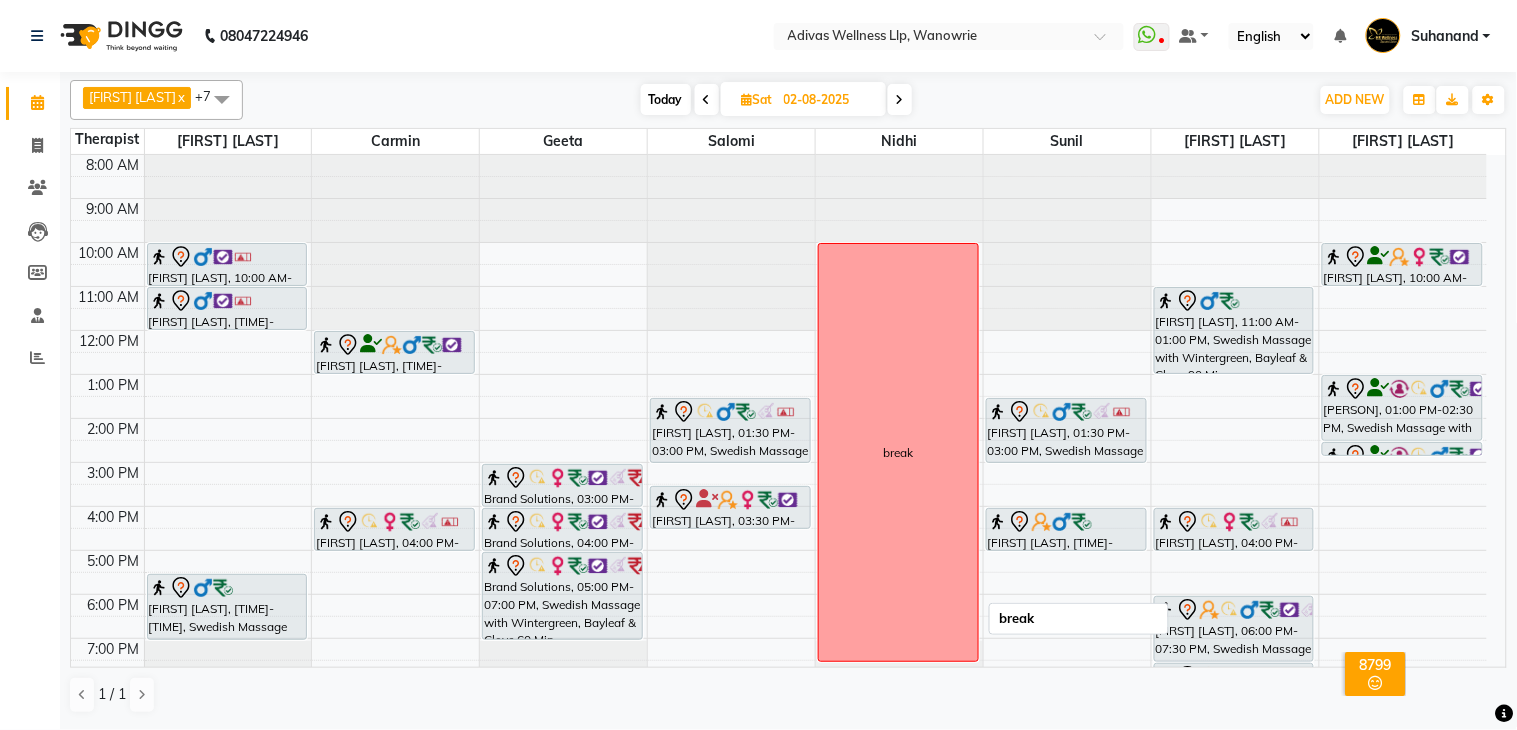 scroll, scrollTop: 62, scrollLeft: 0, axis: vertical 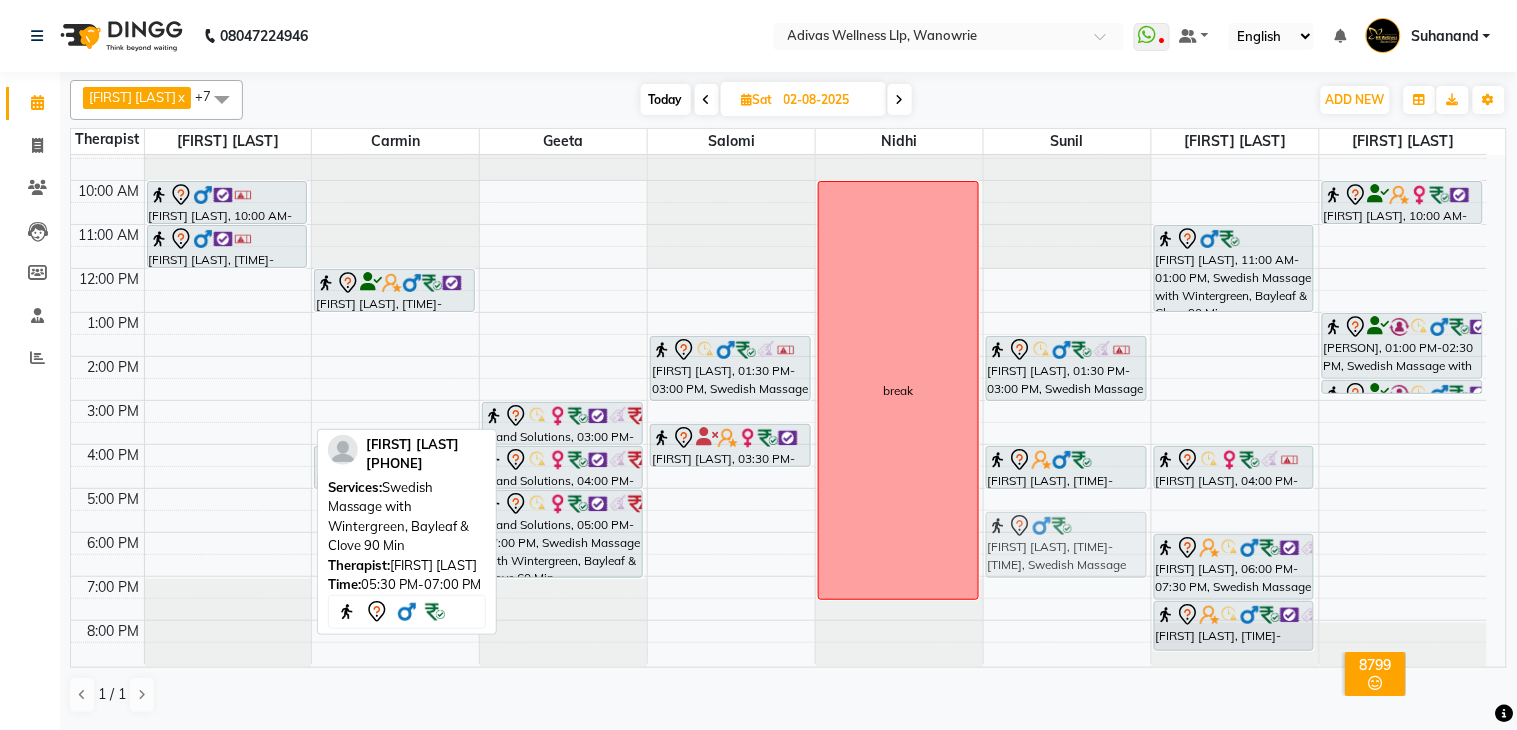 drag, startPoint x: 207, startPoint y: 534, endPoint x: 1000, endPoint y: 533, distance: 793.0006 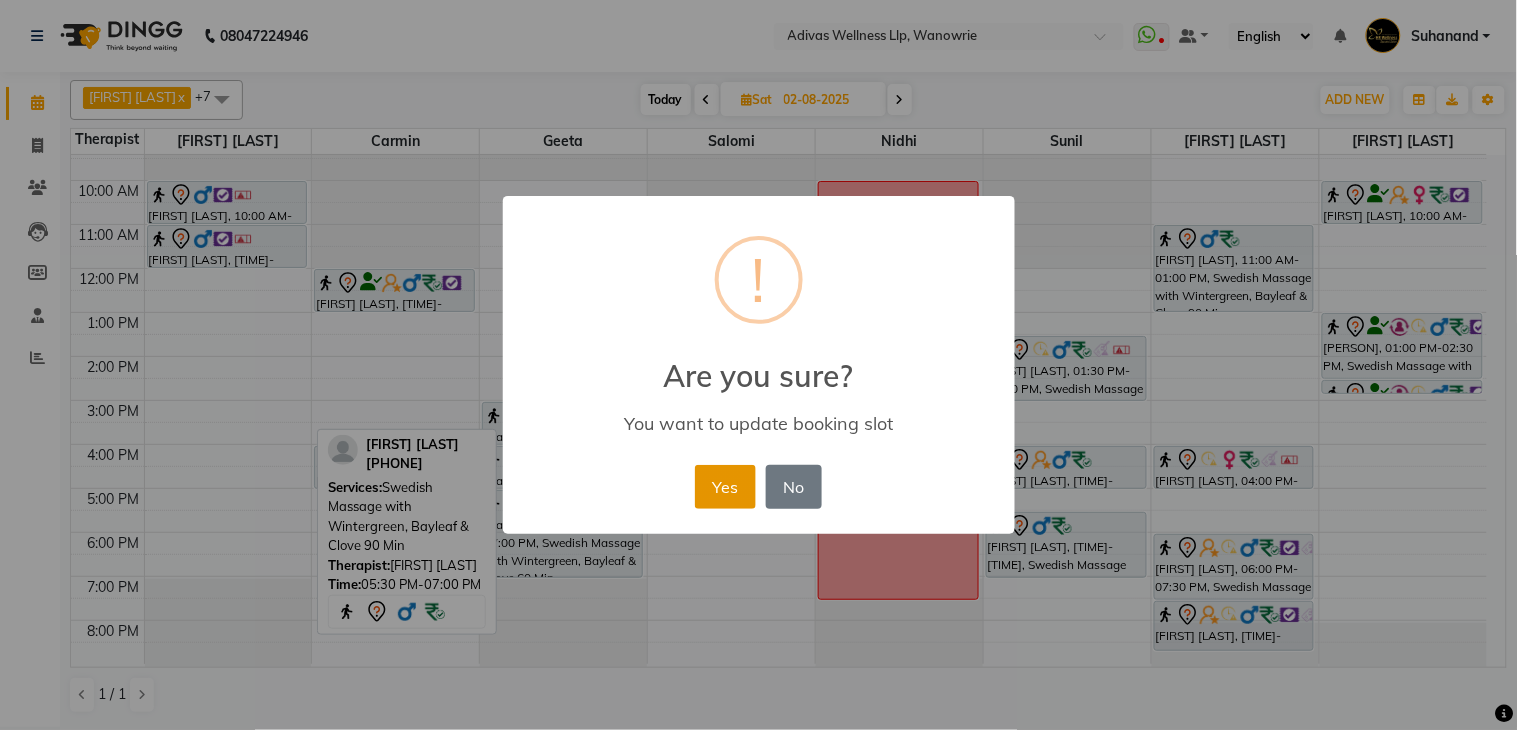 click on "Yes" at bounding box center (725, 487) 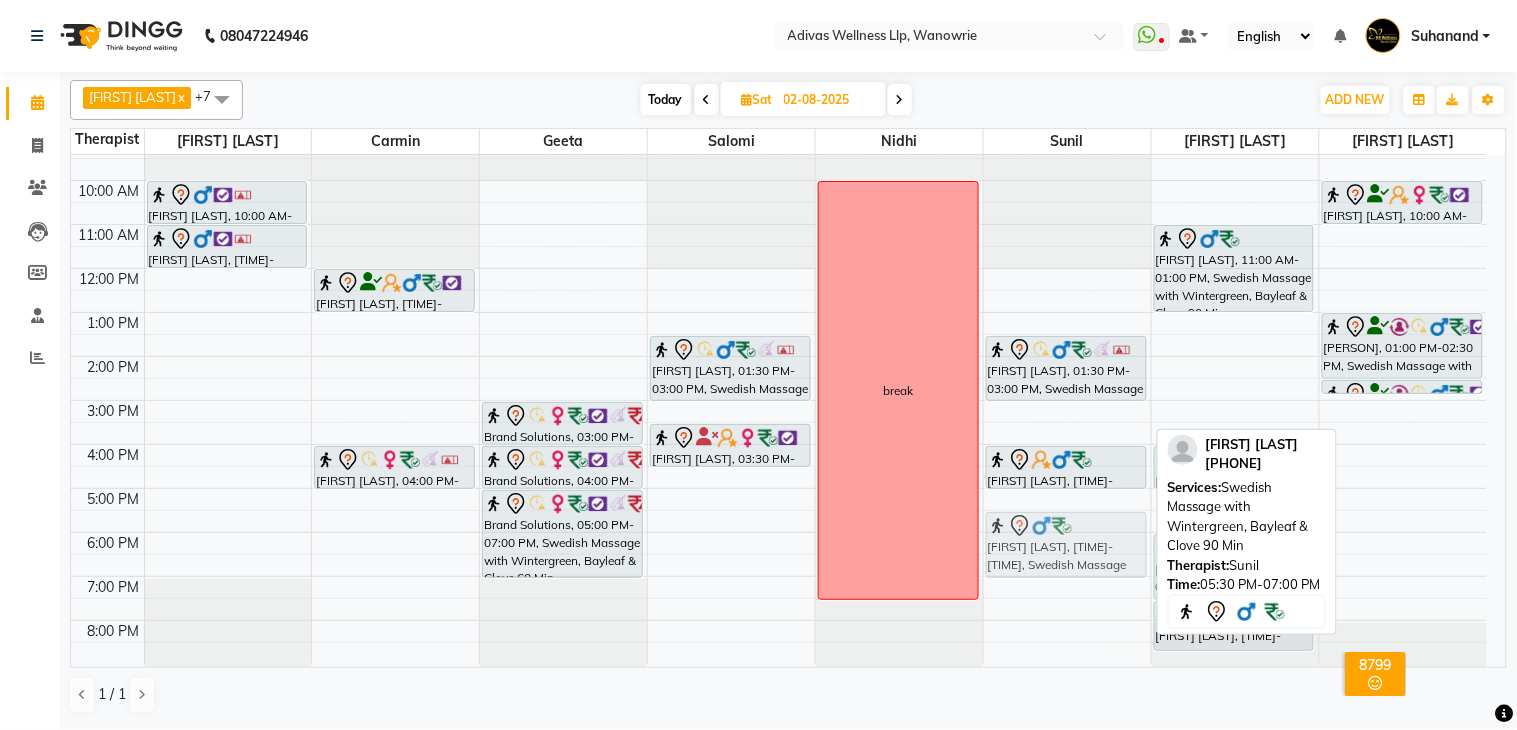 drag, startPoint x: 1063, startPoint y: 535, endPoint x: 1145, endPoint y: 530, distance: 82.1523 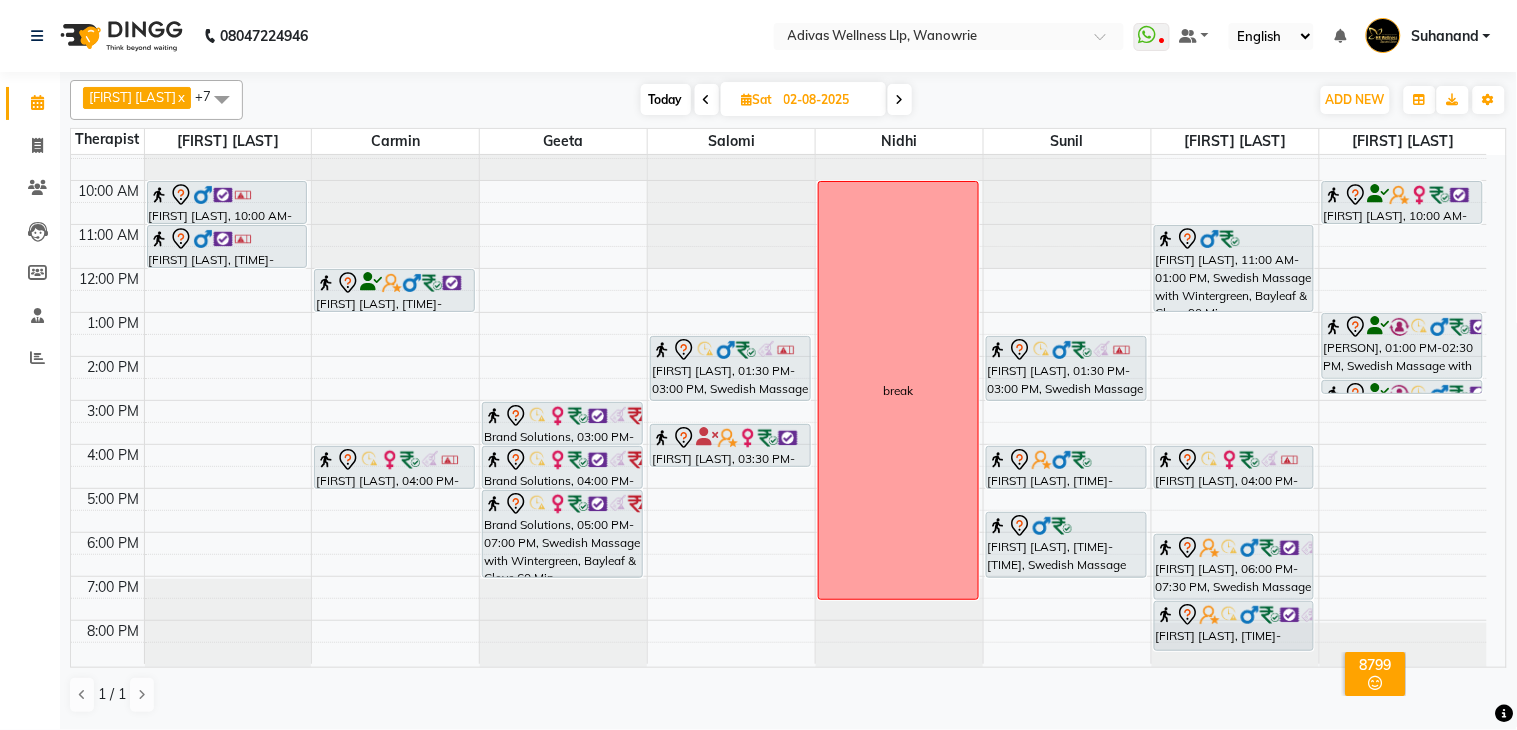 click on "[PHONE] Select Location × Adivas Wellness Llp, Wanowrie  WhatsApp Status  ✕ Status:  Disconnected Recent Service Activity: [DATE]     05:30 AM  [PHONE] Whatsapp Settings Default Panel My Panel English ENGLISH Español العربية मराठी हिंदी ગુજરાતી தமிழ் 中文 Notifications nothing to show Suhanand Manage Profile Change Password Sign out  Version:3.15.11" 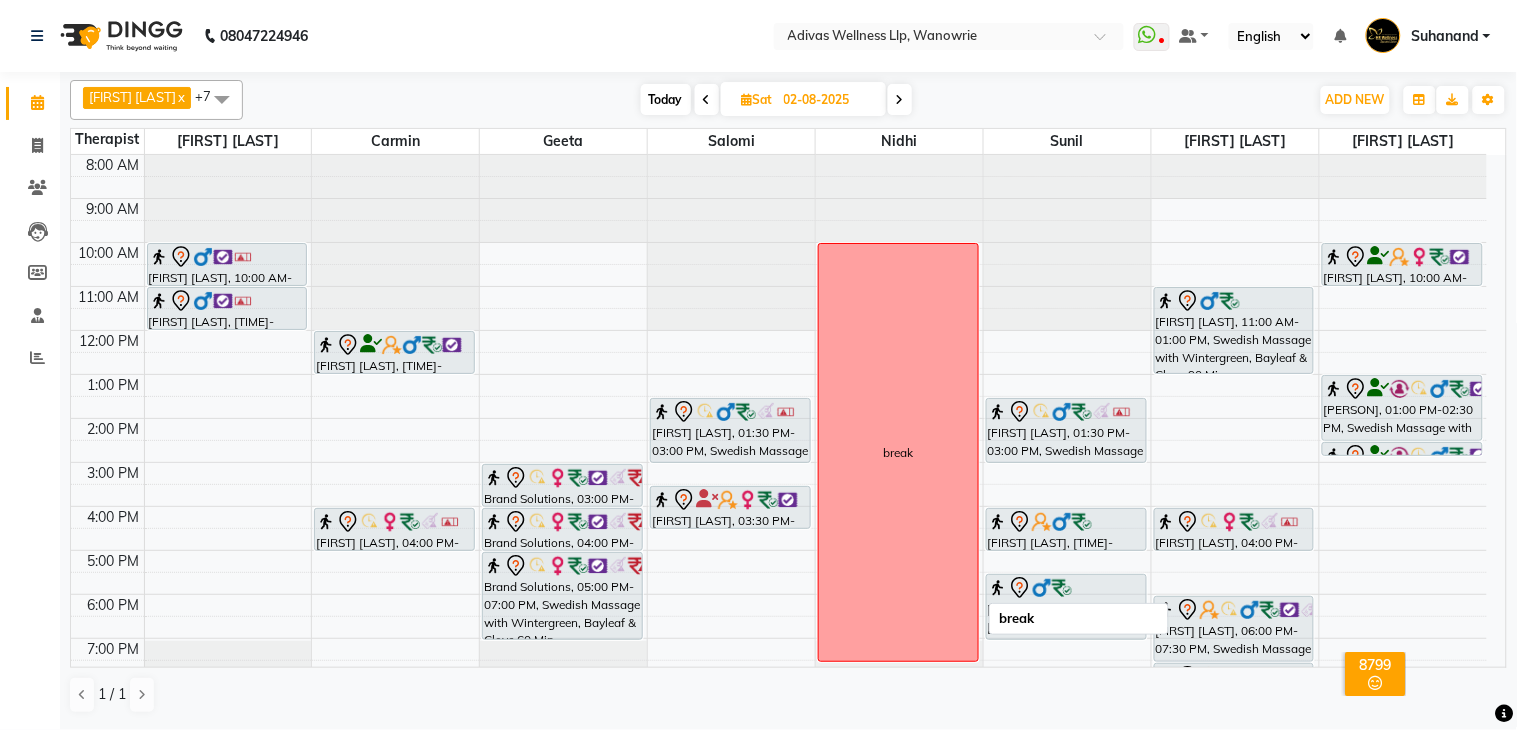 scroll, scrollTop: 62, scrollLeft: 0, axis: vertical 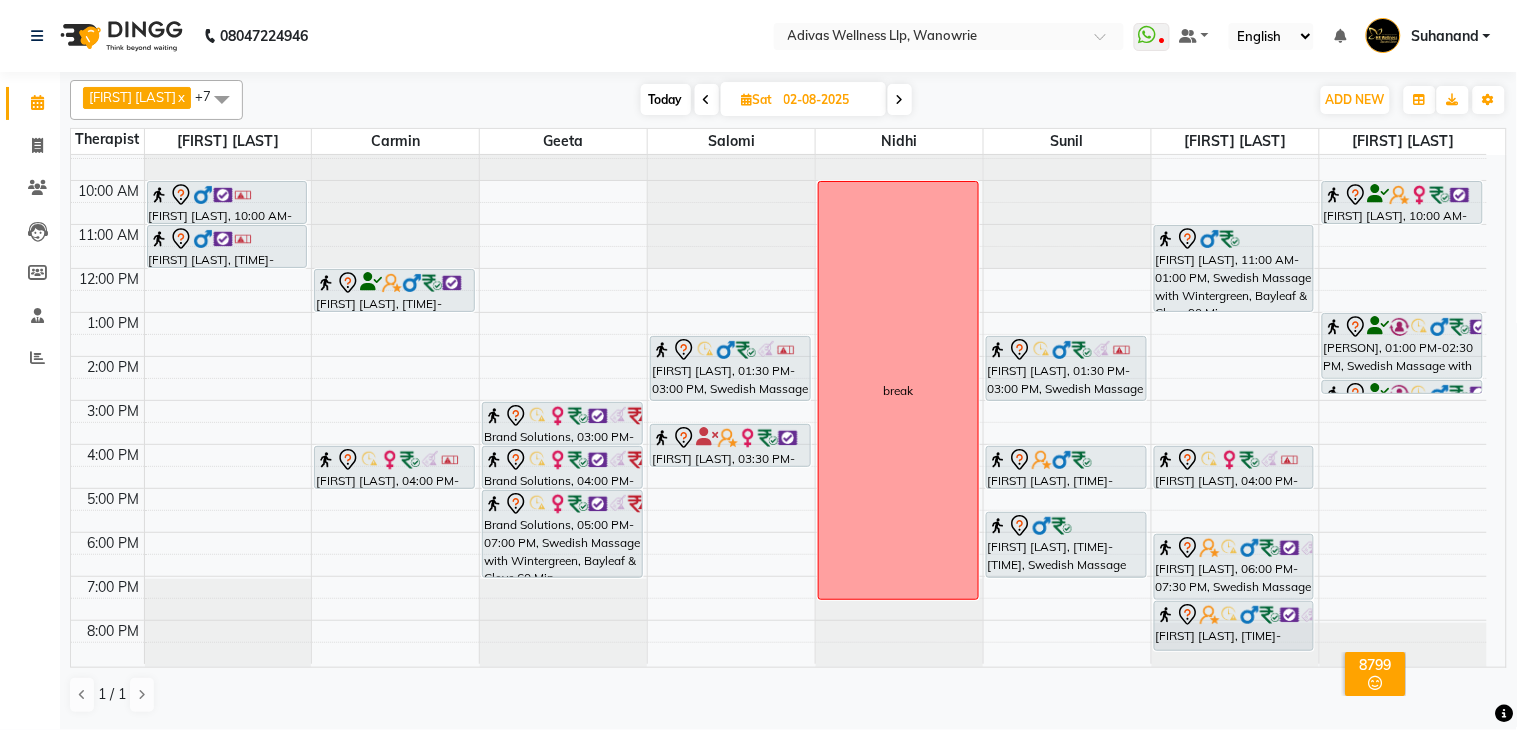 click on "[PHONE] Select Location × Adivas Wellness Llp, Wanowrie  WhatsApp Status  ✕ Status:  Disconnected Recent Service Activity: [DATE]     05:30 AM  [PHONE] Whatsapp Settings Default Panel My Panel English ENGLISH Español العربية मराठी हिंदी ગુજરાતી தமிழ் 中文 Notifications nothing to show Suhanand Manage Profile Change Password Sign out  Version:3.15.11" 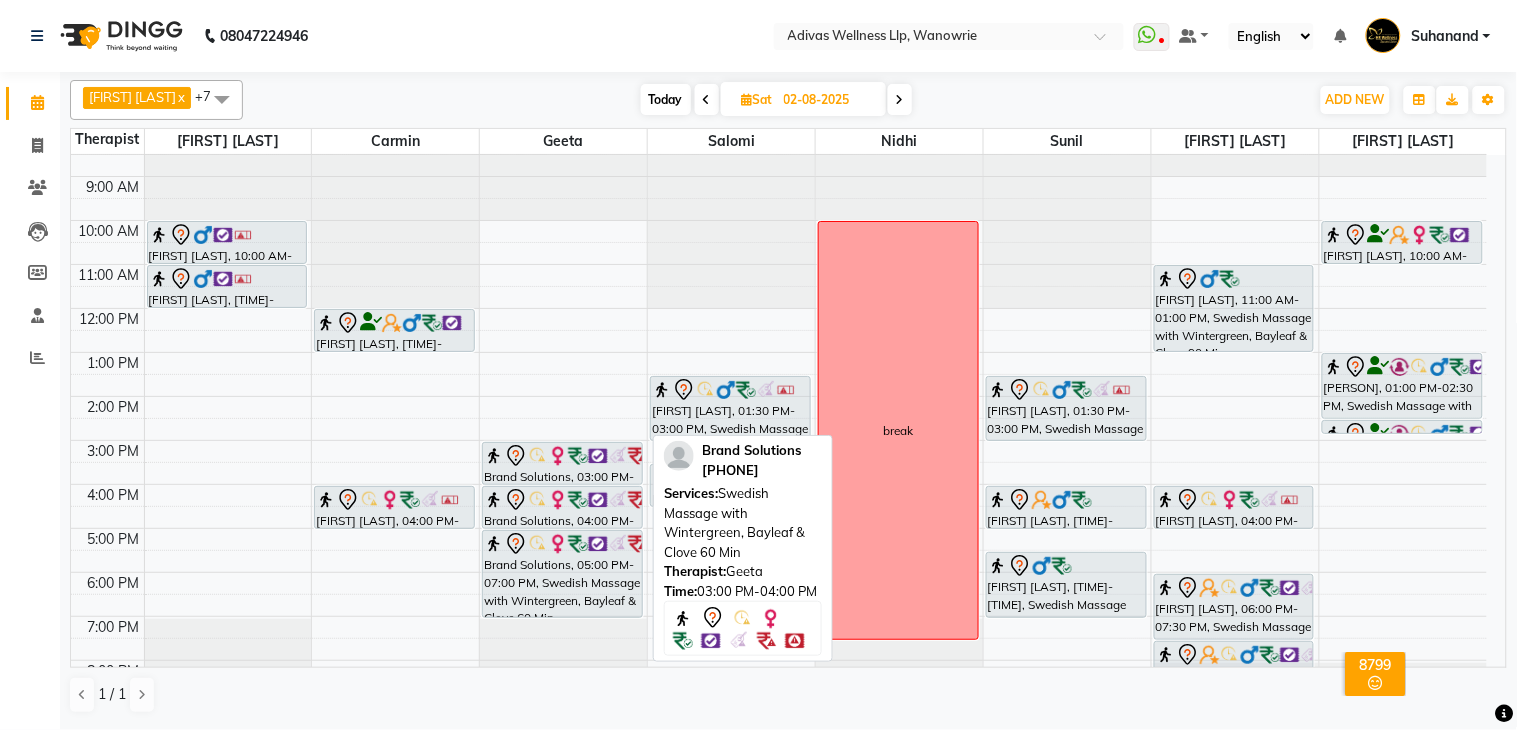 scroll, scrollTop: 0, scrollLeft: 0, axis: both 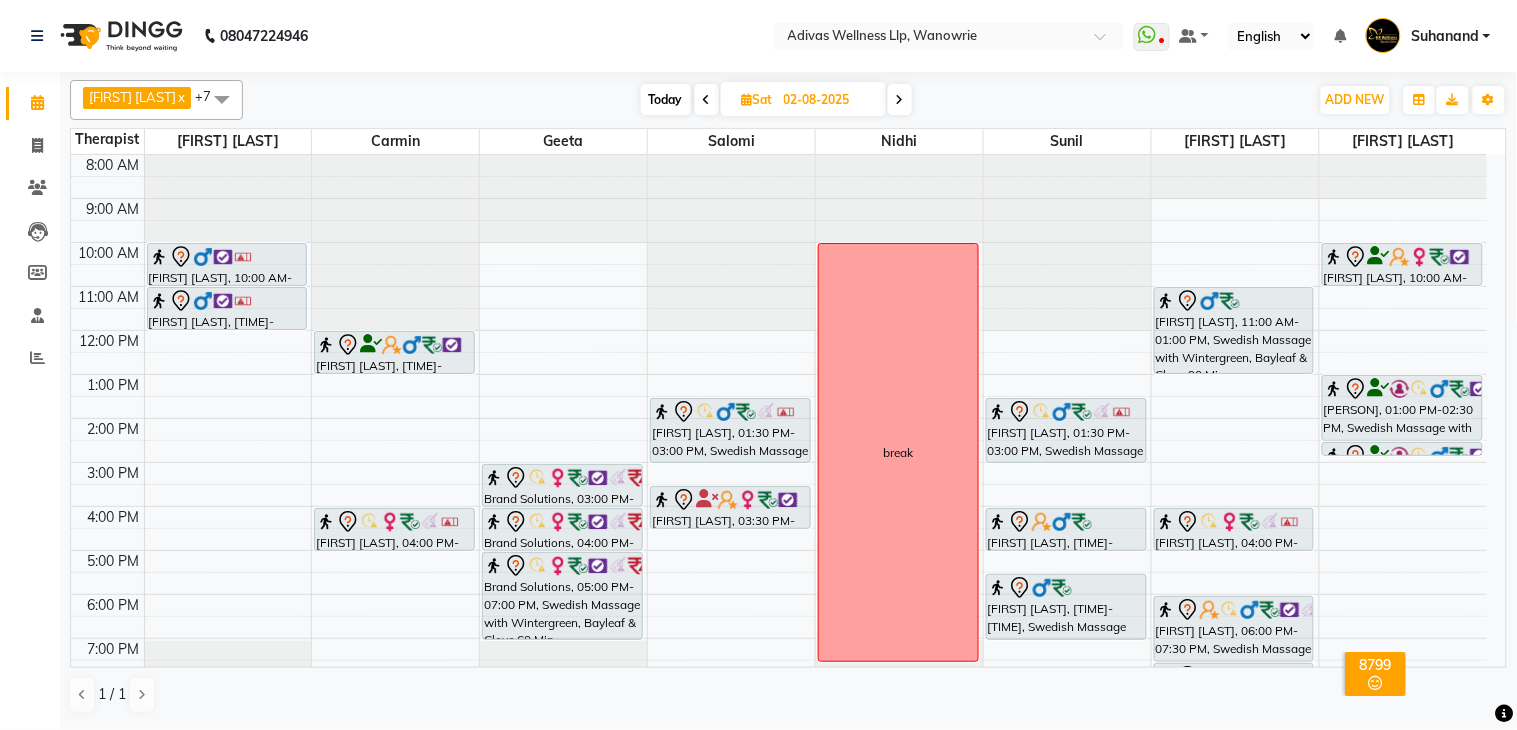 click on "Today" at bounding box center (666, 99) 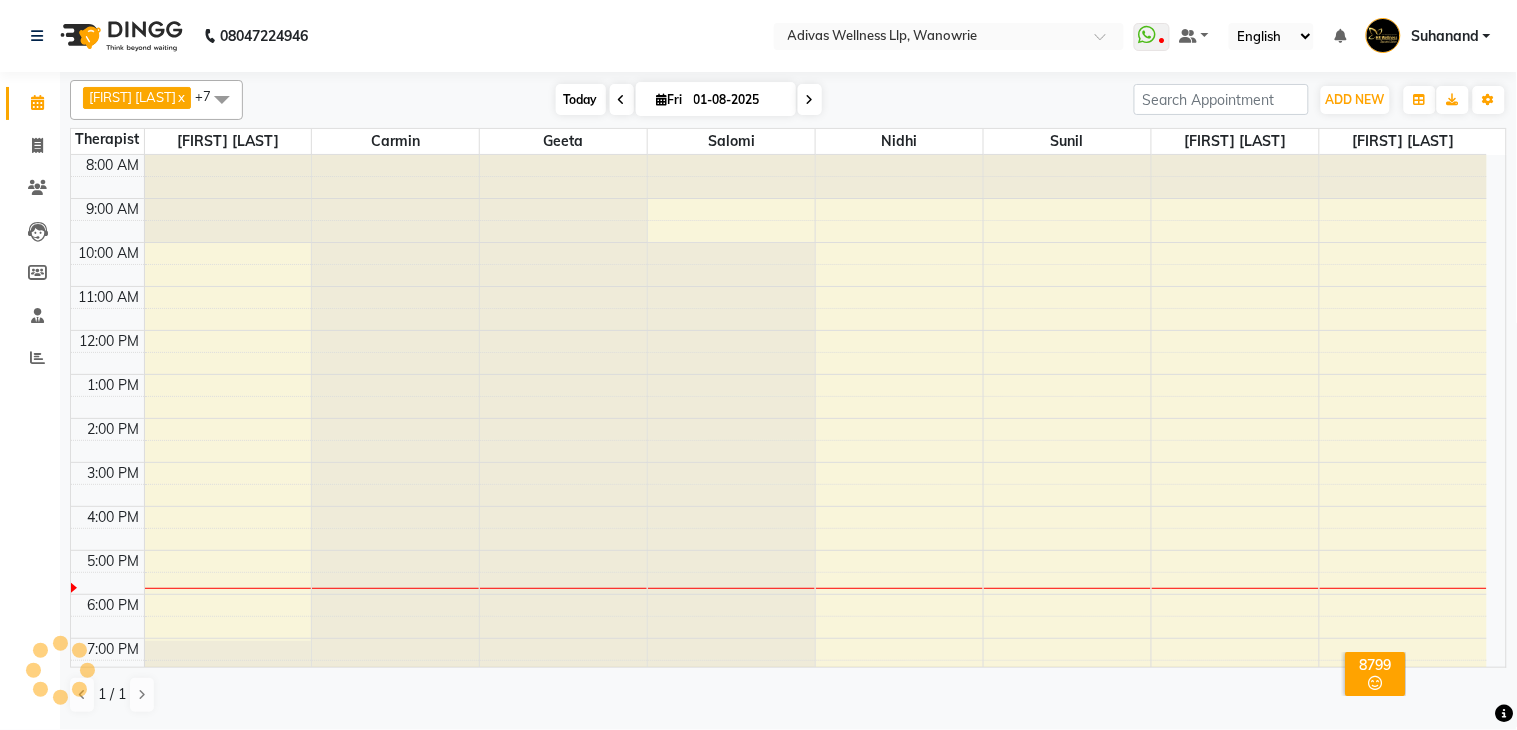 scroll, scrollTop: 63, scrollLeft: 0, axis: vertical 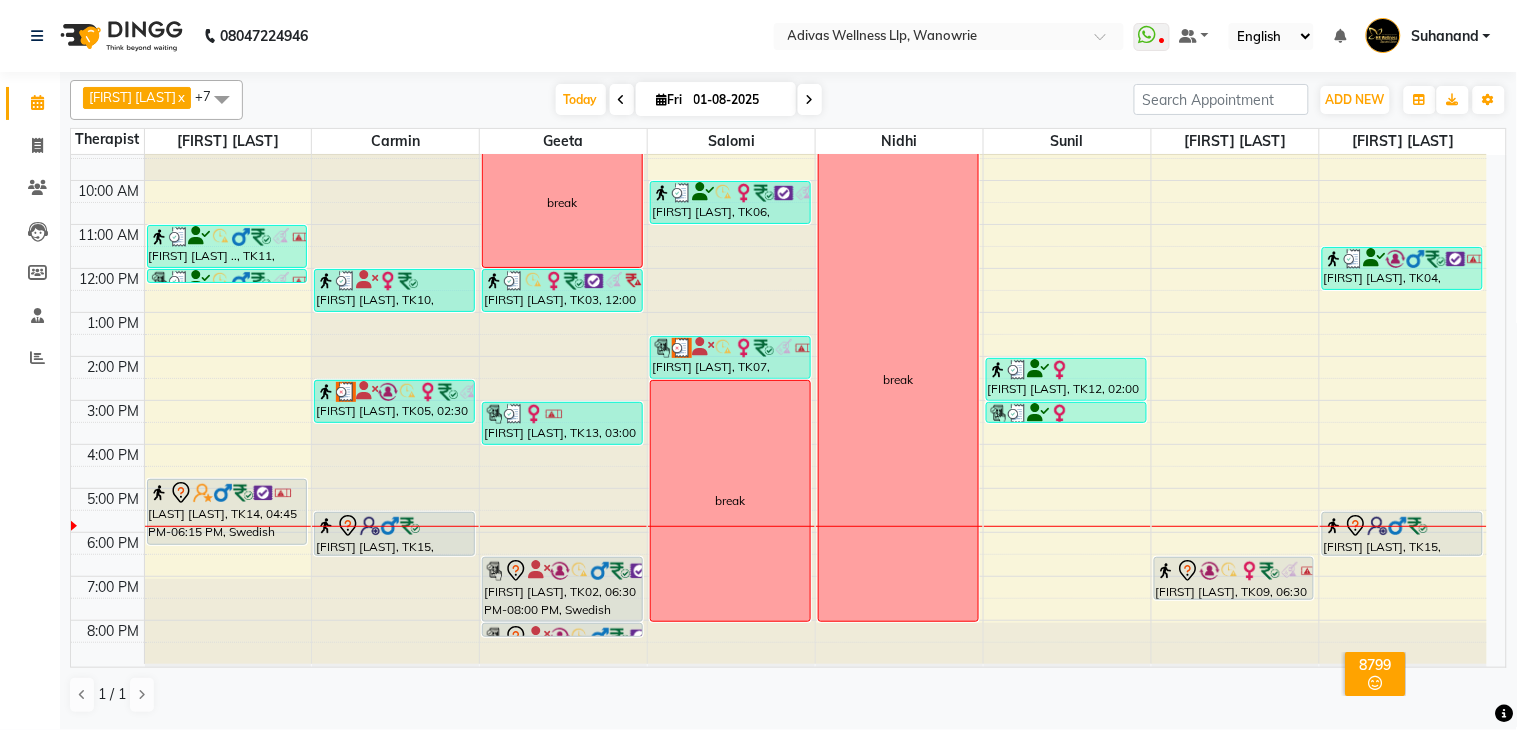 click on "[PHONE] Select Location × Adivas Wellness Llp, Wanowrie  WhatsApp Status  ✕ Status:  Disconnected Recent Service Activity: [DATE]     05:30 AM  [PHONE] Whatsapp Settings Default Panel My Panel English ENGLISH Español العربية मराठी हिंदी ગુજરાતી தமிழ் 中文 Notifications nothing to show Suhanand Manage Profile Change Password Sign out  Version:3.15.11" 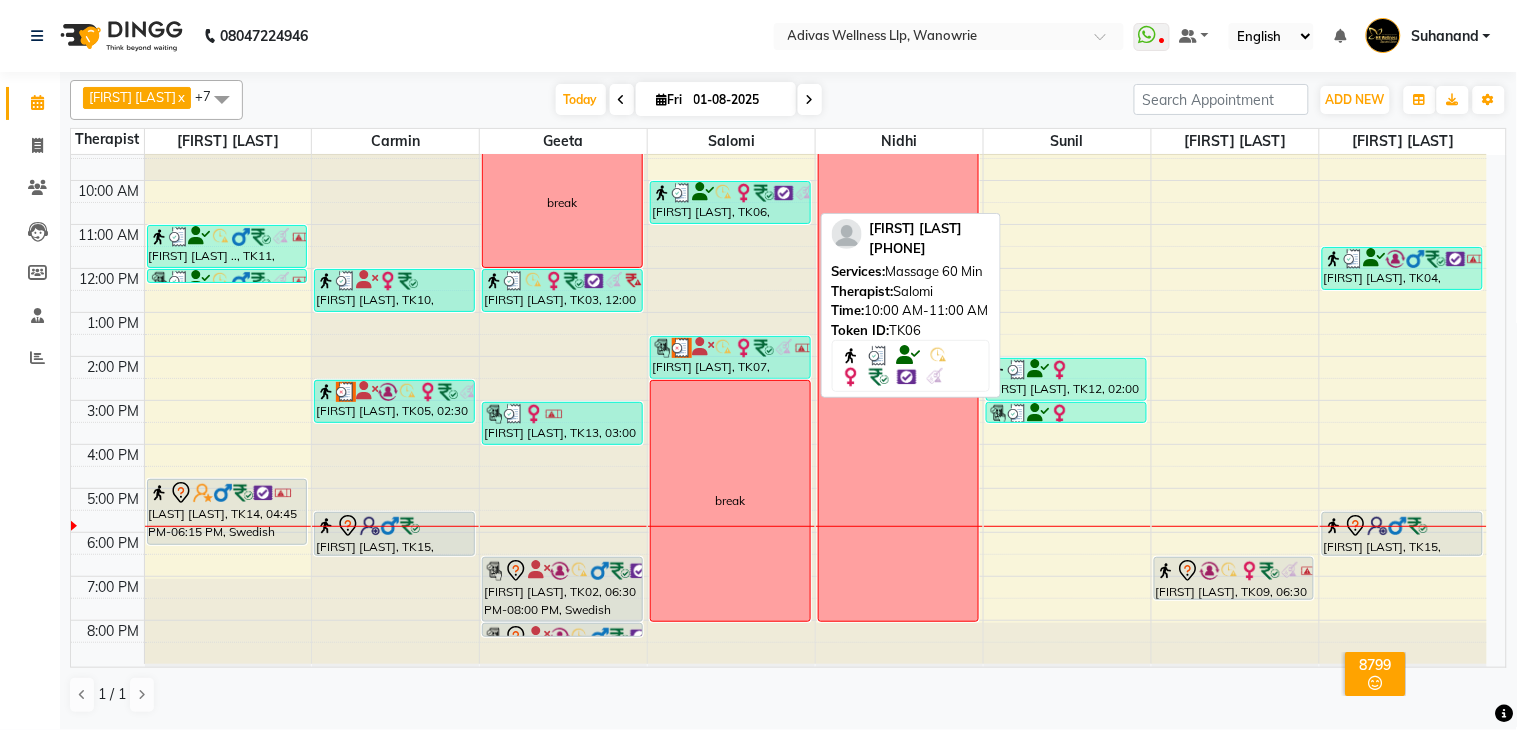 scroll, scrollTop: 62, scrollLeft: 0, axis: vertical 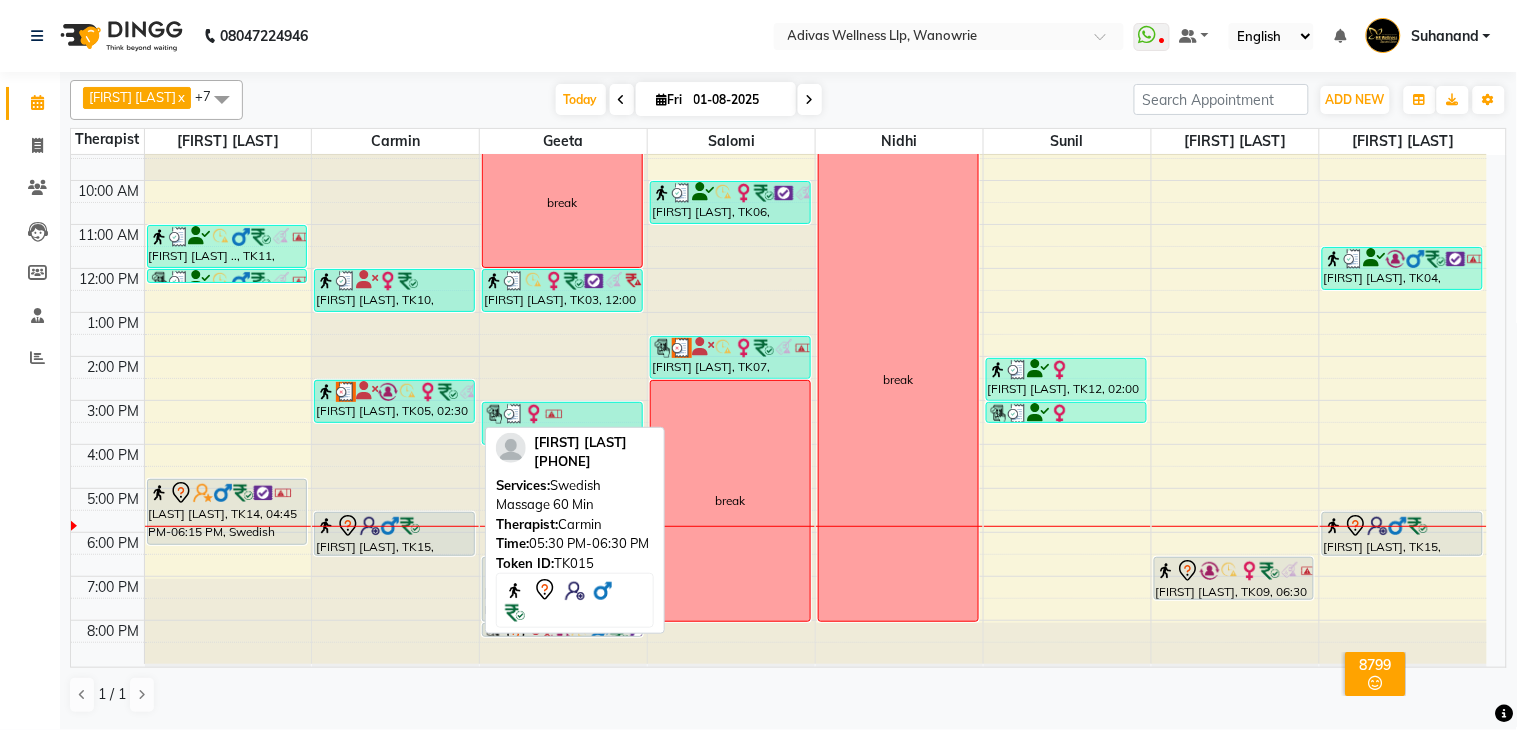 click on "[FIRST] [LAST], TK15, [TIME]-[TIME], Swedish Massage 60 Min" at bounding box center [394, 534] 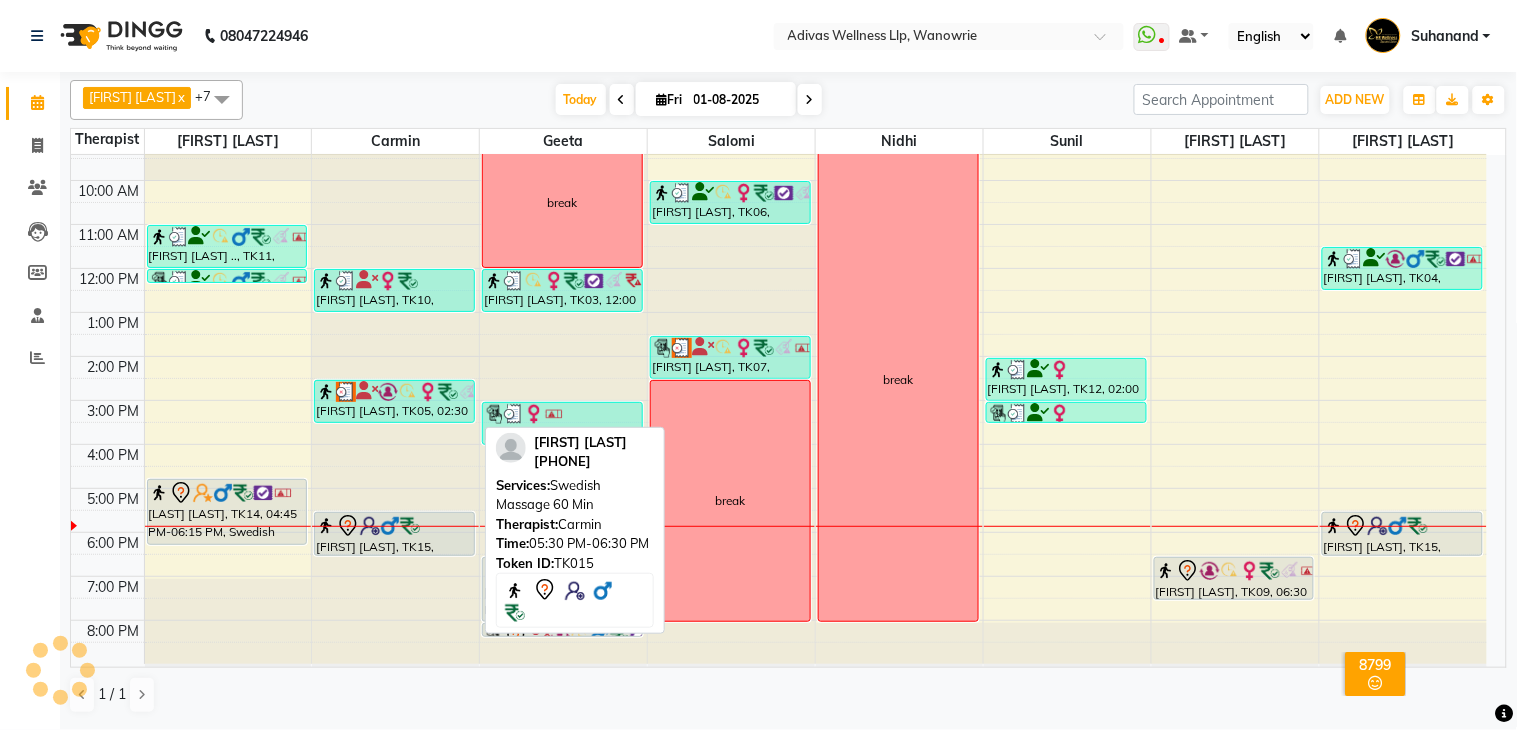 click at bounding box center [394, 526] 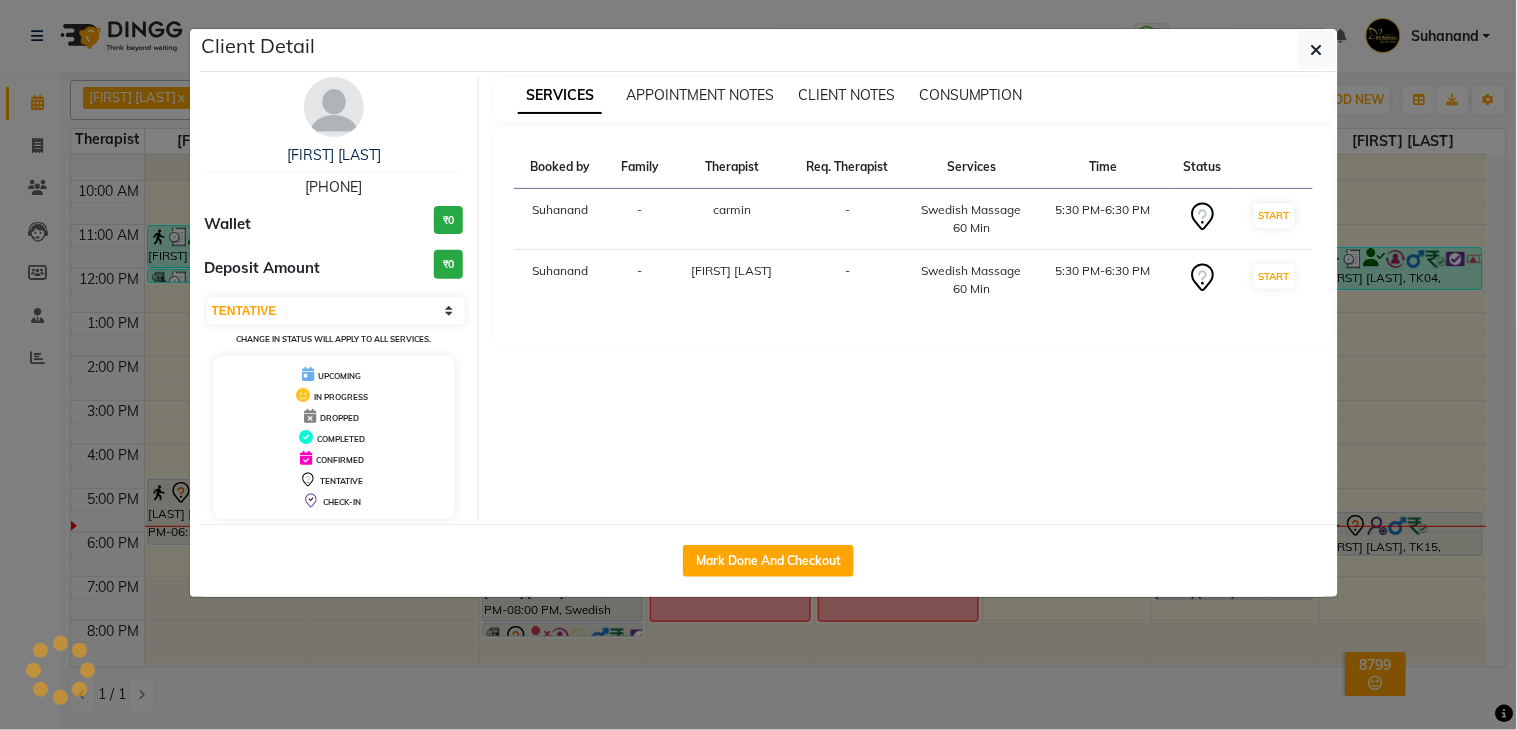 click on "[FIRST] [LAST]   [PHONE]" at bounding box center [334, 171] 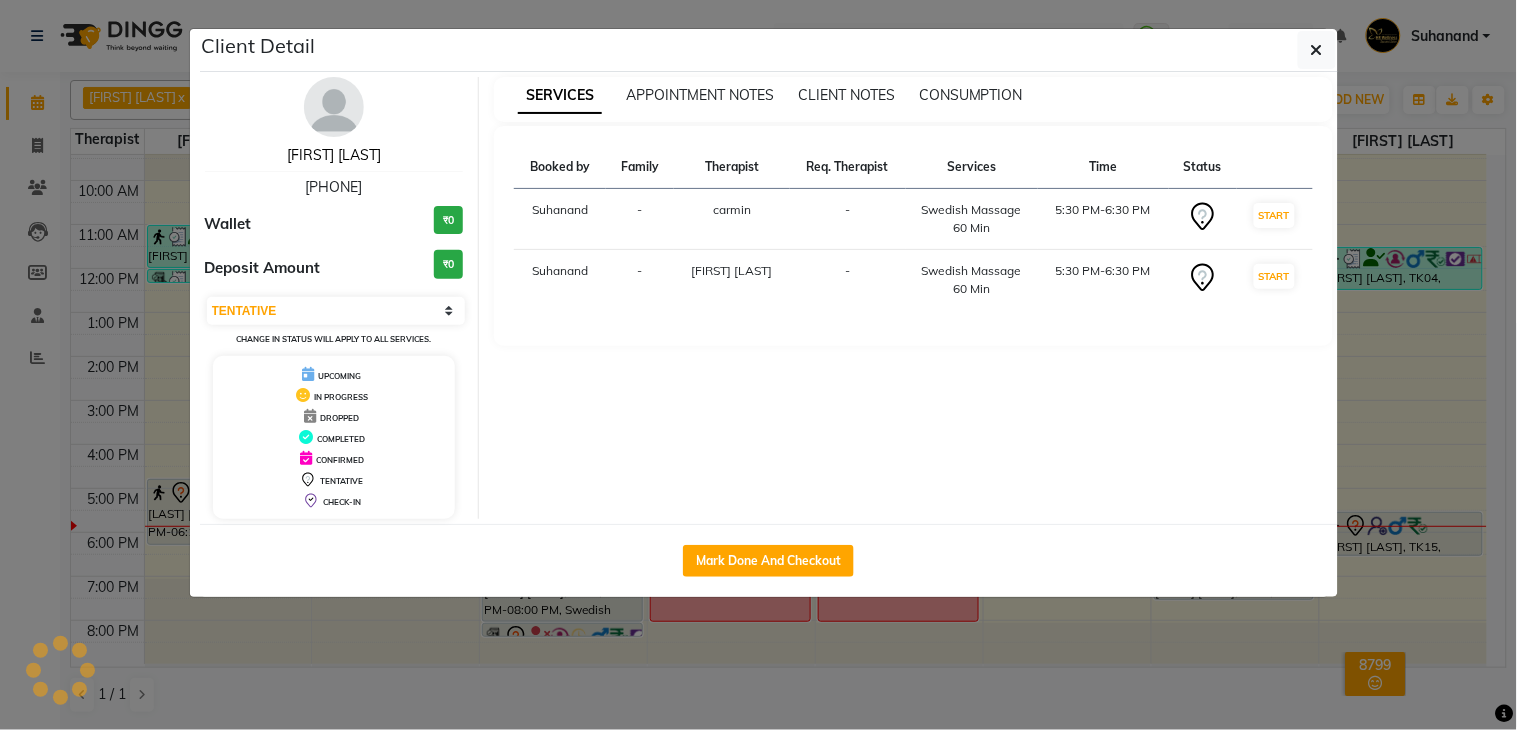click on "[FIRST] [LAST]" at bounding box center [334, 155] 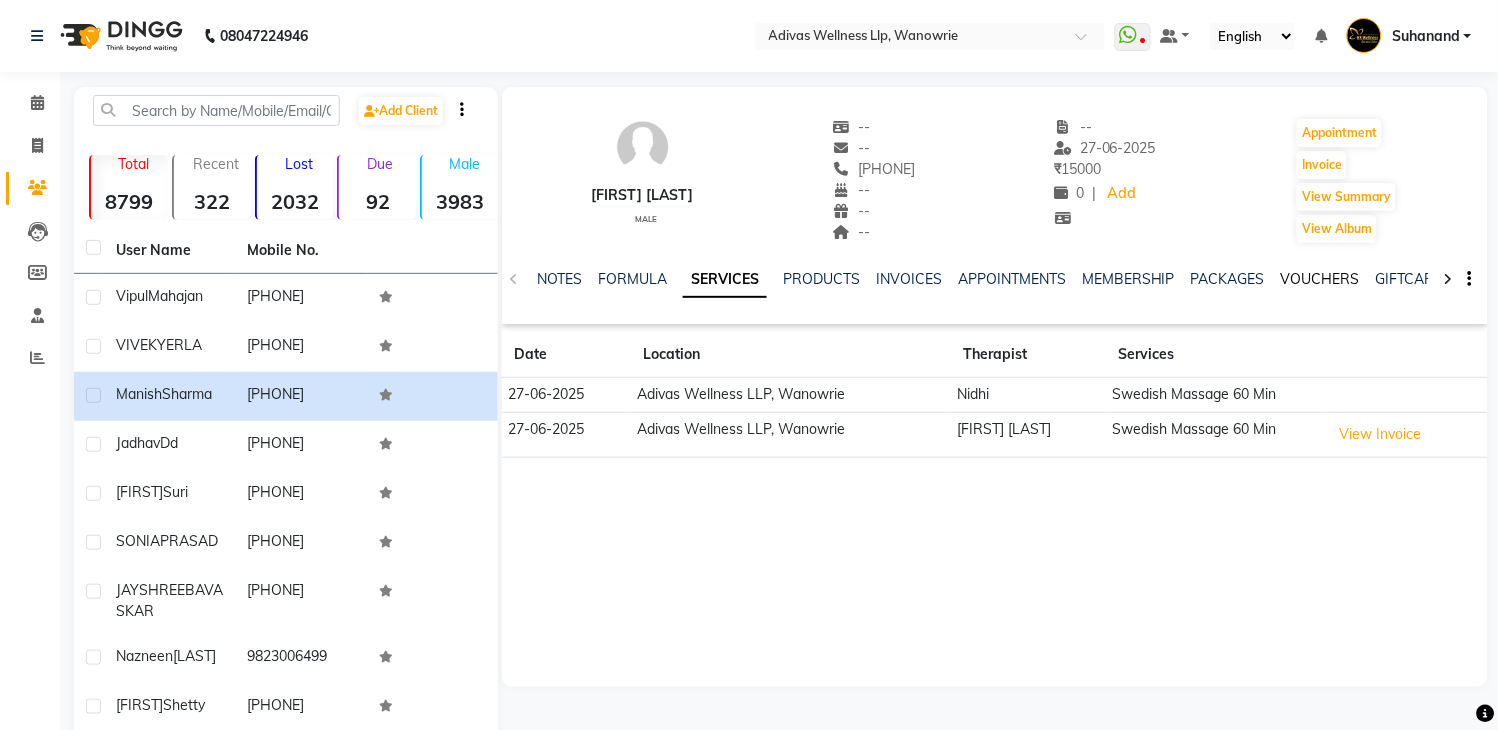 click on "VOUCHERS" 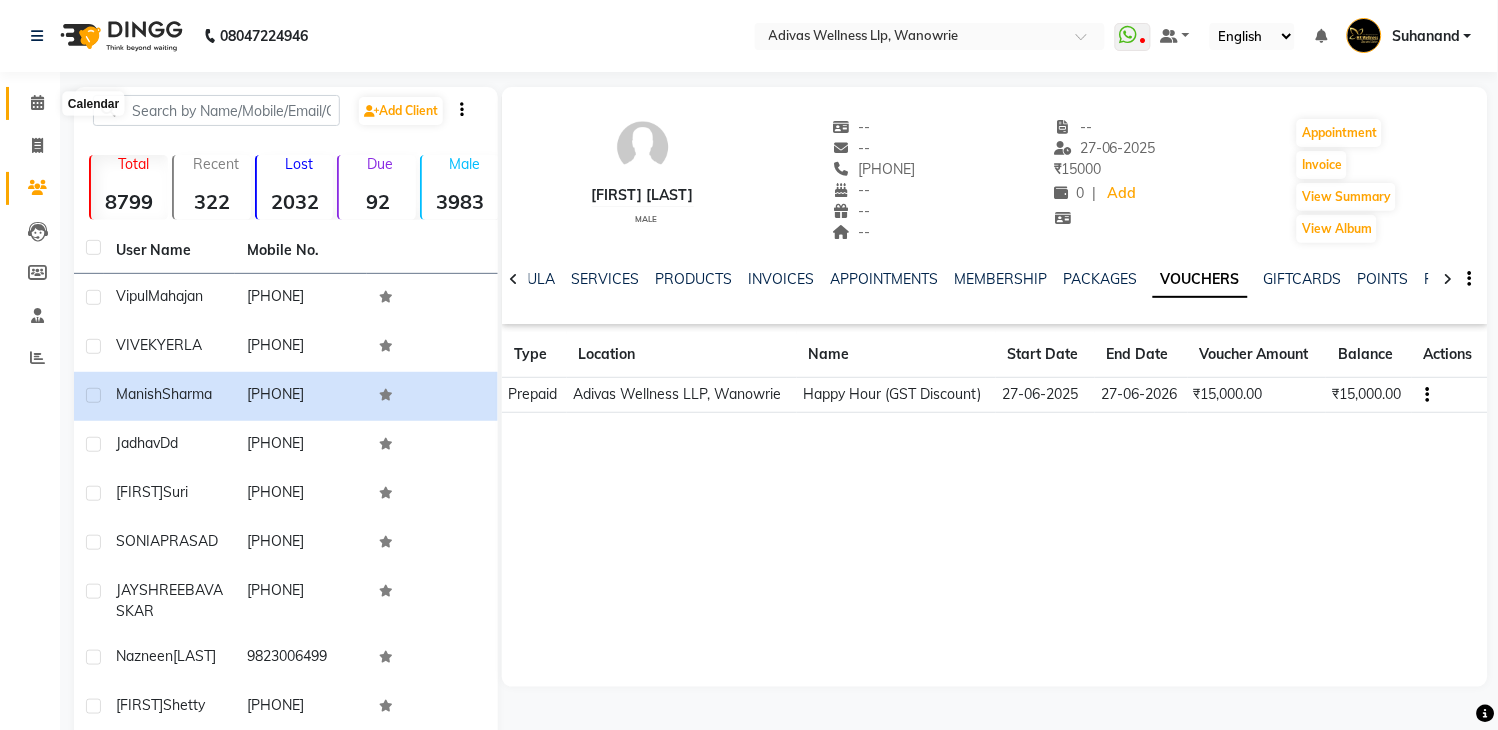 click 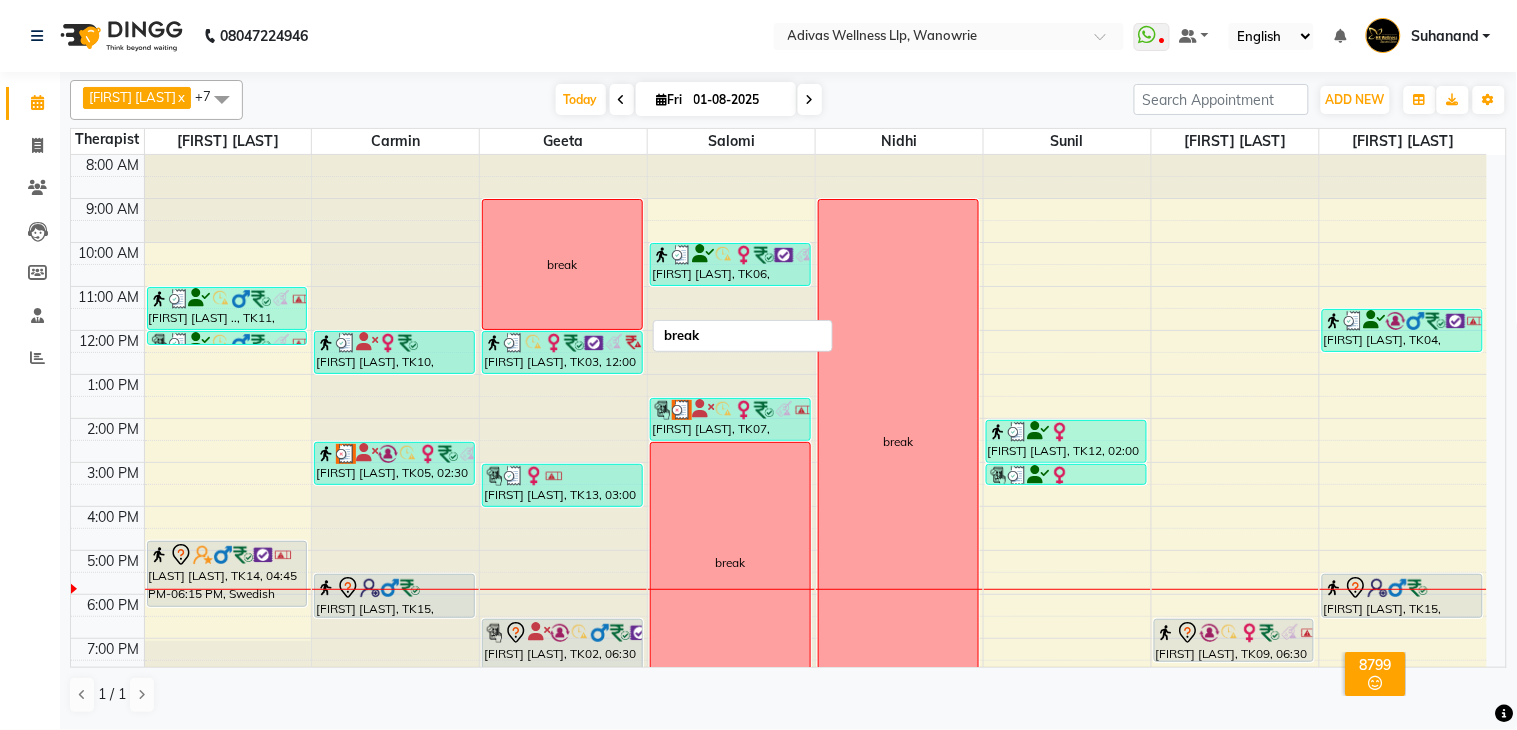 scroll, scrollTop: 62, scrollLeft: 0, axis: vertical 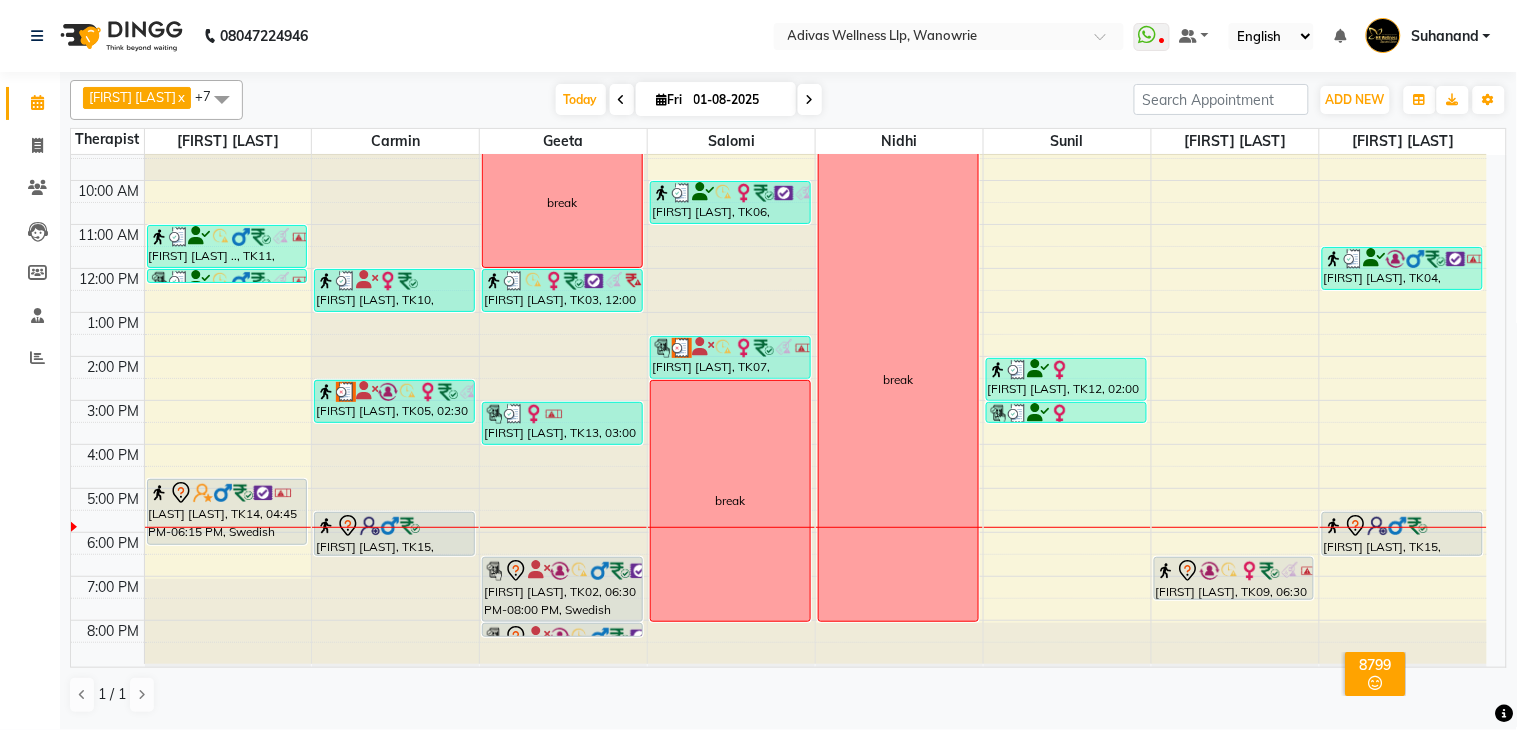 click at bounding box center [810, 99] 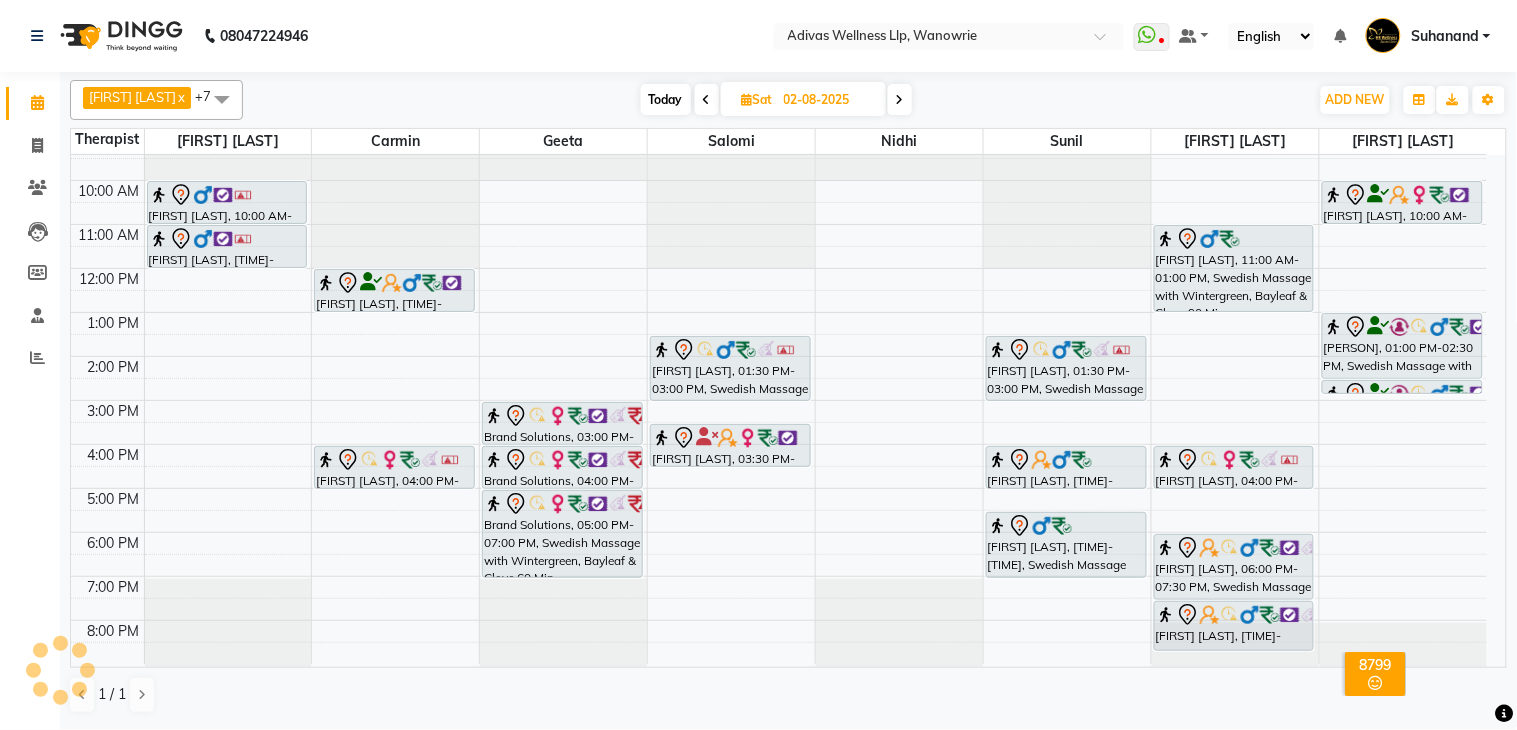 scroll, scrollTop: 0, scrollLeft: 0, axis: both 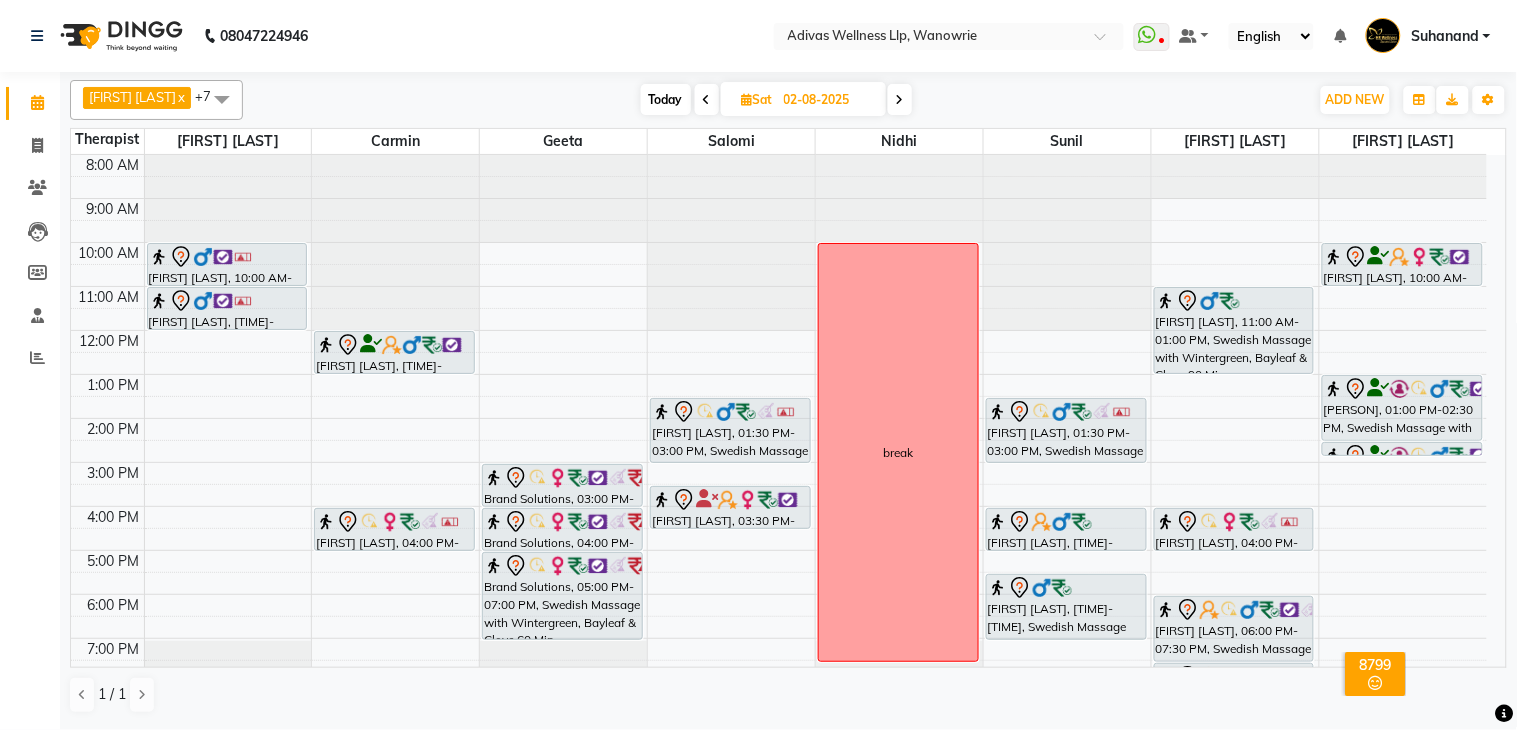 click on "Today" at bounding box center (666, 99) 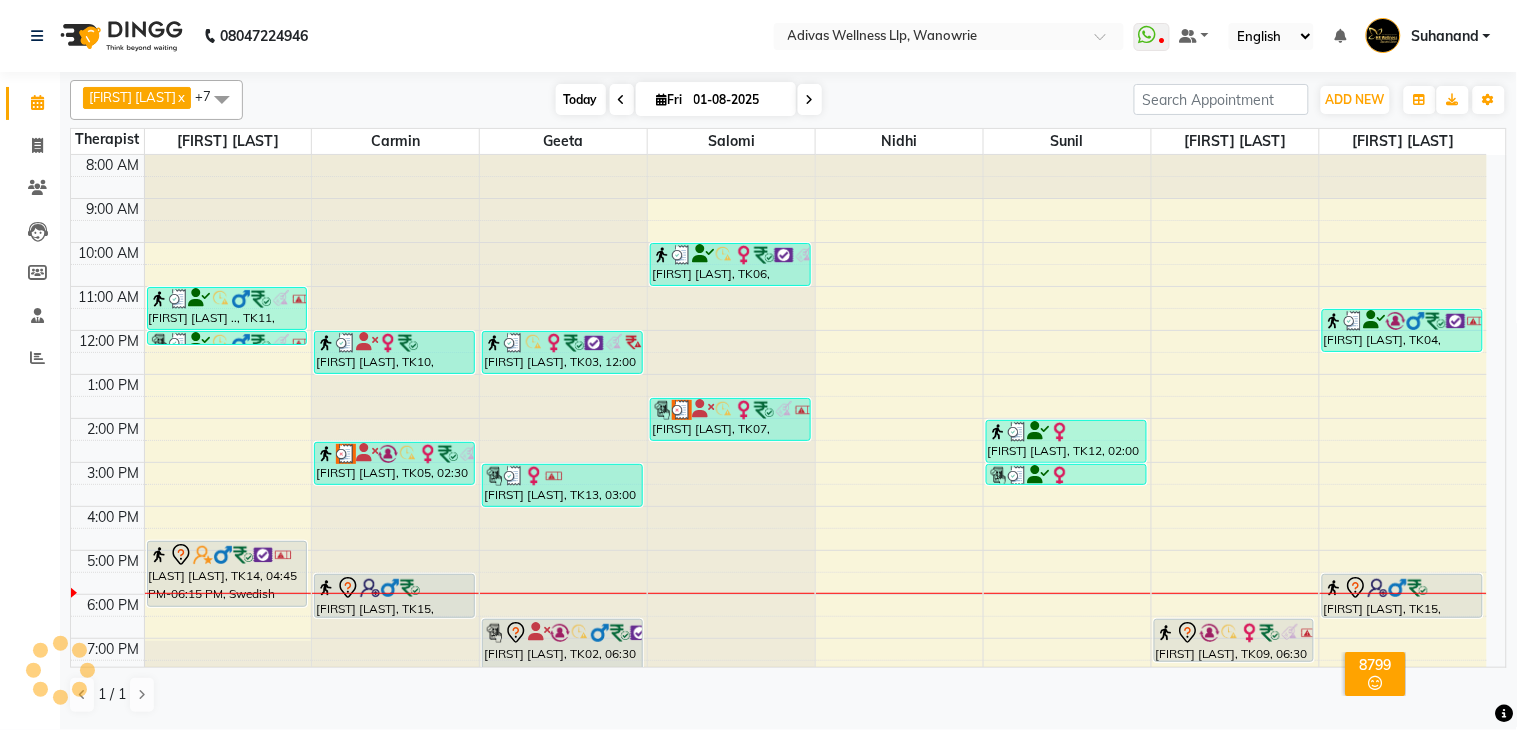 scroll, scrollTop: 63, scrollLeft: 0, axis: vertical 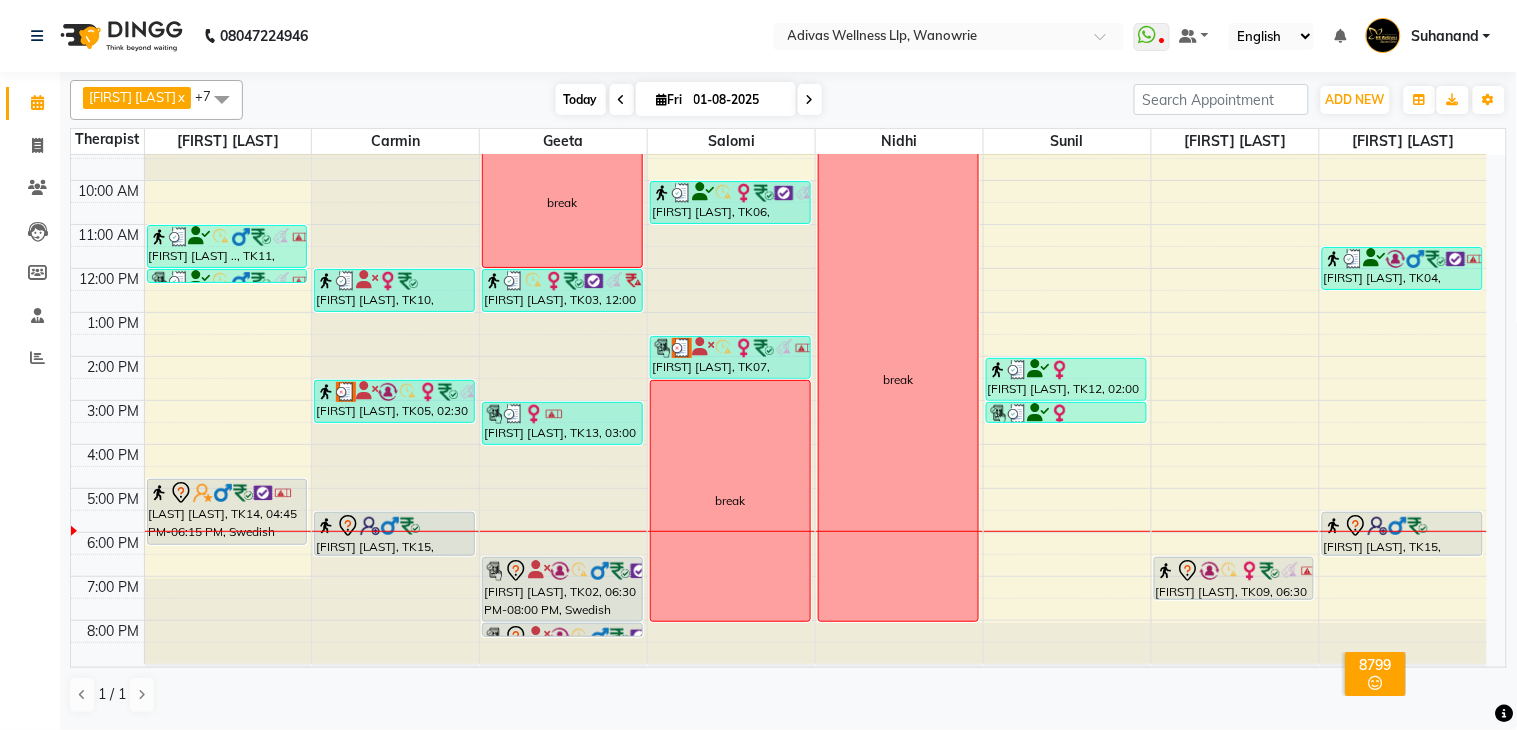 click on "Today" at bounding box center [581, 99] 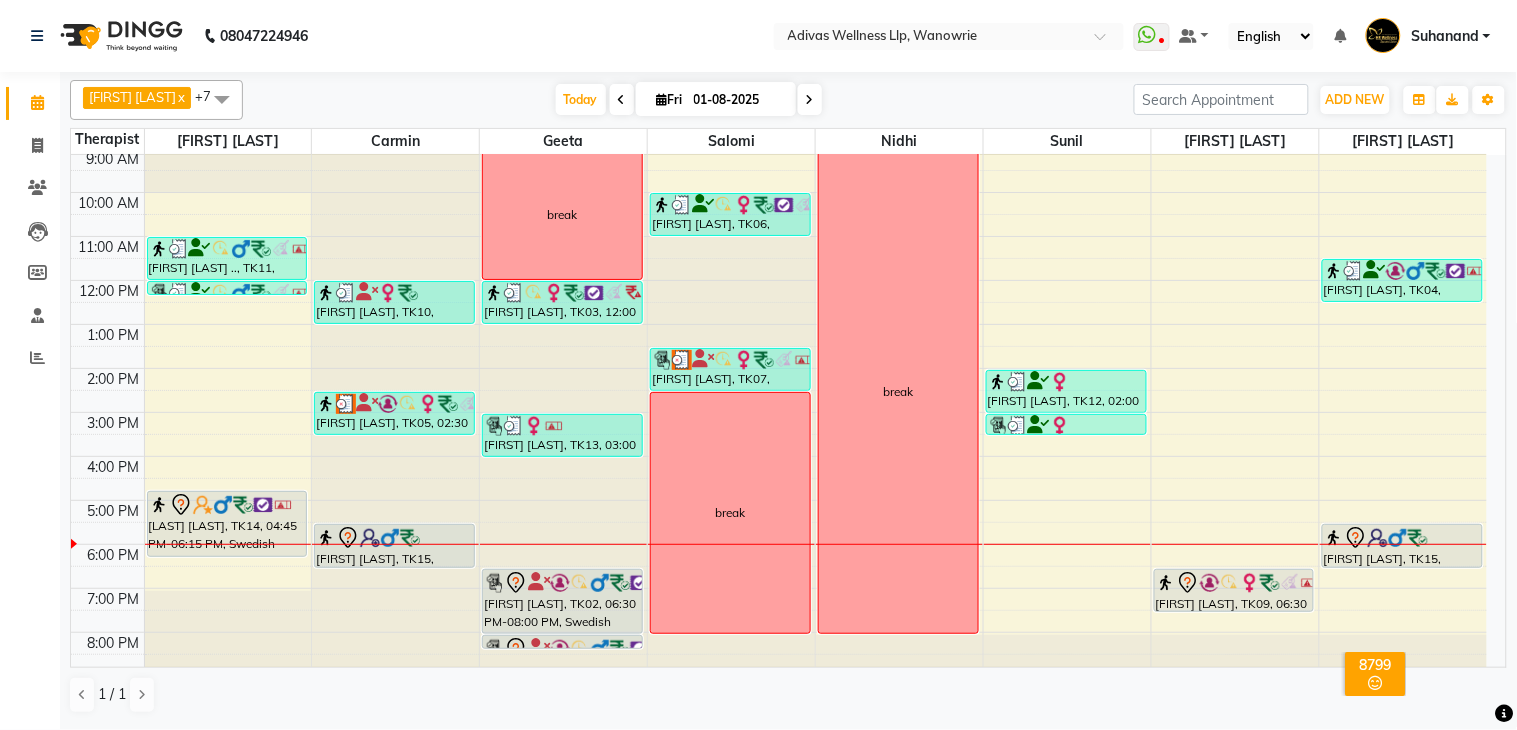 scroll, scrollTop: 62, scrollLeft: 0, axis: vertical 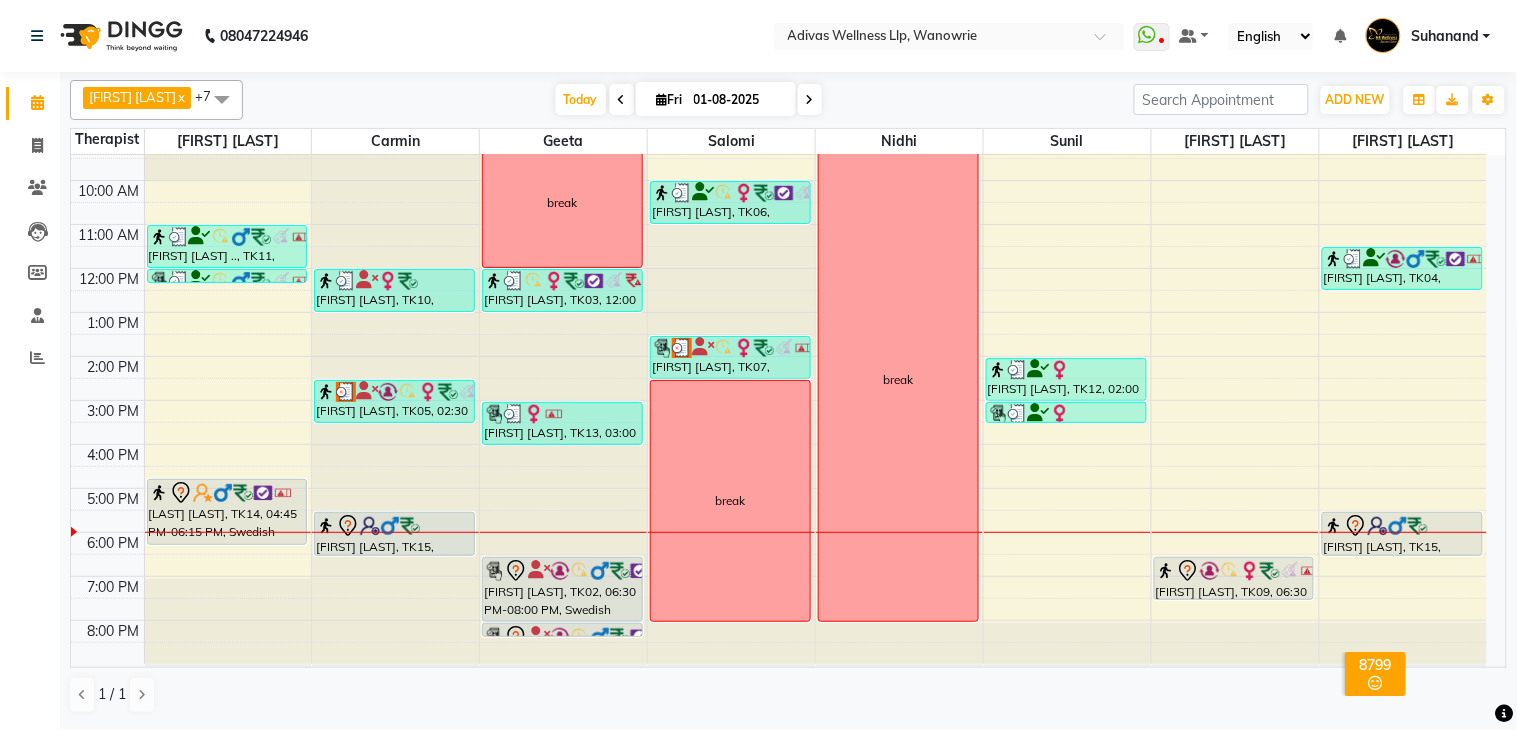 click at bounding box center [810, 100] 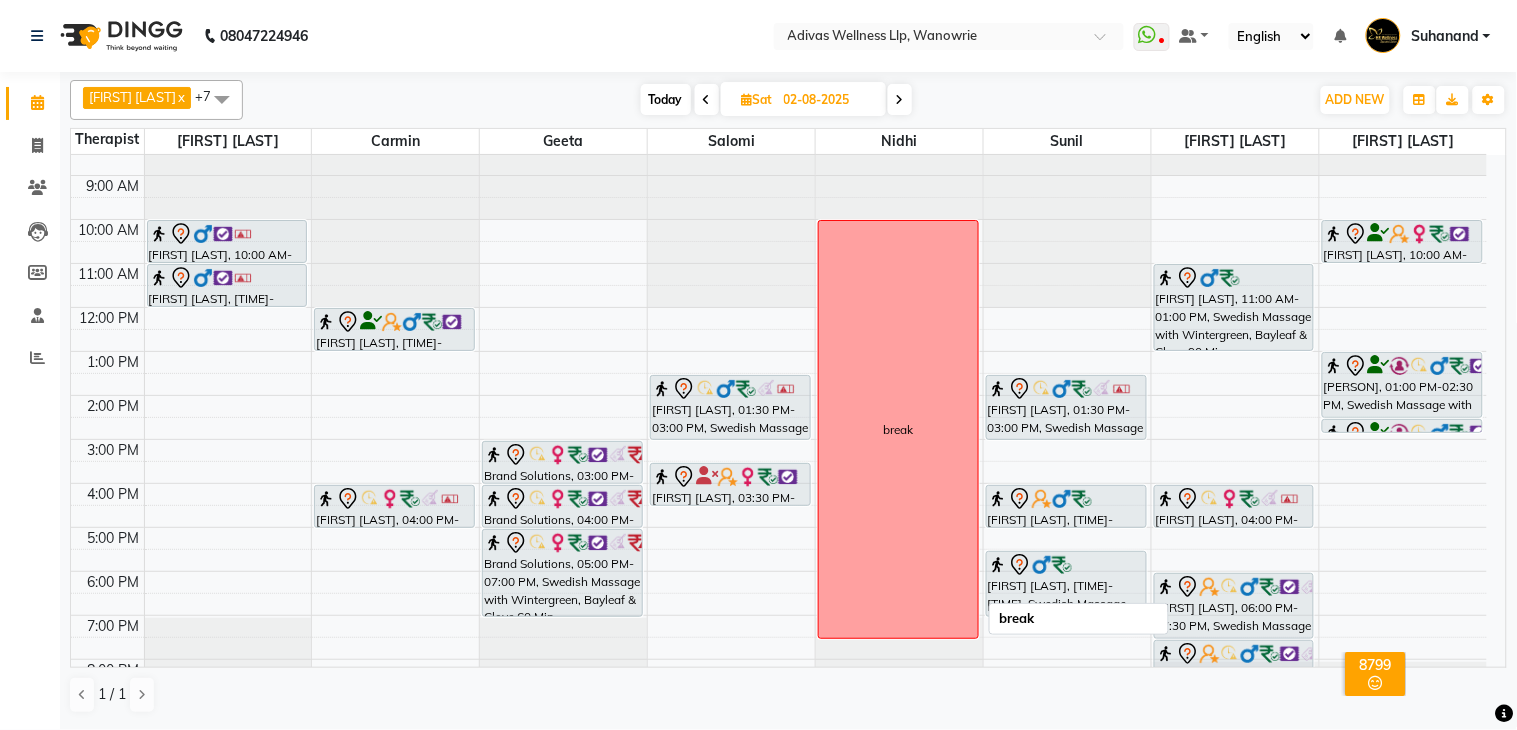 scroll, scrollTop: 0, scrollLeft: 0, axis: both 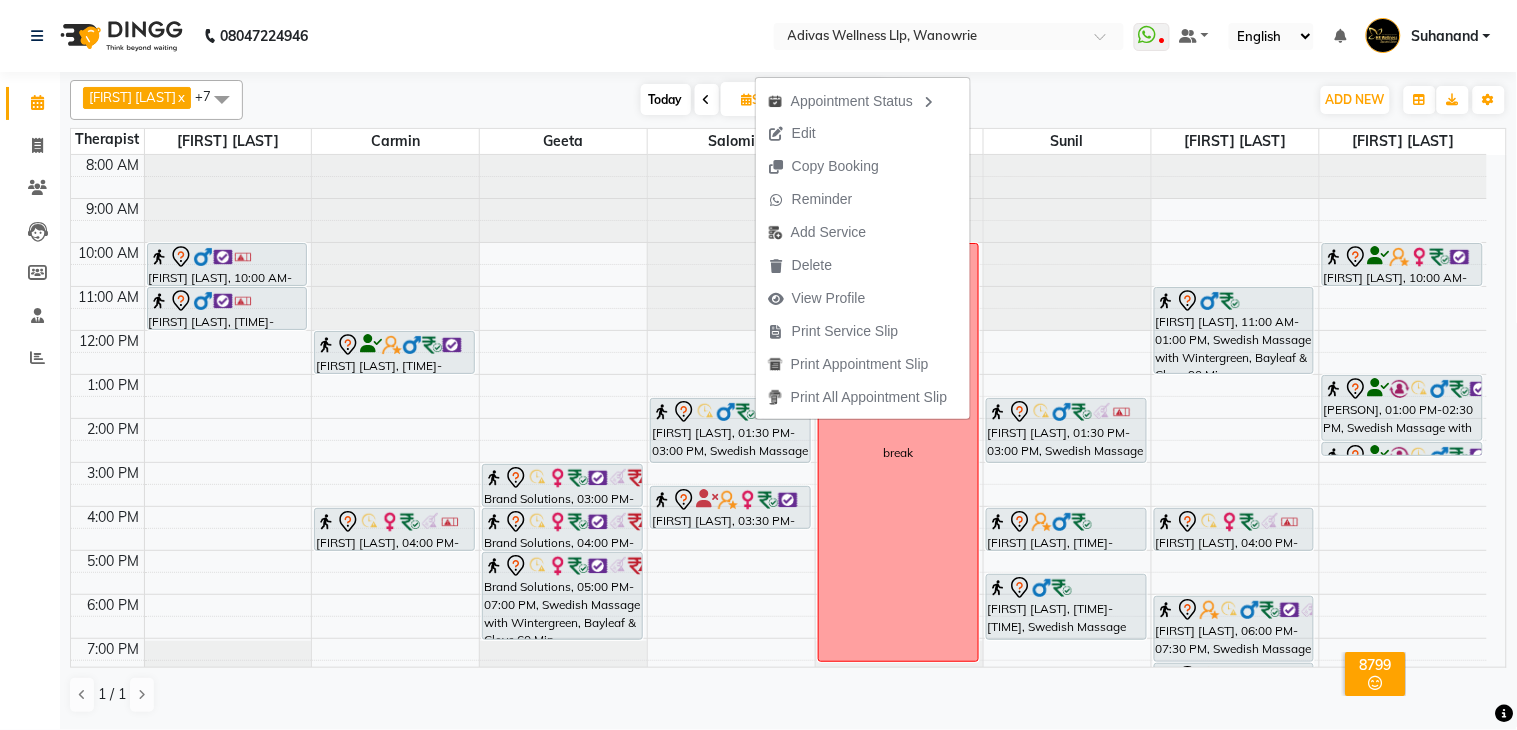 click on "[PHONE] Select Location × Adivas Wellness Llp, Wanowrie  WhatsApp Status  ✕ Status:  Disconnected Recent Service Activity: [DATE]     05:30 AM  [PHONE] Whatsapp Settings Default Panel My Panel English ENGLISH Español العربية मराठी हिंदी ગુજરાતી தமிழ் 中文 Notifications nothing to show Suhanand Manage Profile Change Password Sign out  Version:3.15.11" 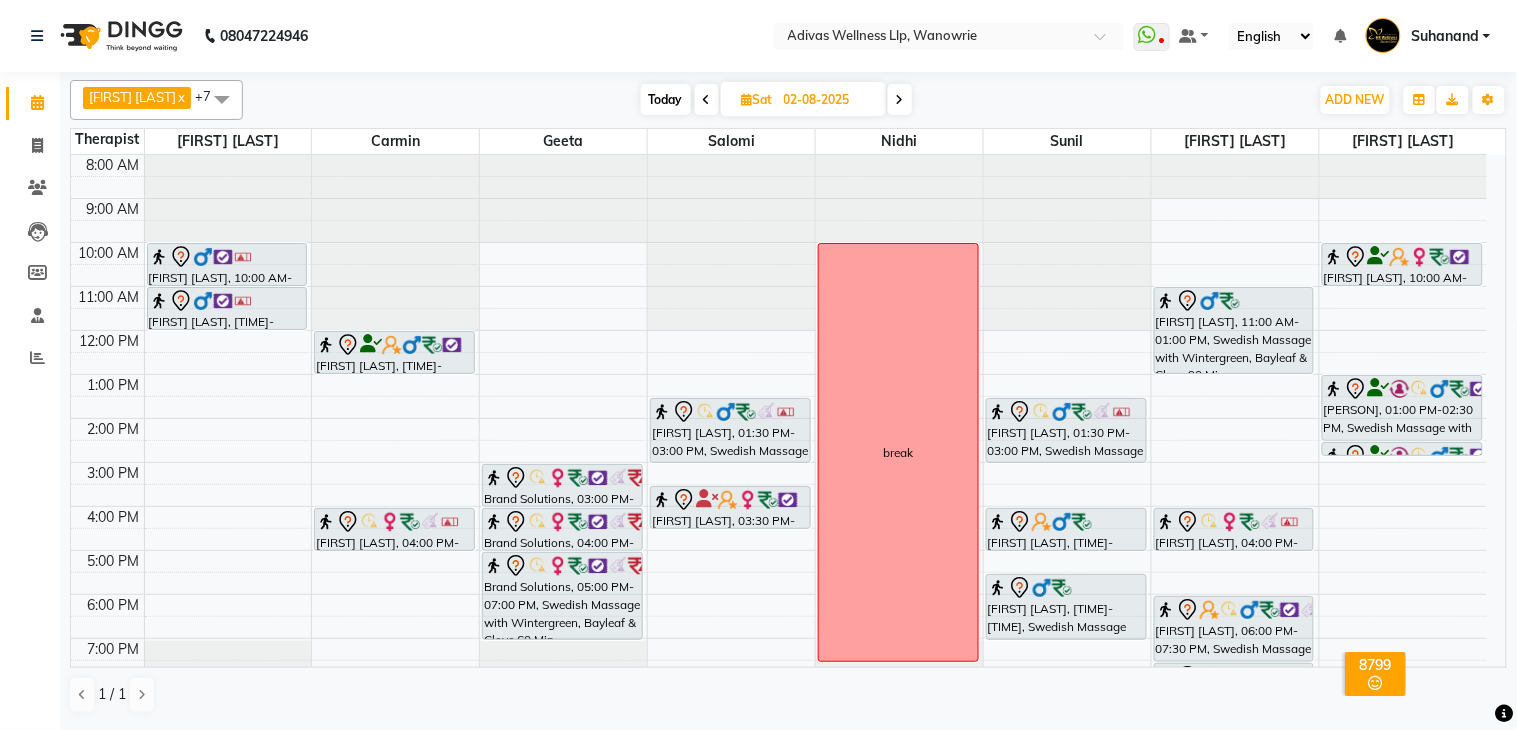 click on "[PHONE] Select Location × Adivas Wellness Llp, Wanowrie  WhatsApp Status  ✕ Status:  Disconnected Recent Service Activity: [DATE]     05:30 AM  [PHONE] Whatsapp Settings Default Panel My Panel English ENGLISH Español العربية मराठी हिंदी ગુજરાતી தமிழ் 中文 Notifications nothing to show Suhanand Manage Profile Change Password Sign out  Version:3.15.11" 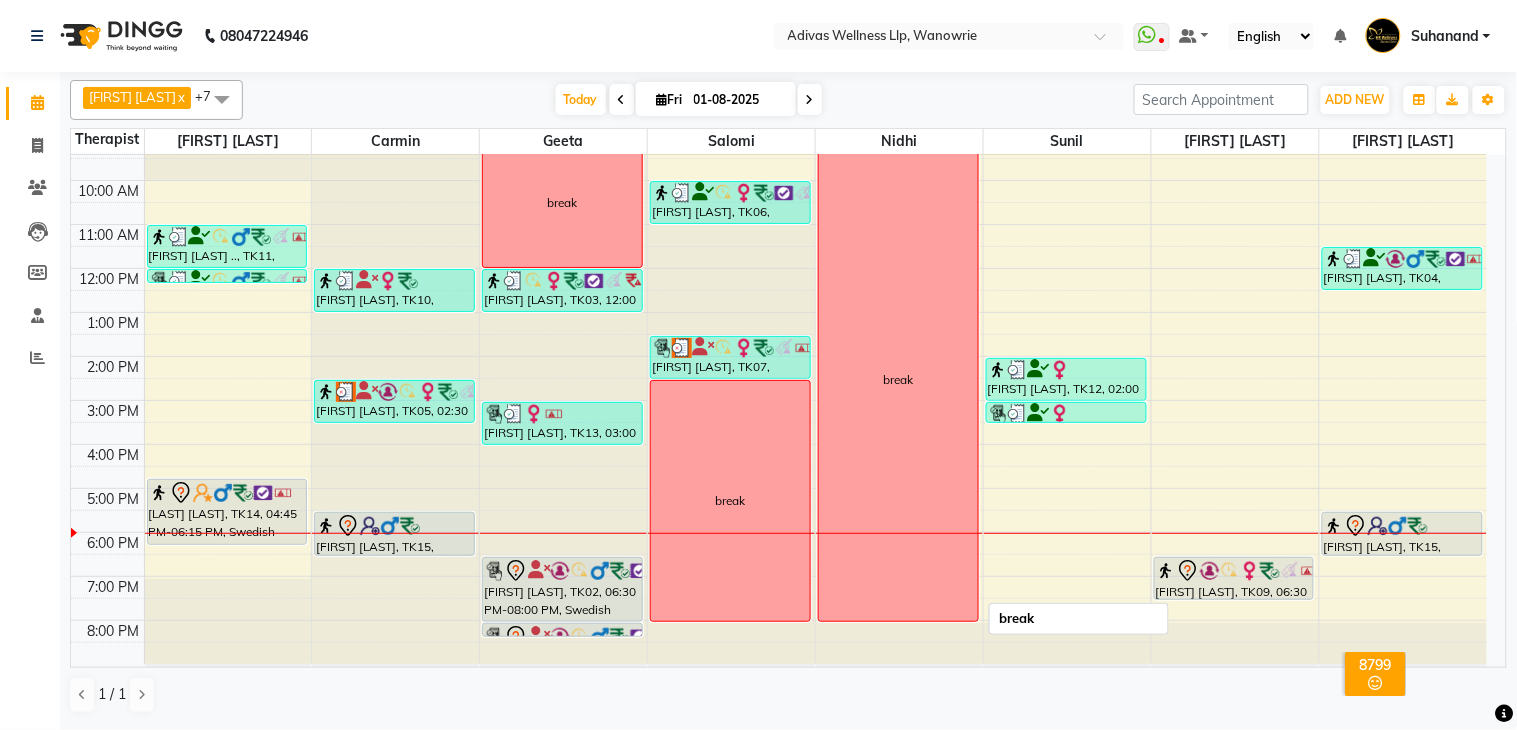 scroll, scrollTop: 62, scrollLeft: 0, axis: vertical 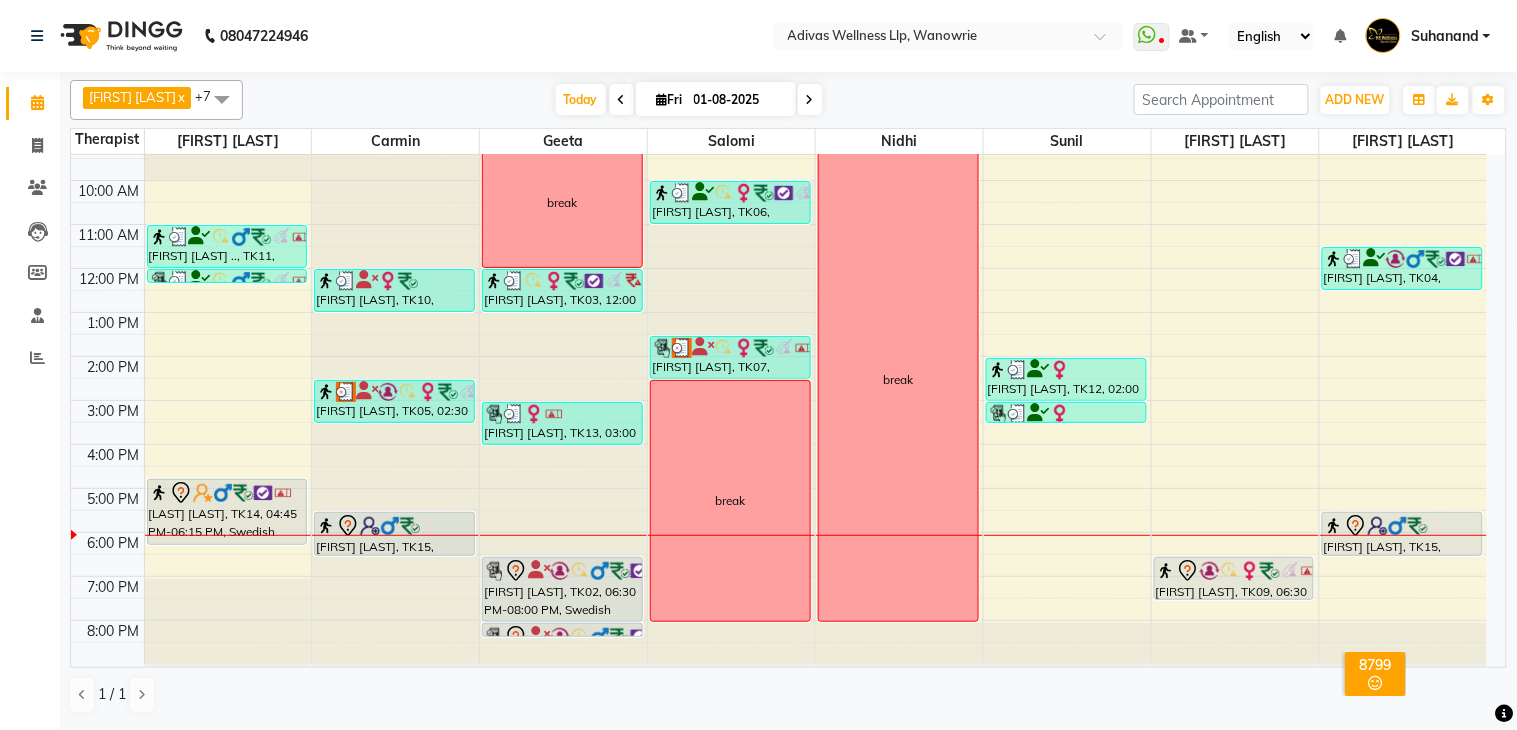 click on "[PHONE] Select Location × Adivas Wellness Llp, Wanowrie  WhatsApp Status  ✕ Status:  Disconnected Recent Service Activity: [DATE]     05:30 AM  [PHONE] Whatsapp Settings Default Panel My Panel English ENGLISH Español العربية मराठी हिंदी ગુજરાતી தமிழ் 中文 Notifications nothing to show Suhanand Manage Profile Change Password Sign out  Version:3.15.11" 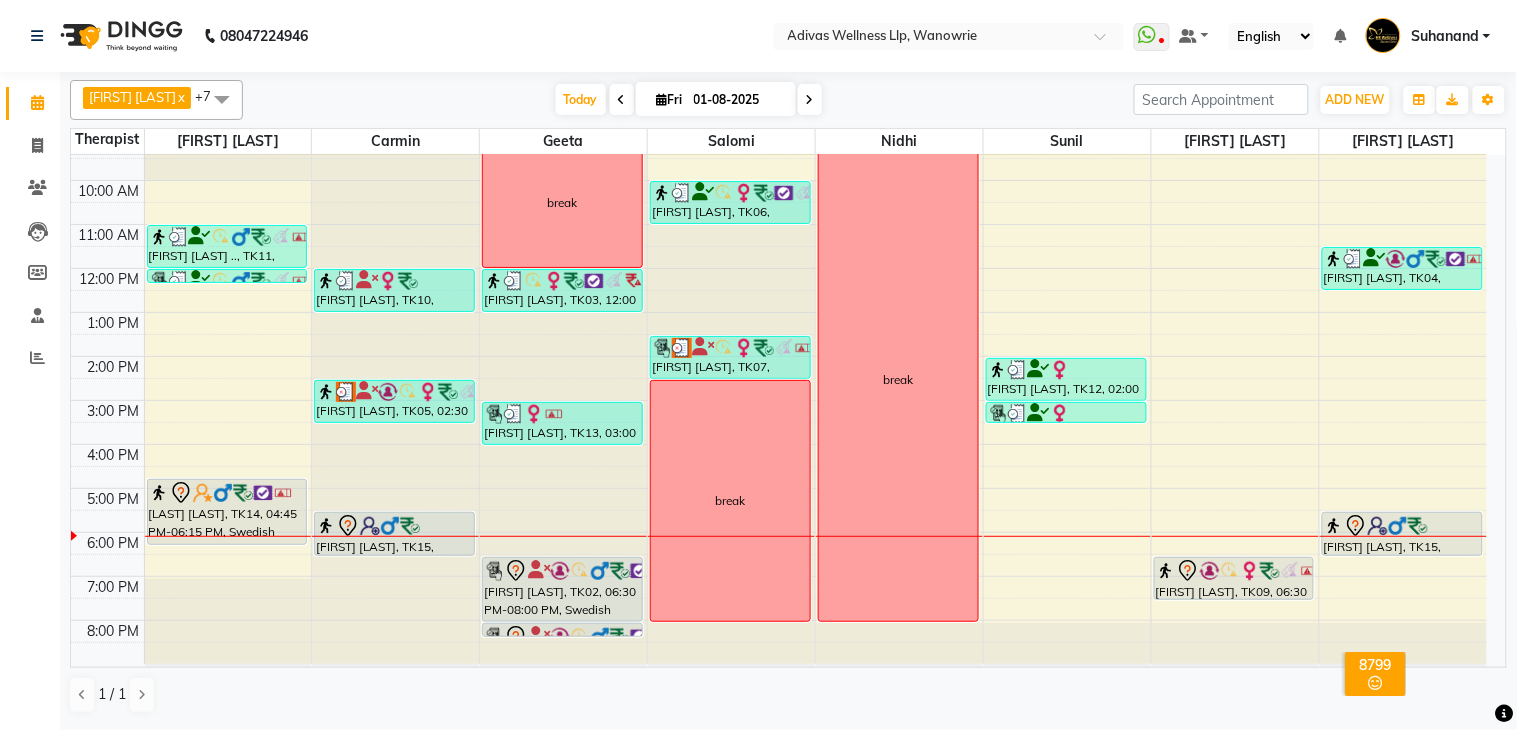 click at bounding box center (810, 100) 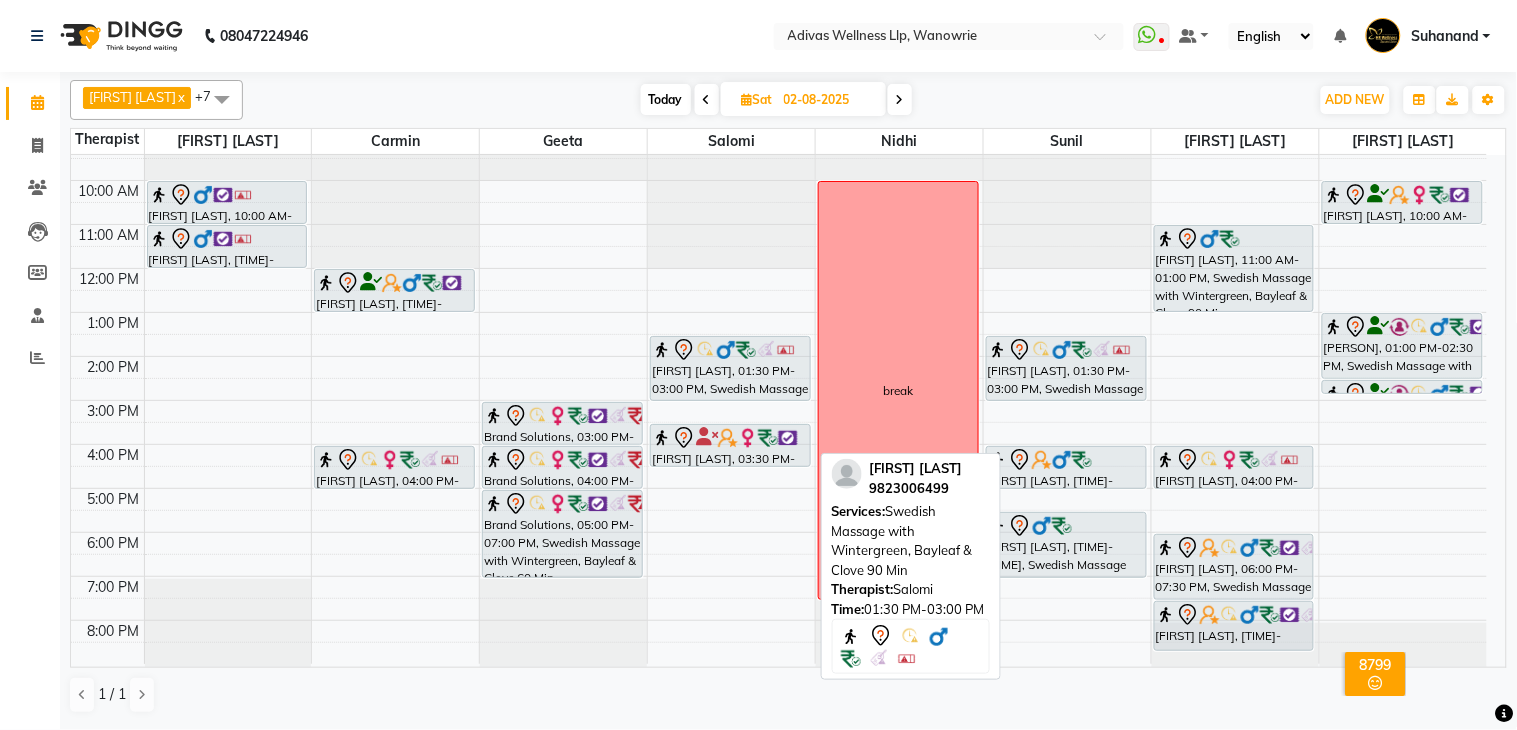 scroll, scrollTop: 0, scrollLeft: 0, axis: both 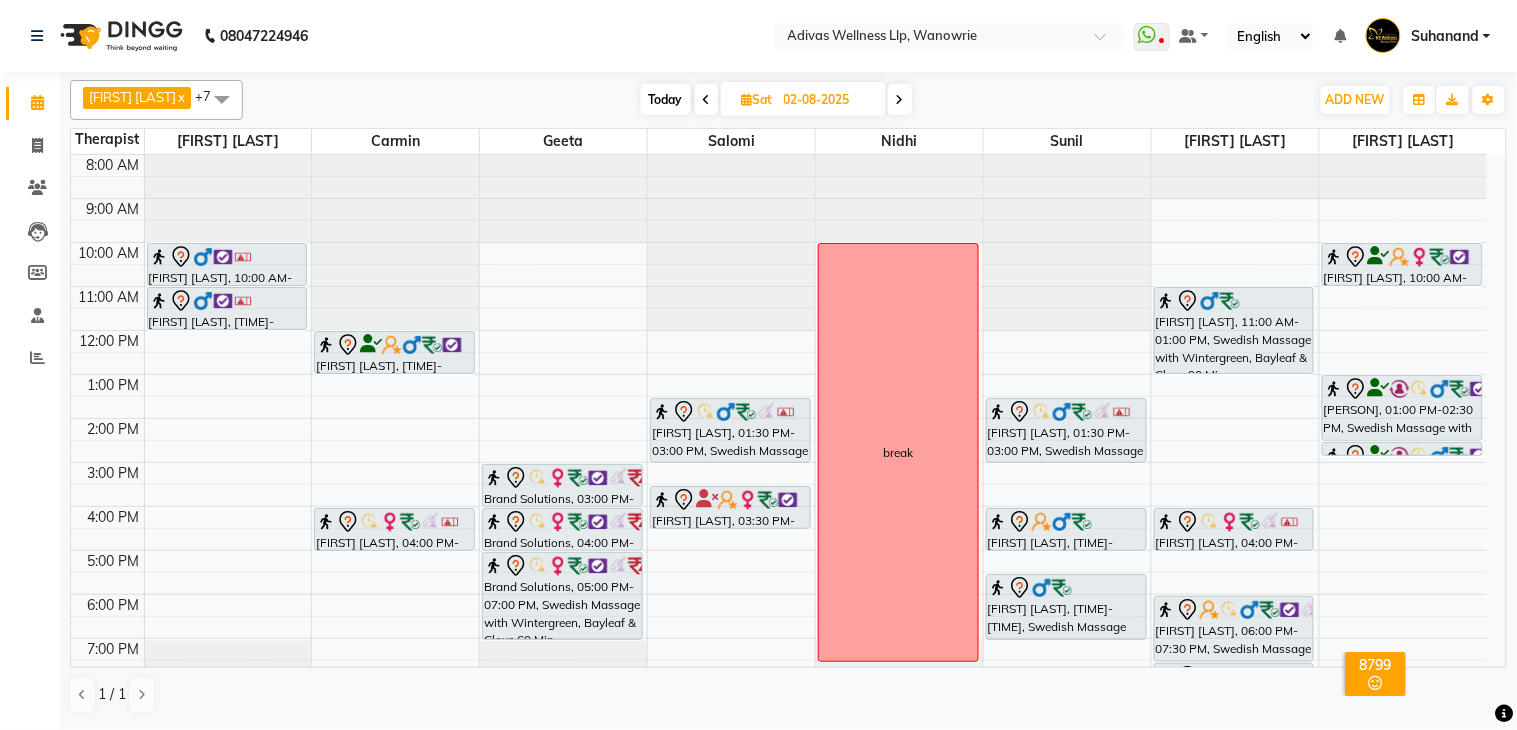 click on "Today" at bounding box center (666, 99) 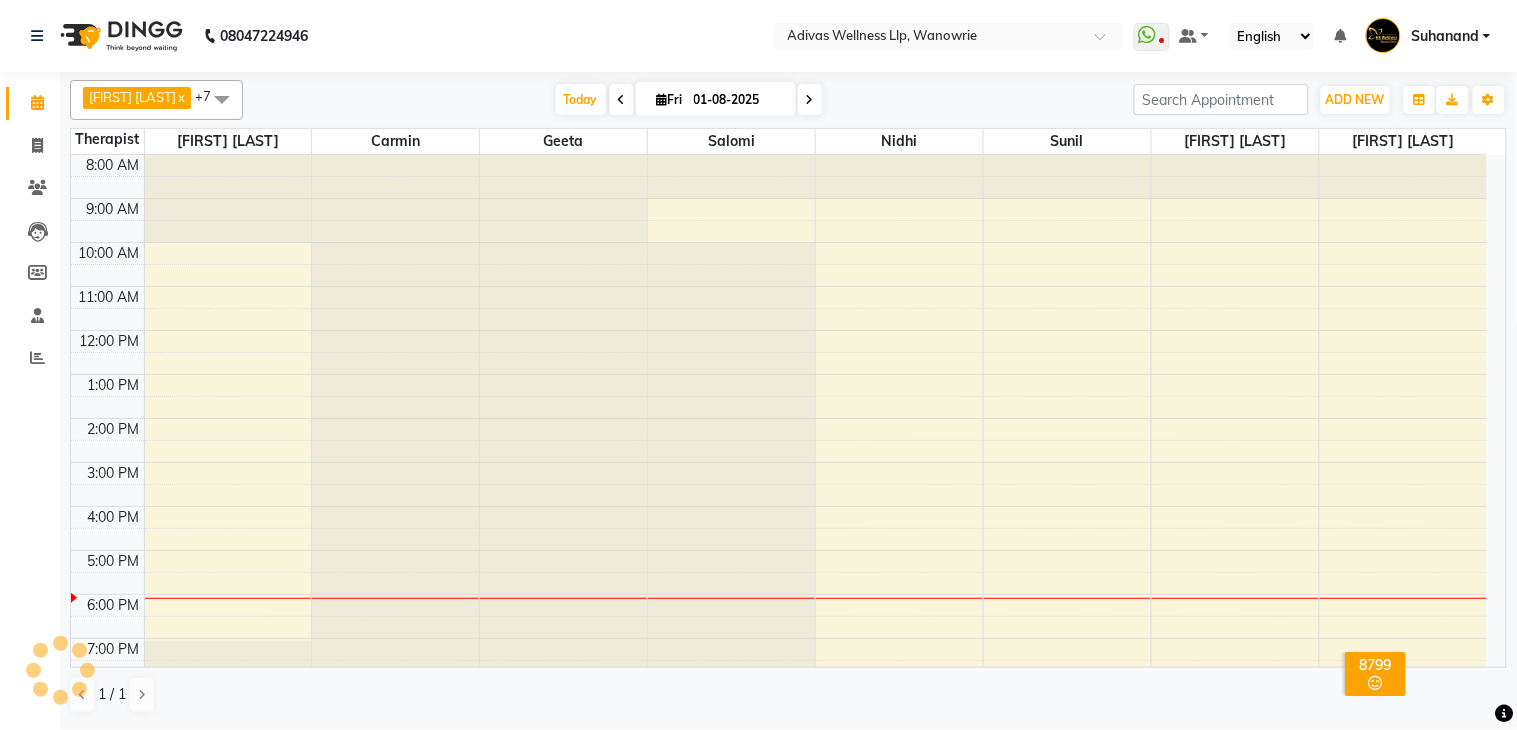 scroll, scrollTop: 63, scrollLeft: 0, axis: vertical 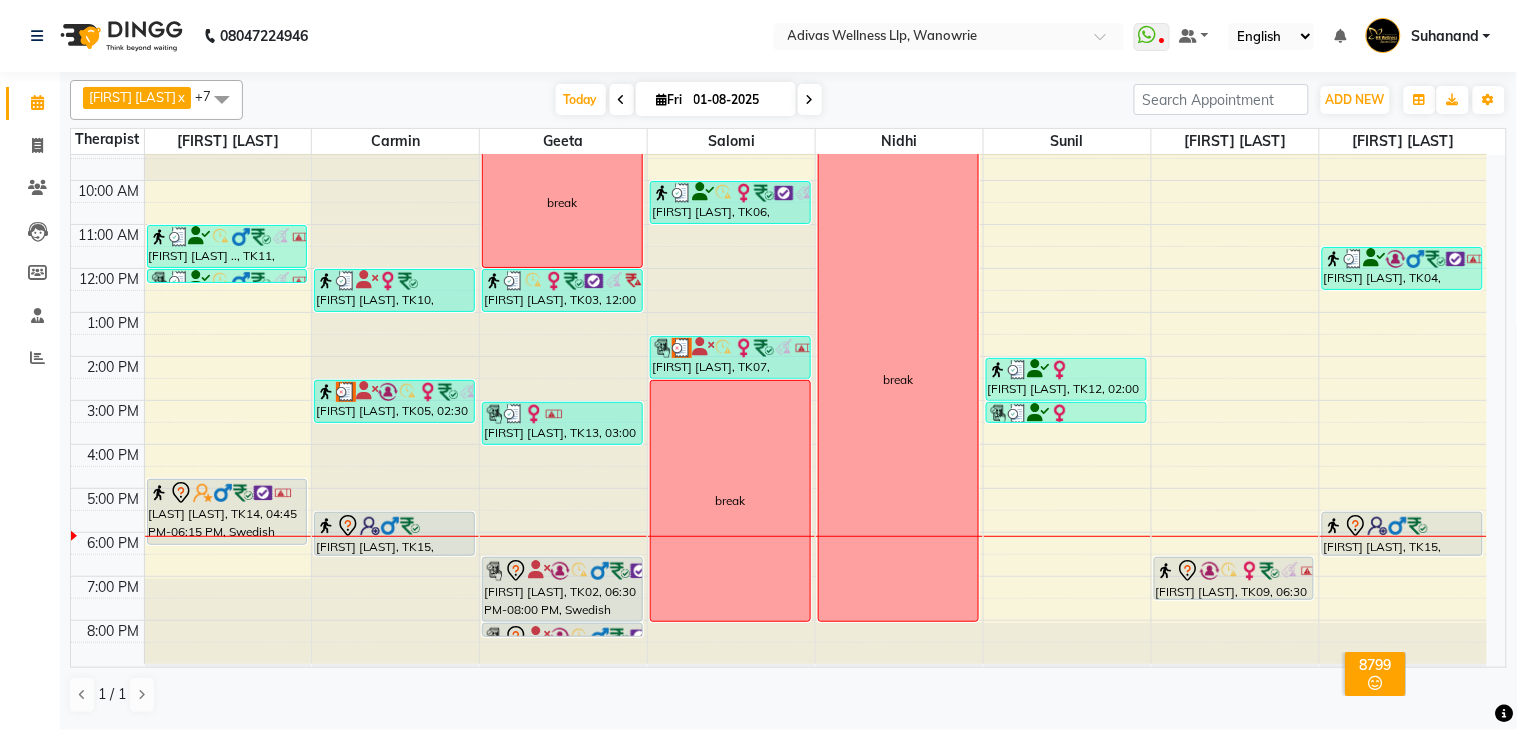 click on "[PHONE] Select Location × Adivas Wellness Llp, Wanowrie  WhatsApp Status  ✕ Status:  Disconnected Recent Service Activity: [DATE]     05:30 AM  [PHONE] Whatsapp Settings Default Panel My Panel English ENGLISH Español العربية मराठी हिंदी ગુજરાતી தமிழ் 中文 Notifications nothing to show Suhanand Manage Profile Change Password Sign out  Version:3.15.11" 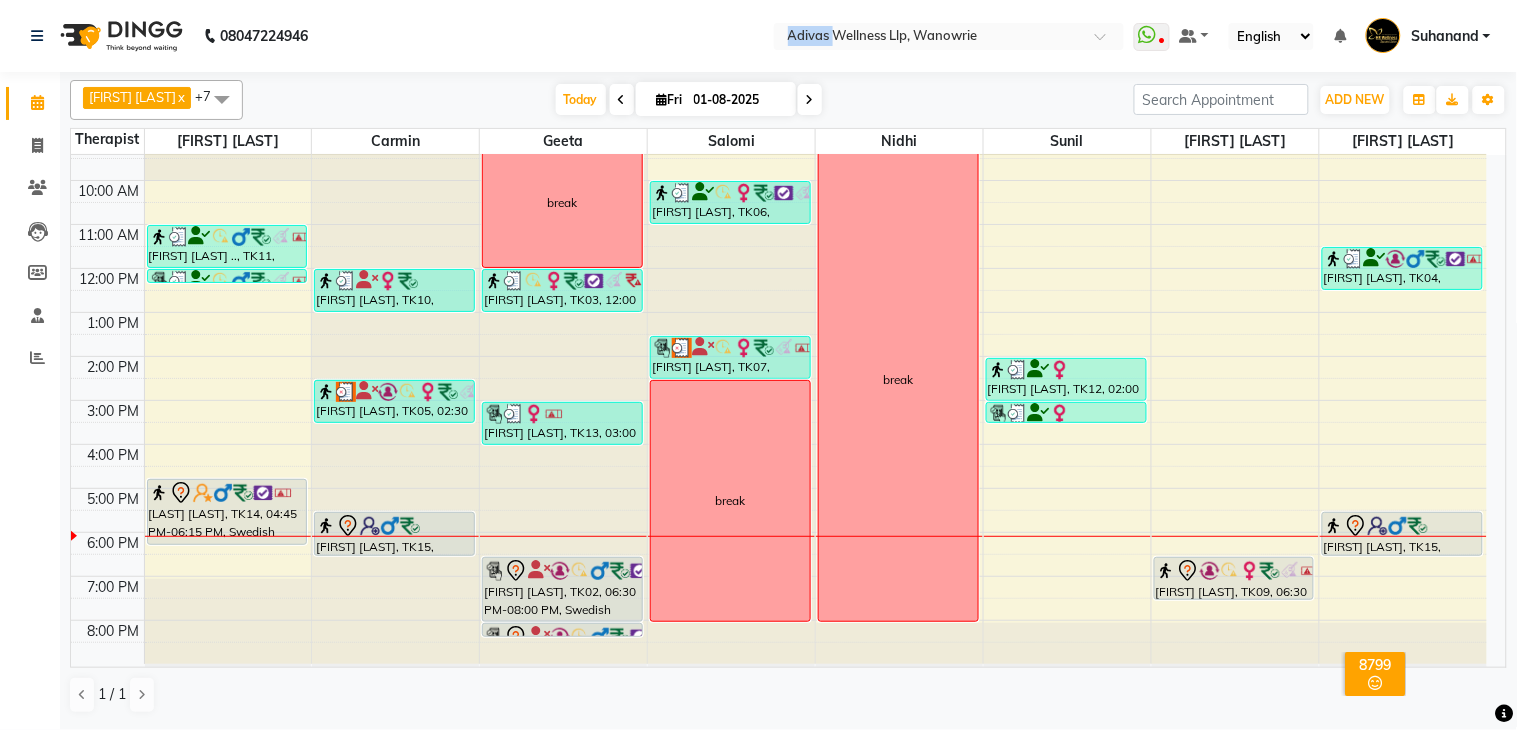 click on "[PHONE] Select Location × Adivas Wellness Llp, Wanowrie  WhatsApp Status  ✕ Status:  Disconnected Recent Service Activity: [DATE]     05:30 AM  [PHONE] Whatsapp Settings Default Panel My Panel English ENGLISH Español العربية मराठी हिंदी ગુજરાતી தமிழ் 中文 Notifications nothing to show Suhanand Manage Profile Change Password Sign out  Version:3.15.11" 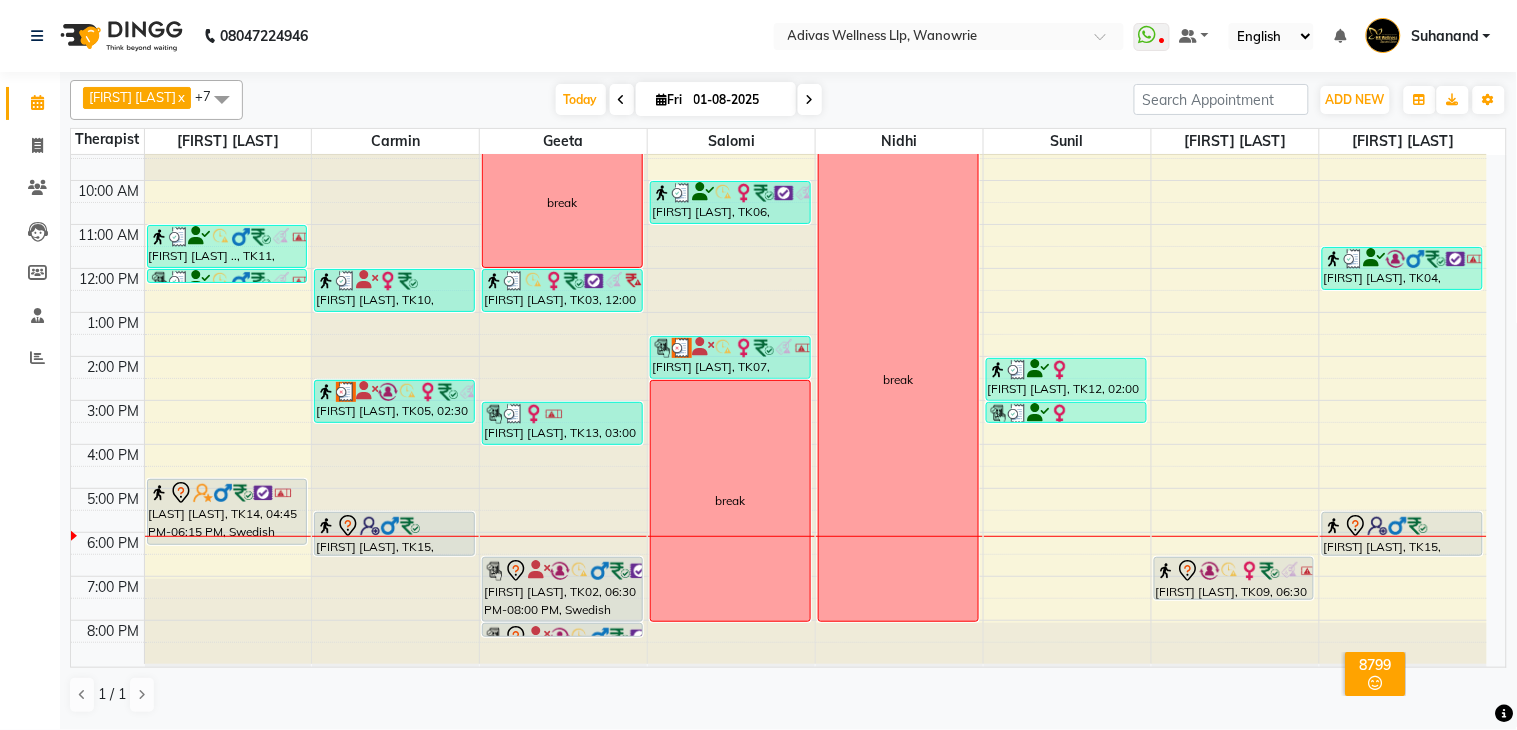 click on "[PHONE] Select Location × Adivas Wellness Llp, Wanowrie  WhatsApp Status  ✕ Status:  Disconnected Recent Service Activity: [DATE]     05:30 AM  [PHONE] Whatsapp Settings Default Panel My Panel English ENGLISH Español العربية मराठी हिंदी ગુજરાતી தமிழ் 中文 Notifications nothing to show Suhanand Manage Profile Change Password Sign out  Version:3.15.11" 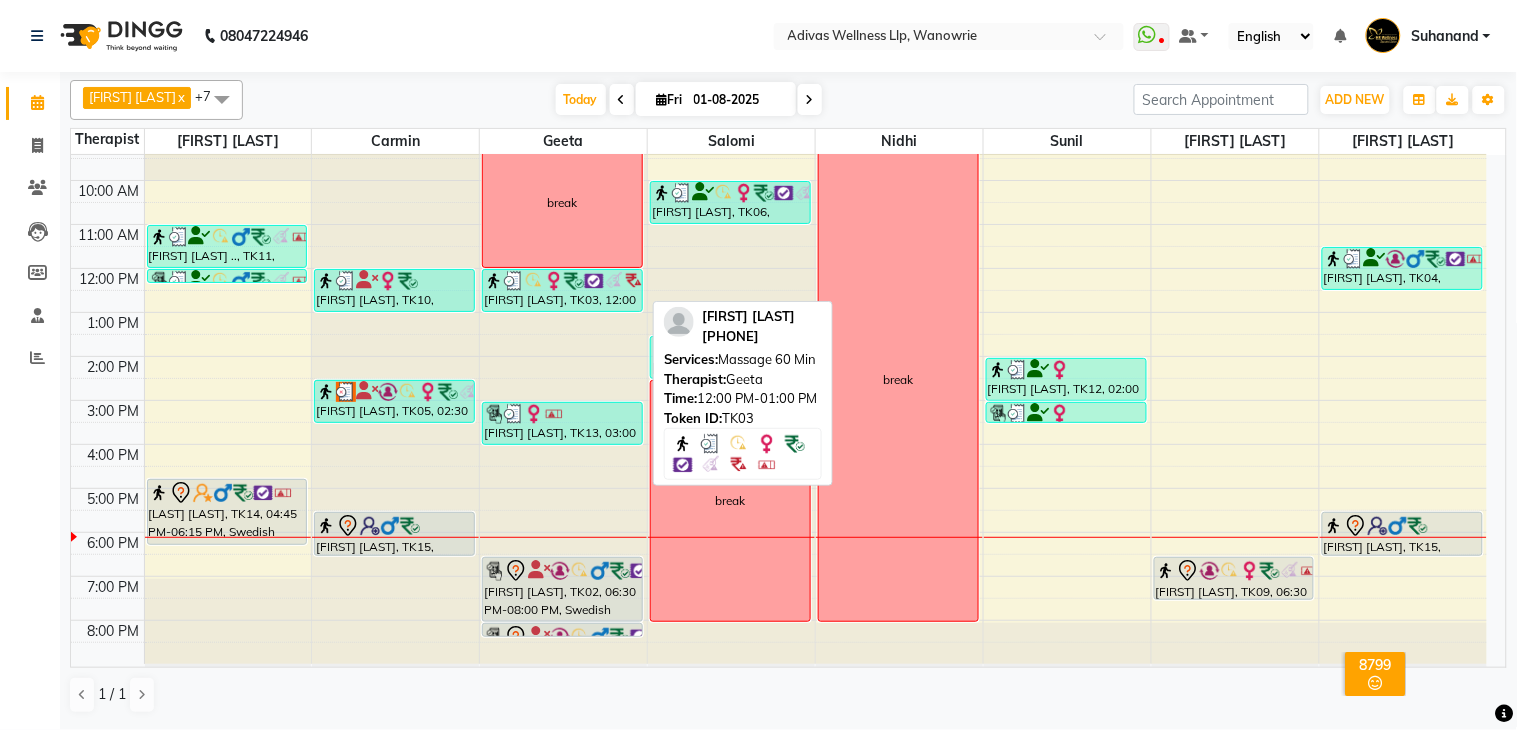 scroll, scrollTop: 62, scrollLeft: 0, axis: vertical 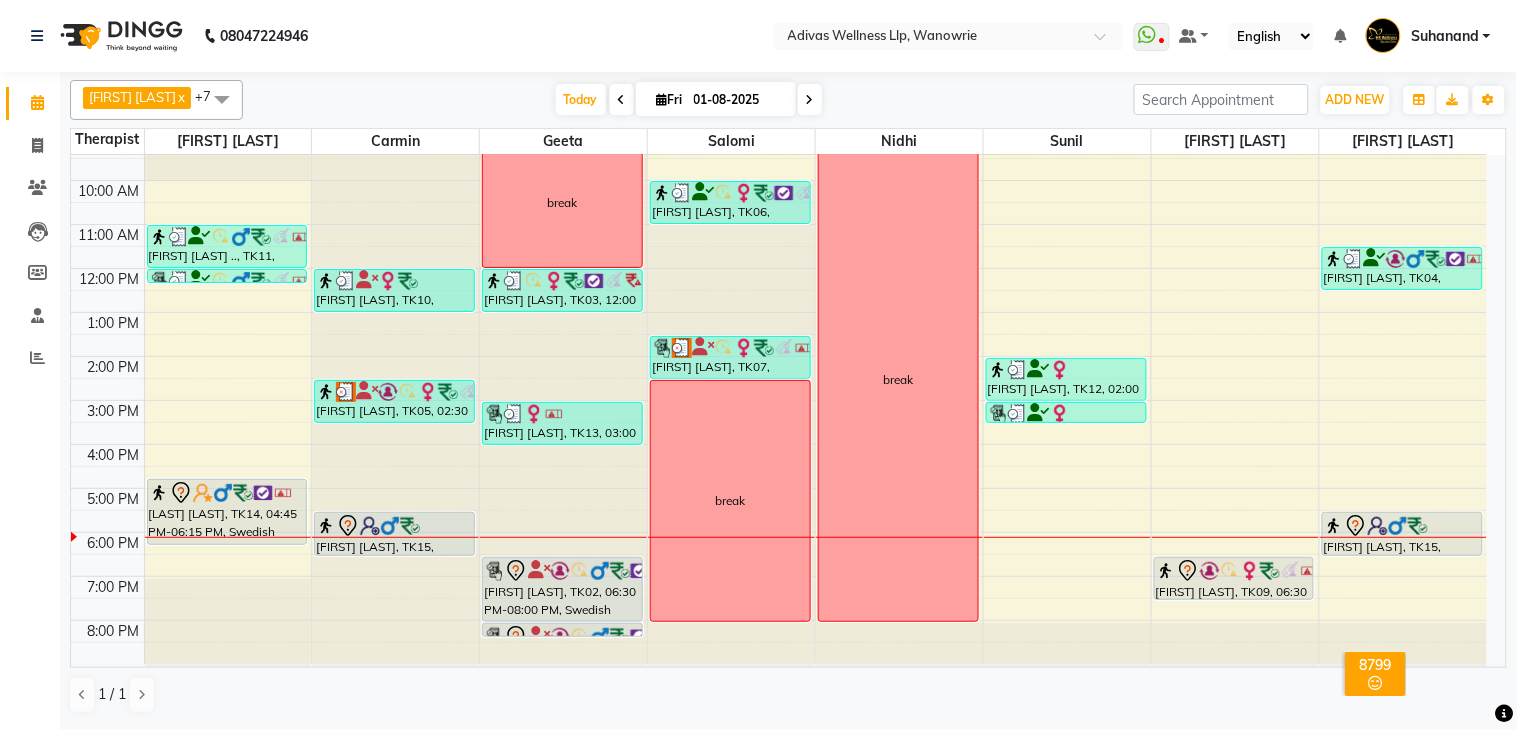 click on "[PHONE] Select Location × Adivas Wellness Llp, Wanowrie  WhatsApp Status  ✕ Status:  Disconnected Recent Service Activity: [DATE]     05:30 AM  [PHONE] Whatsapp Settings Default Panel My Panel English ENGLISH Español العربية मराठी हिंदी ગુજરાતી தமிழ் 中文 Notifications nothing to show Suhanand Manage Profile Change Password Sign out  Version:3.15.11" 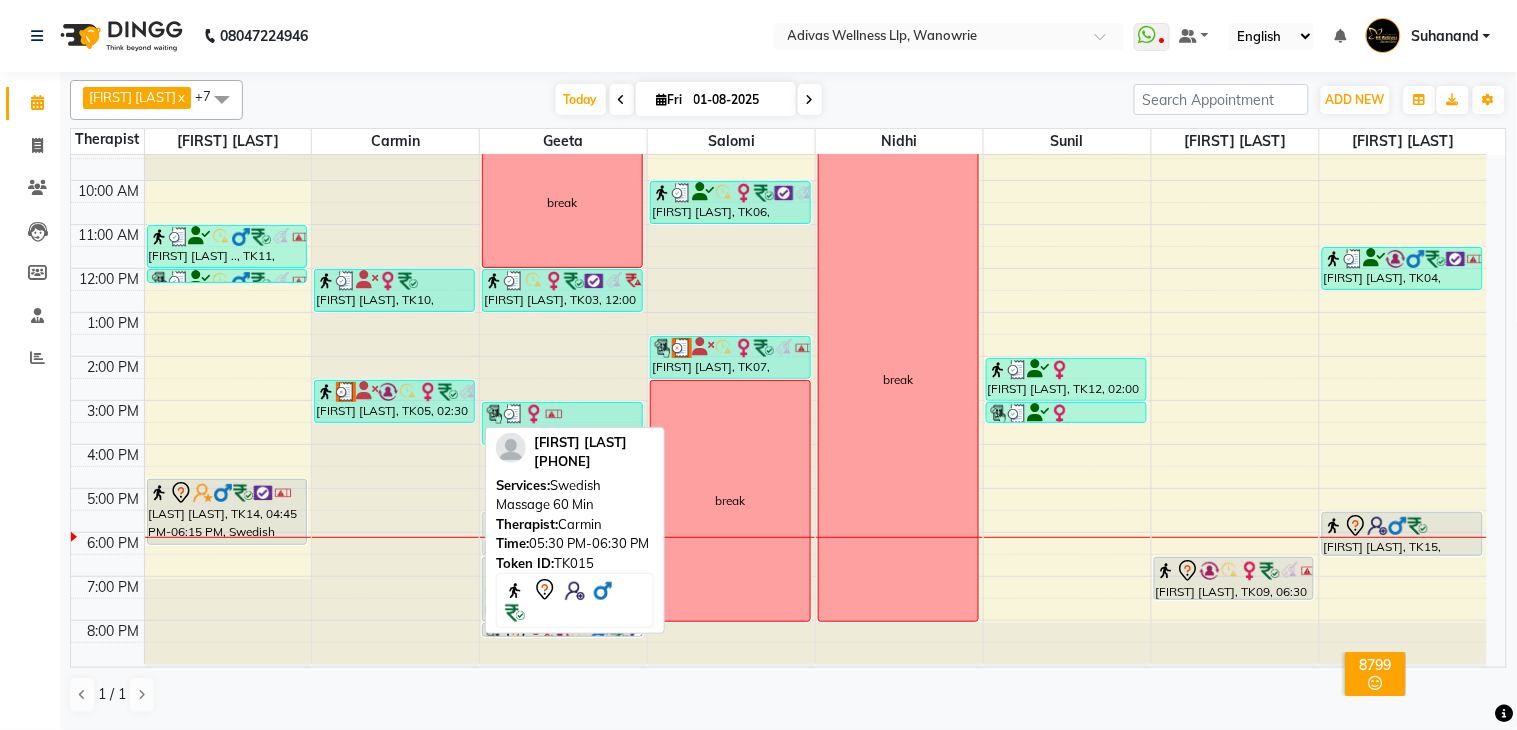 drag, startPoint x: 400, startPoint y: 517, endPoint x: 502, endPoint y: 520, distance: 102.044106 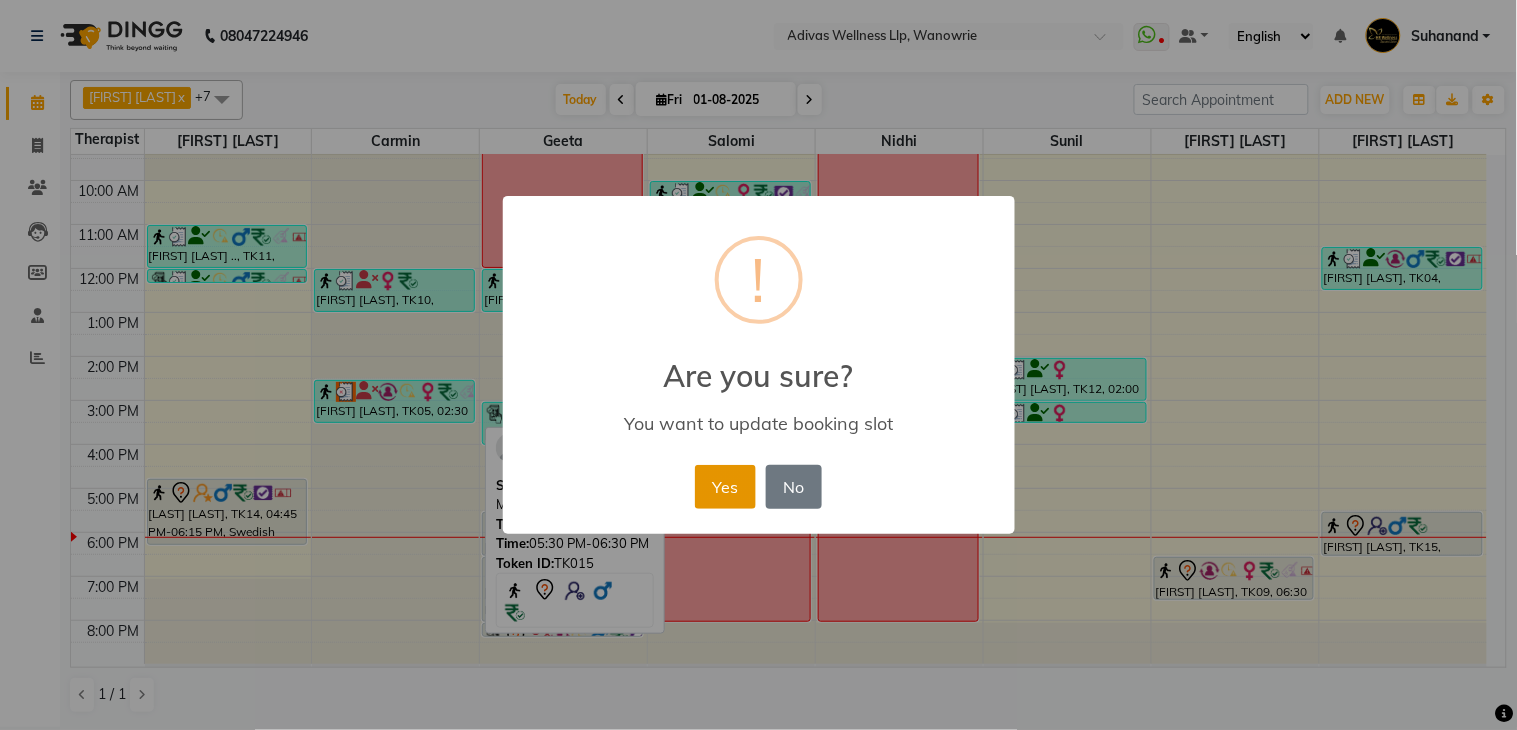 click on "Yes" at bounding box center [725, 487] 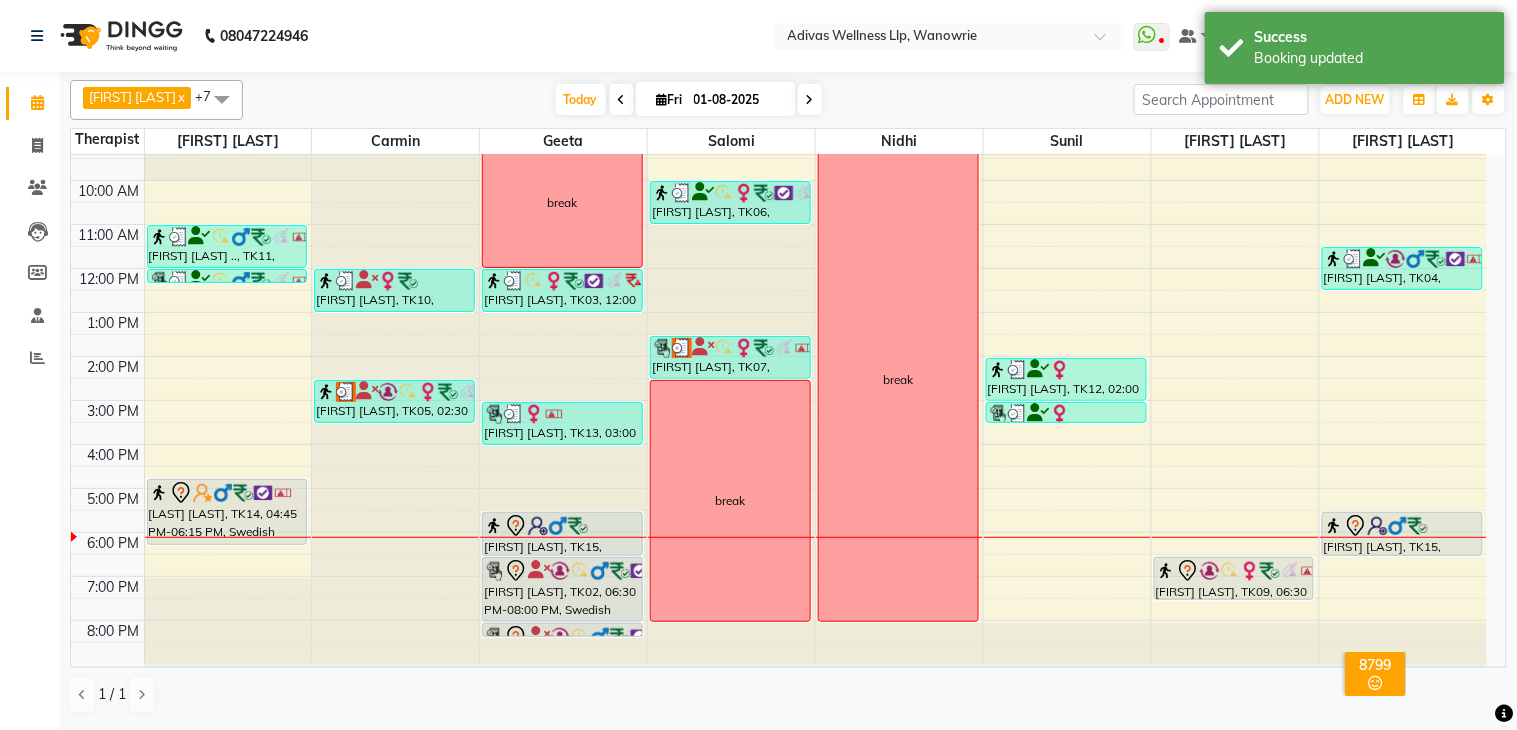 click on "[PHONE] Select Location × Adivas Wellness Llp, Wanowrie  WhatsApp Status  ✕ Status:  Disconnected Recent Service Activity: [DATE]     05:30 AM  [PHONE] Whatsapp Settings Default Panel My Panel English ENGLISH Español العربية मराठी हिंदी ગુજરાતી தமிழ் 中文 Notifications nothing to show Suhanand Manage Profile Change Password Sign out  Version:3.15.11" 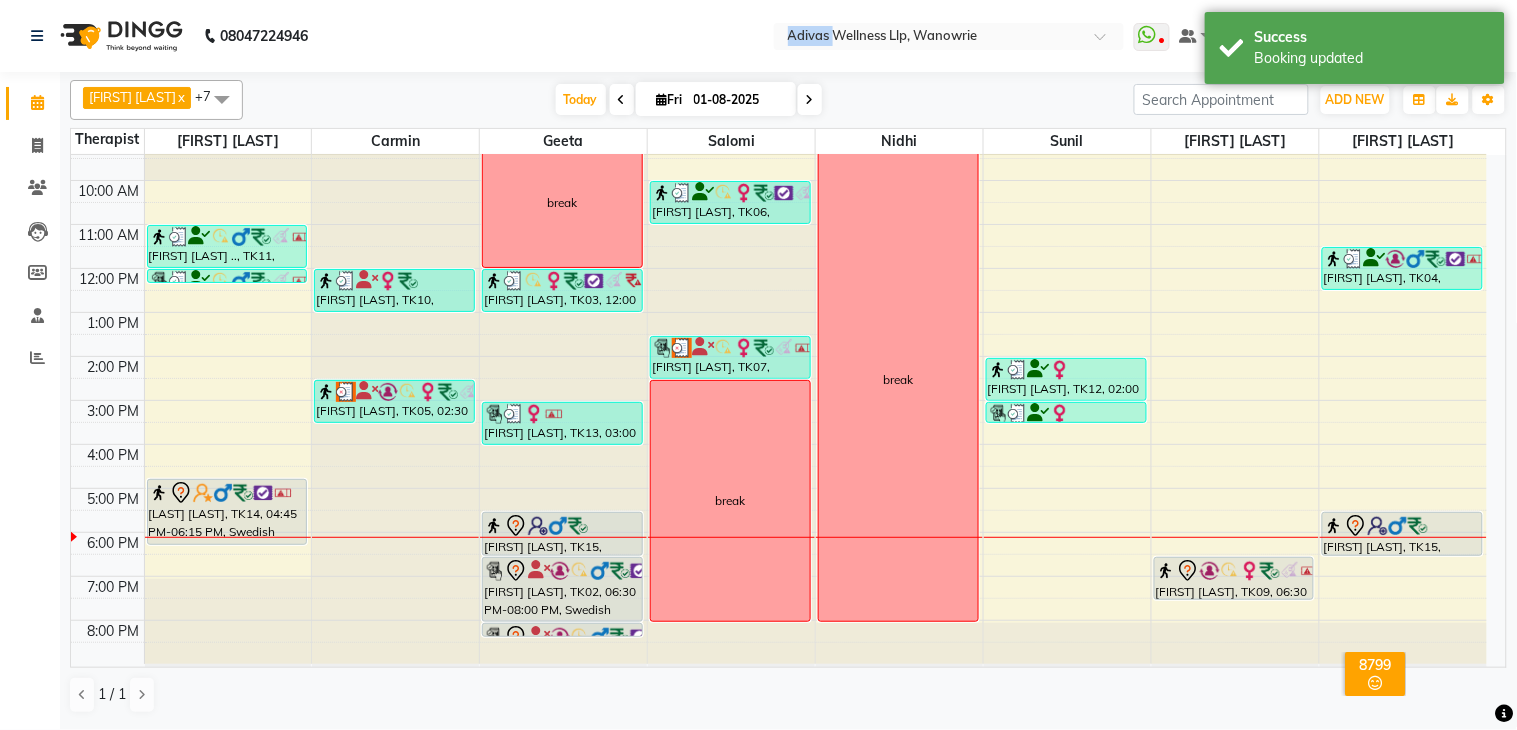 click on "[PHONE] Select Location × Adivas Wellness Llp, Wanowrie  WhatsApp Status  ✕ Status:  Disconnected Recent Service Activity: [DATE]     05:30 AM  [PHONE] Whatsapp Settings Default Panel My Panel English ENGLISH Español العربية मराठी हिंदी ગુજરાતી தமிழ் 中文 Notifications nothing to show Suhanand Manage Profile Change Password Sign out  Version:3.15.11" 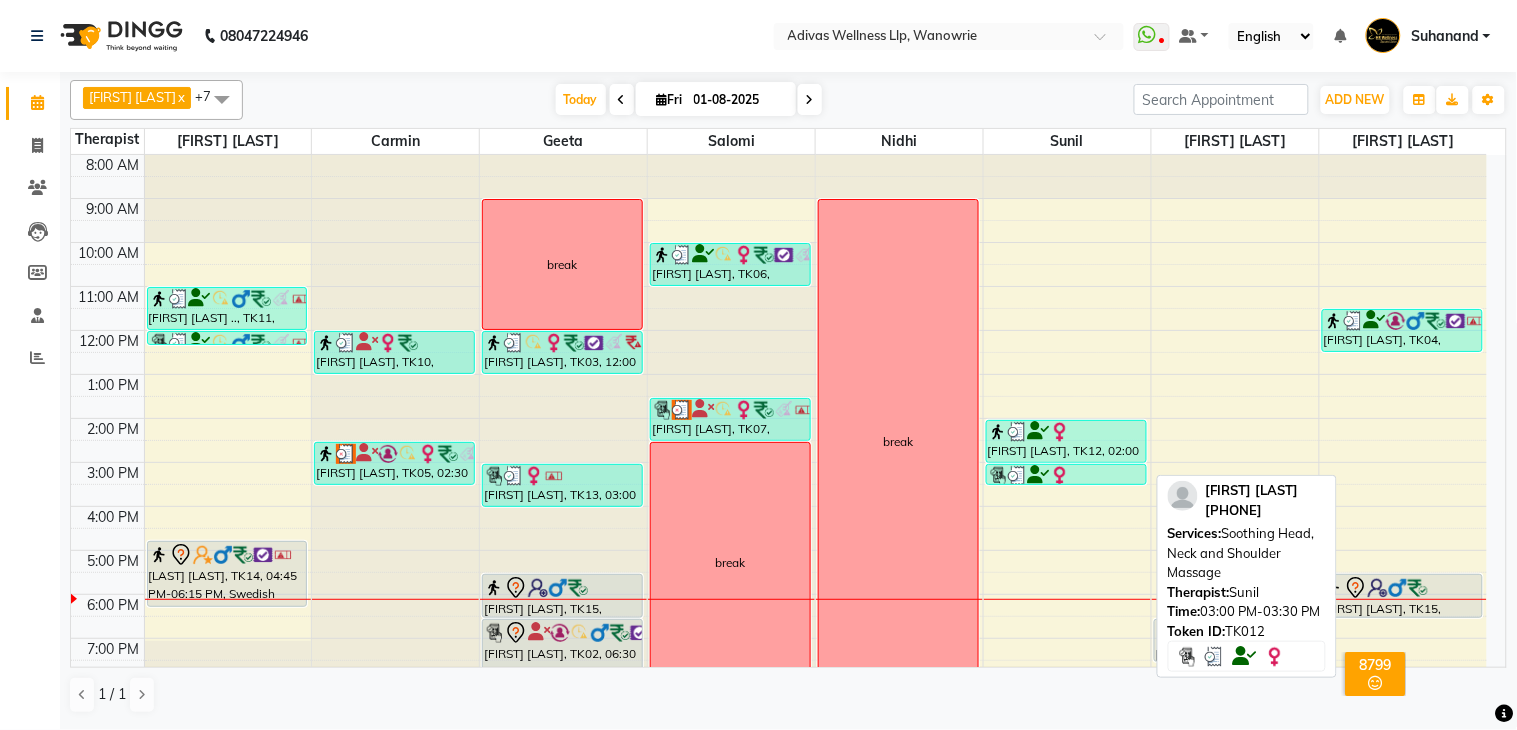 scroll, scrollTop: 62, scrollLeft: 0, axis: vertical 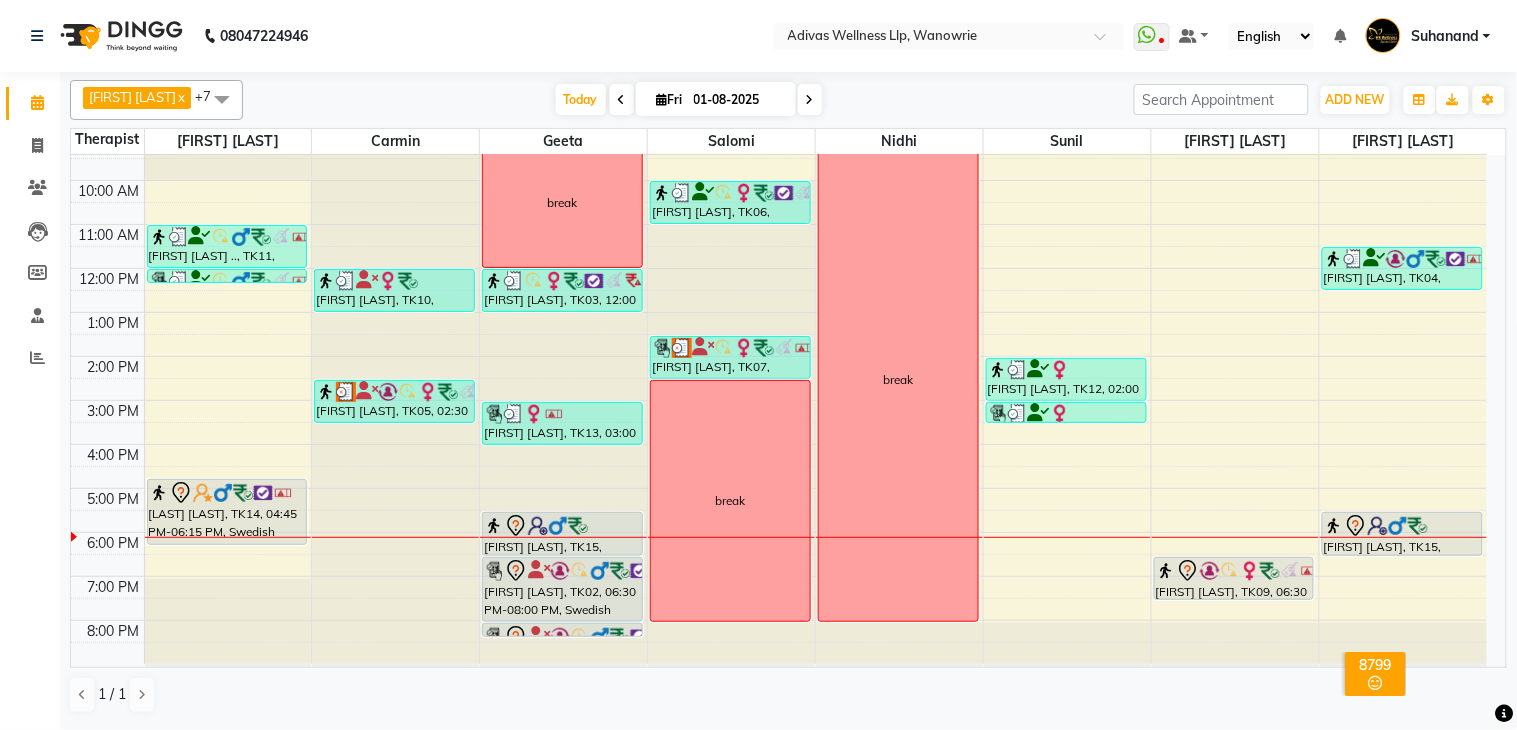 click on "[PHONE] Select Location × Adivas Wellness Llp, Wanowrie  WhatsApp Status  ✕ Status:  Disconnected Recent Service Activity: [DATE]     05:30 AM  [PHONE] Whatsapp Settings Default Panel My Panel English ENGLISH Español العربية मराठी हिंदी ગુજરાતી தமிழ் 中文 Notifications nothing to show Suhanand Manage Profile Change Password Sign out  Version:3.15.11" 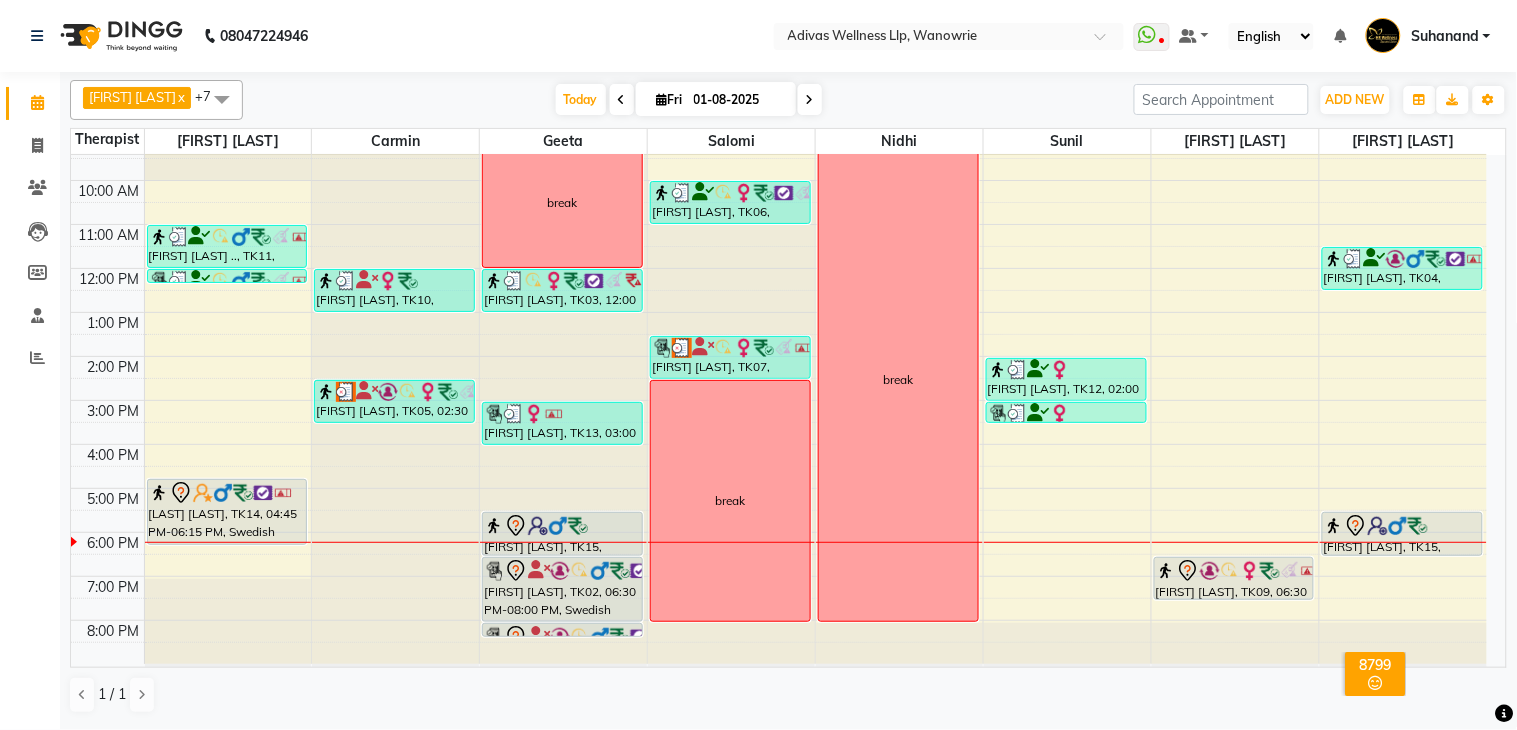 click at bounding box center (810, 100) 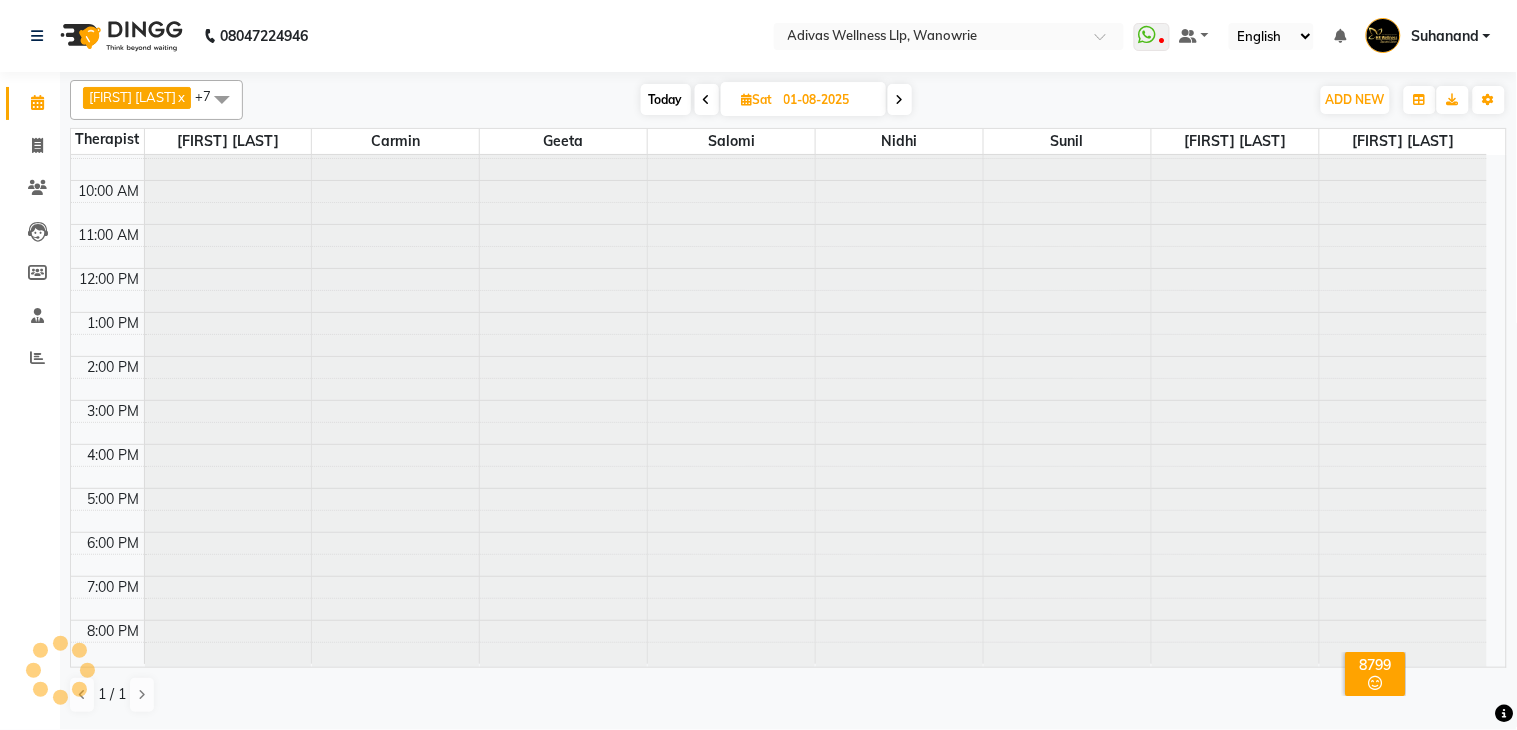 type on "02-08-2025" 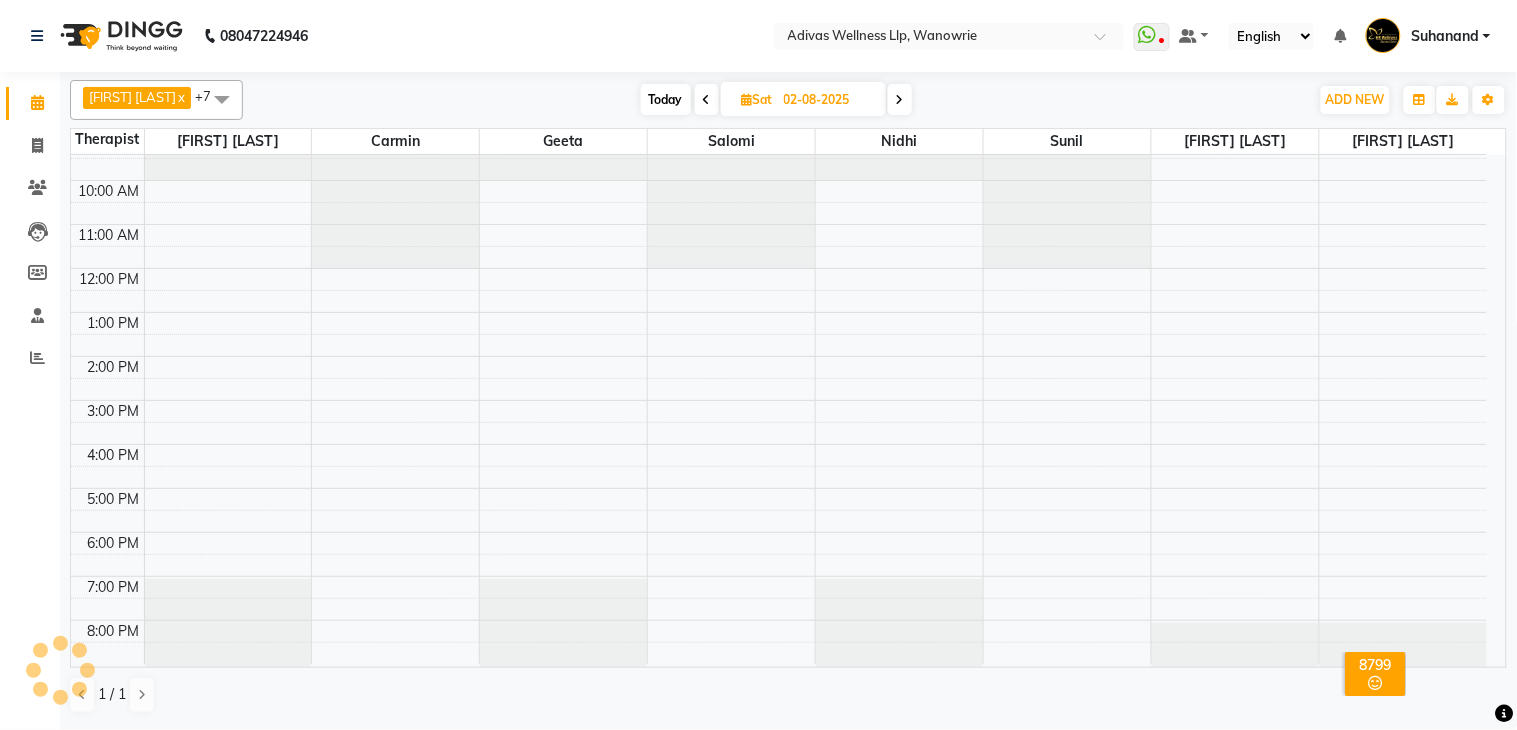 scroll, scrollTop: 63, scrollLeft: 0, axis: vertical 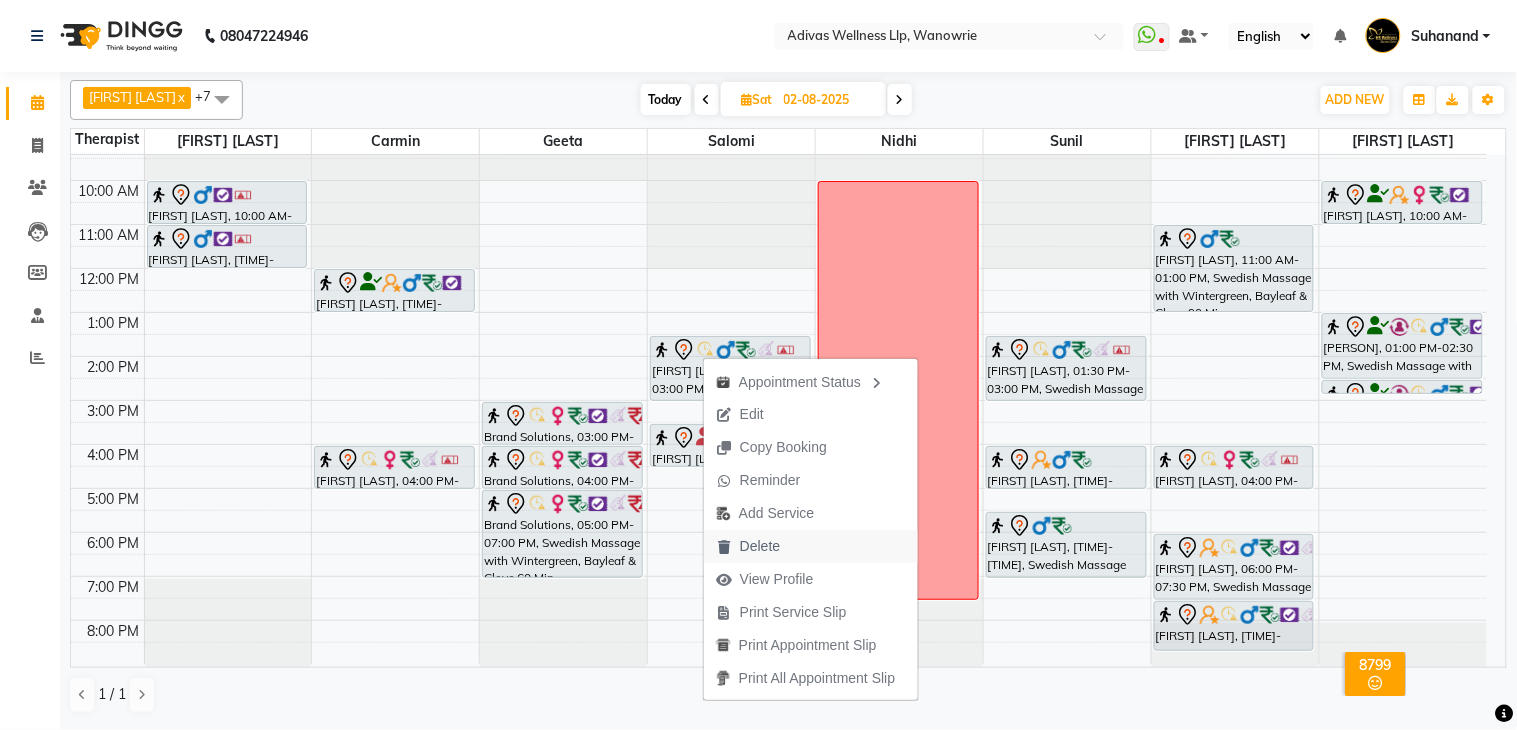 click on "Delete" at bounding box center [760, 546] 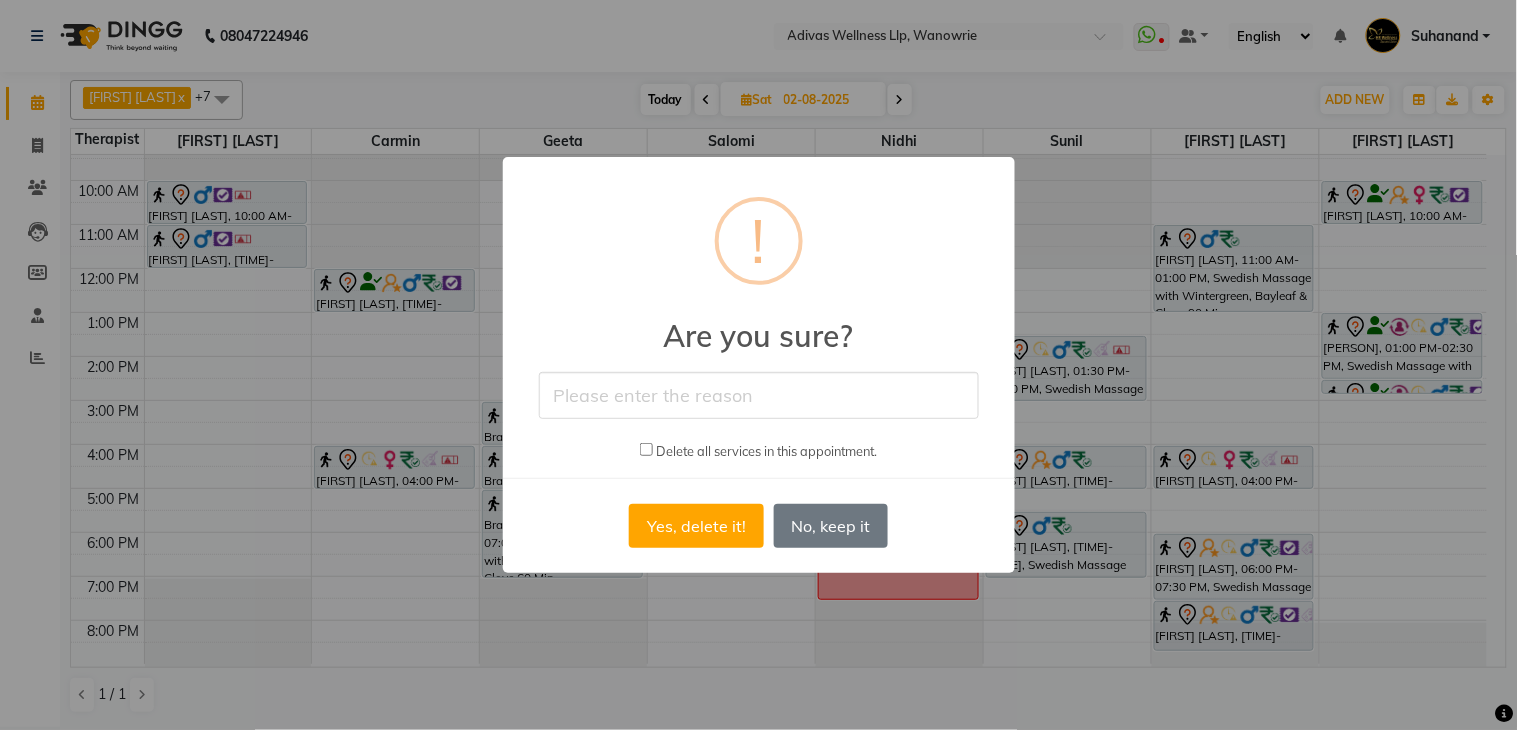 click at bounding box center [759, 395] 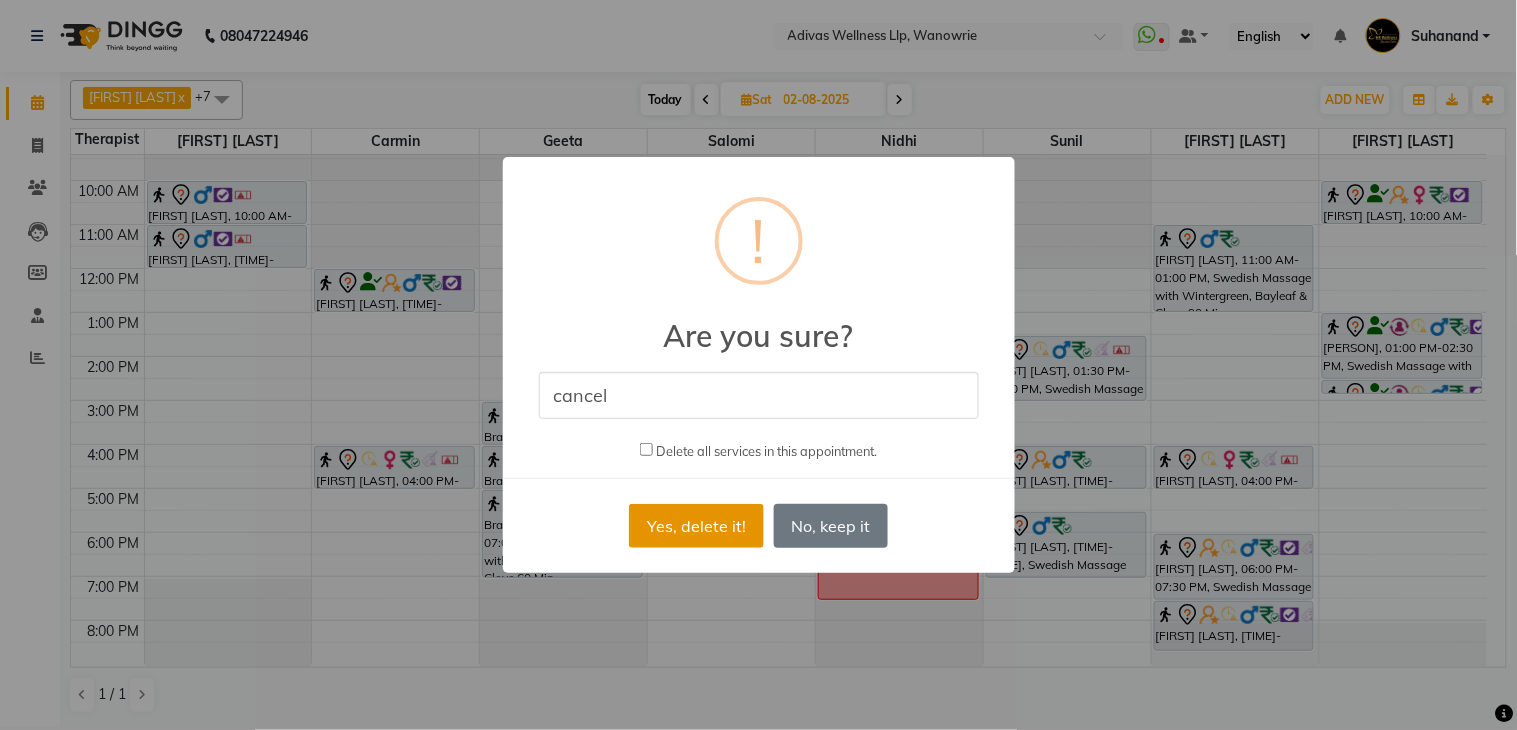 click on "Yes, delete it!" at bounding box center [696, 526] 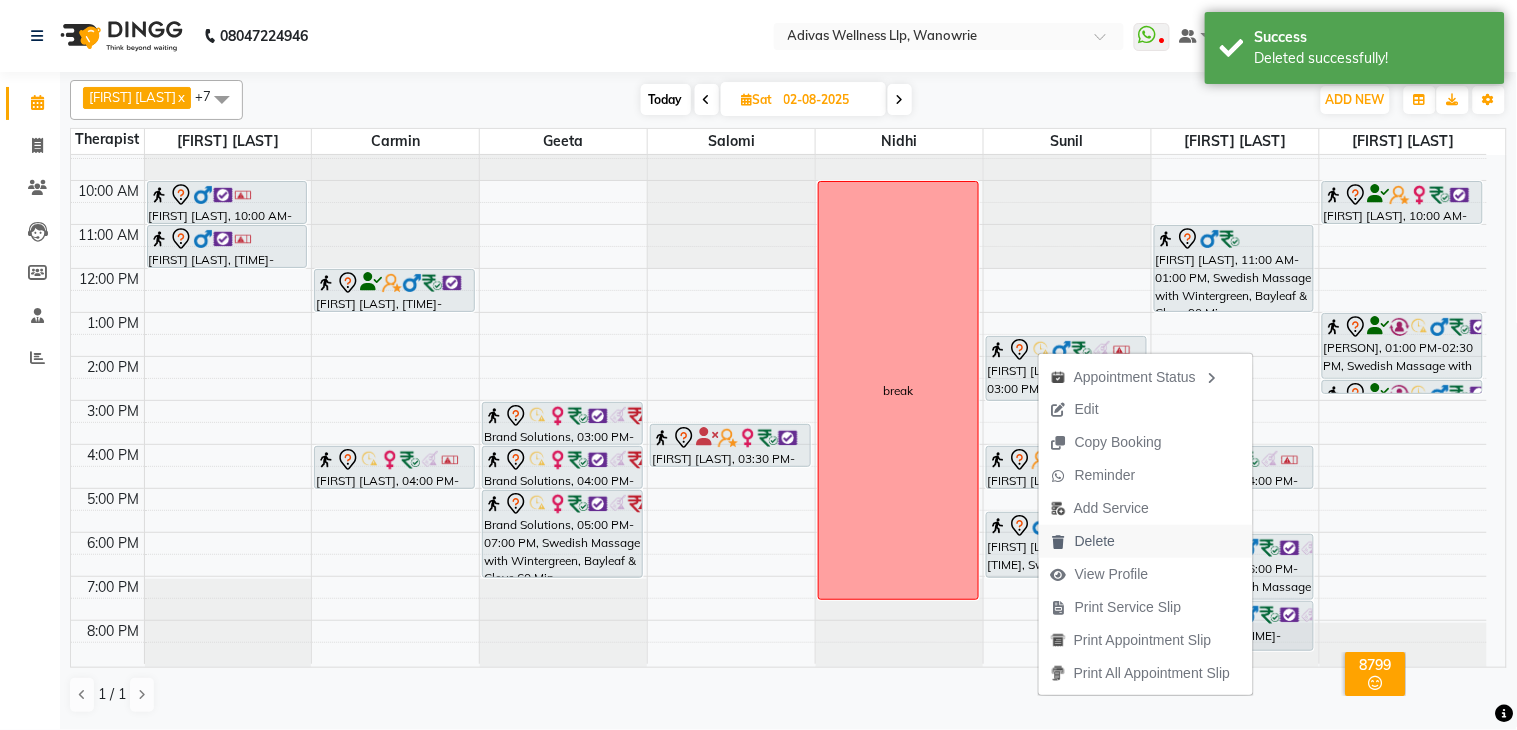 click on "Delete" at bounding box center (1095, 541) 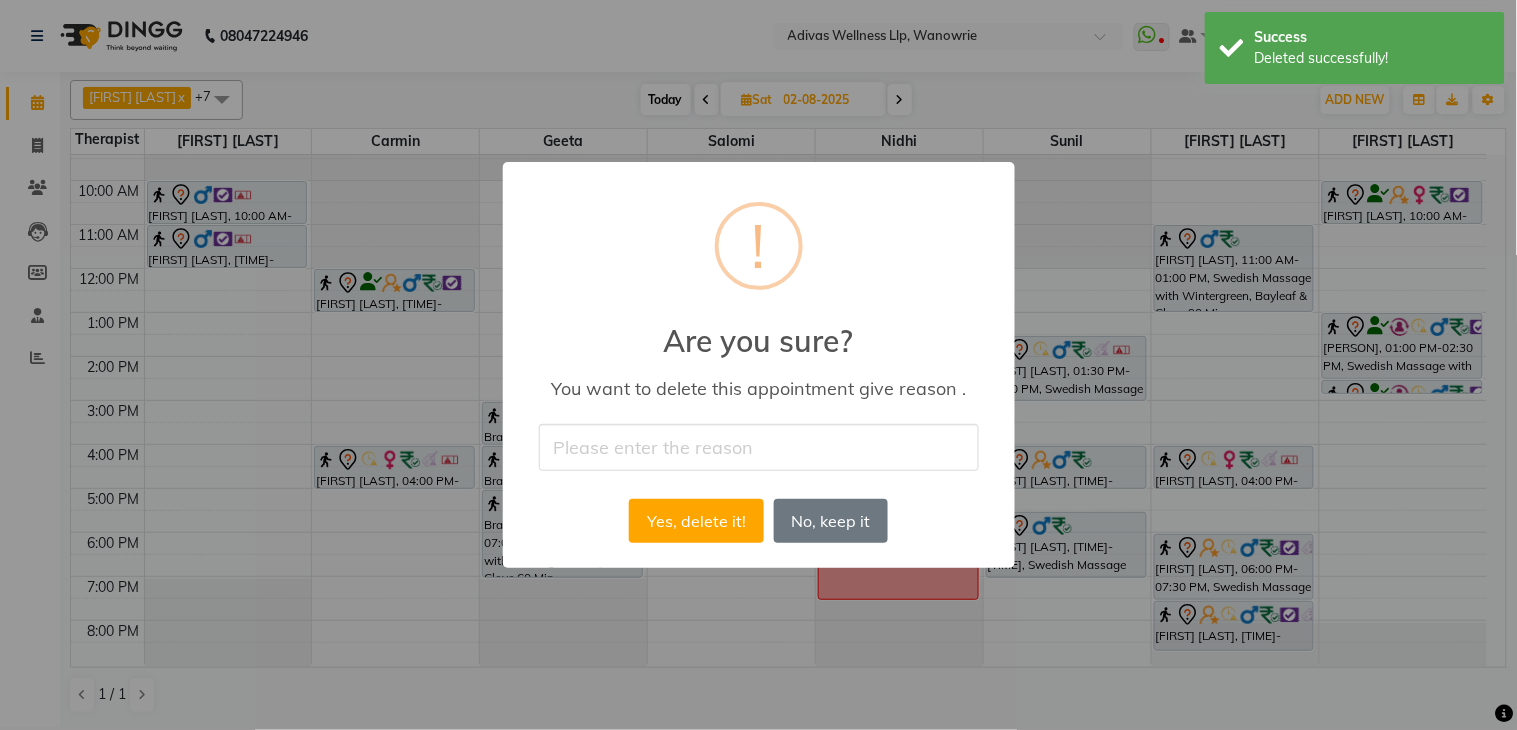 click at bounding box center [759, 447] 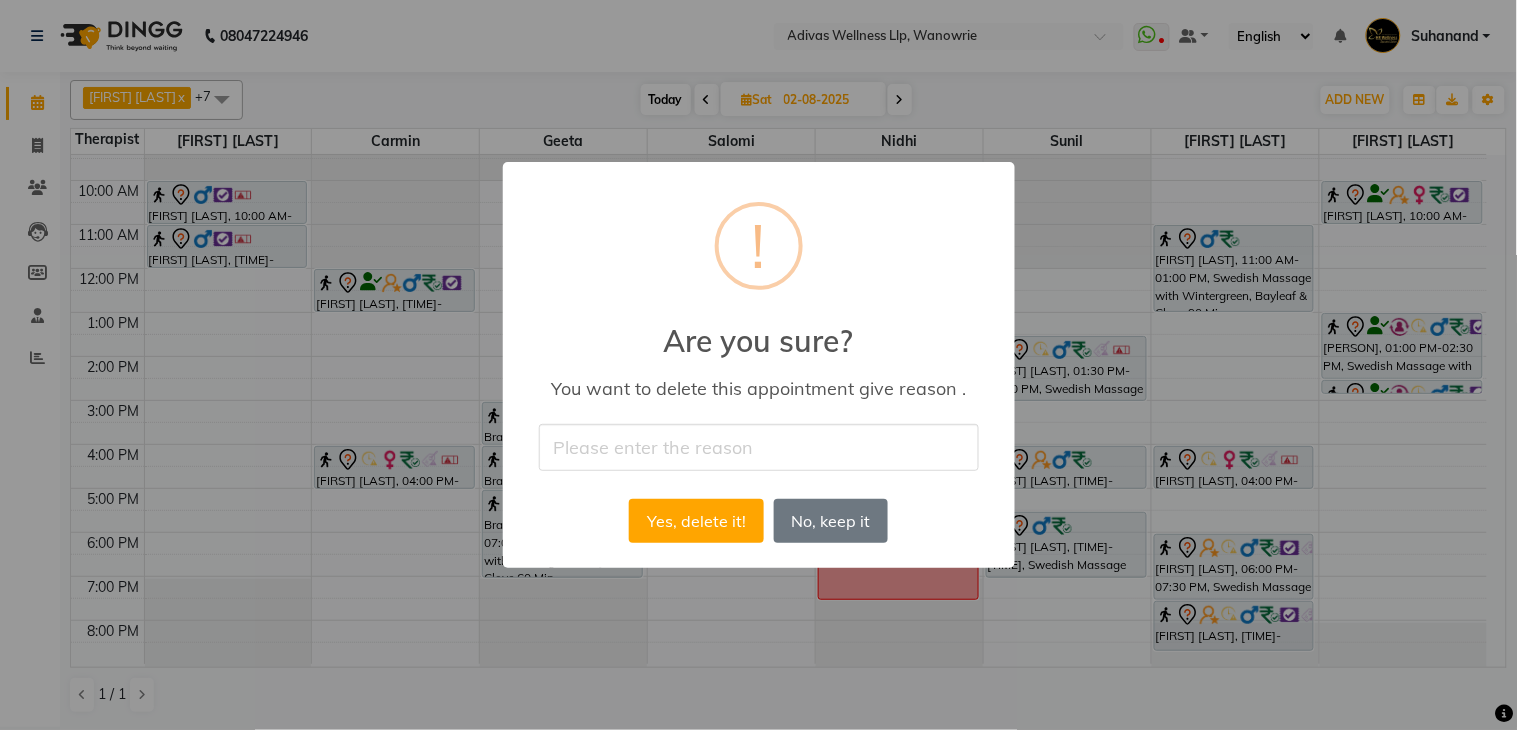 type on "cancel" 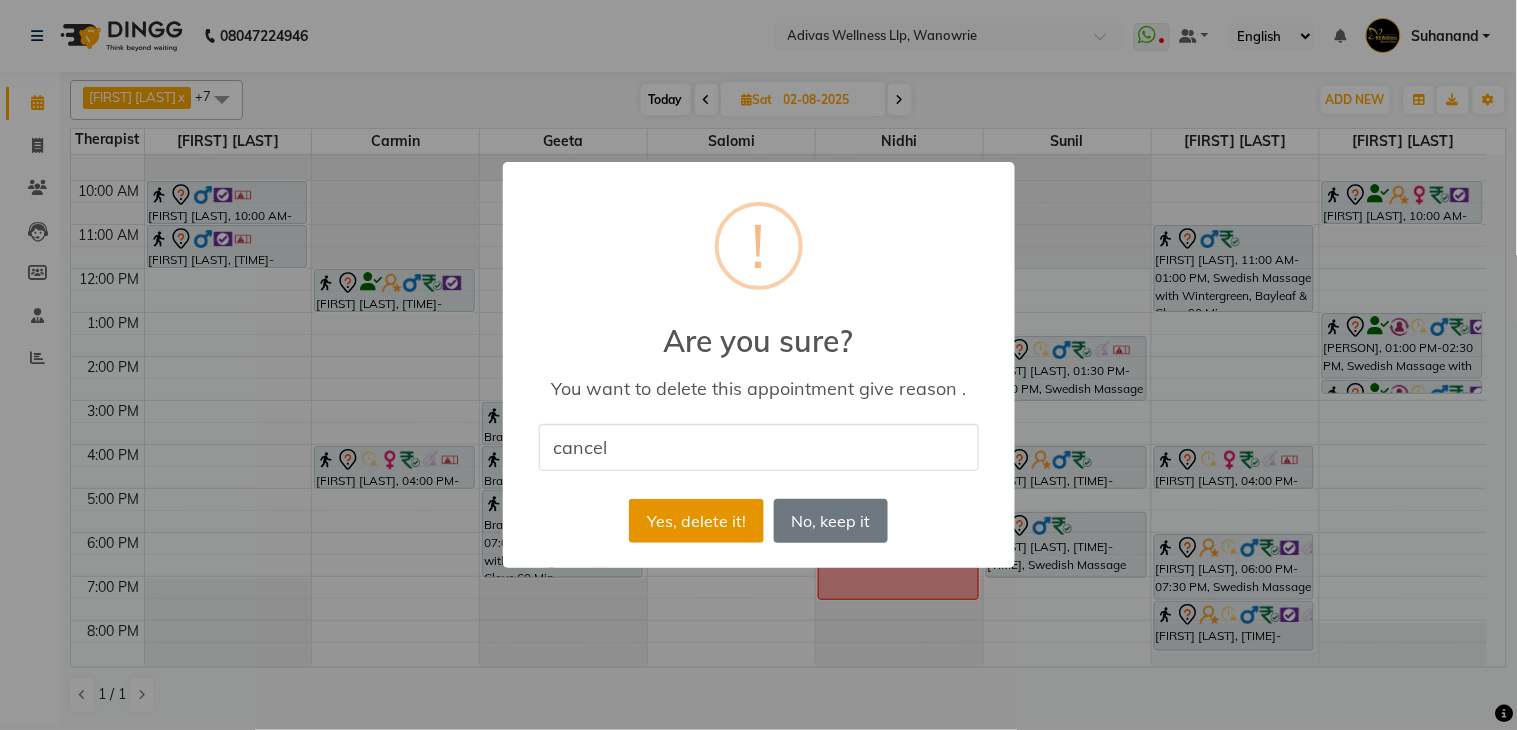 click on "Yes, delete it!" at bounding box center [696, 521] 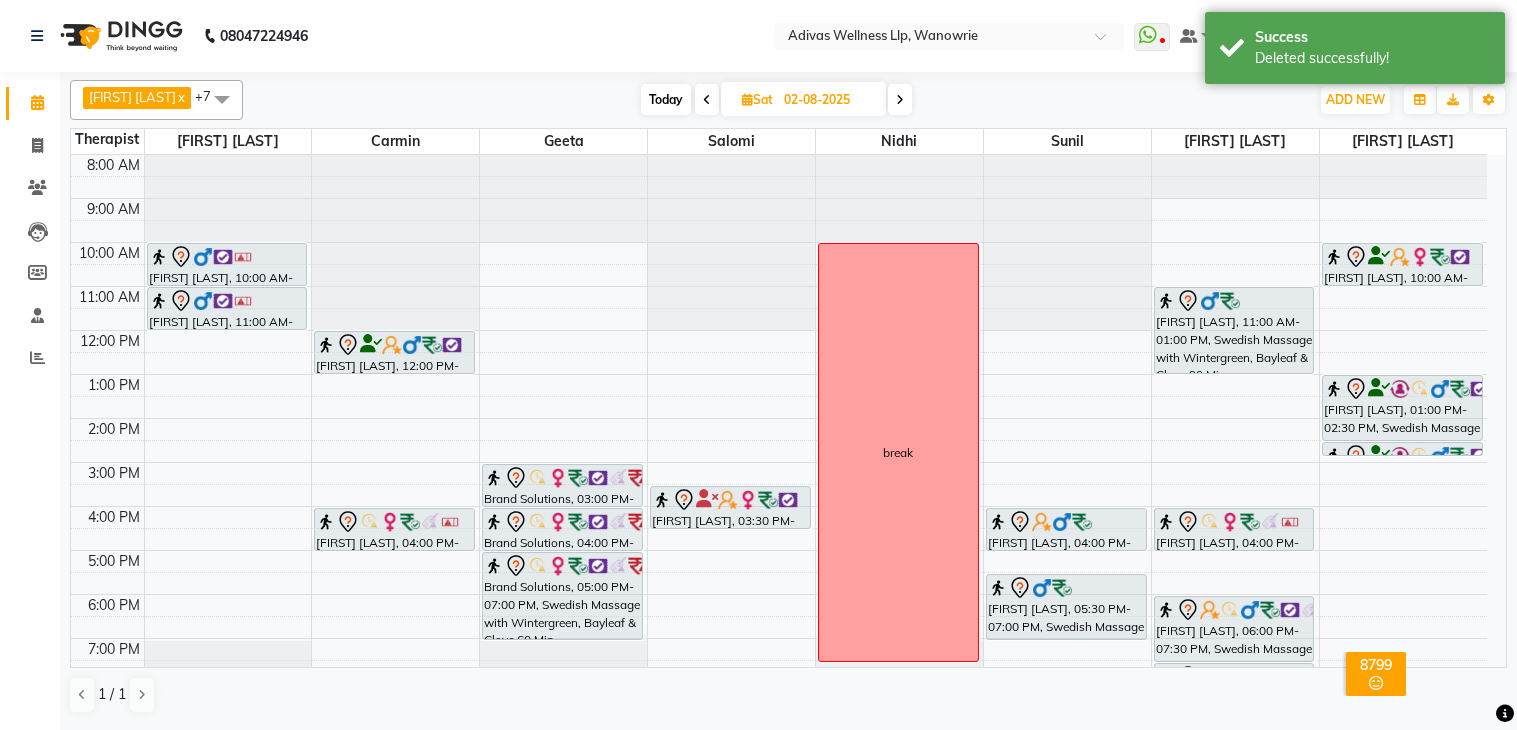 scroll, scrollTop: 0, scrollLeft: 0, axis: both 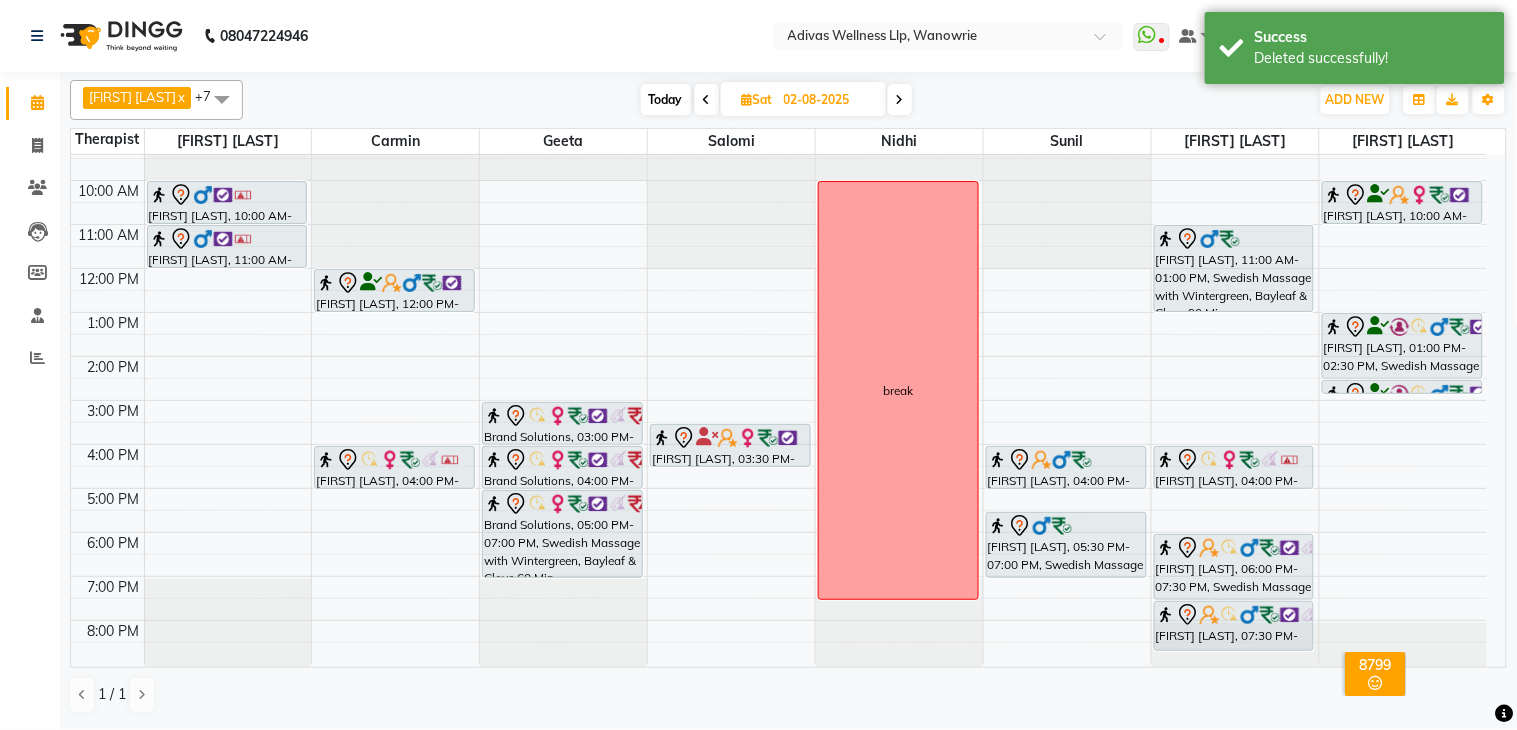 click on "8:00 AM 9:00 AM 10:00 AM 11:00 AM 12:00 PM 1:00 PM 2:00 PM 3:00 PM 4:00 PM 5:00 PM 6:00 PM 7:00 PM 8:00 PM             [FIRST] [LAST], 10:00 AM-11:00 AM, Swedish Massage with Wintergreen, Bayleaf & Clove 60 Min             [FIRST] [LAST], 11:00 AM-12:00 PM, Swedish Massage with Wintergreen, Bayleaf & Clove 60 Min             [FIRST] [LAST], 12:00 PM-01:00 PM, Massage 60 Min             [FIRST] [LAST], 04:00 PM-05:00 PM, Swedish Massage with Wintergreen, Bayleaf & Clove 60 Min             Brand Solutions, 03:00 PM-04:00 PM, Swedish Massage with Wintergreen, Bayleaf & Clove 60 Min             Brand Solutions, 04:00 PM-05:00 PM, Swedish Massage with Wintergreen, Bayleaf & Clove 60 Min             Brand Solutions, 05:00 PM-07:00 PM, Swedish Massage with Wintergreen, Bayleaf & Clove 60 Min             [FIRST] [LAST], 03:30 PM-04:30 PM, Massage 60 Min  break              [FIRST] [LAST], 04:00 PM-05:00 PM, Swedish Massage with Wintergreen, Bayleaf & Clove 60 Min" at bounding box center (779, 378) 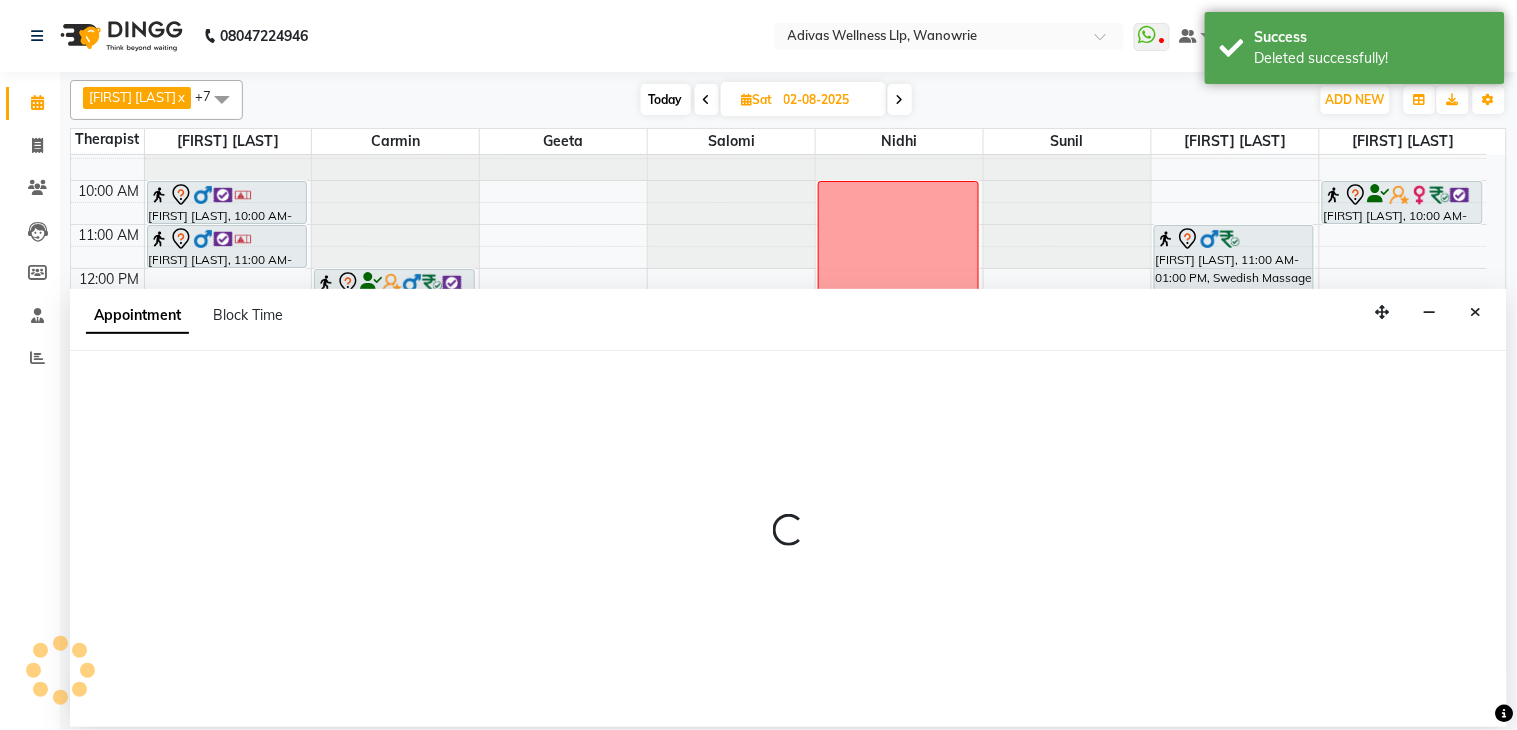 select on "17283" 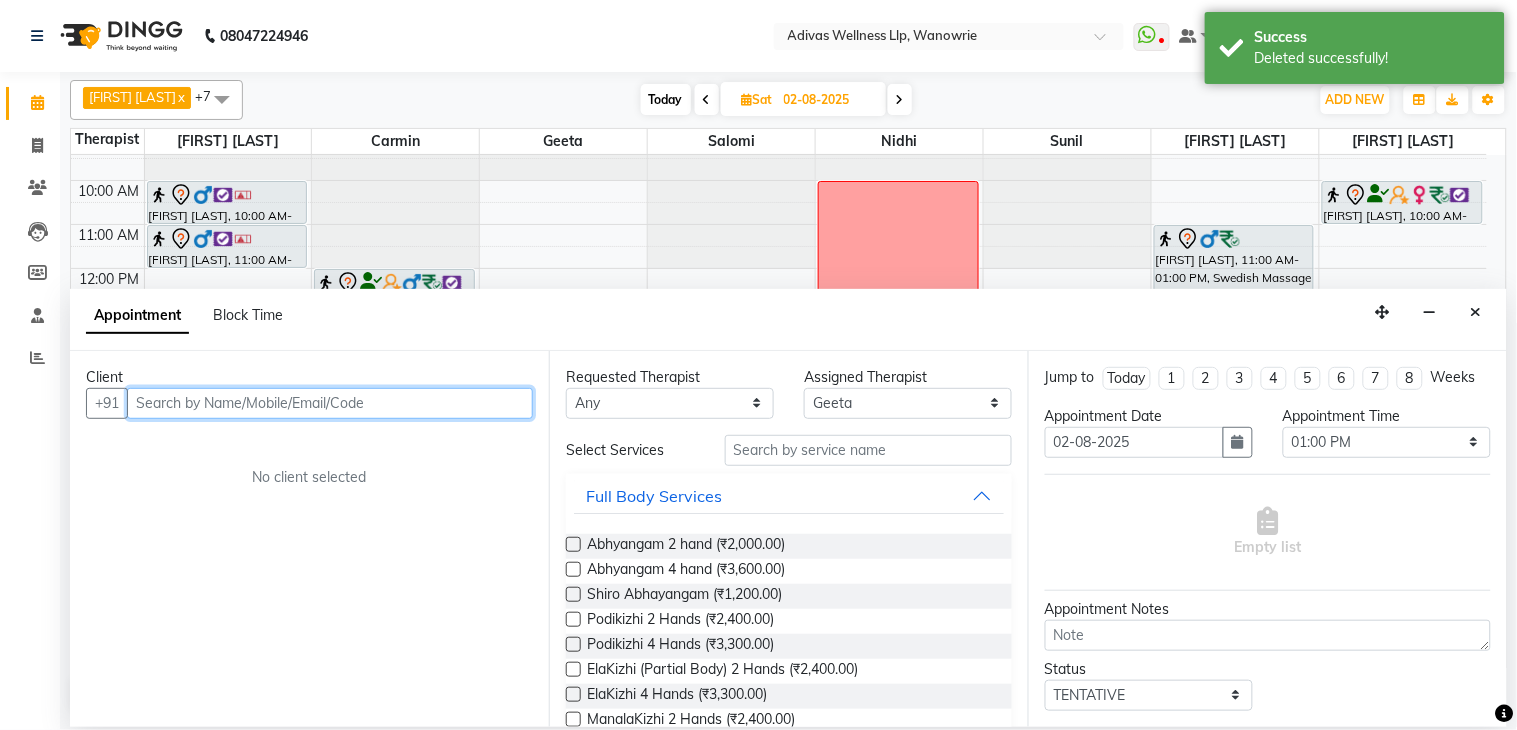 paste on "9011114868" 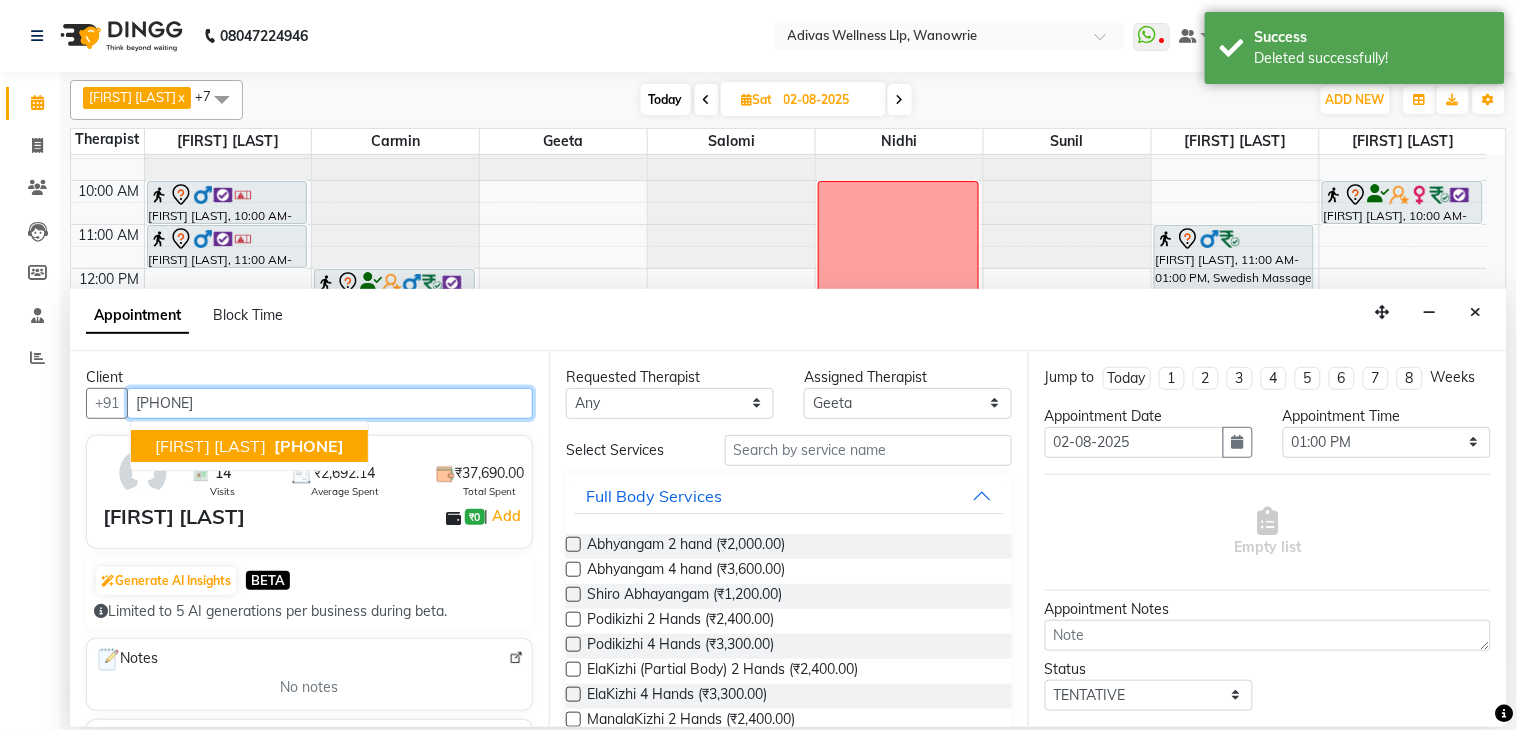 click on "9011114868" at bounding box center (309, 446) 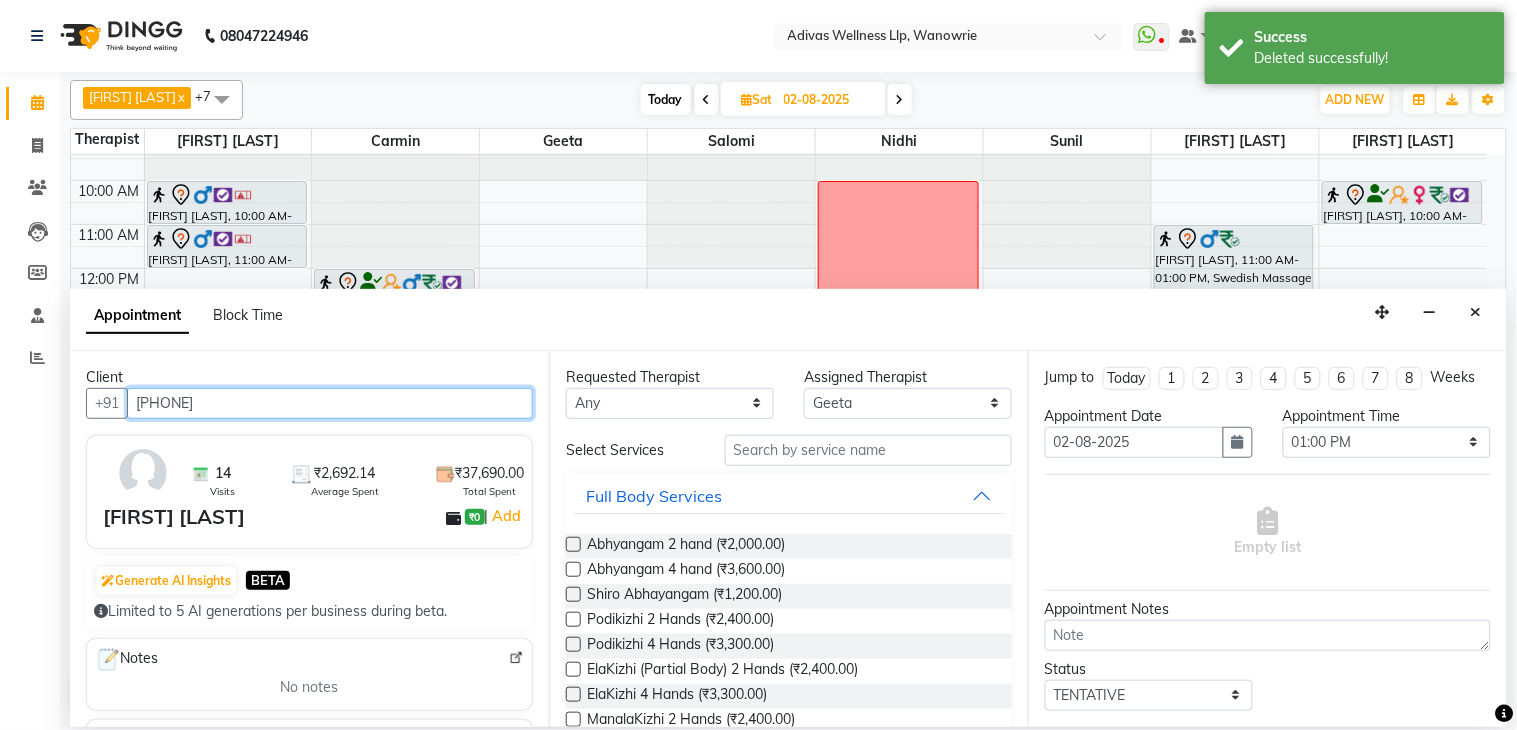 type on "9011114868" 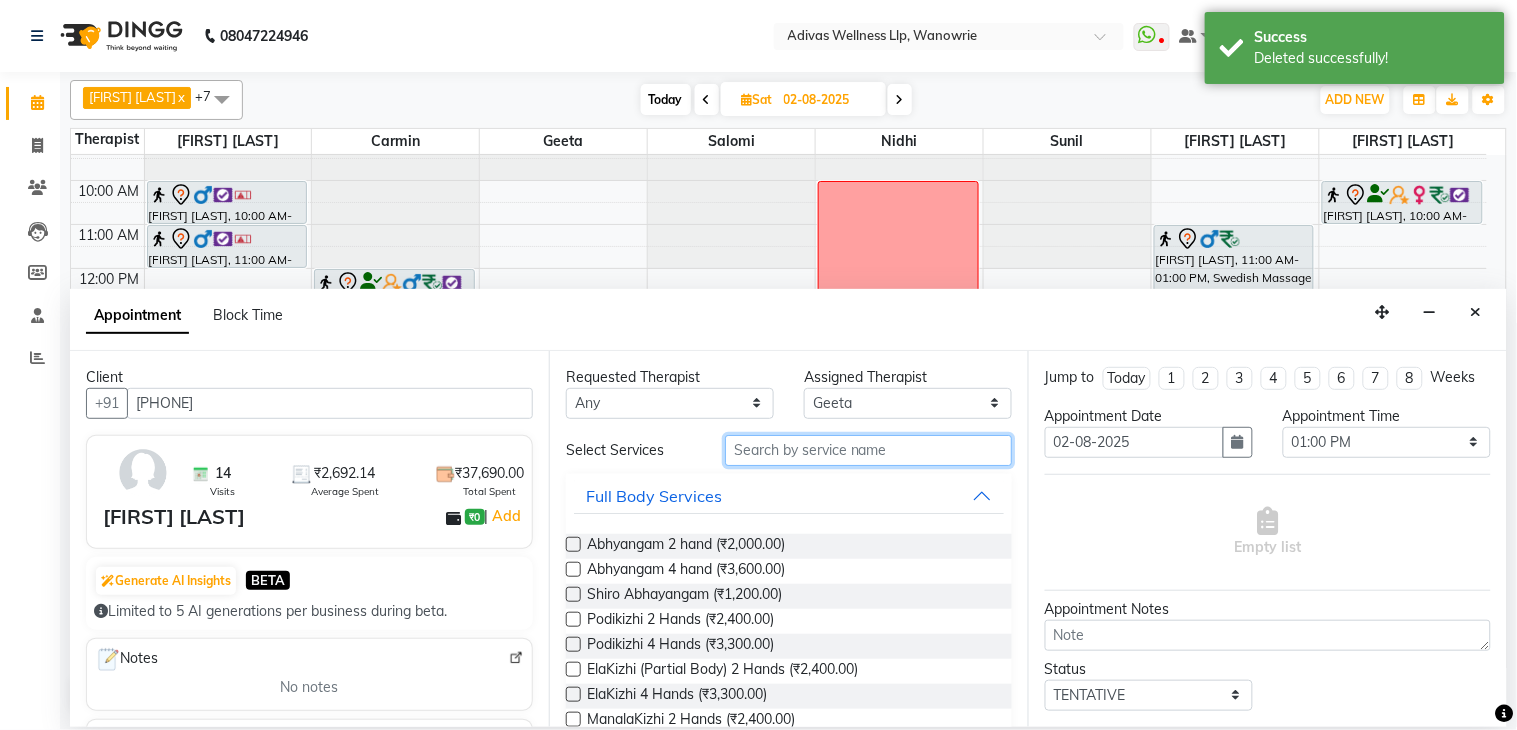 click at bounding box center (868, 450) 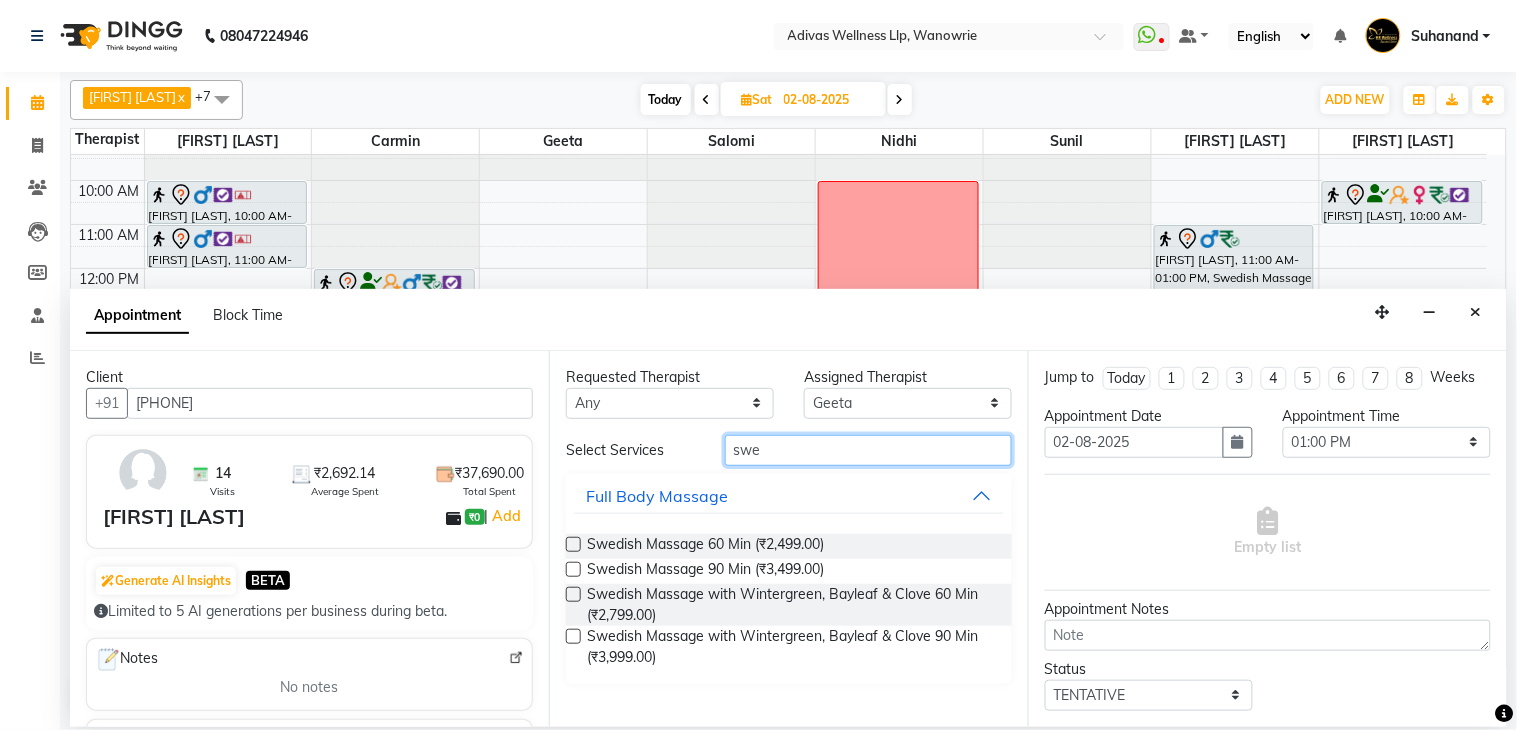 type on "swe" 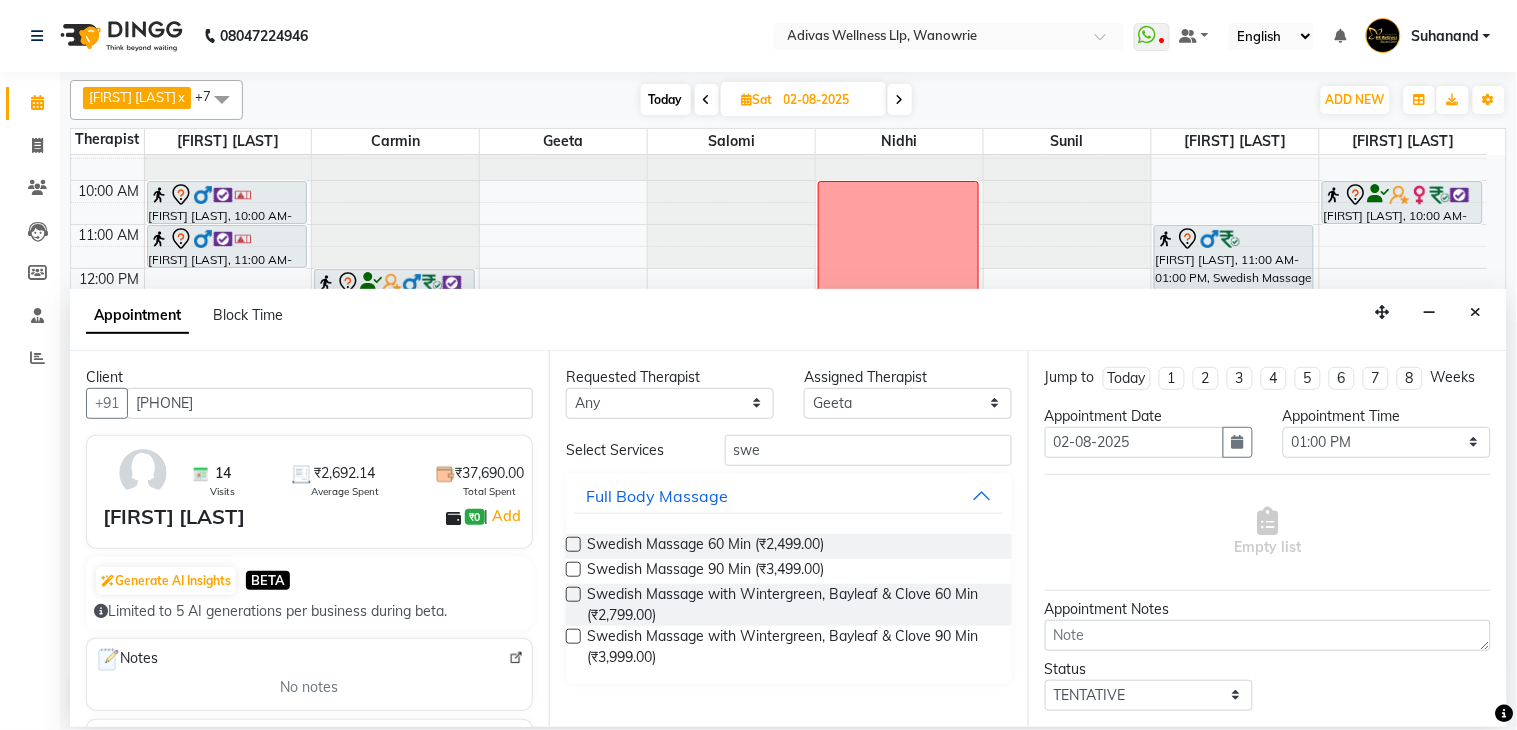 click at bounding box center [573, 594] 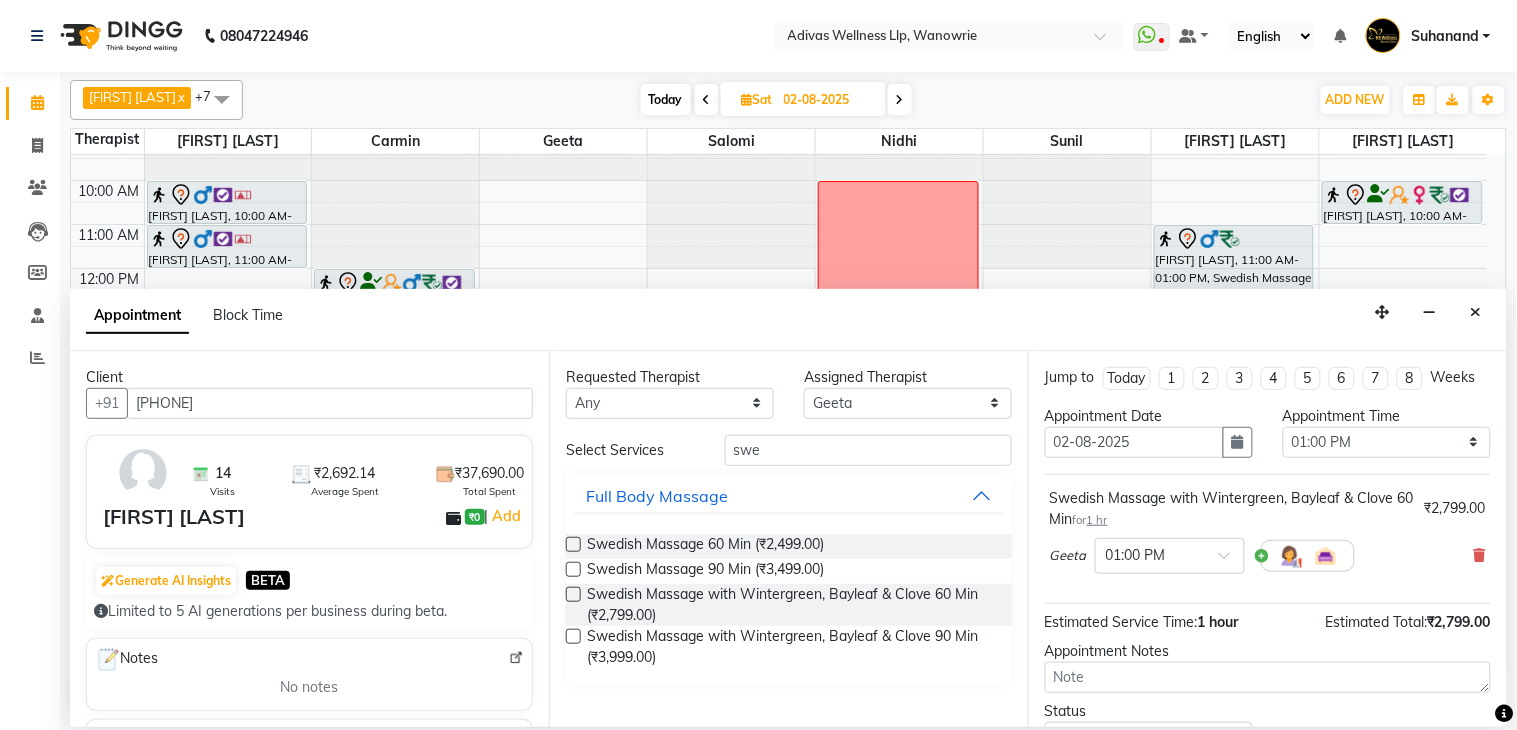 click at bounding box center [573, 594] 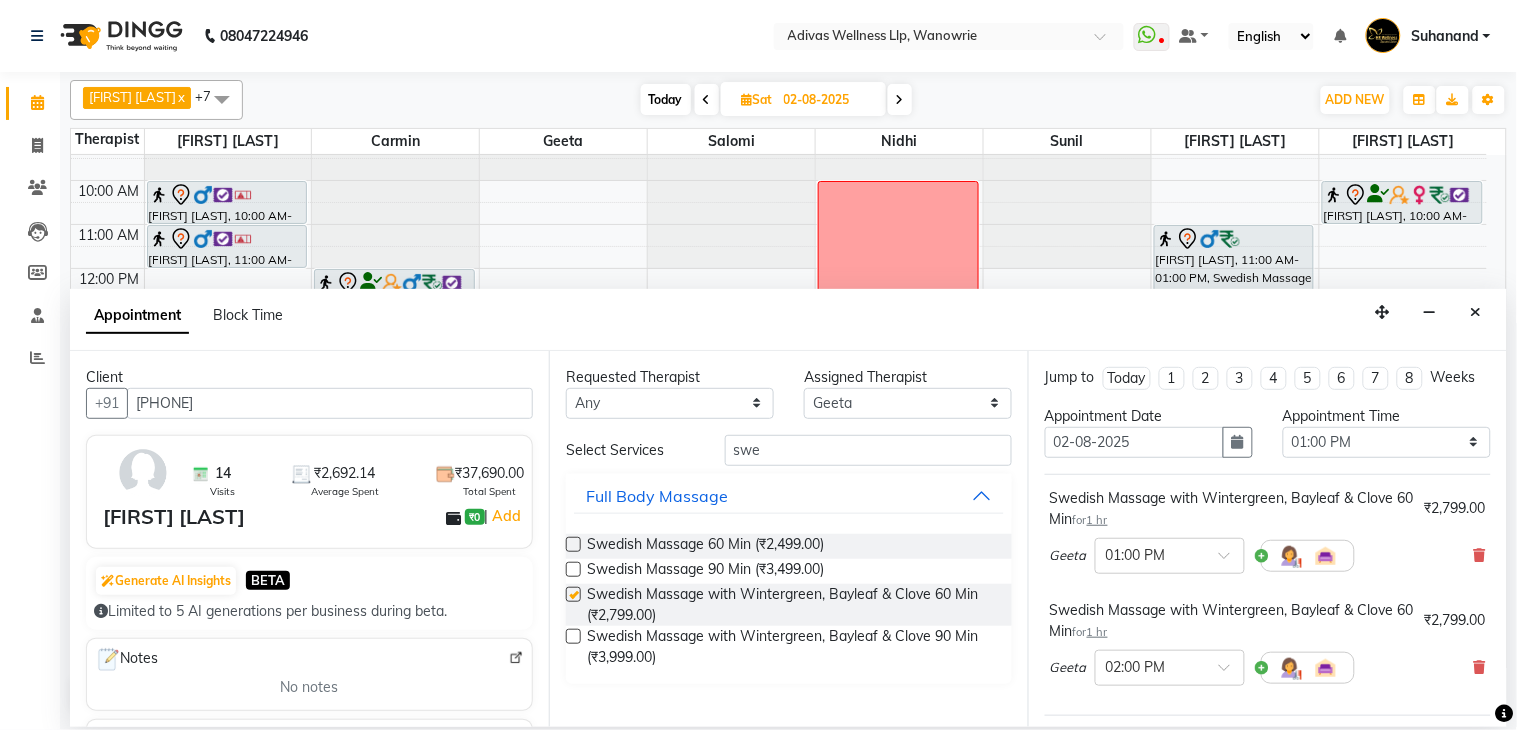 checkbox on "false" 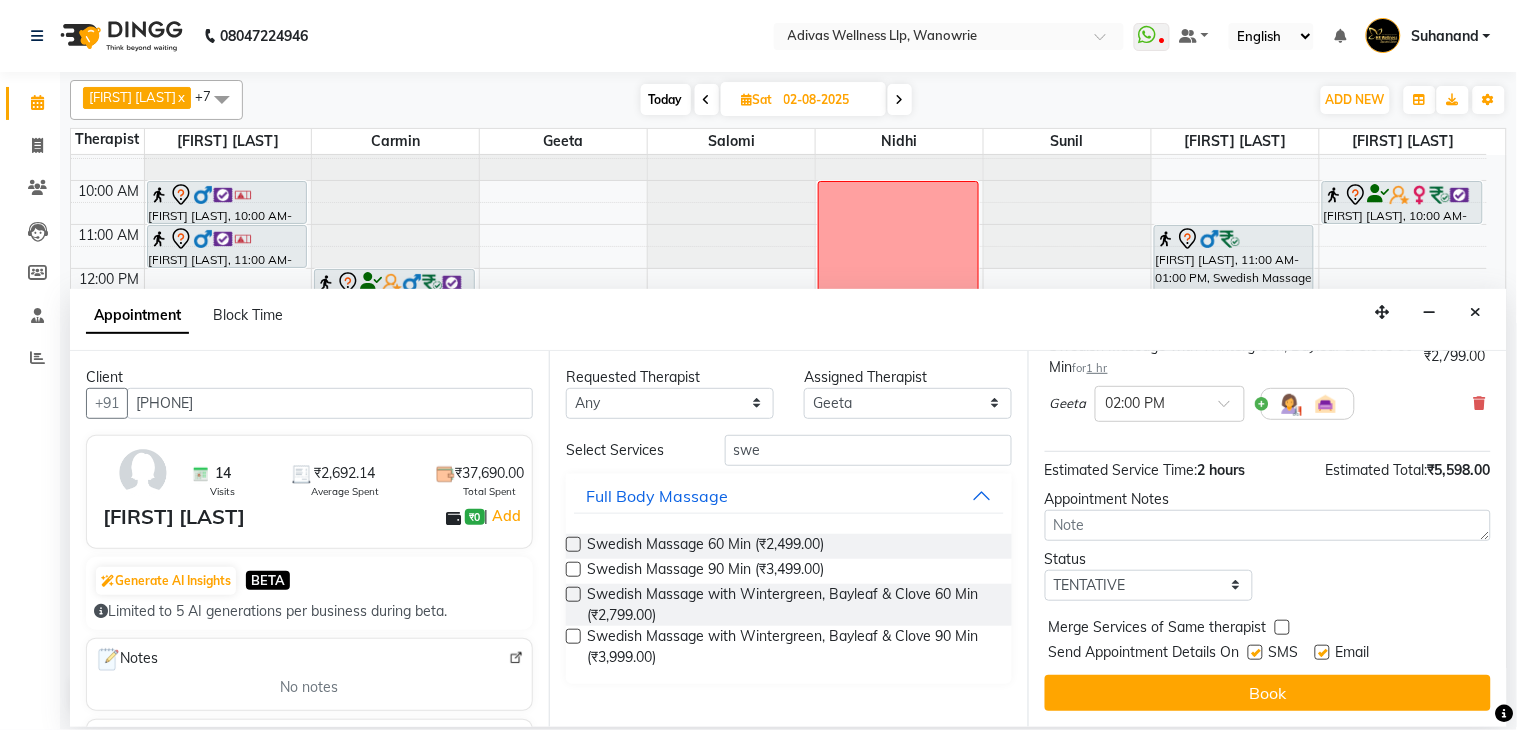 scroll, scrollTop: 283, scrollLeft: 0, axis: vertical 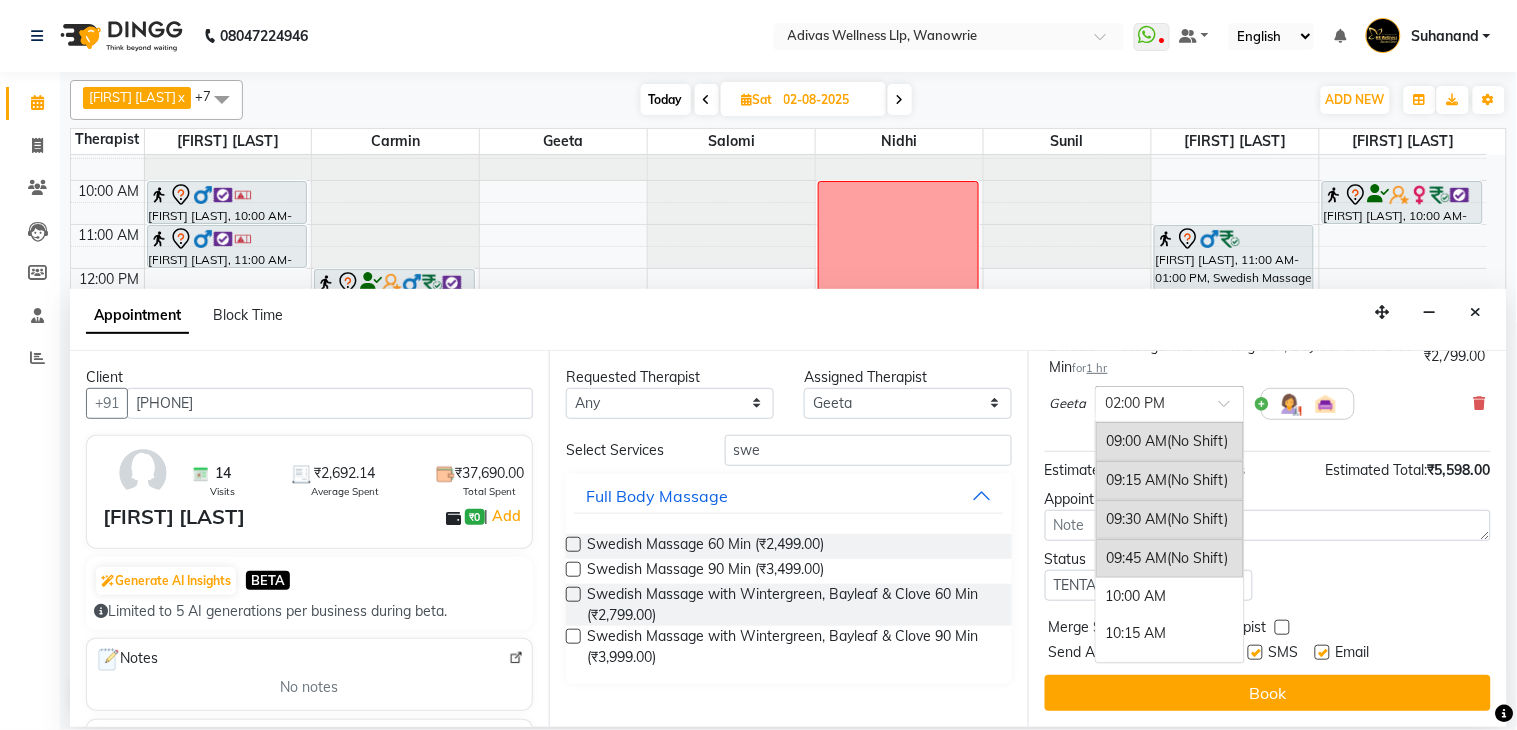 click at bounding box center [1170, 402] 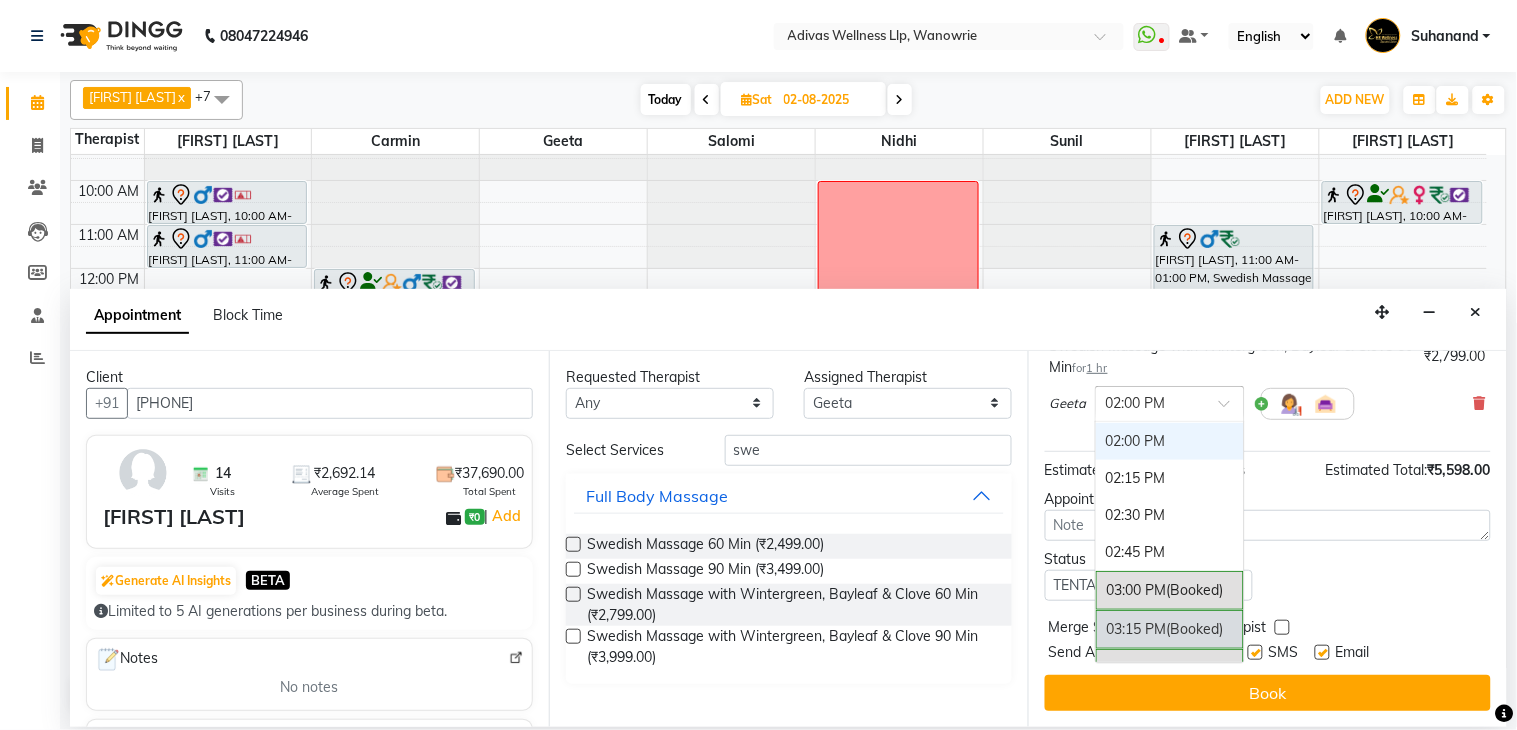 scroll, scrollTop: 525, scrollLeft: 0, axis: vertical 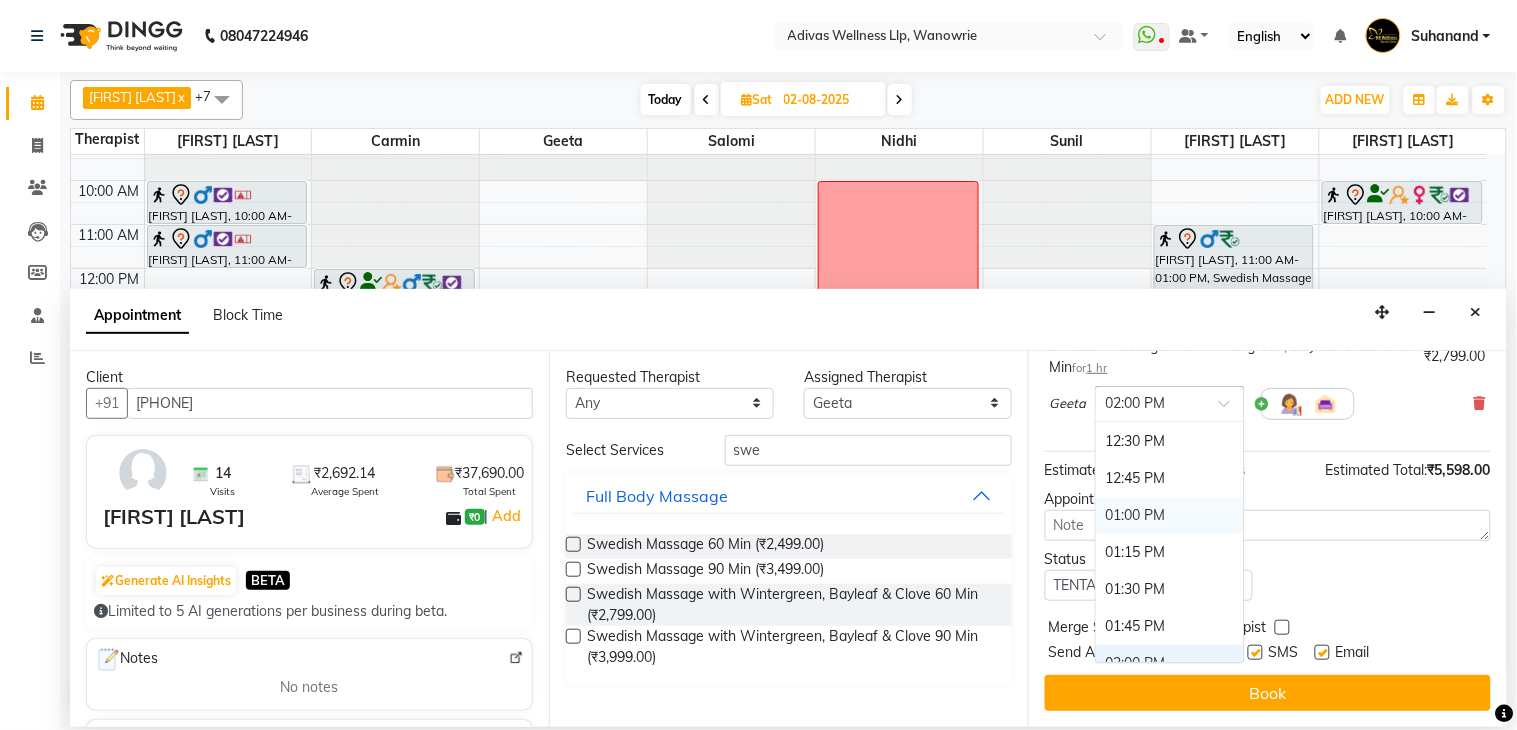 click on "01:00 PM" at bounding box center (1170, 515) 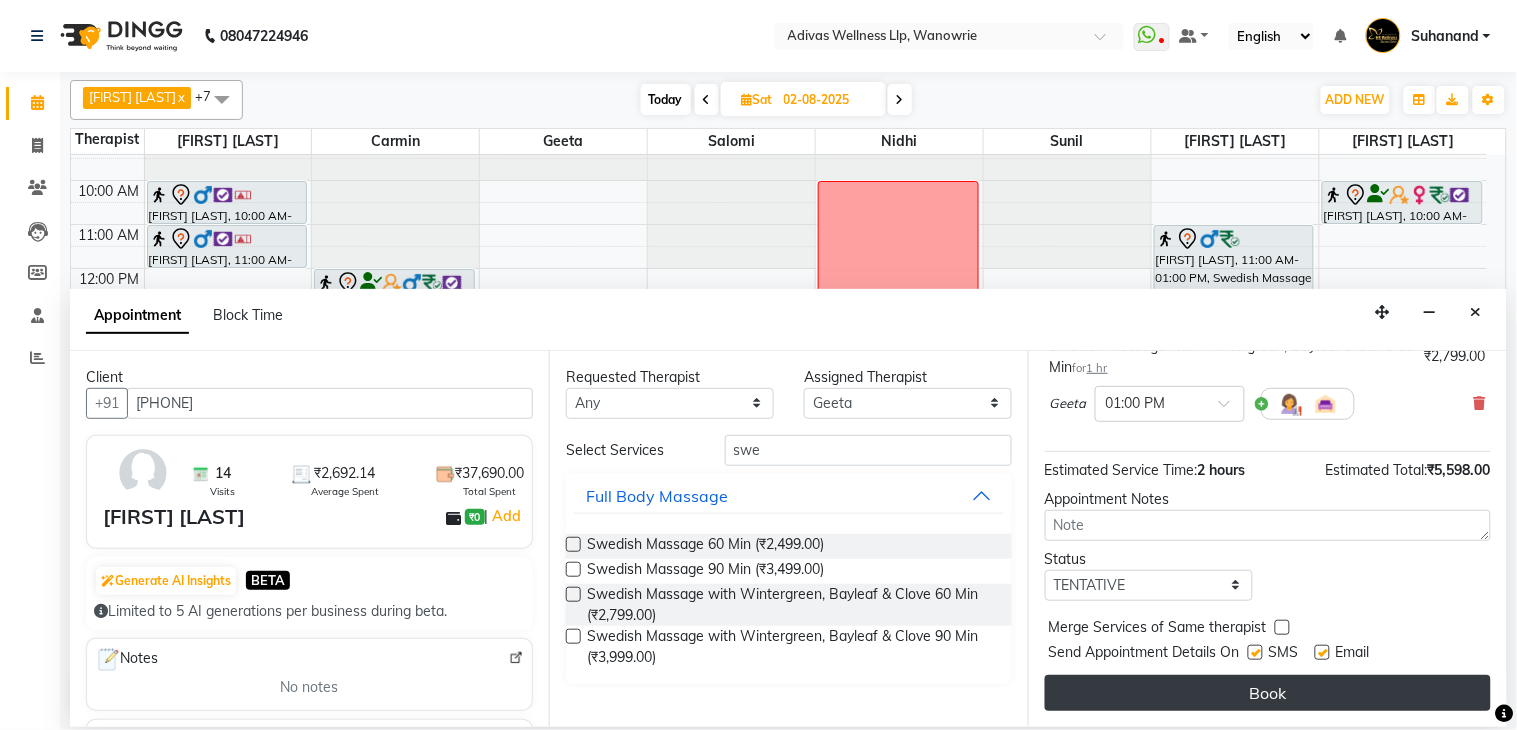 click on "Book" at bounding box center [1268, 693] 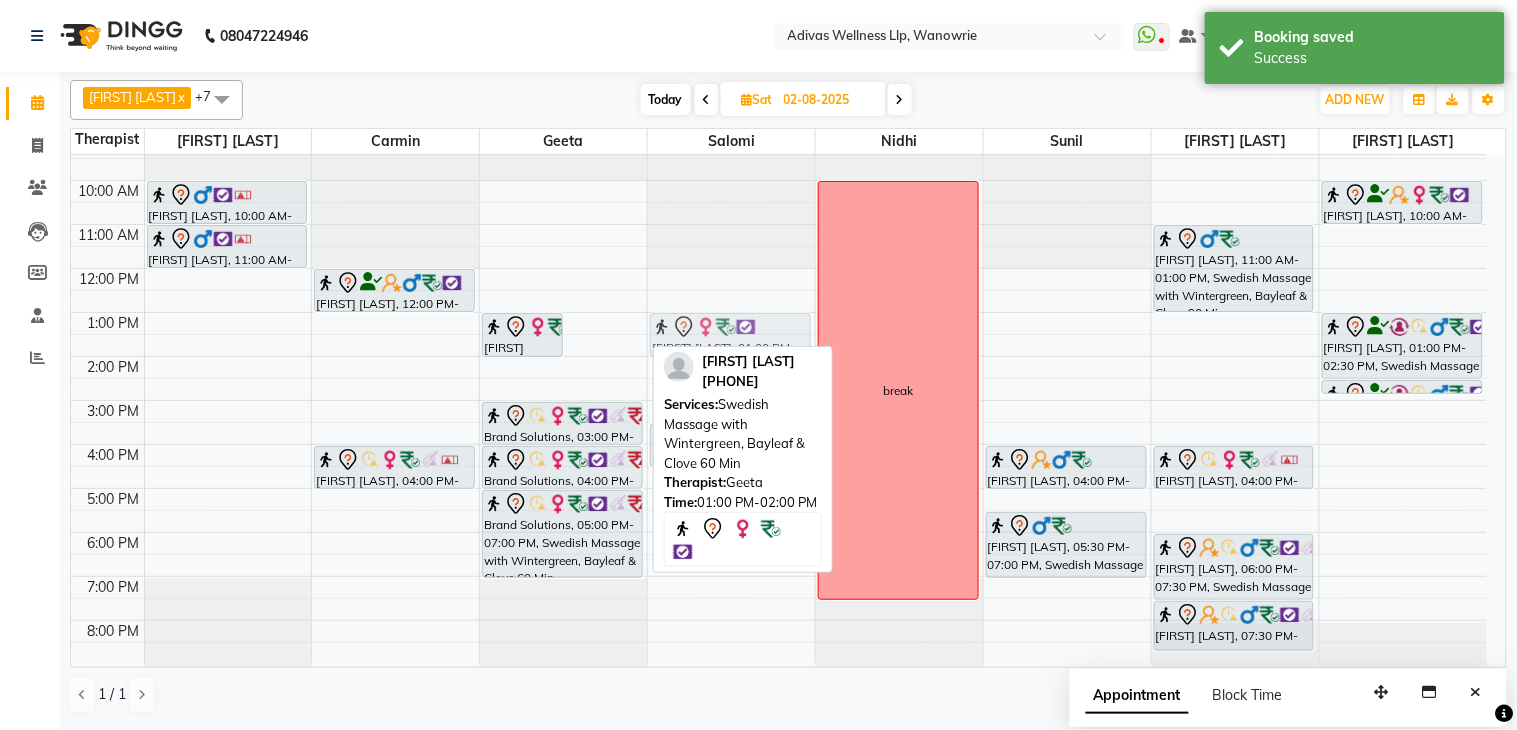 drag, startPoint x: 613, startPoint y: 333, endPoint x: 692, endPoint y: 331, distance: 79.025314 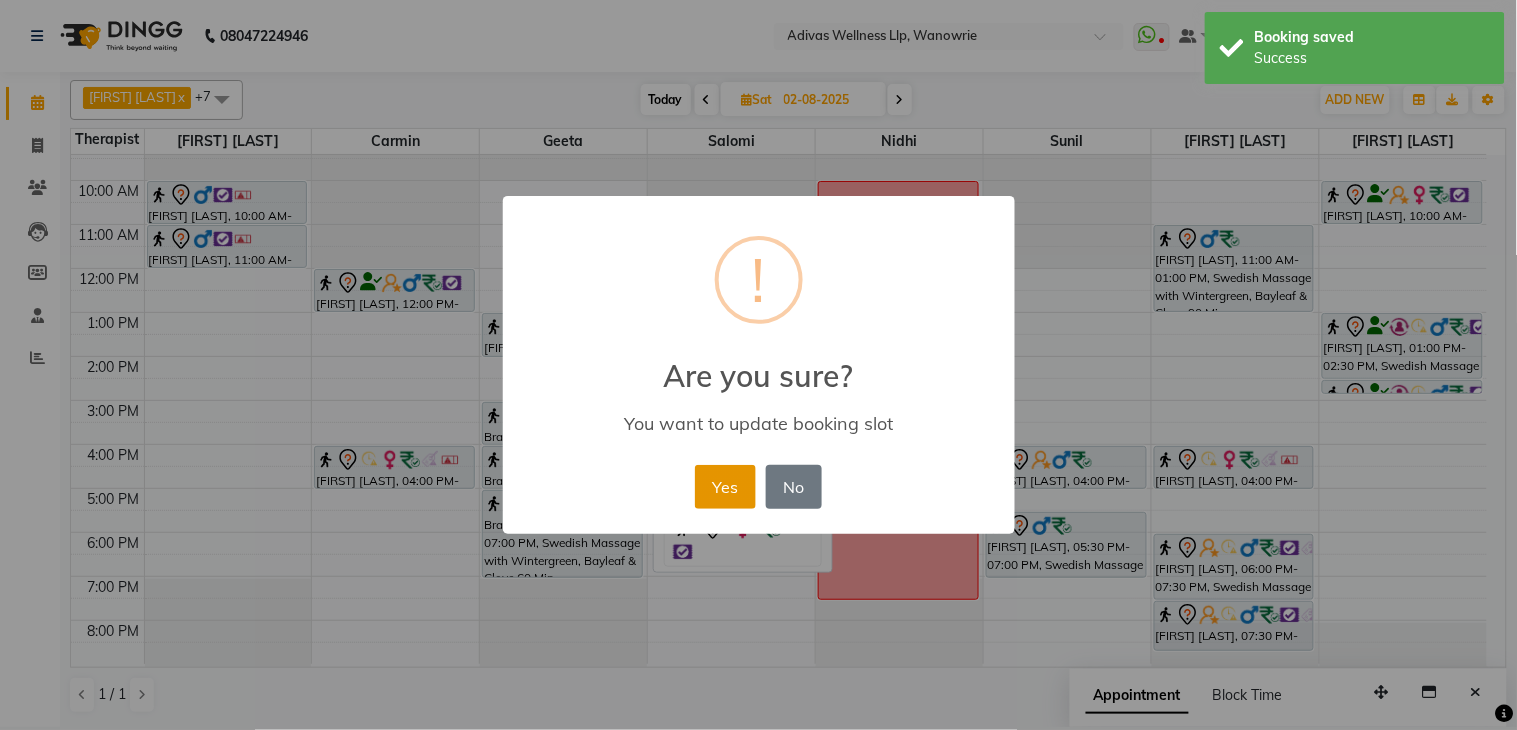 click on "Yes" at bounding box center [725, 487] 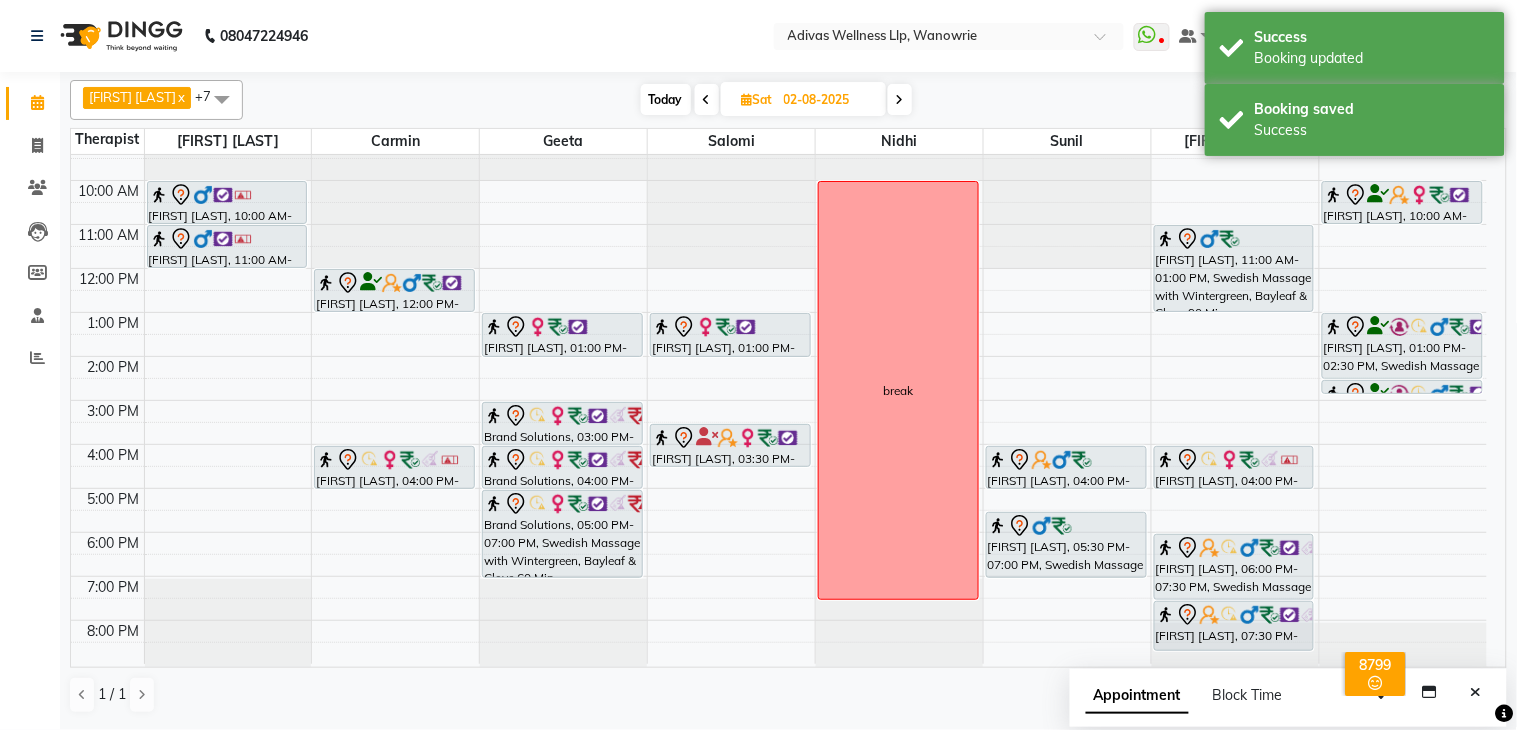 click on "[PHONE] Select Location × Adivas Wellness Llp, Wanowrie  WhatsApp Status  ✕ Status:  Disconnected Recent Service Activity: [DATE]     05:30 AM  [PHONE] Whatsapp Settings Default Panel My Panel English ENGLISH Español العربية मराठी हिंदी ગુજરાતી தமிழ் 中文 Notifications nothing to show Suhanand Manage Profile Change Password Sign out  Version:3.15.11" 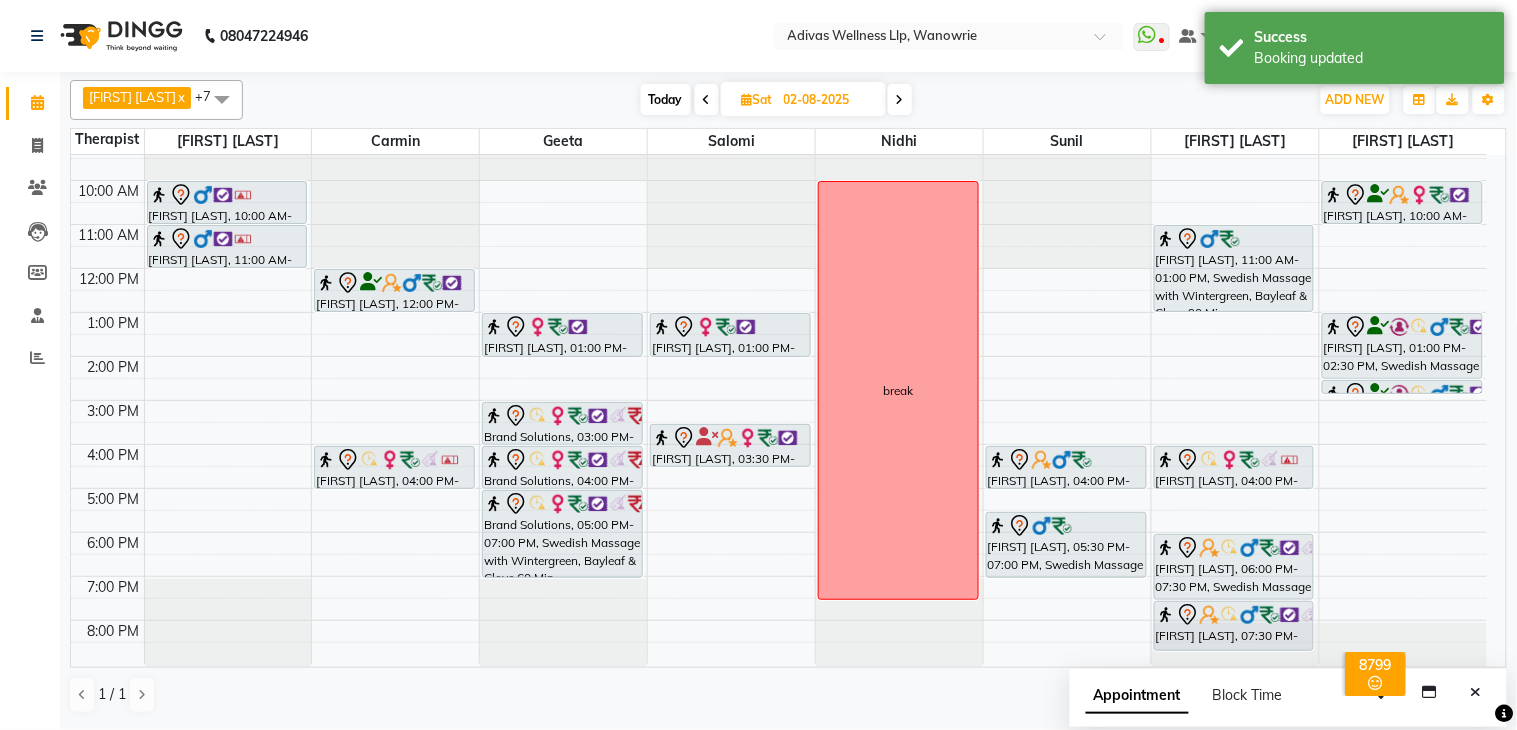 click at bounding box center (900, 99) 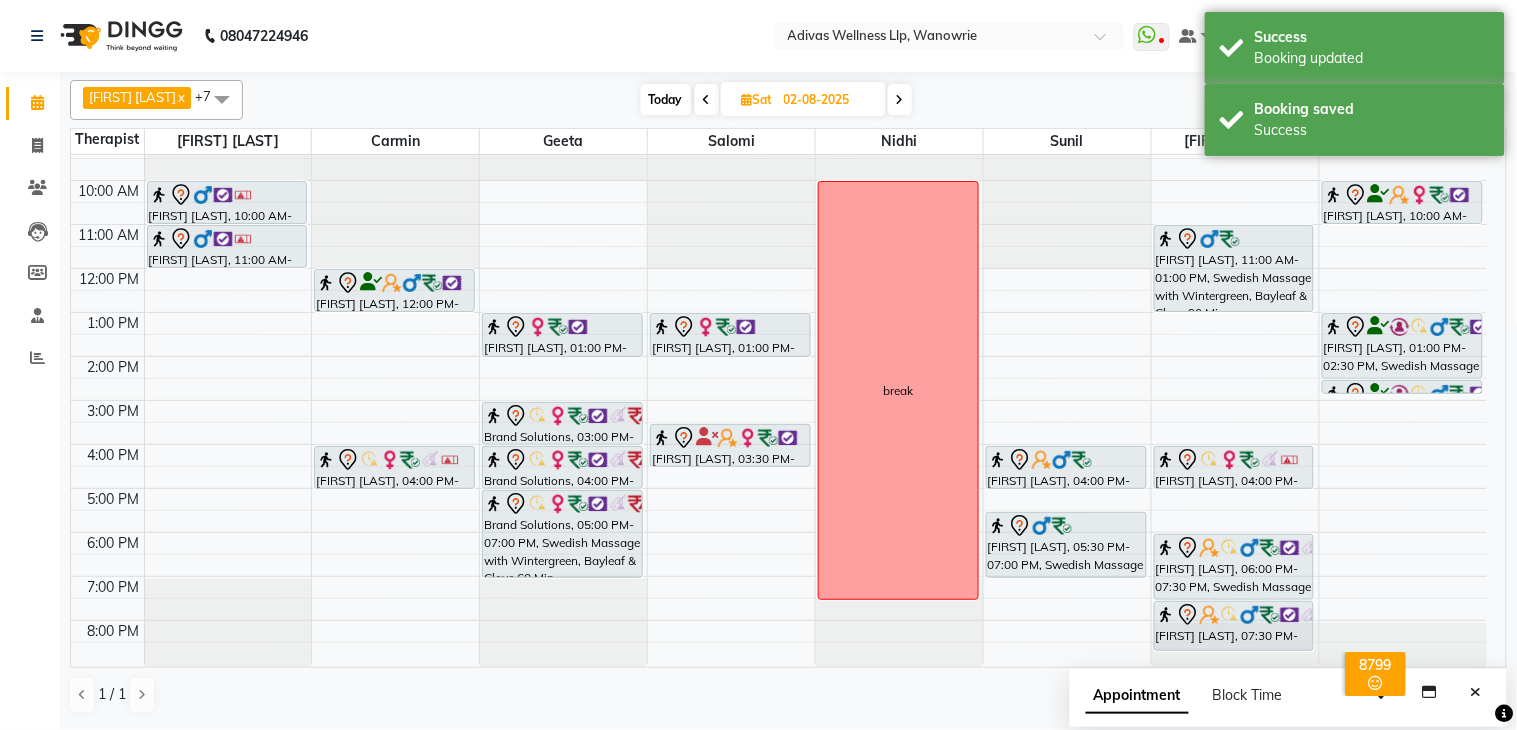 type on "03-08-2025" 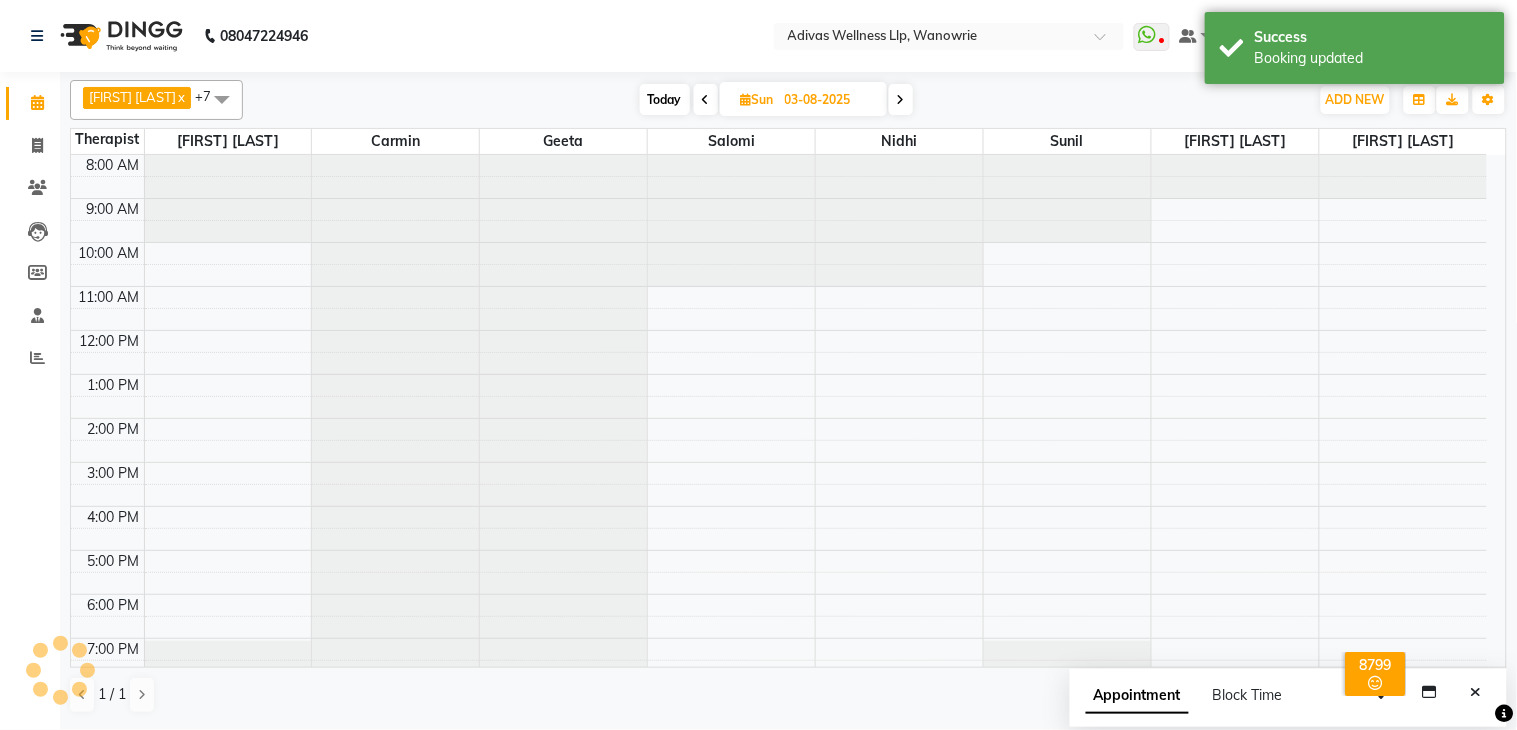 scroll, scrollTop: 63, scrollLeft: 0, axis: vertical 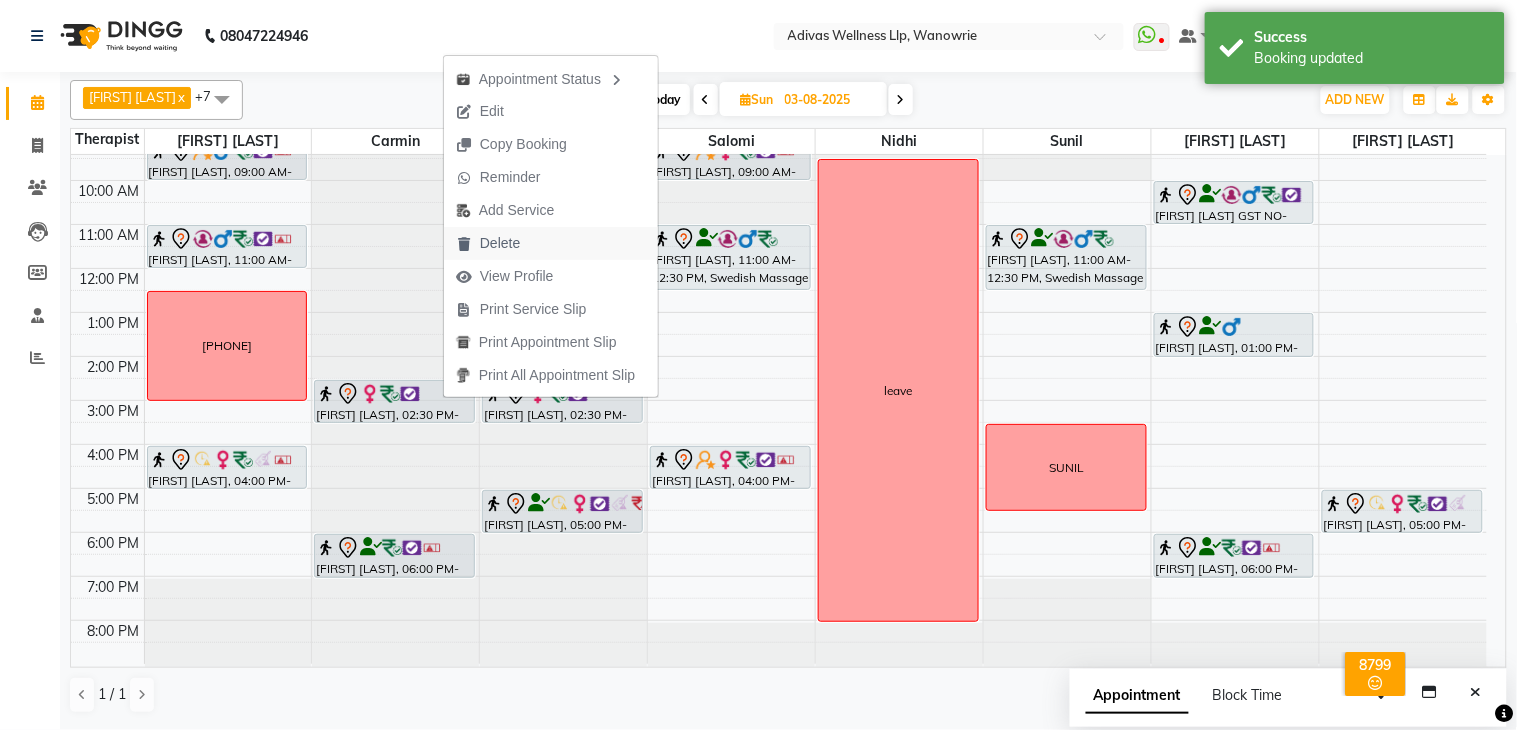 click on "Delete" at bounding box center [500, 243] 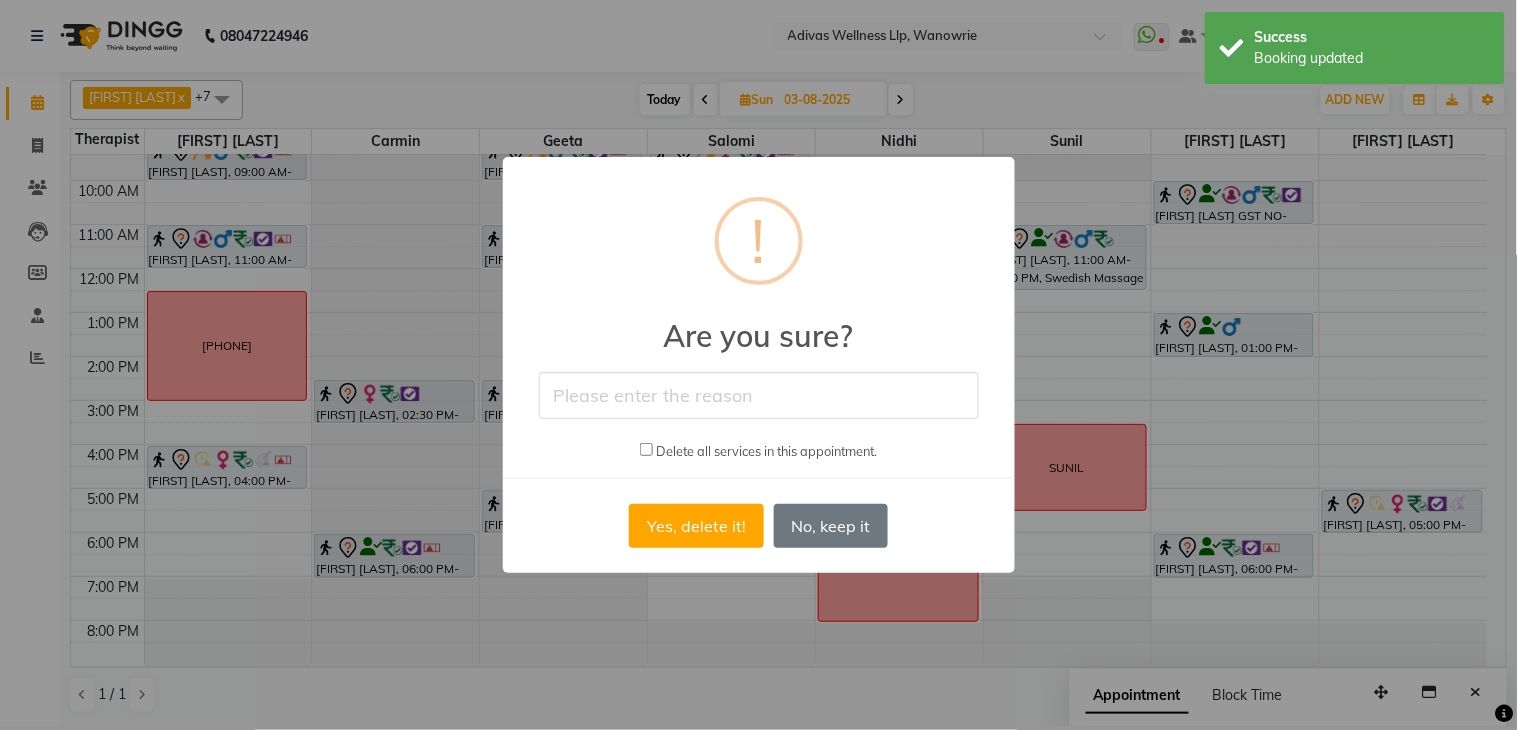 click at bounding box center (759, 395) 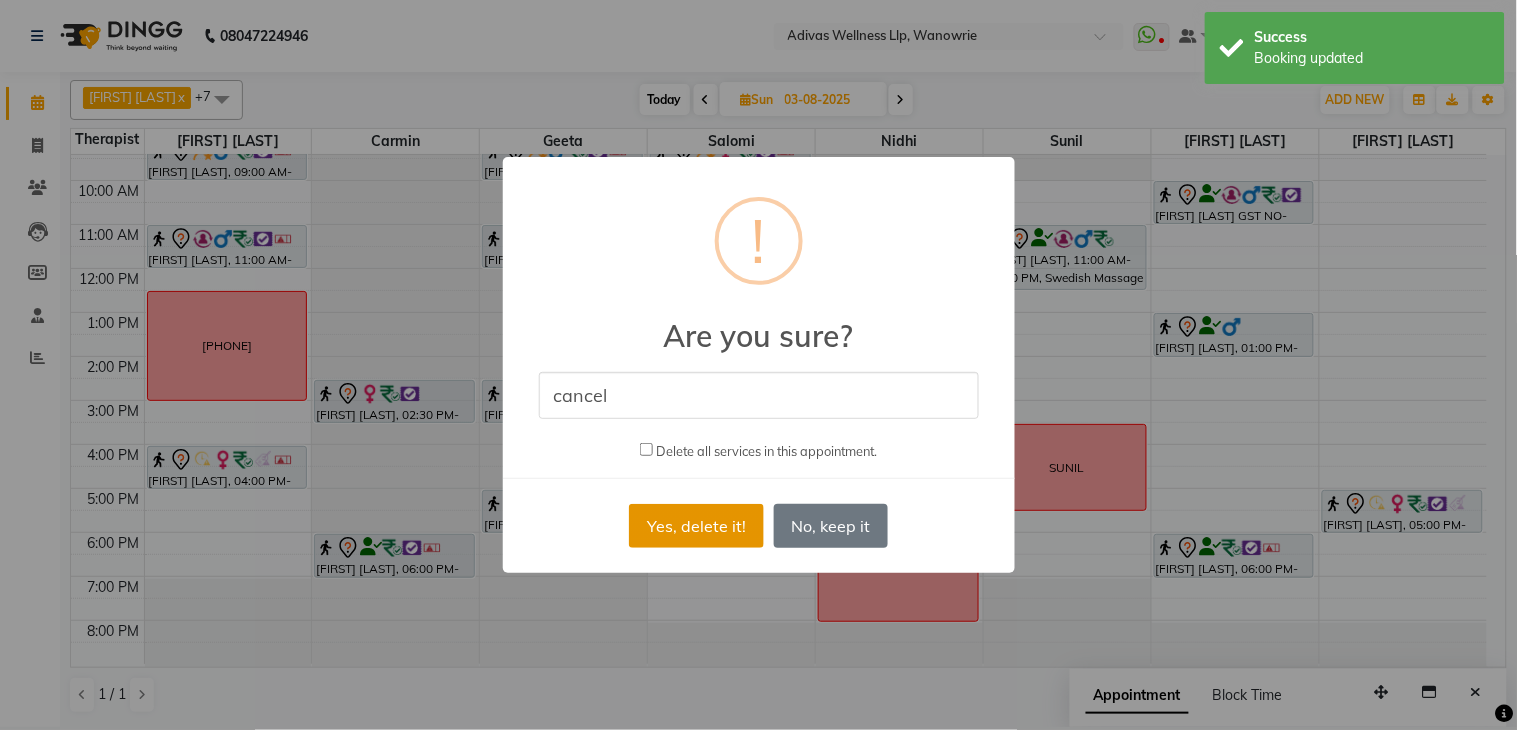 click on "Yes, delete it!" at bounding box center (696, 526) 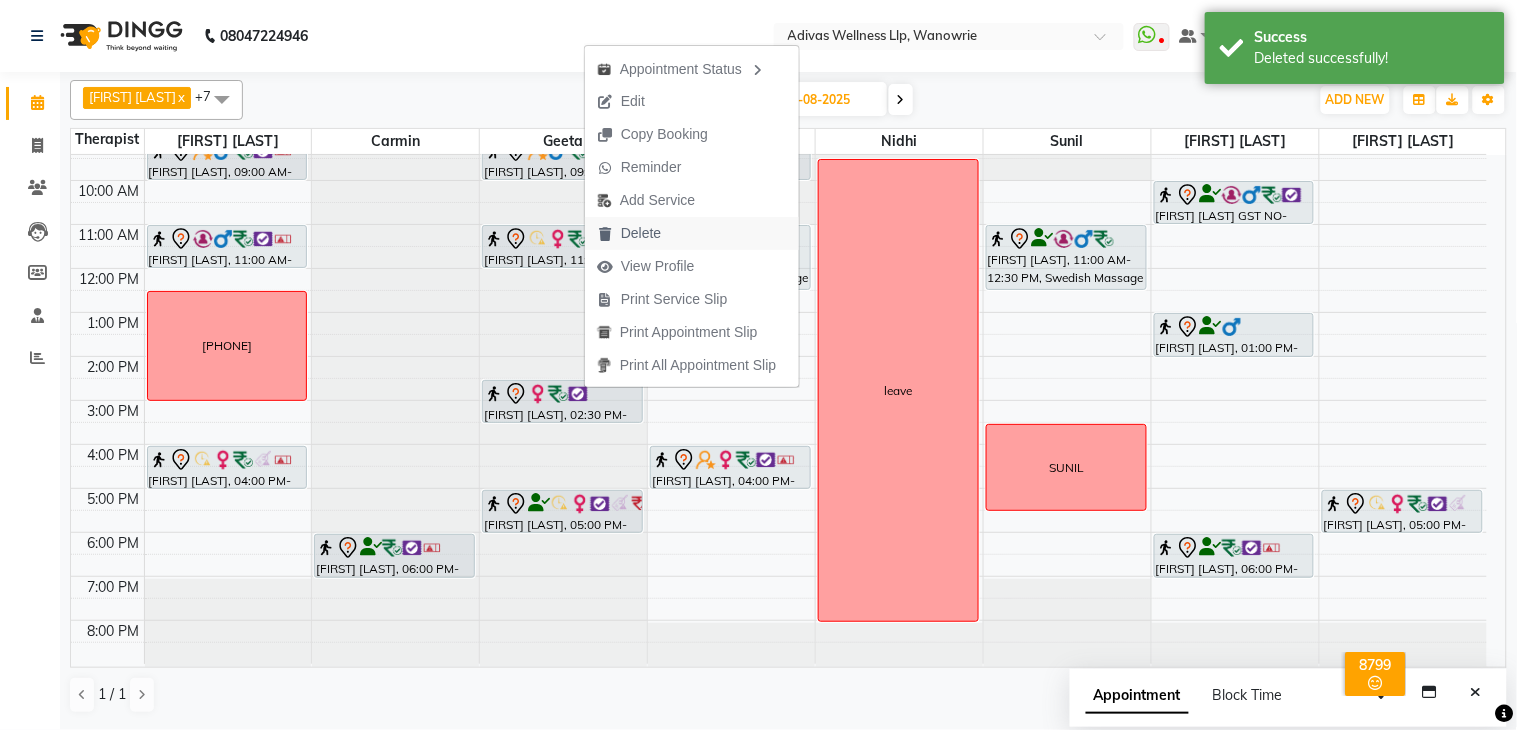 click on "Delete" at bounding box center (629, 233) 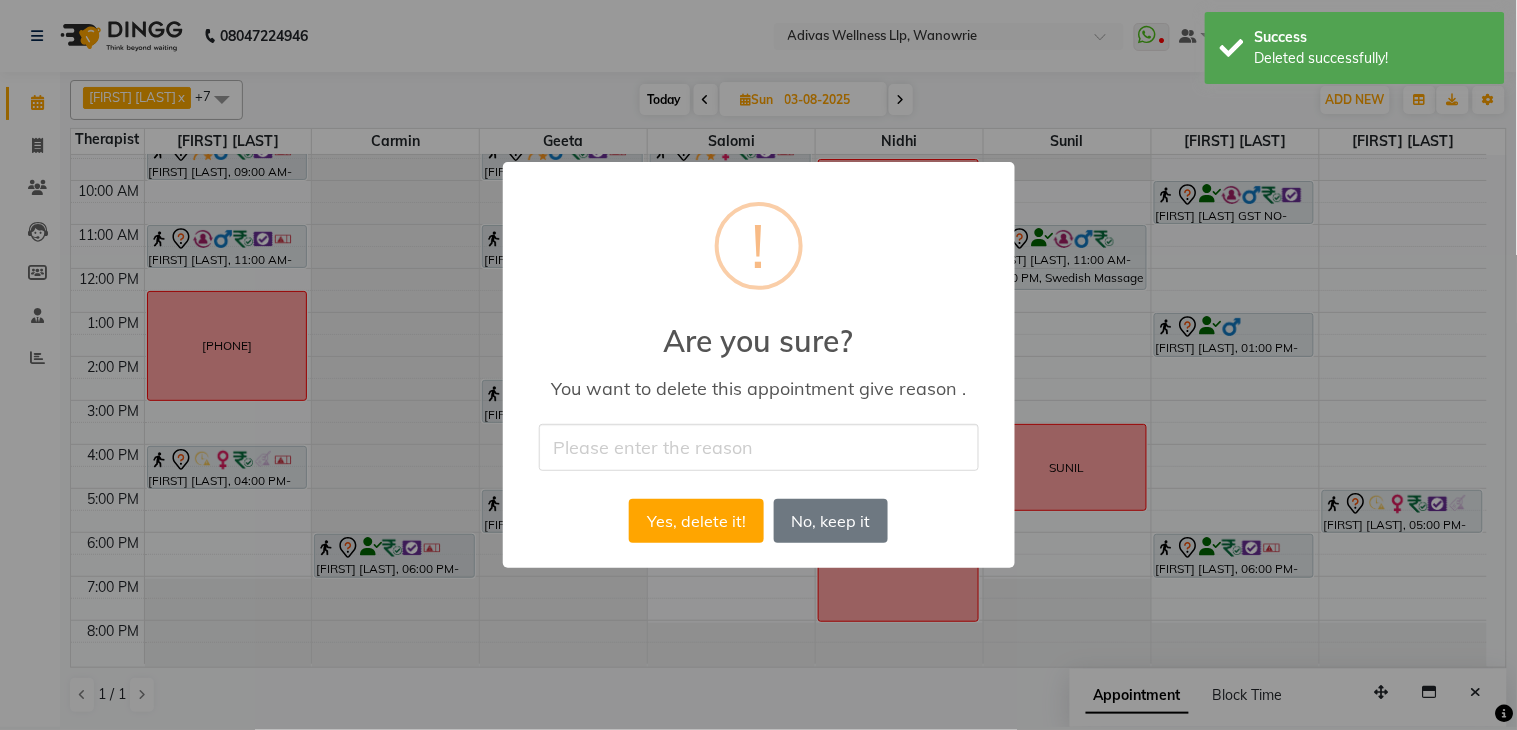 click at bounding box center (759, 447) 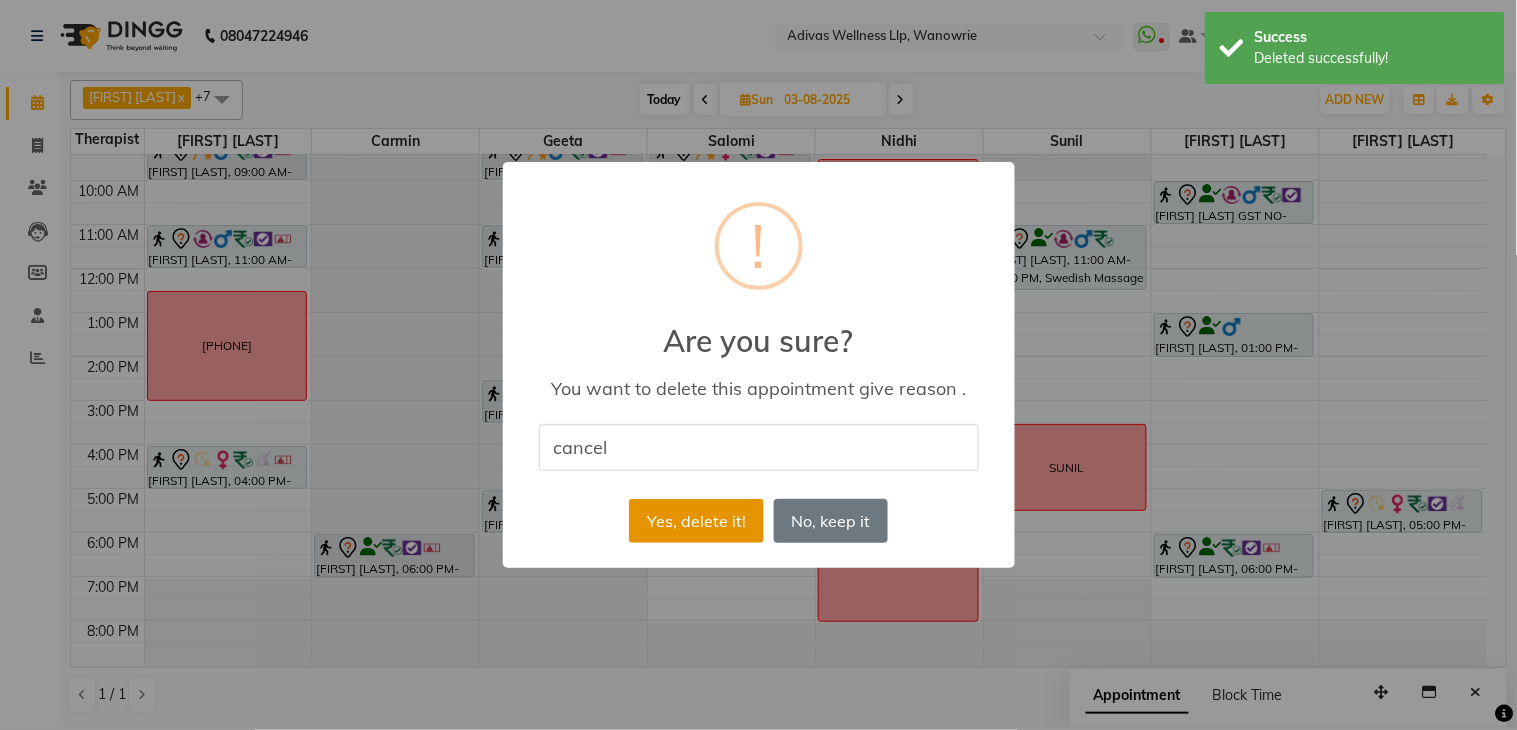 click on "Yes, delete it!" at bounding box center [696, 521] 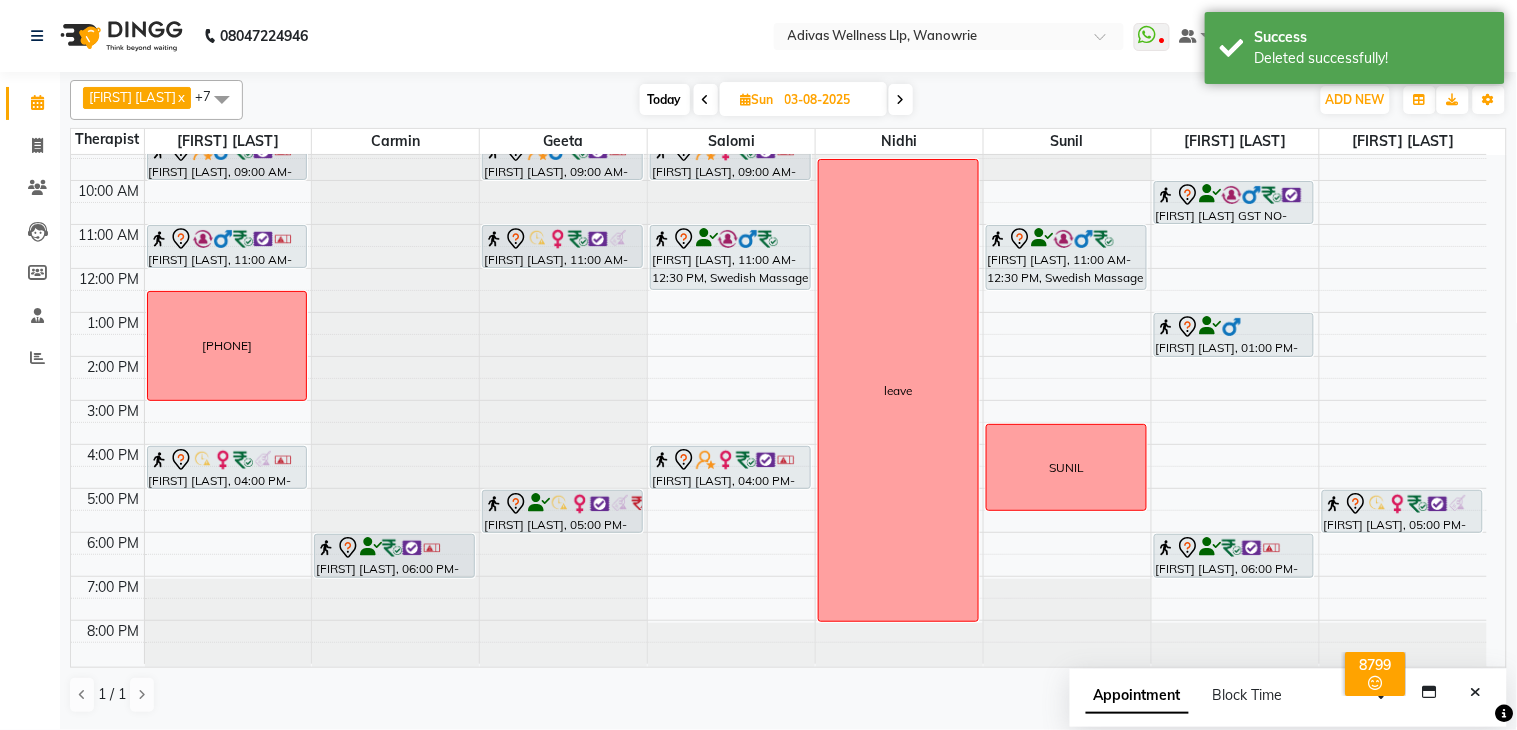 click on "Today" at bounding box center (665, 99) 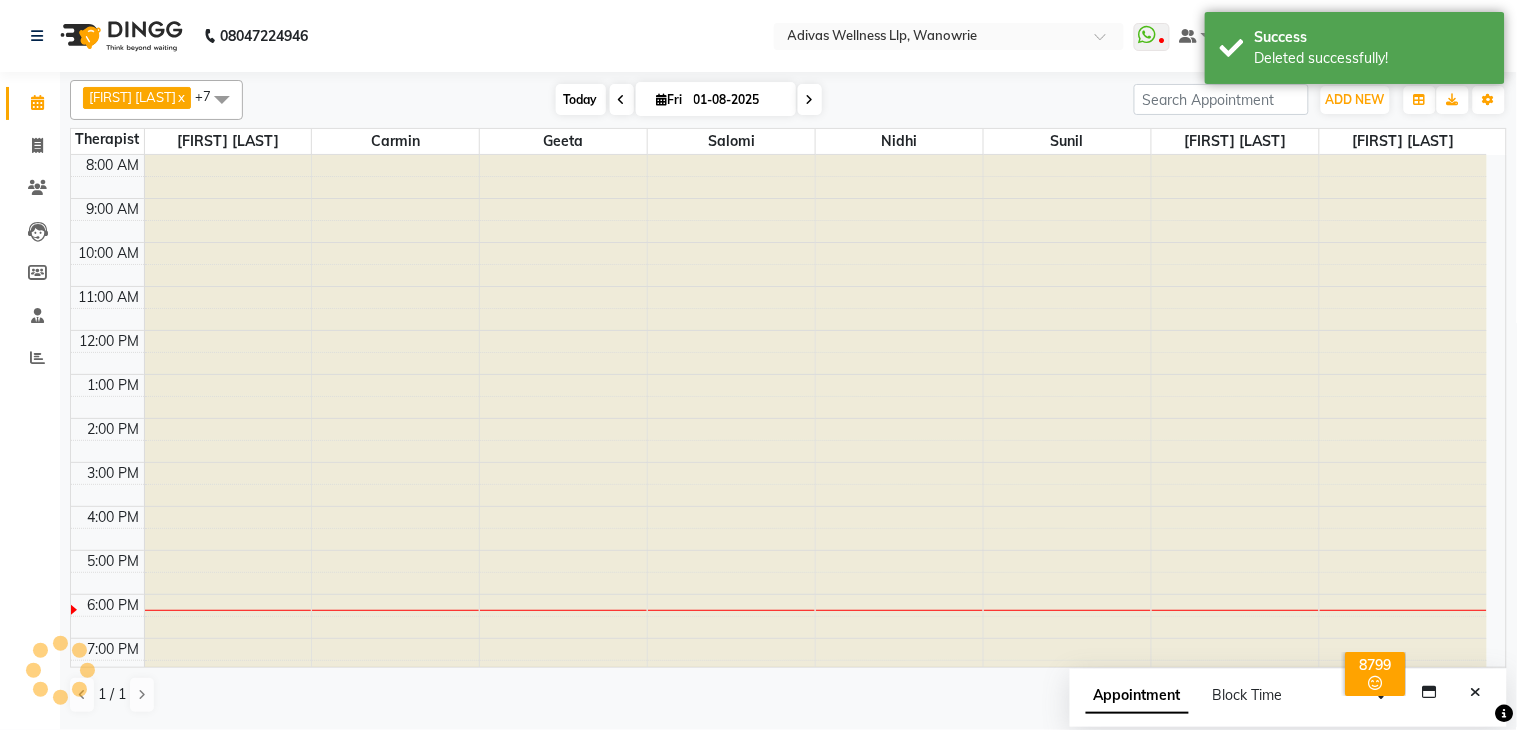 scroll, scrollTop: 63, scrollLeft: 0, axis: vertical 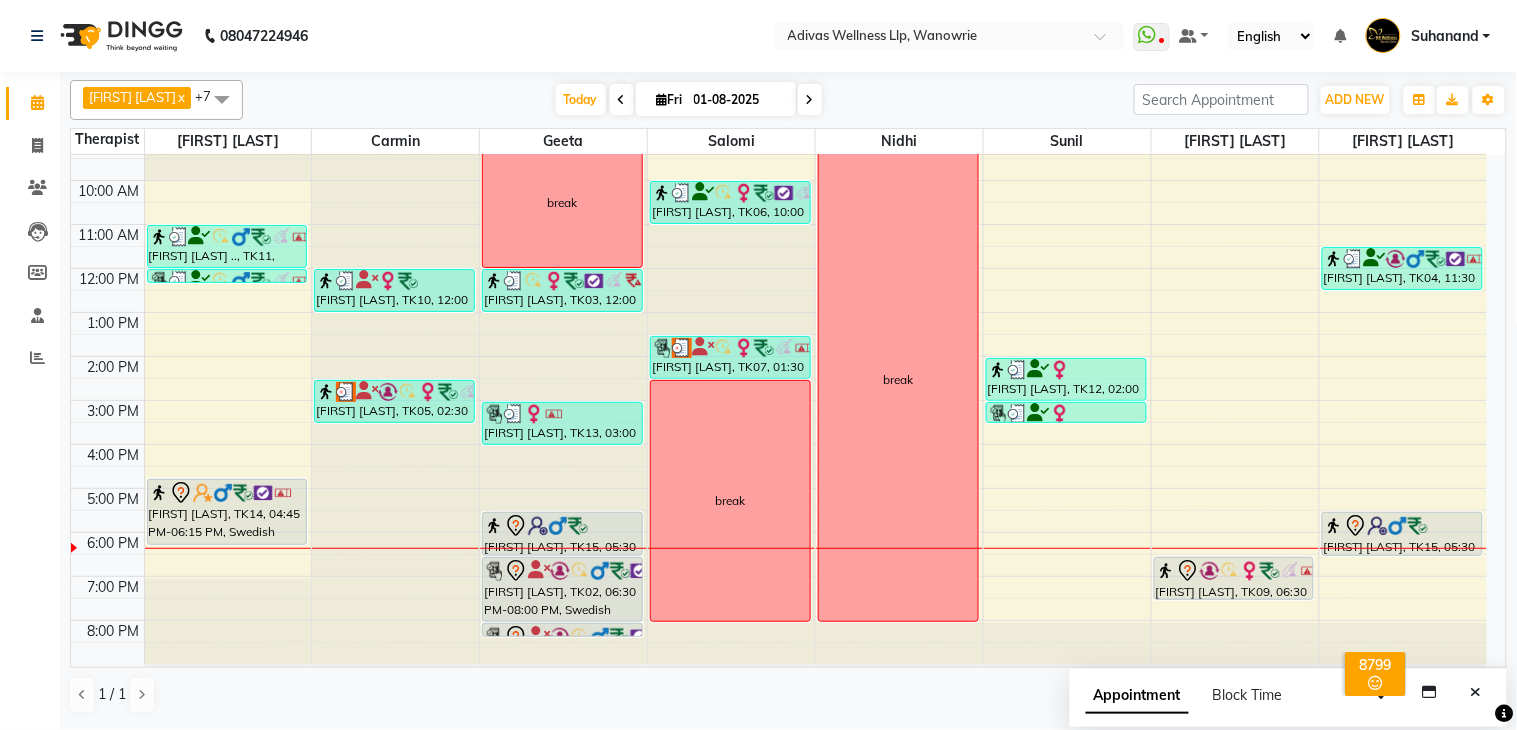 click at bounding box center [810, 100] 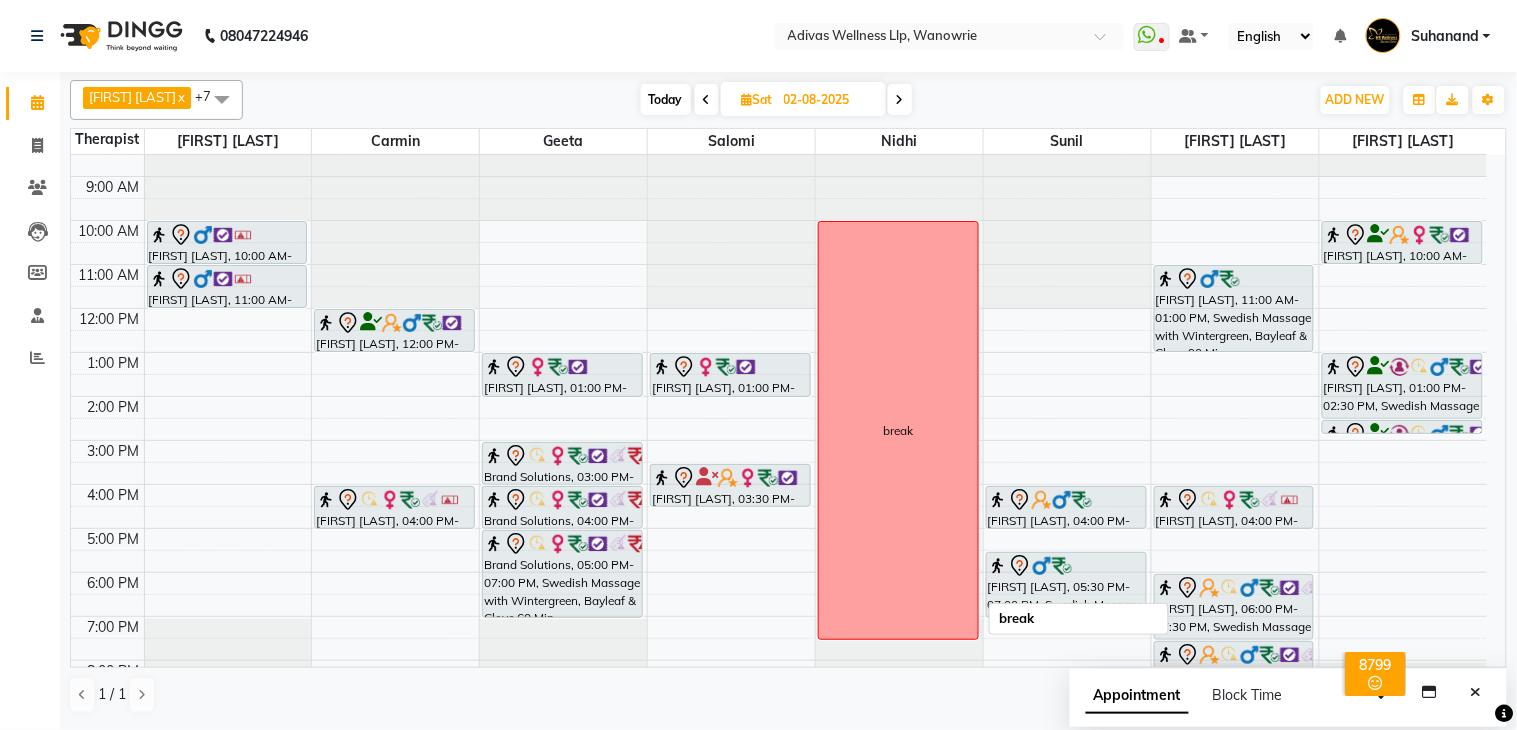 scroll, scrollTop: 0, scrollLeft: 0, axis: both 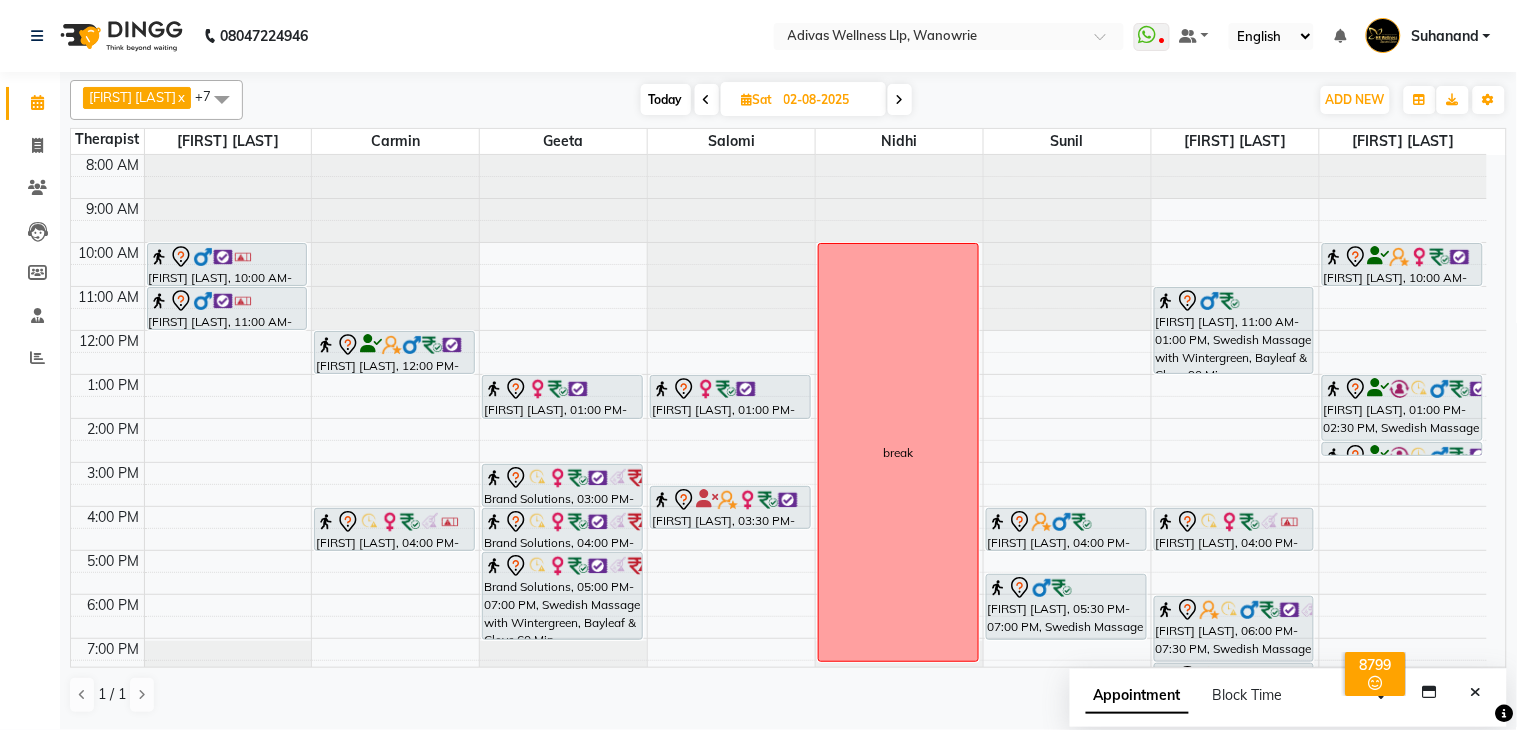 click on "02-08-2025" at bounding box center [828, 100] 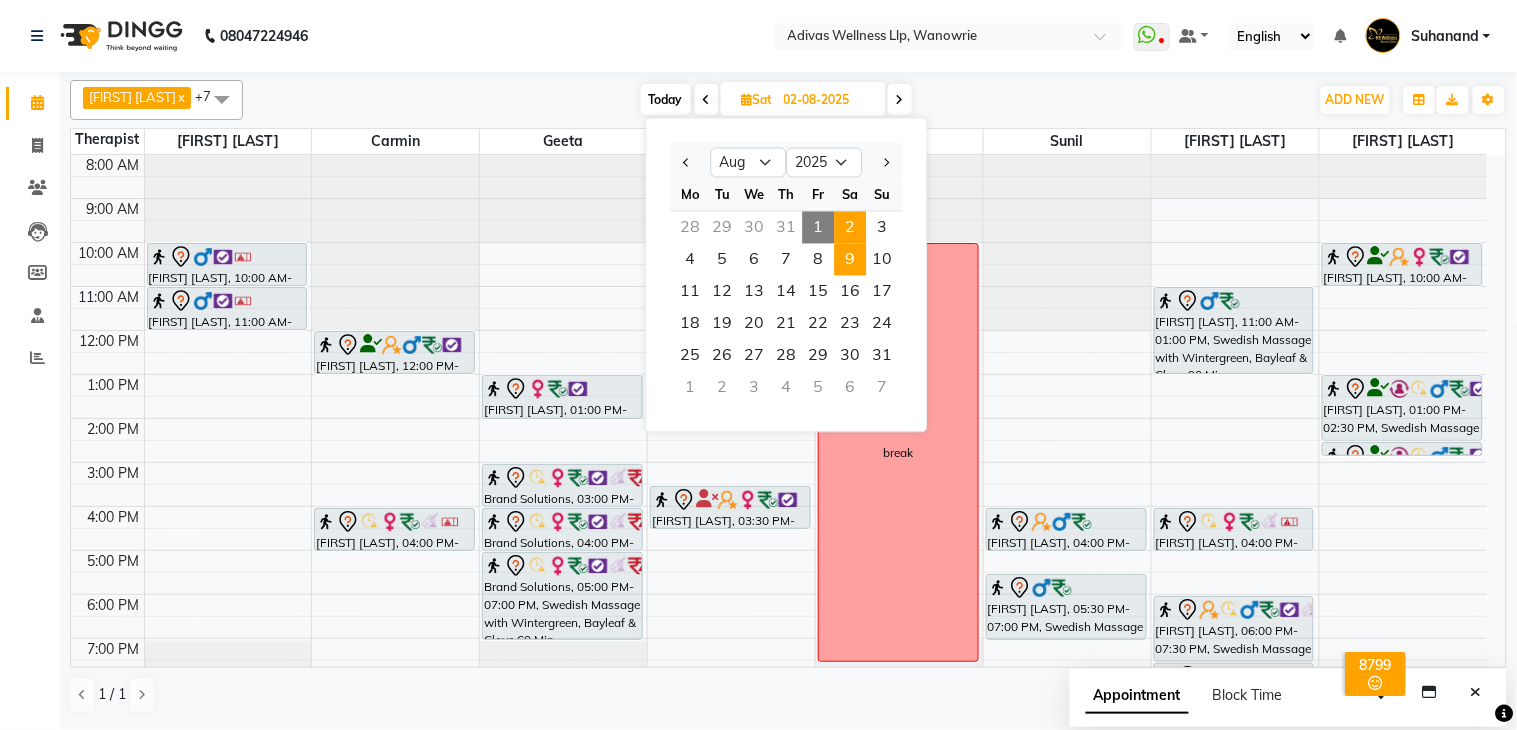 click on "9" at bounding box center [851, 260] 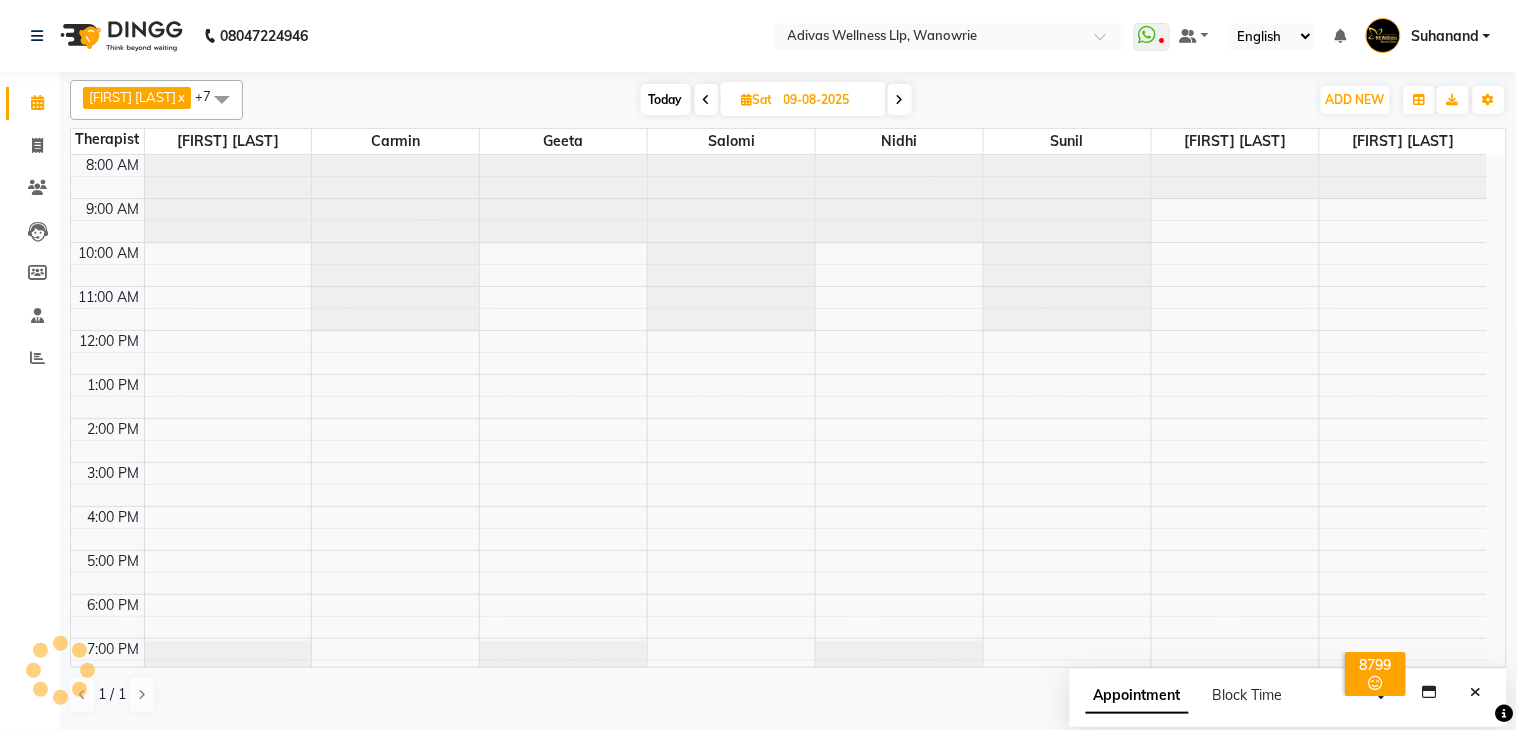 scroll, scrollTop: 63, scrollLeft: 0, axis: vertical 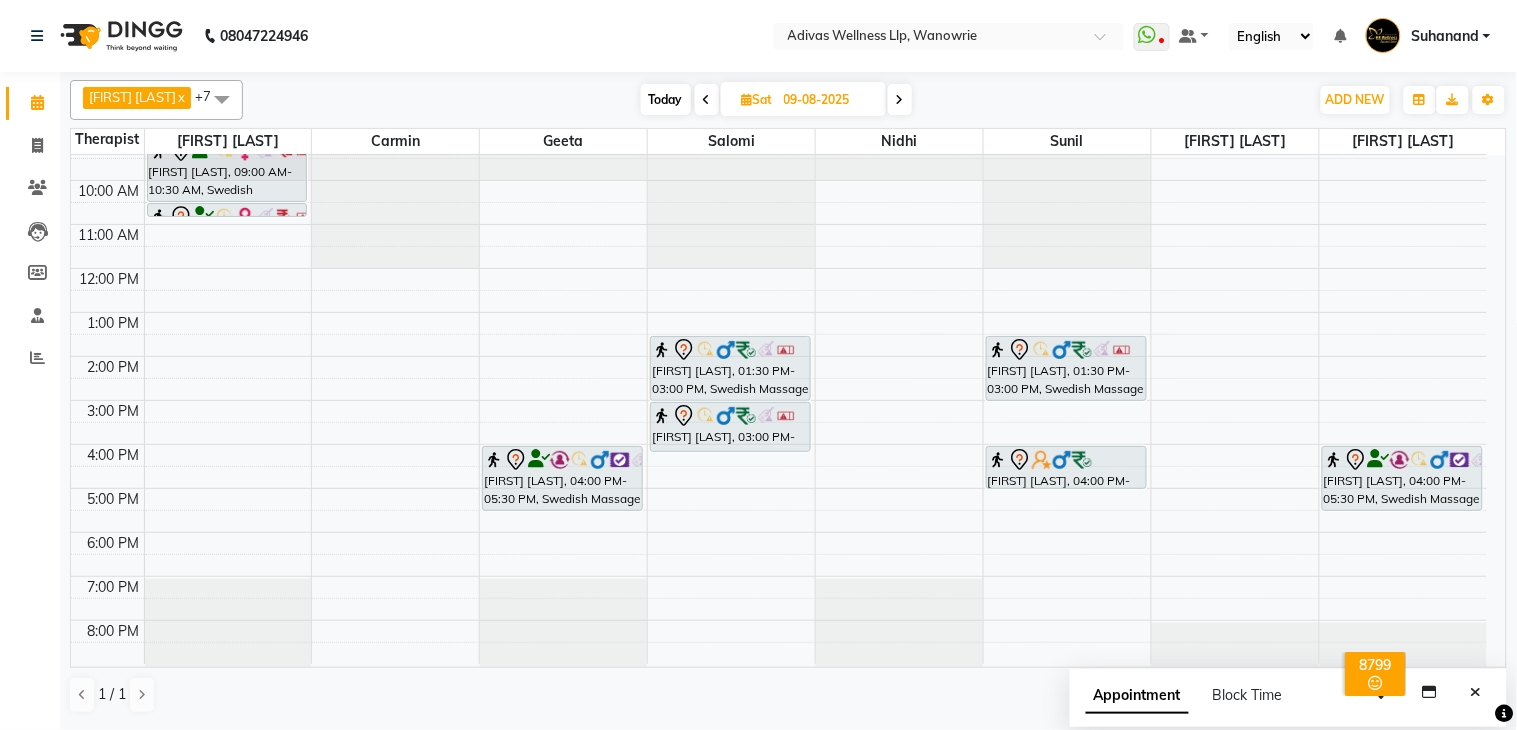 click at bounding box center (707, 100) 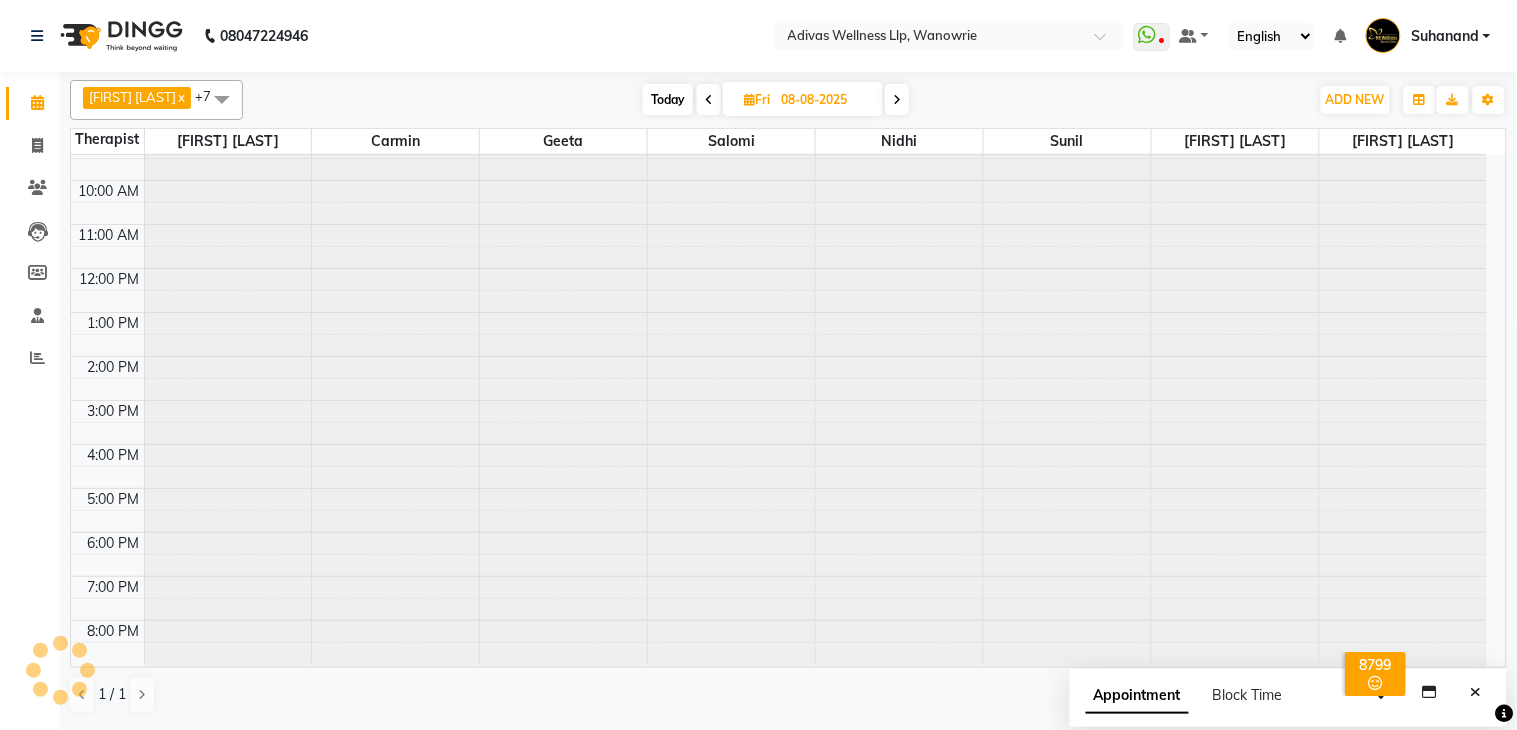 scroll, scrollTop: 63, scrollLeft: 0, axis: vertical 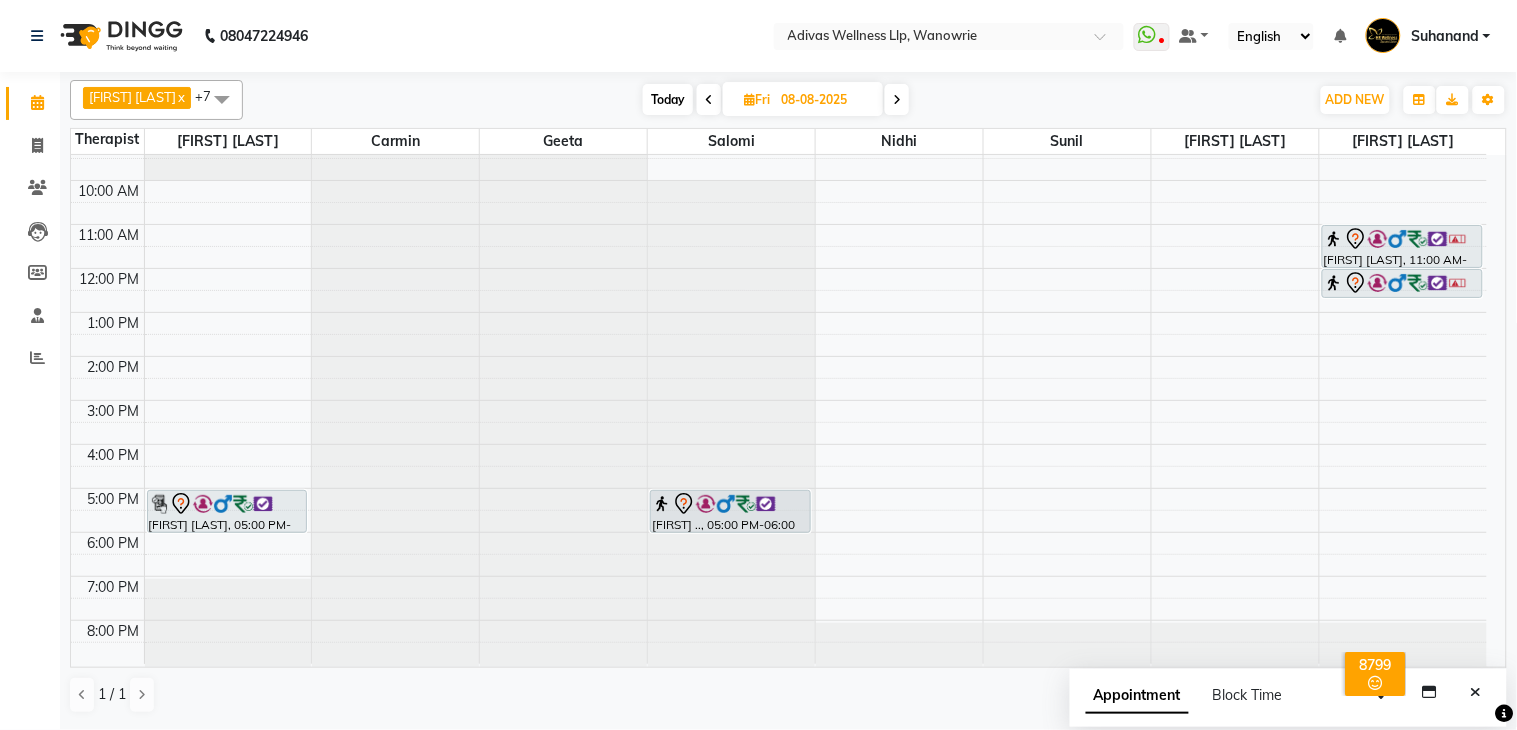 click on "Today" at bounding box center [668, 99] 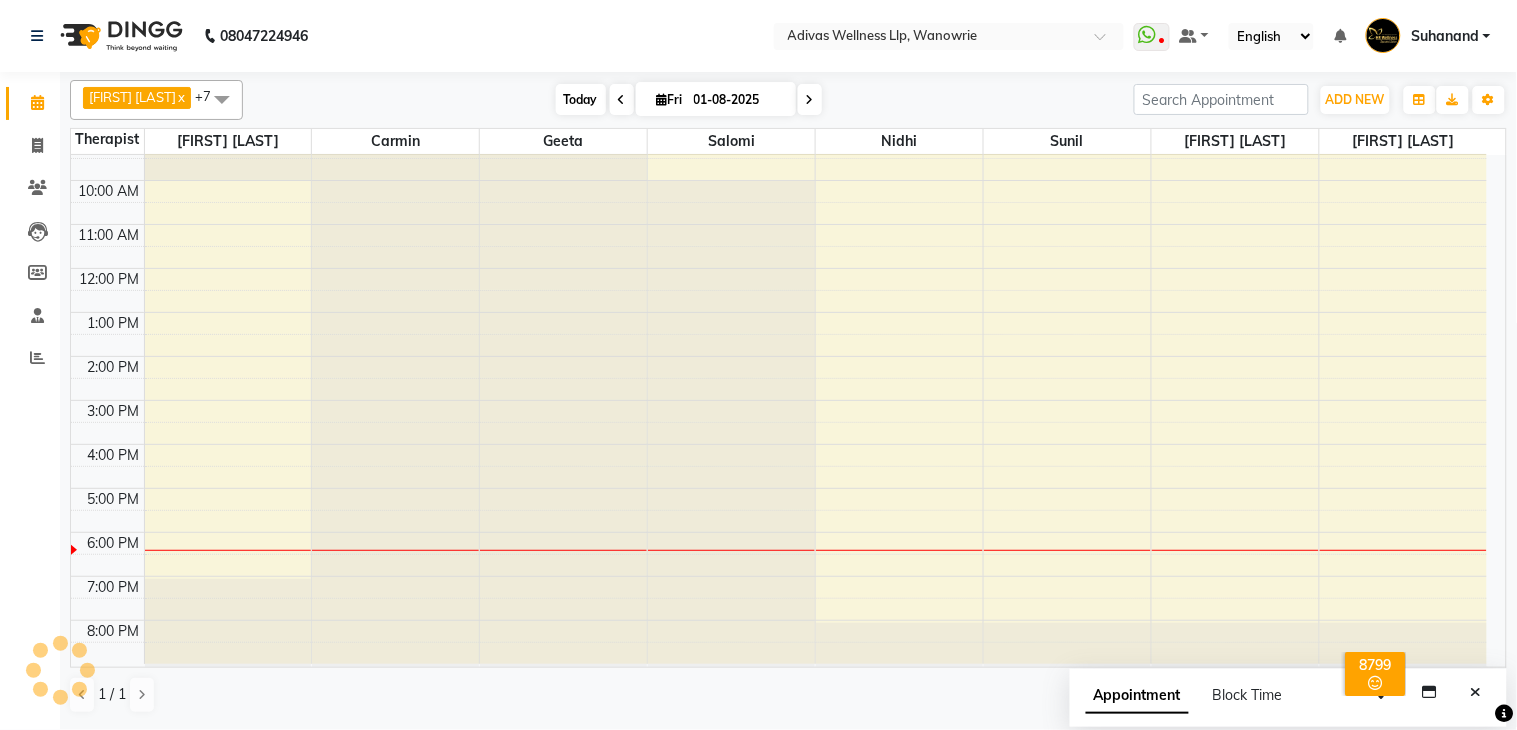scroll, scrollTop: 63, scrollLeft: 0, axis: vertical 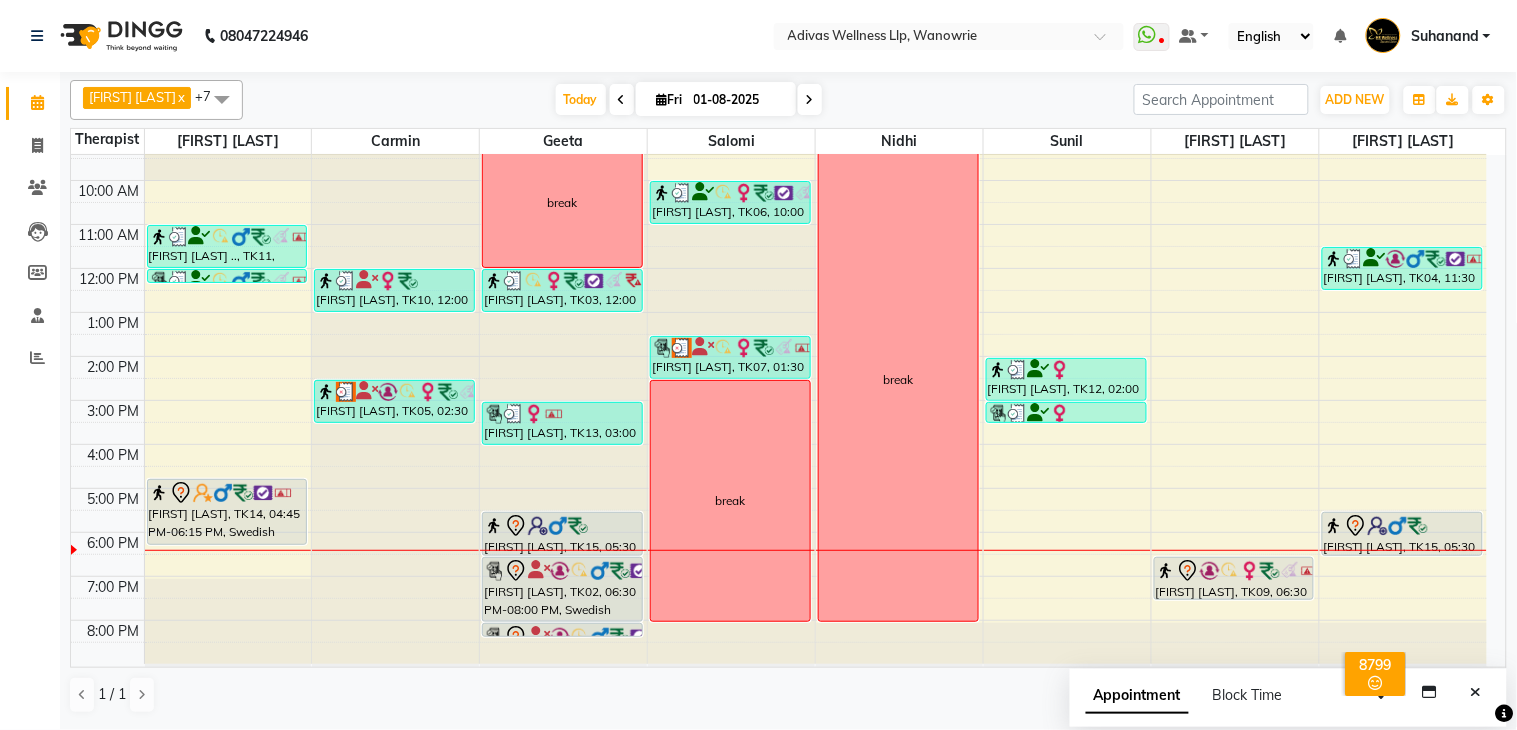 click at bounding box center (810, 100) 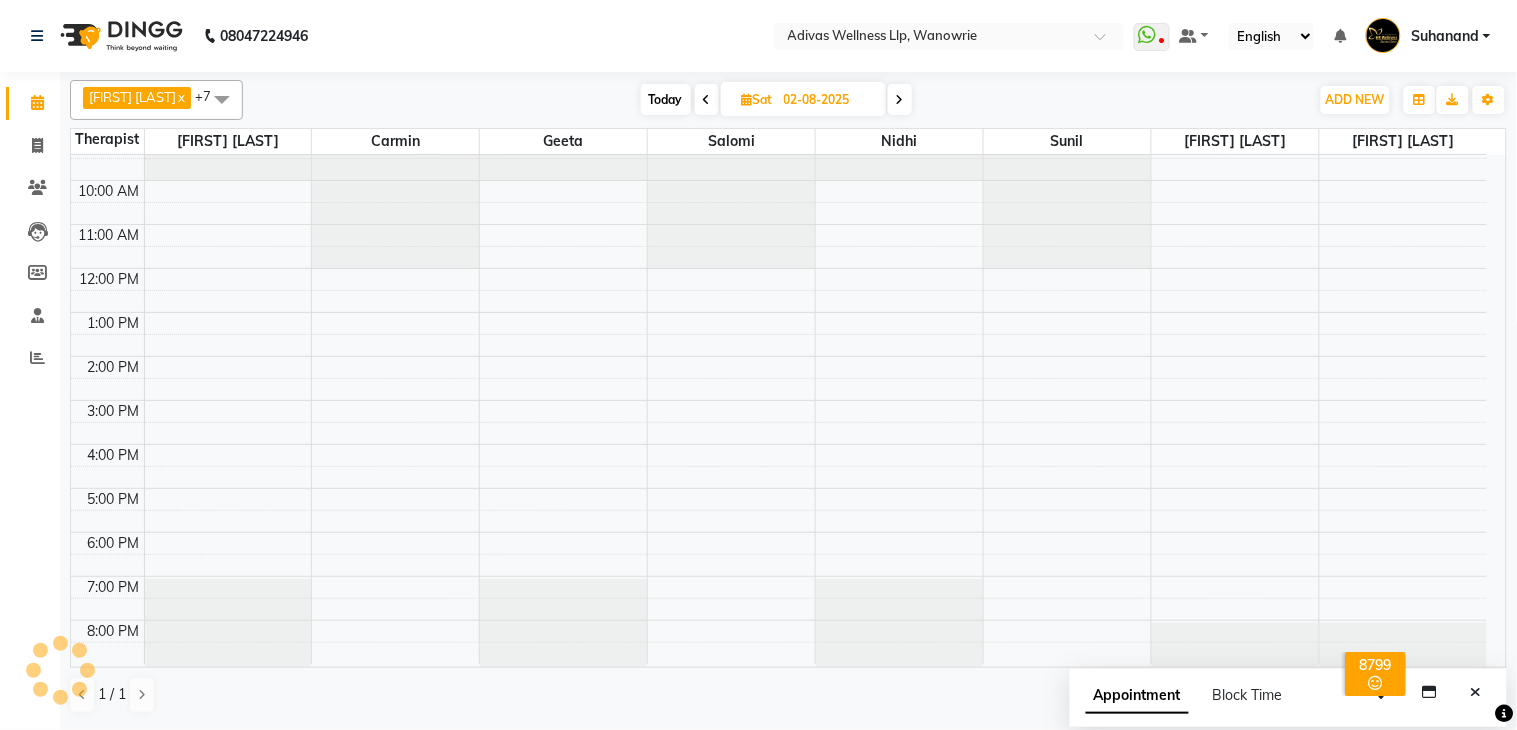 scroll, scrollTop: 63, scrollLeft: 0, axis: vertical 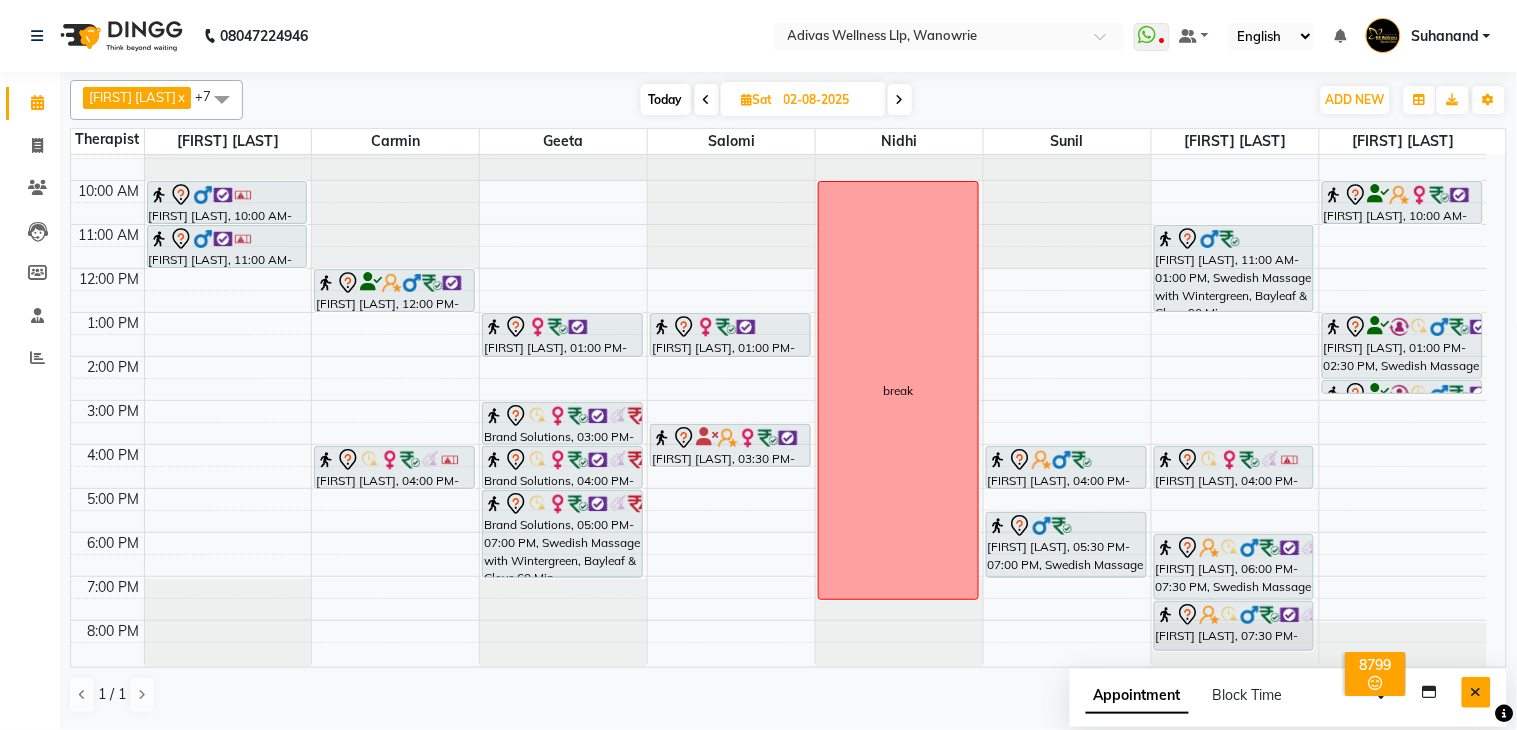 click at bounding box center [1476, 692] 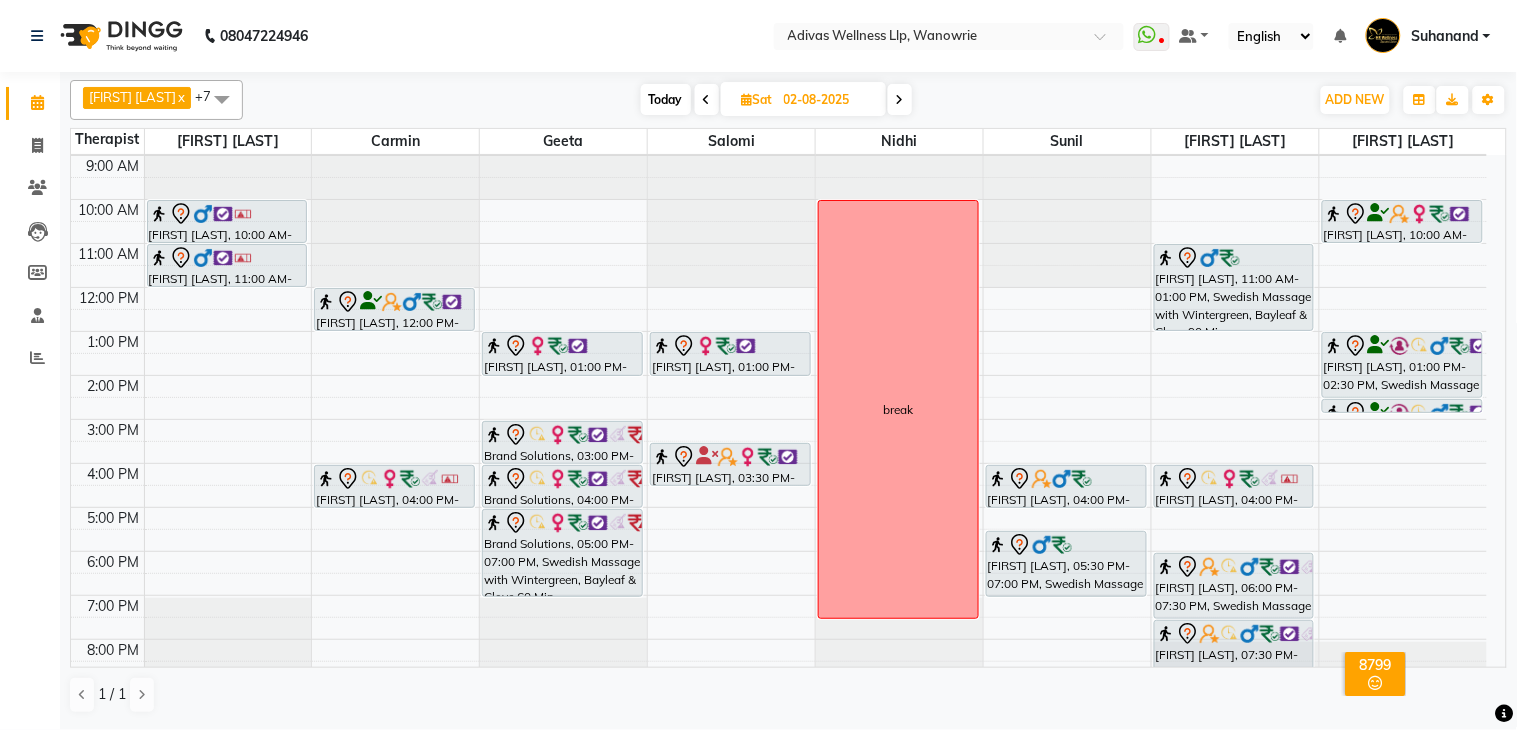 scroll, scrollTop: 62, scrollLeft: 0, axis: vertical 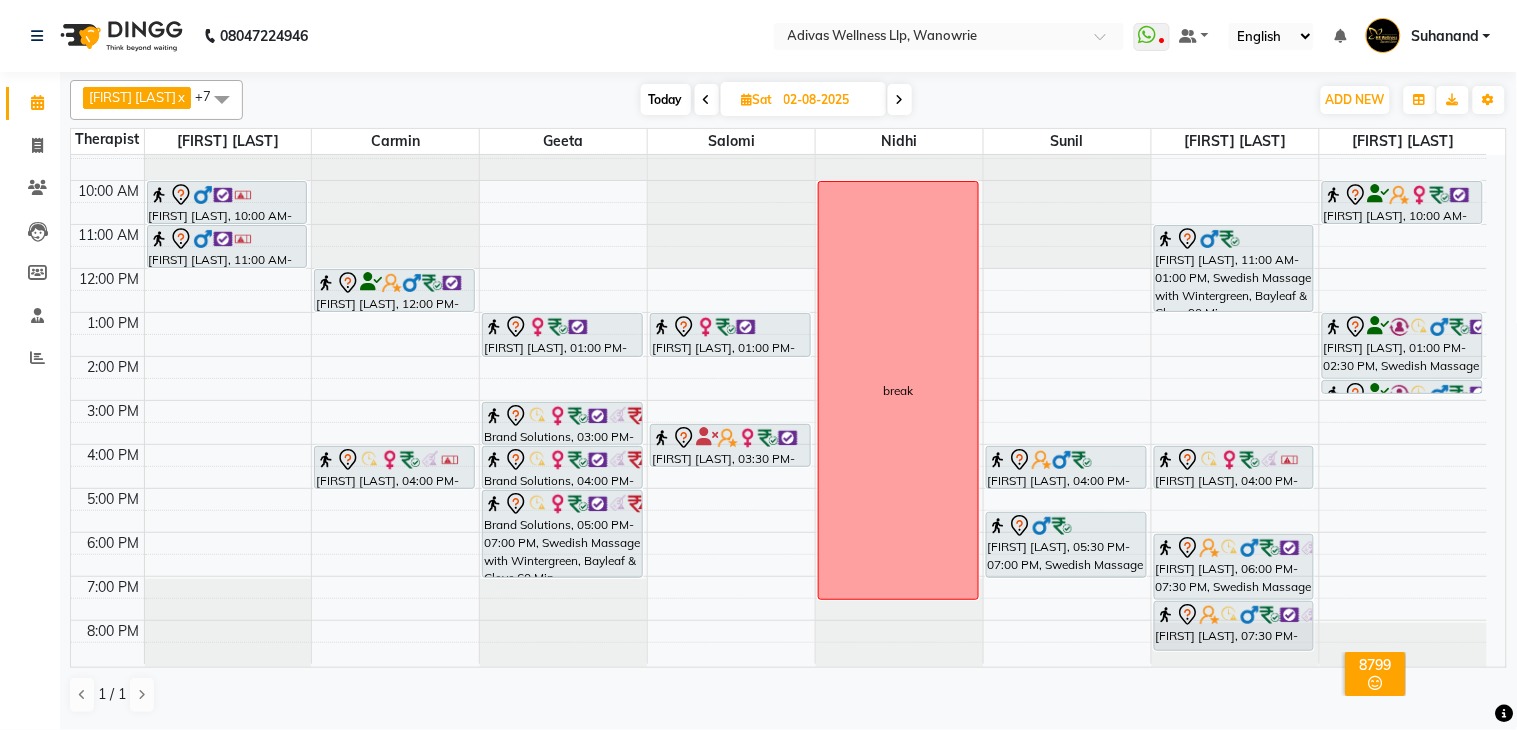 click on "Today" at bounding box center (666, 99) 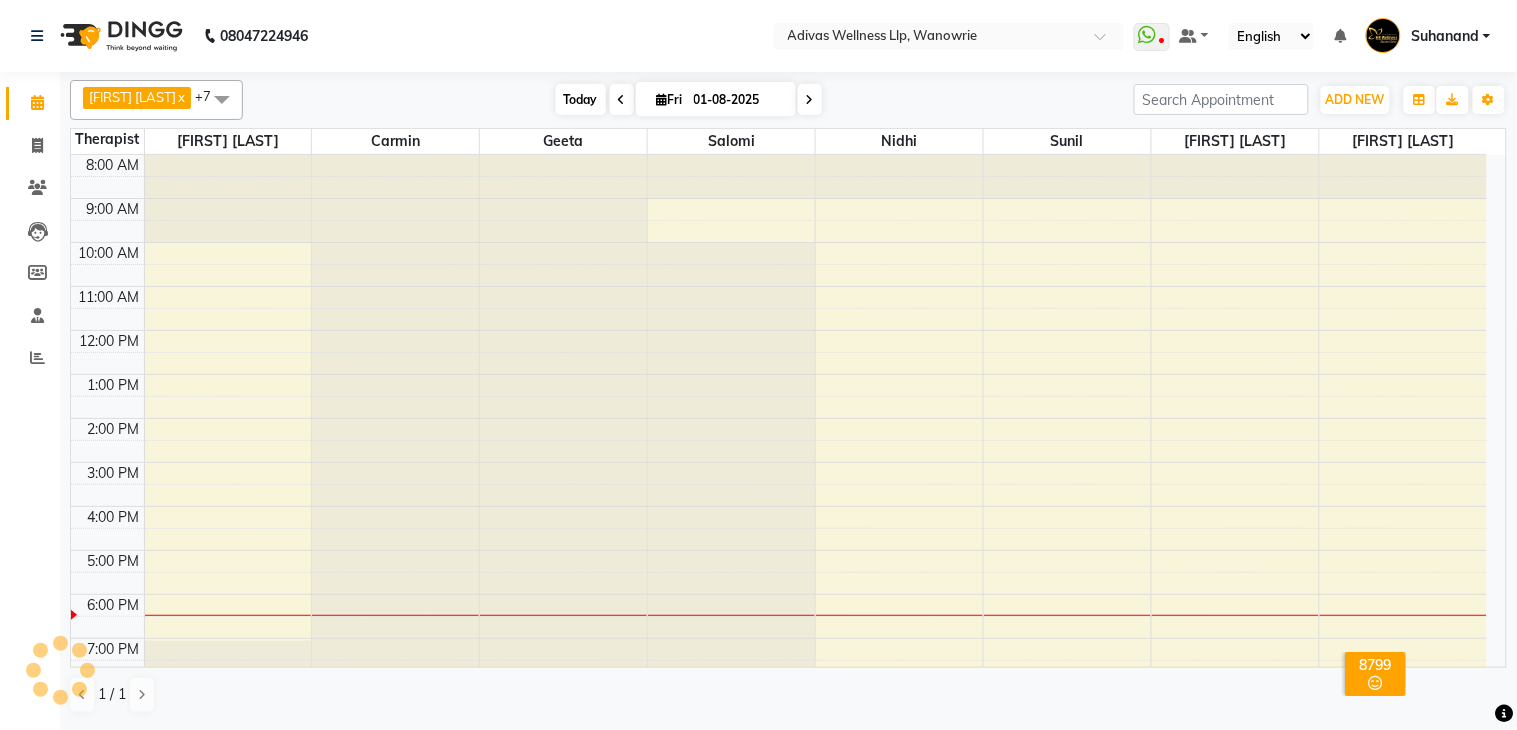 scroll, scrollTop: 63, scrollLeft: 0, axis: vertical 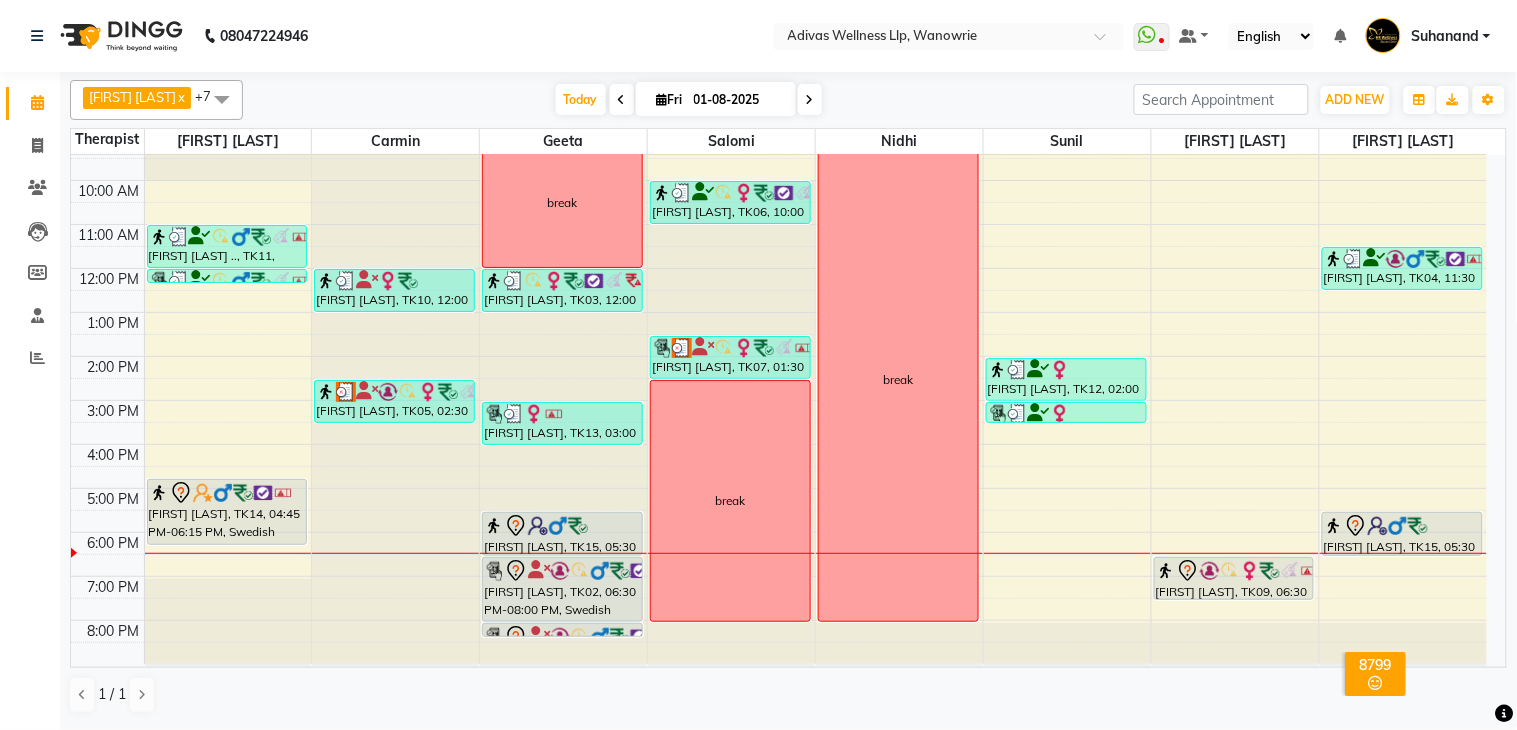 click on "[PHONE] Select Location × Adivas Wellness Llp, Wanowrie  WhatsApp Status  ✕ Status:  Disconnected Recent Service Activity: [DATE]     05:30 AM  [PHONE] Whatsapp Settings Default Panel My Panel English ENGLISH Español العربية मराठी हिंदी ગુજરાતી தமிழ் 中文 Notifications nothing to show Suhanand Manage Profile Change Password Sign out  Version:3.15.11" 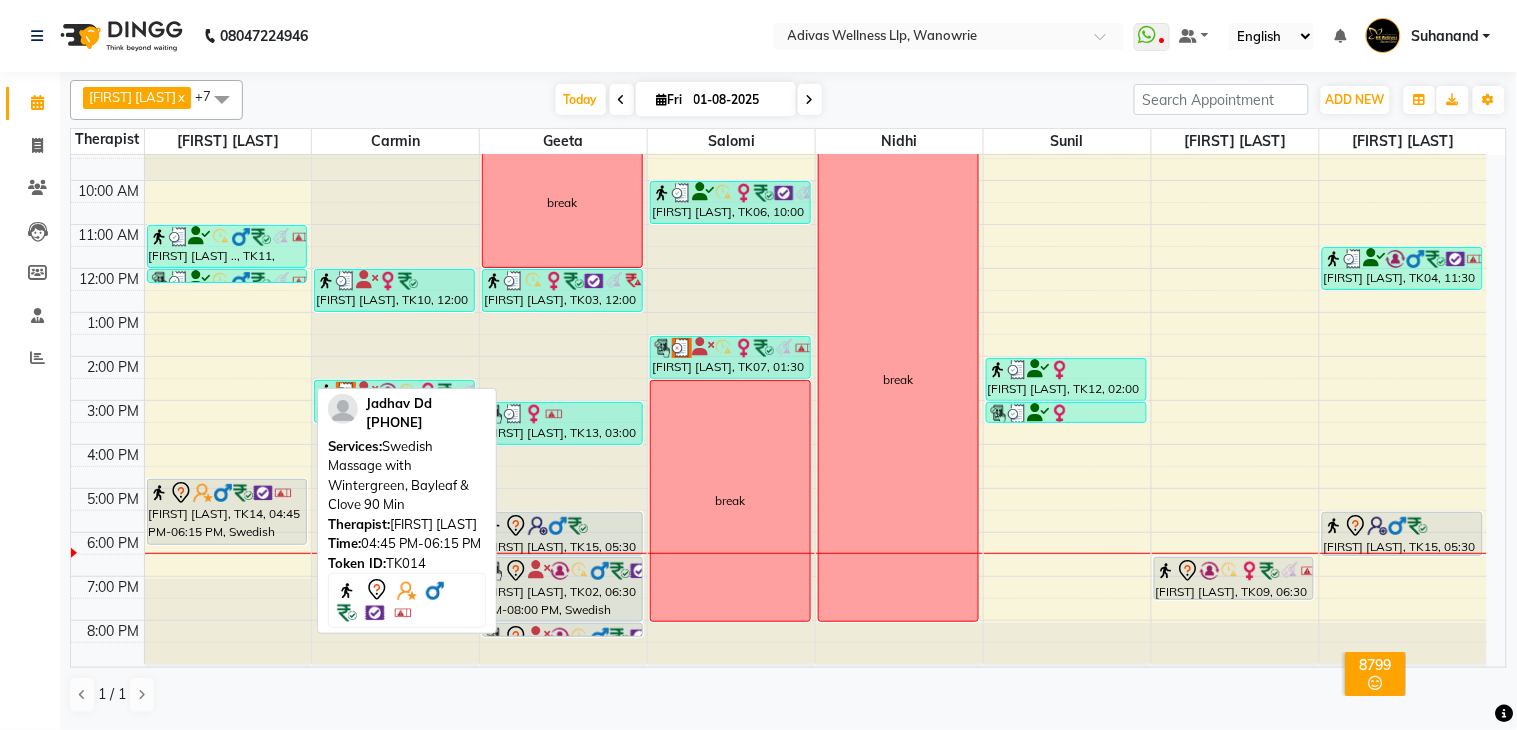 click on "[LAST] [LAST], TK14, 04:45 PM-06:15 PM, Swedish Massage with Wintergreen, Bayleaf & Clove 90 Min" at bounding box center [227, 512] 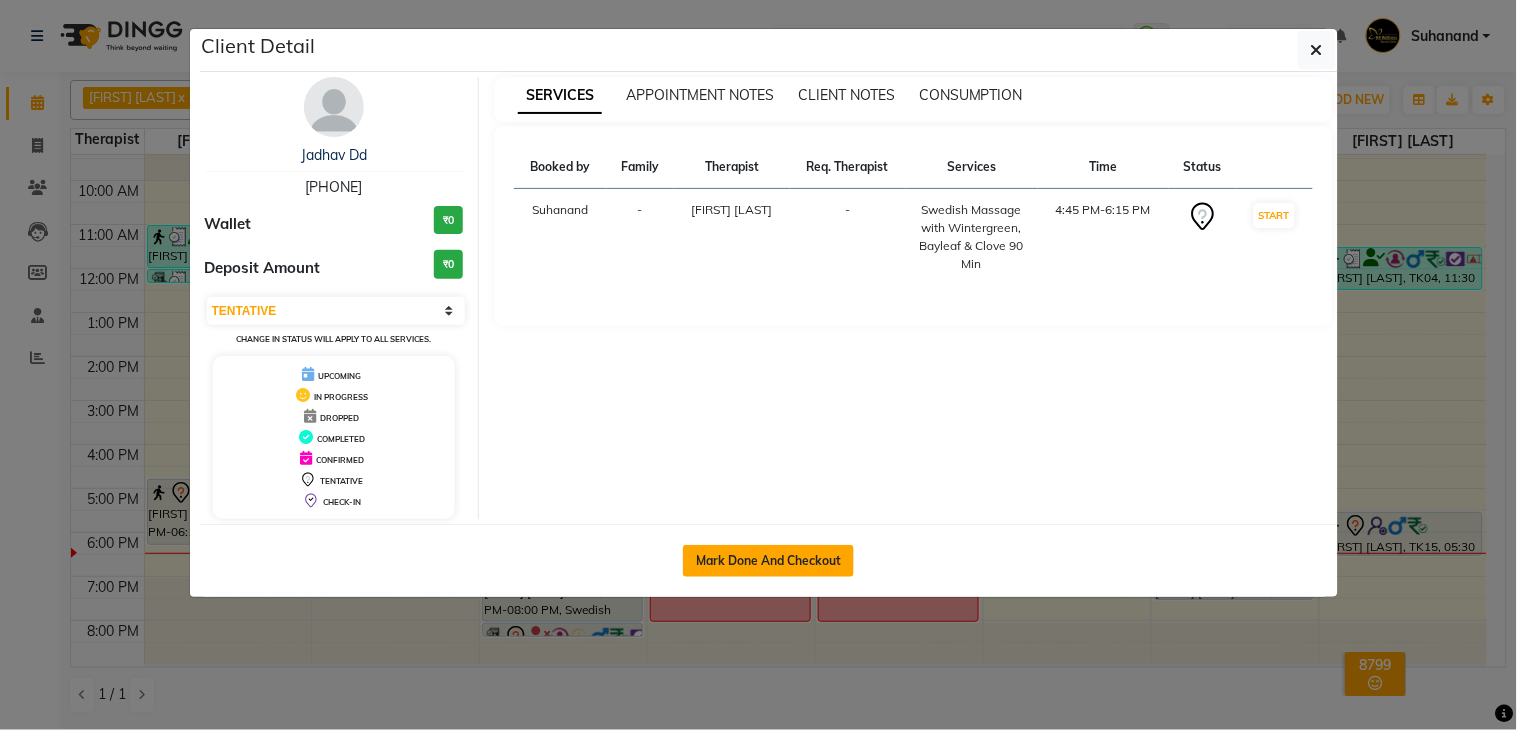 click on "Mark Done And Checkout" 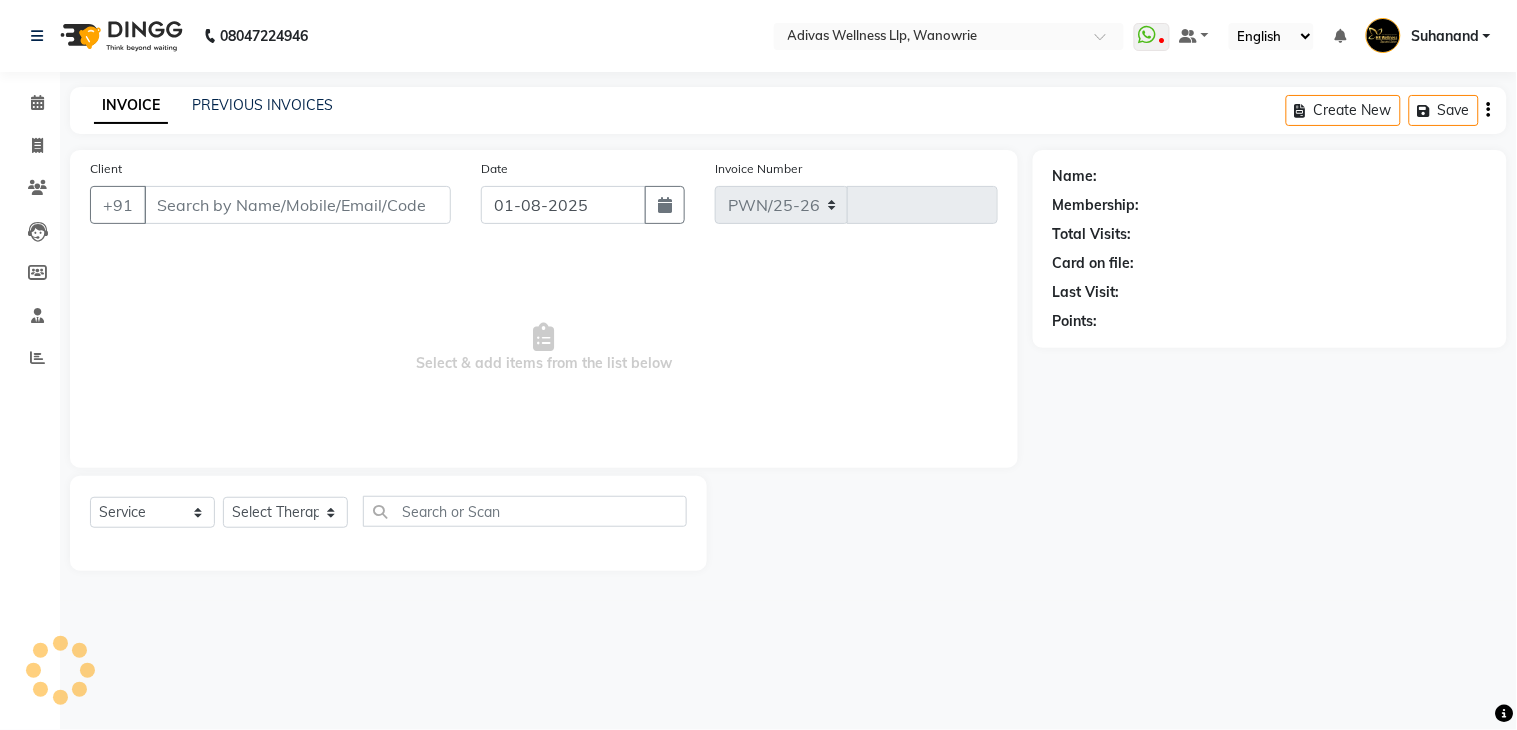 select on "4294" 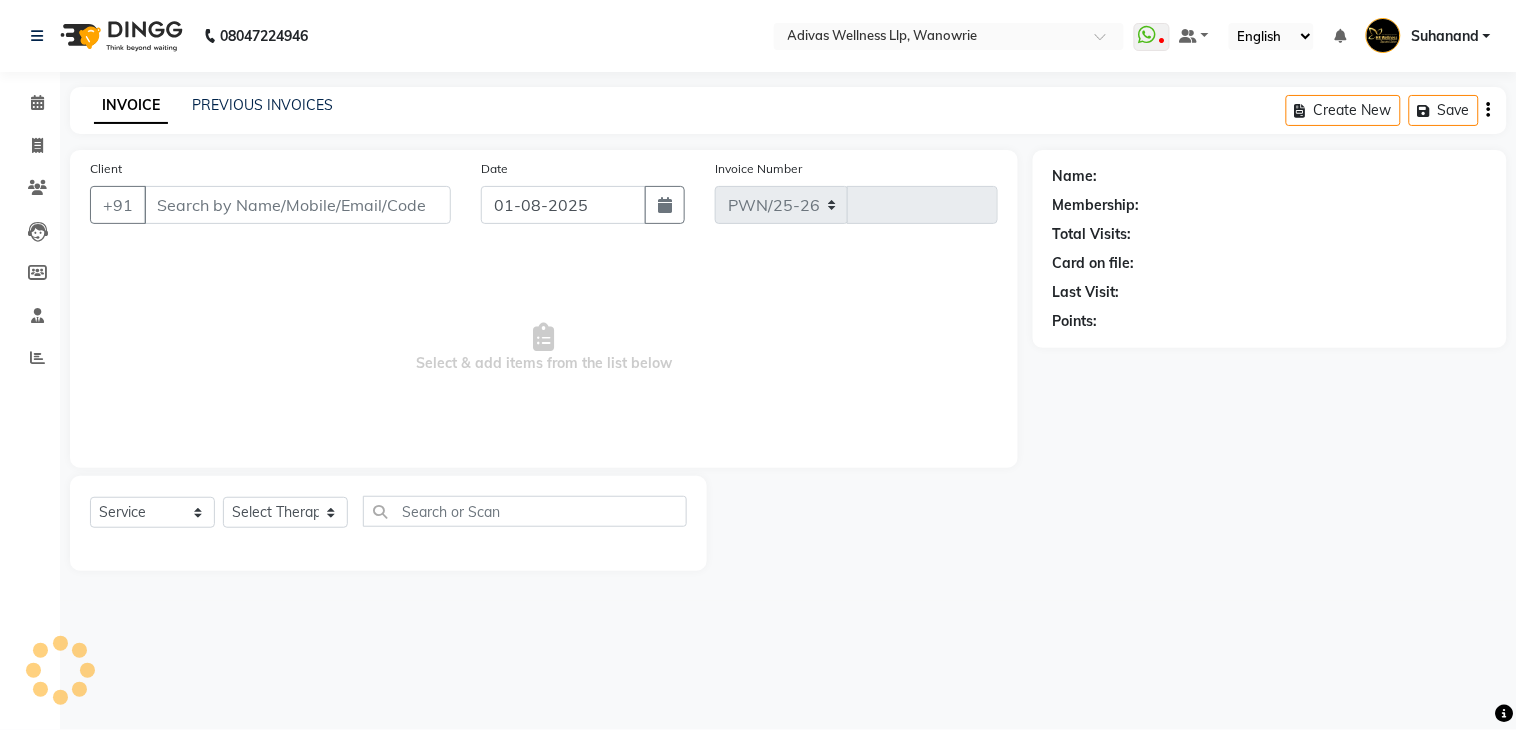 type on "1320" 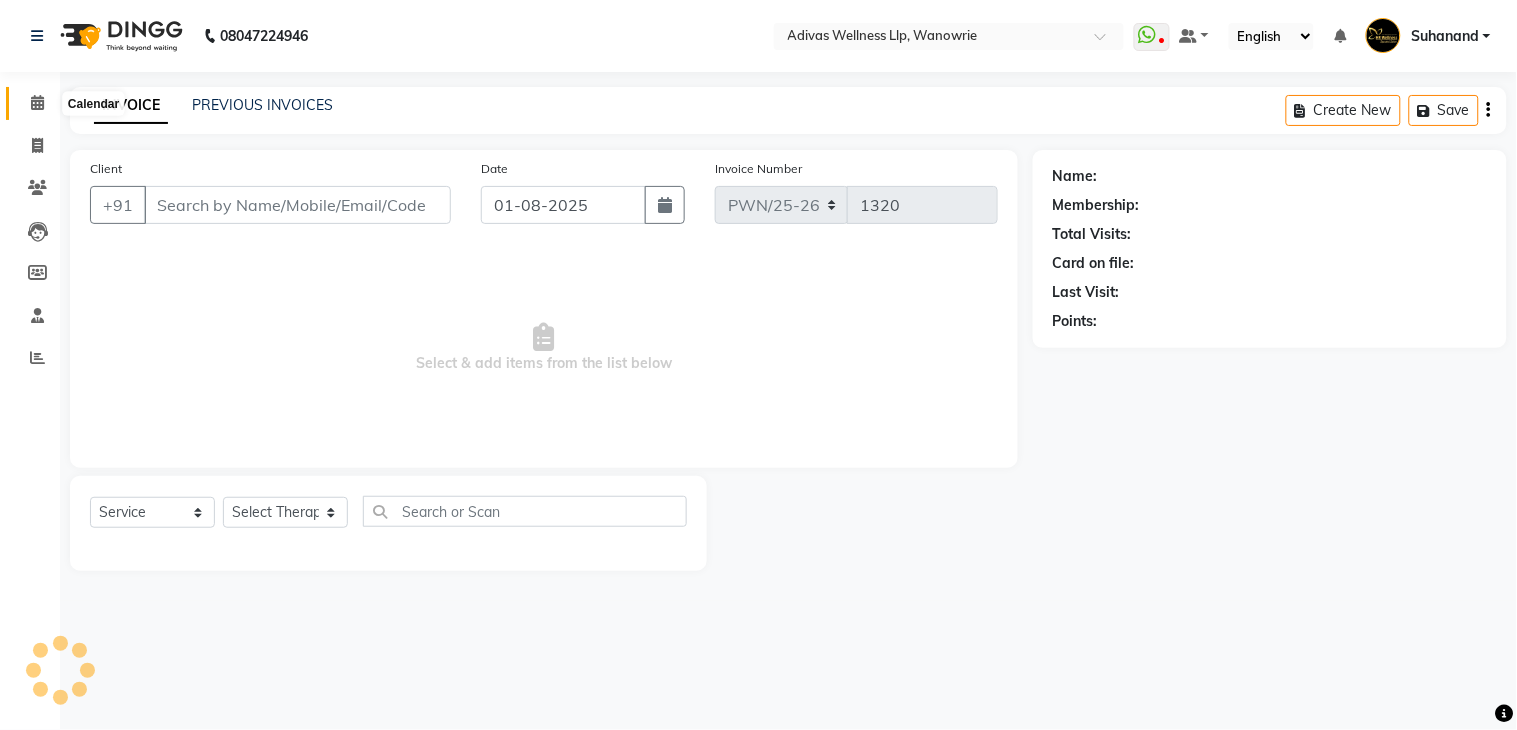 select on "P" 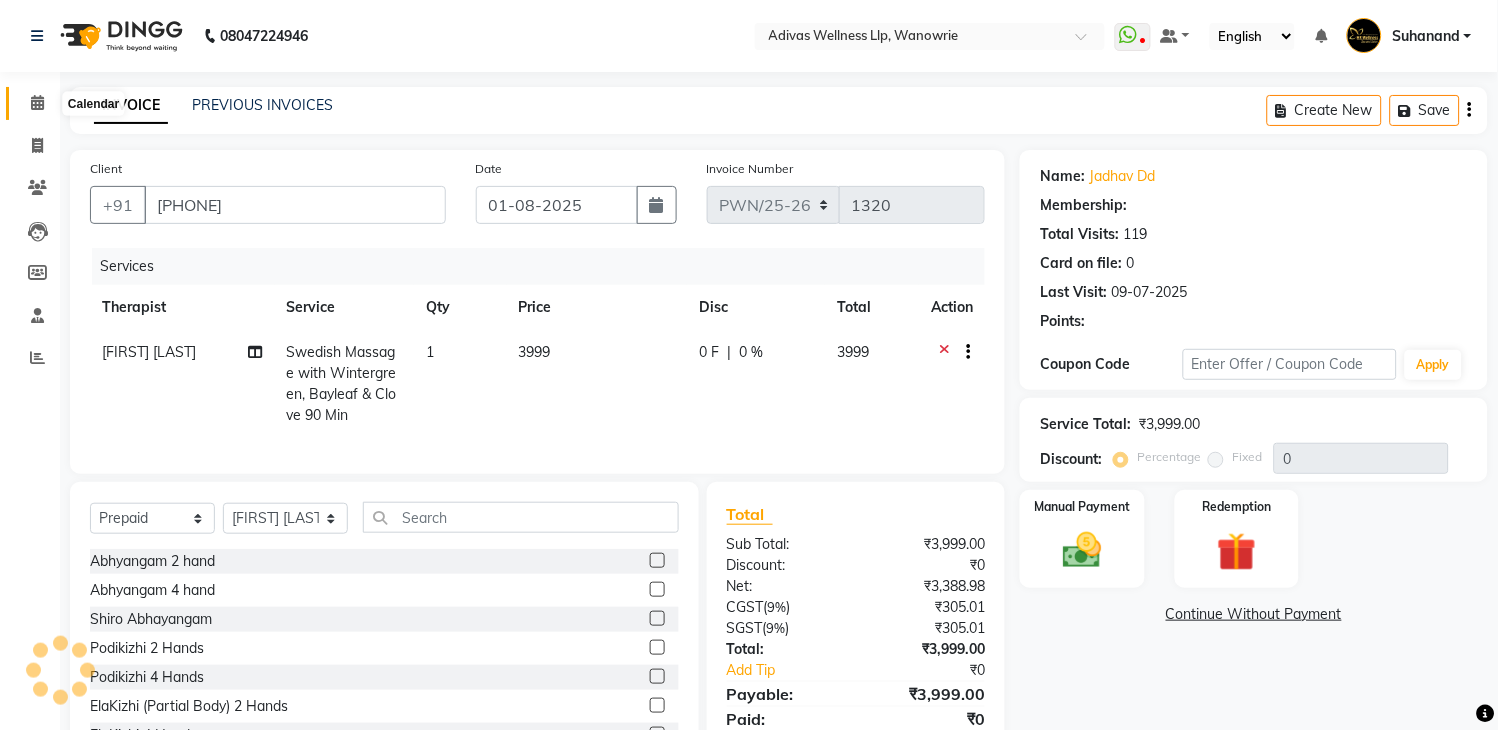 click 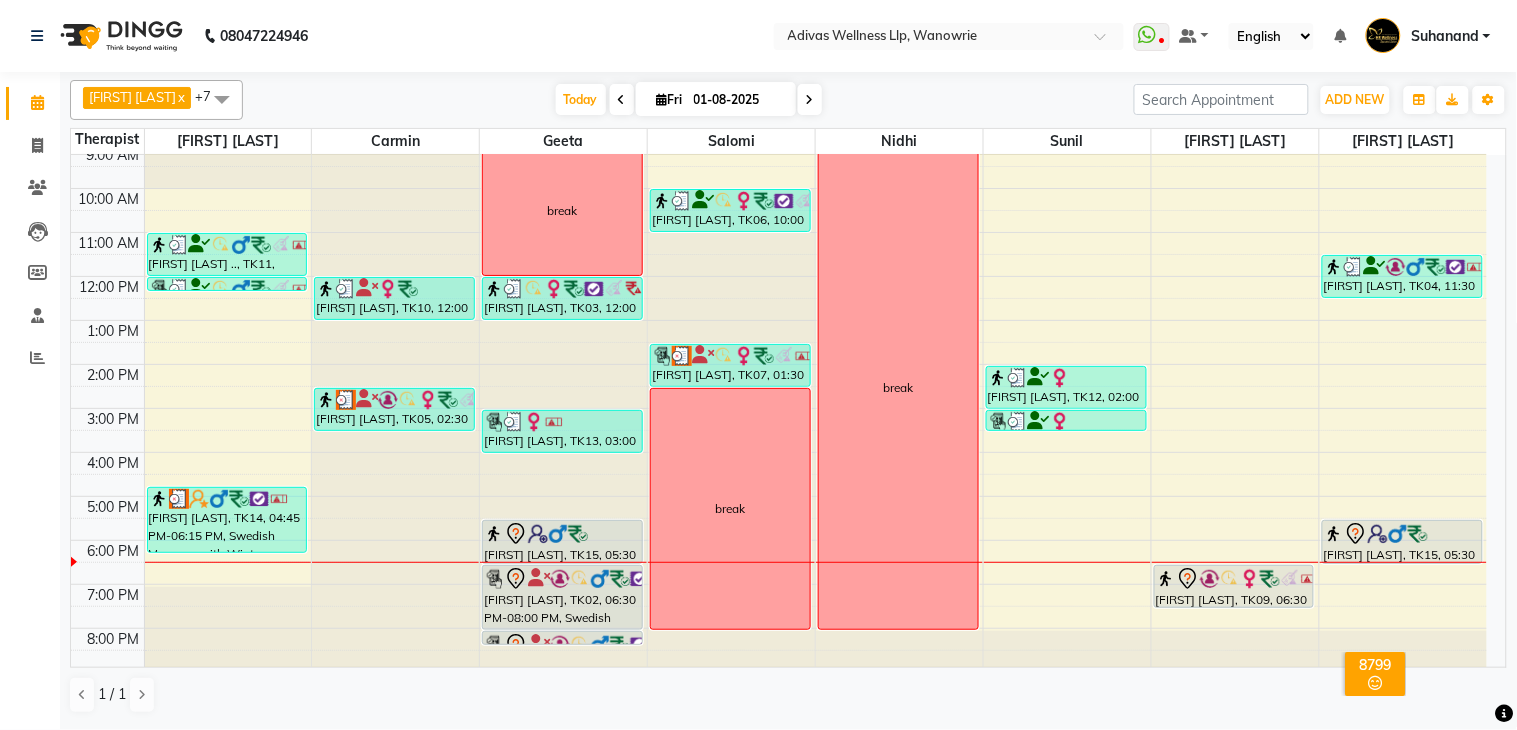 scroll, scrollTop: 62, scrollLeft: 0, axis: vertical 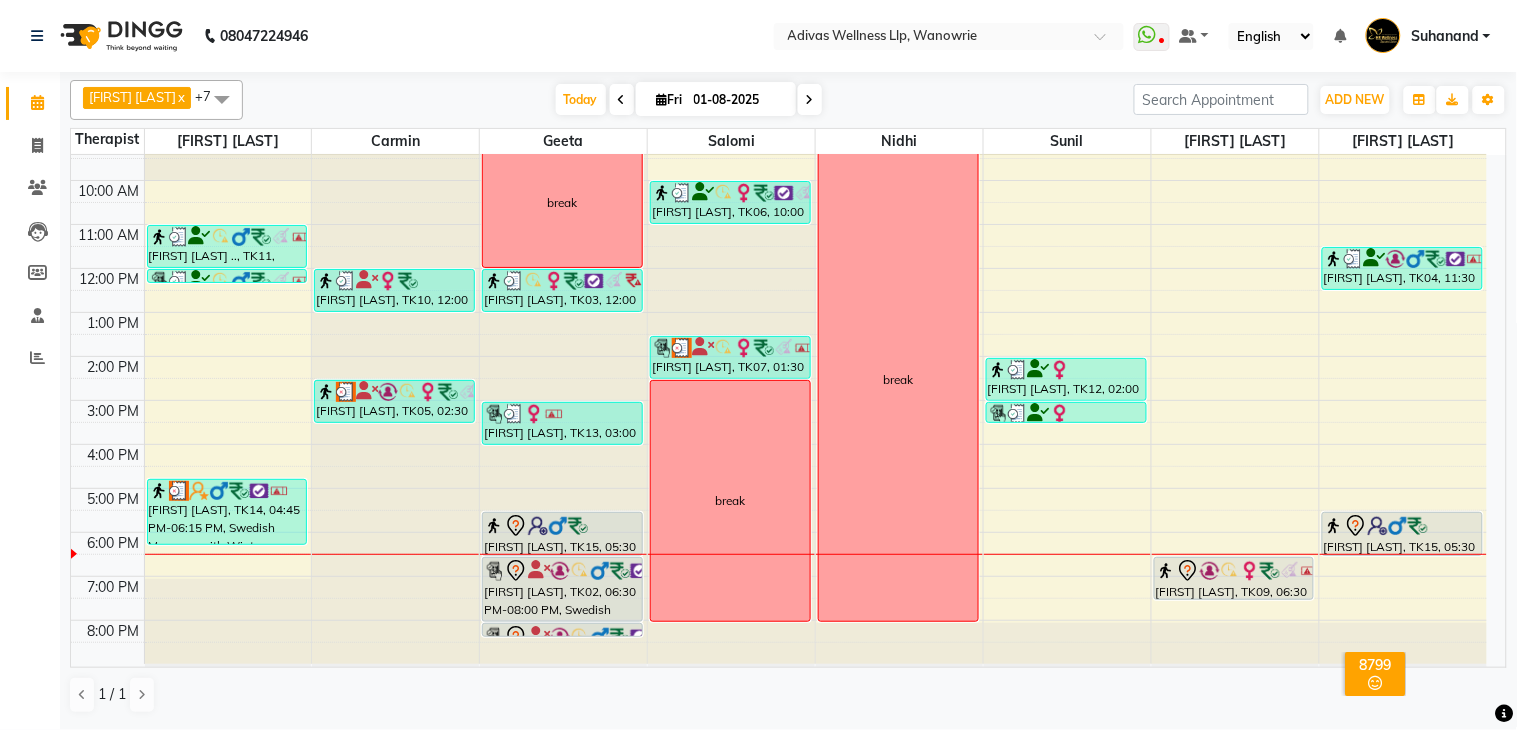 click on "[PHONE] Select Location × Adivas Wellness Llp, Wanowrie  WhatsApp Status  ✕ Status:  Disconnected Recent Service Activity: [DATE]     05:30 AM  [PHONE] Whatsapp Settings Default Panel My Panel English ENGLISH Español العربية मराठी हिंदी ગુજરાતી தமிழ் 中文 Notifications nothing to show Suhanand Manage Profile Change Password Sign out  Version:3.15.11" 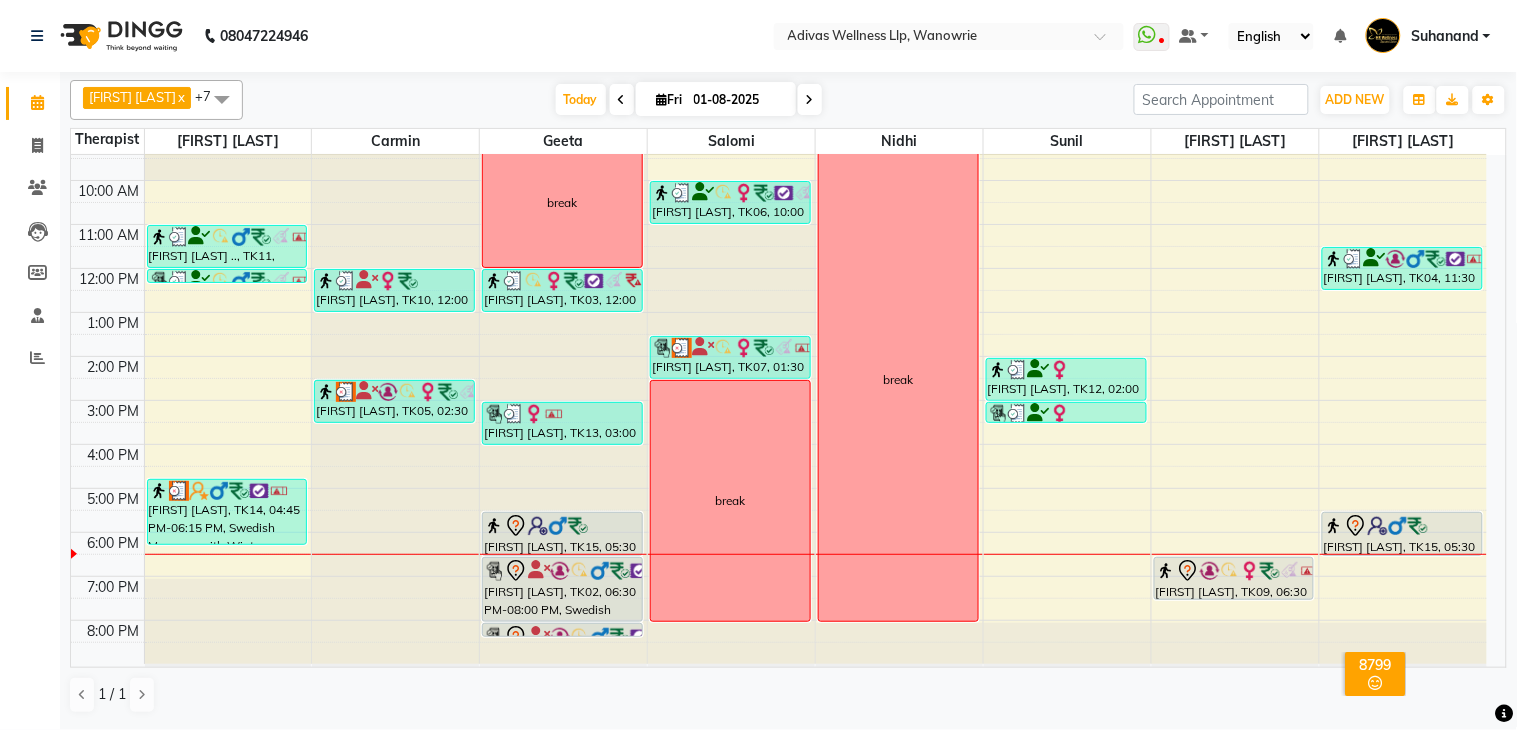 click on "[PHONE] Select Location × Adivas Wellness Llp, Wanowrie  WhatsApp Status  ✕ Status:  Disconnected Recent Service Activity: [DATE]     05:30 AM  [PHONE] Whatsapp Settings Default Panel My Panel English ENGLISH Español العربية मराठी हिंदी ગુજરાતી தமிழ் 中文 Notifications nothing to show Suhanand Manage Profile Change Password Sign out  Version:3.15.11" 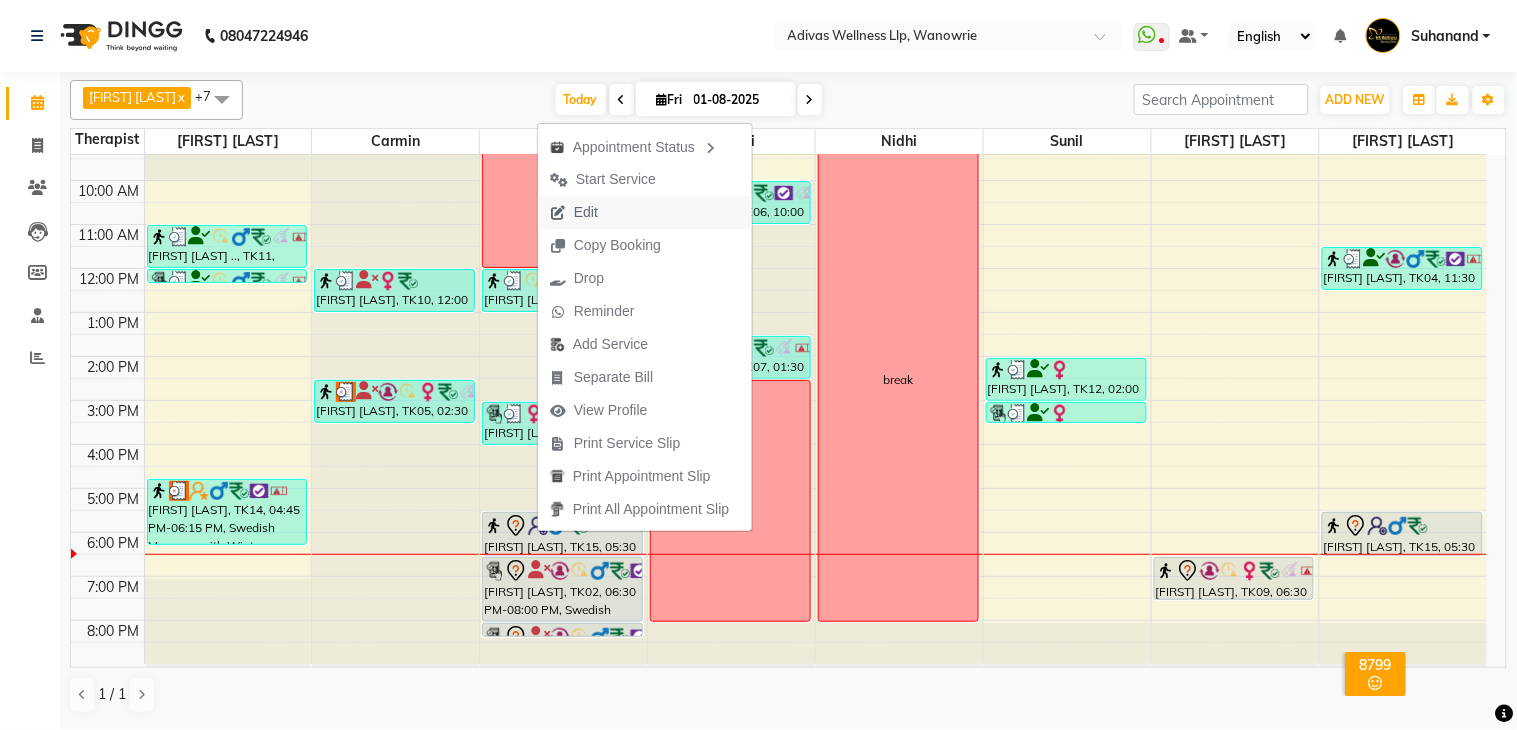 click on "Edit" at bounding box center [586, 212] 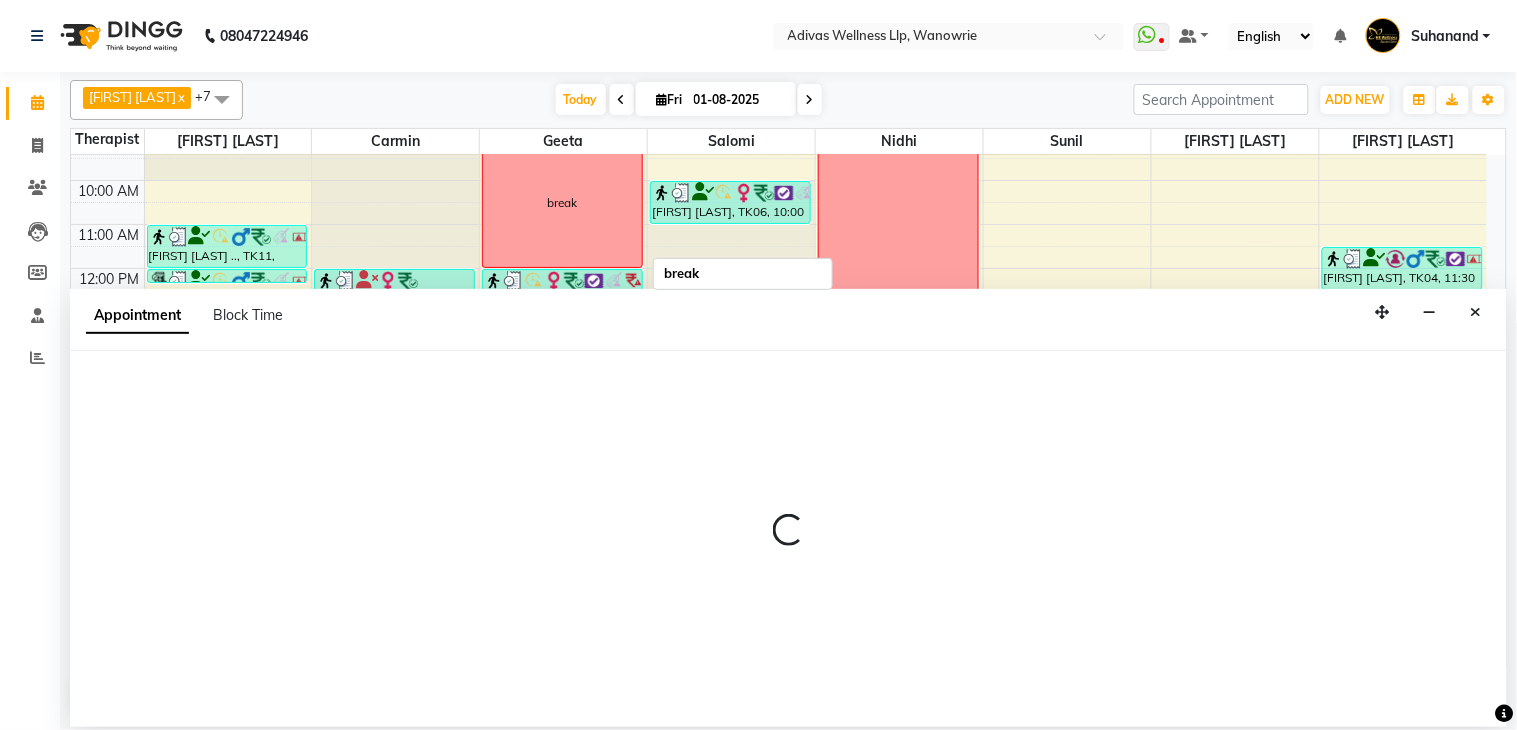 select on "tentative" 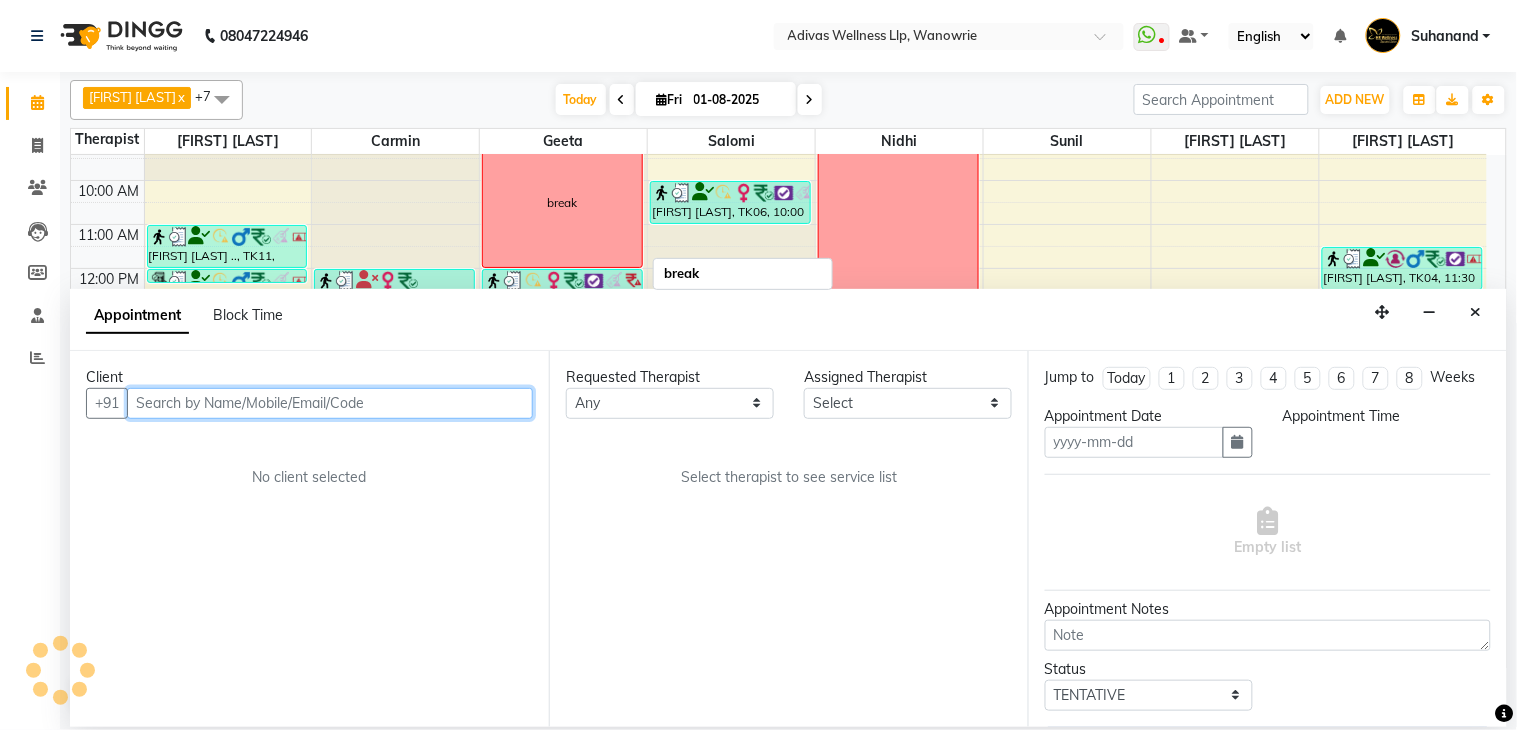 type on "01-08-2025" 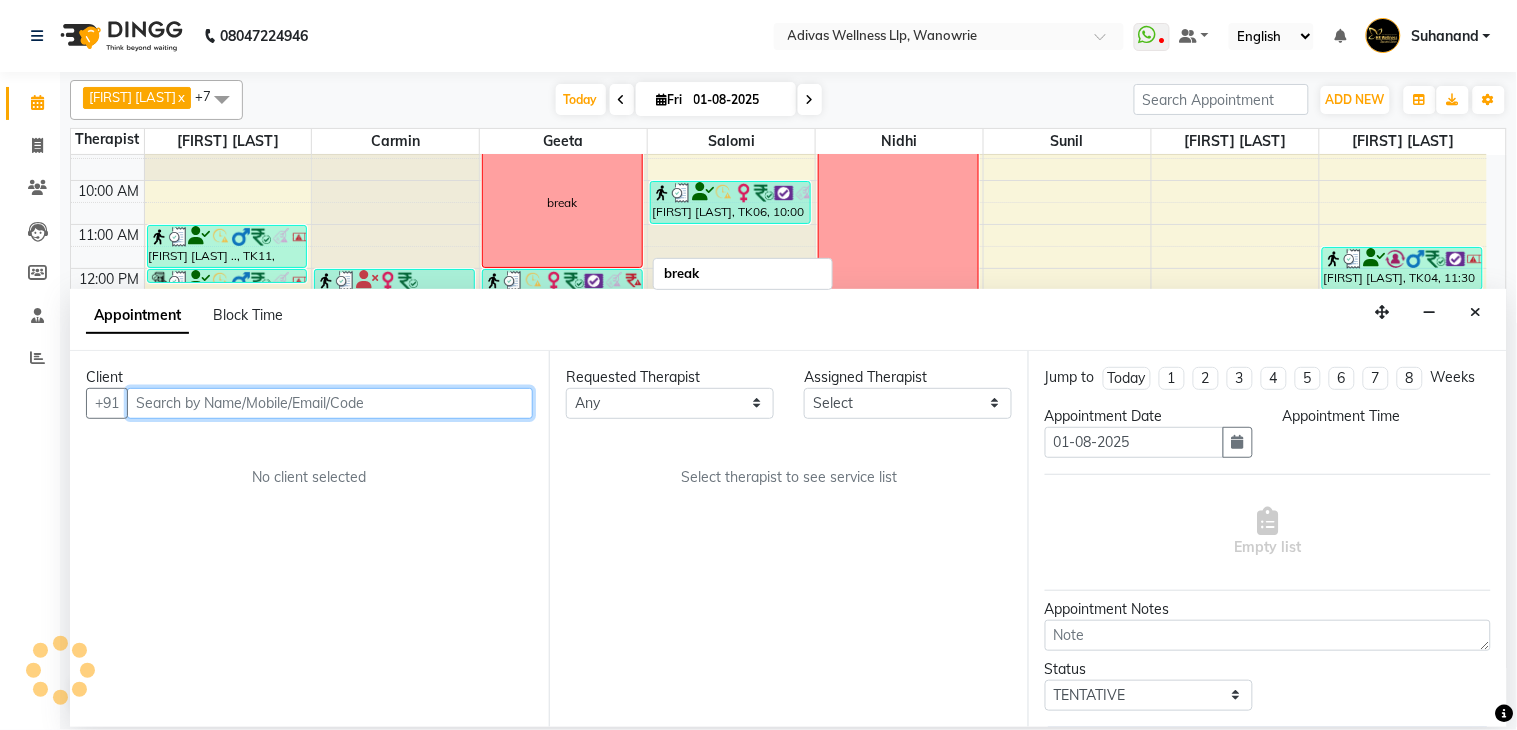 select on "71736" 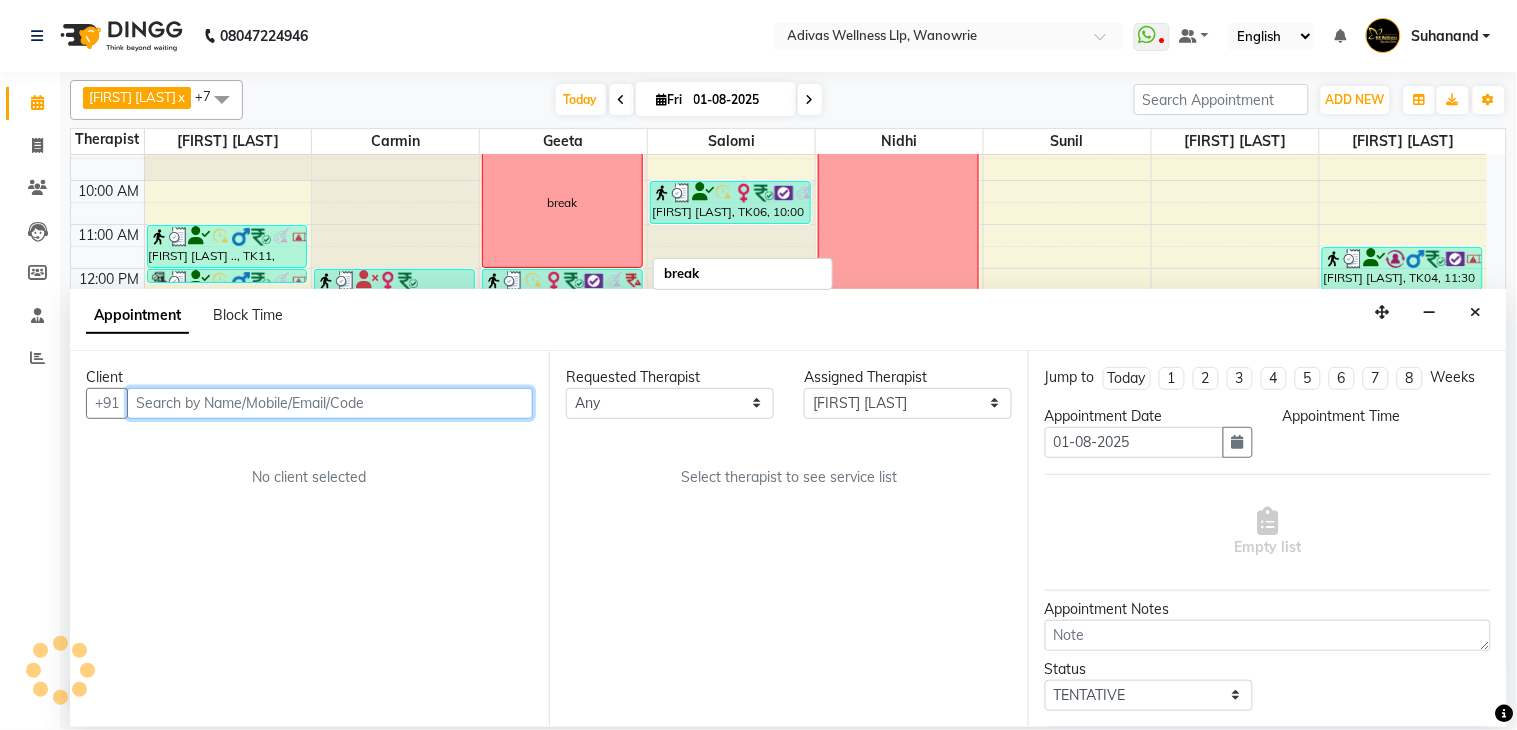 scroll, scrollTop: 0, scrollLeft: 0, axis: both 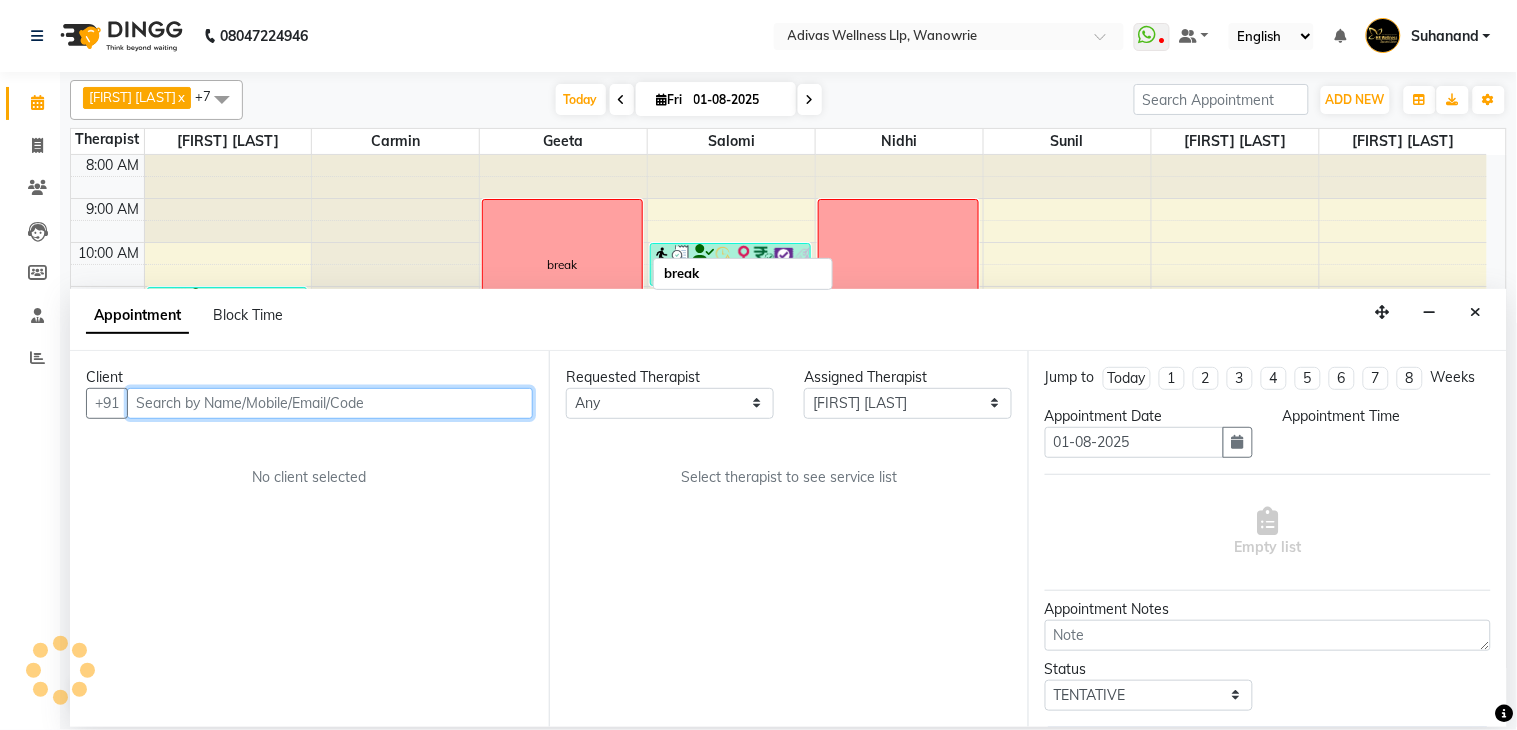 select on "1050" 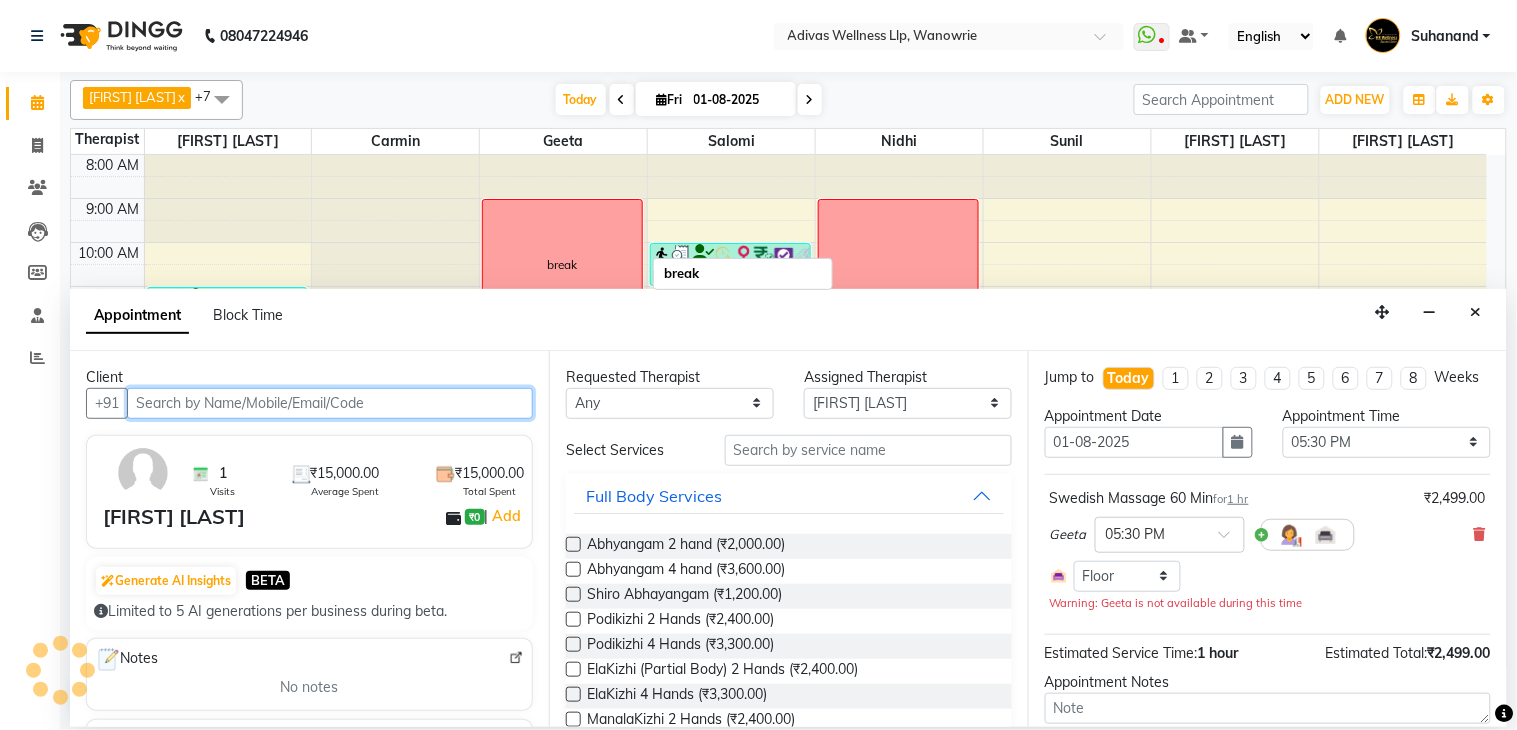 select on "1462" 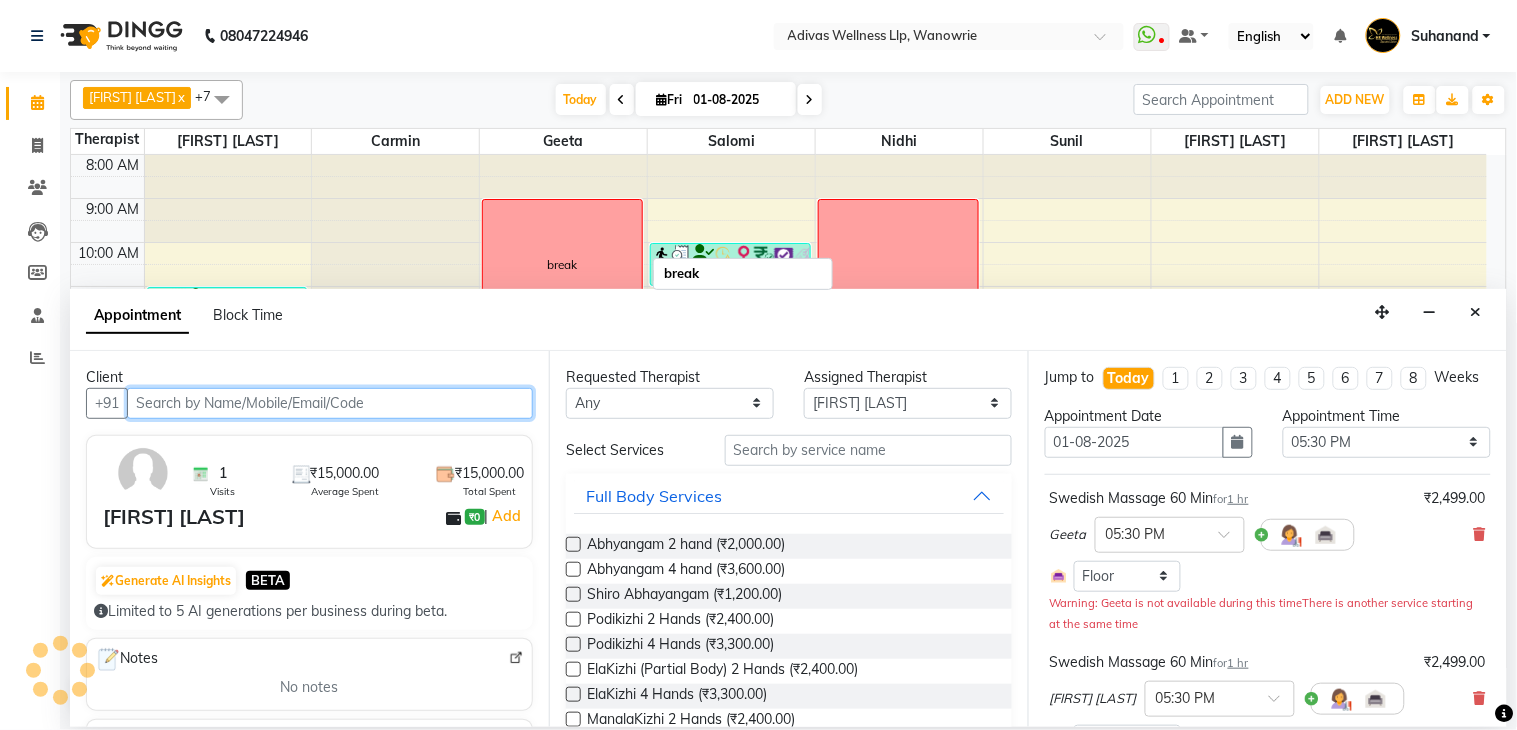 scroll, scrollTop: 63, scrollLeft: 0, axis: vertical 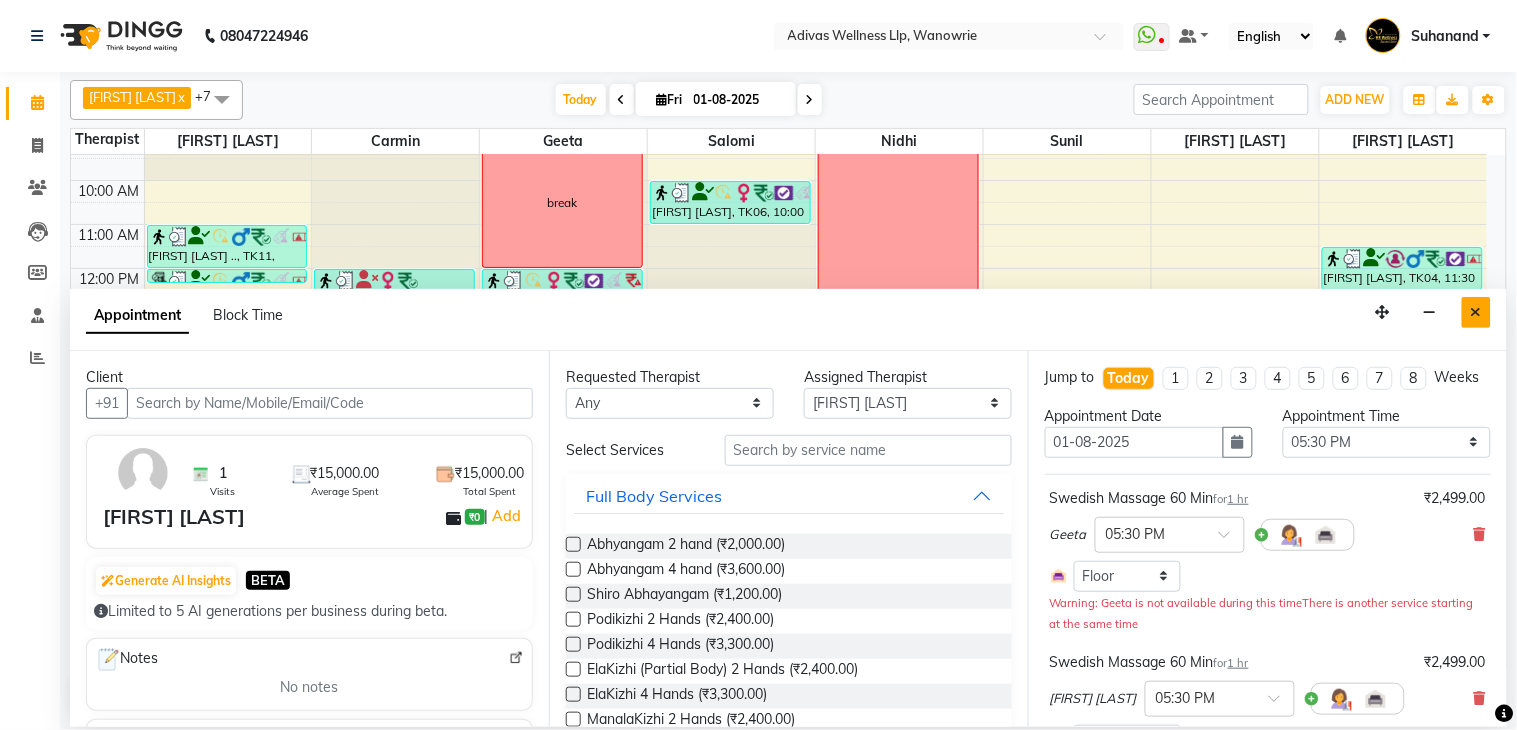click at bounding box center (1476, 312) 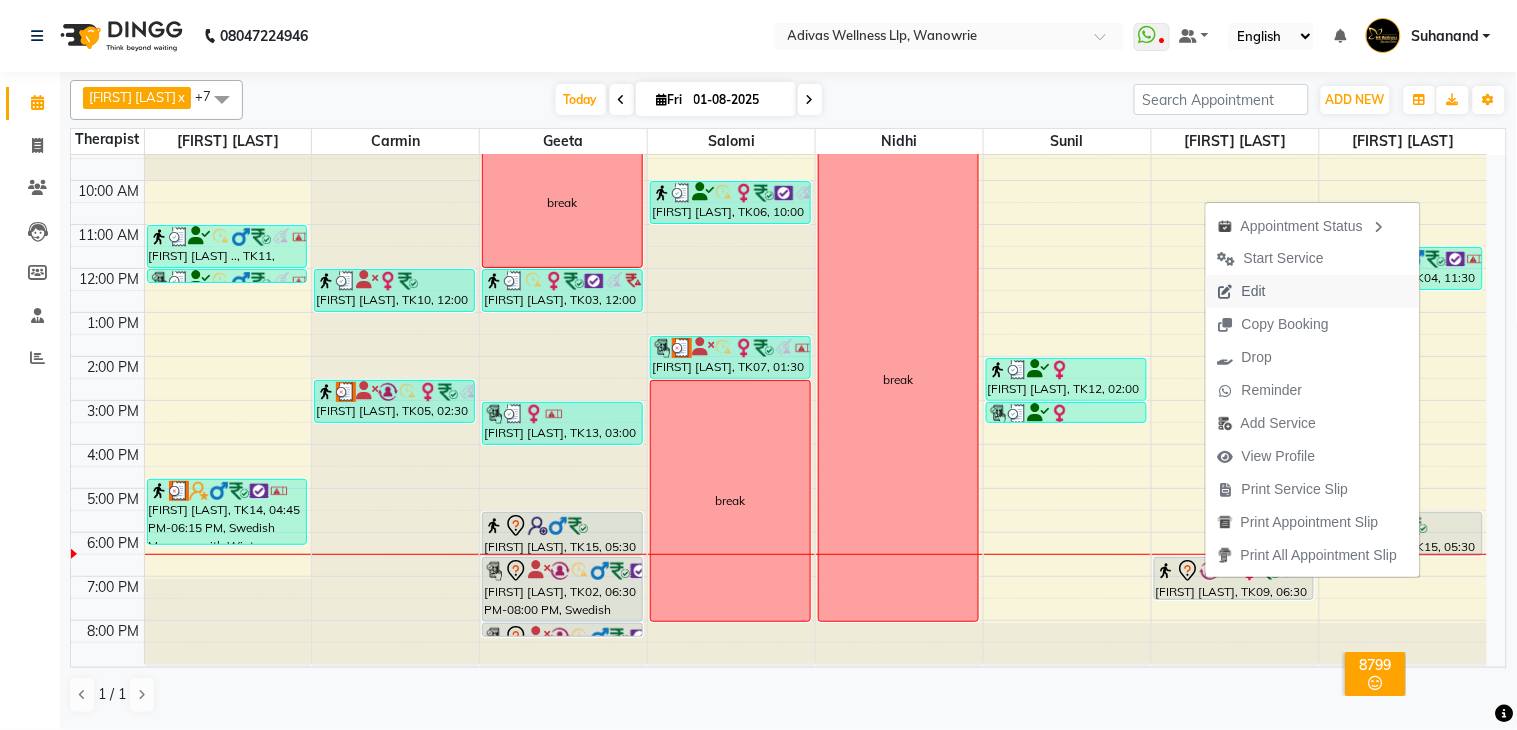 click on "Edit" at bounding box center [1254, 291] 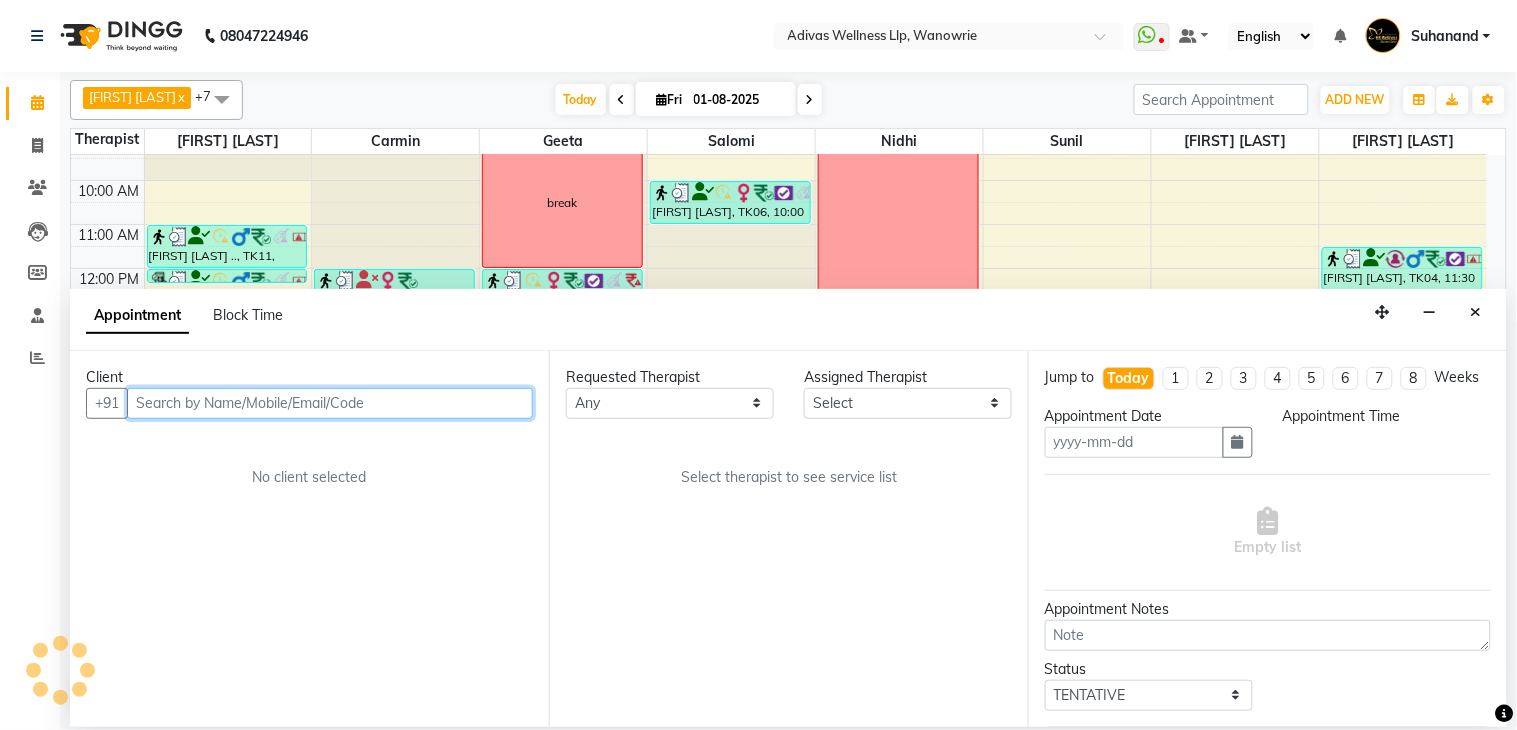 type on "01-08-2025" 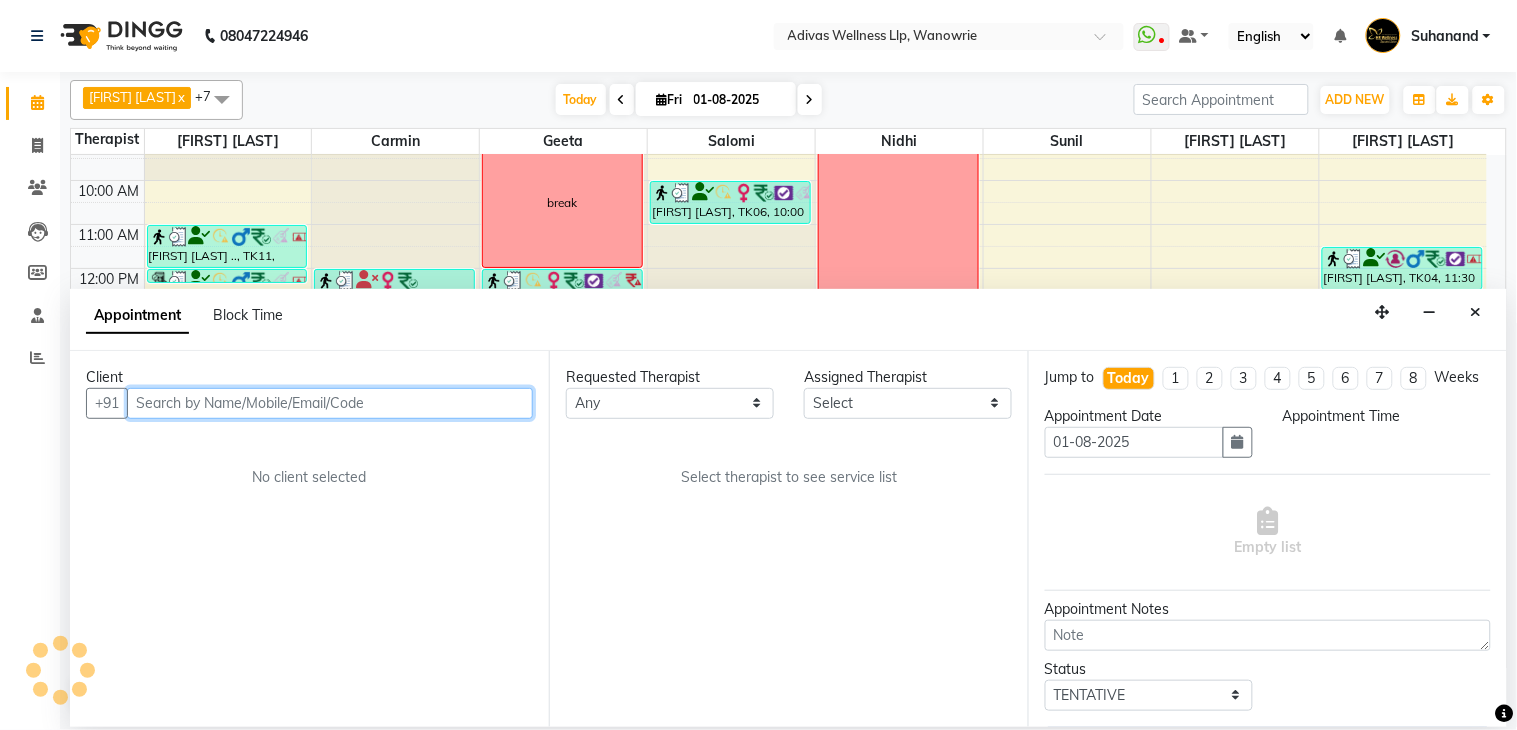 scroll, scrollTop: 63, scrollLeft: 0, axis: vertical 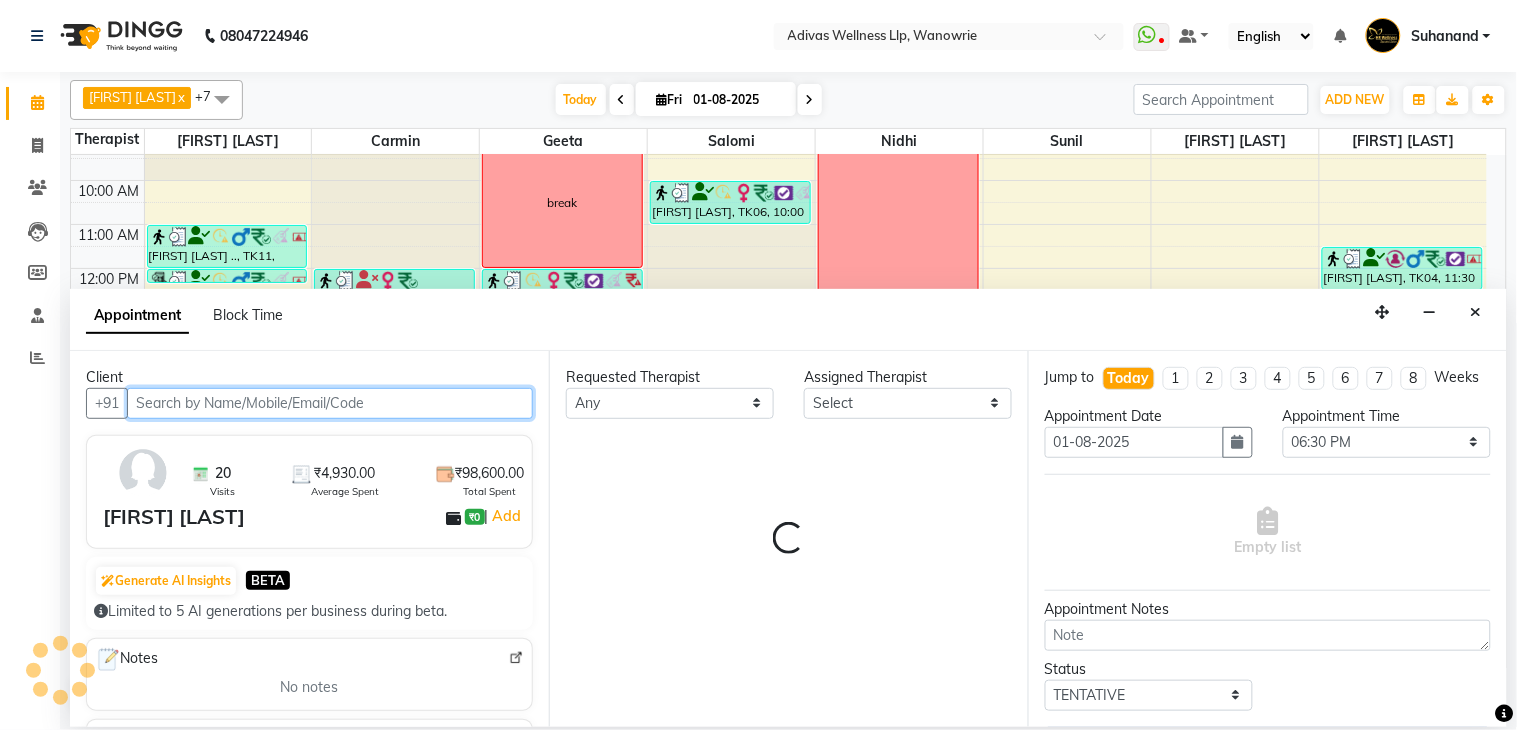 select on "42598" 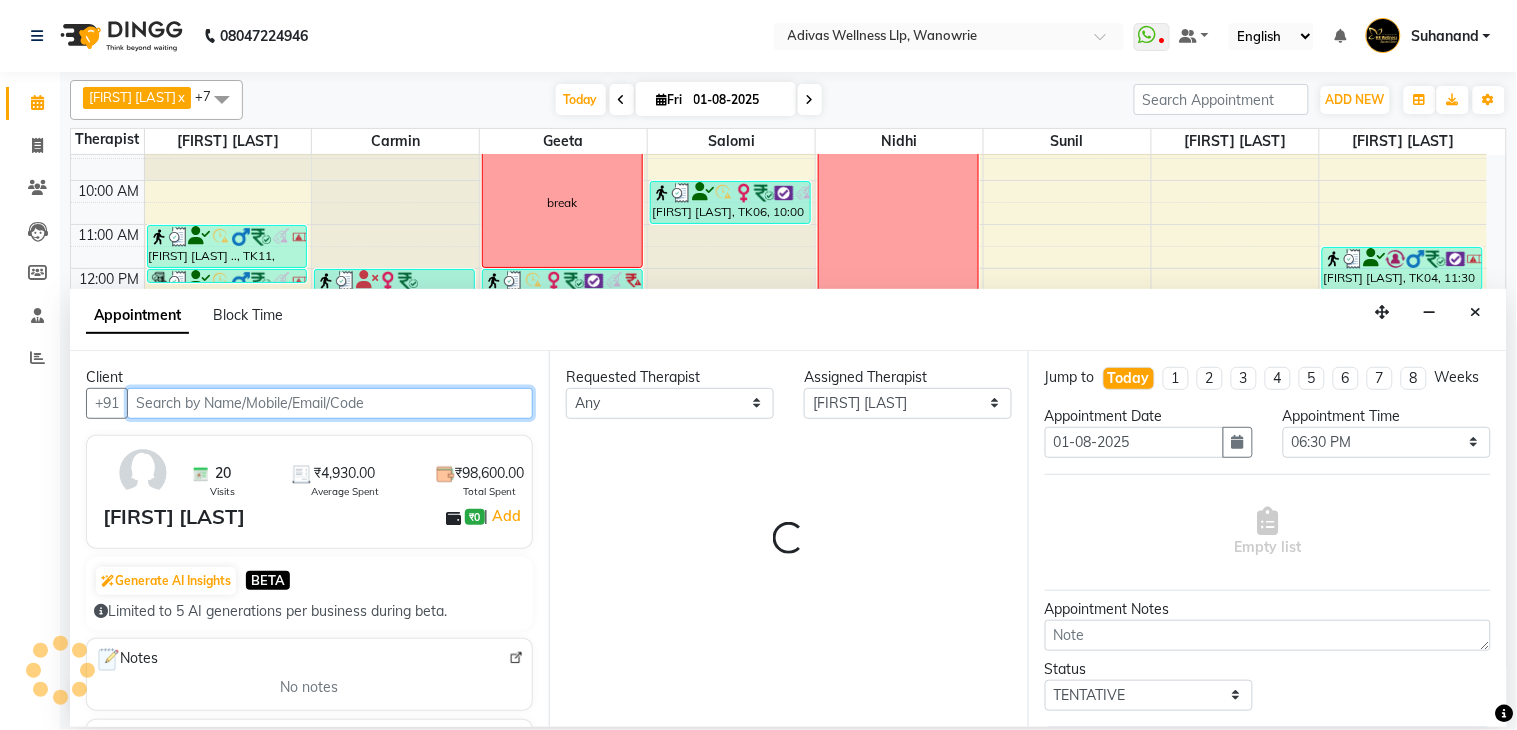 select on "1462" 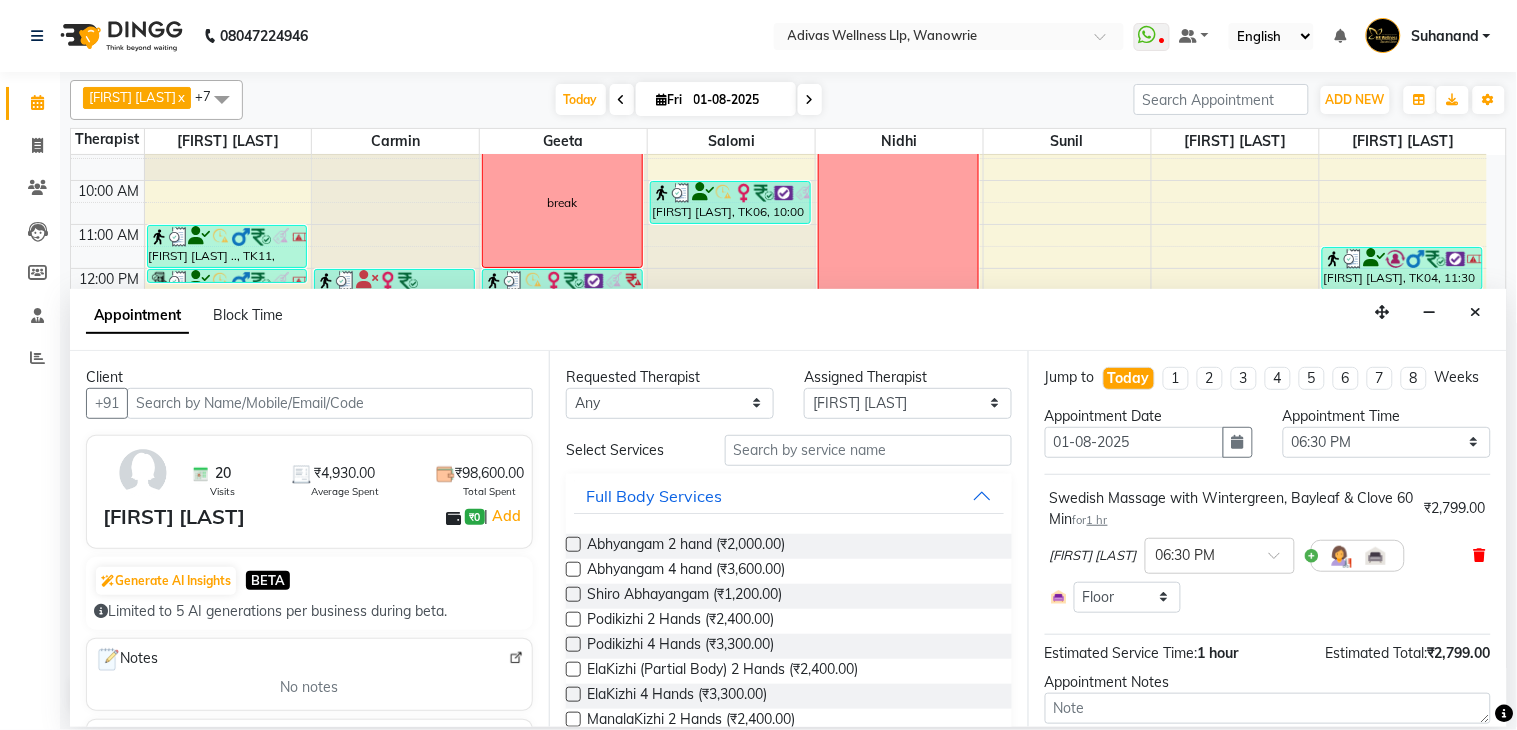 click at bounding box center (1480, 555) 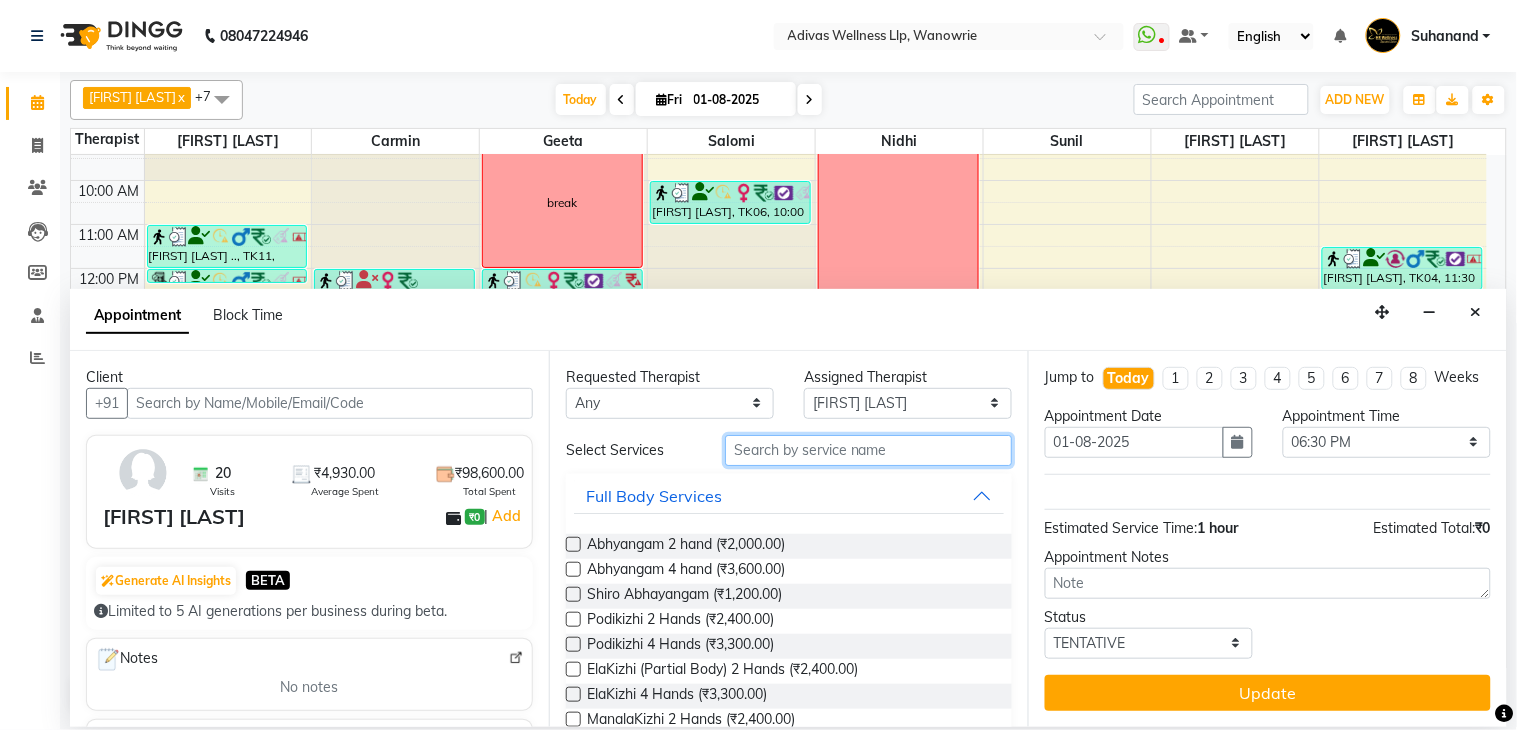 click at bounding box center (868, 450) 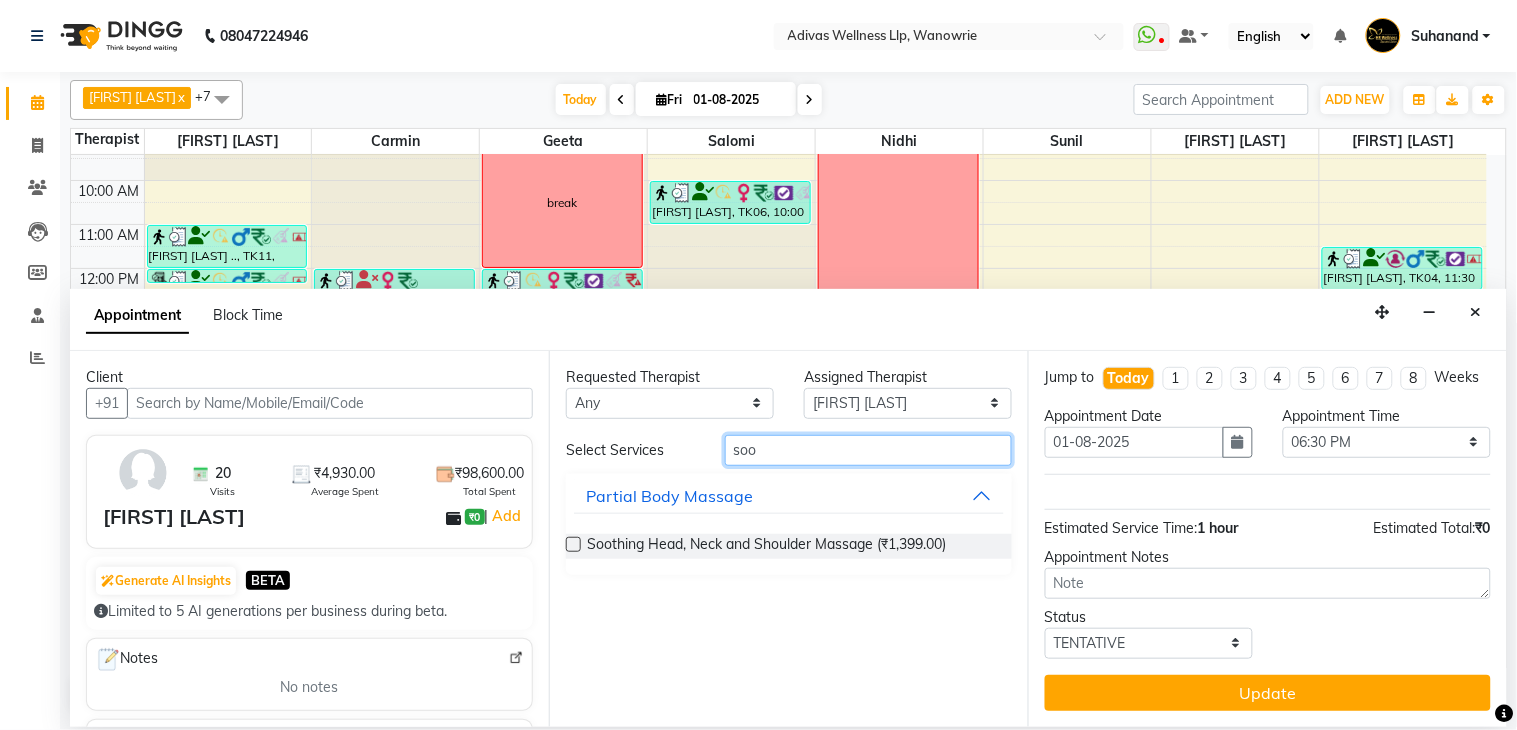 type on "soo" 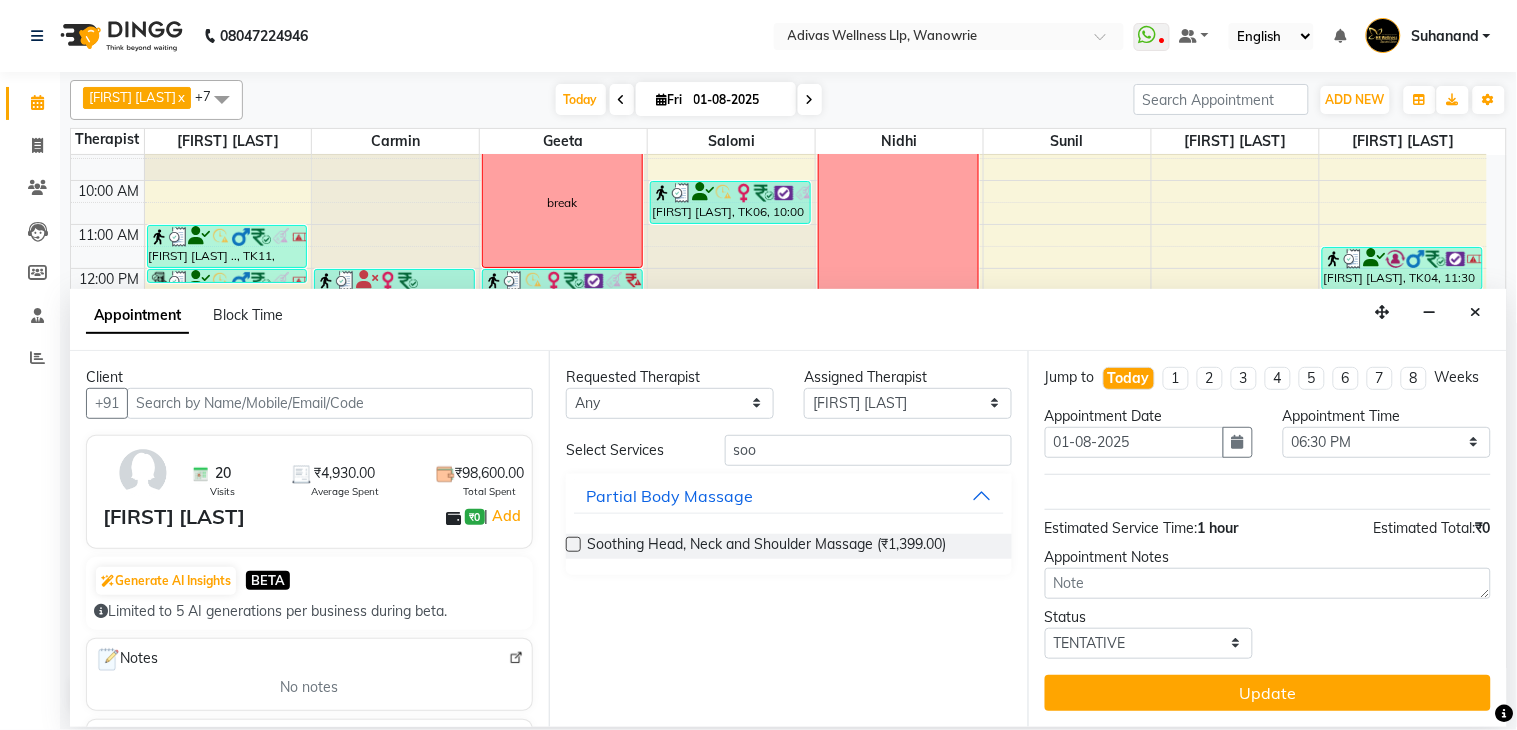 click at bounding box center (573, 544) 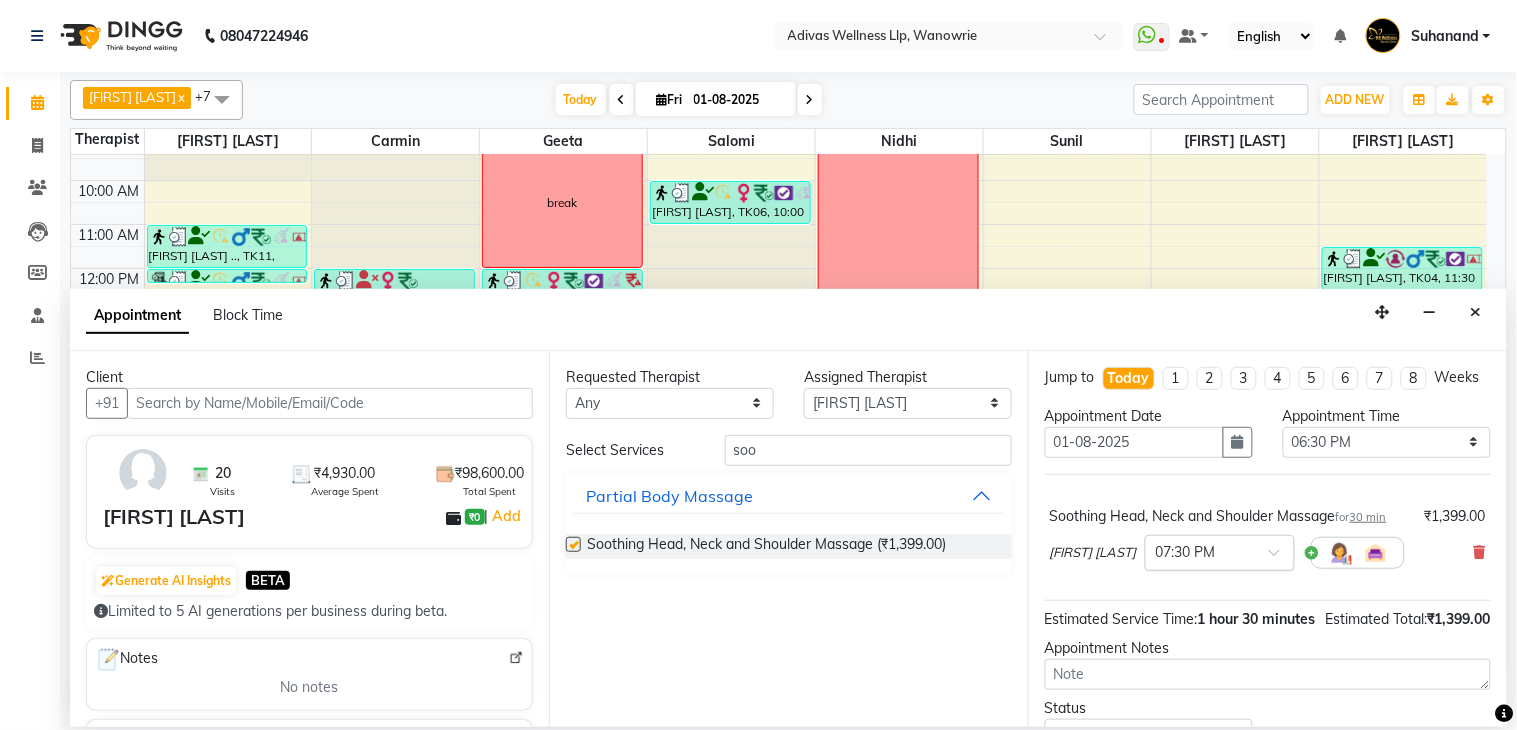 checkbox on "false" 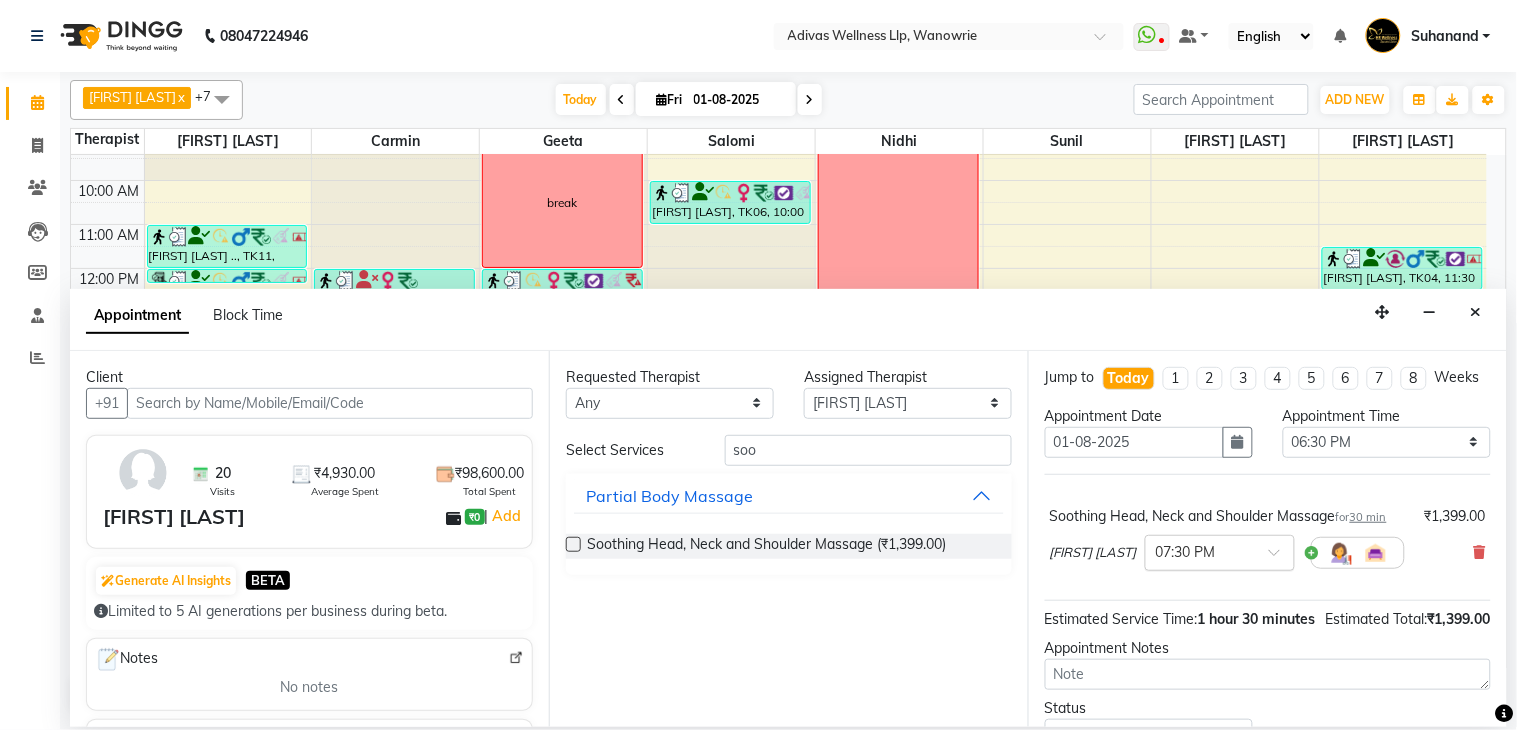 click at bounding box center (1220, 551) 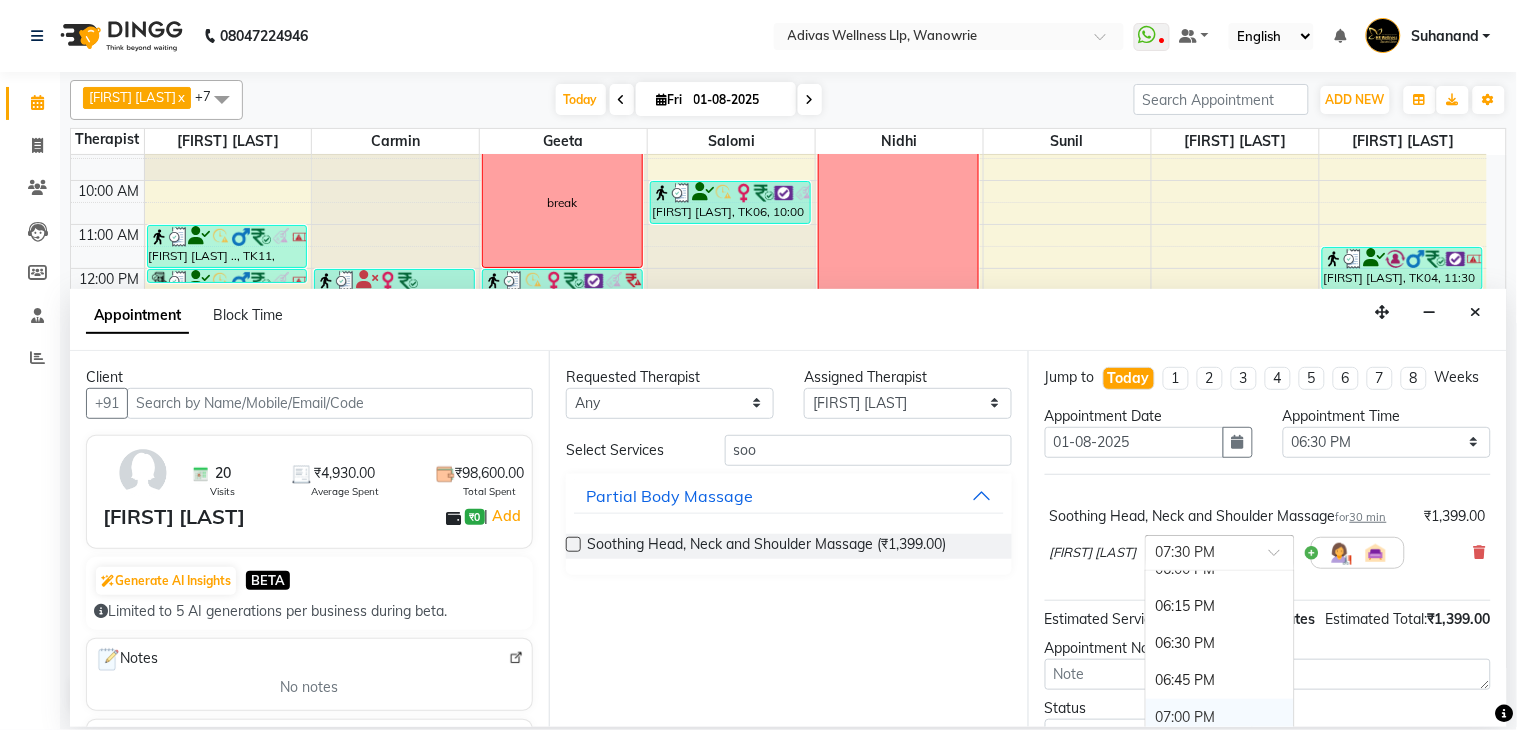 scroll, scrollTop: 1314, scrollLeft: 0, axis: vertical 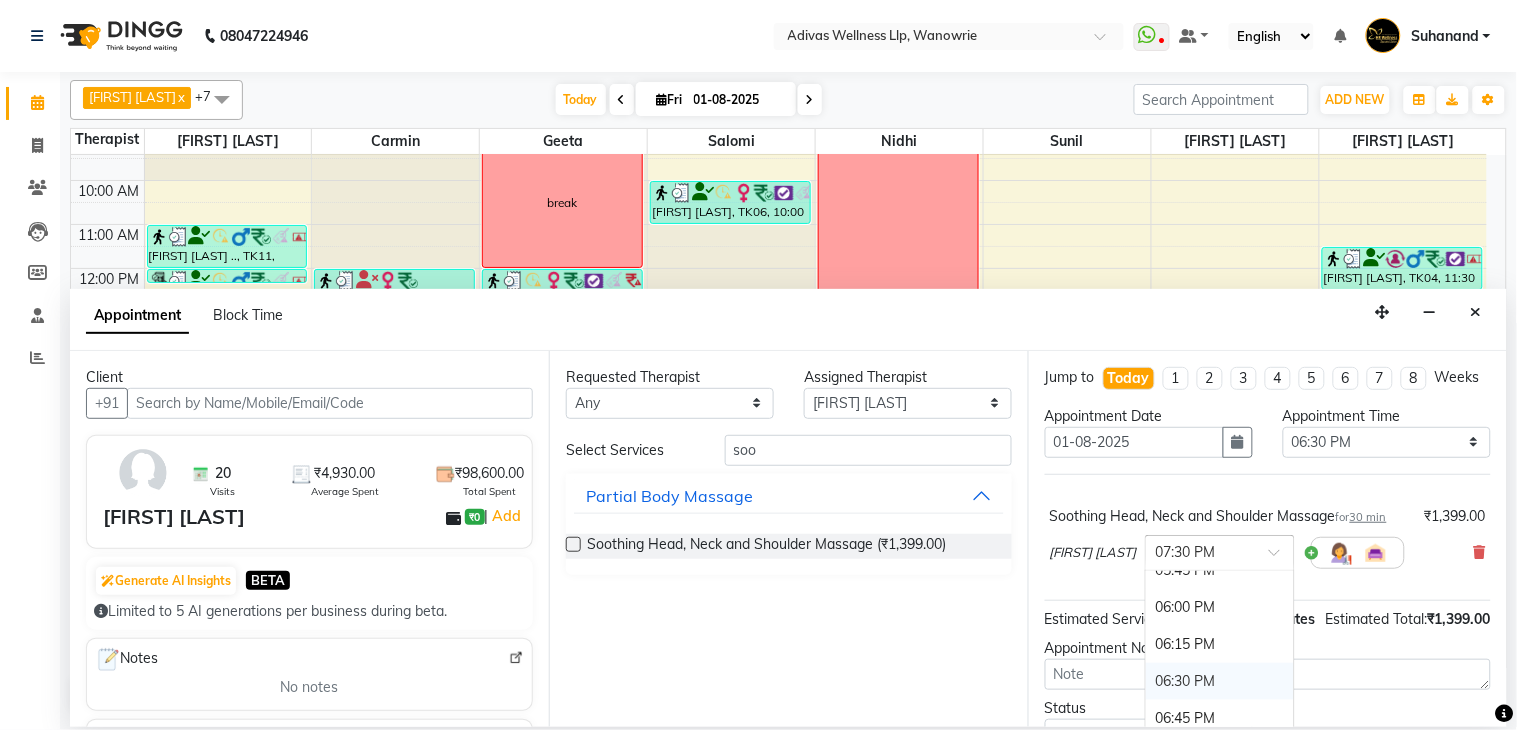 click on "06:30 PM" at bounding box center (1220, 681) 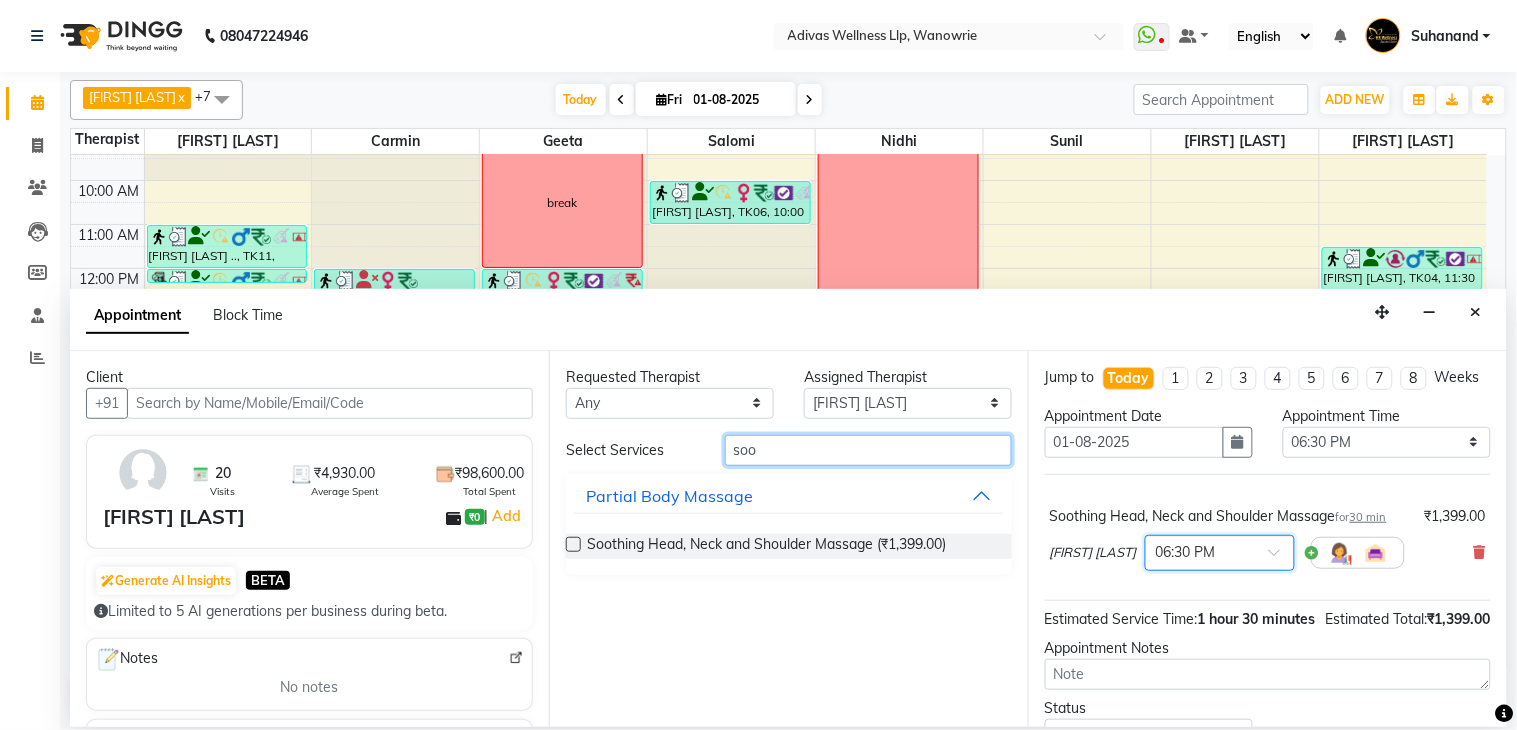 click on "soo" at bounding box center [868, 450] 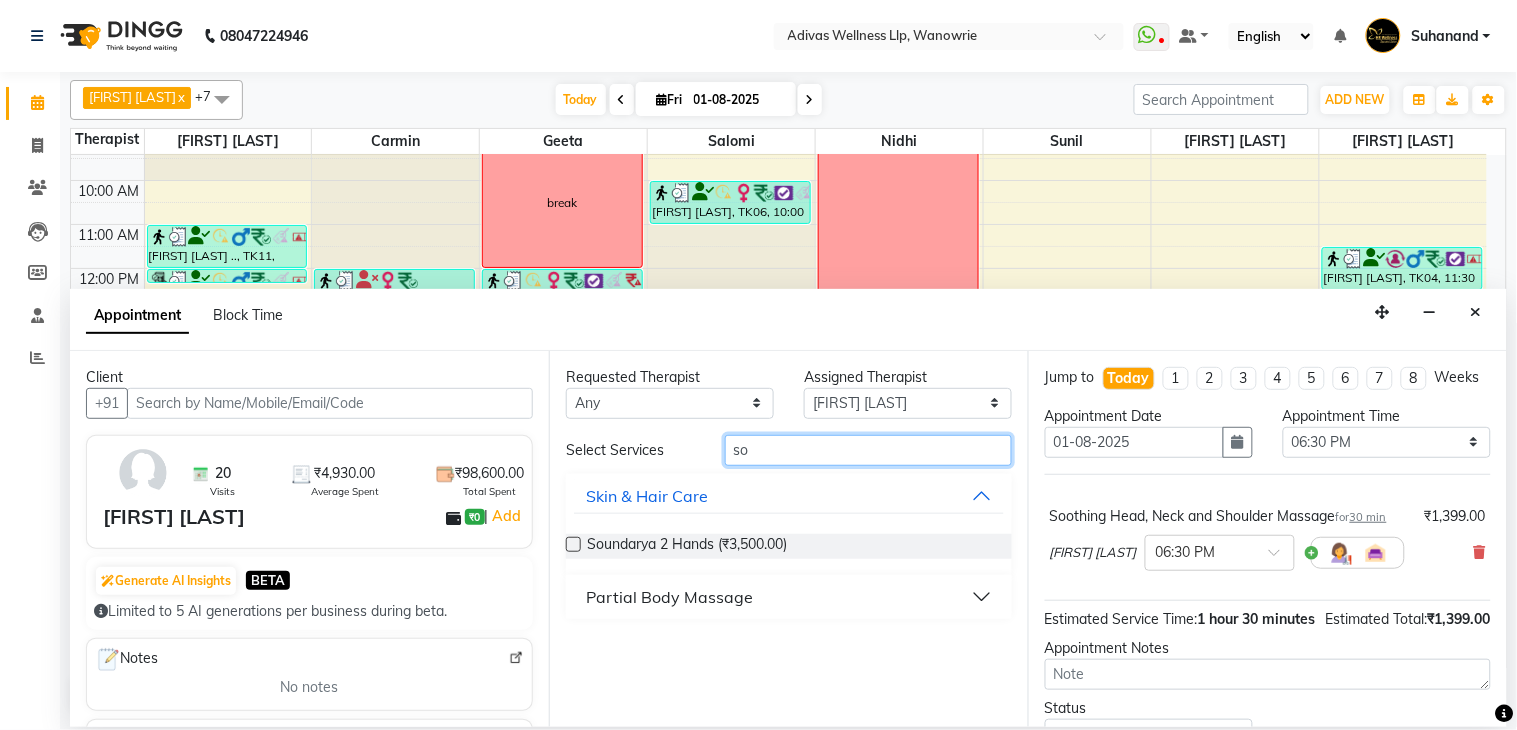 type on "s" 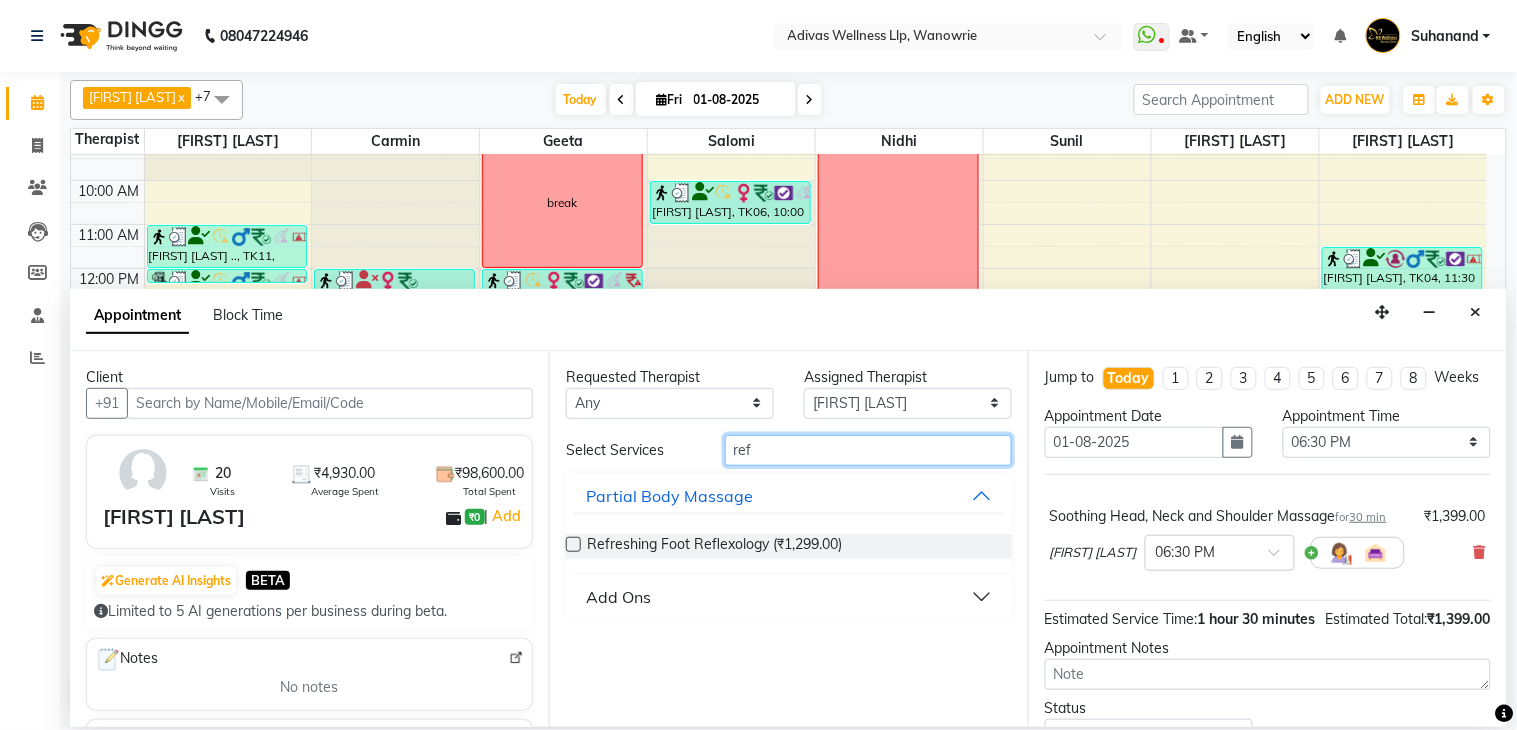 type on "ref" 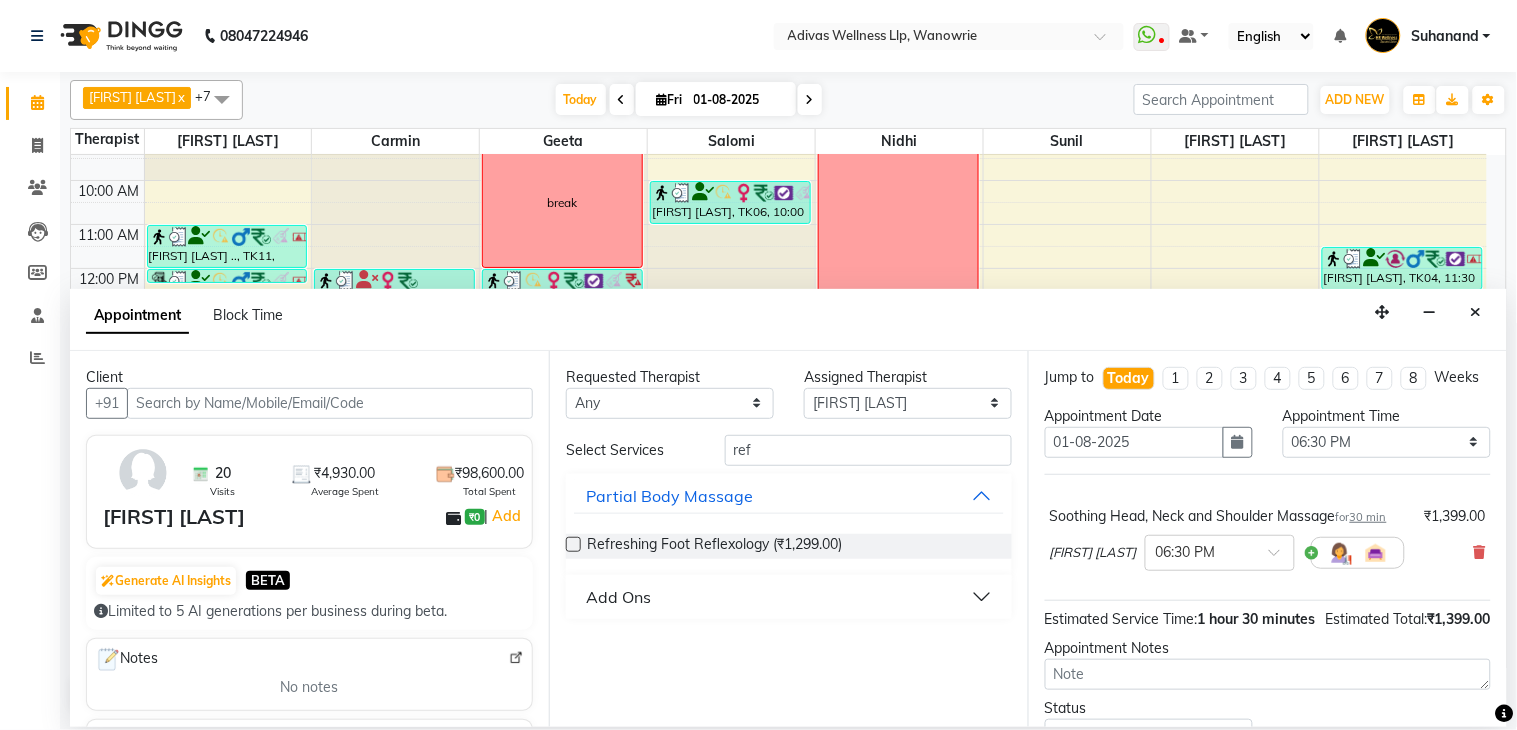 click at bounding box center (573, 544) 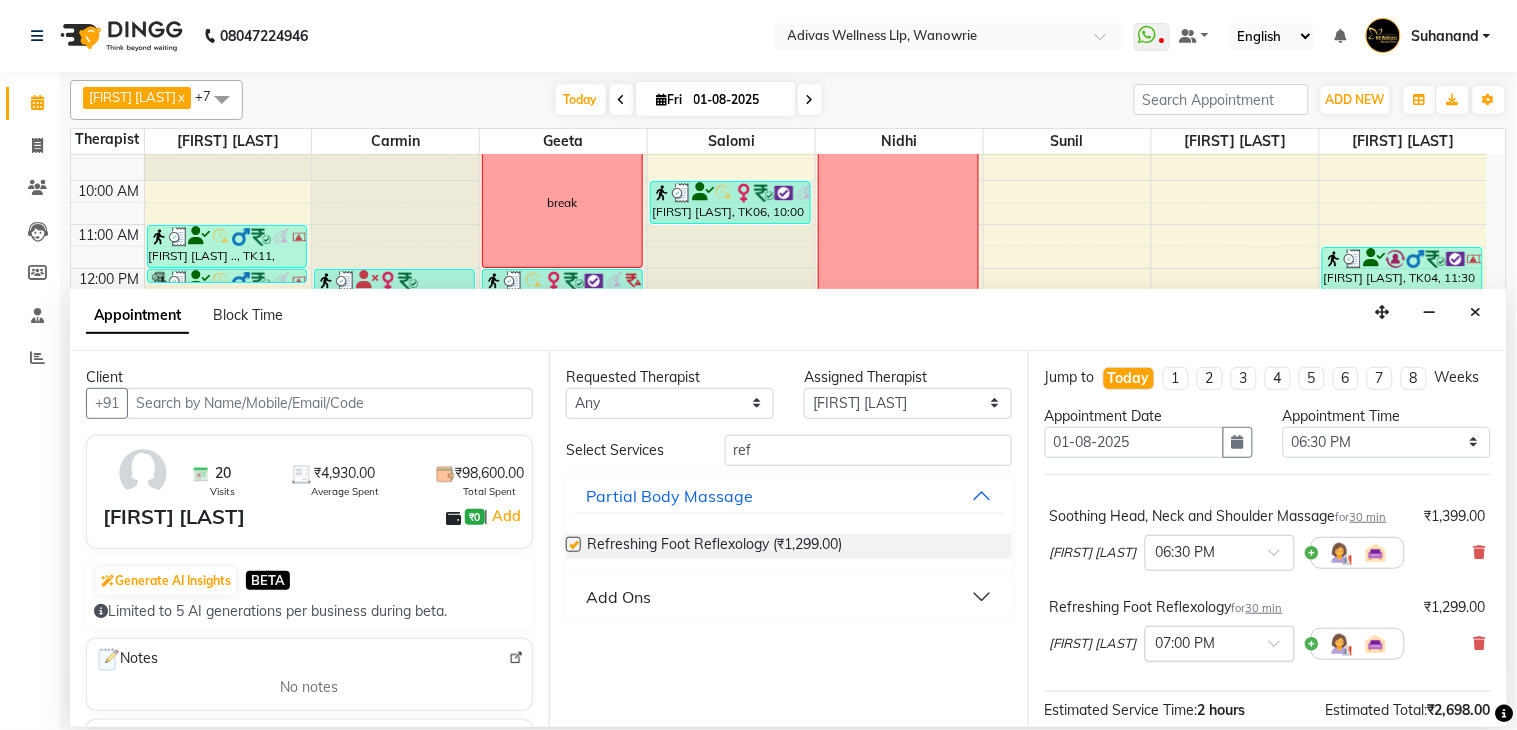 checkbox on "false" 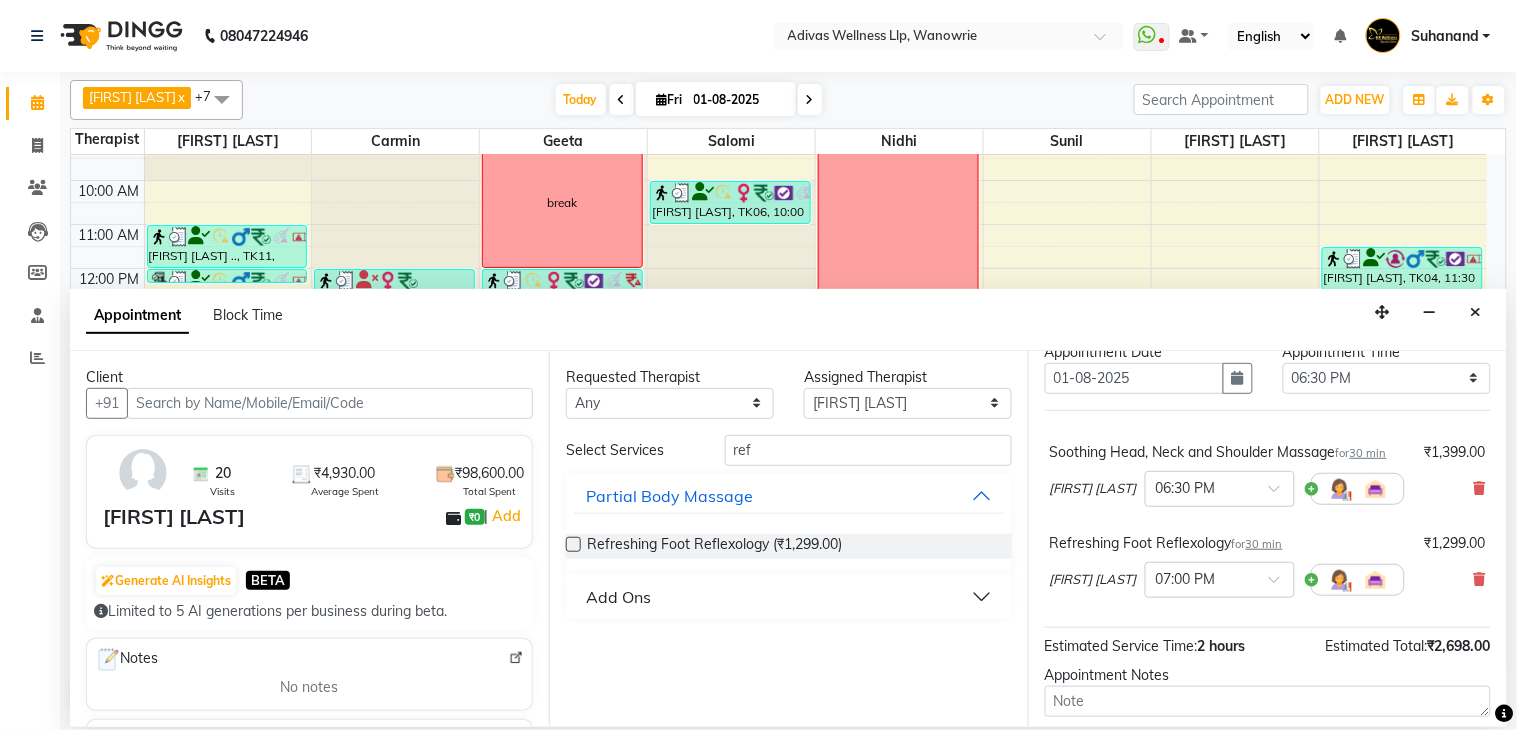 scroll, scrollTop: 222, scrollLeft: 0, axis: vertical 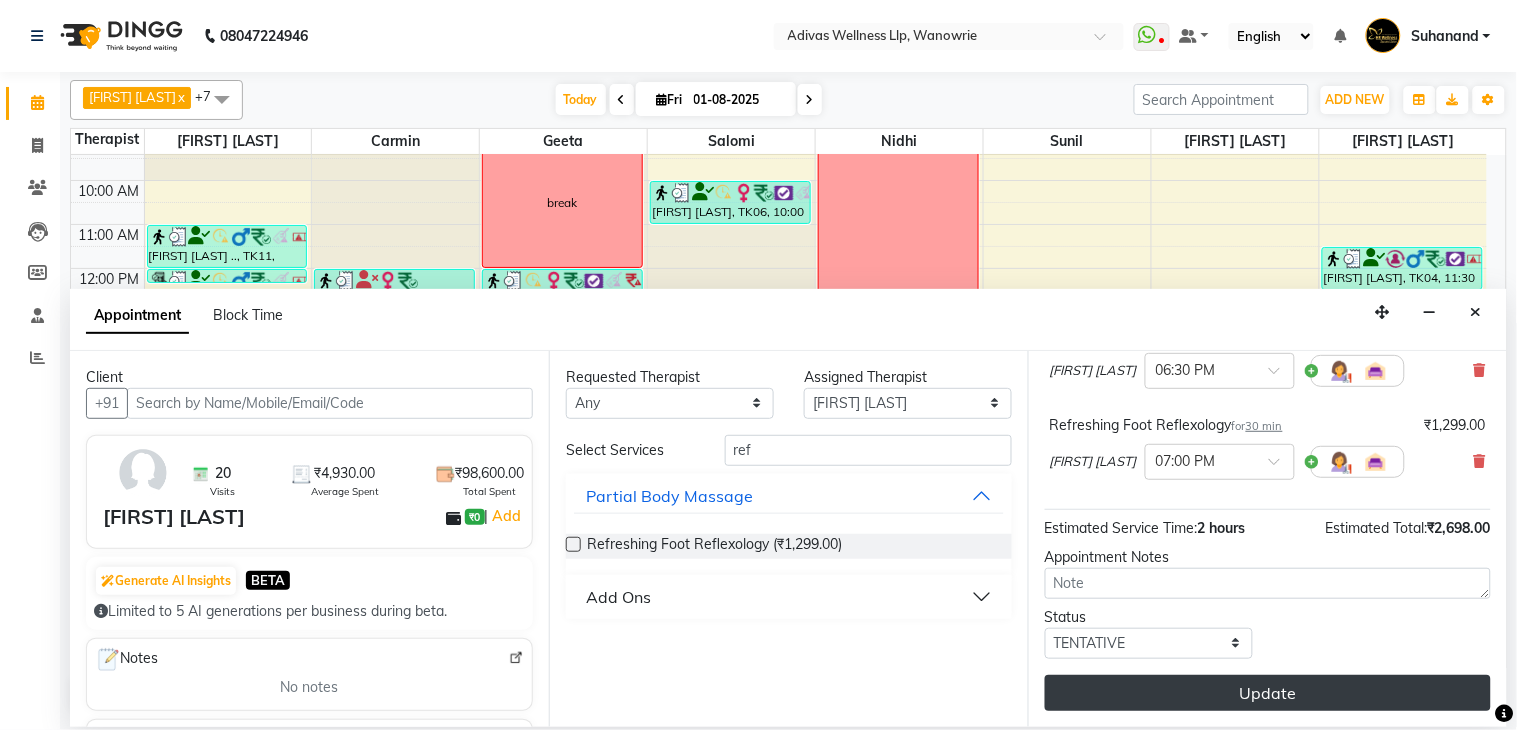 click on "Update" at bounding box center [1268, 693] 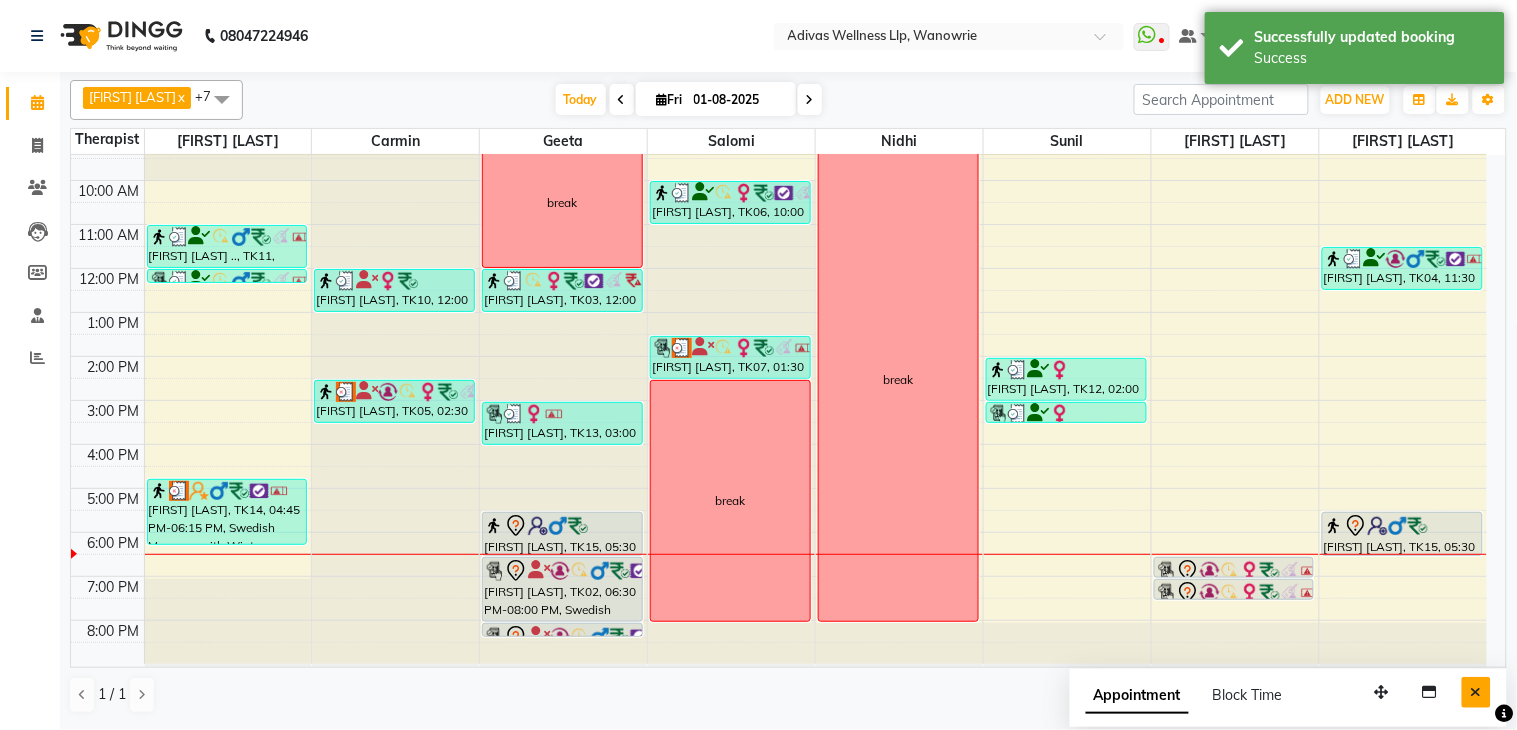 click at bounding box center [1476, 692] 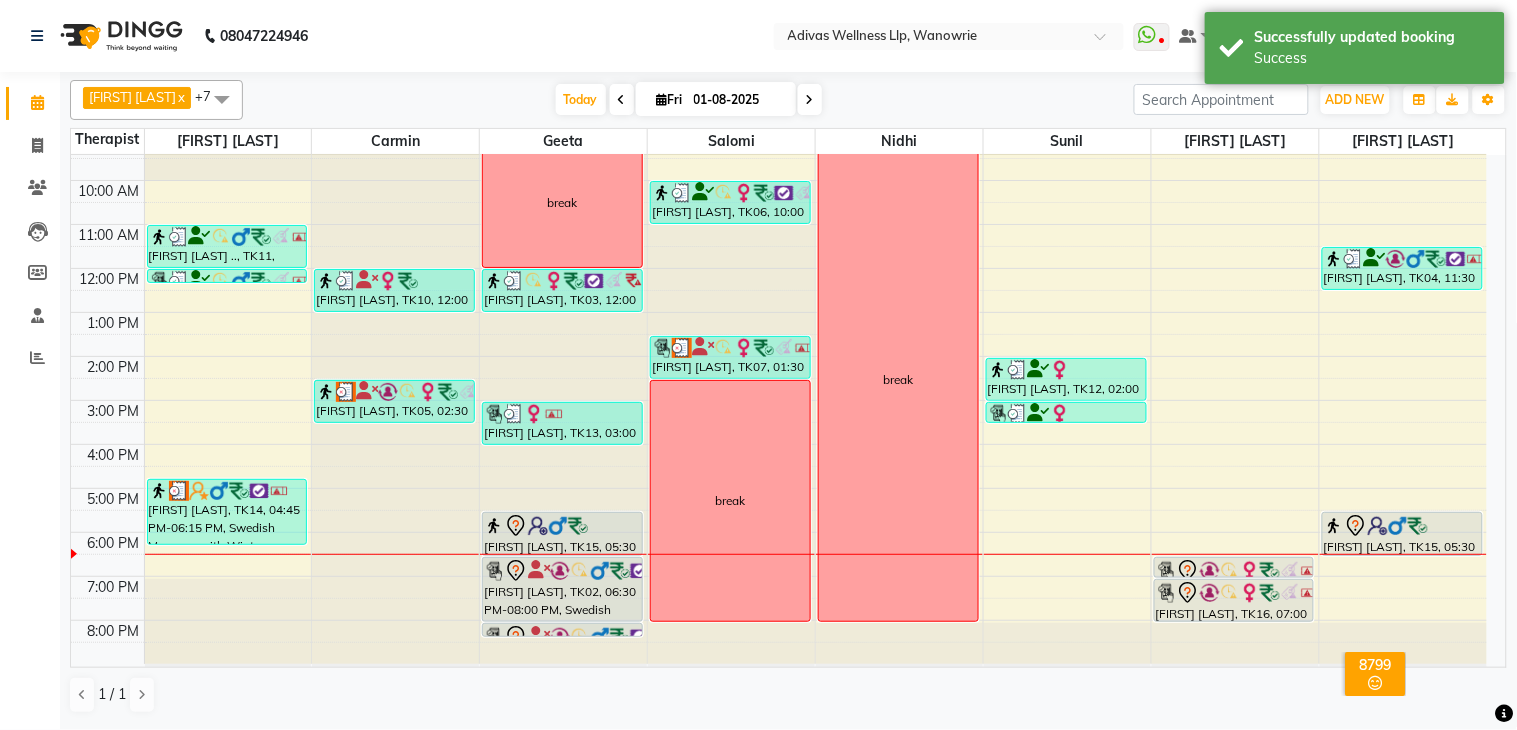 drag, startPoint x: 1251, startPoint y: 595, endPoint x: 1251, endPoint y: 620, distance: 25 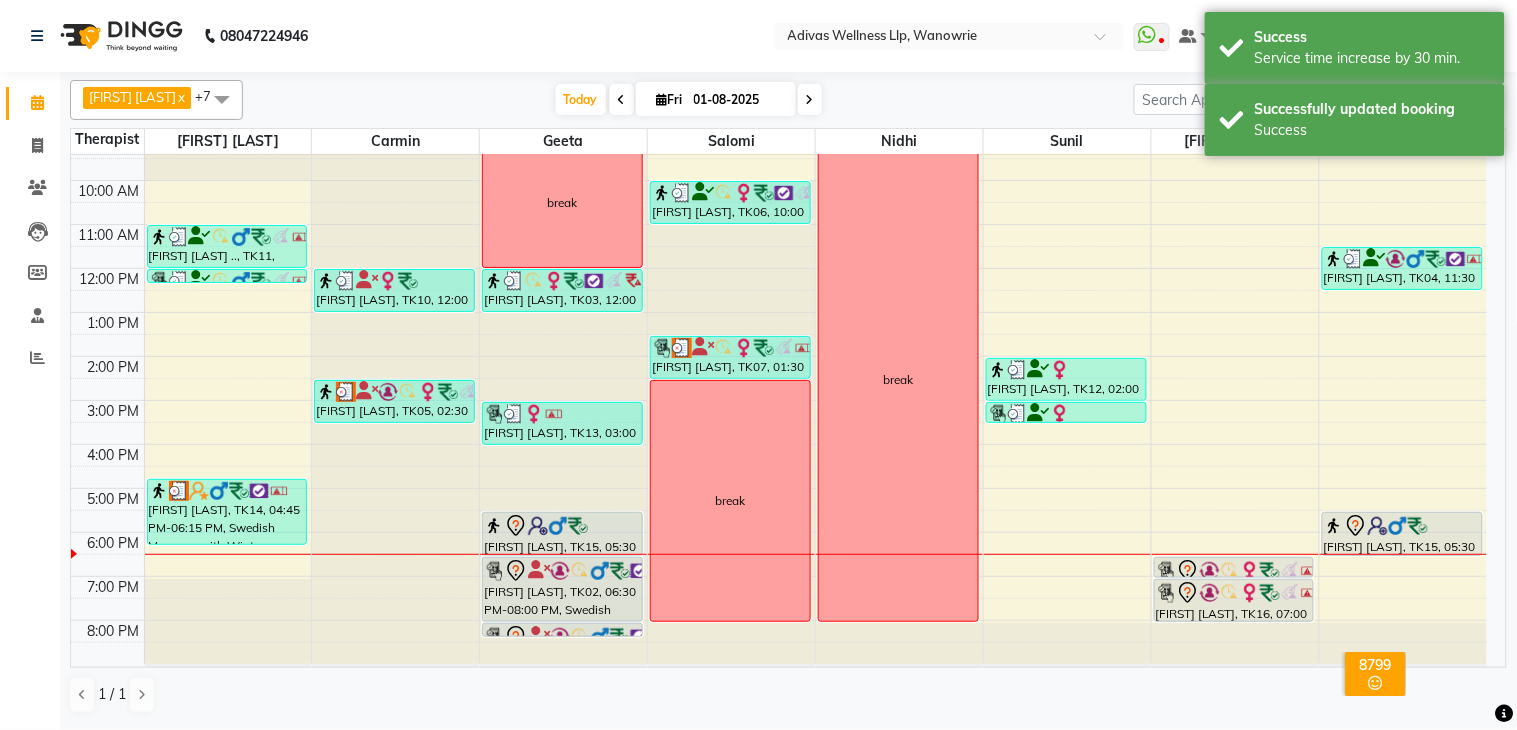 click at bounding box center (622, 99) 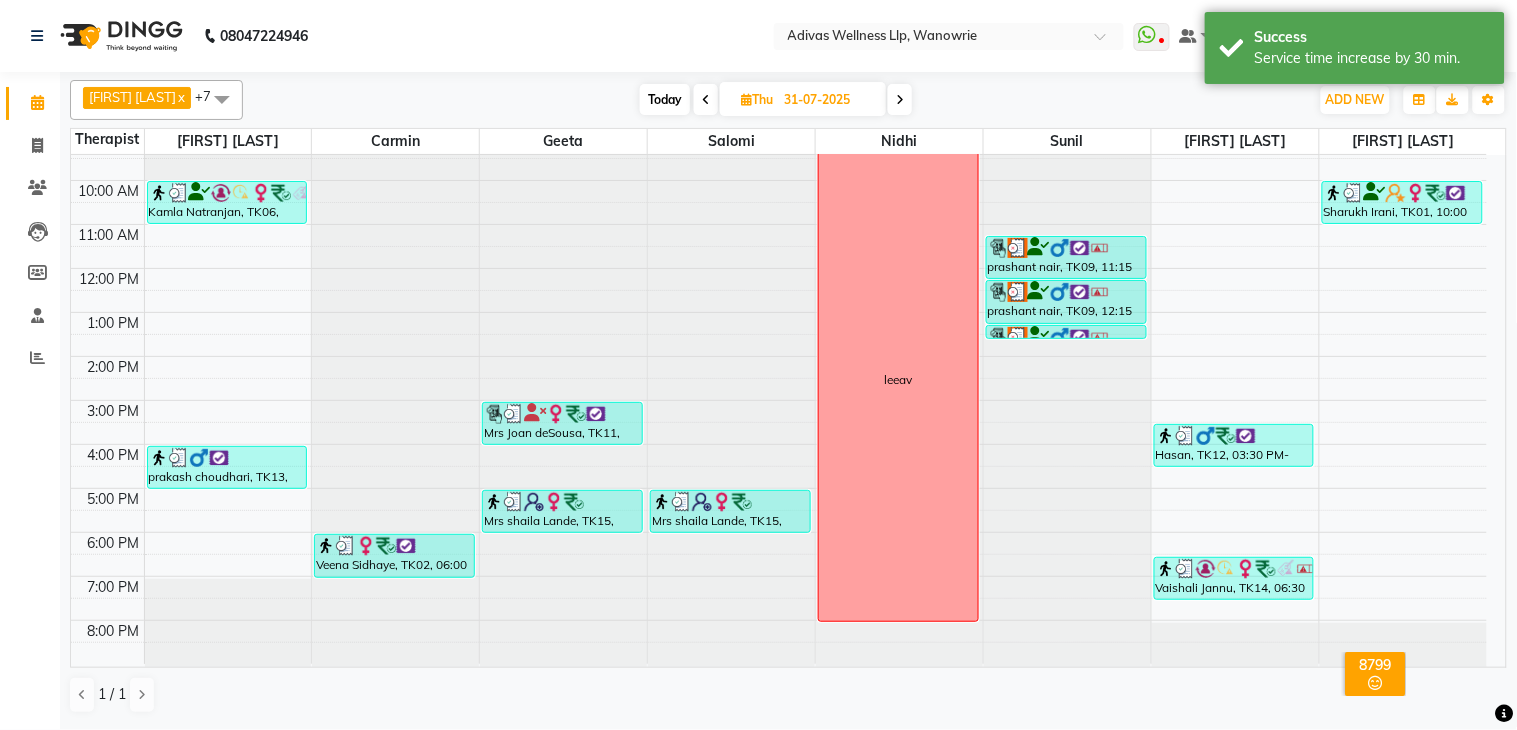 scroll, scrollTop: 0, scrollLeft: 0, axis: both 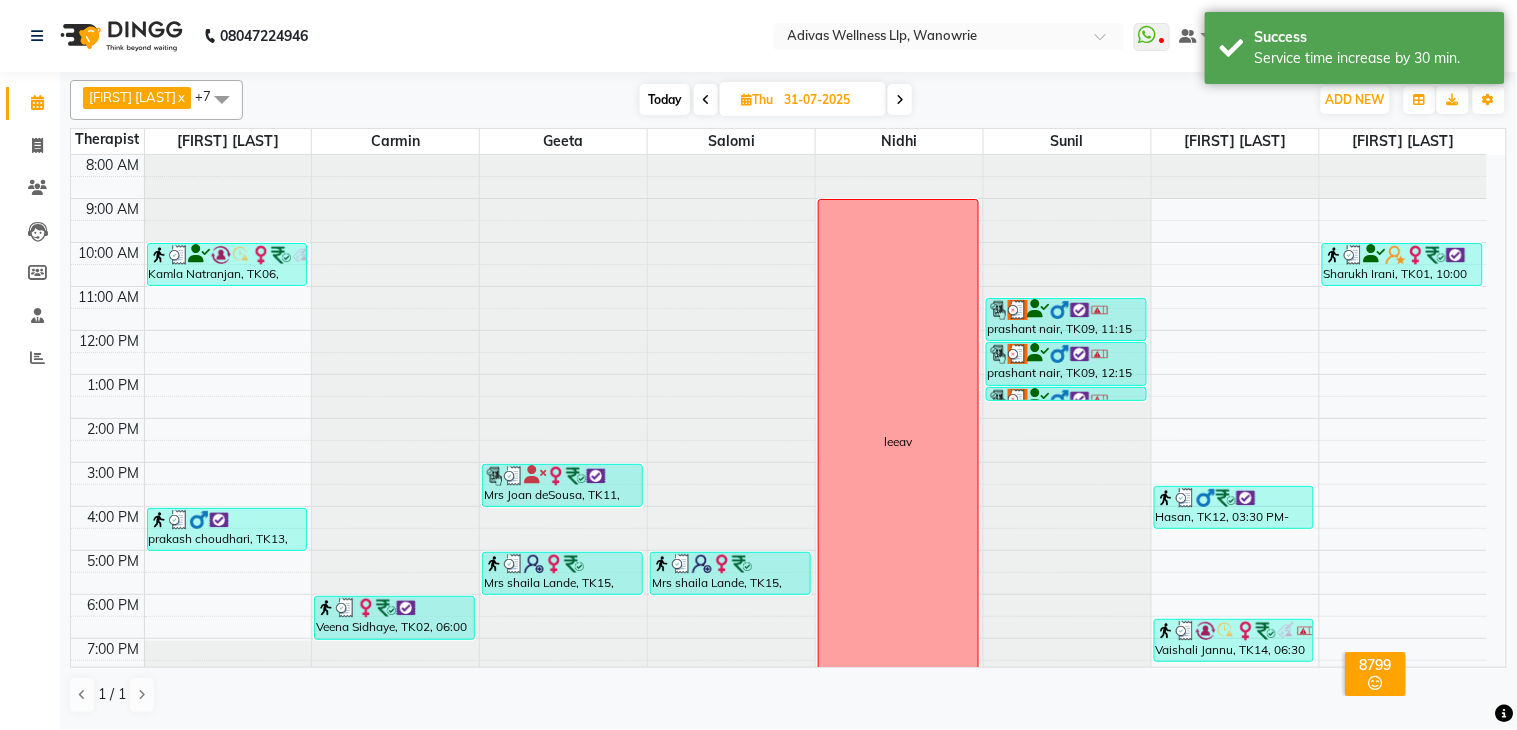 click on "Today" at bounding box center [665, 99] 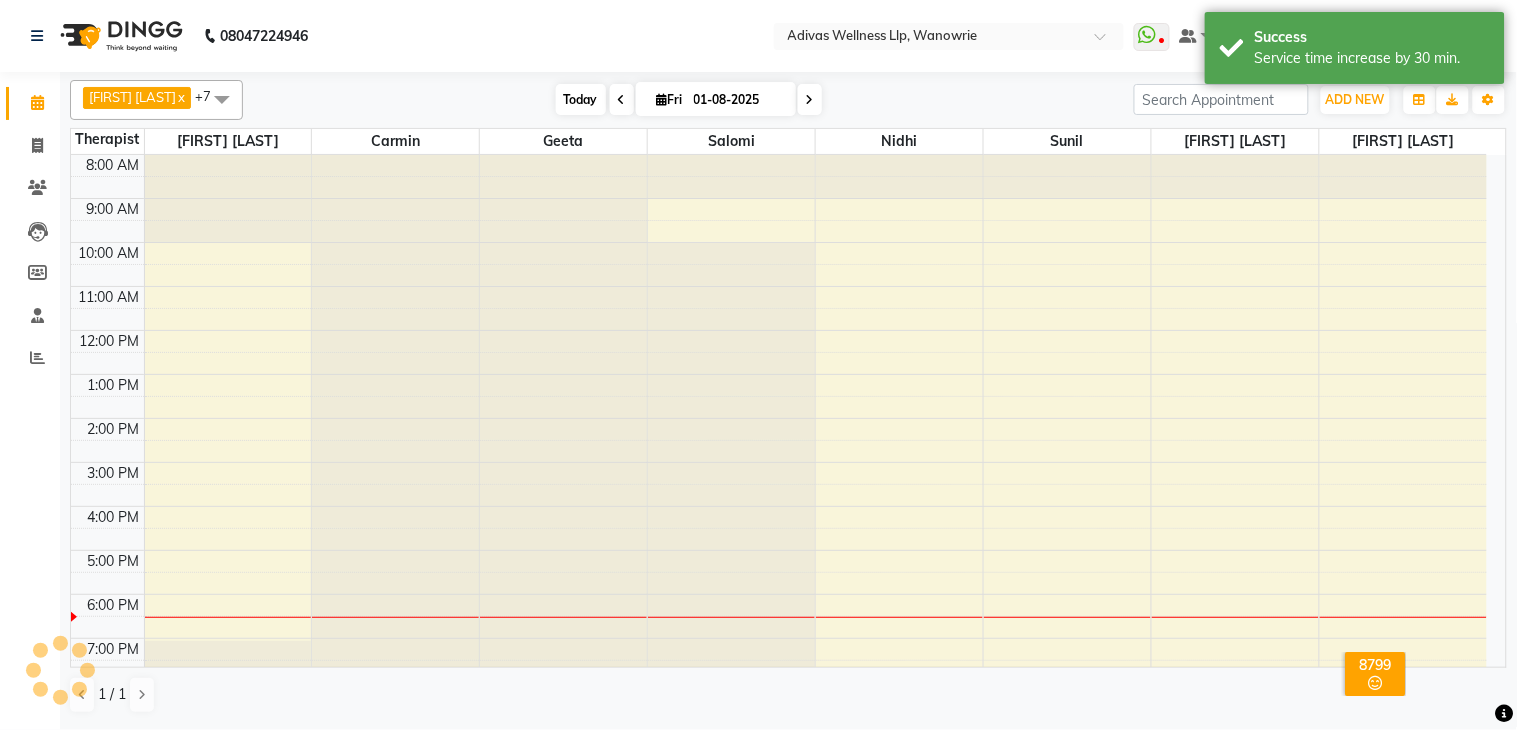 scroll, scrollTop: 63, scrollLeft: 0, axis: vertical 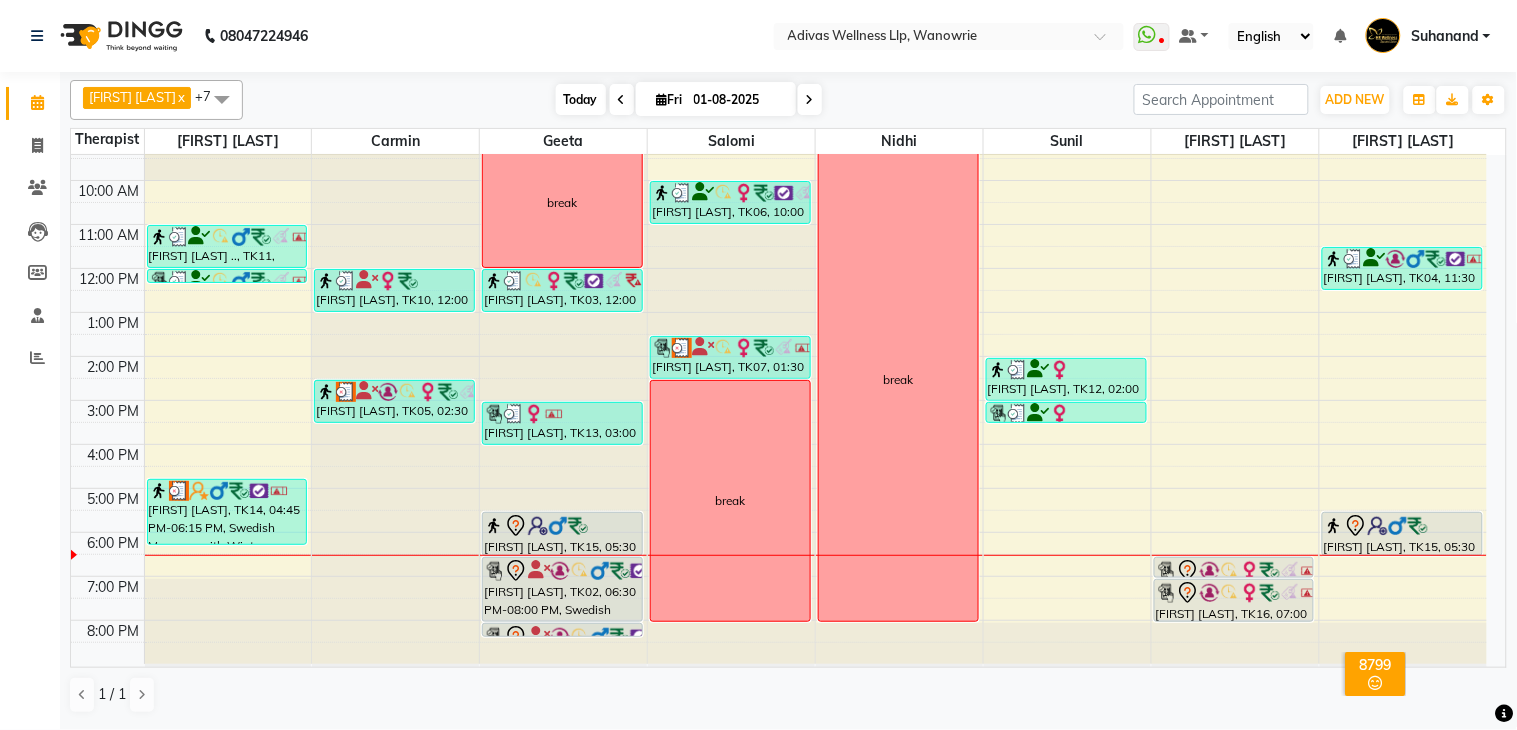 click on "Today" at bounding box center [581, 99] 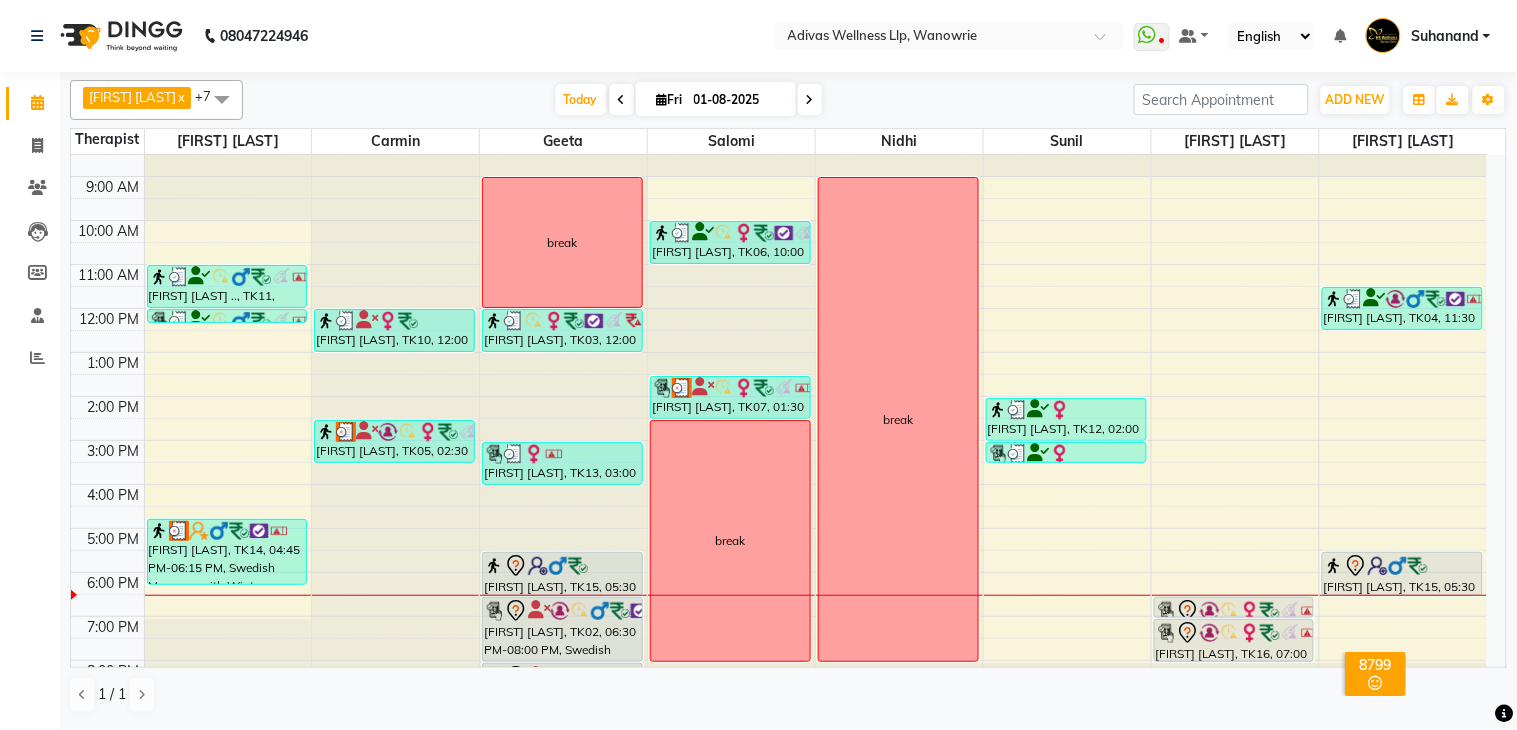 scroll, scrollTop: 0, scrollLeft: 0, axis: both 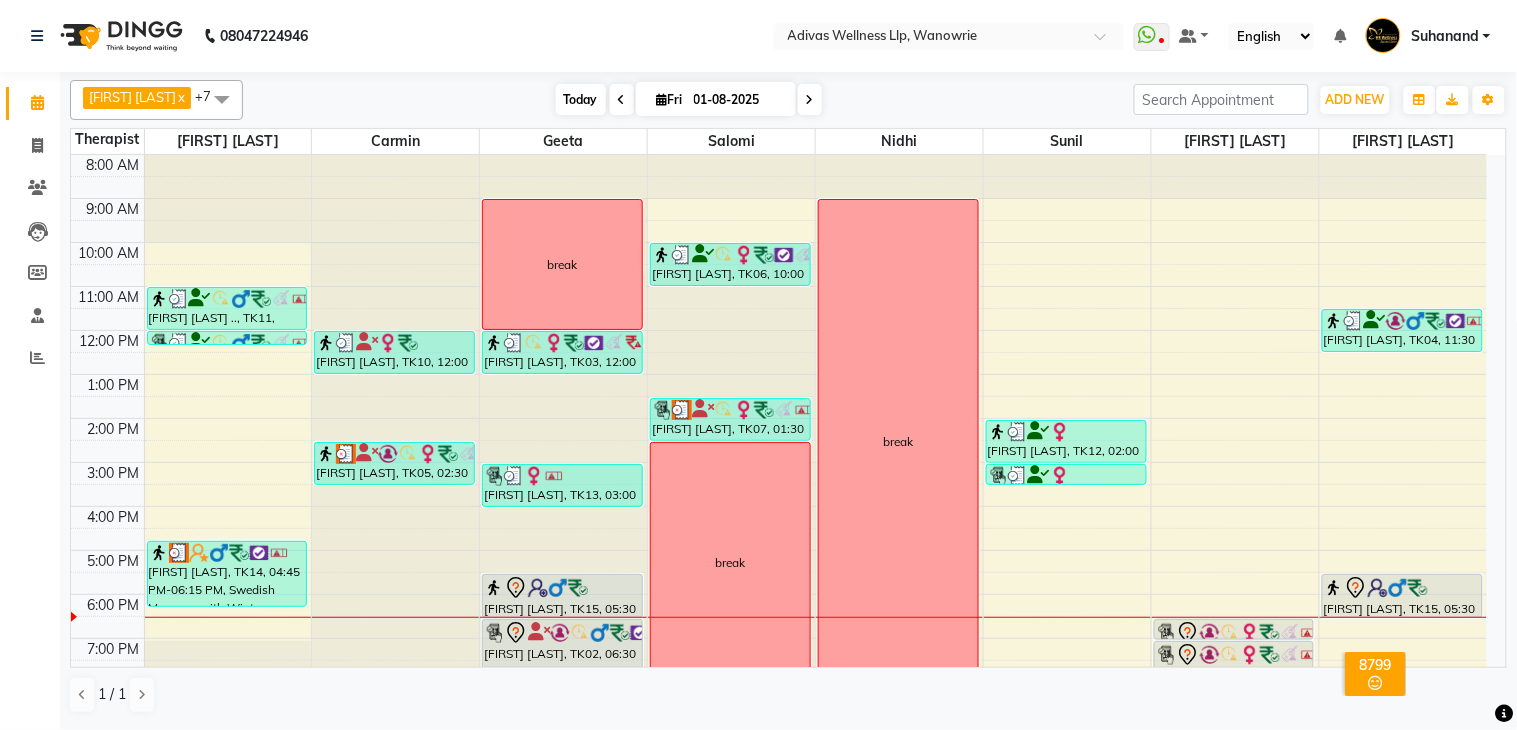 click on "Today" at bounding box center [581, 99] 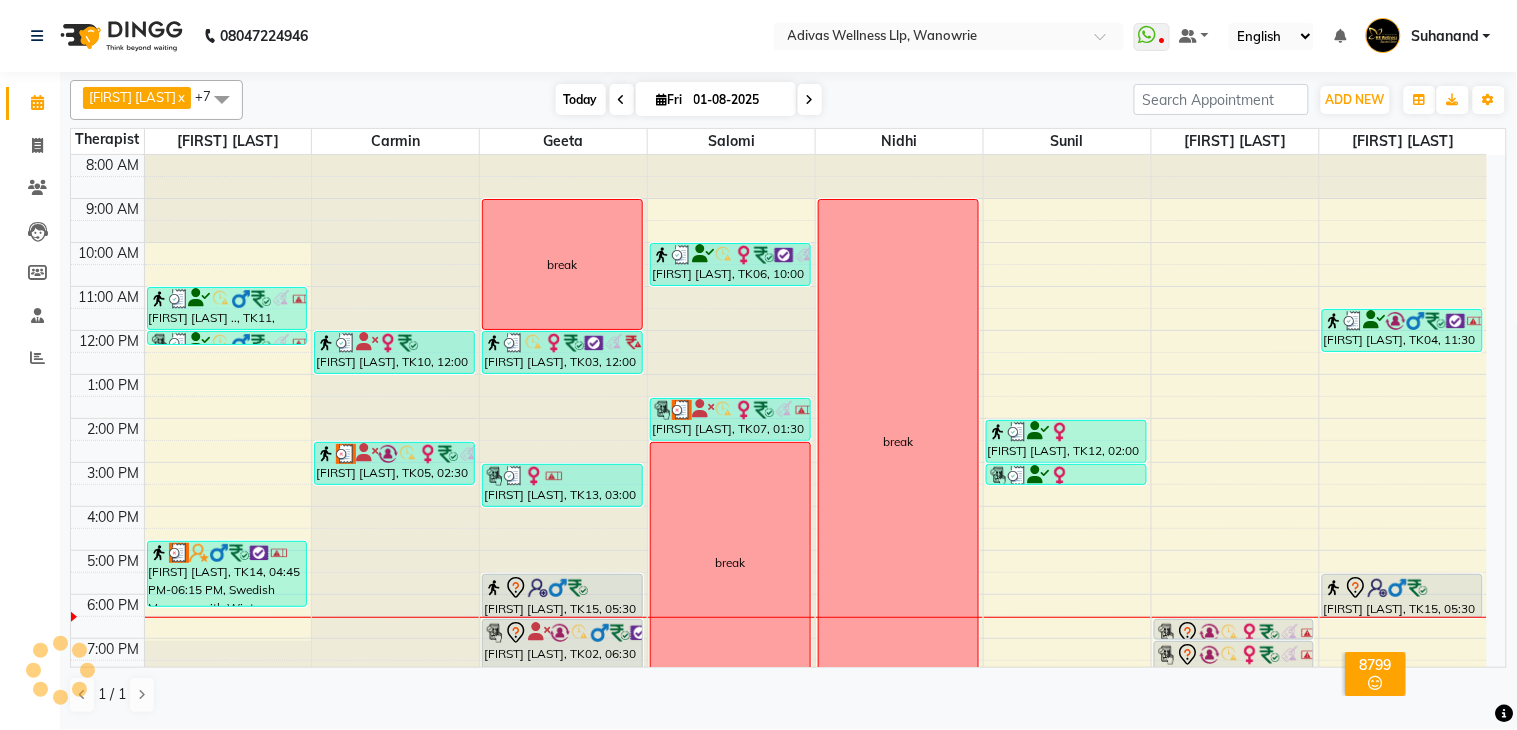 scroll, scrollTop: 63, scrollLeft: 0, axis: vertical 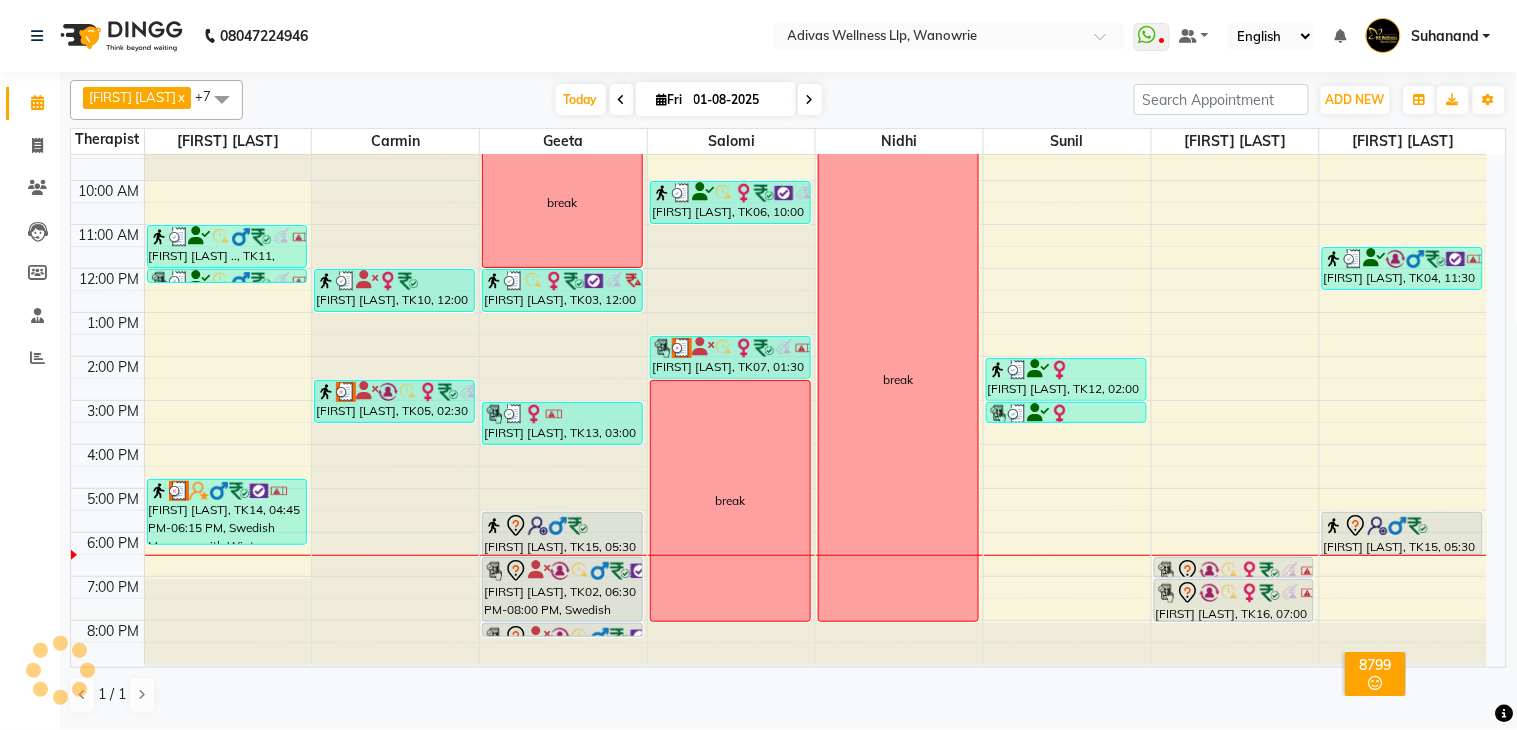 click on "[PHONE] Select Location × Adivas Wellness Llp, Wanowrie  WhatsApp Status  ✕ Status:  Disconnected Recent Service Activity: [DATE]     05:30 AM  [PHONE] Whatsapp Settings Default Panel My Panel English ENGLISH Español العربية मराठी हिंदी ગુજરાતી தமிழ் 中文 Notifications nothing to show Suhanand Manage Profile Change Password Sign out  Version:3.15.11" 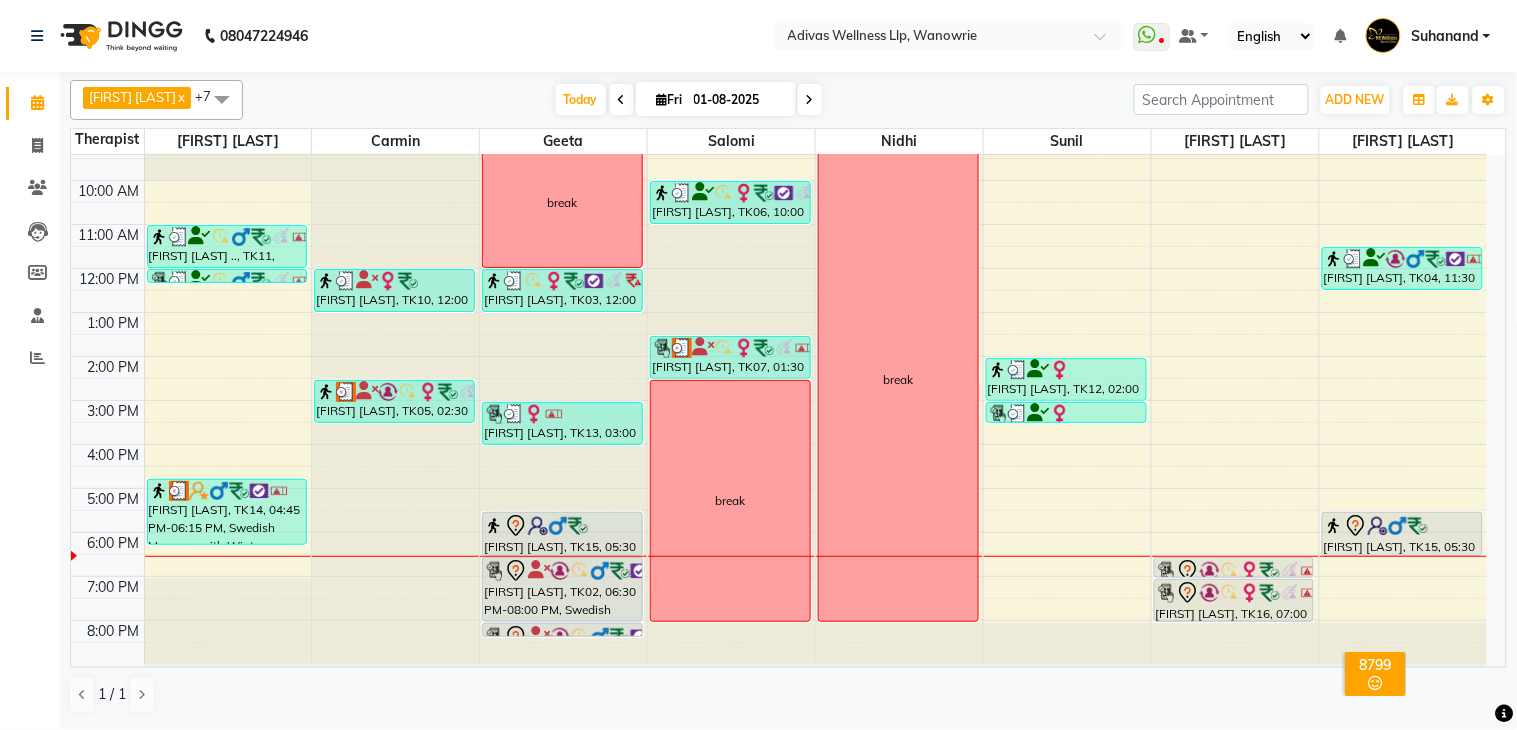 click on "[PHONE] Select Location × Adivas Wellness Llp, Wanowrie  WhatsApp Status  ✕ Status:  Disconnected Recent Service Activity: [DATE]     05:30 AM  [PHONE] Whatsapp Settings Default Panel My Panel English ENGLISH Español العربية मराठी हिंदी ગુજરાતી தமிழ் 中文 Notifications nothing to show Suhanand Manage Profile Change Password Sign out  Version:3.15.11" 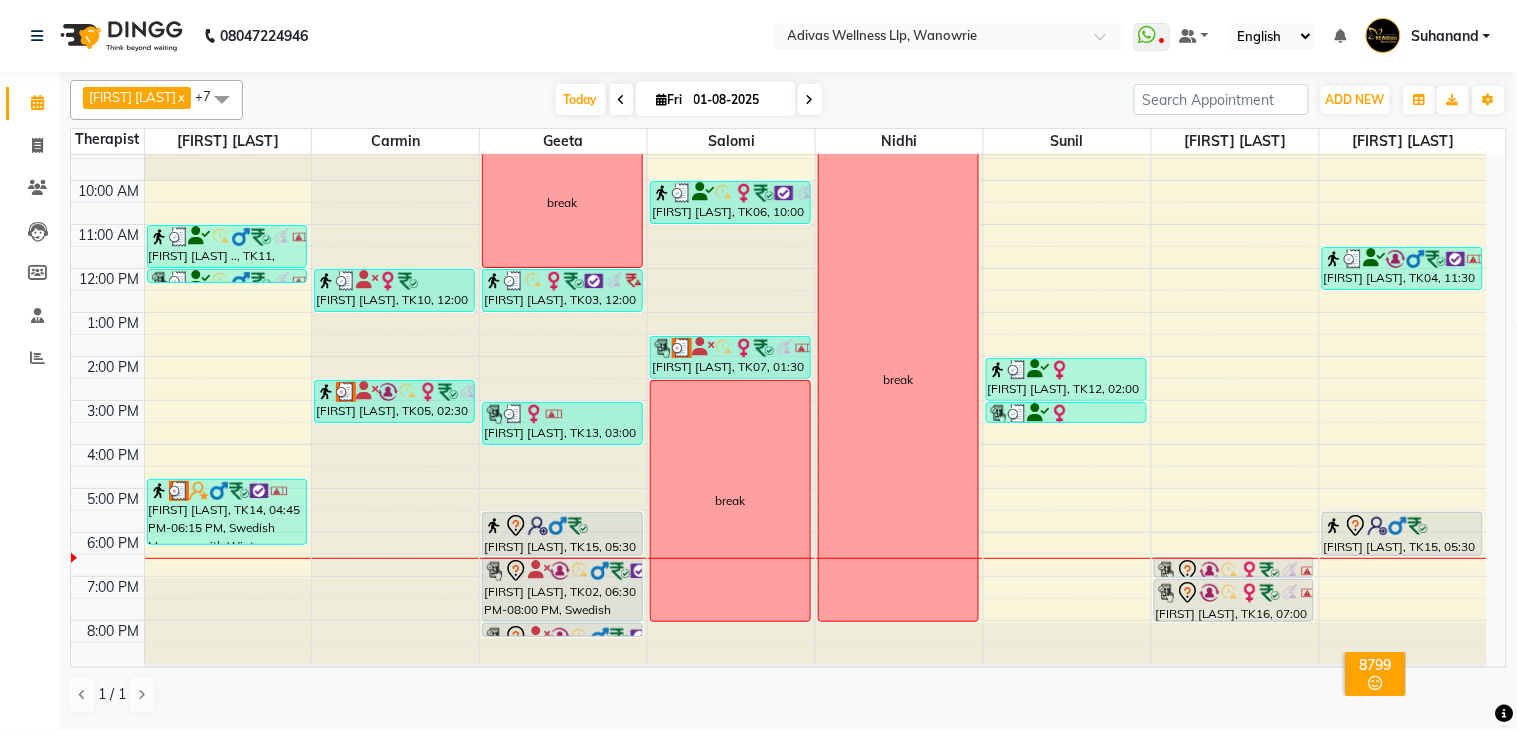 click on "[PHONE] Select Location × Adivas Wellness Llp, Wanowrie  WhatsApp Status  ✕ Status:  Disconnected Recent Service Activity: [DATE]     05:30 AM  [PHONE] Whatsapp Settings Default Panel My Panel English ENGLISH Español العربية मराठी हिंदी ગુજરાતી தமிழ் 中文 Notifications nothing to show Suhanand Manage Profile Change Password Sign out  Version:3.15.11" 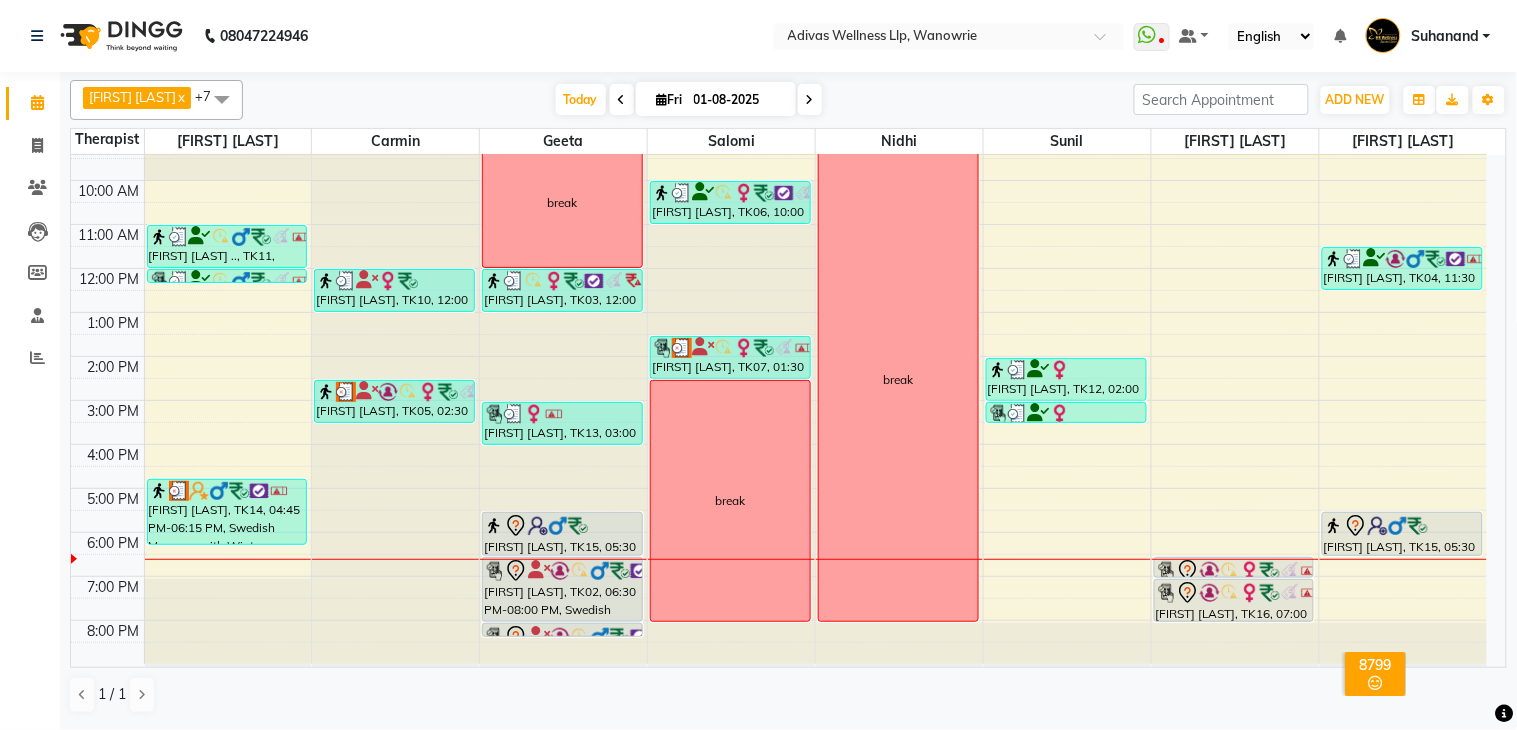 click on "[PHONE] Select Location × Adivas Wellness Llp, Wanowrie  WhatsApp Status  ✕ Status:  Disconnected Recent Service Activity: [DATE]     05:30 AM  [PHONE] Whatsapp Settings Default Panel My Panel English ENGLISH Español العربية मराठी हिंदी ગુજરાતી தமிழ் 中文 Notifications nothing to show Suhanand Manage Profile Change Password Sign out  Version:3.15.11" 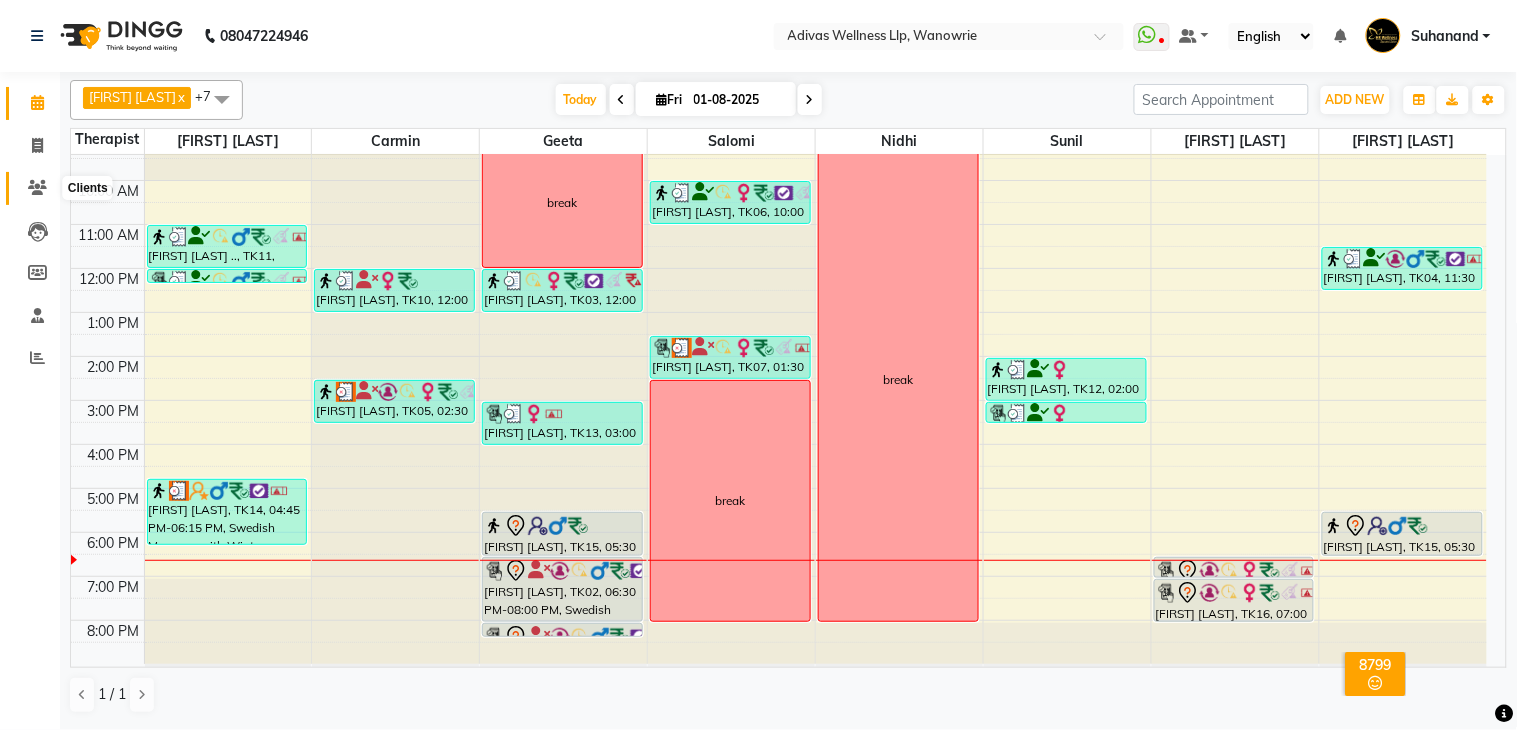 click 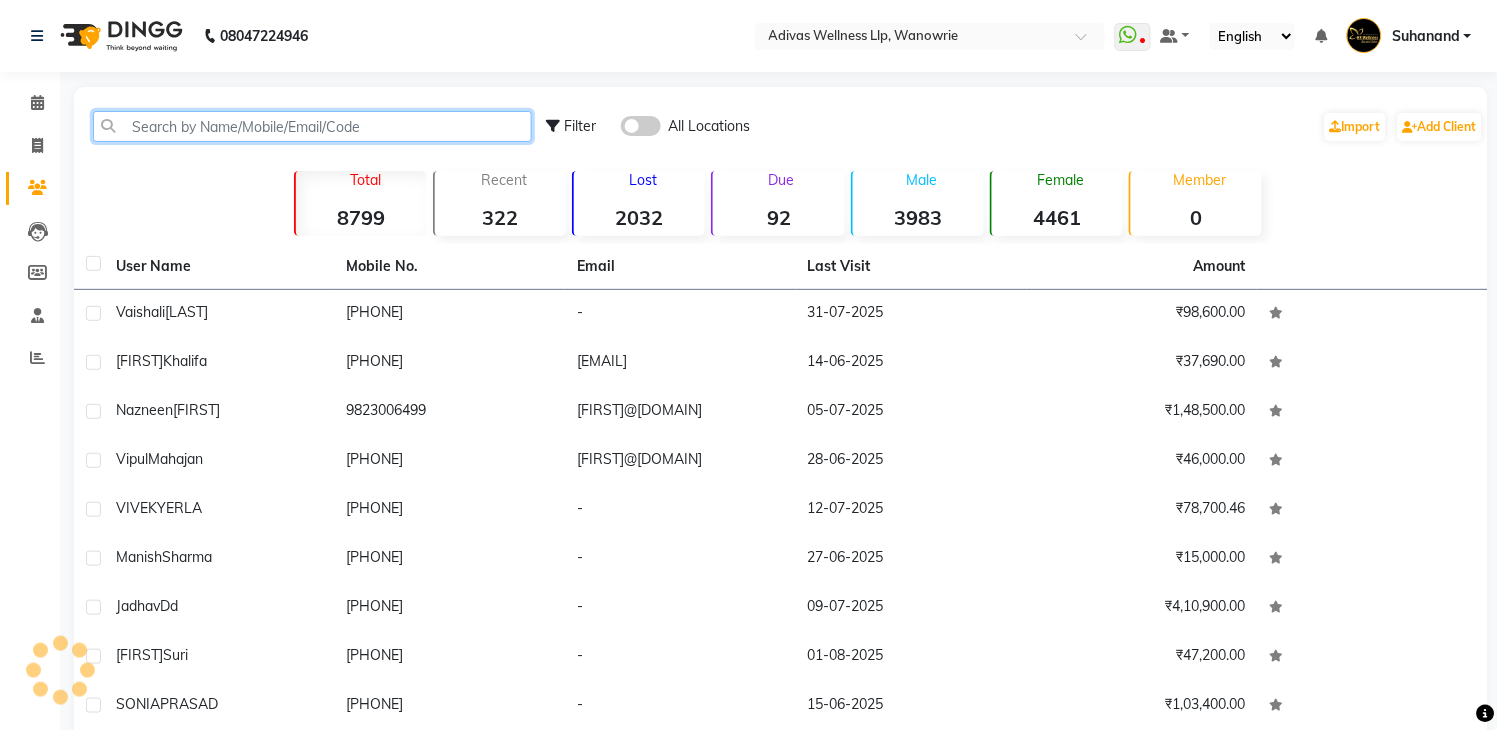 paste on "80169 22500" 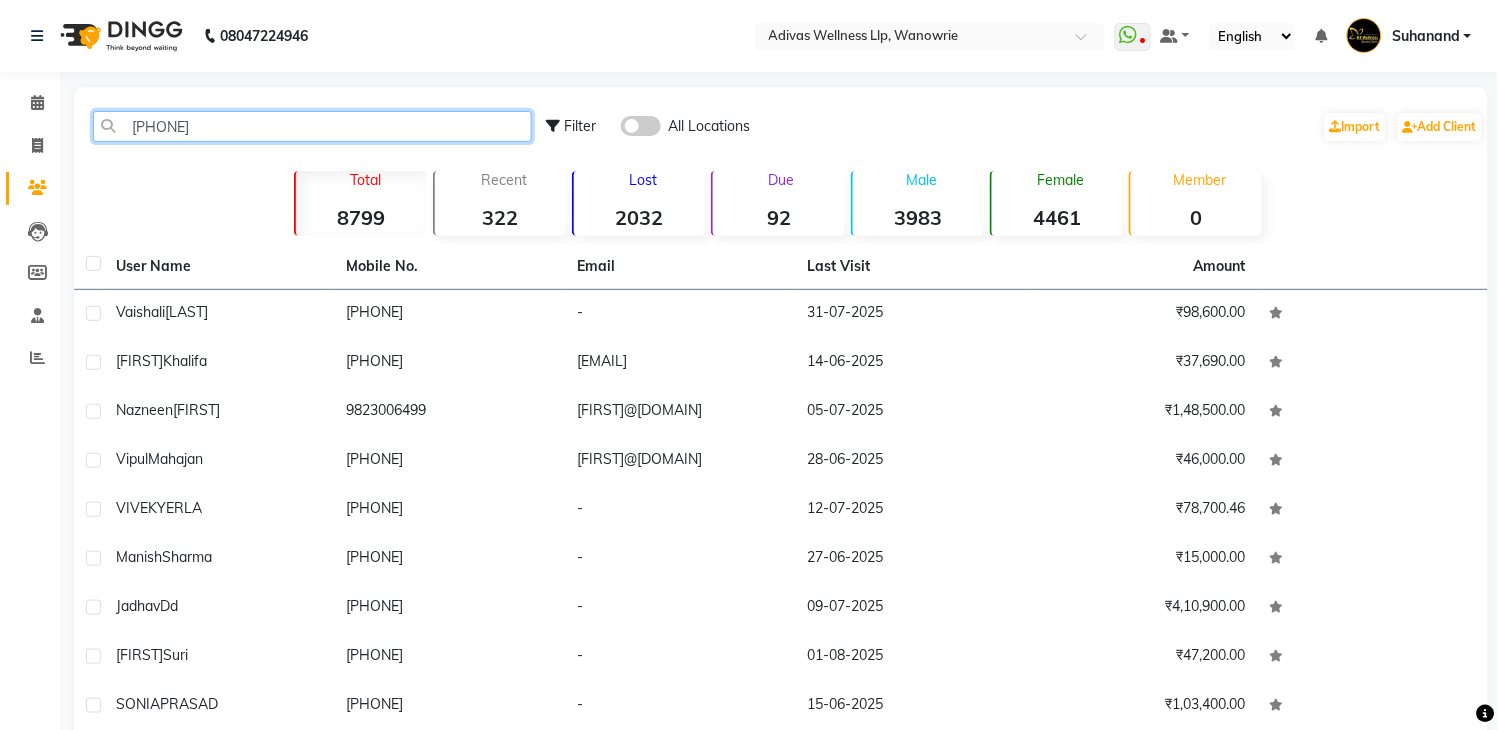 click on "80169 22500" 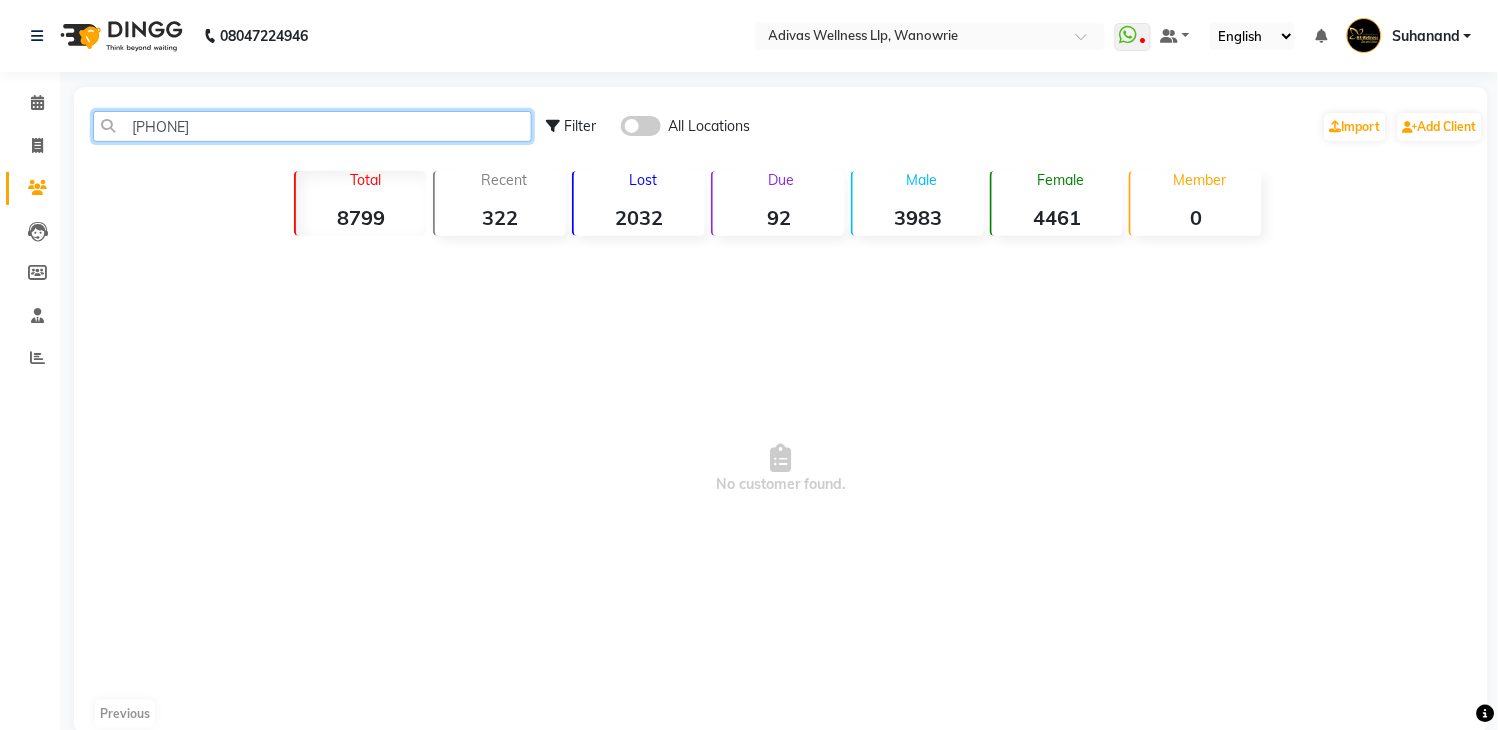 click on "8016922500" 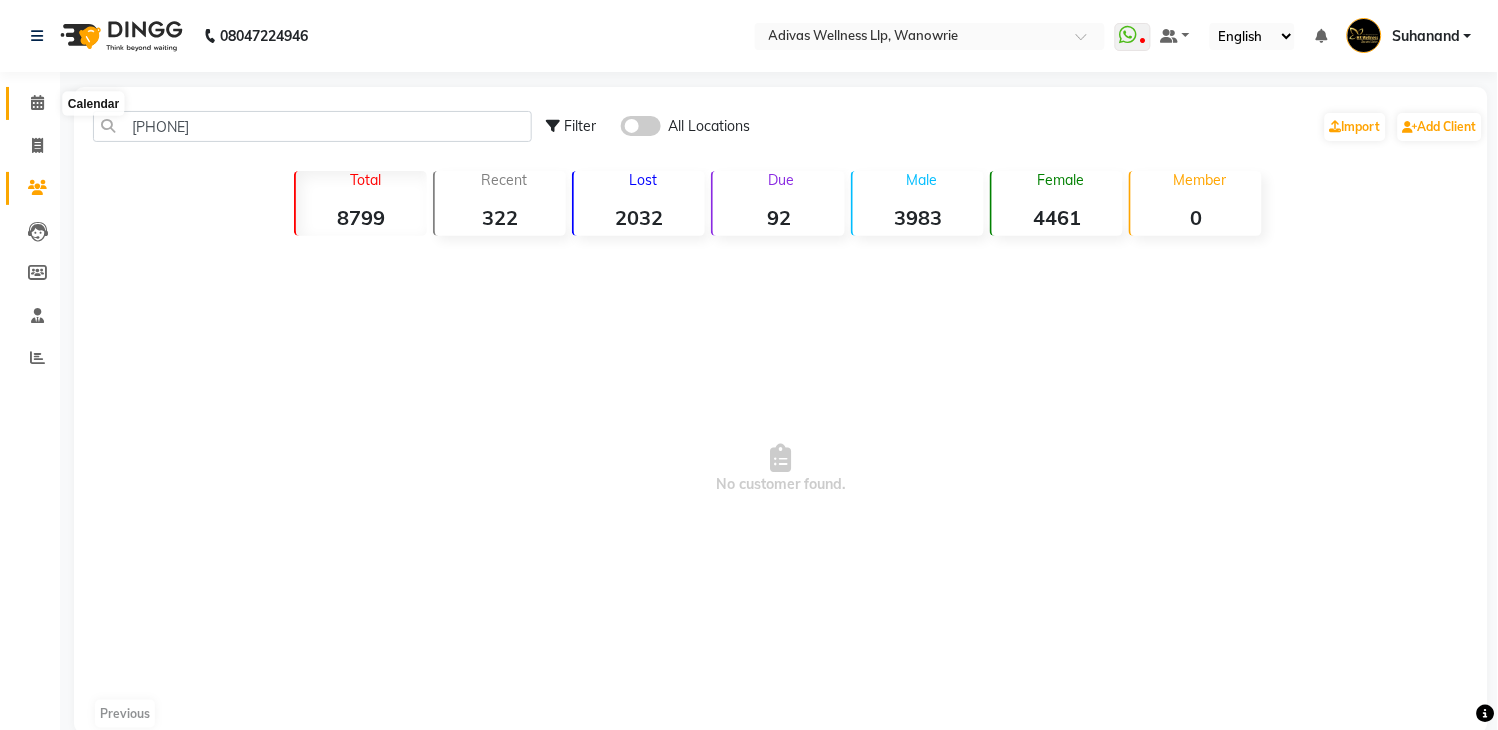 click 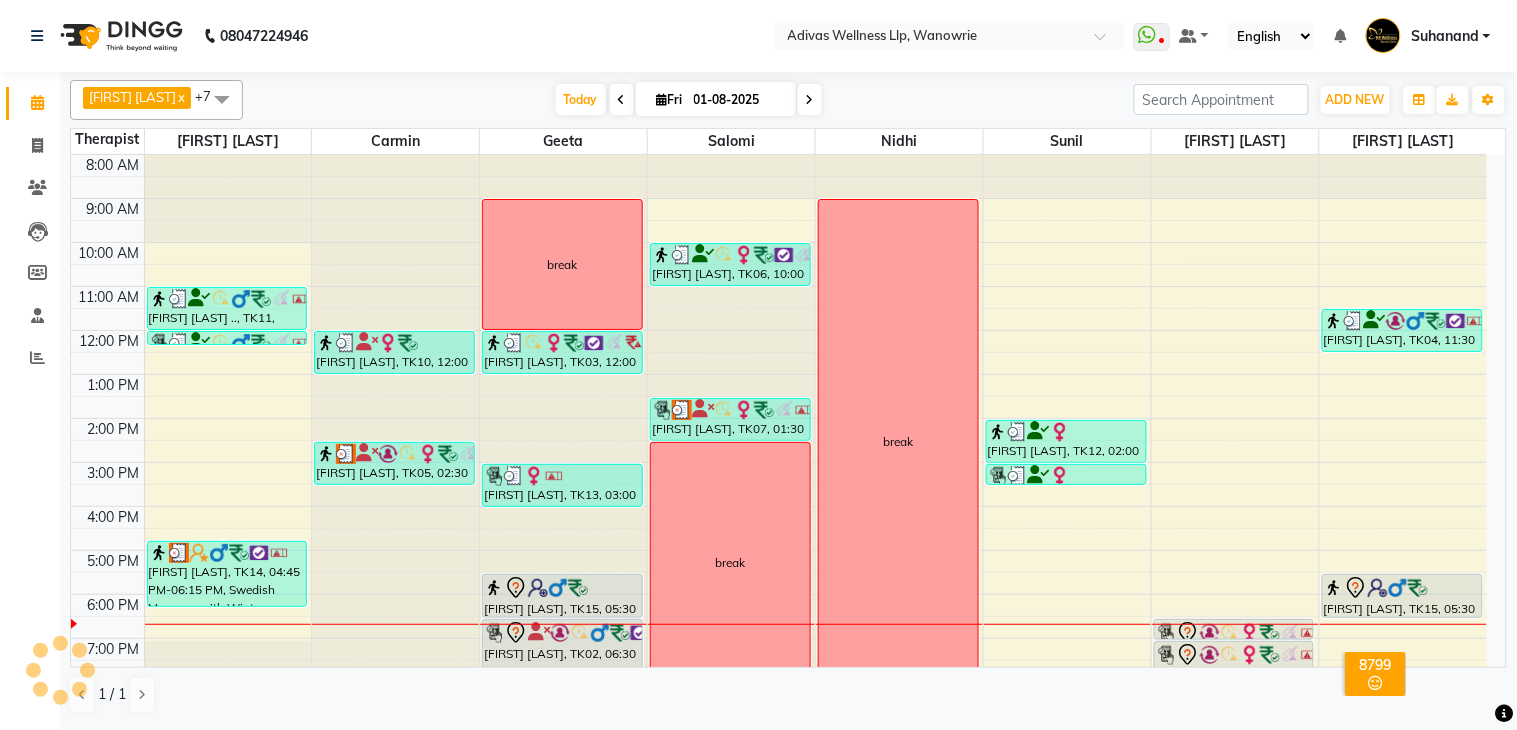 click at bounding box center [810, 100] 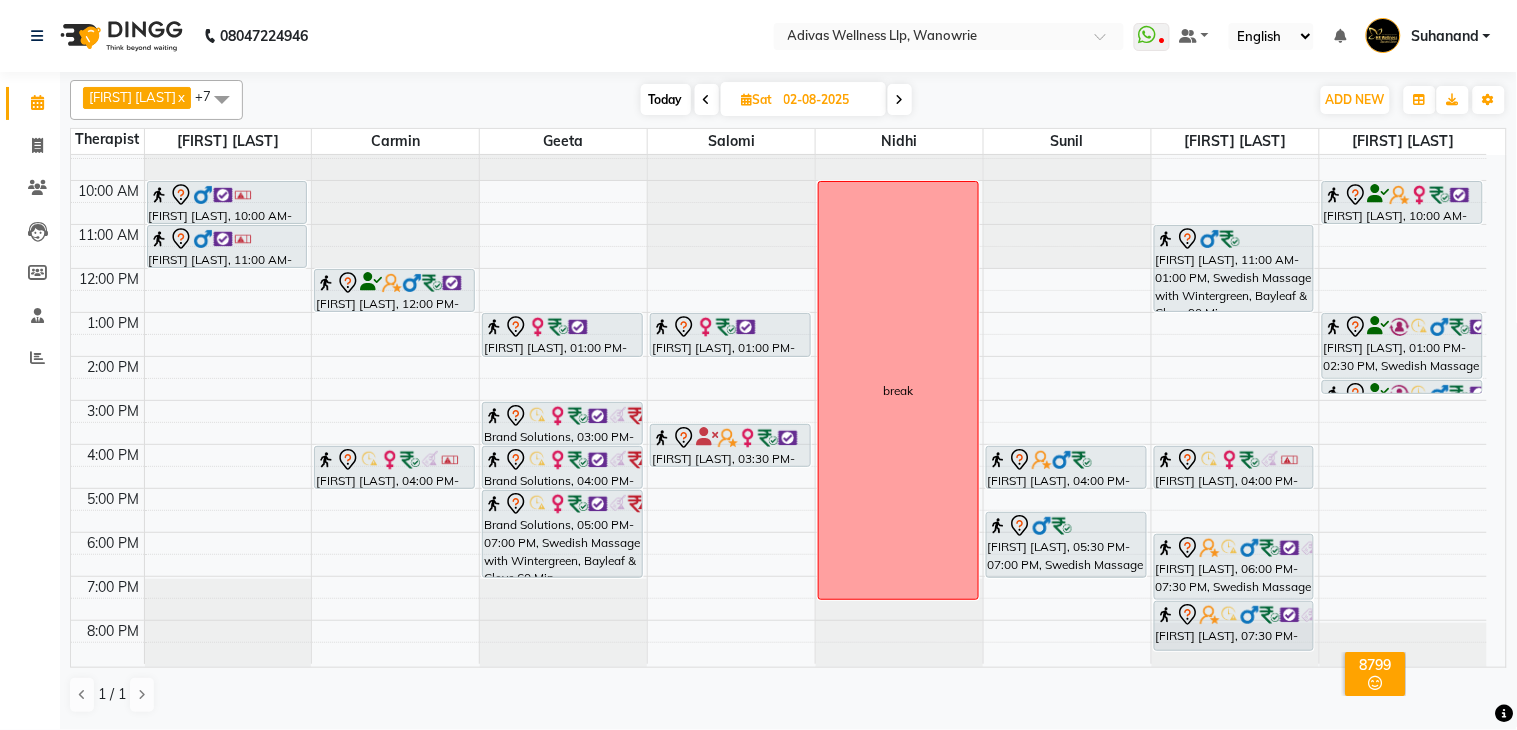 scroll, scrollTop: 0, scrollLeft: 0, axis: both 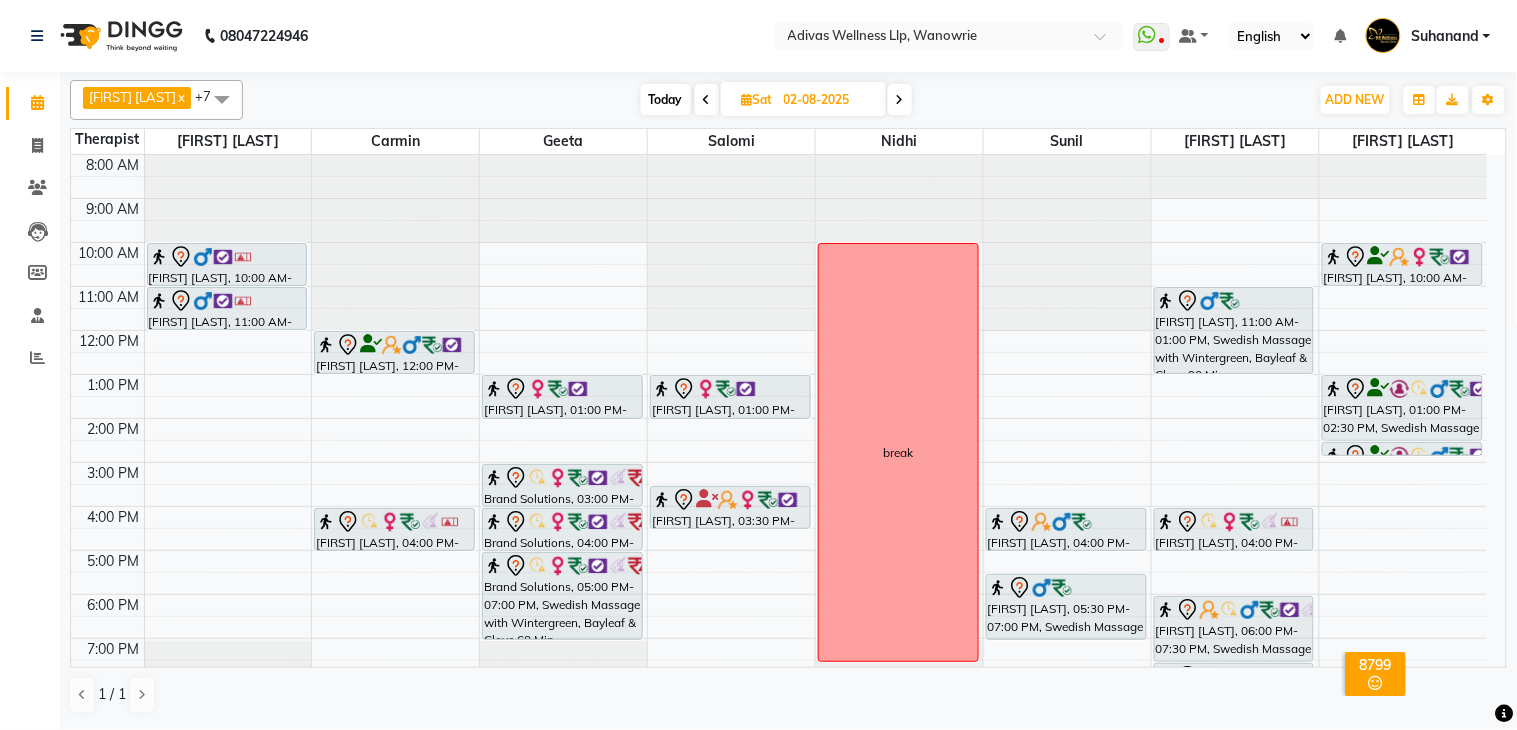 click at bounding box center (900, 100) 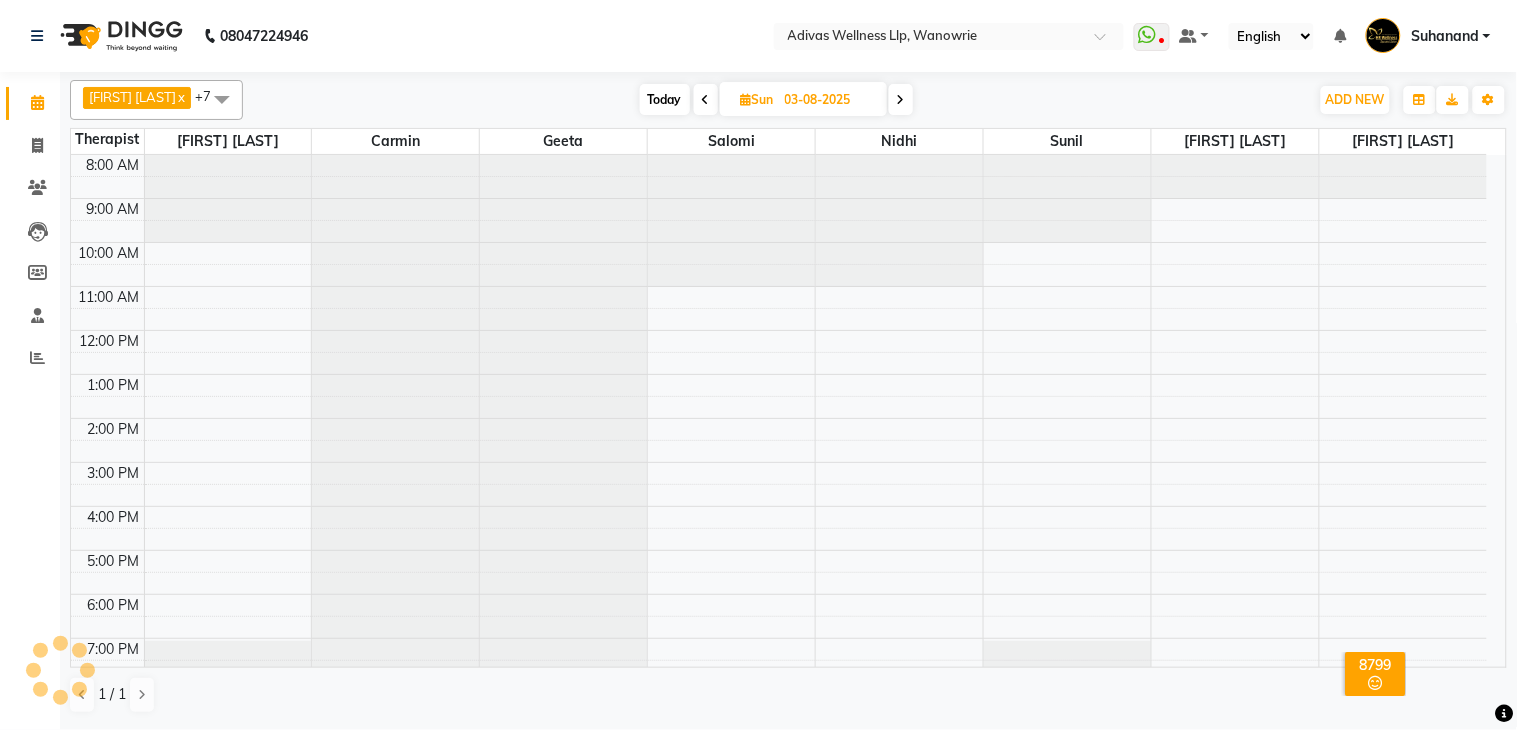 scroll, scrollTop: 63, scrollLeft: 0, axis: vertical 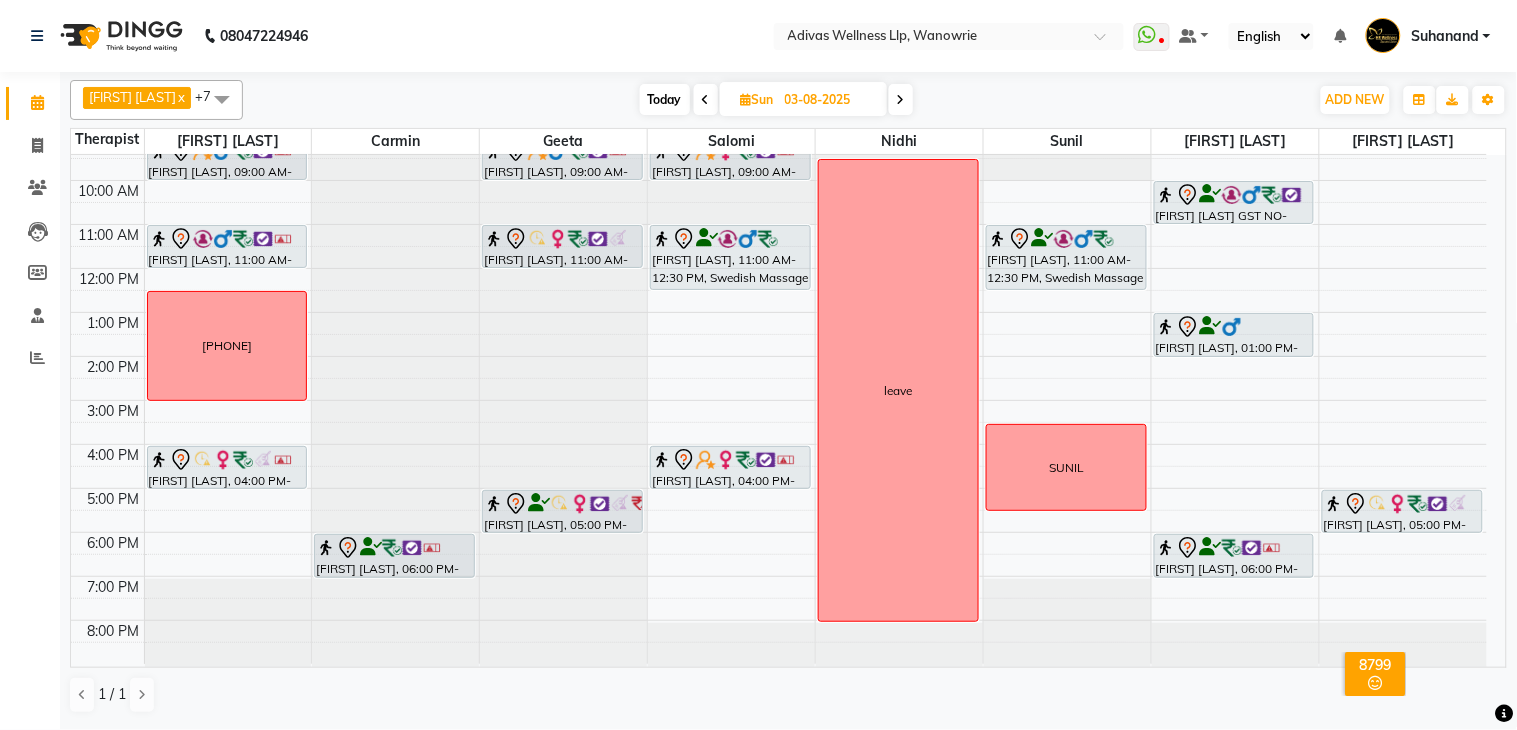 click at bounding box center (706, 100) 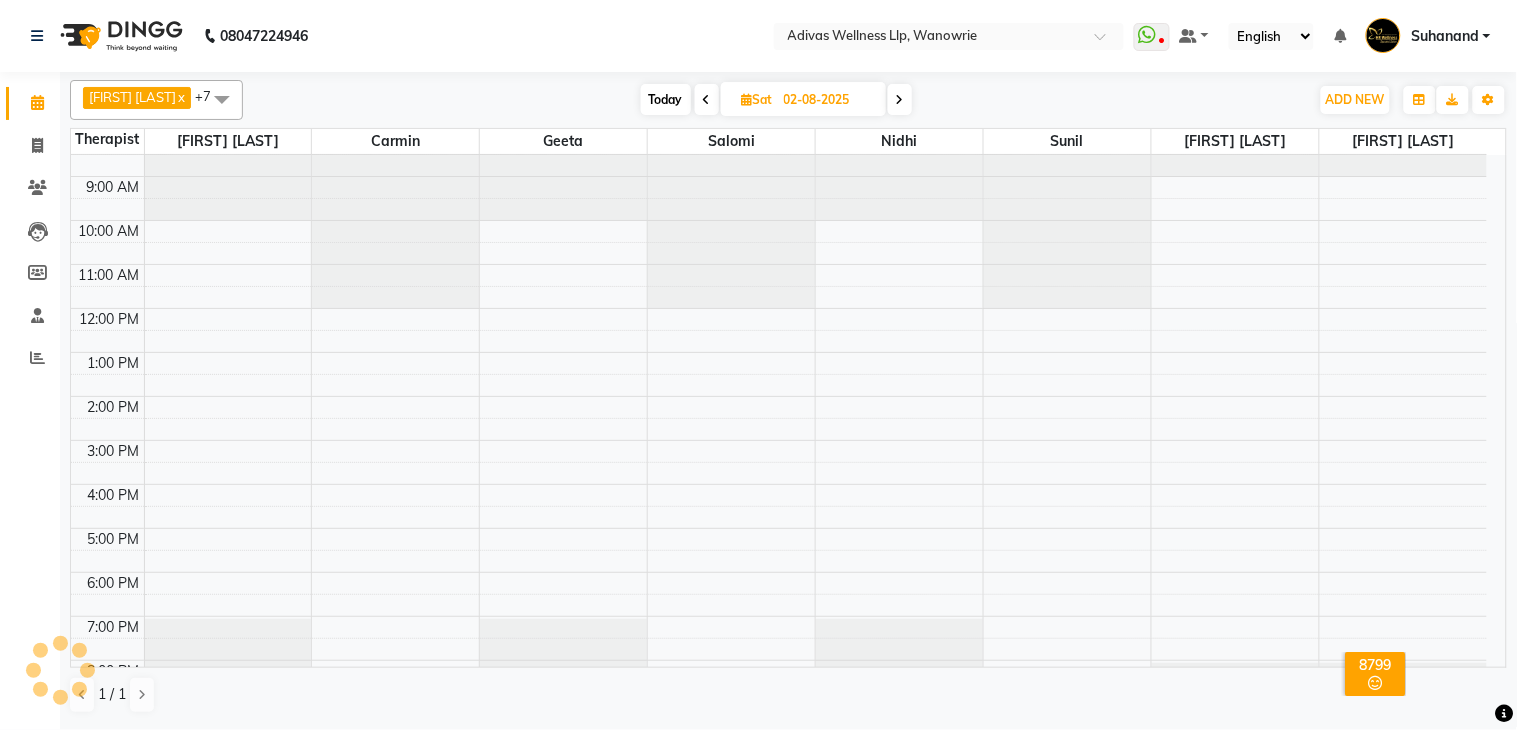 scroll, scrollTop: 0, scrollLeft: 0, axis: both 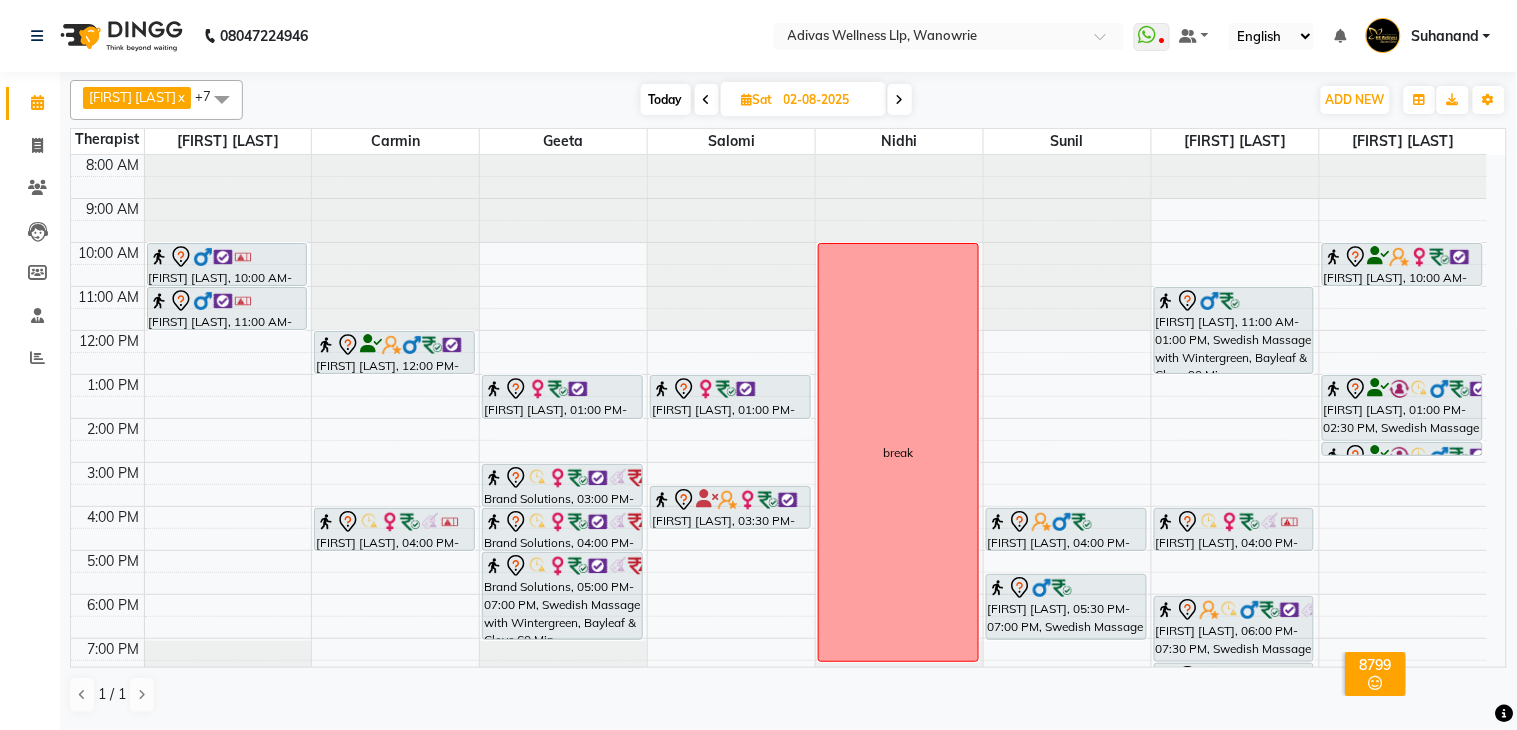 click on "Today" at bounding box center [666, 99] 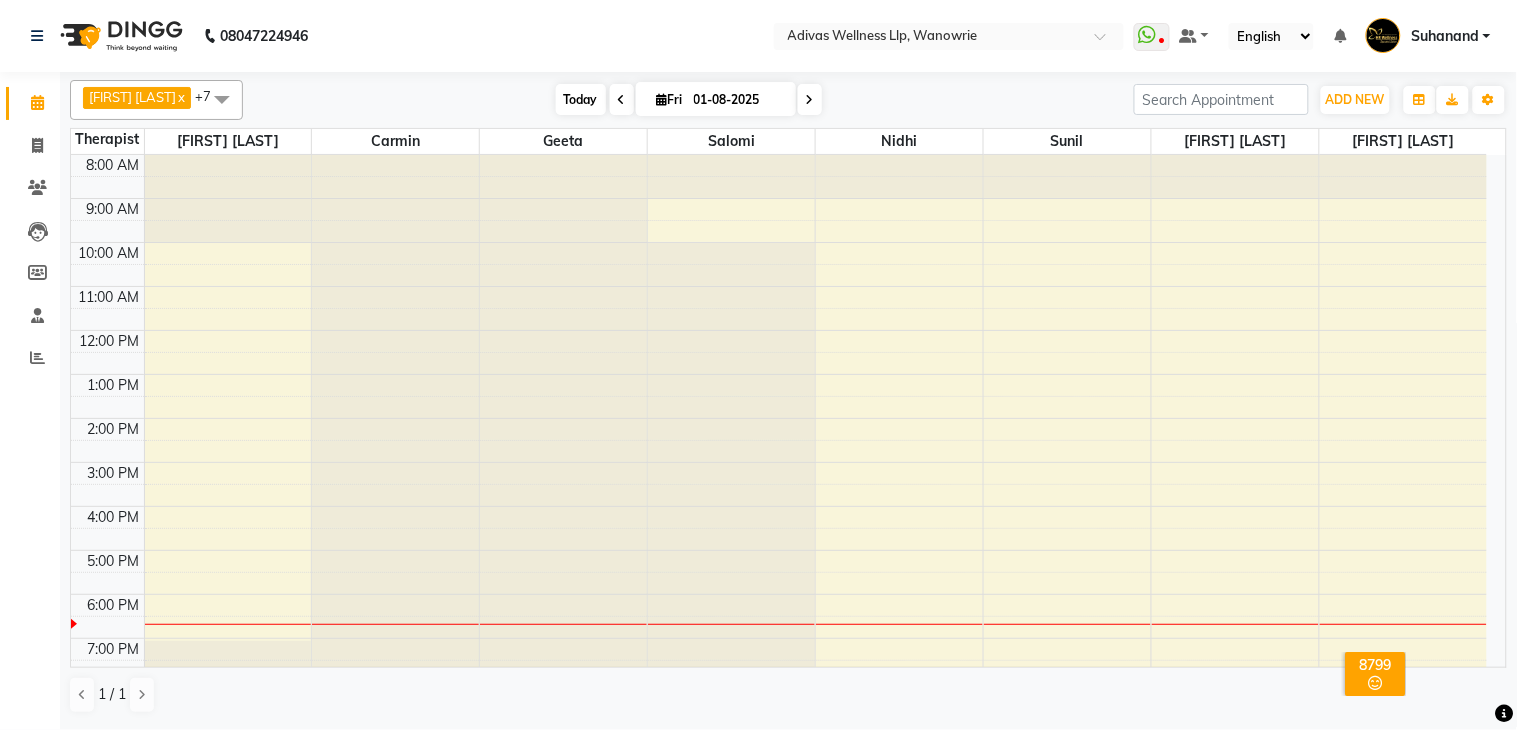 scroll, scrollTop: 63, scrollLeft: 0, axis: vertical 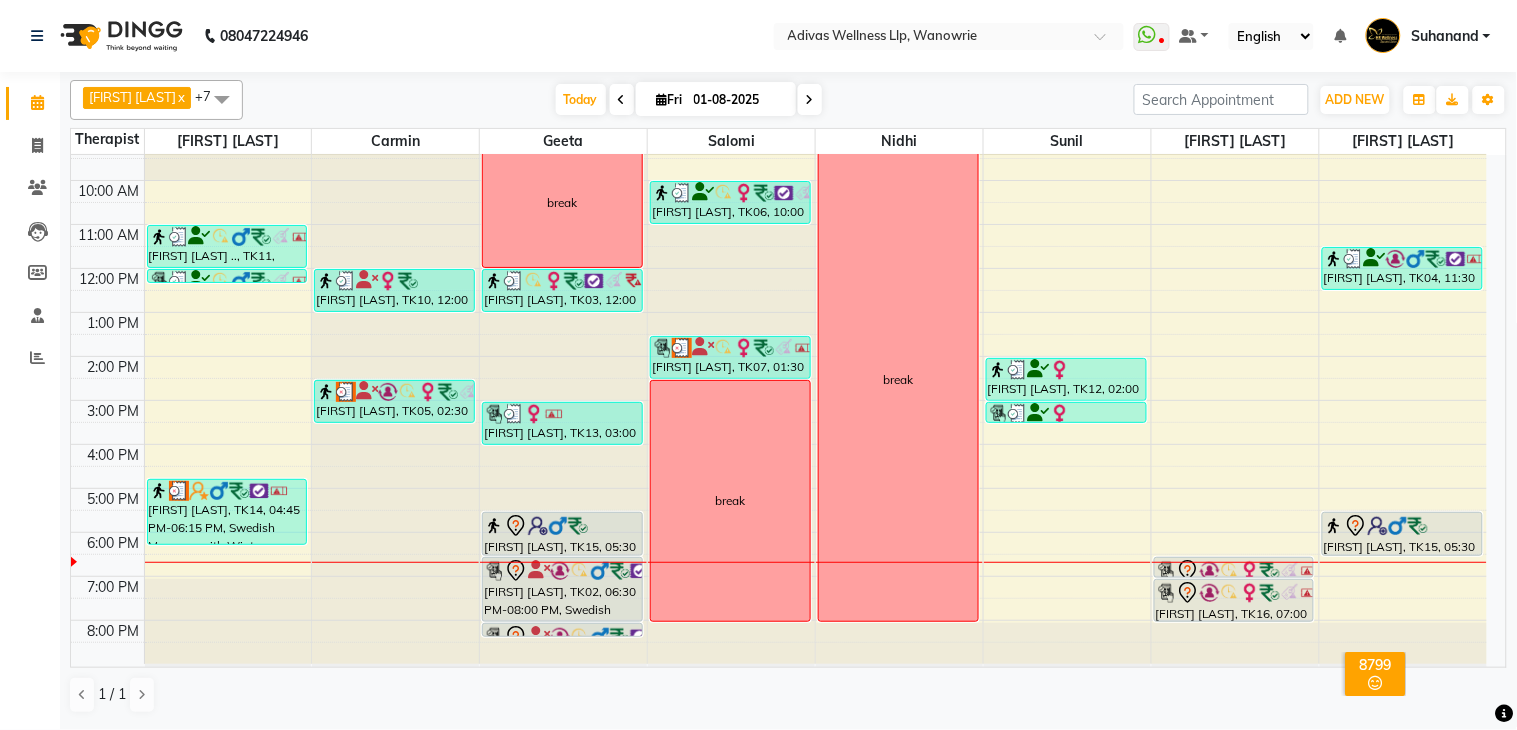 click at bounding box center [810, 99] 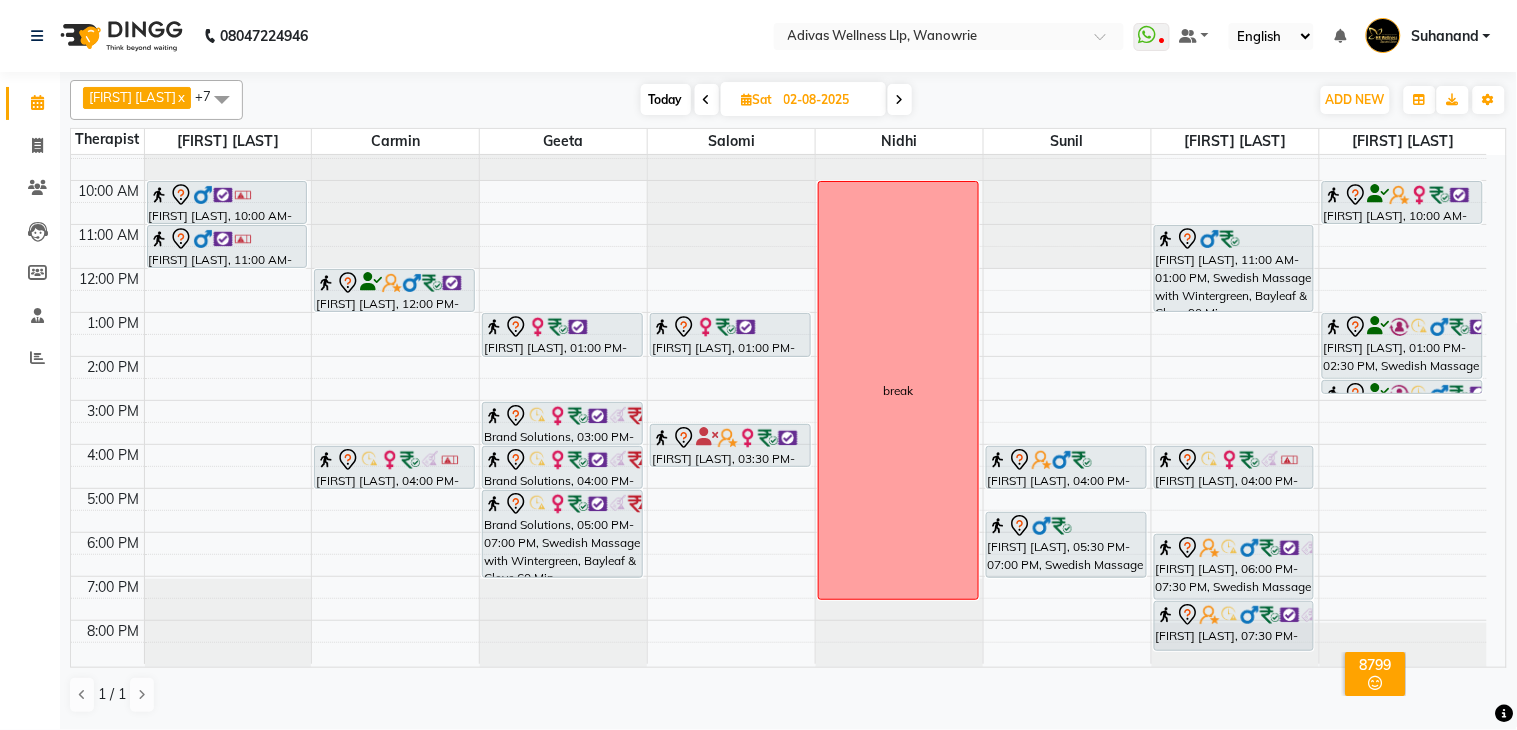 scroll, scrollTop: 0, scrollLeft: 0, axis: both 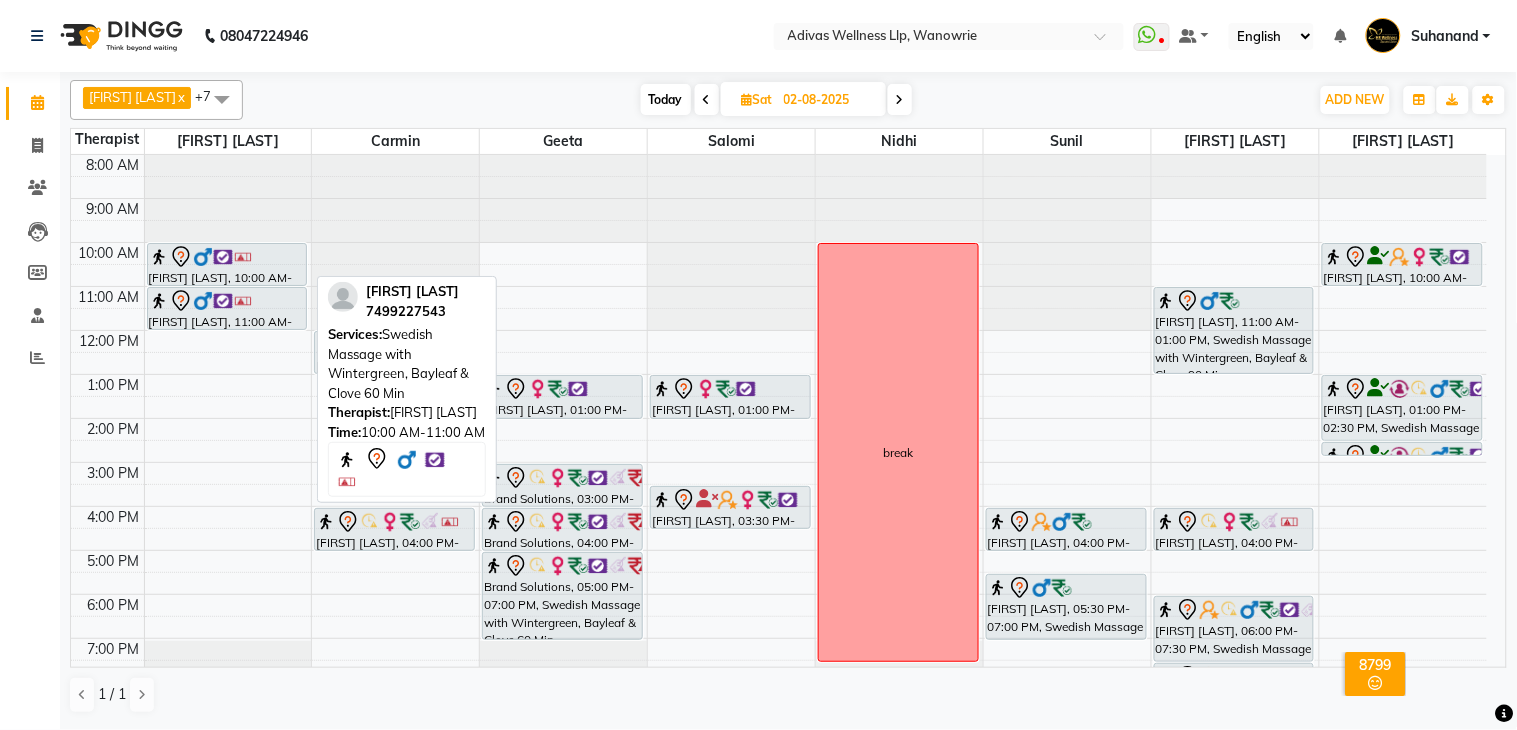 click at bounding box center [223, 257] 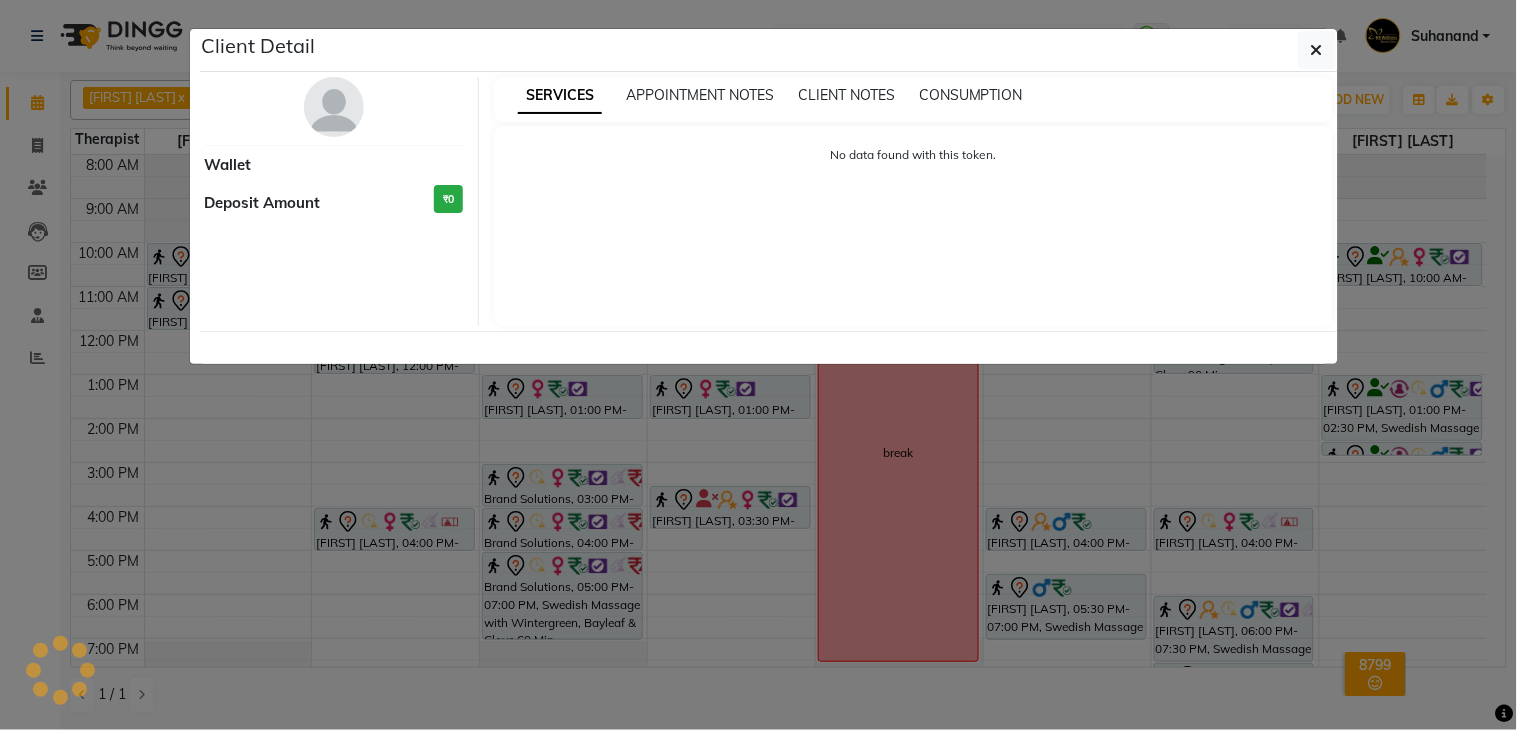 select on "7" 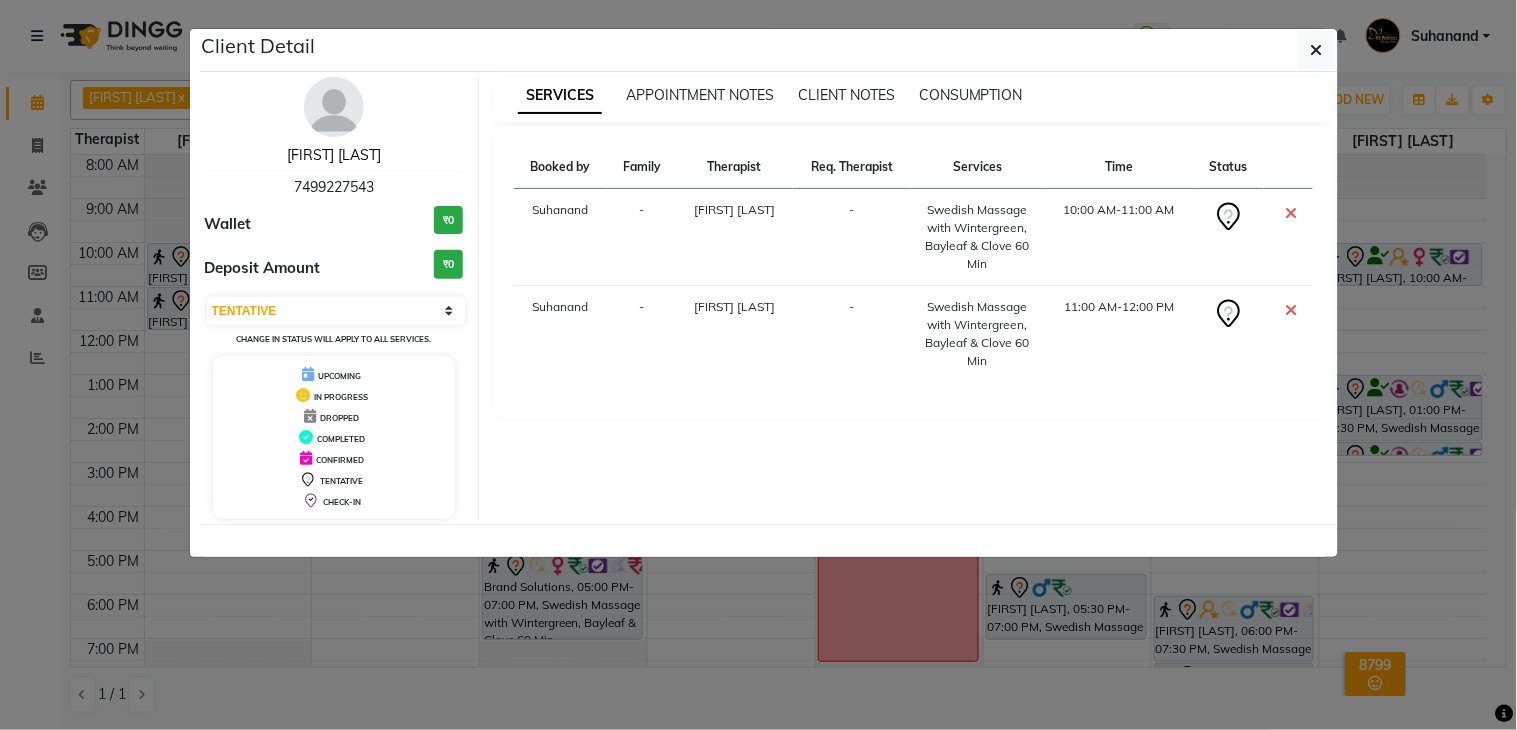 click on "[FIRST] [LAST]" at bounding box center (334, 155) 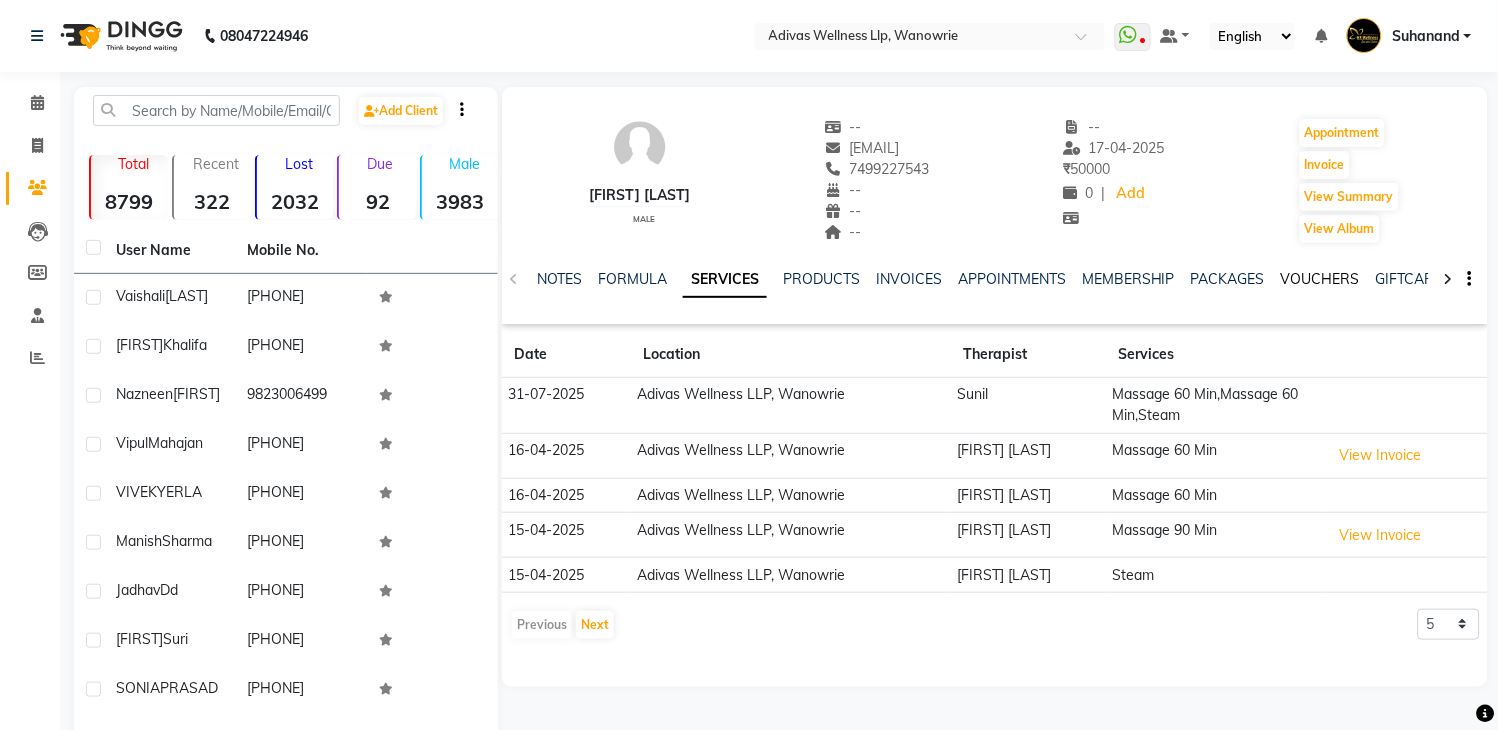click on "VOUCHERS" 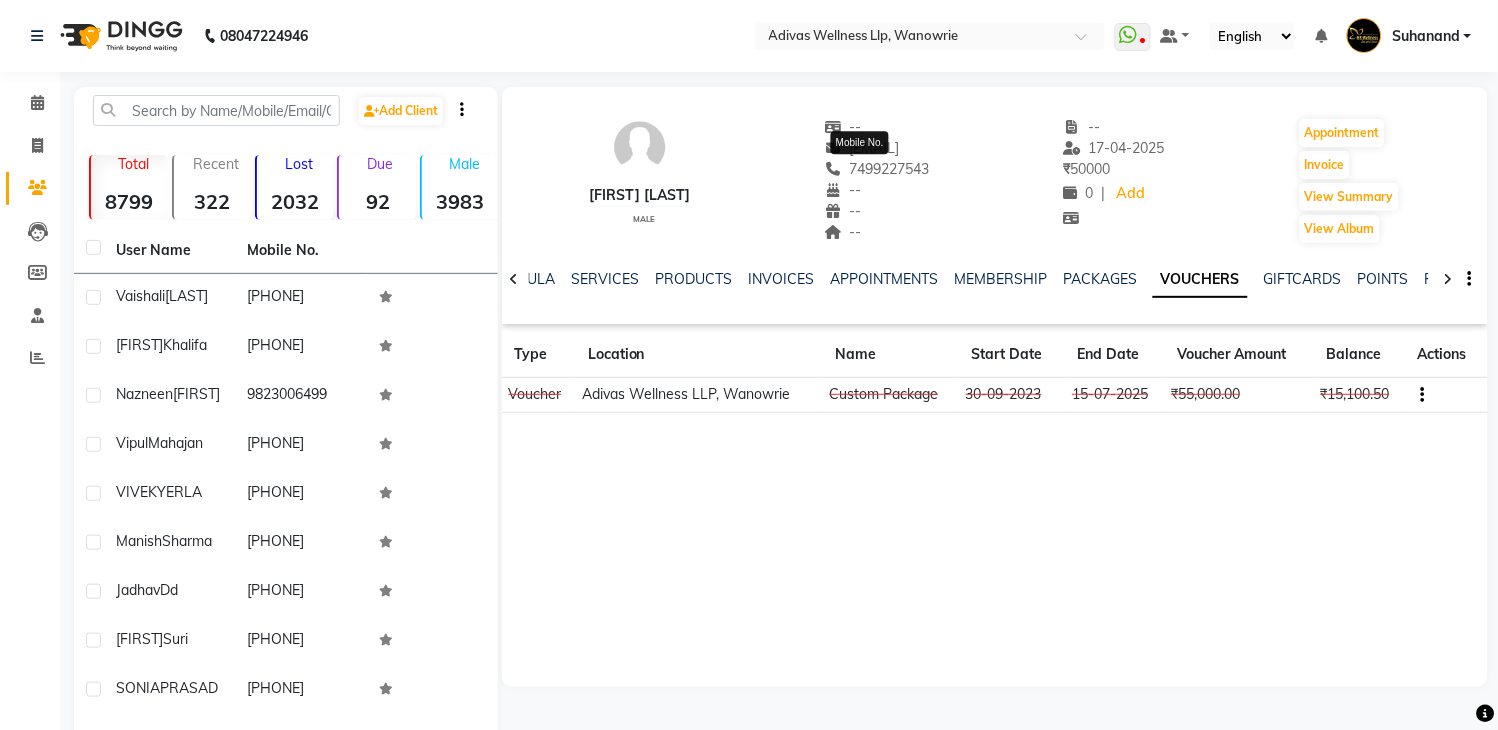 click on "7499227543" 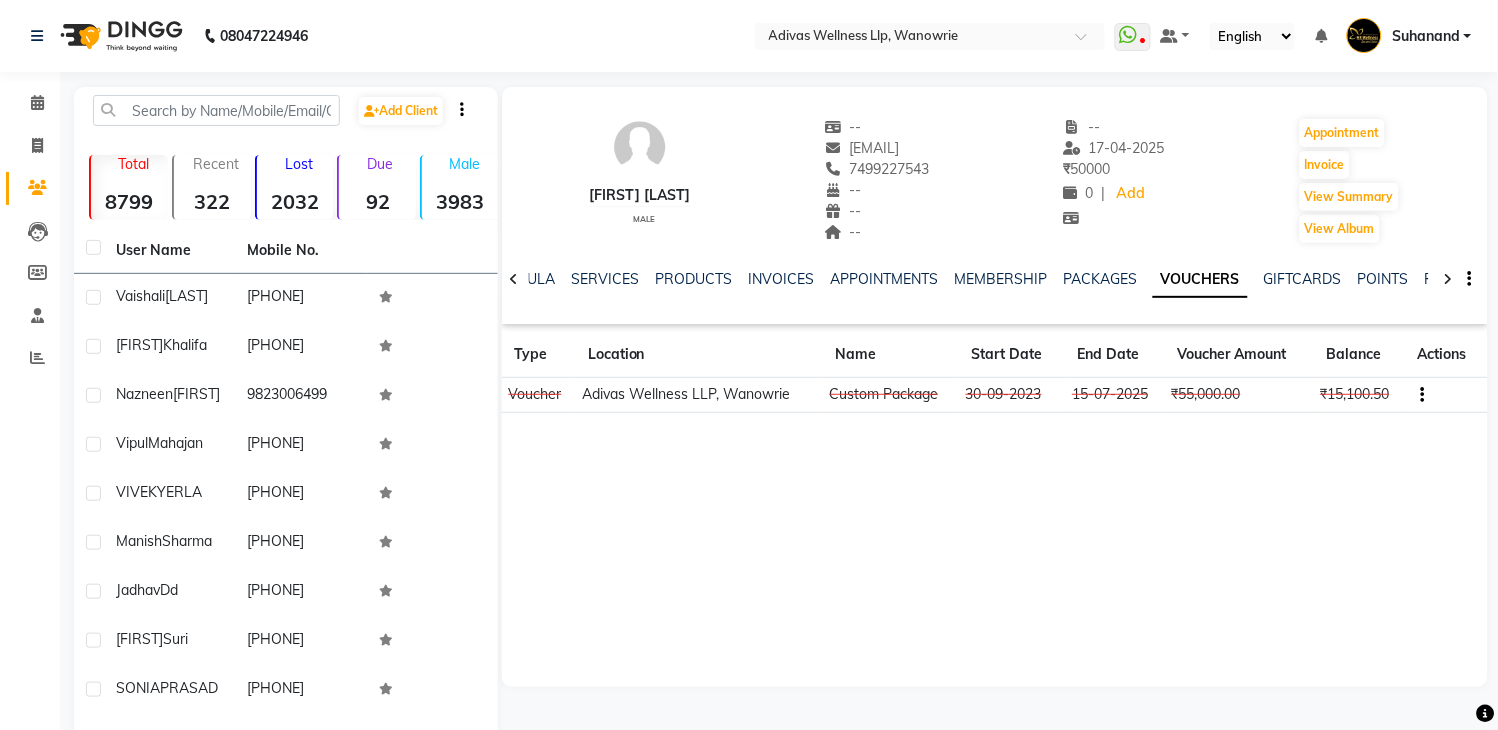 copy on "7499227543" 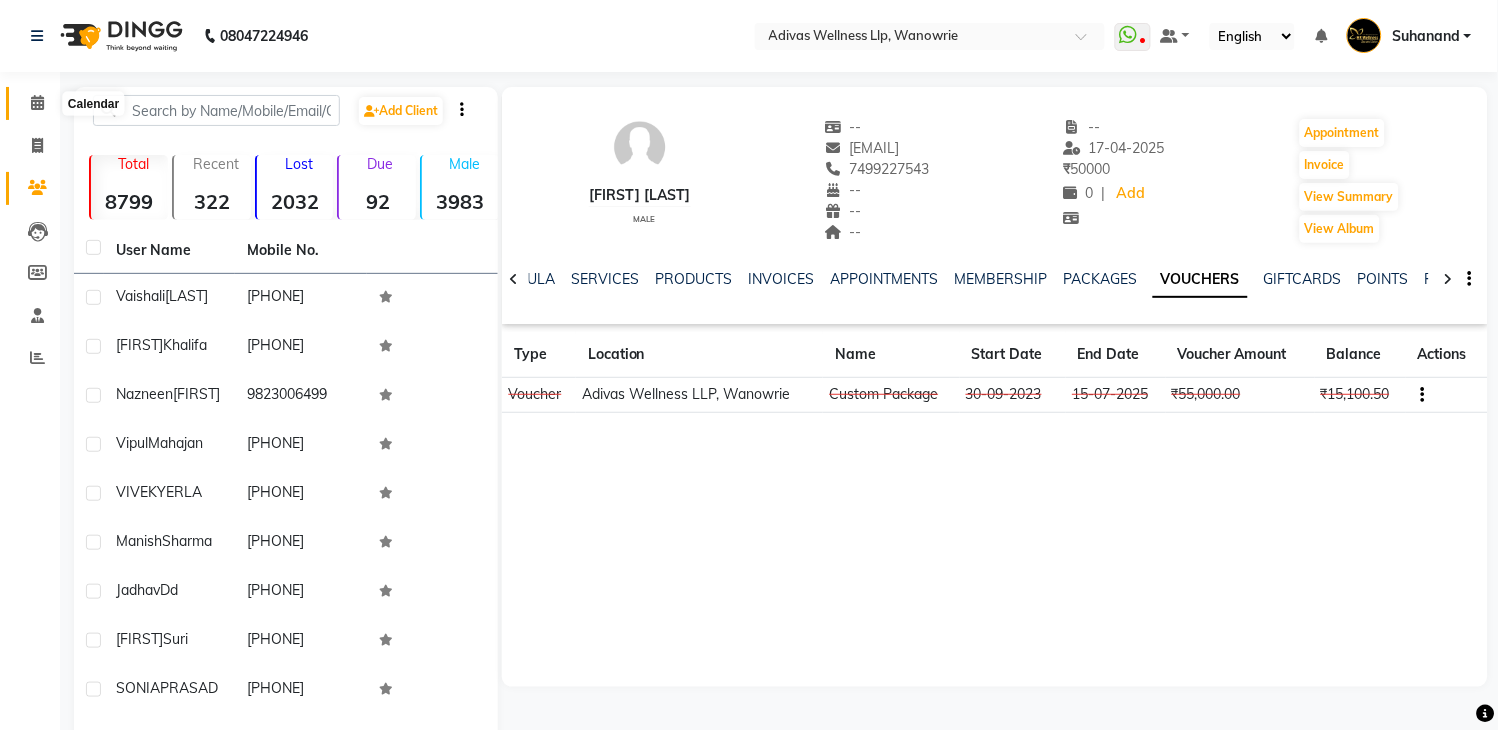 click 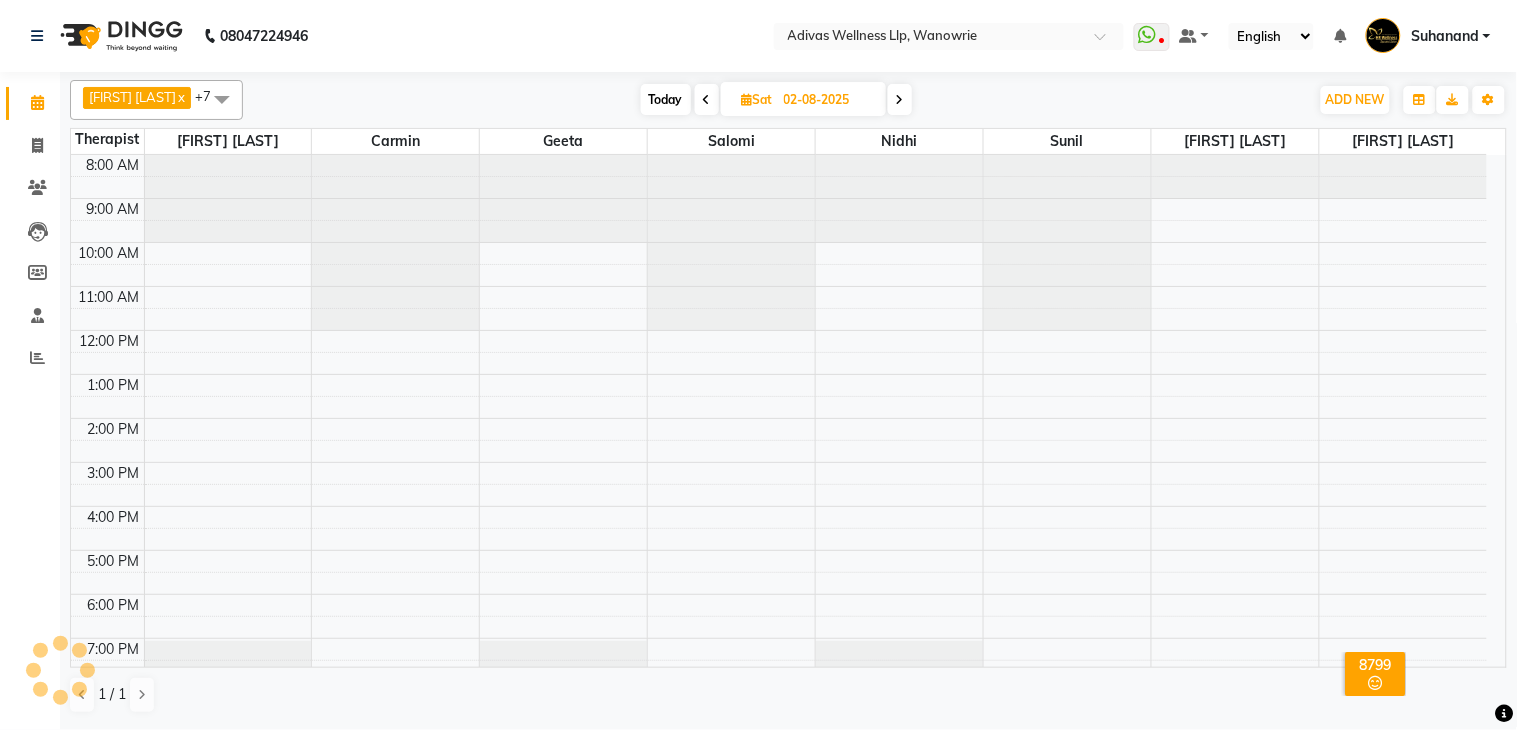 scroll, scrollTop: 0, scrollLeft: 0, axis: both 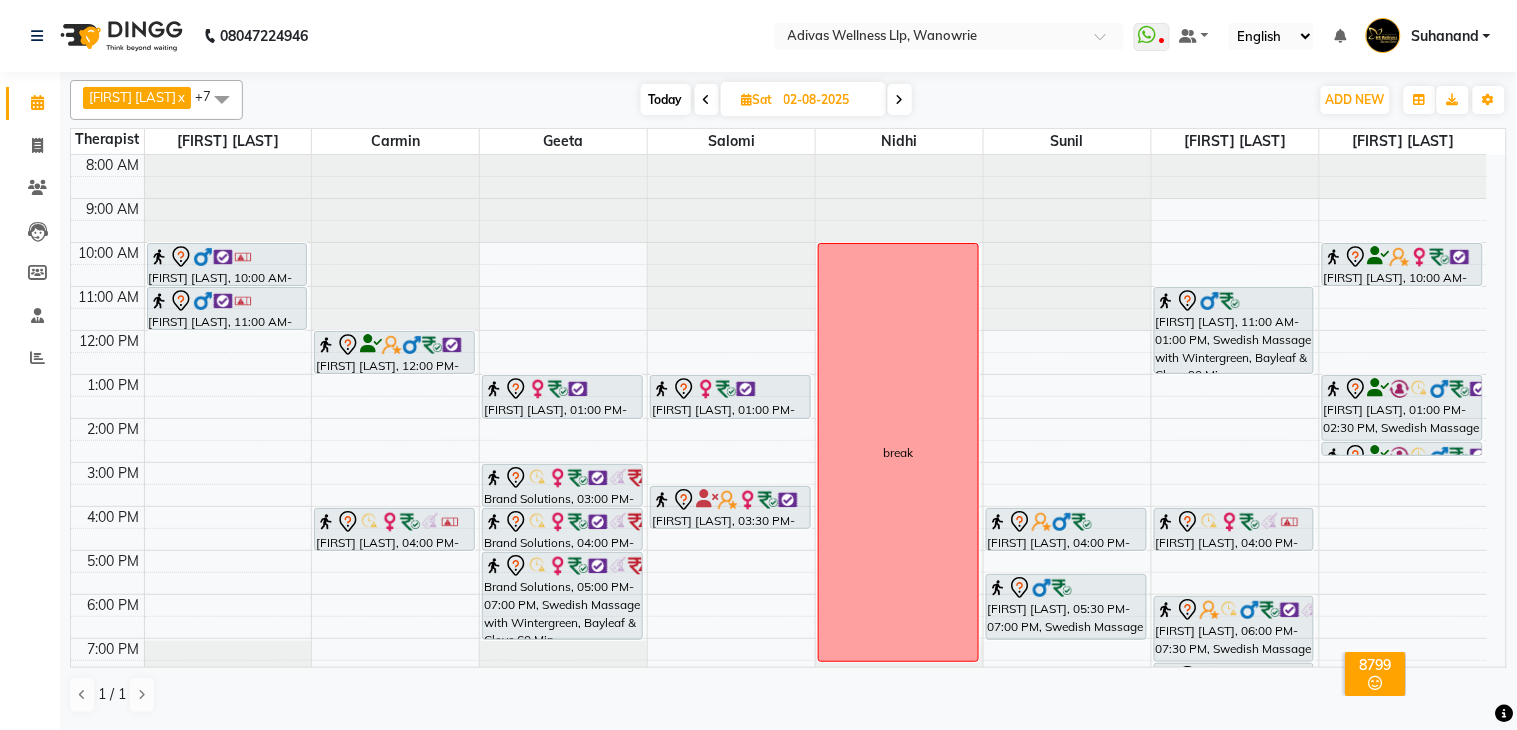 click at bounding box center [900, 100] 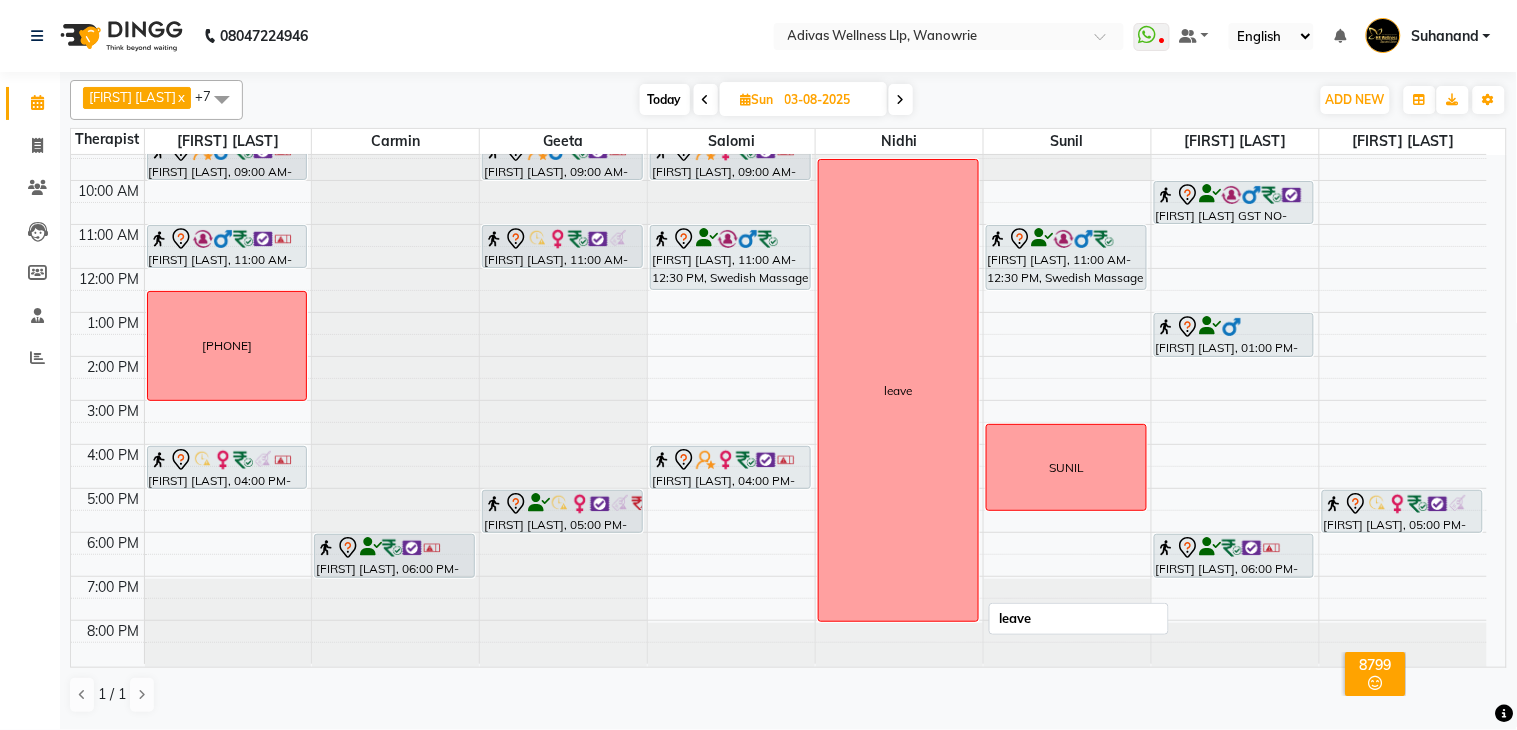 scroll, scrollTop: 0, scrollLeft: 0, axis: both 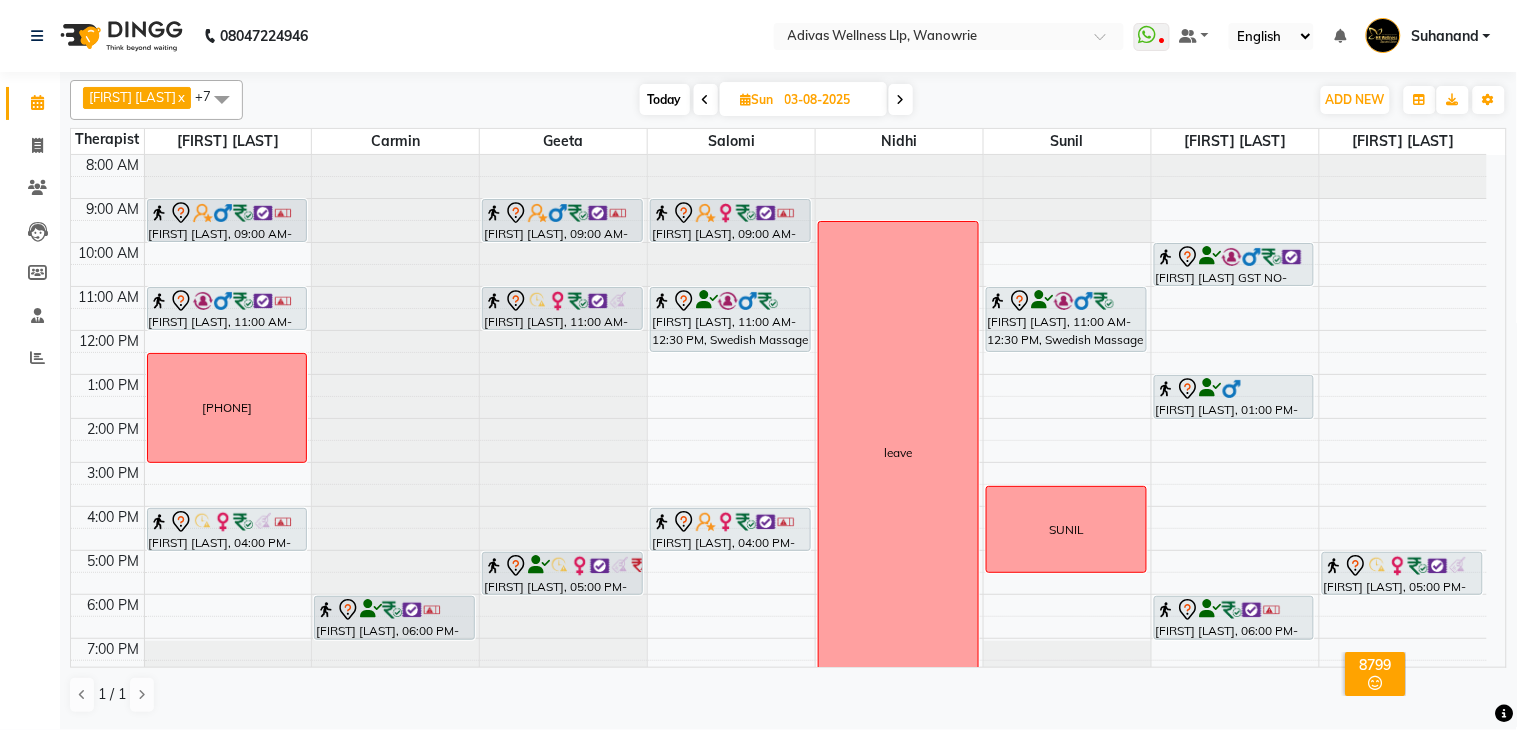 click on "8:00 AM 9:00 AM 10:00 AM 11:00 AM 12:00 PM 1:00 PM 2:00 PM 3:00 PM 4:00 PM 5:00 PM 6:00 PM 7:00 PM 8:00 PM             Divyaraj Ranawat, 09:00 AM-10:00 AM, Massage 60 Min             Sagar Daniel, 11:00 AM-12:00 PM, Massage 60 Min  9822021441              Charvi Chouhan, 04:00 PM-05:00 PM, Massage 60 Min             B Pavan Avinash Nag, 06:00 PM-07:00 PM, Swedish Massage with Wintergreen, Bayleaf & Clove 60 Min             Divyaraj Ranawat, 09:00 AM-10:00 AM, Massage 60 Min             Vipul Mahajan, 11:00 AM-12:00 PM, Massage 60 Min             Tejaswini Neurkar, 05:00 PM-06:00 PM, Massage 60 Min             sarita fernandez, 09:00 AM-10:00 AM, Massage 60 Min             Aliasgar Kapasi, 11:00 AM-12:30 PM, Swedish Massage with Wintergreen, Bayleaf & Clove 90 Min             GEETANJALI MISHRA, 04:00 PM-05:00 PM, Swedish Massage with Wintergreen, Bayleaf & Clove 60 Min  leave              Aliasgar Kapasi, 11:00 AM-12:30 PM, Swedish Massage with Wintergreen, Bayleaf & Clove 90 Min  SUNIL" at bounding box center [779, 440] 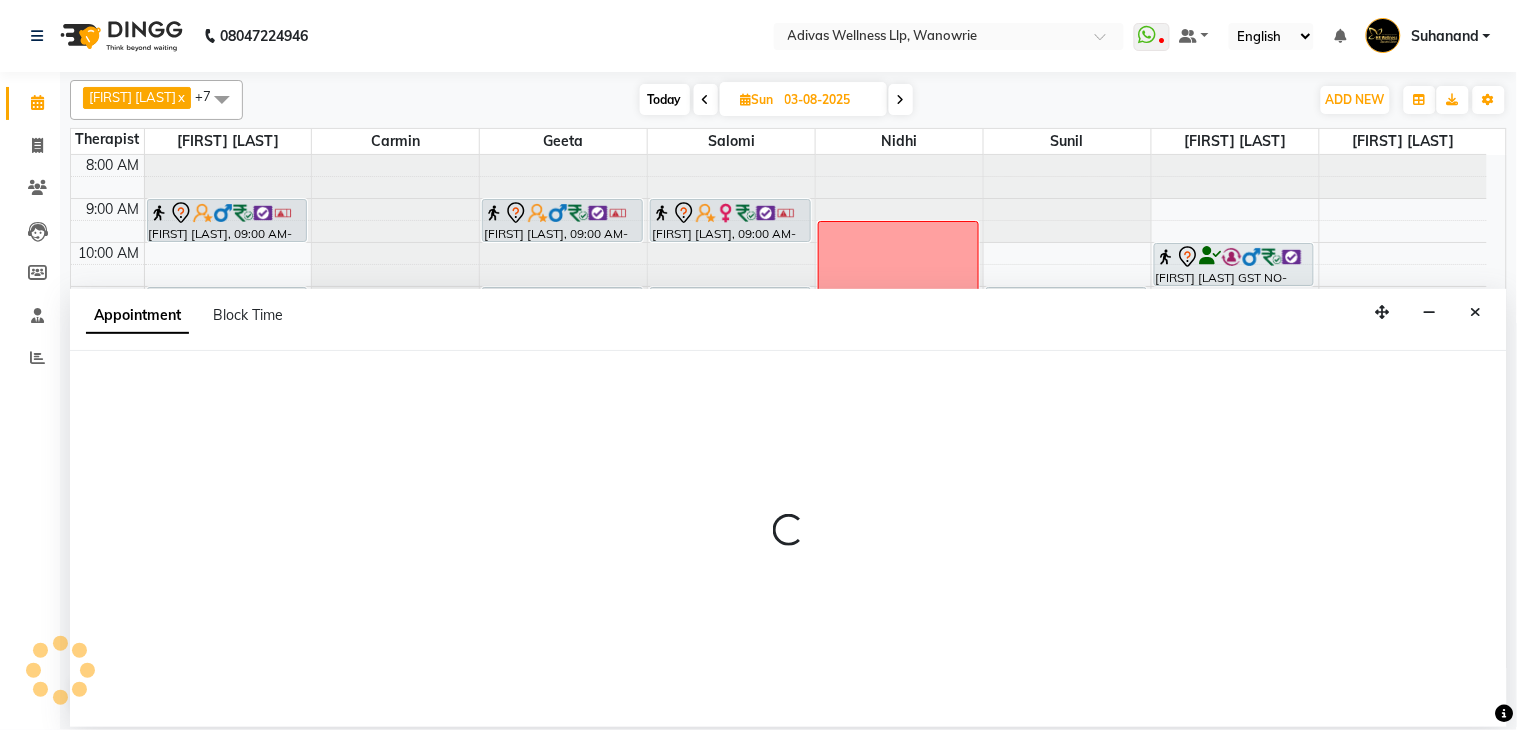 select on "24579" 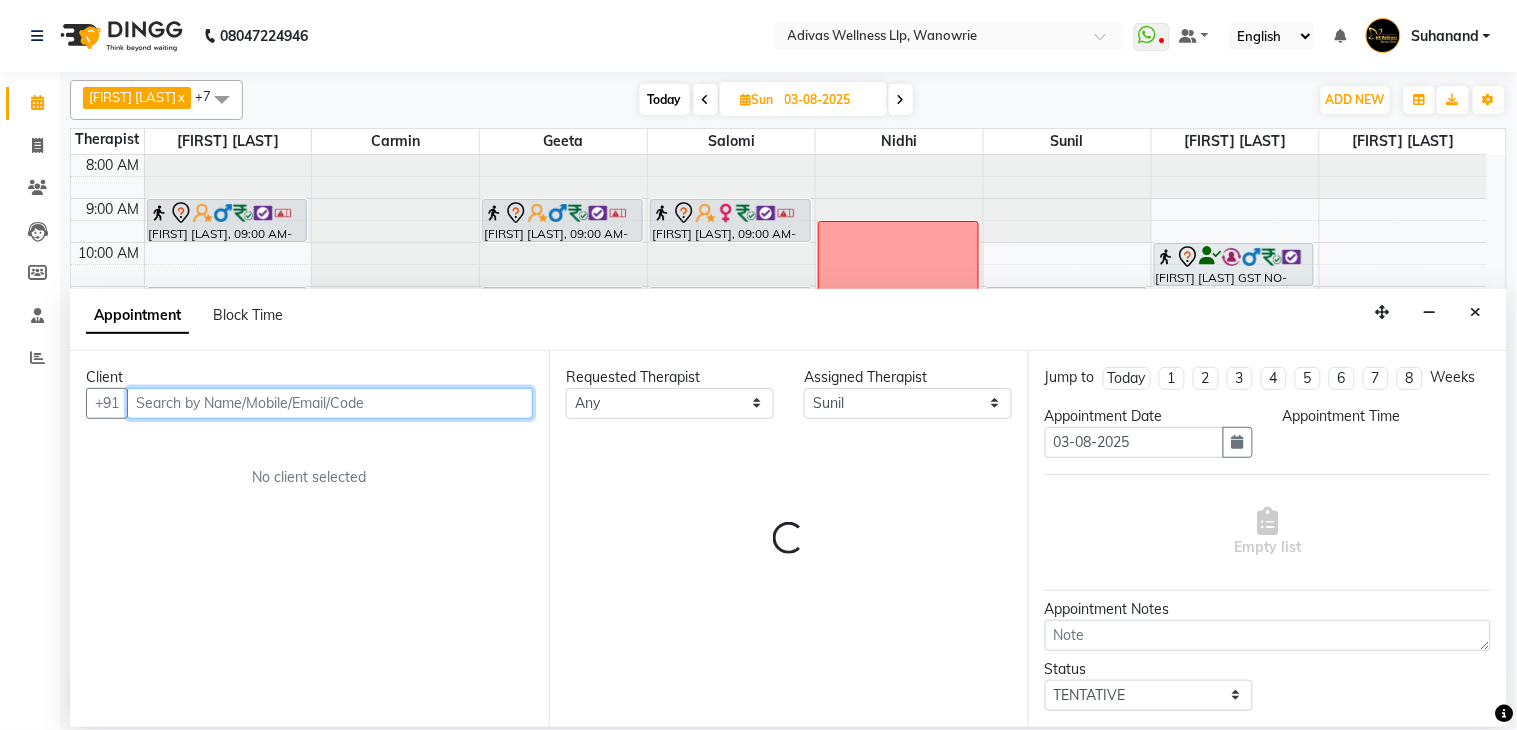 select on "780" 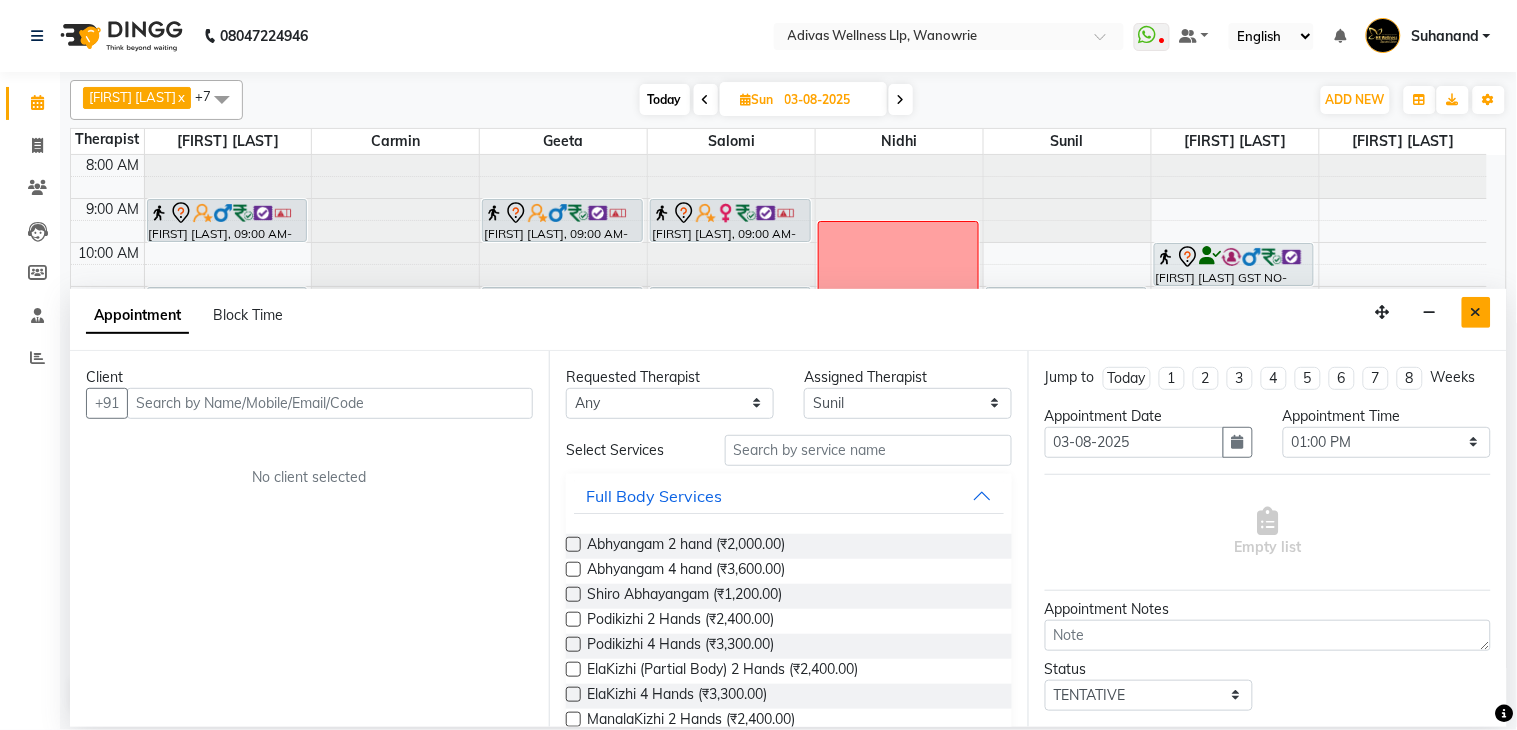 click at bounding box center (1476, 312) 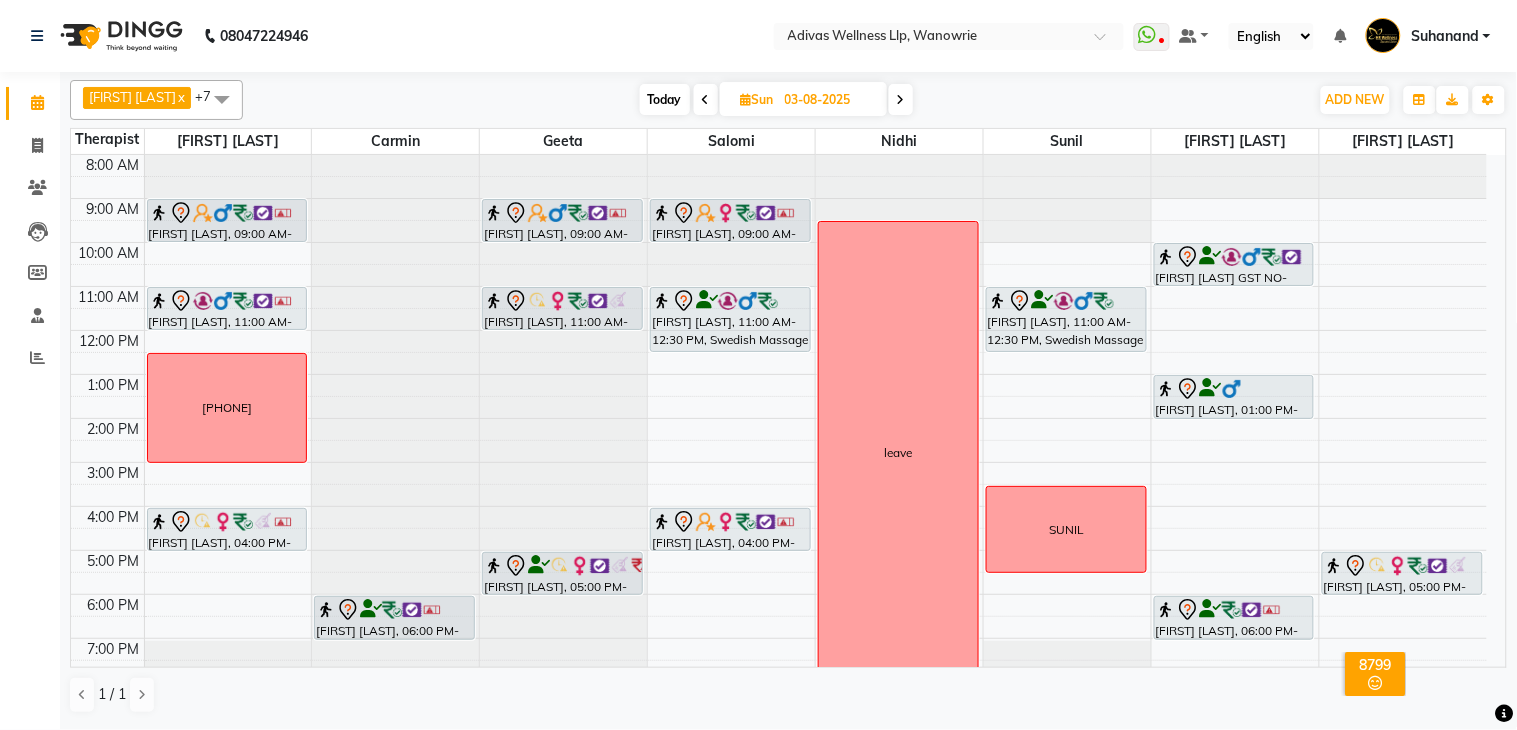 click at bounding box center [706, 99] 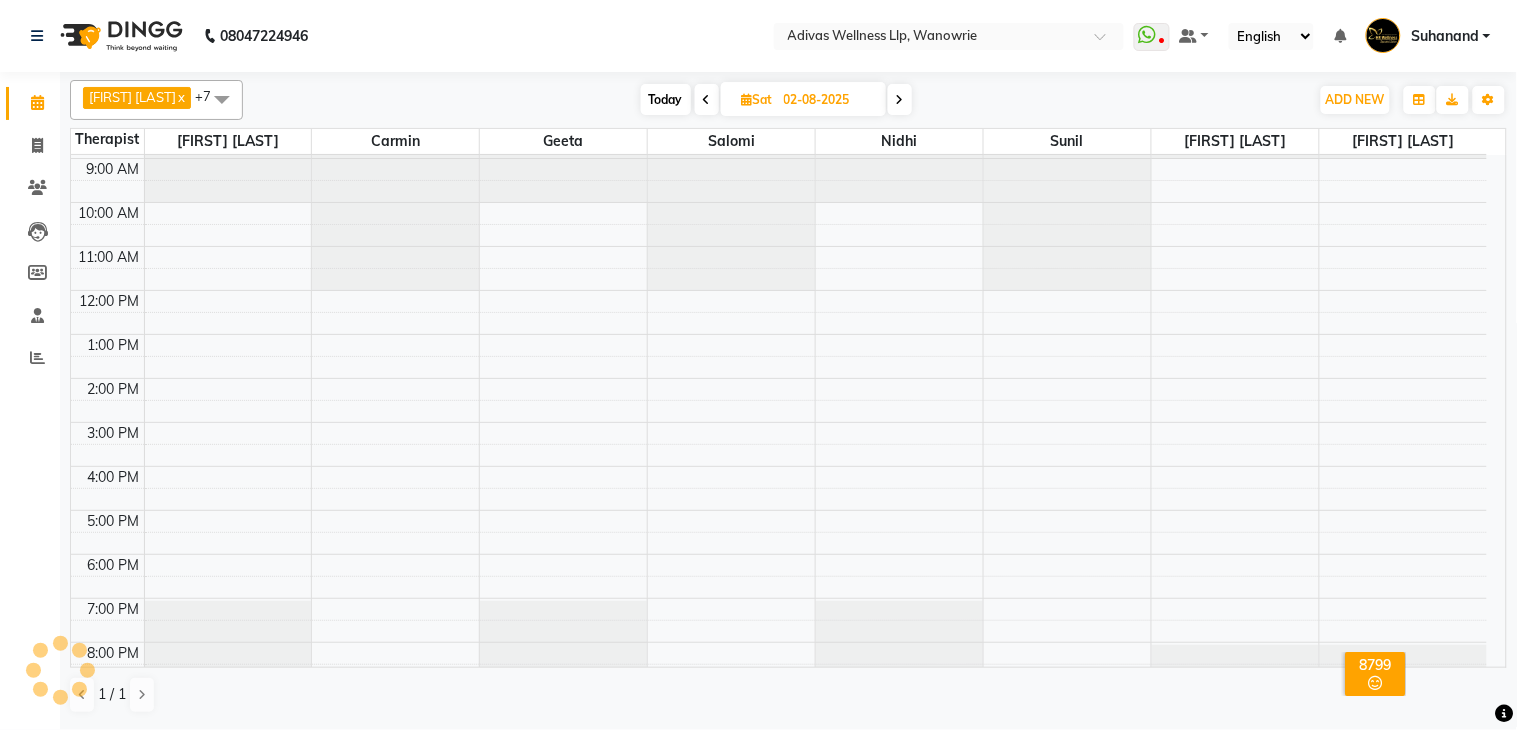 scroll, scrollTop: 0, scrollLeft: 0, axis: both 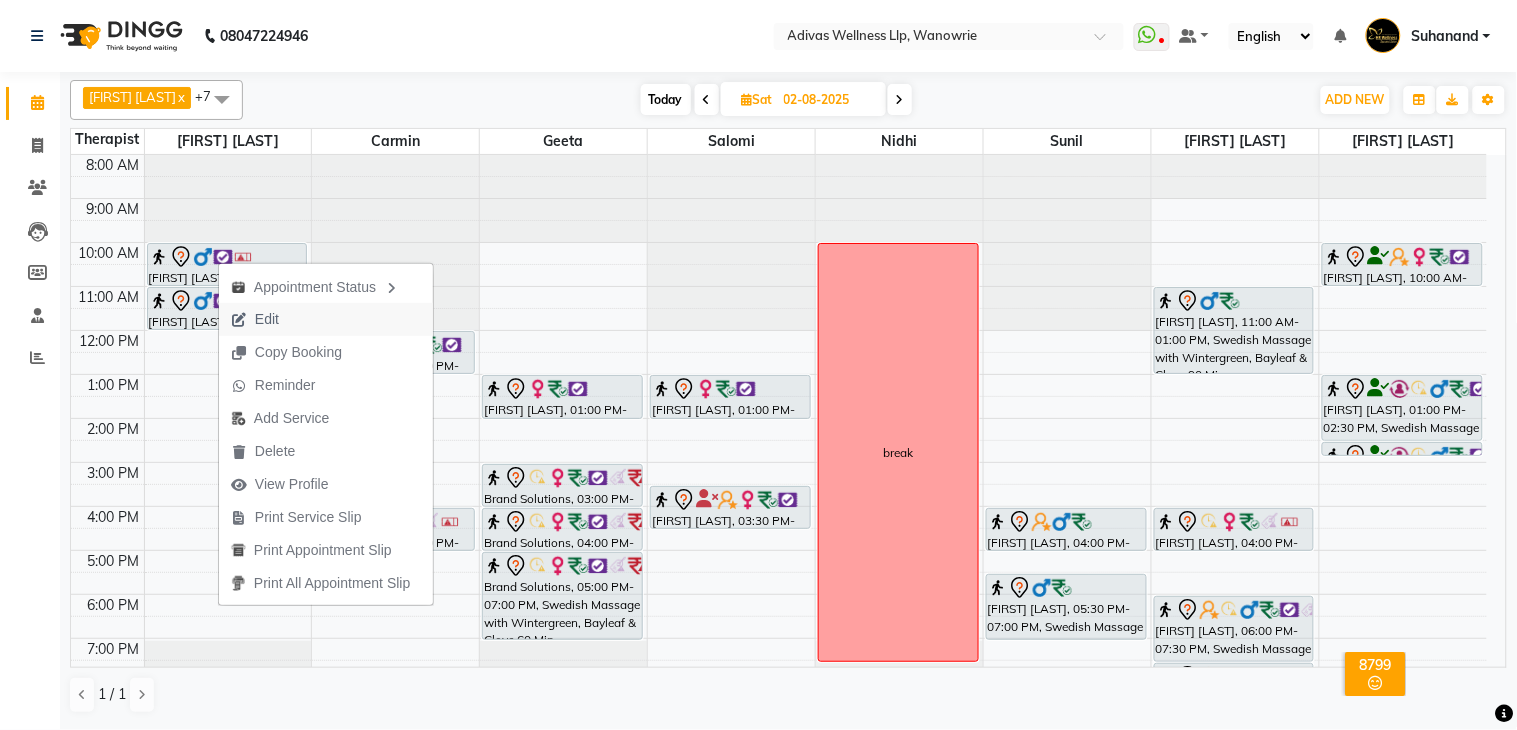 click on "Edit" at bounding box center (255, 319) 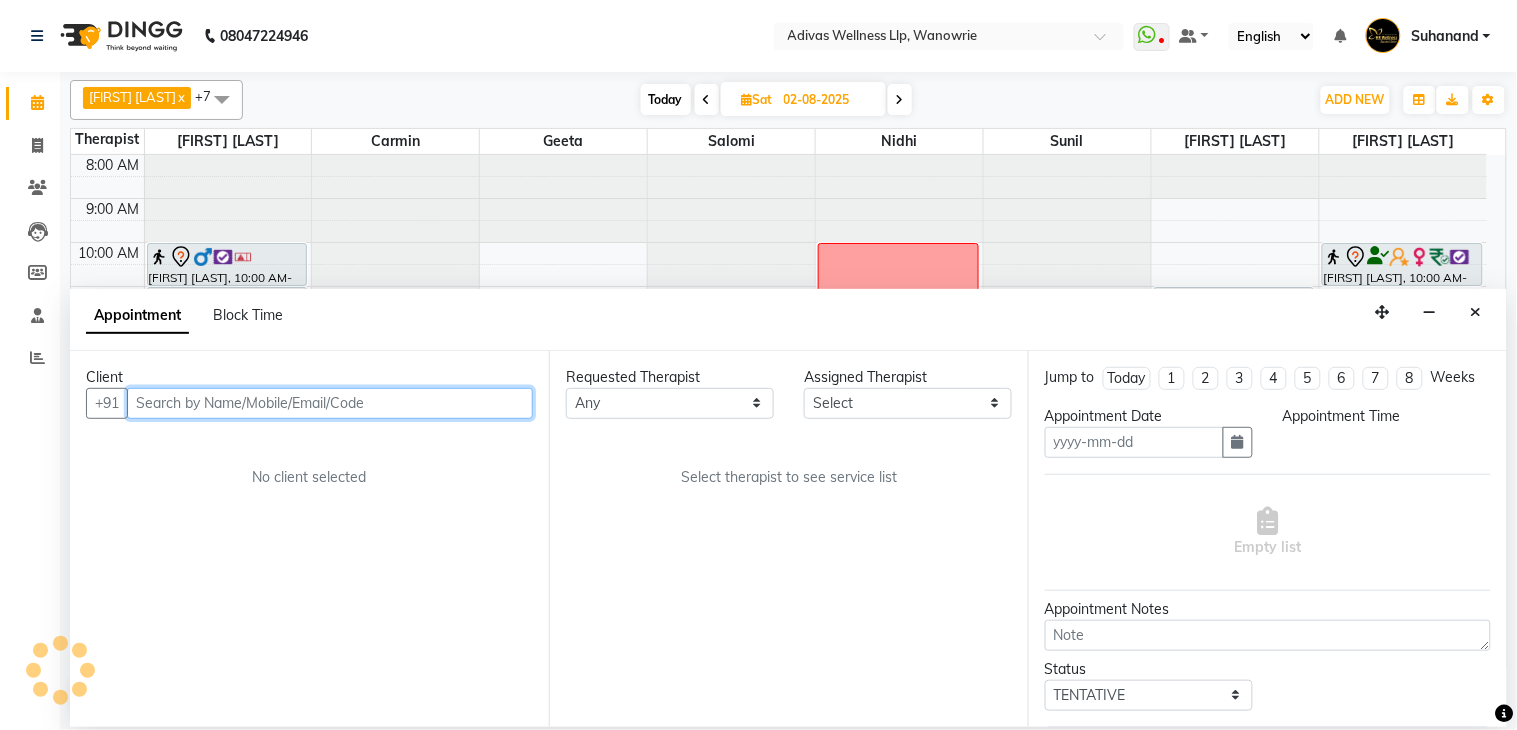 type on "02-08-2025" 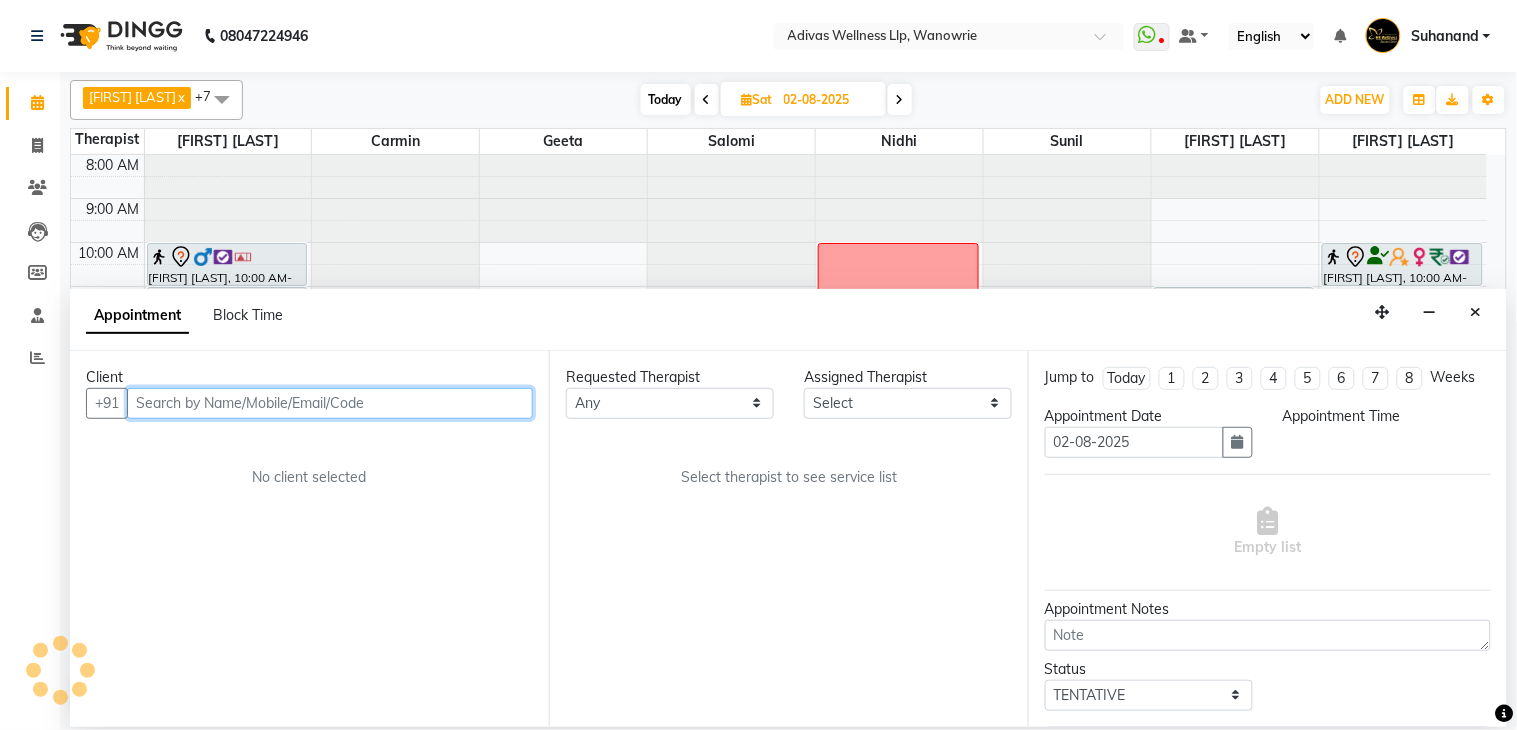 select on "600" 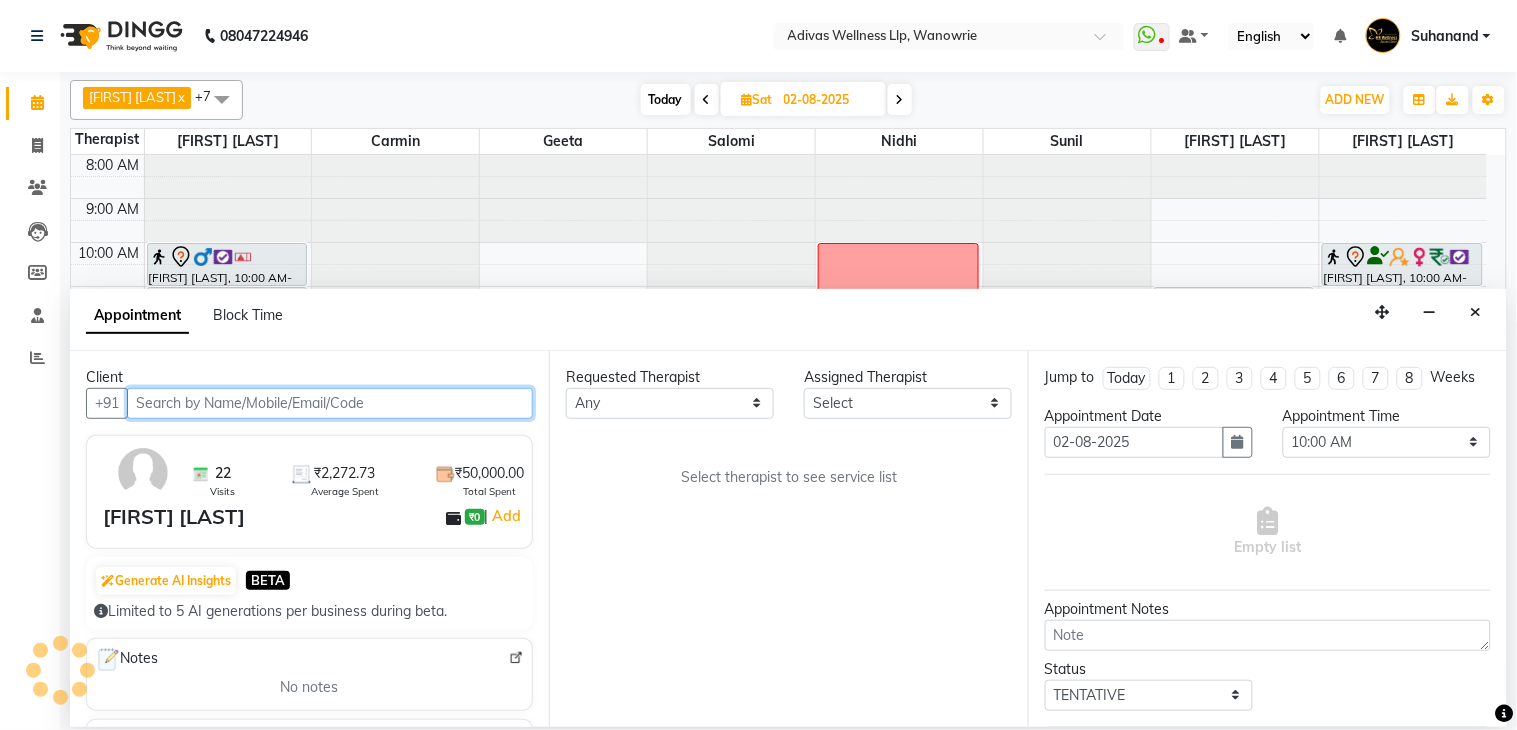 scroll, scrollTop: 63, scrollLeft: 0, axis: vertical 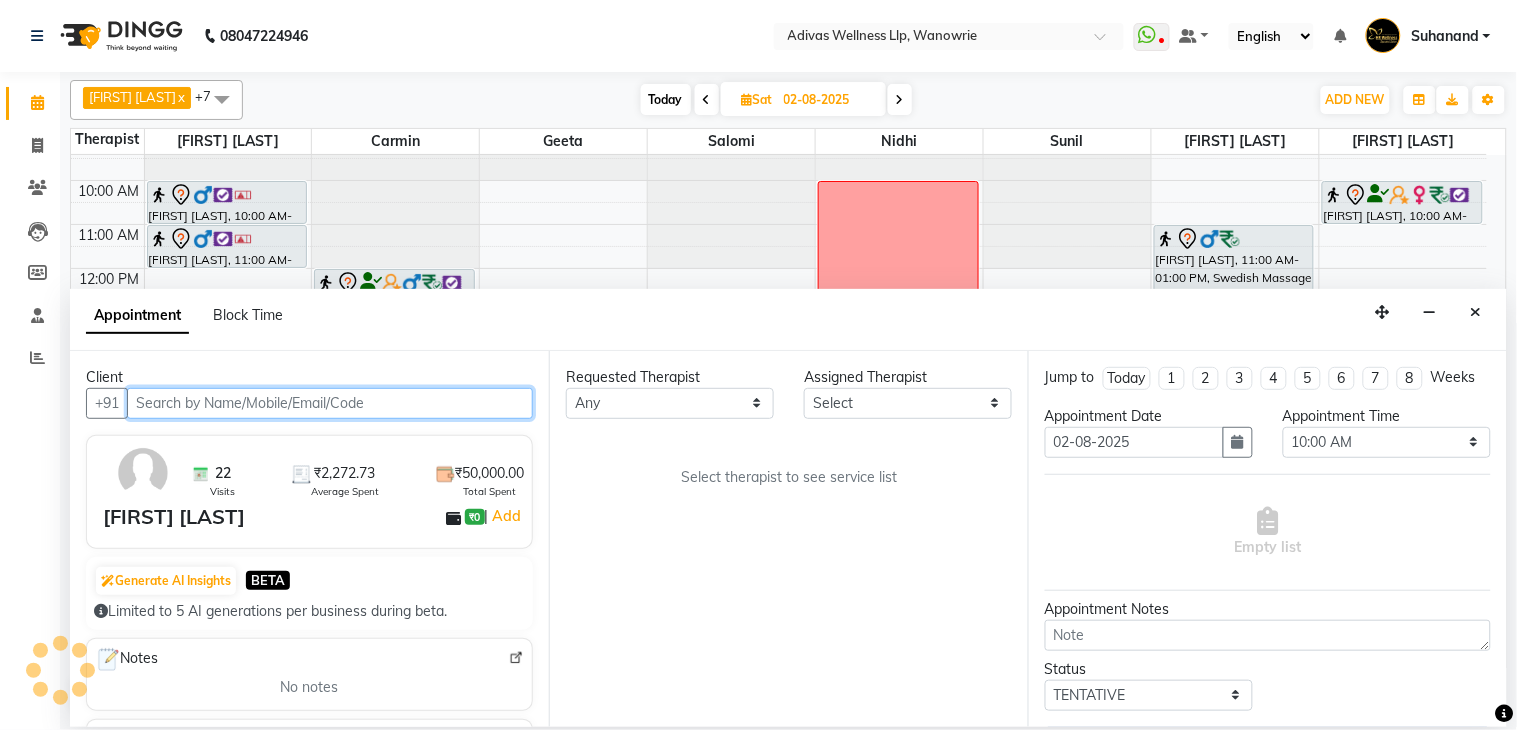 select on "17276" 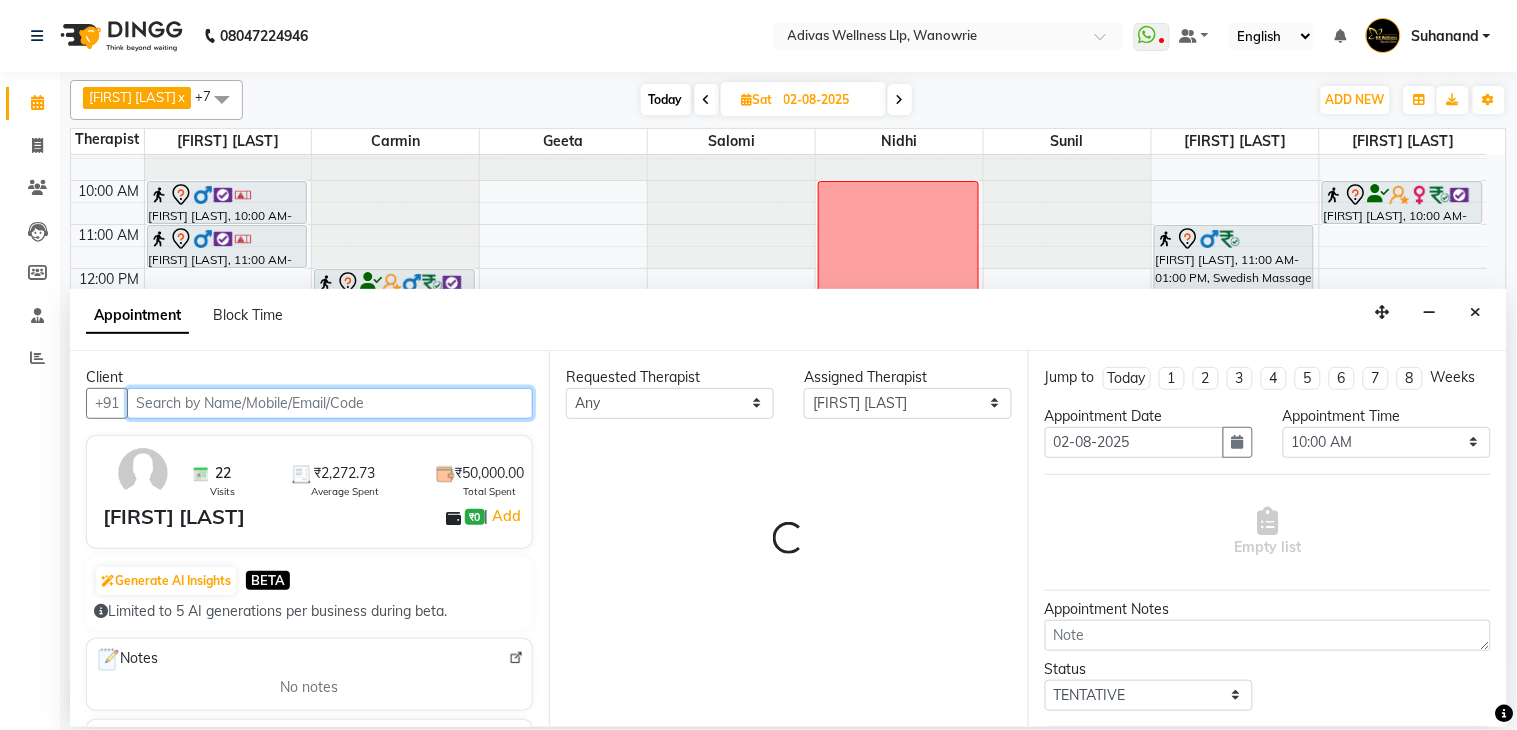 select on "1462" 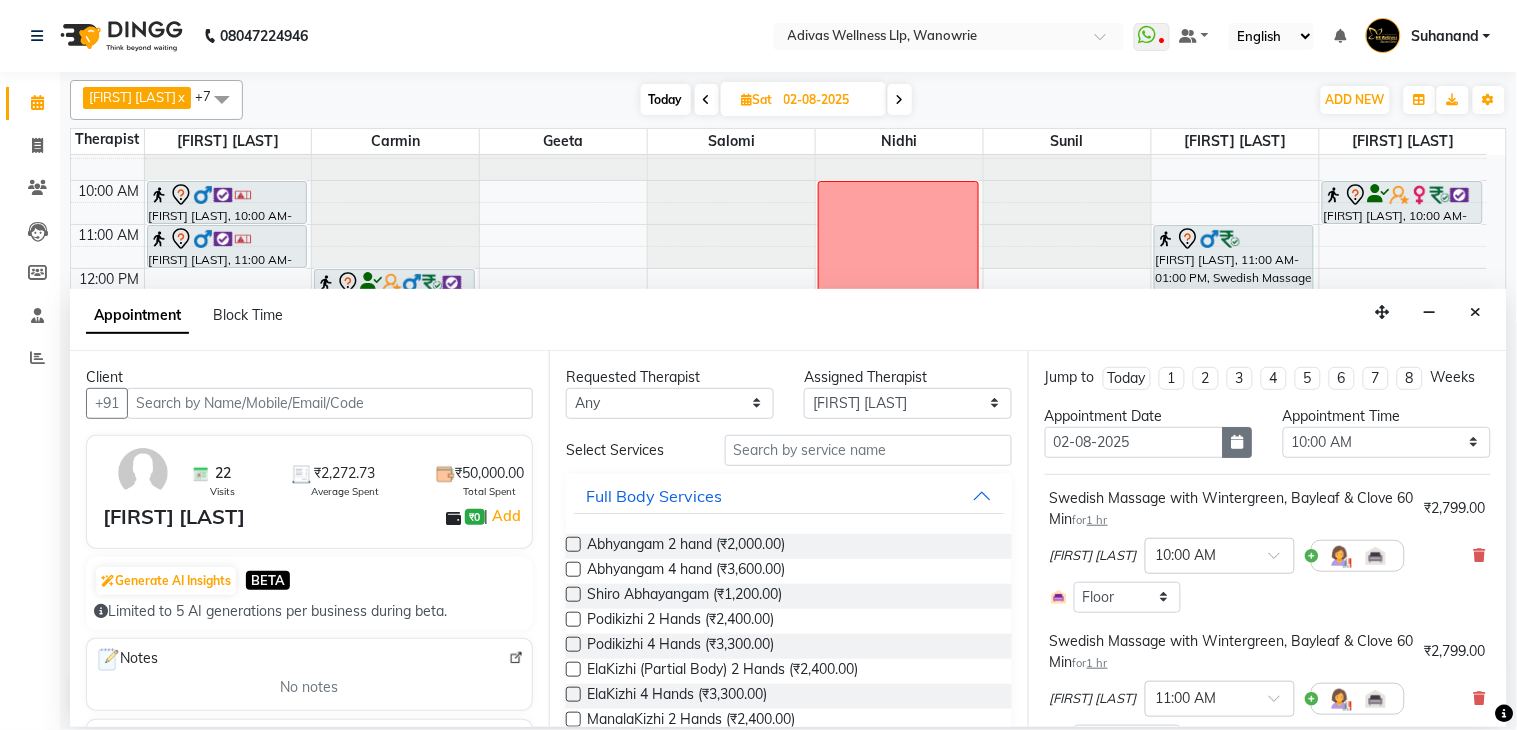 click at bounding box center [1238, 442] 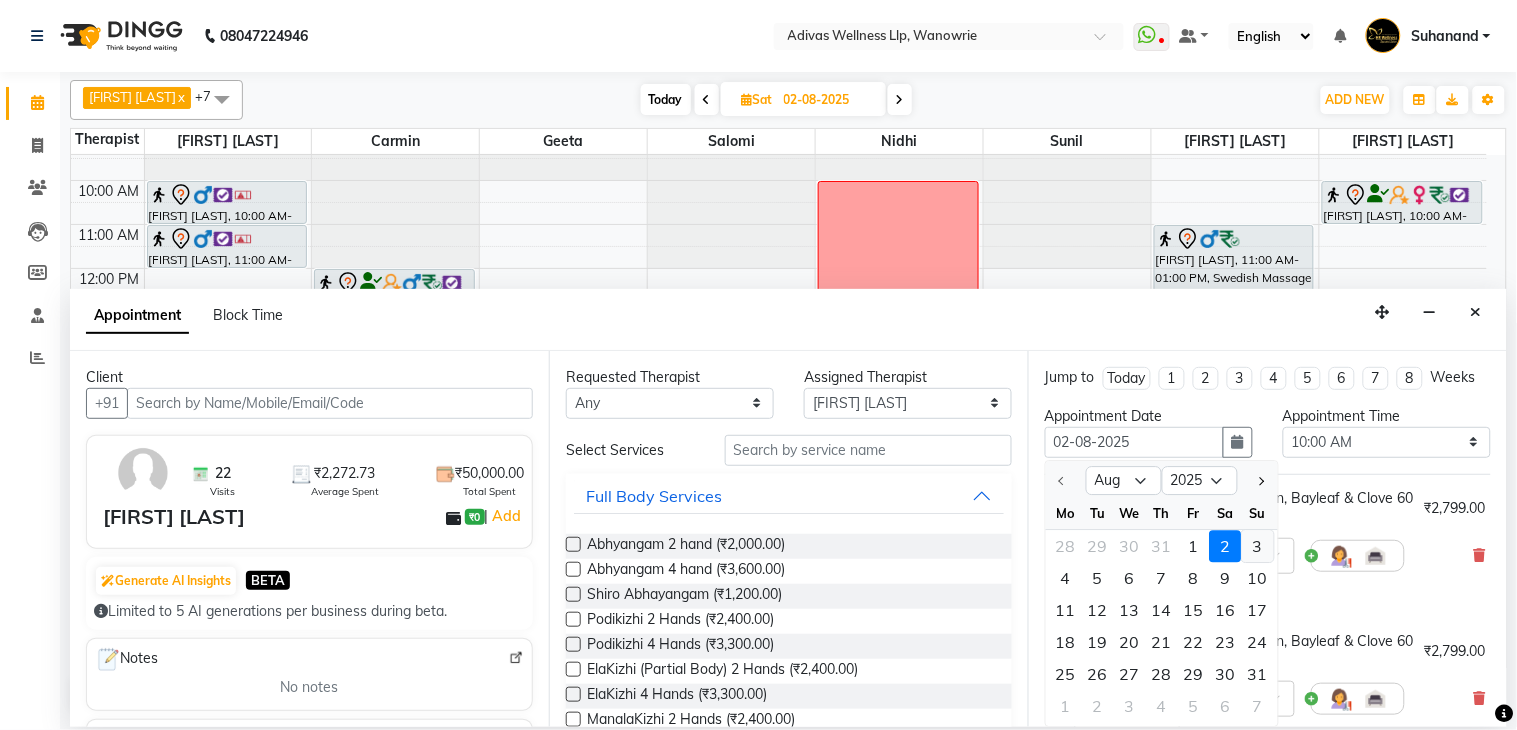 click on "3" at bounding box center [1258, 546] 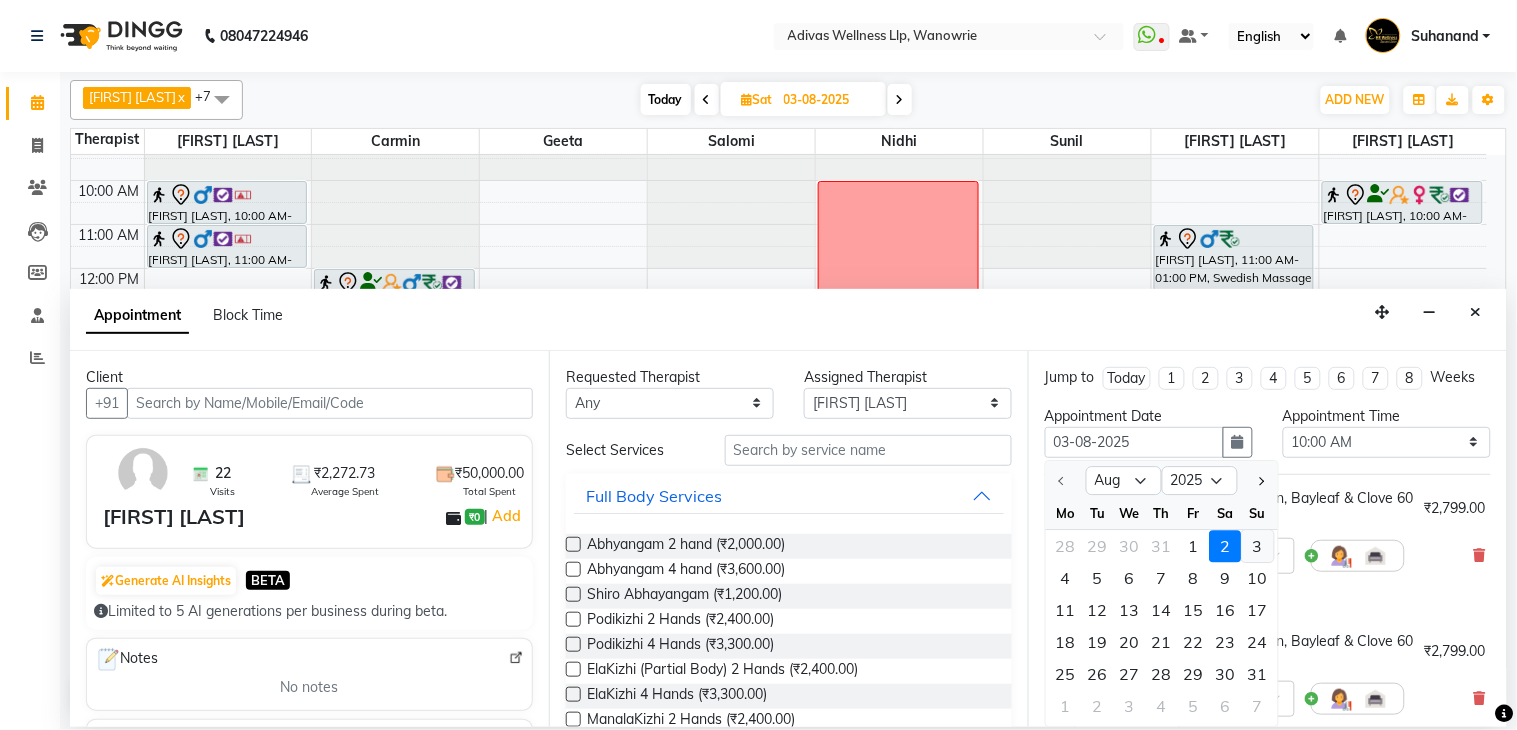 select on "600" 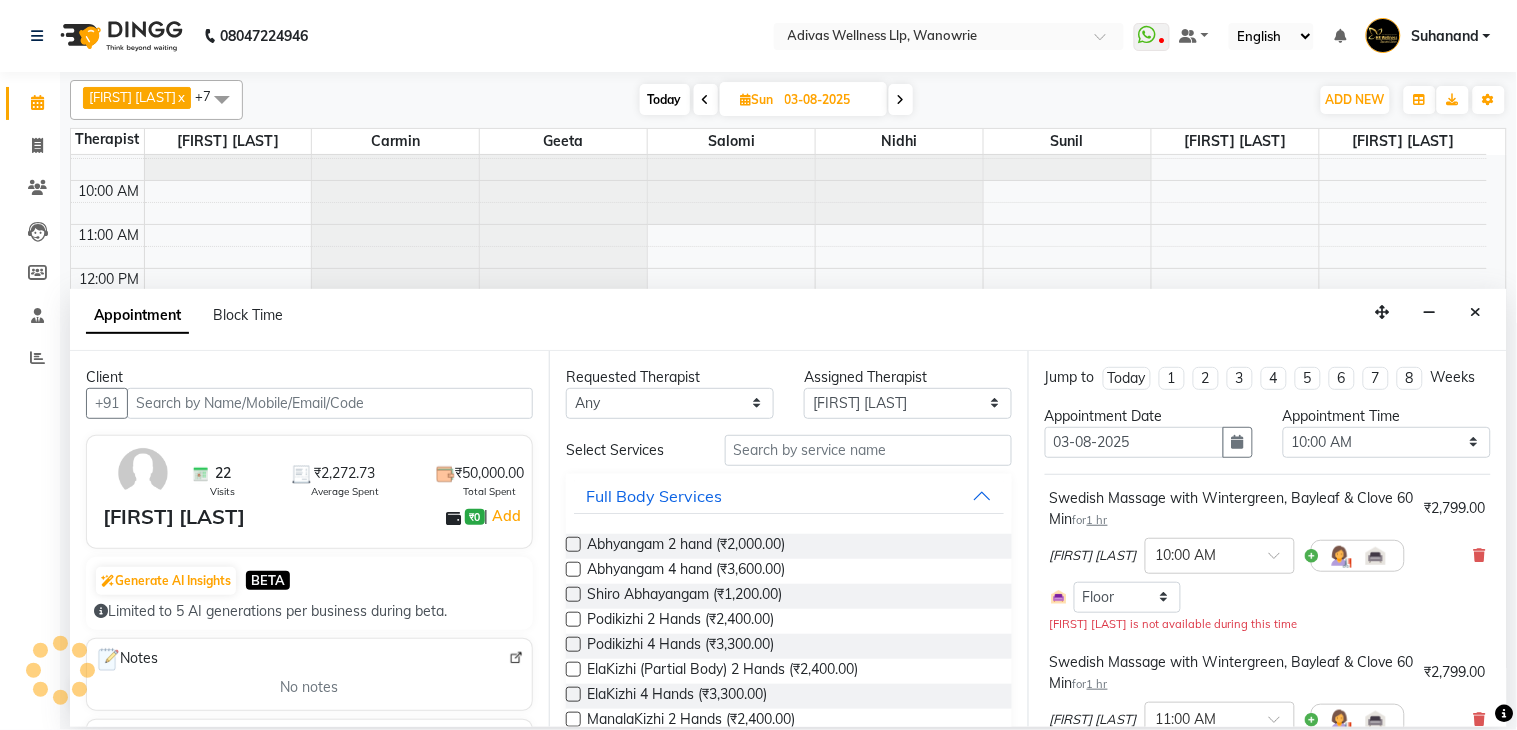 scroll, scrollTop: 63, scrollLeft: 0, axis: vertical 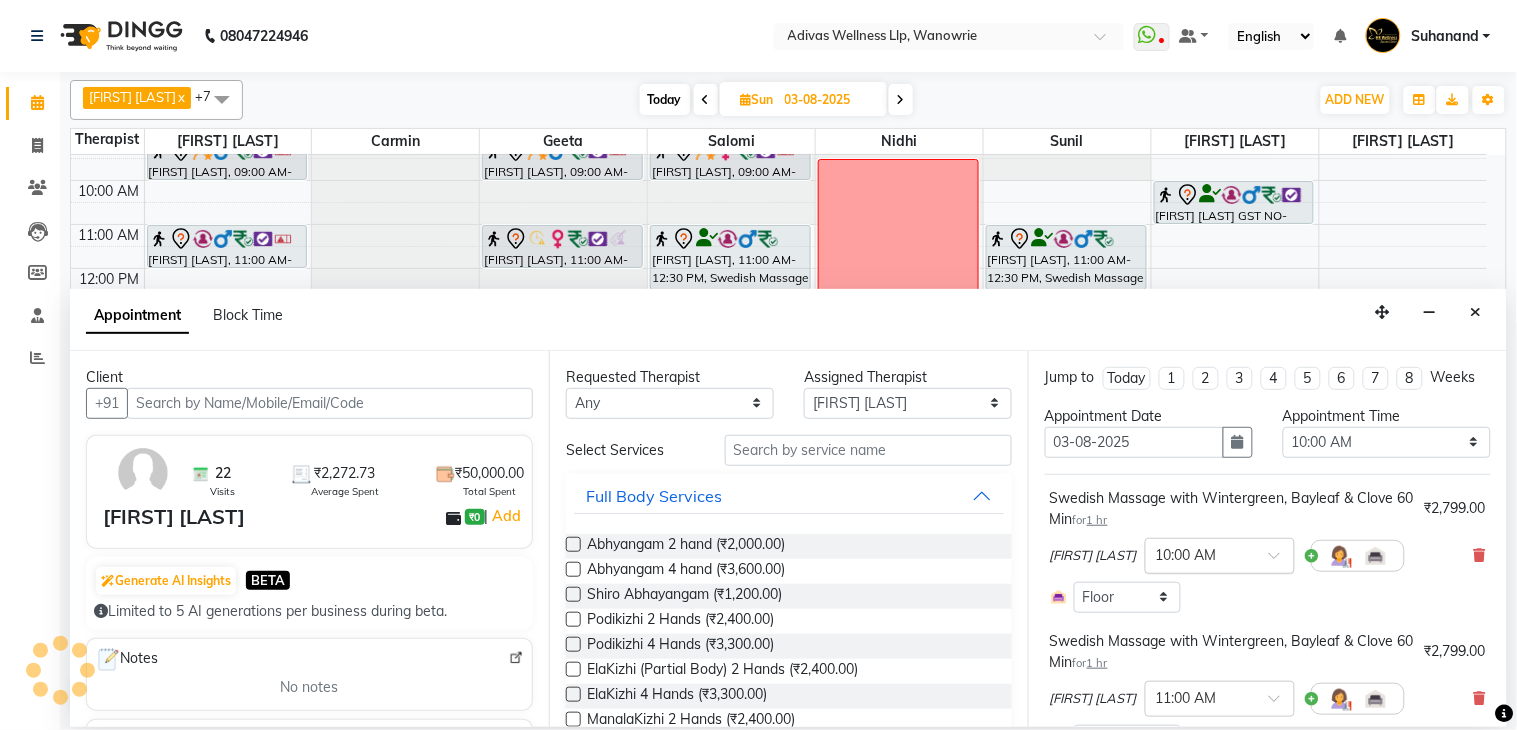 click at bounding box center (1281, 561) 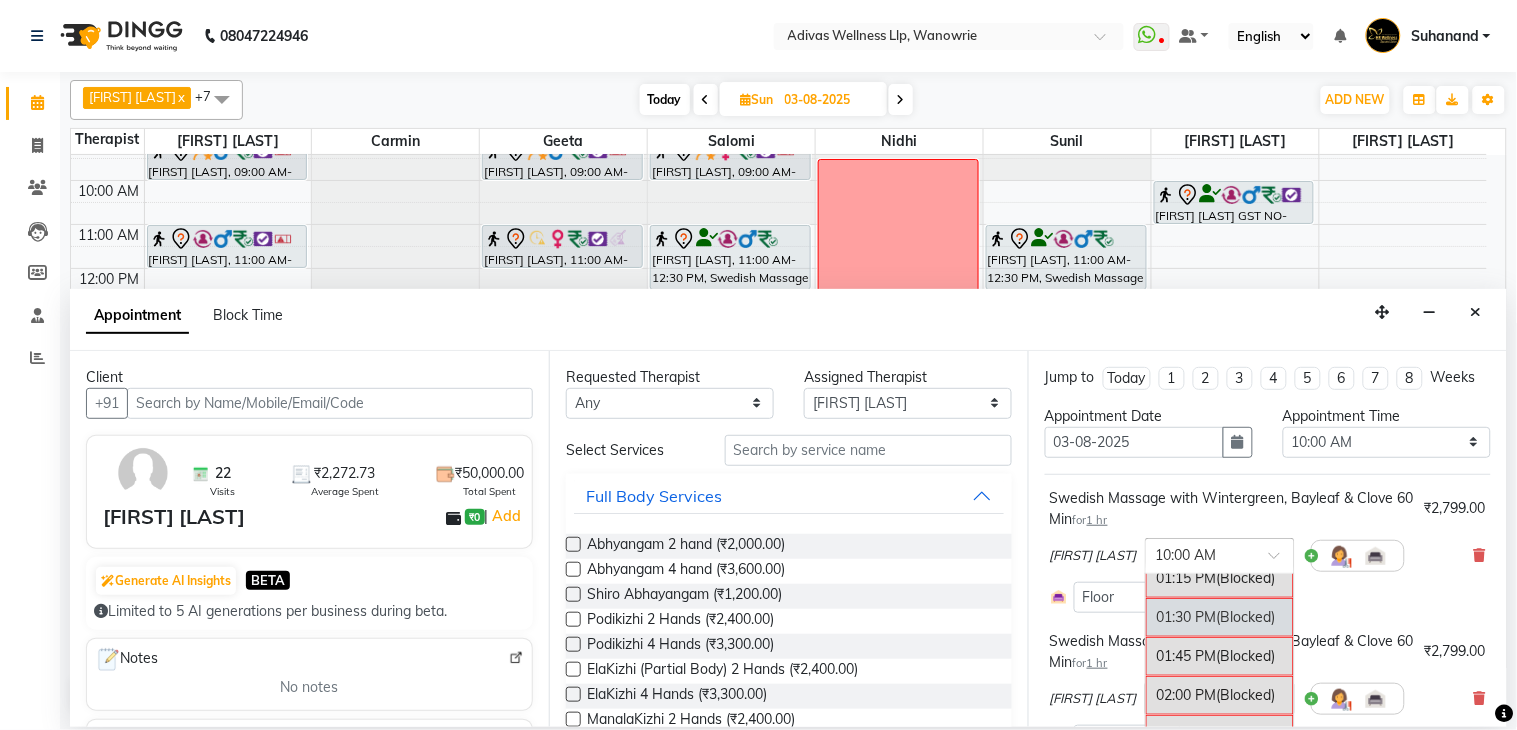 scroll, scrollTop: 555, scrollLeft: 0, axis: vertical 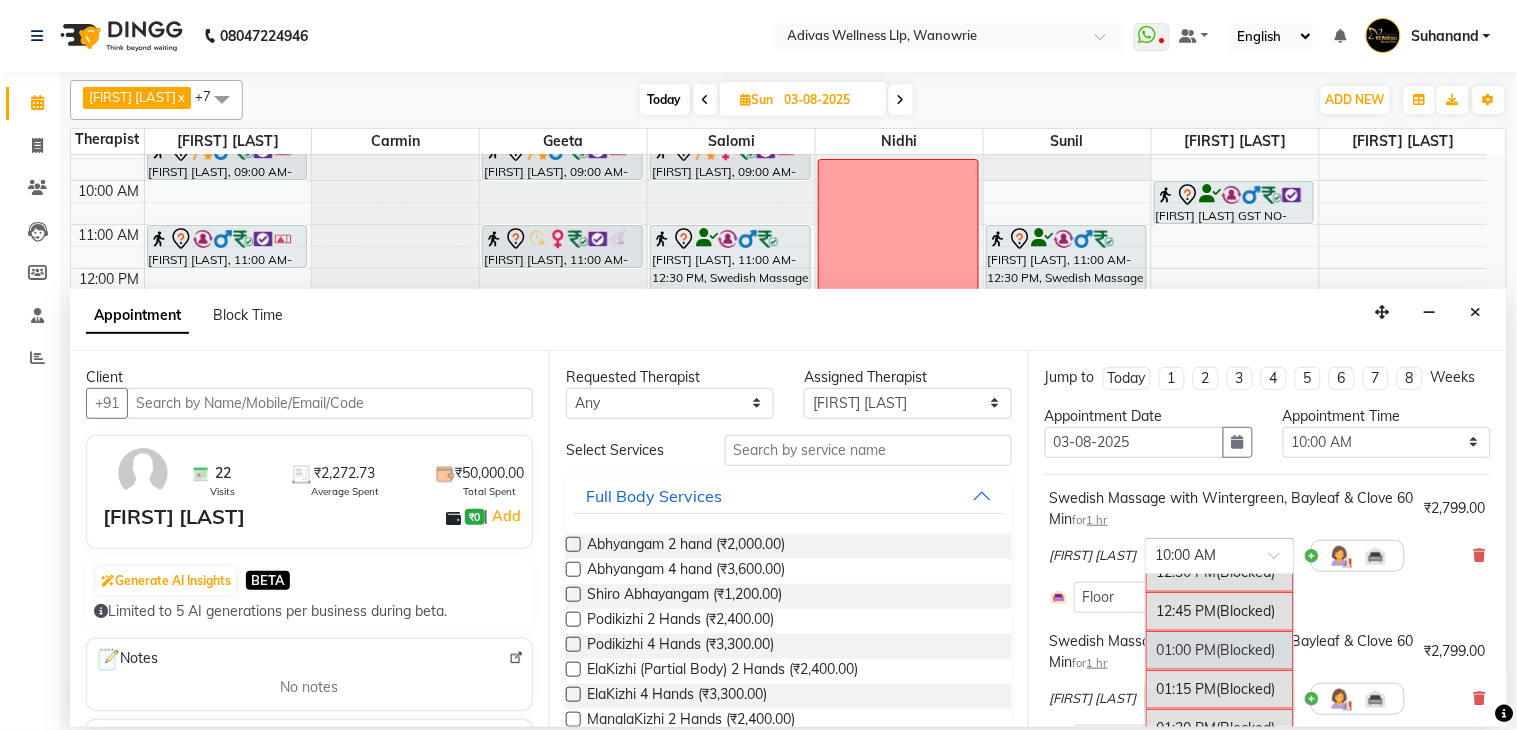click on "01:00 PM   (Blocked)" at bounding box center (1220, 650) 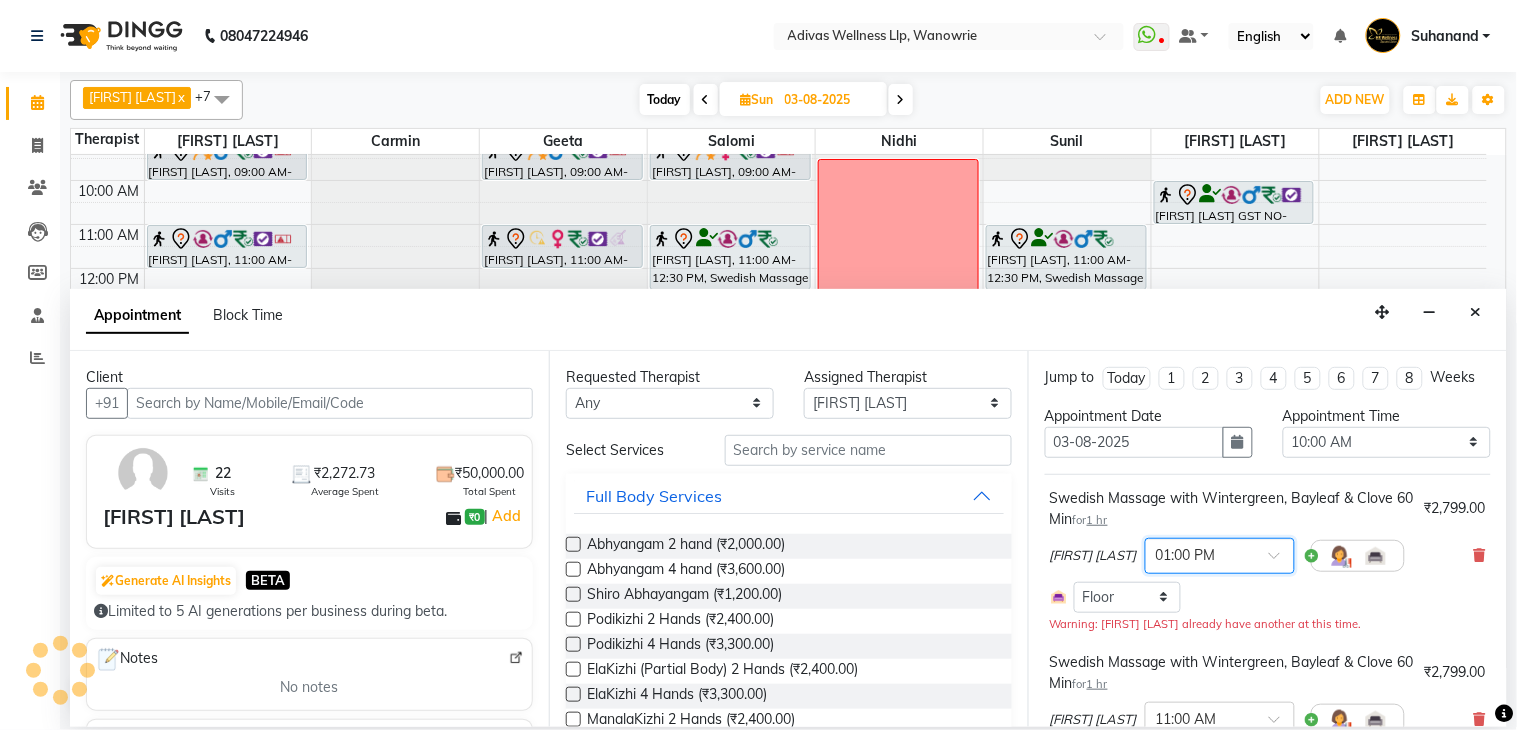 scroll, scrollTop: 308, scrollLeft: 0, axis: vertical 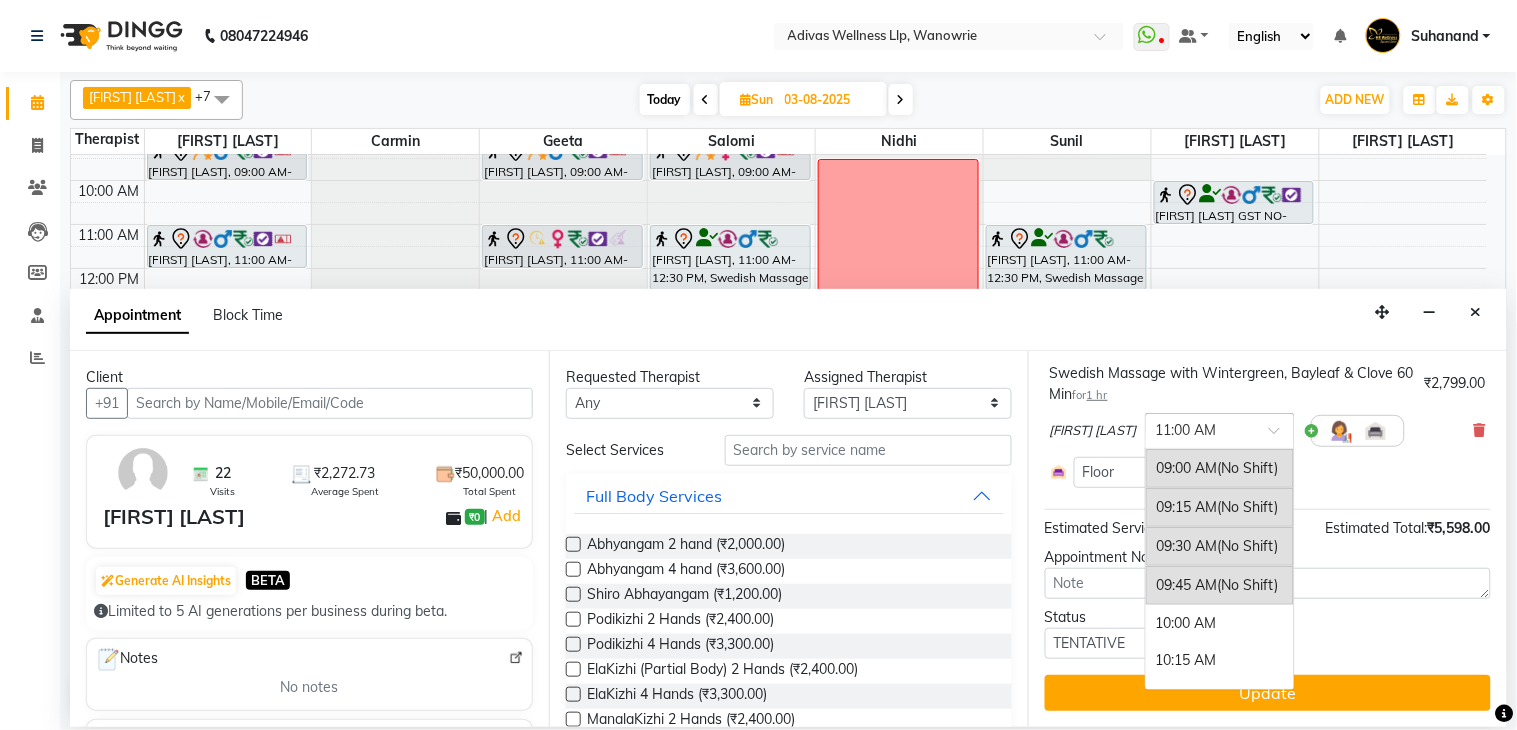 click at bounding box center [1281, 436] 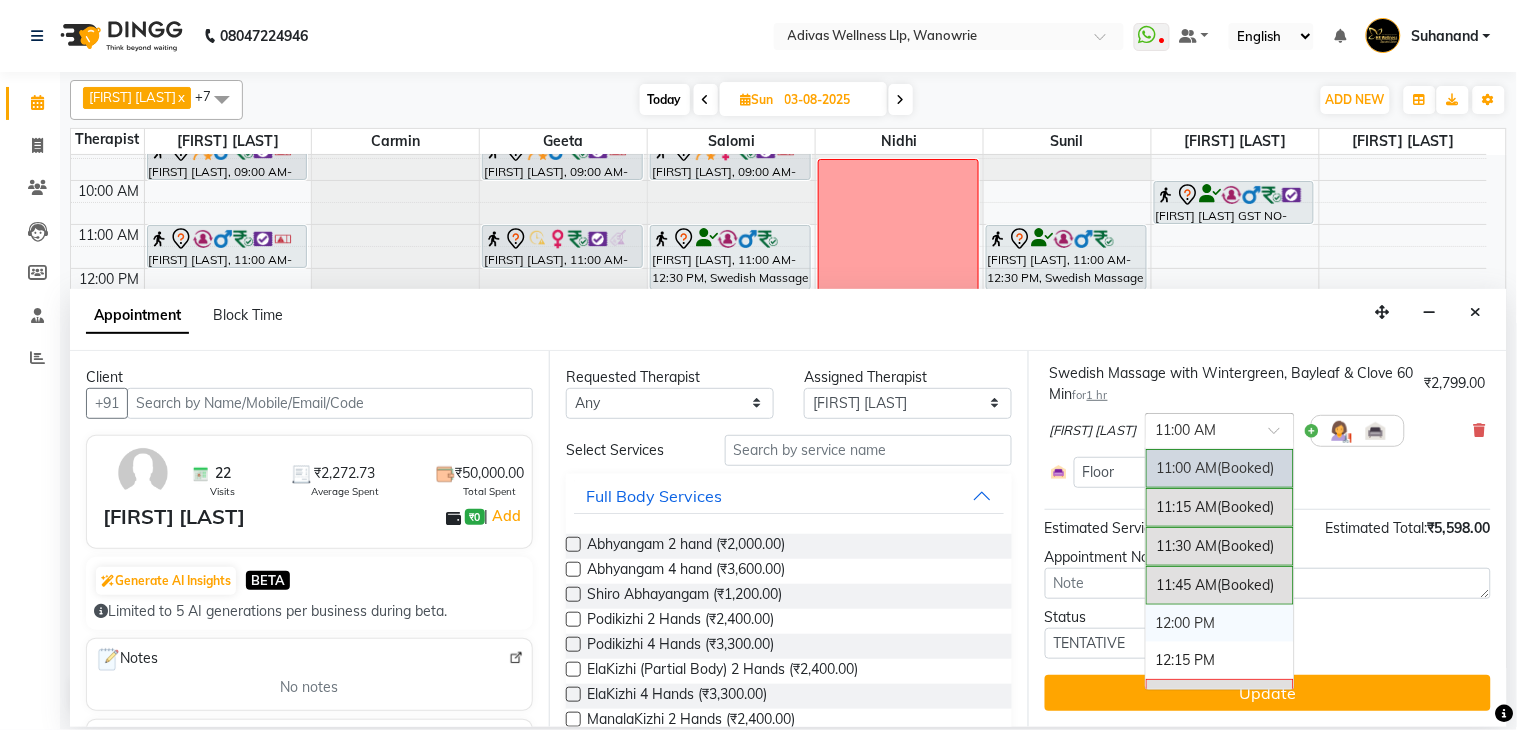 scroll, scrollTop: 526, scrollLeft: 0, axis: vertical 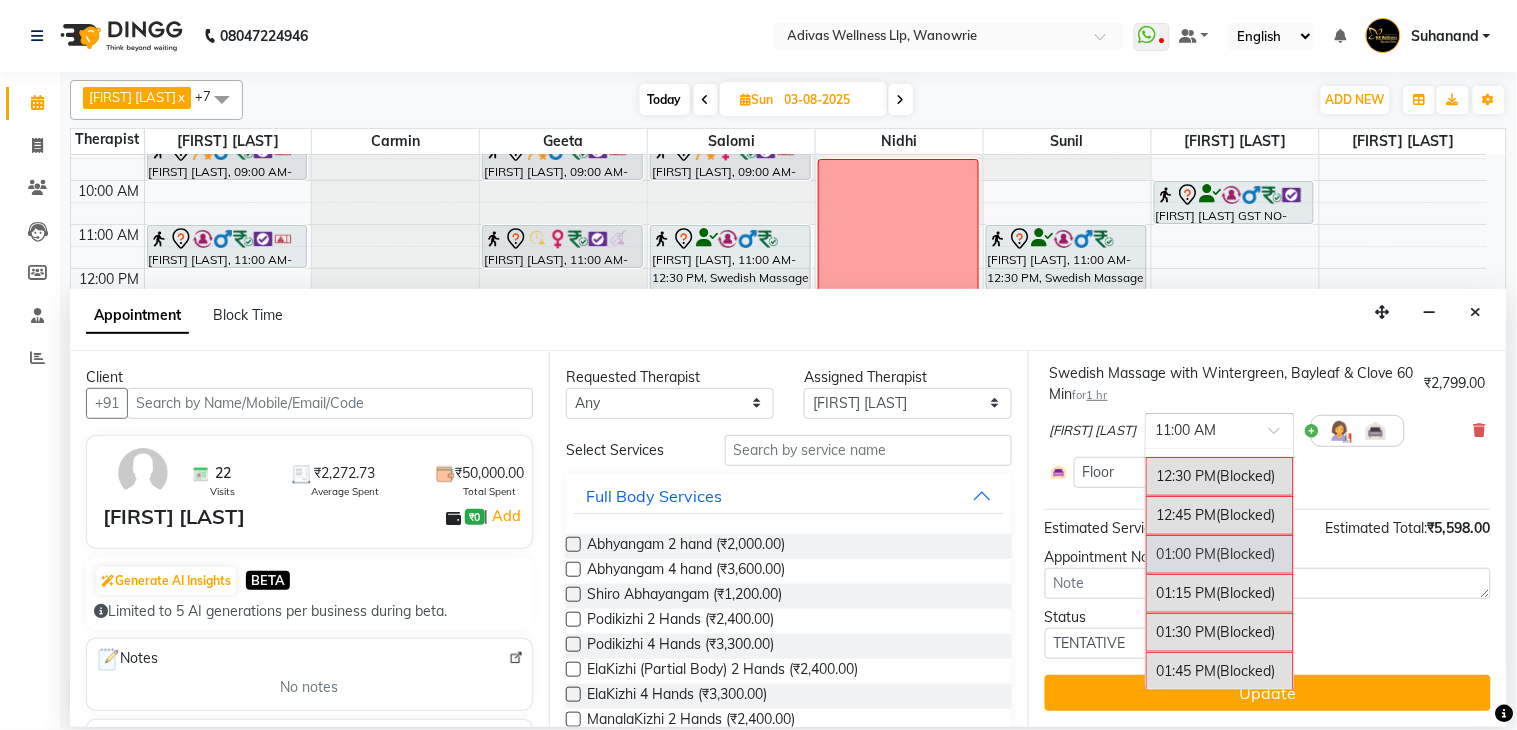 click on "01:00 PM   (Blocked)" at bounding box center (1220, 554) 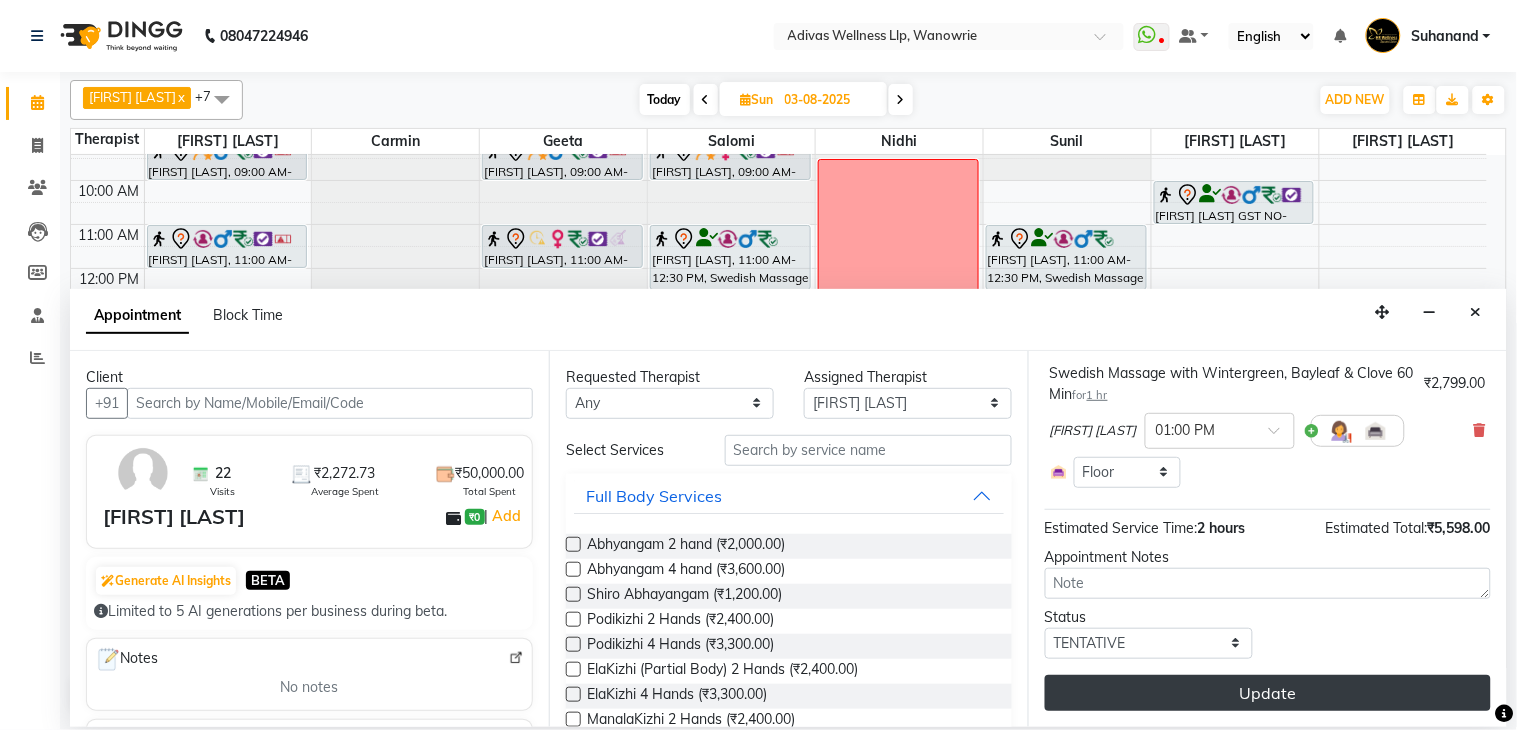 click on "Update" at bounding box center (1268, 693) 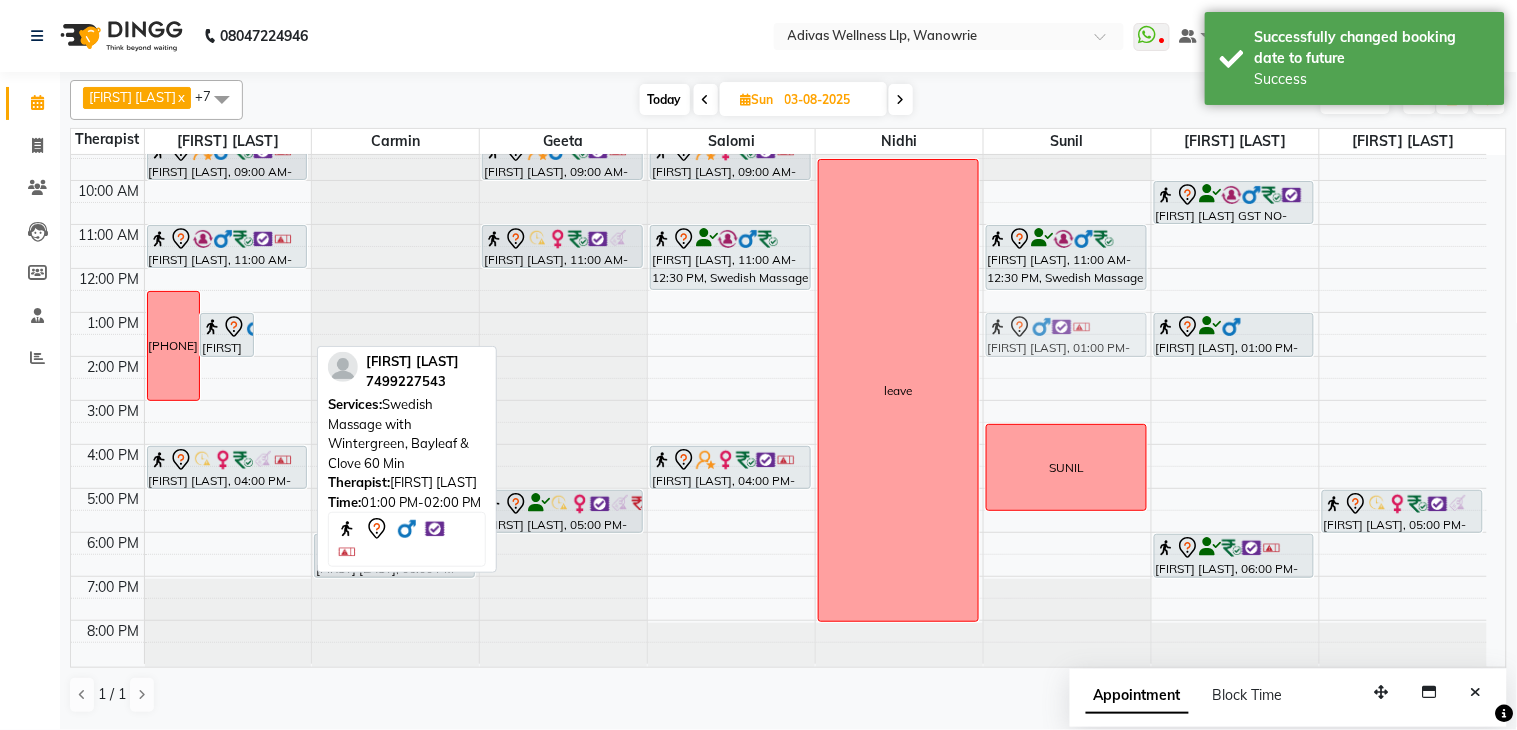 drag, startPoint x: 285, startPoint y: 330, endPoint x: 1025, endPoint y: 332, distance: 740.0027 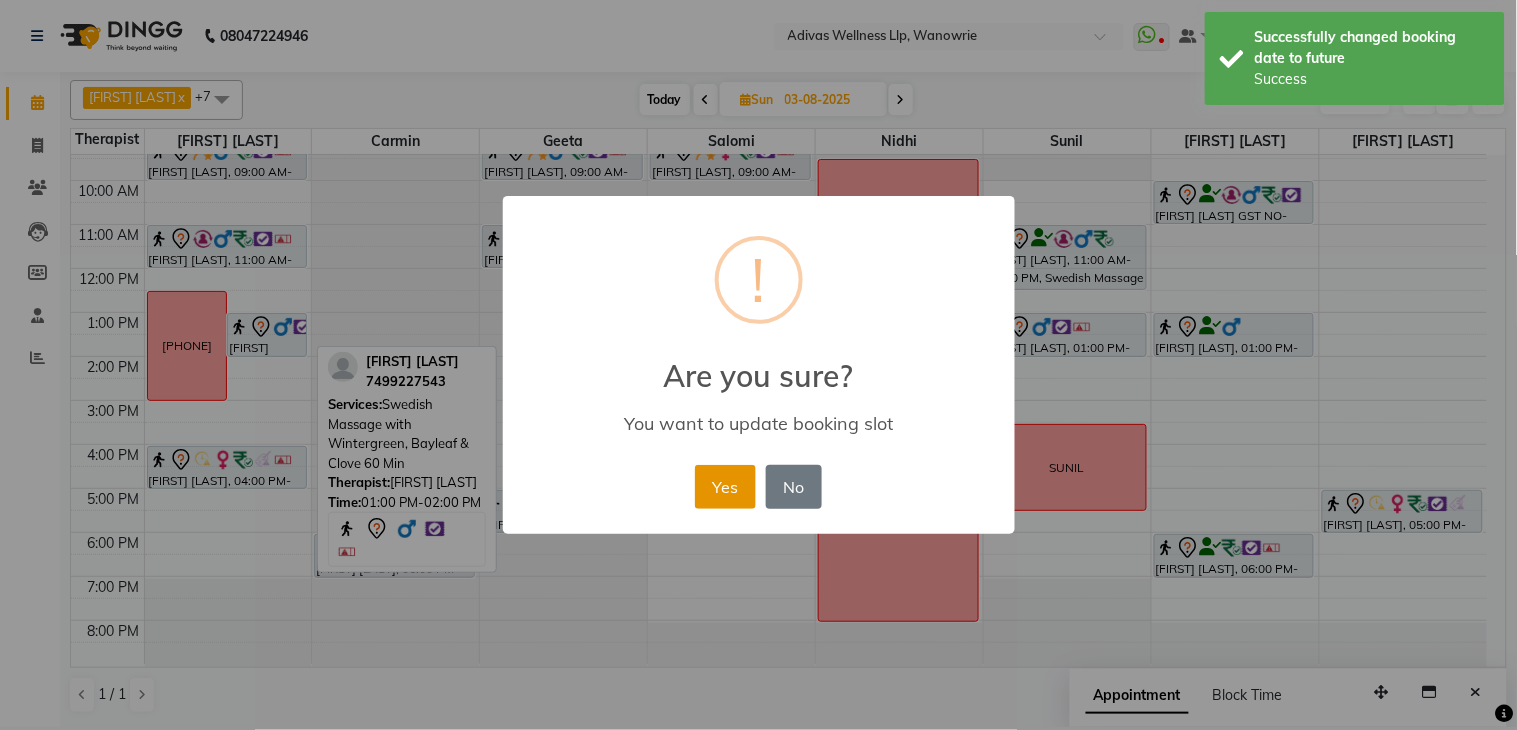 click on "Yes" at bounding box center (725, 487) 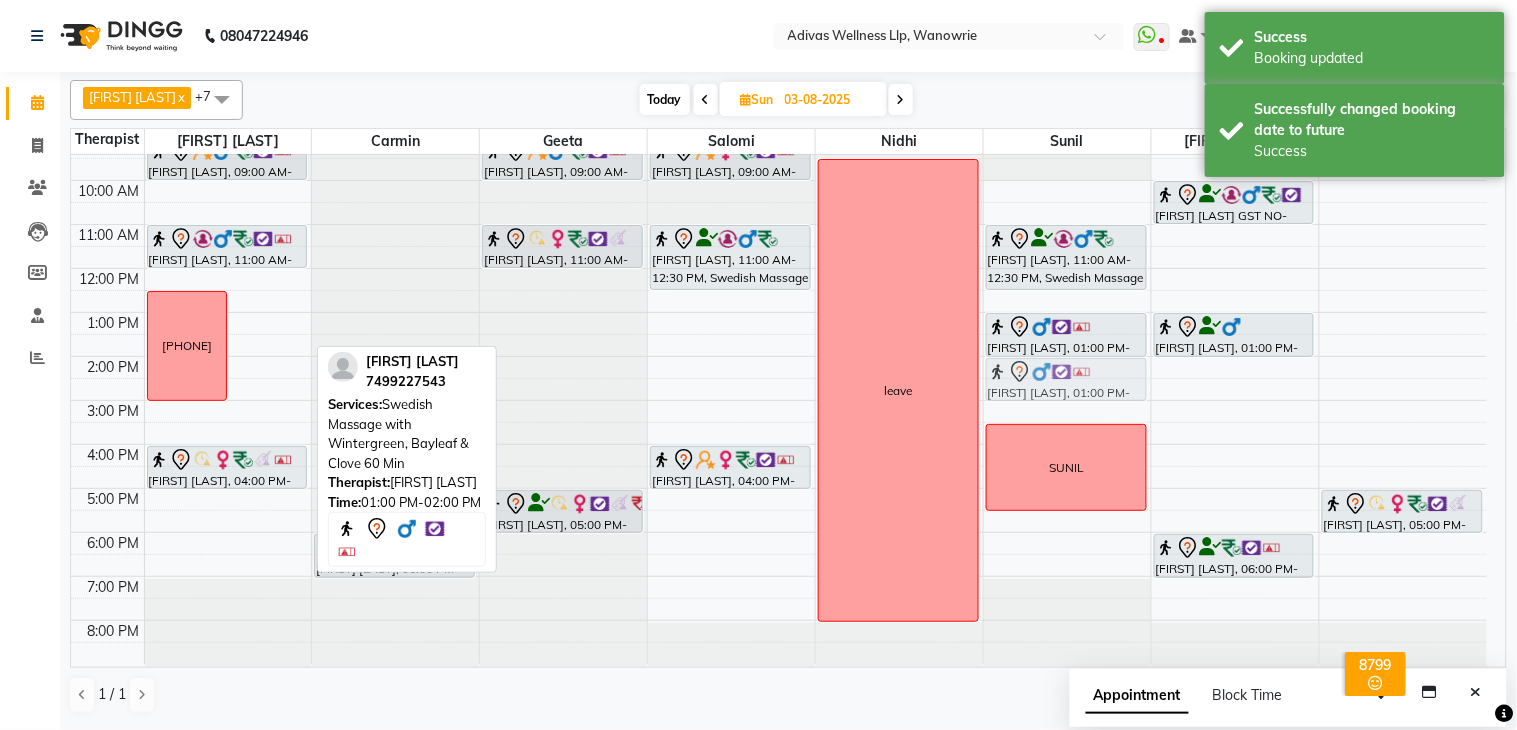 drag, startPoint x: 256, startPoint y: 340, endPoint x: 1014, endPoint y: 381, distance: 759.10803 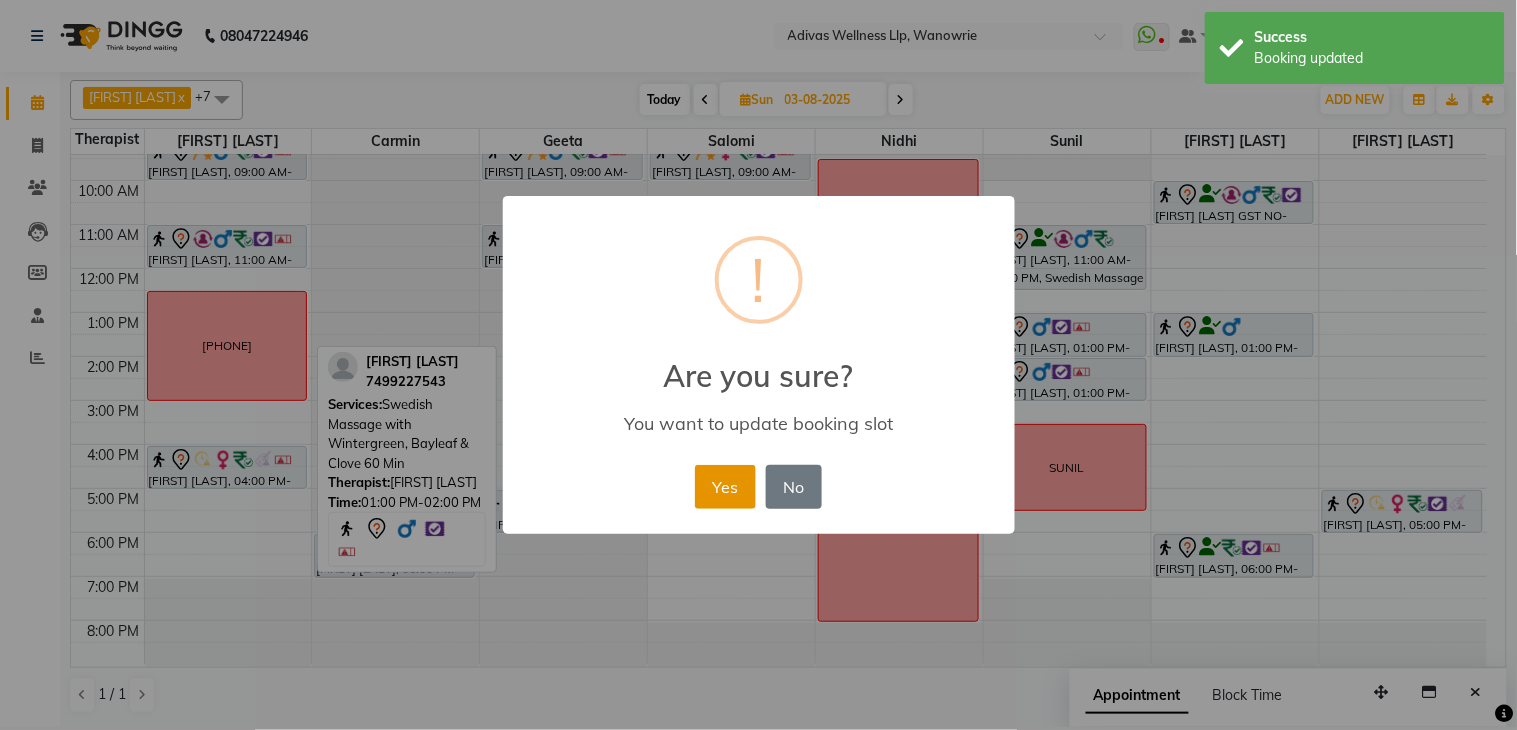 click on "Yes" at bounding box center (725, 487) 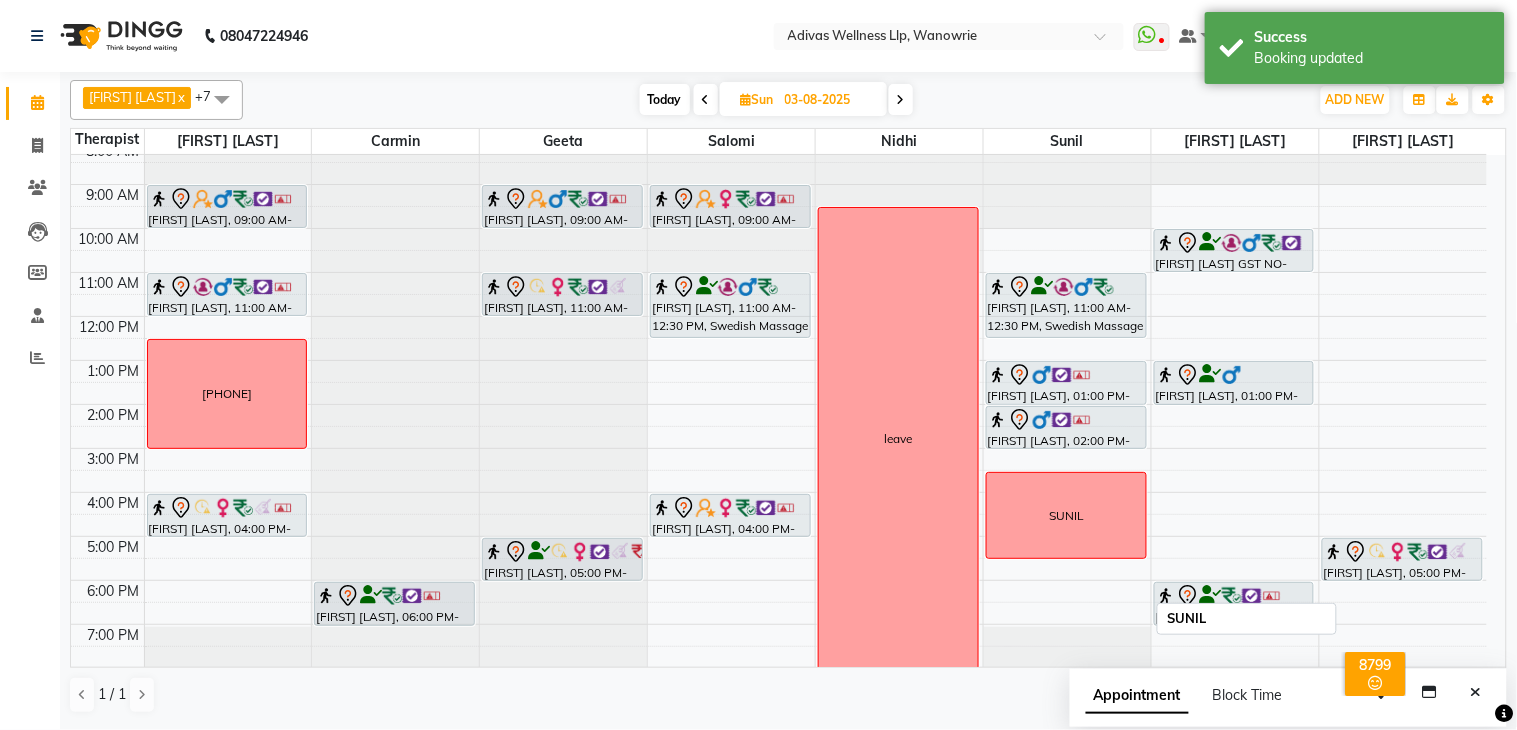scroll, scrollTop: 0, scrollLeft: 0, axis: both 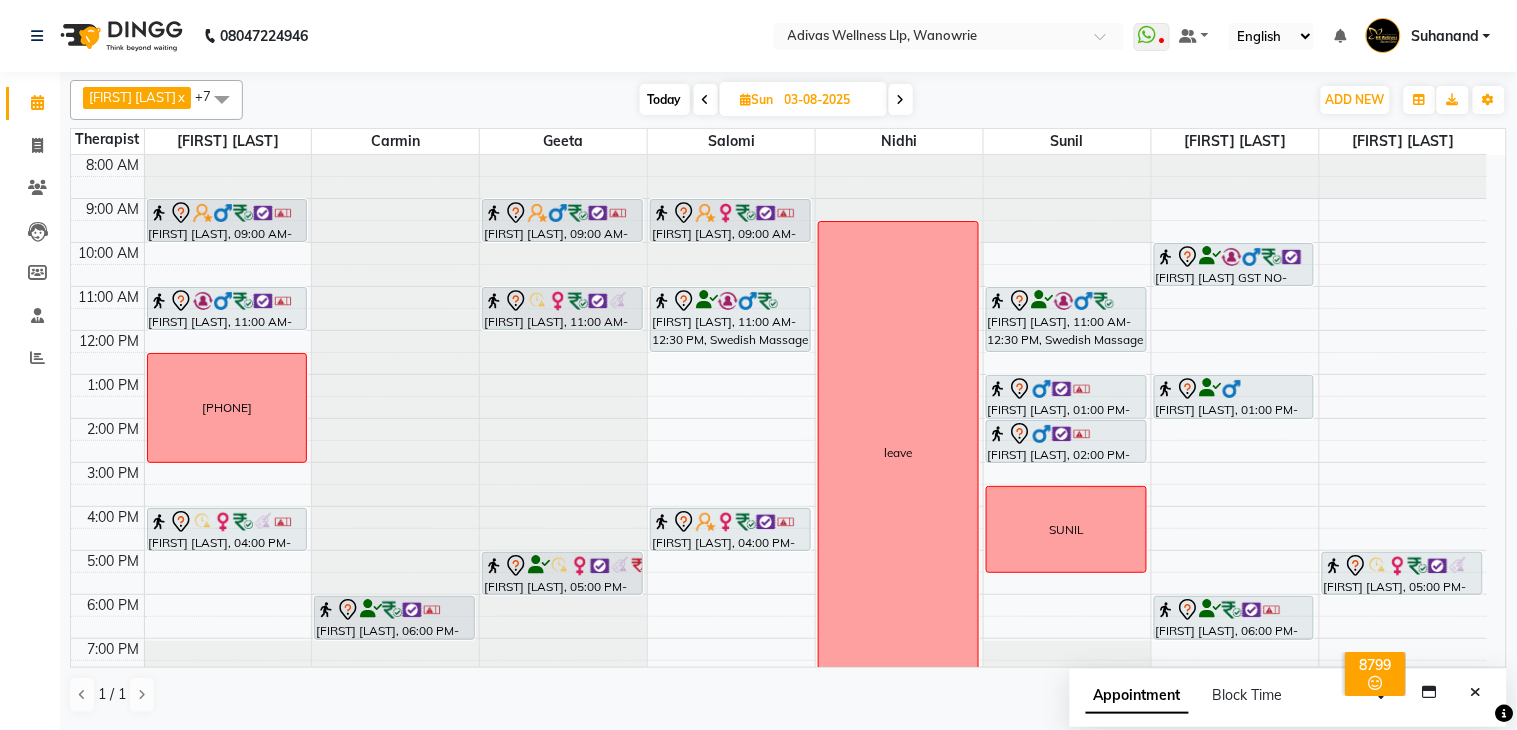 click on "Today" at bounding box center (665, 99) 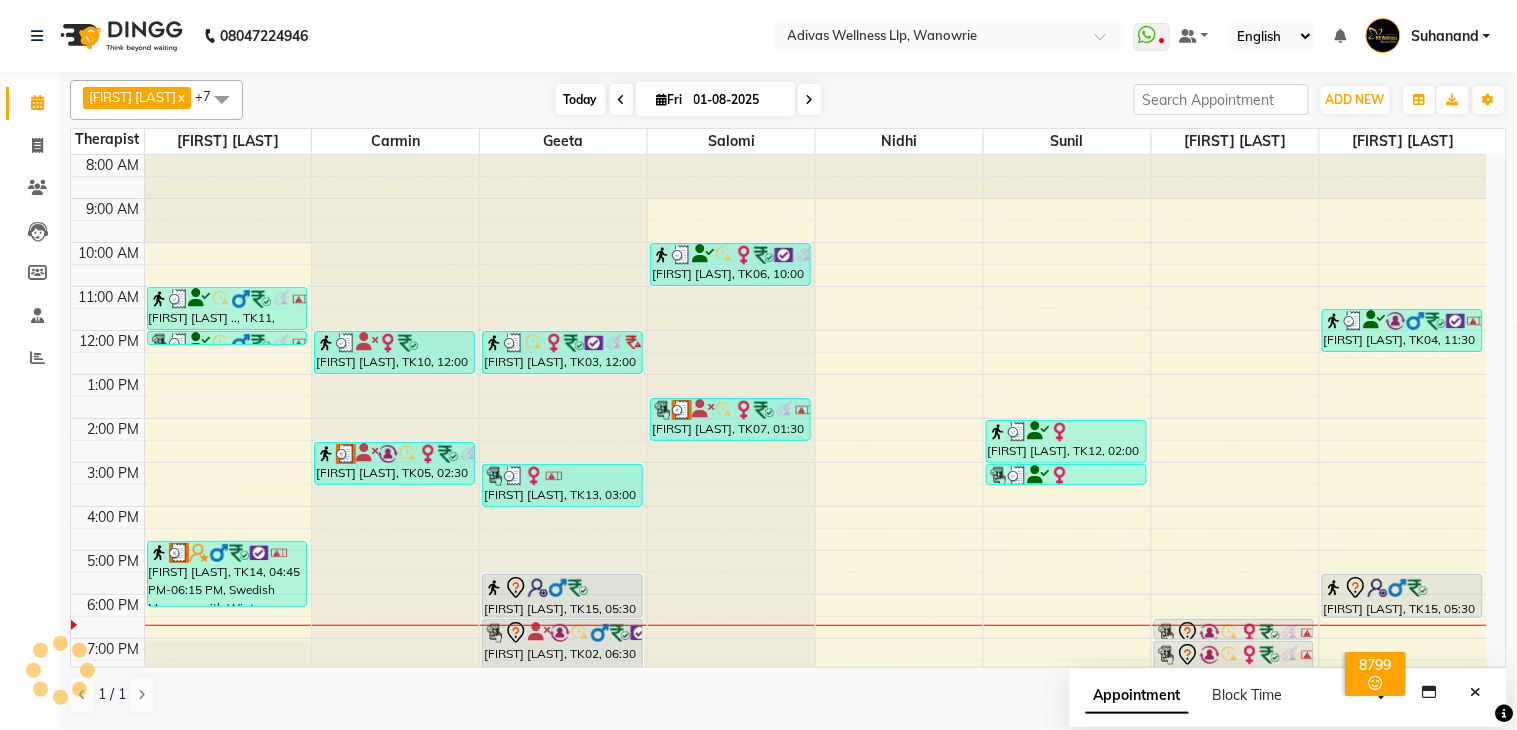 scroll, scrollTop: 63, scrollLeft: 0, axis: vertical 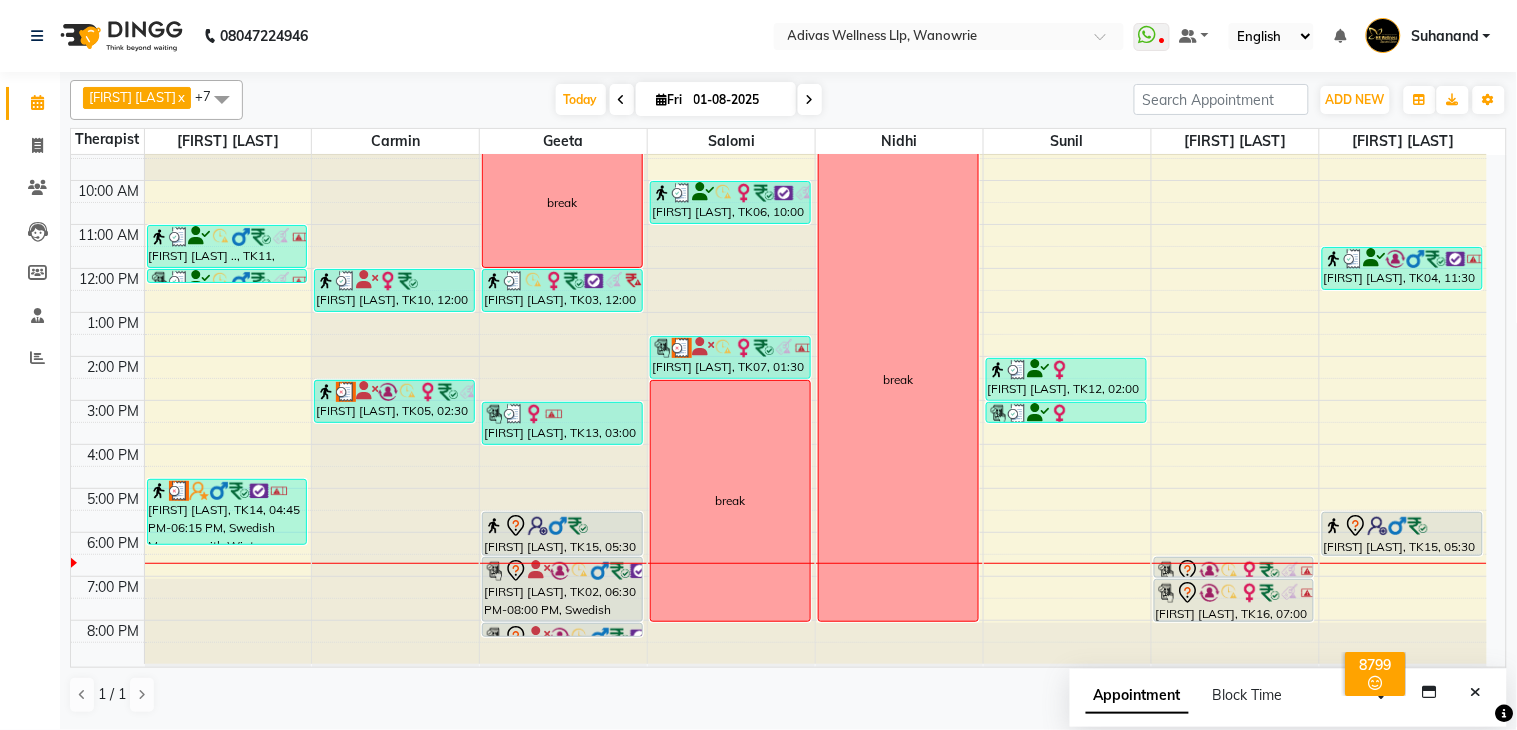 click at bounding box center [810, 99] 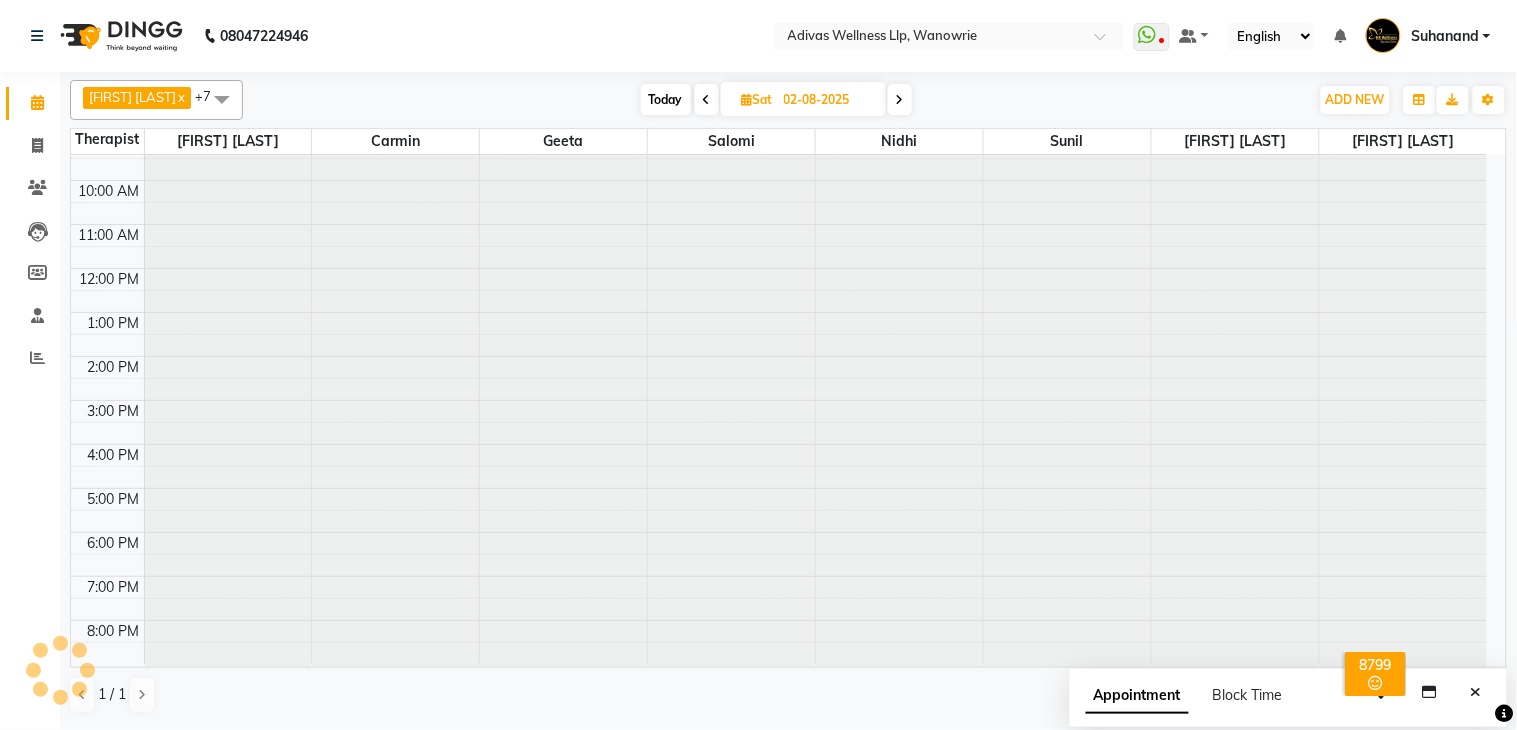 scroll, scrollTop: 63, scrollLeft: 0, axis: vertical 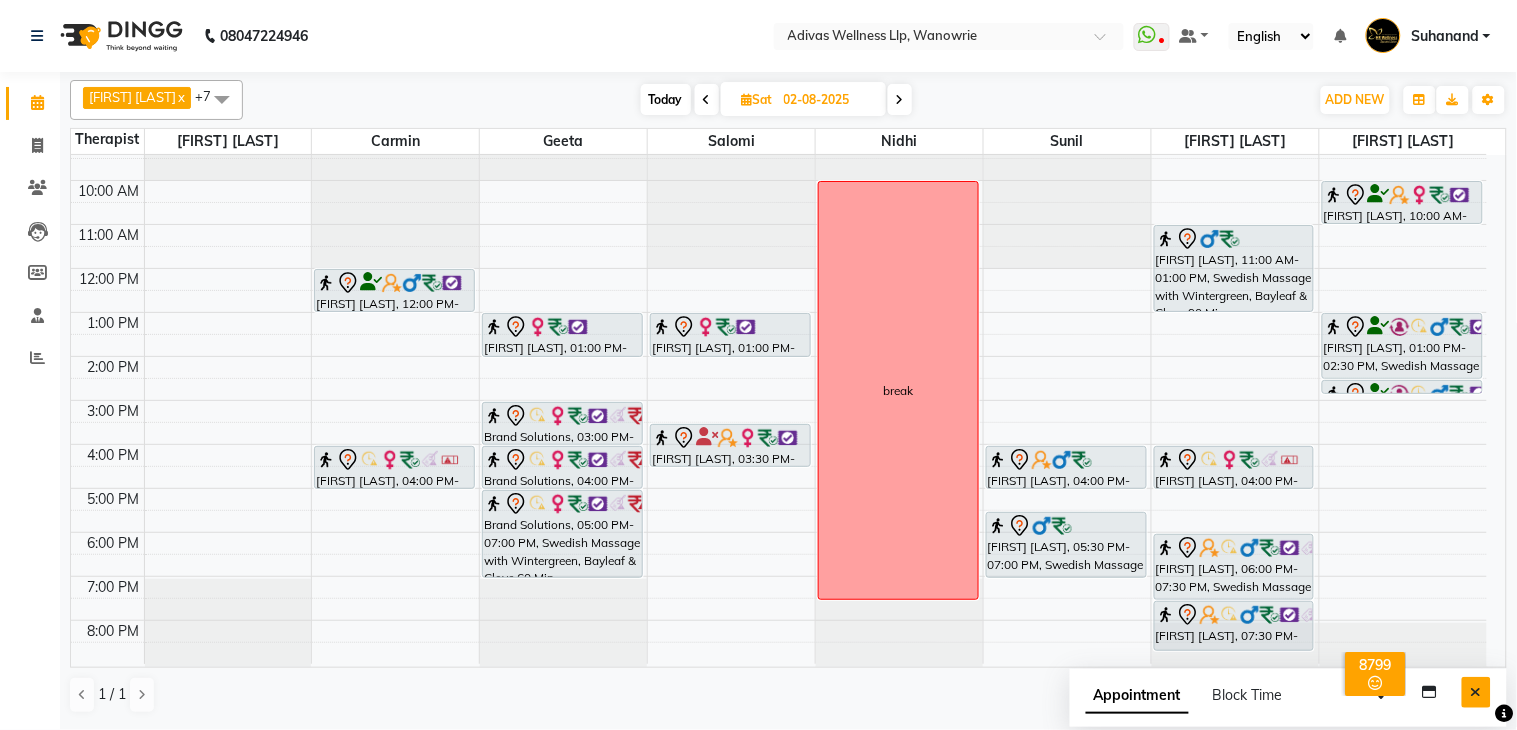 click at bounding box center [1476, 692] 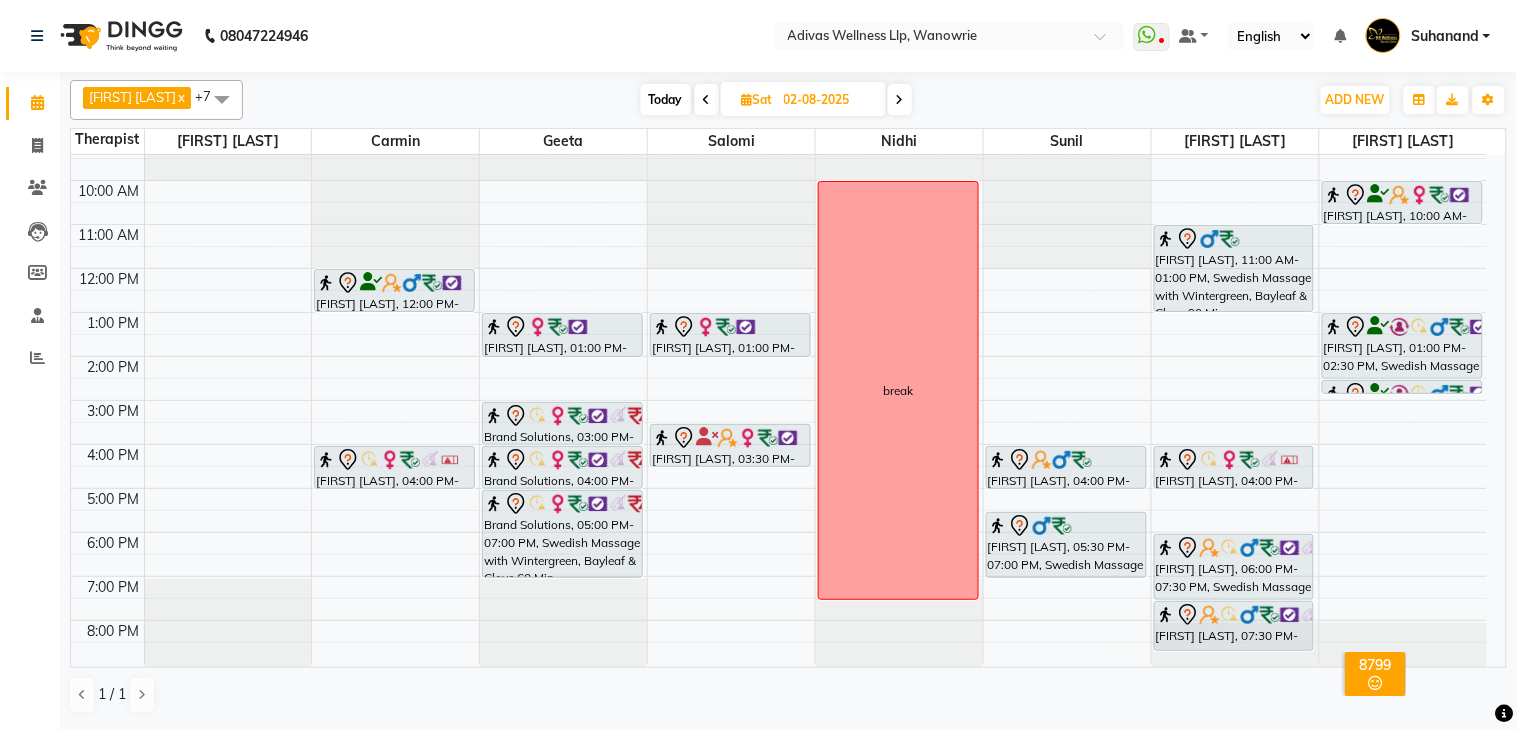 click at bounding box center (900, 100) 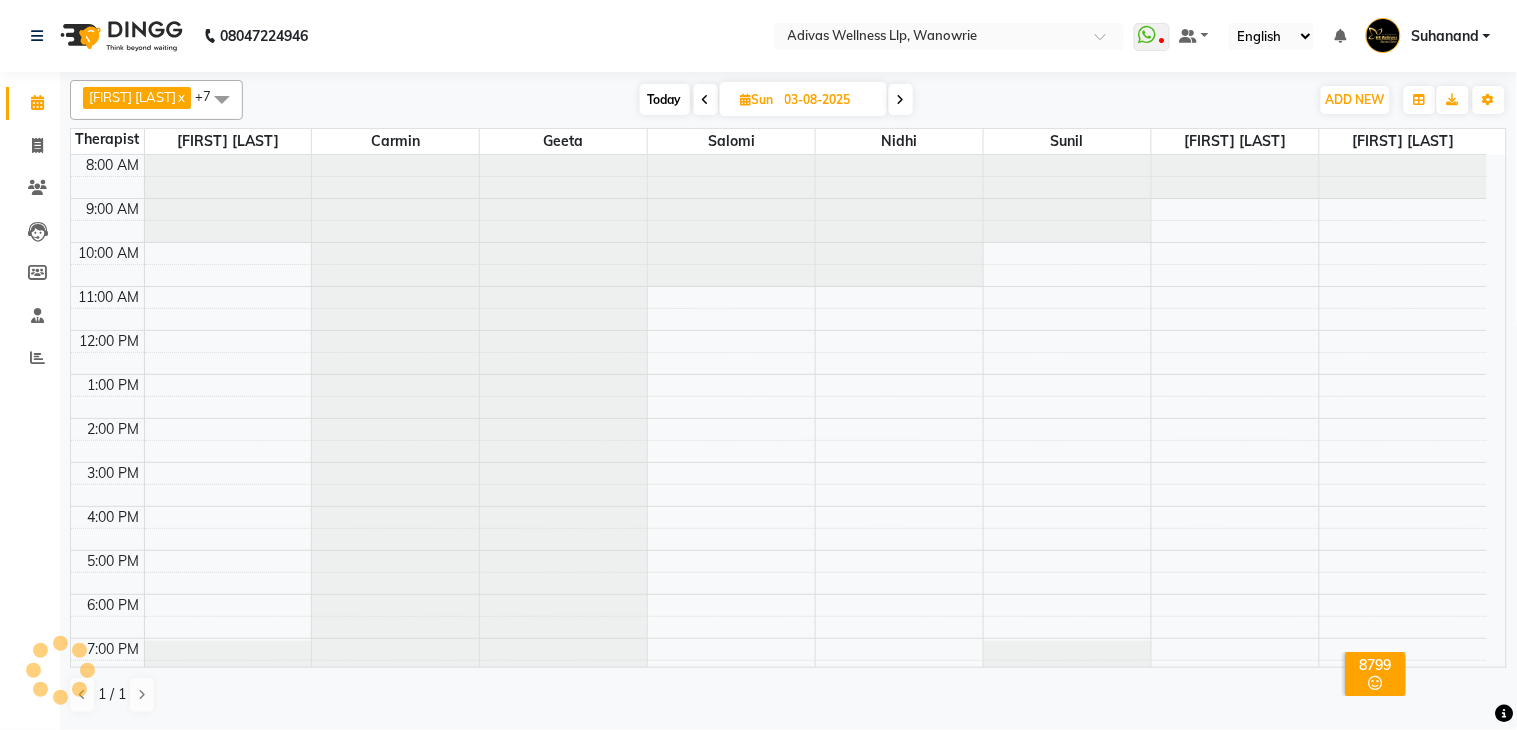 scroll, scrollTop: 63, scrollLeft: 0, axis: vertical 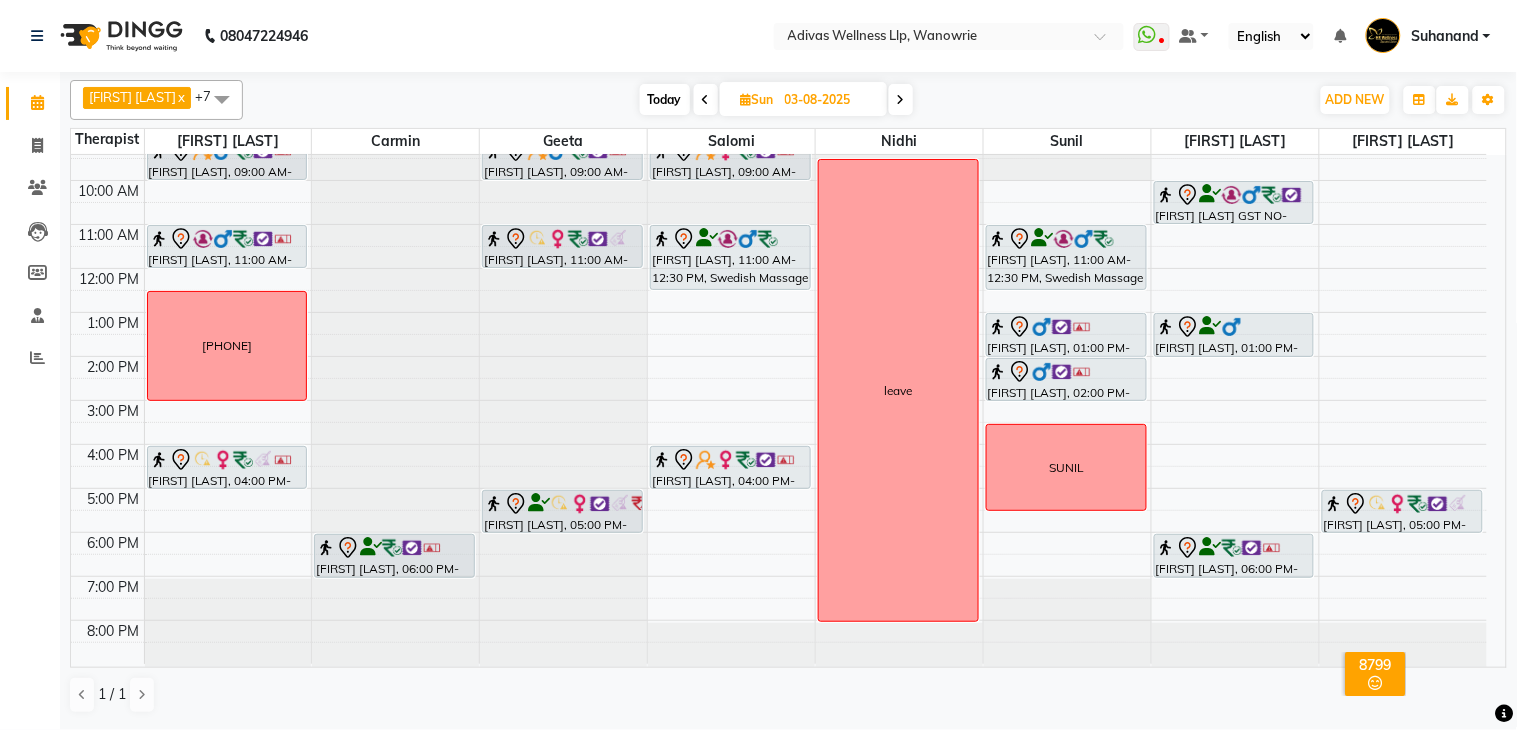 click on "Today" at bounding box center (665, 99) 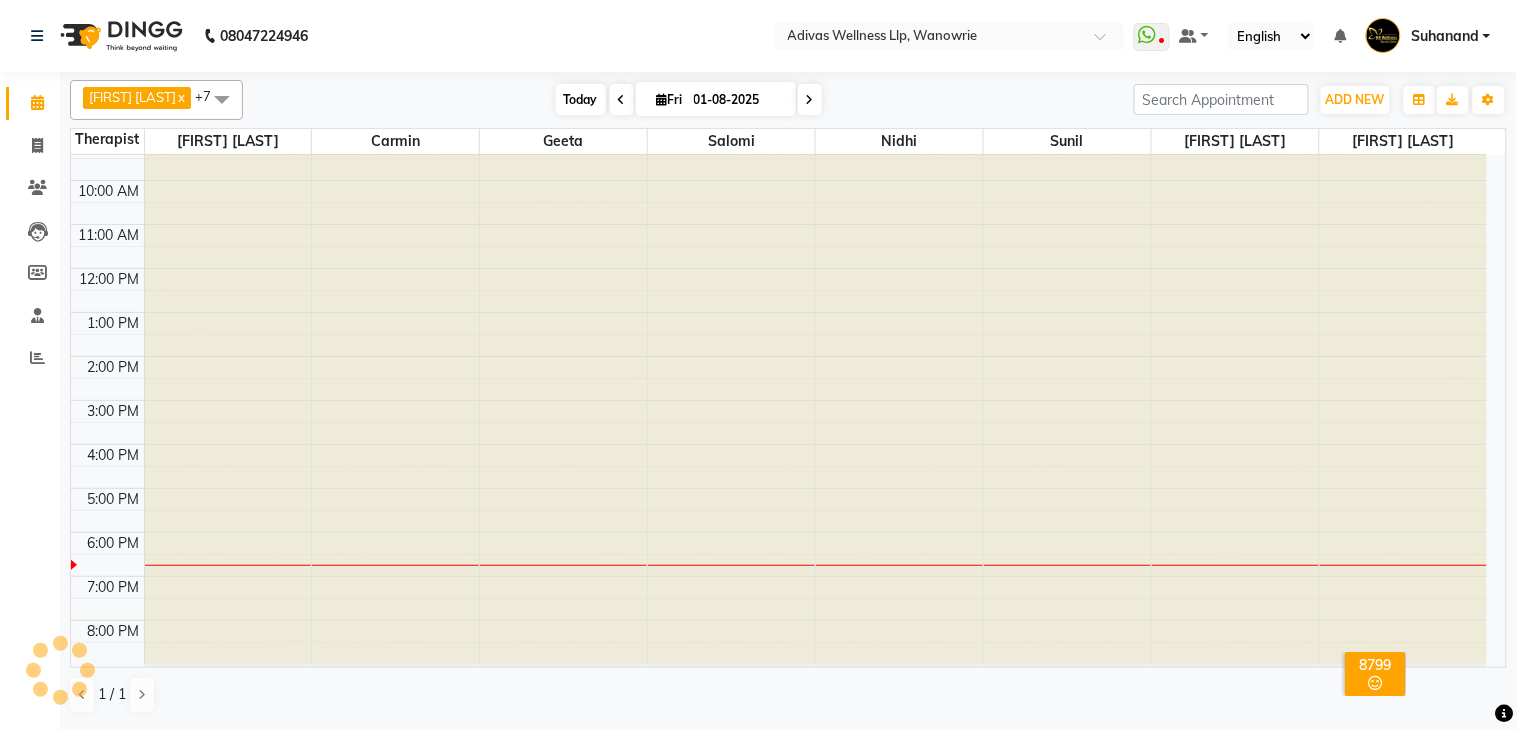 scroll, scrollTop: 63, scrollLeft: 0, axis: vertical 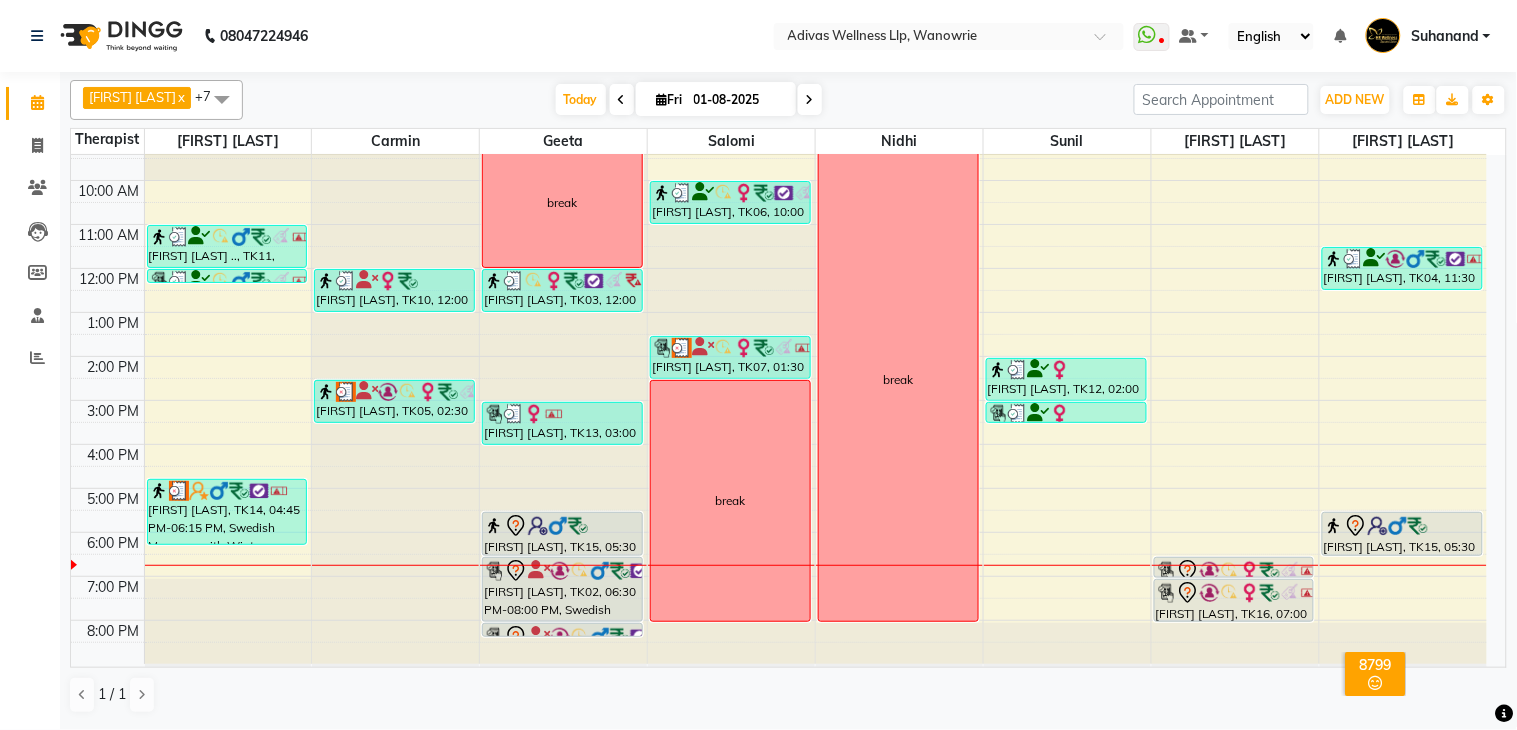 click on "[PHONE] Select Location × Adivas Wellness Llp, Wanowrie  WhatsApp Status  ✕ Status:  Disconnected Recent Service Activity: [DATE]     05:30 AM  [PHONE] Whatsapp Settings Default Panel My Panel English ENGLISH Español العربية मराठी हिंदी ગુજરાતી தமிழ் 中文 Notifications nothing to show Suhanand Manage Profile Change Password Sign out  Version:3.15.11" 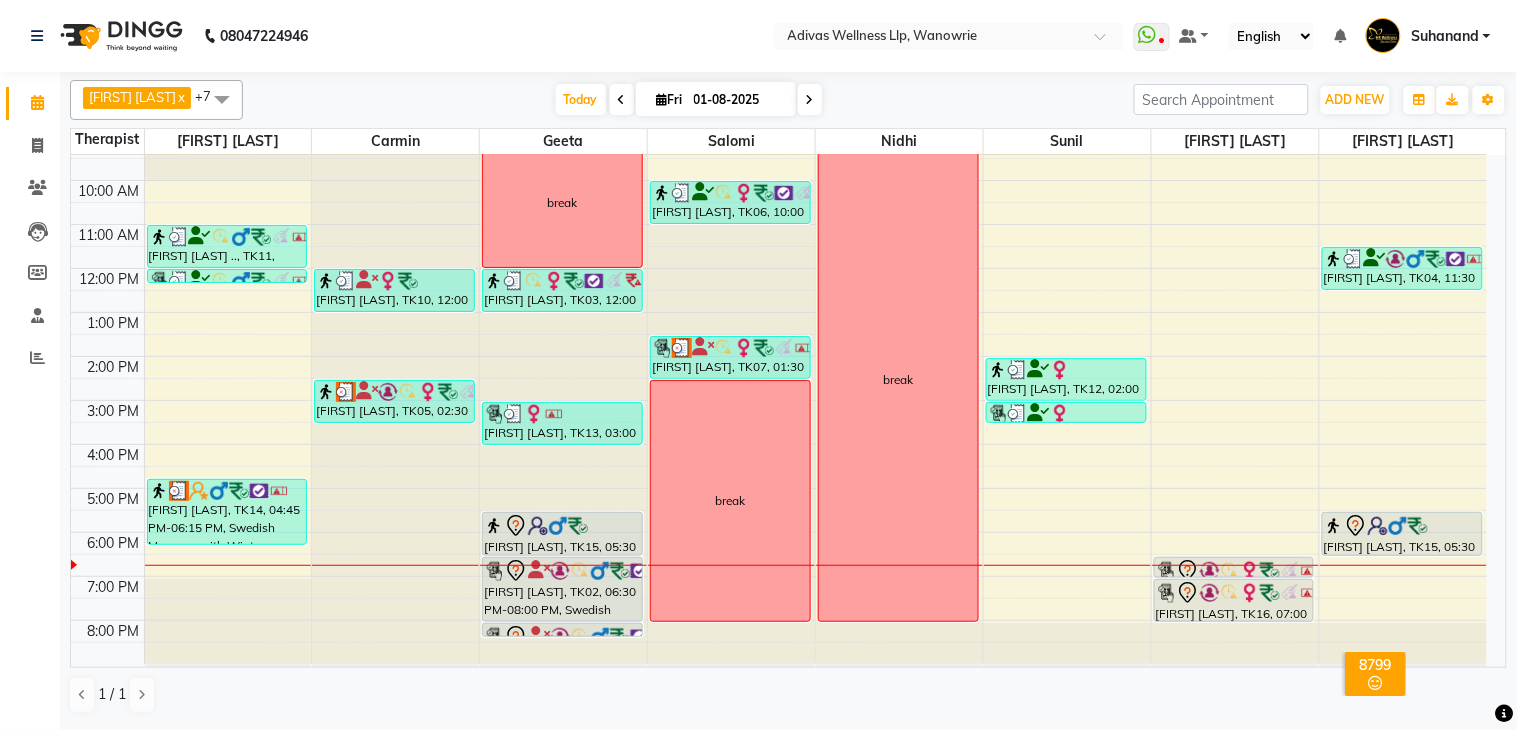 click on "[PHONE] Select Location × Adivas Wellness Llp, Wanowrie  WhatsApp Status  ✕ Status:  Disconnected Recent Service Activity: [DATE]     05:30 AM  [PHONE] Whatsapp Settings Default Panel My Panel English ENGLISH Español العربية मराठी हिंदी ગુજરાતી தமிழ் 中文 Notifications nothing to show Suhanand Manage Profile Change Password Sign out  Version:3.15.11" 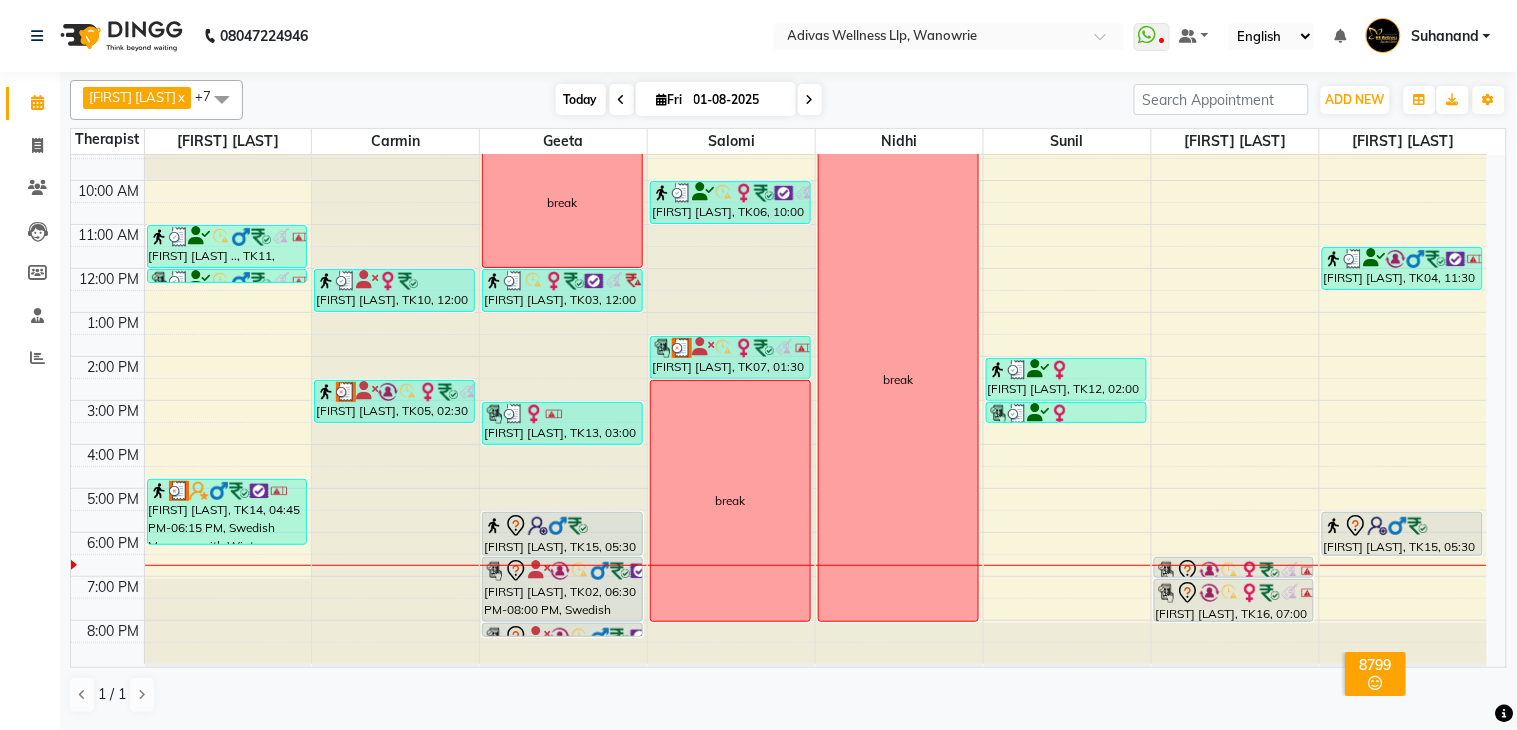 click on "Today" at bounding box center [581, 99] 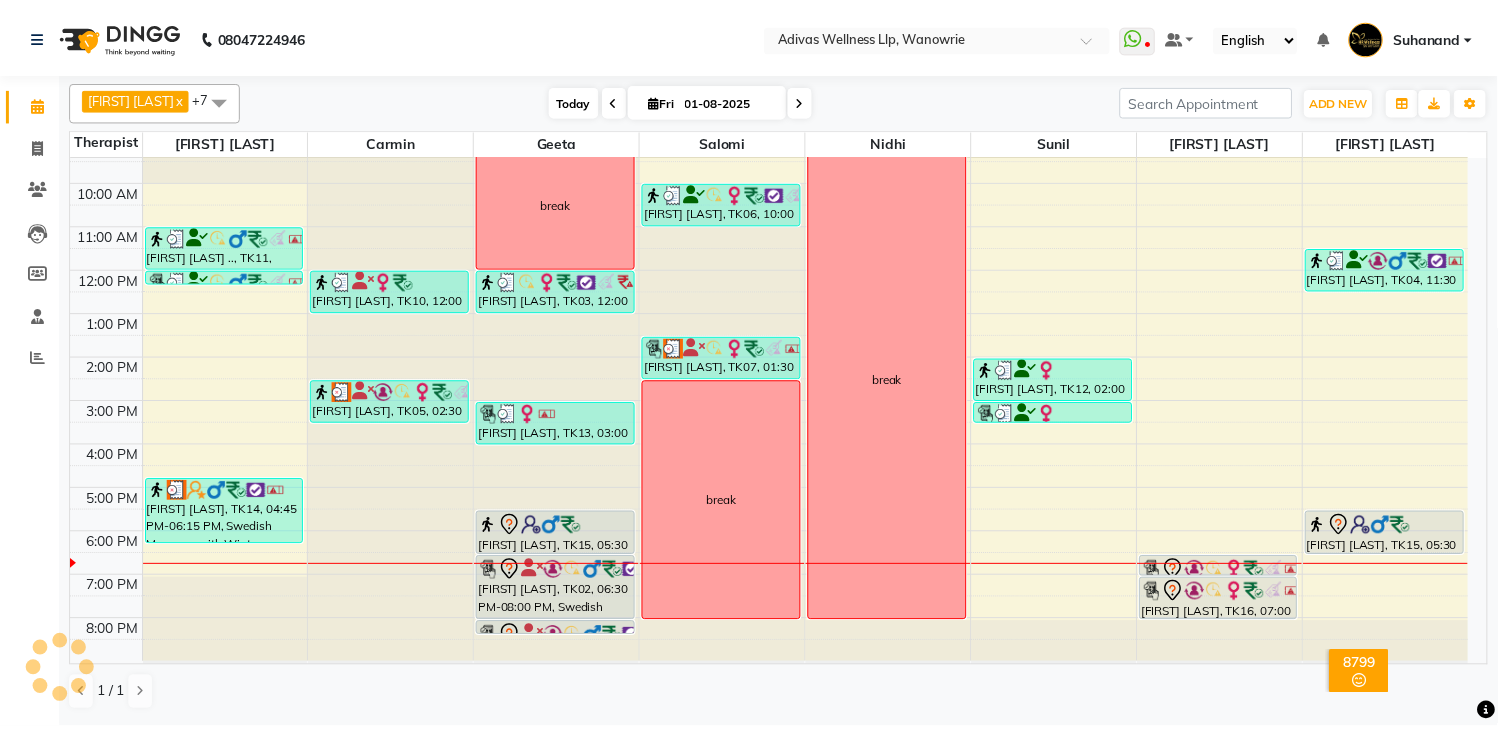 scroll, scrollTop: 63, scrollLeft: 0, axis: vertical 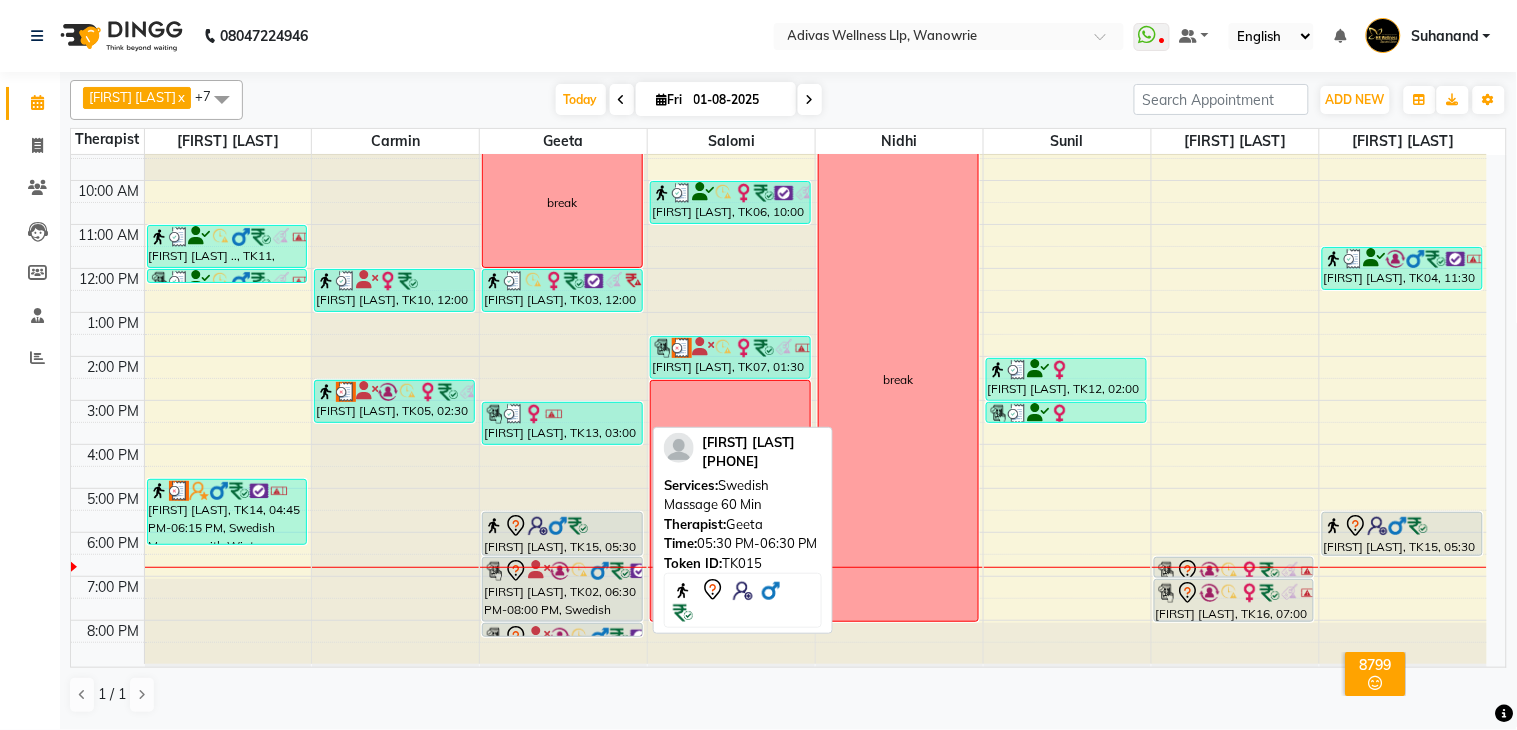 click at bounding box center [558, 526] 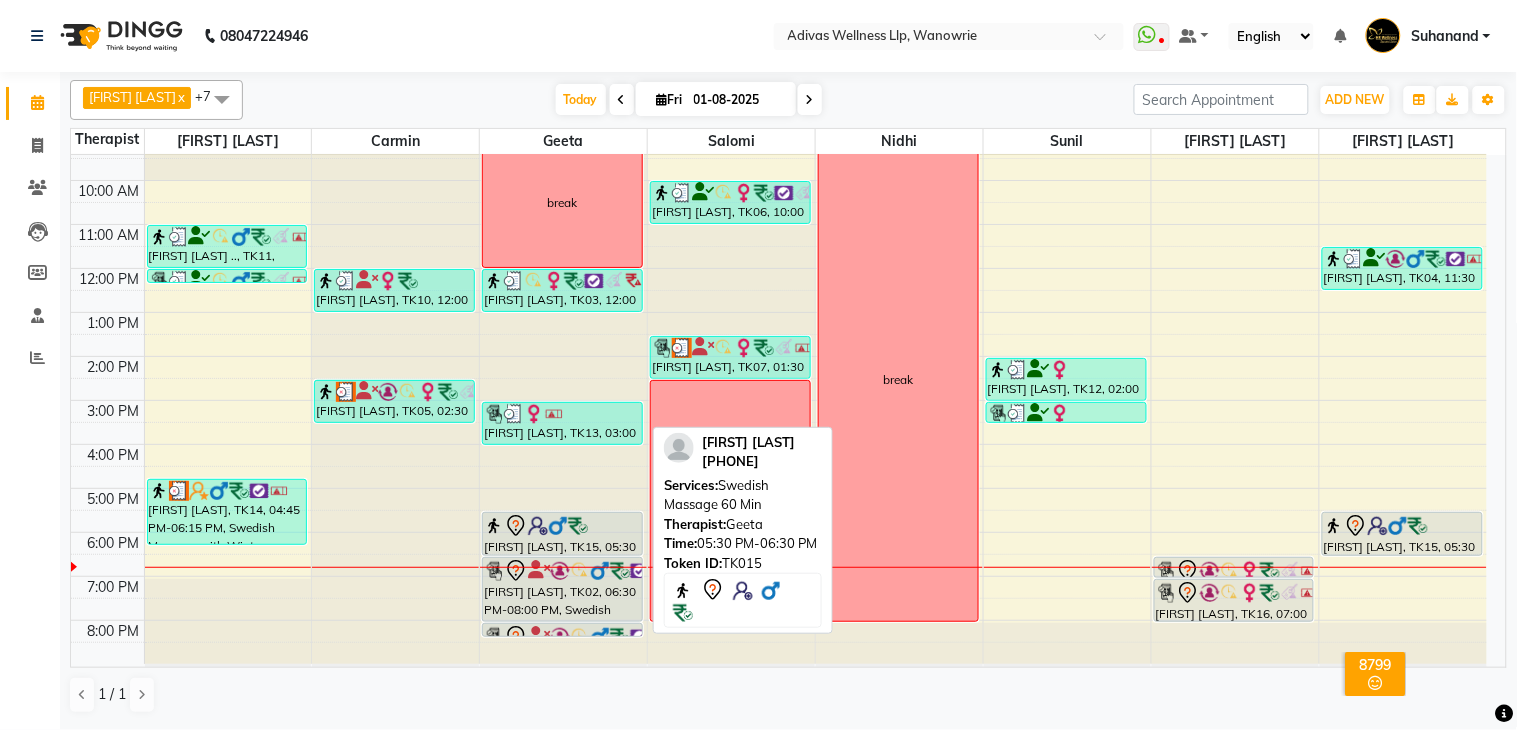 click at bounding box center (558, 526) 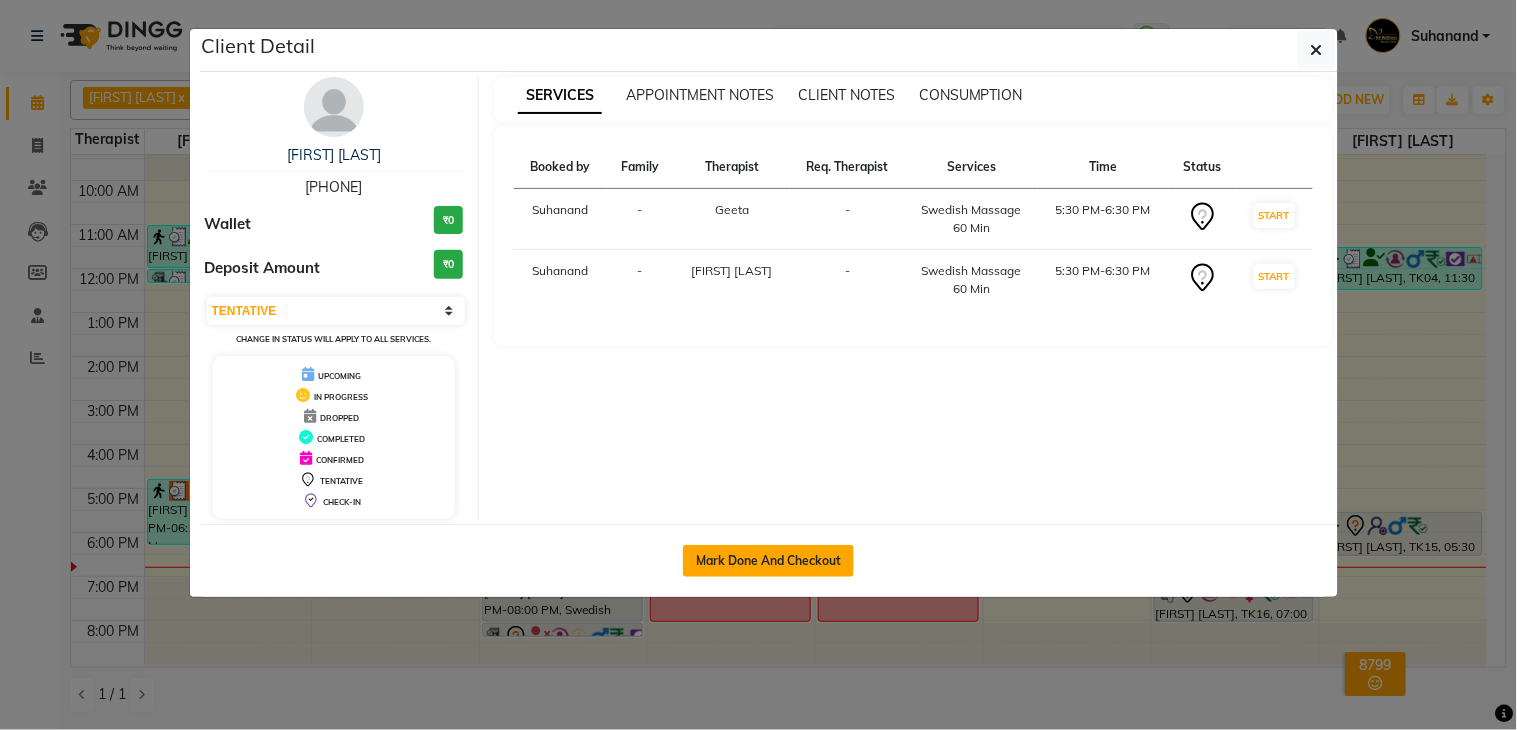 click on "Mark Done And Checkout" 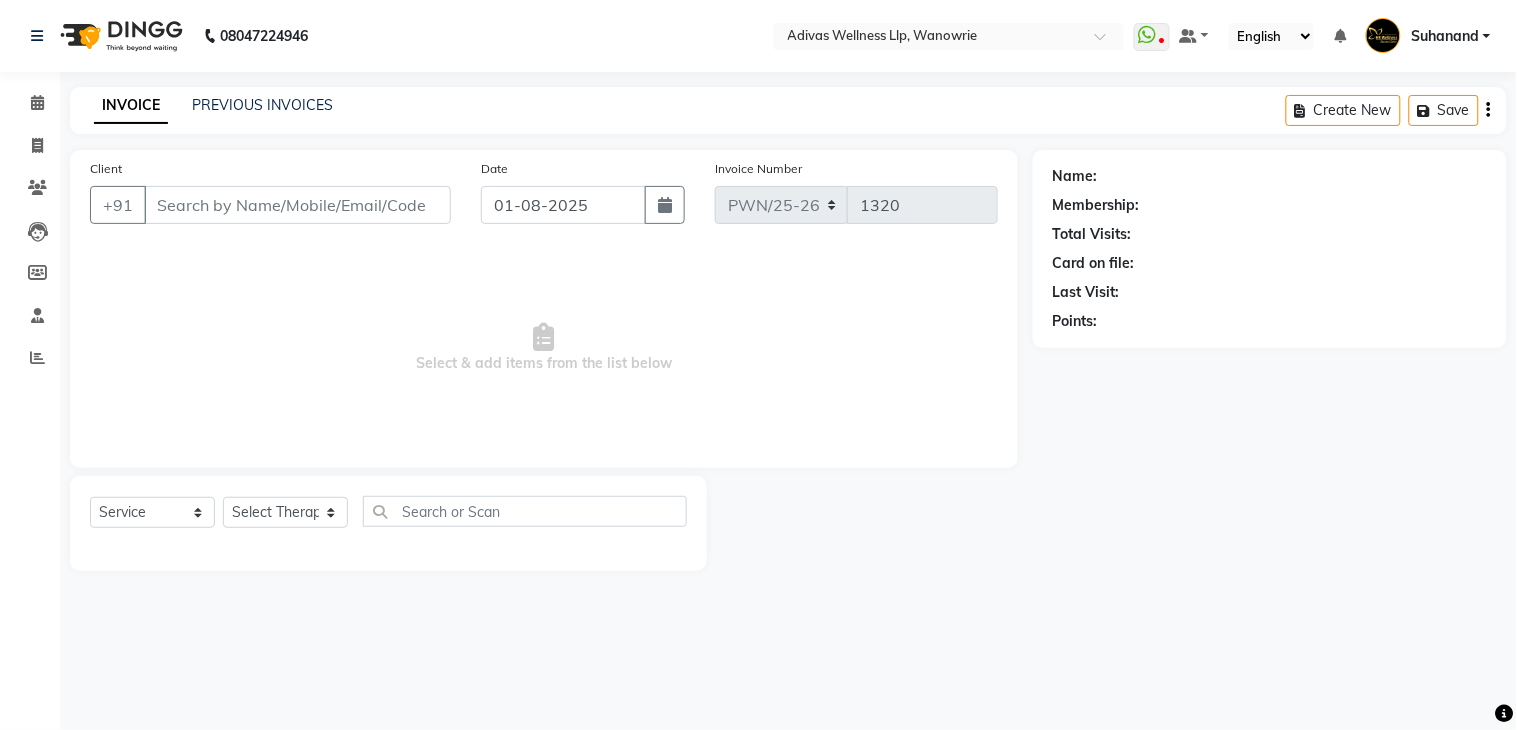 select on "P" 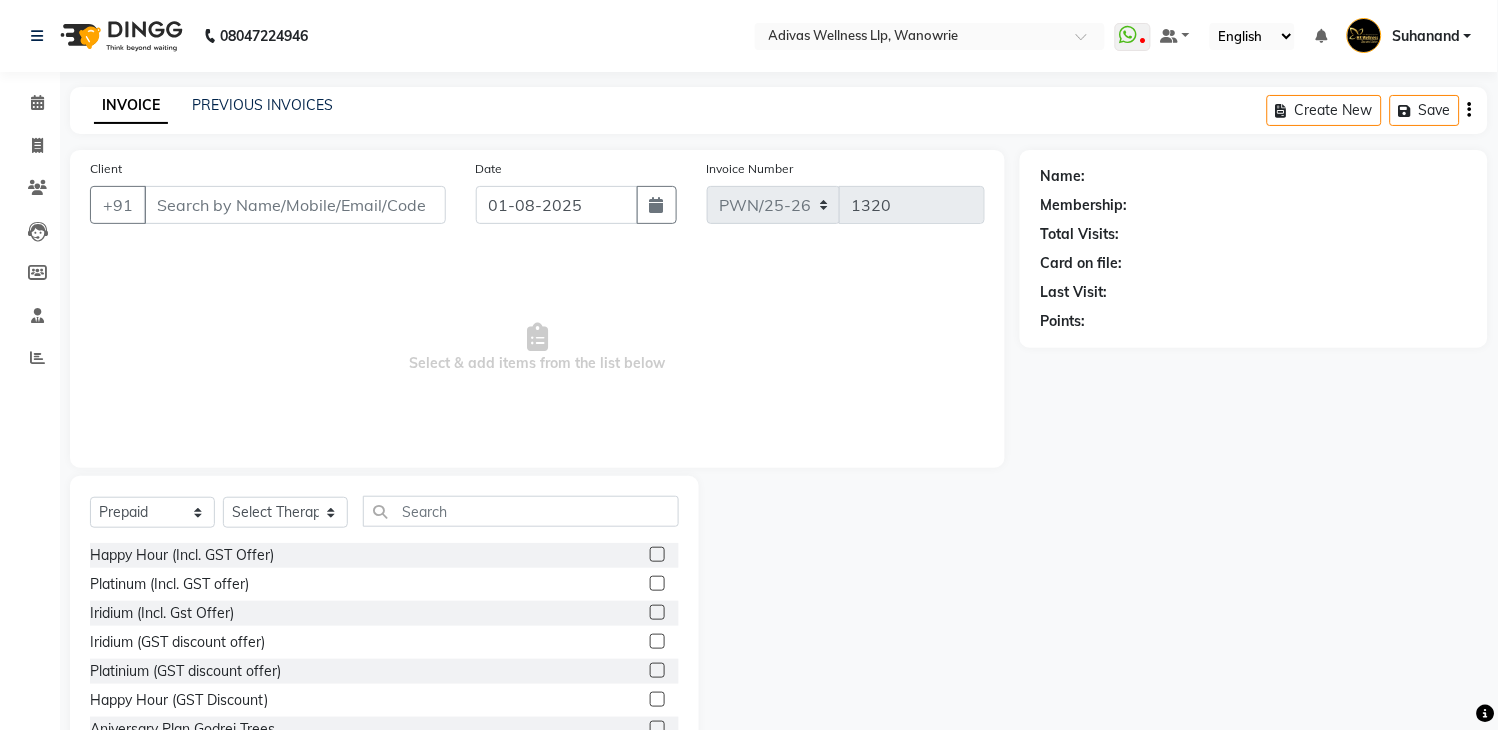 type on "[PHONE]" 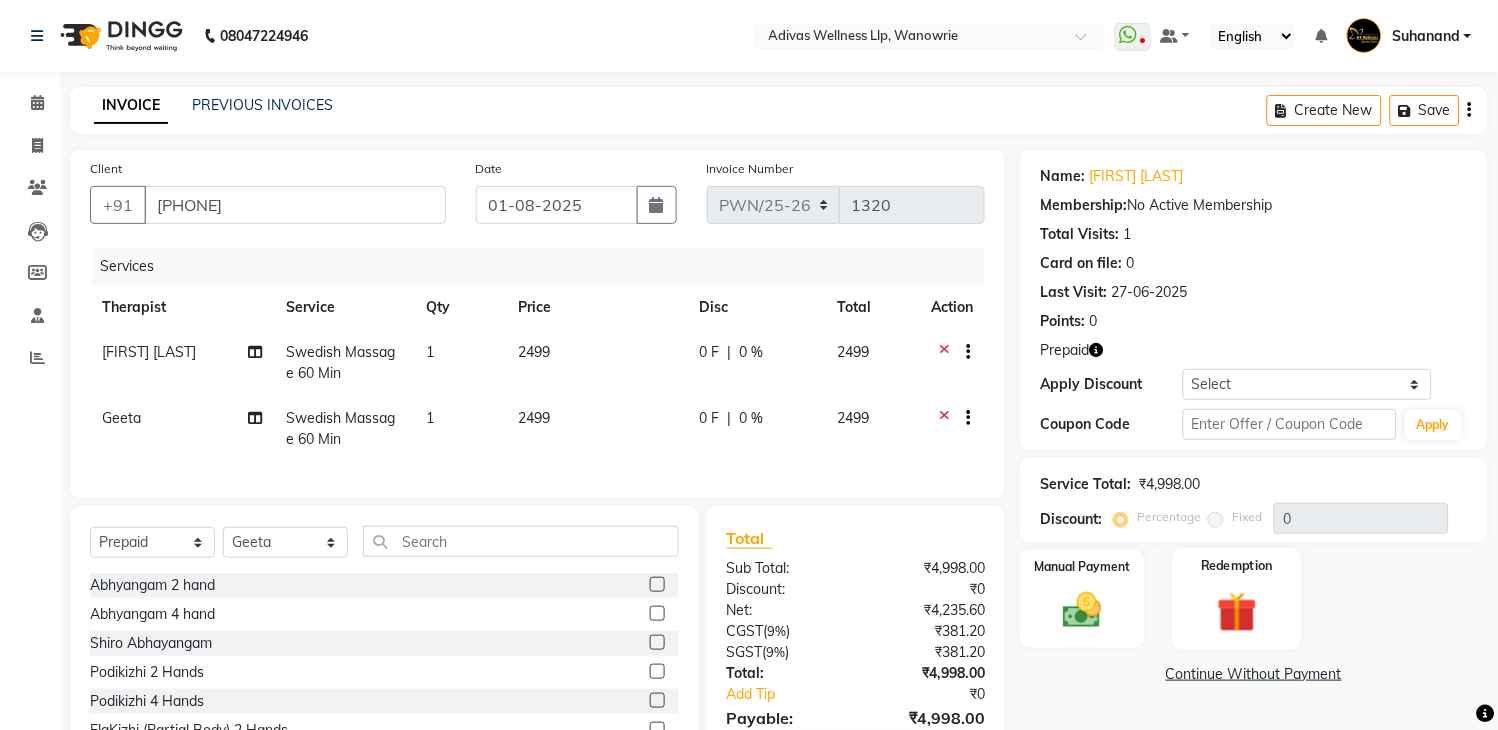 click 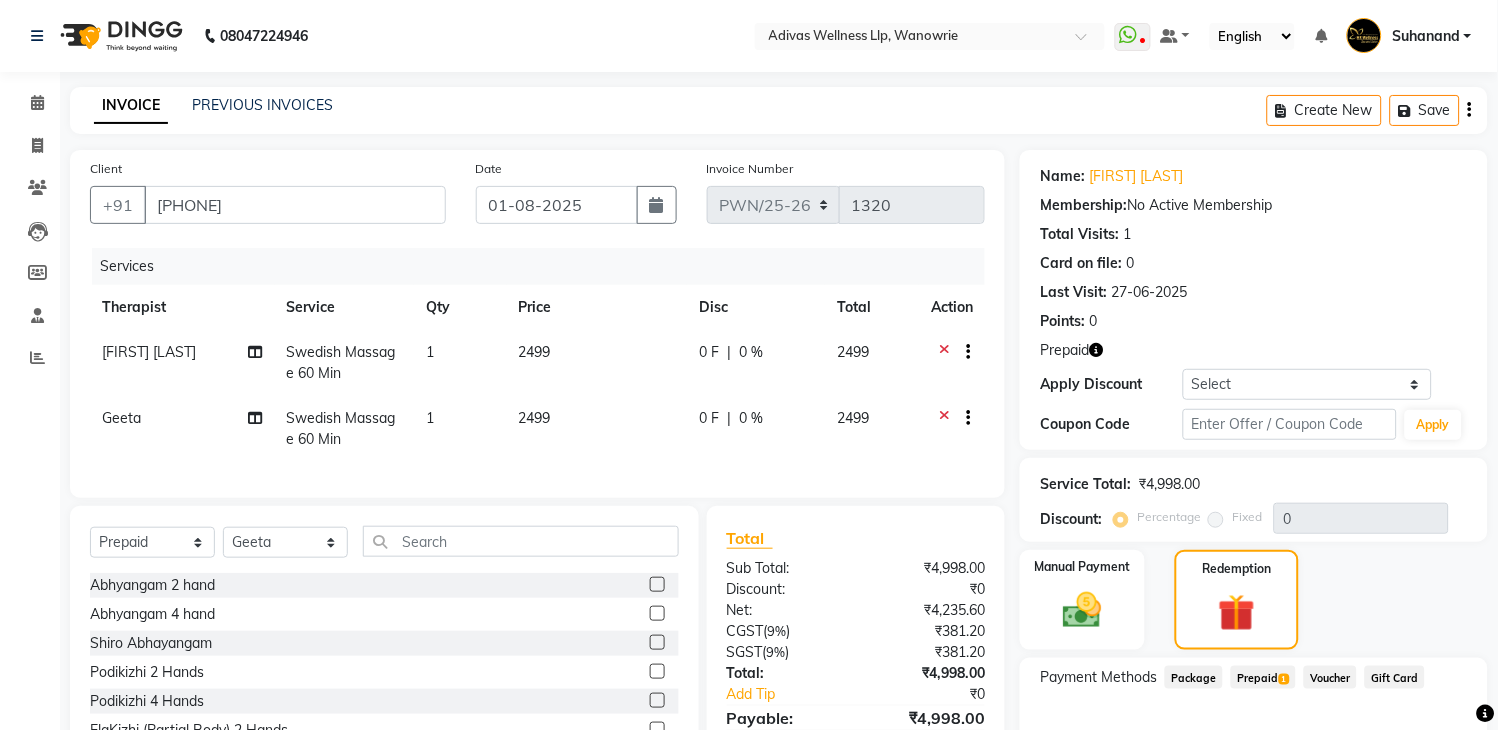 click on "1" 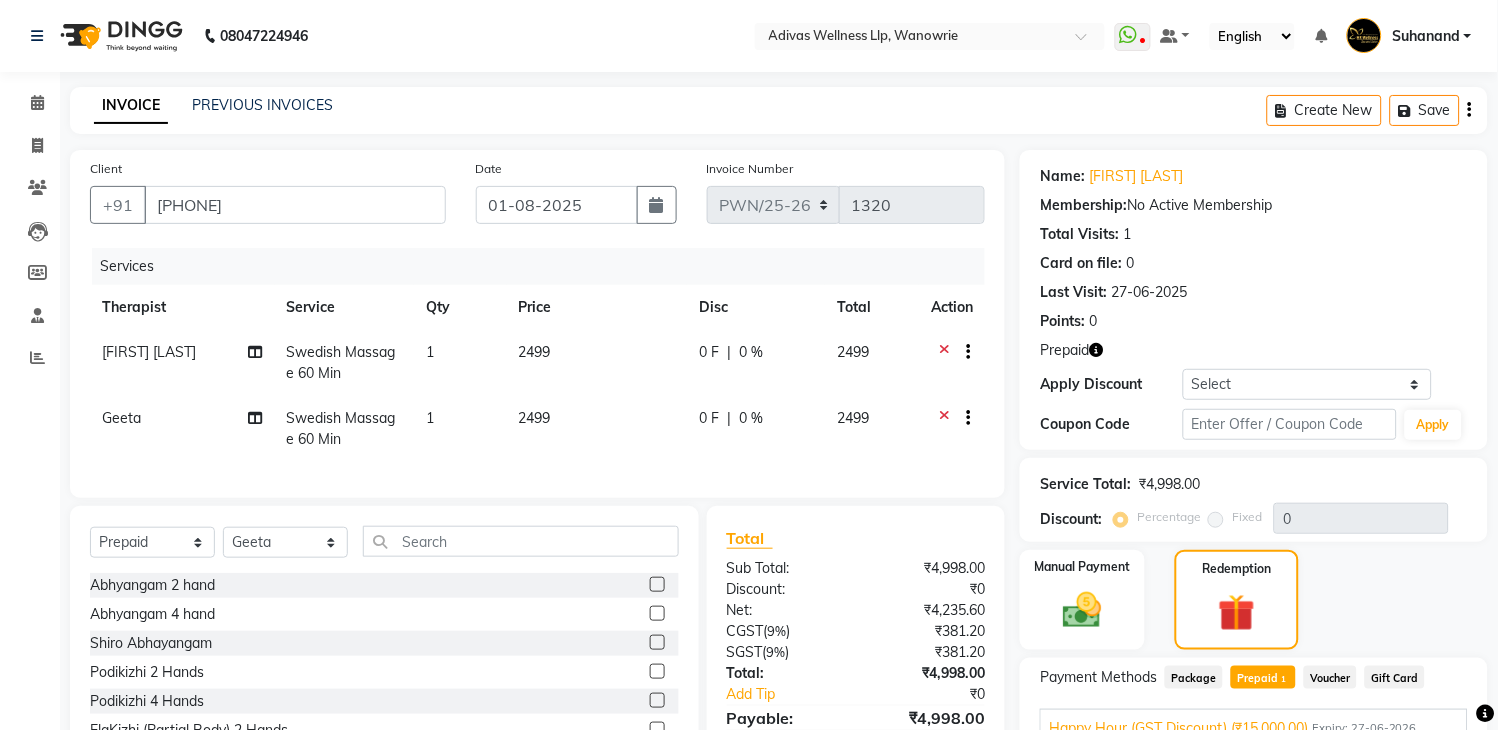 click on "Manual Payment Redemption" 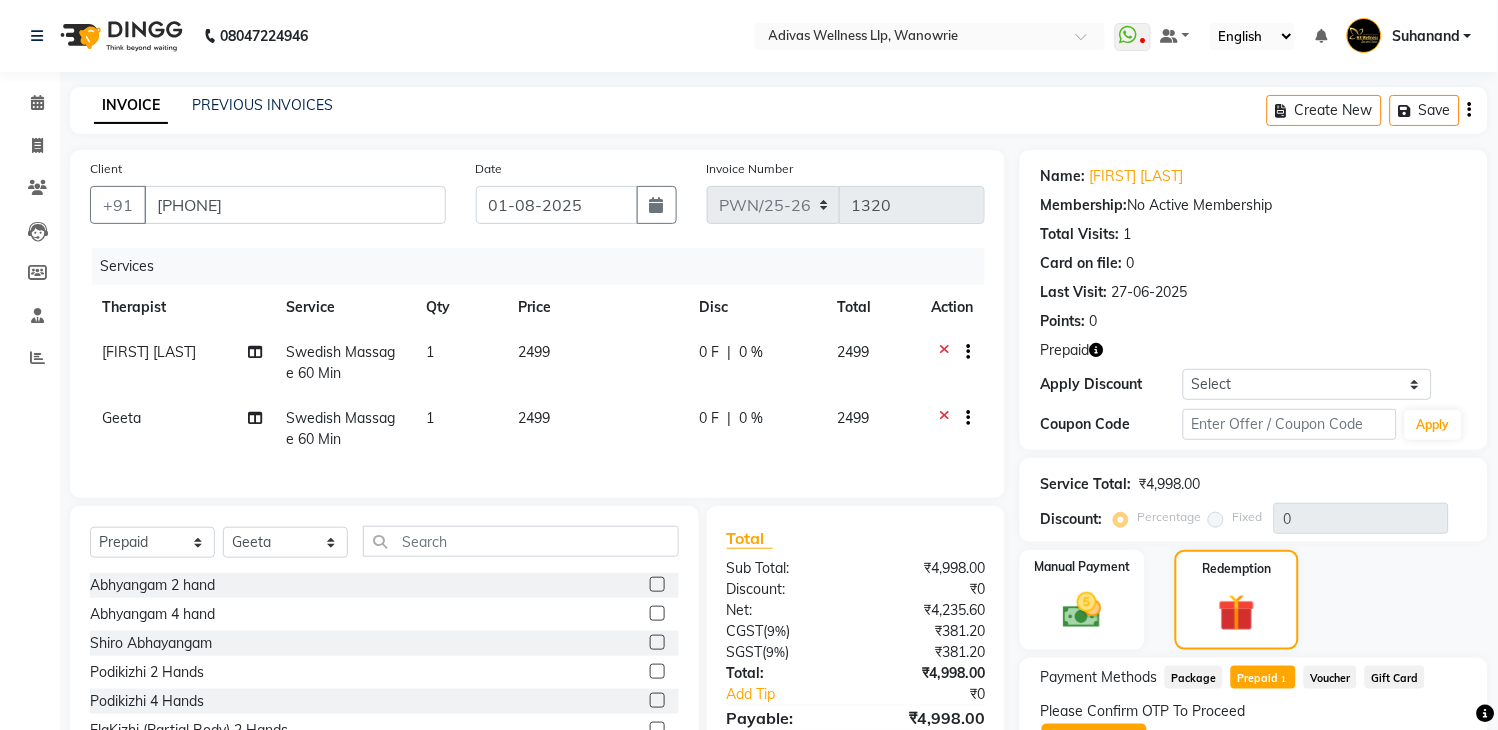 click on "Send OTP" 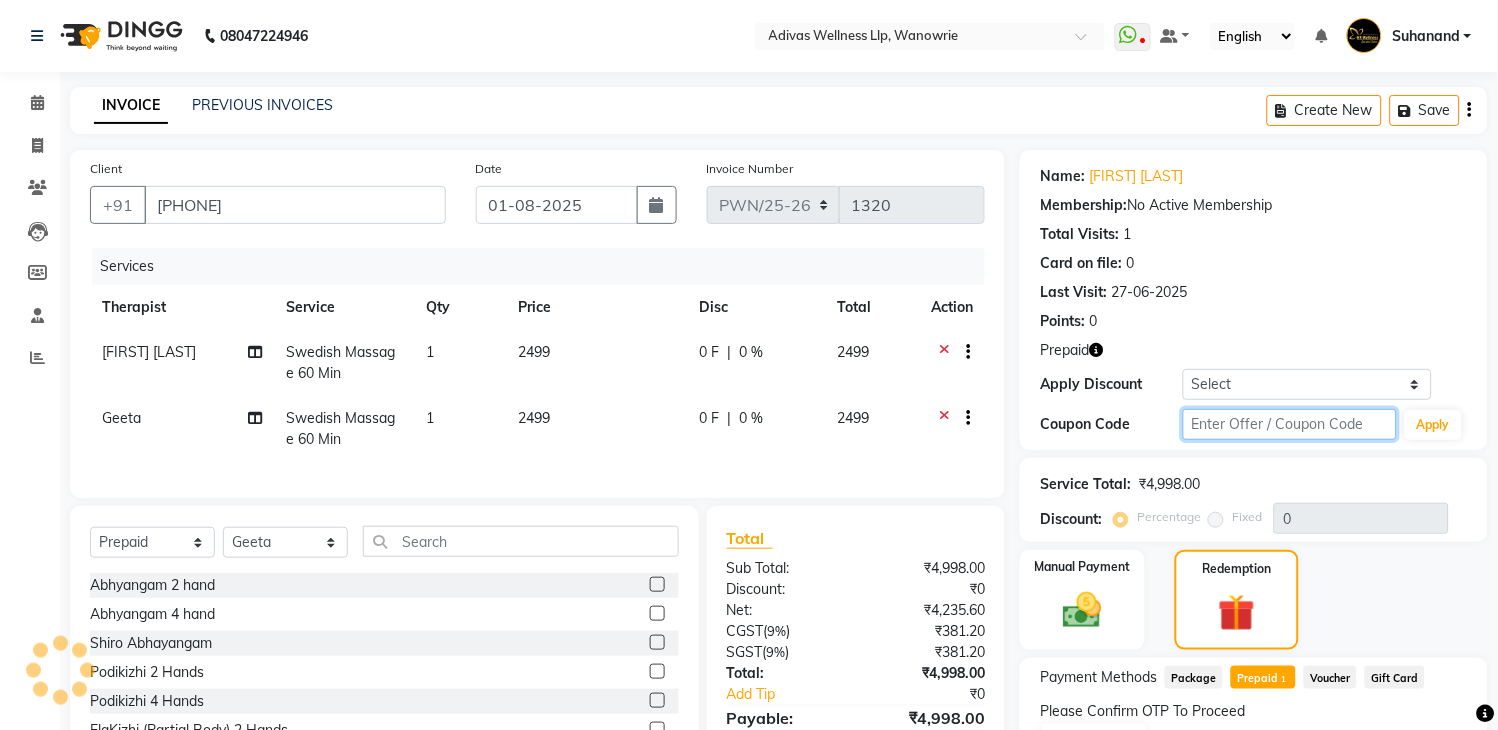 scroll, scrollTop: 120, scrollLeft: 0, axis: vertical 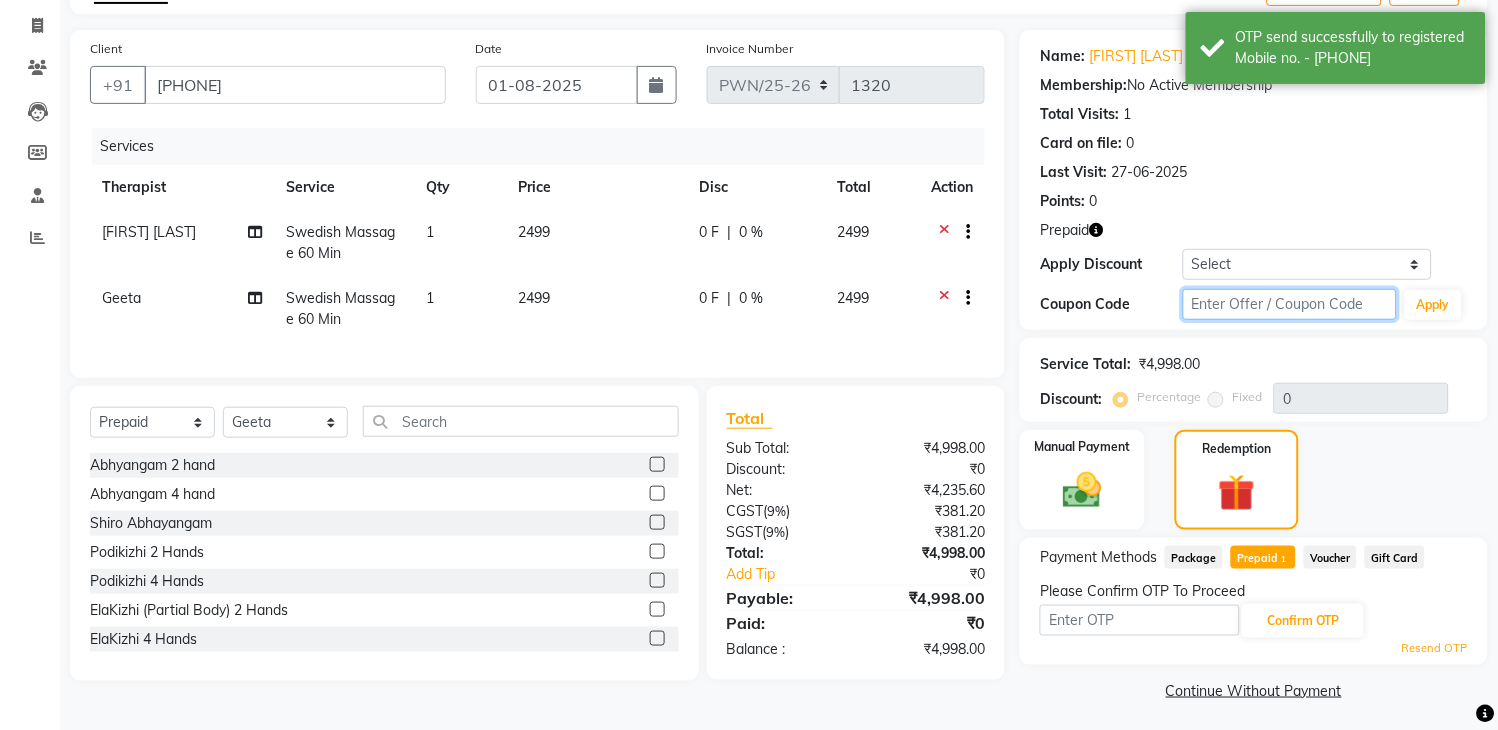 click 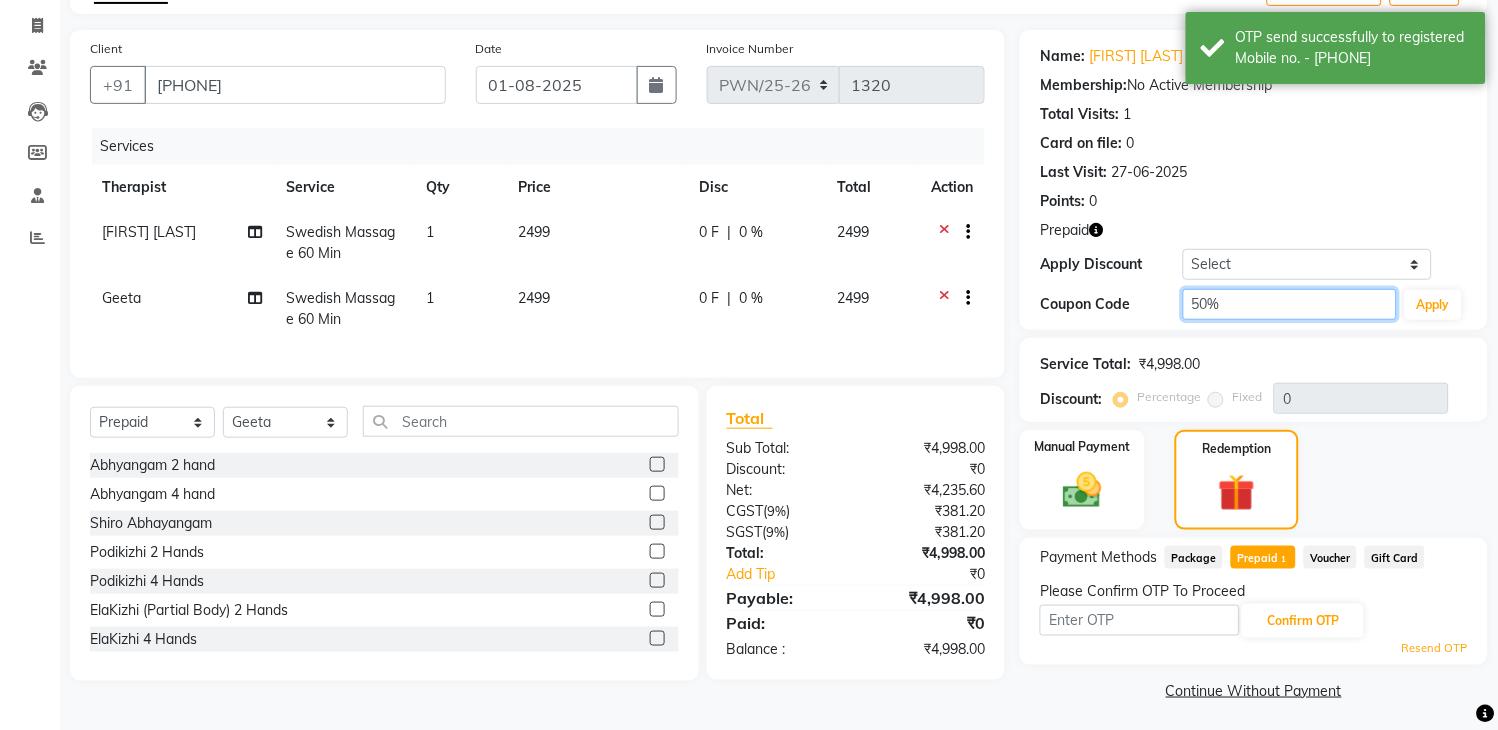 click on "50%" 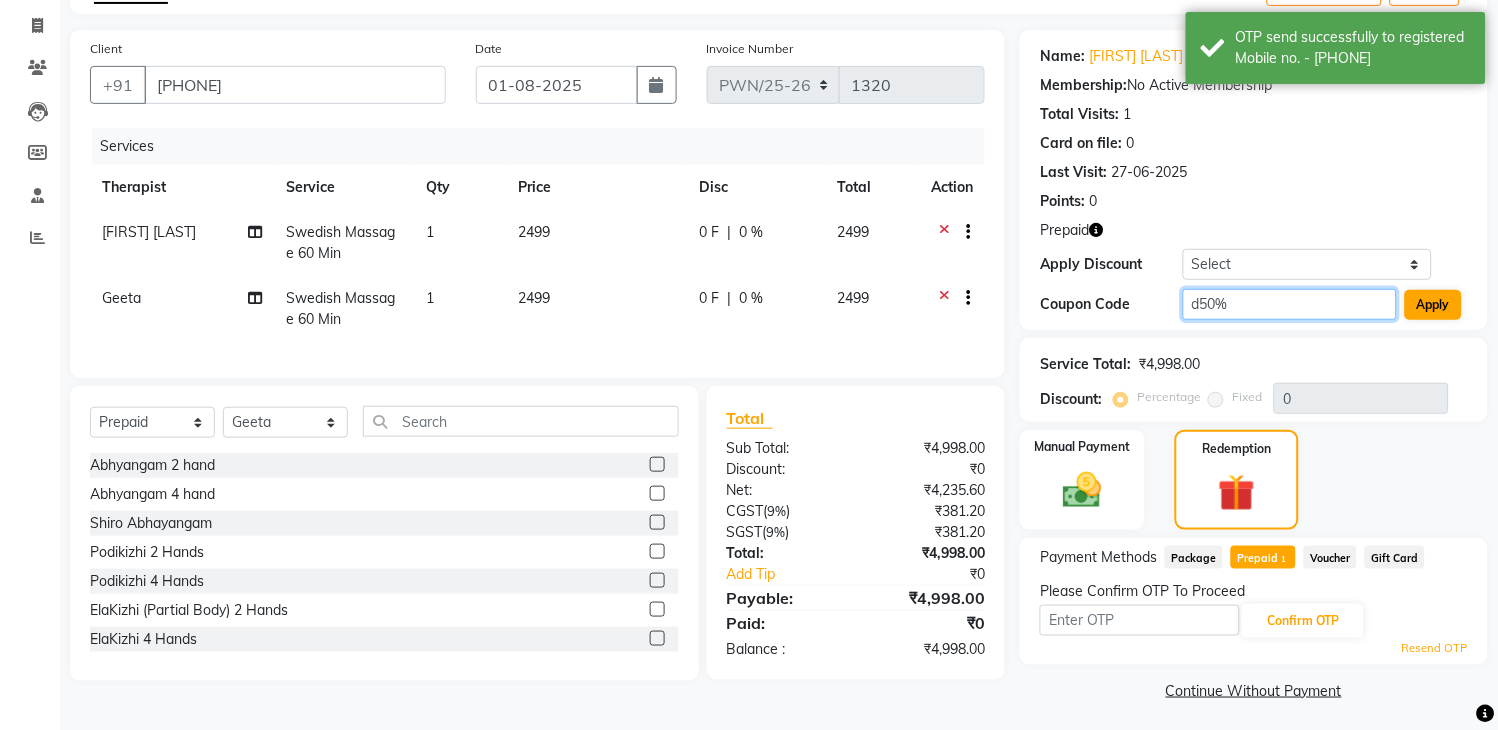 type on "d50%" 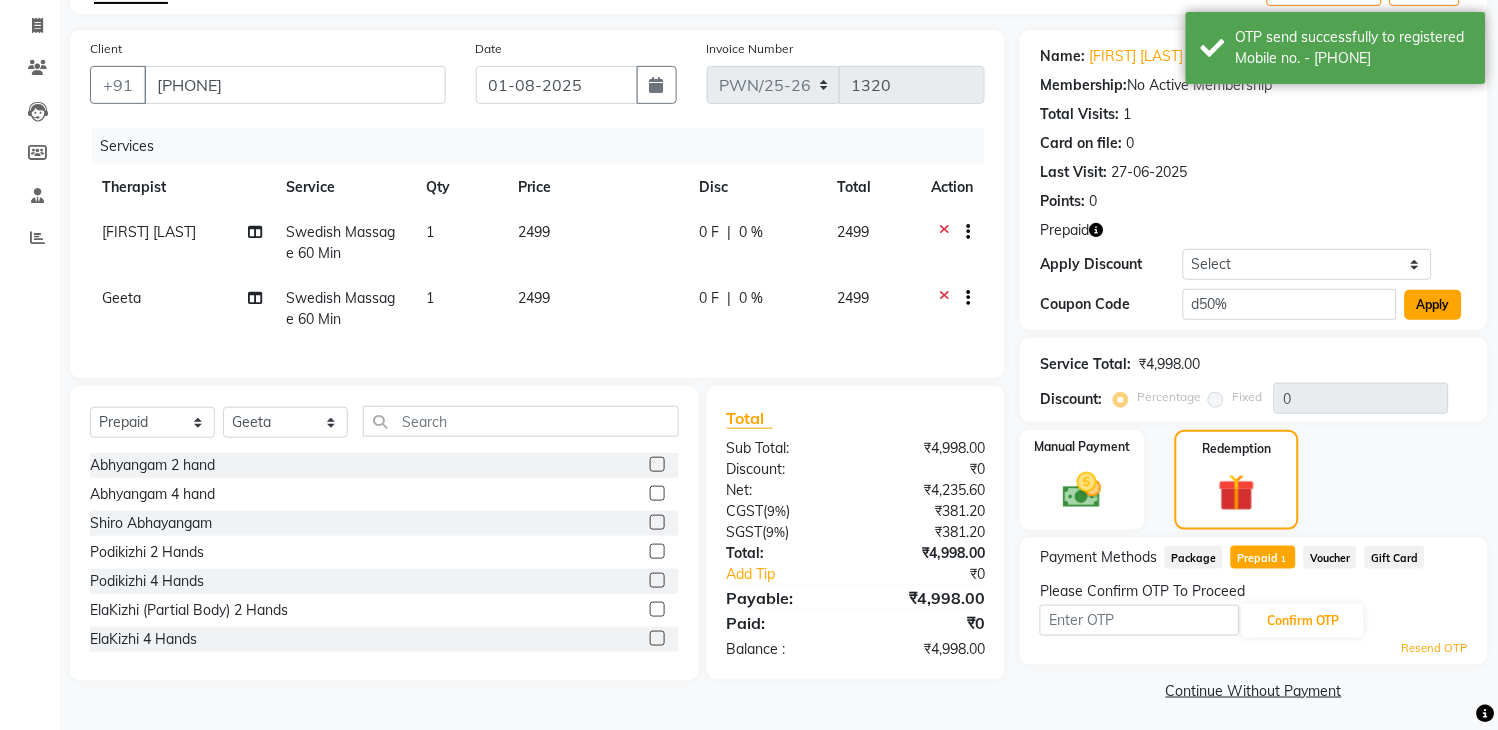 click on "Apply" 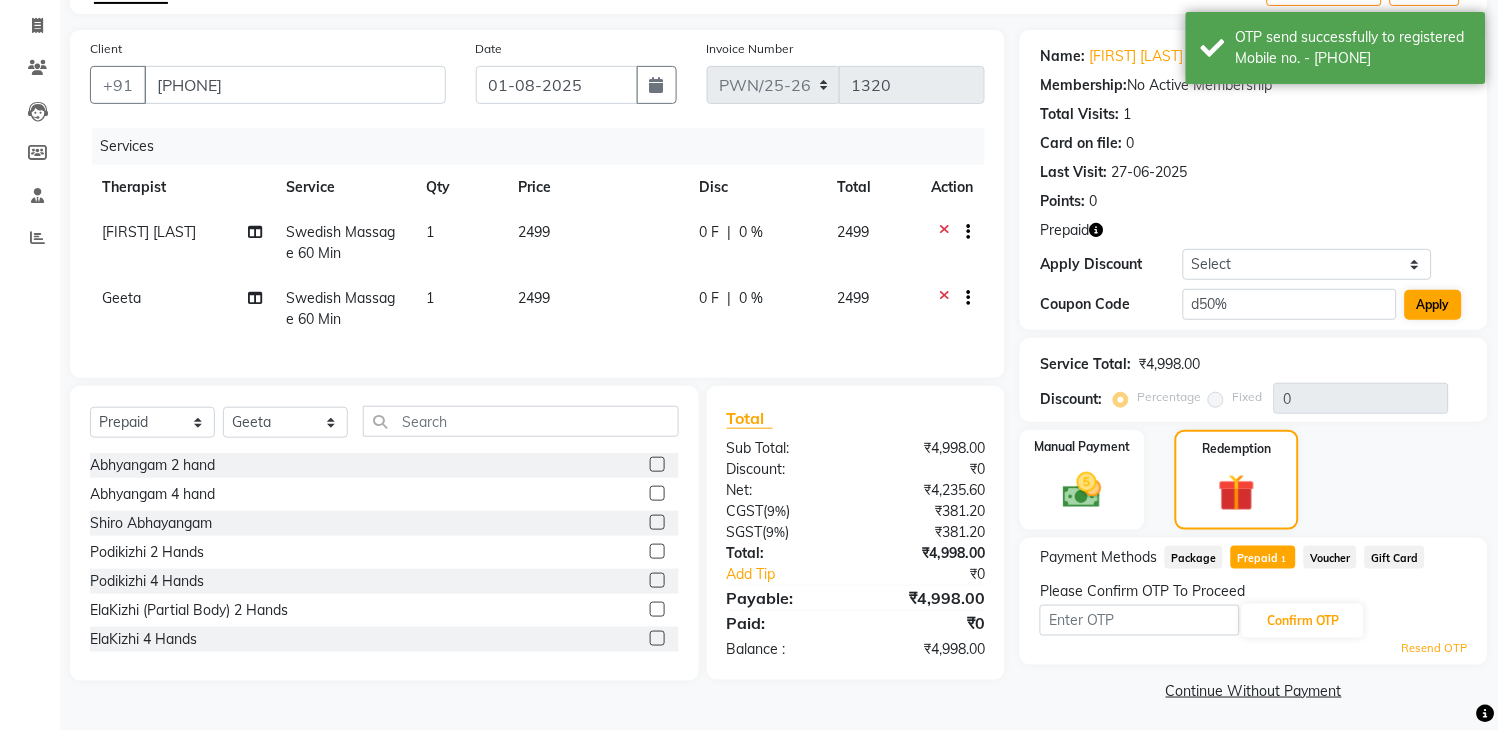 type on "50" 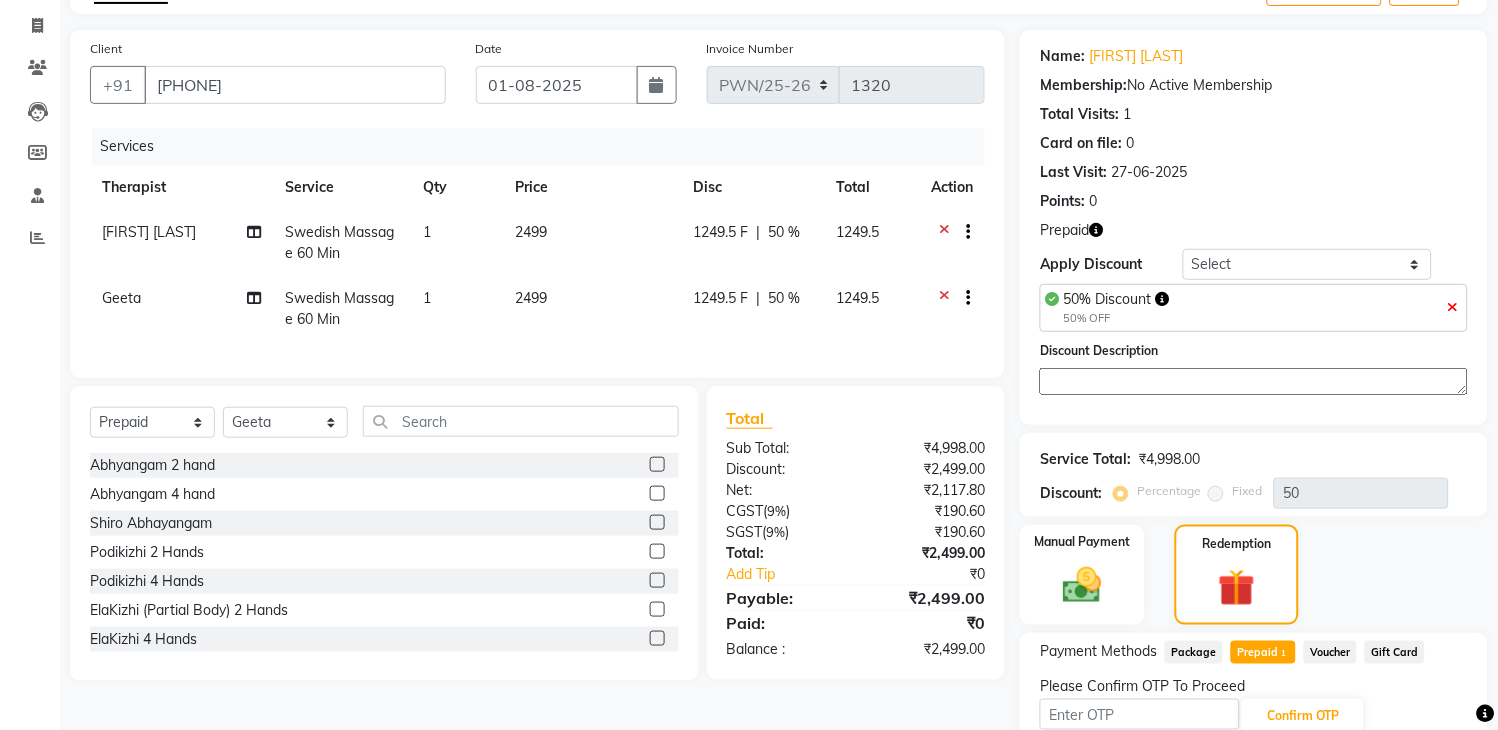click on "Last Visit:   27-06-2025" 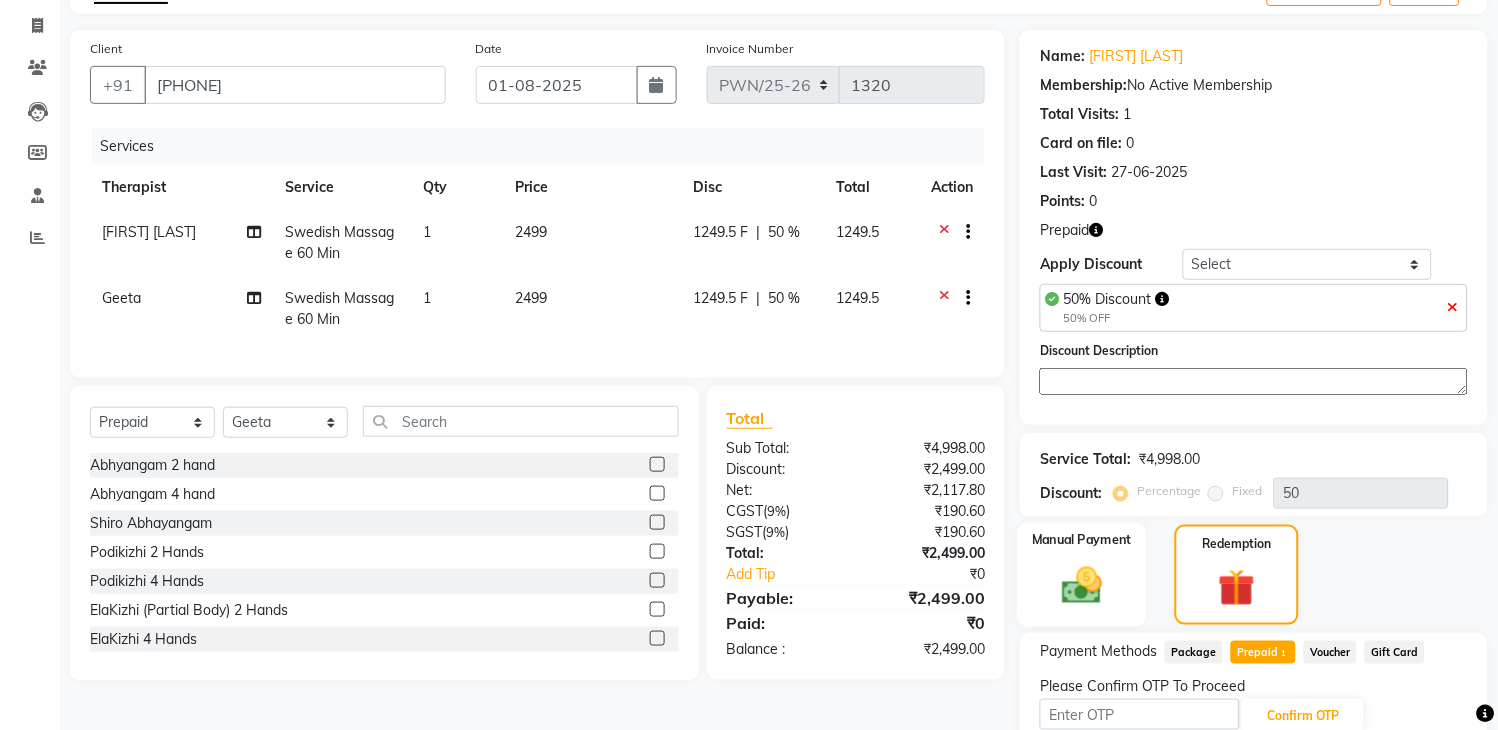 click on "Manual Payment" 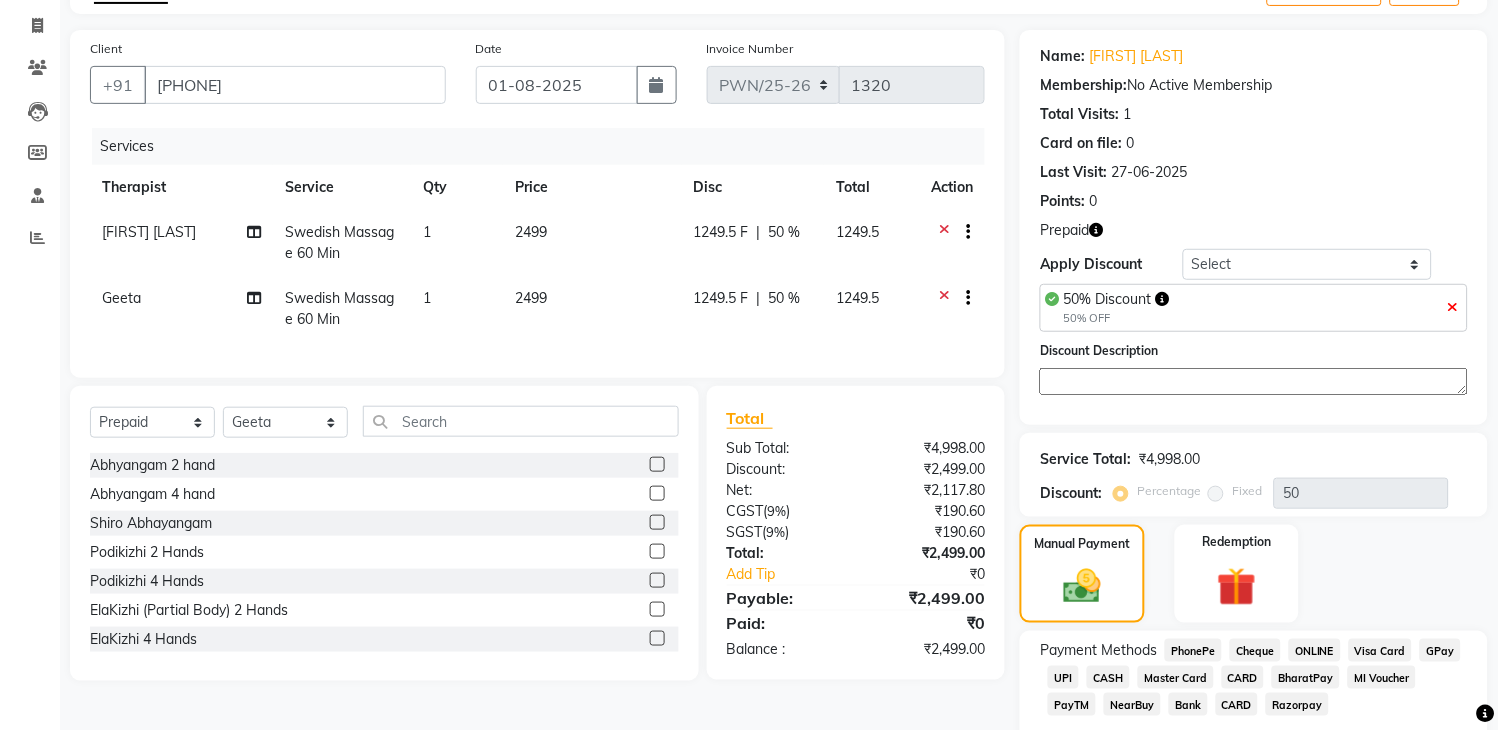 scroll, scrollTop: 220, scrollLeft: 0, axis: vertical 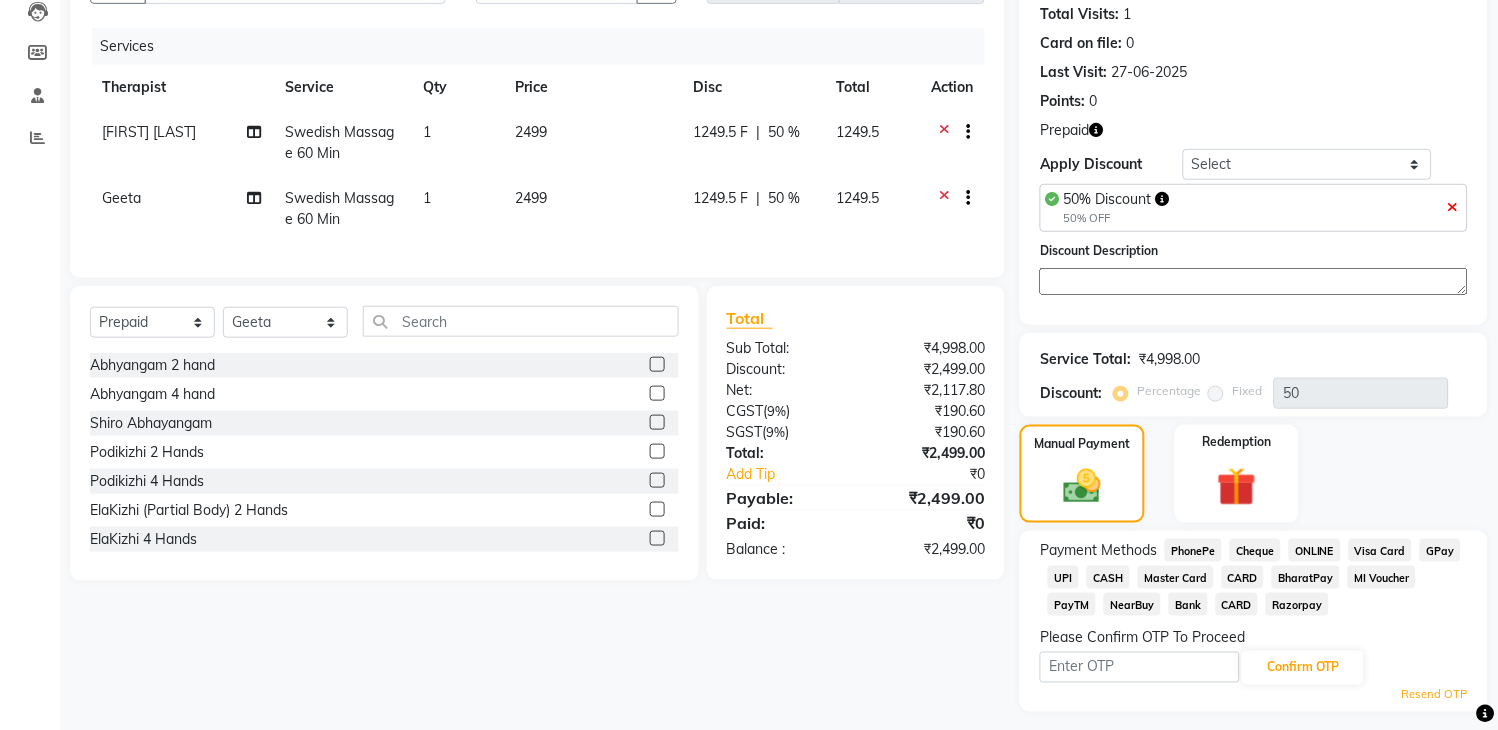 click on "Swedish Massage 60 Min" 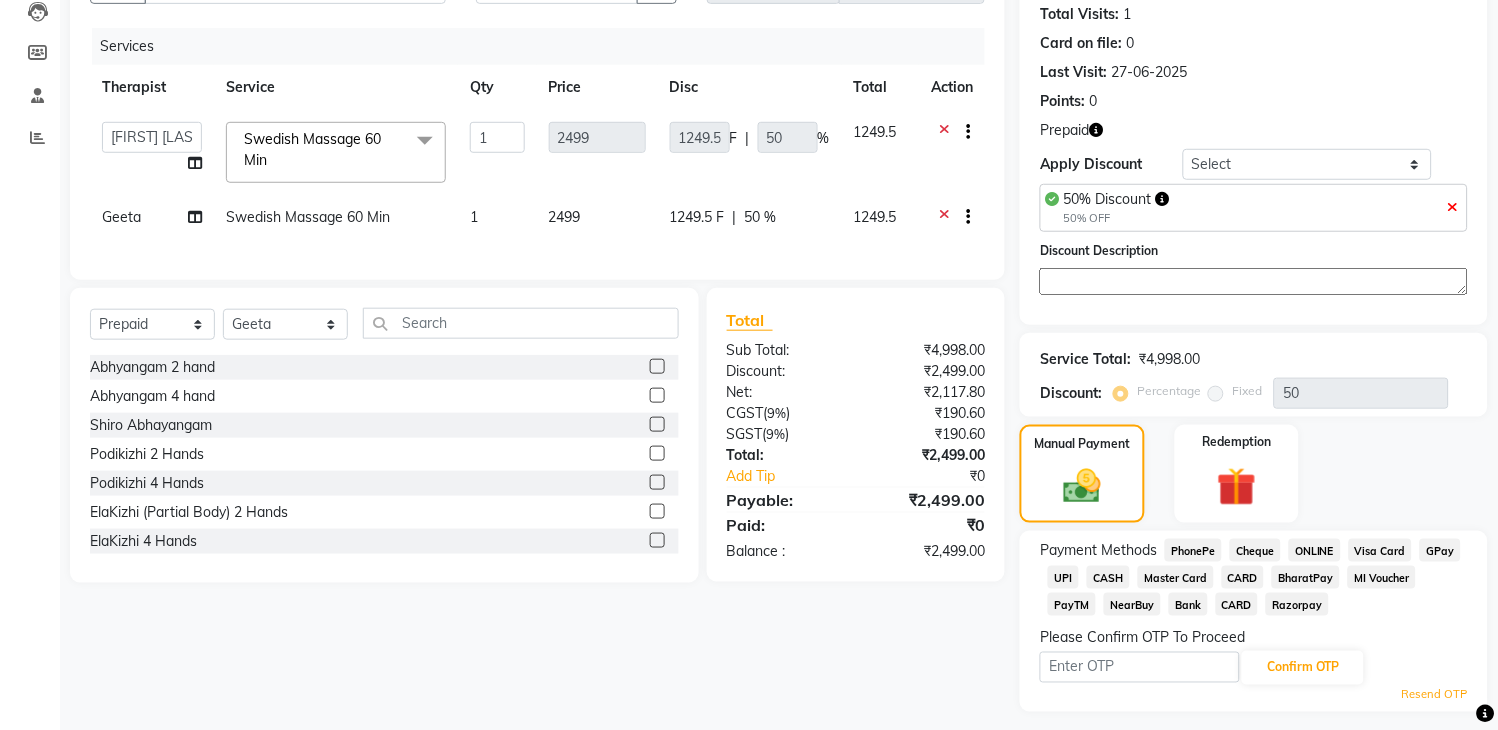 click 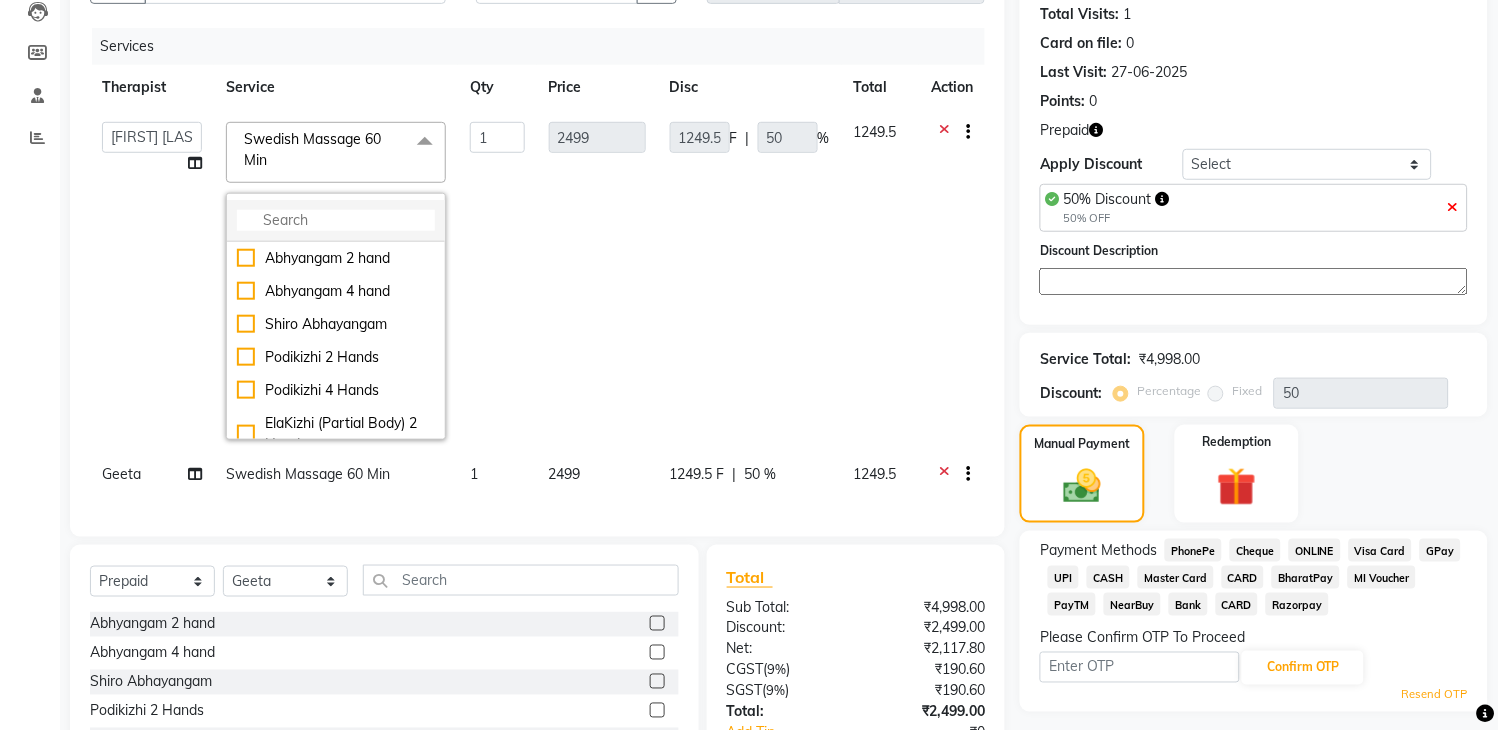 click 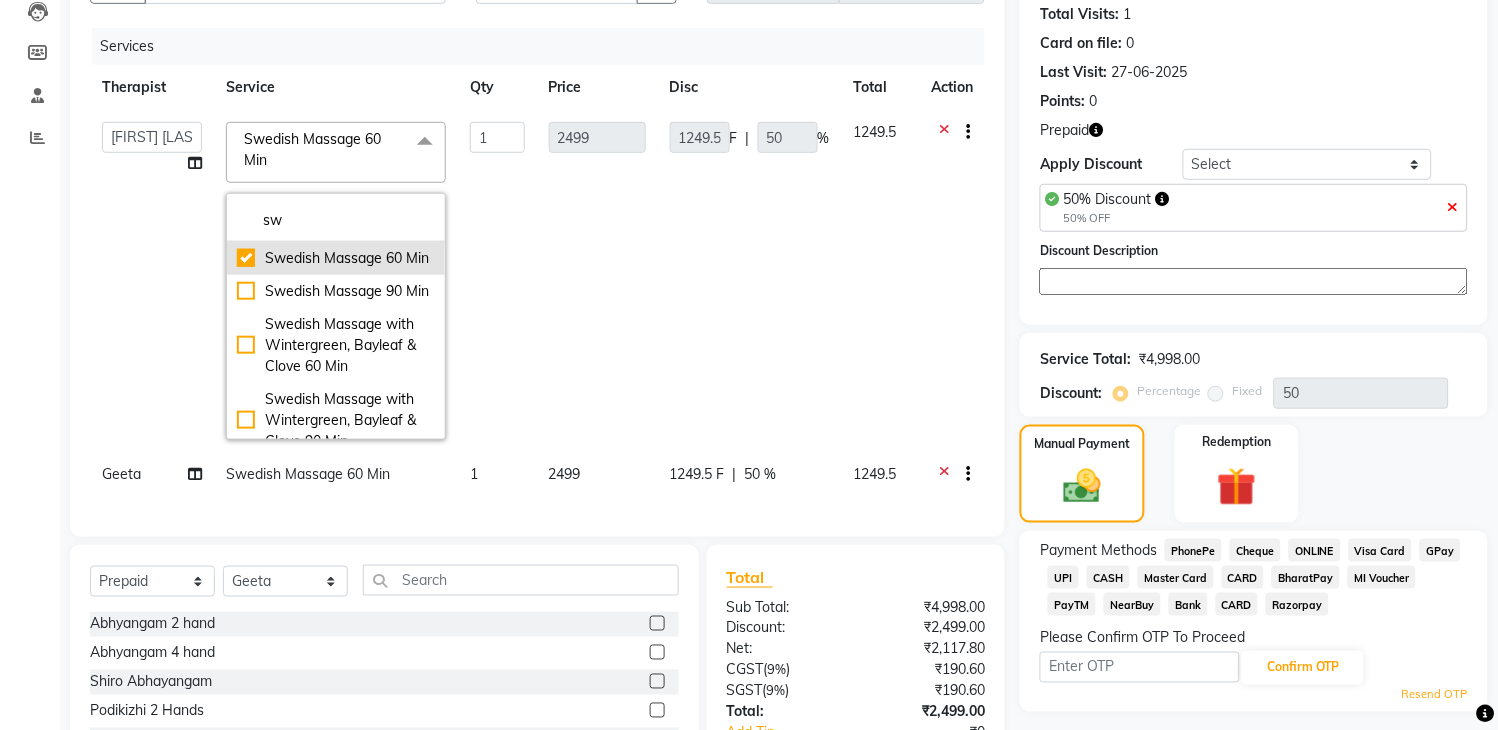 type on "s" 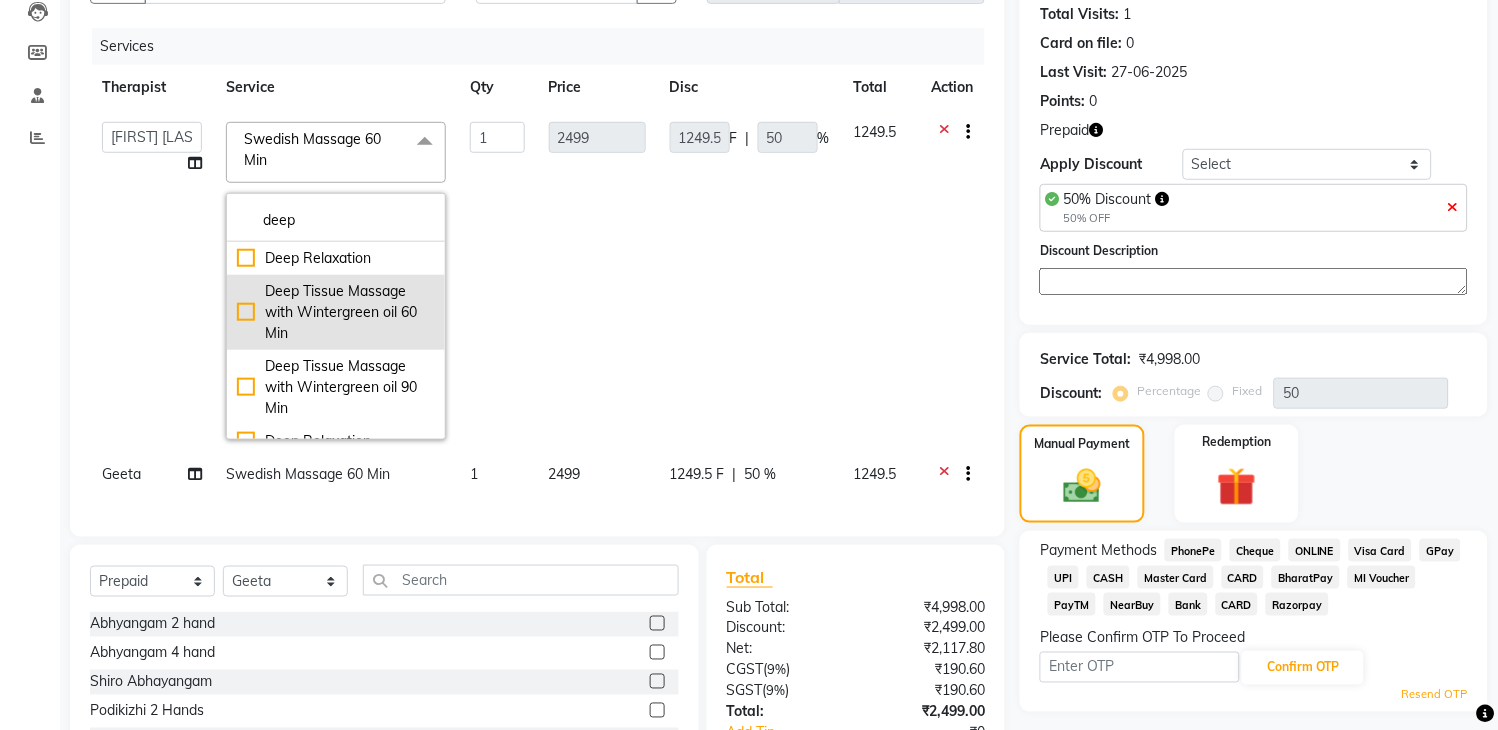 type on "deep" 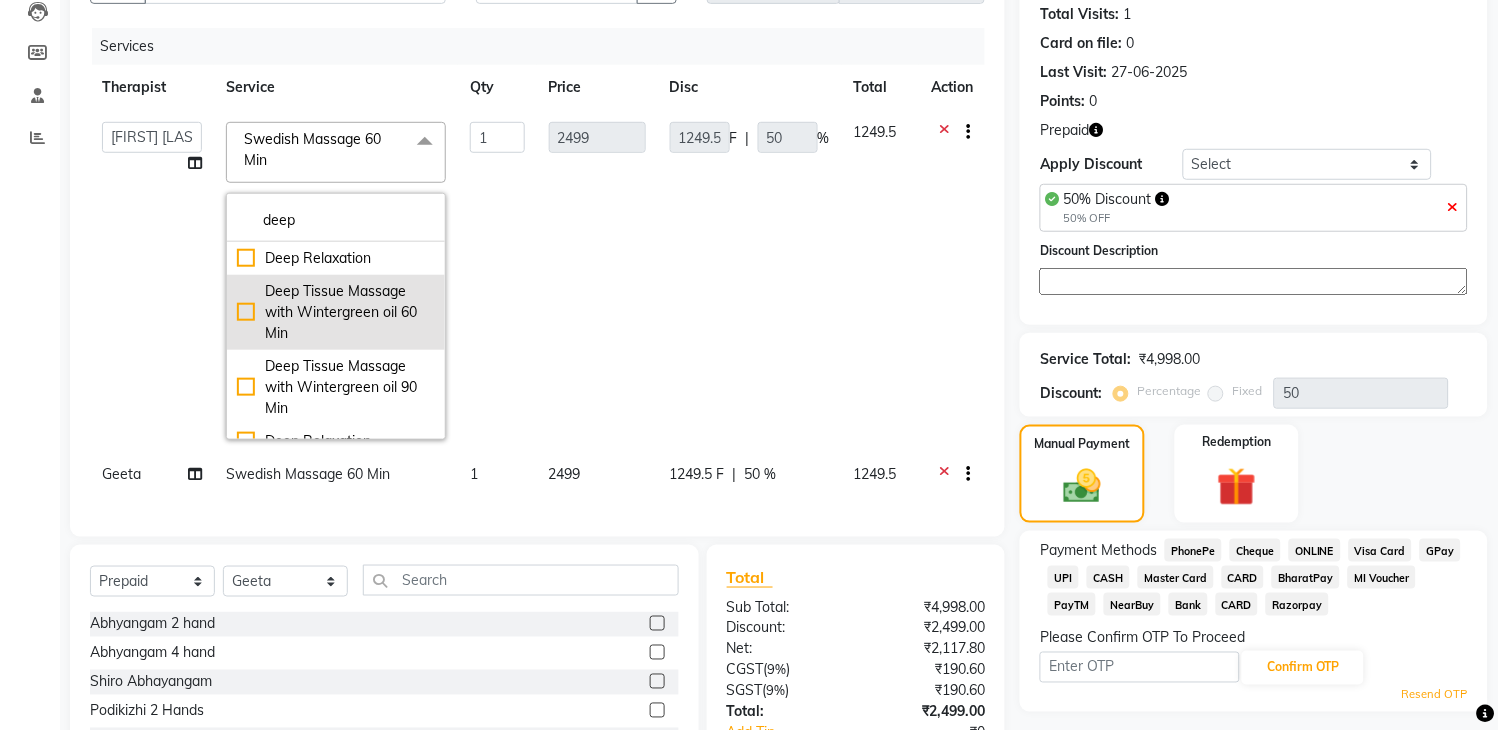 click on "Deep Tissue Massage with Wintergreen oil 60 Min" 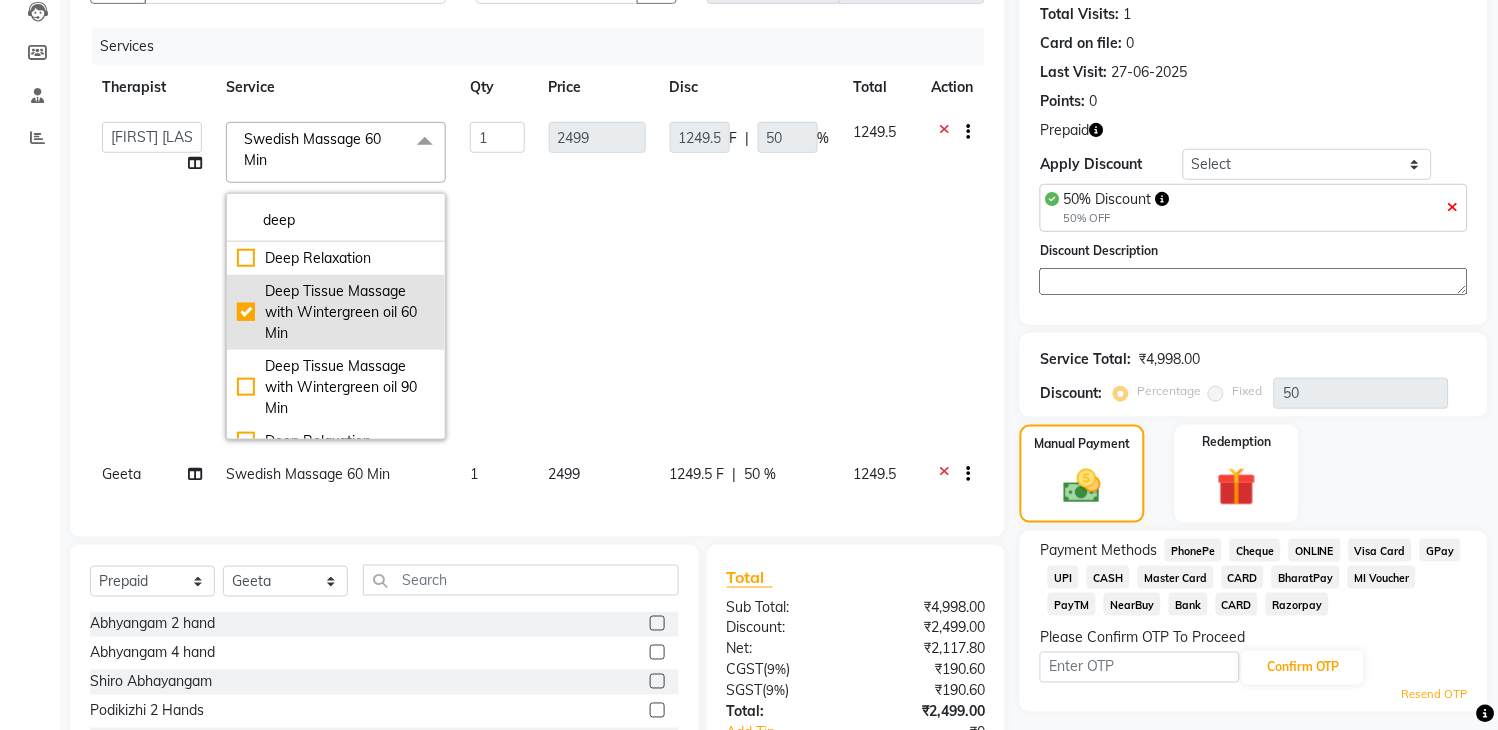 type on "2799" 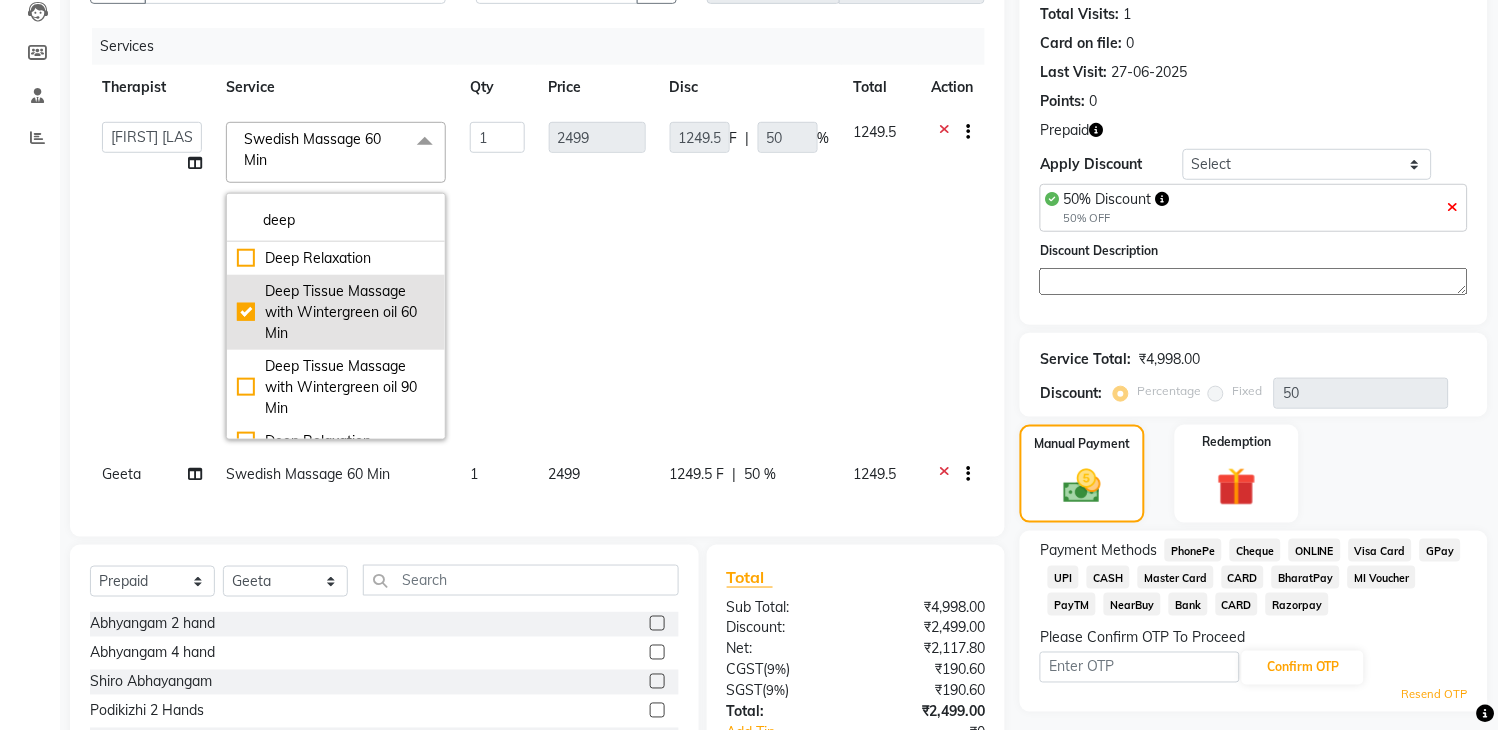 type on "1399.5" 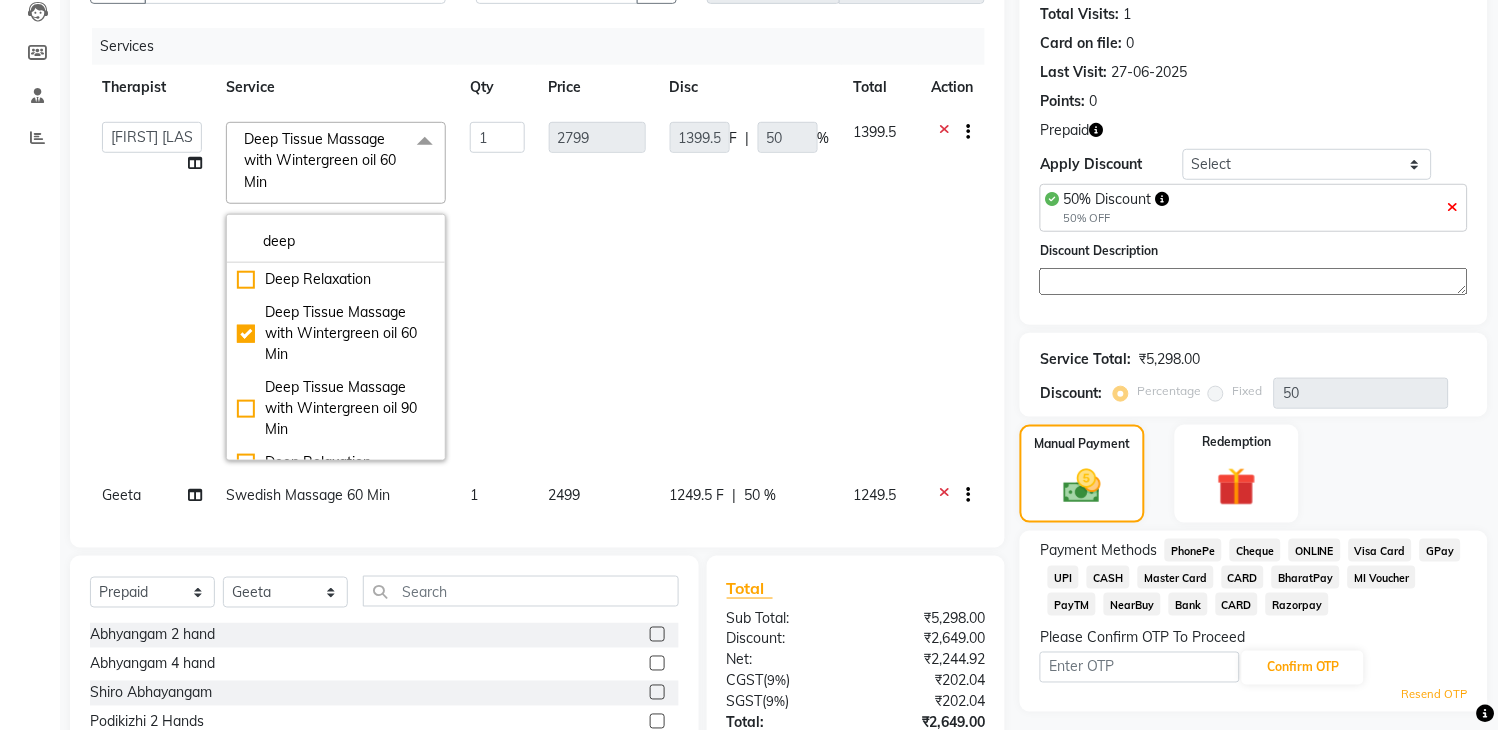 click on "1399.5 F | 50 %" 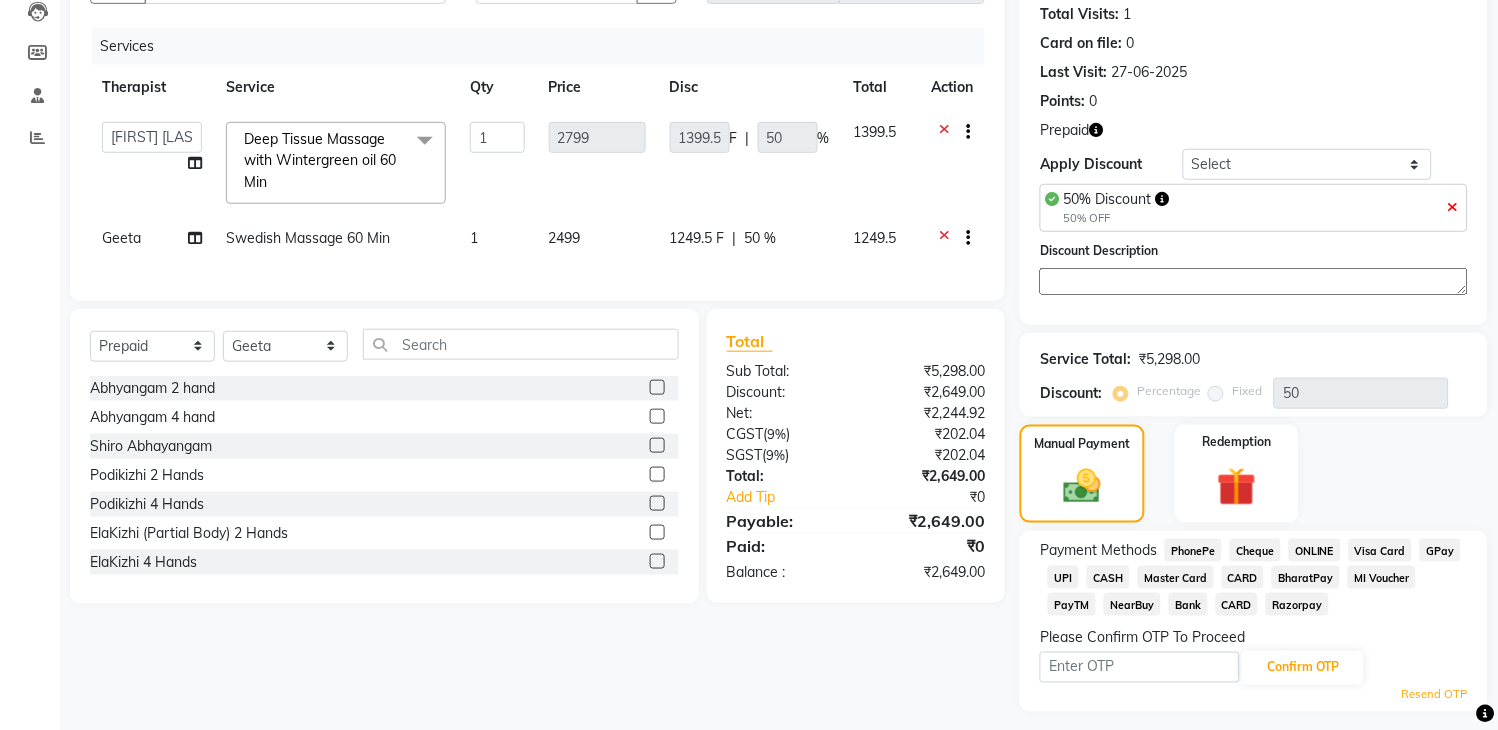 click on "Swedish Massage 60 Min" 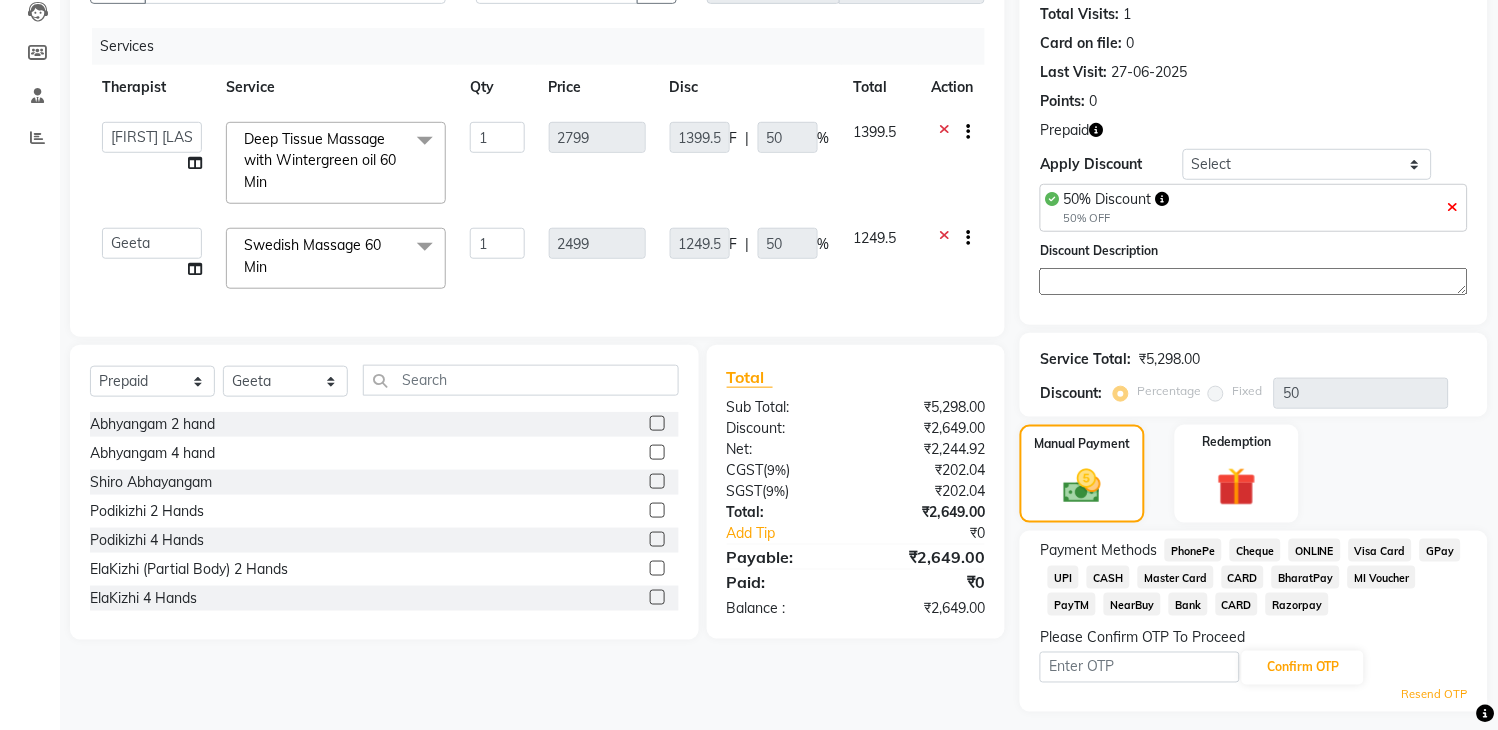 click 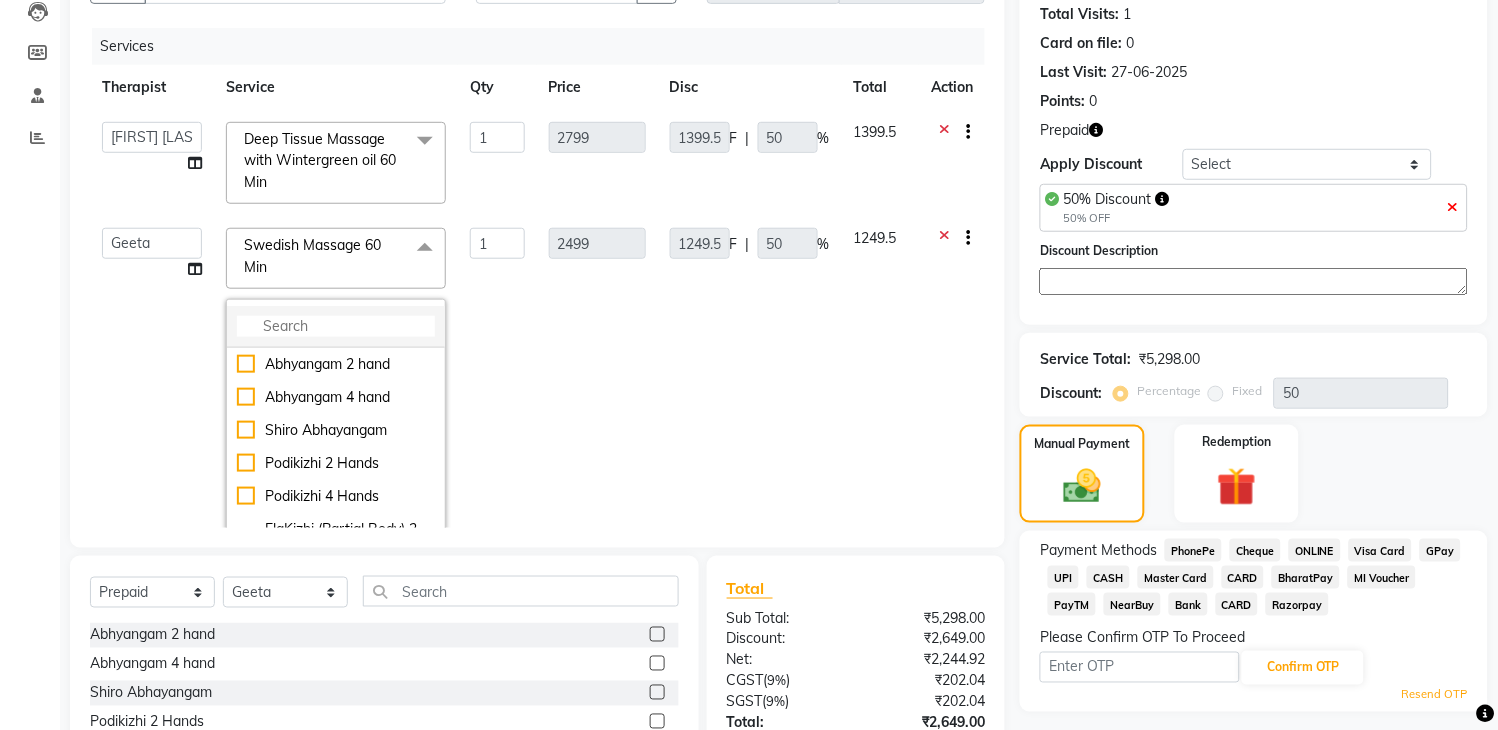 click 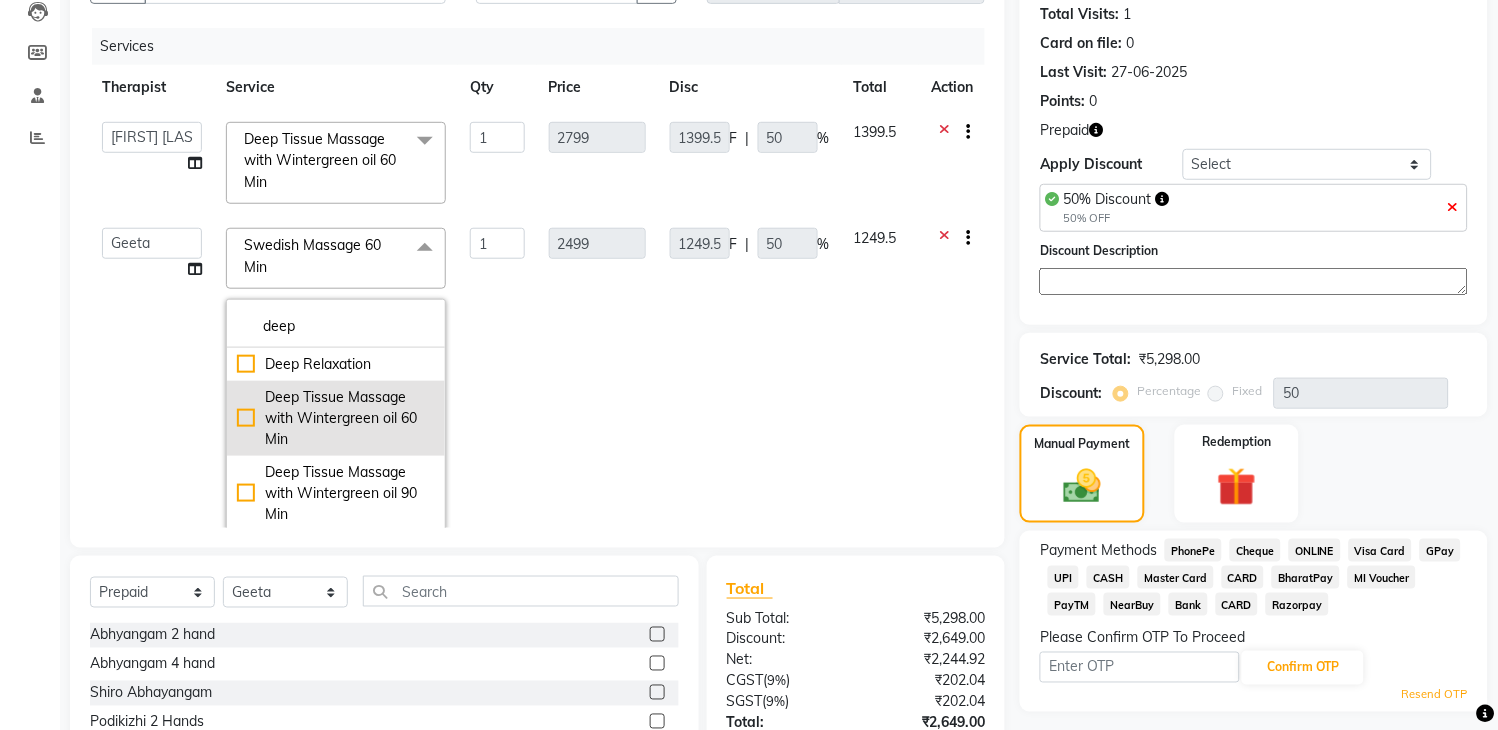 type on "deep" 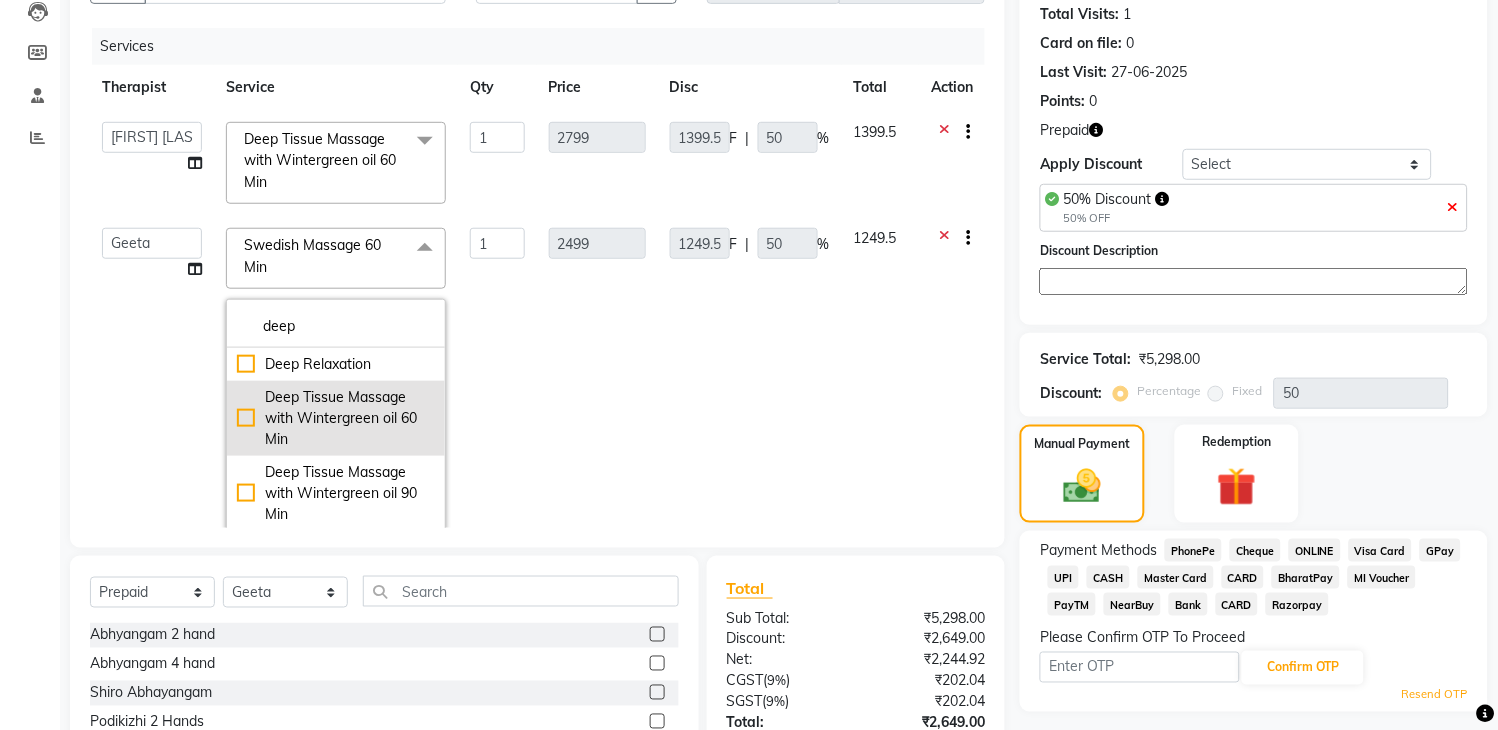 click on "Deep Tissue Massage with Wintergreen oil 60 Min" 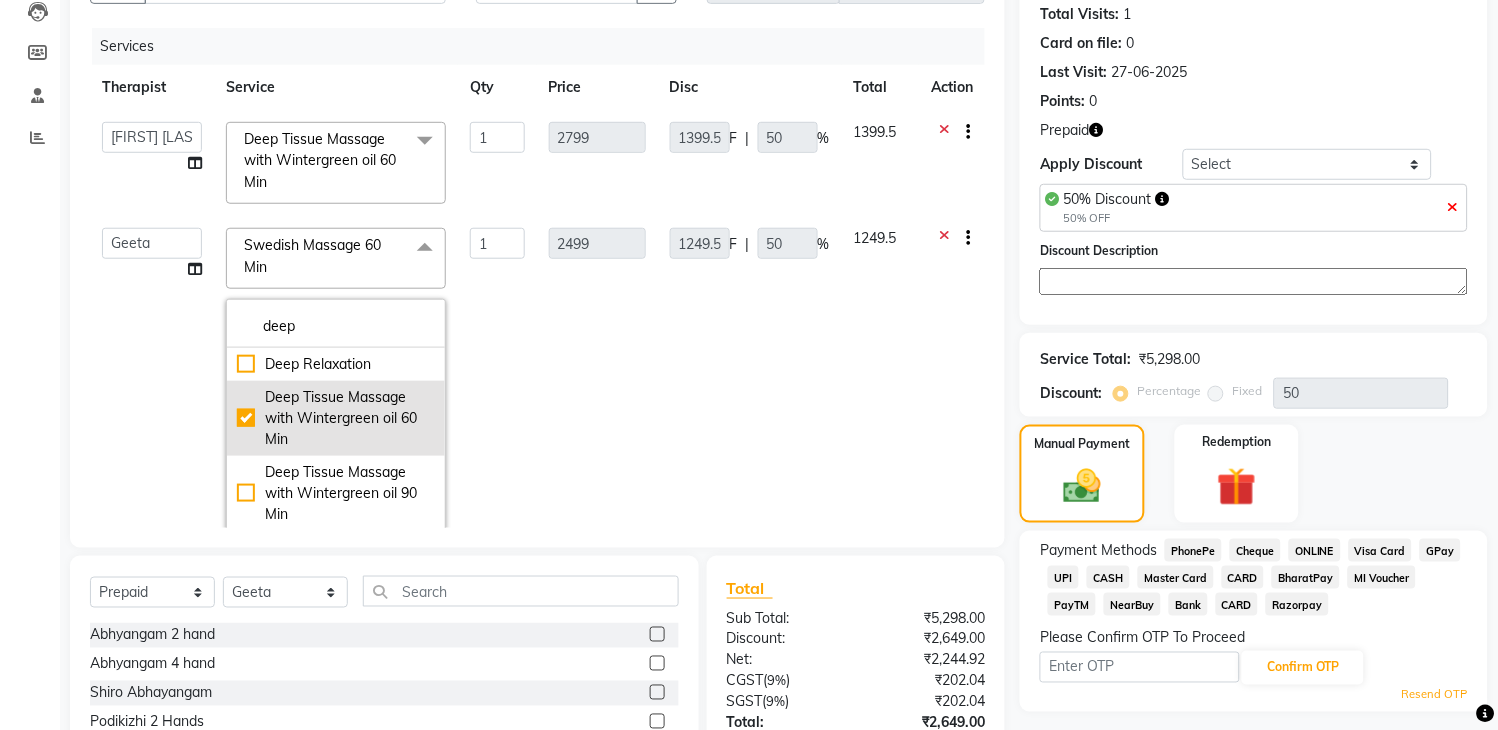 checkbox on "true" 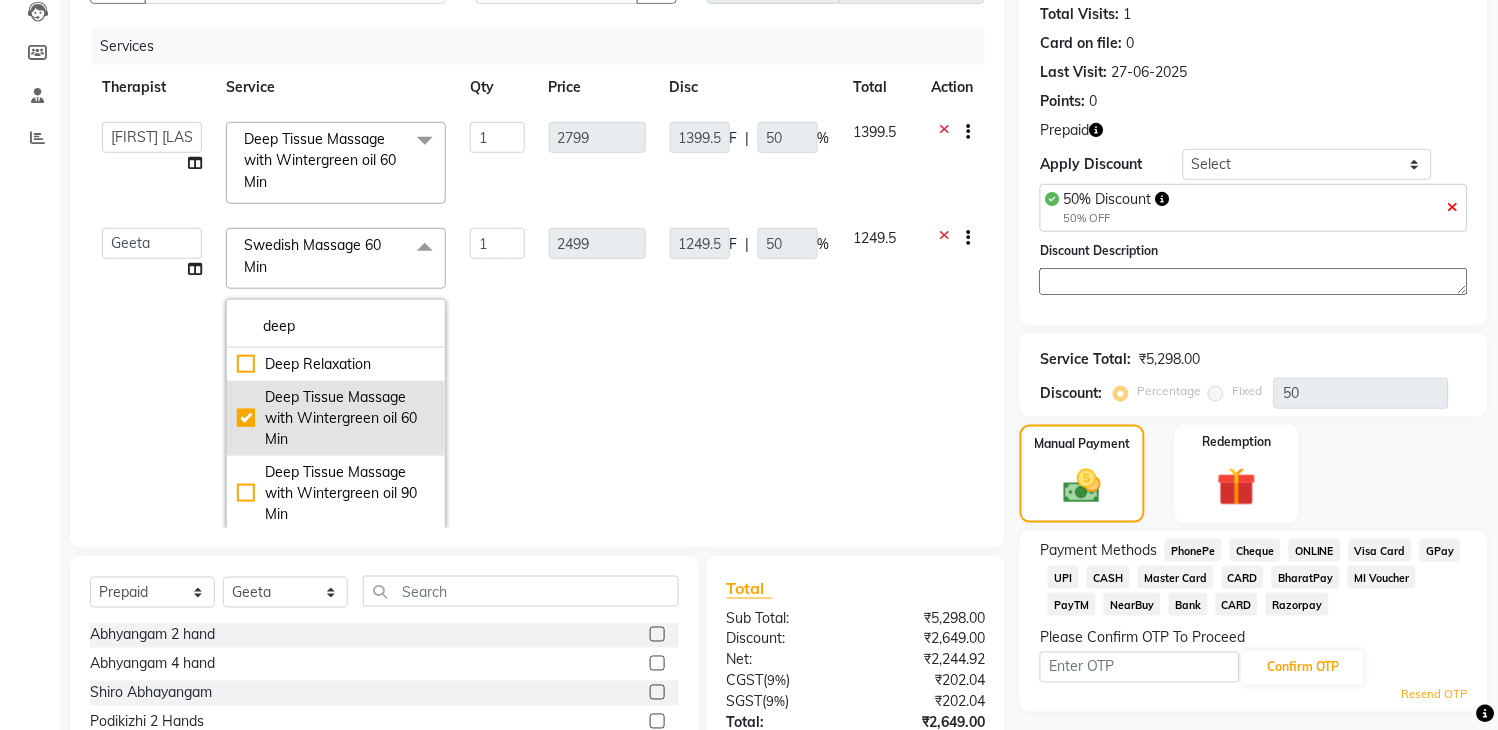 type on "2799" 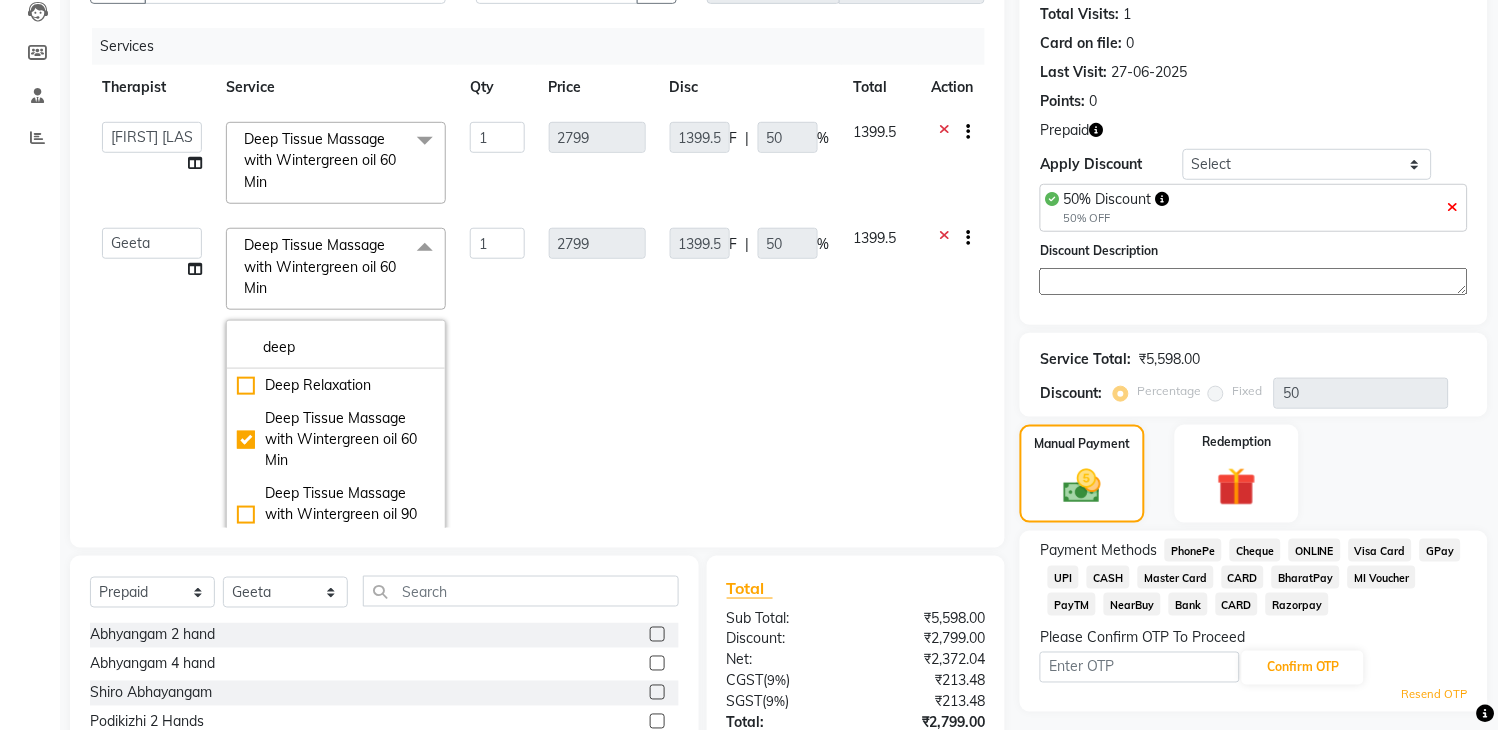 click on "2799" 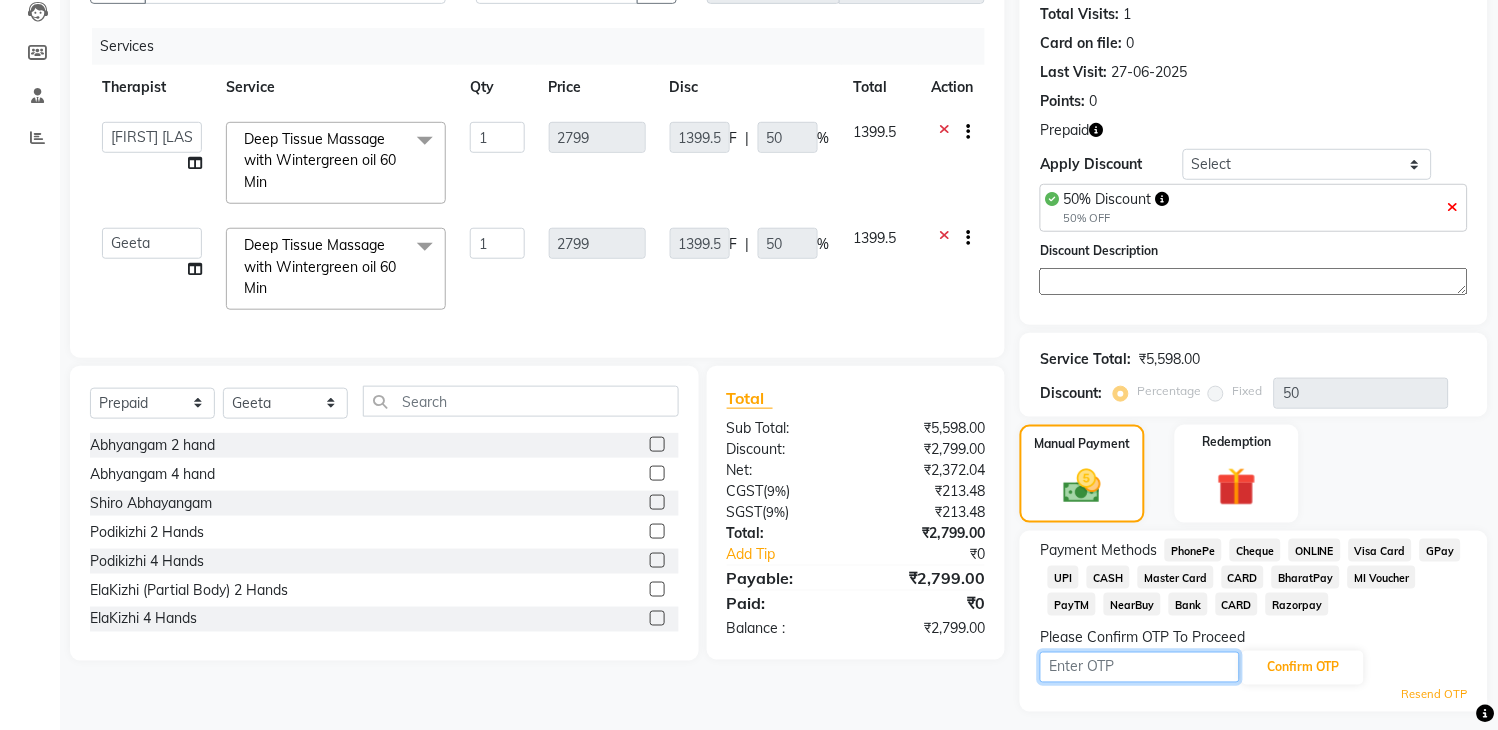 click at bounding box center (1140, 667) 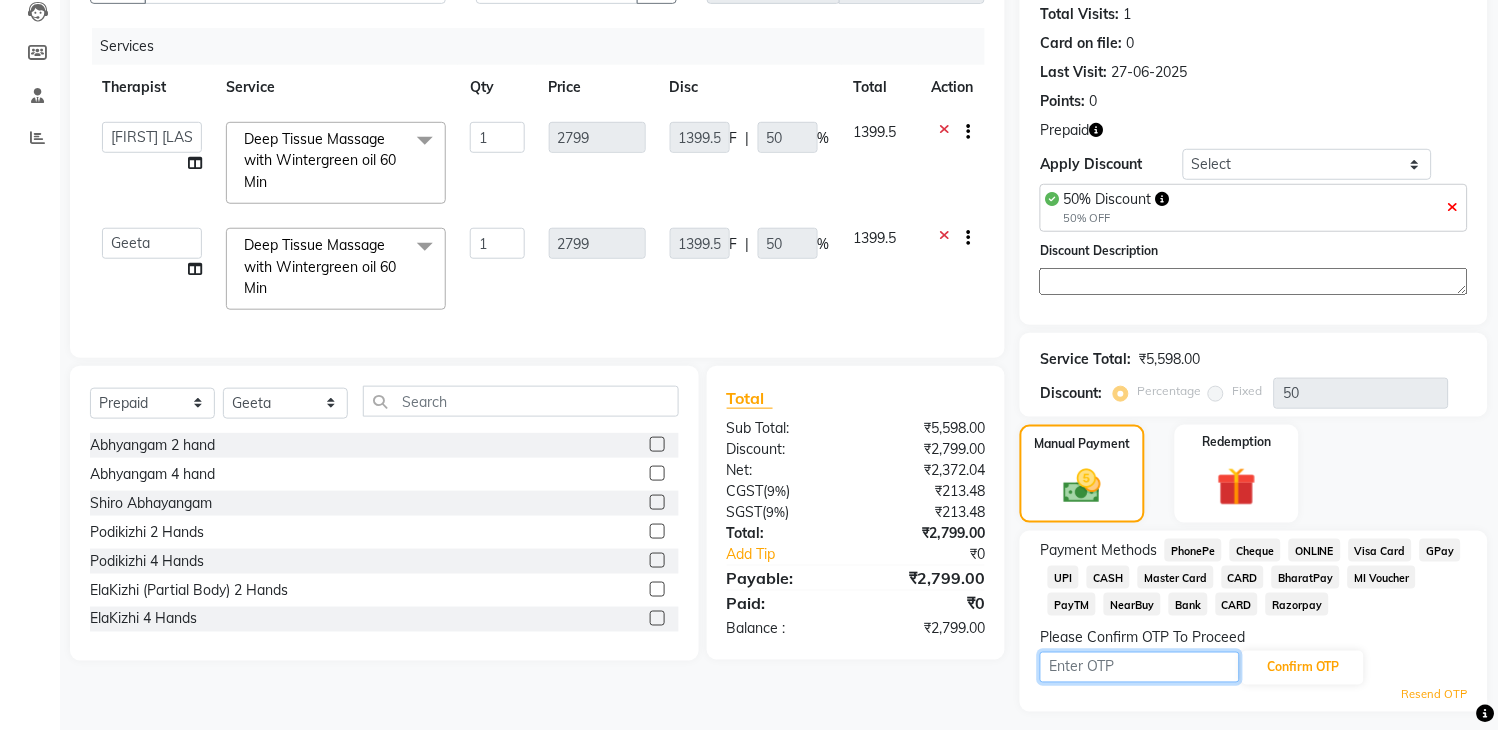 click at bounding box center (1140, 667) 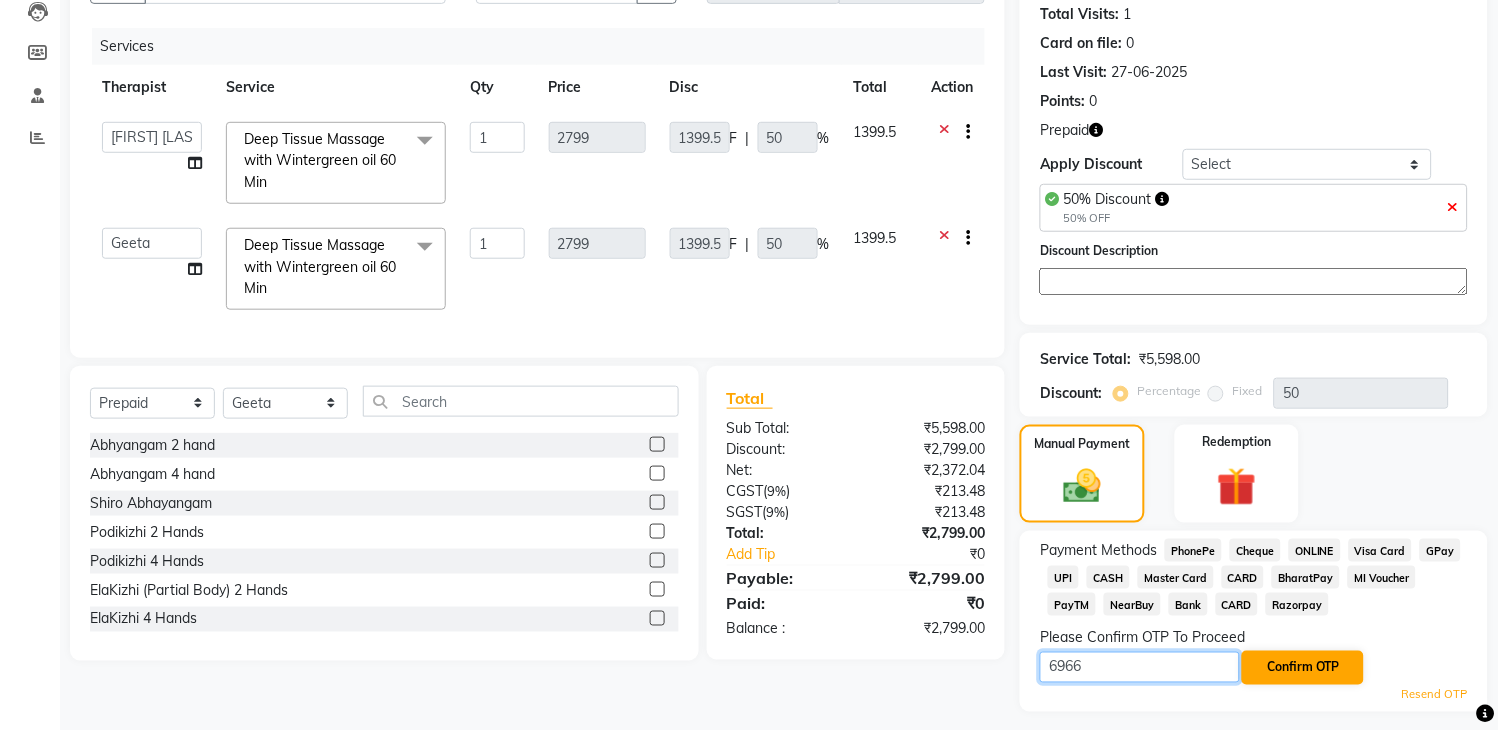type on "6966" 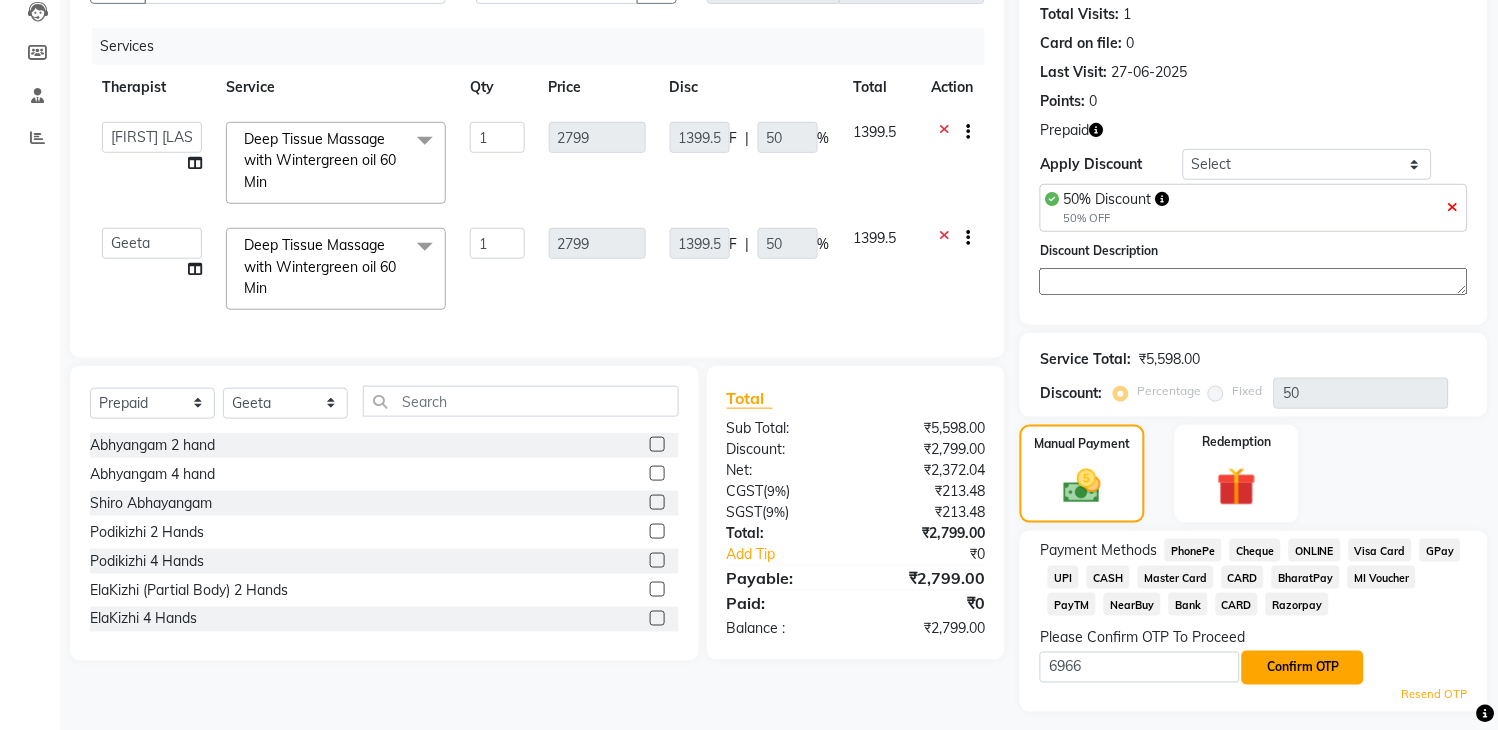 click on "Confirm OTP" 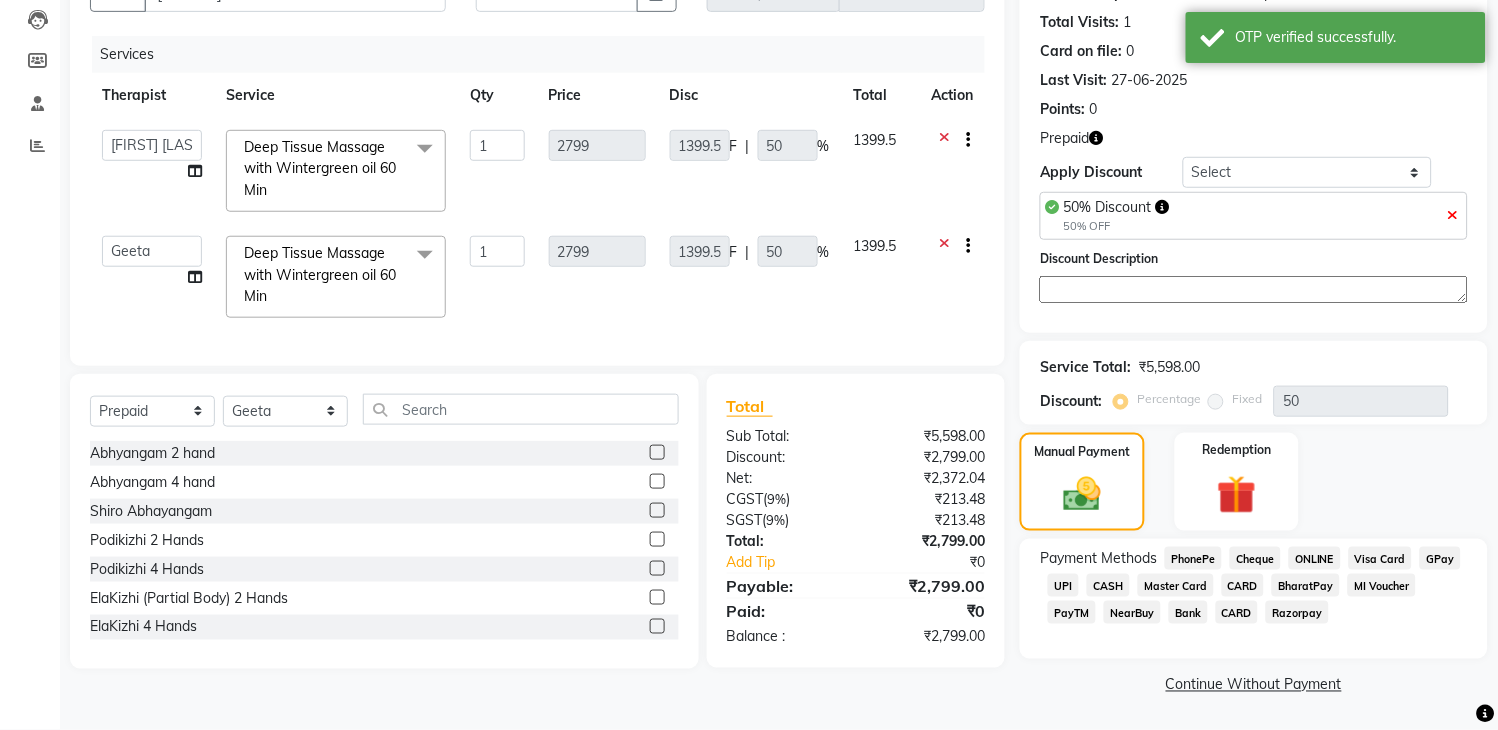scroll, scrollTop: 212, scrollLeft: 0, axis: vertical 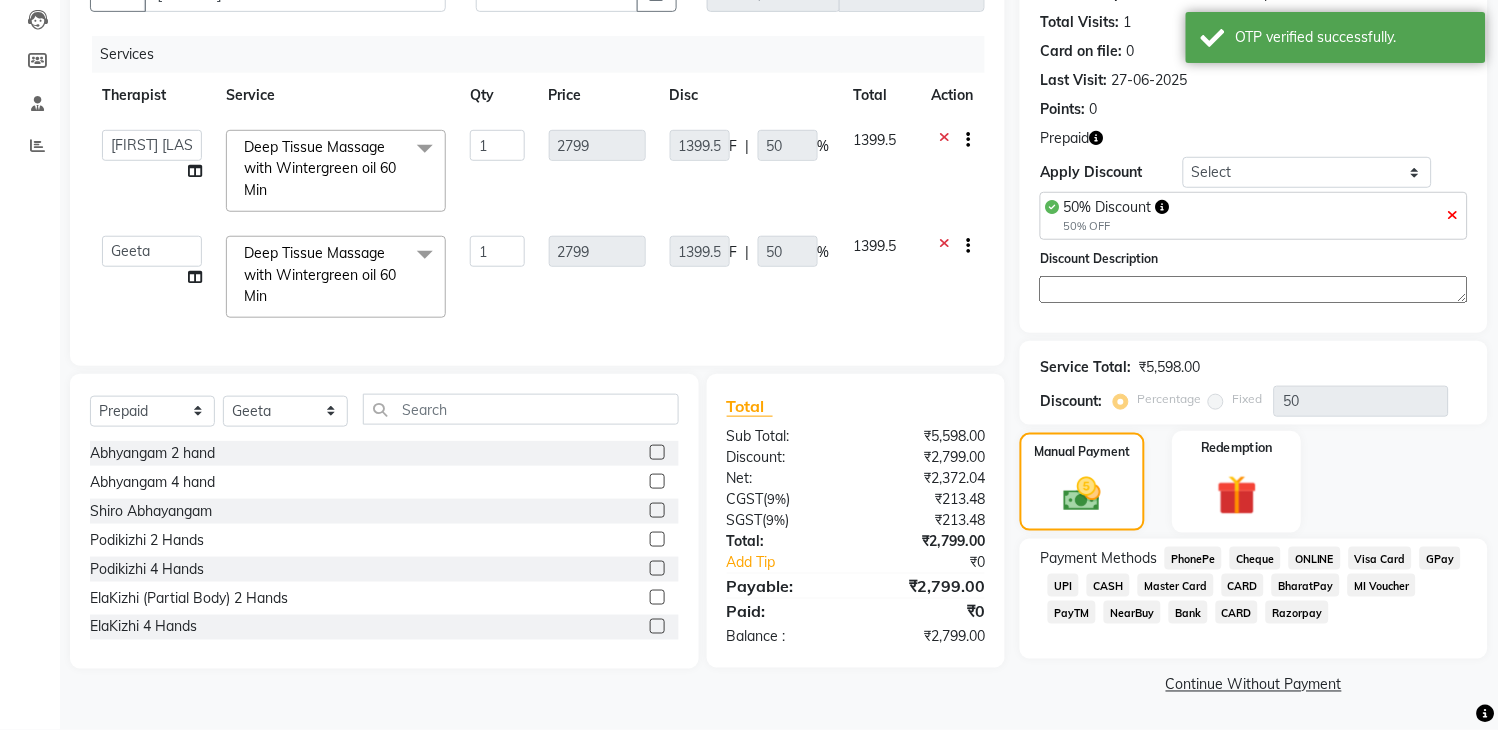 click 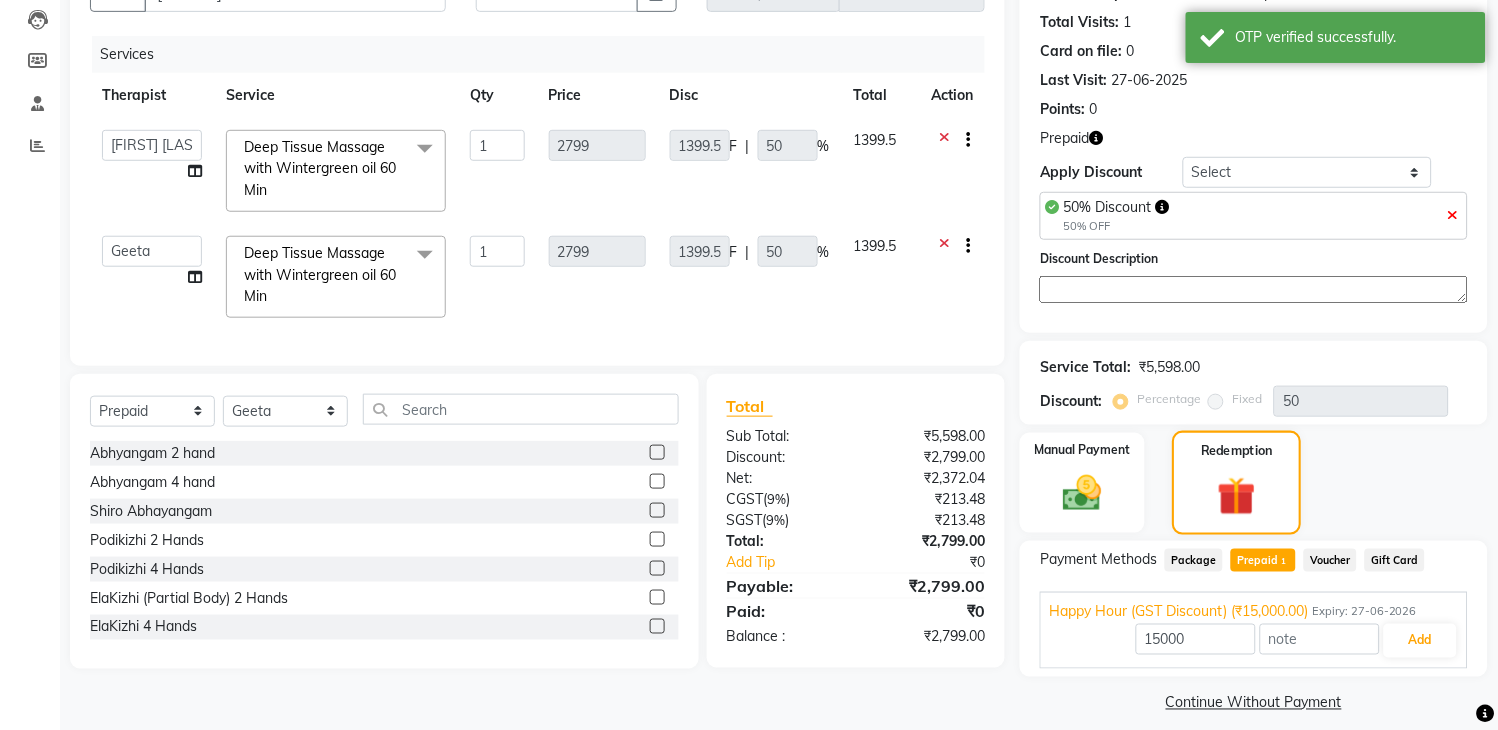 scroll, scrollTop: 220, scrollLeft: 0, axis: vertical 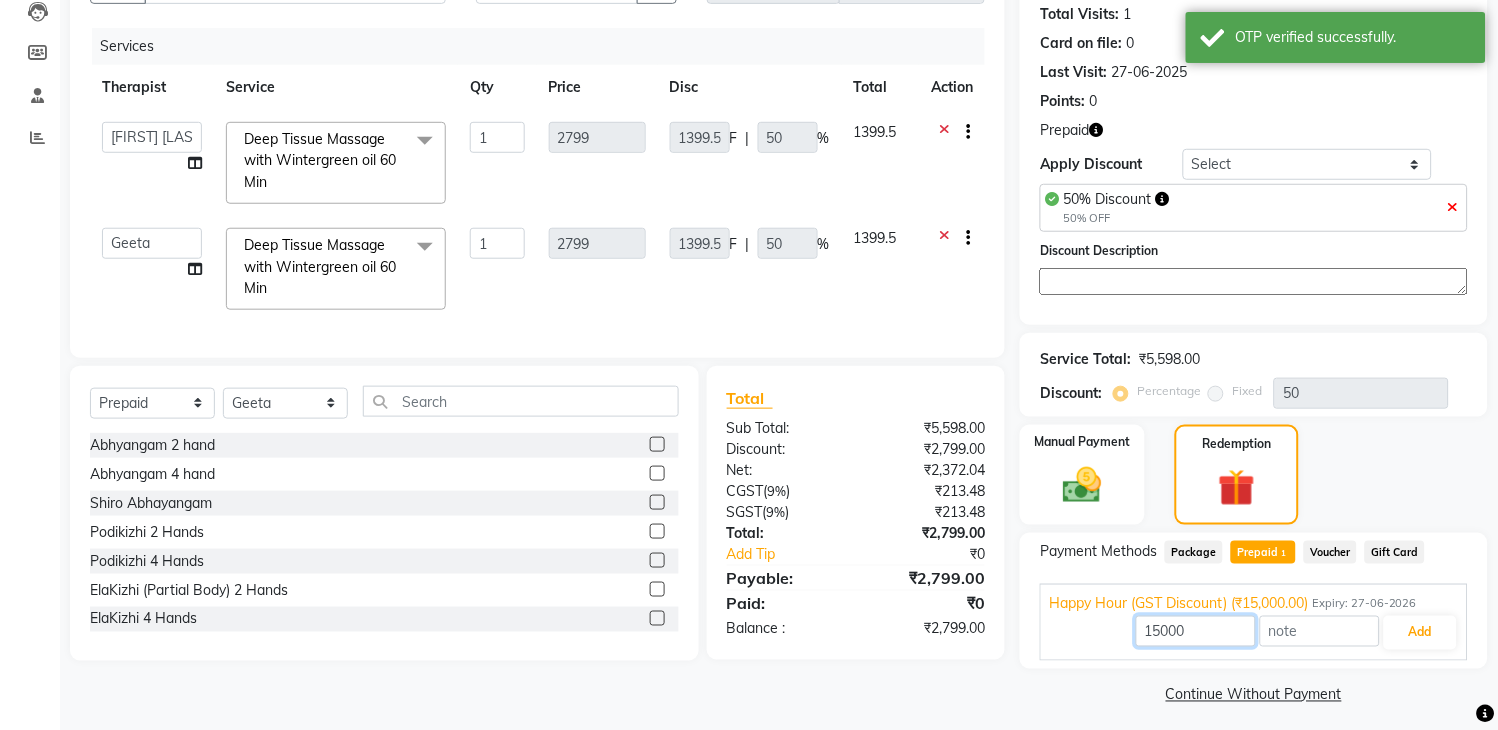 drag, startPoint x: 1223, startPoint y: 640, endPoint x: 1124, endPoint y: 631, distance: 99.40825 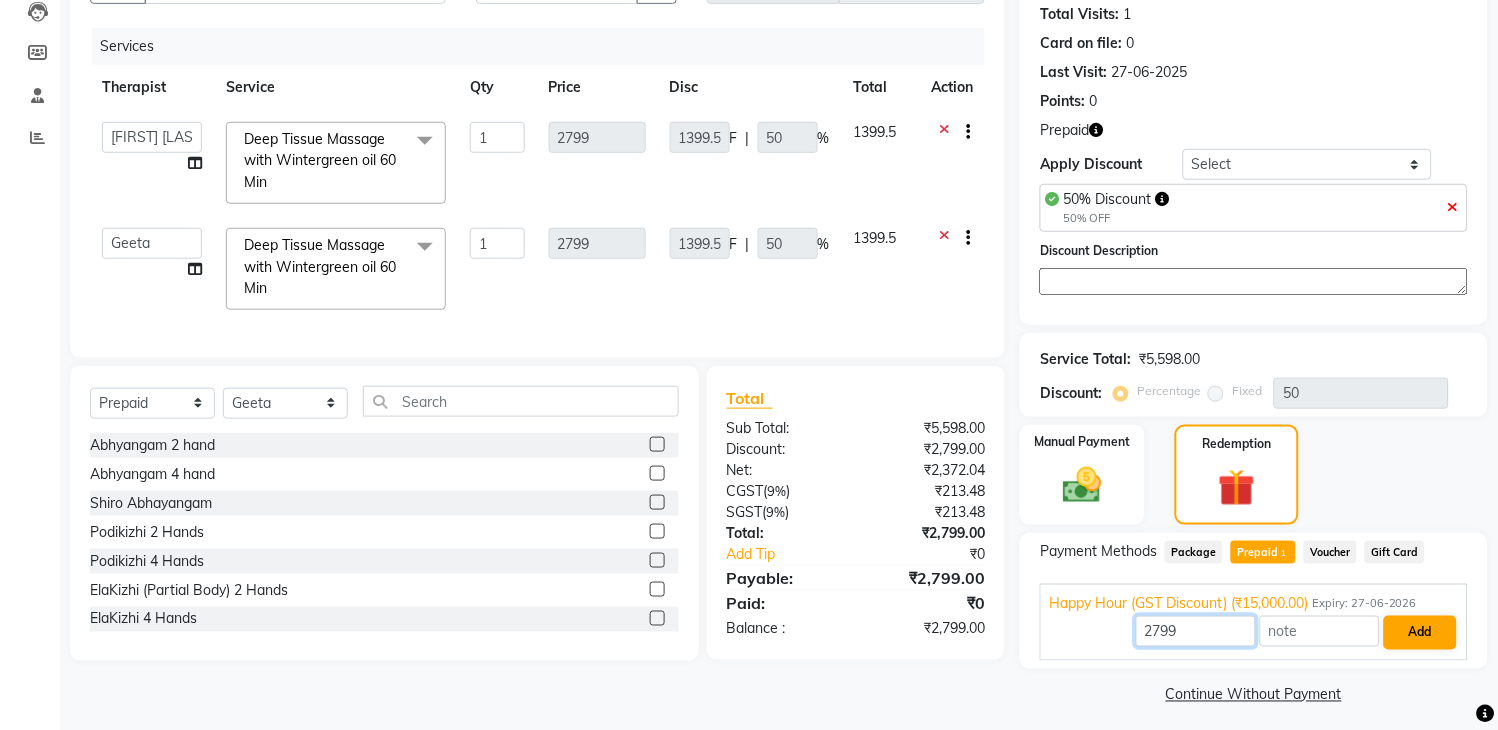 type on "2799" 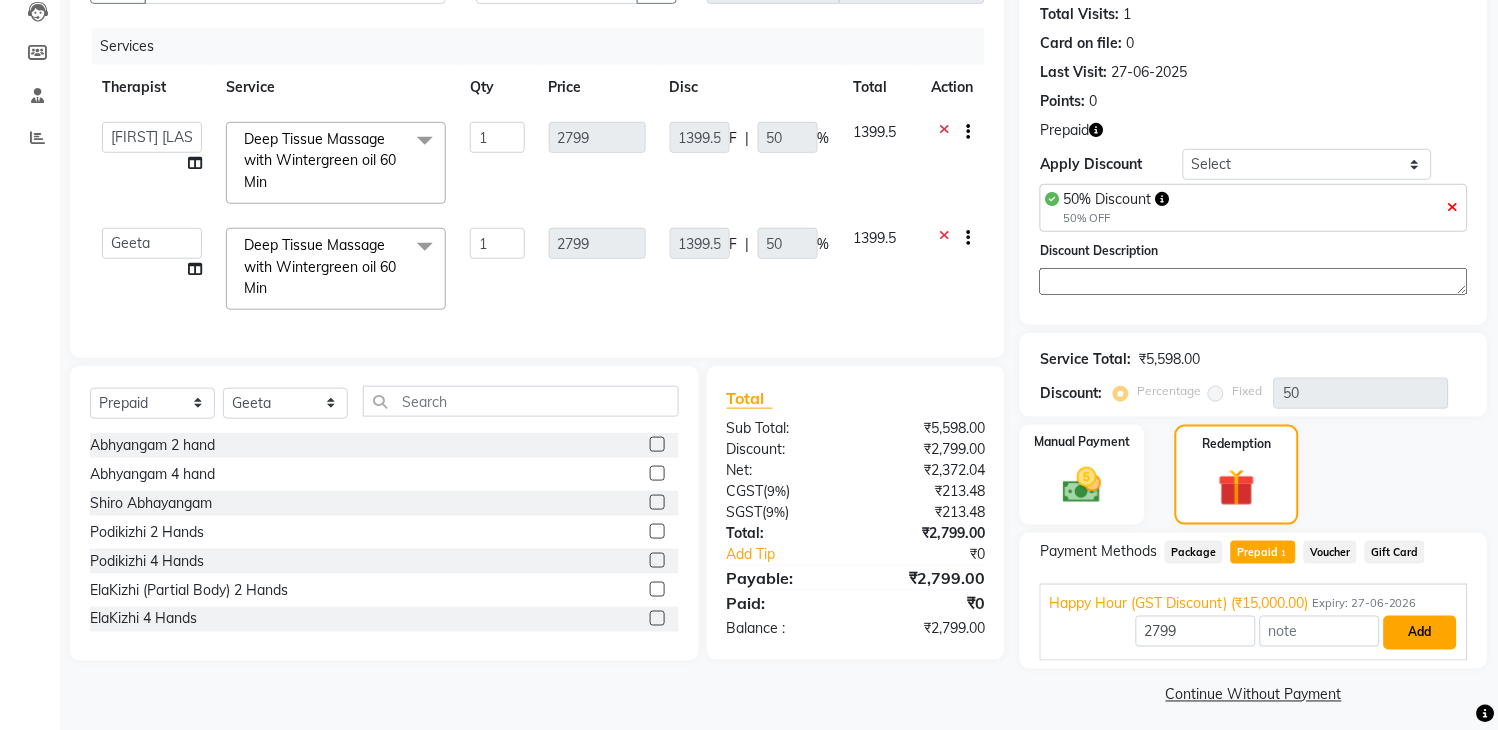 click on "Add" at bounding box center [1420, 633] 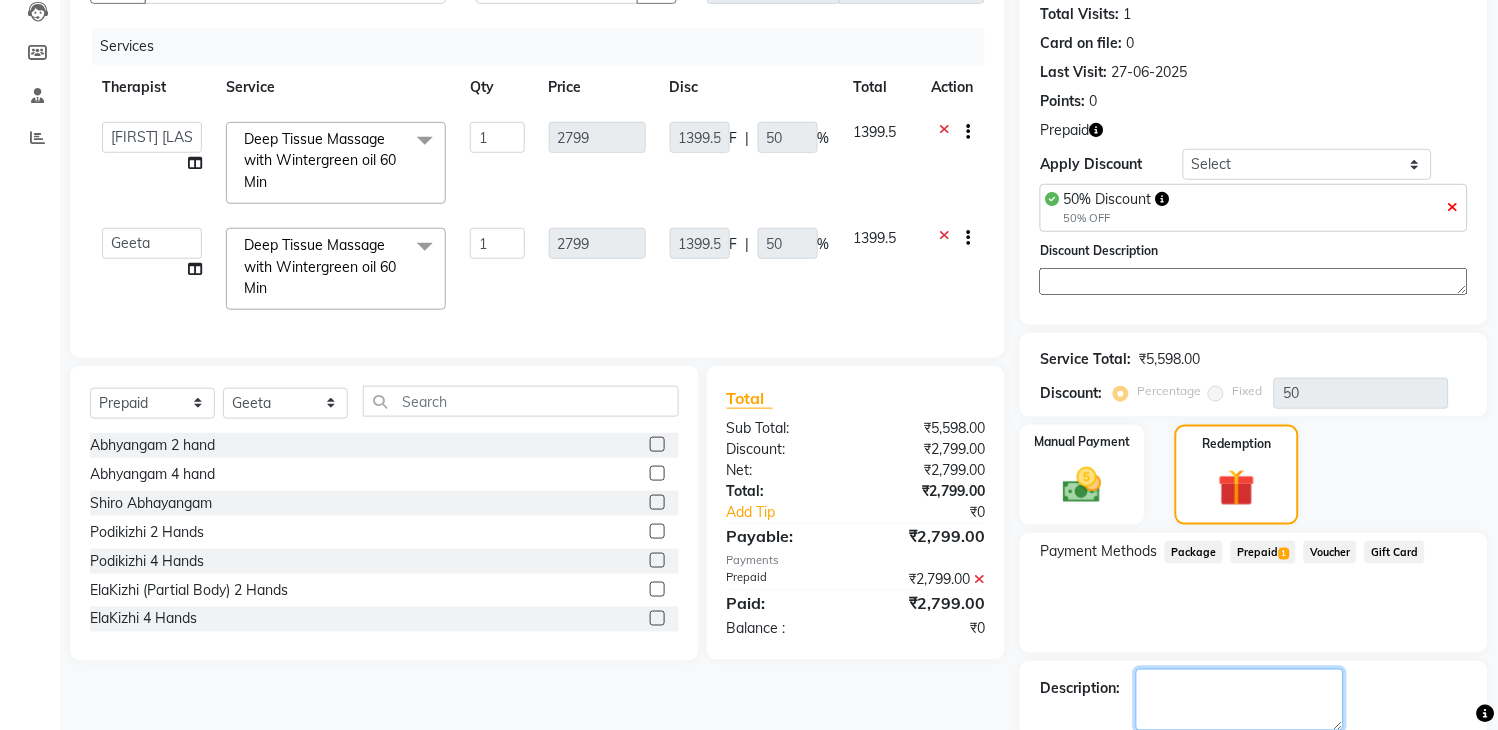 click 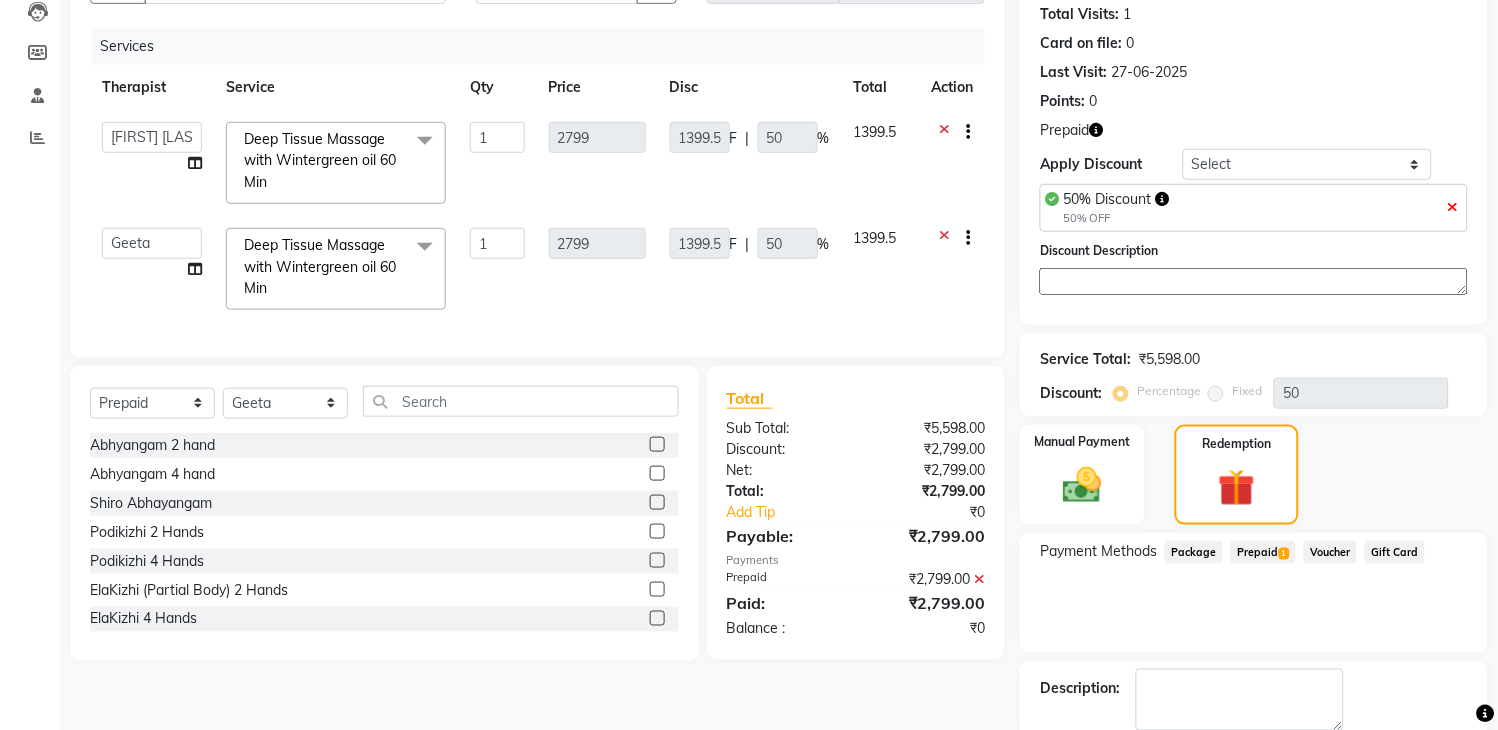 click on "Checkout" 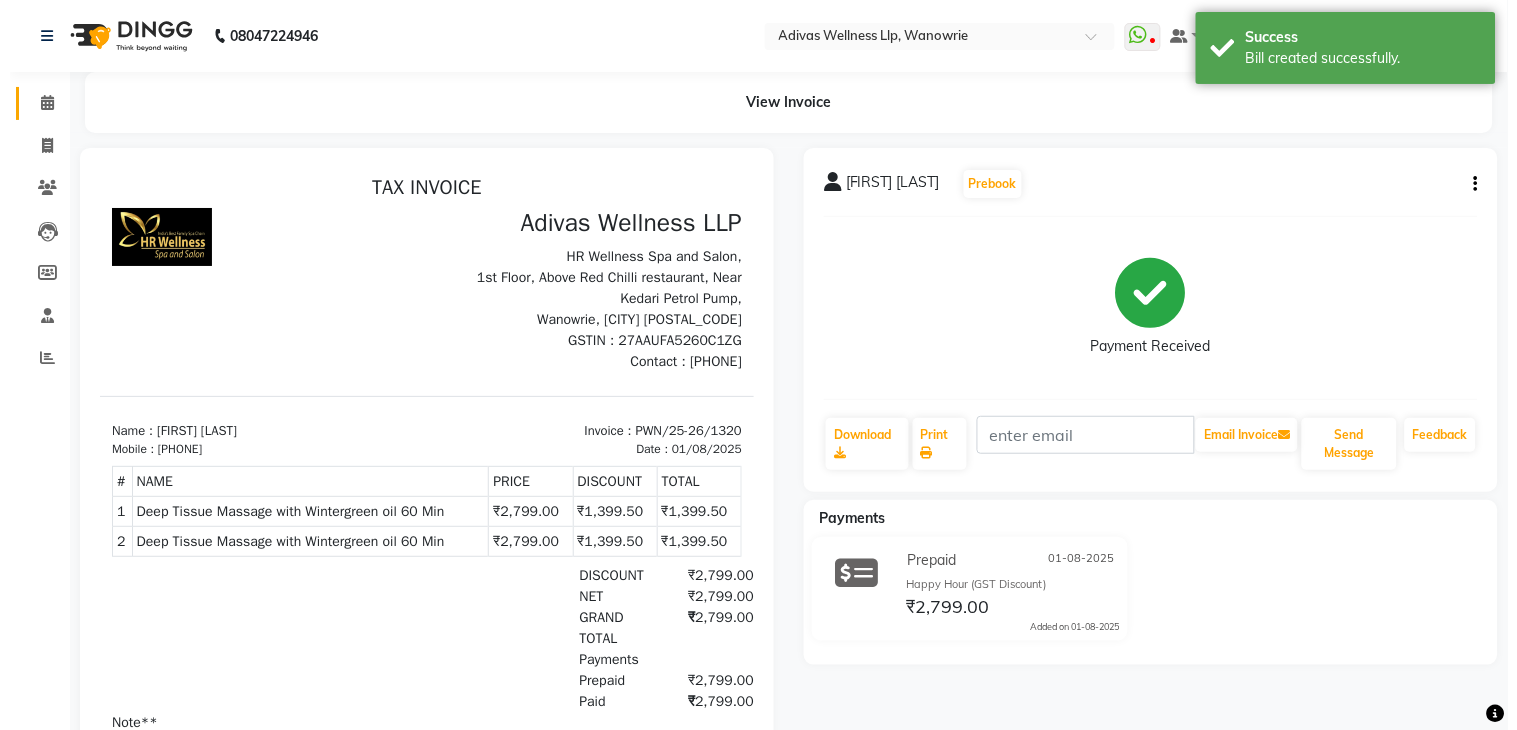 scroll, scrollTop: 0, scrollLeft: 0, axis: both 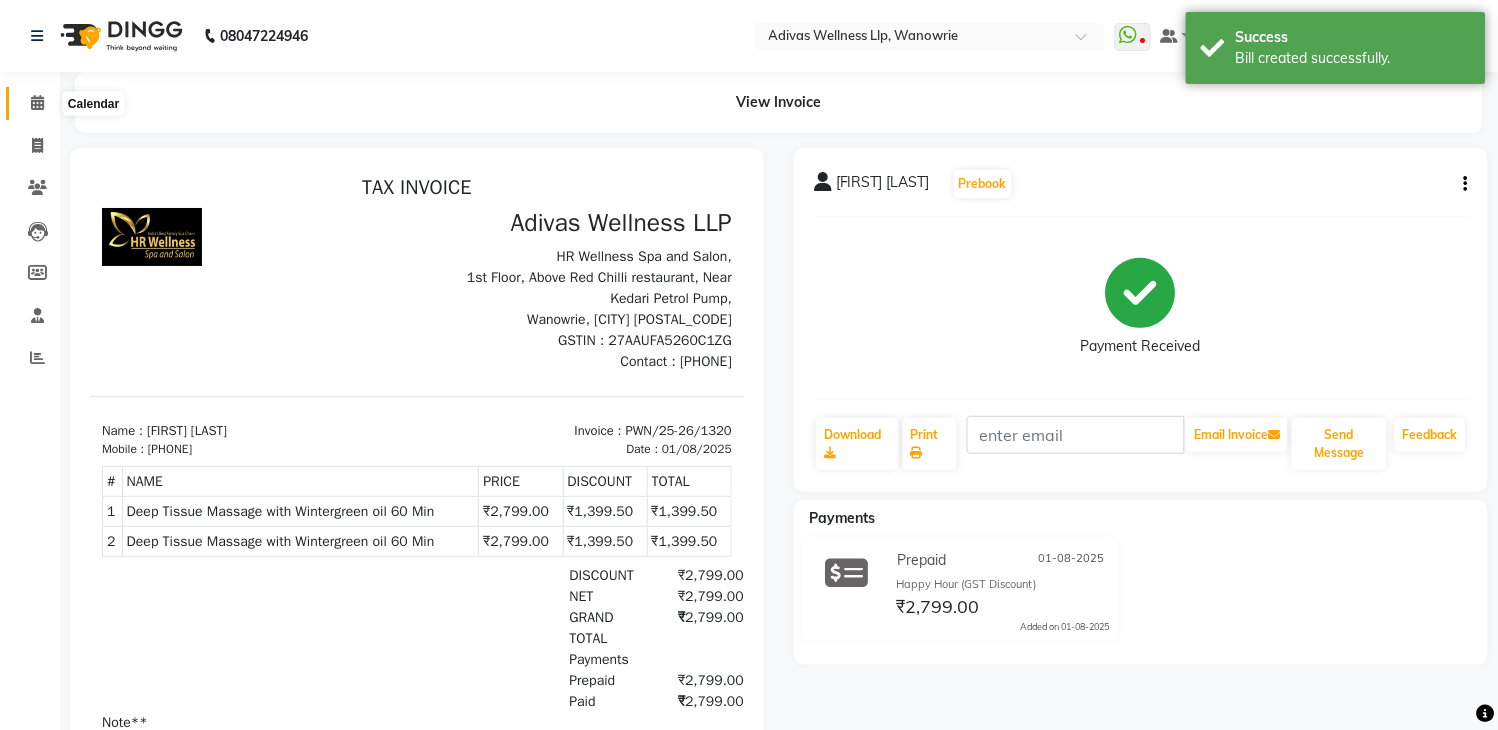 click 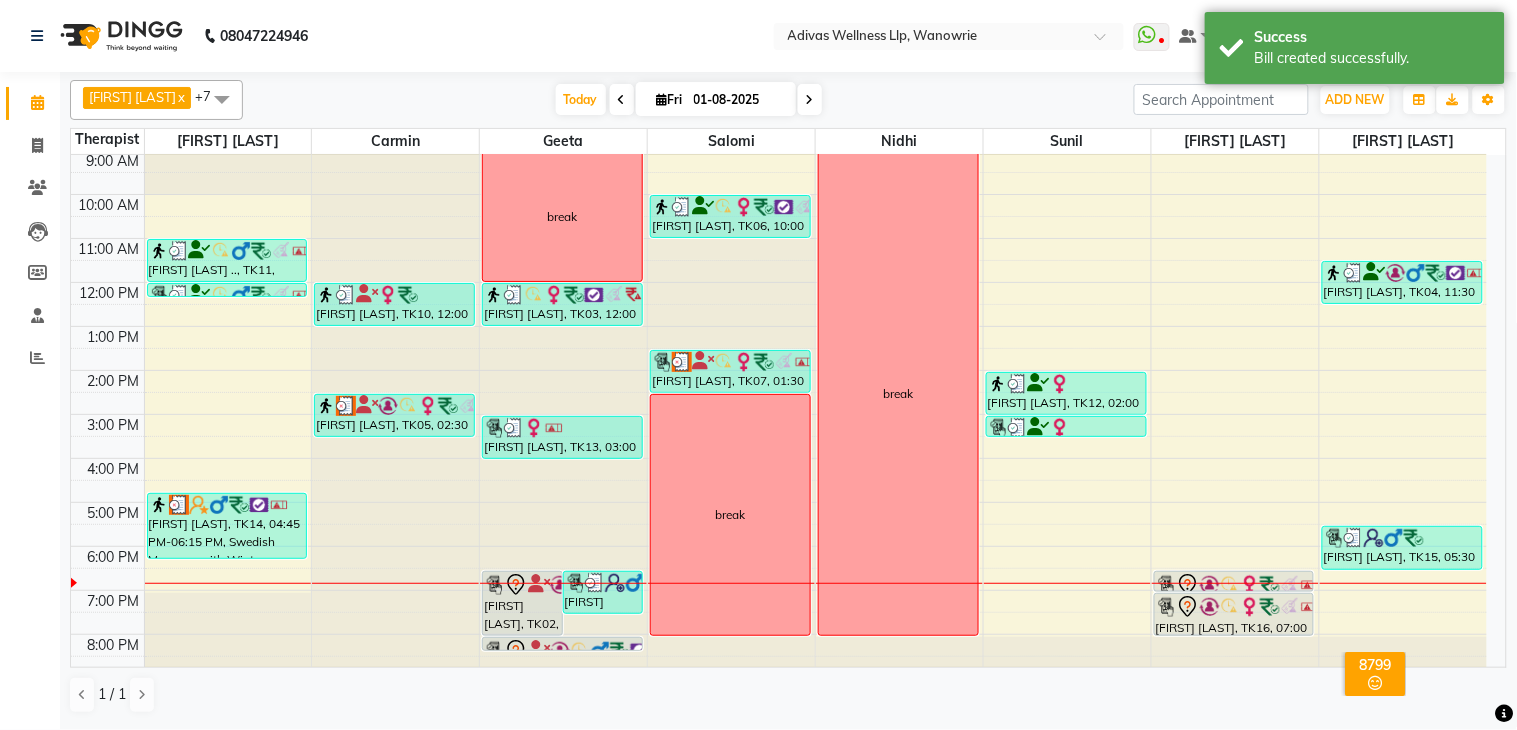 scroll, scrollTop: 62, scrollLeft: 0, axis: vertical 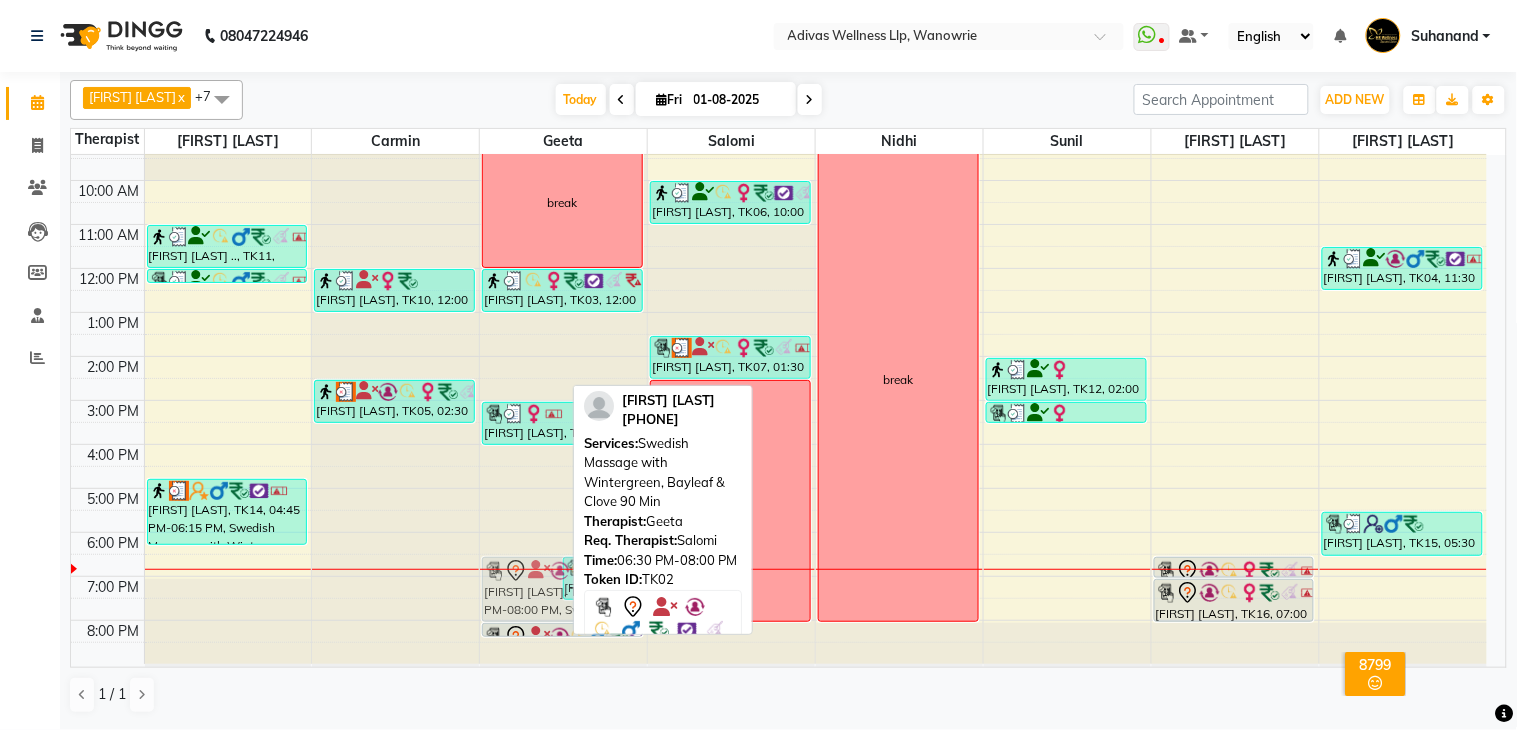 click on "KANCHAN G, TK02, 06:30 PM-08:00 PM, Swedish Massage with Wintergreen, Bayleaf & Clove 90 Min     Manish Sharma, TK15, 06:30 PM-07:30 PM, Deep Tissue Massage with Wintergreen oil 60 Min  break      Jasmine khan, TK03, 12:00 PM-01:00 PM, Massage 60 Min     Akshta Suri, TK13, 03:00 PM-04:00 PM, Massage 60 Min             KANCHAN G, TK02, 08:00 PM-08:10 PM, Steam             KANCHAN G, TK02, 06:30 PM-08:00 PM, Swedish Massage with Wintergreen, Bayleaf & Clove 90 Min" at bounding box center (563, 378) 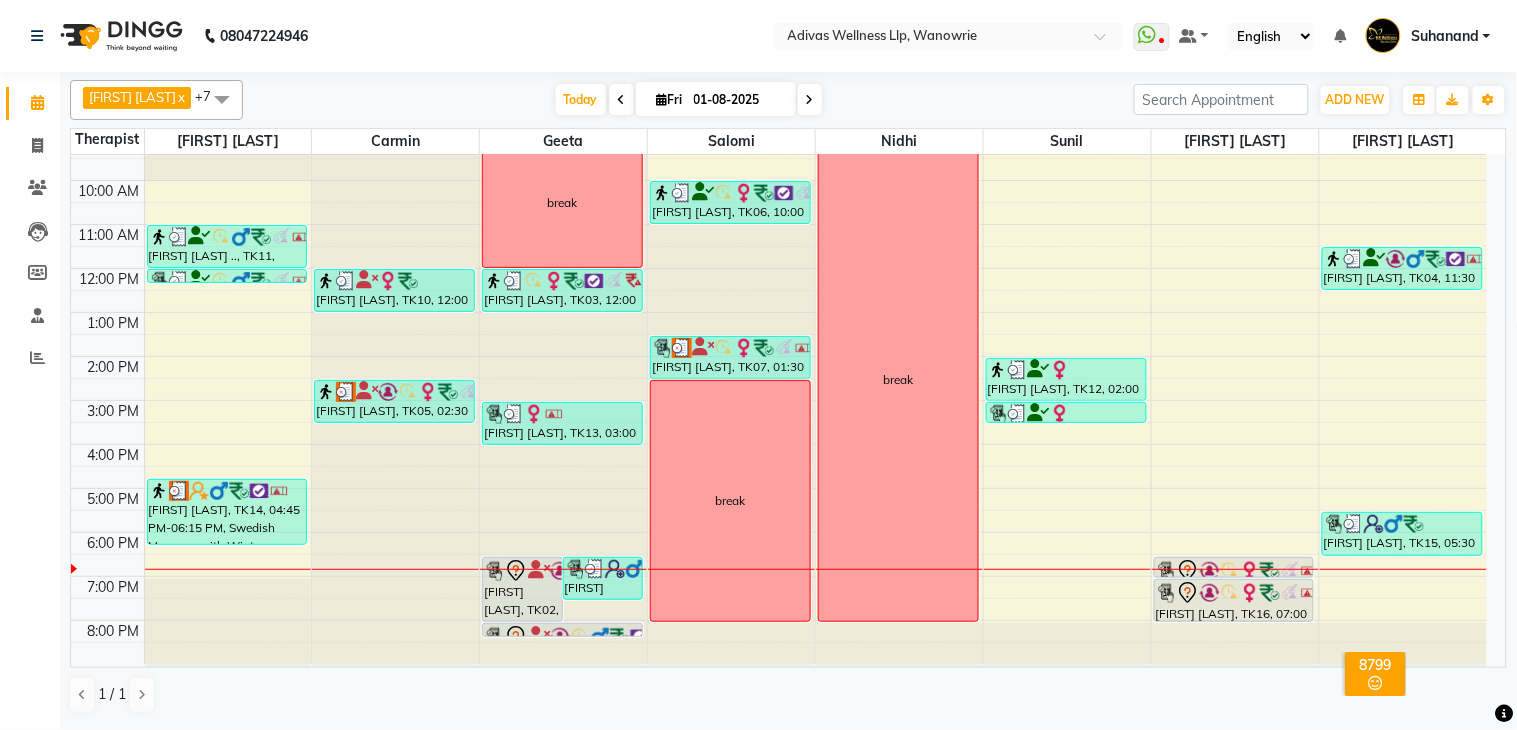 click on "[PHONE] Select Location × Adivas Wellness Llp, Wanowrie  WhatsApp Status  ✕ Status:  Disconnected Recent Service Activity: [DATE]     05:30 AM  [PHONE] Whatsapp Settings Default Panel My Panel English ENGLISH Español العربية मराठी हिंदी ગુજરાતી தமிழ் 中文 Notifications nothing to show Suhanand Manage Profile Change Password Sign out  Version:3.15.11" 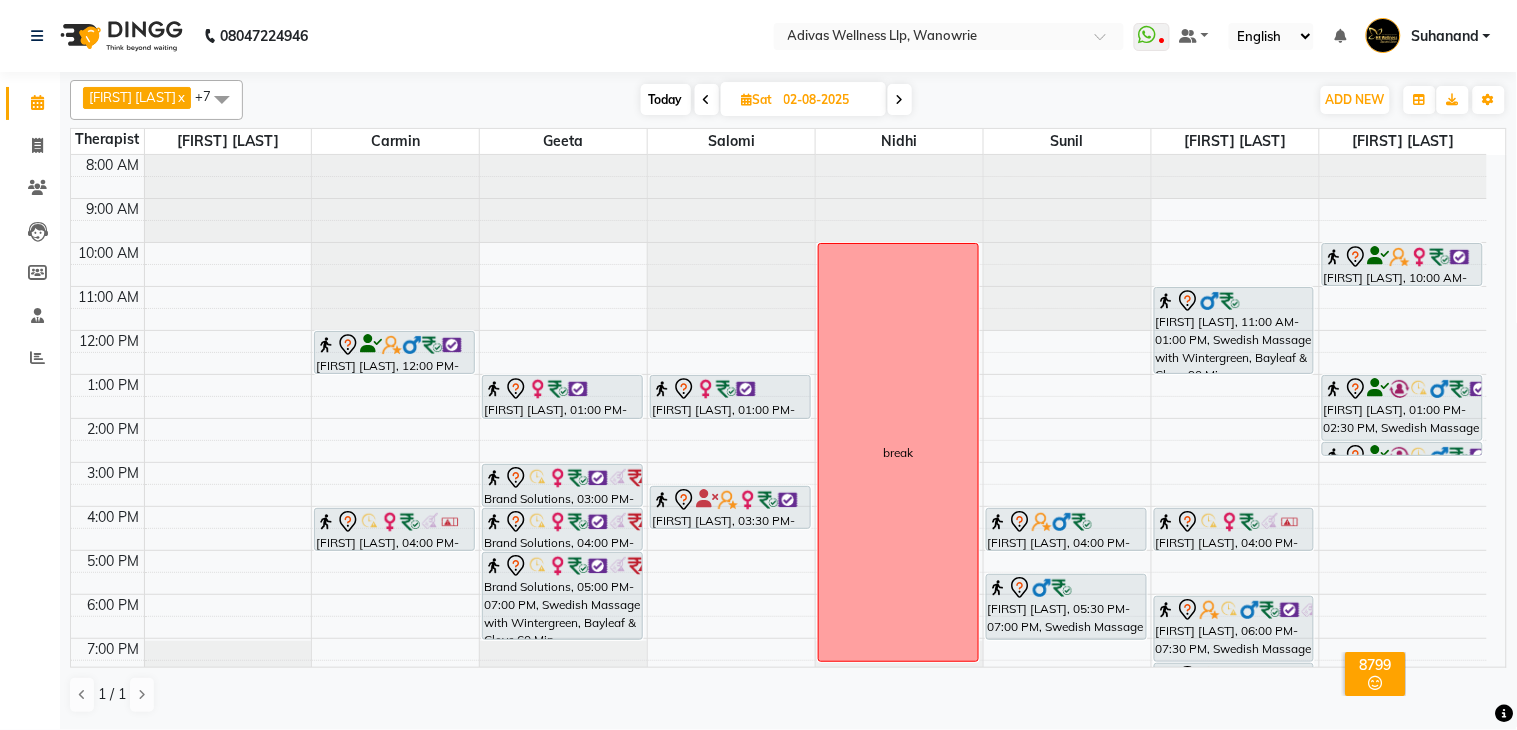 scroll, scrollTop: 62, scrollLeft: 0, axis: vertical 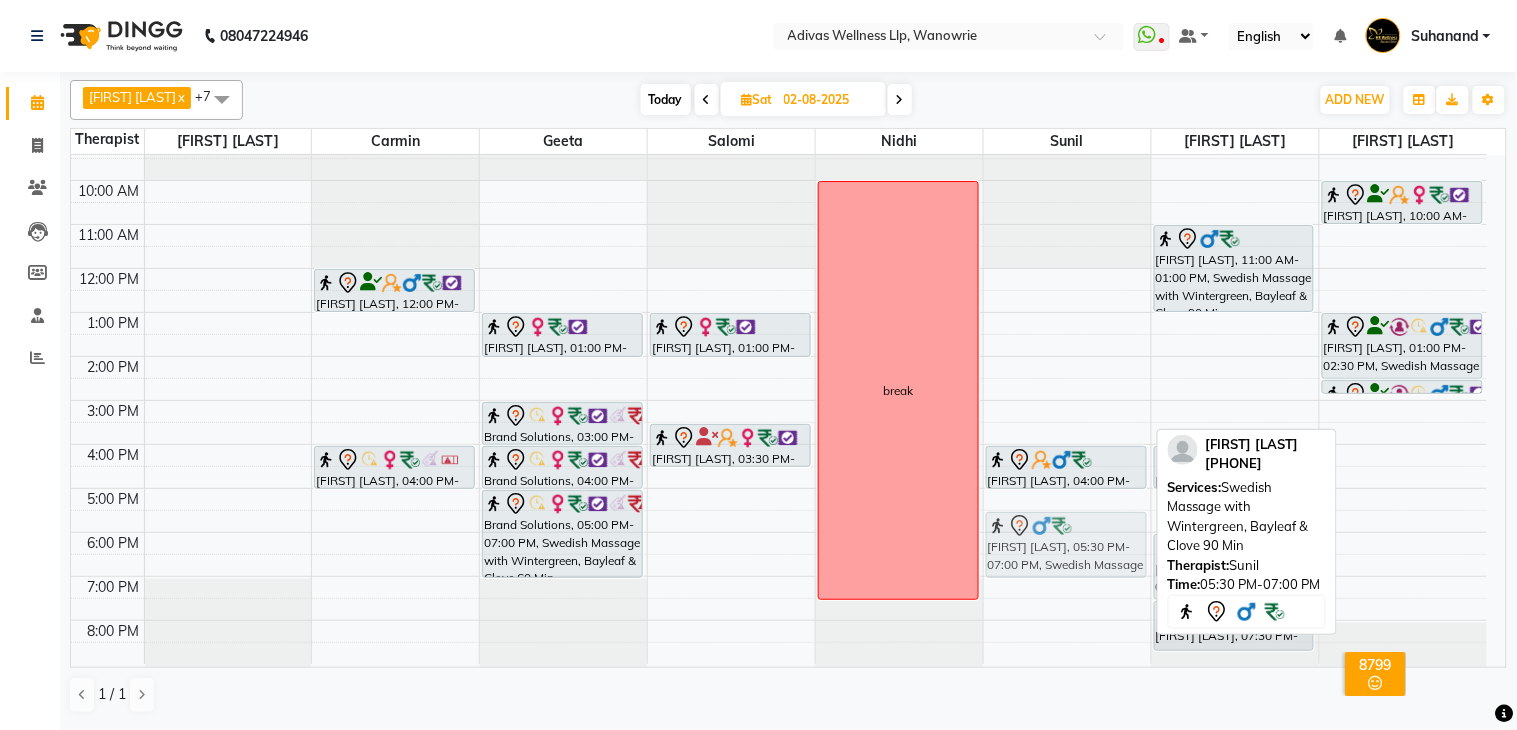 drag, startPoint x: 1024, startPoint y: 543, endPoint x: 1011, endPoint y: 544, distance: 13.038404 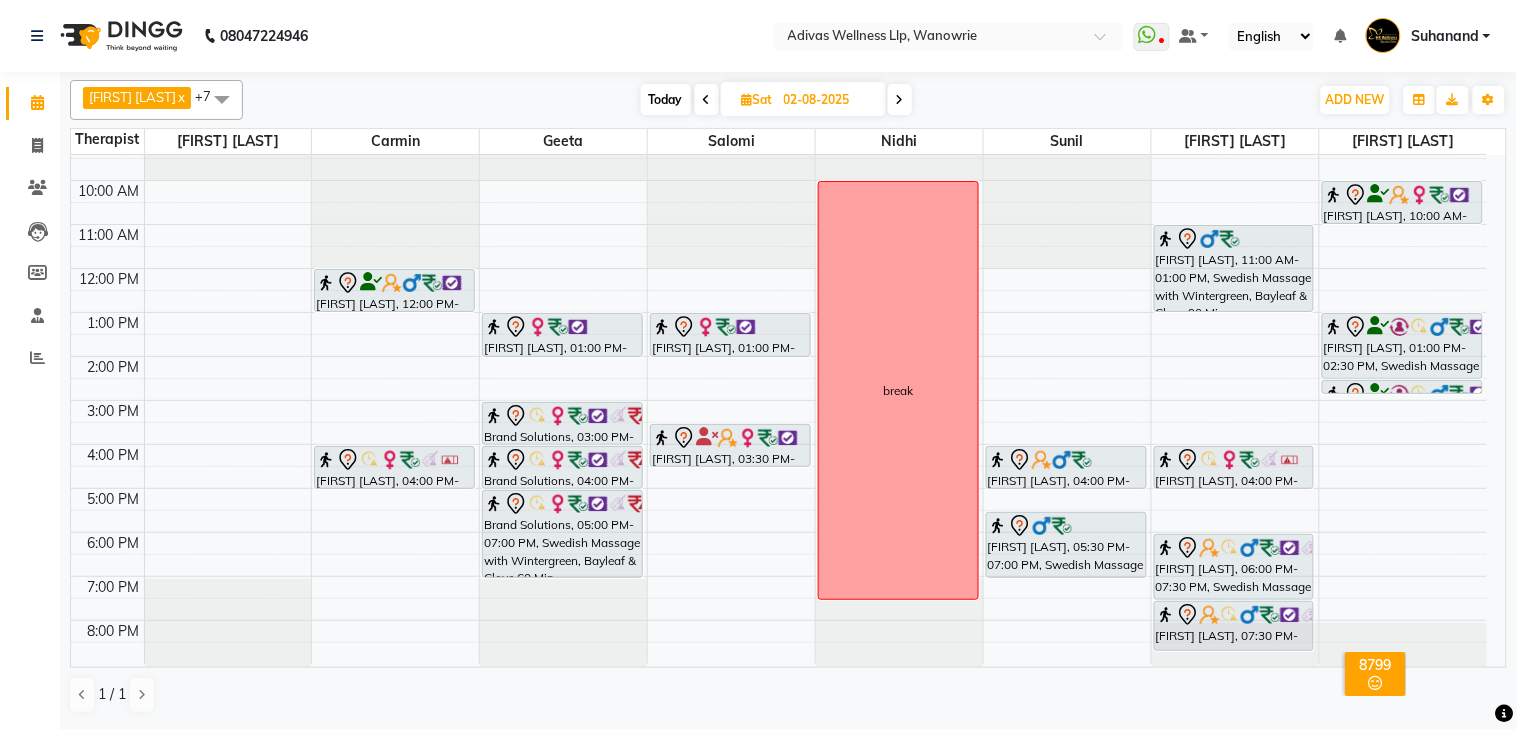 click on "[PHONE] Select Location × Adivas Wellness Llp, Wanowrie  WhatsApp Status  ✕ Status:  Disconnected Recent Service Activity: [DATE]     05:30 AM  [PHONE] Whatsapp Settings Default Panel My Panel English ENGLISH Español العربية मराठी हिंदी ગુજરાતી தமிழ் 中文 Notifications nothing to show Suhanand Manage Profile Change Password Sign out  Version:3.15.11" 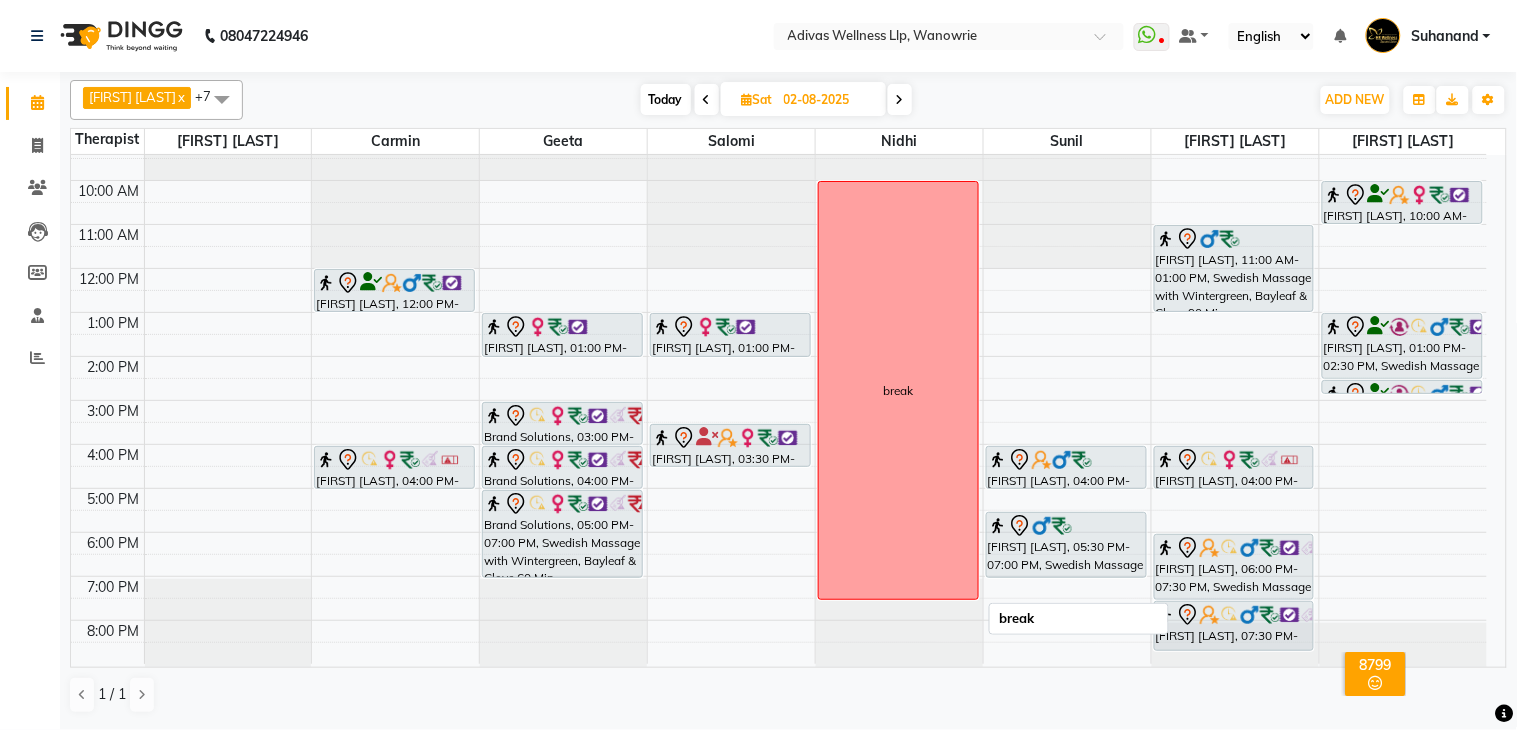 scroll, scrollTop: 0, scrollLeft: 0, axis: both 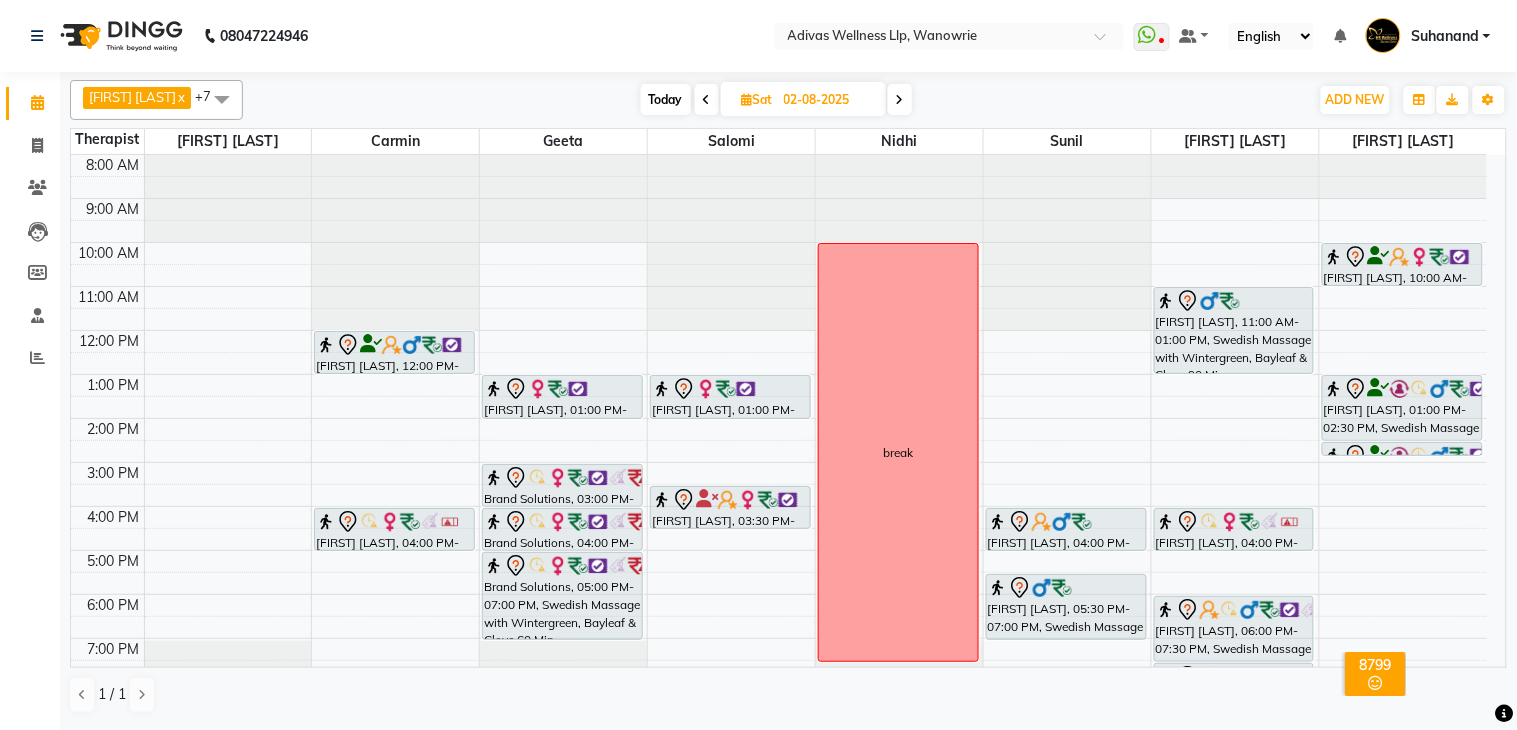 click at bounding box center (900, 100) 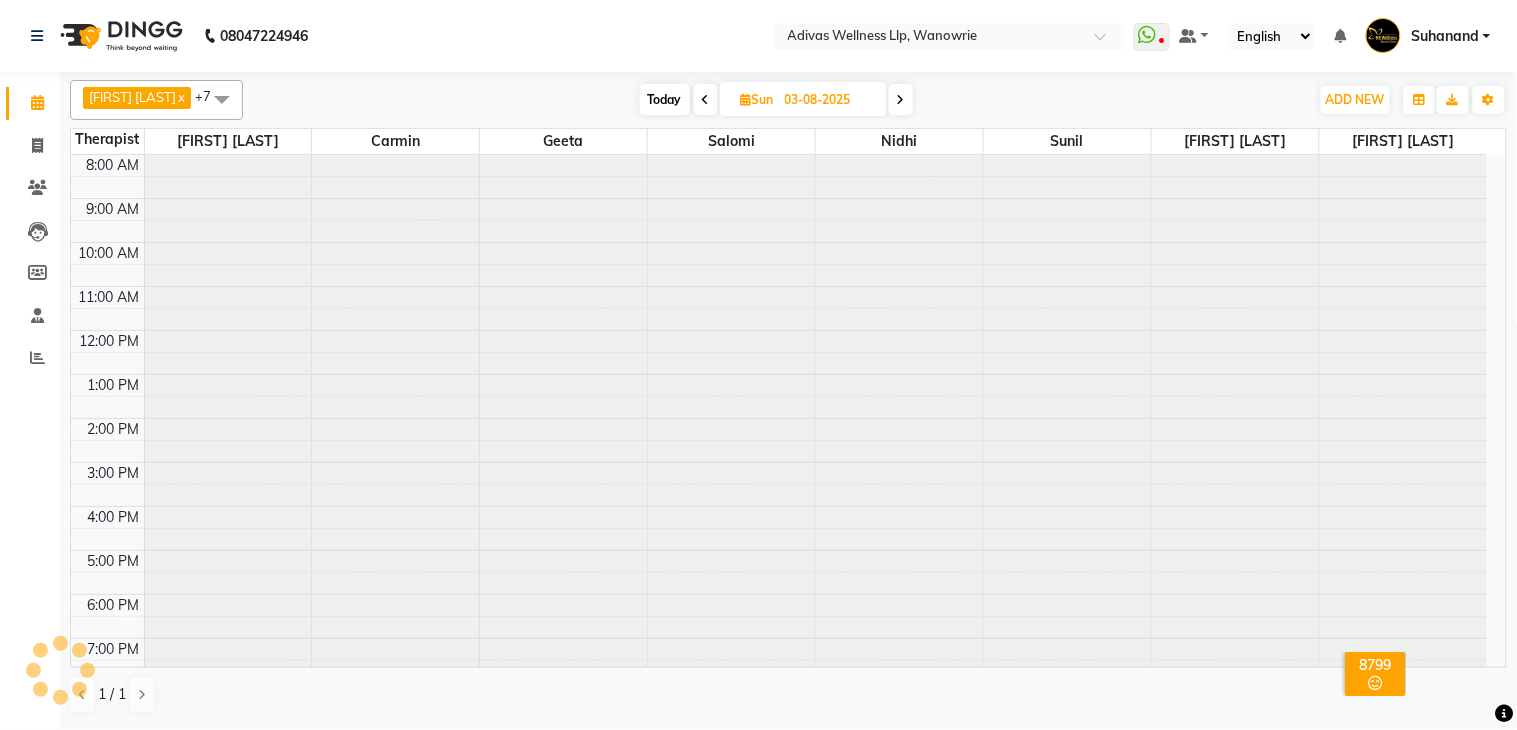 scroll, scrollTop: 63, scrollLeft: 0, axis: vertical 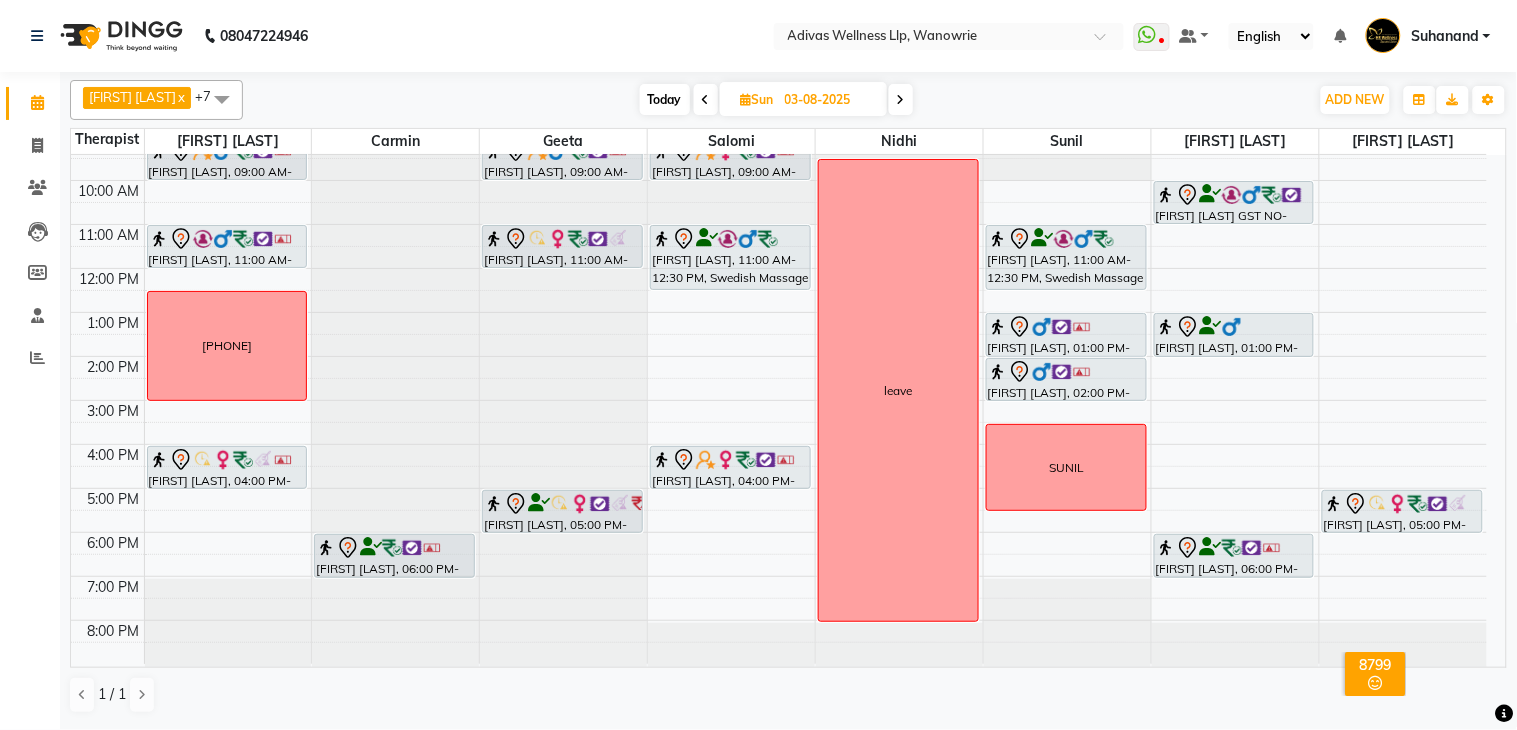click on "Today" at bounding box center [665, 99] 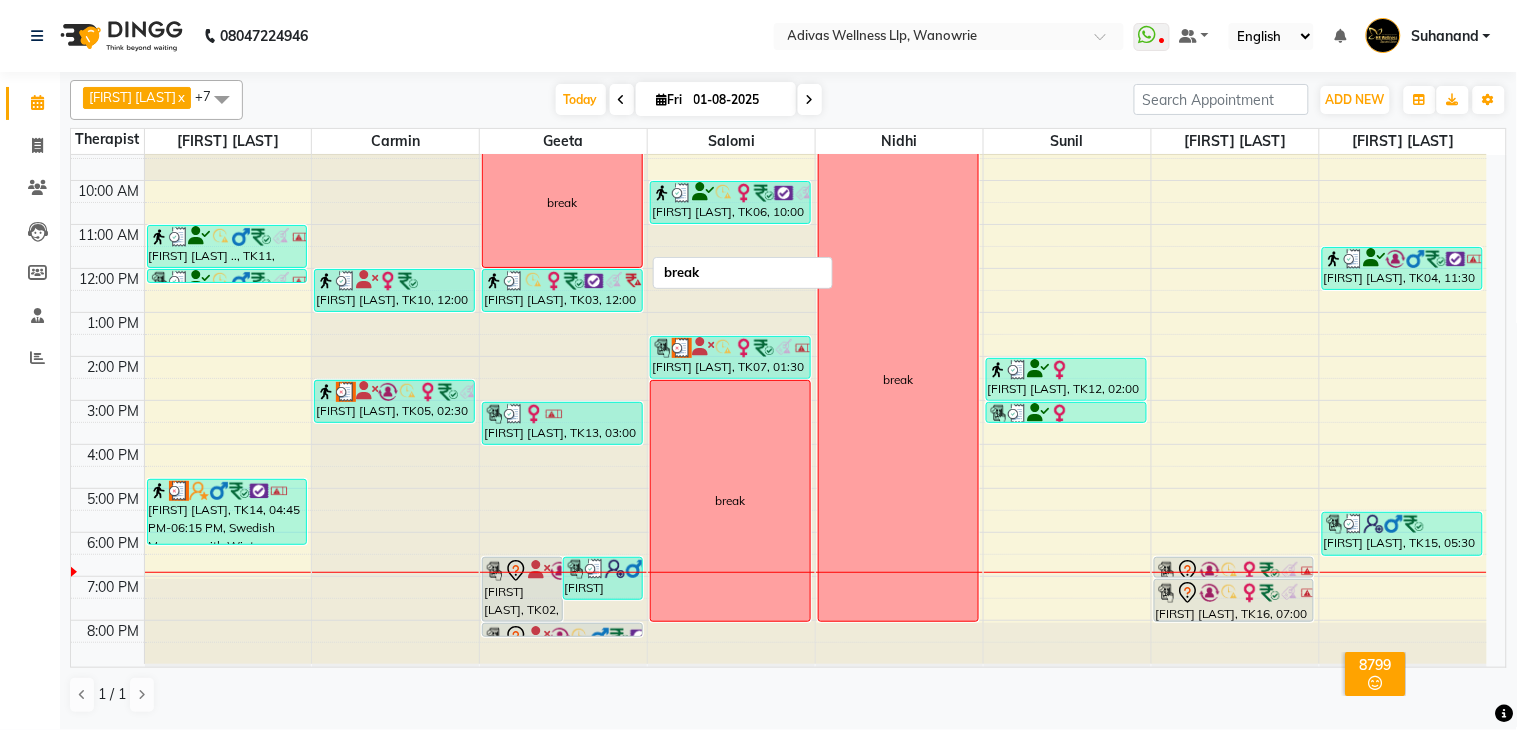 scroll, scrollTop: 0, scrollLeft: 0, axis: both 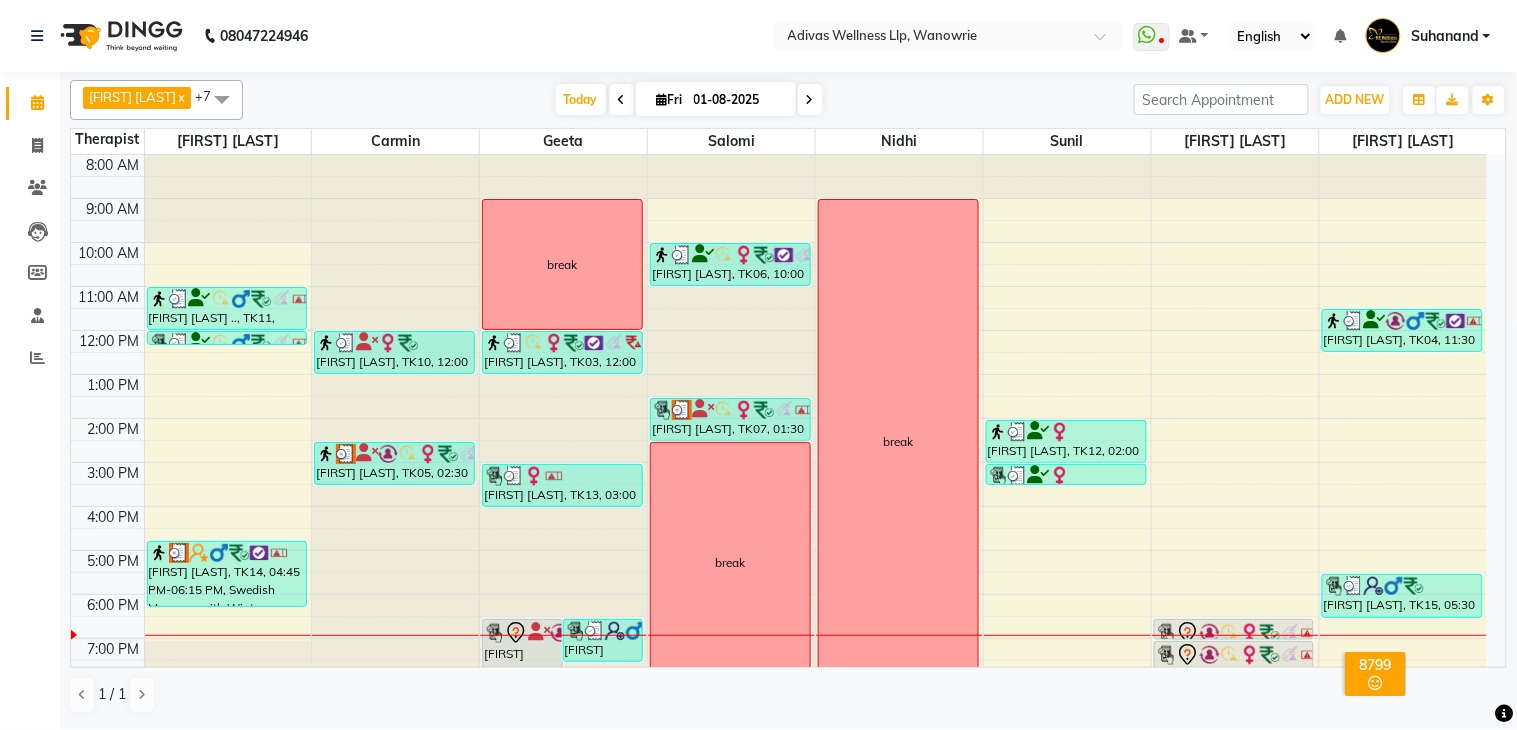 click at bounding box center [810, 99] 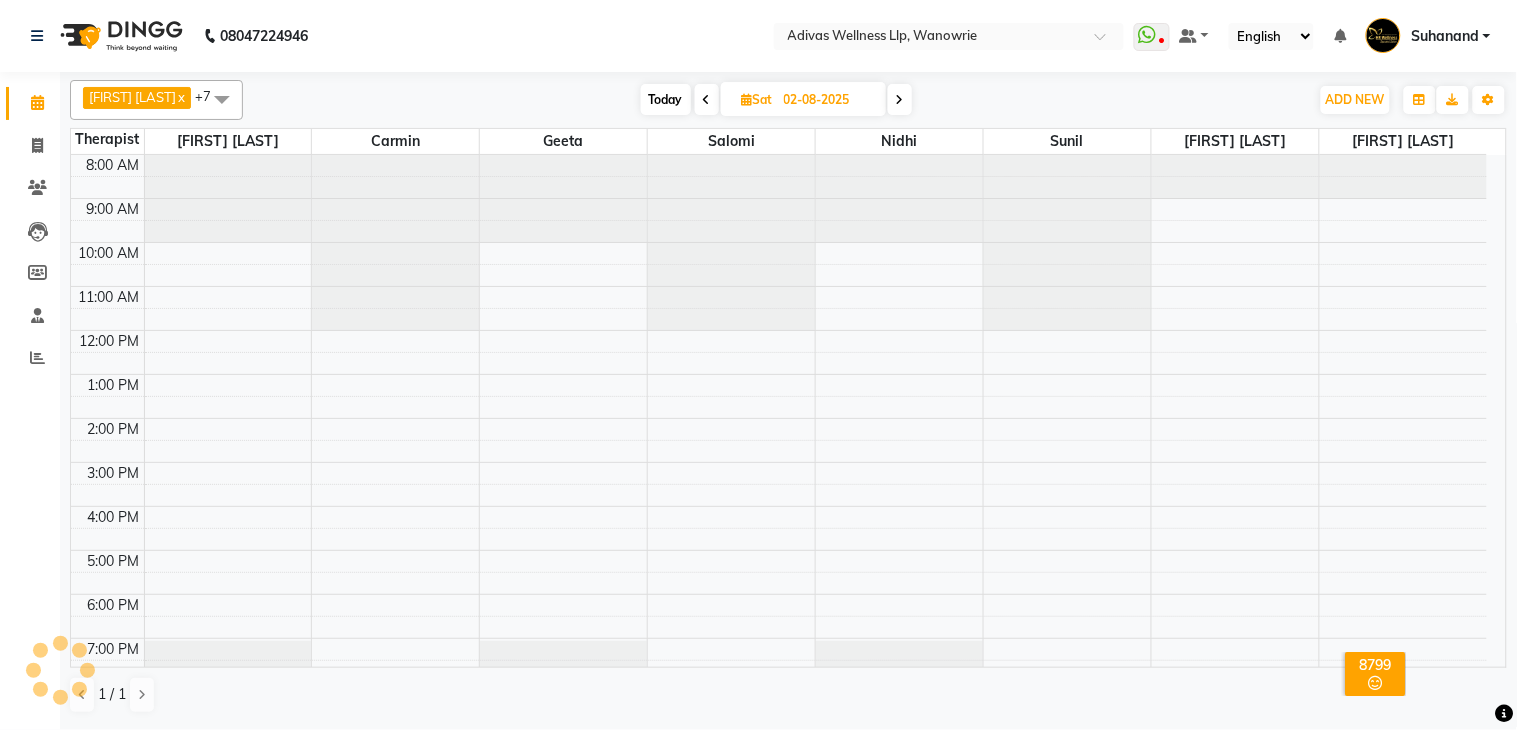 scroll, scrollTop: 63, scrollLeft: 0, axis: vertical 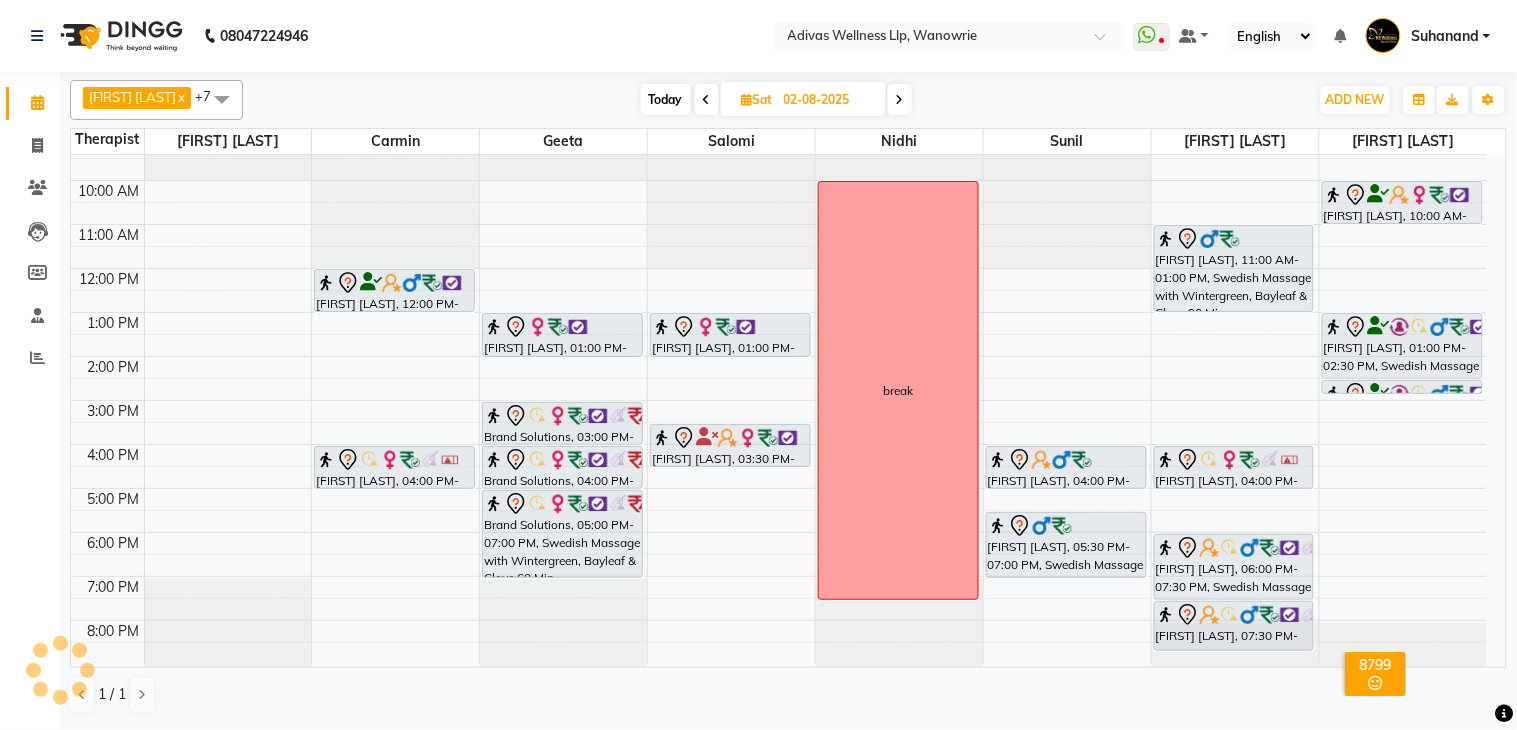 click at bounding box center (900, 99) 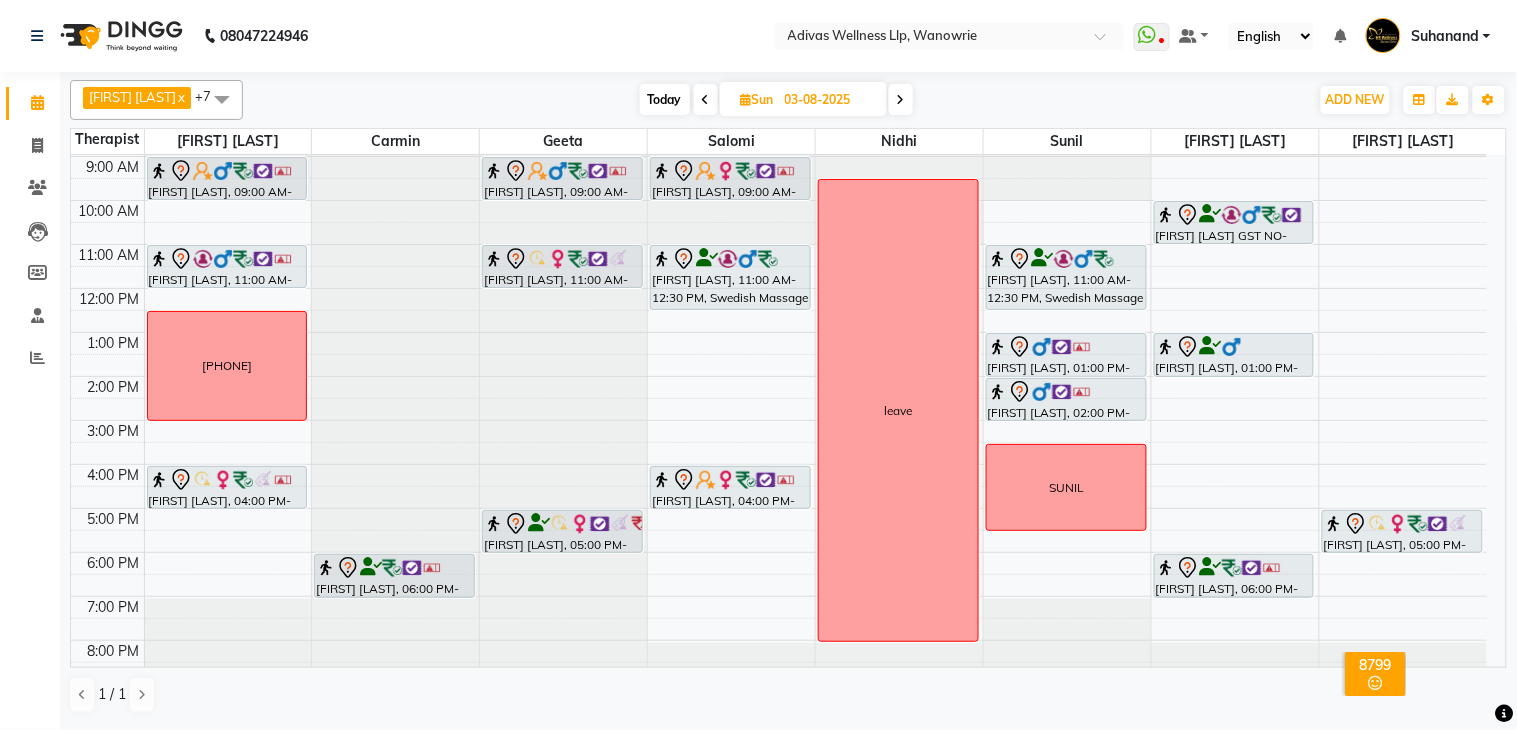 scroll, scrollTop: 62, scrollLeft: 0, axis: vertical 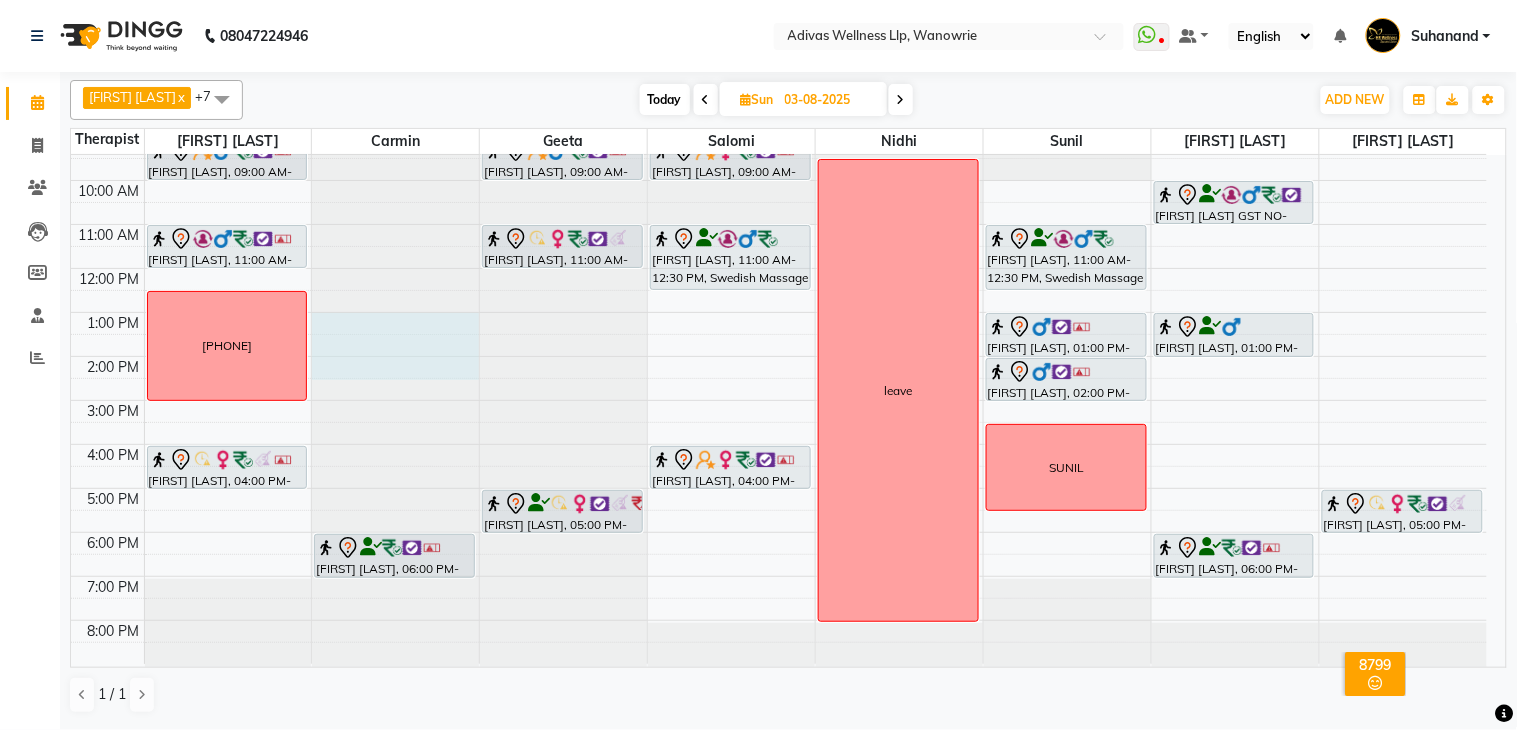 drag, startPoint x: 395, startPoint y: 322, endPoint x: 403, endPoint y: 365, distance: 43.737854 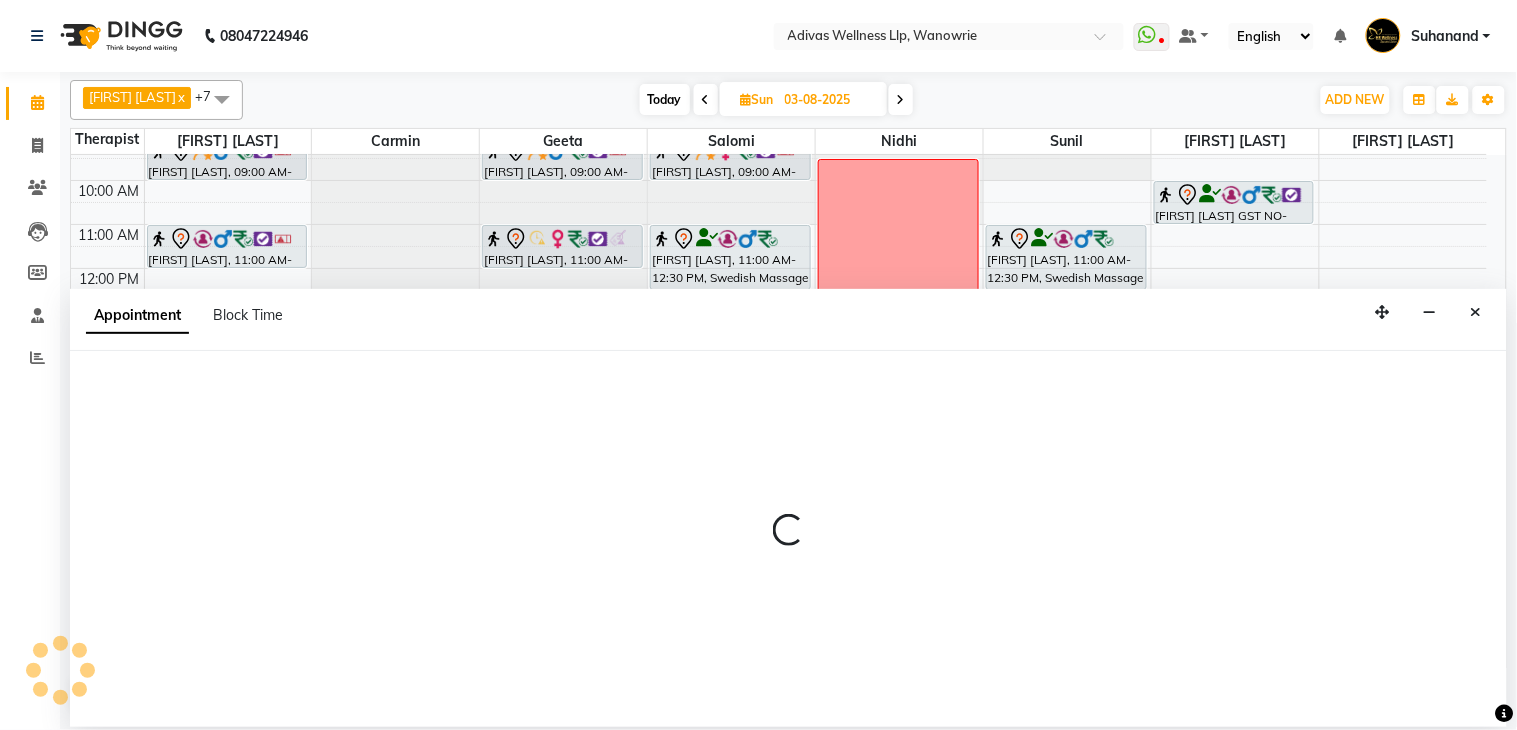 select on "17281" 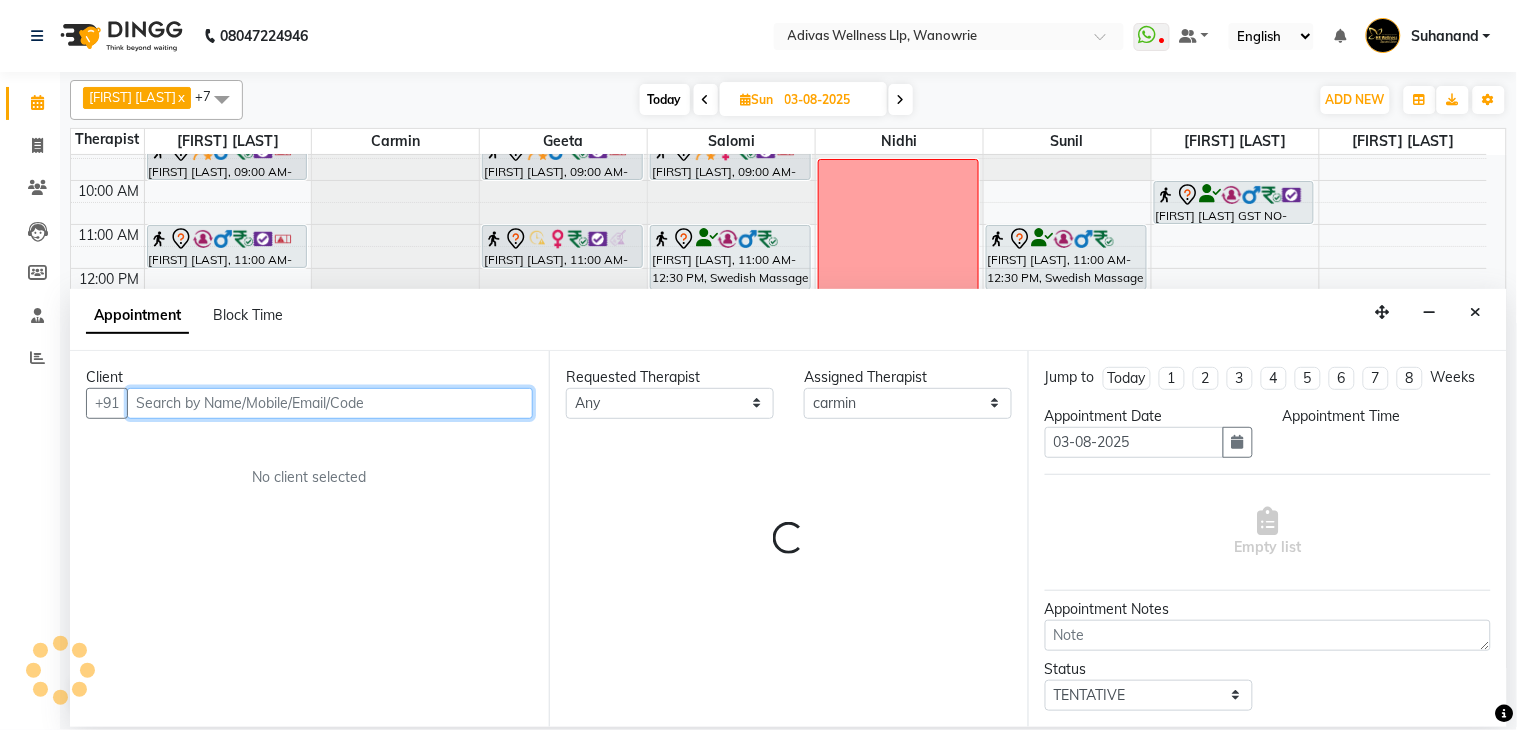 select on "780" 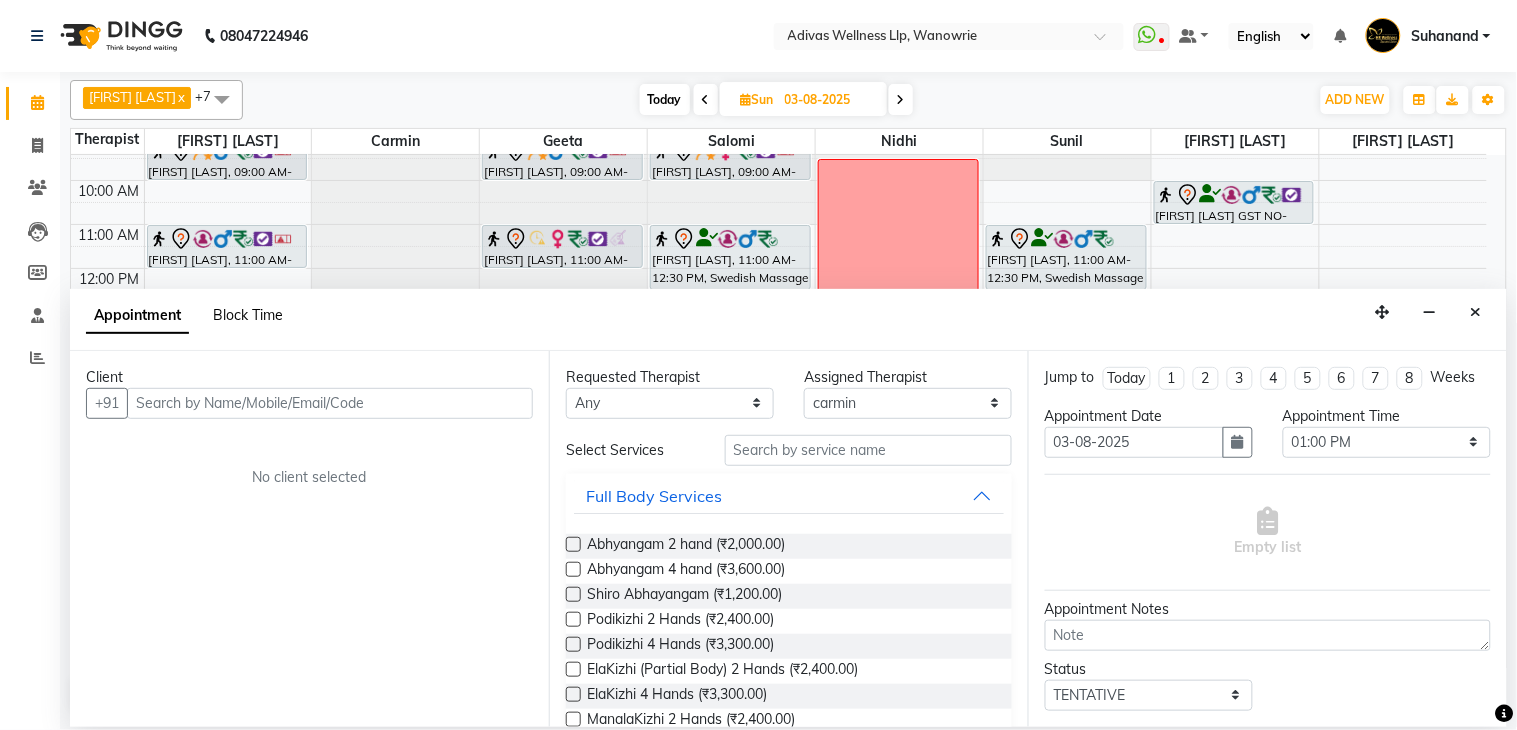 click on "Block Time" at bounding box center (248, 315) 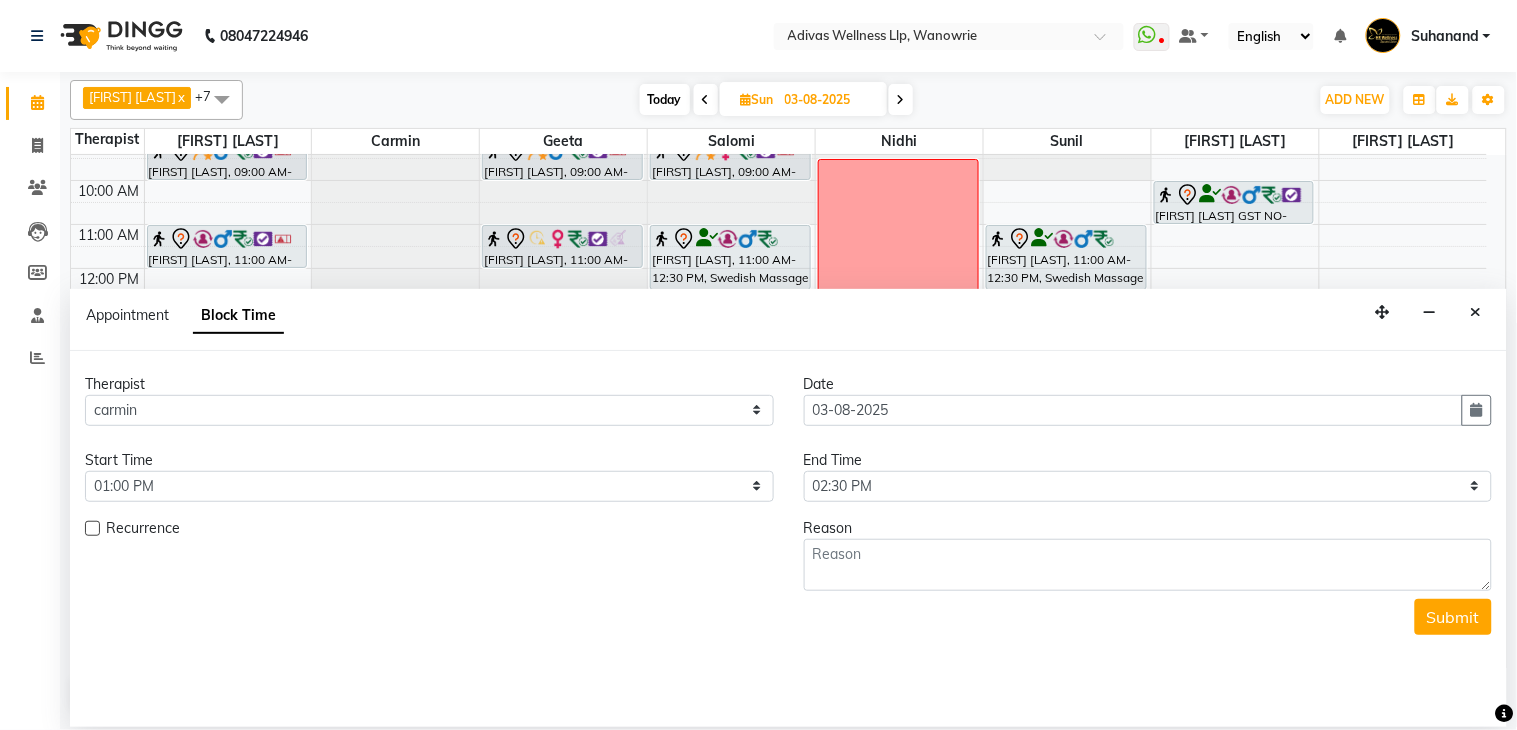 scroll, scrollTop: 63, scrollLeft: 0, axis: vertical 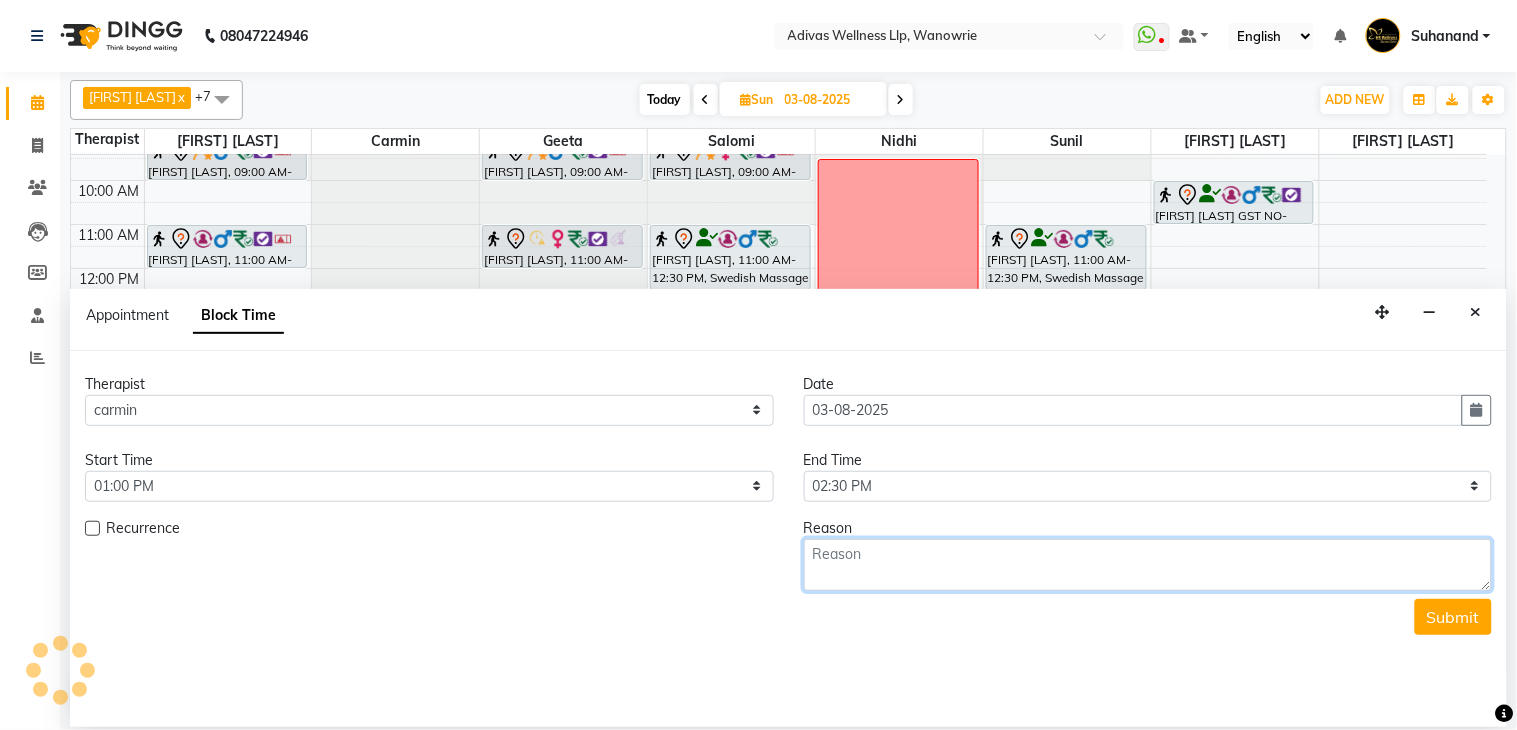 click at bounding box center [1148, 565] 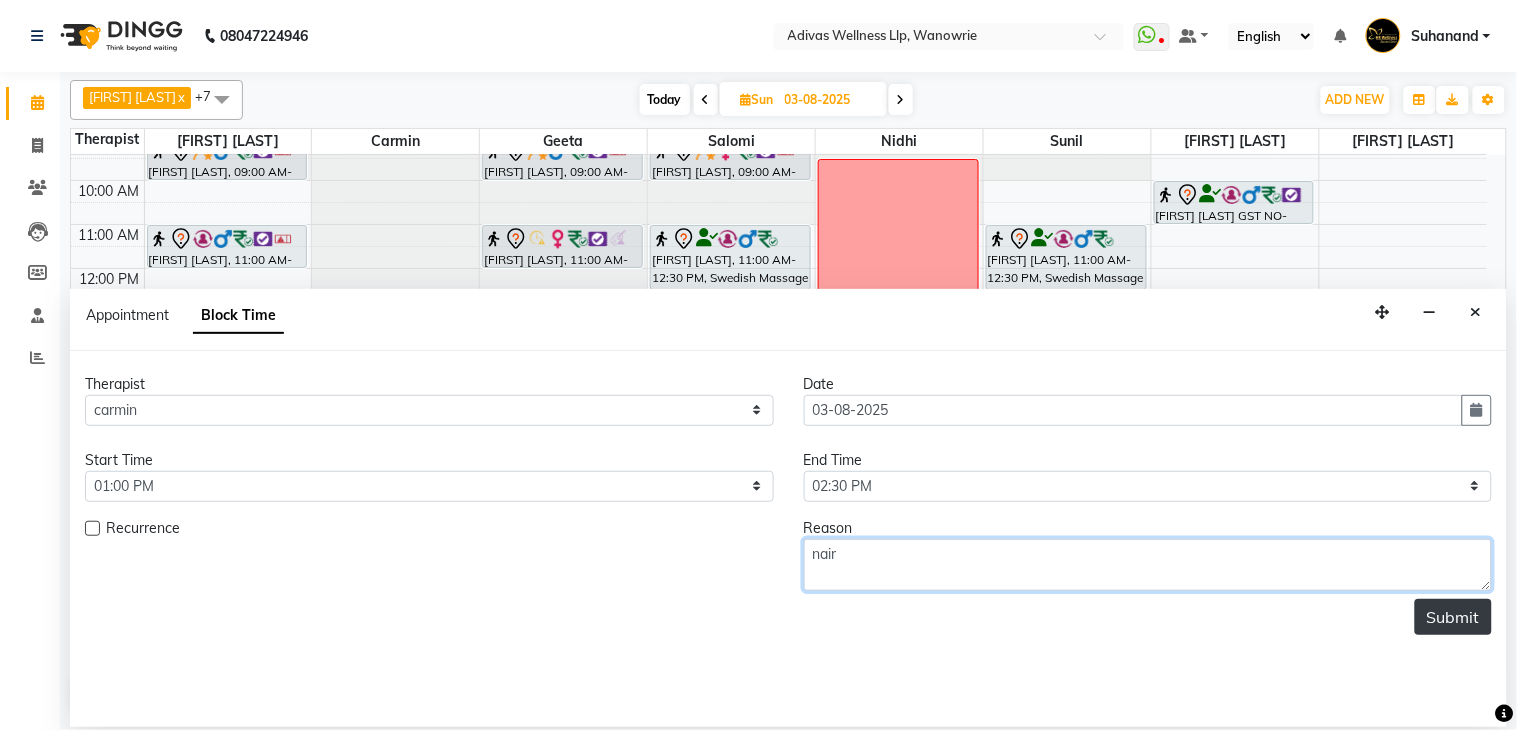 type on "nair" 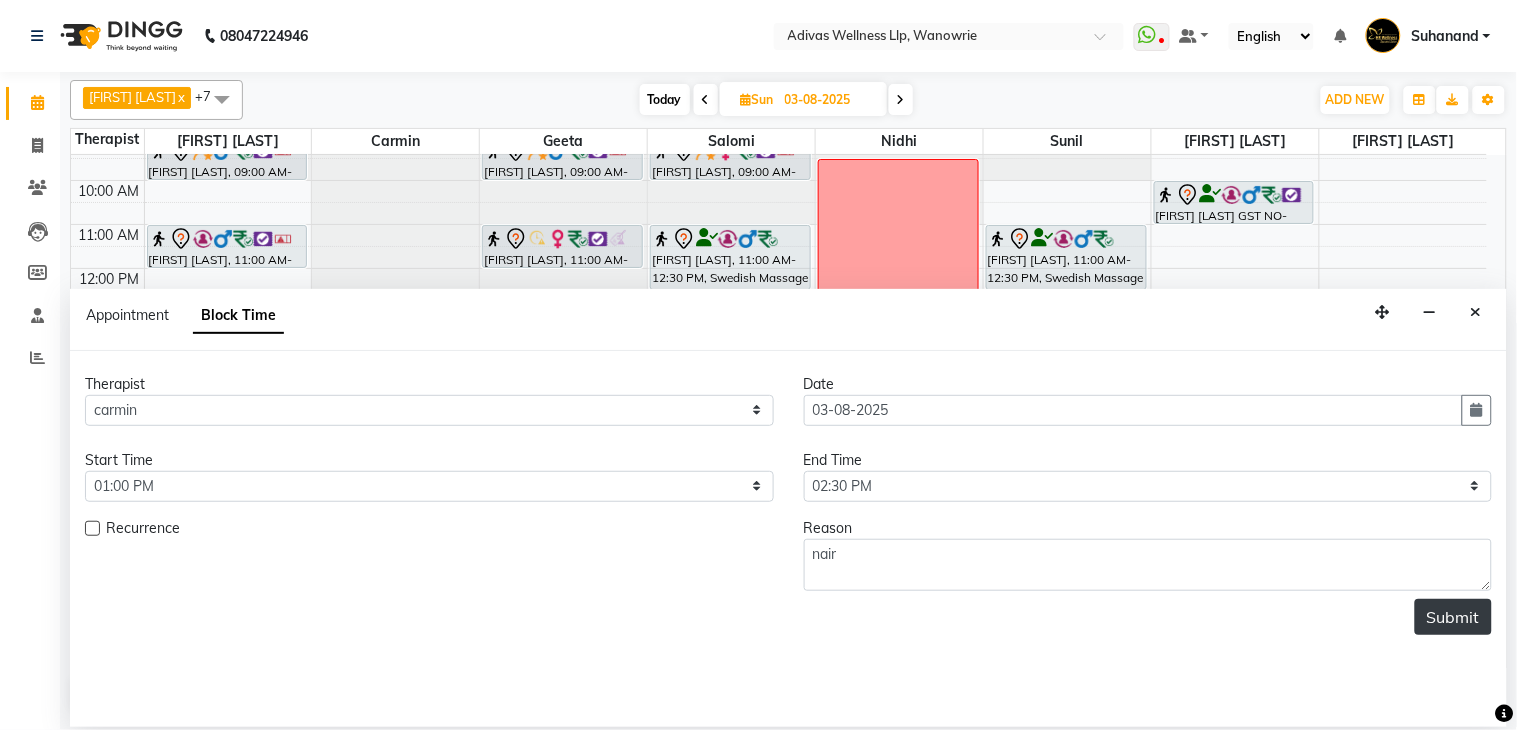 click on "Submit" at bounding box center [1453, 617] 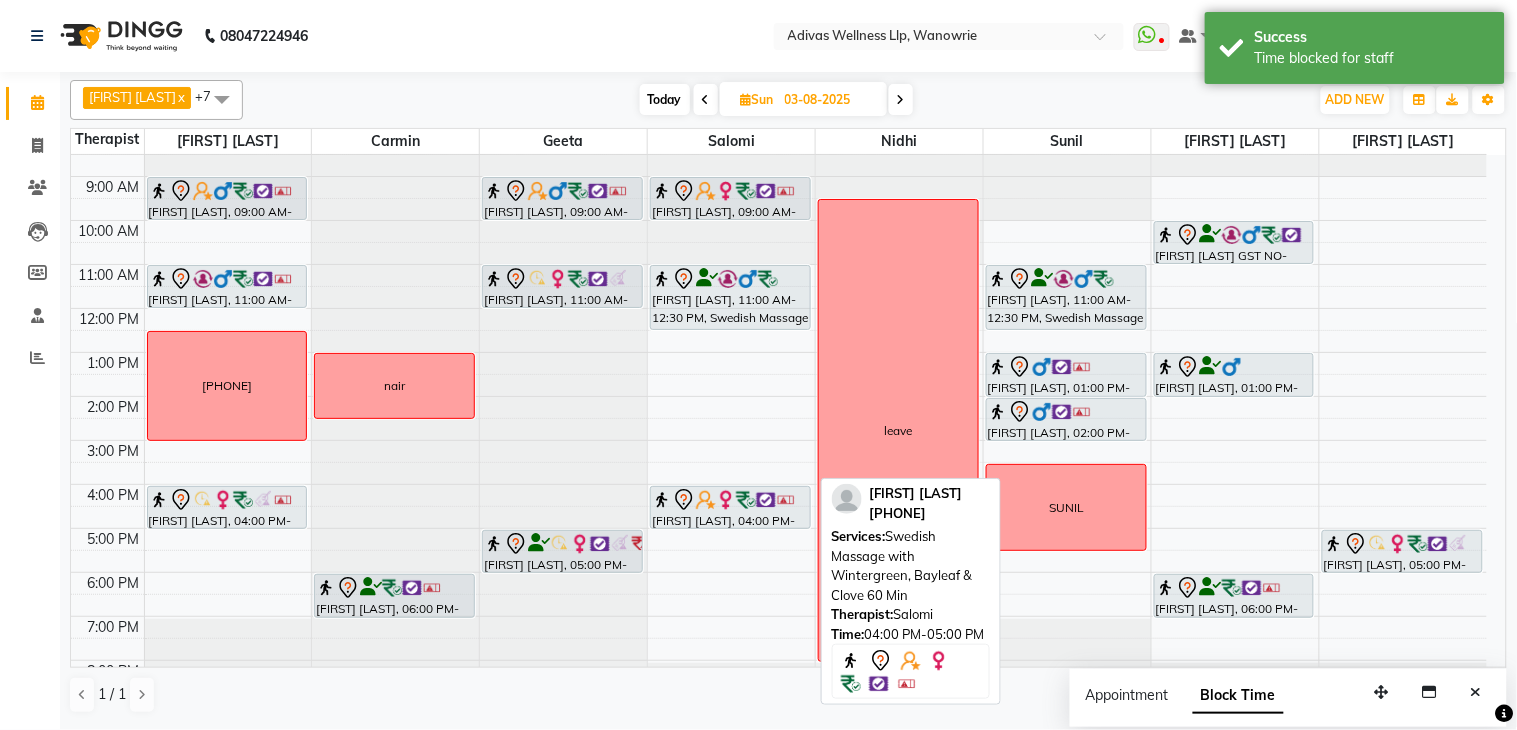 scroll, scrollTop: 0, scrollLeft: 0, axis: both 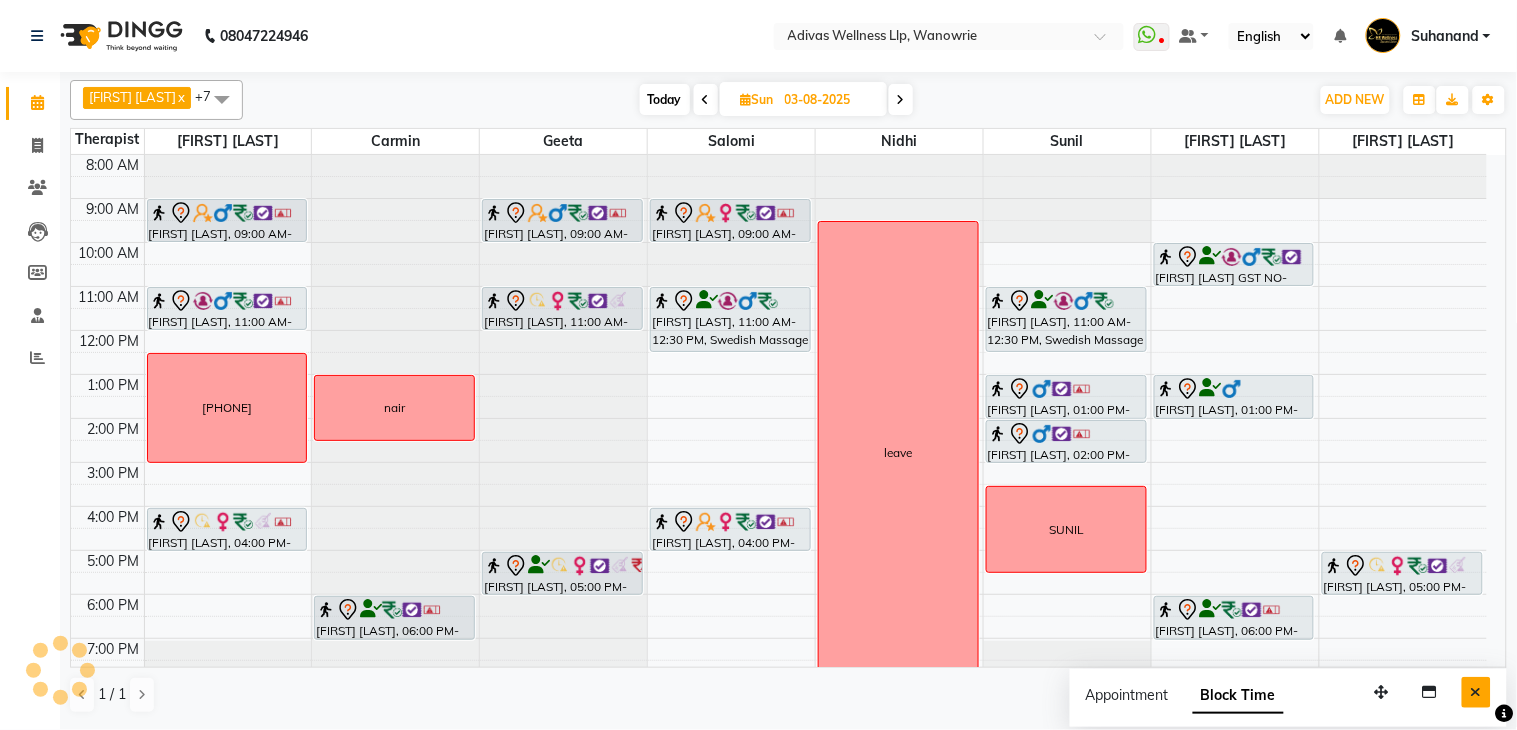 click at bounding box center [1476, 692] 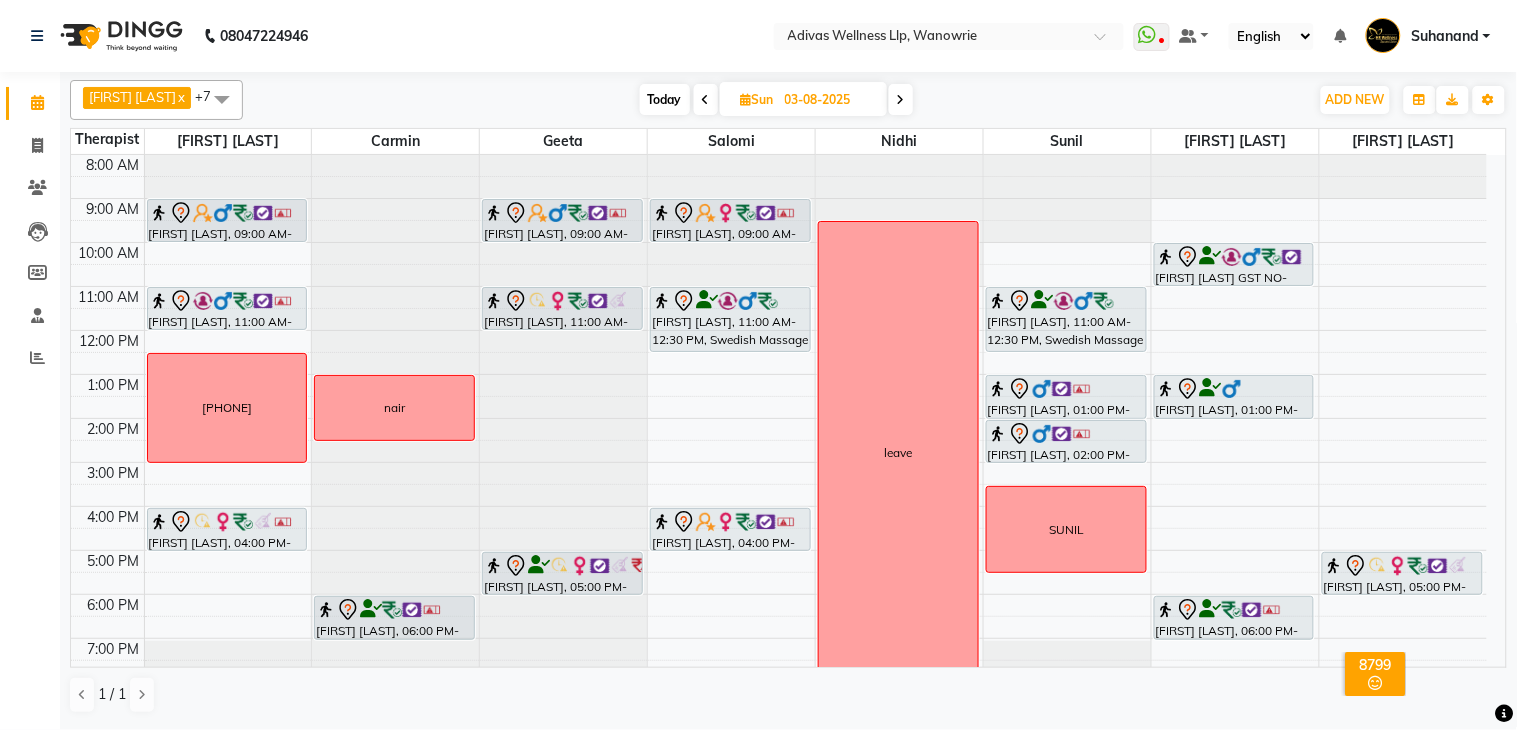 click on "[PHONE] Select Location × Adivas Wellness Llp, Wanowrie  WhatsApp Status  ✕ Status:  Disconnected Recent Service Activity: [DATE]     05:30 AM  [PHONE] Whatsapp Settings Default Panel My Panel English ENGLISH Español العربية मराठी हिंदी ગુજરાતી தமிழ் 中文 Notifications nothing to show Suhanand Manage Profile Change Password Sign out  Version:3.15.11" 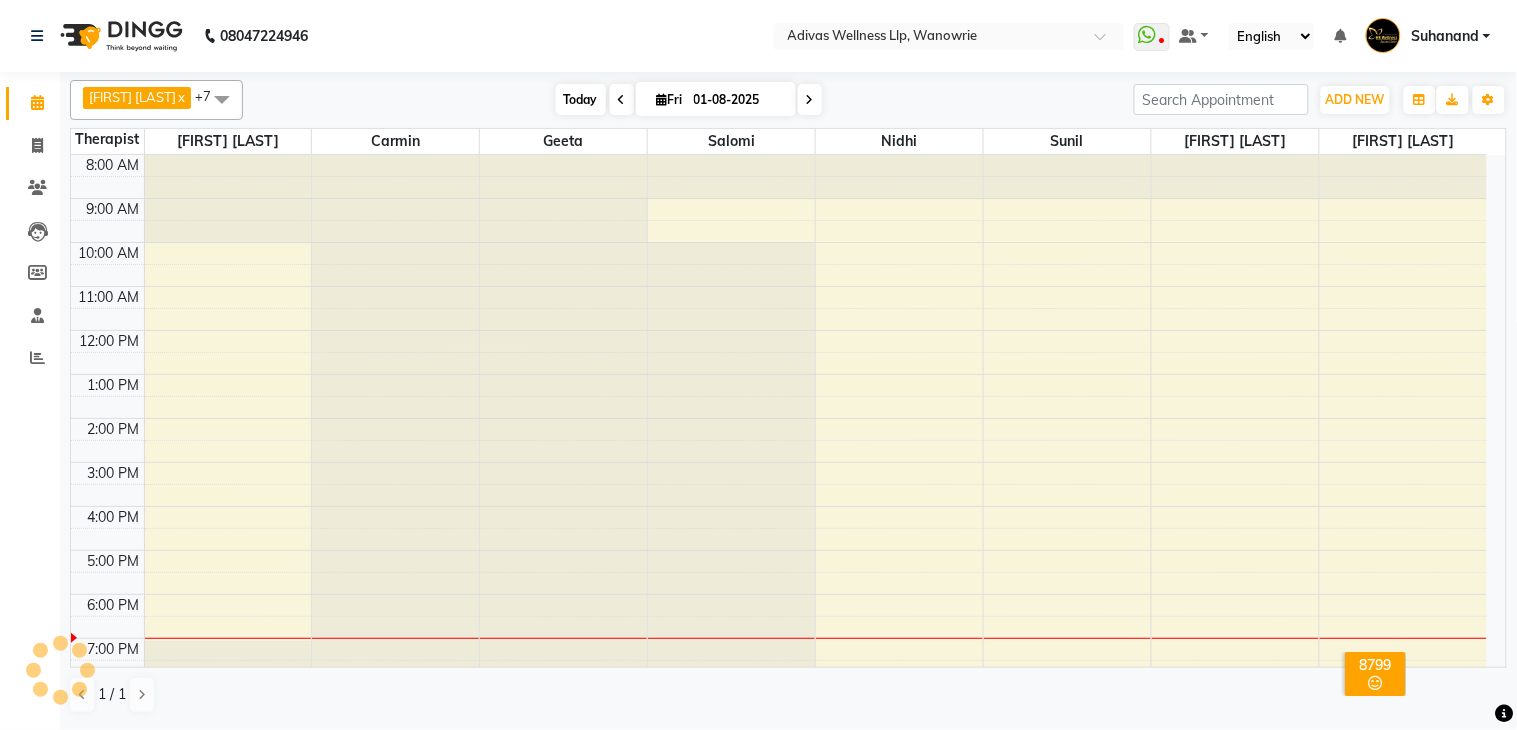 scroll, scrollTop: 63, scrollLeft: 0, axis: vertical 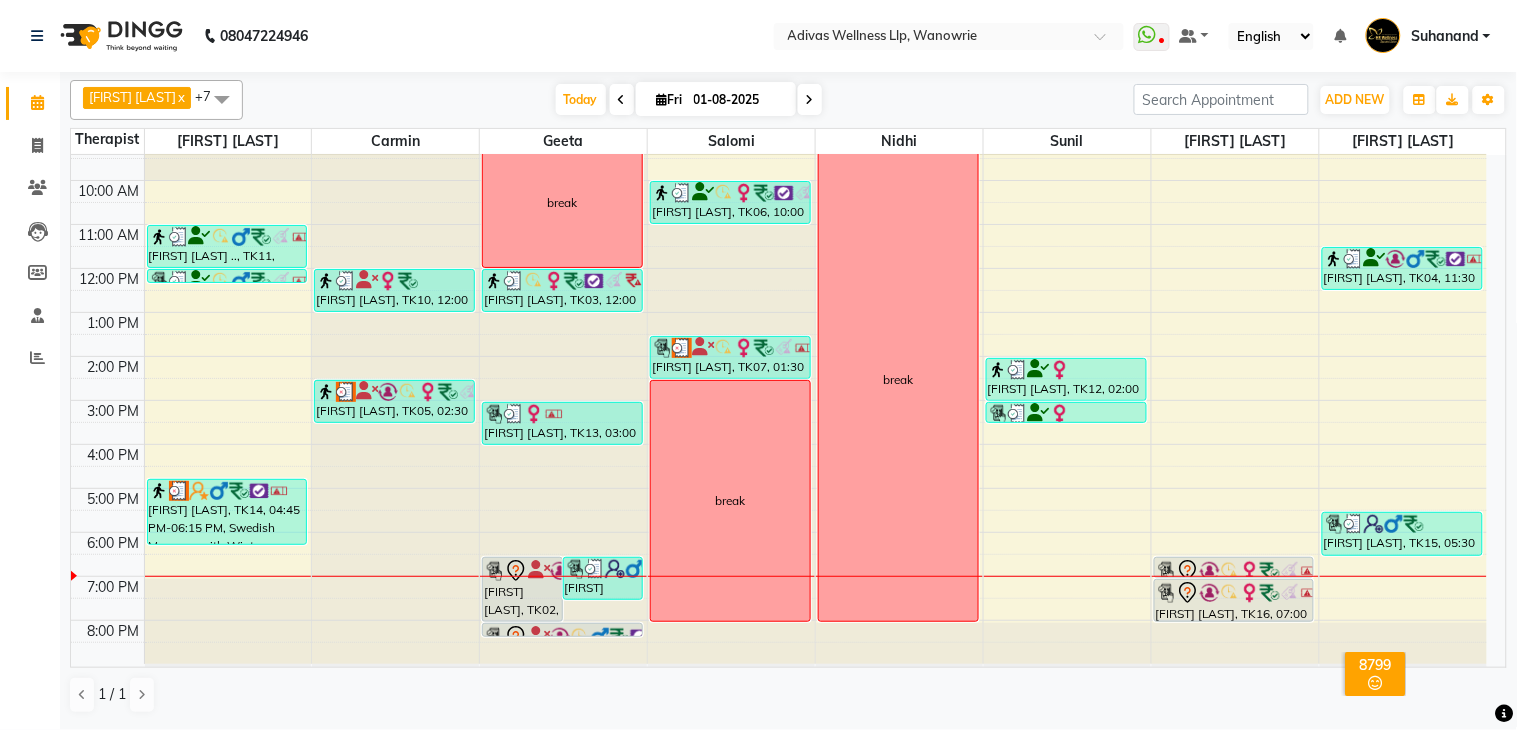 click at bounding box center (810, 99) 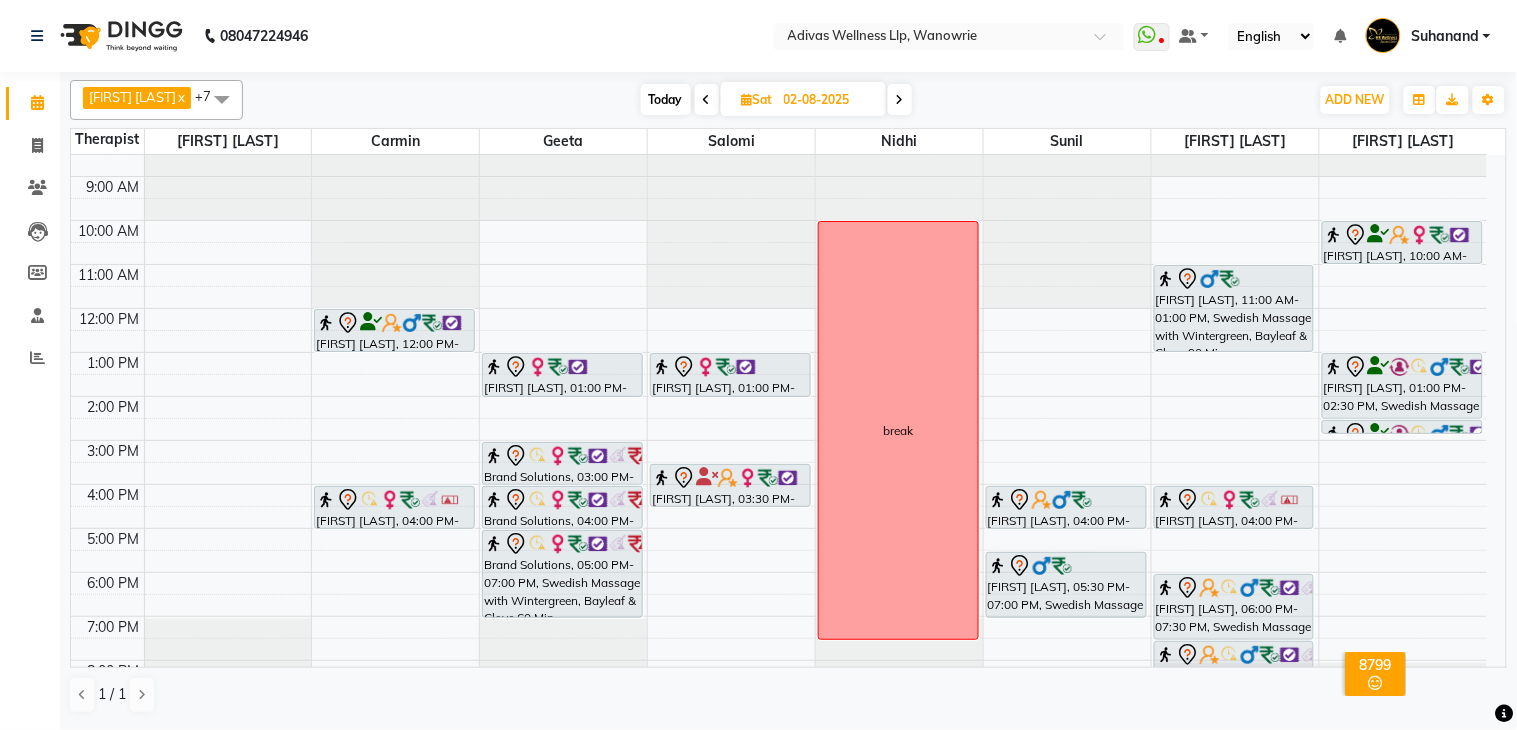 scroll, scrollTop: 0, scrollLeft: 0, axis: both 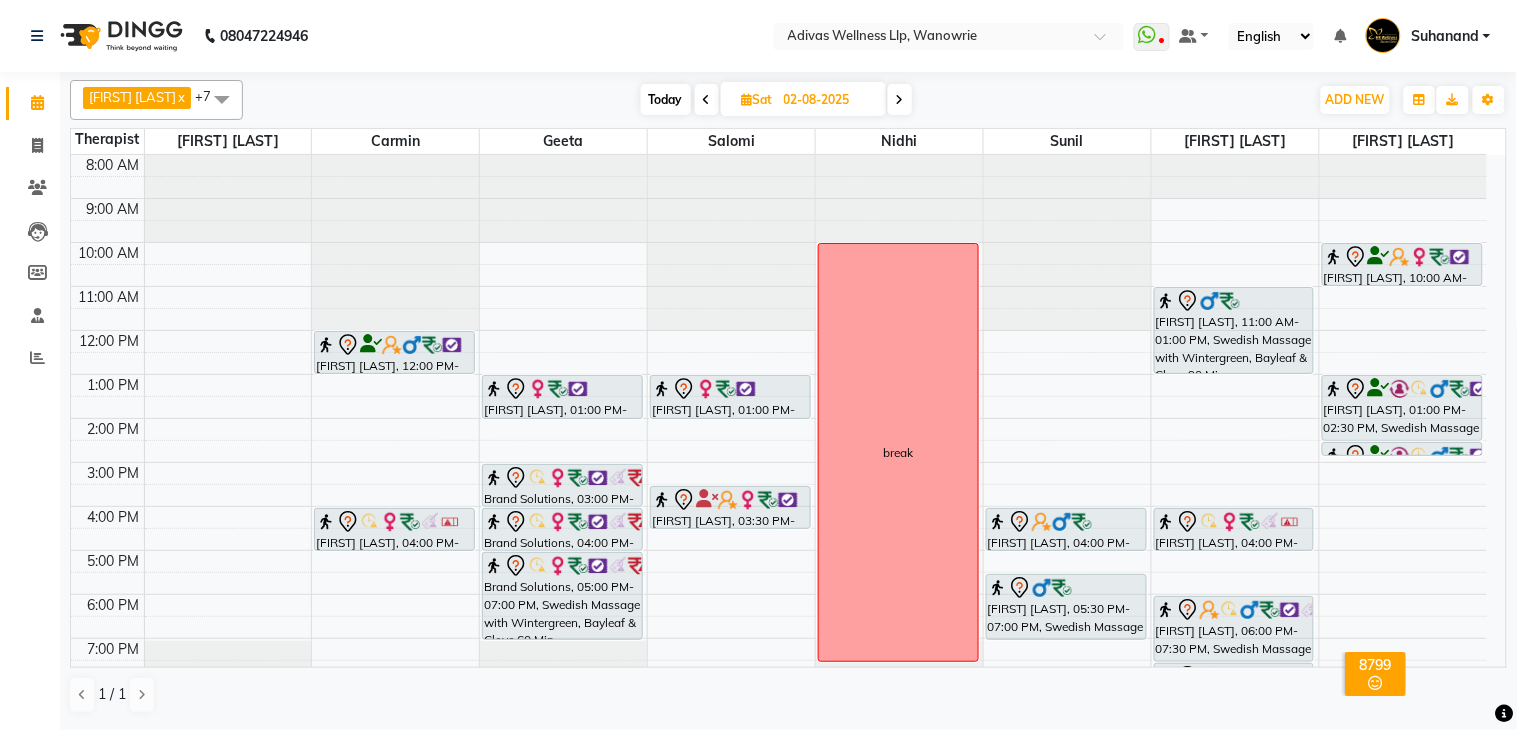 click at bounding box center (900, 100) 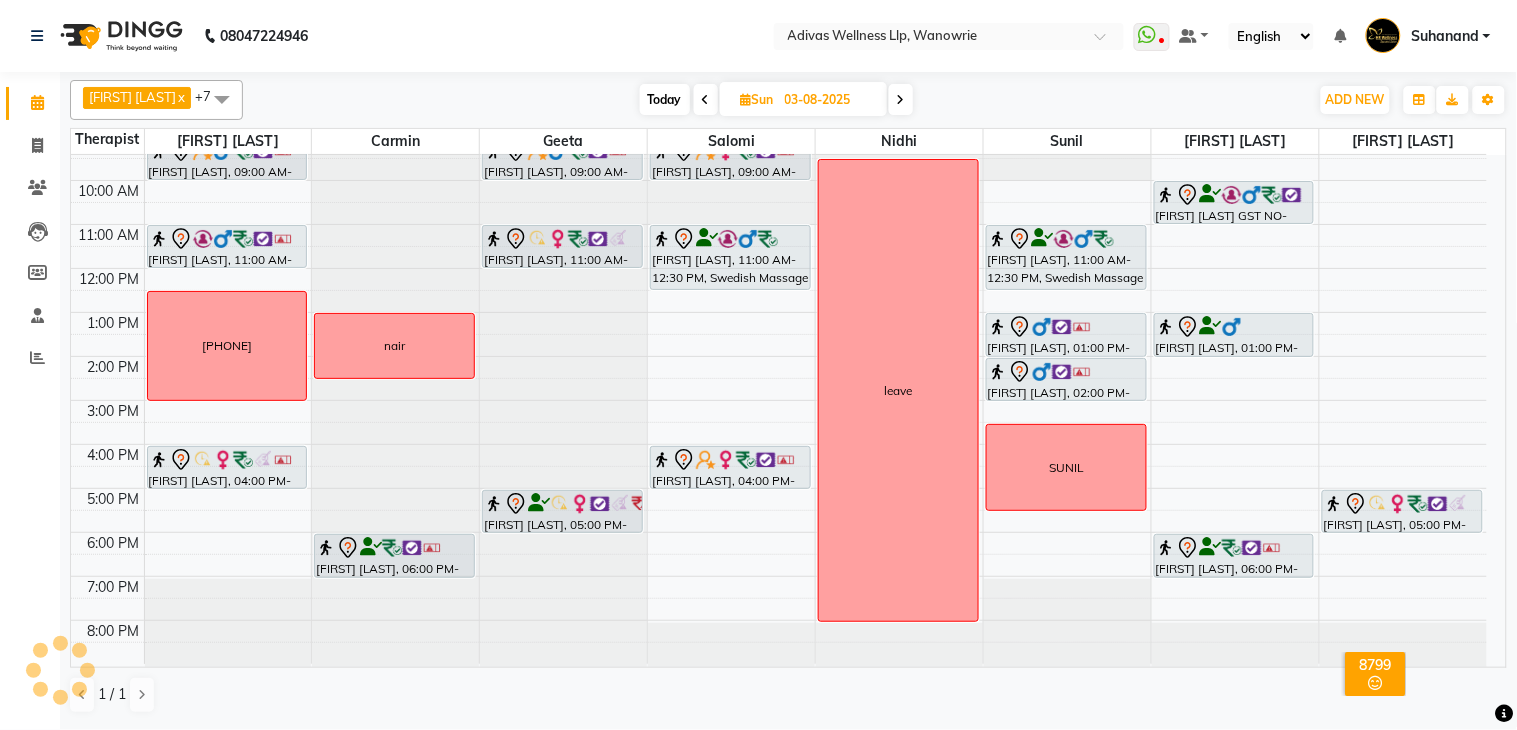 scroll, scrollTop: 0, scrollLeft: 0, axis: both 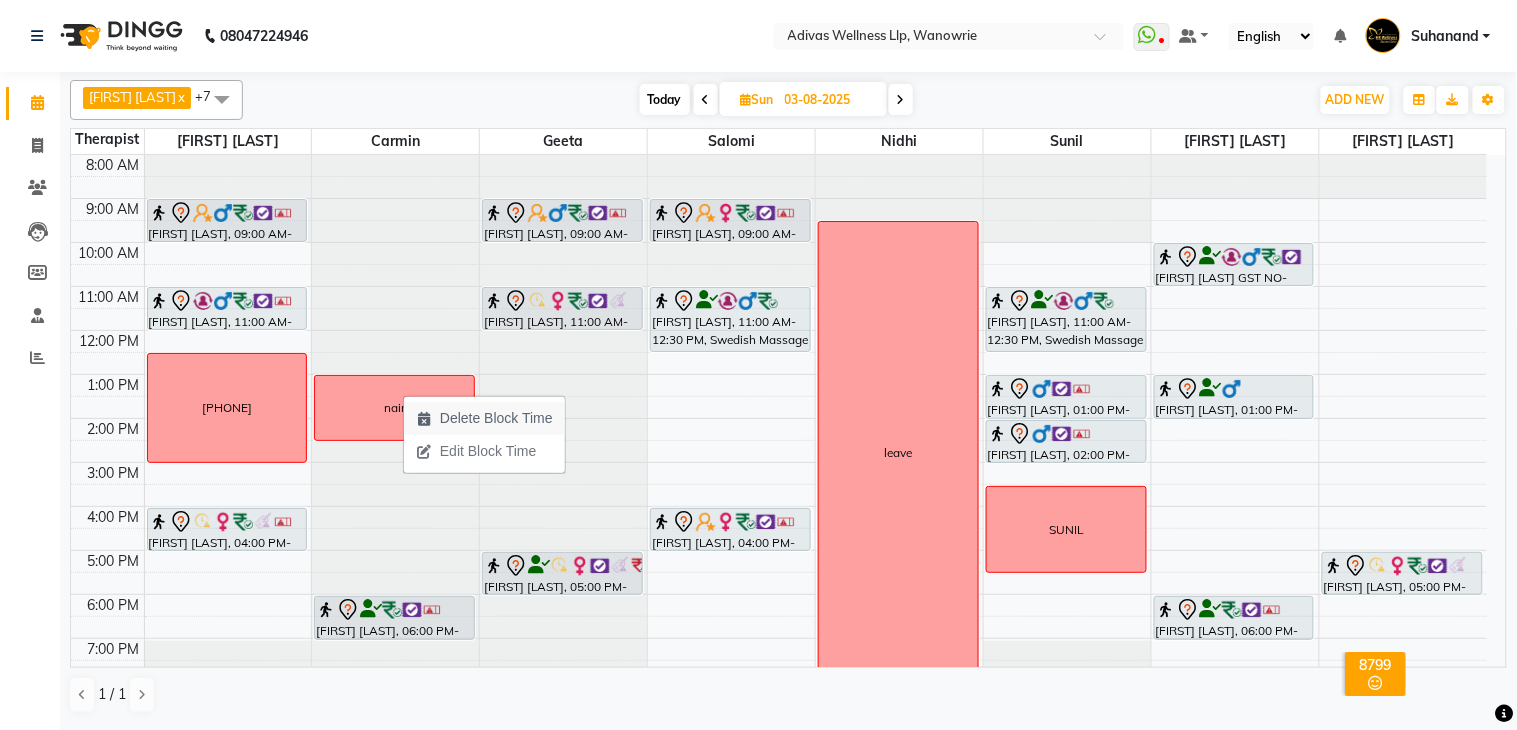 click on "Delete Block Time" at bounding box center [496, 418] 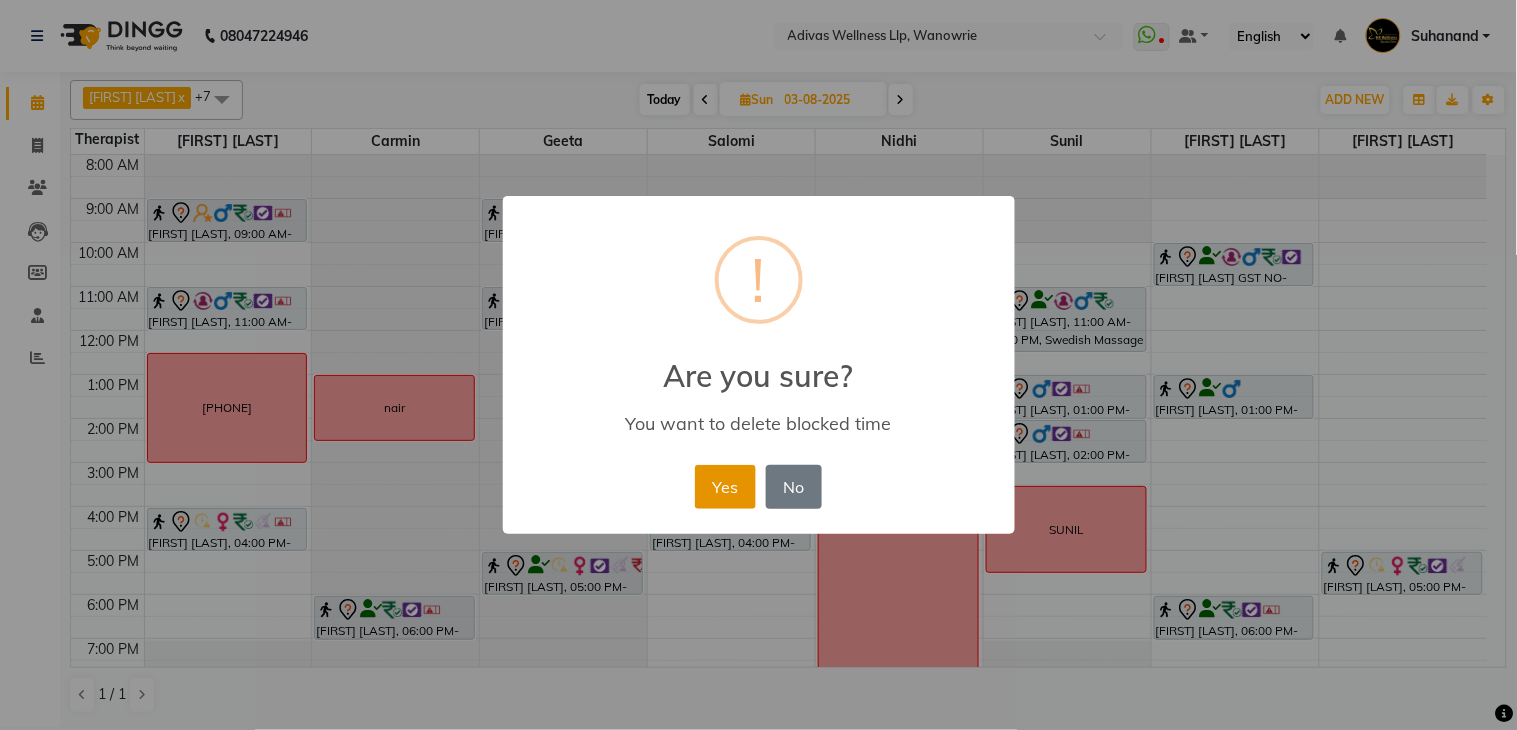click on "Yes" at bounding box center (725, 487) 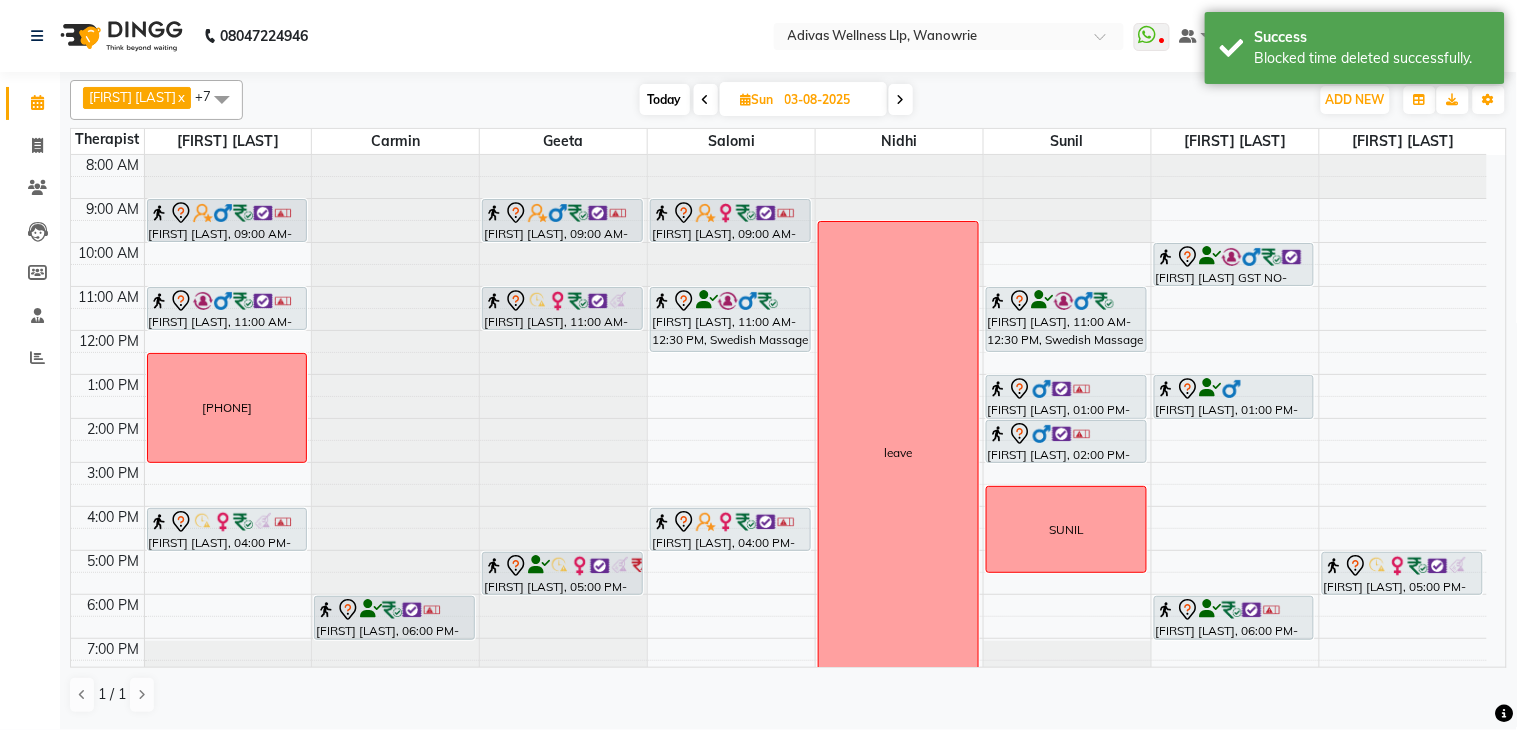 click at bounding box center [563, 155] 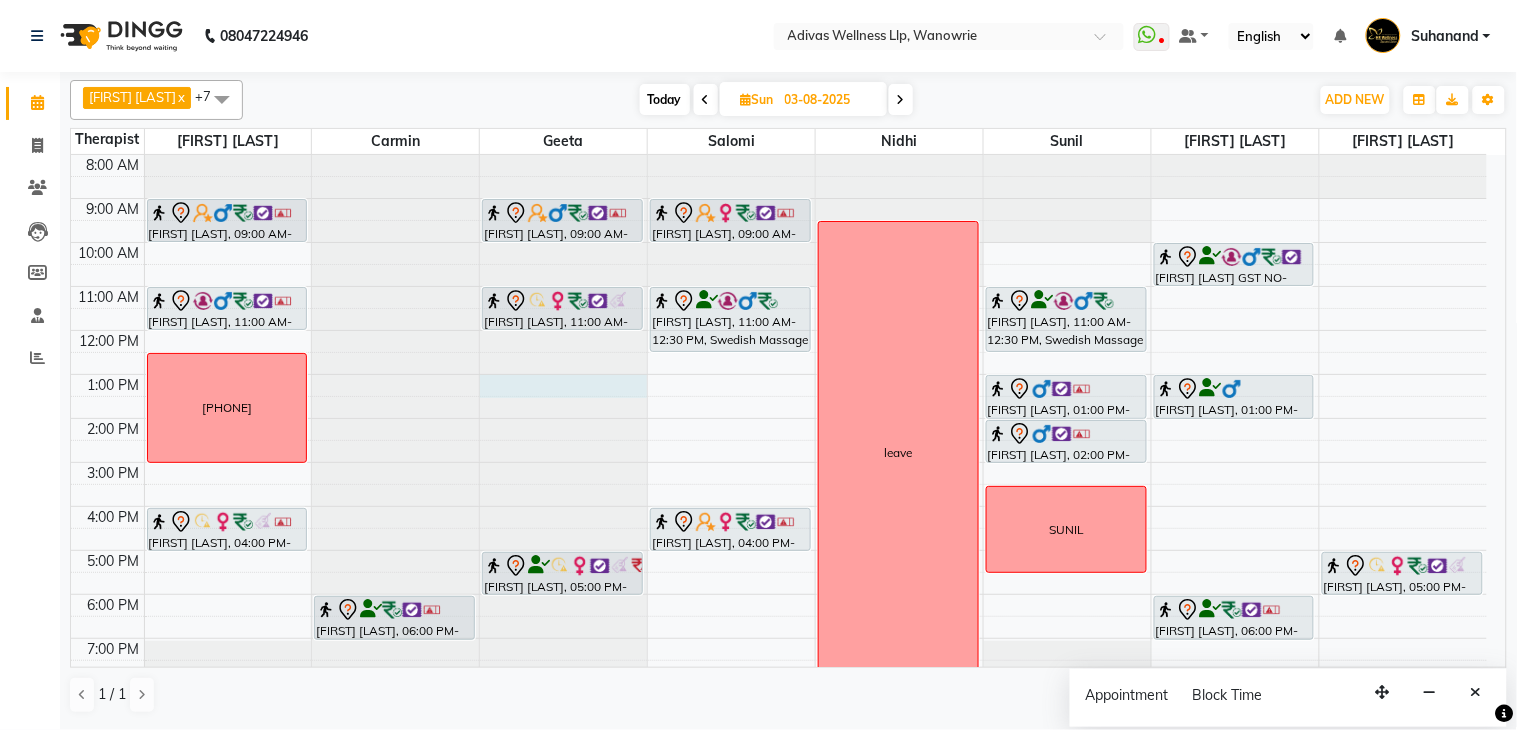 select on "17283" 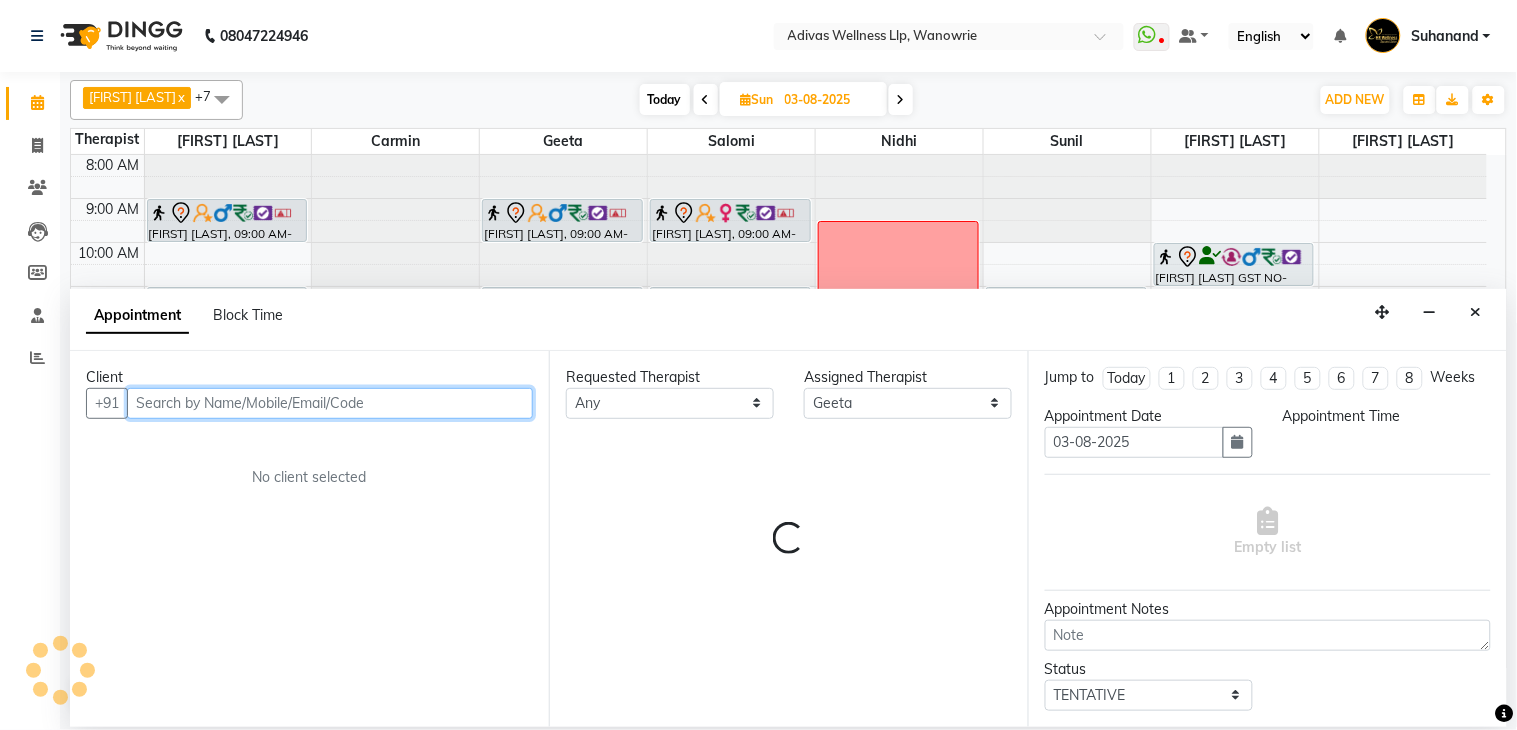 select on "780" 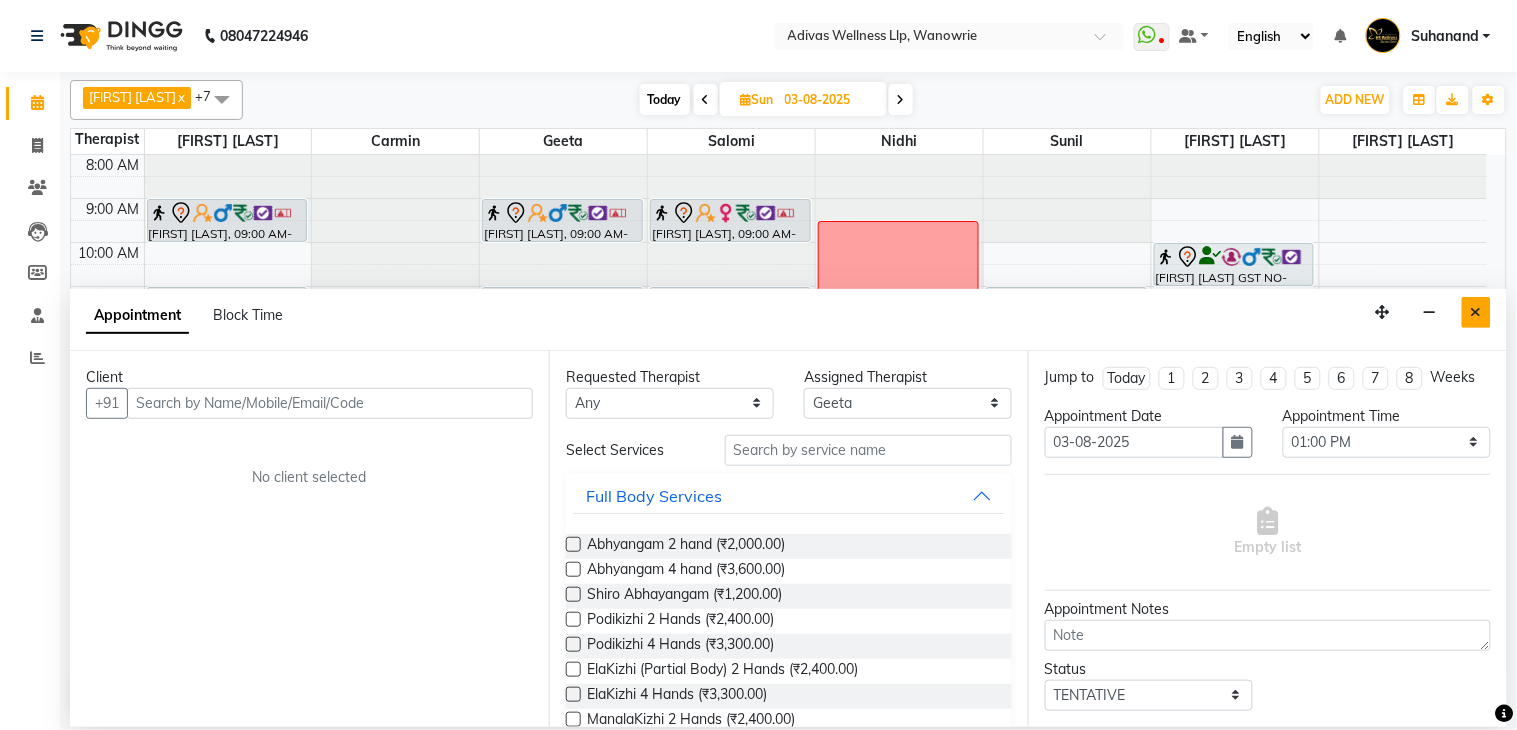 click at bounding box center (1476, 312) 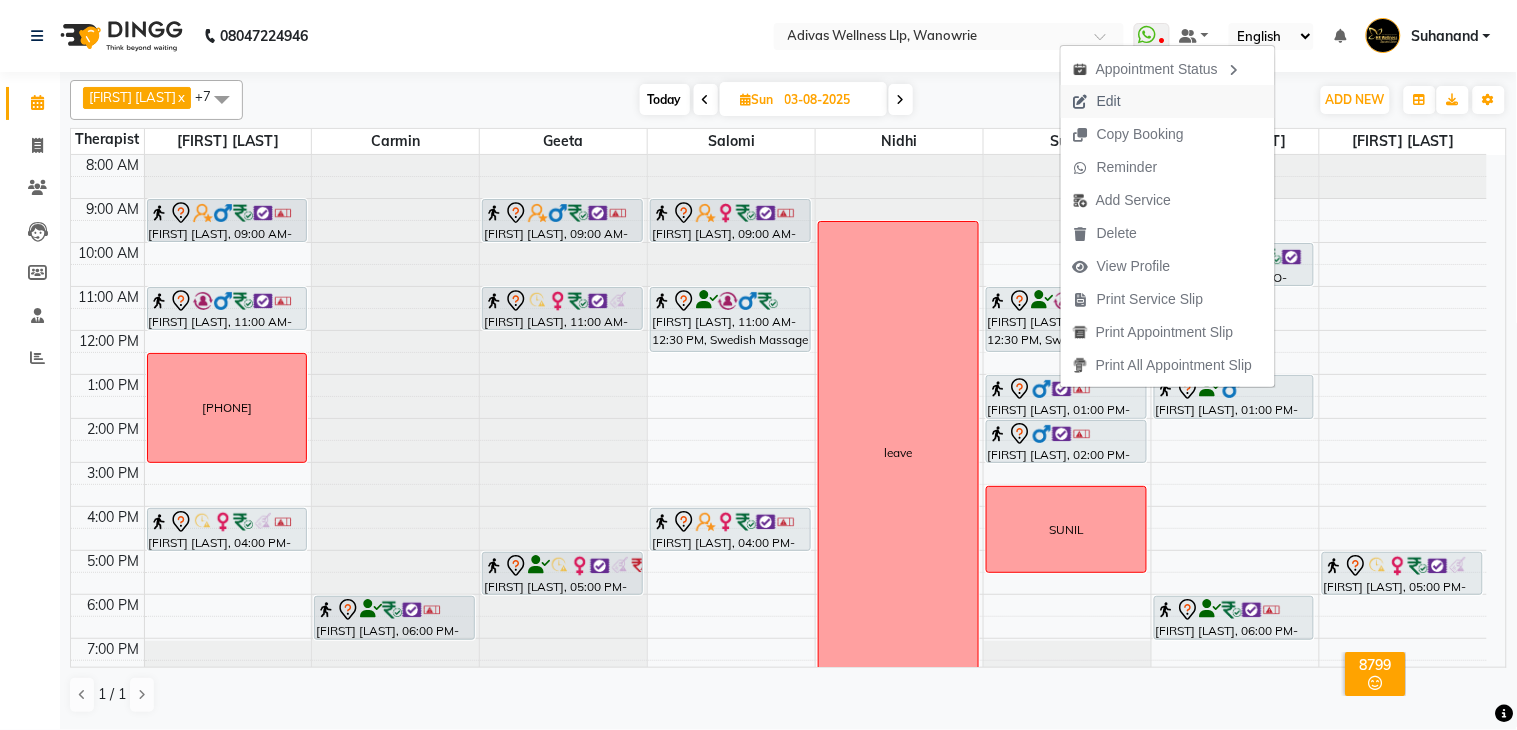 click on "Edit" at bounding box center [1097, 101] 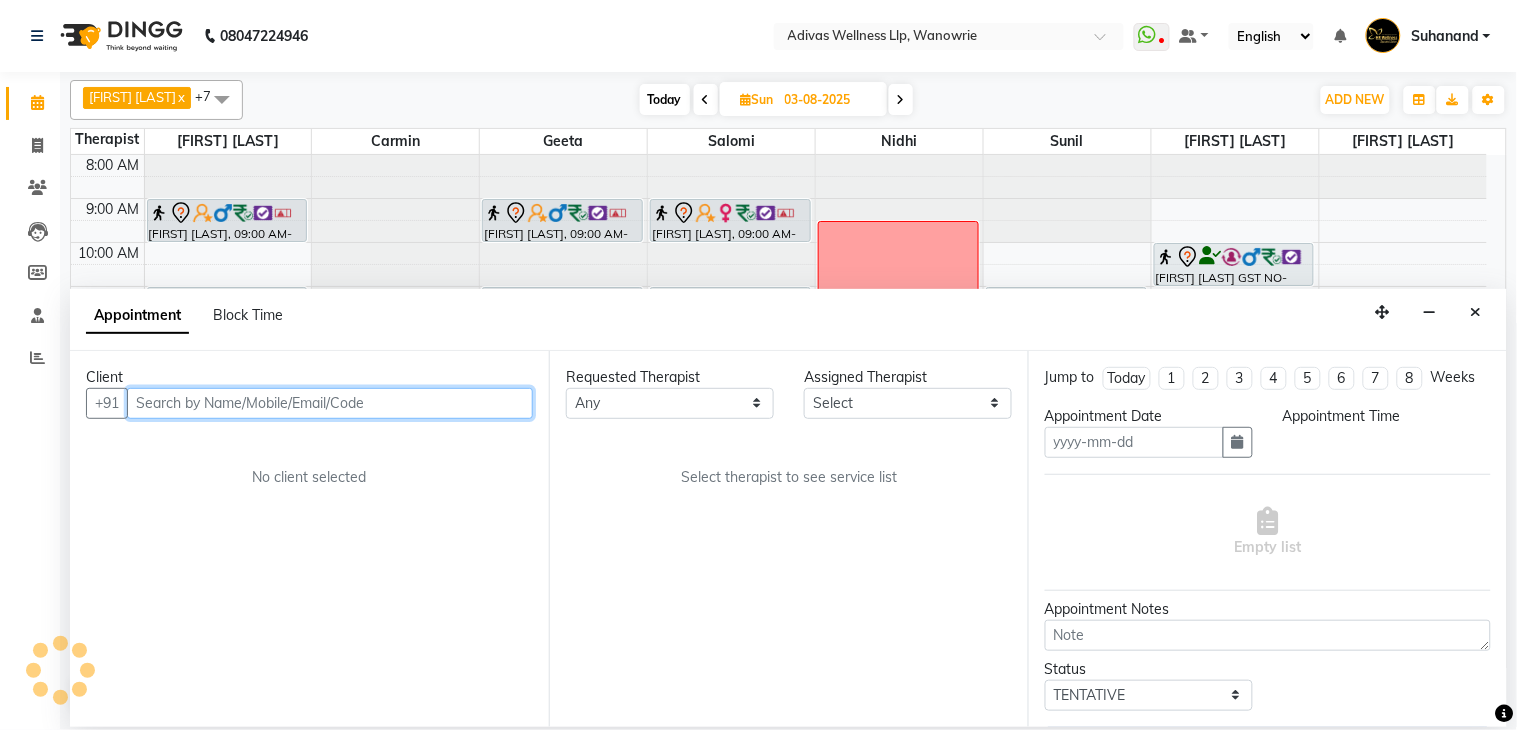 type on "03-08-2025" 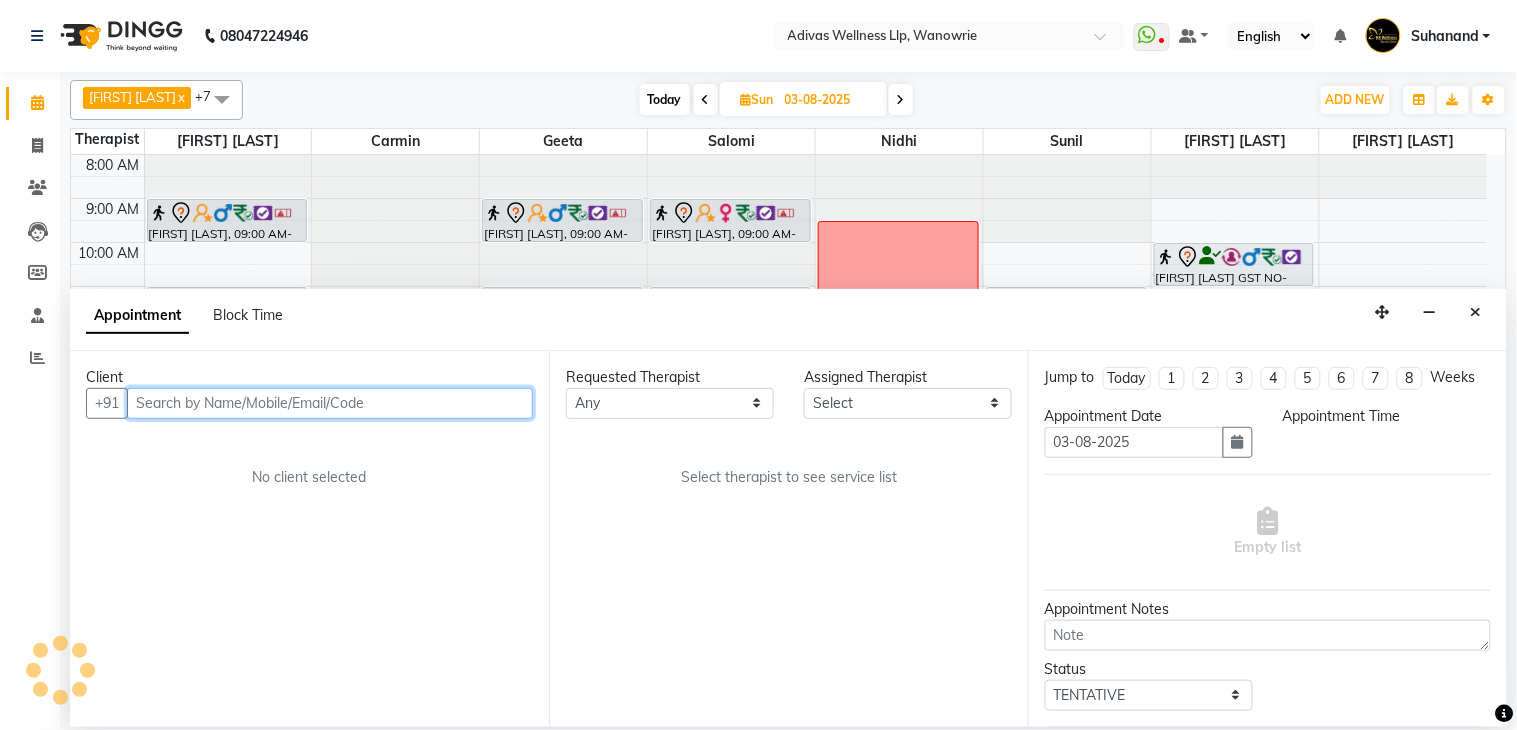 select on "24579" 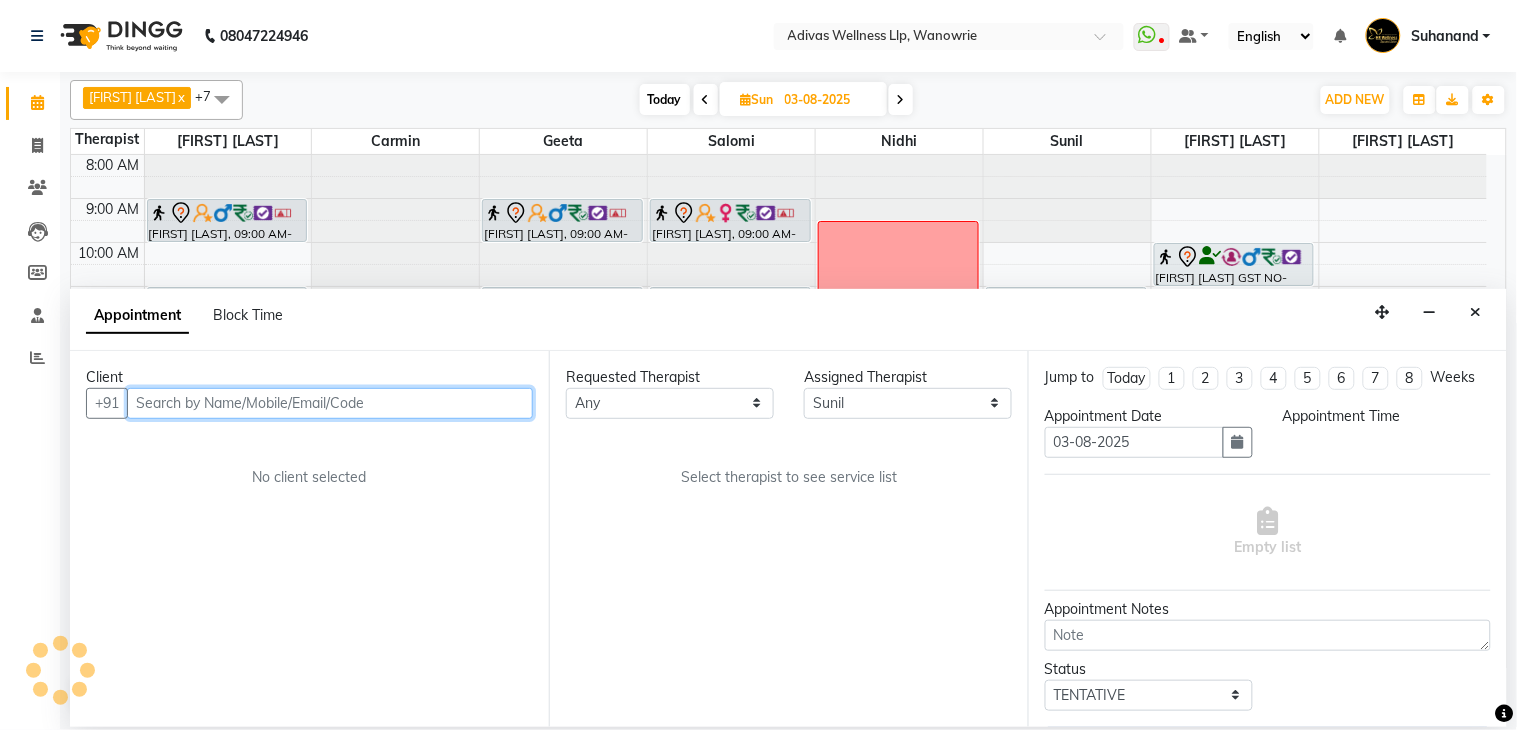 select on "780" 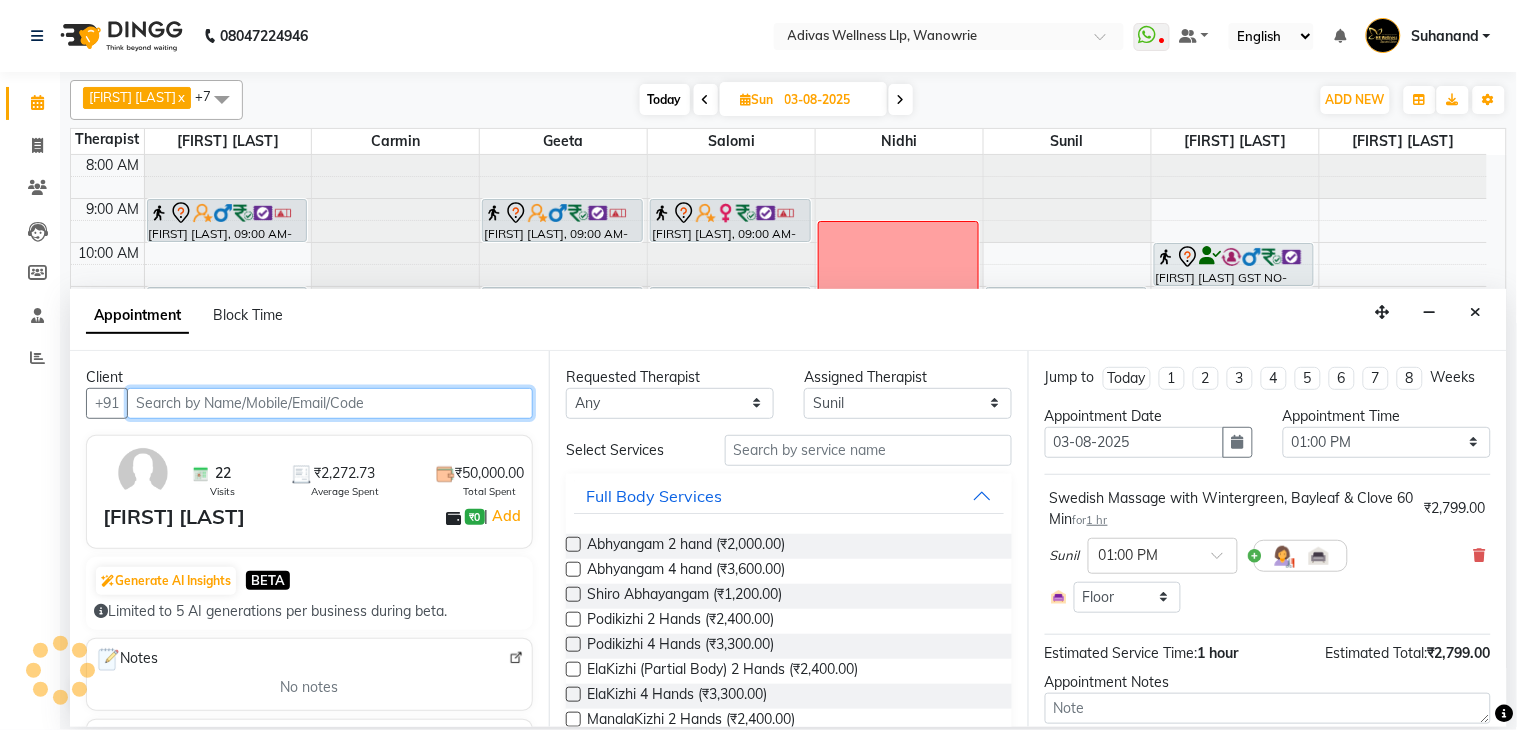 scroll, scrollTop: 63, scrollLeft: 0, axis: vertical 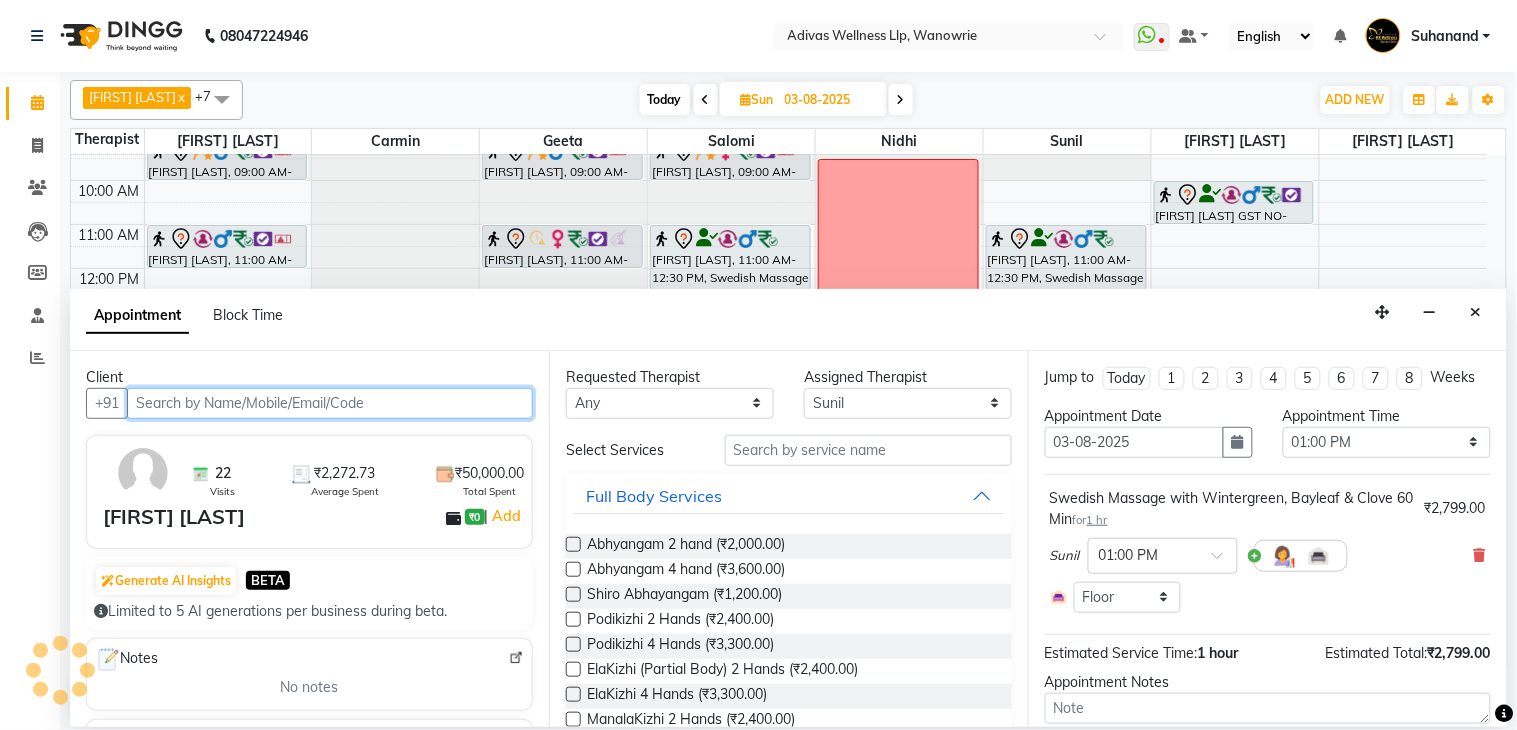 select on "1462" 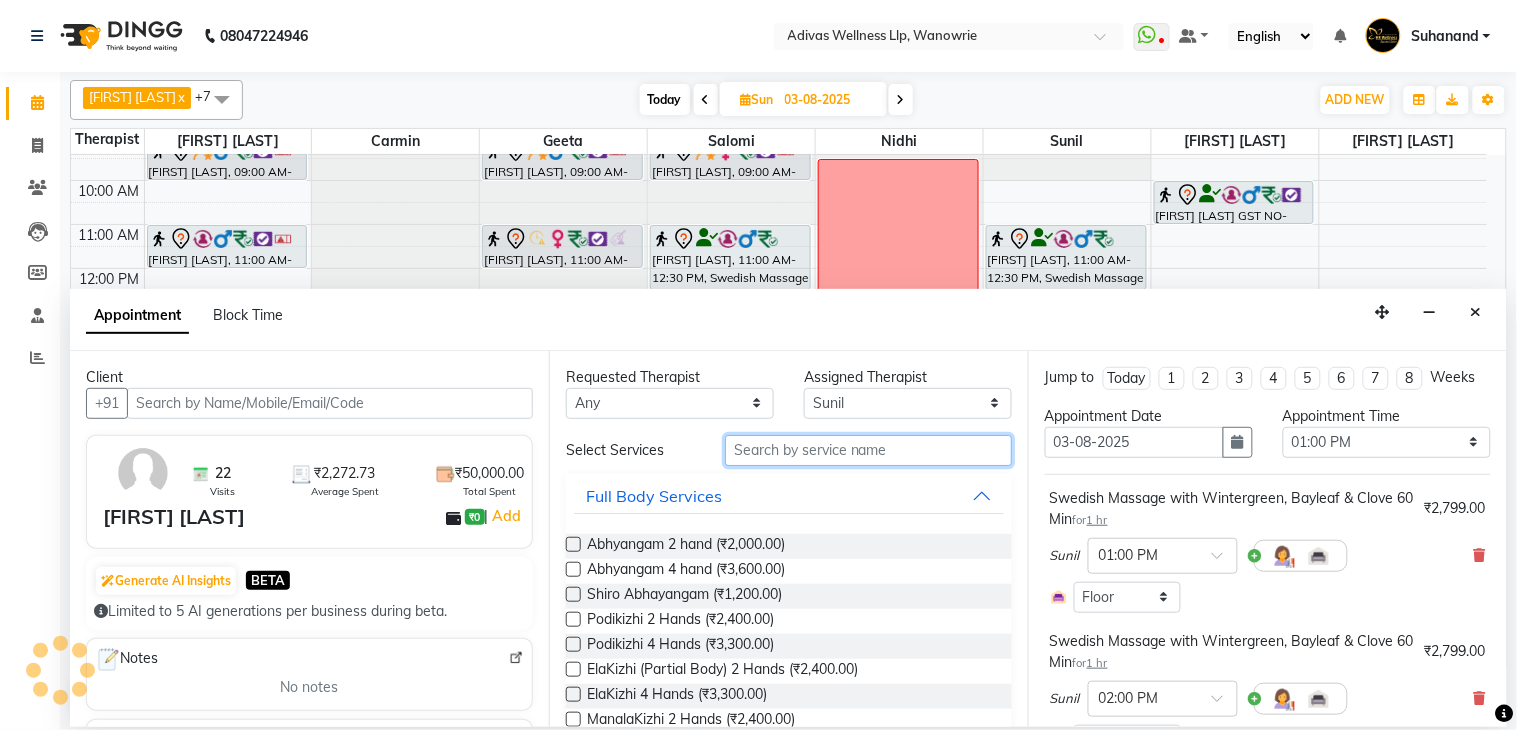 click at bounding box center (868, 450) 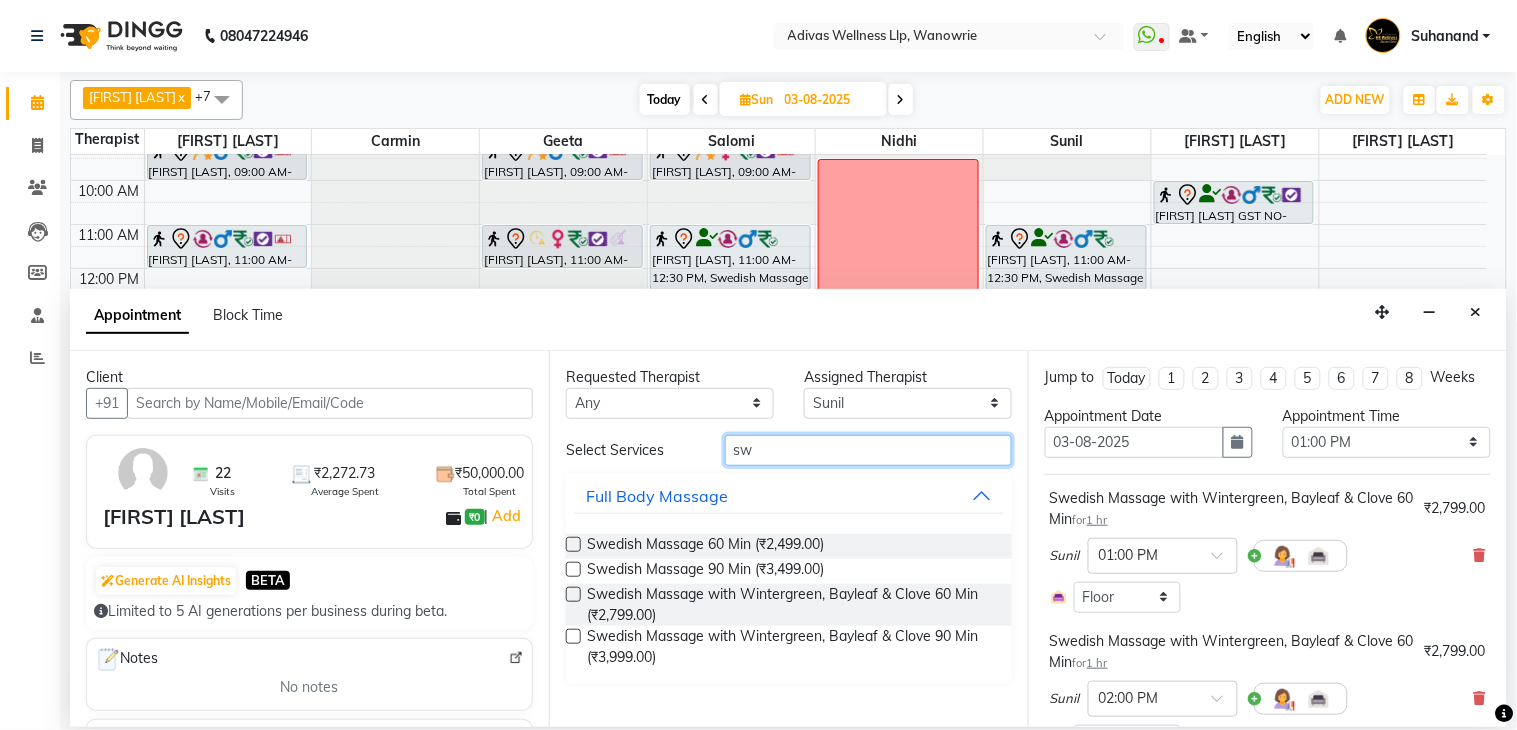 type on "s" 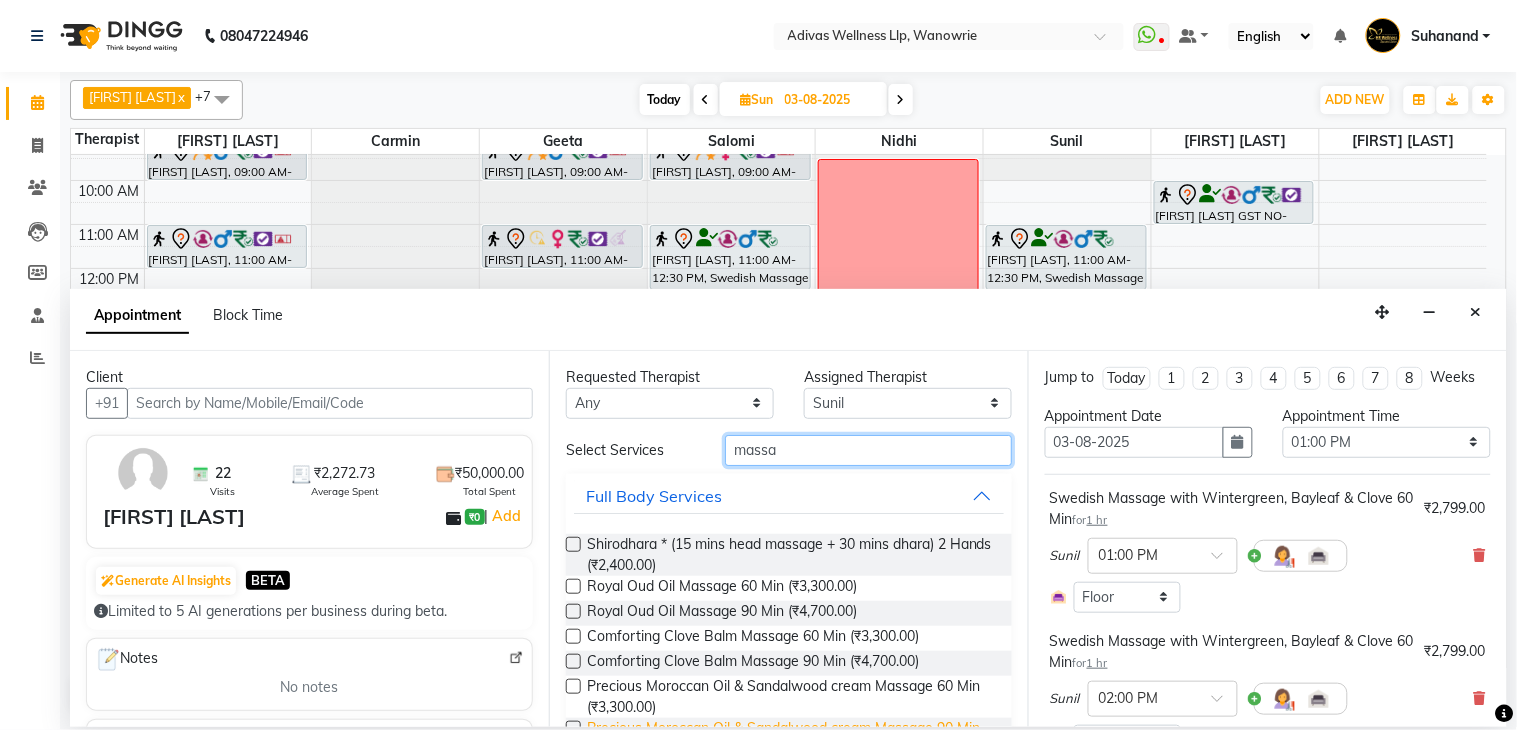 scroll, scrollTop: 222, scrollLeft: 0, axis: vertical 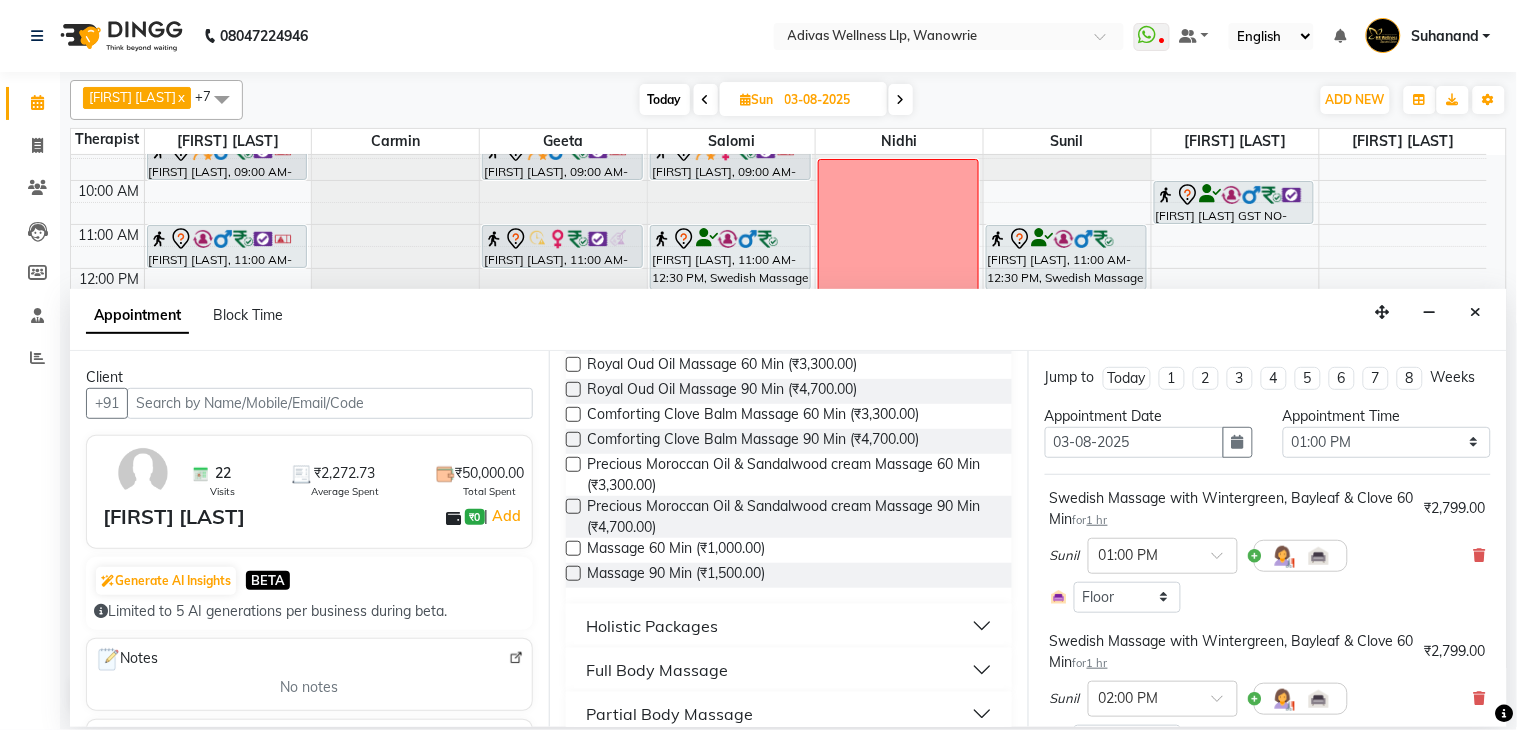 type on "massa" 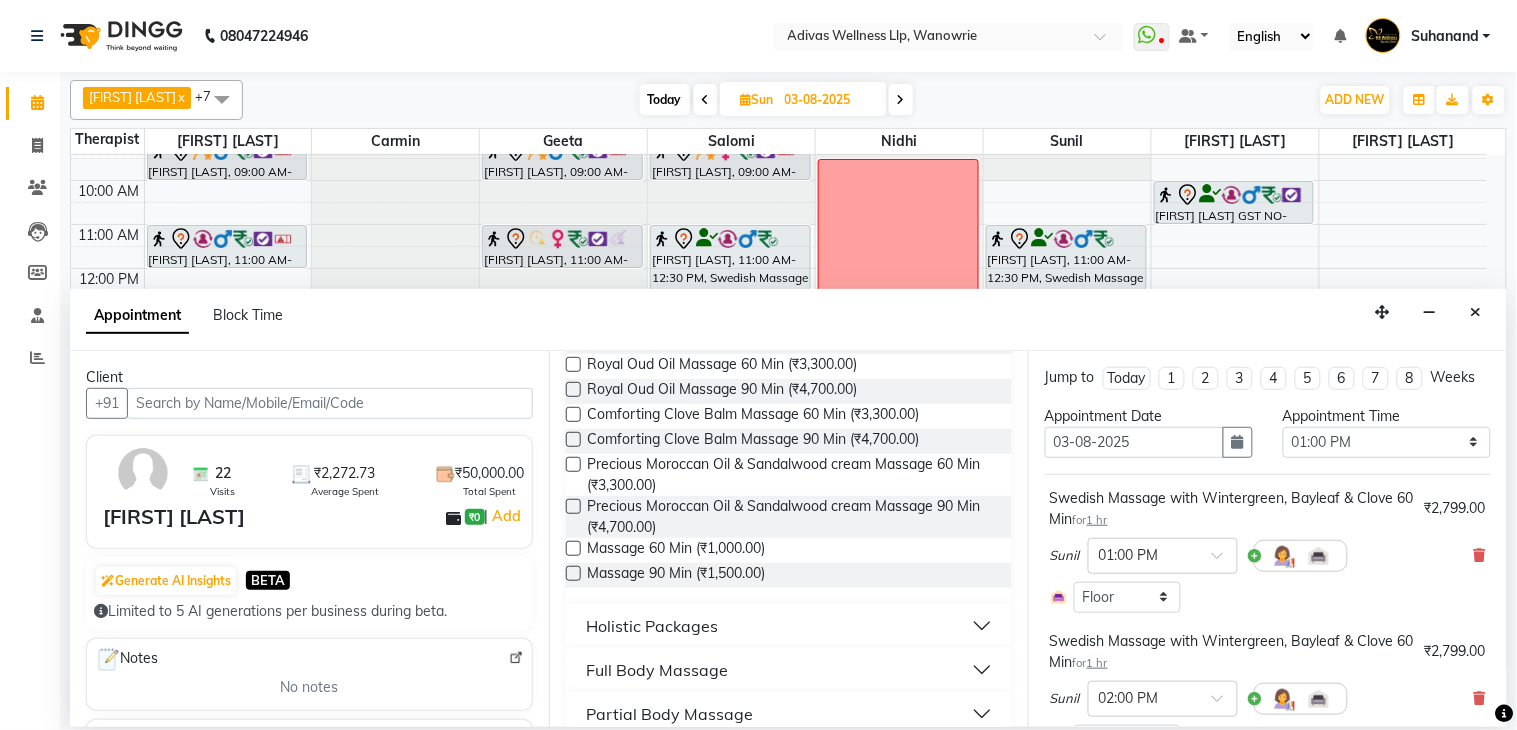click at bounding box center (573, 548) 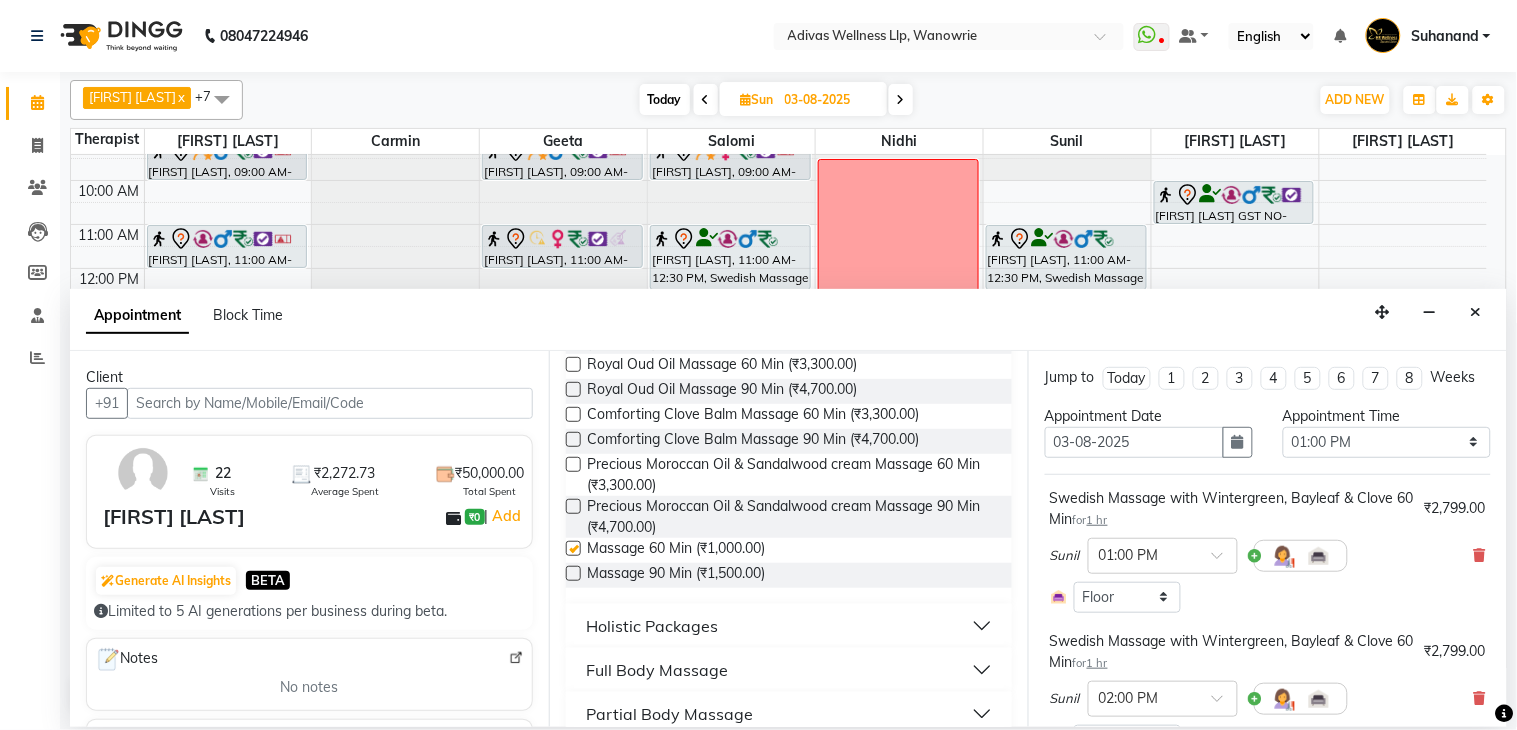 checkbox on "false" 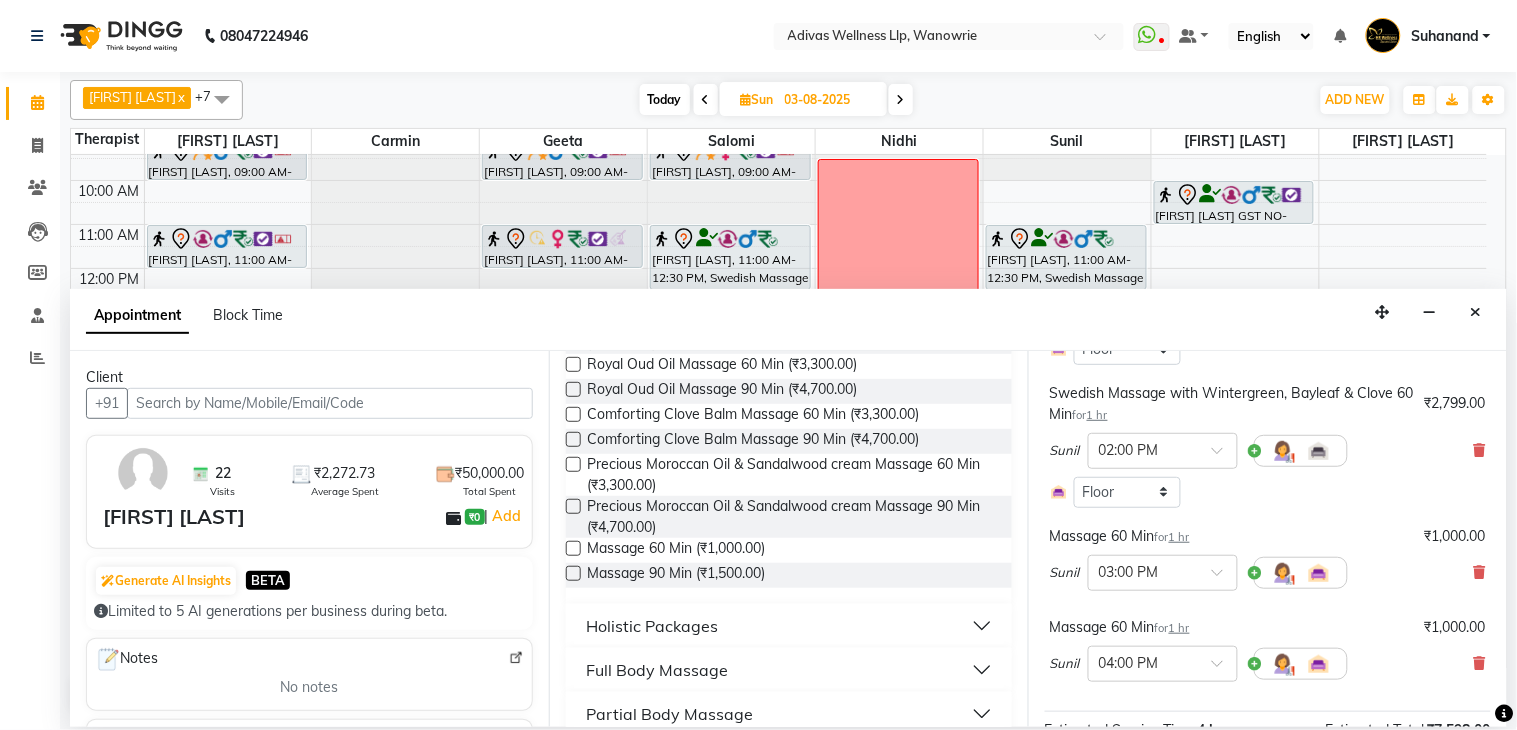 scroll, scrollTop: 247, scrollLeft: 0, axis: vertical 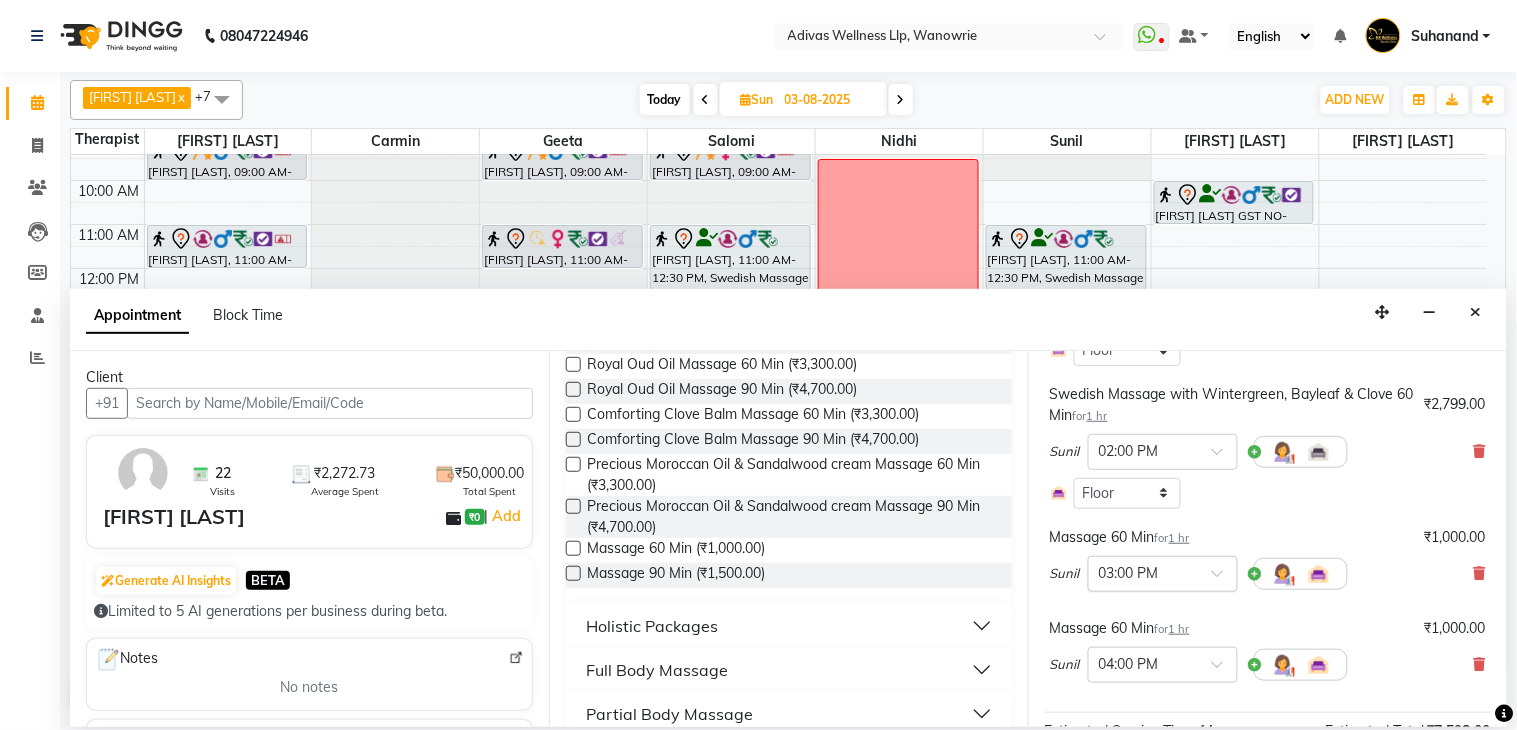 click at bounding box center [1224, 579] 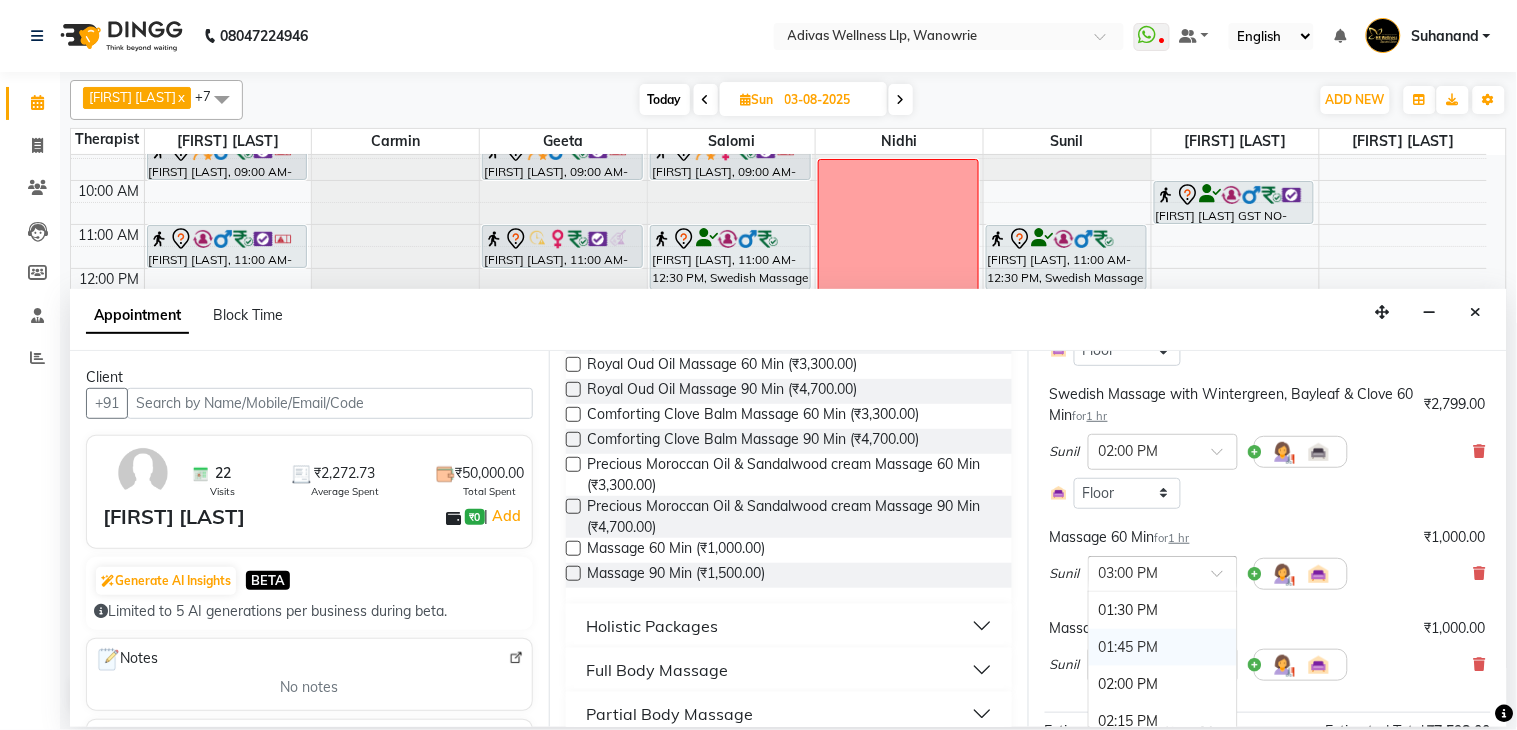 scroll, scrollTop: 575, scrollLeft: 0, axis: vertical 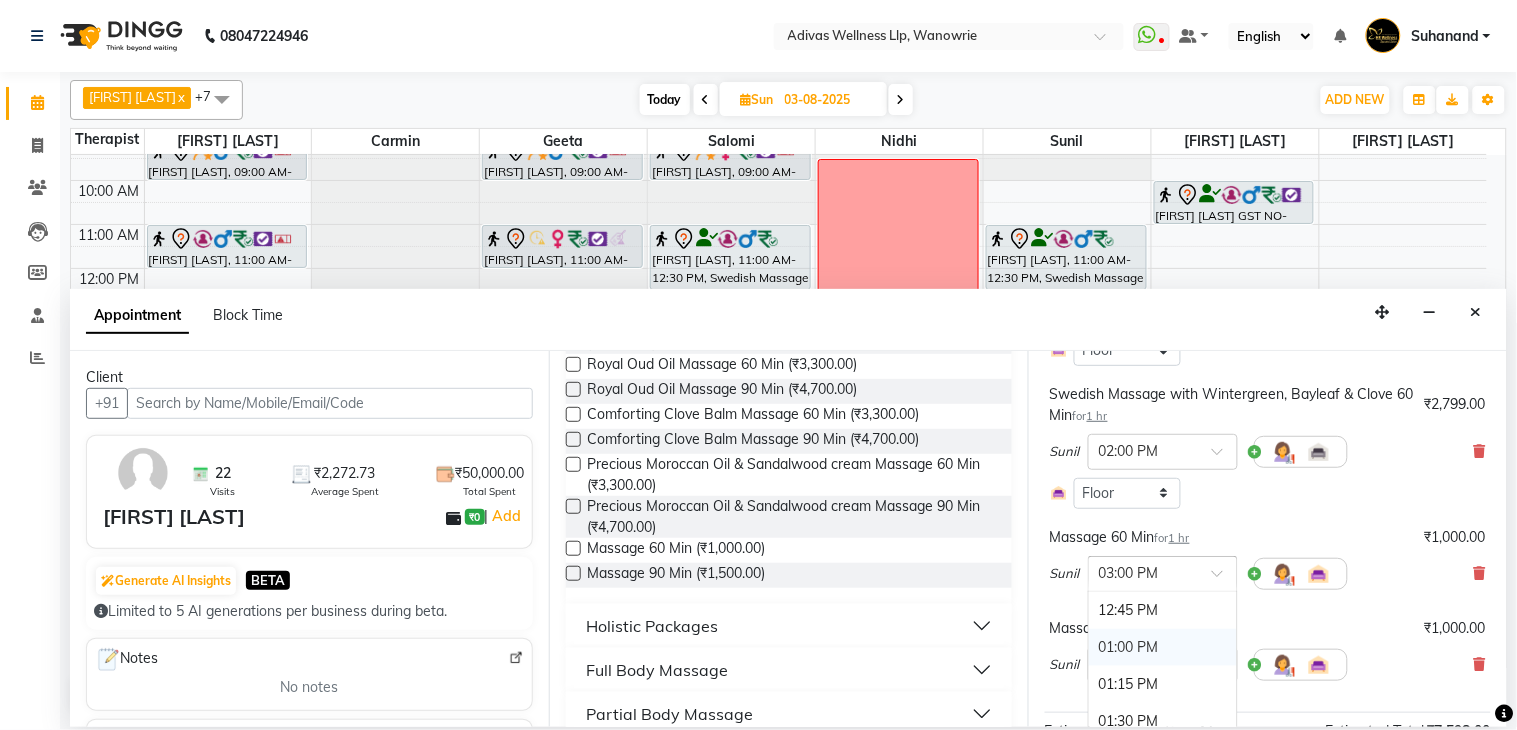 click on "01:00 PM" at bounding box center (1163, 647) 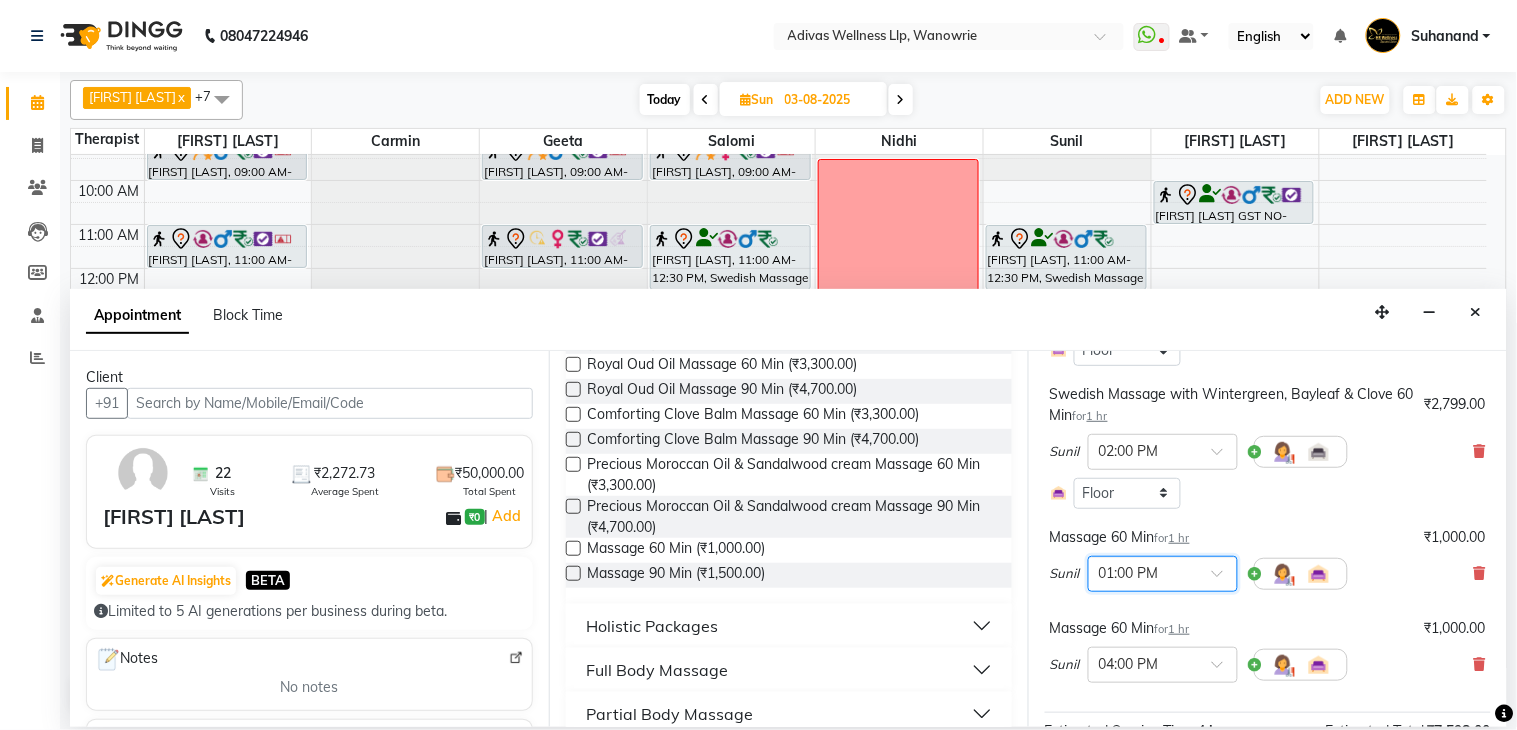 scroll, scrollTop: 470, scrollLeft: 0, axis: vertical 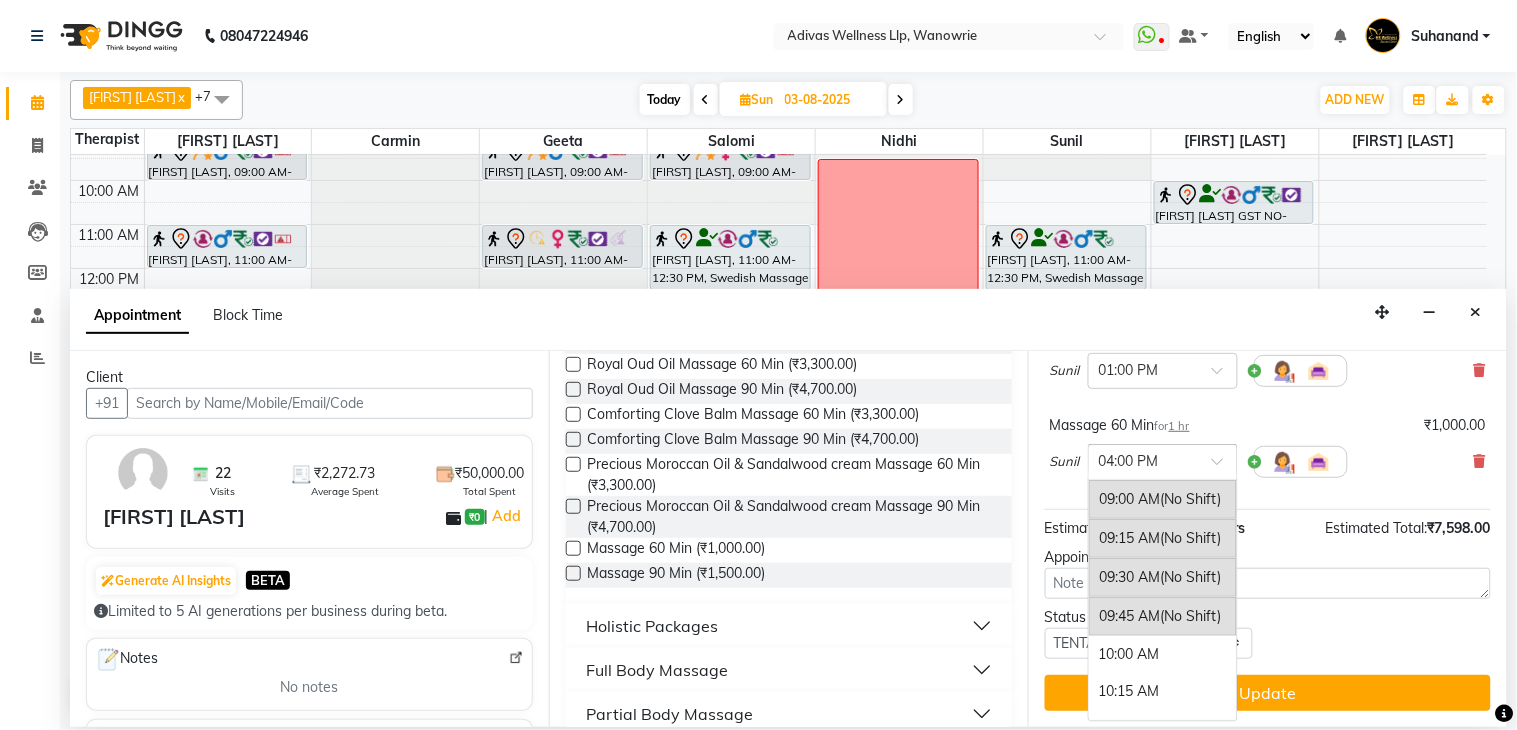 click at bounding box center (1224, 467) 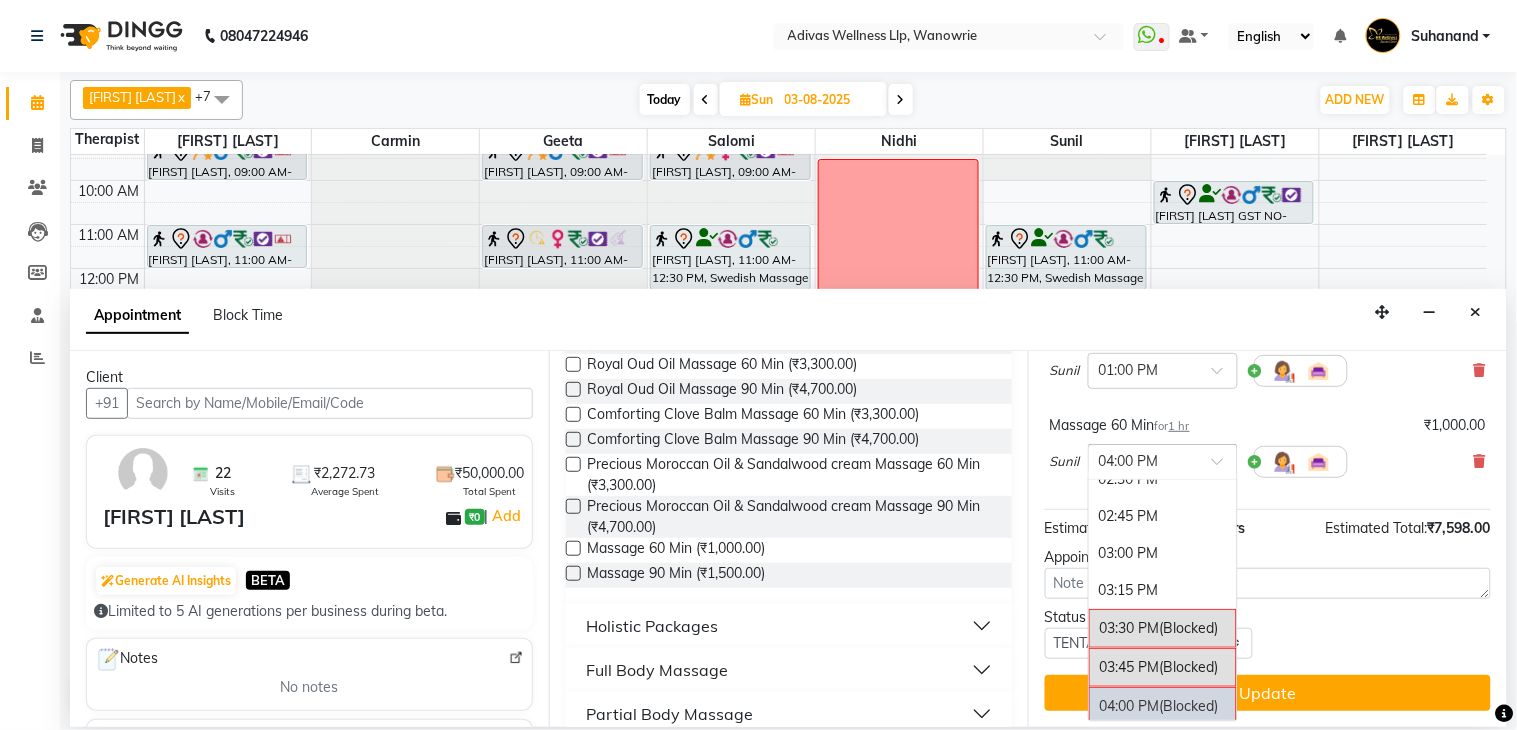 scroll, scrollTop: 838, scrollLeft: 0, axis: vertical 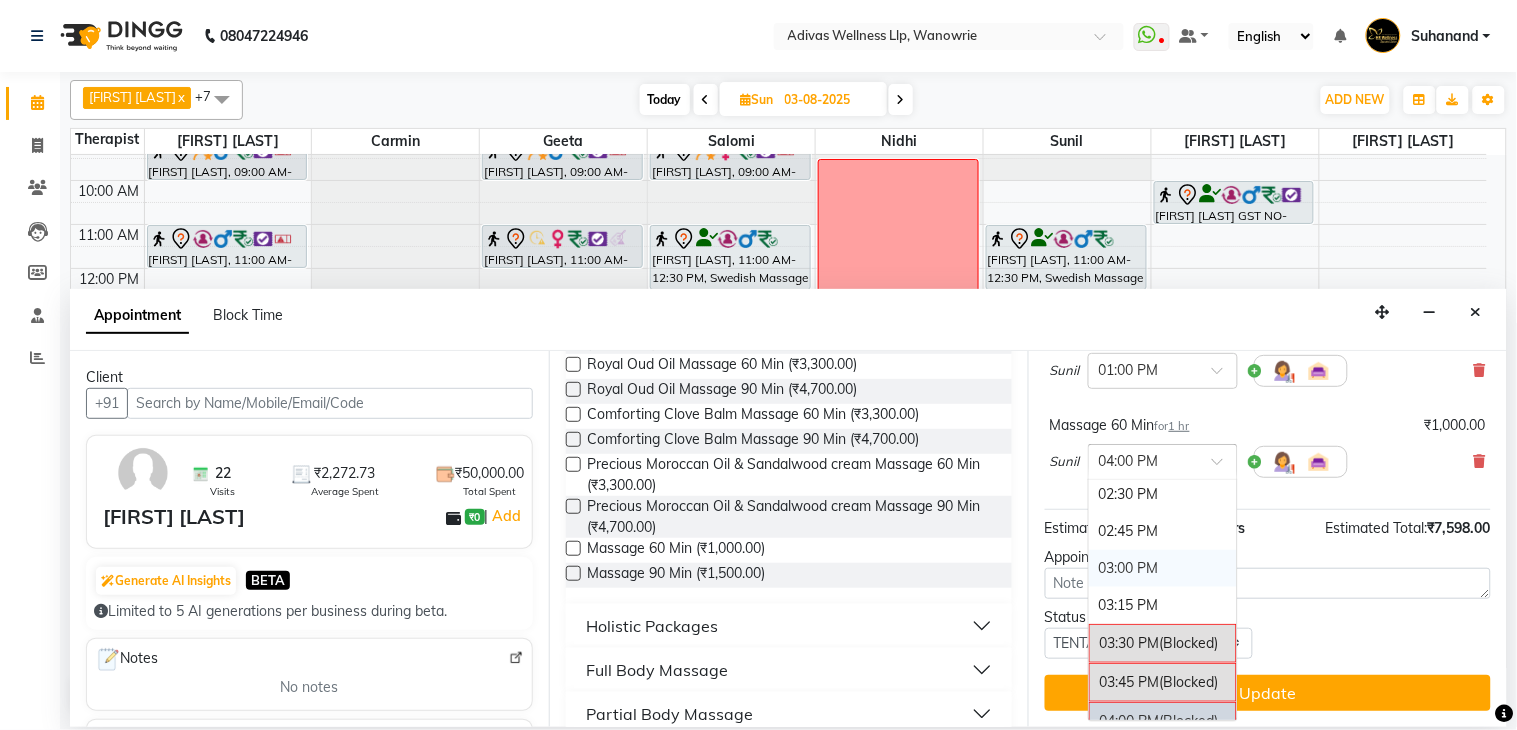 click on "03:00 PM" at bounding box center [1163, 568] 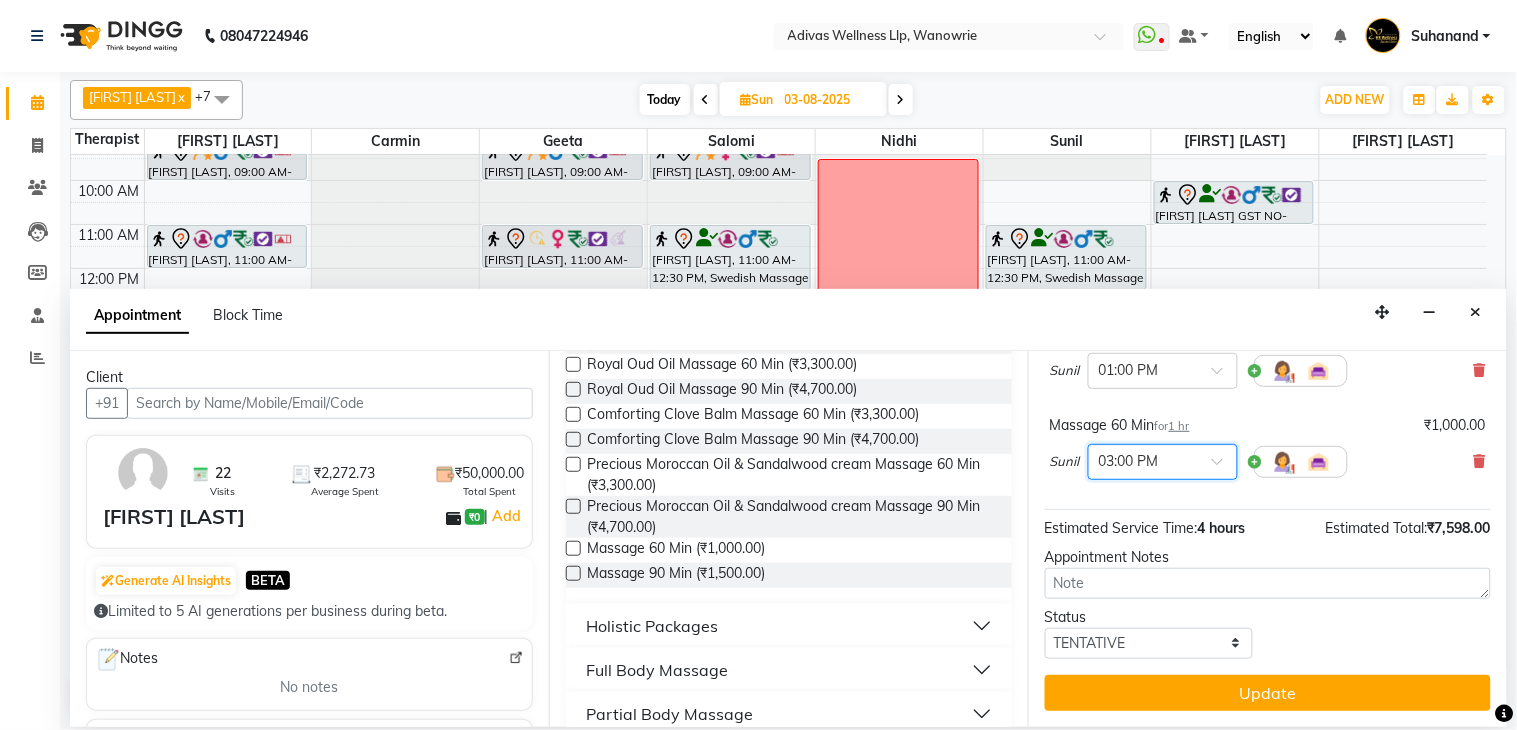 click at bounding box center (1163, 460) 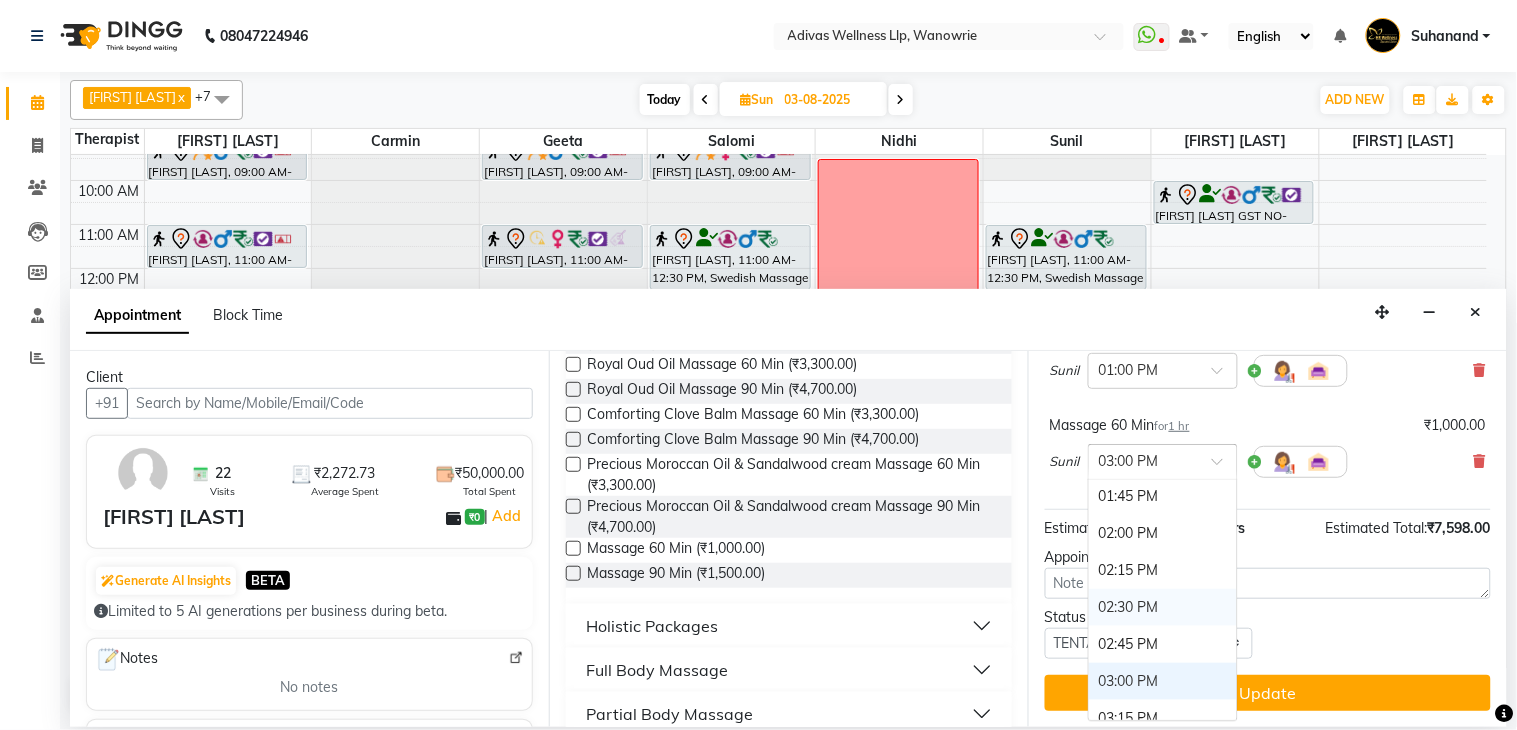 scroll, scrollTop: 686, scrollLeft: 0, axis: vertical 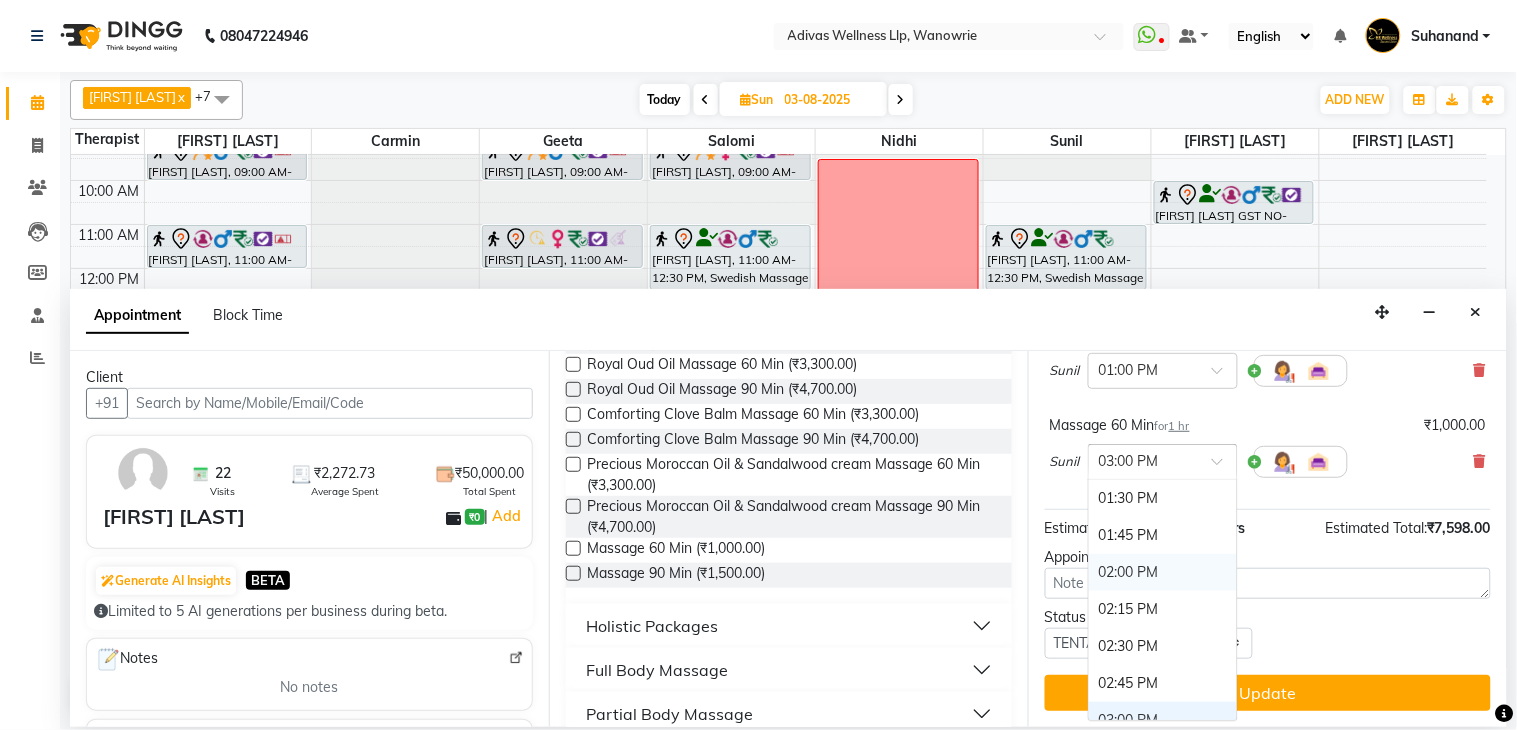 click on "02:00 PM" at bounding box center [1163, 572] 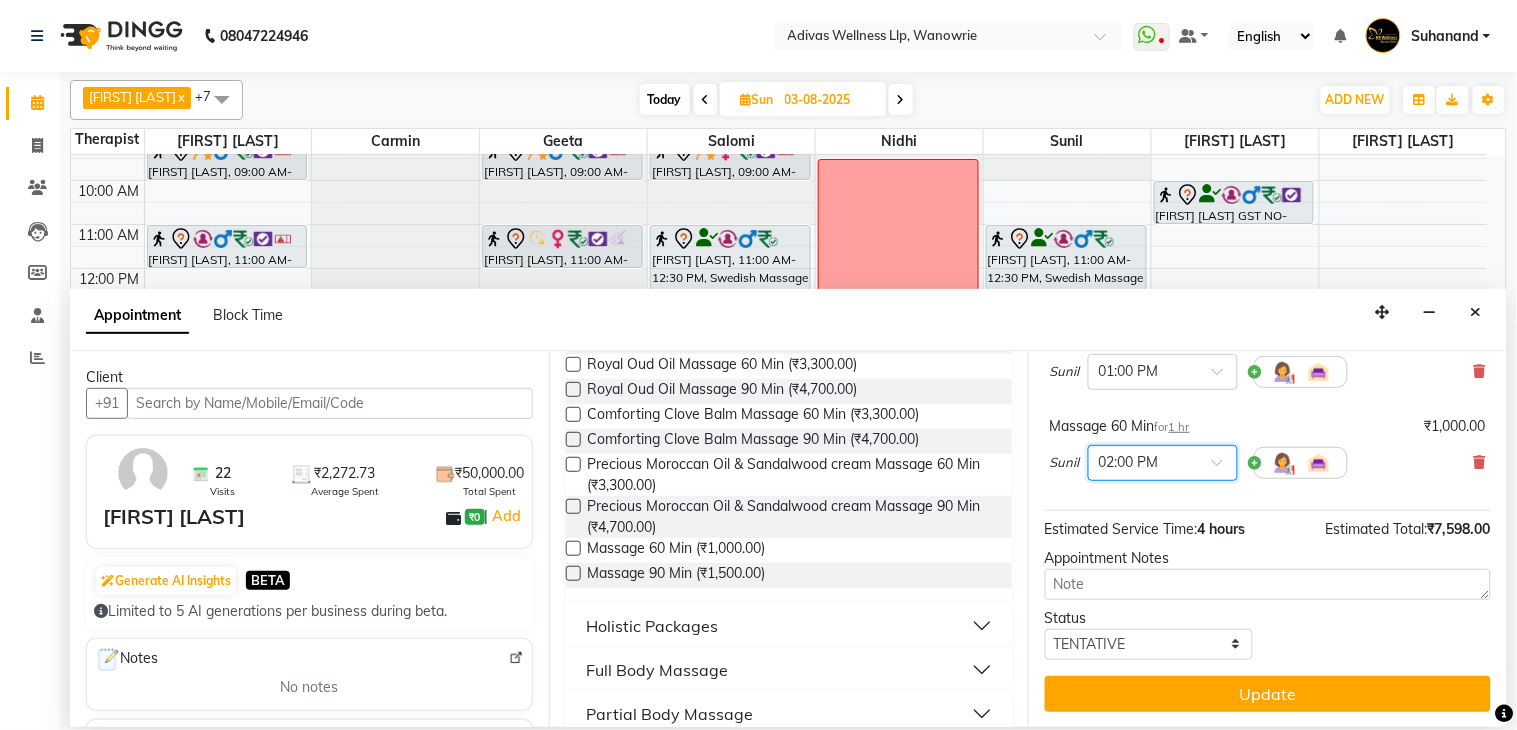 scroll, scrollTop: 491, scrollLeft: 0, axis: vertical 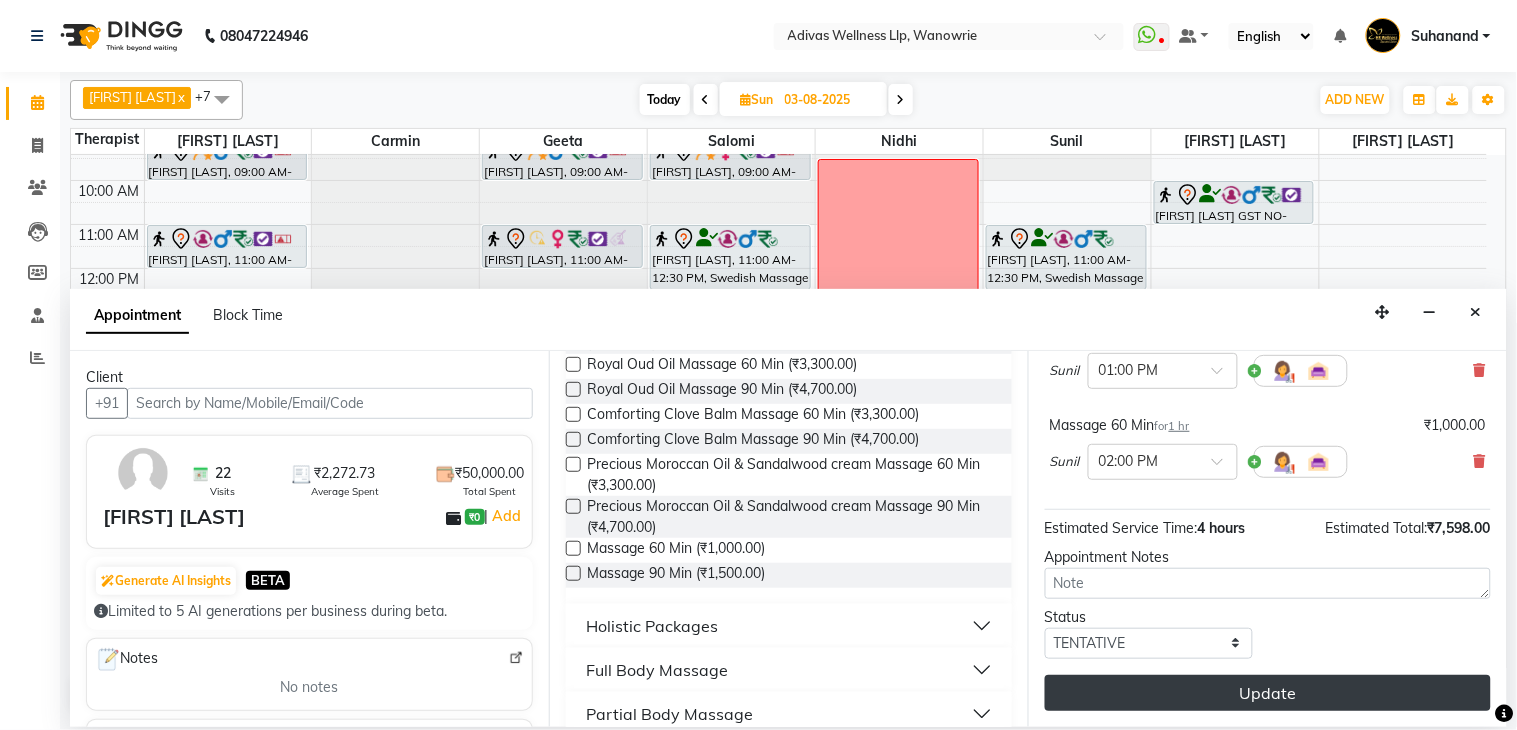 click on "Update" at bounding box center (1268, 693) 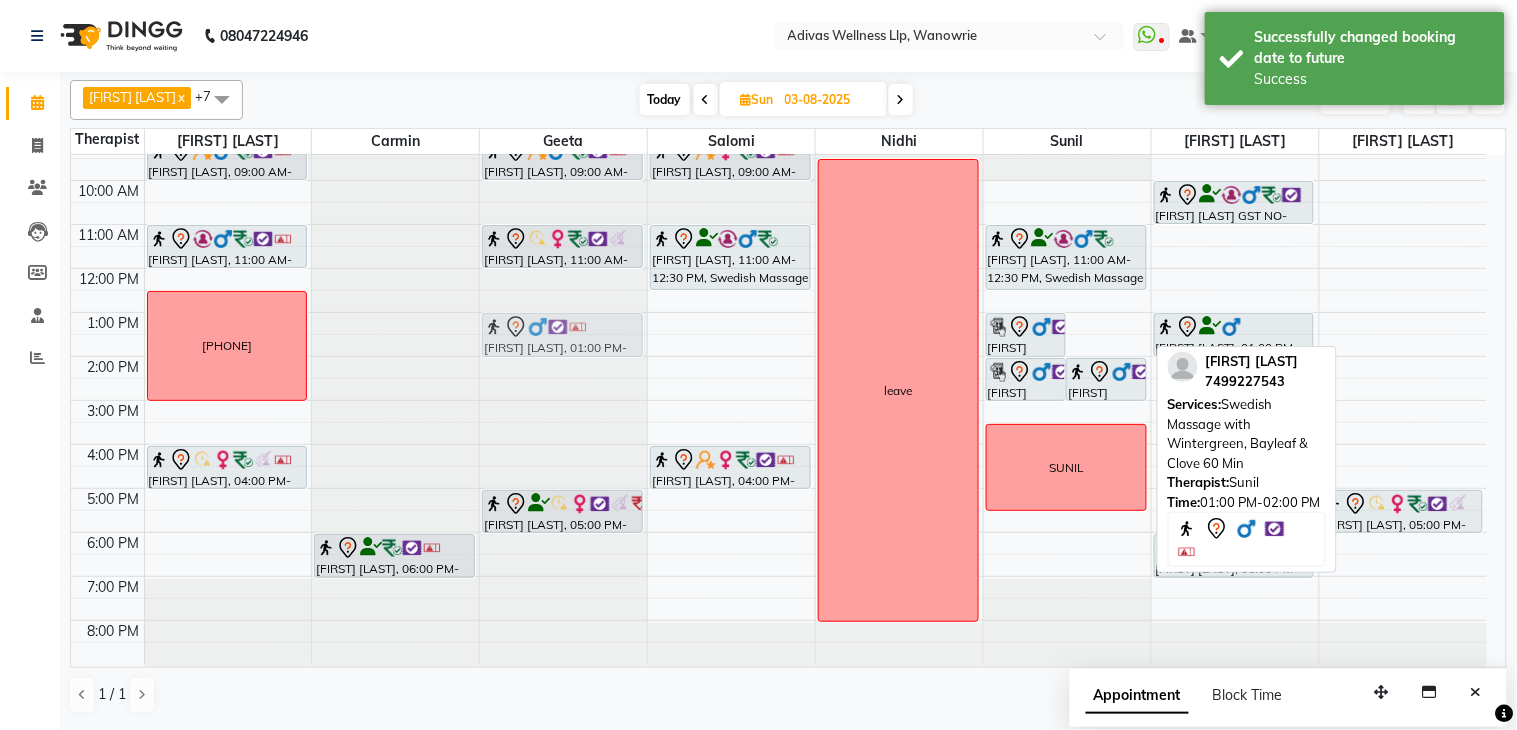drag, startPoint x: 1090, startPoint y: 340, endPoint x: 621, endPoint y: 347, distance: 469.05225 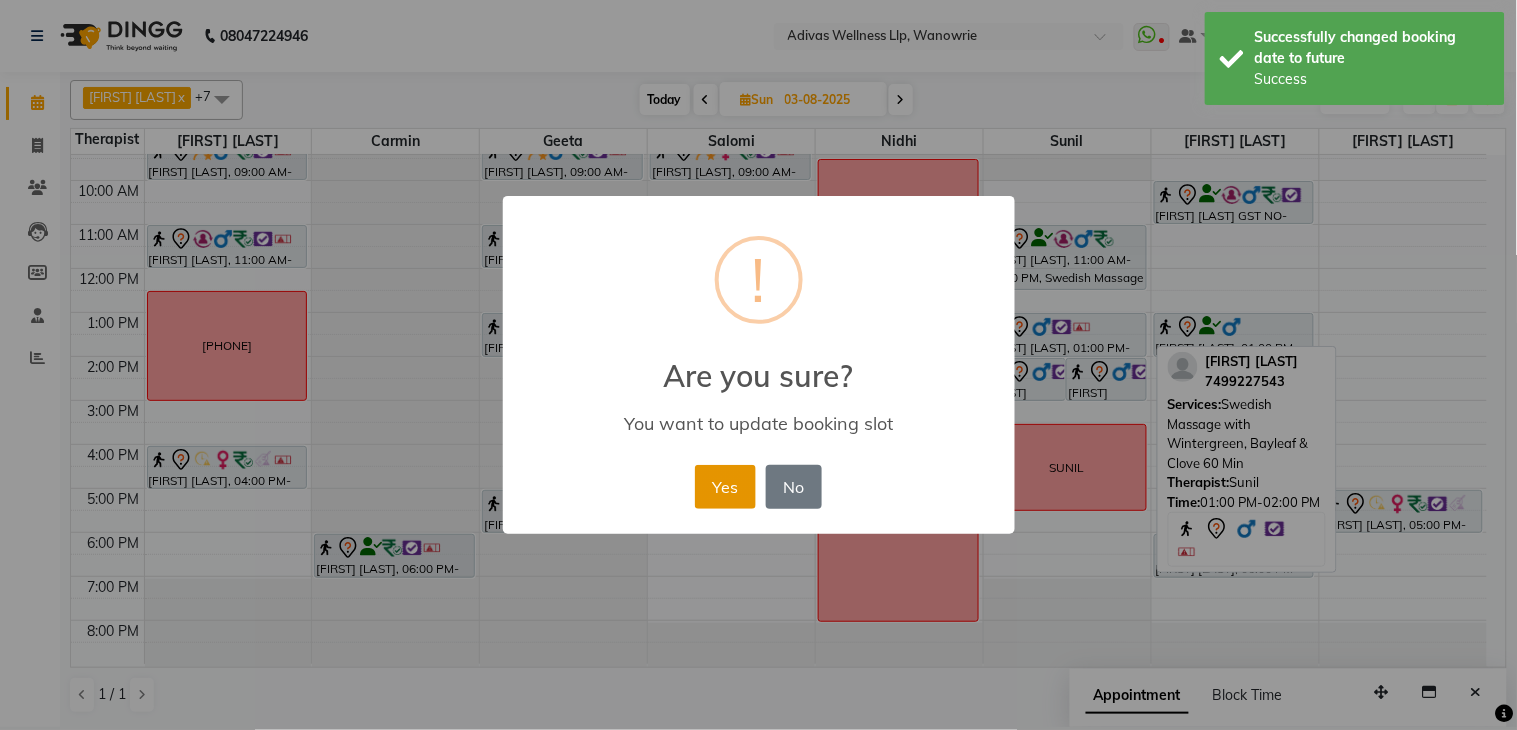 click on "Yes" at bounding box center (725, 487) 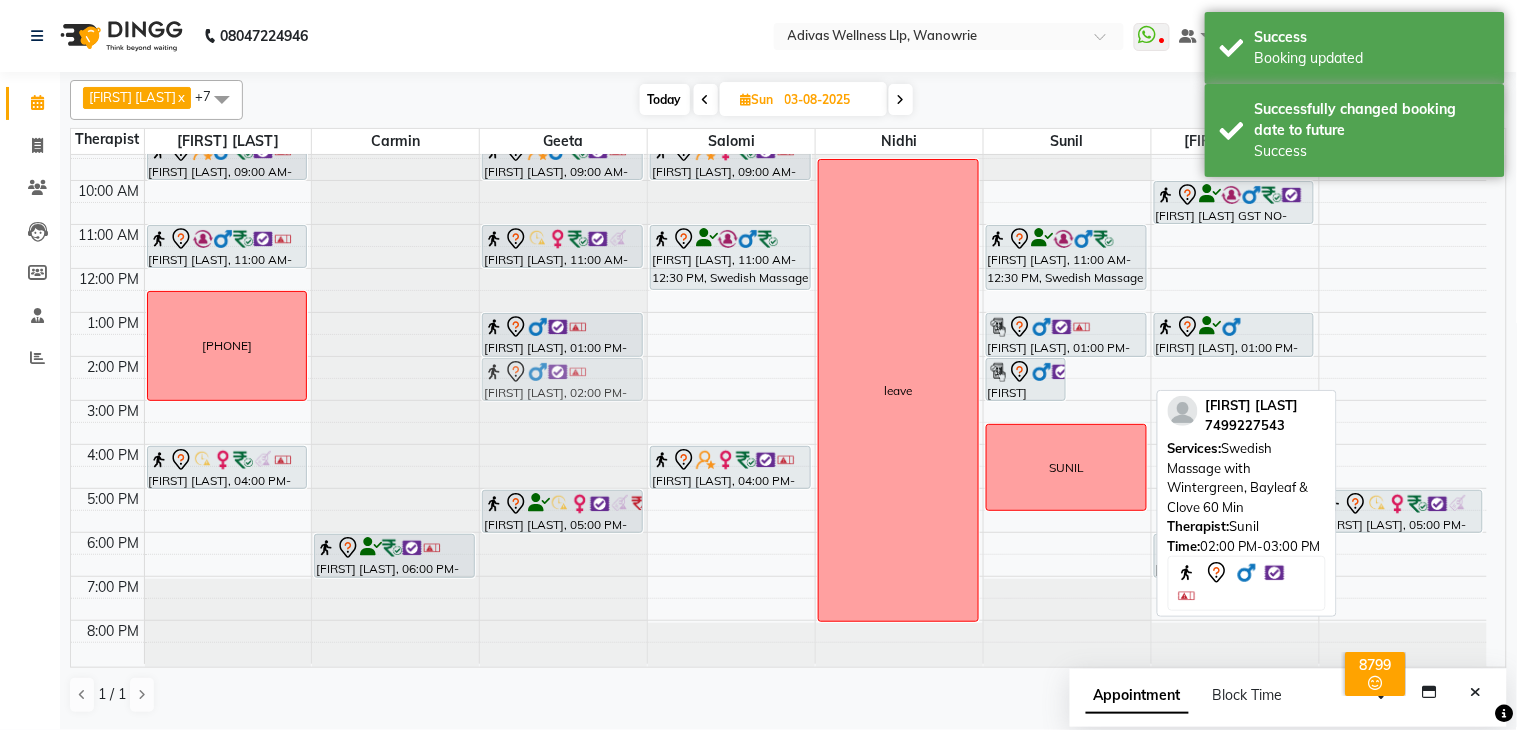 drag, startPoint x: 1104, startPoint y: 371, endPoint x: 597, endPoint y: 381, distance: 507.0986 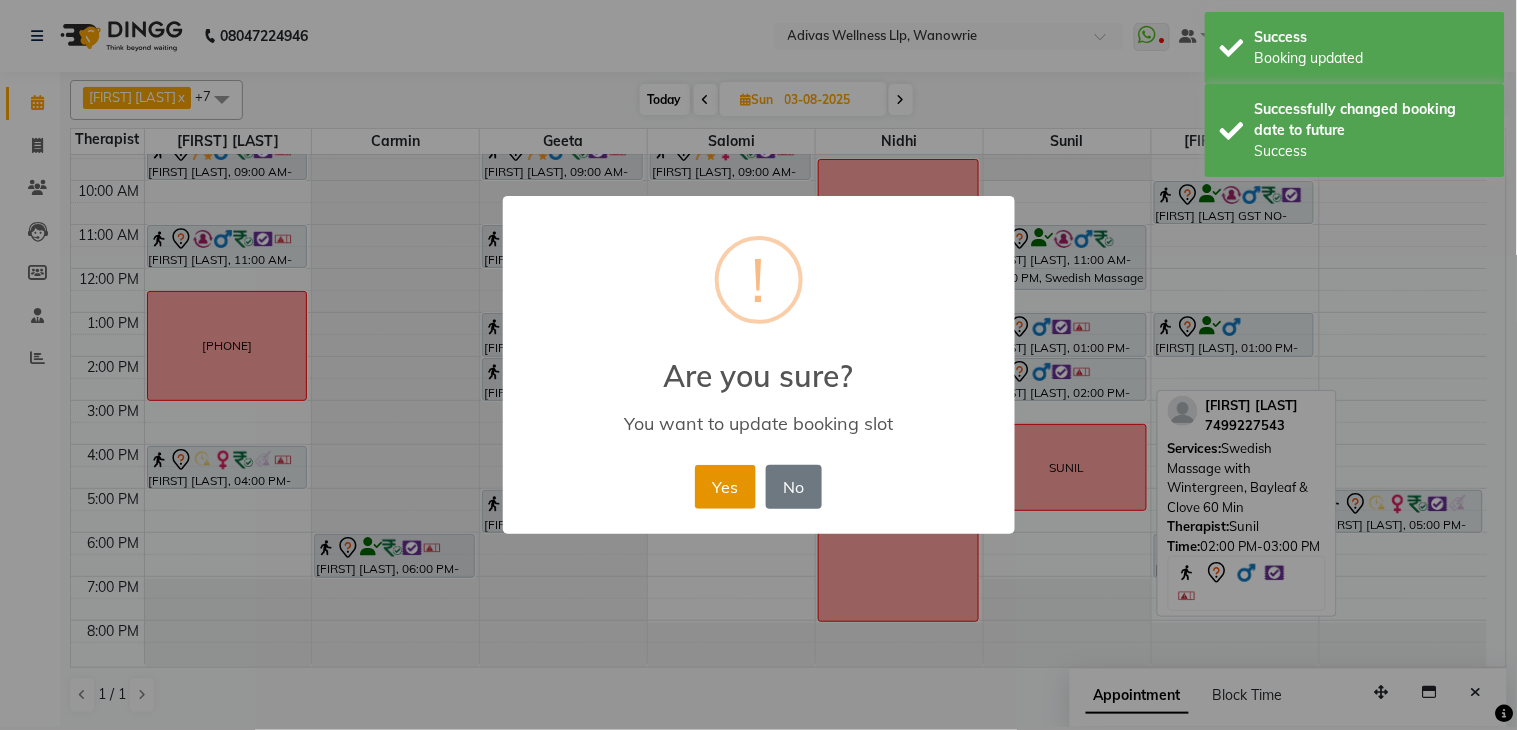 click on "Yes" at bounding box center (725, 487) 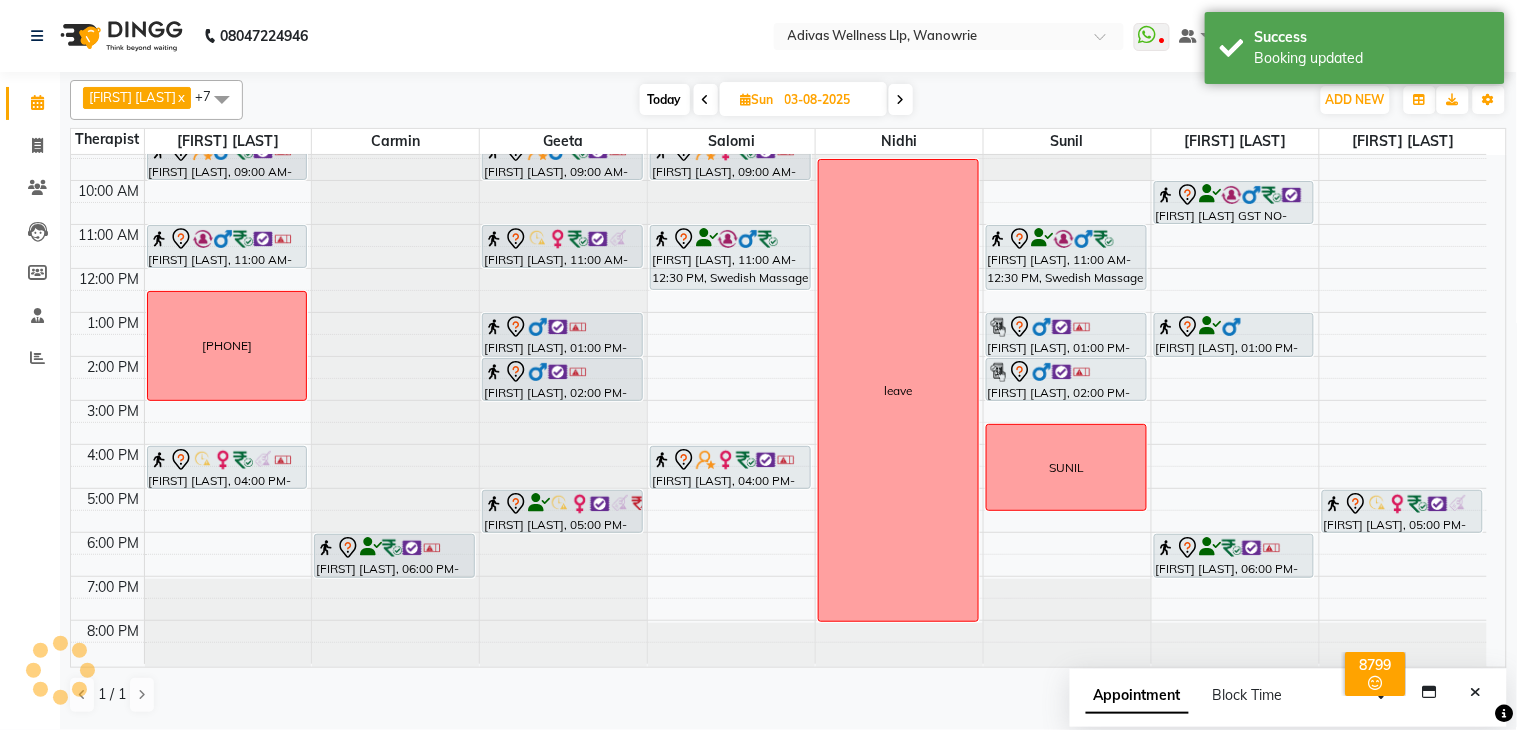 scroll, scrollTop: 0, scrollLeft: 0, axis: both 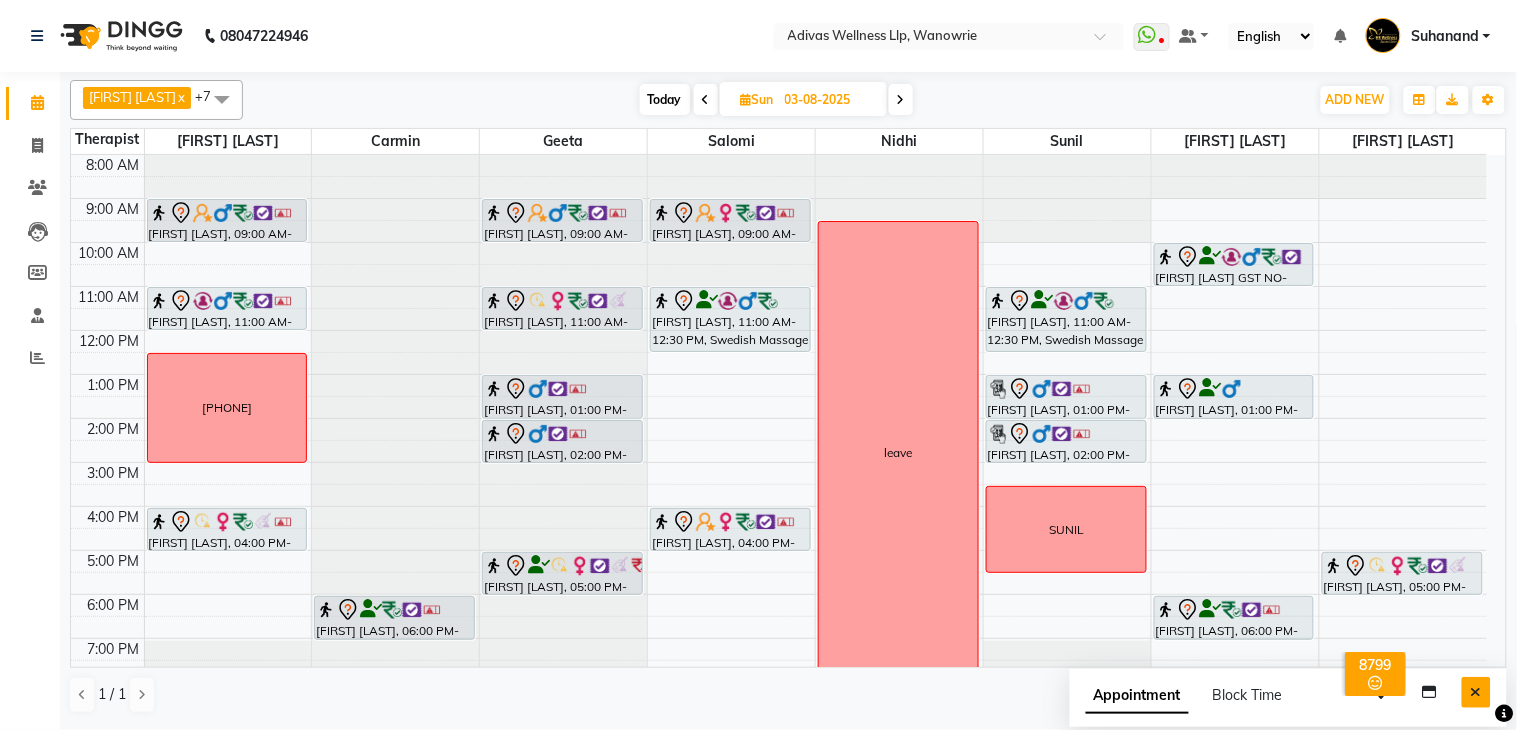 click at bounding box center [1476, 692] 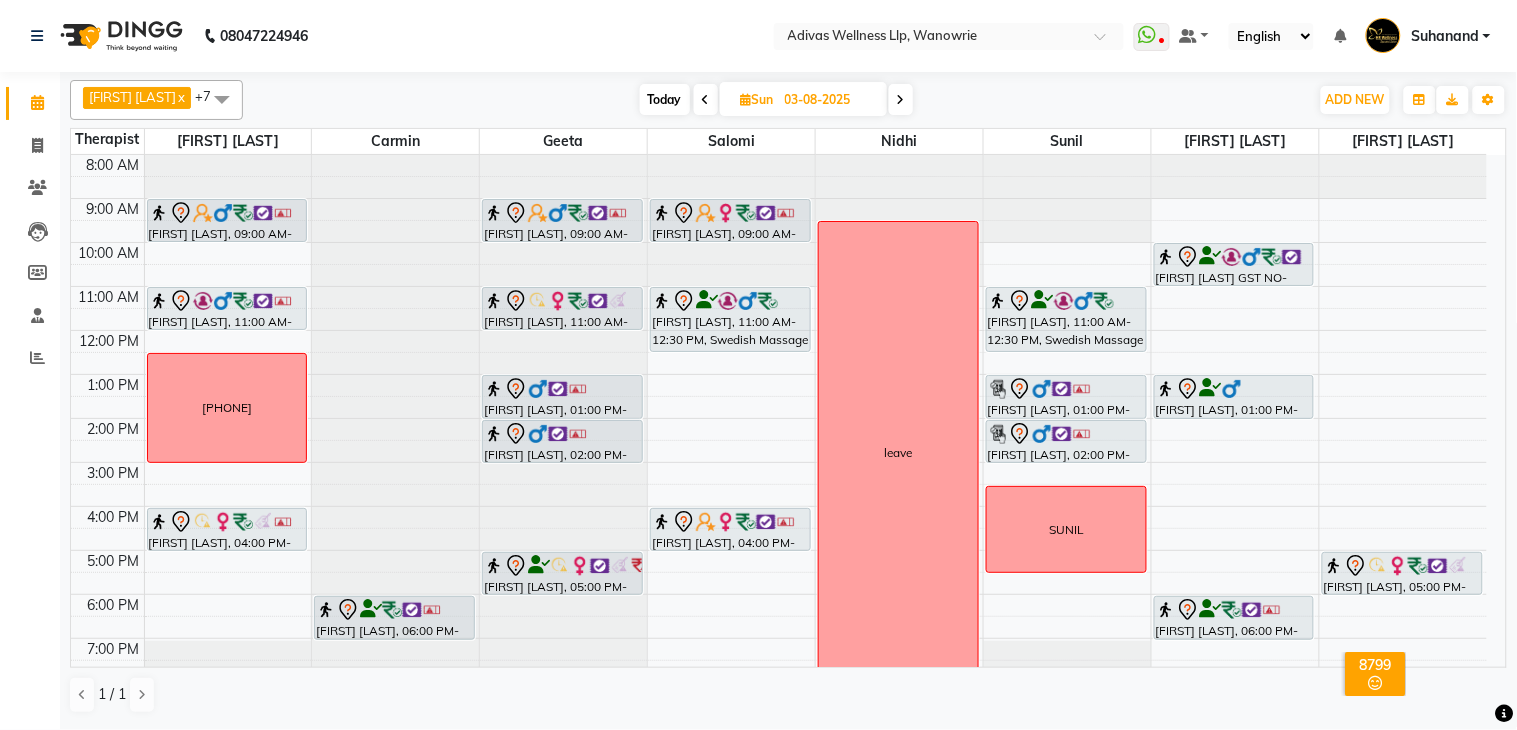 click on "Today" at bounding box center [665, 99] 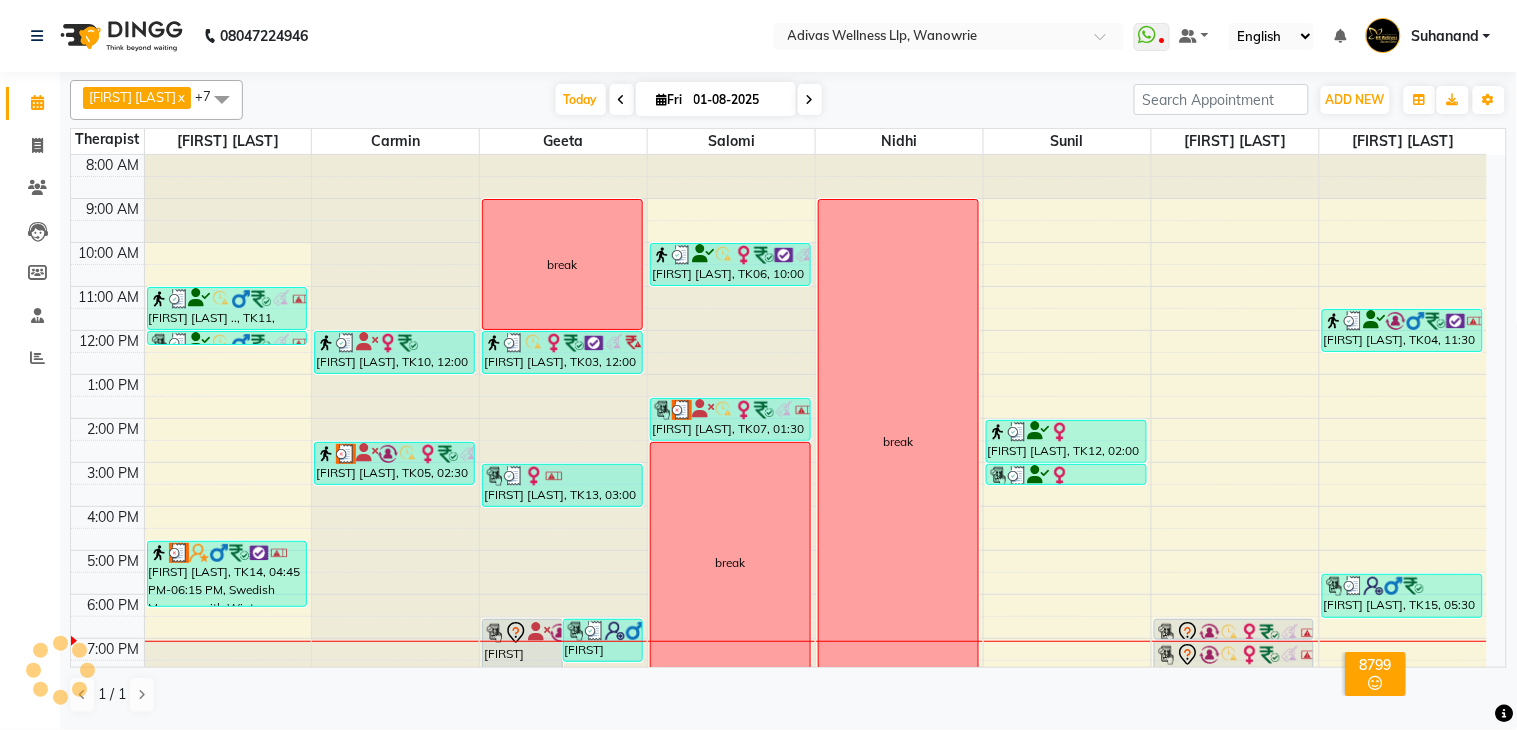 scroll, scrollTop: 63, scrollLeft: 0, axis: vertical 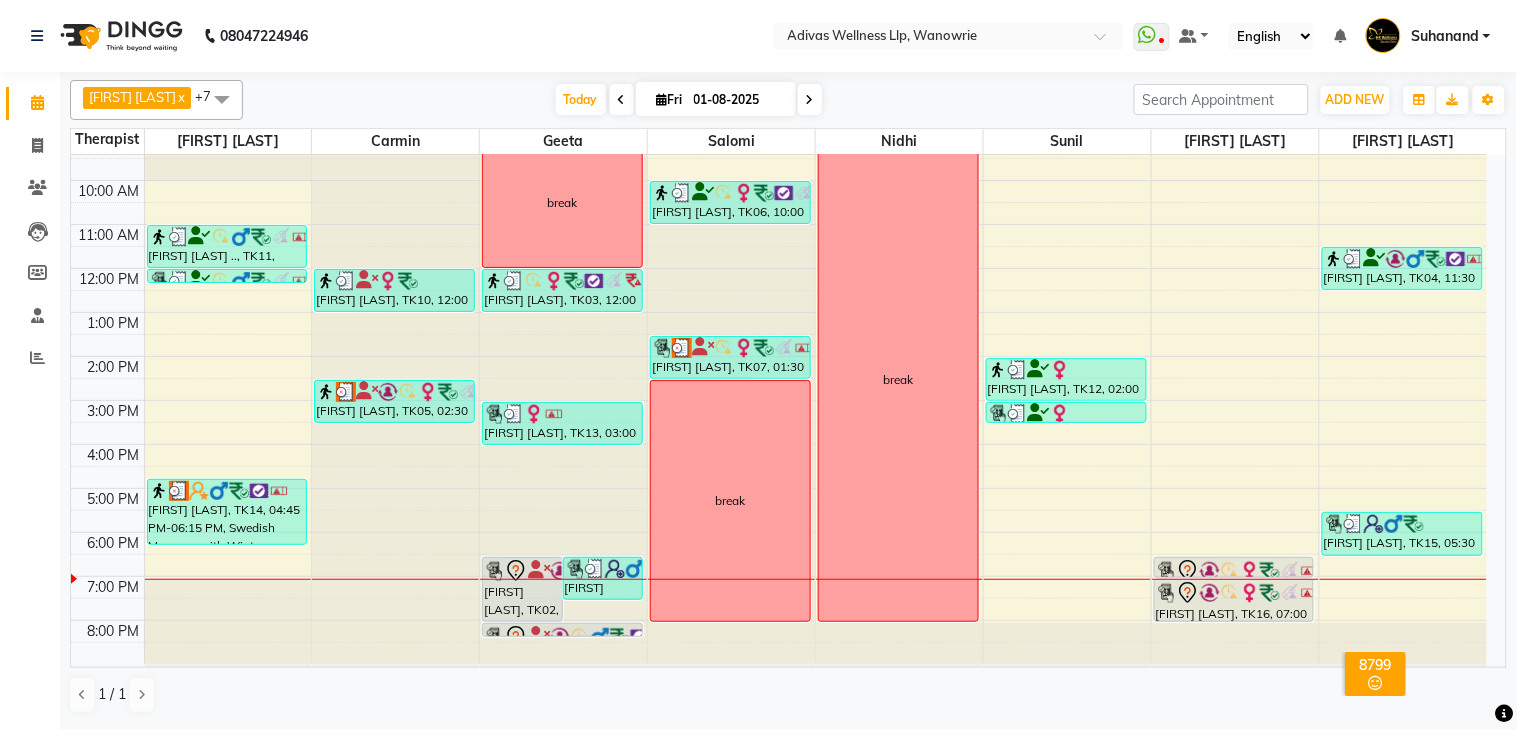 click on "[PHONE] Select Location × Adivas Wellness Llp, Wanowrie  WhatsApp Status  ✕ Status:  Disconnected Recent Service Activity: [DATE]     05:30 AM  [PHONE] Whatsapp Settings Default Panel My Panel English ENGLISH Español العربية मराठी हिंदी ગુજરાતી தமிழ் 中文 Notifications nothing to show Suhanand Manage Profile Change Password Sign out  Version:3.15.11" 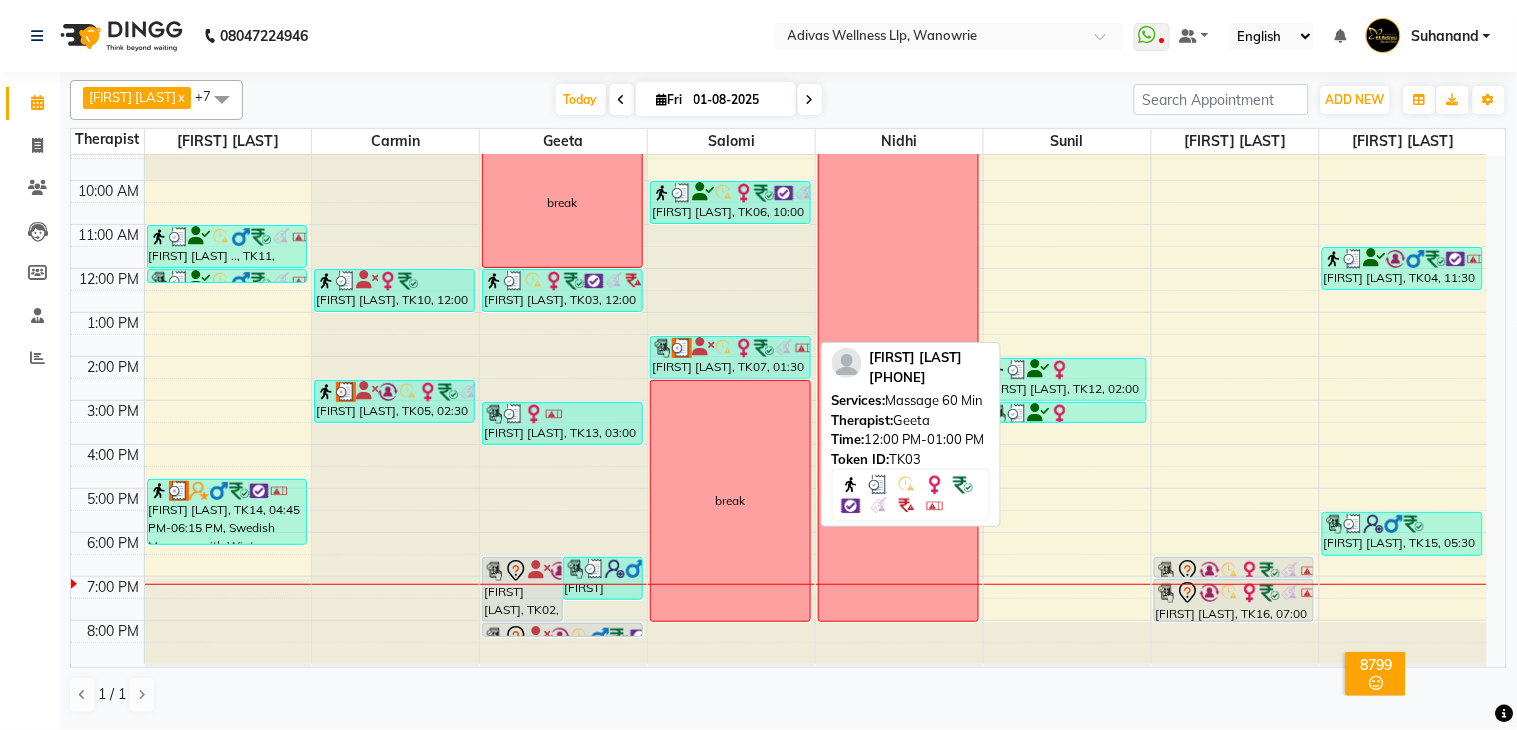 scroll, scrollTop: 0, scrollLeft: 0, axis: both 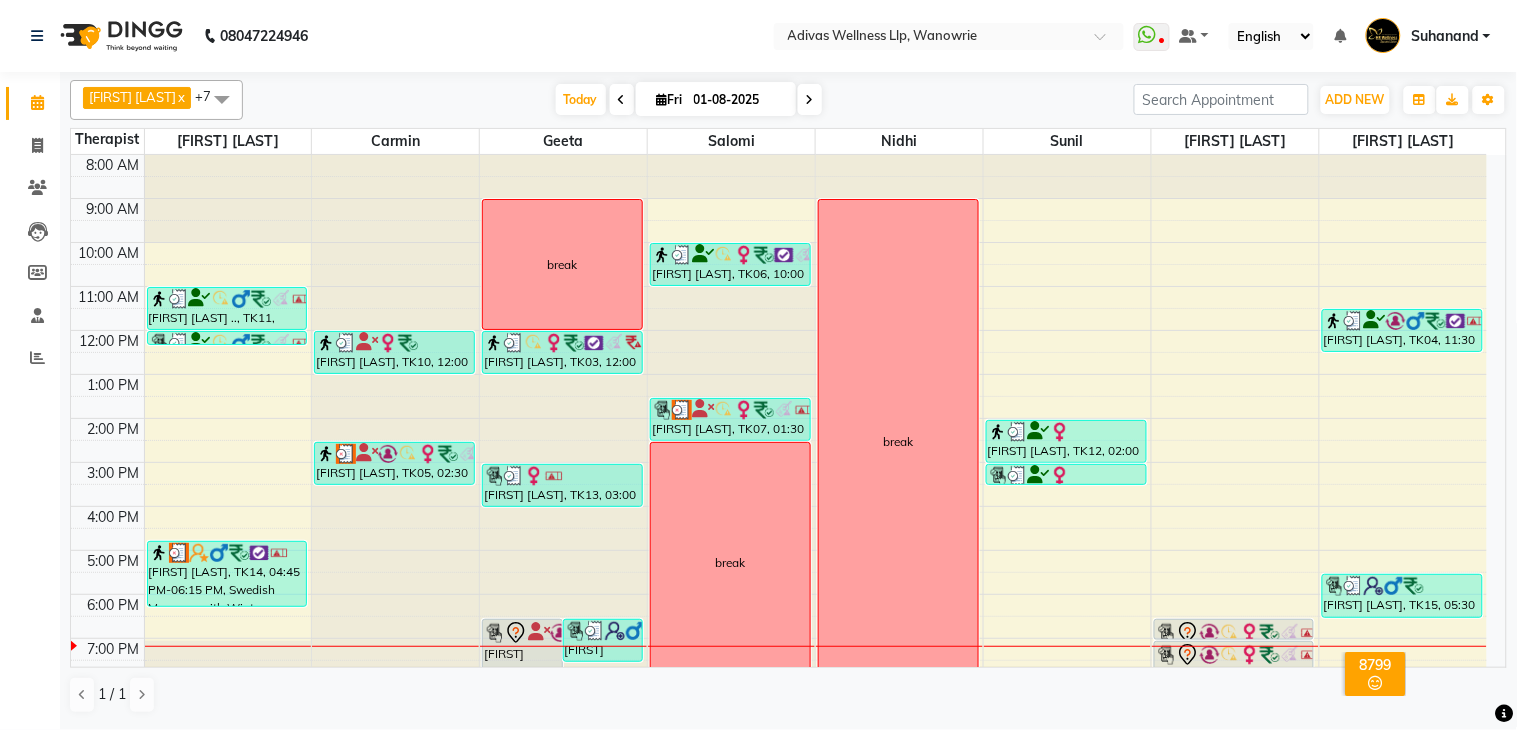 click at bounding box center [810, 99] 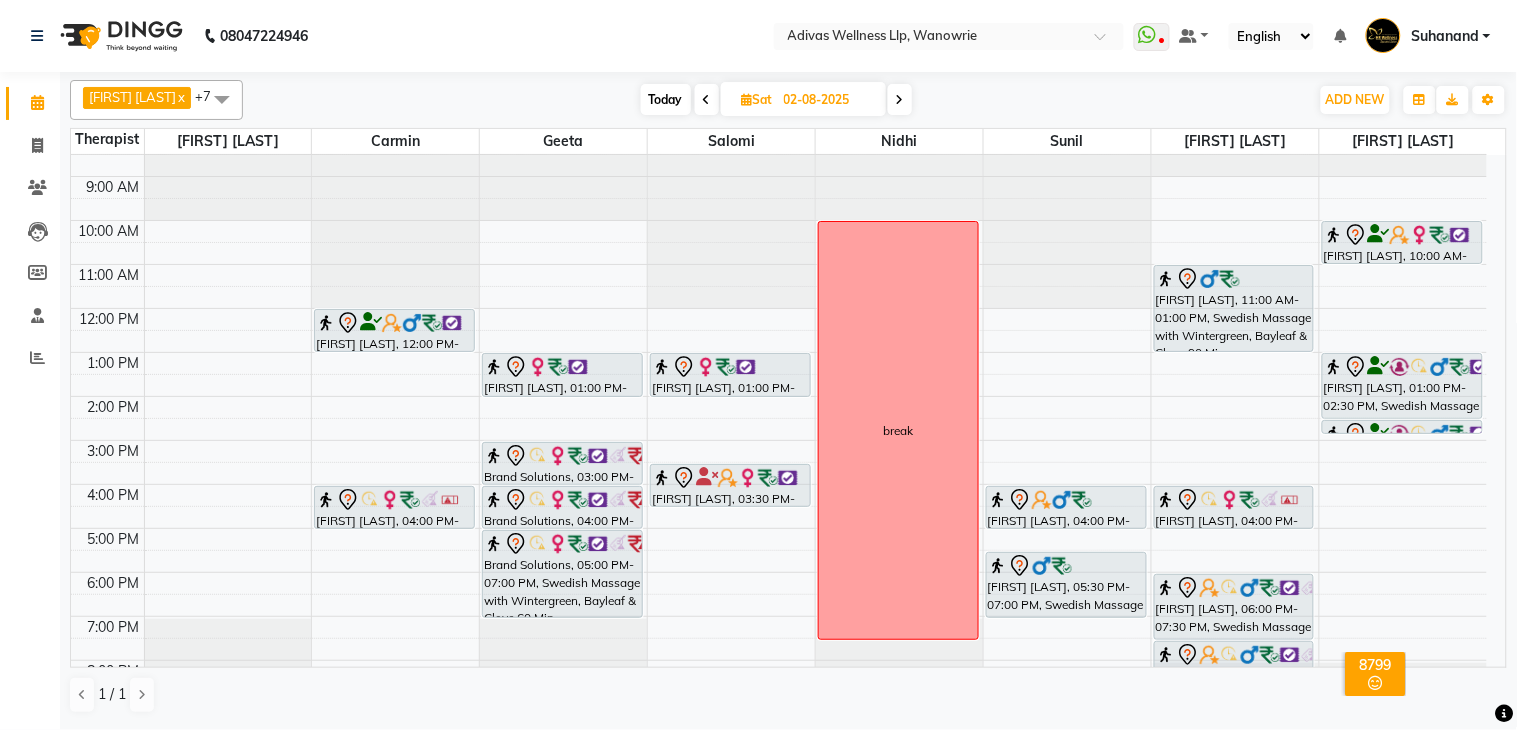 scroll, scrollTop: 0, scrollLeft: 0, axis: both 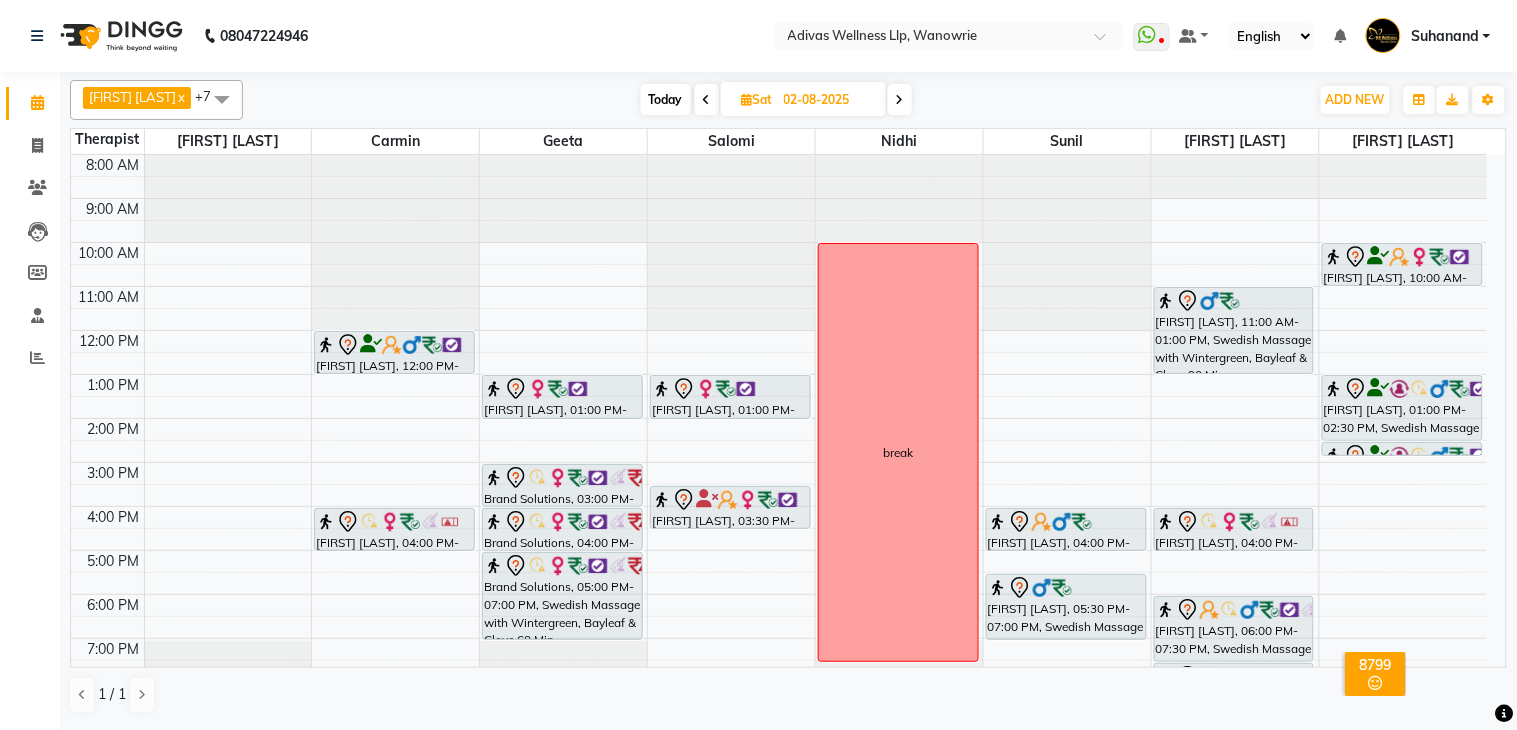 click on "Today" at bounding box center (666, 99) 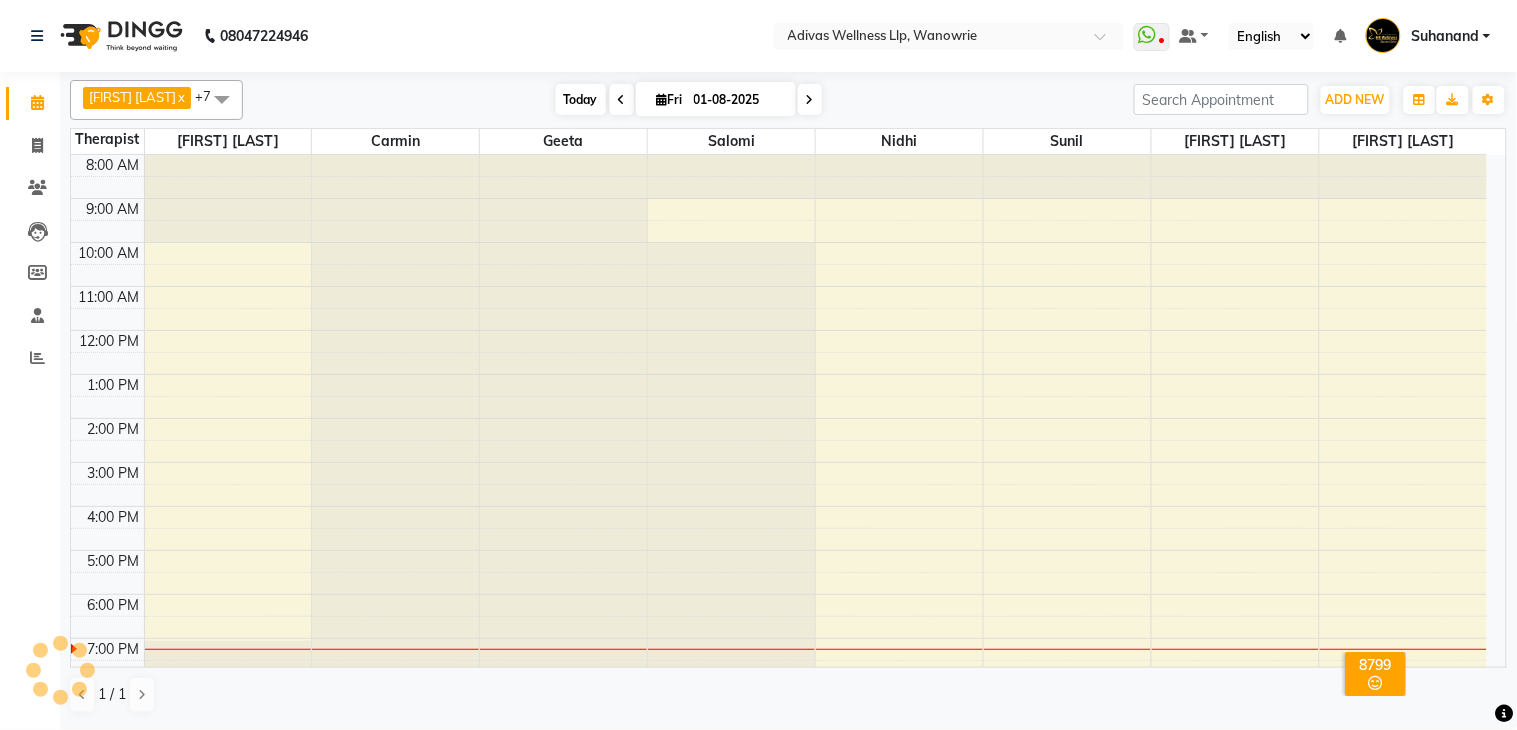 scroll, scrollTop: 63, scrollLeft: 0, axis: vertical 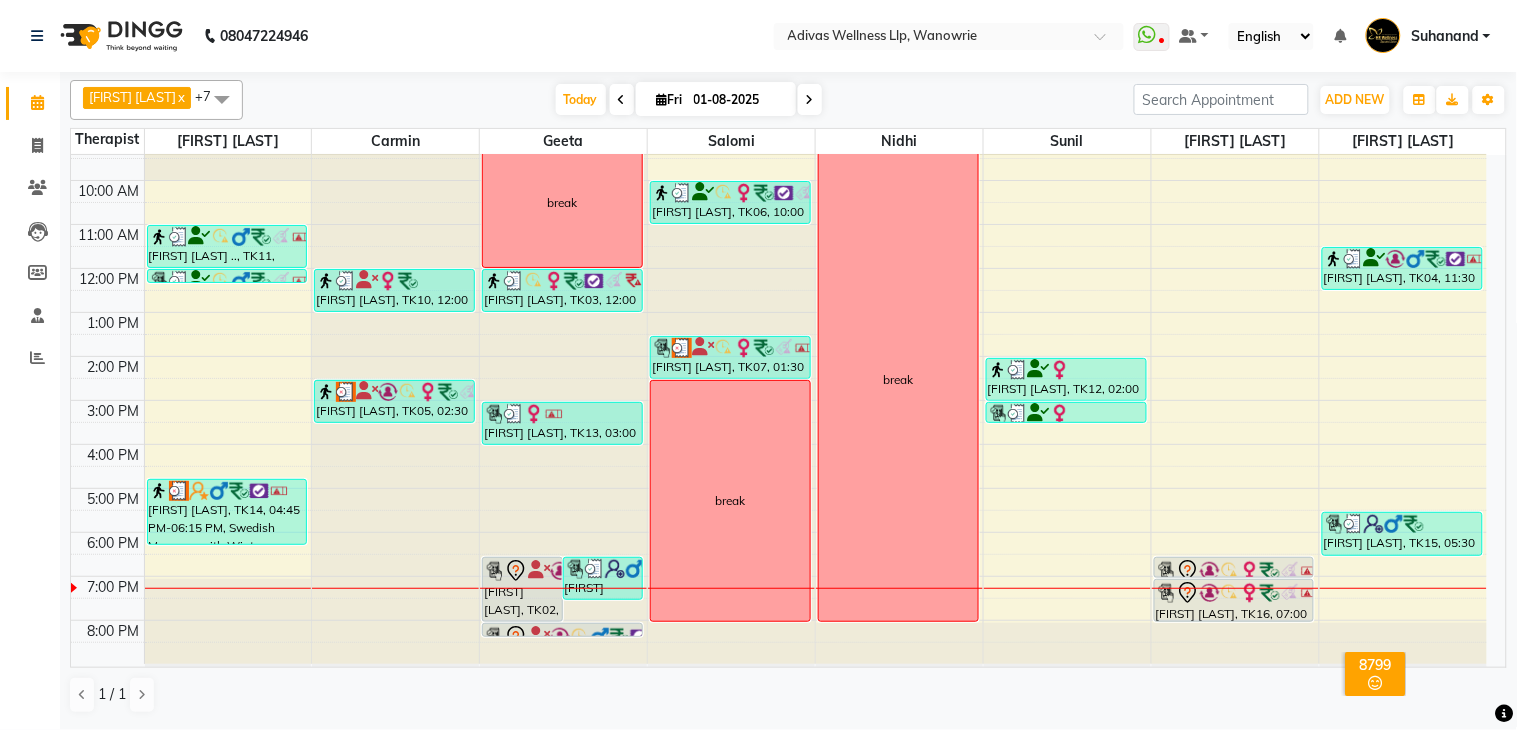 click at bounding box center (810, 99) 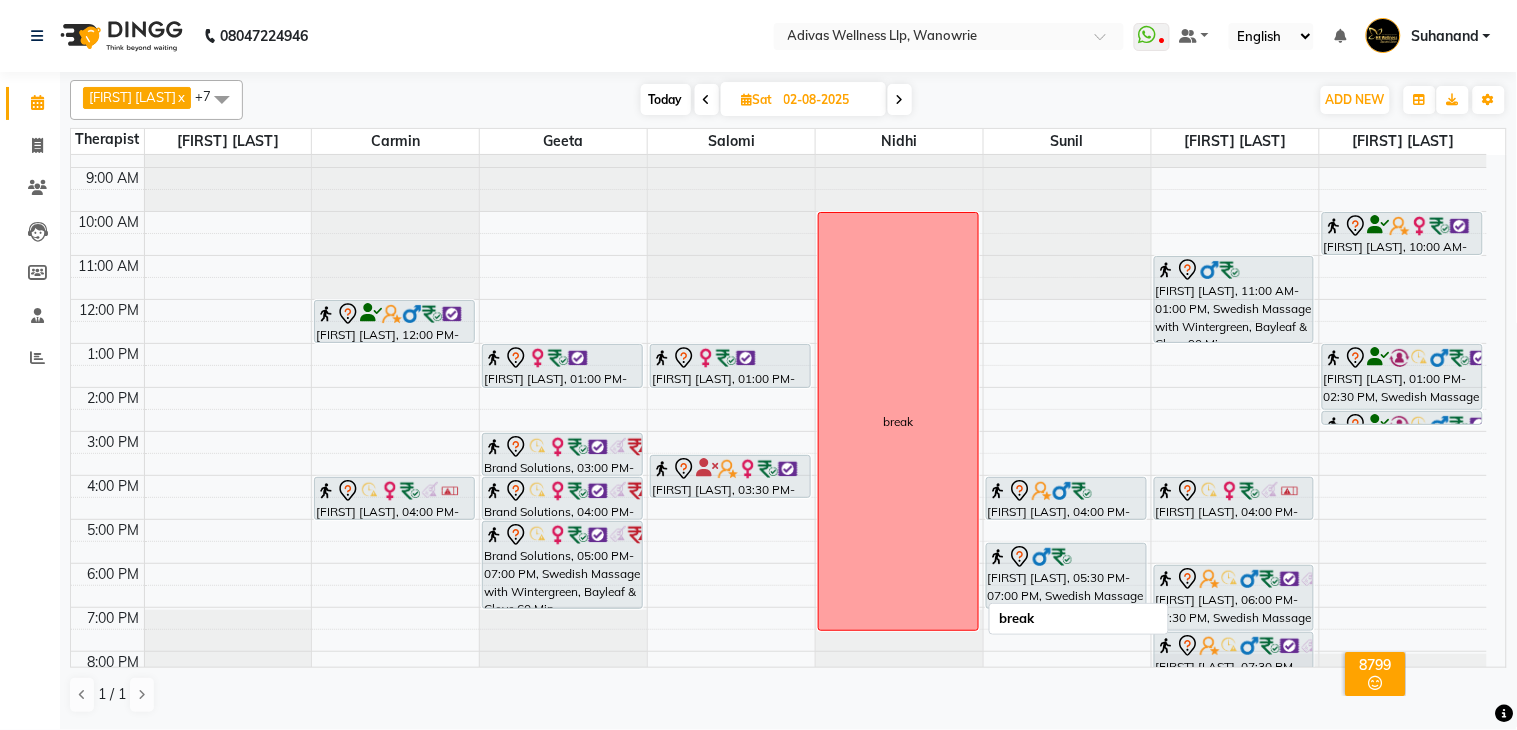 scroll, scrollTop: 0, scrollLeft: 0, axis: both 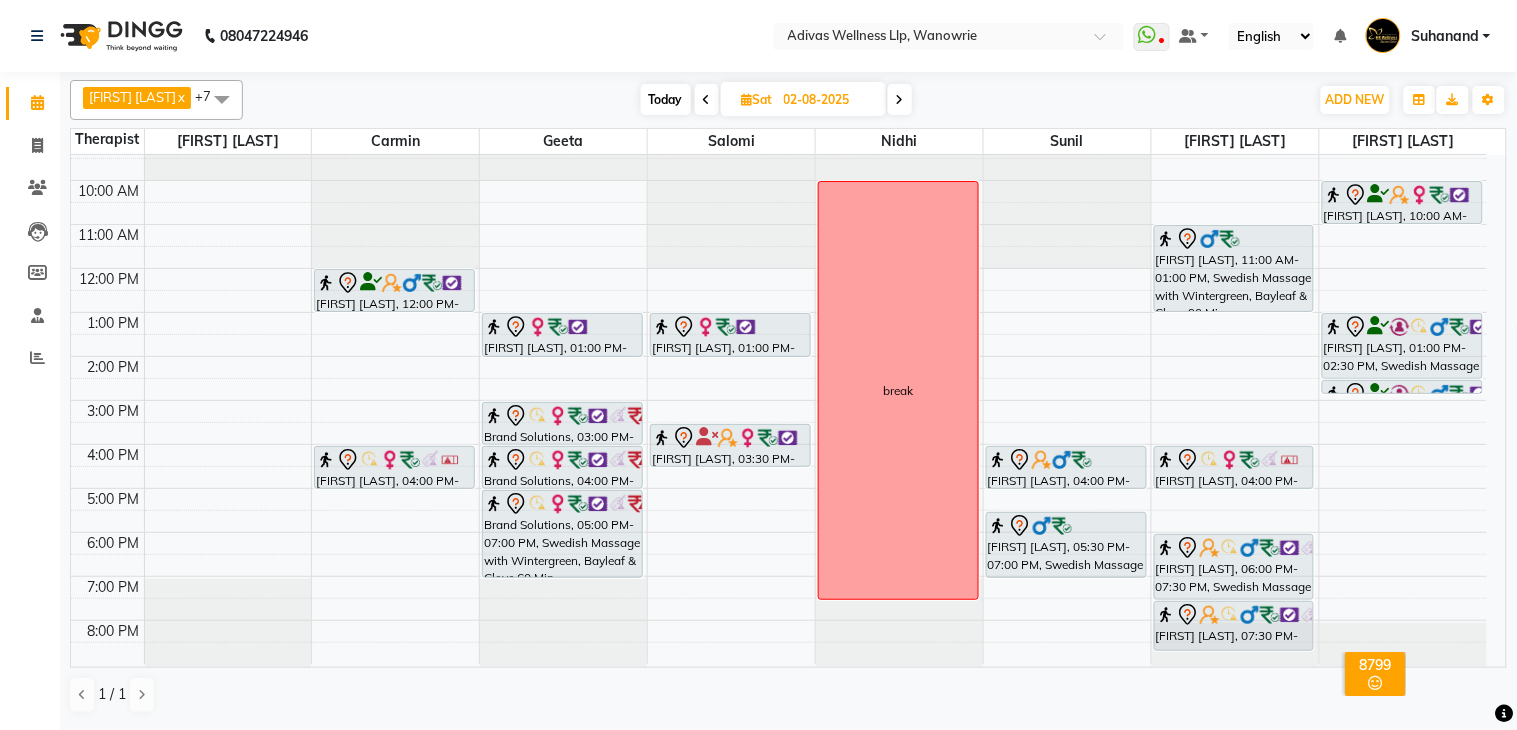 click on "Today" at bounding box center (666, 99) 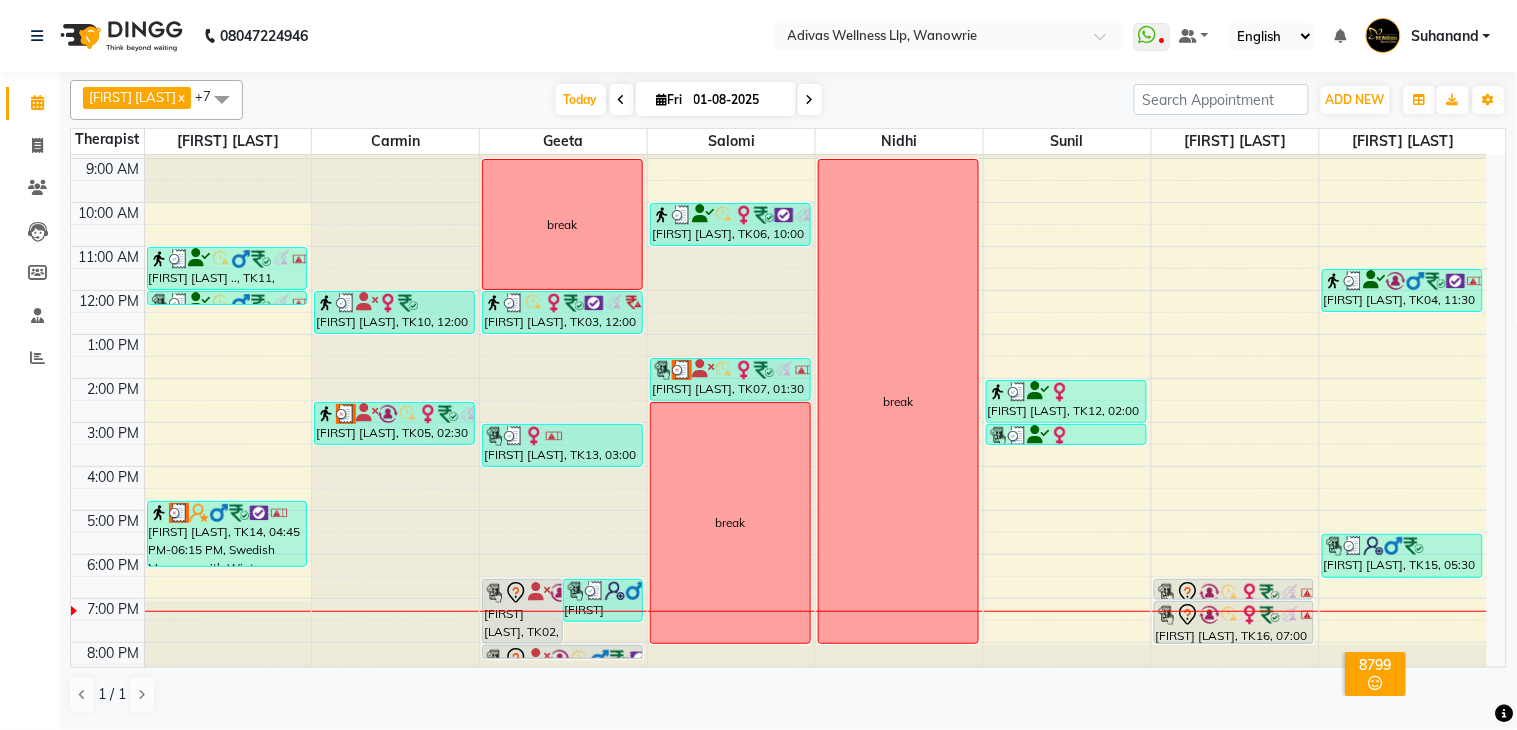 scroll, scrollTop: 62, scrollLeft: 0, axis: vertical 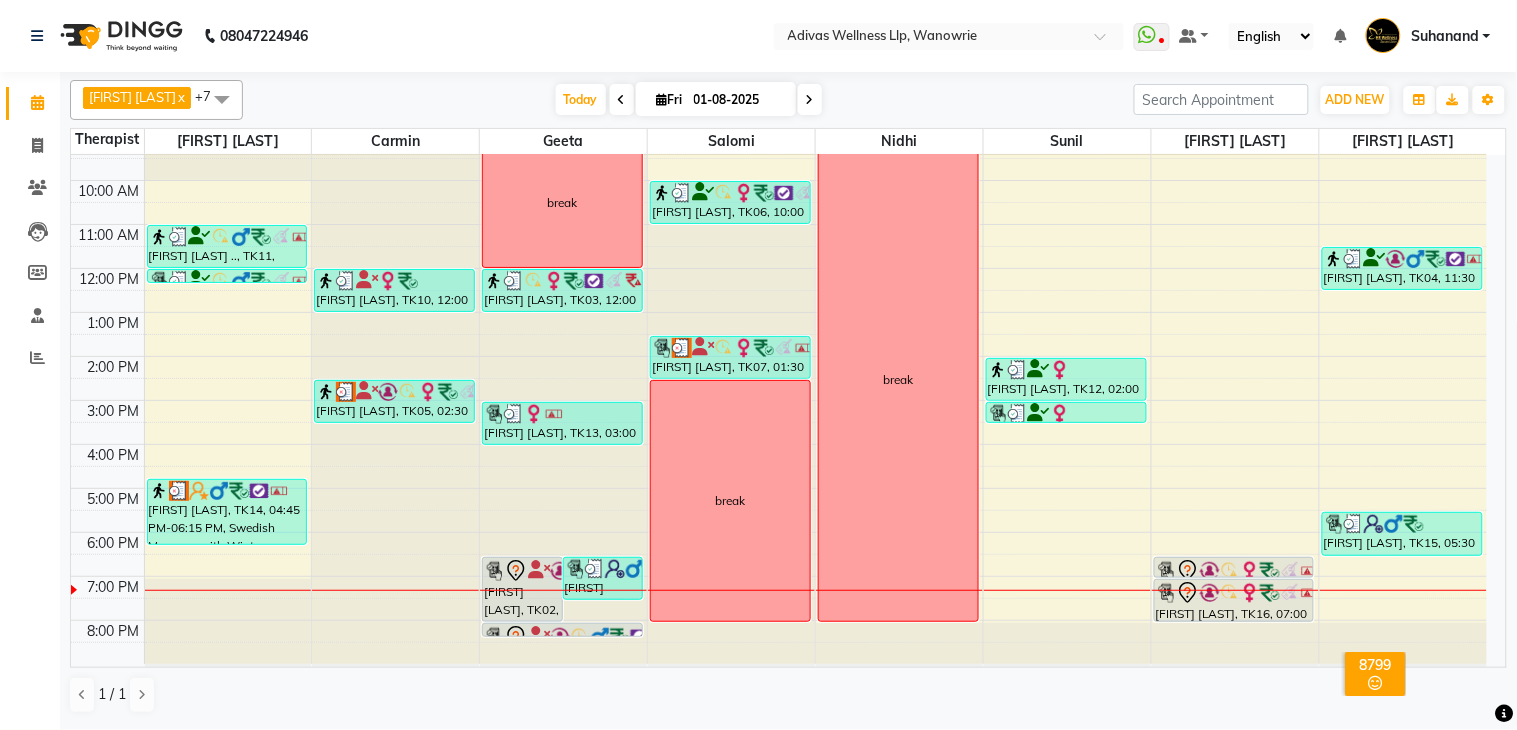 click at bounding box center [810, 100] 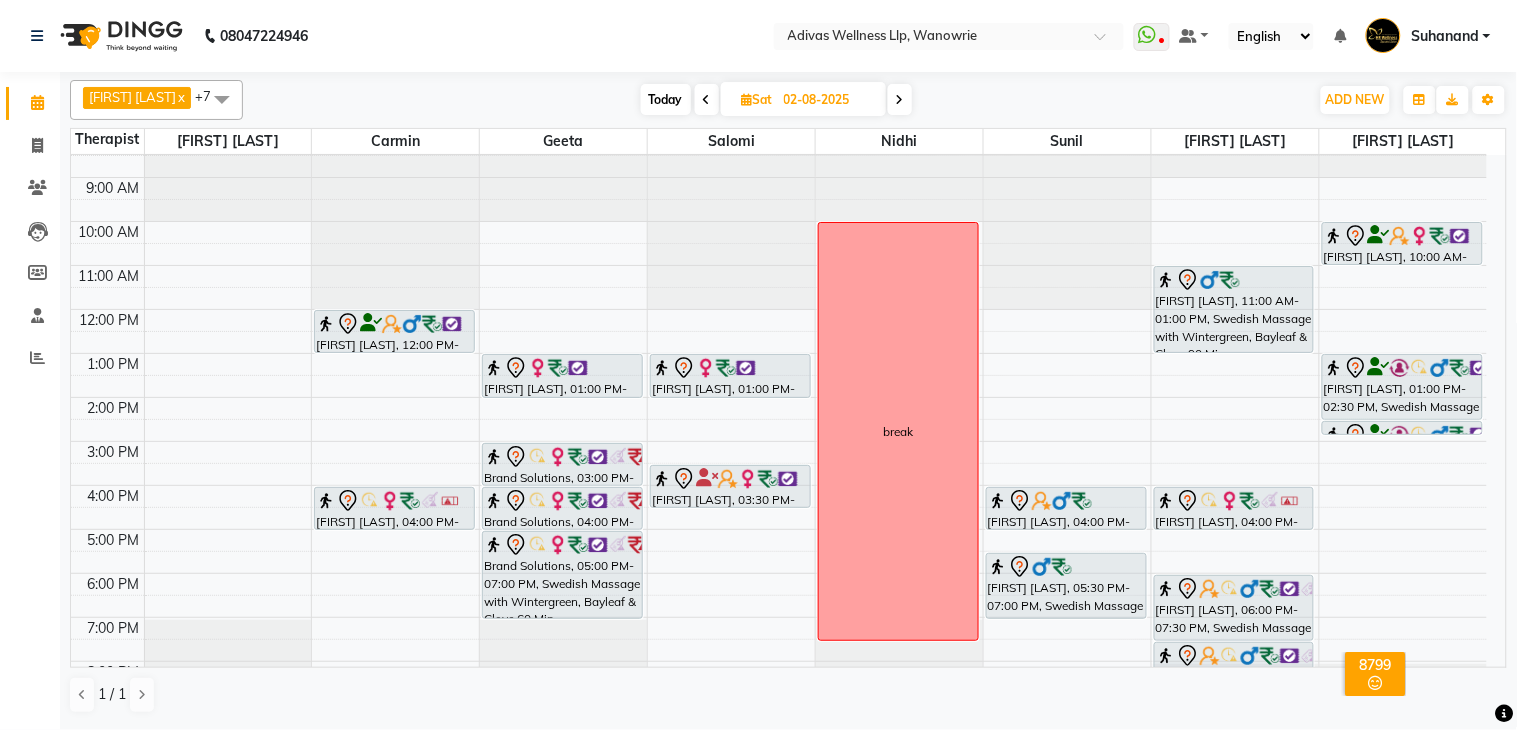 scroll, scrollTop: 0, scrollLeft: 0, axis: both 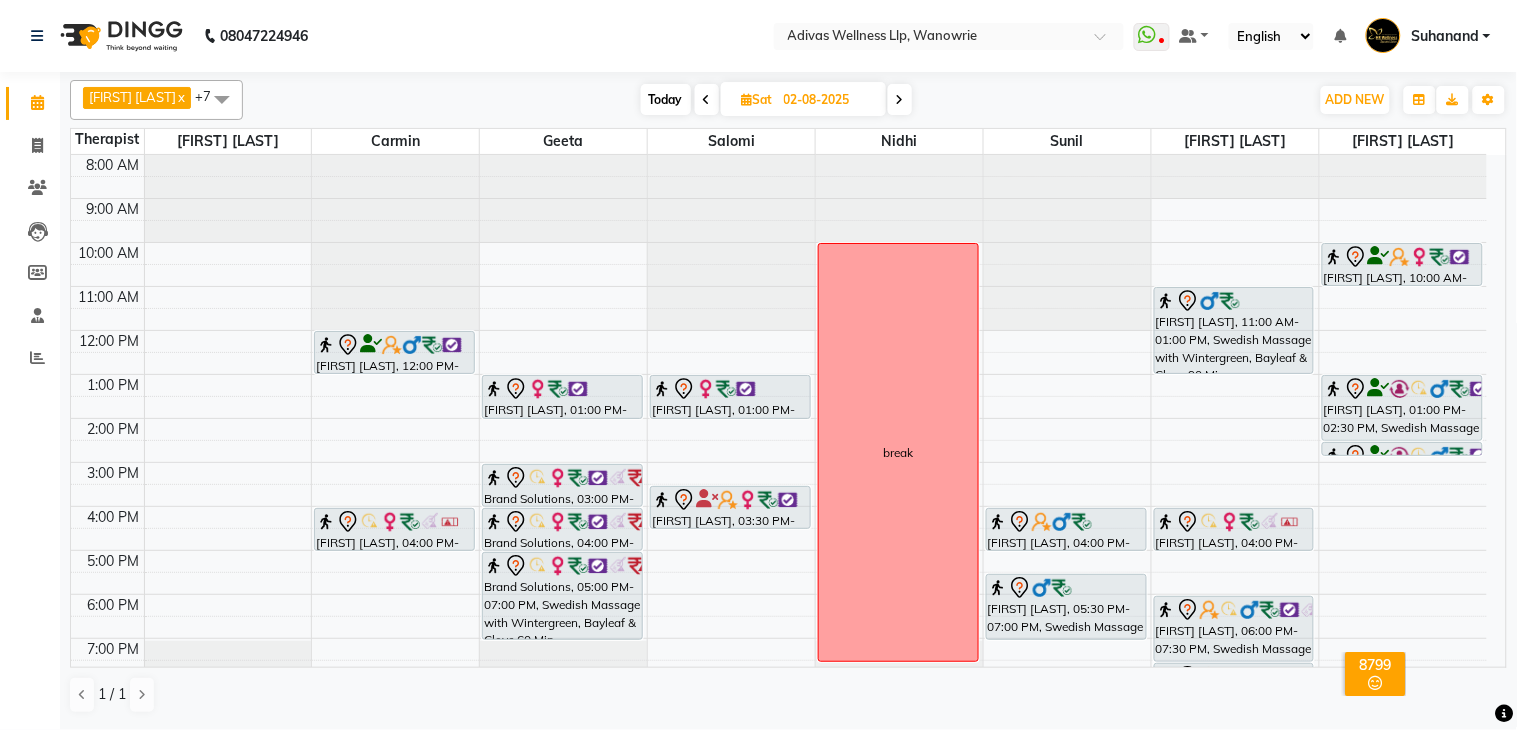 click on "Today" at bounding box center [666, 99] 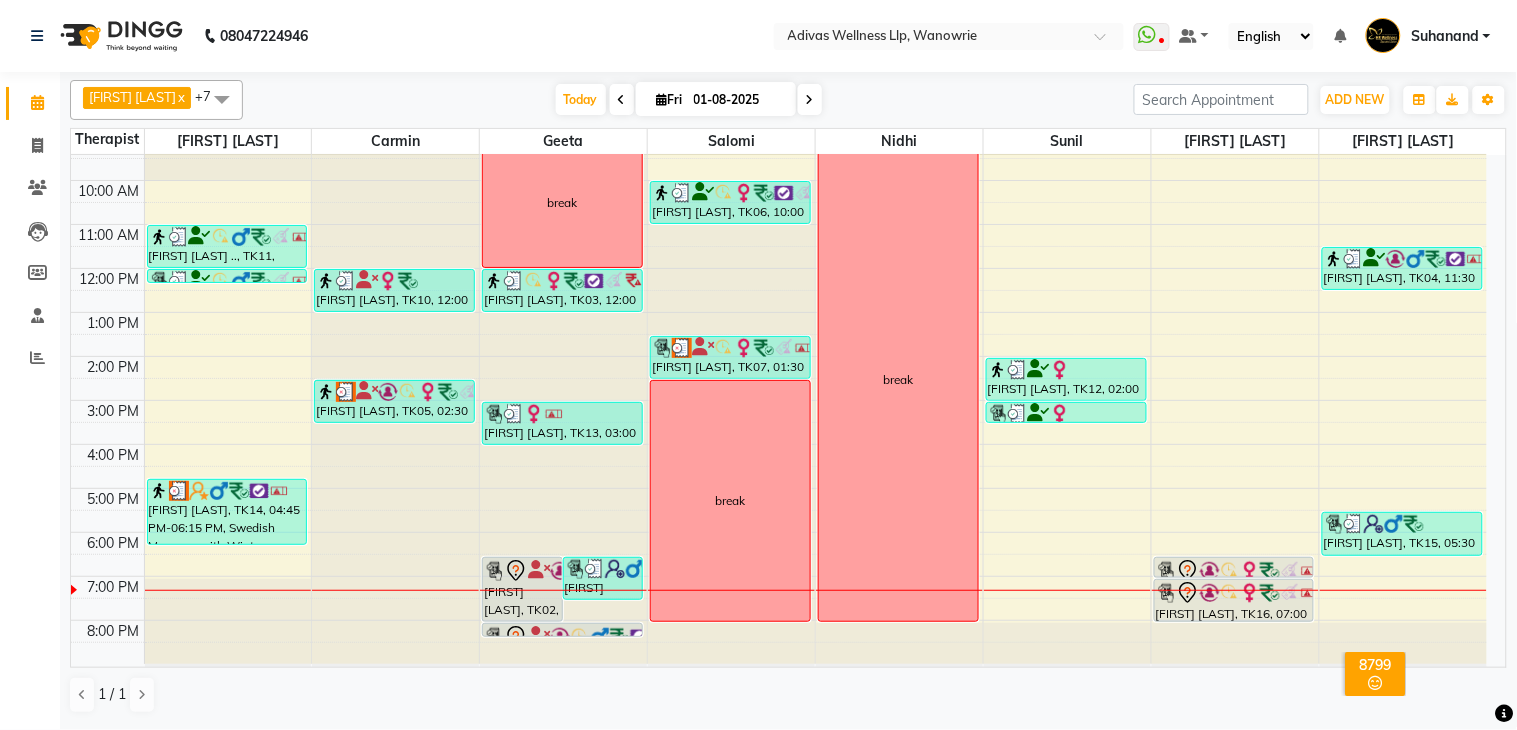scroll, scrollTop: 62, scrollLeft: 0, axis: vertical 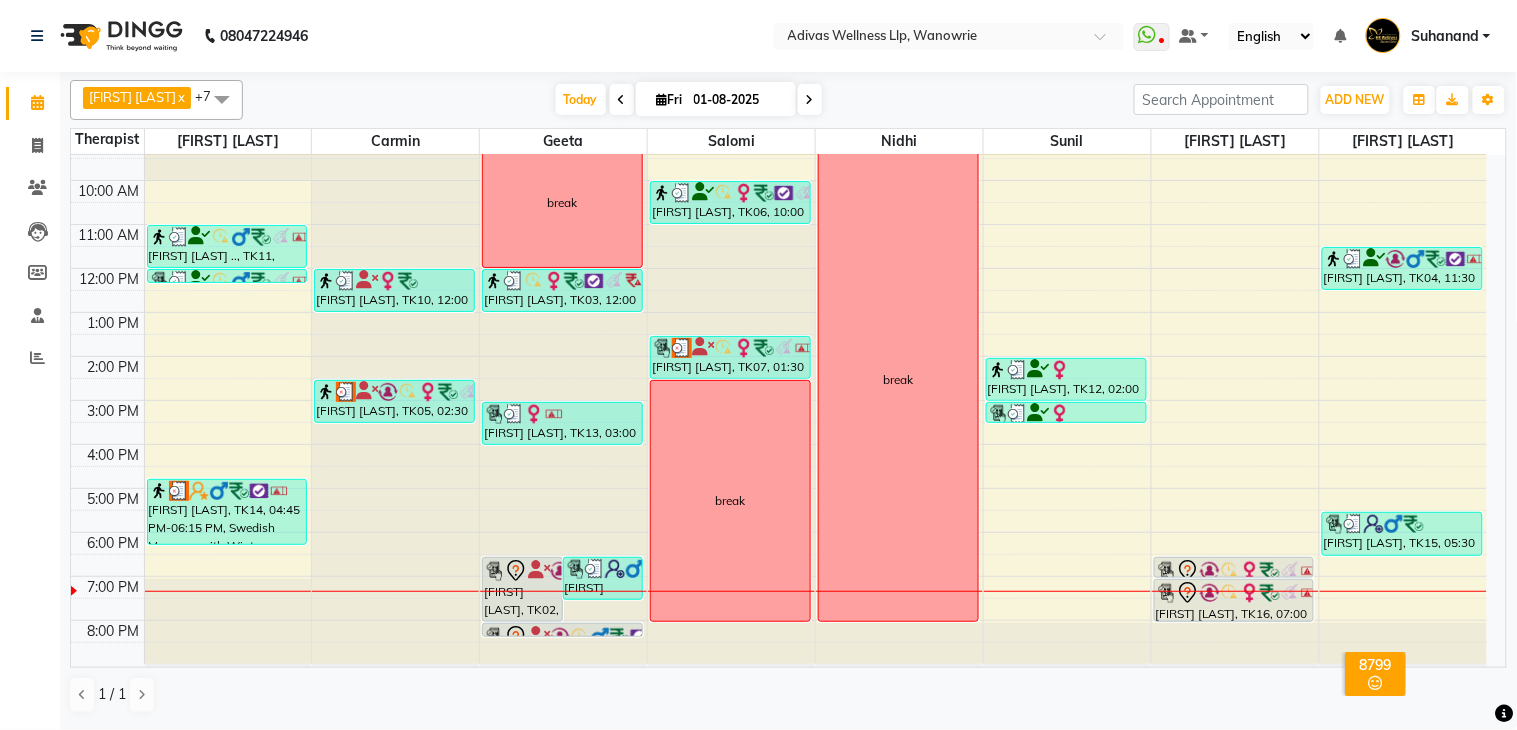 click at bounding box center (810, 99) 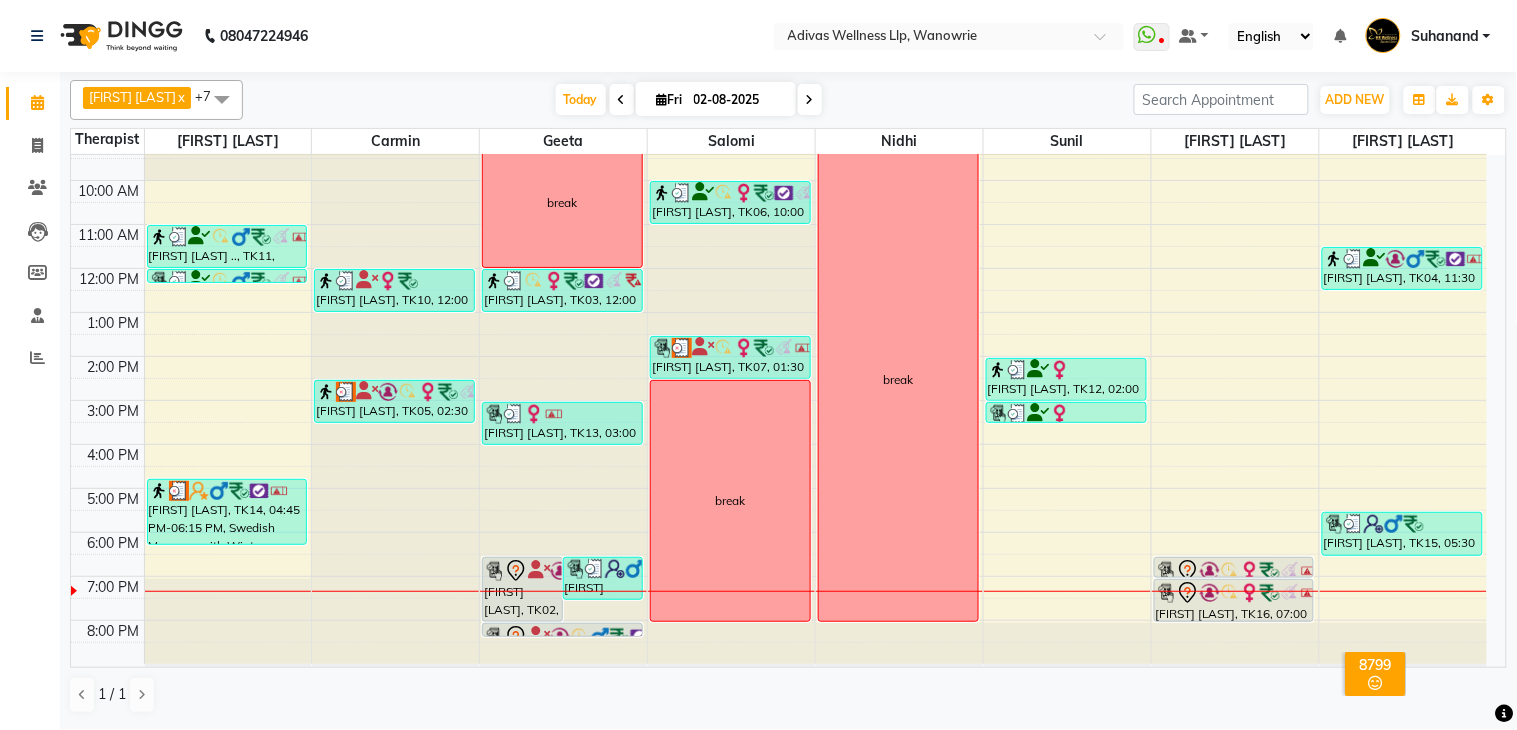 scroll, scrollTop: 63, scrollLeft: 0, axis: vertical 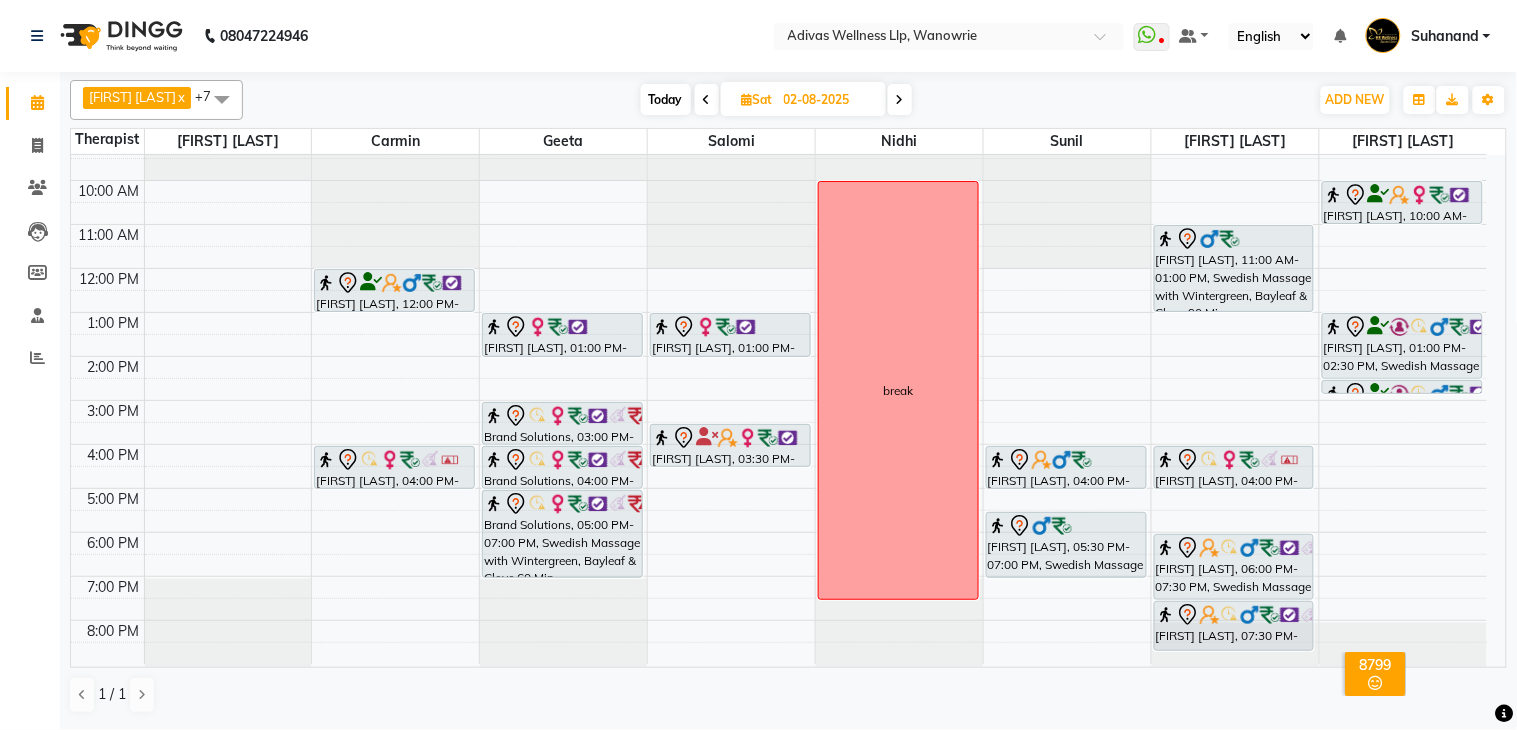 click on "Today" at bounding box center (666, 99) 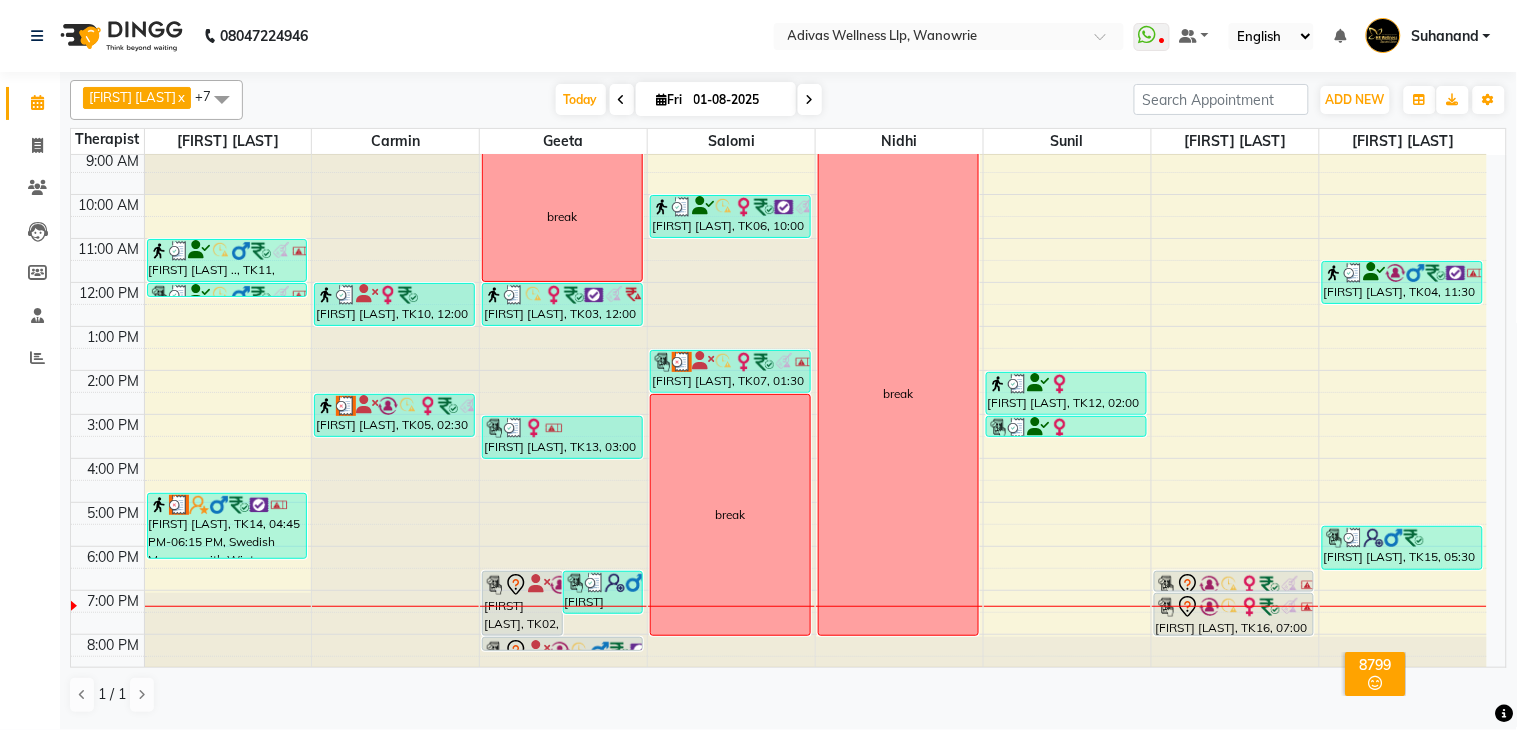 scroll, scrollTop: 62, scrollLeft: 0, axis: vertical 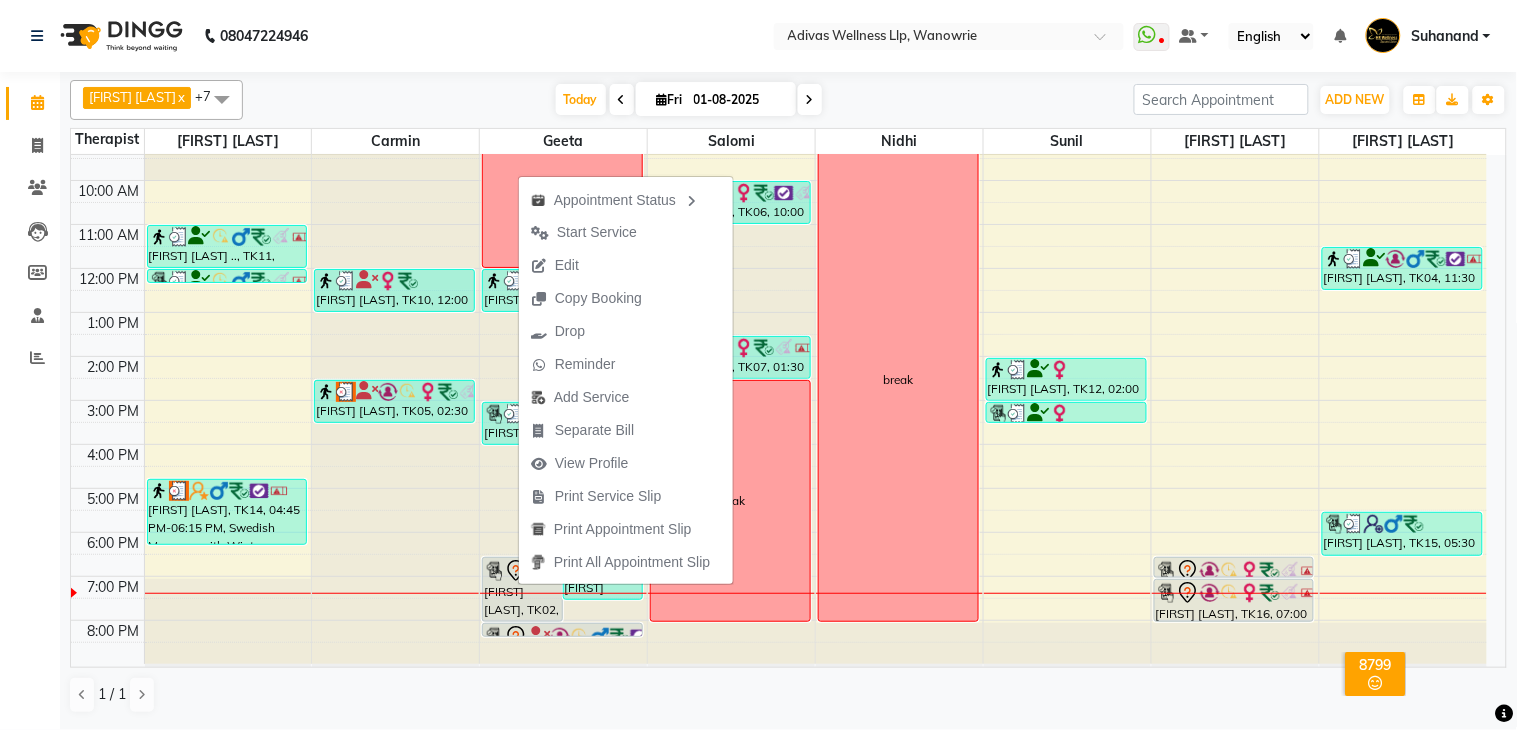click on "[PHONE] Select Location × Adivas Wellness Llp, Wanowrie  WhatsApp Status  ✕ Status:  Disconnected Recent Service Activity: [DATE]     05:30 AM  [PHONE] Whatsapp Settings Default Panel My Panel English ENGLISH Español العربية मराठी हिंदी ગુજરાતી தமிழ் 中文 Notifications nothing to show Suhanand Manage Profile Change Password Sign out  Version:3.15.11" 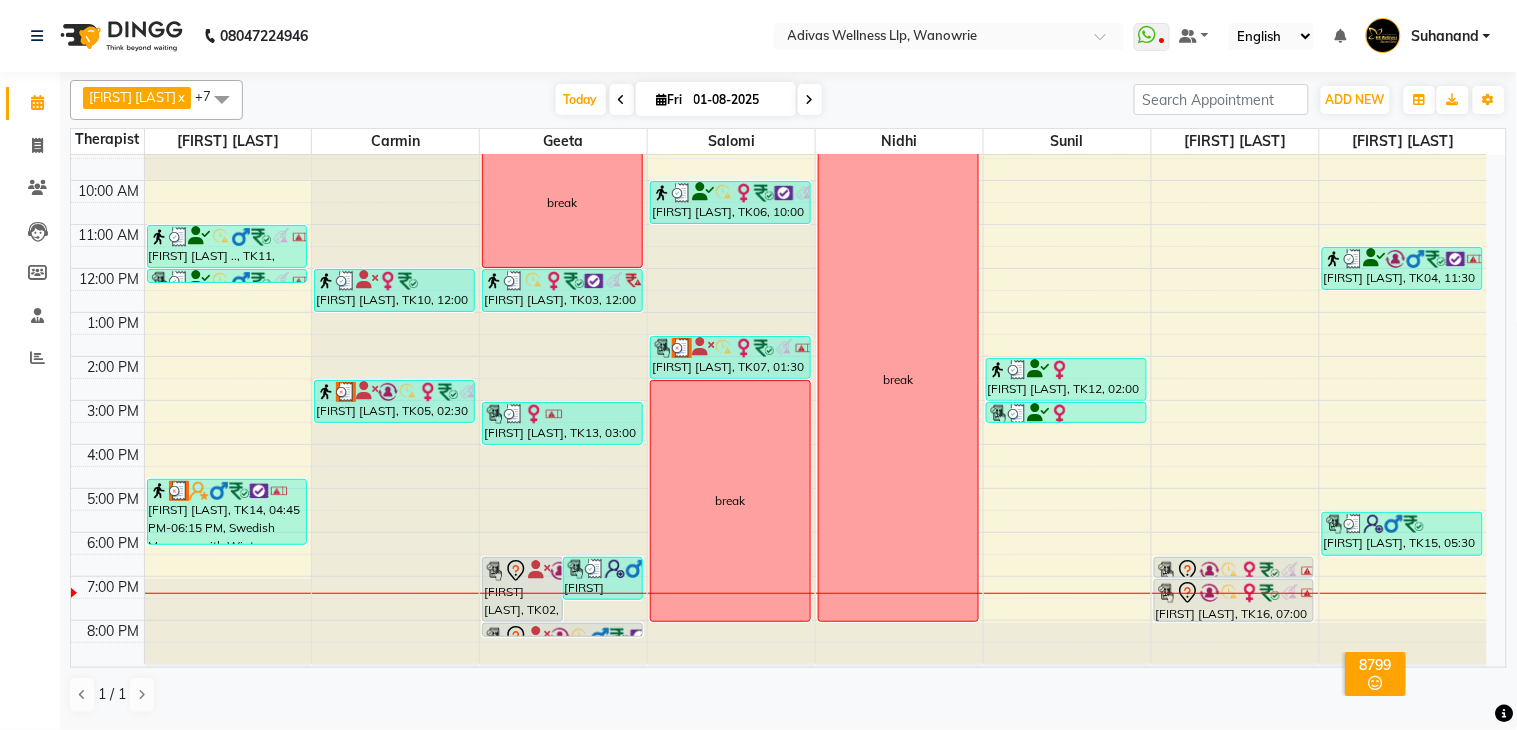 click on "[PHONE] Select Location × Adivas Wellness Llp, Wanowrie  WhatsApp Status  ✕ Status:  Disconnected Recent Service Activity: [DATE]     05:30 AM  [PHONE] Whatsapp Settings Default Panel My Panel English ENGLISH Español العربية मराठी हिंदी ગુજરાતી தமிழ் 中文 Notifications nothing to show Suhanand Manage Profile Change Password Sign out  Version:3.15.11" 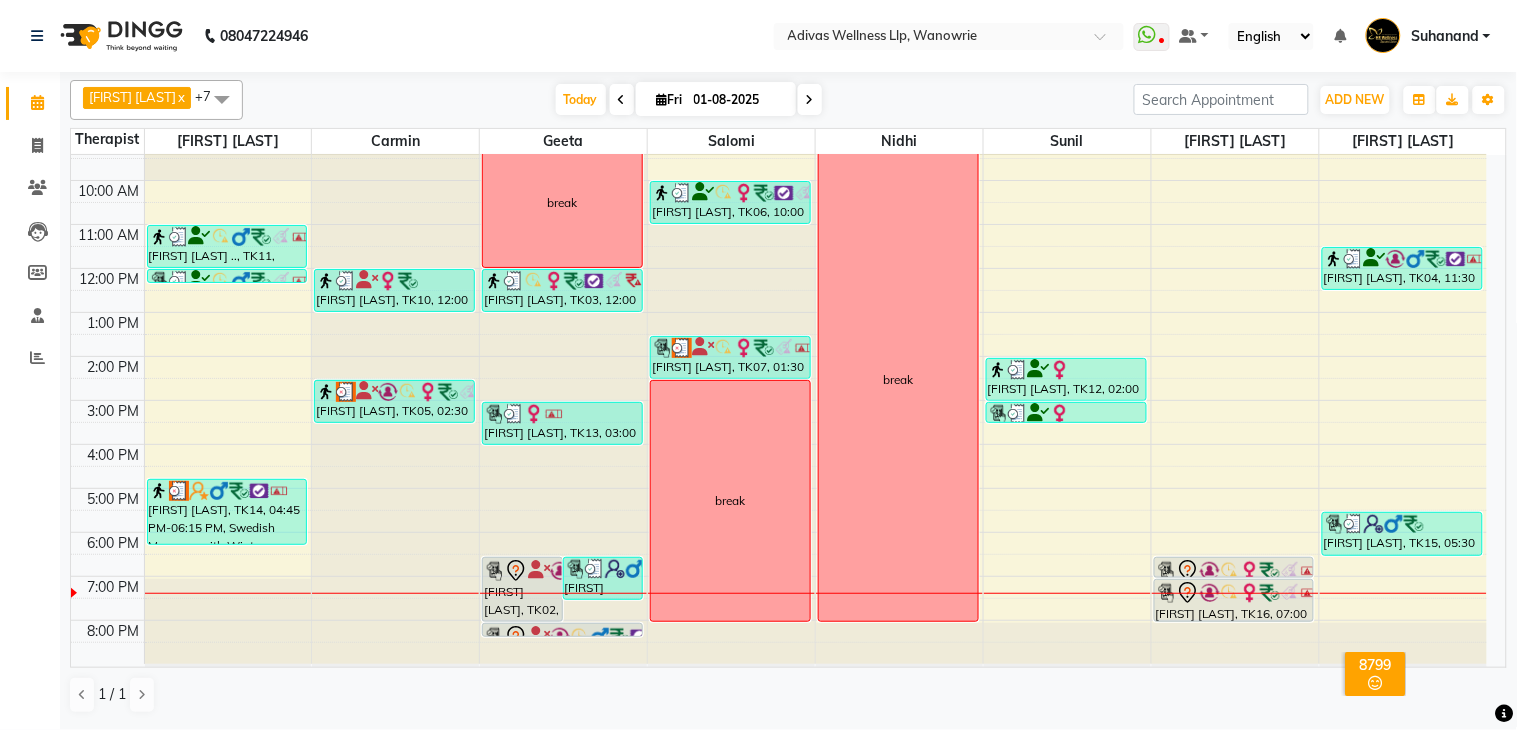 click at bounding box center (622, 99) 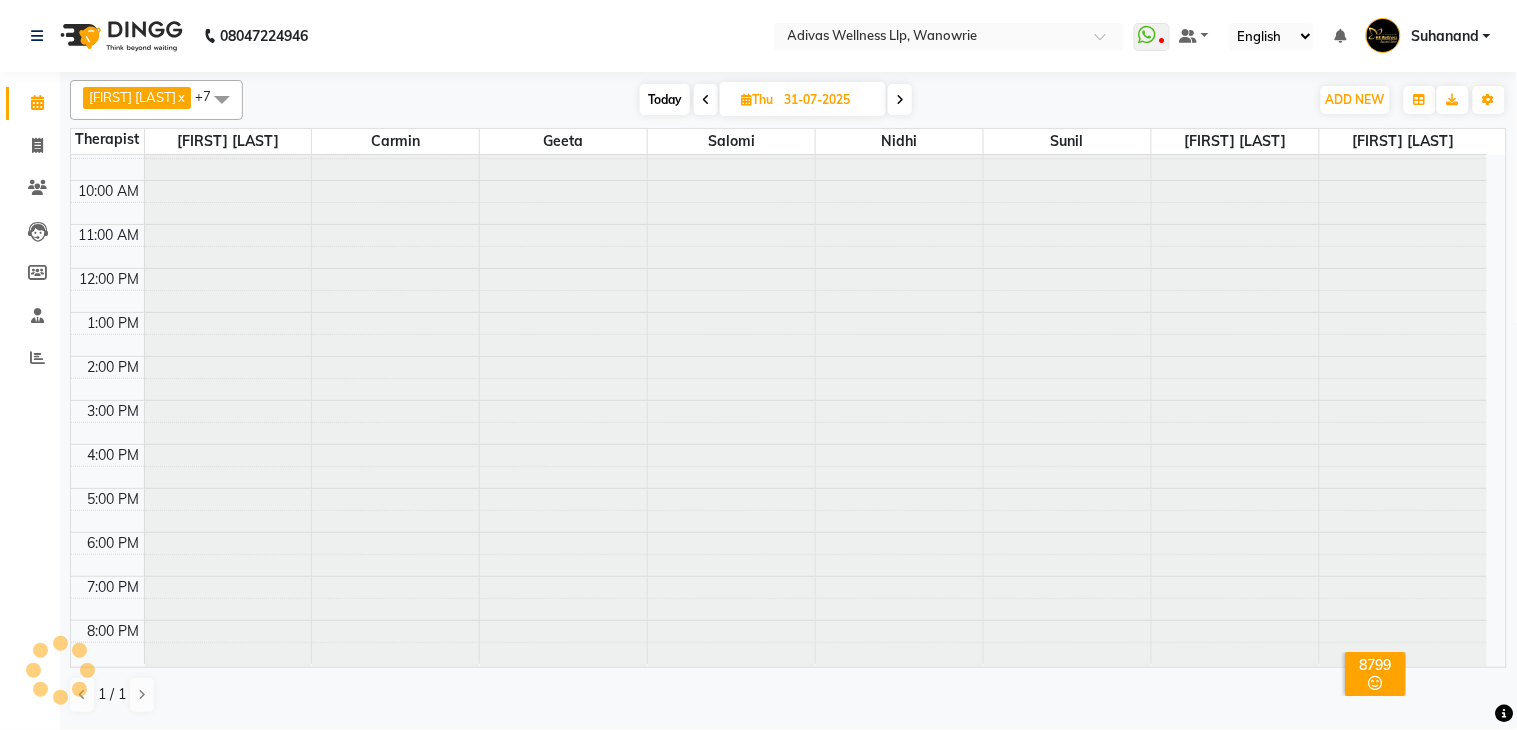 scroll, scrollTop: 63, scrollLeft: 0, axis: vertical 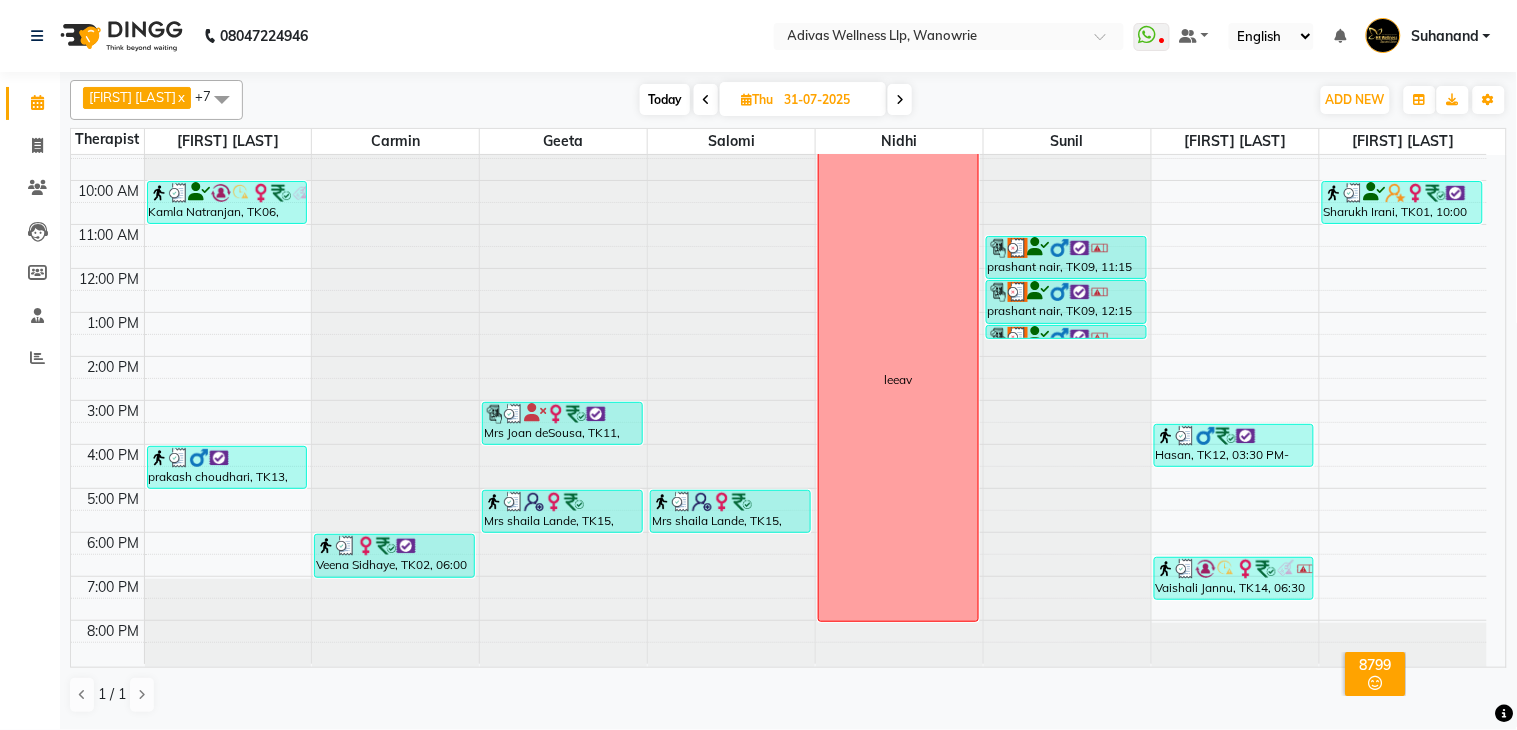 click at bounding box center (706, 99) 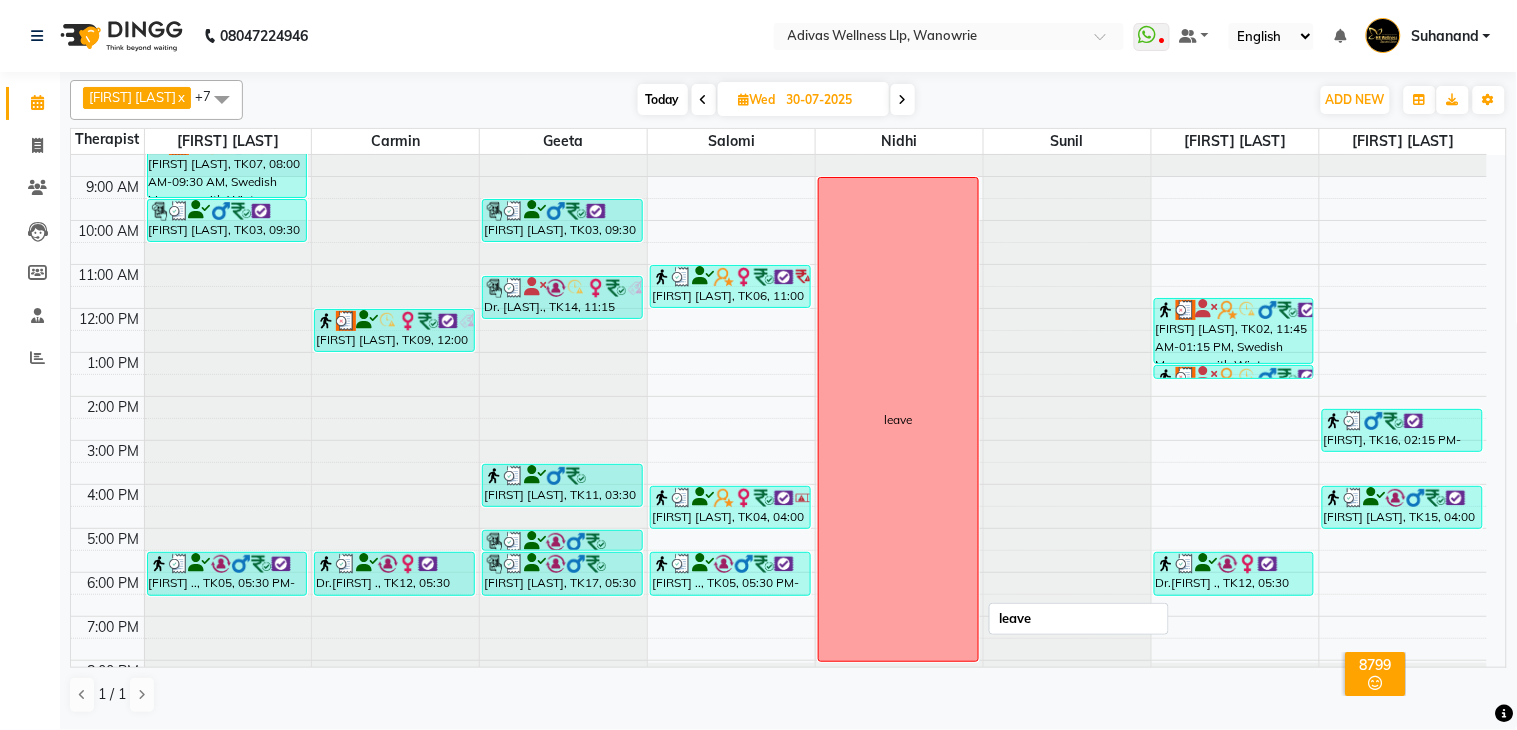scroll, scrollTop: 0, scrollLeft: 0, axis: both 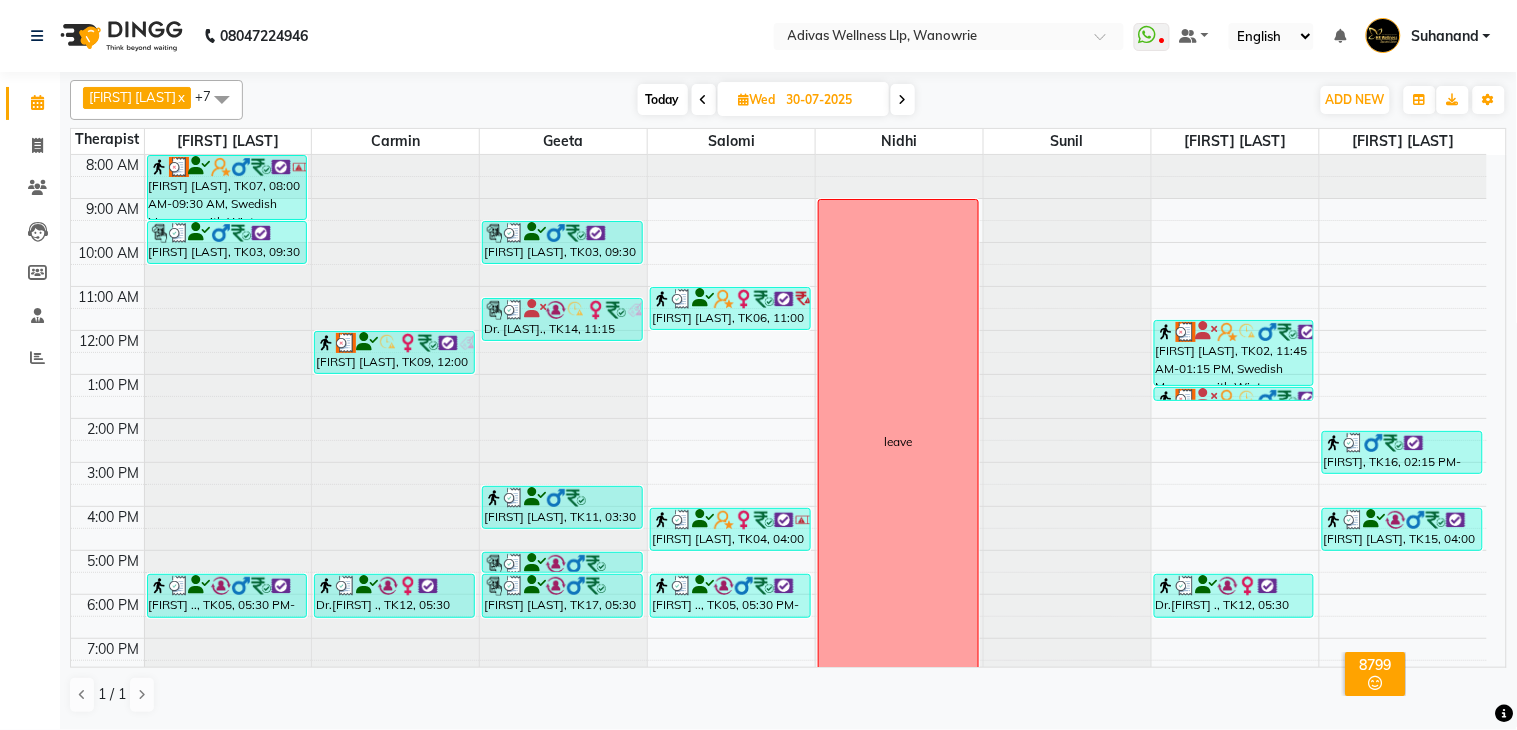 click at bounding box center (704, 100) 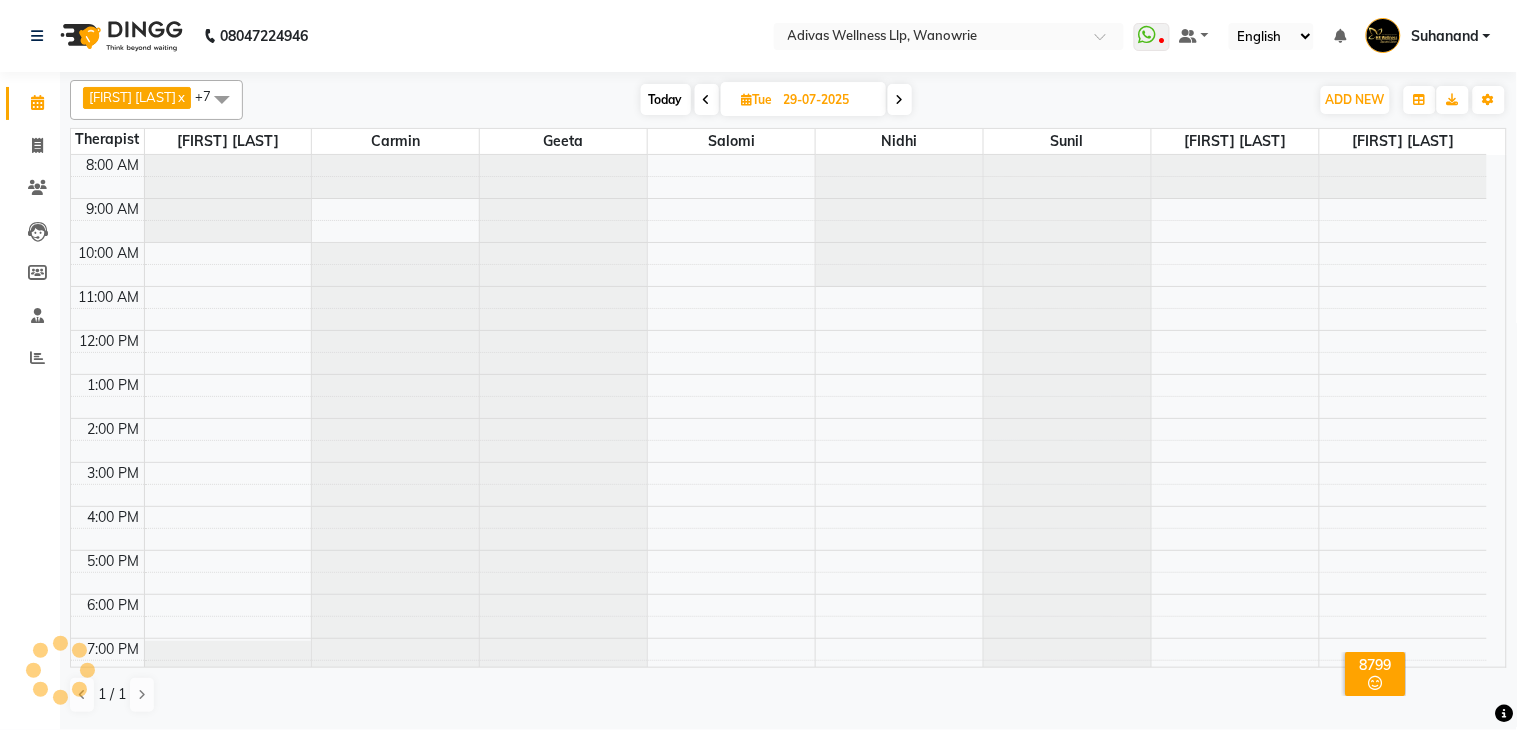scroll, scrollTop: 63, scrollLeft: 0, axis: vertical 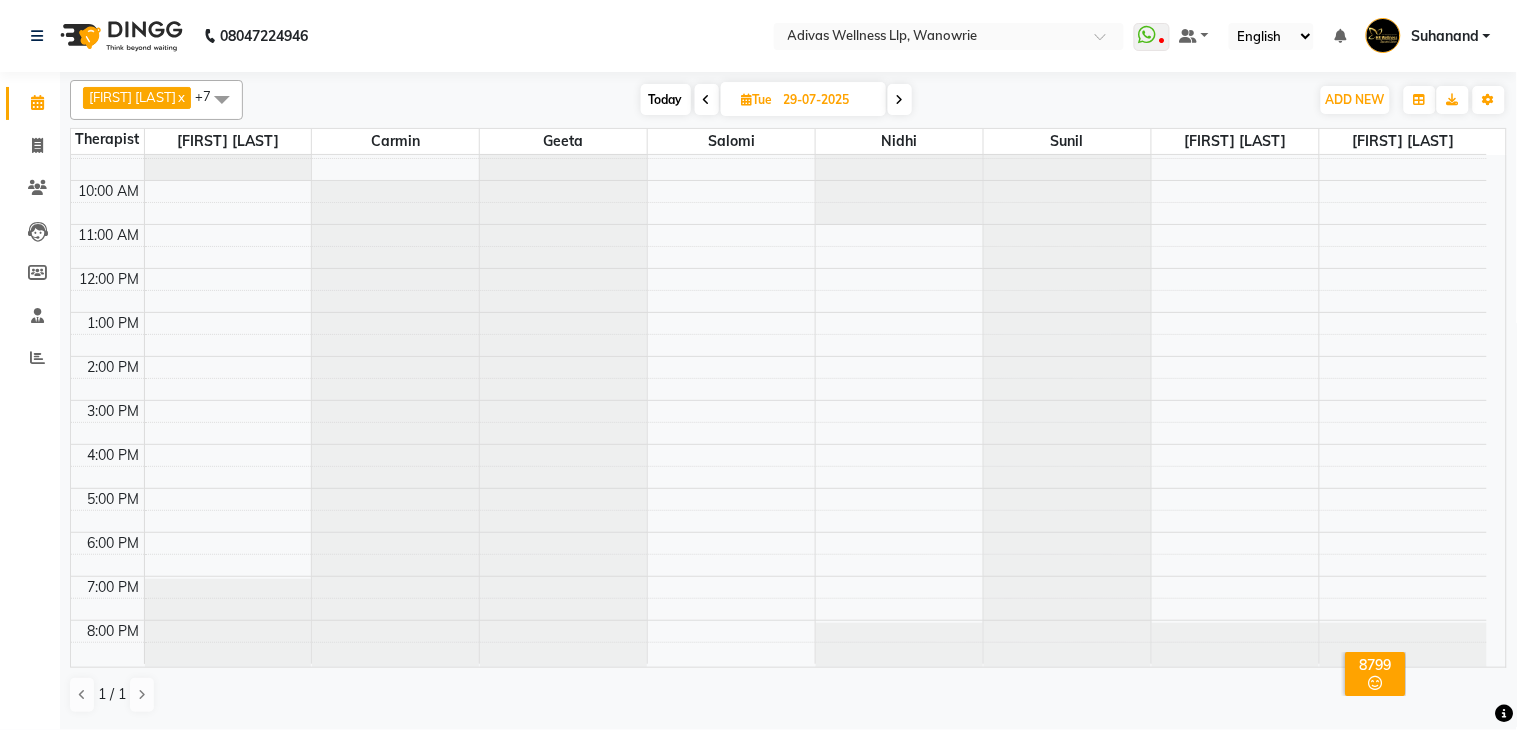 click at bounding box center (707, 100) 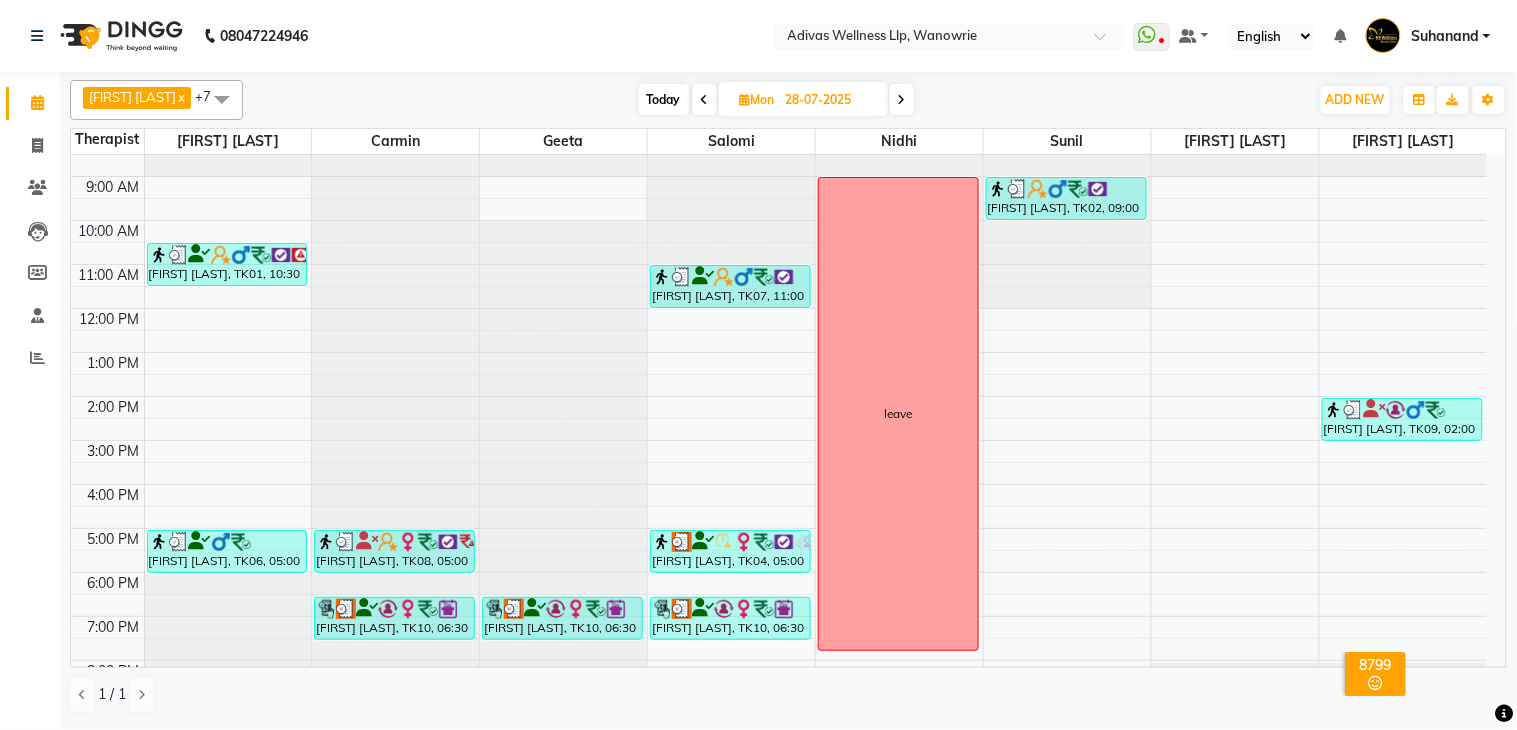 scroll, scrollTop: 0, scrollLeft: 0, axis: both 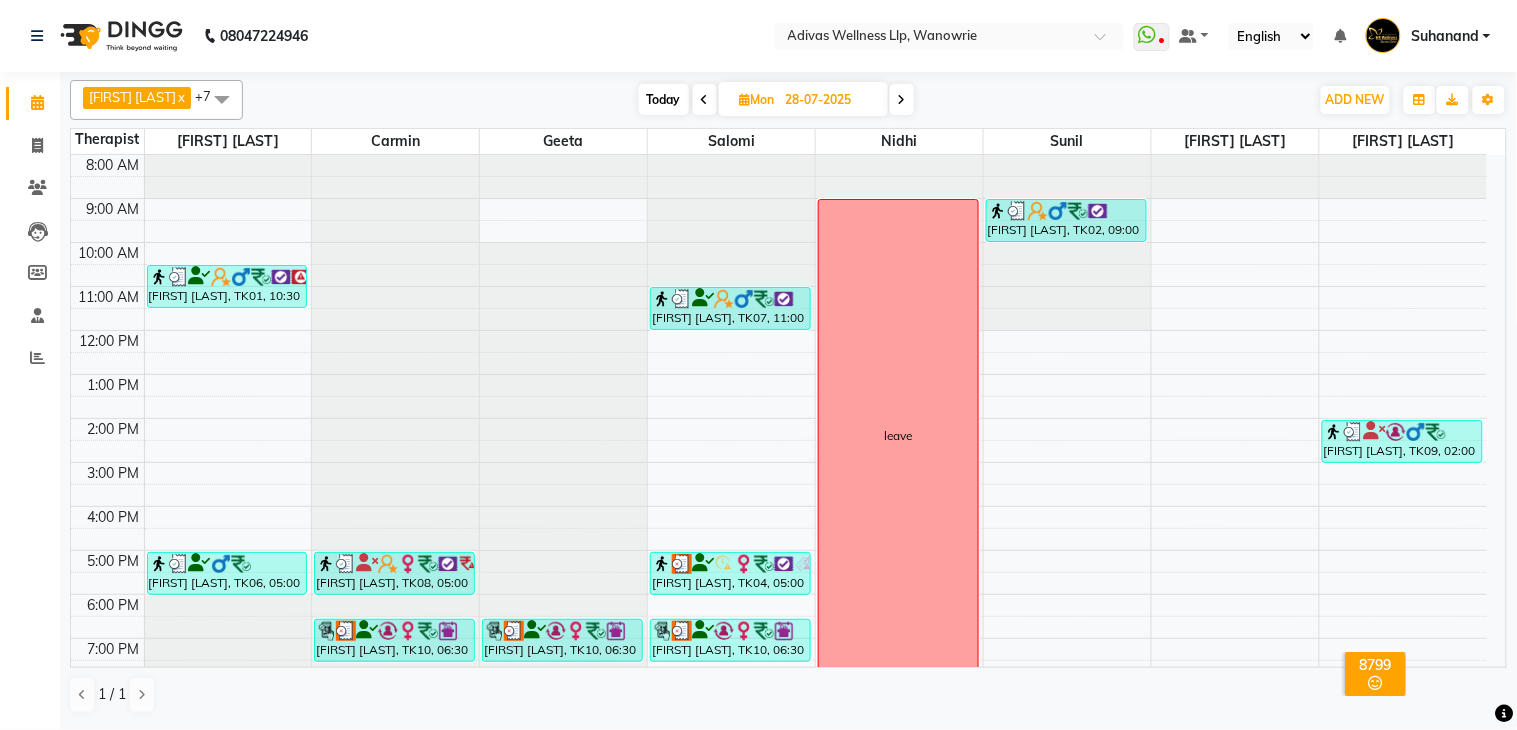 click at bounding box center (705, 100) 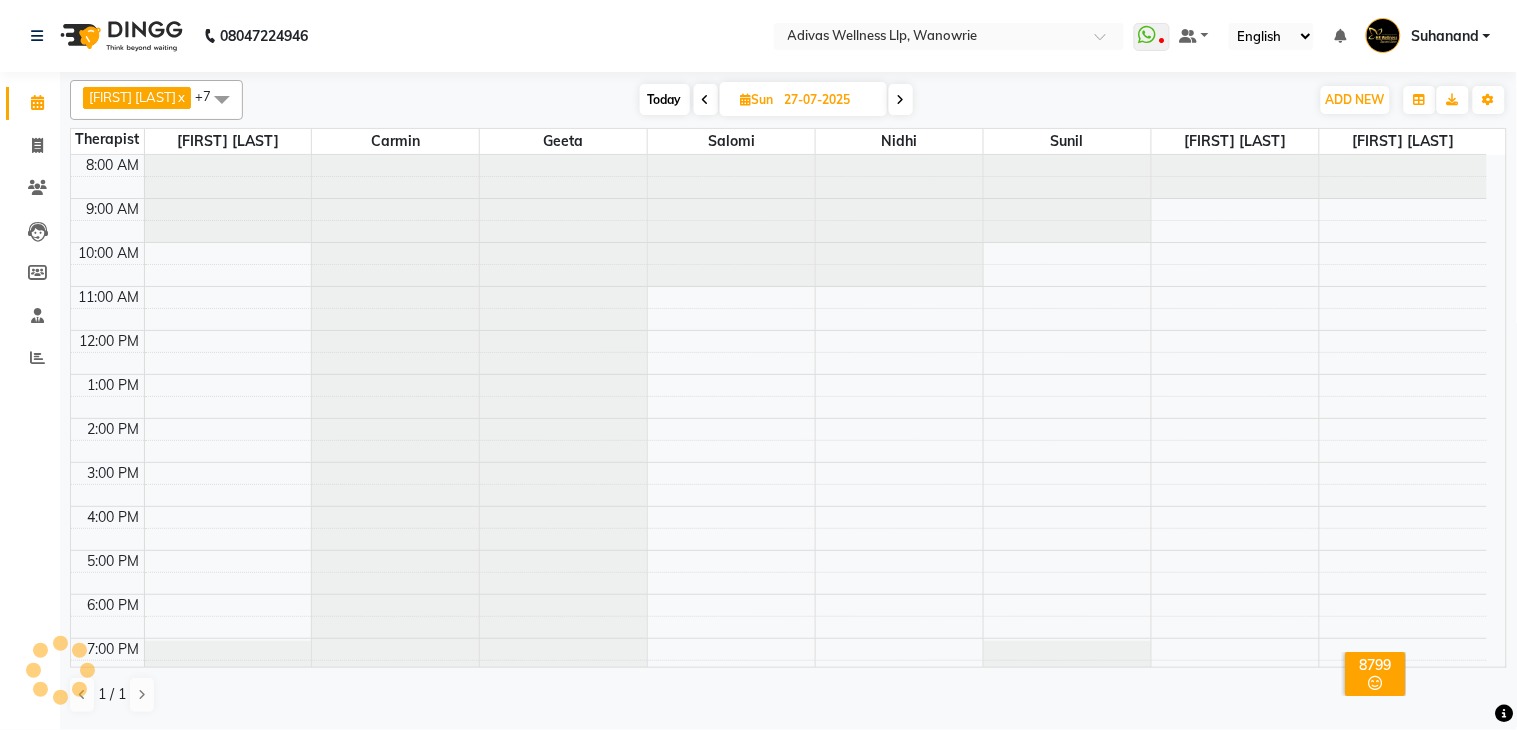 scroll, scrollTop: 63, scrollLeft: 0, axis: vertical 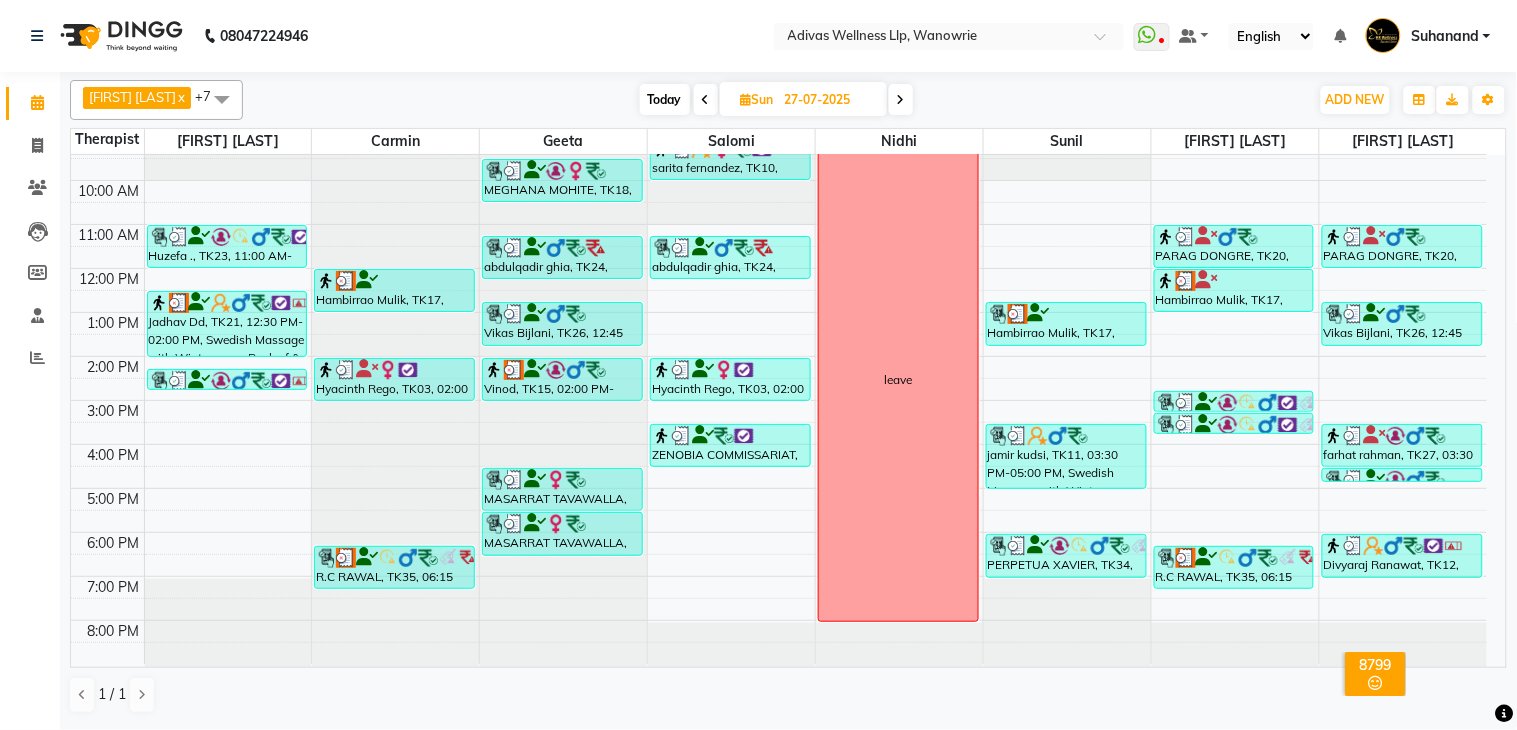 click on "Today" at bounding box center (665, 99) 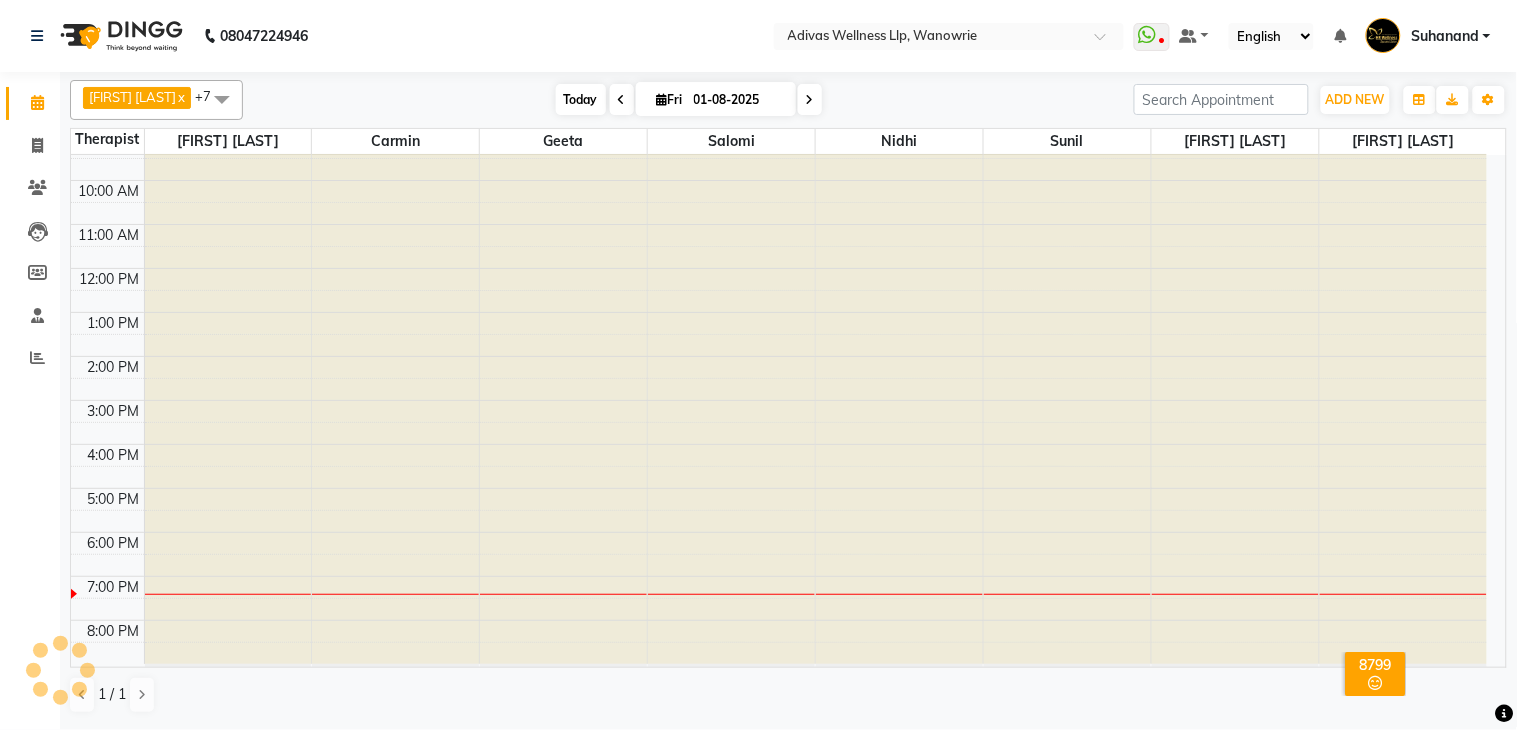 scroll, scrollTop: 63, scrollLeft: 0, axis: vertical 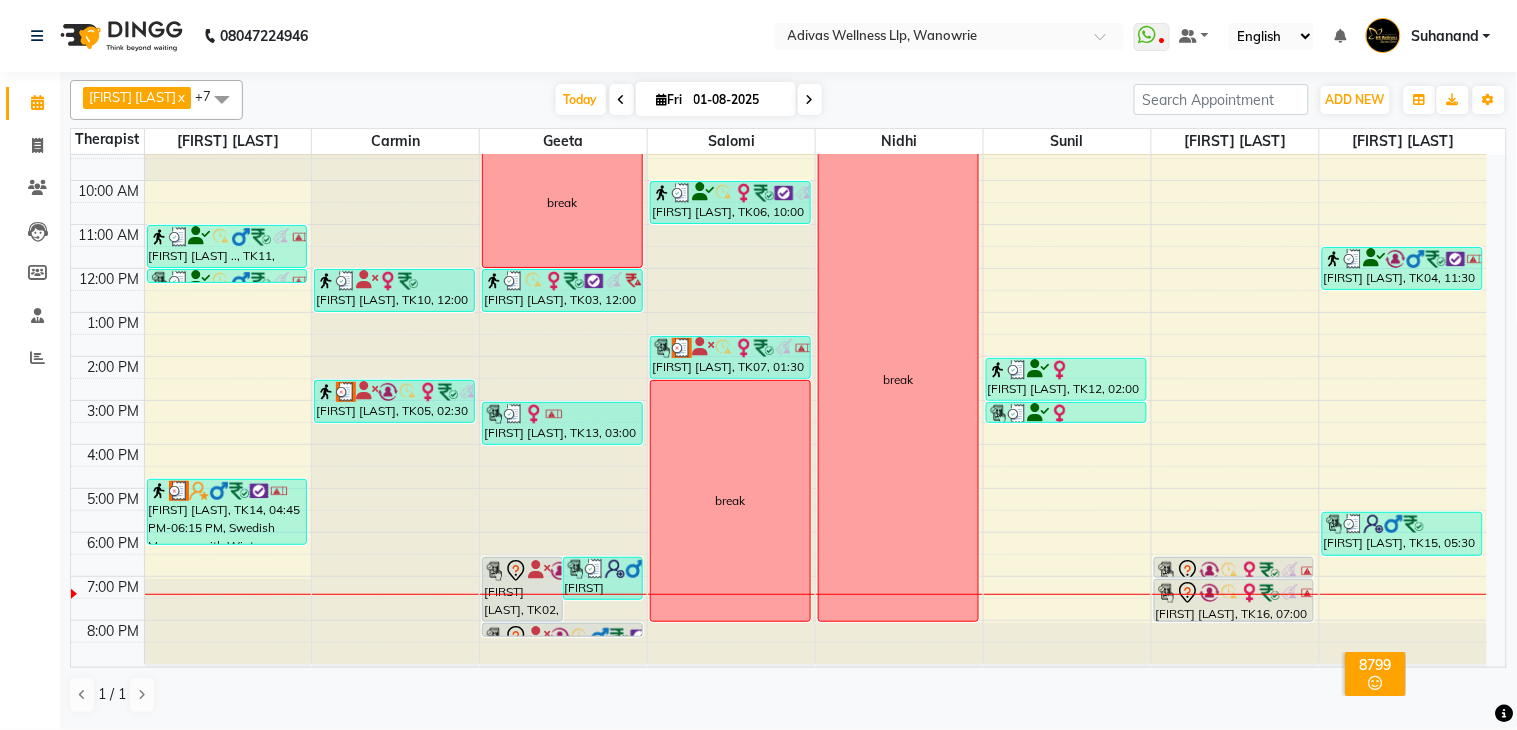 click on "[PHONE] Select Location × Adivas Wellness Llp, Wanowrie  WhatsApp Status  ✕ Status:  Disconnected Recent Service Activity: [DATE]     05:30 AM  [PHONE] Whatsapp Settings Default Panel My Panel English ENGLISH Español العربية मराठी हिंदी ગુજરાતી தமிழ் 中文 Notifications nothing to show Suhanand Manage Profile Change Password Sign out  Version:3.15.11" 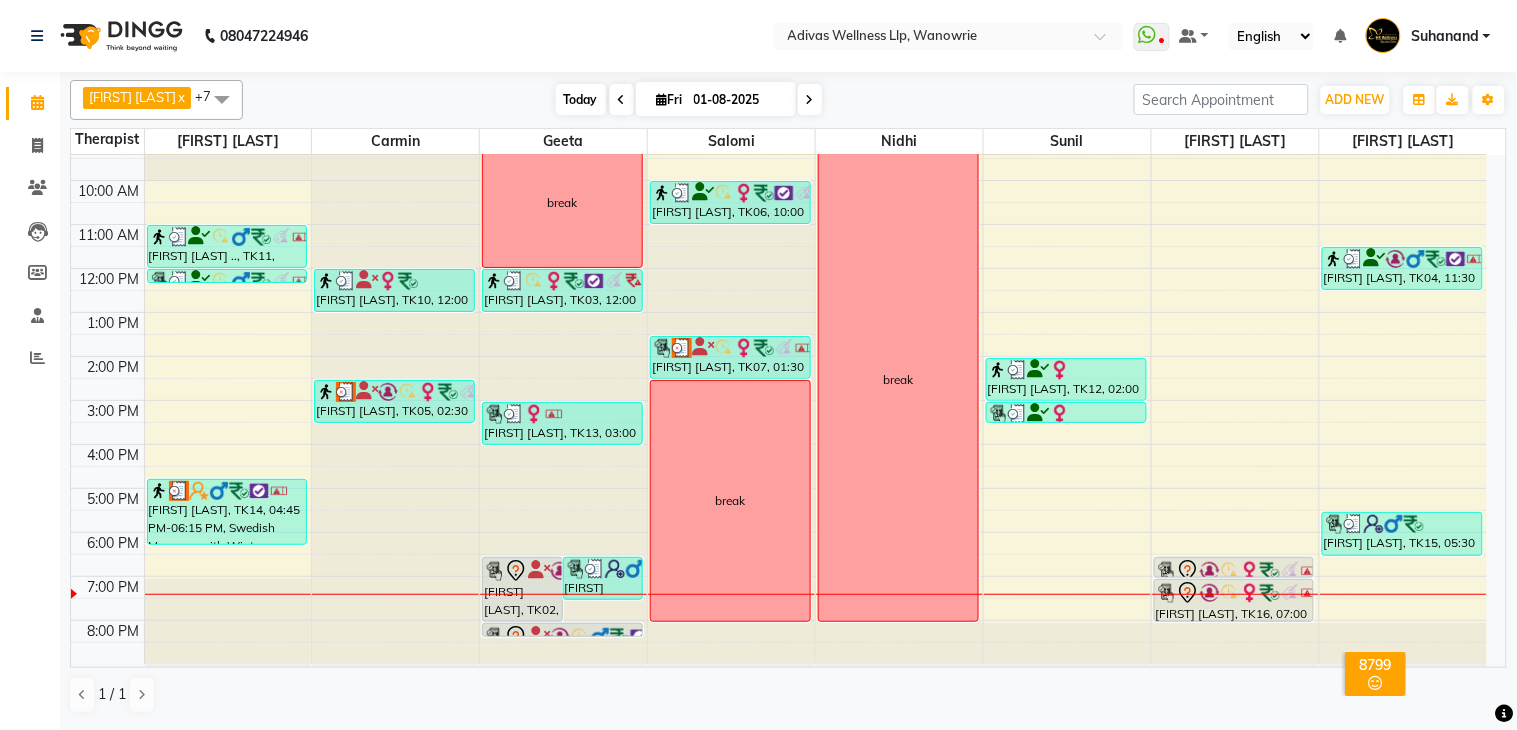 click on "Today" at bounding box center [581, 99] 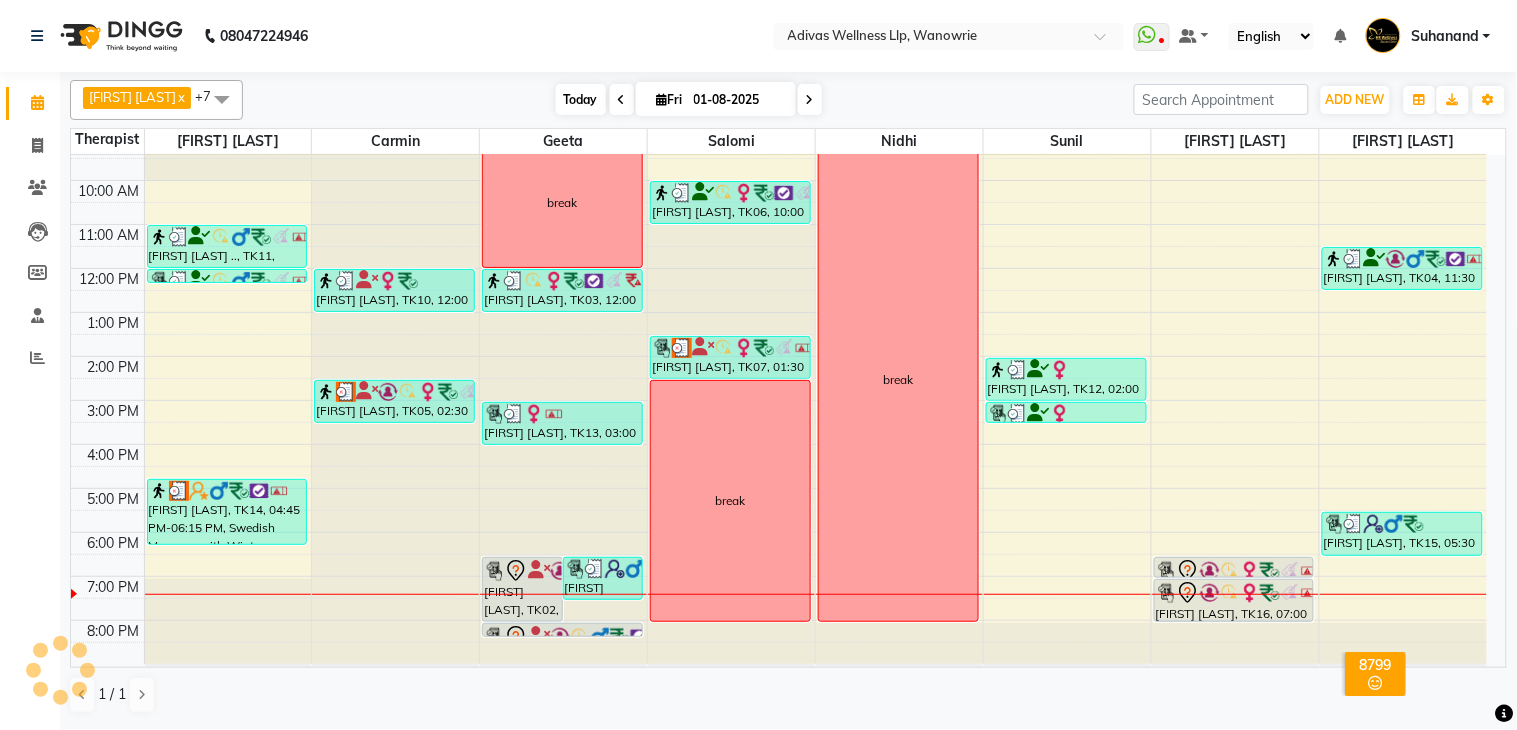 scroll, scrollTop: 63, scrollLeft: 0, axis: vertical 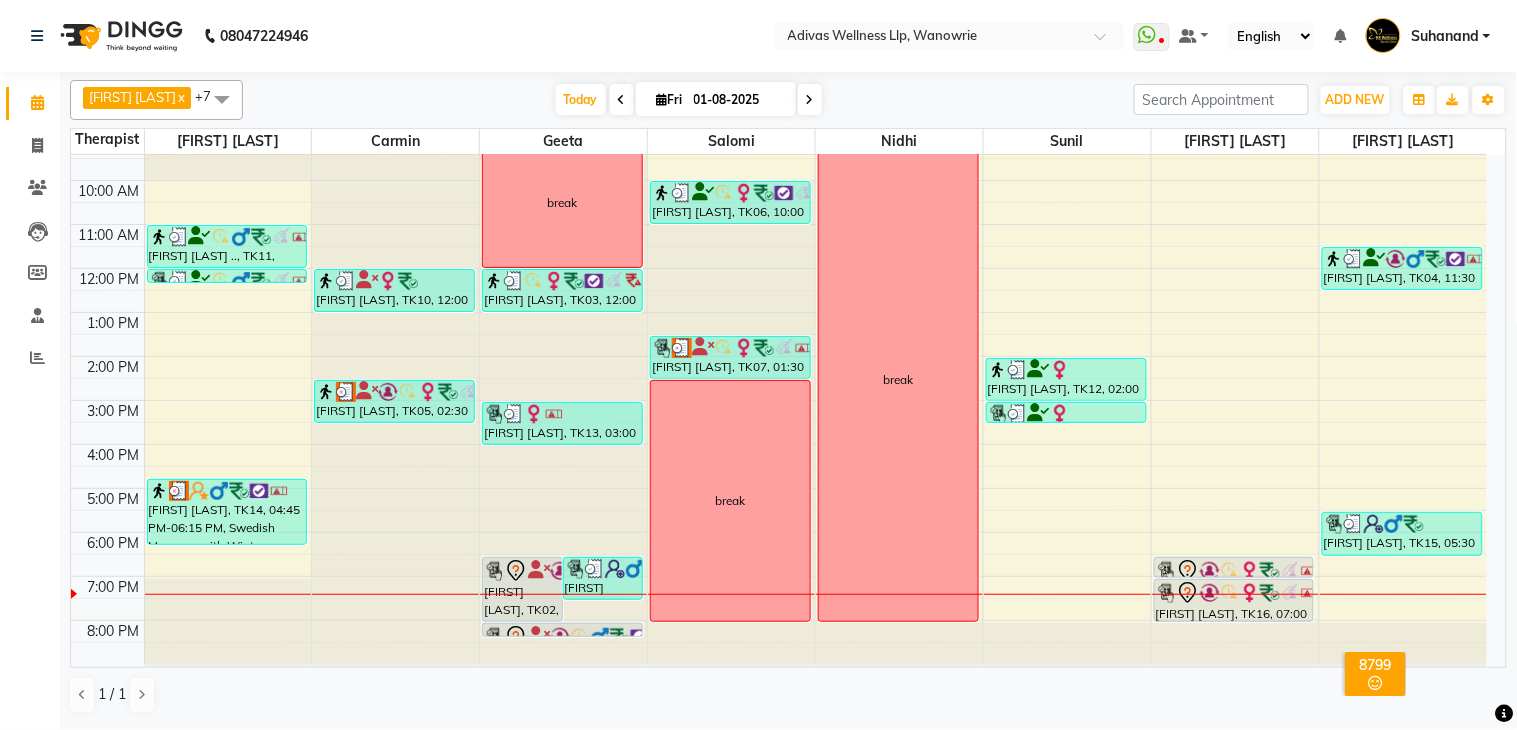 click on "[PHONE] Select Location × Adivas Wellness Llp, Wanowrie  WhatsApp Status  ✕ Status:  Disconnected Recent Service Activity: [DATE]     05:30 AM  [PHONE] Whatsapp Settings Default Panel My Panel English ENGLISH Español العربية मराठी हिंदी ગુજરાતી தமிழ் 中文 Notifications nothing to show Suhanand Manage Profile Change Password Sign out  Version:3.15.11" 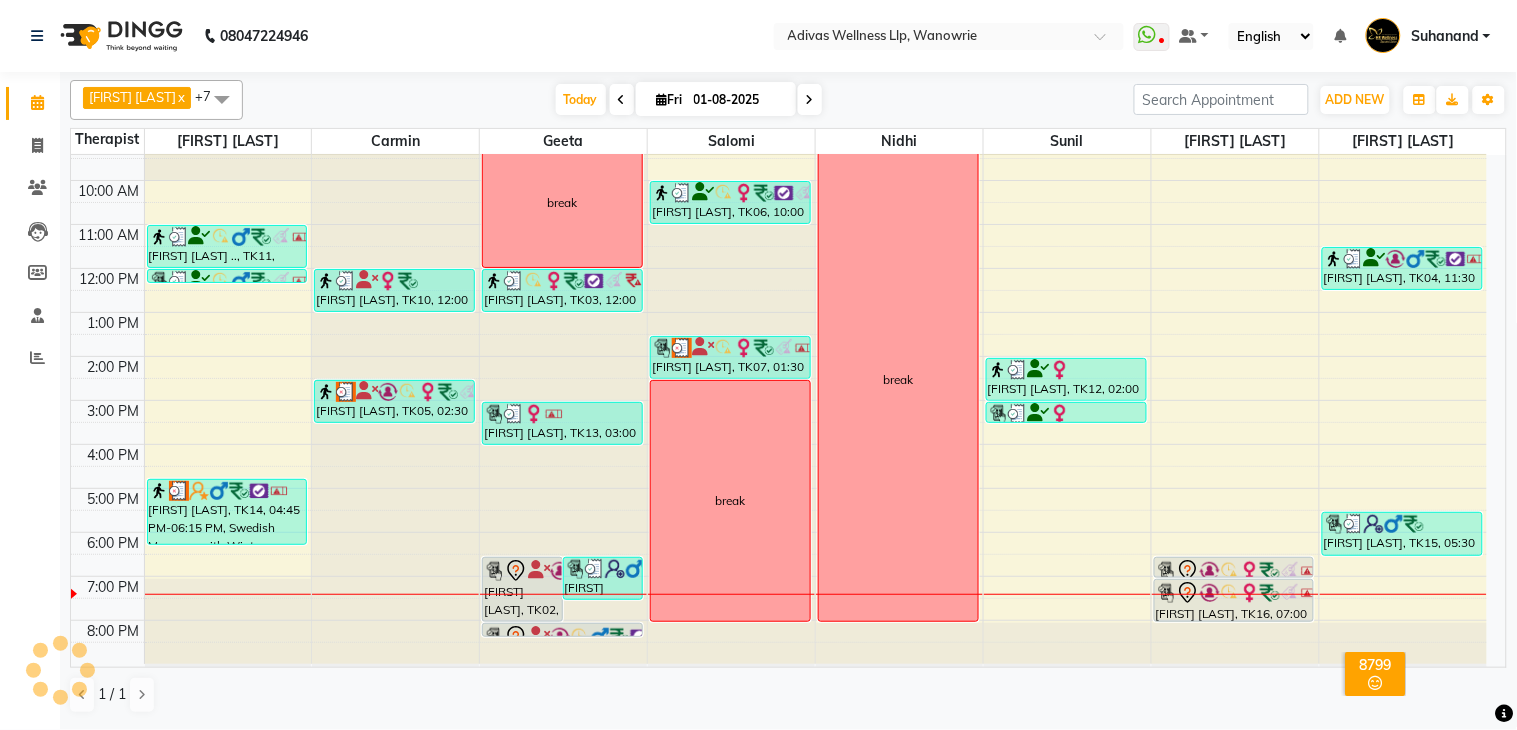 scroll, scrollTop: 62, scrollLeft: 0, axis: vertical 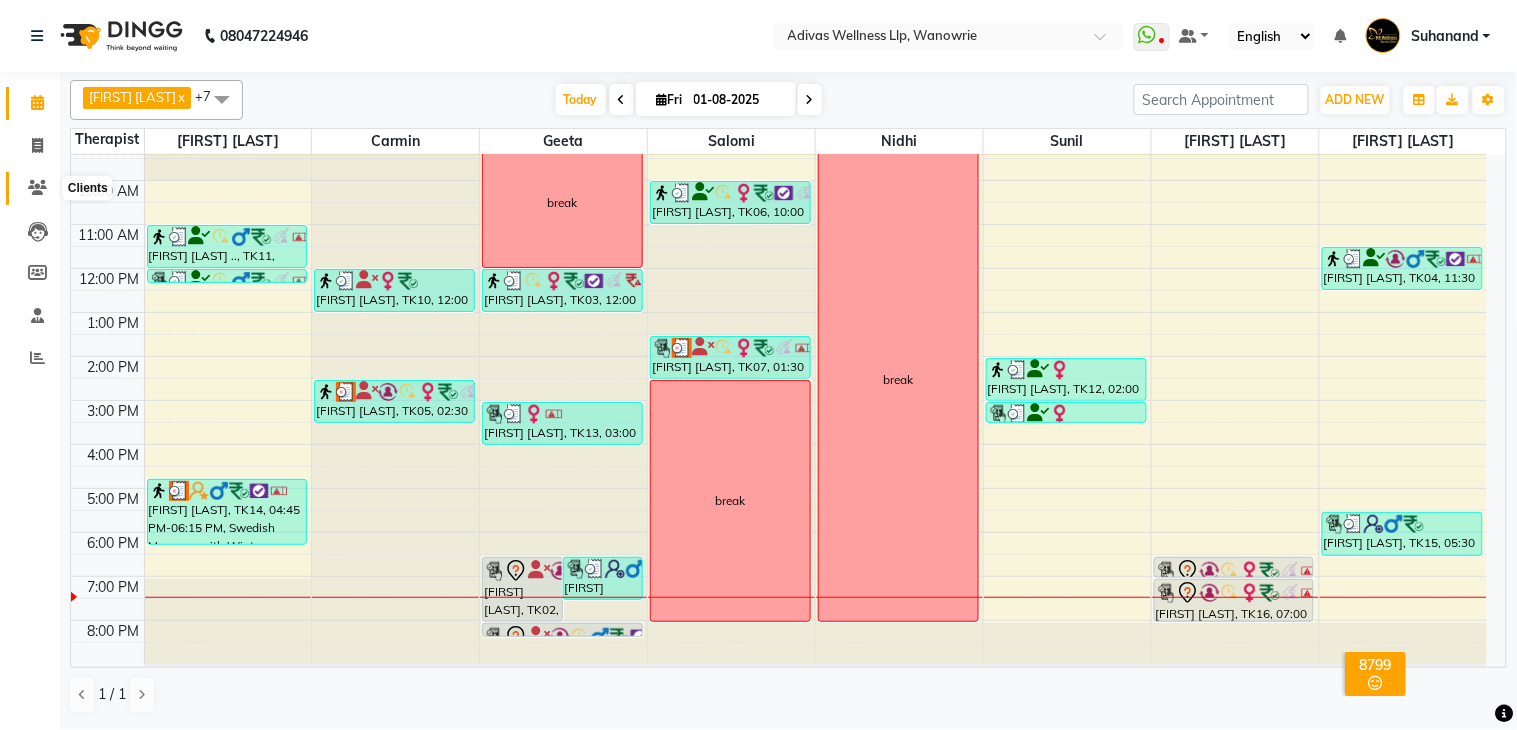 click 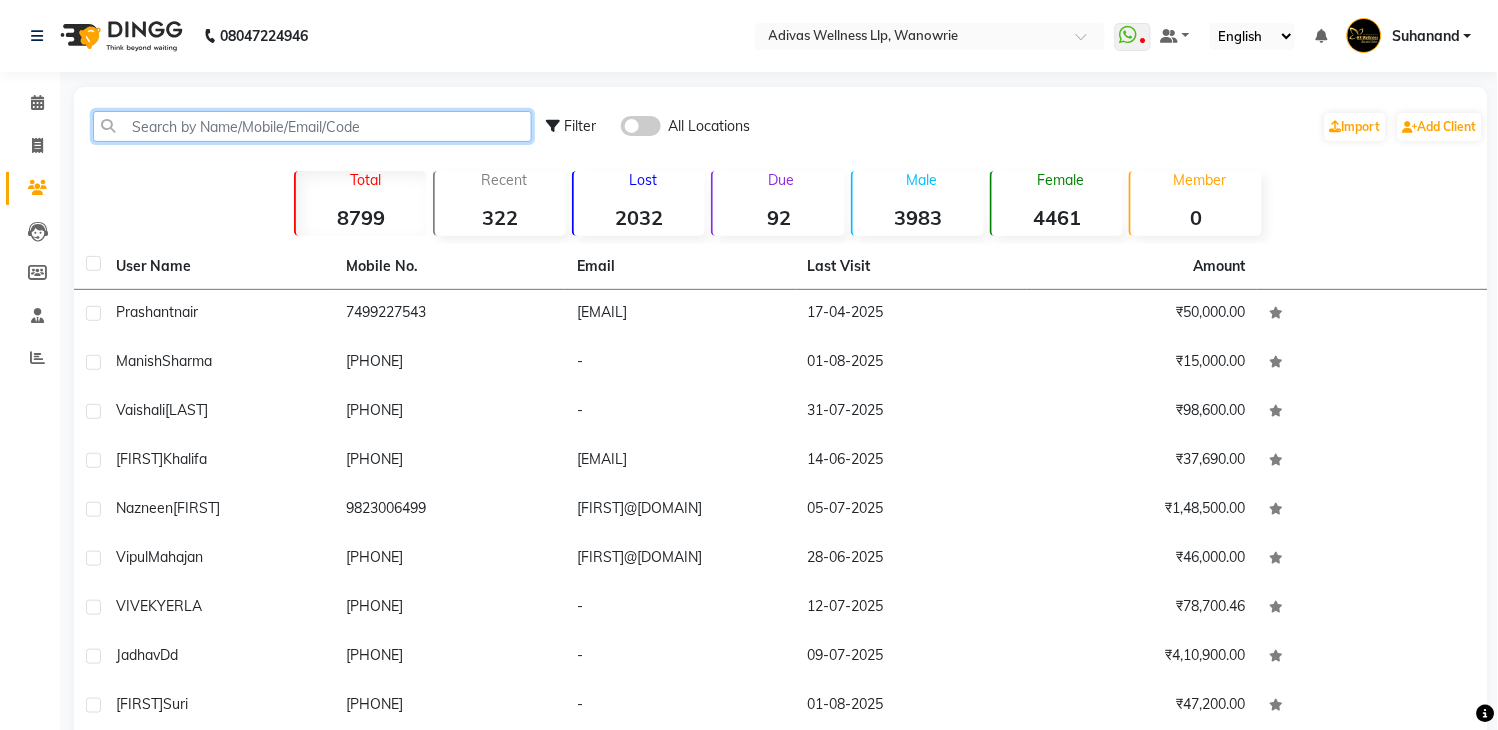 click 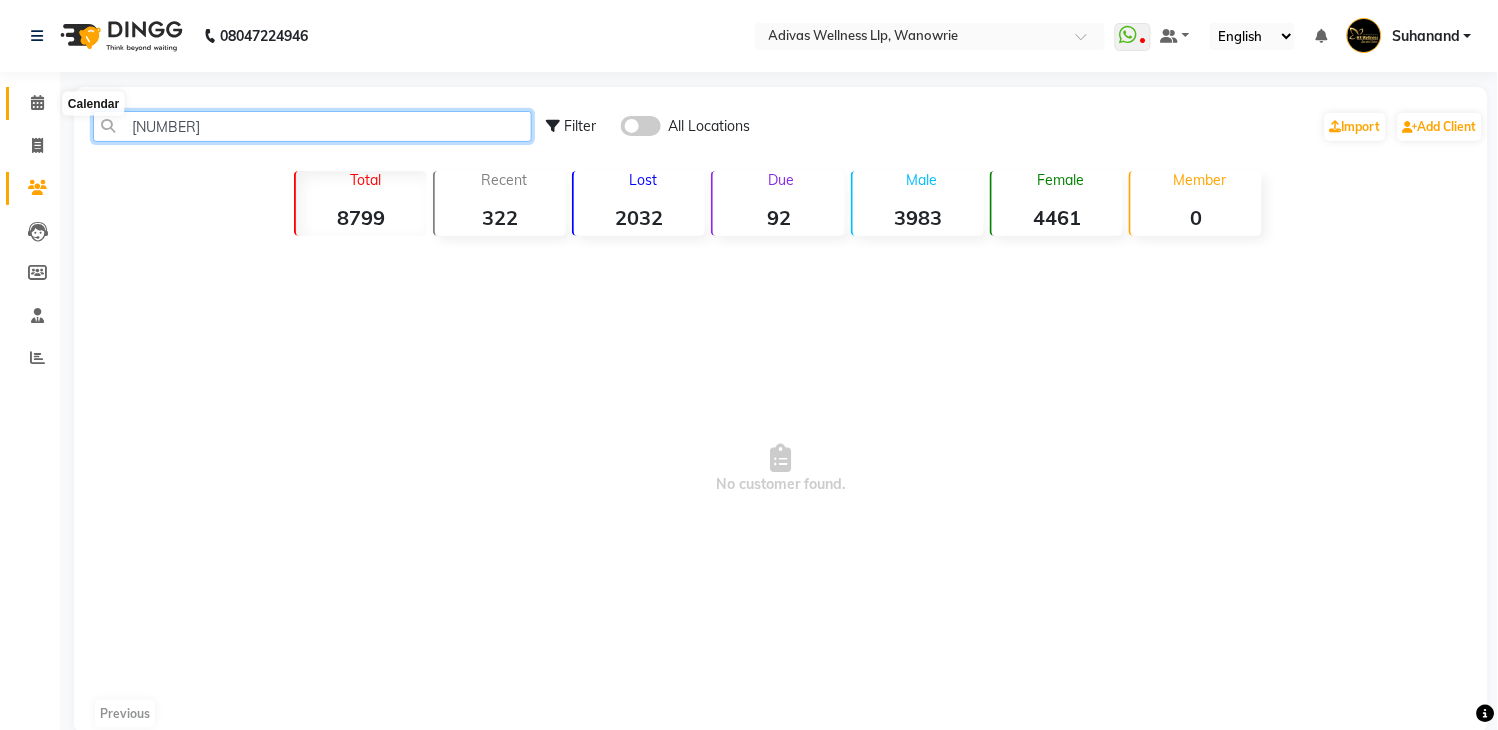 type on "973048" 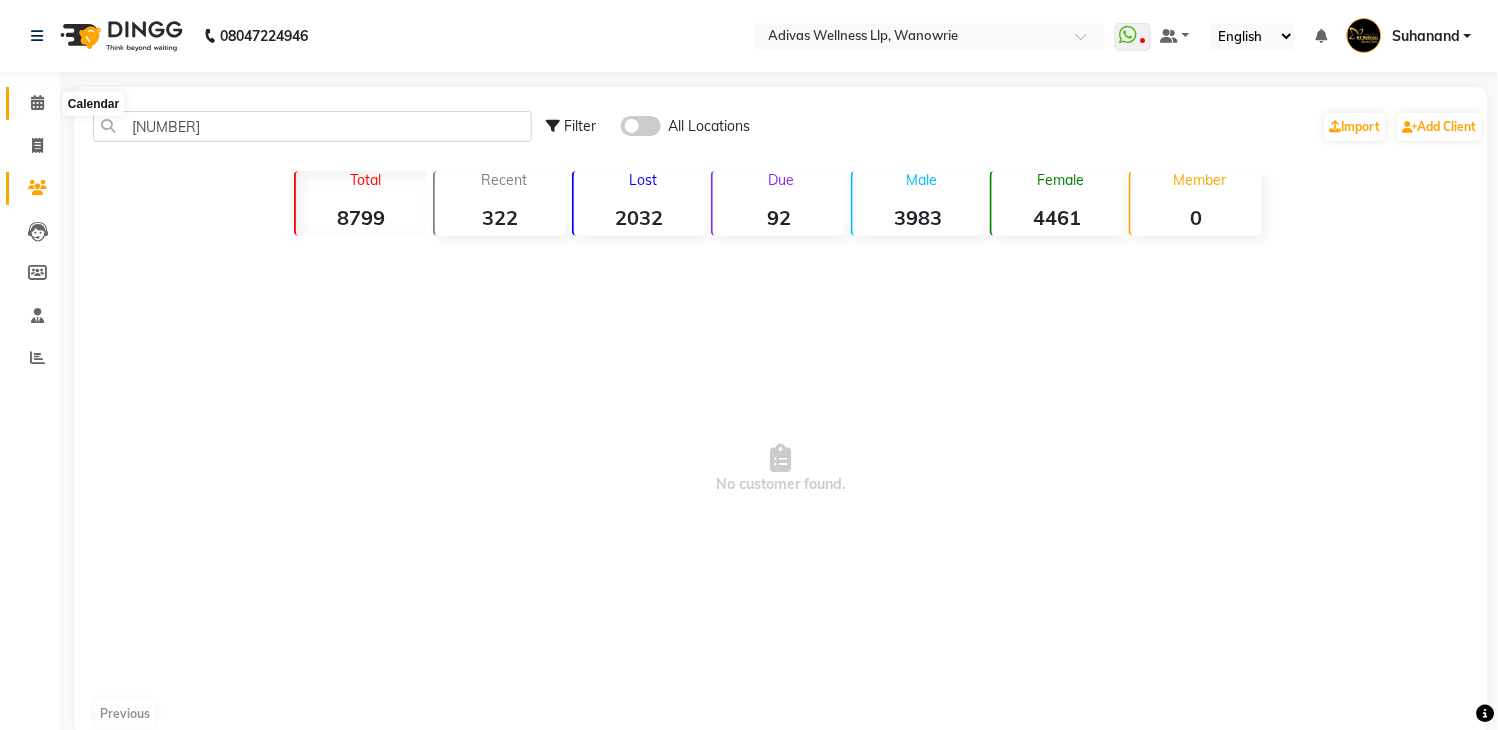 click 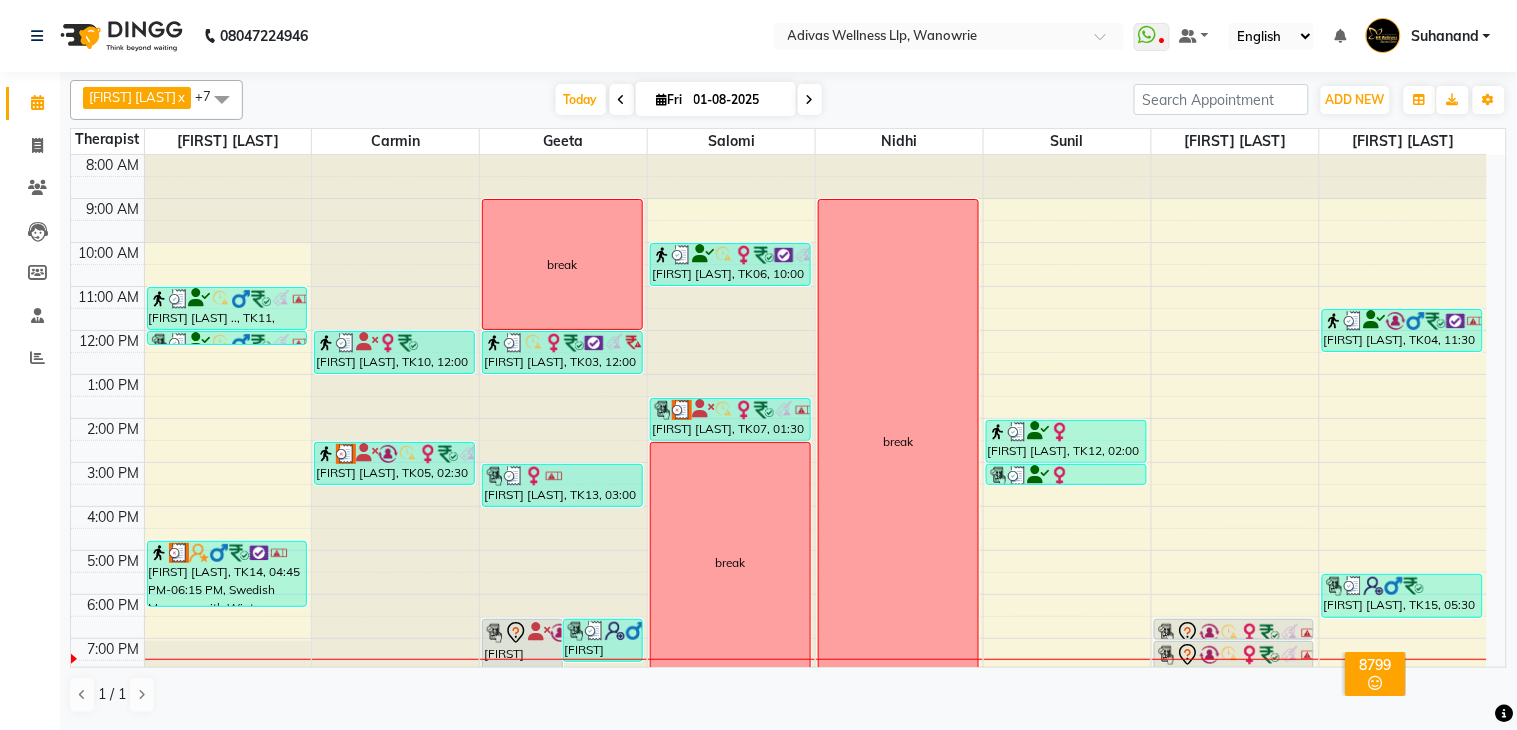 scroll, scrollTop: 62, scrollLeft: 0, axis: vertical 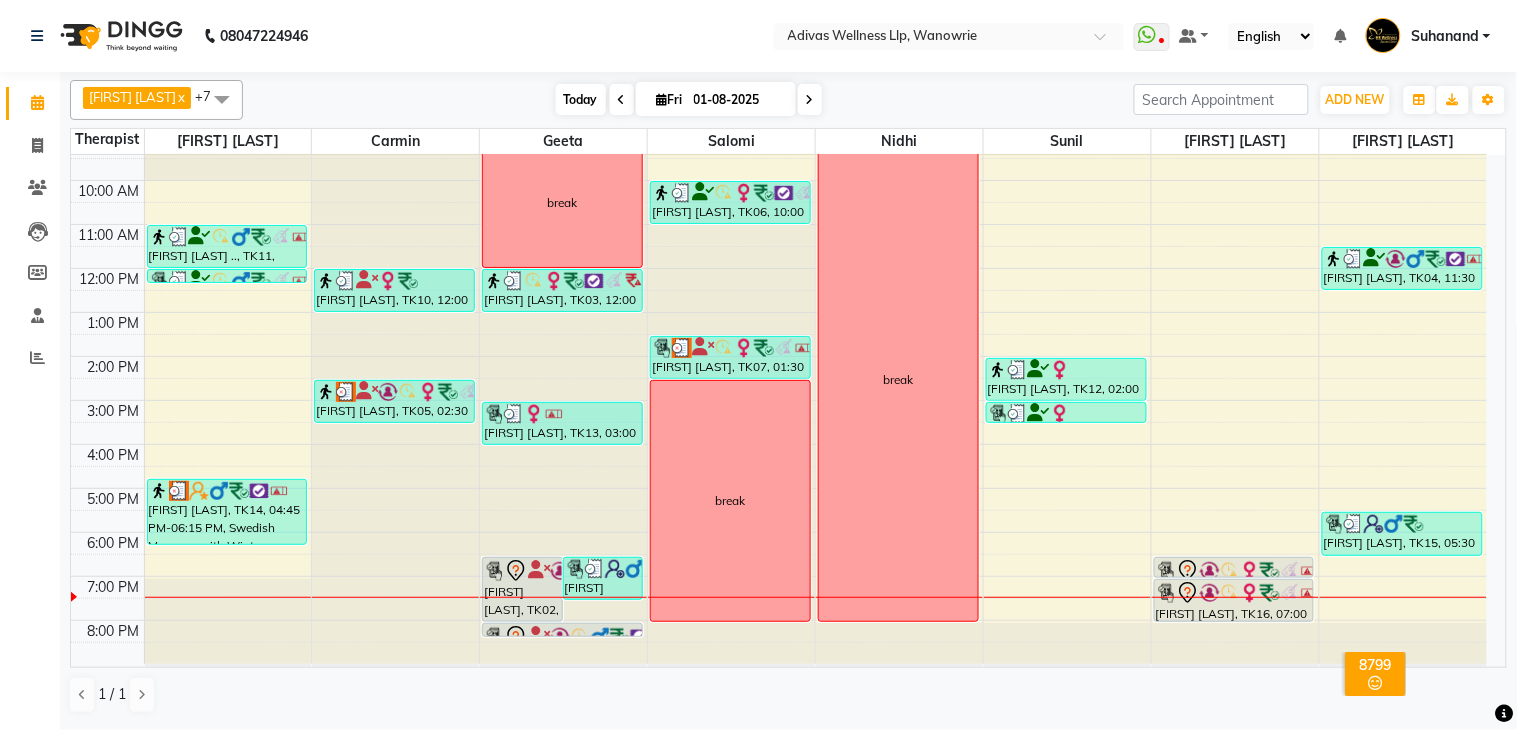 click on "Today" at bounding box center [581, 99] 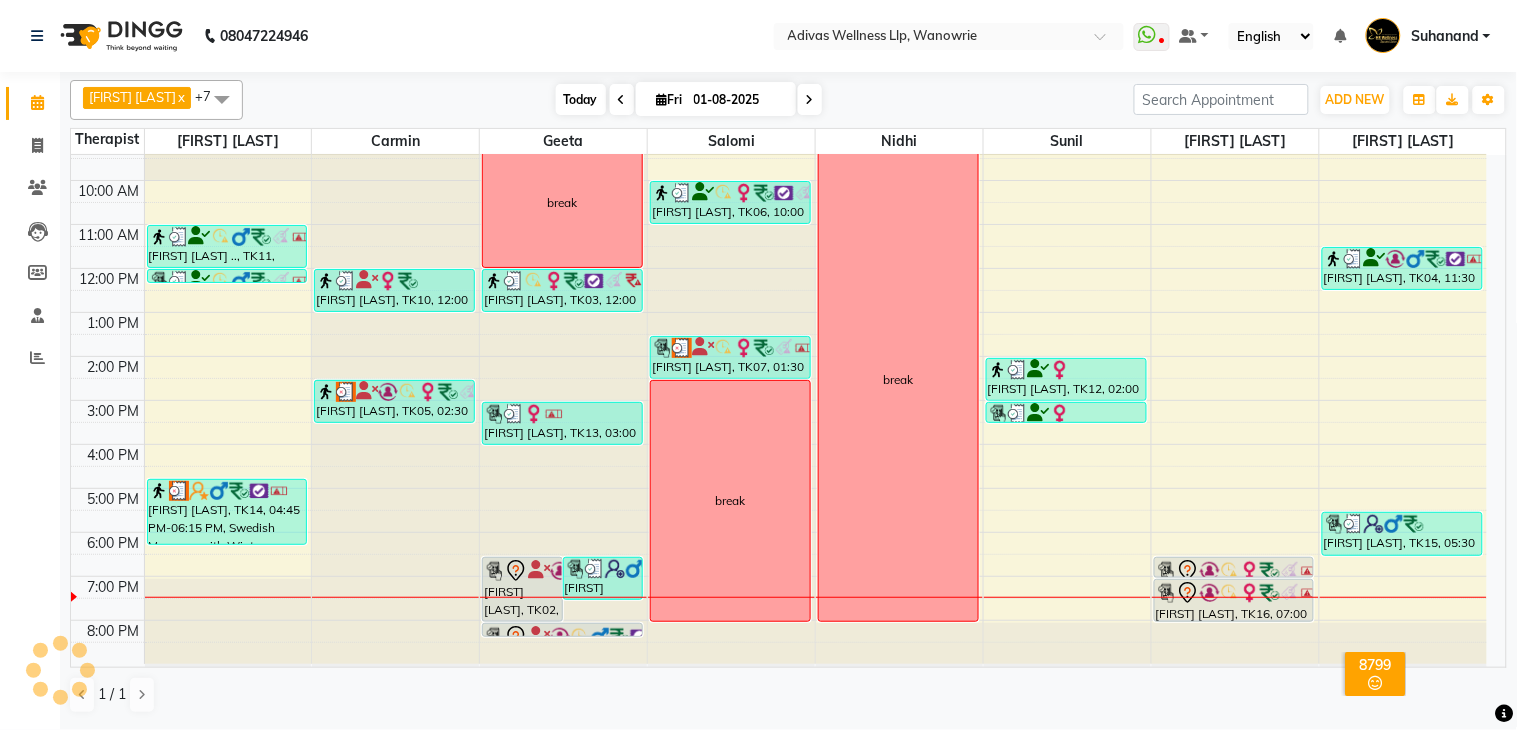 scroll, scrollTop: 63, scrollLeft: 0, axis: vertical 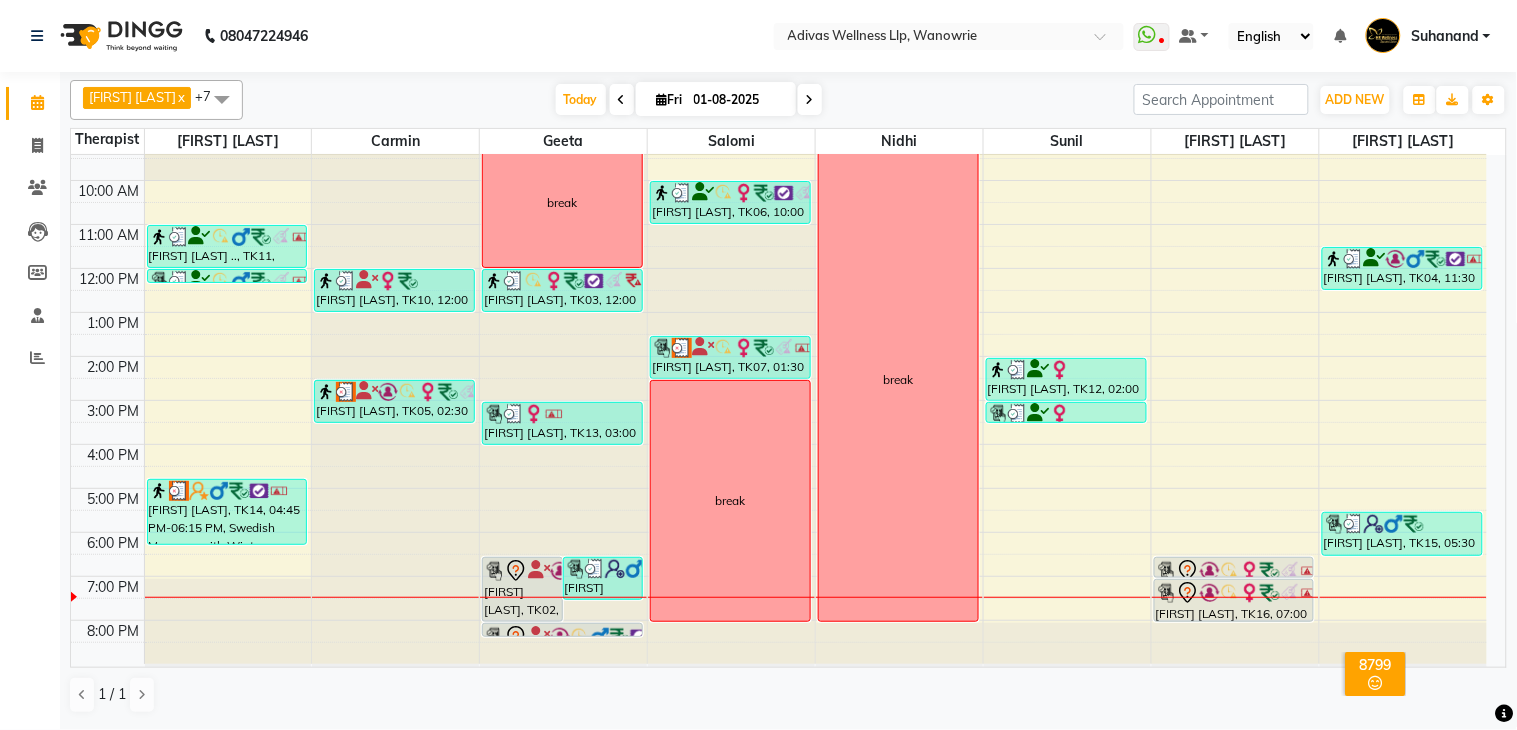 click at bounding box center [810, 100] 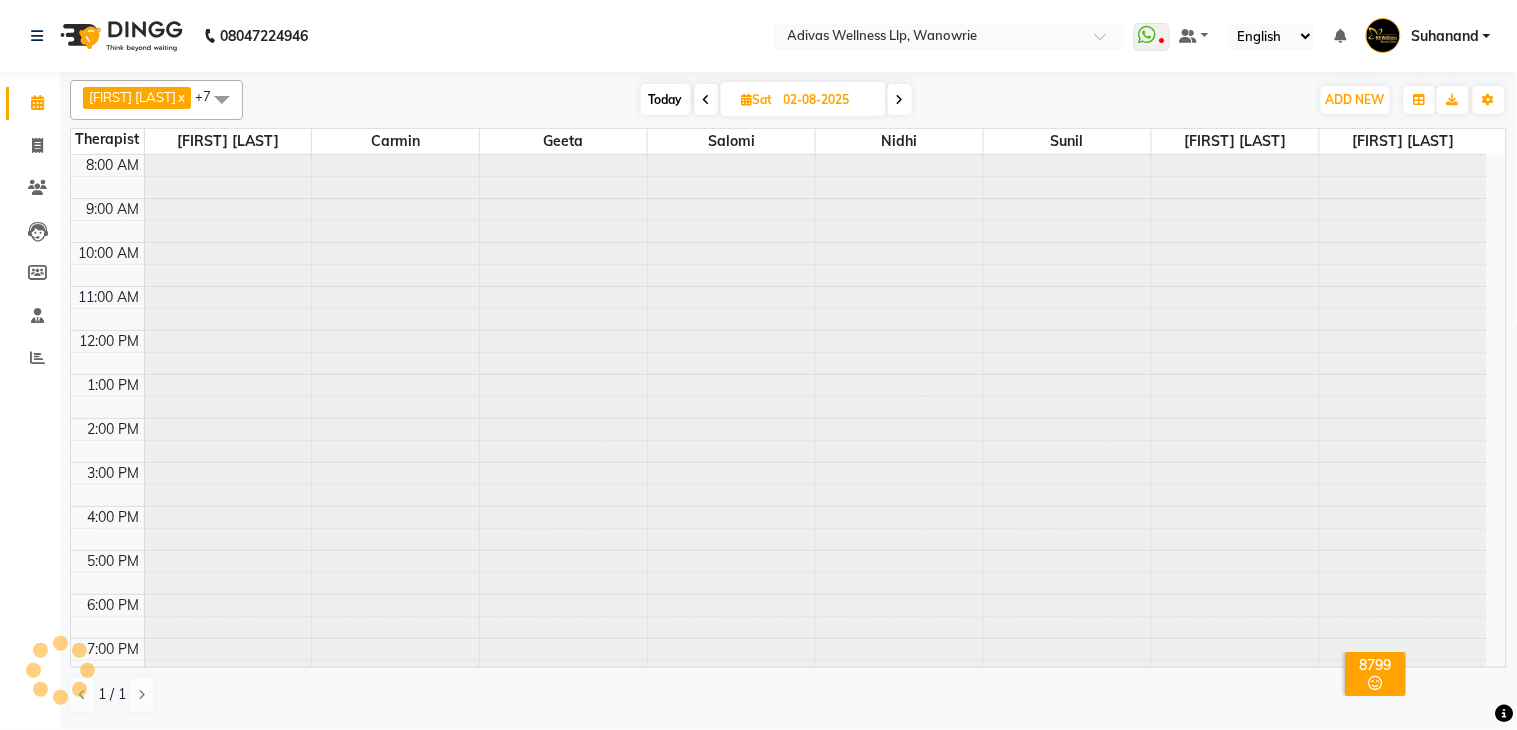 scroll, scrollTop: 63, scrollLeft: 0, axis: vertical 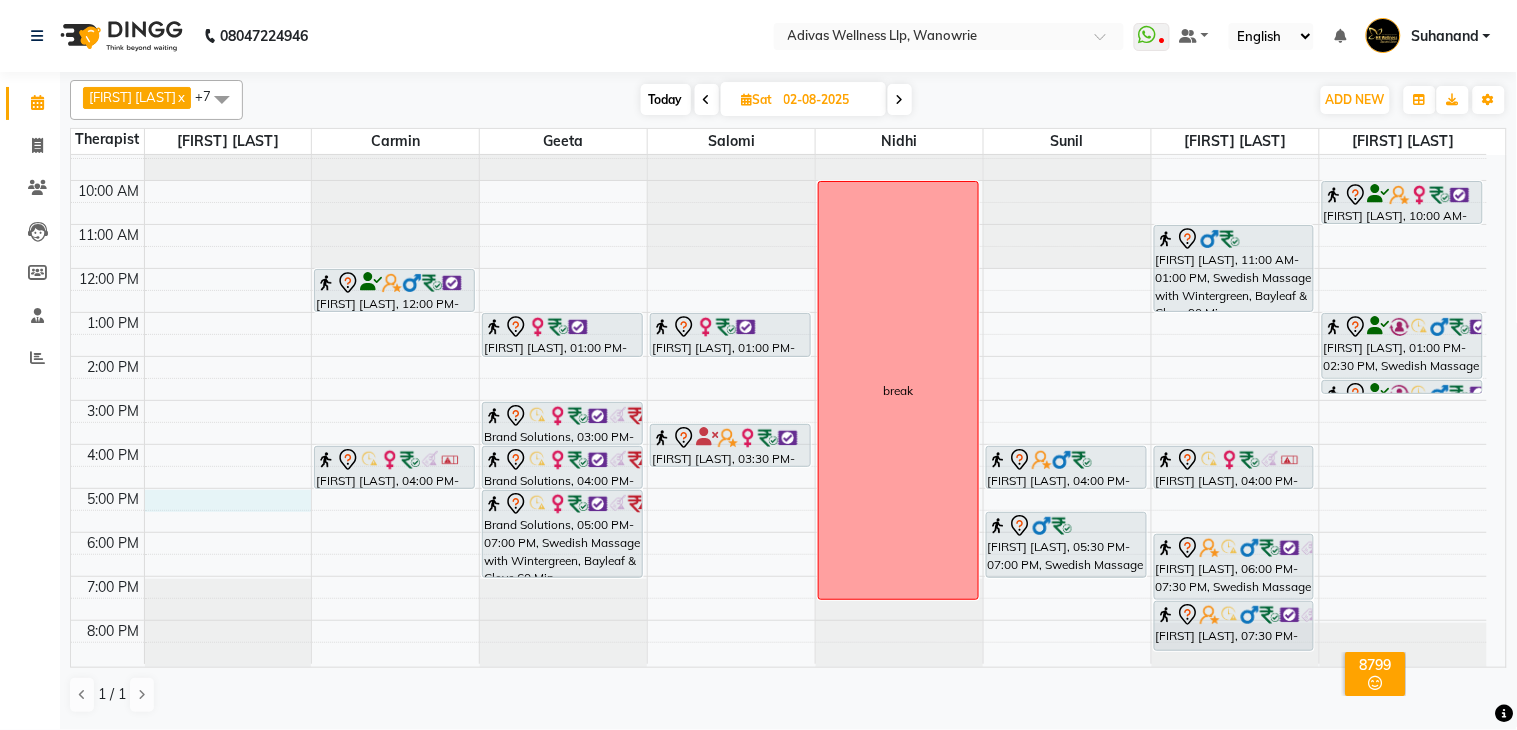 click on "8:00 AM 9:00 AM 10:00 AM 11:00 AM 12:00 PM 1:00 PM 2:00 PM 3:00 PM 4:00 PM 5:00 PM 6:00 PM 7:00 PM 8:00 PM             rutaja suri, 12:00 PM-01:00 PM, Massage 60 Min             Namita buchade, 04:00 PM-05:00 PM, Swedish Massage with Wintergreen, Bayleaf & Clove 60 Min             Arfroz Khalifa, 01:00 PM-02:00 PM, Swedish Massage with Wintergreen, Bayleaf & Clove 60 Min             Brand Solutions, 03:00 PM-04:00 PM, Swedish Massage with Wintergreen, Bayleaf & Clove 60 Min             Brand Solutions, 04:00 PM-05:00 PM, Swedish Massage with Wintergreen, Bayleaf & Clove 60 Min             Brand Solutions, 05:00 PM-07:00 PM, Swedish Massage with Wintergreen, Bayleaf & Clove 60 Min             Arfroz Khalifa, 01:00 PM-02:00 PM, Swedish Massage with Wintergreen, Bayleaf & Clove 60 Min             Pratima Dixit, 03:30 PM-04:30 PM, Massage 60 Min  break              jamir kudsi, 04:00 PM-05:00 PM, Swedish Massage with Wintergreen, Bayleaf & Clove 60 Min" at bounding box center (779, 378) 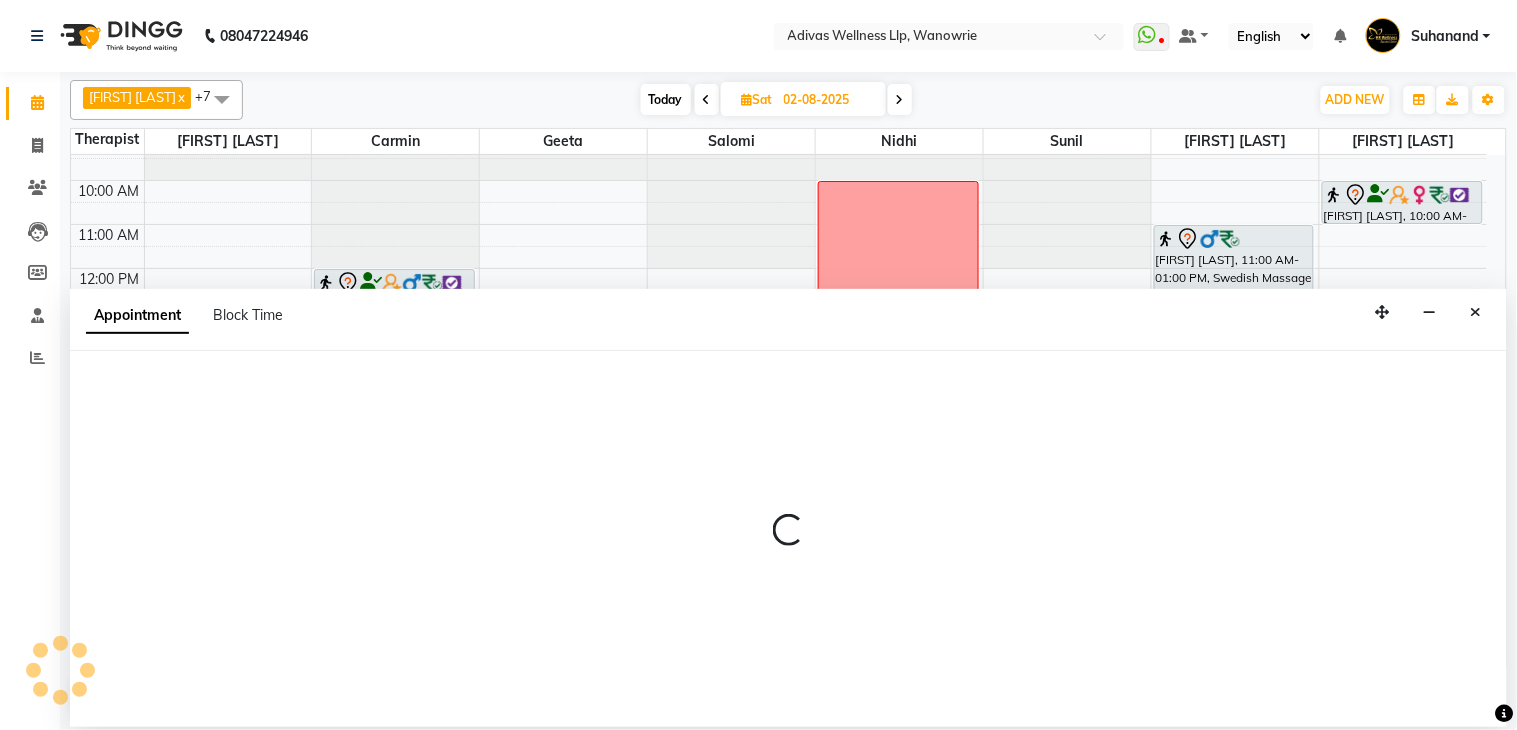 select on "17276" 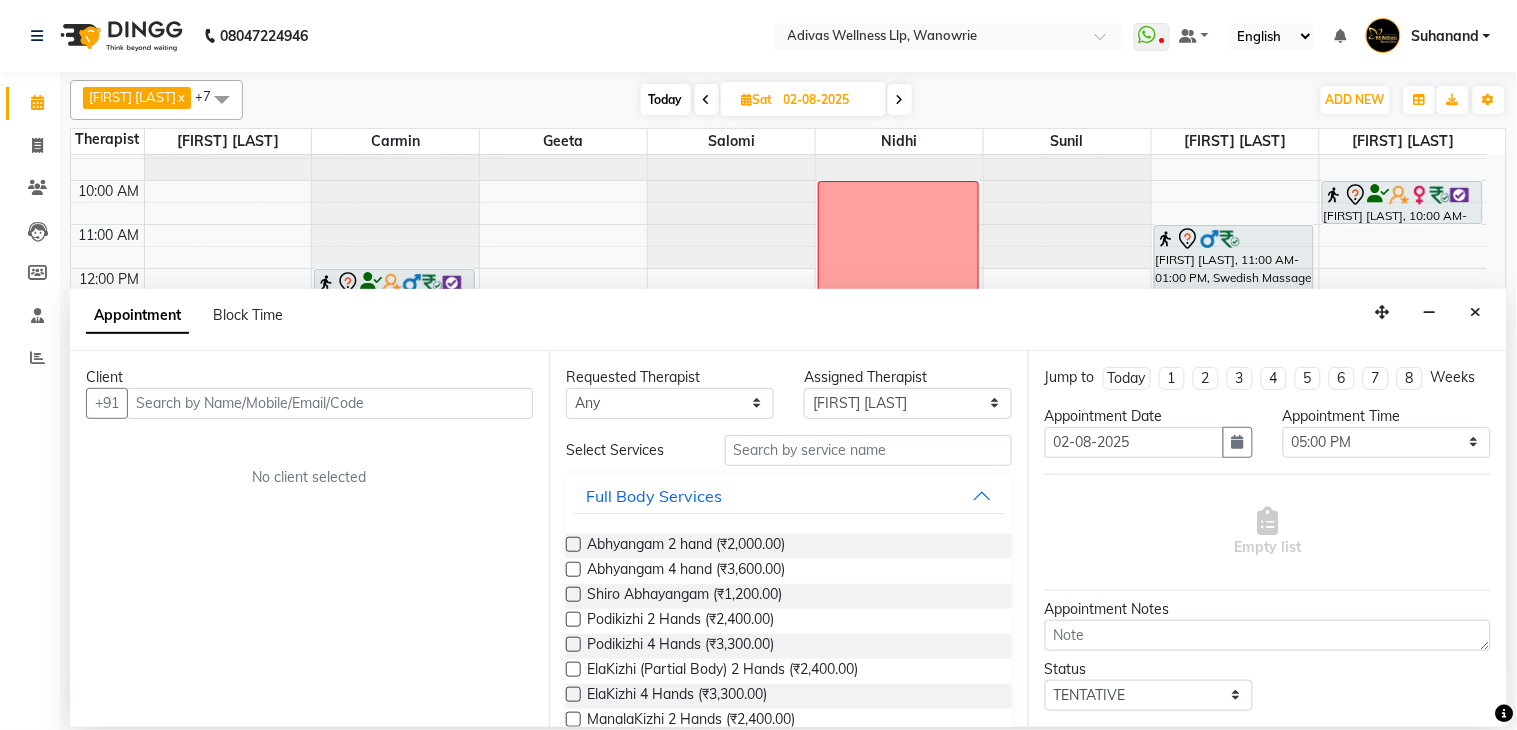 click at bounding box center (330, 403) 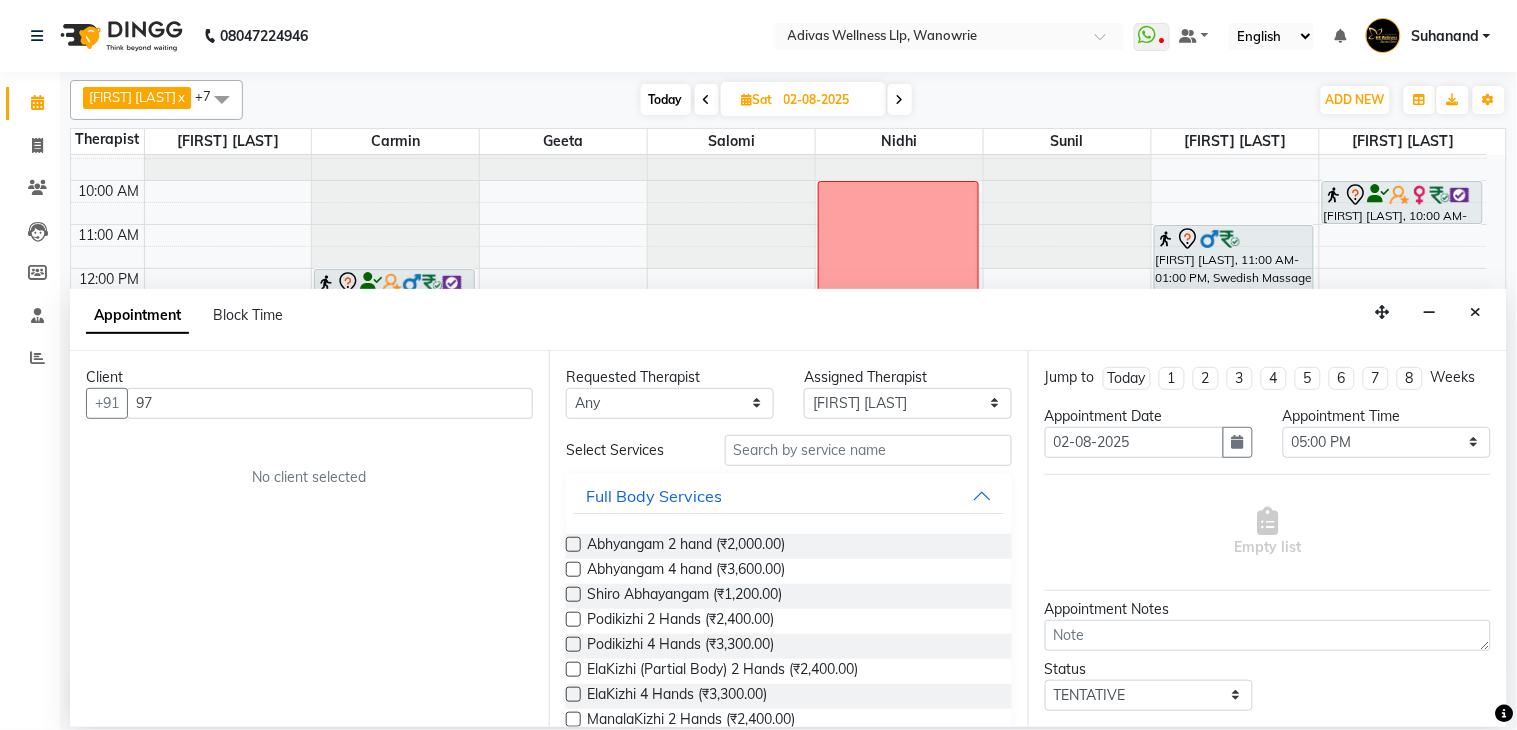 type on "9" 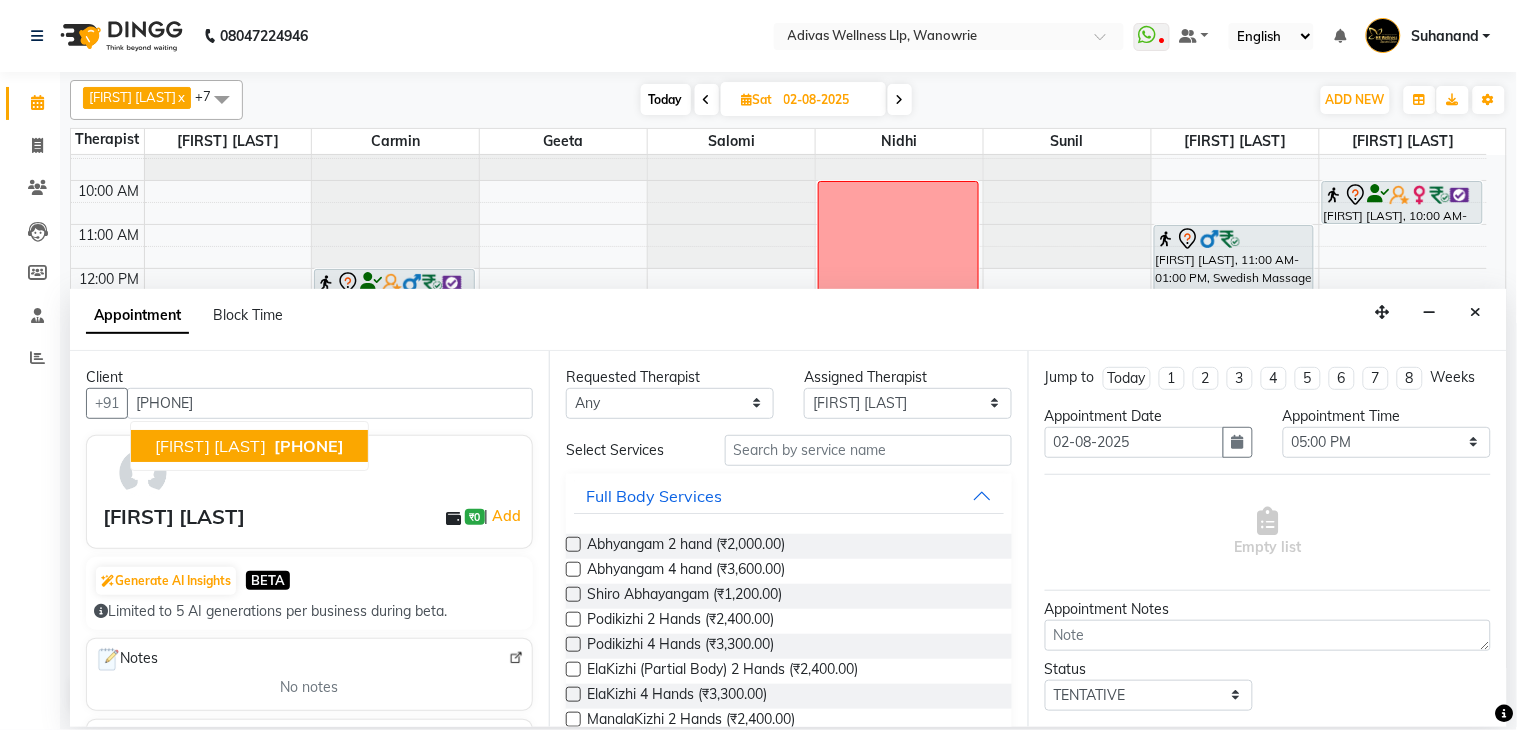 click on "9579976330" at bounding box center (309, 446) 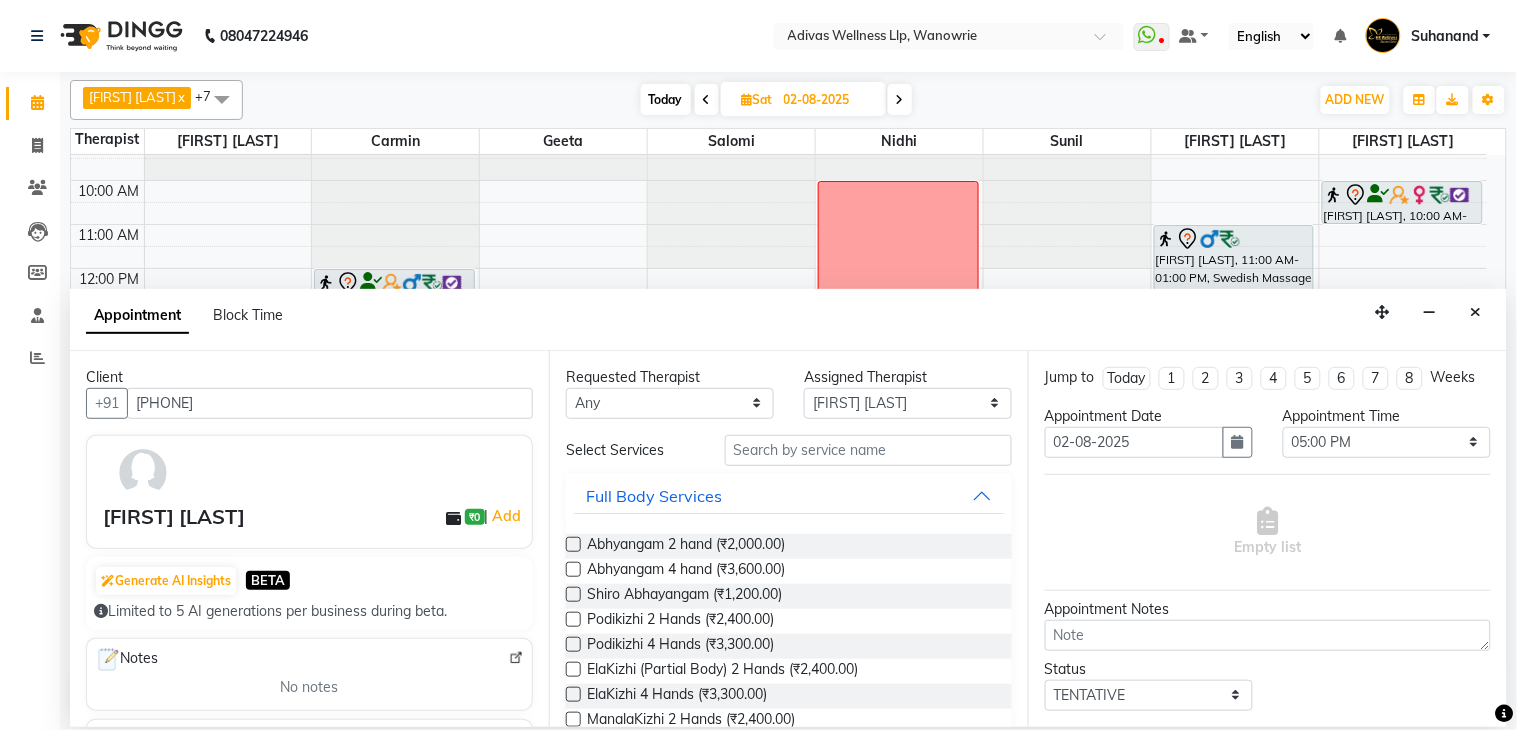 type on "9579976330" 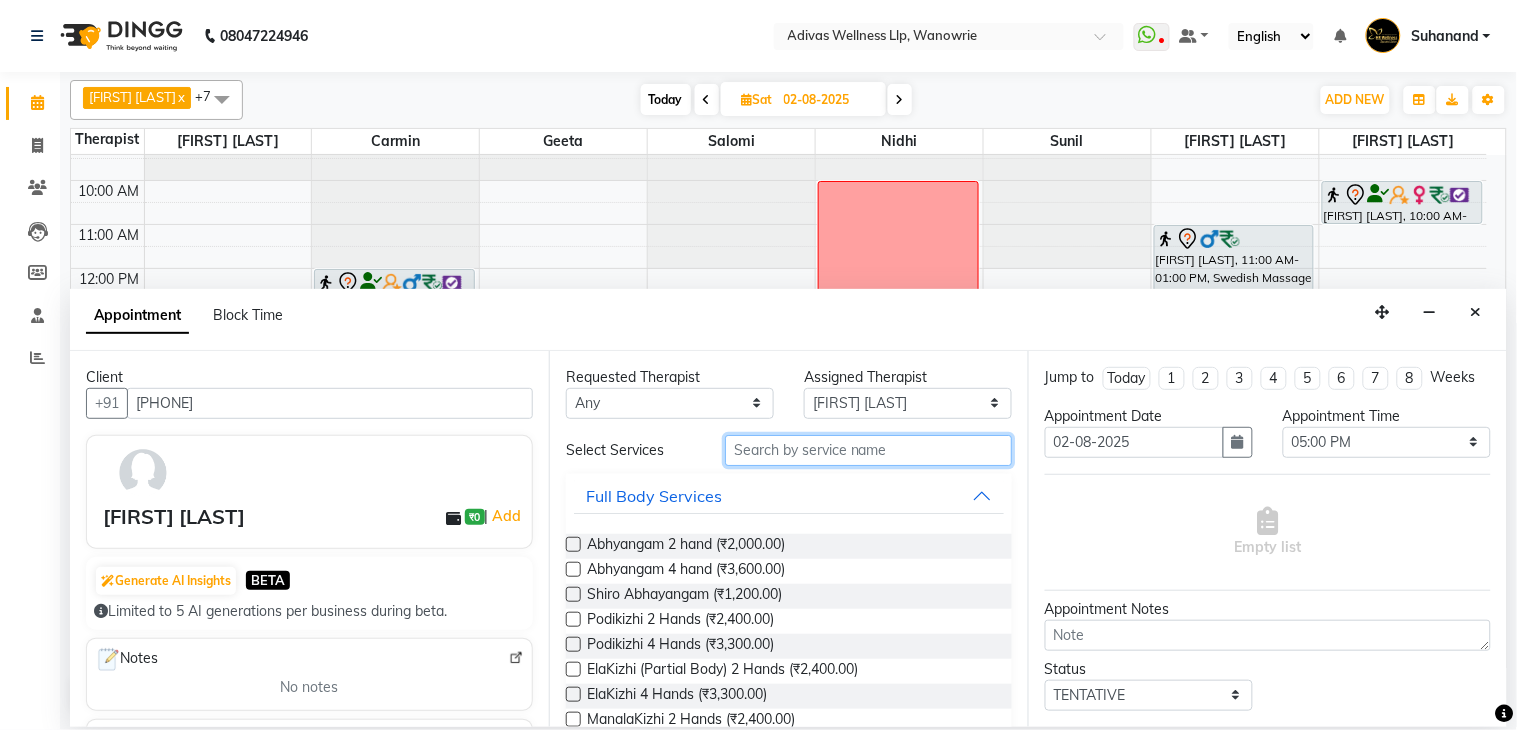 click at bounding box center [868, 450] 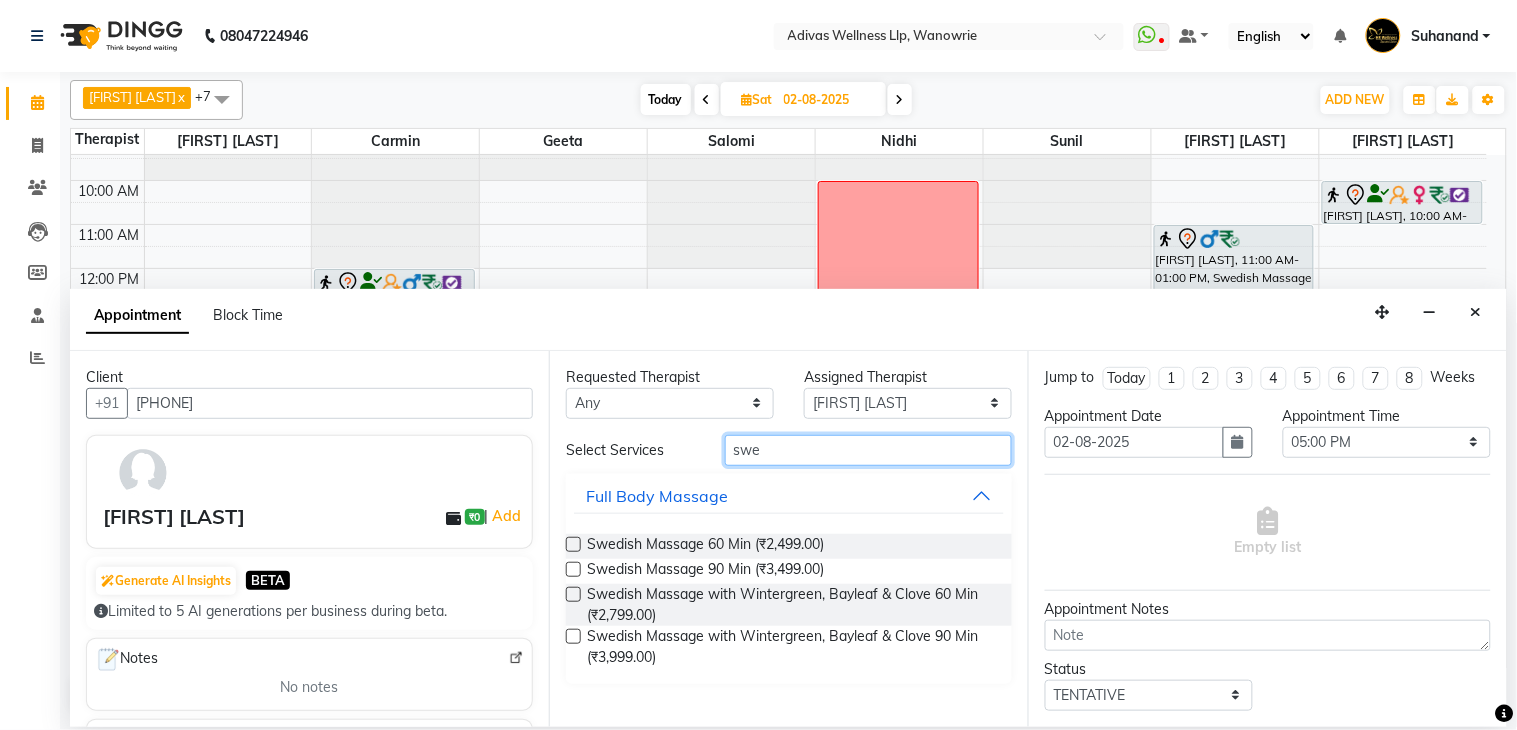 type on "swe" 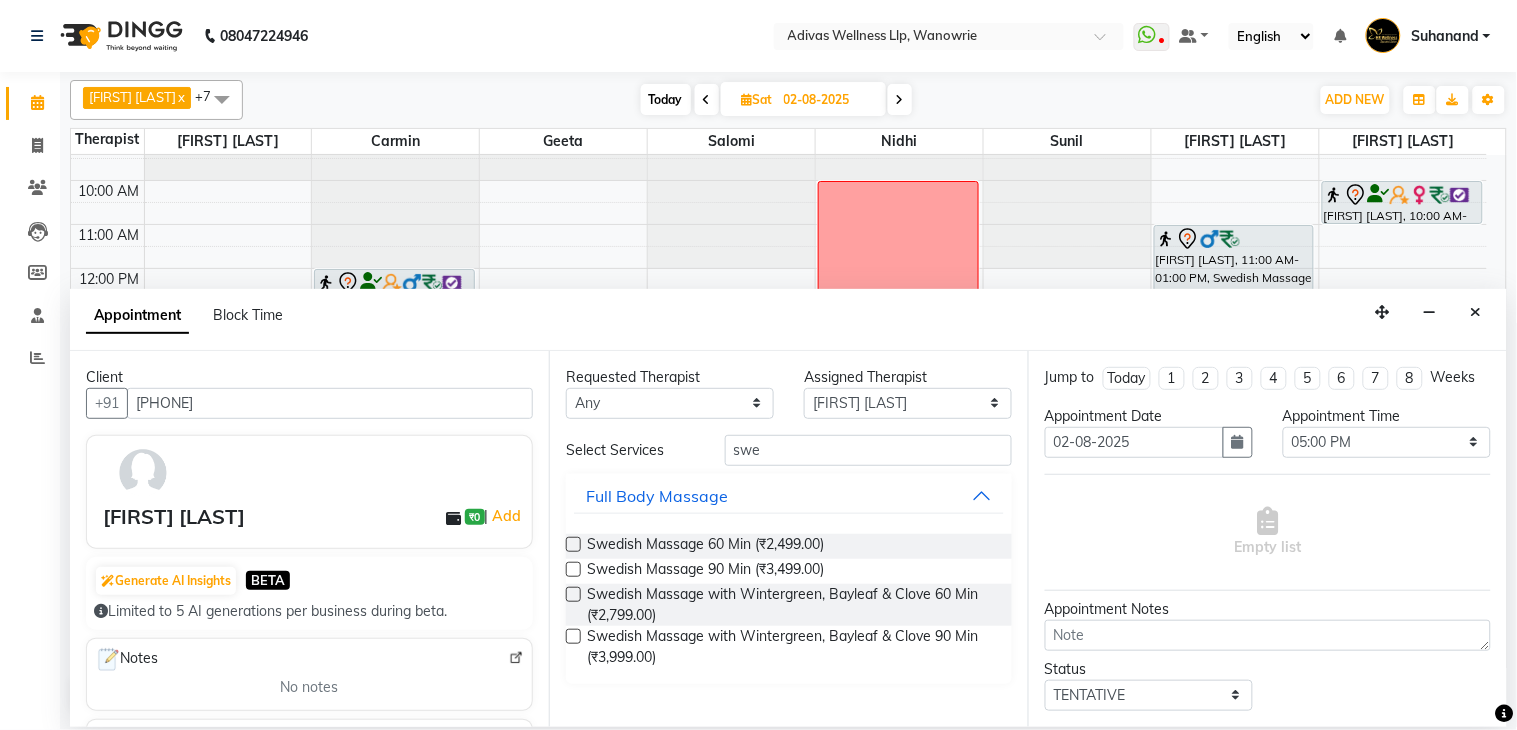 click at bounding box center [573, 594] 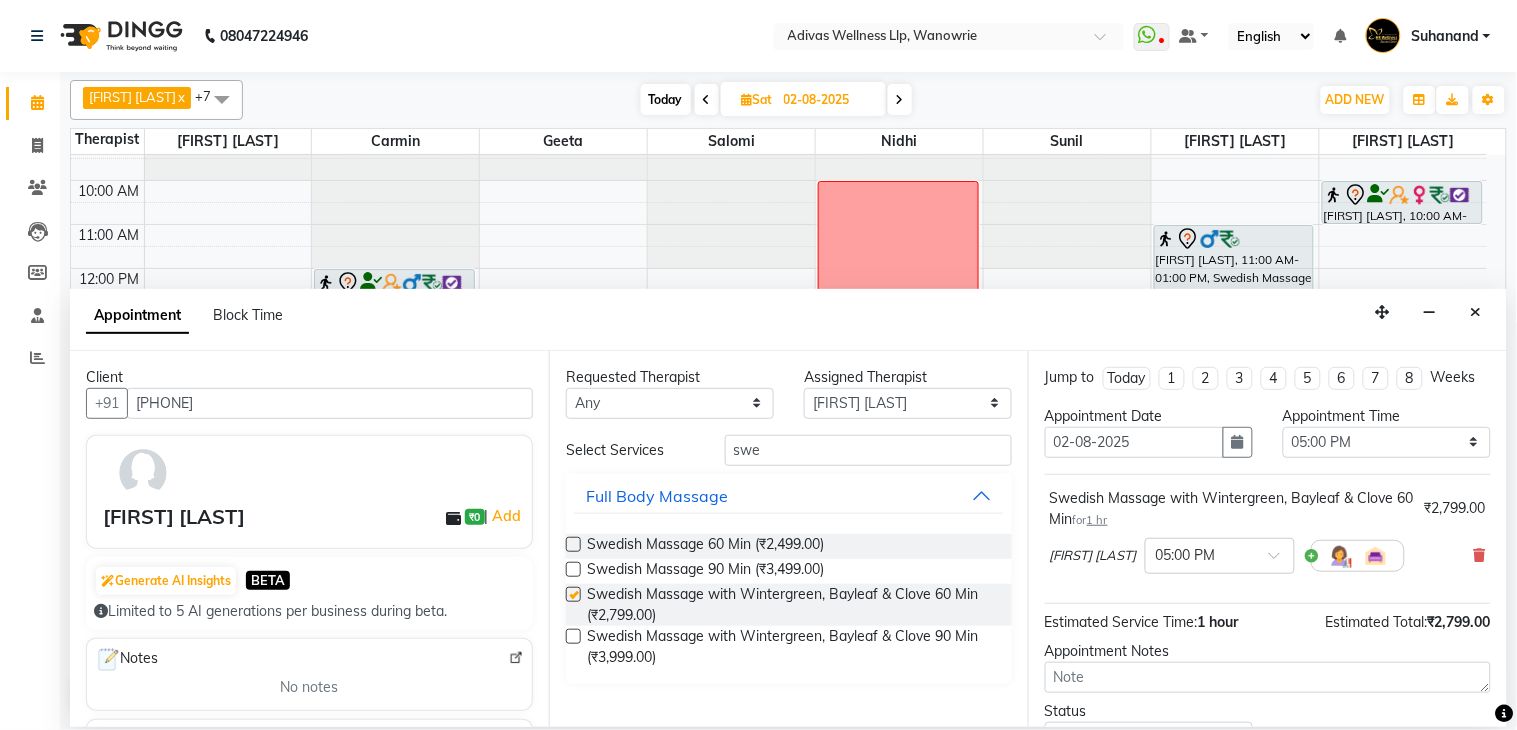 checkbox on "false" 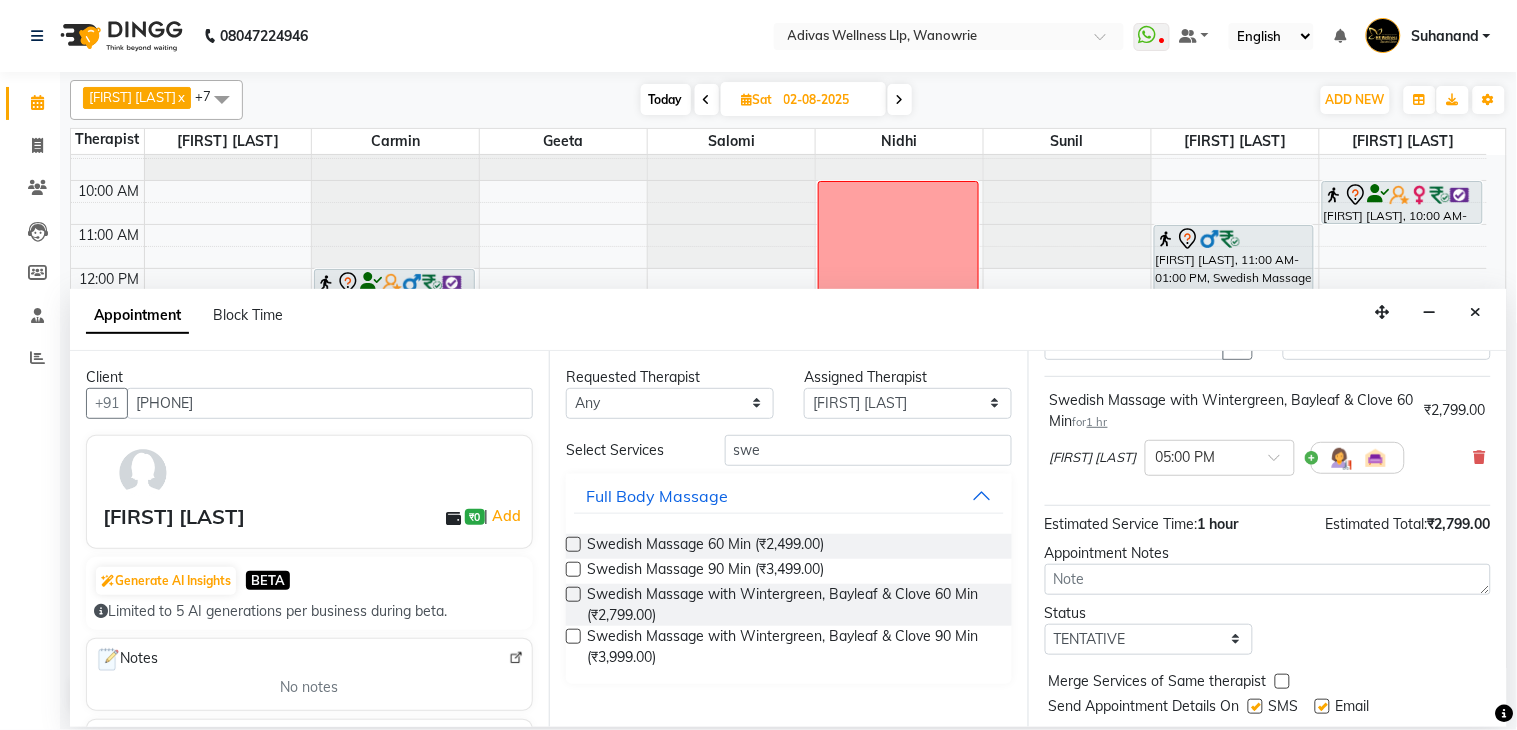 scroll, scrollTop: 171, scrollLeft: 0, axis: vertical 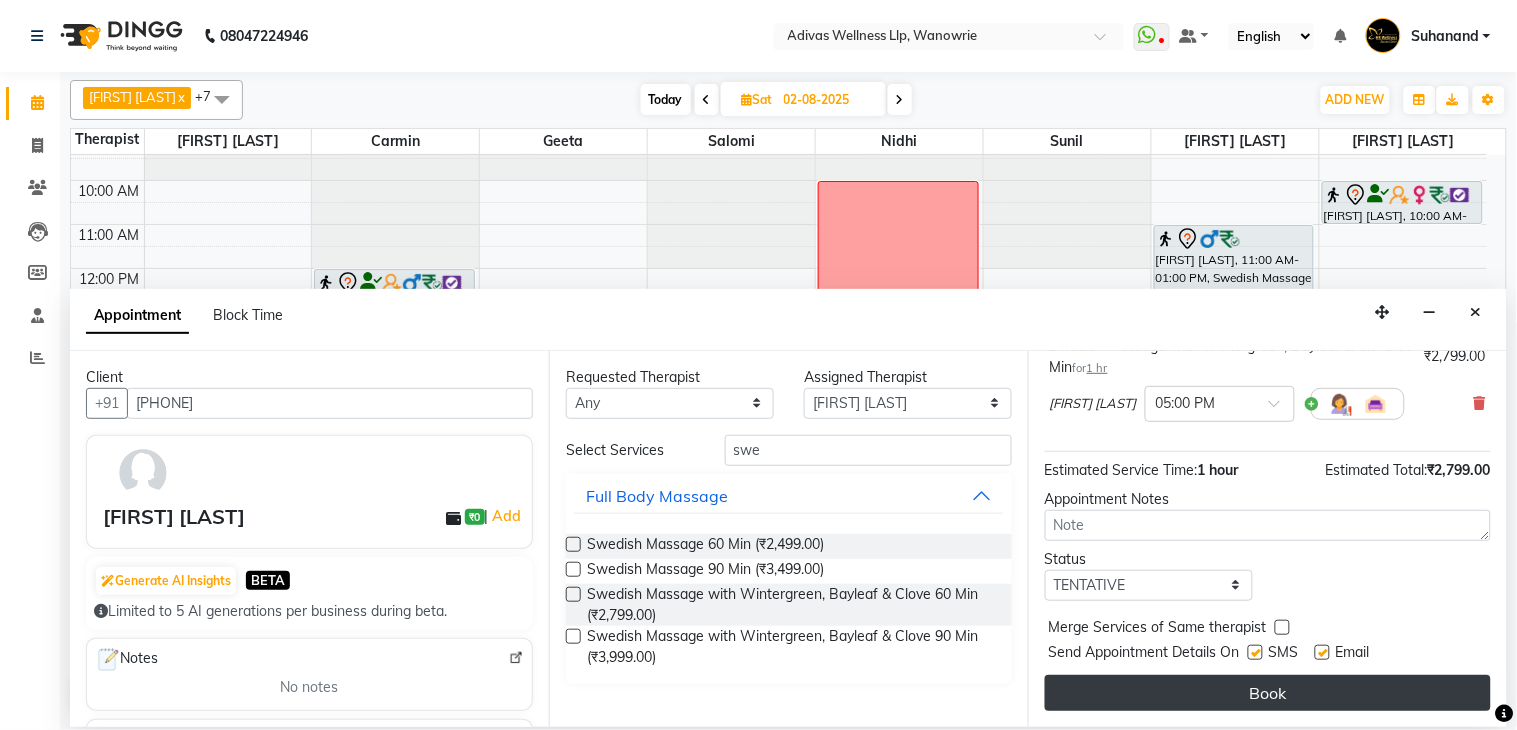 click on "Book" at bounding box center [1268, 693] 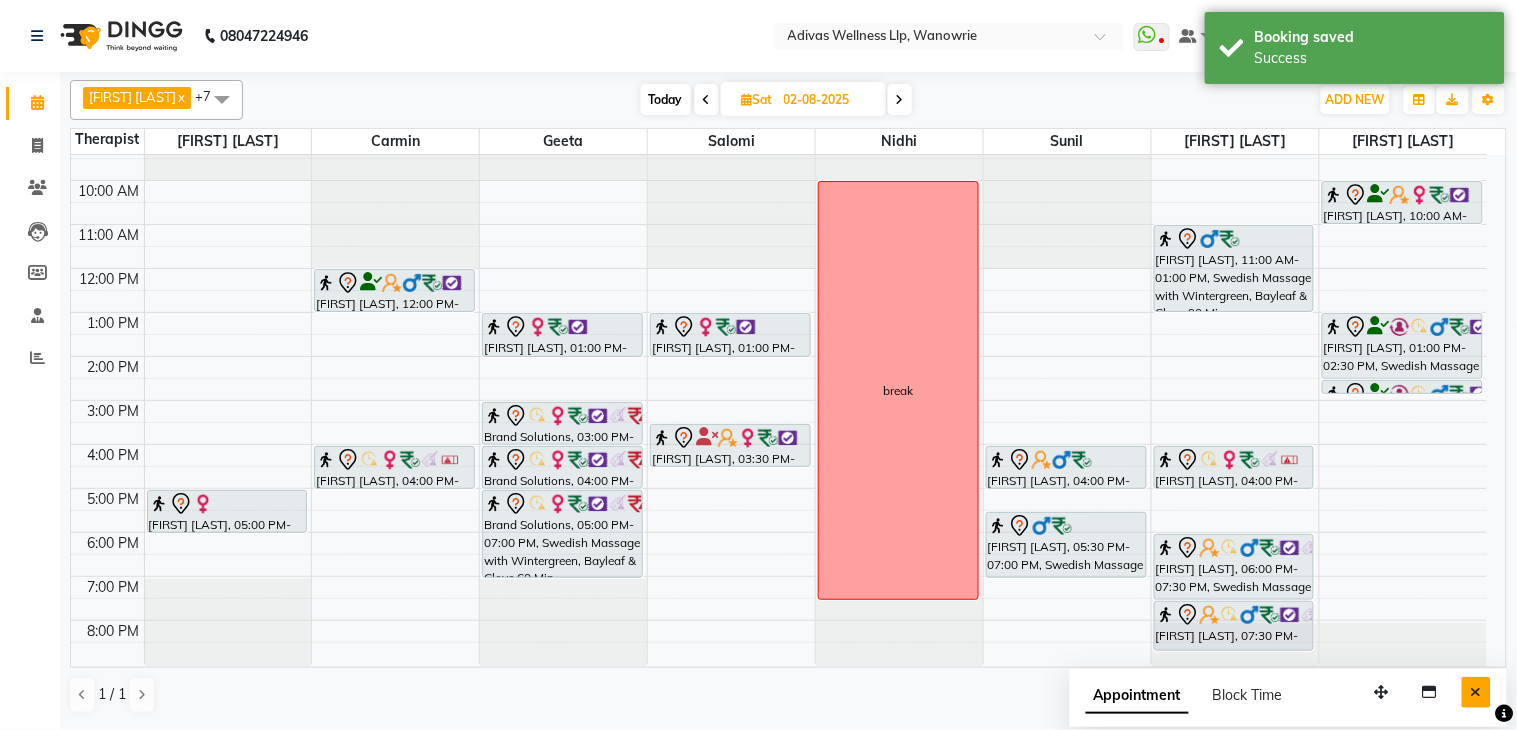 click at bounding box center (1476, 692) 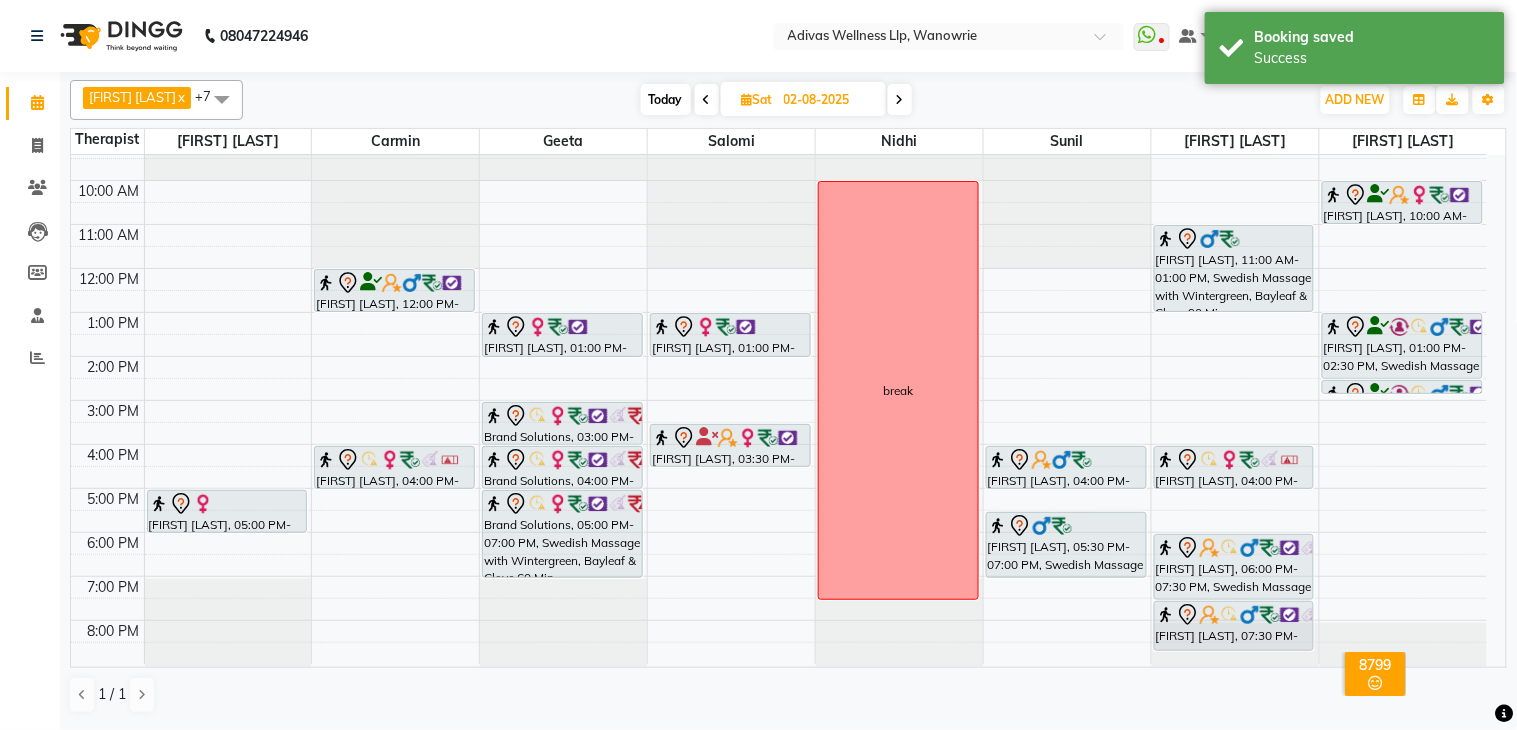 scroll, scrollTop: 0, scrollLeft: 0, axis: both 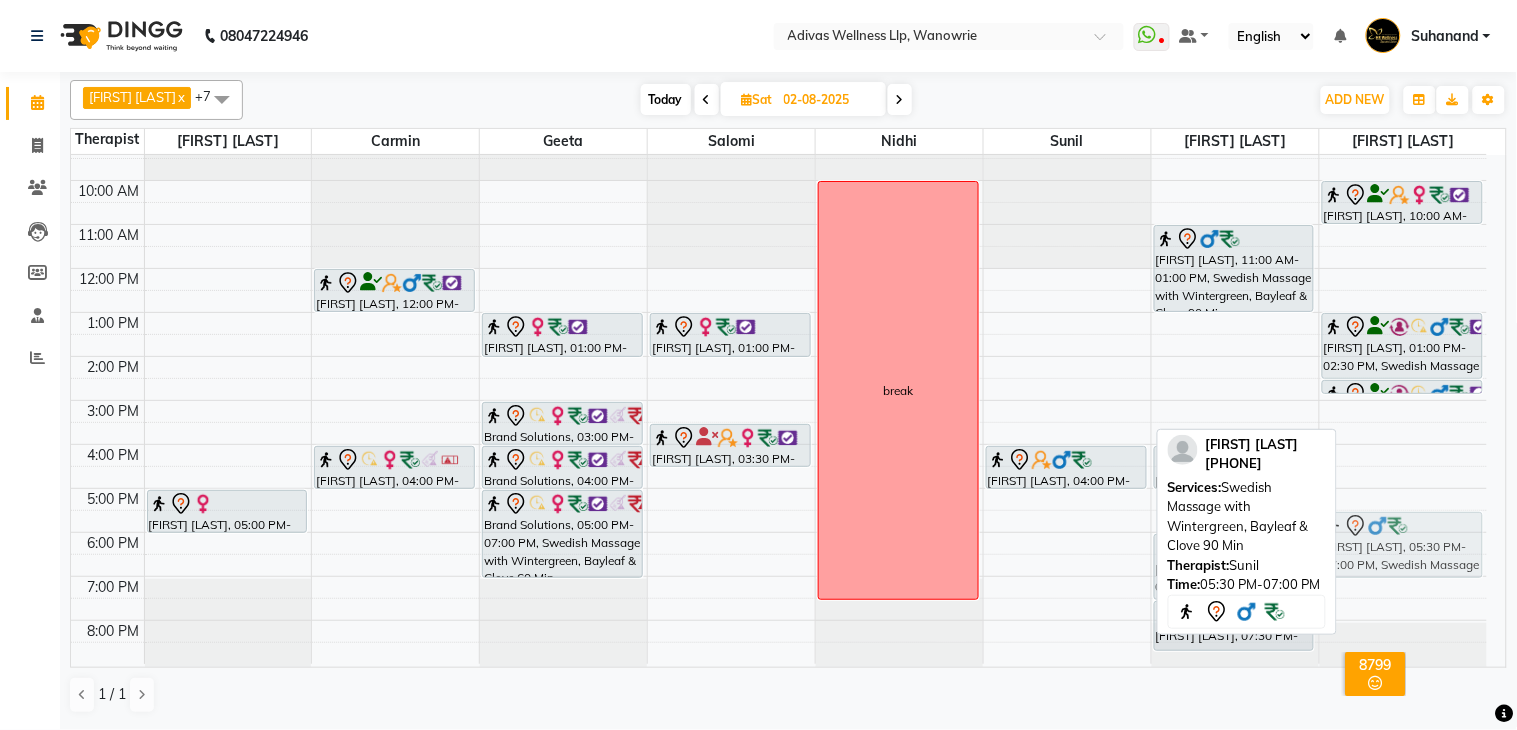 drag, startPoint x: 1061, startPoint y: 543, endPoint x: 1352, endPoint y: 544, distance: 291.0017 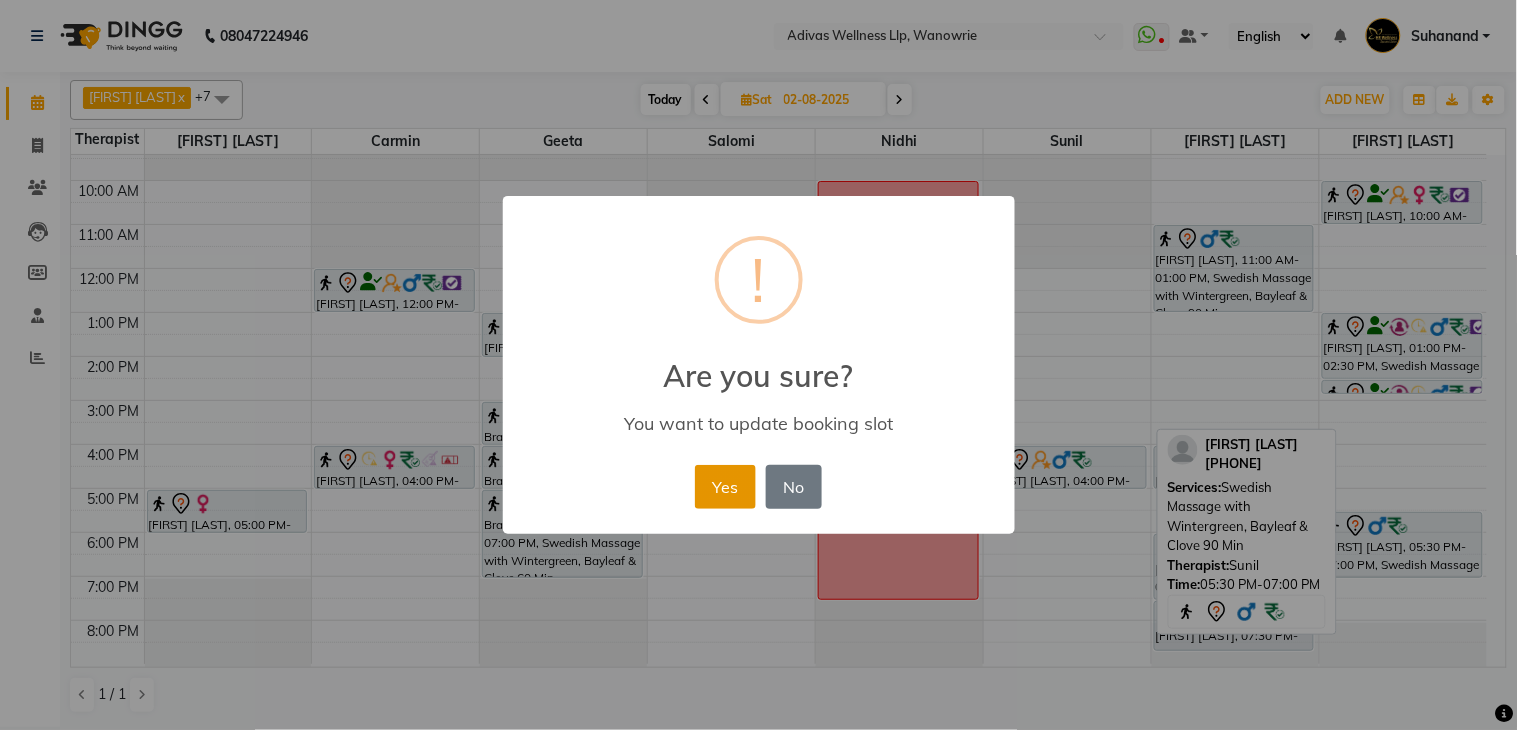 click on "Yes" at bounding box center (725, 487) 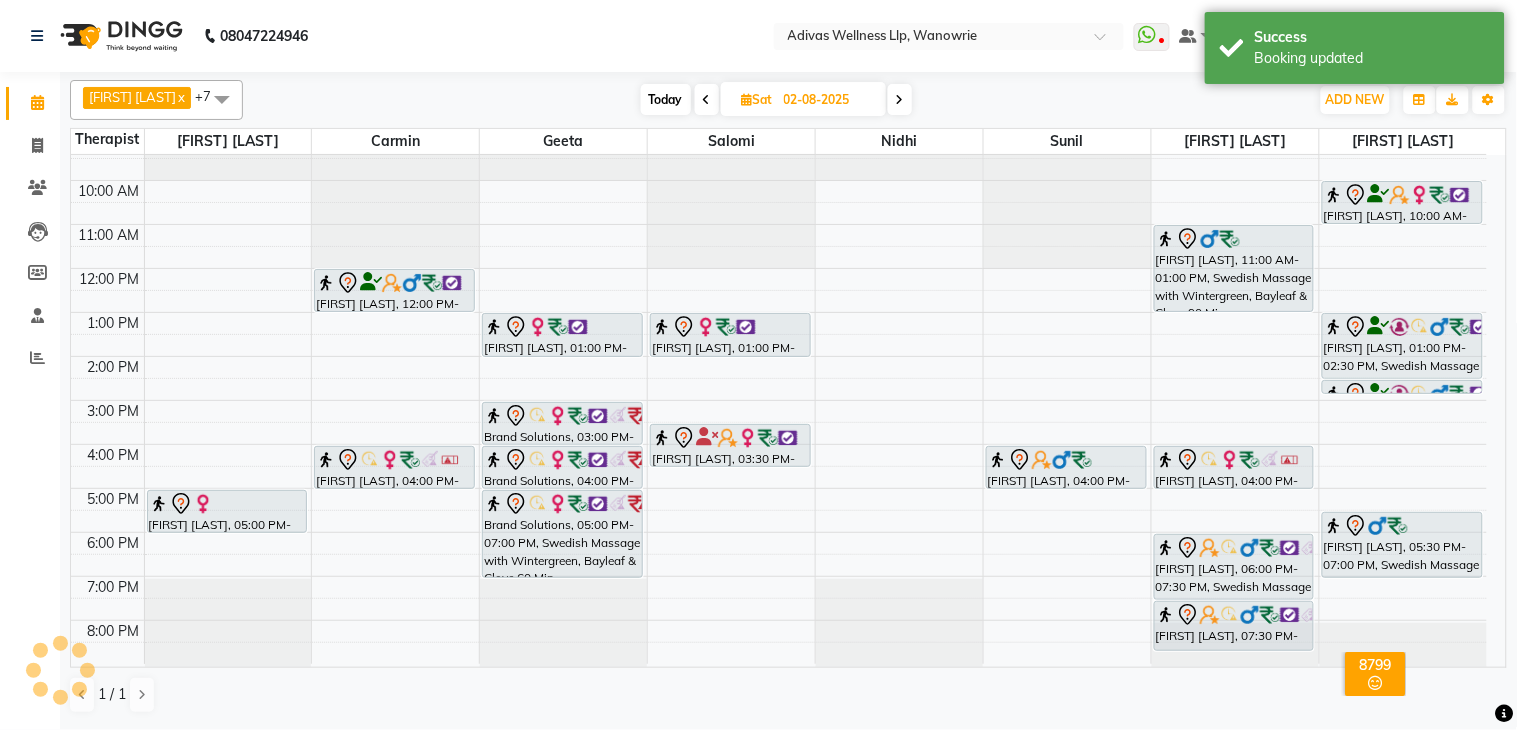 click on "[PHONE] Select Location × Adivas Wellness Llp, Wanowrie  WhatsApp Status  ✕ Status:  Disconnected Recent Service Activity: [DATE]     05:30 AM  [PHONE] Whatsapp Settings Default Panel My Panel English ENGLISH Español العربية मराठी हिंदी ગુજરાતી தமிழ் 中文 Notifications nothing to show Suhanand Manage Profile Change Password Sign out  Version:3.15.11" 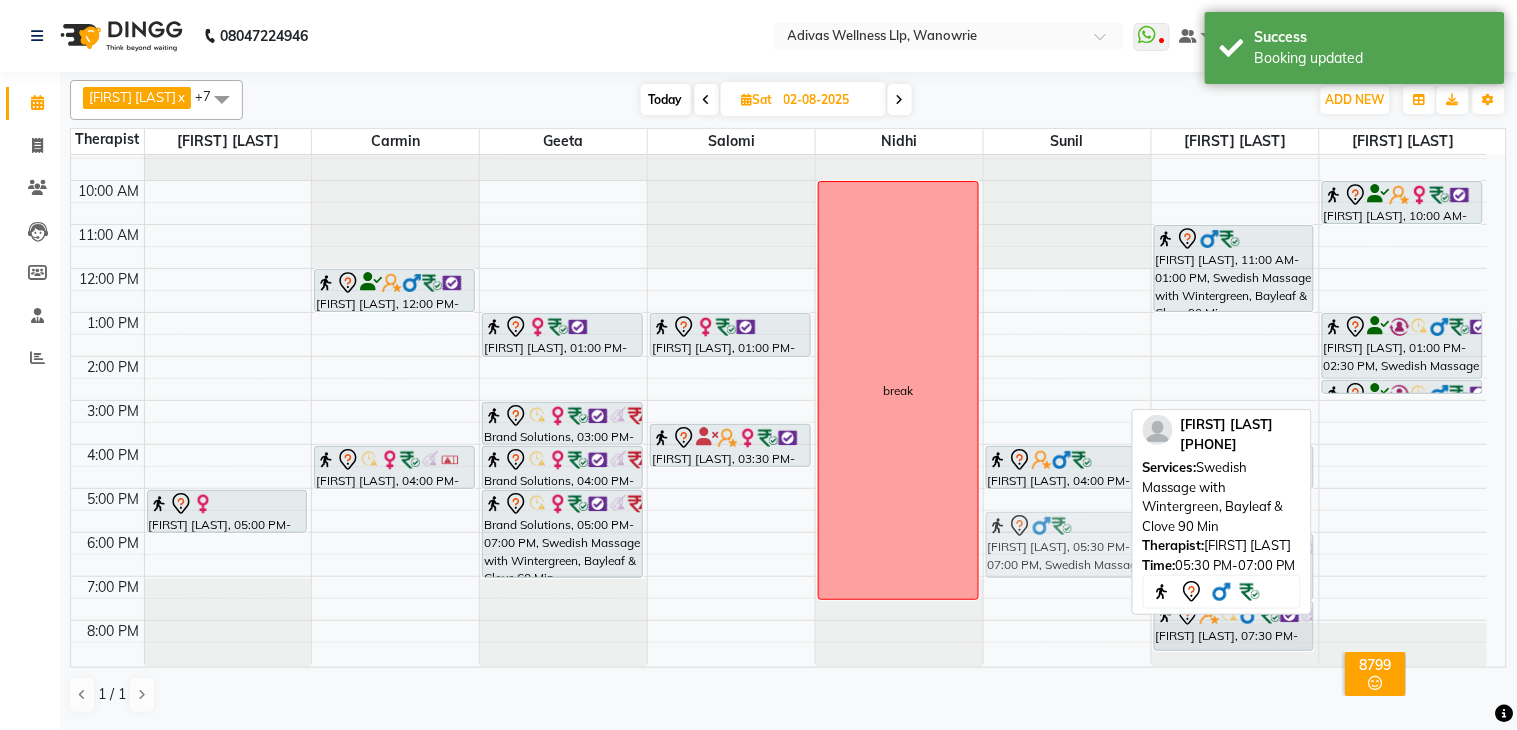 drag, startPoint x: 1373, startPoint y: 542, endPoint x: 1077, endPoint y: 544, distance: 296.00674 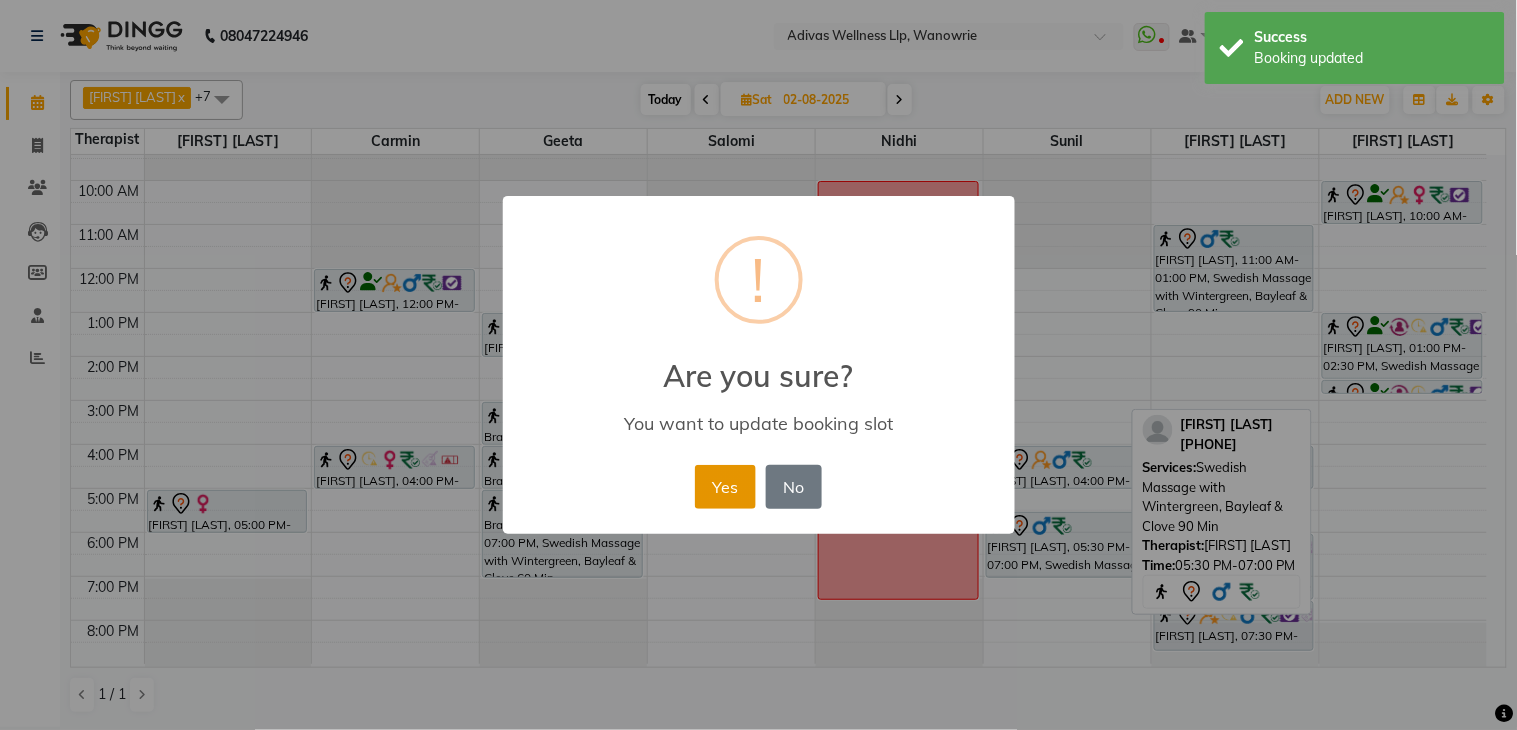 click on "Yes" at bounding box center [725, 487] 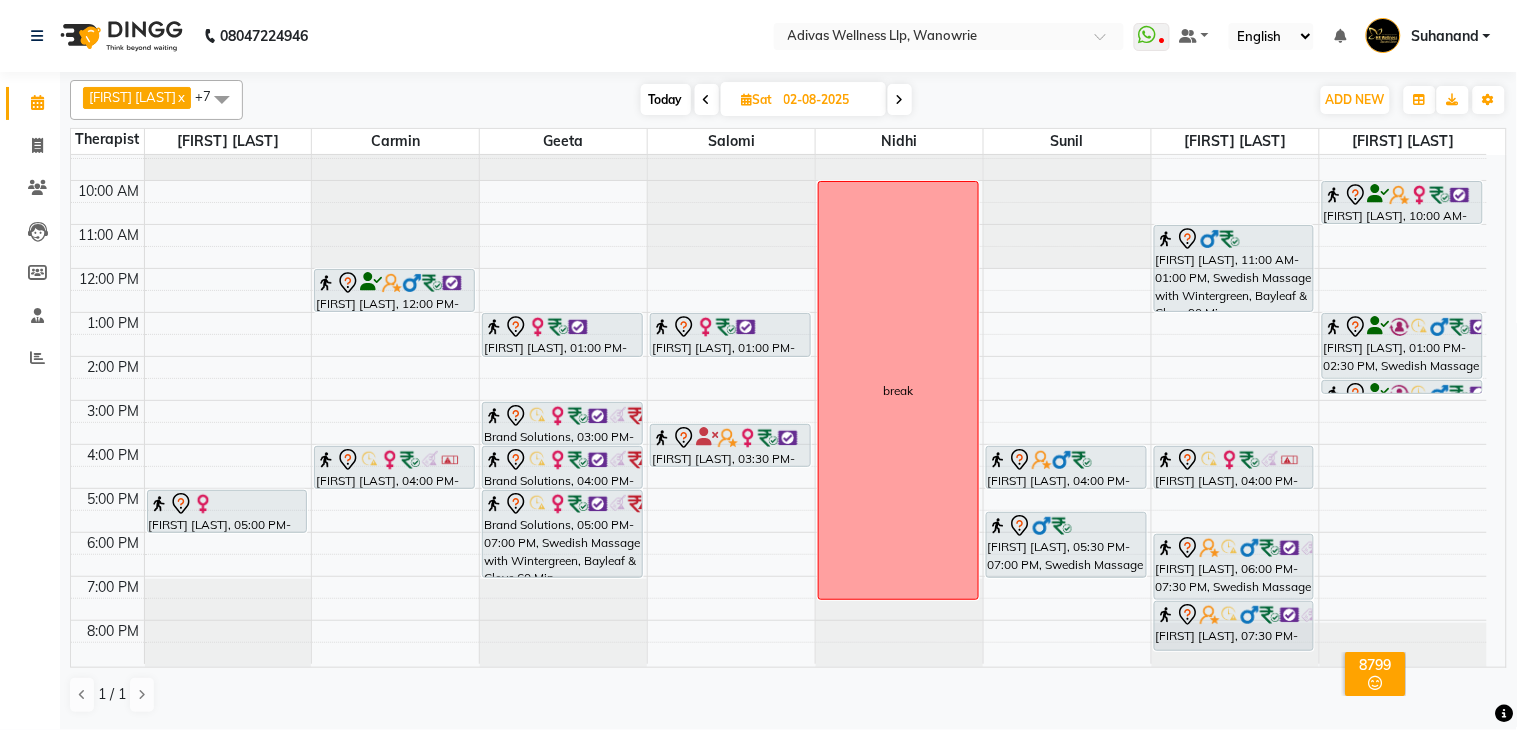 click on "Today" at bounding box center (666, 99) 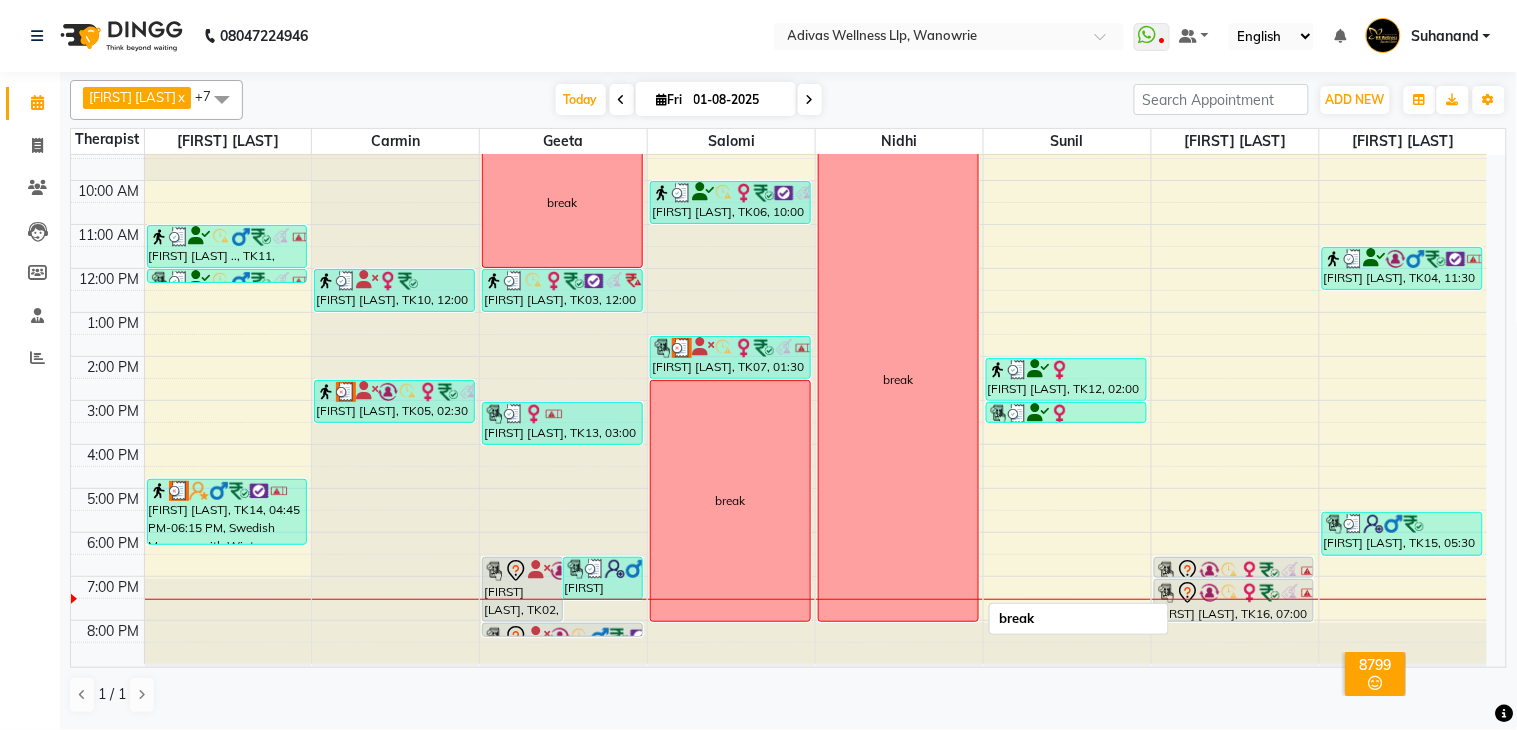 scroll, scrollTop: 62, scrollLeft: 0, axis: vertical 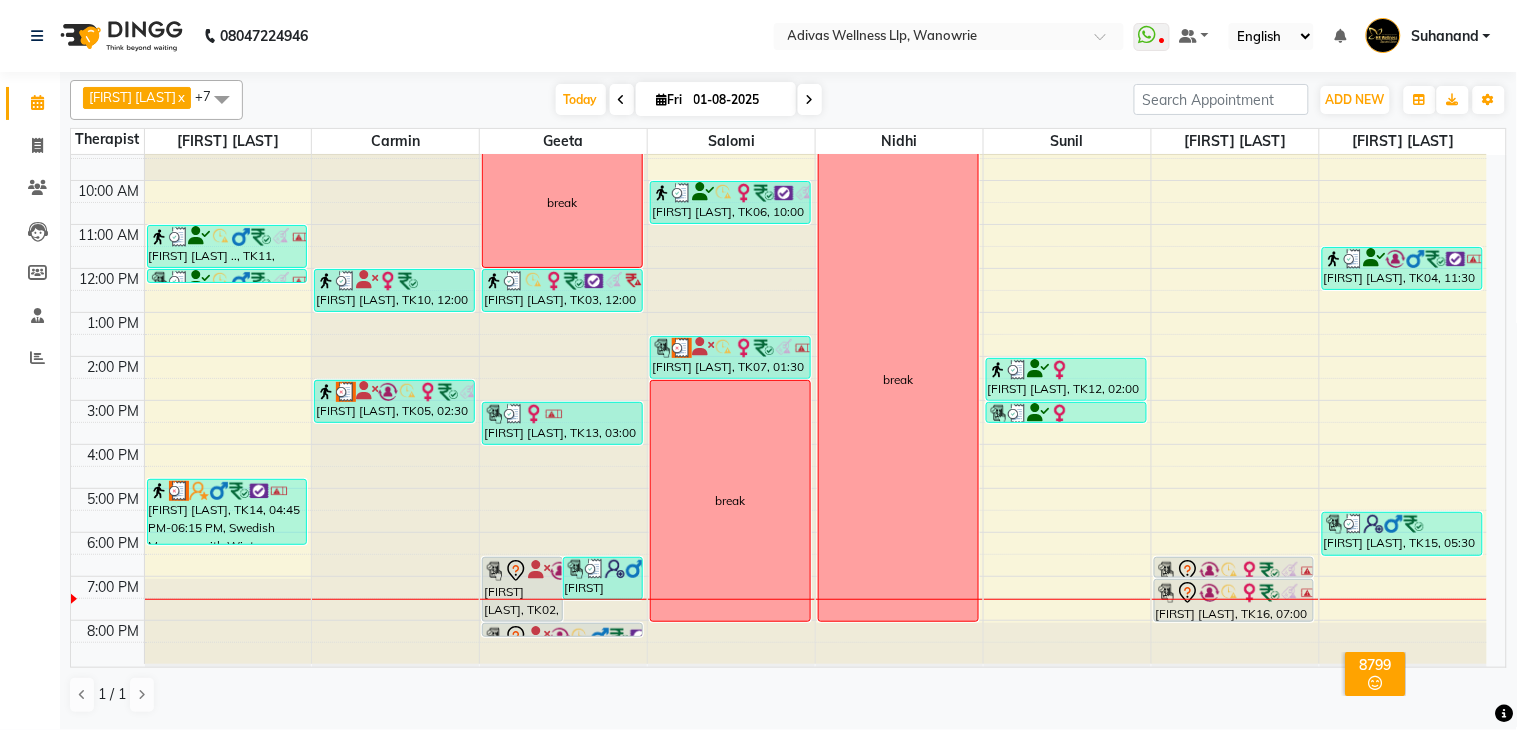 click at bounding box center [810, 100] 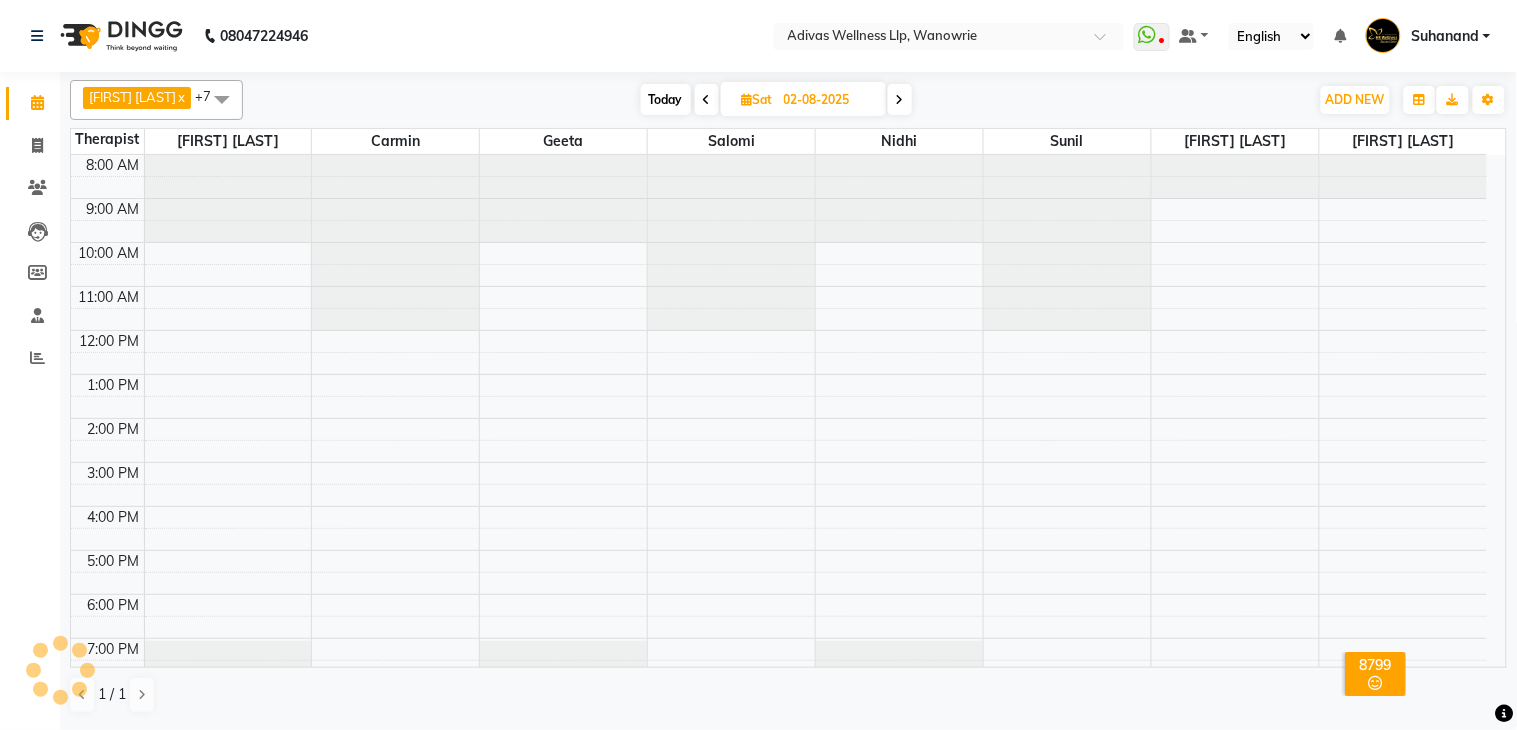 scroll, scrollTop: 63, scrollLeft: 0, axis: vertical 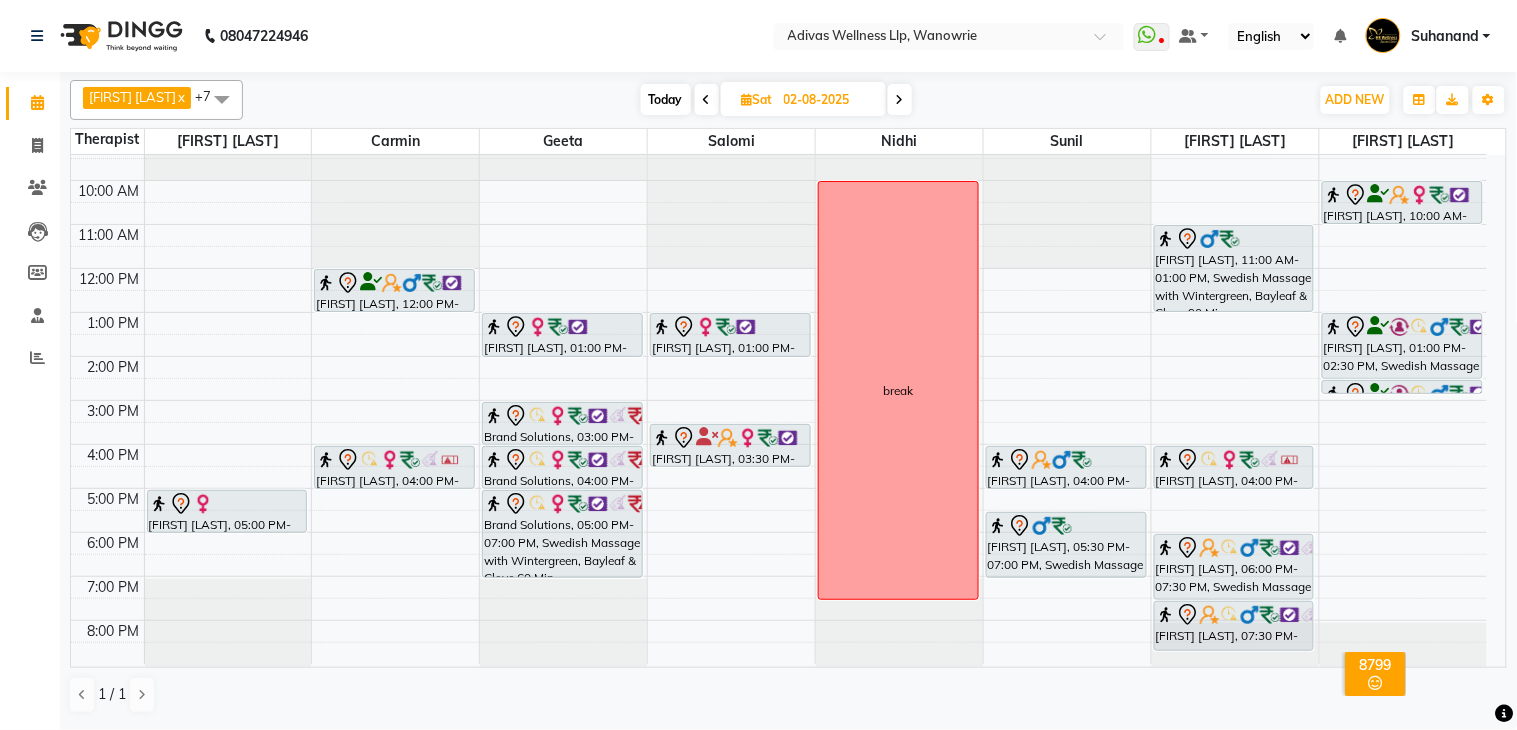click on "[PHONE] Select Location × Adivas Wellness Llp, Wanowrie  WhatsApp Status  ✕ Status:  Disconnected Recent Service Activity: [DATE]     05:30 AM  [PHONE] Whatsapp Settings Default Panel My Panel English ENGLISH Español العربية मराठी हिंदी ગુજરાતી தமிழ் 中文 Notifications nothing to show Suhanand Manage Profile Change Password Sign out  Version:3.15.11" 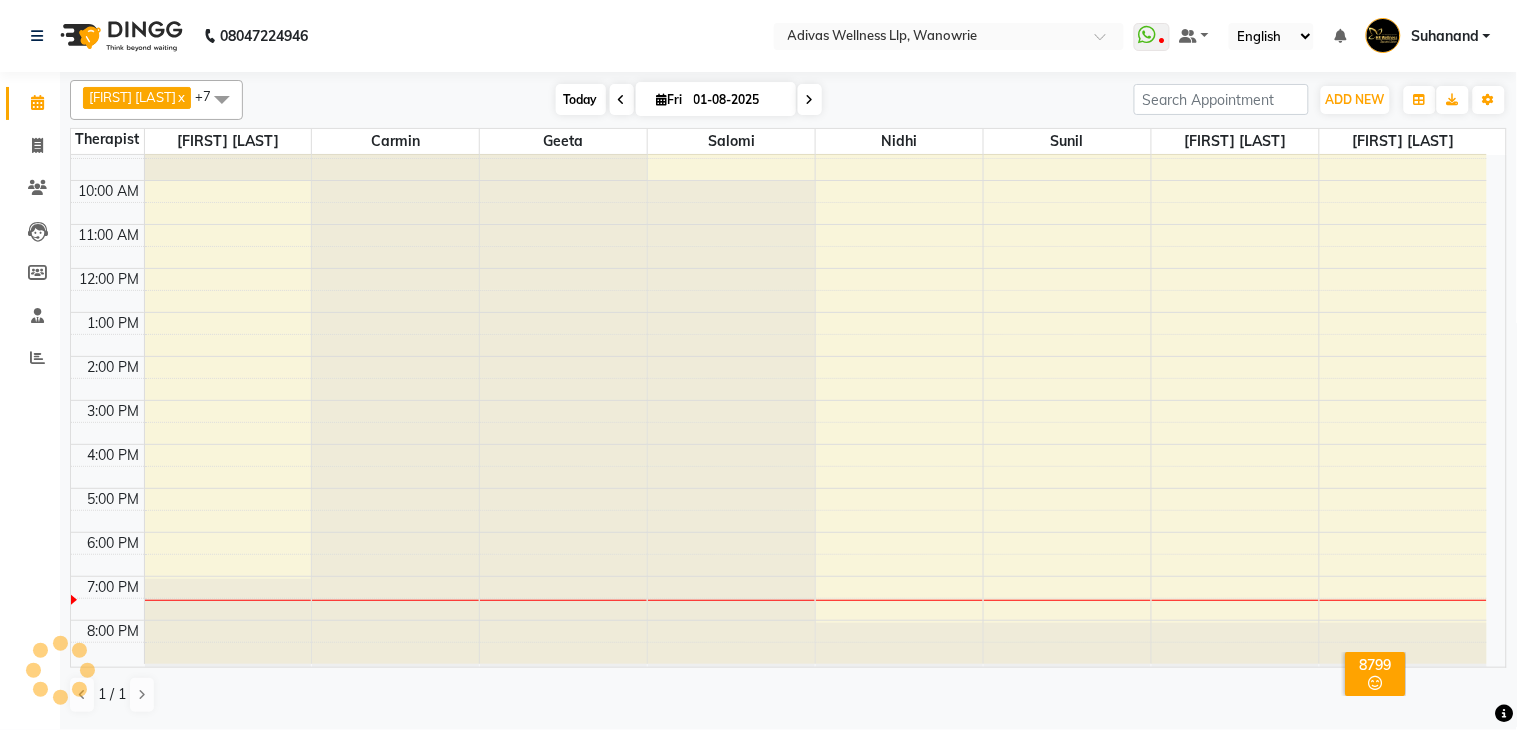 scroll, scrollTop: 63, scrollLeft: 0, axis: vertical 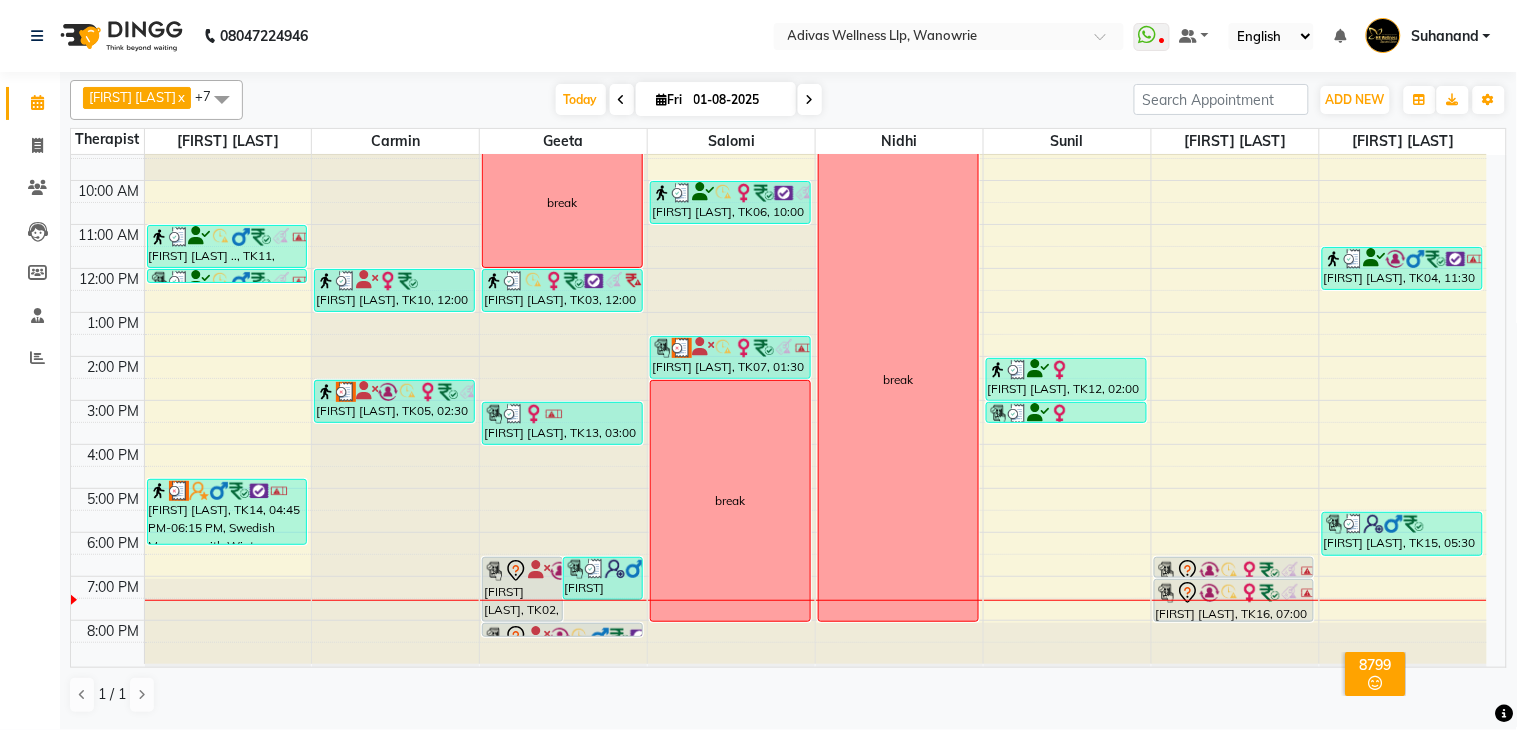 click on "01-08-2025" at bounding box center (738, 100) 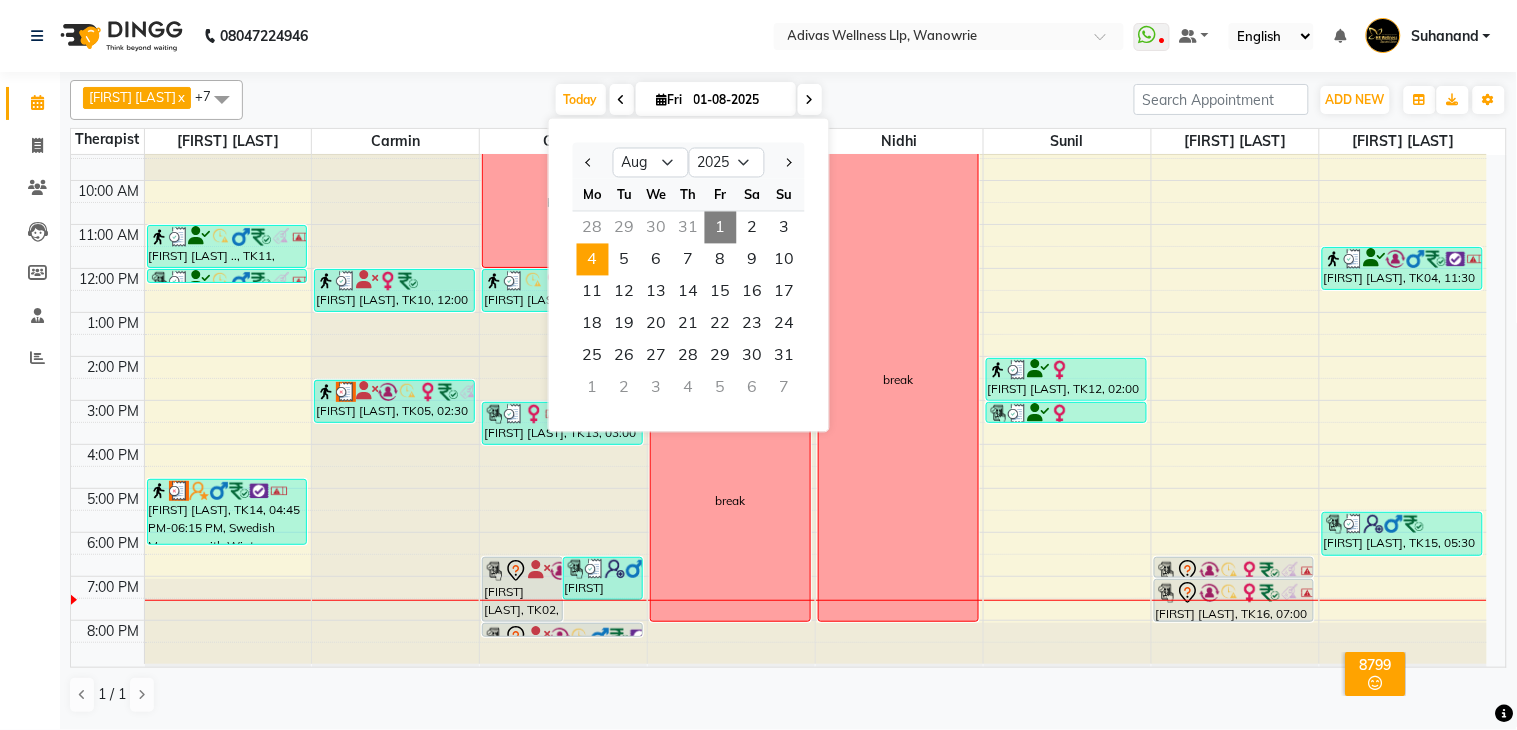 click on "4" at bounding box center (593, 260) 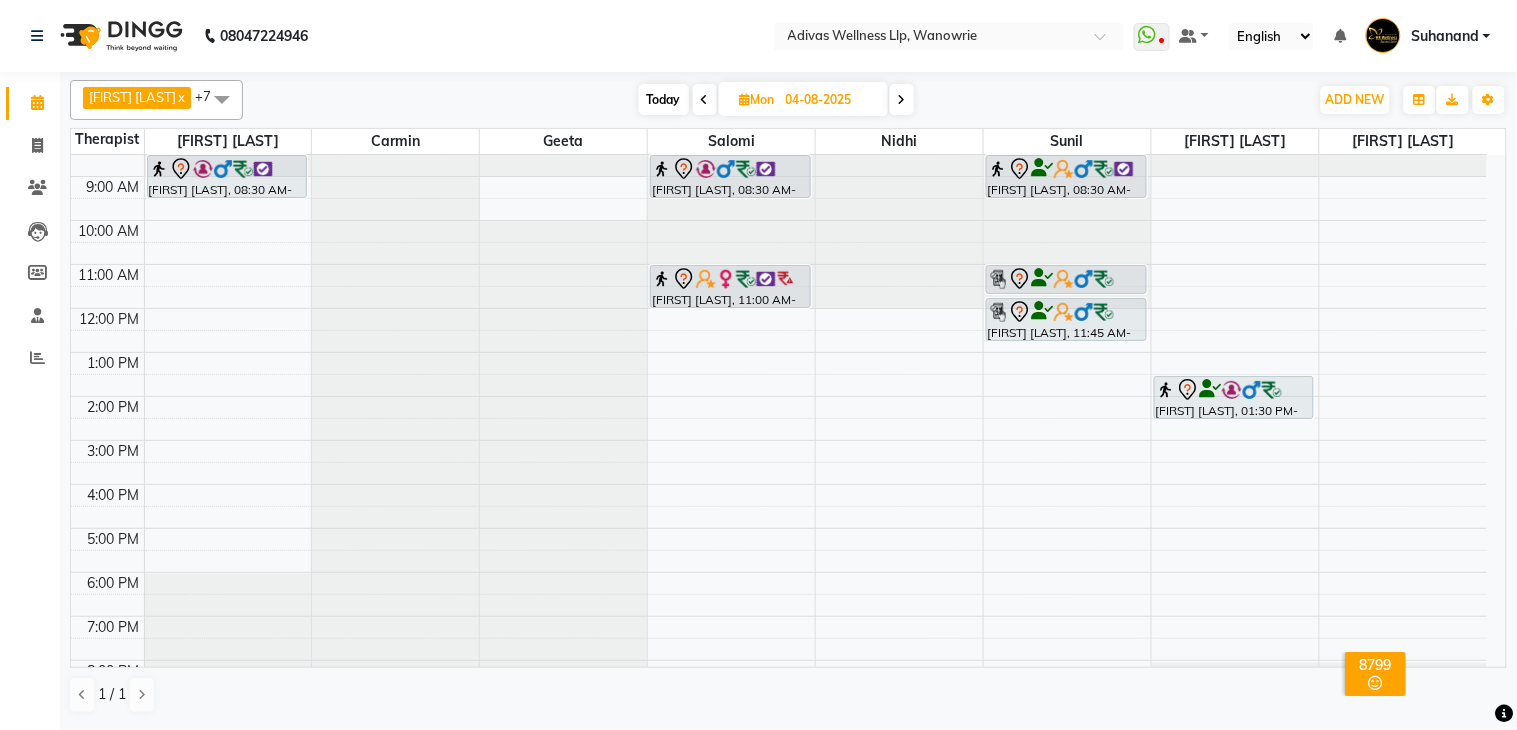 scroll, scrollTop: 0, scrollLeft: 0, axis: both 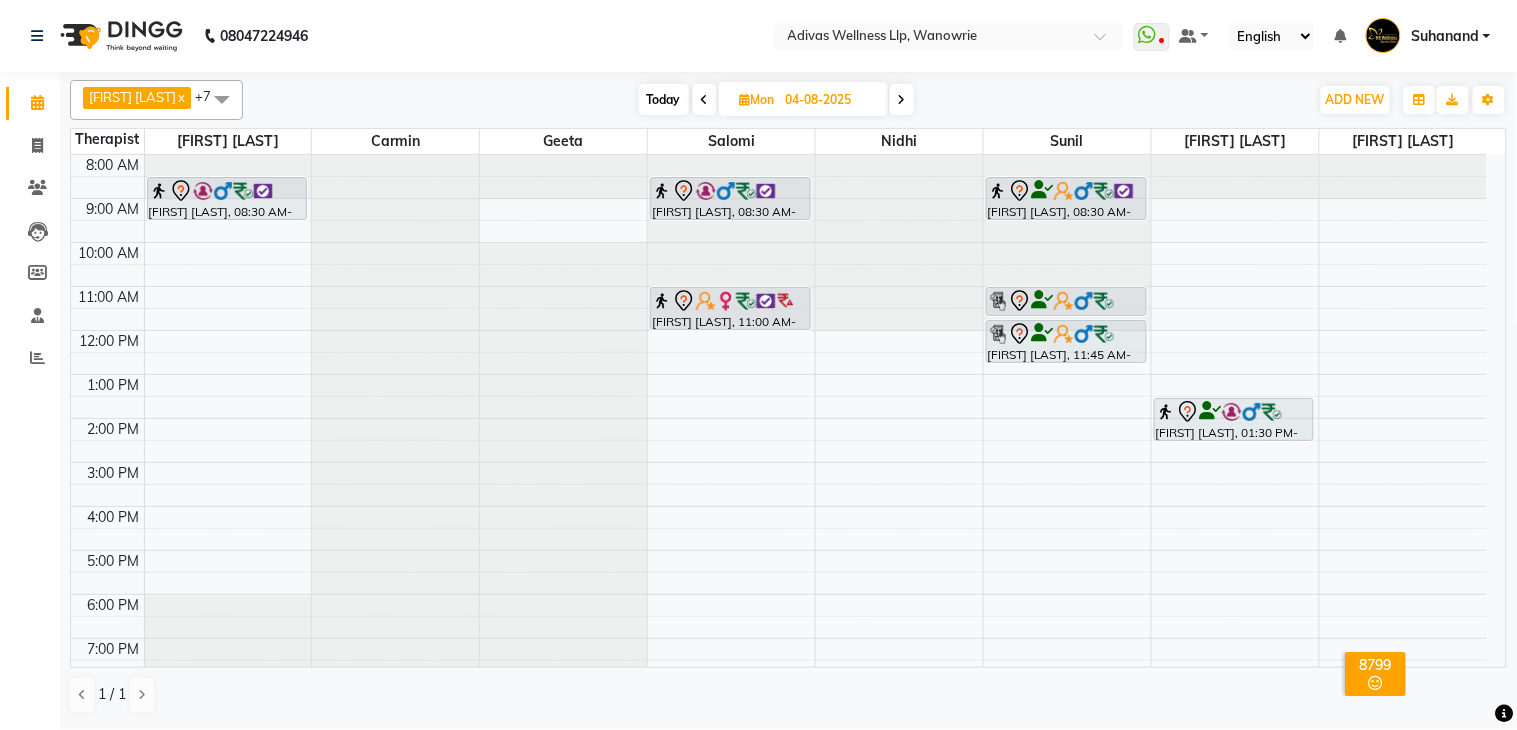 click on "8:00 AM 9:00 AM 10:00 AM 11:00 AM 12:00 PM 1:00 PM 2:00 PM 3:00 PM 4:00 PM 5:00 PM 6:00 PM 7:00 PM 8:00 PM             Manoj Agarwl, 08:30 AM-09:30 AM, Massage 60 Min             Manoj Agarwl, 08:30 AM-09:30 AM, Massage 60 Min             ITTERYA PAILY, 11:00 AM-12:00 PM, Massage 60 Min             Nitin Fernandes, 08:30 AM-09:30 AM, Massage 60 Min             Karan dixit, 11:00 AM-11:40 AM, Steam             Karan dixit, 11:45 AM-12:45 PM, Massage 60 Min             VIJAY BHARWANI, 01:30 PM-02:30 PM, Massage 60 Min" at bounding box center [779, 440] 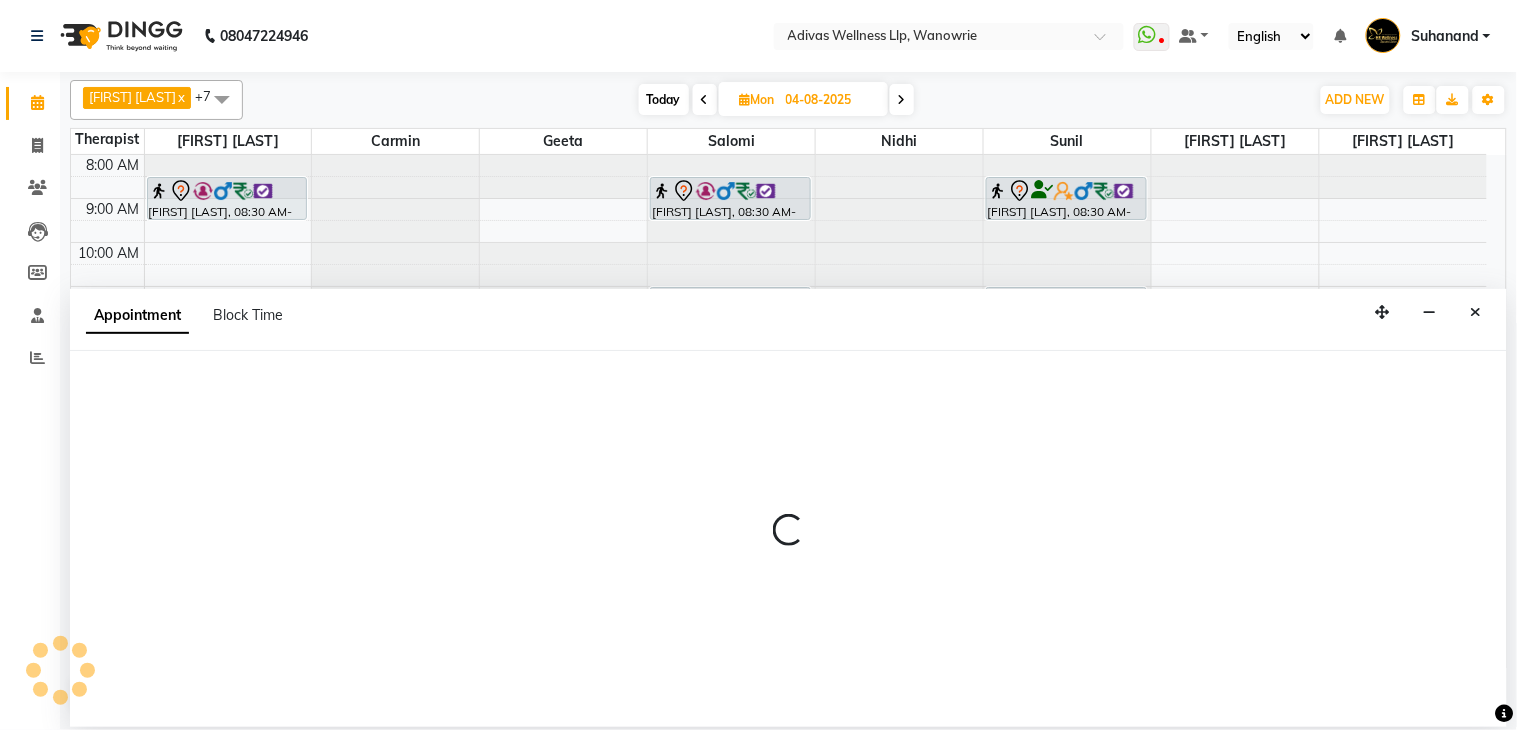 select on "17276" 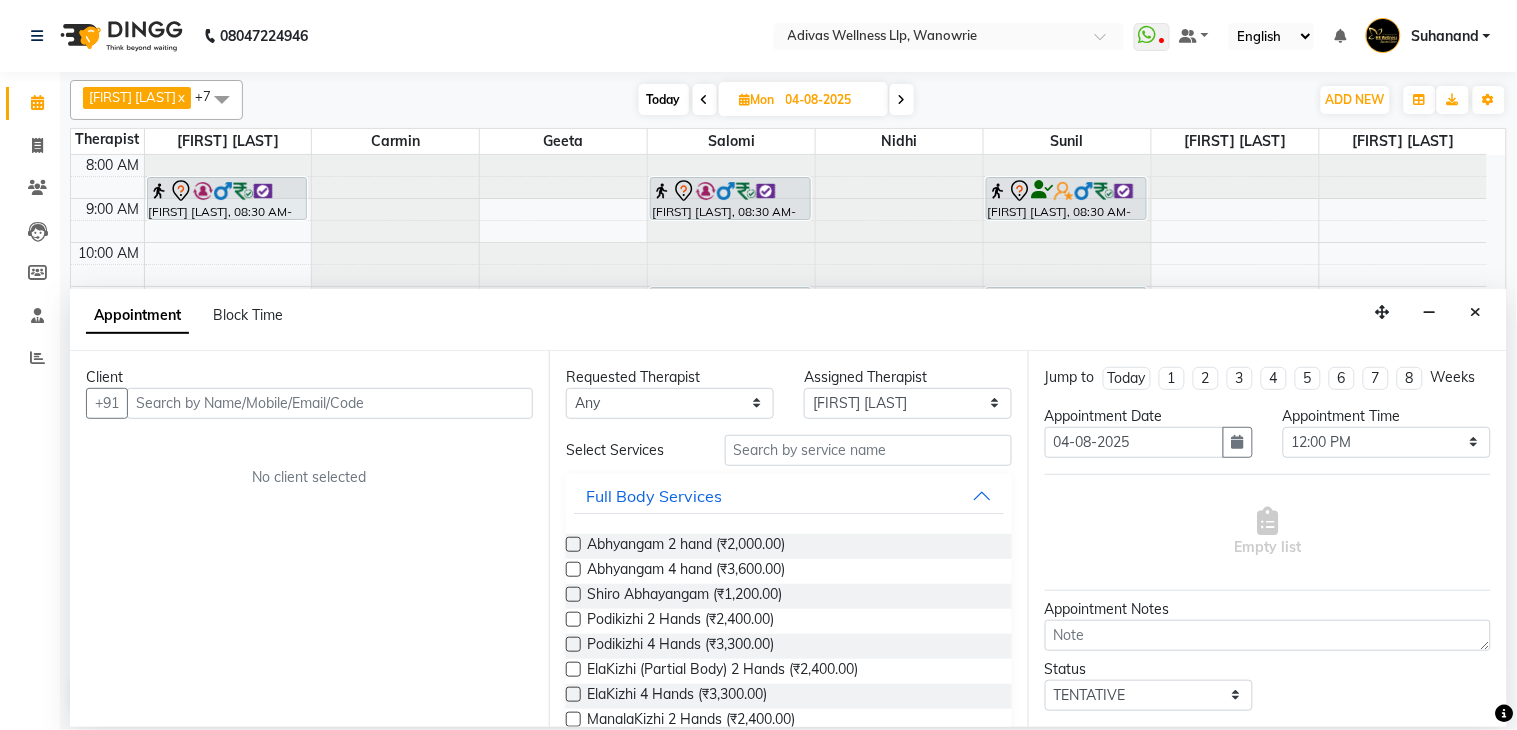 click at bounding box center [330, 403] 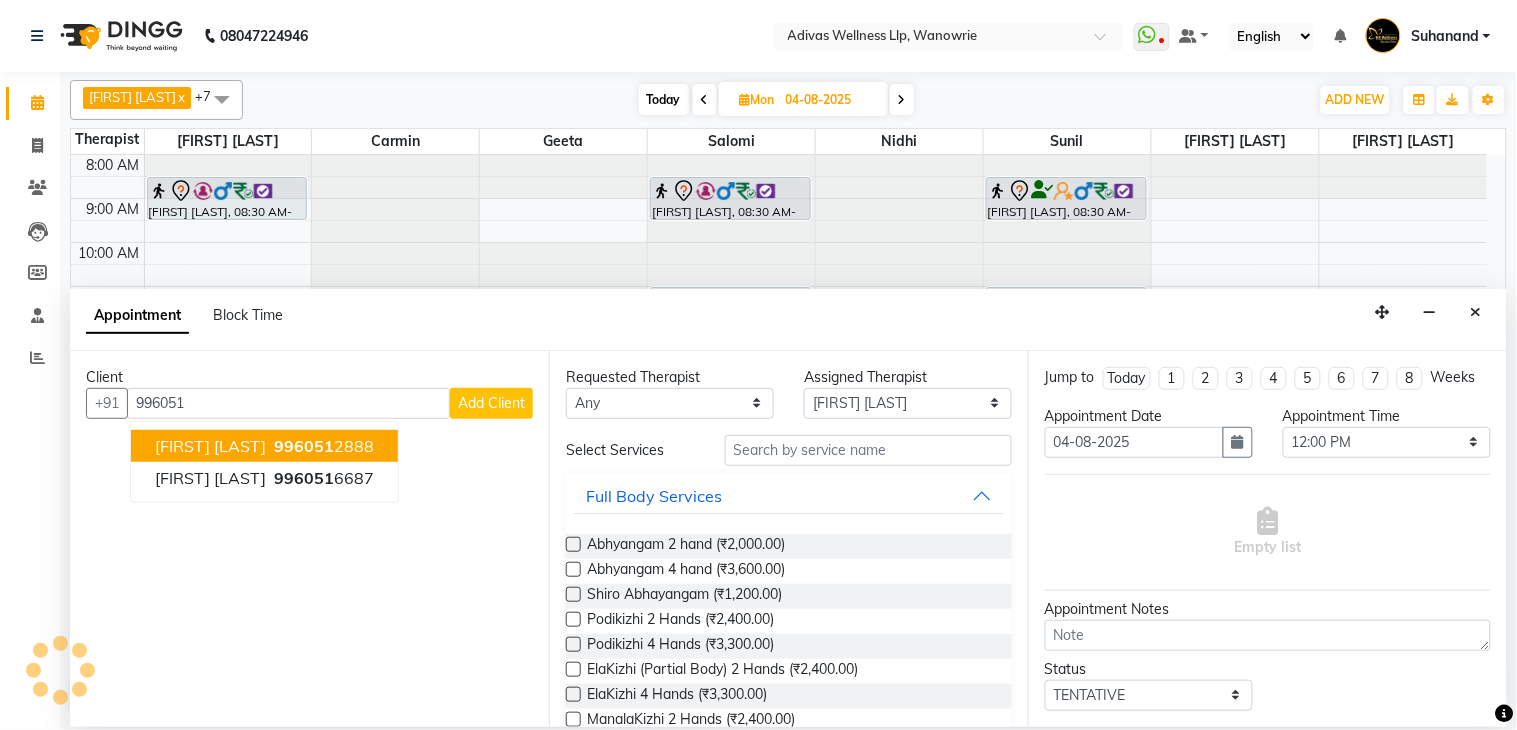 click on "Akash Shrivastava" at bounding box center [210, 446] 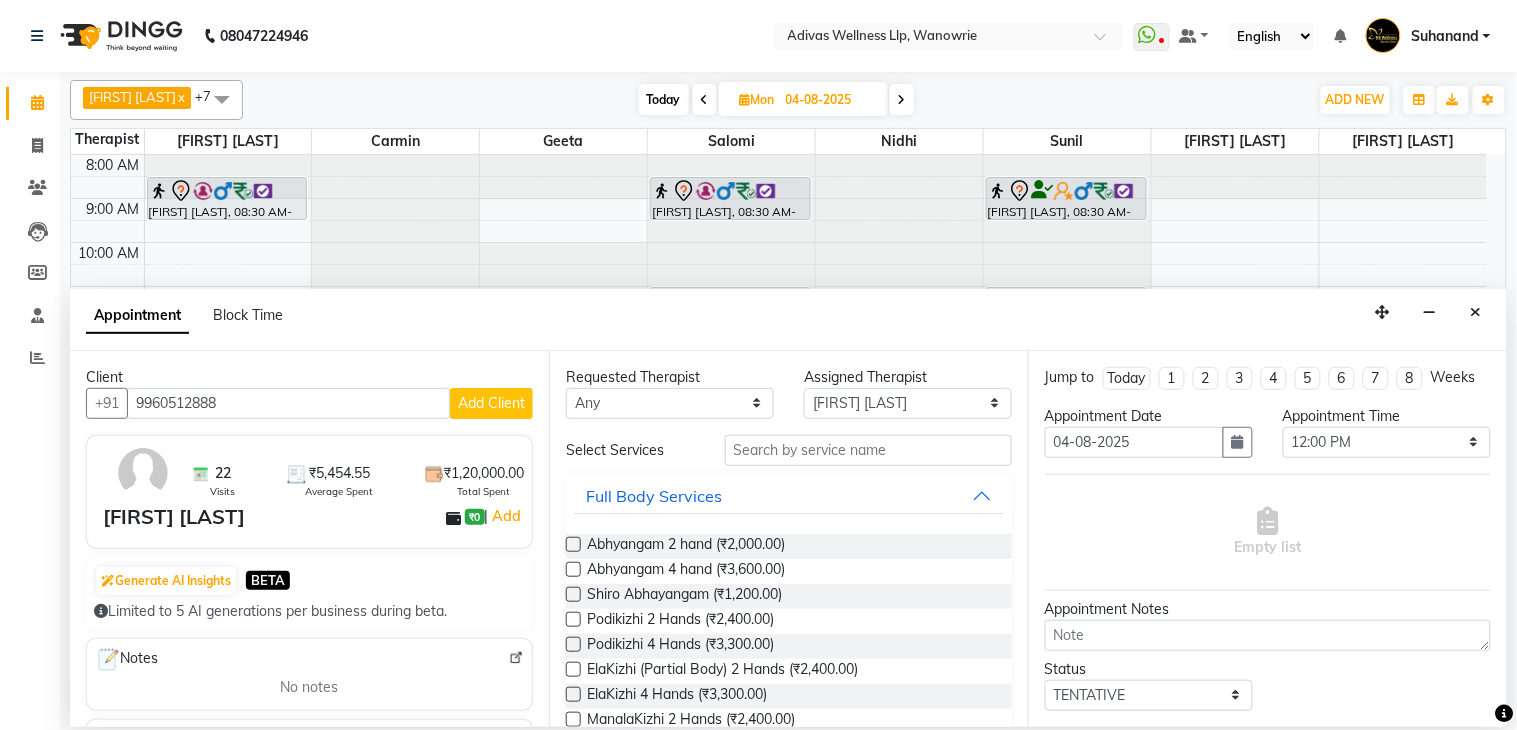 type on "9960512888" 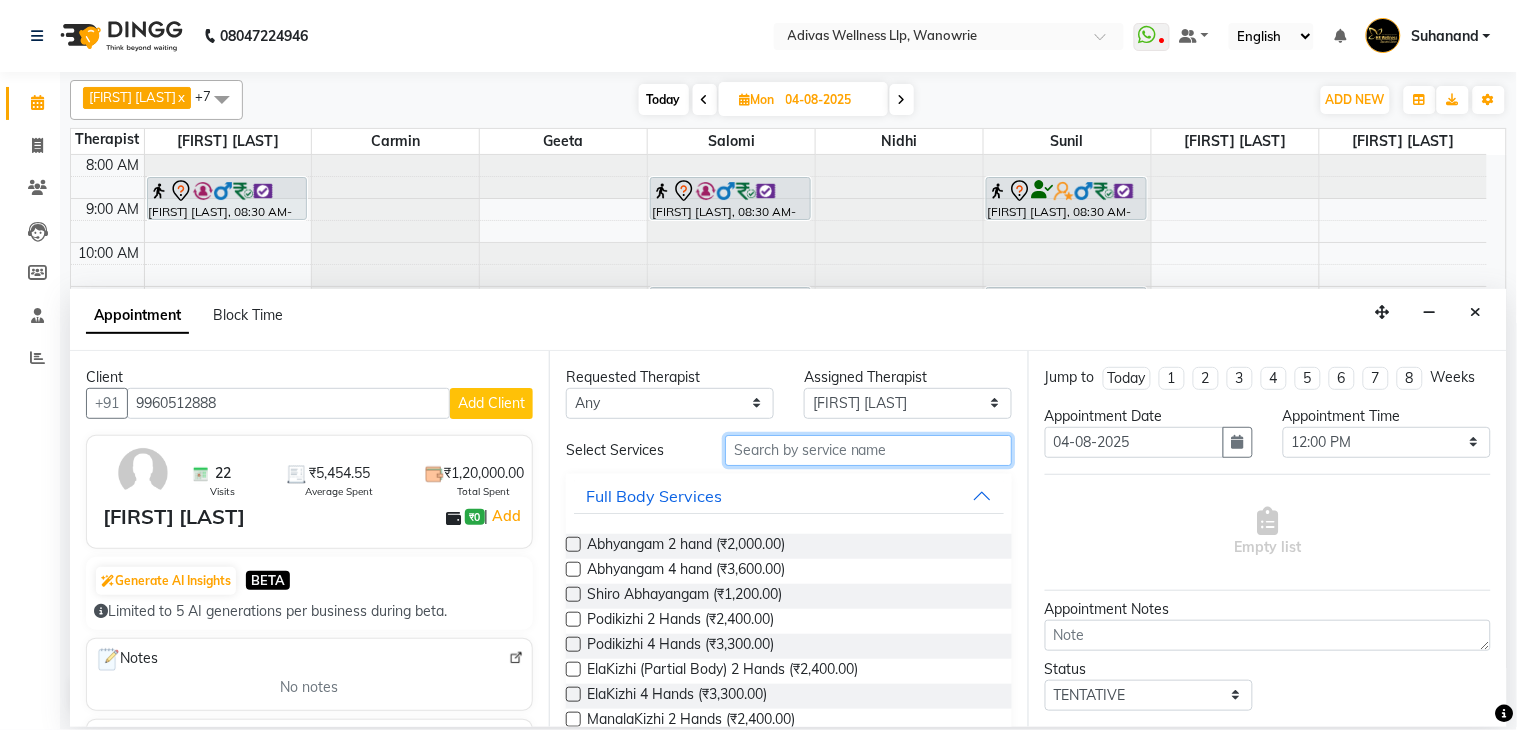 click at bounding box center (868, 450) 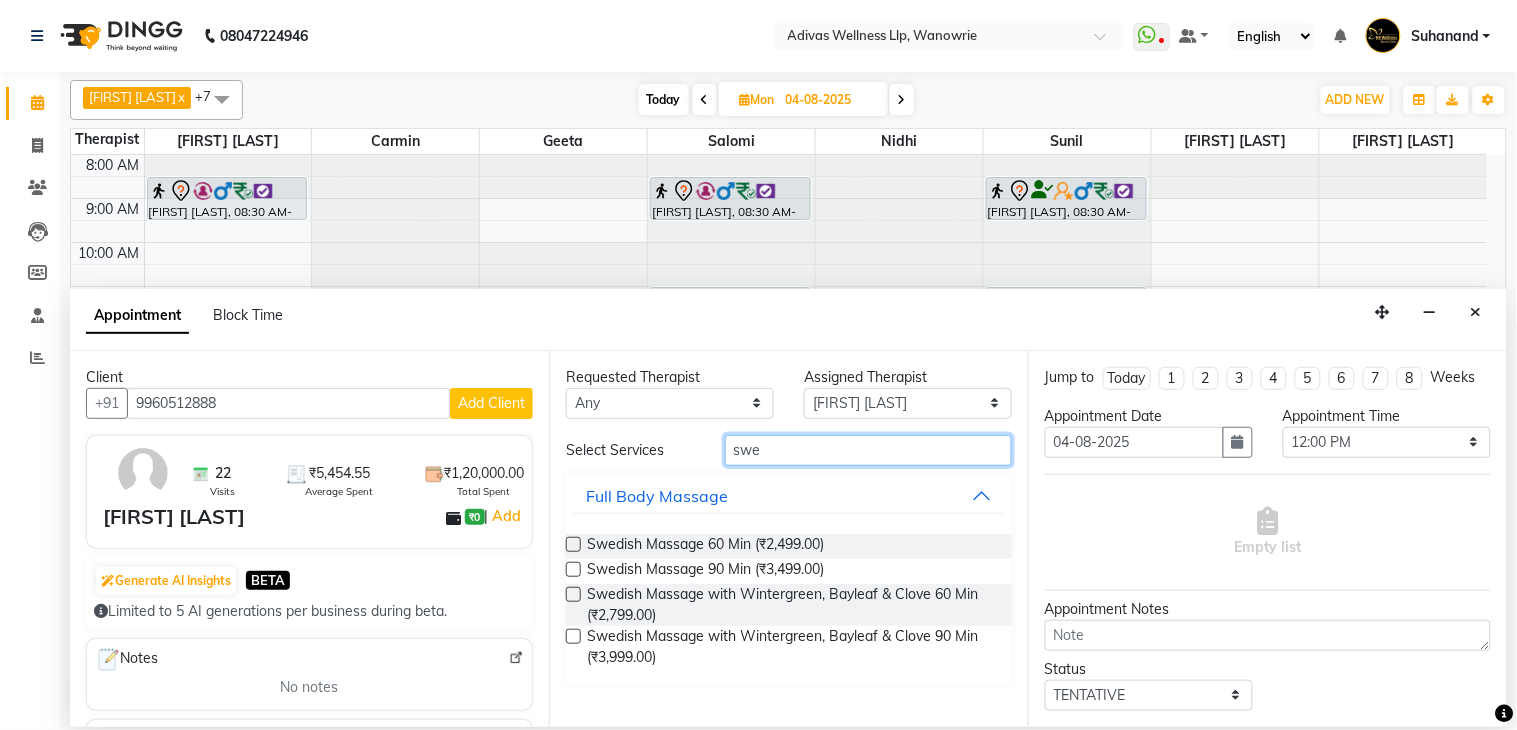 type on "swe" 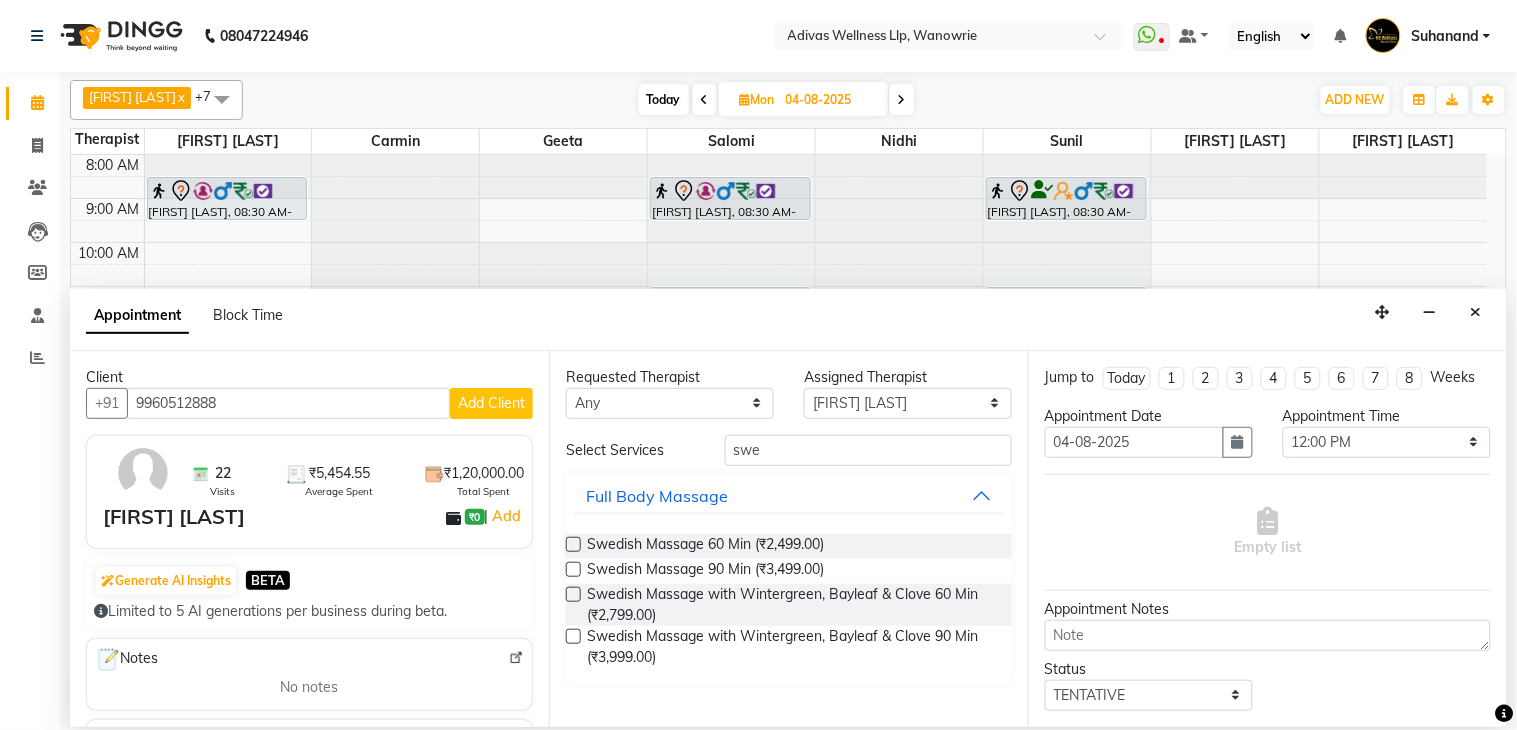 click at bounding box center [573, 594] 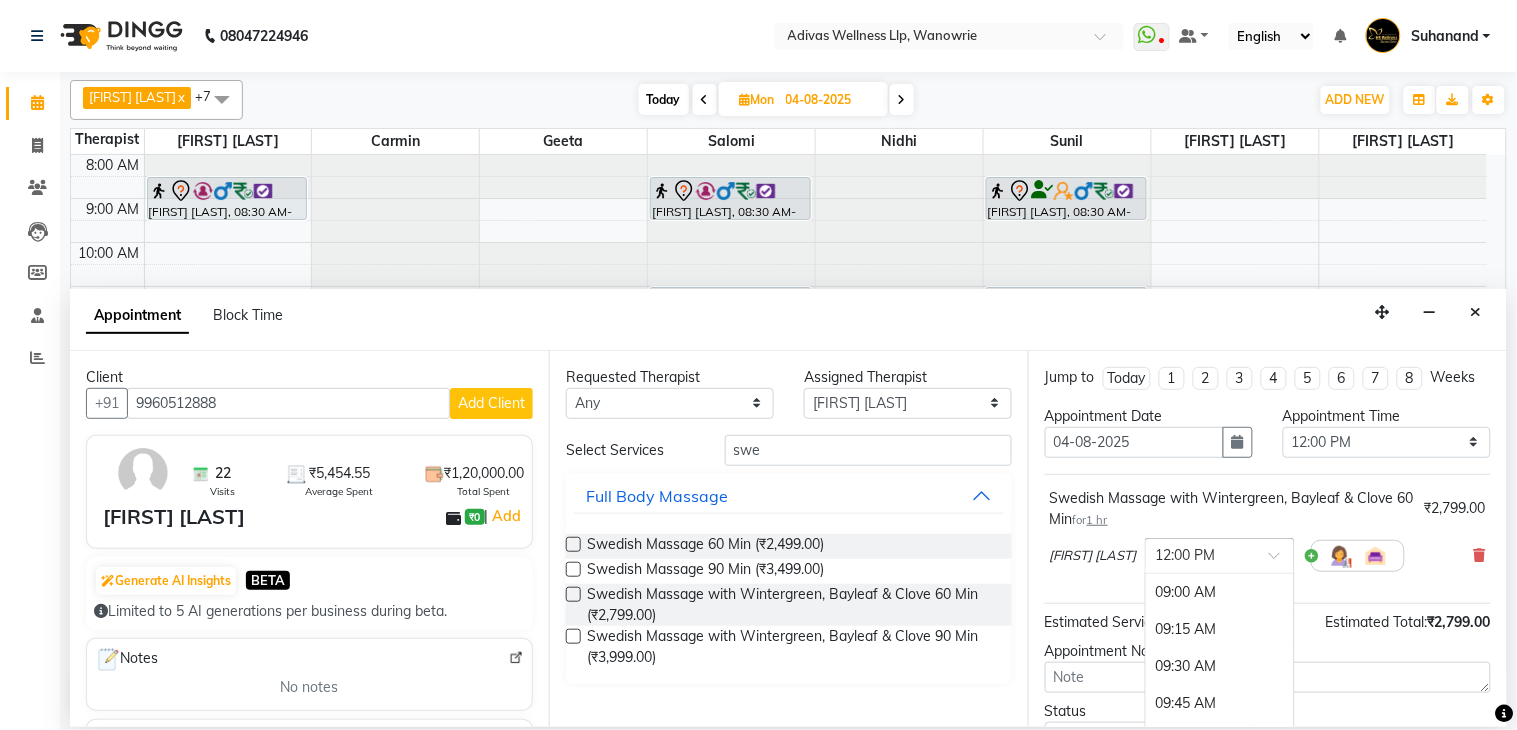 click at bounding box center (1220, 554) 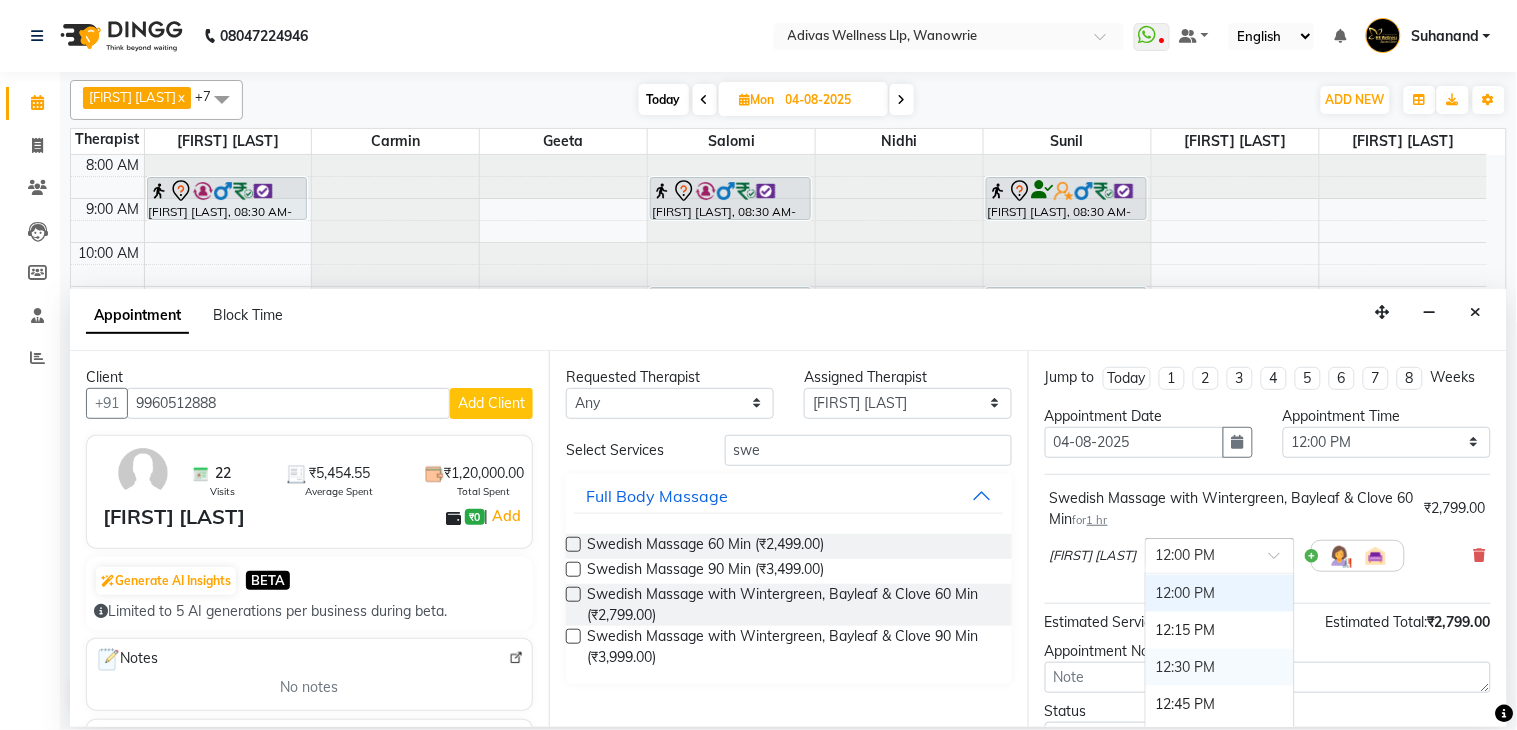 scroll, scrollTop: 332, scrollLeft: 0, axis: vertical 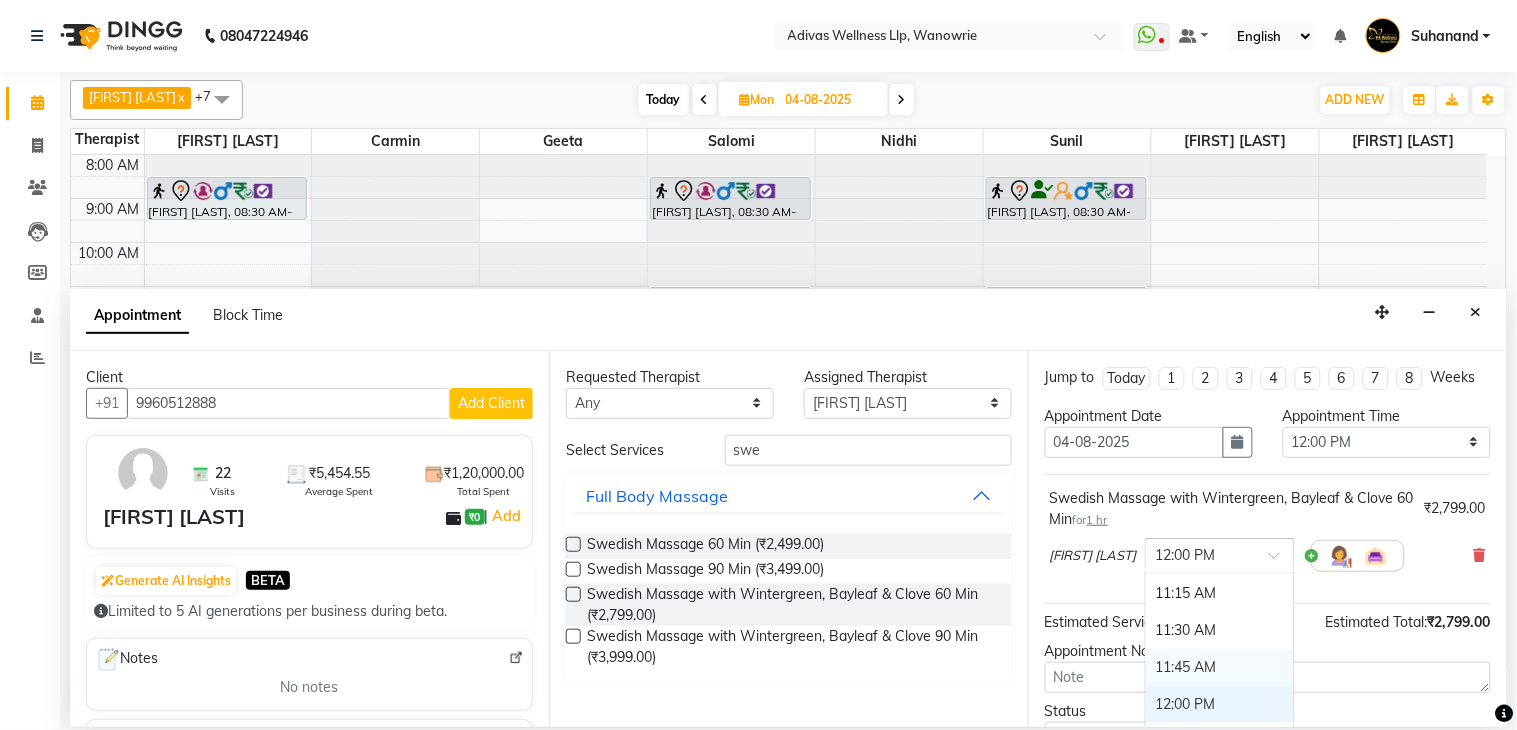 click on "11:45 AM" at bounding box center [1220, 667] 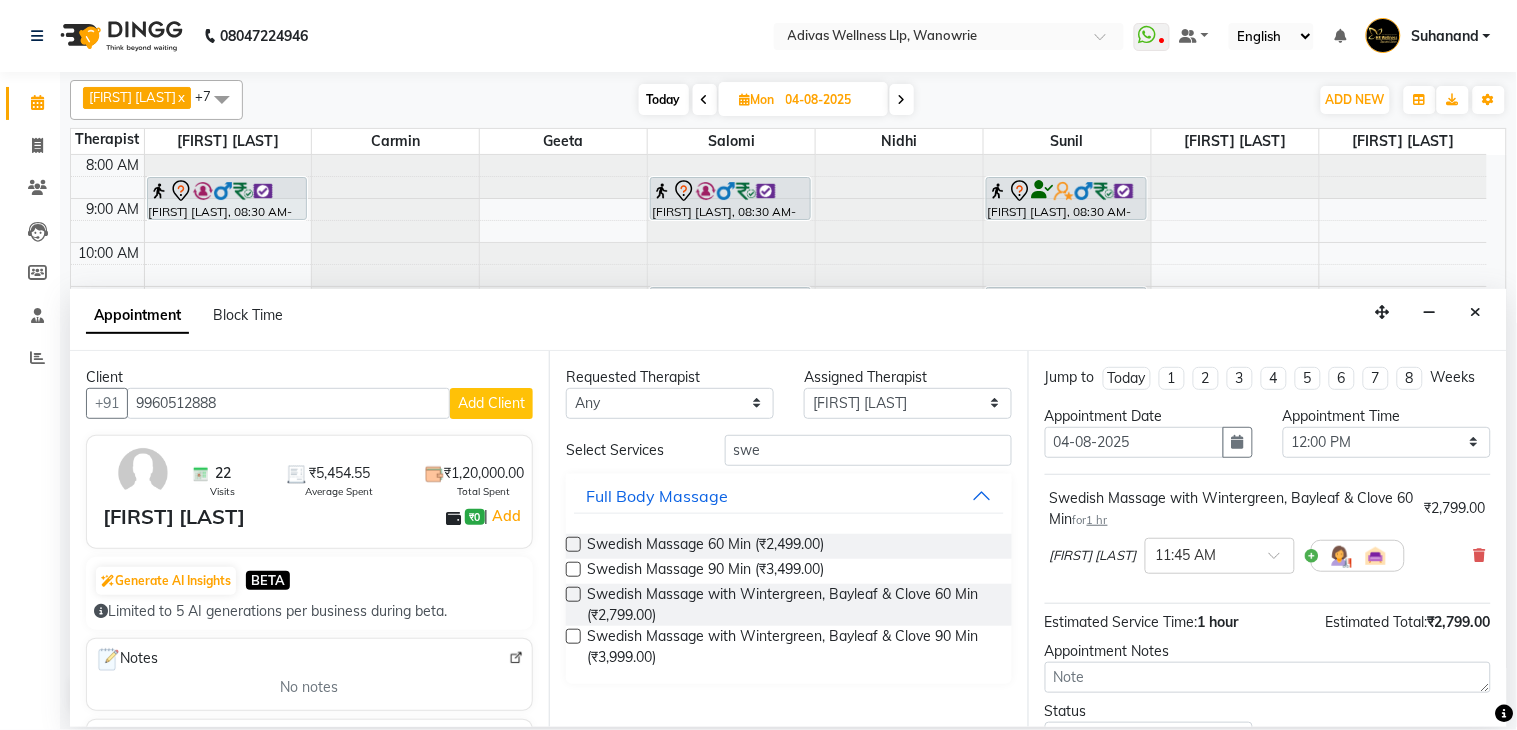 click at bounding box center [573, 594] 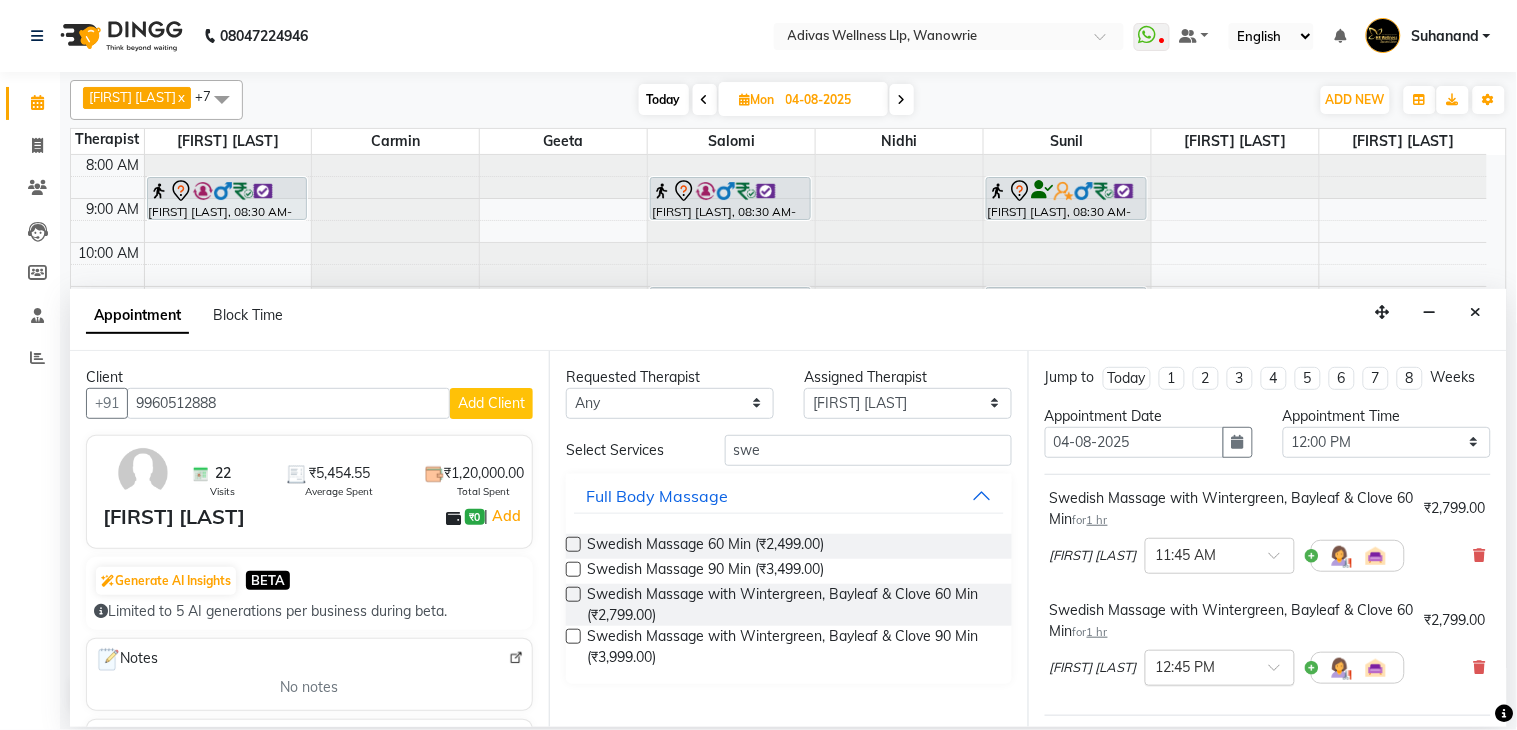 click at bounding box center [1281, 673] 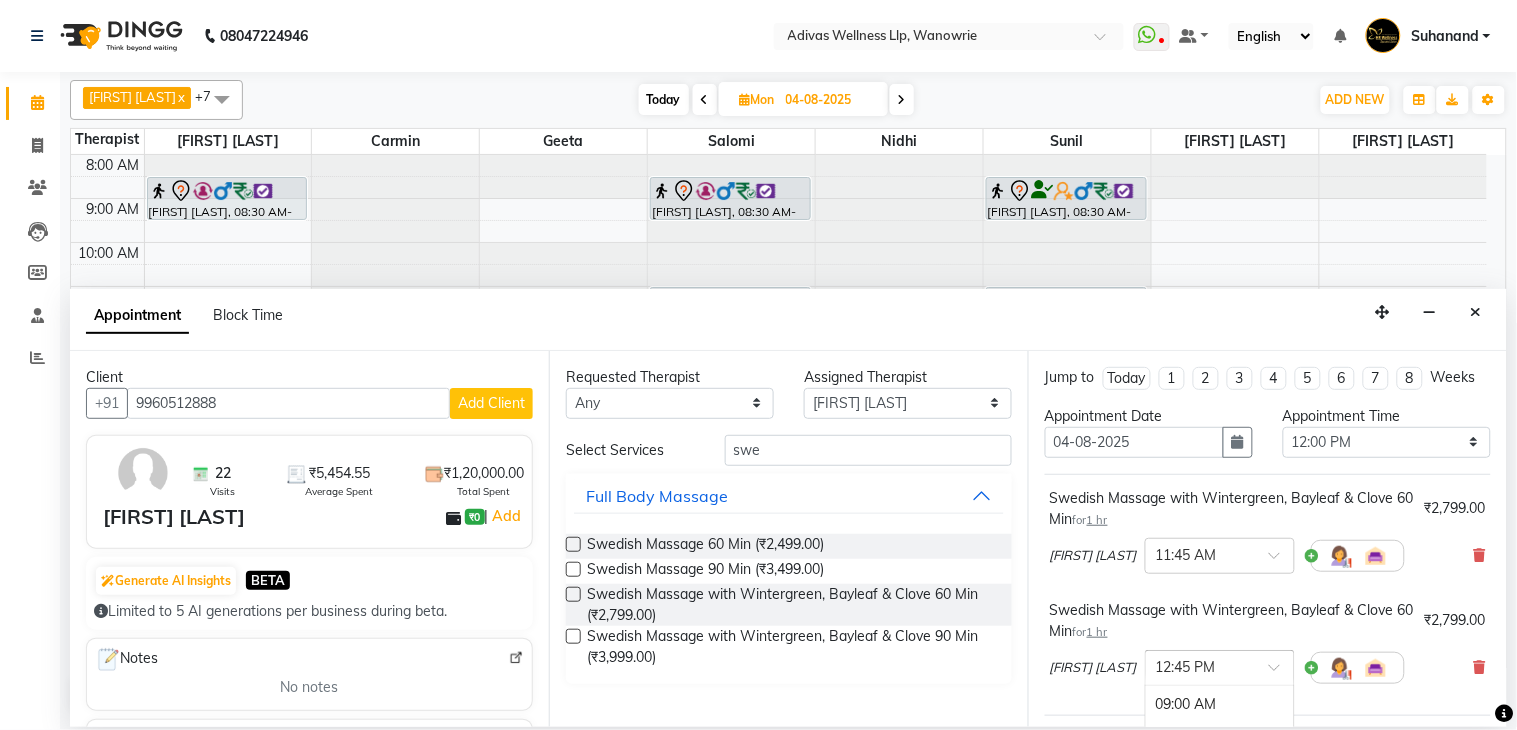 scroll, scrollTop: 553, scrollLeft: 0, axis: vertical 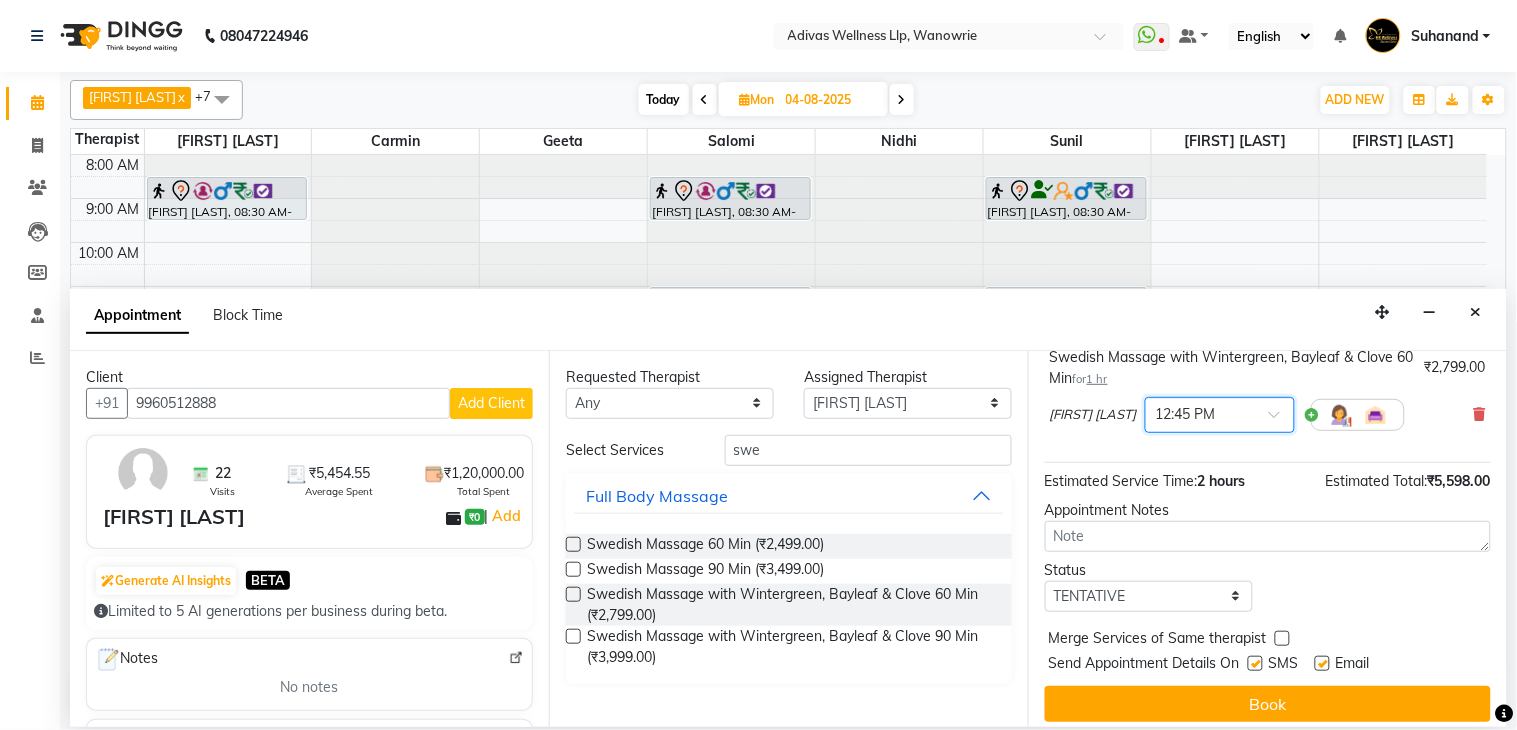 click at bounding box center [1220, 413] 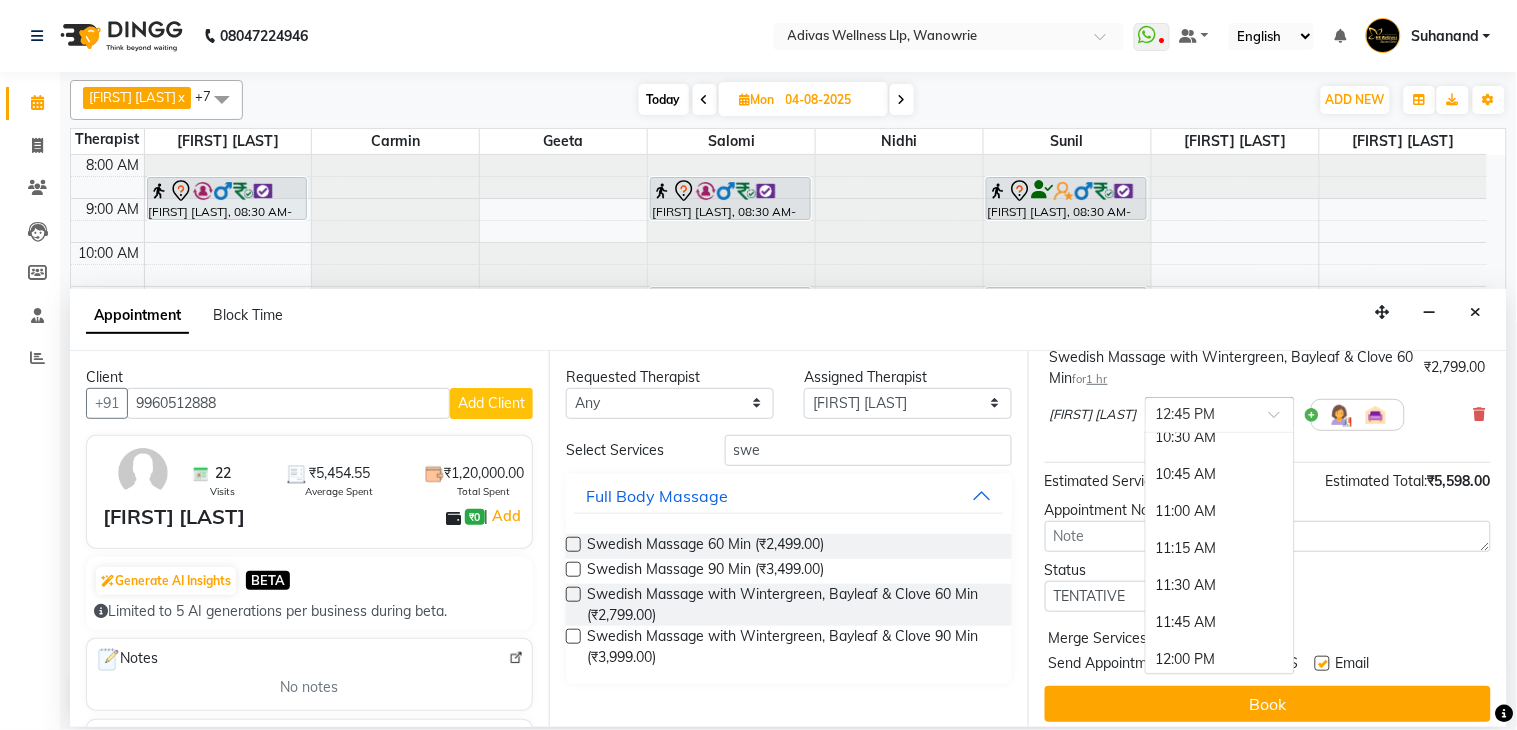 scroll, scrollTop: 220, scrollLeft: 0, axis: vertical 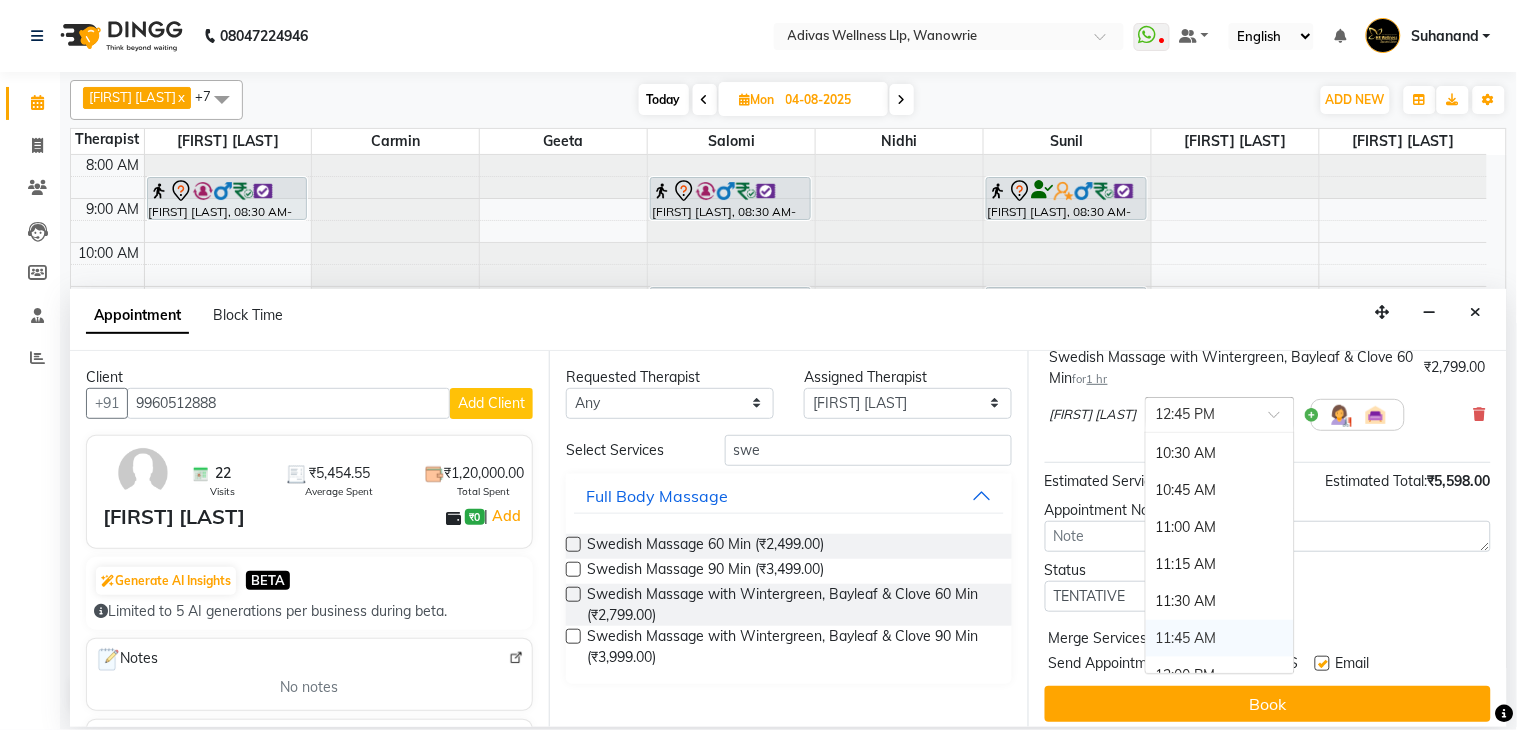 click on "11:45 AM" at bounding box center (1220, 638) 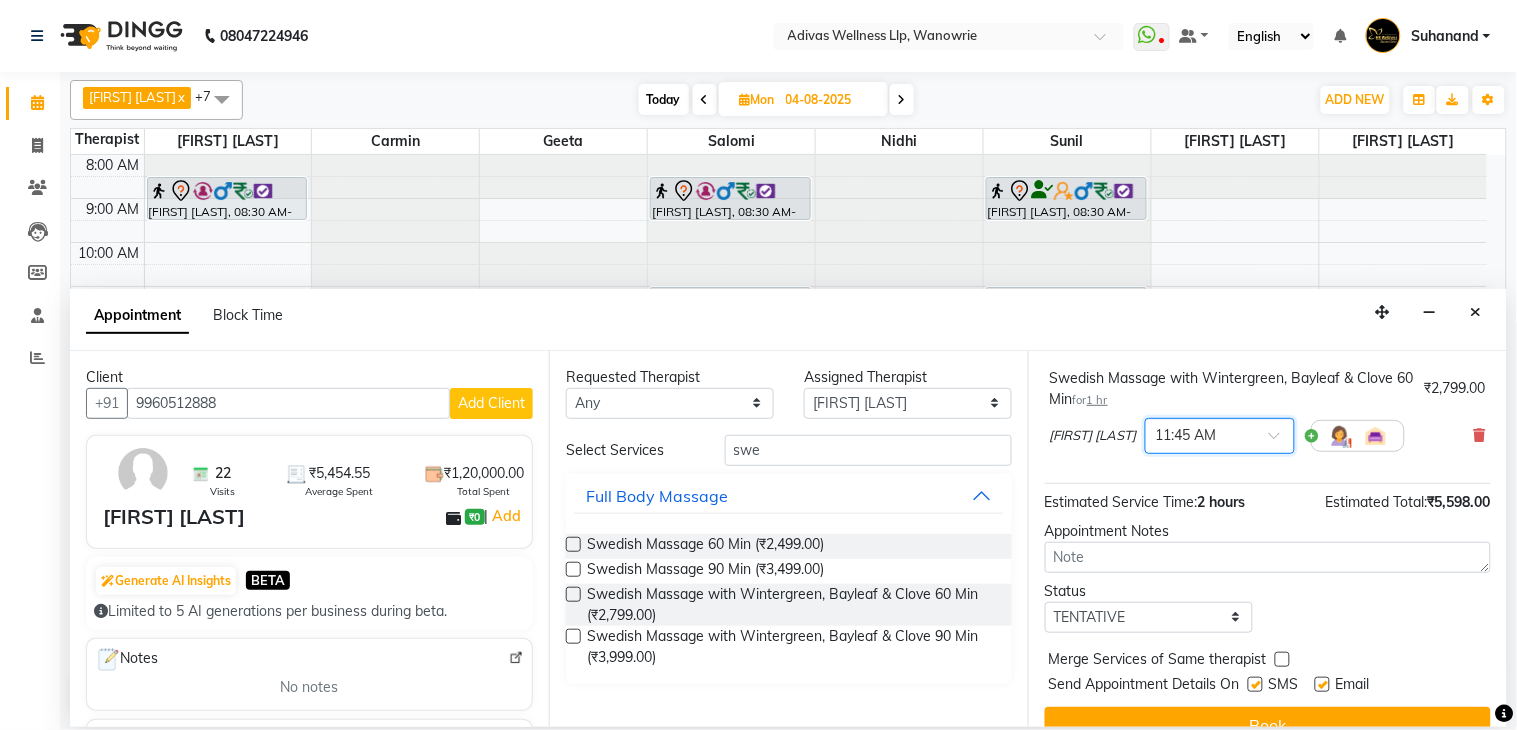 click at bounding box center (573, 594) 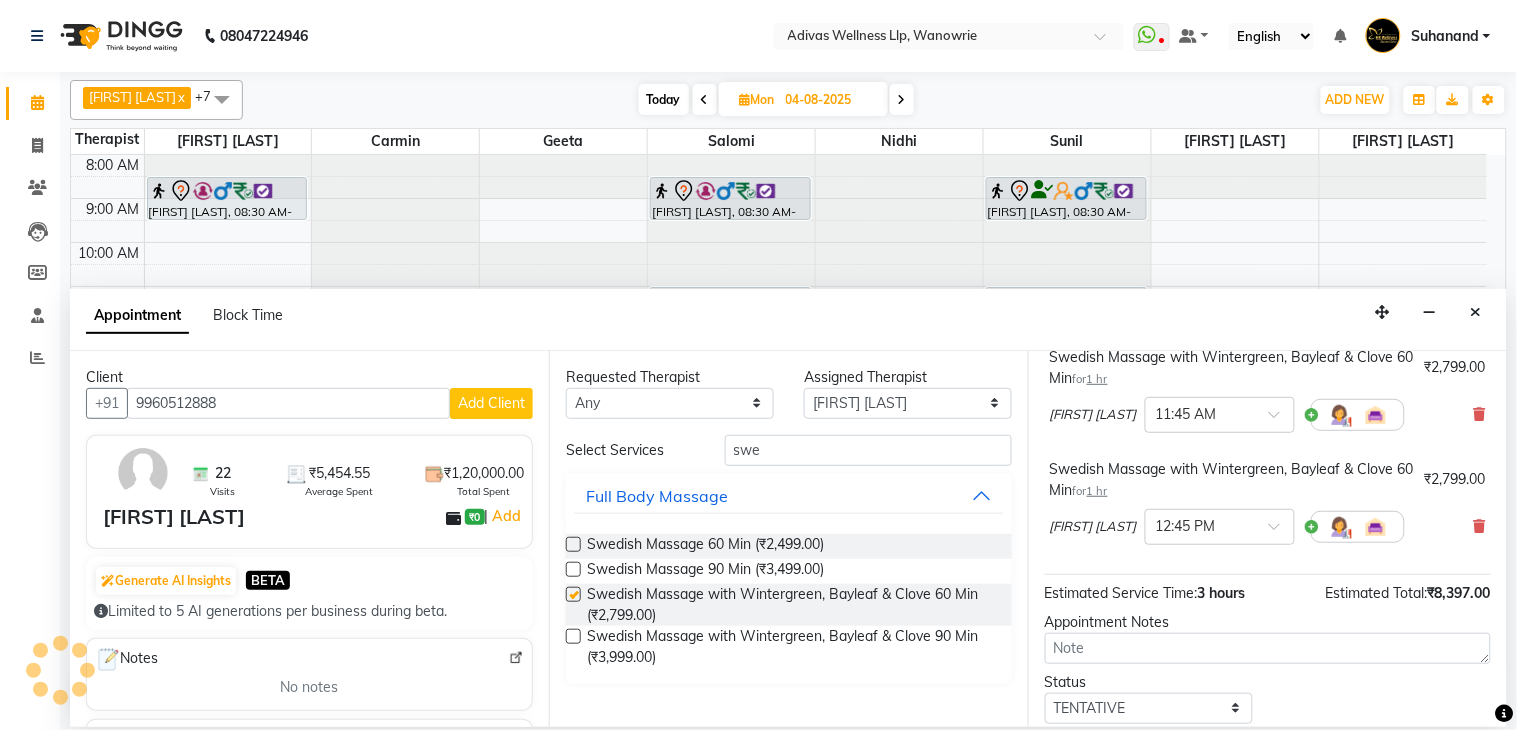 checkbox on "false" 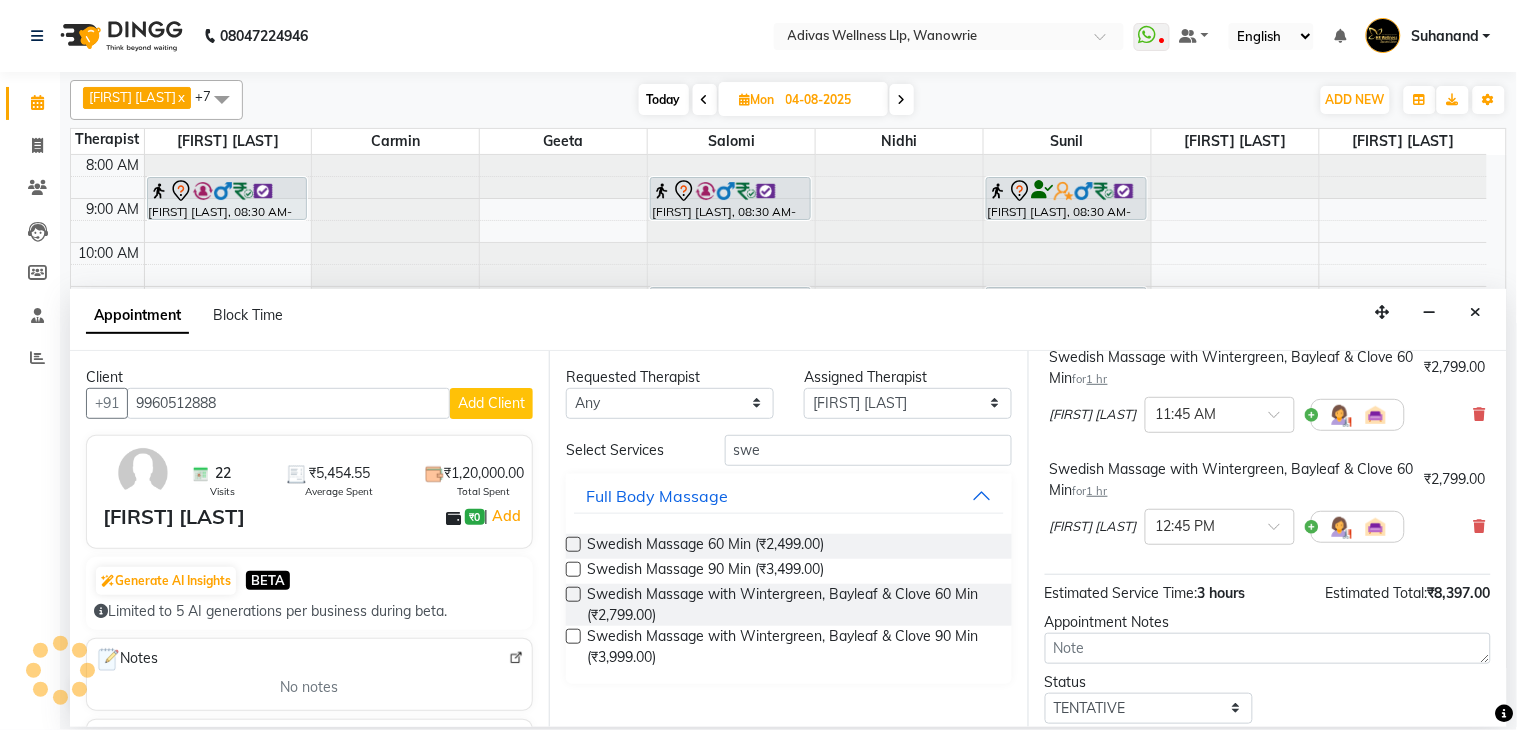 scroll, scrollTop: 395, scrollLeft: 0, axis: vertical 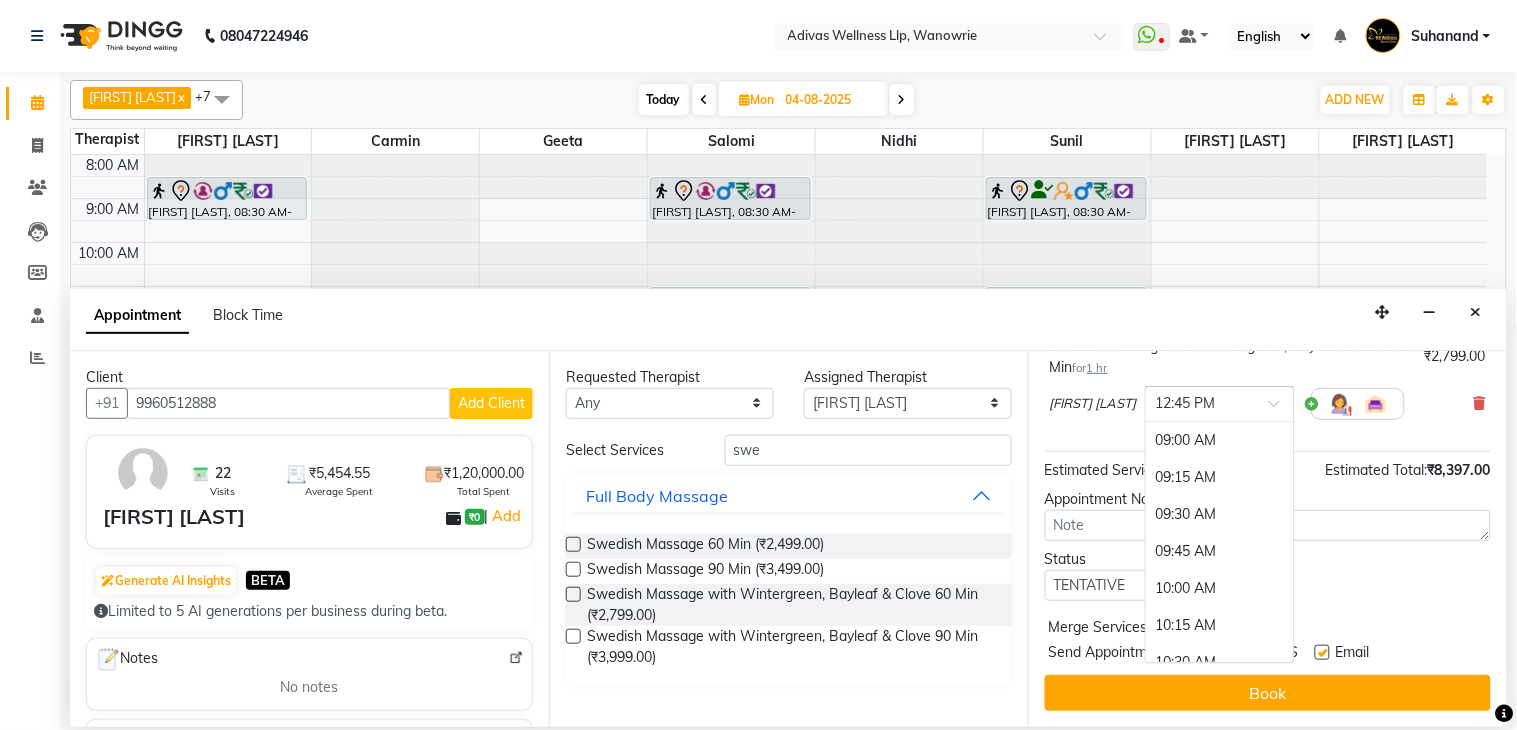 click at bounding box center [1220, 402] 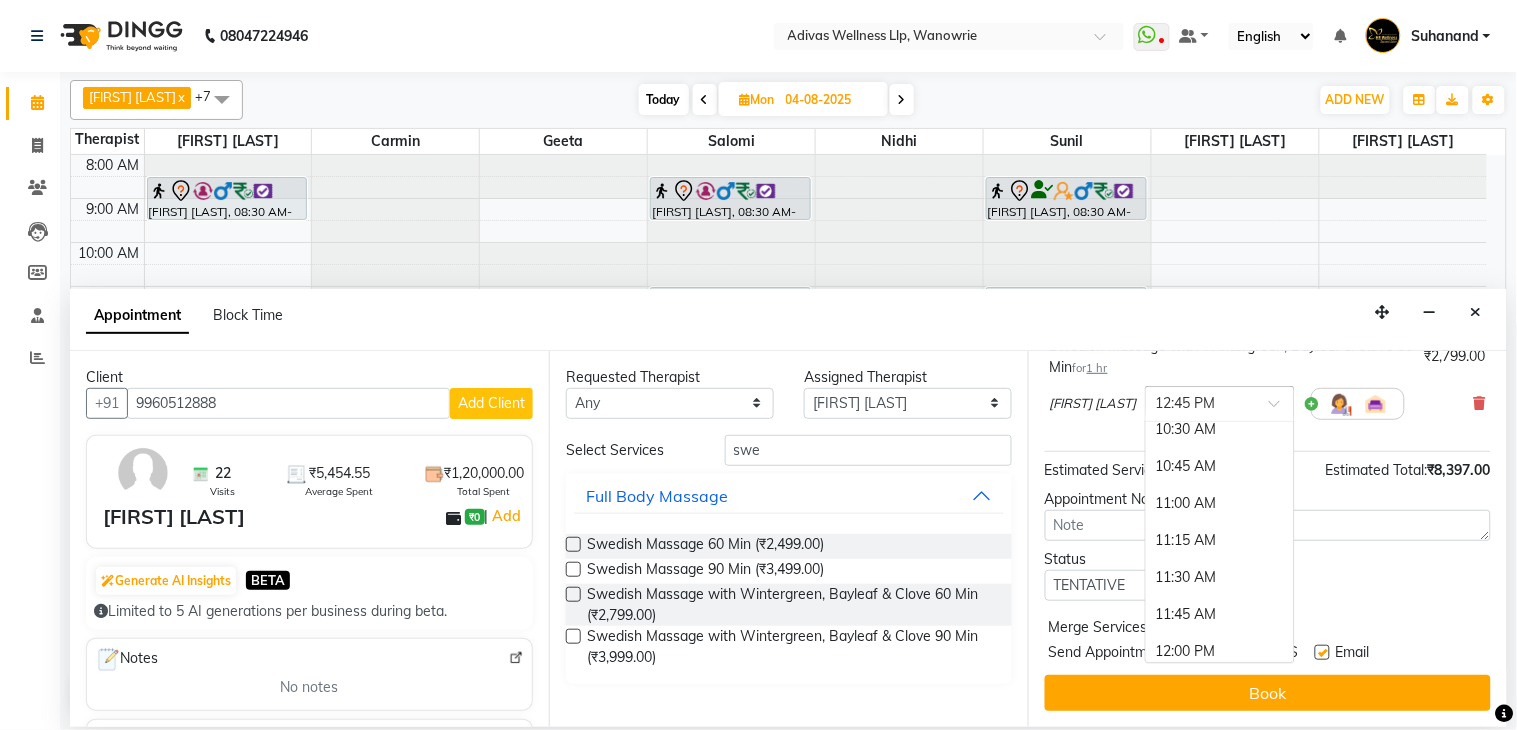scroll, scrollTop: 220, scrollLeft: 0, axis: vertical 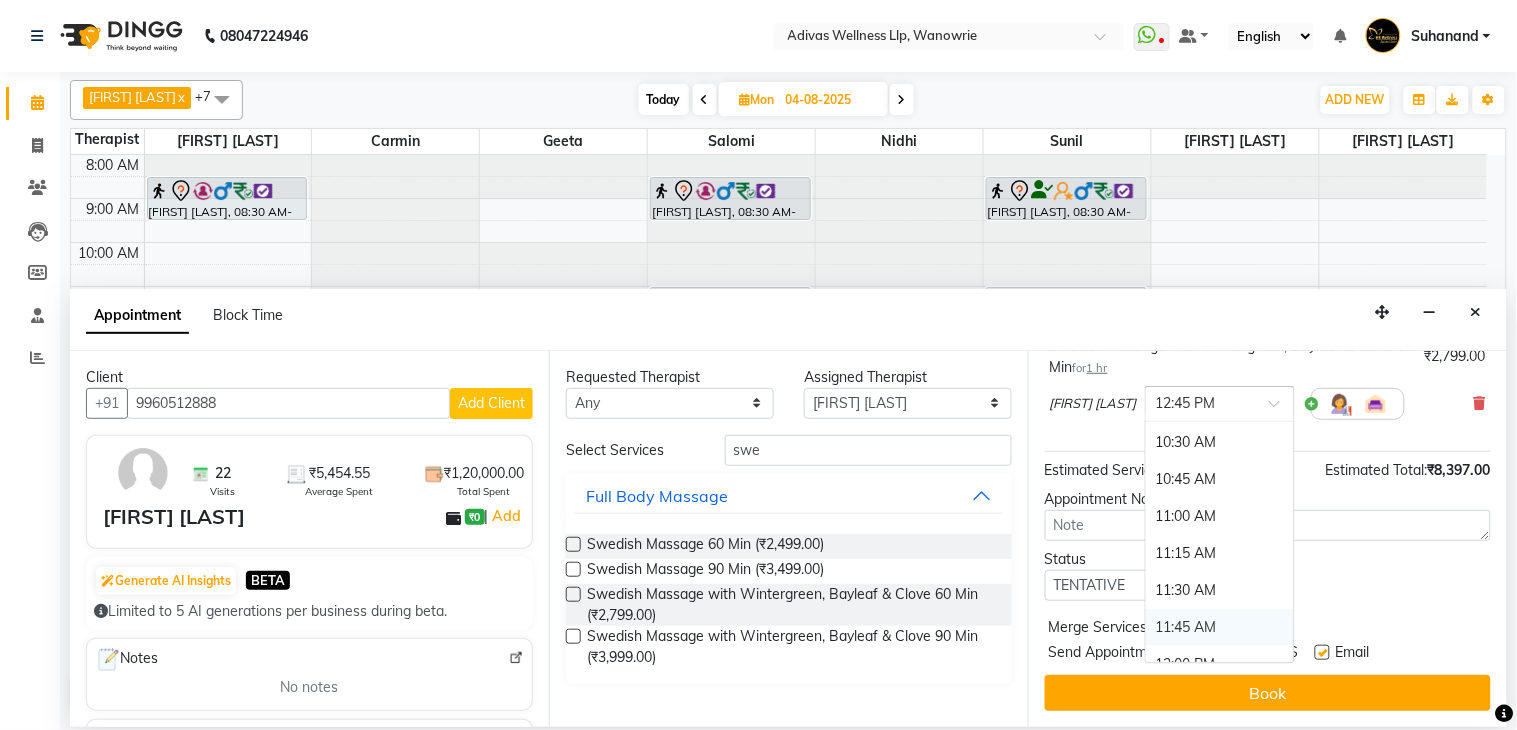 click on "11:45 AM" at bounding box center [1220, 627] 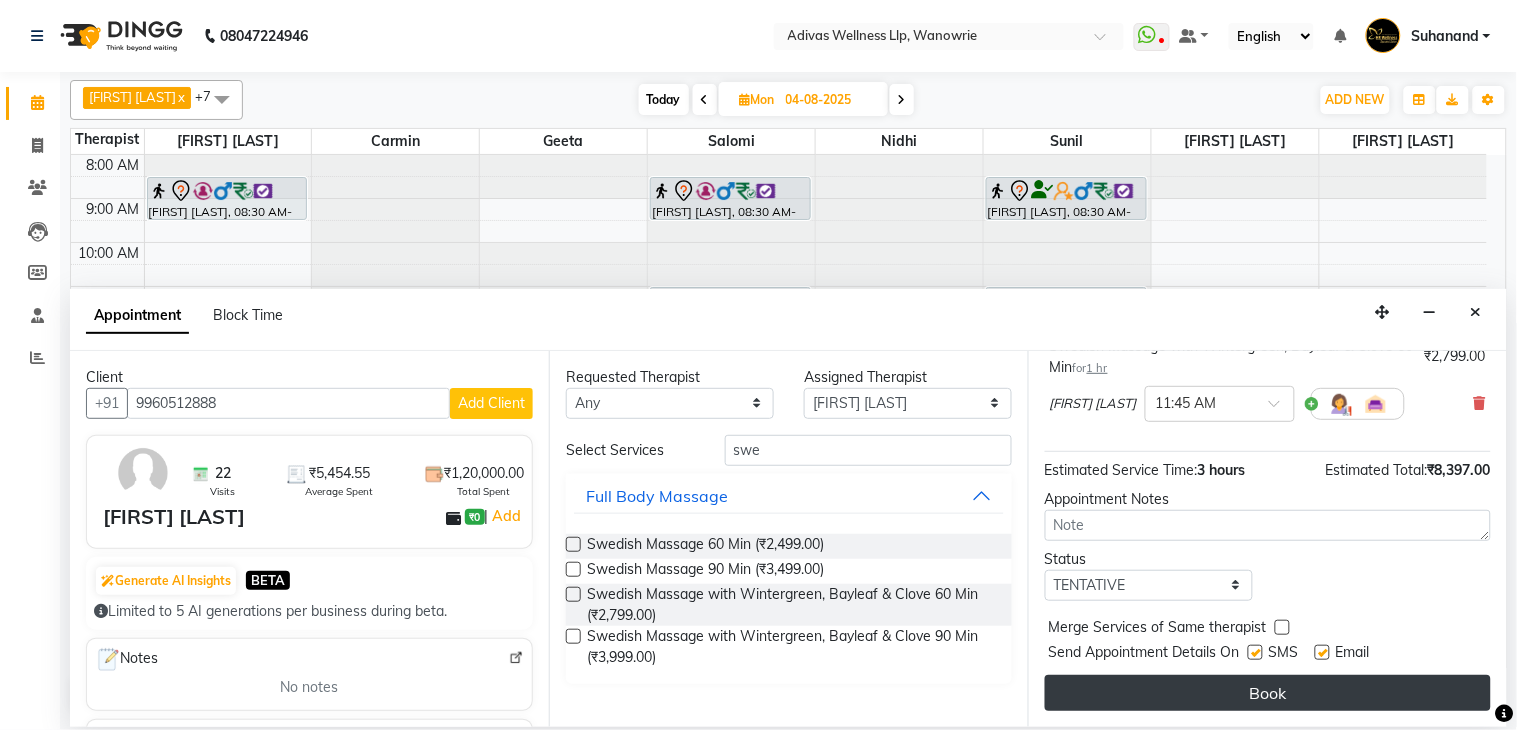 click on "Book" at bounding box center (1268, 693) 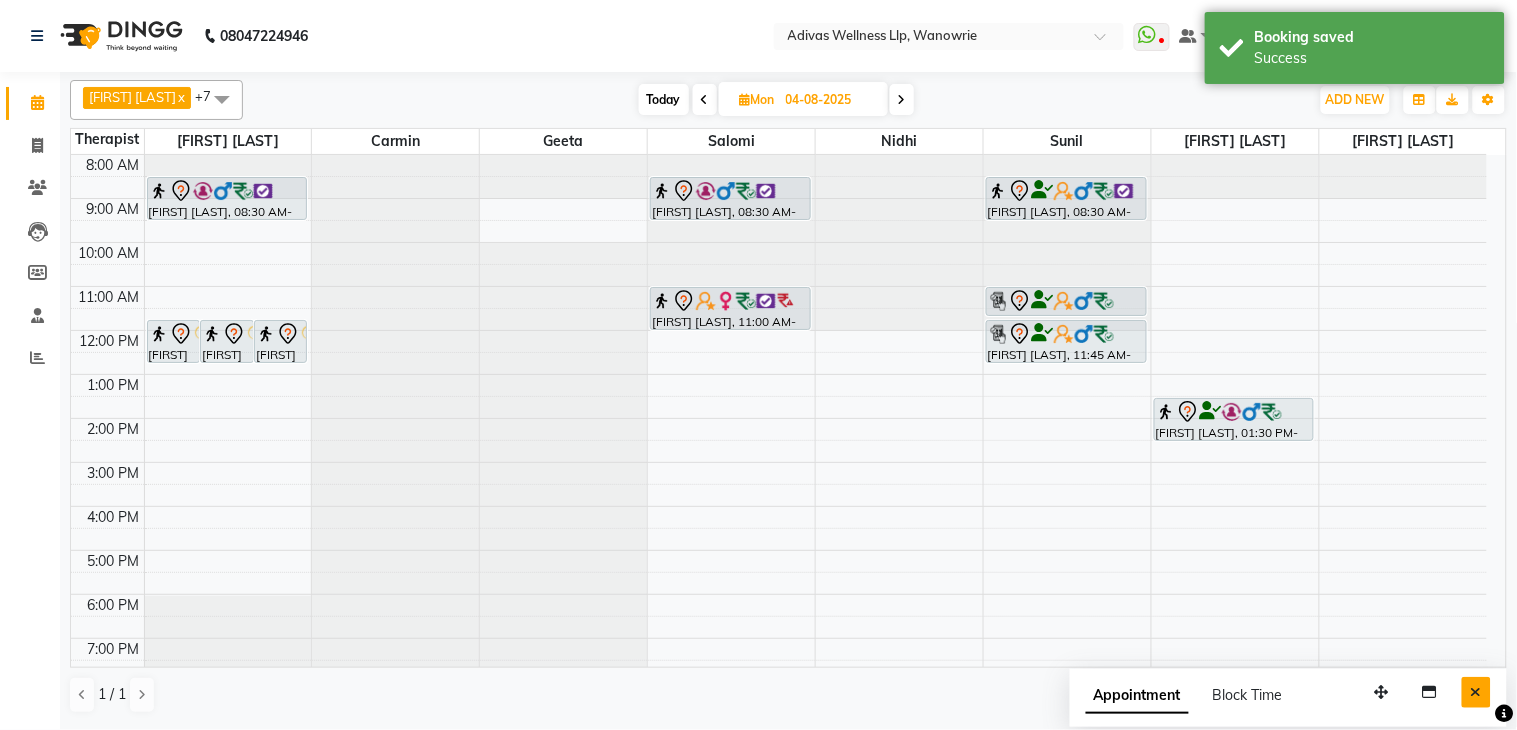 click at bounding box center (1476, 692) 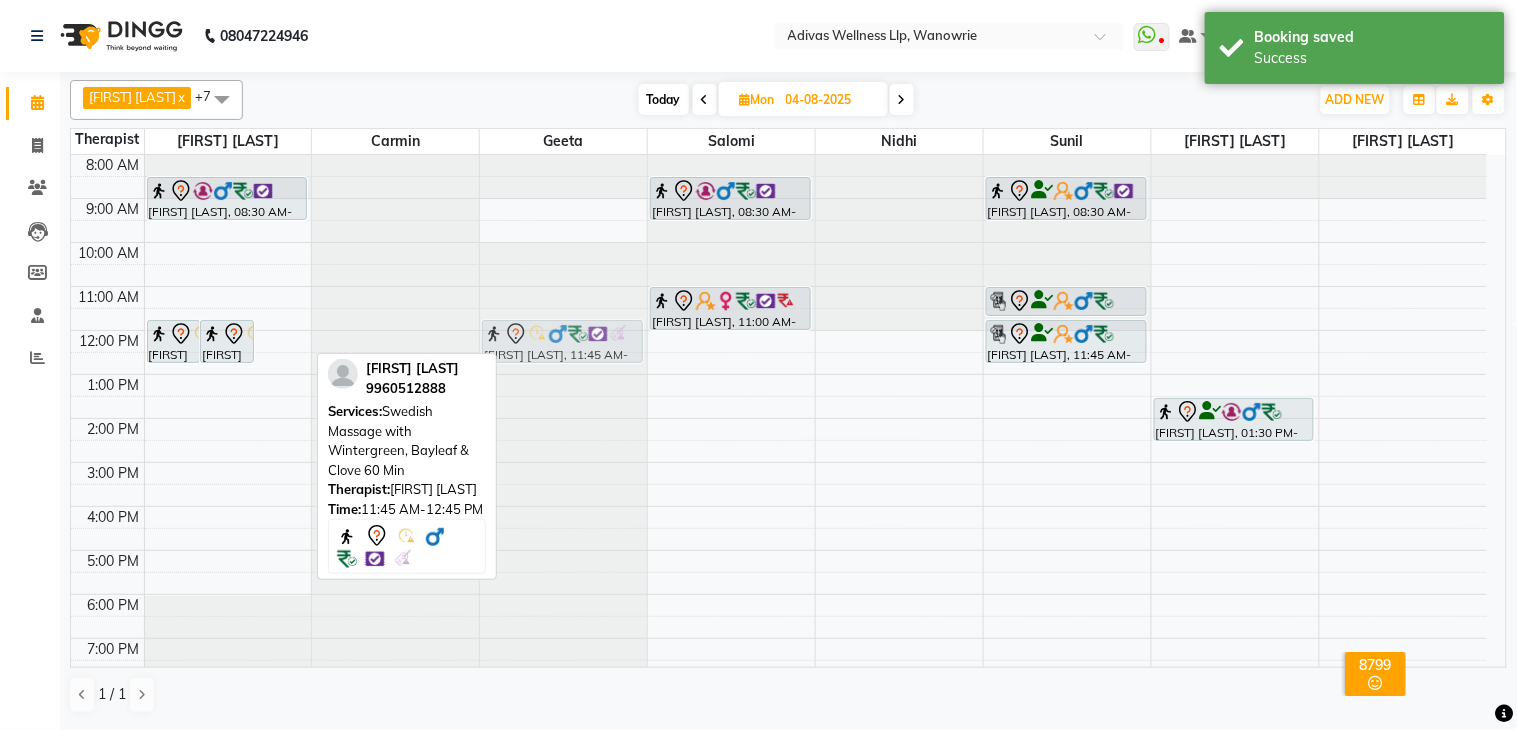 drag, startPoint x: 288, startPoint y: 338, endPoint x: 525, endPoint y: 338, distance: 237 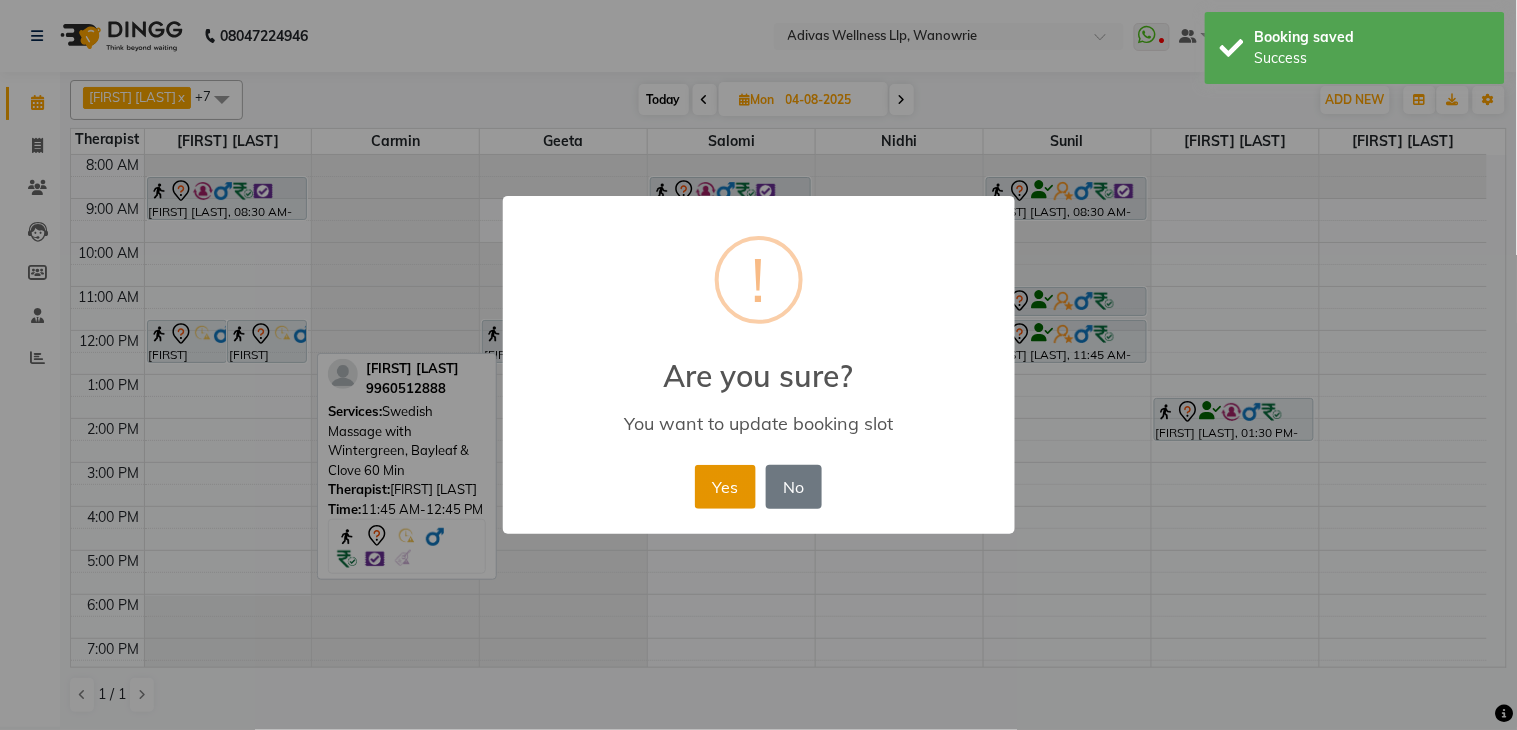 click on "Yes" at bounding box center (725, 487) 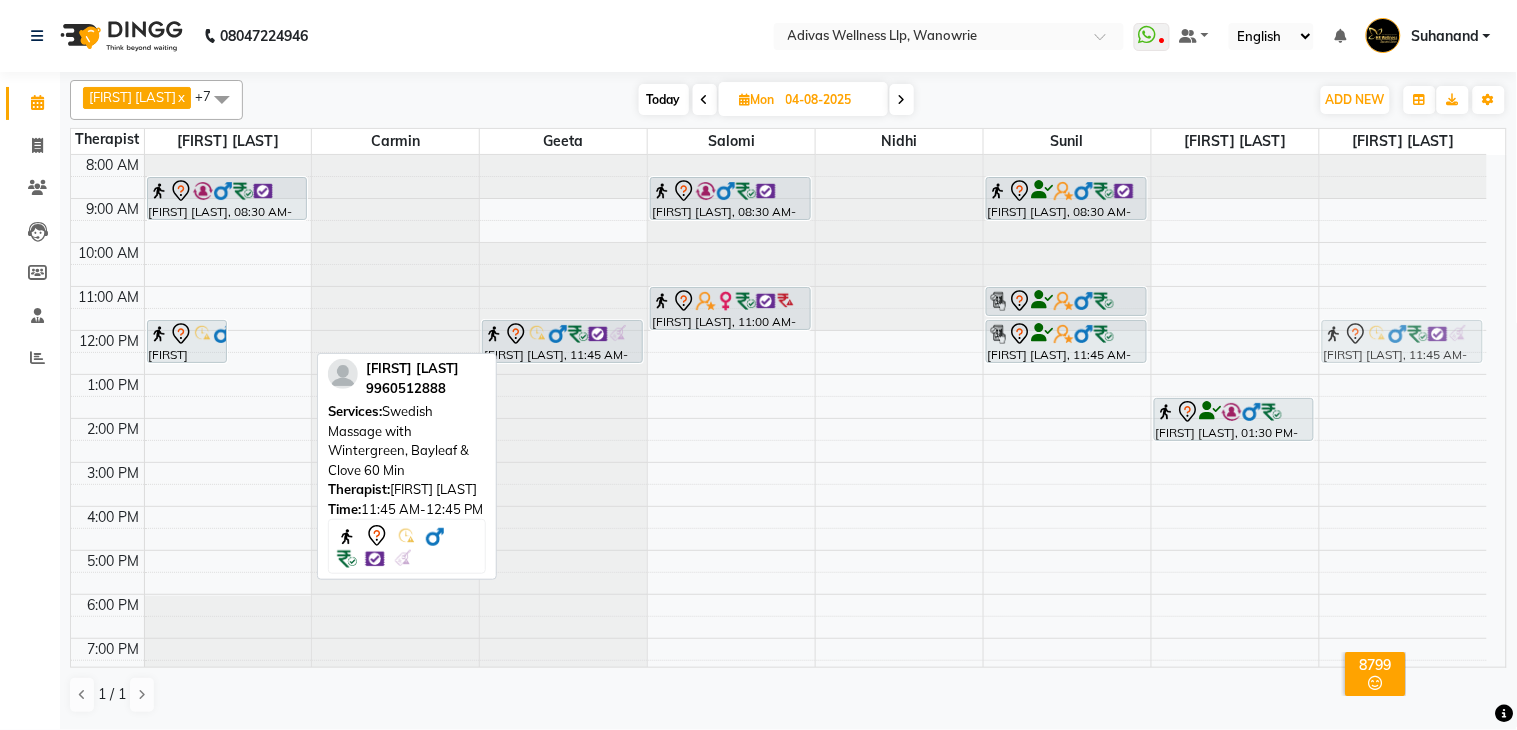 drag, startPoint x: 255, startPoint y: 331, endPoint x: 1340, endPoint y: 332, distance: 1085.0005 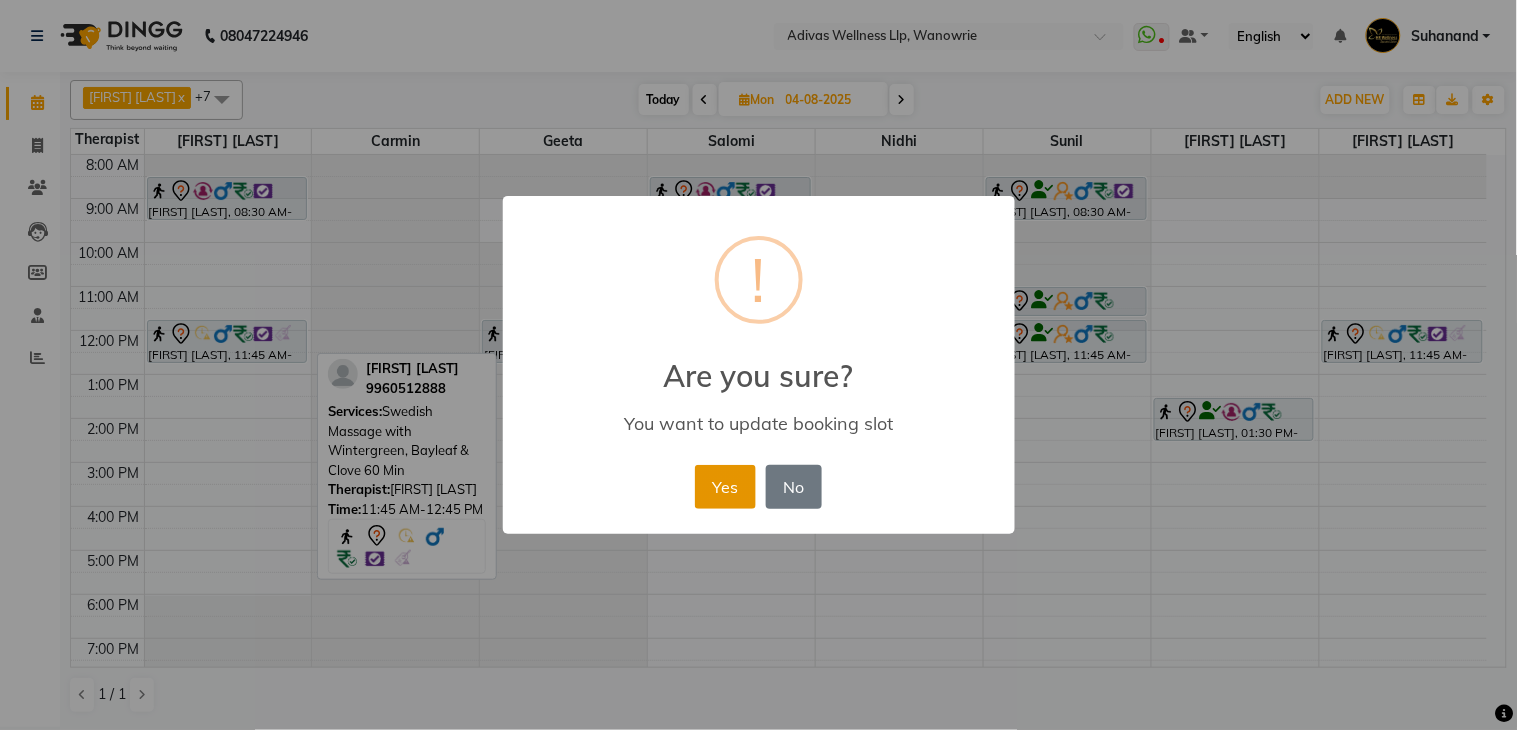 click on "Yes" at bounding box center (725, 487) 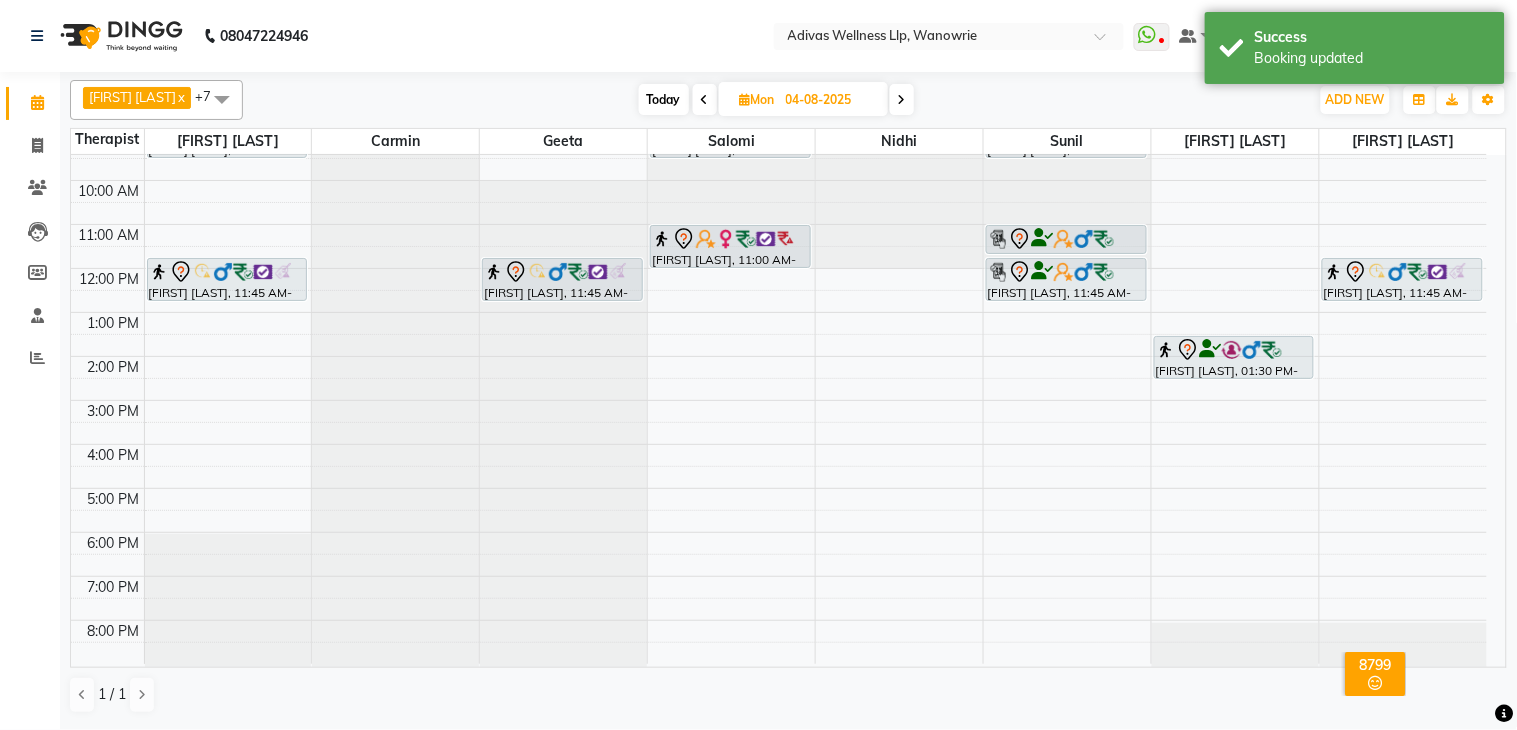 scroll, scrollTop: 0, scrollLeft: 0, axis: both 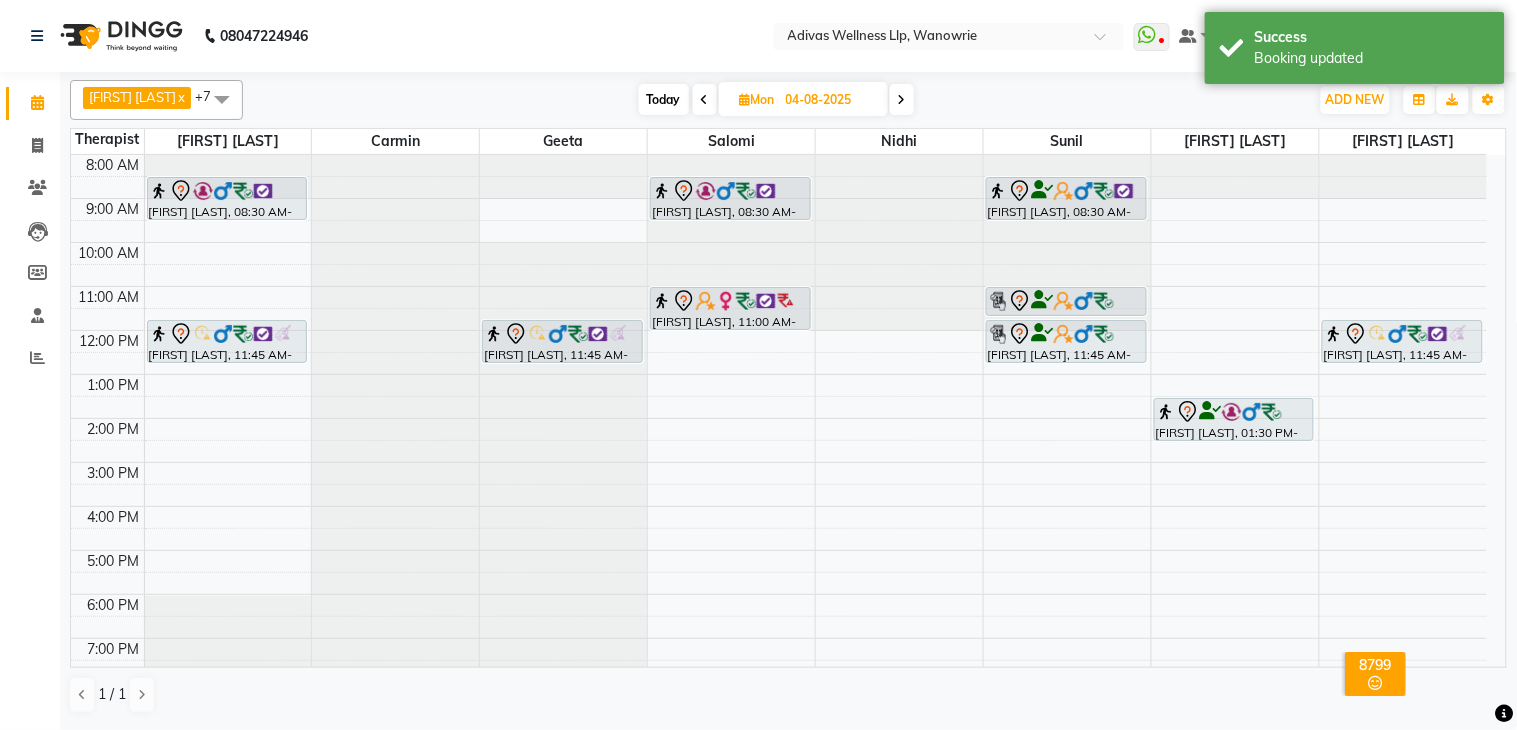click on "[PHONE] Select Location × Adivas Wellness Llp, Wanowrie  WhatsApp Status  ✕ Status:  Disconnected Recent Service Activity: [DATE]     05:30 AM  [PHONE] Whatsapp Settings Default Panel My Panel English ENGLISH Español العربية मराठी हिंदी ગુજરાતી தமிழ் 中文 Notifications nothing to show Suhanand Manage Profile Change Password Sign out  Version:3.15.11" 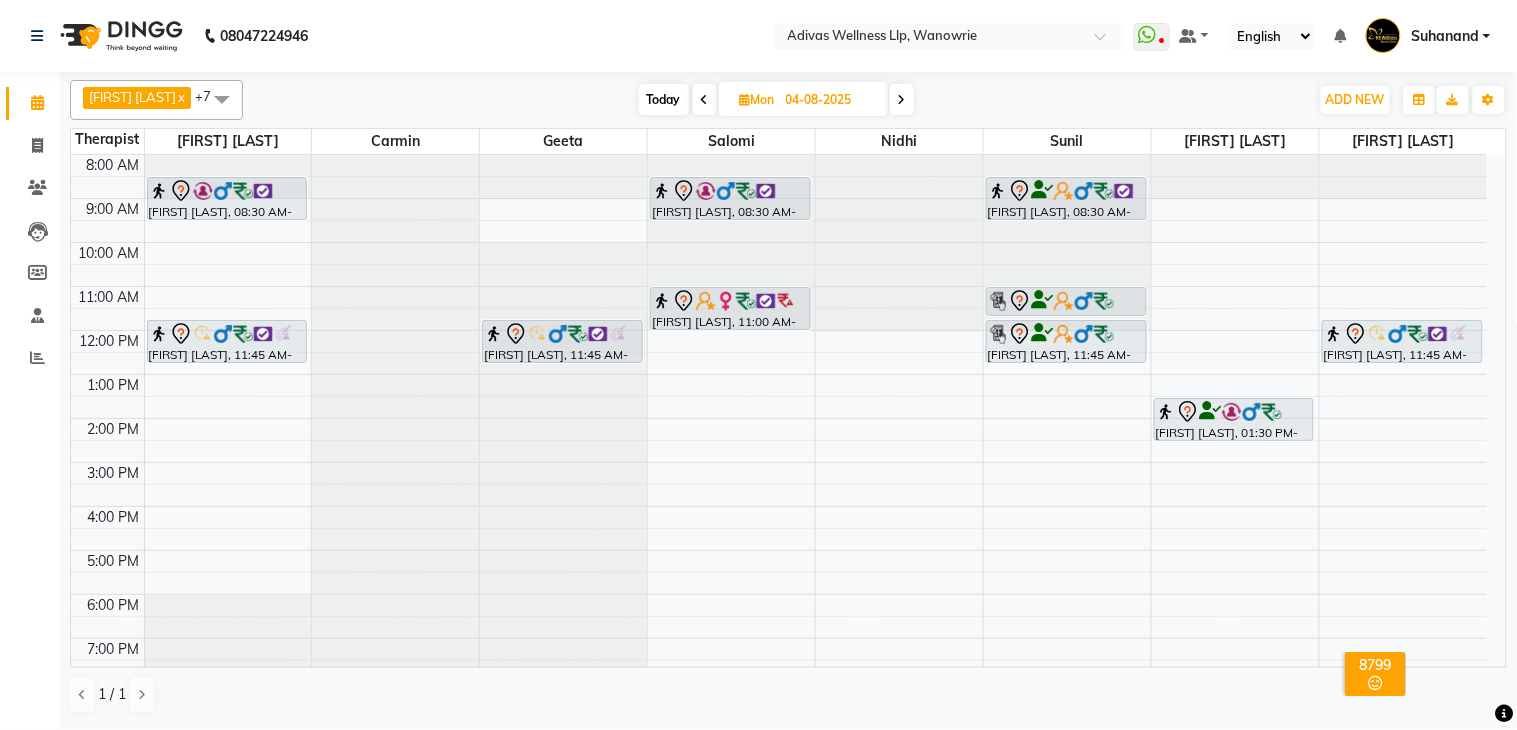 click on "Today" at bounding box center [664, 99] 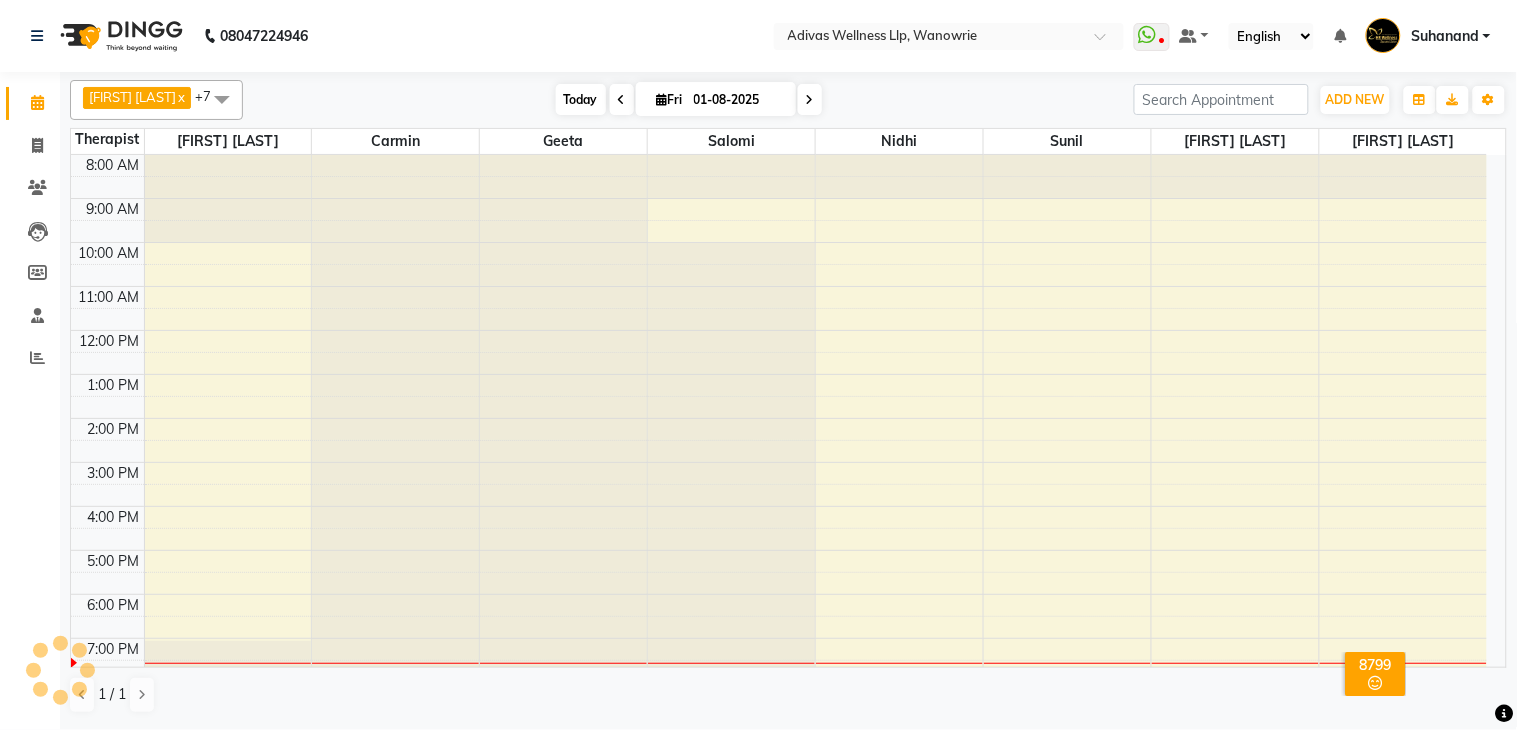 scroll, scrollTop: 63, scrollLeft: 0, axis: vertical 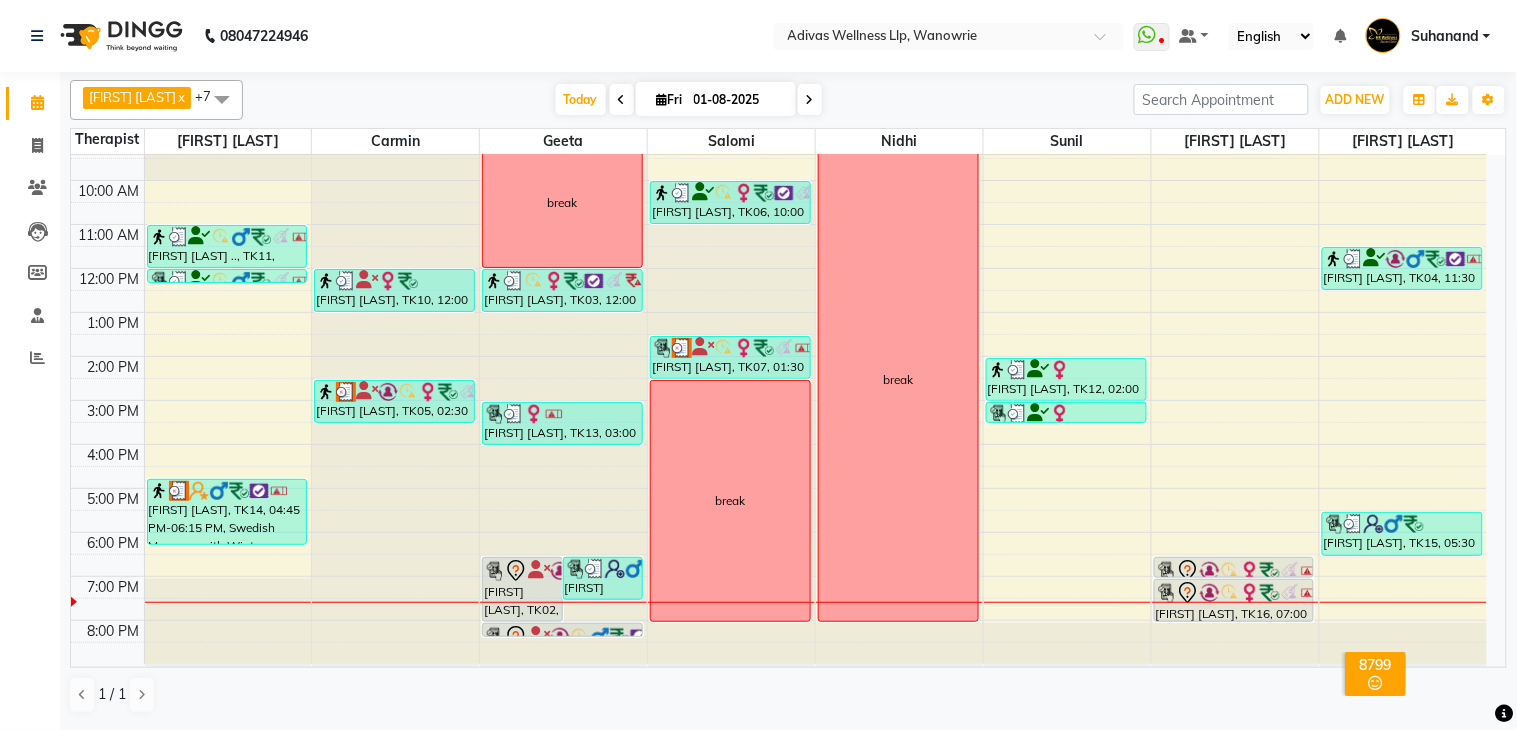 click at bounding box center (810, 100) 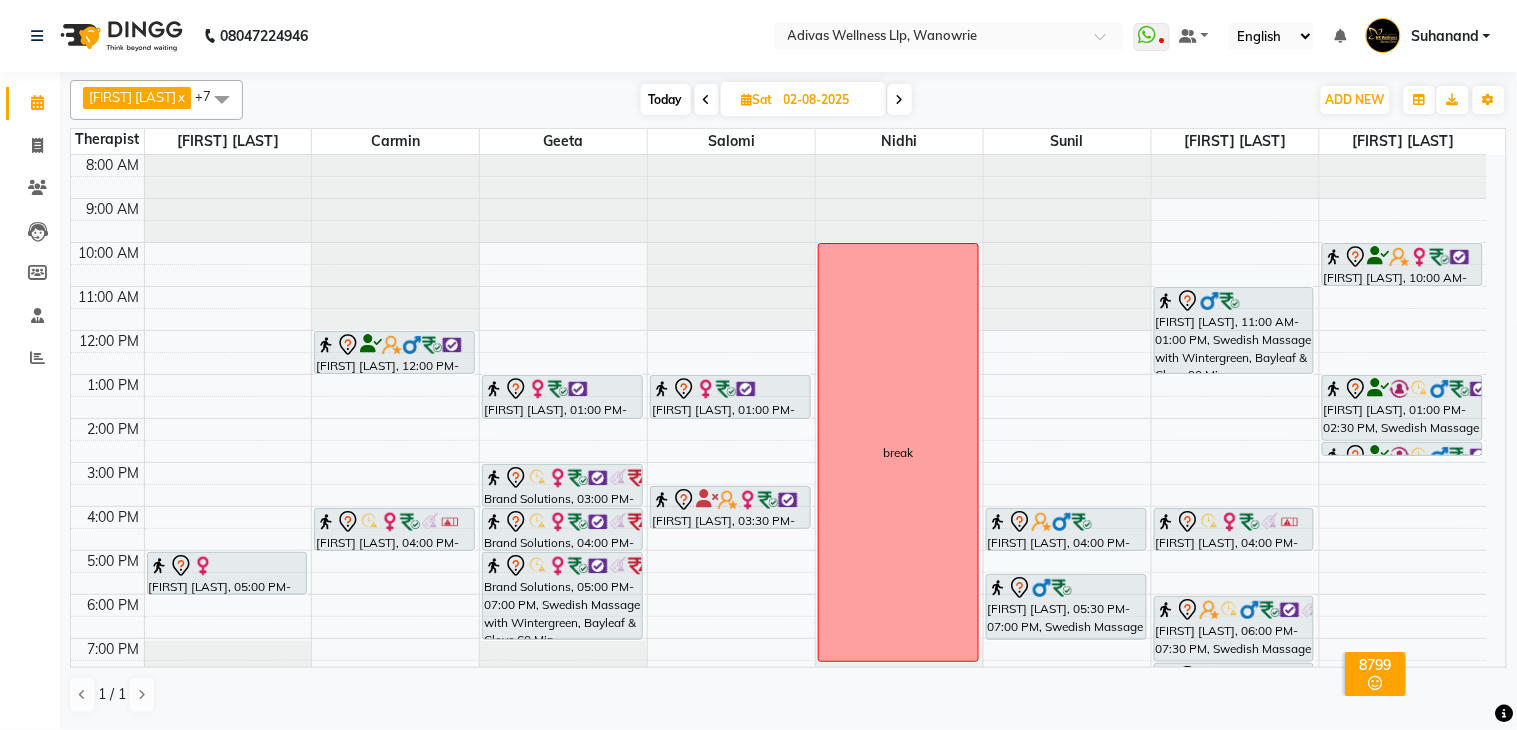 scroll, scrollTop: 62, scrollLeft: 0, axis: vertical 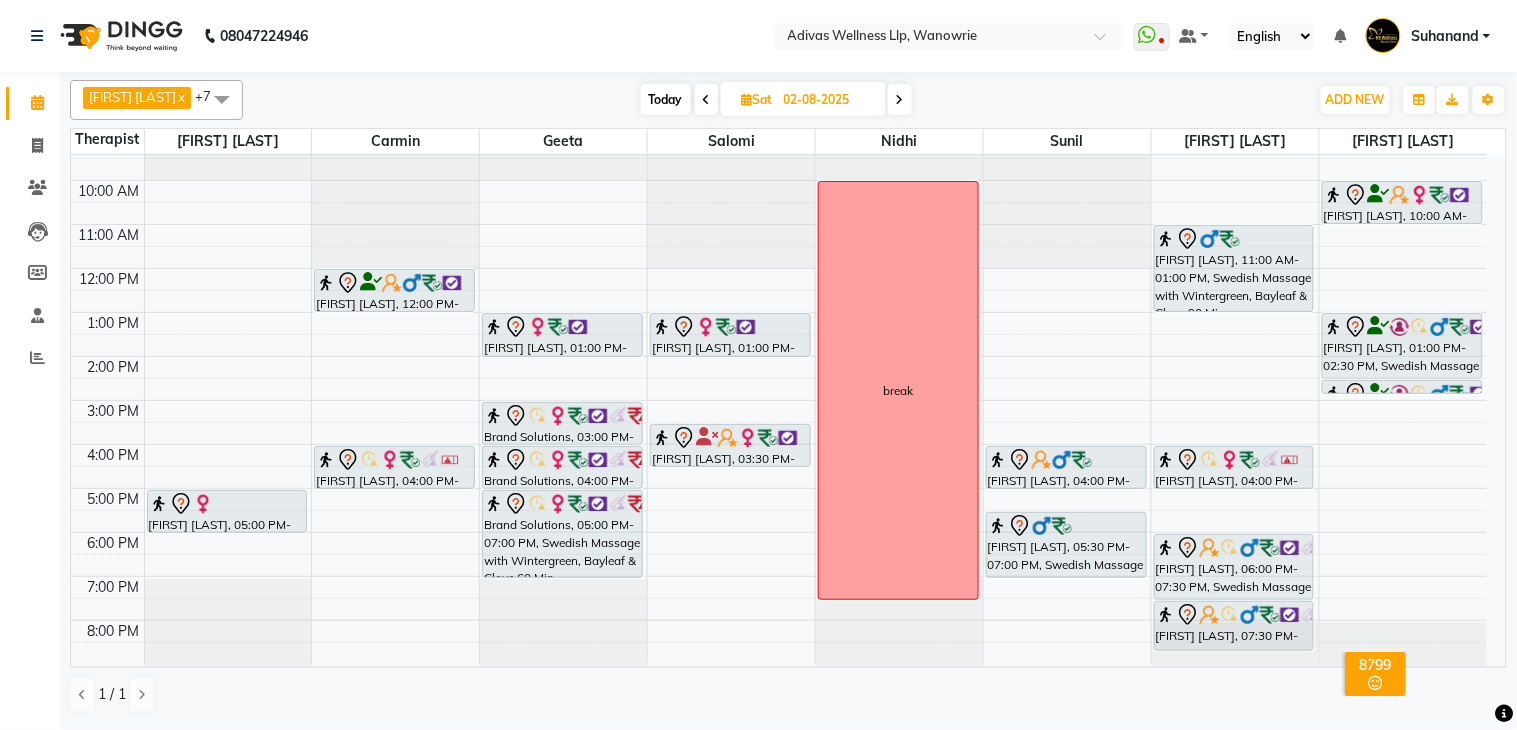 click on "Today" at bounding box center [666, 99] 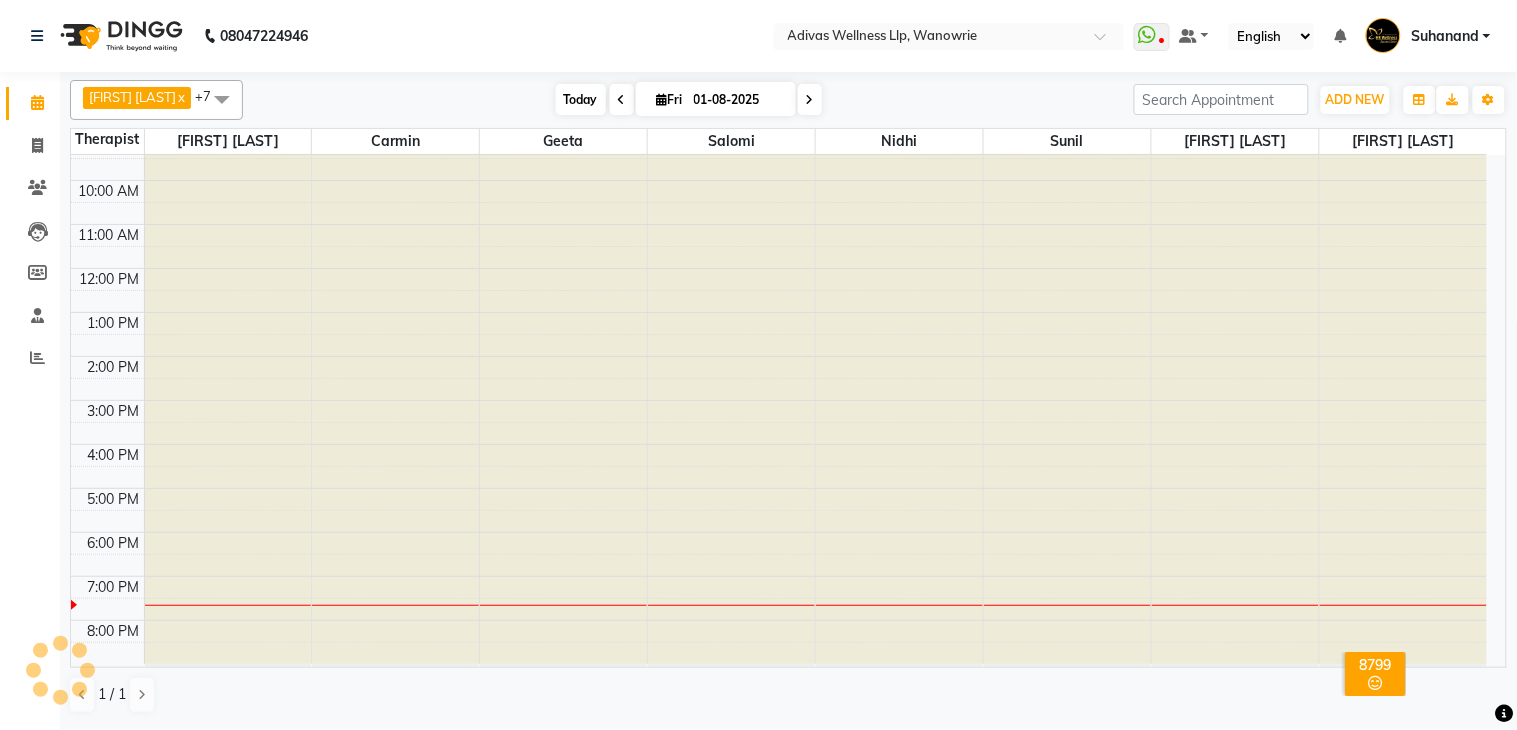 scroll, scrollTop: 63, scrollLeft: 0, axis: vertical 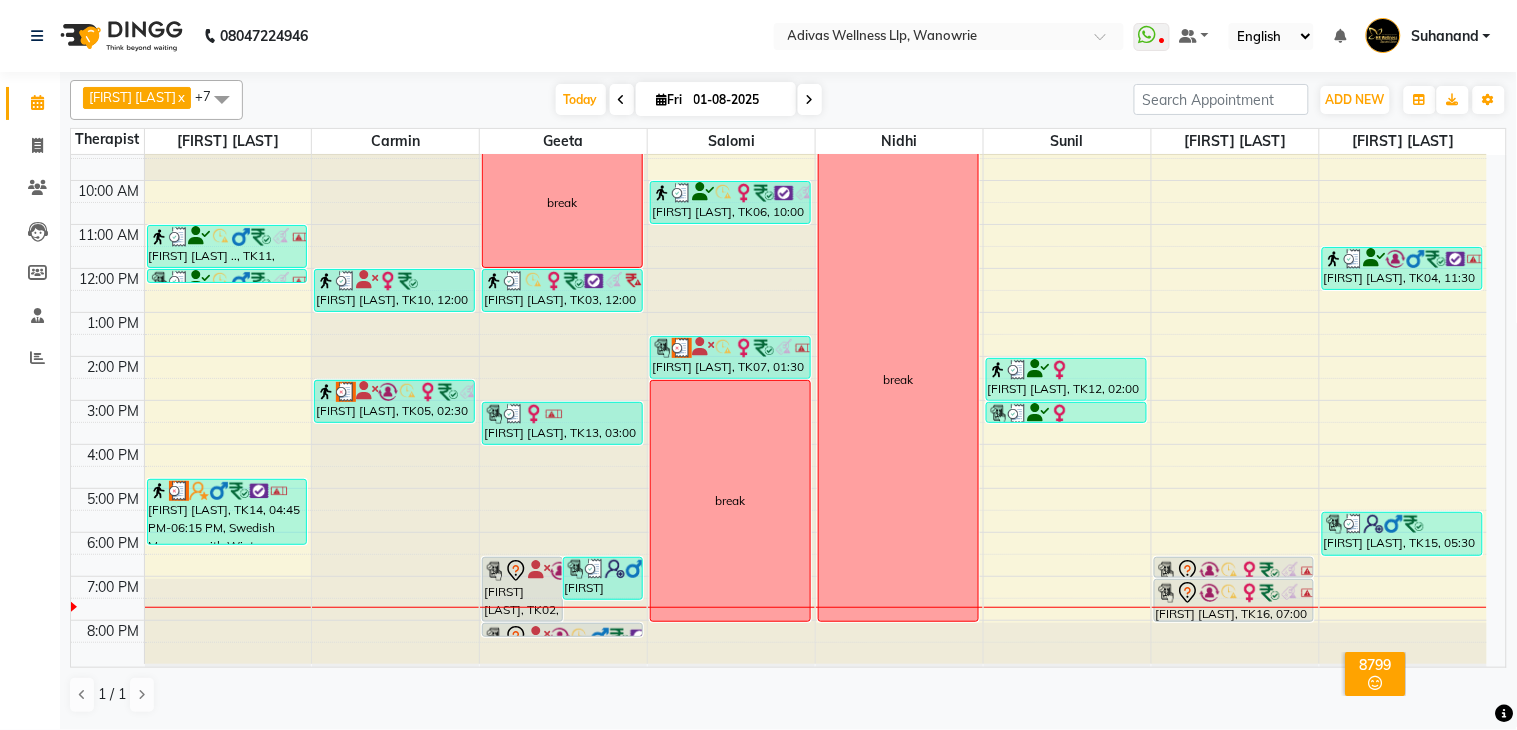 click on "[PHONE] Select Location × Adivas Wellness Llp, Wanowrie  WhatsApp Status  ✕ Status:  Disconnected Recent Service Activity: [DATE]     05:30 AM  [PHONE] Whatsapp Settings Default Panel My Panel English ENGLISH Español العربية मराठी हिंदी ગુજરાતી தமிழ் 中文 Notifications nothing to show Suhanand Manage Profile Change Password Sign out  Version:3.15.11" 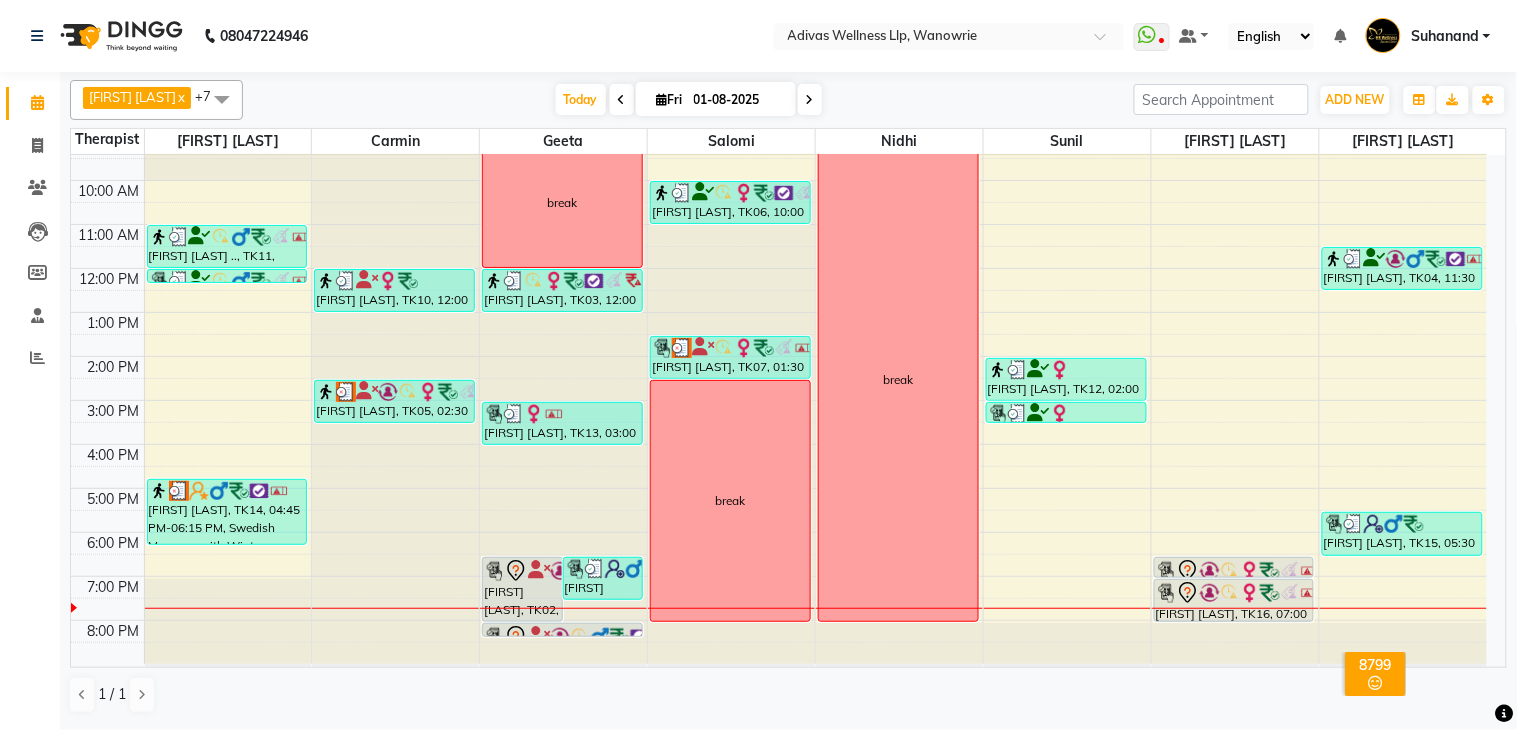 click on "[PHONE] Select Location × Adivas Wellness Llp, Wanowrie  WhatsApp Status  ✕ Status:  Disconnected Recent Service Activity: [DATE]     05:30 AM  [PHONE] Whatsapp Settings Default Panel My Panel English ENGLISH Español العربية मराठी हिंदी ગુજરાતી தமிழ் 中文 Notifications nothing to show Suhanand Manage Profile Change Password Sign out  Version:3.15.11" 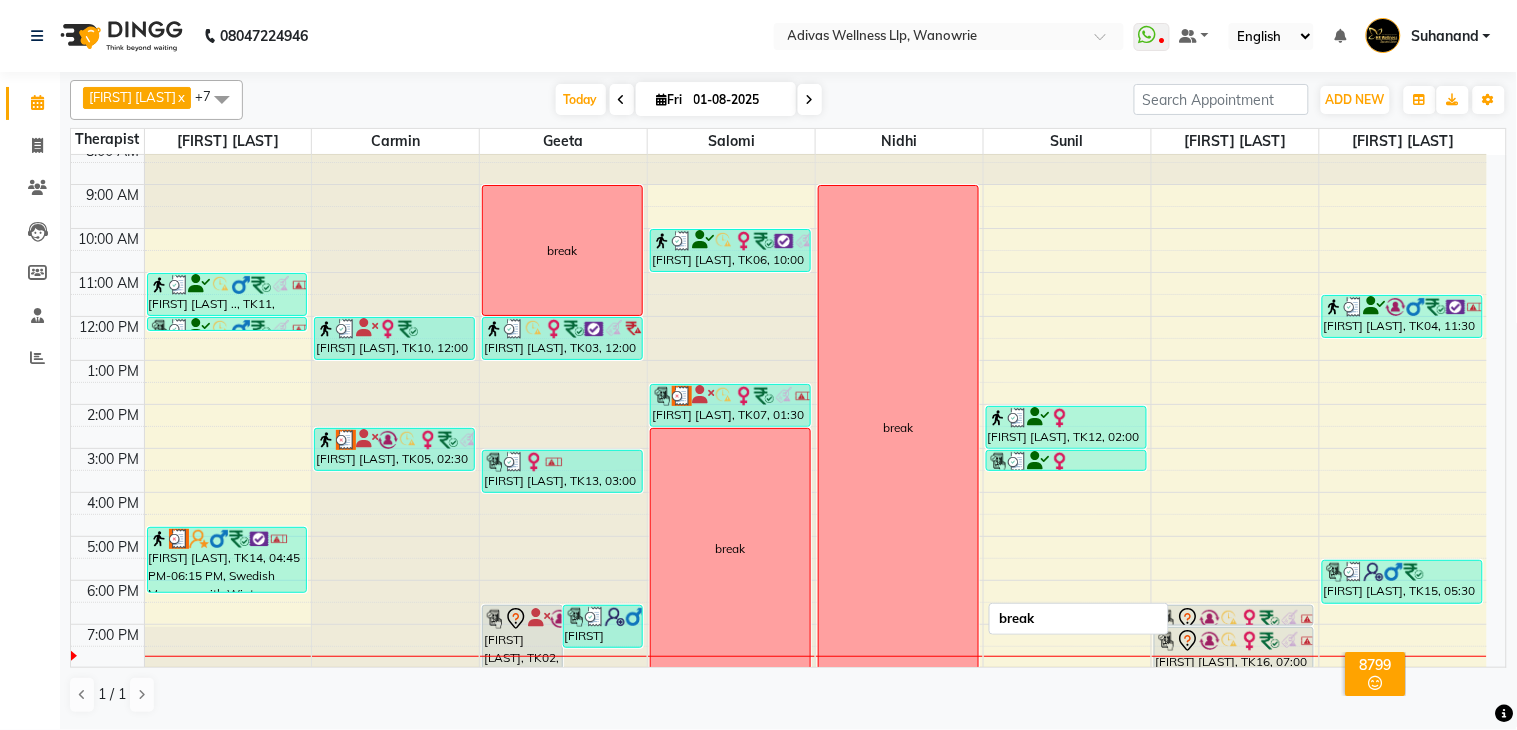 scroll, scrollTop: 0, scrollLeft: 0, axis: both 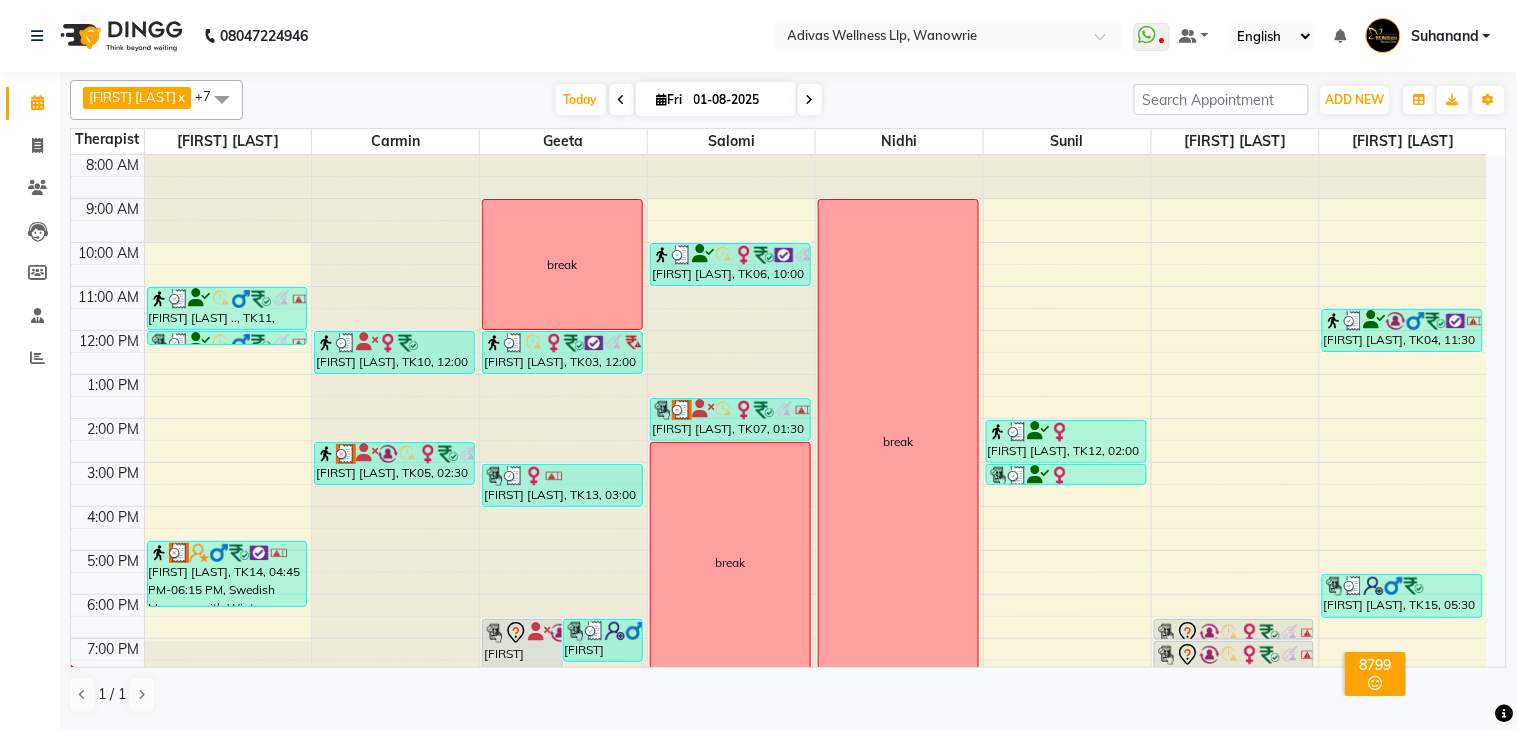 click at bounding box center [810, 99] 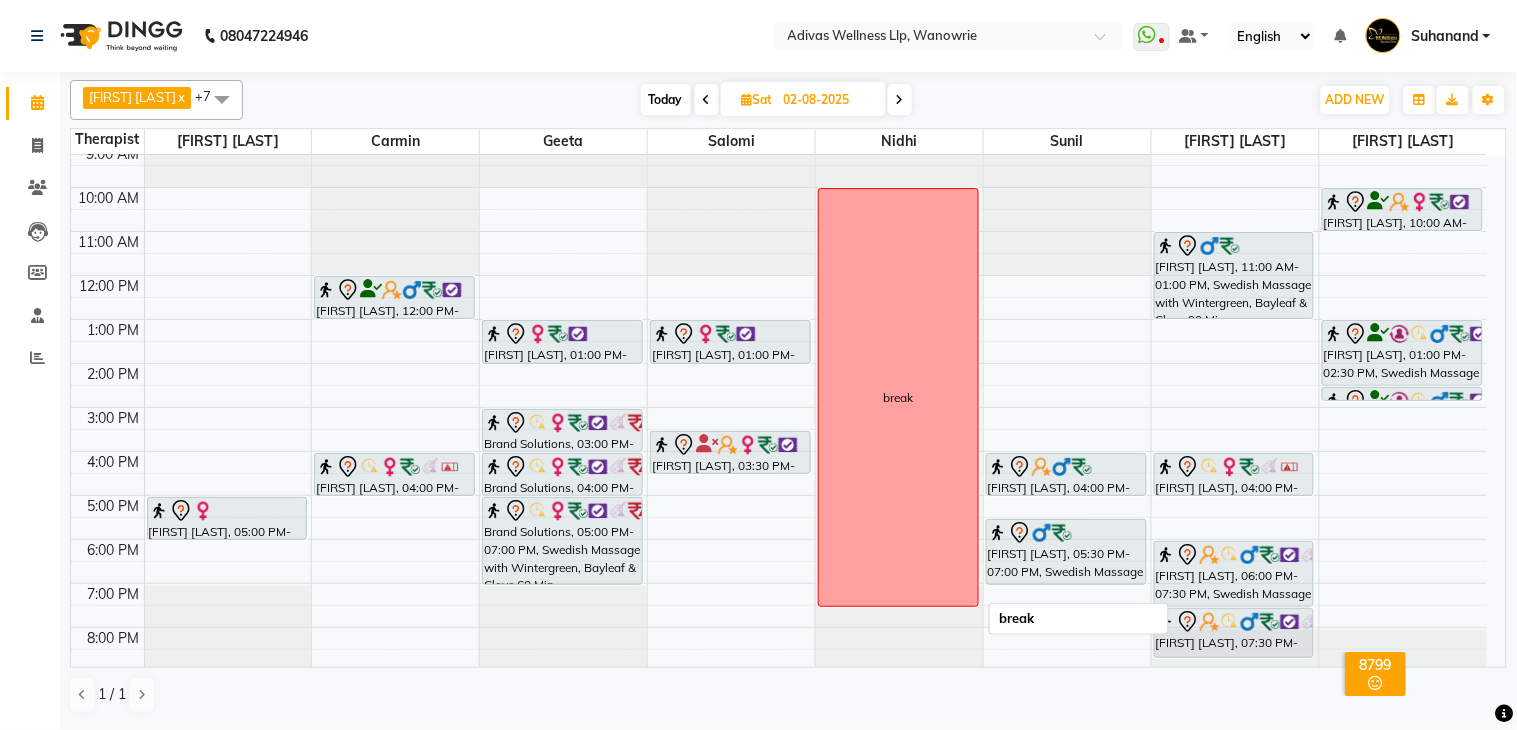 scroll, scrollTop: 62, scrollLeft: 0, axis: vertical 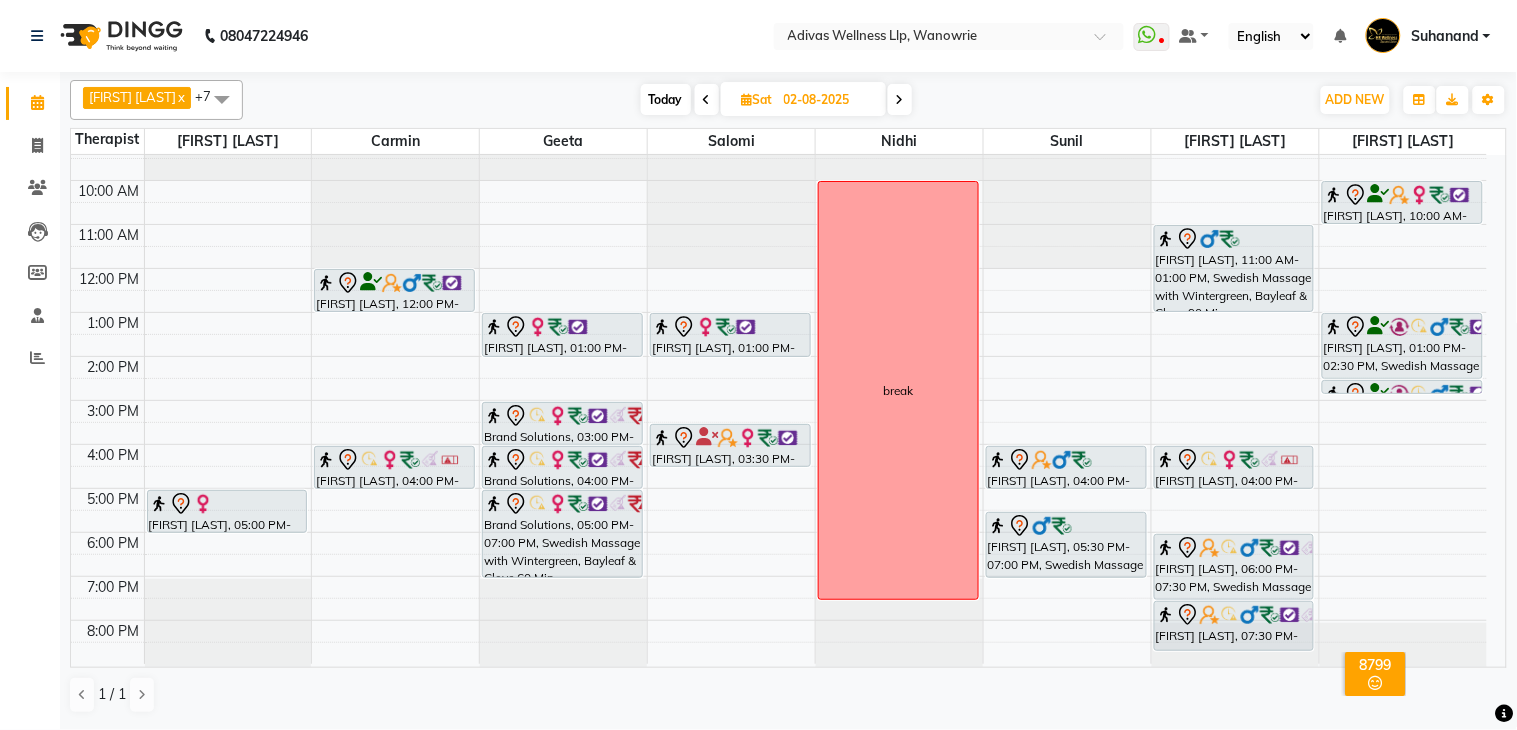click on "Today" at bounding box center (666, 99) 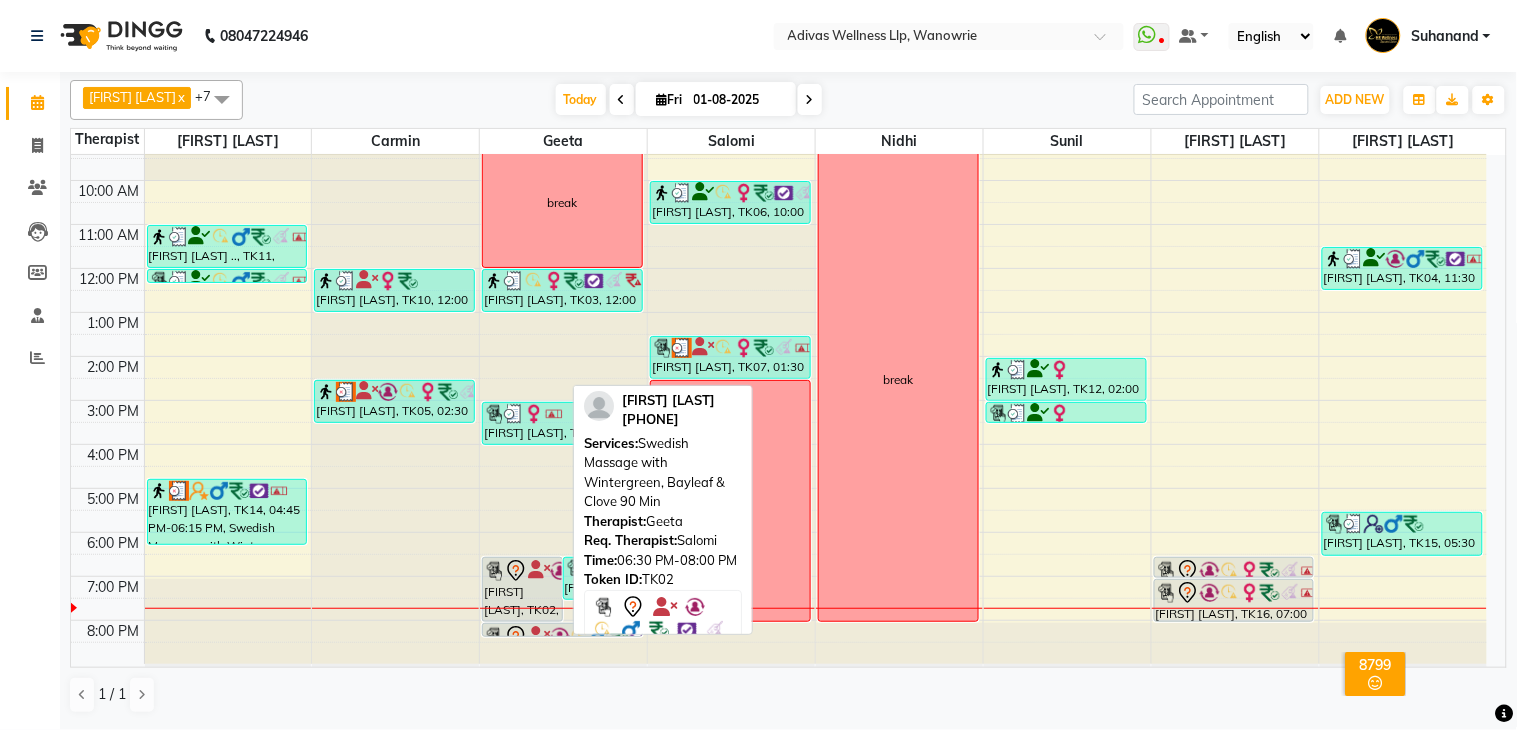 scroll, scrollTop: 62, scrollLeft: 0, axis: vertical 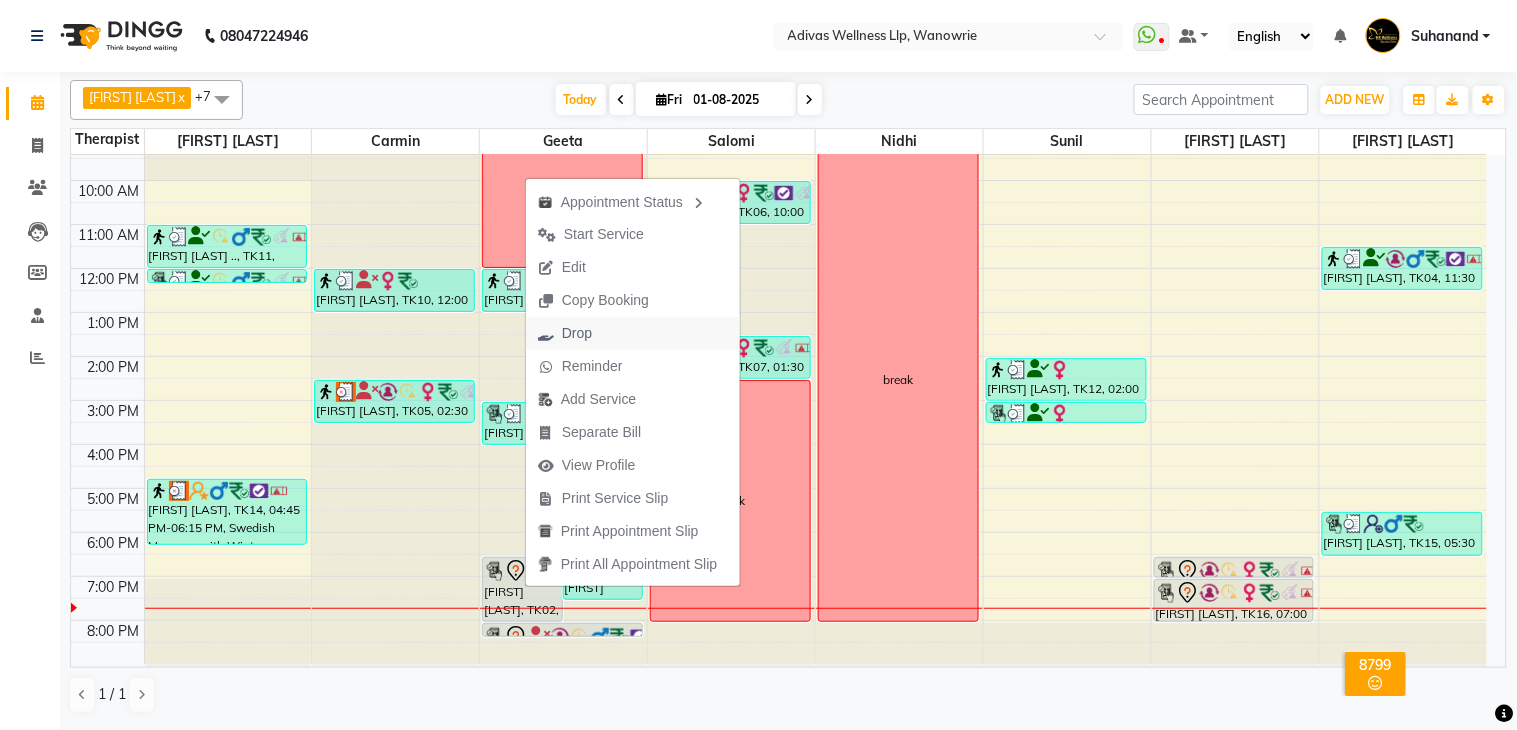 click on "Drop" at bounding box center (565, 333) 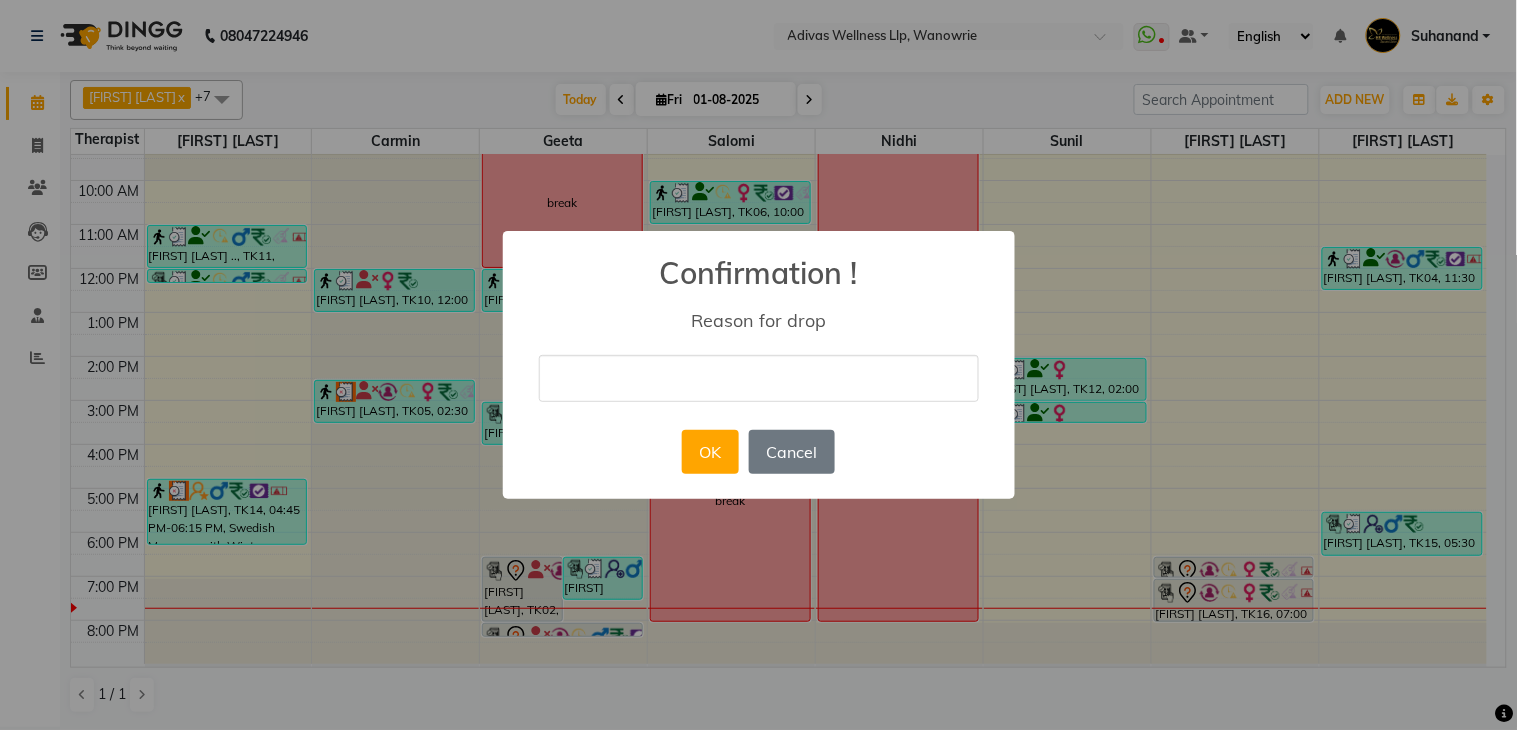 click at bounding box center [759, 378] 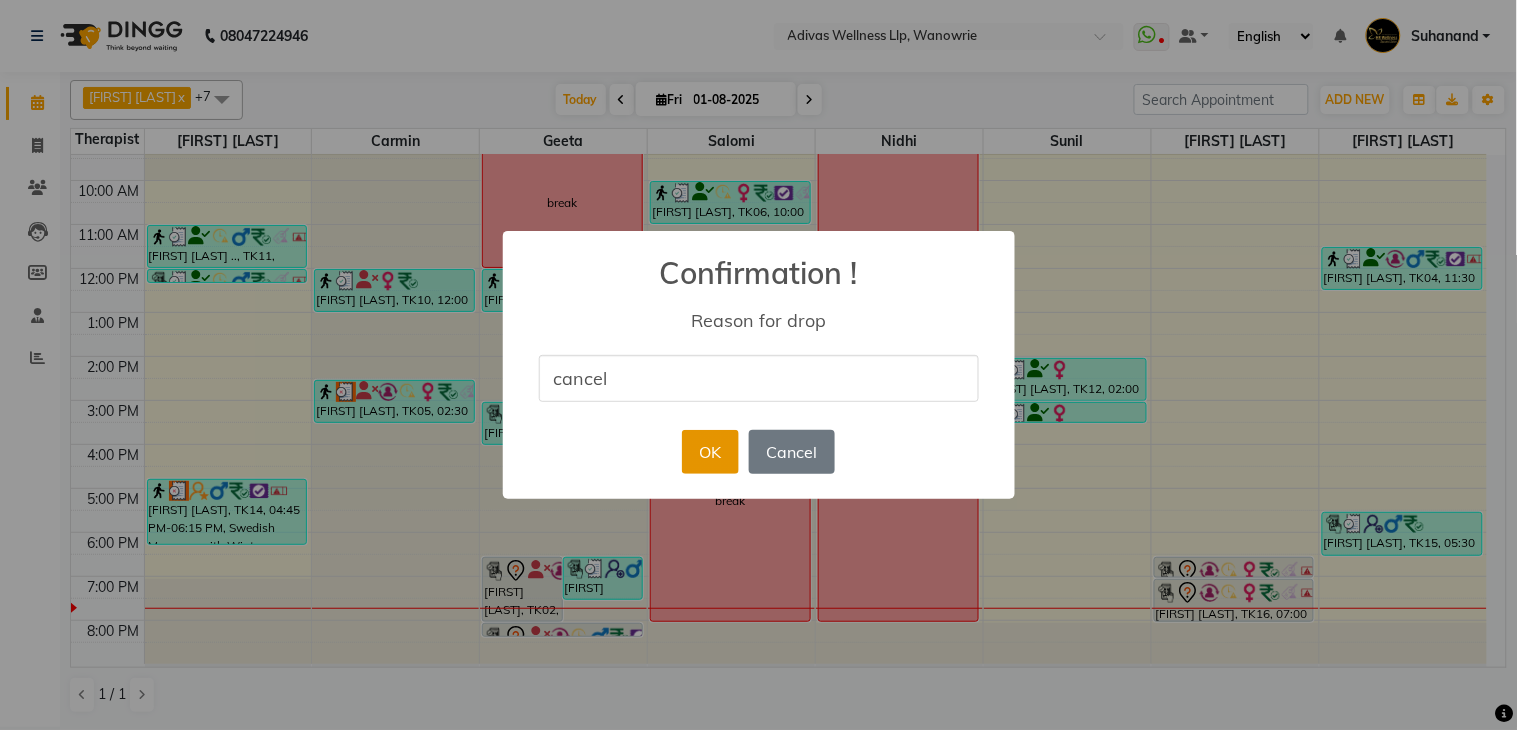 click on "OK" at bounding box center (710, 452) 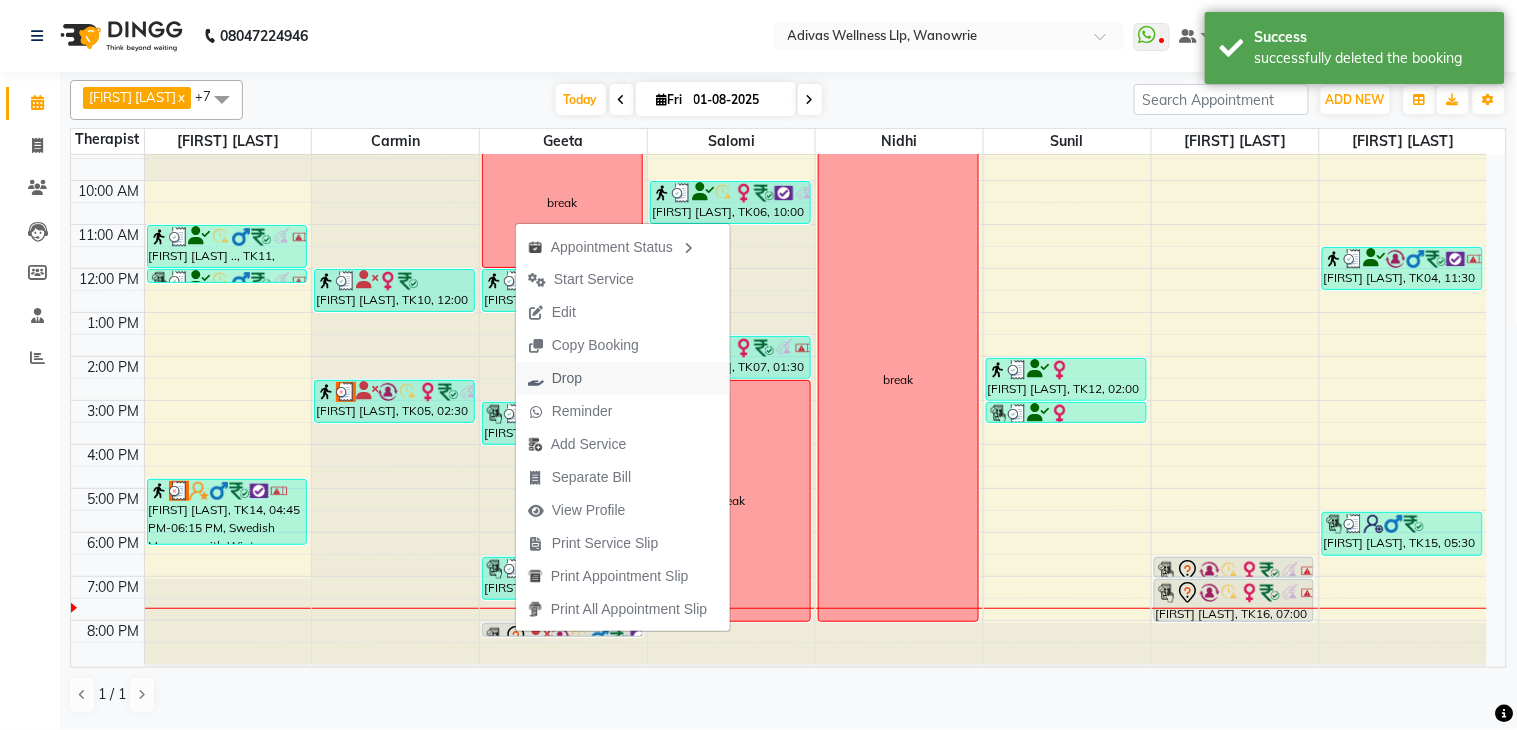 click on "Drop" at bounding box center [567, 378] 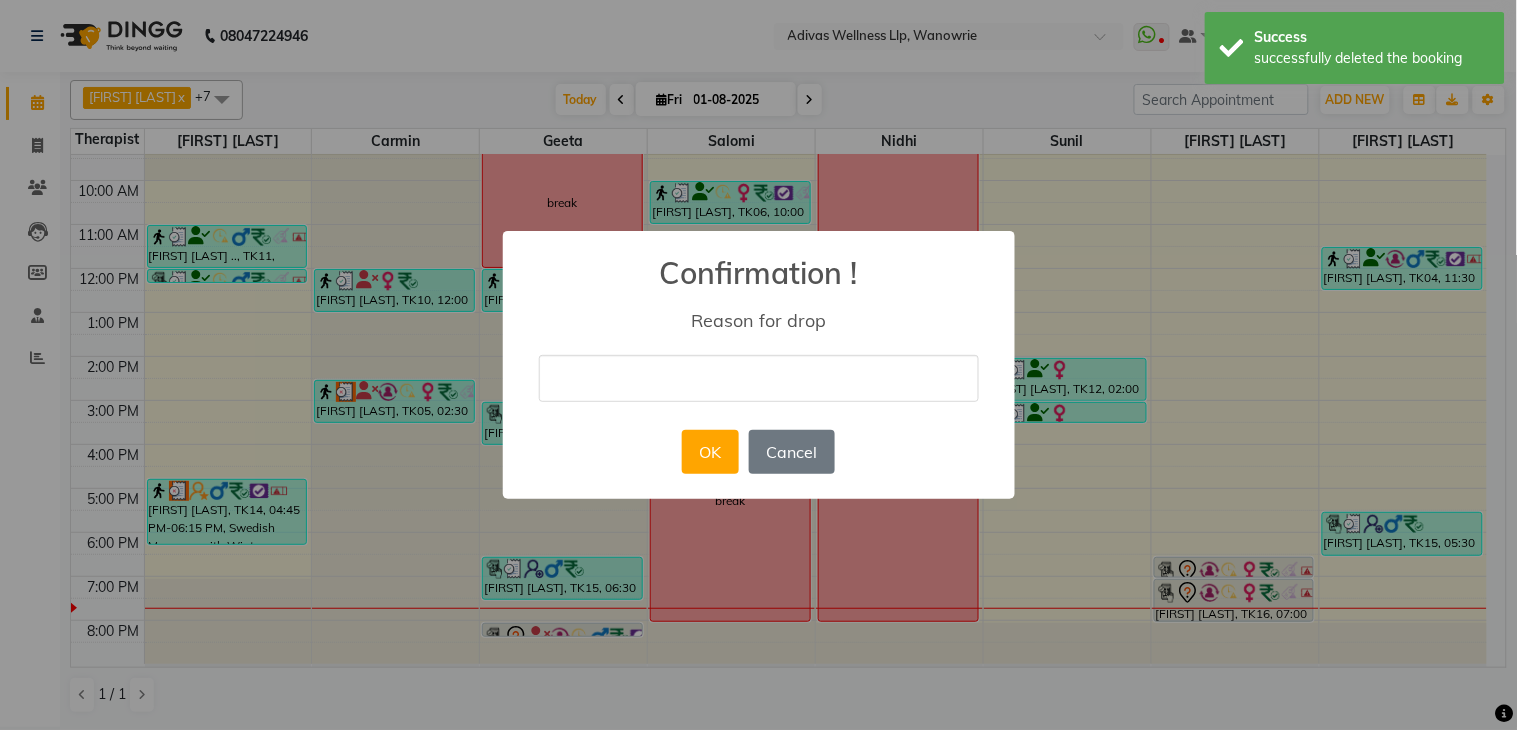click at bounding box center (759, 378) 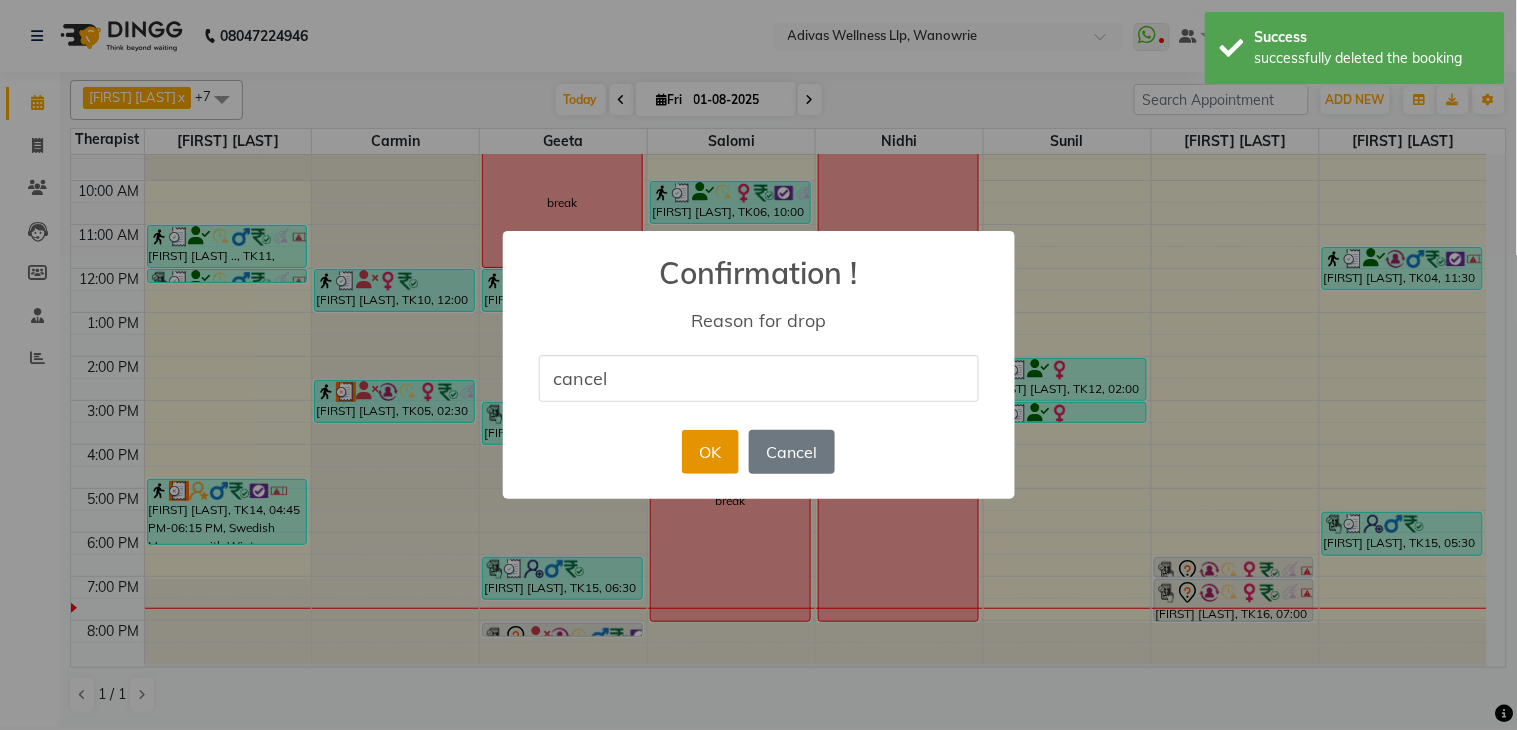 click on "OK" at bounding box center (710, 452) 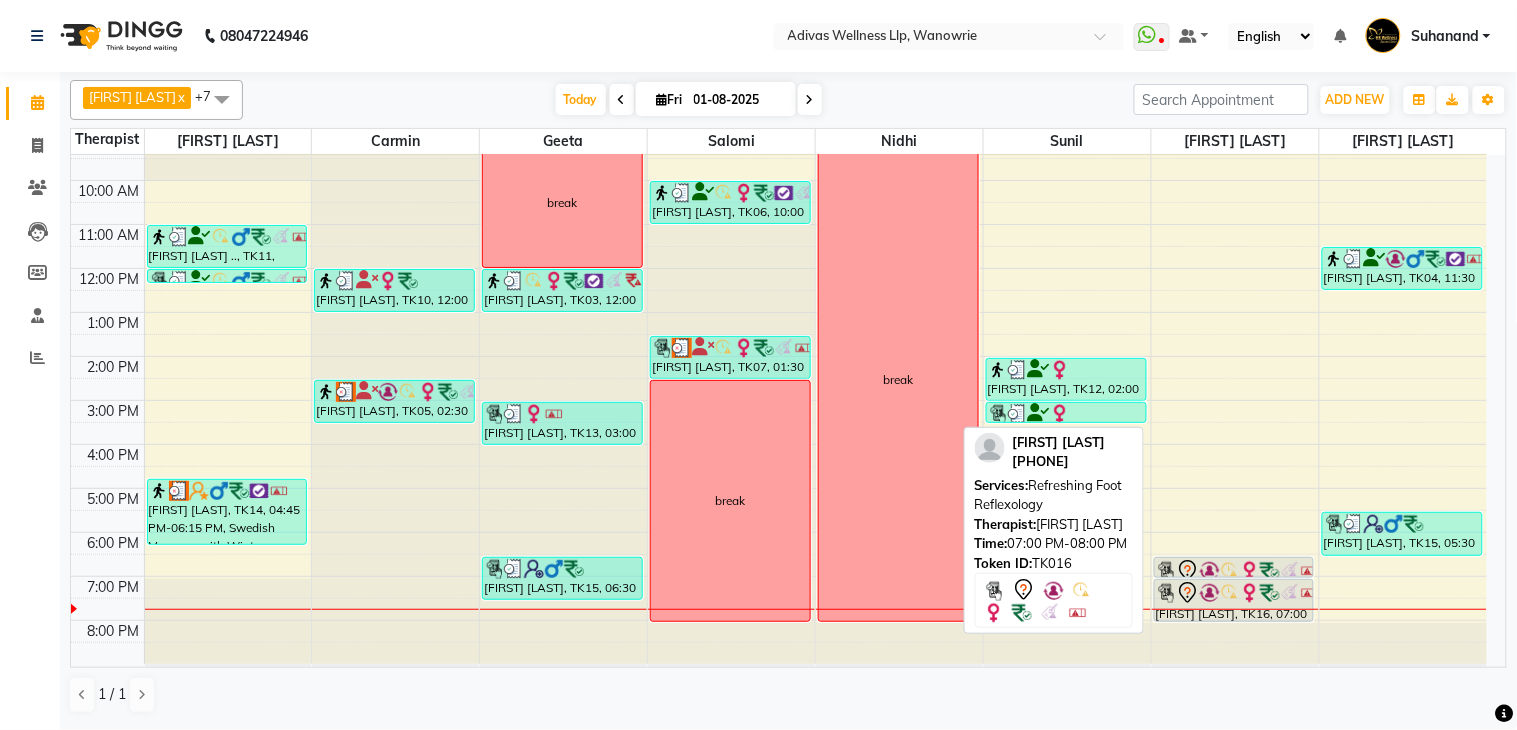 click at bounding box center [1234, 593] 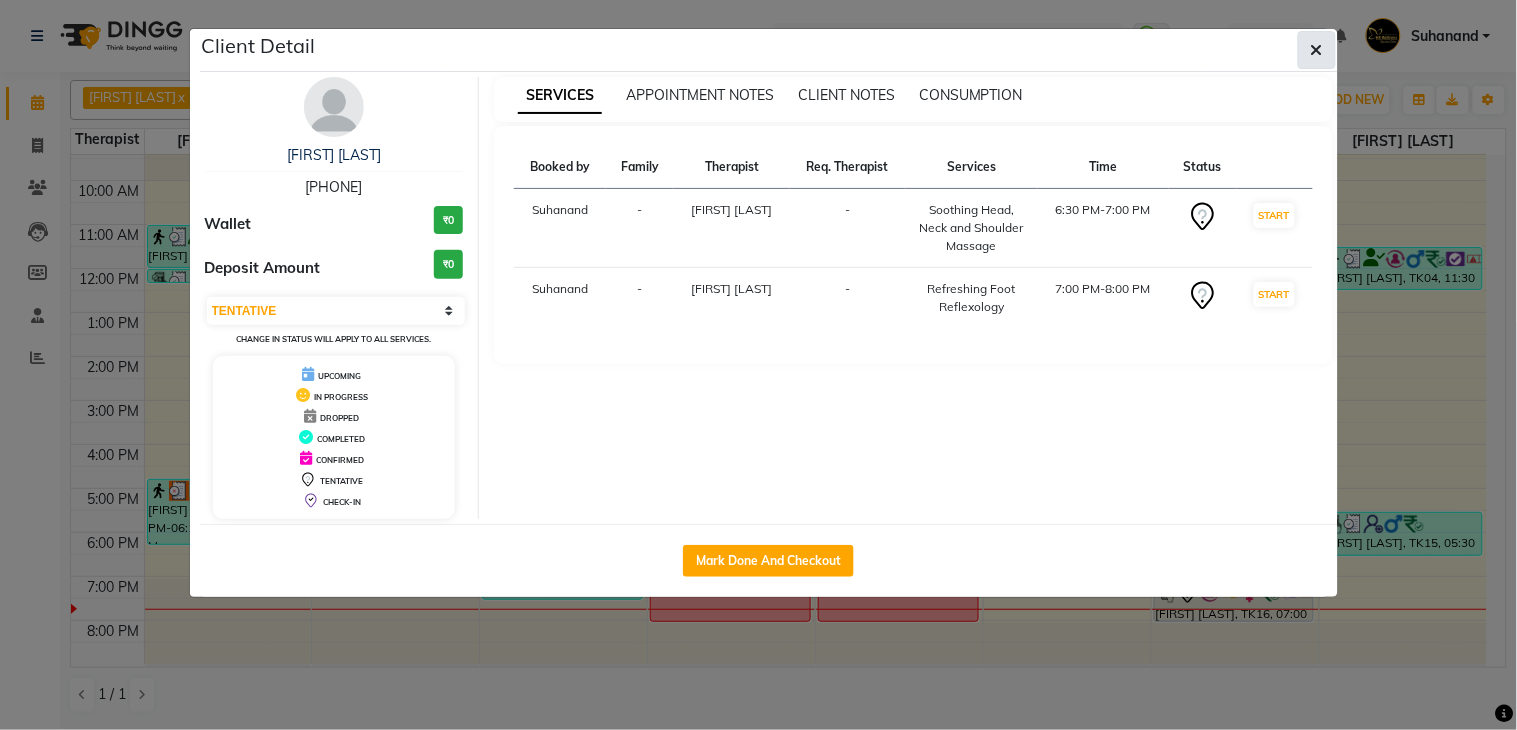 click 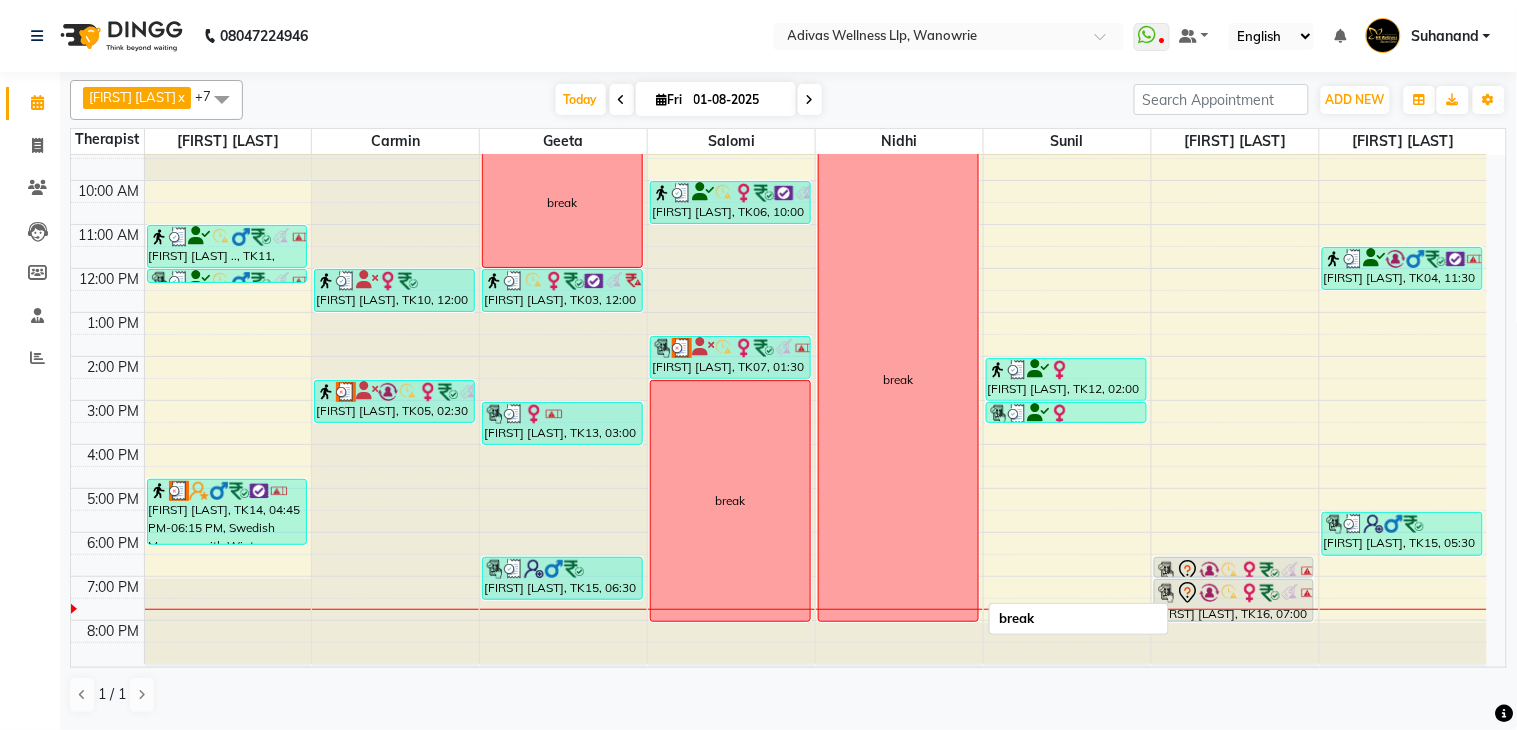 scroll, scrollTop: 0, scrollLeft: 0, axis: both 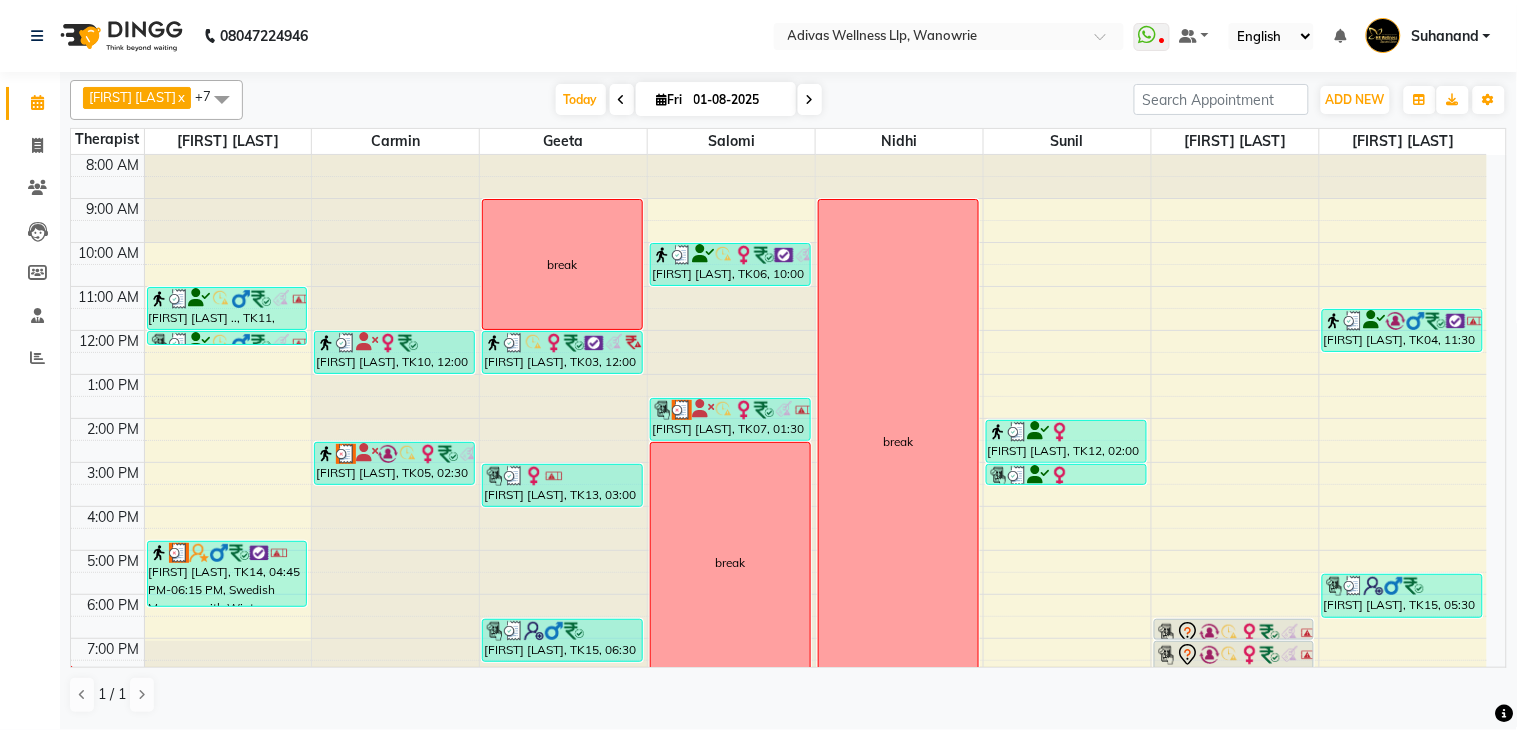 click at bounding box center (810, 99) 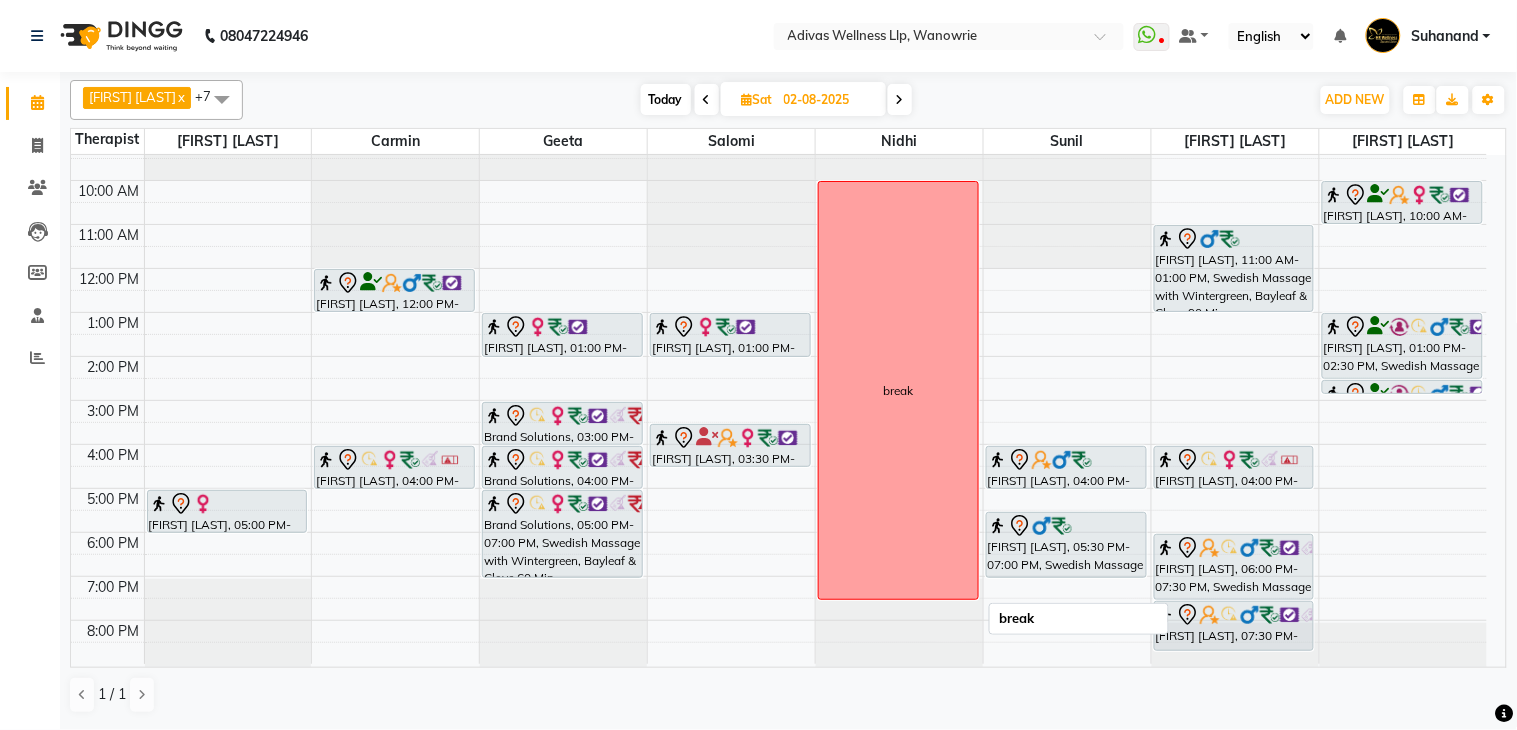 scroll, scrollTop: 0, scrollLeft: 0, axis: both 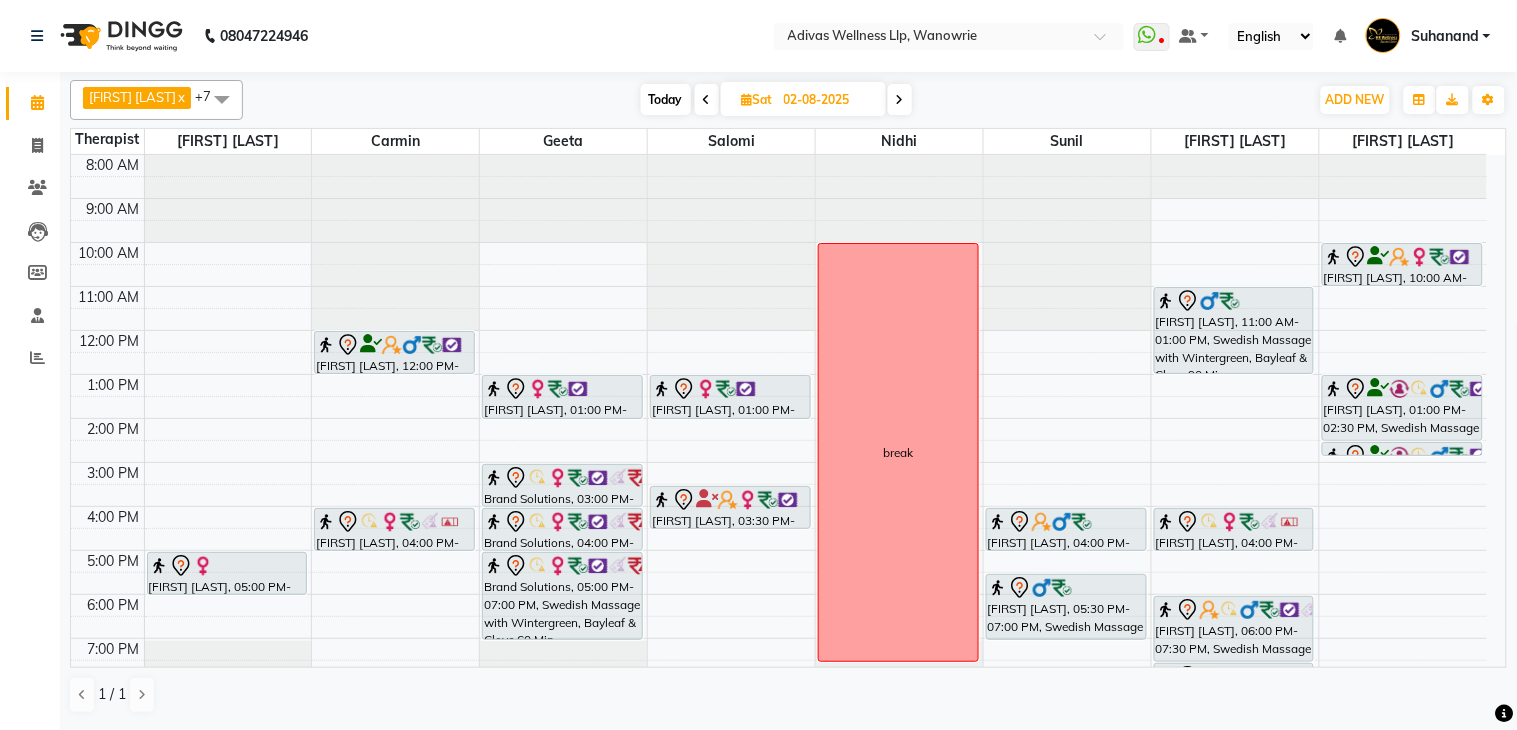 click on "[PHONE] Select Location × Adivas Wellness Llp, Wanowrie  WhatsApp Status  ✕ Status:  Disconnected Recent Service Activity: [DATE]     05:30 AM  [PHONE] Whatsapp Settings Default Panel My Panel English ENGLISH Español العربية मराठी हिंदी ગુજરાતી தமிழ் 中文 Notifications nothing to show Suhanand Manage Profile Change Password Sign out  Version:3.15.11" 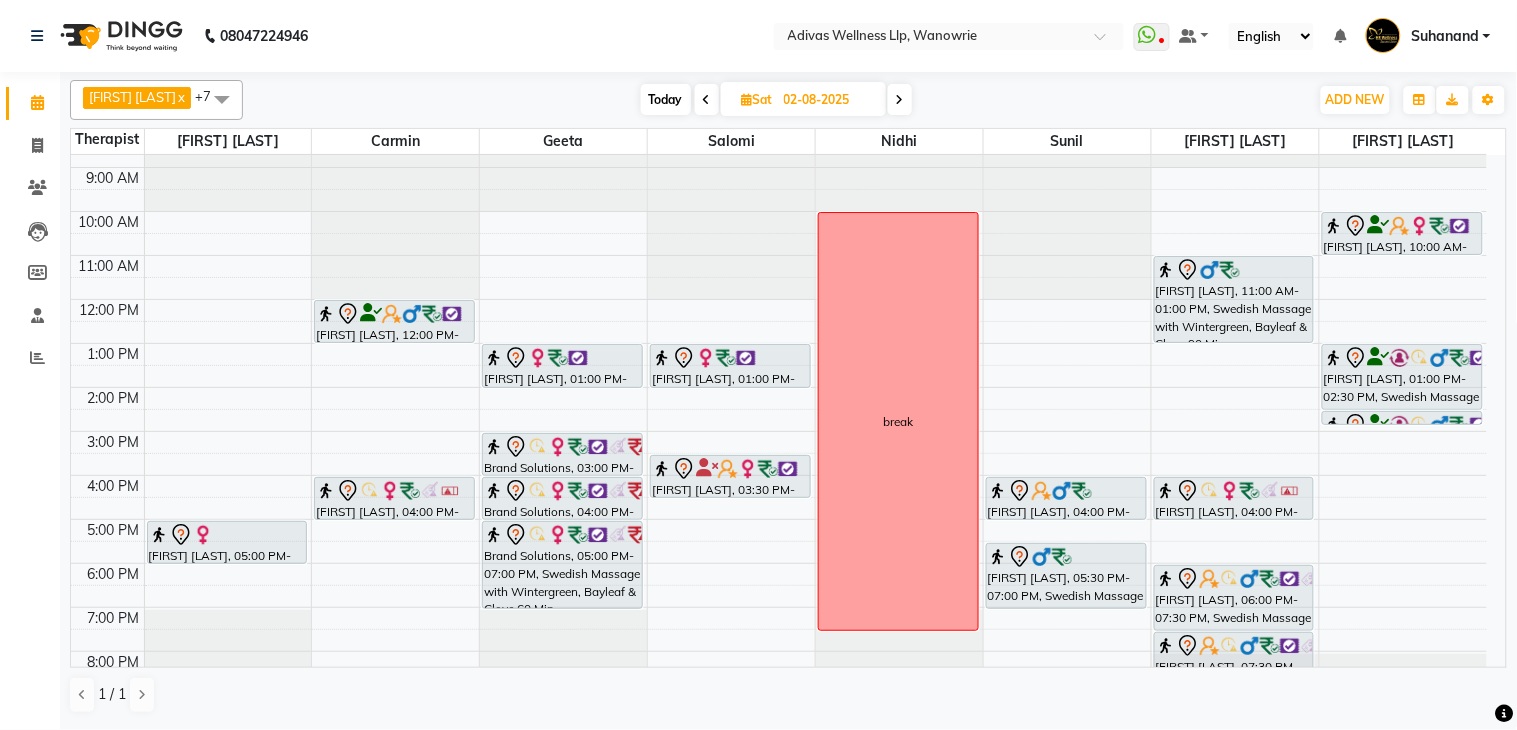 scroll, scrollTop: 62, scrollLeft: 0, axis: vertical 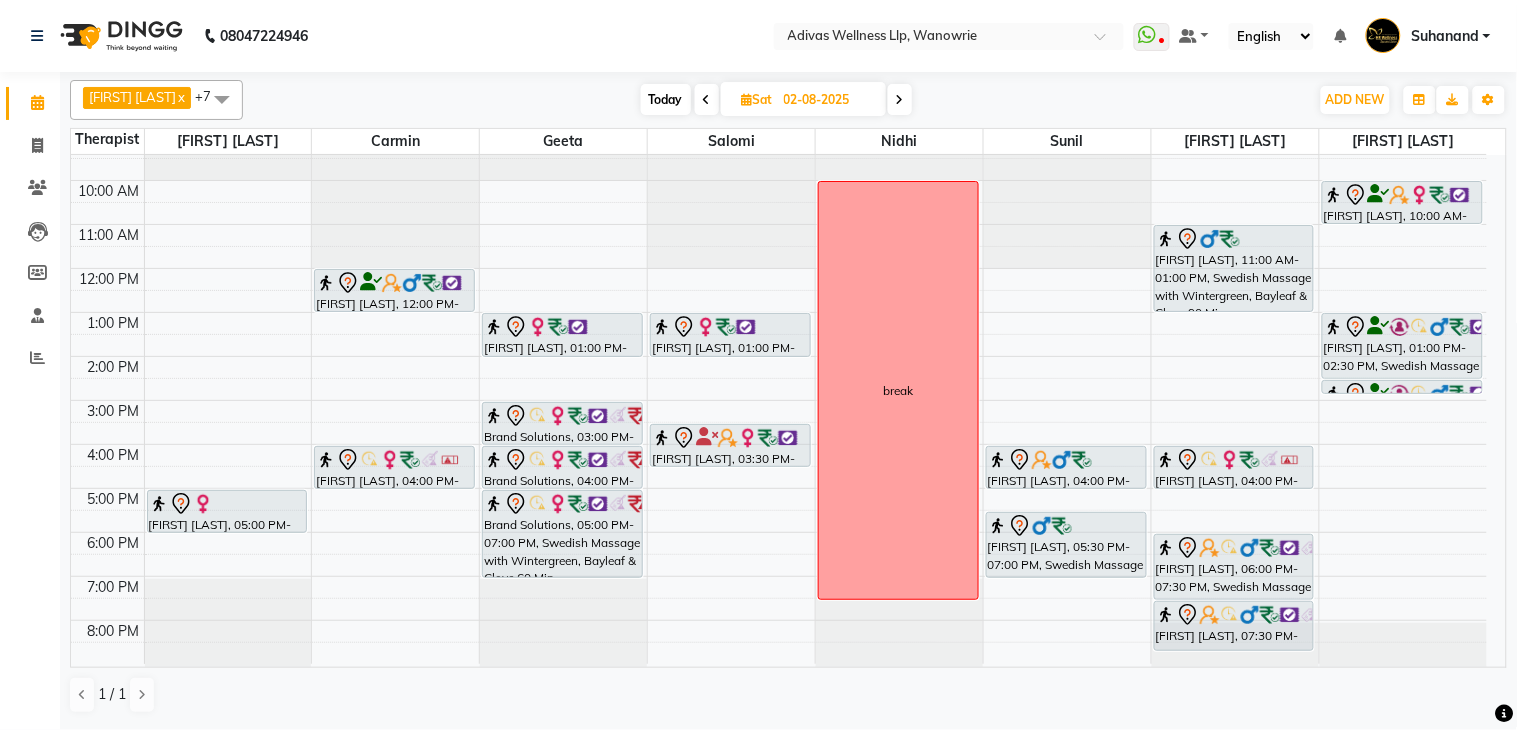 click on "[PHONE] Select Location × Adivas Wellness Llp, Wanowrie  WhatsApp Status  ✕ Status:  Disconnected Recent Service Activity: [DATE]     05:30 AM  [PHONE] Whatsapp Settings Default Panel My Panel English ENGLISH Español العربية मराठी हिंदी ગુજરાતી தமிழ் 中文 Notifications nothing to show Suhanand Manage Profile Change Password Sign out  Version:3.15.11" 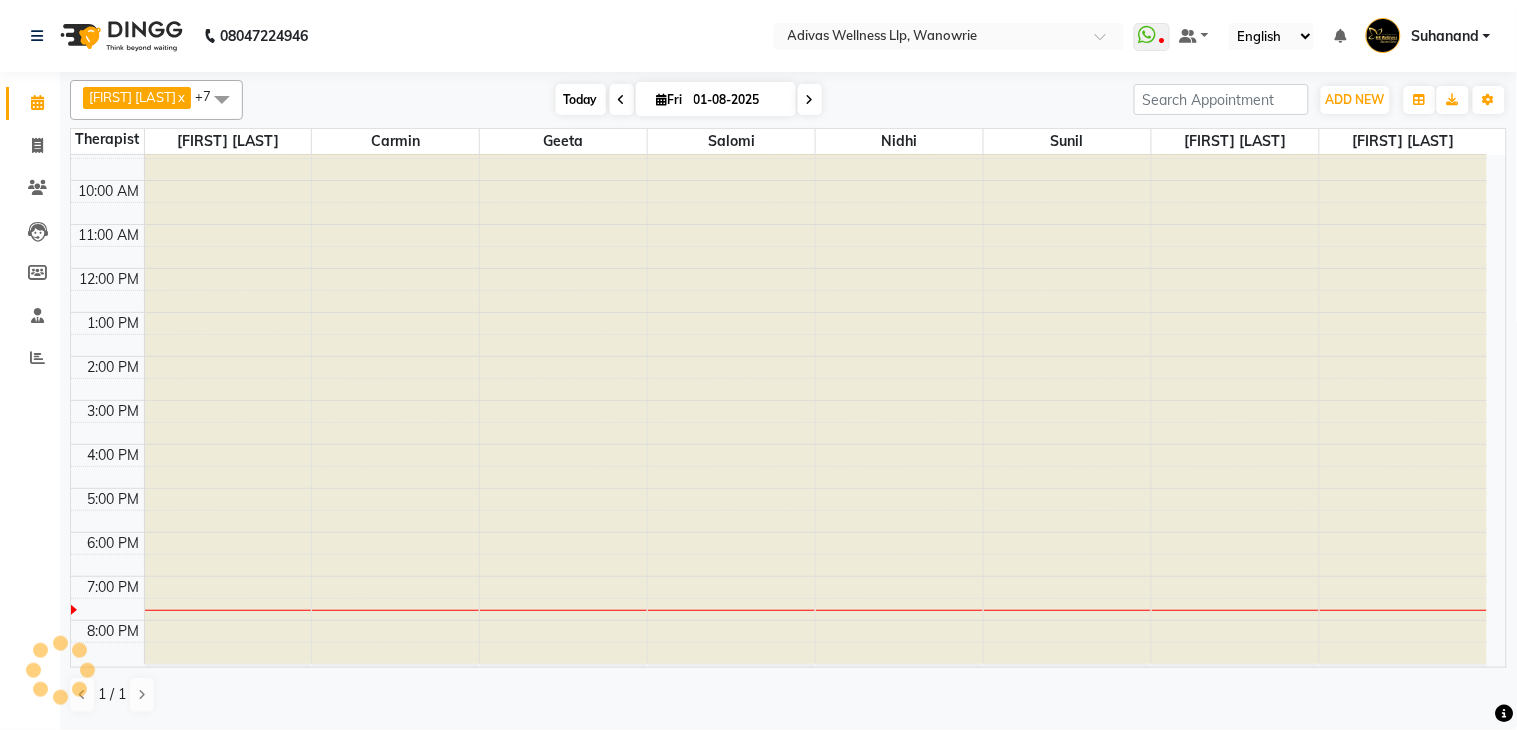 scroll, scrollTop: 63, scrollLeft: 0, axis: vertical 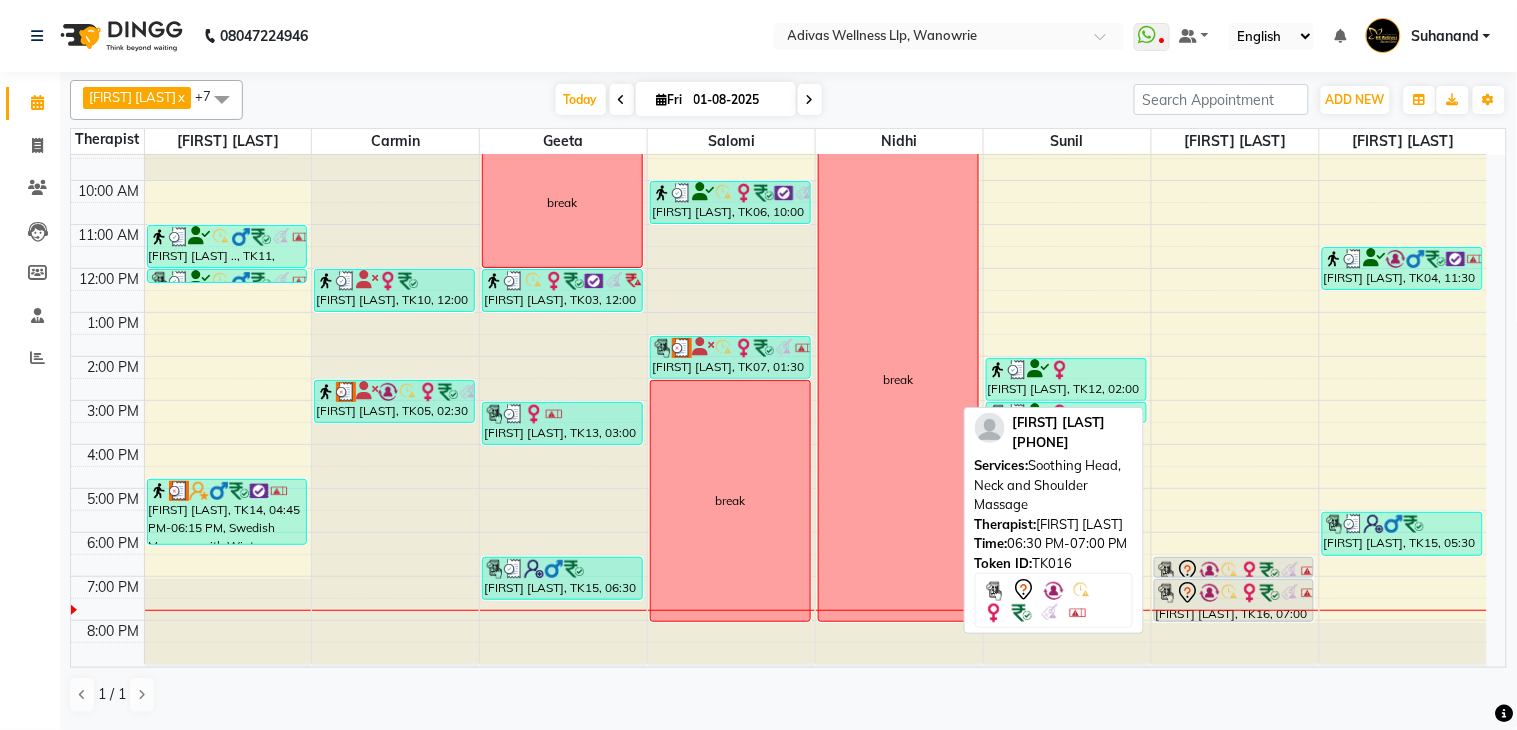 click at bounding box center [1250, 571] 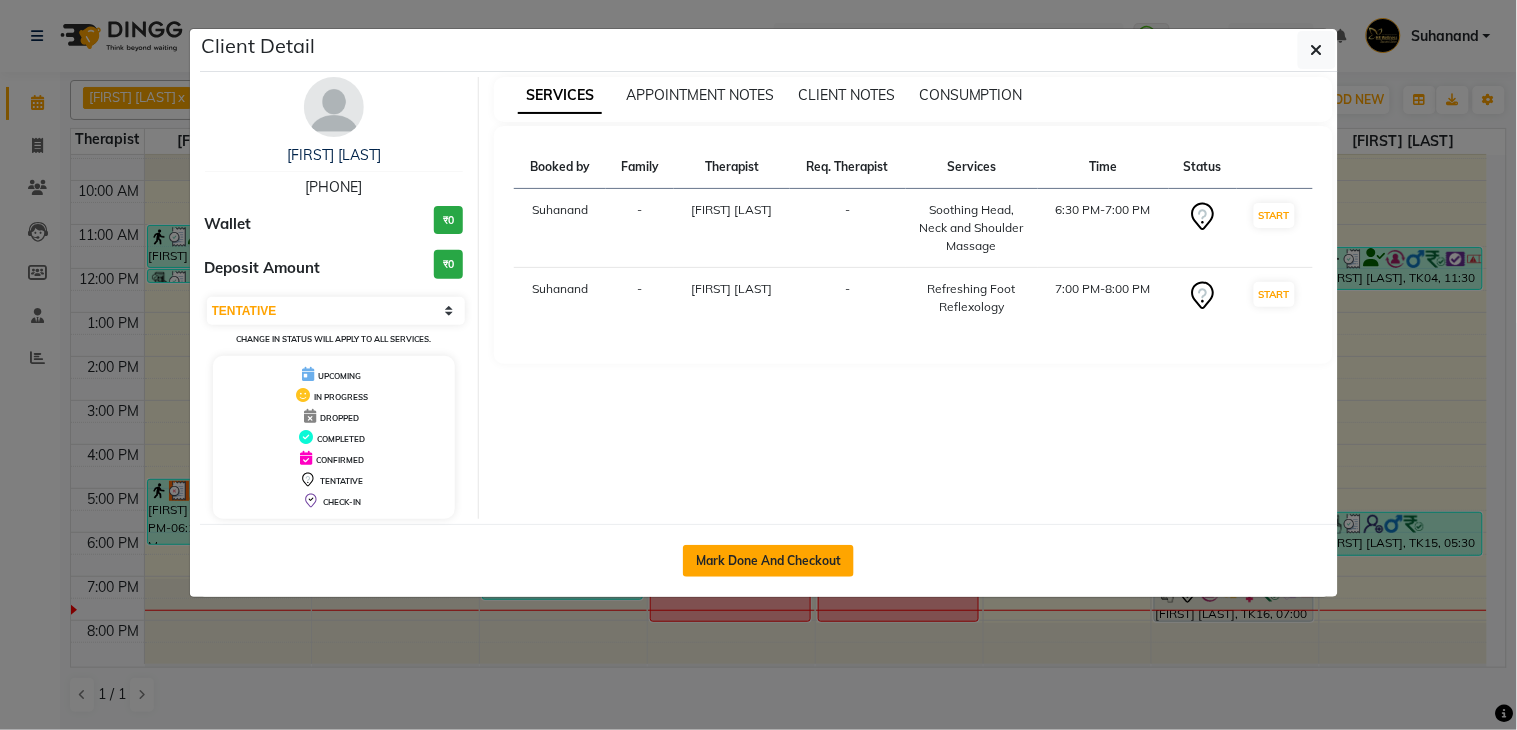 click on "Mark Done And Checkout" 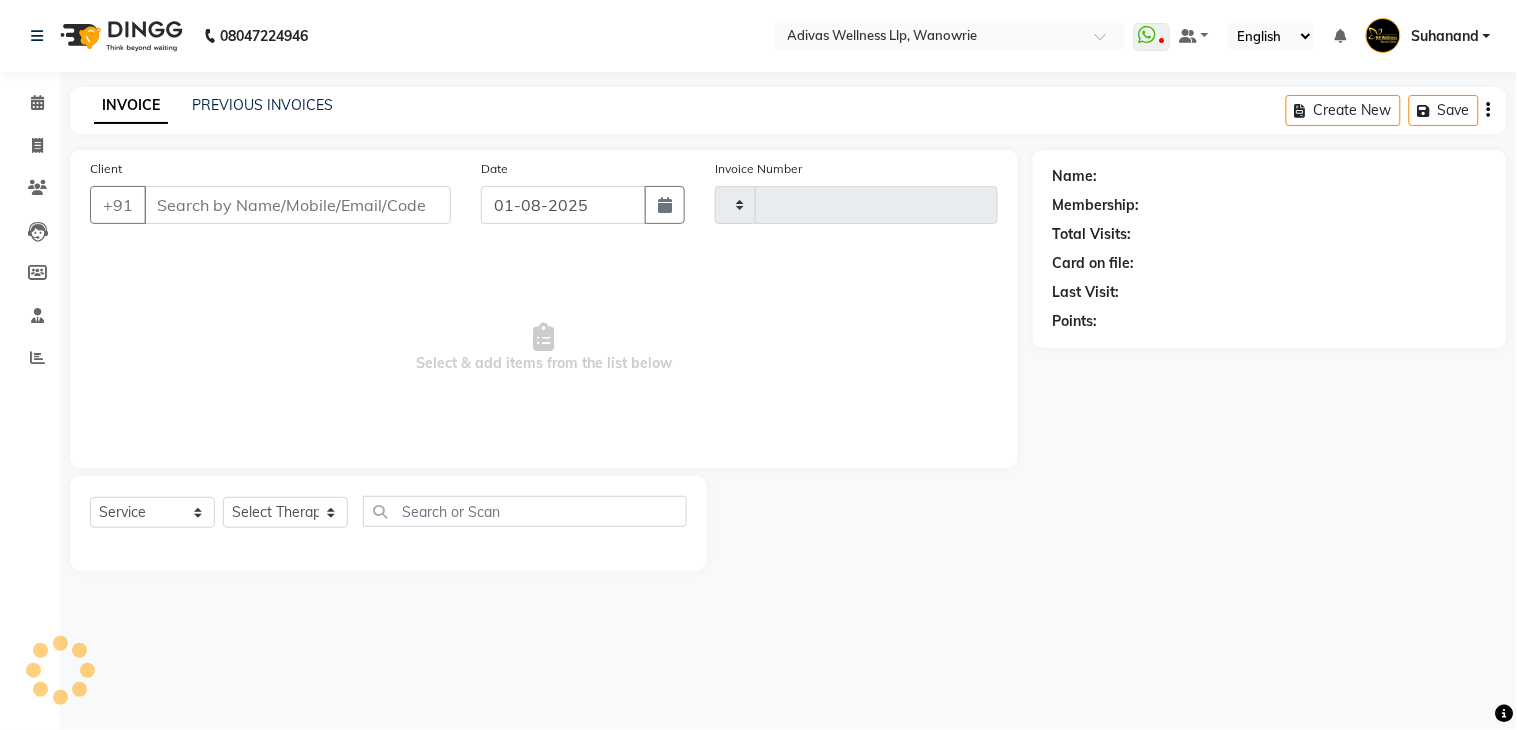 type on "1321" 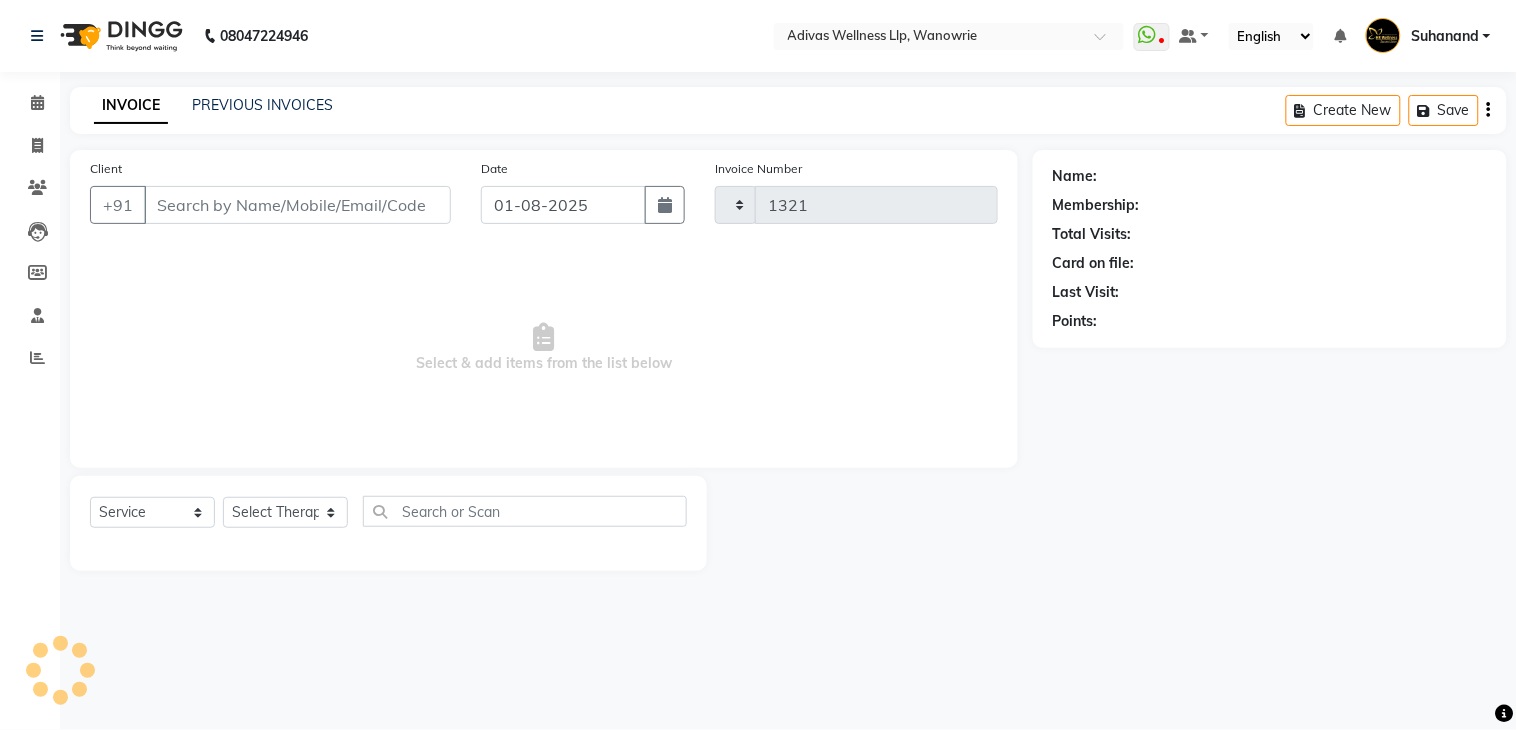 select on "4294" 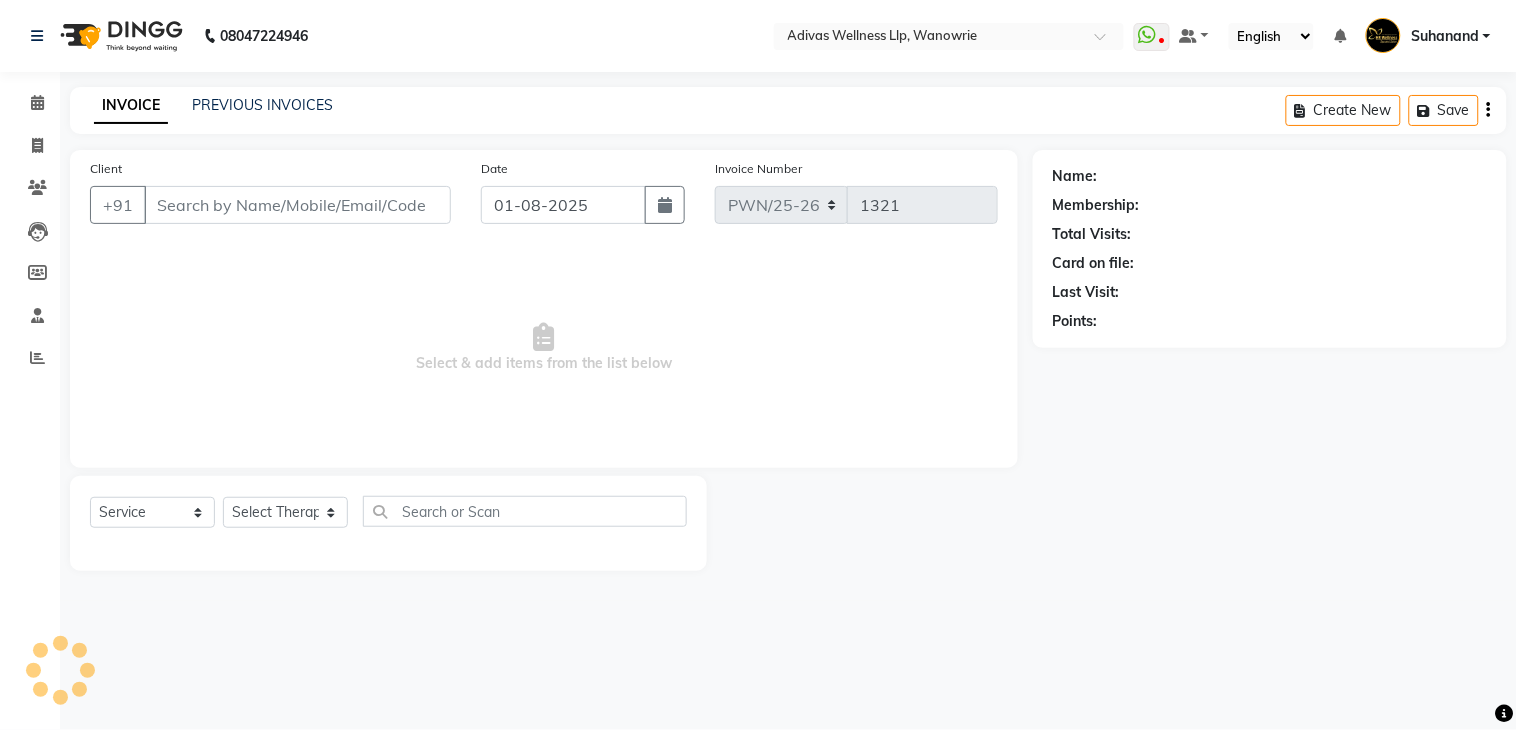 select on "P" 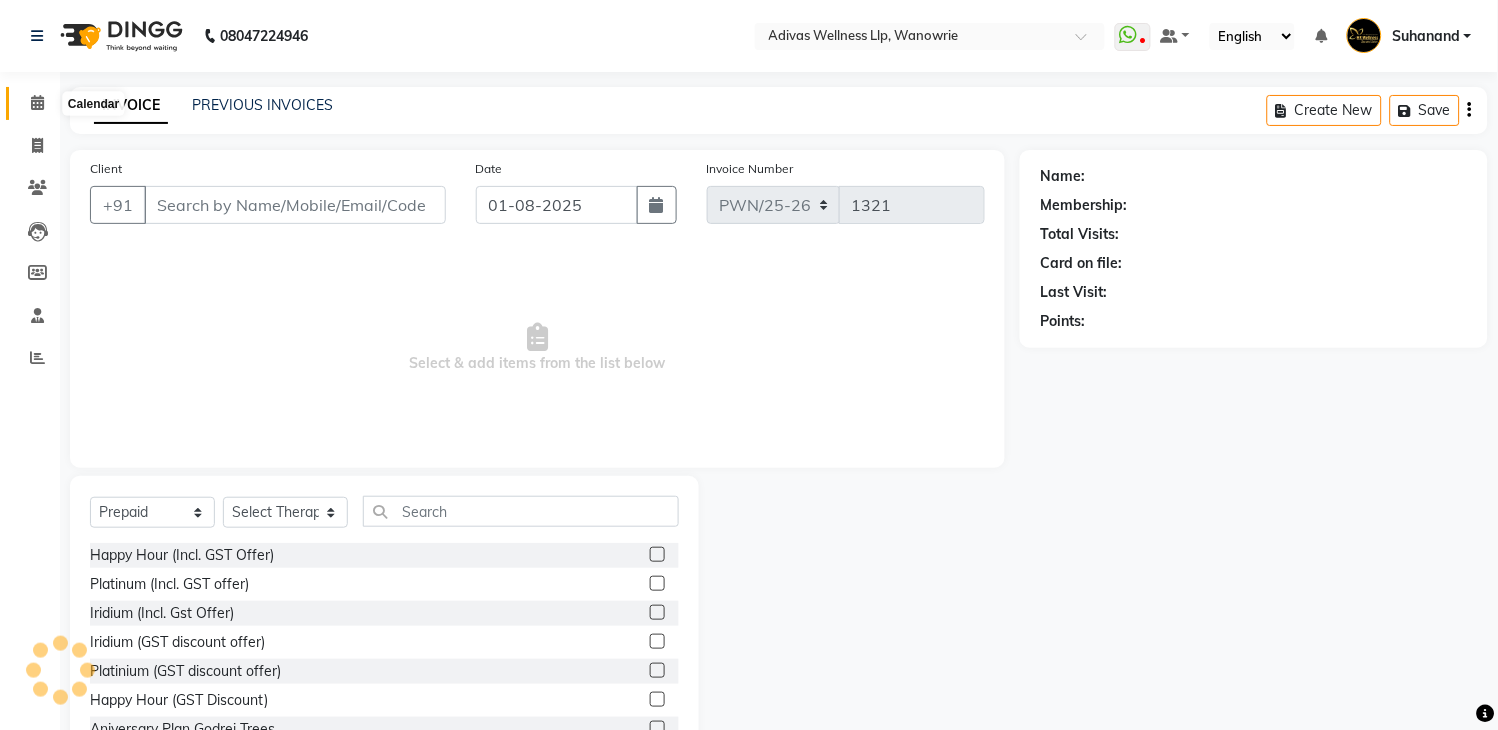 click 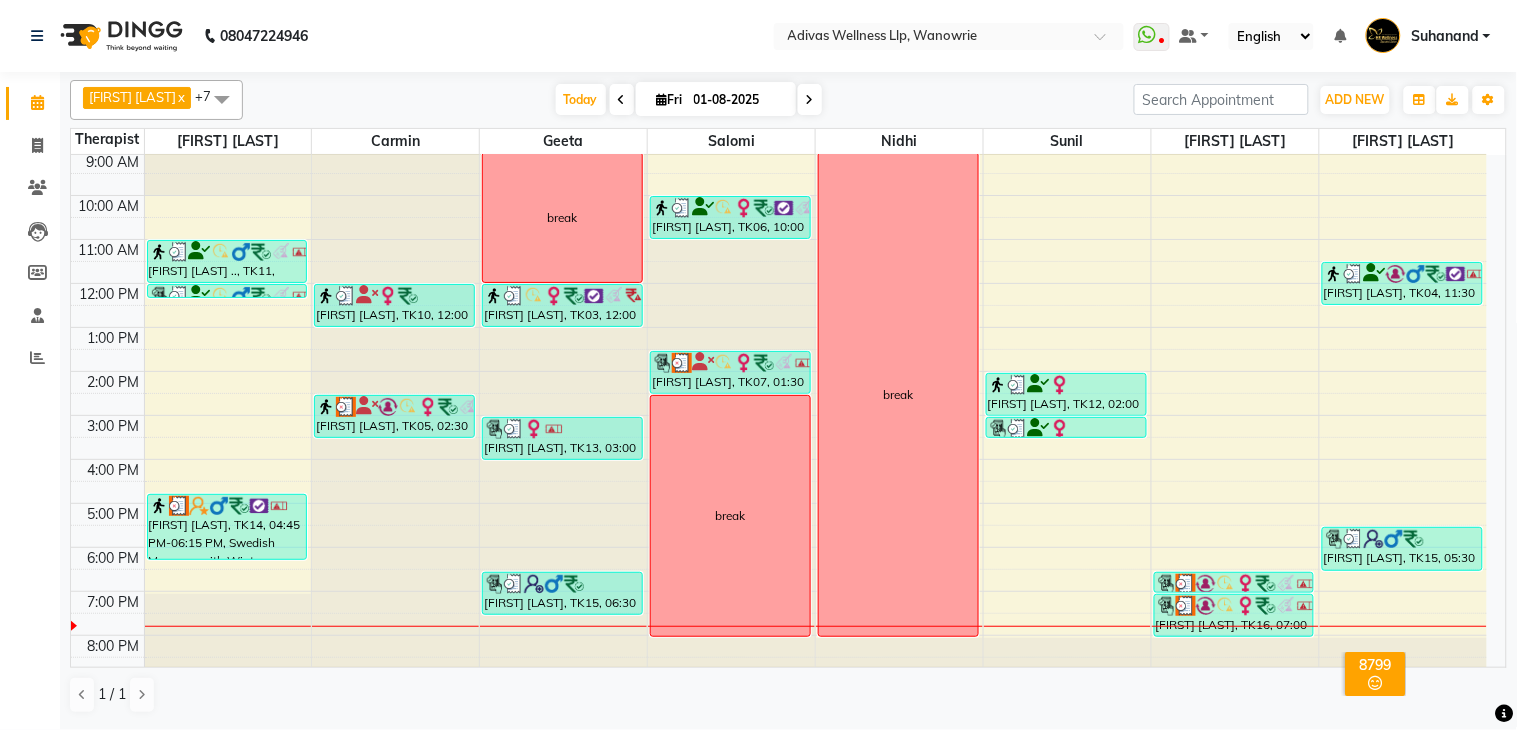 scroll, scrollTop: 62, scrollLeft: 0, axis: vertical 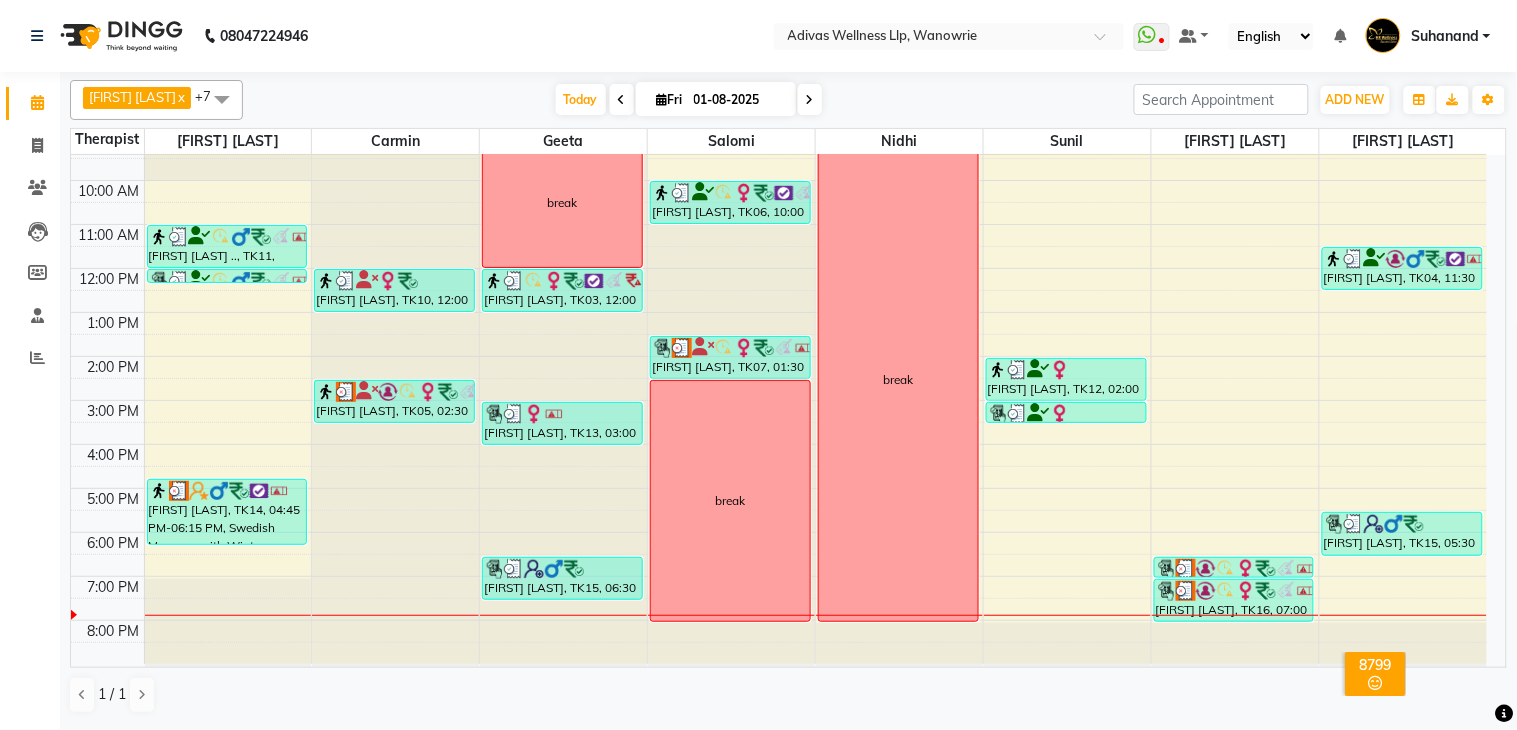 click at bounding box center (810, 99) 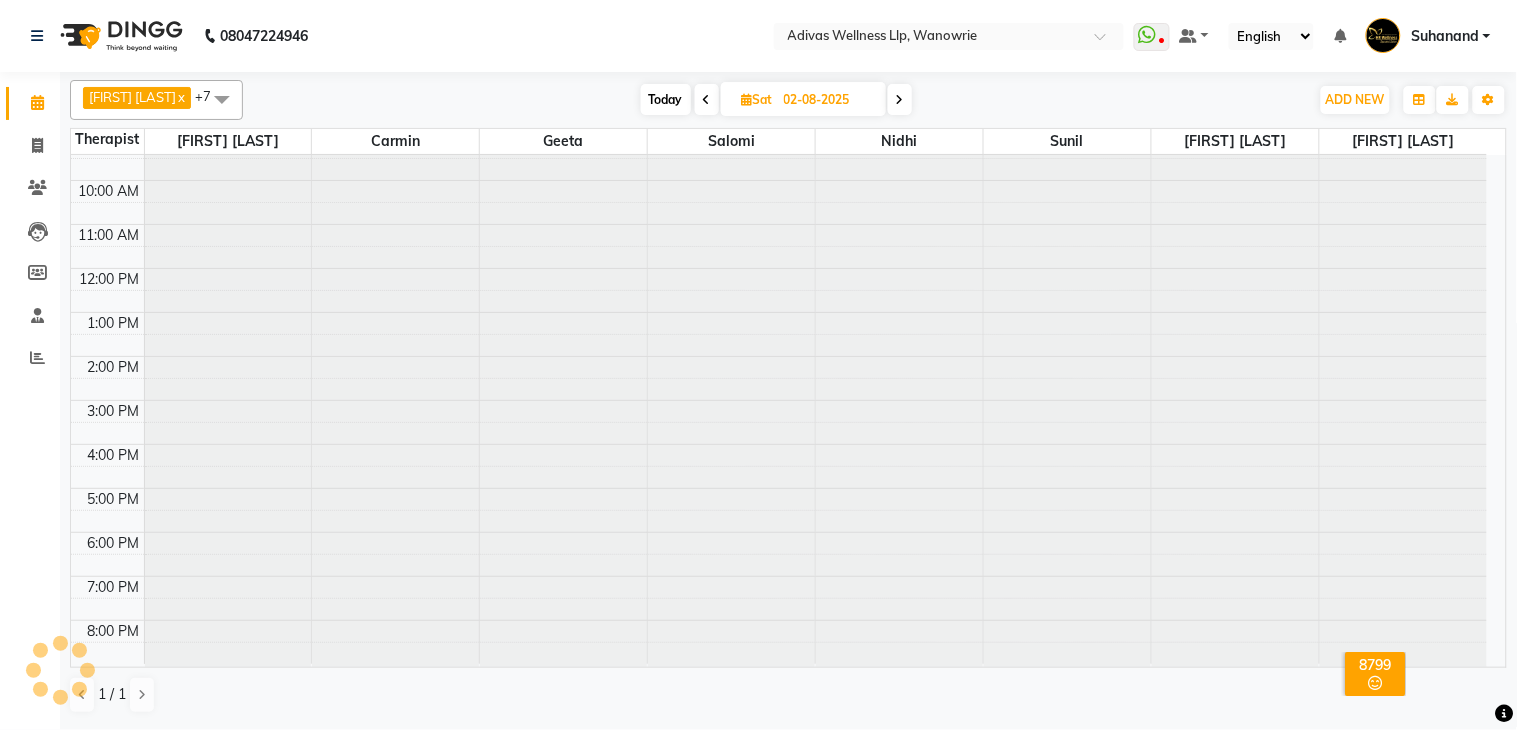 scroll, scrollTop: 63, scrollLeft: 0, axis: vertical 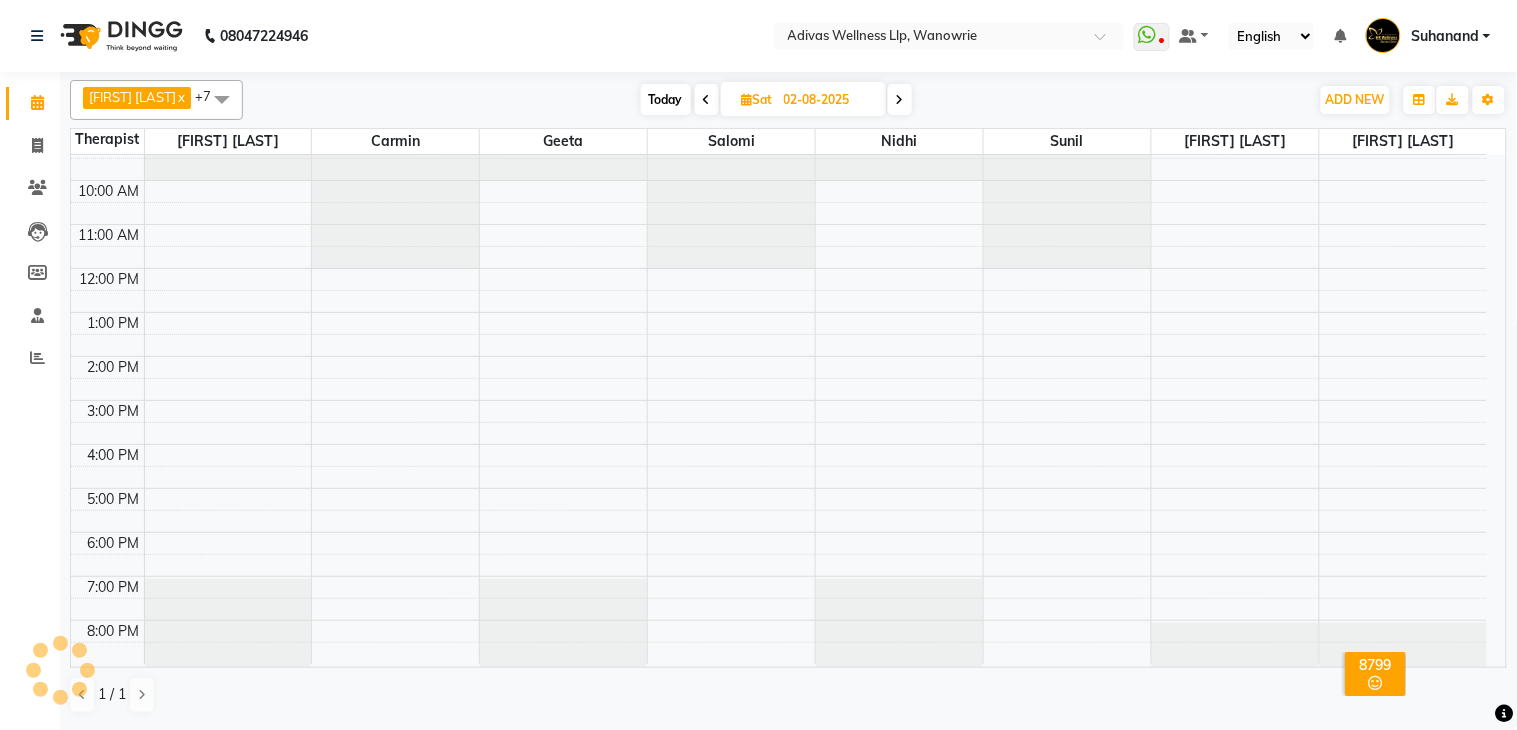 click on "Today" at bounding box center (666, 99) 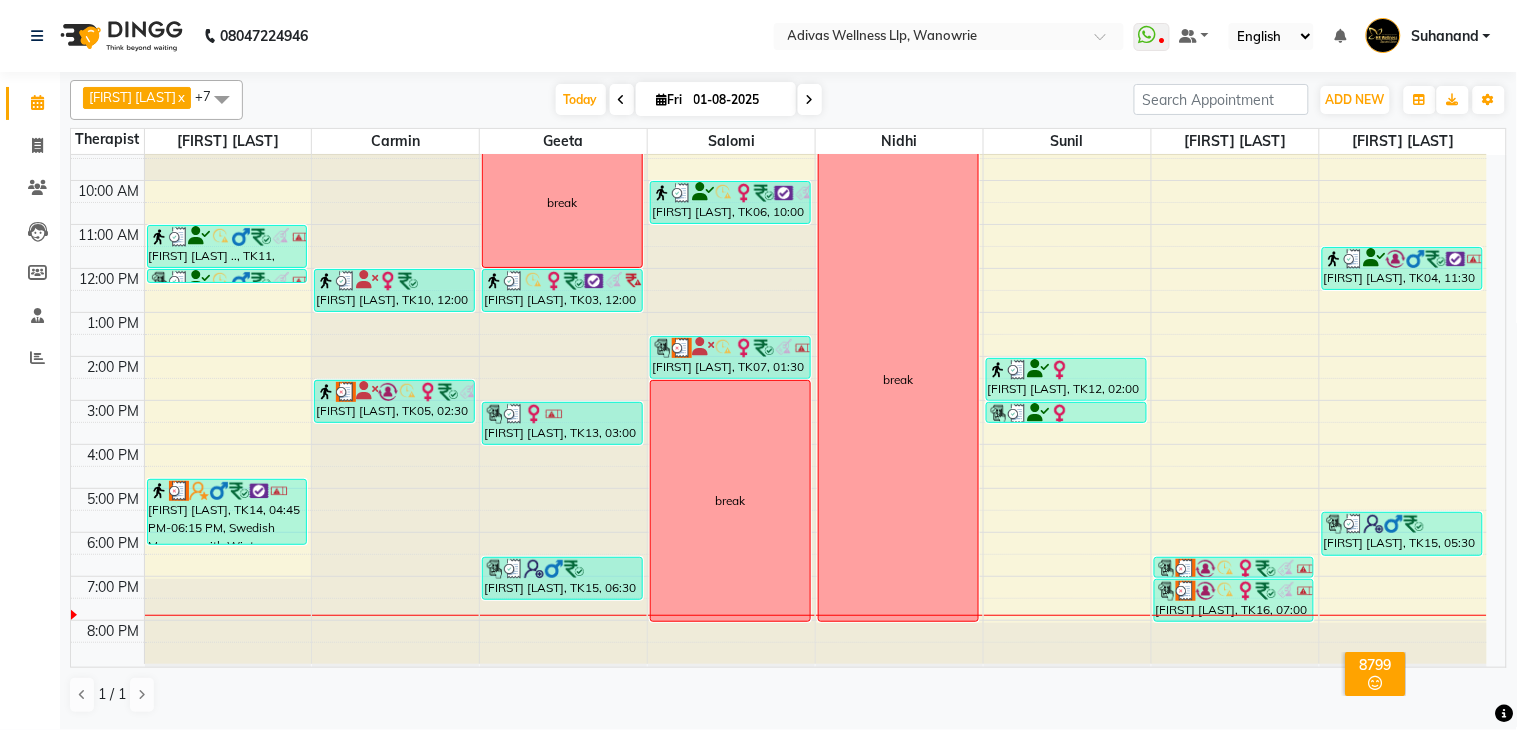 scroll, scrollTop: 0, scrollLeft: 0, axis: both 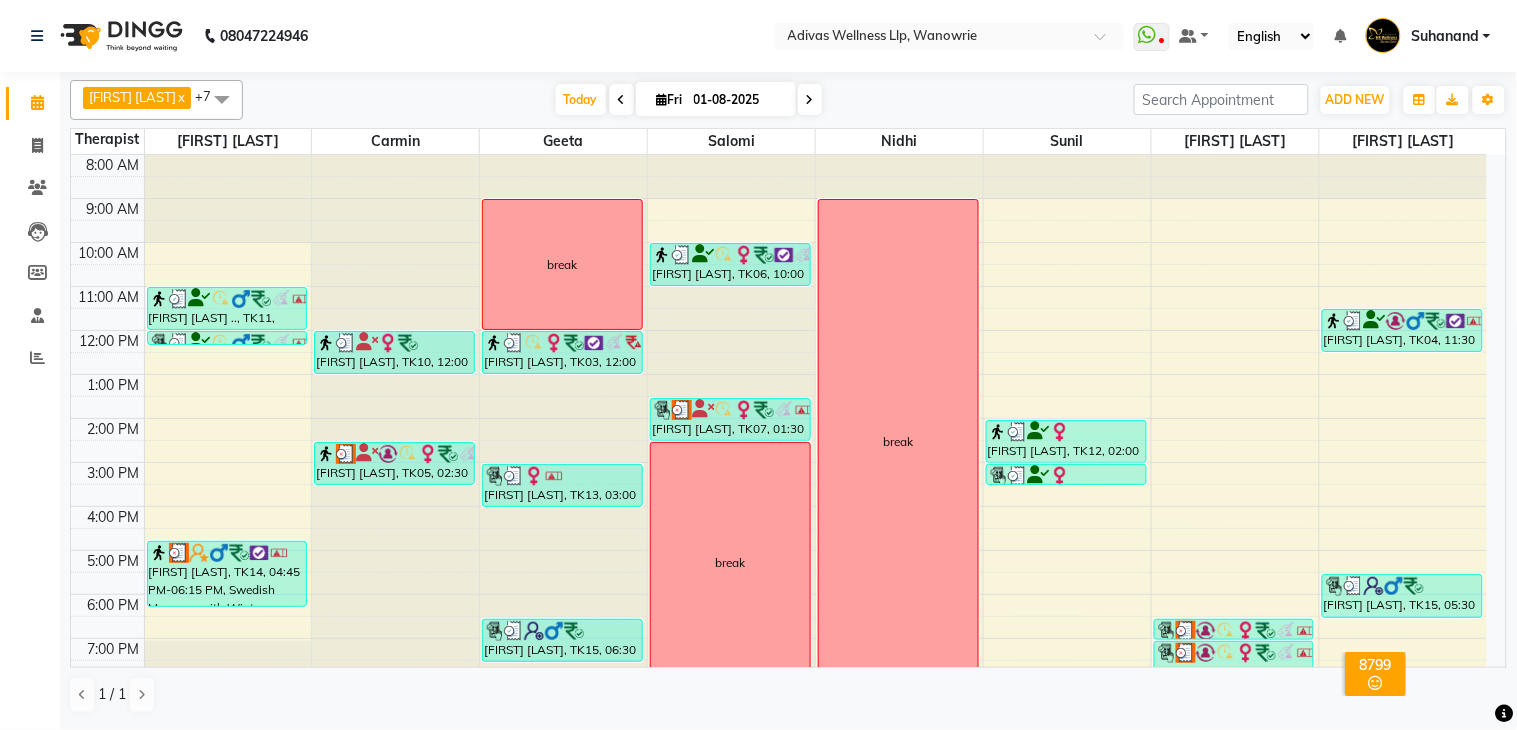click at bounding box center [810, 100] 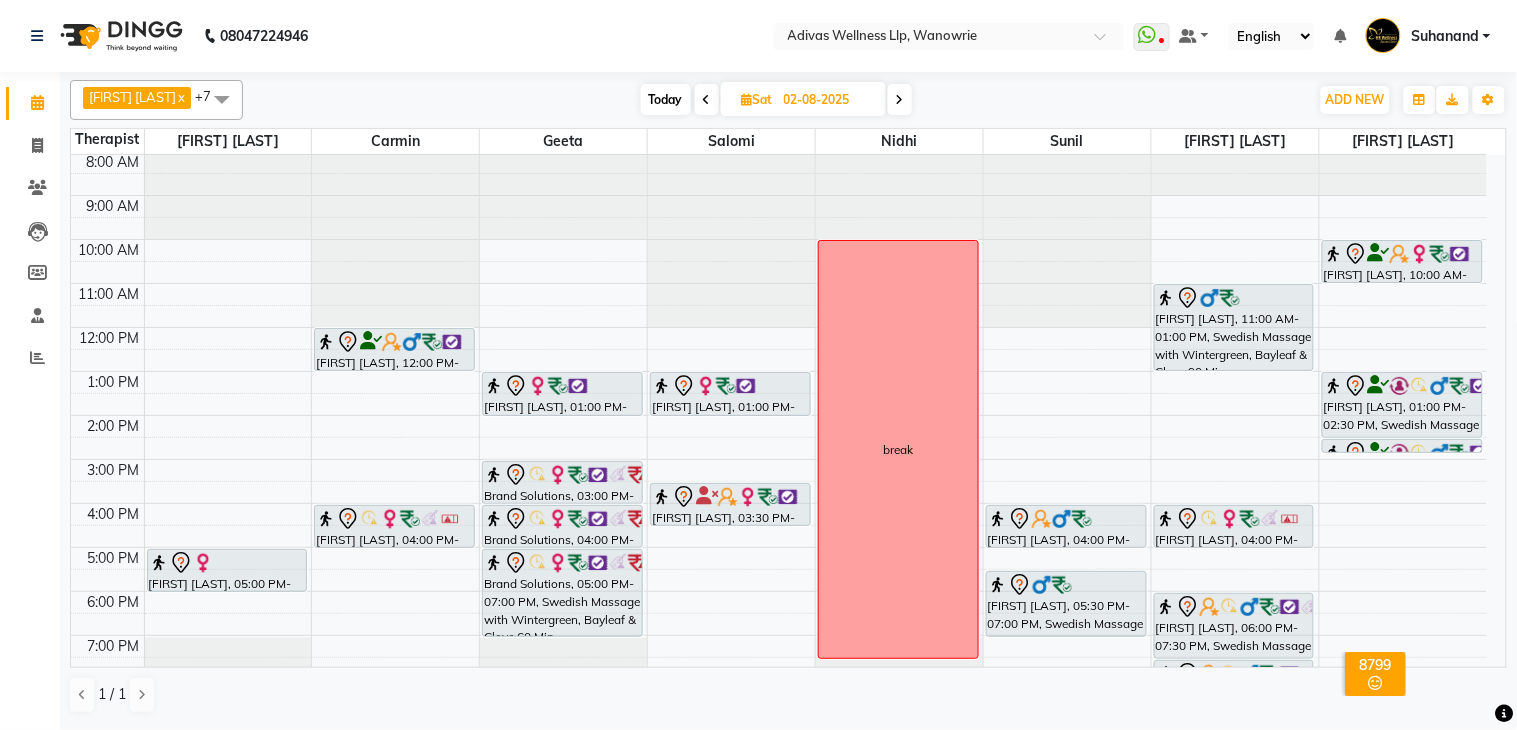 scroll, scrollTop: 0, scrollLeft: 0, axis: both 